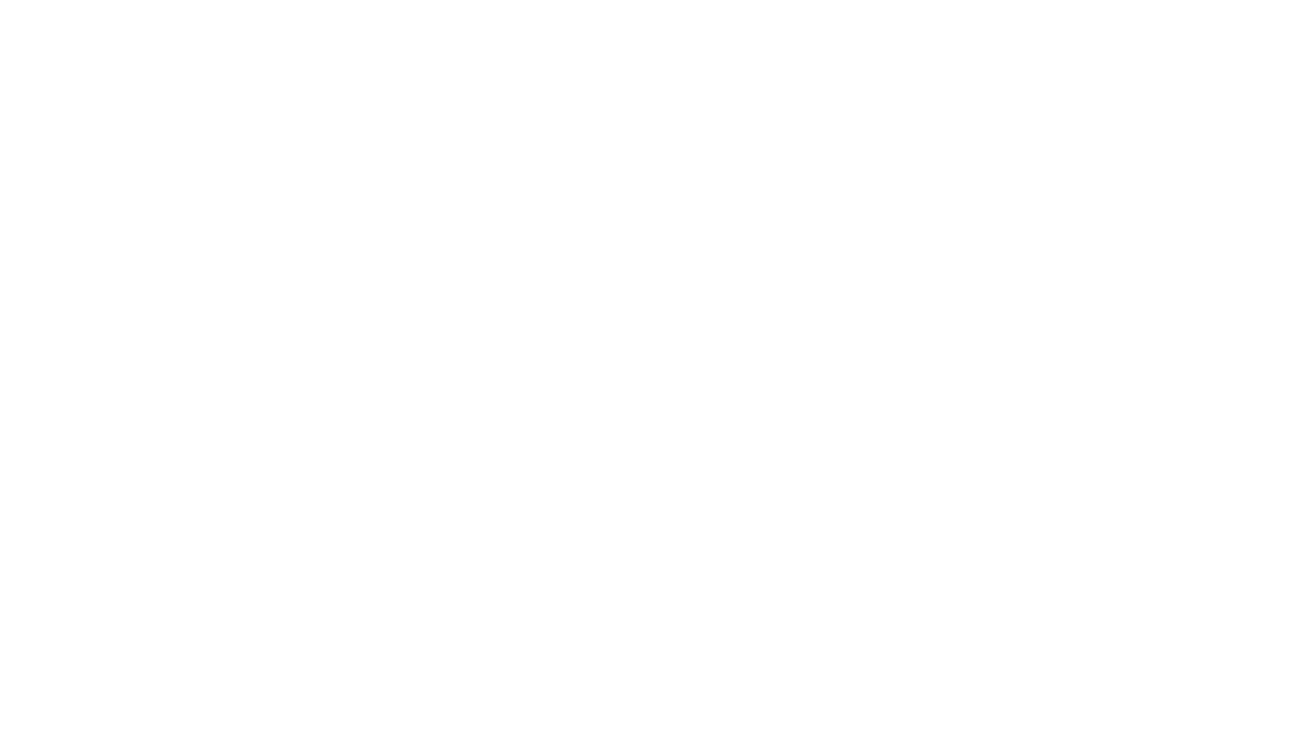 scroll, scrollTop: 0, scrollLeft: 0, axis: both 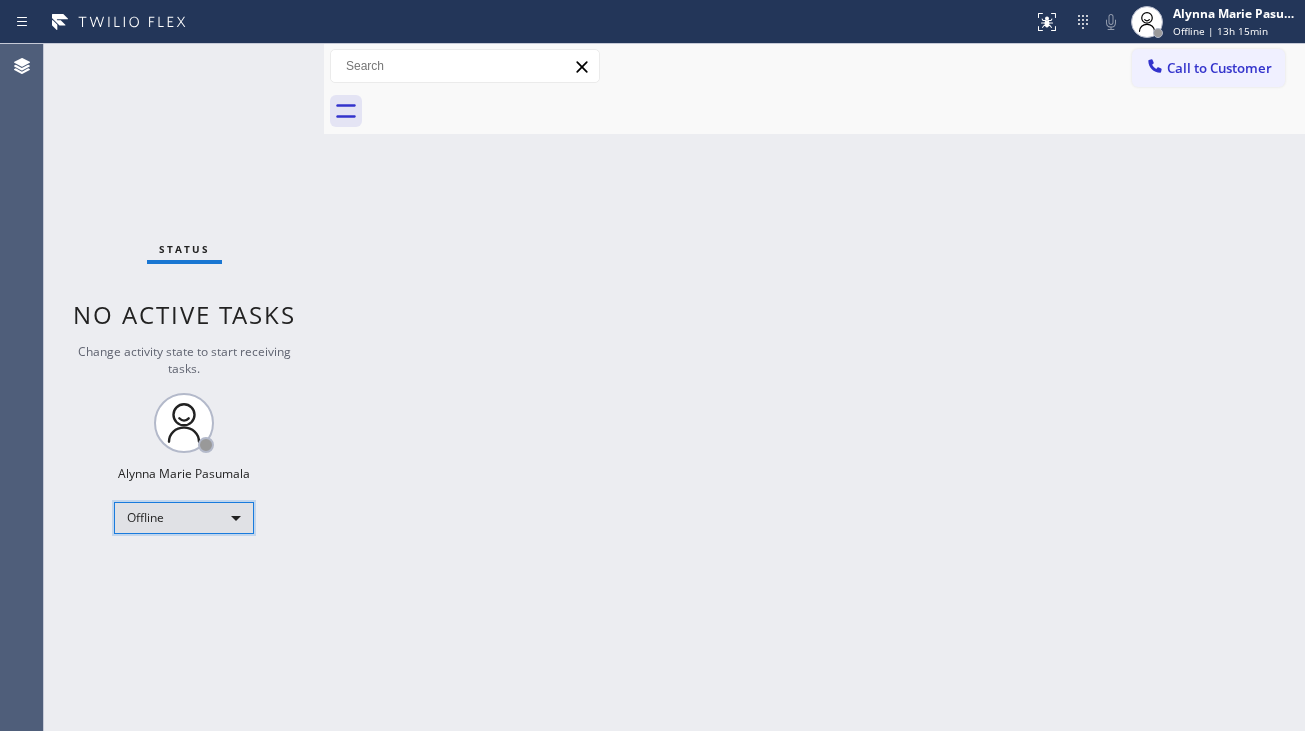 click on "Offline" at bounding box center [184, 518] 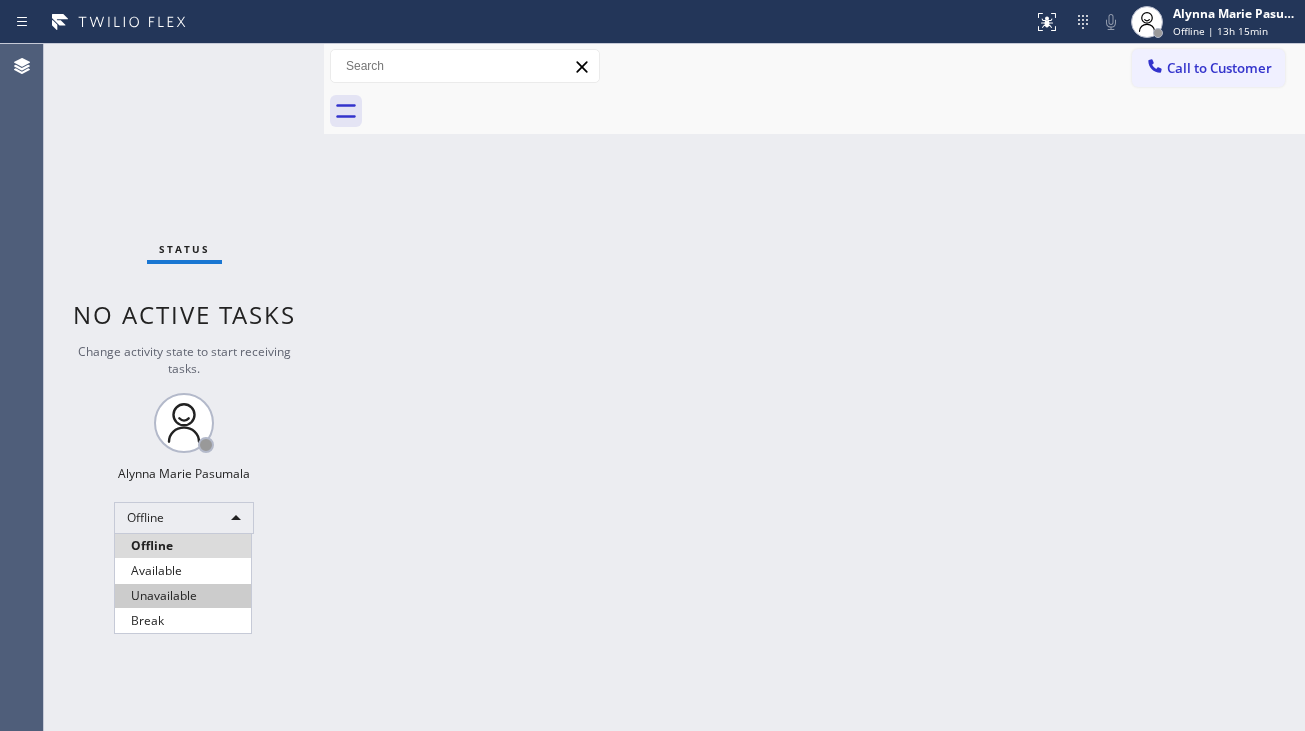 click on "Unavailable" at bounding box center [183, 596] 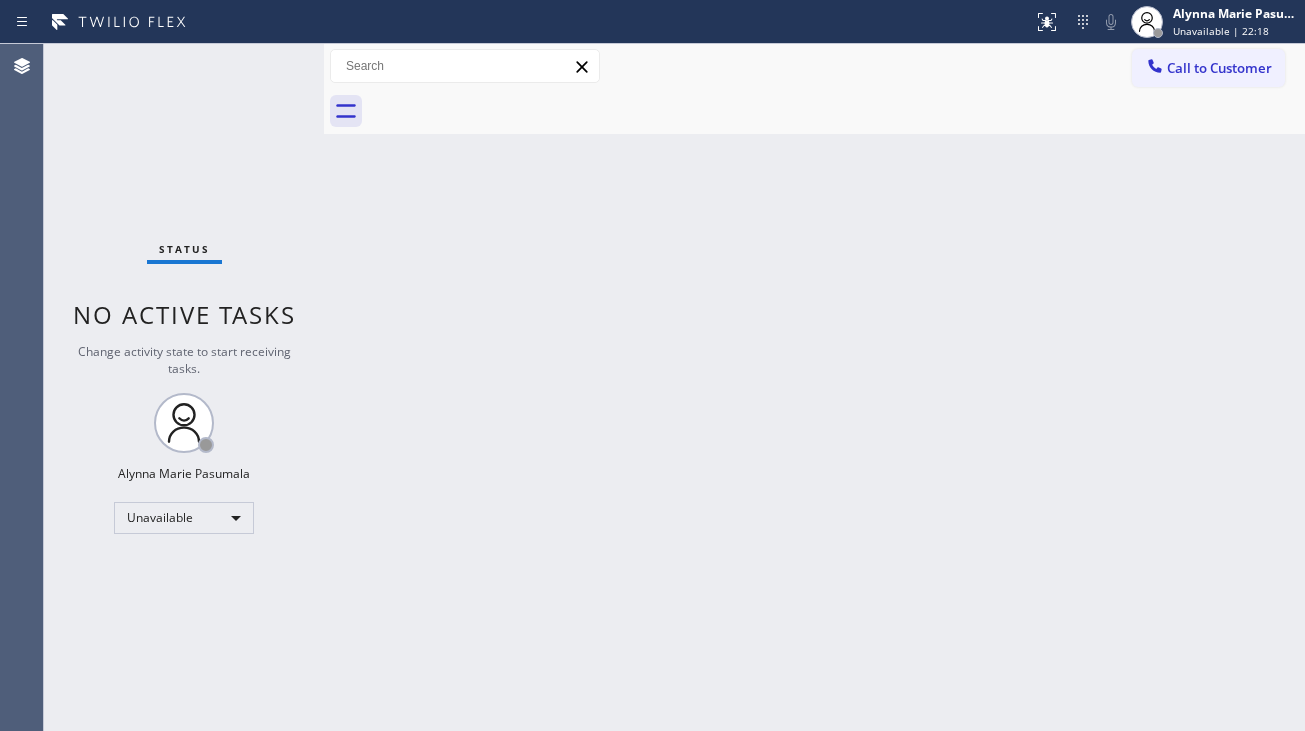 drag, startPoint x: 482, startPoint y: 445, endPoint x: 494, endPoint y: 441, distance: 12.649111 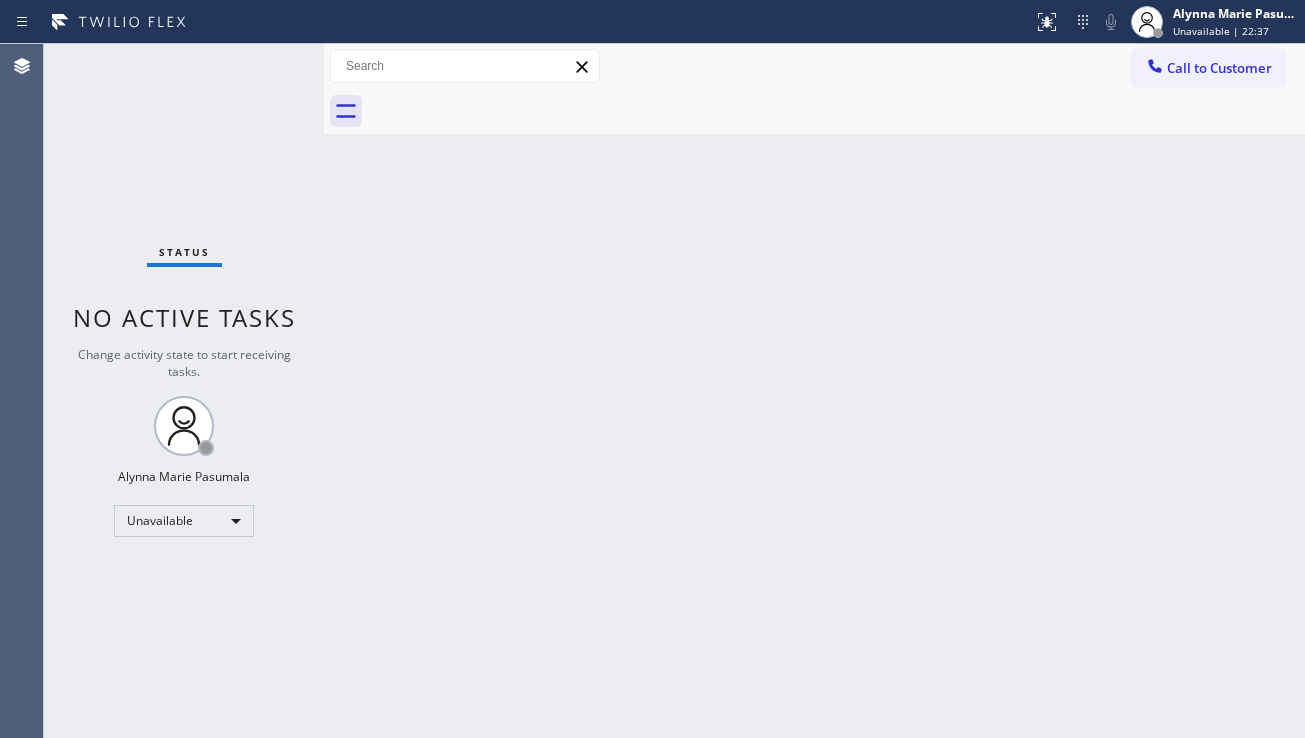 click on "Back to Dashboard Change Sender ID Customers Technicians Select a contact Outbound call Technician Search Technician Your caller id phone number Your caller id phone number Call Technician info Name   Phone none Address none Change Sender ID HVAC +18559994417 5 Star Appliance +18557314952 Appliance Repair +18554611149 Plumbing +18889090120 Air Duct Cleaning +18006865038  Electricians +18005688664 Cancel Change Check personal SMS Reset Change No tabs Call to Customer Outbound call Location Search location Your caller id phone number Customer number Call Outbound call Technician Search Technician Your caller id phone number Your caller id phone number Call" at bounding box center (814, 391) 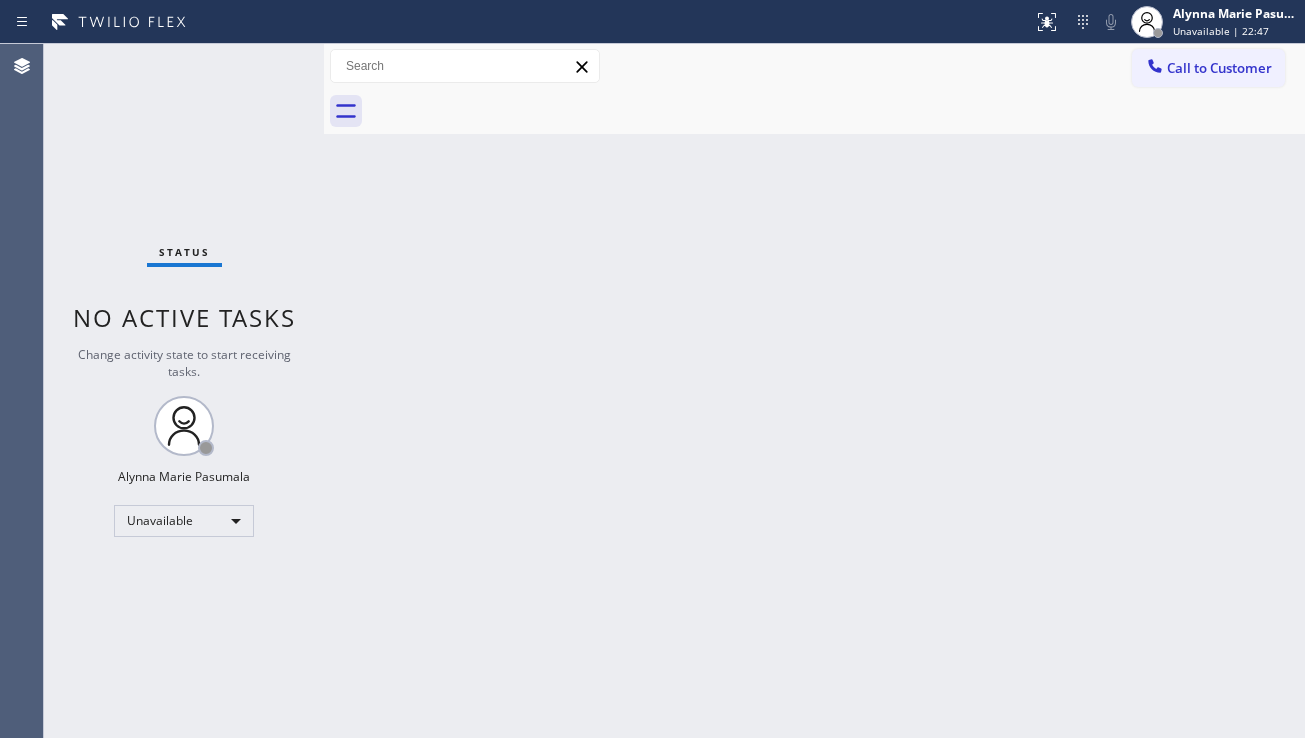 click on "Back to Dashboard Change Sender ID Customers Technicians Select a contact Outbound call Technician Search Technician Your caller id phone number Your caller id phone number Call Technician info Name   Phone none Address none Change Sender ID HVAC +18559994417 5 Star Appliance +18557314952 Appliance Repair +18554611149 Plumbing +18889090120 Air Duct Cleaning +18006865038  Electricians +18005688664 Cancel Change Check personal SMS Reset Change No tabs Call to Customer Outbound call Location Search location Your caller id phone number Customer number Call Outbound call Technician Search Technician Your caller id phone number Your caller id phone number Call" at bounding box center (814, 391) 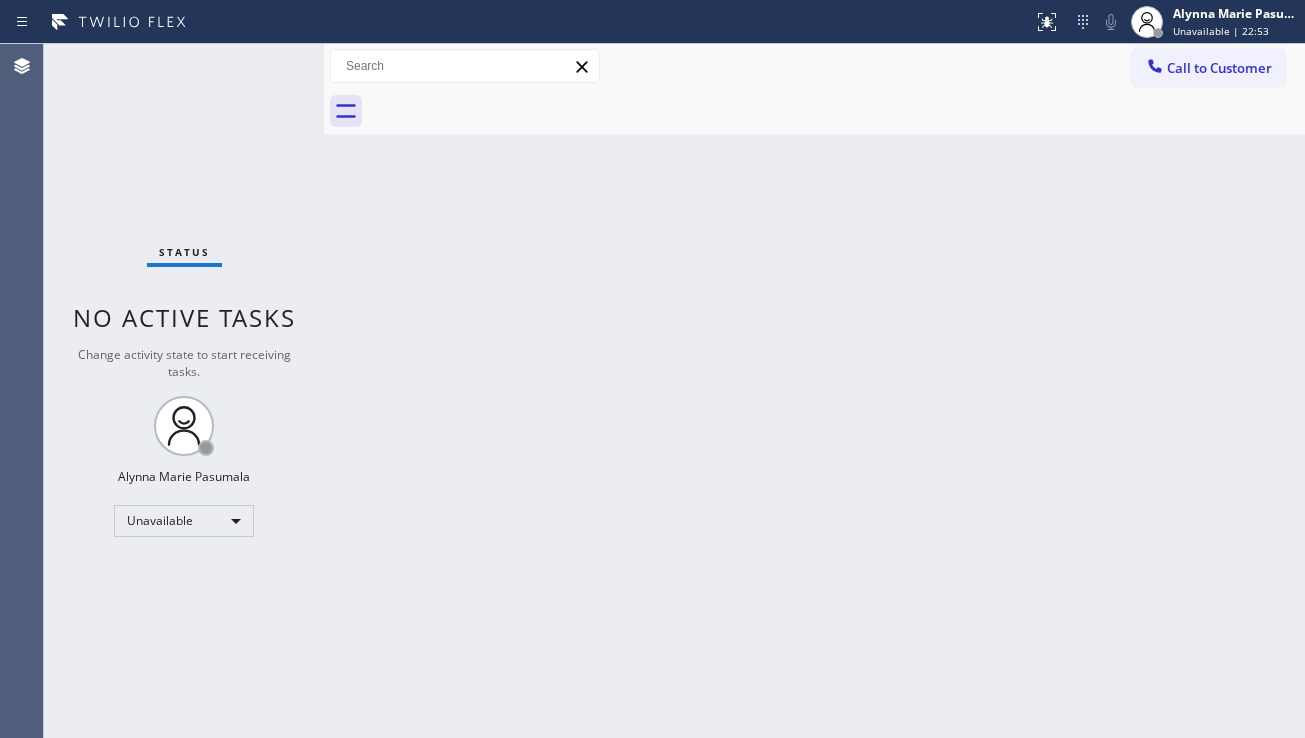 click on "Back to Dashboard Change Sender ID Customers Technicians Select a contact Outbound call Technician Search Technician Your caller id phone number Your caller id phone number Call Technician info Name   Phone none Address none Change Sender ID HVAC +18559994417 5 Star Appliance +18557314952 Appliance Repair +18554611149 Plumbing +18889090120 Air Duct Cleaning +18006865038  Electricians +18005688664 Cancel Change Check personal SMS Reset Change No tabs Call to Customer Outbound call Location Search location Your caller id phone number Customer number Call Outbound call Technician Search Technician Your caller id phone number Your caller id phone number Call" at bounding box center (814, 391) 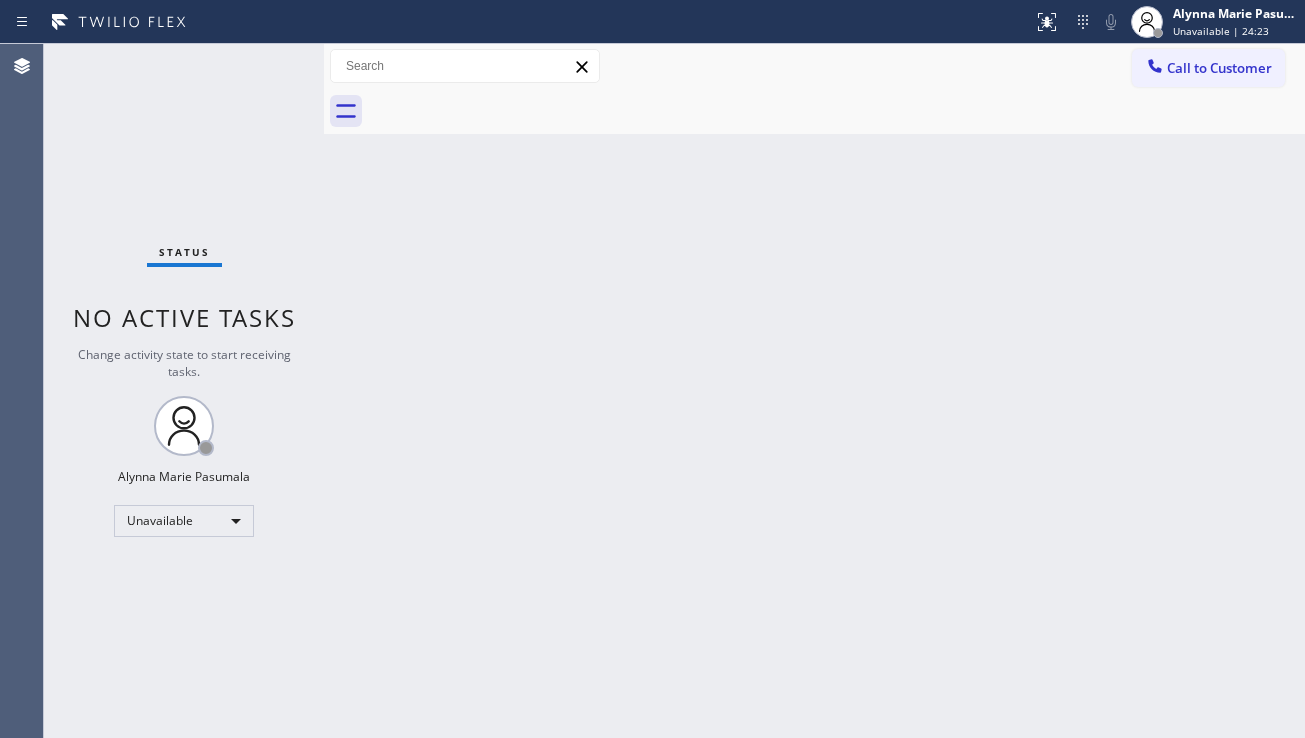 drag, startPoint x: 1258, startPoint y: 457, endPoint x: 1077, endPoint y: 476, distance: 181.9945 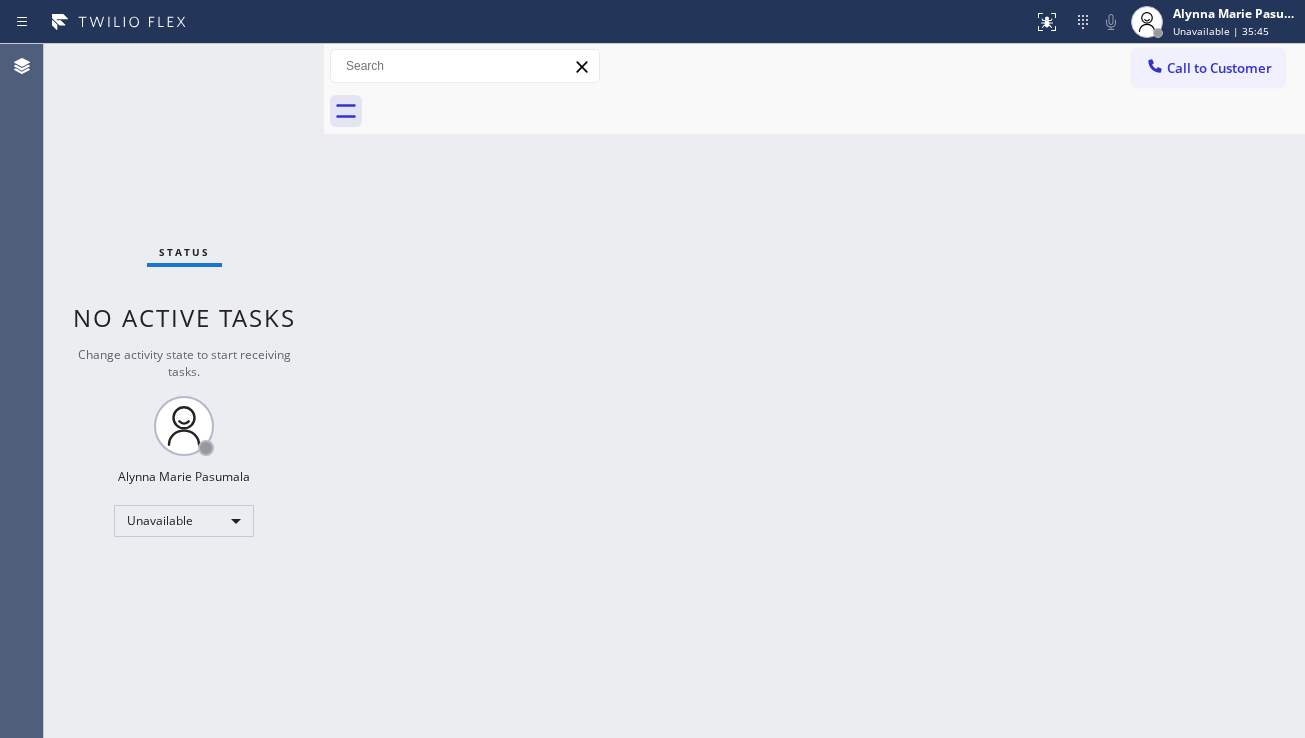 click on "Back to Dashboard Change Sender ID Customers Technicians Select a contact Outbound call Technician Search Technician Your caller id phone number Your caller id phone number Call Technician info Name   Phone none Address none Change Sender ID HVAC +18559994417 5 Star Appliance +18557314952 Appliance Repair +18554611149 Plumbing +18889090120 Air Duct Cleaning +18006865038  Electricians +18005688664 Cancel Change Check personal SMS Reset Change No tabs Call to Customer Outbound call Location Search location Your caller id phone number Customer number Call Outbound call Technician Search Technician Your caller id phone number Your caller id phone number Call" at bounding box center (814, 391) 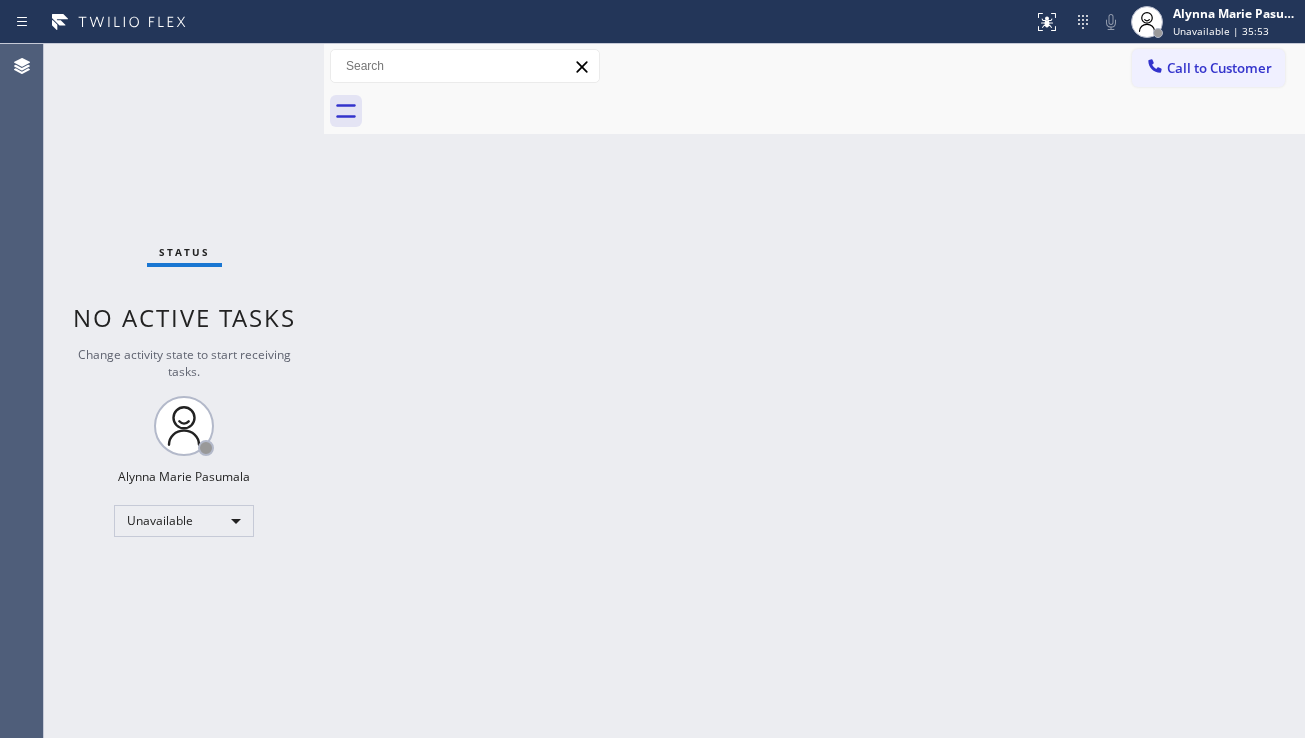 click on "Back to Dashboard Change Sender ID Customers Technicians Select a contact Outbound call Technician Search Technician Your caller id phone number Your caller id phone number Call Technician info Name   Phone none Address none Change Sender ID HVAC +18559994417 5 Star Appliance +18557314952 Appliance Repair +18554611149 Plumbing +18889090120 Air Duct Cleaning +18006865038  Electricians +18005688664 Cancel Change Check personal SMS Reset Change No tabs Call to Customer Outbound call Location Search location Your caller id phone number Customer number Call Outbound call Technician Search Technician Your caller id phone number Your caller id phone number Call" at bounding box center [814, 391] 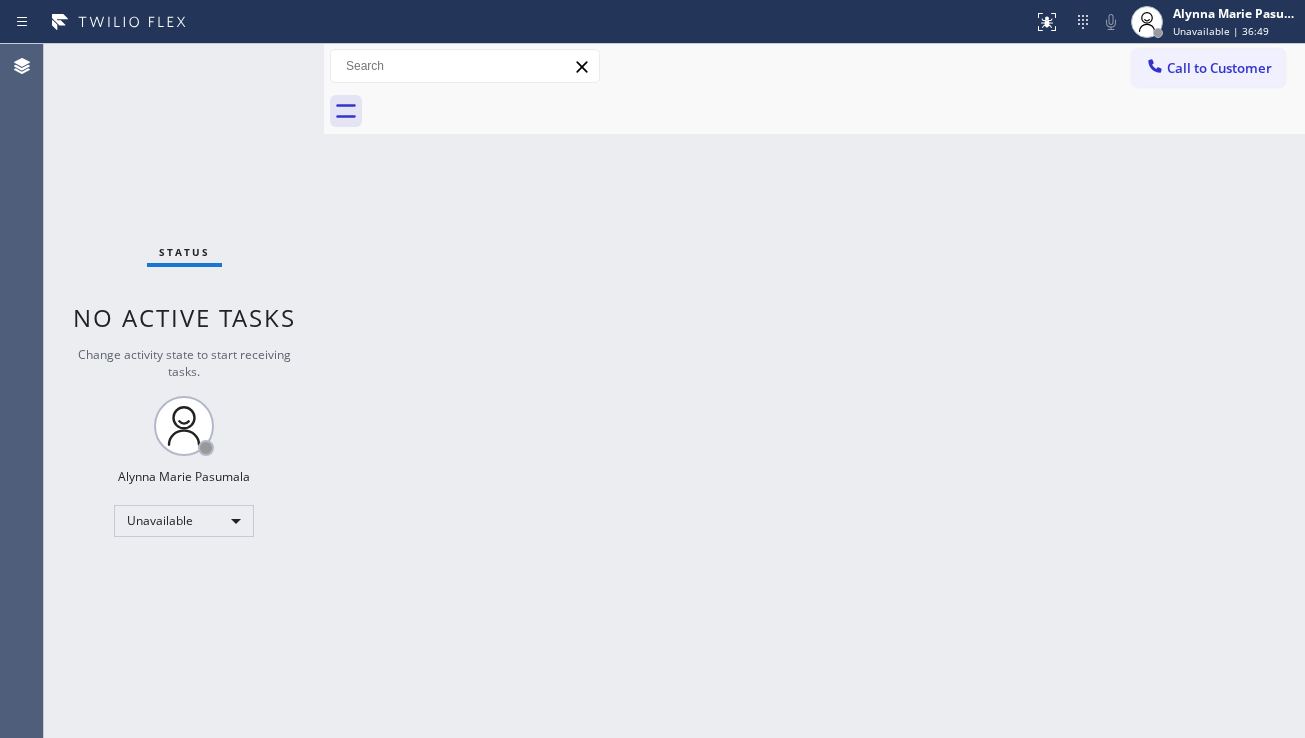 click on "Back to Dashboard Change Sender ID Customers Technicians Select a contact Outbound call Technician Search Technician Your caller id phone number Your caller id phone number Call Technician info Name   Phone none Address none Change Sender ID HVAC +18559994417 5 Star Appliance +18557314952 Appliance Repair +18554611149 Plumbing +18889090120 Air Duct Cleaning +18006865038  Electricians +18005688664 Cancel Change Check personal SMS Reset Change No tabs Call to Customer Outbound call Location Search location Your caller id phone number Customer number Call Outbound call Technician Search Technician Your caller id phone number Your caller id phone number Call" at bounding box center [814, 391] 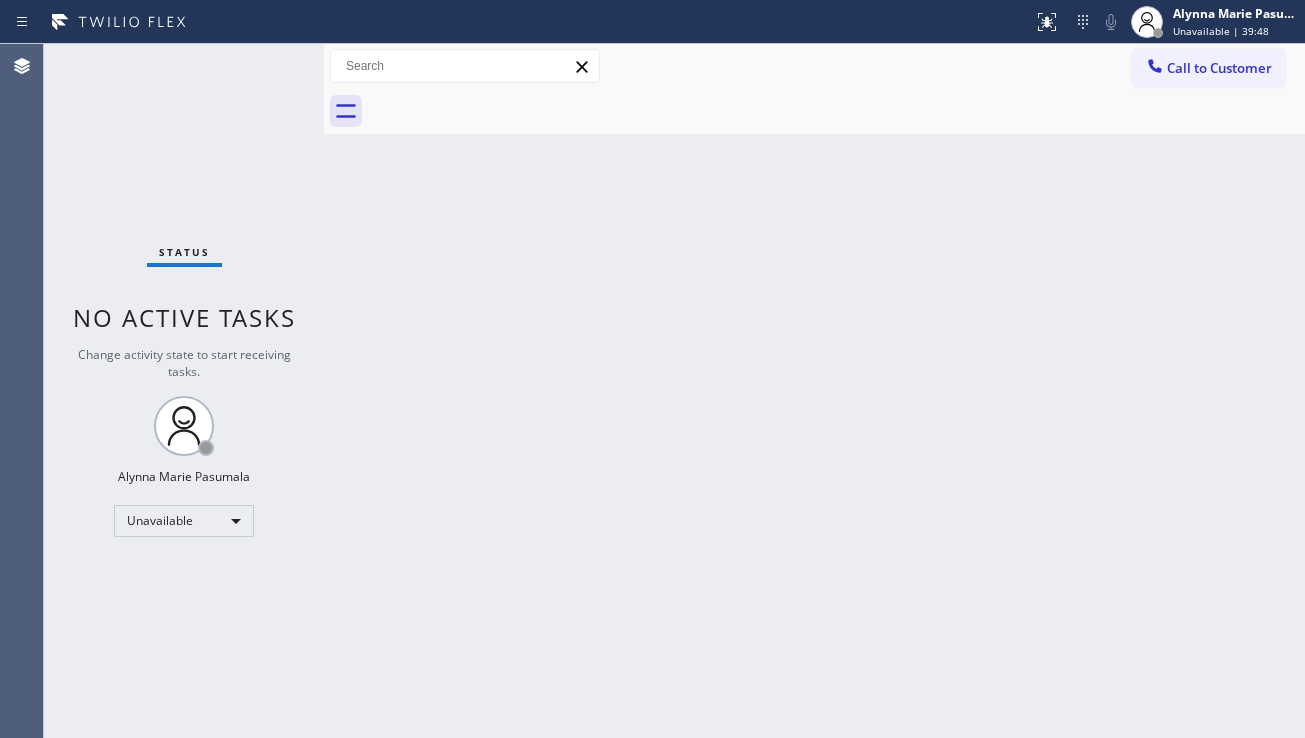 click on "Back to Dashboard Change Sender ID Customers Technicians Select a contact Outbound call Technician Search Technician Your caller id phone number Your caller id phone number Call Technician info Name   Phone none Address none Change Sender ID HVAC +18559994417 5 Star Appliance +18557314952 Appliance Repair +18554611149 Plumbing +18889090120 Air Duct Cleaning +18006865038  Electricians +18005688664 Cancel Change Check personal SMS Reset Change No tabs Call to Customer Outbound call Location Search location Your caller id phone number Customer number Call Outbound call Technician Search Technician Your caller id phone number Your caller id phone number Call" at bounding box center (814, 391) 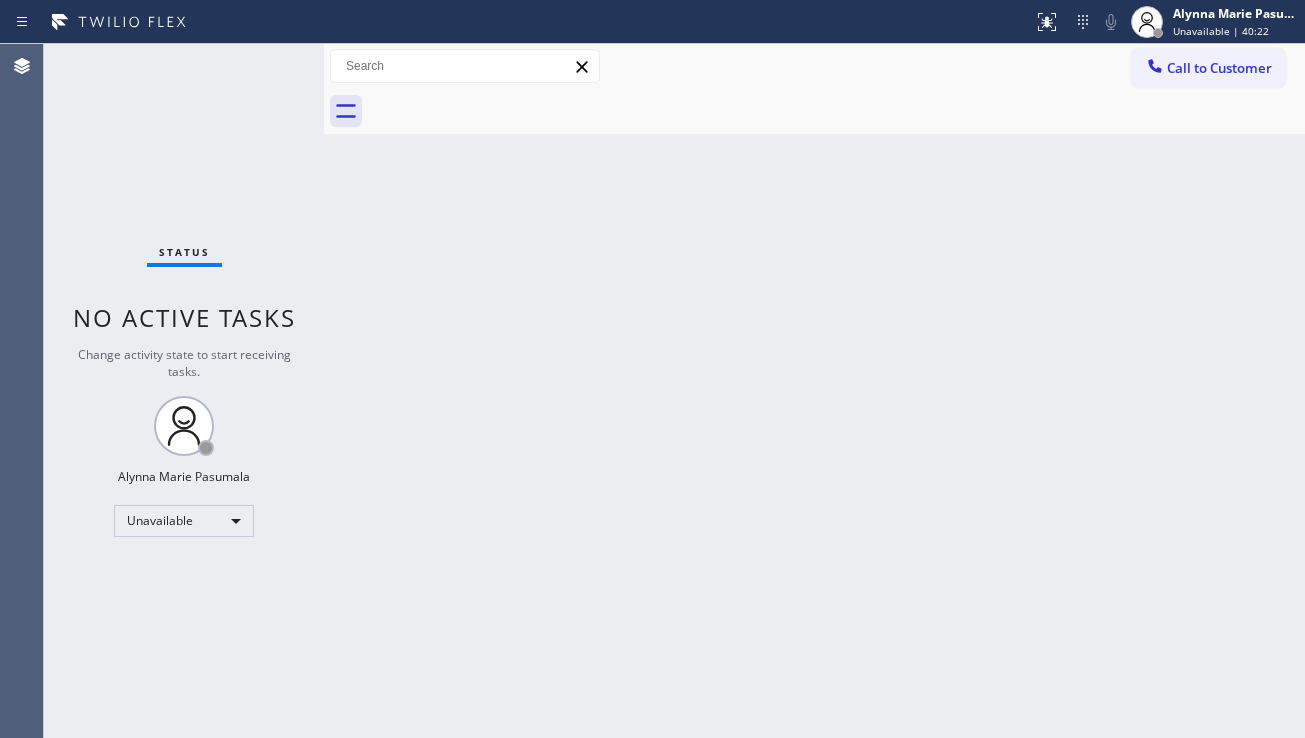 click on "Status   No active tasks     Change activity state to start receiving tasks.   [FIRST] [LAST] Unavailable" at bounding box center (184, 391) 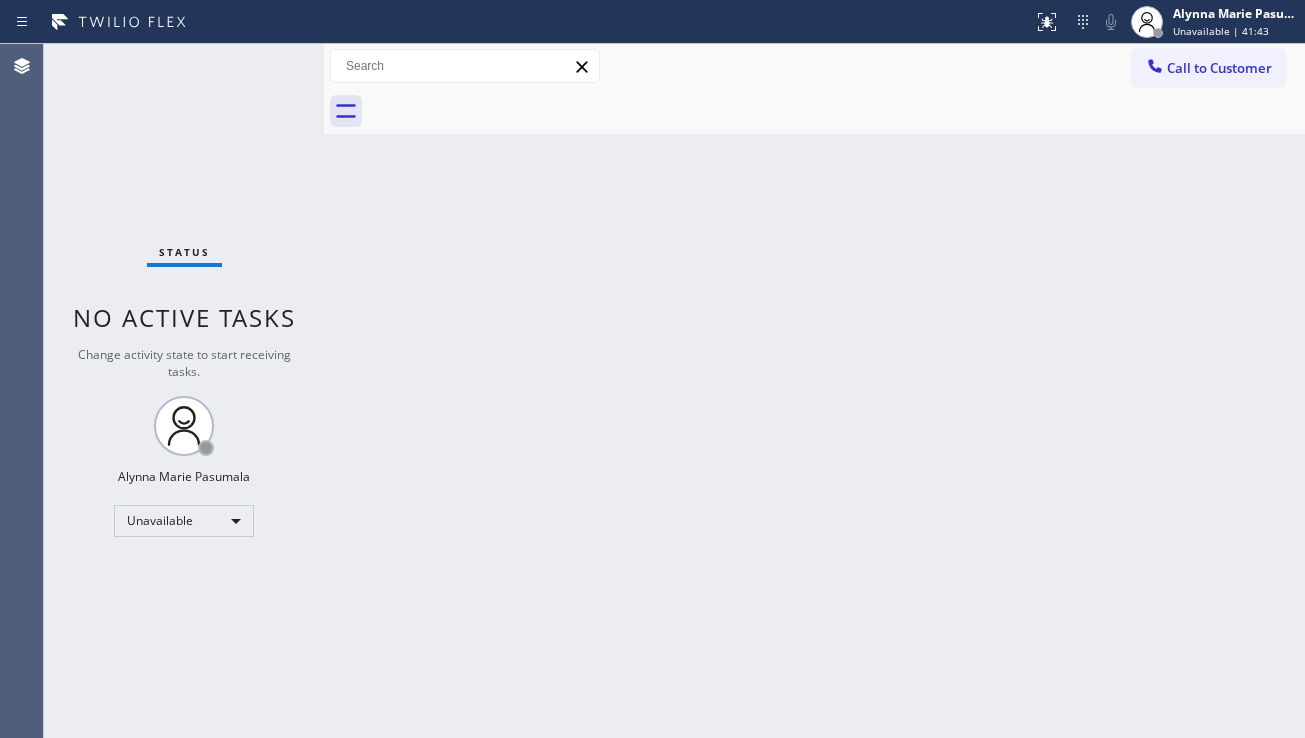 click on "Back to Dashboard Change Sender ID Customers Technicians Select a contact Outbound call Technician Search Technician Your caller id phone number Your caller id phone number Call Technician info Name   Phone none Address none Change Sender ID HVAC +18559994417 5 Star Appliance +18557314952 Appliance Repair +18554611149 Plumbing +18889090120 Air Duct Cleaning +18006865038  Electricians +18005688664 Cancel Change Check personal SMS Reset Change No tabs Call to Customer Outbound call Location Search location Your caller id phone number Customer number Call Outbound call Technician Search Technician Your caller id phone number Your caller id phone number Call" at bounding box center [814, 391] 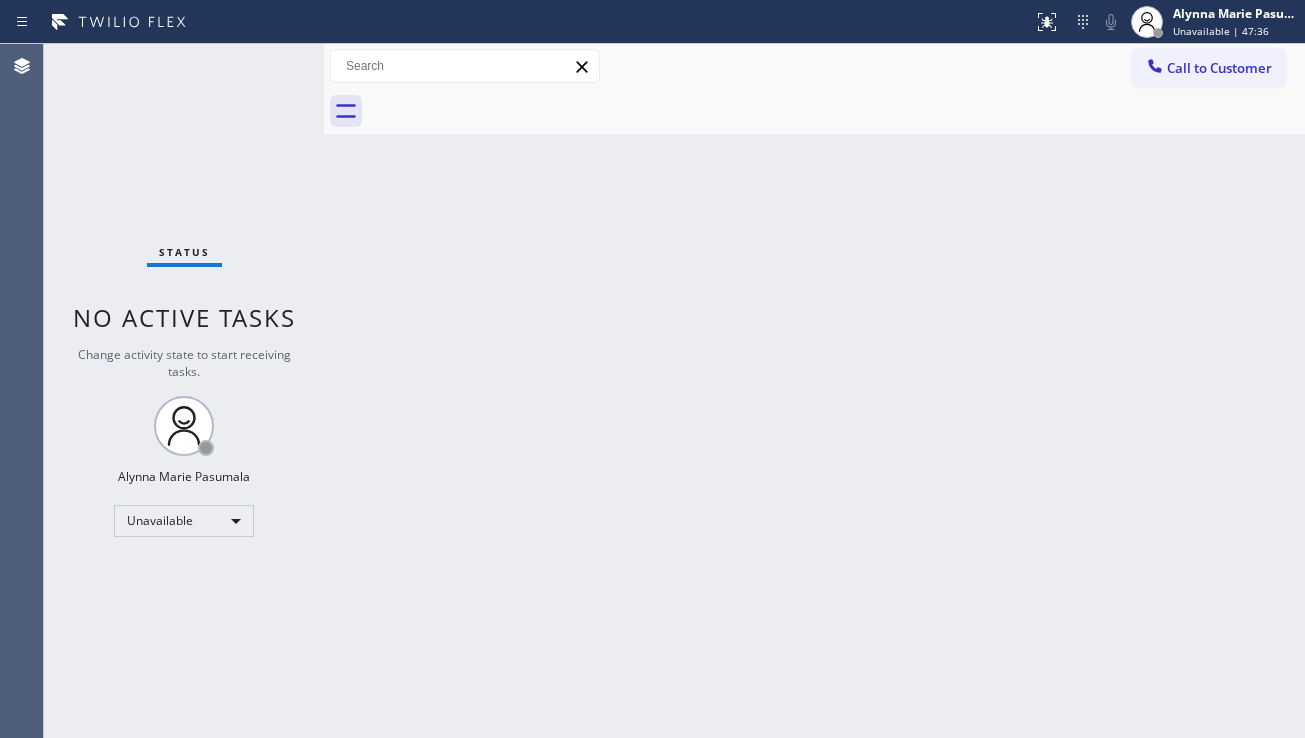 click on "Back to Dashboard Change Sender ID Customers Technicians Select a contact Outbound call Technician Search Technician Your caller id phone number Your caller id phone number Call Technician info Name   Phone none Address none Change Sender ID HVAC +18559994417 5 Star Appliance +18557314952 Appliance Repair +18554611149 Plumbing +18889090120 Air Duct Cleaning +18006865038  Electricians +18005688664 Cancel Change Check personal SMS Reset Change No tabs Call to Customer Outbound call Location Search location Your caller id phone number Customer number Call Outbound call Technician Search Technician Your caller id phone number Your caller id phone number Call" at bounding box center (814, 391) 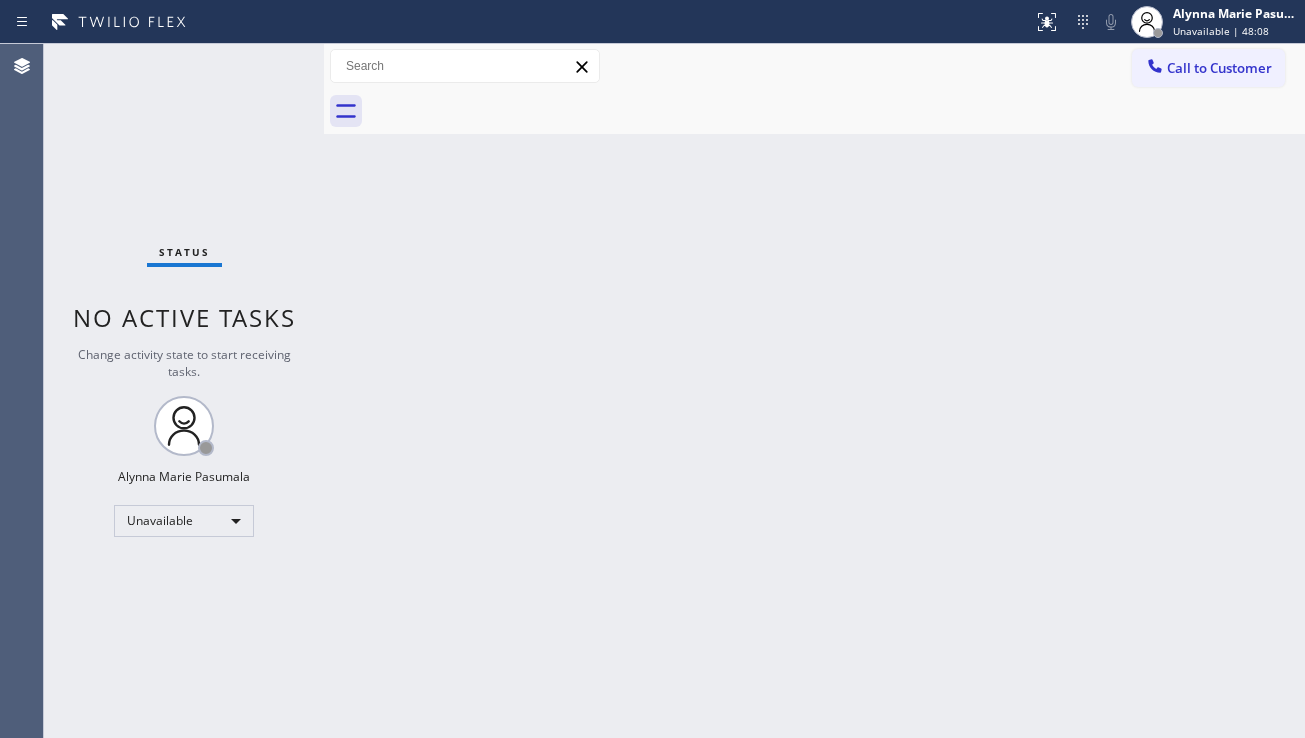 click on "Back to Dashboard Change Sender ID Customers Technicians Select a contact Outbound call Technician Search Technician Your caller id phone number Your caller id phone number Call Technician info Name   Phone none Address none Change Sender ID HVAC +18559994417 5 Star Appliance +18557314952 Appliance Repair +18554611149 Plumbing +18889090120 Air Duct Cleaning +18006865038  Electricians +18005688664 Cancel Change Check personal SMS Reset Change No tabs Call to Customer Outbound call Location Search location Your caller id phone number Customer number Call Outbound call Technician Search Technician Your caller id phone number Your caller id phone number Call" at bounding box center (814, 391) 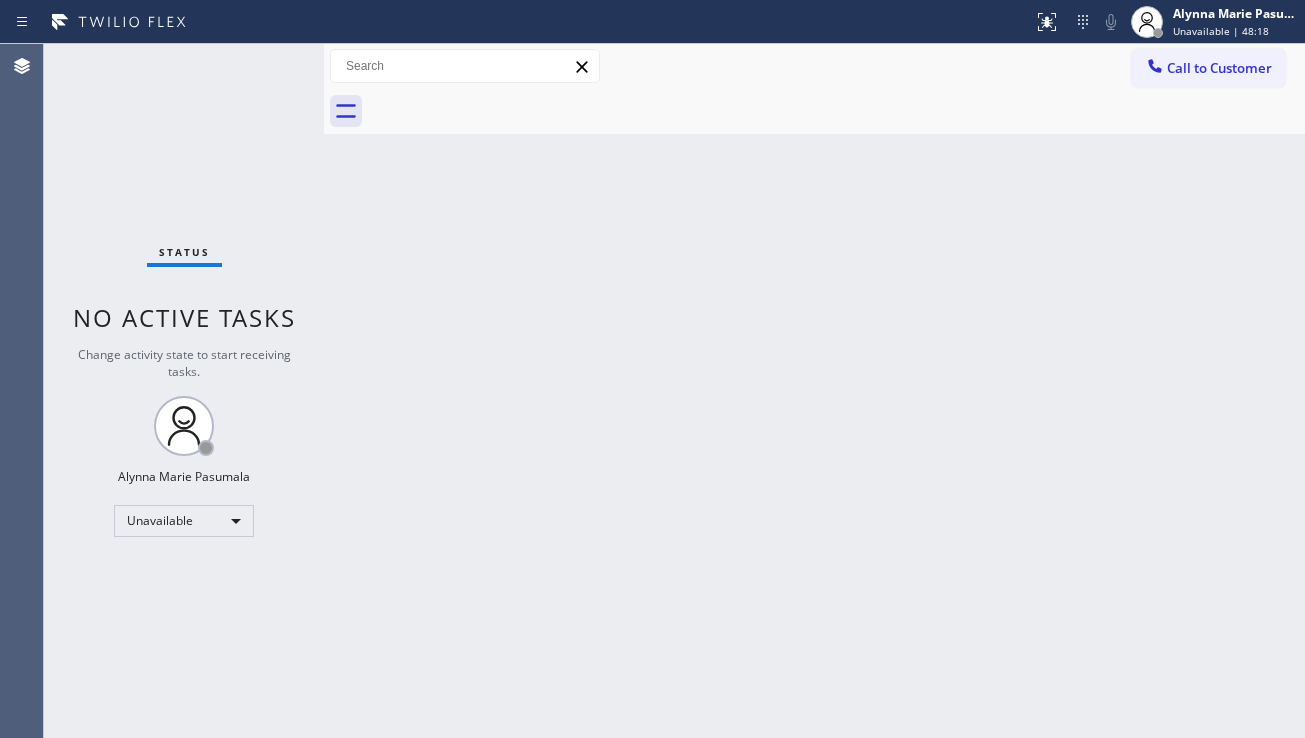 drag, startPoint x: 1177, startPoint y: 333, endPoint x: 1200, endPoint y: 284, distance: 54.129475 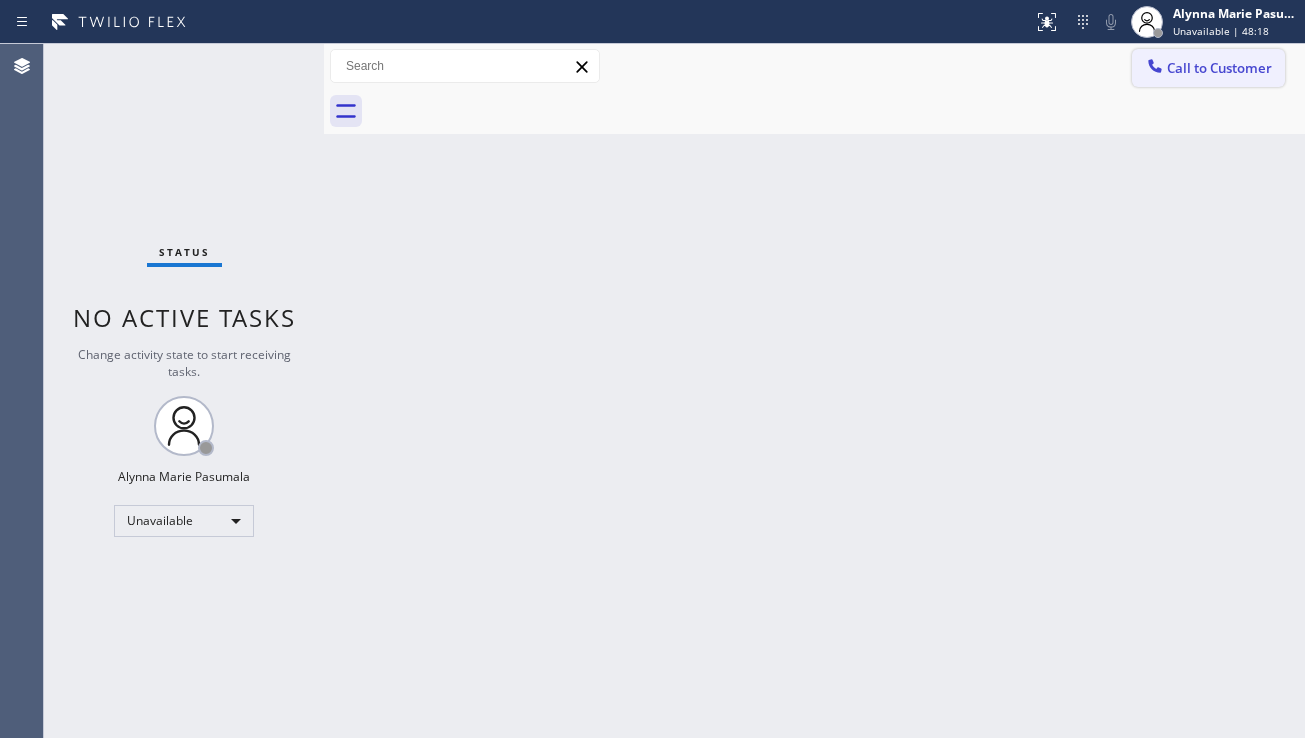 click on "Call to Customer" at bounding box center (1219, 68) 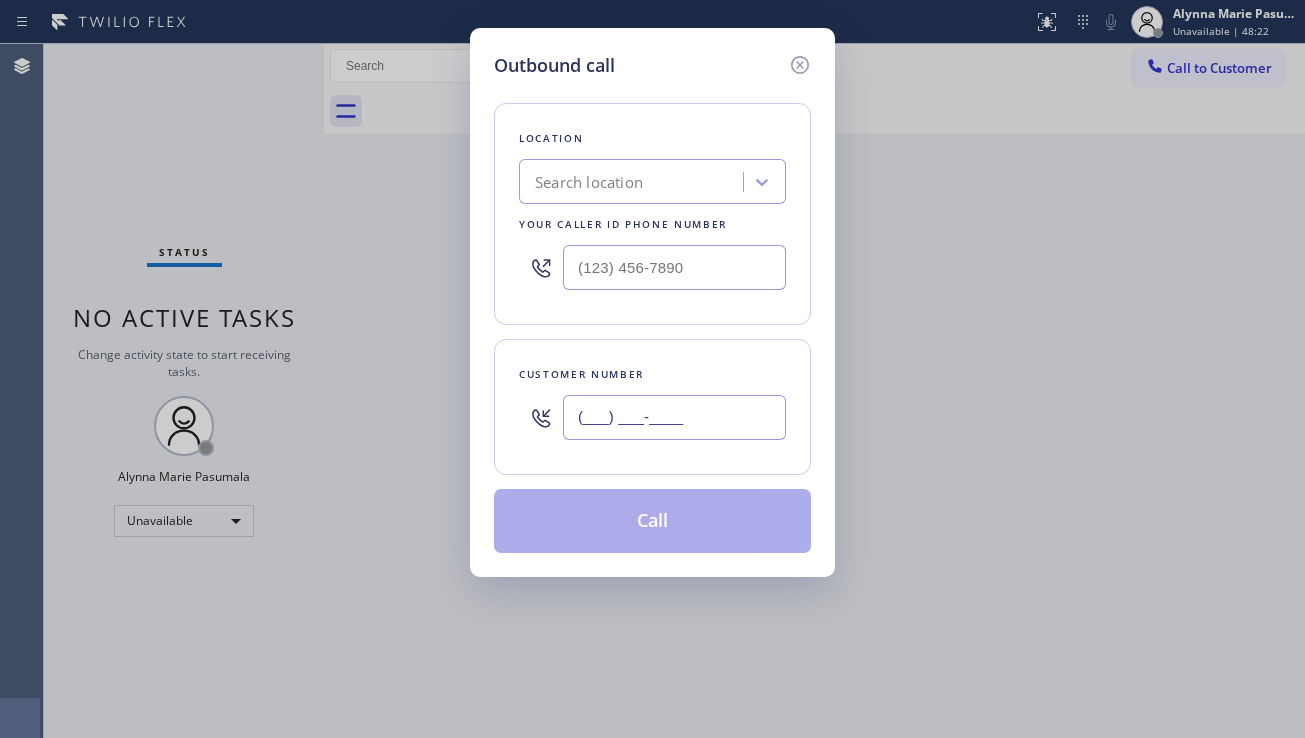 click on "(___) ___-____" at bounding box center [674, 417] 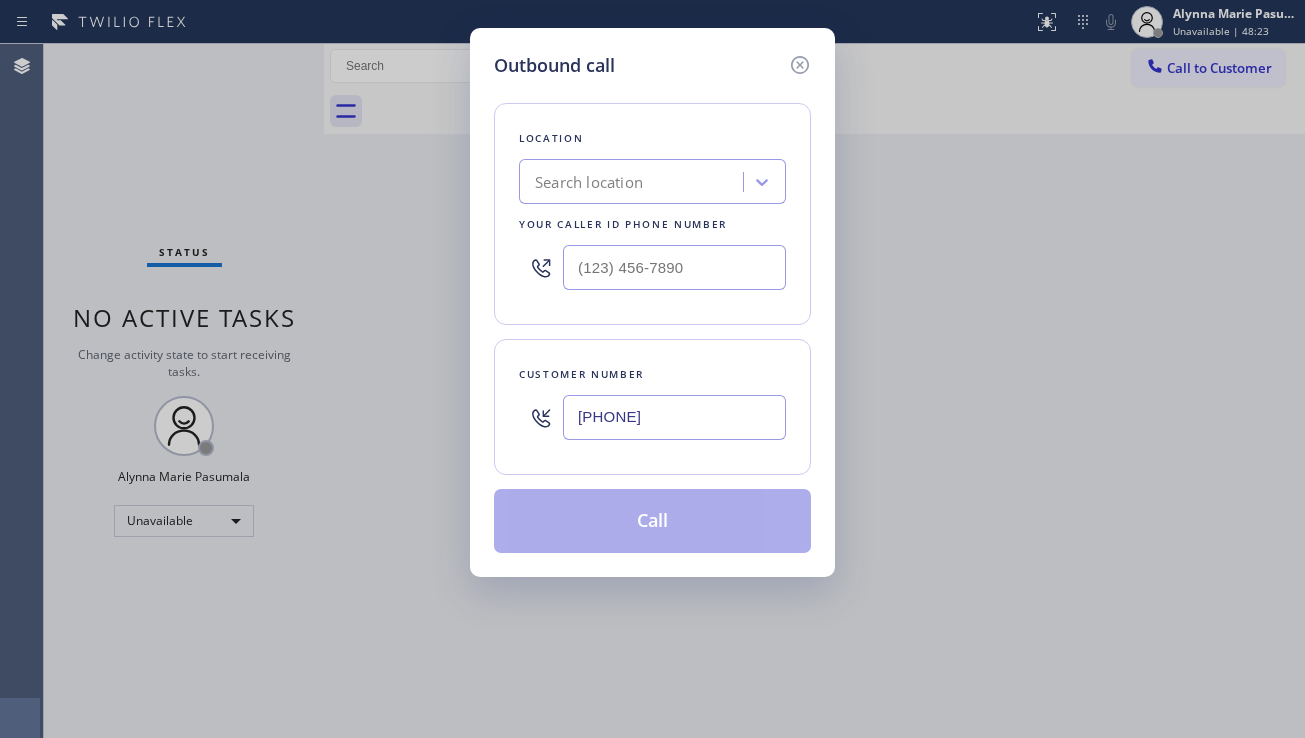 type on "[PHONE]" 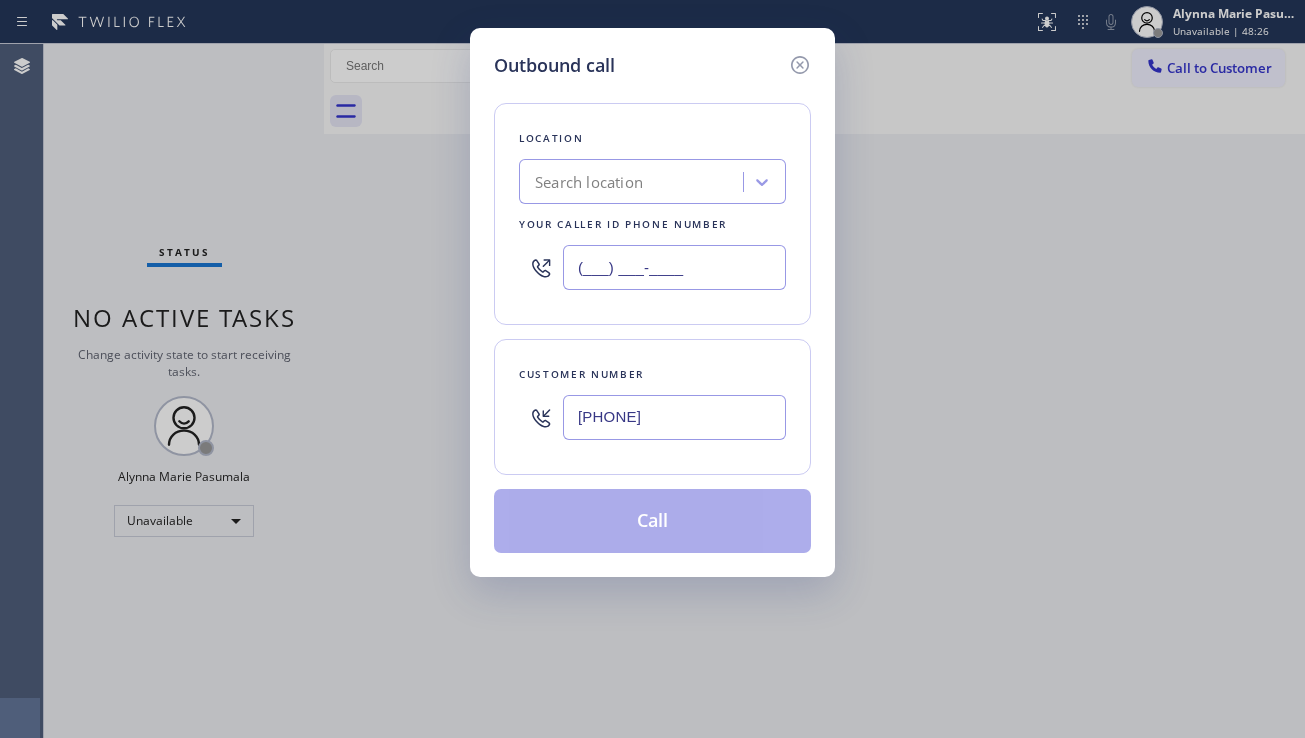 click on "(___) ___-____" at bounding box center [674, 267] 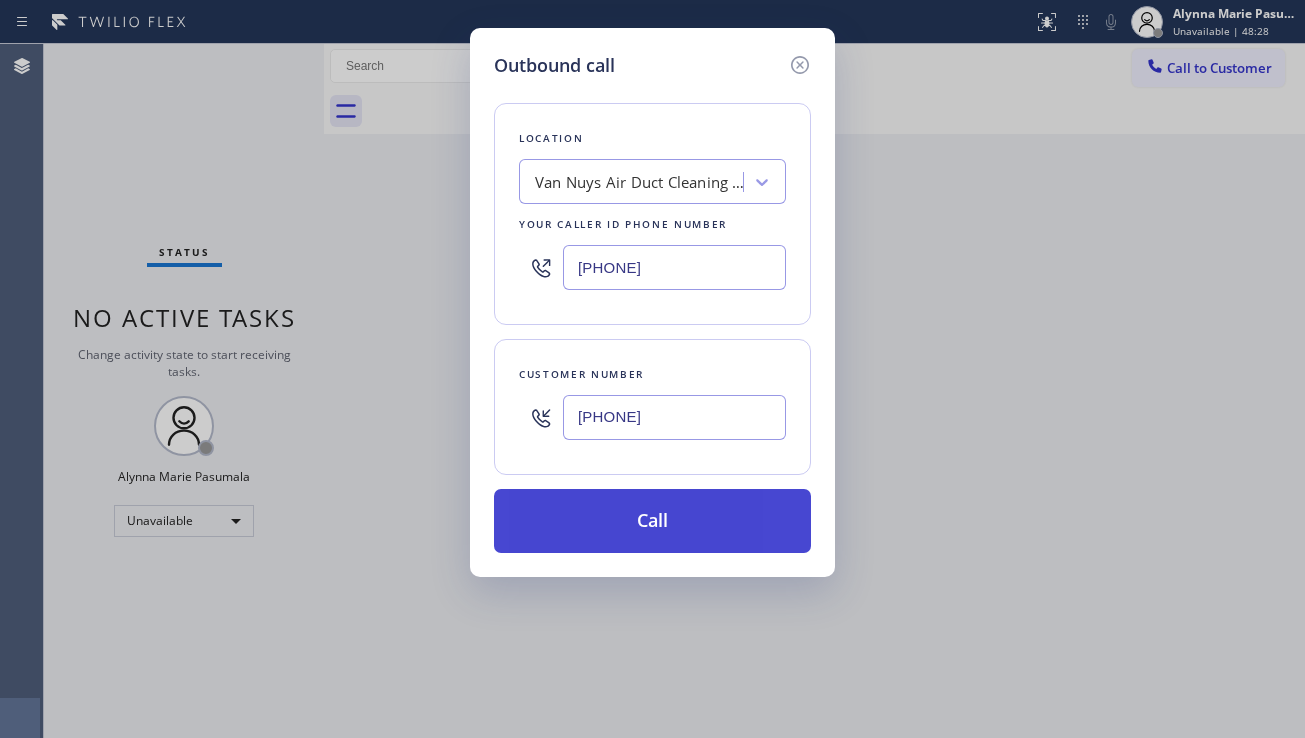 type on "[PHONE]" 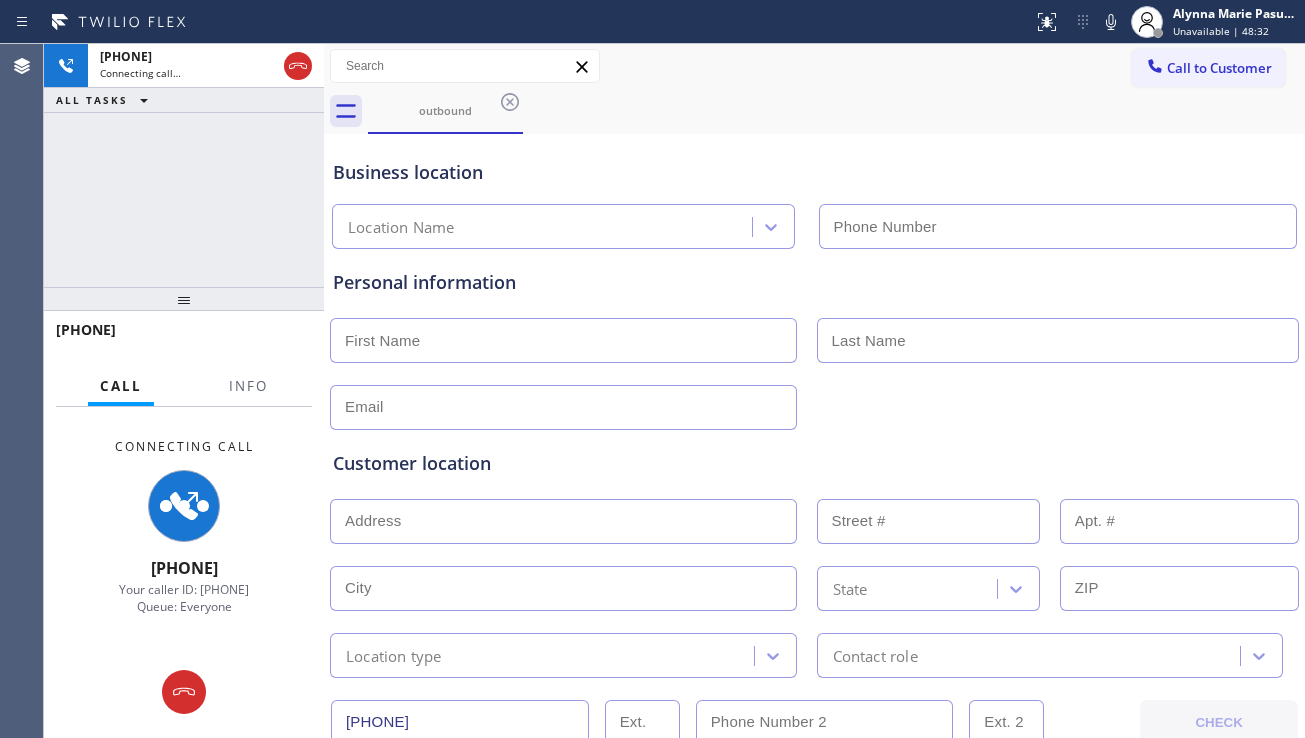 type on "[PHONE]" 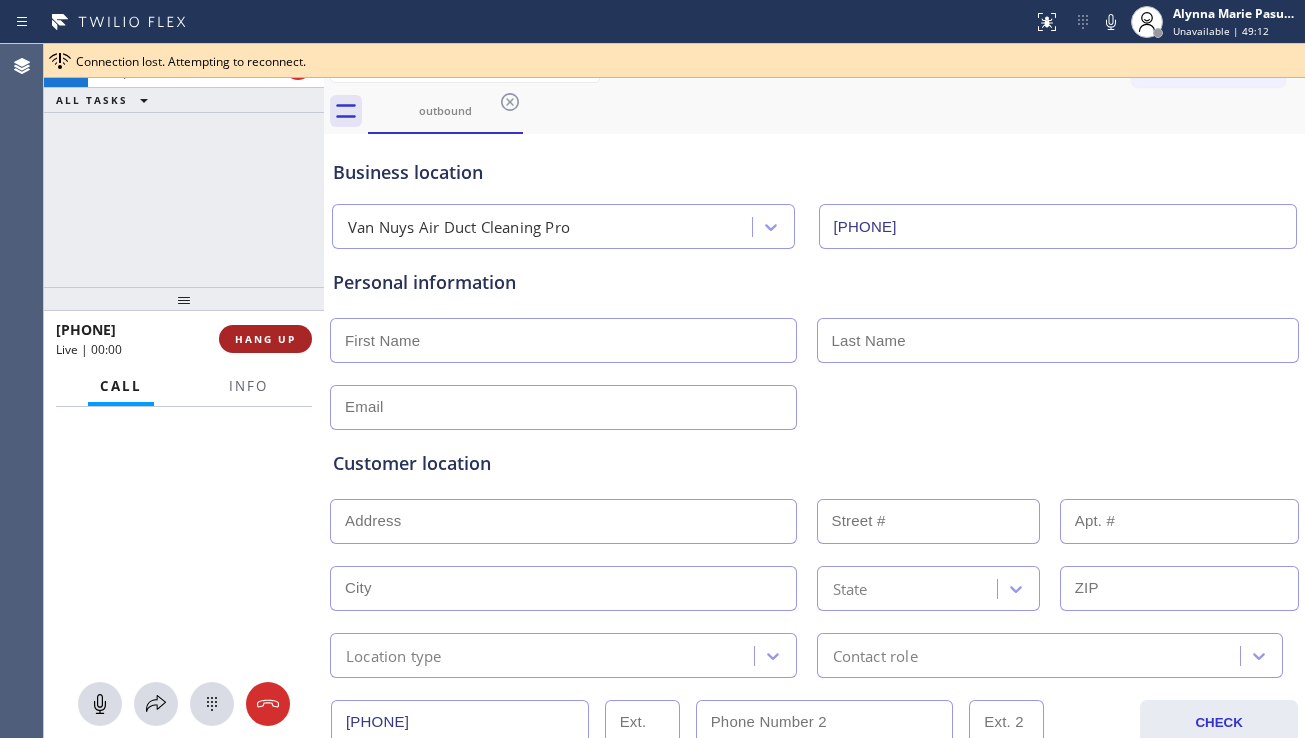 click on "HANG UP" at bounding box center (265, 339) 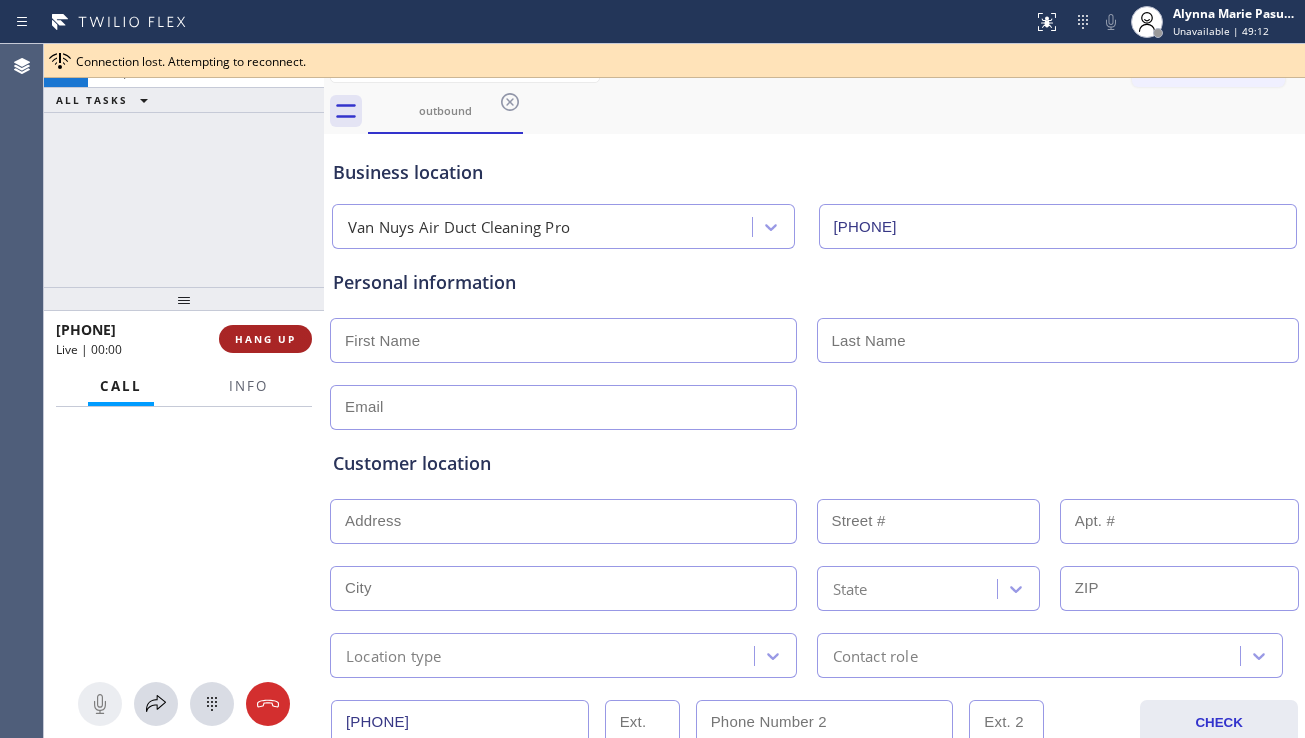 click on "HANG UP" at bounding box center [265, 339] 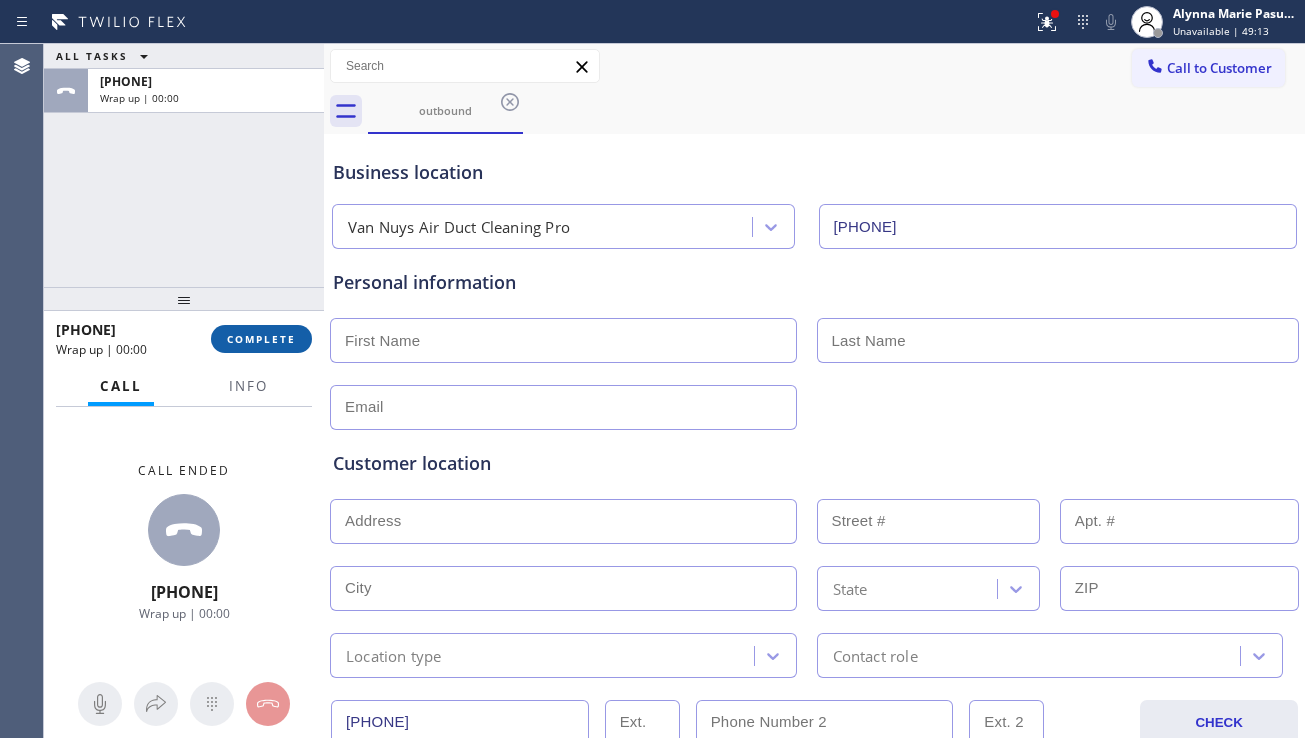 click on "COMPLETE" at bounding box center (261, 339) 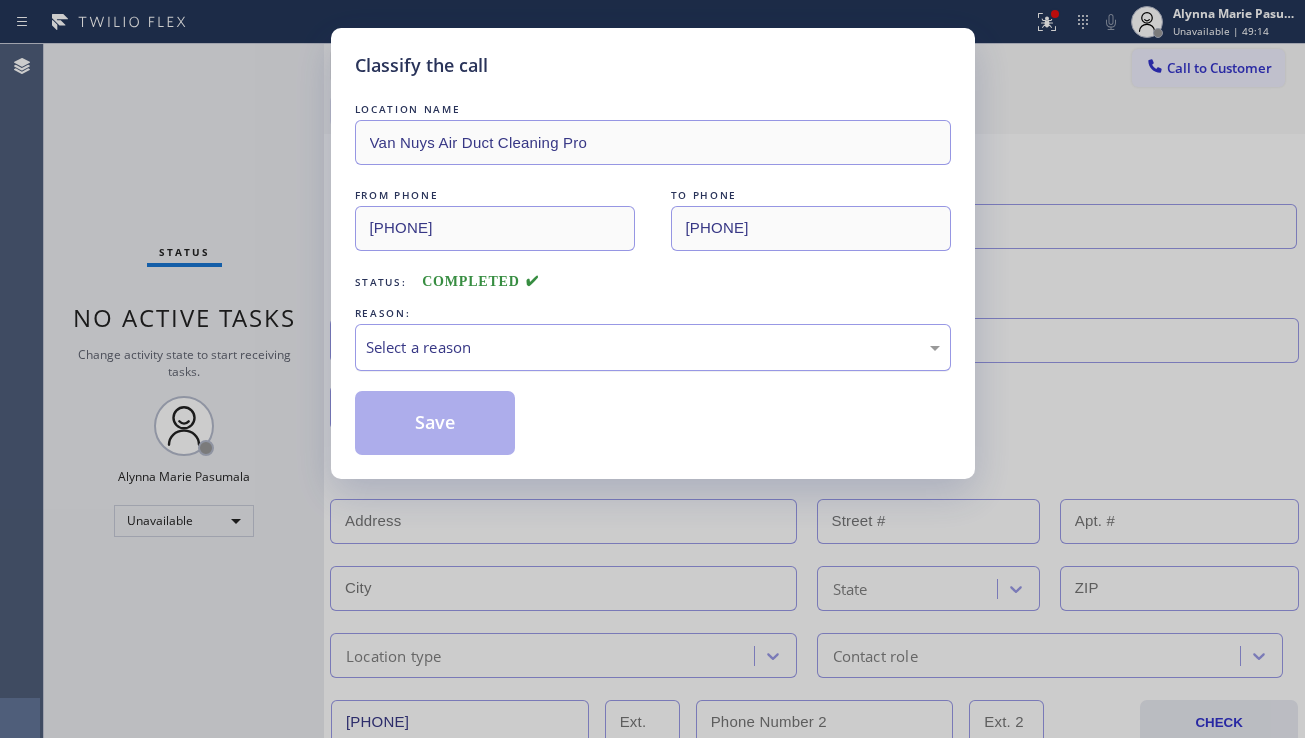 click on "Select a reason" at bounding box center (653, 347) 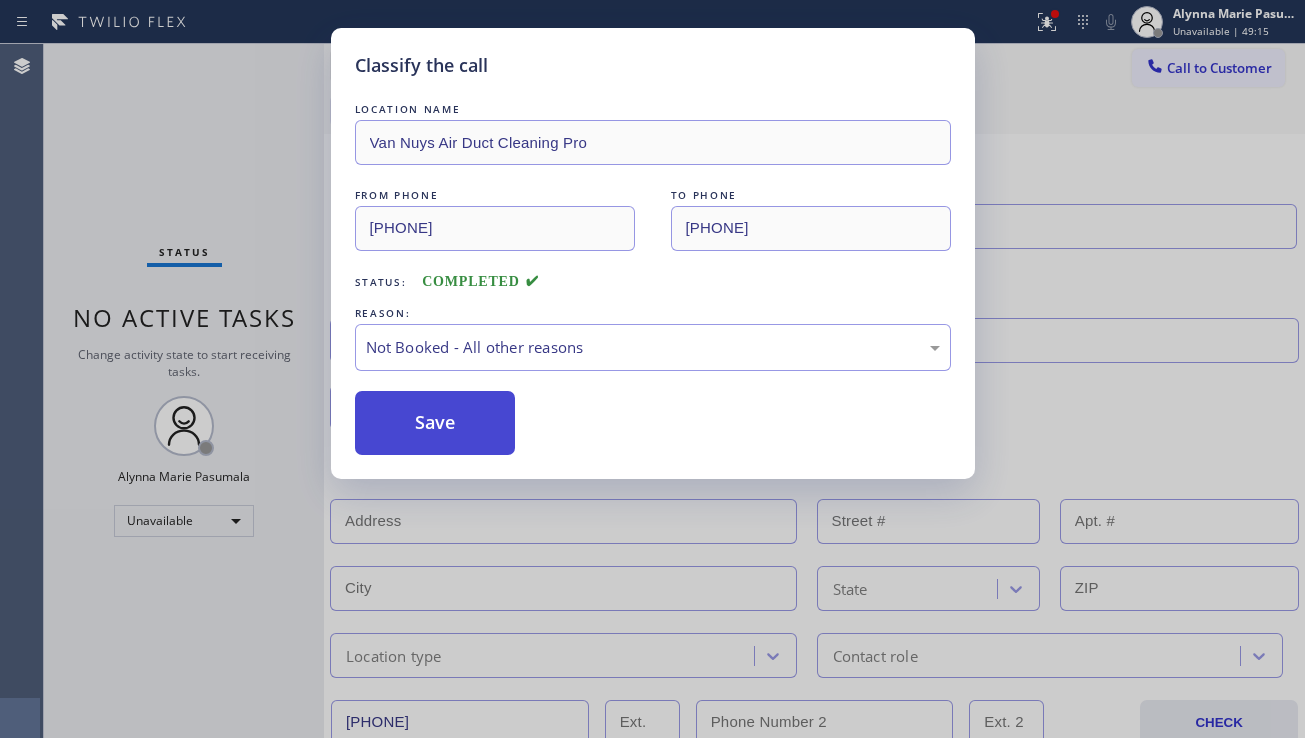 click on "Save" at bounding box center (435, 423) 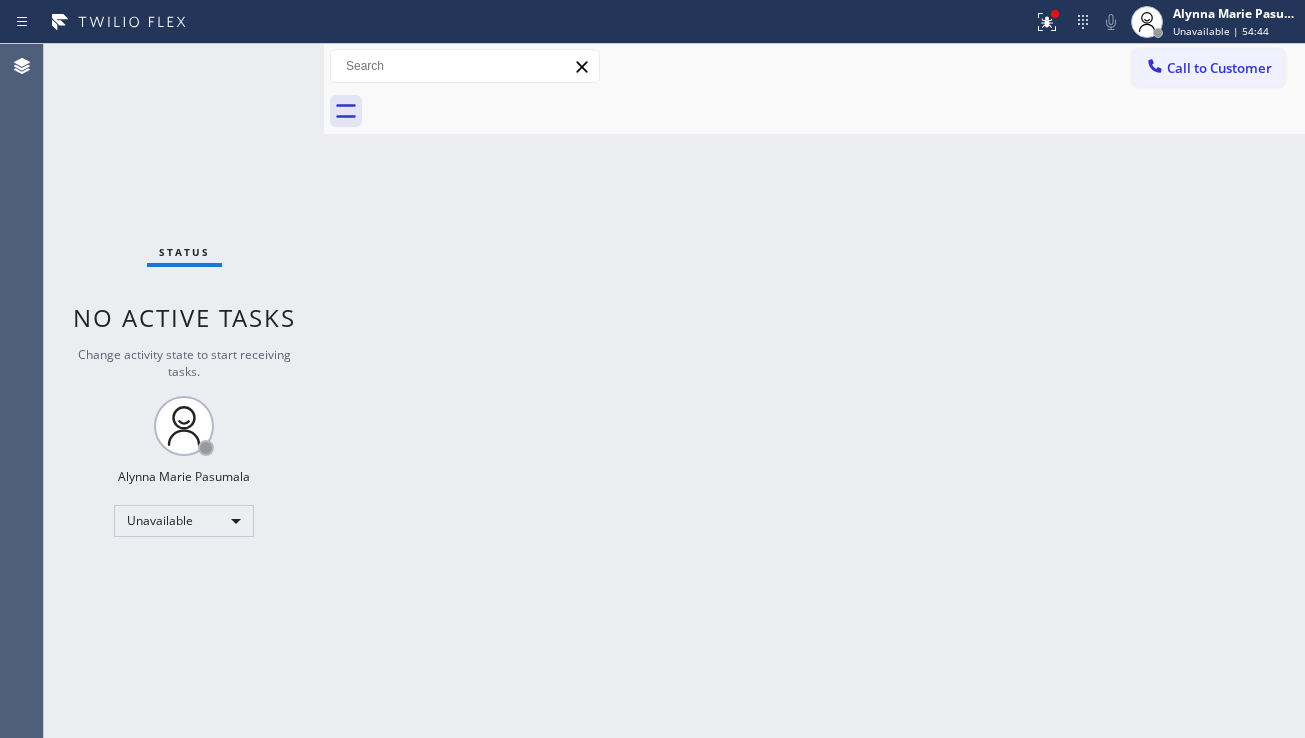 click on "Back to Dashboard Change Sender ID Customers Technicians Select a contact Outbound call Location Search location Your caller id phone number Customer number Call Customer info Name Phone none Address none Change Sender ID HVAC [PHONE] 5 Star Appliance [PHONE] Appliance Repair [PHONE] Plumbing [PHONE] Air Duct Cleaning [PHONE] Electricians [PHONE] Cancel Change Check personal SMS Reset Change No tabs Call to Customer Outbound call Location Van Nuys Air Duct Cleaning Pro Your caller id phone number [PHONE] Customer number Call Outbound call Technician Search Technician Your caller id phone number Your caller id phone number Call" at bounding box center [814, 391] 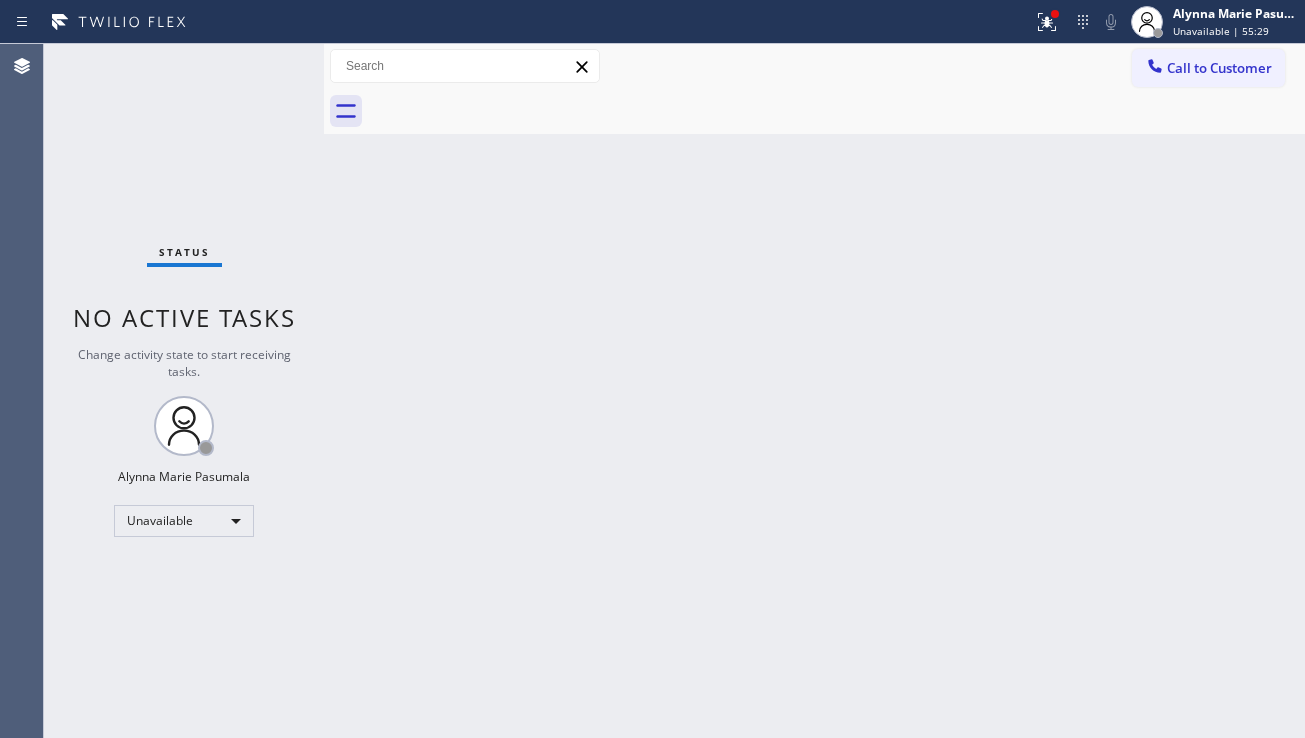 drag, startPoint x: 1182, startPoint y: 76, endPoint x: 1080, endPoint y: 130, distance: 115.41231 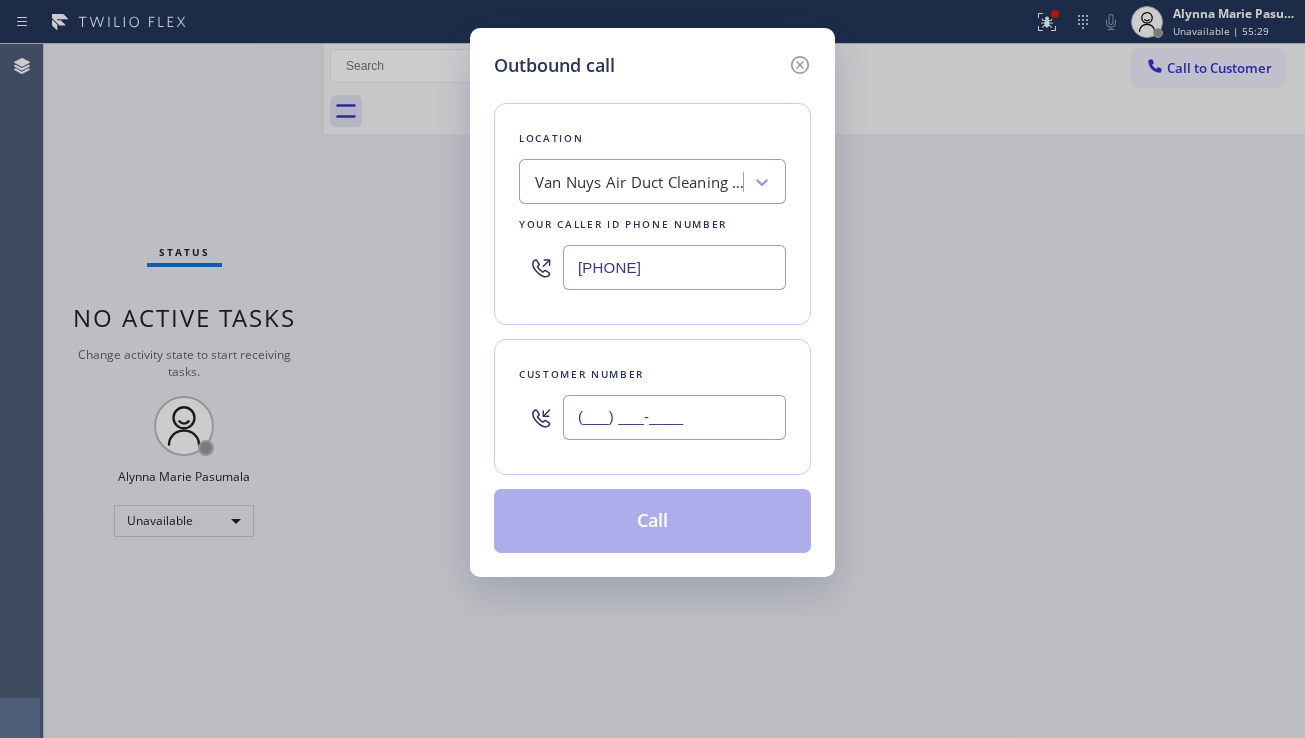 click on "(___) ___-____" at bounding box center (674, 417) 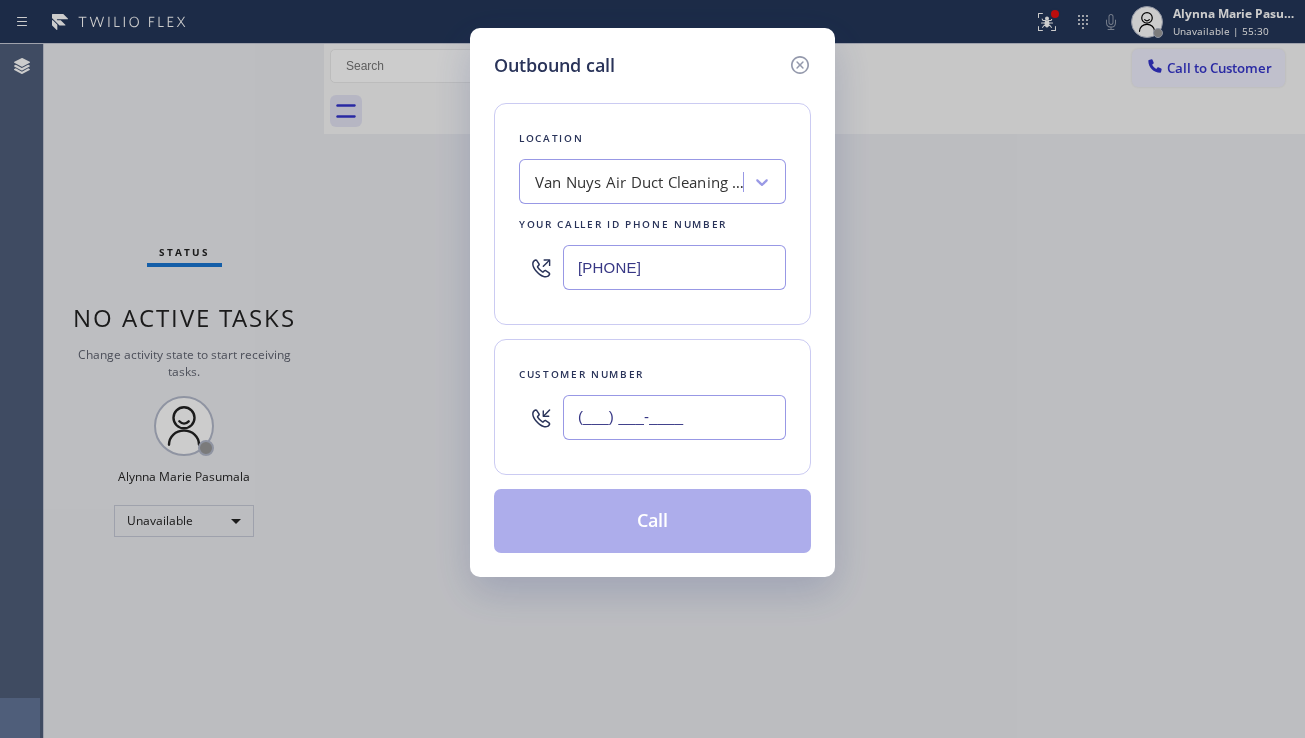 paste on "[PHONE]" 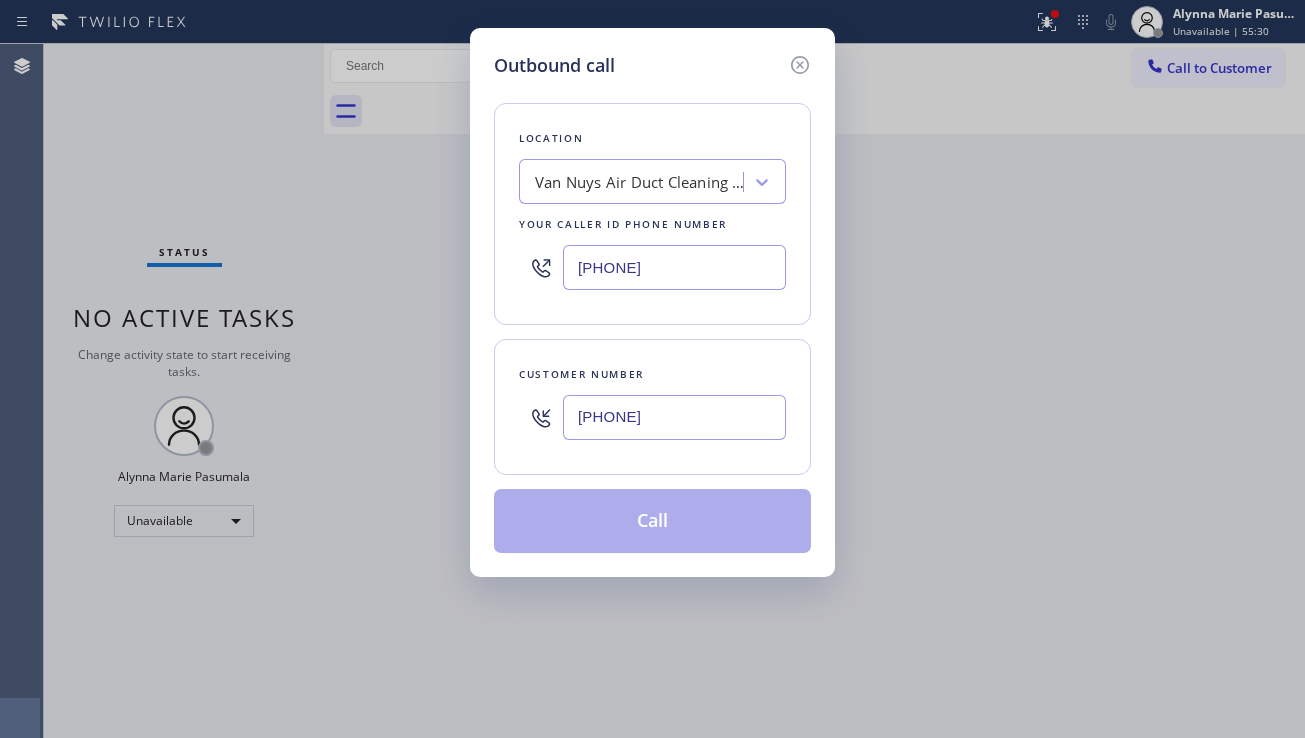 type on "[PHONE]" 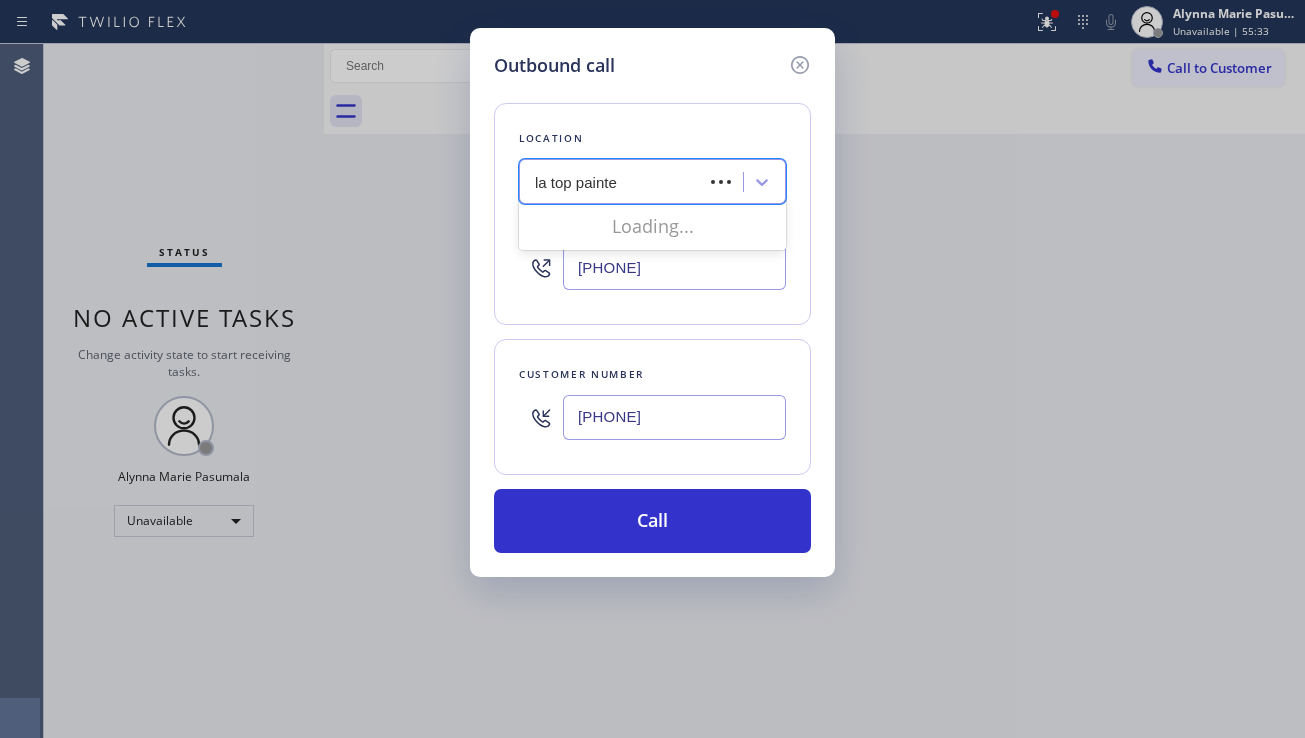 type on "la top painter" 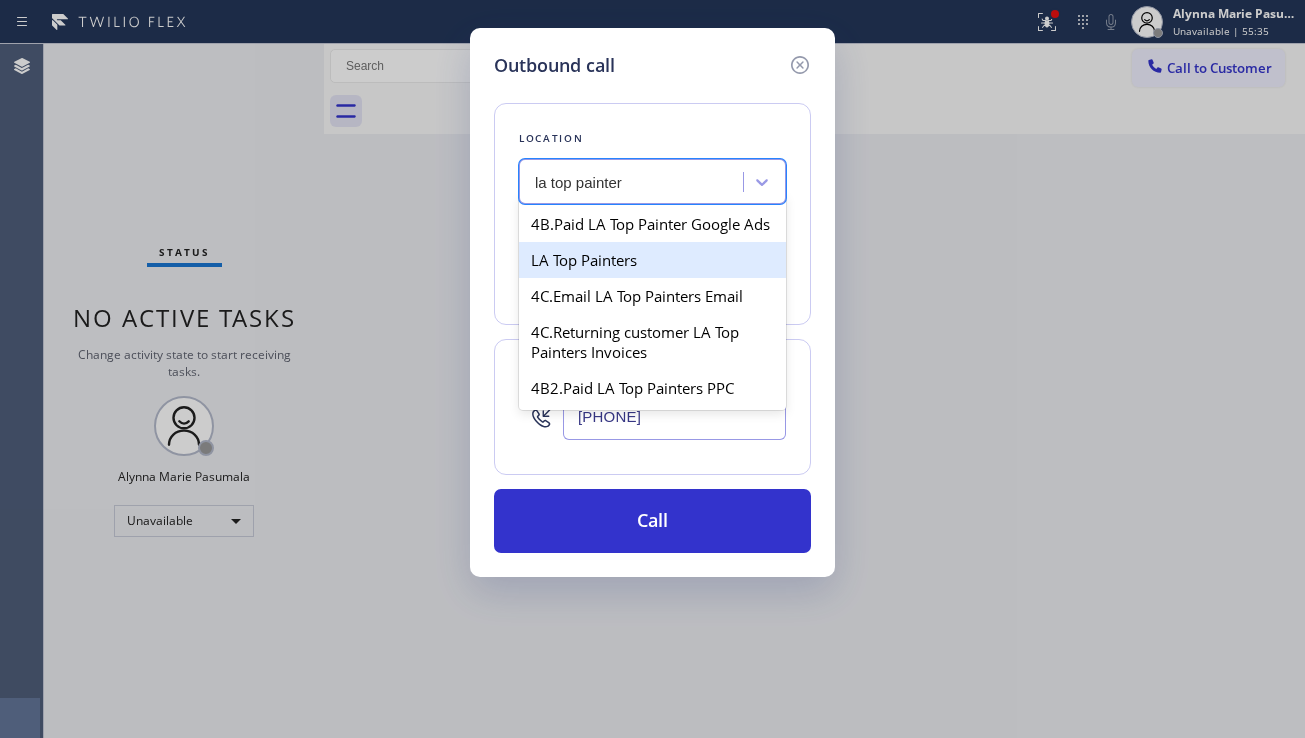 click on "LA Top Painters" at bounding box center [652, 260] 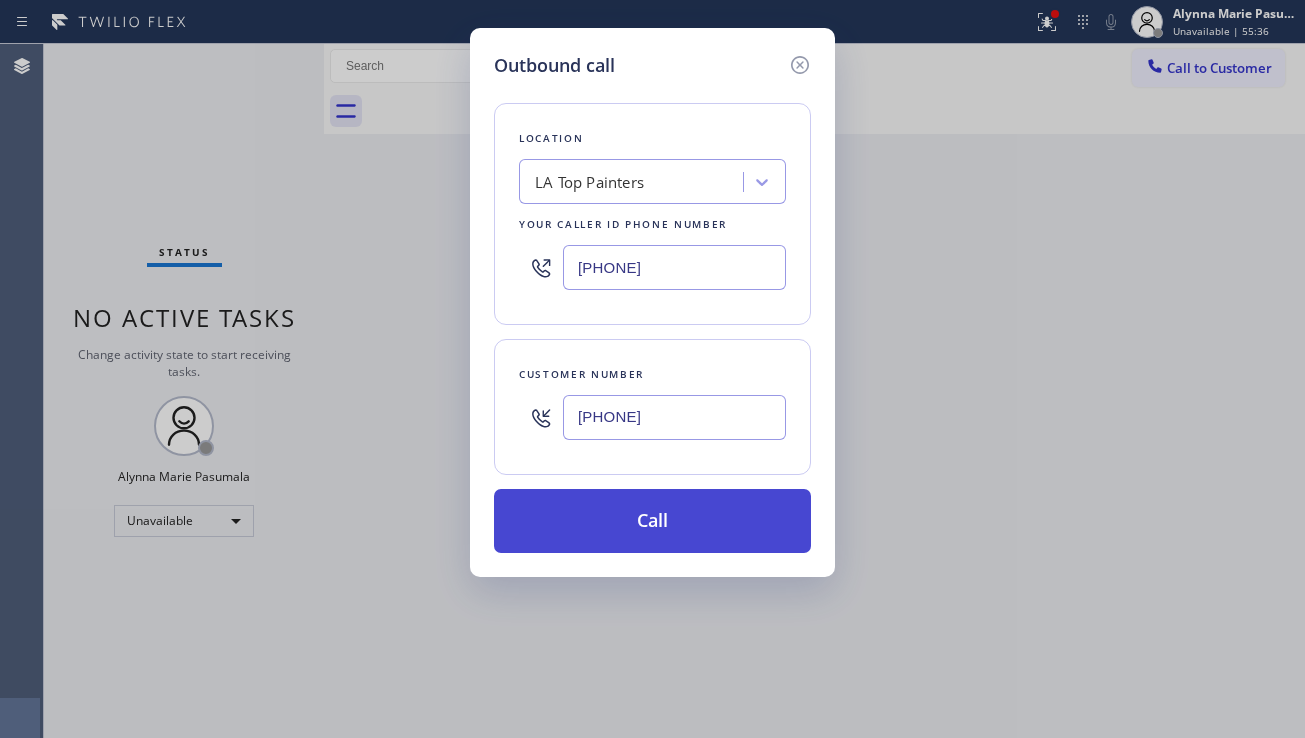 click on "Call" at bounding box center (652, 521) 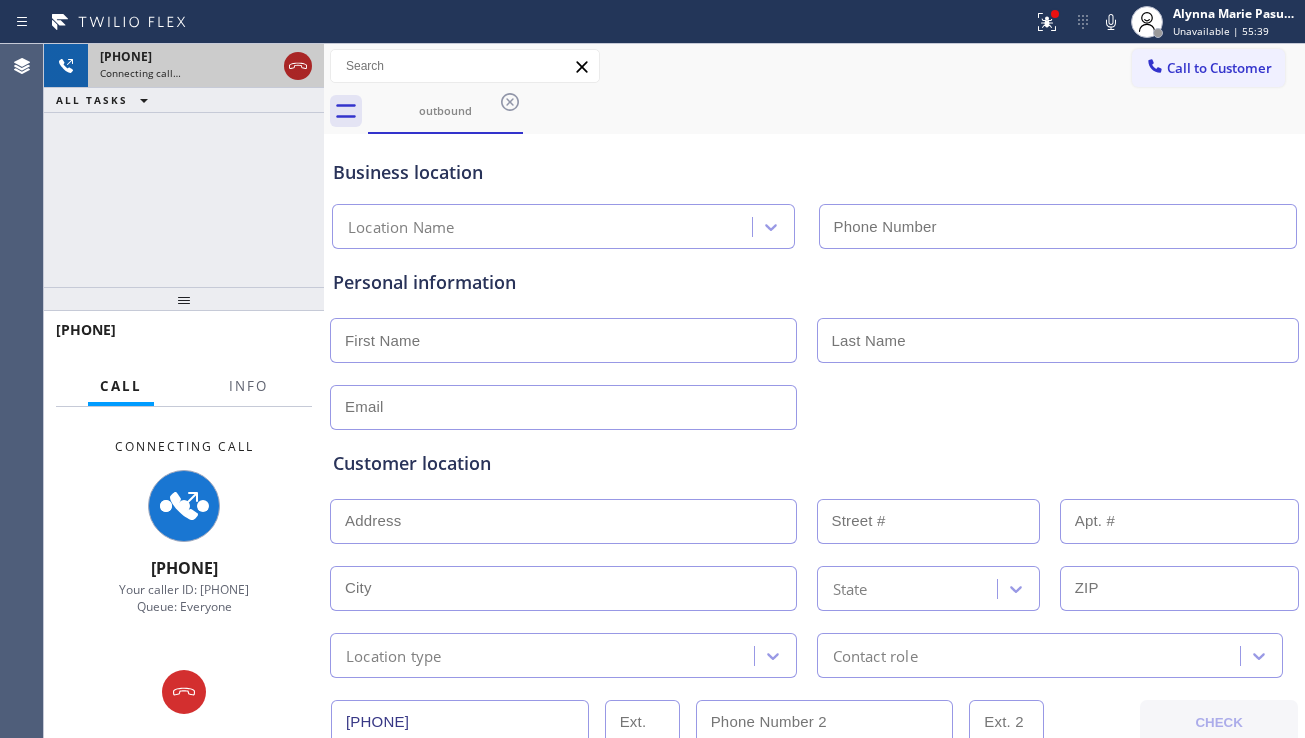 click 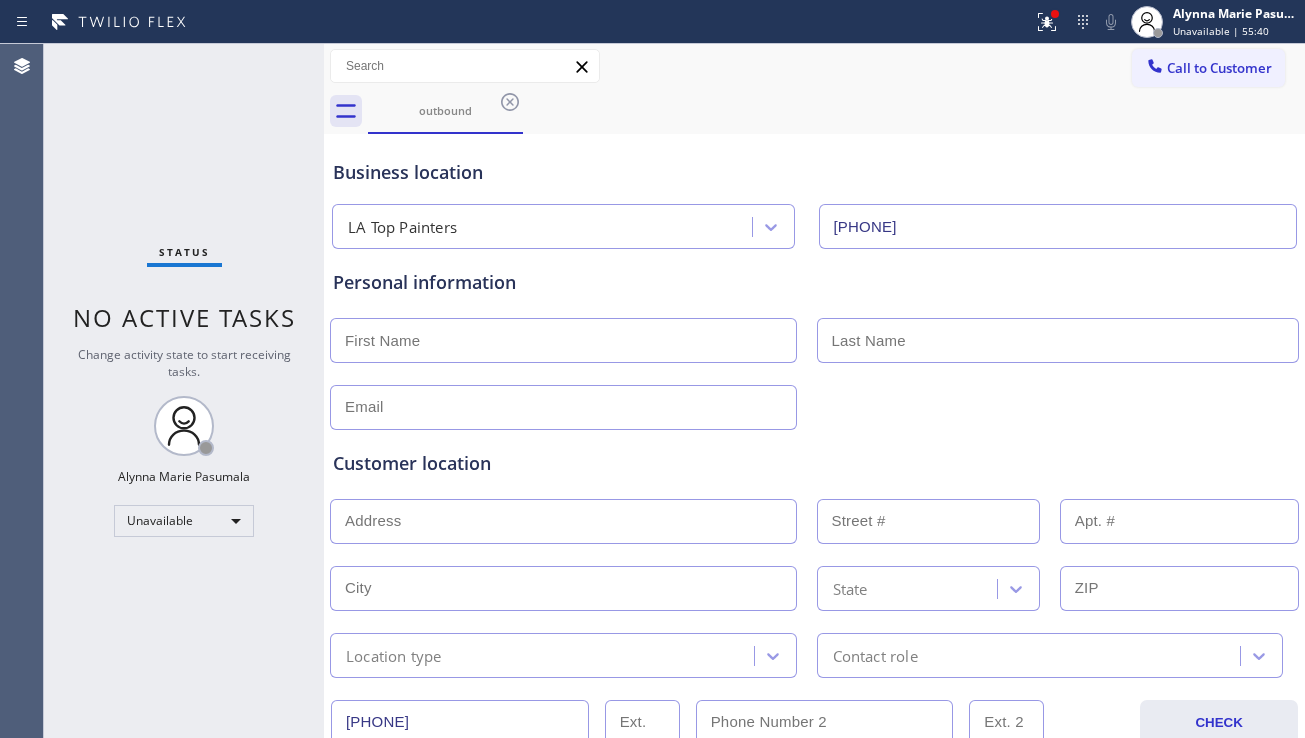 click at bounding box center (563, 340) 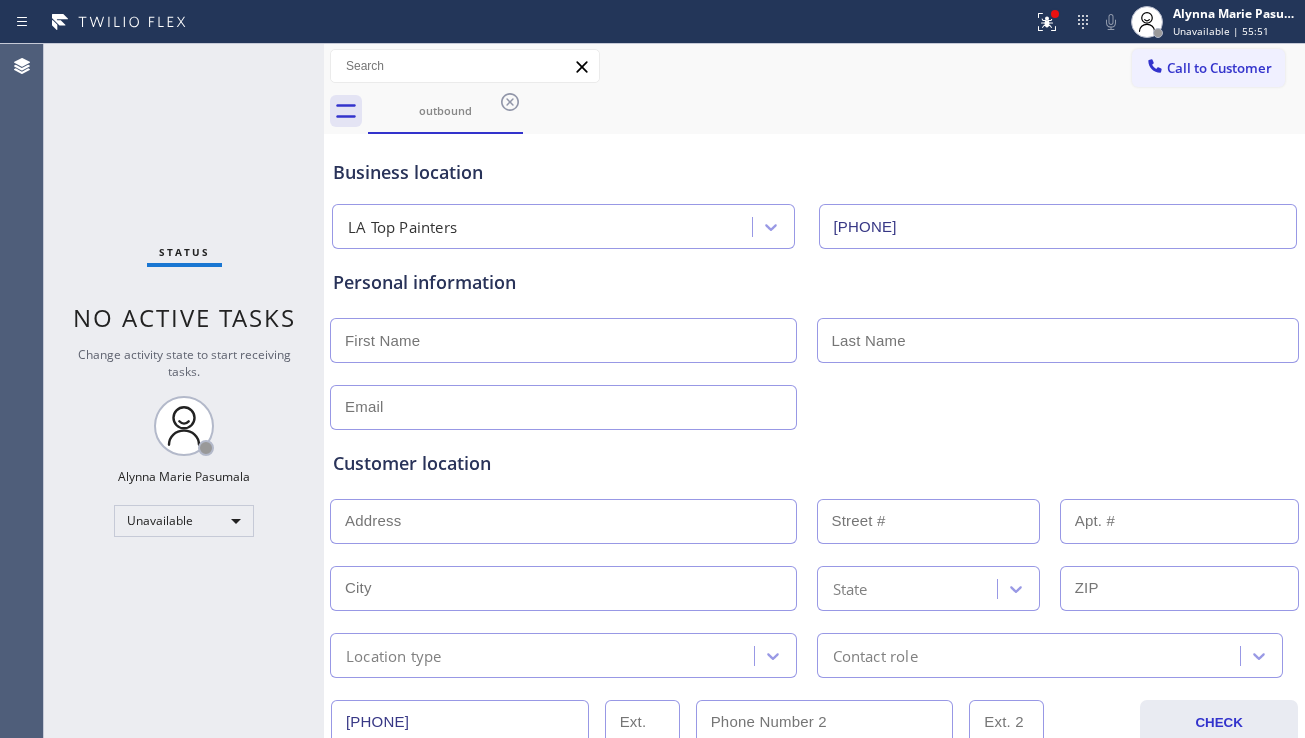 click at bounding box center (814, 405) 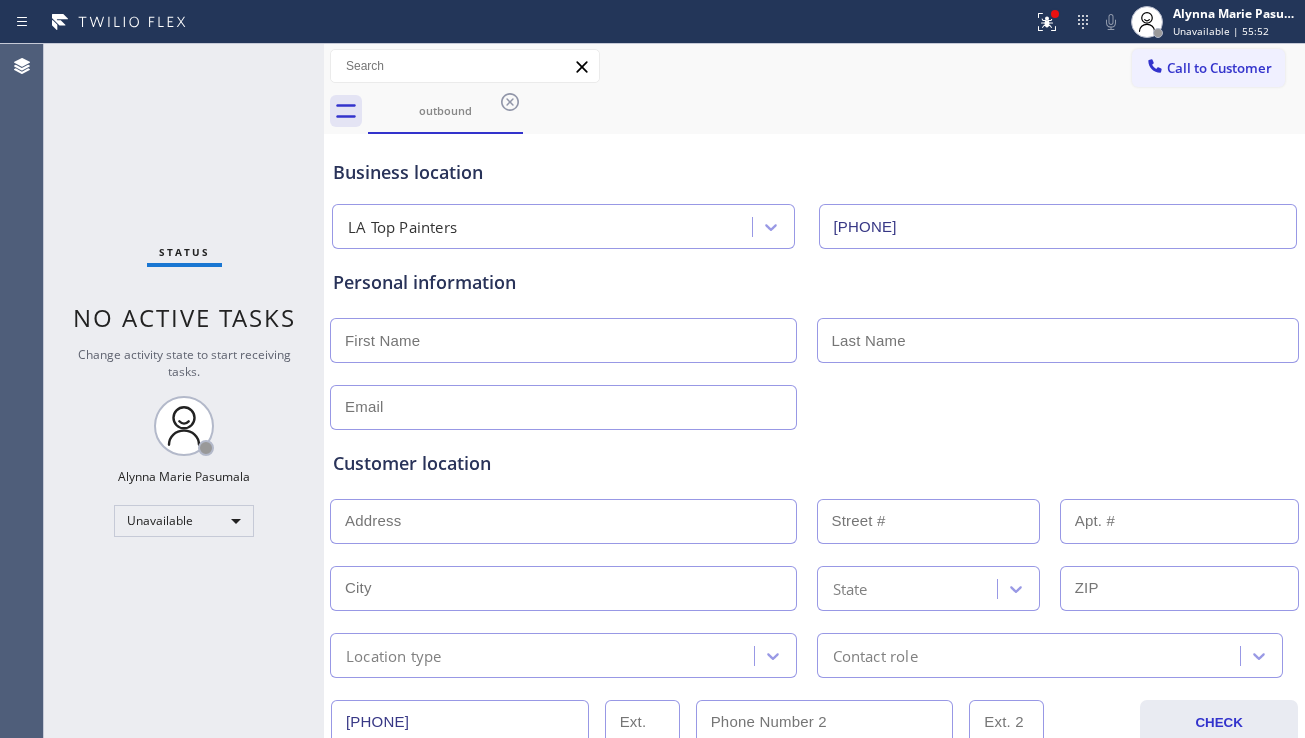 click at bounding box center (563, 340) 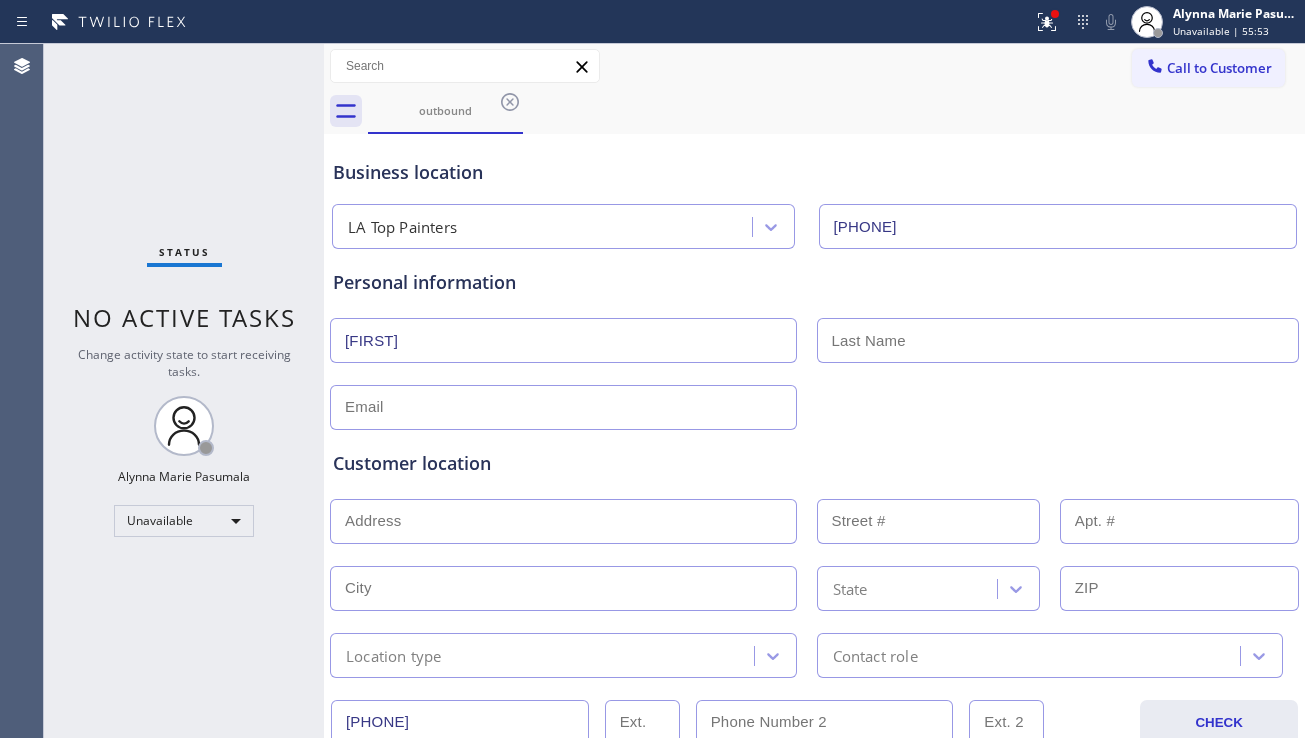 type on "[FIRST]" 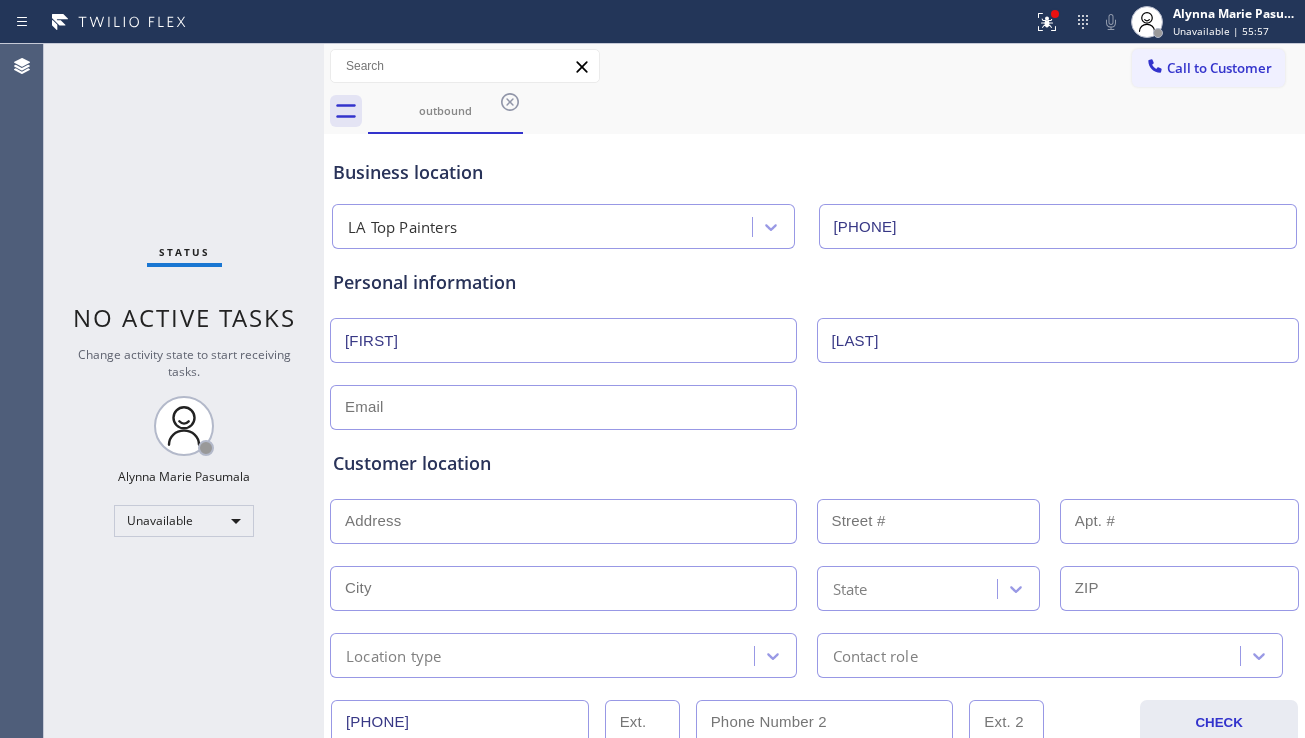 type on "[LAST]" 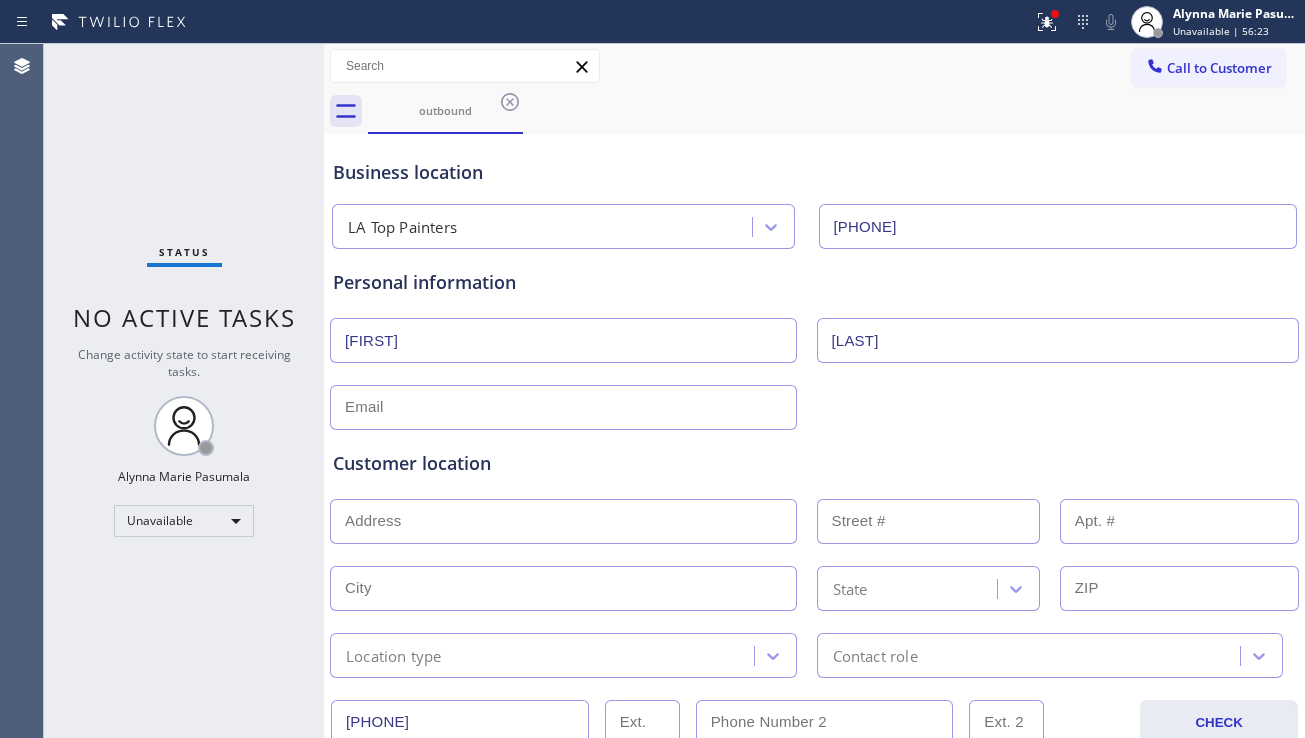 drag, startPoint x: 1154, startPoint y: 427, endPoint x: 1131, endPoint y: 431, distance: 23.345236 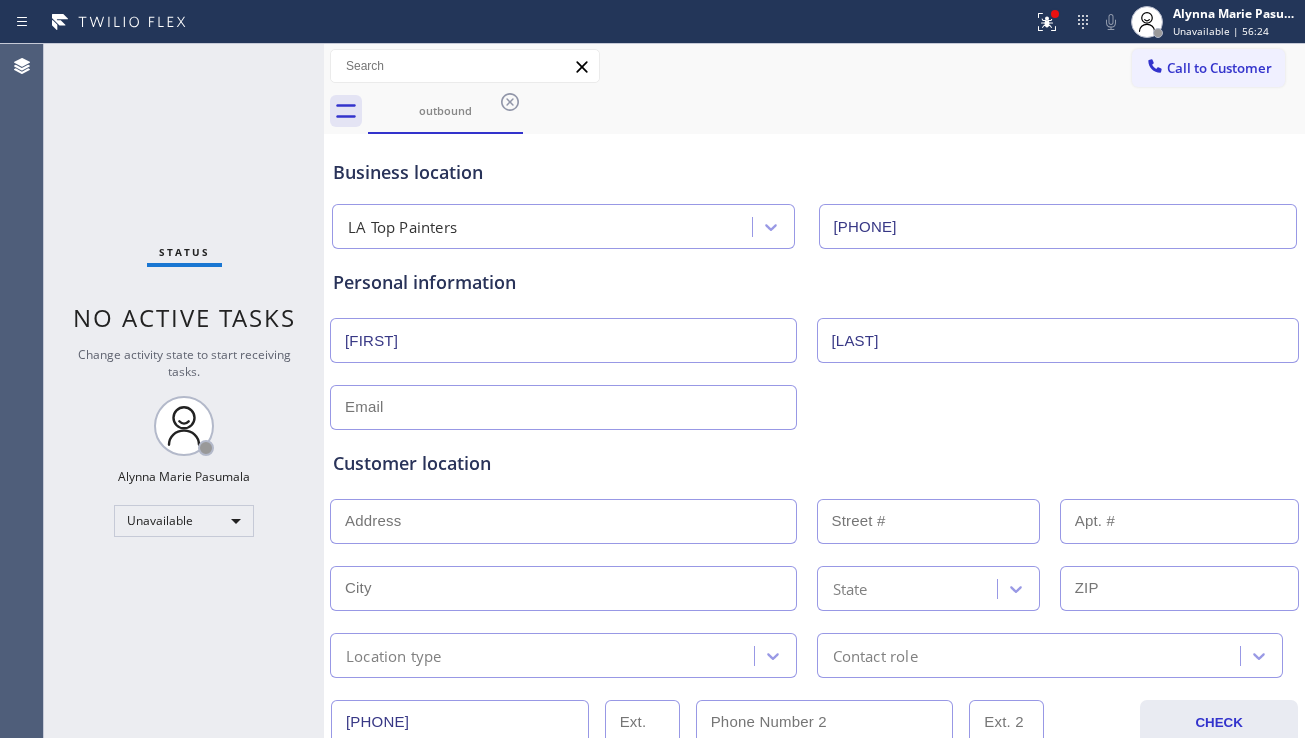 click at bounding box center [563, 521] 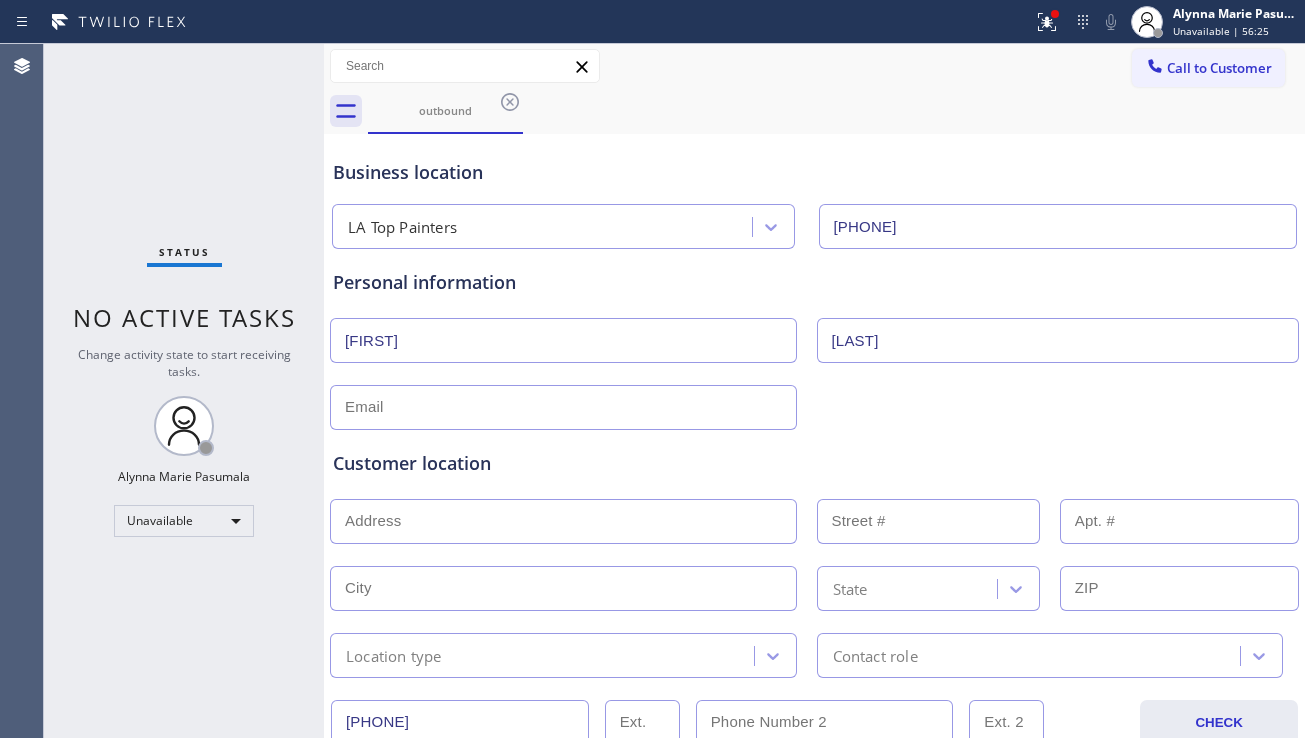 paste on "[NUMBER] [STREET] [CITY], [STATE] [POSTAL_CODE]" 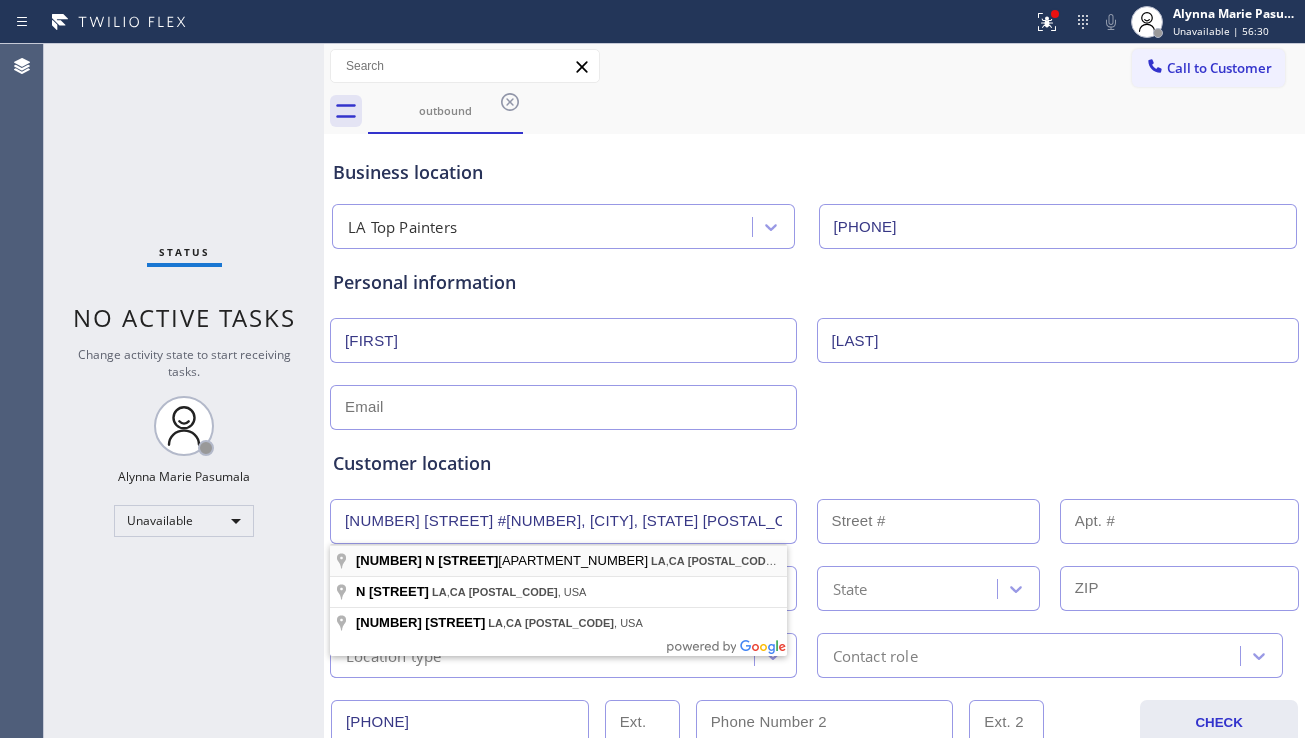 type on "[NUMBER] [STREET]" 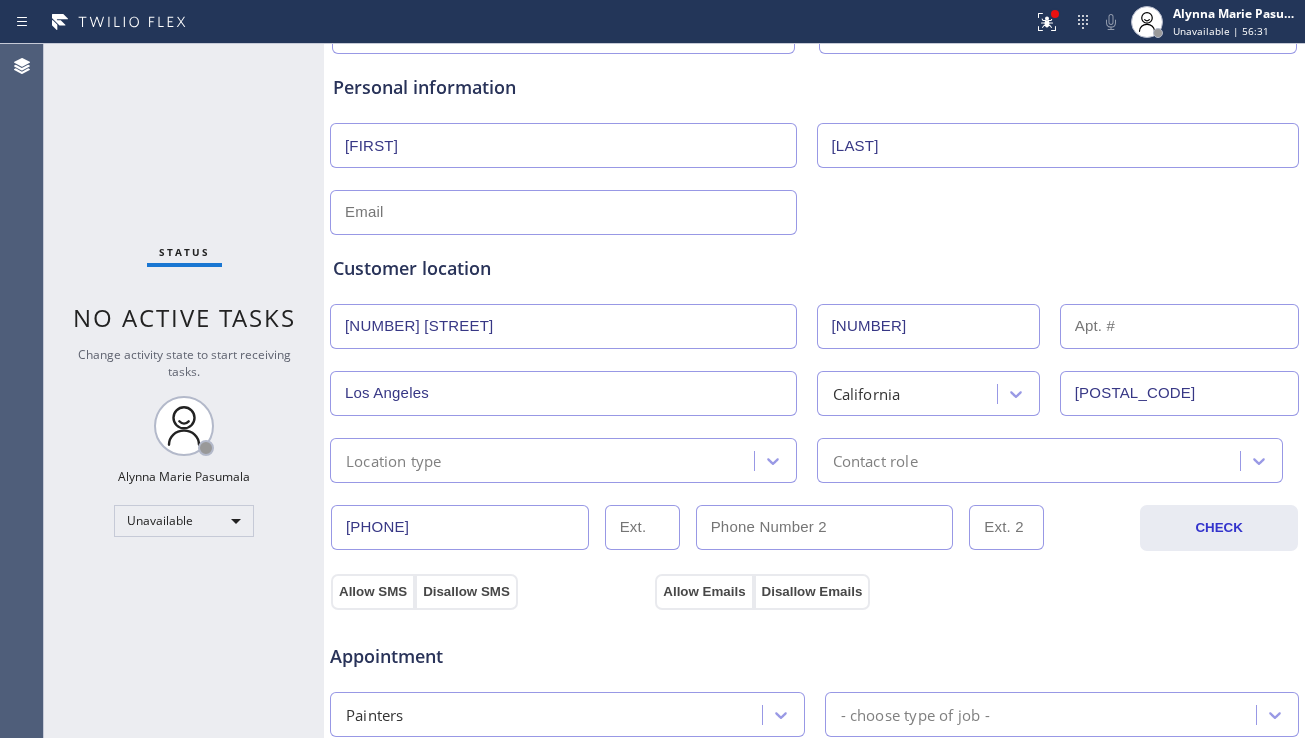 scroll, scrollTop: 200, scrollLeft: 0, axis: vertical 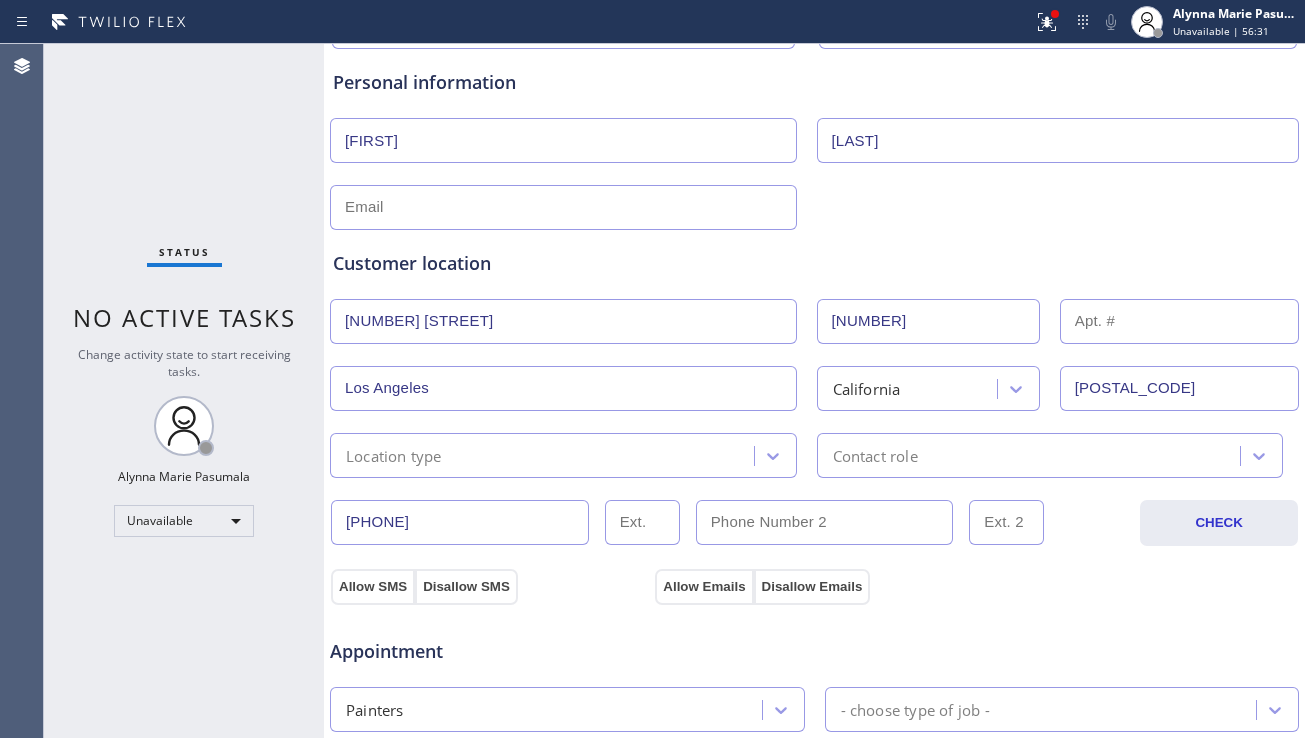 click on "Location type" at bounding box center (545, 455) 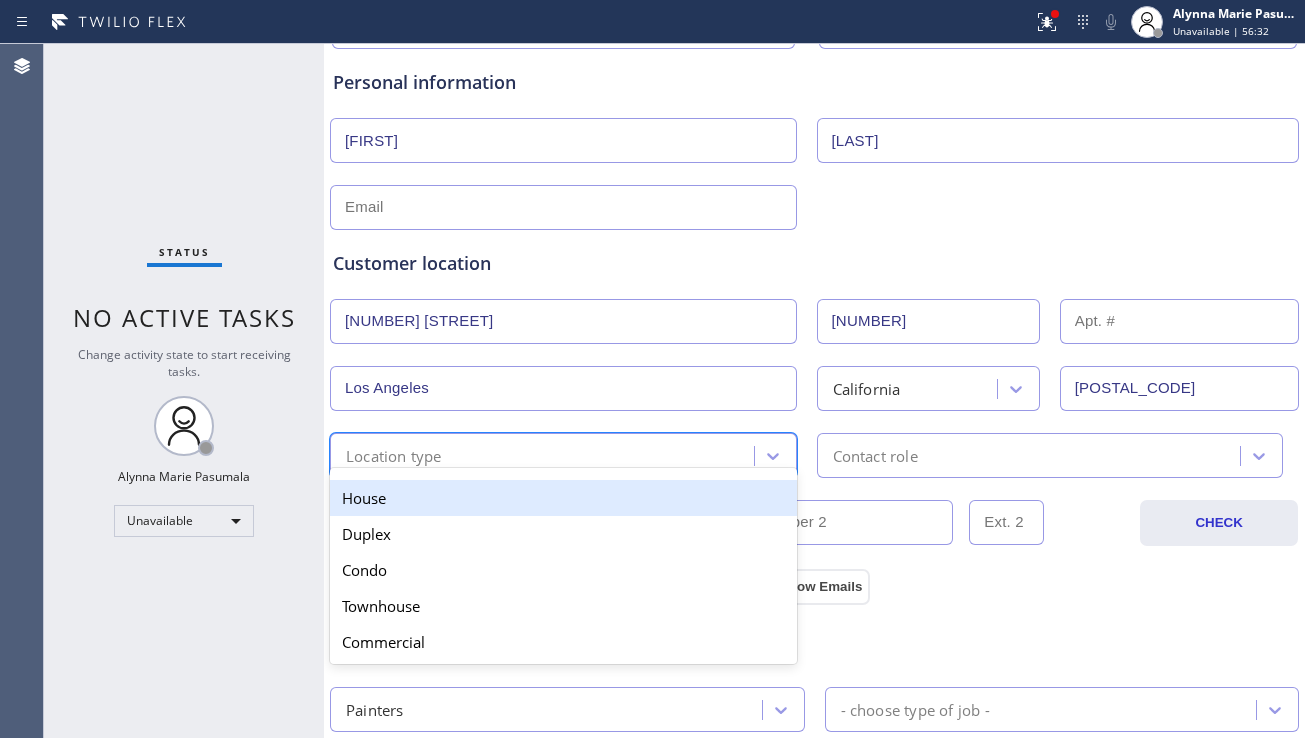click on "House" at bounding box center (563, 498) 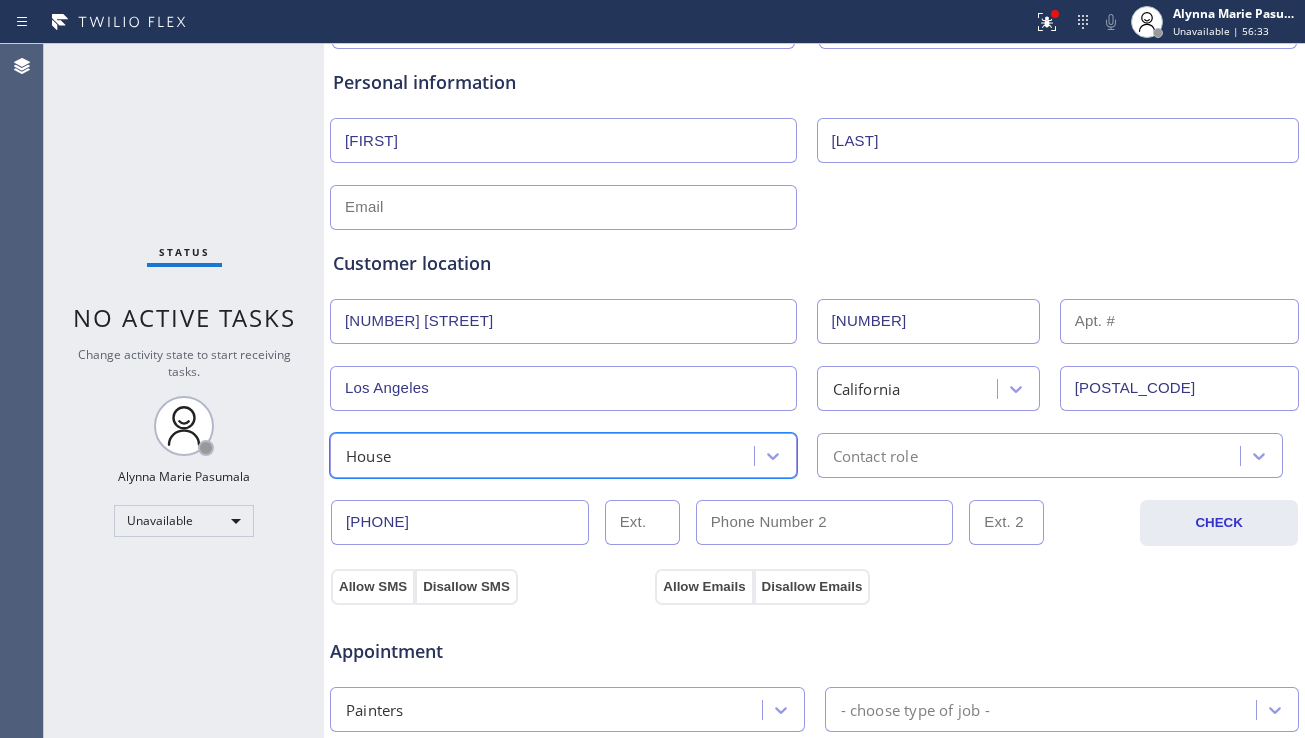 click on "Contact role" at bounding box center [875, 455] 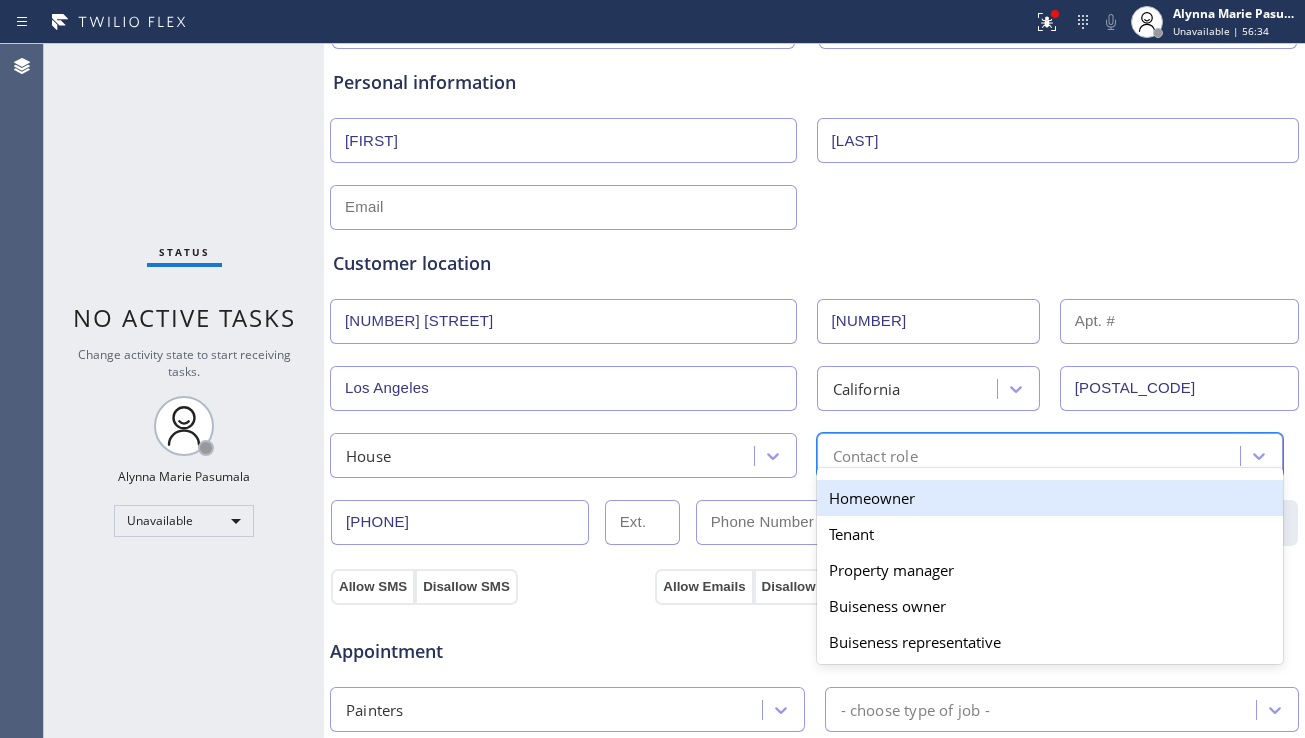 click on "Homeowner" at bounding box center (1050, 498) 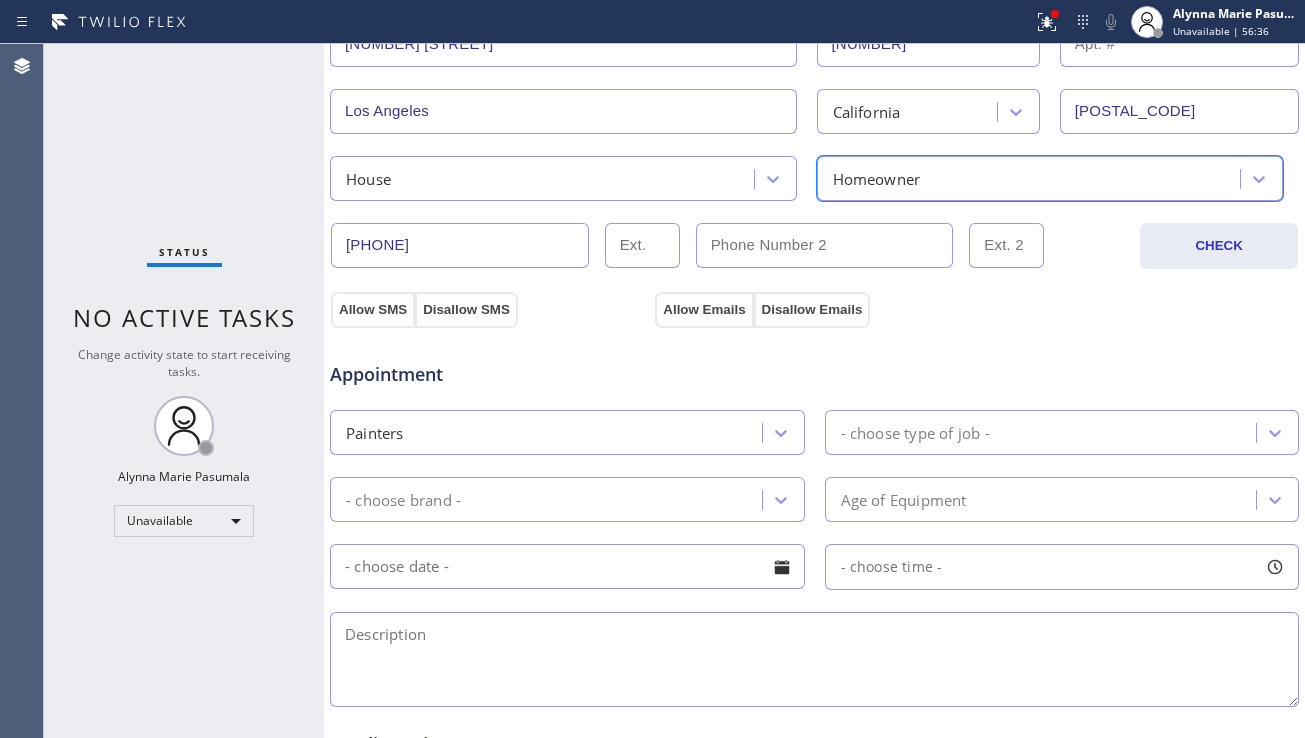 scroll, scrollTop: 500, scrollLeft: 0, axis: vertical 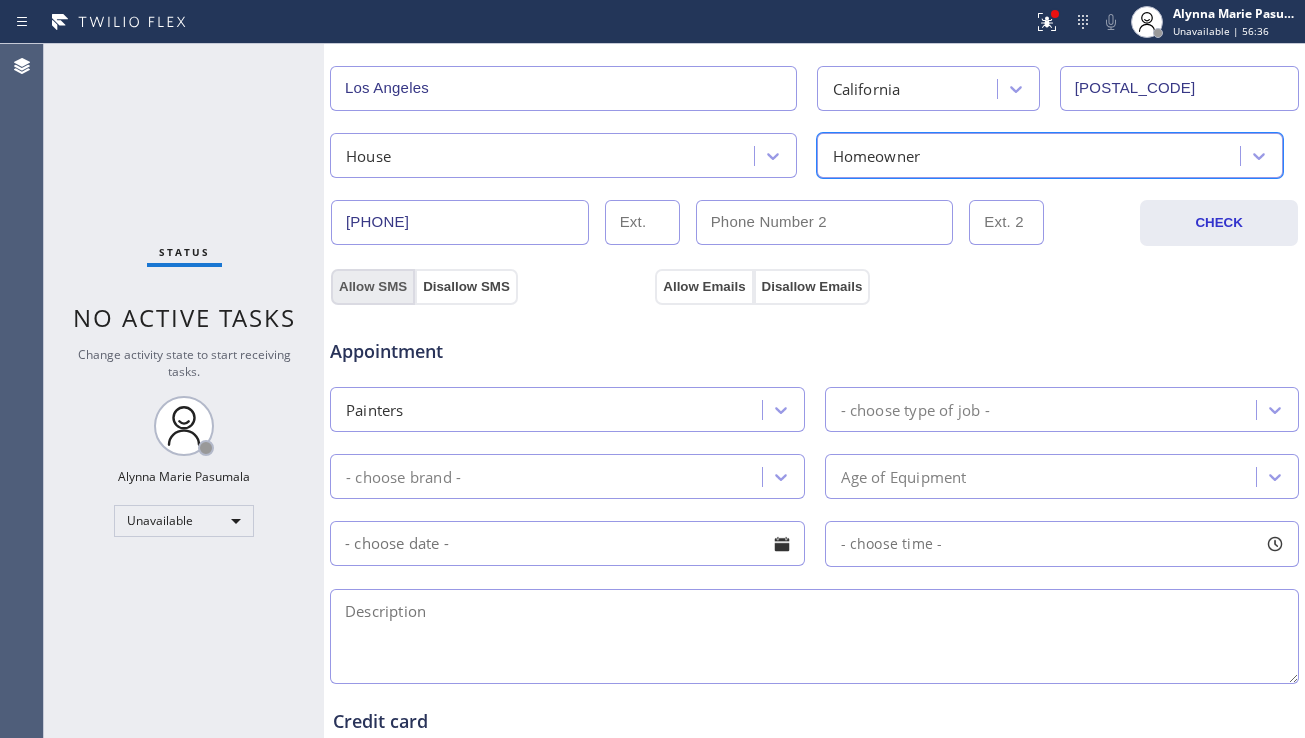 click on "Allow SMS" at bounding box center (373, 287) 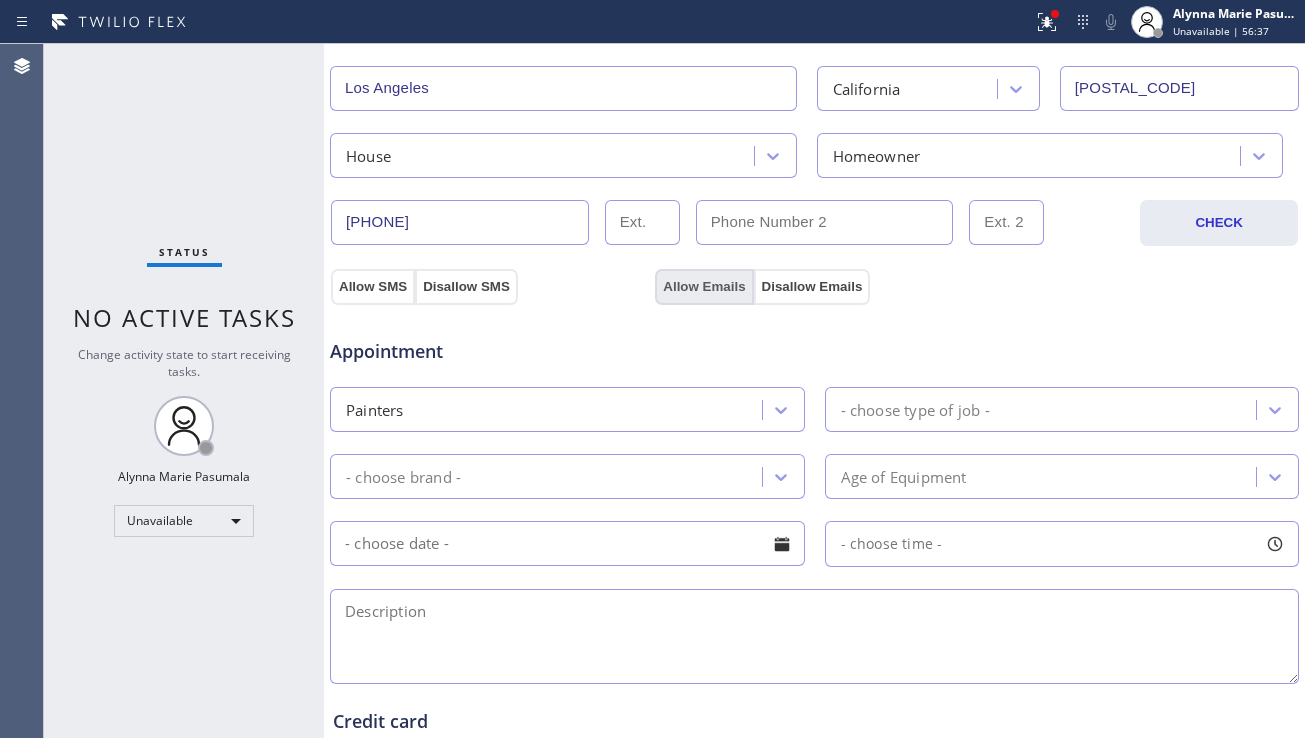 click on "Allow Emails" at bounding box center (704, 287) 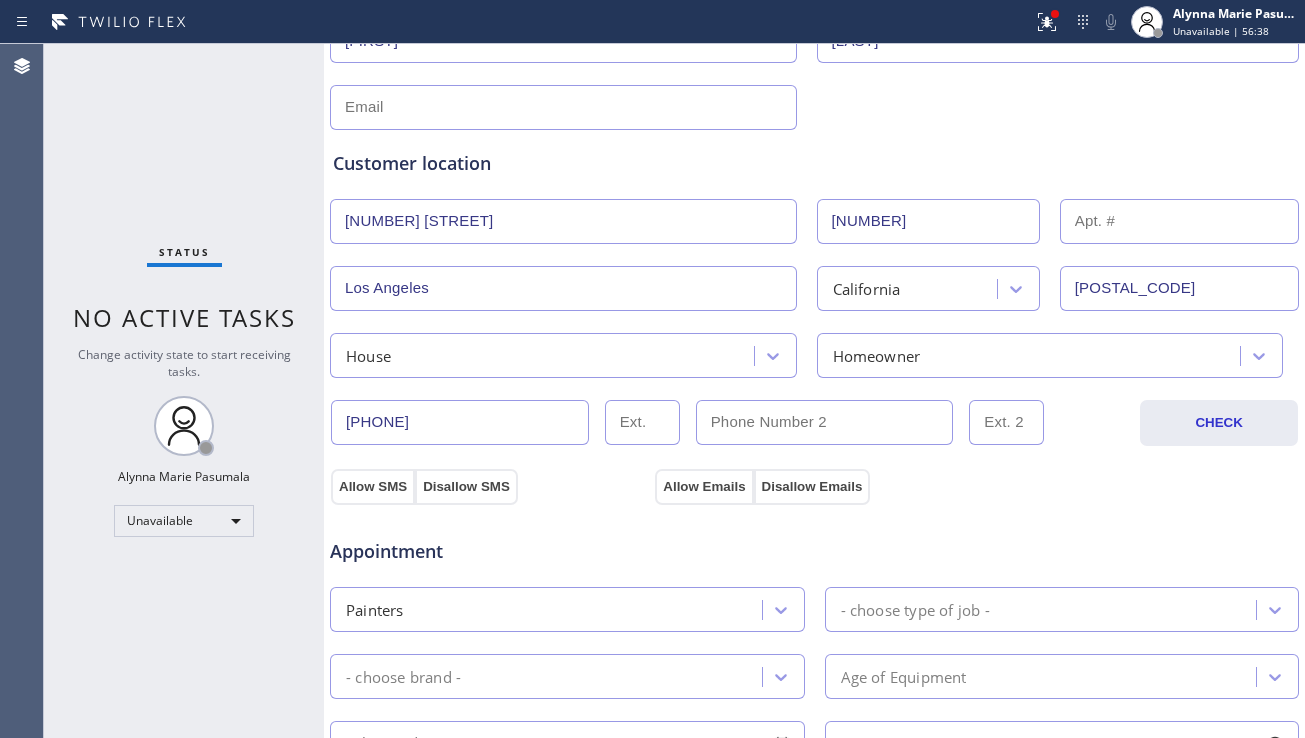 scroll, scrollTop: 0, scrollLeft: 0, axis: both 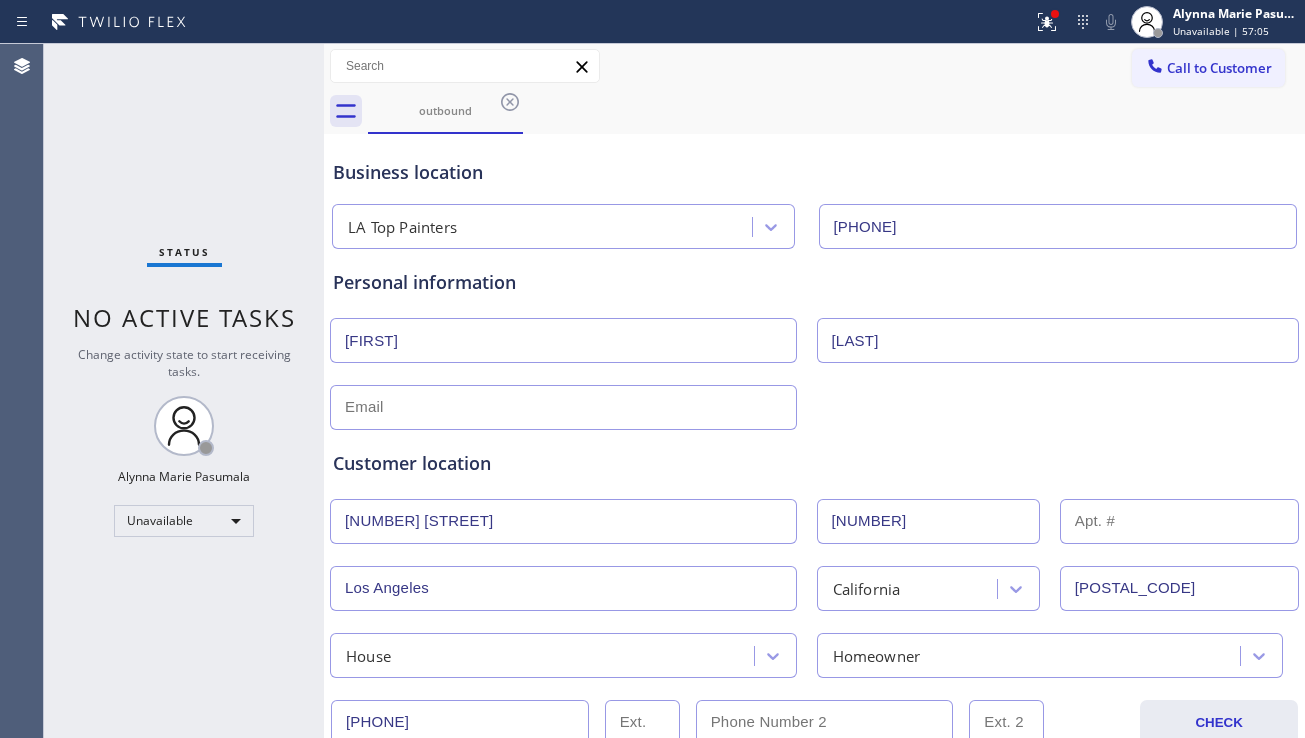 drag, startPoint x: 1159, startPoint y: 425, endPoint x: 1087, endPoint y: 423, distance: 72.02777 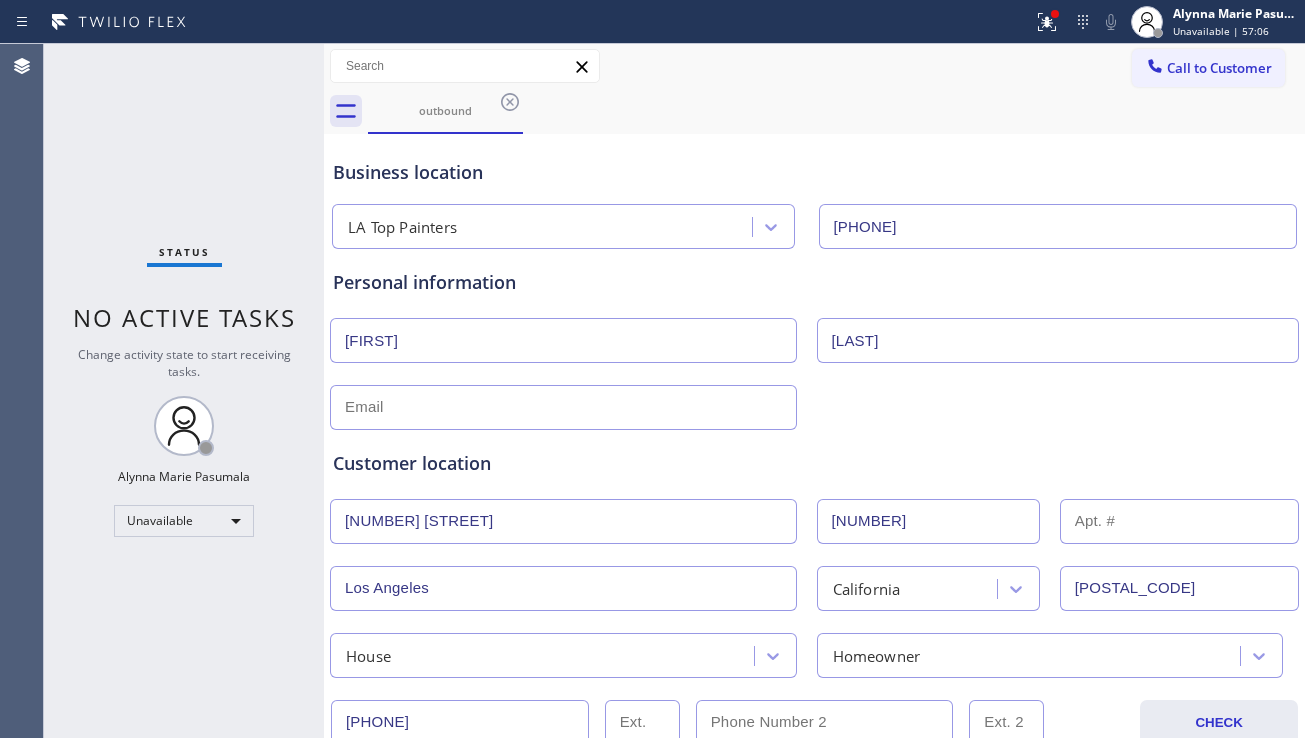 paste on "[EMAIL]" 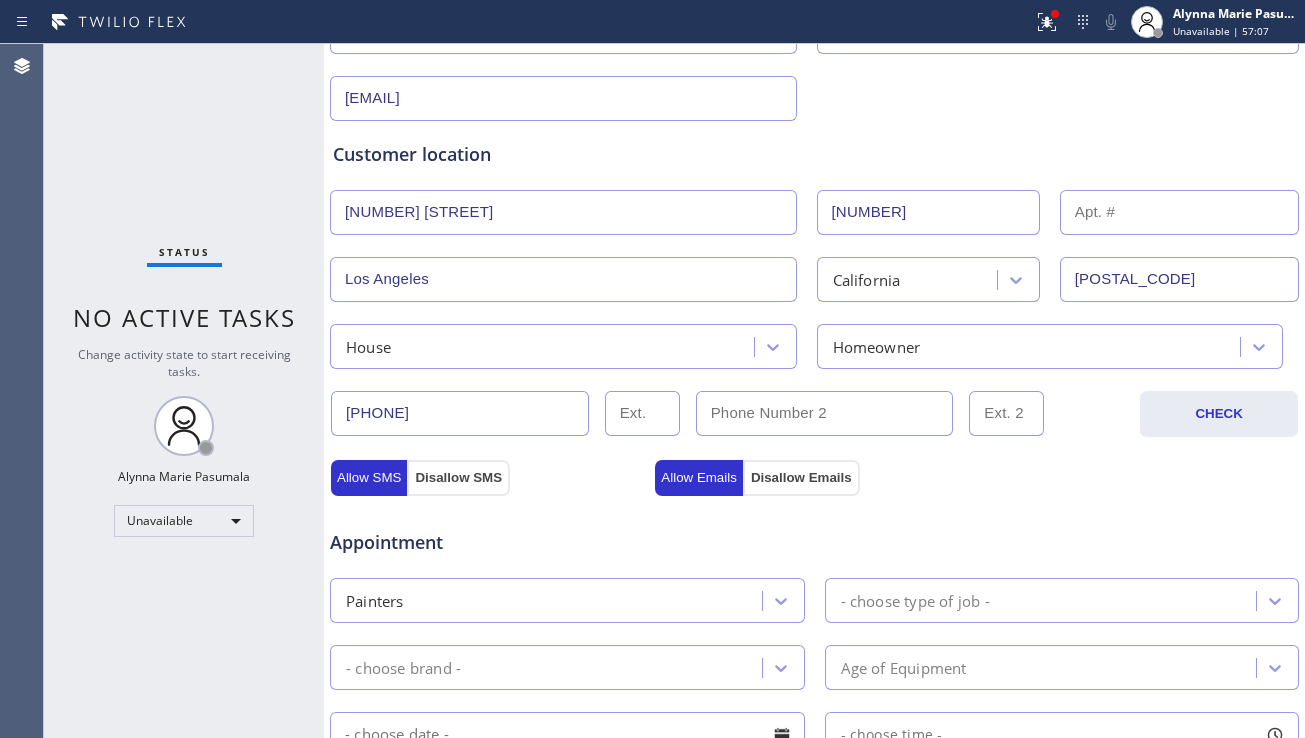 scroll, scrollTop: 500, scrollLeft: 0, axis: vertical 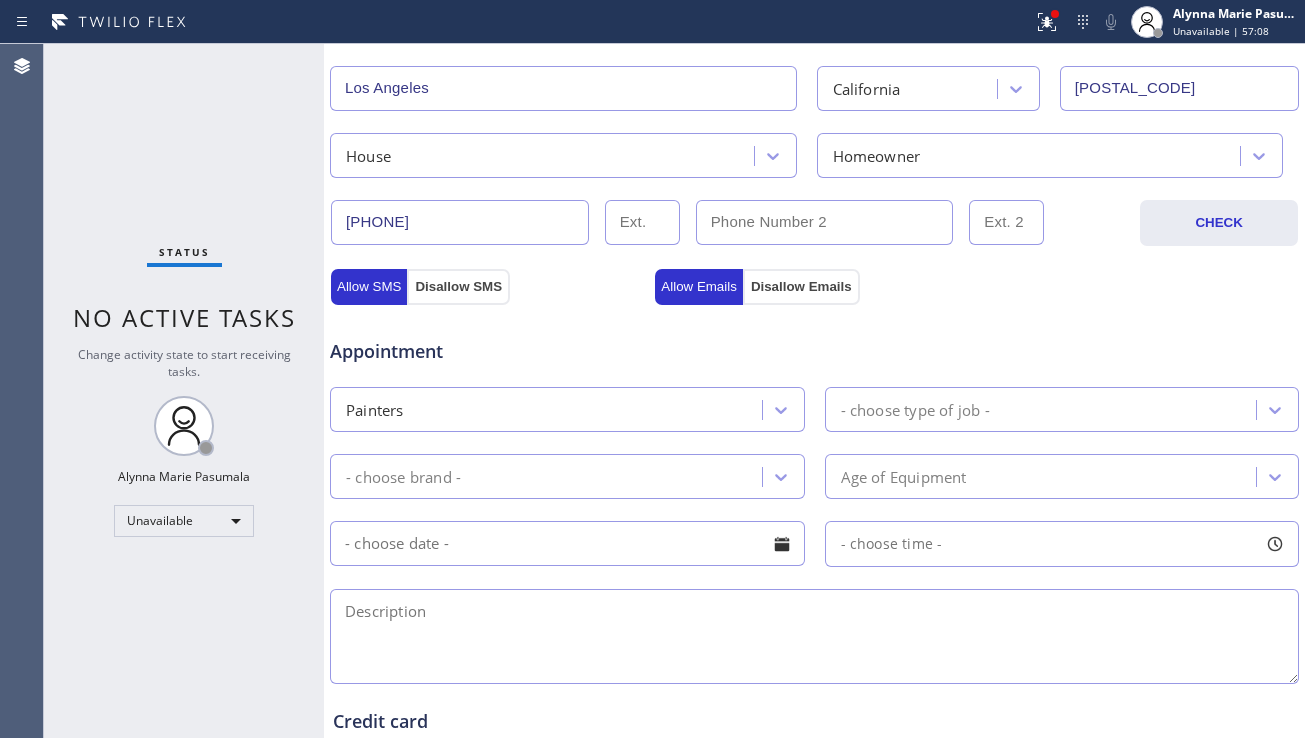 type on "[EMAIL]" 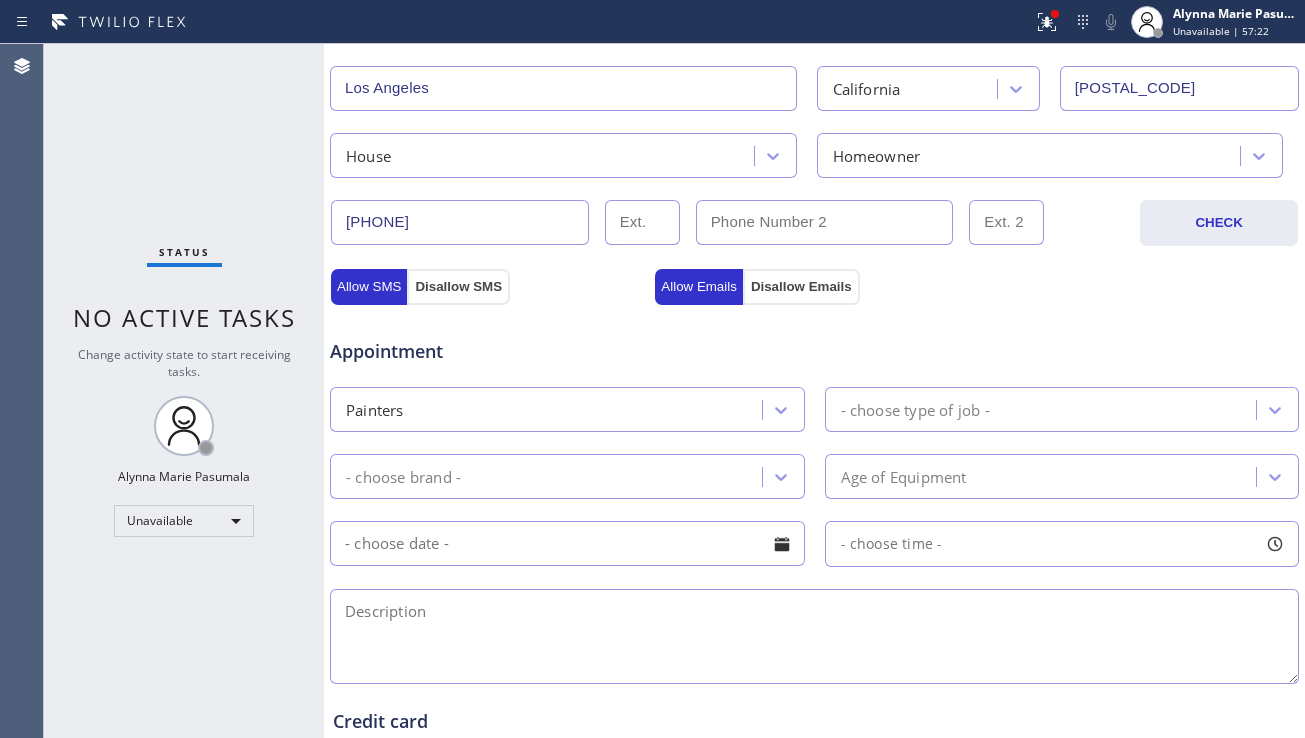 click at bounding box center [814, 636] 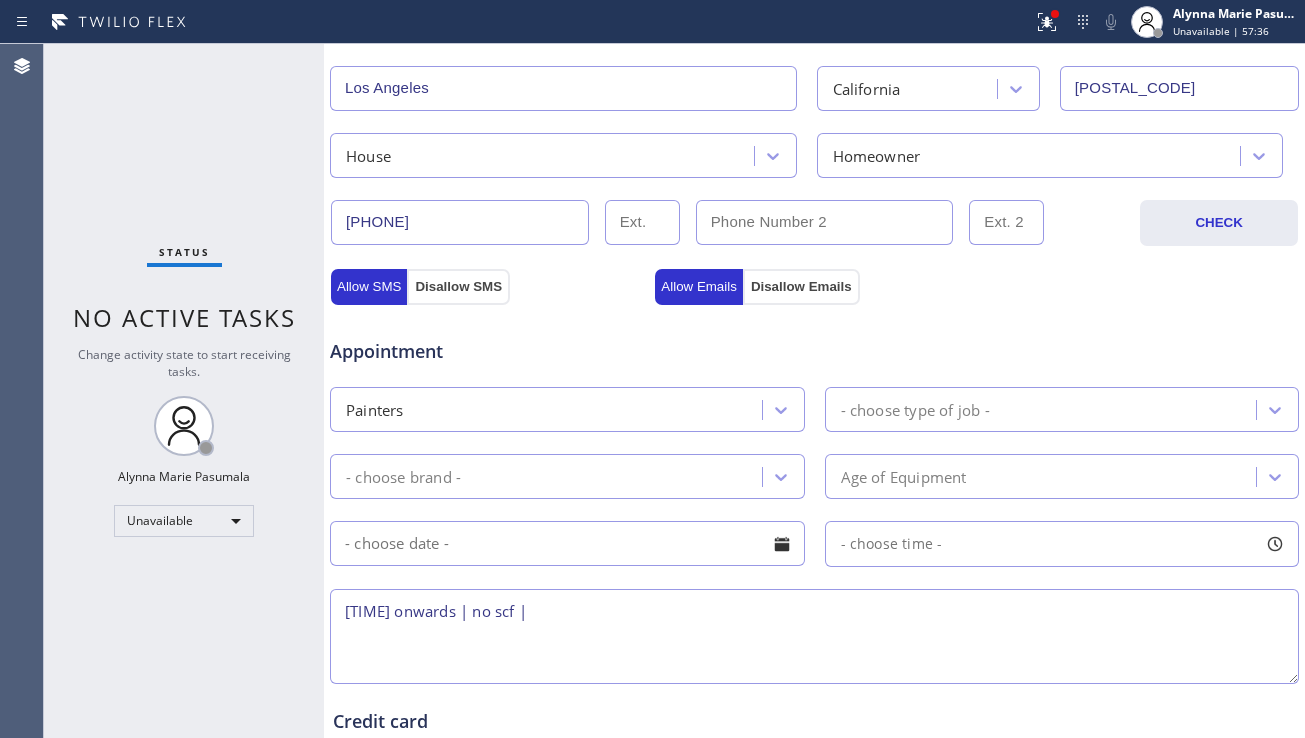 paste on "has their own paint and just needs three interior walls done" 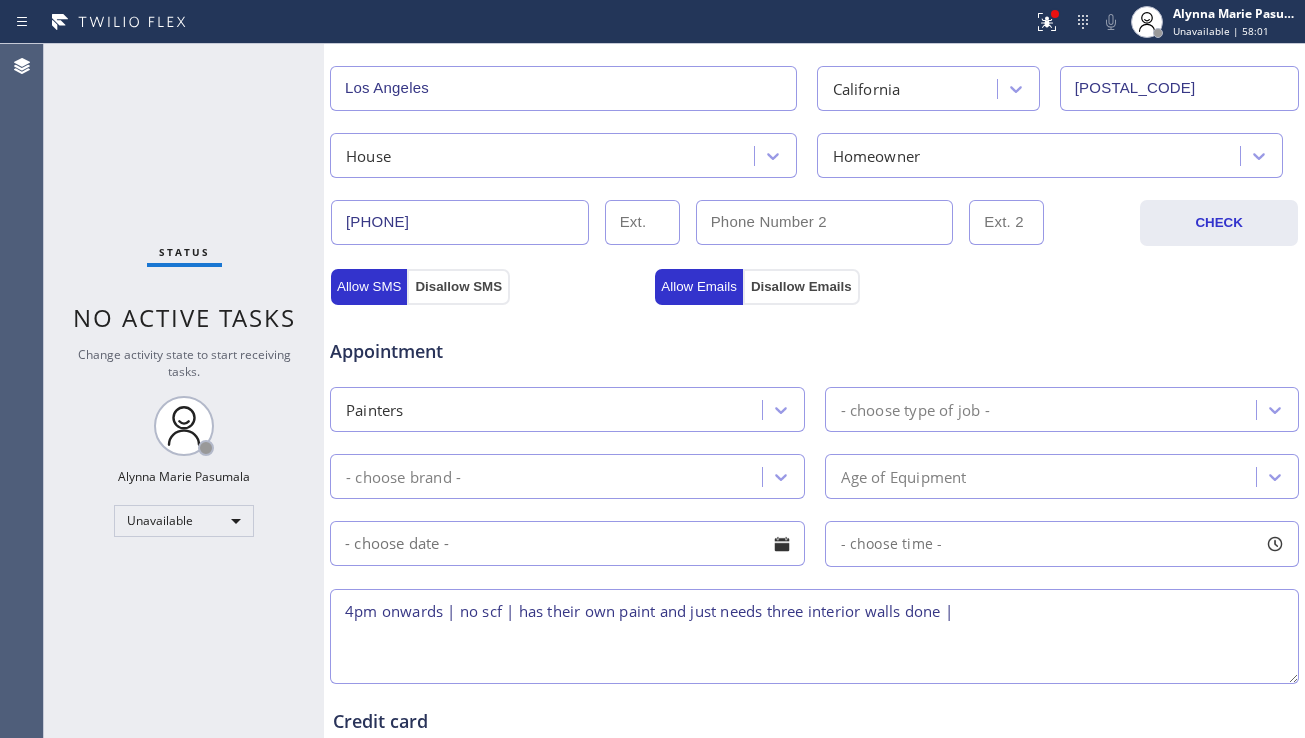 paste on "[NUMBER] [STREET] [CITY], [STATE] [ZIP], USA" 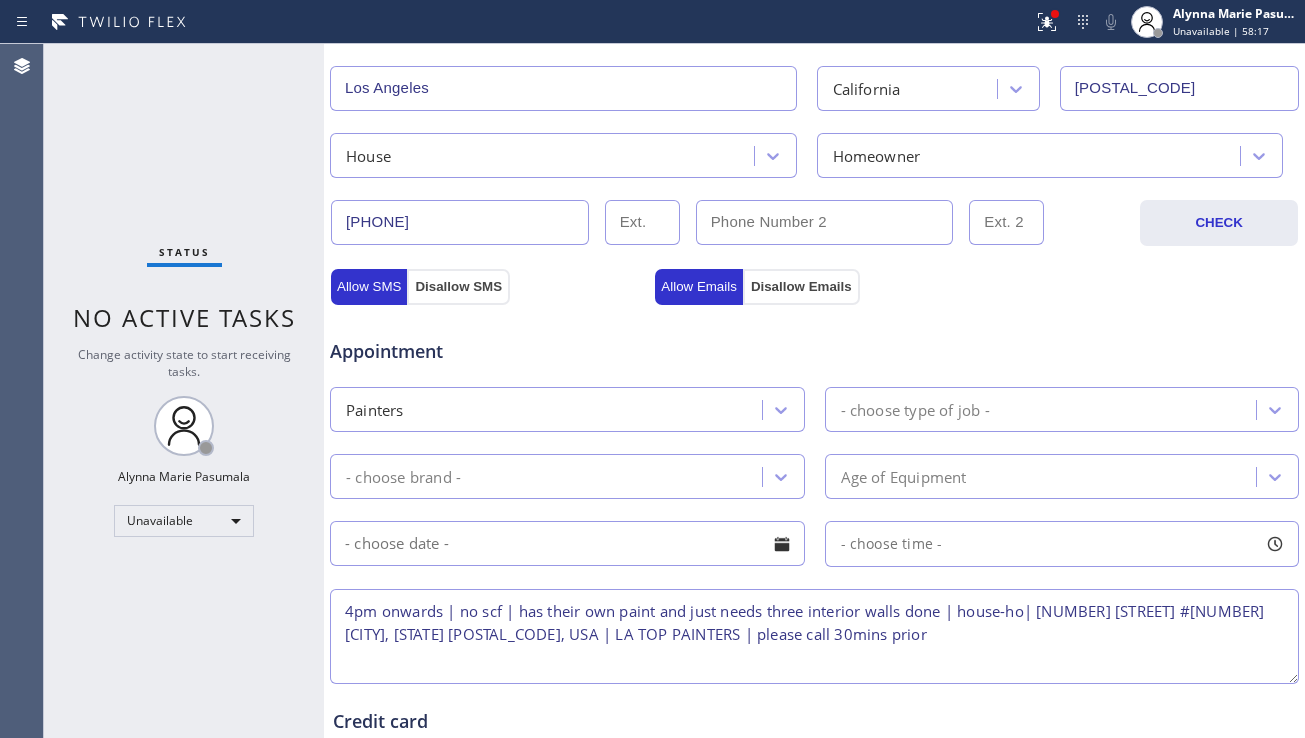 type on "4pm onwards | no scf | has their own paint and just needs three interior walls done | house-ho| [NUMBER] [STREET] #[NUMBER] [CITY], [STATE] [POSTAL_CODE], USA | LA TOP PAINTERS | please call 30mins prior" 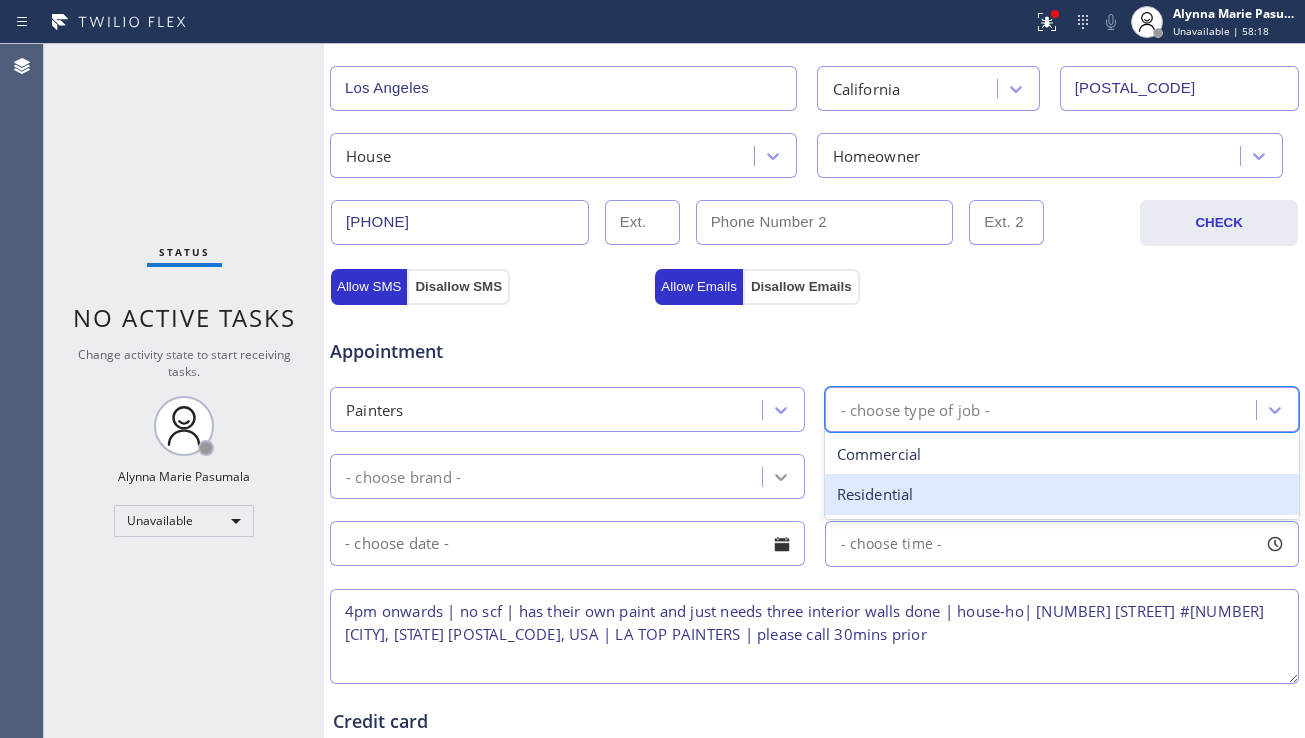 drag, startPoint x: 889, startPoint y: 505, endPoint x: 761, endPoint y: 491, distance: 128.76335 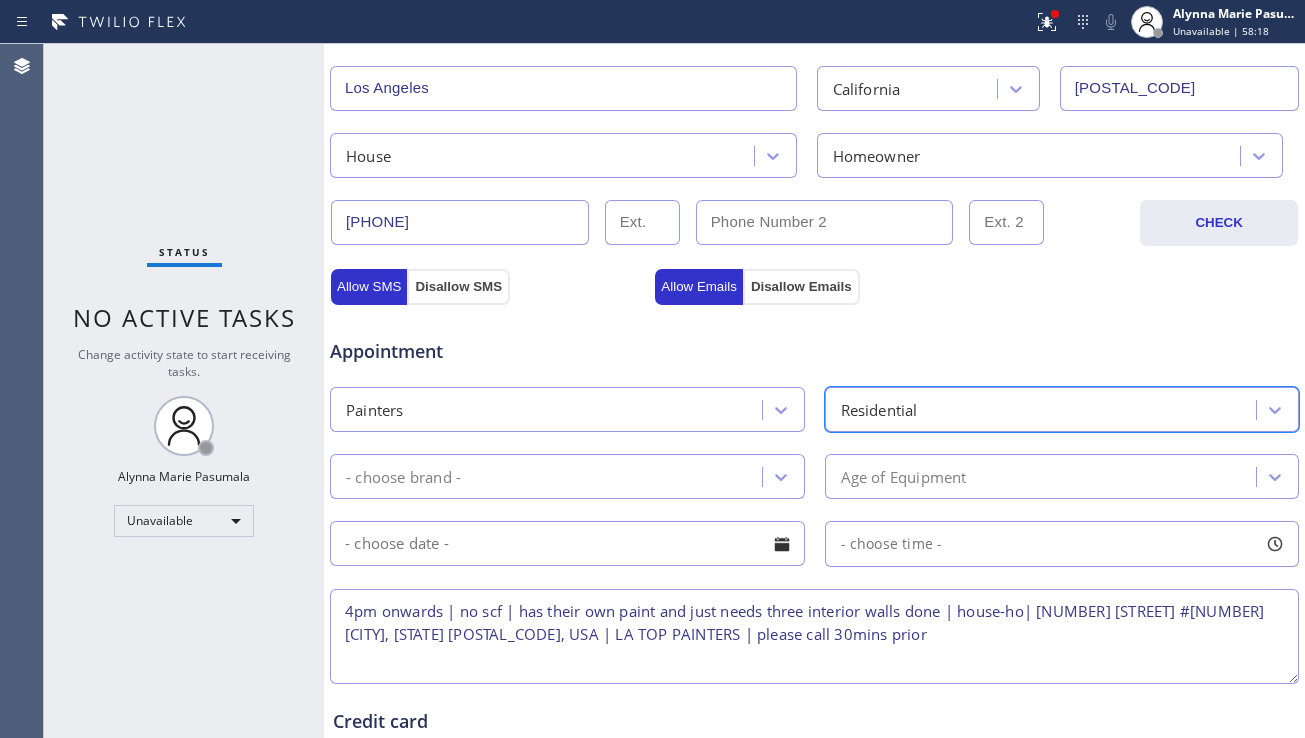 click on "- choose brand -" at bounding box center [549, 476] 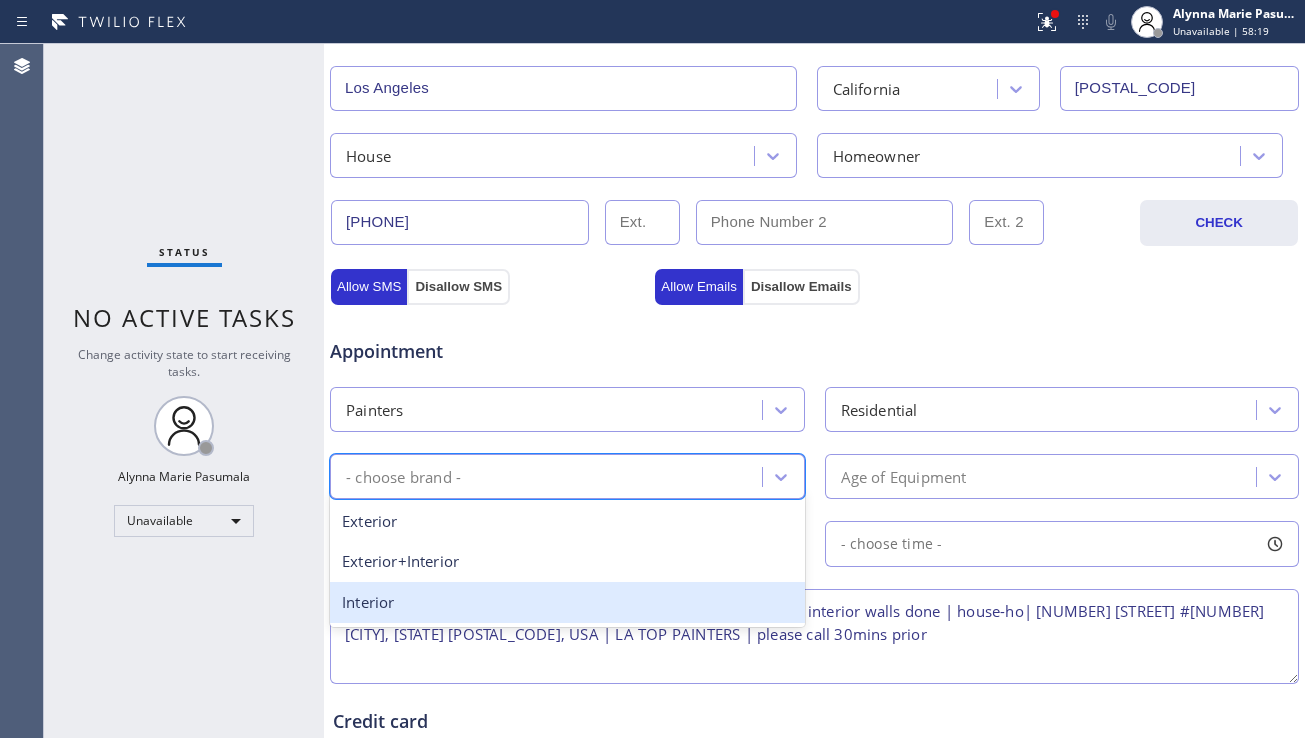 click on "Interior" at bounding box center (567, 602) 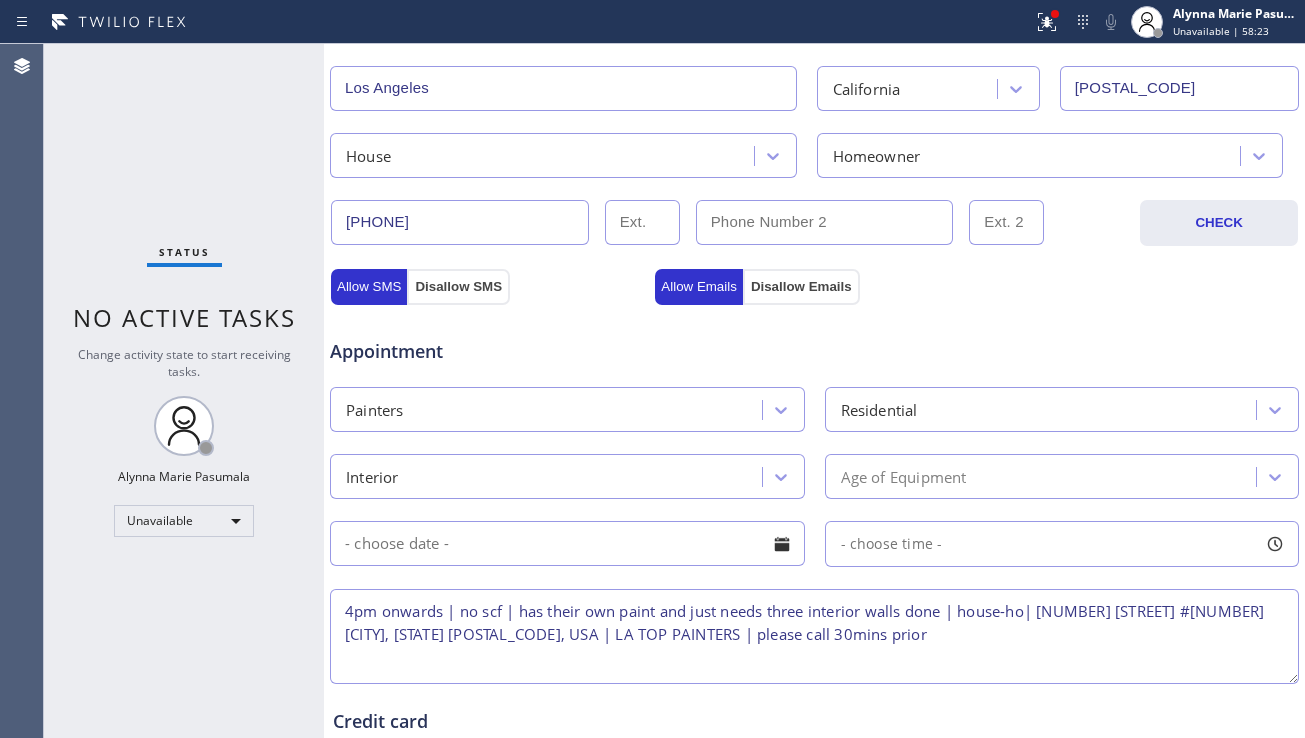 click at bounding box center [567, 543] 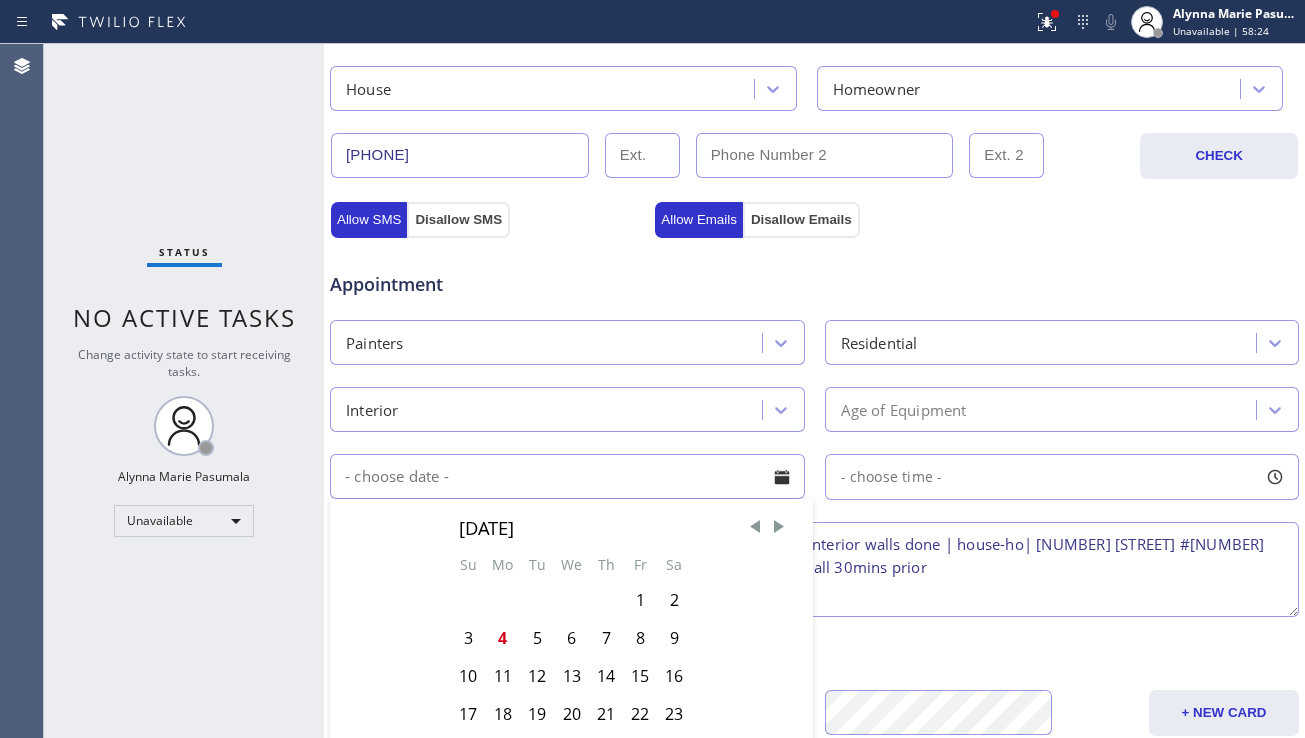 scroll, scrollTop: 600, scrollLeft: 0, axis: vertical 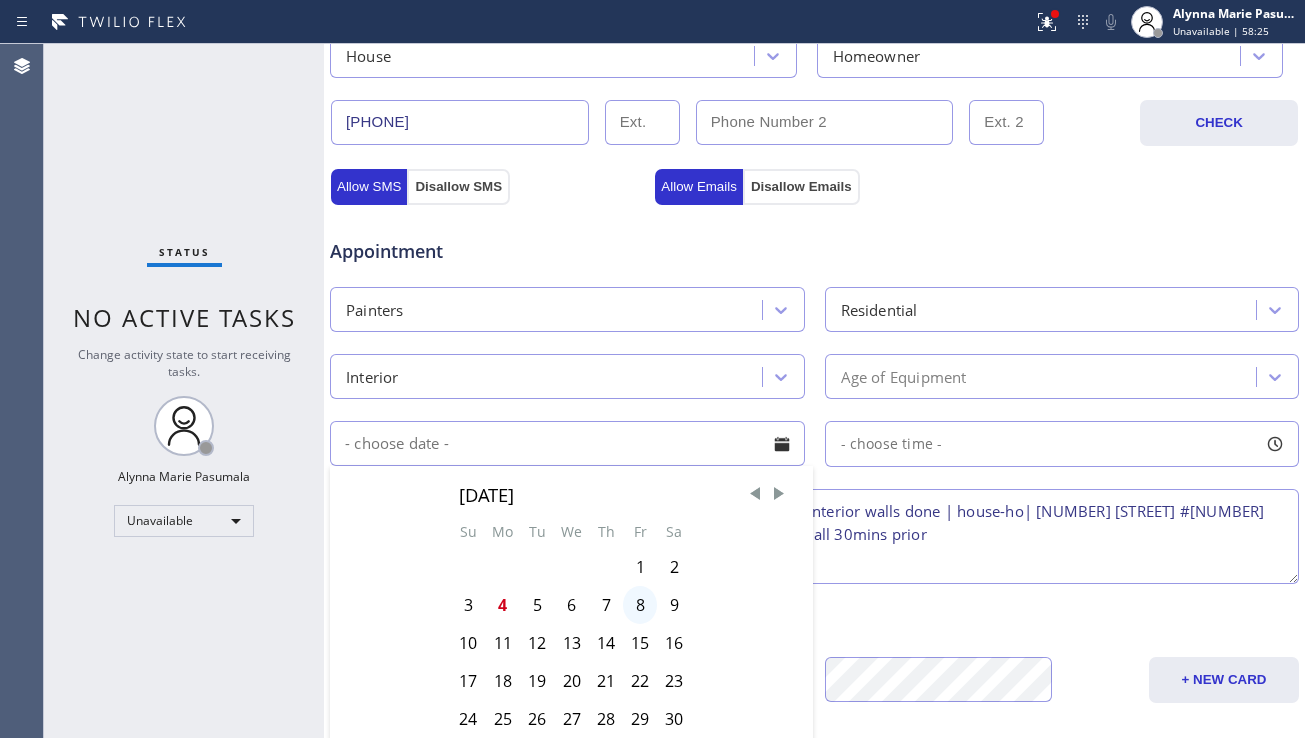 click on "8" at bounding box center (640, 605) 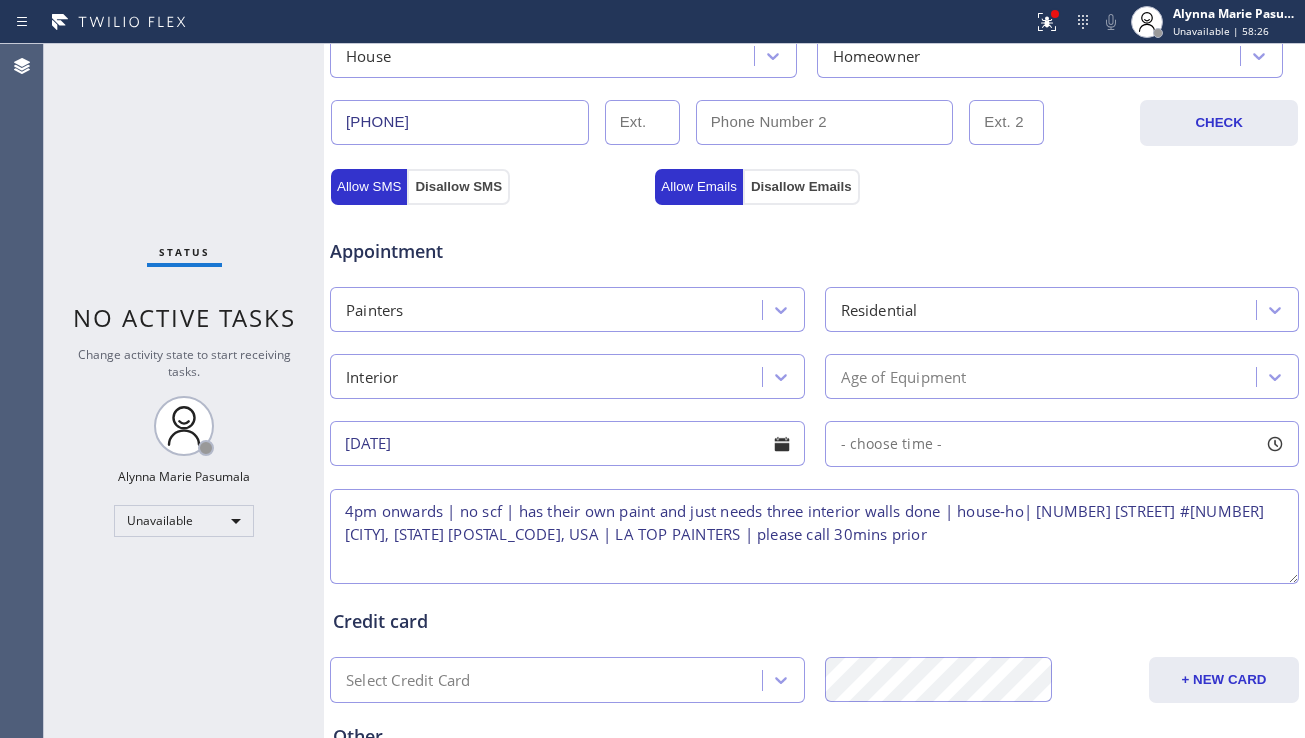 click on "- choose time -" at bounding box center [884, 444] 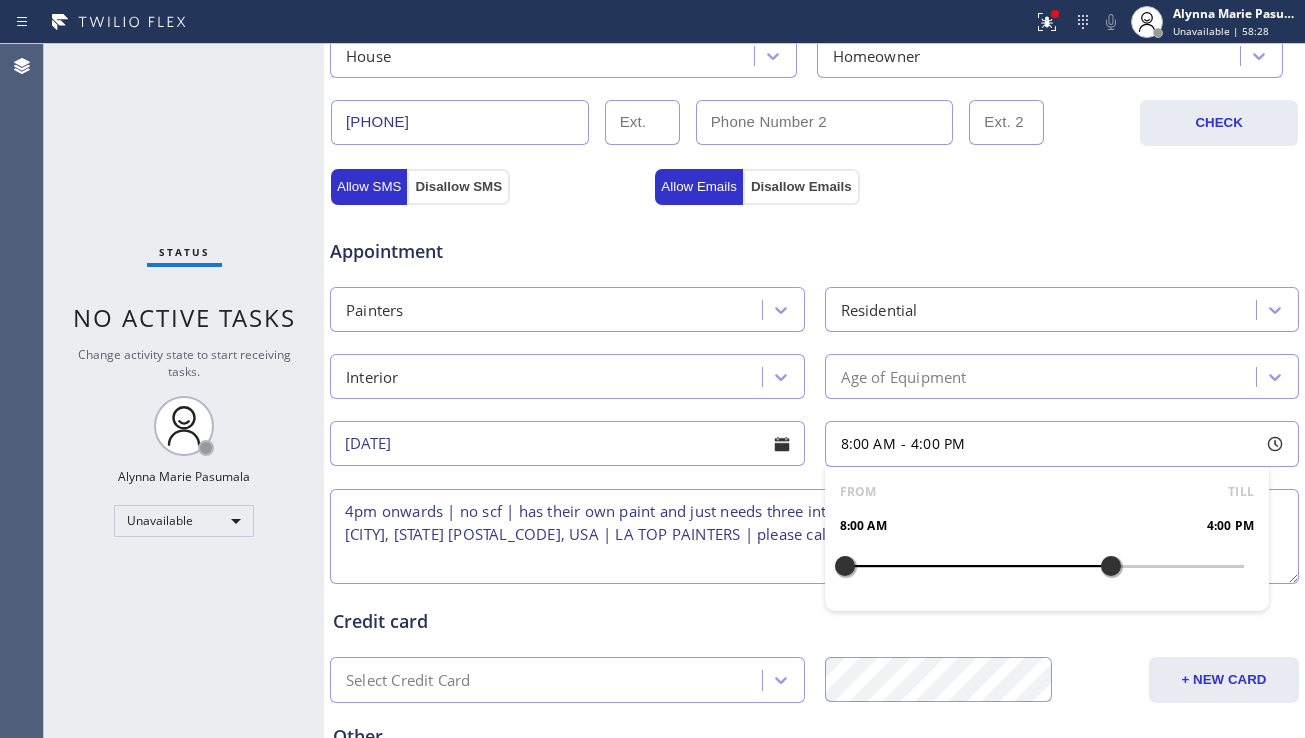 drag, startPoint x: 844, startPoint y: 568, endPoint x: 1104, endPoint y: 570, distance: 260.0077 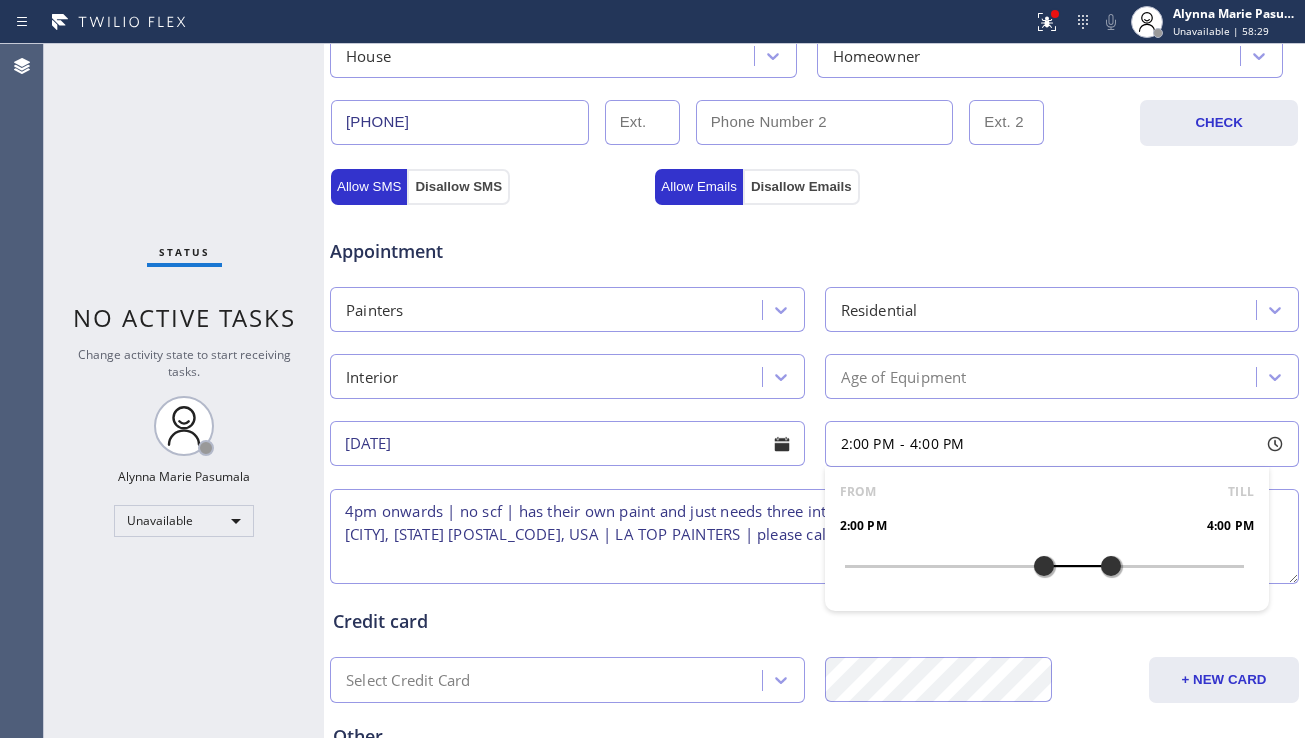 drag, startPoint x: 837, startPoint y: 569, endPoint x: 1066, endPoint y: 568, distance: 229.00218 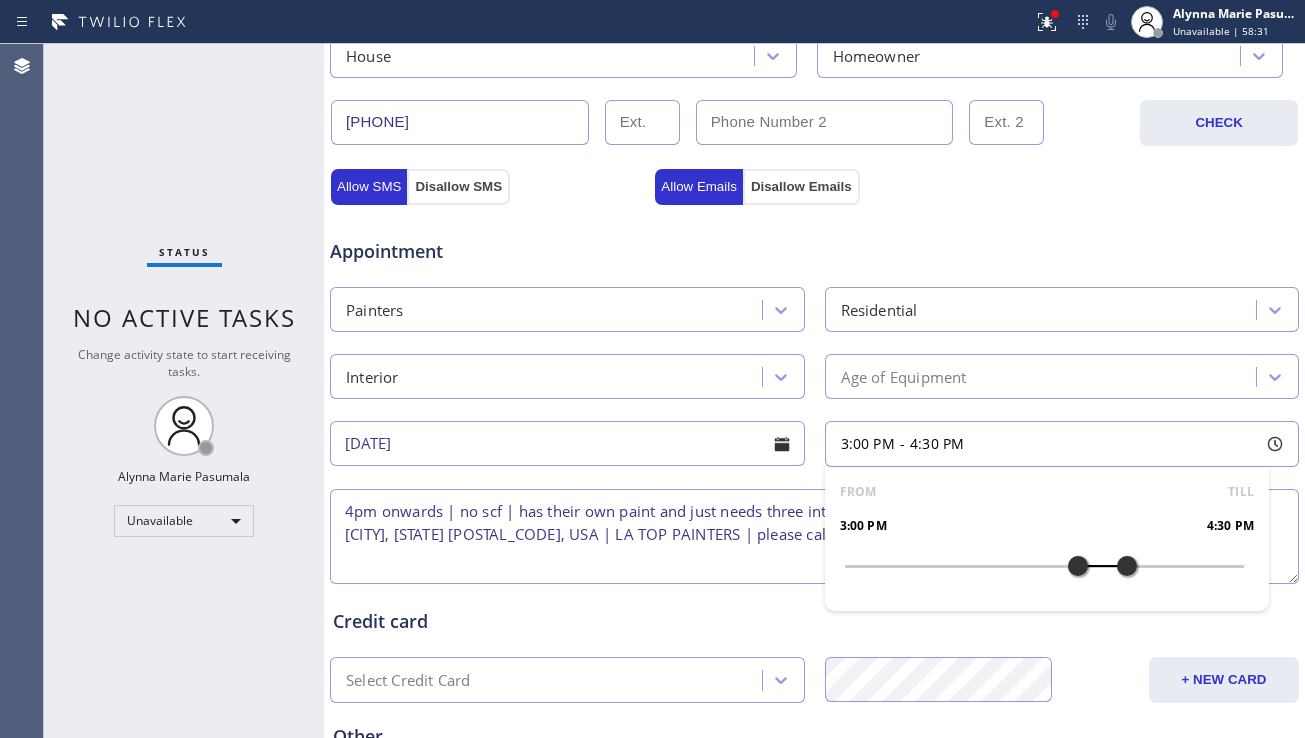 drag, startPoint x: 1098, startPoint y: 562, endPoint x: 1121, endPoint y: 564, distance: 23.086792 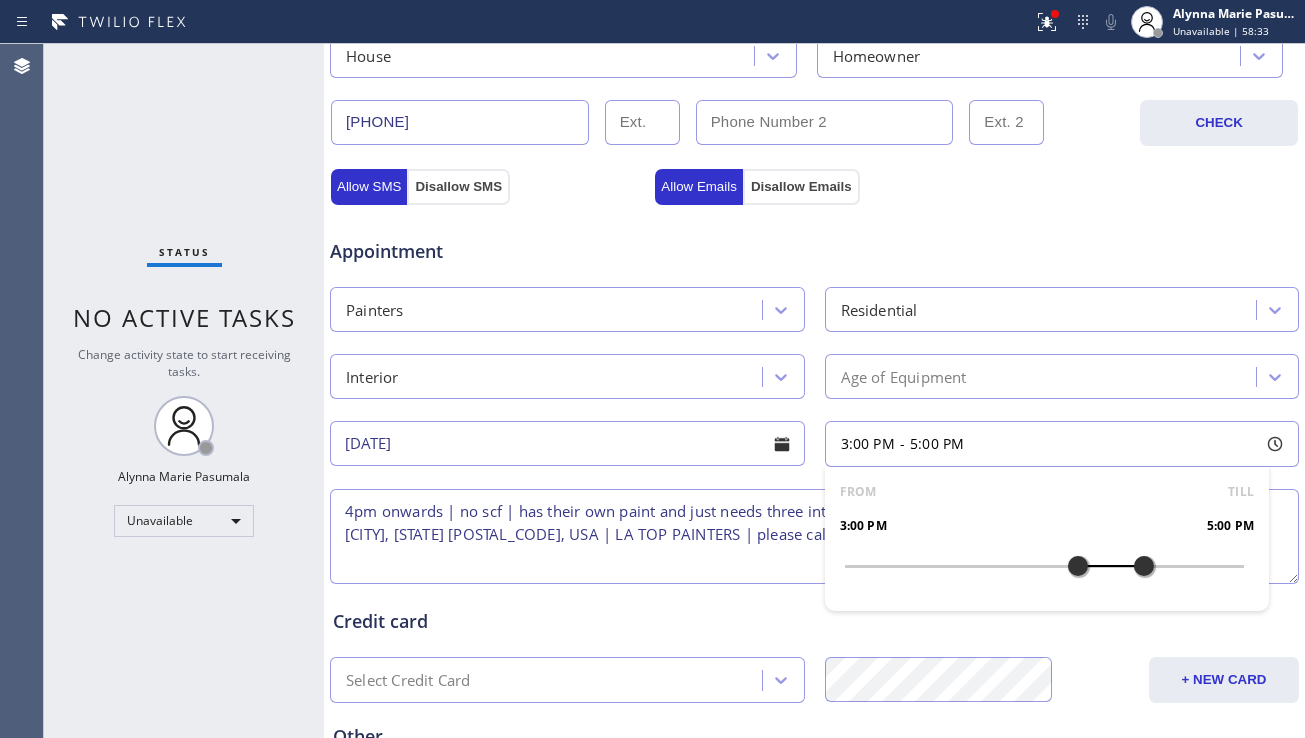 drag, startPoint x: 1118, startPoint y: 567, endPoint x: 1133, endPoint y: 565, distance: 15.132746 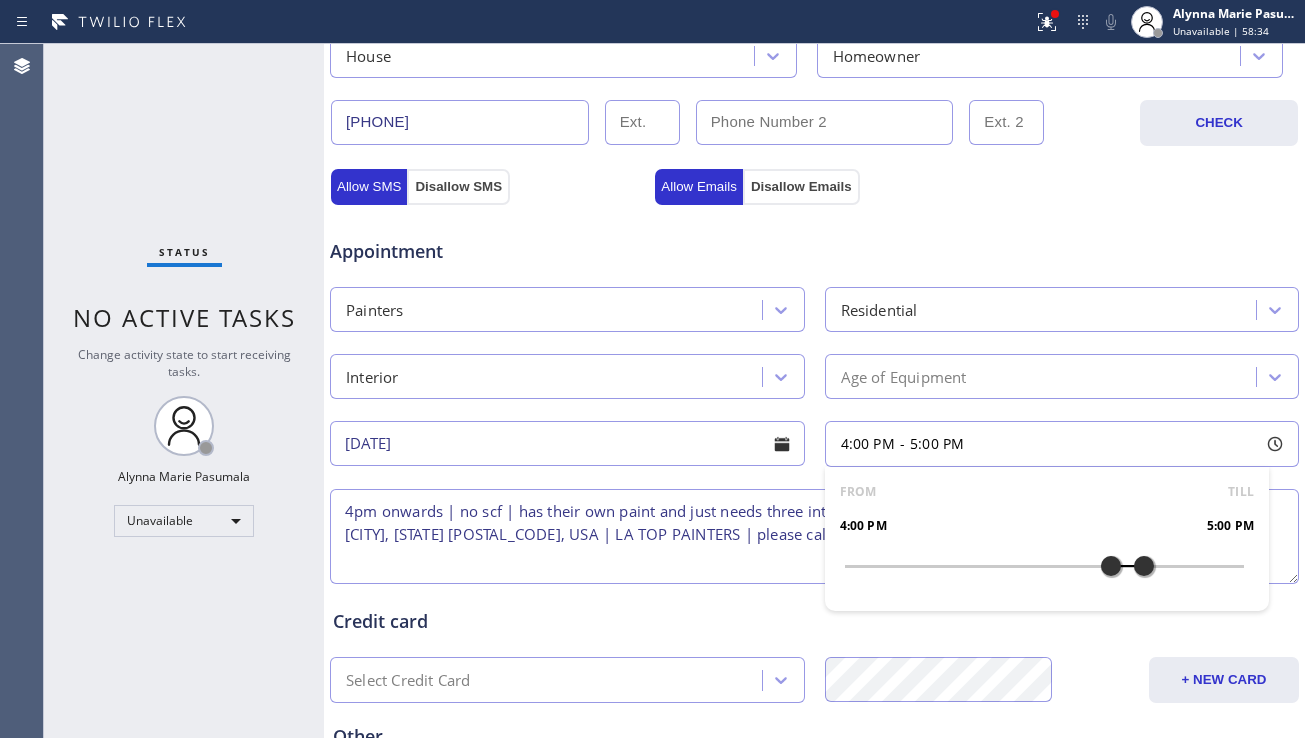 drag, startPoint x: 1074, startPoint y: 566, endPoint x: 1096, endPoint y: 566, distance: 22 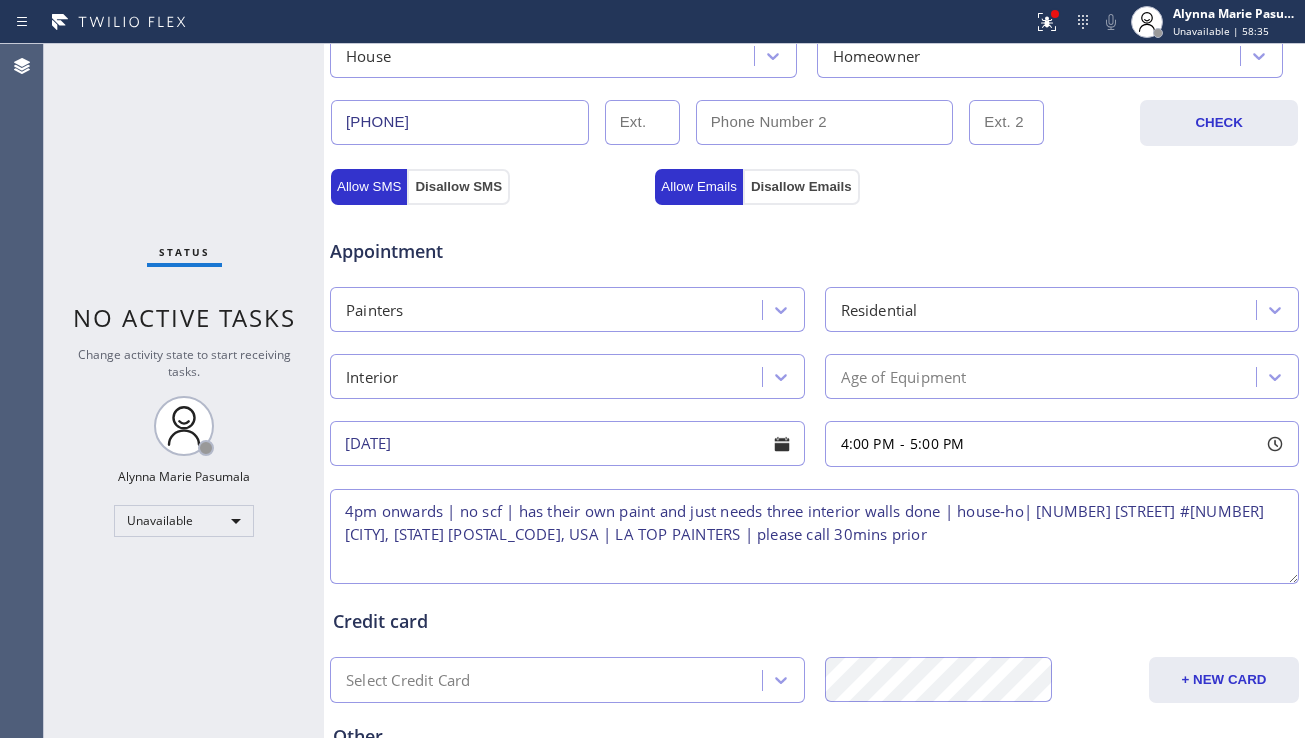 click on "4pm onwards | no scf | has their own paint and just needs three interior walls done | house-ho| [NUMBER] [STREET] #[NUMBER] [CITY], [STATE] [POSTAL_CODE], USA | LA TOP PAINTERS | please call 30mins prior" at bounding box center (814, 536) 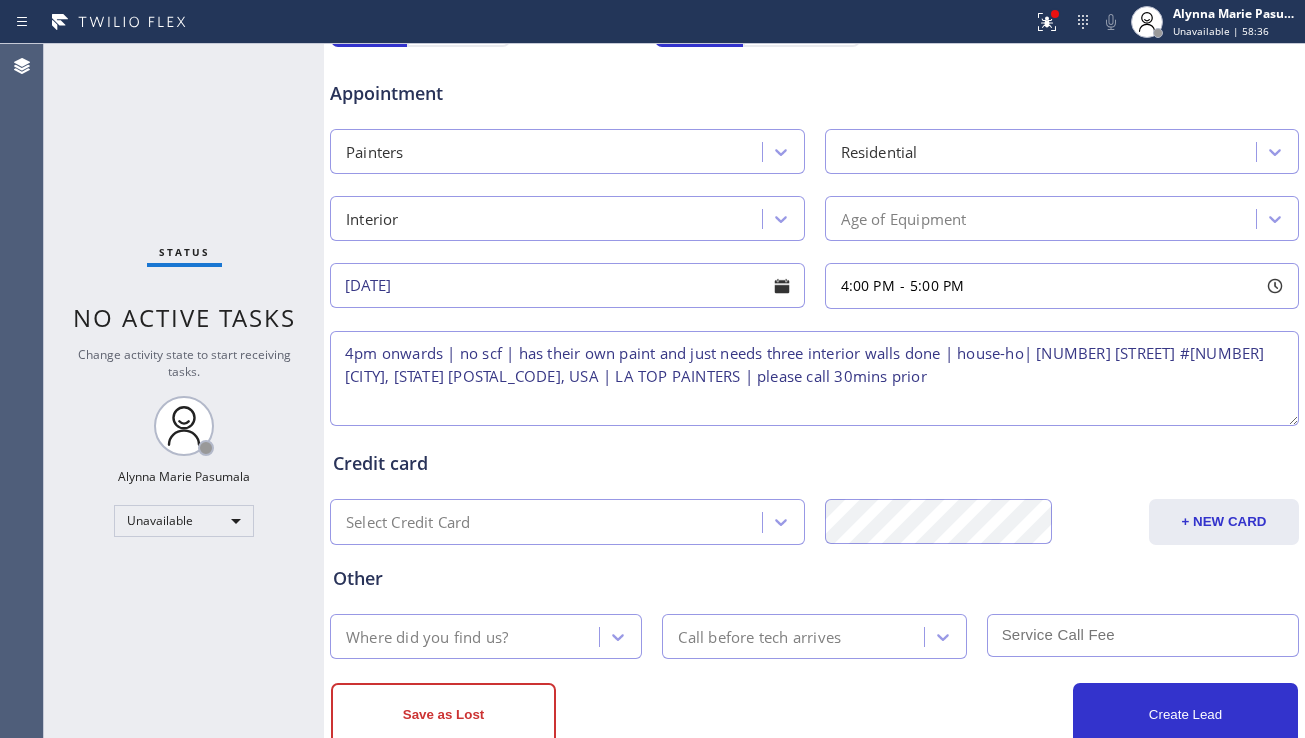 scroll, scrollTop: 812, scrollLeft: 0, axis: vertical 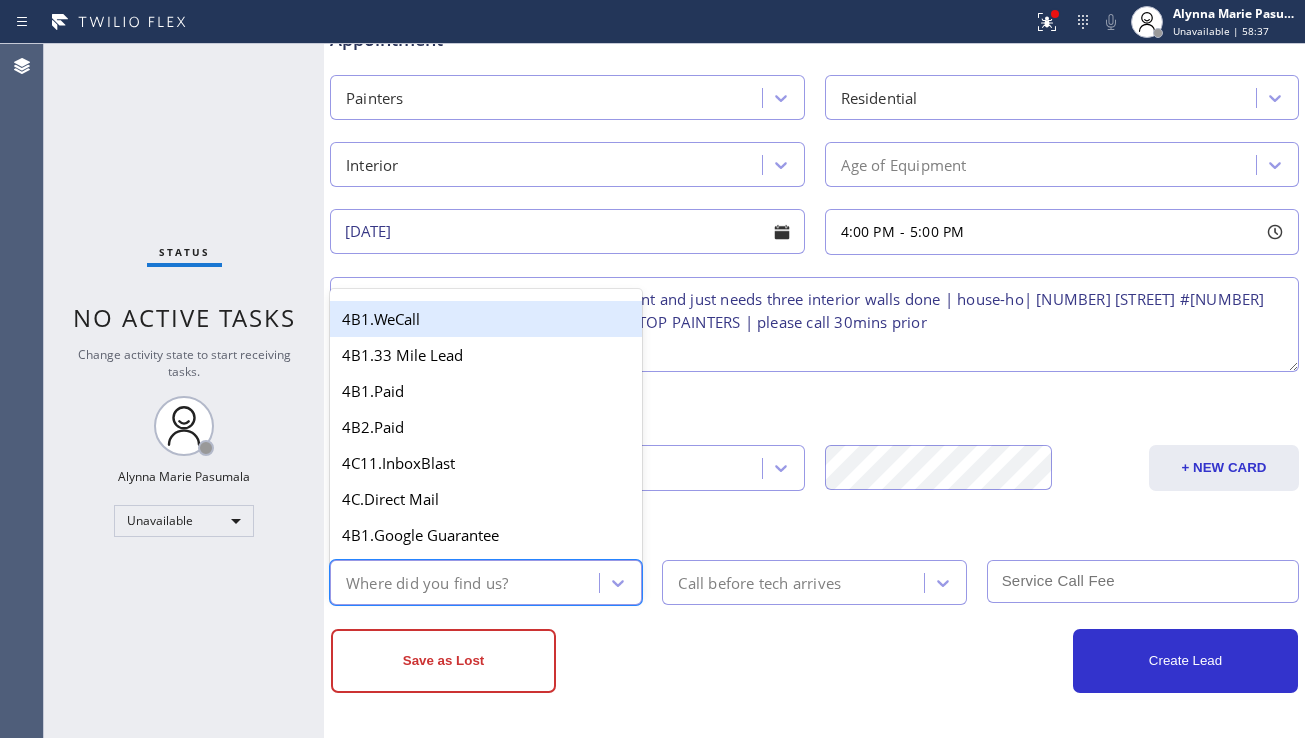 click on "Where did you find us?" at bounding box center [467, 582] 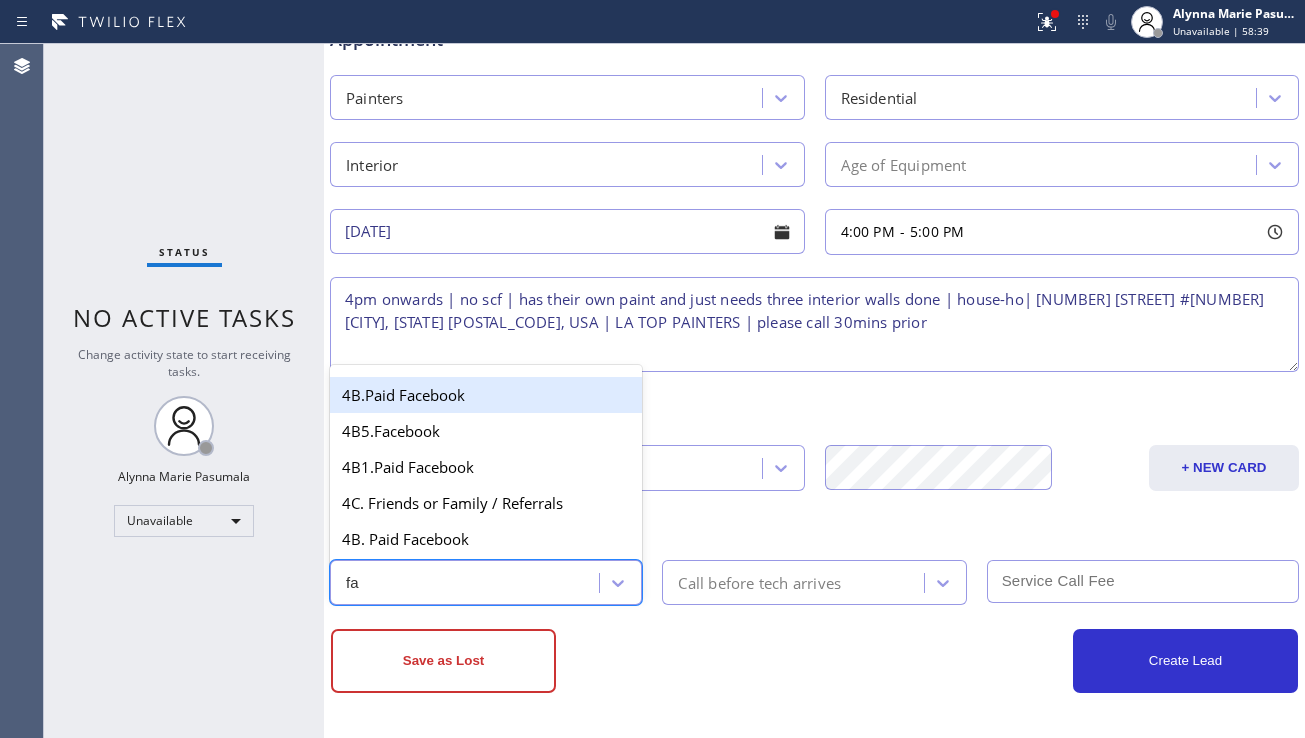 type on "fac" 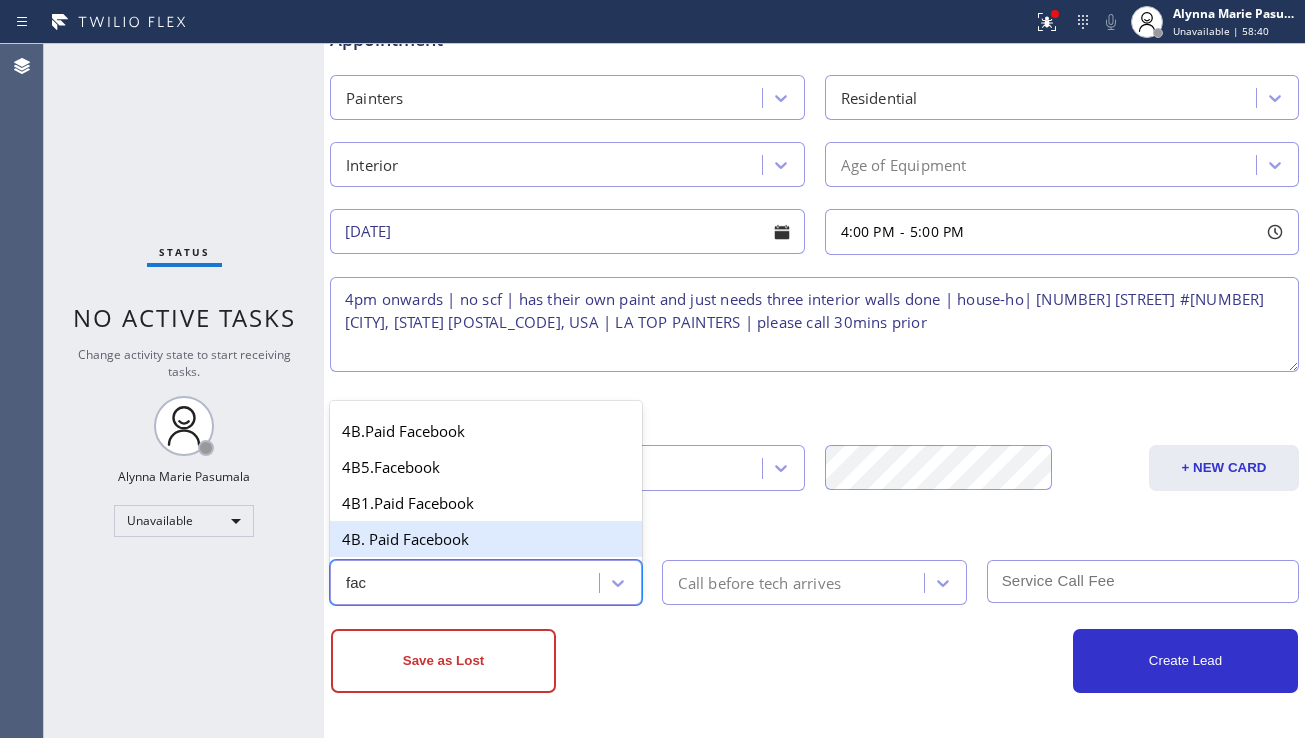 click on "4B. Paid Facebook" at bounding box center [486, 539] 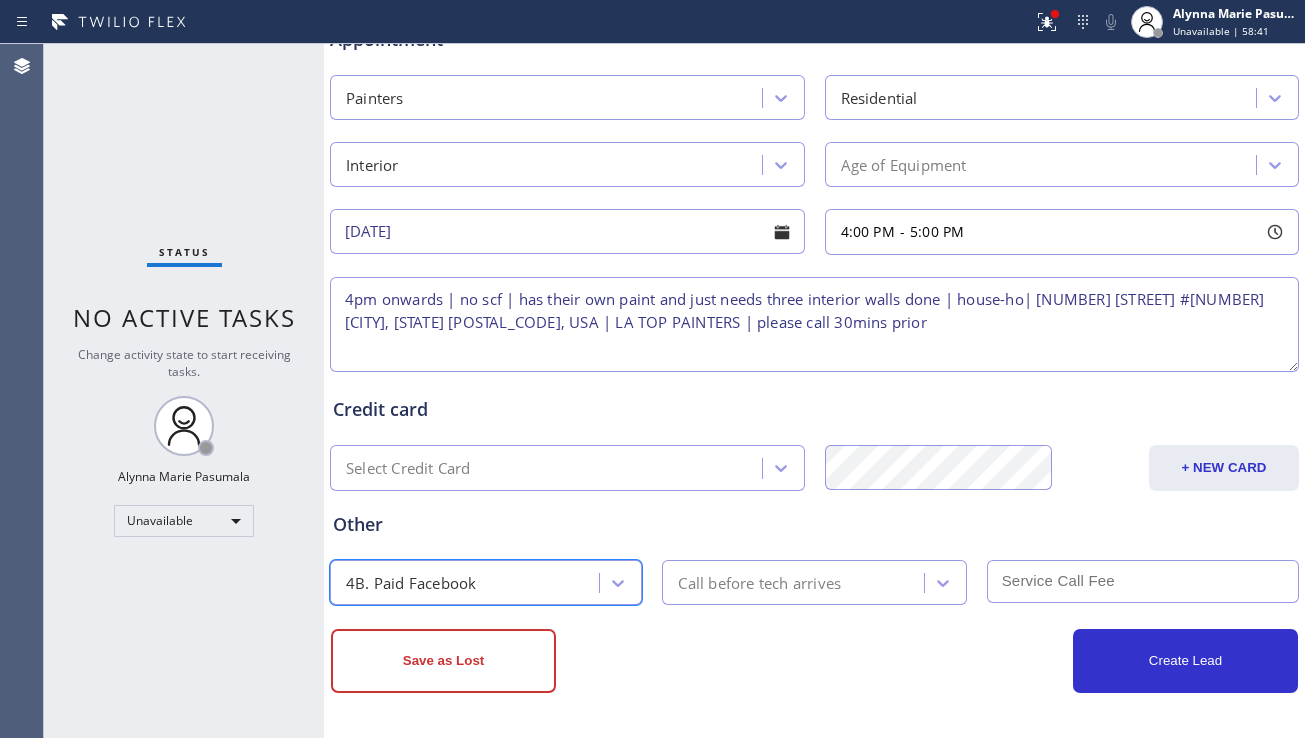 click on "Call before tech arrives" at bounding box center (759, 582) 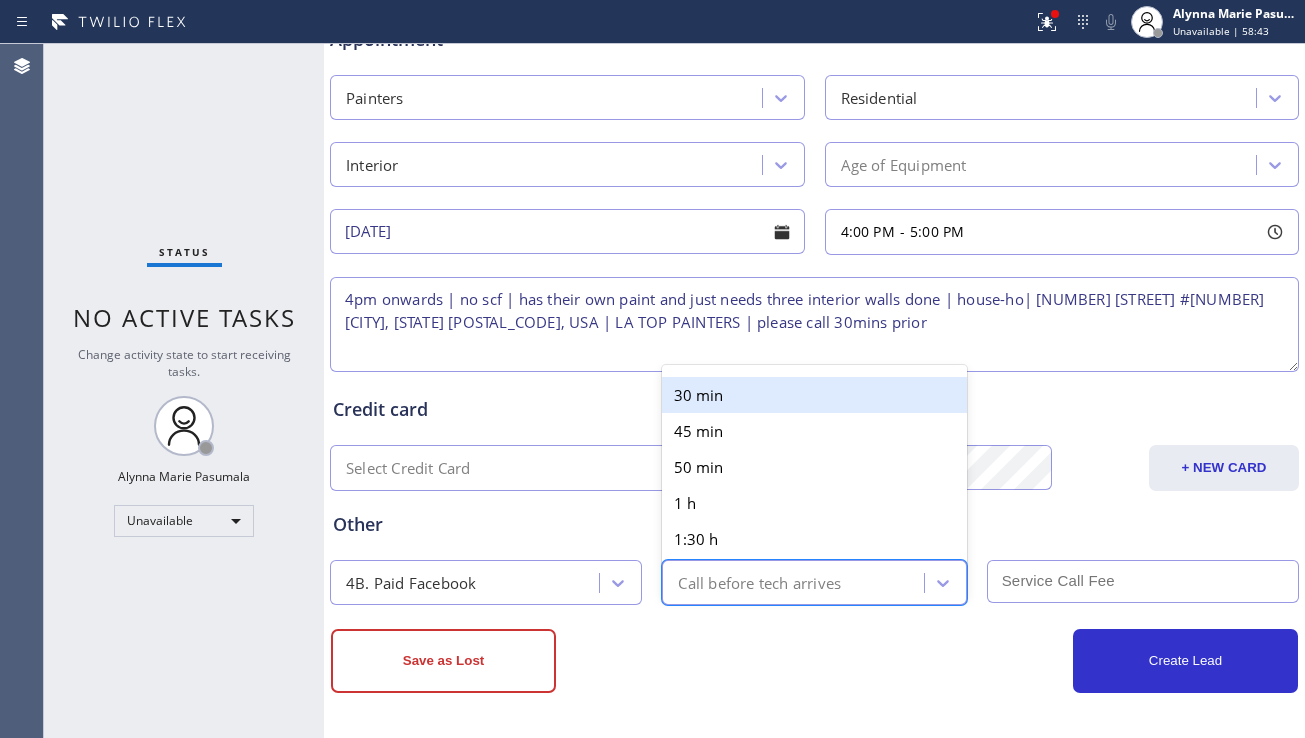 click on "30 min" at bounding box center [814, 395] 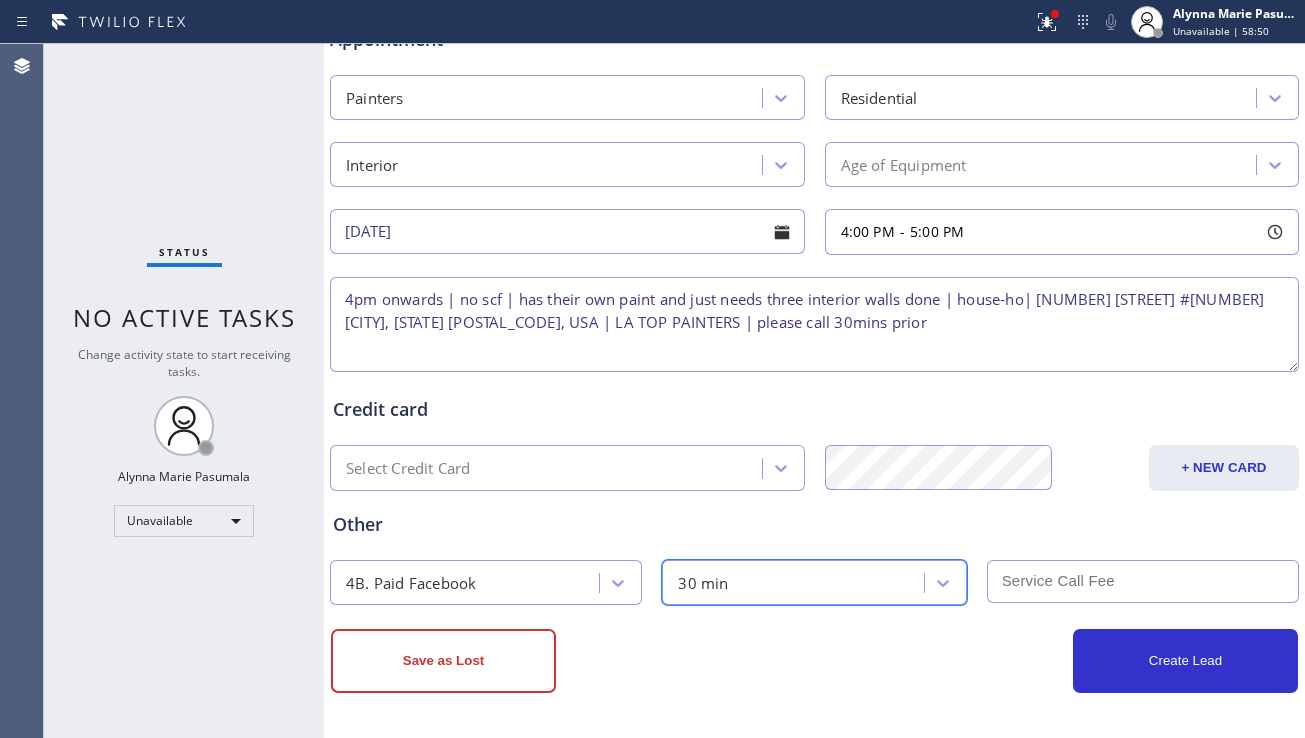 click at bounding box center [1143, 581] 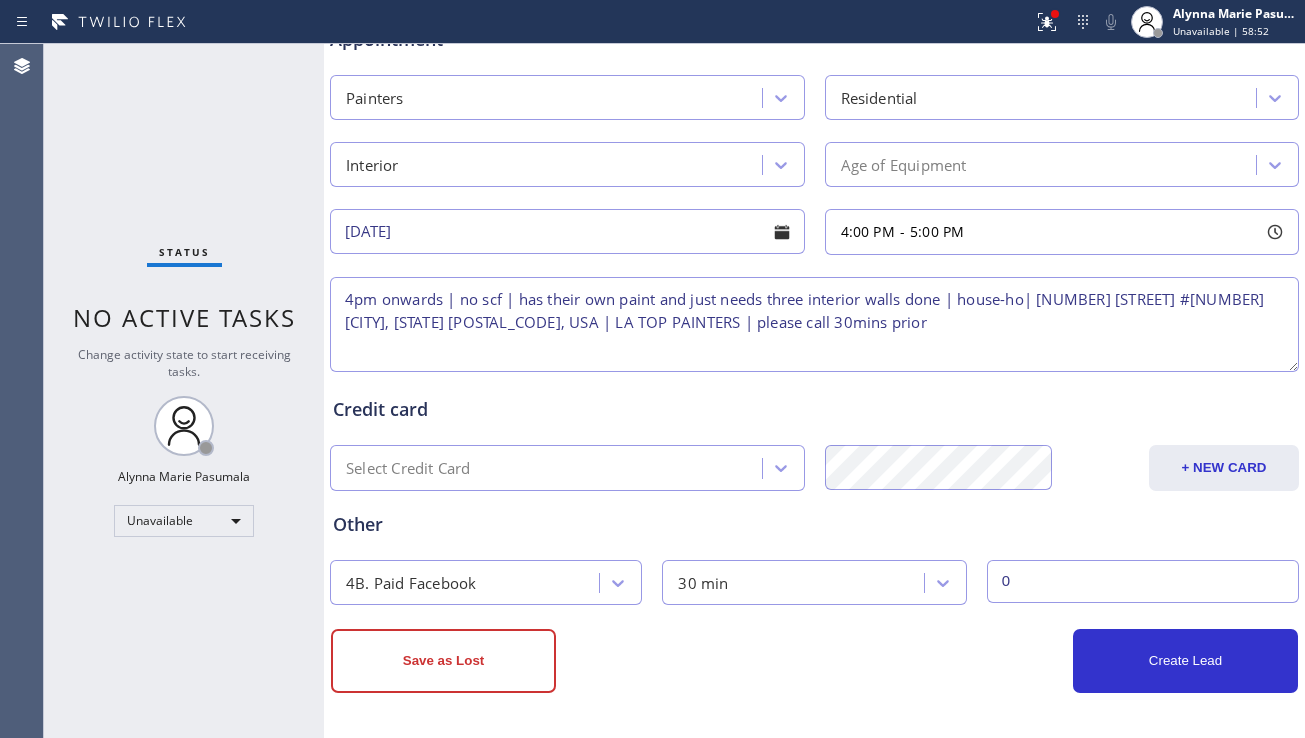 type on "0" 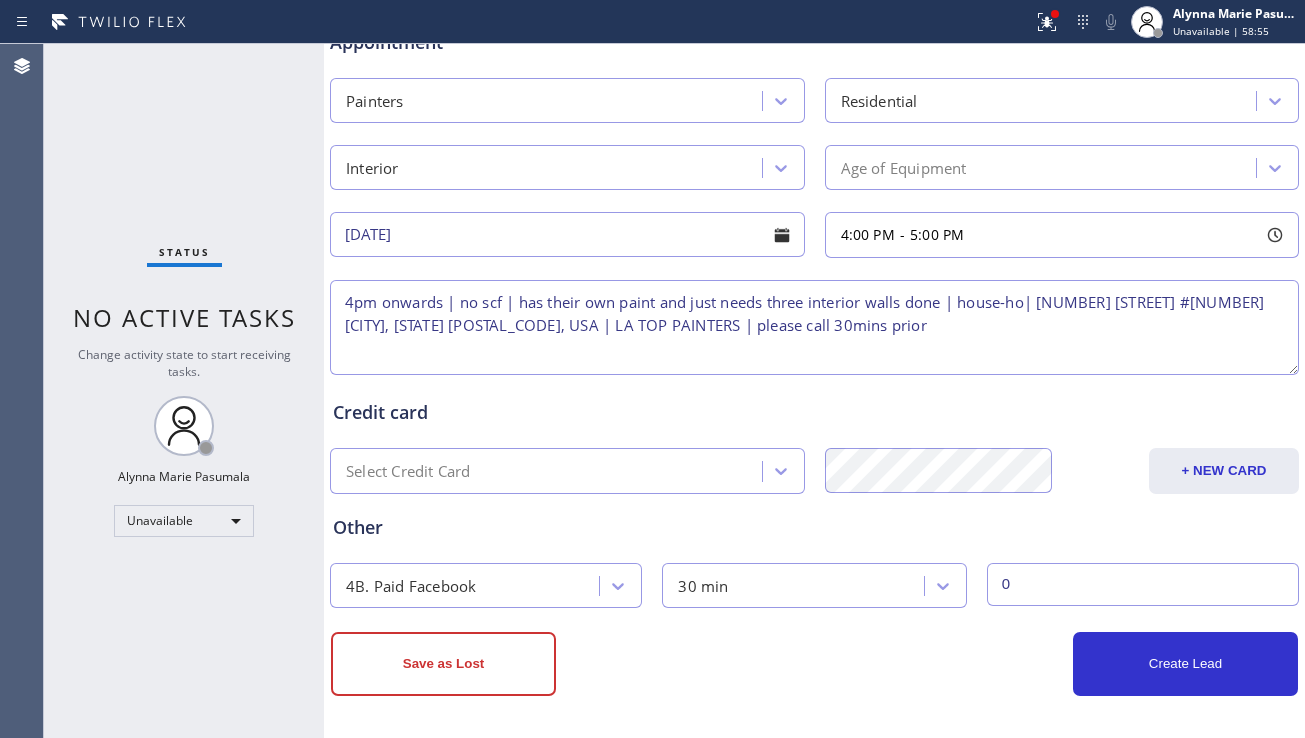 scroll, scrollTop: 812, scrollLeft: 0, axis: vertical 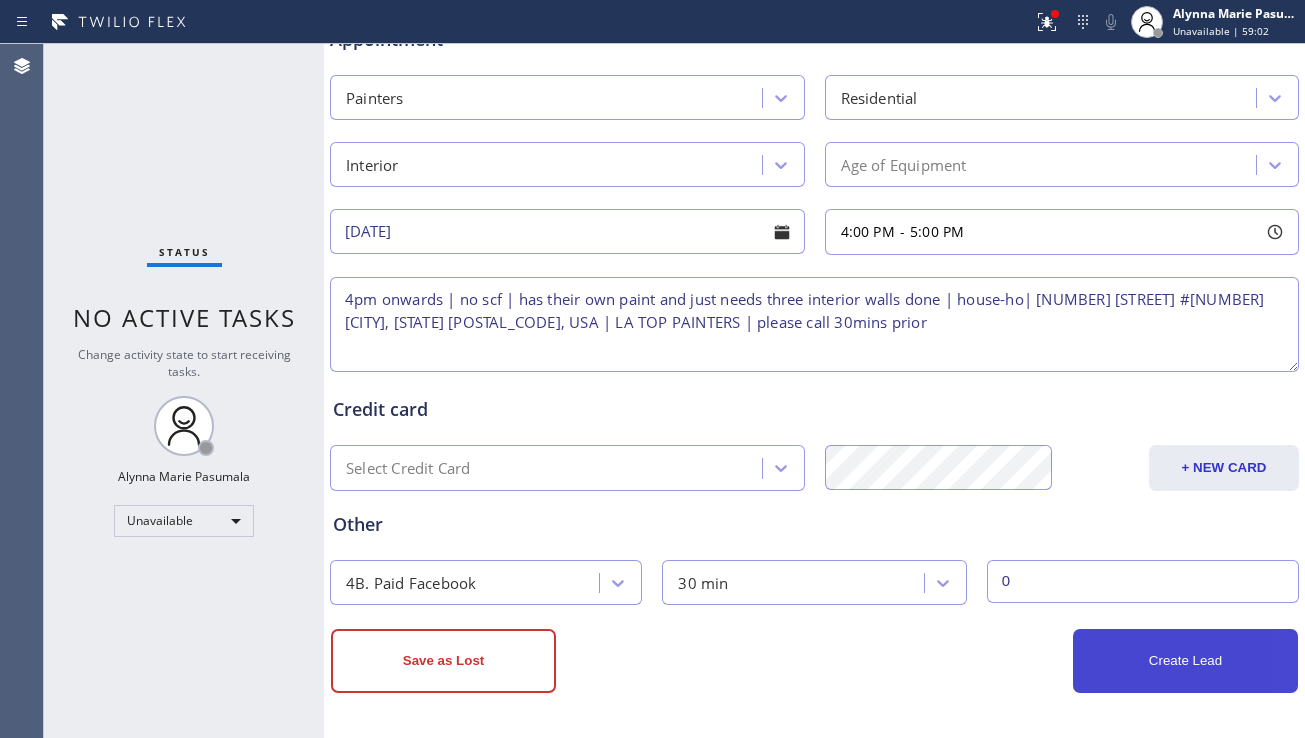 click on "Create Lead" at bounding box center [1185, 661] 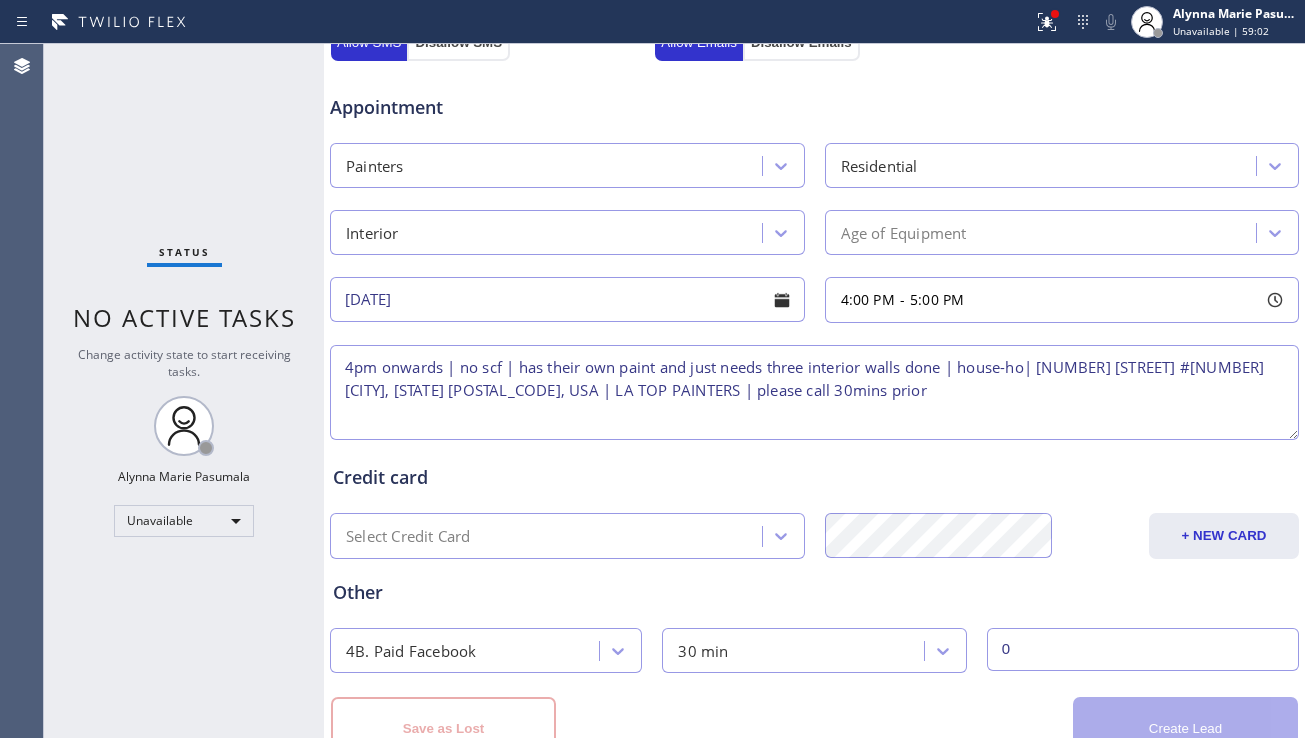 scroll, scrollTop: 880, scrollLeft: 0, axis: vertical 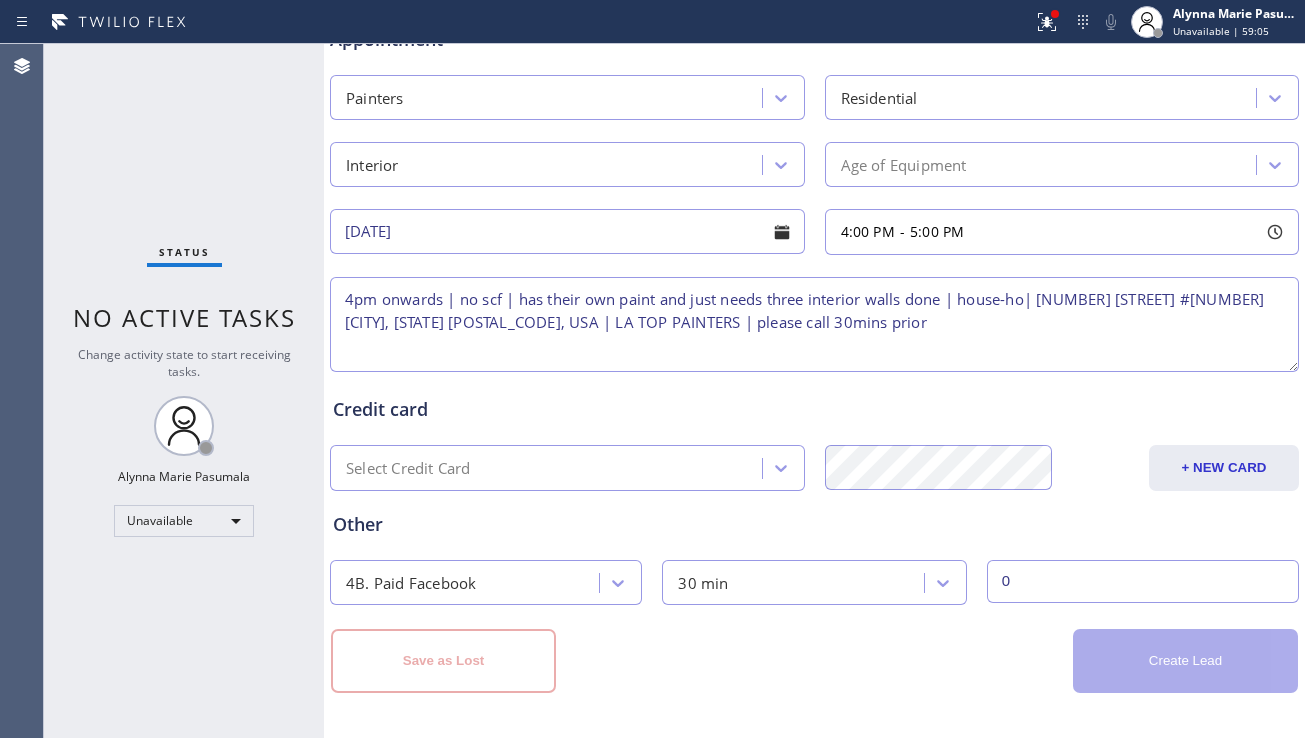 type 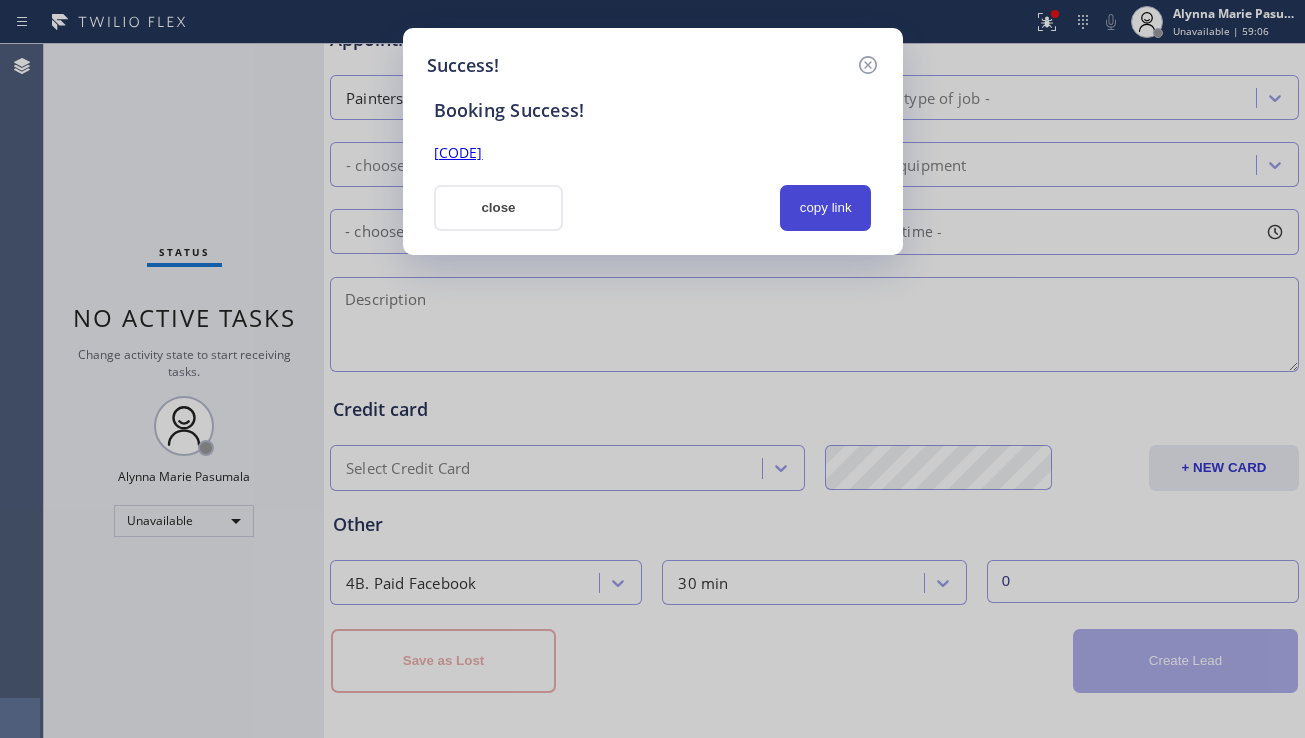 click on "copy link" at bounding box center [826, 208] 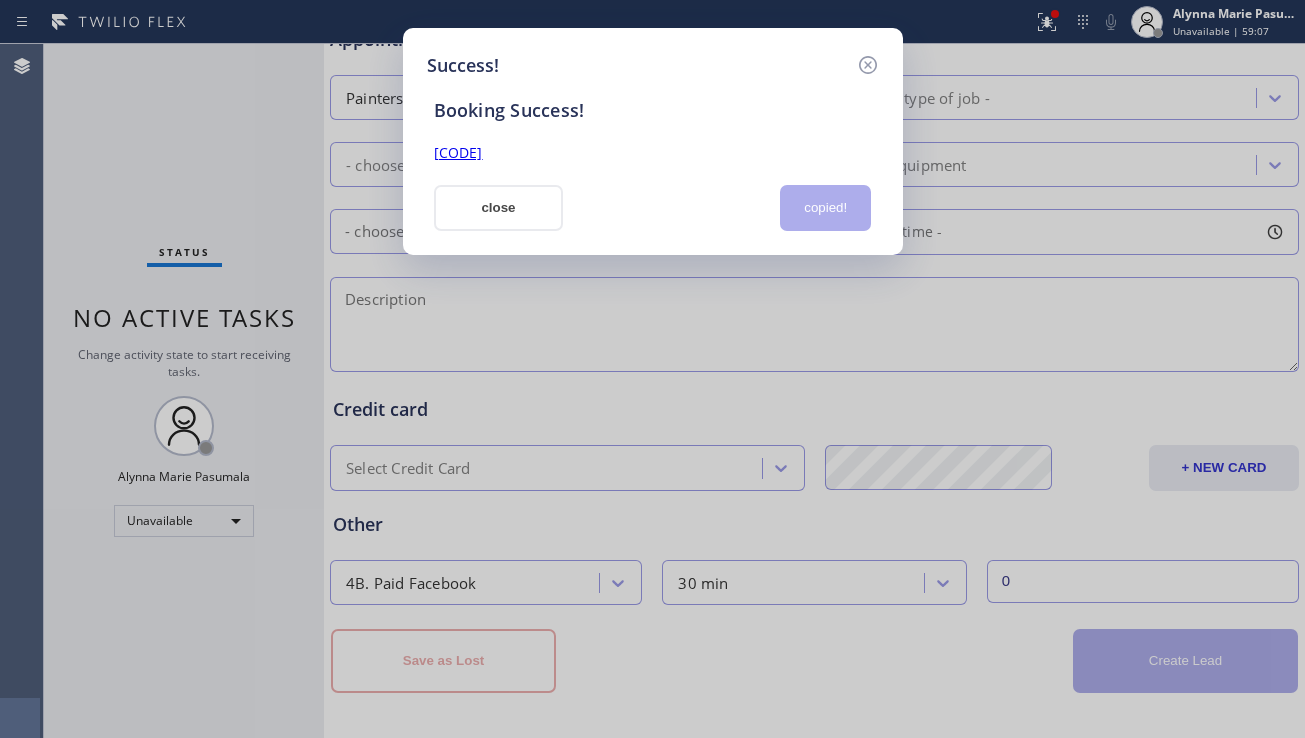 click on "[CODE]" at bounding box center [458, 152] 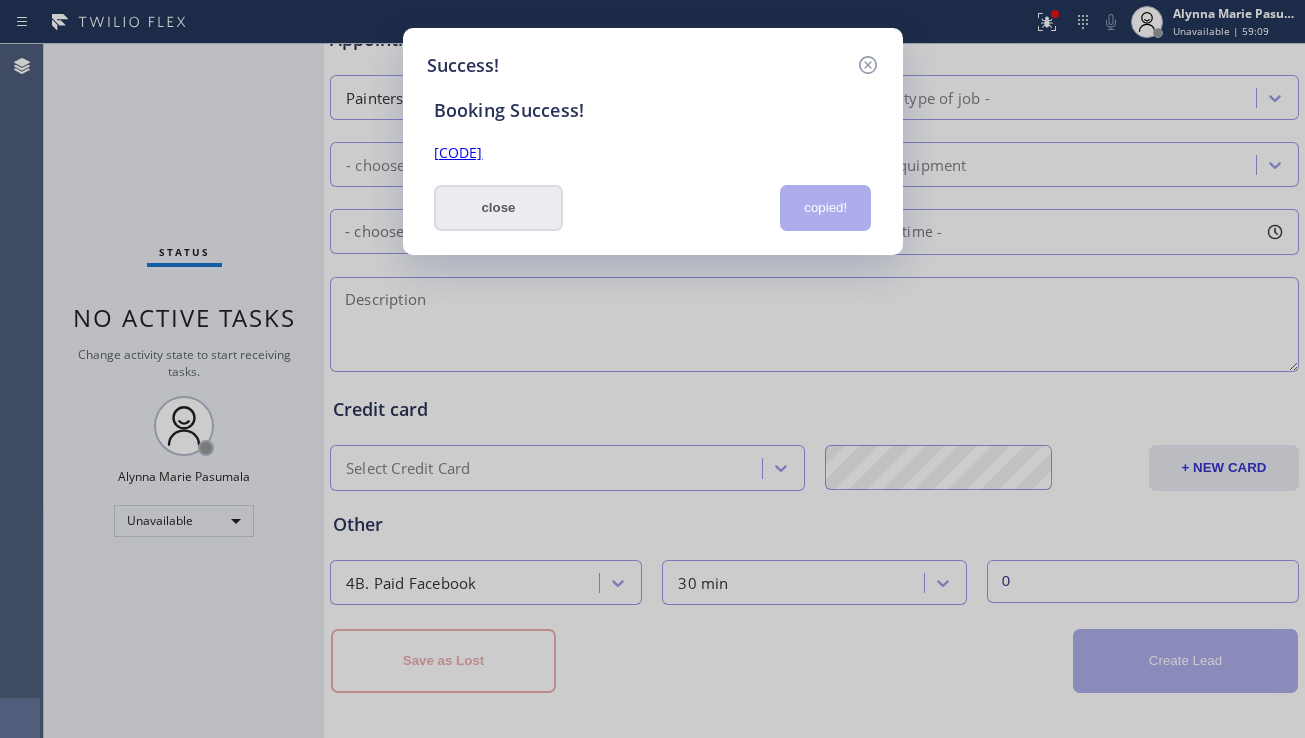 click on "close" at bounding box center [499, 208] 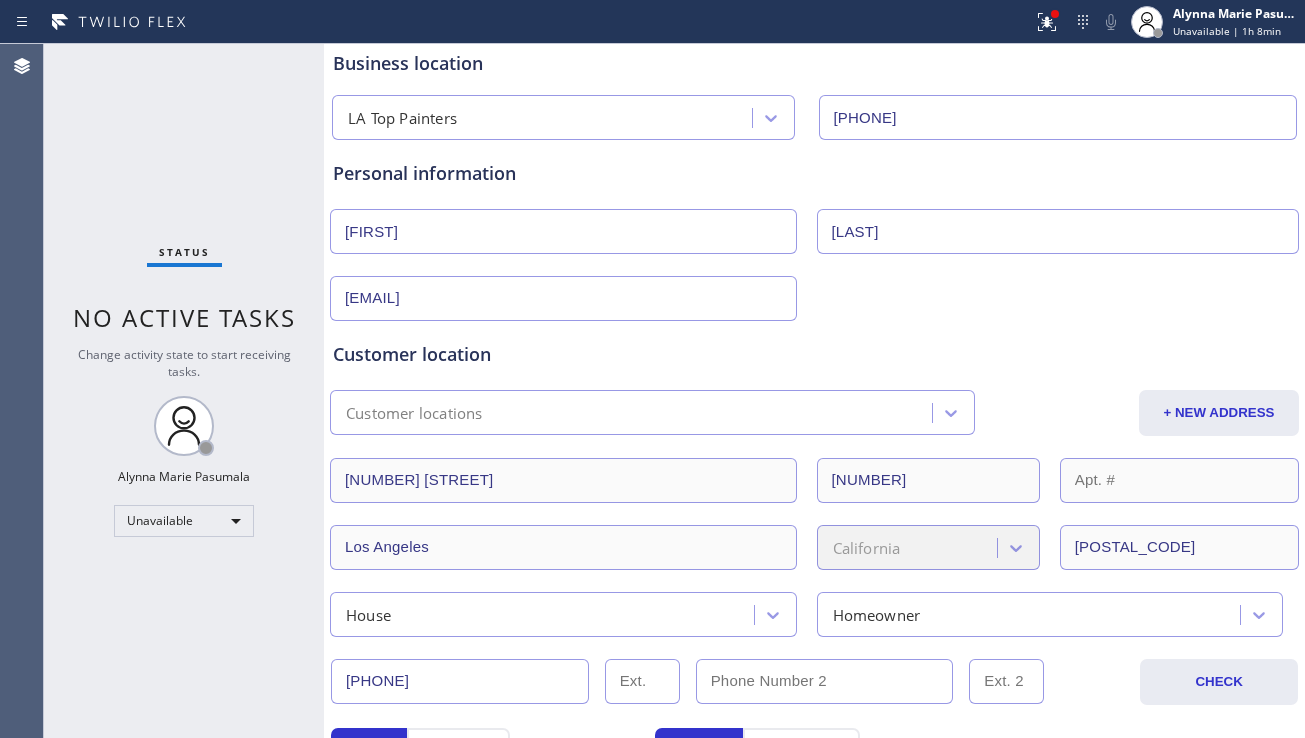 scroll, scrollTop: 0, scrollLeft: 0, axis: both 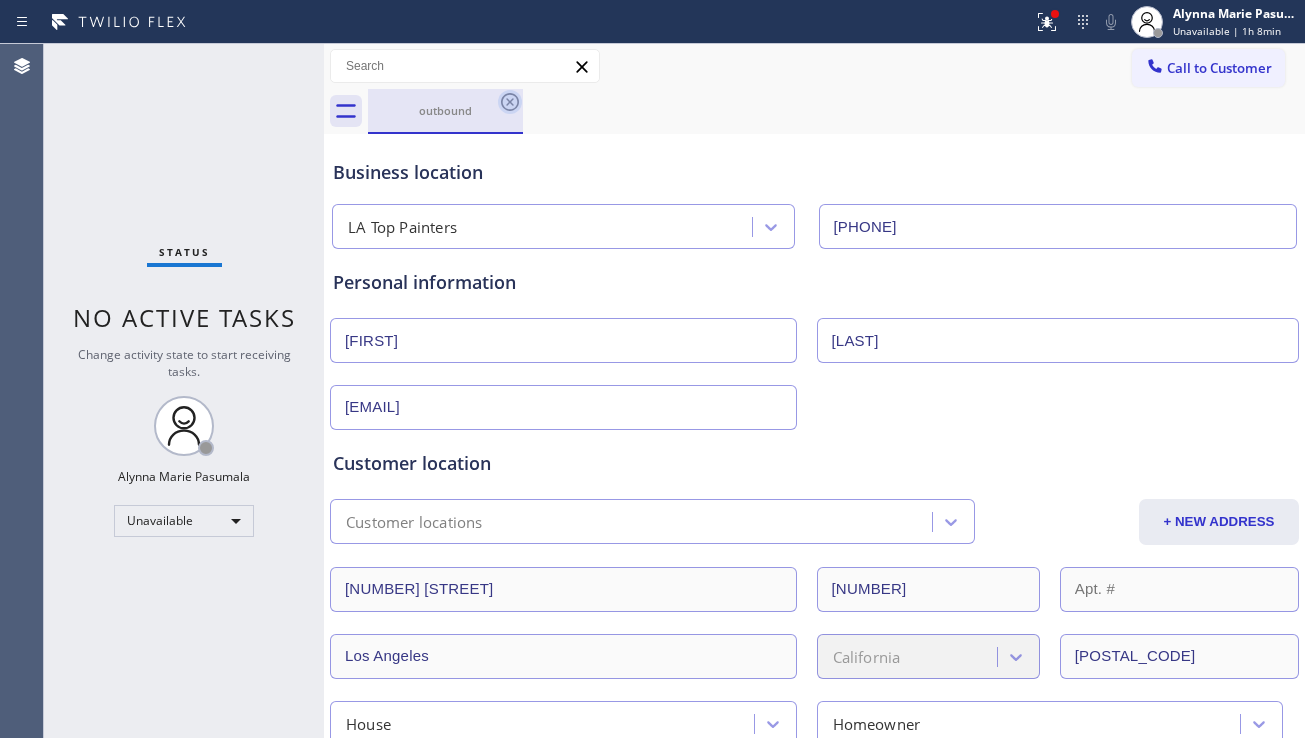 click 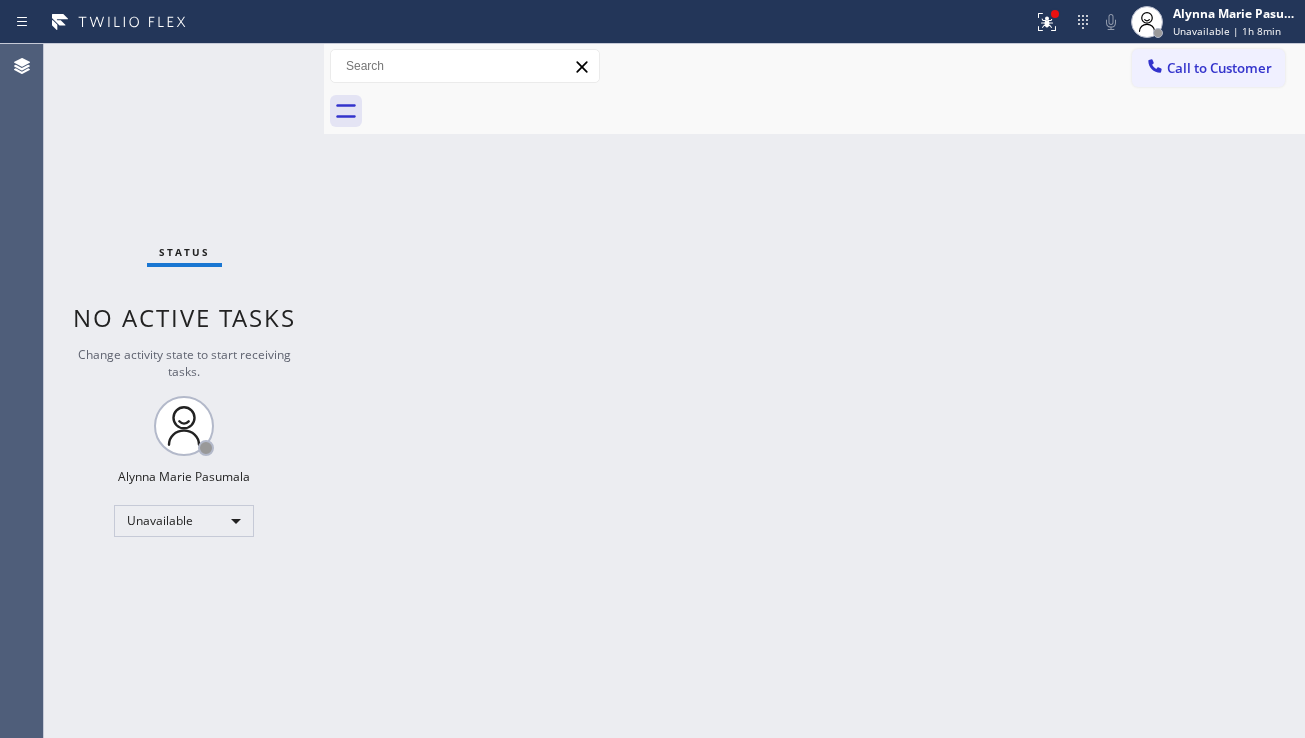 click on "Back to Dashboard Change Sender ID Customers Technicians Select a contact Outbound call Location Search location Your caller id phone number Customer number Call Customer info Name   Phone none Address none Change Sender ID HVAC +[PHONE] 5 Star Appliance +[PHONE] Appliance Repair +[PHONE] Plumbing +[PHONE] Air Duct Cleaning +[PHONE]  Electricians +[PHONE] Cancel Change Check personal SMS Reset Change No tabs Call to Customer Outbound call Location LA Top Painters Your caller id phone number ([PHONE]) Customer number Call Outbound call Technician Search Technician Your caller id phone number Your caller id phone number Call" at bounding box center (814, 391) 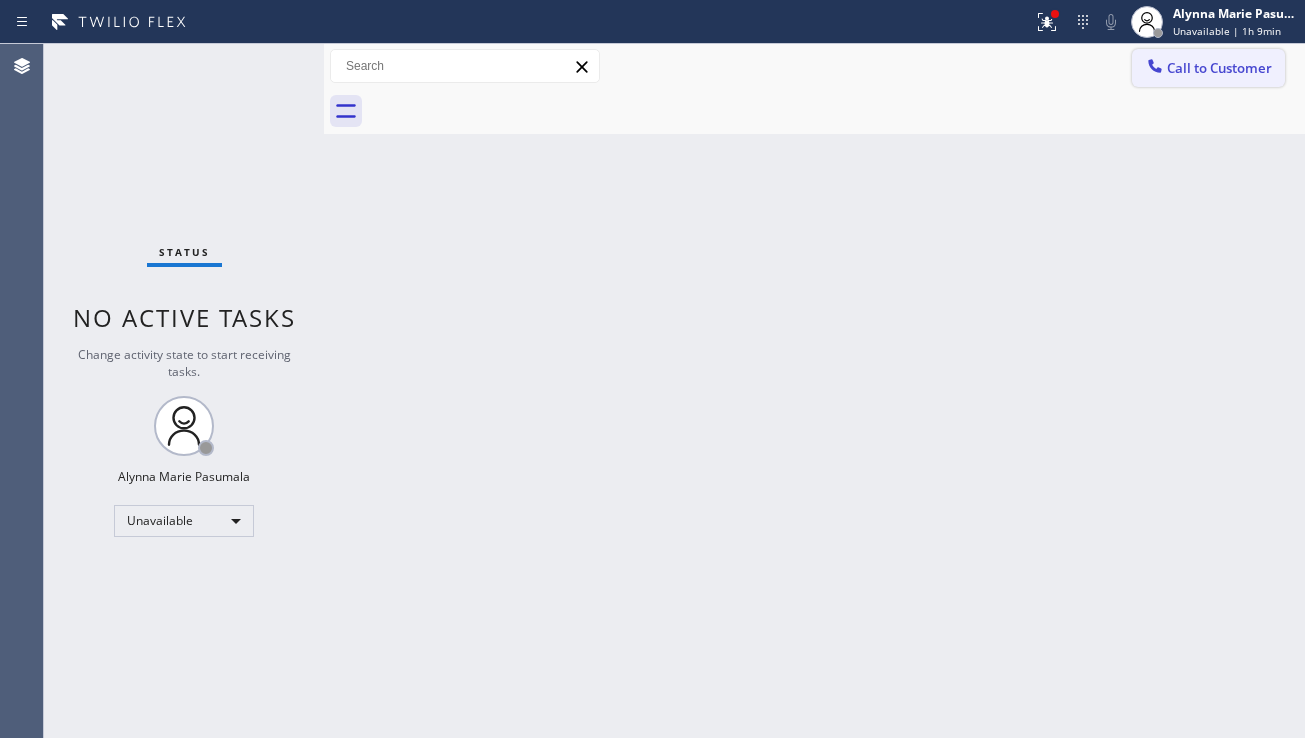click on "Call to Customer" at bounding box center (1219, 68) 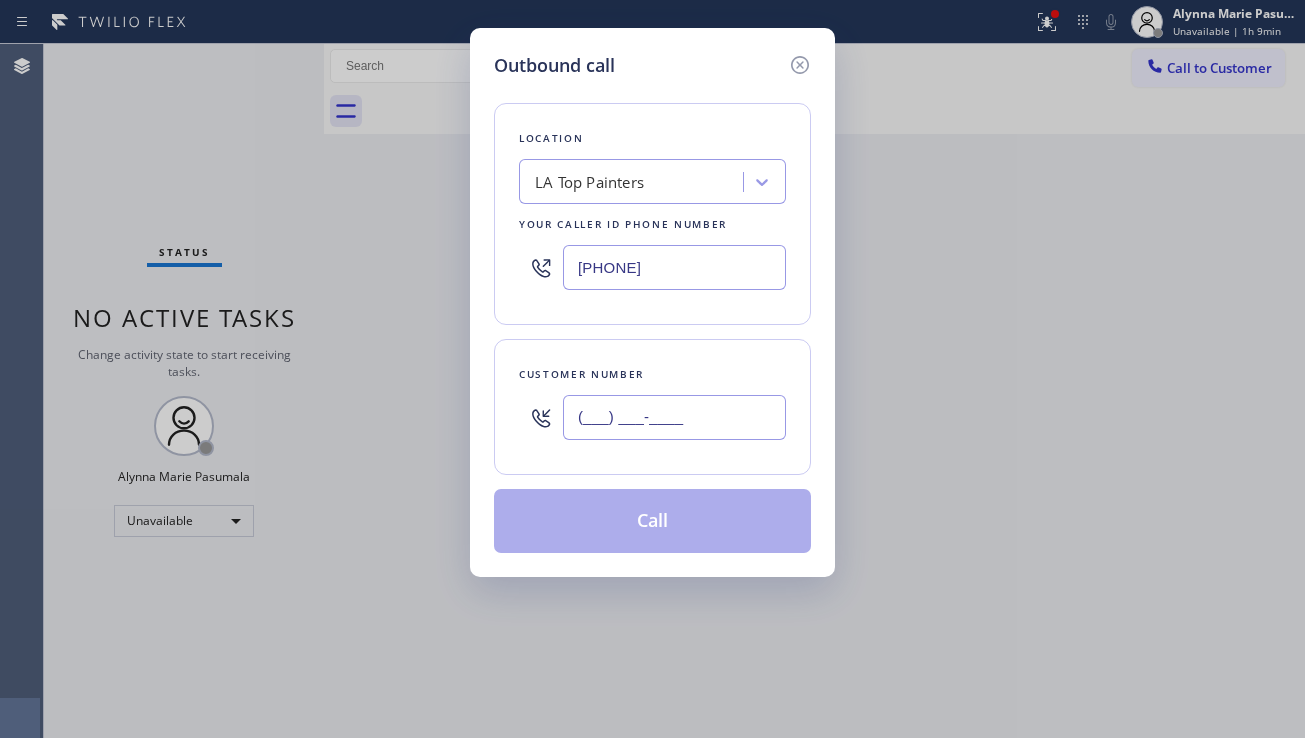 click on "(___) ___-____" at bounding box center (674, 417) 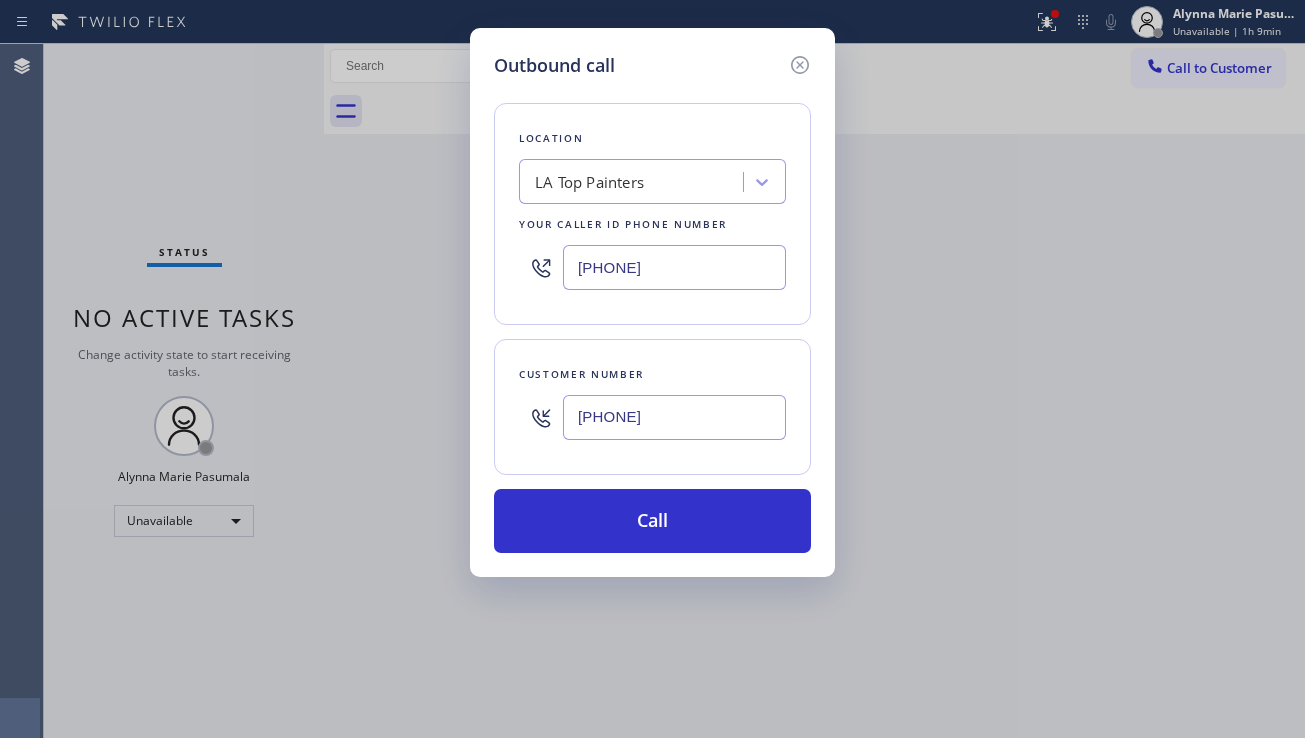 type on "[PHONE]" 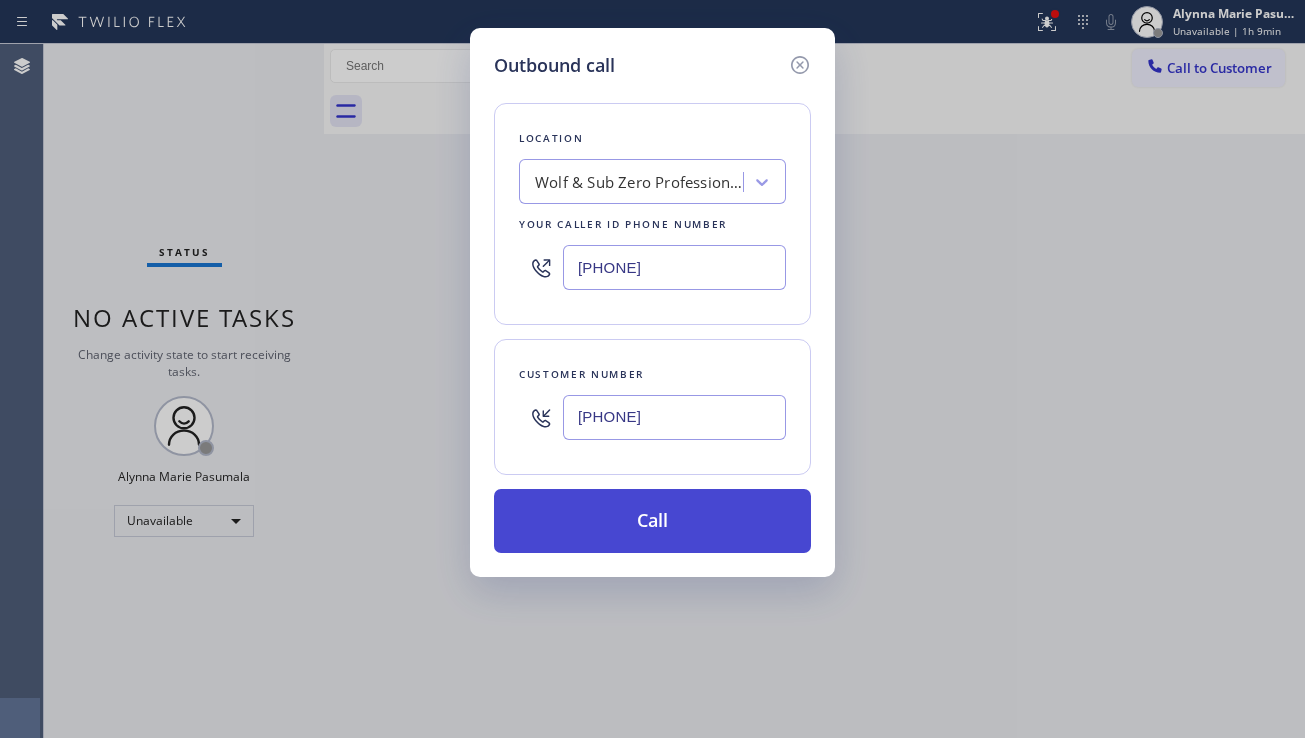 type on "[PHONE]" 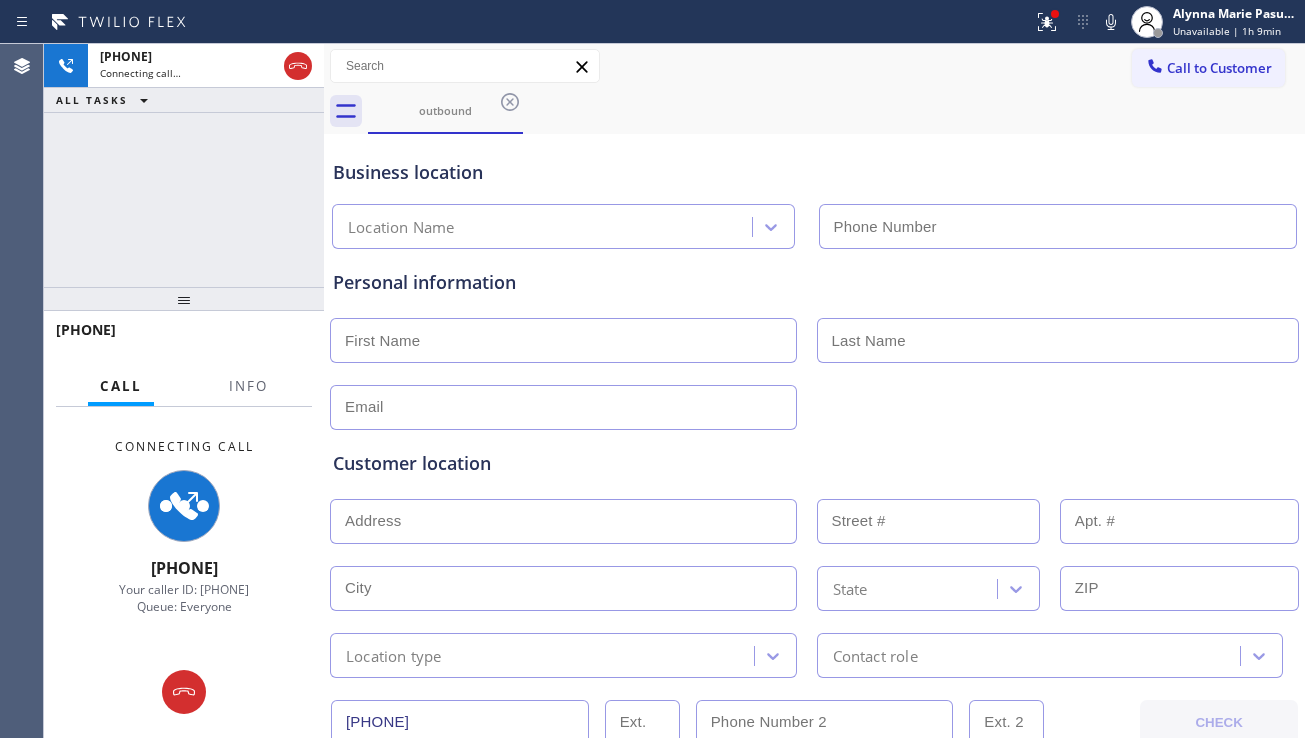type on "[PHONE]" 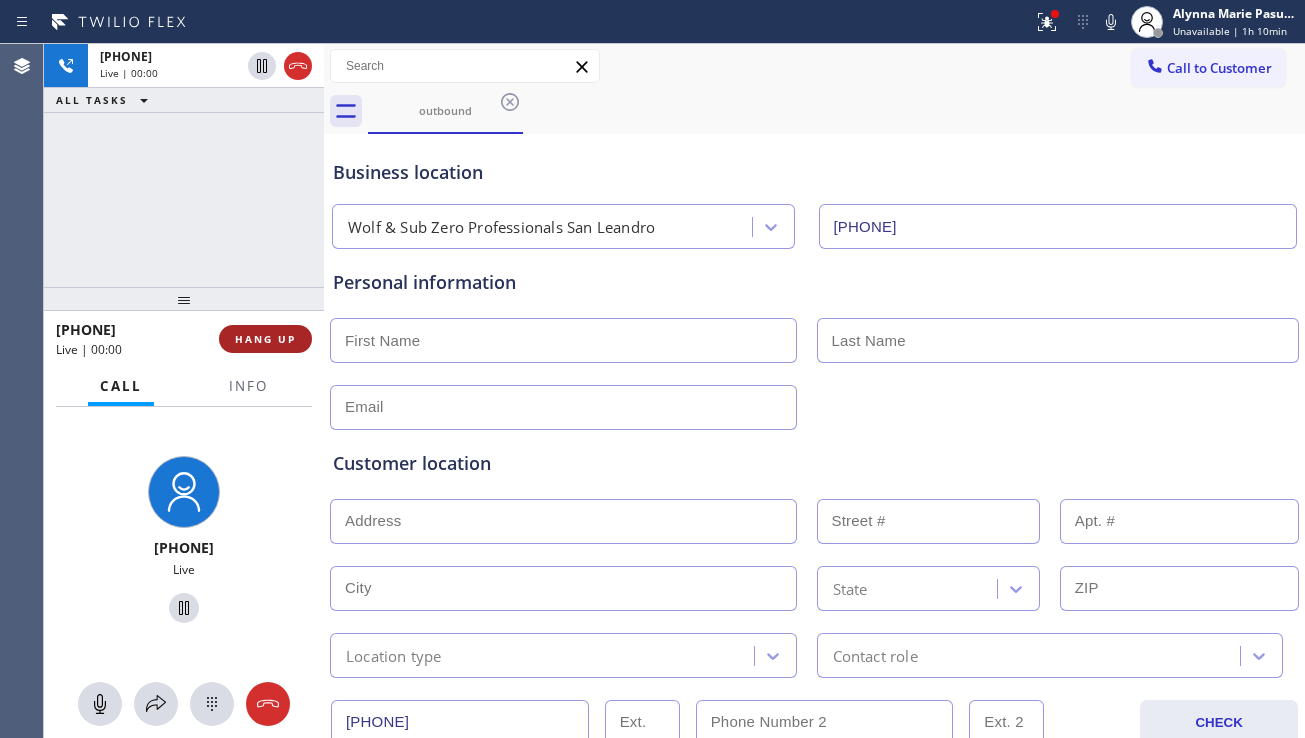 click on "HANG UP" at bounding box center (265, 339) 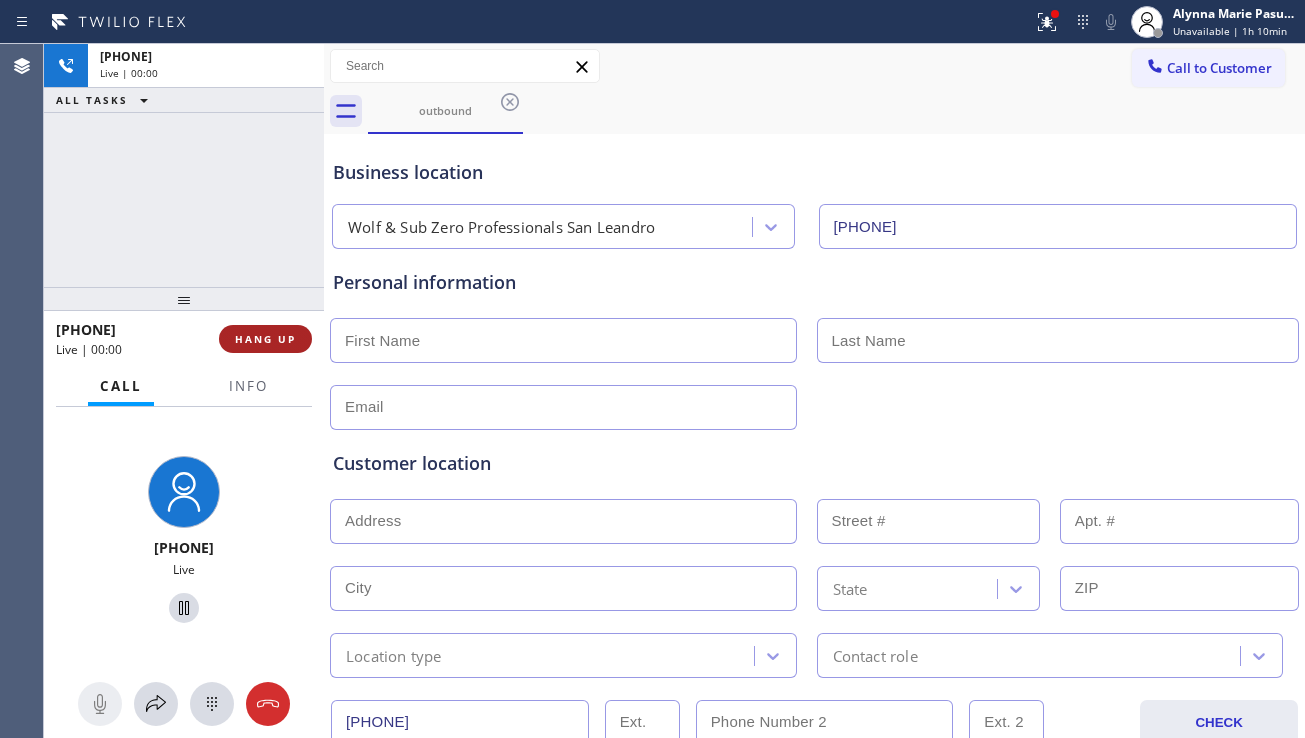 click on "HANG UP" at bounding box center (265, 339) 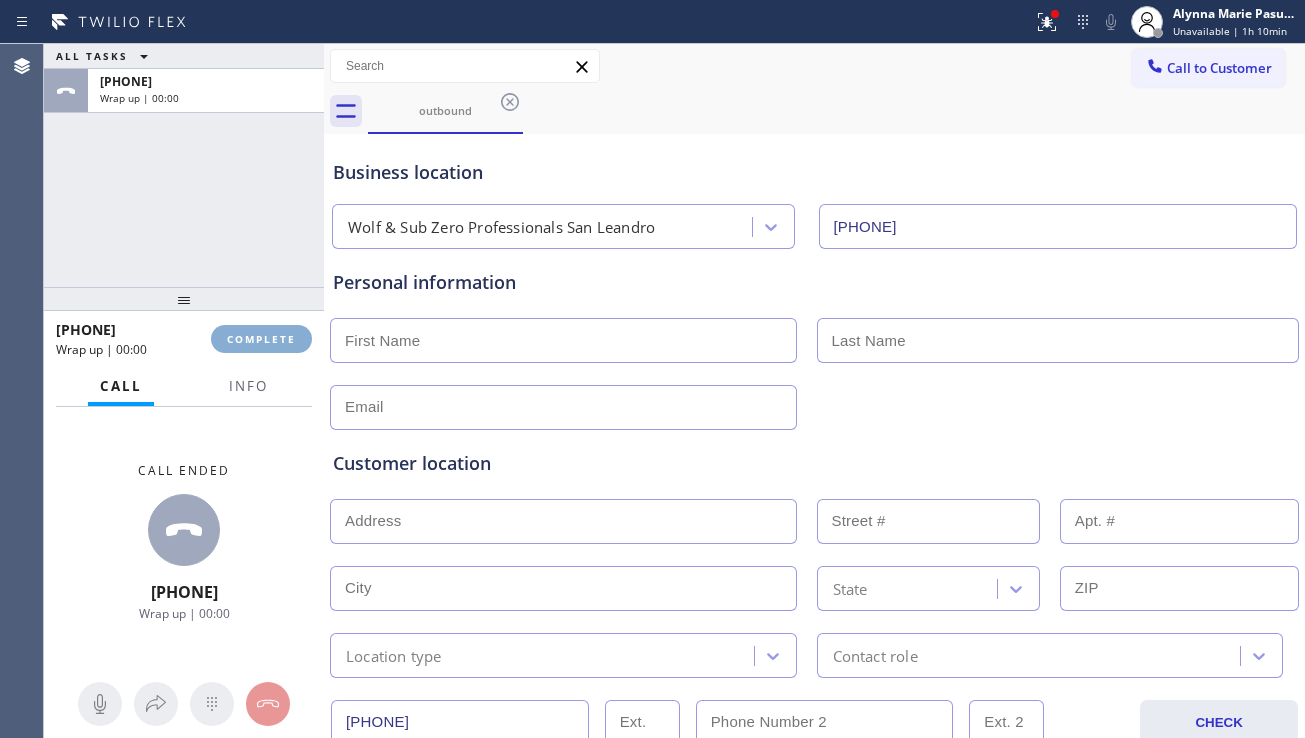 click on "COMPLETE" at bounding box center [261, 339] 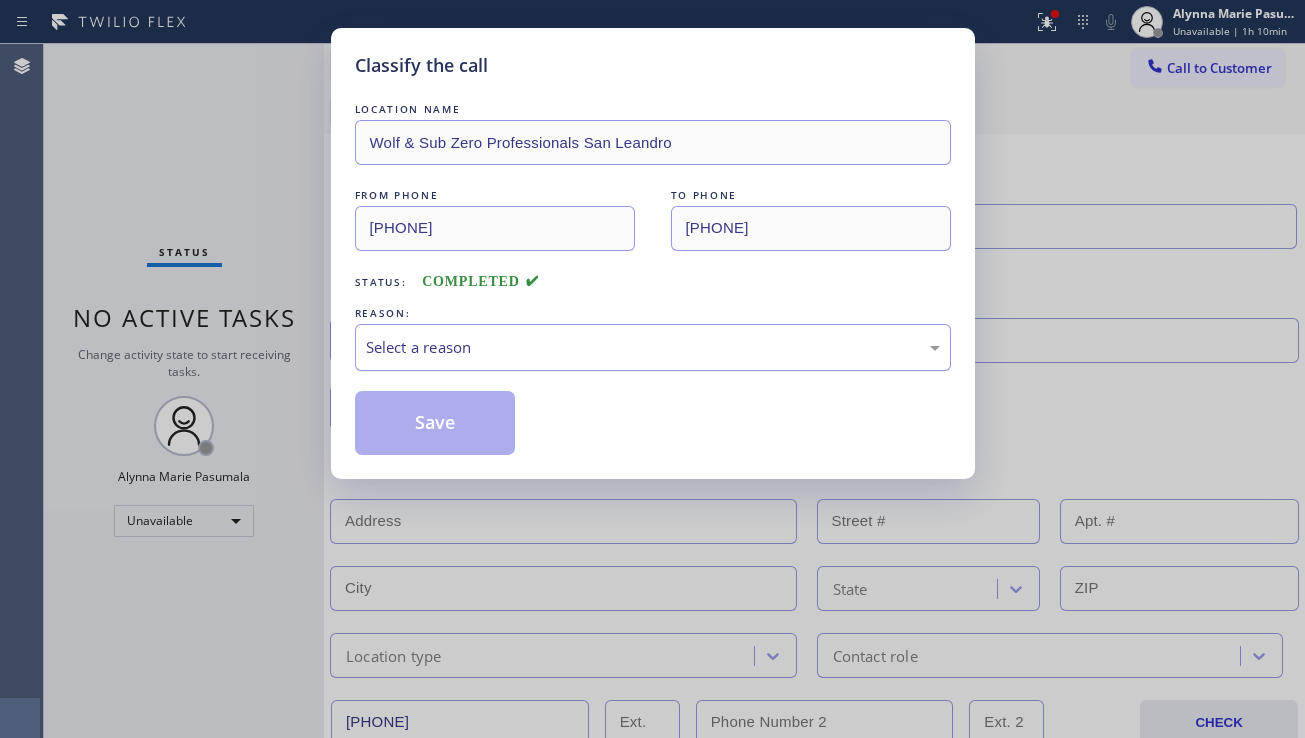 click on "Select a reason" at bounding box center (653, 347) 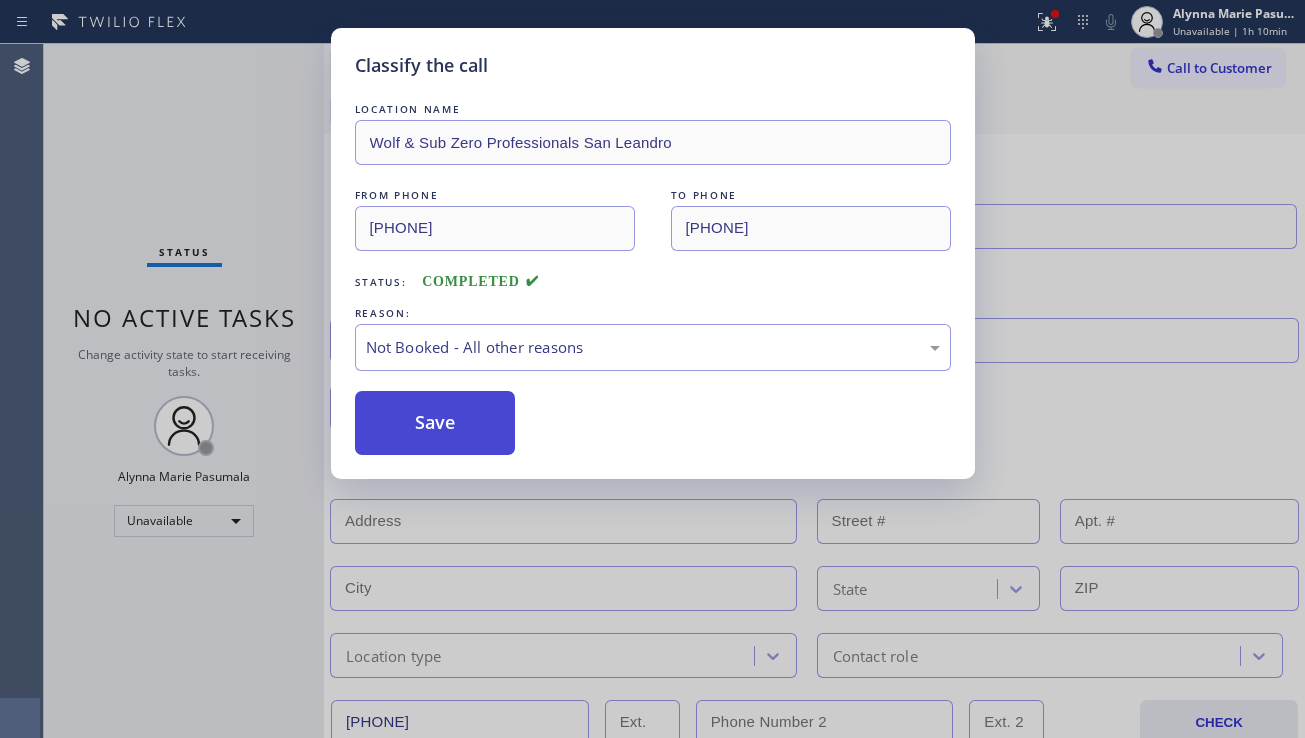click on "Save" at bounding box center (435, 423) 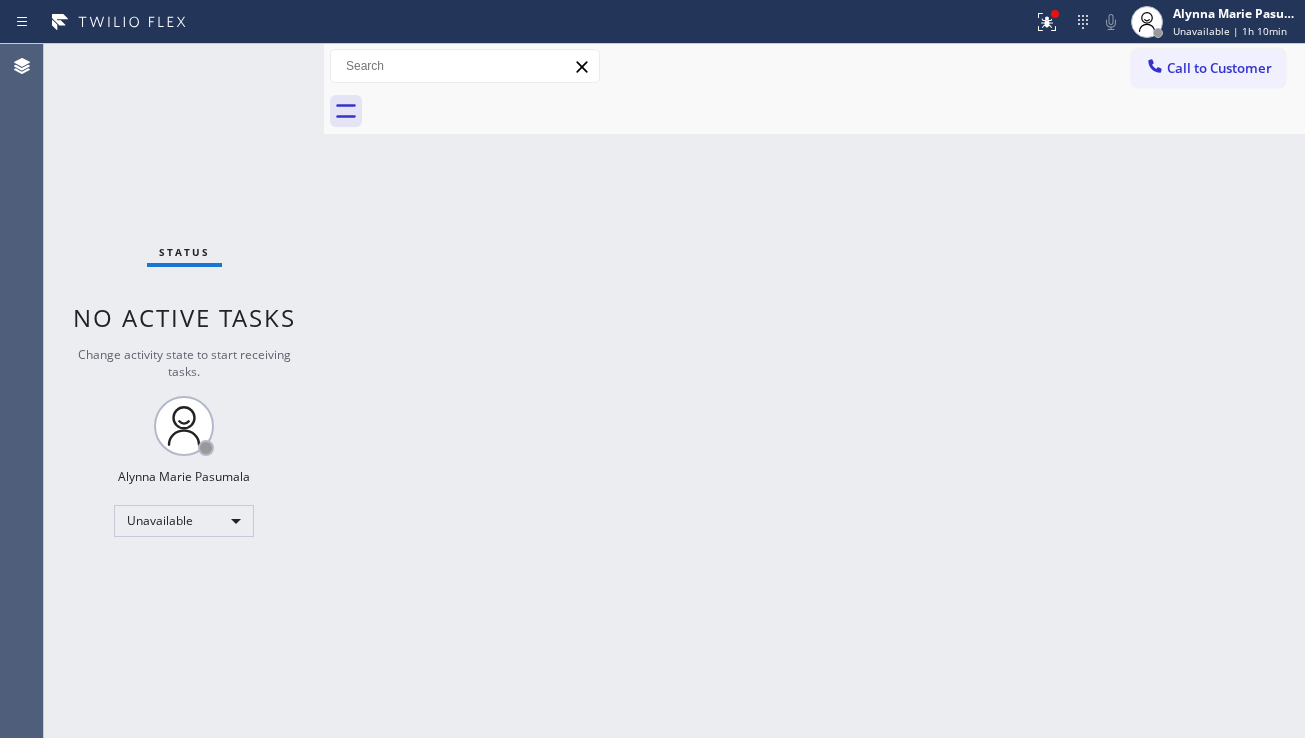 click on "Outbound call Location 5 Star Appliance Repair Your caller id phone number [PHONE] Customer number [PHONE] Call Outbound call Location Wolf & Sub Zero Professionals San Leandro Your caller id phone number [PHONE] Customer number Call Outbound call Technician Search Technician Your caller id phone number Your caller id phone number Call" at bounding box center [814, 391] 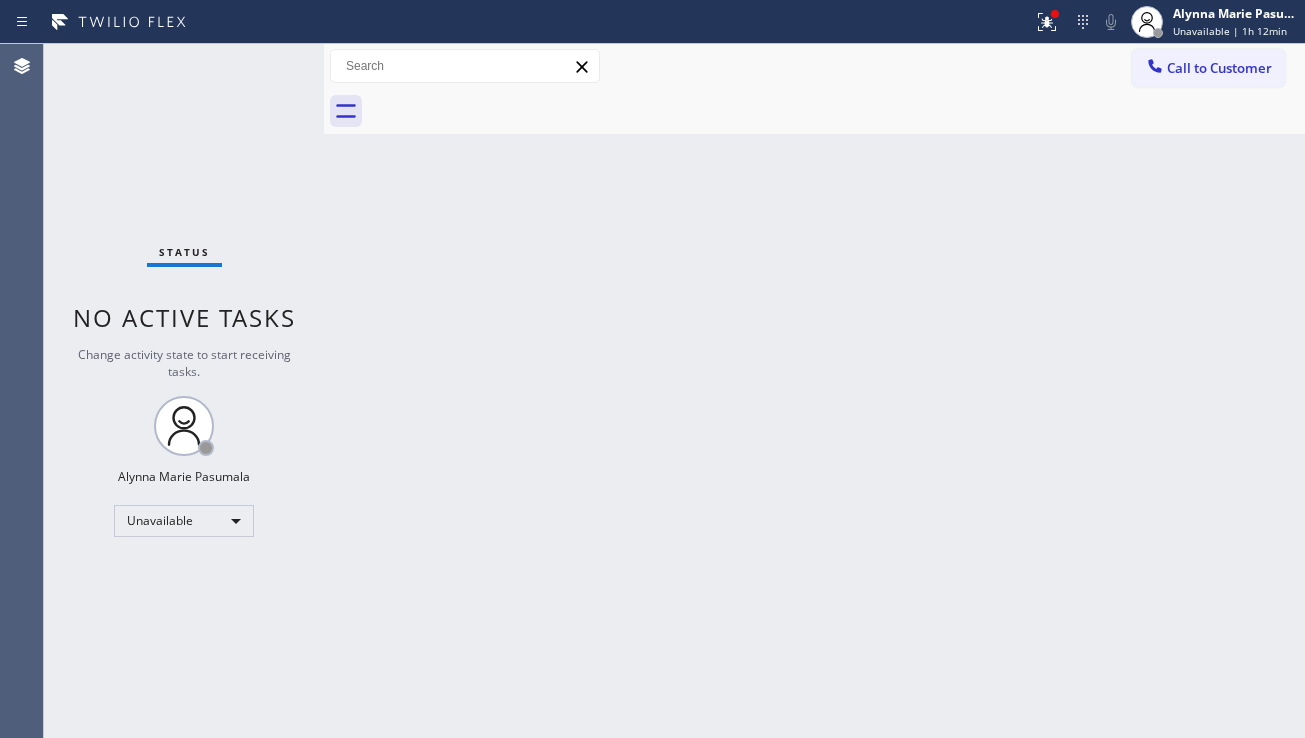 click on "Outbound call Location 5 Star Appliance Repair Your caller id phone number [PHONE] Customer number [PHONE] Call Outbound call Location Wolf & Sub Zero Professionals San Leandro Your caller id phone number [PHONE] Customer number Call Outbound call Technician Search Technician Your caller id phone number Your caller id phone number Call" at bounding box center [814, 391] 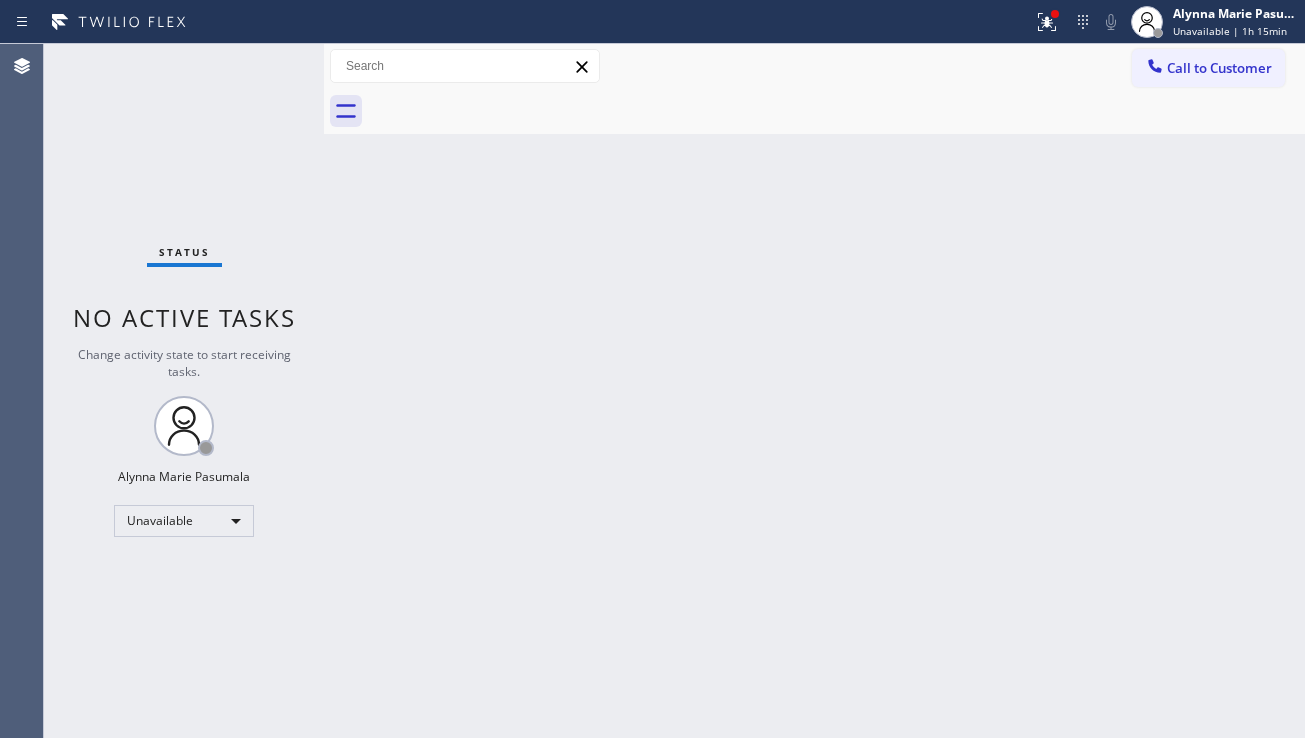 click on "Outbound call Location 5 Star Appliance Repair Your caller id phone number [PHONE] Customer number [PHONE] Call Outbound call Location Wolf & Sub Zero Professionals San Leandro Your caller id phone number [PHONE] Customer number Call Outbound call Technician Search Technician Your caller id phone number Your caller id phone number Call" at bounding box center (814, 391) 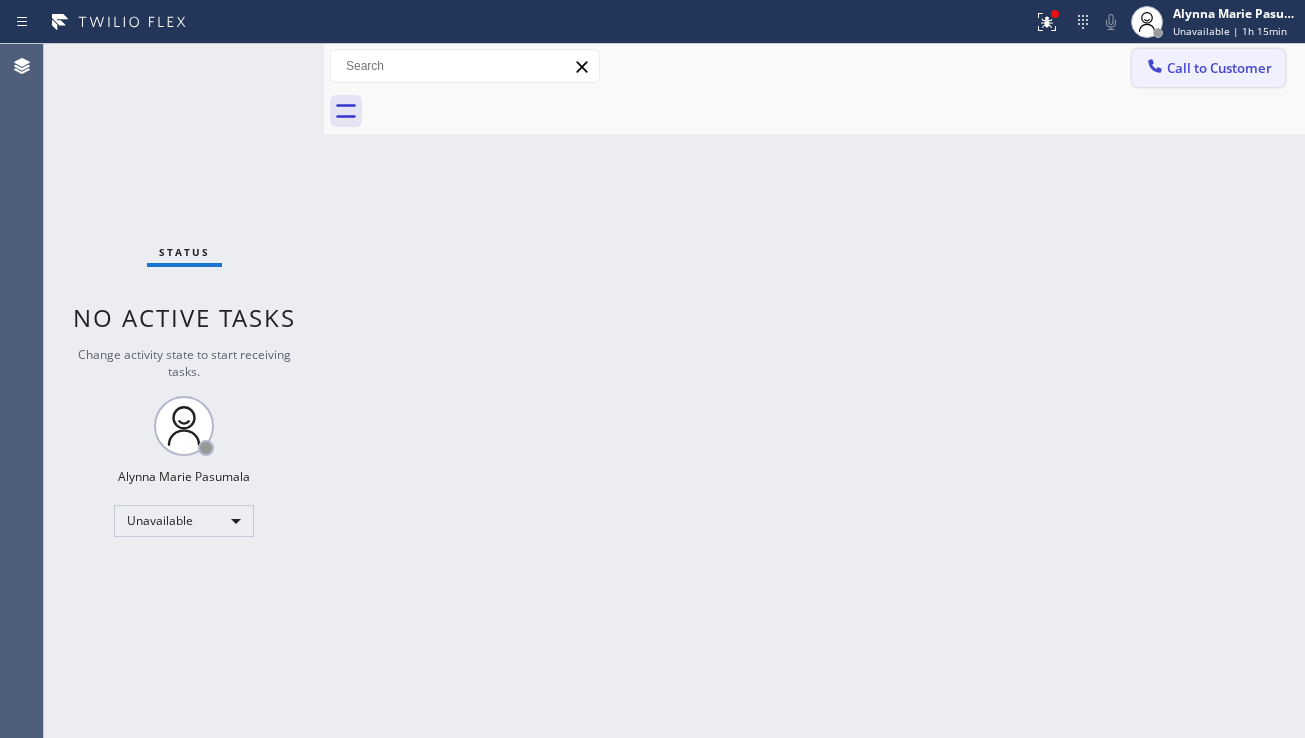 click on "Call to Customer" at bounding box center [1219, 68] 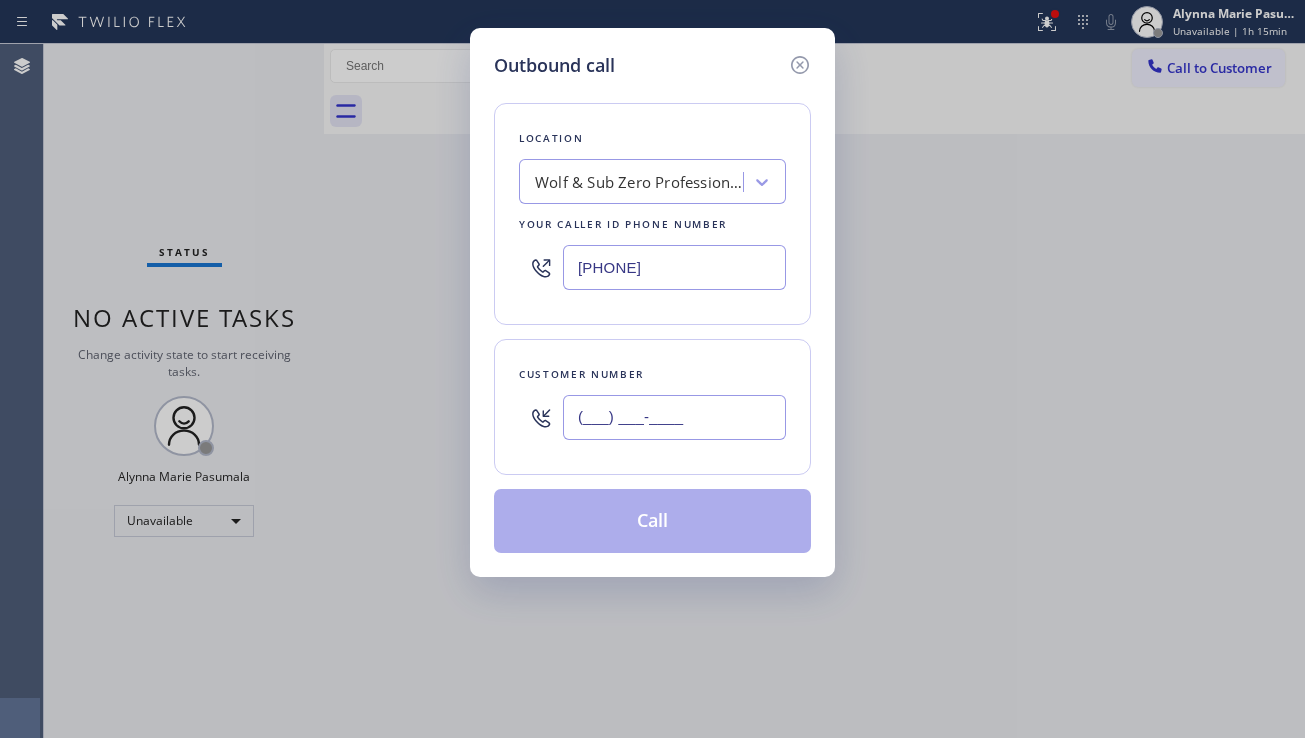 click on "(___) ___-____" at bounding box center [674, 417] 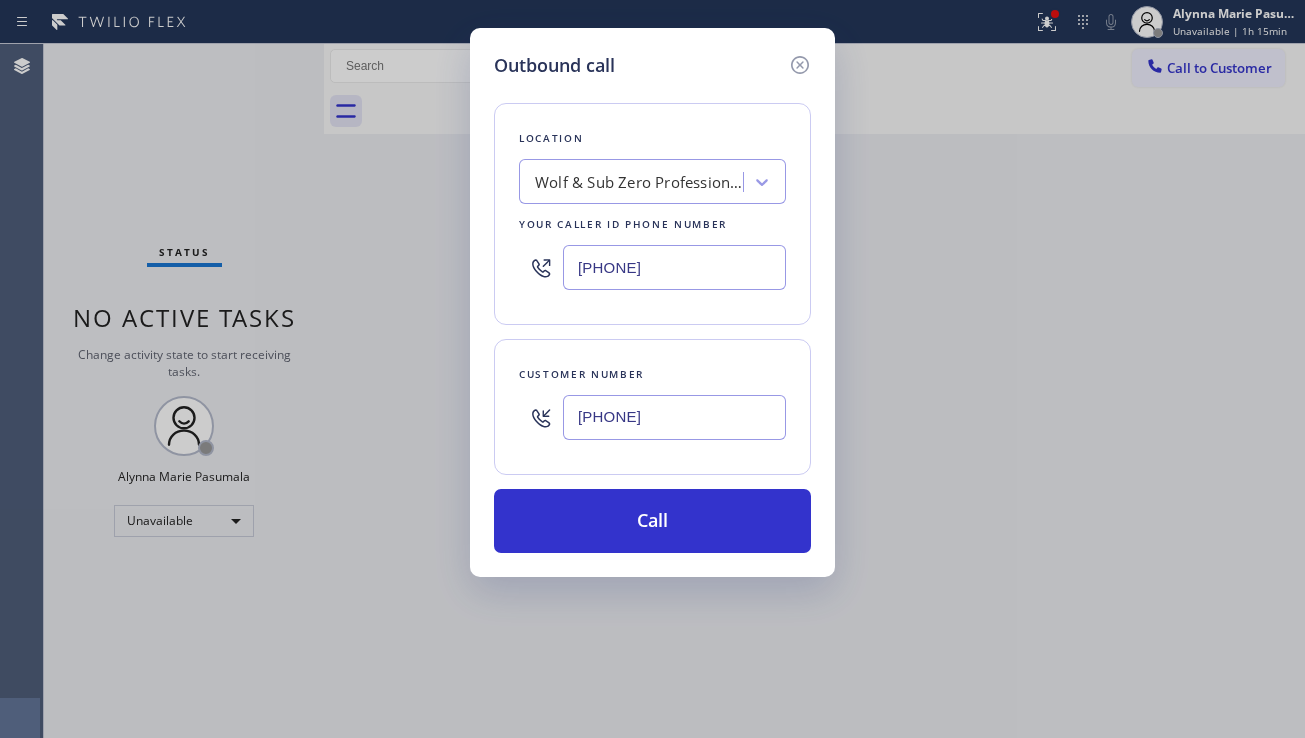 type on "[PHONE]" 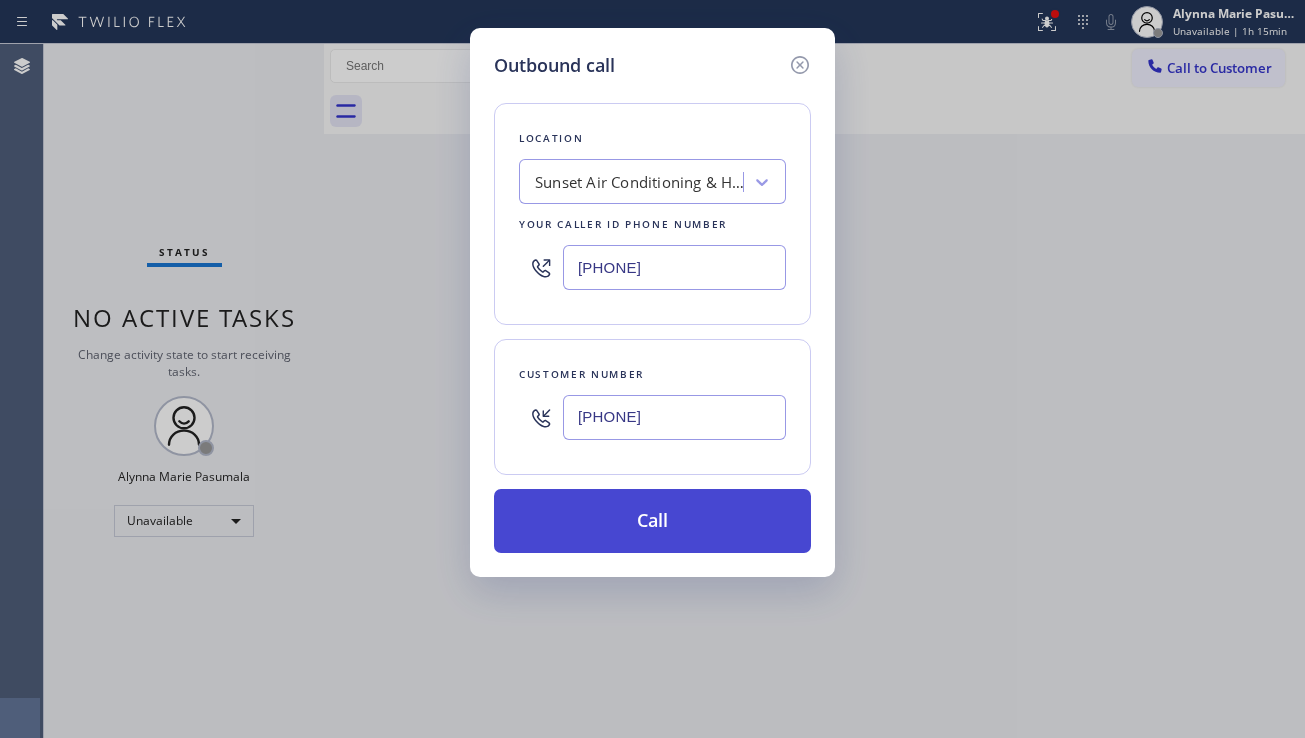 type on "[PHONE]" 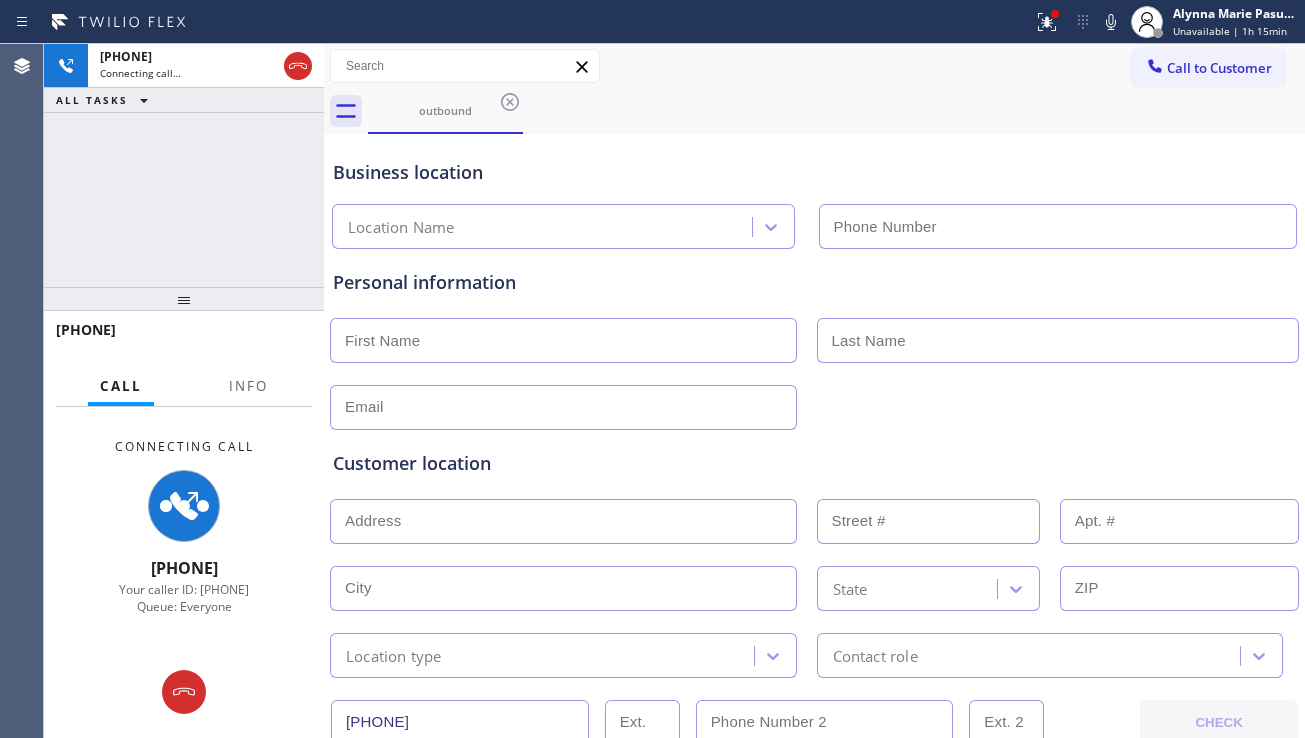 type on "[PHONE]" 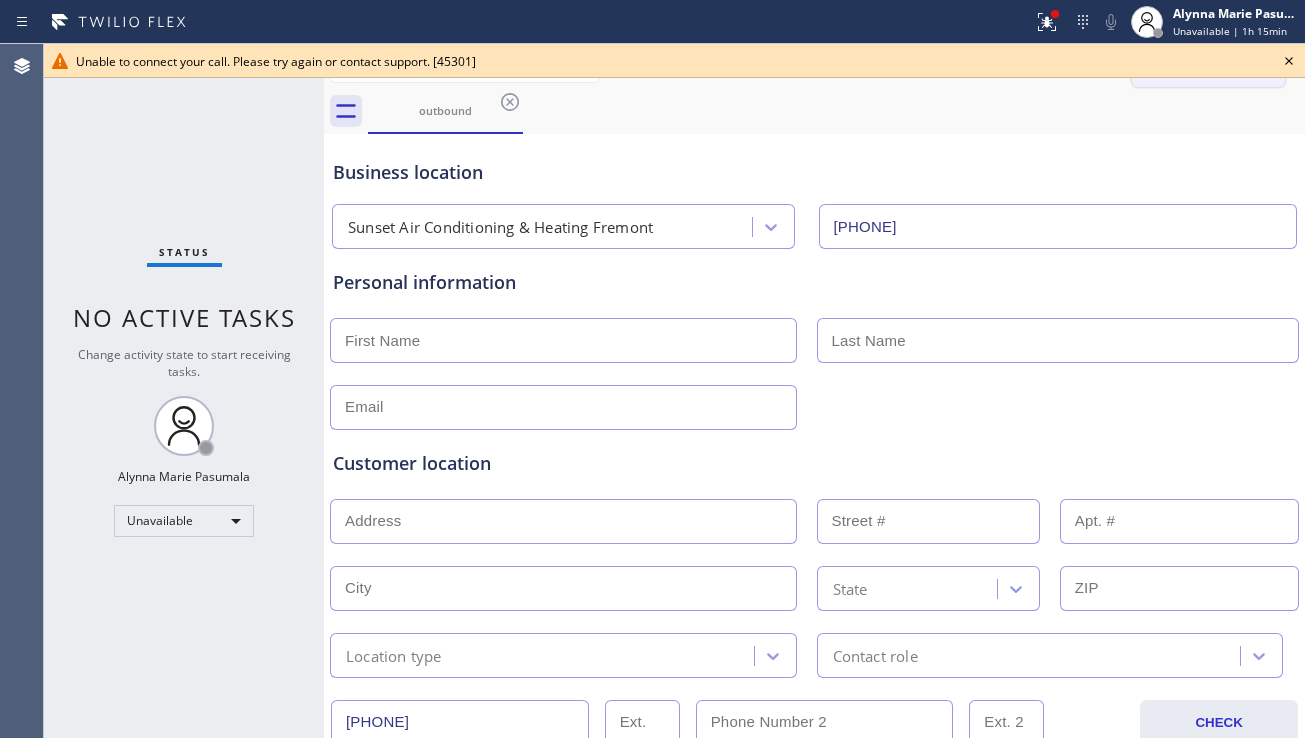 drag, startPoint x: 1287, startPoint y: 50, endPoint x: 1234, endPoint y: 66, distance: 55.362442 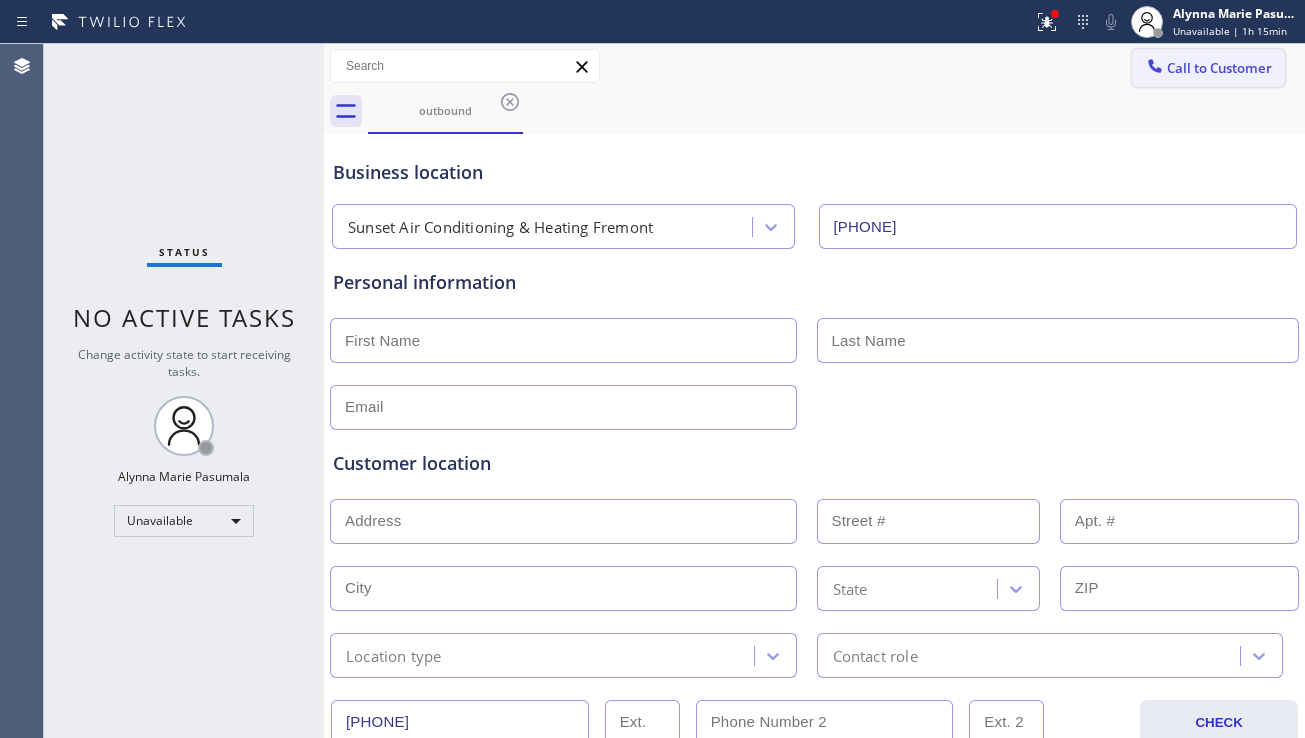 click on "Call to Customer" at bounding box center [1219, 68] 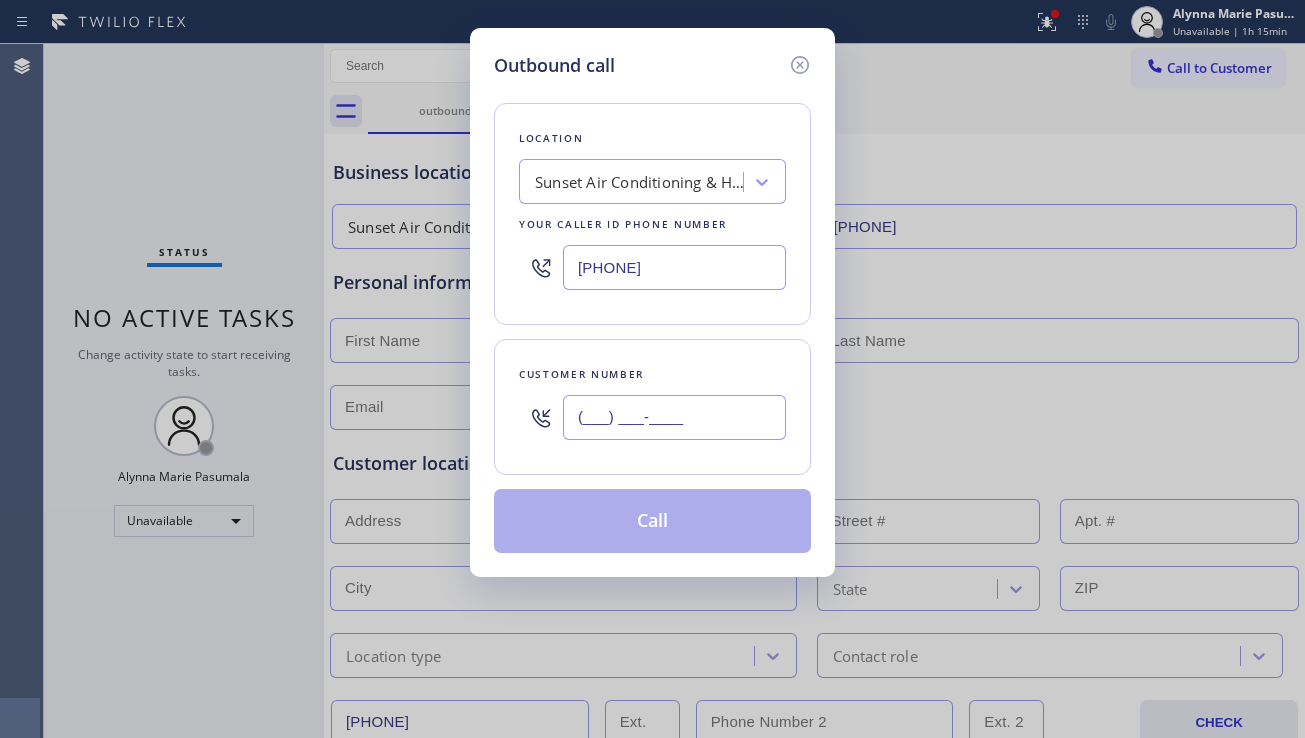 click on "(___) ___-____" at bounding box center [674, 417] 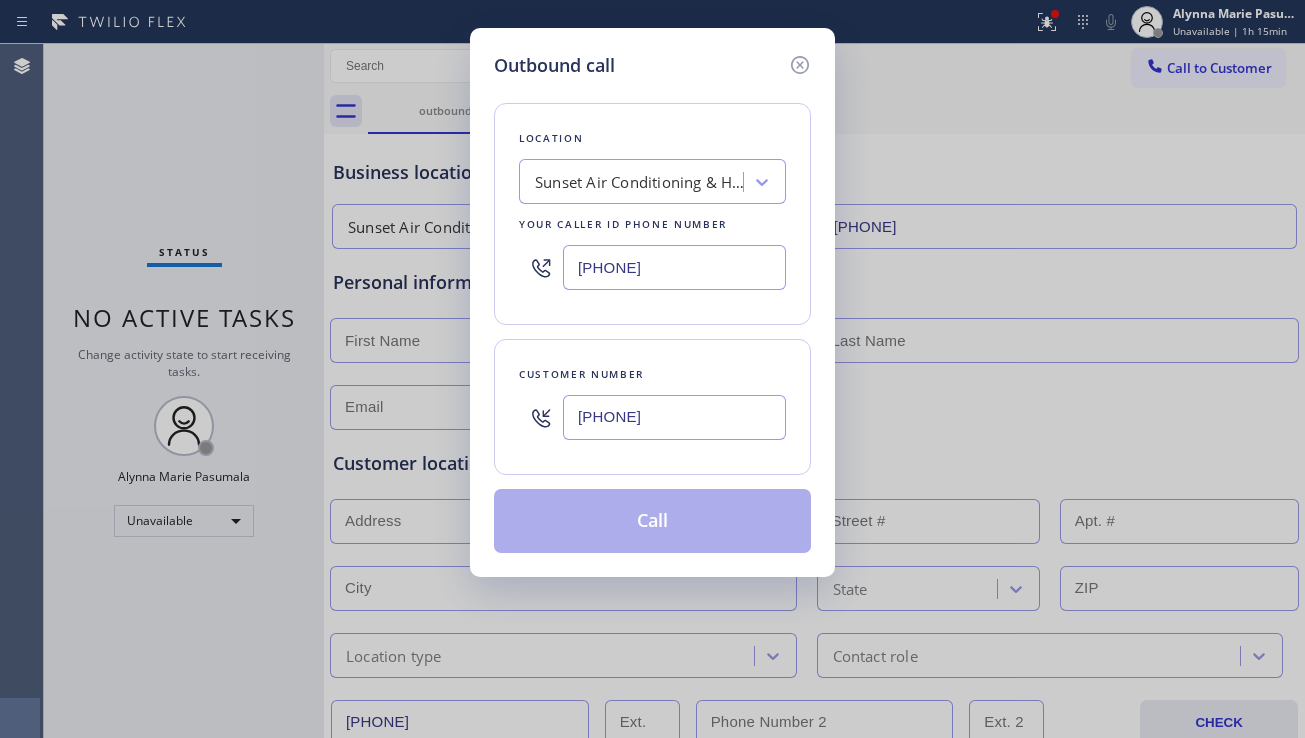 type on "[PHONE]" 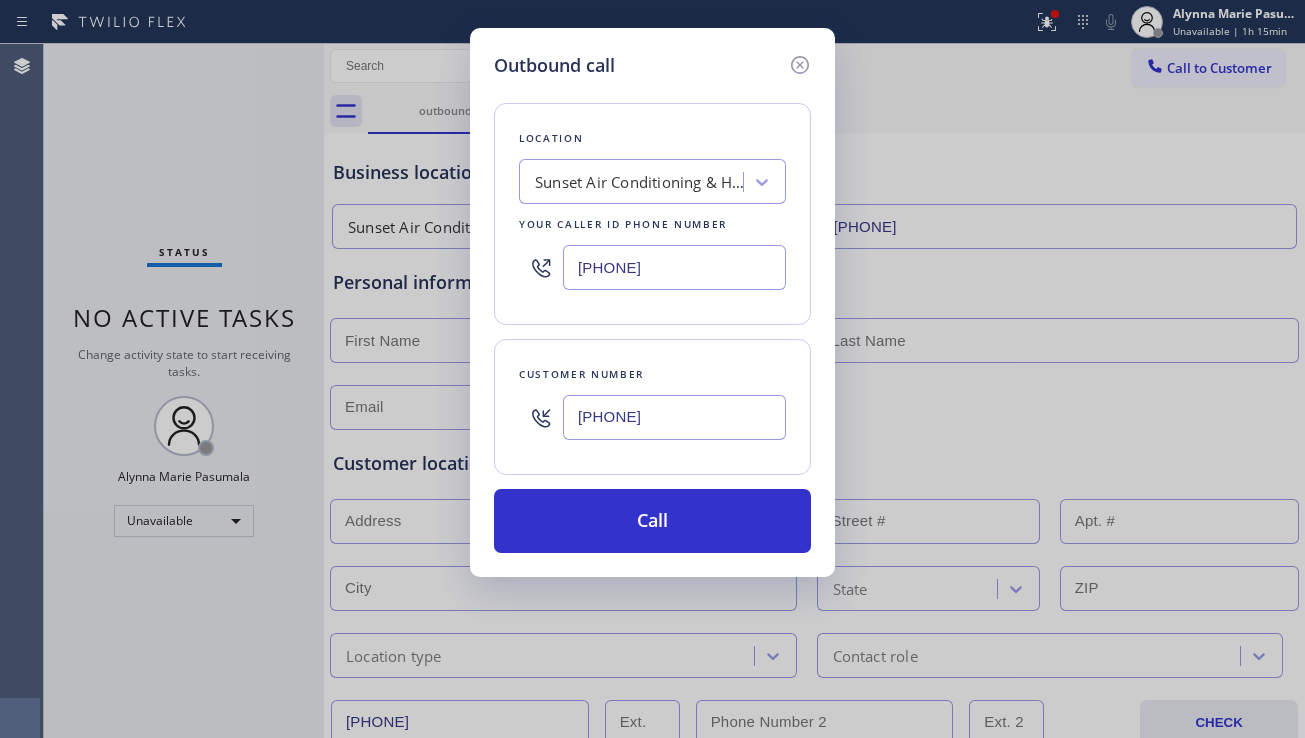 drag, startPoint x: 633, startPoint y: 277, endPoint x: 571, endPoint y: 278, distance: 62.008064 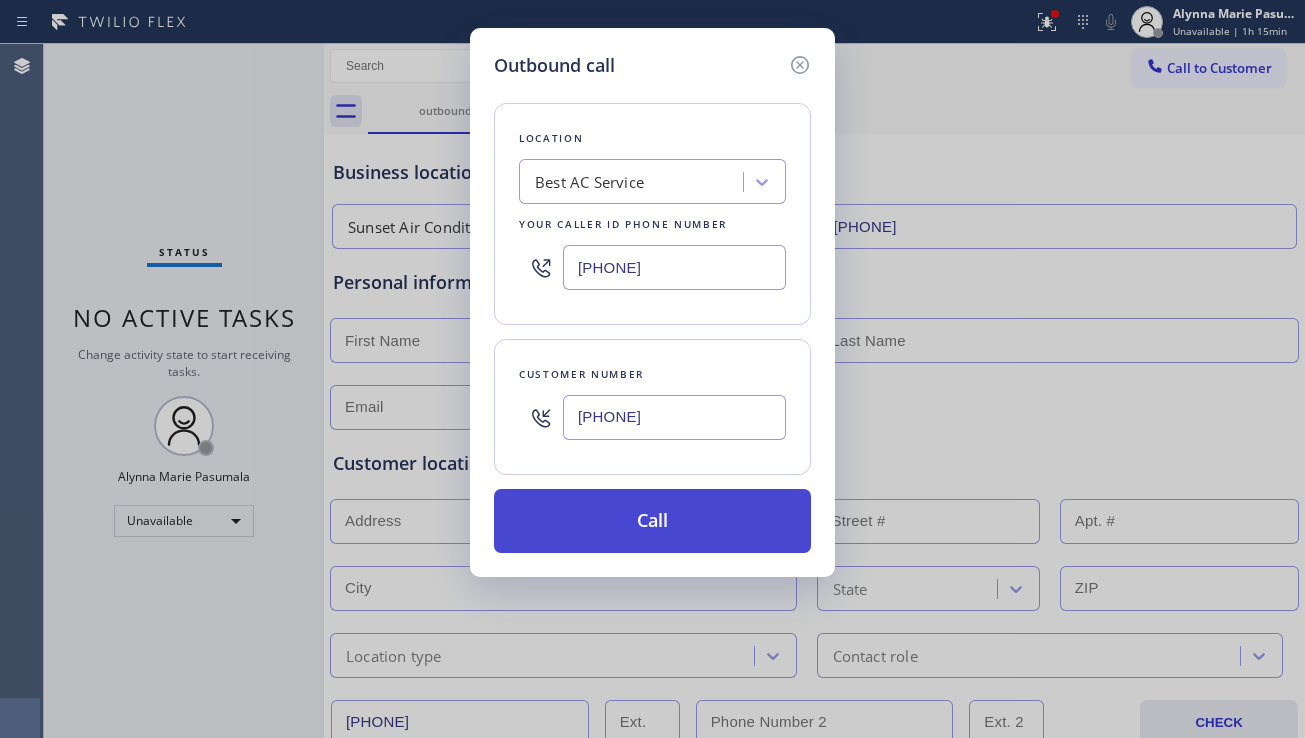 type on "[PHONE]" 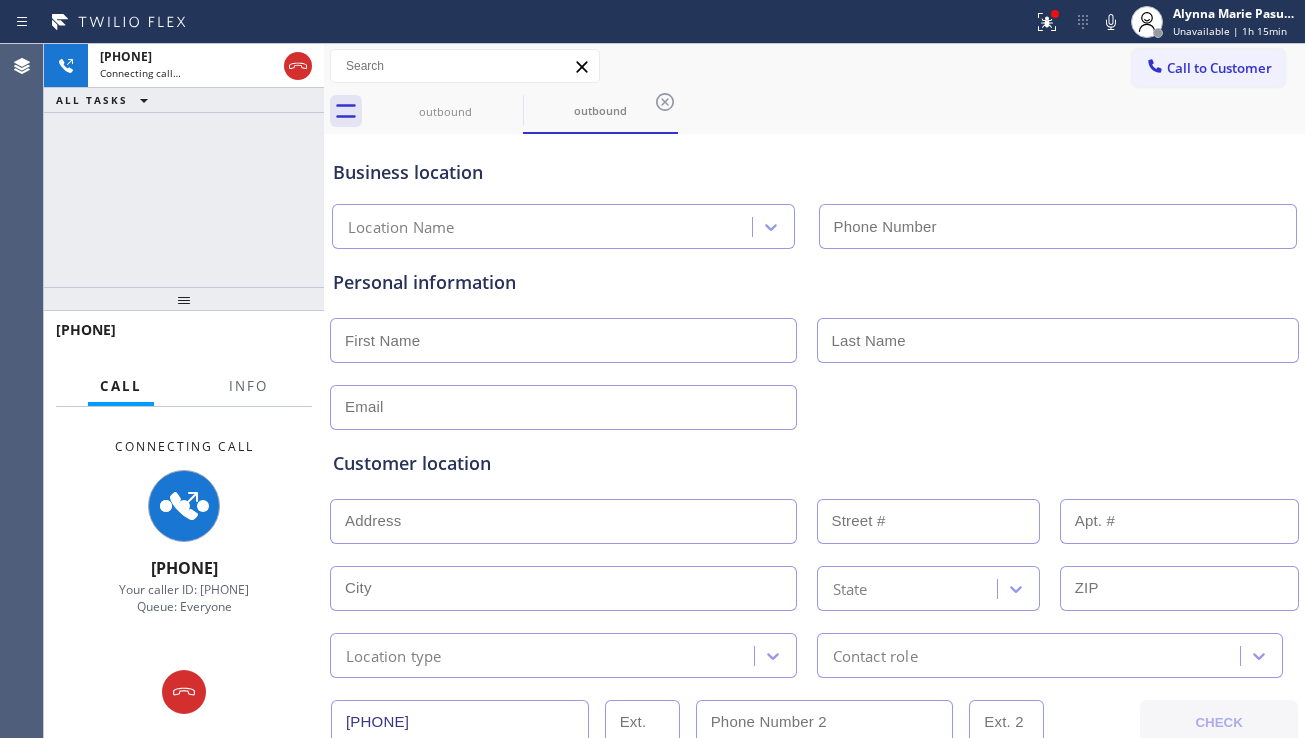 type on "[PHONE]" 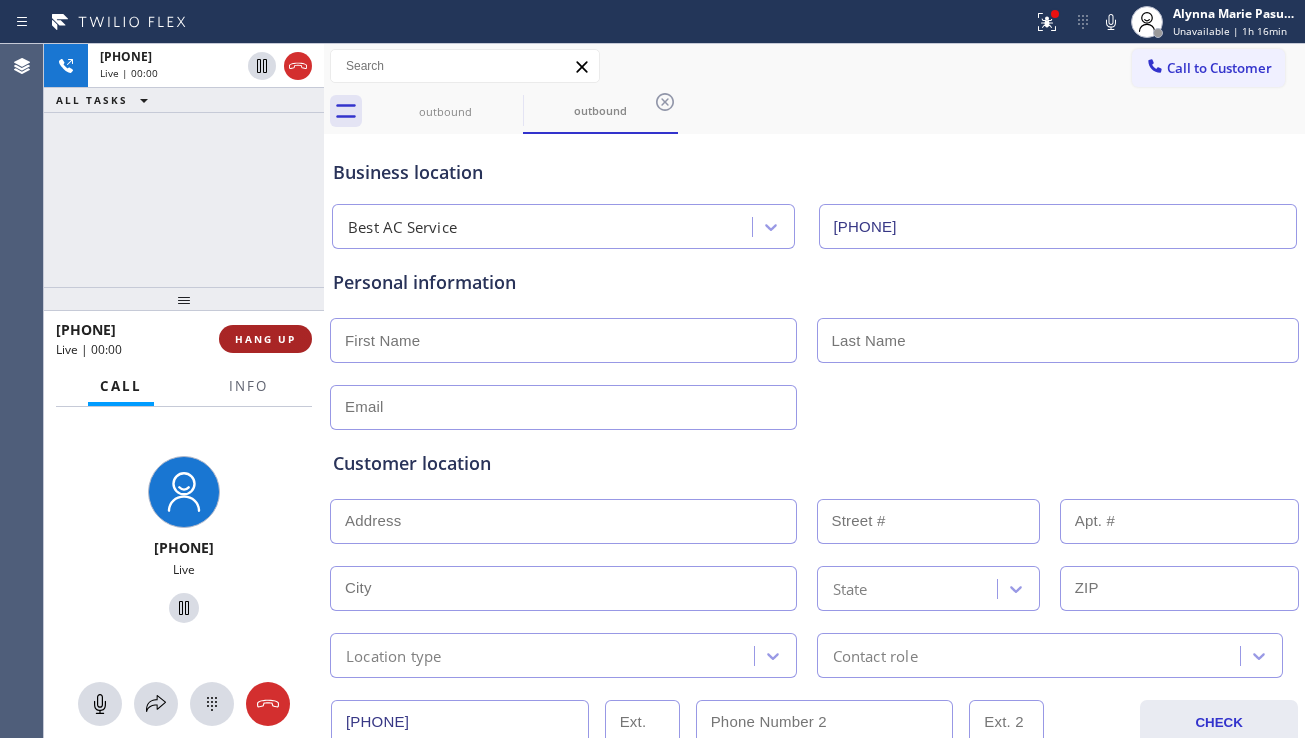 click on "HANG UP" at bounding box center [265, 339] 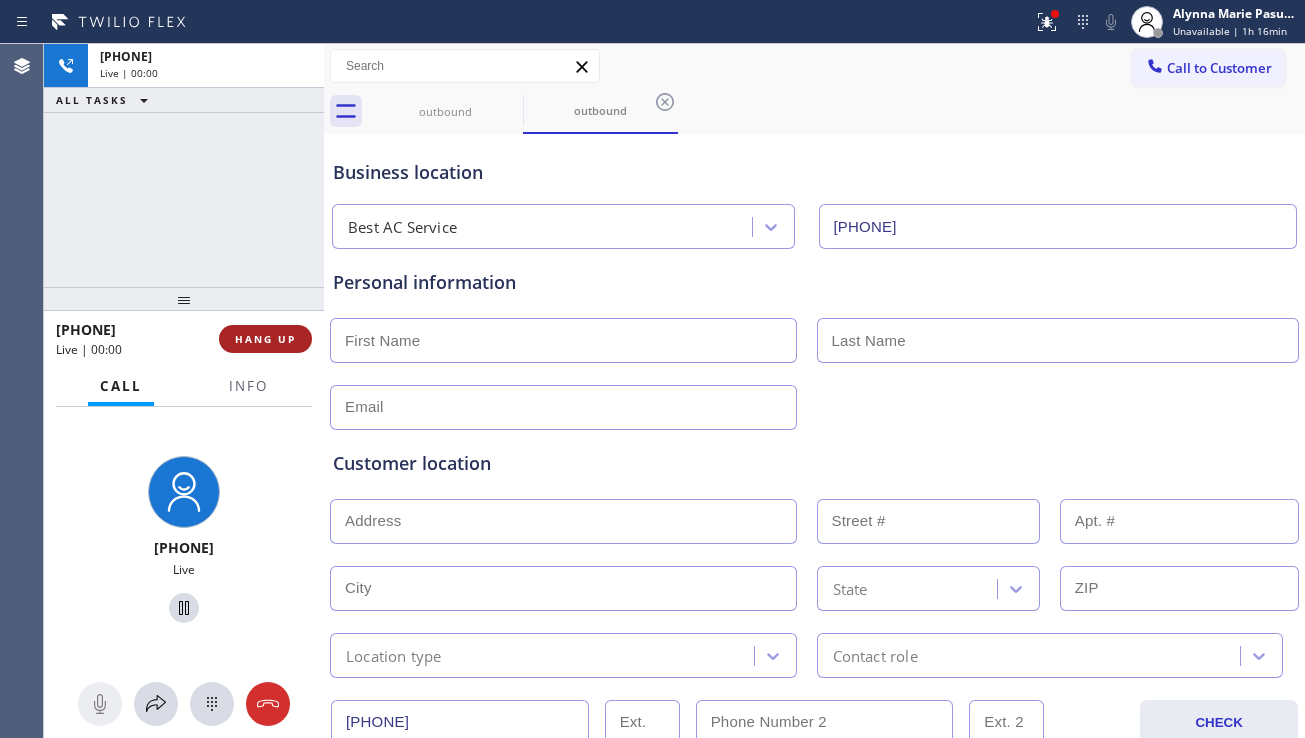 click on "HANG UP" at bounding box center (265, 339) 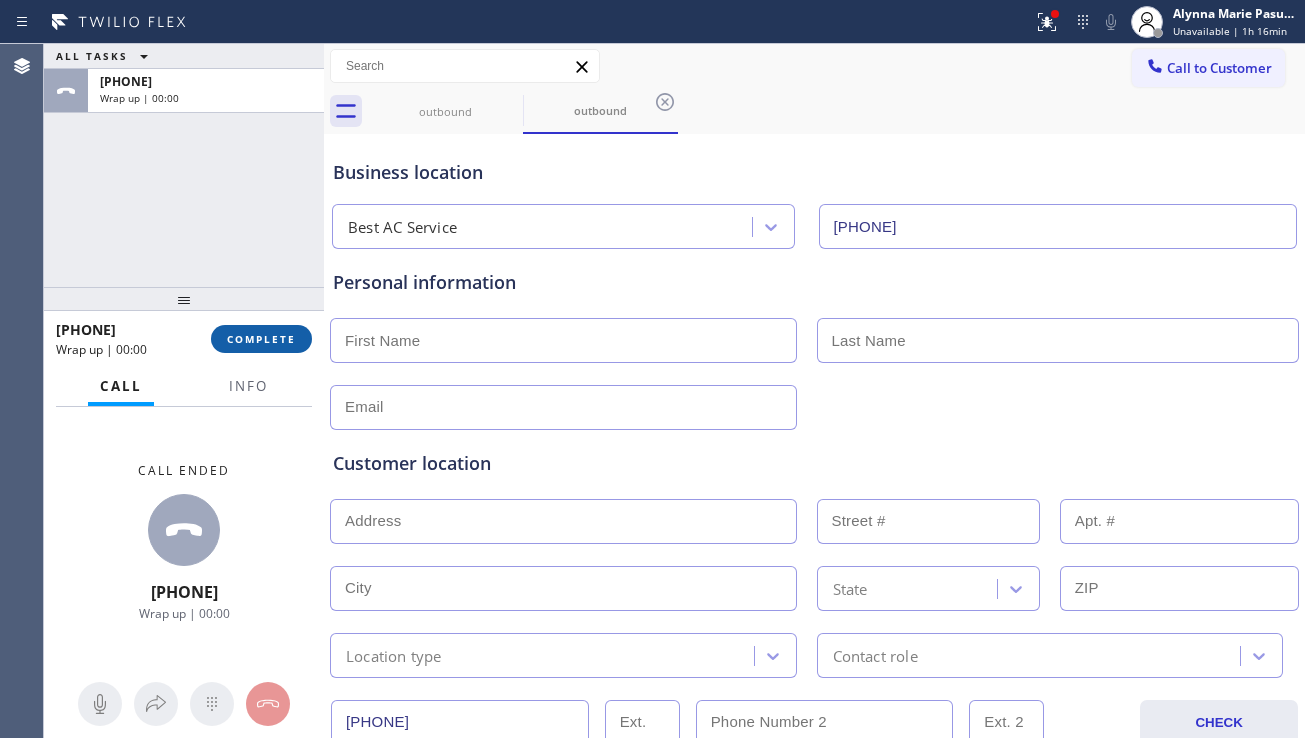 click on "COMPLETE" at bounding box center [261, 339] 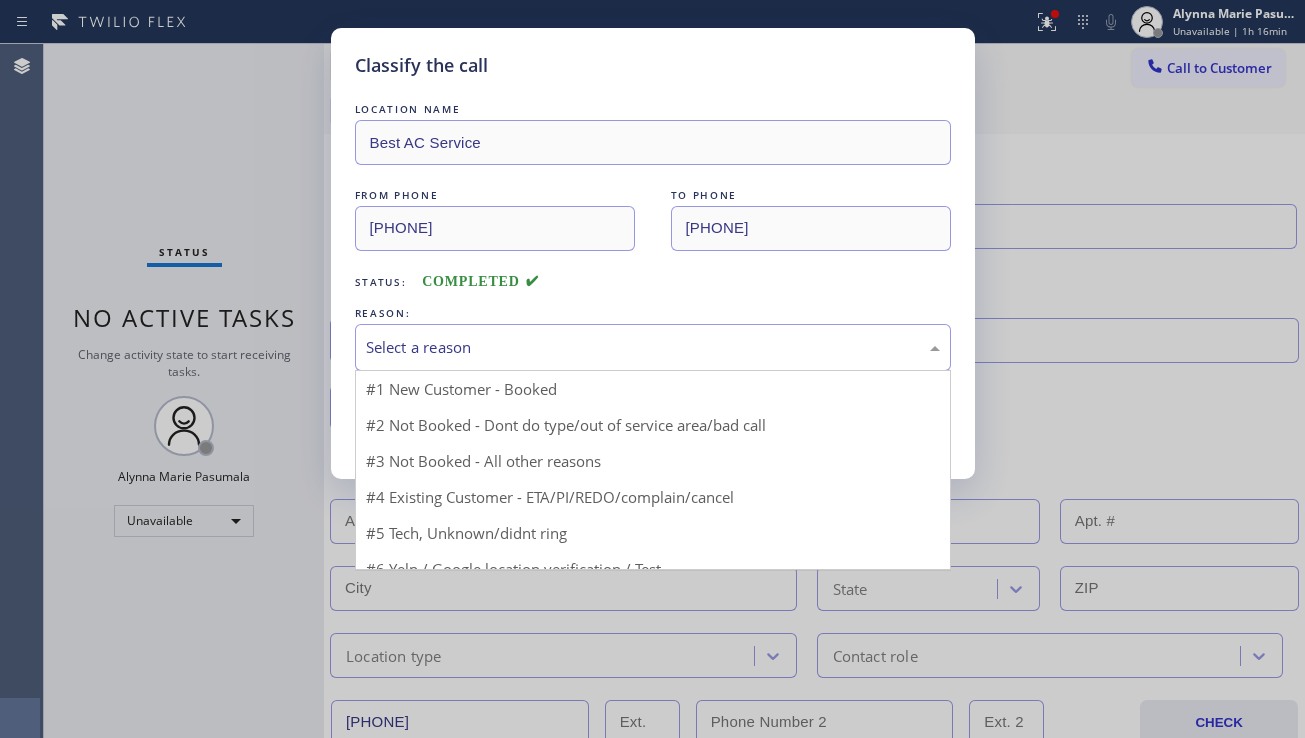 click on "Select a reason" at bounding box center [653, 347] 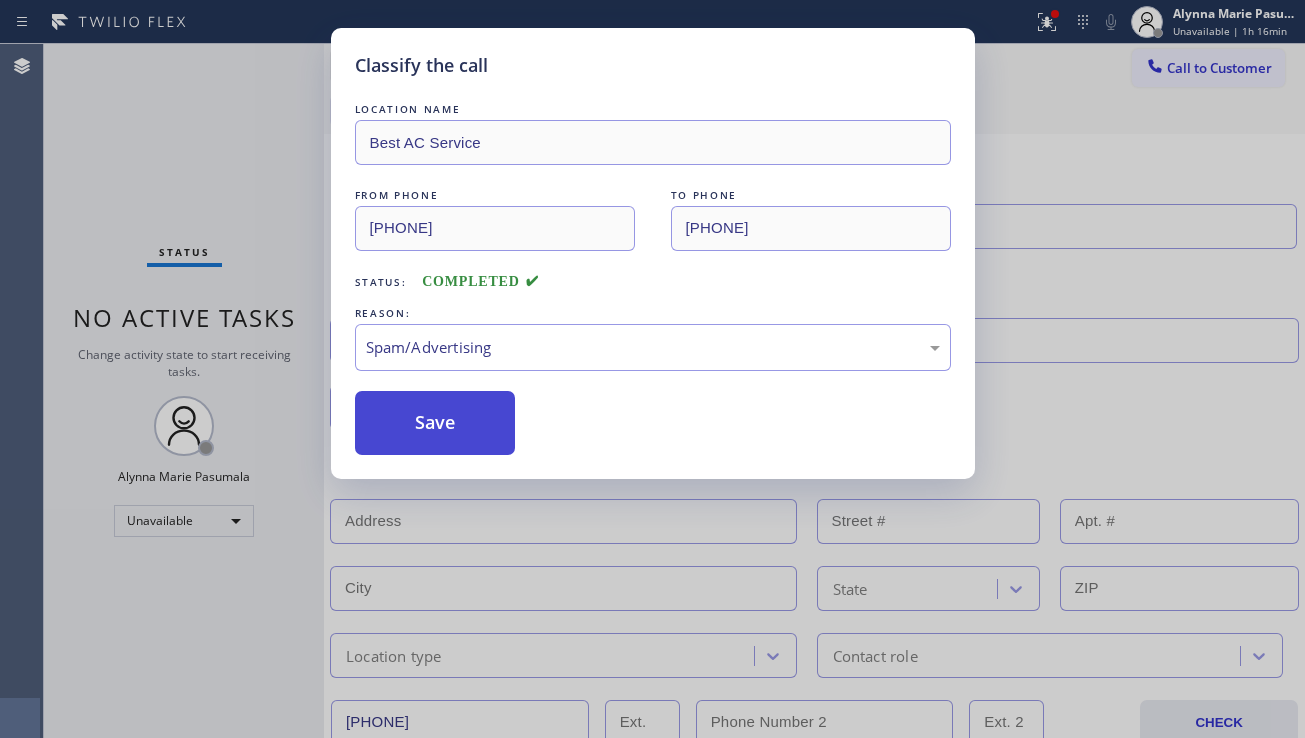 click on "Save" at bounding box center [435, 423] 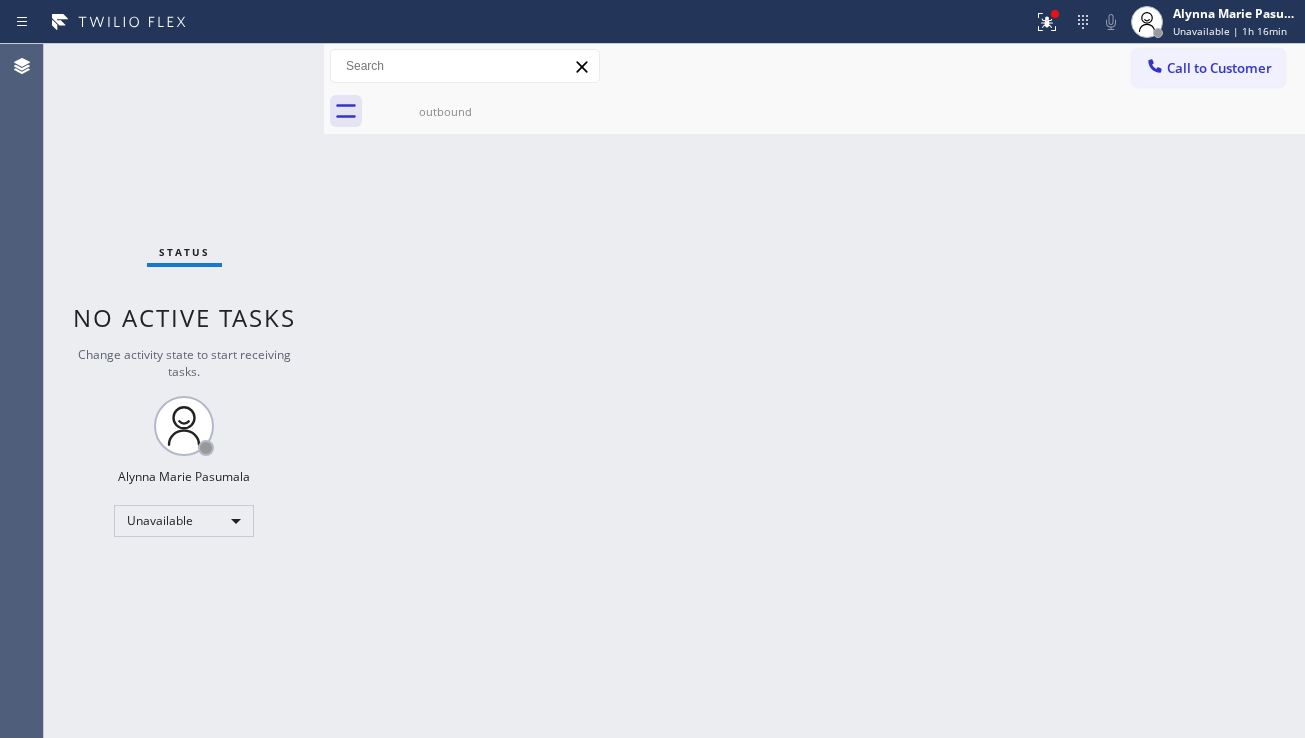 click on "Back to Dashboard Change Sender ID Customers Technicians Select a contact Outbound call Location Search location Your caller id phone number Customer number Call Customer info Name   Phone none Address none Change Sender ID HVAC +[PHONE] 5 Star Appliance +[PHONE] Appliance Repair +[PHONE] Plumbing +[PHONE] Air Duct Cleaning +[PHONE]  Electricians +[PHONE] Cancel Change Check personal SMS Reset Change outbound Call to Customer Outbound call Location Best AC Service Your caller id phone number ([PHONE]) Customer number Call Outbound call Technician Search Technician Your caller id phone number Your caller id phone number Call outbound Business location Sunset Air Conditioning & Heating Fremont [PHONE] Personal information Customer location >> ADD NEW ADDRESS << + NEW ADDRESS State Location type Contact role [PHONE] CHECK Allow SMS Disallow SMS Allow Emails Disallow Emails Appointment HVAC - choose type of job - - choose brand - Age of Equipment - choose time - CANCEL -" at bounding box center (814, 391) 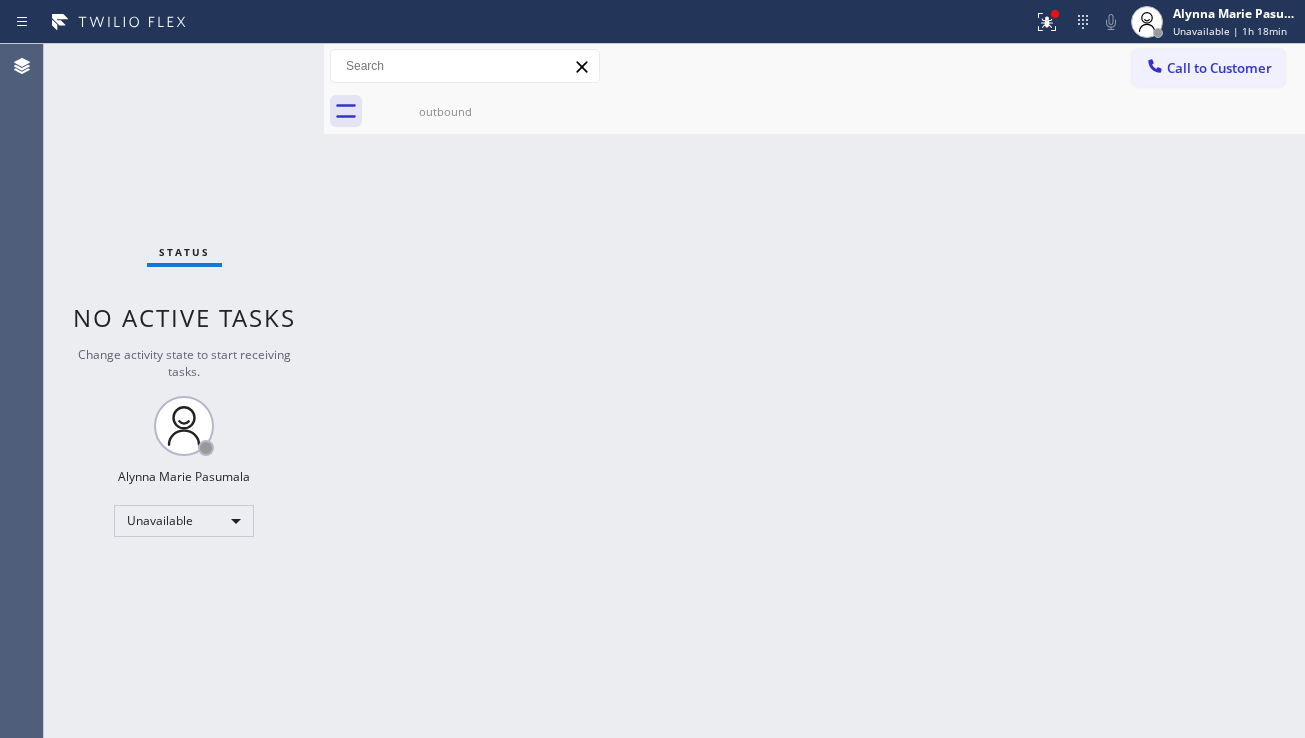 click on "Back to Dashboard Change Sender ID Customers Technicians Select a contact Outbound call Location Search location Your caller id phone number Customer number Call Customer info Name   Phone none Address none Change Sender ID HVAC +[PHONE] 5 Star Appliance +[PHONE] Appliance Repair +[PHONE] Plumbing +[PHONE] Air Duct Cleaning +[PHONE]  Electricians +[PHONE] Cancel Change Check personal SMS Reset Change outbound Call to Customer Outbound call Location Best AC Service Your caller id phone number ([PHONE]) Customer number Call Outbound call Technician Search Technician Your caller id phone number Your caller id phone number Call outbound Business location Sunset Air Conditioning & Heating Fremont [PHONE] Personal information Customer location >> ADD NEW ADDRESS << + NEW ADDRESS State Location type Contact role [PHONE] CHECK Allow SMS Disallow SMS Allow Emails Disallow Emails Appointment HVAC - choose type of job - - choose brand - Age of Equipment - choose time - CANCEL -" at bounding box center (814, 391) 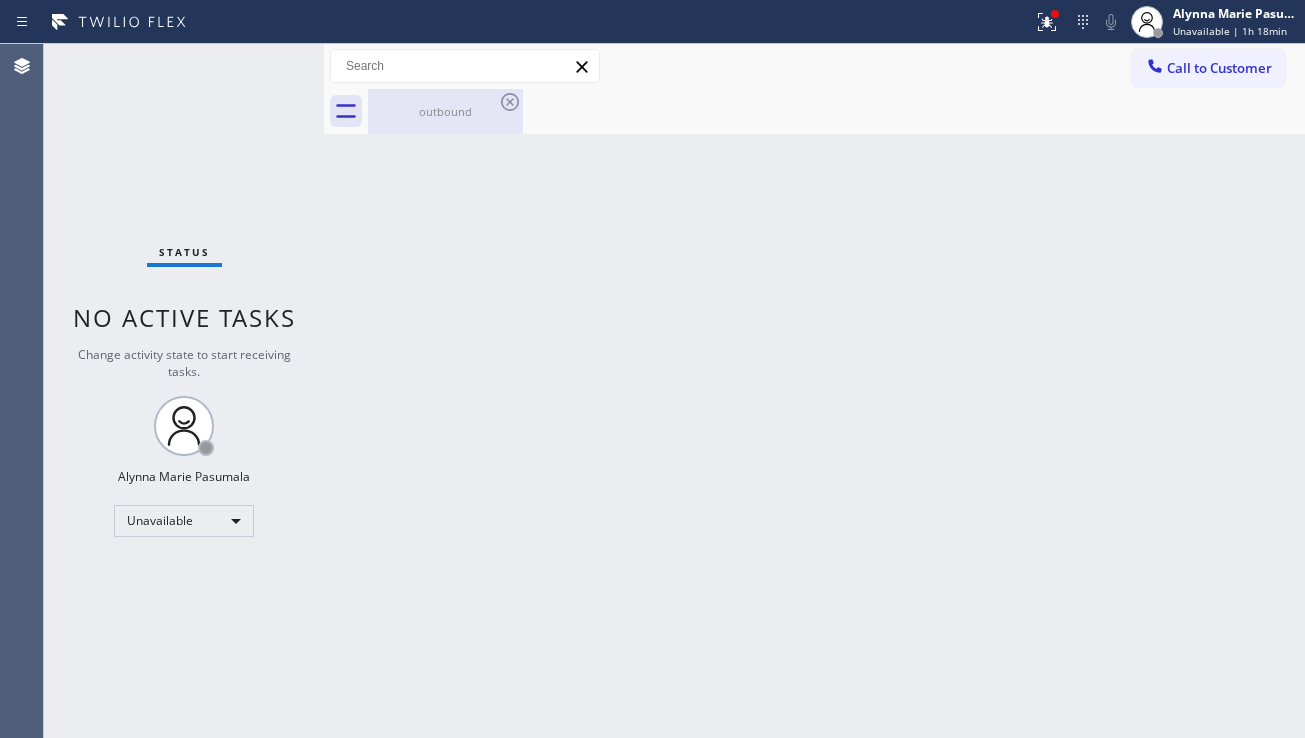click on "outbound" at bounding box center [445, 111] 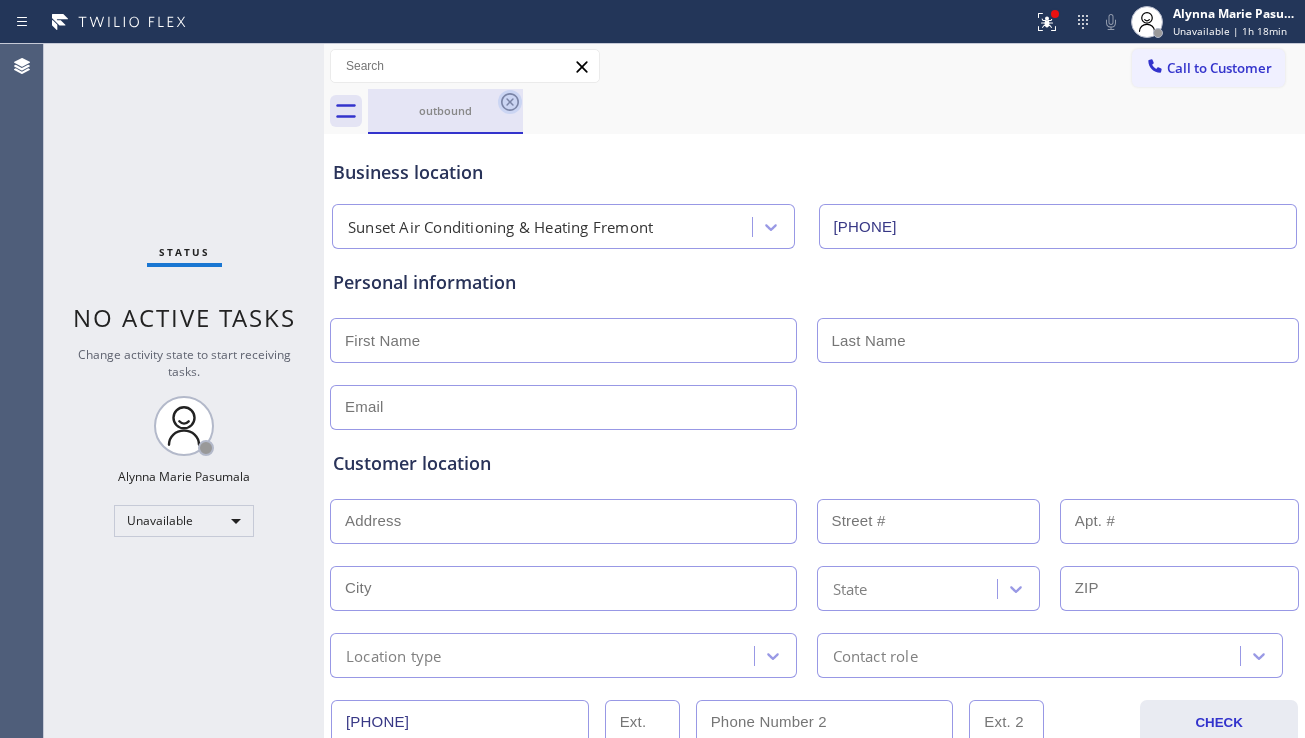 click 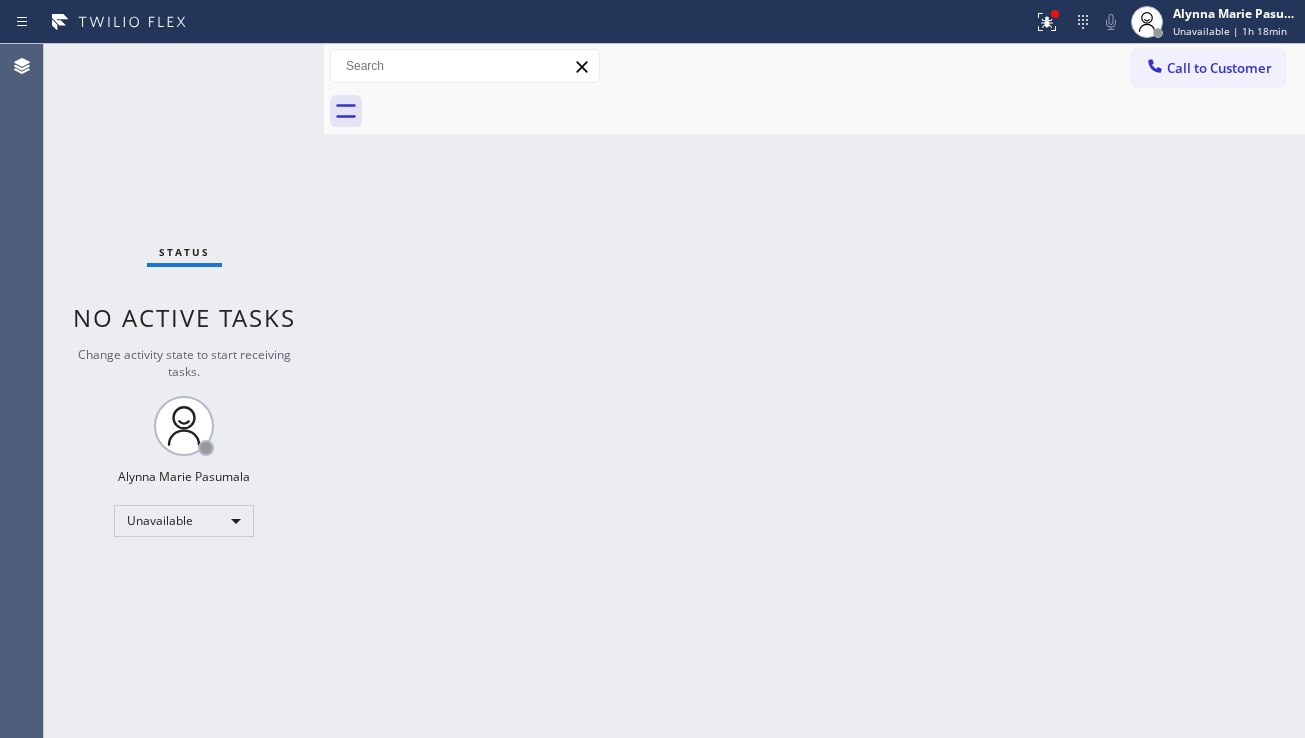 click on "Back to Dashboard Change Sender ID Customers Technicians Select a contact Outbound call Location Search location Your caller id phone number Customer number Call Customer info Name   Phone none Address none Change Sender ID HVAC +[PHONE] 5 Star Appliance +[PHONE] Appliance Repair +[PHONE] Plumbing +[PHONE] Air Duct Cleaning +[PHONE]  Electricians +[PHONE] Cancel Change Check personal SMS Reset Change No tabs Call to Customer Outbound call Location Best AC Service Your caller id phone number ([PHONE]) Customer number Call Outbound call Technician Search Technician Your caller id phone number Your caller id phone number Call" at bounding box center [814, 391] 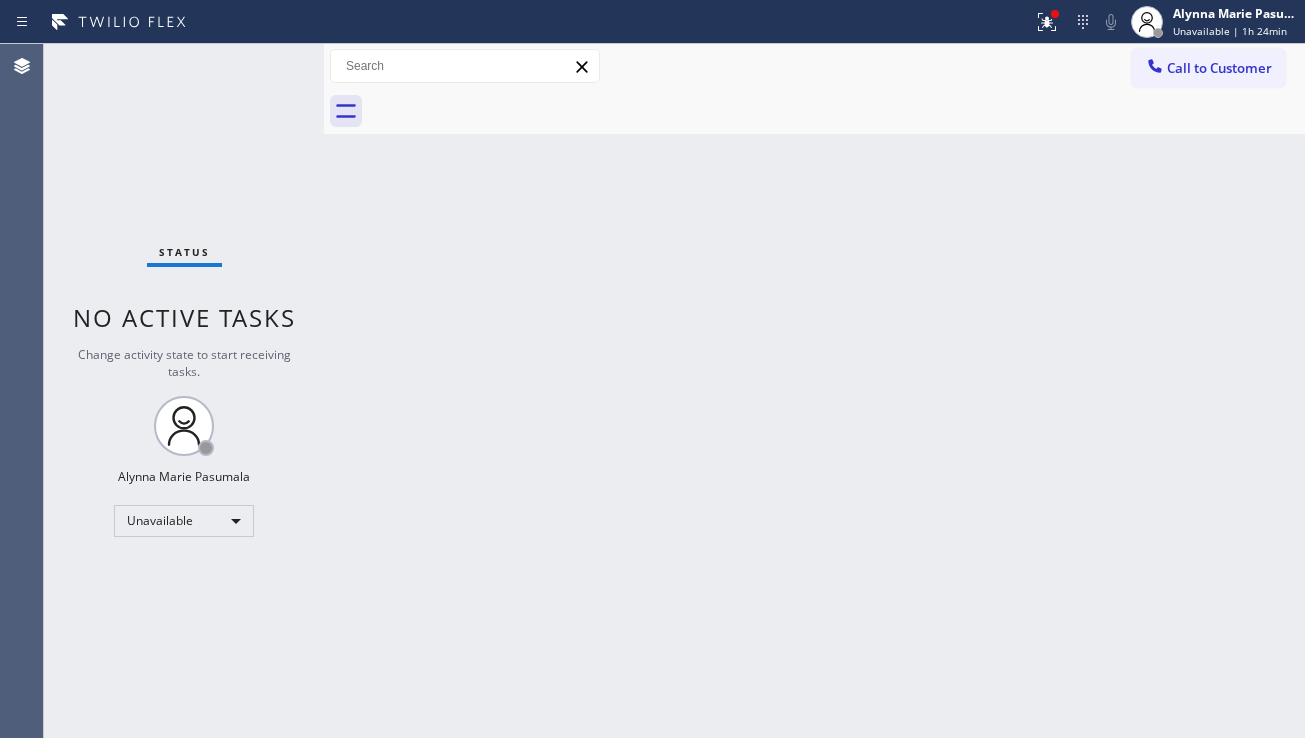click on "Back to Dashboard Change Sender ID Customers Technicians Select a contact Outbound call Location Search location Your caller id phone number Customer number Call Customer info Name   Phone none Address none Change Sender ID HVAC +[PHONE] 5 Star Appliance +[PHONE] Appliance Repair +[PHONE] Plumbing +[PHONE] Air Duct Cleaning +[PHONE]  Electricians +[PHONE] Cancel Change Check personal SMS Reset Change No tabs Call to Customer Outbound call Location Best AC Service Your caller id phone number ([PHONE]) Customer number Call Outbound call Technician Search Technician Your caller id phone number Your caller id phone number Call" at bounding box center [814, 391] 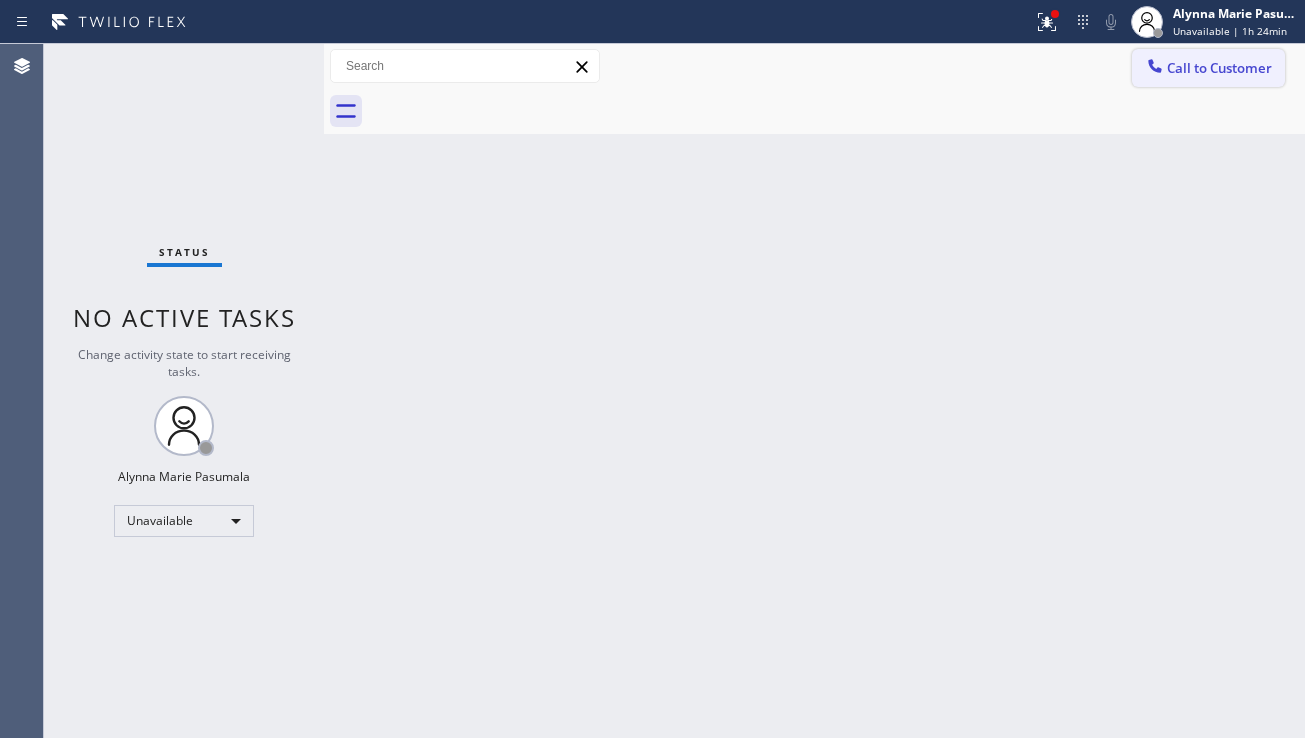 click on "Call to Customer" at bounding box center [1219, 68] 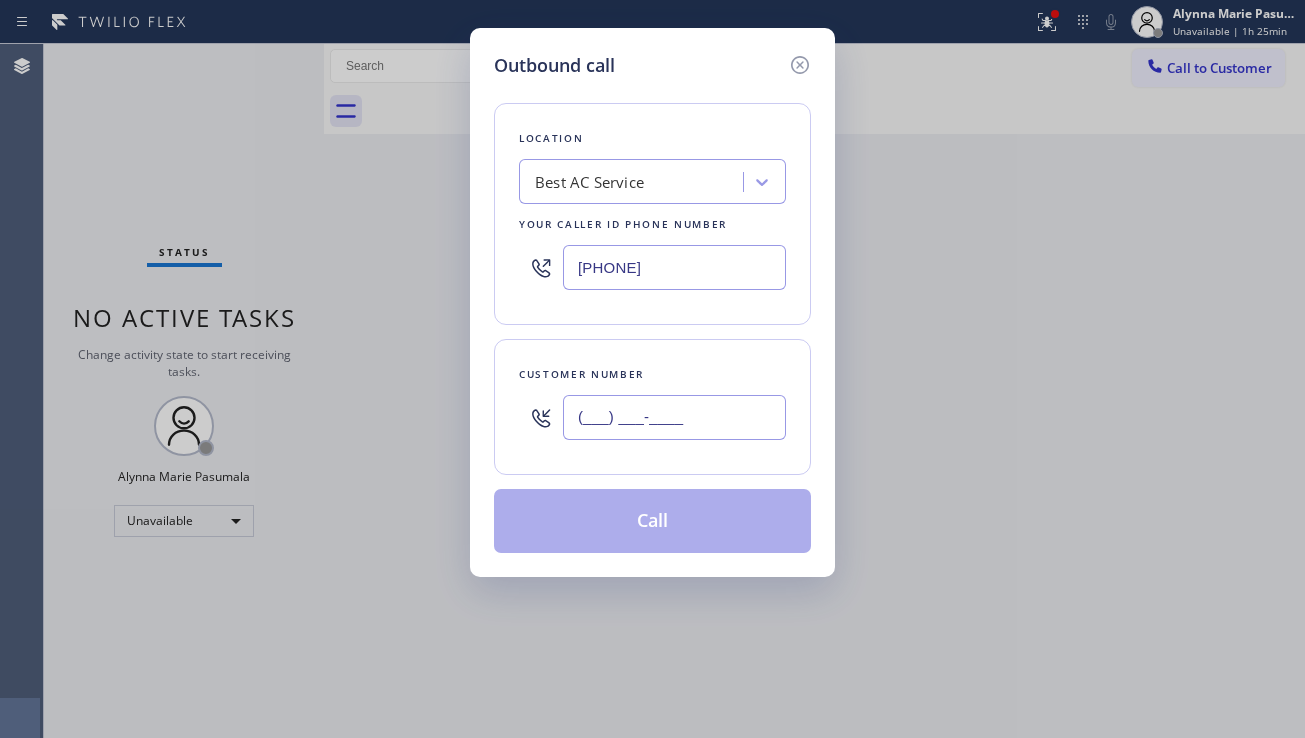 click on "(___) ___-____" at bounding box center (674, 417) 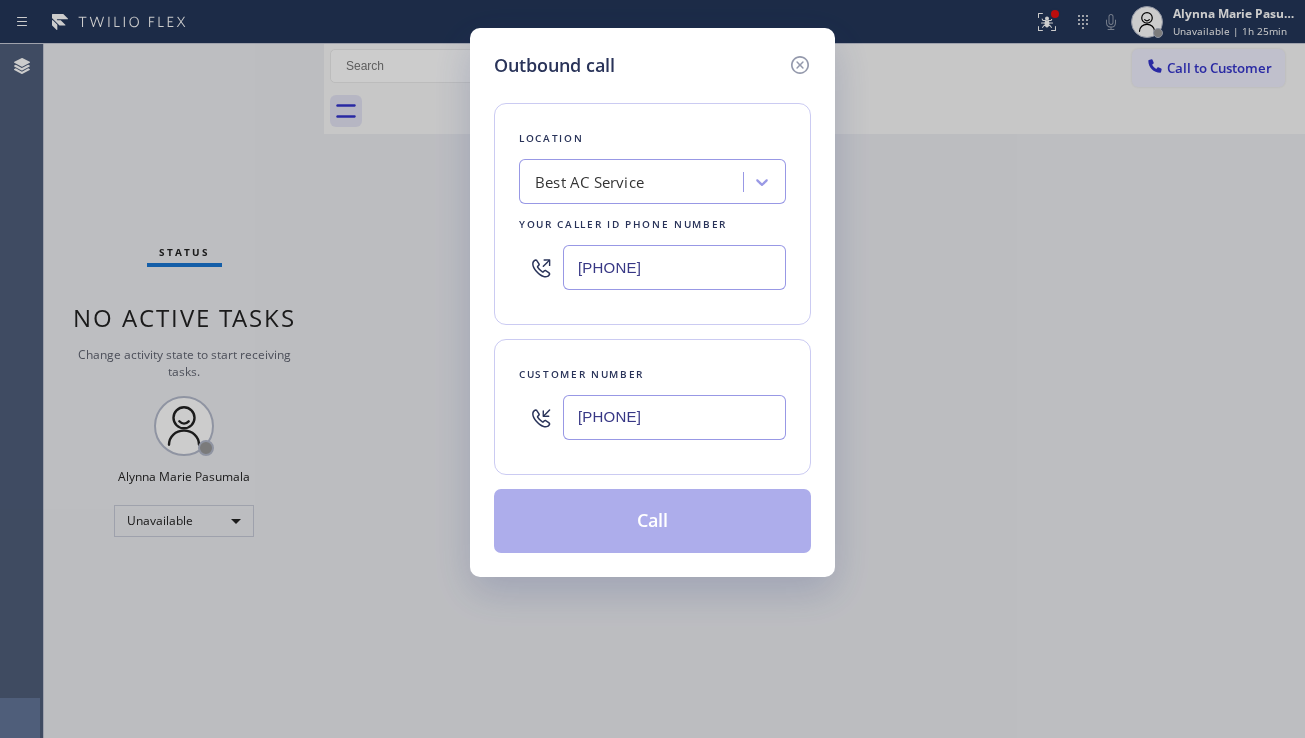 type on "[PHONE]" 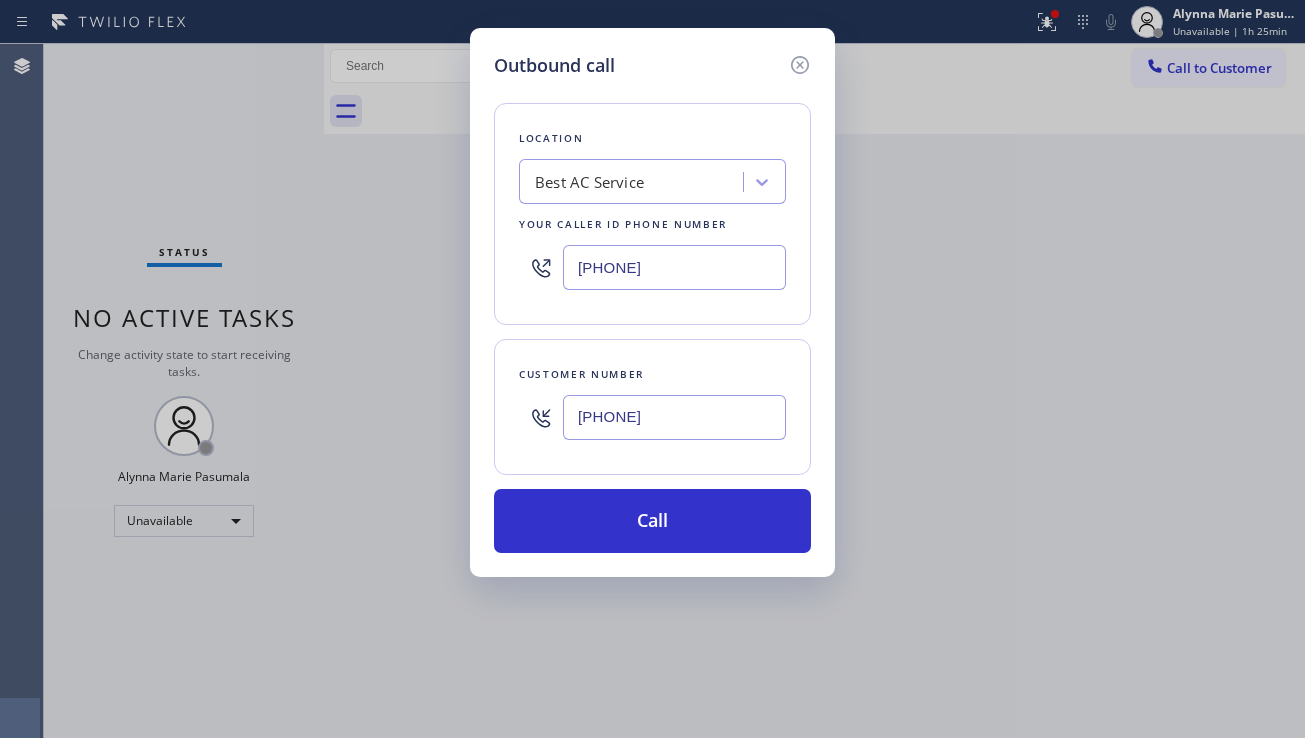 drag, startPoint x: 679, startPoint y: 282, endPoint x: 483, endPoint y: 282, distance: 196 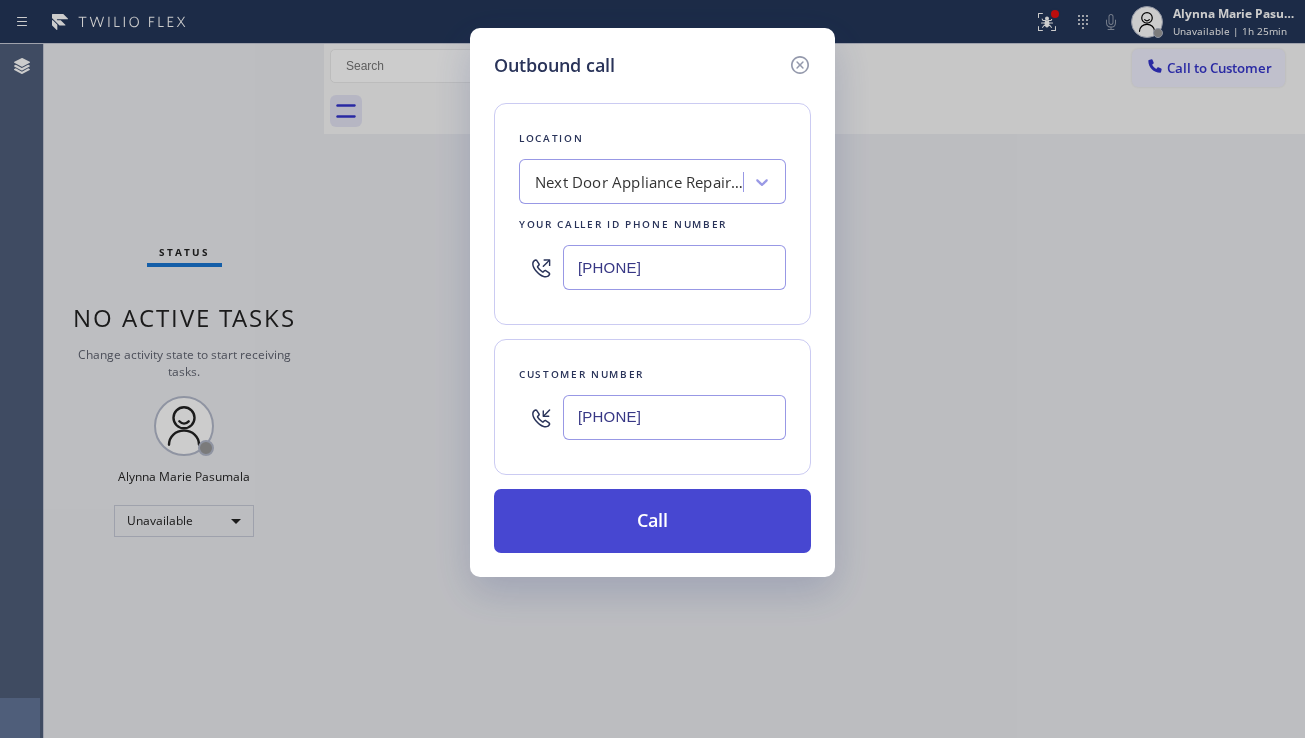 type on "[PHONE]" 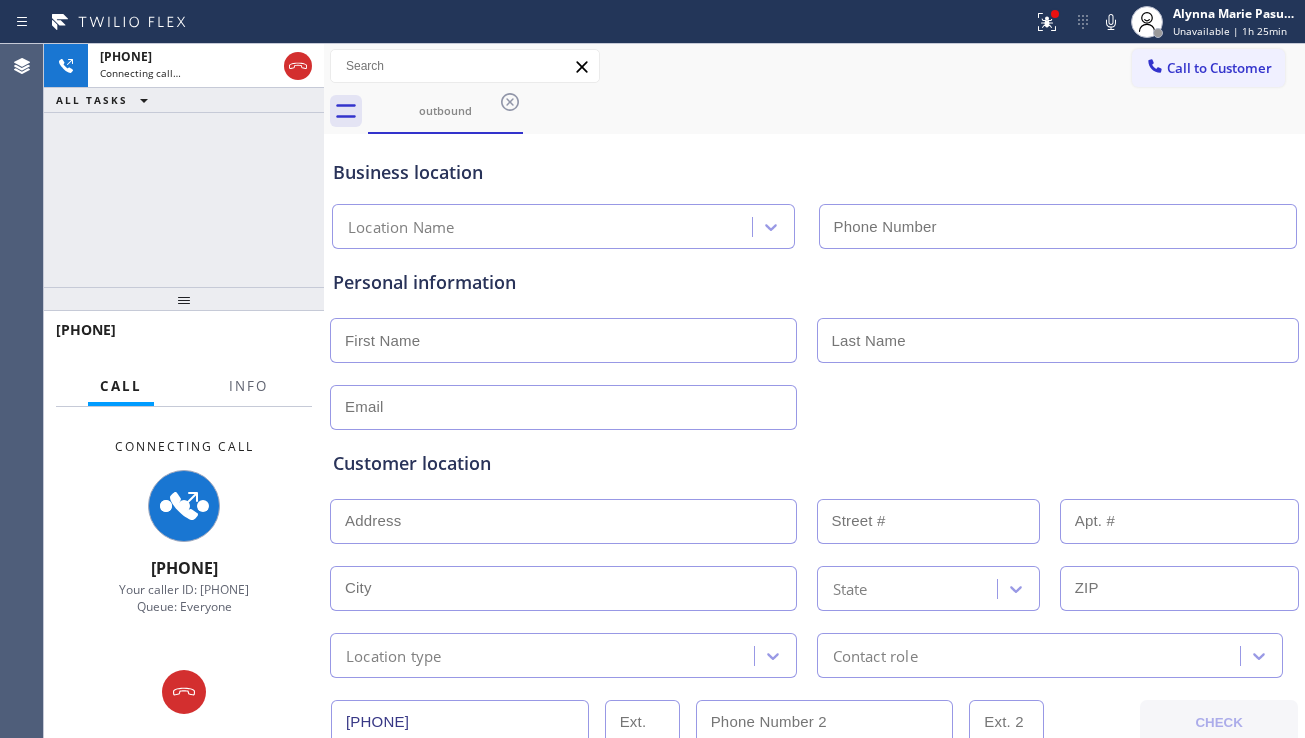 type on "[PHONE]" 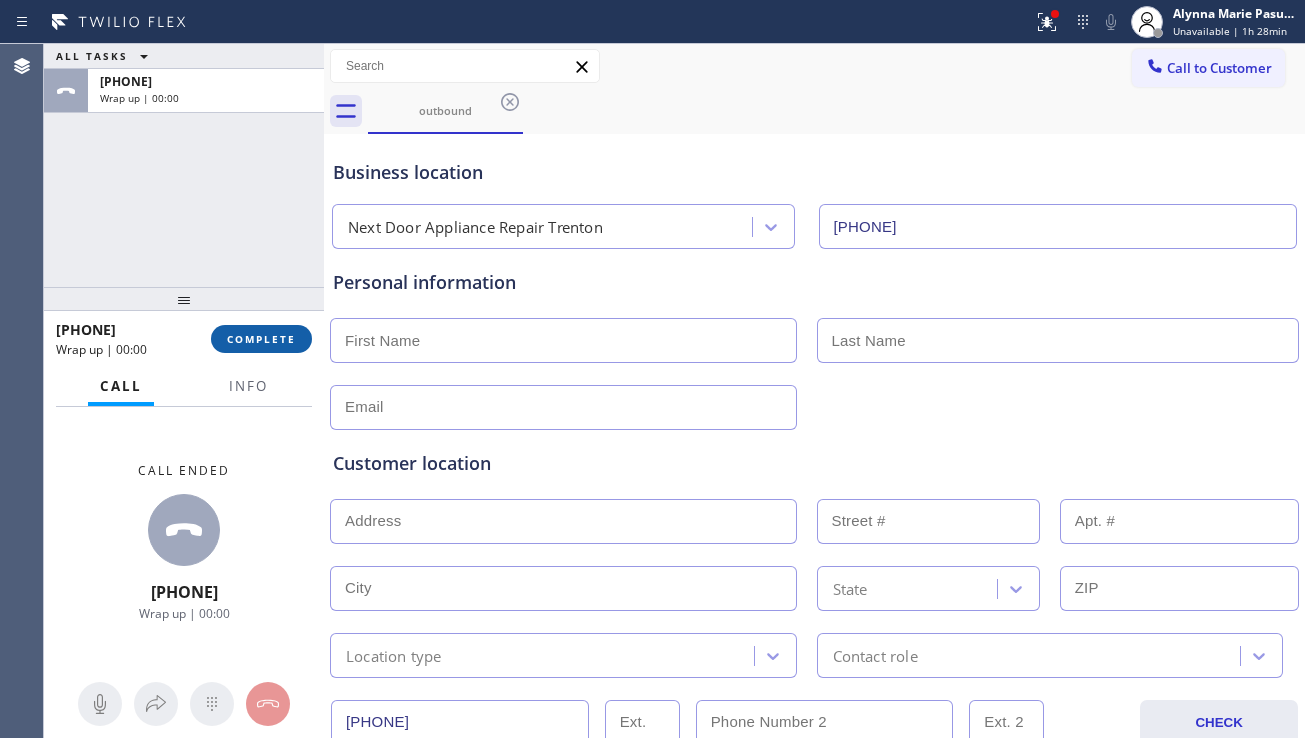 click on "COMPLETE" at bounding box center (261, 339) 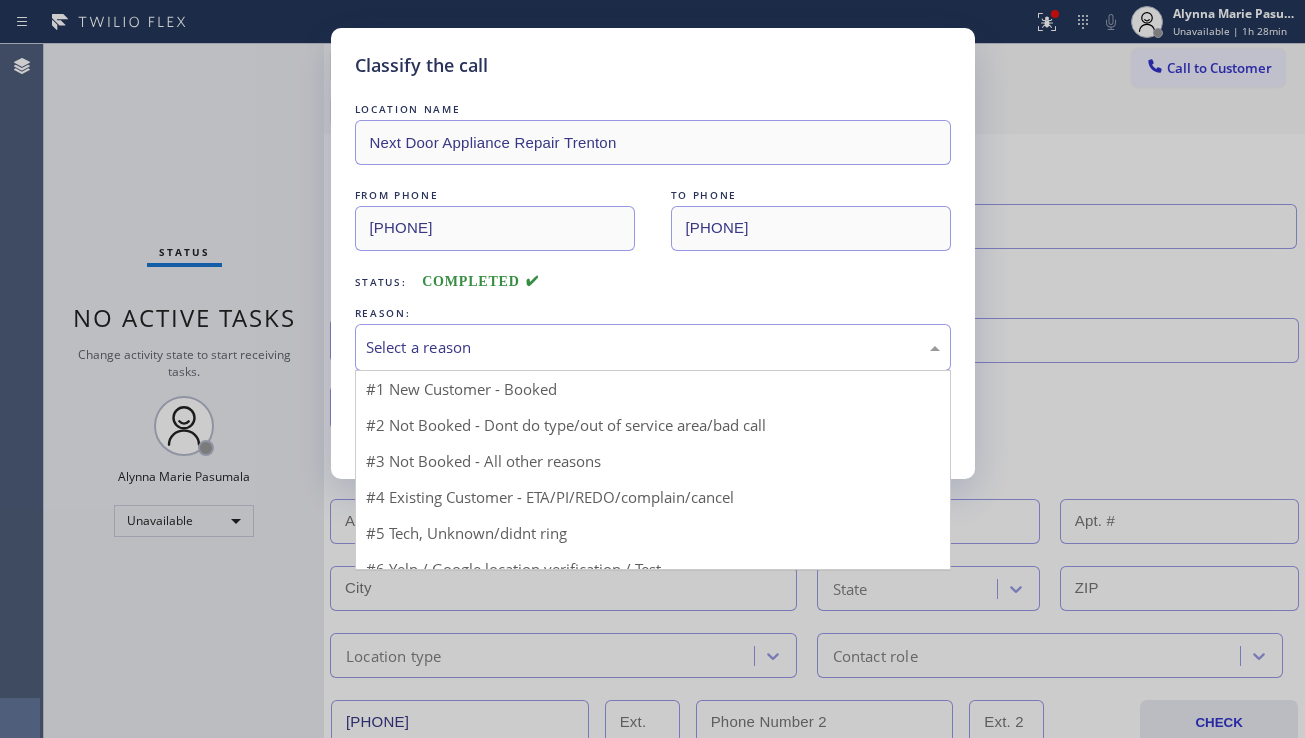 click on "Select a reason" at bounding box center (653, 347) 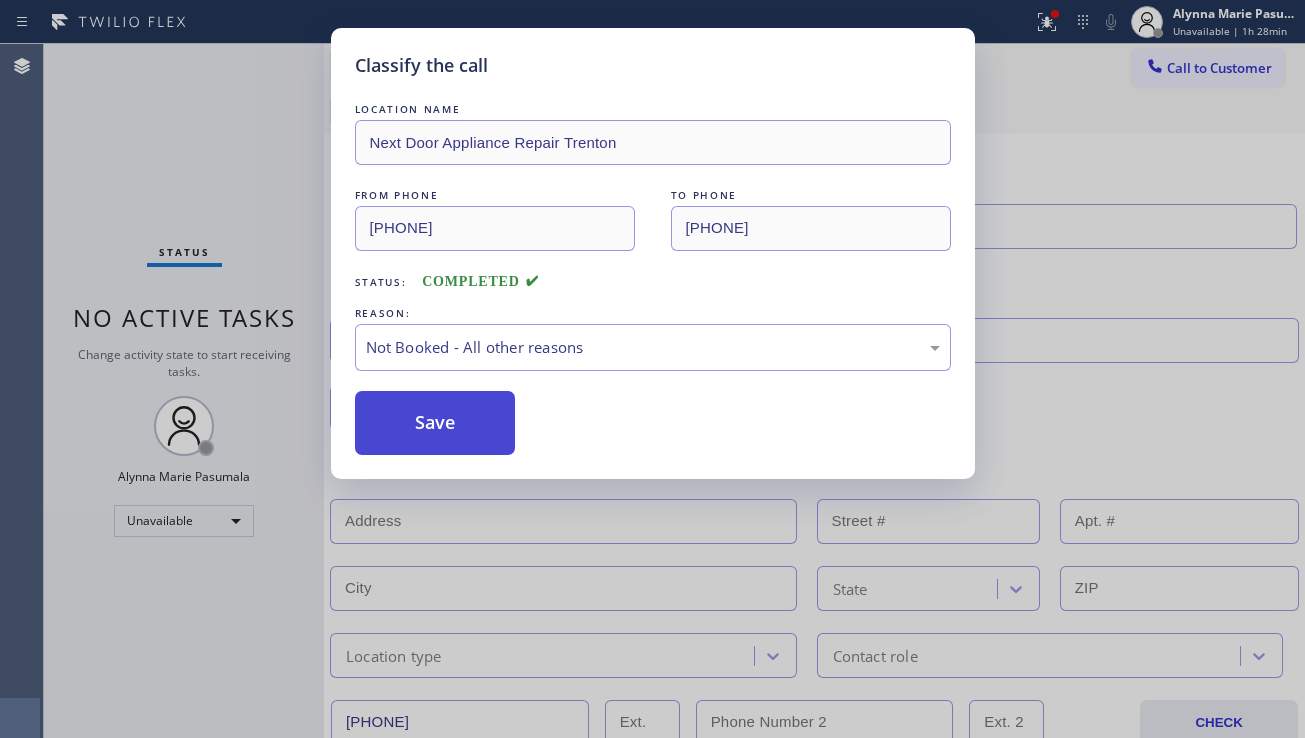 click on "Save" at bounding box center [435, 423] 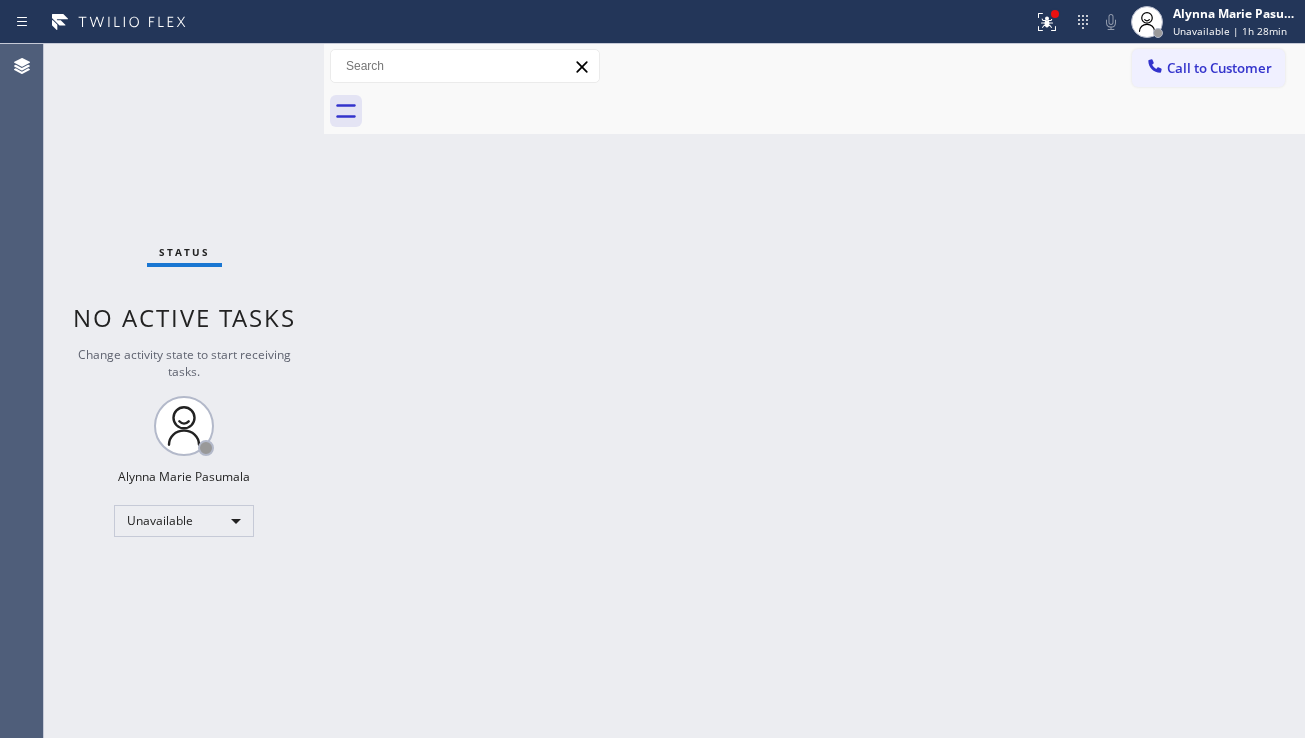 drag, startPoint x: 1200, startPoint y: 69, endPoint x: 1143, endPoint y: 109, distance: 69.63476 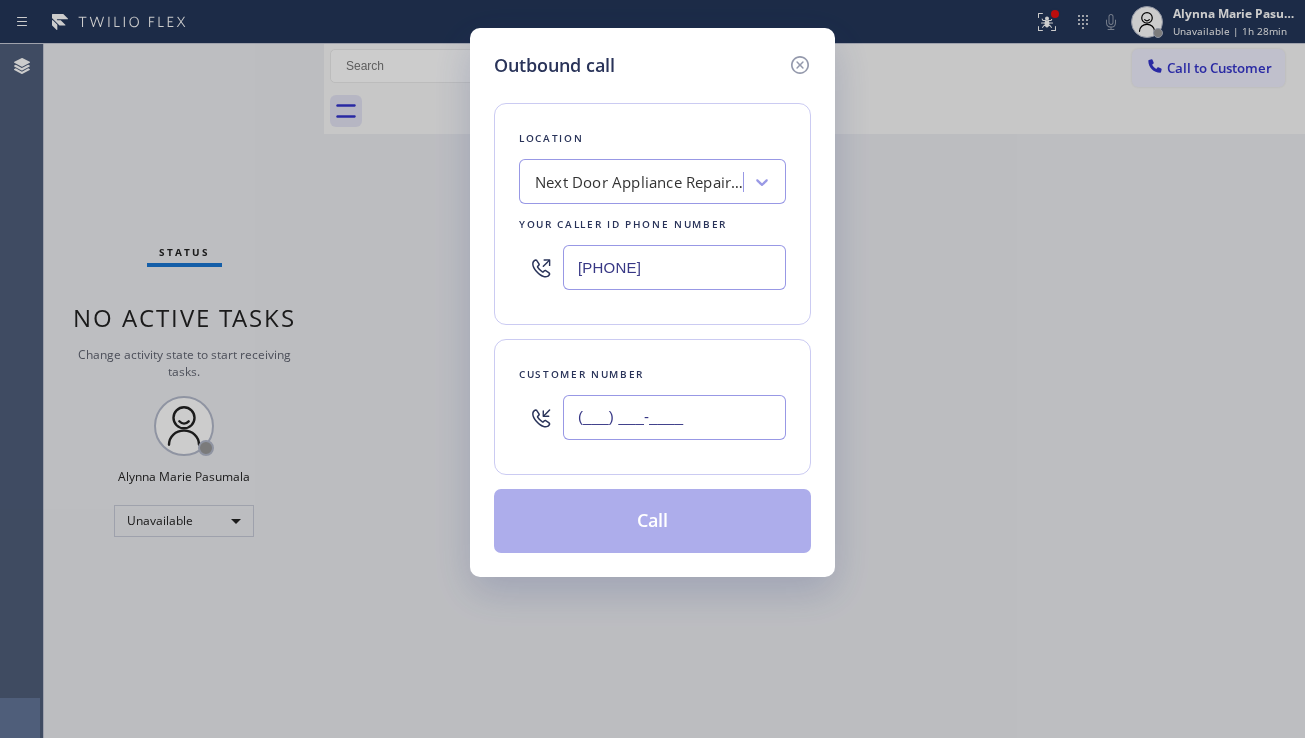 click on "(___) ___-____" at bounding box center (674, 417) 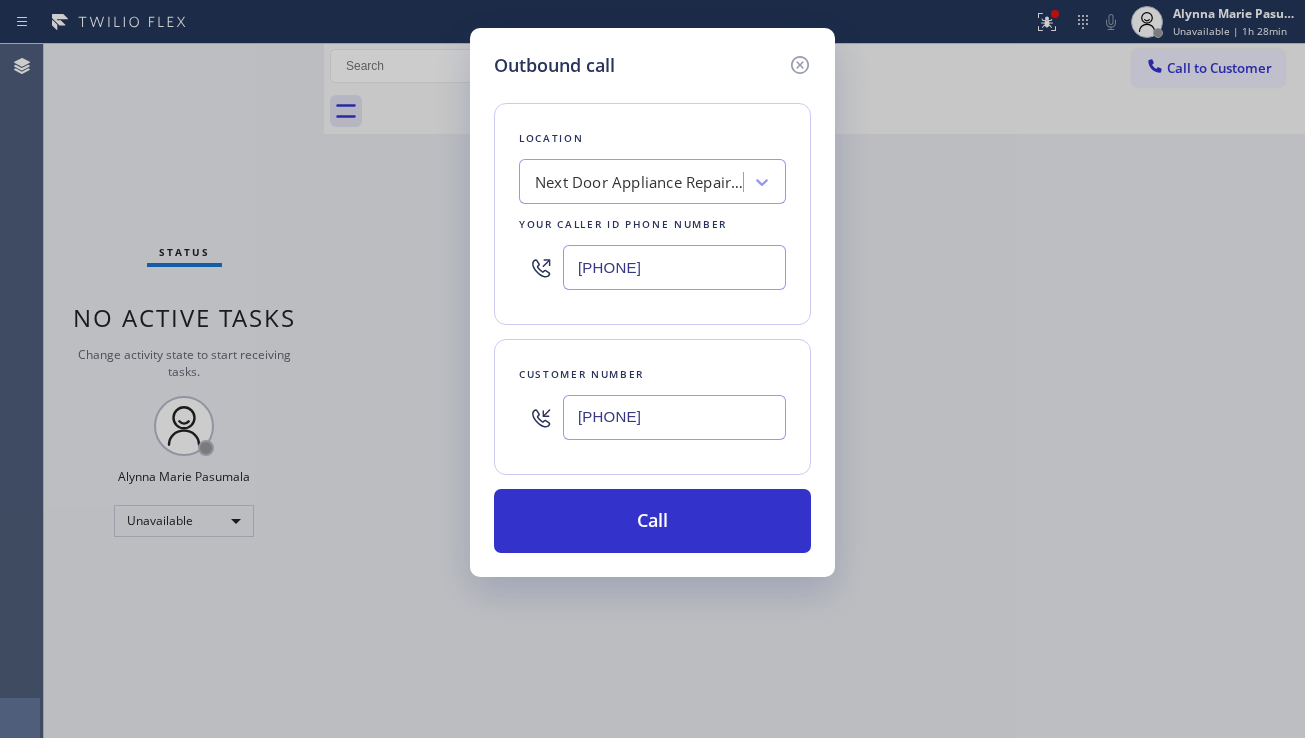 type on "[PHONE]" 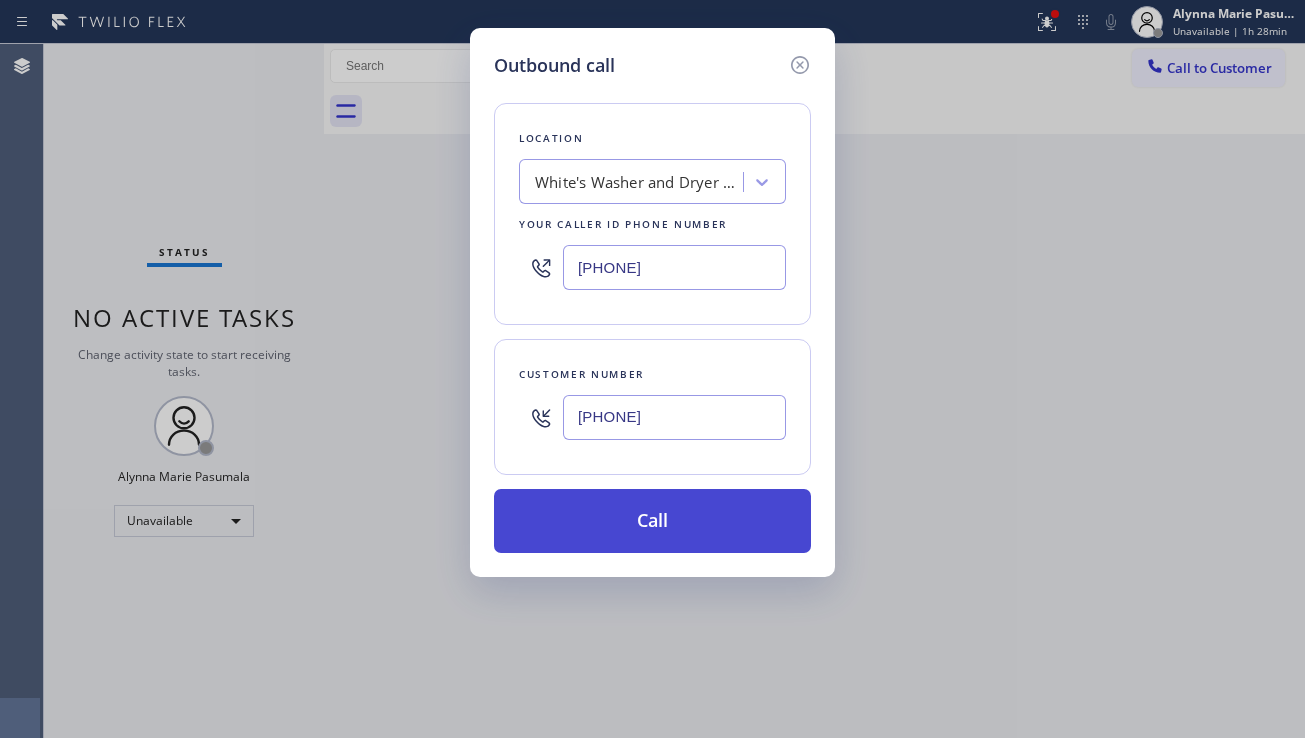 type on "[PHONE]" 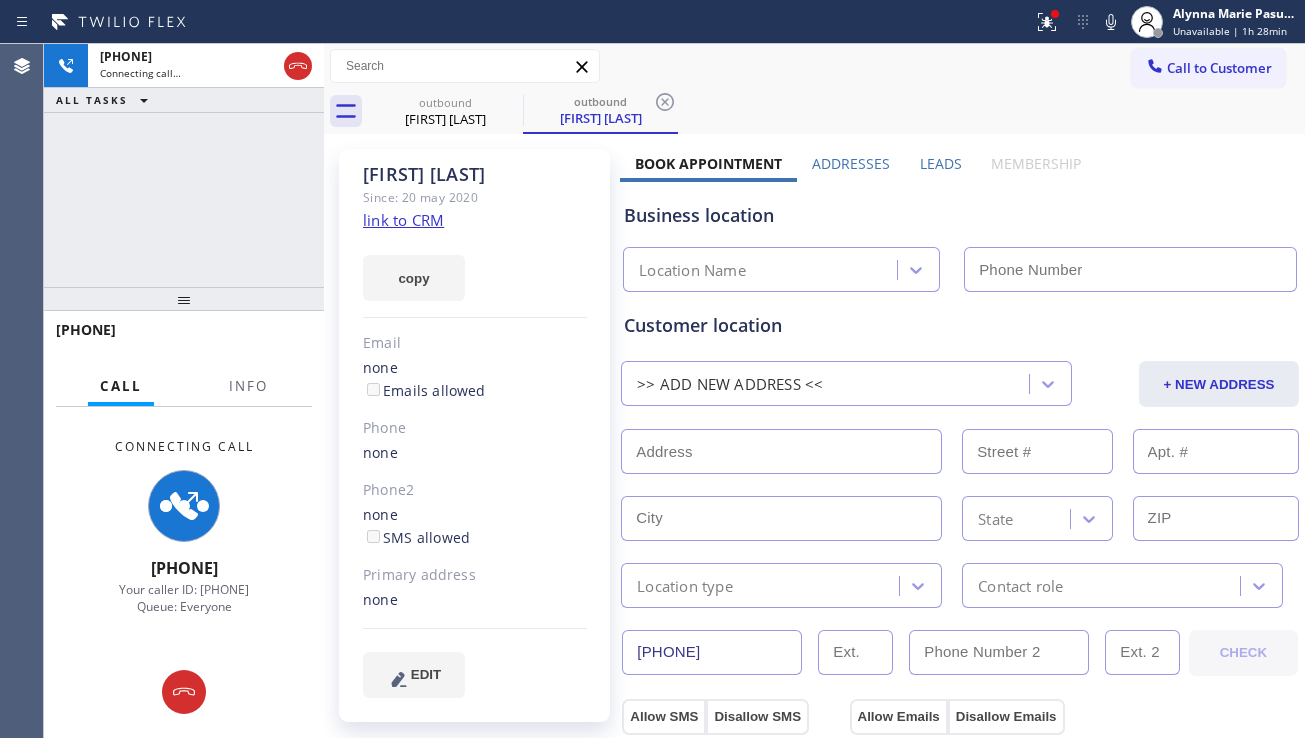 type on "[PHONE]" 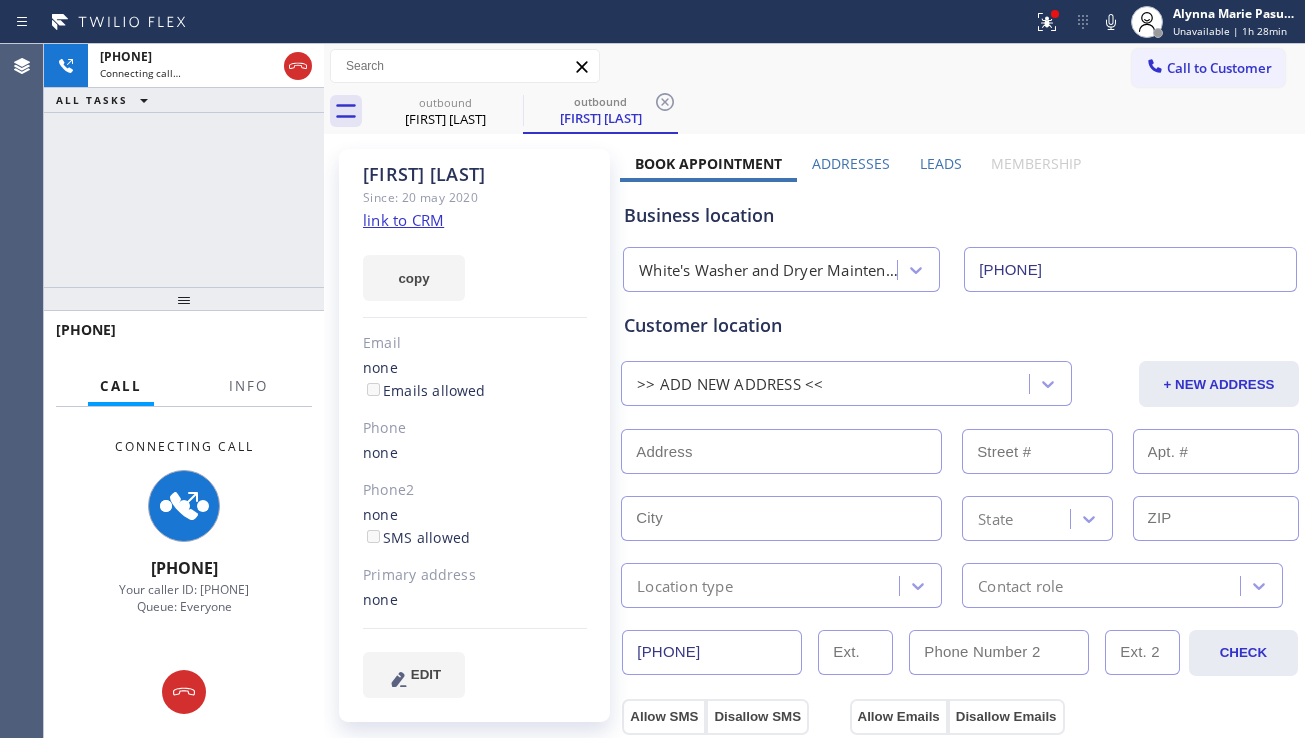 drag, startPoint x: 553, startPoint y: 328, endPoint x: 689, endPoint y: 309, distance: 137.32079 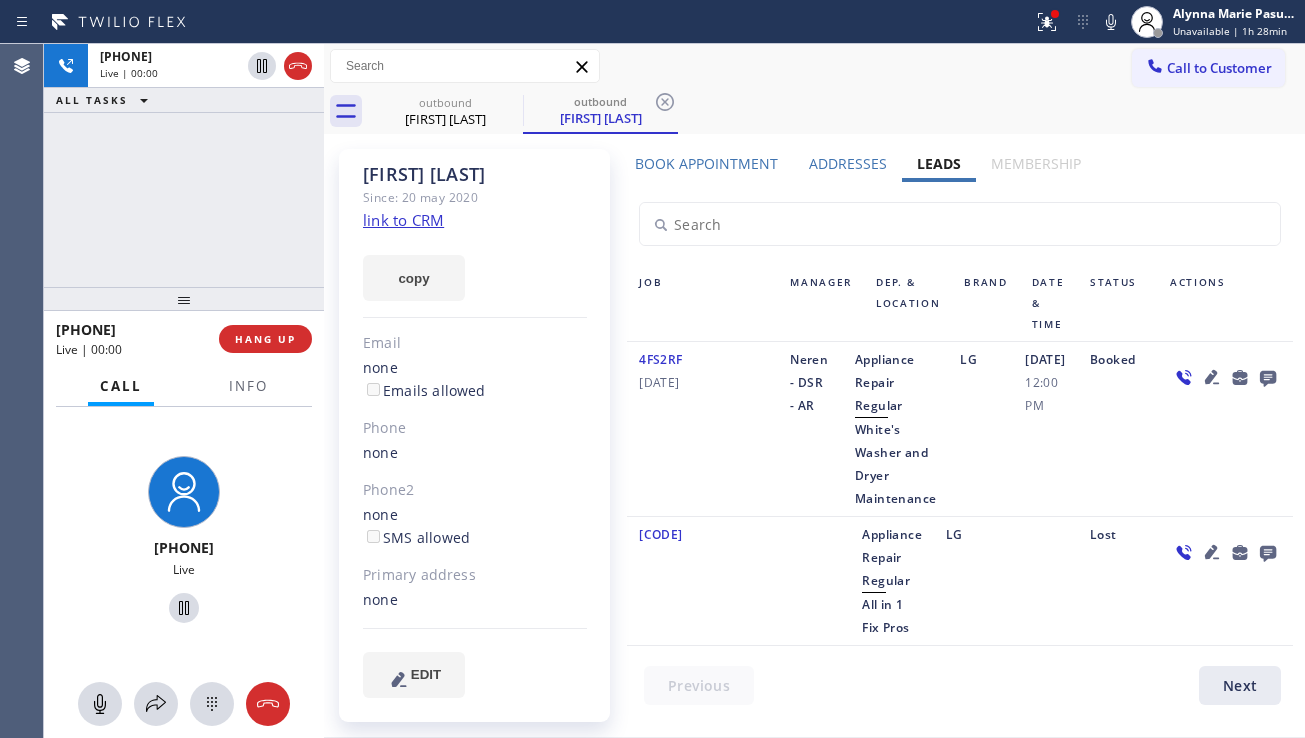 click on "none" 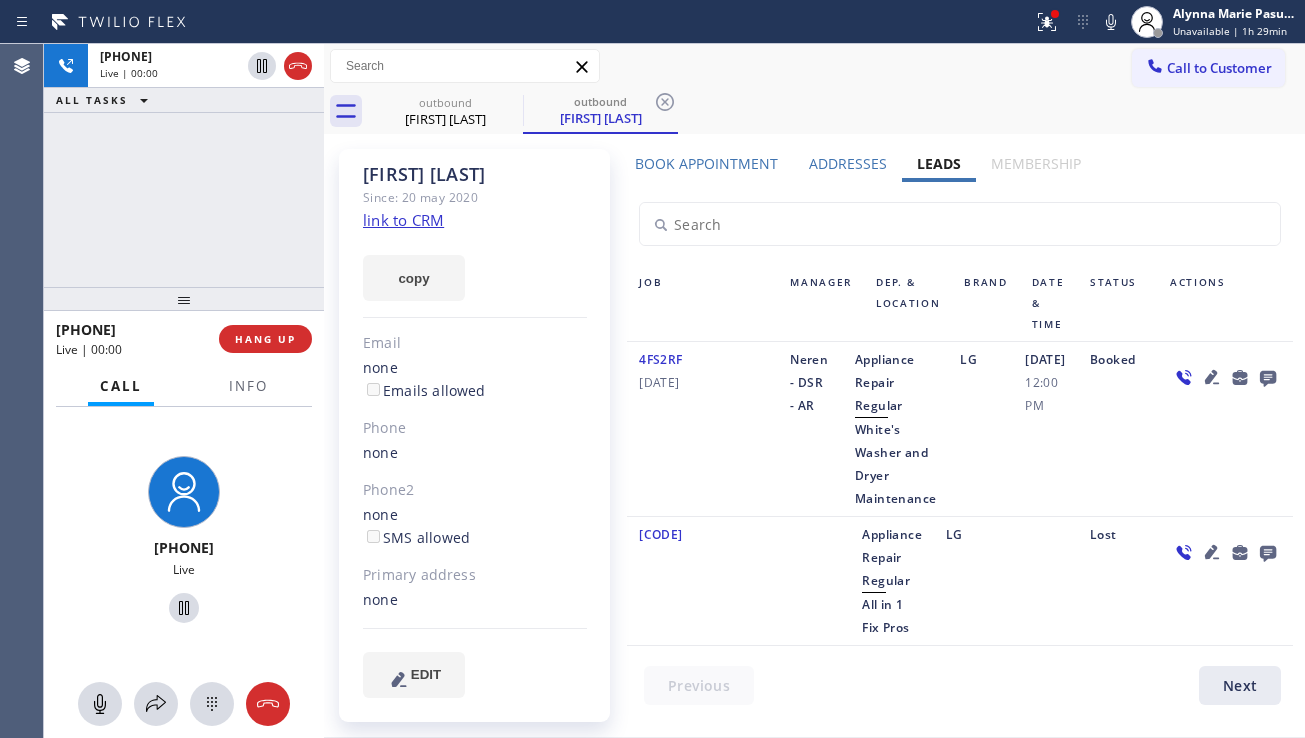click on "none" 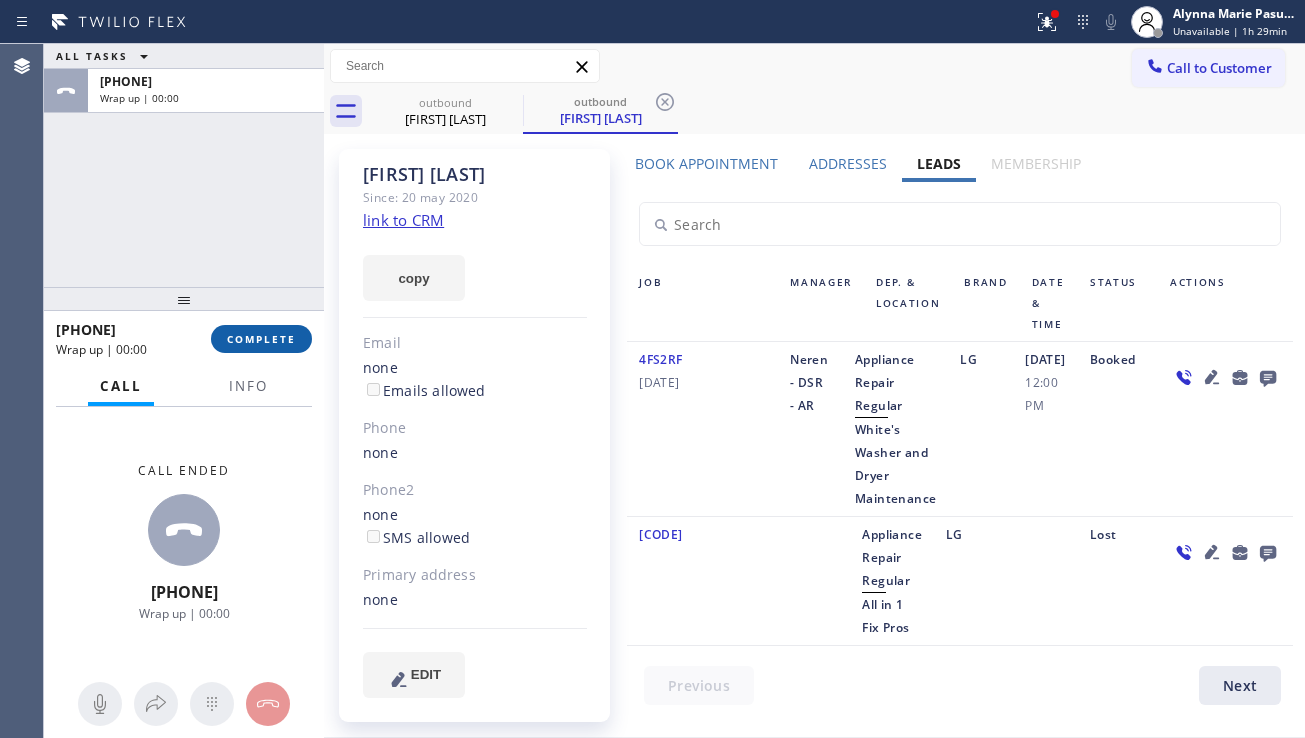 click on "COMPLETE" at bounding box center [261, 339] 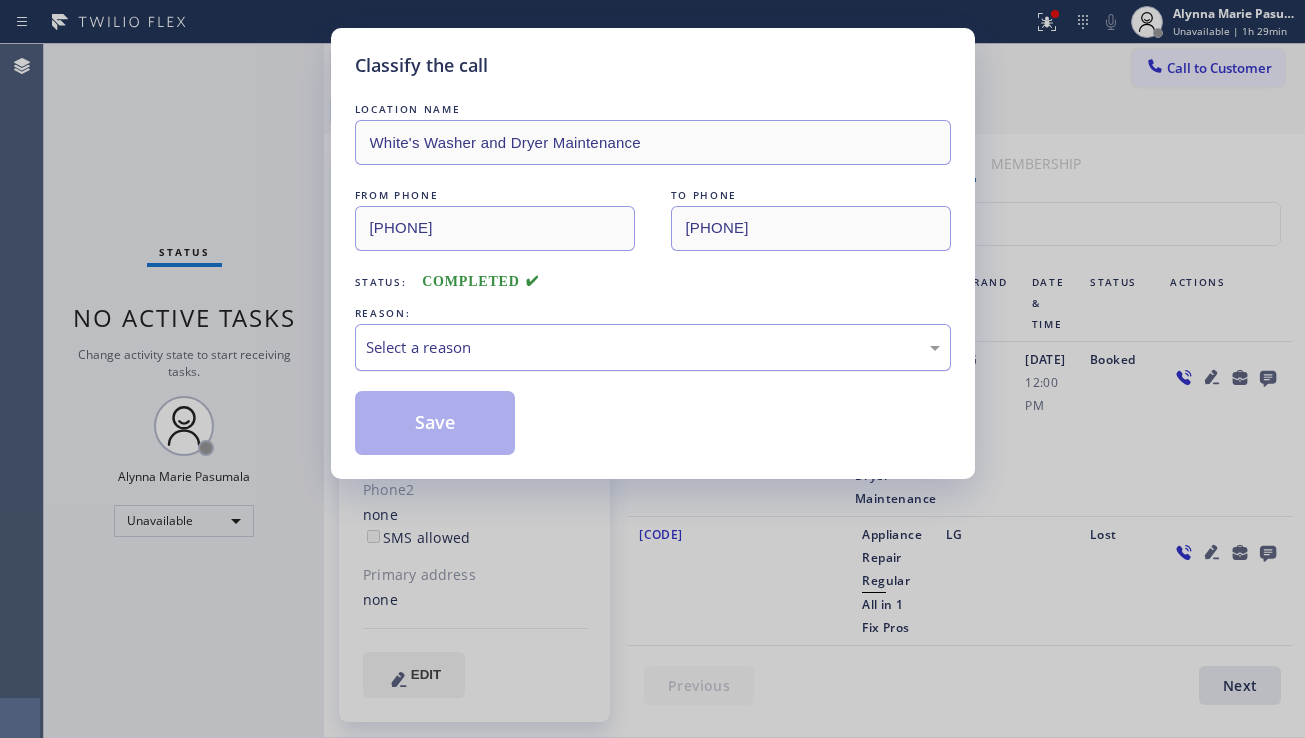 click on "Select a reason" at bounding box center (653, 347) 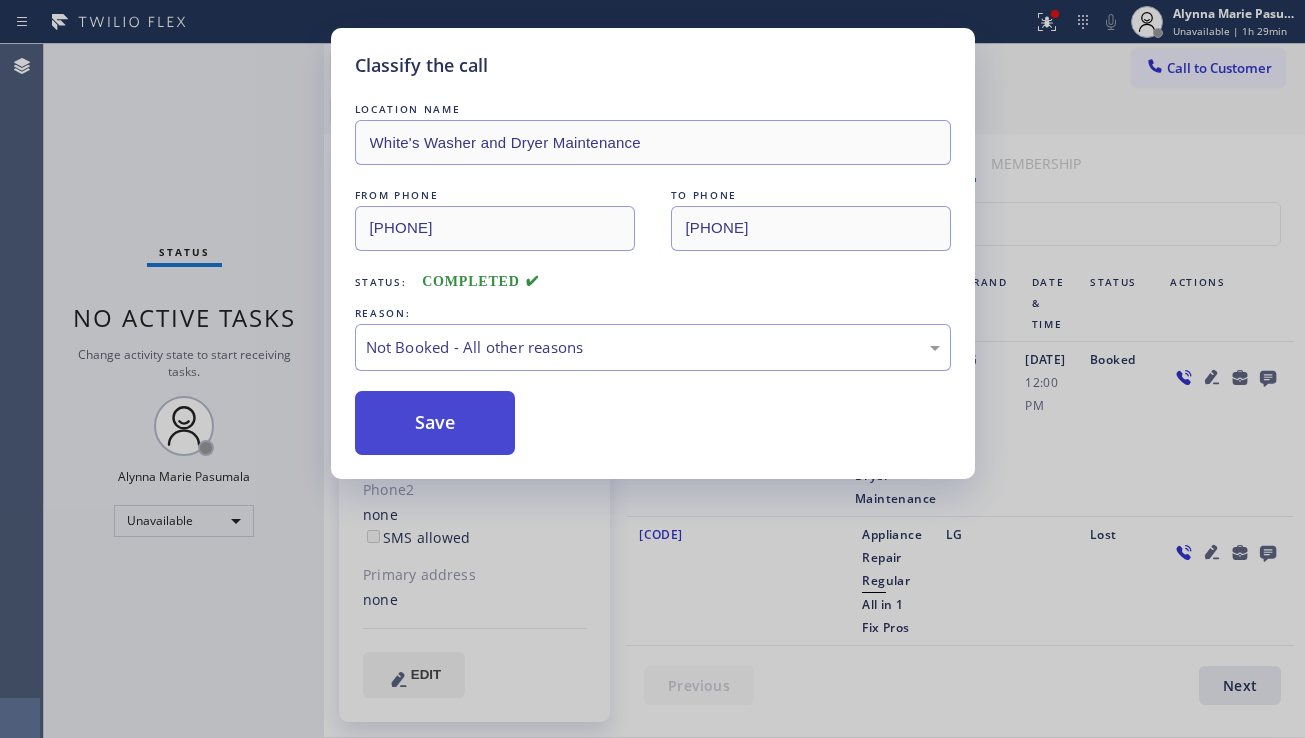 click on "Save" at bounding box center [435, 423] 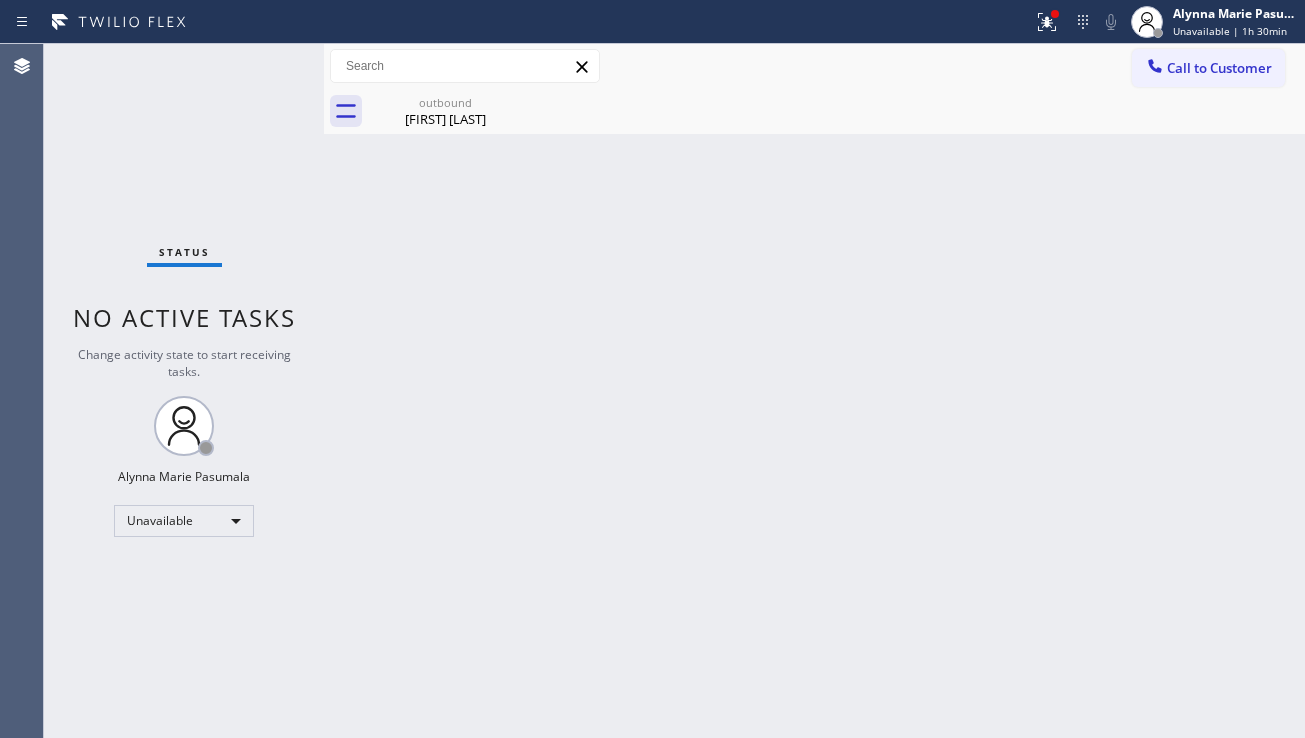 click on "Back to Dashboard Change Sender ID Customers Technicians Select a contact Outbound call Location Search location Your caller id phone number Customer number Call Customer info Name   Phone none Address none Change Sender ID HVAC [PHONE] 5 Star Appliance [PHONE] Appliance Repair [PHONE] Plumbing [PHONE] Air Duct Cleaning [PHONE]  Electricians [PHONE] Cancel Change Check personal SMS Reset Change Outbound Bryyan Reyes Call to Customer Outbound call Location White's Washer and Dryer Maintenance Your caller id phone number [PHONE] Customer number Call Outbound call Technician Search Technician Your caller id phone number Your caller id phone number Call outbound Bryyan Reyes Bryyan   Reyes Since: 20 may 2020 link to CRM copy Email none  Emails allowed Phone none Phone2 none  SMS allowed Primary address none EDIT Outbound call Location White's Washer and Dryer Maintenance Your caller id phone number [PHONE] Customer number Call Benefits  Book Appointment Addresses Leads" at bounding box center (814, 391) 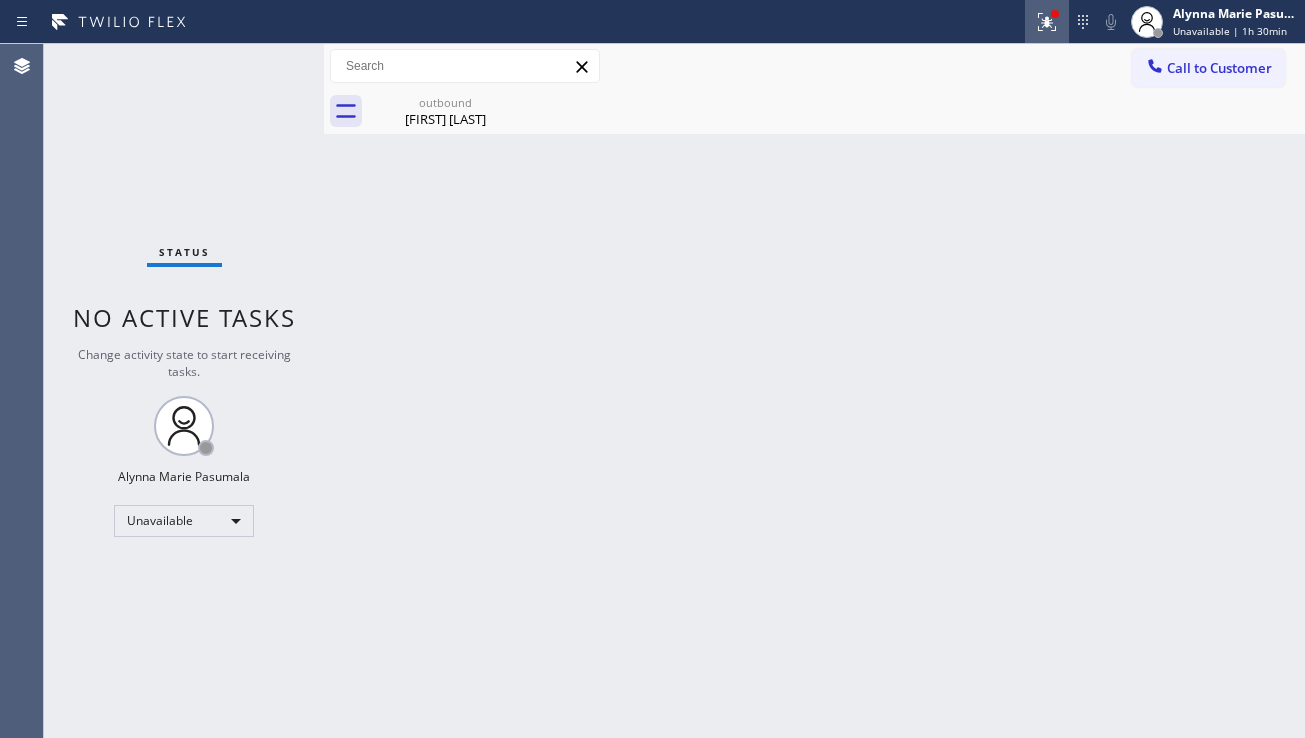 click at bounding box center [1047, 22] 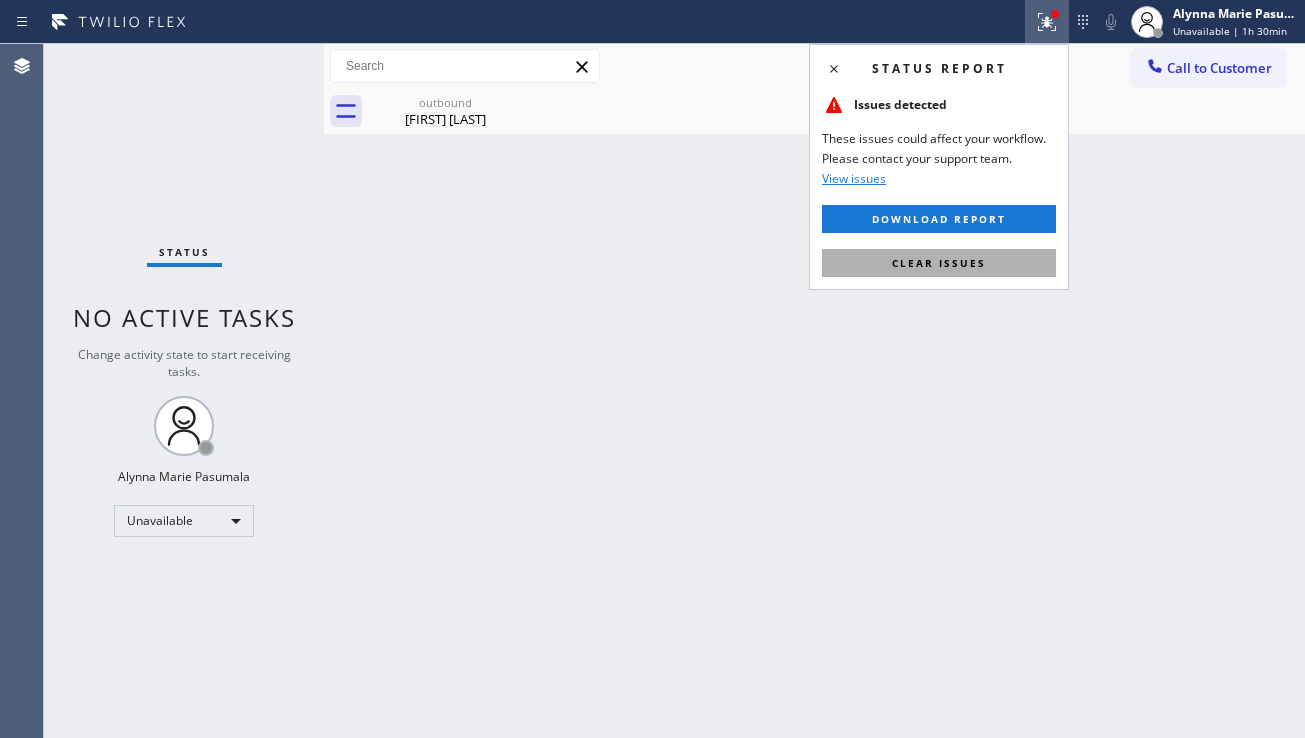 click on "Clear issues" at bounding box center [939, 263] 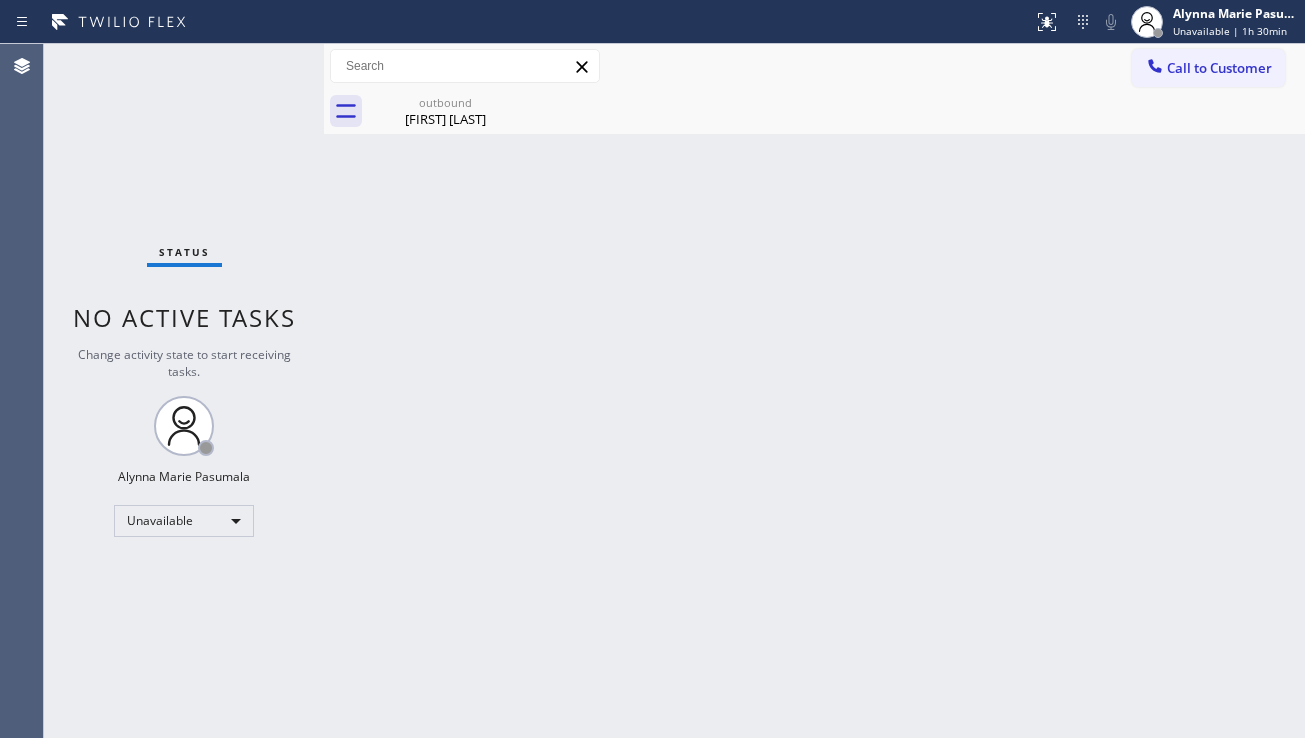 click on "Back to Dashboard Change Sender ID Customers Technicians Select a contact Outbound call Location Search location Your caller id phone number Customer number Call Customer info Name   Phone none Address none Change Sender ID HVAC [PHONE] 5 Star Appliance [PHONE] Appliance Repair [PHONE] Plumbing [PHONE] Air Duct Cleaning [PHONE]  Electricians [PHONE] Cancel Change Check personal SMS Reset Change Outbound Bryyan Reyes Call to Customer Outbound call Location White's Washer and Dryer Maintenance Your caller id phone number [PHONE] Customer number Call Outbound call Technician Search Technician Your caller id phone number Your caller id phone number Call outbound Bryyan Reyes Bryyan   Reyes Since: 20 may 2020 link to CRM copy Email none  Emails allowed Phone none Phone2 none  SMS allowed Primary address none EDIT Outbound call Location White's Washer and Dryer Maintenance Your caller id phone number [PHONE] Customer number Call Benefits  Book Appointment Addresses Leads" at bounding box center [814, 391] 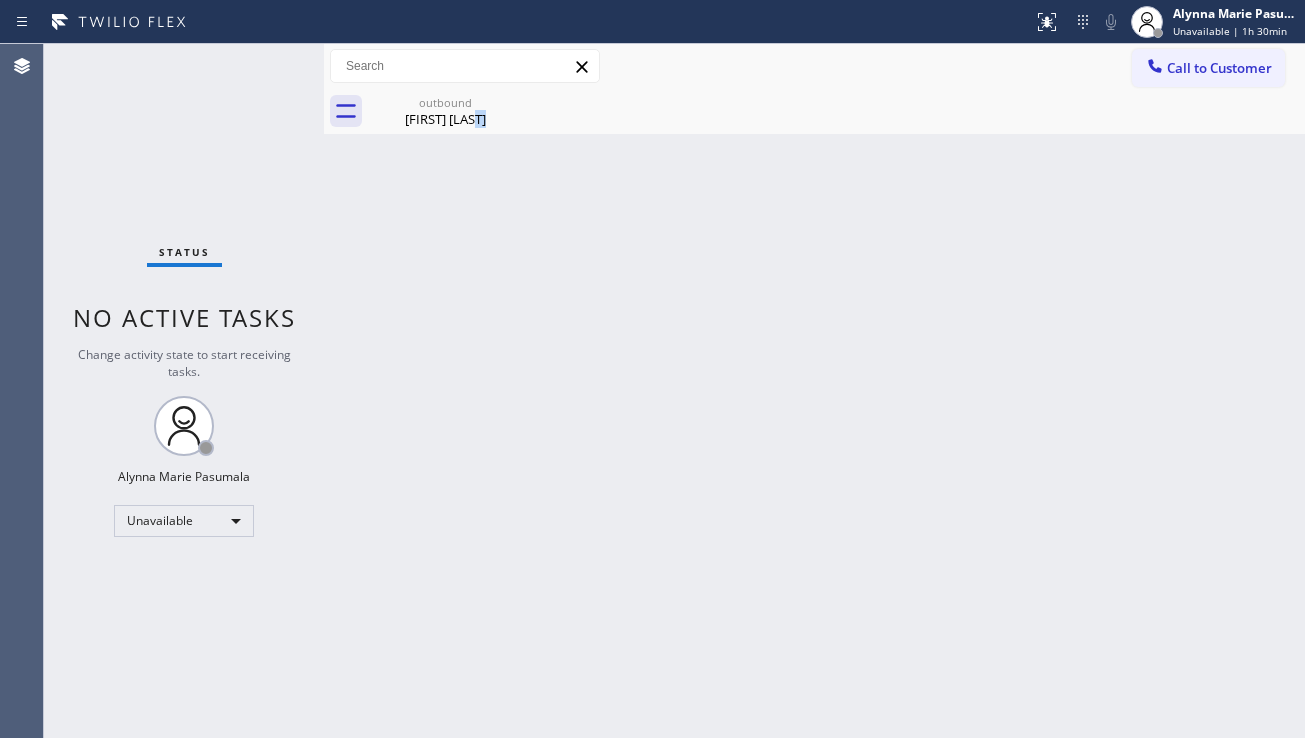 click on "Back to Dashboard Change Sender ID Customers Technicians Select a contact Outbound call Location Search location Your caller id phone number Customer number Call Customer info Name   Phone none Address none Change Sender ID HVAC [PHONE] 5 Star Appliance [PHONE] Appliance Repair [PHONE] Plumbing [PHONE] Air Duct Cleaning [PHONE]  Electricians [PHONE] Cancel Change Check personal SMS Reset Change Outbound Bryyan Reyes Call to Customer Outbound call Location White's Washer and Dryer Maintenance Your caller id phone number [PHONE] Customer number Call Outbound call Technician Search Technician Your caller id phone number Your caller id phone number Call outbound Bryyan Reyes Bryyan   Reyes Since: 20 may 2020 link to CRM copy Email none  Emails allowed Phone none Phone2 none  SMS allowed Primary address none EDIT Outbound call Location White's Washer and Dryer Maintenance Your caller id phone number [PHONE] Customer number Call Benefits  Book Appointment Addresses Leads" at bounding box center (814, 391) 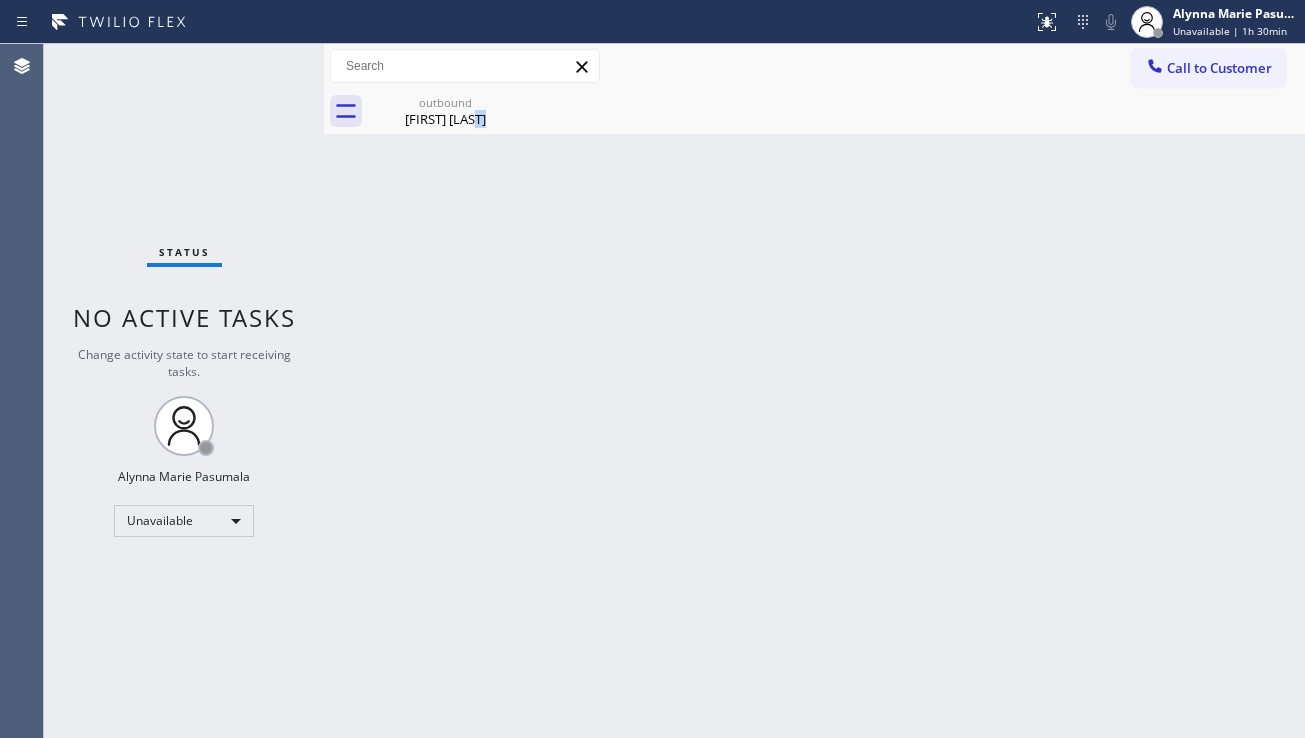click on "Call to Customer" at bounding box center (1219, 68) 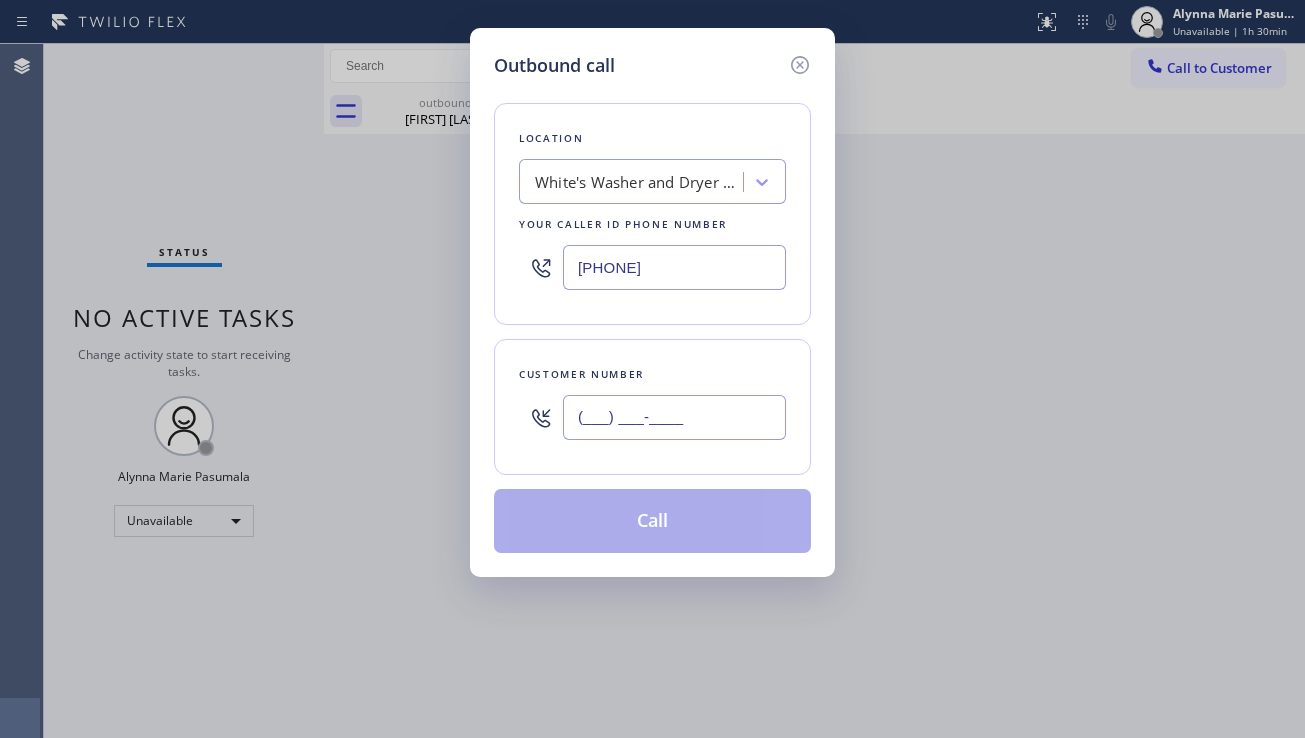 click on "(___) ___-____" at bounding box center (674, 417) 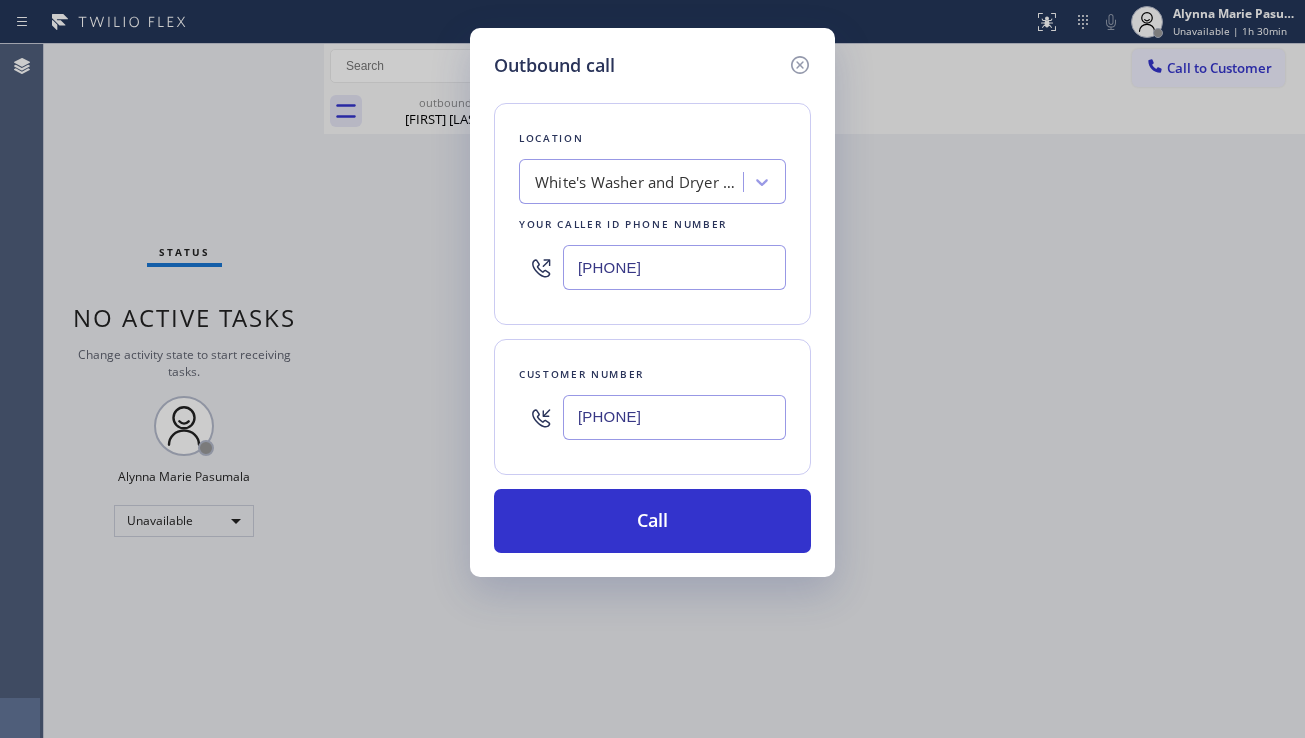 type on "[PHONE]" 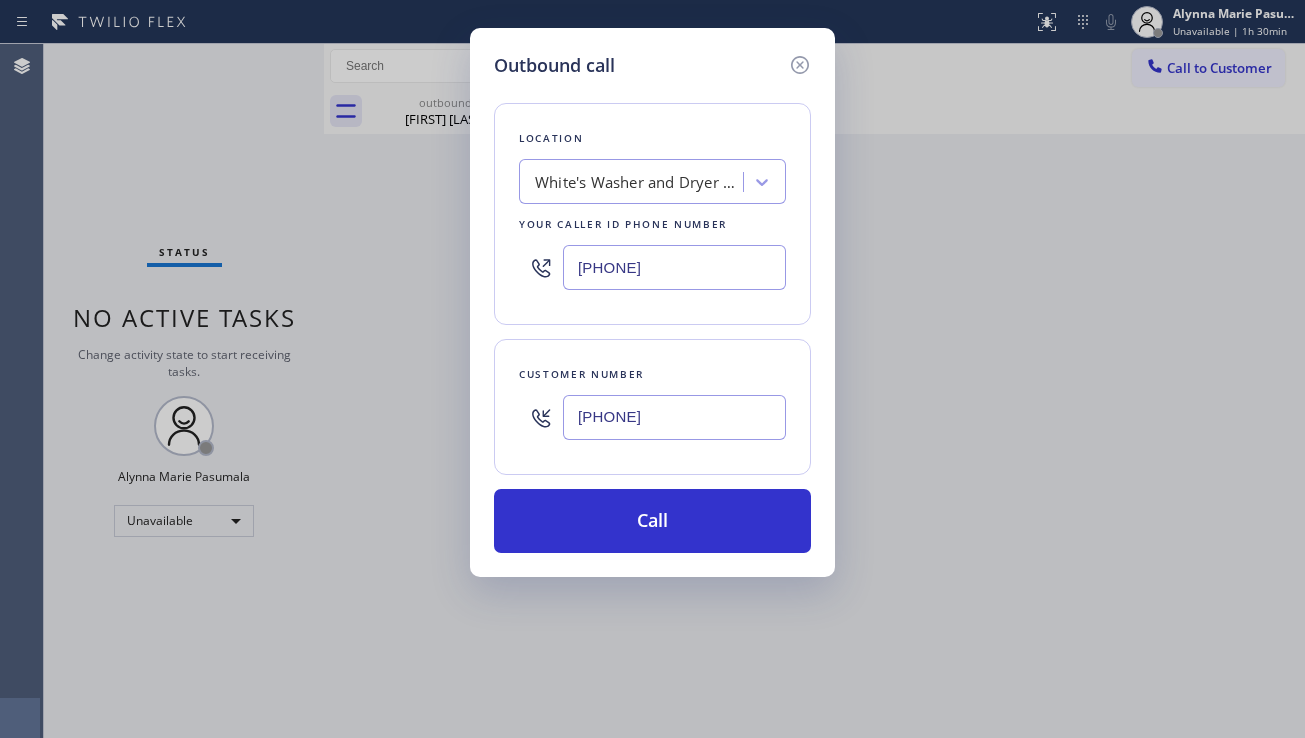 drag, startPoint x: 706, startPoint y: 282, endPoint x: 551, endPoint y: 278, distance: 155.0516 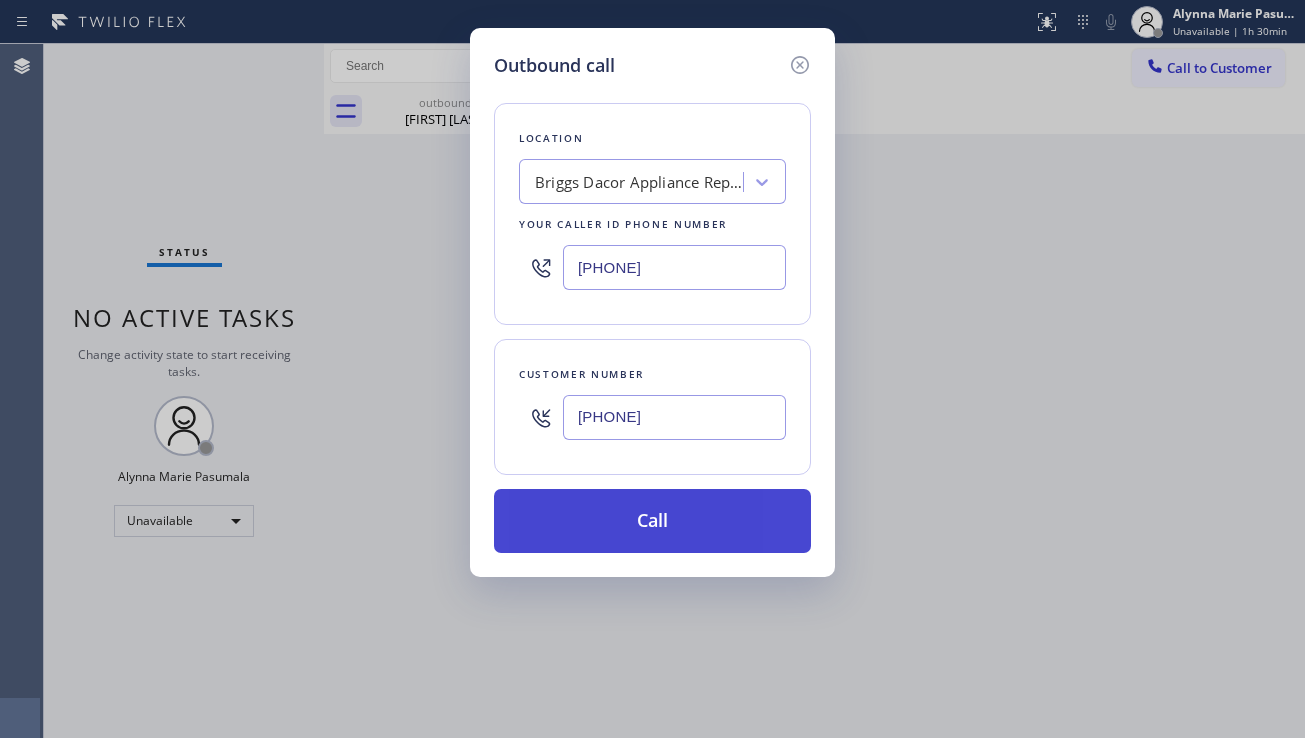 type on "[PHONE]" 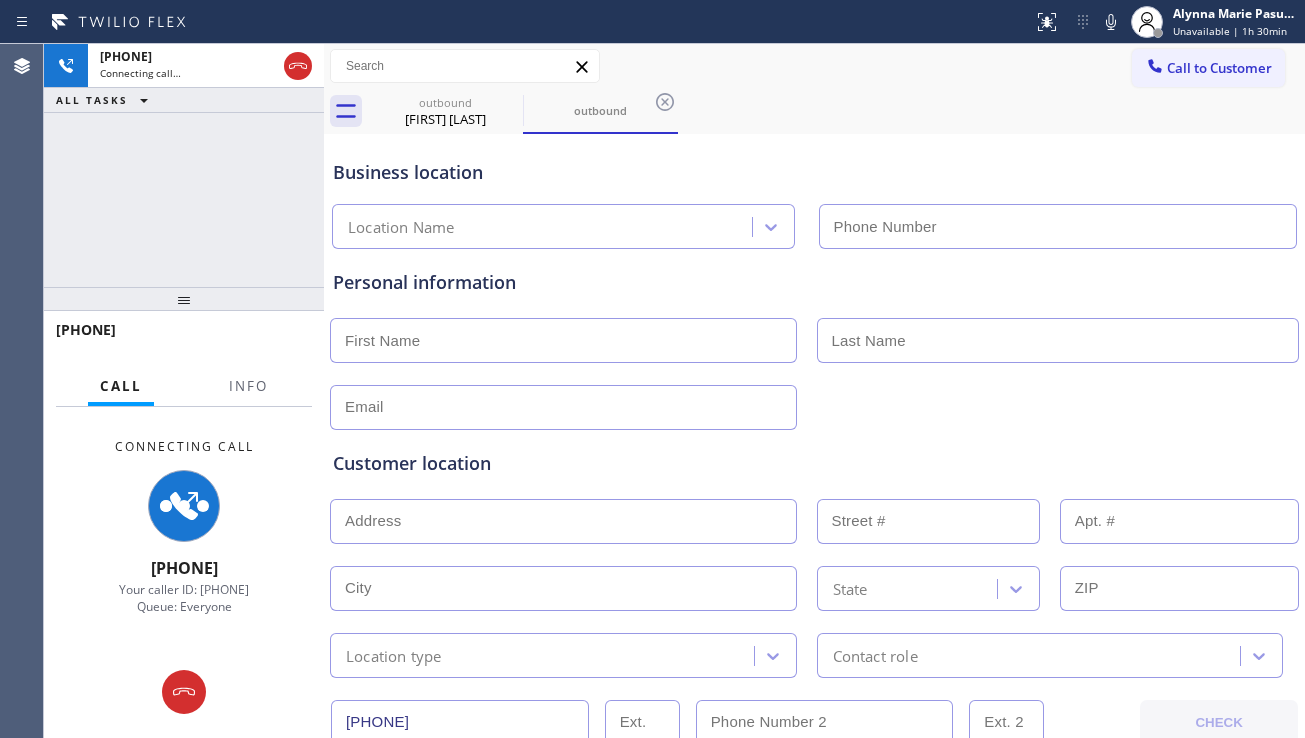type on "[PHONE]" 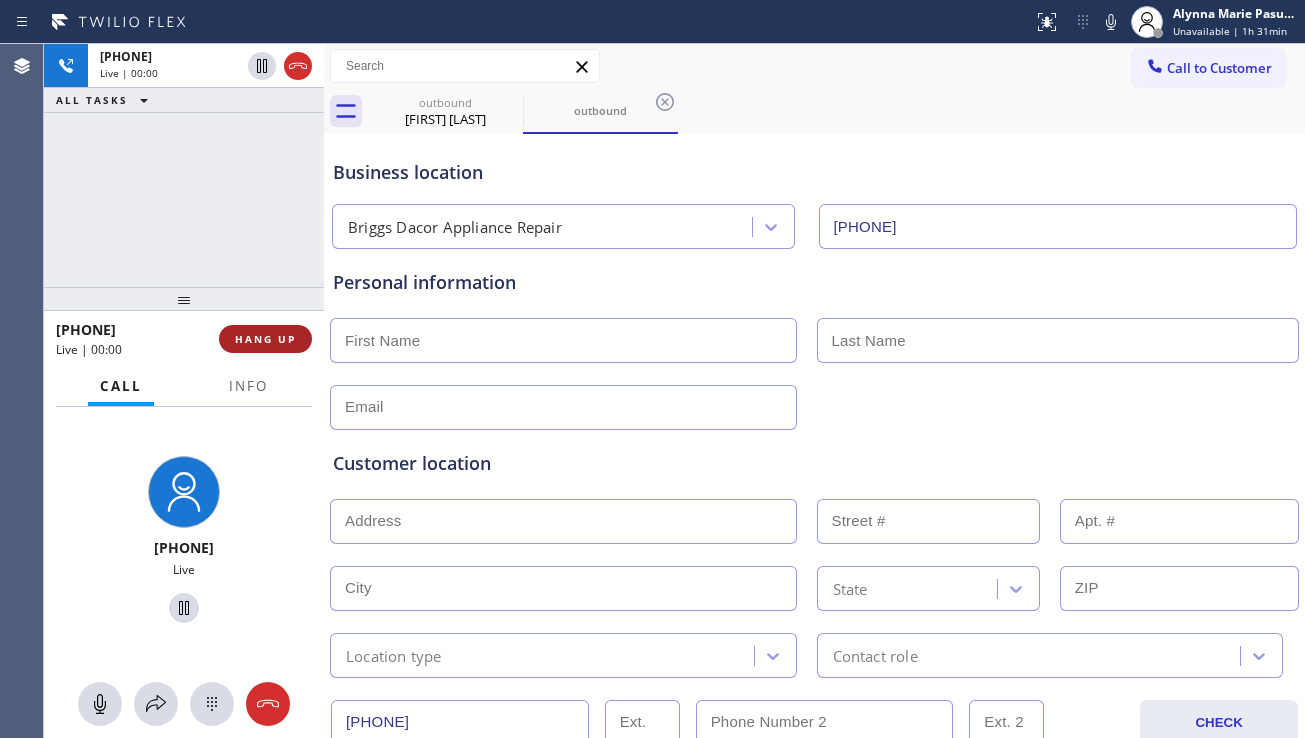 click on "HANG UP" at bounding box center [265, 339] 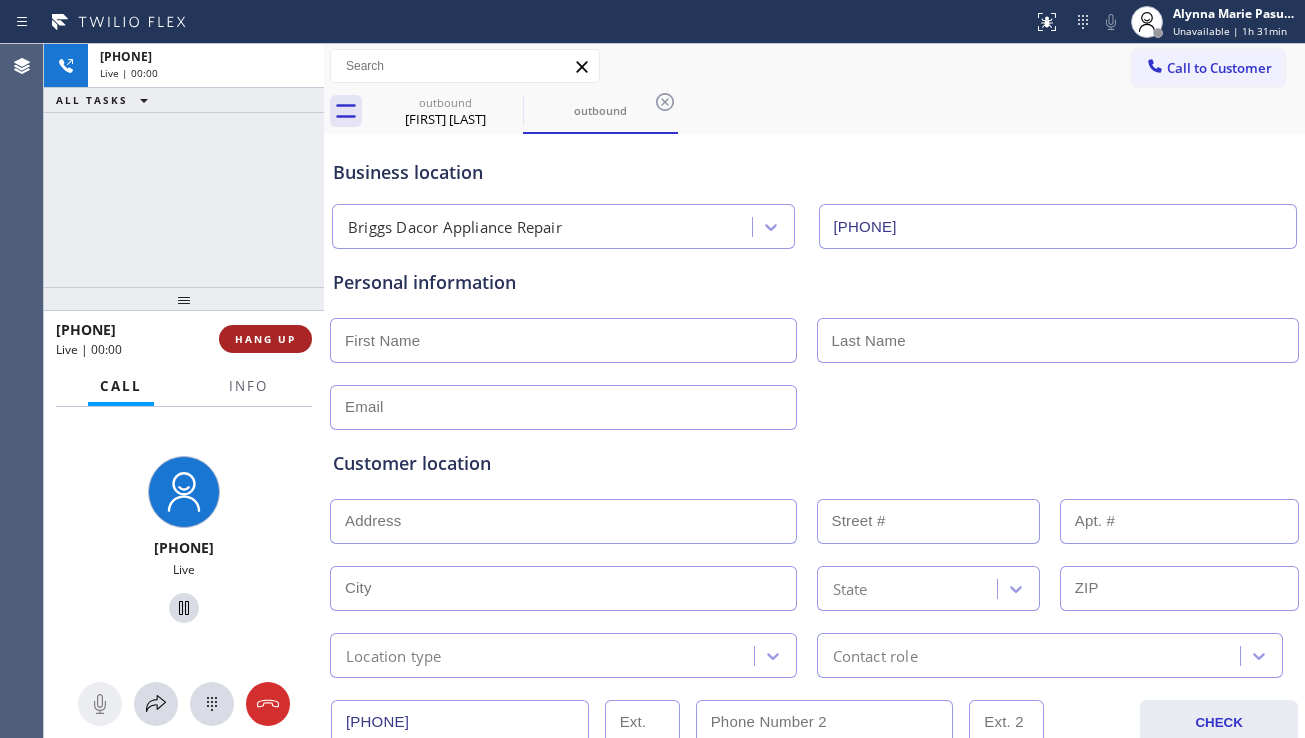 click on "HANG UP" at bounding box center (265, 339) 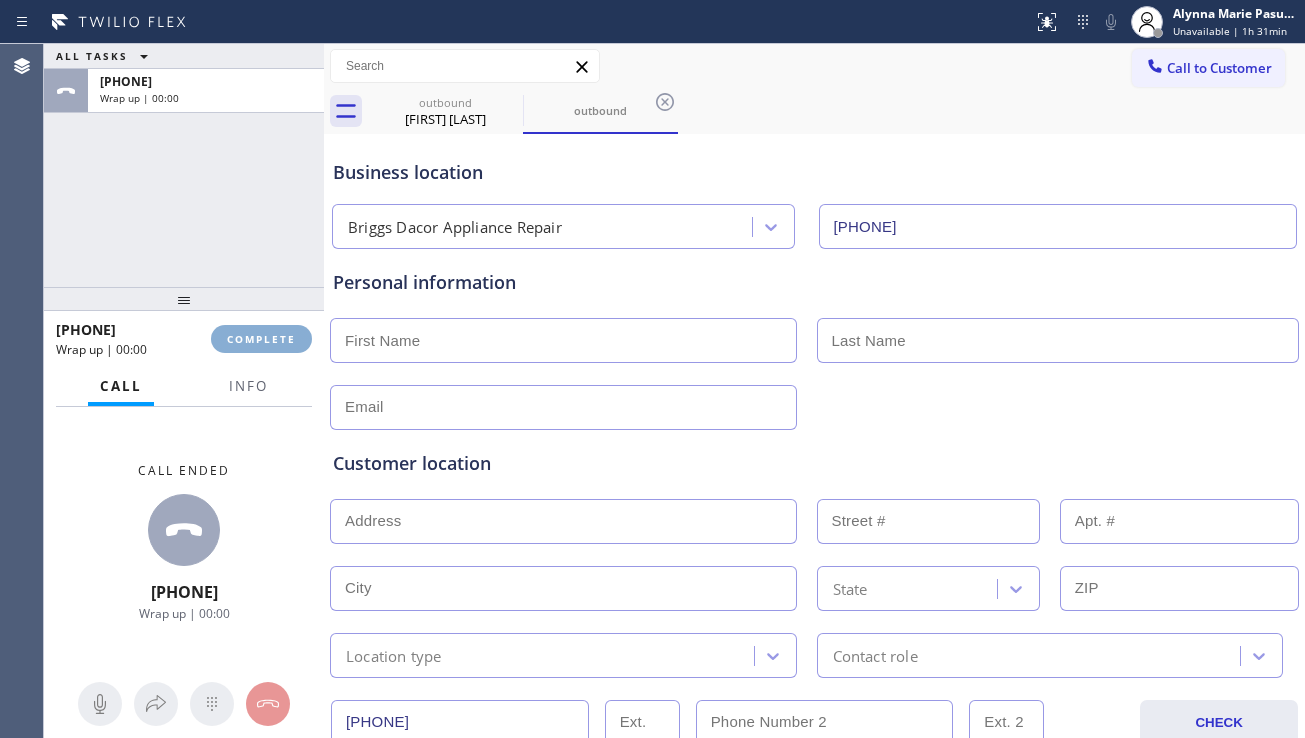 click on "COMPLETE" at bounding box center [261, 339] 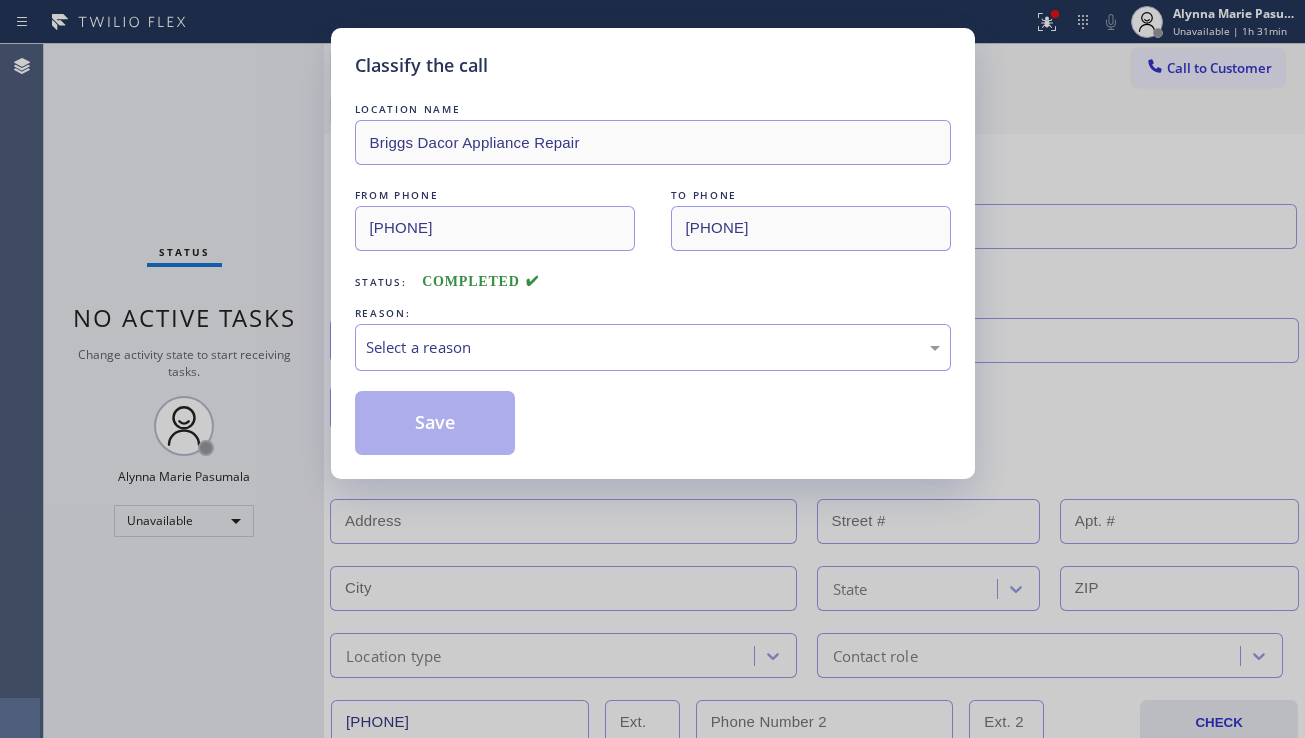 click on "Select a reason" at bounding box center (653, 347) 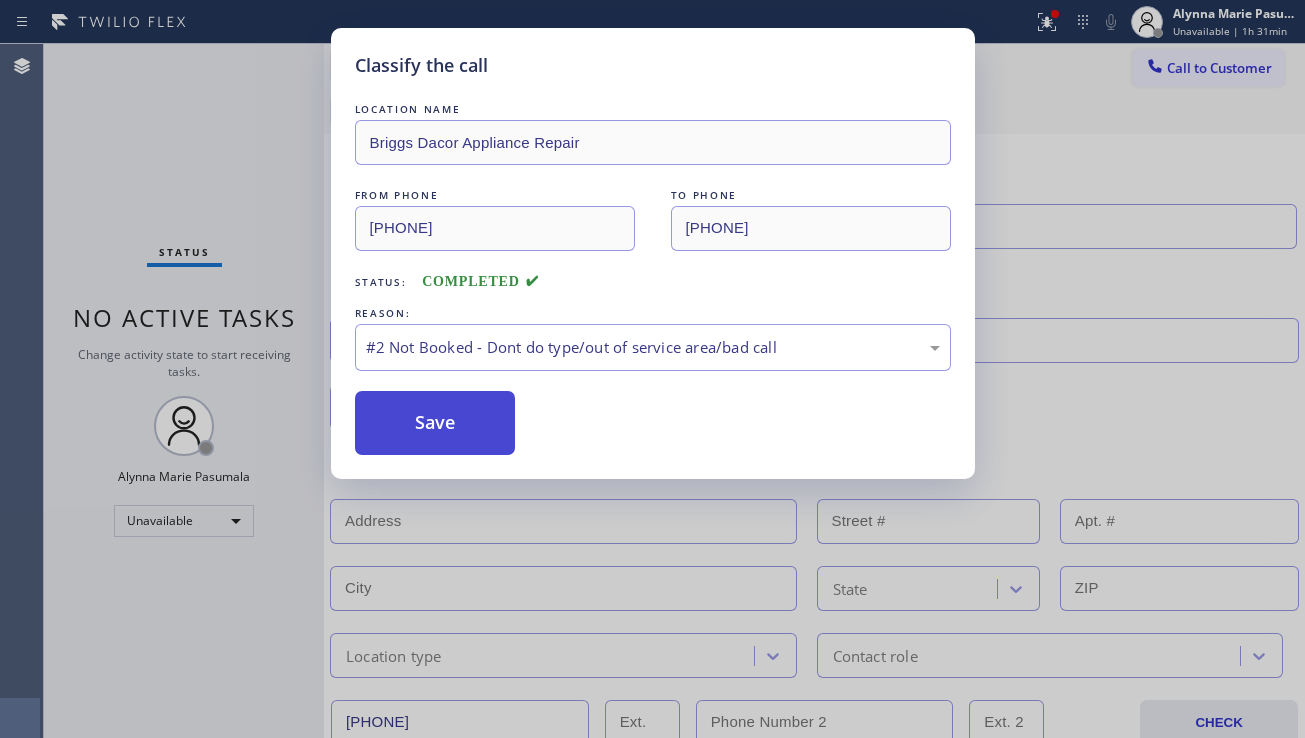 click on "Save" at bounding box center (435, 423) 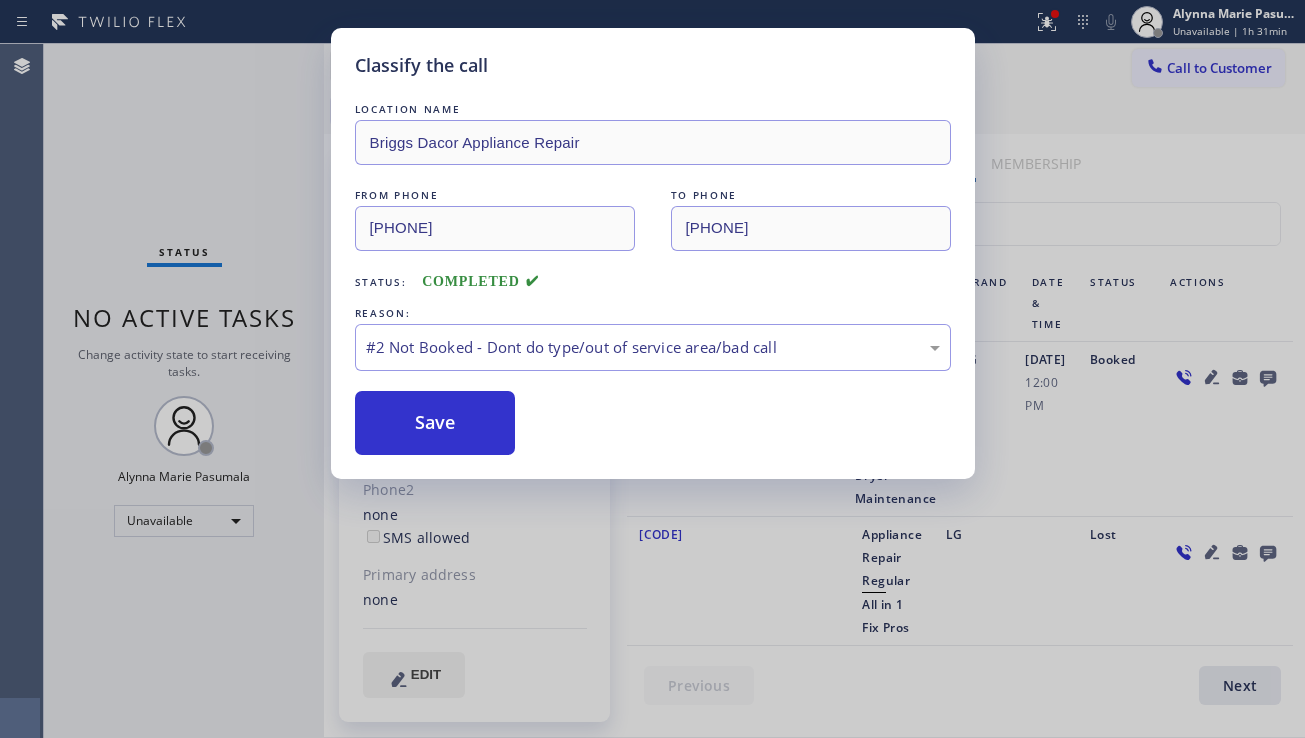 click on "Classify the call LOCATION NAME Briggs Dacor Appliance Repair FROM PHONE [PHONE] TO PHONE [PHONE] Status: COMPLETED REASON: #2 Not Booked - Dont do type/out of service area/bad call Save" at bounding box center (652, 369) 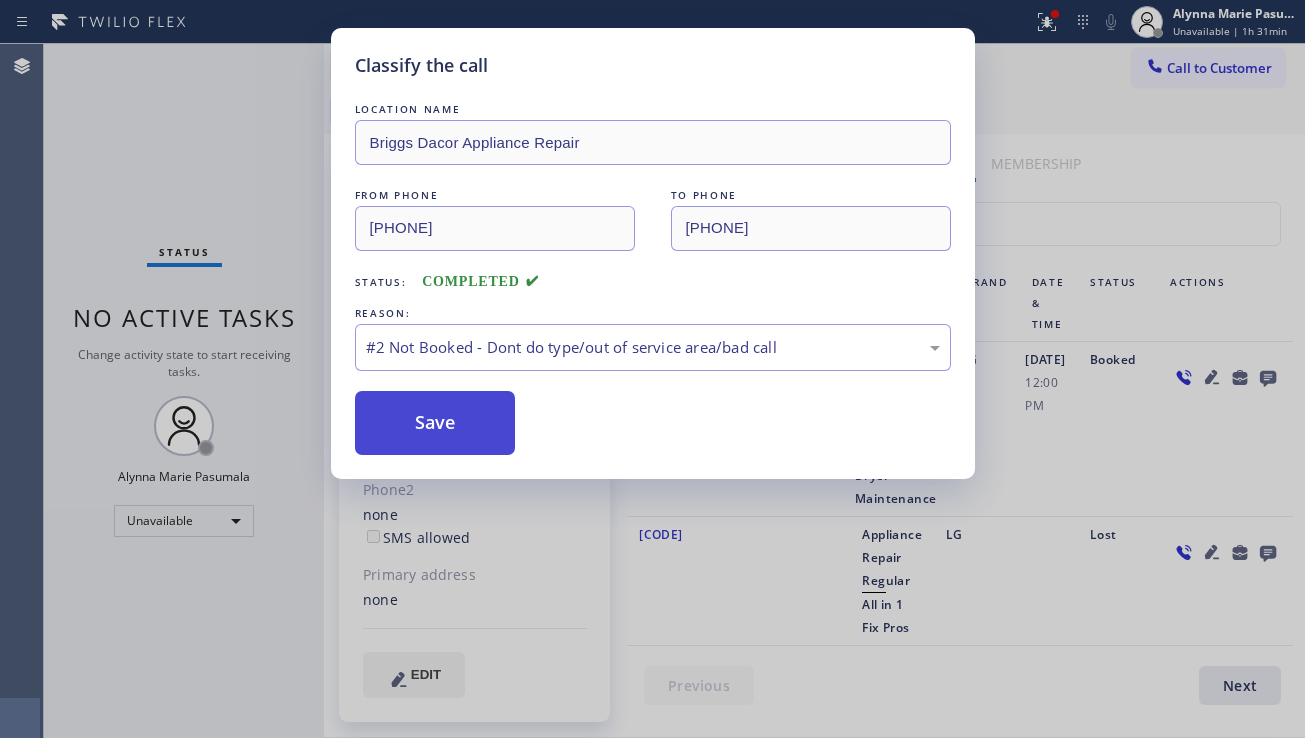 click on "Save" at bounding box center [435, 423] 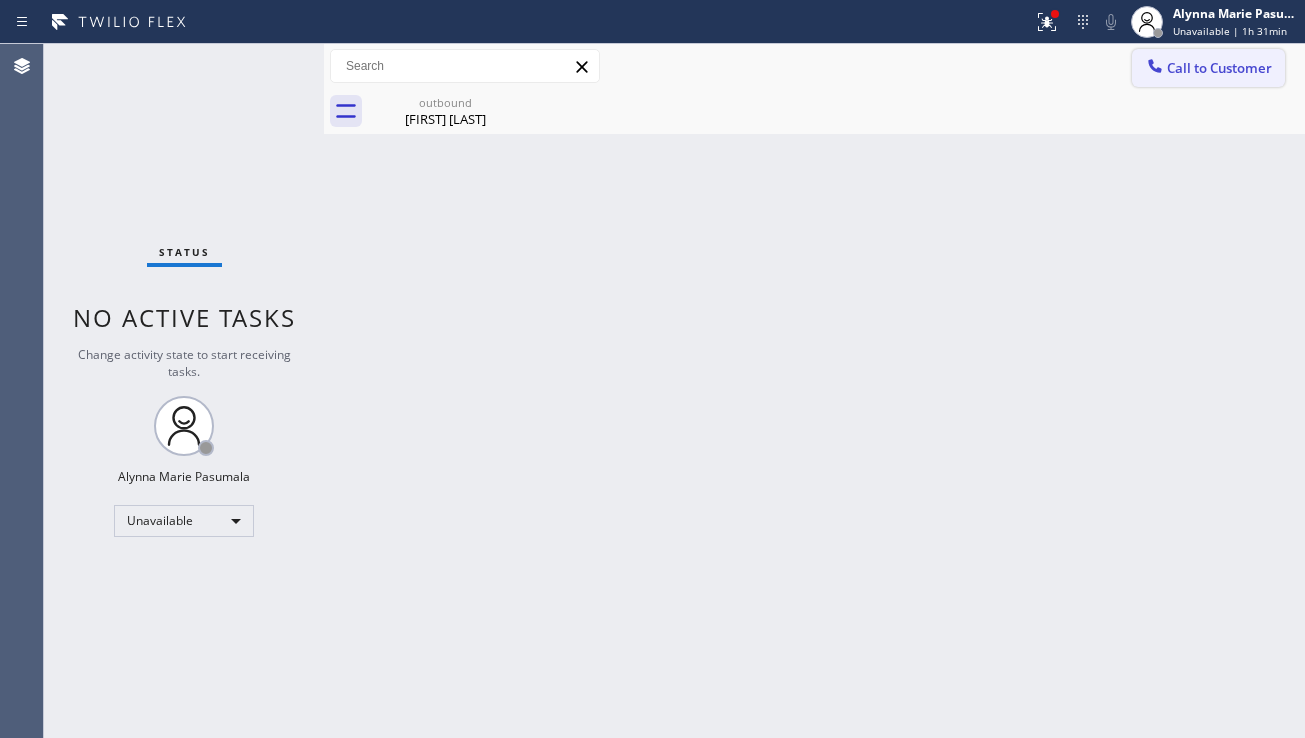 click on "Call to Customer" at bounding box center (1219, 68) 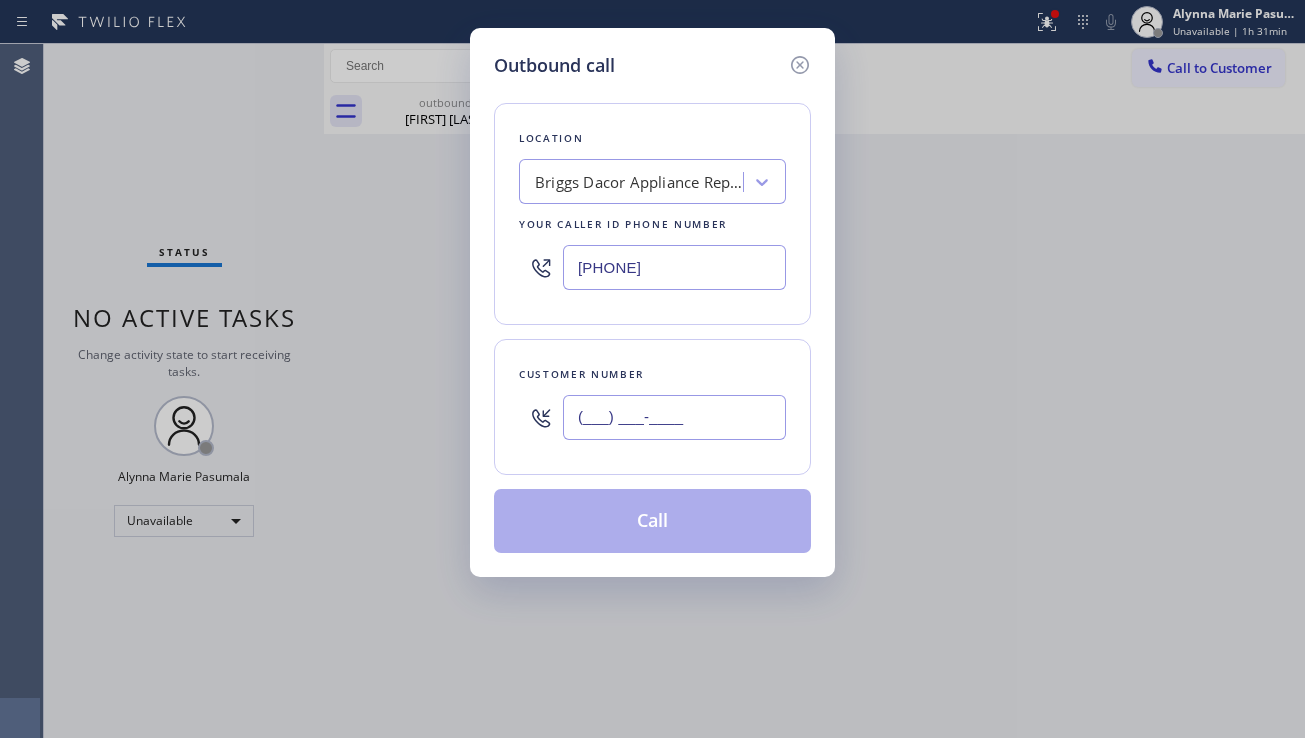 click on "(___) ___-____" at bounding box center (674, 417) 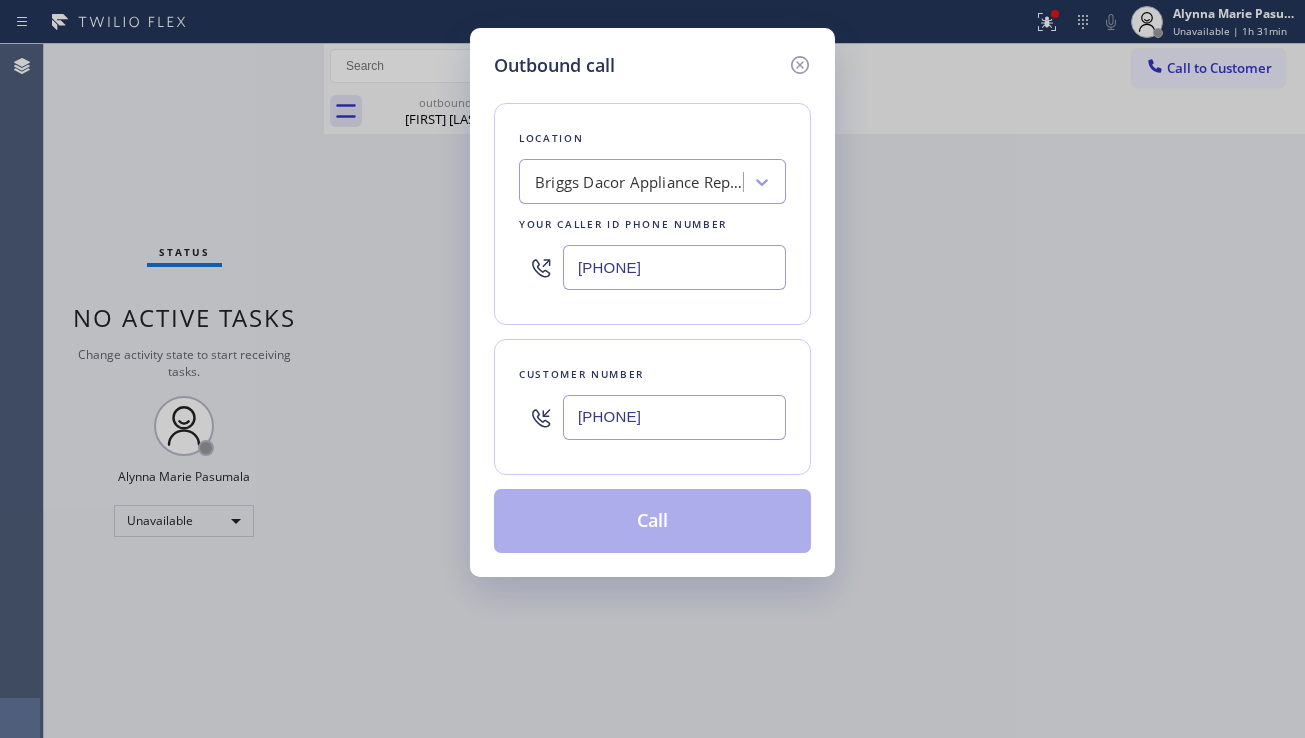 type on "[PHONE]" 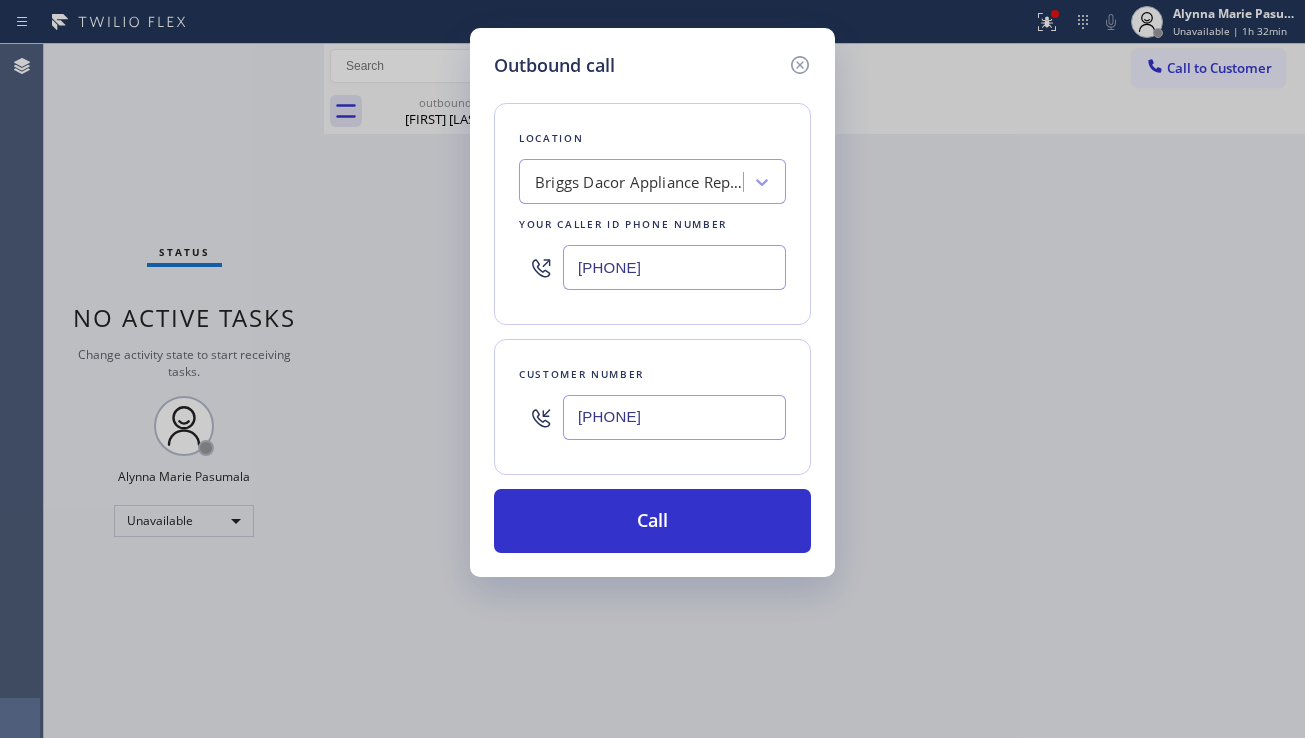 type on "[PHONE]" 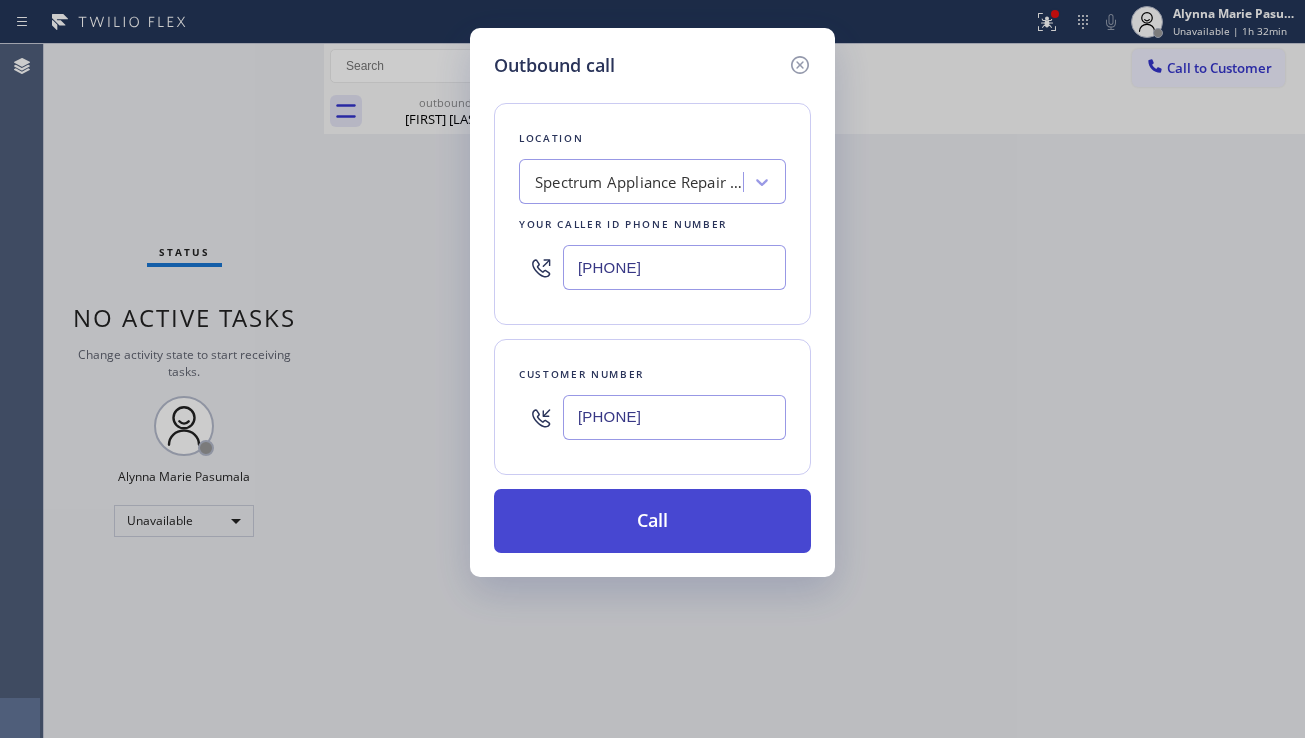 click on "Call" at bounding box center (652, 521) 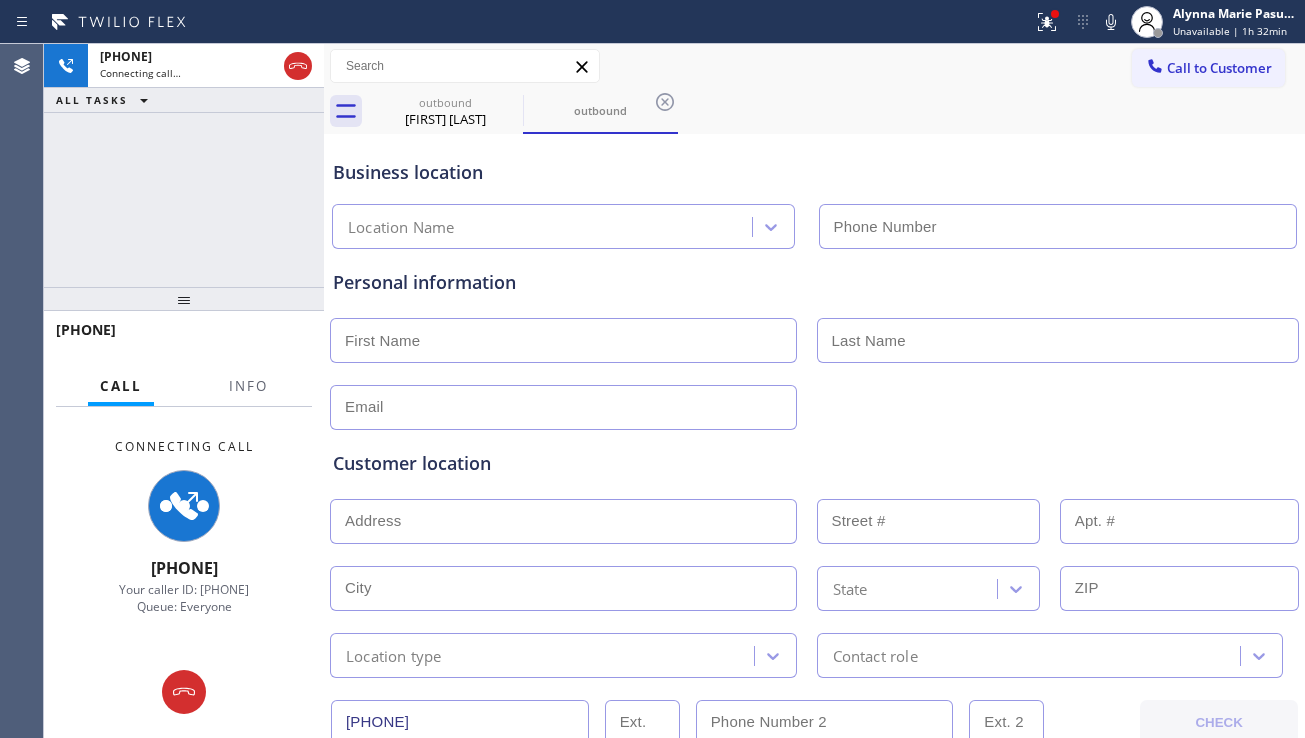 type on "[PHONE]" 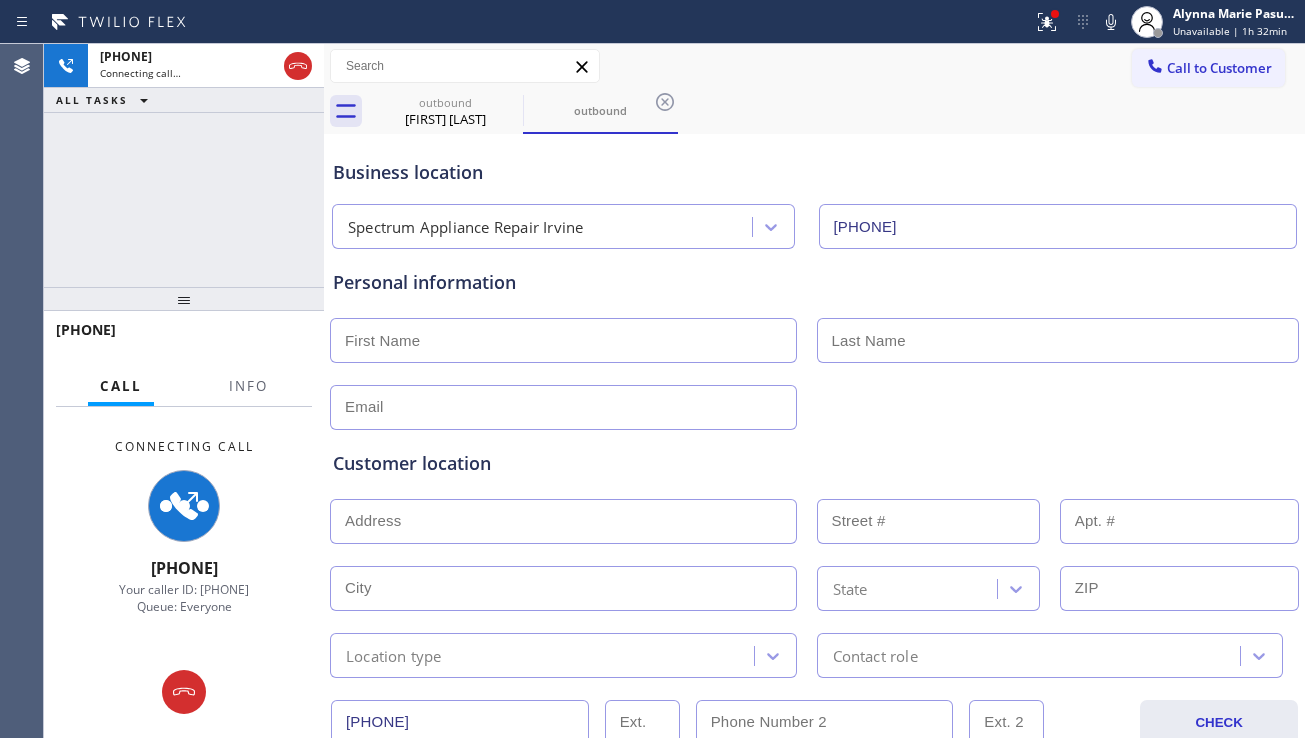 click on "Customer location >> ADD NEW ADDRESS << + NEW ADDRESS State Location type Contact role" at bounding box center (814, 554) 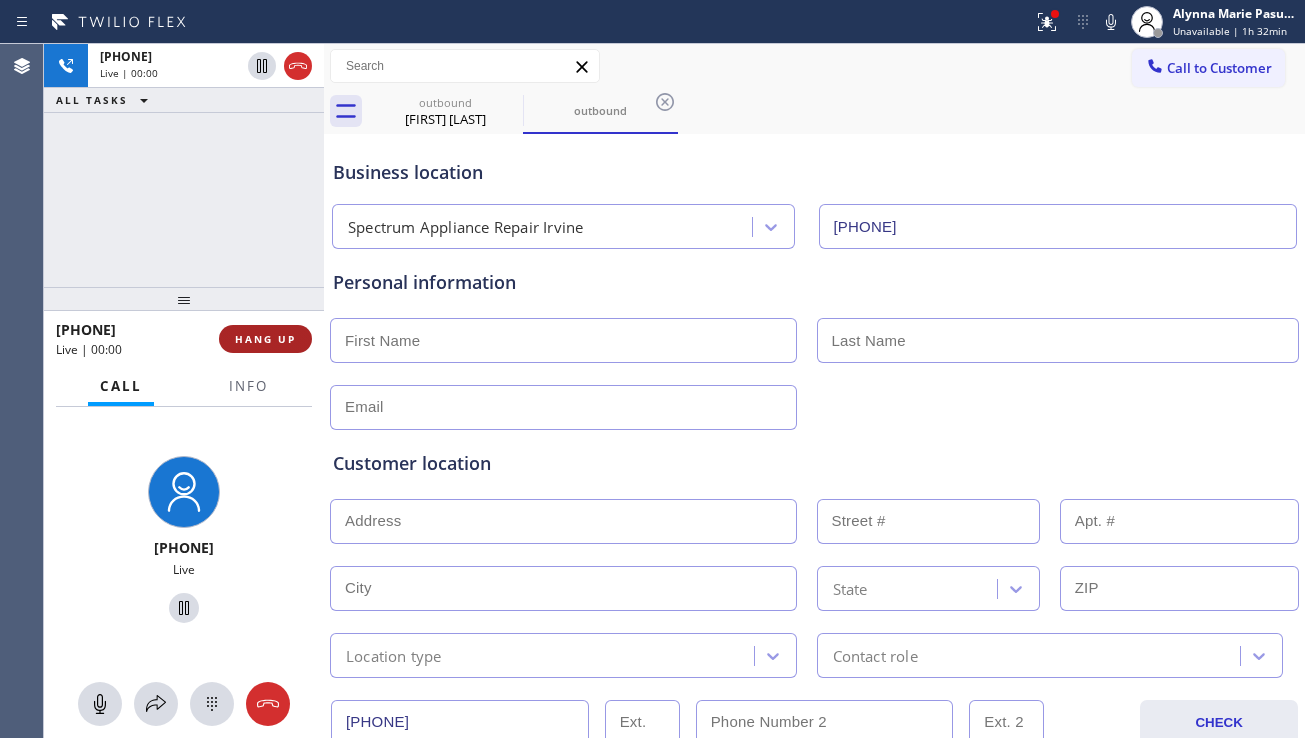click on "HANG UP" at bounding box center (265, 339) 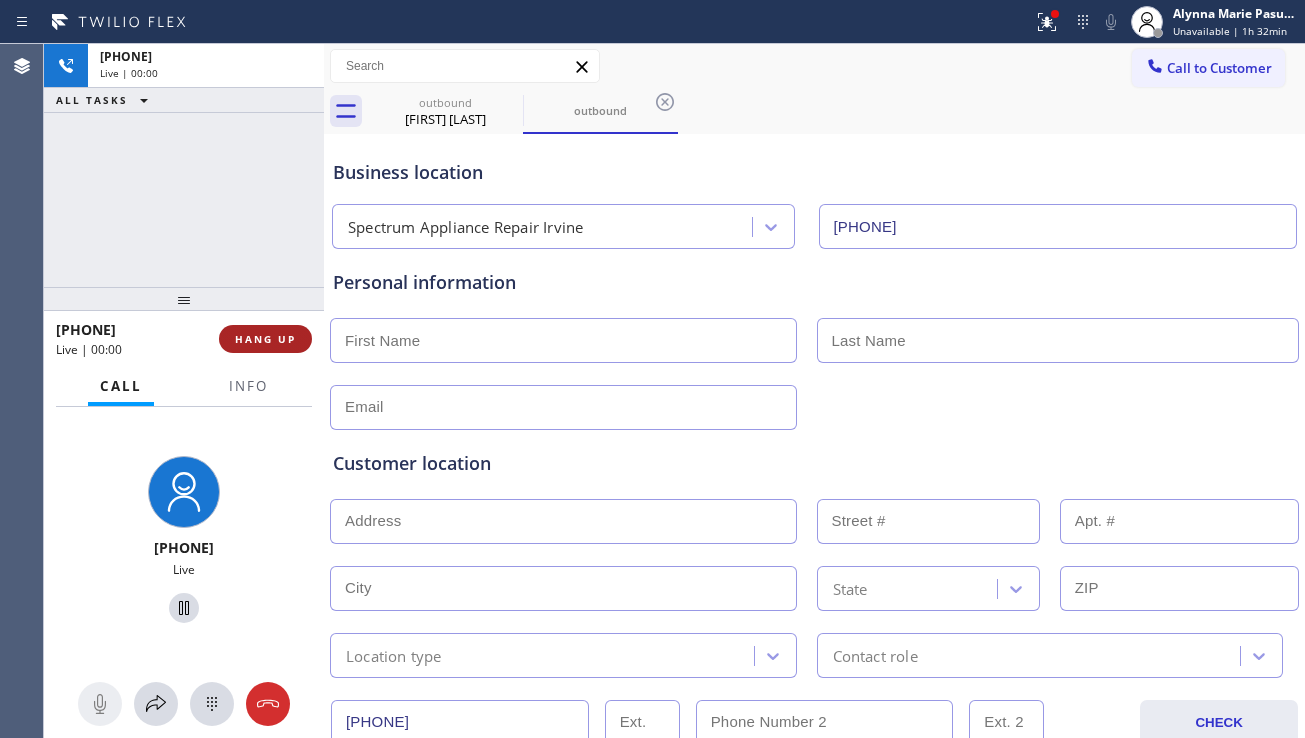 click on "HANG UP" at bounding box center (265, 339) 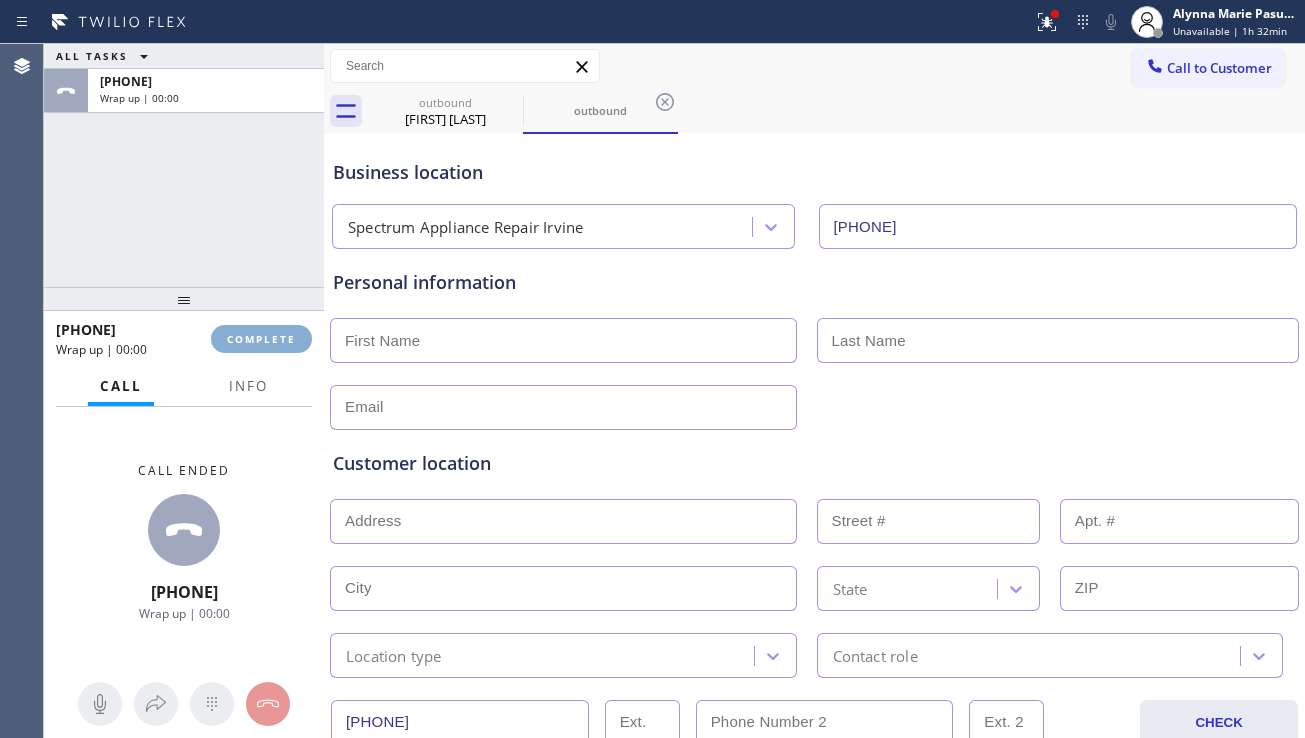click on "COMPLETE" at bounding box center (261, 339) 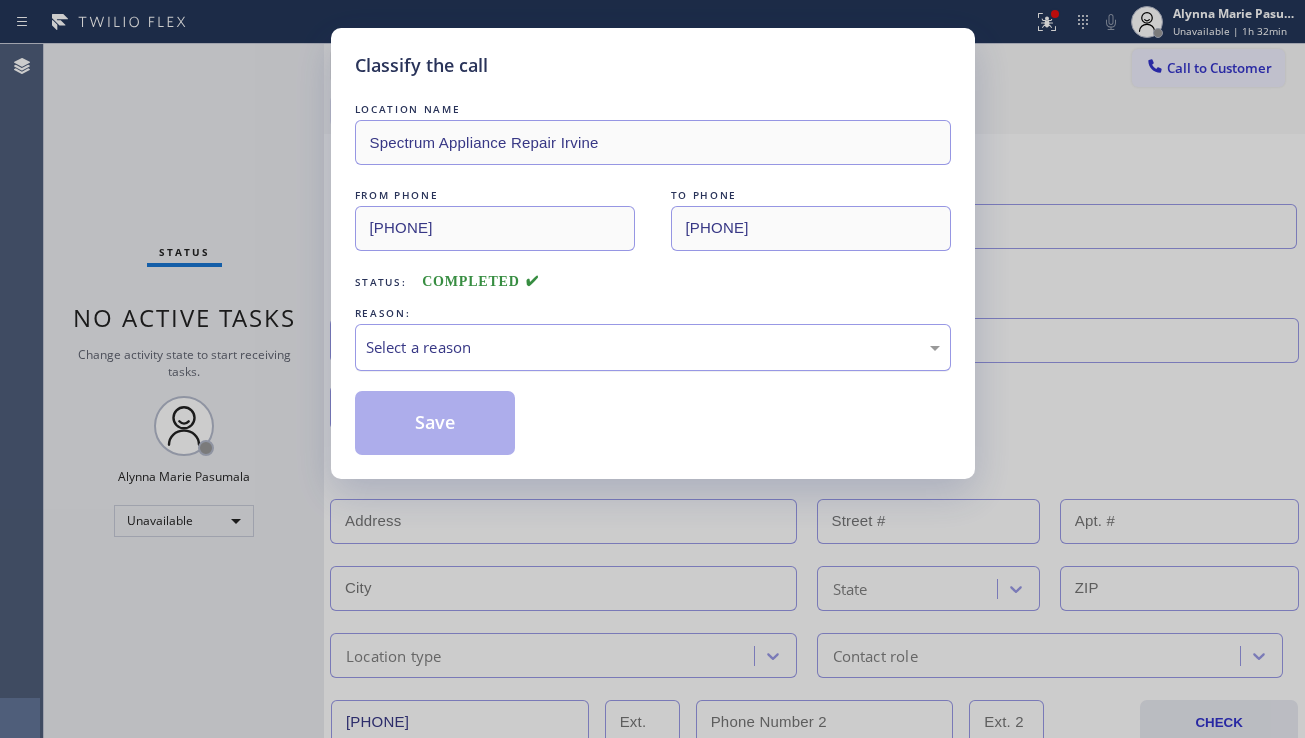 click on "Select a reason" at bounding box center (653, 347) 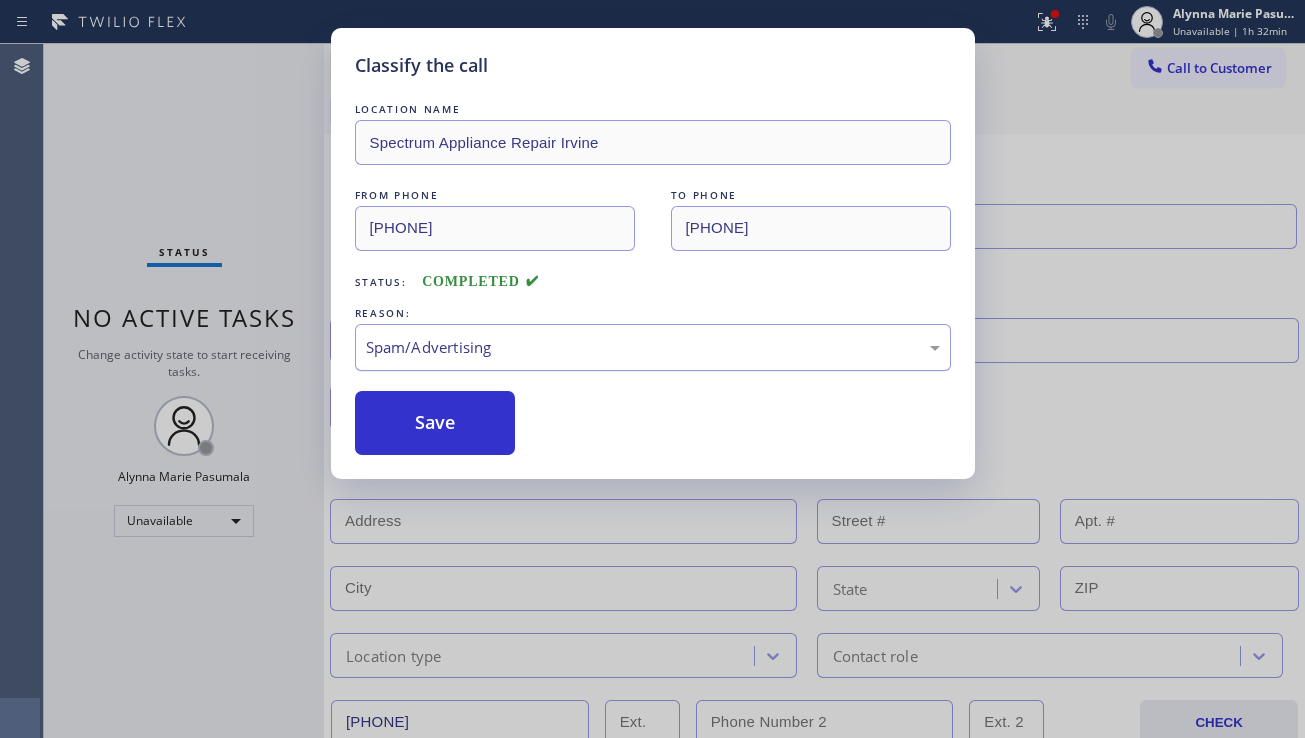 click on "Spam/Advertising" at bounding box center [653, 347] 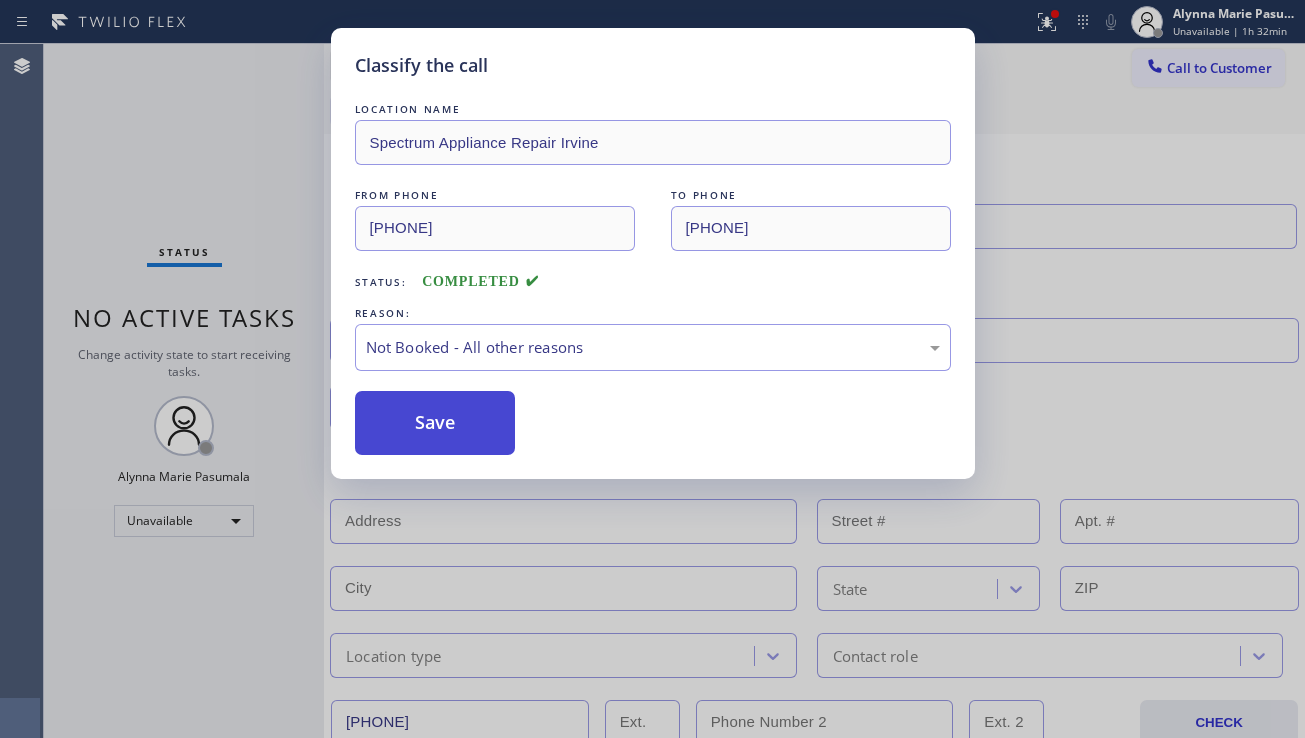 click on "Save" at bounding box center (435, 423) 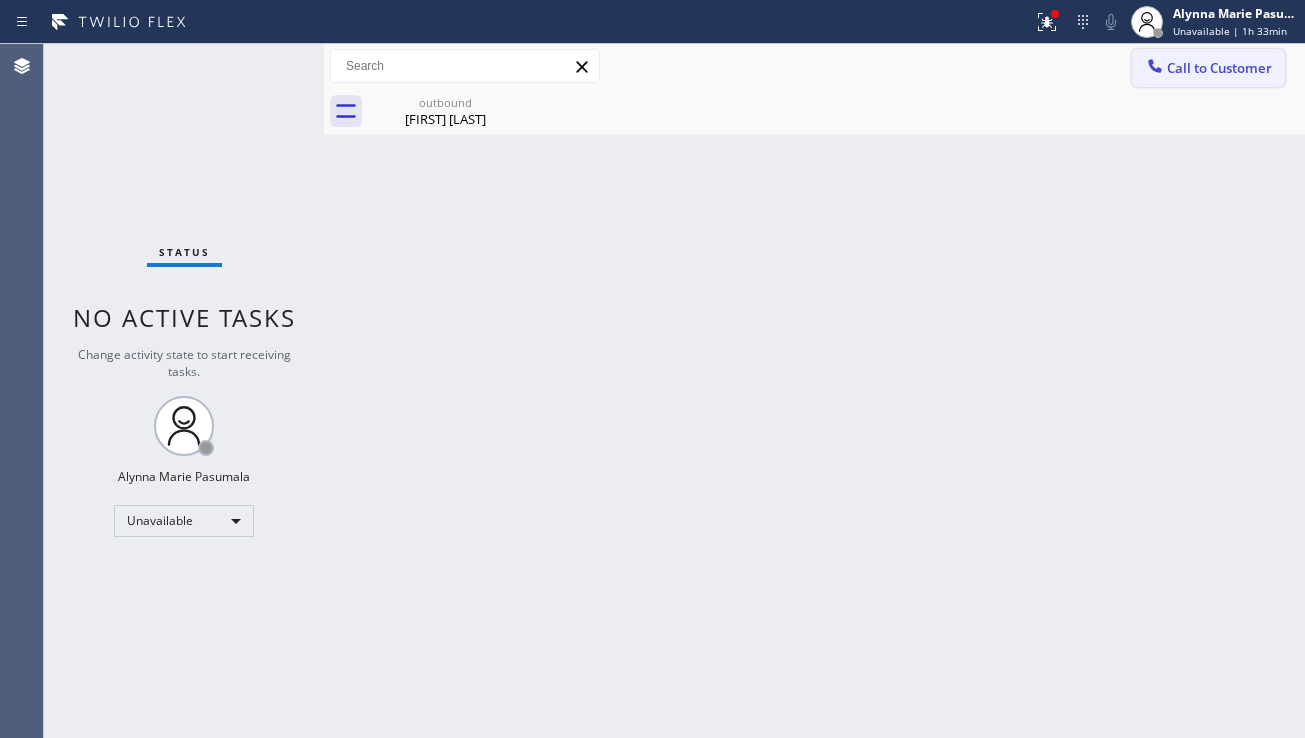 click on "Call to Customer" at bounding box center [1219, 68] 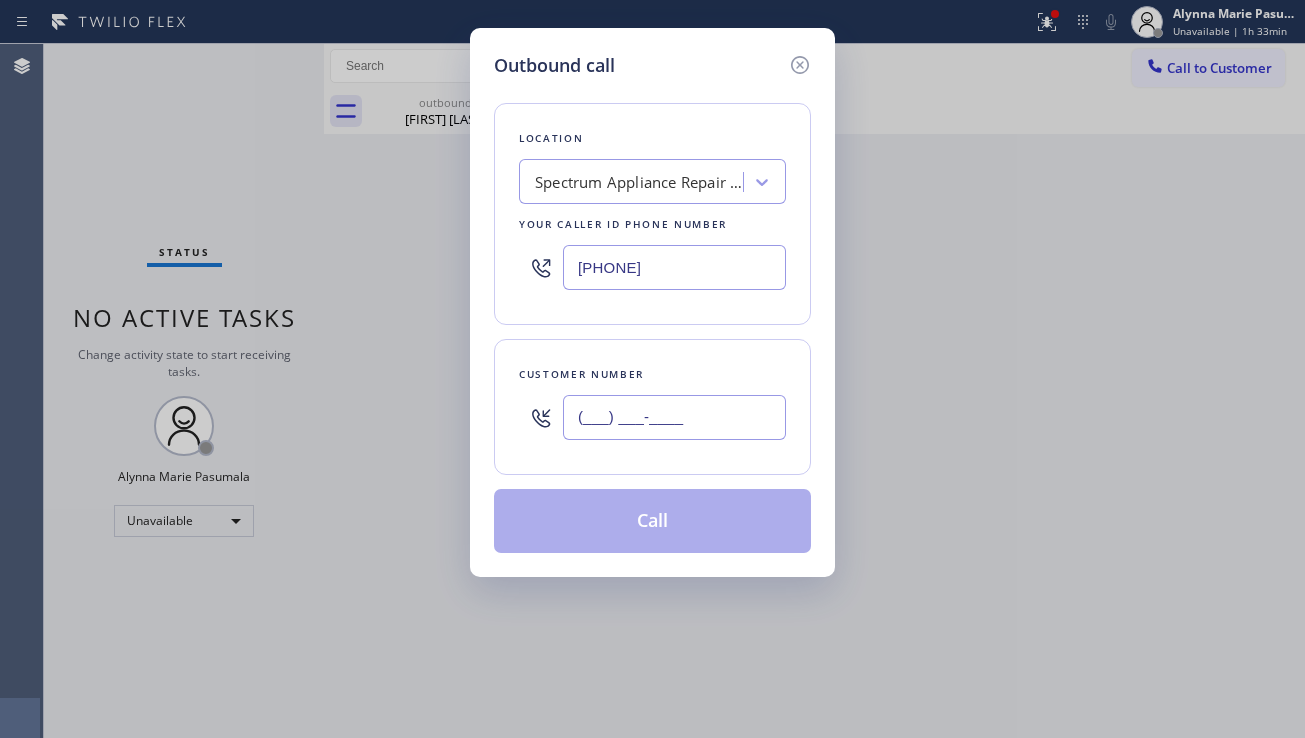 click on "(___) ___-____" at bounding box center [674, 417] 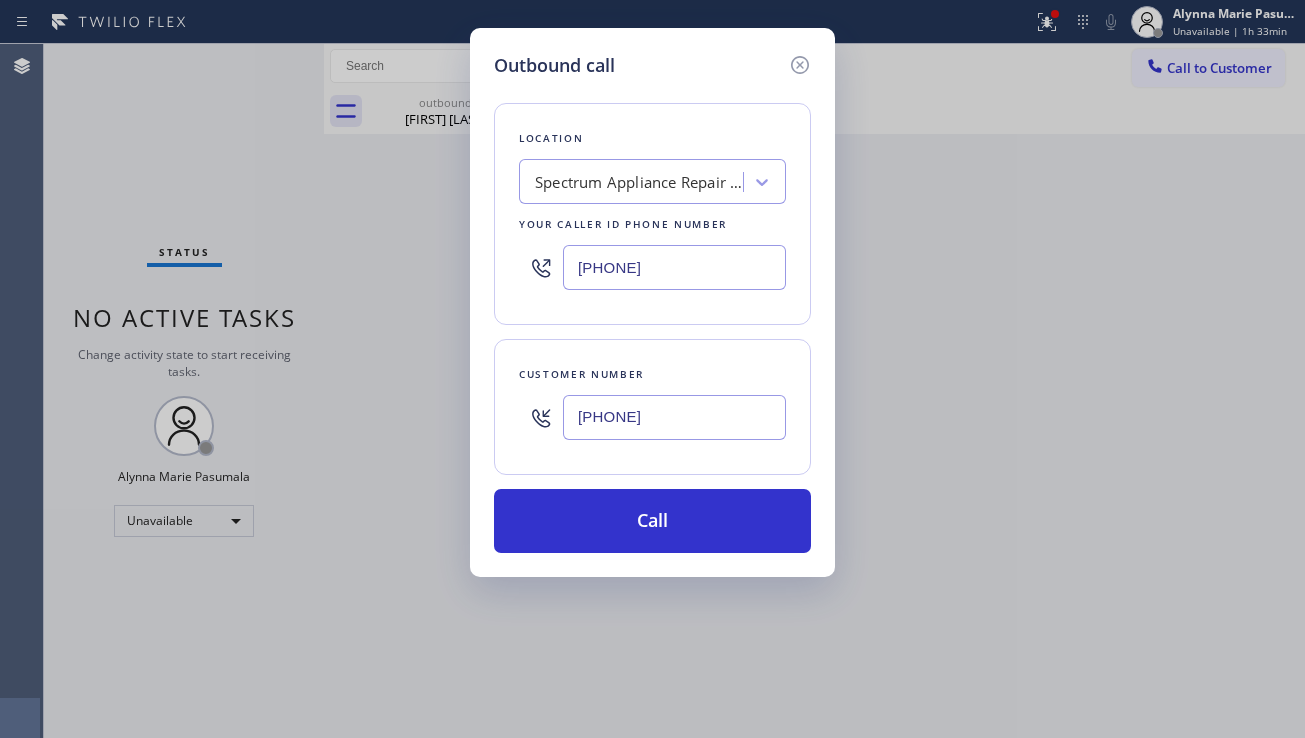 type on "[PHONE]" 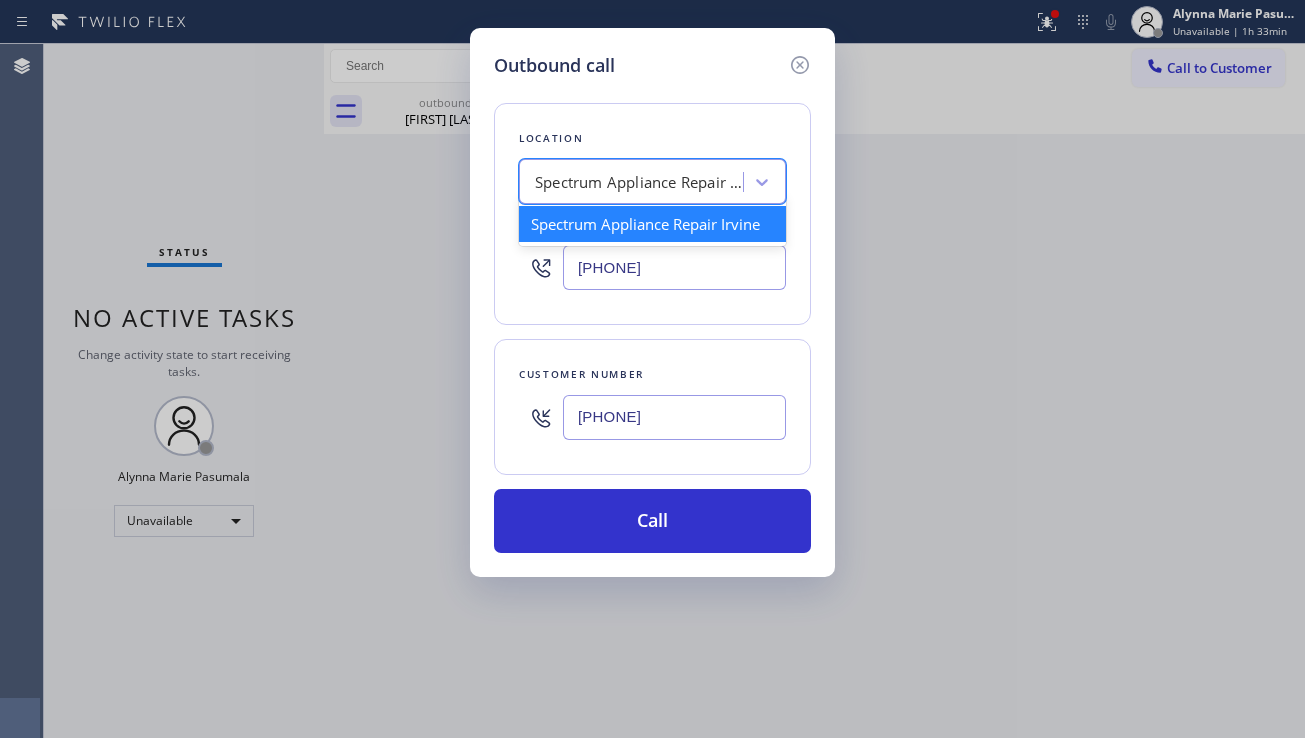 paste on "Best Brooklyn Heating and AC Repair" 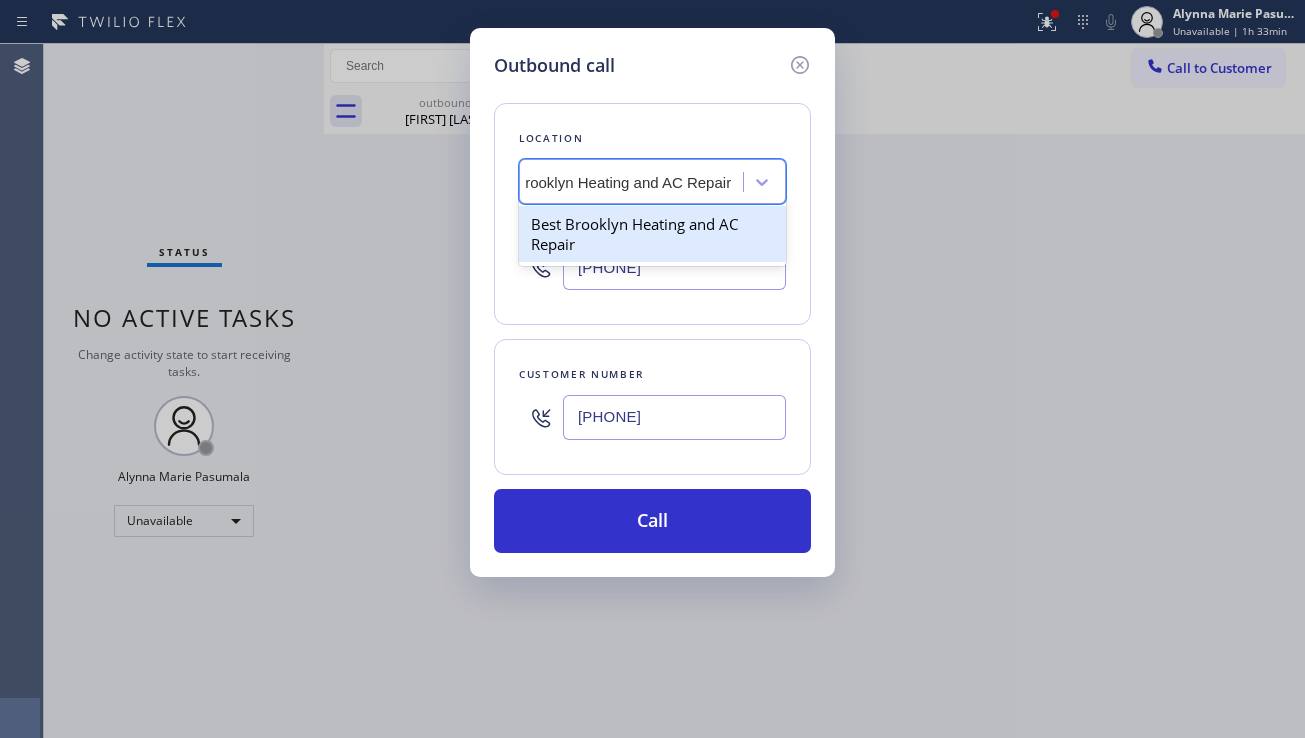 click on "Best Brooklyn Heating and AC Repair" at bounding box center (652, 234) 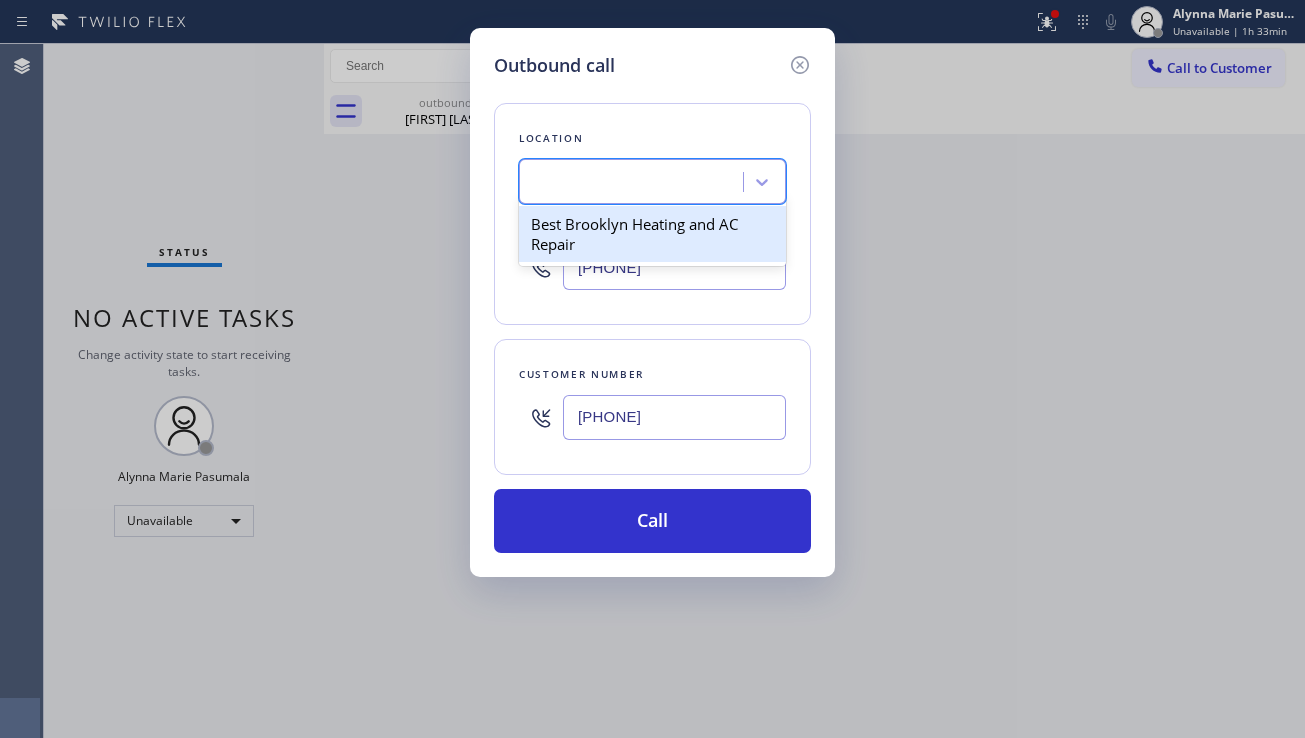 scroll, scrollTop: 0, scrollLeft: 2, axis: horizontal 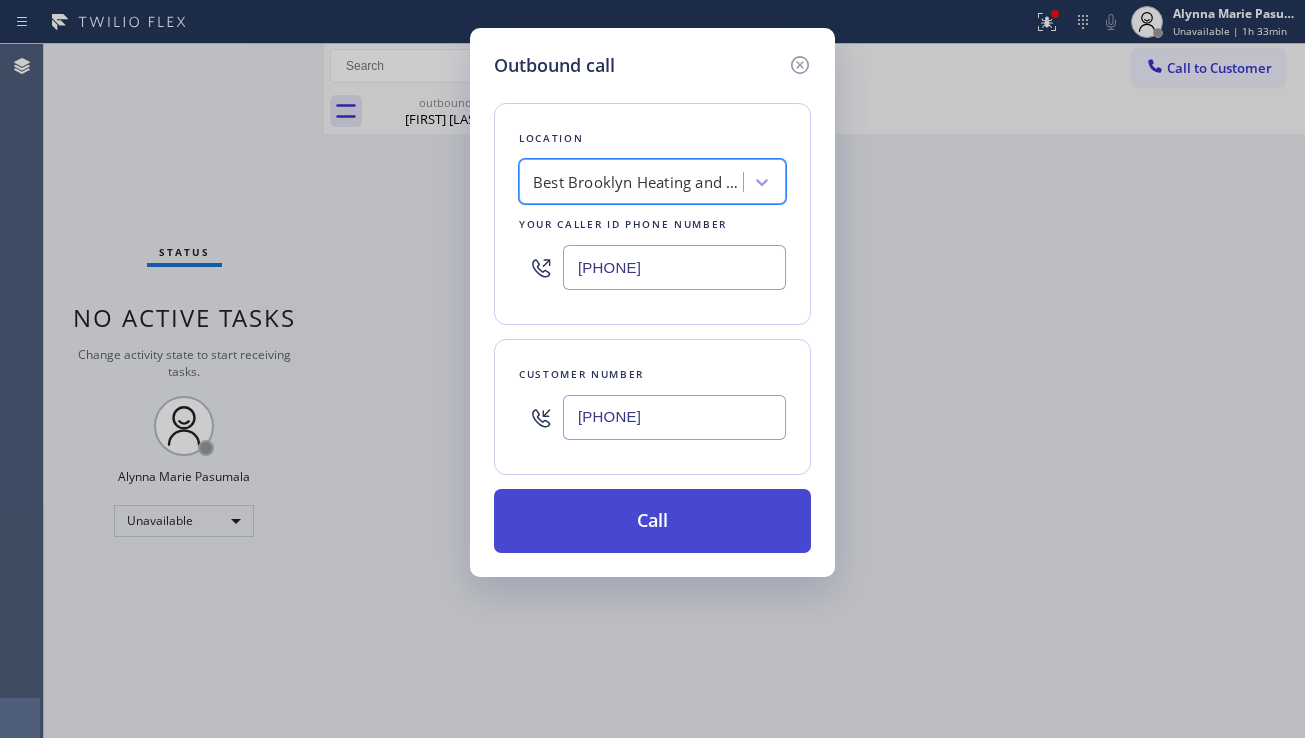 click on "Call" at bounding box center [652, 521] 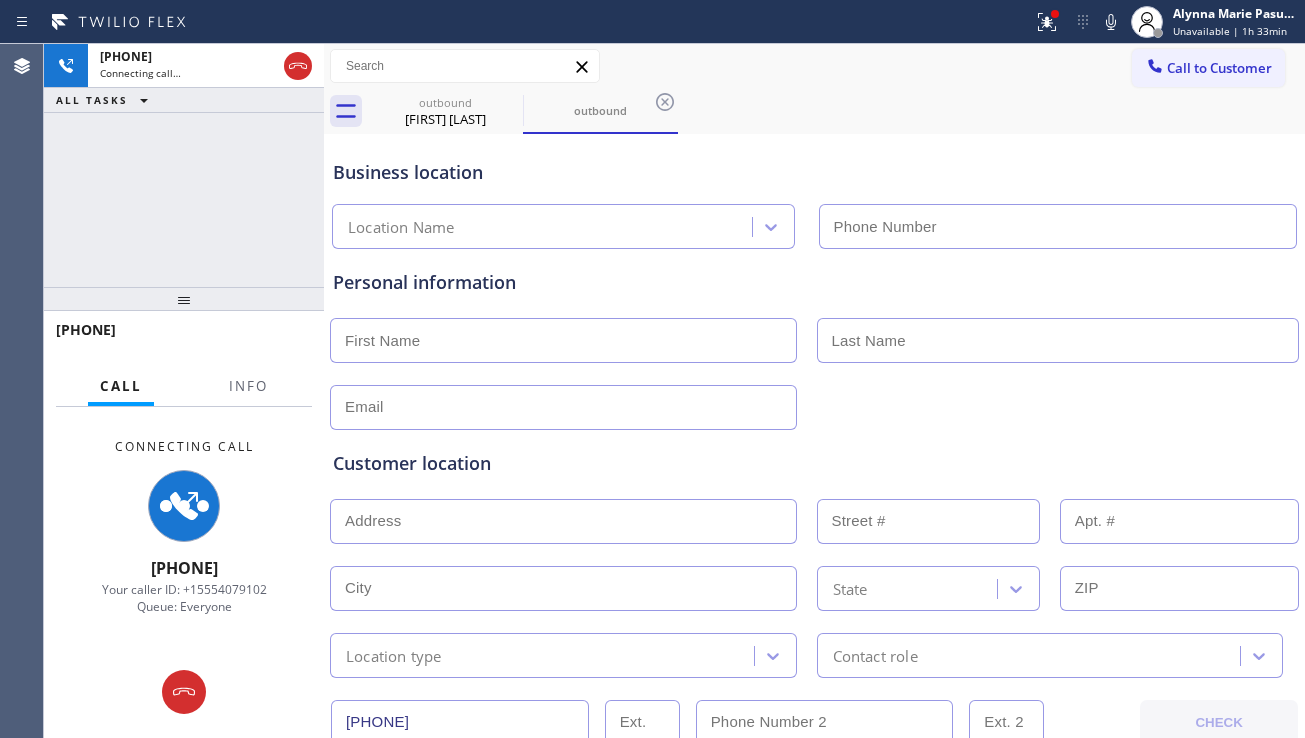 click on "Customer location >> ADD NEW ADDRESS << + NEW ADDRESS State Location type Contact role" at bounding box center [814, 554] 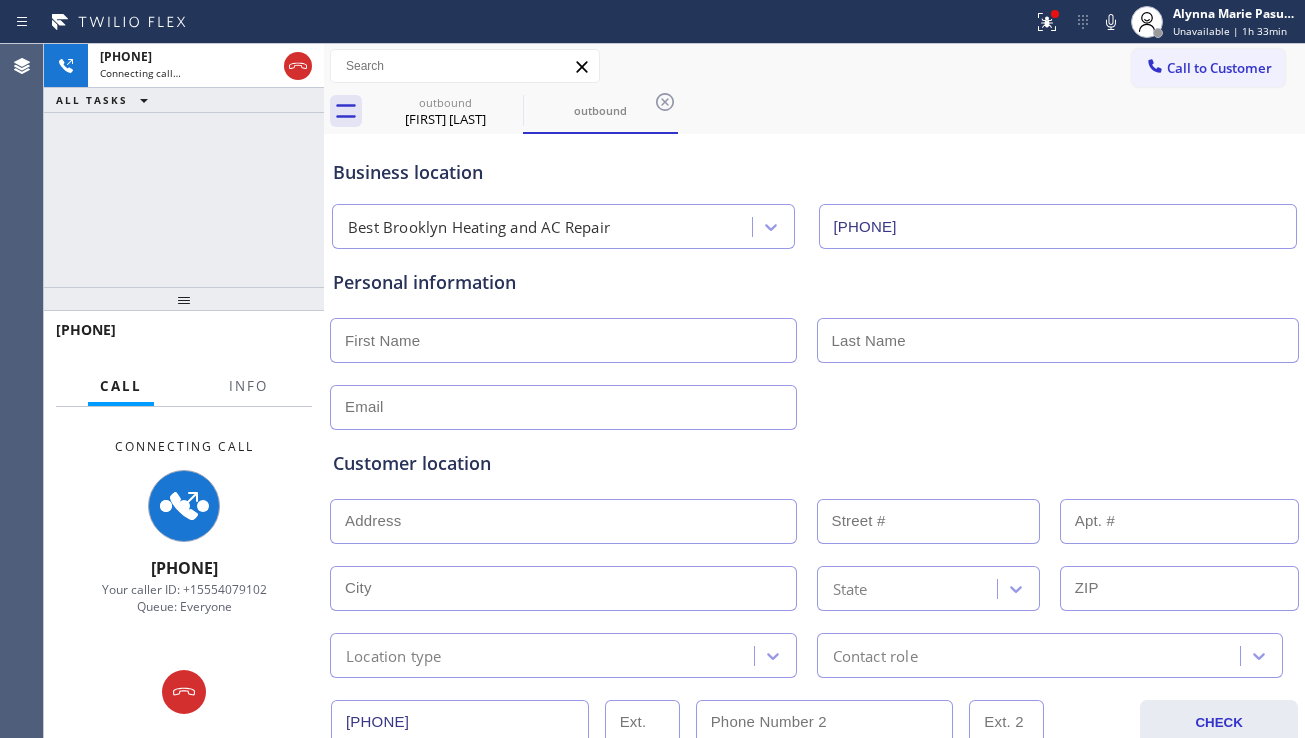 type on "[PHONE]" 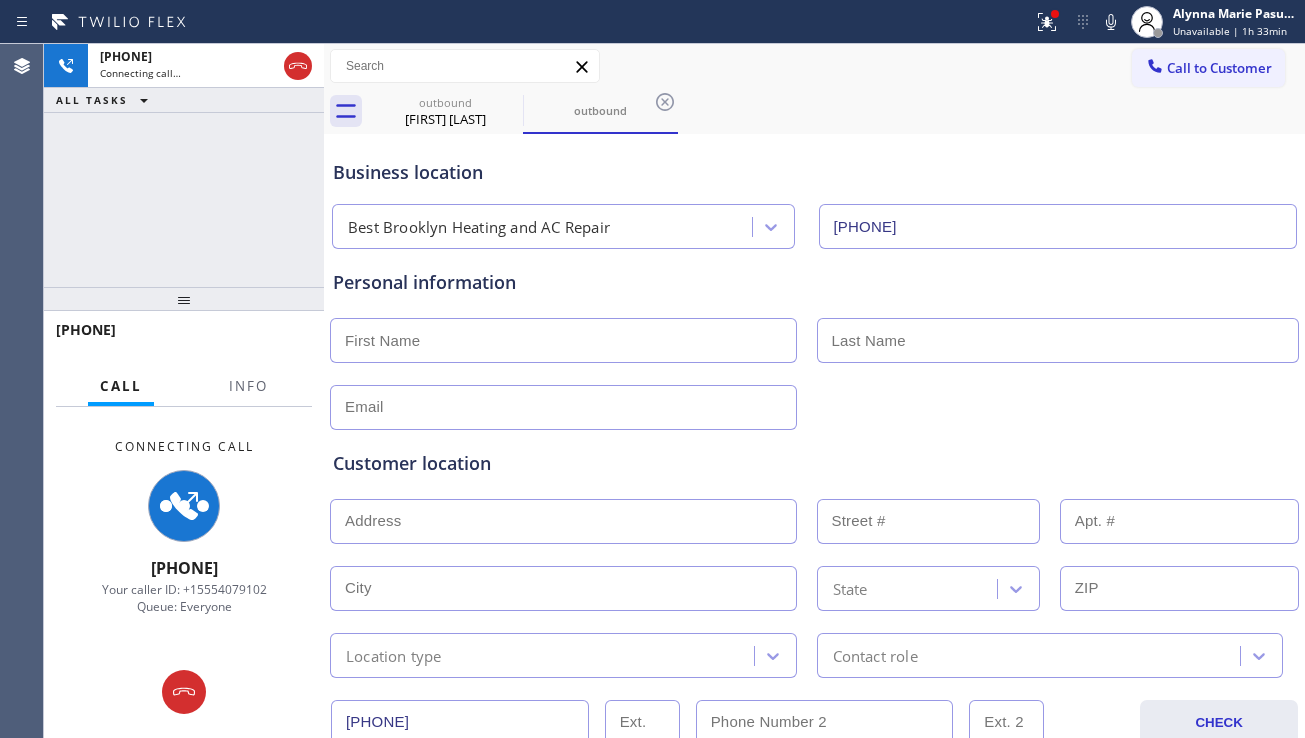click on "Customer location" at bounding box center (814, 463) 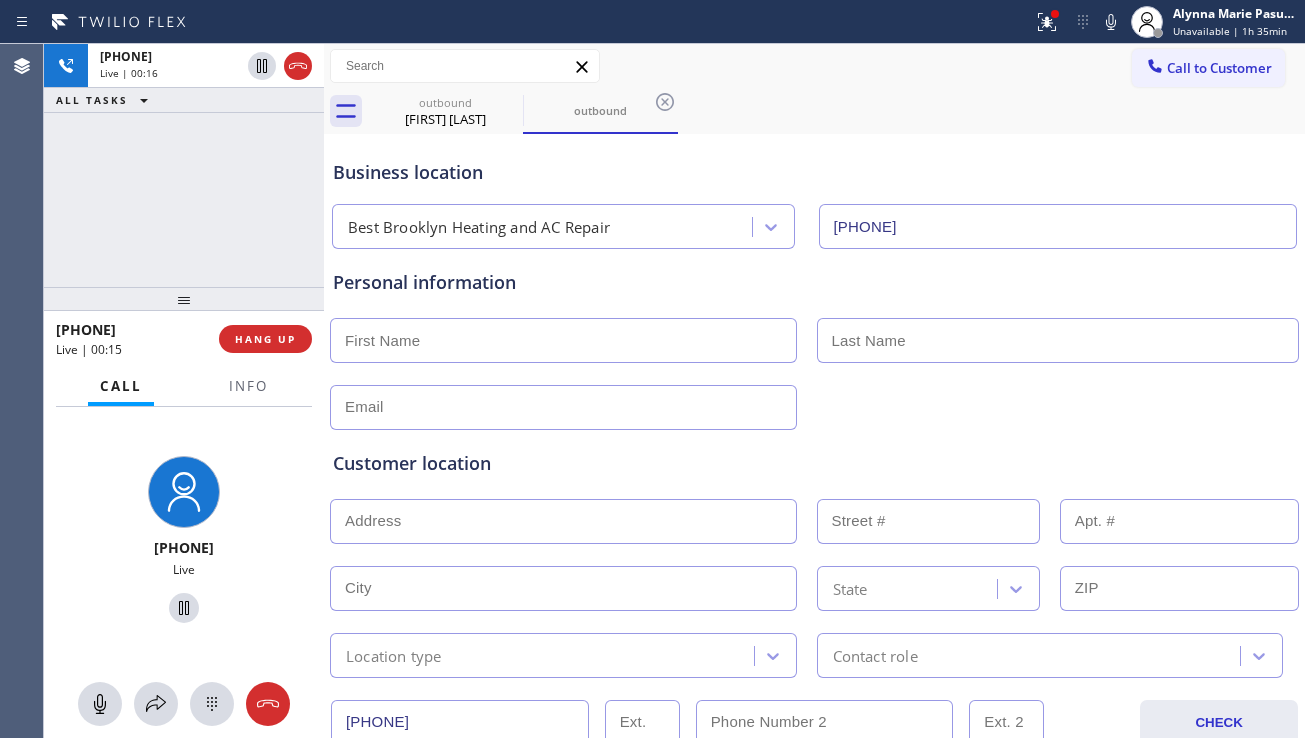 click on "[PHONE] Live | 00:16 ALL TASKS ALL TASKS ACTIVE TASKS TASKS IN WRAP UP" at bounding box center (184, 165) 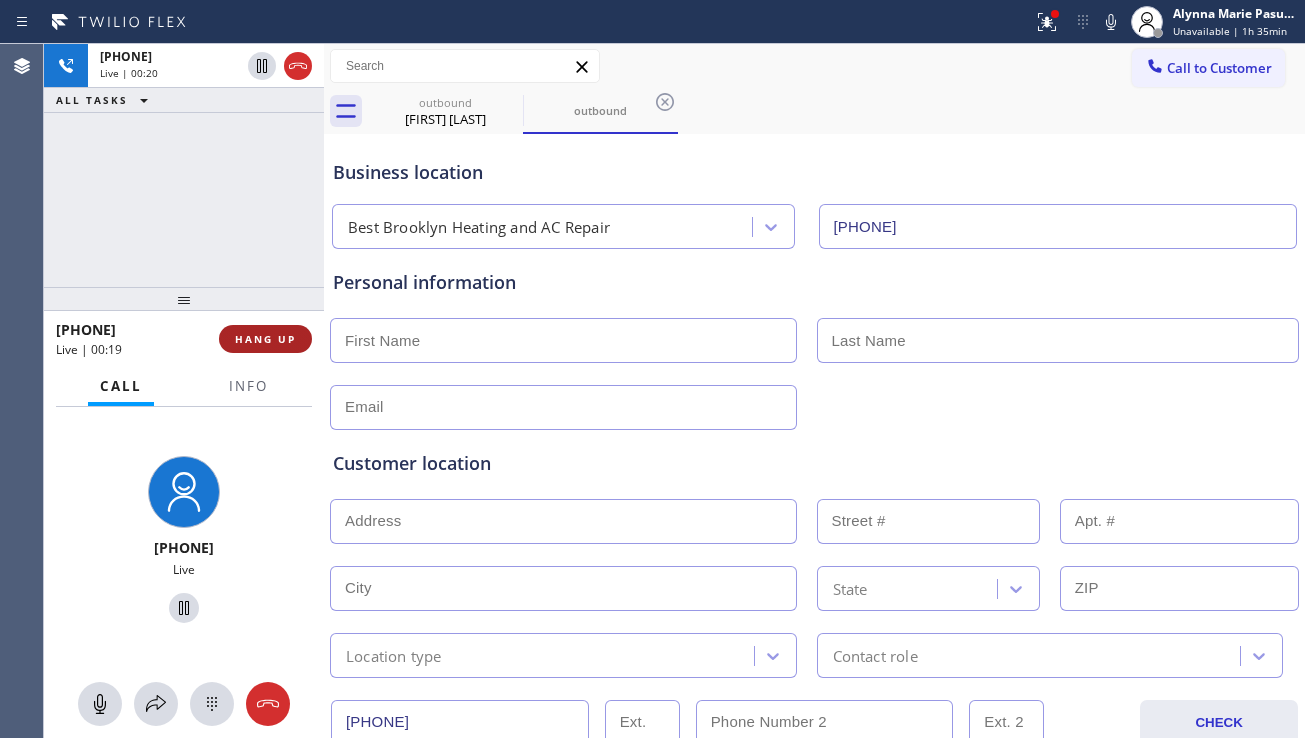 click on "HANG UP" at bounding box center [265, 339] 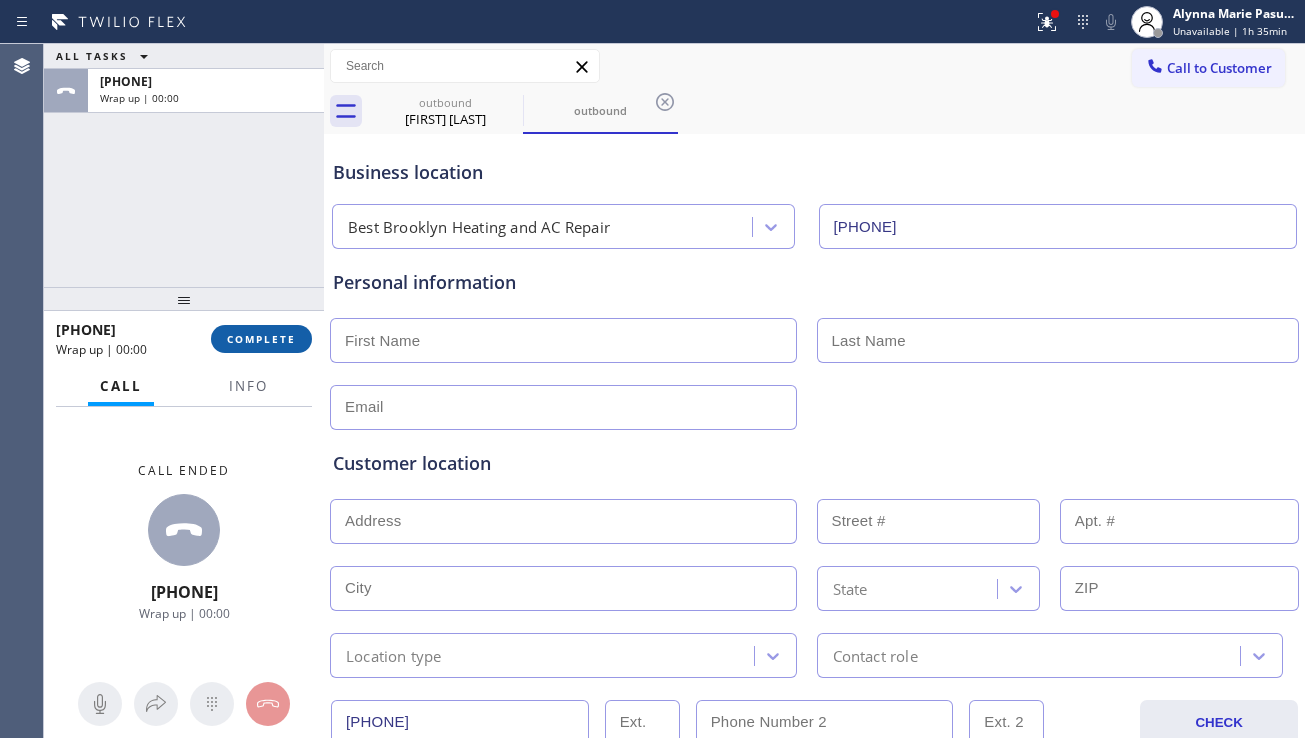 click on "COMPLETE" at bounding box center (261, 339) 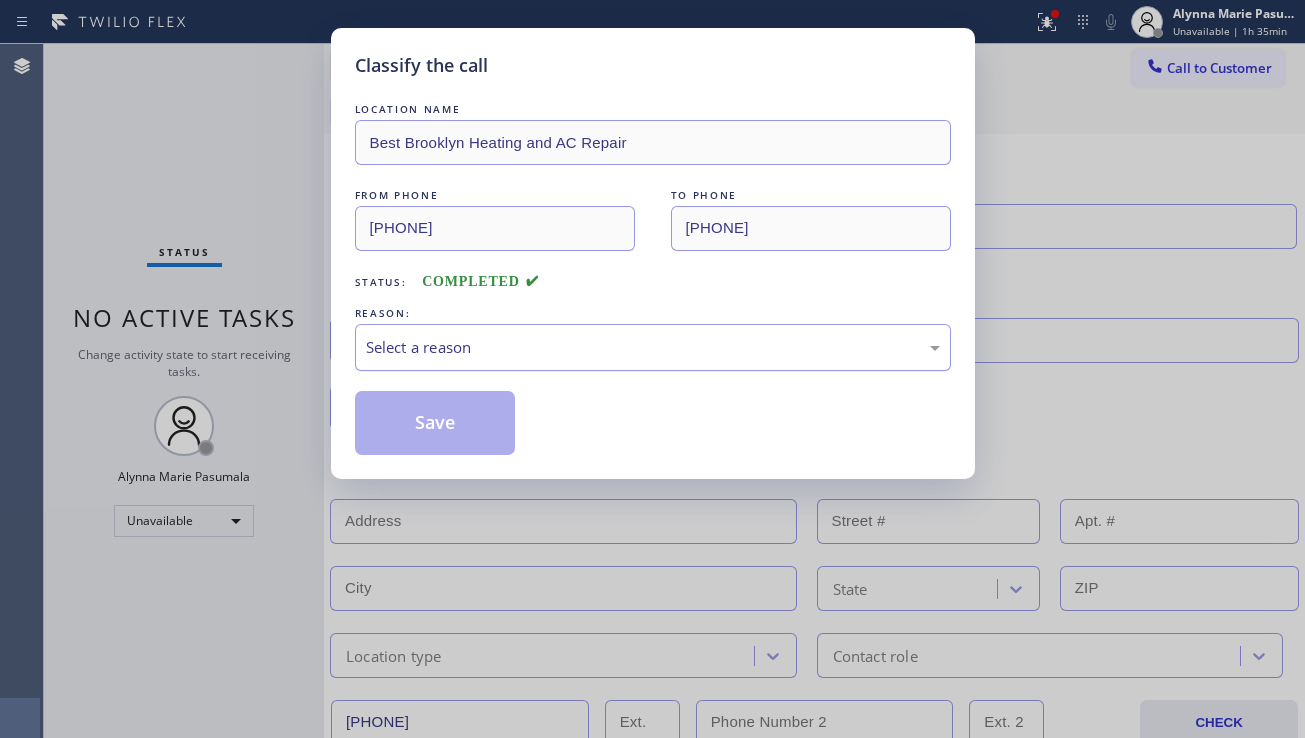 click on "Select a reason" at bounding box center (653, 347) 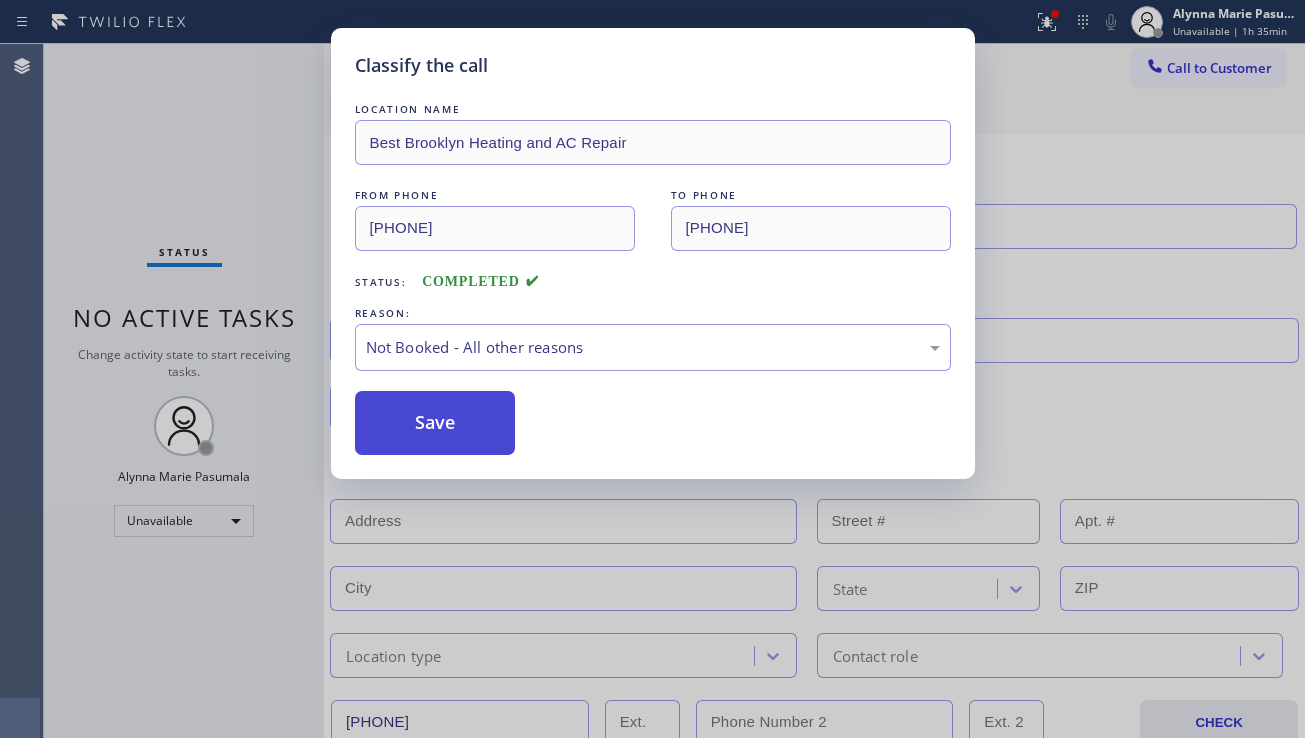 click on "Save" at bounding box center (435, 423) 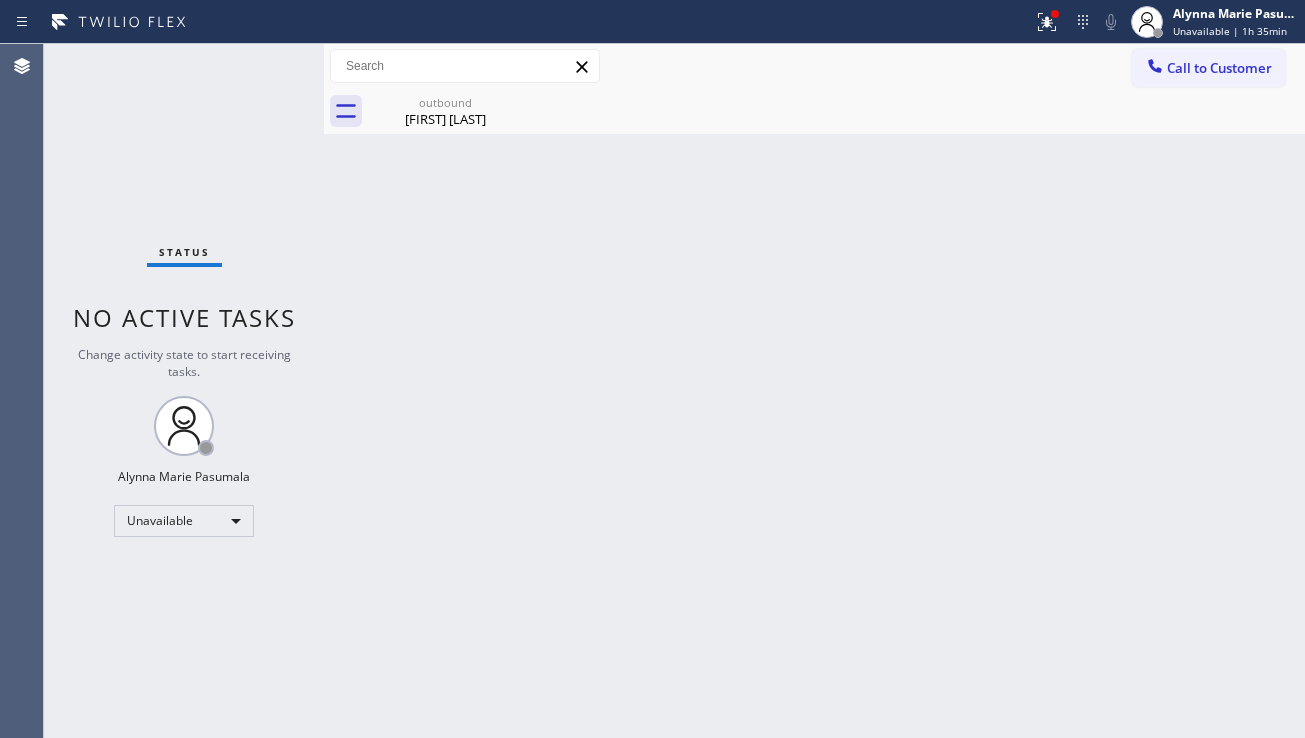 click on "Back to Dashboard Change Sender ID Customers Technicians Select a contact Outbound call Location Search location Your caller id phone number Customer number Call Customer info Name Phone none Address none Change Sender ID HVAC [PHONE] 5 Star Appliance [PHONE] Appliance Repair [PHONE] Plumbing [PHONE] Air Duct Cleaning [PHONE] Electricians [PHONE] Cancel Change Check personal SMS Reset Change No tabs Call to Customer Outbound call Location Best Brooklyn Heating and AC Repair Your caller id phone number [PHONE] Customer number Call Outbound call Technician Search Technician Your caller id phone number Your caller id phone number Call outbound [FIRST] [LAST] Call to Customer Outbound call Location White's Washer and Dryer Maintenance Your caller id phone number [PHONE] Customer number Call Benefits Book Appointment Addresses Leads -" at bounding box center [814, 391] 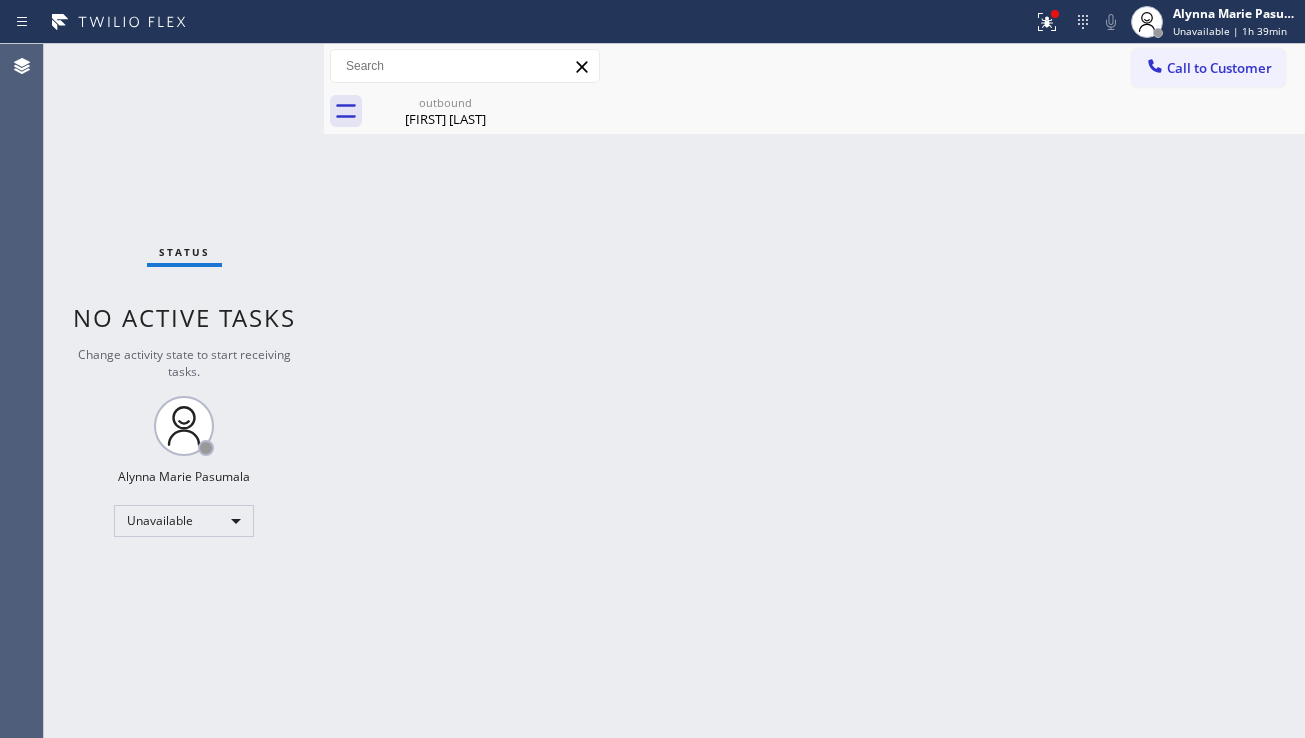 click on "Status   No active tasks     Change activity state to start receiving tasks.   [FIRST] [LAST] Unavailable" at bounding box center (184, 391) 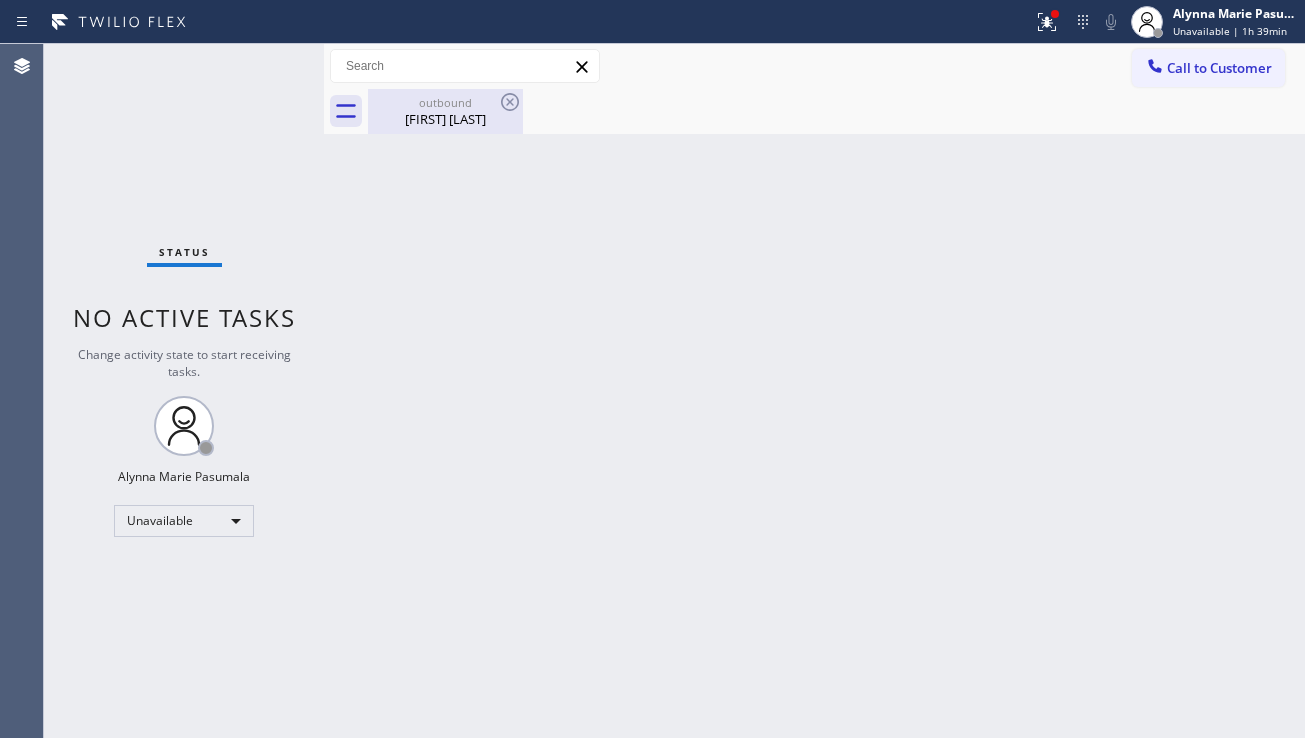 click on "[FIRST] [LAST]" at bounding box center (445, 119) 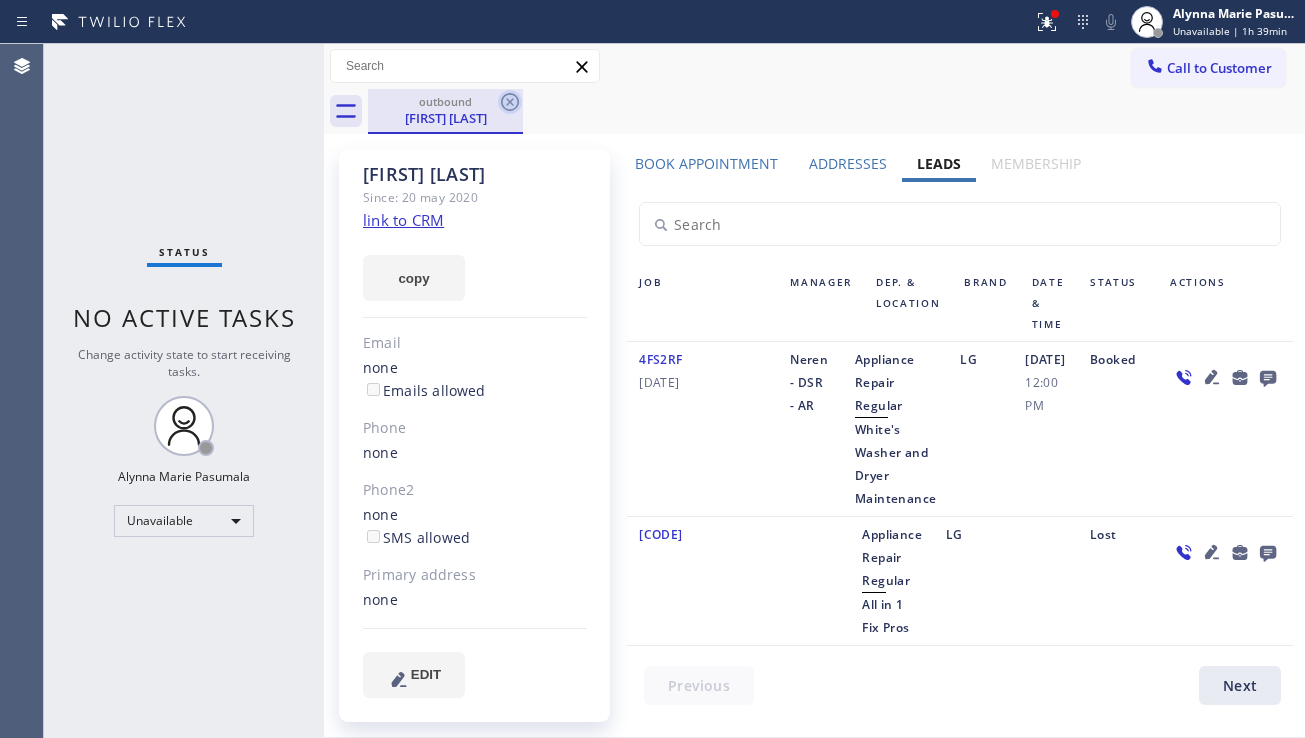 click 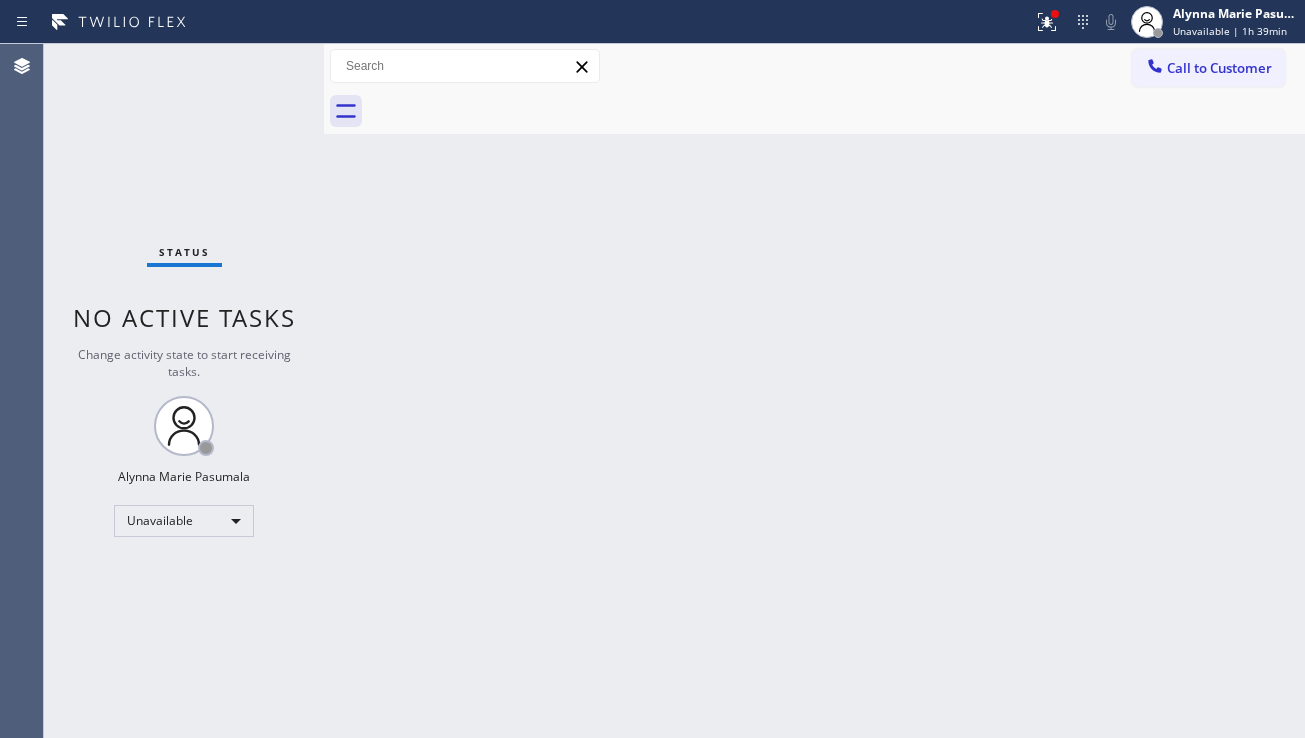 click on "Back to Dashboard Change Sender ID Customers Technicians Select a contact Outbound call Location Search location Your caller id phone number Customer number Call Customer info Name Phone none Address none Change Sender ID HVAC [PHONE] 5 Star Appliance [PHONE] Appliance Repair [PHONE] Plumbing [PHONE] Air Duct Cleaning [PHONE] Electricians [PHONE] Cancel Change Check personal SMS Reset Change No tabs Call to Customer Outbound call Location Best Brooklyn Heating and AC Repair Your caller id phone number [PHONE] Customer number Call Outbound call Technician Search Technician Your caller id phone number Your caller id phone number Call" at bounding box center (814, 391) 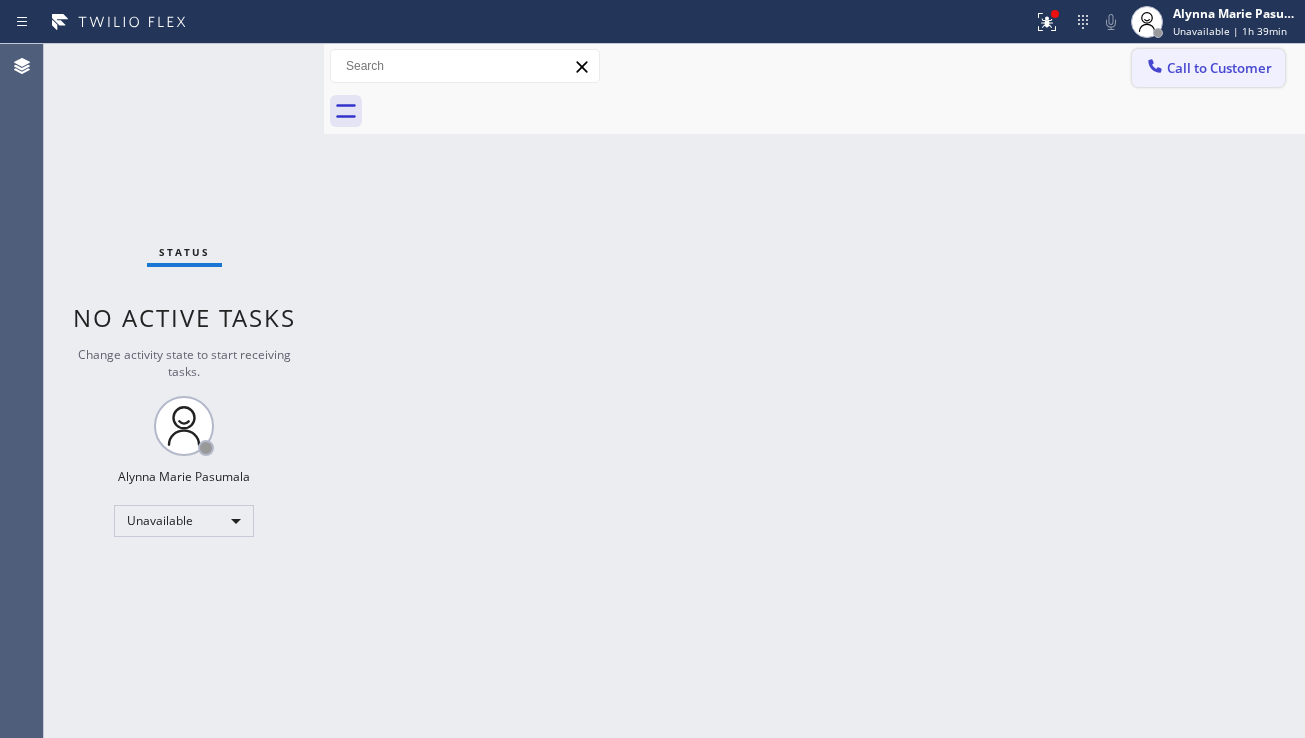 click on "Call to Customer" at bounding box center [1208, 68] 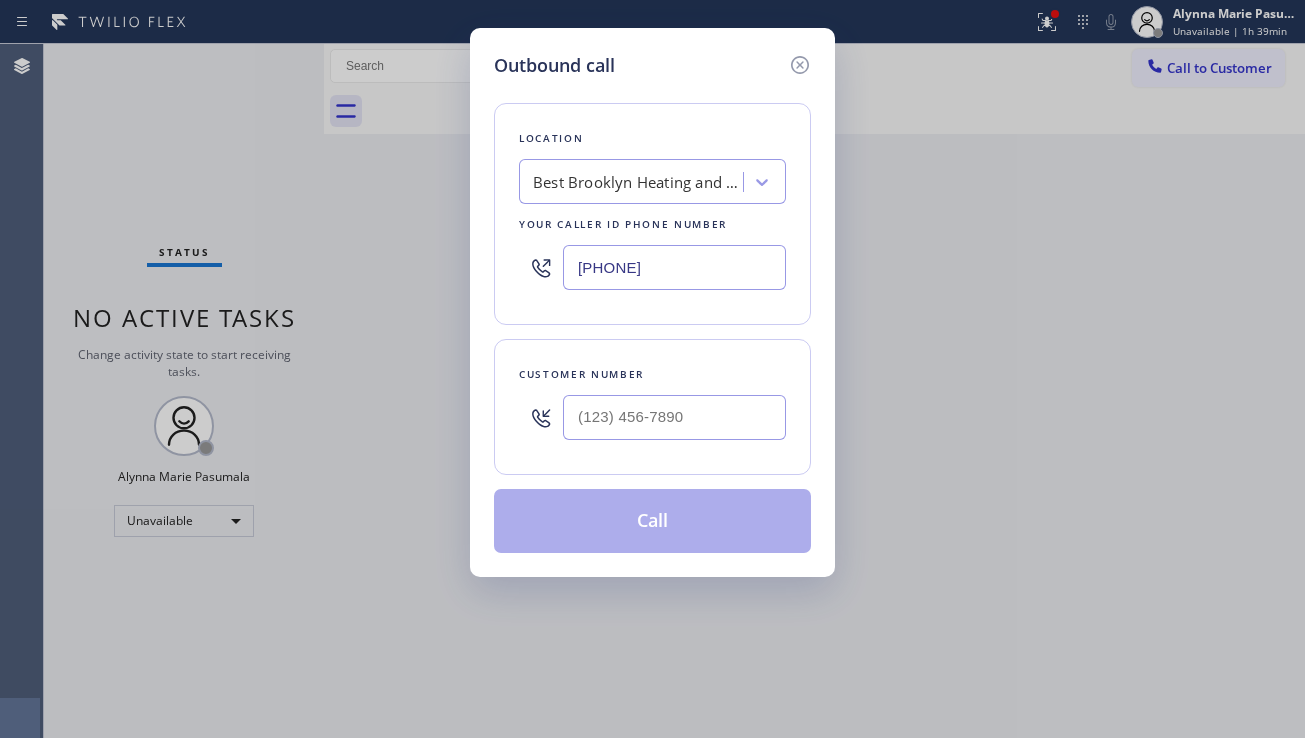 click on "Best Brooklyn Heating and AC Repair" at bounding box center (638, 182) 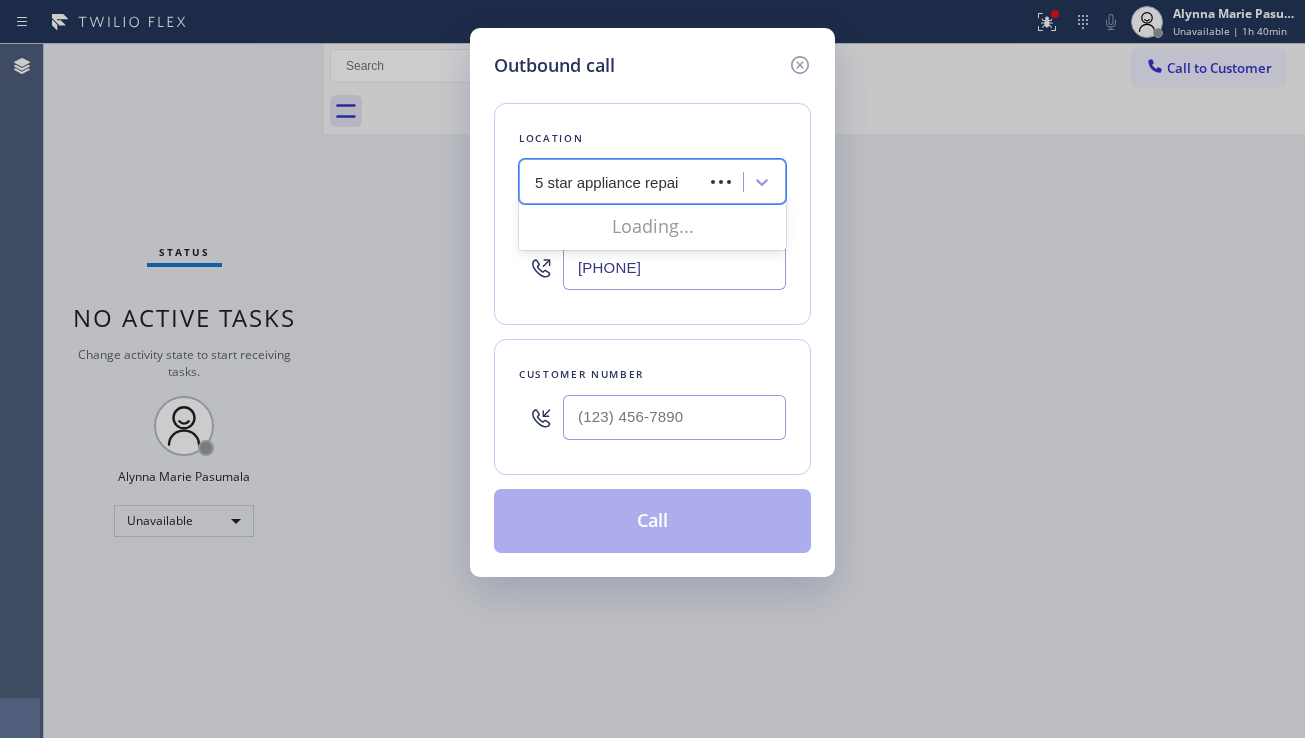 type on "5 star appliance repair" 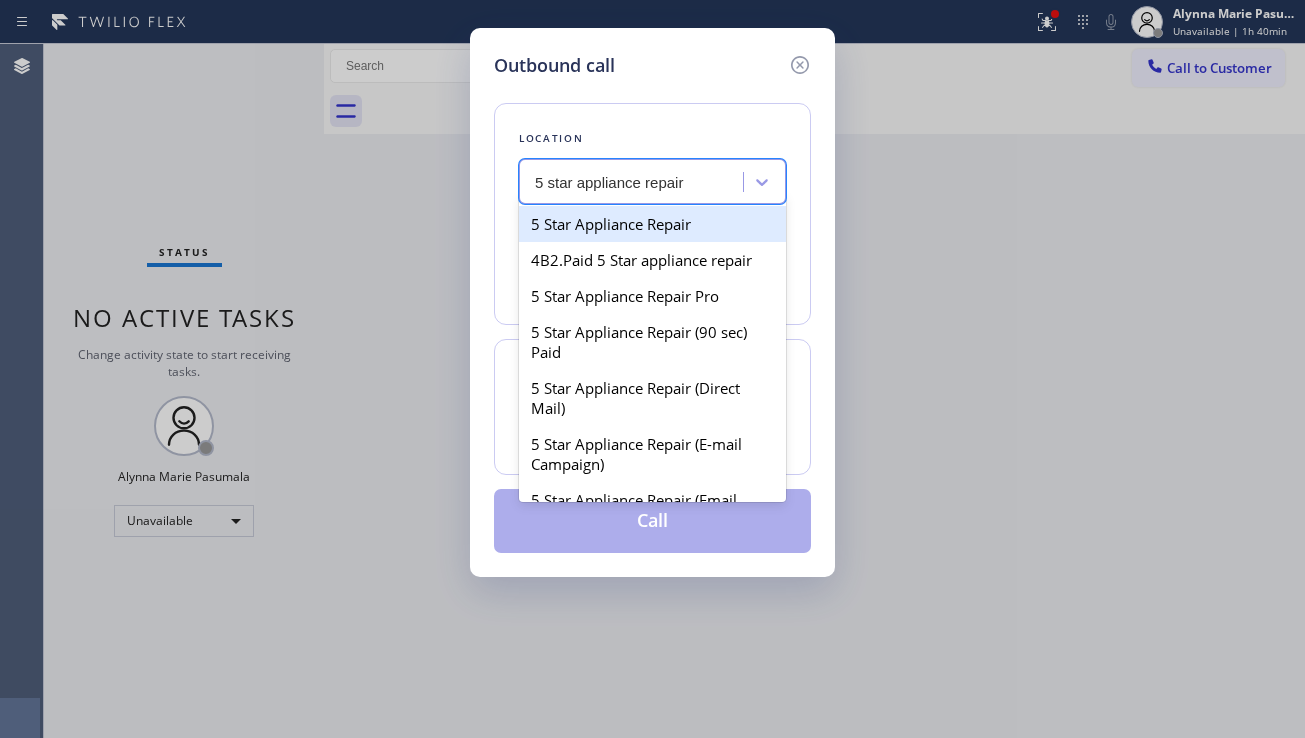 click on "5 Star Appliance Repair" at bounding box center (652, 224) 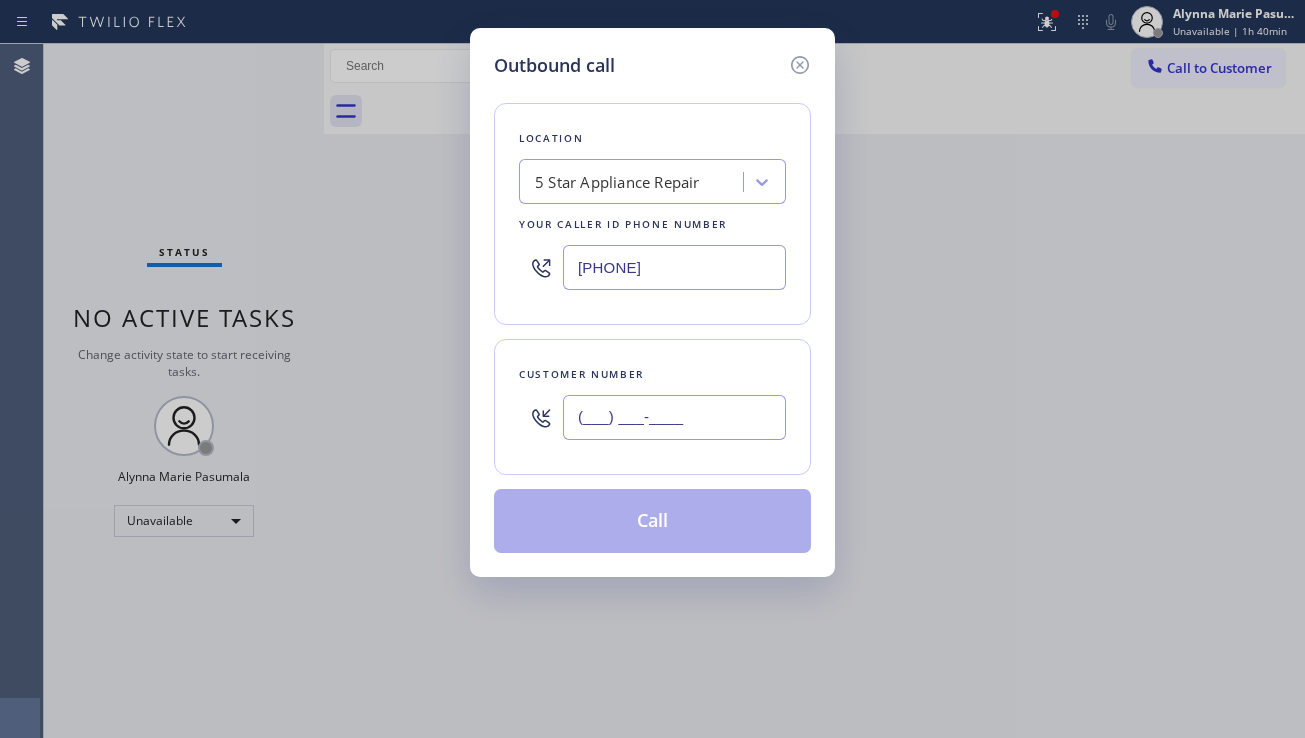 click on "(___) ___-____" at bounding box center [674, 417] 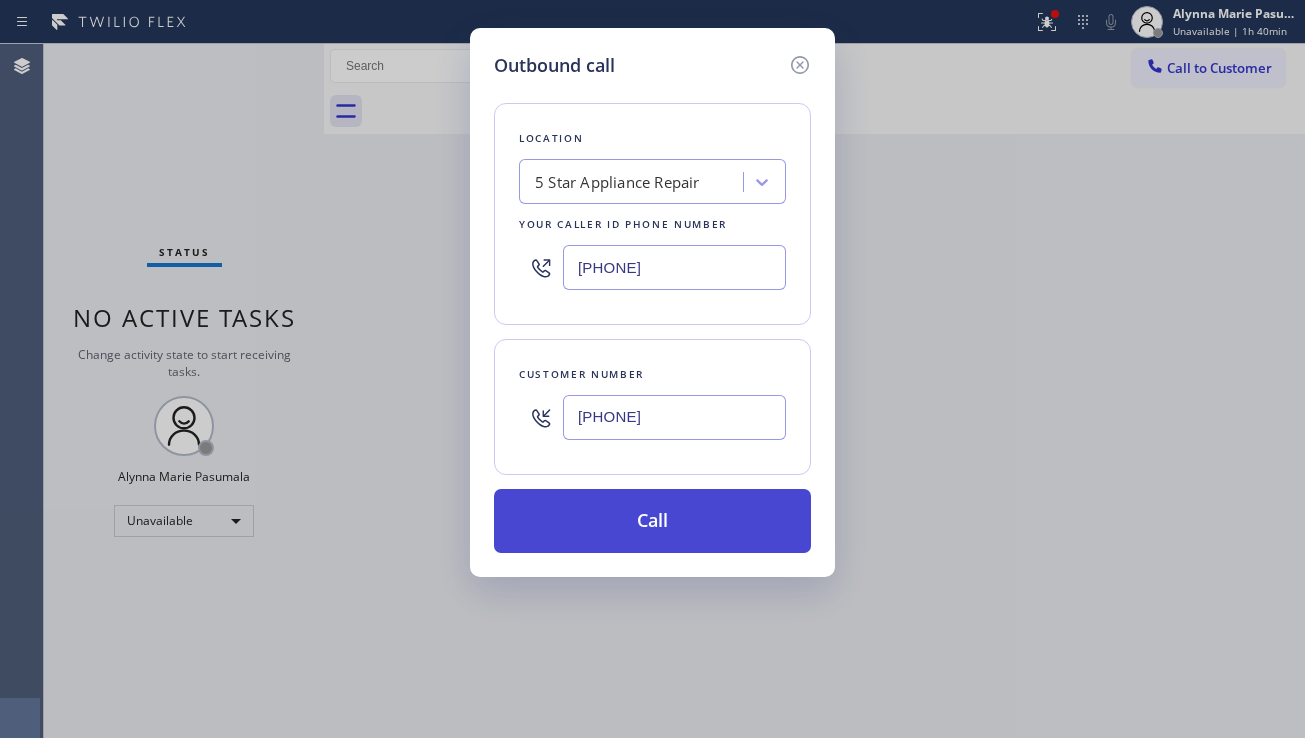 type on "[PHONE]" 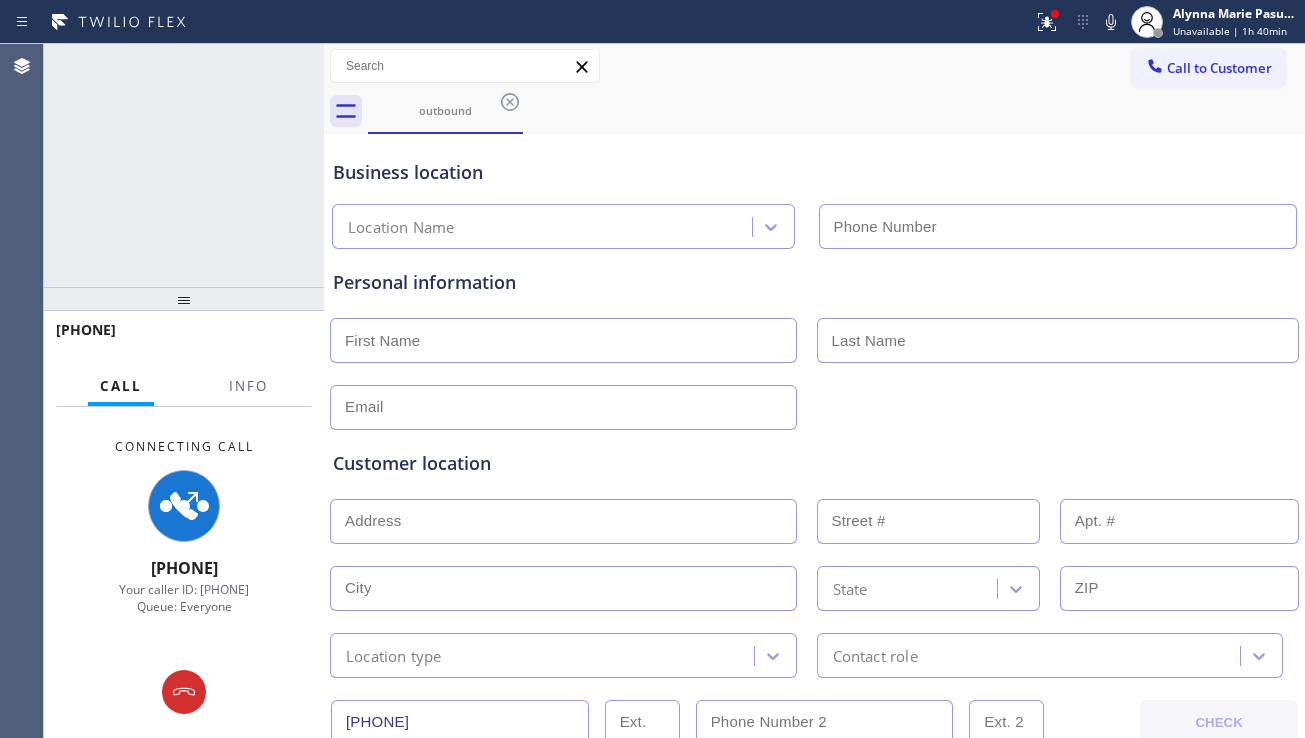 type on "[PHONE]" 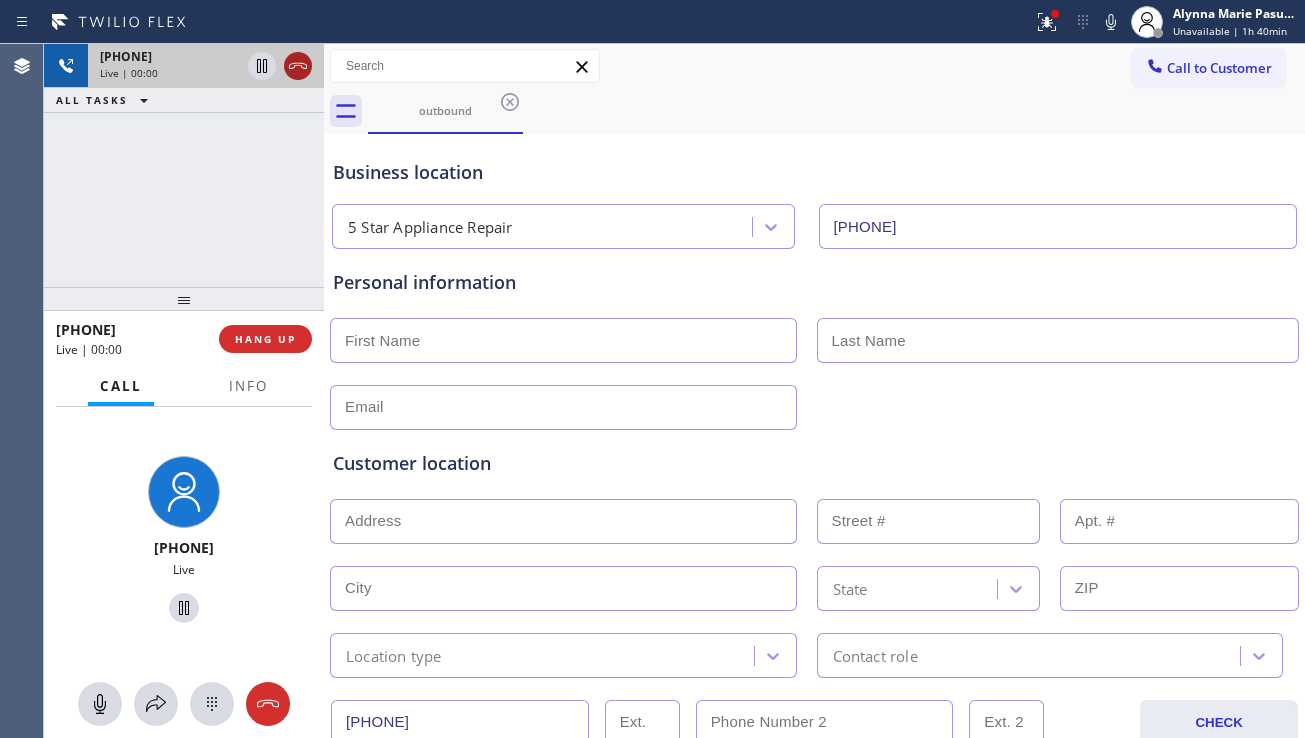 click 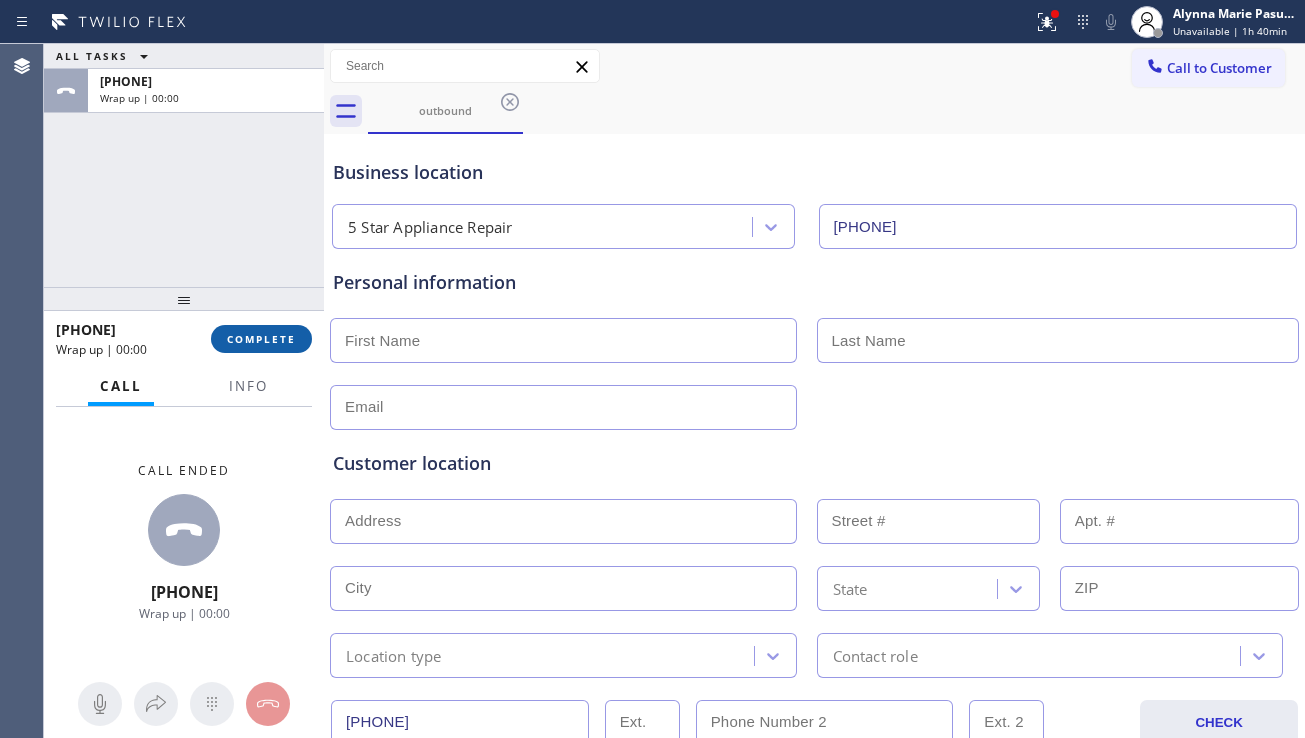 click on "COMPLETE" at bounding box center (261, 339) 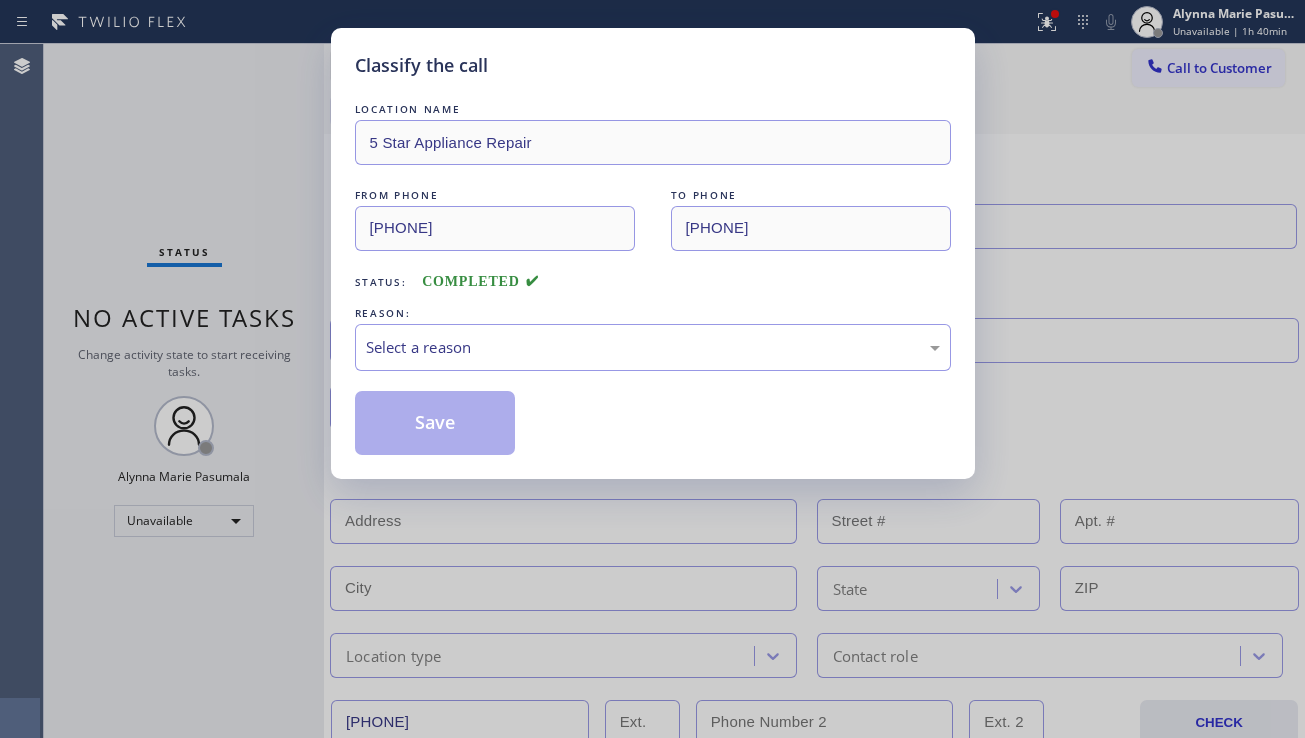 click on "Select a reason" at bounding box center (653, 347) 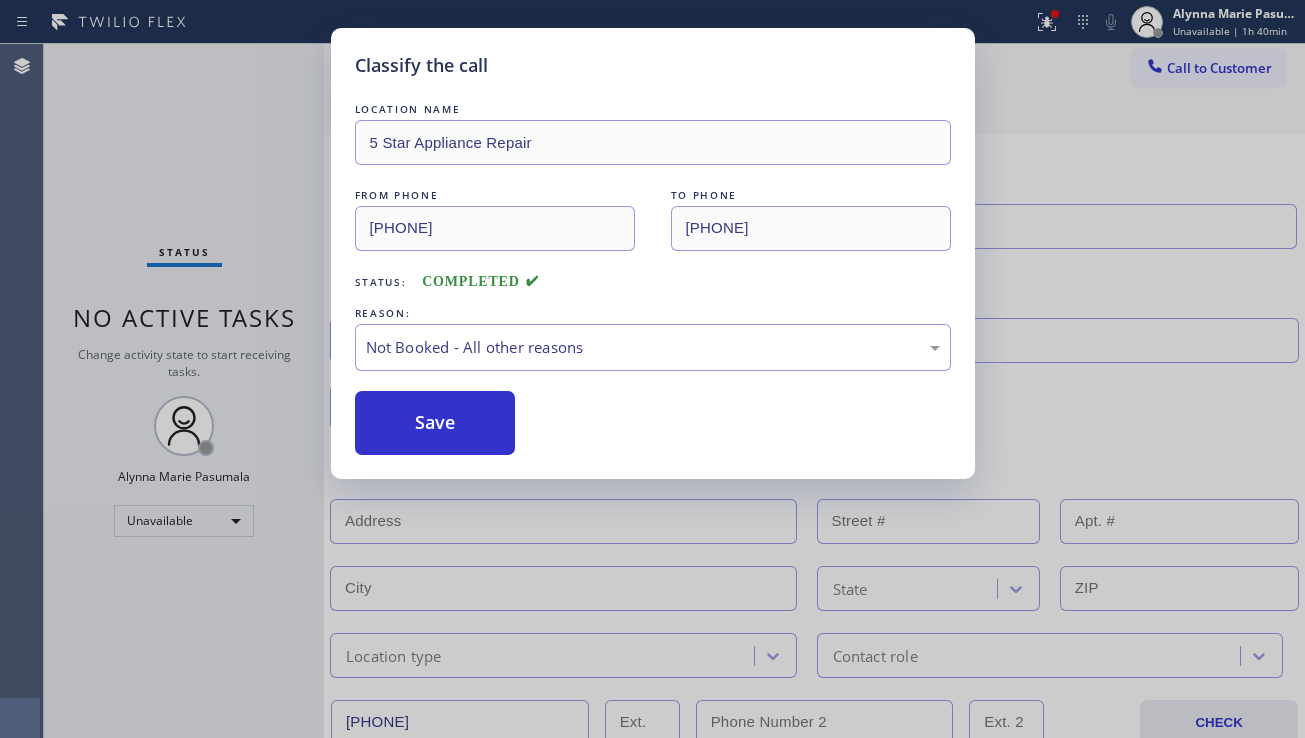 drag, startPoint x: 462, startPoint y: 416, endPoint x: 594, endPoint y: 397, distance: 133.36041 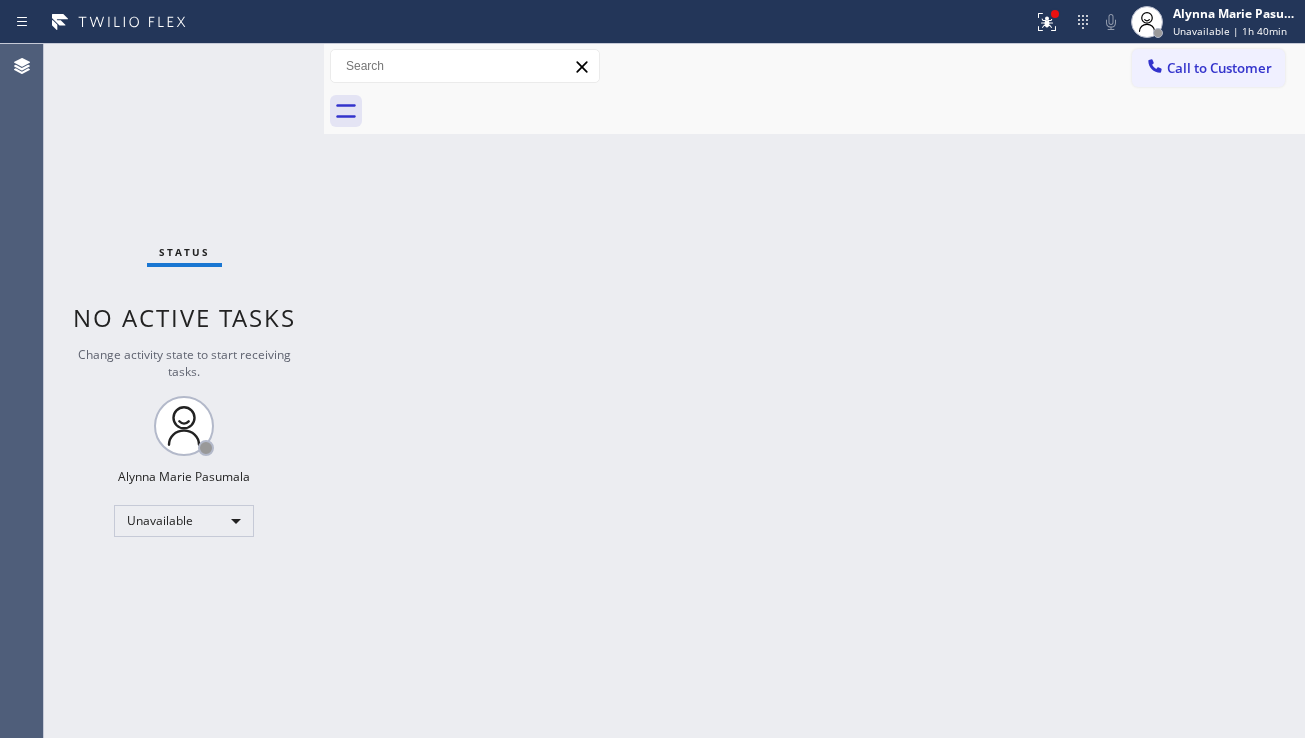 click 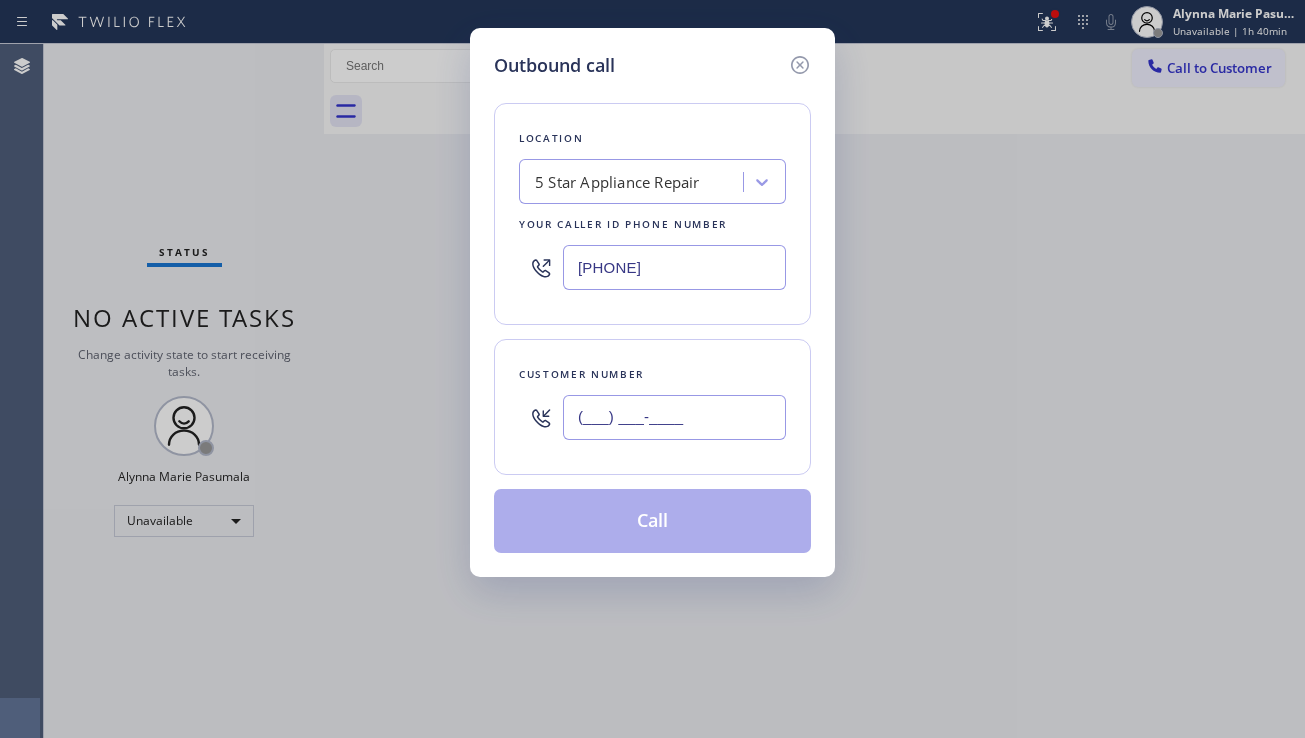 click on "(___) ___-____" at bounding box center (674, 417) 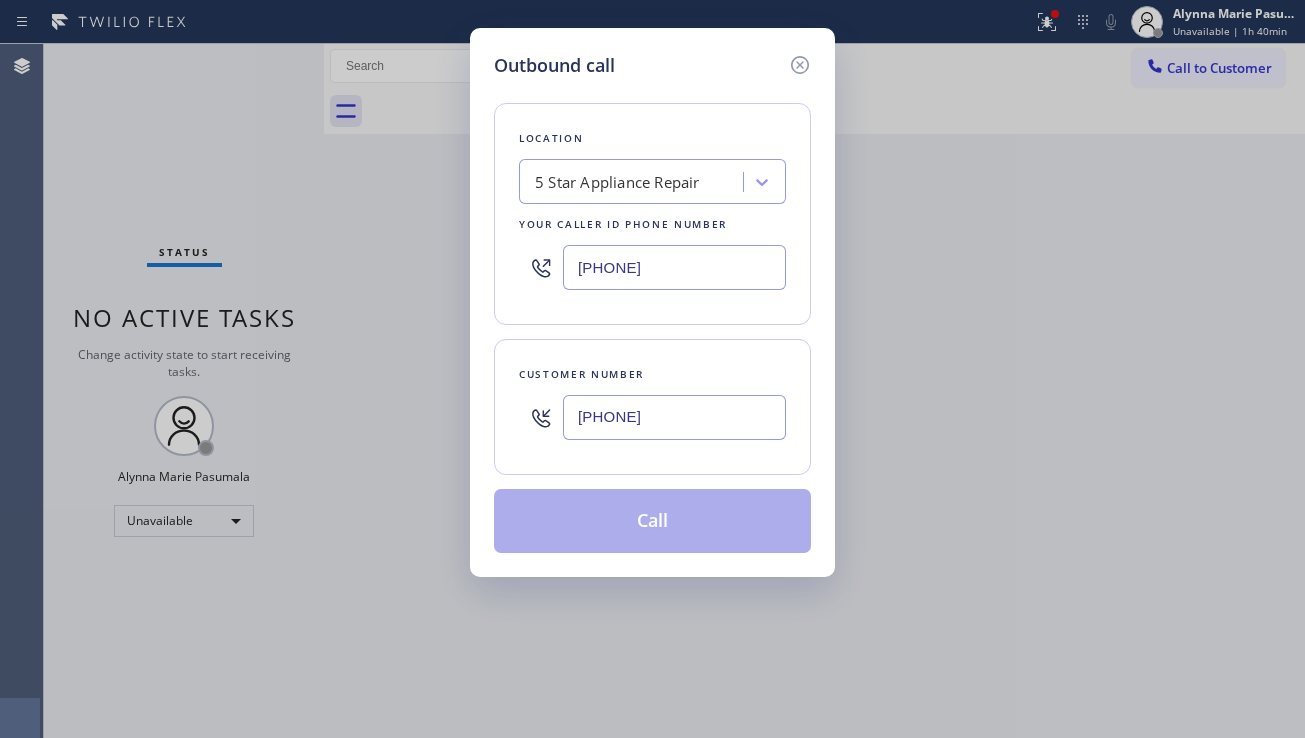 type on "[PHONE]" 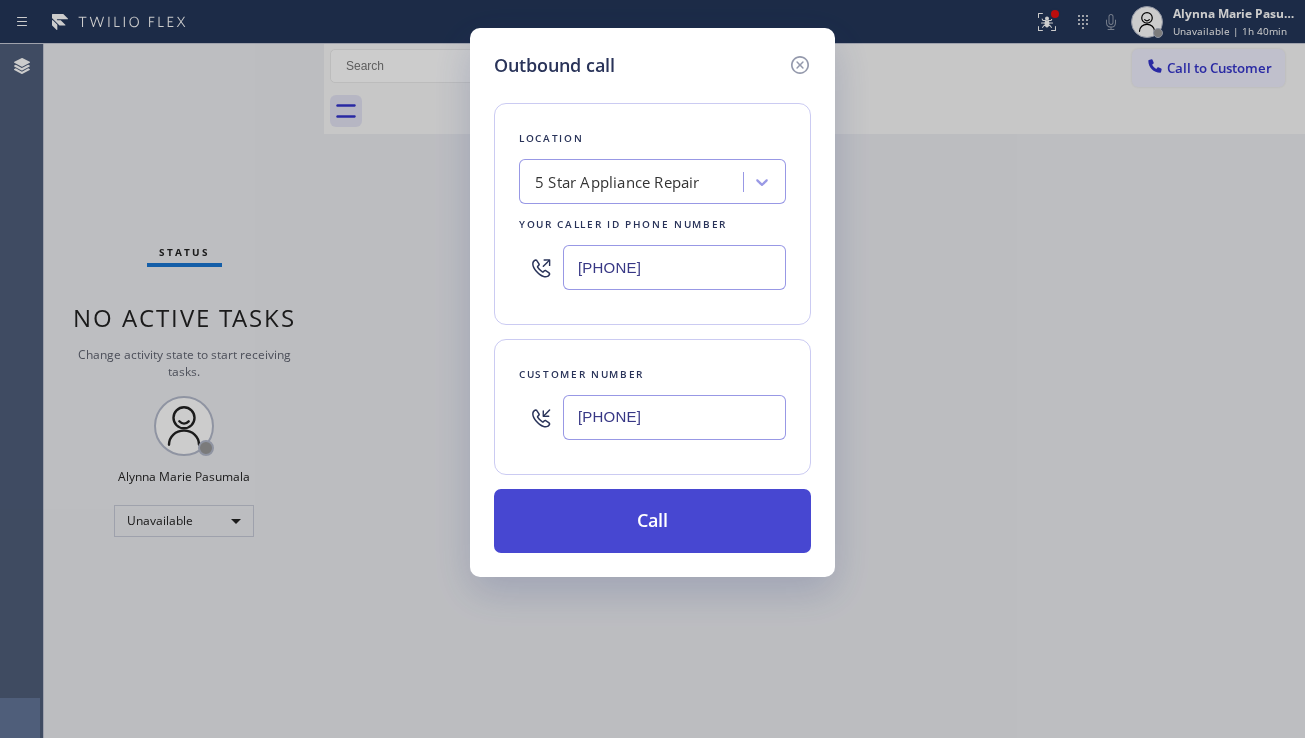 click on "Call" at bounding box center (652, 521) 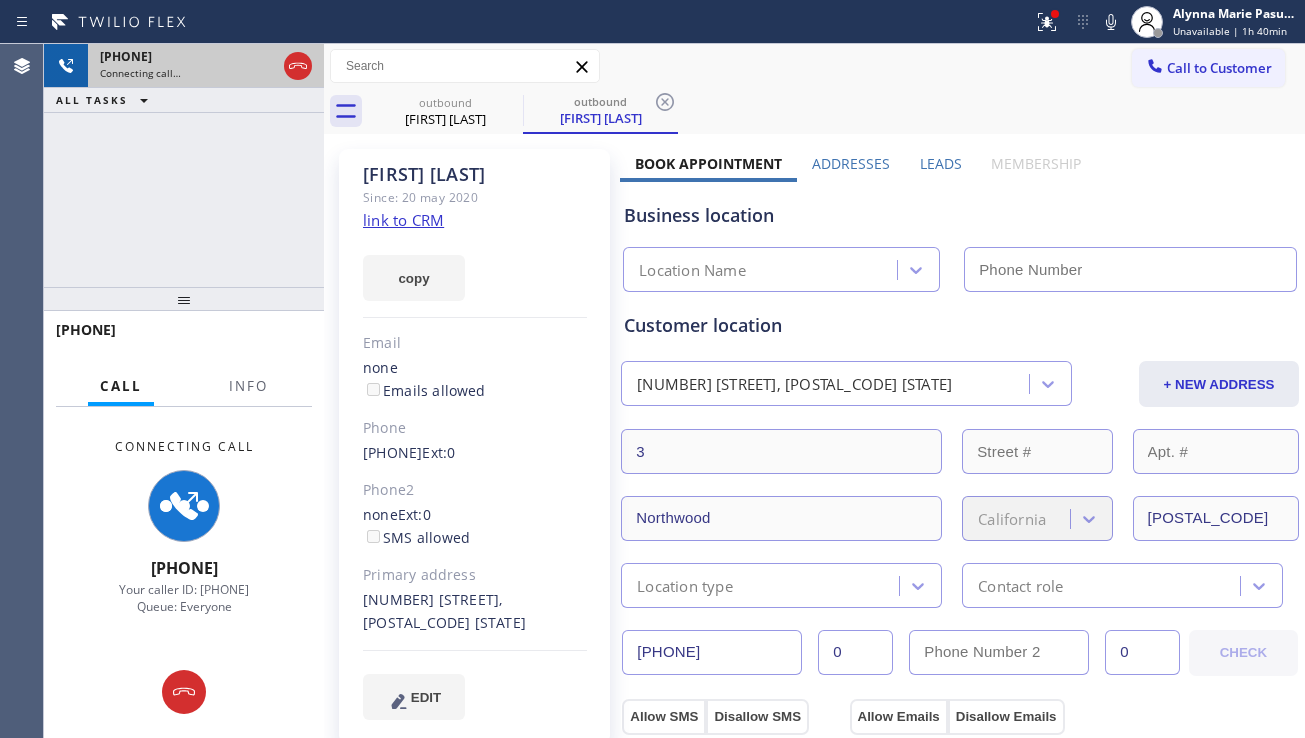 type on "[PHONE]" 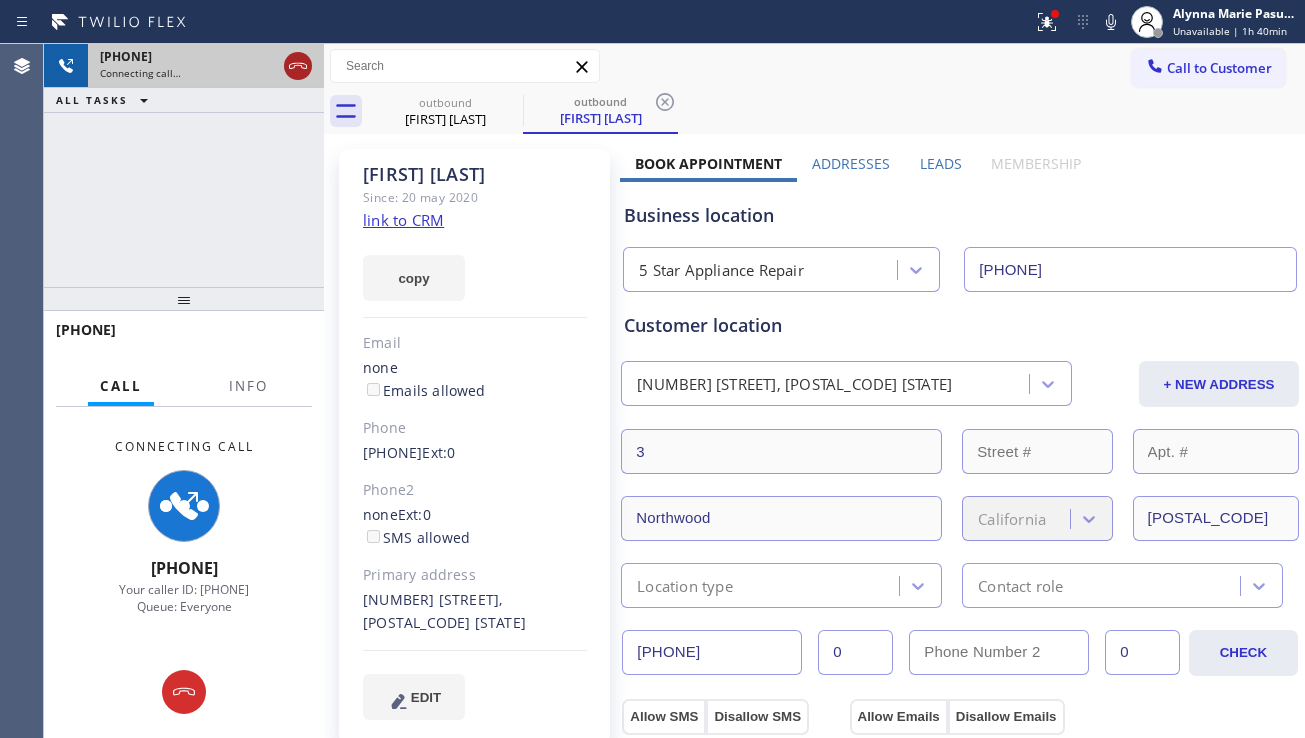 click 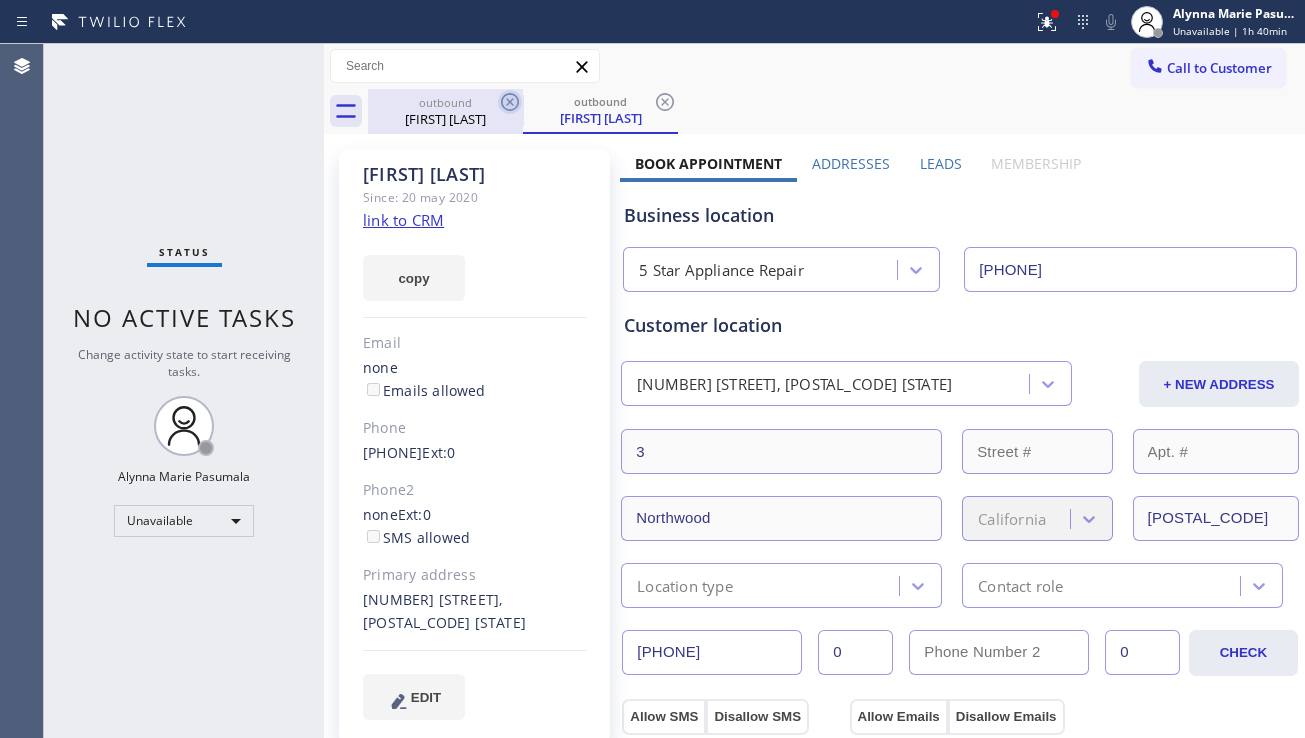 click 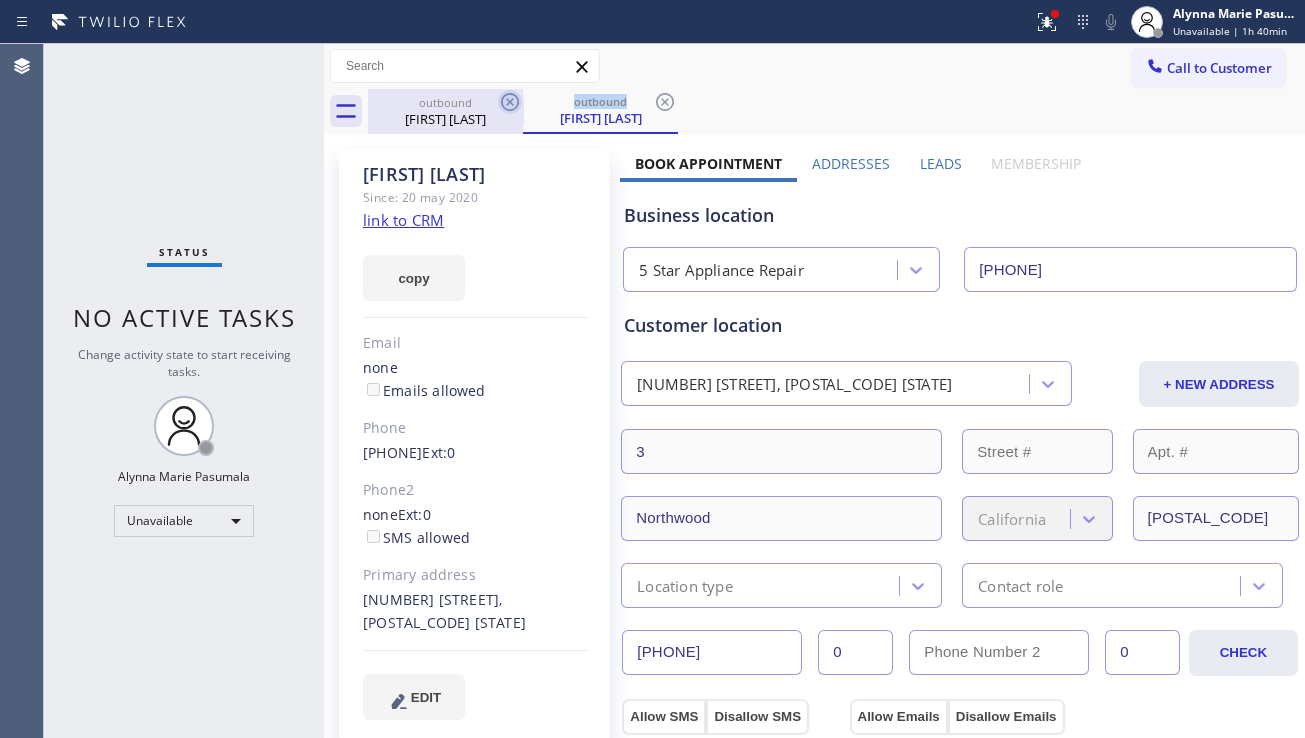 click 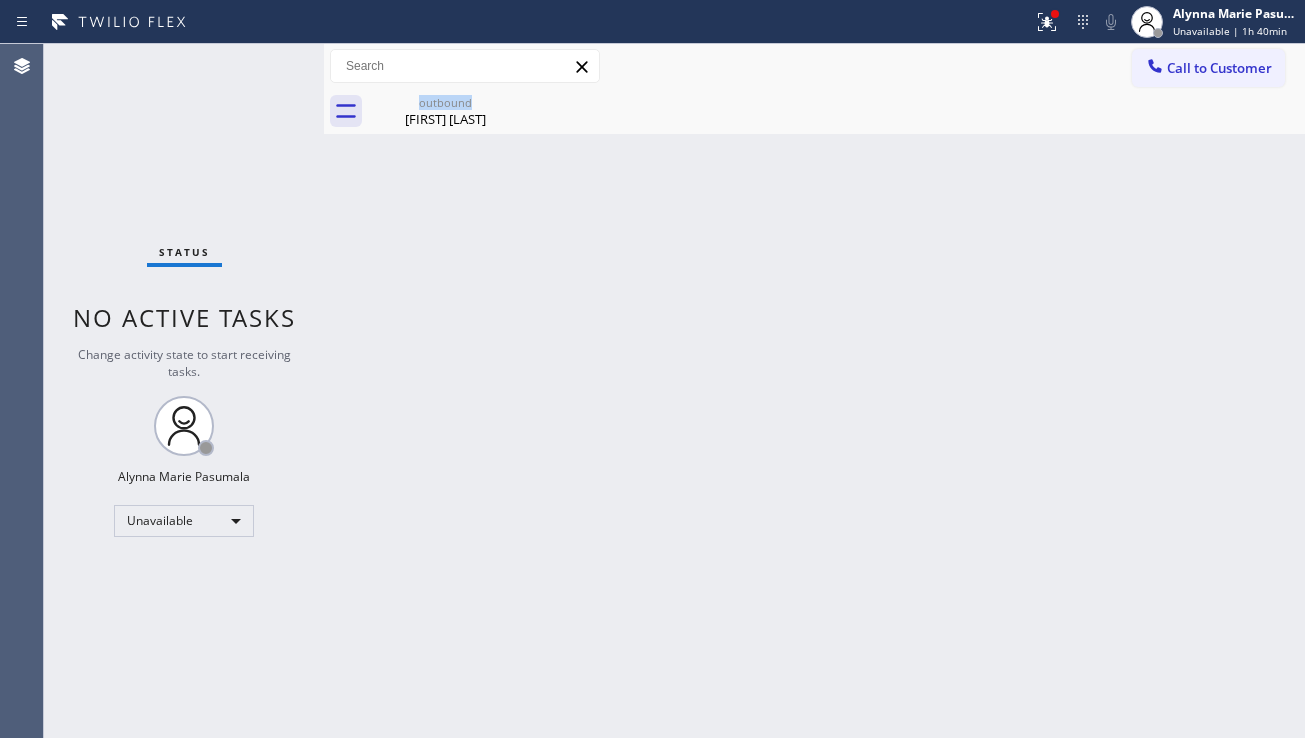 click 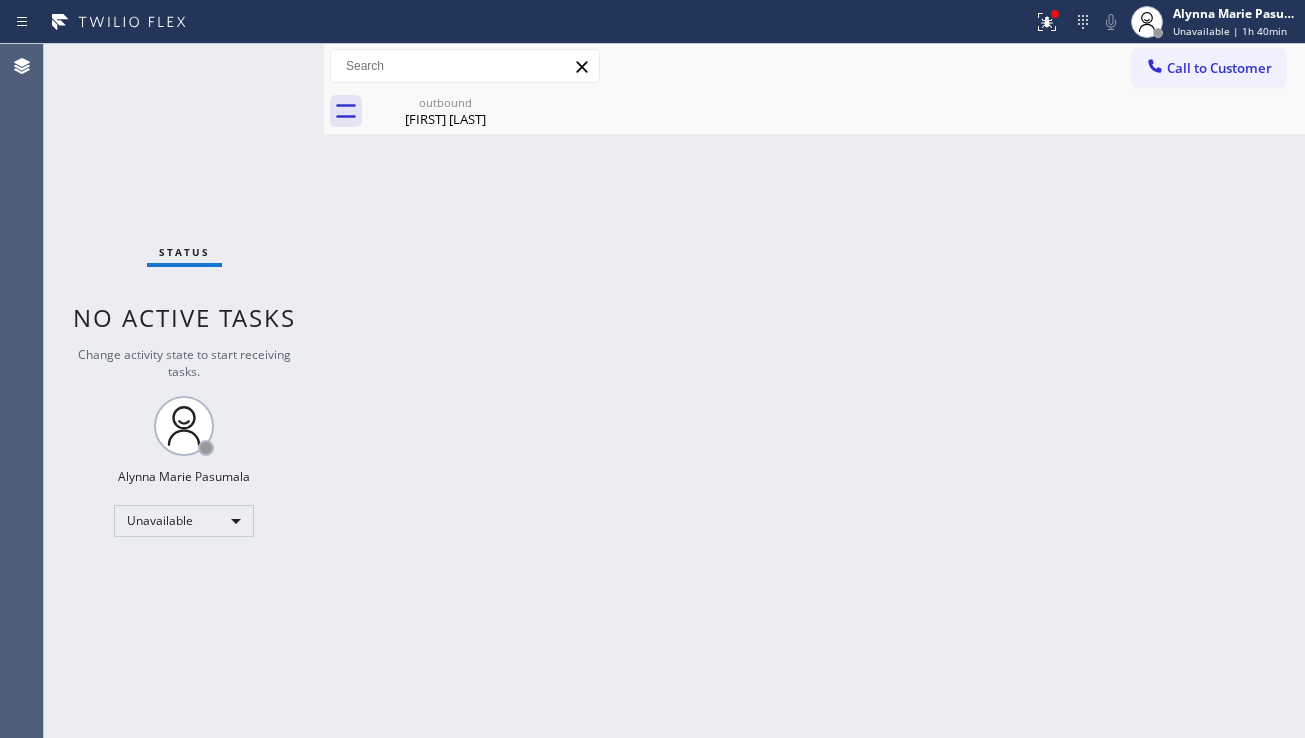 click 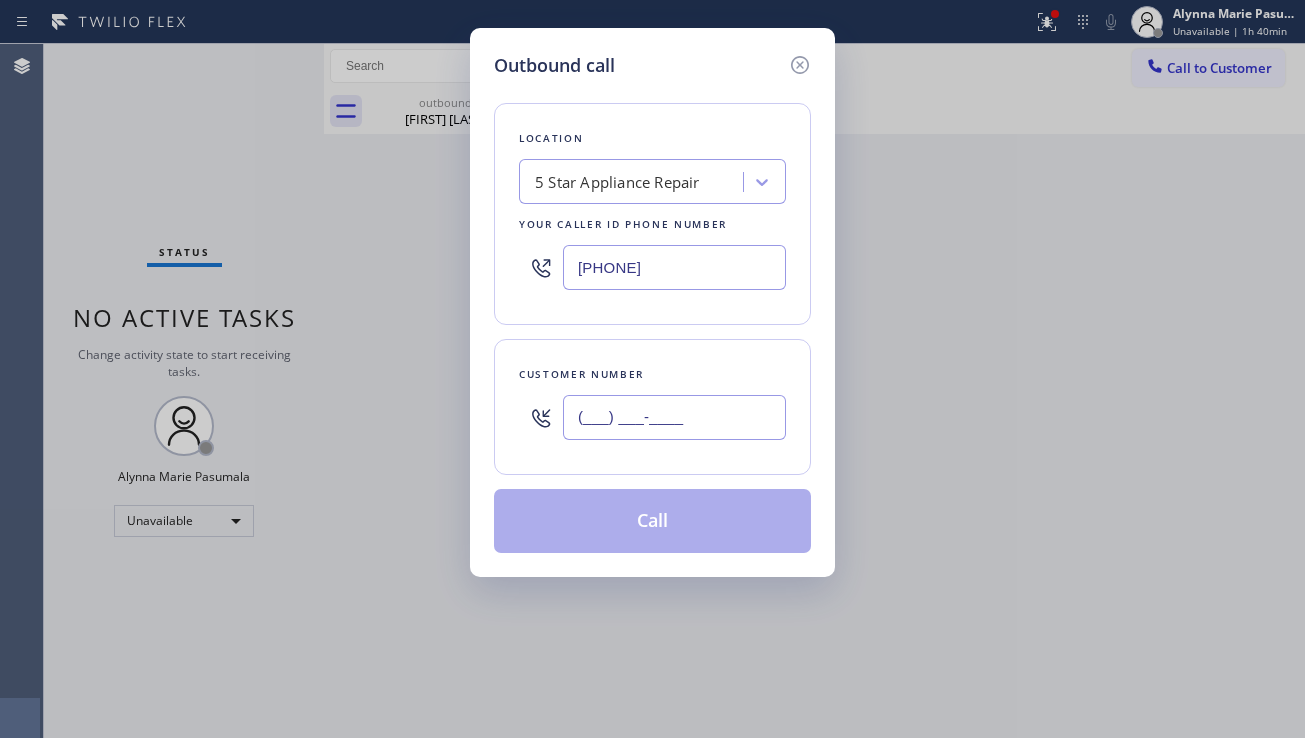 click on "(___) ___-____" at bounding box center (674, 417) 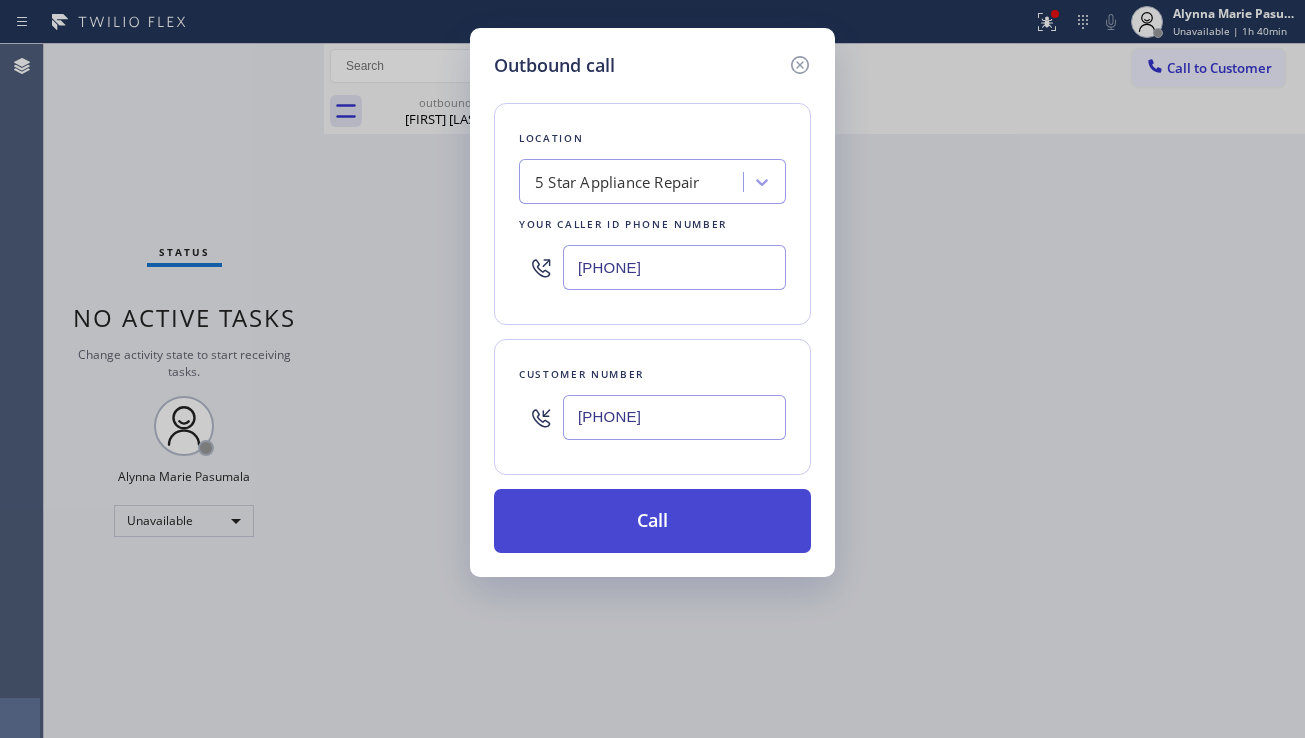 type on "[PHONE]" 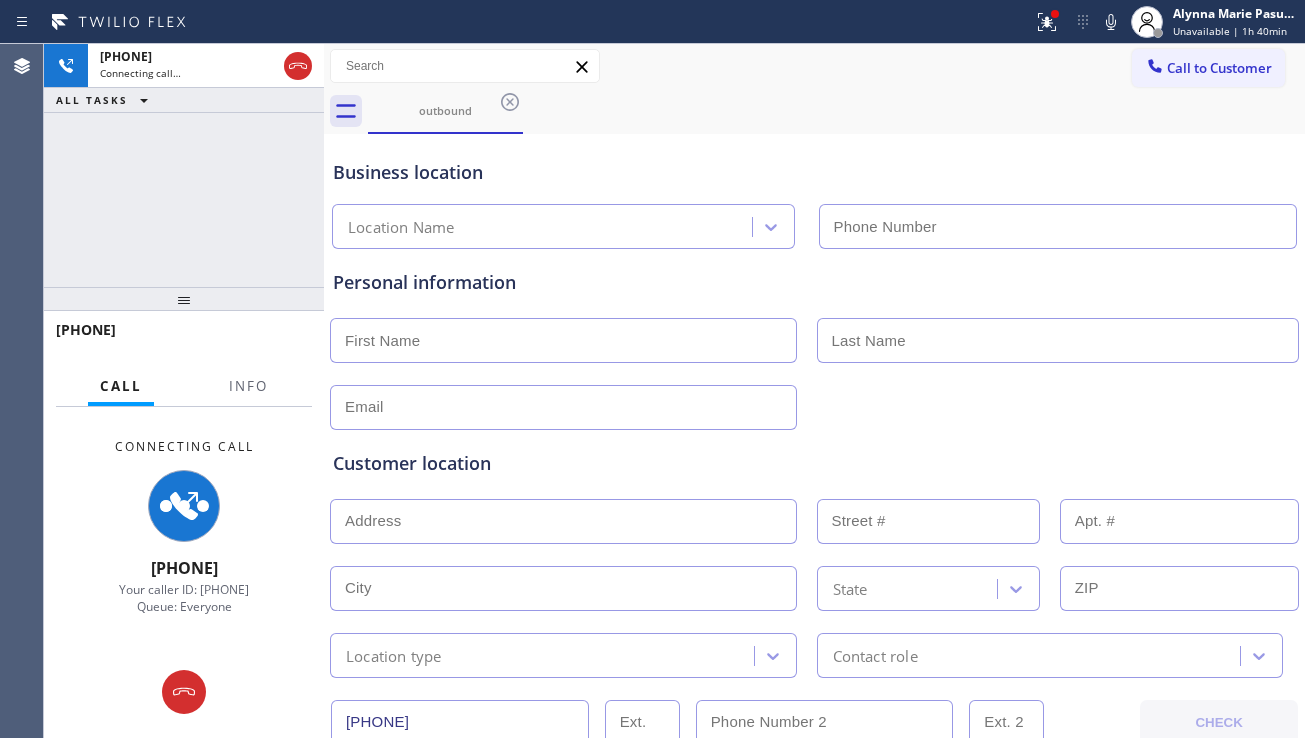 type on "[PHONE]" 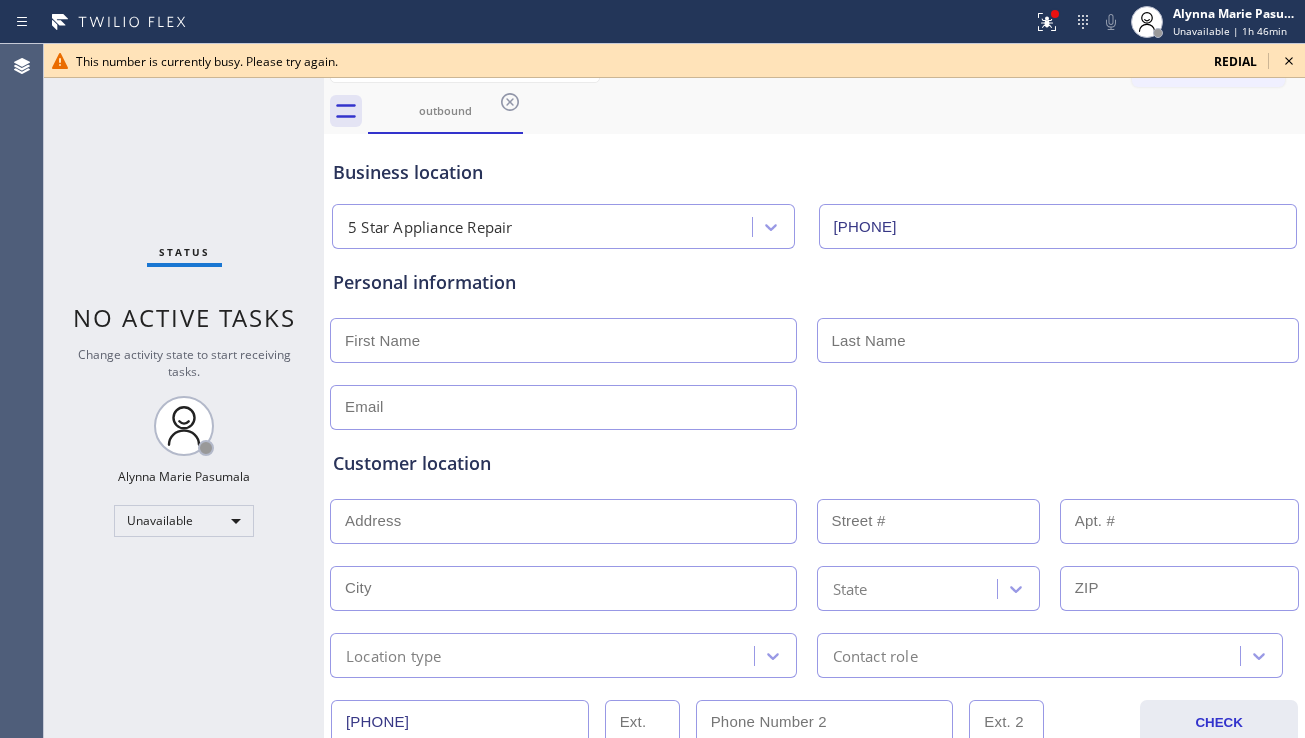 click on "Customer location >> ADD NEW ADDRESS << + NEW ADDRESS State Location type Contact role" at bounding box center (814, 554) 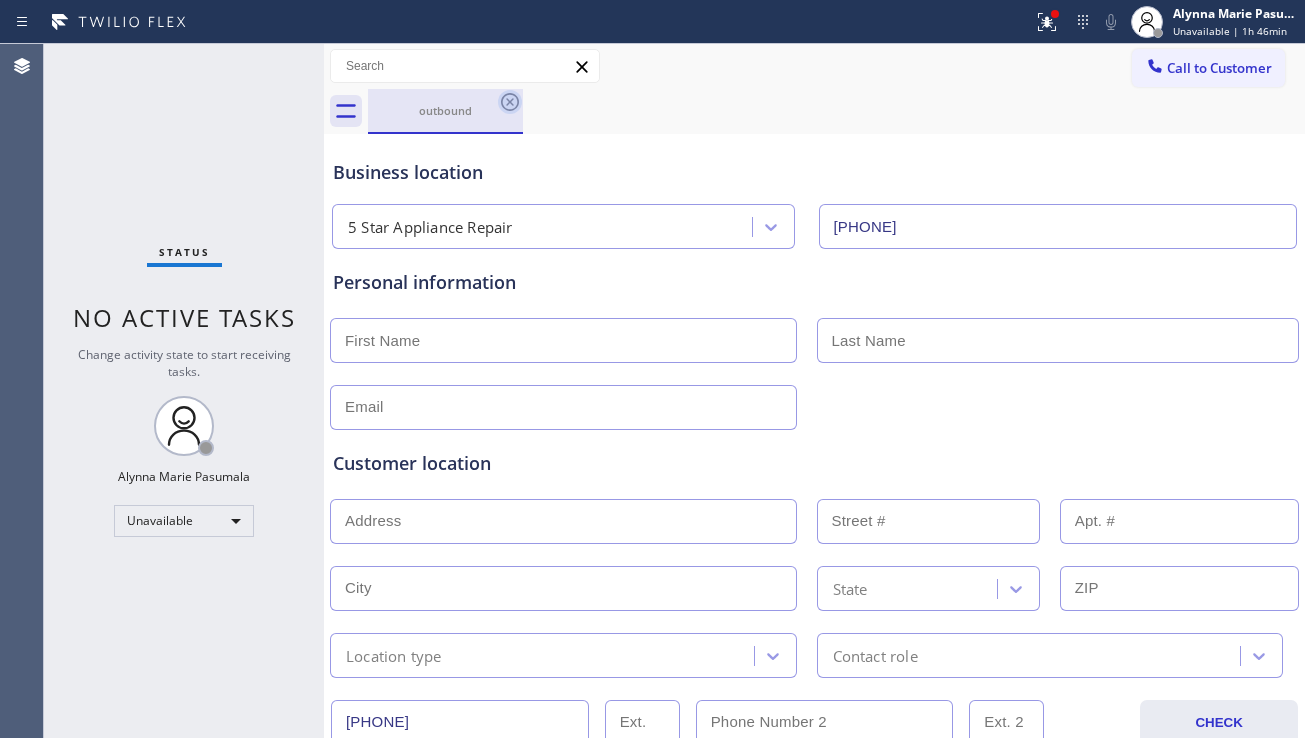click 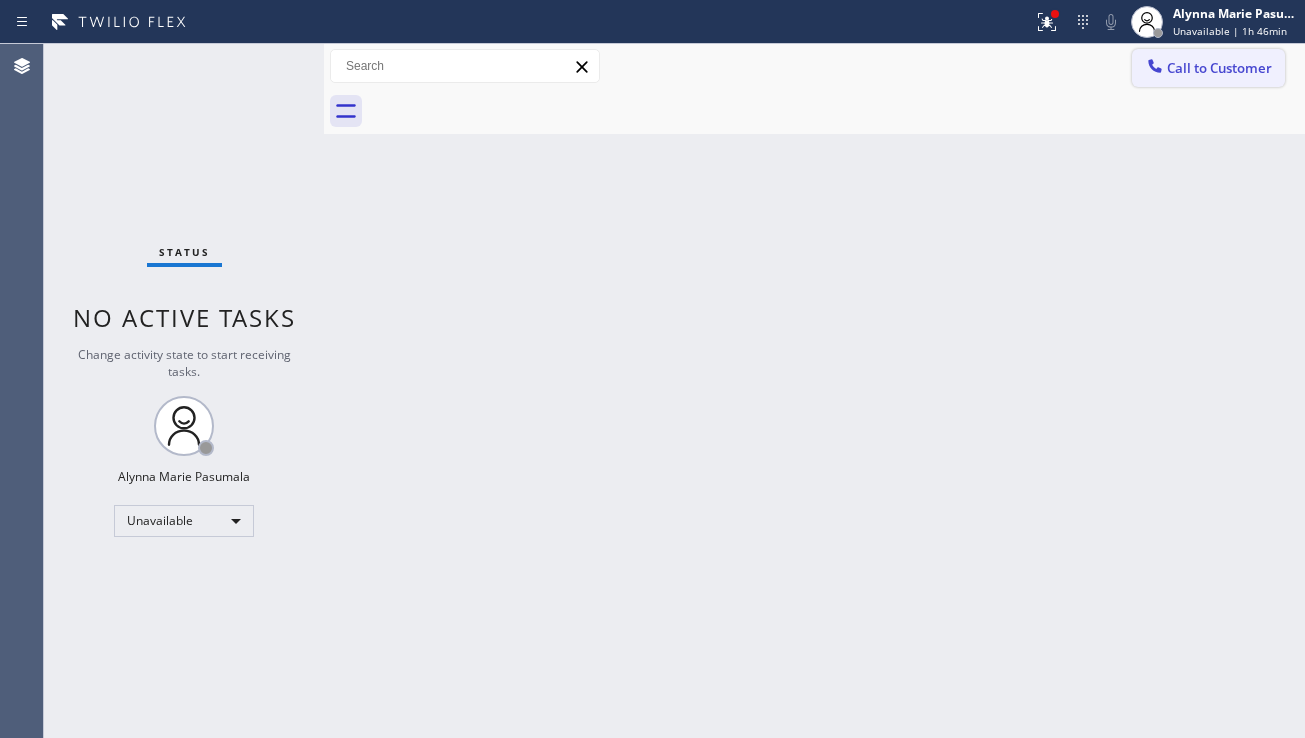 click on "Call to Customer" at bounding box center [1219, 68] 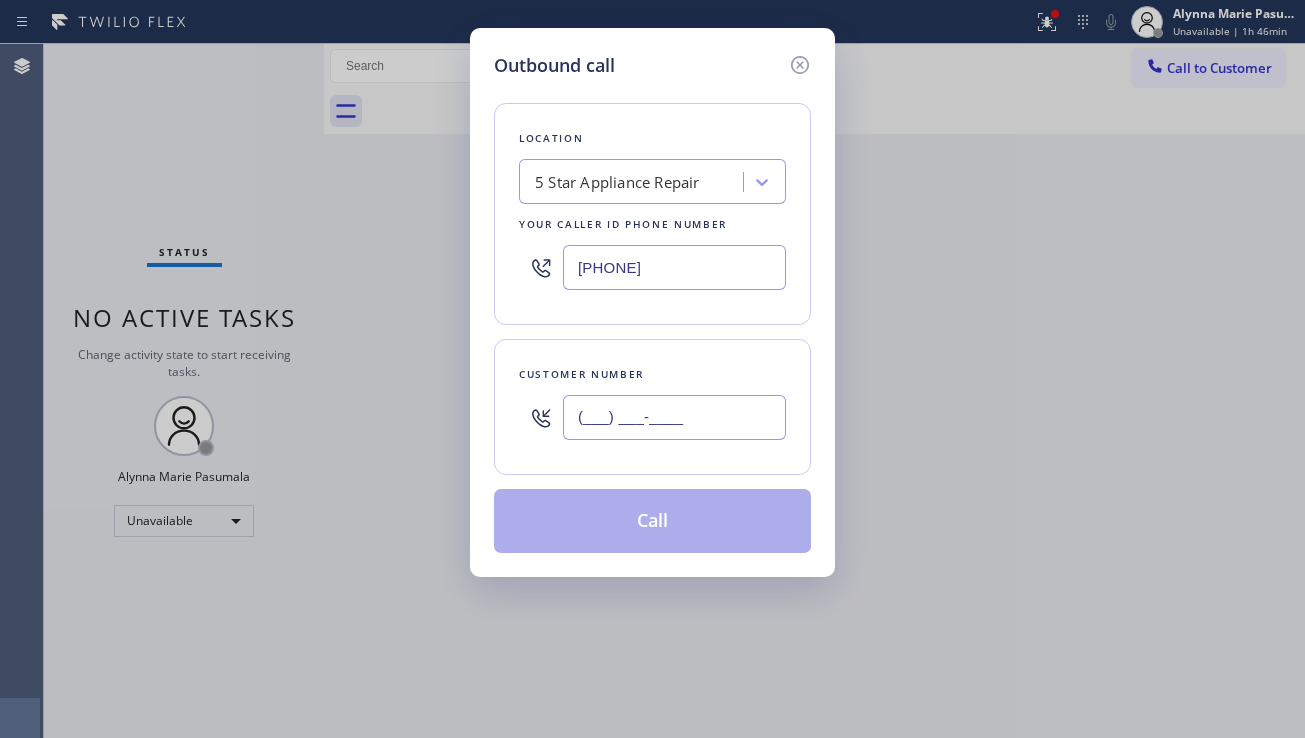 click on "(___) ___-____" at bounding box center (674, 417) 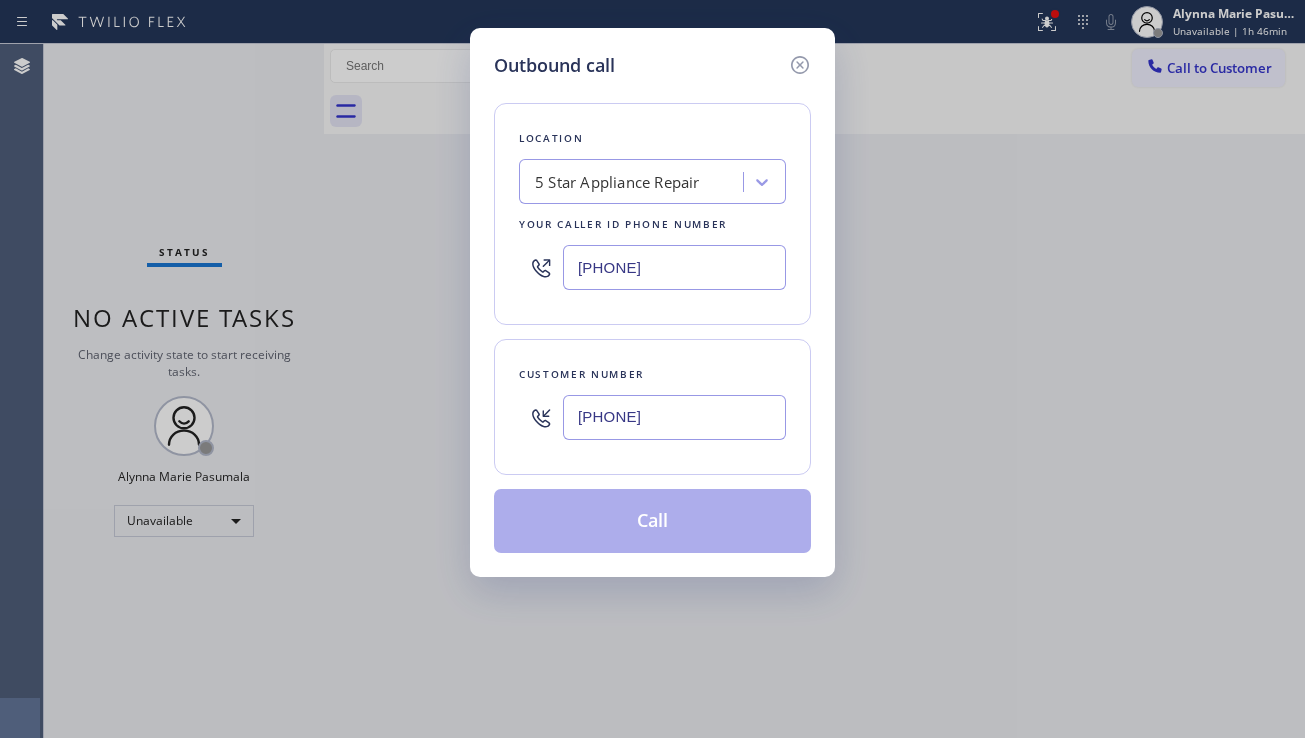 type on "[PHONE]" 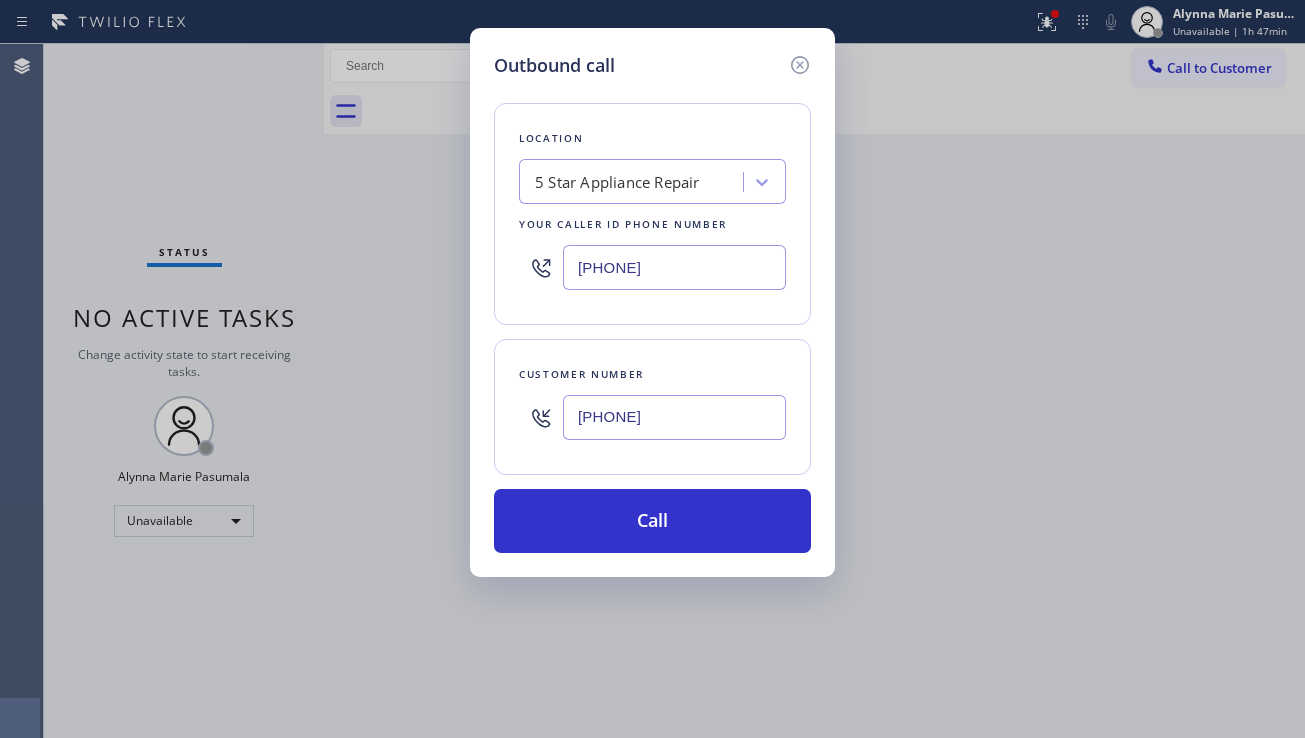 click on "Outbound call Location 5 Star Appliance Repair Your caller id phone number [PHONE] Customer number [PHONE] Call" at bounding box center [652, 369] 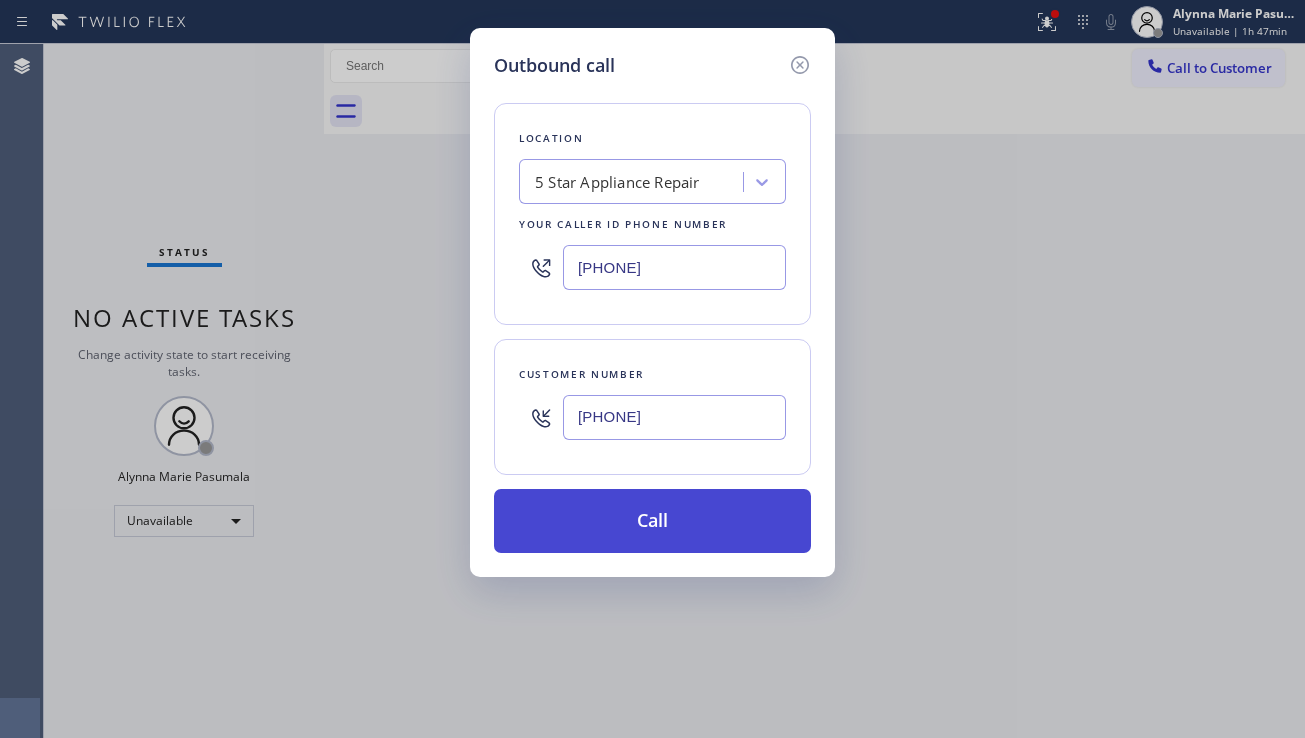 click on "Call" at bounding box center (652, 521) 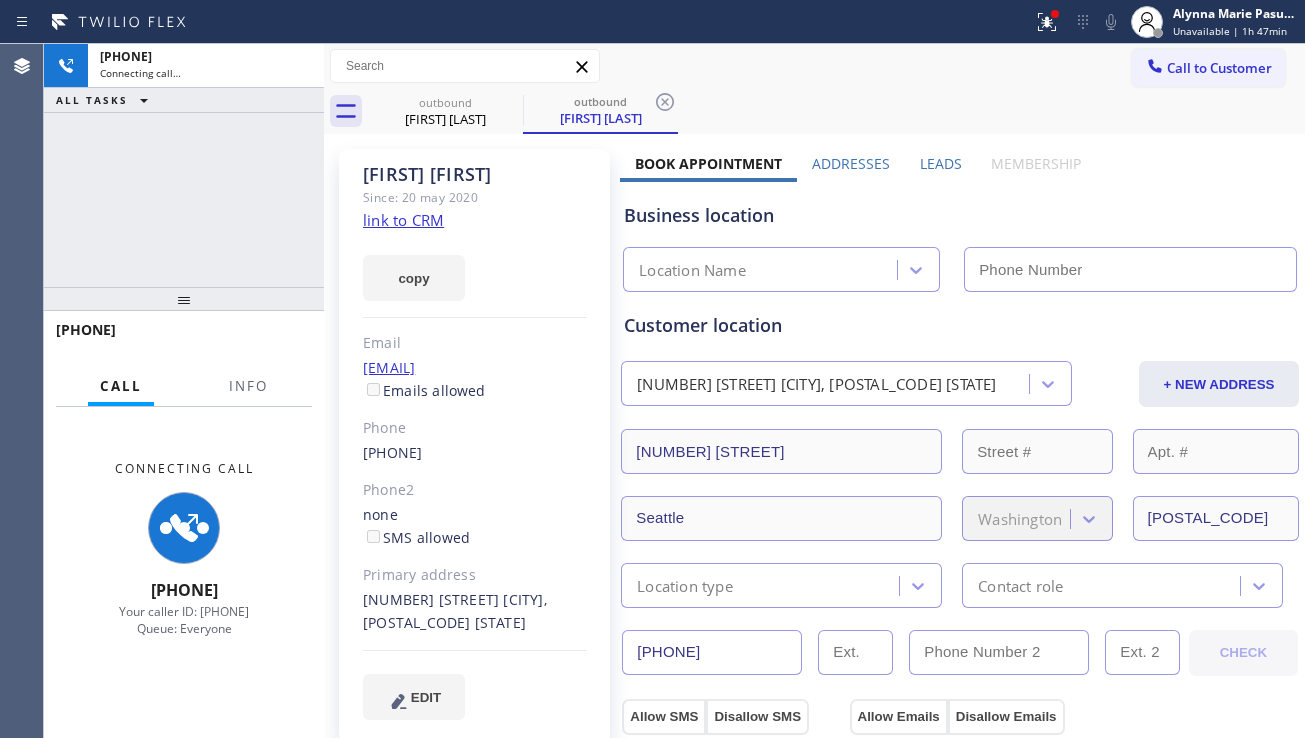 type on "[PHONE]" 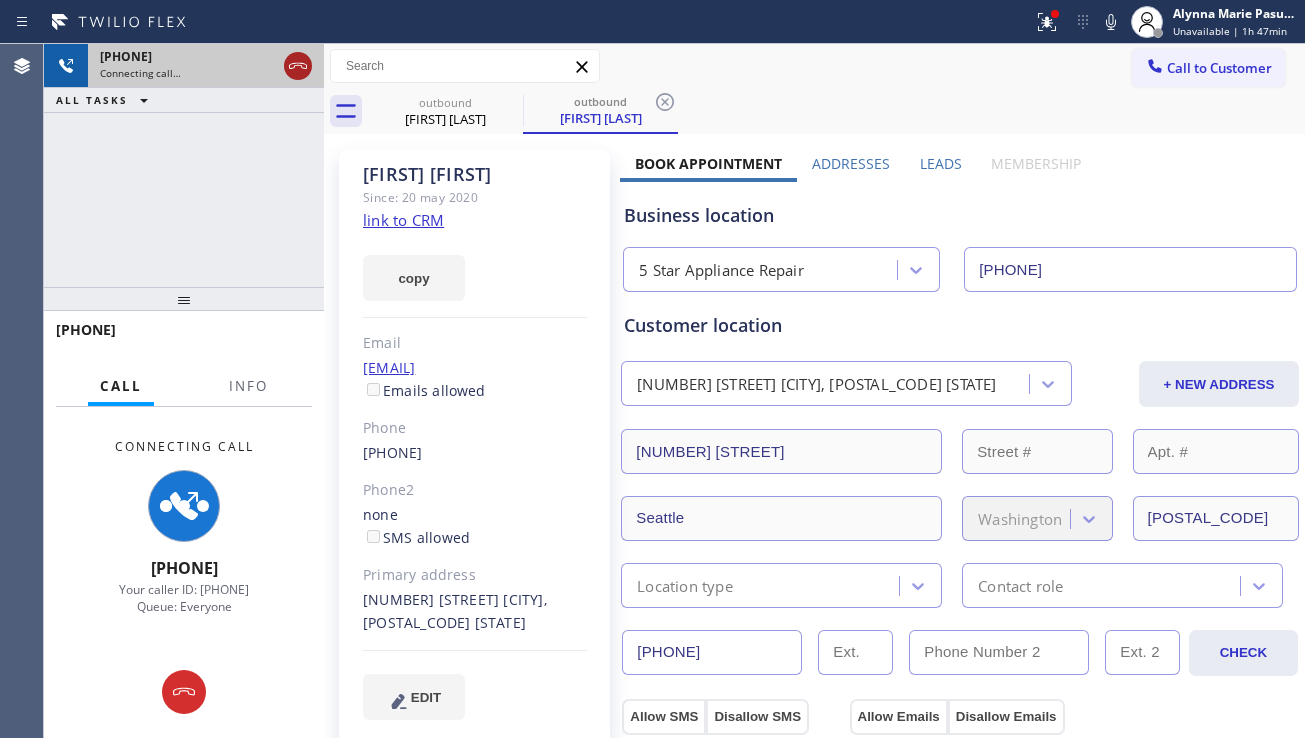 click 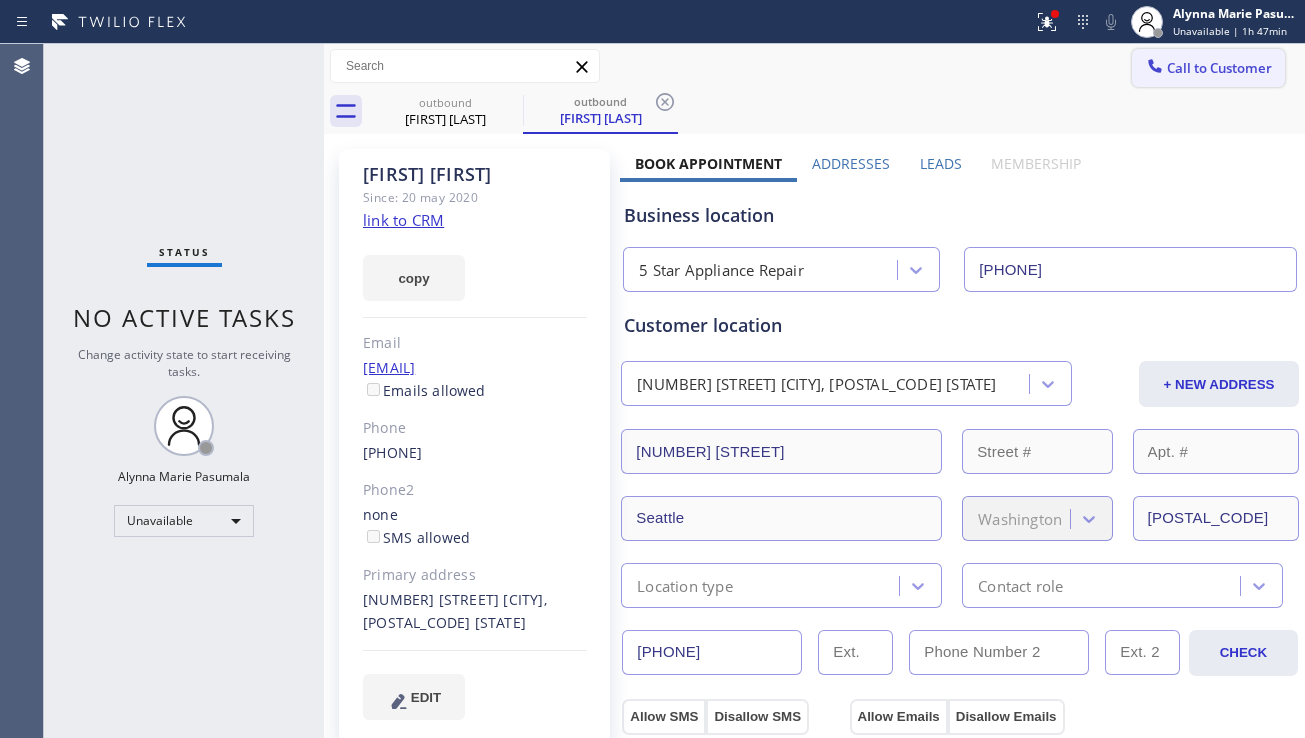 click at bounding box center [1155, 68] 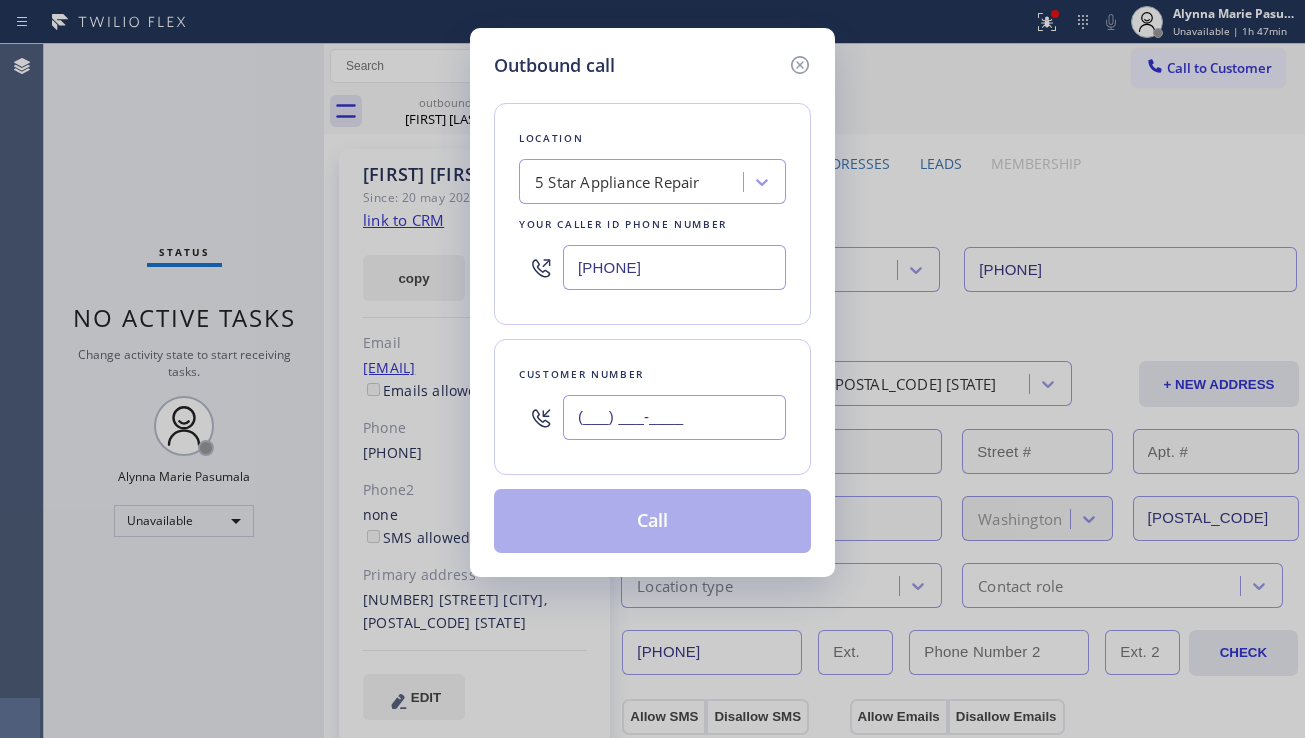 click on "(___) ___-____" at bounding box center (674, 417) 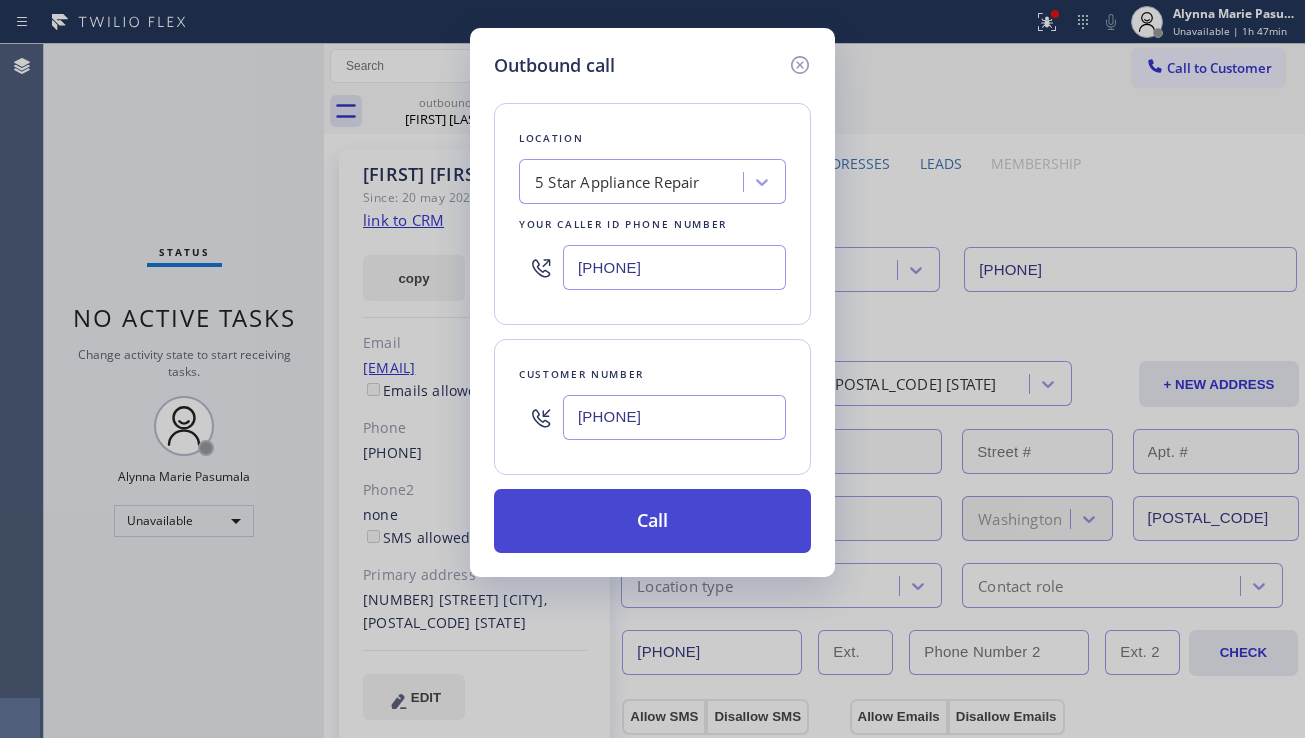 type on "[PHONE]" 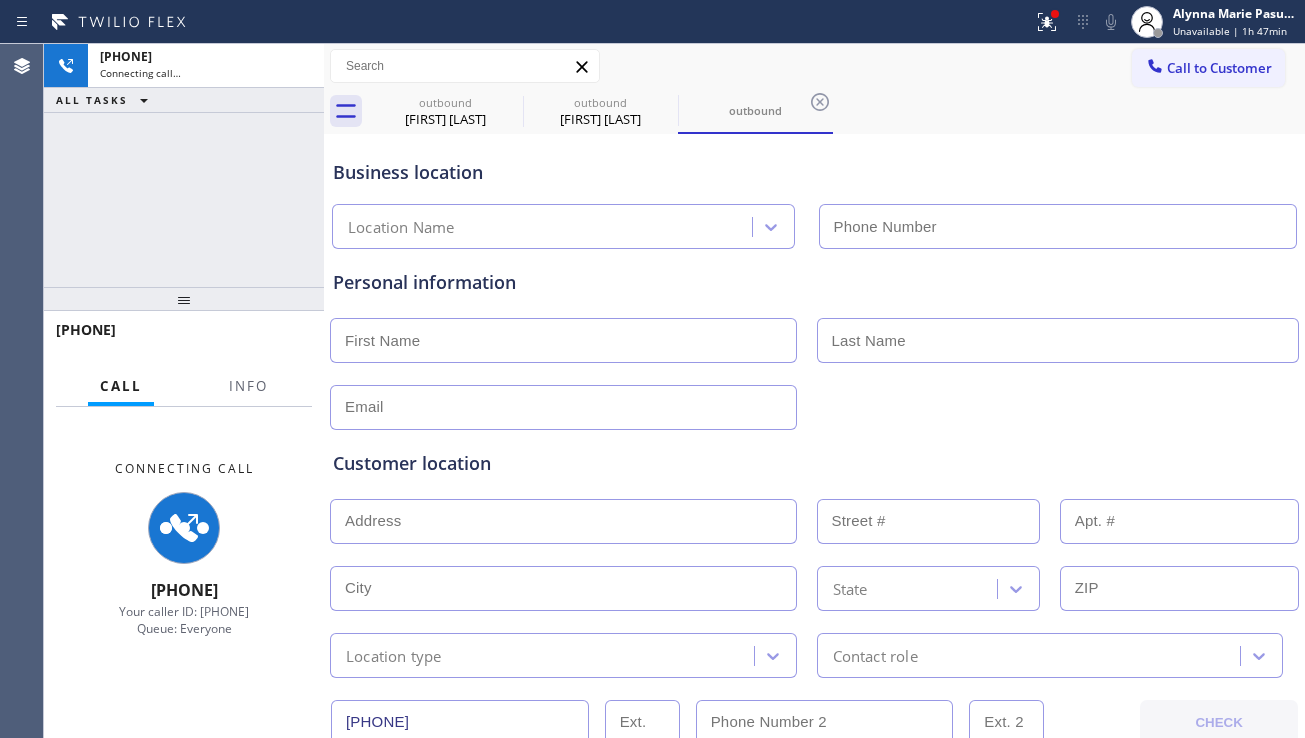 type on "[PHONE]" 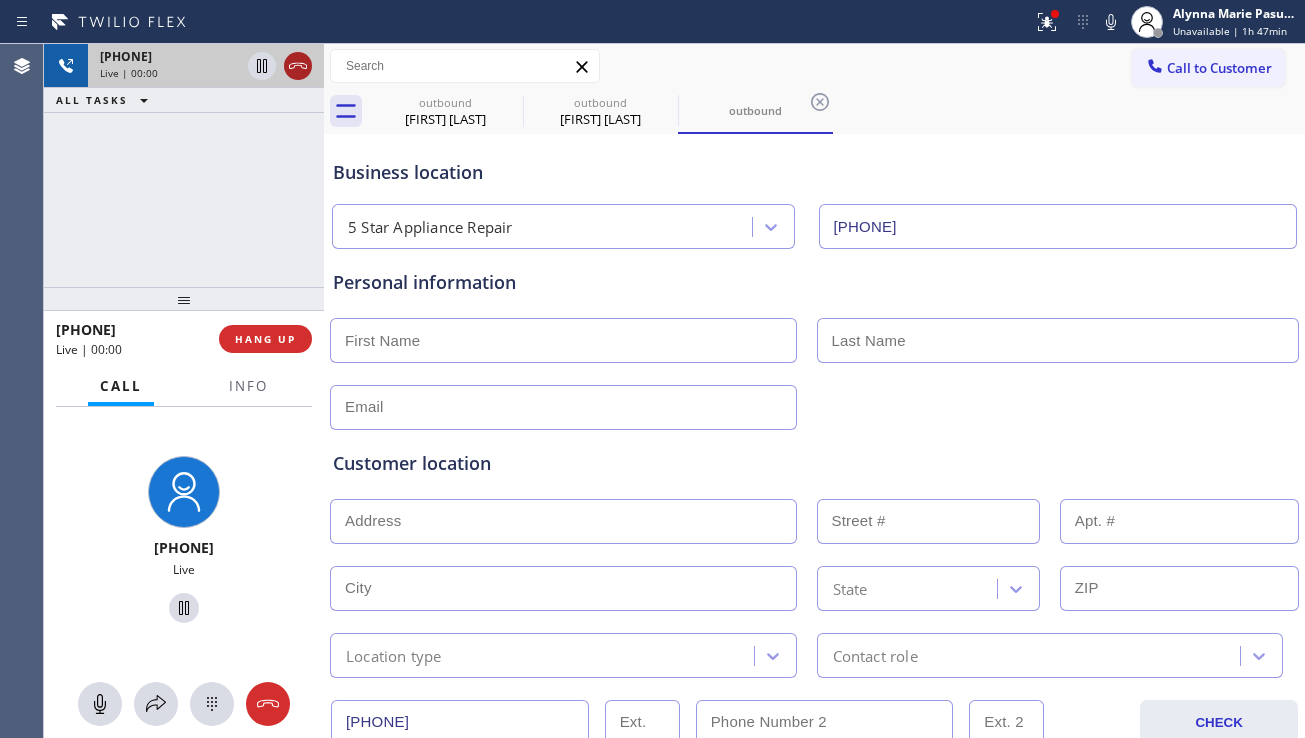click 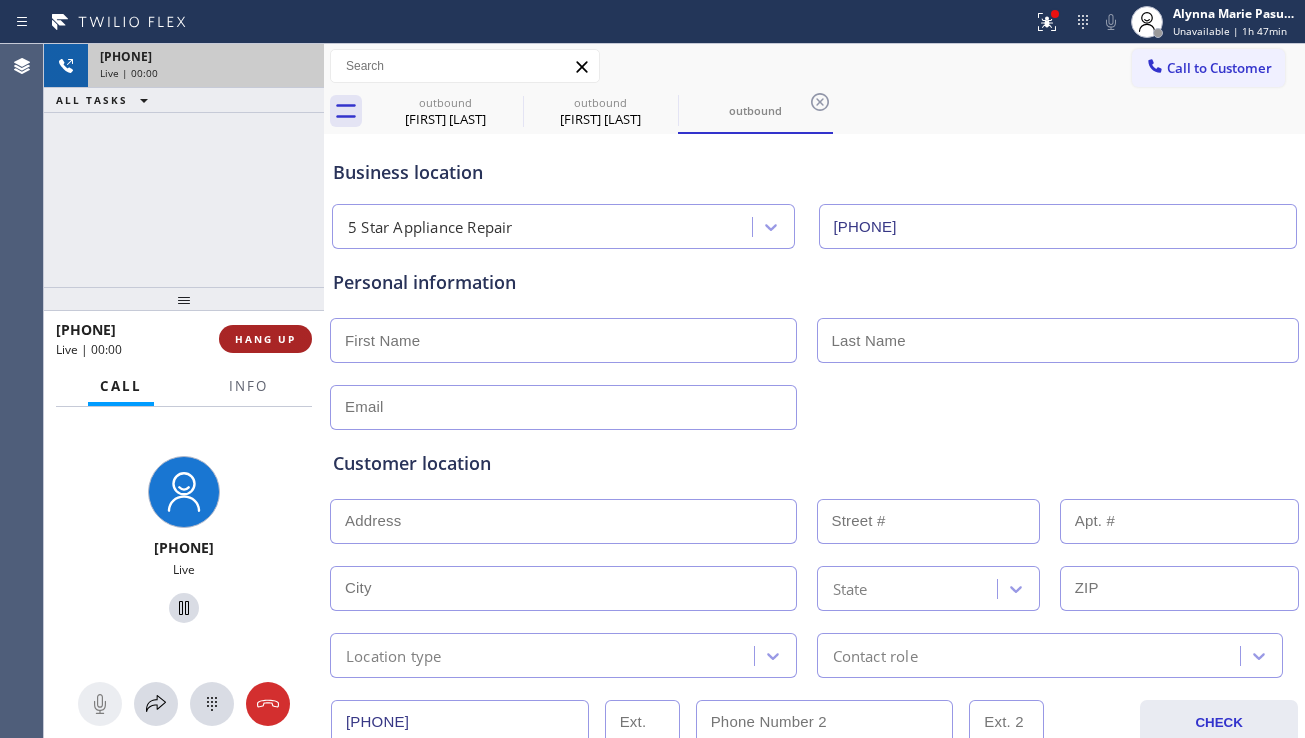 click on "HANG UP" at bounding box center (265, 339) 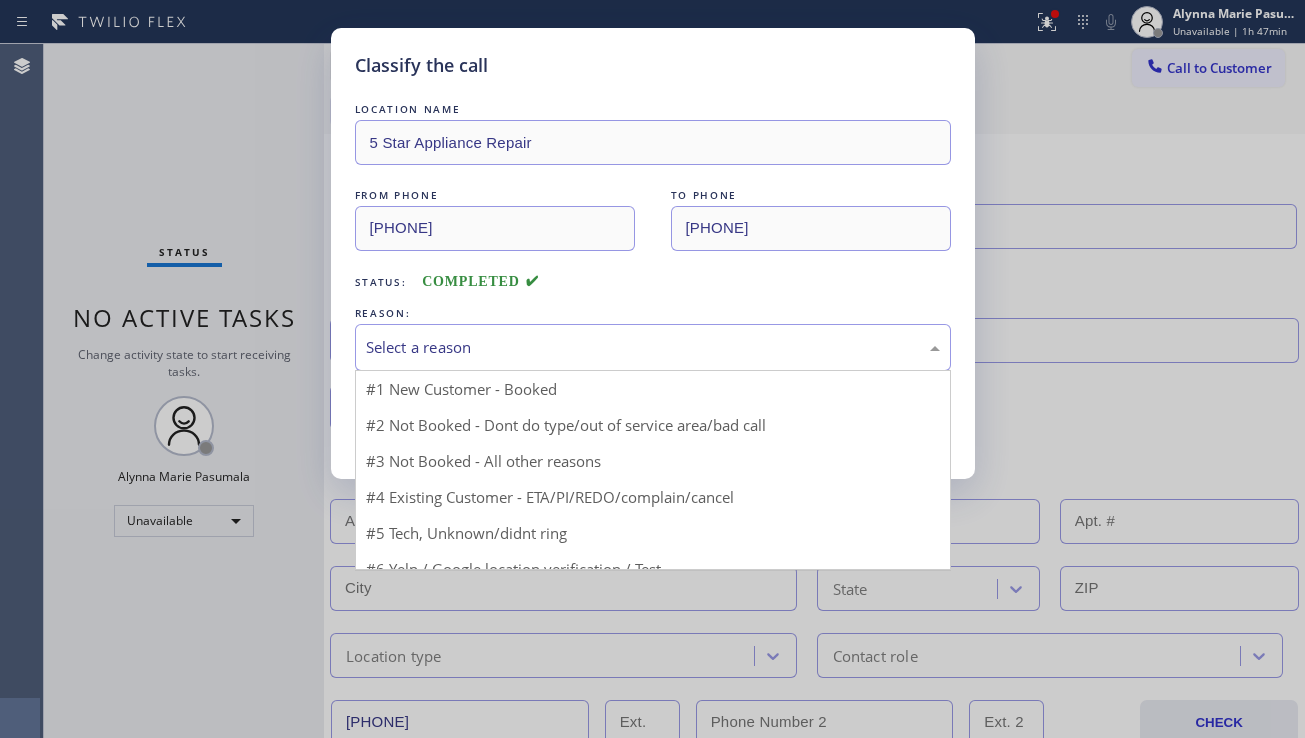 click on "Select a reason #1 New Customer - Booked #2 Not Booked - Dont do type/out of service area/bad call #3 Not Booked - All other reasons #4 Existing Customer - ETA/PI/REDO/complain/cancel #5 Tech, Unknown/didnt ring #6 Yelp / Google location verification / Test #7 Spam/Advertising" at bounding box center [653, 347] 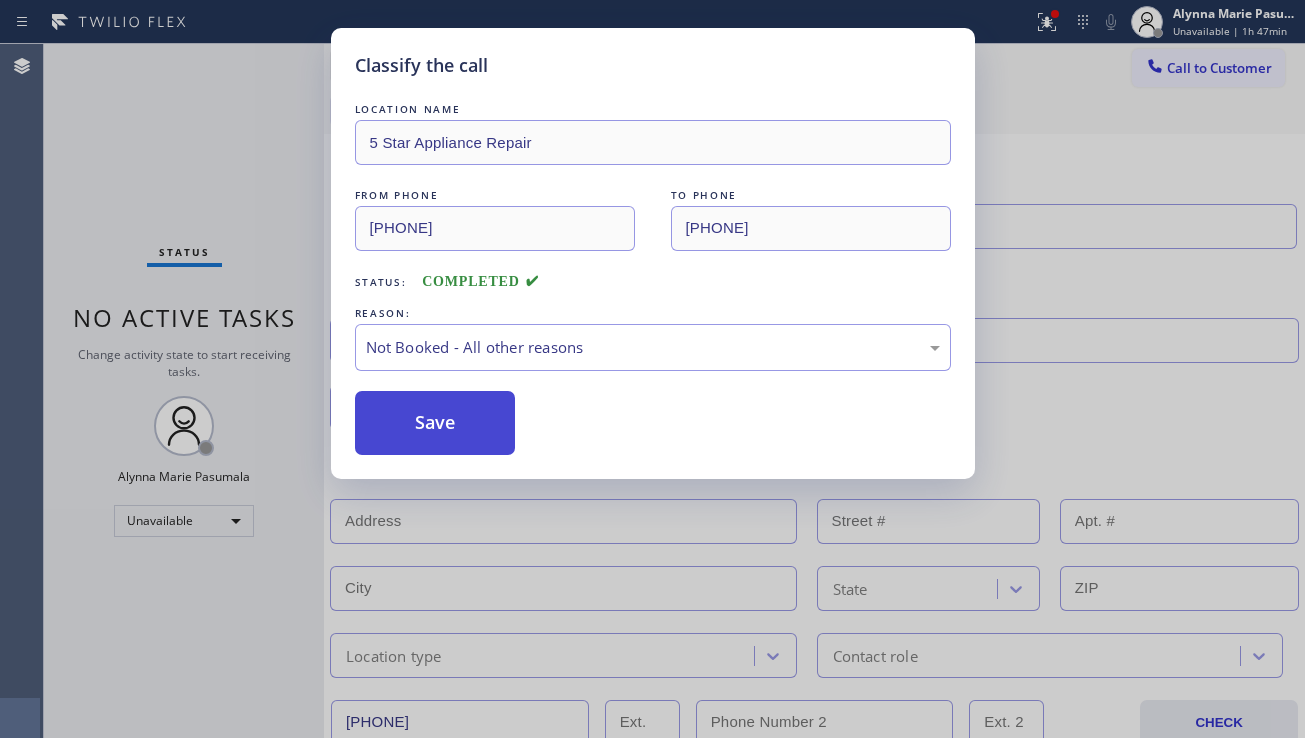 click on "Save" at bounding box center (435, 423) 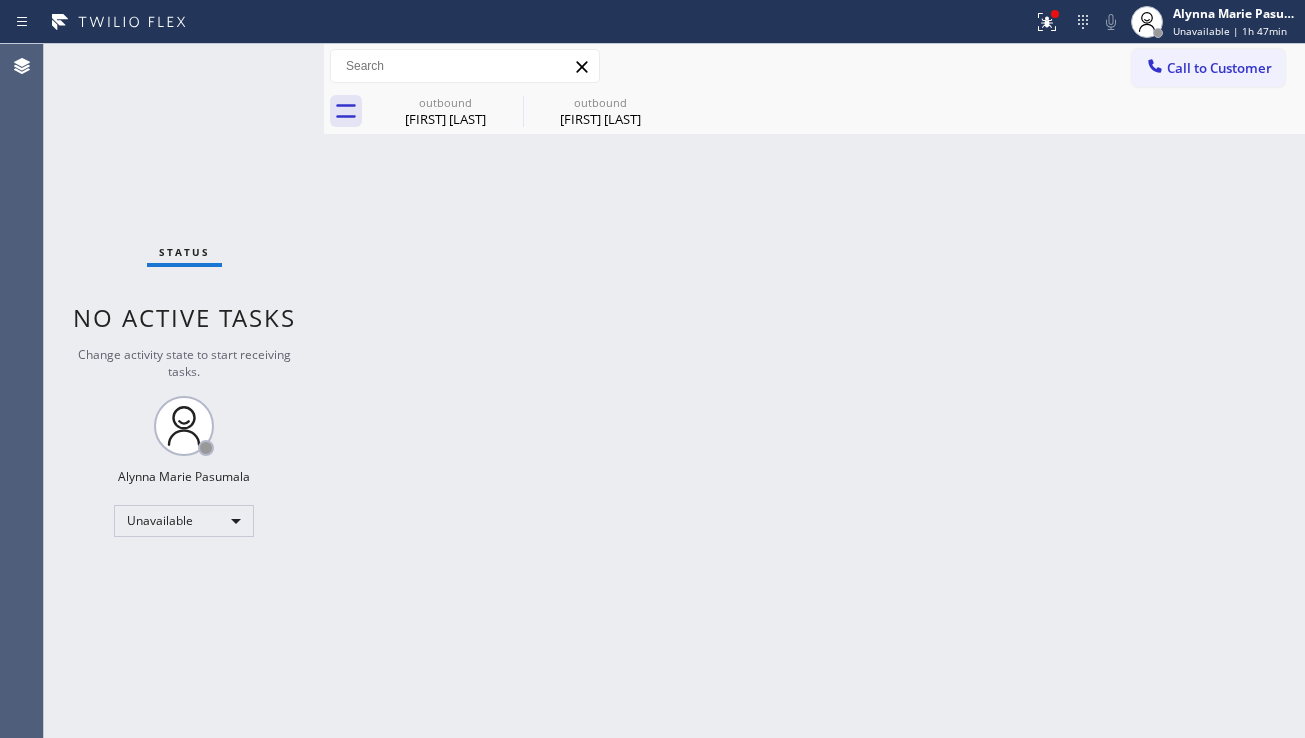 click on "Call to Customer" at bounding box center [1219, 68] 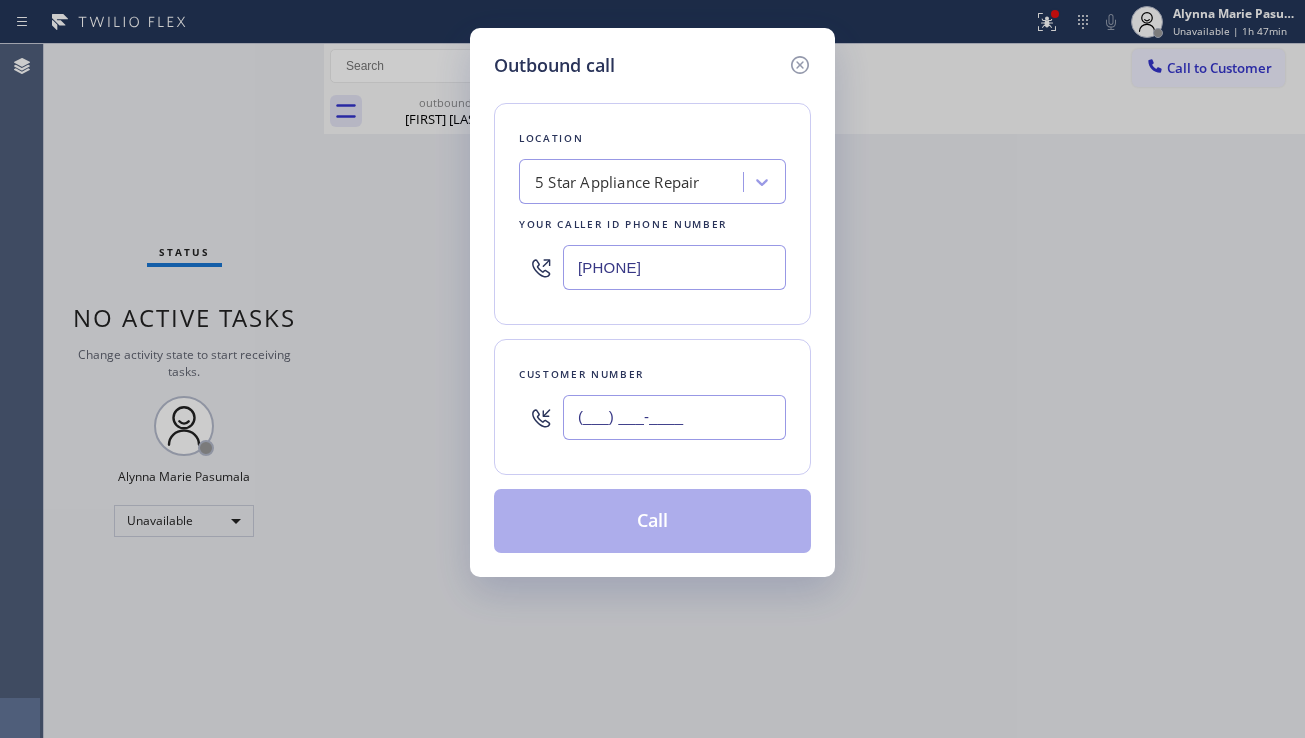 click on "(___) ___-____" at bounding box center [674, 417] 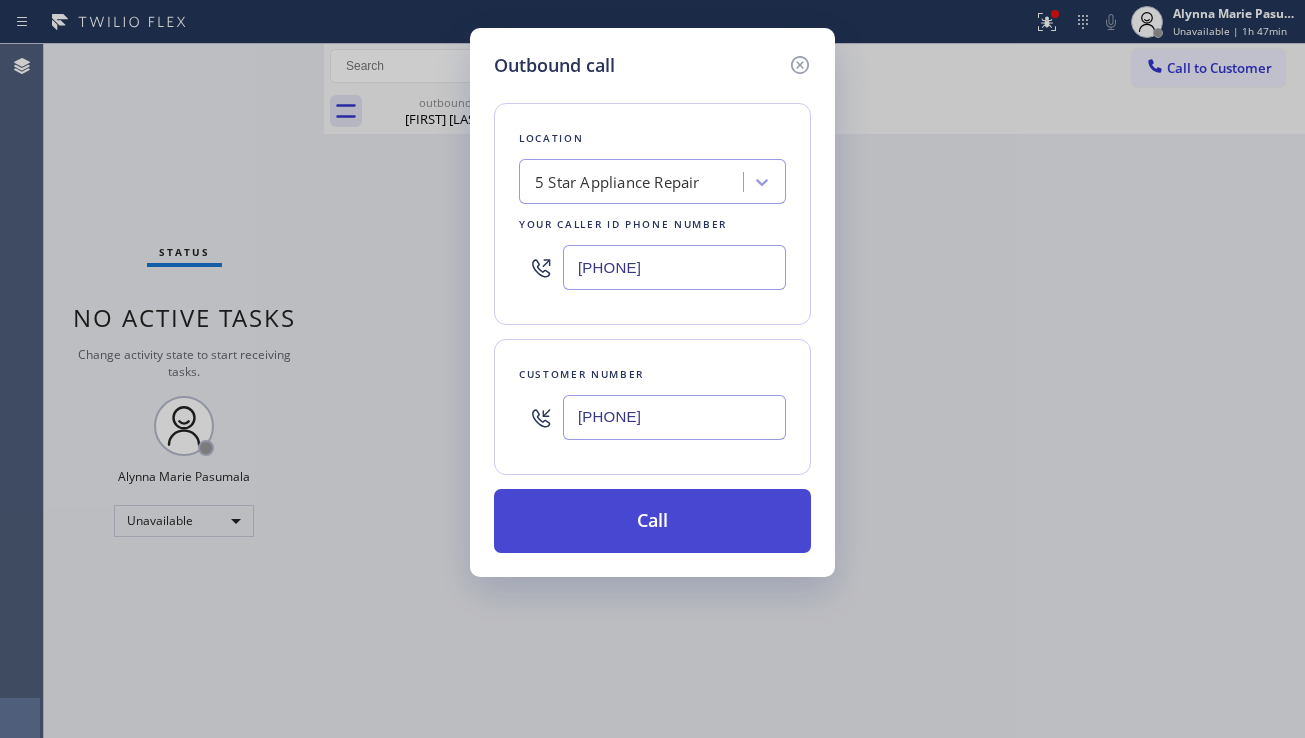 type on "[PHONE]" 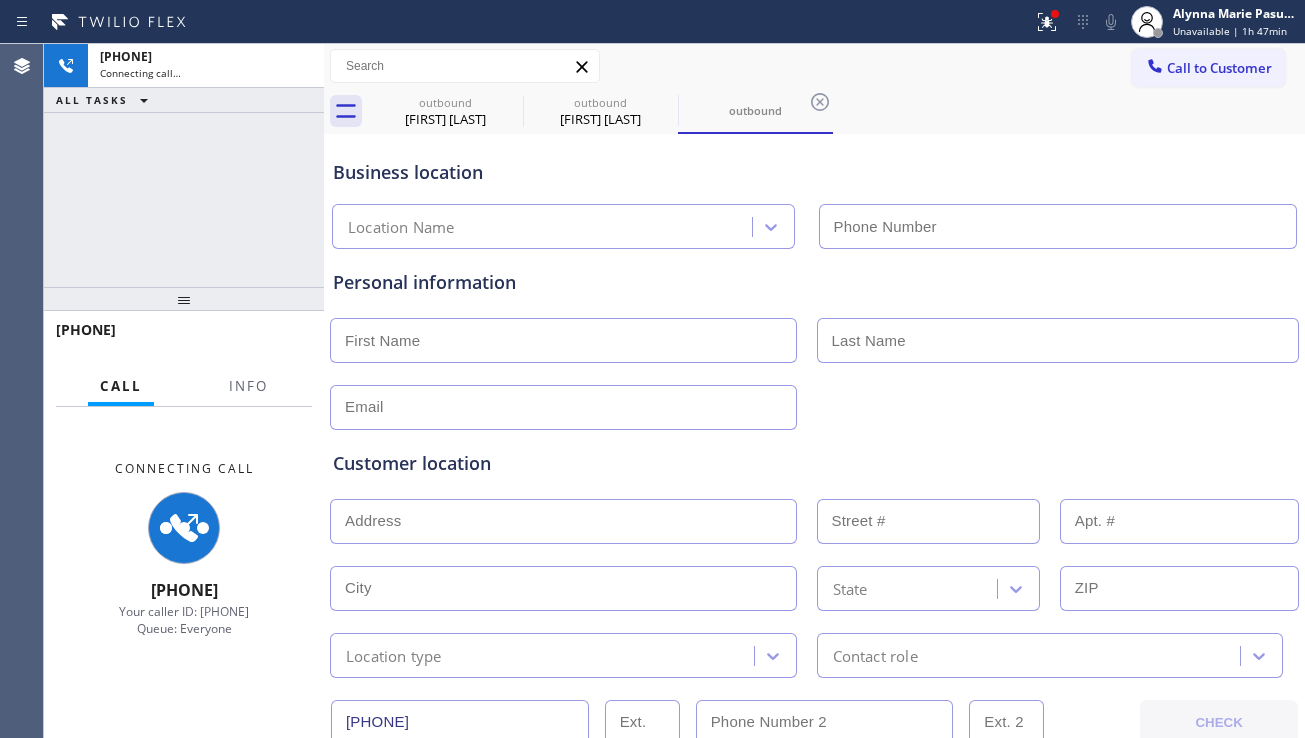 type on "[PHONE]" 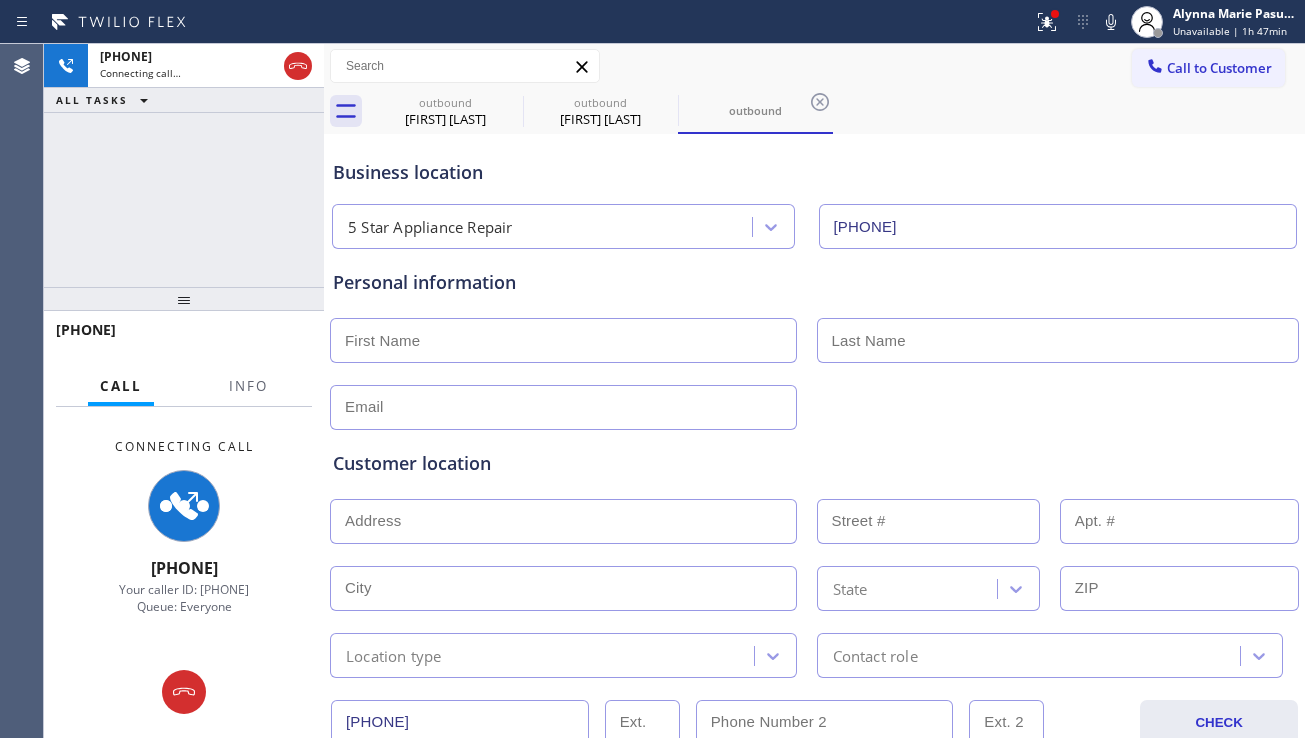 click on "Customer location >> ADD NEW ADDRESS << + NEW ADDRESS State Location type Contact role" at bounding box center (814, 554) 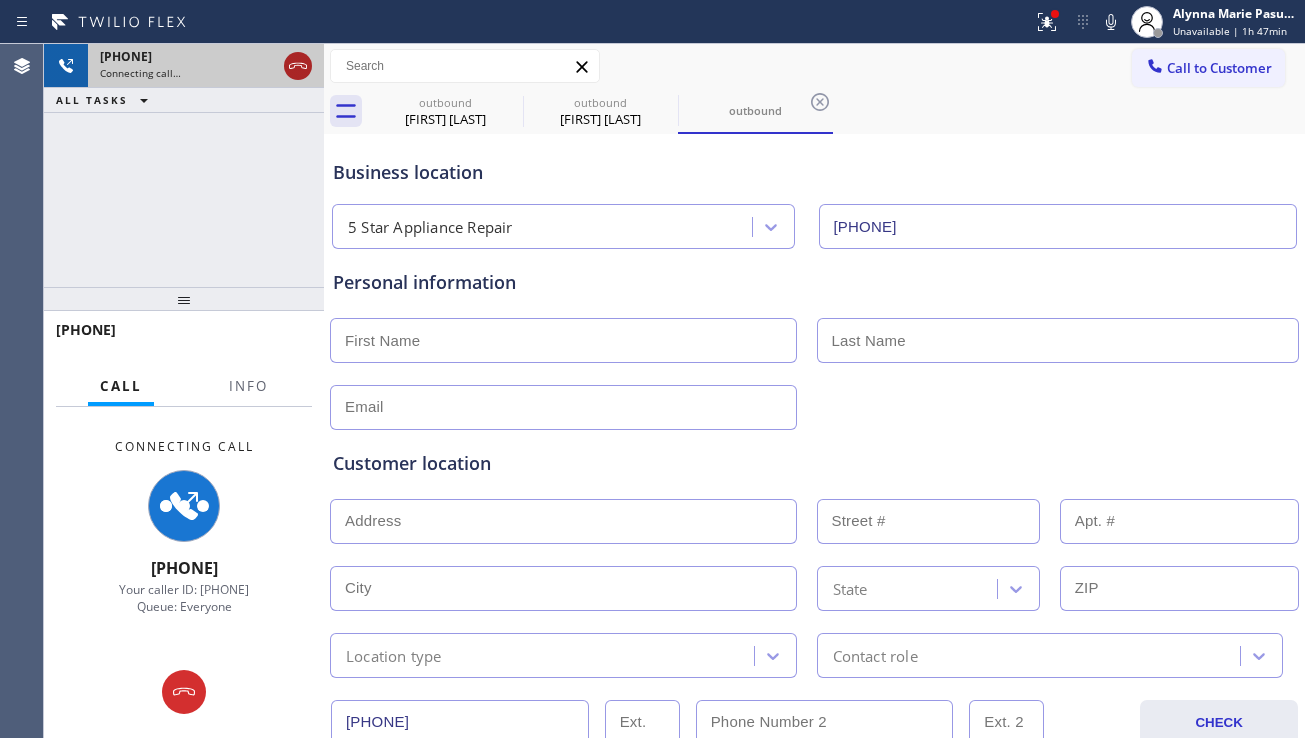 click 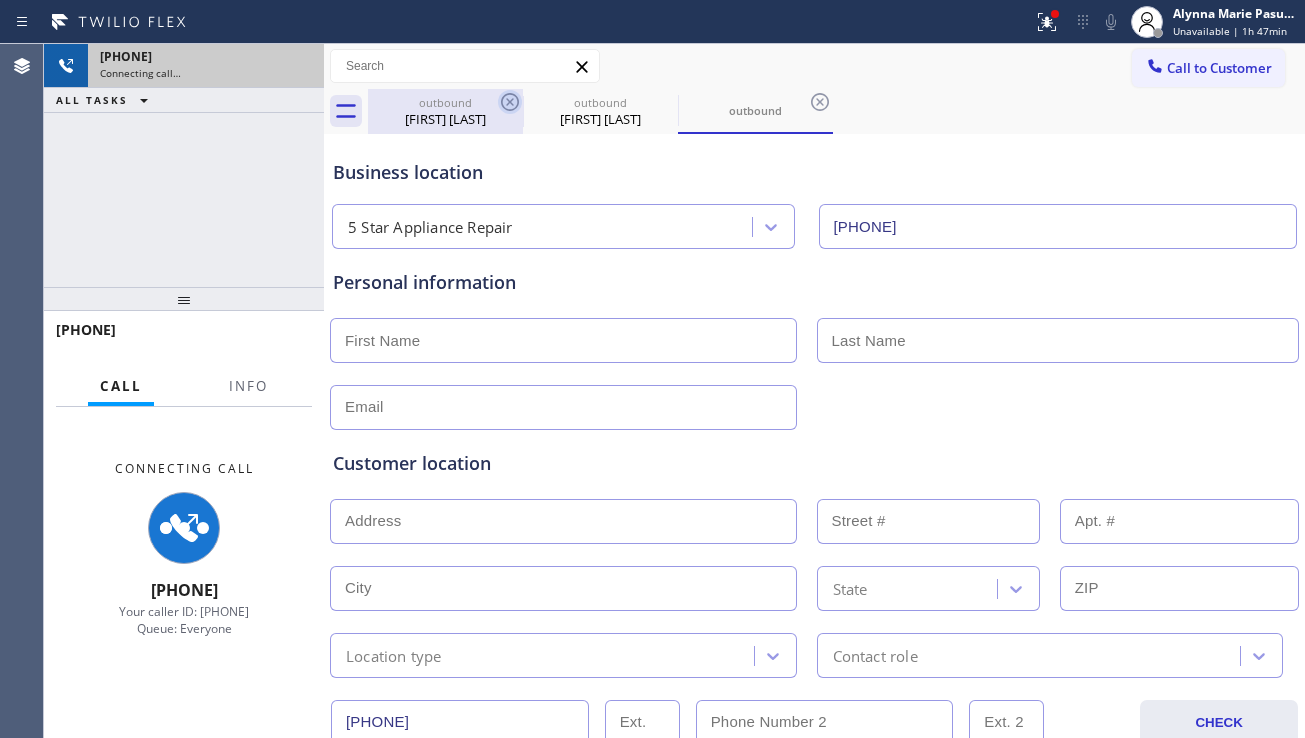 click 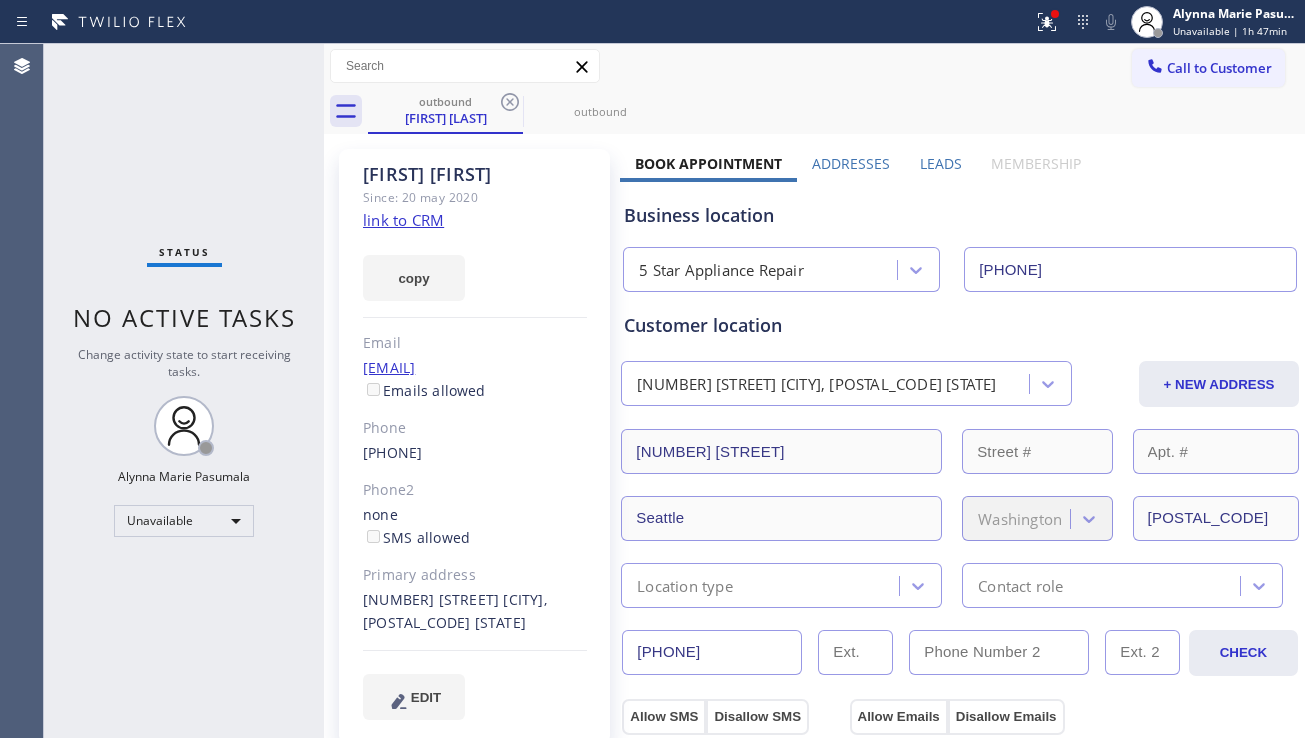 click 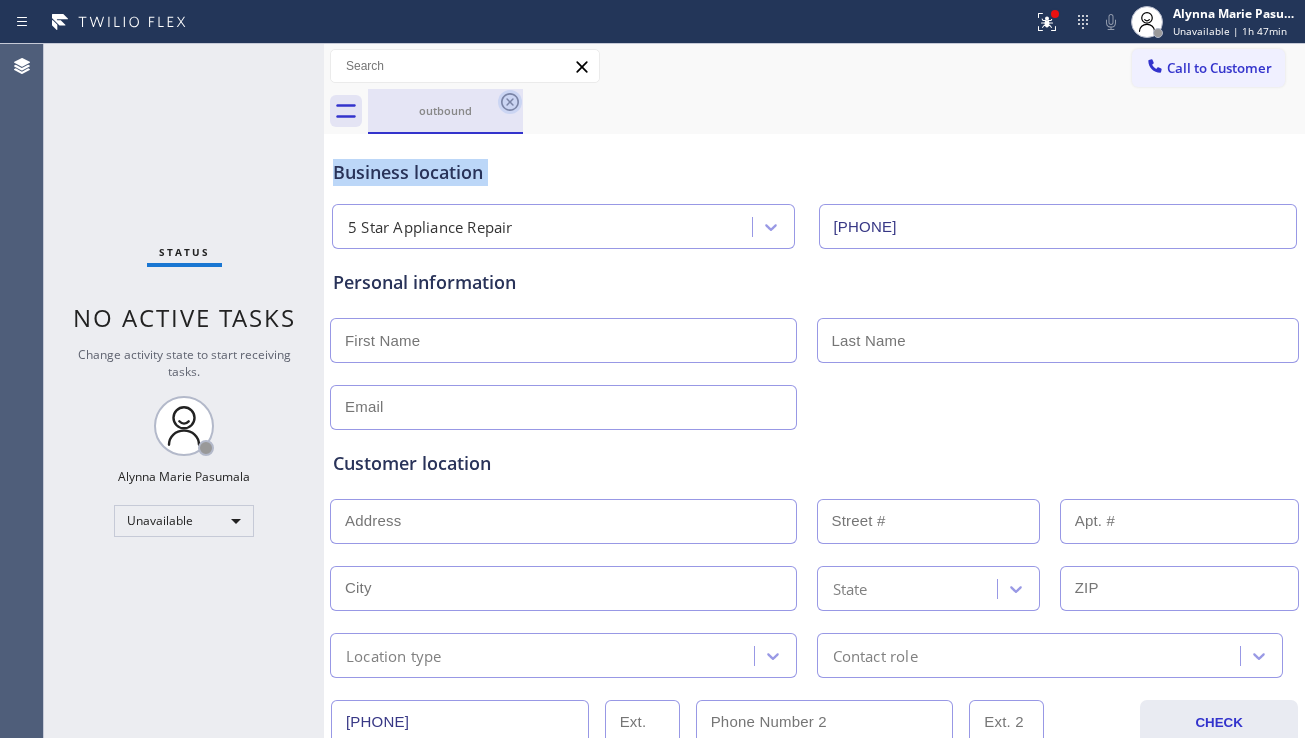 click 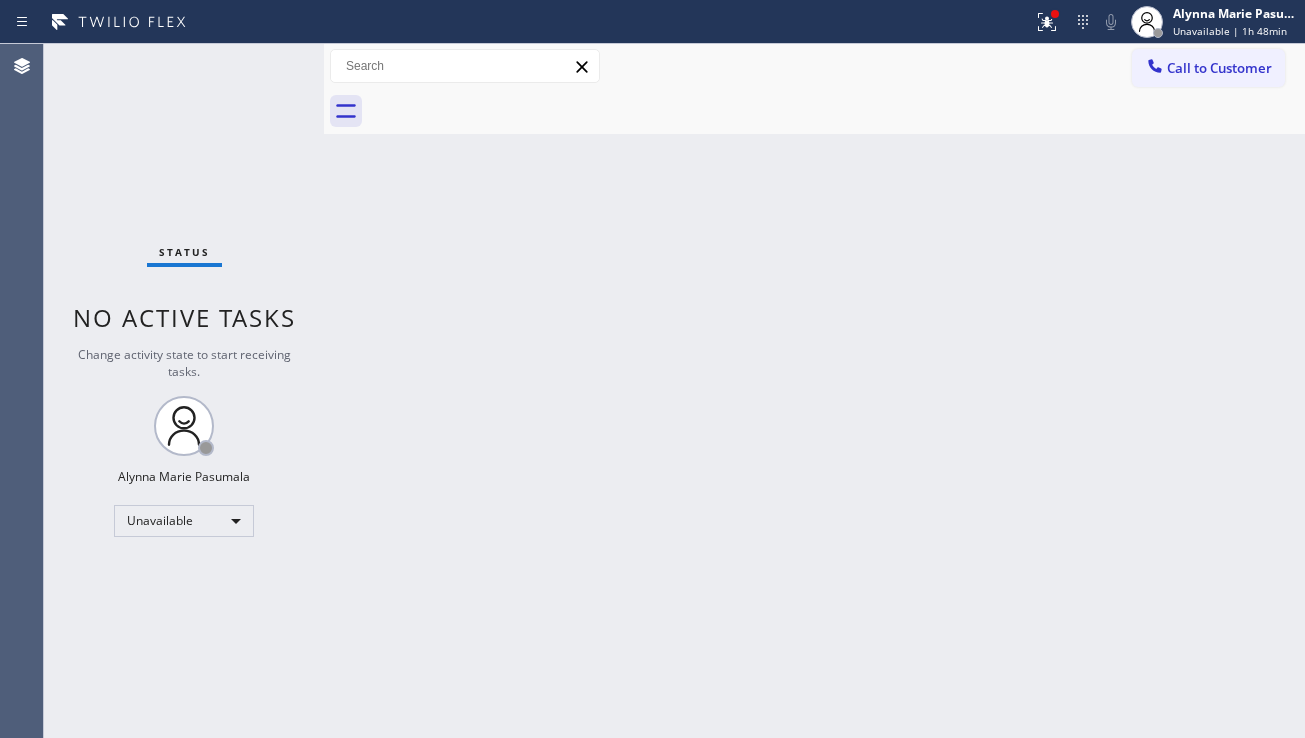 click on "Back to Dashboard Change Sender ID Customers Technicians Select a contact Outbound call Location Search location Your caller id phone number Customer number Call Customer info Name   Phone none Address none Change Sender ID HVAC [PHONE] 5 Star Appliance [PHONE] Appliance Repair [PHONE] Plumbing [PHONE] Air Duct Cleaning [PHONE]  Electricians [PHONE] Cancel Change Check personal SMS Reset Change No tabs Call to Customer Outbound call Location 5 Star Appliance Repair Your caller id phone number [PHONE] Customer number Call Outbound call Technician Search Technician Your caller id phone number Your caller id phone number Call" at bounding box center [814, 391] 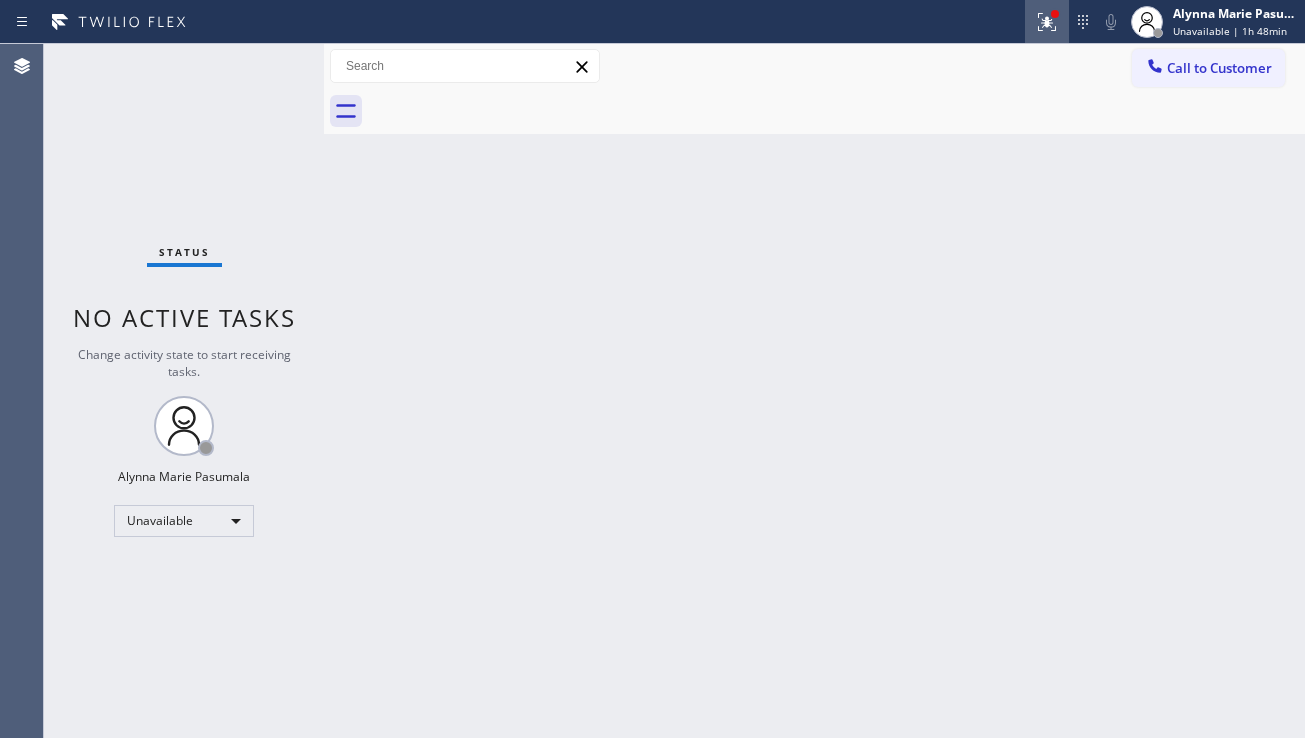 click 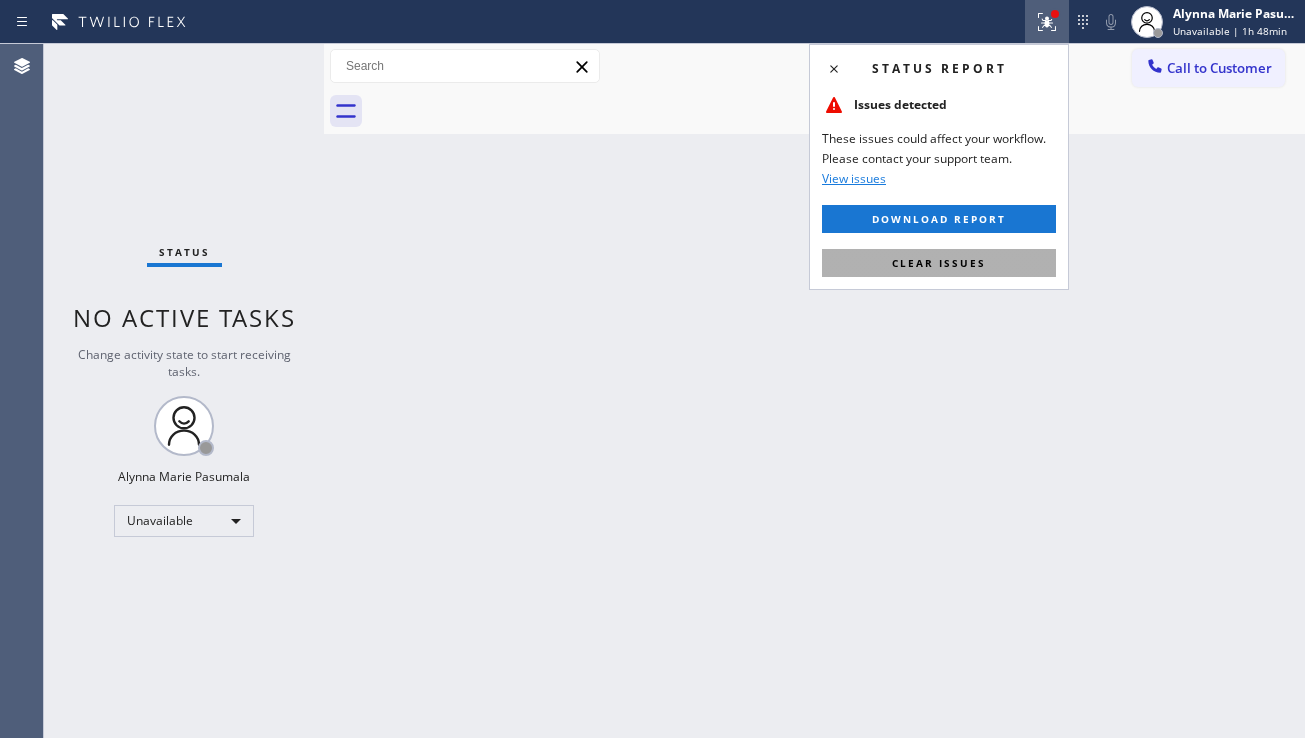 click on "Clear issues" at bounding box center (939, 263) 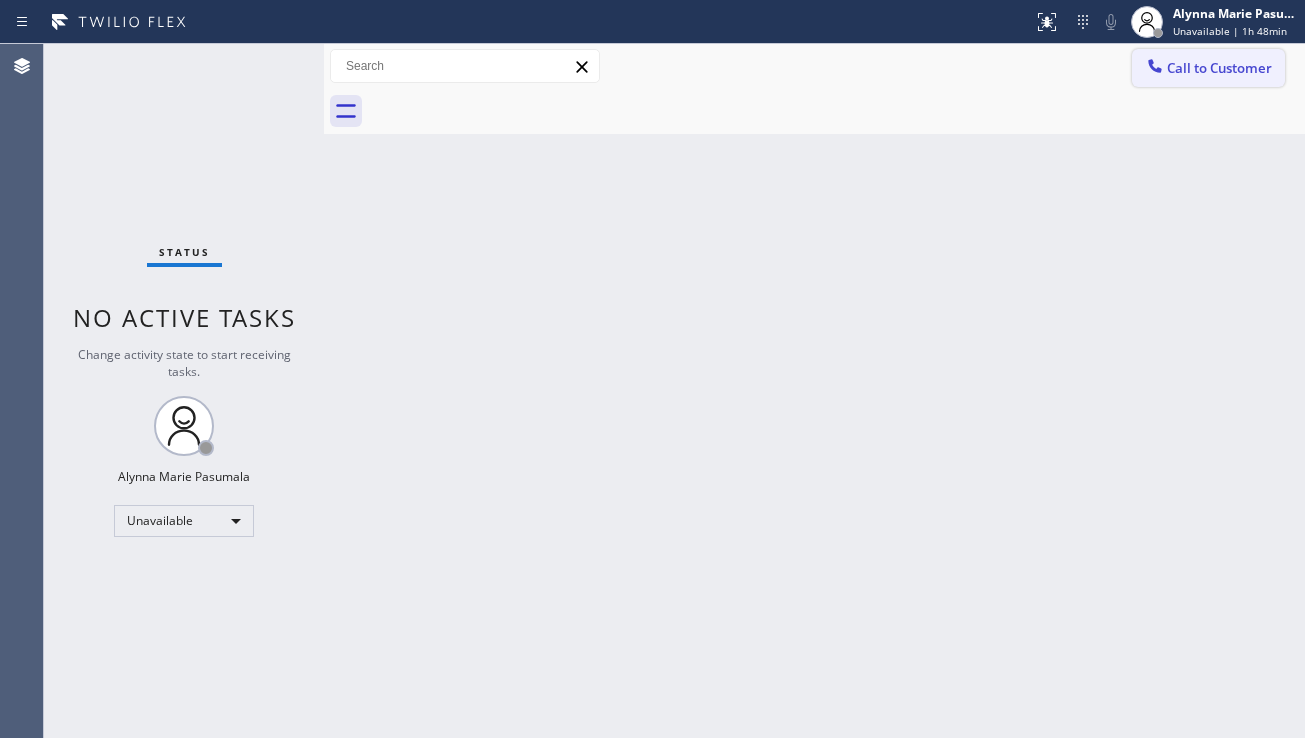 click on "Call to Customer" at bounding box center [1219, 68] 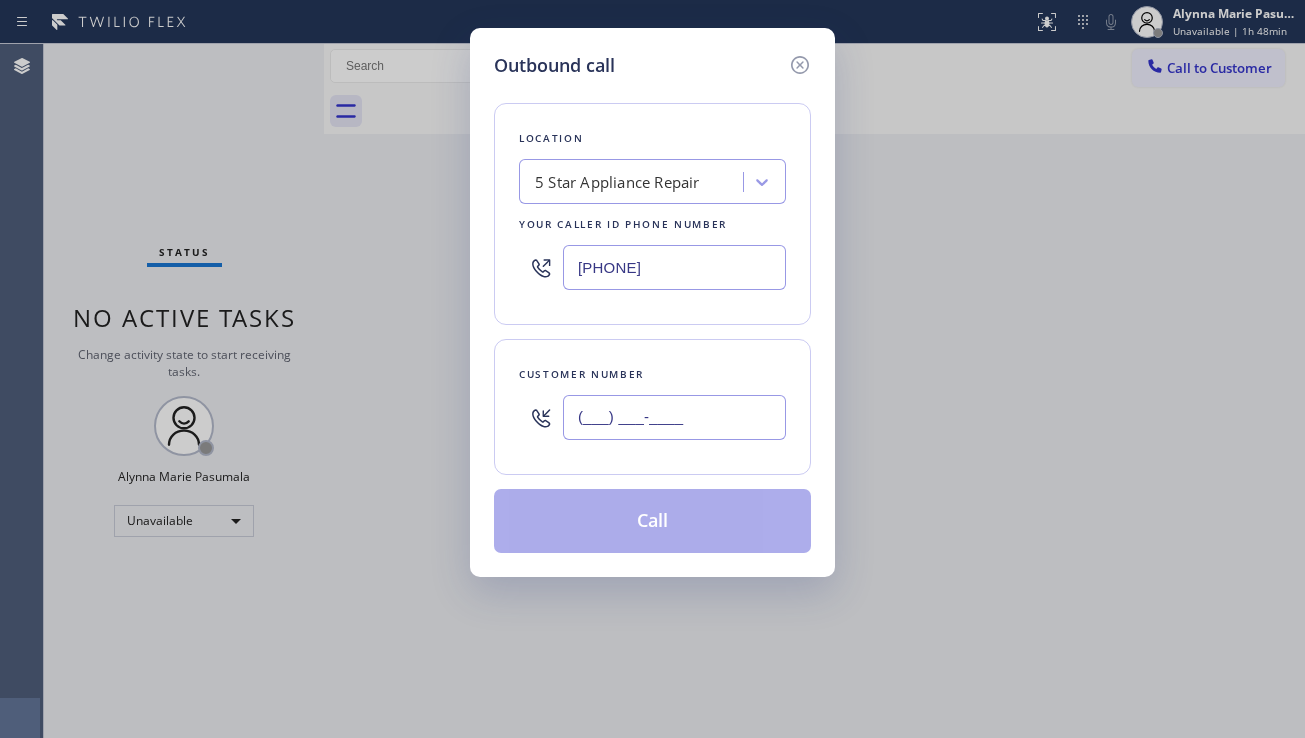 click on "(___) ___-____" at bounding box center (674, 417) 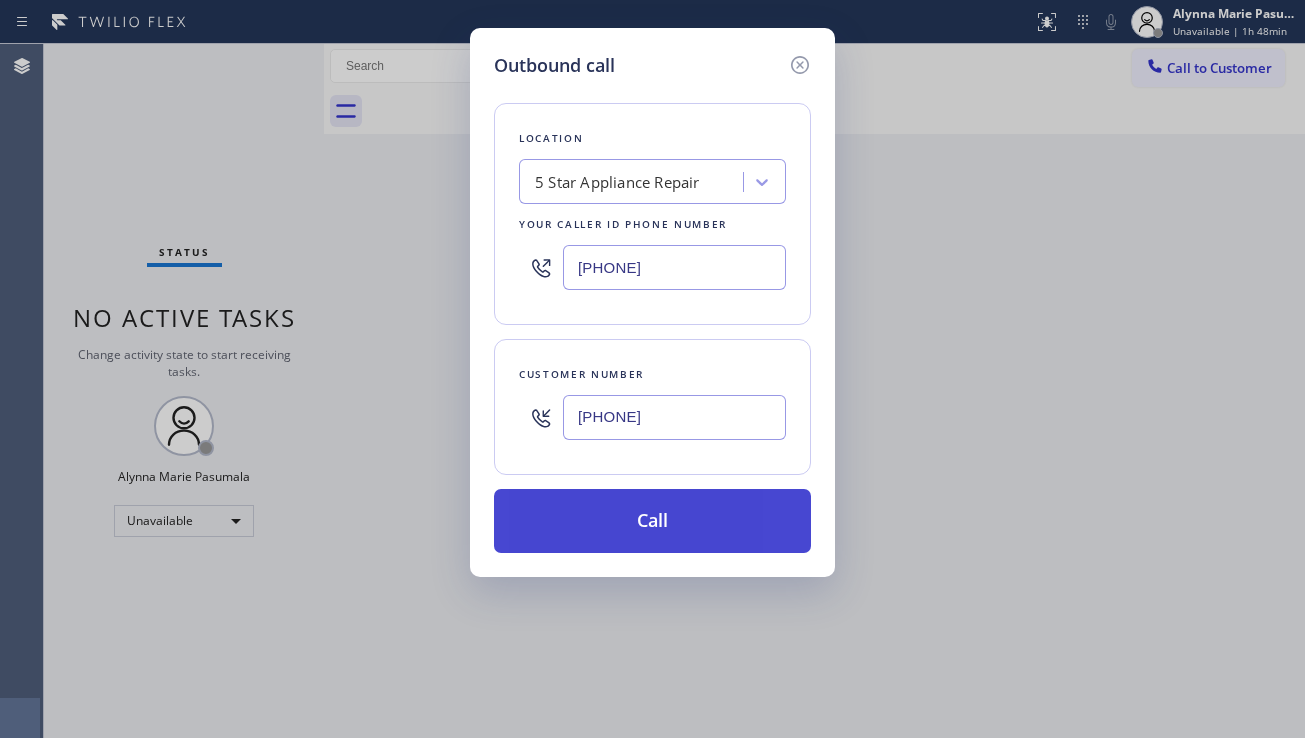 type on "[PHONE]" 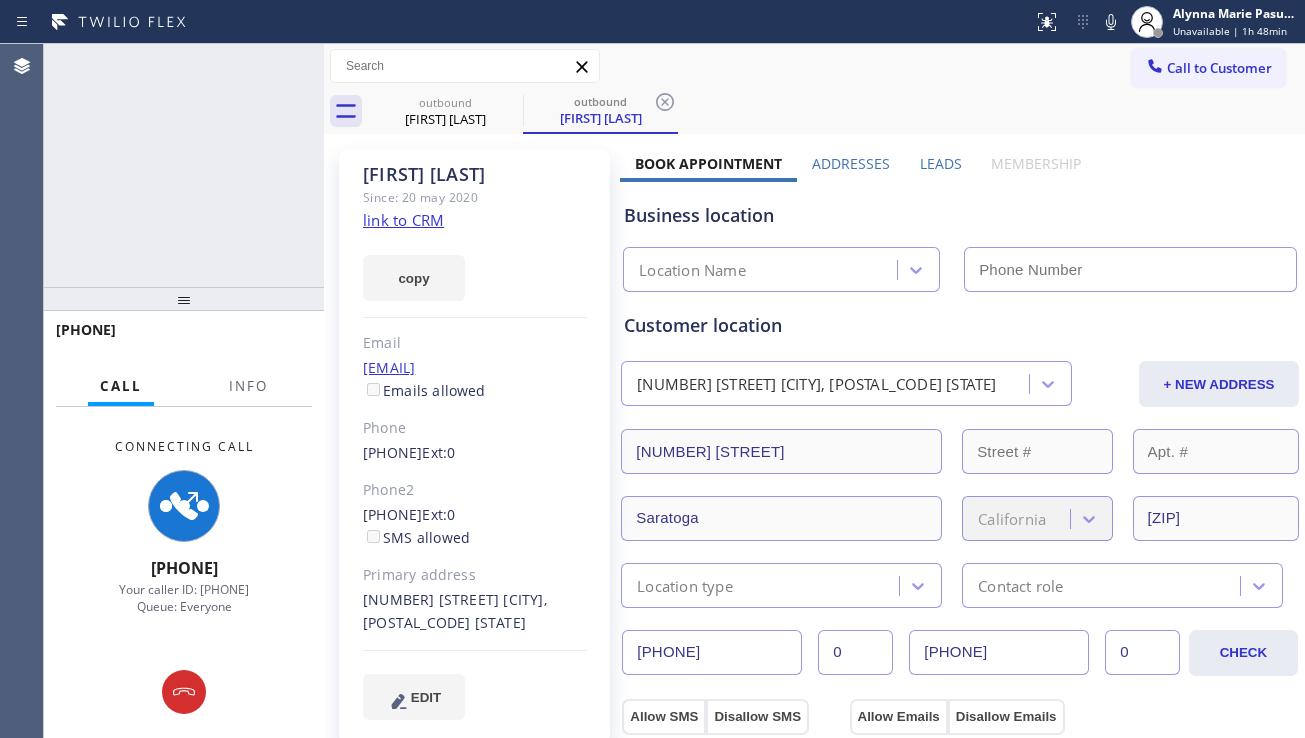 type on "[PHONE]" 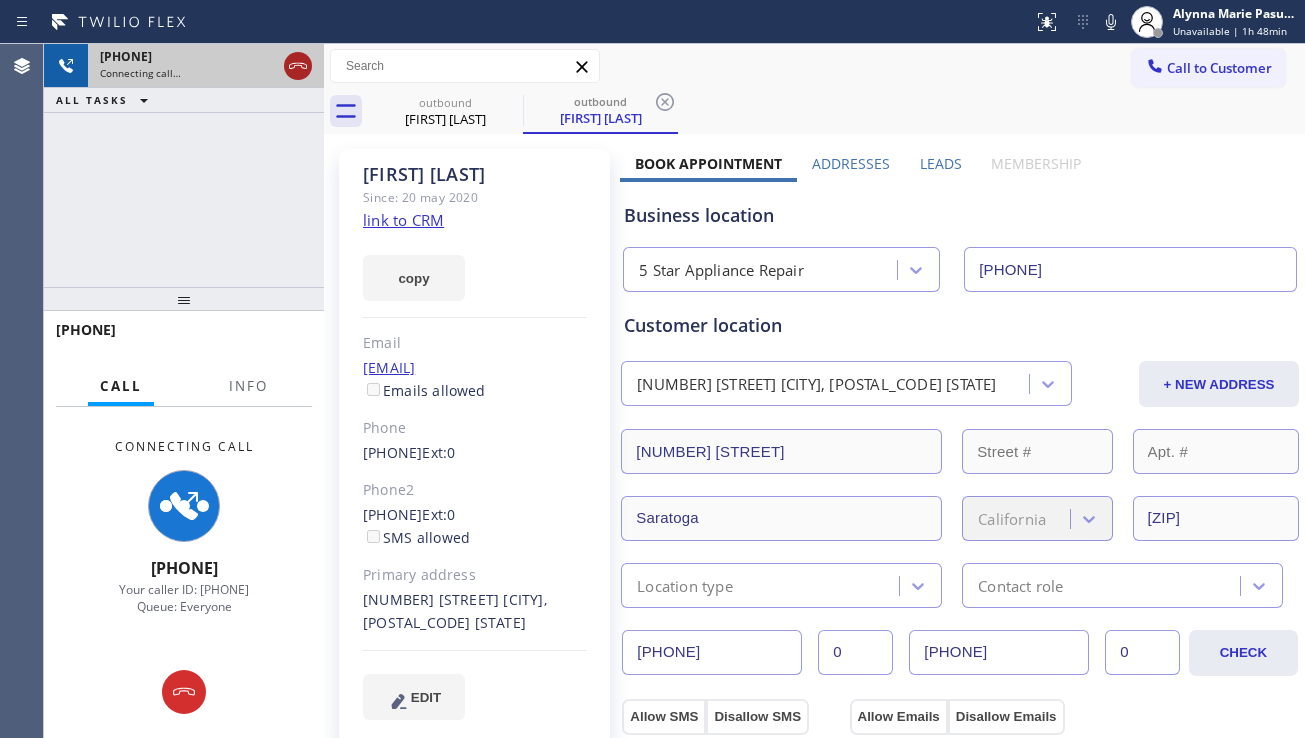 click 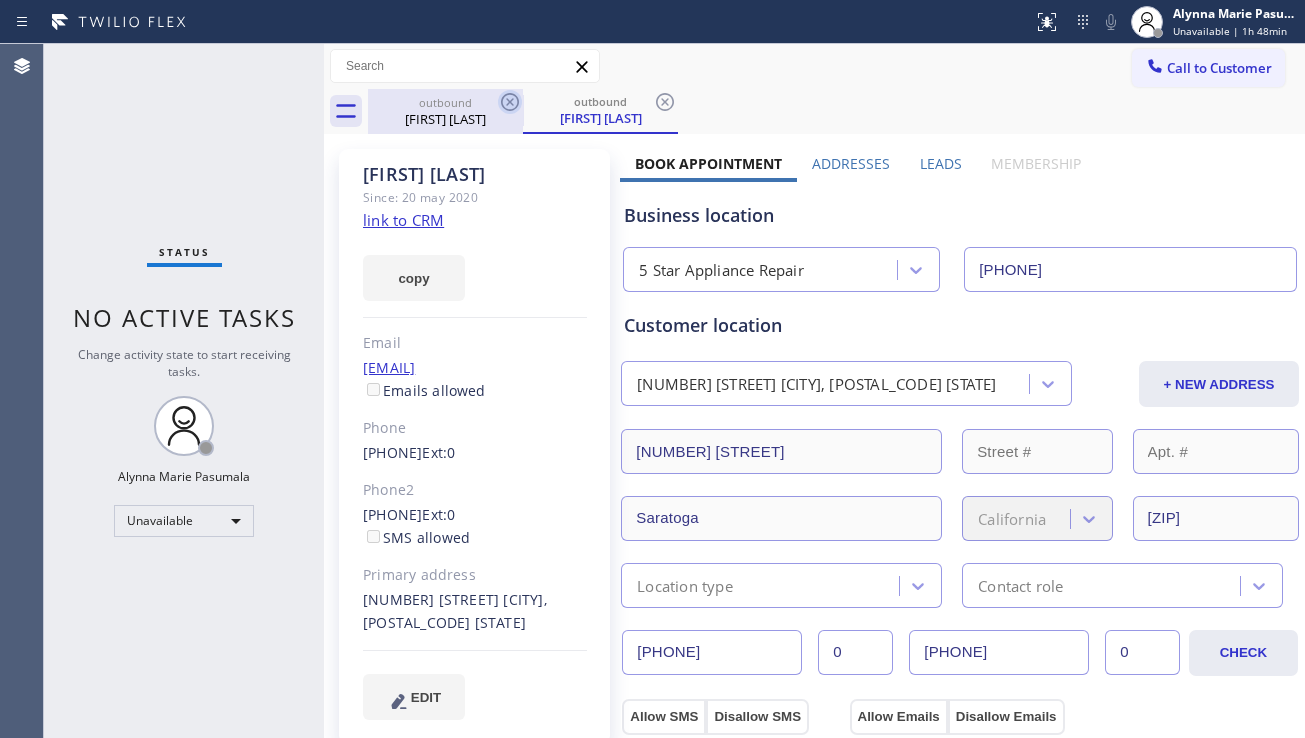 click 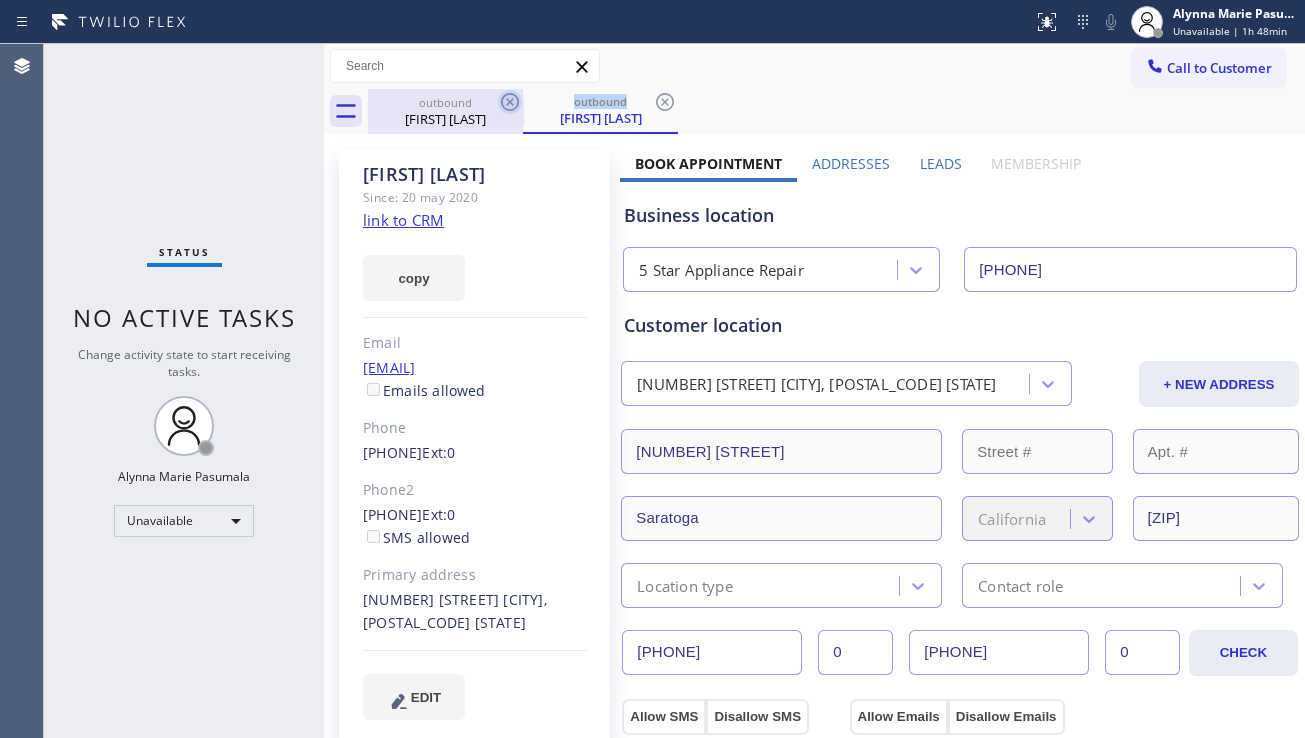 click 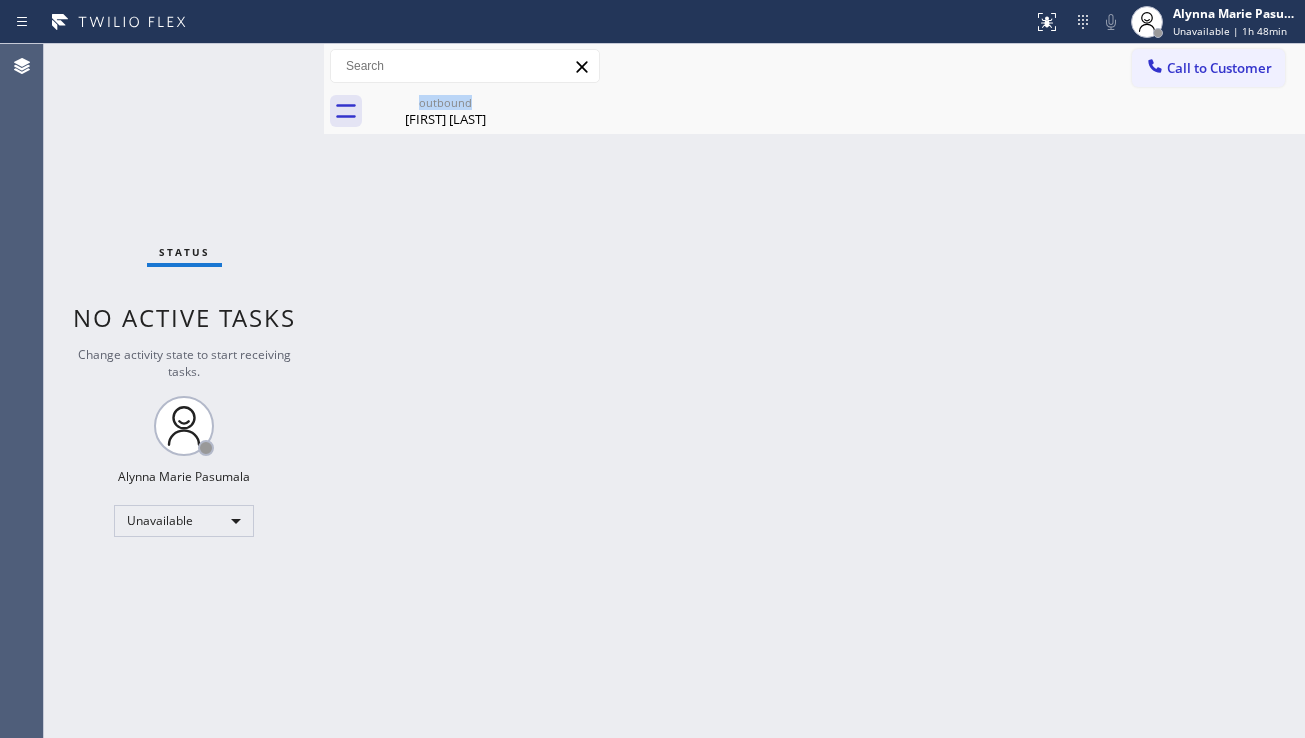 click on "outbound [FIRST] [LAST]" at bounding box center (445, 111) 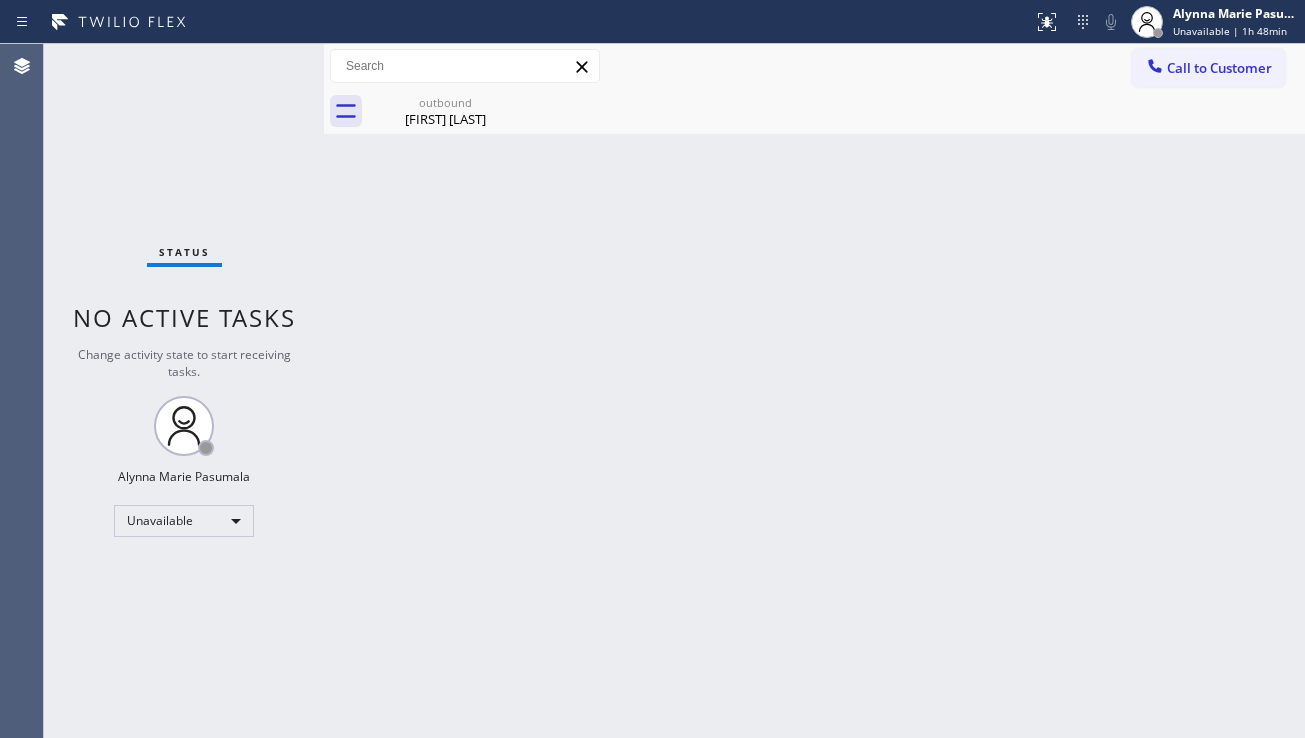 click 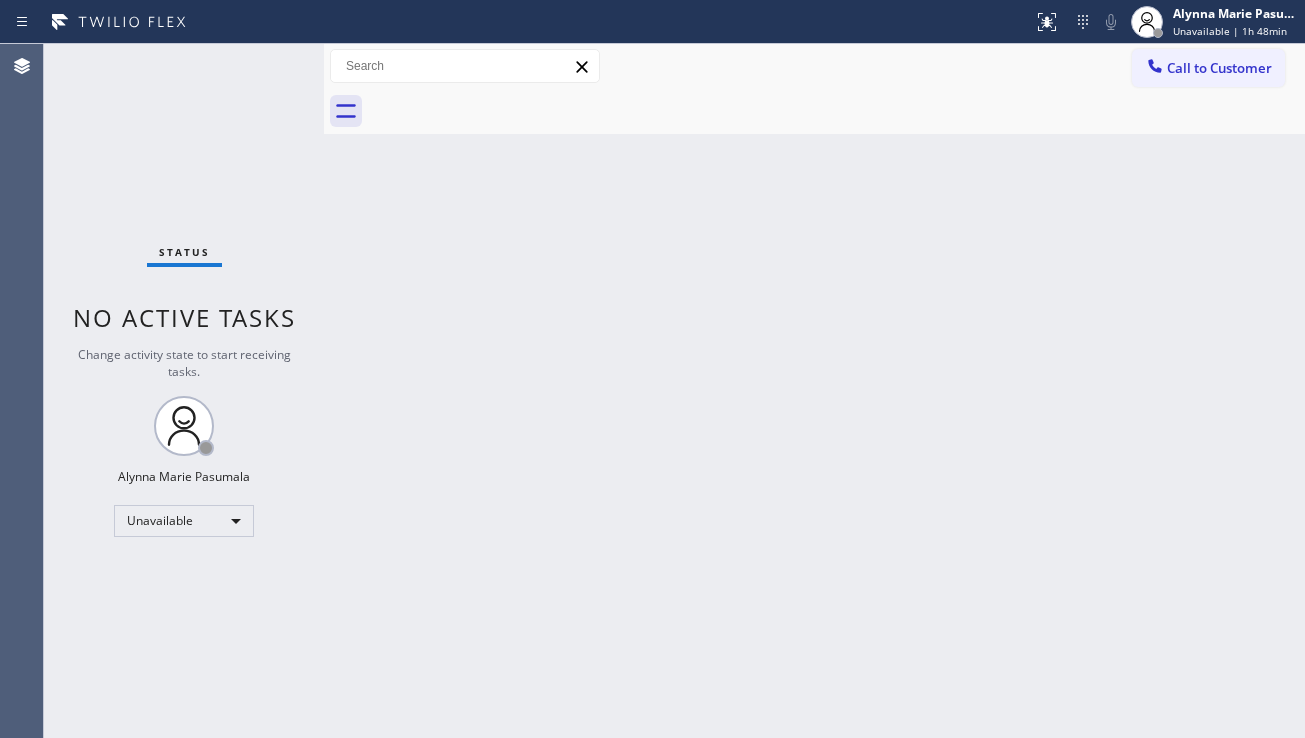 click at bounding box center [836, 111] 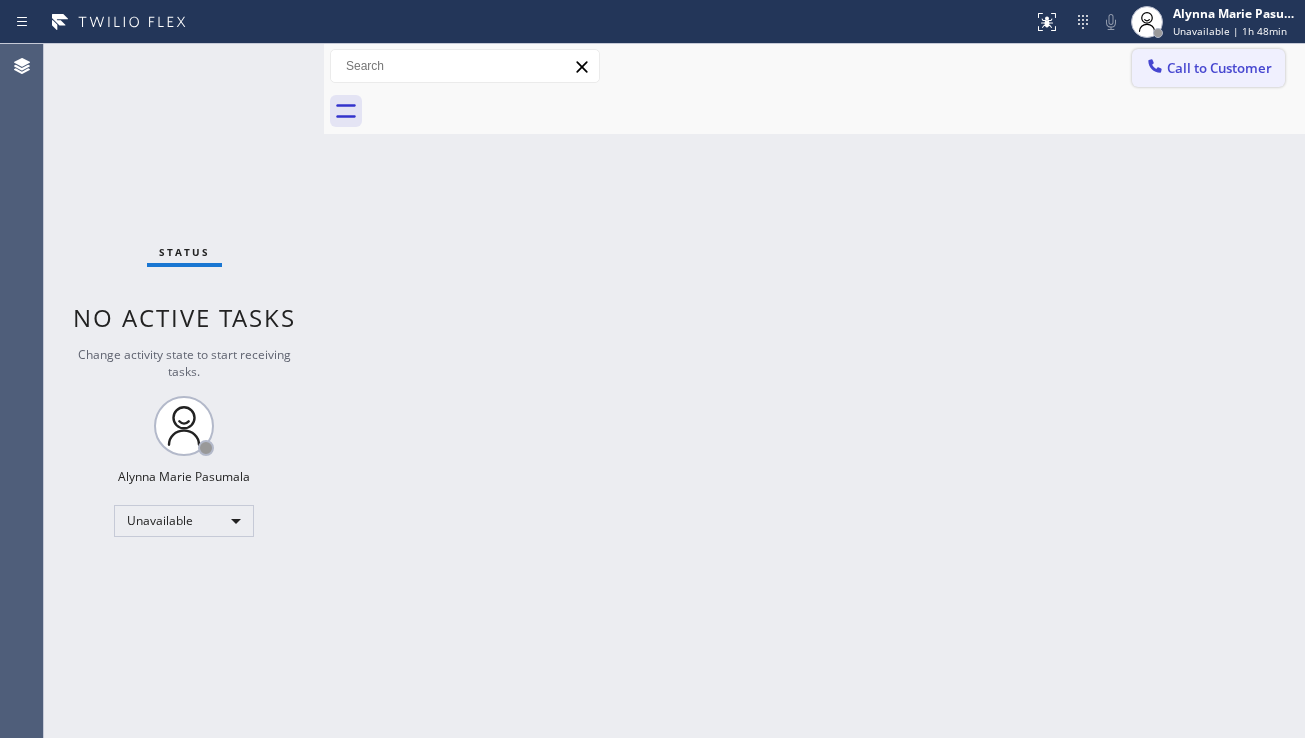 click on "Call to Customer" at bounding box center (1219, 68) 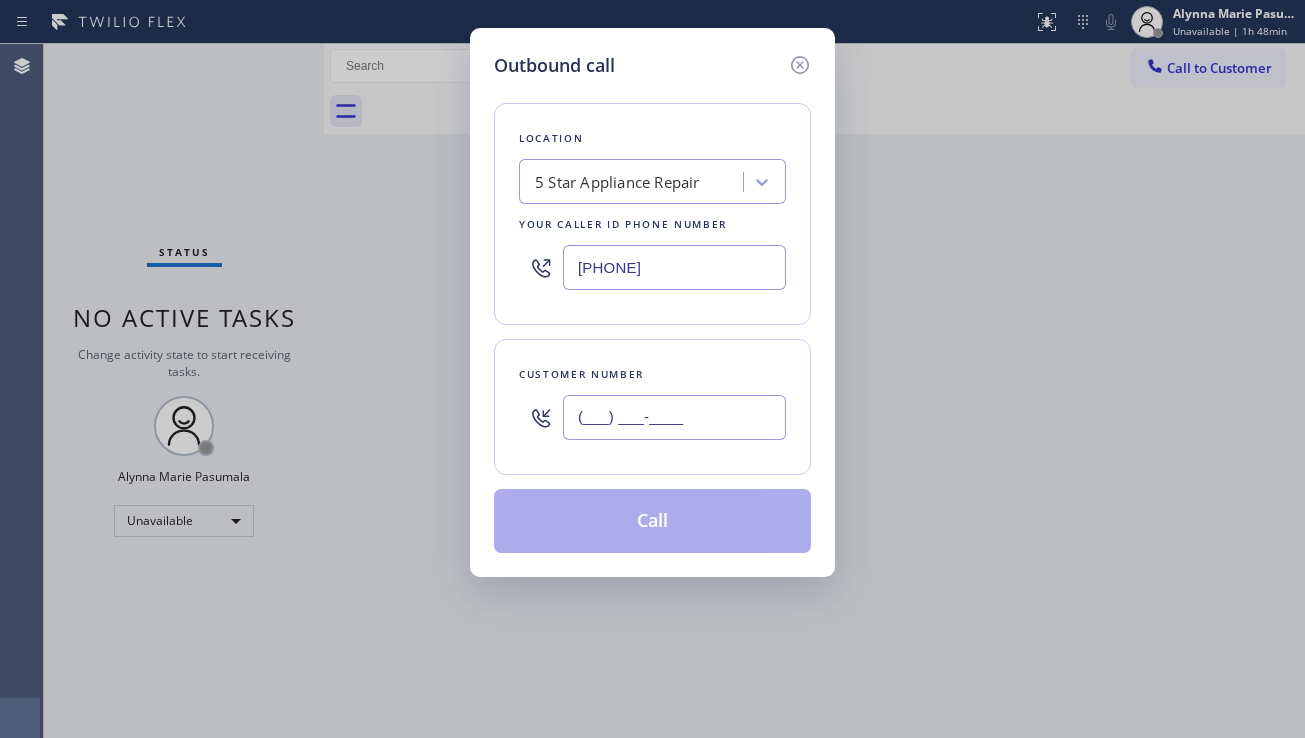 click on "(___) ___-____" at bounding box center [674, 417] 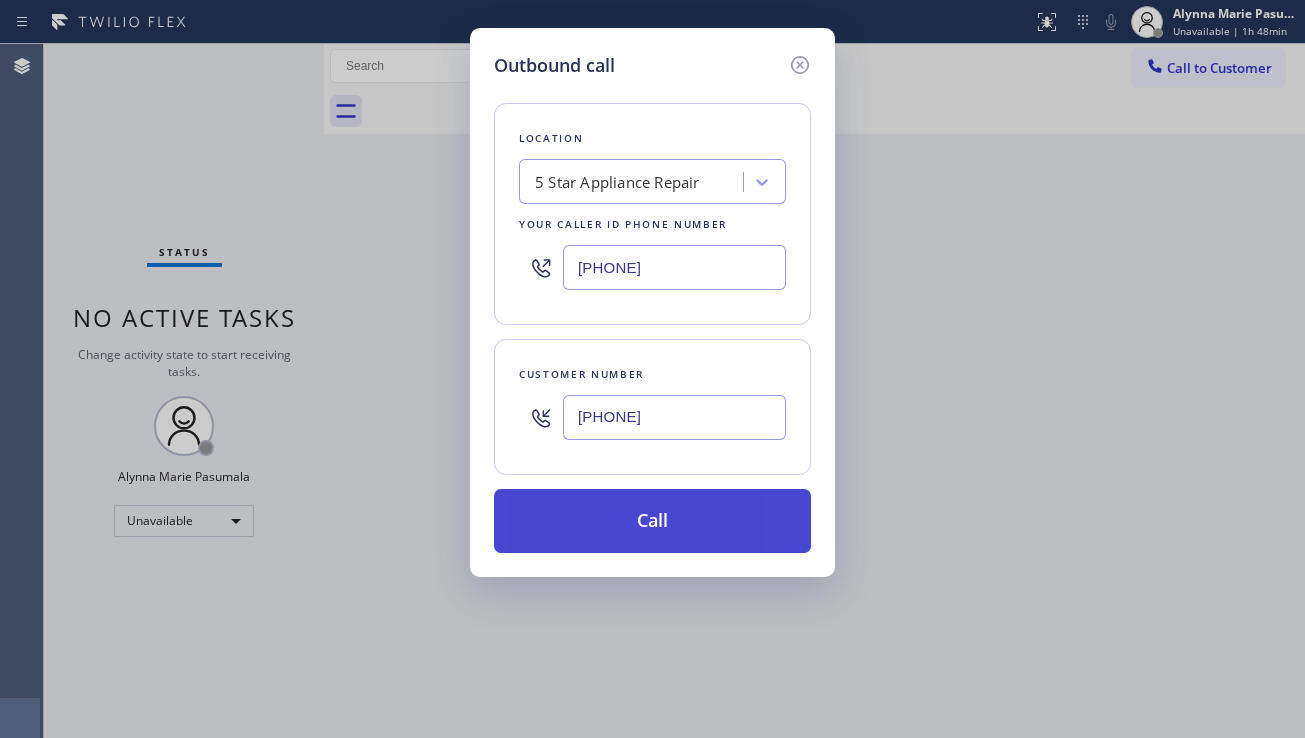 type on "[PHONE]" 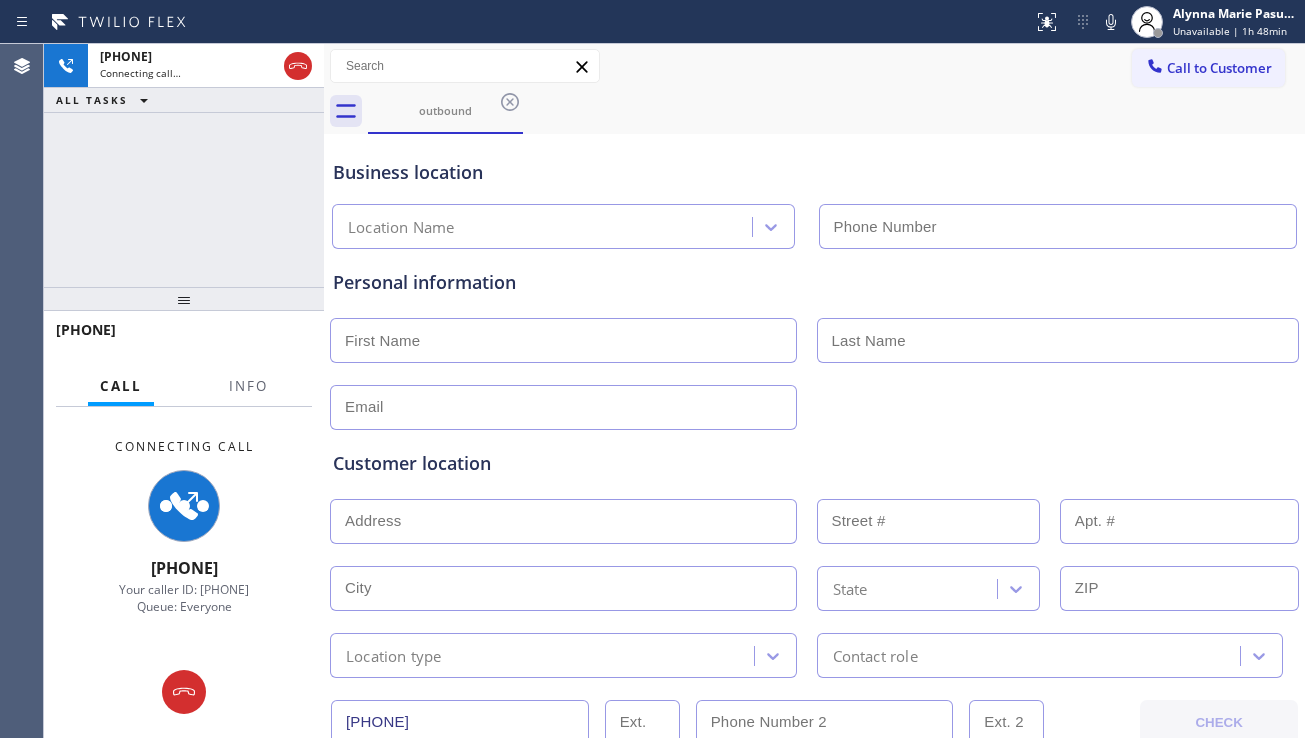 type on "[PHONE]" 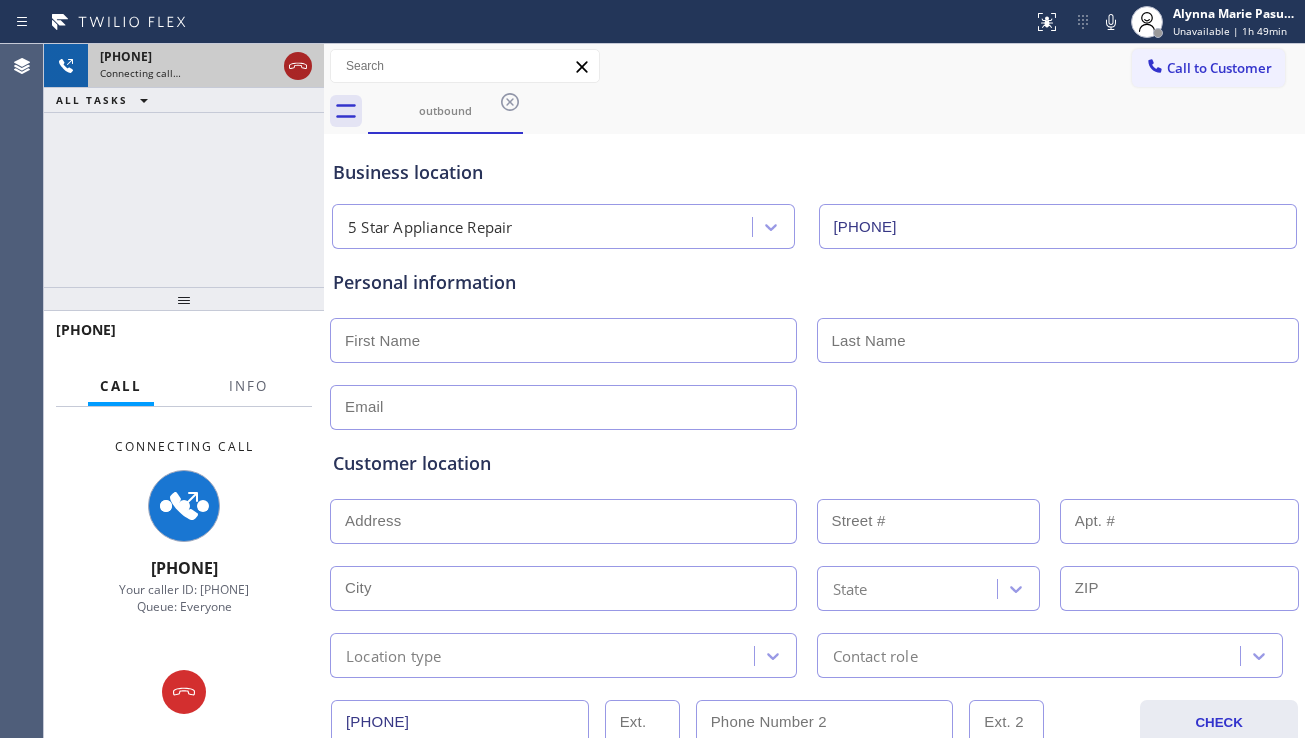 click 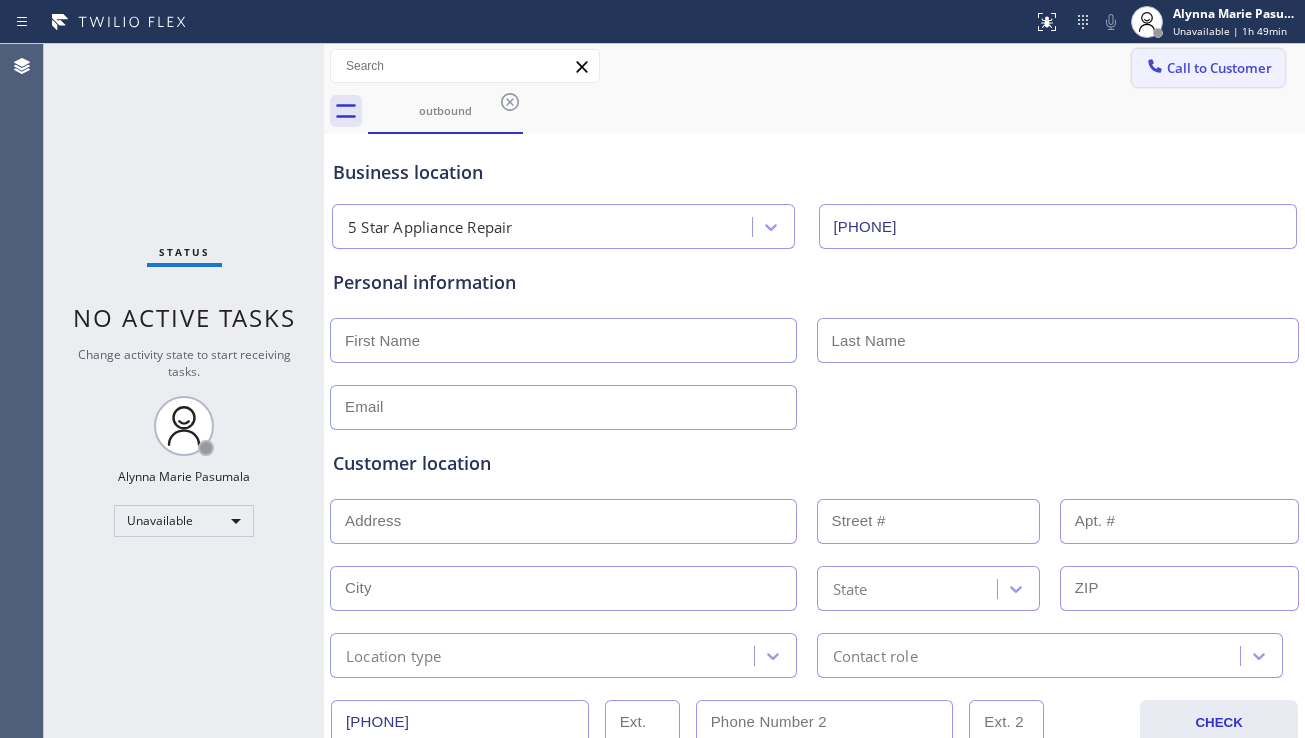 click on "Call to Customer" at bounding box center [1219, 68] 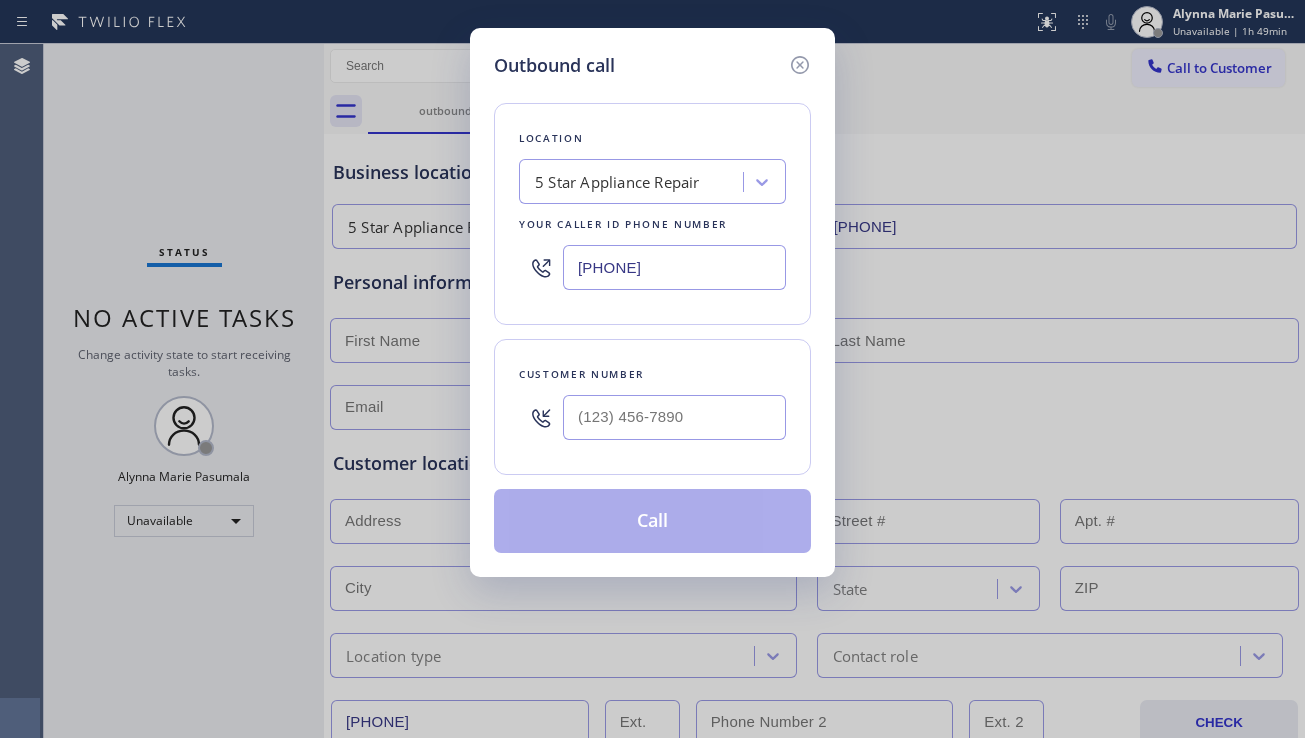 click at bounding box center [674, 417] 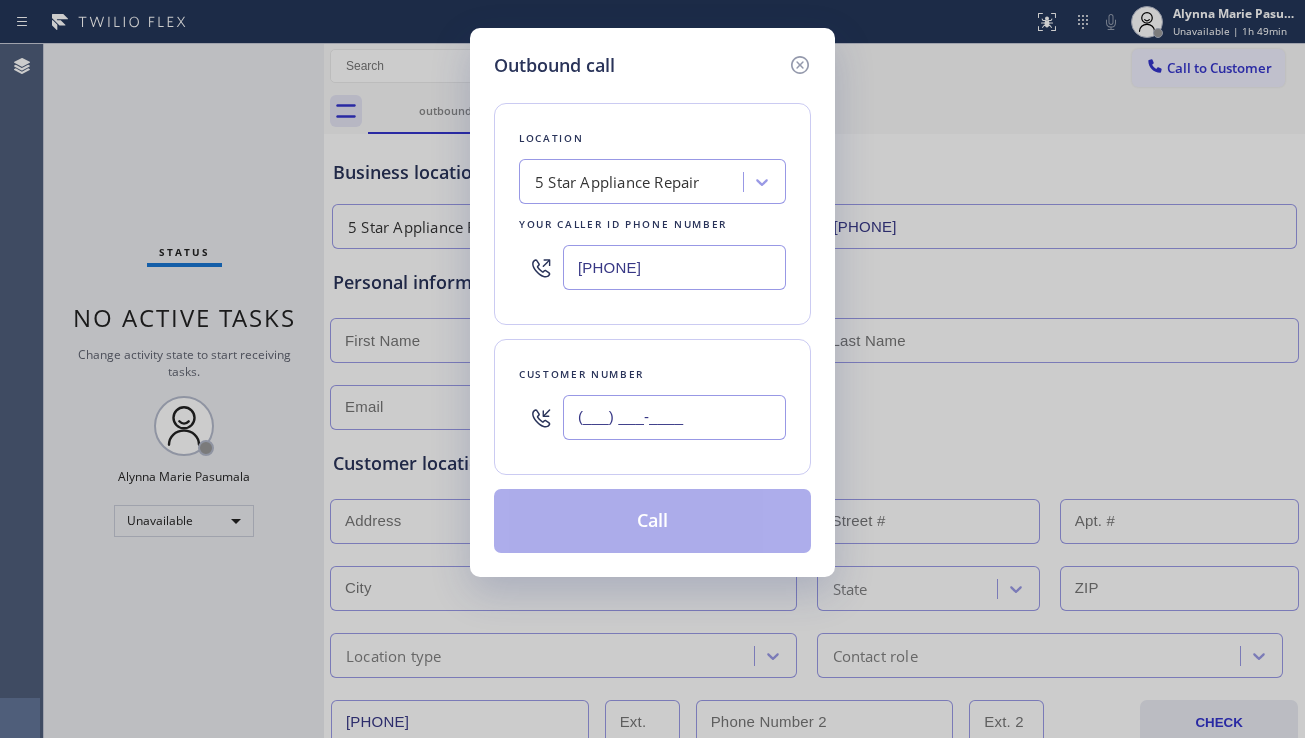click on "(___) ___-____" at bounding box center [674, 417] 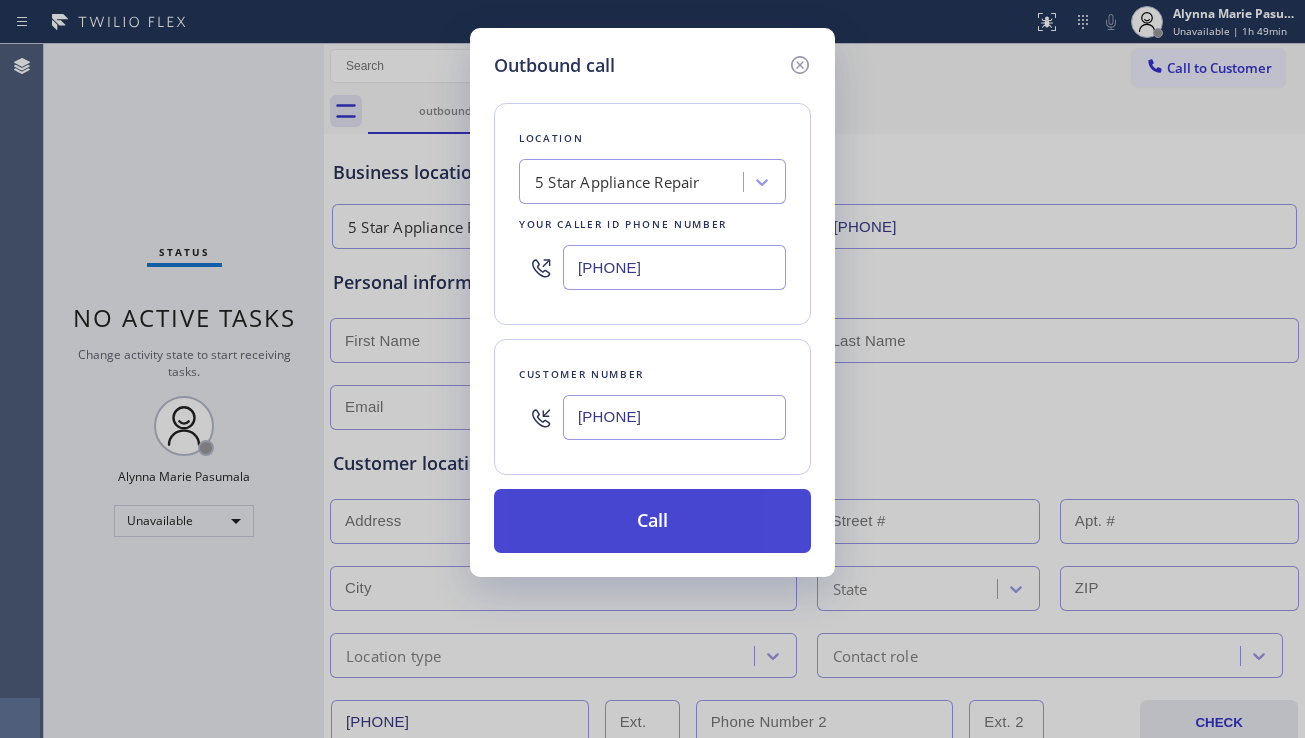 type on "[PHONE]" 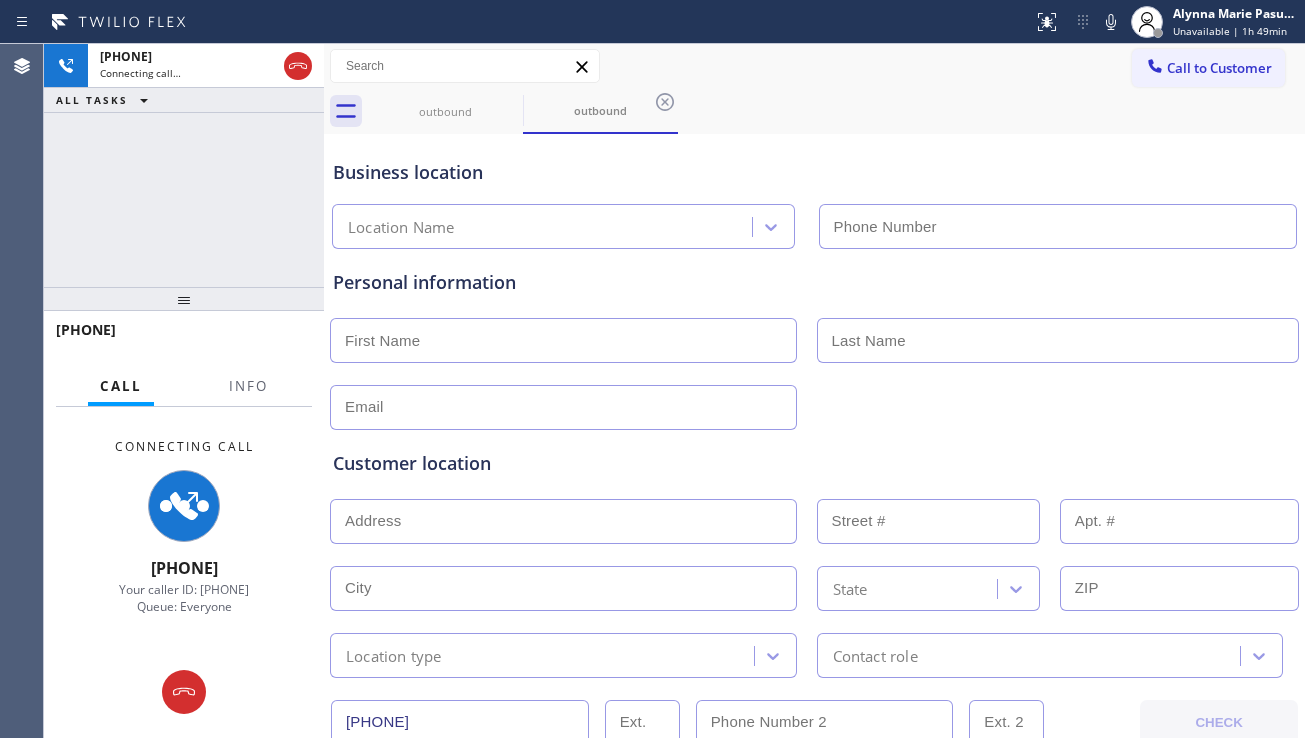 type on "[PHONE]" 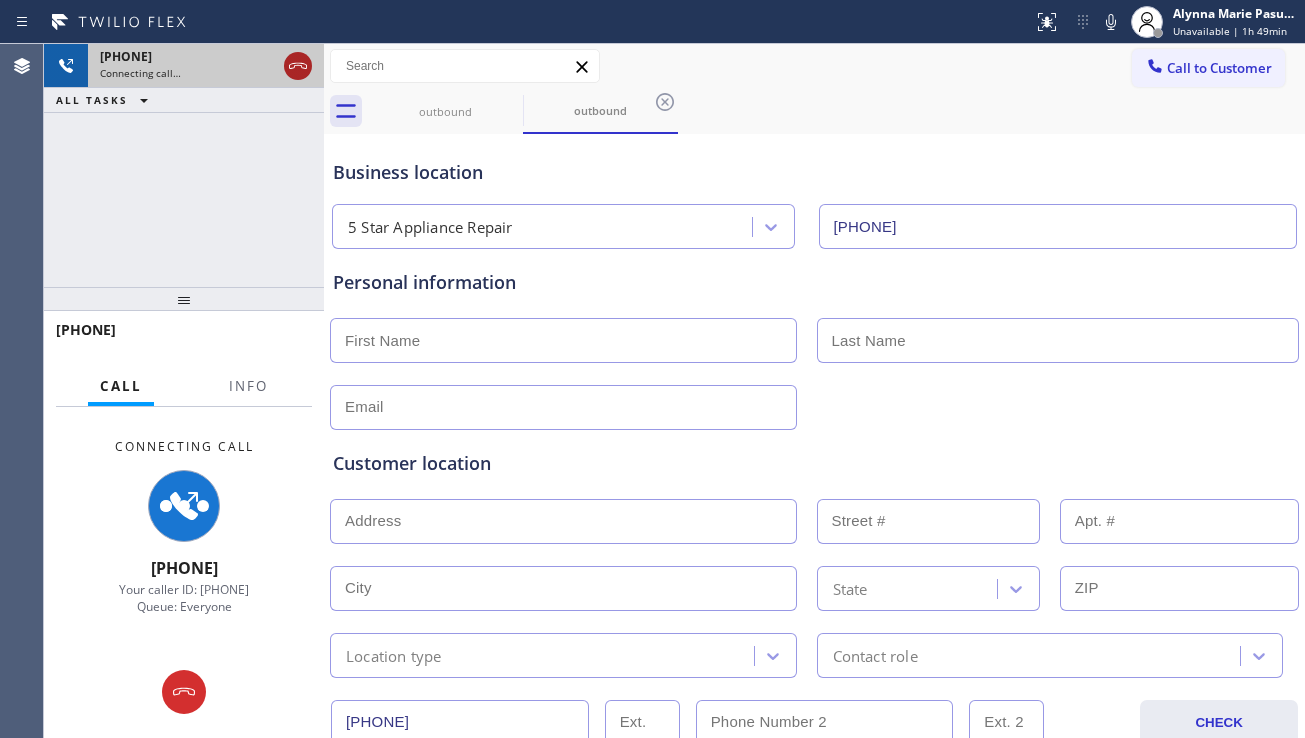 click 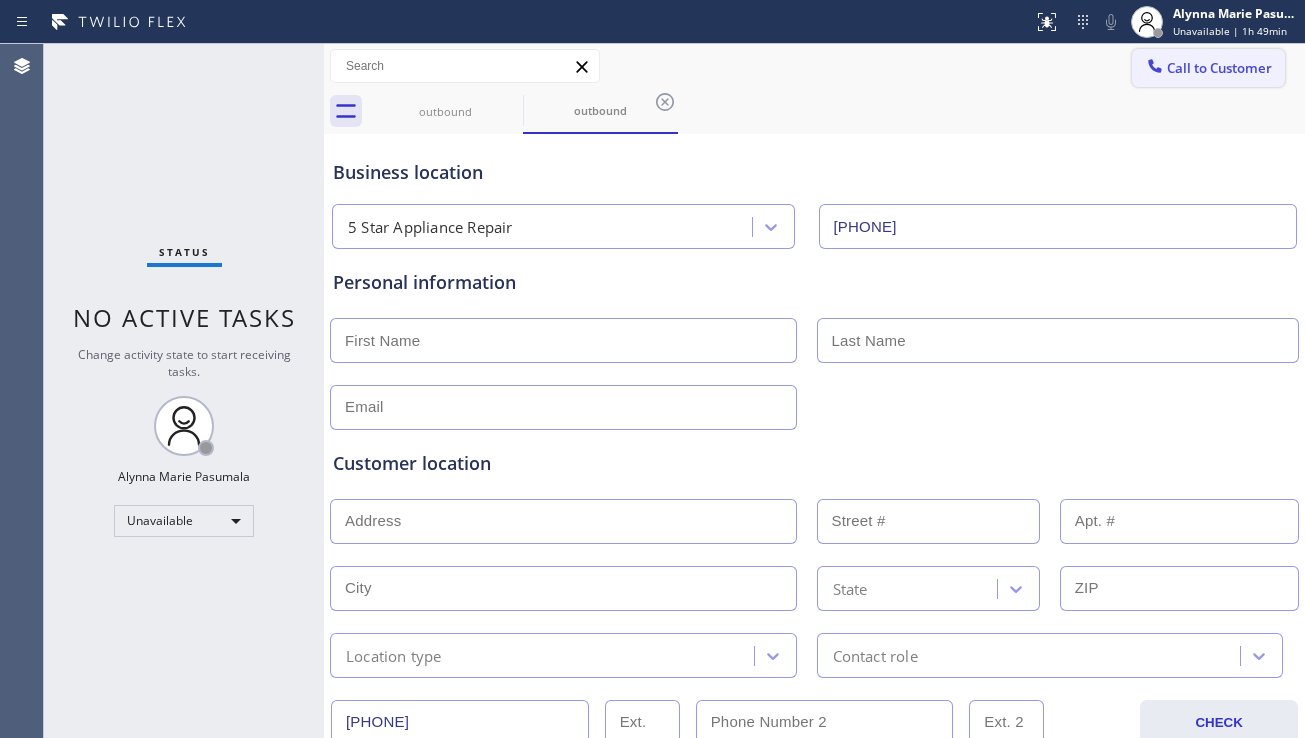 click on "Call to Customer" at bounding box center [1208, 68] 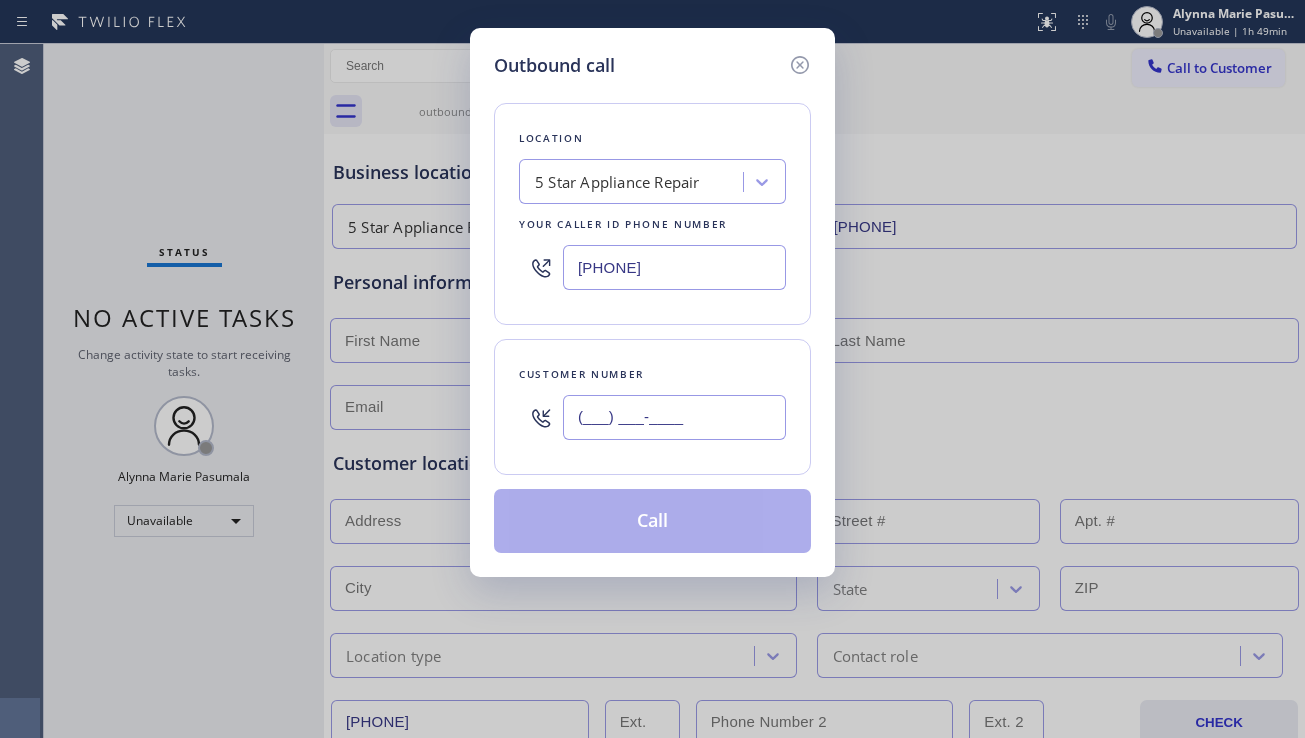 click on "(___) ___-____" at bounding box center [674, 417] 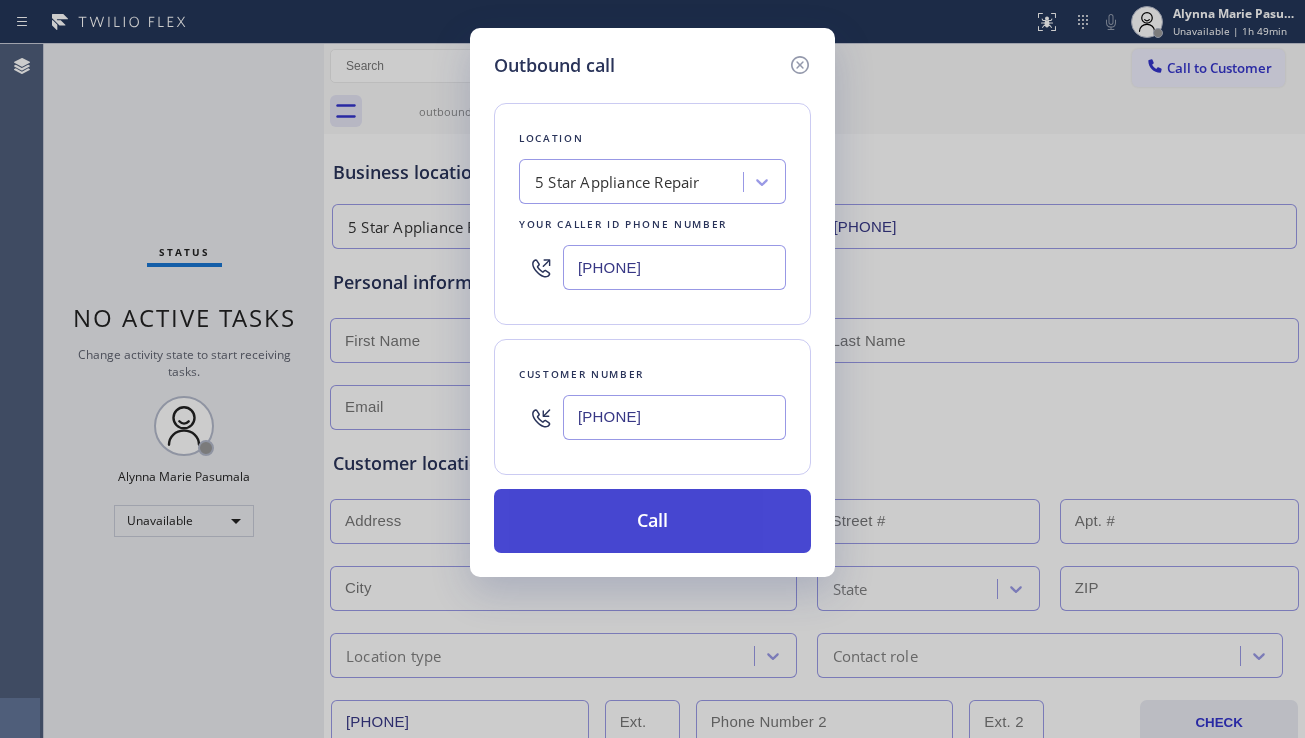 type on "[PHONE]" 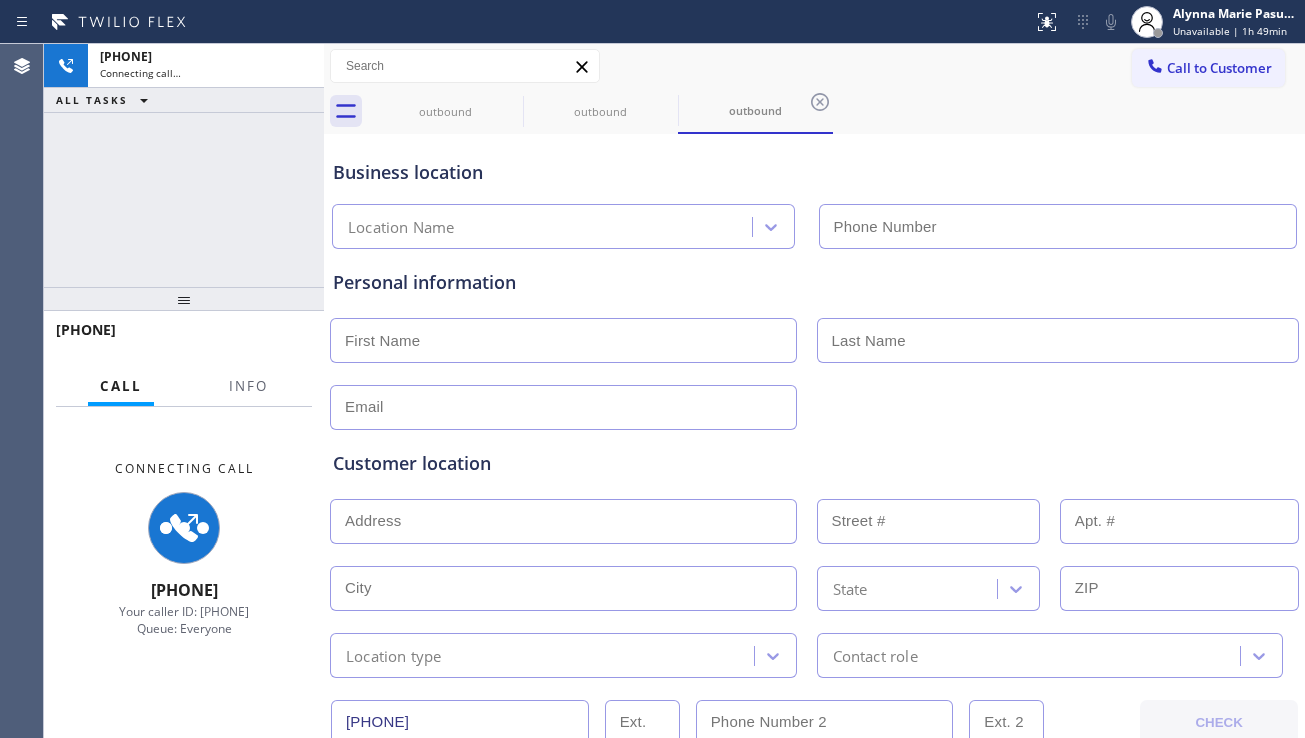type on "[PHONE]" 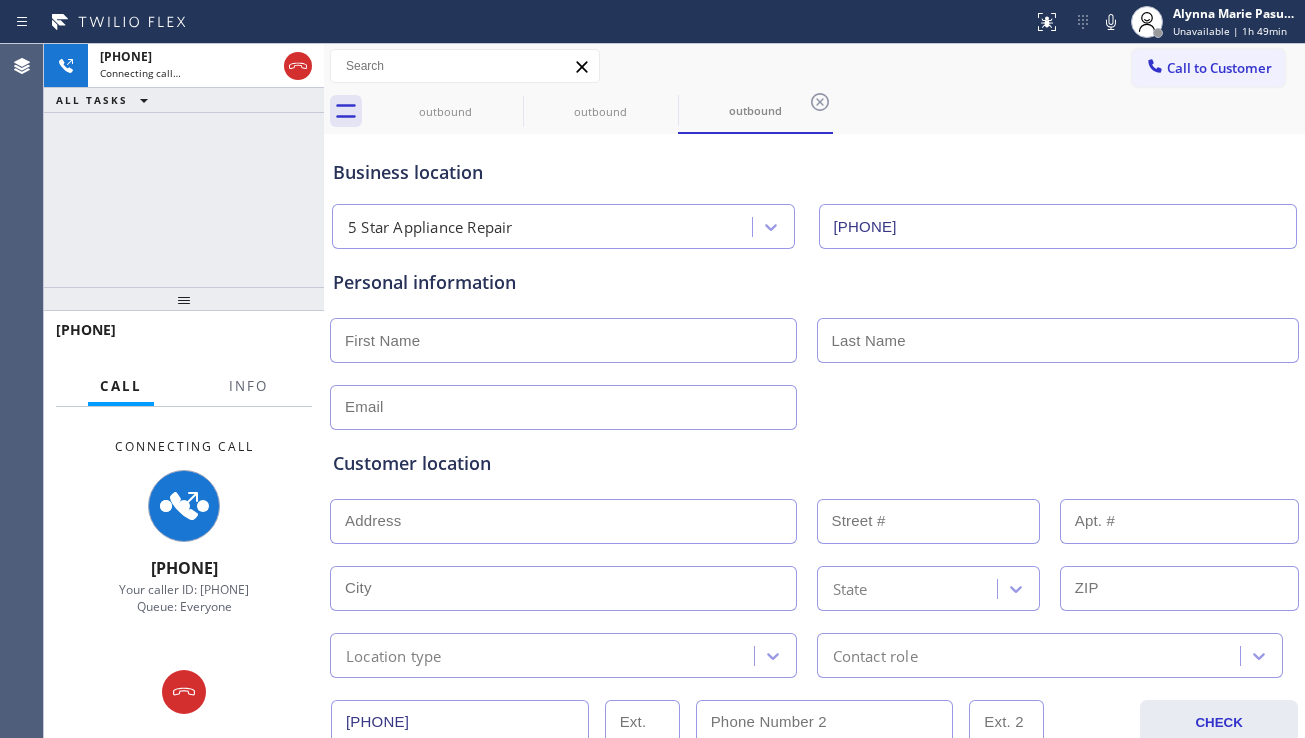 click on "Customer location >> ADD NEW ADDRESS << + NEW ADDRESS State Location type Contact role" at bounding box center [814, 554] 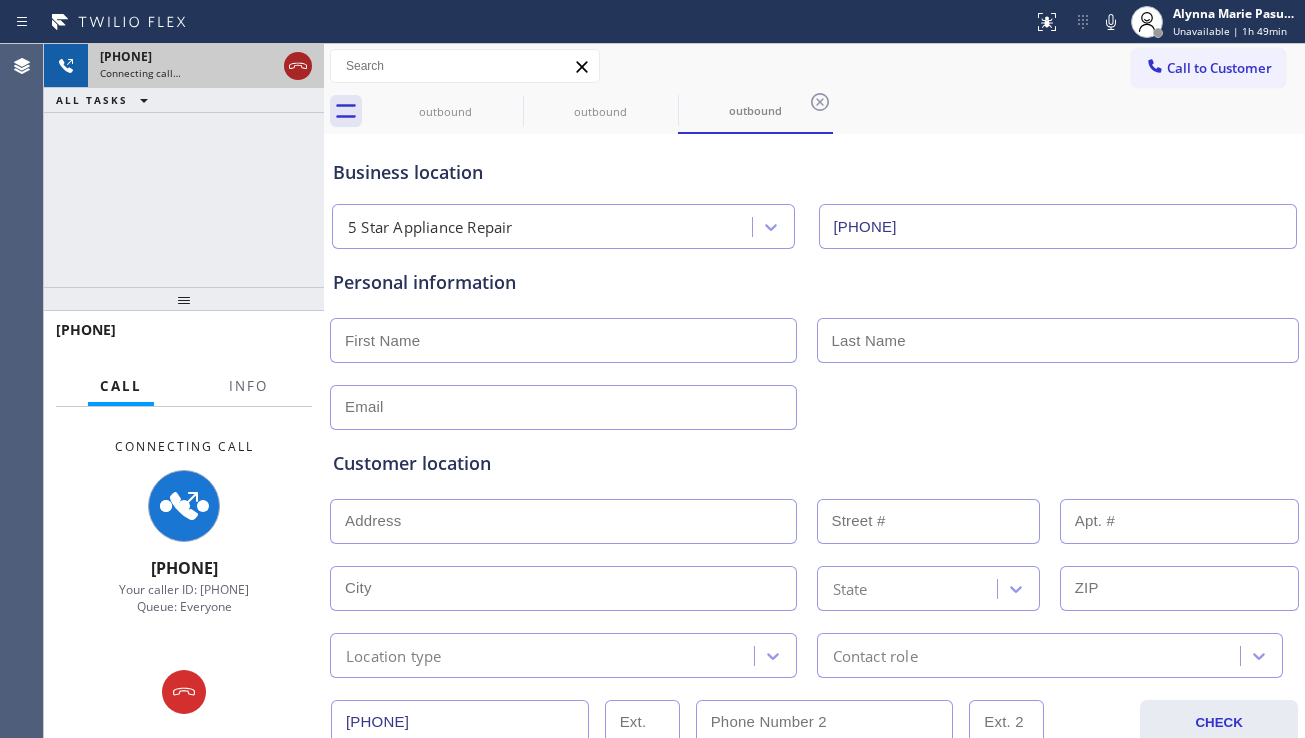 click 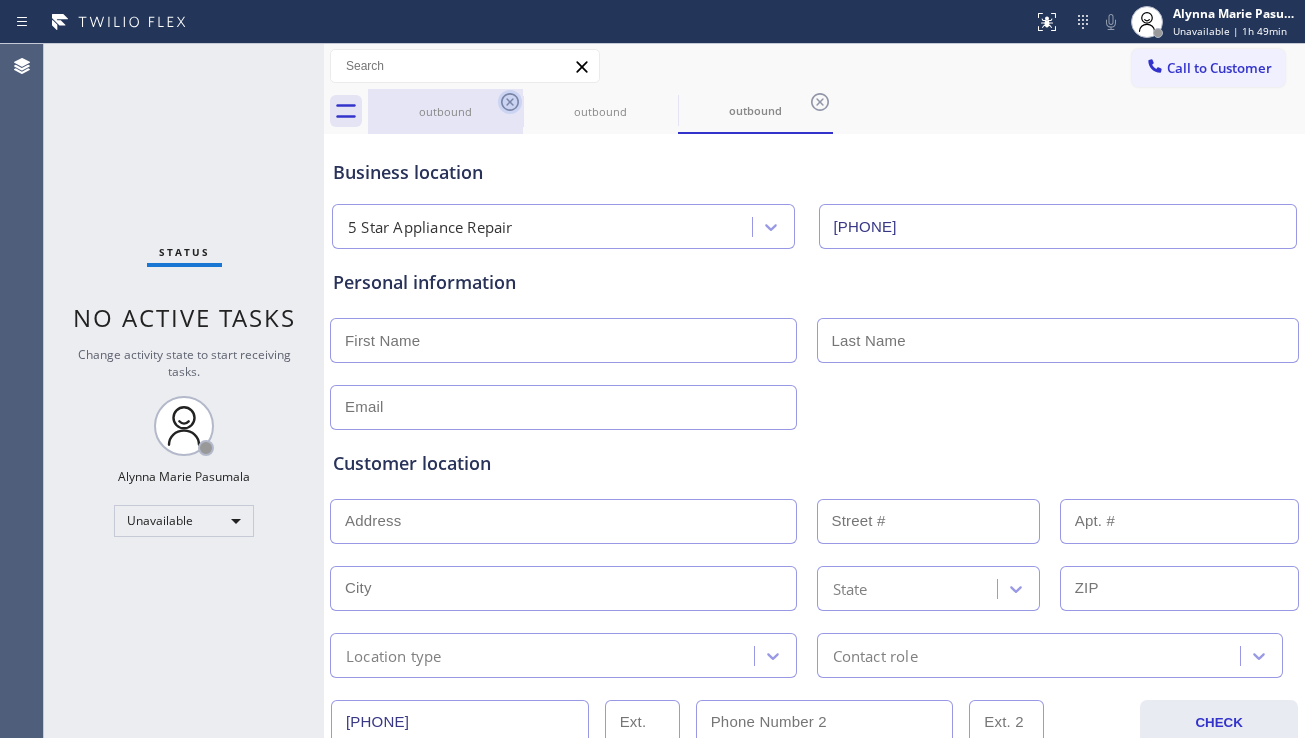 click 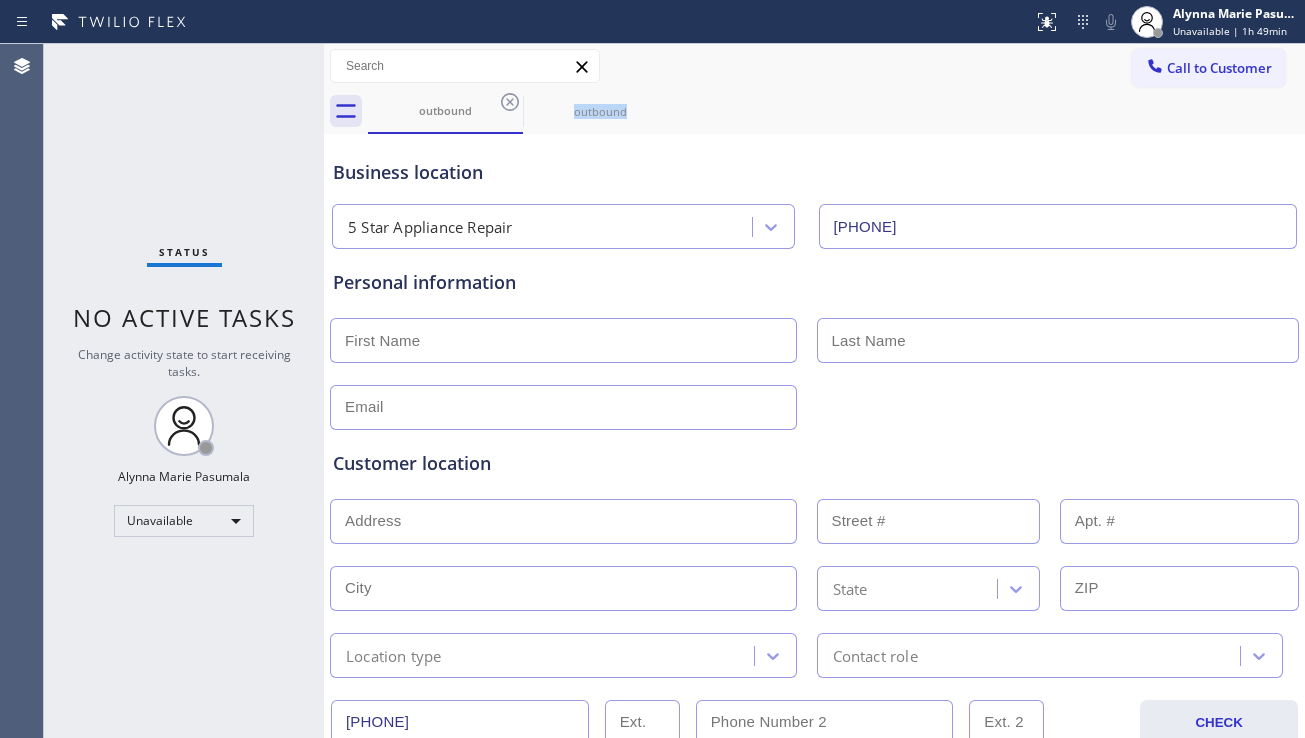 click 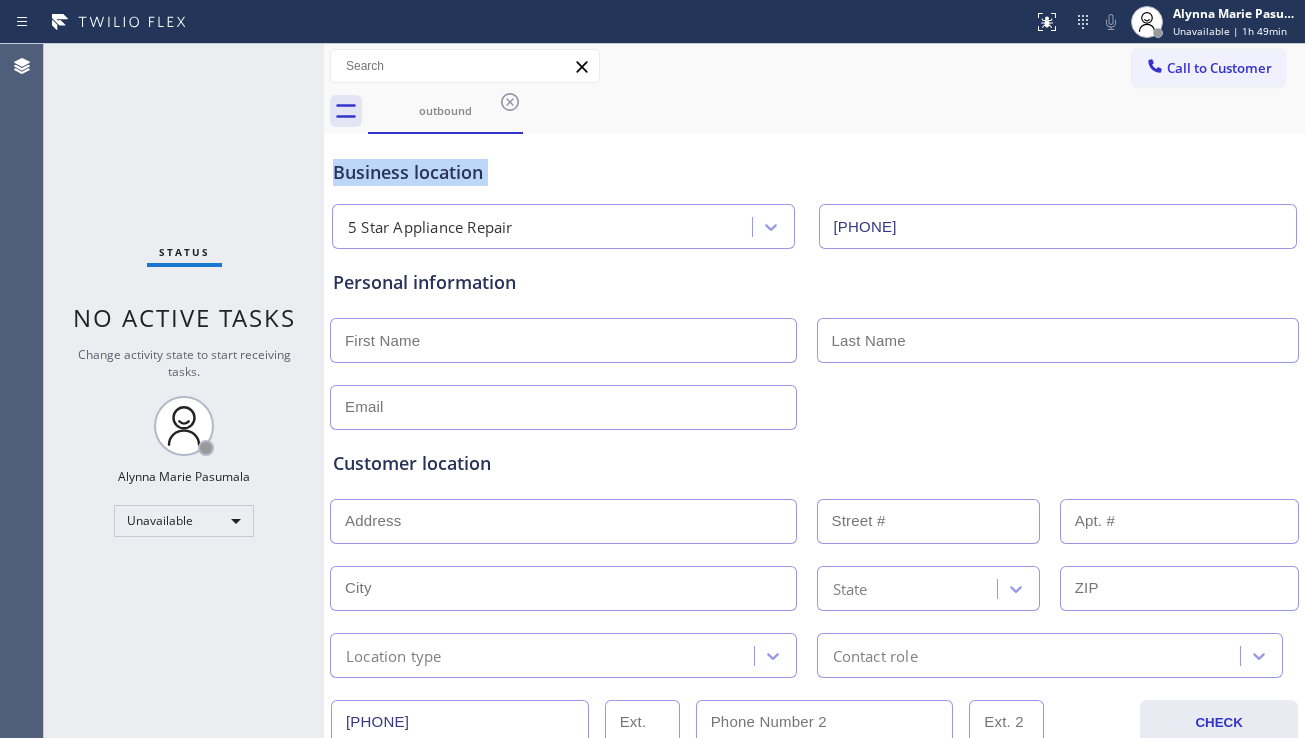 click 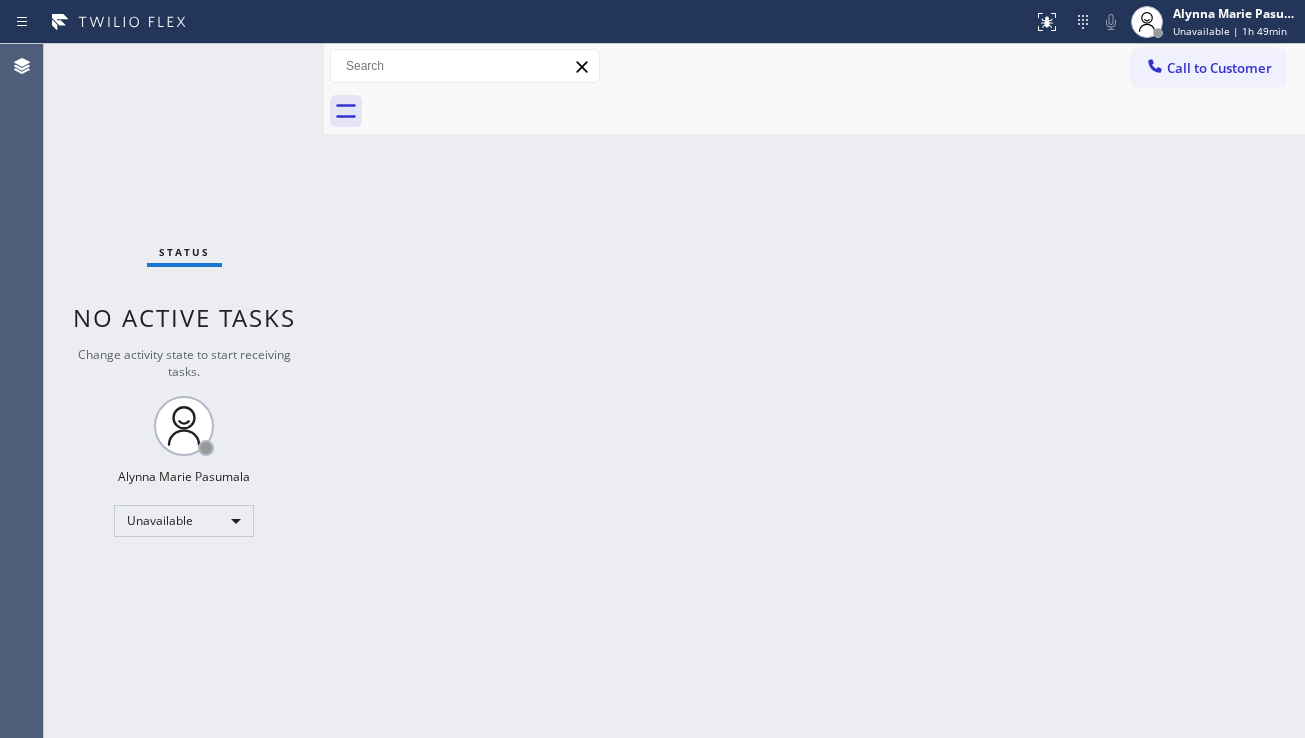 click at bounding box center [836, 111] 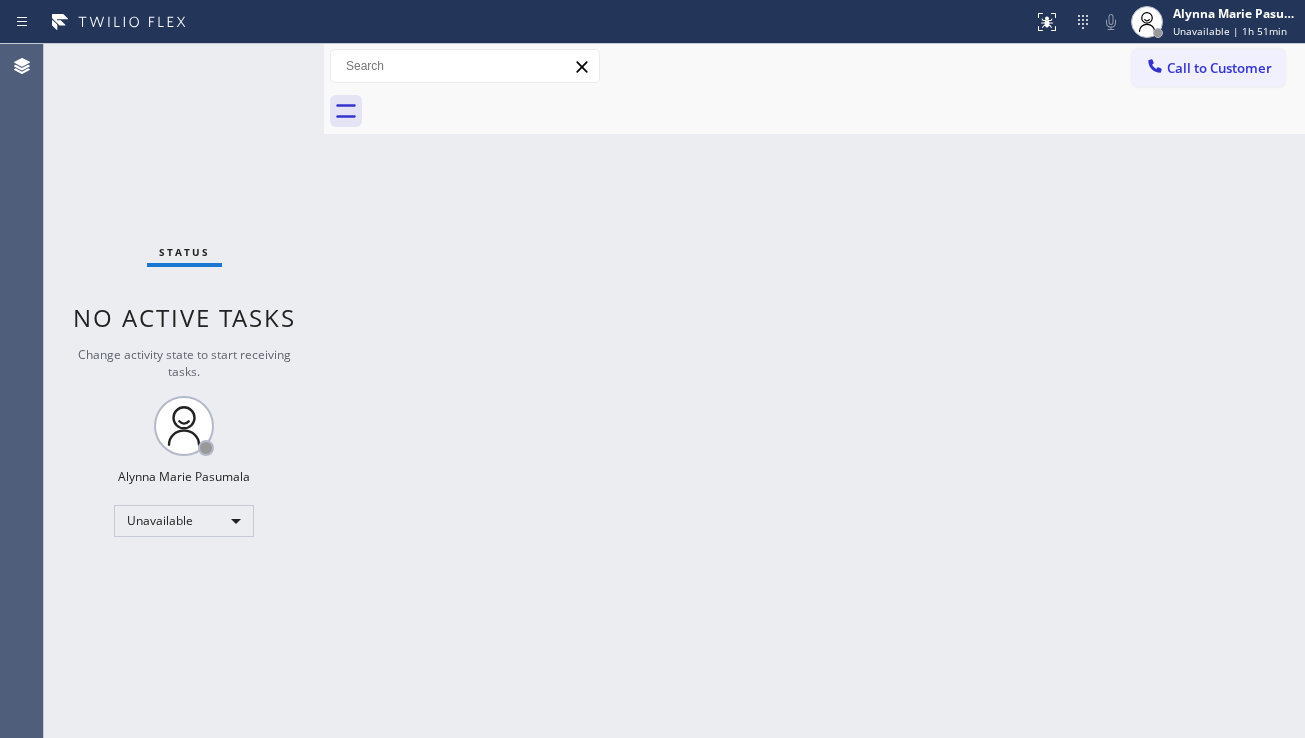 drag, startPoint x: 768, startPoint y: 275, endPoint x: 688, endPoint y: 345, distance: 106.30146 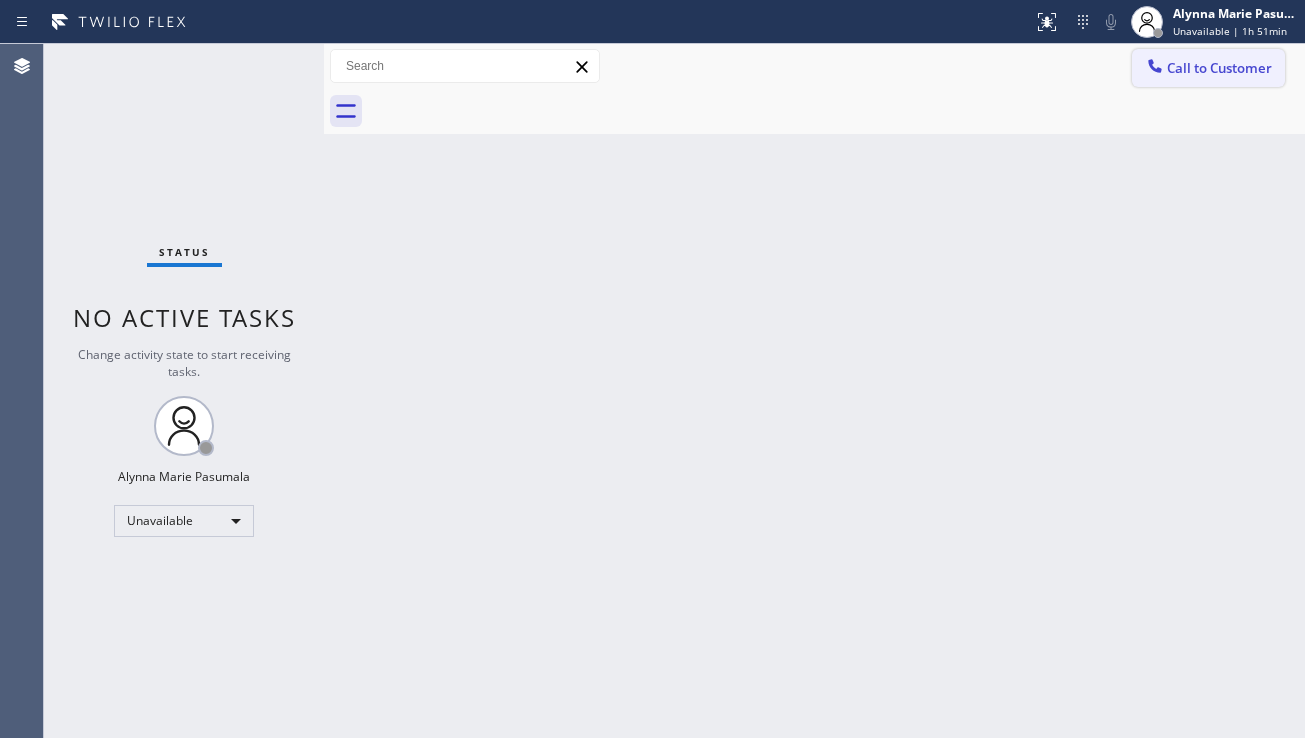 click on "Call to Customer" at bounding box center (1208, 68) 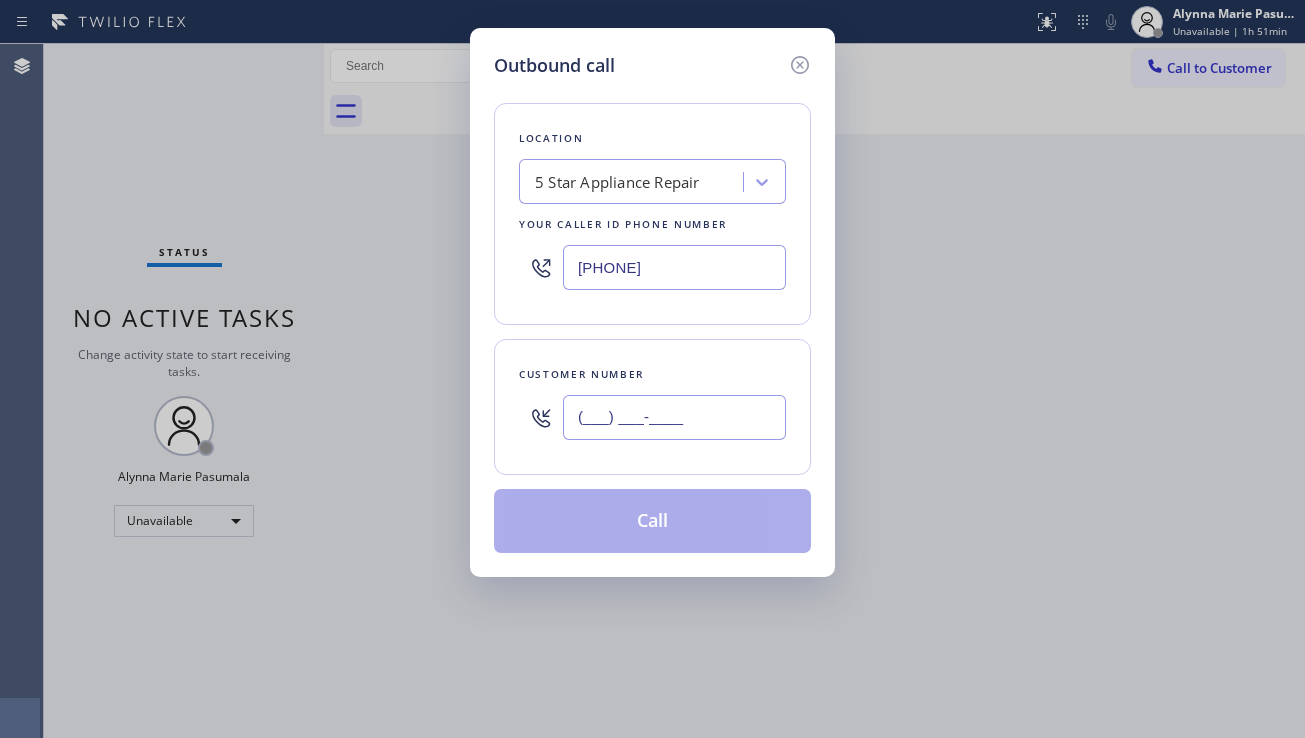 click on "(___) ___-____" at bounding box center [674, 417] 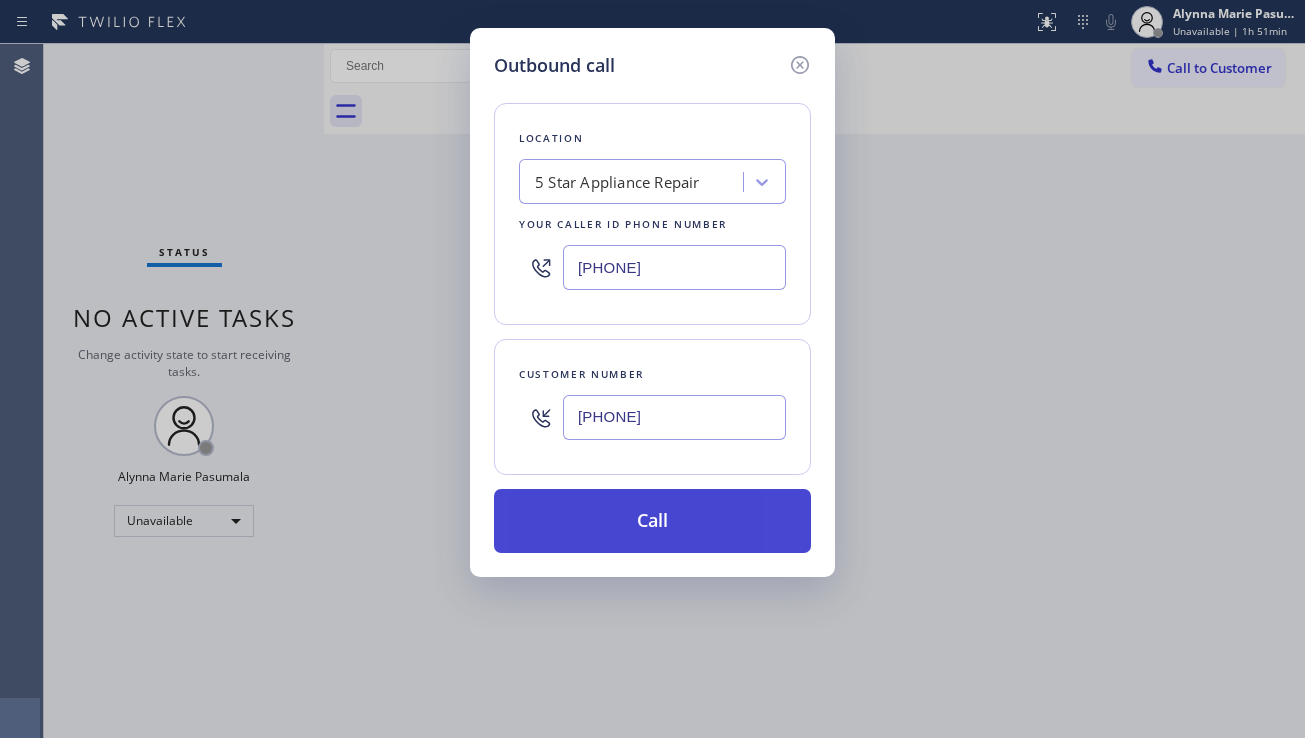 type on "[PHONE]" 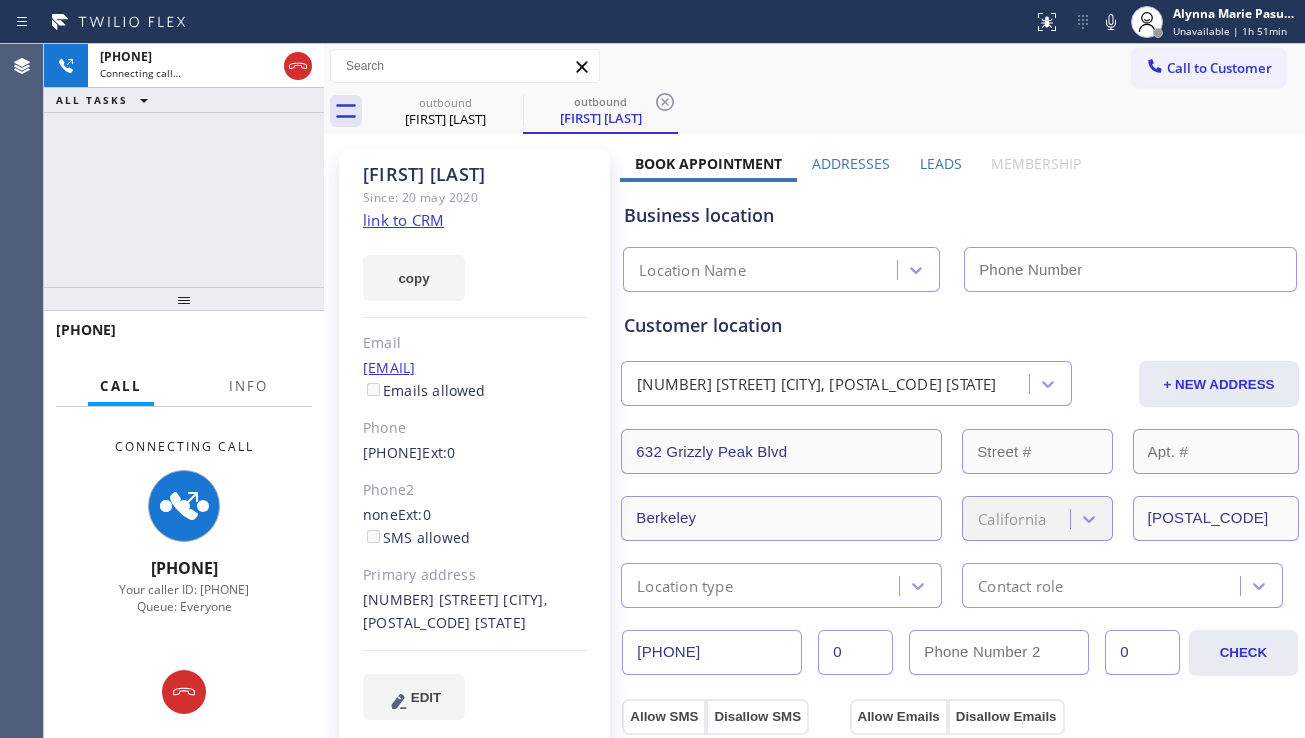 type on "[PHONE]" 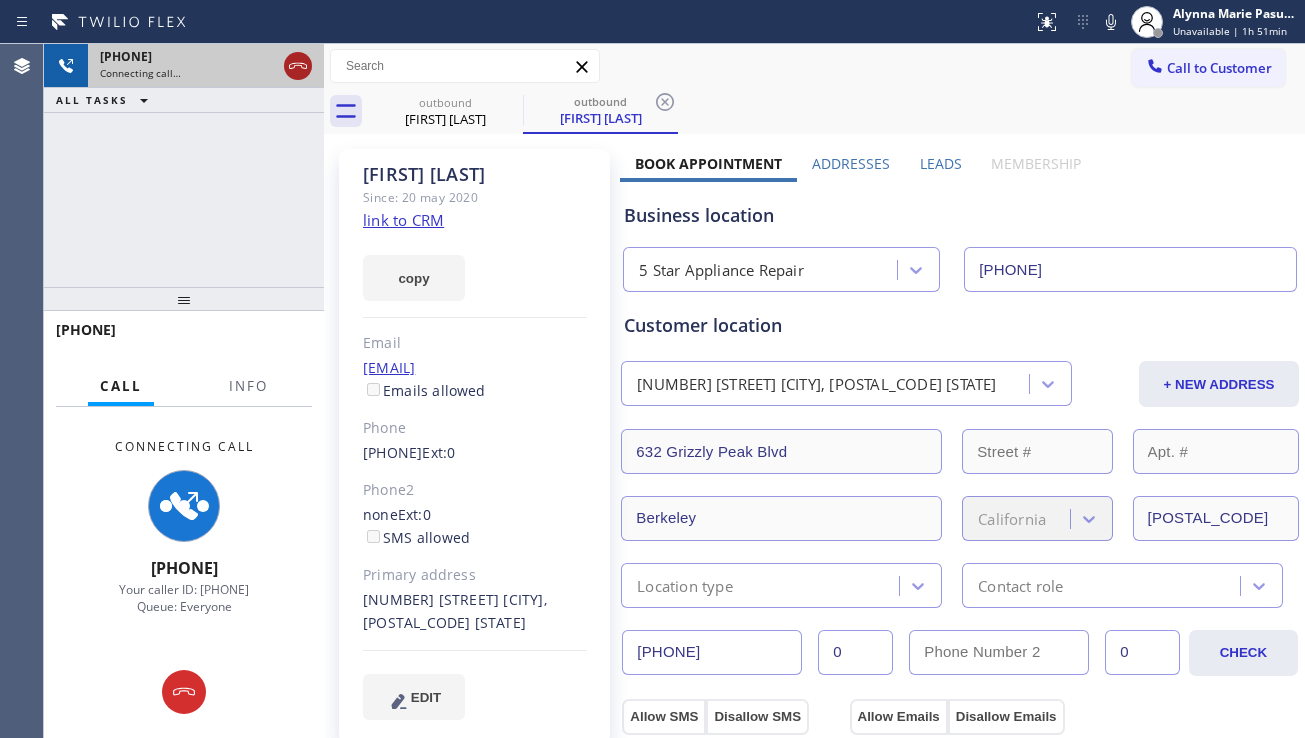 click 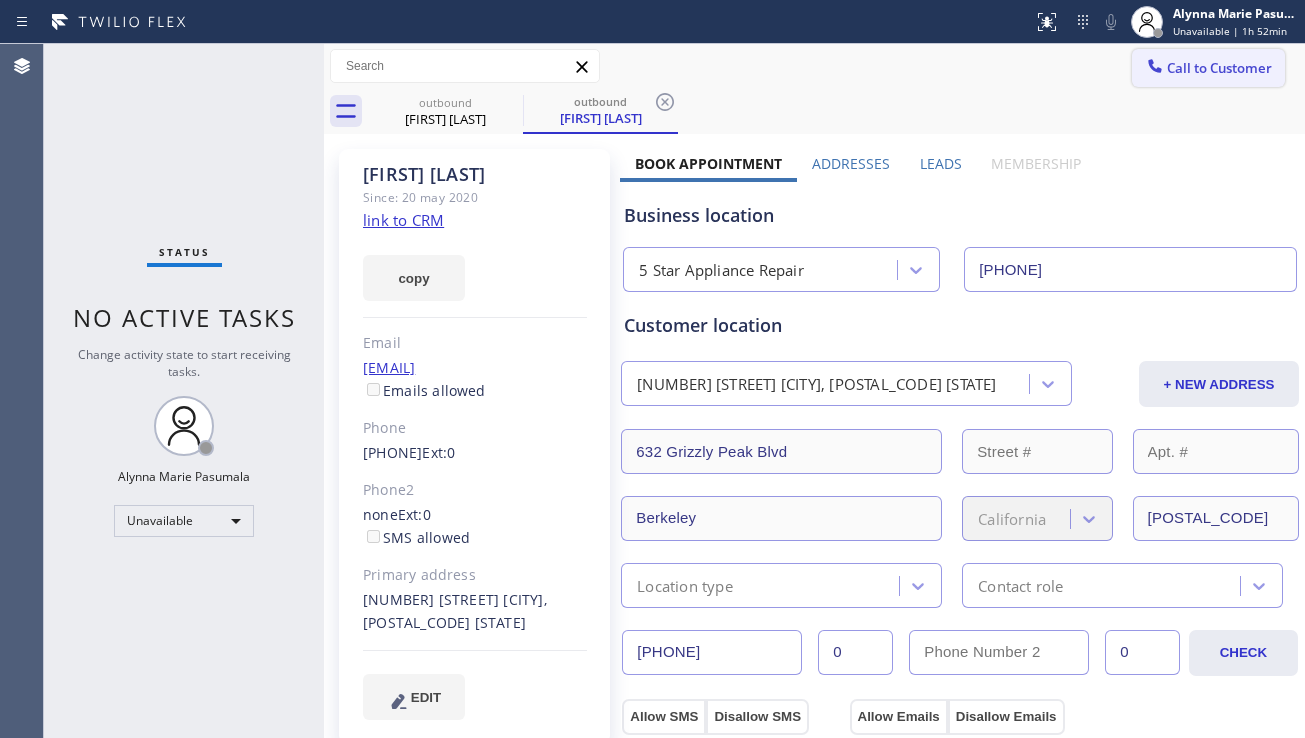 click on "Call to Customer" at bounding box center (1208, 68) 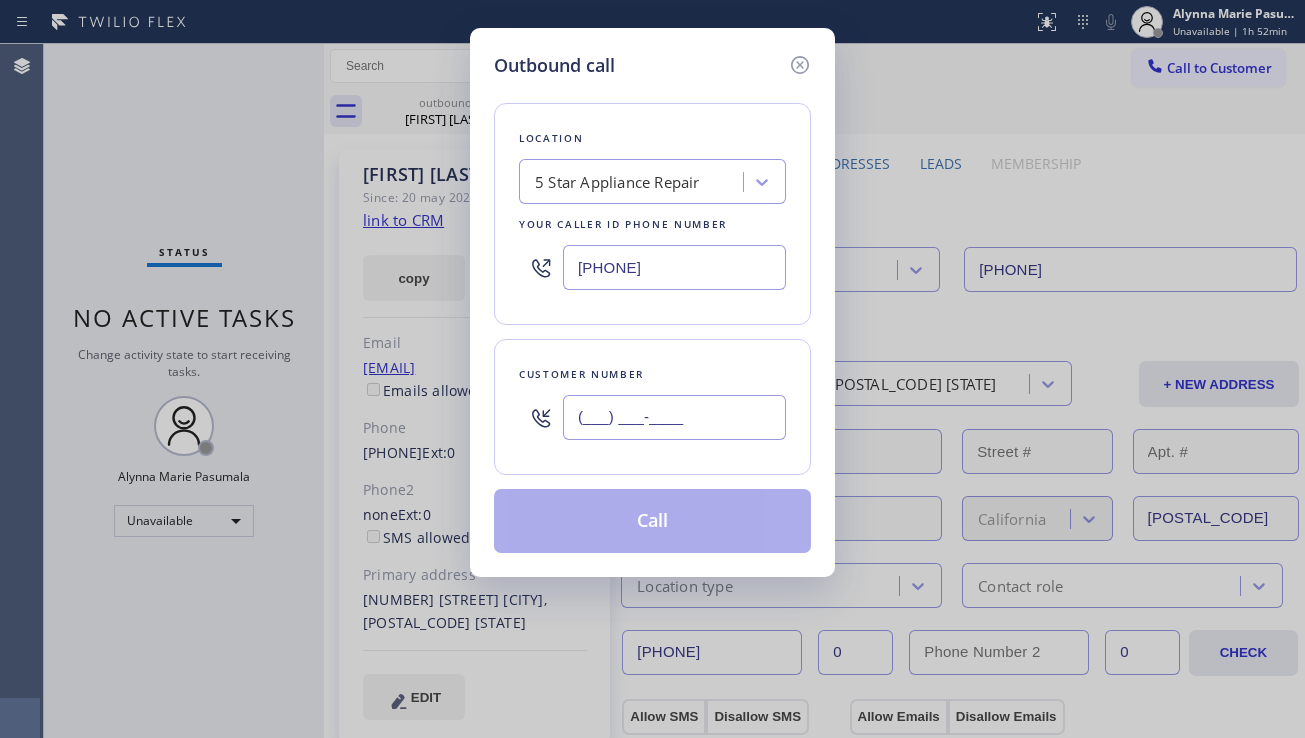 click on "(___) ___-____" at bounding box center (674, 417) 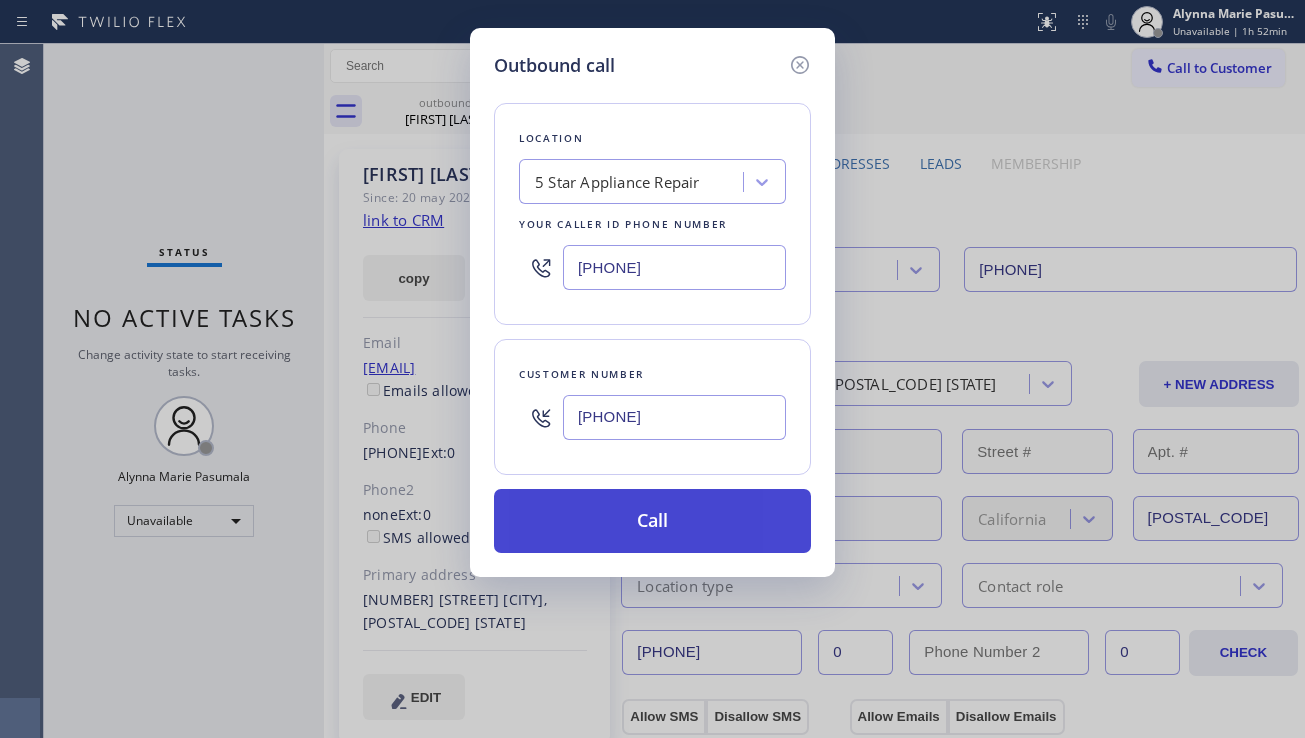 type on "[PHONE]" 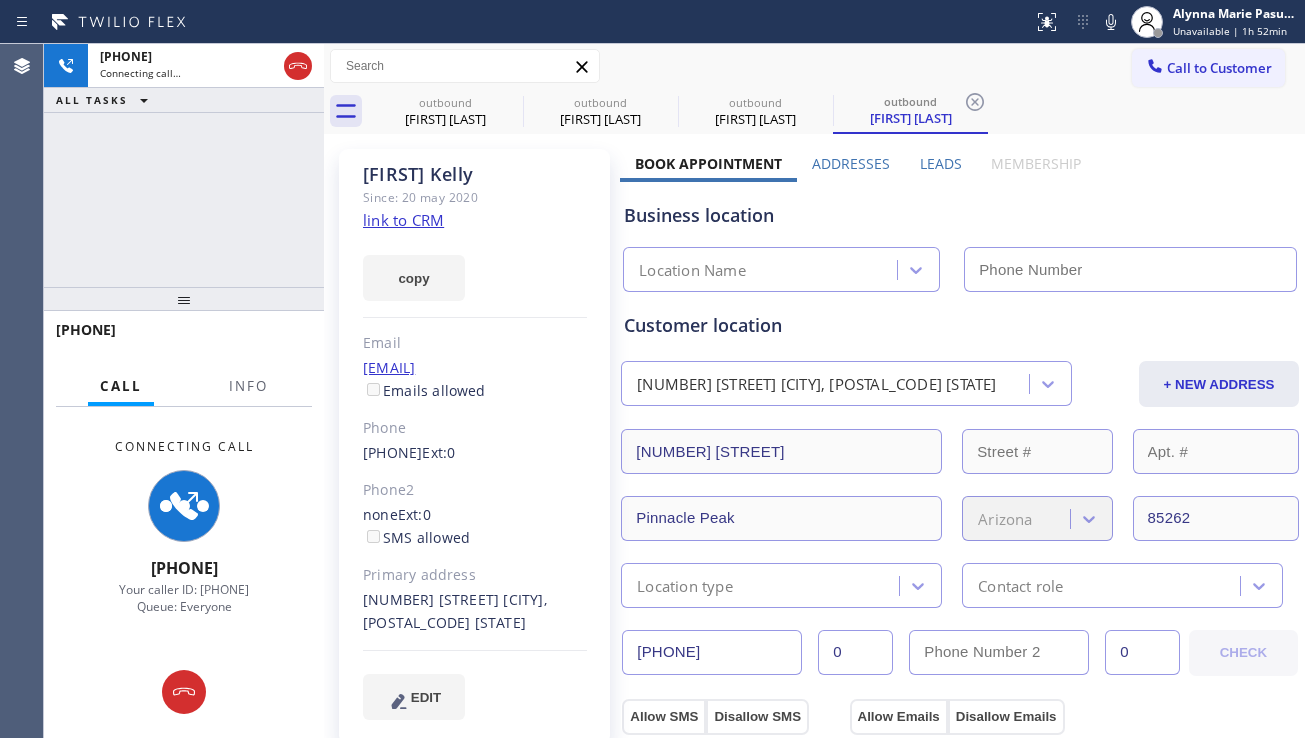 type on "[PHONE]" 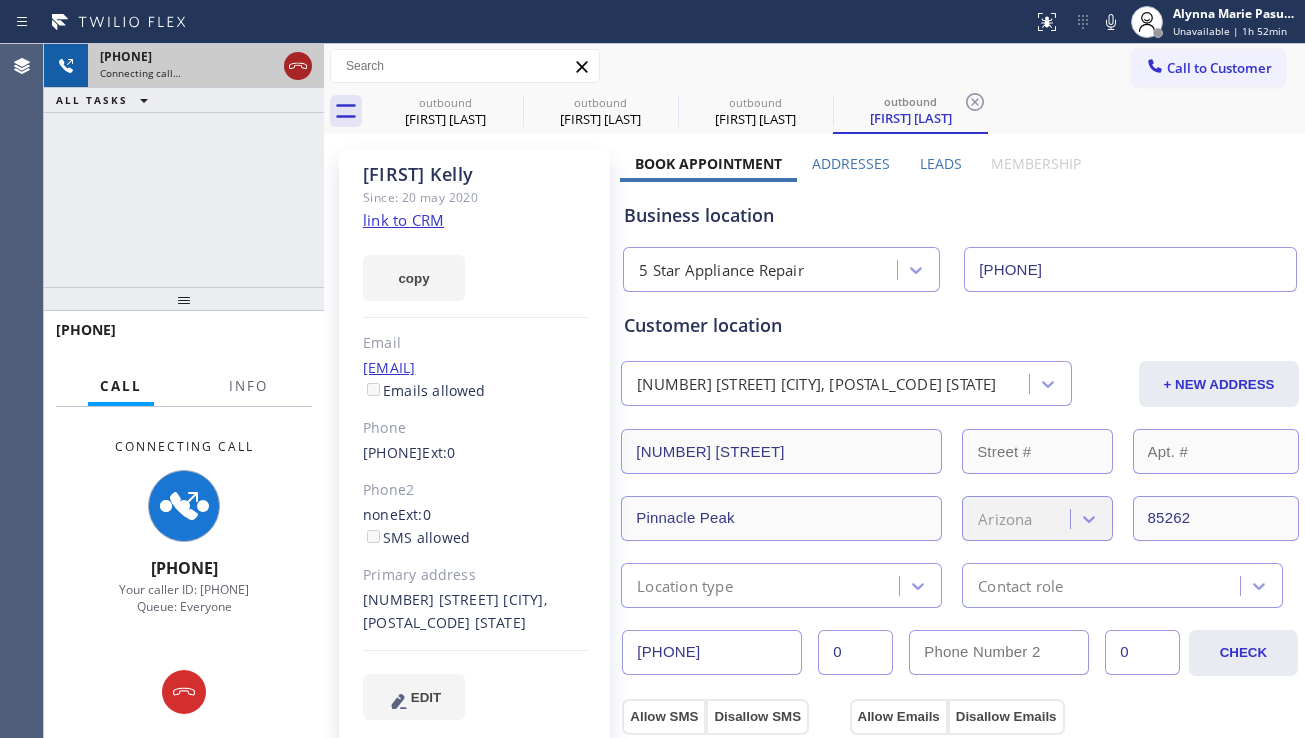 click 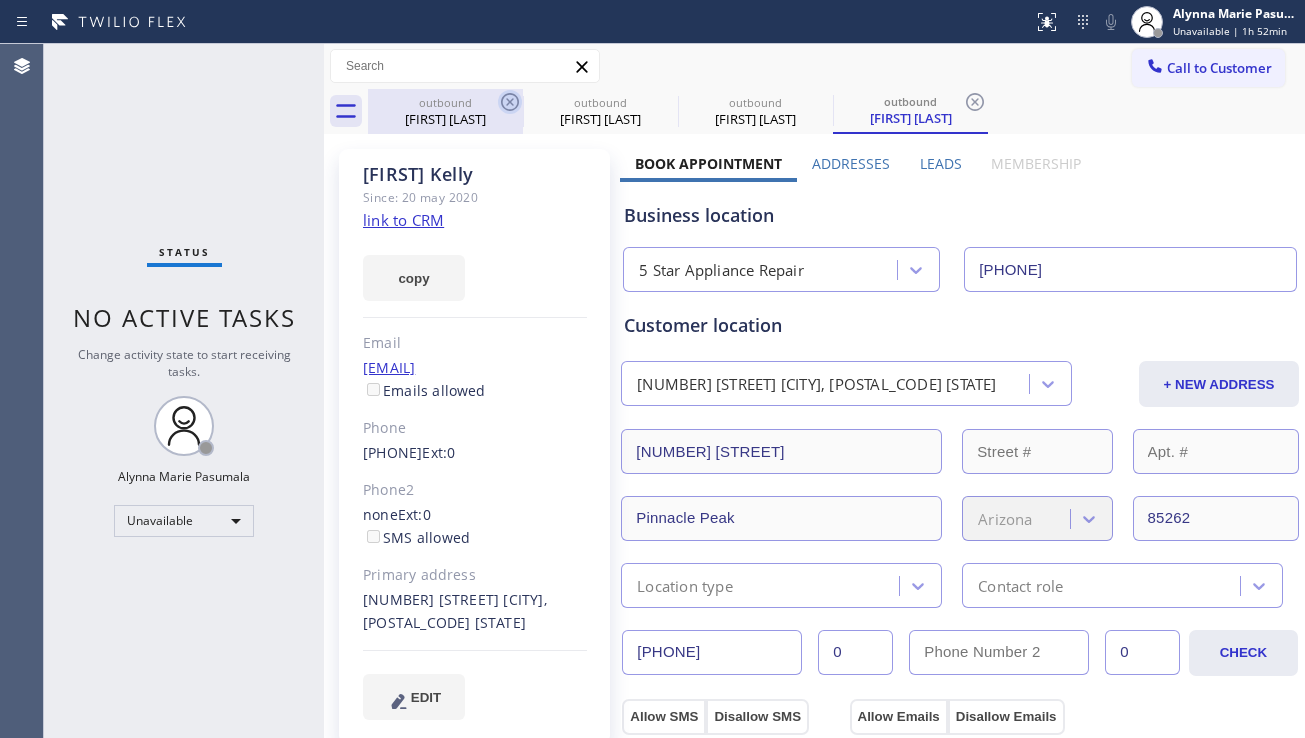 click 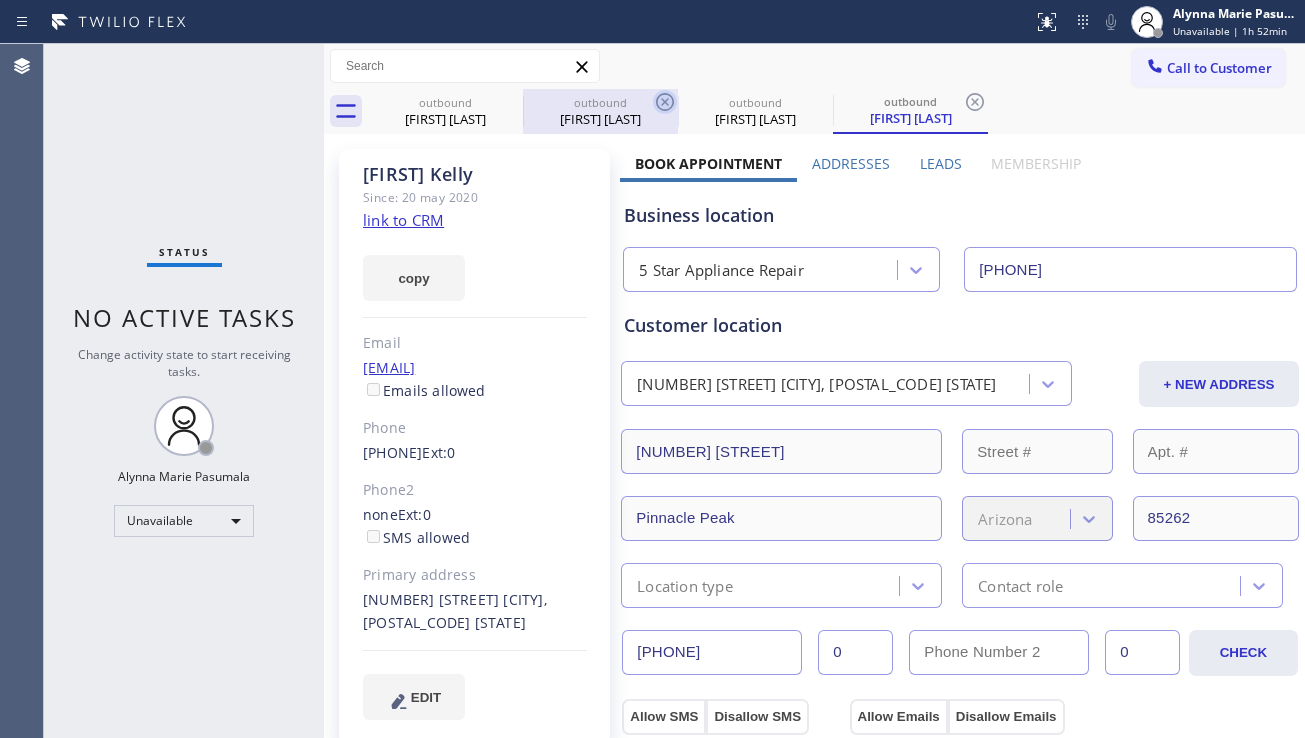 click 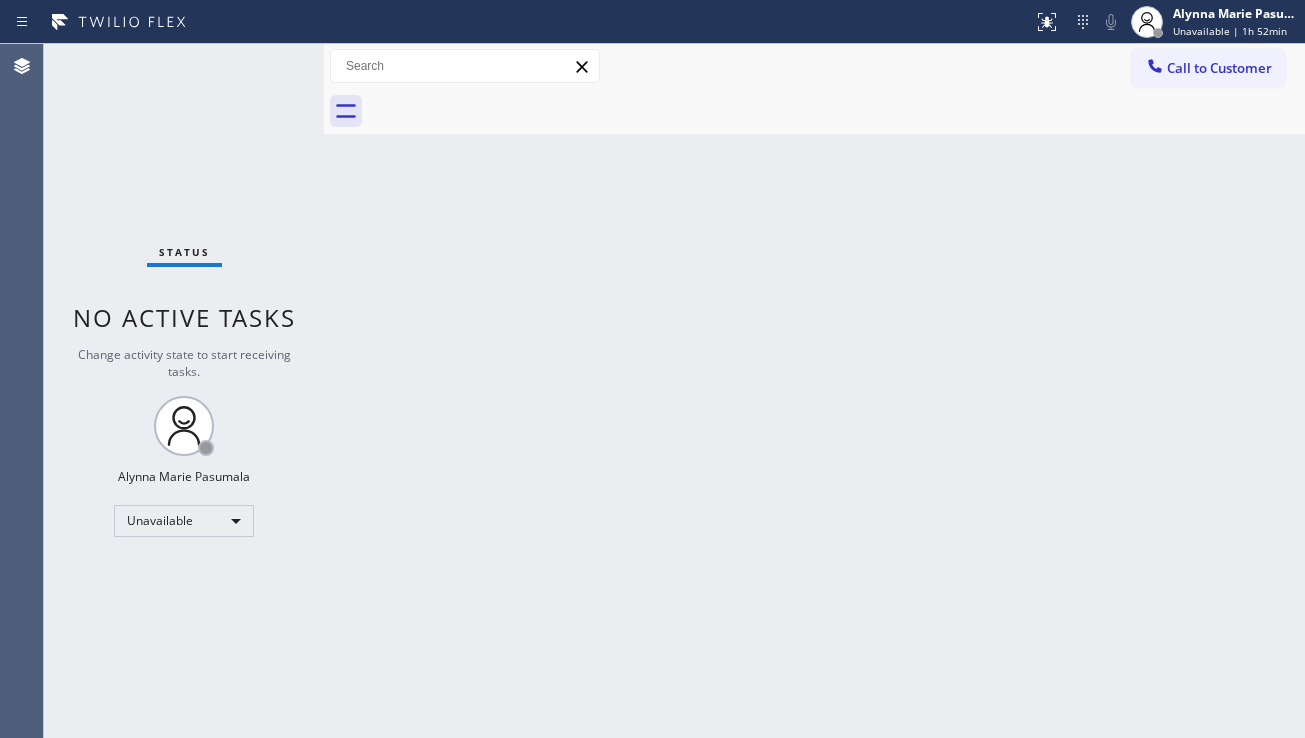 click at bounding box center (836, 111) 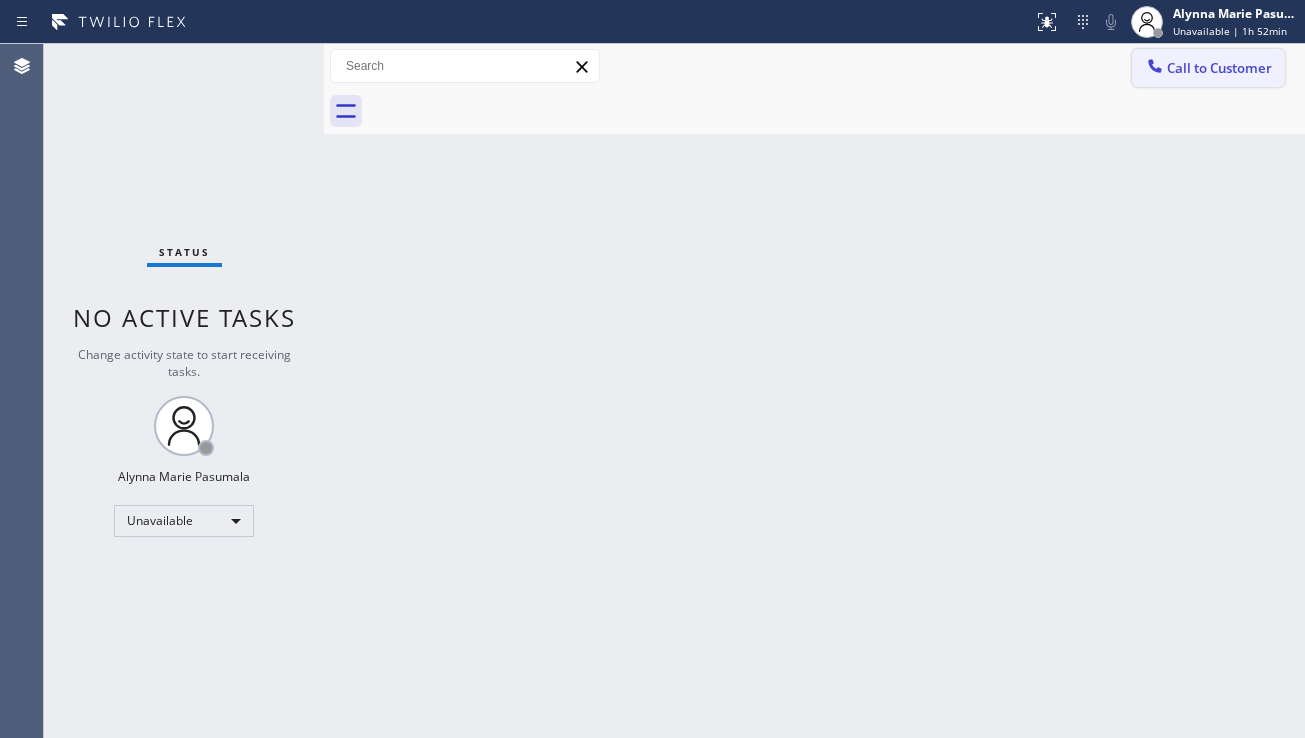 click on "Call to Customer" at bounding box center (1208, 68) 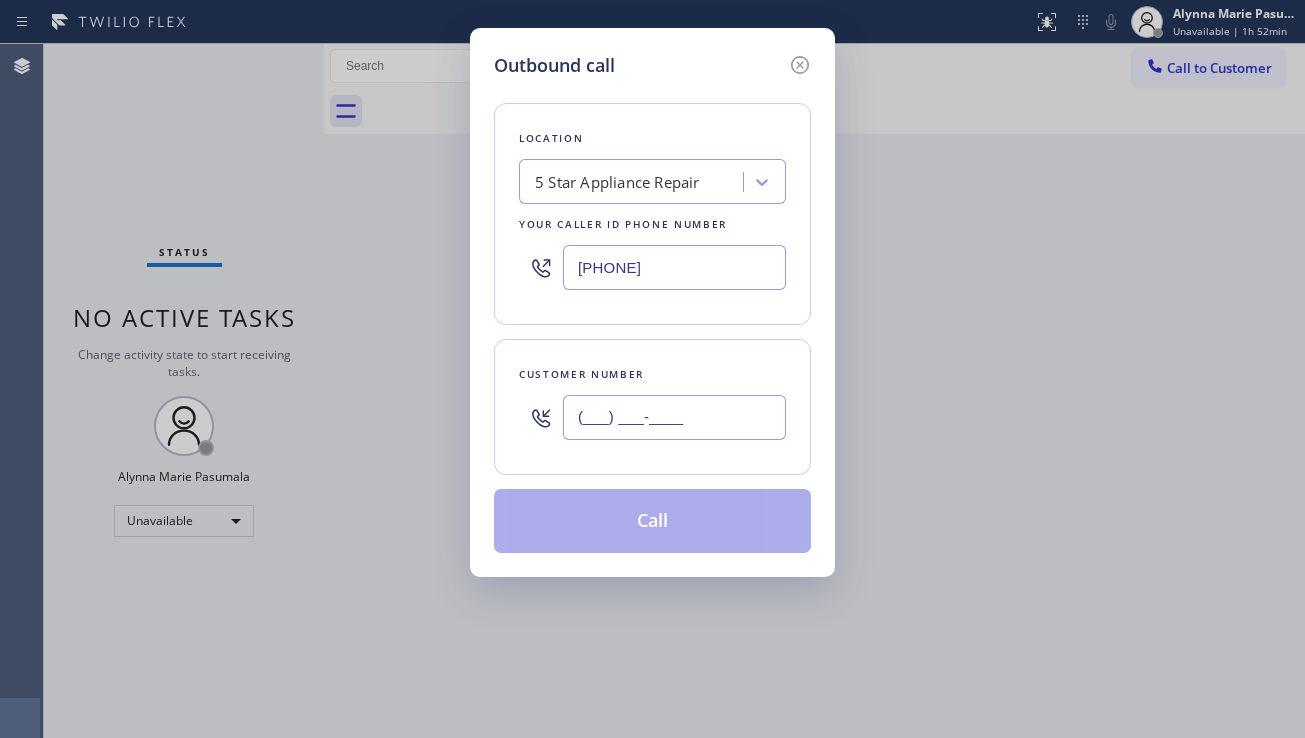 click on "(___) ___-____" at bounding box center (674, 417) 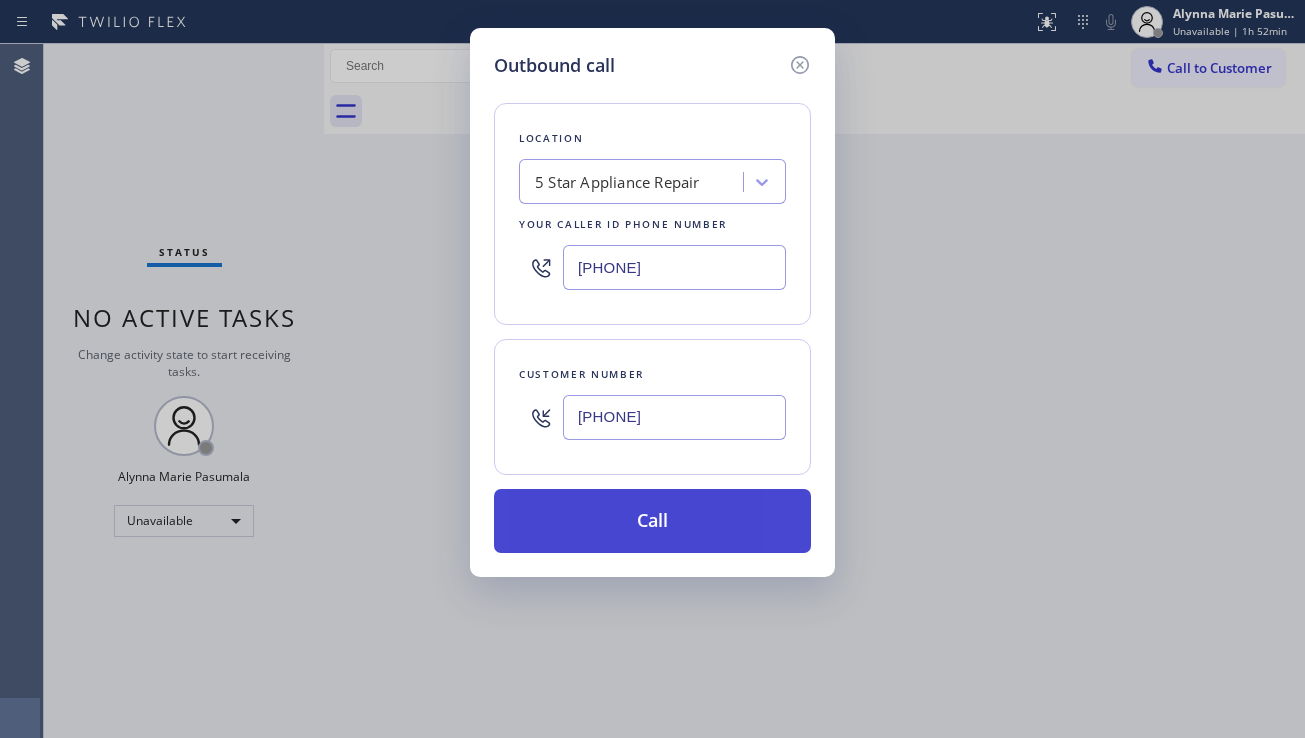 type on "[PHONE]" 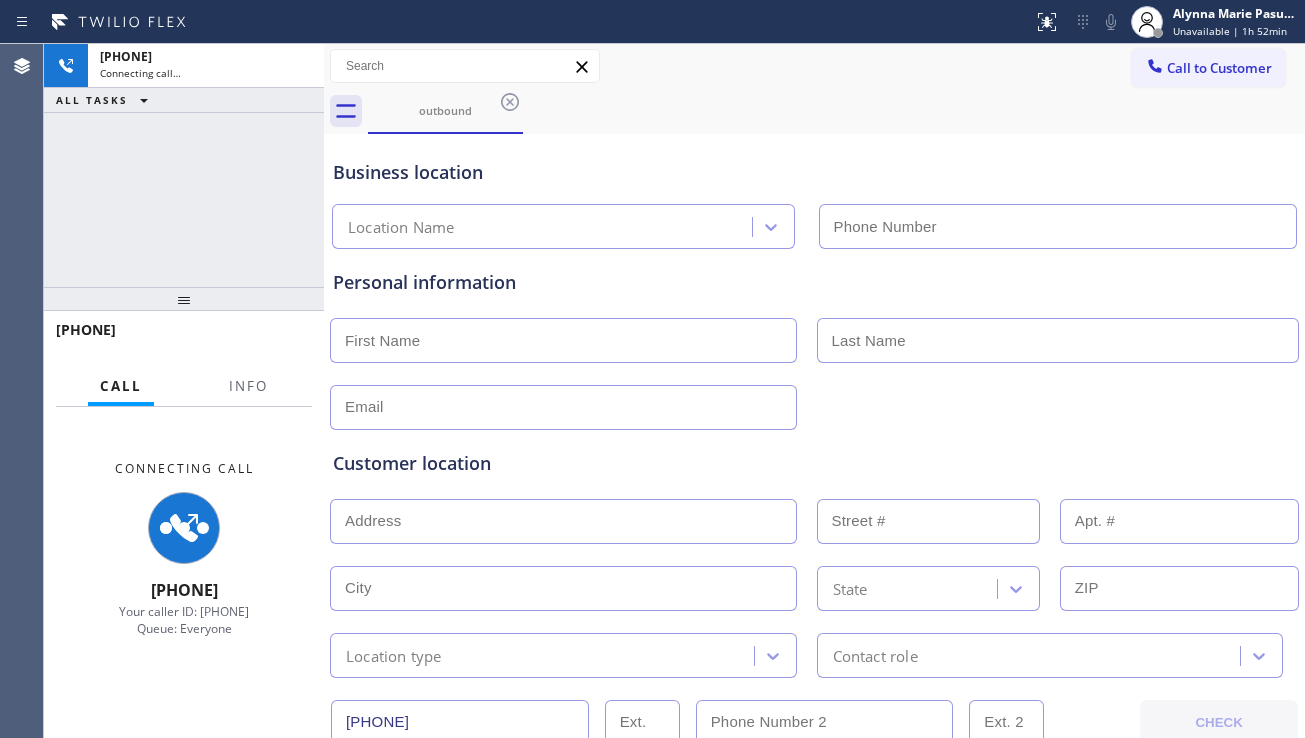 type on "[PHONE]" 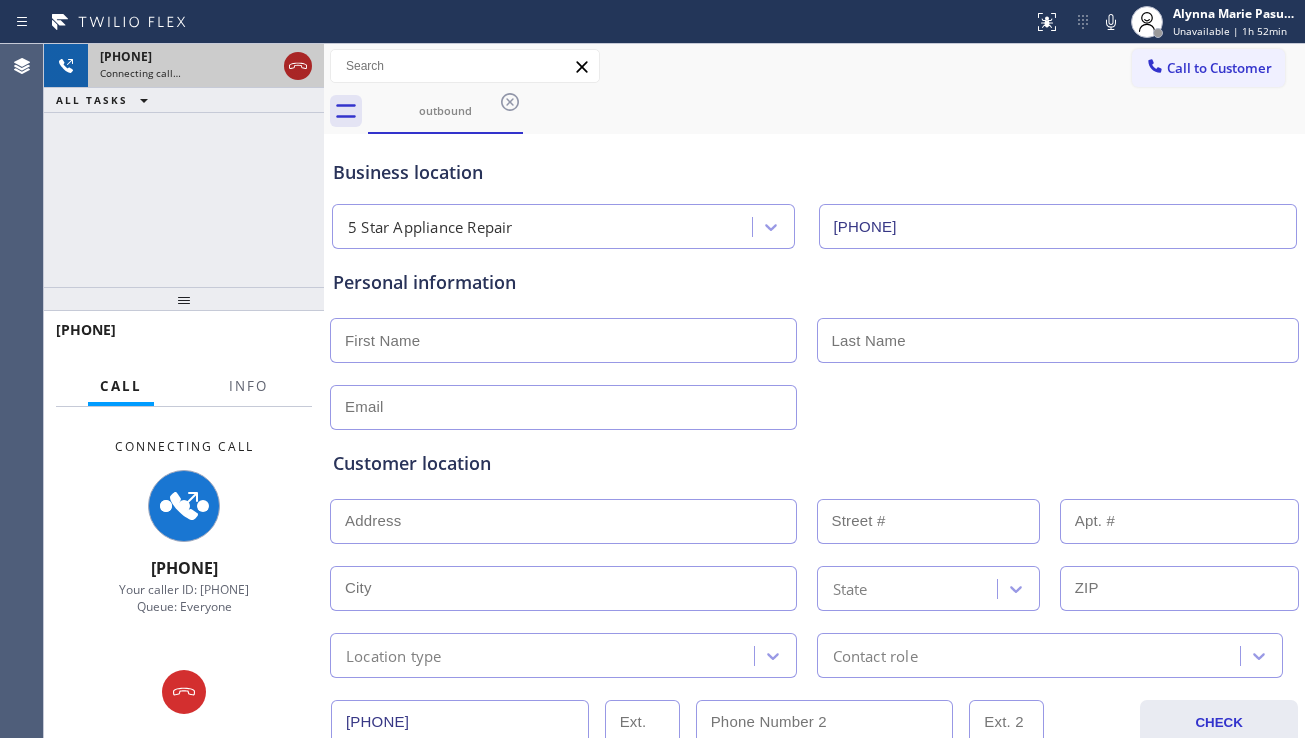 click 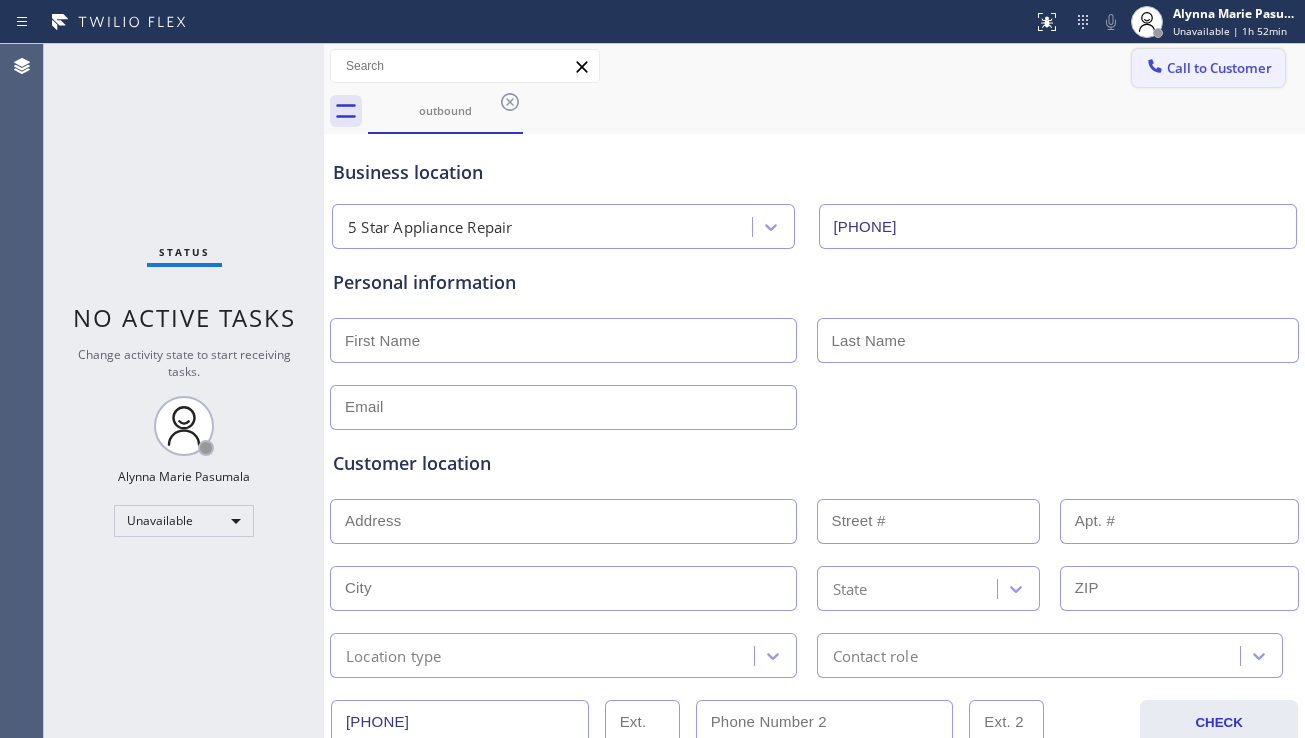 click on "Call to Customer" at bounding box center [1219, 68] 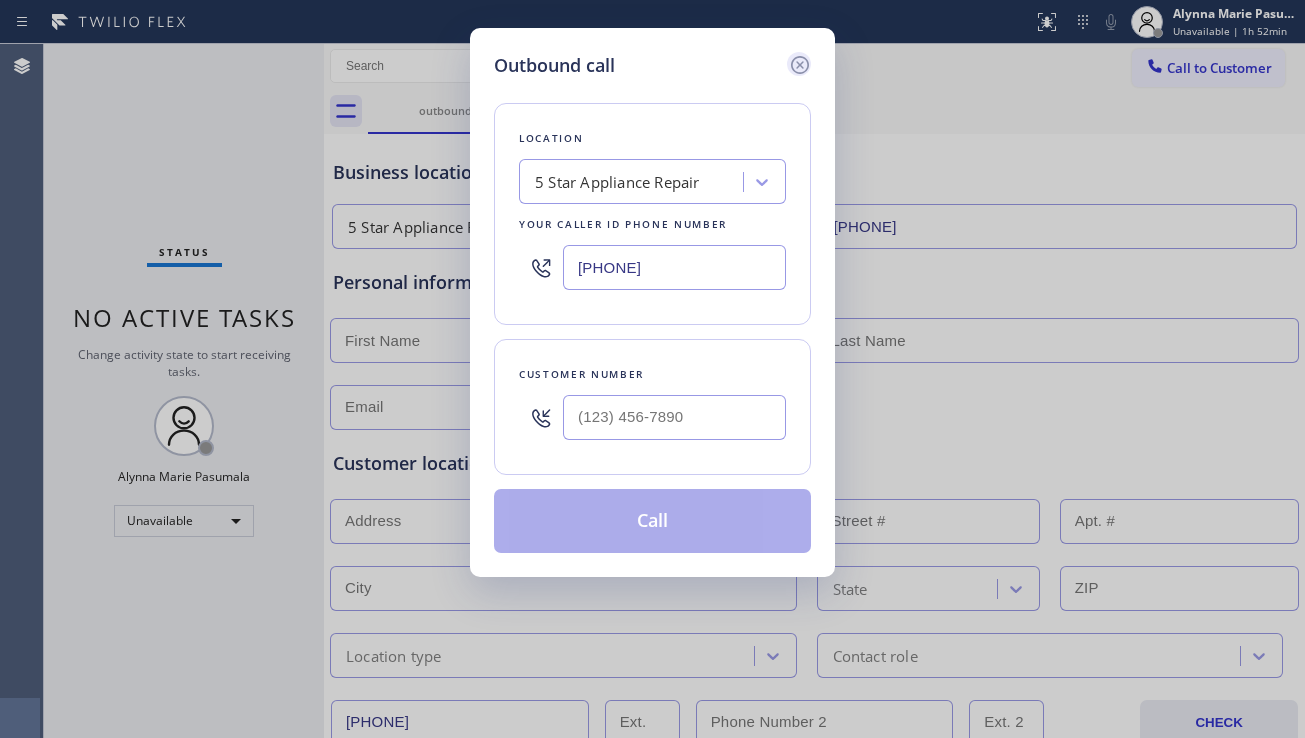 click 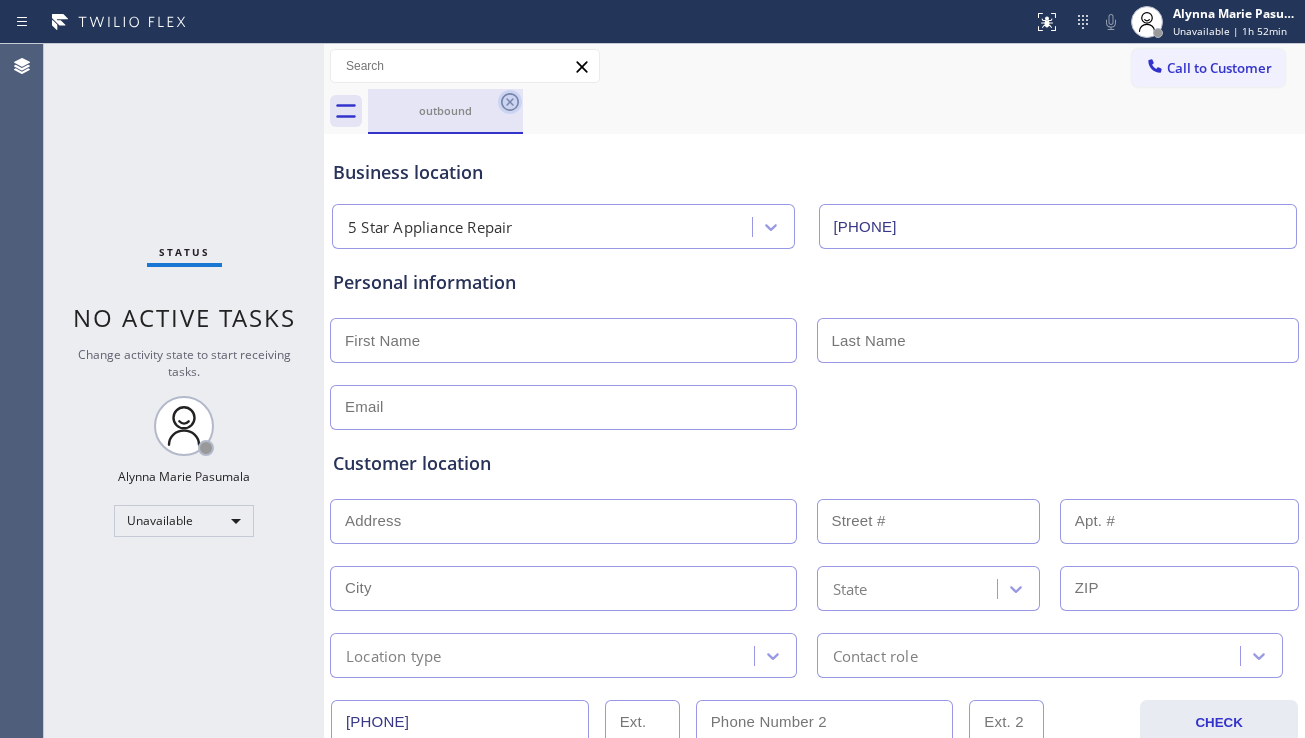 click 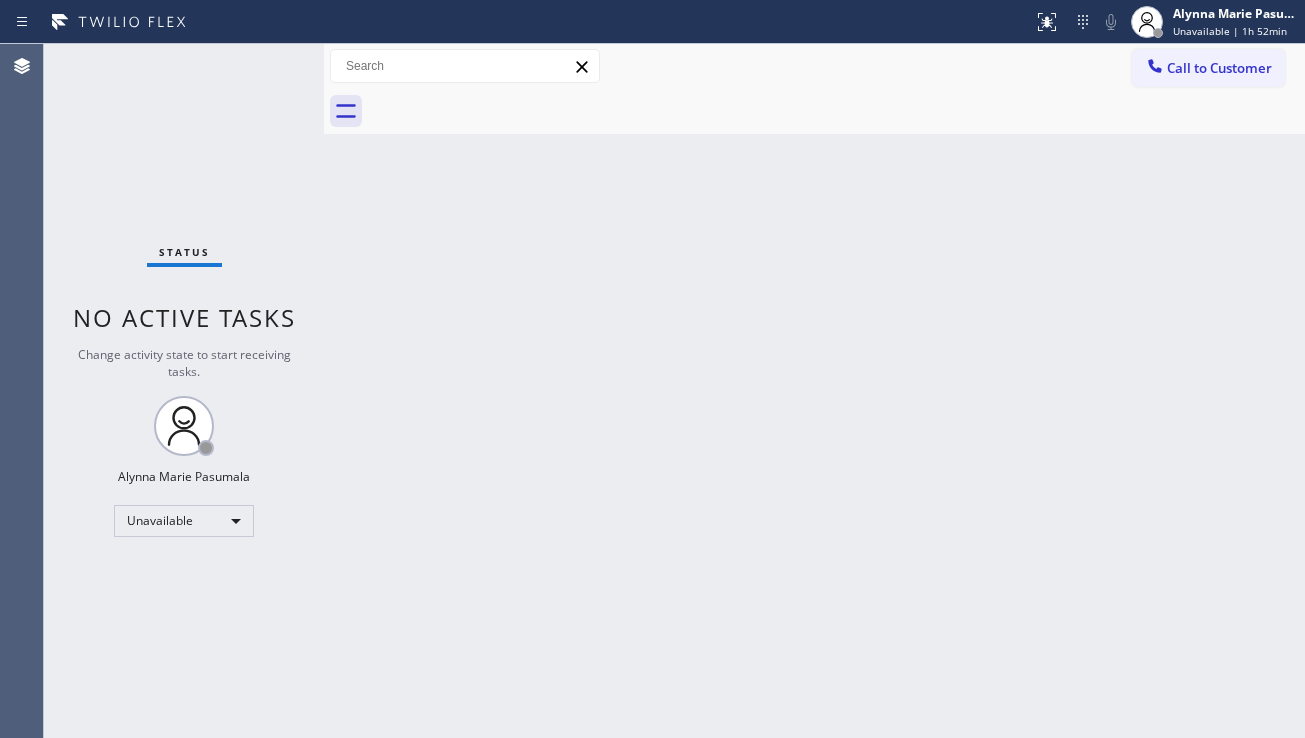 click on "Back to Dashboard Change Sender ID Customers Technicians Select a contact Outbound call Location Search location Your caller id phone number Customer number Call Customer info Name   Phone none Address none Change Sender ID HVAC [PHONE] 5 Star Appliance [PHONE] Appliance Repair [PHONE] Plumbing [PHONE] Air Duct Cleaning [PHONE]  Electricians [PHONE] Cancel Change Check personal SMS Reset Change No tabs Call to Customer Outbound call Location 5 Star Appliance Repair Your caller id phone number [PHONE] Customer number Call Outbound call Technician Search Technician Your caller id phone number Your caller id phone number Call" at bounding box center [814, 391] 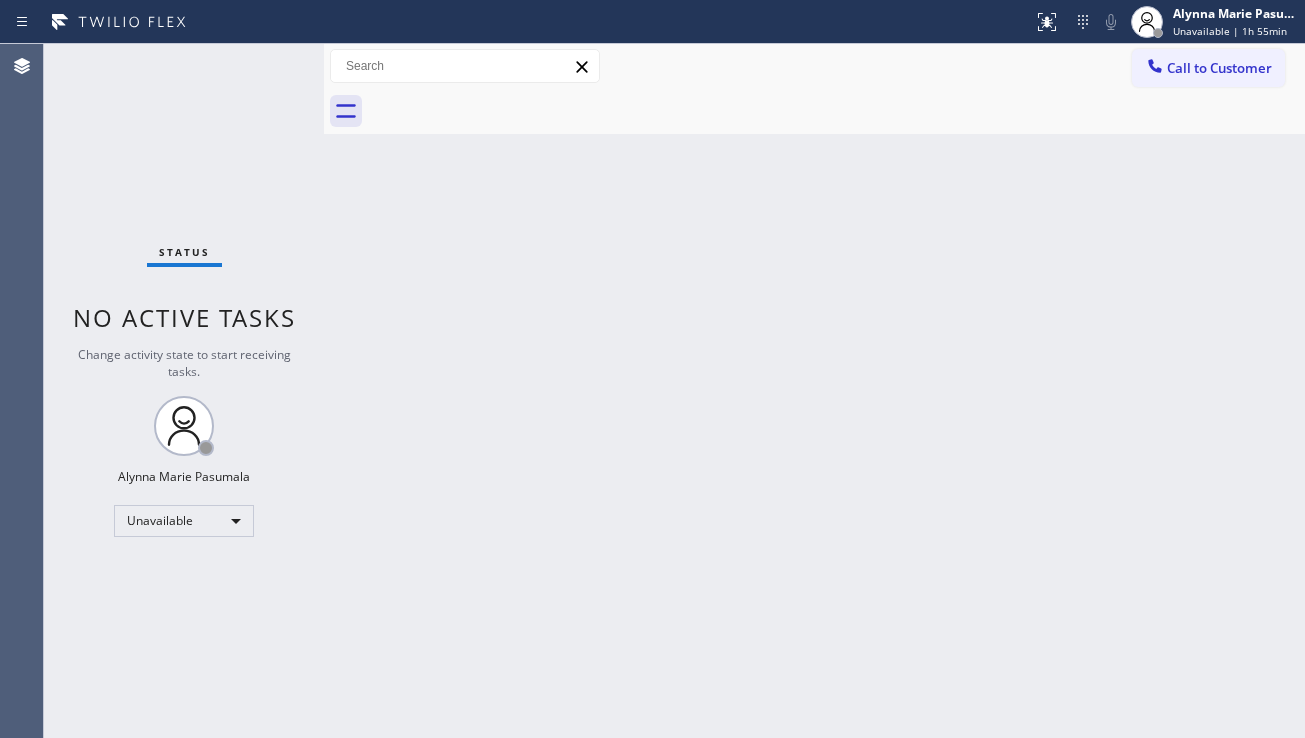 click on "Back to Dashboard Change Sender ID Customers Technicians Select a contact Outbound call Location Search location Your caller id phone number Customer number Call Customer info Name   Phone none Address none Change Sender ID HVAC [PHONE] 5 Star Appliance [PHONE] Appliance Repair [PHONE] Plumbing [PHONE] Air Duct Cleaning [PHONE]  Electricians [PHONE] Cancel Change Check personal SMS Reset Change No tabs Call to Customer Outbound call Location 5 Star Appliance Repair Your caller id phone number [PHONE] Customer number Call Outbound call Technician Search Technician Your caller id phone number Your caller id phone number Call" at bounding box center [814, 391] 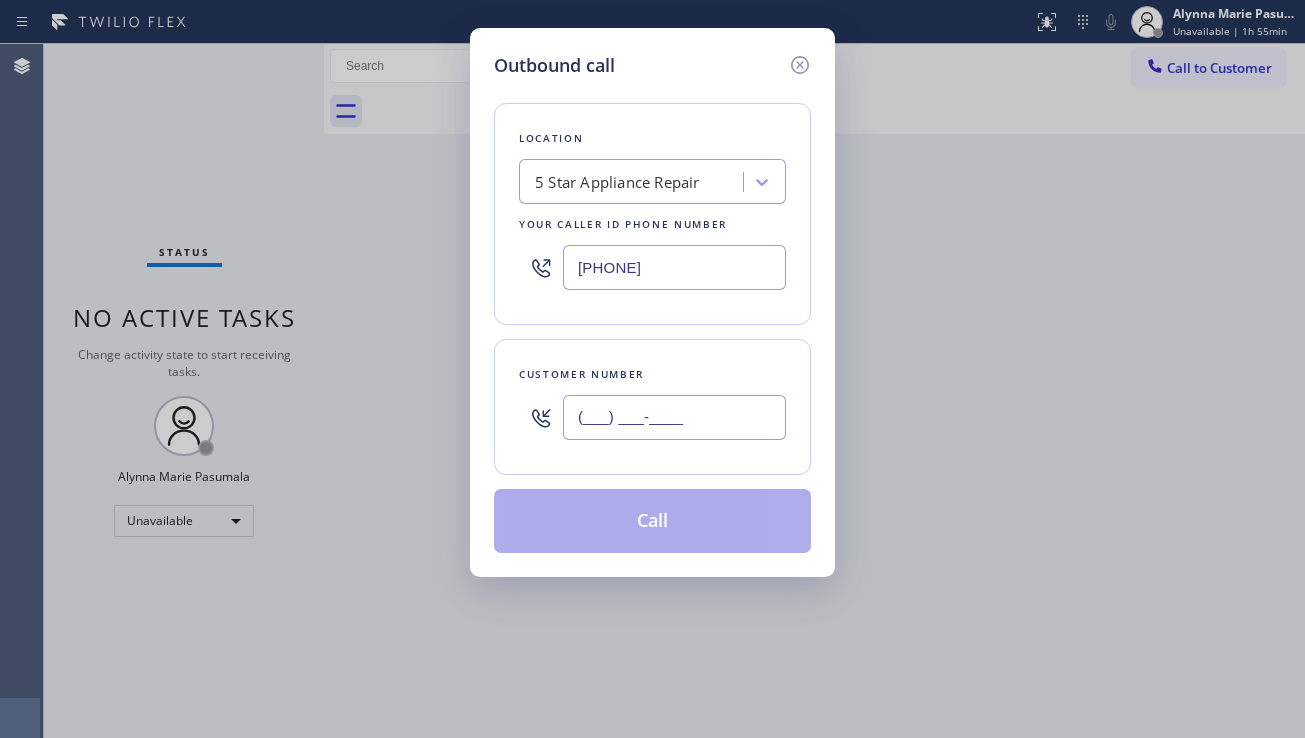 click on "(___) ___-____" at bounding box center [674, 417] 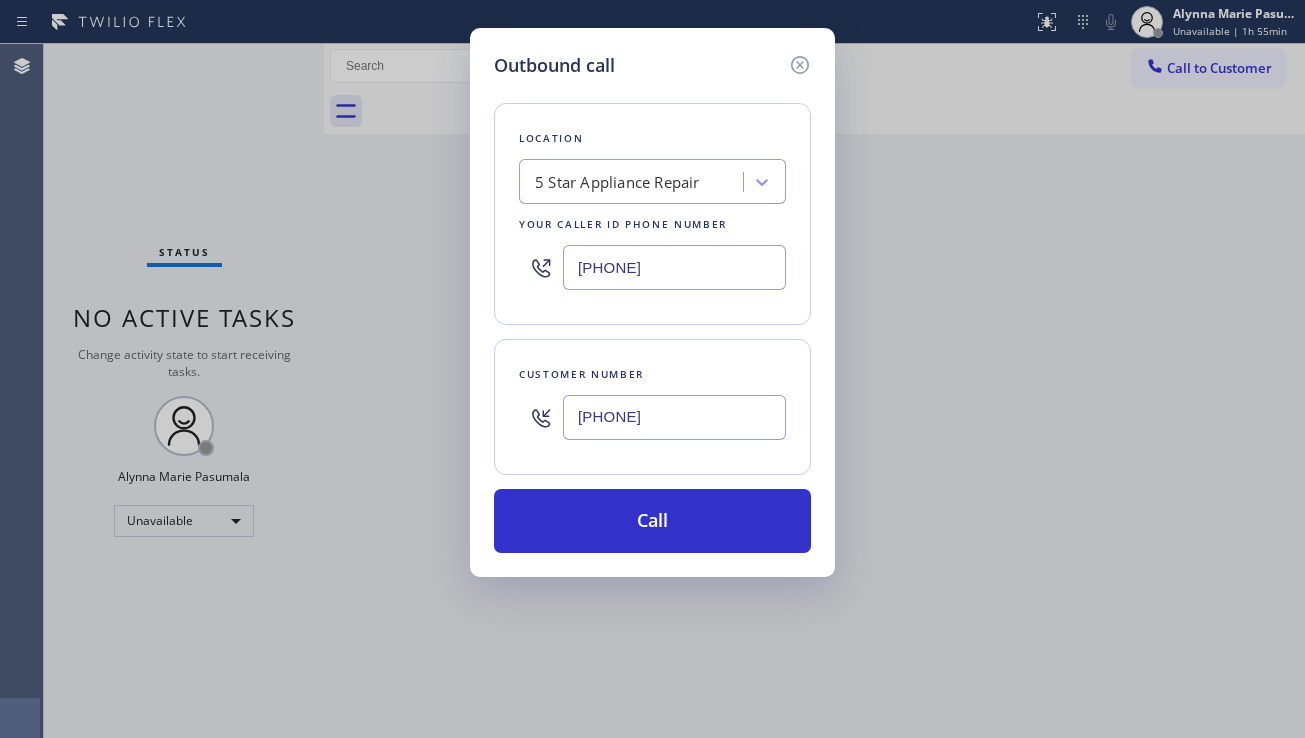 type on "[PHONE]" 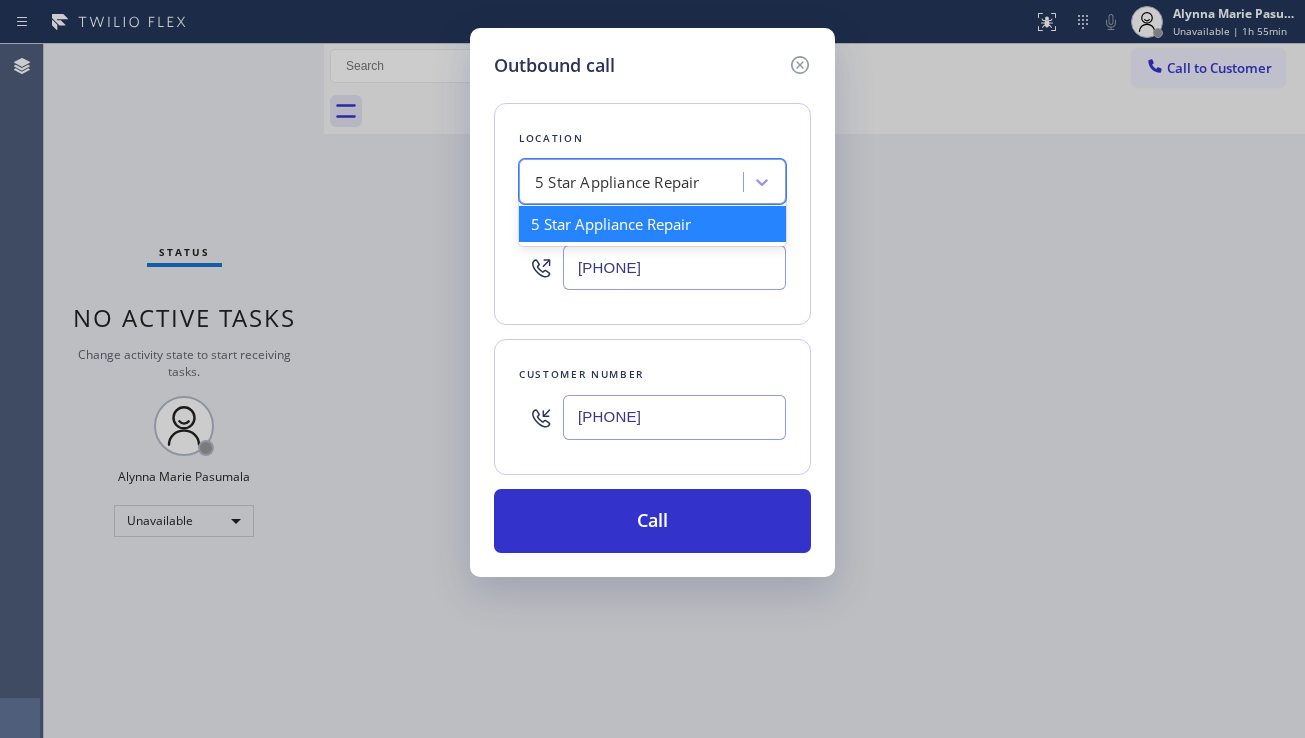 click on "5 Star Appliance Repair" at bounding box center (617, 182) 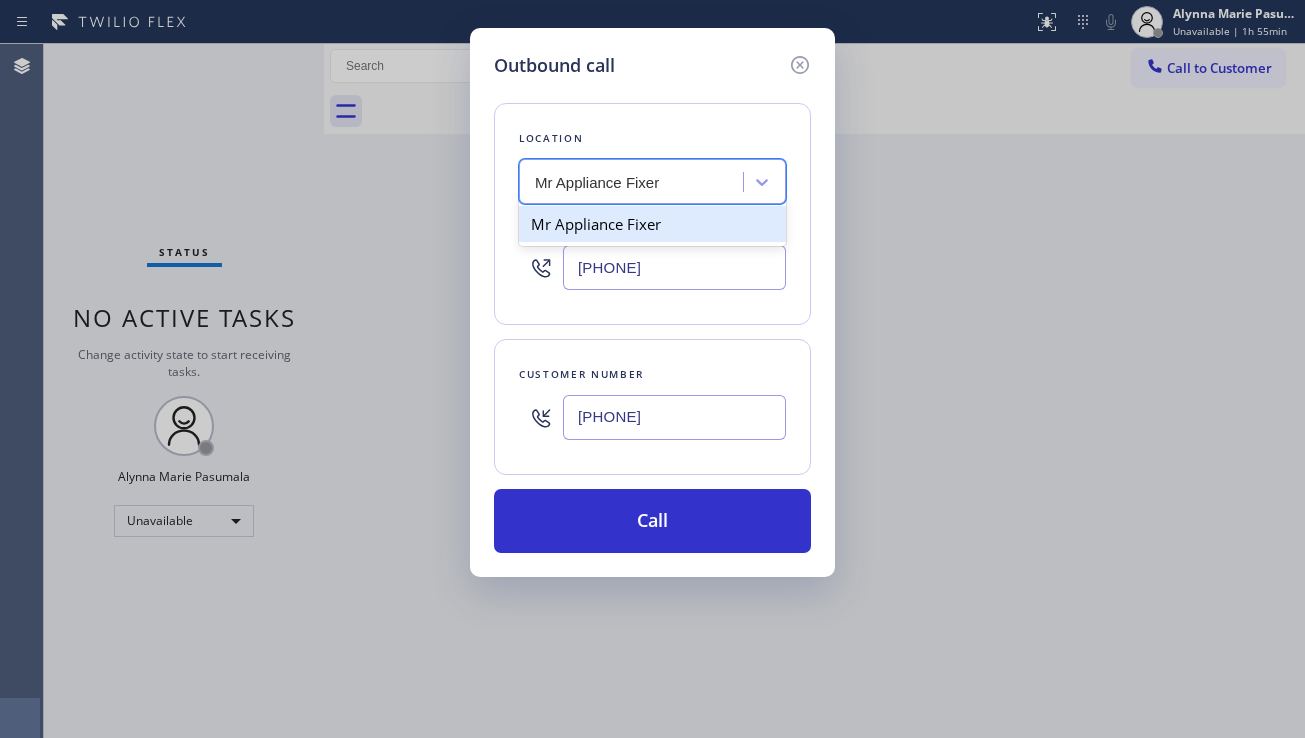 click on "Mr Appliance Fixer" at bounding box center [652, 224] 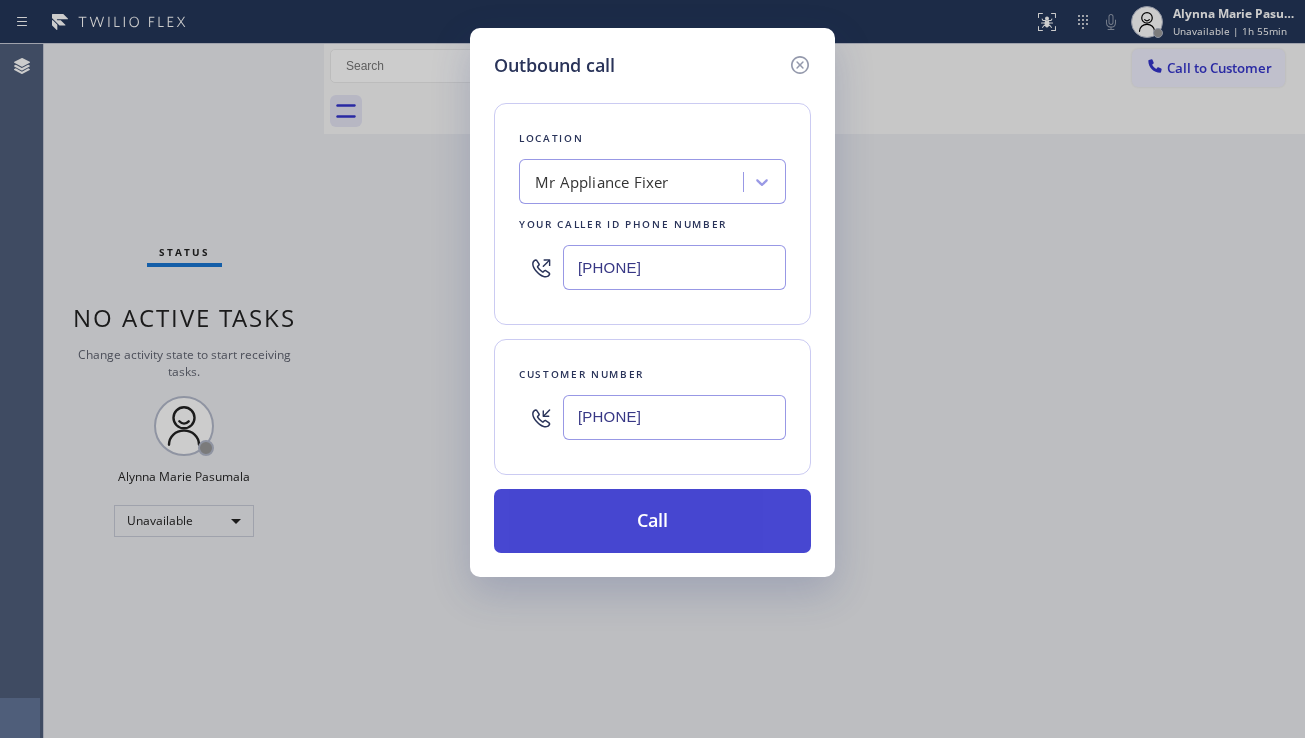 click on "Call" at bounding box center [652, 521] 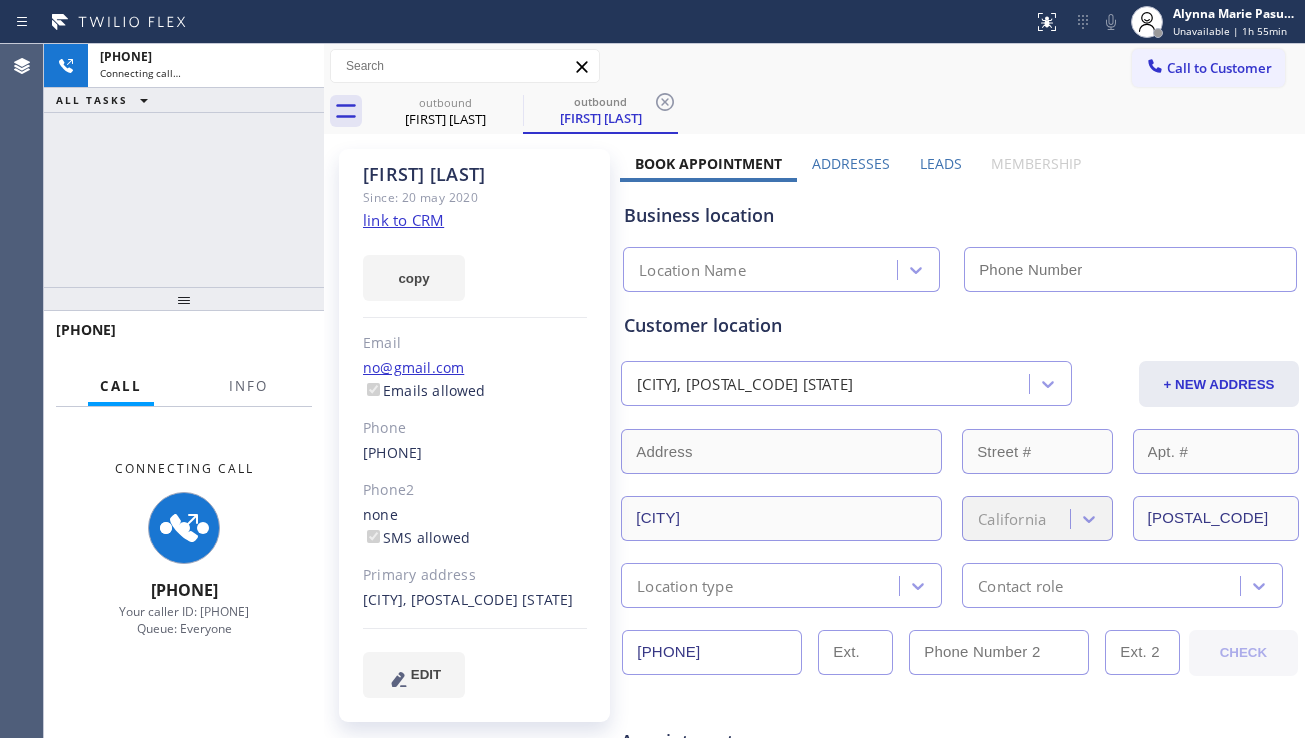 click on "Leads" at bounding box center (941, 163) 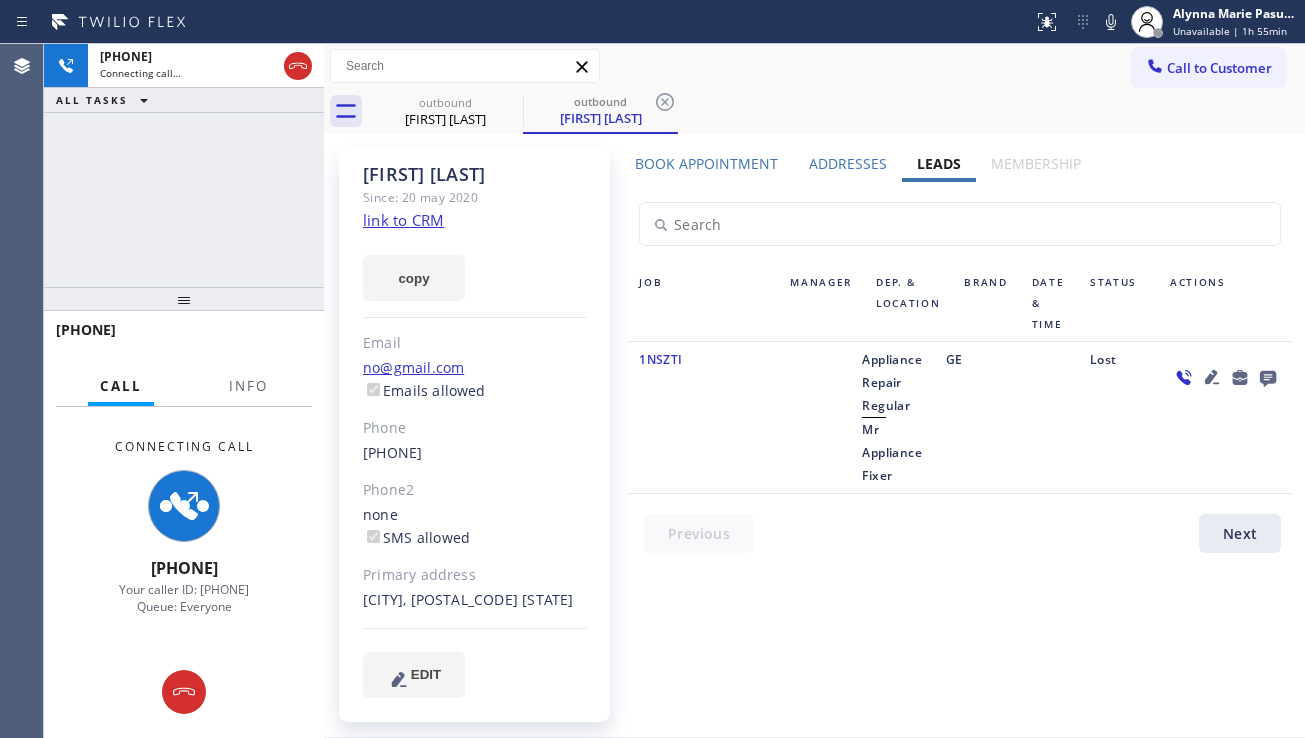 click 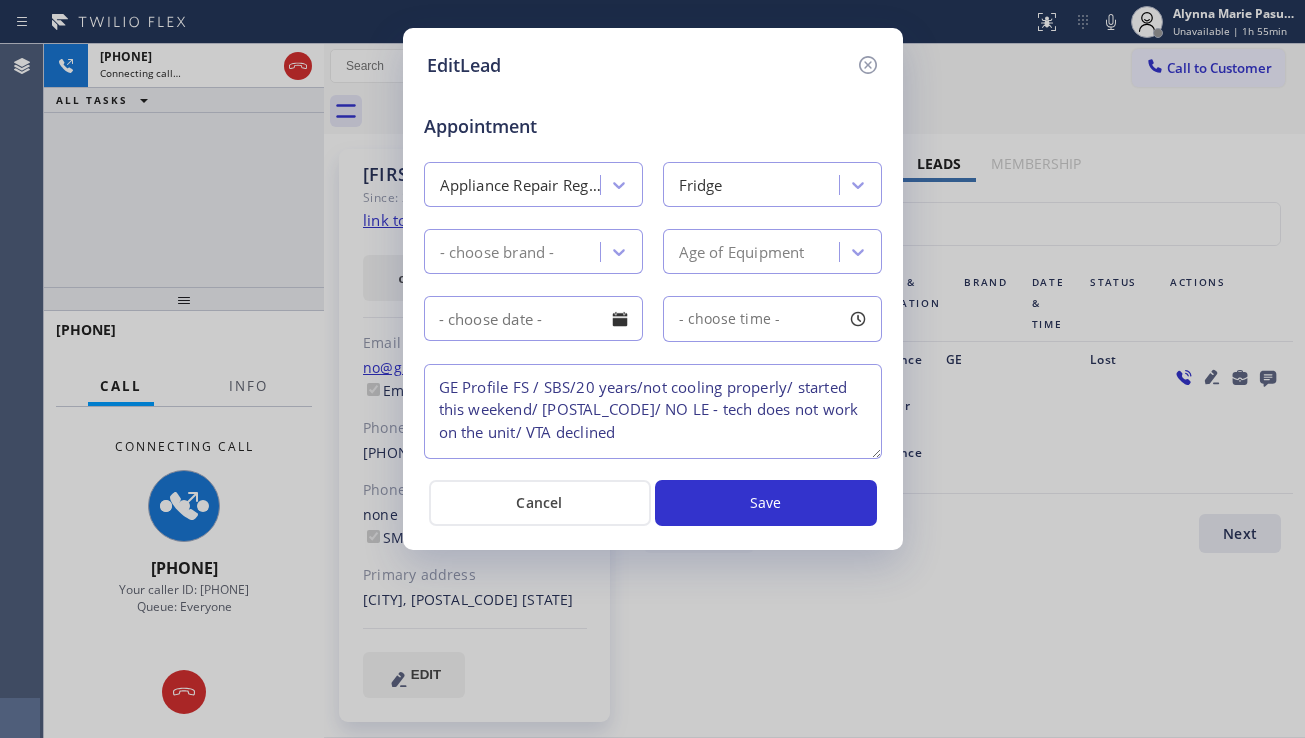scroll, scrollTop: 19, scrollLeft: 0, axis: vertical 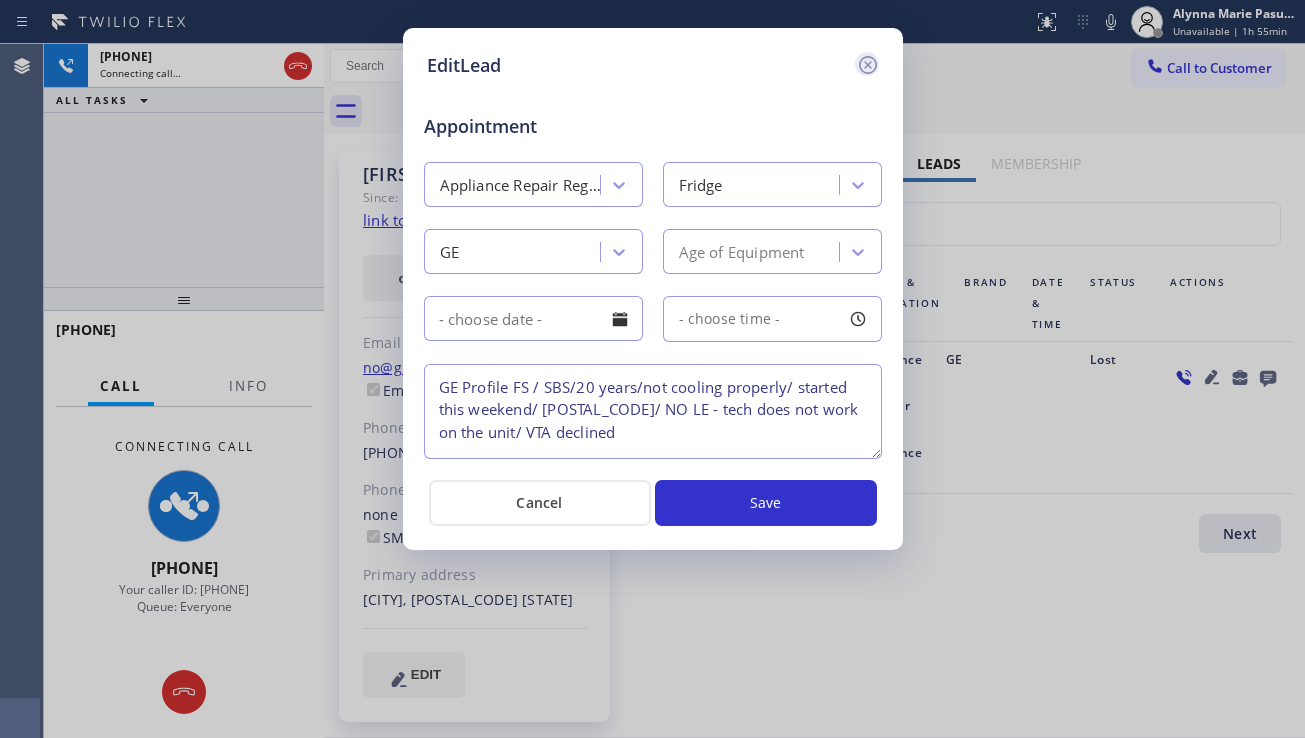 click 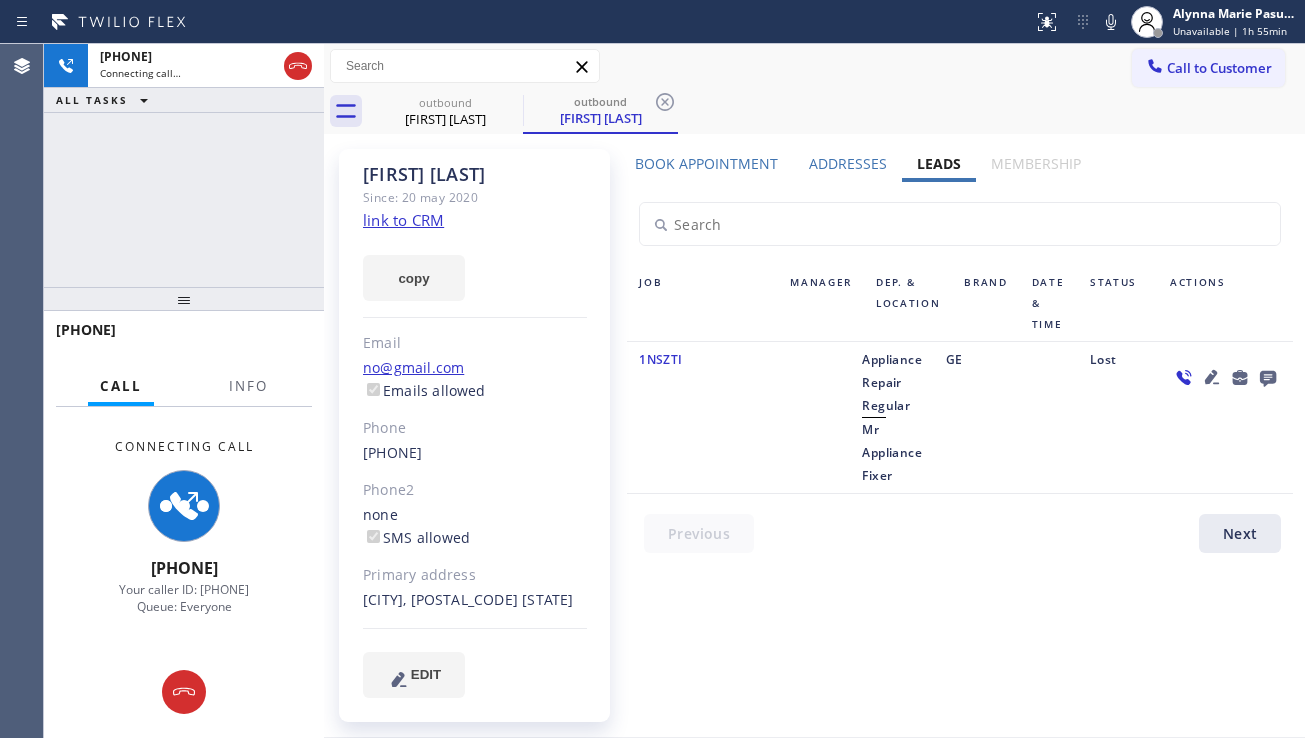 click 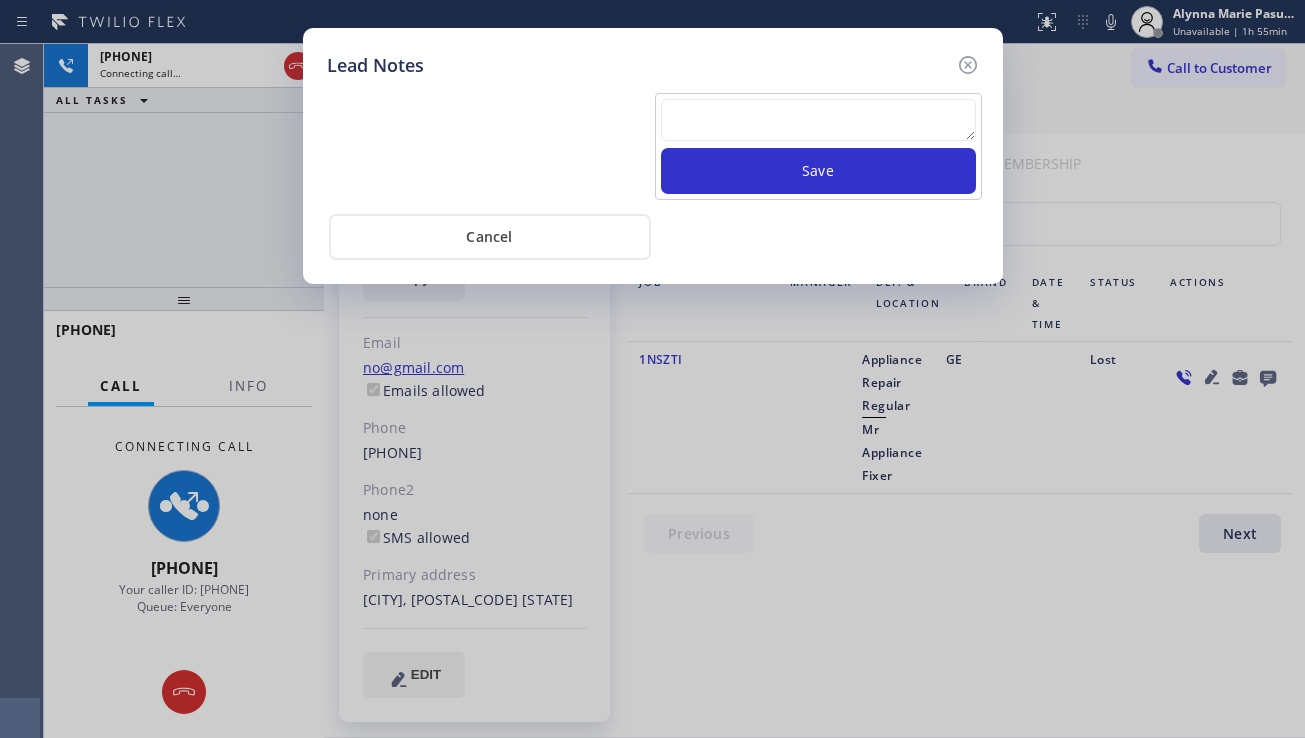 click at bounding box center [818, 120] 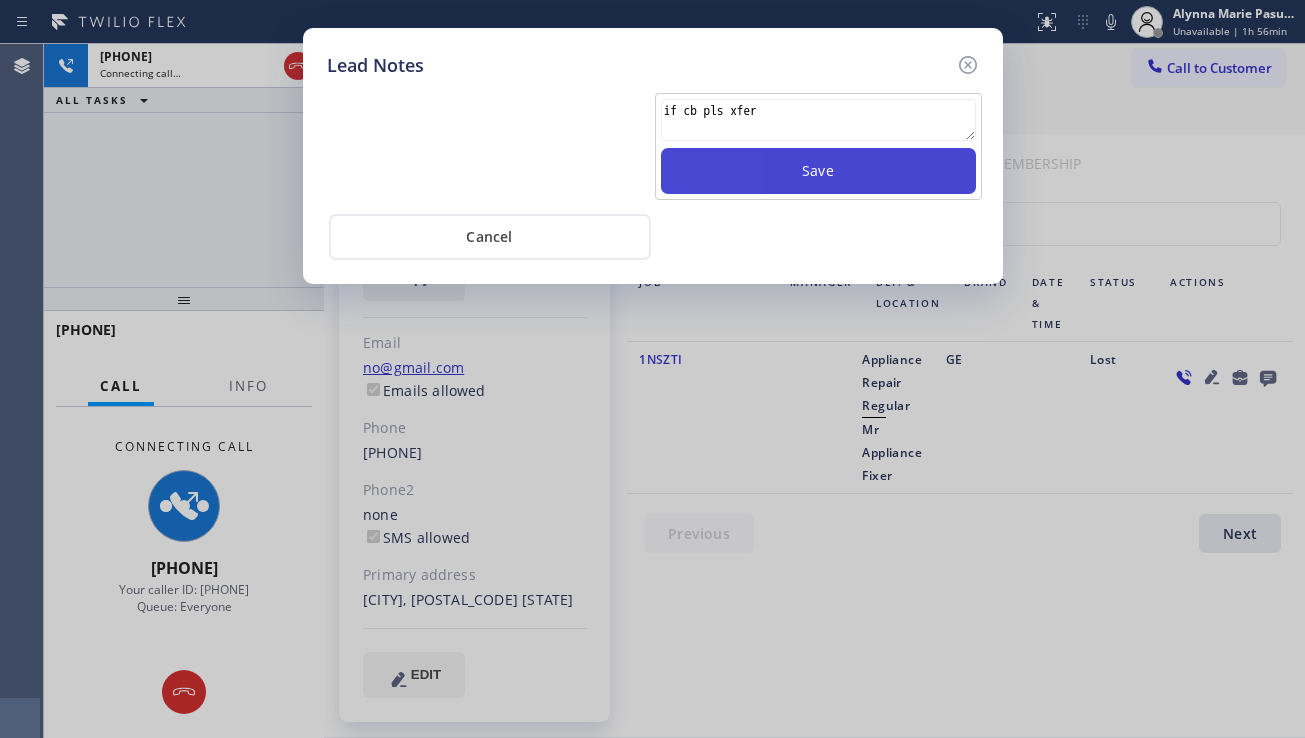 type on "if cb pls xfer" 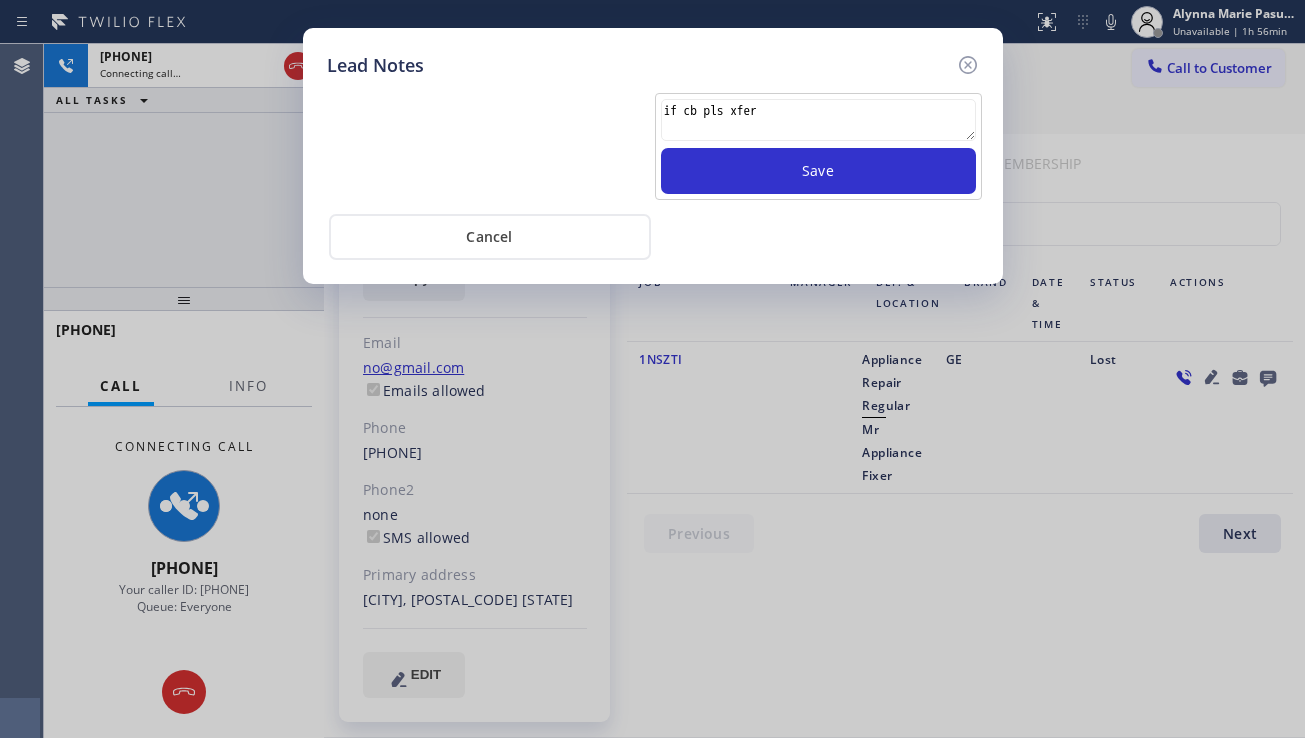 type 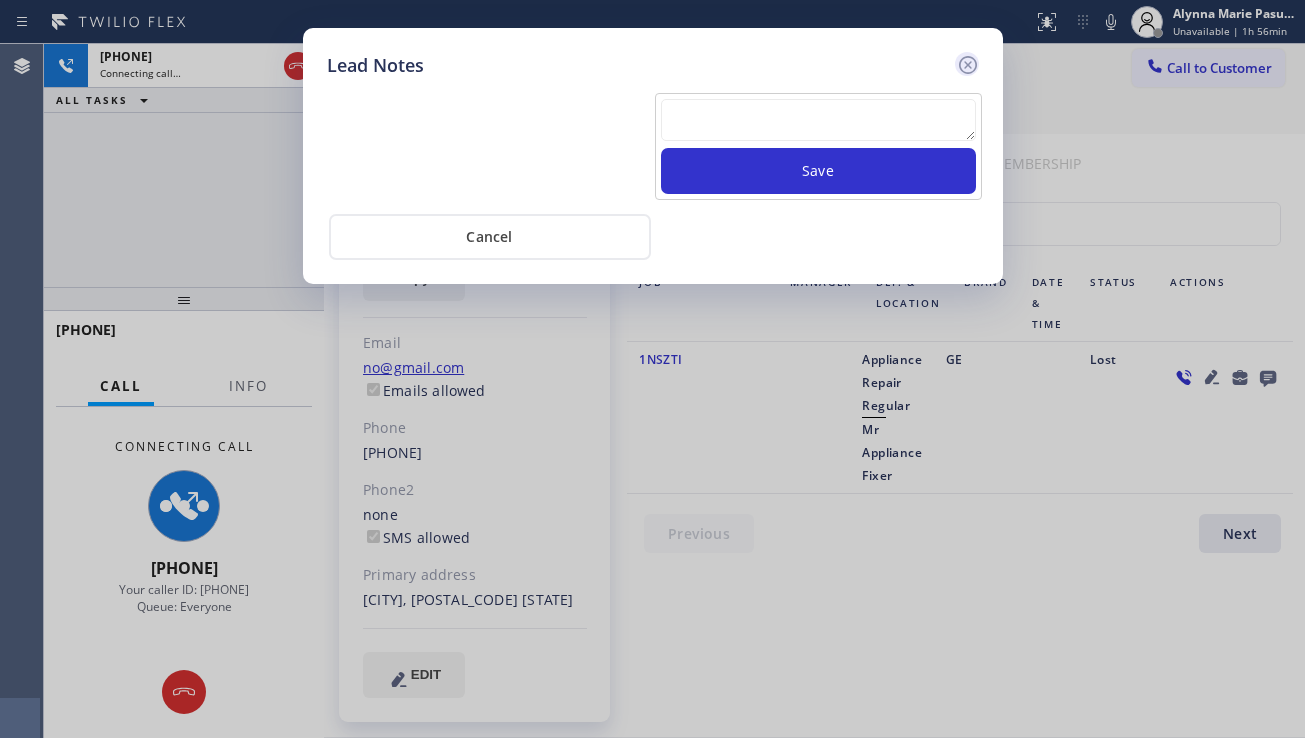 click 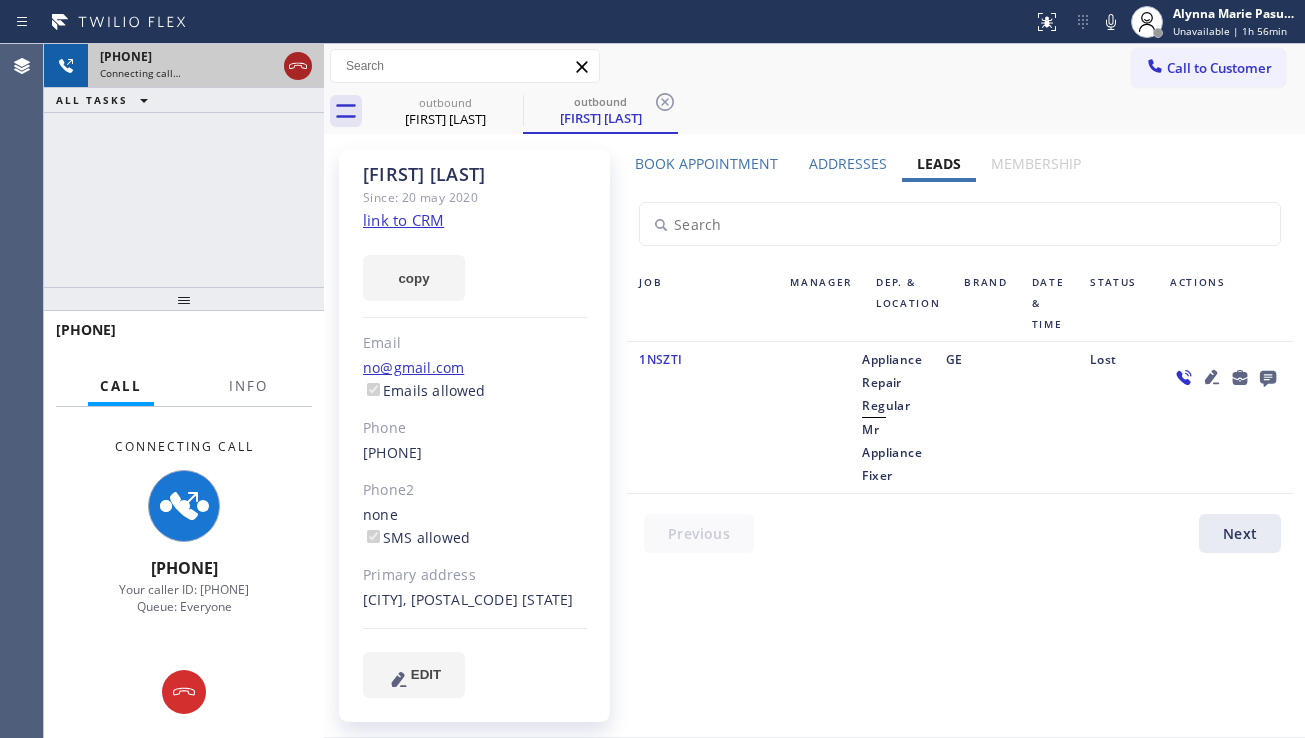 click 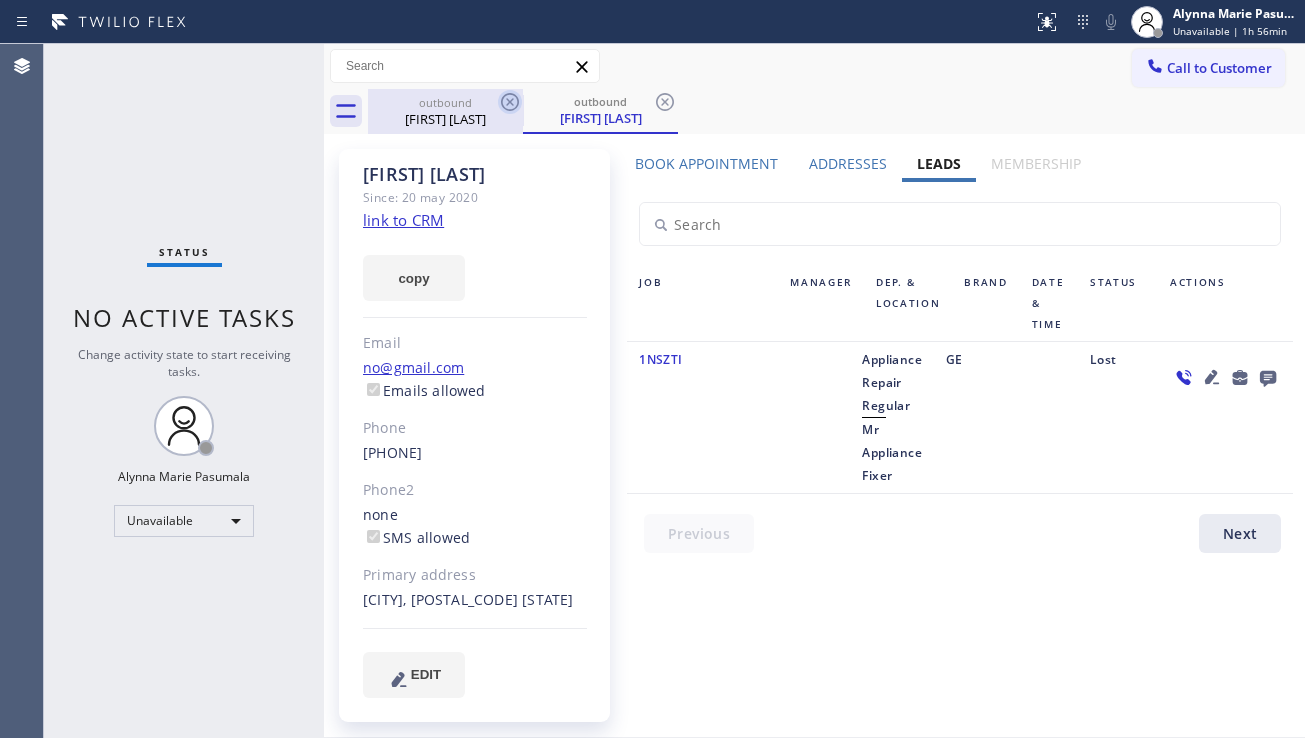 click 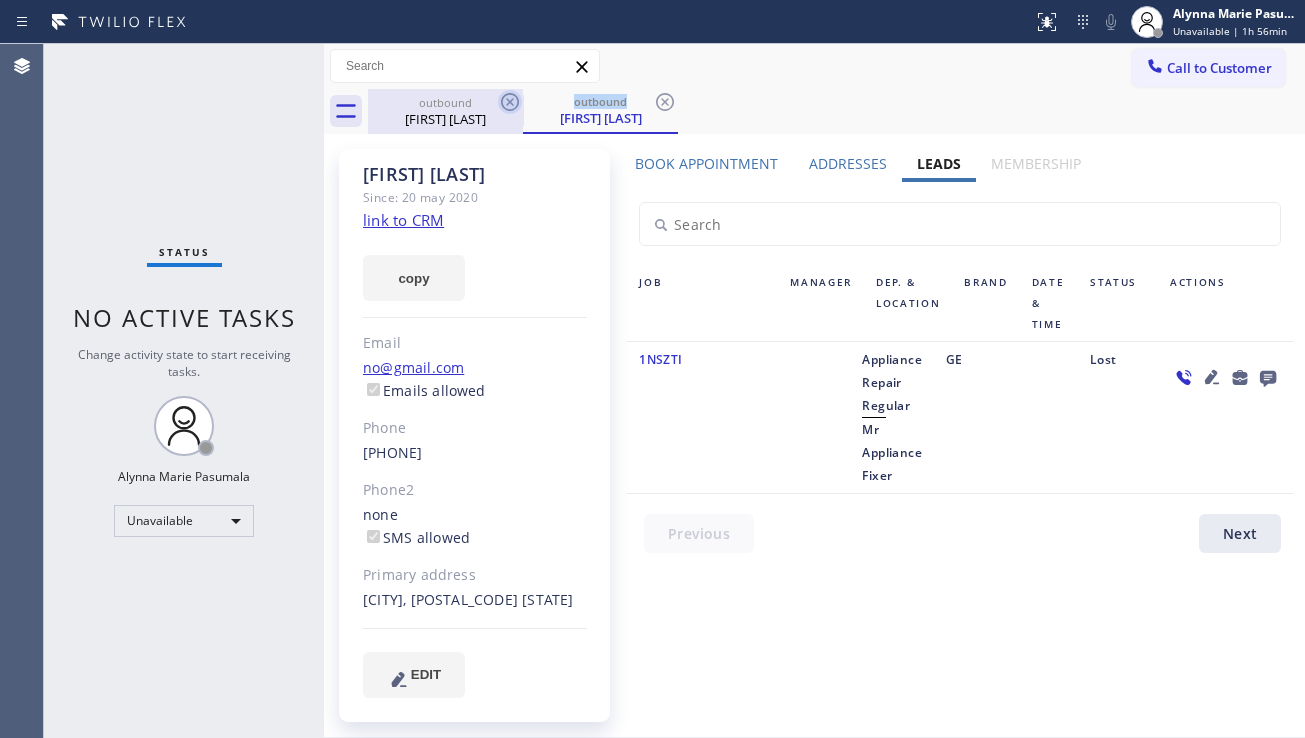 click 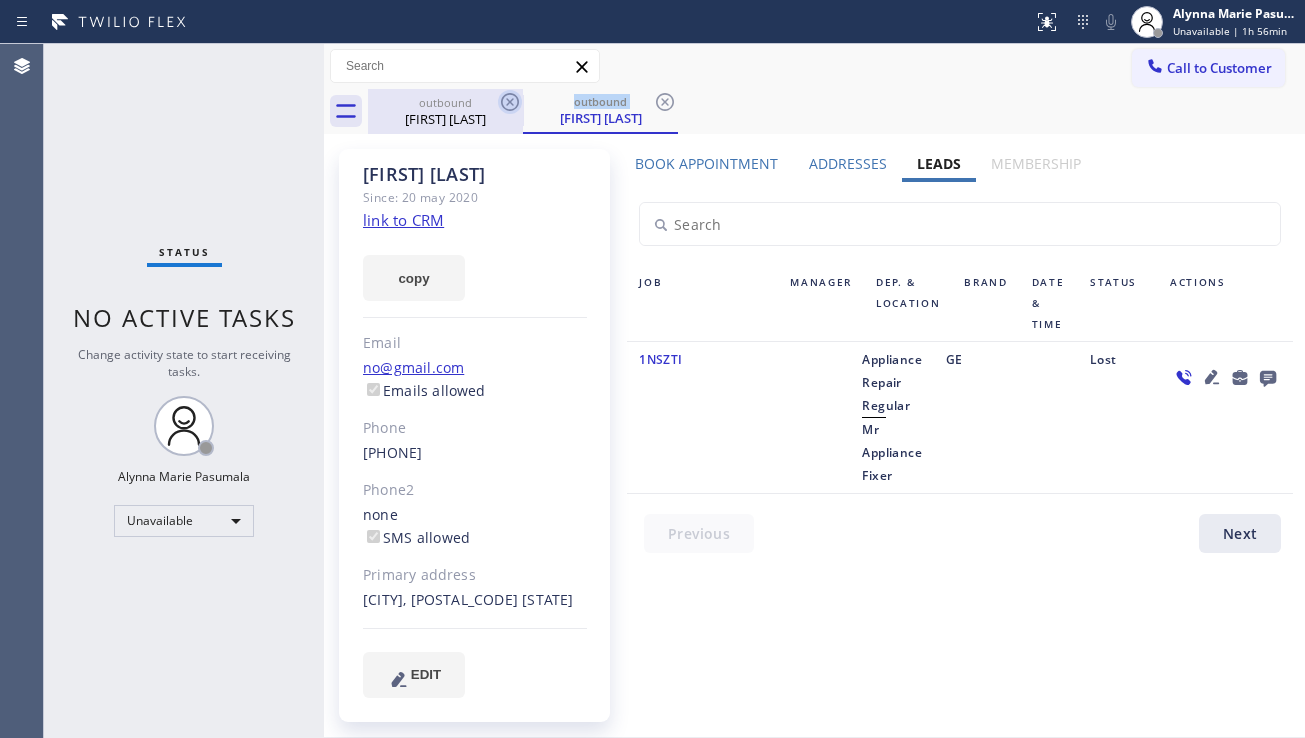 click on "outbound [FIRST] [LAST]" at bounding box center (600, 111) 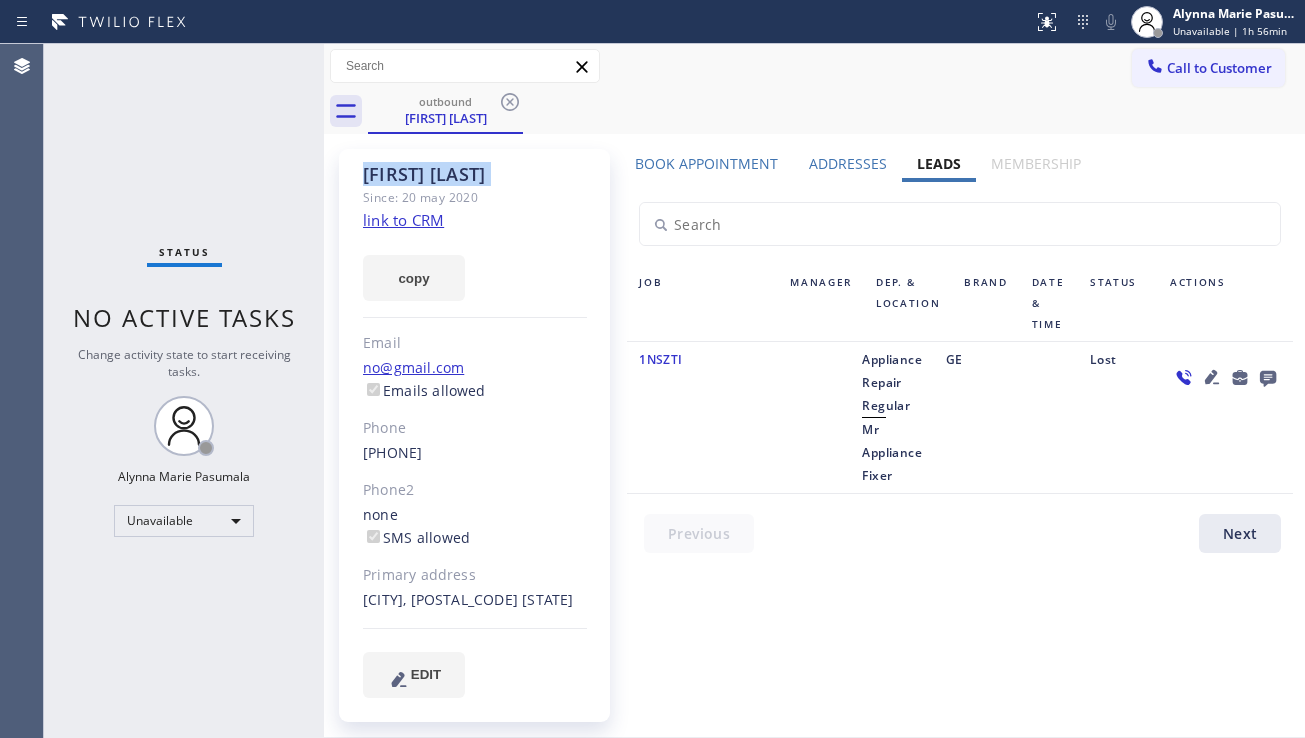 click 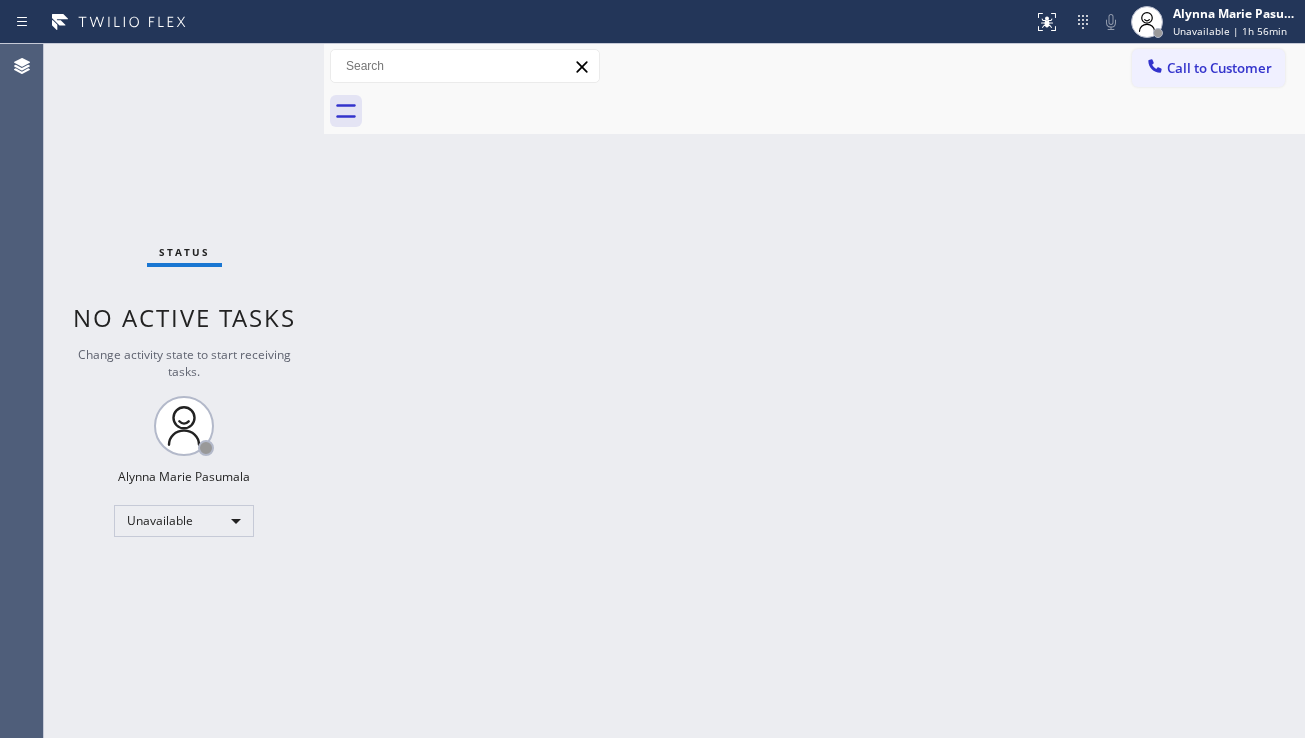 click on "Back to Dashboard Change Sender ID Customers Technicians Select a contact Outbound call Location Search location Your caller id phone number Customer number Call Customer info Name   Phone none Address none Change Sender ID HVAC [PHONE] 5 Star Appliance [PHONE] Appliance Repair [PHONE] Plumbing [PHONE] Air Duct Cleaning [PHONE]  Electricians [PHONE] Cancel Change Check personal SMS Reset Change No tabs Call to Customer Outbound call Location Mr Appliance Fixer Your caller id phone number [PHONE] Customer number Call Outbound call Technician Search Technician Your caller id phone number Your caller id phone number Call" at bounding box center [814, 391] 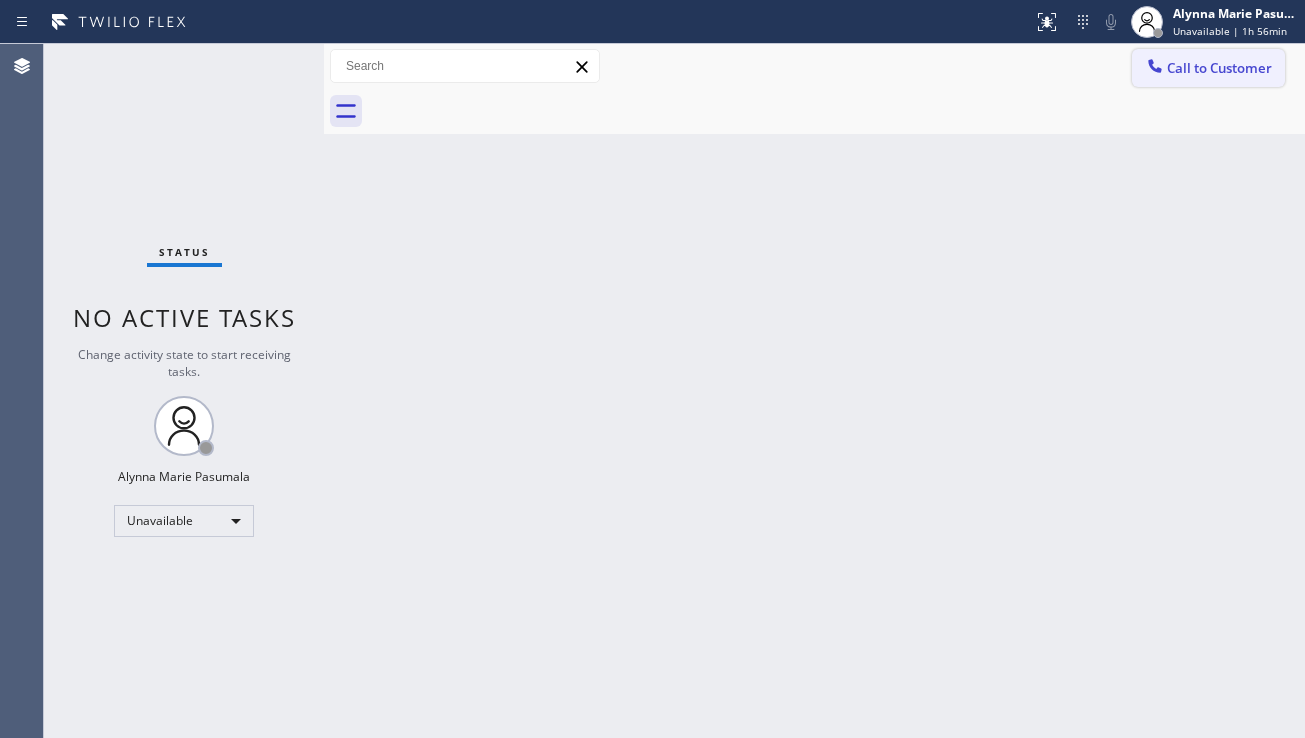 click on "Call to Customer" at bounding box center (1219, 68) 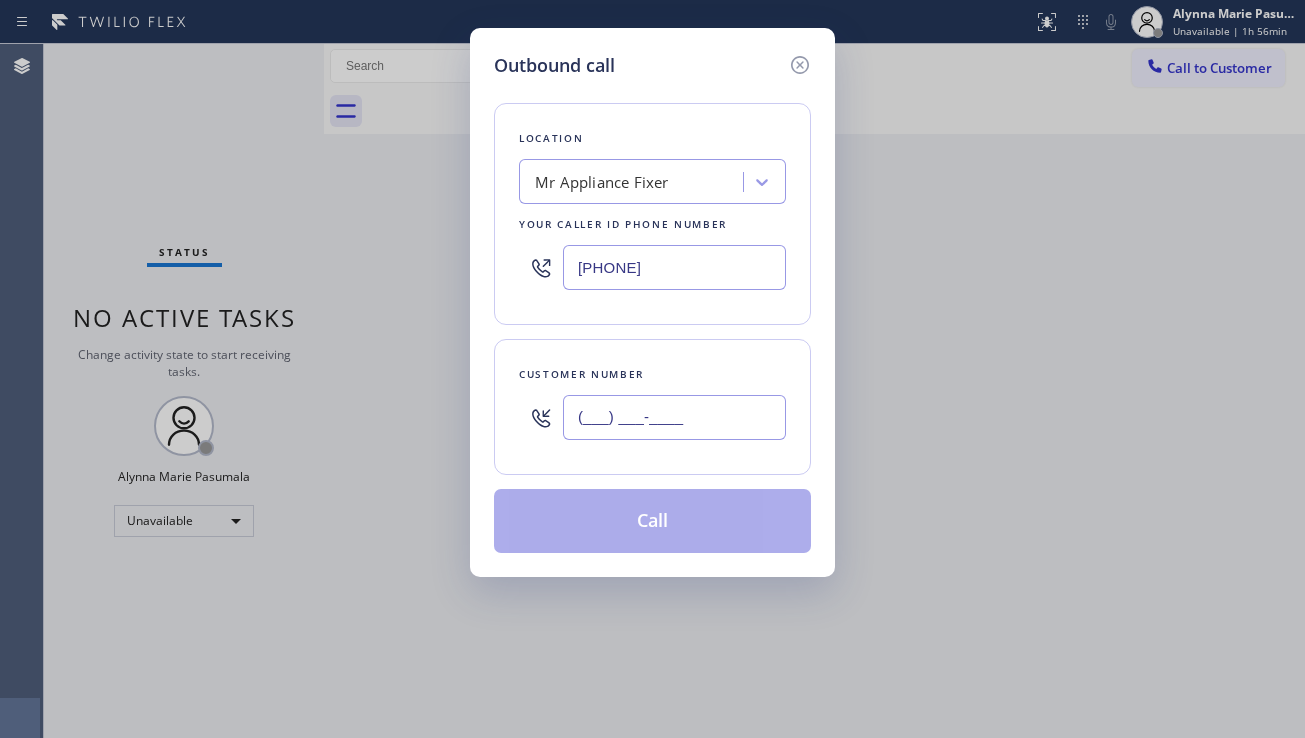 click on "(___) ___-____" at bounding box center (674, 417) 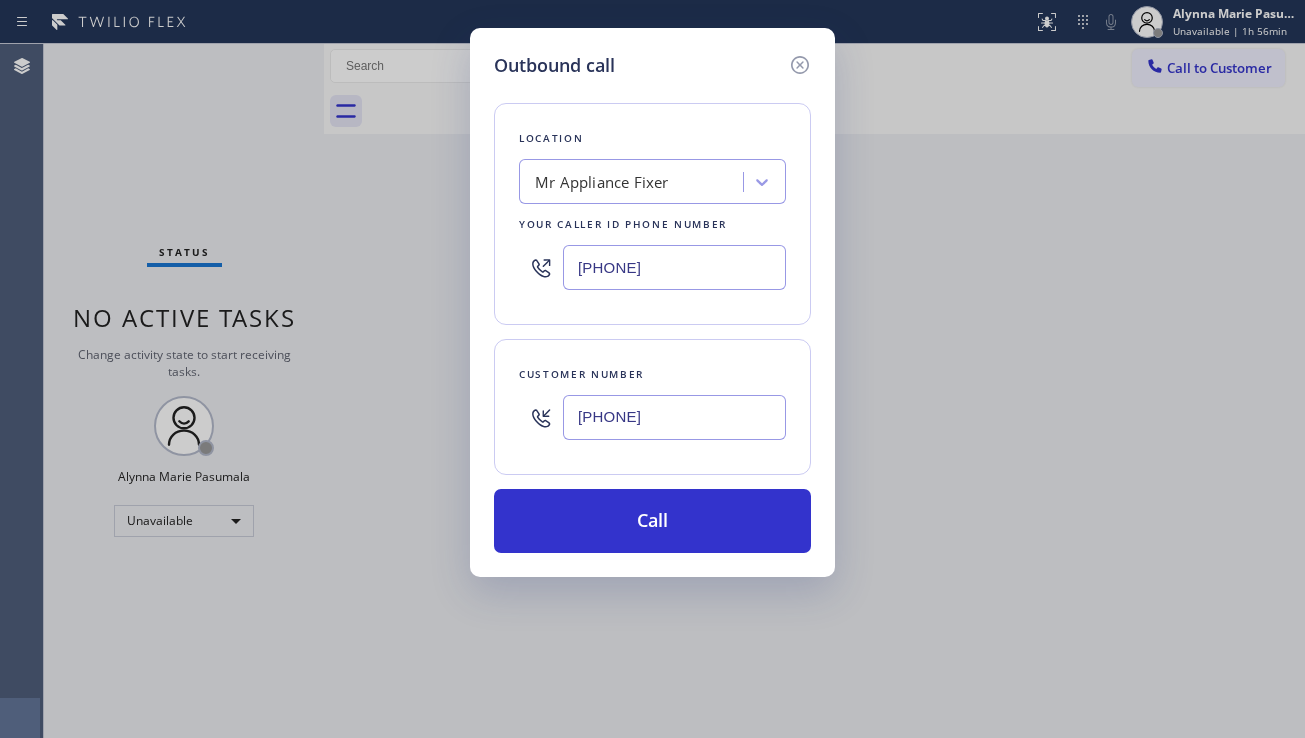click on "Outbound call Location Mr Appliance Fixer Your caller id phone number [PHONE] Customer number [PHONE] Call" at bounding box center (652, 369) 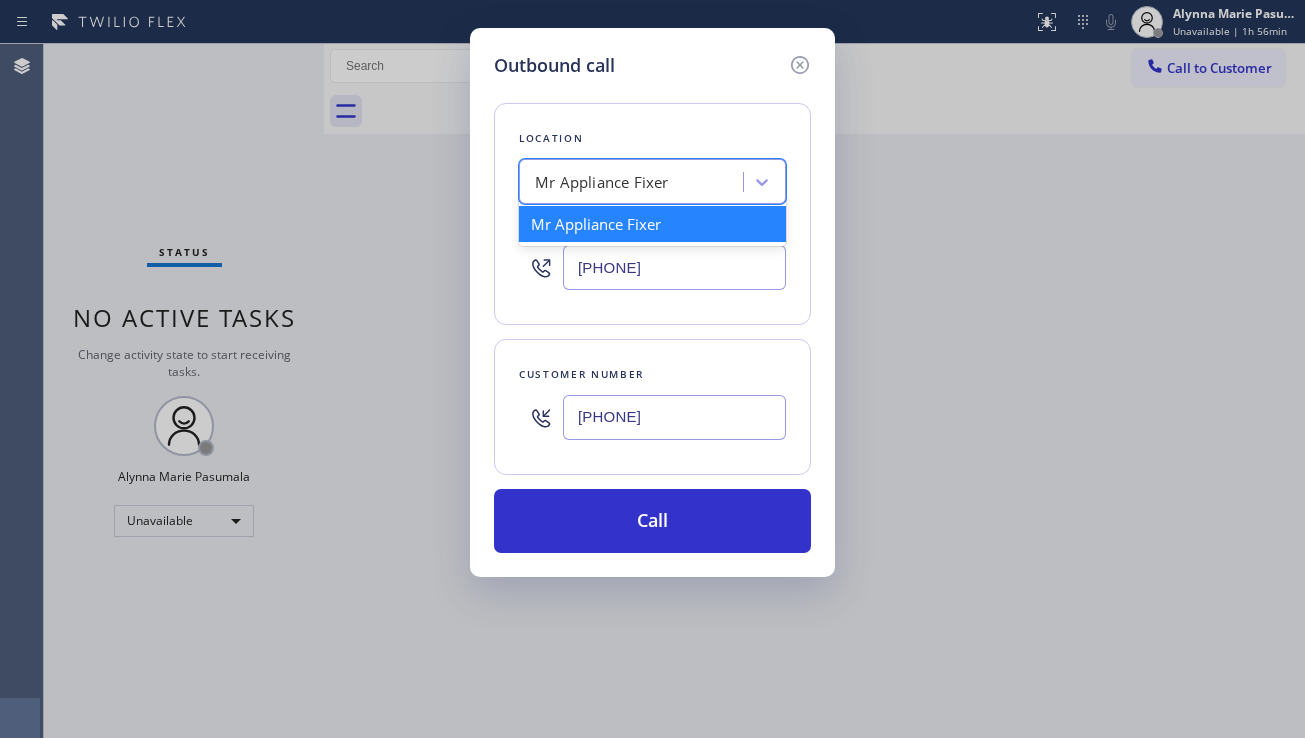 paste on "Sierra GE Monogram Repair" 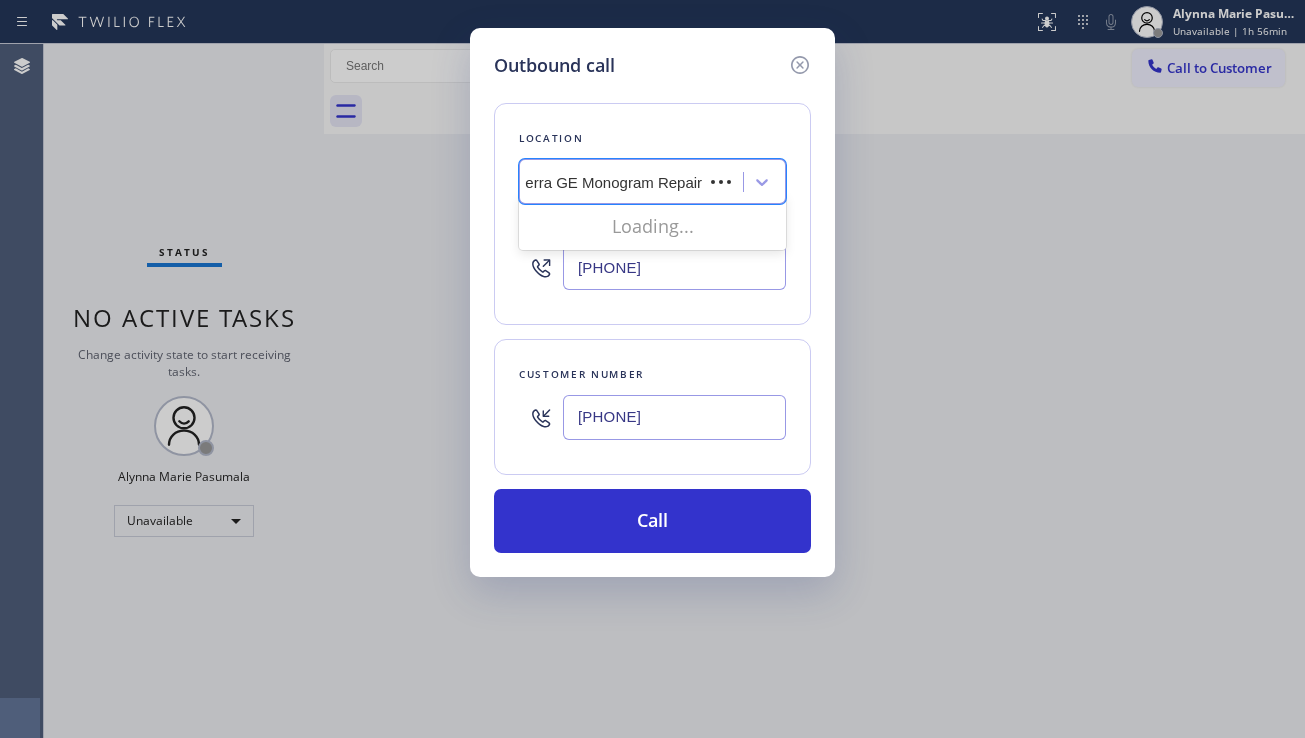 scroll, scrollTop: 0, scrollLeft: 0, axis: both 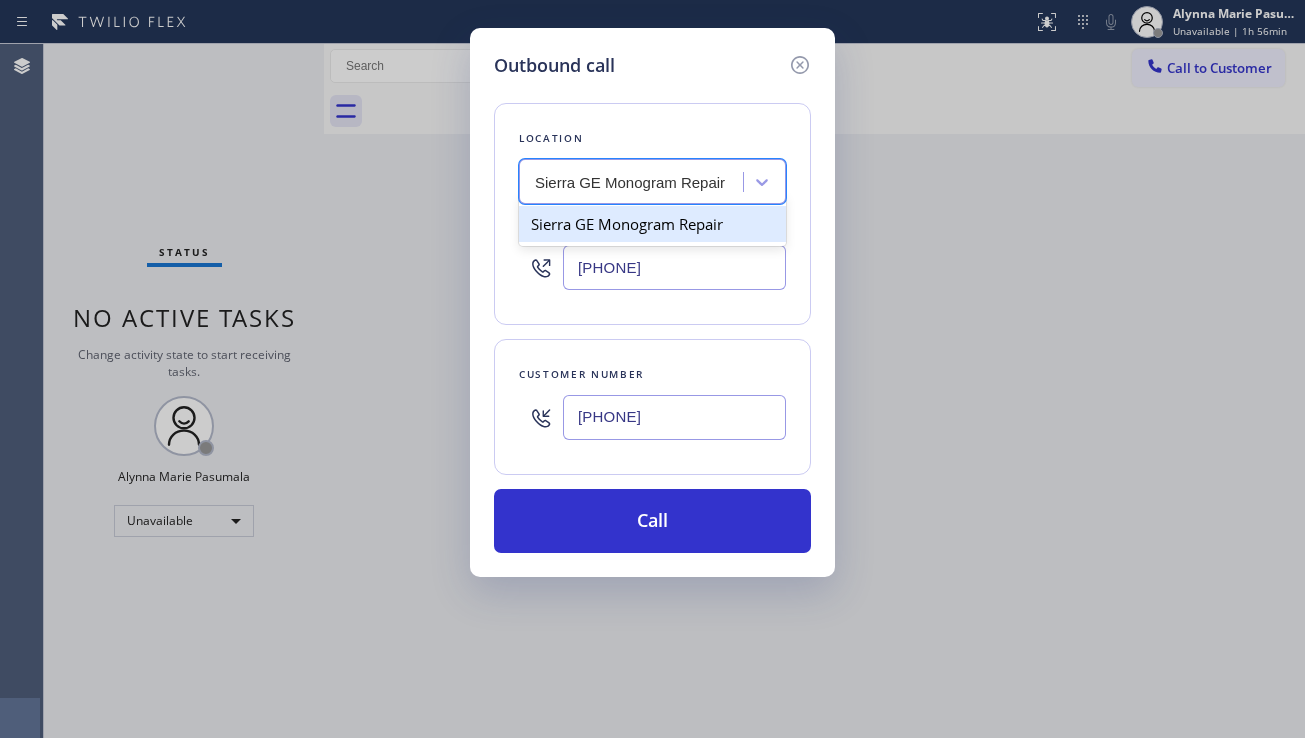 click on "Sierra GE Monogram Repair" at bounding box center [652, 224] 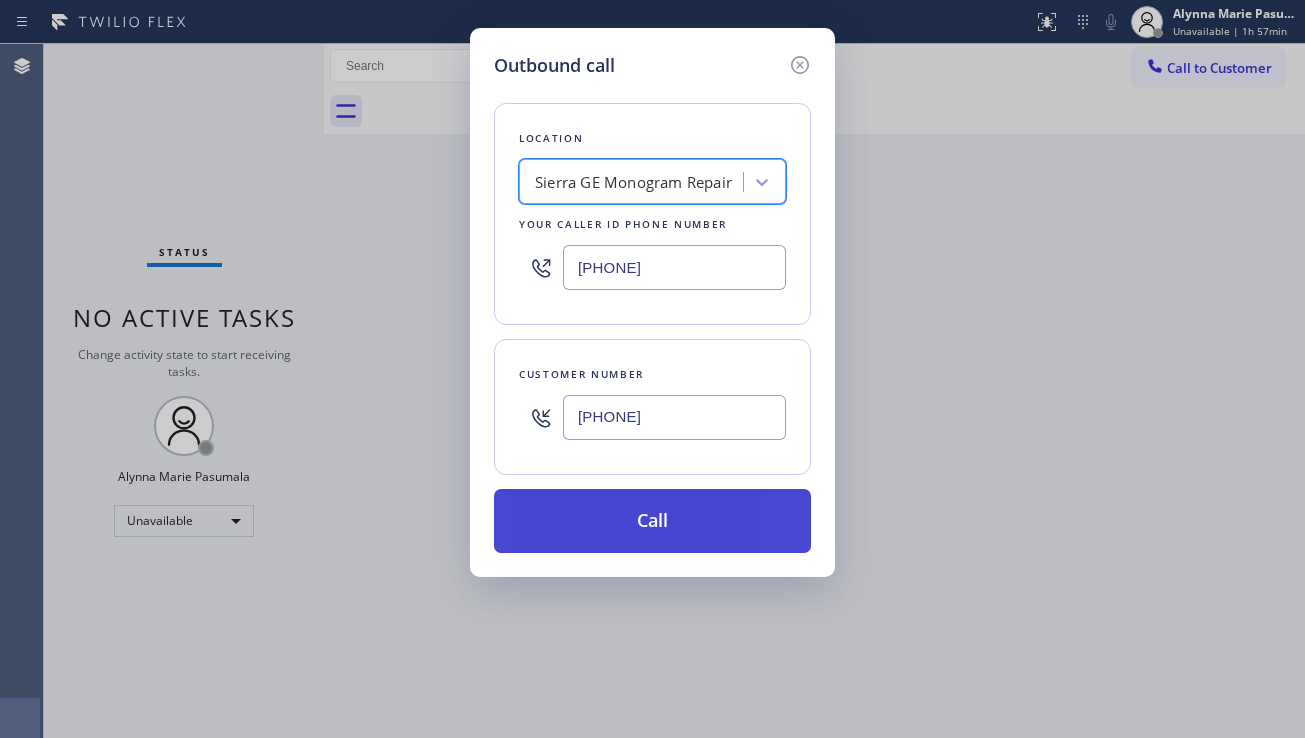 click on "Call" at bounding box center [652, 521] 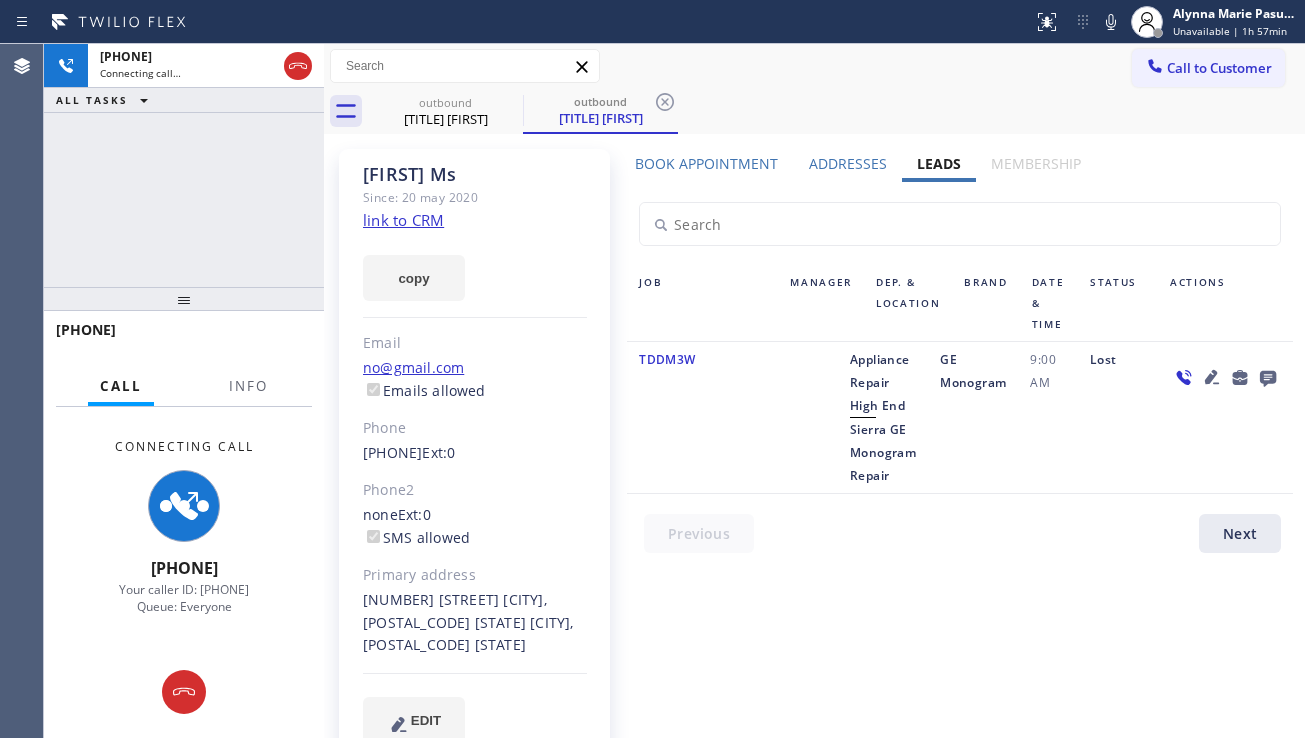click 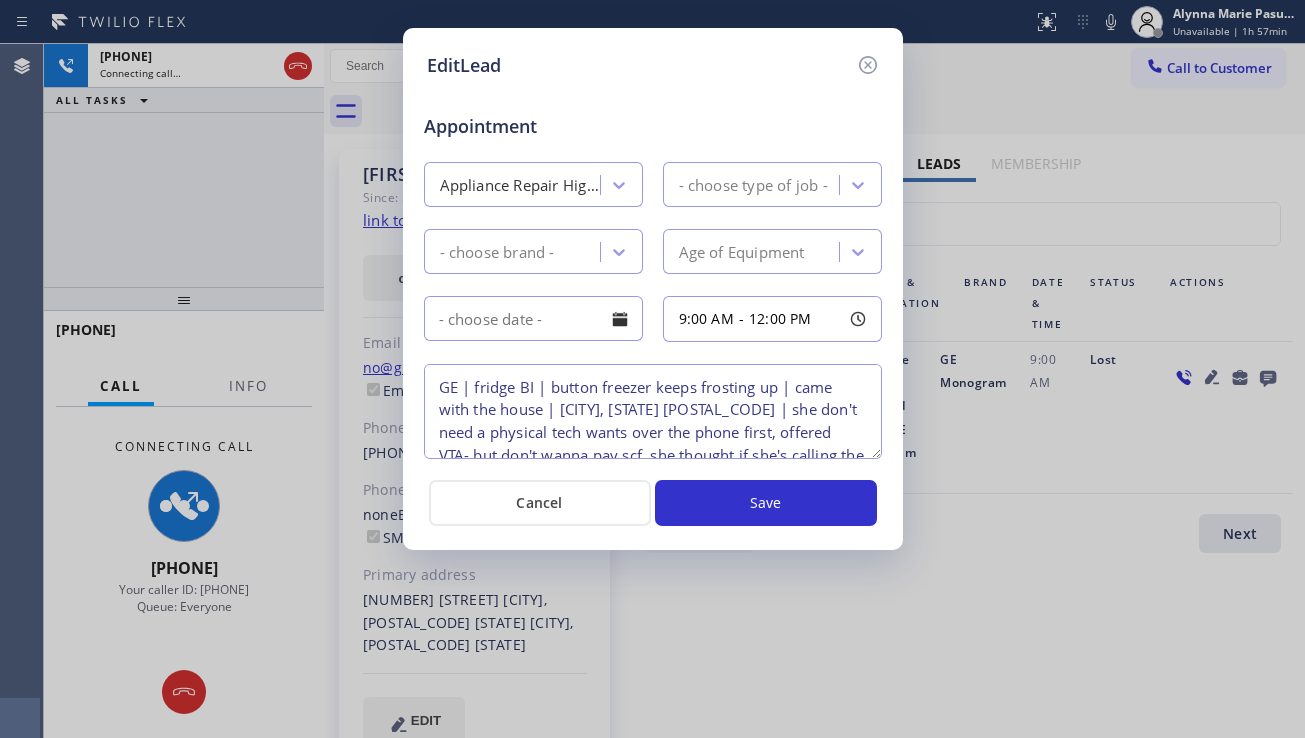 type on "GE | fridge BI | button freezer keeps frosting up | came with the house | [CITY], [STATE] [POSTAL_CODE] | she don't need a physical tech wants over the phone first, offered VTA- but don't wanna pay scf, she thought if she's calling the manuf, provided number of manuf - looking for authorize comp" 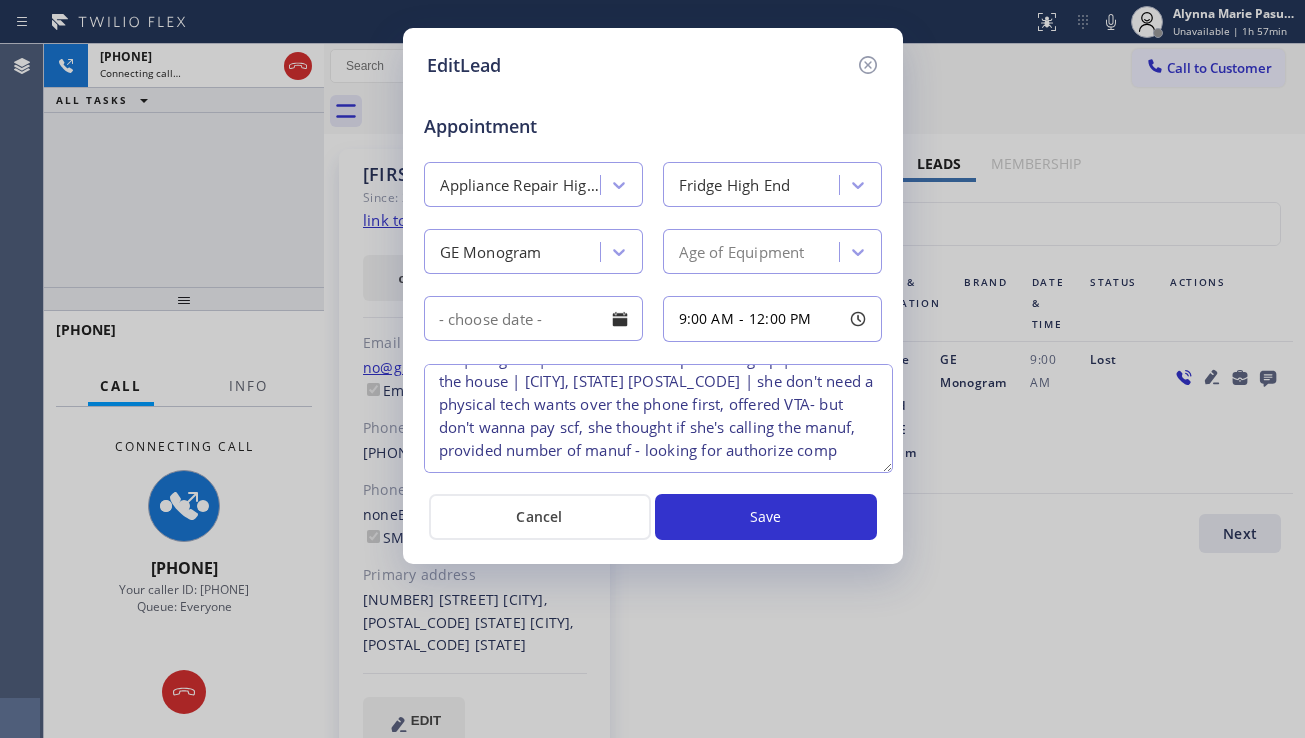 scroll, scrollTop: 67, scrollLeft: 0, axis: vertical 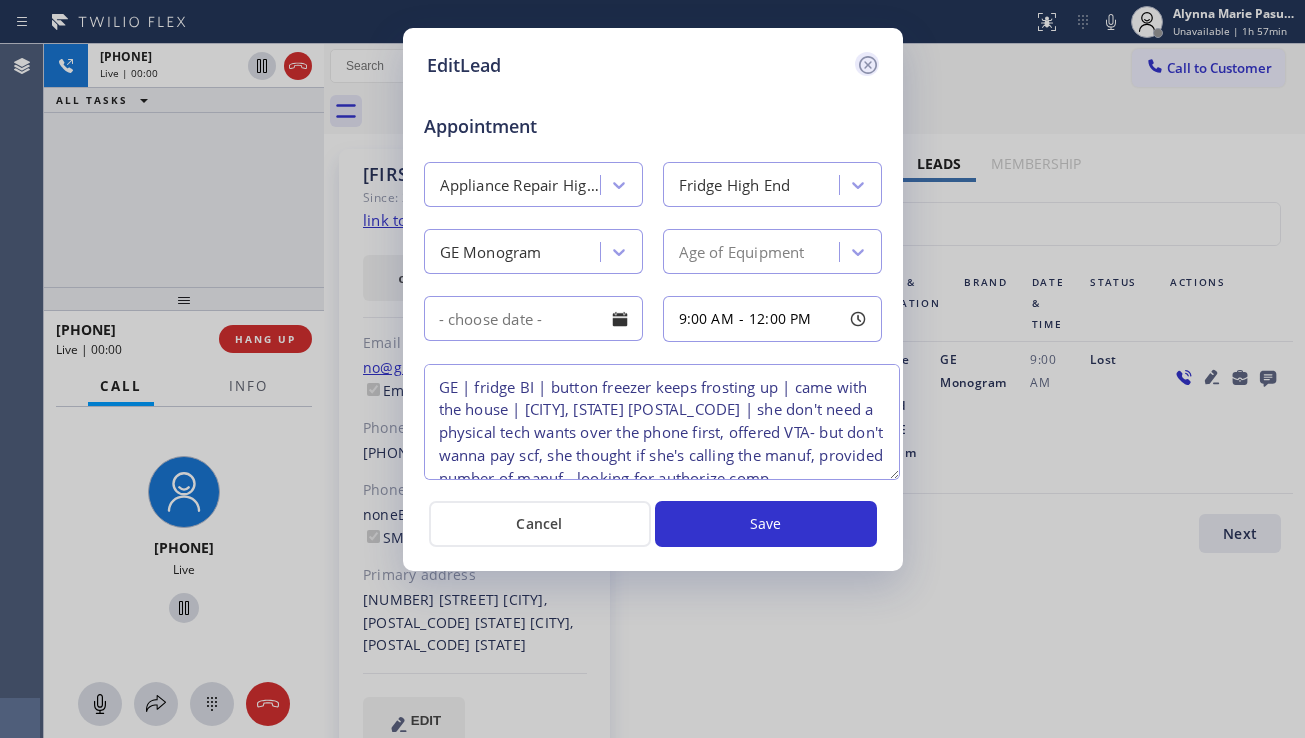click 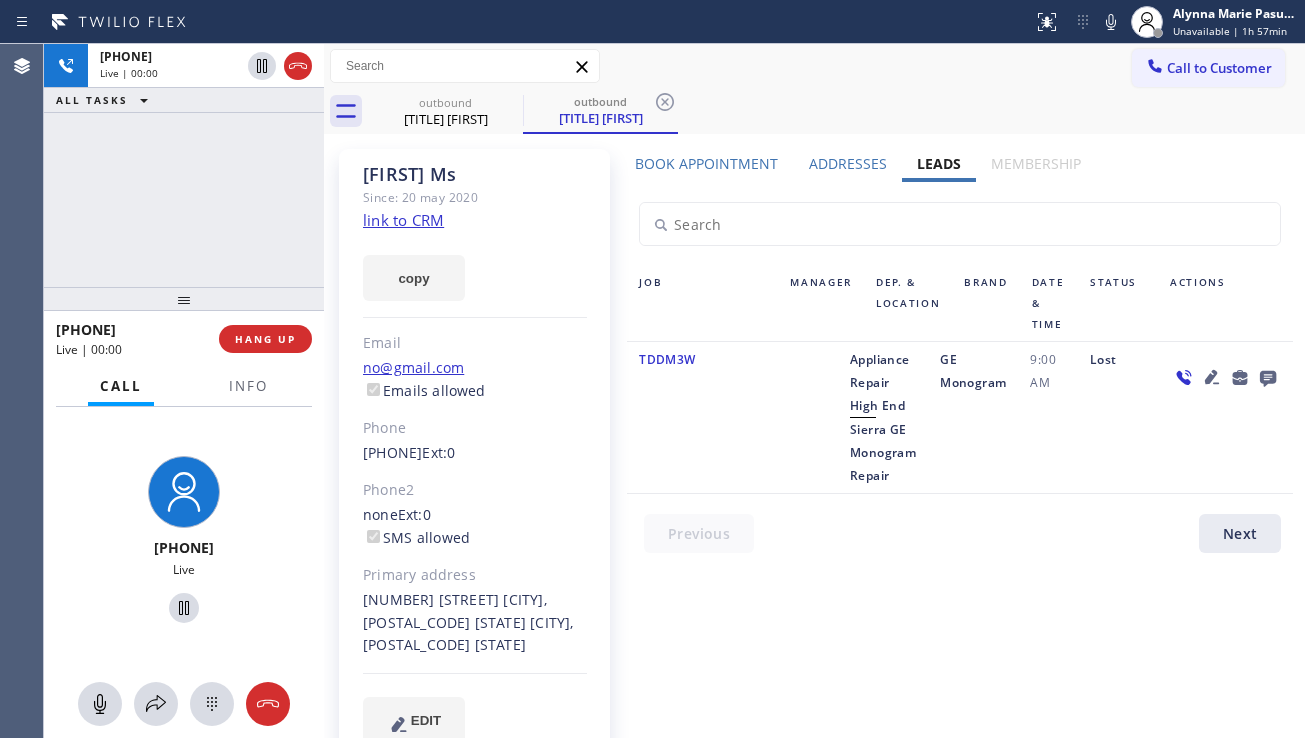 click 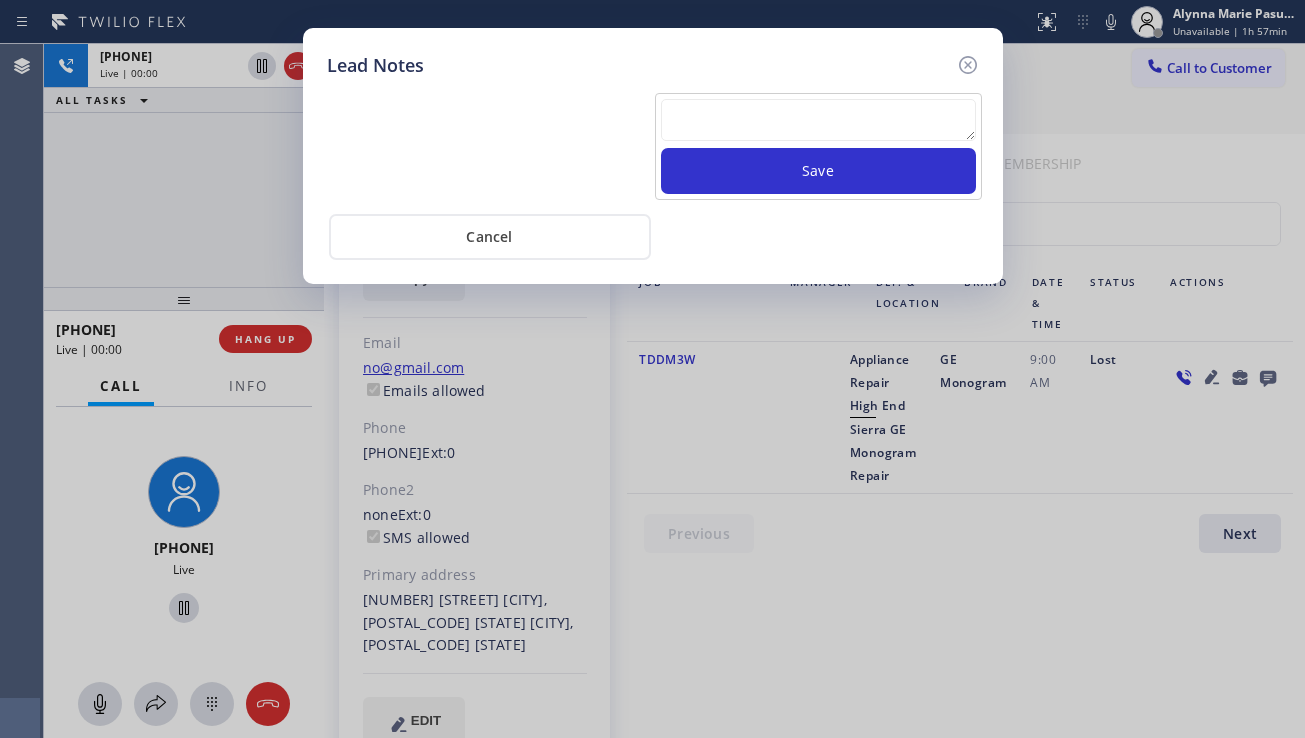 click at bounding box center (818, 120) 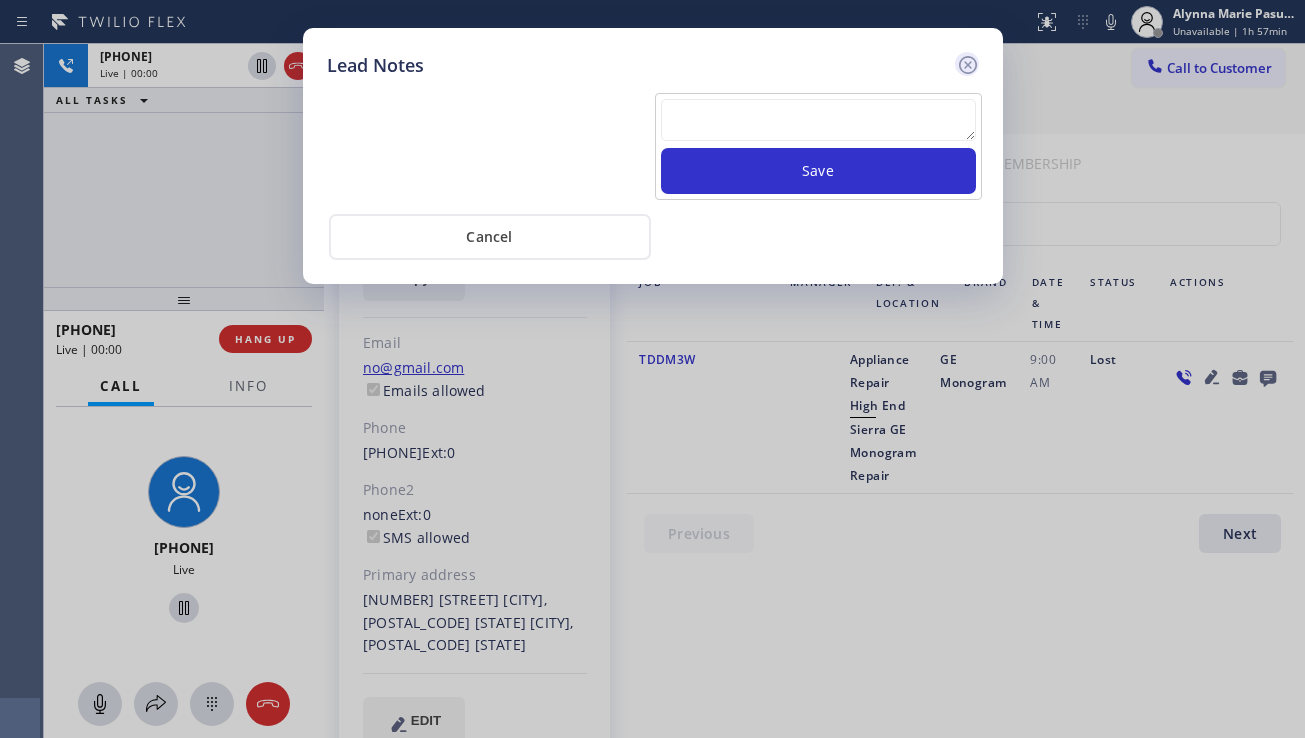 click 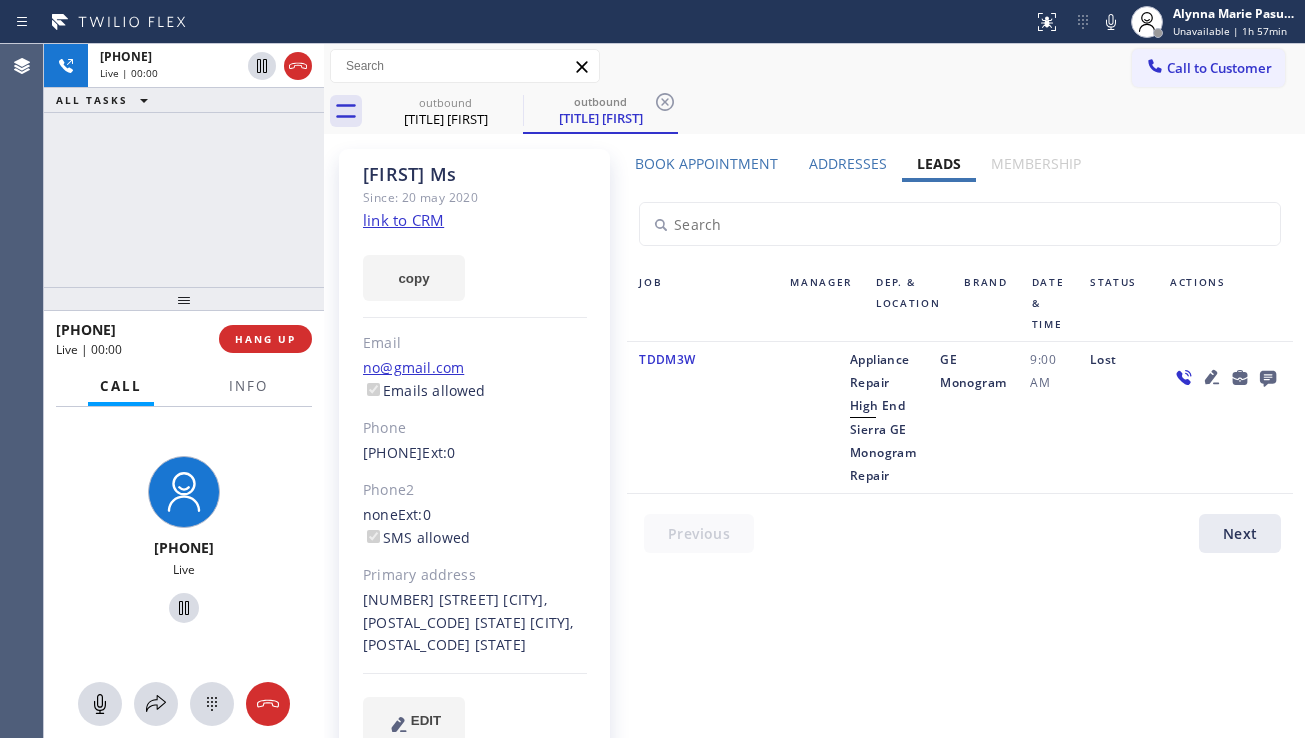 click 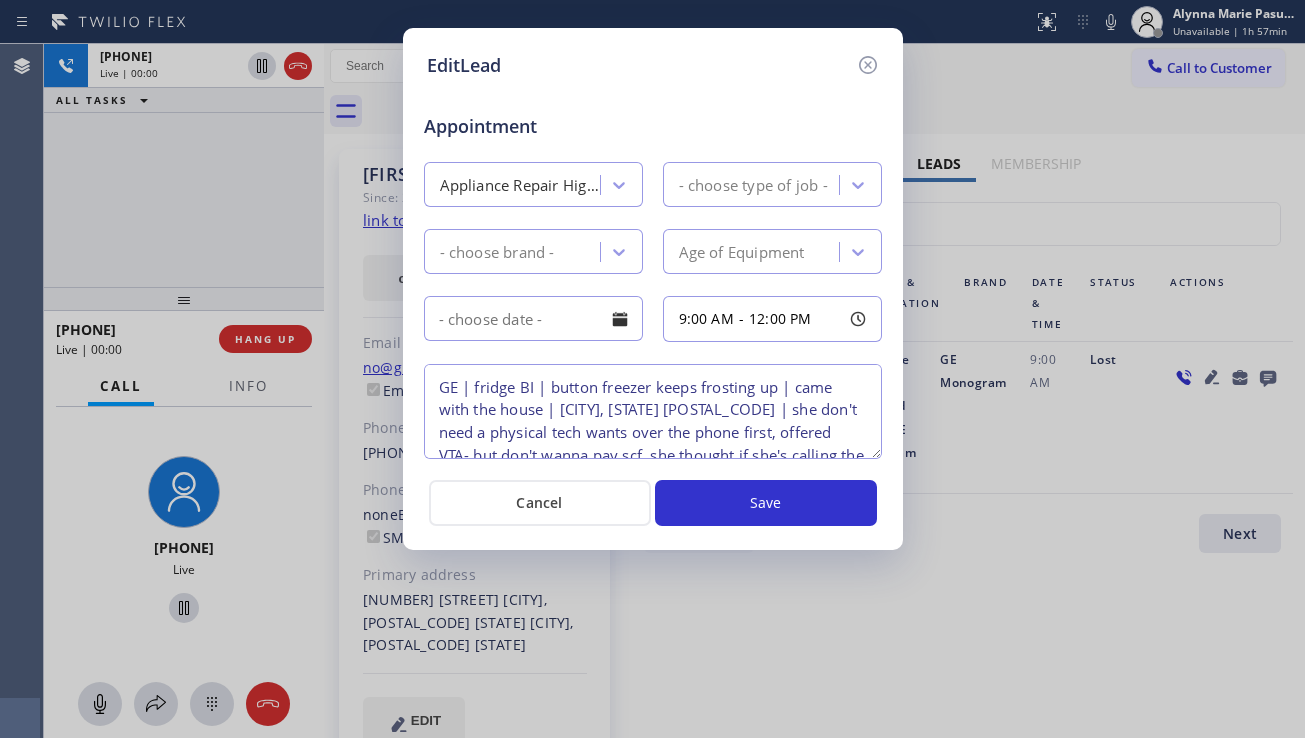 type on "GE | fridge BI | button freezer keeps frosting up | came with the house | [CITY], [STATE] [POSTAL_CODE] | she don't need a physical tech wants over the phone first, offered VTA- but don't wanna pay scf, she thought if she's calling the manuf, provided number of manuf - looking for authorize comp" 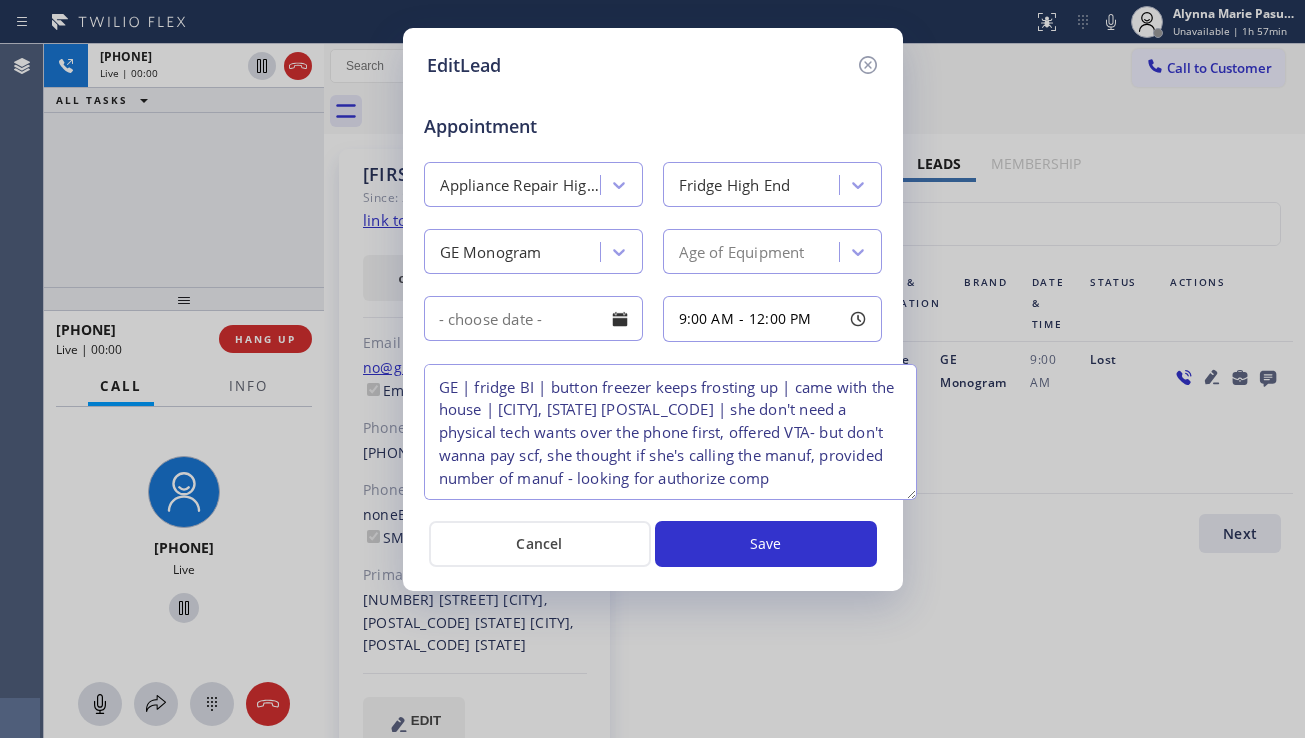 drag, startPoint x: 872, startPoint y: 456, endPoint x: 907, endPoint y: 497, distance: 53.90733 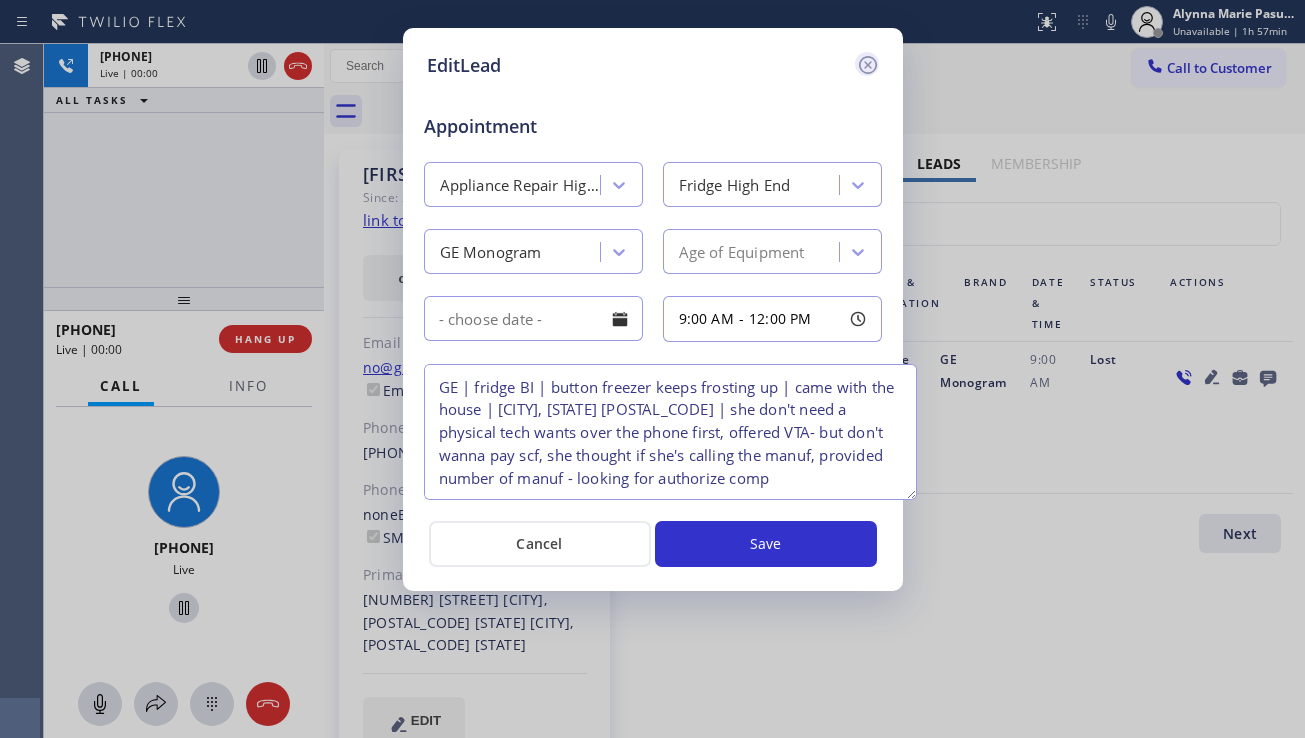 click 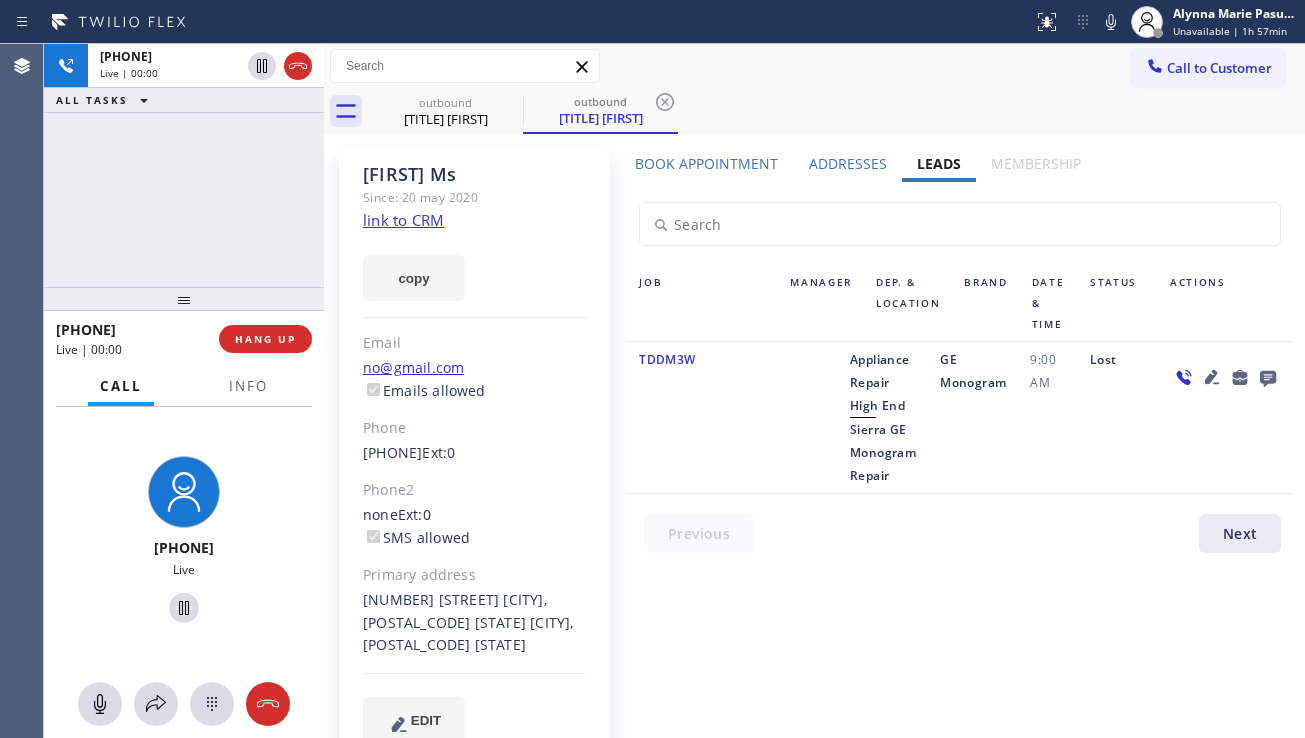 click 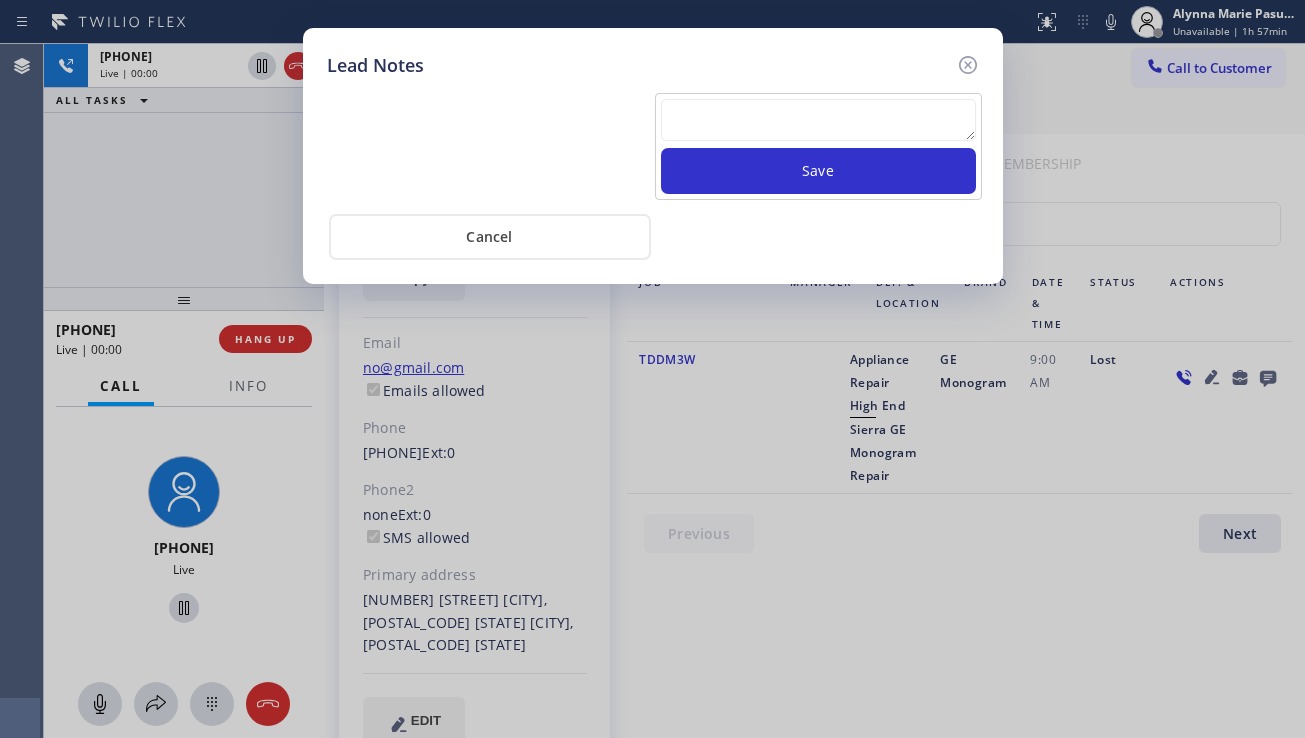 click at bounding box center (818, 120) 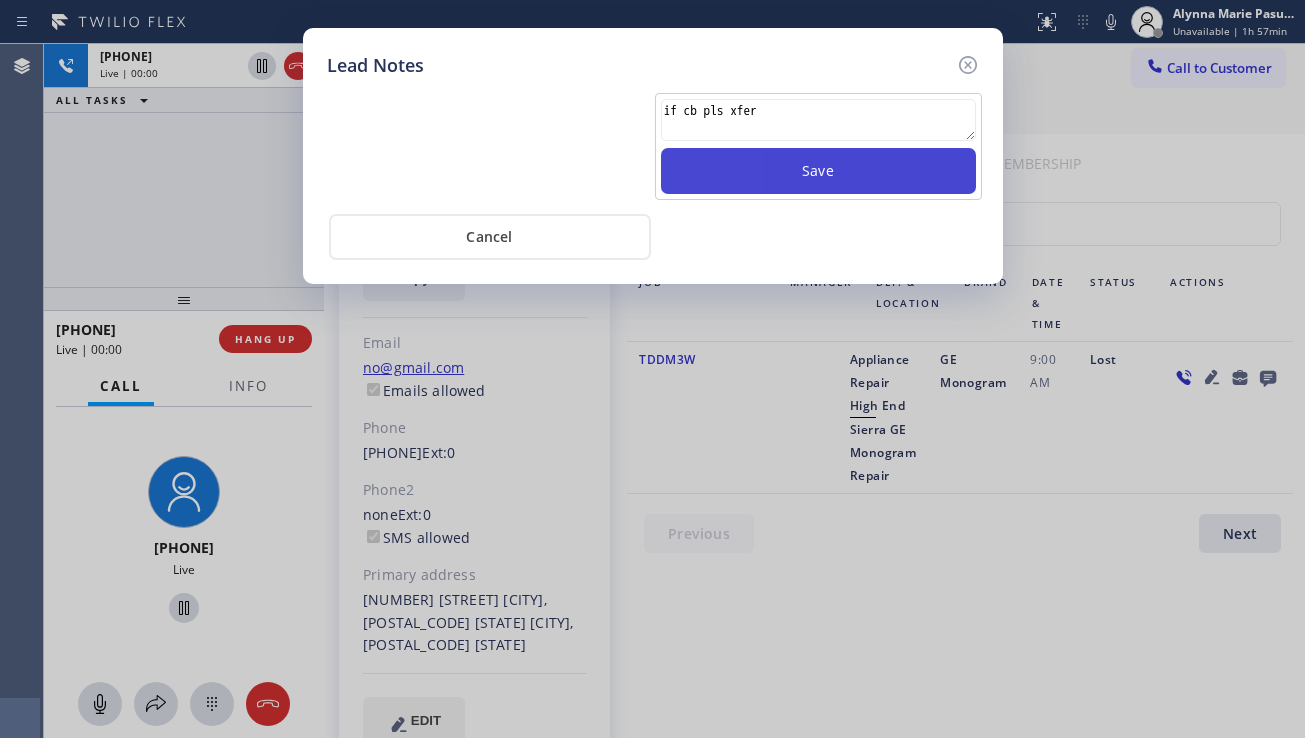 type on "if cb pls xfer" 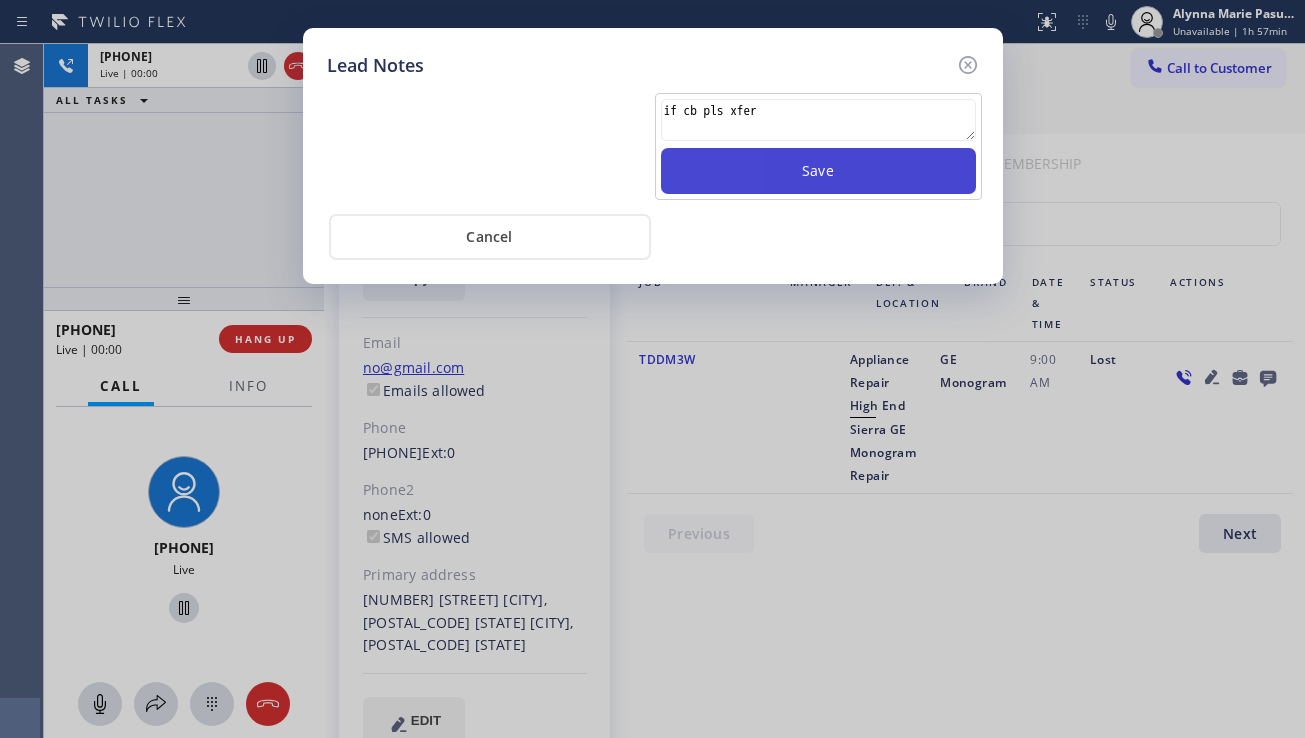 click on "Save" at bounding box center [818, 171] 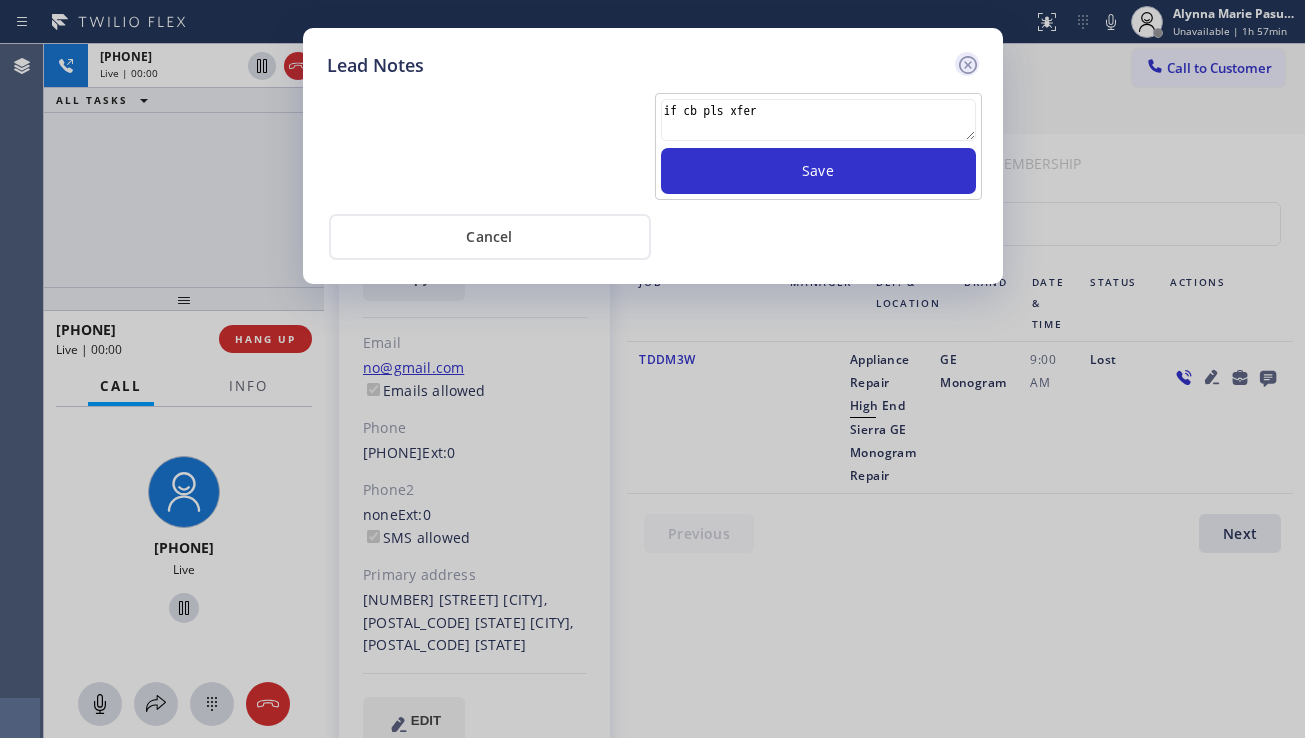 click 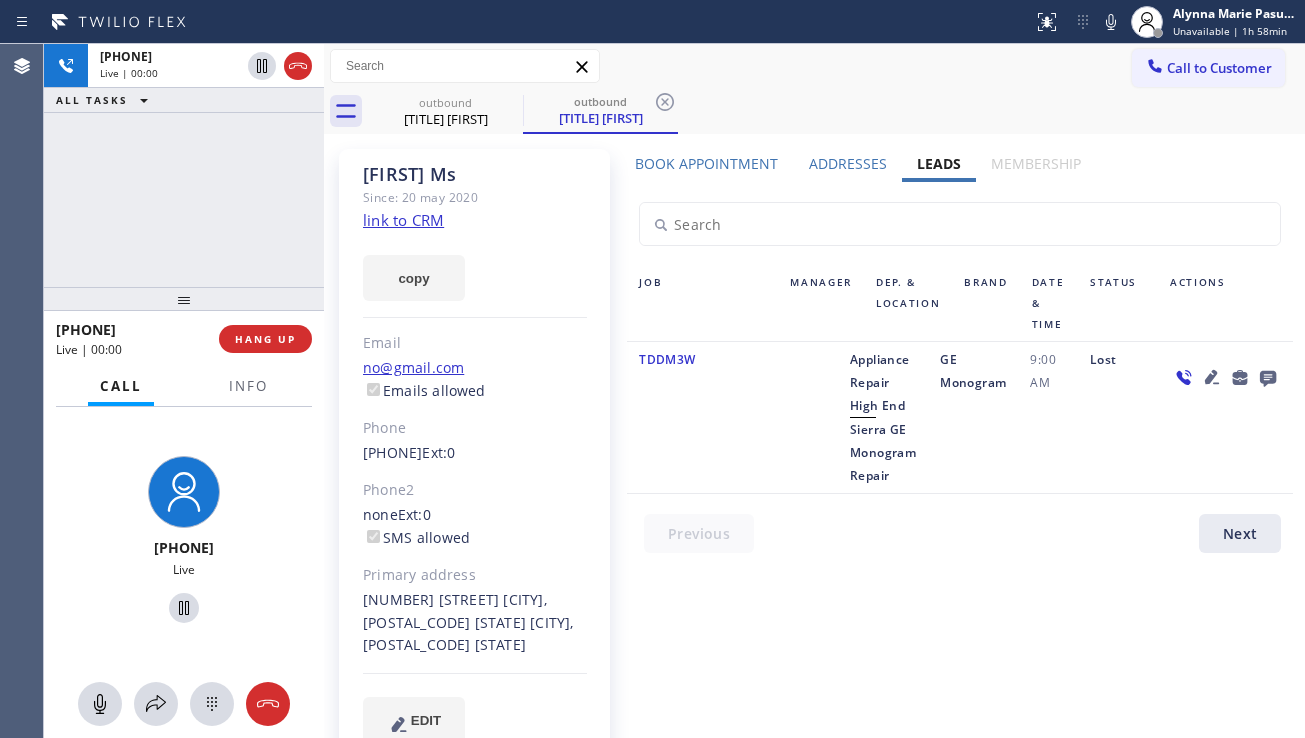 click 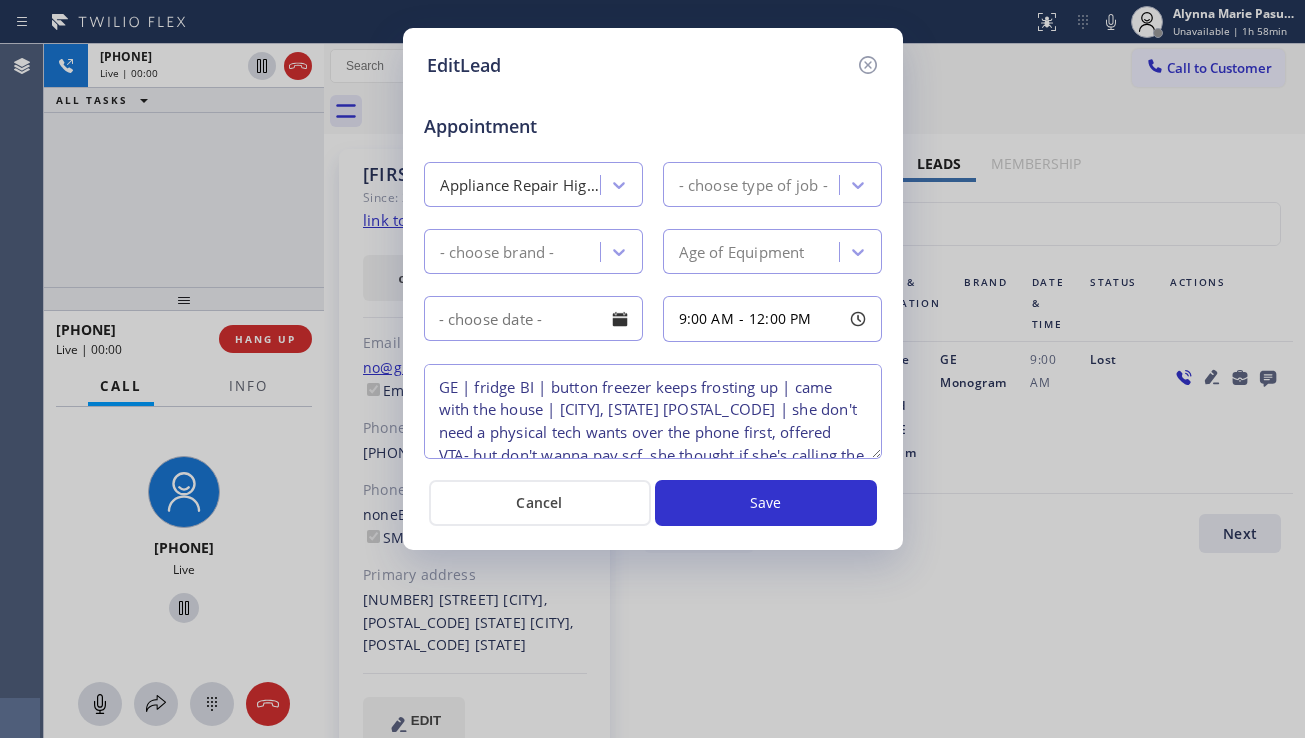 type on "GE | fridge BI | button freezer keeps frosting up | came with the house | [CITY], [STATE] [POSTAL_CODE] | she don't need a physical tech wants over the phone first, offered VTA- but don't wanna pay scf, she thought if she's calling the manuf, provided number of manuf - looking for authorize comp" 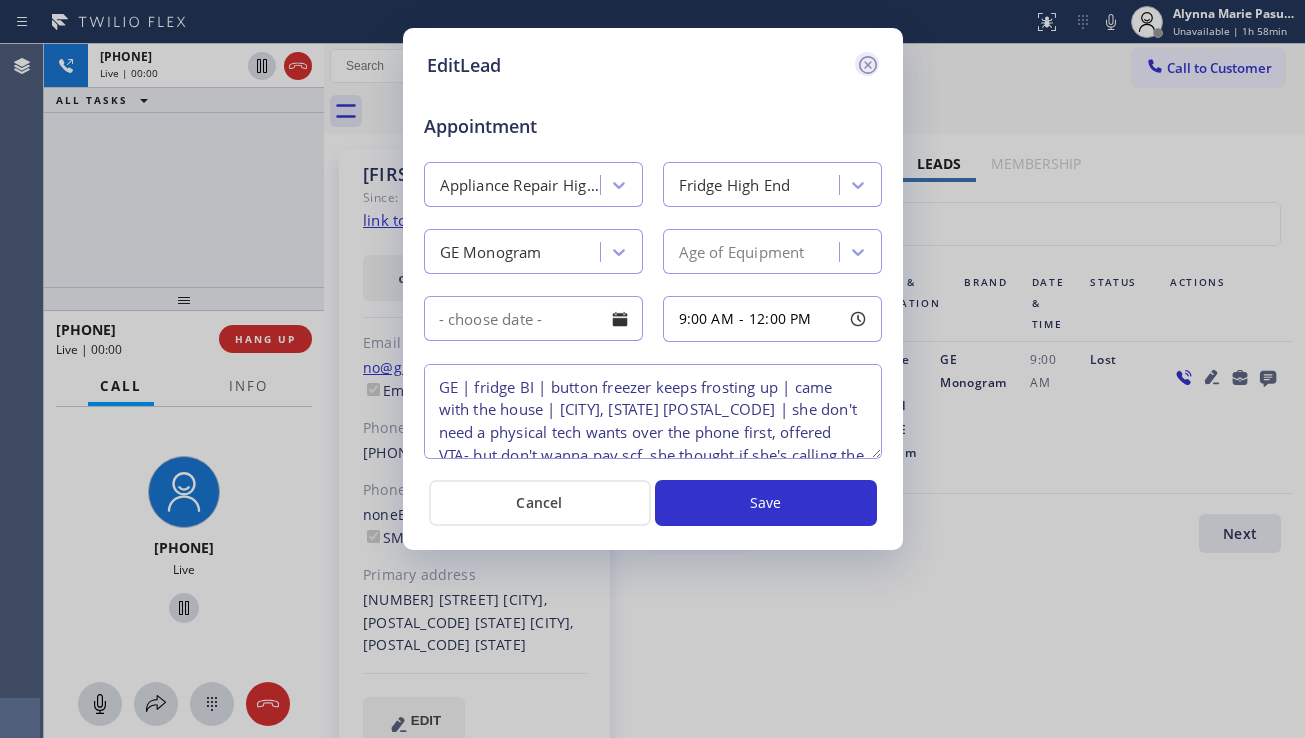 click 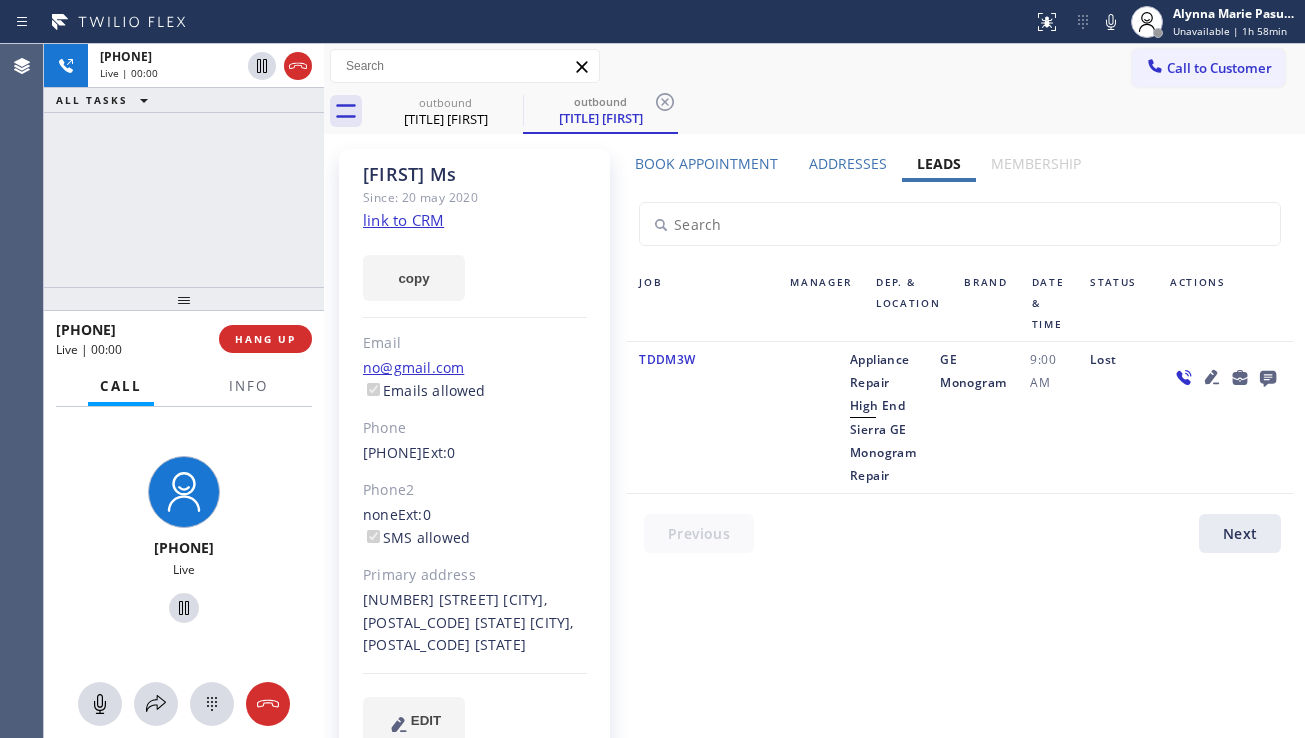 click 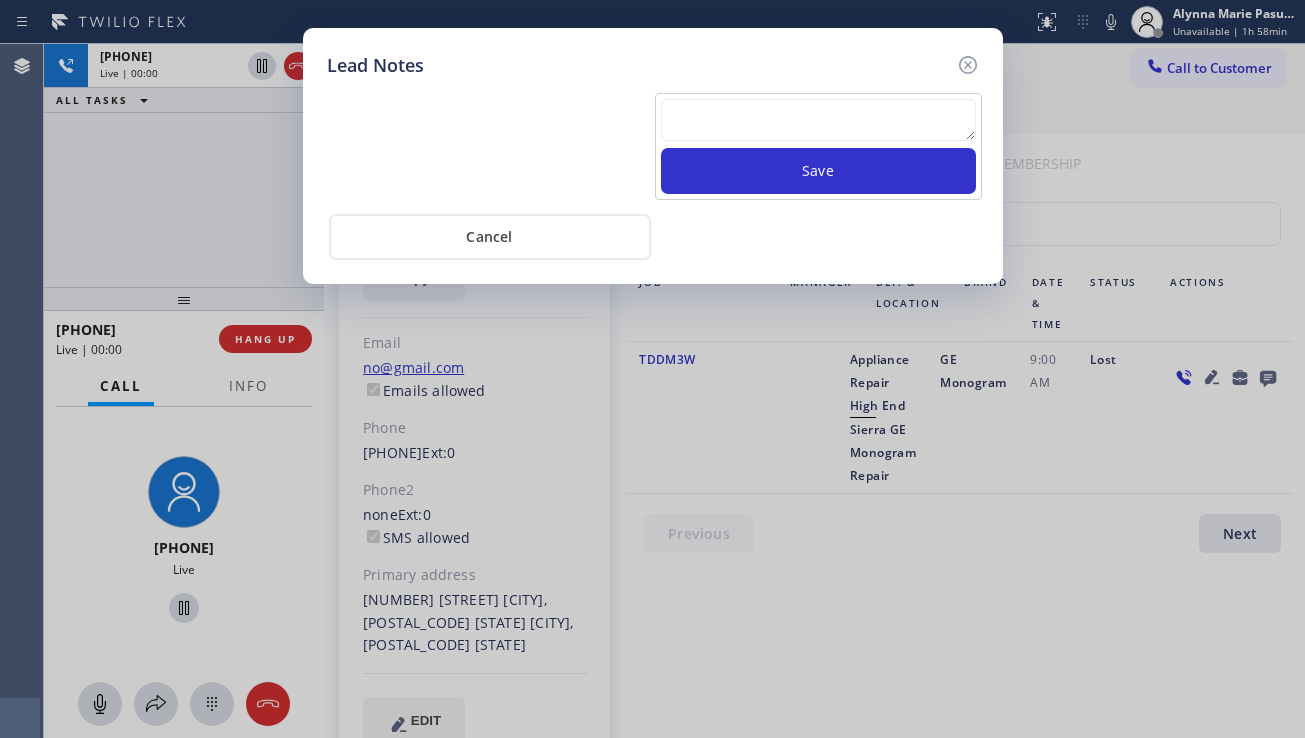 click at bounding box center (818, 120) 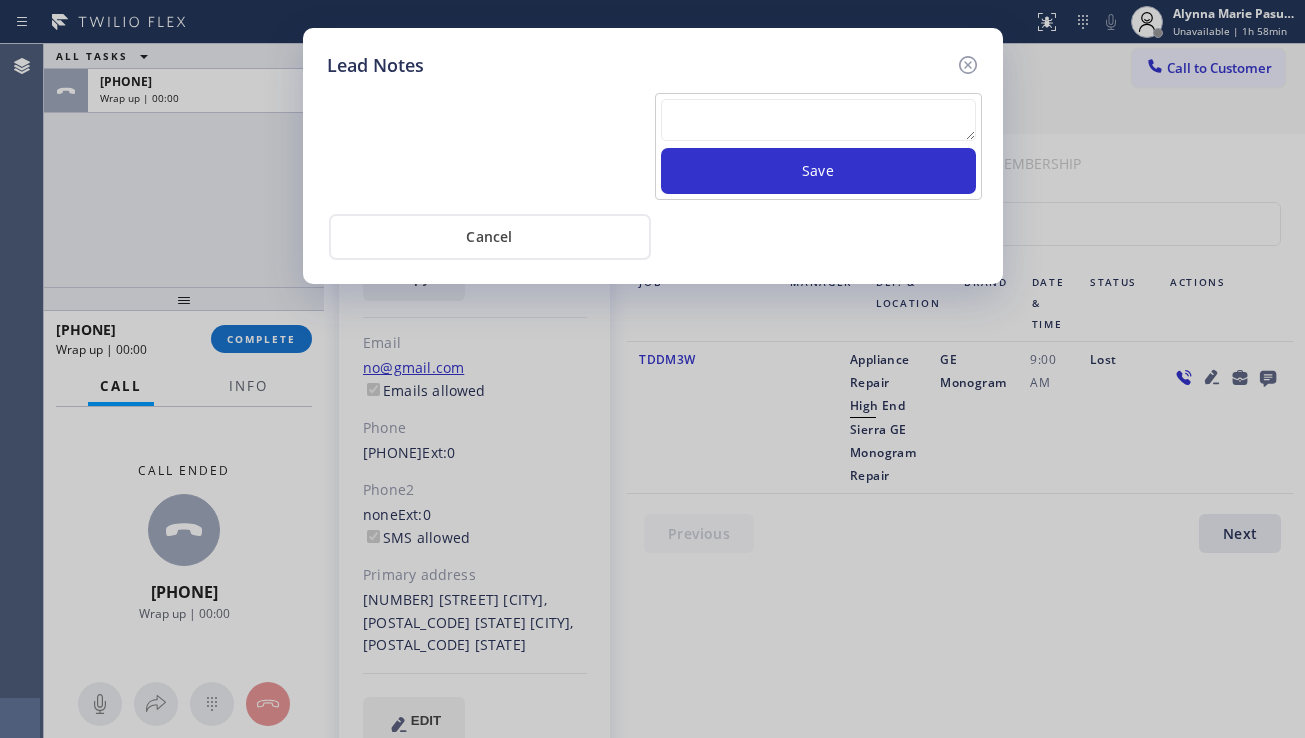 click at bounding box center (818, 120) 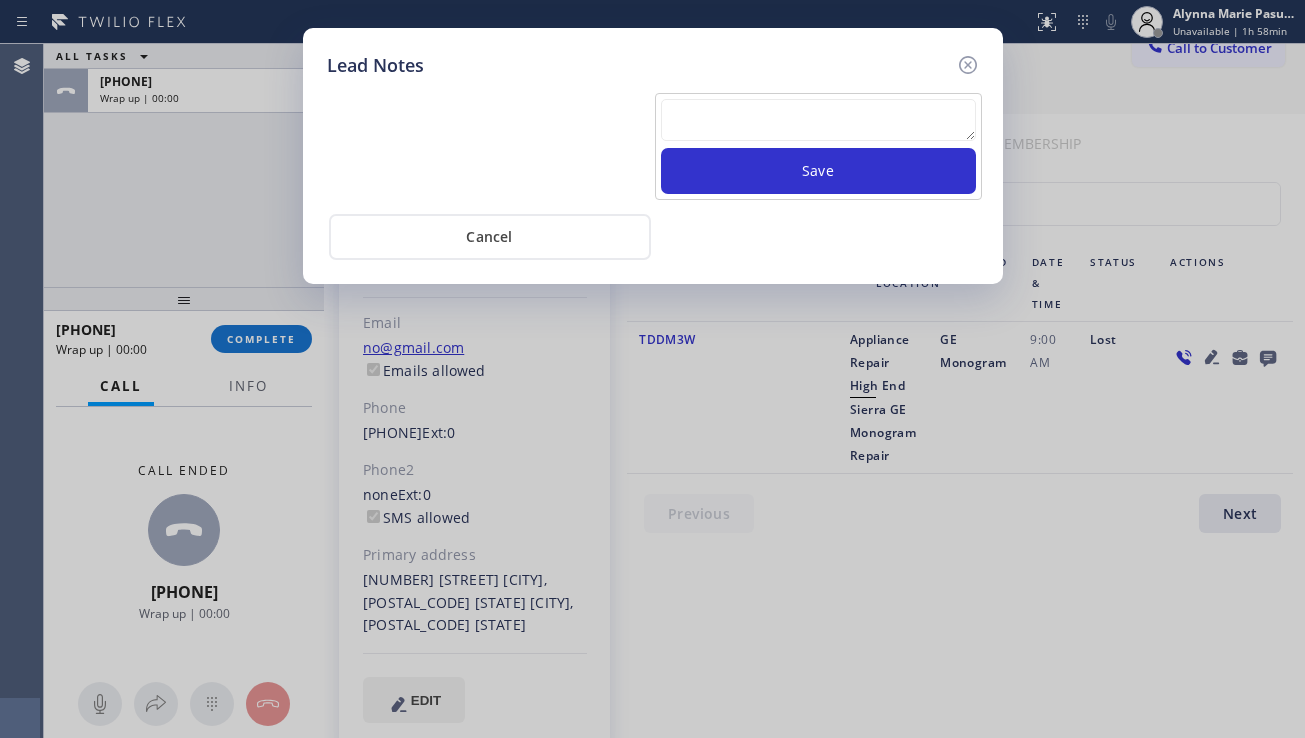 scroll, scrollTop: 21, scrollLeft: 0, axis: vertical 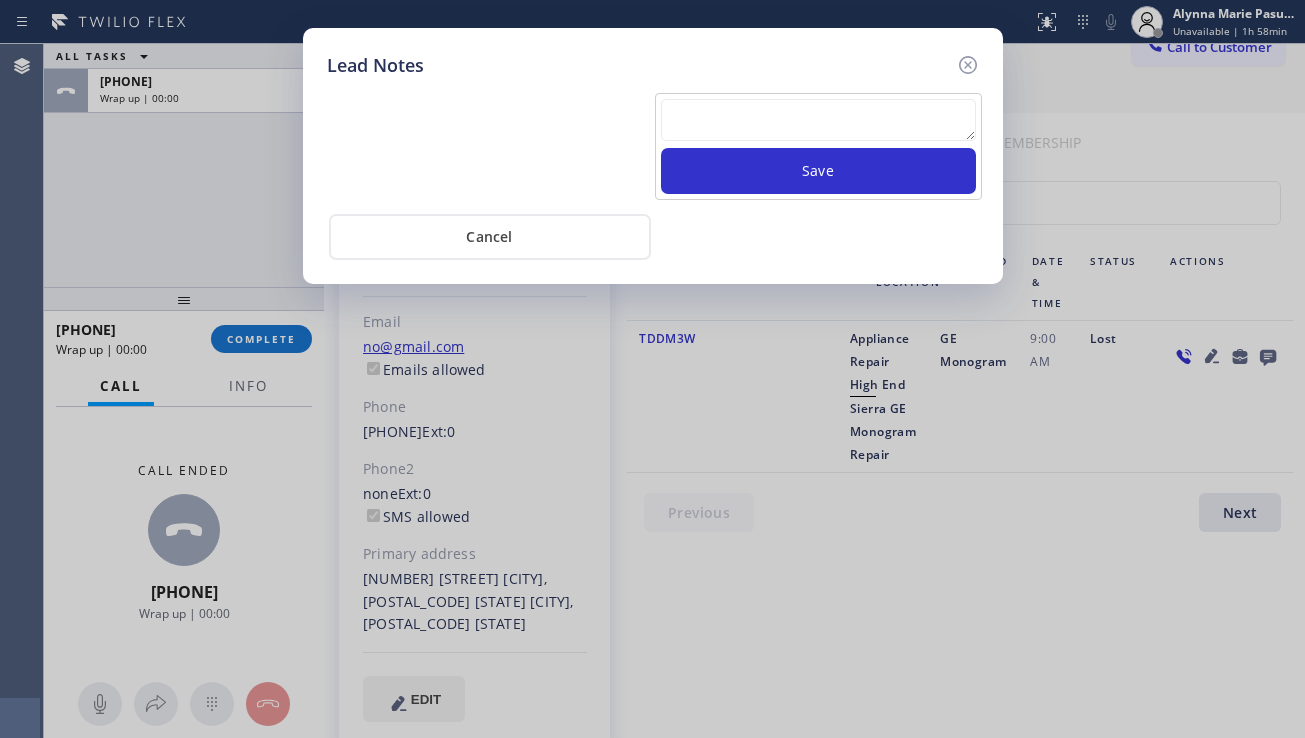 click on "Save" at bounding box center (818, 146) 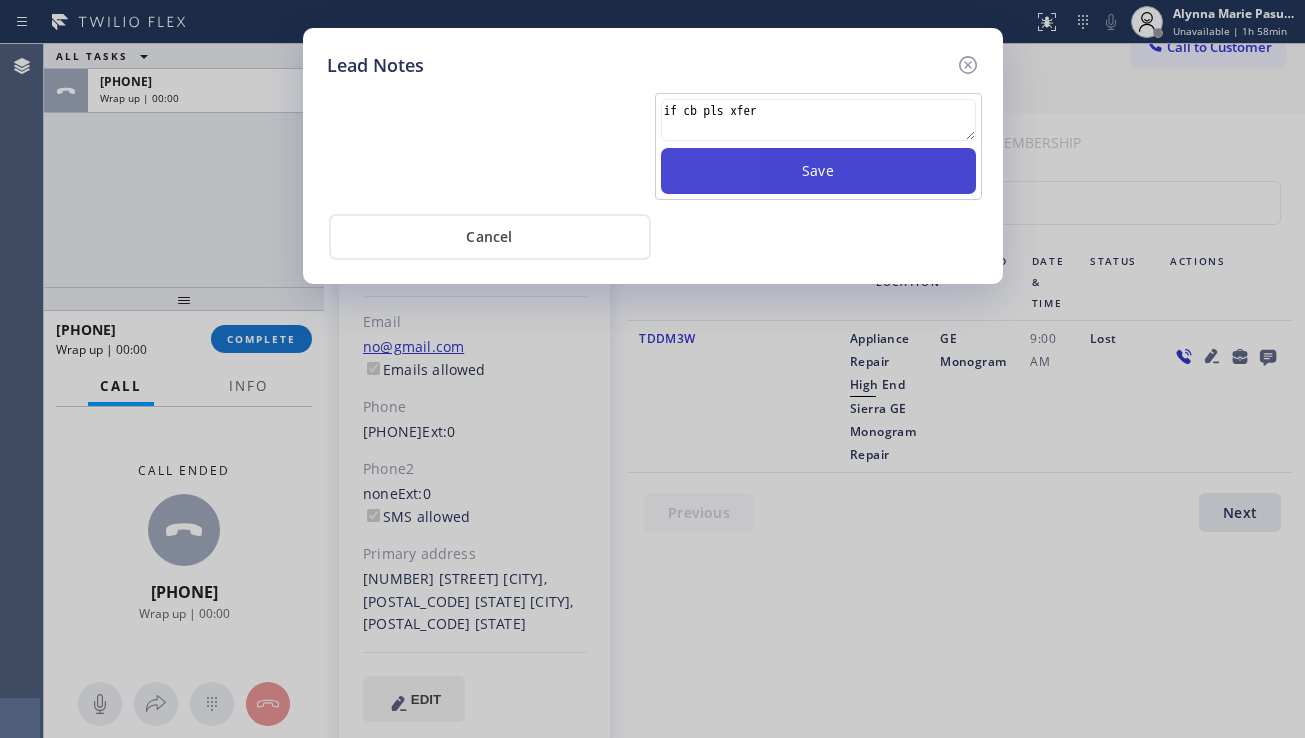 type on "if cb pls xfer" 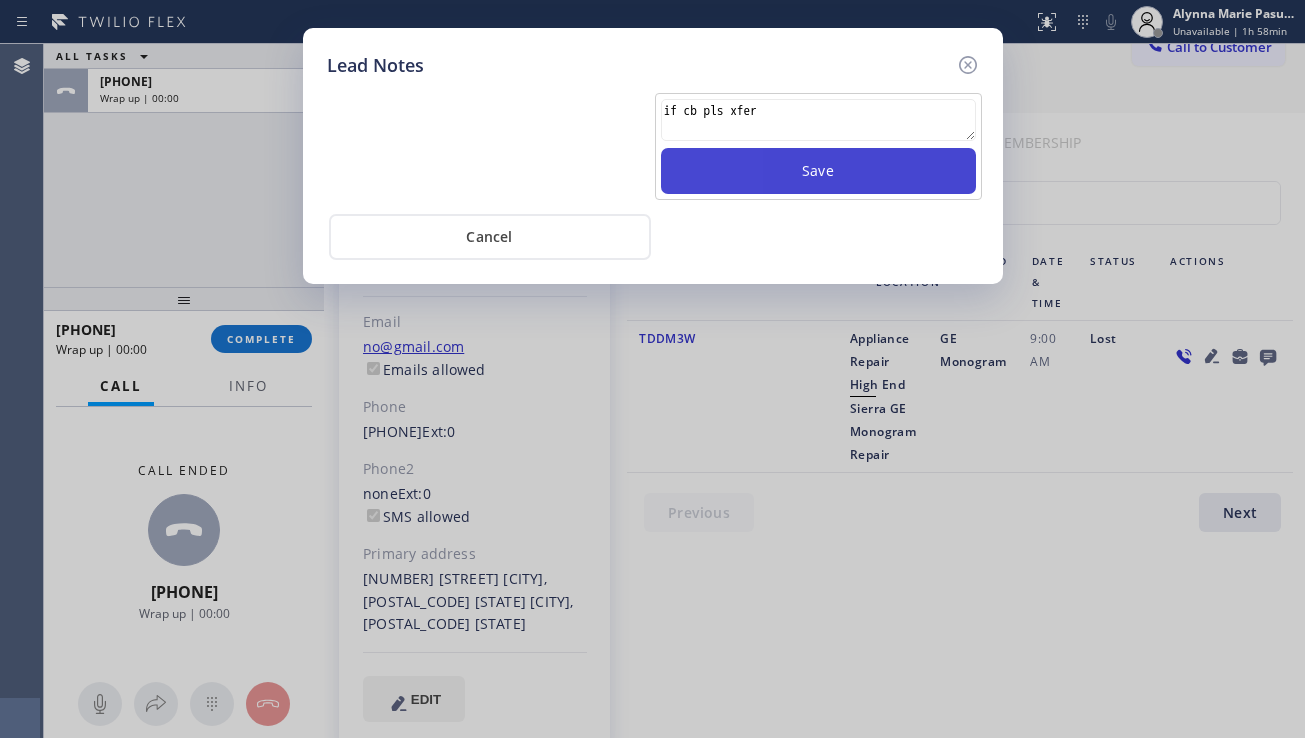 click on "Save" at bounding box center [818, 171] 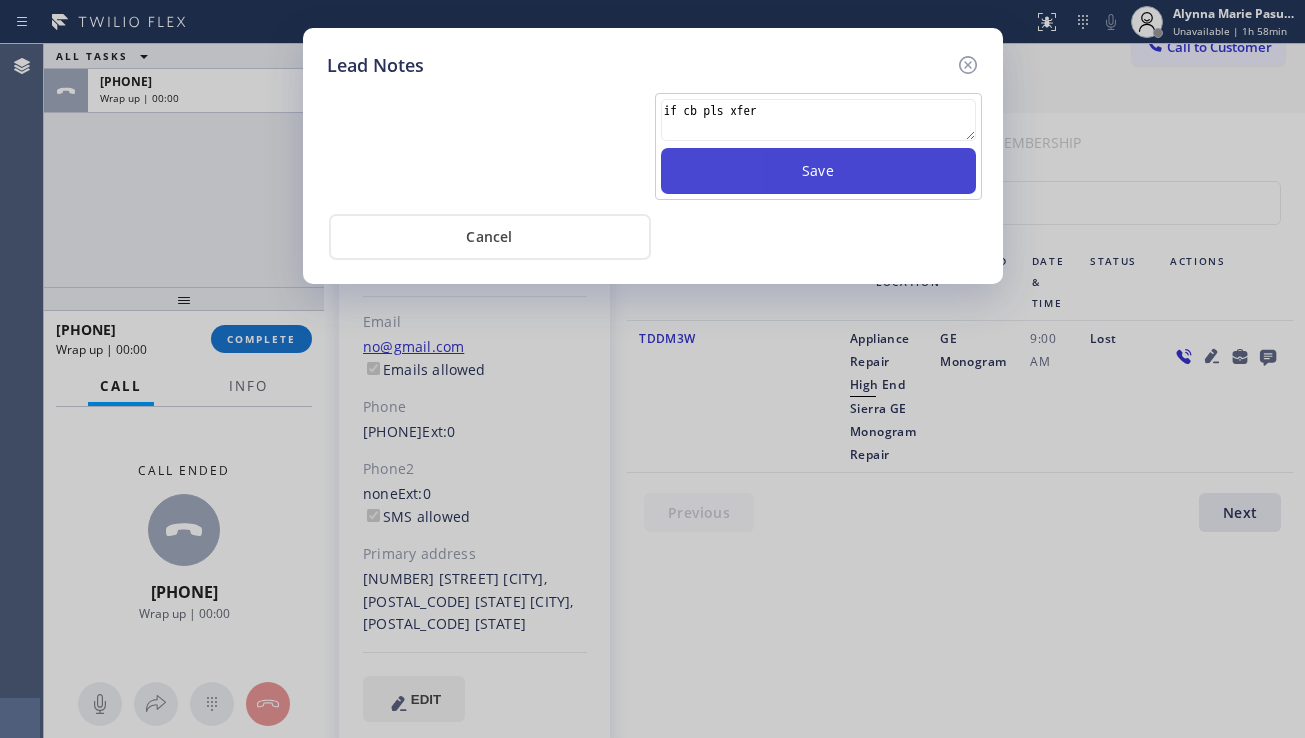 click on "Save" at bounding box center [818, 171] 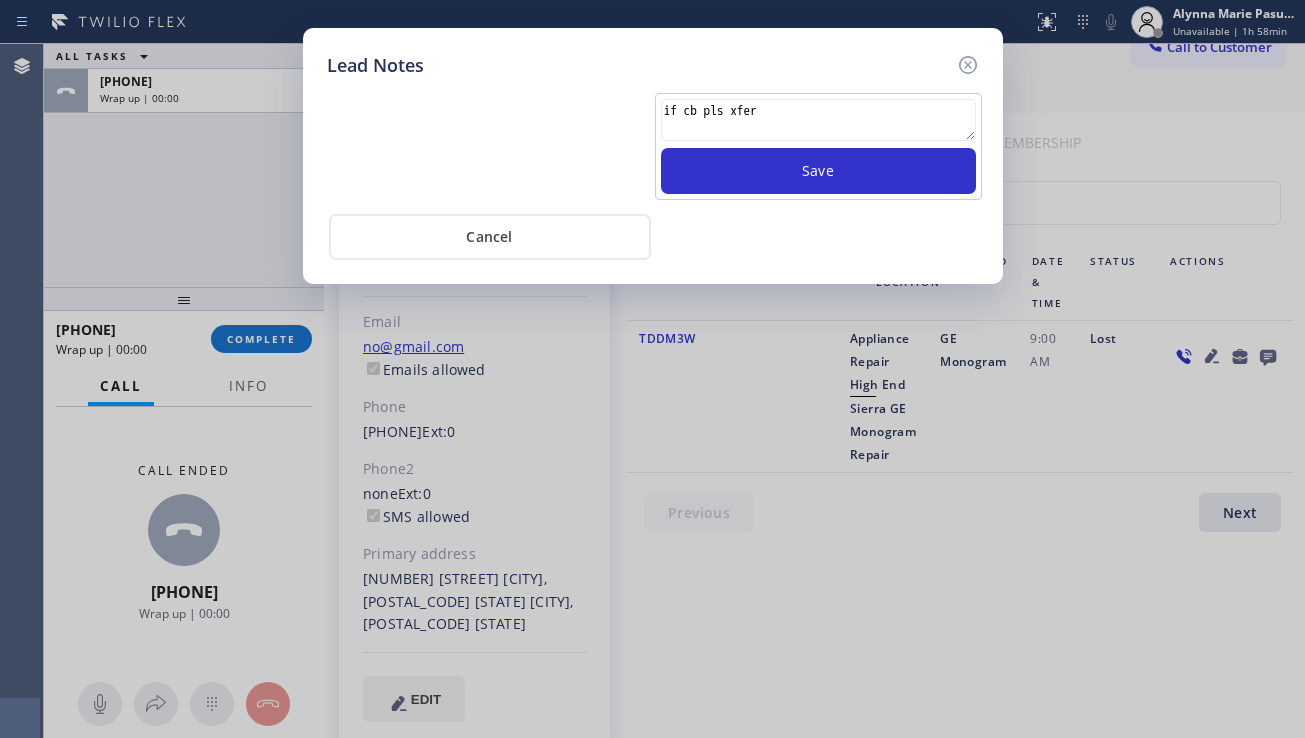 type 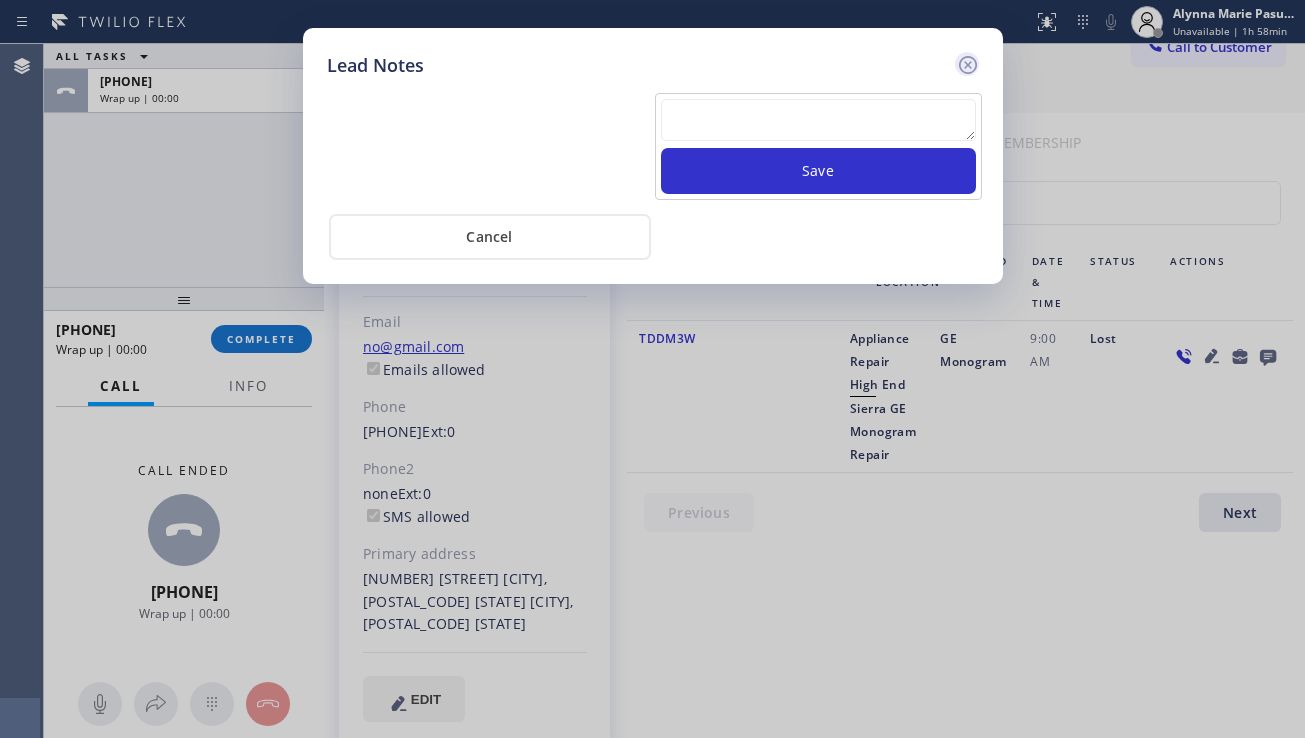 click 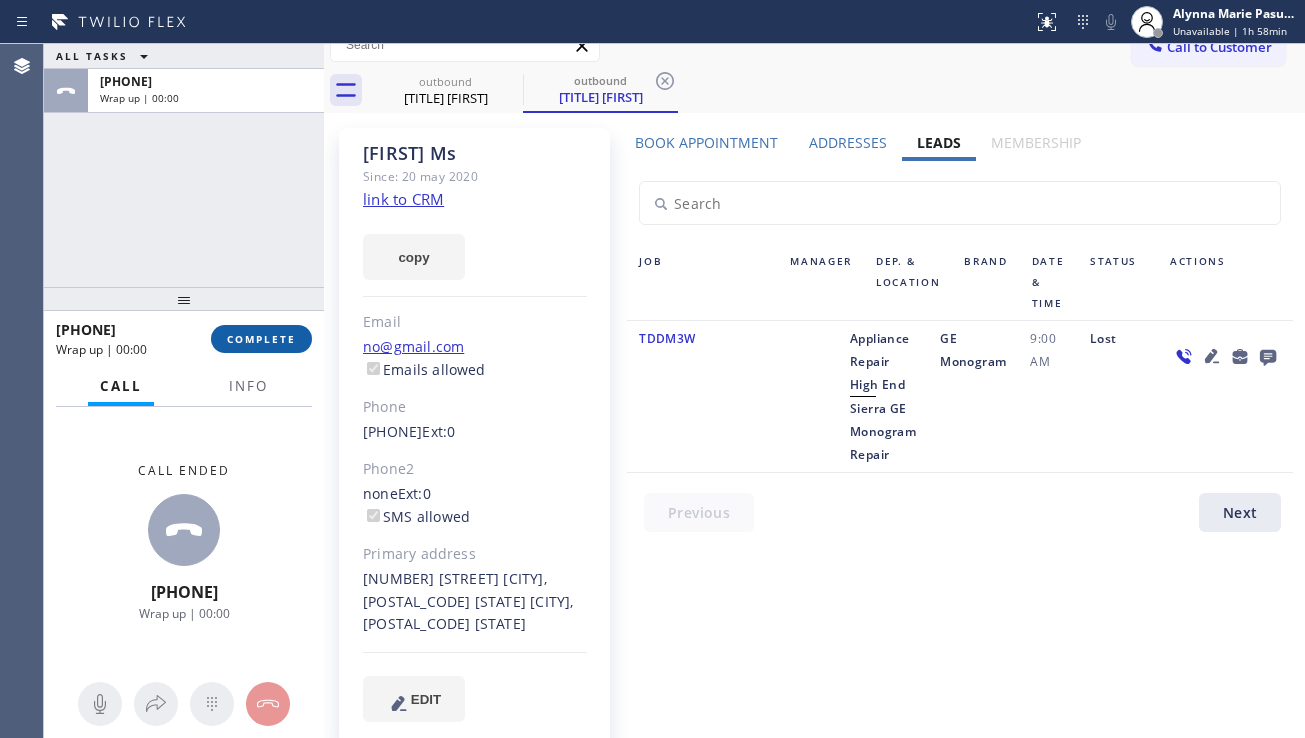 click on "COMPLETE" at bounding box center [261, 339] 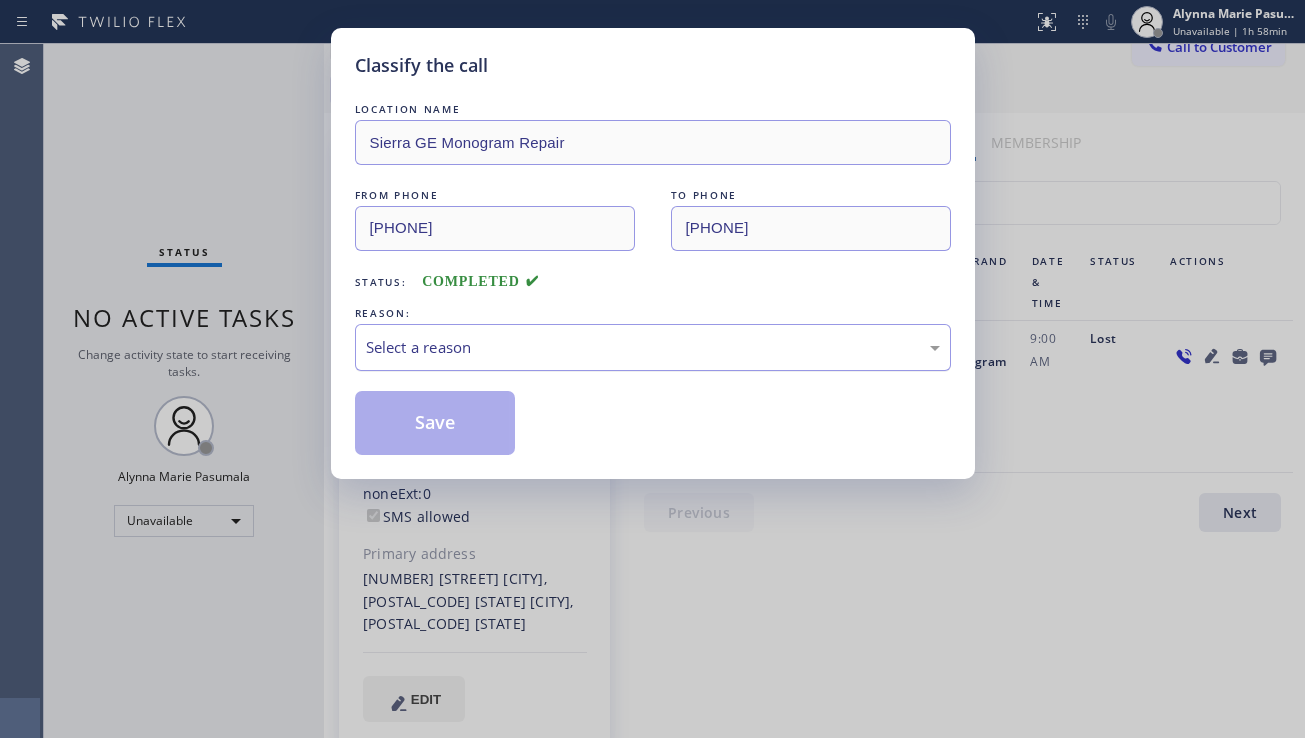 click on "Select a reason" at bounding box center [653, 347] 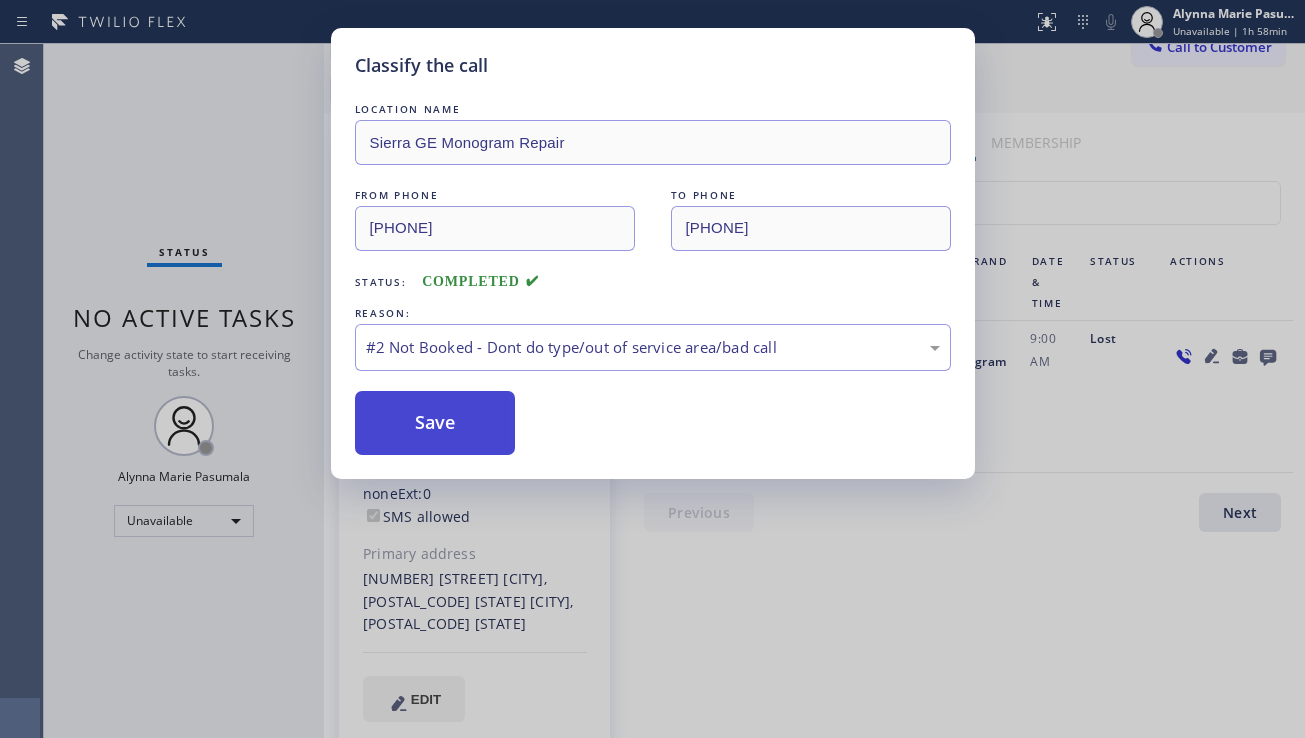 click on "Save" at bounding box center [435, 423] 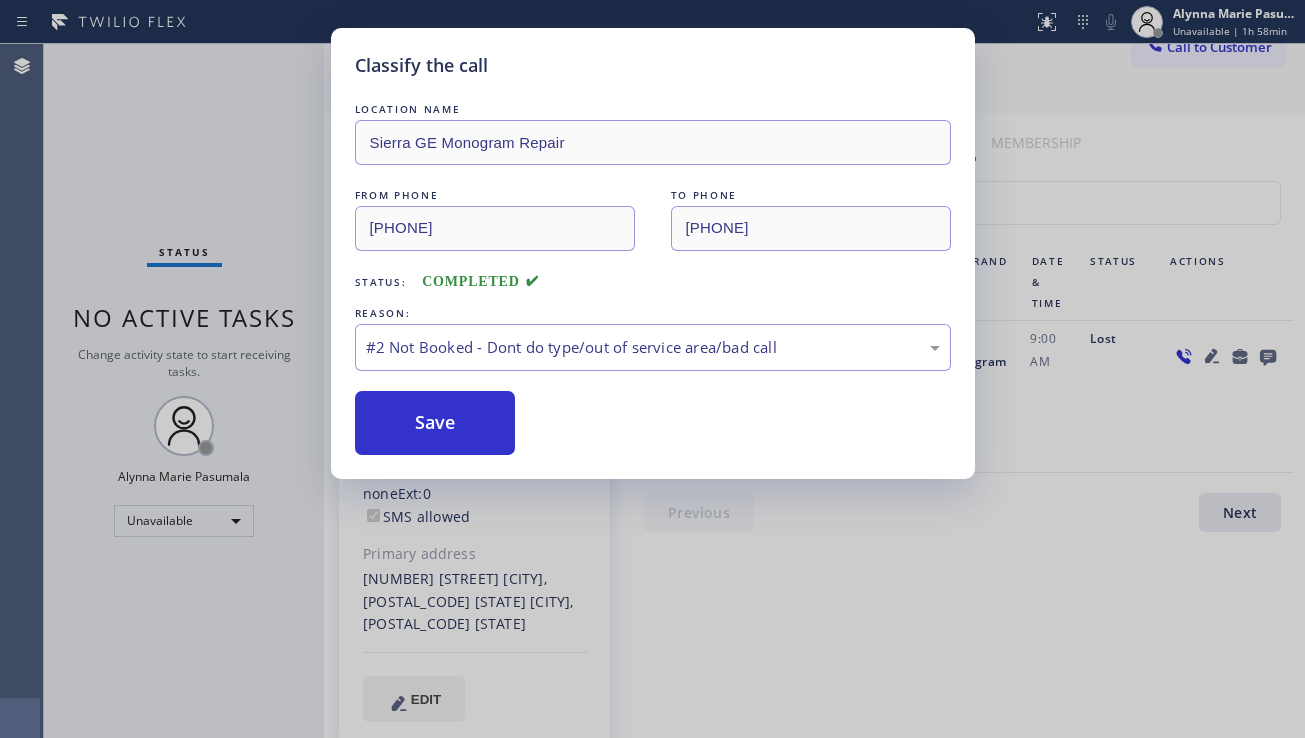 click on "Classify the call LOCATION NAME Sierra GE Monogram Repair FROM PHONE [PHONE] TO PHONE [PHONE] Status: COMPLETED REASON: #2 Not Booked - Dont do type/out of service area/bad call Save" at bounding box center [652, 369] 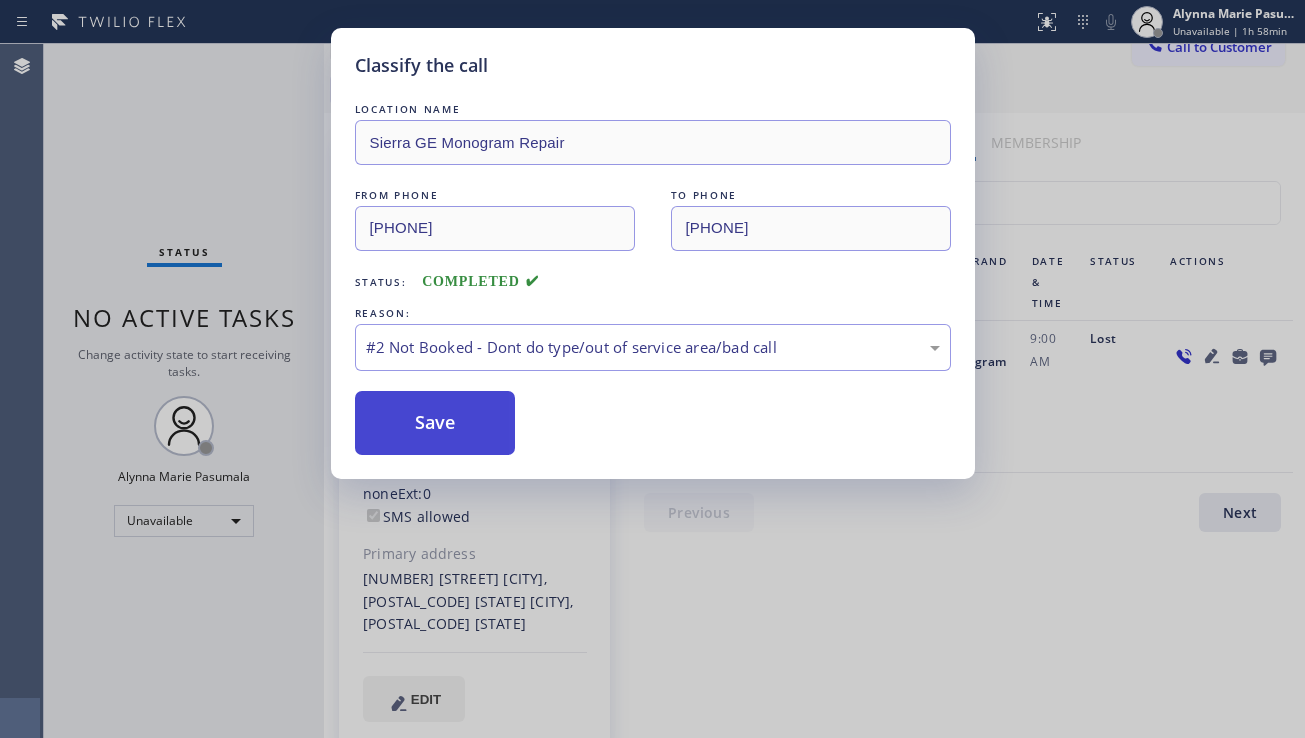 click on "Save" at bounding box center [435, 423] 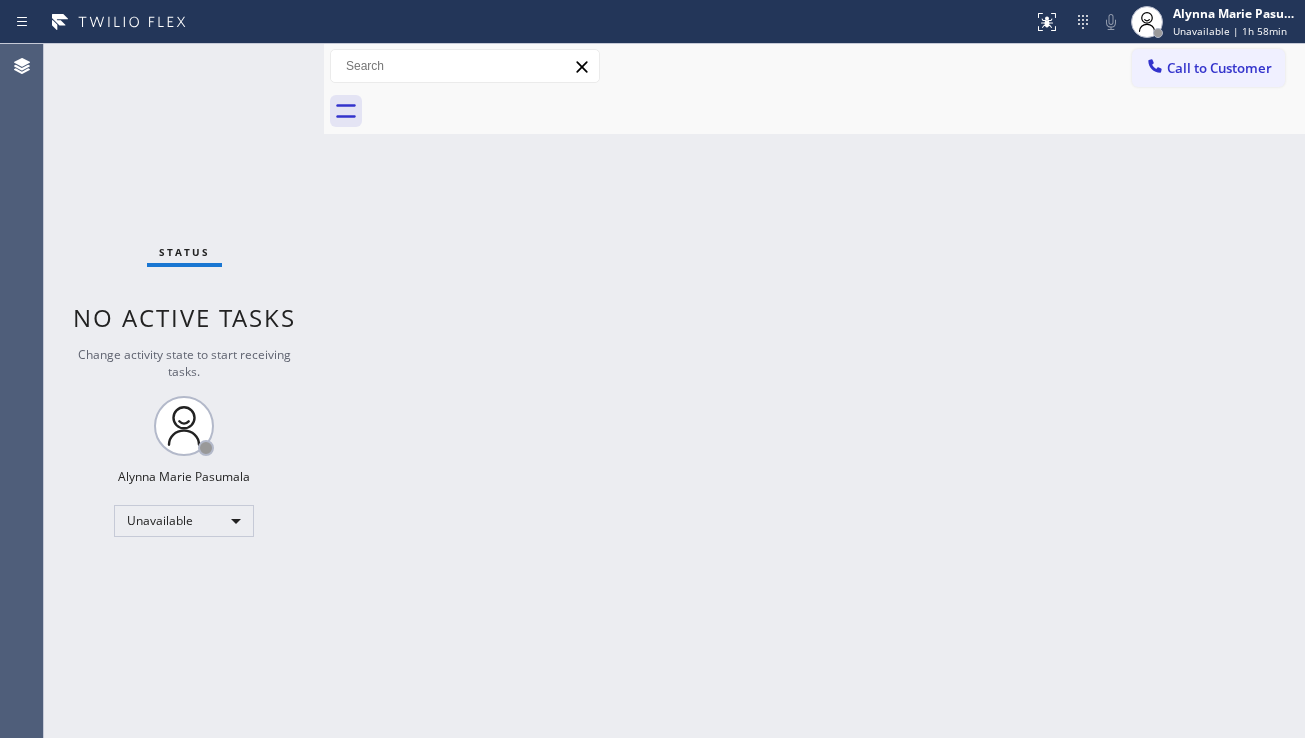 click on "Back to Dashboard Change Sender ID Customers Technicians Select a contact Outbound call Location Search location Your caller id phone number Customer number Call Customer info Name   Phone none Address none Change Sender ID HVAC [PHONE] 5 Star Appliance [PHONE] Appliance Repair [PHONE] Plumbing [PHONE] Air Duct Cleaning [PHONE]  Electricians [PHONE] Cancel Change Check personal SMS Reset Change No tabs Call to Customer Outbound call Location Sierra GE Monogram Repair Your caller id phone number [PHONE] Customer number Call Outbound call Technician Search Technician Your caller id phone number Your caller id phone number Call" at bounding box center (814, 391) 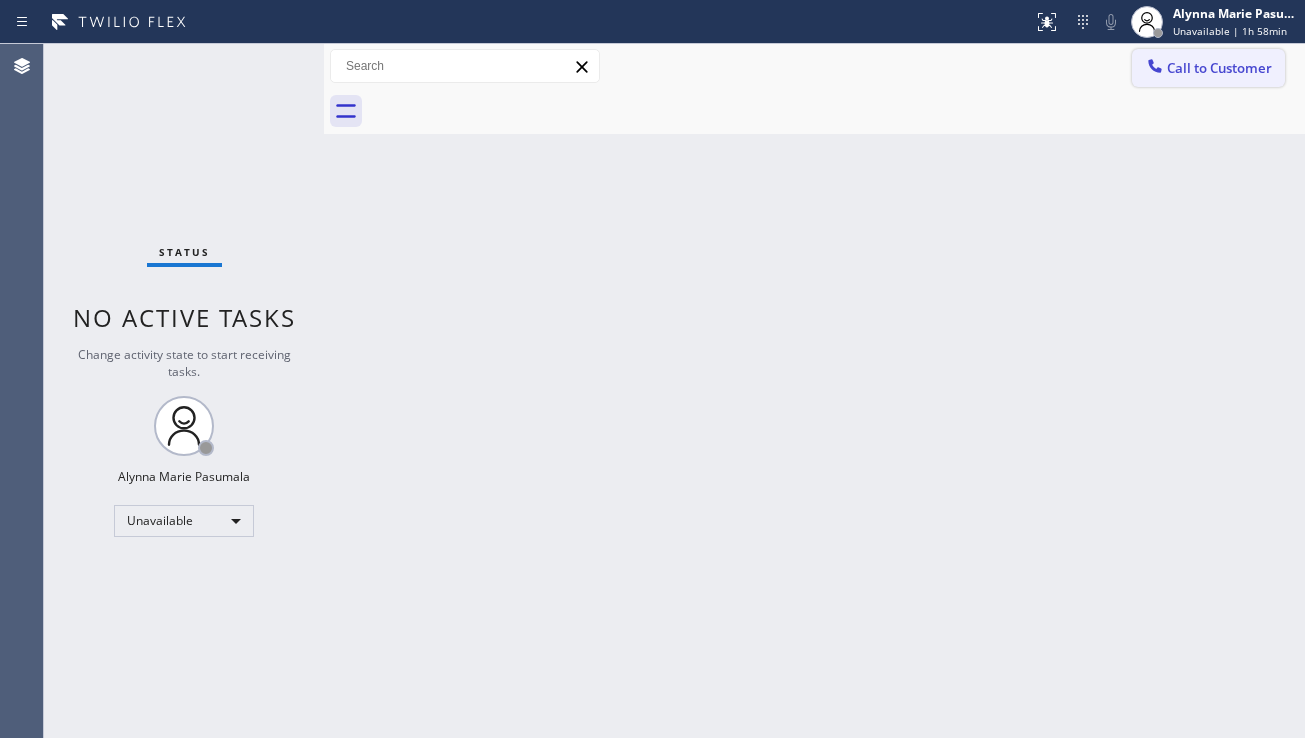 click on "Call to Customer" at bounding box center [1219, 68] 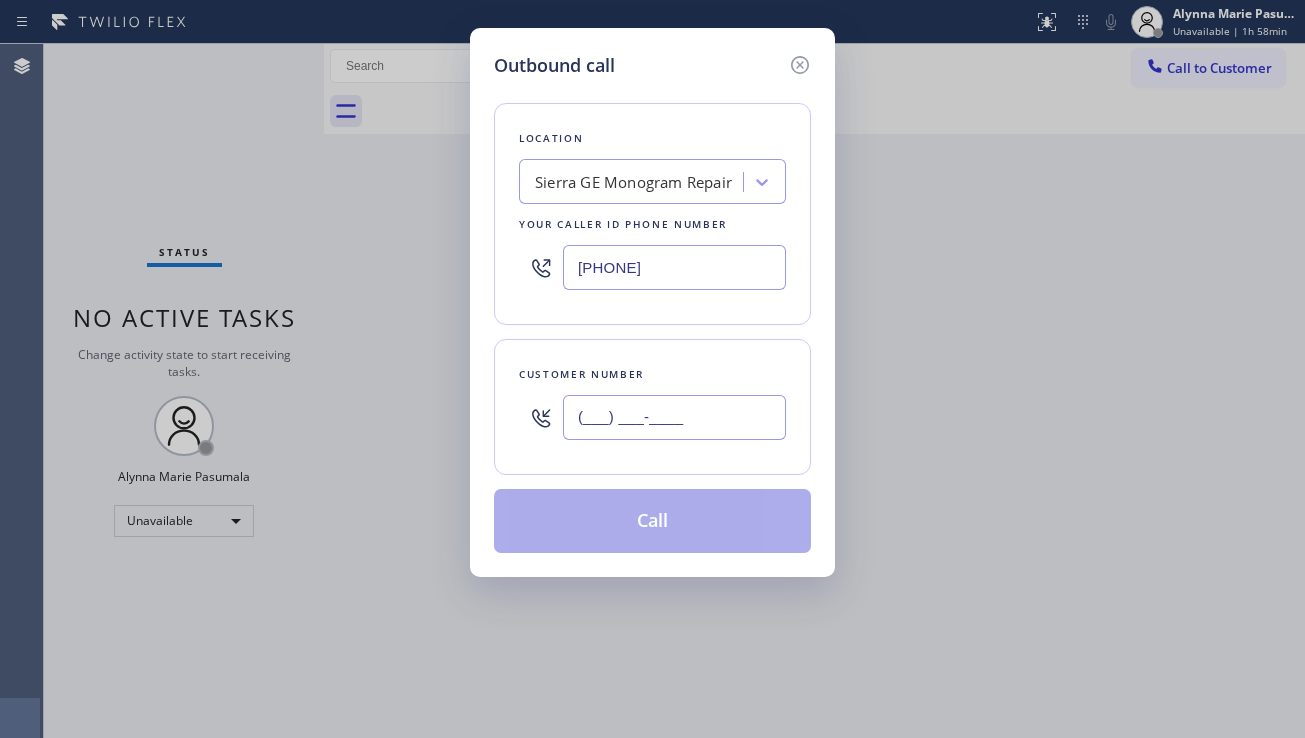 click on "(___) ___-____" at bounding box center (674, 417) 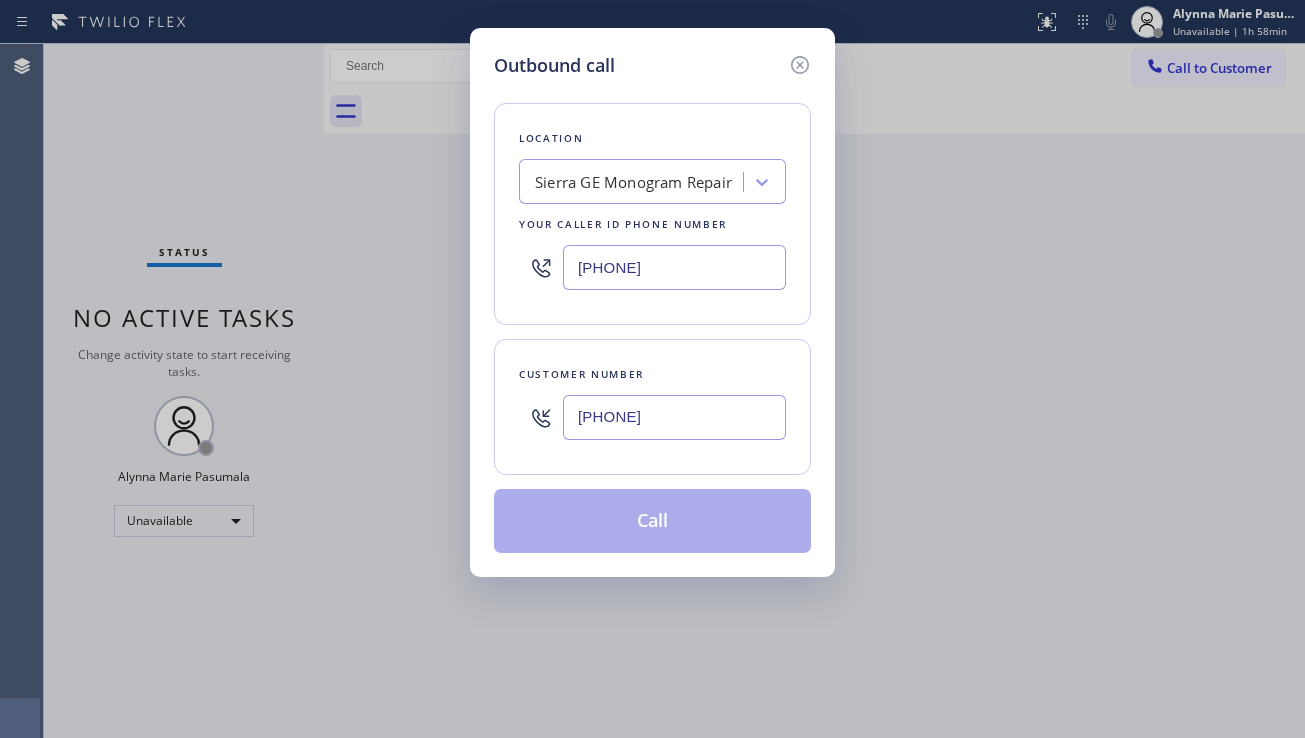 type on "[PHONE]" 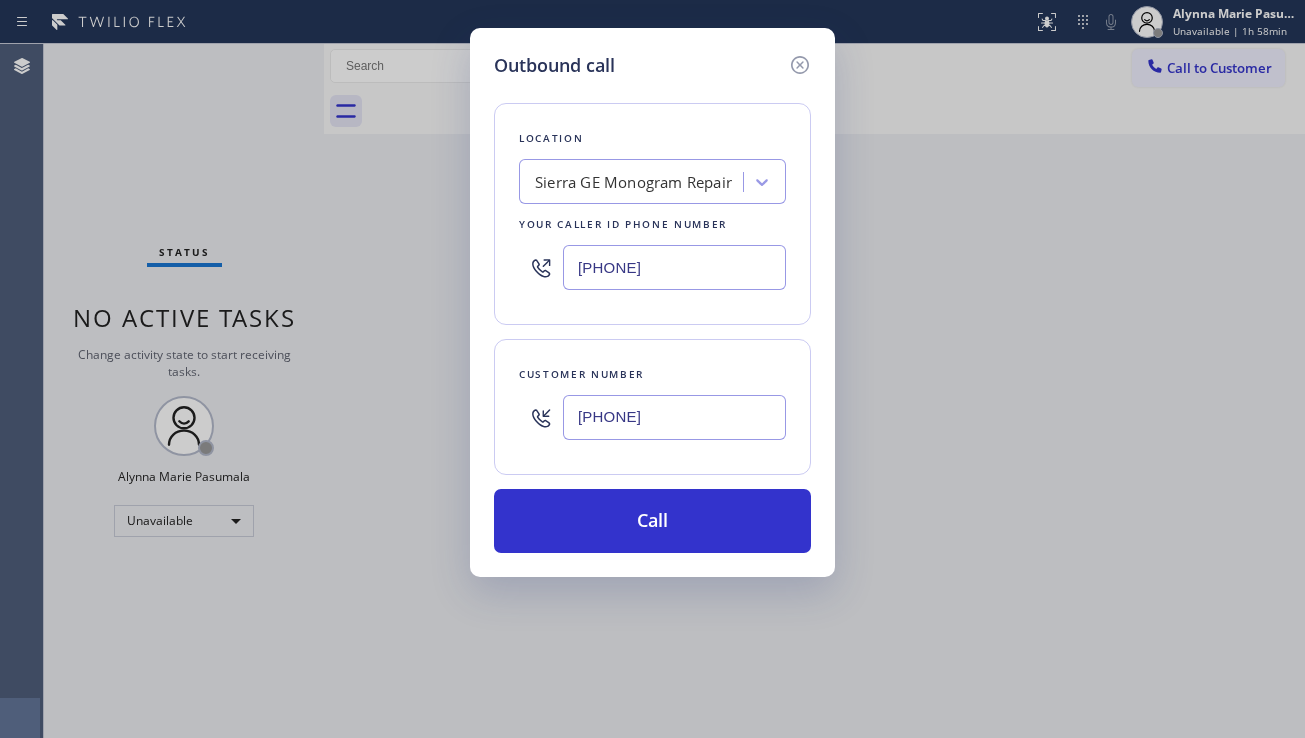 click on "Outbound call Location Sierra GE Monogram Repair Your caller id phone number ([PHONE]) Customer number ([PHONE]) Call" at bounding box center [652, 369] 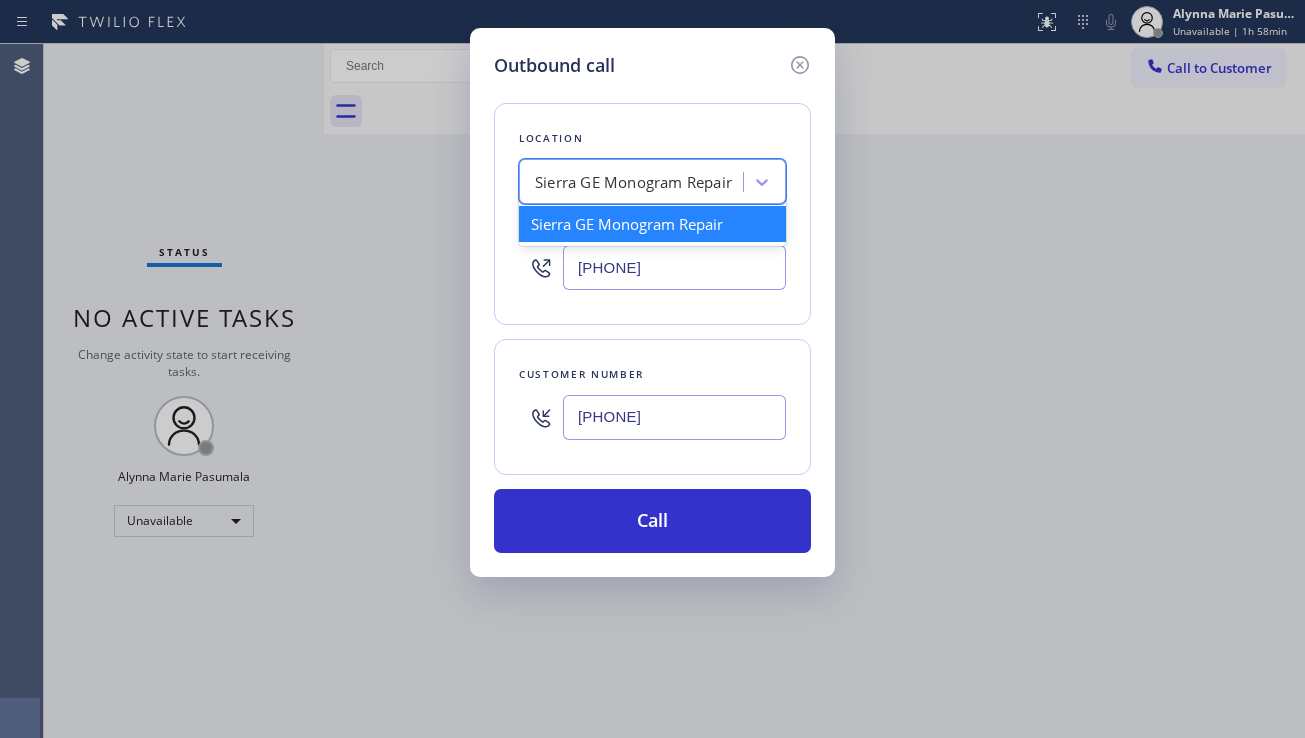 paste on "American Service Alliance Coral Springs" 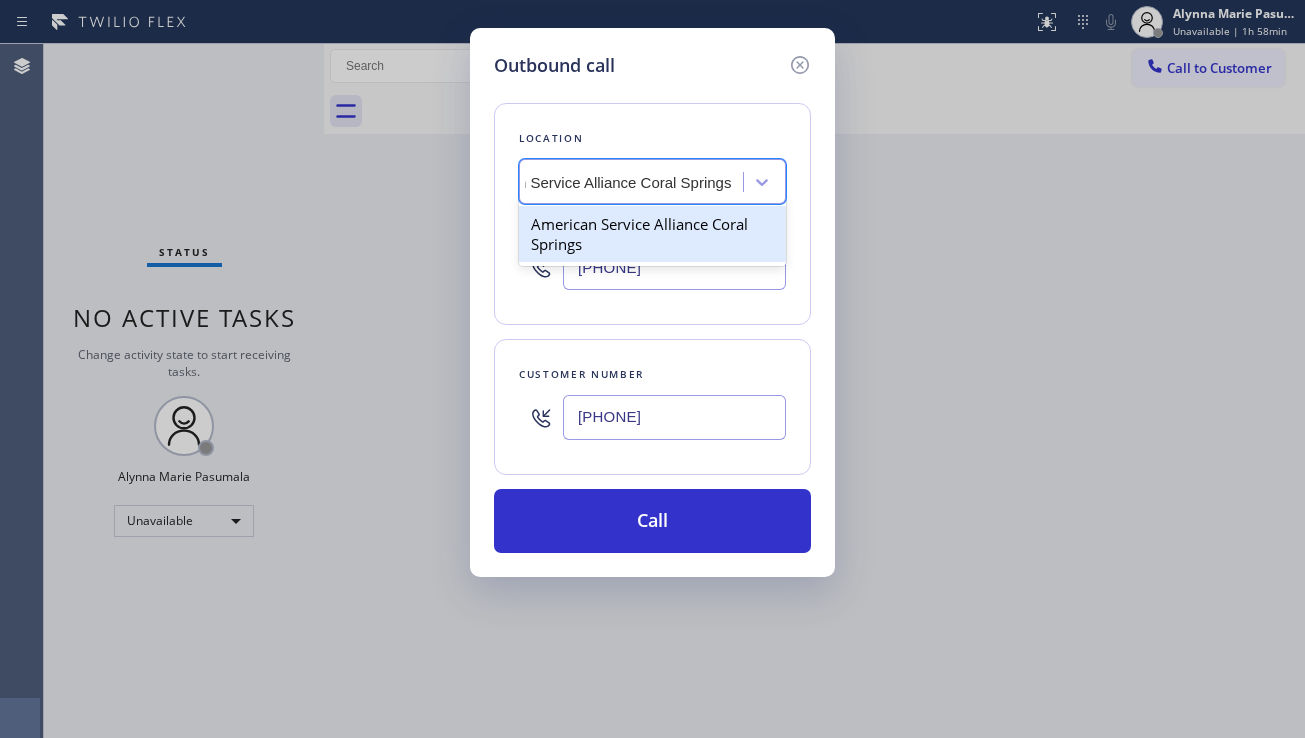 click on "American Service Alliance Coral Springs" at bounding box center (652, 234) 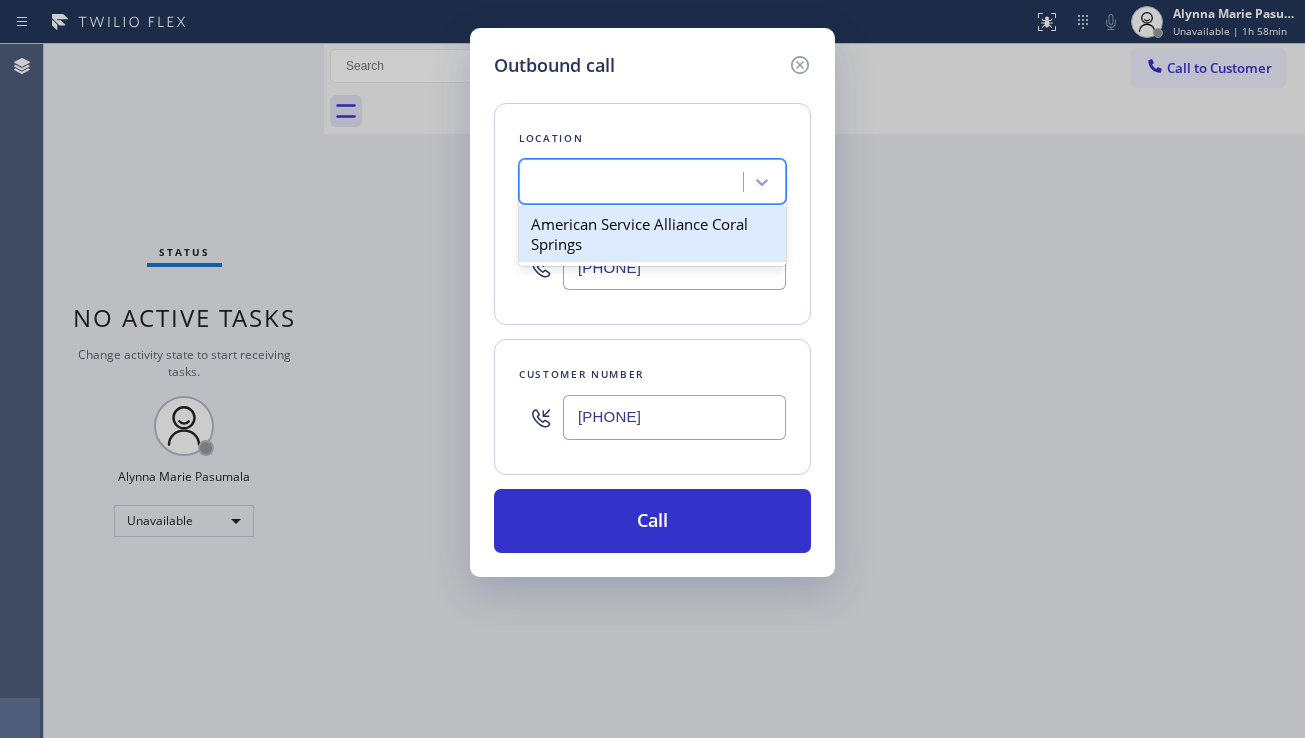 type on "[PHONE]" 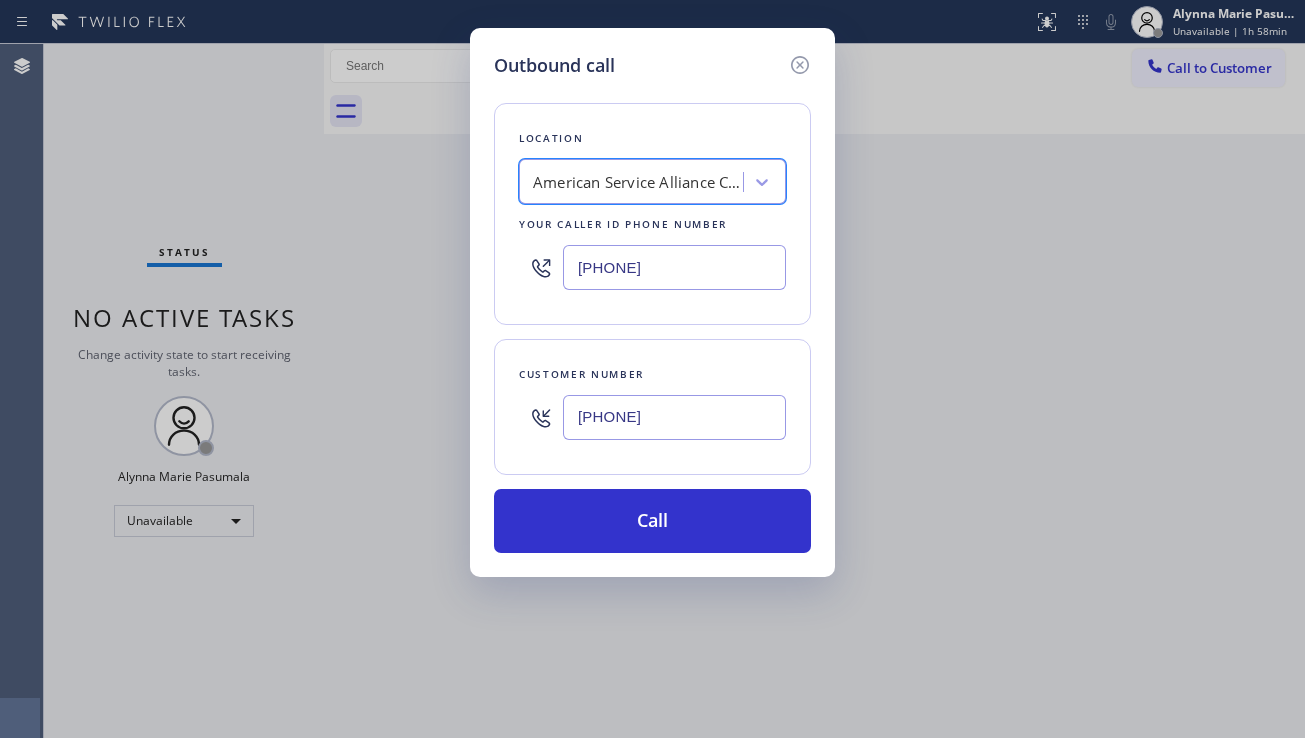 scroll, scrollTop: 0, scrollLeft: 2, axis: horizontal 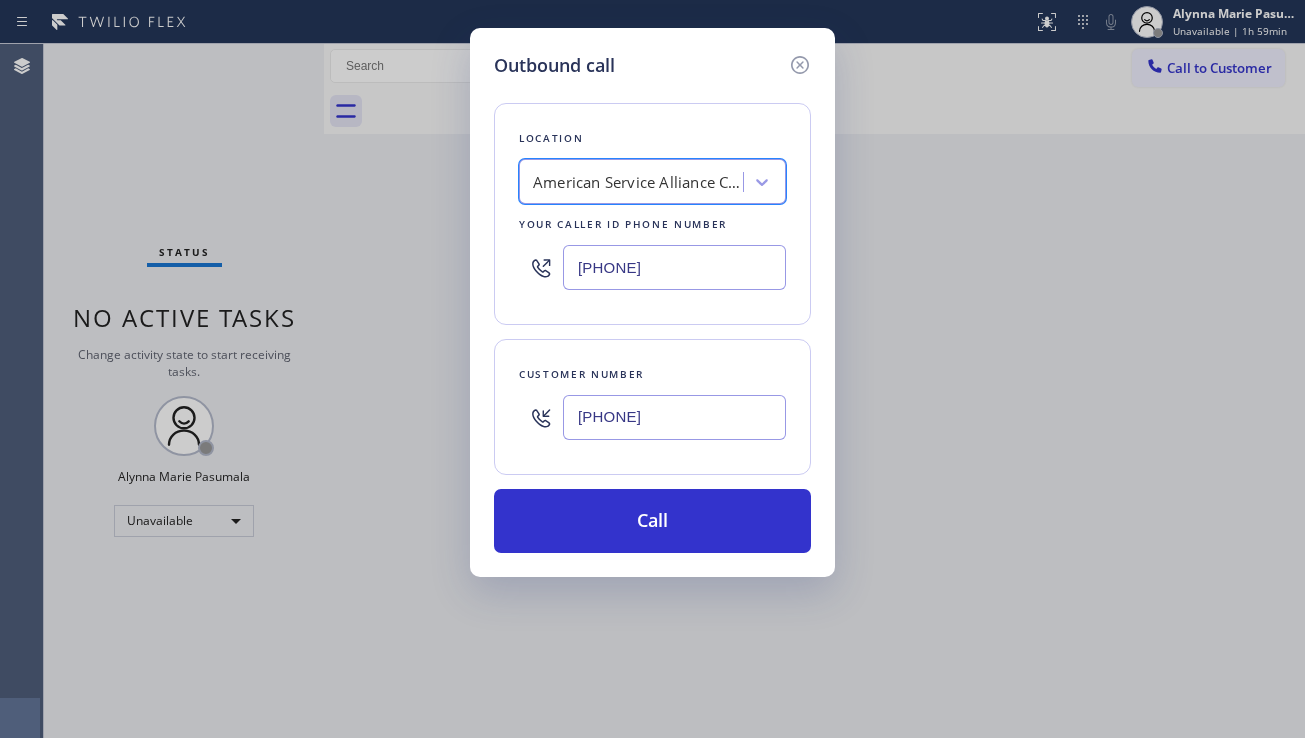 click on "Outbound call Location option American Service Alliance Coral Springs, selected. 1 result available. Select is focused ,type to refine list, press Down to open the menu, American Service Alliance Coral Springs Your caller id phone number [PHONE] Customer number [PHONE] Call" at bounding box center (652, 369) 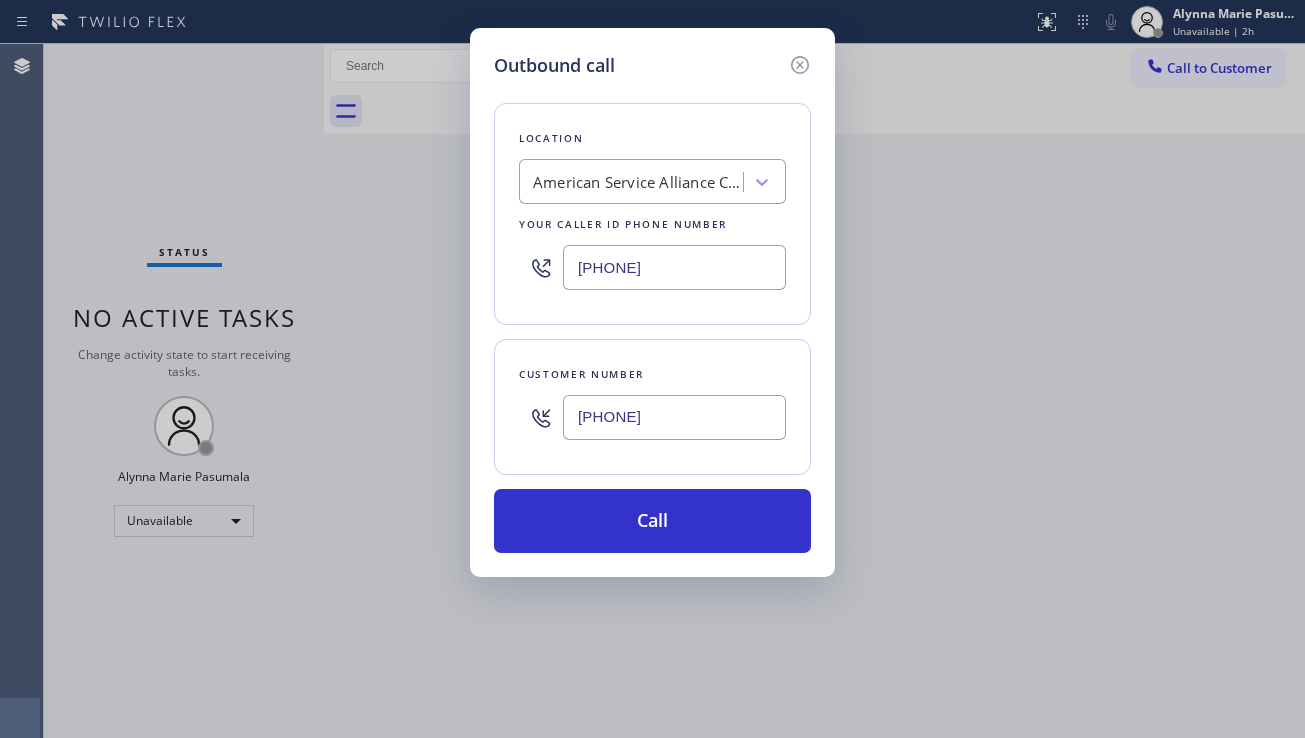 click on "Outbound call Location American Service Alliance Coral Springs Your caller id phone number [PHONE] Customer number [PHONE] Call" at bounding box center [652, 369] 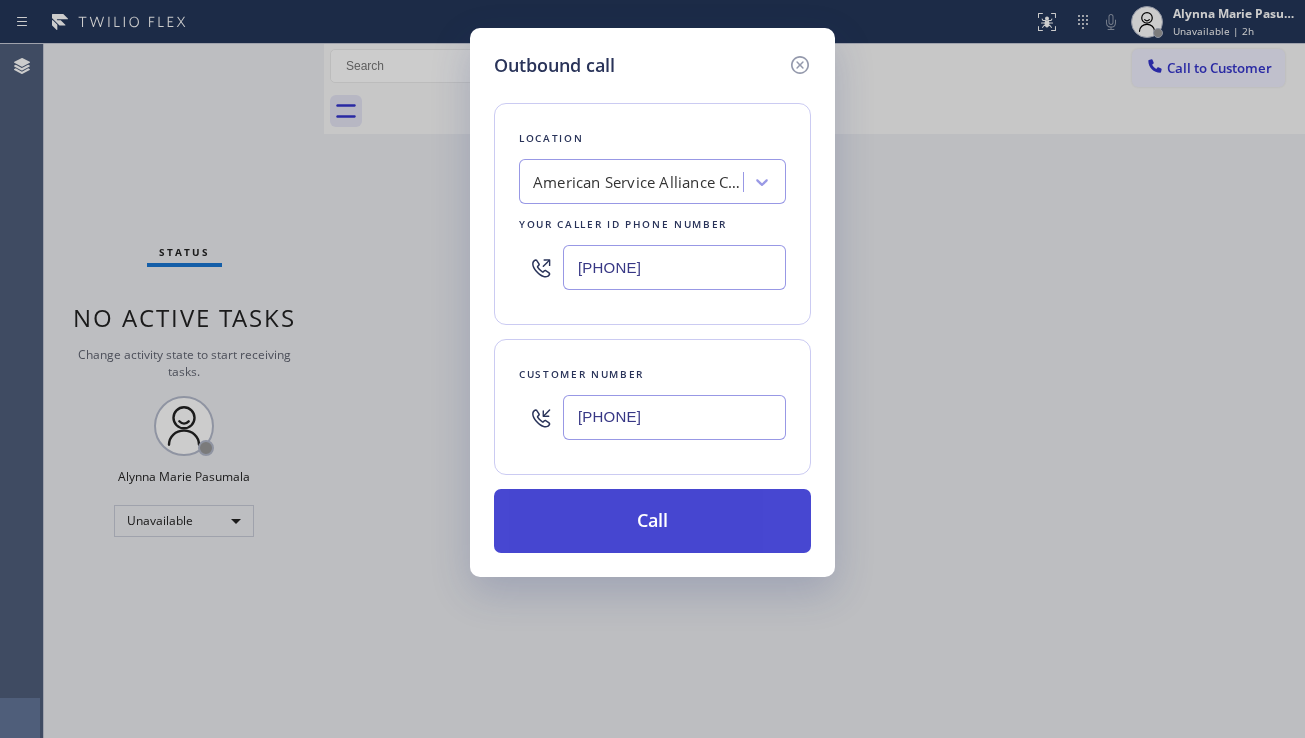 click on "Call" at bounding box center [652, 521] 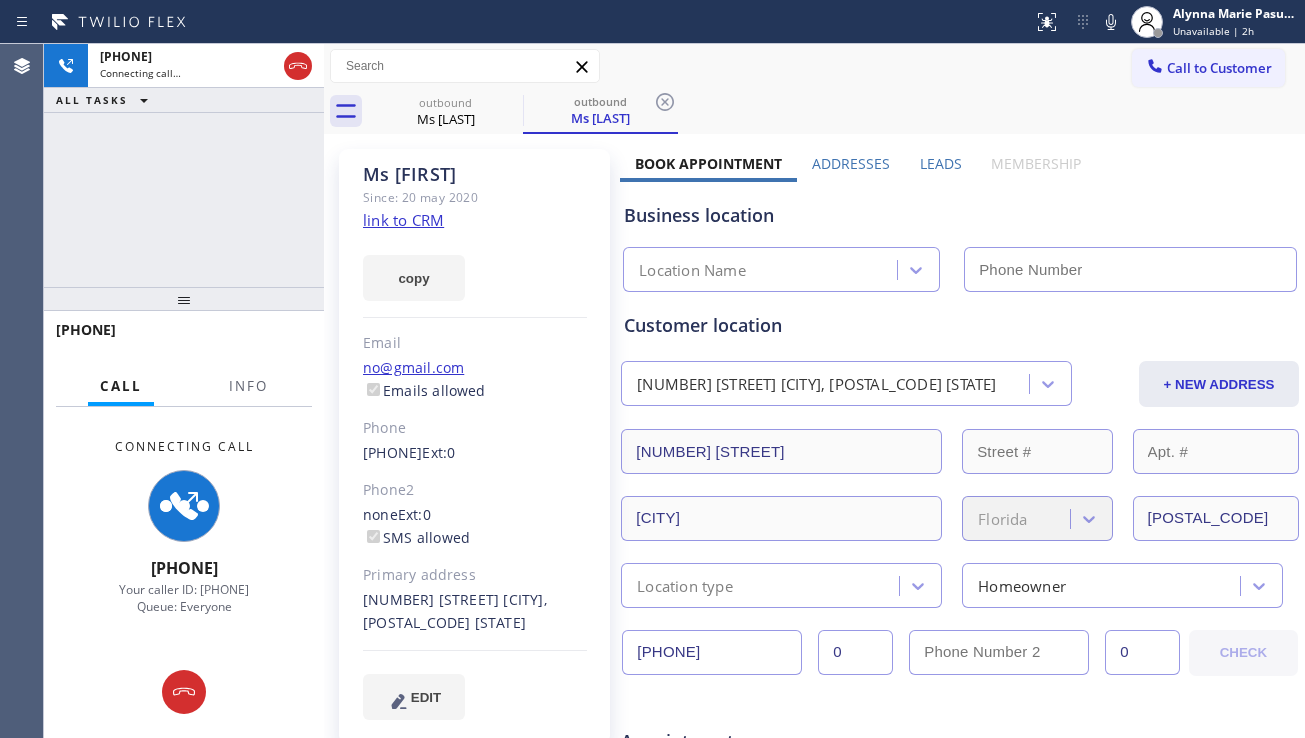 click on "Leads" at bounding box center (941, 163) 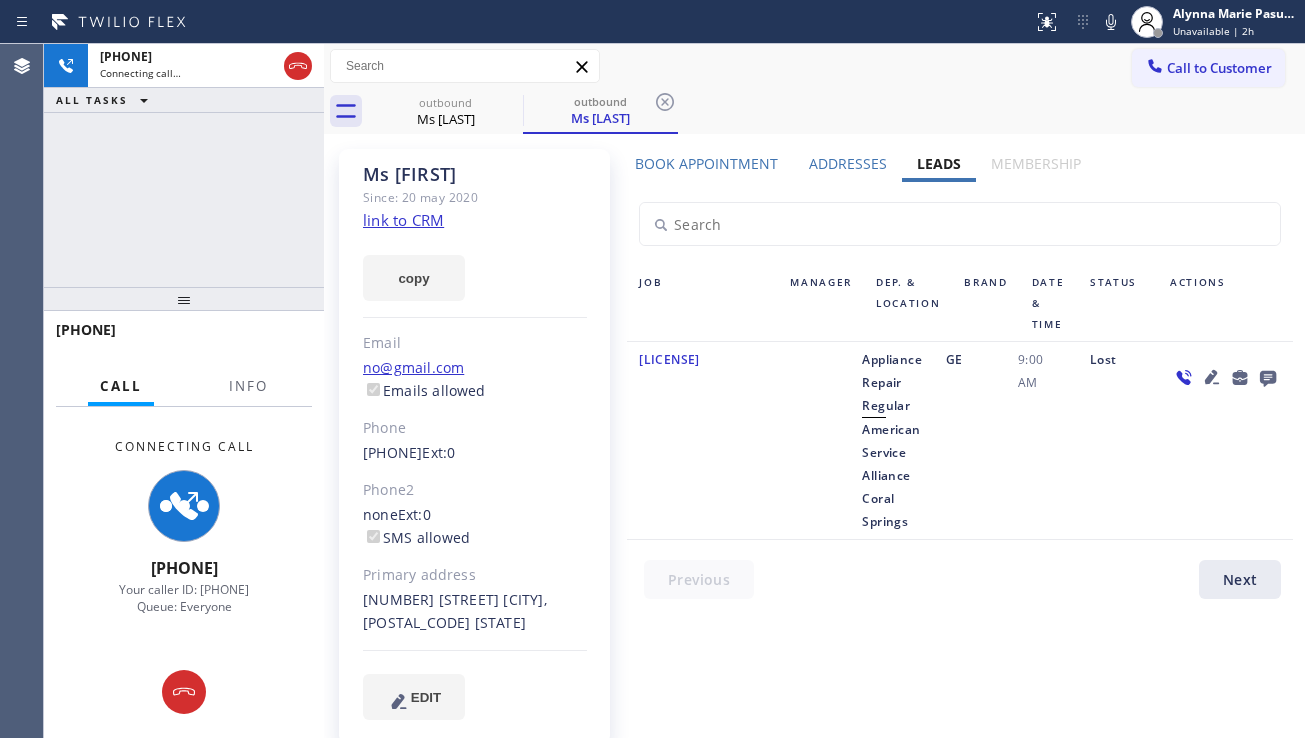 click 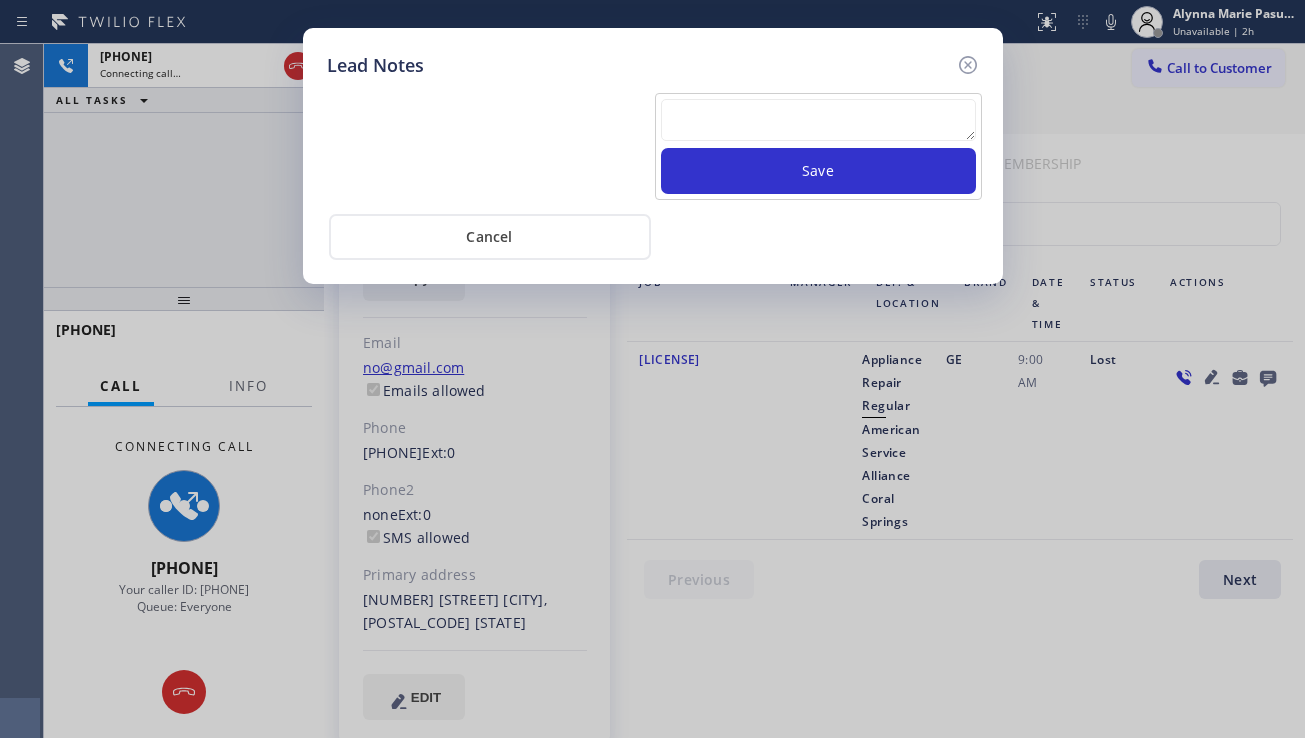click at bounding box center (818, 120) 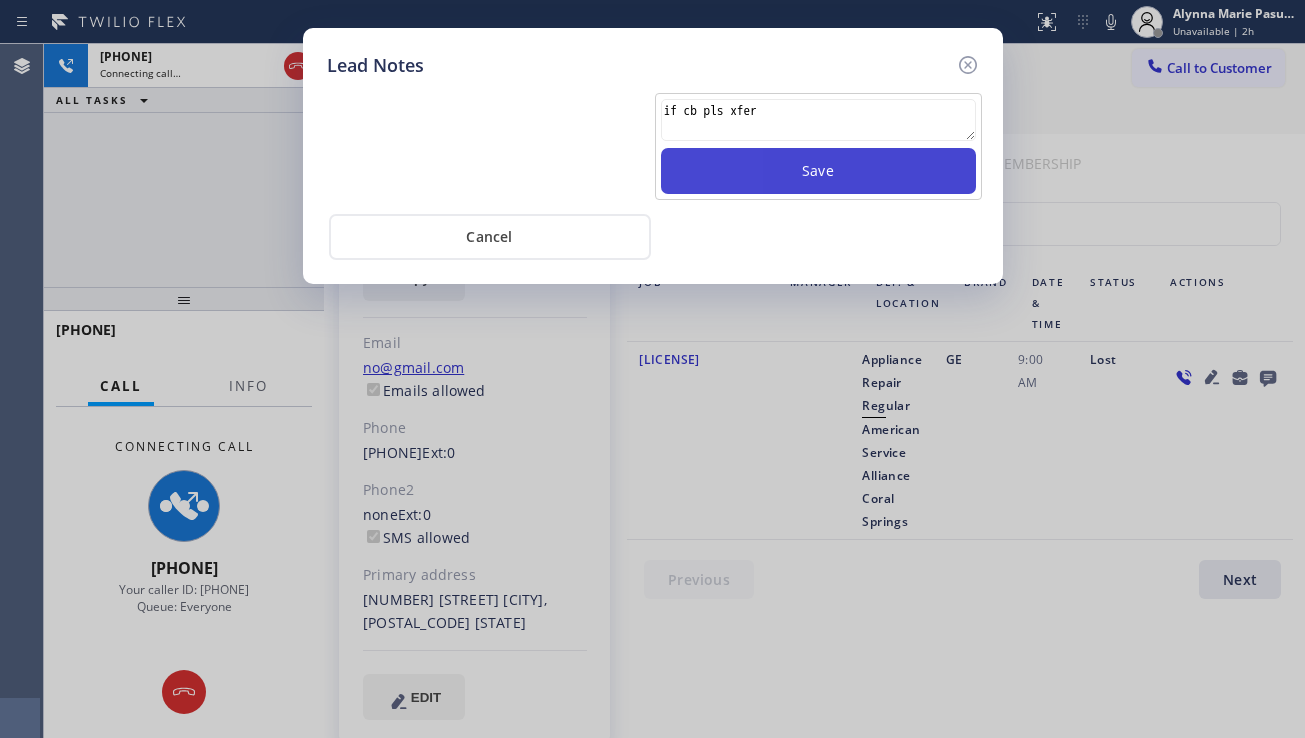 type on "if cb pls xfer" 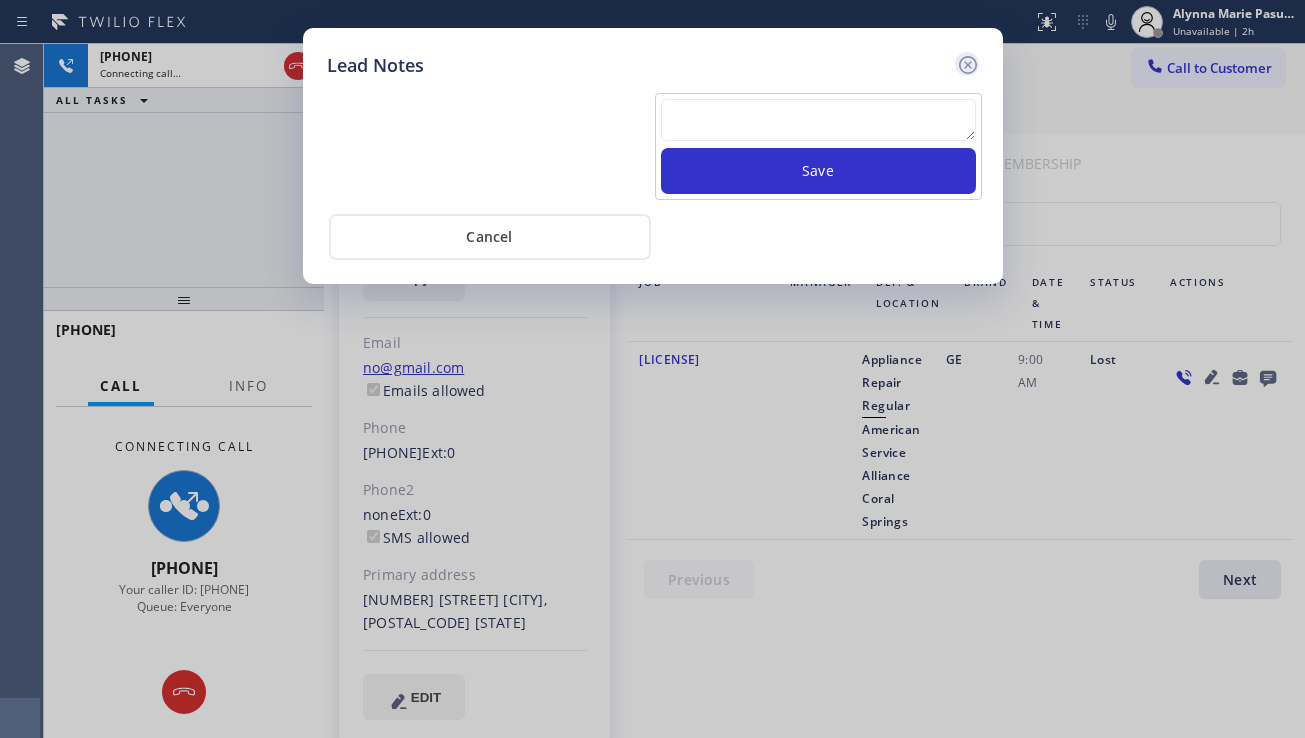 click 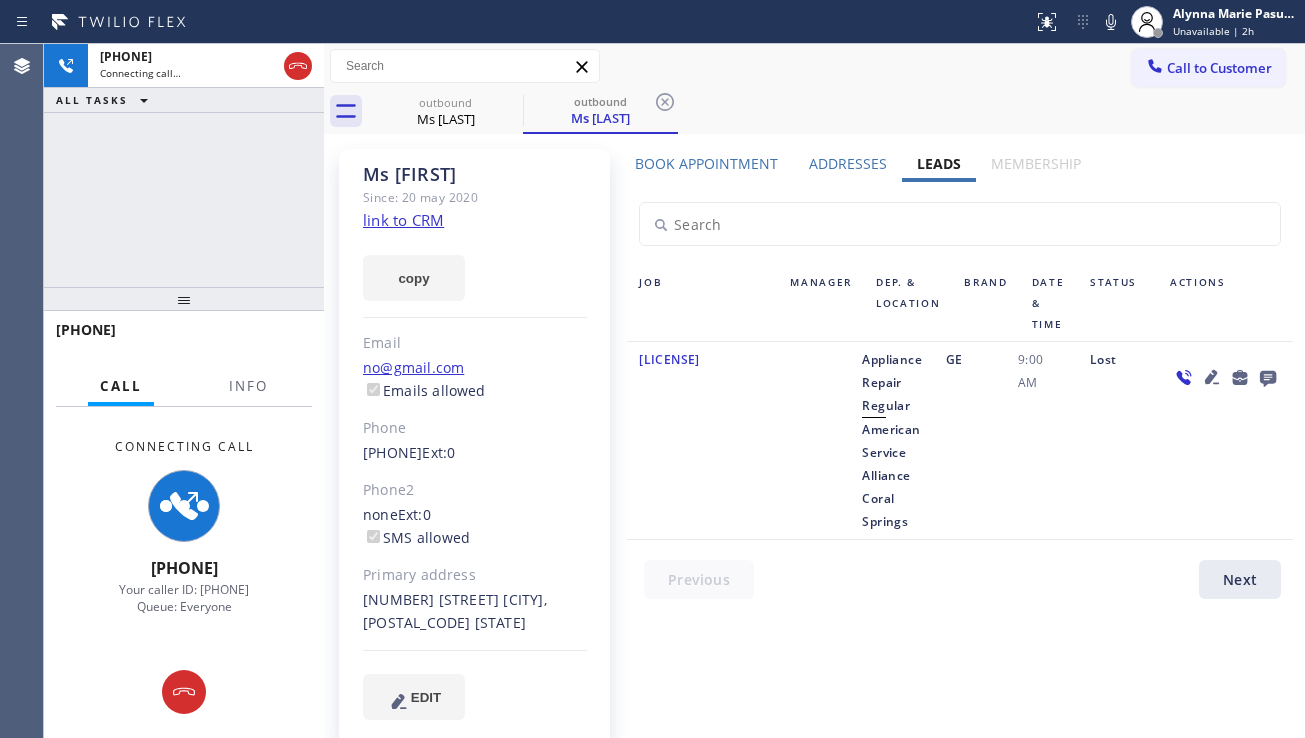 click 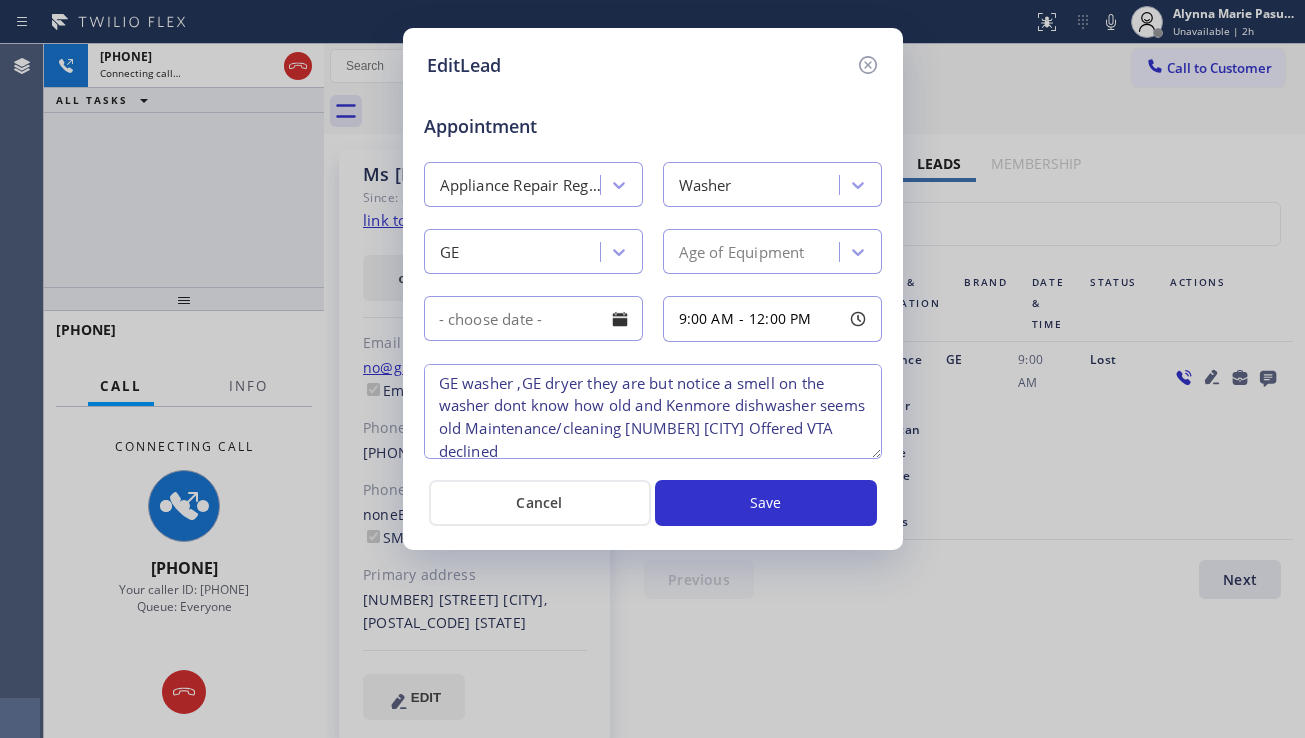 scroll, scrollTop: 0, scrollLeft: 0, axis: both 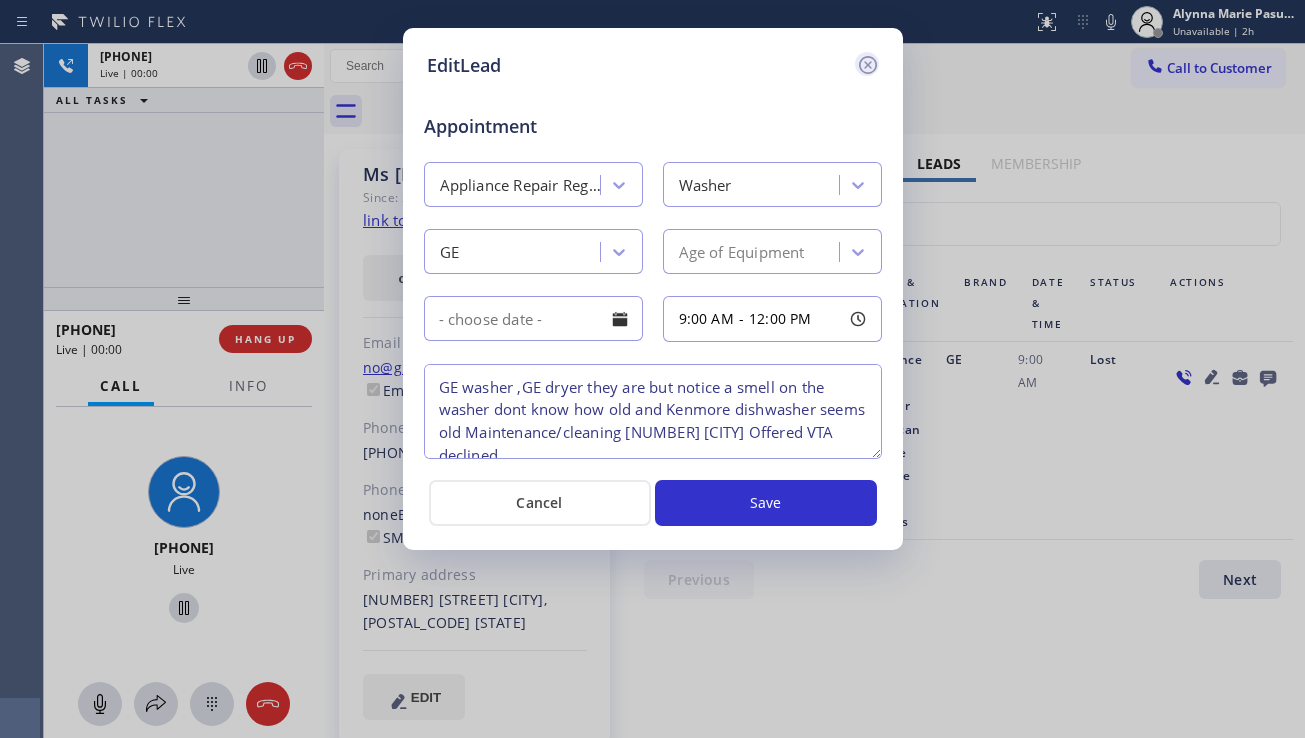 click 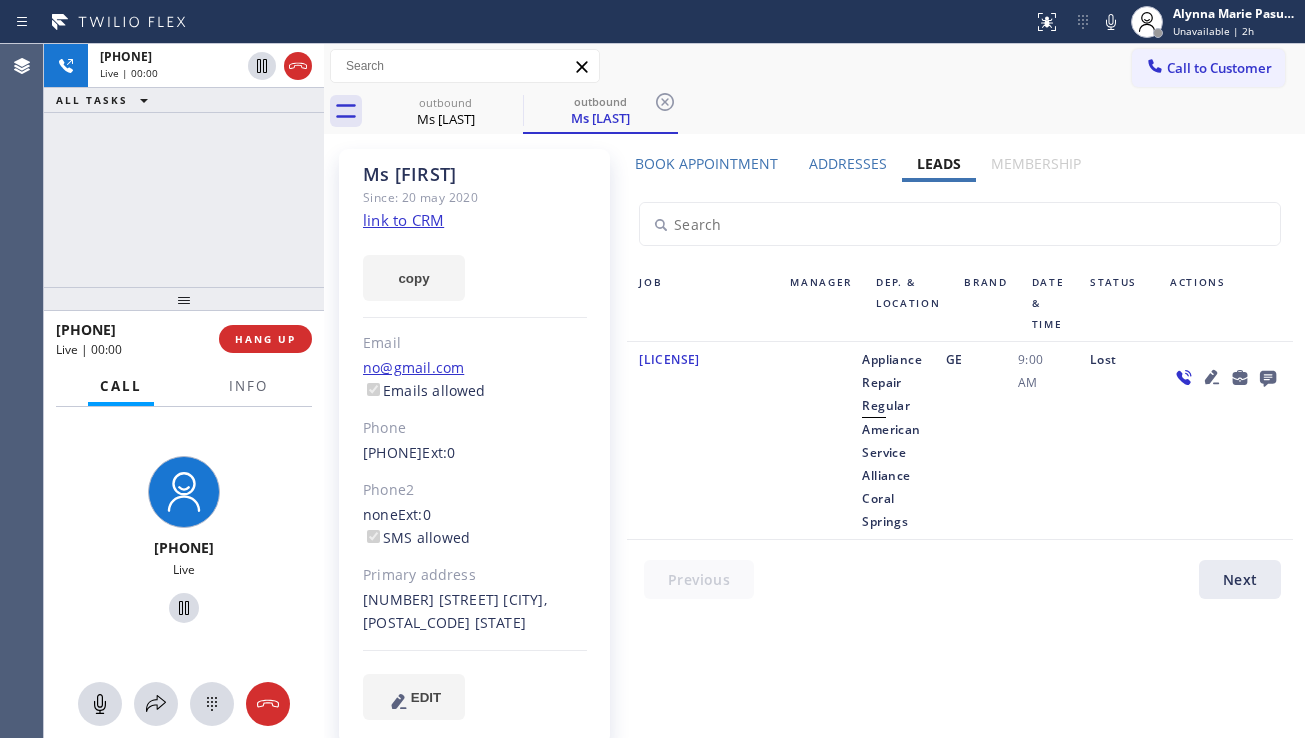 click on "link to CRM" 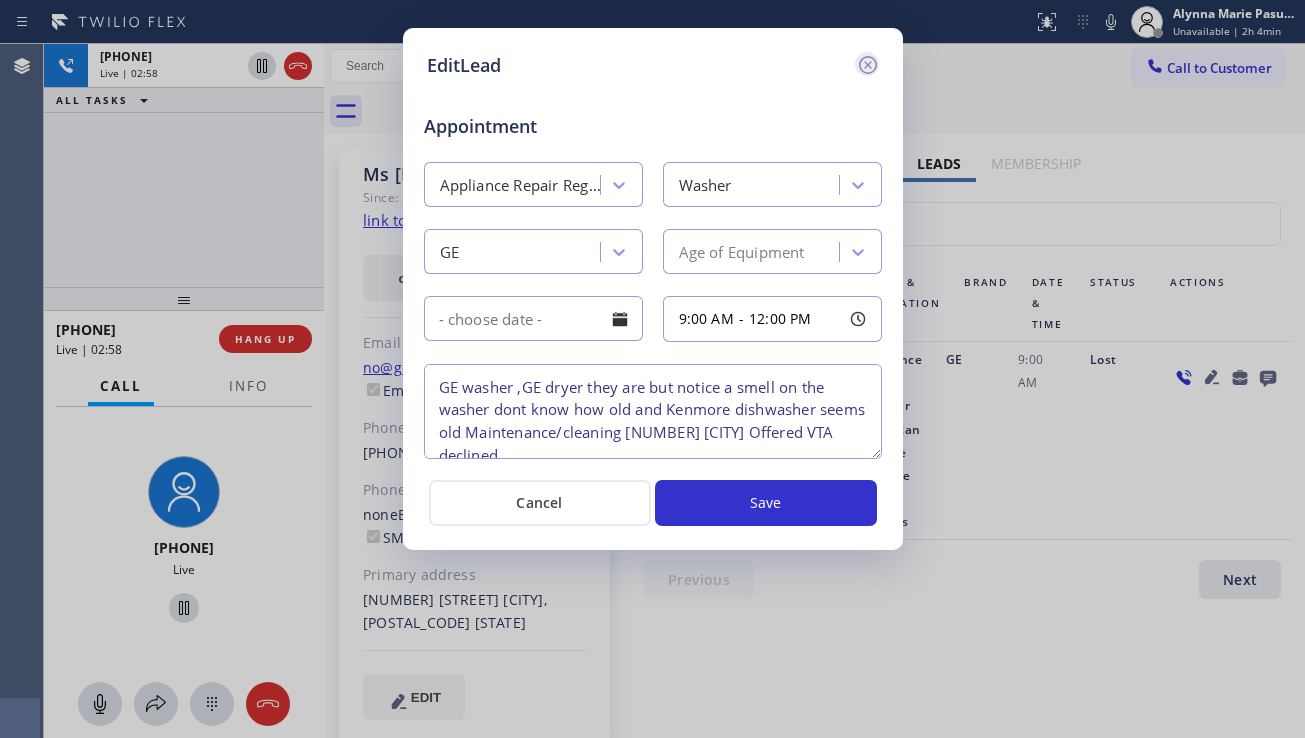 click 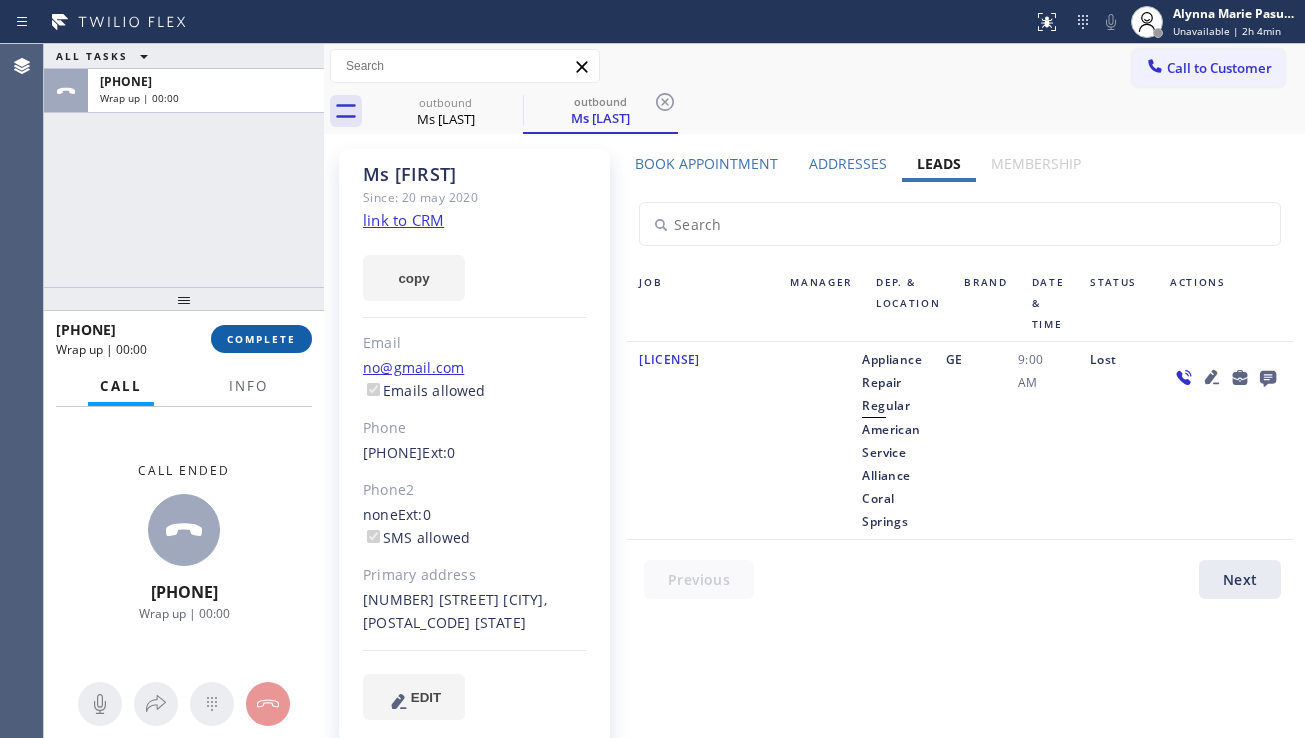 click on "COMPLETE" at bounding box center [261, 339] 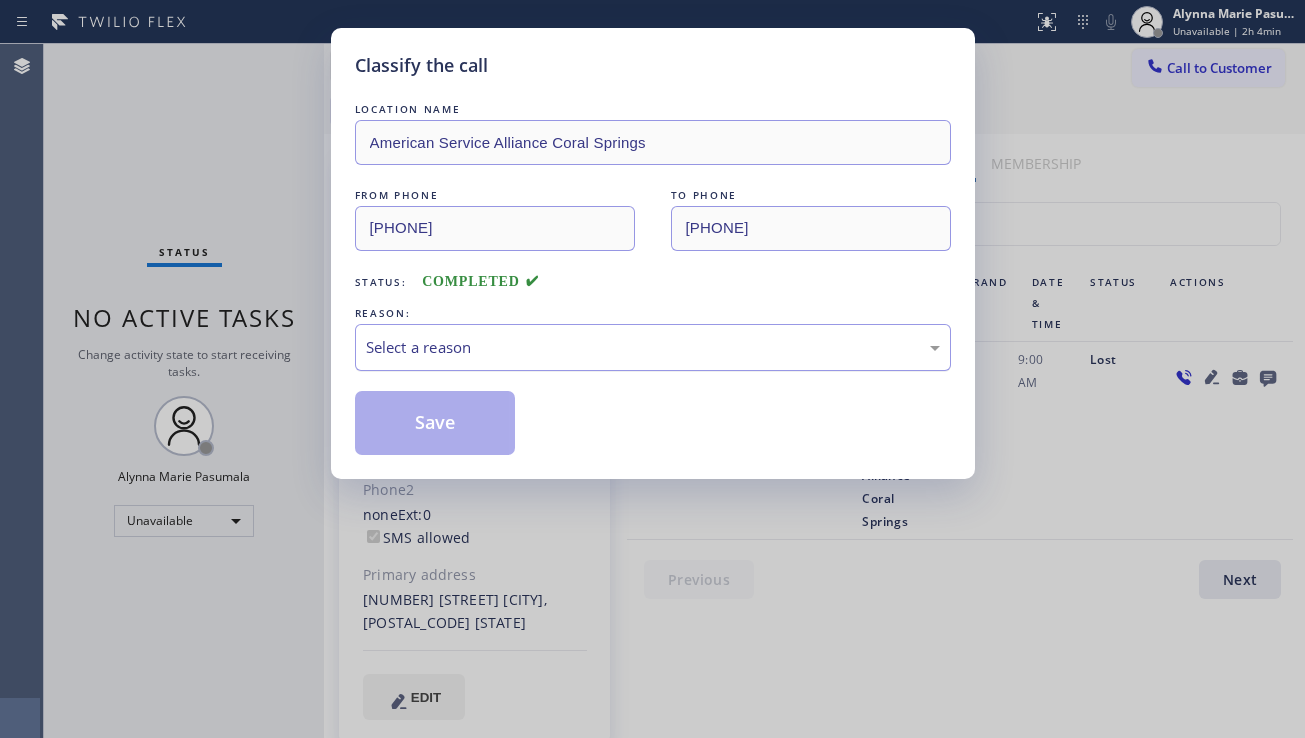click on "Select a reason" at bounding box center [653, 347] 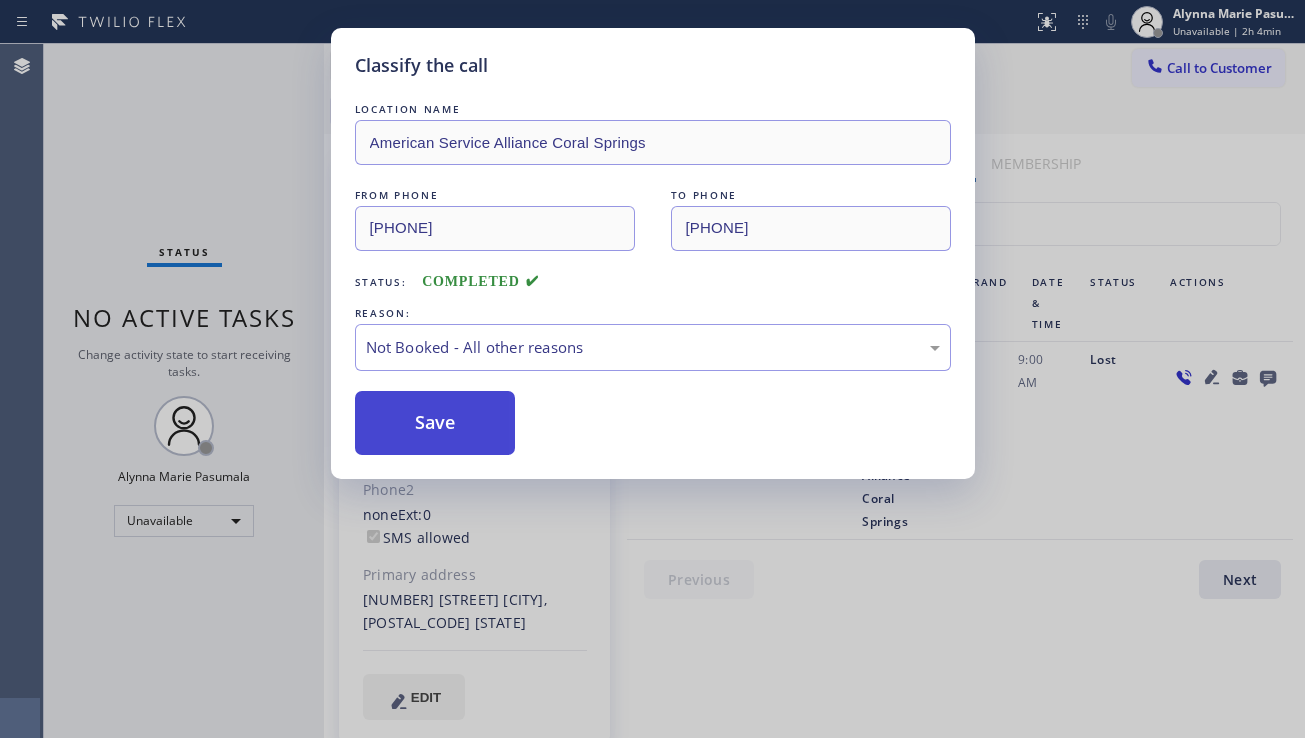 click on "Save" at bounding box center [435, 423] 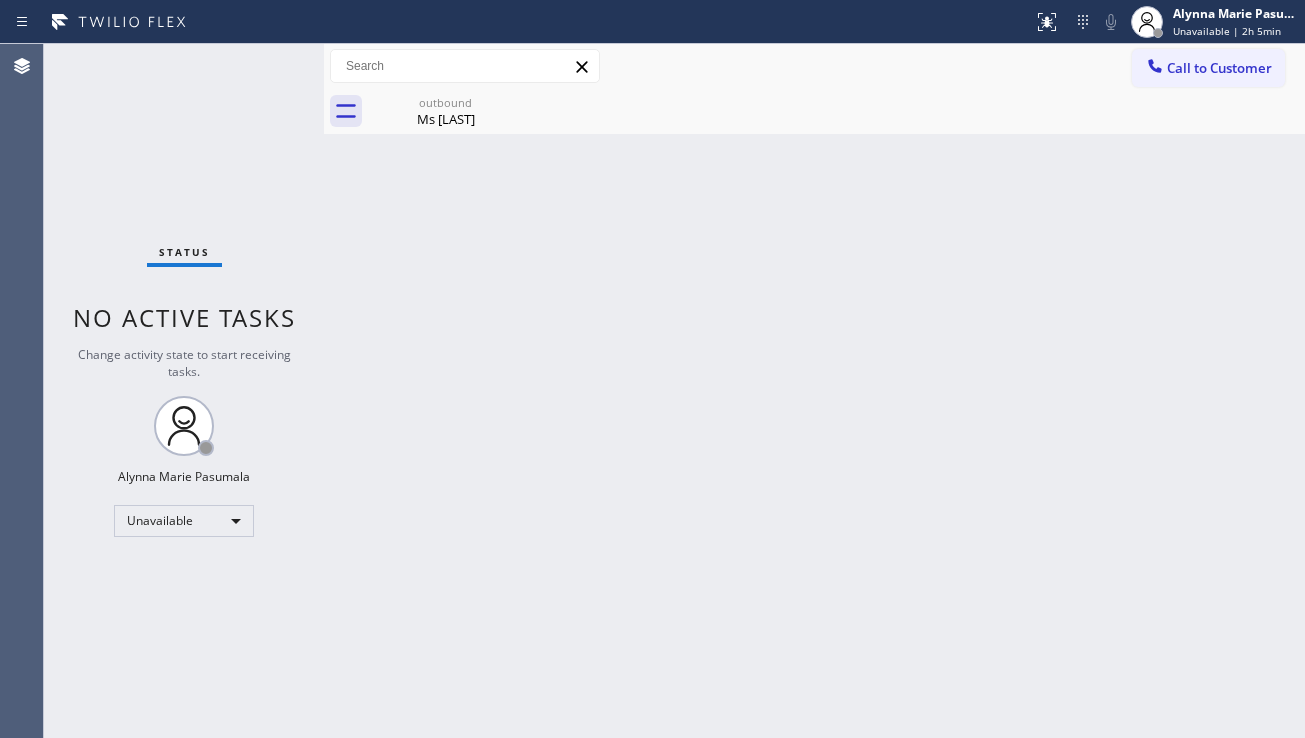 click on "Back to Dashboard Change Sender ID Customers Technicians Select a contact Outbound call Location Search location Your caller id phone number Customer number Call Customer info Name Phone none Address none Change Sender ID HVAC +[PHONE] 5 Star Appliance +[PHONE] Appliance Repair +[PHONE] Plumbing +[PHONE] Air Duct Cleaning +[PHONE] Electricians +[PHONE] Cancel Change Check personal SMS Reset Change outbound Ms Sofia Call to Customer Outbound call Location American Service Alliance Coral Springs Your caller id phone number ([PHONE]) Customer number Call Outbound call Technician Search Technician Your caller id phone number Your caller id phone number Call outbound Ms Sofia Ms Sofia Since: [DATE] link to CRM copy Email no@[EMAIL_DOMAIN] Emails allowed Phone ([PHONE]) Ext: 0 Phone2 none Ext: 0 SMS allowed Primary address [NUMBER] [STREET] [CITY], [POSTAL_CODE] [STATE] EDIT Outbound call Location American Service Alliance Coral Springs Your caller id phone number" at bounding box center [814, 391] 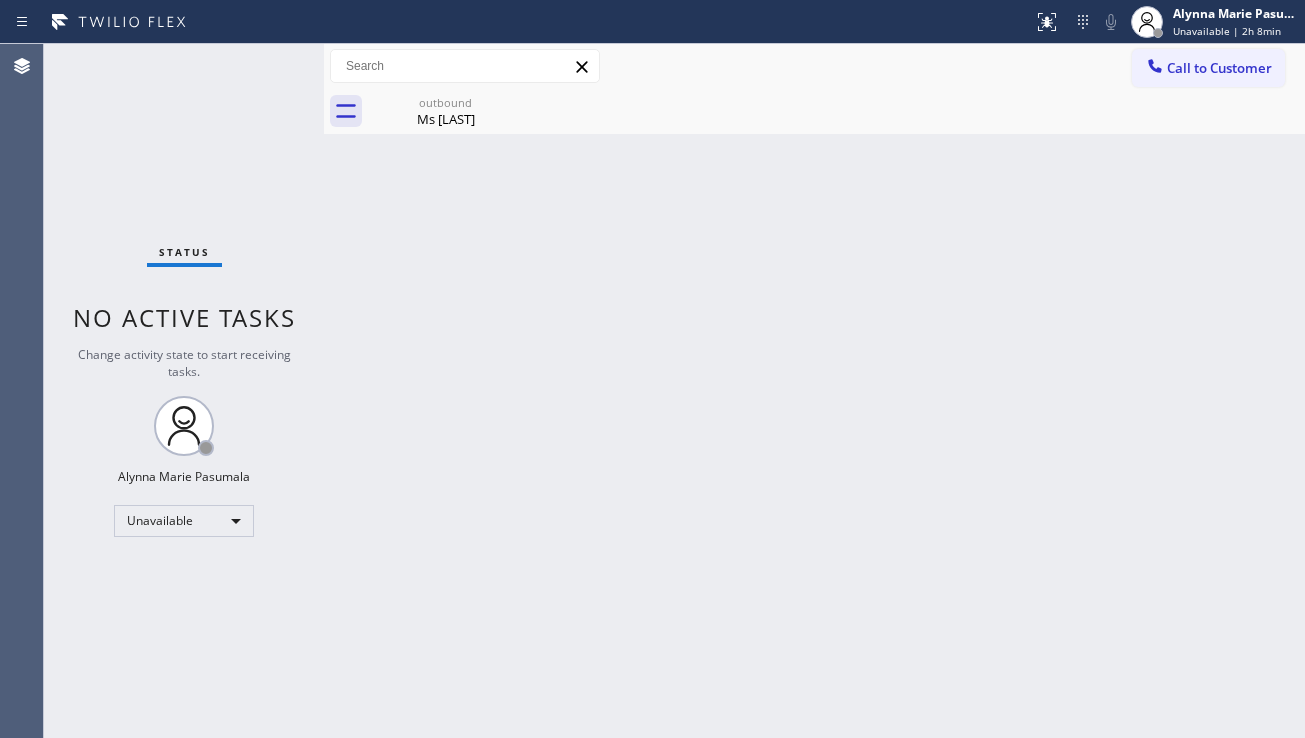click on "Back to Dashboard Change Sender ID Customers Technicians Select a contact Outbound call Location Search location Your caller id phone number Customer number Call Customer info Name Phone none Address none Change Sender ID HVAC +[PHONE] 5 Star Appliance +[PHONE] Appliance Repair +[PHONE] Plumbing +[PHONE] Air Duct Cleaning +[PHONE] Electricians +[PHONE] Cancel Change Check personal SMS Reset Change outbound Ms Sofia Call to Customer Outbound call Location American Service Alliance Coral Springs Your caller id phone number ([PHONE]) Customer number Call Outbound call Technician Search Technician Your caller id phone number Your caller id phone number Call outbound Ms Sofia Ms Sofia Since: [DATE] link to CRM copy Email no@[EMAIL_DOMAIN] Emails allowed Phone ([PHONE]) Ext: 0 Phone2 none Ext: 0 SMS allowed Primary address [NUMBER] [STREET] [CITY], [POSTAL_CODE] [STATE] EDIT Outbound call Location American Service Alliance Coral Springs Your caller id phone number" at bounding box center (814, 391) 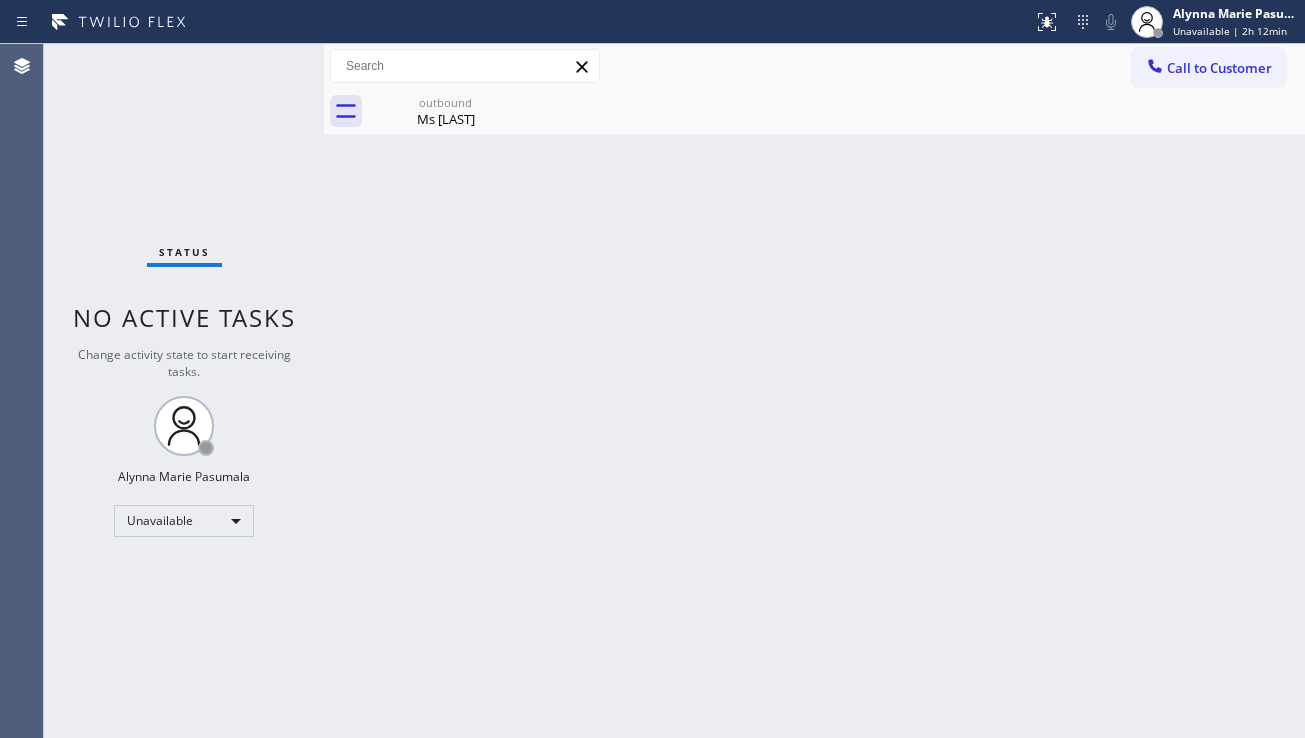 click on "Back to Dashboard Change Sender ID Customers Technicians Select a contact Outbound call Location Search location Your caller id phone number Customer number Call Customer info Name Phone none Address none Change Sender ID HVAC +[PHONE] 5 Star Appliance +[PHONE] Appliance Repair +[PHONE] Plumbing +[PHONE] Air Duct Cleaning +[PHONE] Electricians +[PHONE] Cancel Change Check personal SMS Reset Change outbound Ms Sofia Call to Customer Outbound call Location American Service Alliance Coral Springs Your caller id phone number ([PHONE]) Customer number Call Outbound call Technician Search Technician Your caller id phone number Your caller id phone number Call outbound Ms Sofia Ms Sofia Since: [DATE] link to CRM copy Email no@[EMAIL_DOMAIN] Emails allowed Phone ([PHONE]) Ext: 0 Phone2 none Ext: 0 SMS allowed Primary address [NUMBER] [STREET] [CITY], [POSTAL_CODE] [STATE] EDIT Outbound call Location American Service Alliance Coral Springs Your caller id phone number" at bounding box center (814, 391) 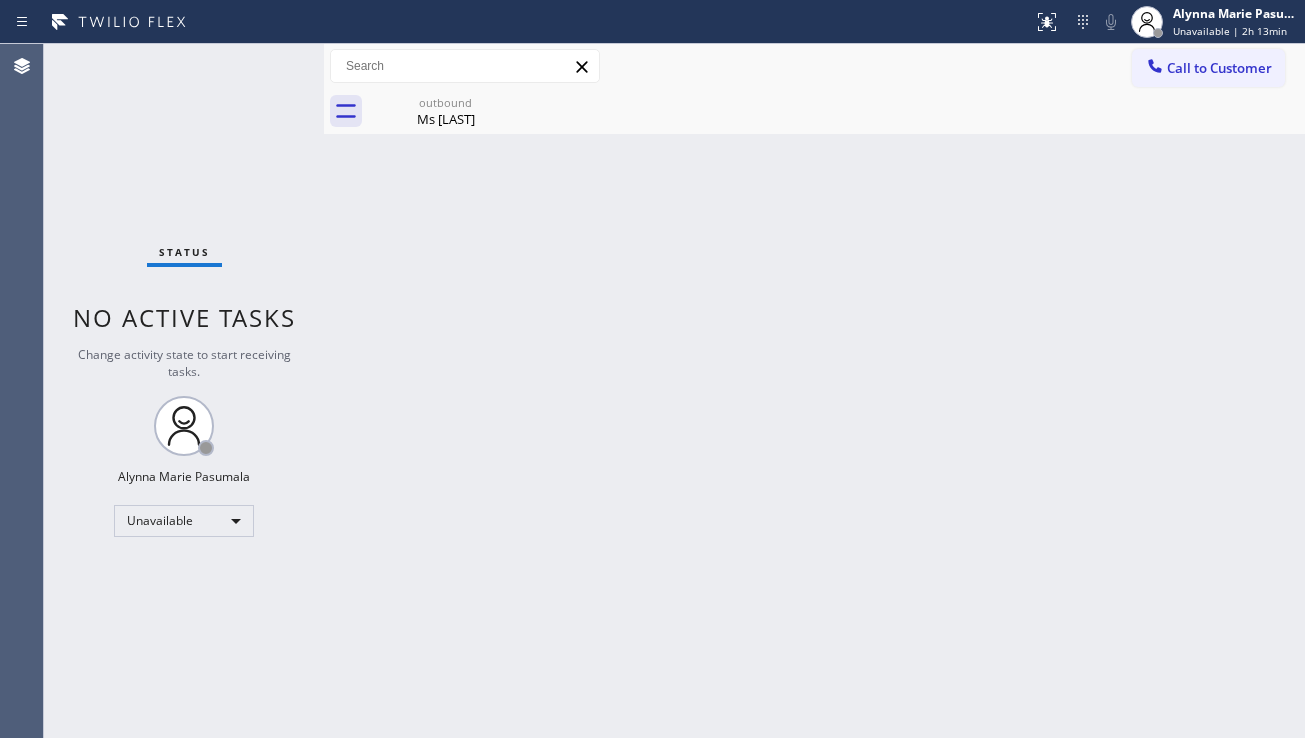 click on "Back to Dashboard Change Sender ID Customers Technicians Select a contact Outbound call Location Search location Your caller id phone number Customer number Call Customer info Name Phone none Address none Change Sender ID HVAC +[PHONE] 5 Star Appliance +[PHONE] Appliance Repair +[PHONE] Plumbing +[PHONE] Air Duct Cleaning +[PHONE] Electricians +[PHONE] Cancel Change Check personal SMS Reset Change outbound Ms Sofia Call to Customer Outbound call Location American Service Alliance Coral Springs Your caller id phone number ([PHONE]) Customer number Call Outbound call Technician Search Technician Your caller id phone number Your caller id phone number Call outbound Ms Sofia Ms Sofia Since: [DATE] link to CRM copy Email no@[EMAIL_DOMAIN] Emails allowed Phone ([PHONE]) Ext: 0 Phone2 none Ext: 0 SMS allowed Primary address [NUMBER] [STREET] [CITY], [POSTAL_CODE] [STATE] EDIT Outbound call Location American Service Alliance Coral Springs Your caller id phone number" at bounding box center [814, 391] 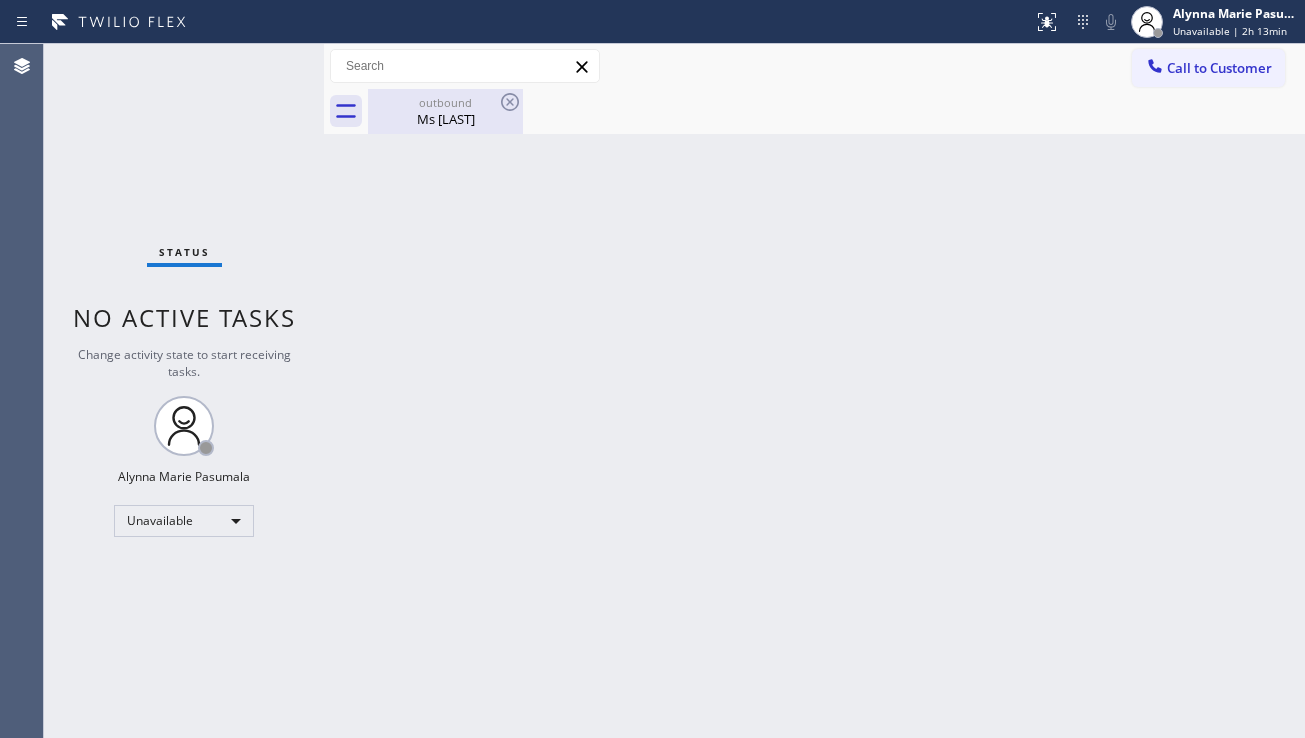 click on "Back to Dashboard Change Sender ID Customers Technicians Select a contact Outbound call Location Search location Your caller id phone number Customer number Call Customer info Name Phone none Address none Change Sender ID HVAC +[PHONE] 5 Star Appliance +[PHONE] Appliance Repair +[PHONE] Plumbing +[PHONE] Air Duct Cleaning +[PHONE] Electricians +[PHONE] Cancel Change Check personal SMS Reset Change outbound Ms Sofia Call to Customer Outbound call Location American Service Alliance Coral Springs Your caller id phone number ([PHONE]) Customer number Call Outbound call Technician Search Technician Your caller id phone number Your caller id phone number Call outbound Ms Sofia Ms Sofia Since: [DATE] link to CRM copy Email no@[EMAIL_DOMAIN] Emails allowed Phone ([PHONE]) Ext: 0 Phone2 none Ext: 0 SMS allowed Primary address [NUMBER] [STREET] [CITY], [POSTAL_CODE] [STATE] EDIT Outbound call Location American Service Alliance Coral Springs Your caller id phone number" at bounding box center (814, 391) 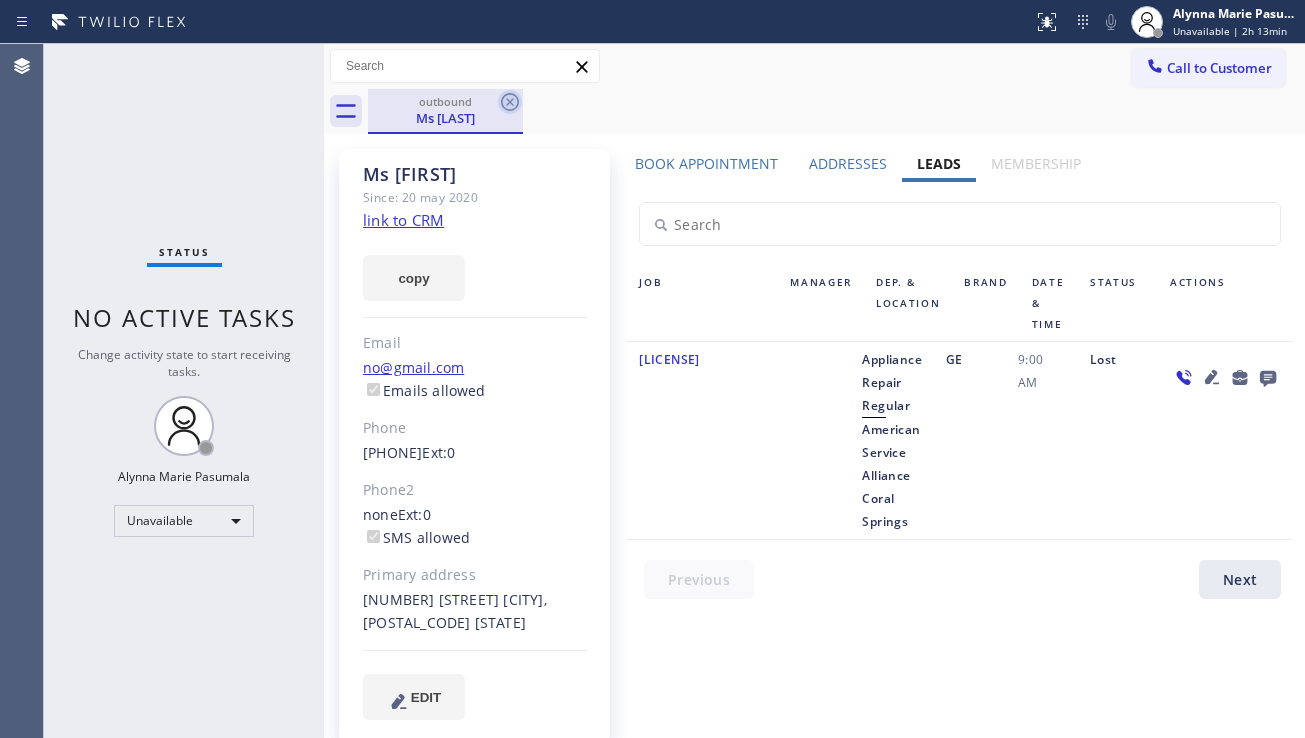 click 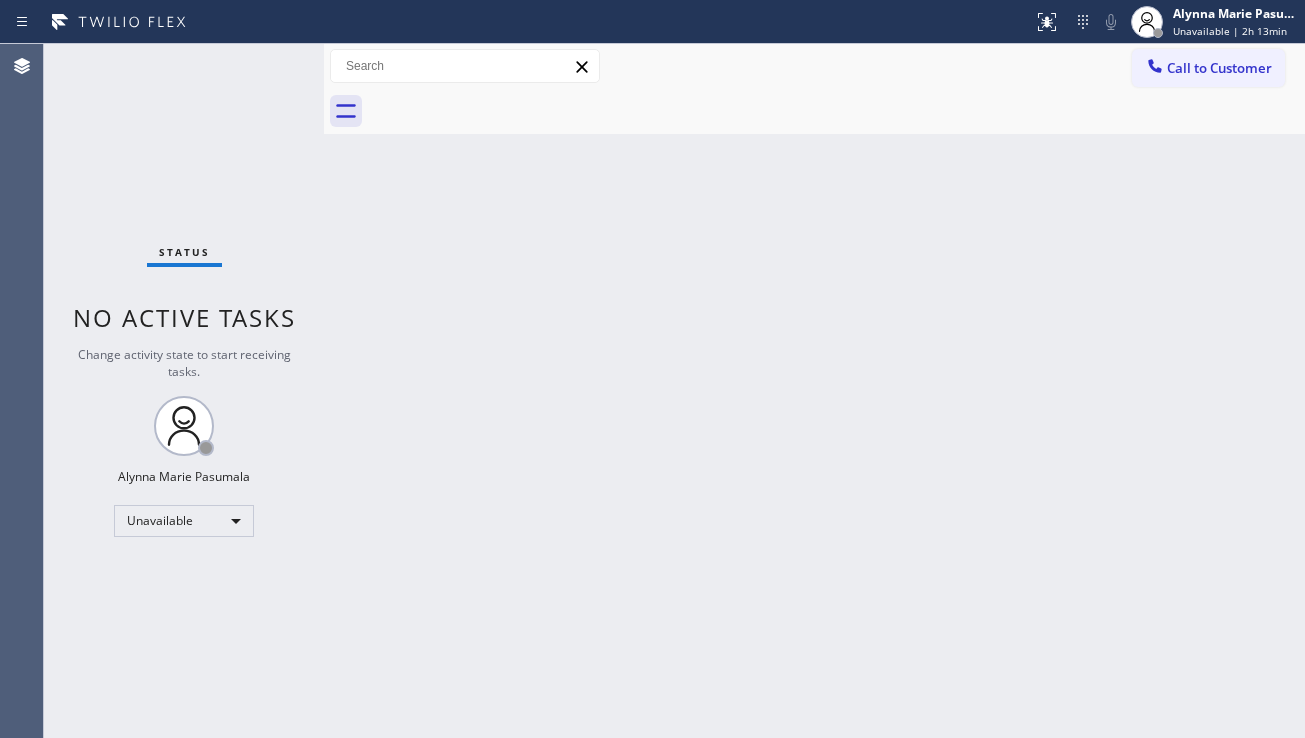 click on "Back to Dashboard Change Sender ID Customers Technicians Select a contact Outbound call Location Search location Your caller id phone number Customer number Call Customer info Name Phone none Address none Change Sender ID HVAC [PHONE] 5 Star Appliance [PHONE] Appliance Repair [PHONE] Plumbing [PHONE] Air Duct Cleaning [PHONE] Electricians [PHONE] Cancel Change Check personal SMS Reset Change No tabs Call to Customer Outbound call Location American Service Alliance Coral Springs Your caller id phone number [PHONE] Customer number Call Outbound call Technician Search Technician Your caller id phone number Your caller id phone number Call" at bounding box center (814, 391) 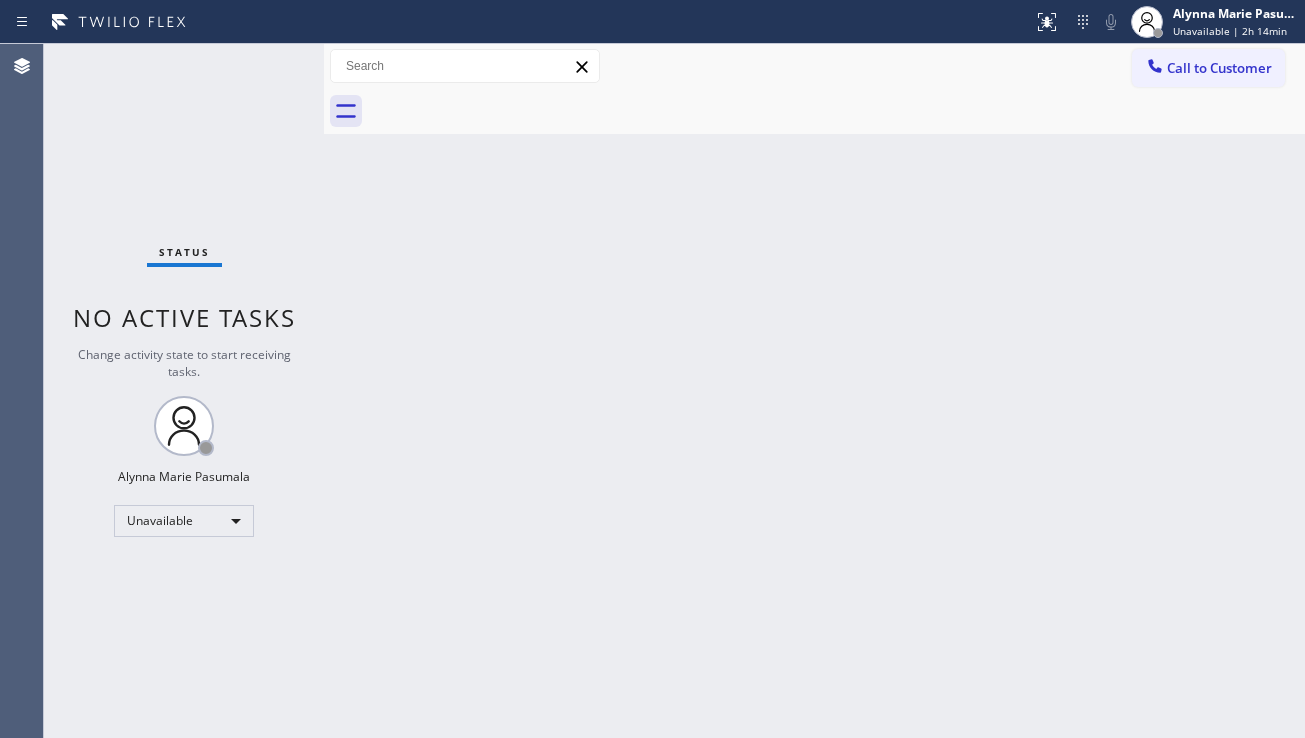 click on "Back to Dashboard Change Sender ID Customers Technicians Select a contact Outbound call Location Search location Your caller id phone number Customer number Call Customer info Name Phone none Address none Change Sender ID HVAC [PHONE] 5 Star Appliance [PHONE] Appliance Repair [PHONE] Plumbing [PHONE] Air Duct Cleaning [PHONE] Electricians [PHONE] Cancel Change Check personal SMS Reset Change No tabs Call to Customer Outbound call Location American Service Alliance Coral Springs Your caller id phone number [PHONE] Customer number Call Outbound call Technician Search Technician Your caller id phone number Your caller id phone number Call" at bounding box center [814, 391] 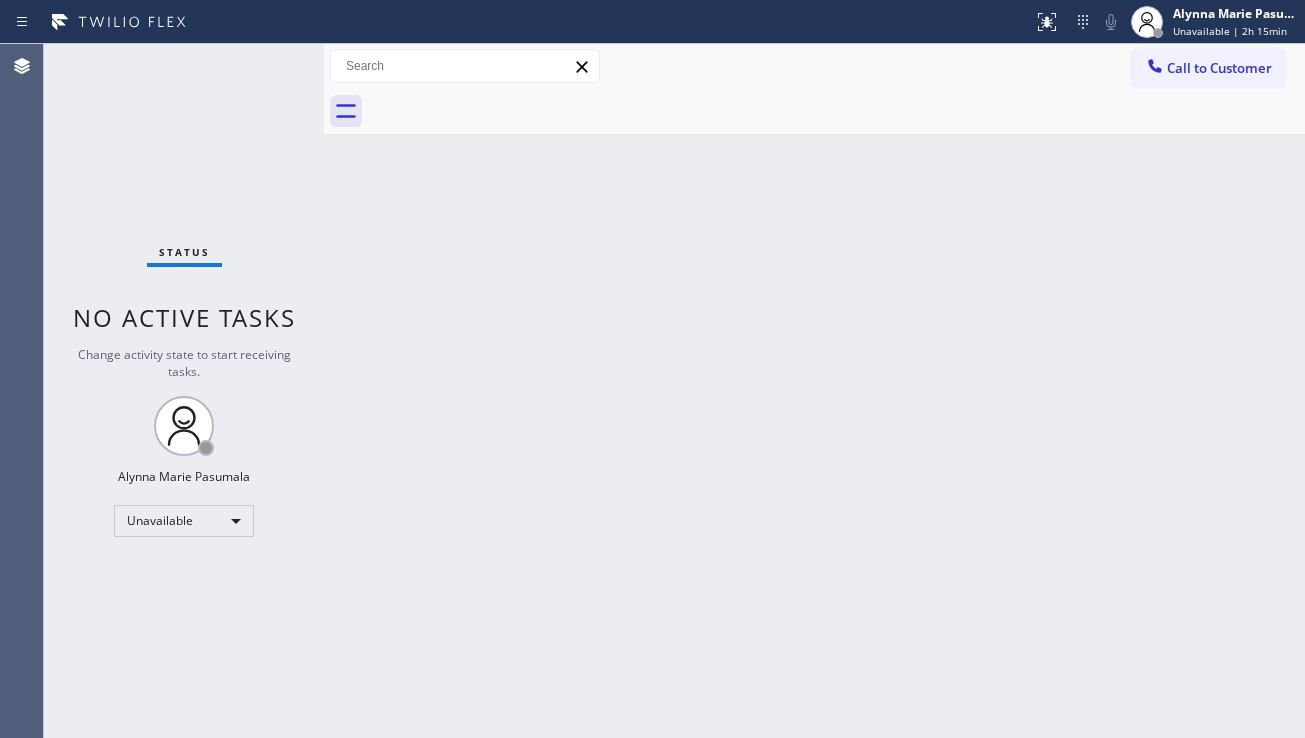 click on "Back to Dashboard Change Sender ID Customers Technicians Select a contact Outbound call Location Search location Your caller id phone number Customer number Call Customer info Name Phone none Address none Change Sender ID HVAC [PHONE] 5 Star Appliance [PHONE] Appliance Repair [PHONE] Plumbing [PHONE] Air Duct Cleaning [PHONE] Electricians [PHONE] Cancel Change Check personal SMS Reset Change No tabs Call to Customer Outbound call Location American Service Alliance Coral Springs Your caller id phone number [PHONE] Customer number Call Outbound call Technician Search Technician Your caller id phone number Your caller id phone number Call" at bounding box center (814, 391) 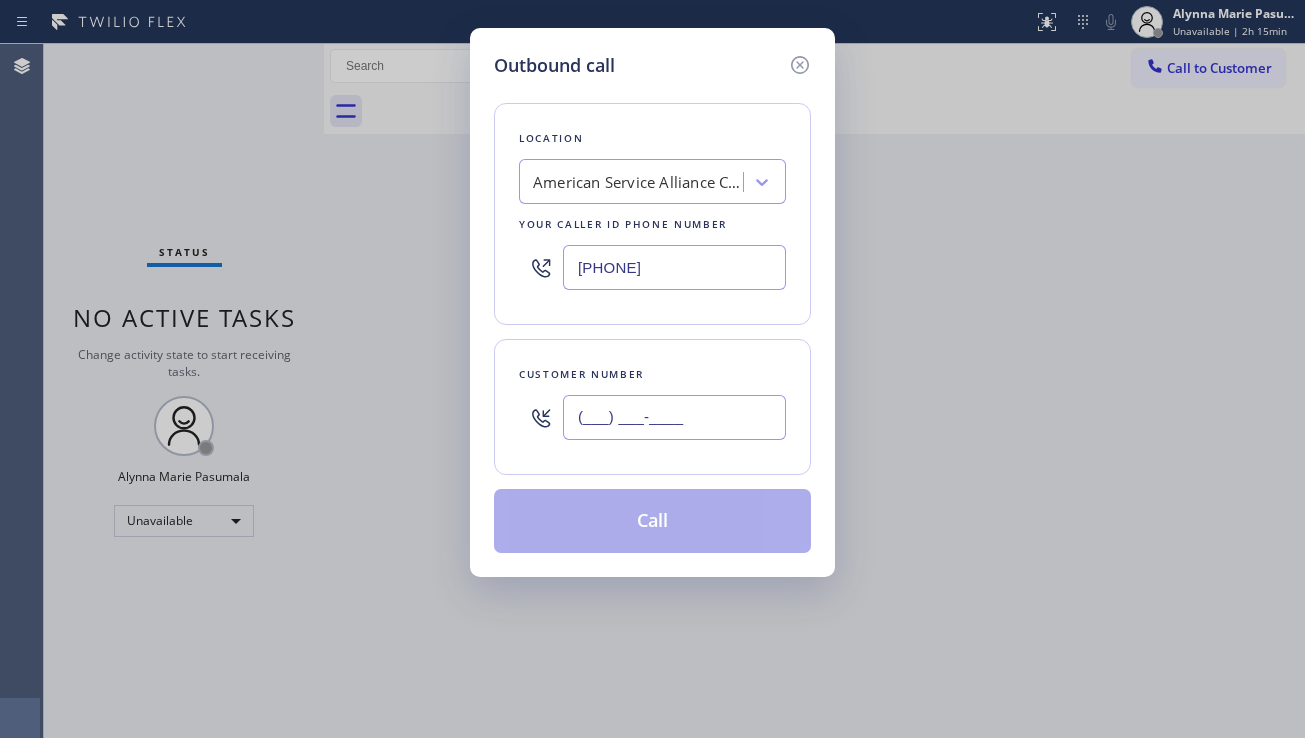 click on "(___) ___-____" at bounding box center (674, 417) 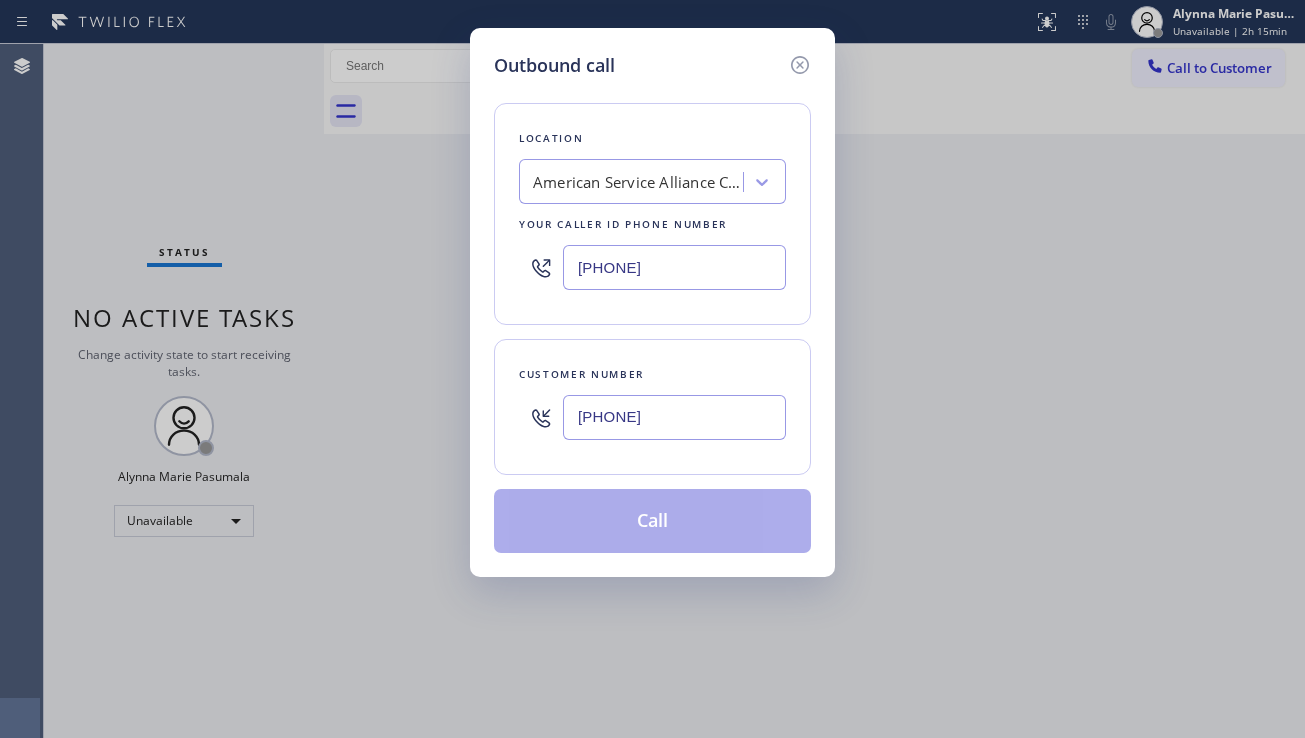 type on "[PHONE]" 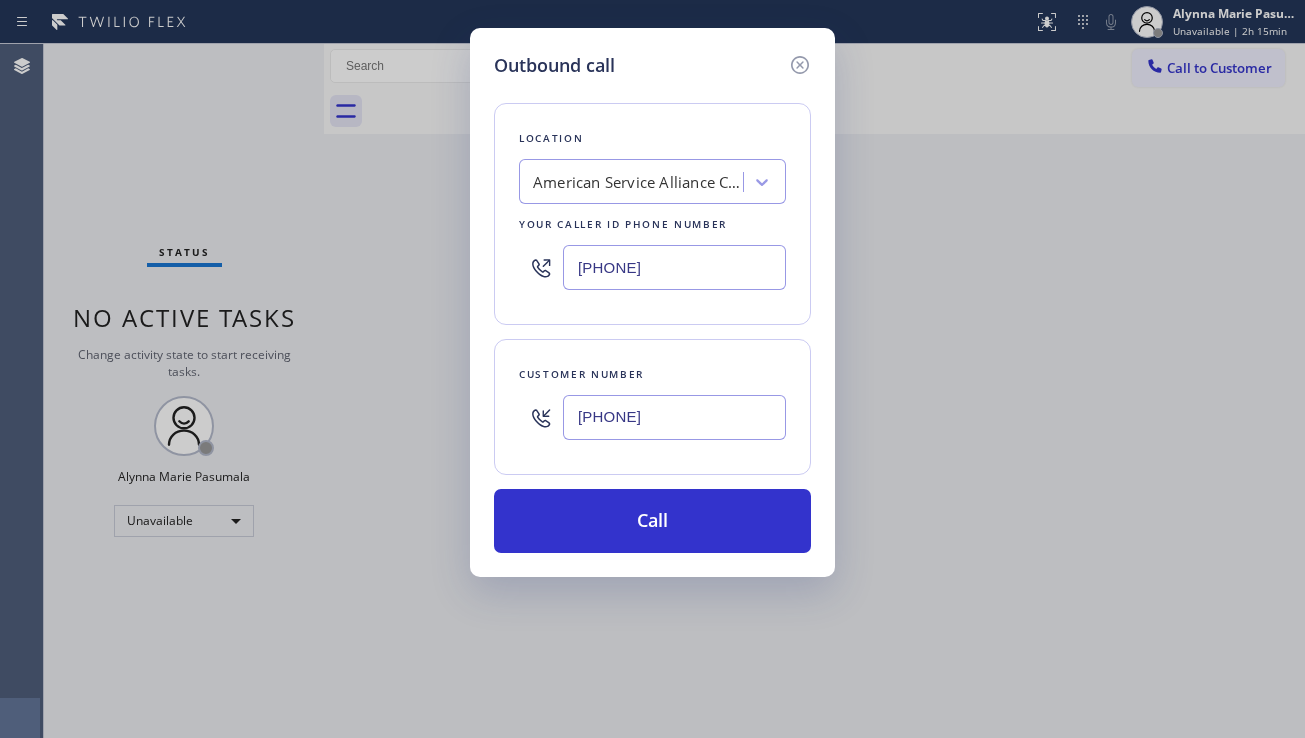 drag, startPoint x: 1078, startPoint y: 502, endPoint x: 963, endPoint y: 432, distance: 134.62912 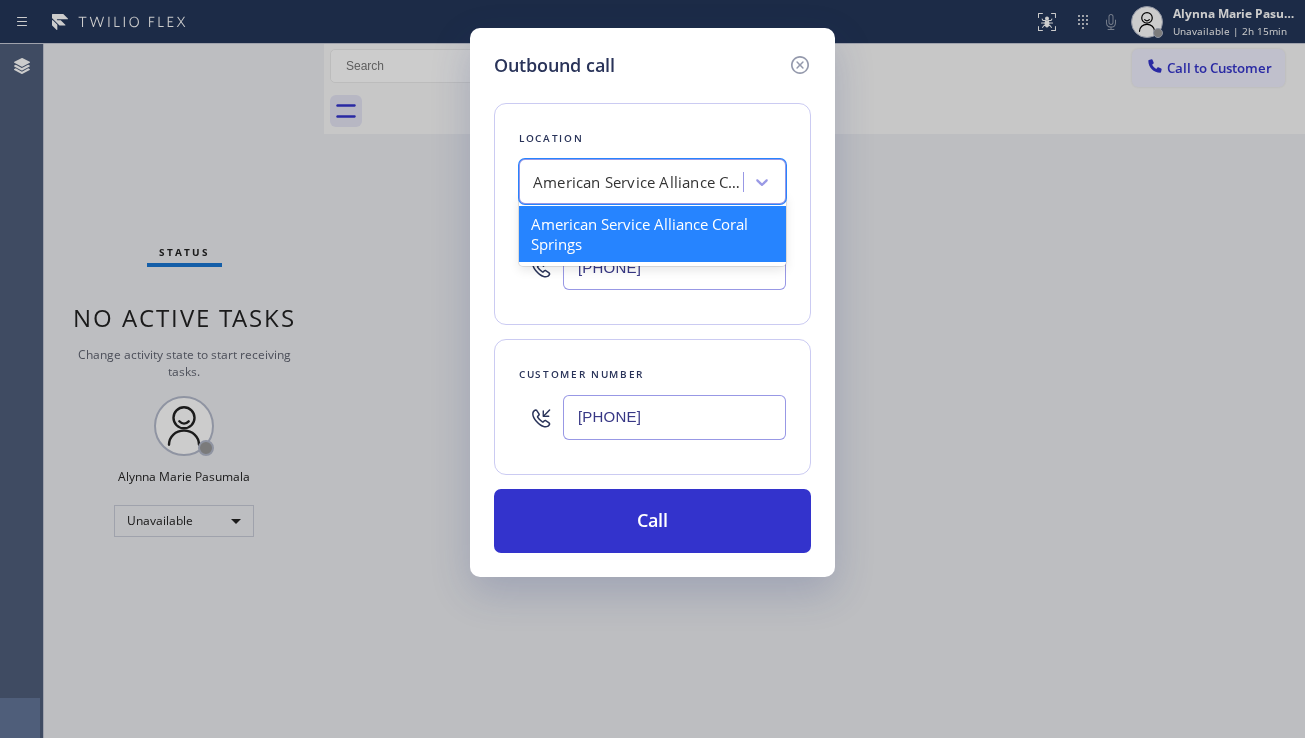 paste on "Sub Zero Repair  Crew" 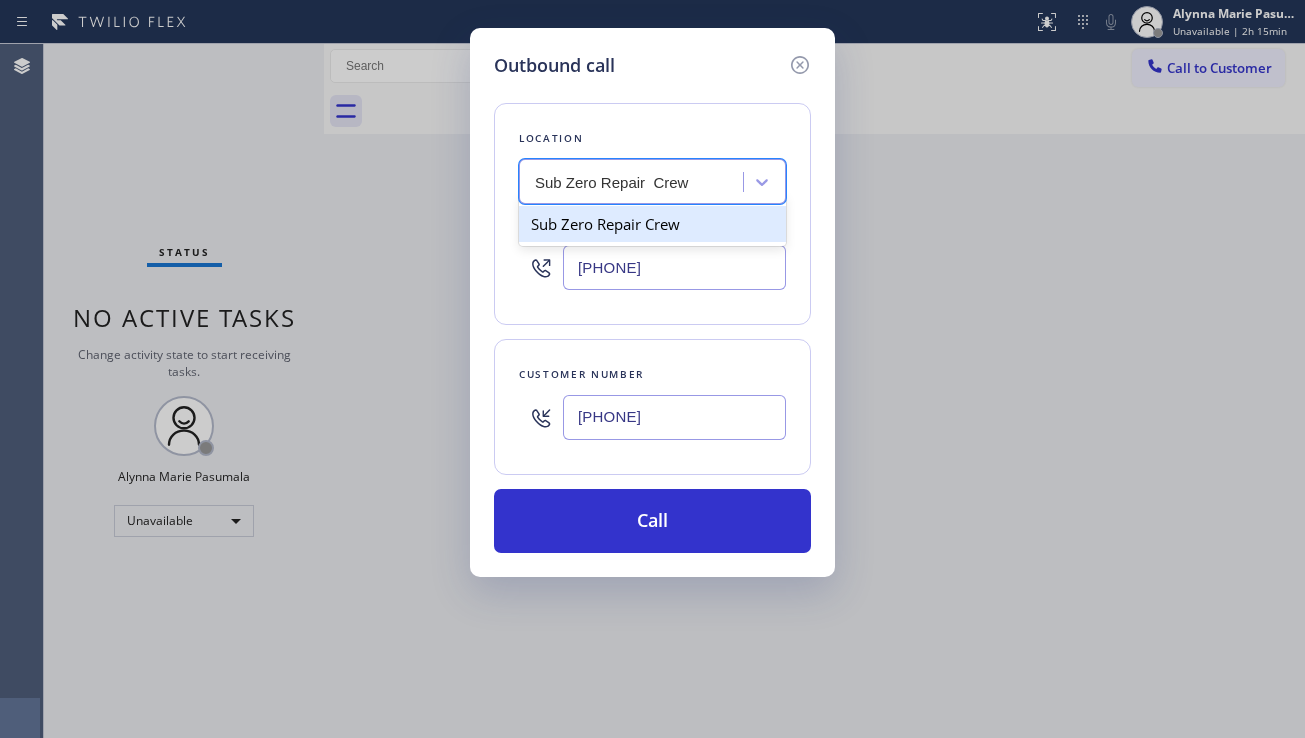 click on "Sub Zero Repair  Crew" at bounding box center (652, 224) 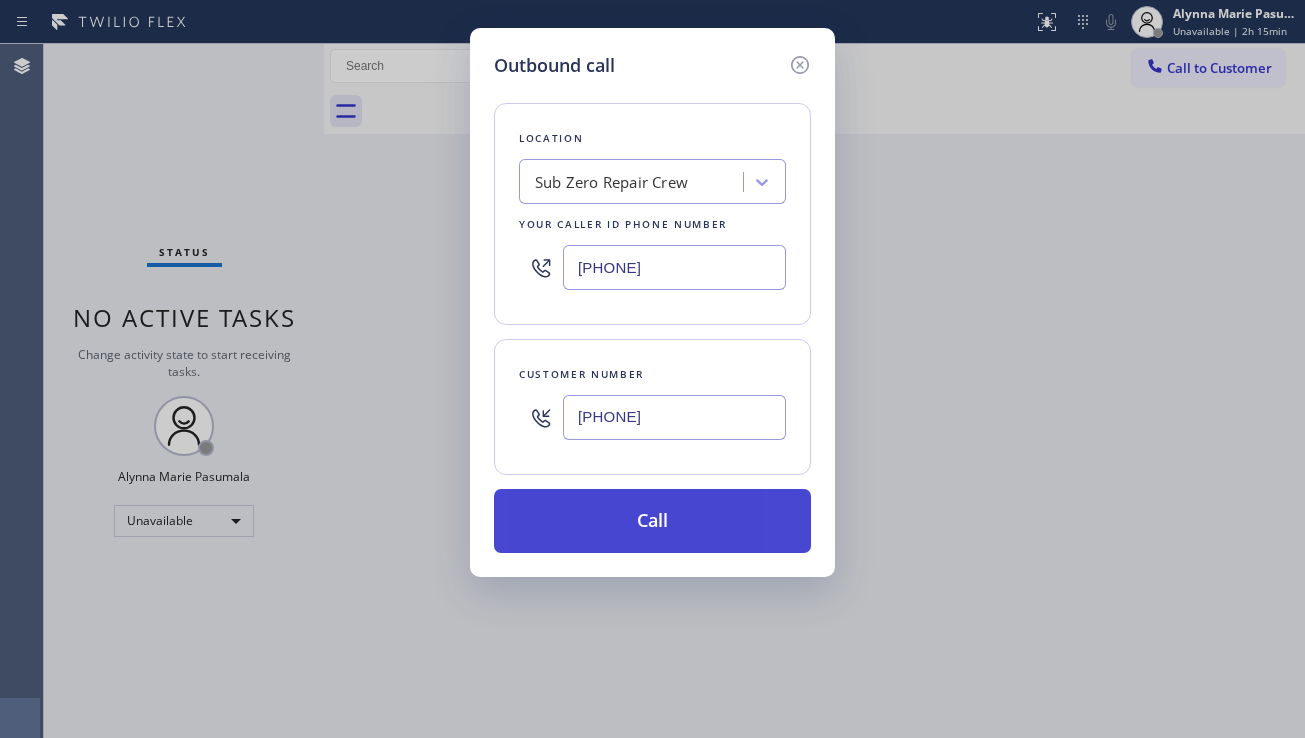 click on "Call" at bounding box center (652, 521) 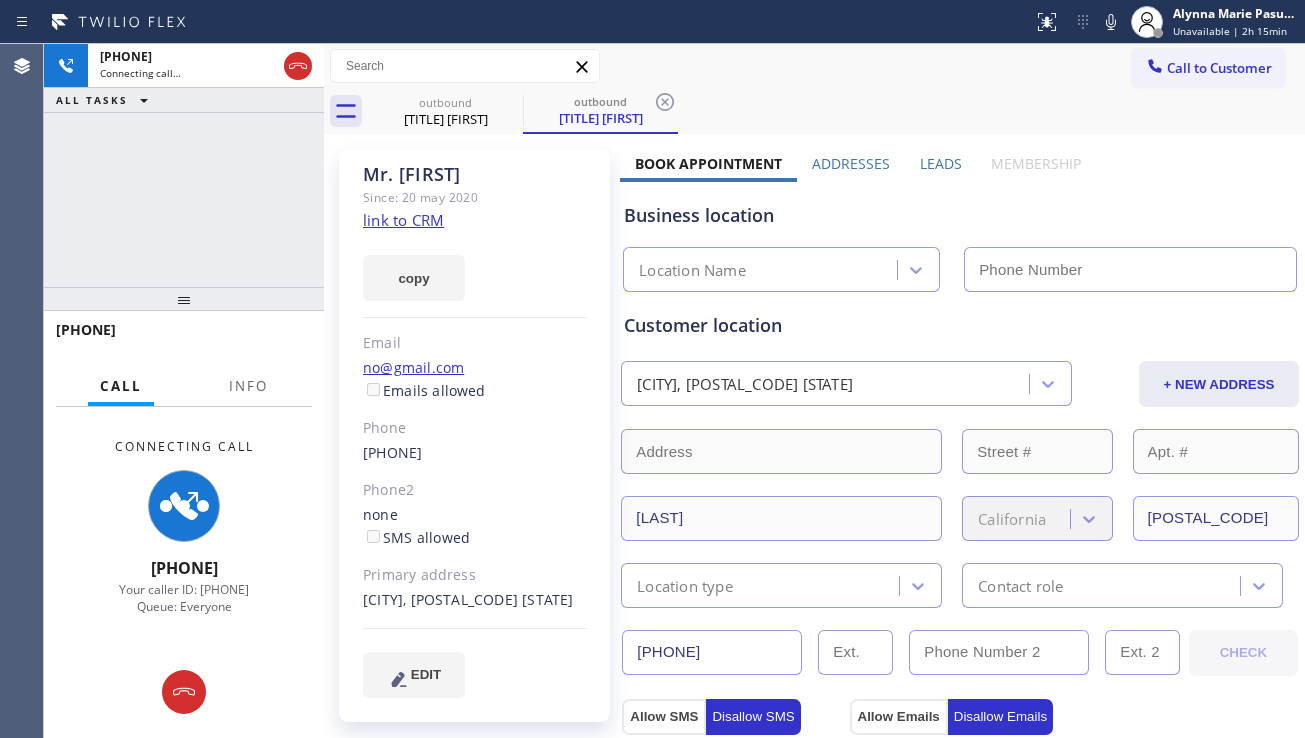 click on "Leads" at bounding box center (941, 163) 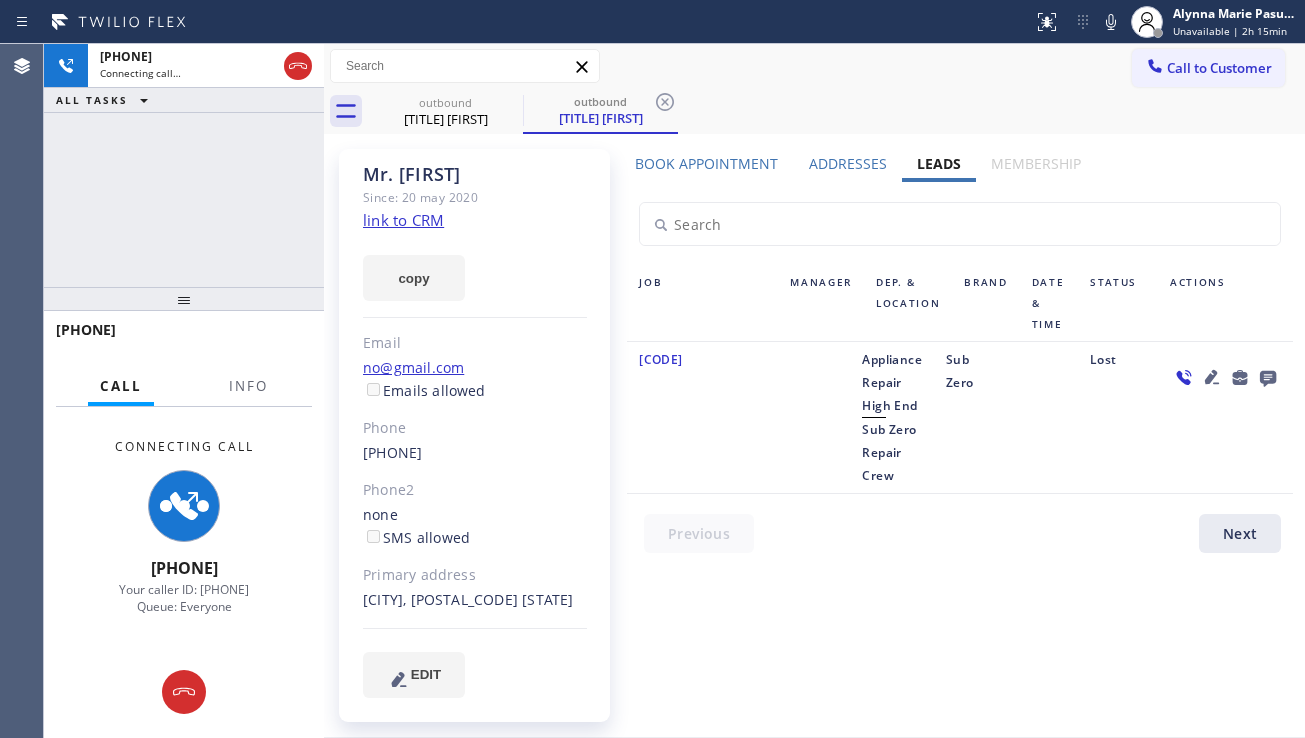 click 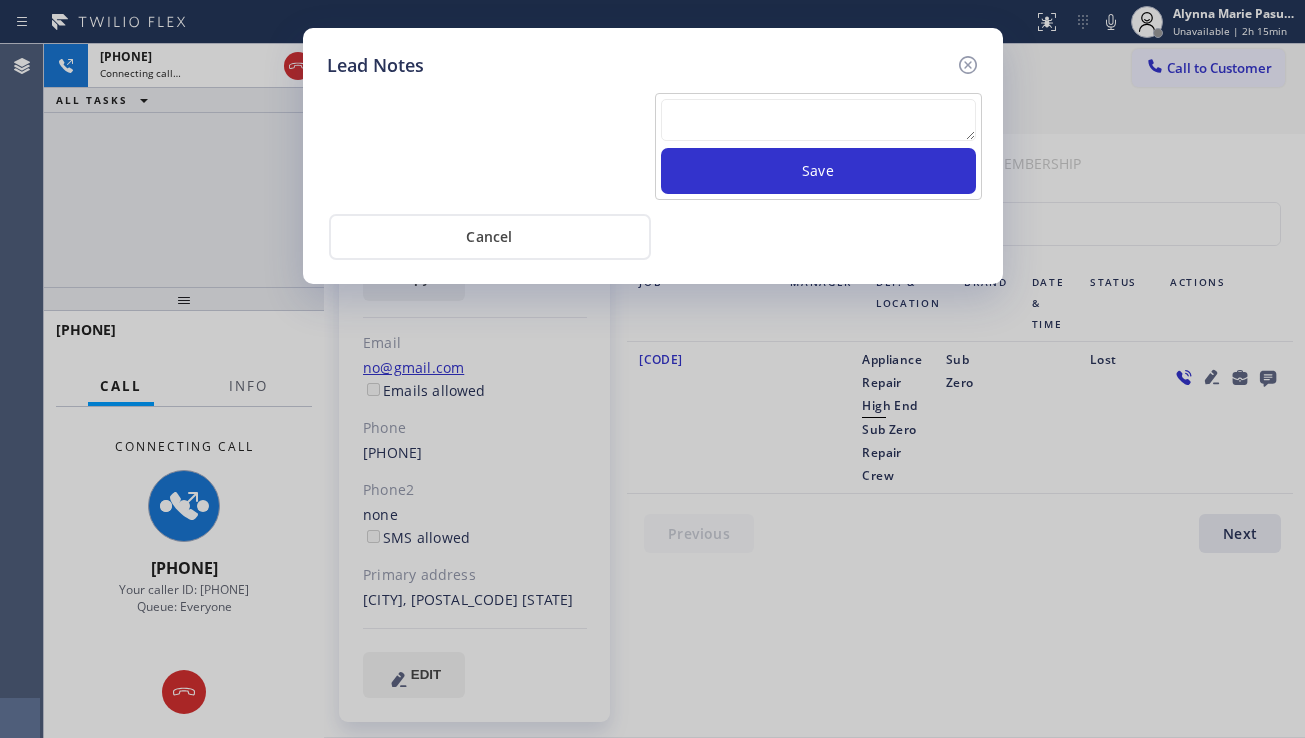 click at bounding box center (818, 120) 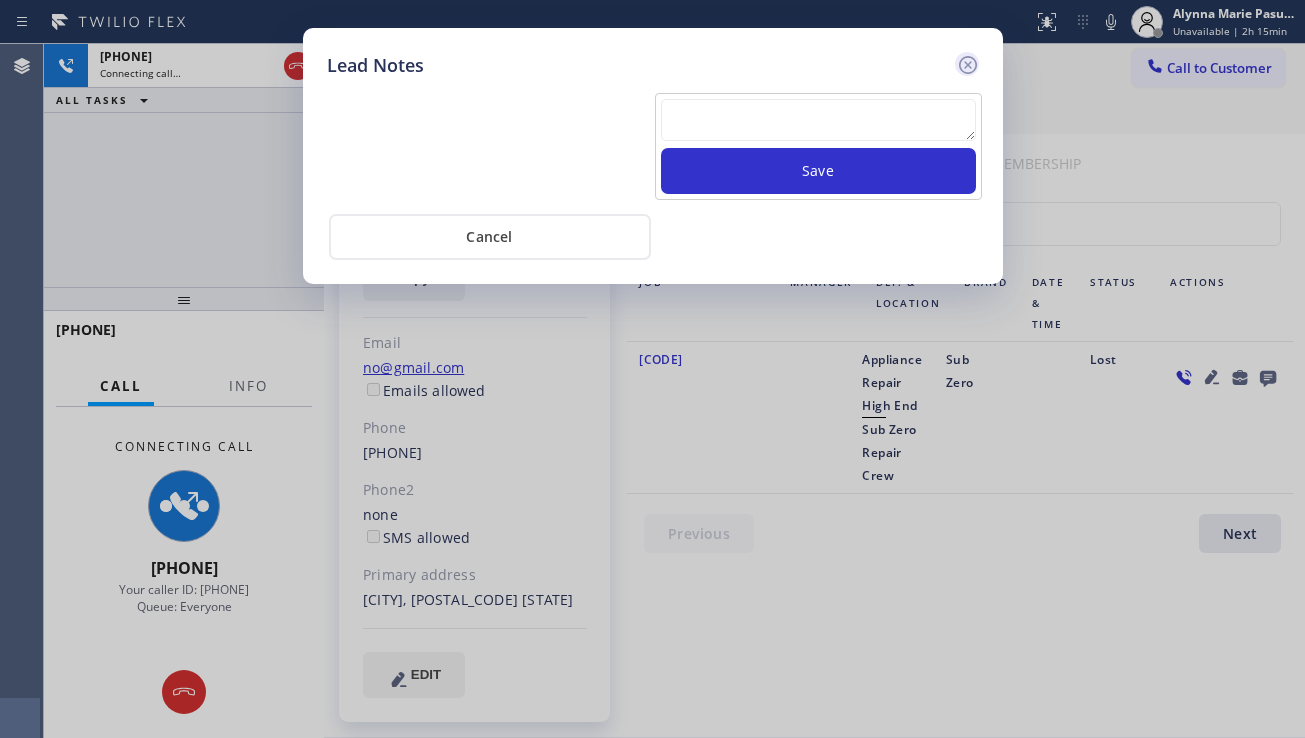 click 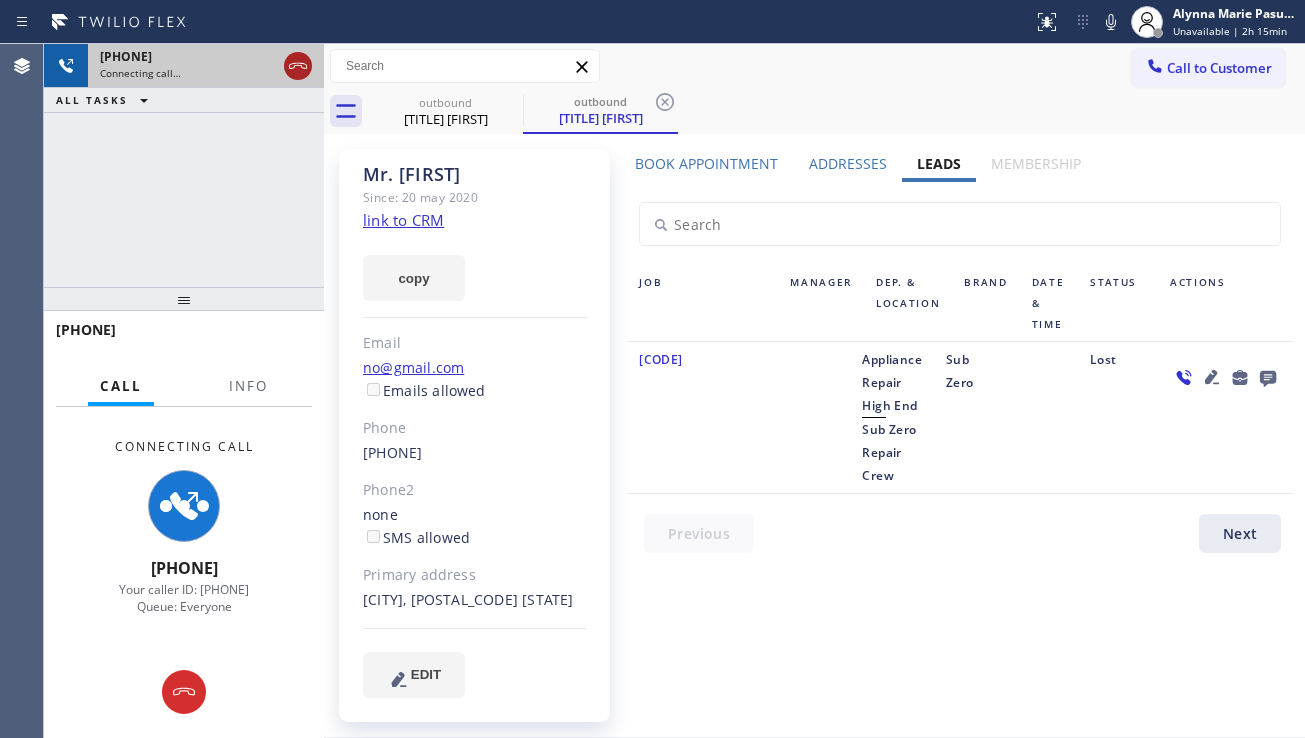 click 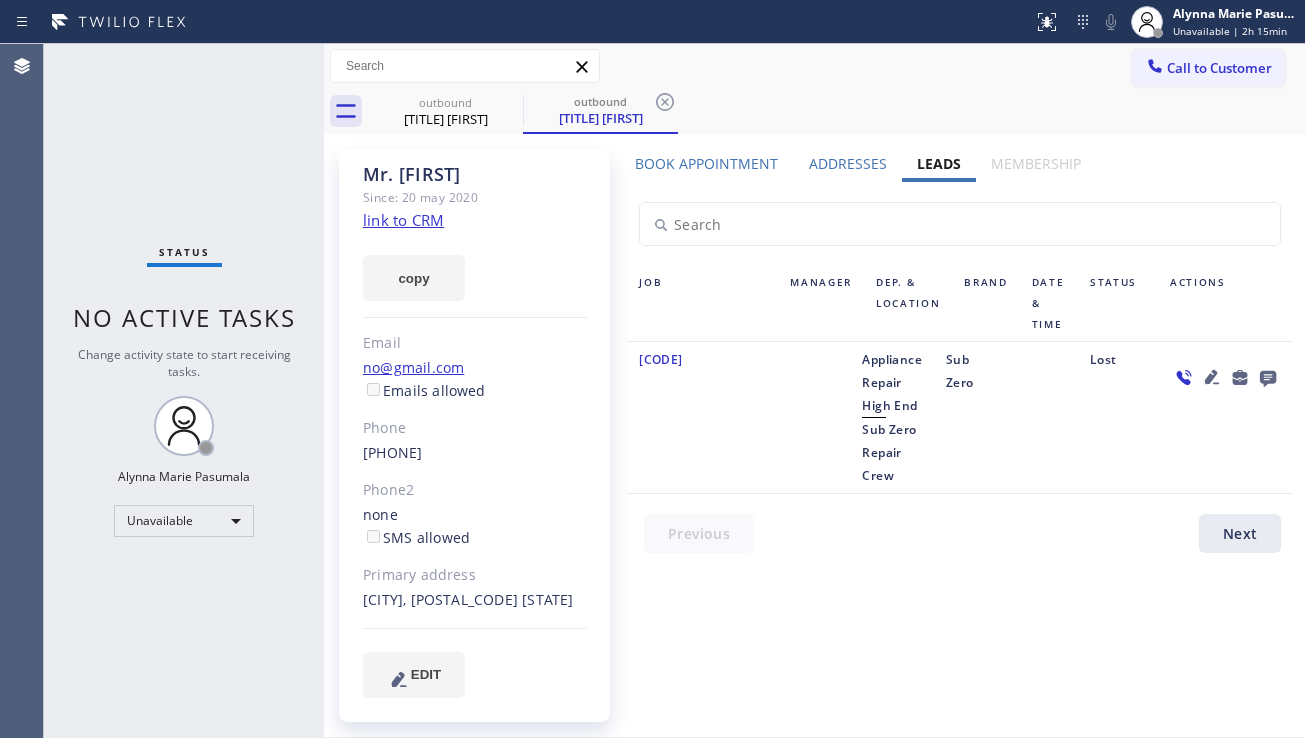 click 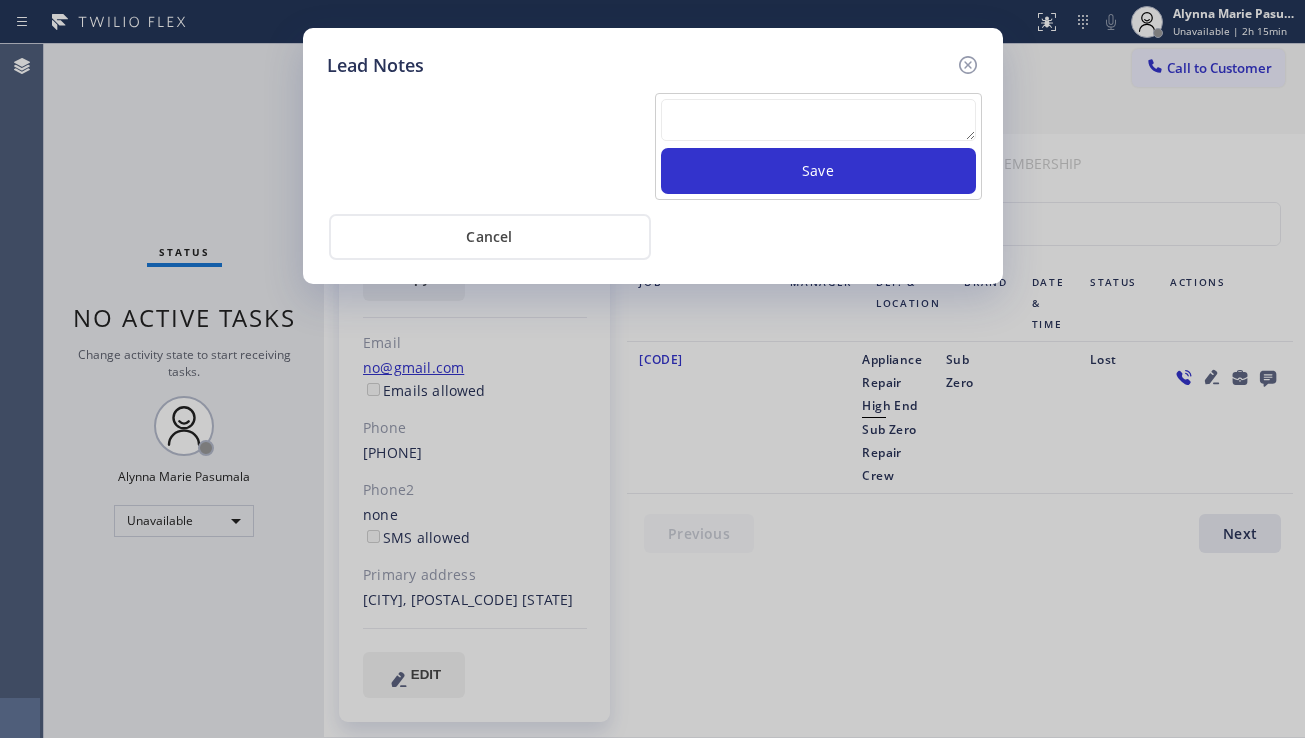 click at bounding box center (818, 120) 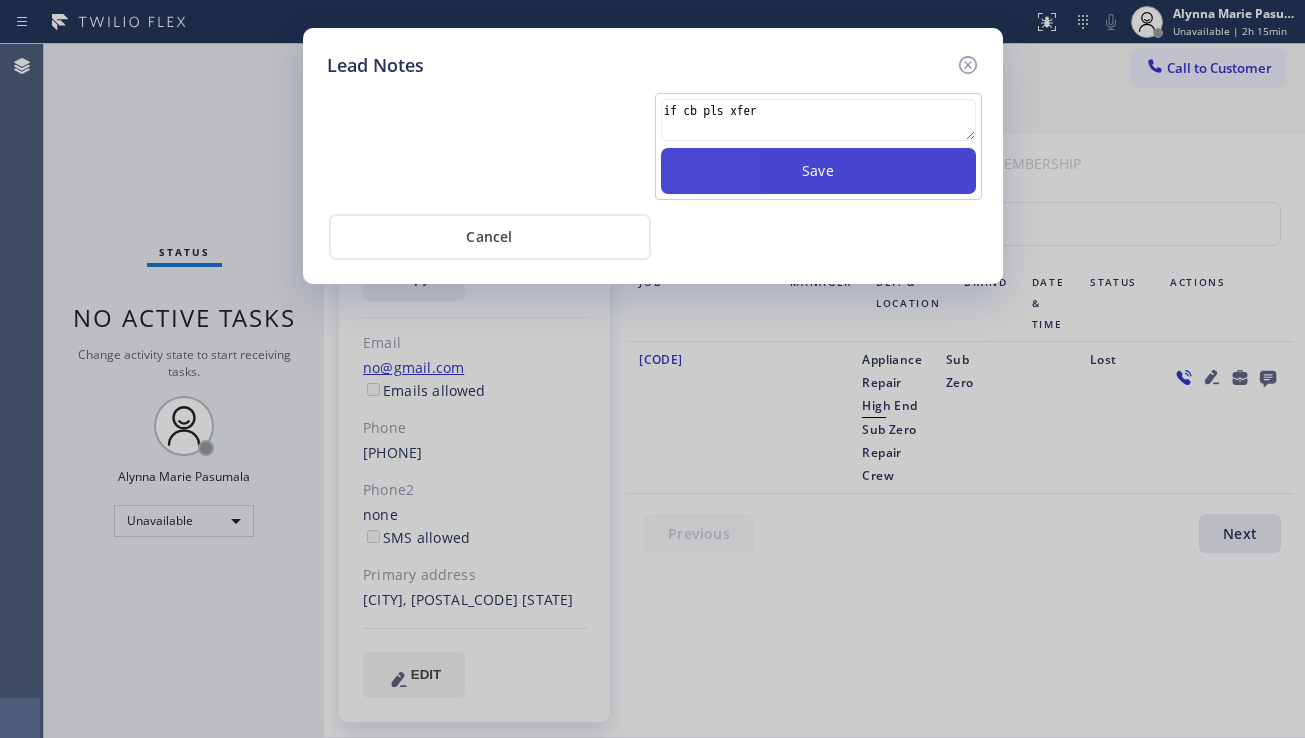 type on "if cb pls xfer" 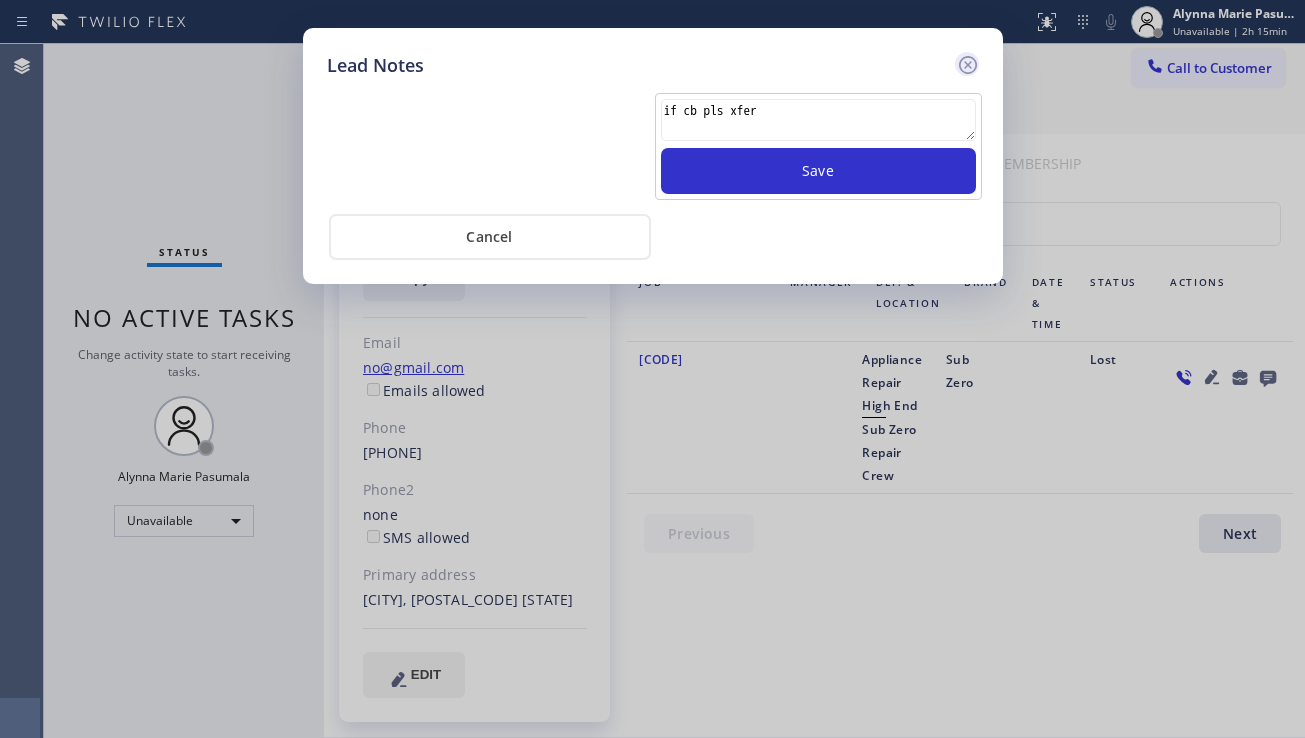 type 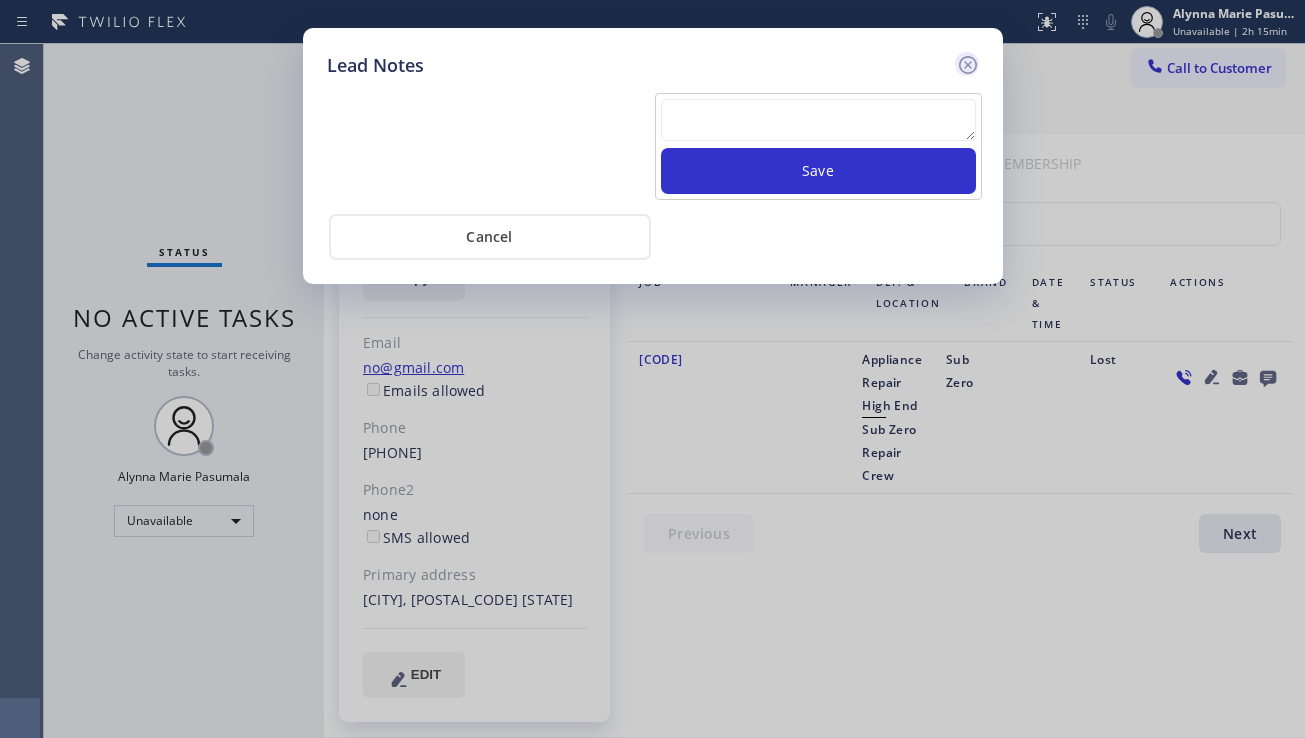 click 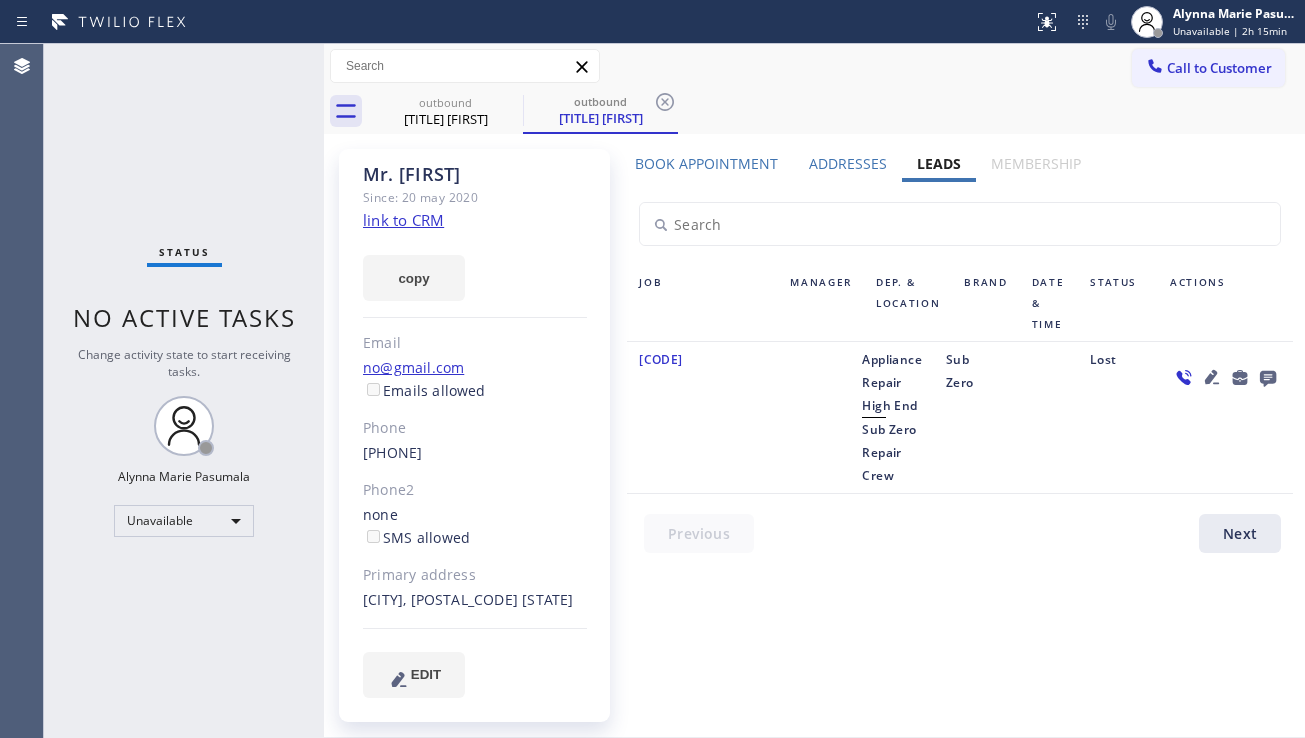 click 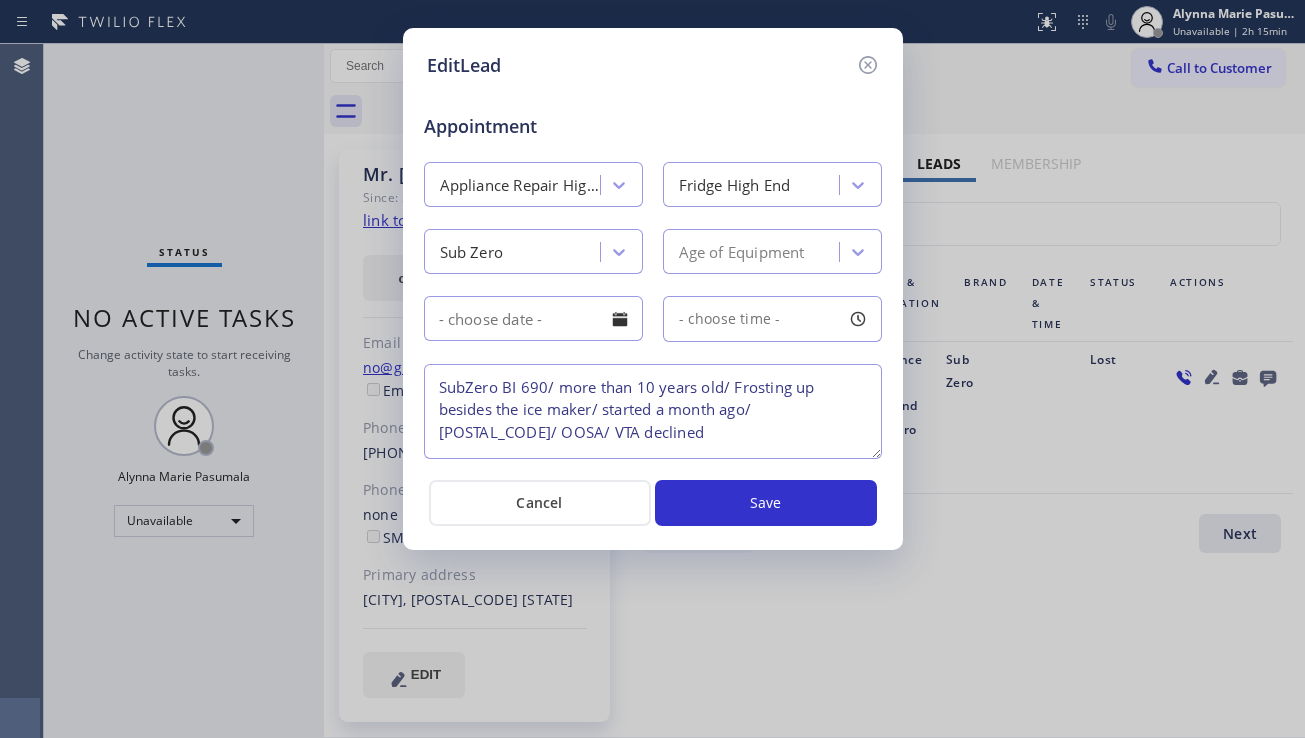 drag, startPoint x: 433, startPoint y: 385, endPoint x: 801, endPoint y: 401, distance: 368.34766 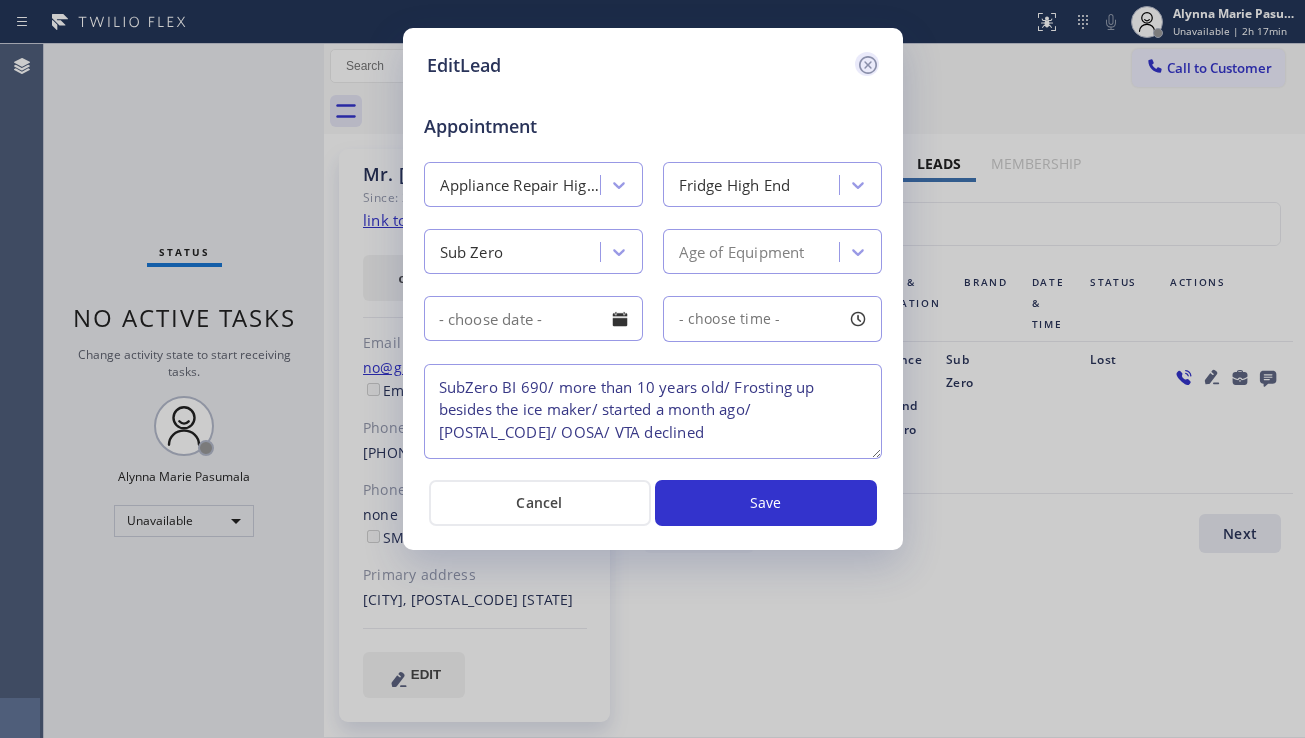 click 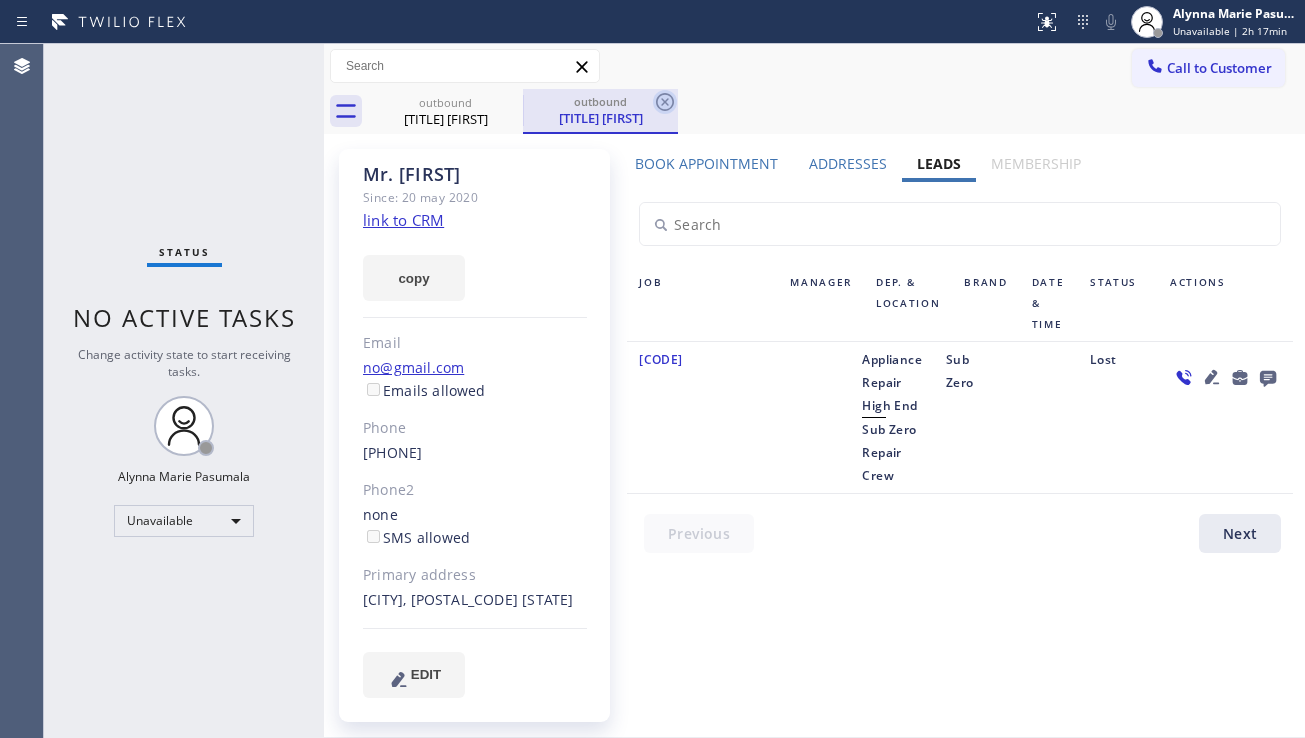 click 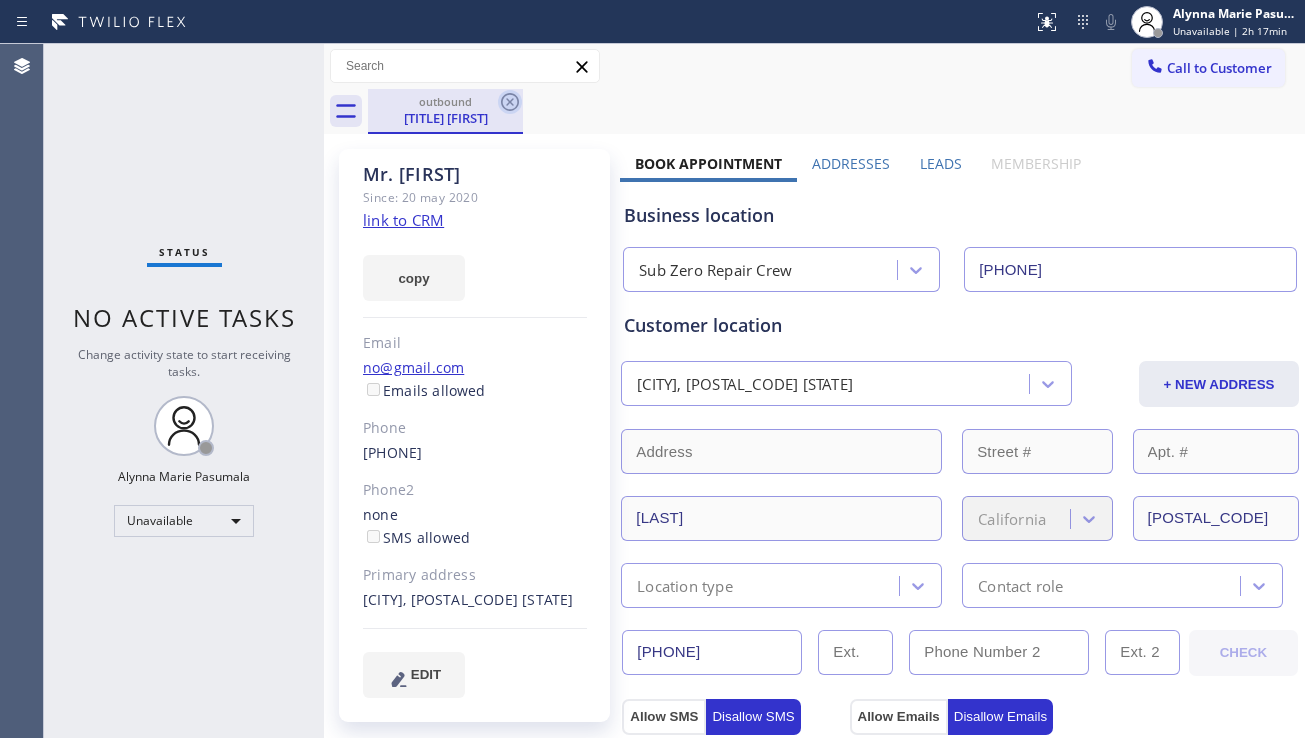 click 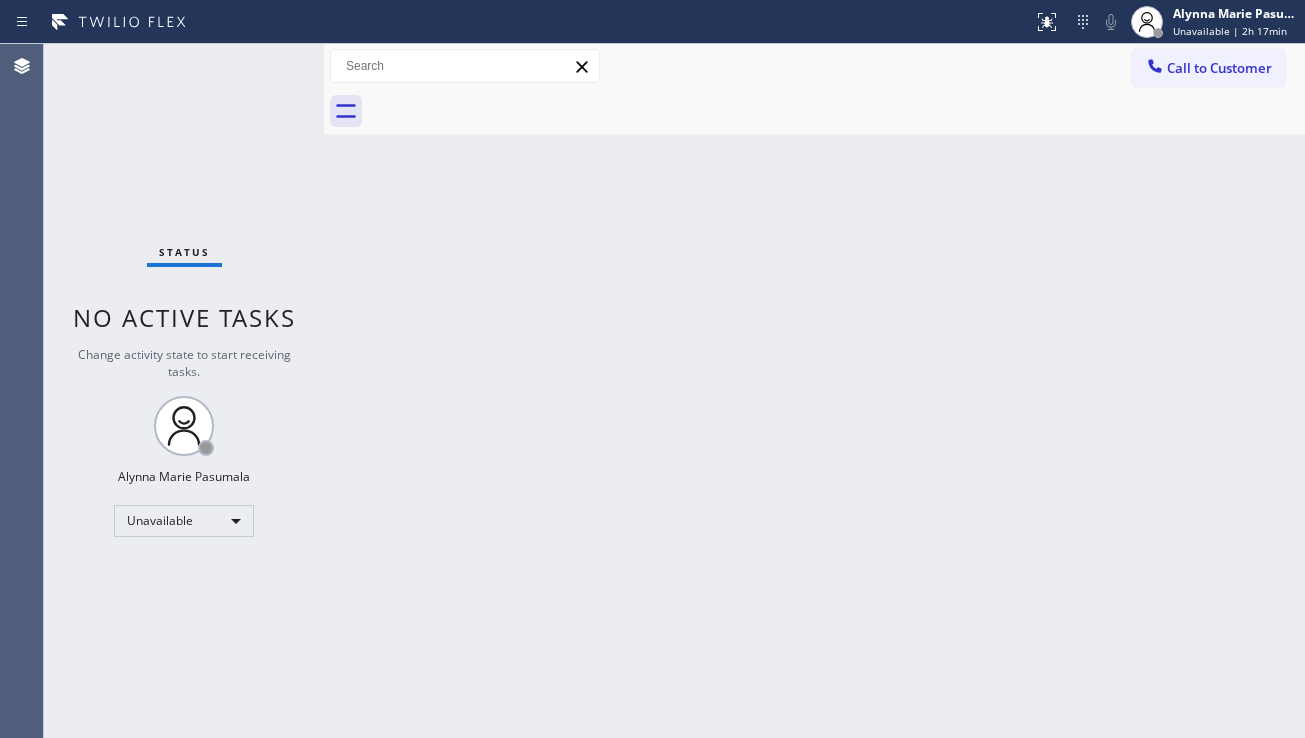 click on "Back to Dashboard Change Sender ID Customers Technicians Select a contact Outbound call Location Search location Your caller id phone number Customer number Call Customer info Name Phone none Address none Change Sender ID HVAC [PHONE] 5 Star Appliance [PHONE] Appliance Repair [PHONE] Plumbing [PHONE] Air Duct Cleaning [PHONE] Electricians [PHONE] Cancel Change Check personal SMS Reset Change No tabs Call to Customer Outbound call Location Sub Zero Repair Crew Your caller id phone number [PHONE] Customer number Call Outbound call Technician Search Technician Your caller id phone number Your caller id phone number Call" at bounding box center [814, 391] 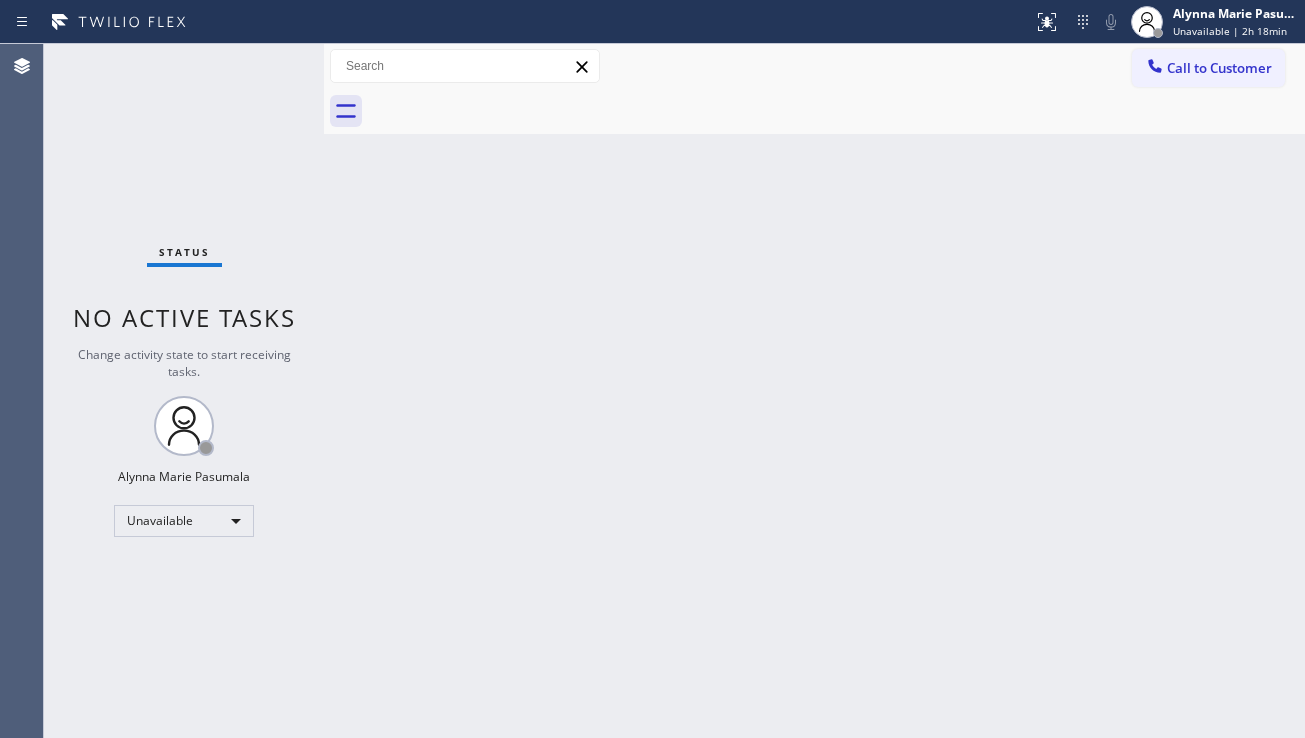 click on "Back to Dashboard Change Sender ID Customers Technicians Select a contact Outbound call Location Search location Your caller id phone number Customer number Call Customer info Name Phone none Address none Change Sender ID HVAC [PHONE] 5 Star Appliance [PHONE] Appliance Repair [PHONE] Plumbing [PHONE] Air Duct Cleaning [PHONE] Electricians [PHONE] Cancel Change Check personal SMS Reset Change No tabs Call to Customer Outbound call Location Sub Zero Repair Crew Your caller id phone number [PHONE] Customer number Call Outbound call Technician Search Technician Your caller id phone number Your caller id phone number Call" at bounding box center [814, 391] 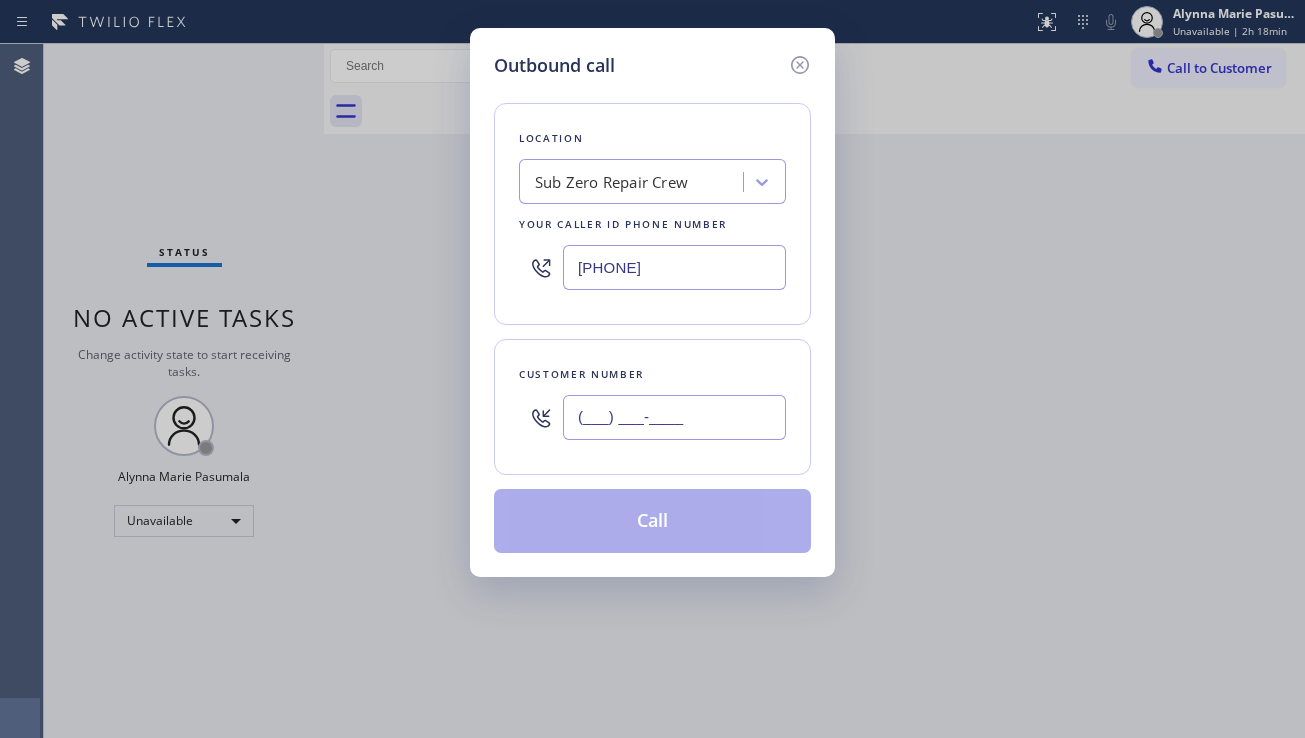 click on "(___) ___-____" at bounding box center [674, 417] 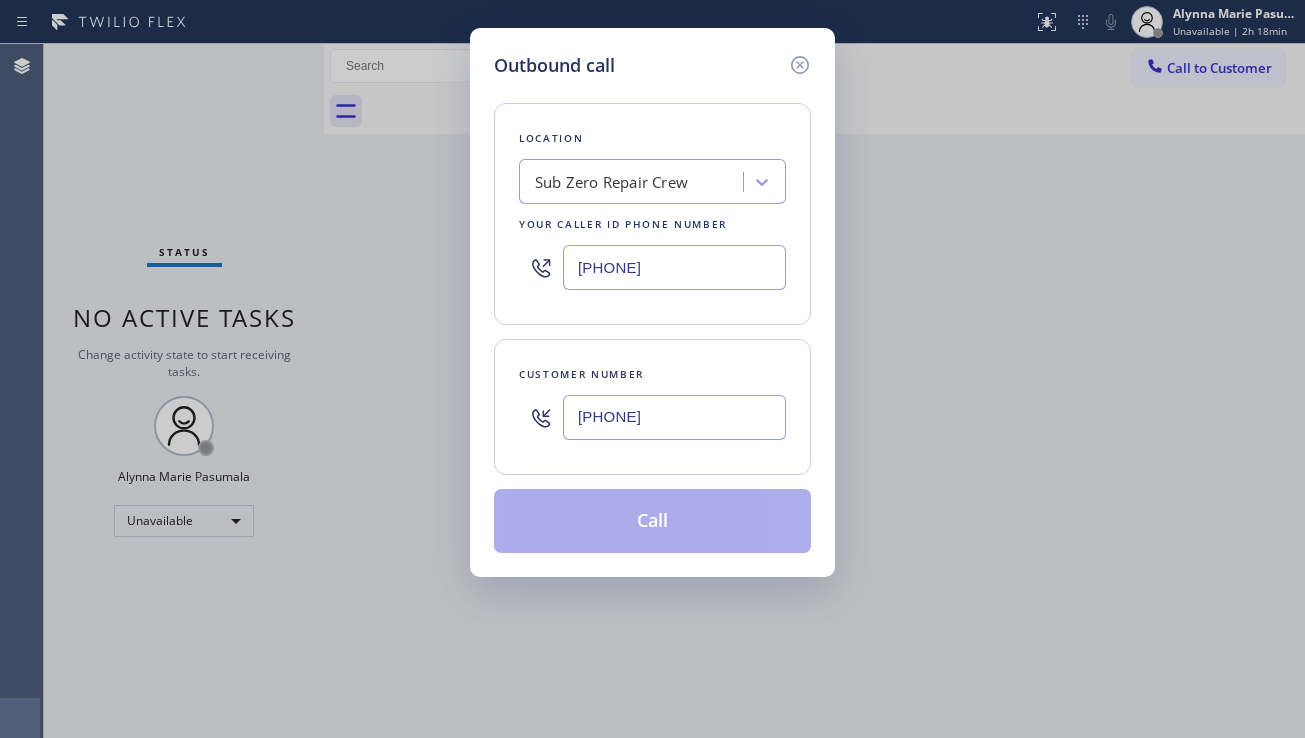 type on "[PHONE]" 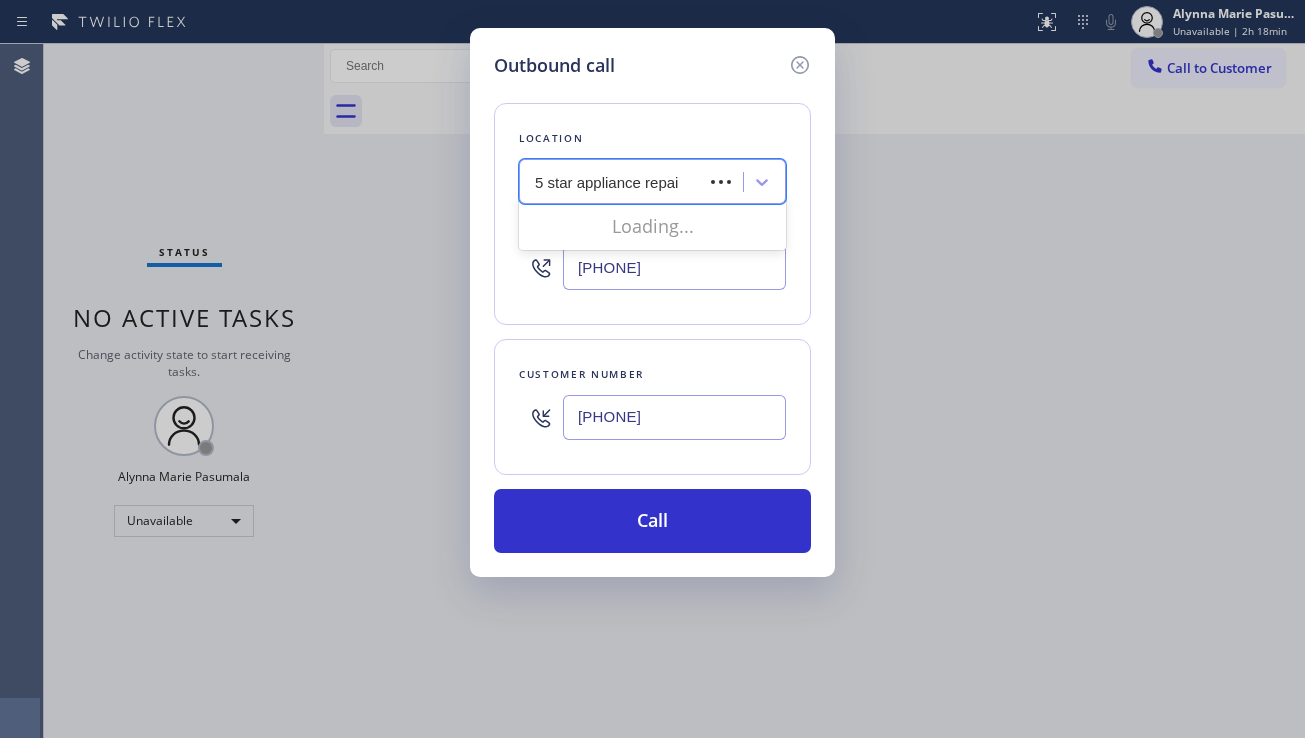 type on "5 star appliance repair" 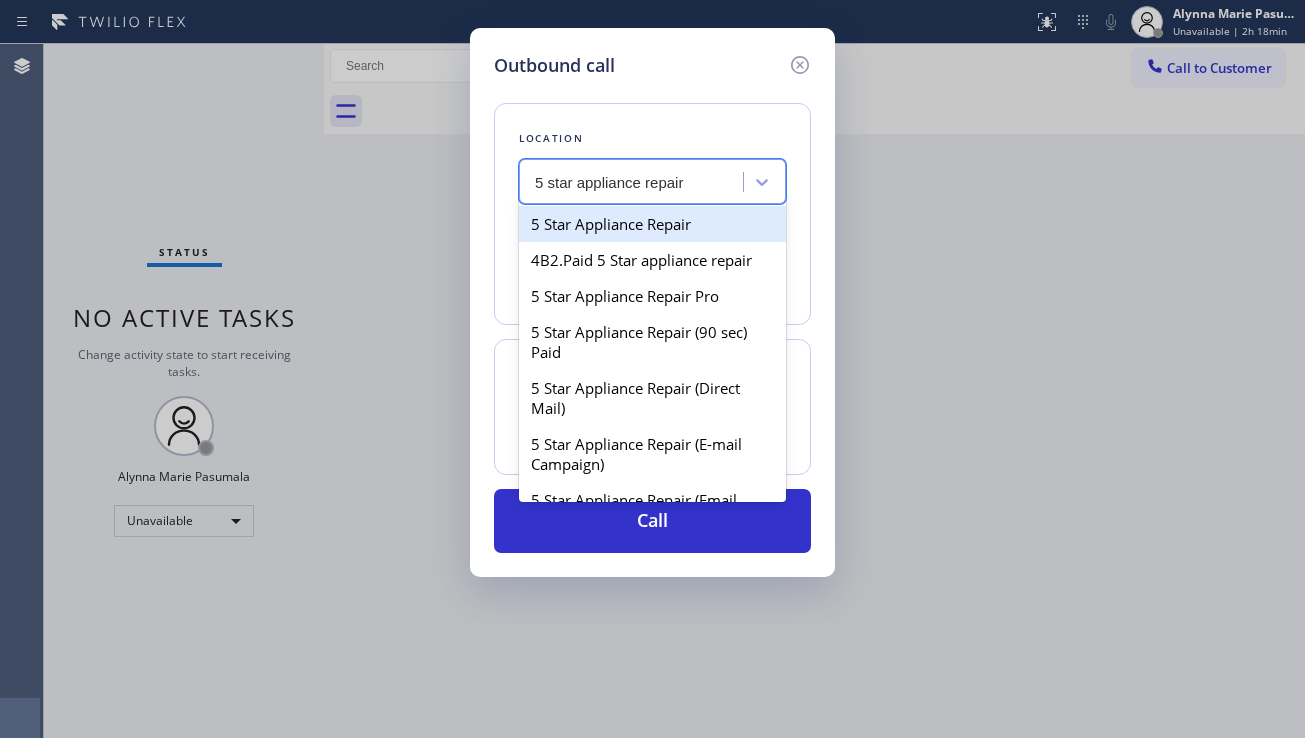 click on "5 Star Appliance Repair" at bounding box center [652, 224] 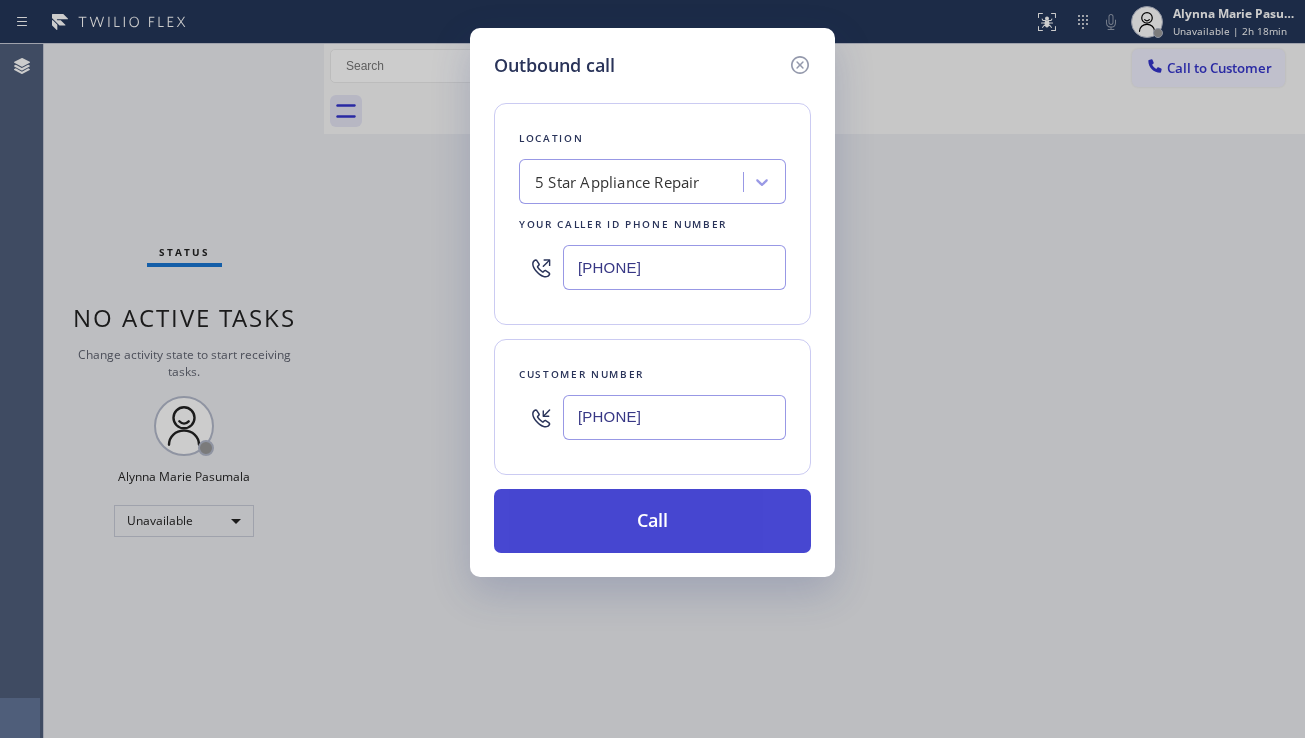 click on "Call" at bounding box center [652, 521] 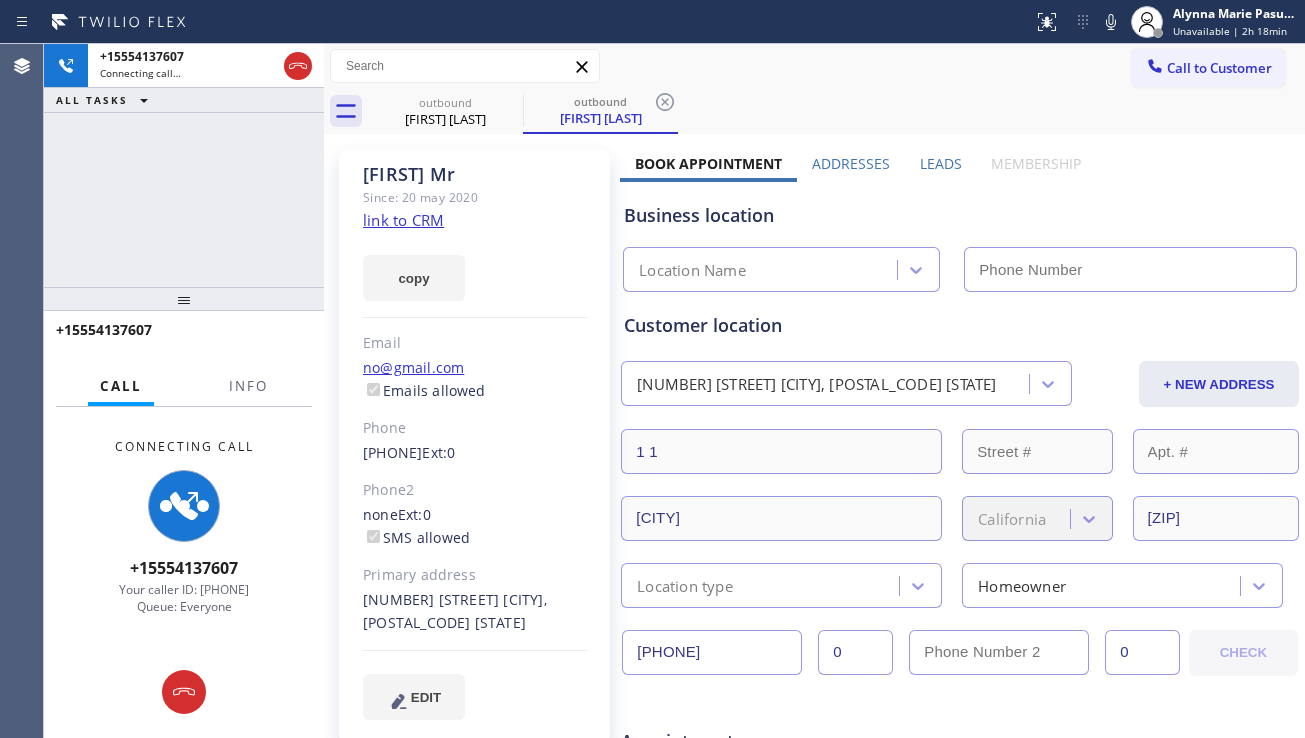 click on "Business location Location Name" at bounding box center [960, 237] 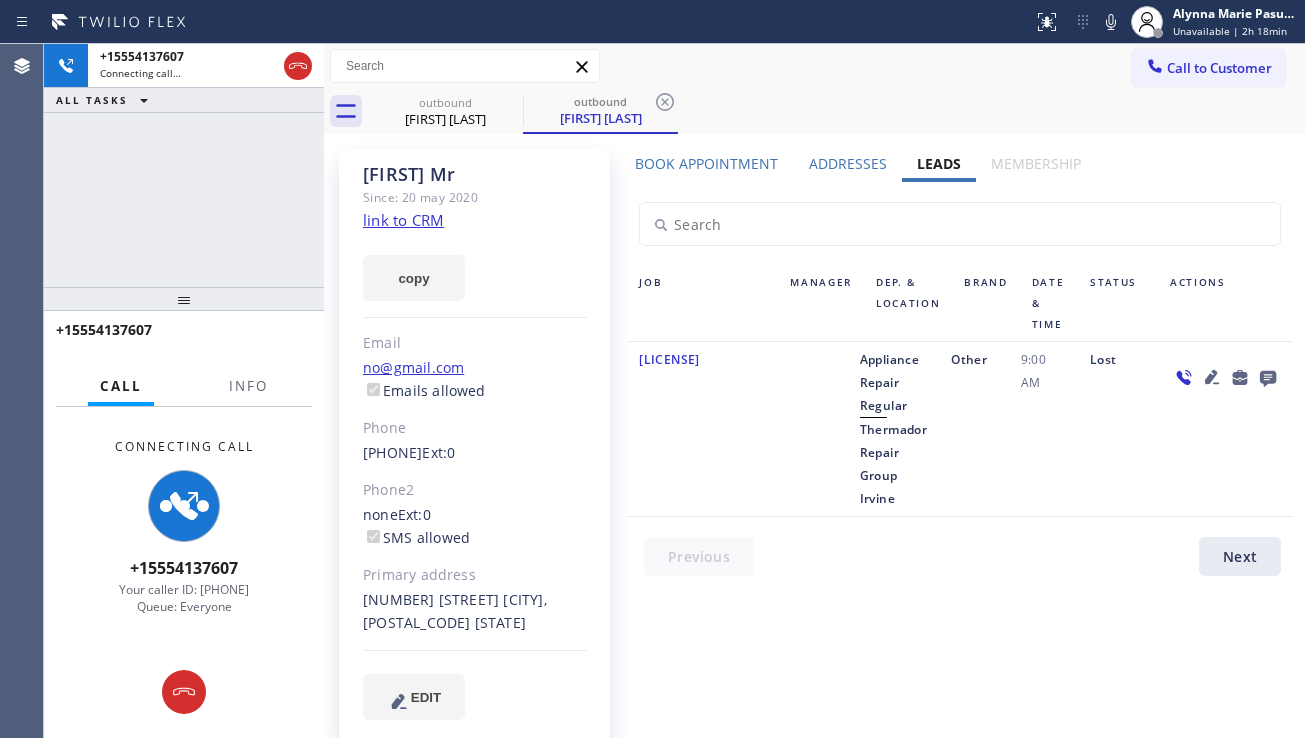click 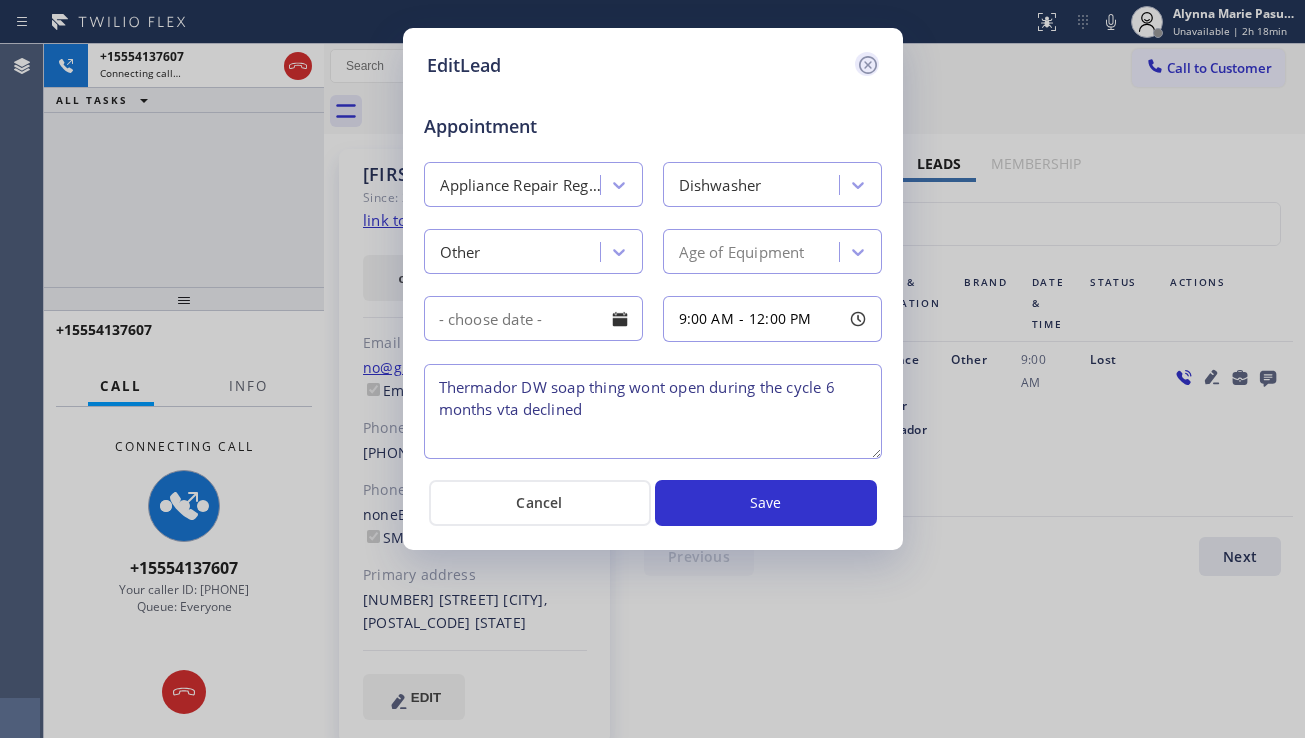 click 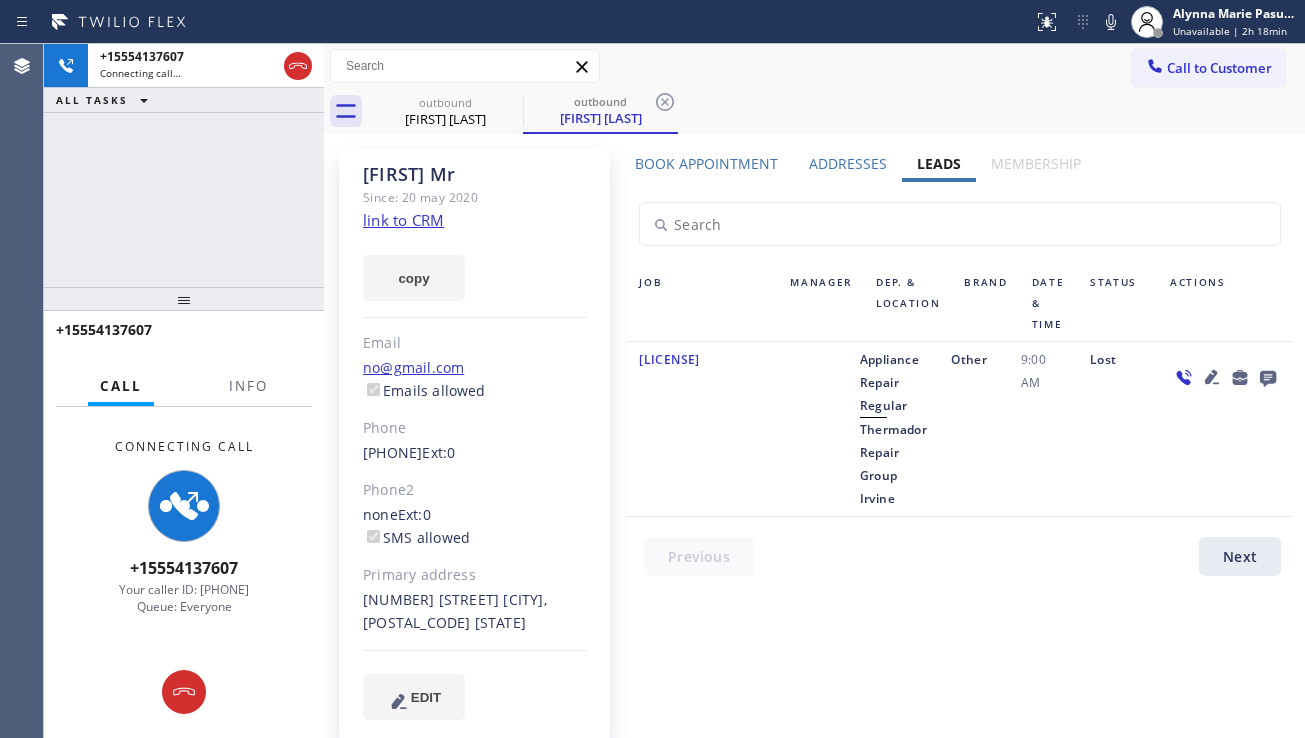 click 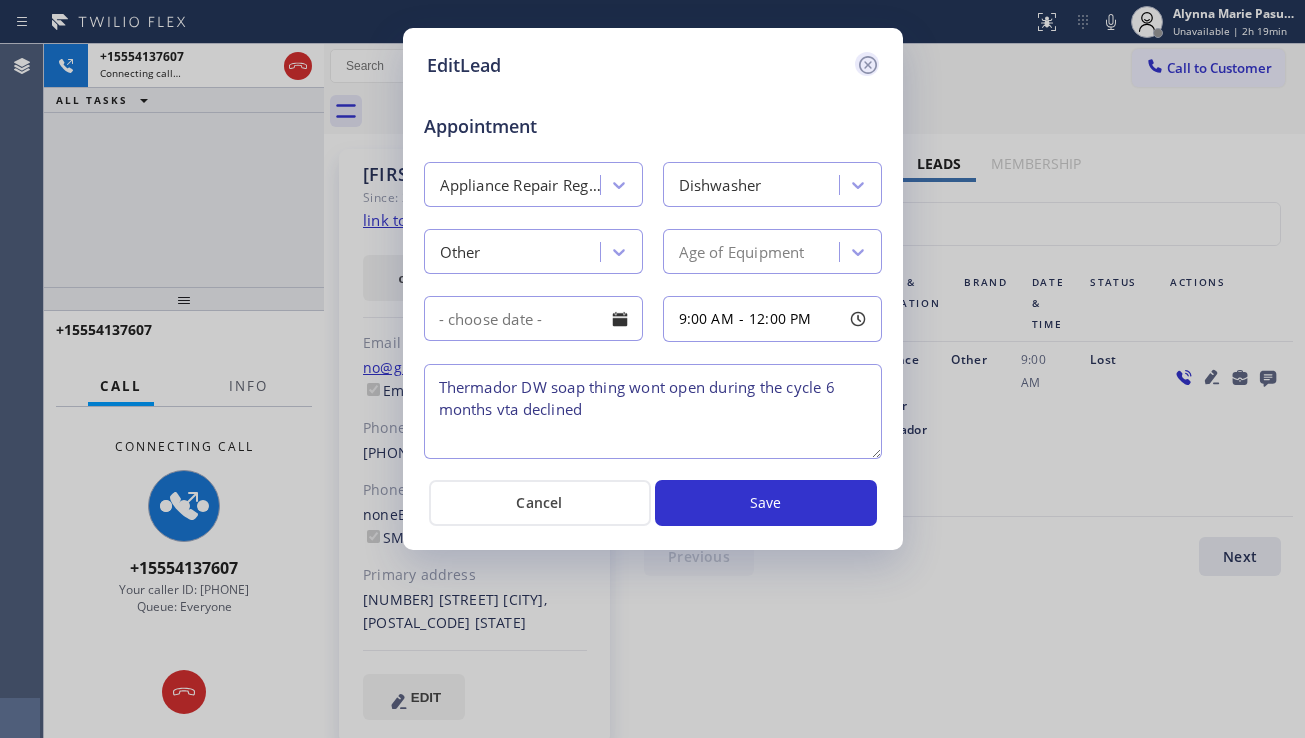 click 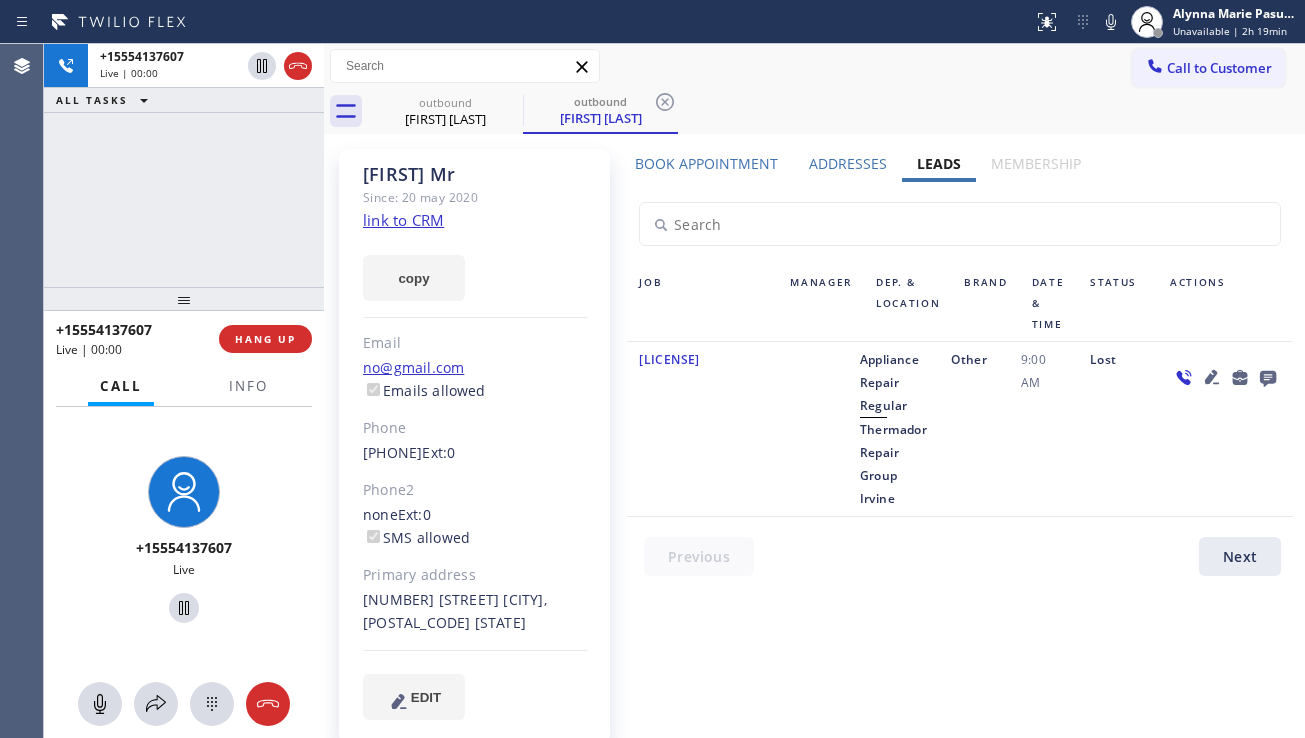 click on "[NUMBER] [STREET] [CITY], [POSTAL_CODE] [STATE]" at bounding box center (475, 612) 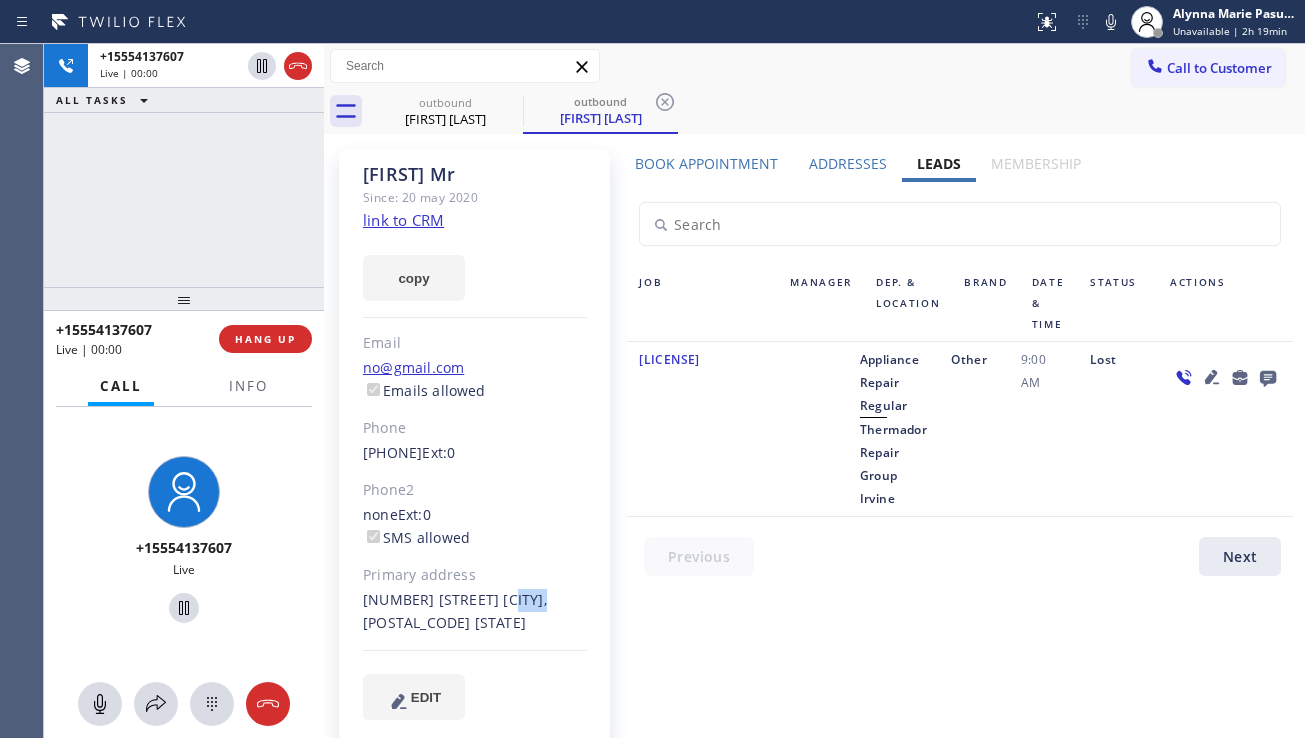 click on "[NUMBER] [STREET] [CITY], [POSTAL_CODE] [STATE]" at bounding box center (475, 612) 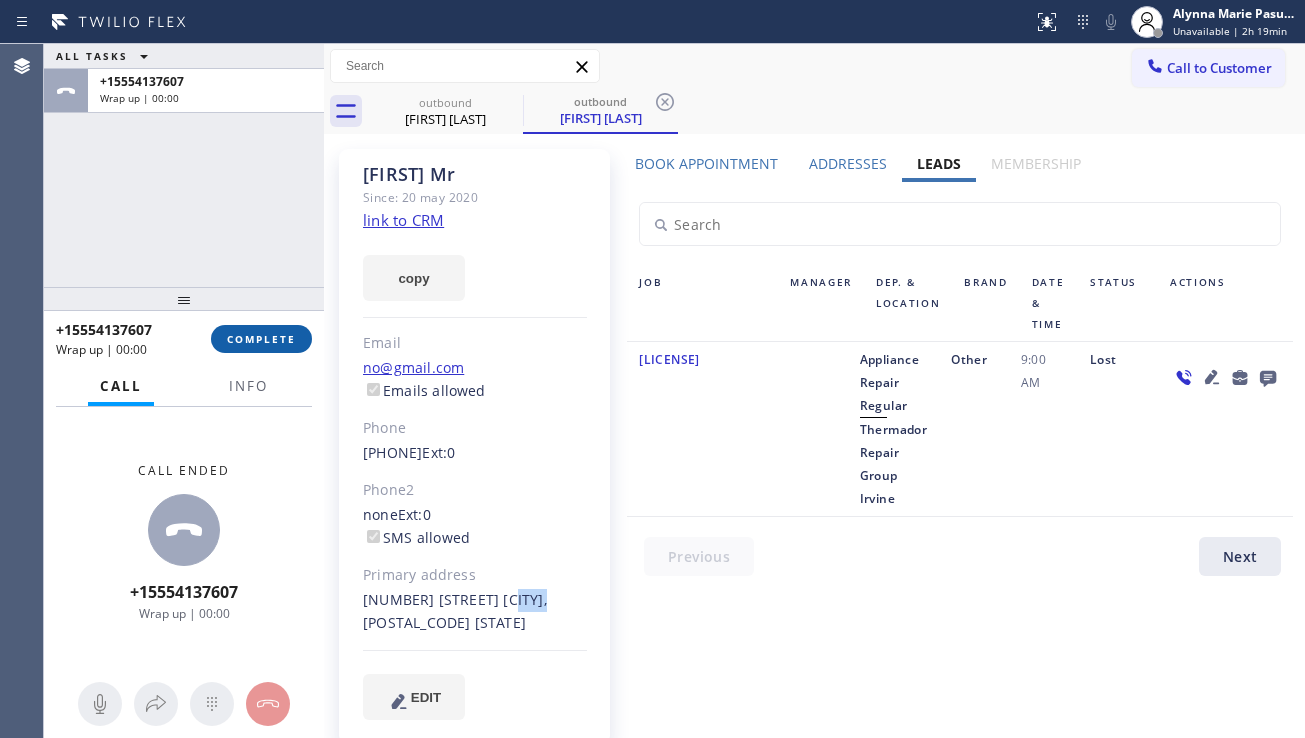 click on "COMPLETE" at bounding box center (261, 339) 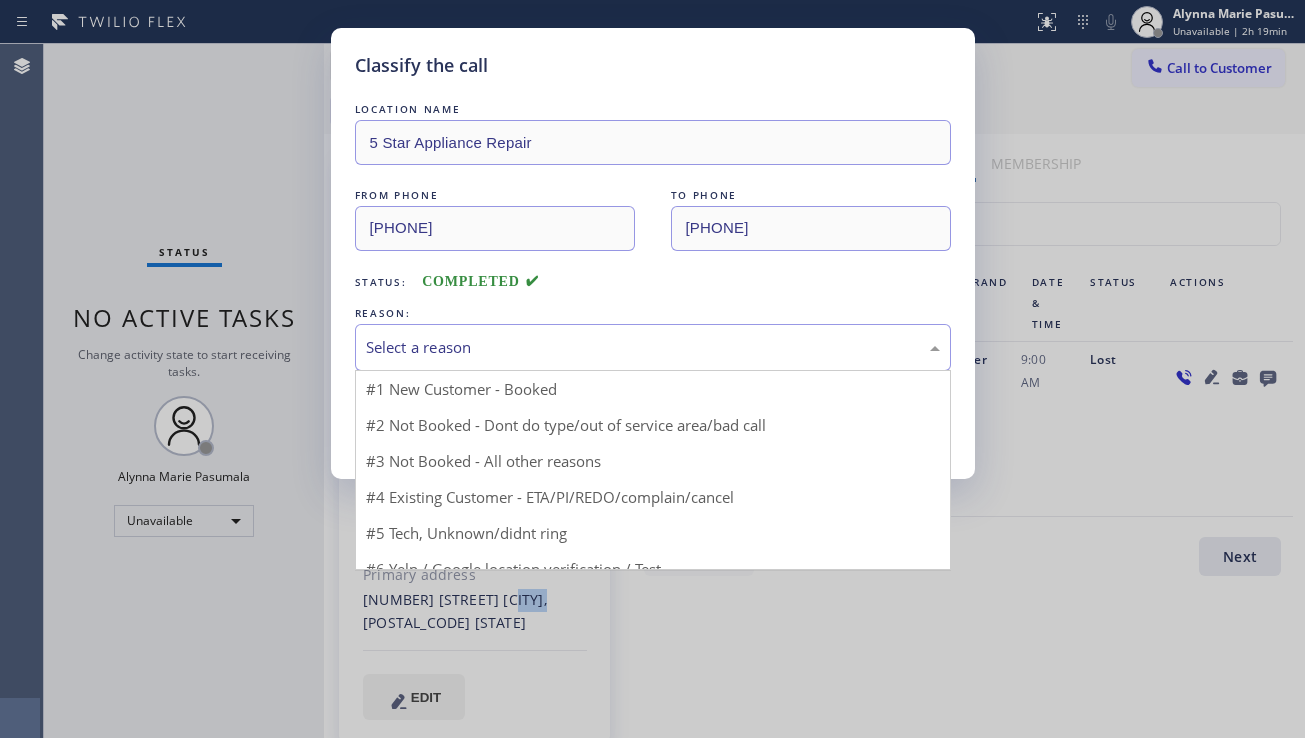 click on "Select a reason" at bounding box center (653, 347) 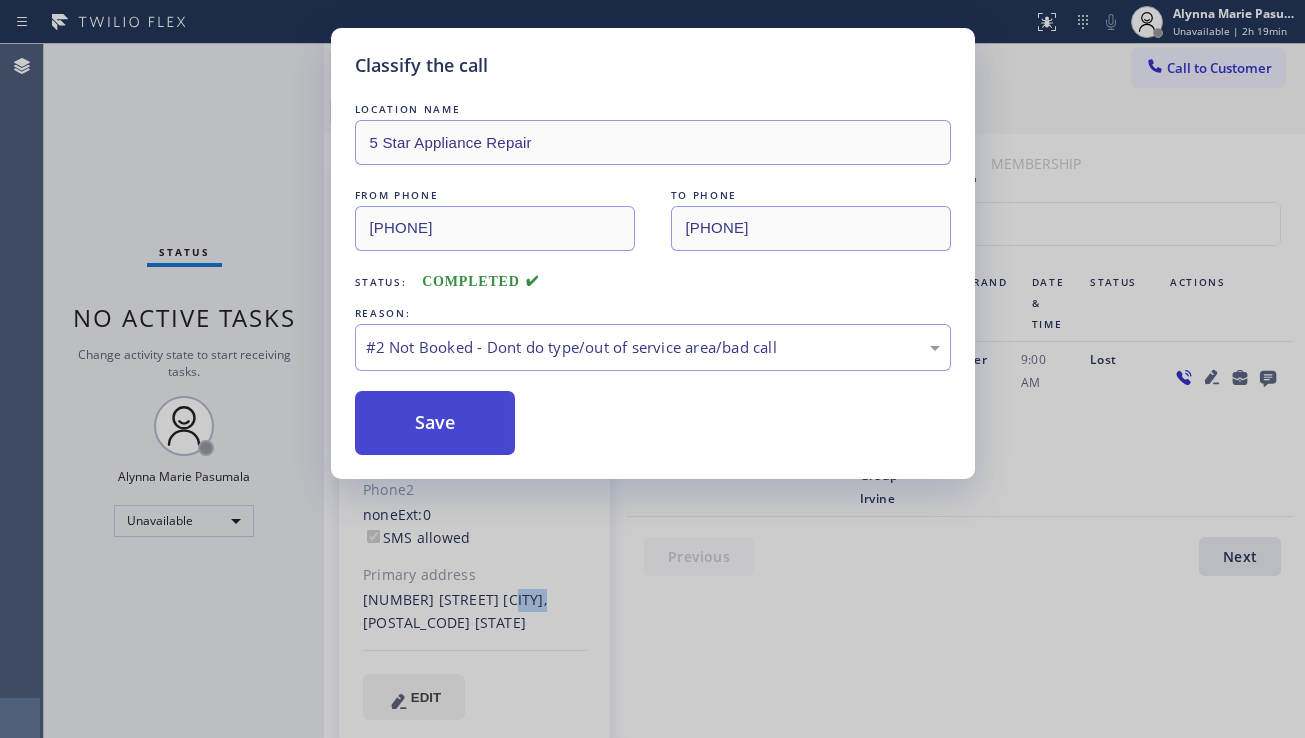 click on "Save" at bounding box center (435, 423) 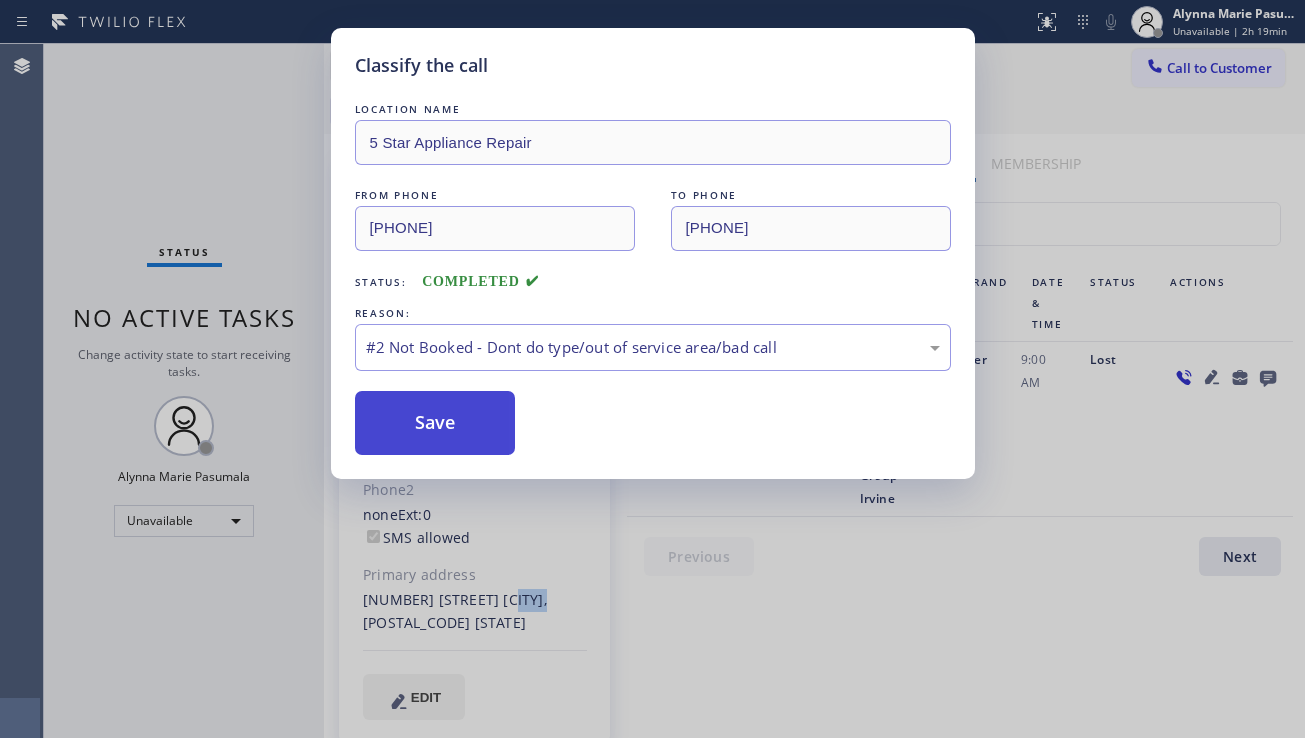 click on "Save" at bounding box center (435, 423) 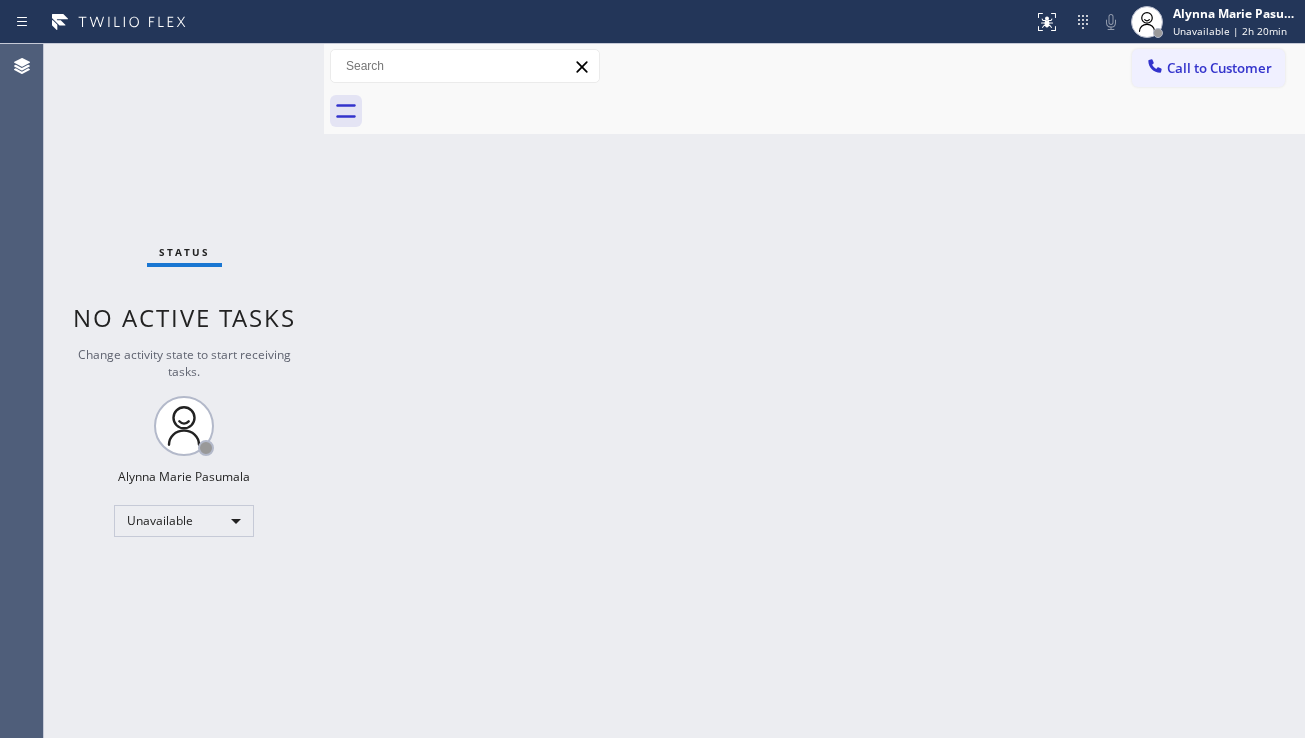 click on "Back to Dashboard Change Sender ID Customers Technicians Select a contact Outbound call Location Search location Your caller id phone number Customer number Call Customer info Name   Phone none Address none Change Sender ID HVAC [PHONE] 5 Star Appliance [PHONE] Appliance Repair [PHONE] Plumbing [PHONE] Air Duct Cleaning [PHONE]  Electricians [PHONE] Cancel Change Check personal SMS Reset Change No tabs Call to Customer Outbound call Location 5 Star Appliance Repair Your caller id phone number [PHONE] Customer number Call Outbound call Technician Search Technician Your caller id phone number Your caller id phone number Call" at bounding box center [814, 391] 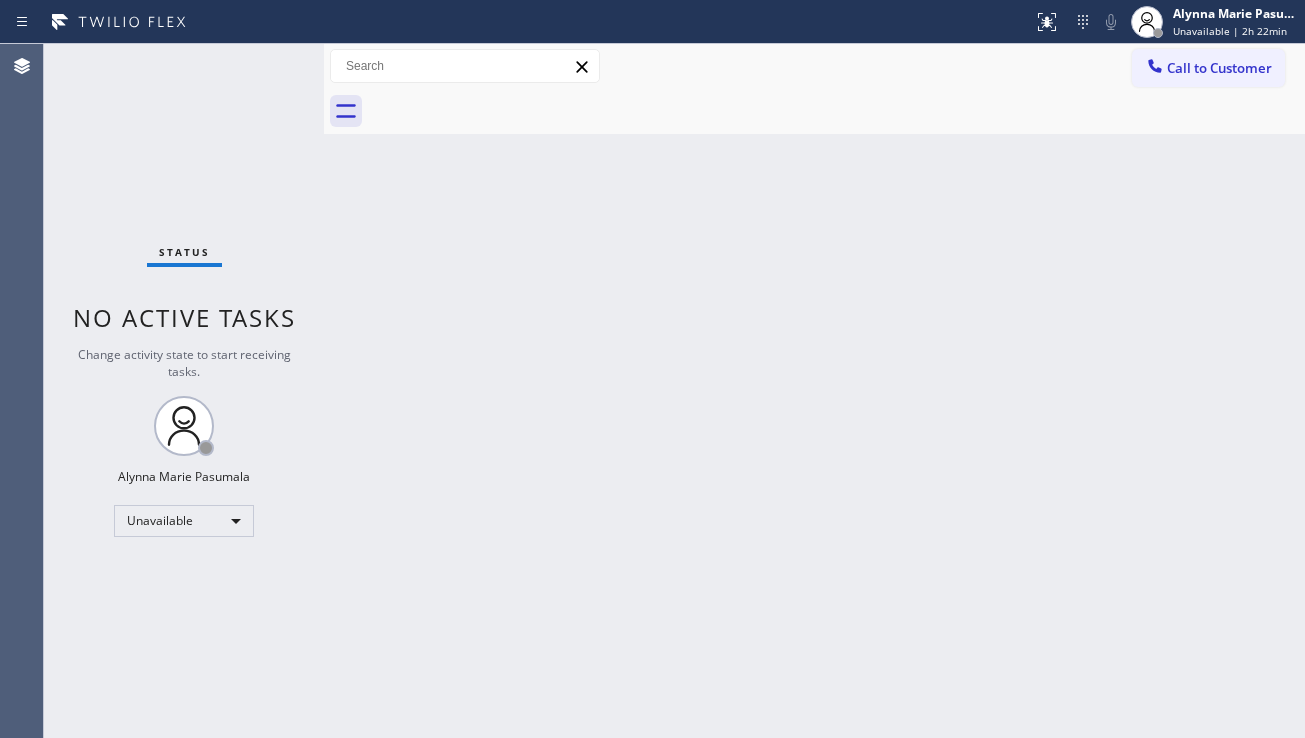 drag, startPoint x: 585, startPoint y: 721, endPoint x: 560, endPoint y: 722, distance: 25.019993 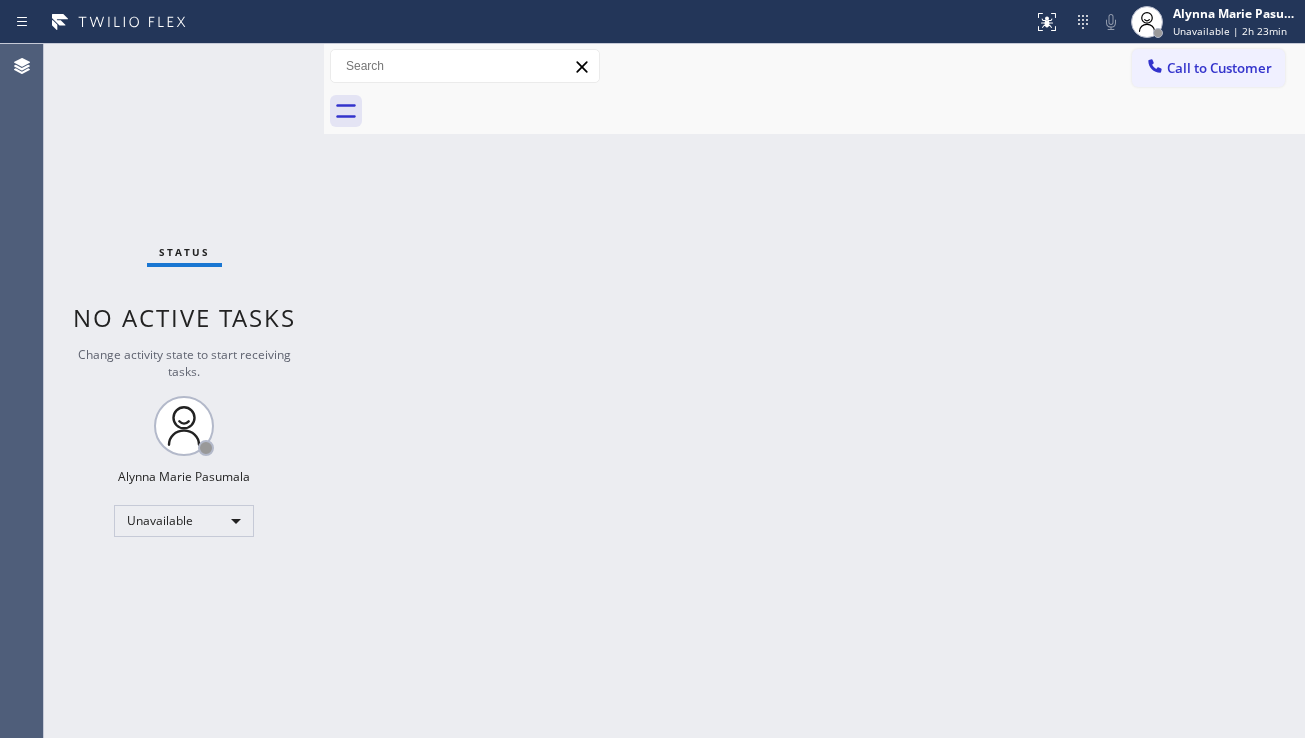 click on "Back to Dashboard Change Sender ID Customers Technicians Select a contact Outbound call Location Search location Your caller id phone number Customer number Call Customer info Name   Phone none Address none Change Sender ID HVAC [PHONE] 5 Star Appliance [PHONE] Appliance Repair [PHONE] Plumbing [PHONE] Air Duct Cleaning [PHONE]  Electricians [PHONE] Cancel Change Check personal SMS Reset Change No tabs Call to Customer Outbound call Location 5 Star Appliance Repair Your caller id phone number [PHONE] Customer number Call Outbound call Technician Search Technician Your caller id phone number Your caller id phone number Call" at bounding box center [814, 391] 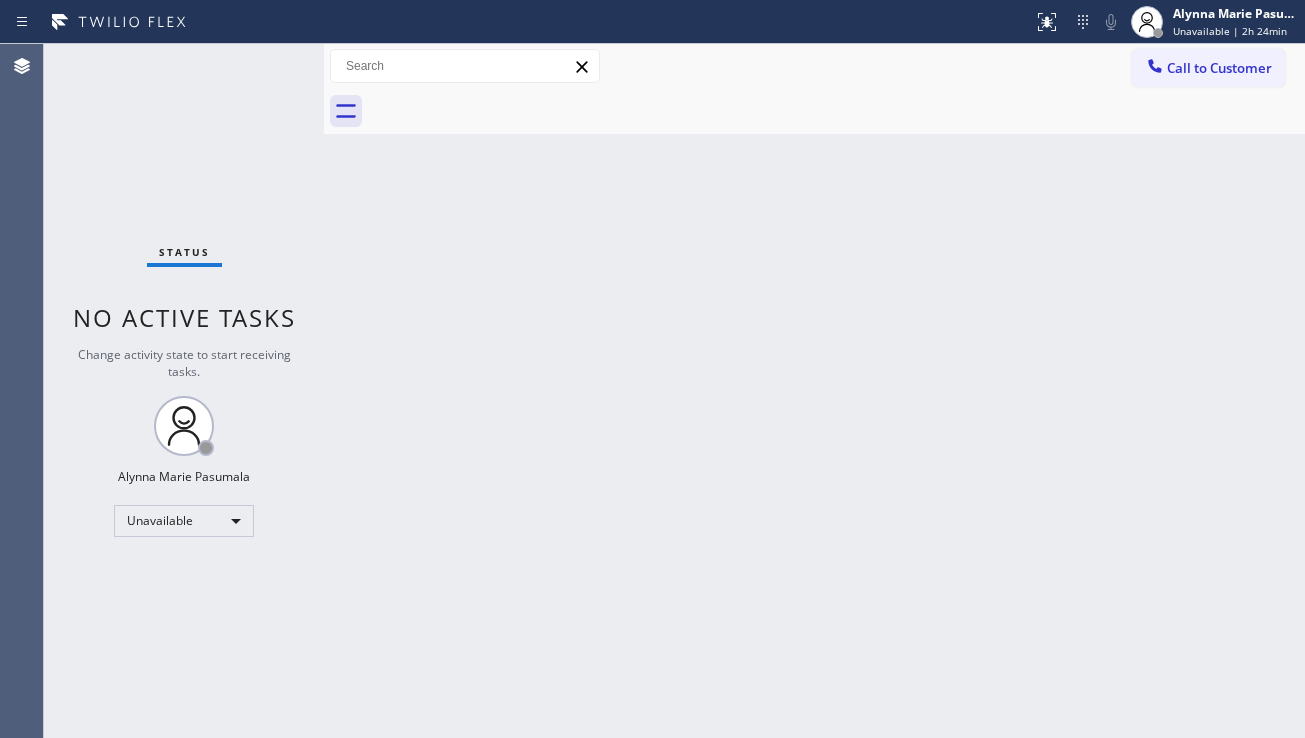 click on "Back to Dashboard Change Sender ID Customers Technicians Select a contact Outbound call Location Search location Your caller id phone number Customer number Call Customer info Name   Phone none Address none Change Sender ID HVAC [PHONE] 5 Star Appliance [PHONE] Appliance Repair [PHONE] Plumbing [PHONE] Air Duct Cleaning [PHONE]  Electricians [PHONE] Cancel Change Check personal SMS Reset Change No tabs Call to Customer Outbound call Location 5 Star Appliance Repair Your caller id phone number [PHONE] Customer number Call Outbound call Technician Search Technician Your caller id phone number Your caller id phone number Call" at bounding box center [814, 391] 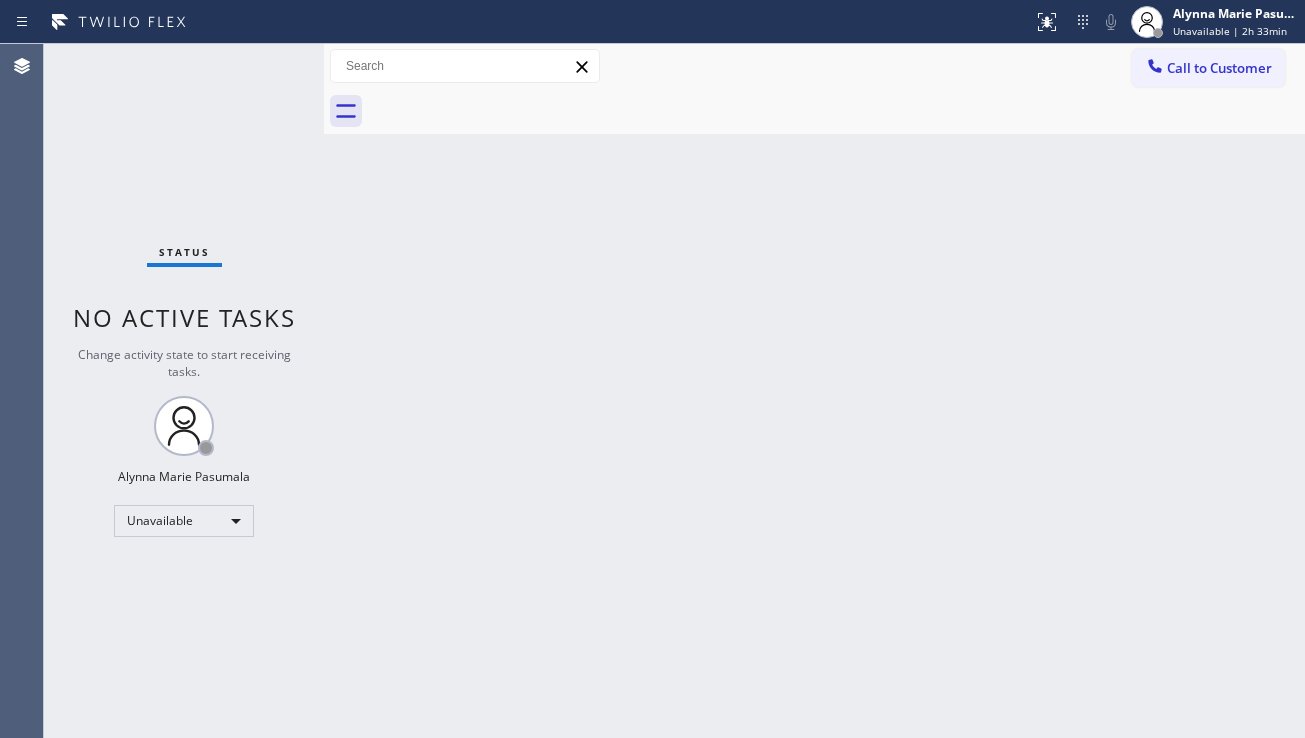 click on "Back to Dashboard Change Sender ID Customers Technicians Select a contact Outbound call Location Search location Your caller id phone number Customer number Call Customer info Name   Phone none Address none Change Sender ID HVAC [PHONE] 5 Star Appliance [PHONE] Appliance Repair [PHONE] Plumbing [PHONE] Air Duct Cleaning [PHONE]  Electricians [PHONE] Cancel Change Check personal SMS Reset Change No tabs Call to Customer Outbound call Location 5 Star Appliance Repair Your caller id phone number [PHONE] Customer number Call Outbound call Technician Search Technician Your caller id phone number Your caller id phone number Call" at bounding box center (814, 391) 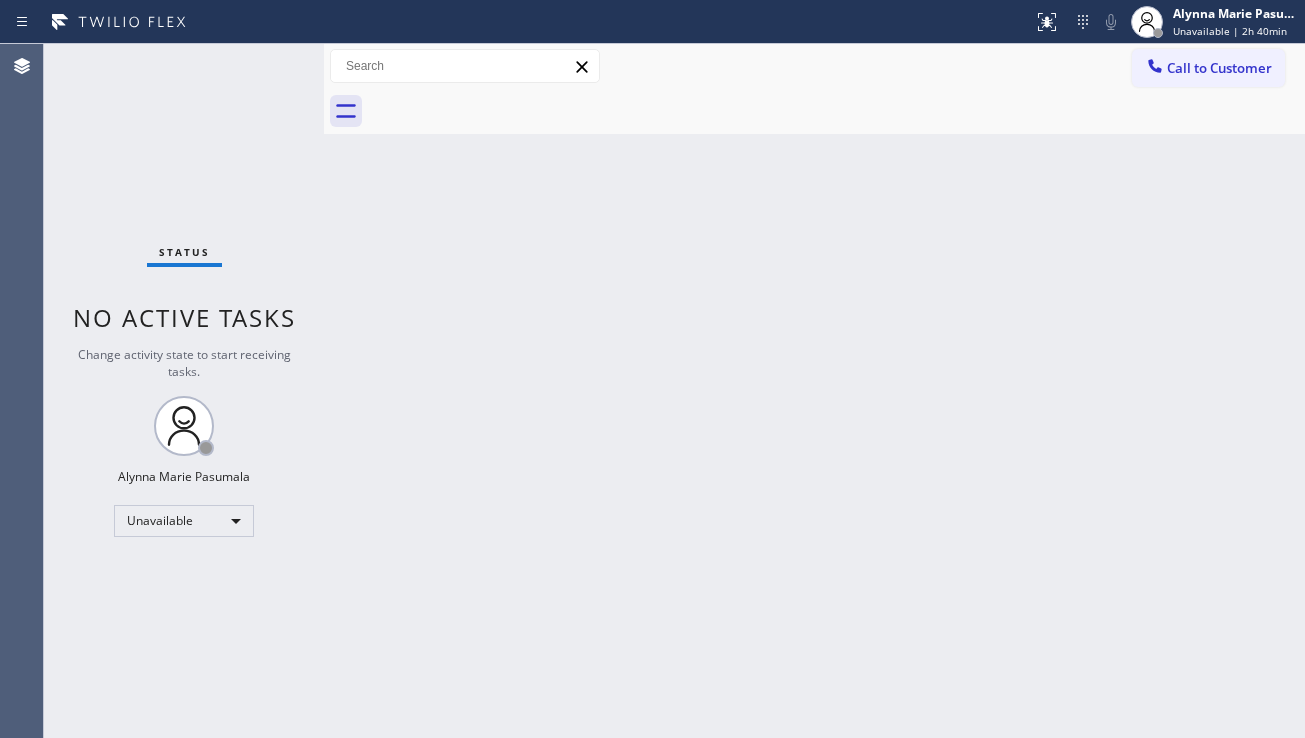 click on "Back to Dashboard Change Sender ID Customers Technicians Select a contact Outbound call Location Search location Your caller id phone number Customer number Call Customer info Name   Phone none Address none Change Sender ID HVAC [PHONE] 5 Star Appliance [PHONE] Appliance Repair [PHONE] Plumbing [PHONE] Air Duct Cleaning [PHONE]  Electricians [PHONE] Cancel Change Check personal SMS Reset Change No tabs Call to Customer Outbound call Location 5 Star Appliance Repair Your caller id phone number [PHONE] Customer number Call Outbound call Technician Search Technician Your caller id phone number Your caller id phone number Call" at bounding box center [814, 391] 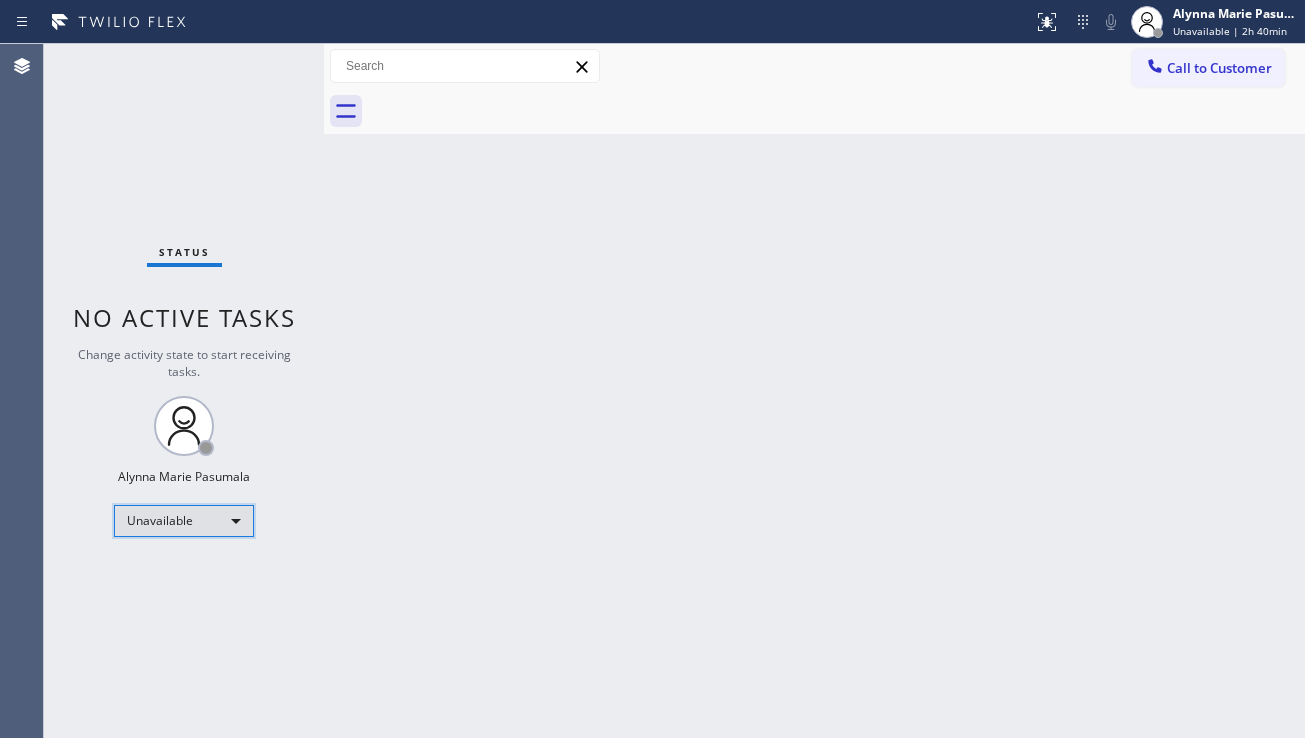click on "Unavailable" at bounding box center (184, 521) 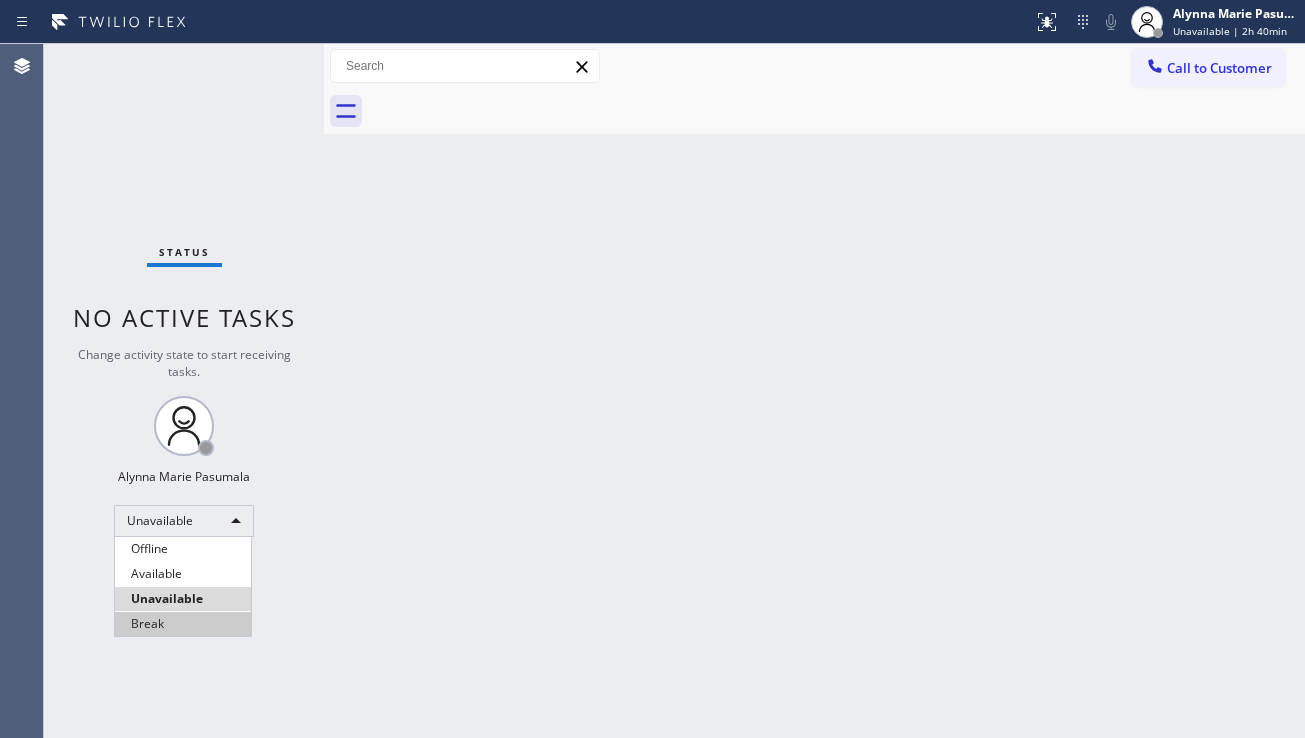 click on "Break" at bounding box center (183, 624) 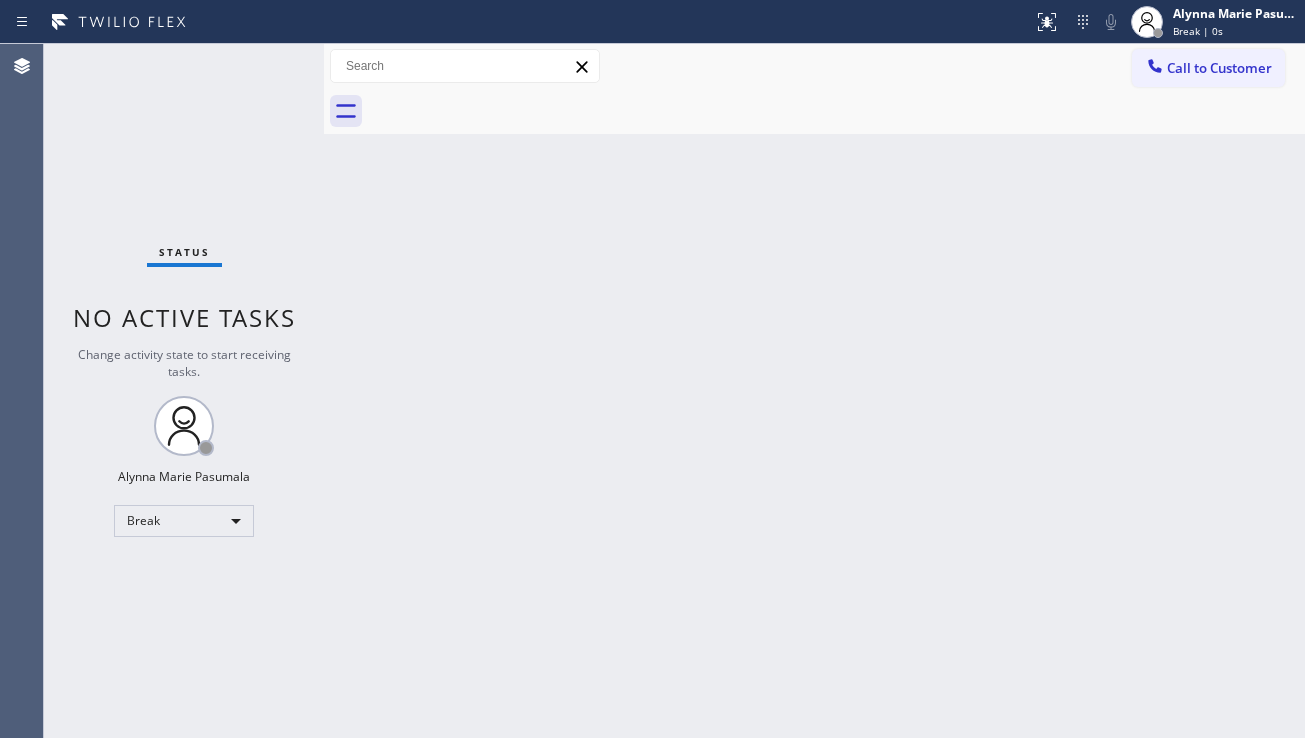 click on "Back to Dashboard Change Sender ID Customers Technicians Select a contact Outbound call Location Search location Your caller id phone number Customer number Call Customer info Name   Phone none Address none Change Sender ID HVAC [PHONE] 5 Star Appliance [PHONE] Appliance Repair [PHONE] Plumbing [PHONE] Air Duct Cleaning [PHONE]  Electricians [PHONE] Cancel Change Check personal SMS Reset Change No tabs Call to Customer Outbound call Location 5 Star Appliance Repair Your caller id phone number [PHONE] Customer number Call Outbound call Technician Search Technician Your caller id phone number Your caller id phone number Call" at bounding box center (814, 391) 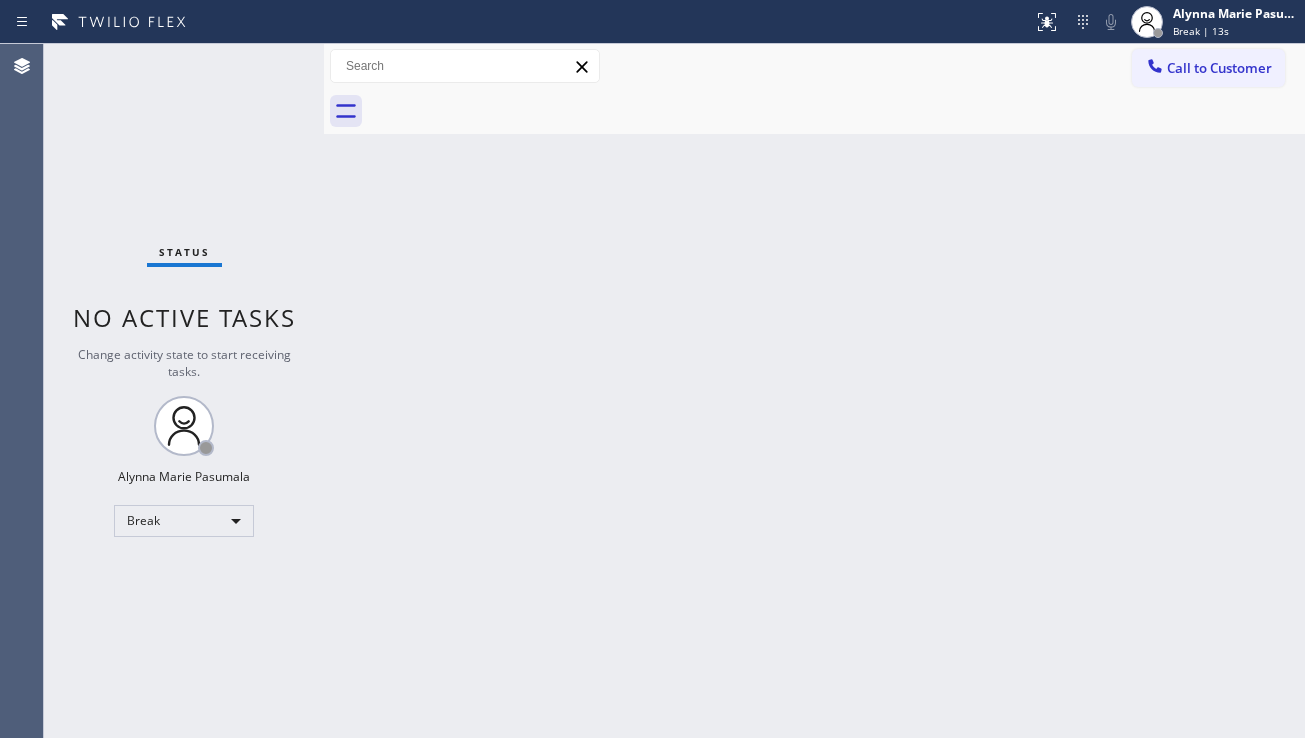 click on "Back to Dashboard Change Sender ID Customers Technicians Select a contact Outbound call Location Search location Your caller id phone number Customer number Call Customer info Name   Phone none Address none Change Sender ID HVAC [PHONE] 5 Star Appliance [PHONE] Appliance Repair [PHONE] Plumbing [PHONE] Air Duct Cleaning [PHONE]  Electricians [PHONE] Cancel Change Check personal SMS Reset Change No tabs Call to Customer Outbound call Location 5 Star Appliance Repair Your caller id phone number [PHONE] Customer number Call Outbound call Technician Search Technician Your caller id phone number Your caller id phone number Call" at bounding box center (814, 391) 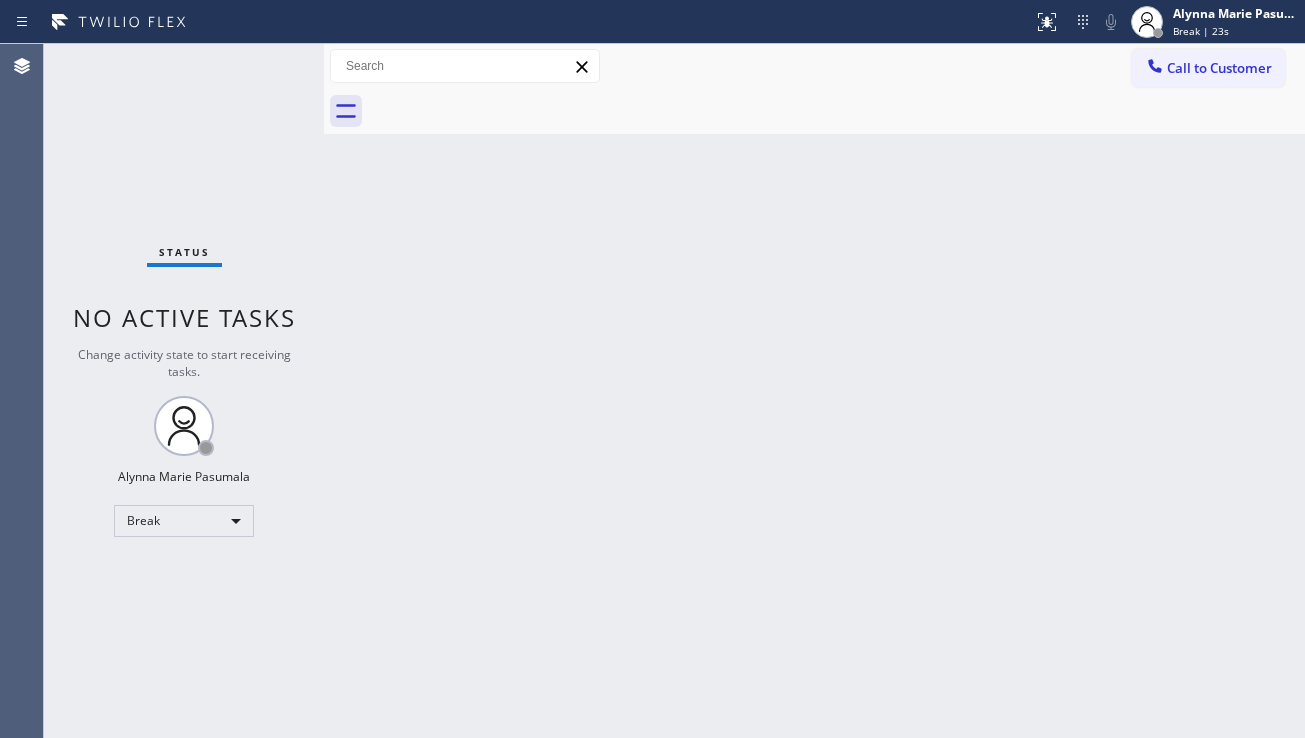 click on "Back to Dashboard Change Sender ID Customers Technicians Select a contact Outbound call Location Search location Your caller id phone number Customer number Call Customer info Name   Phone none Address none Change Sender ID HVAC [PHONE] 5 Star Appliance [PHONE] Appliance Repair [PHONE] Plumbing [PHONE] Air Duct Cleaning [PHONE]  Electricians [PHONE] Cancel Change Check personal SMS Reset Change No tabs Call to Customer Outbound call Location 5 Star Appliance Repair Your caller id phone number [PHONE] Customer number Call Outbound call Technician Search Technician Your caller id phone number Your caller id phone number Call" at bounding box center (814, 391) 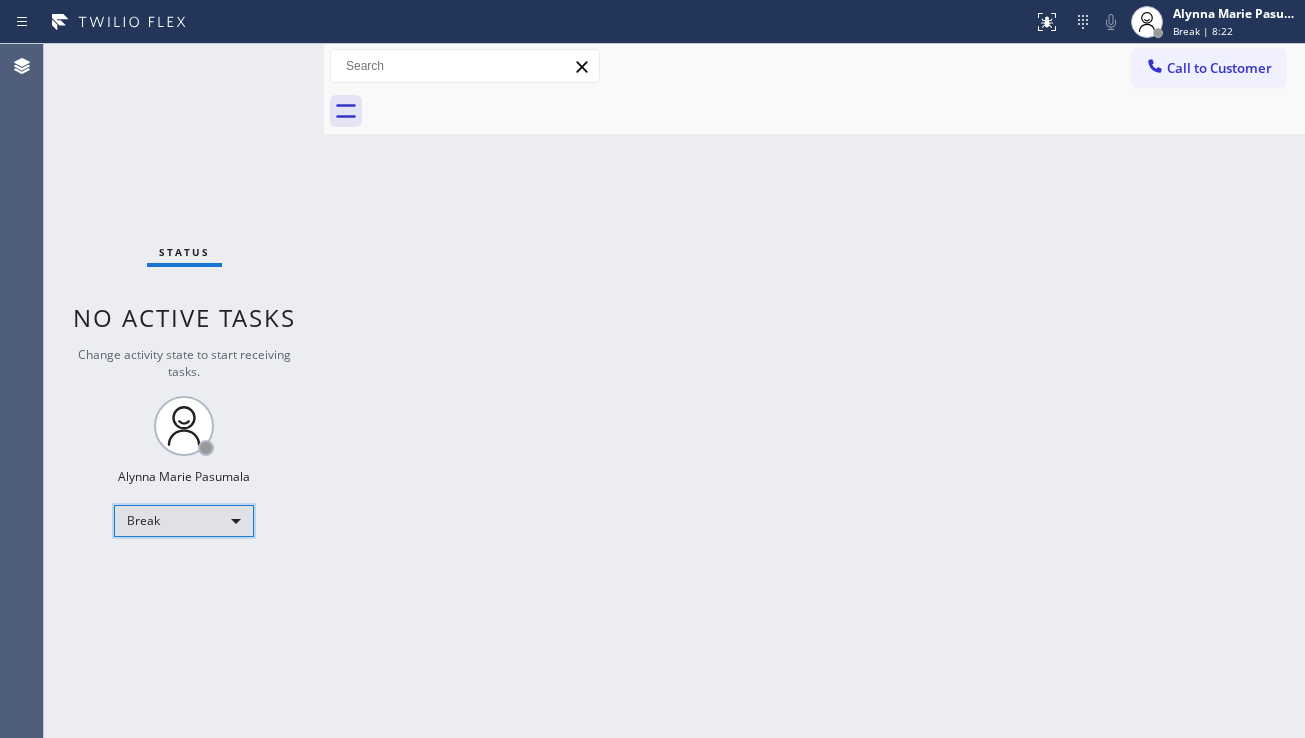 click on "Break" at bounding box center [184, 521] 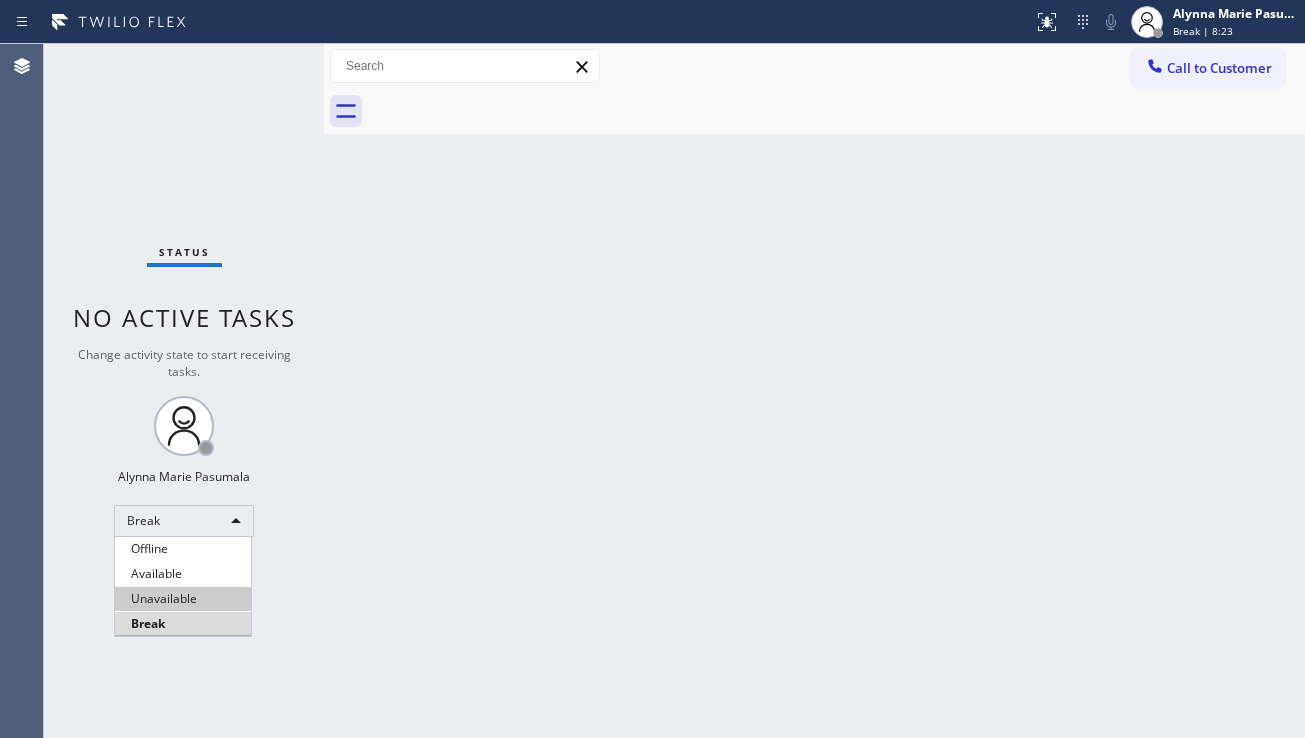 click on "Unavailable" at bounding box center [183, 599] 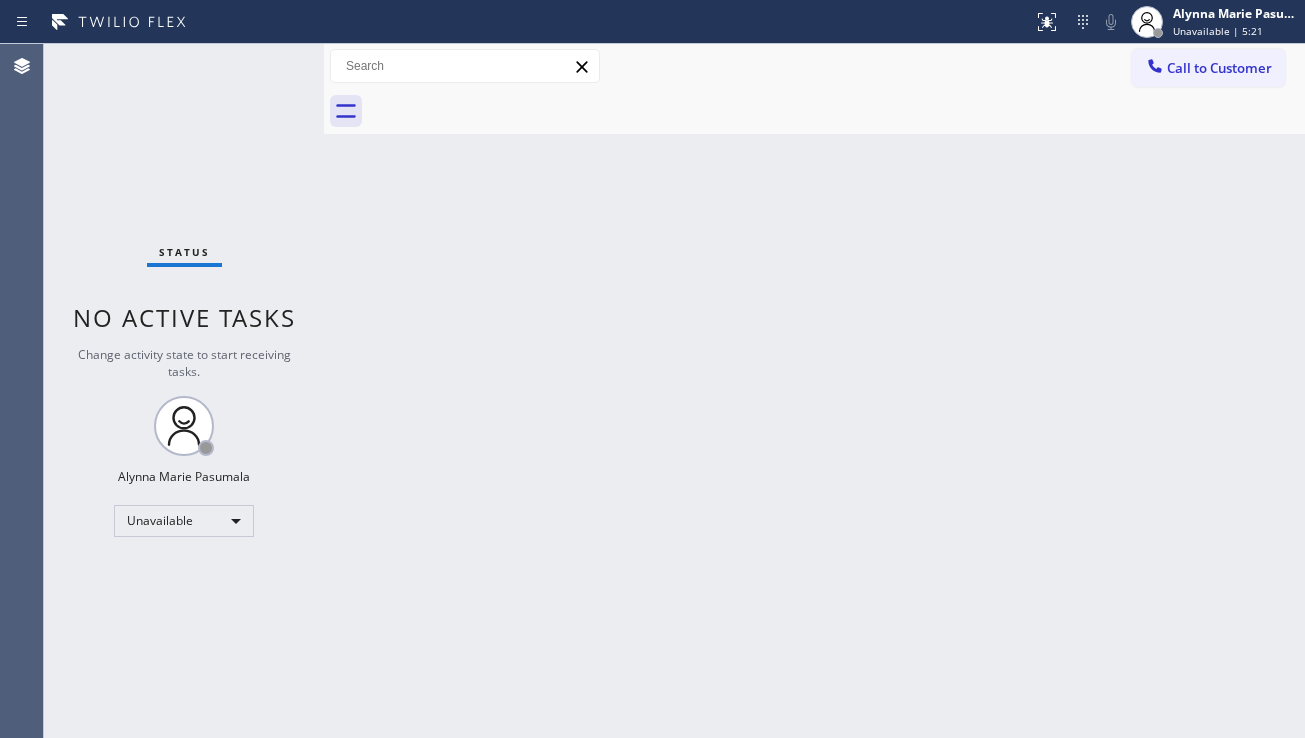 drag, startPoint x: 491, startPoint y: 475, endPoint x: 489, endPoint y: 420, distance: 55.03635 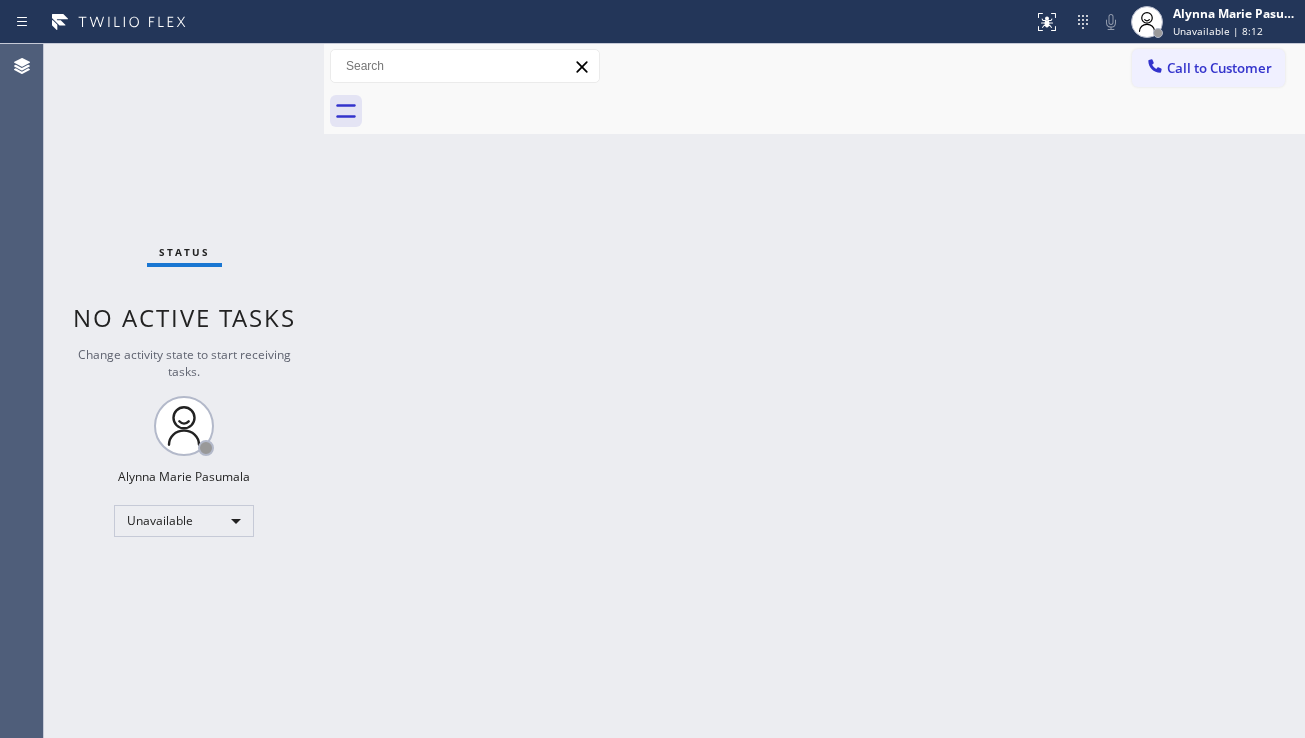 click on "Call to Customer Outbound call Location 5 Star Appliance Repair Your caller id phone number ([PHONE]) Customer number Call Outbound call Technician Search Technician Your caller id phone number Your caller id phone number Call" at bounding box center (814, 66) 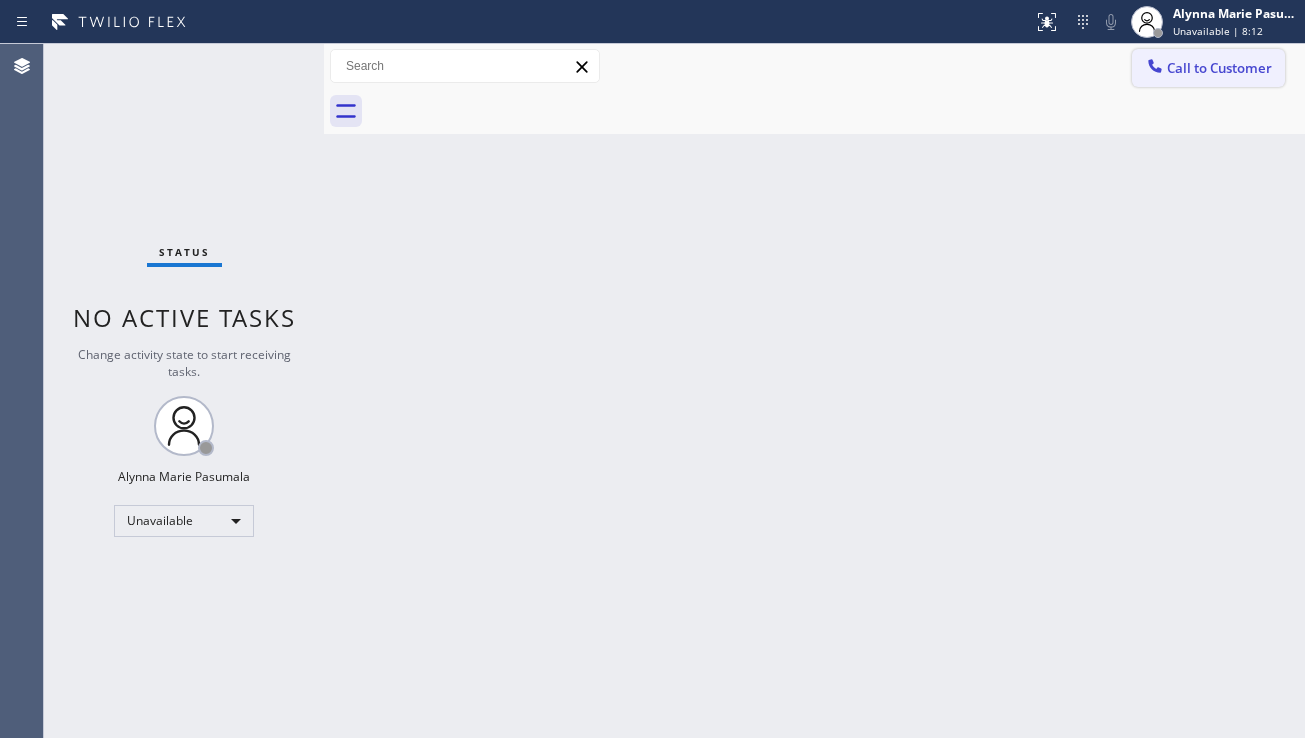 click on "Call to Customer" at bounding box center (1208, 68) 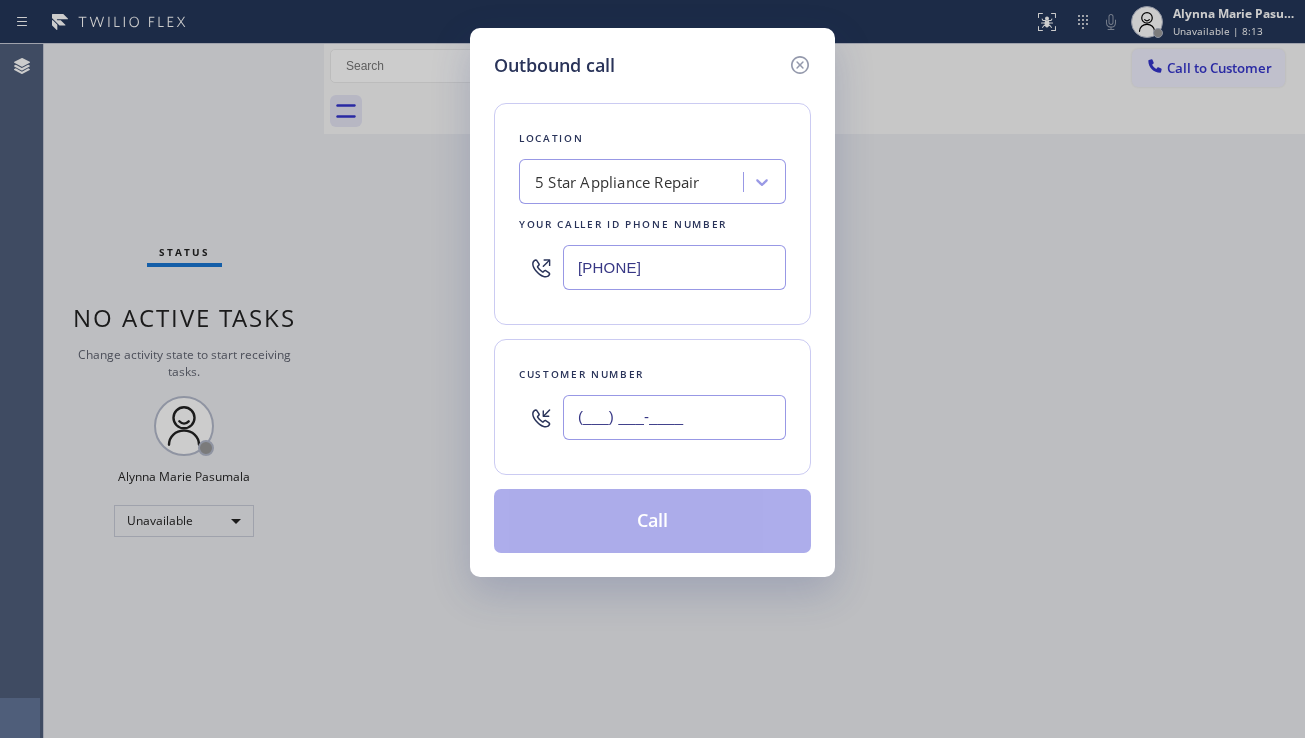 click on "(___) ___-____" at bounding box center (674, 417) 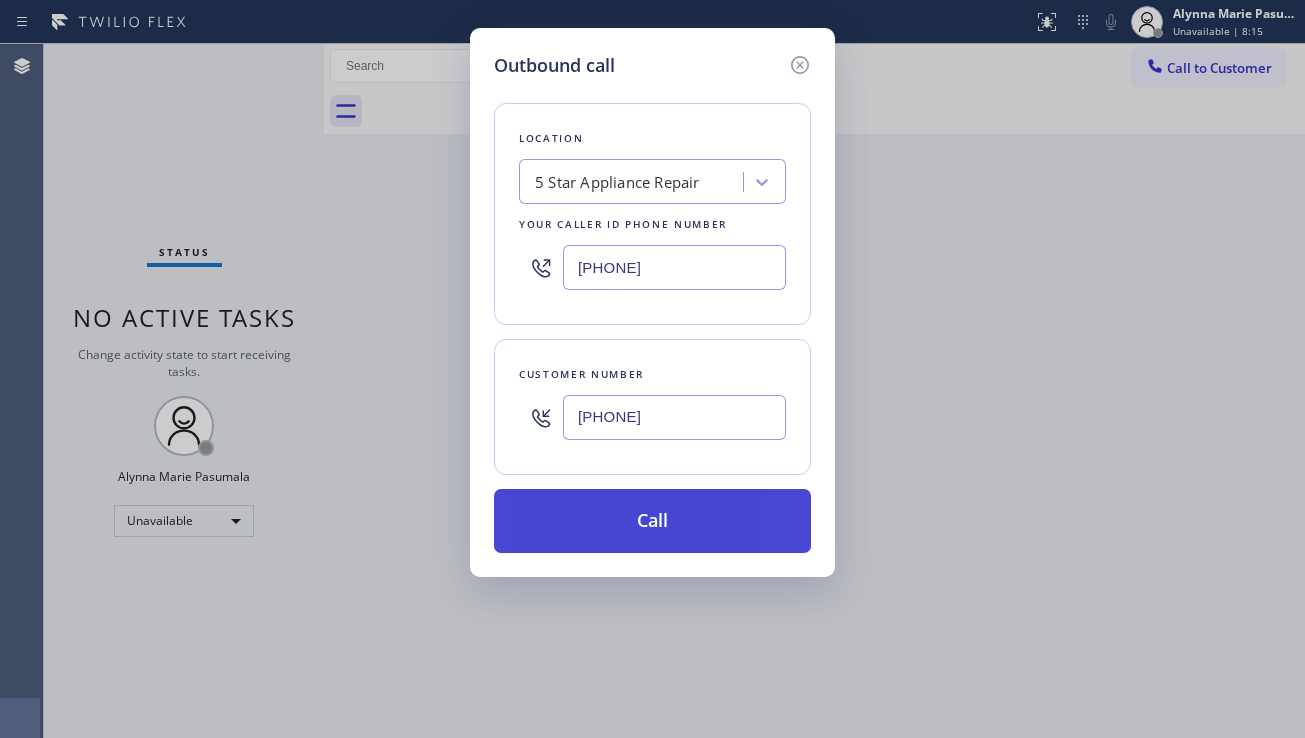 type on "[PHONE]" 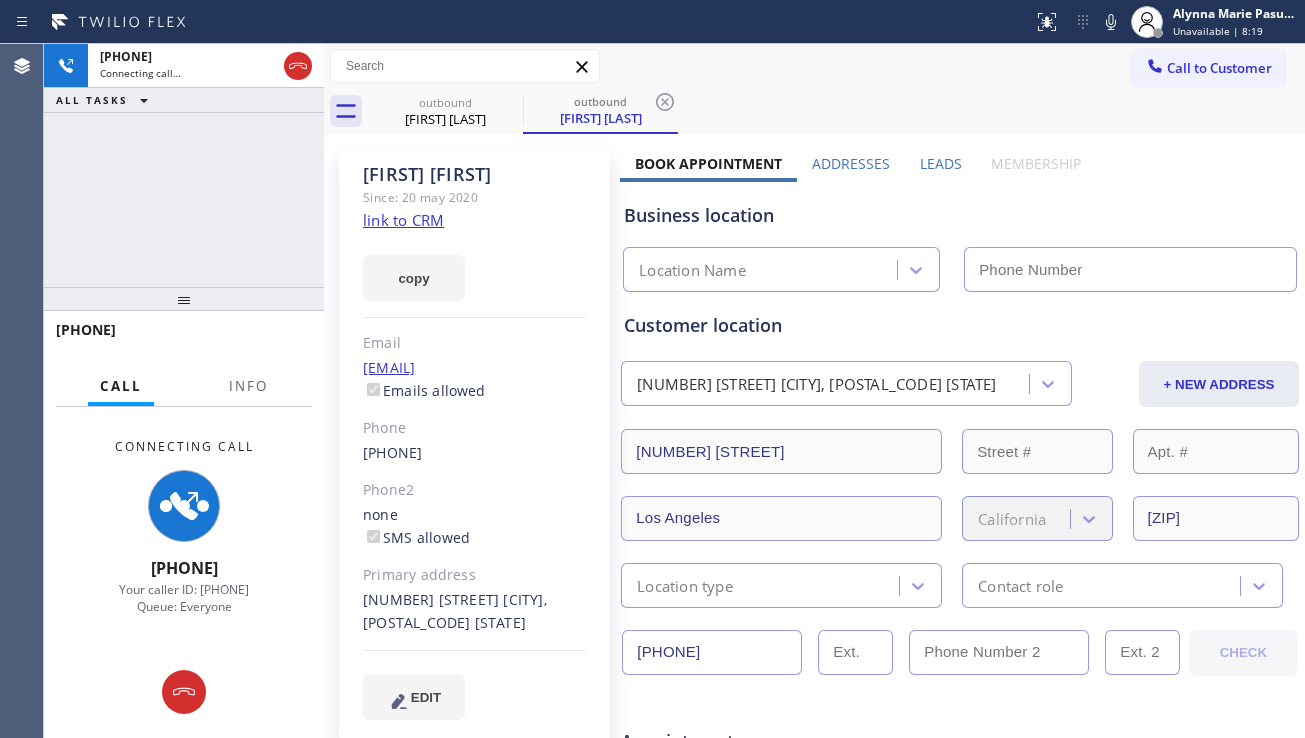 type on "[PHONE]" 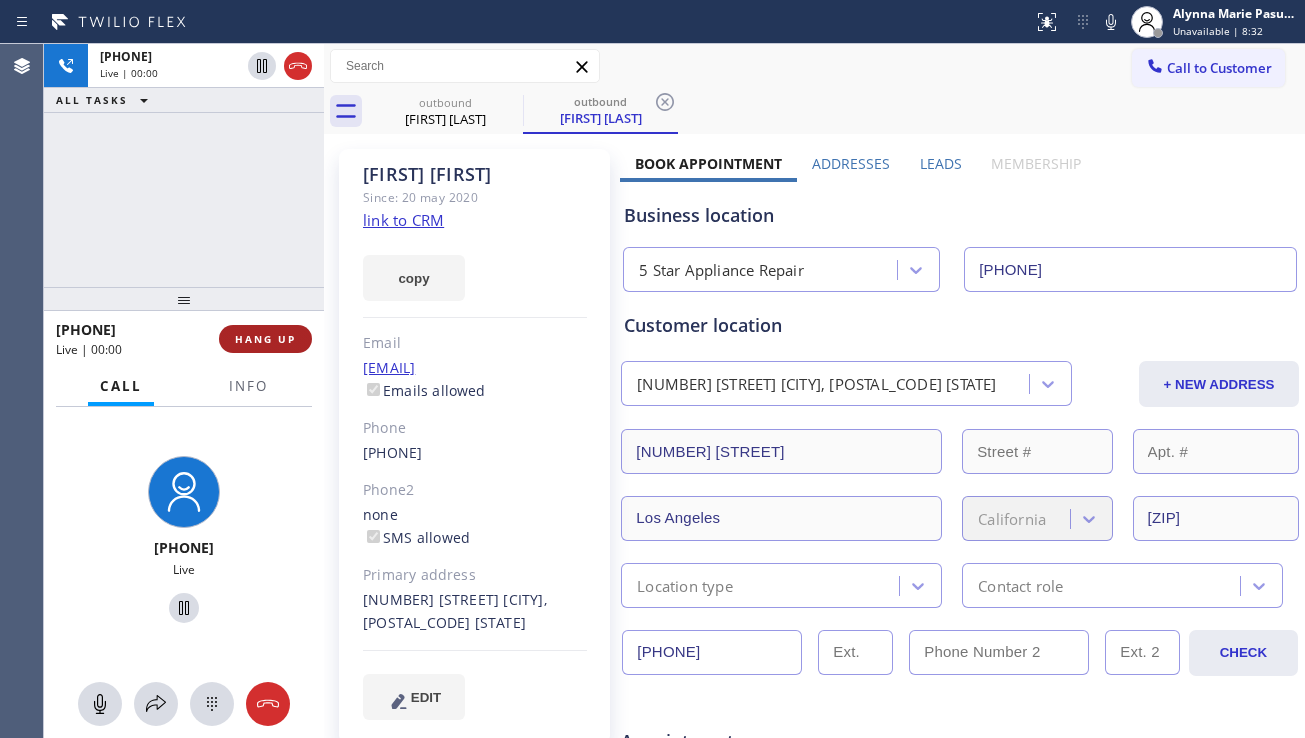 click on "HANG UP" at bounding box center (265, 339) 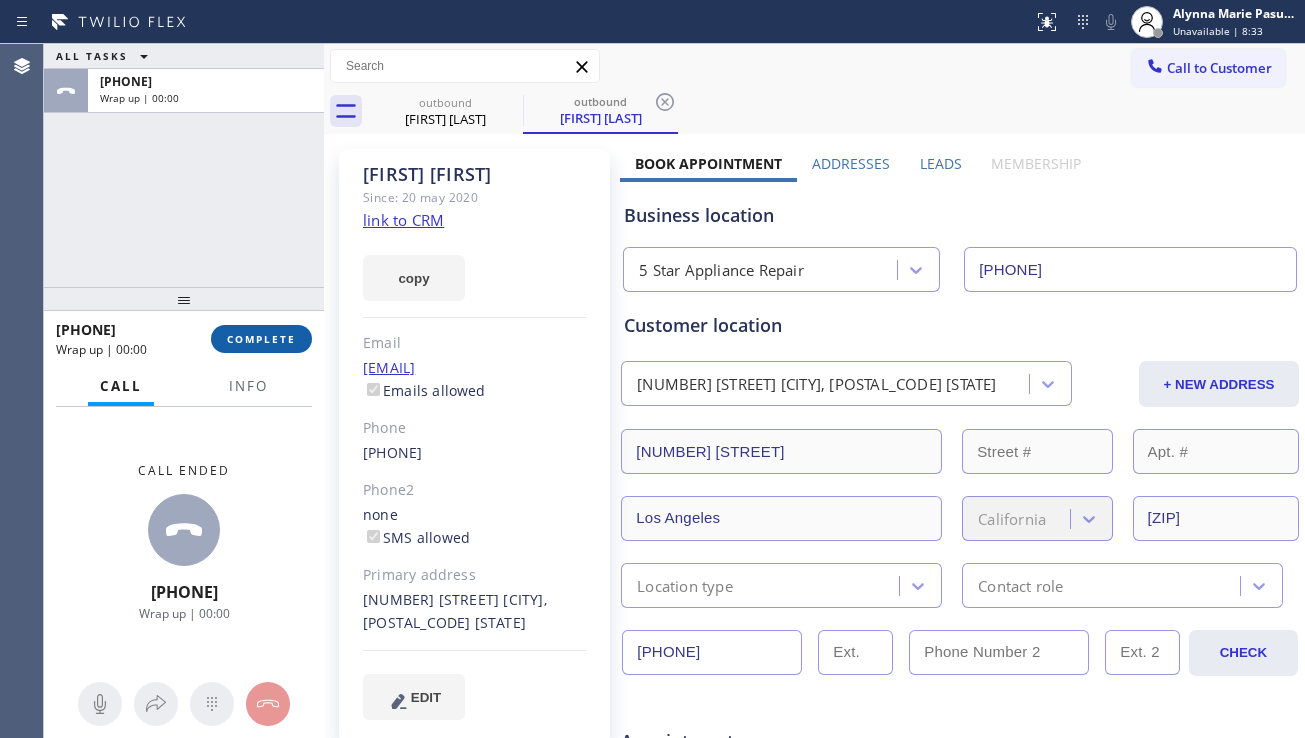 click on "COMPLETE" at bounding box center [261, 339] 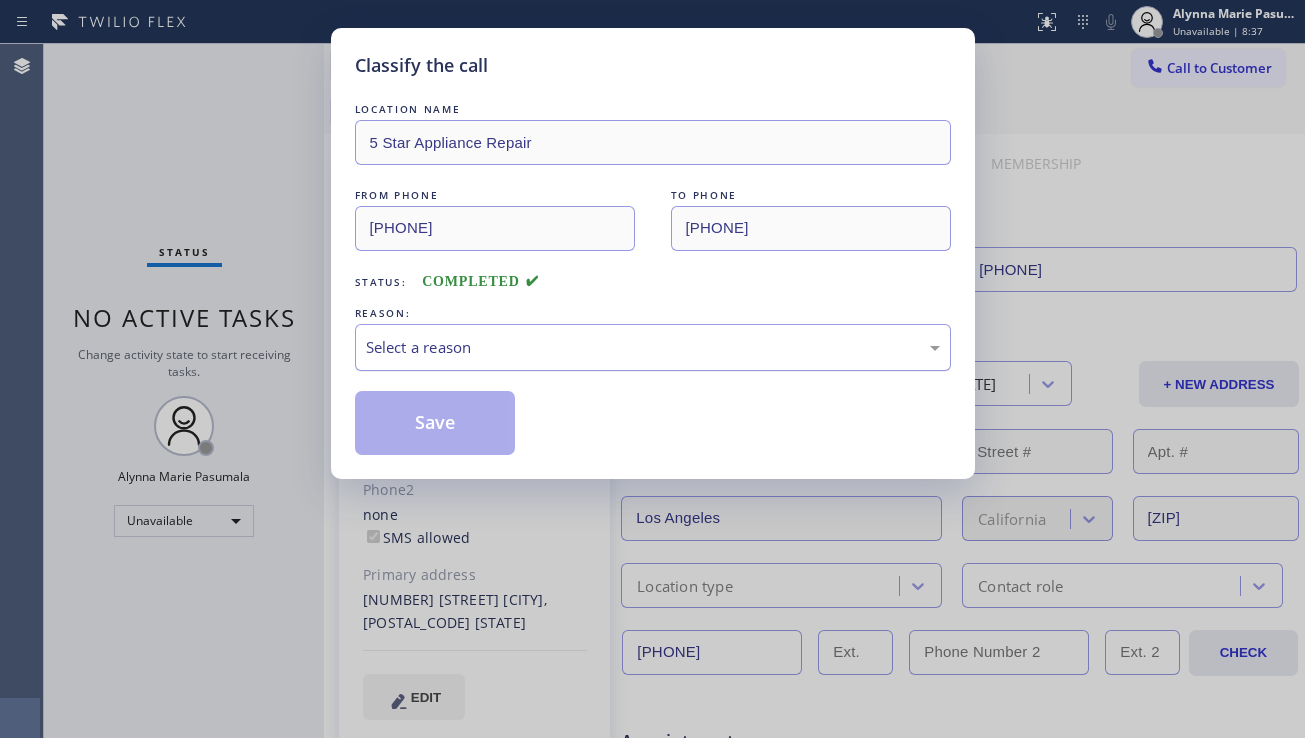 click on "Select a reason" at bounding box center [653, 347] 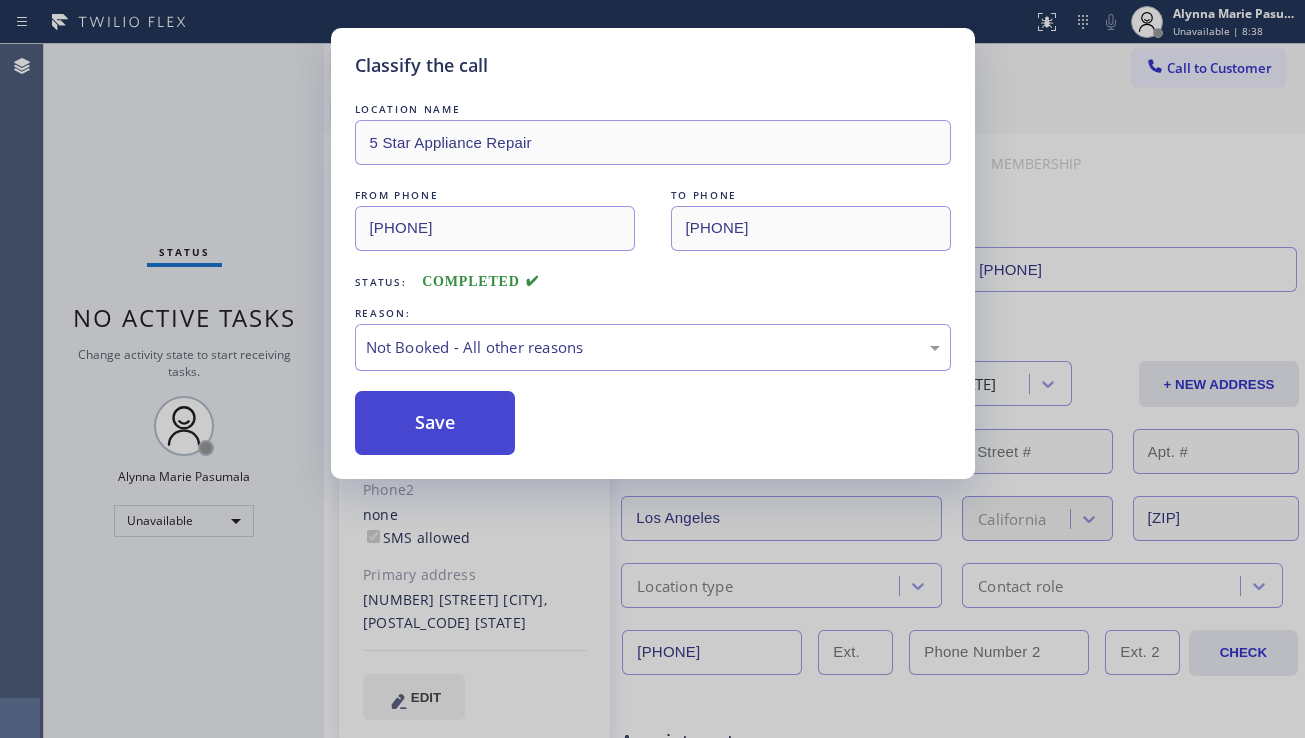 click on "Save" at bounding box center [435, 423] 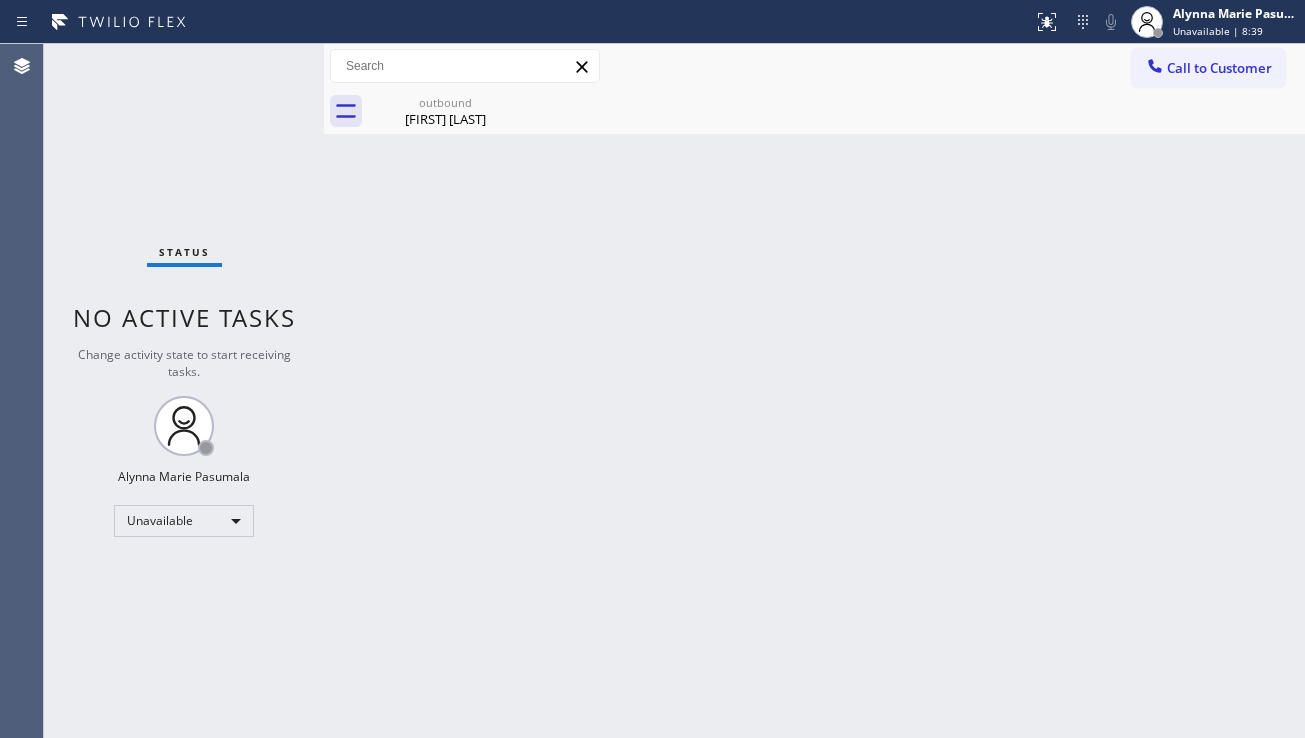click on "Call to Customer" at bounding box center (1208, 68) 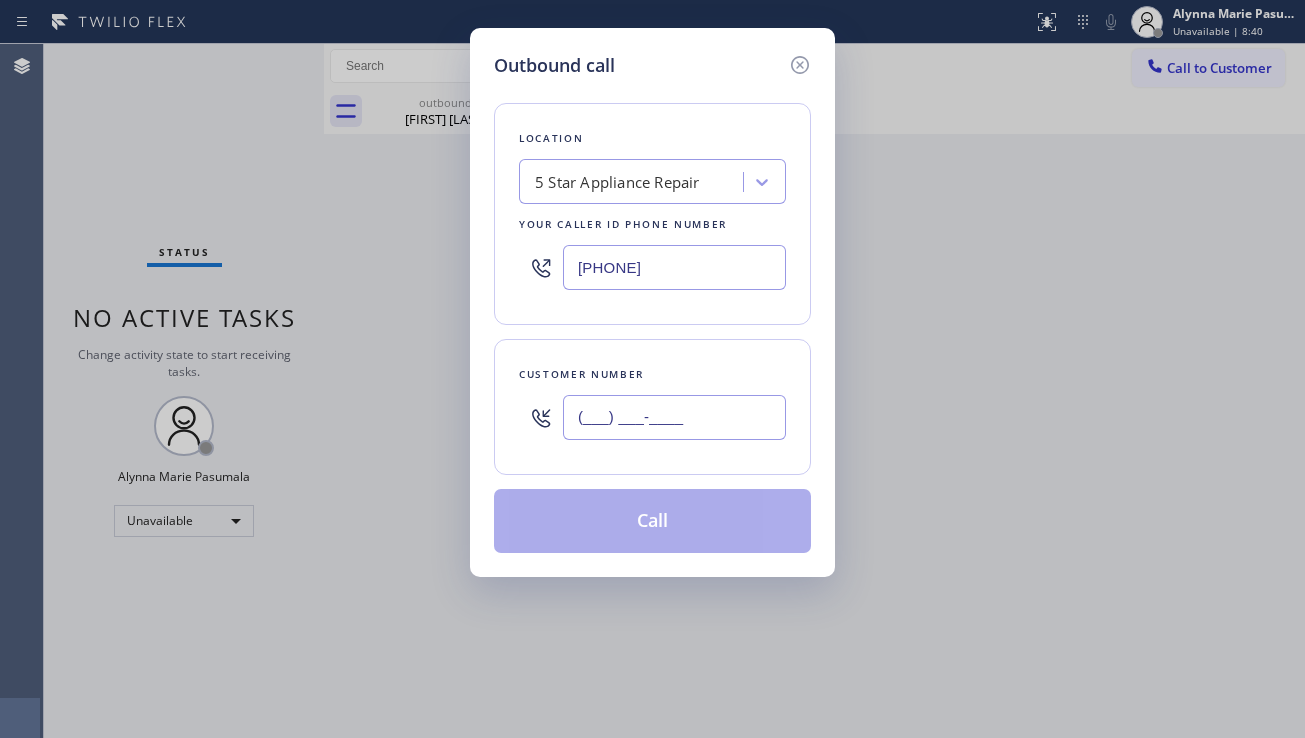 click on "(___) ___-____" at bounding box center (674, 417) 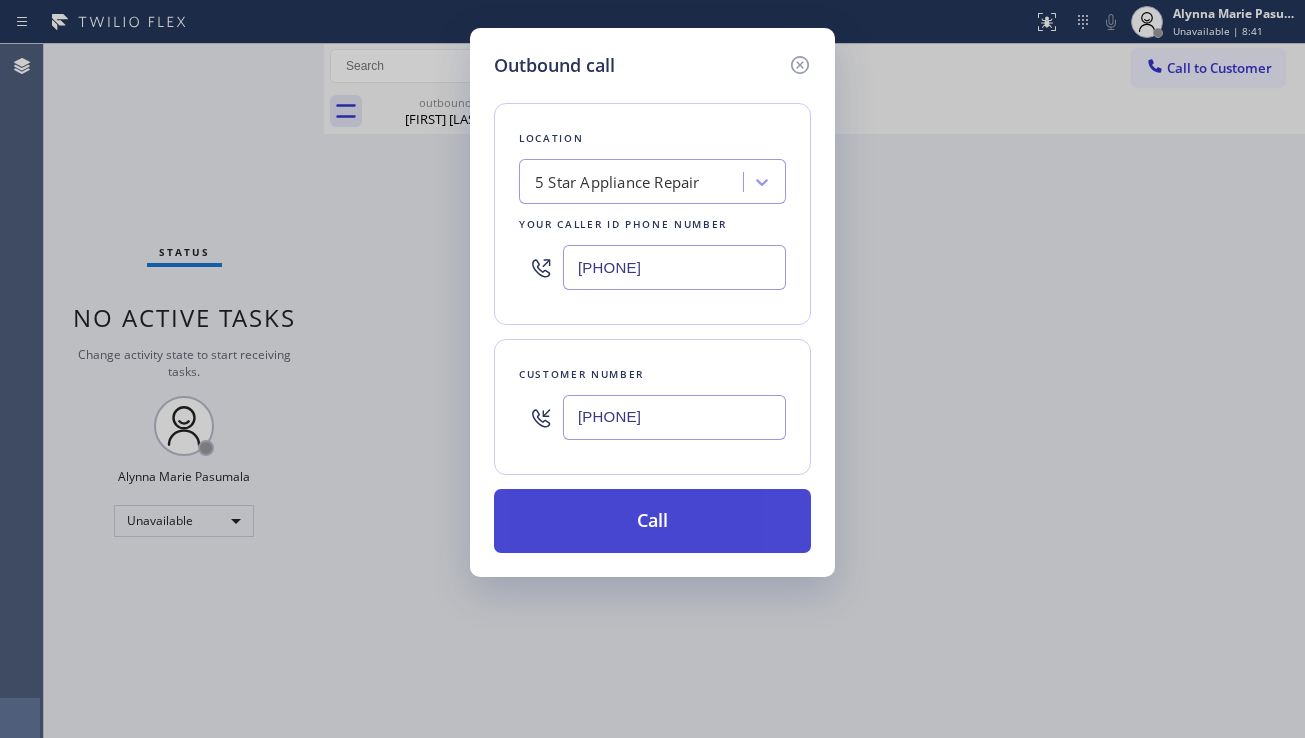 type on "[PHONE]" 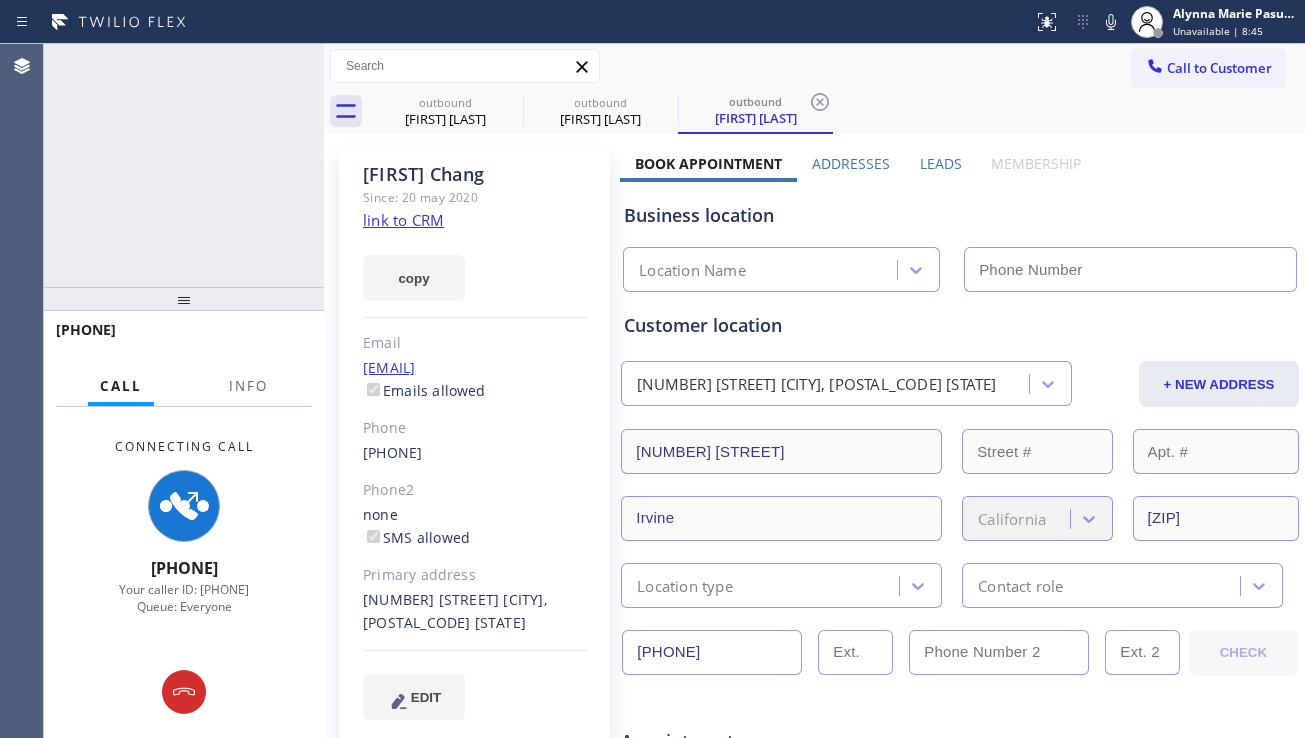 type on "[PHONE]" 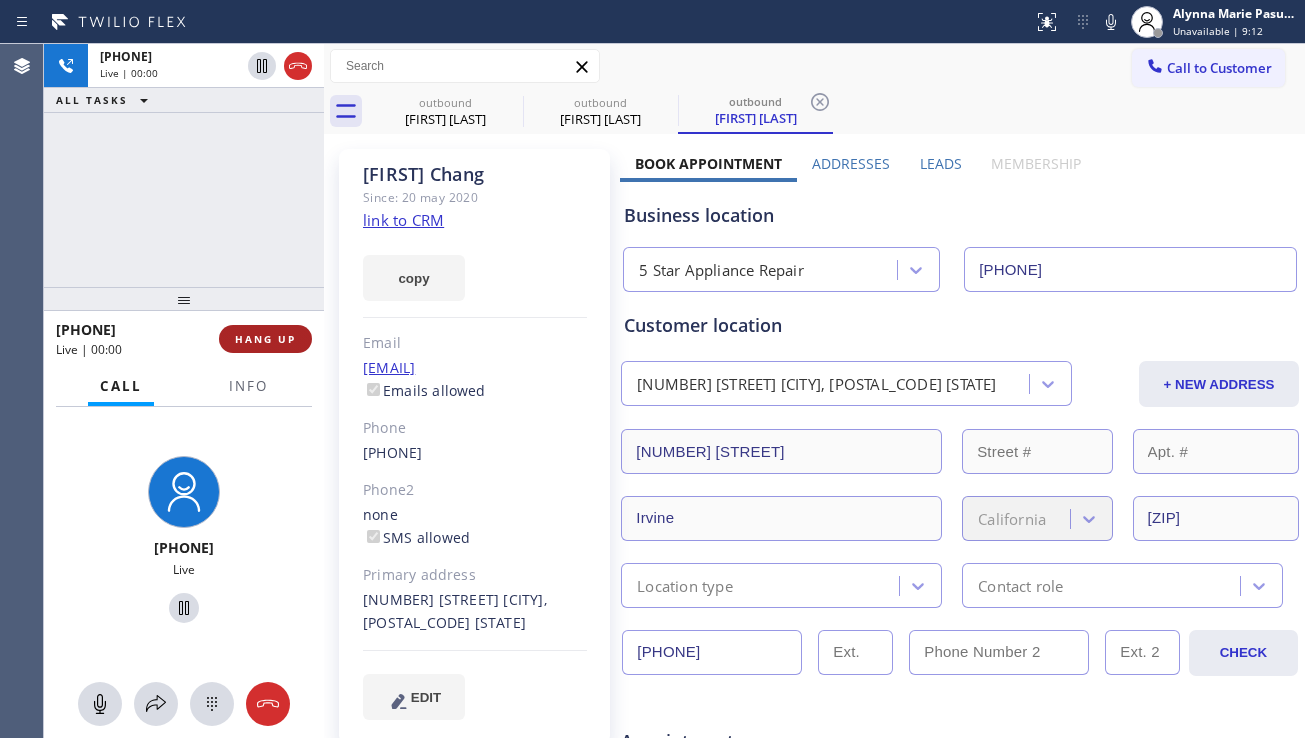 click on "HANG UP" at bounding box center [265, 339] 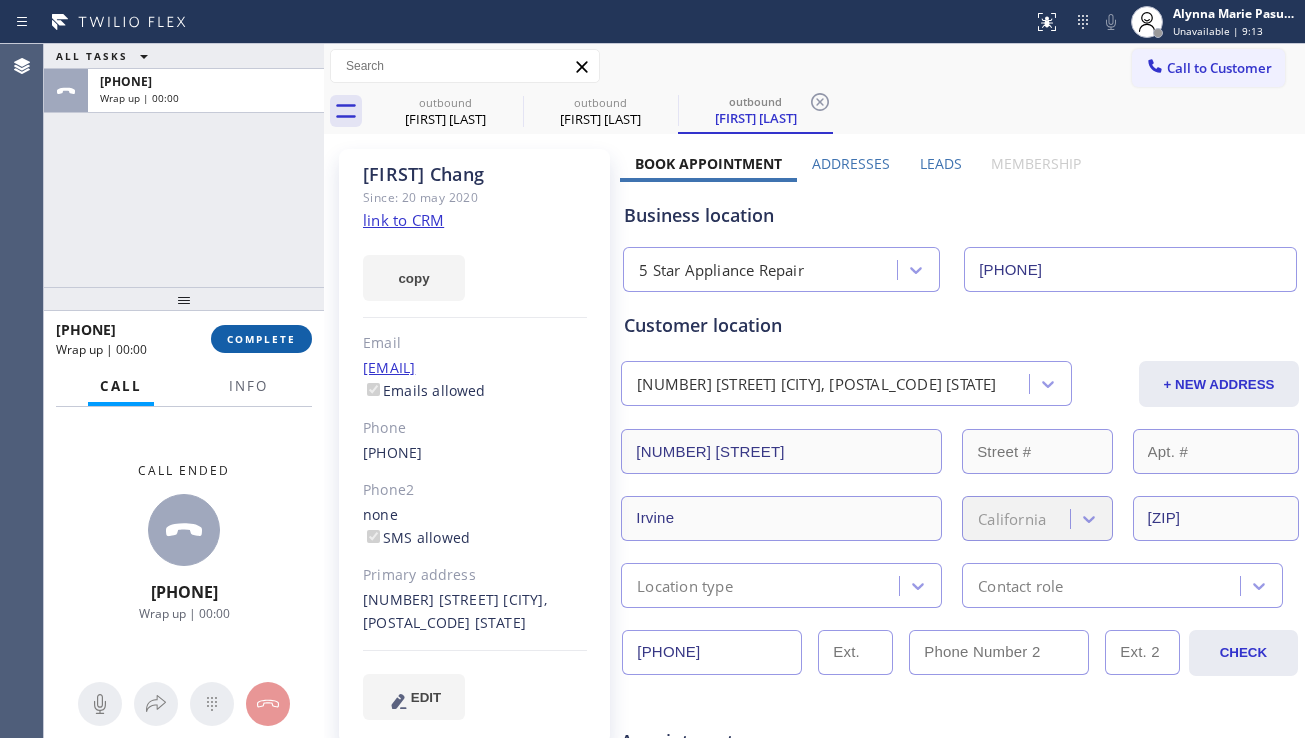 click on "COMPLETE" at bounding box center [261, 339] 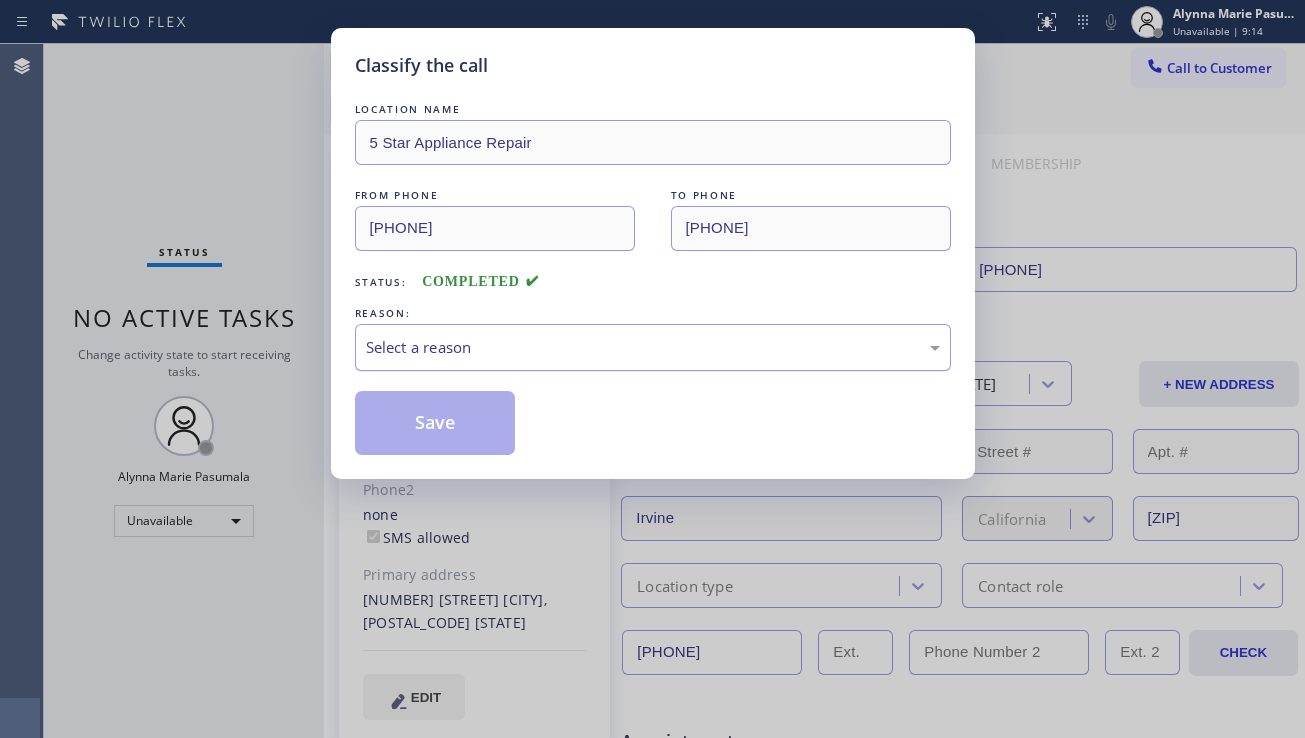 click on "Select a reason" at bounding box center [653, 347] 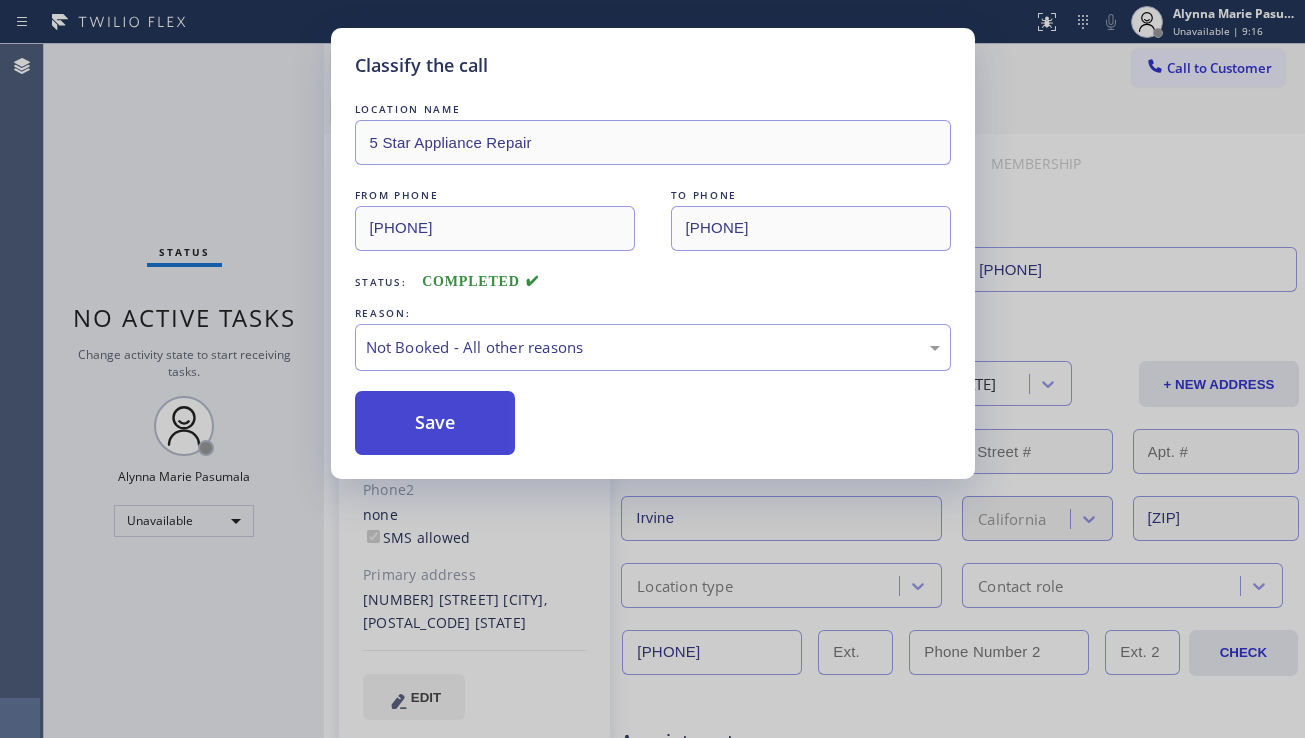 click on "Save" at bounding box center [435, 423] 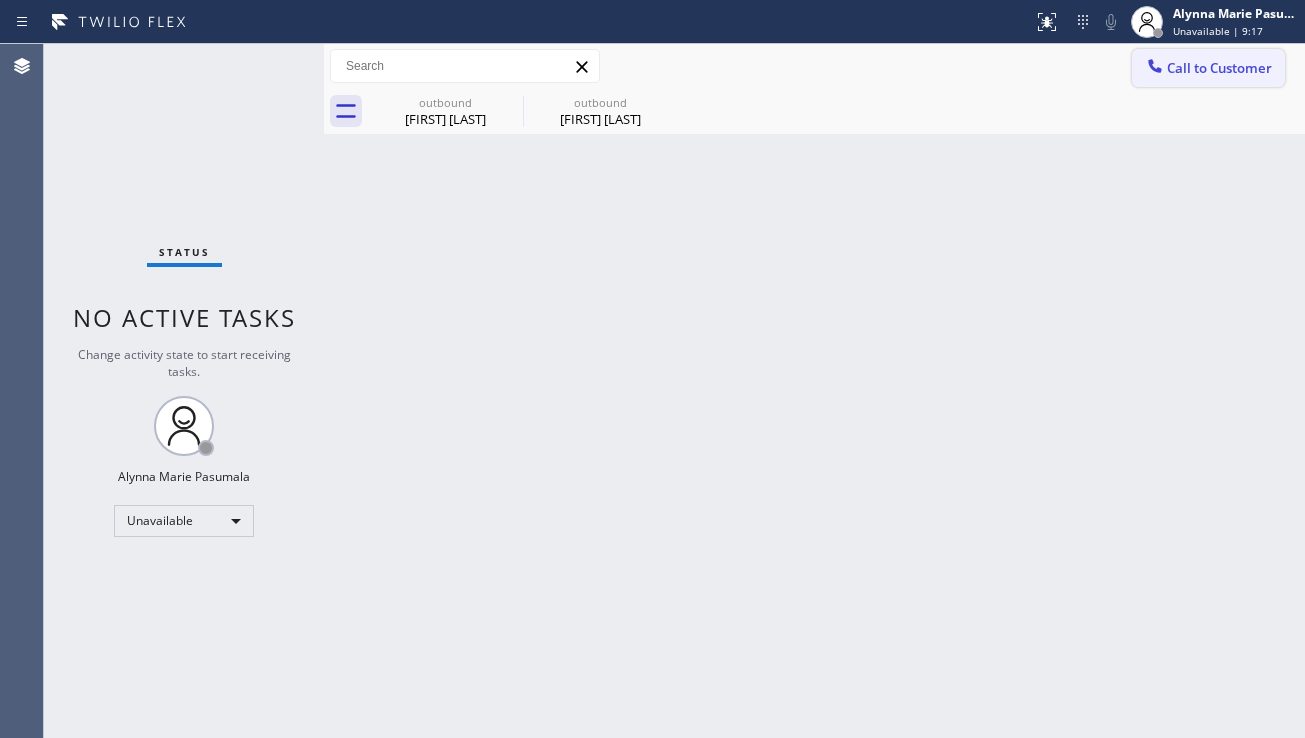 click on "Call to Customer" at bounding box center (1208, 68) 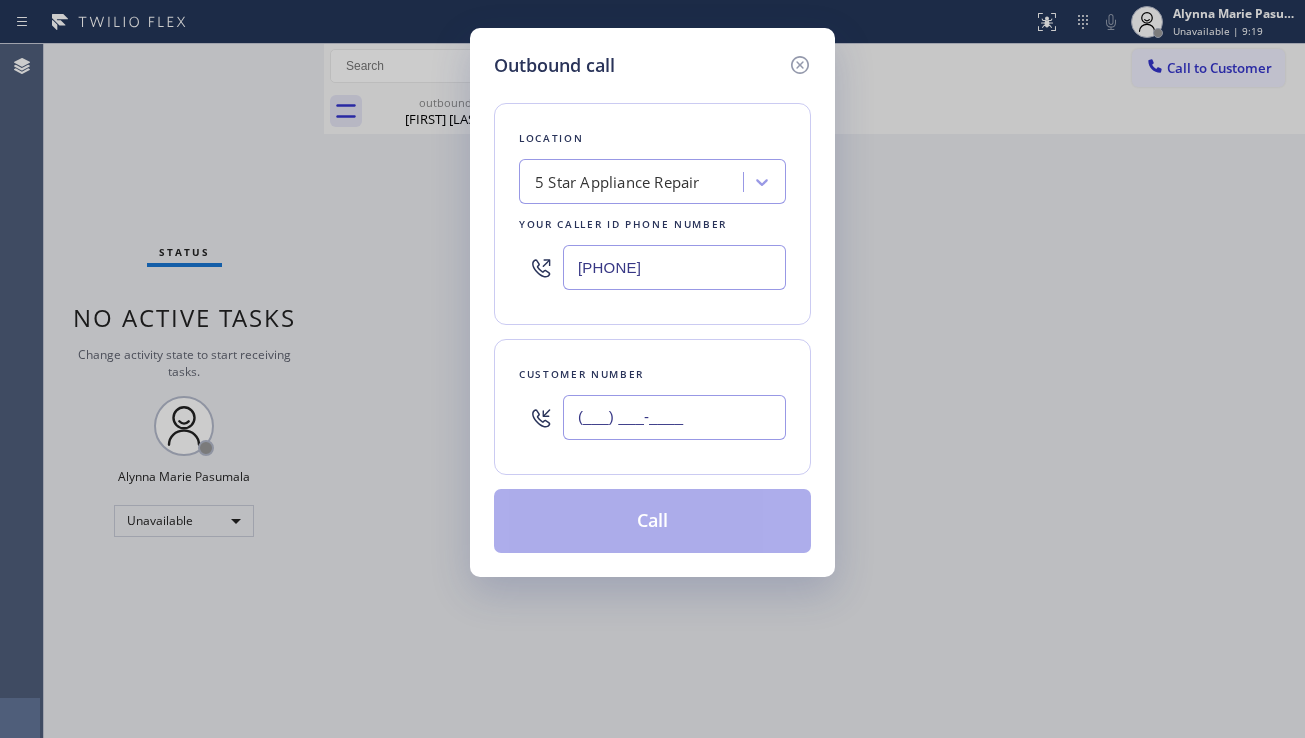 click on "(___) ___-____" at bounding box center [674, 417] 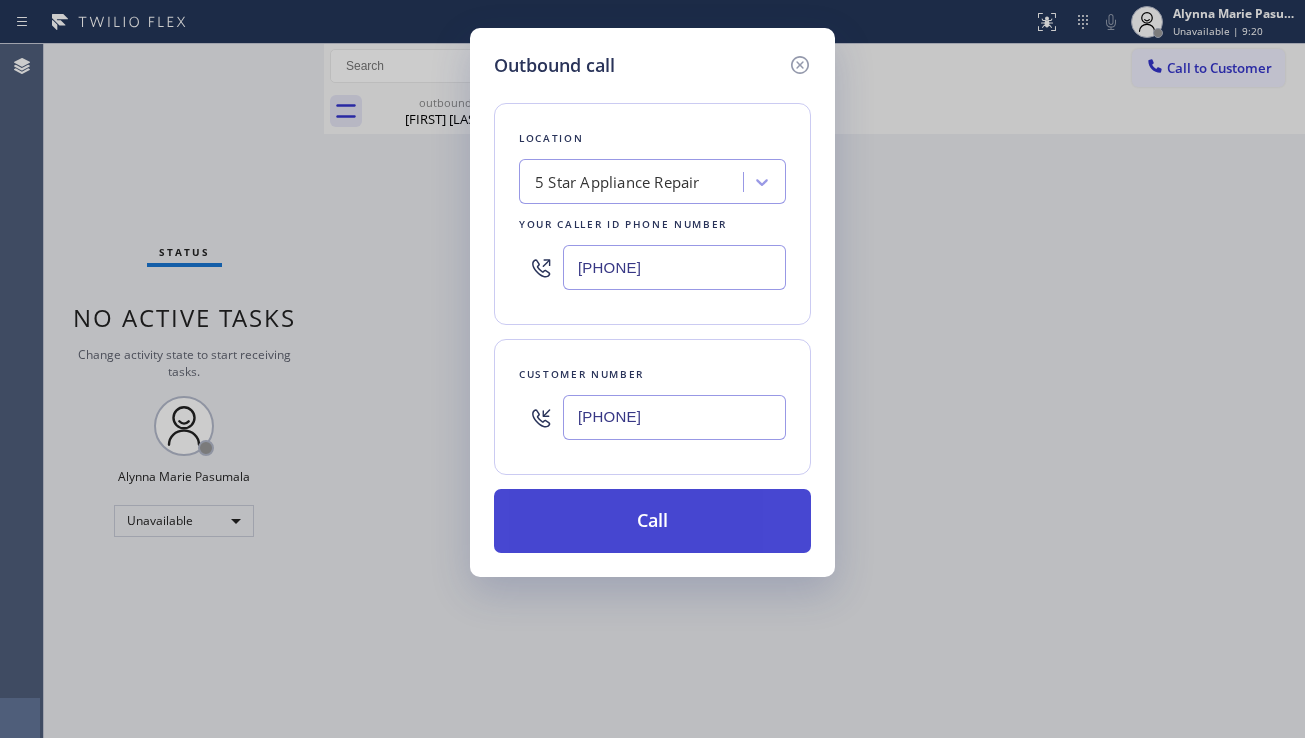 type on "[PHONE]" 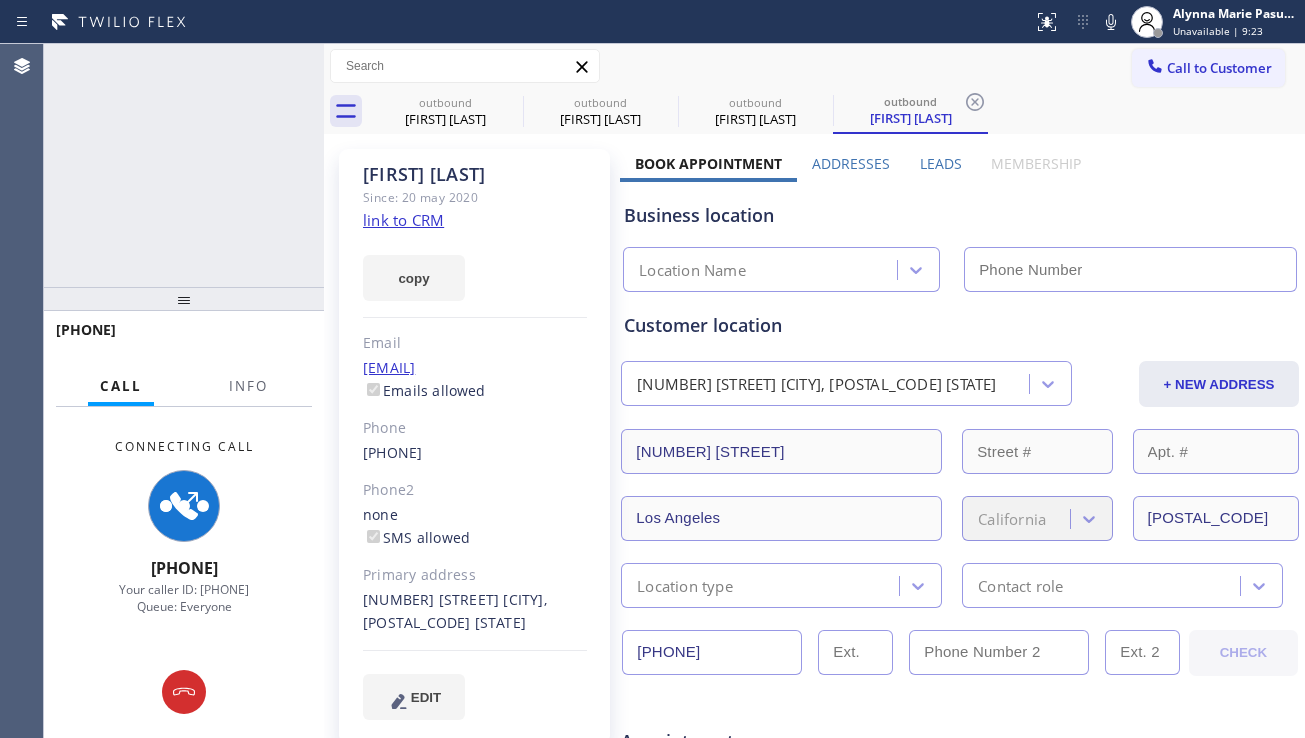 type on "[PHONE]" 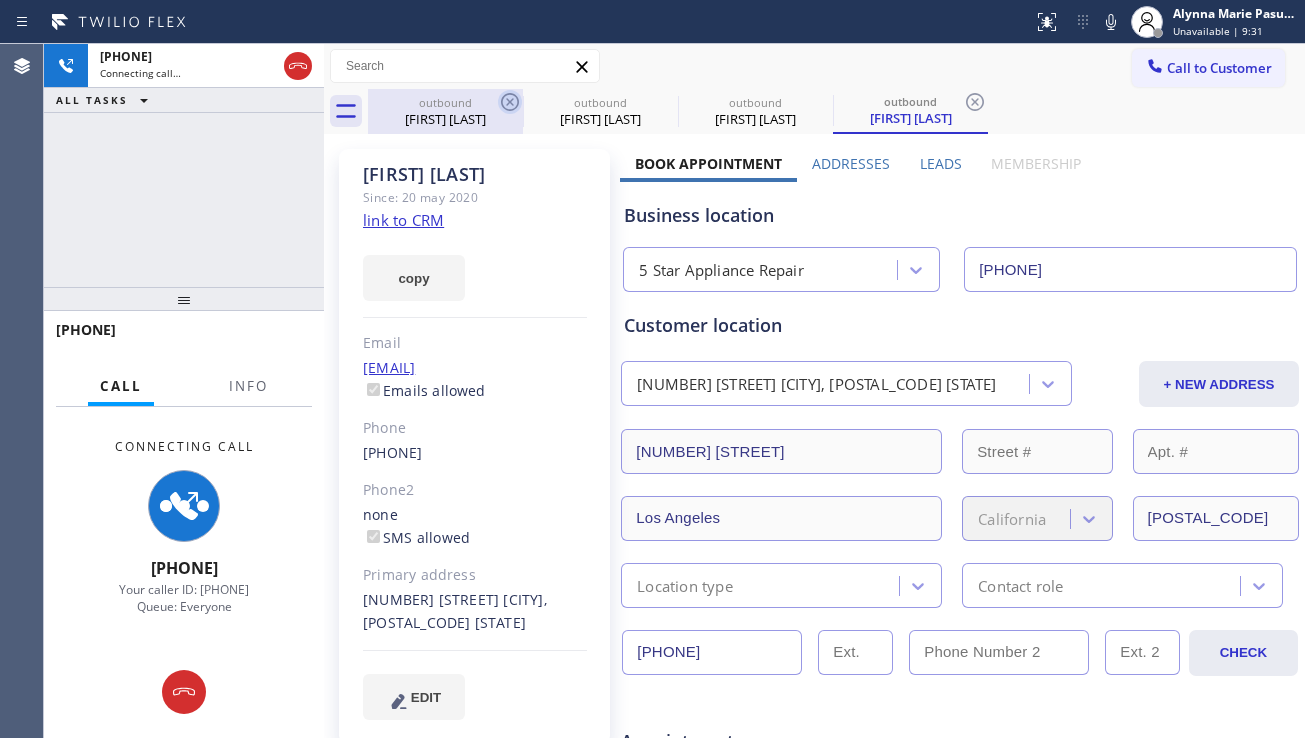 click 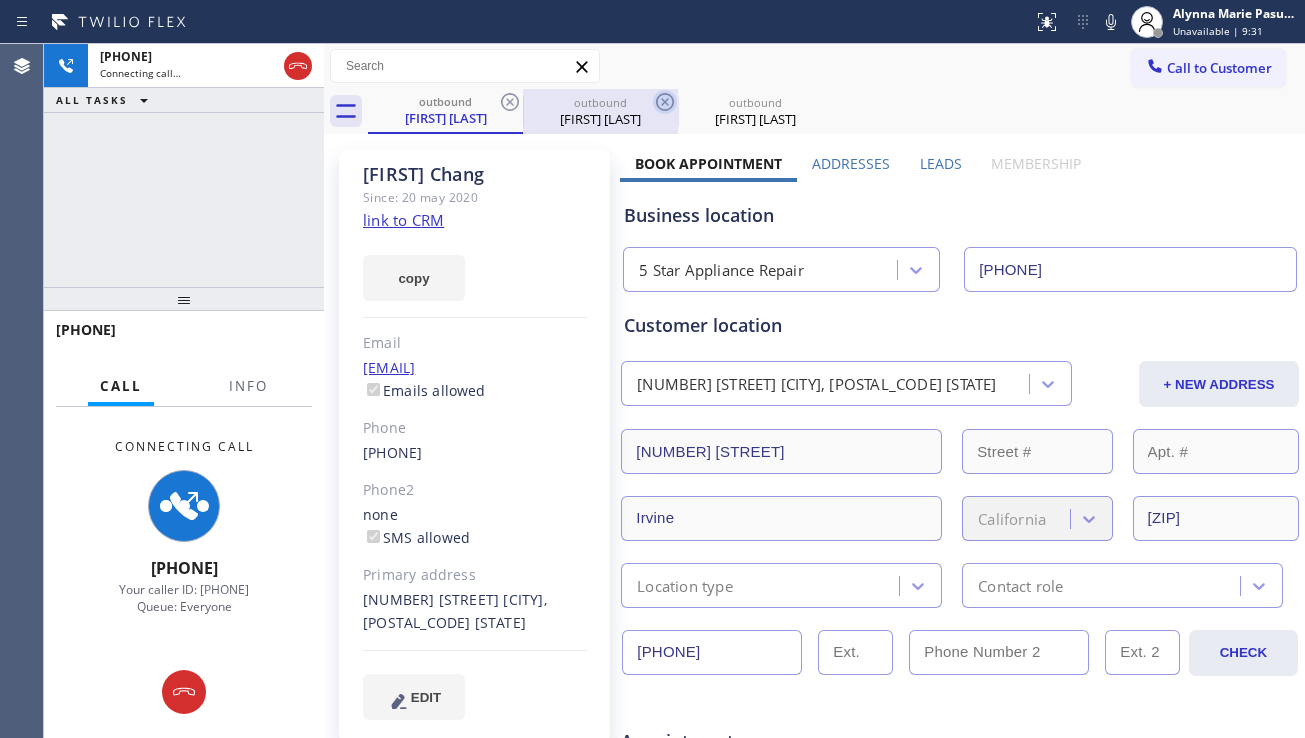 click 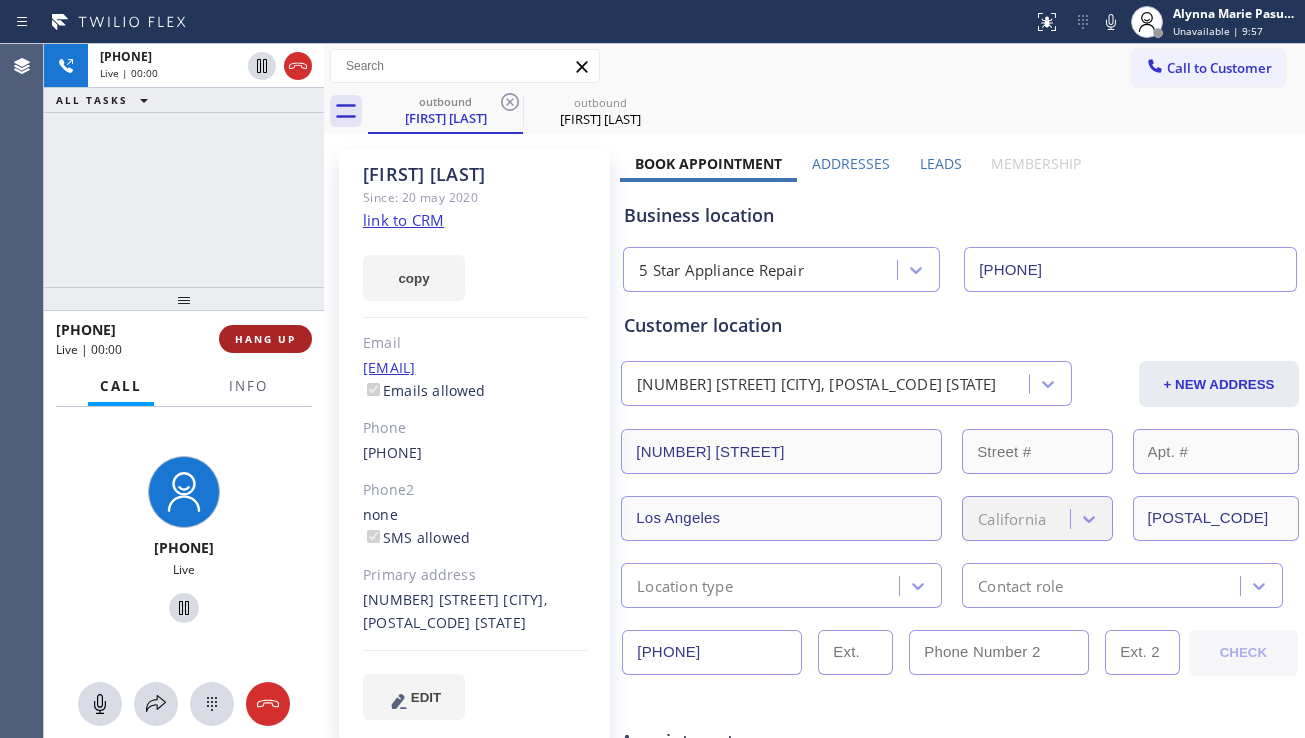 click on "HANG UP" at bounding box center [265, 339] 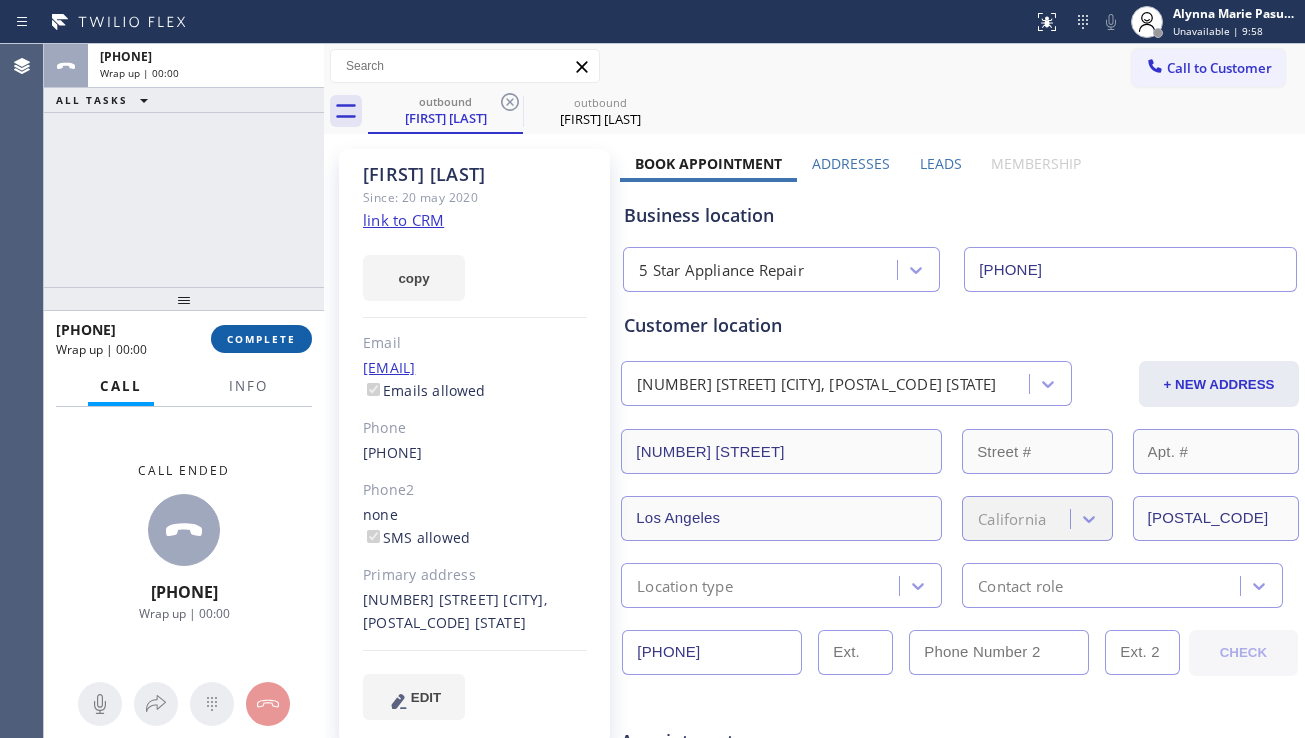 click on "COMPLETE" at bounding box center (261, 339) 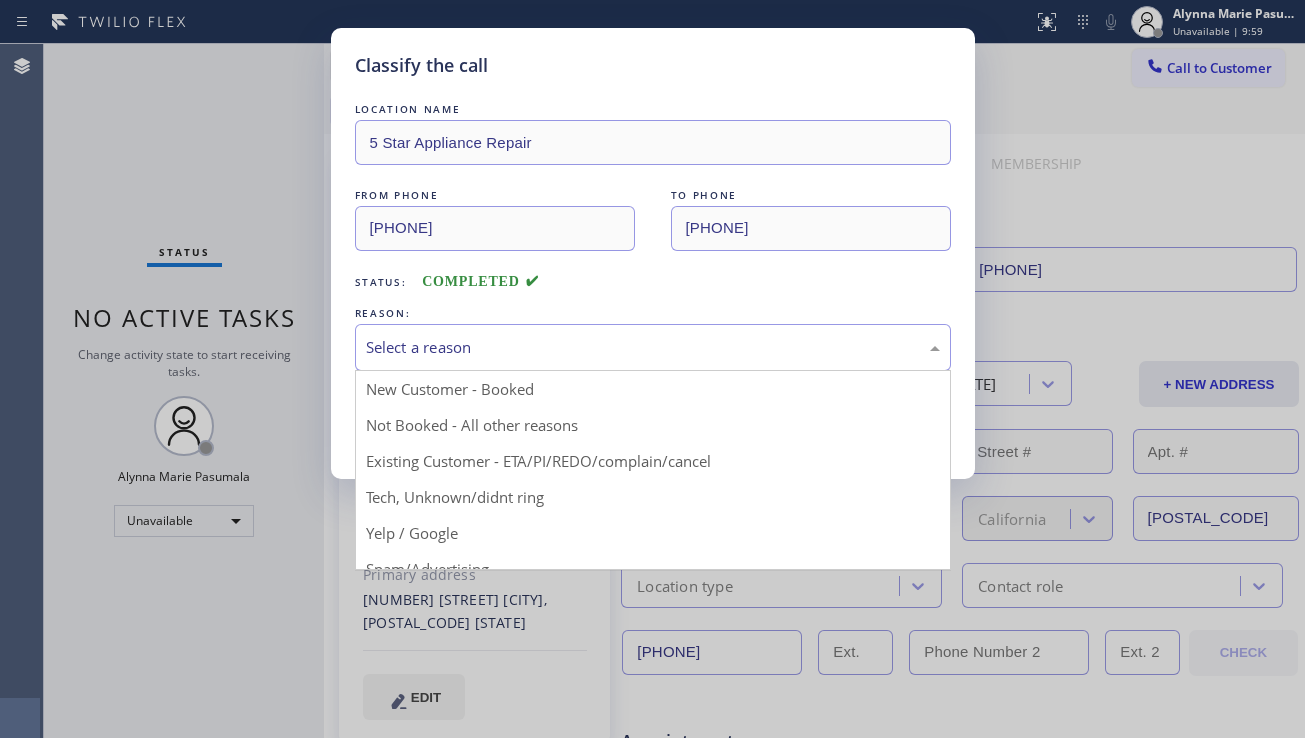 click on "Select a reason" at bounding box center (653, 347) 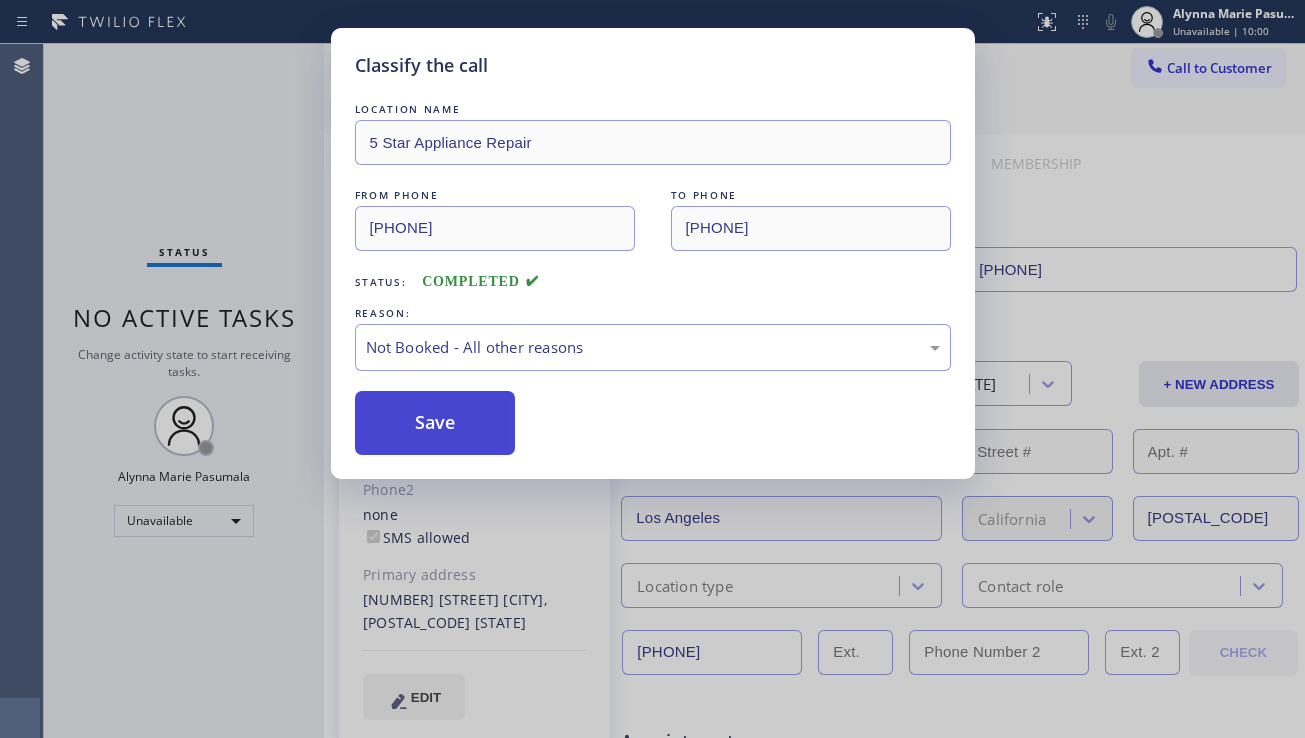 click on "Save" at bounding box center (435, 423) 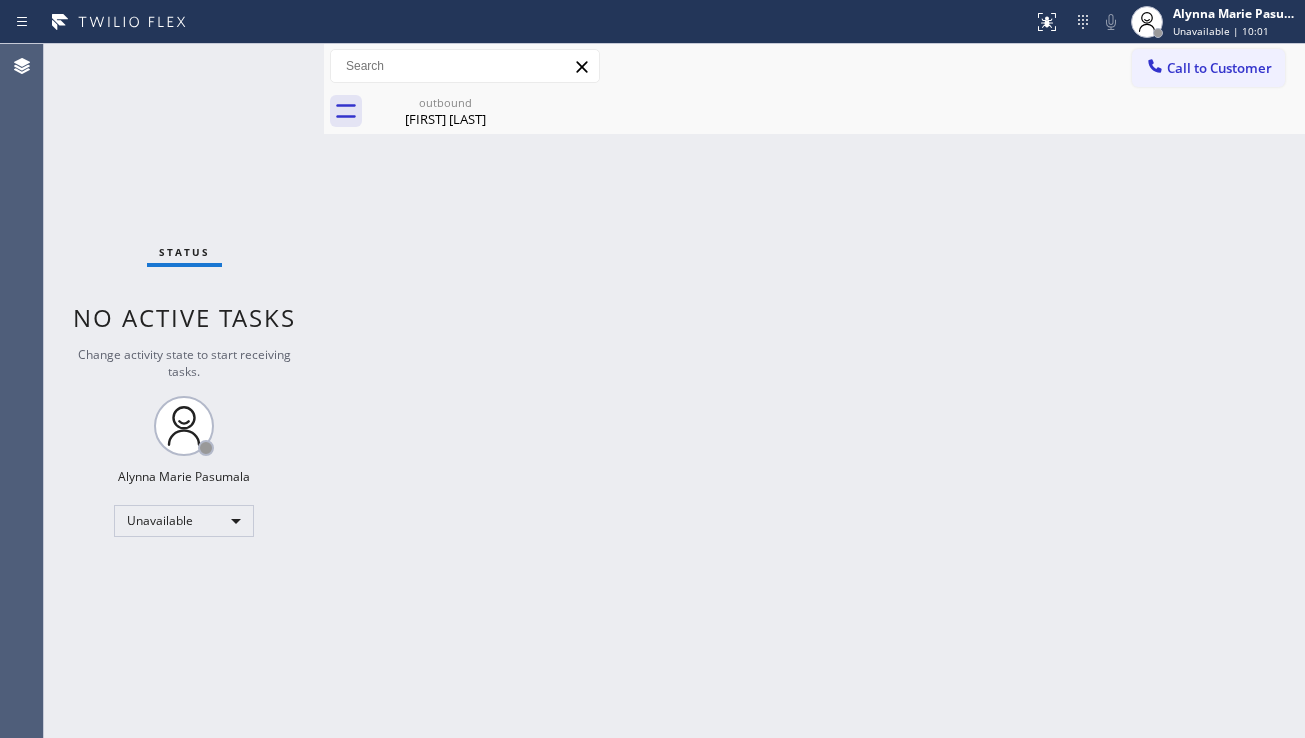 drag, startPoint x: 1200, startPoint y: 66, endPoint x: 1185, endPoint y: 91, distance: 29.15476 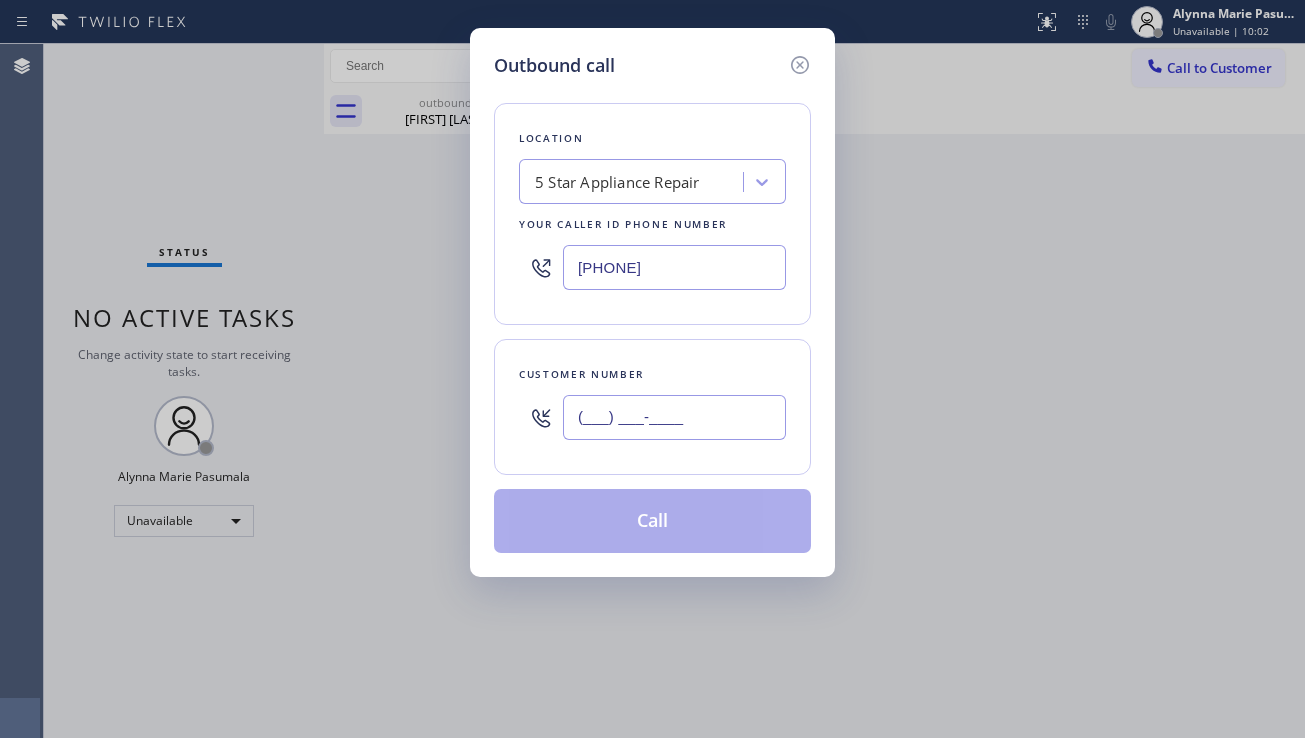 click on "(___) ___-____" at bounding box center [674, 417] 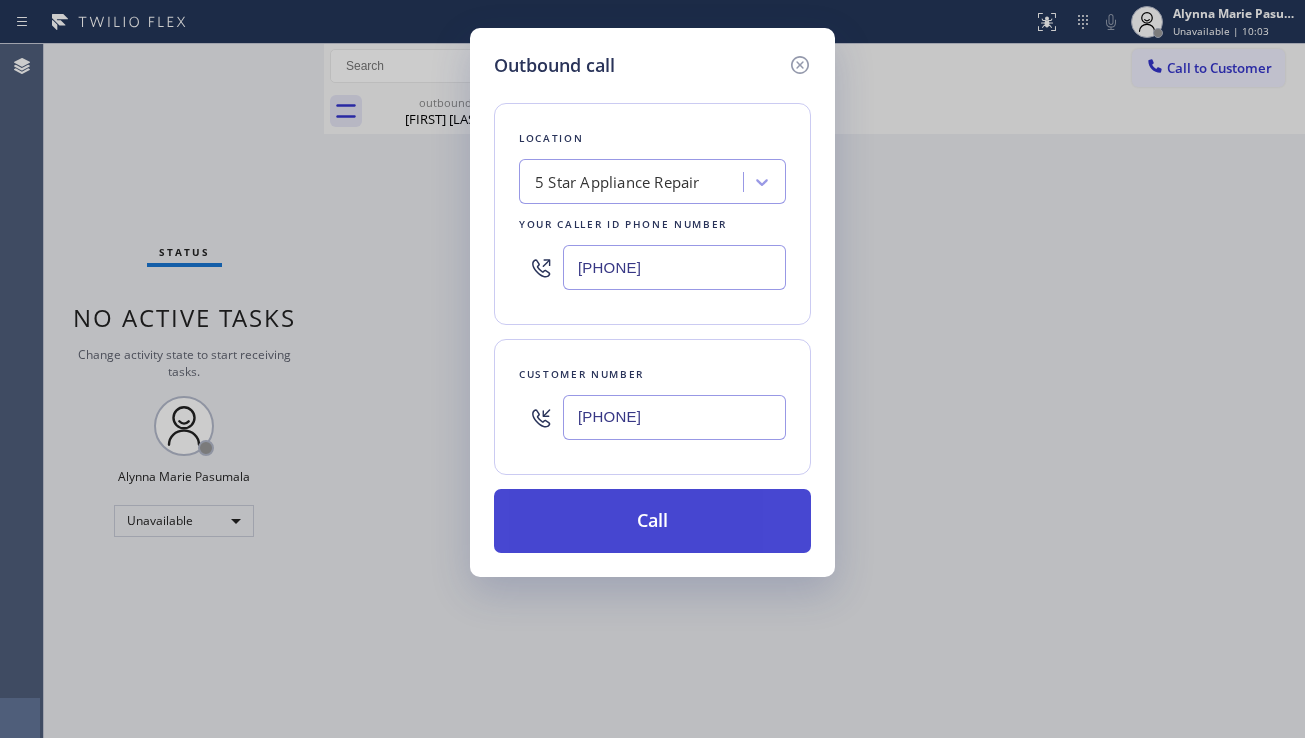 type on "[PHONE]" 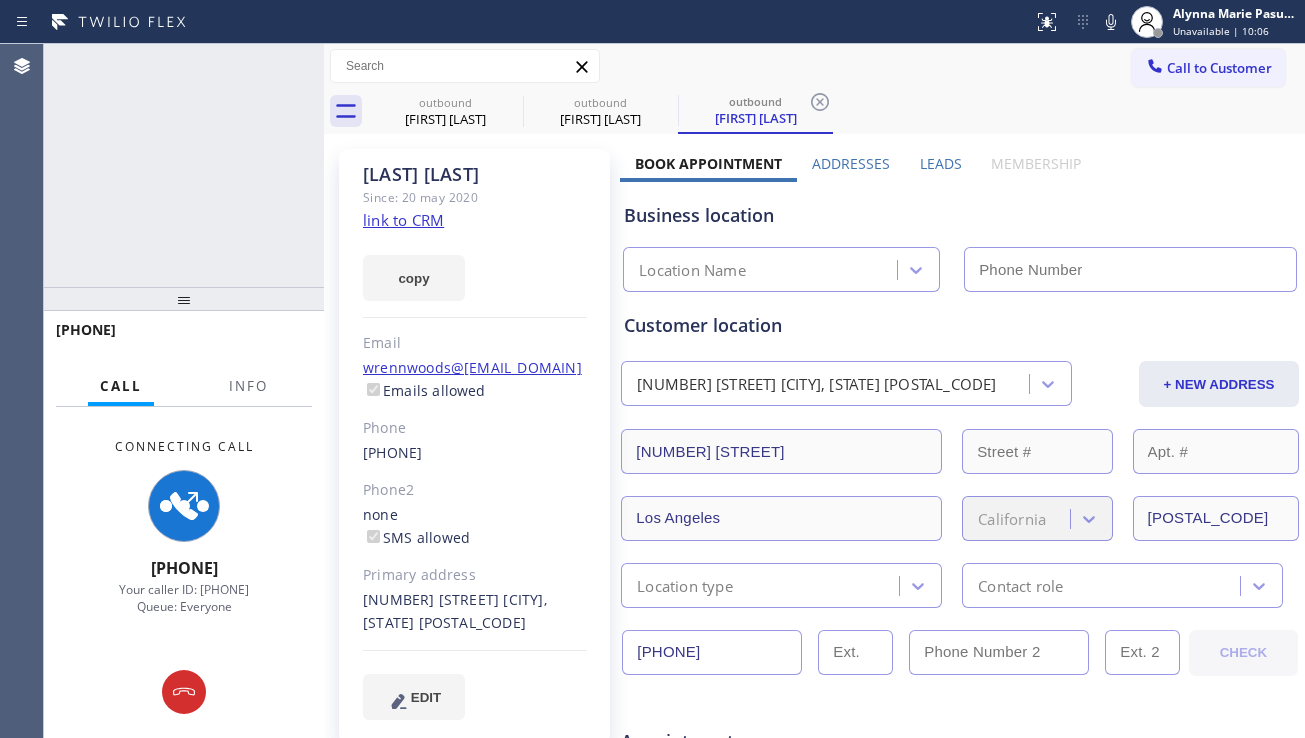 type on "[PHONE]" 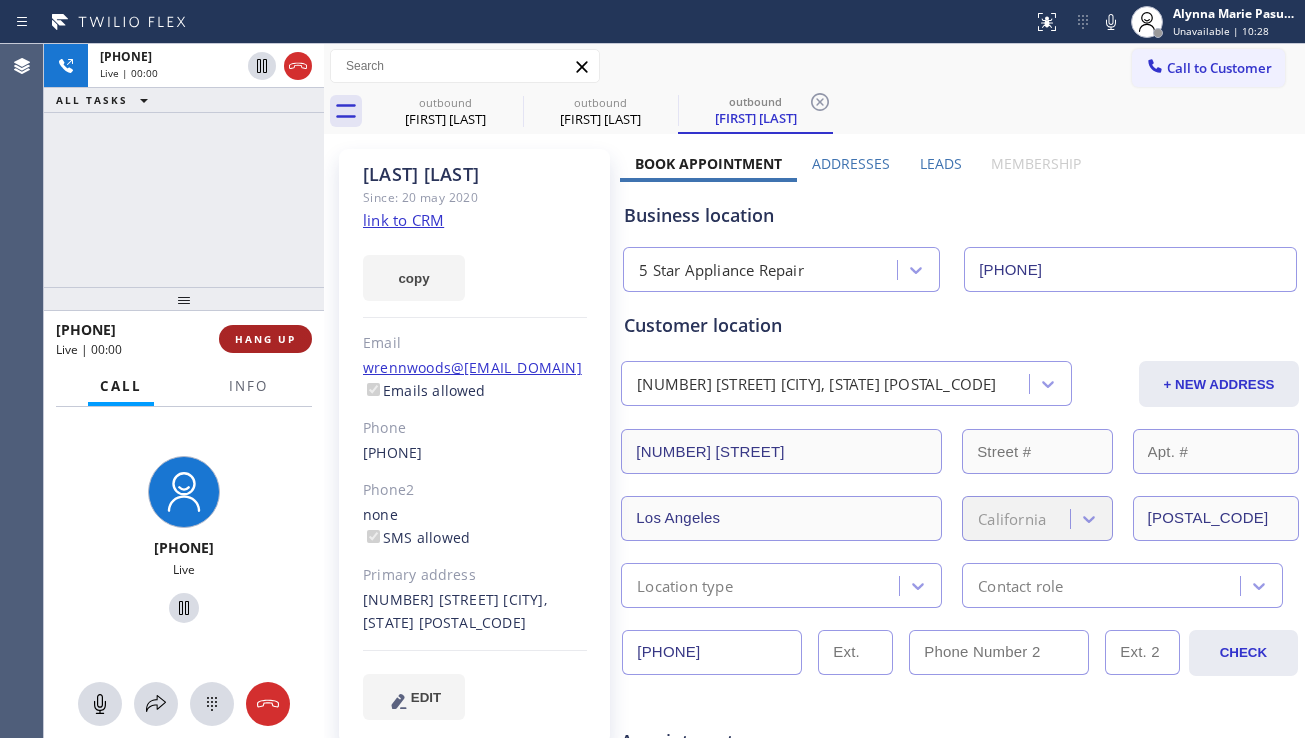 click on "HANG UP" at bounding box center (265, 339) 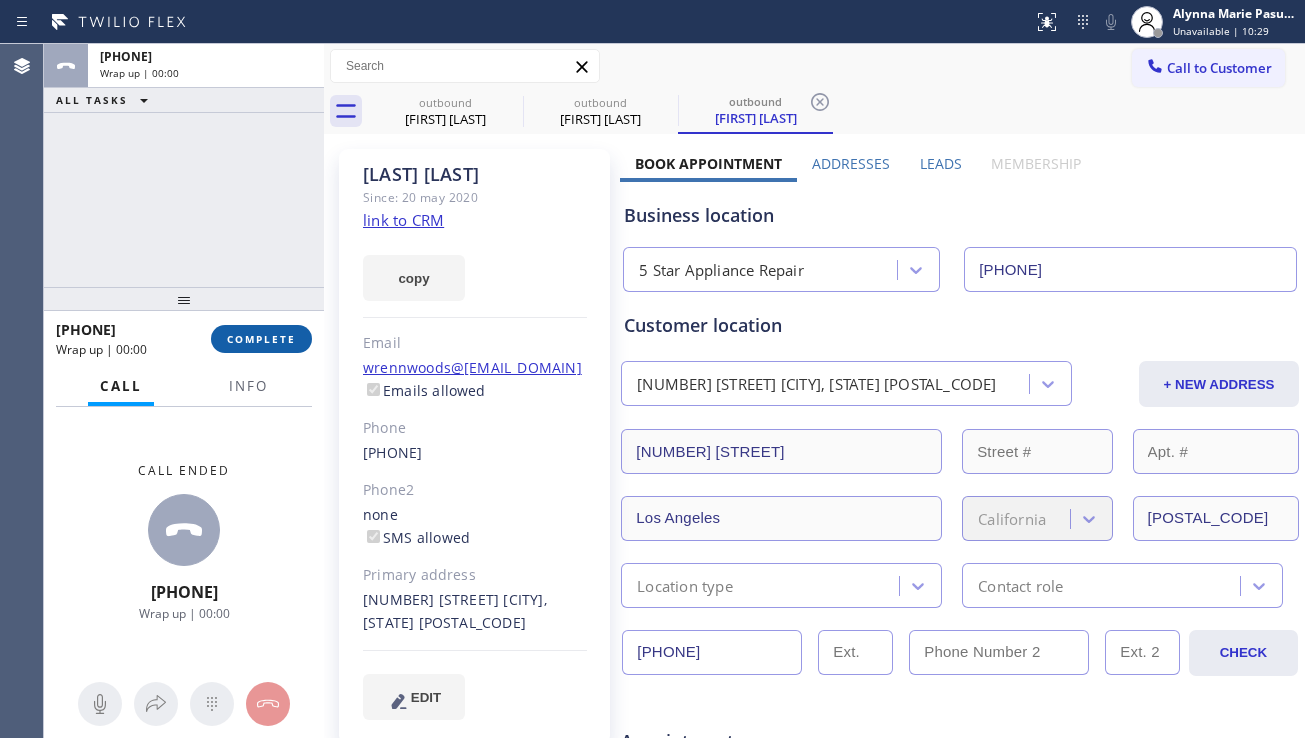 click on "COMPLETE" at bounding box center (261, 339) 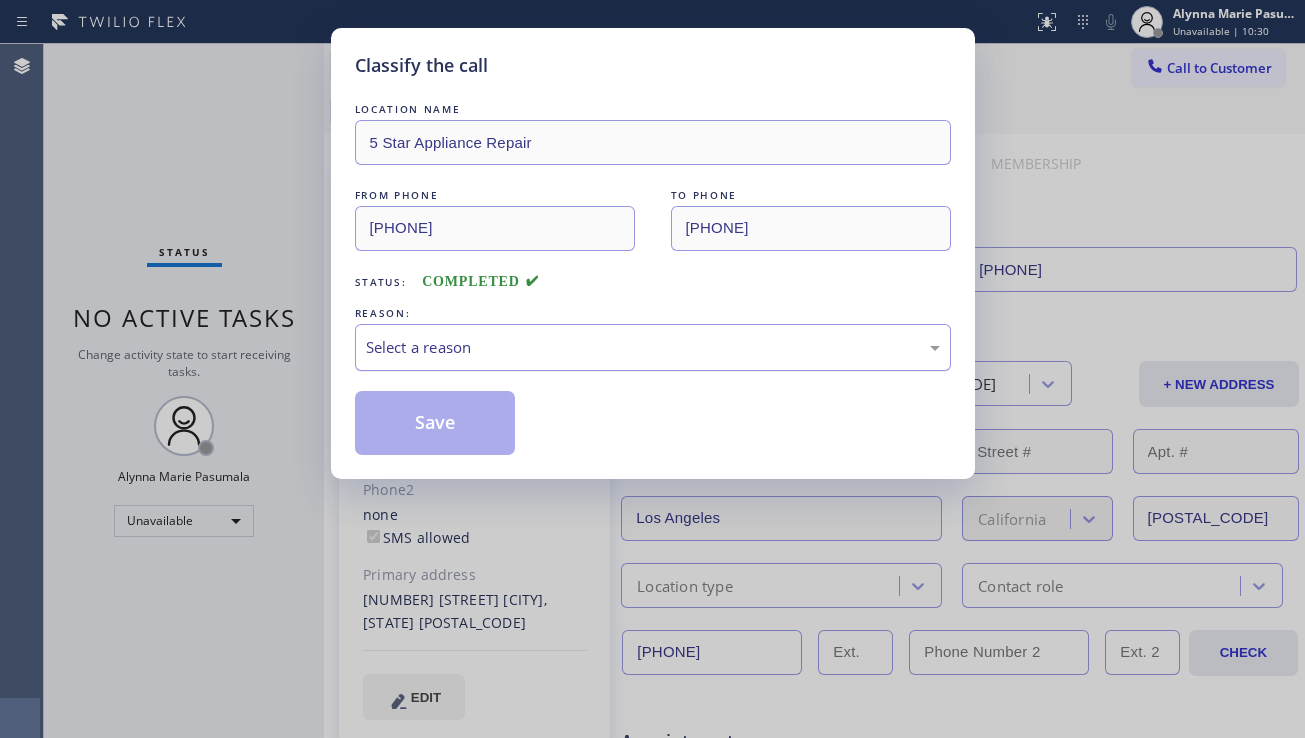 click on "Select a reason" at bounding box center (653, 347) 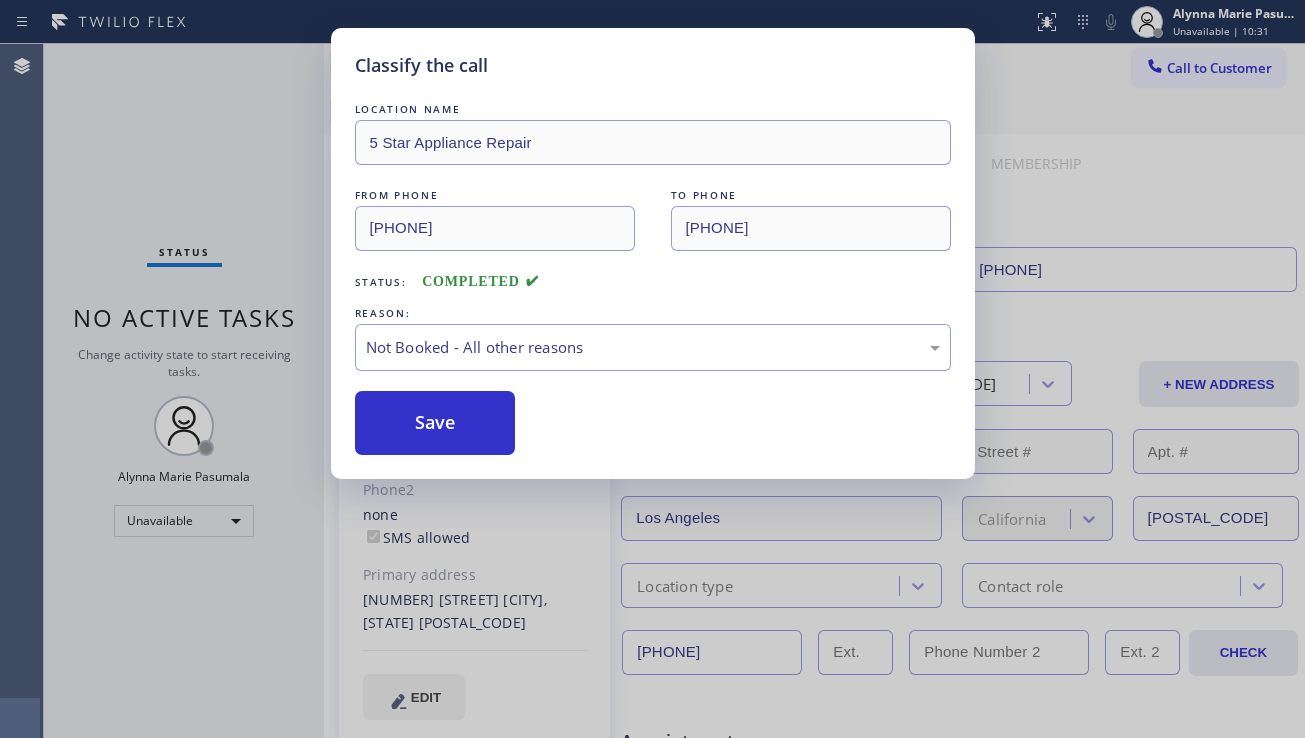 click on "Save" at bounding box center [435, 423] 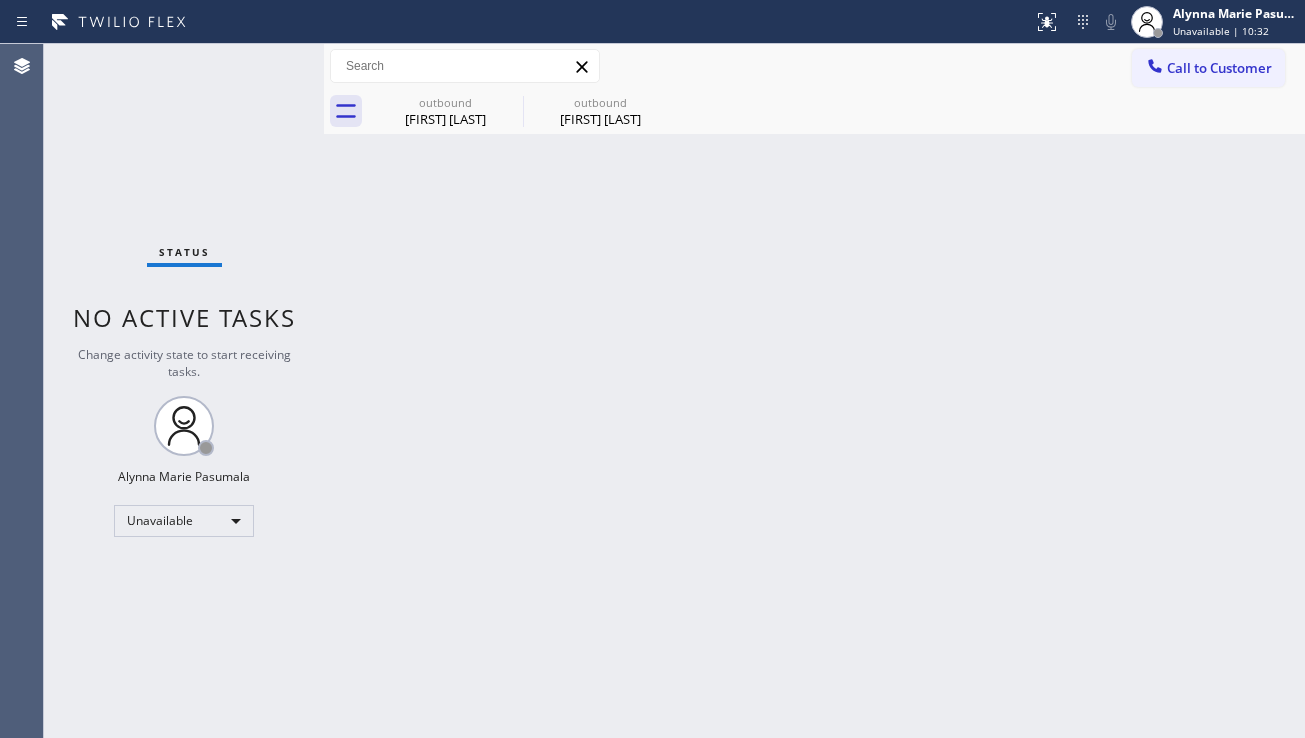 click 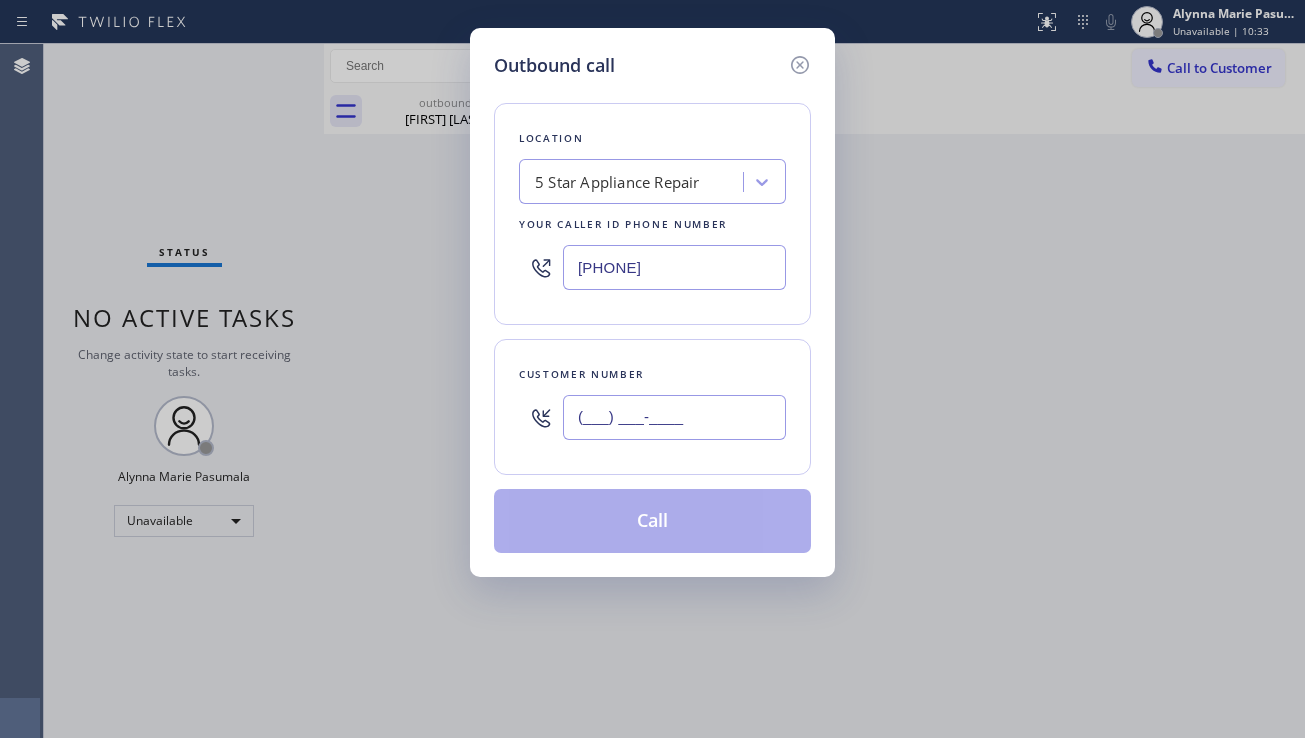 click on "(___) ___-____" at bounding box center [674, 417] 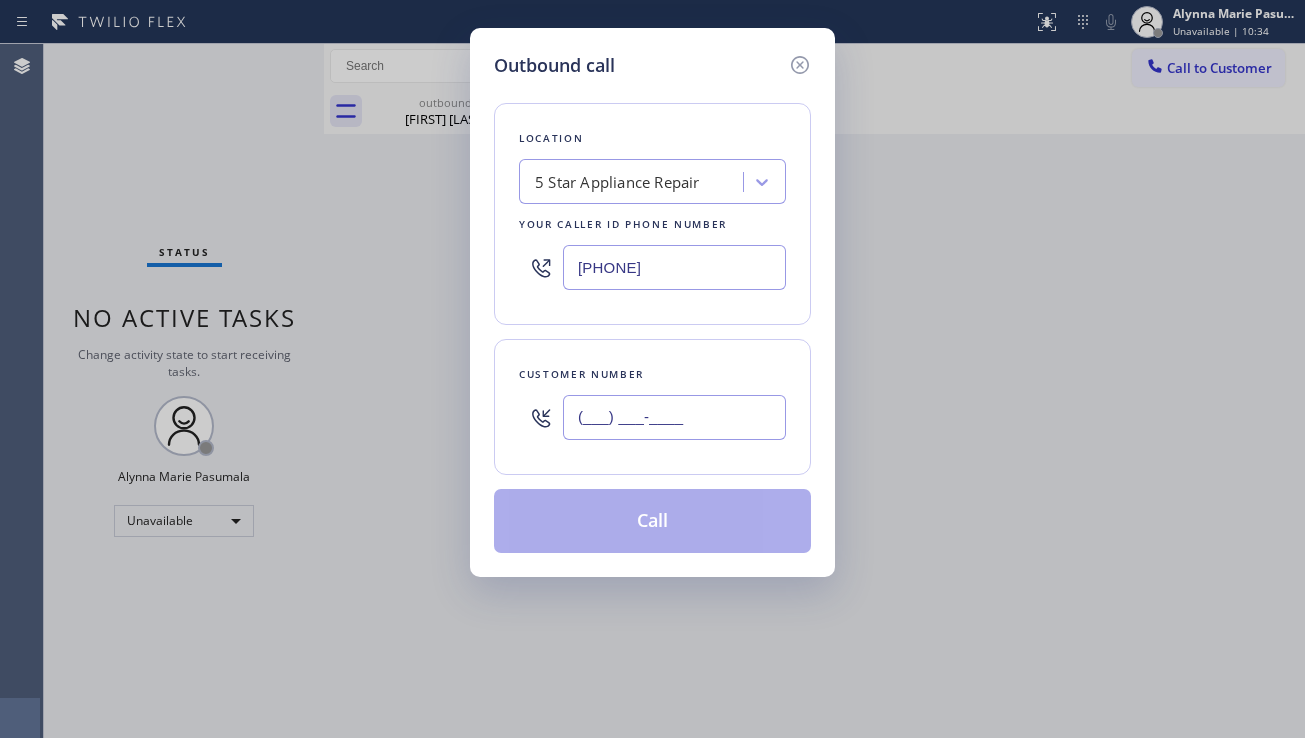 click on "(___) ___-____" at bounding box center [674, 417] 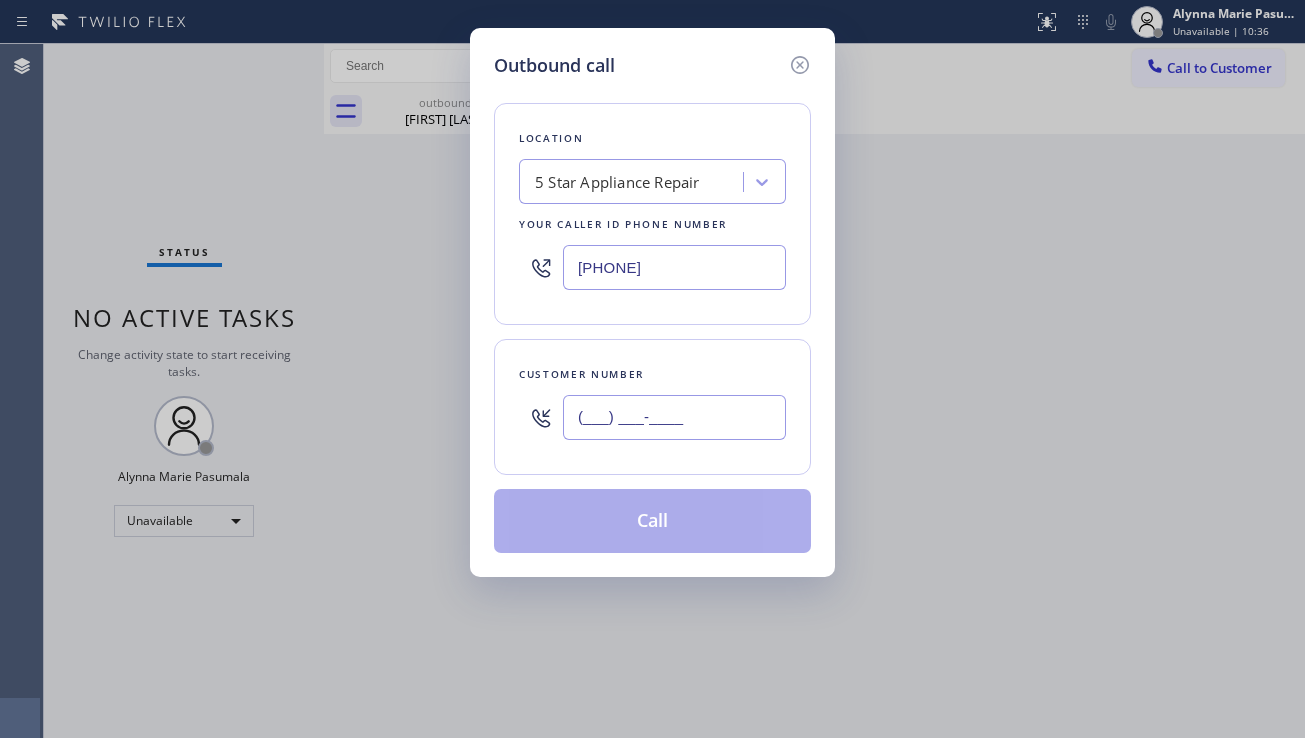 click on "(___) ___-____" at bounding box center [674, 417] 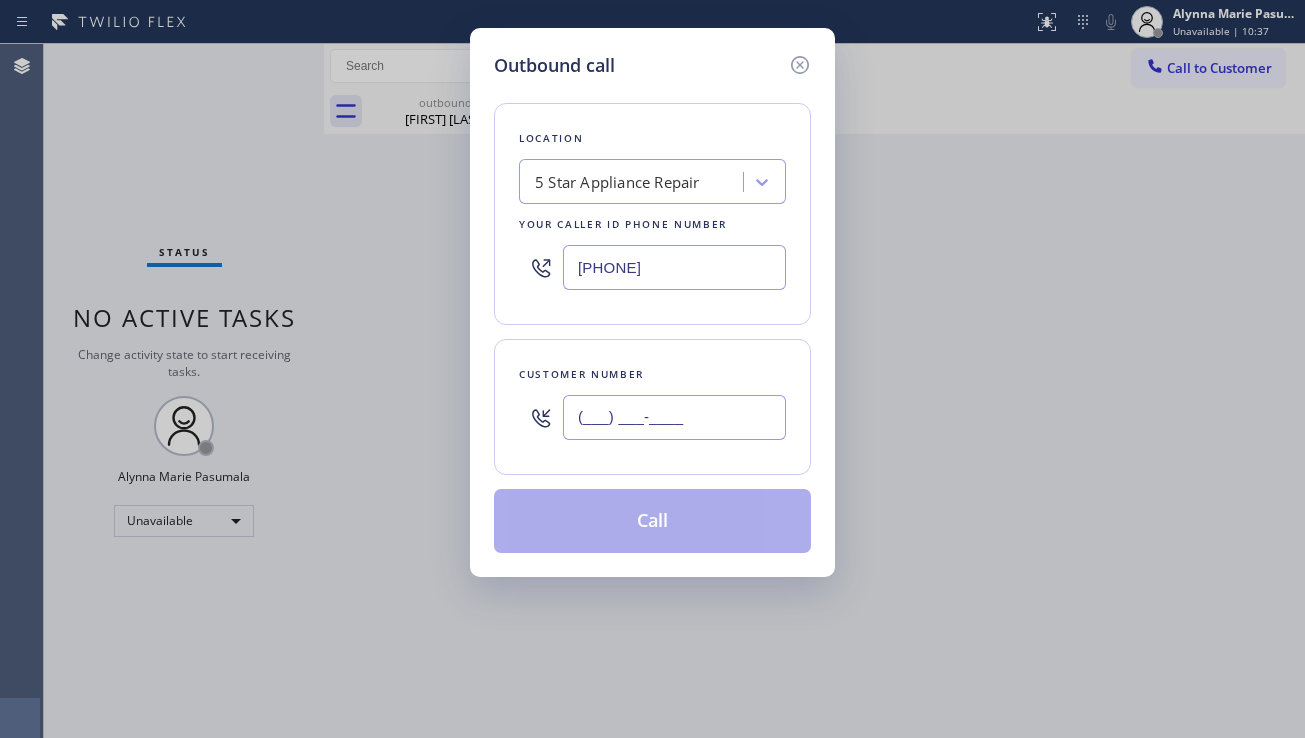 paste on "[PHONE]" 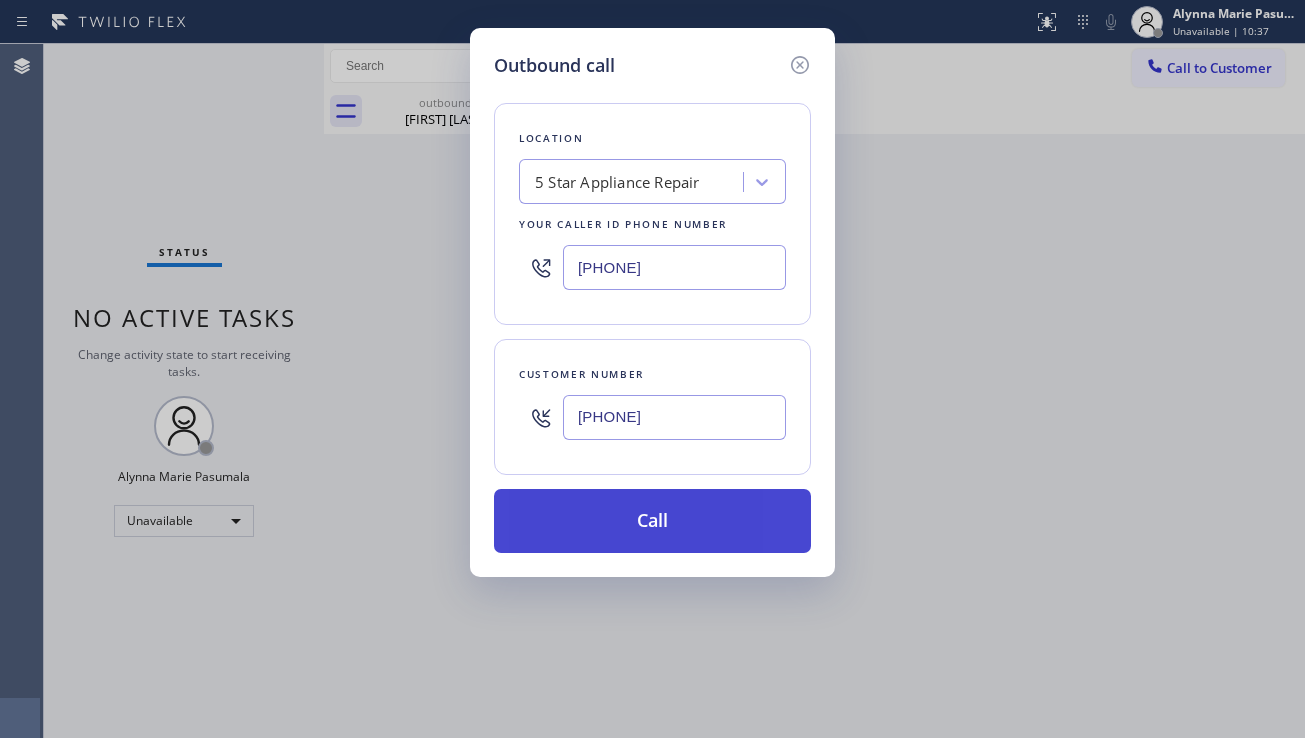 type on "[PHONE]" 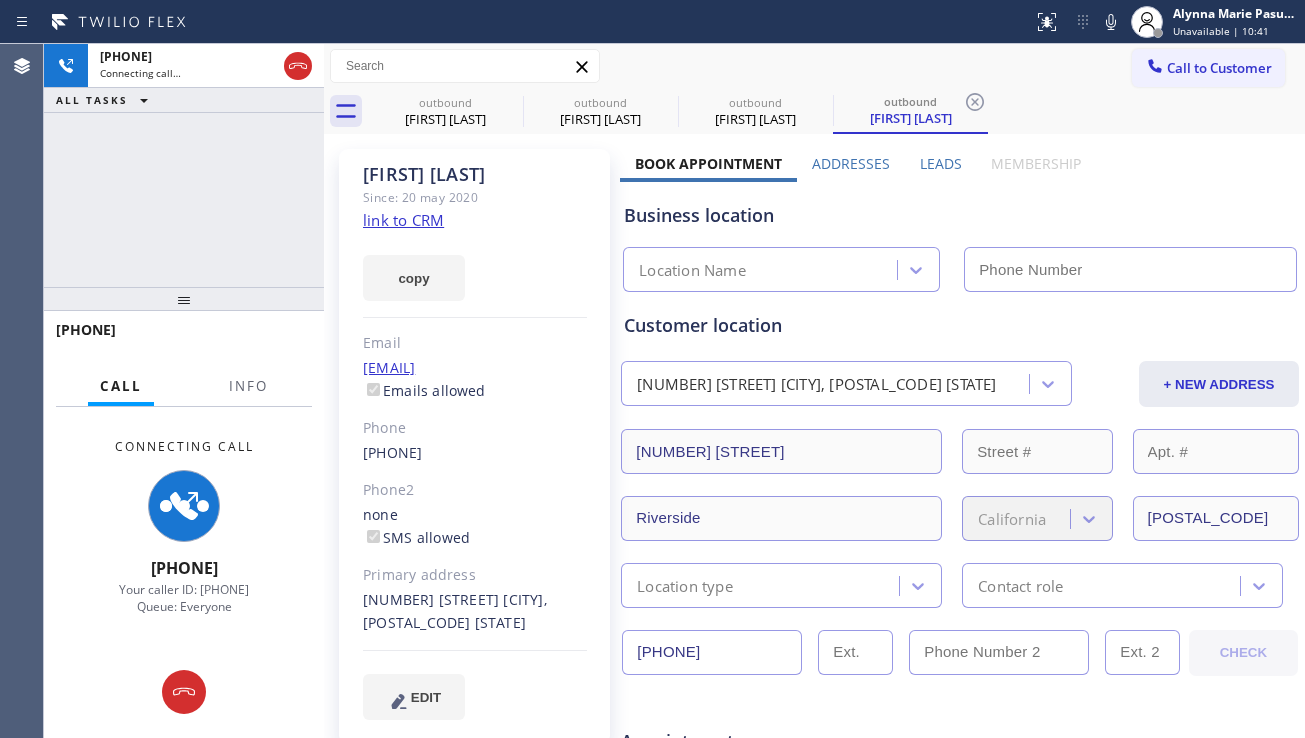 type on "[PHONE]" 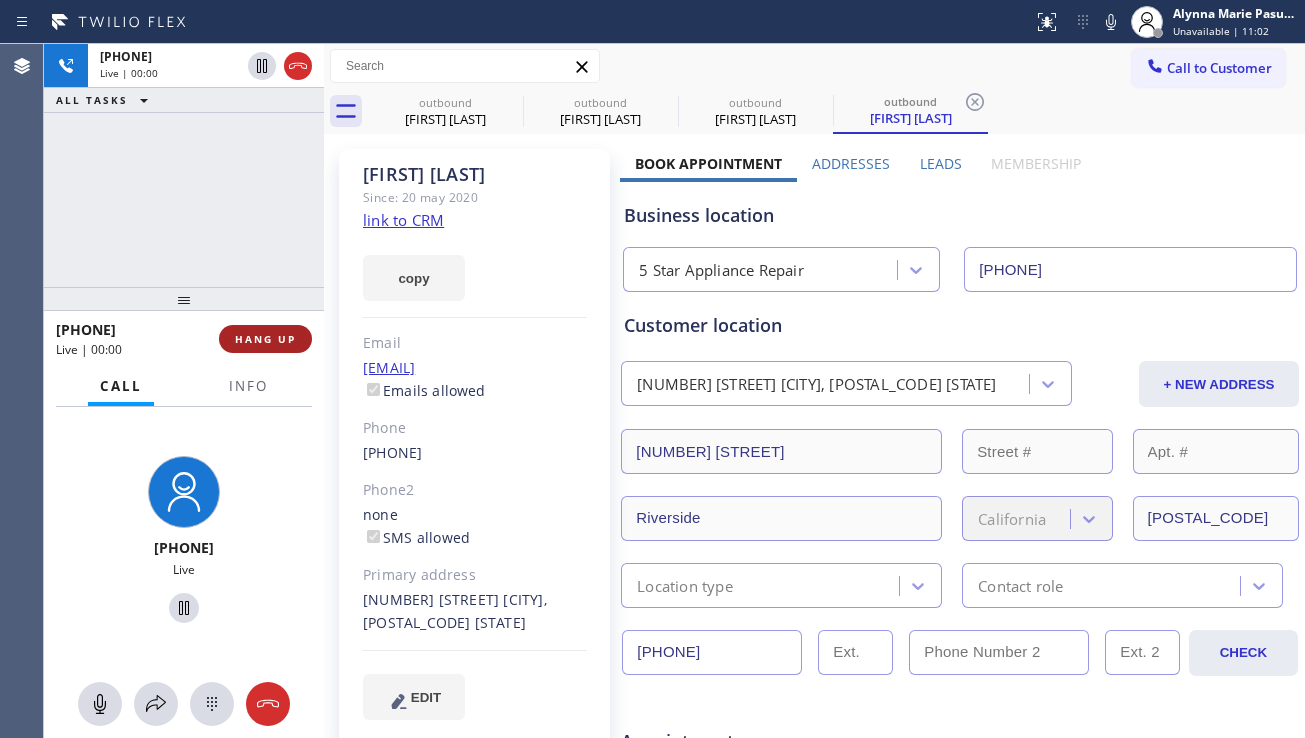 click on "HANG UP" at bounding box center [265, 339] 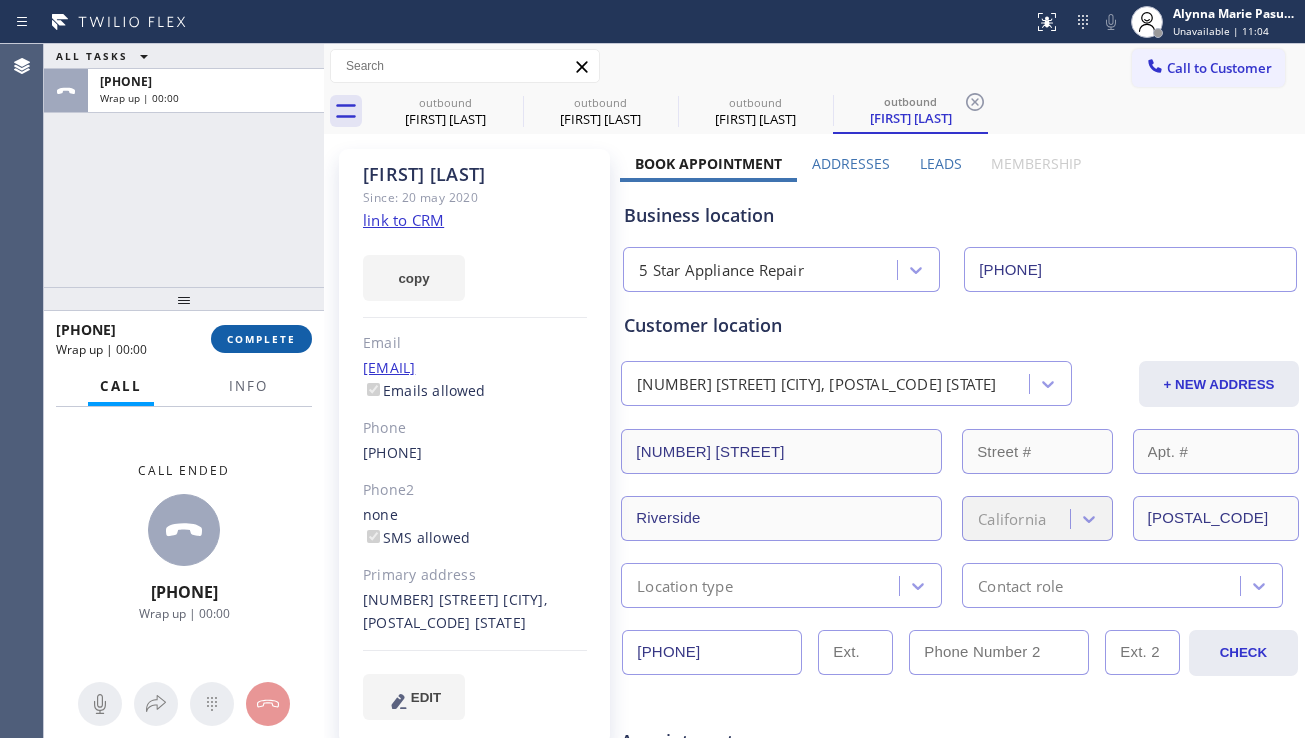 click on "COMPLETE" at bounding box center (261, 339) 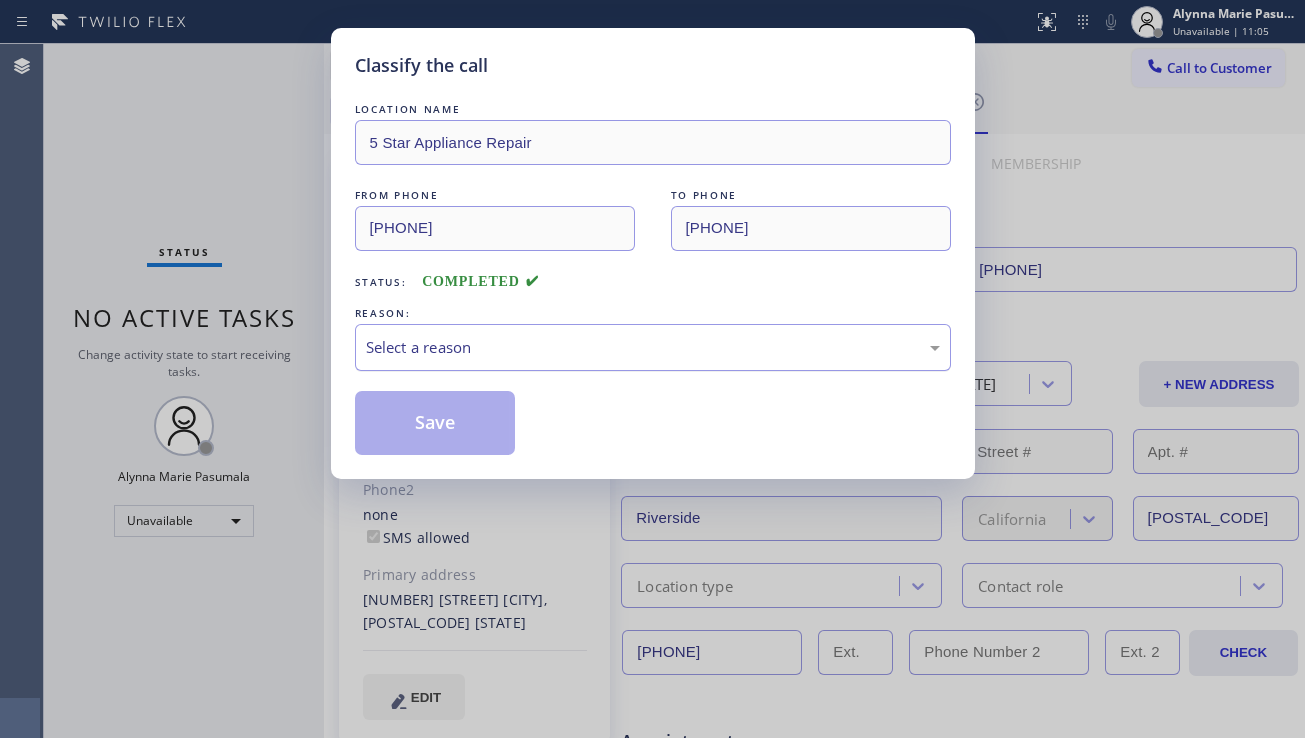 click on "Select a reason" at bounding box center [653, 347] 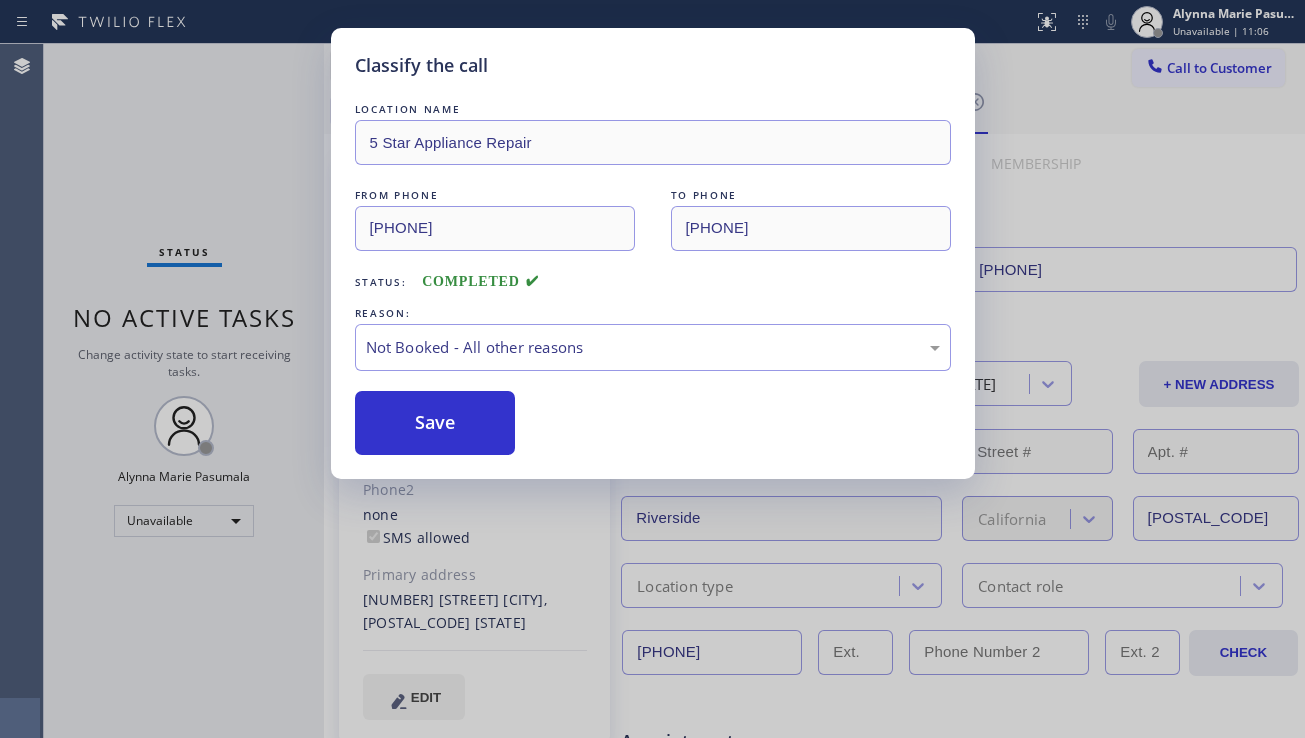 click on "Save" at bounding box center (435, 423) 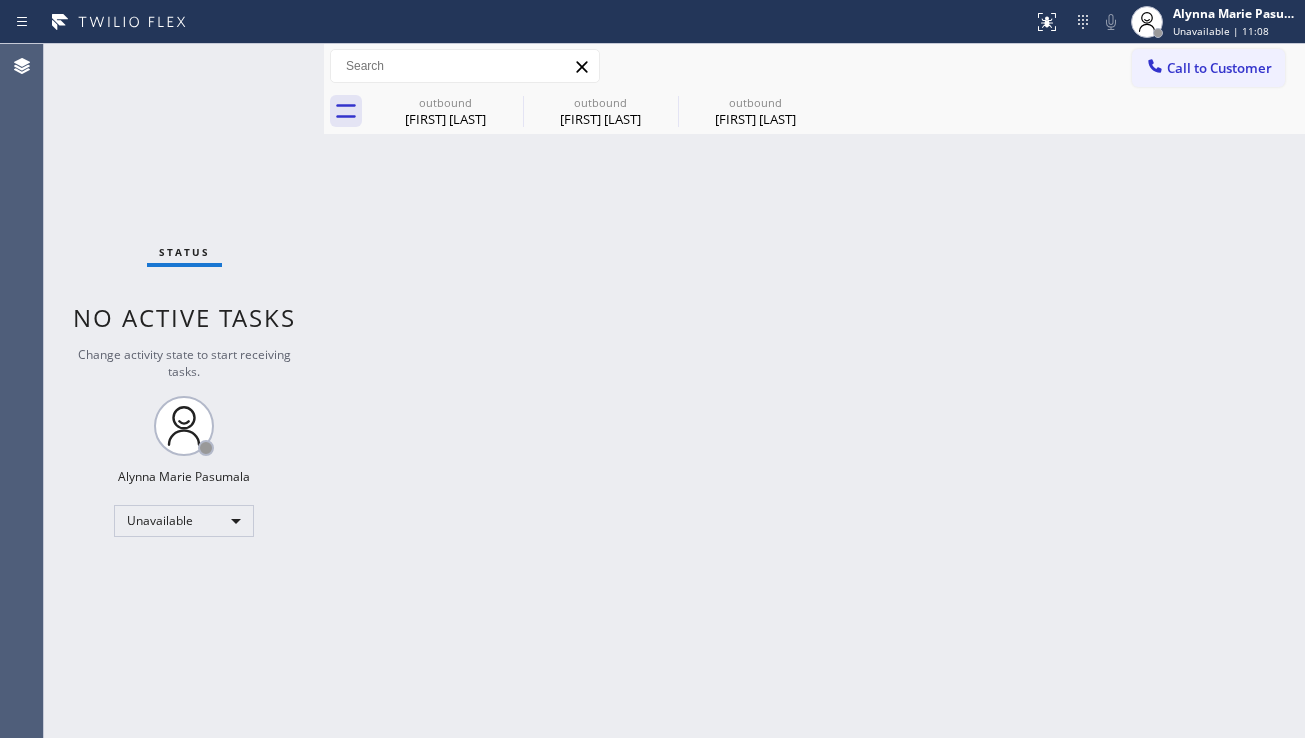 click on "Call to Customer" at bounding box center [1219, 68] 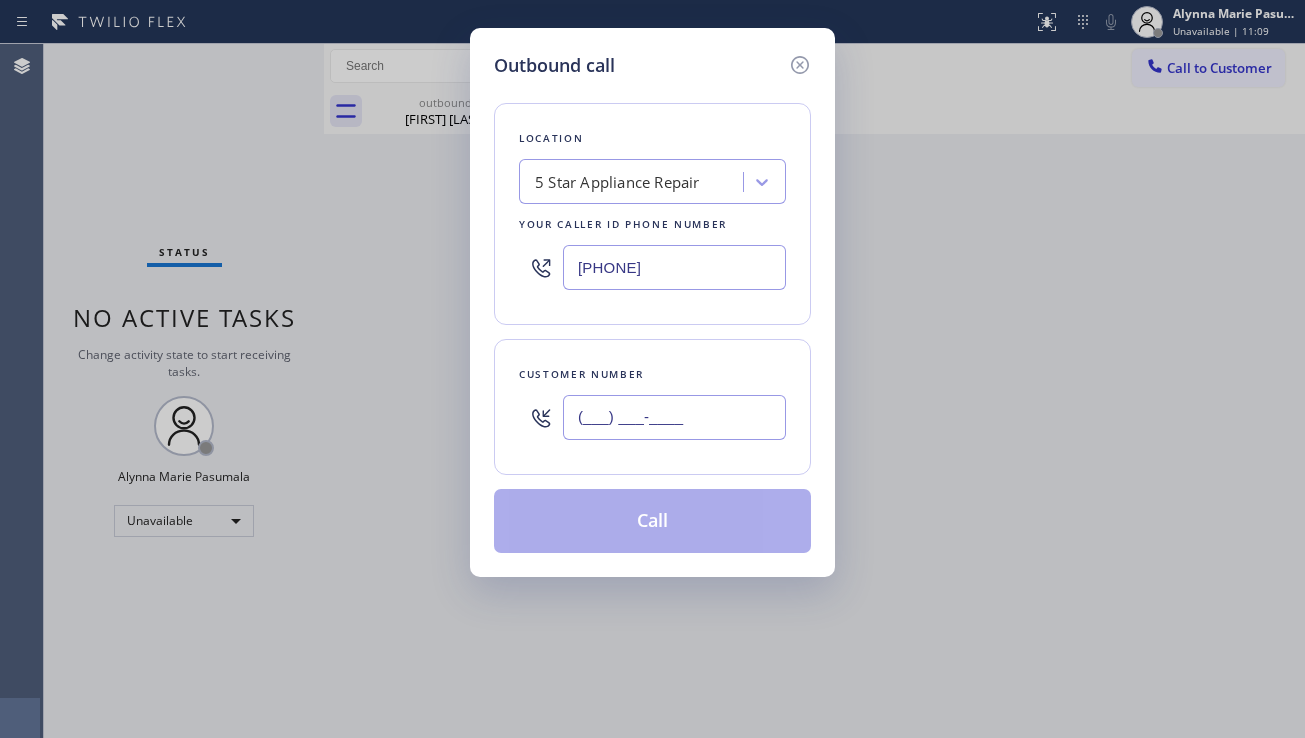 click on "(___) ___-____" at bounding box center (674, 417) 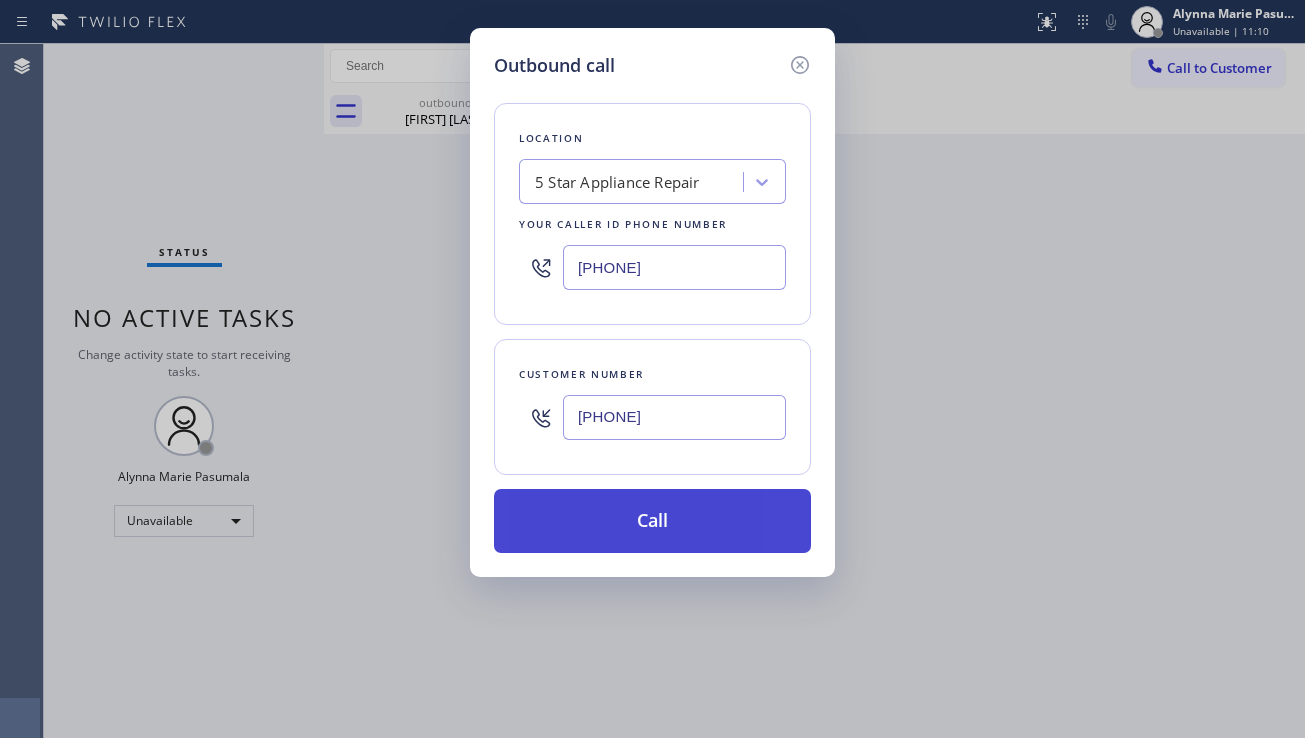 type on "[PHONE]" 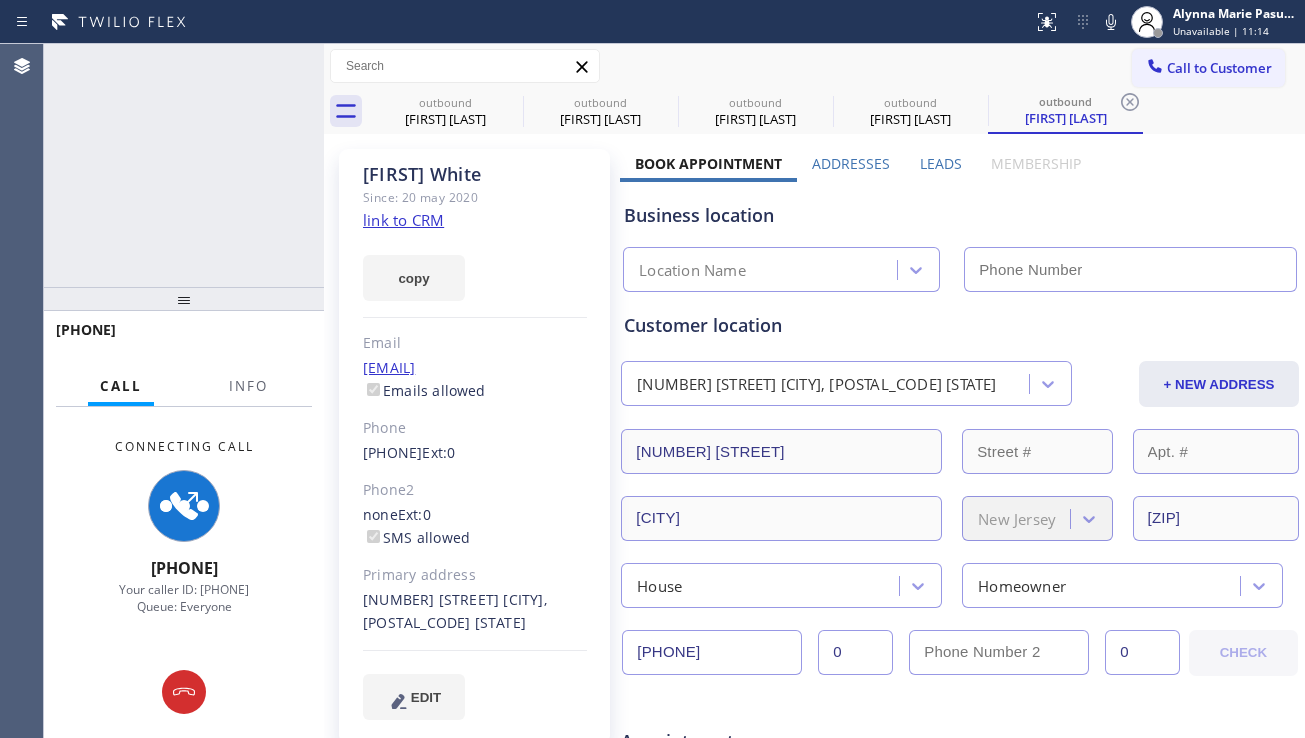 type on "[PHONE]" 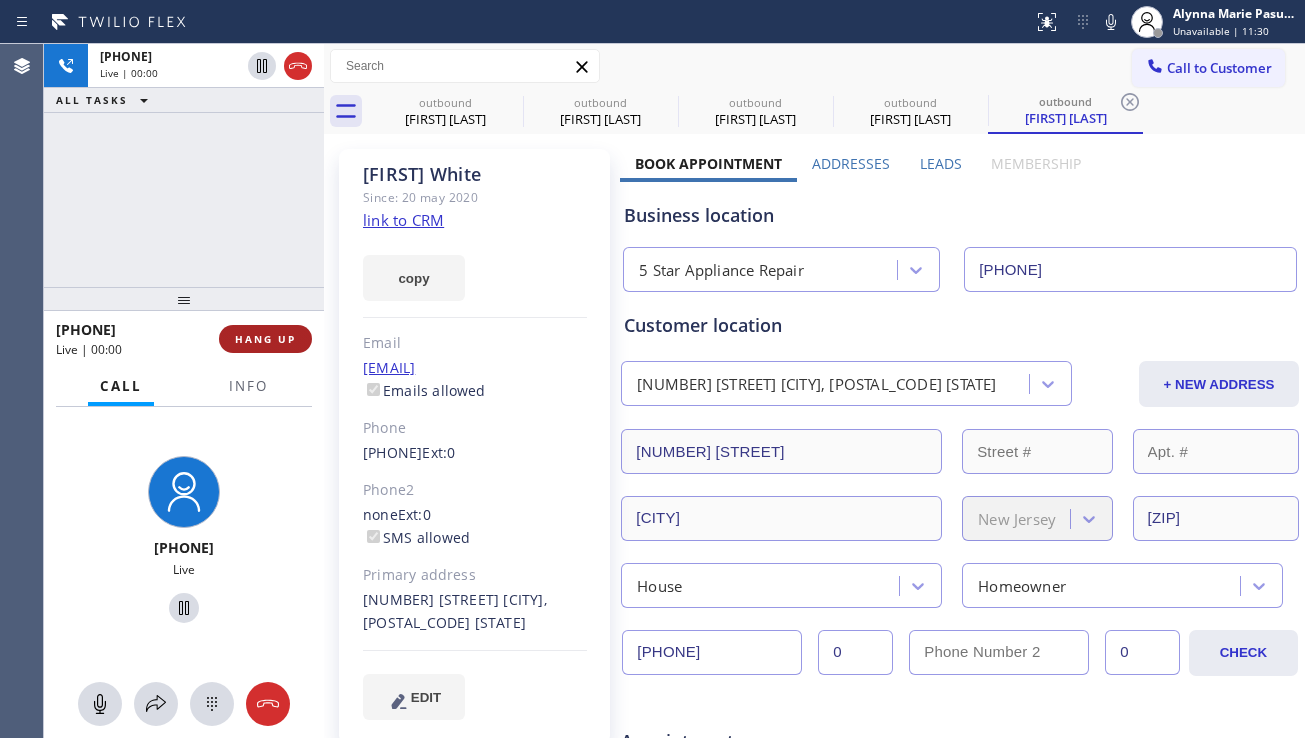 click on "HANG UP" at bounding box center (265, 339) 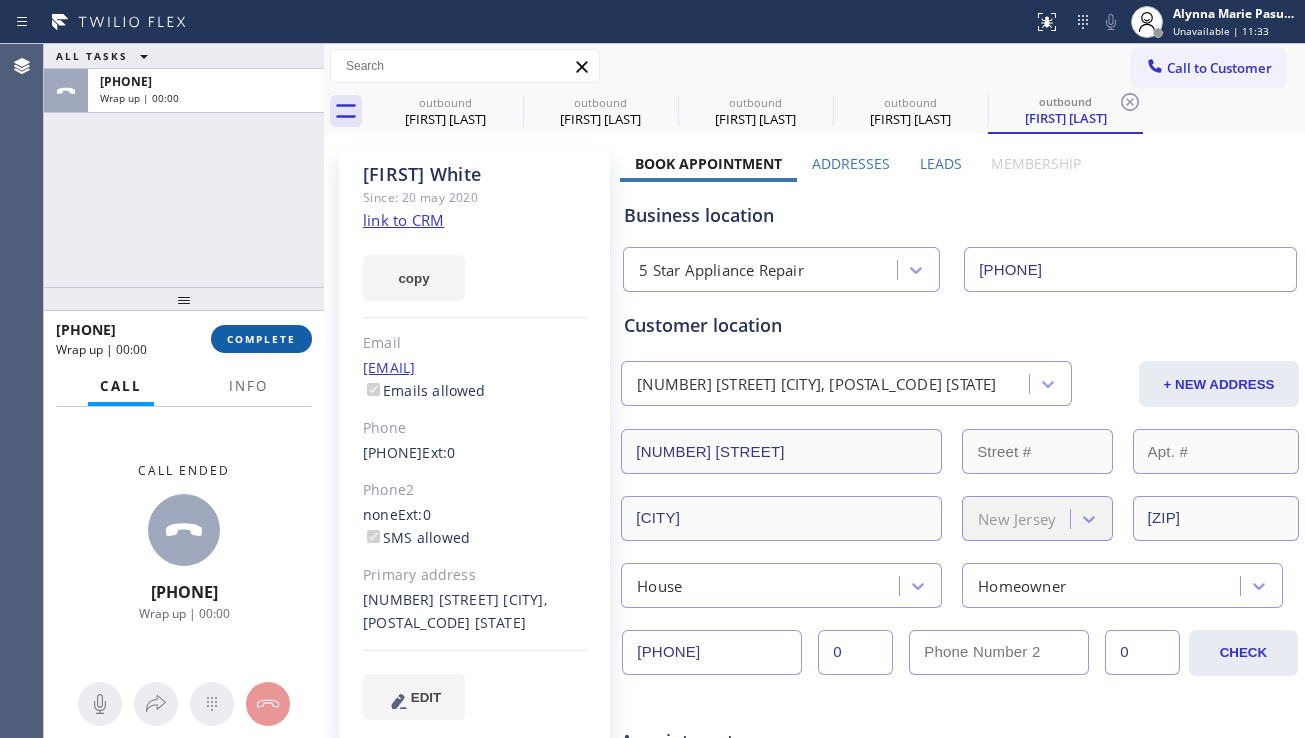 click on "COMPLETE" at bounding box center (261, 339) 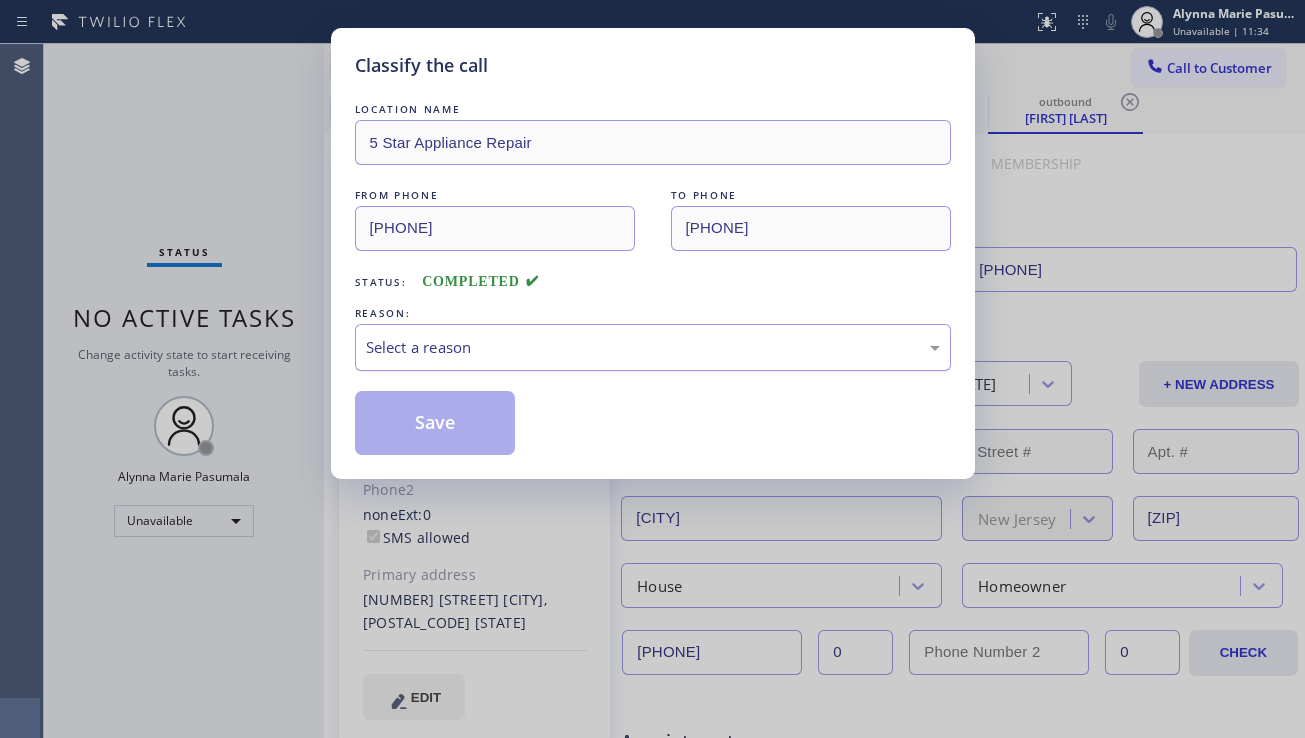 click on "Select a reason" at bounding box center (653, 347) 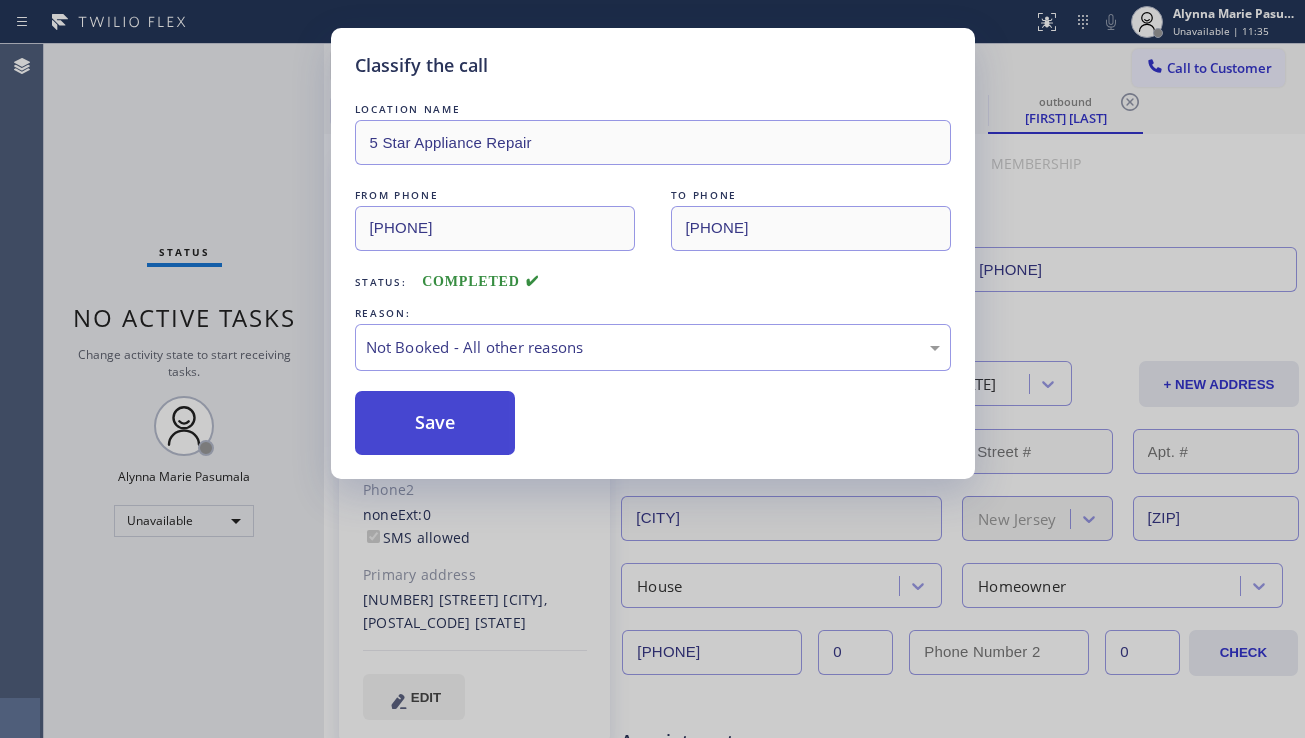 click on "Save" at bounding box center (435, 423) 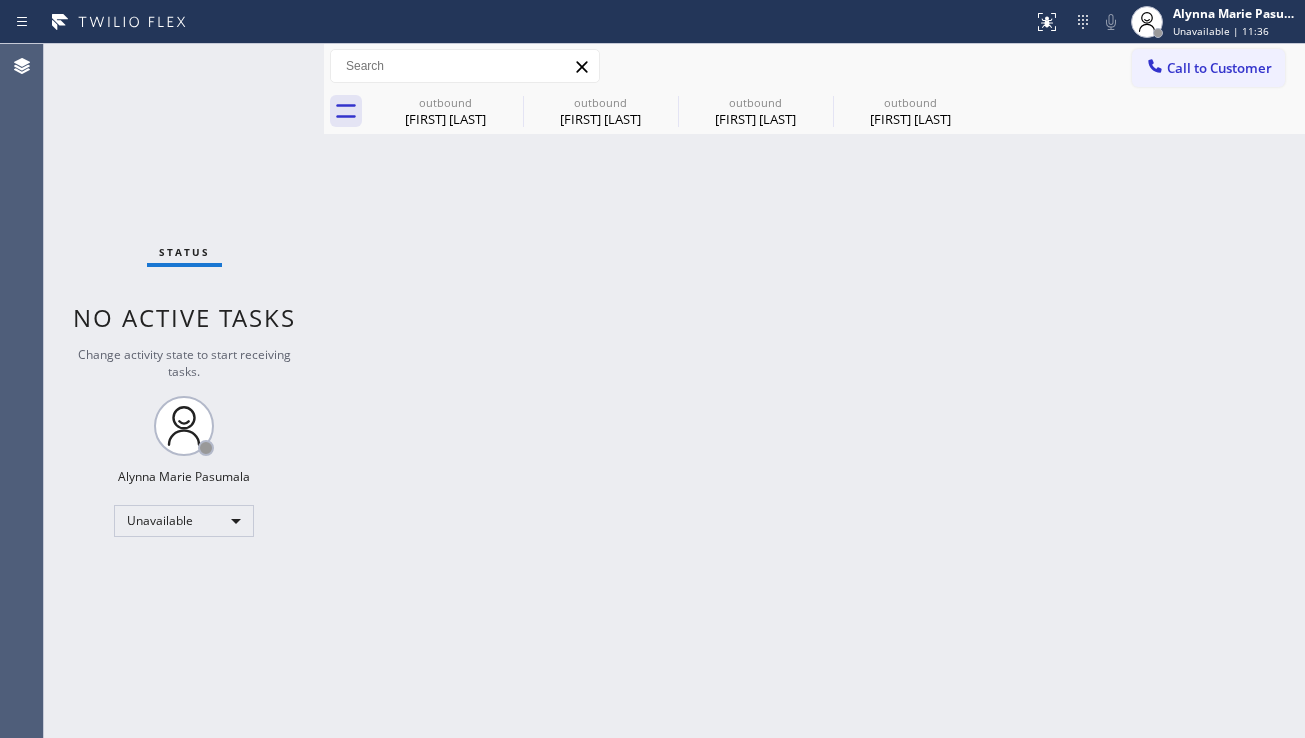 click on "Call to Customer" at bounding box center (1219, 68) 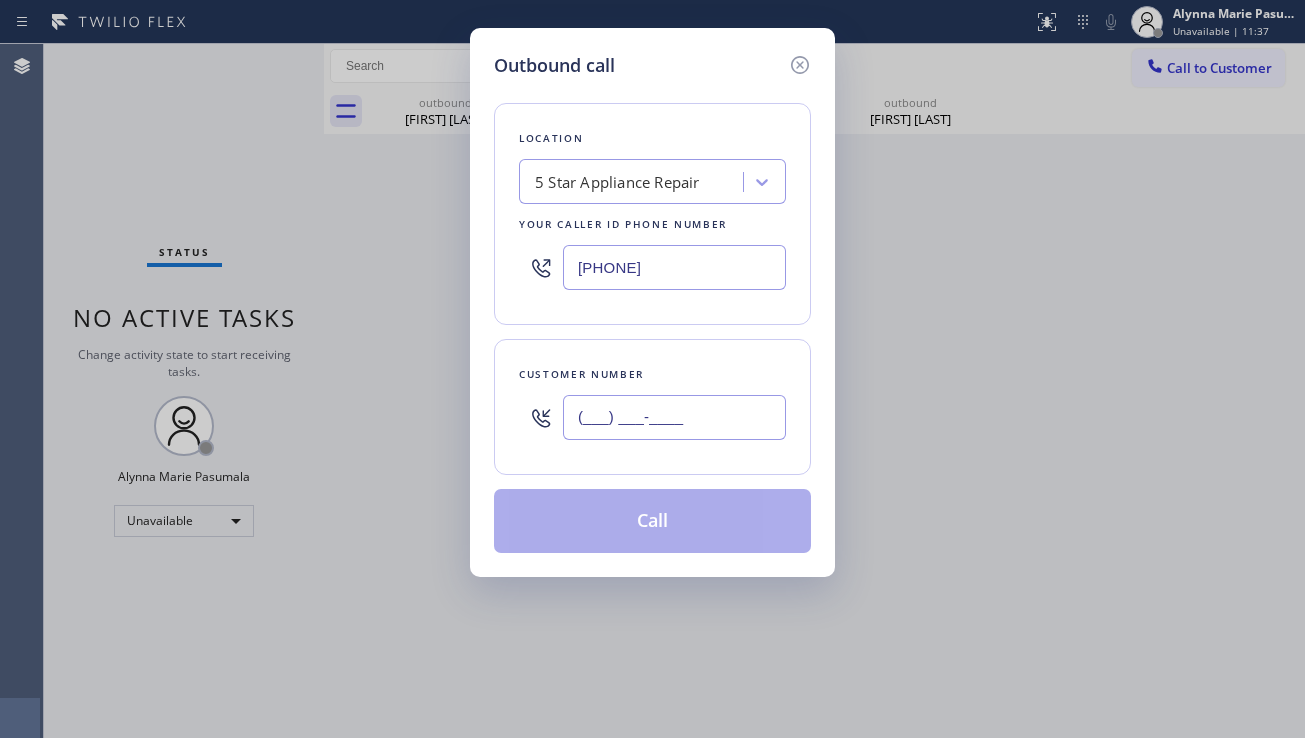click on "(___) ___-____" at bounding box center [674, 417] 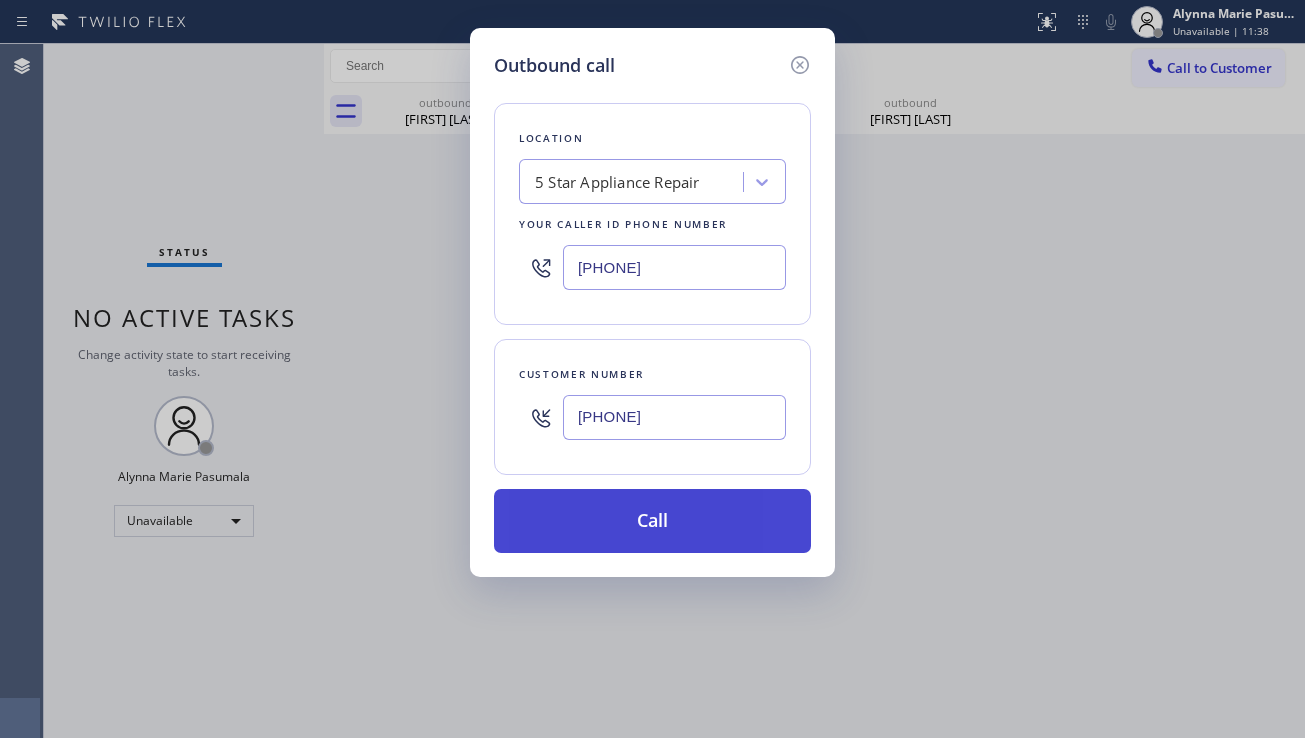 type on "[PHONE]" 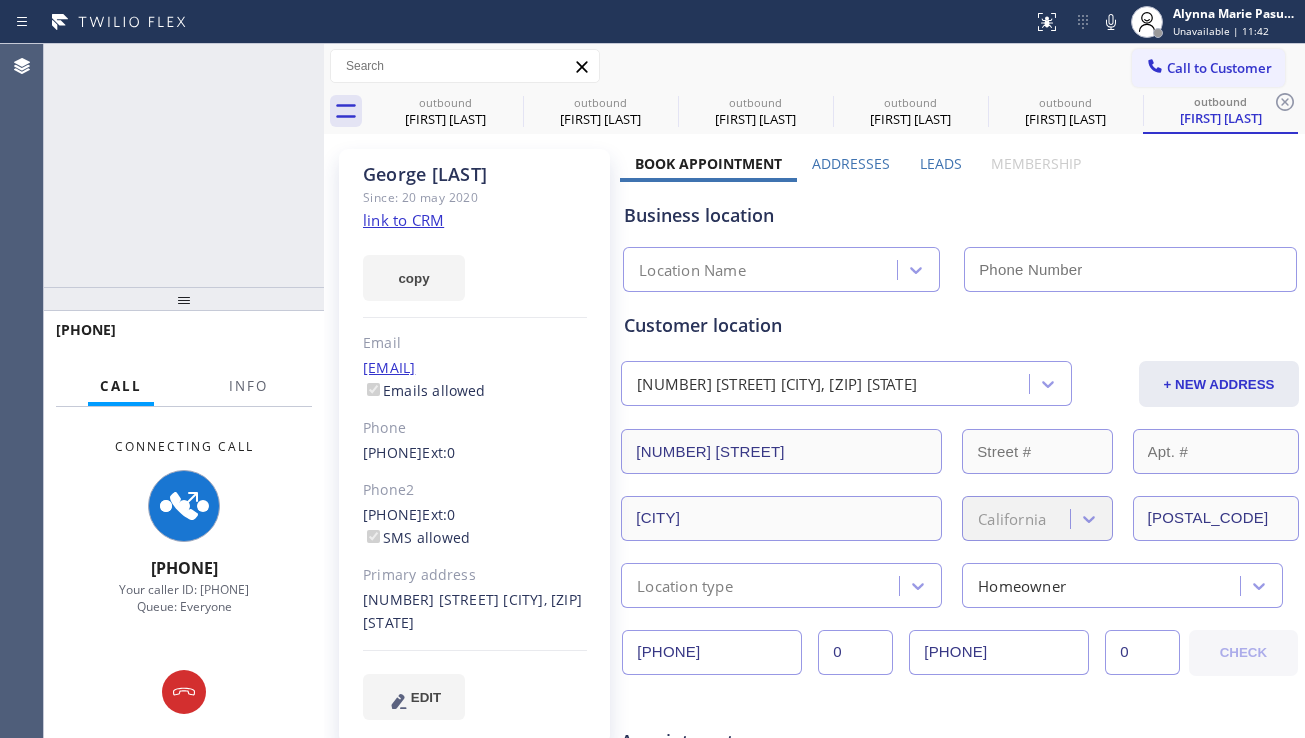 type on "[PHONE]" 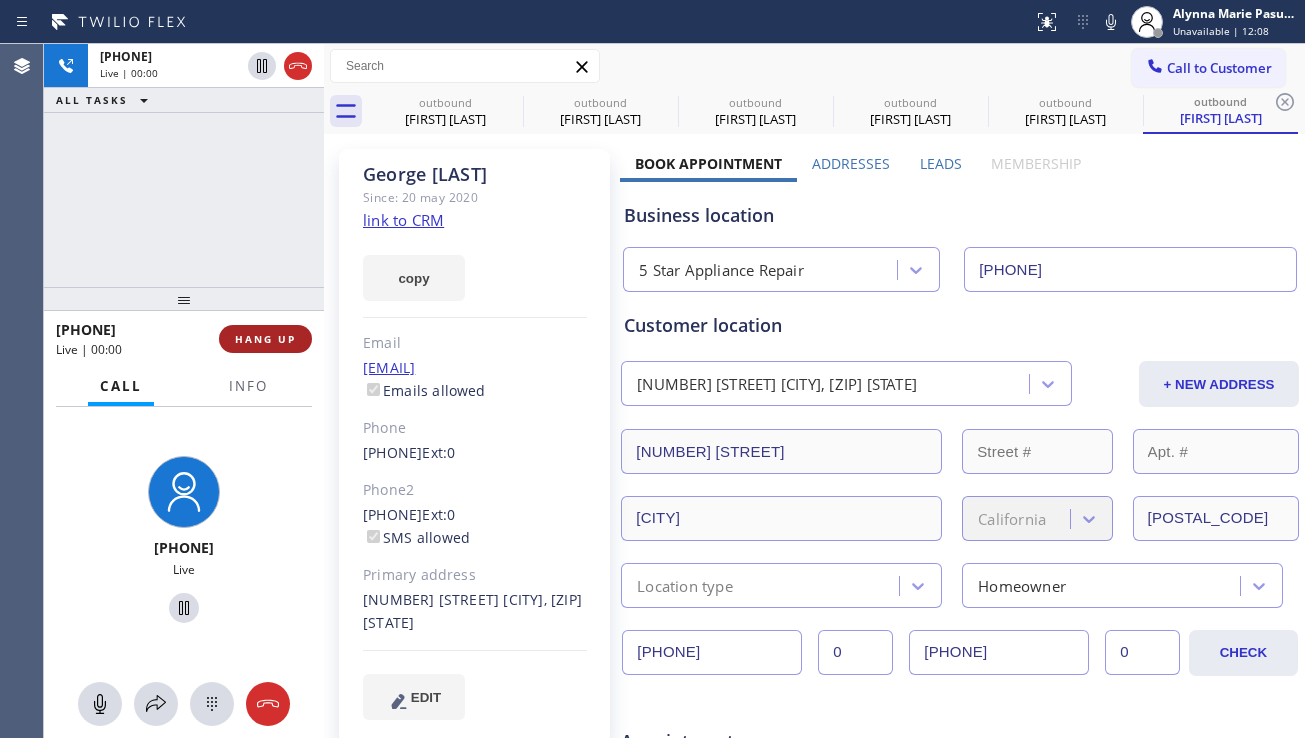 click on "HANG UP" at bounding box center [265, 339] 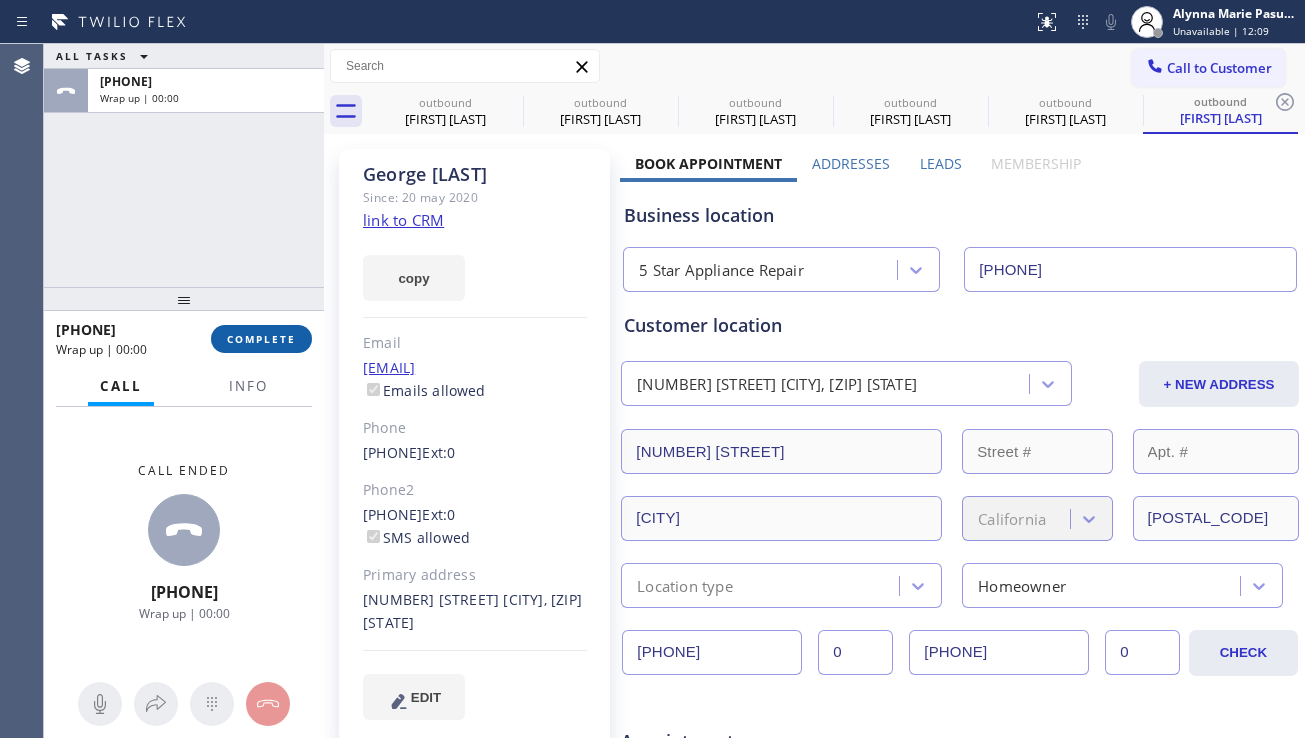 click on "COMPLETE" at bounding box center [261, 339] 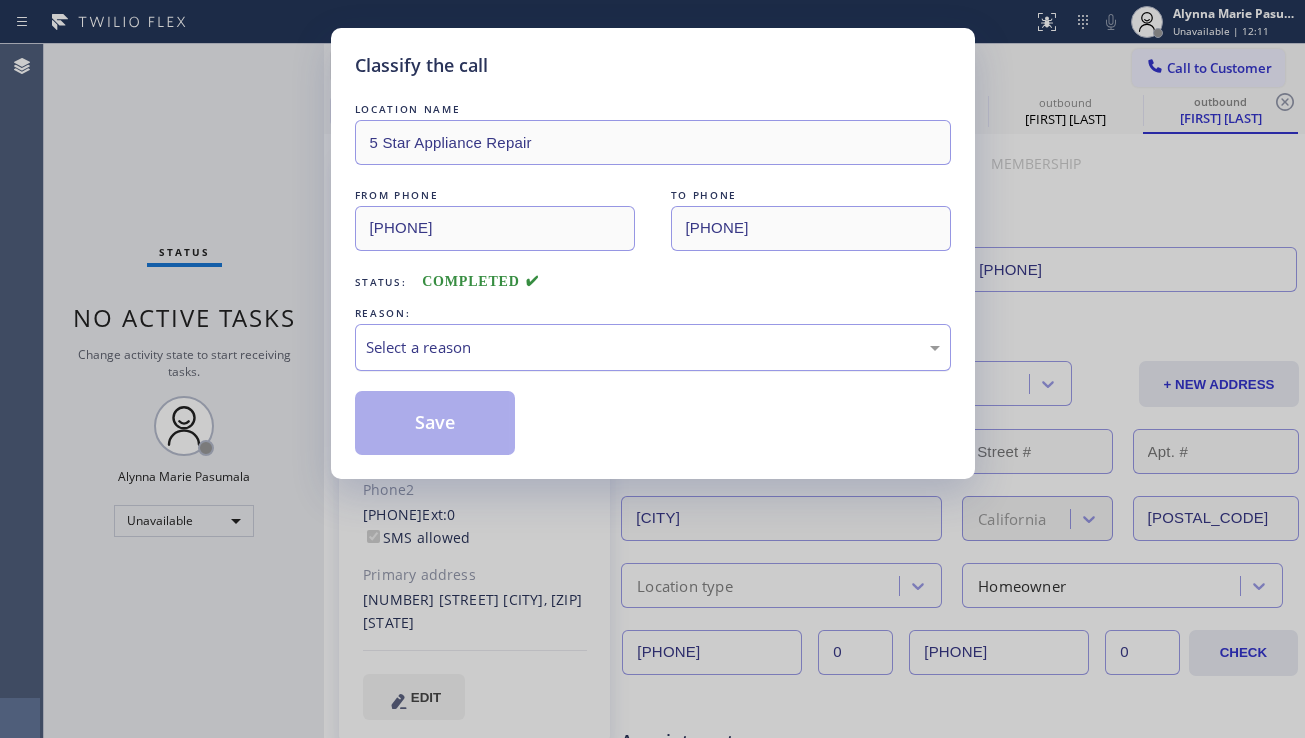 click on "Select a reason" at bounding box center [653, 347] 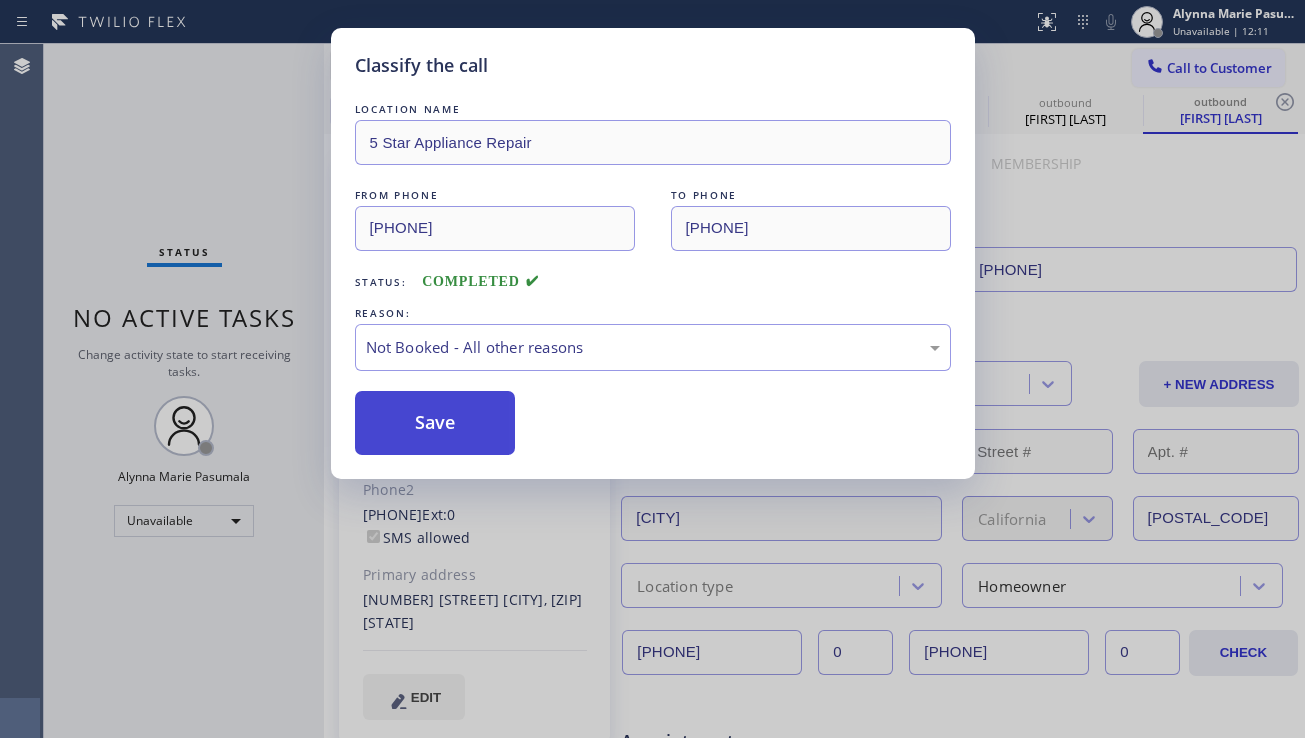 click on "Save" at bounding box center [435, 423] 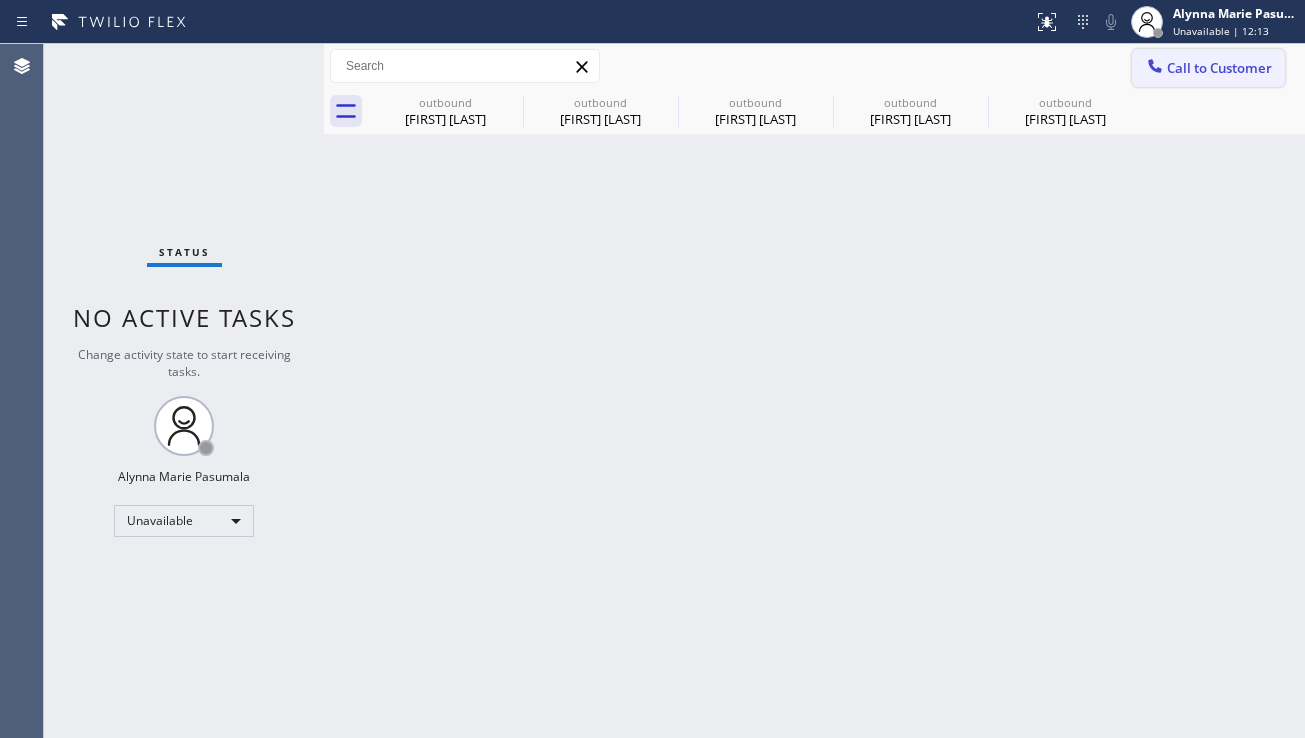 click on "Call to Customer" at bounding box center [1219, 68] 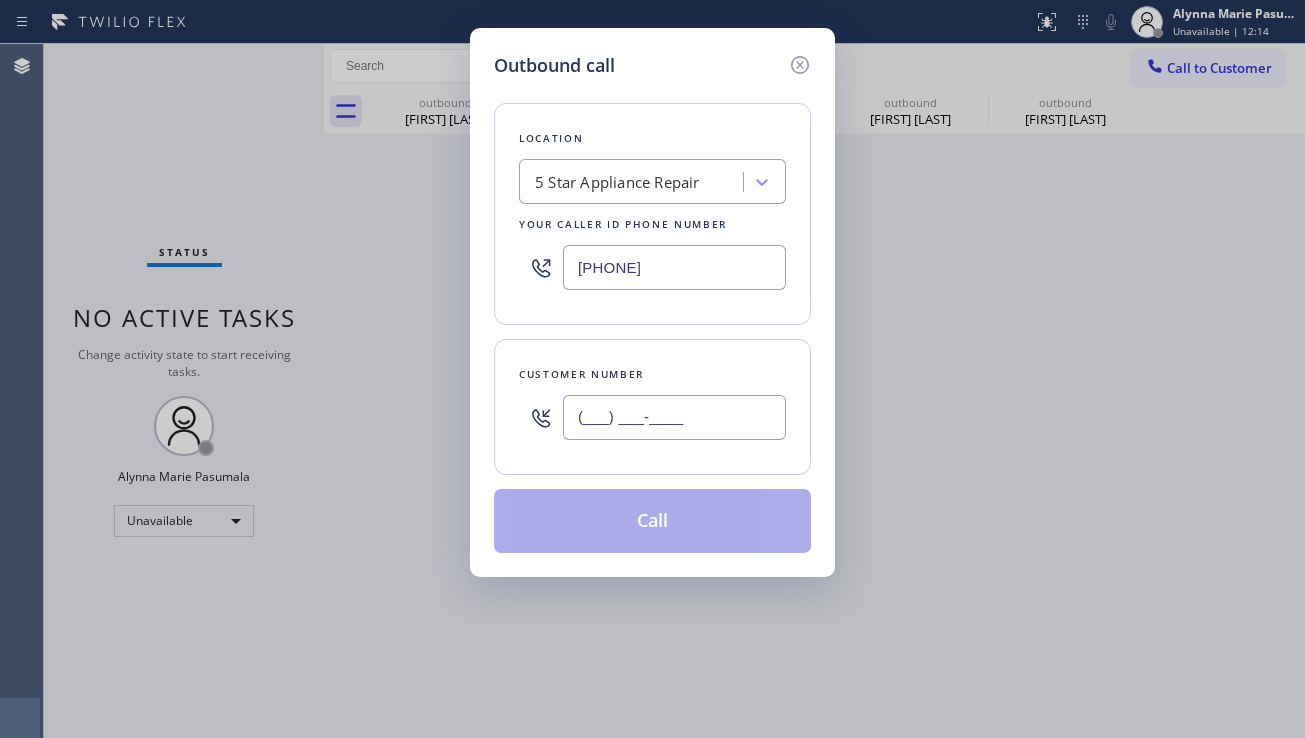 click on "(___) ___-____" at bounding box center [674, 417] 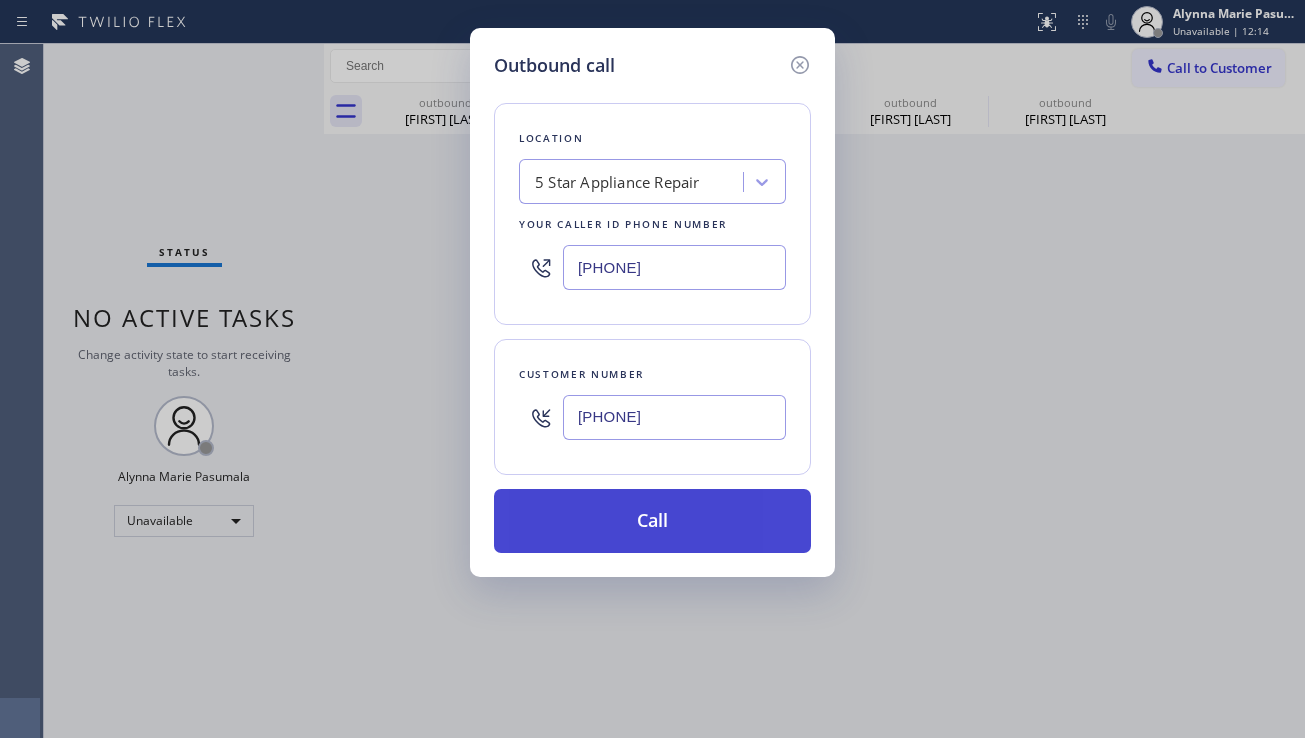 type on "[PHONE]" 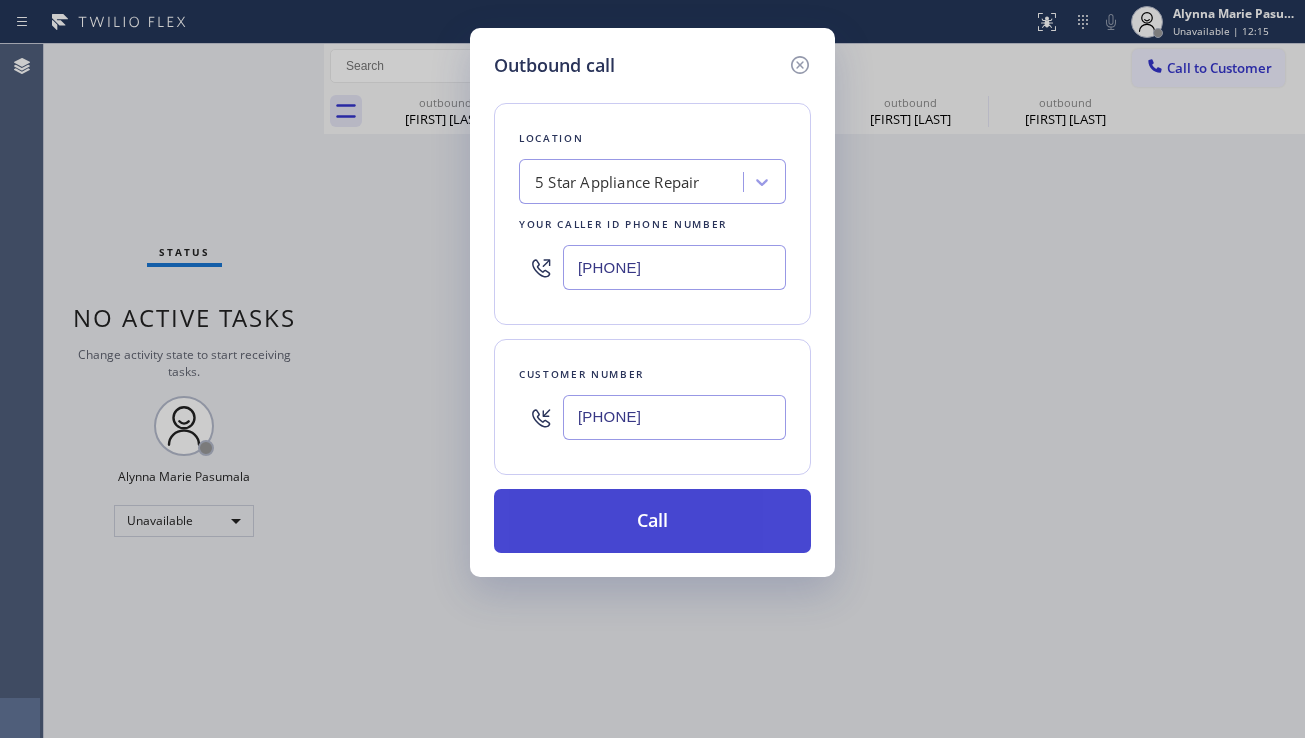 click on "Call" at bounding box center [652, 521] 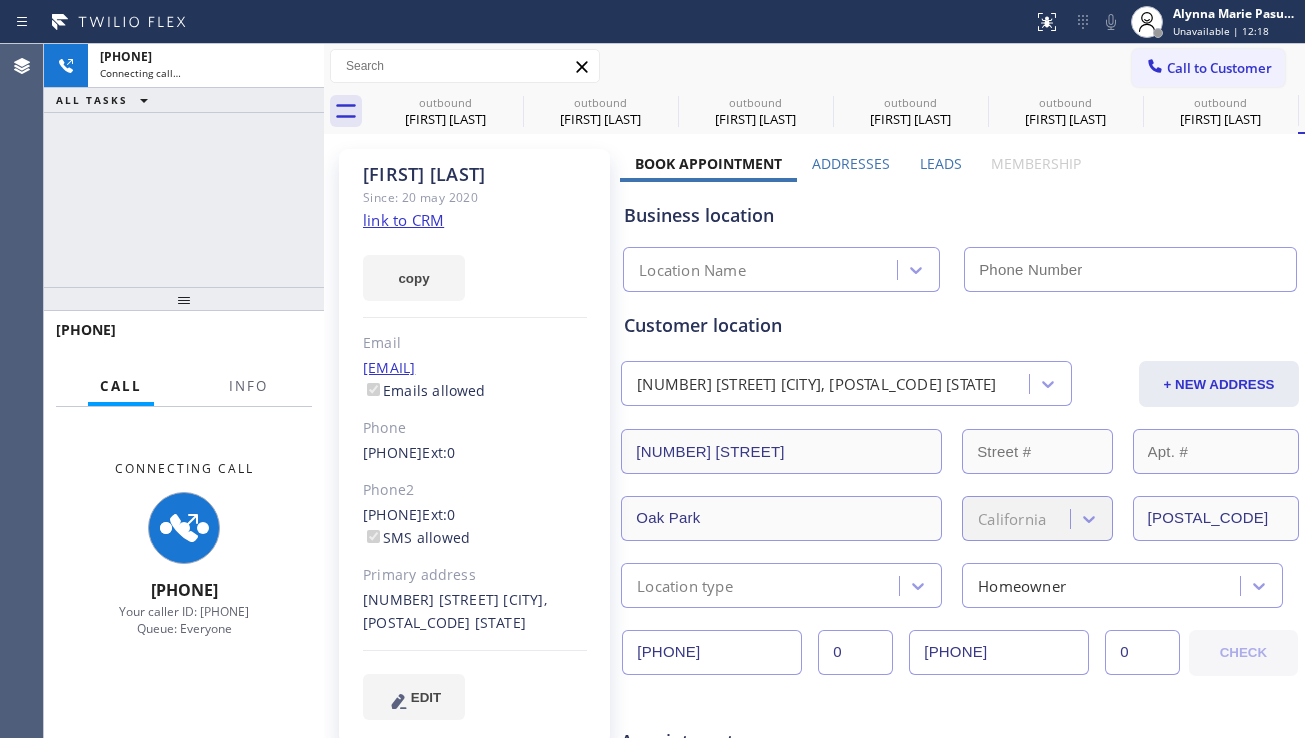 type on "[PHONE]" 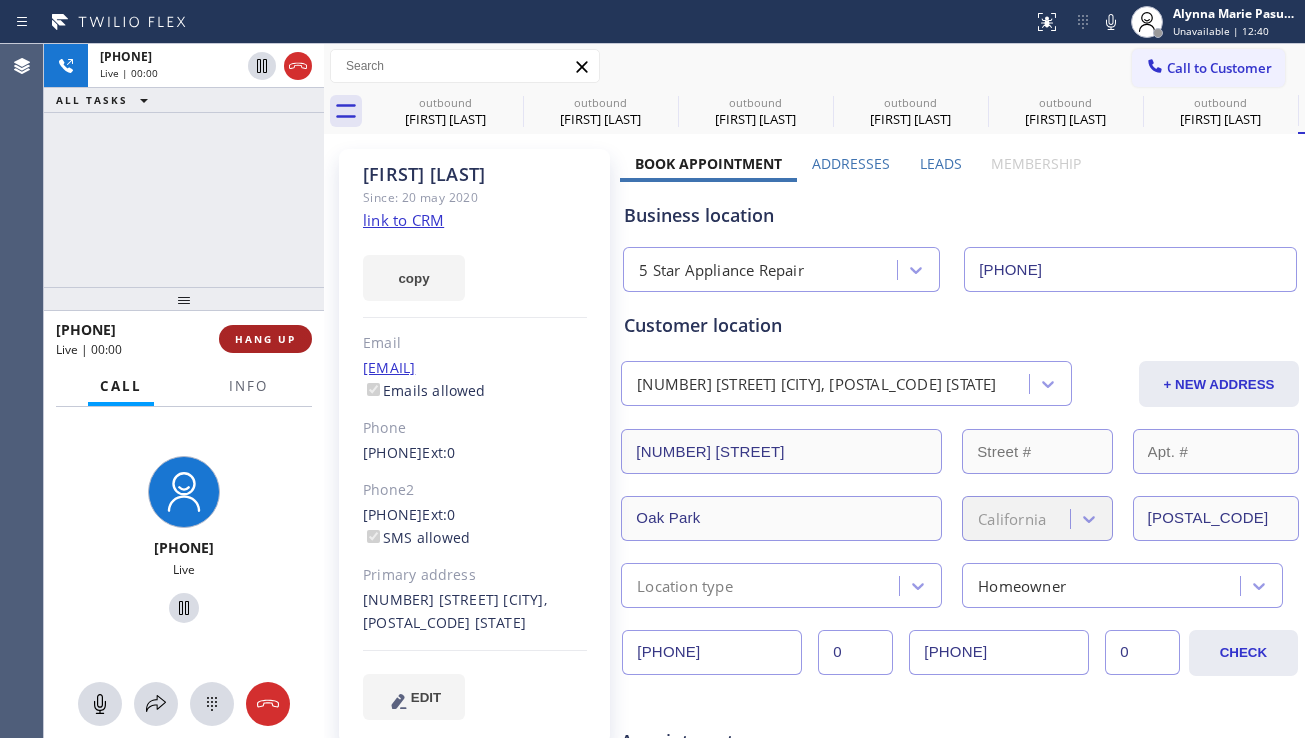 click on "HANG UP" at bounding box center (265, 339) 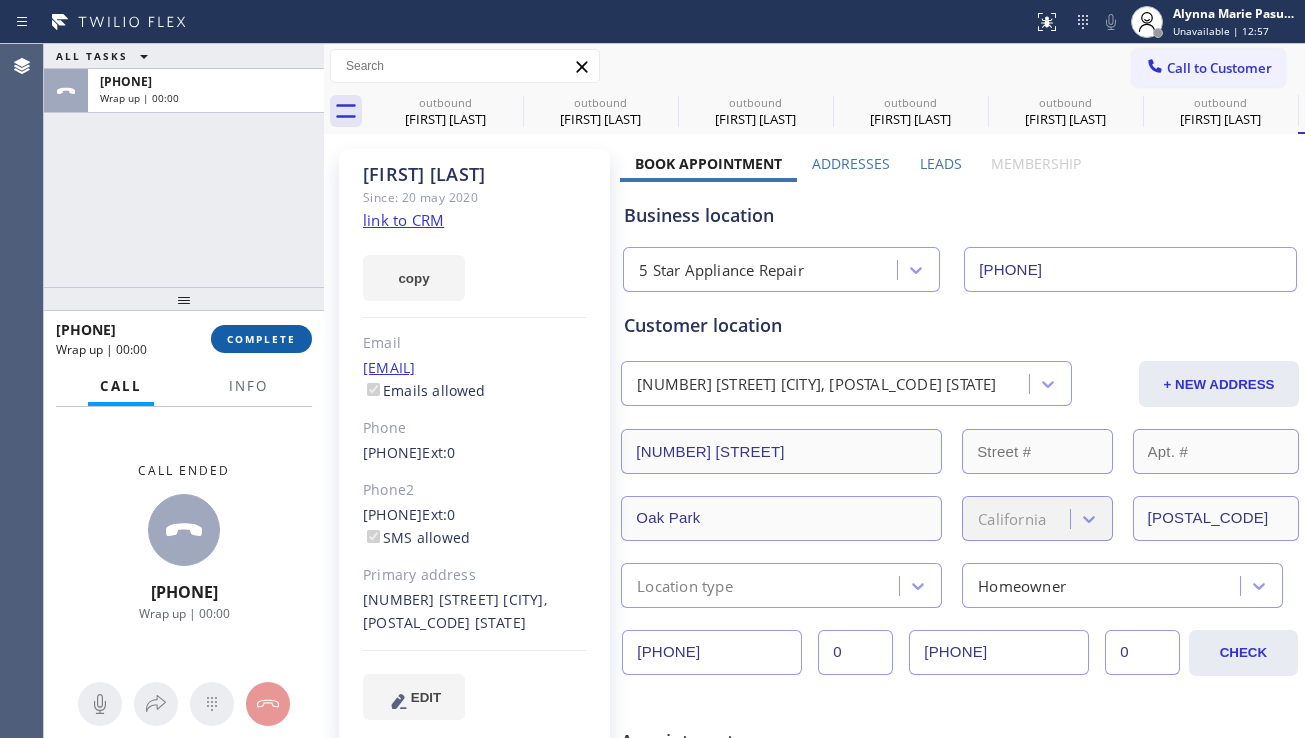 click on "COMPLETE" at bounding box center [261, 339] 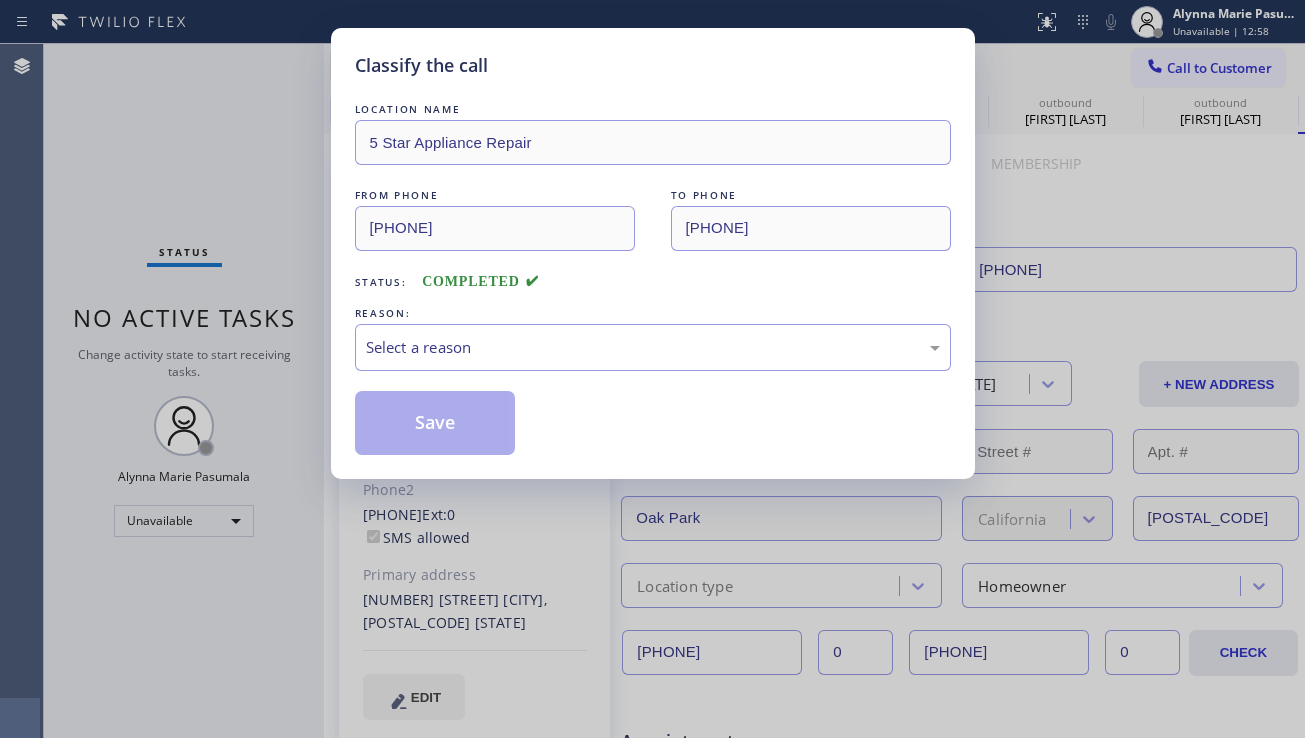 click on "Classify the call LOCATION NAME 5 Star Appliance Repair FROM PHONE [PHONE] TO PHONE [PHONE] Status: COMPLETED REASON: Select a reason Save" at bounding box center [652, 369] 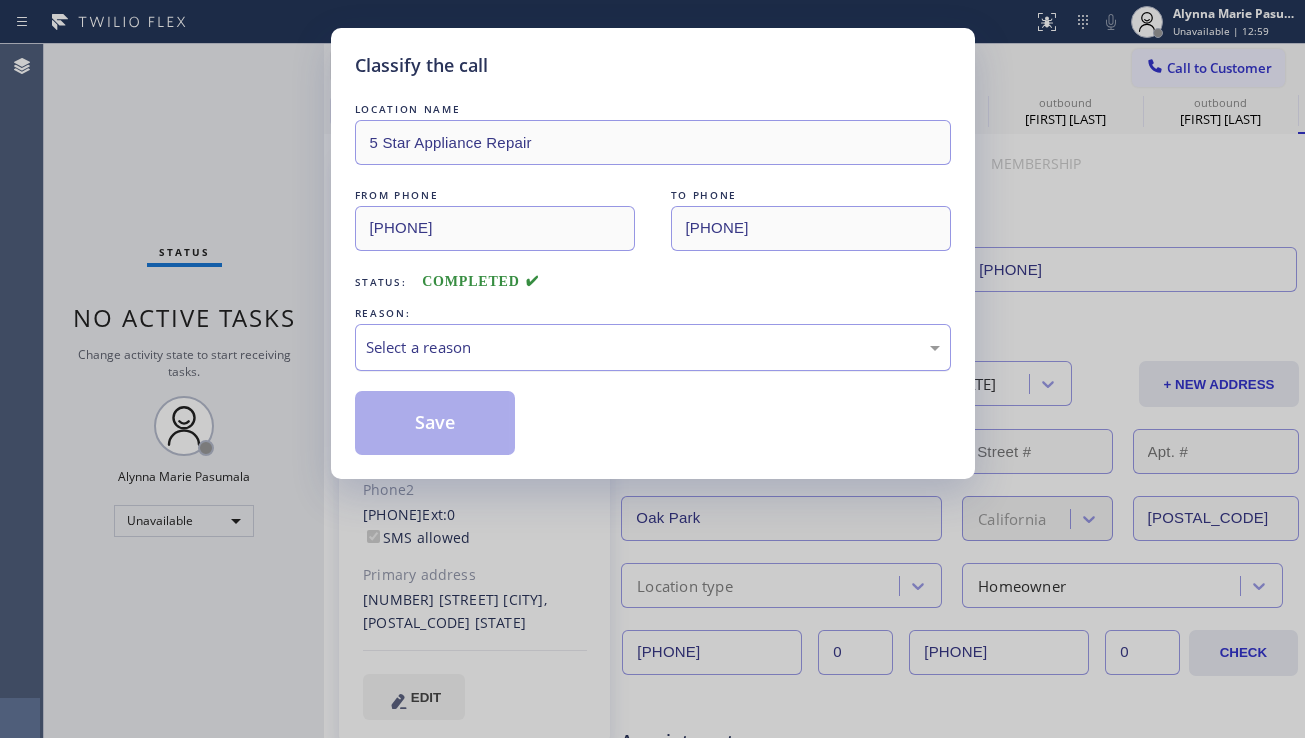 click on "Select a reason" at bounding box center (653, 347) 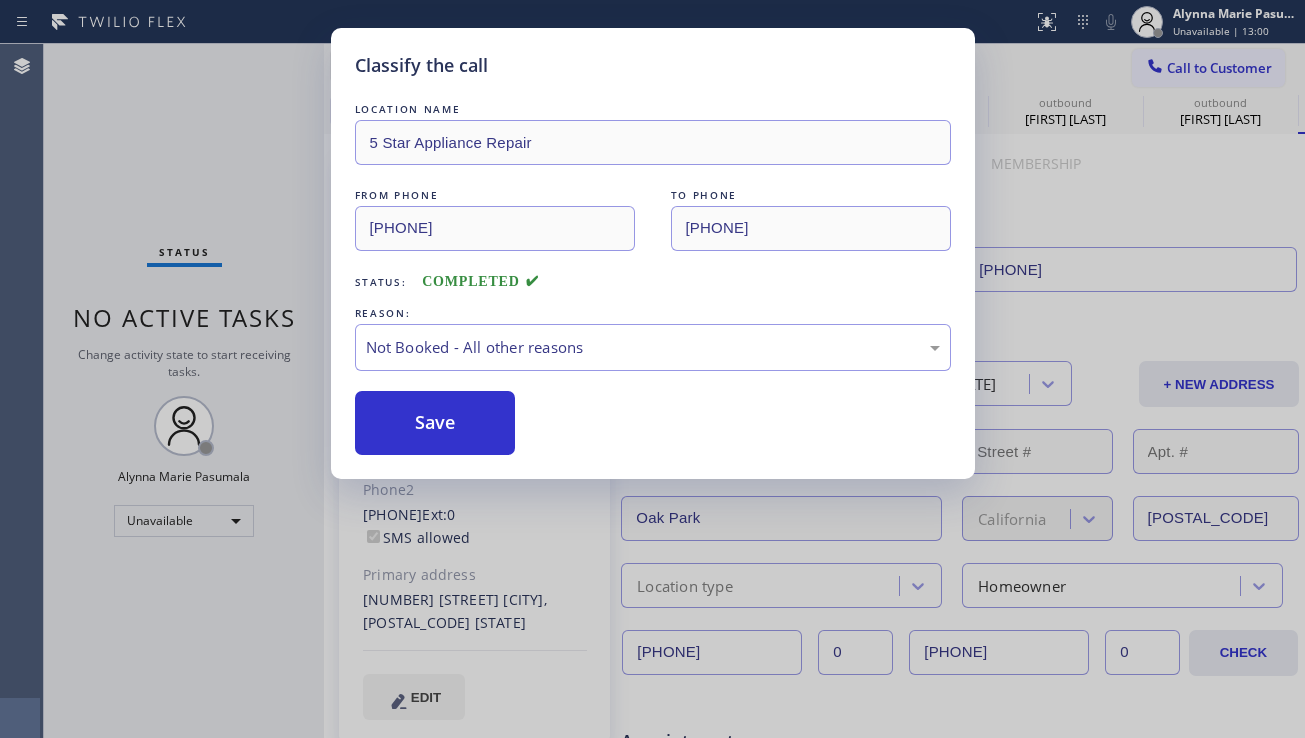 click on "Save" at bounding box center (435, 423) 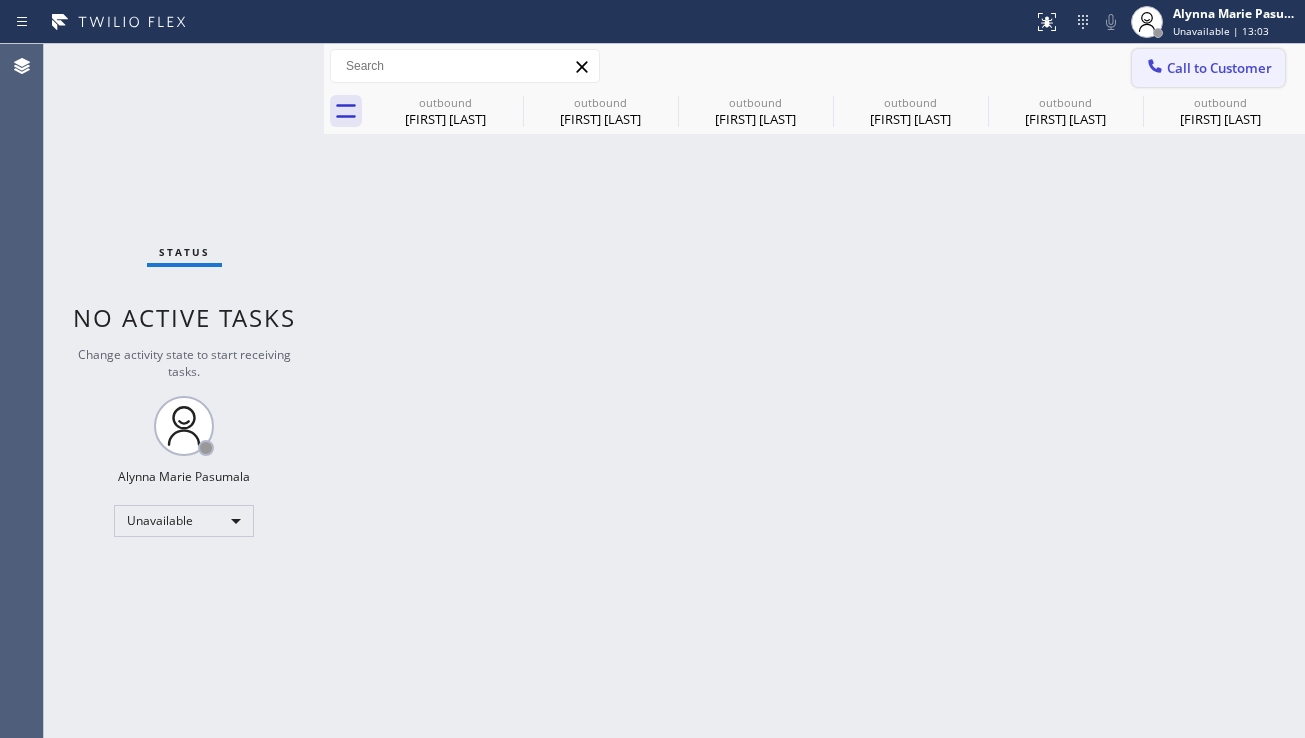 click on "Call to Customer" at bounding box center (1219, 68) 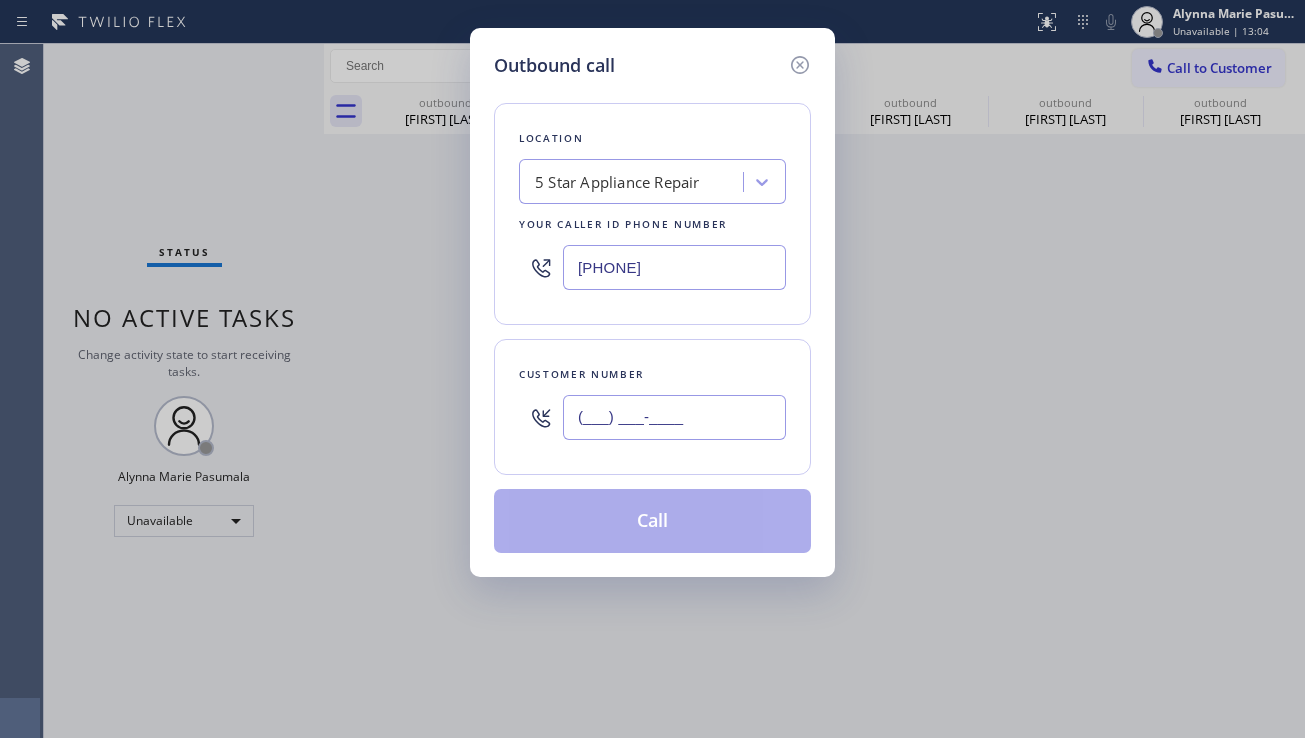 click on "(___) ___-____" at bounding box center [674, 417] 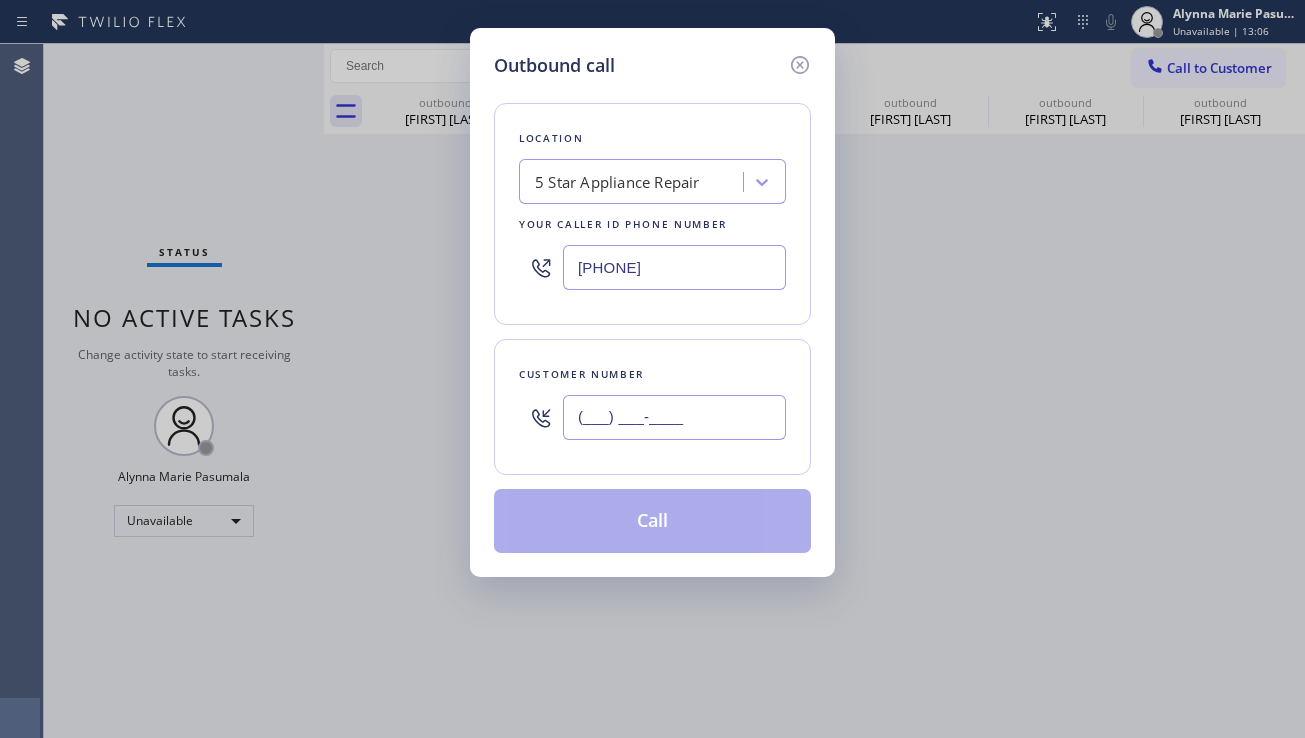 paste on "[PHONE]" 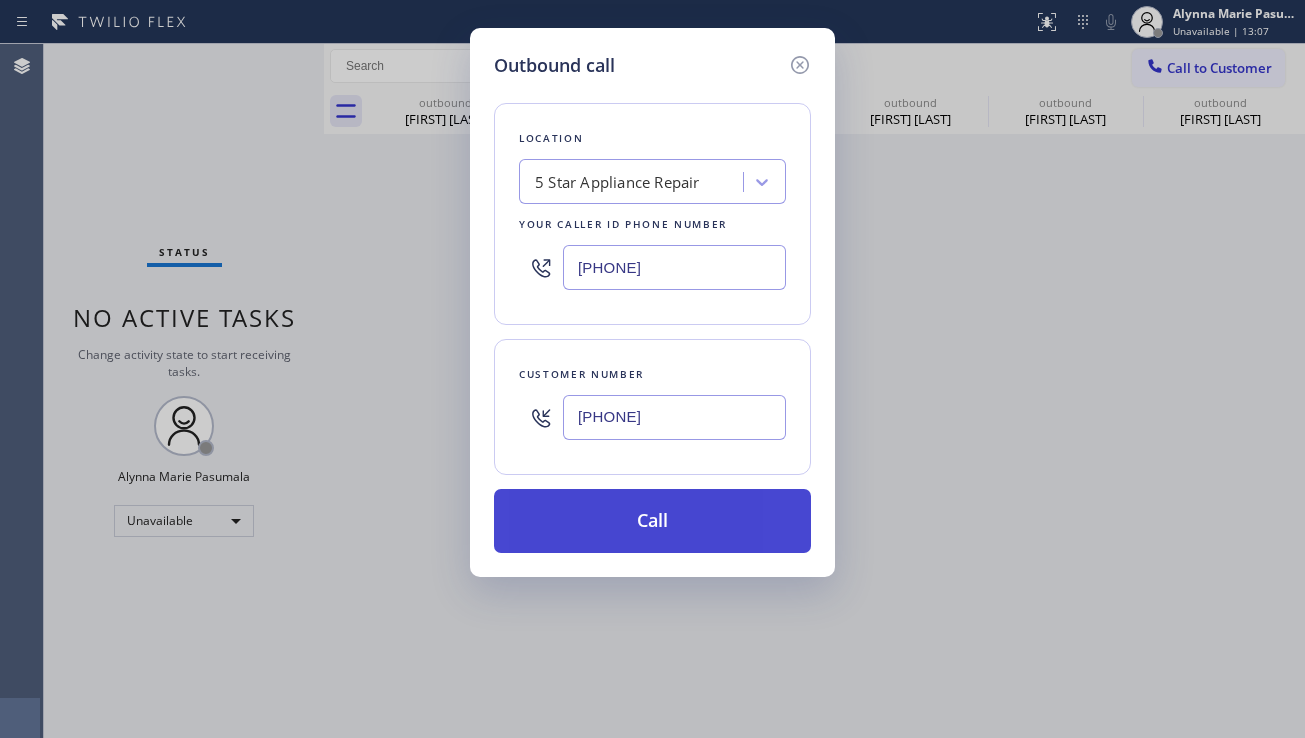 type on "[PHONE]" 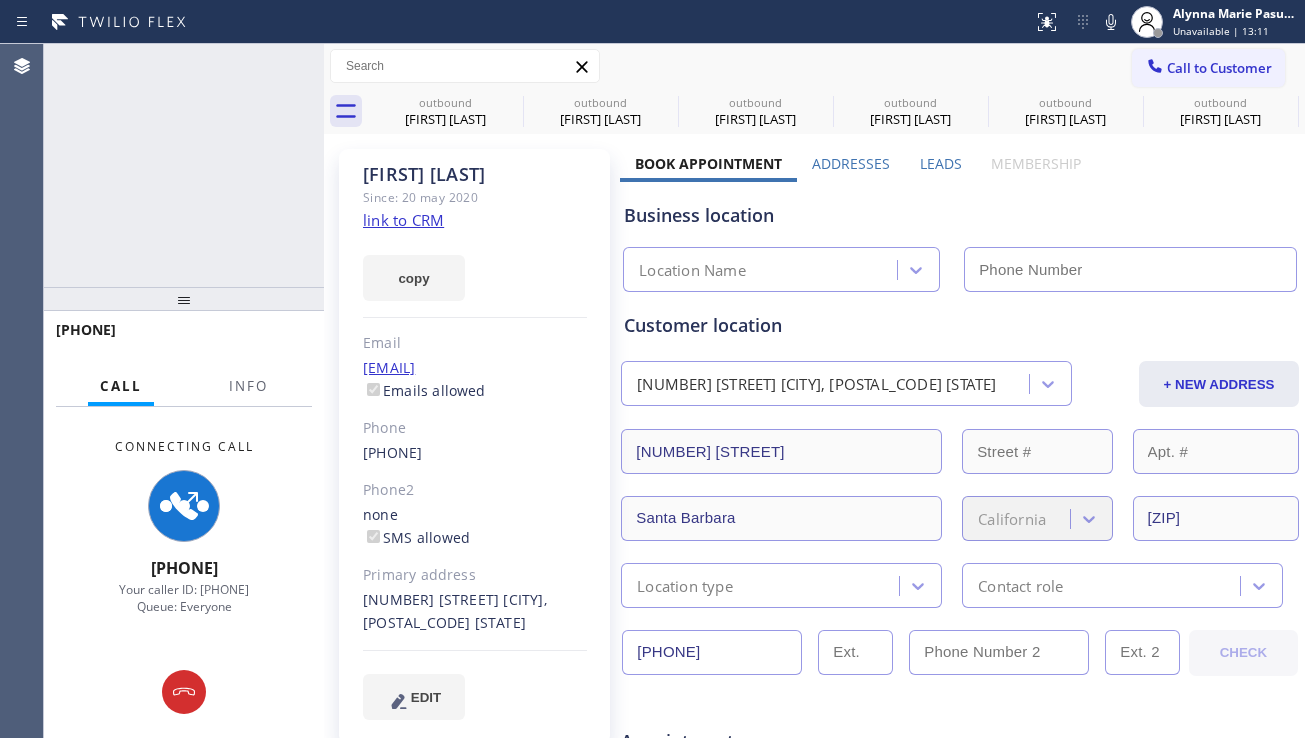 type on "[PHONE]" 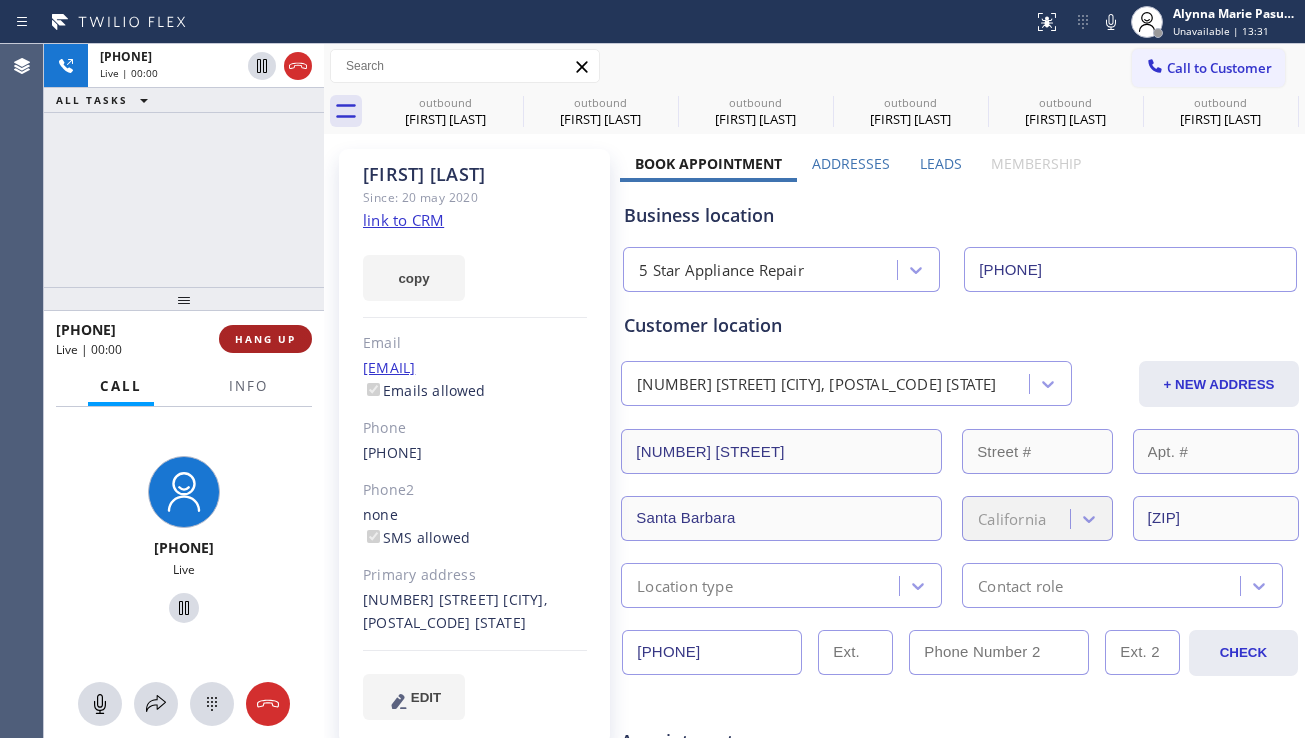click on "HANG UP" at bounding box center [265, 339] 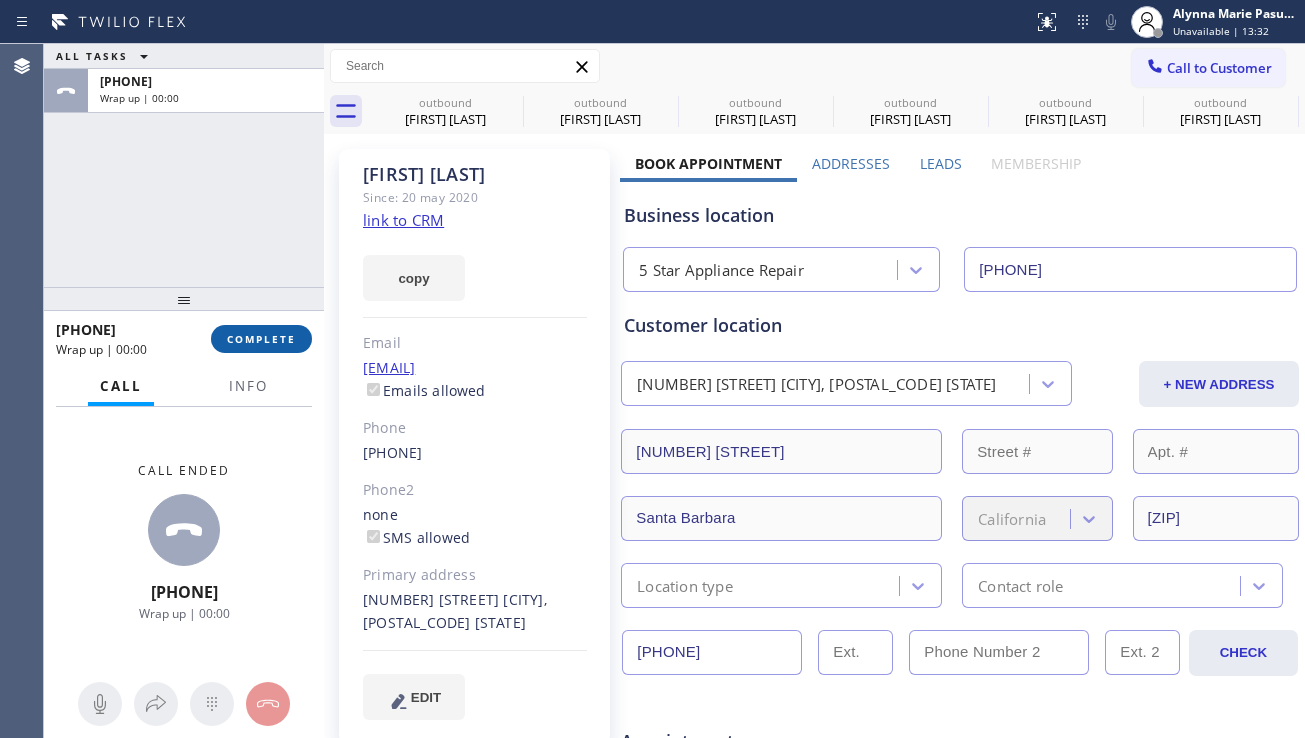 click on "COMPLETE" at bounding box center (261, 339) 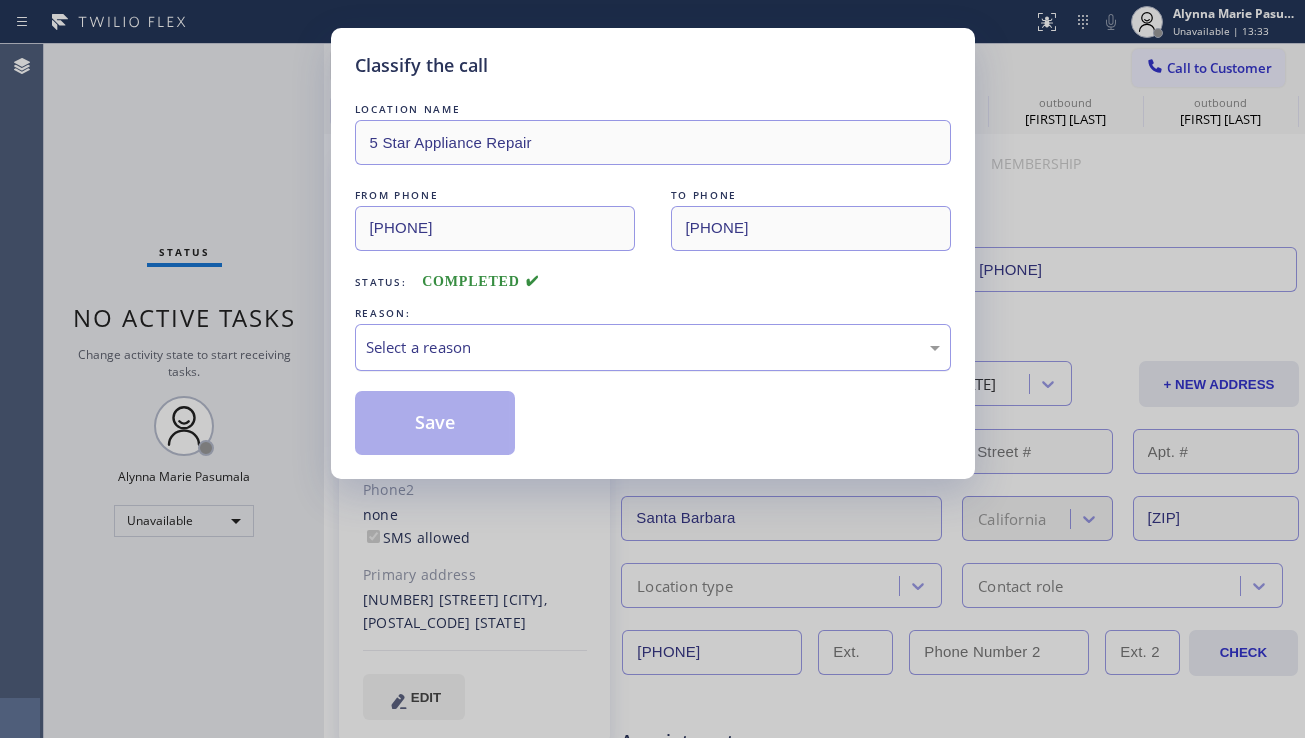 click on "Select a reason" at bounding box center (653, 347) 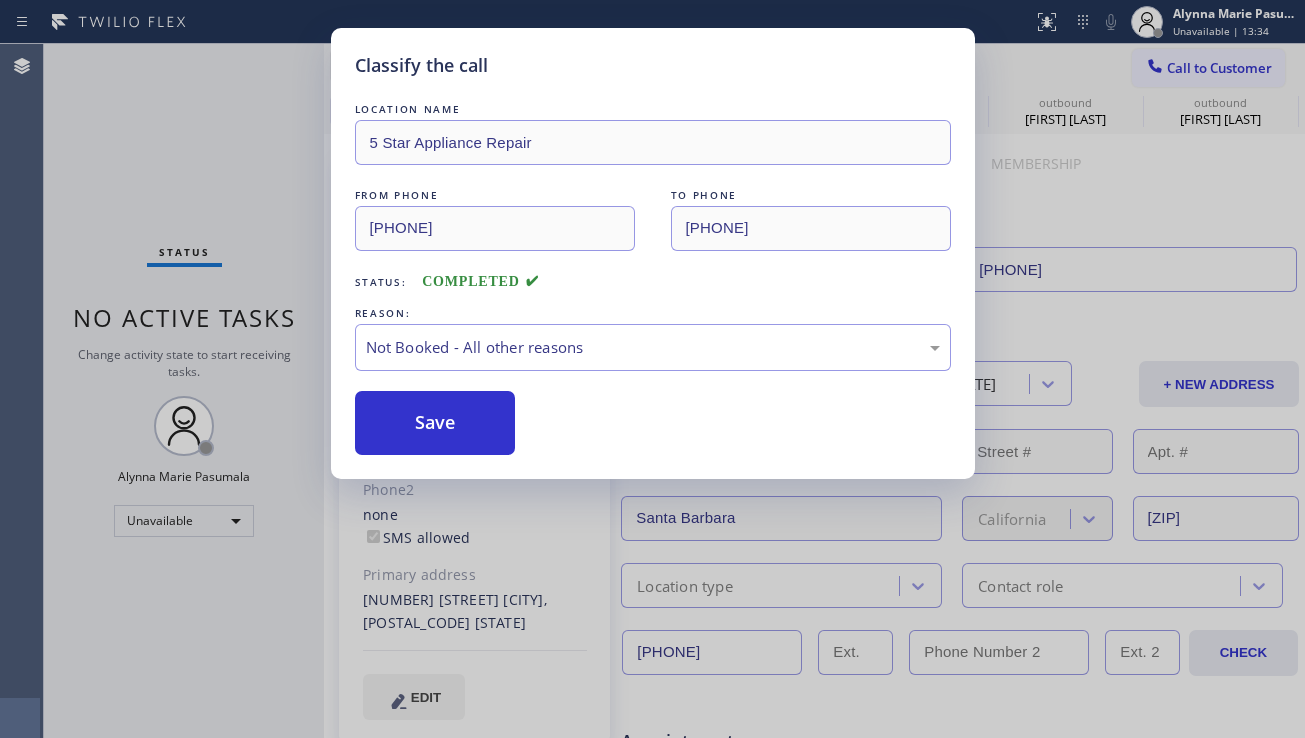 click on "Save" at bounding box center [435, 423] 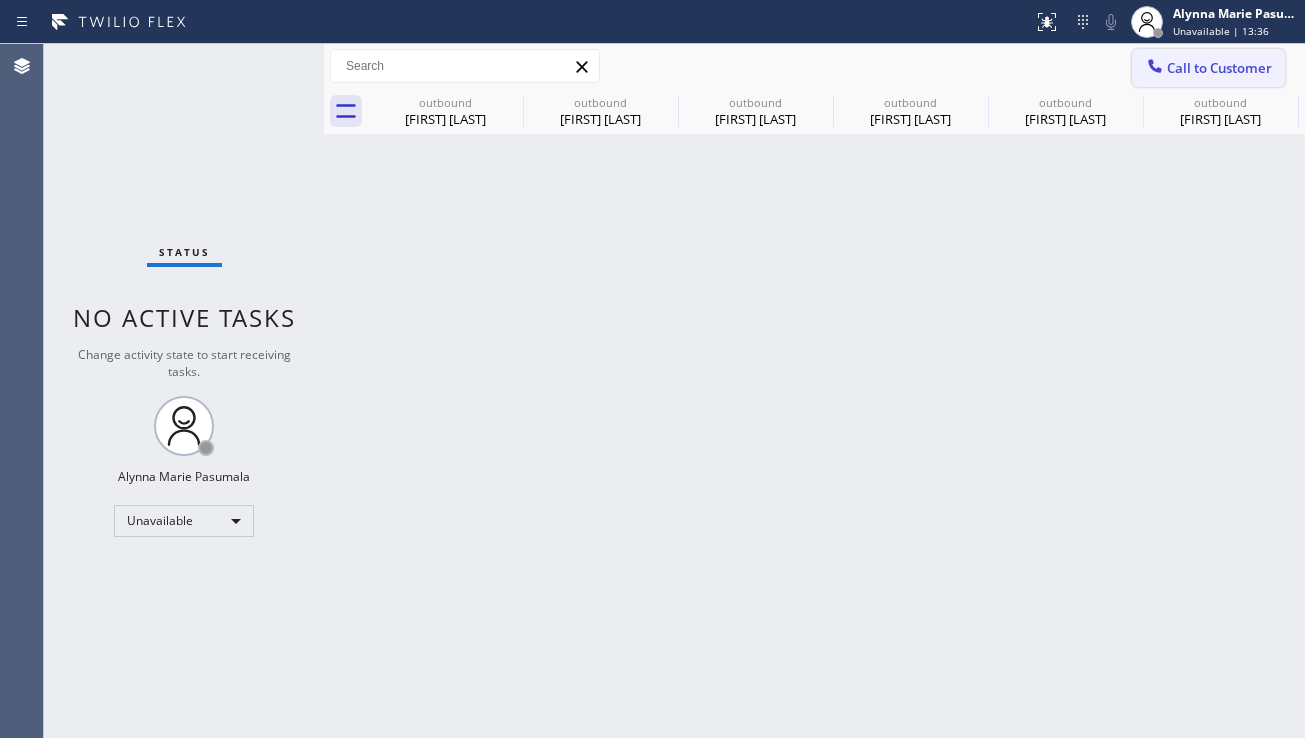 click at bounding box center (1155, 68) 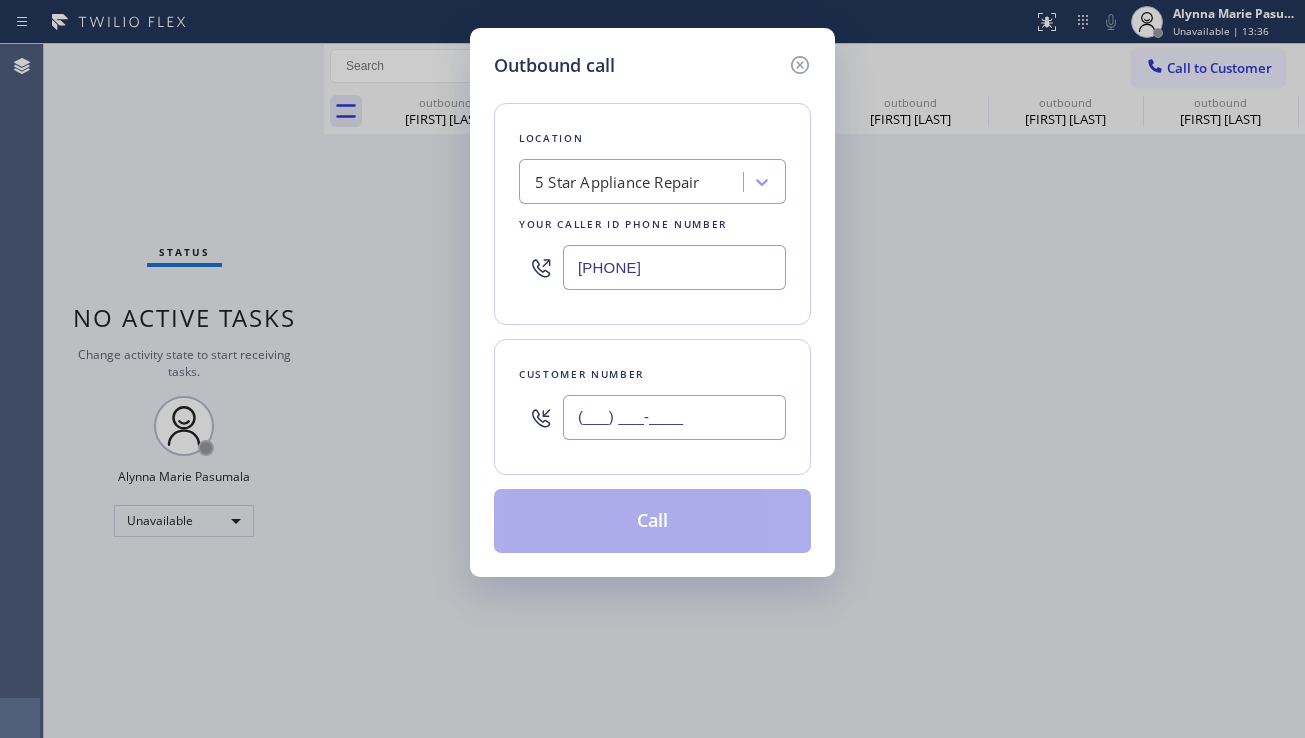click on "(___) ___-____" at bounding box center [674, 417] 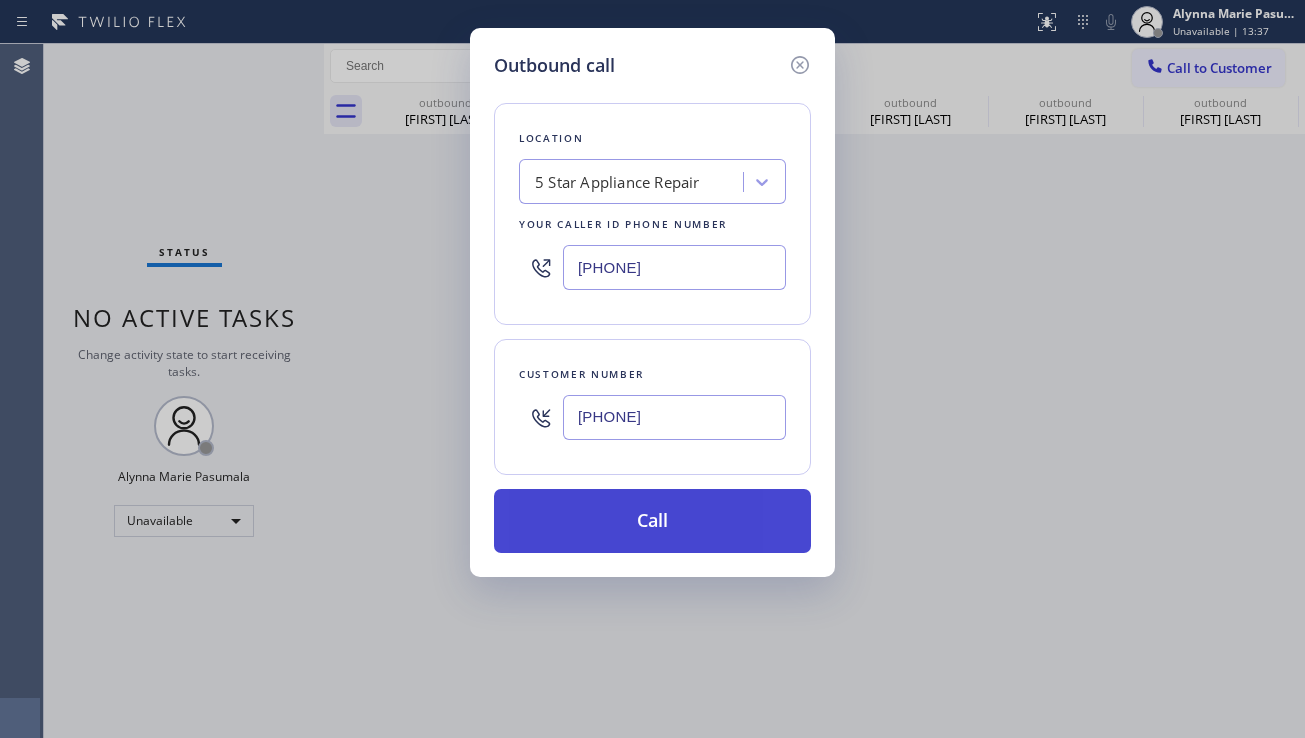 type on "[PHONE]" 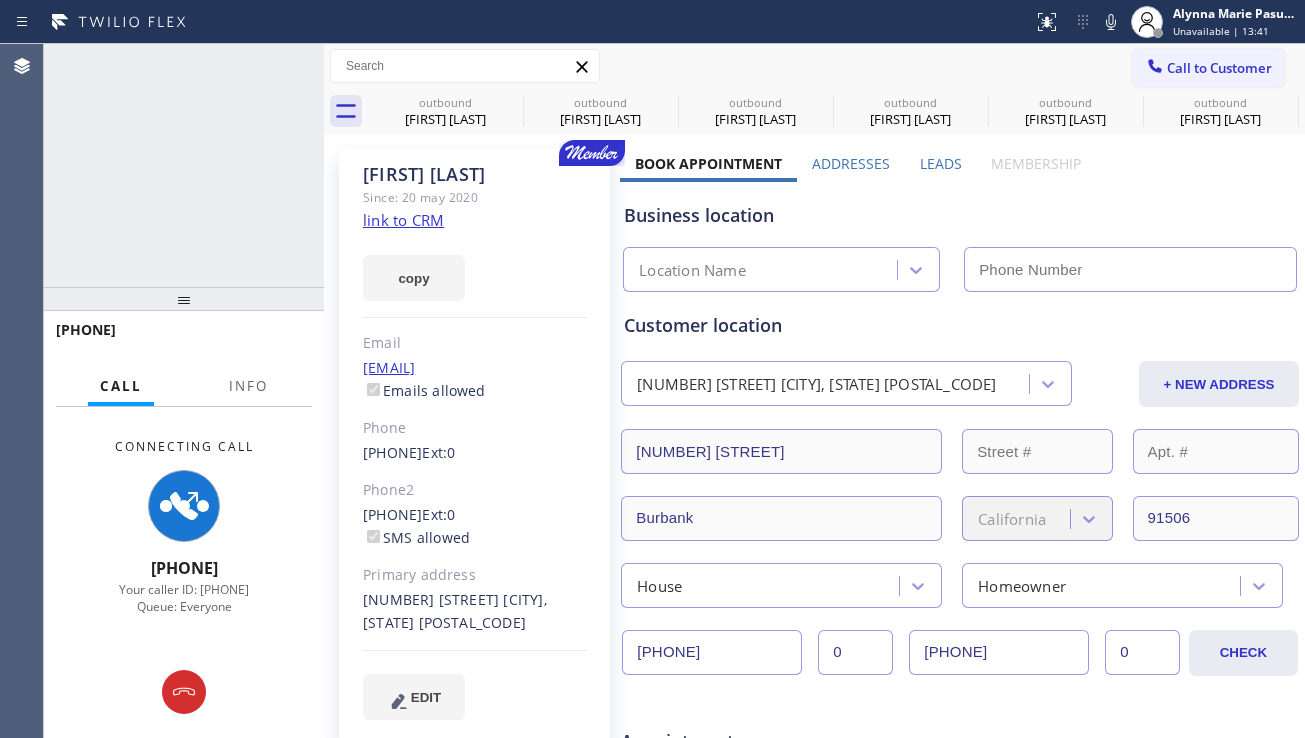 type on "[PHONE]" 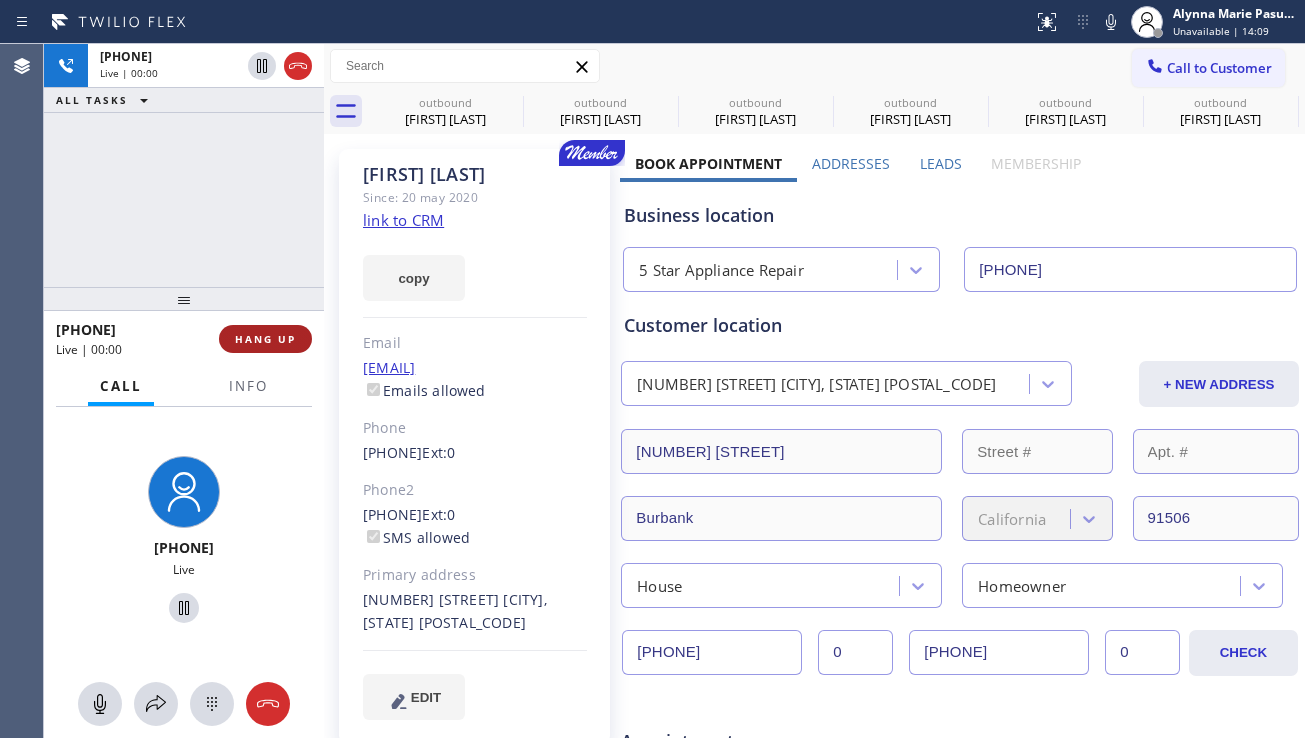click on "HANG UP" at bounding box center (265, 339) 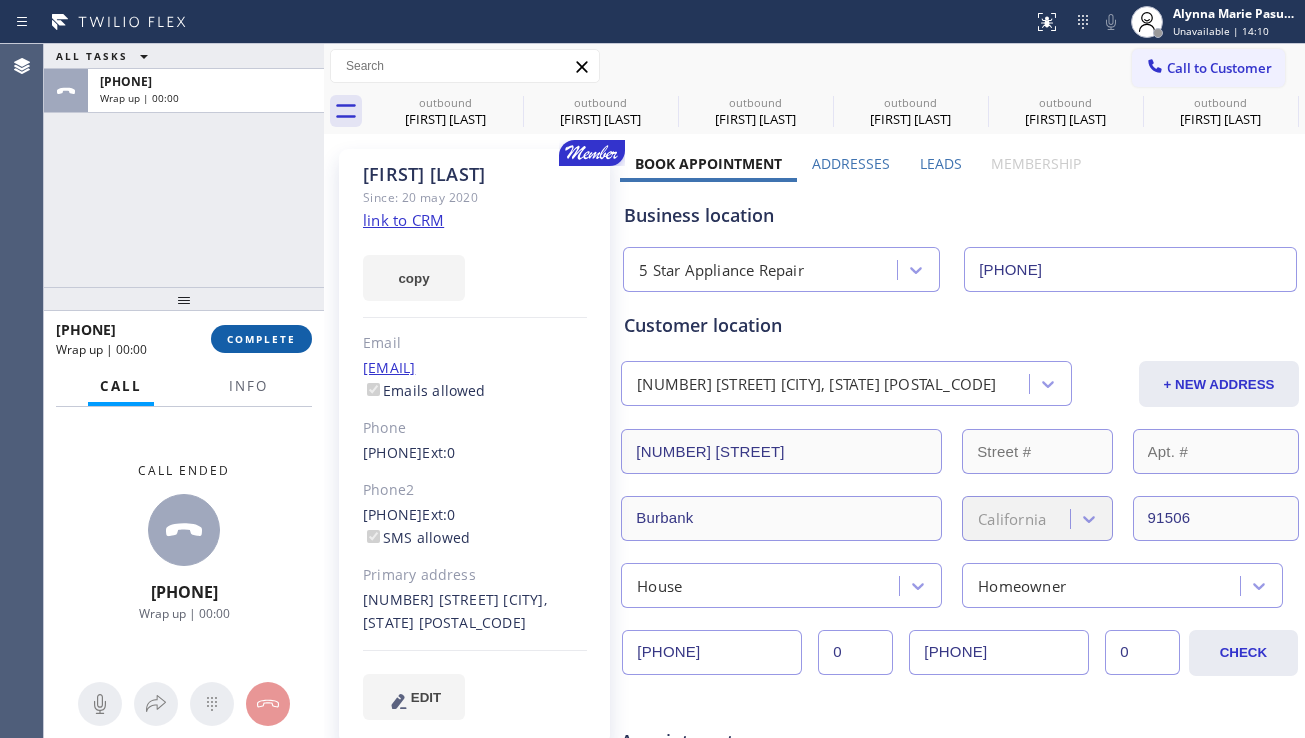 click on "COMPLETE" at bounding box center [261, 339] 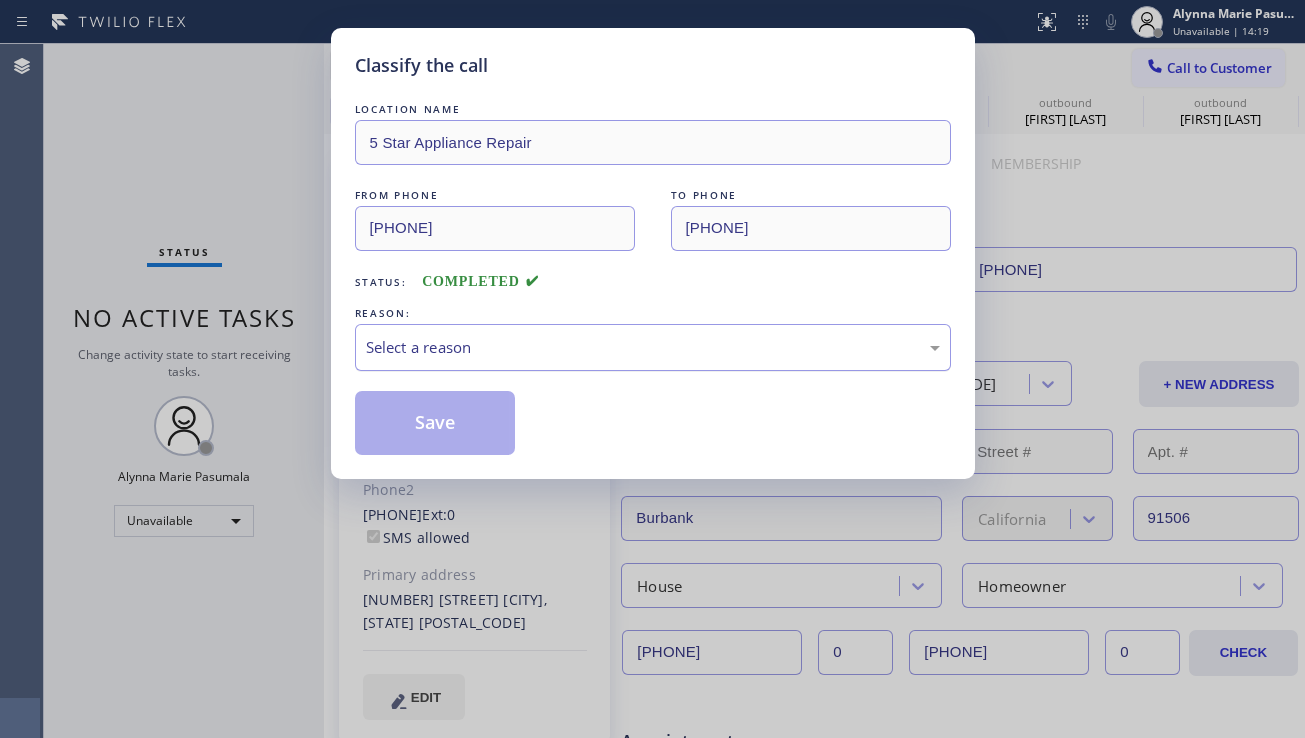 click on "Select a reason" at bounding box center [653, 347] 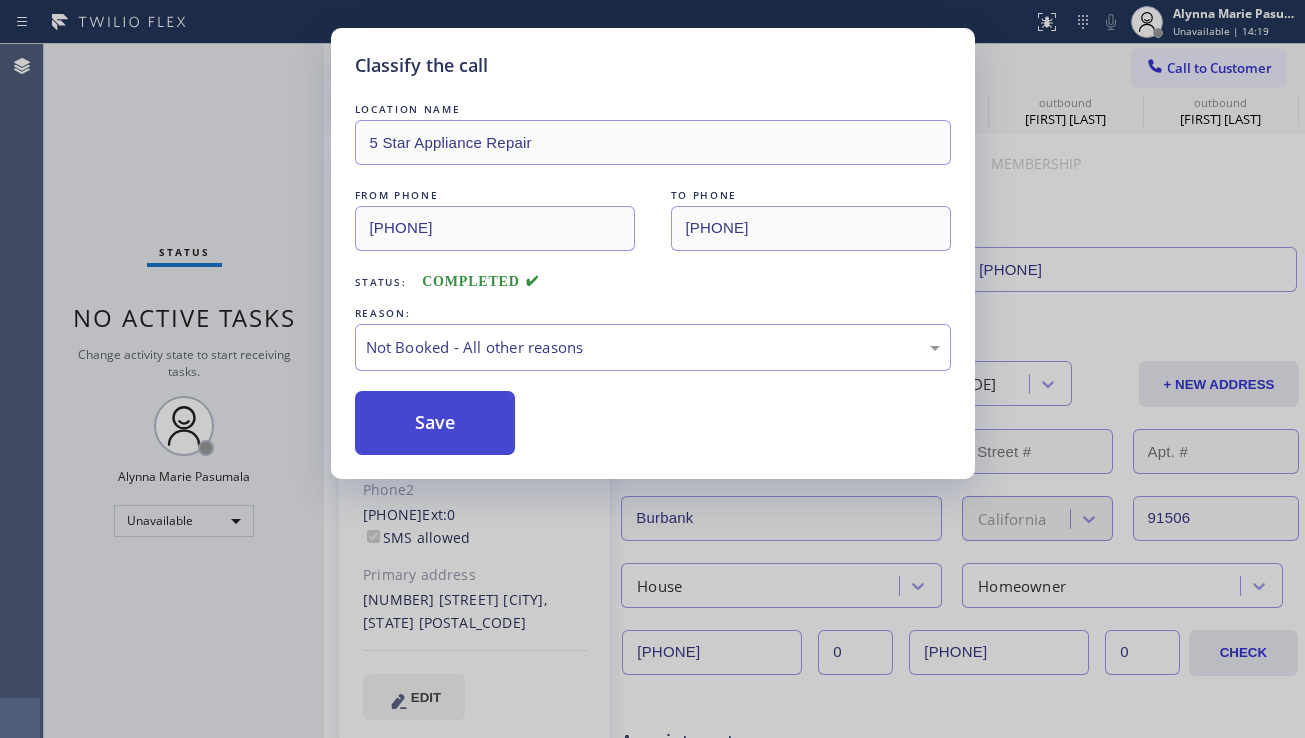 click on "Save" at bounding box center [435, 423] 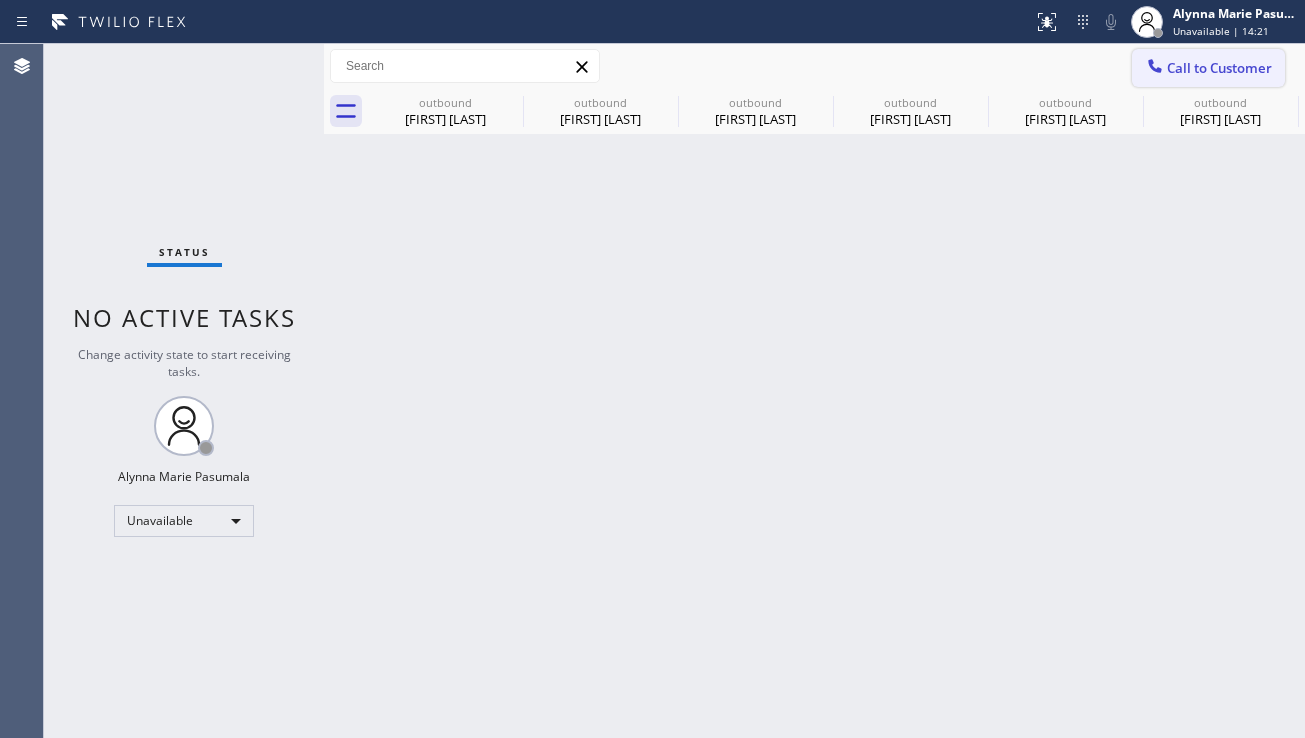 click on "Call to Customer" at bounding box center [1208, 68] 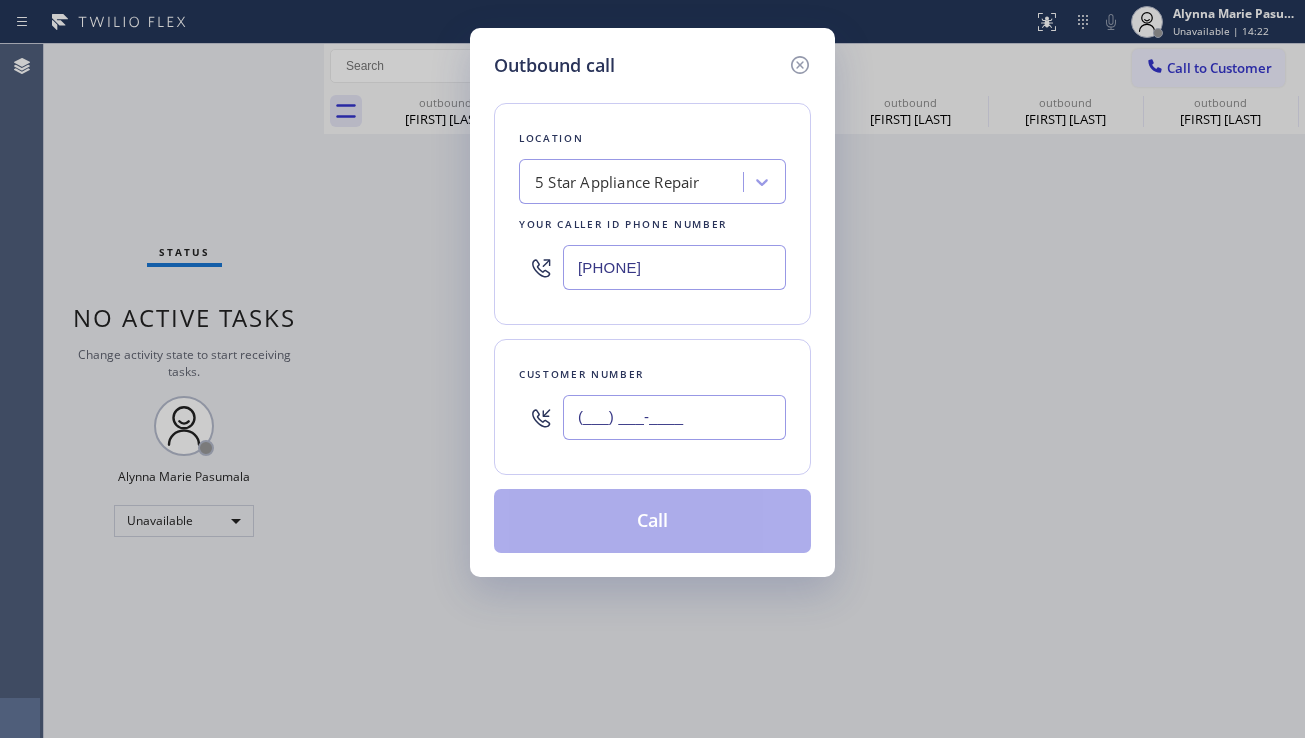 click on "(___) ___-____" at bounding box center (674, 417) 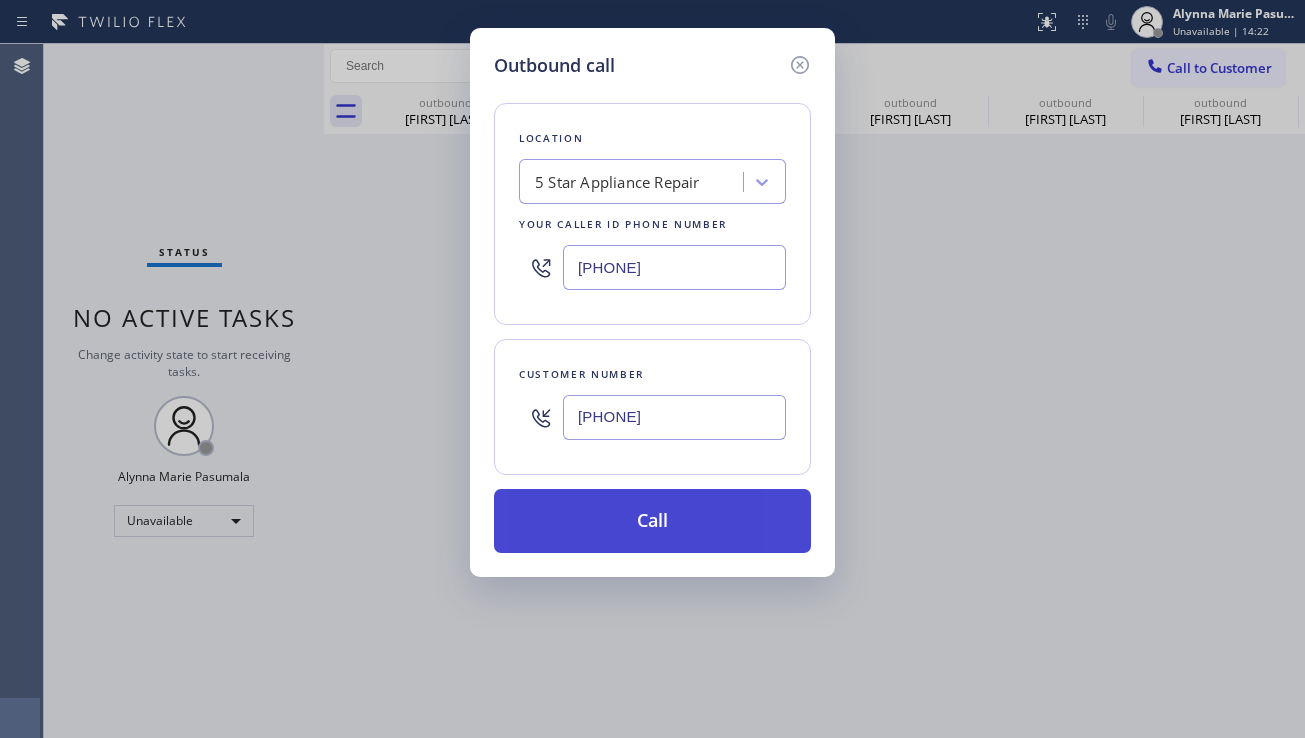 type on "[PHONE]" 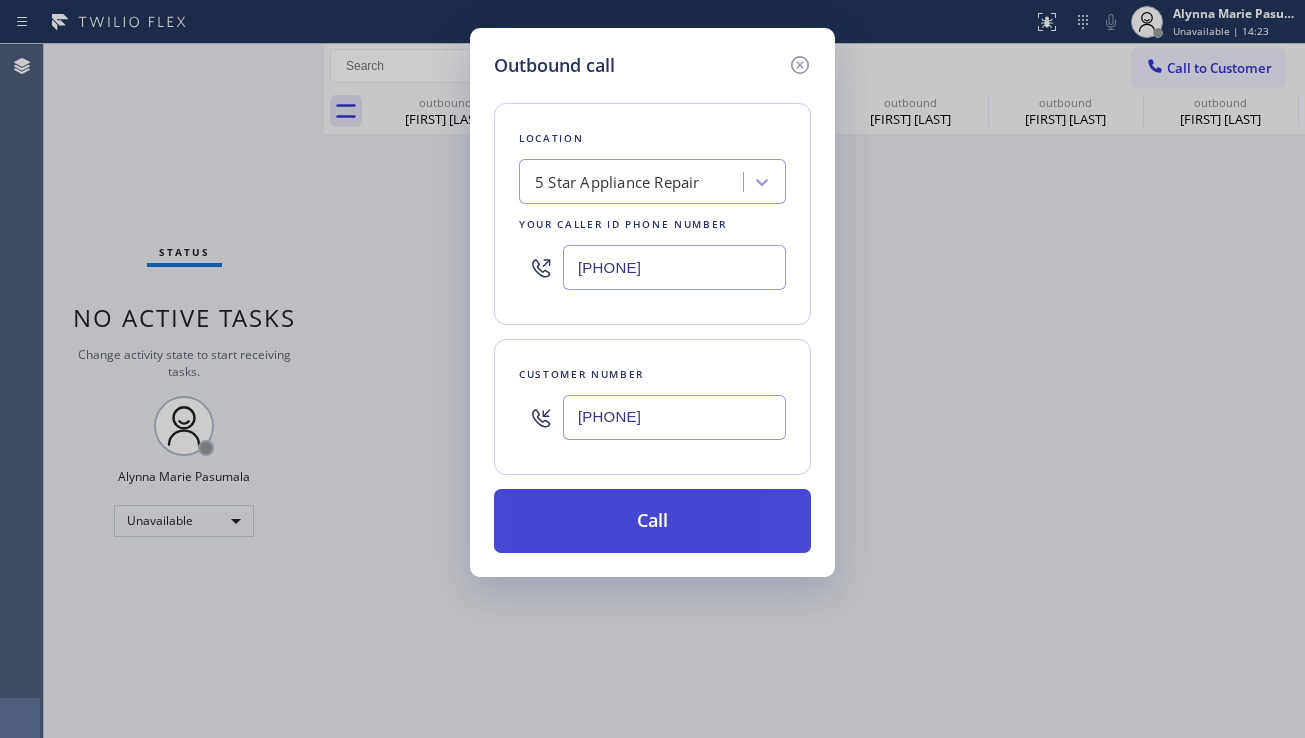 click on "Call" at bounding box center [652, 521] 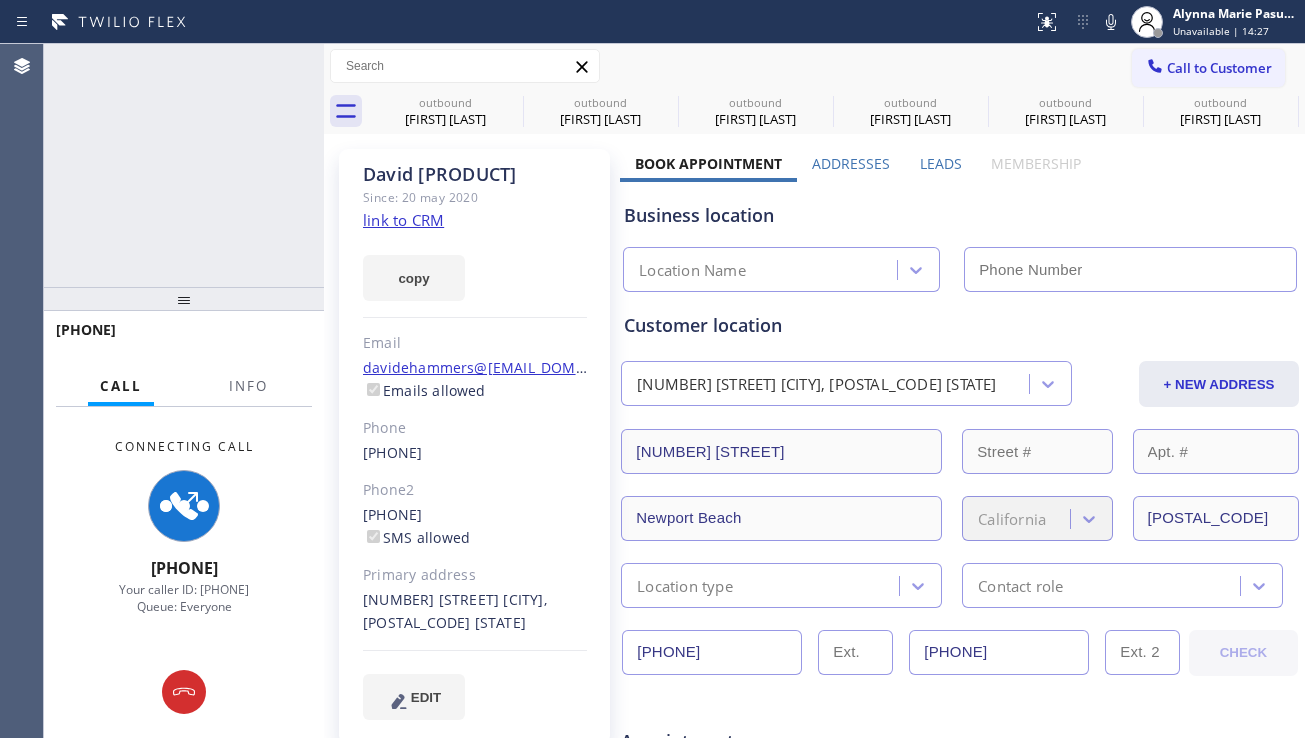 type on "[PHONE]" 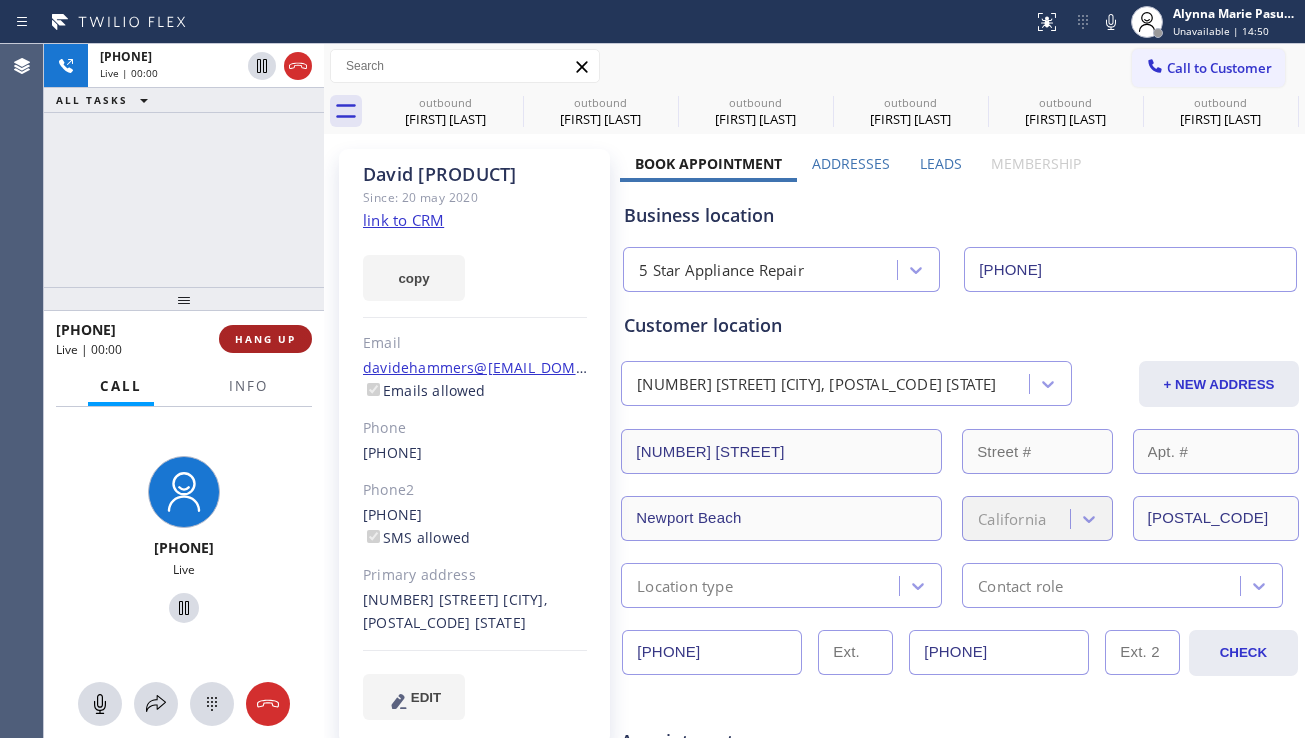 click on "HANG UP" at bounding box center [265, 339] 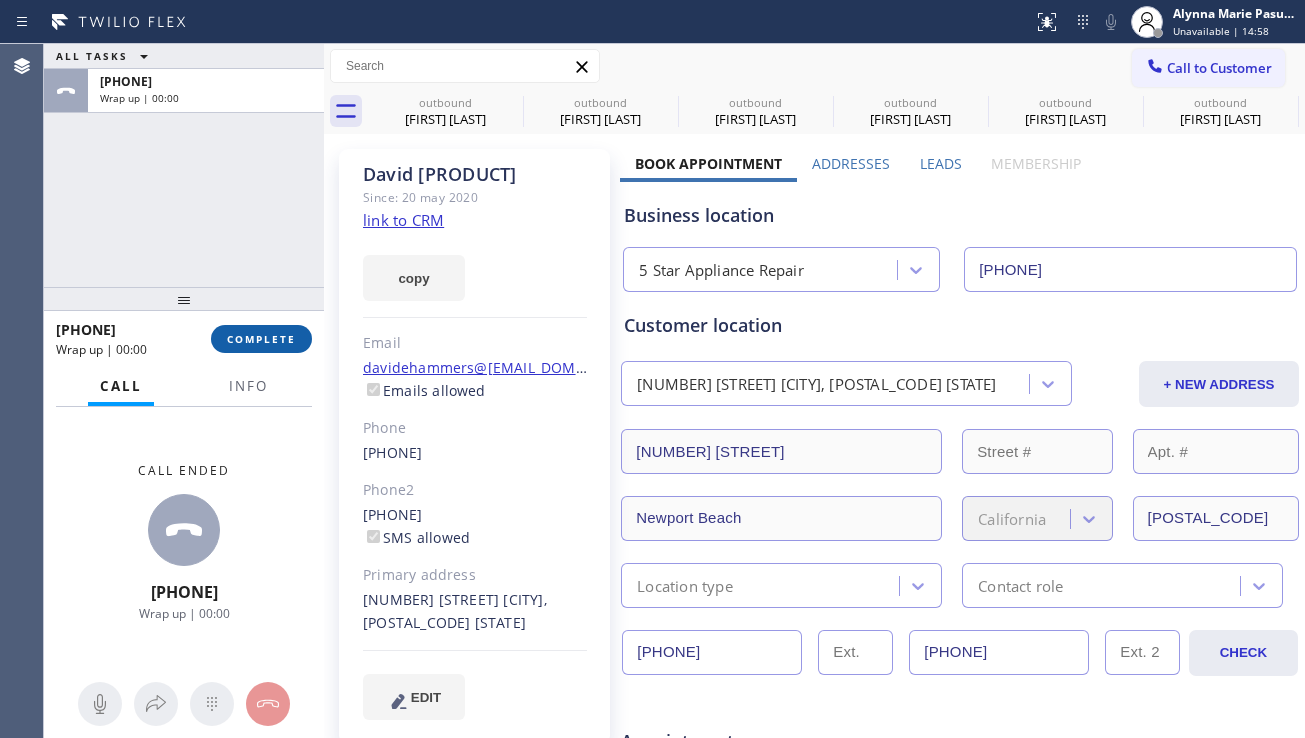 click on "COMPLETE" at bounding box center [261, 339] 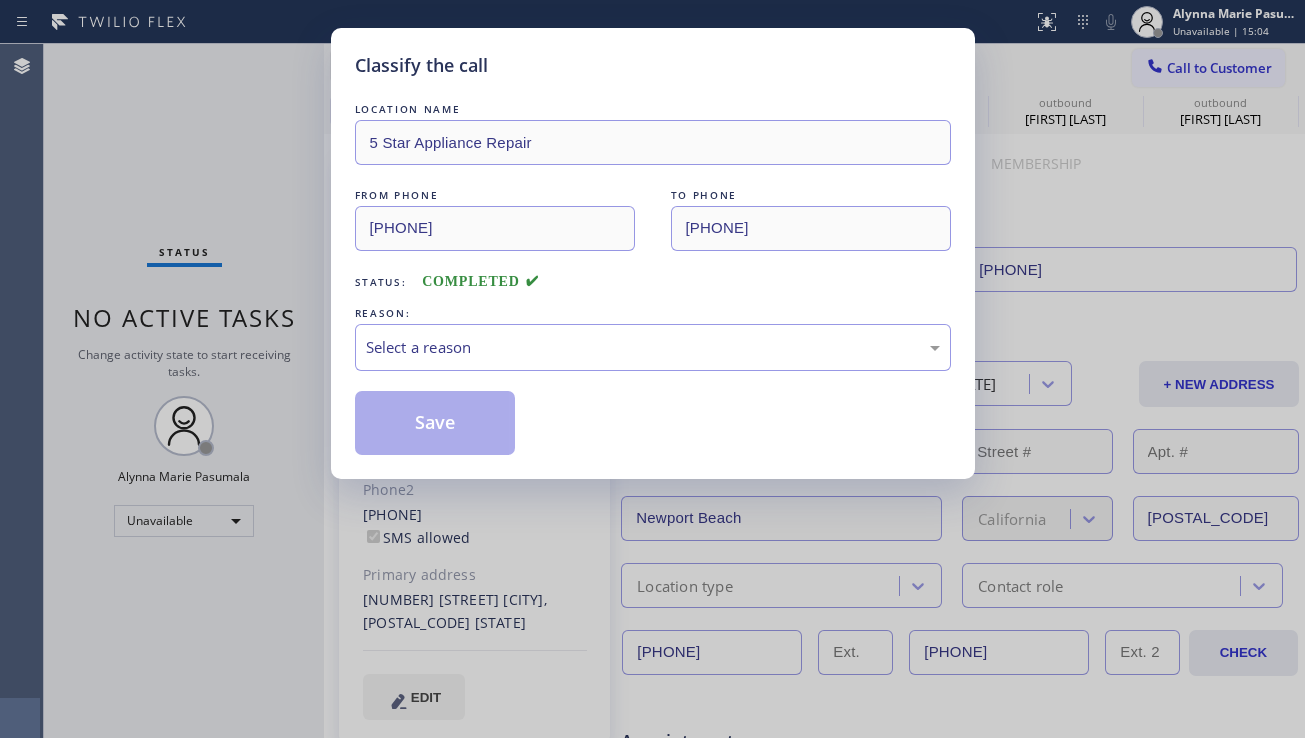 click on "LOCATION NAME 5 Star Appliance Repair FROM PHONE [PHONE] TO PHONE [PHONE] Status: COMPLETED REASON: Select a reason Save" at bounding box center [653, 277] 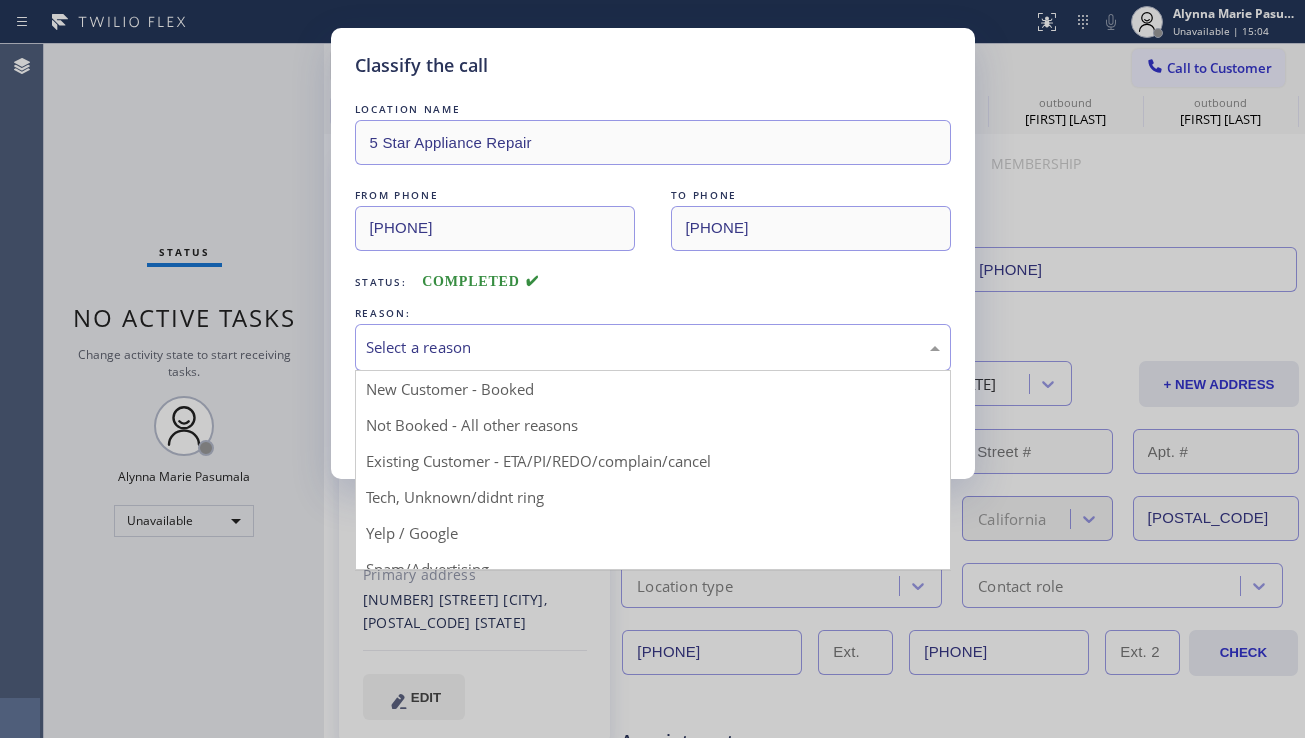 click on "Select a reason" at bounding box center [653, 347] 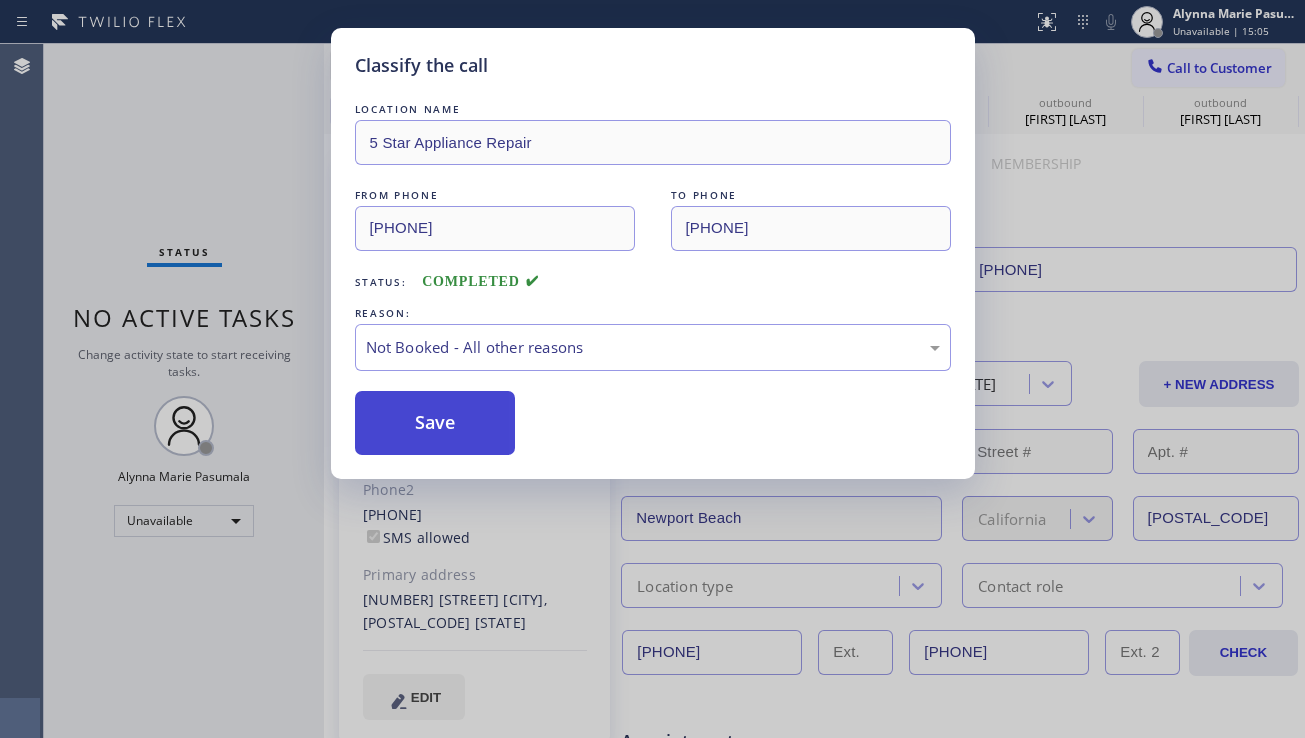 click on "Save" at bounding box center [435, 423] 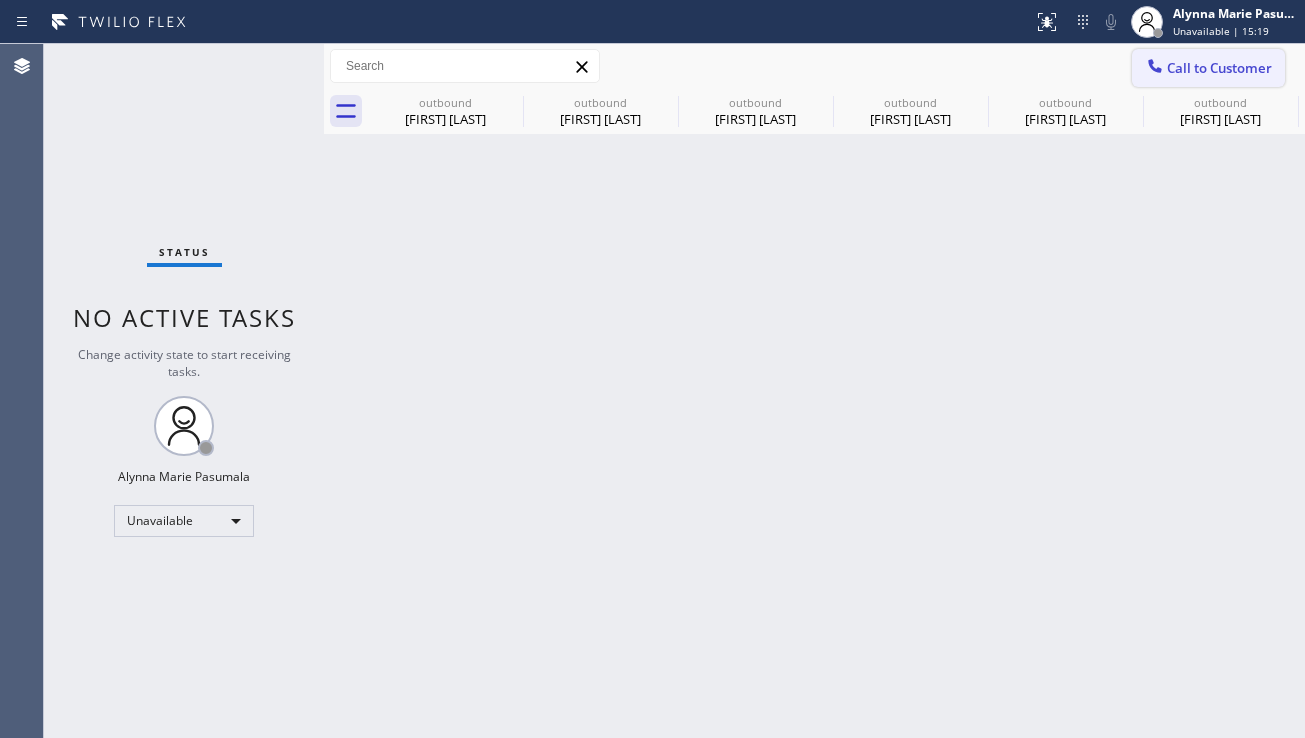 click on "Call to Customer" at bounding box center (1219, 68) 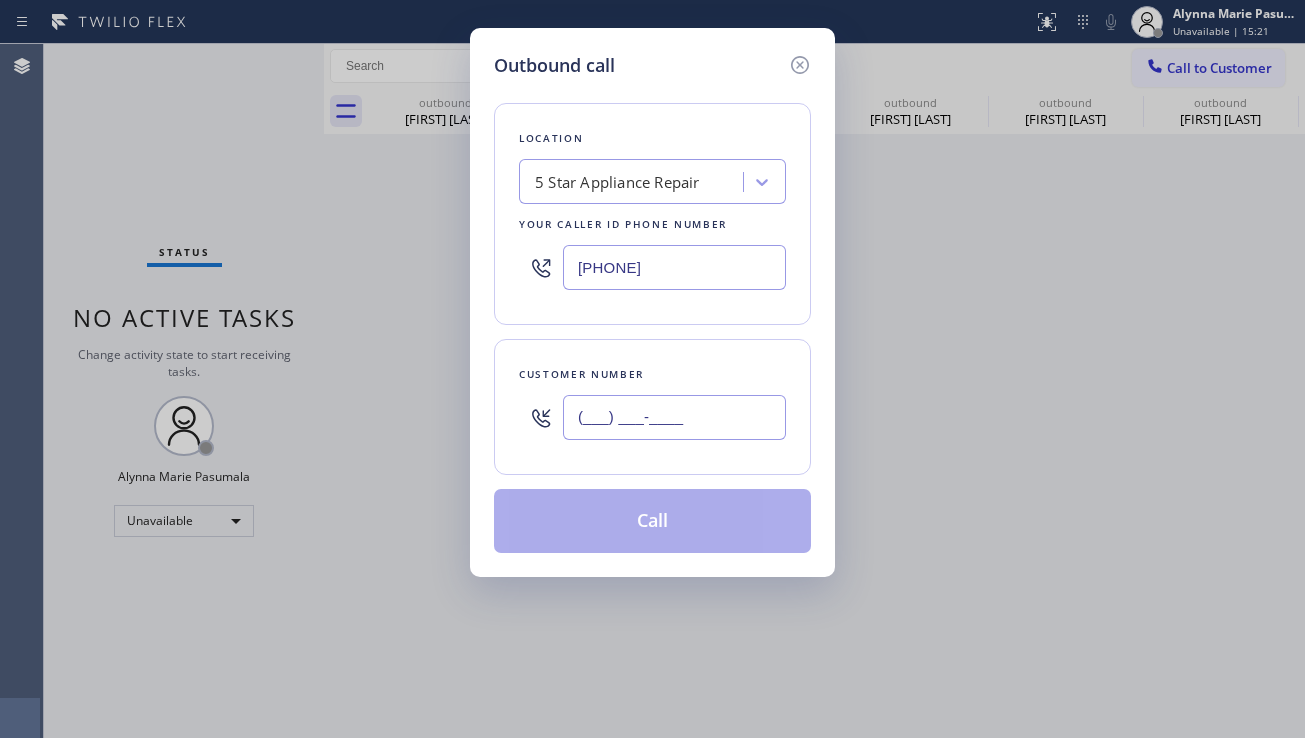 click on "(___) ___-____" at bounding box center [674, 417] 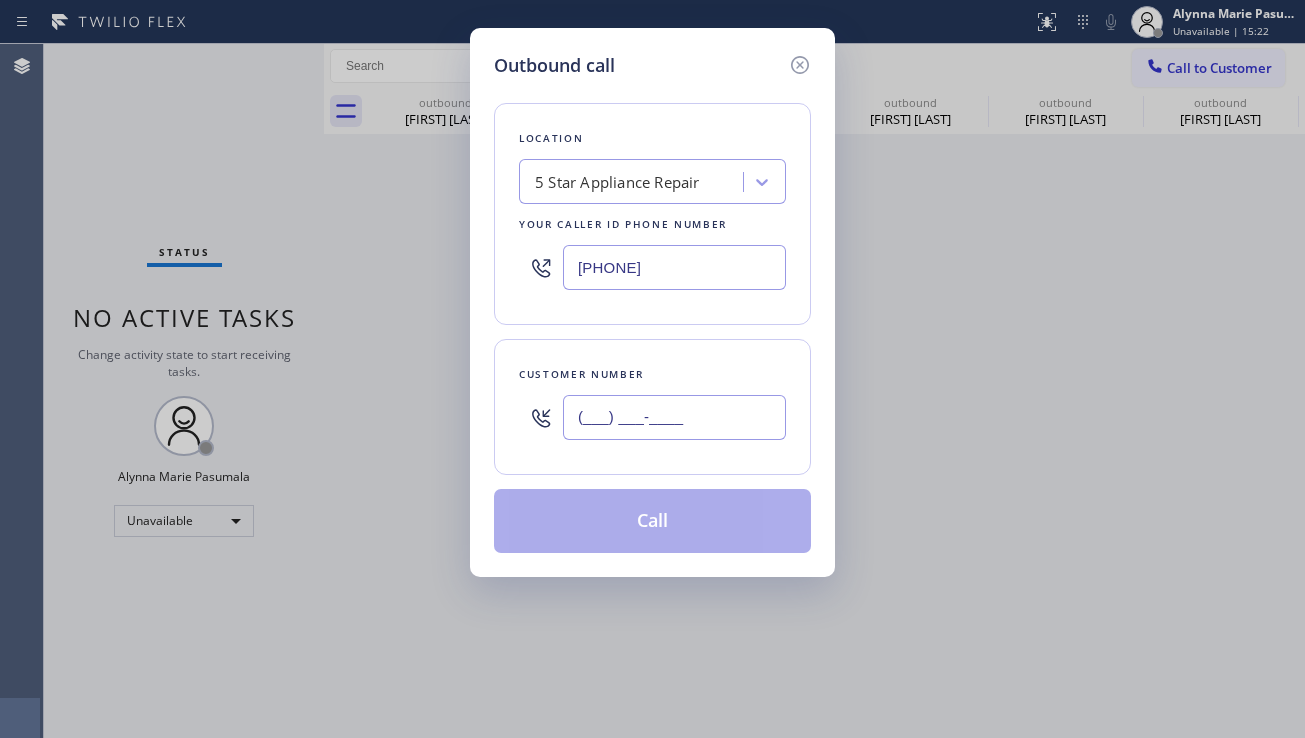 paste on "[PHONE]" 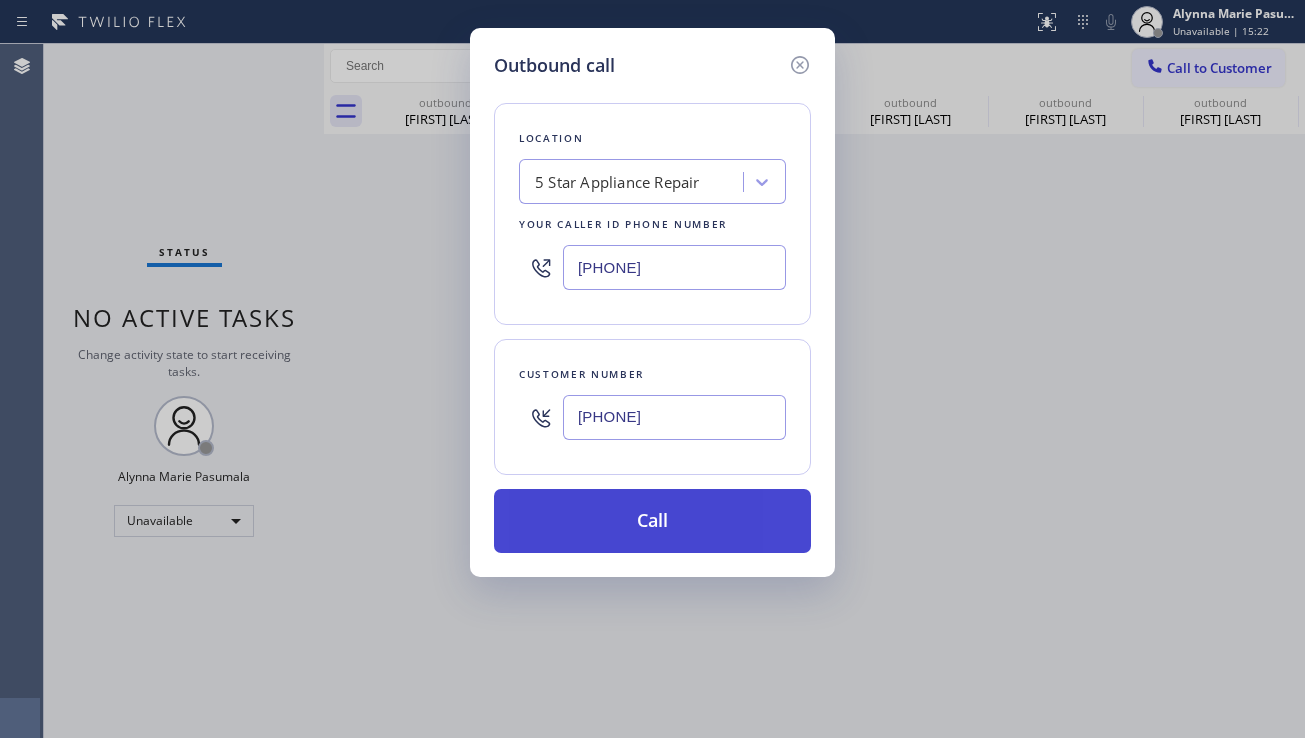 type on "[PHONE]" 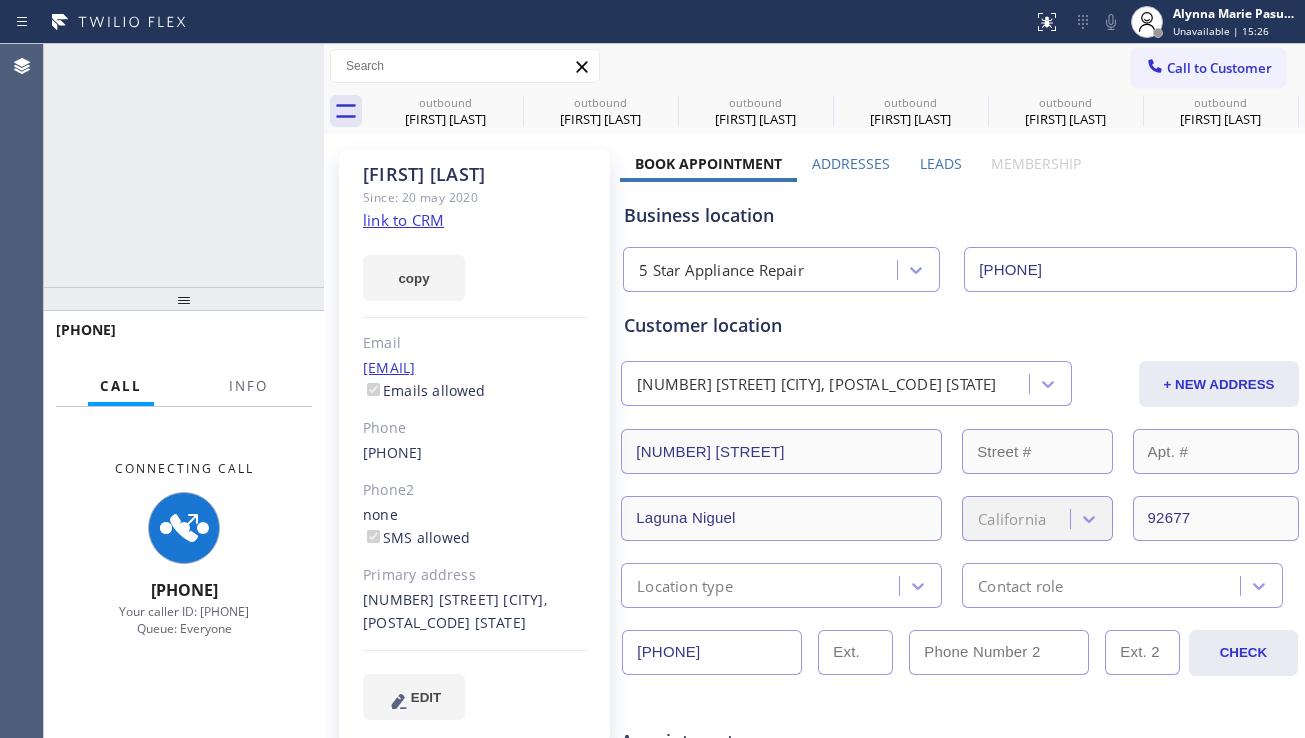 type on "[PHONE]" 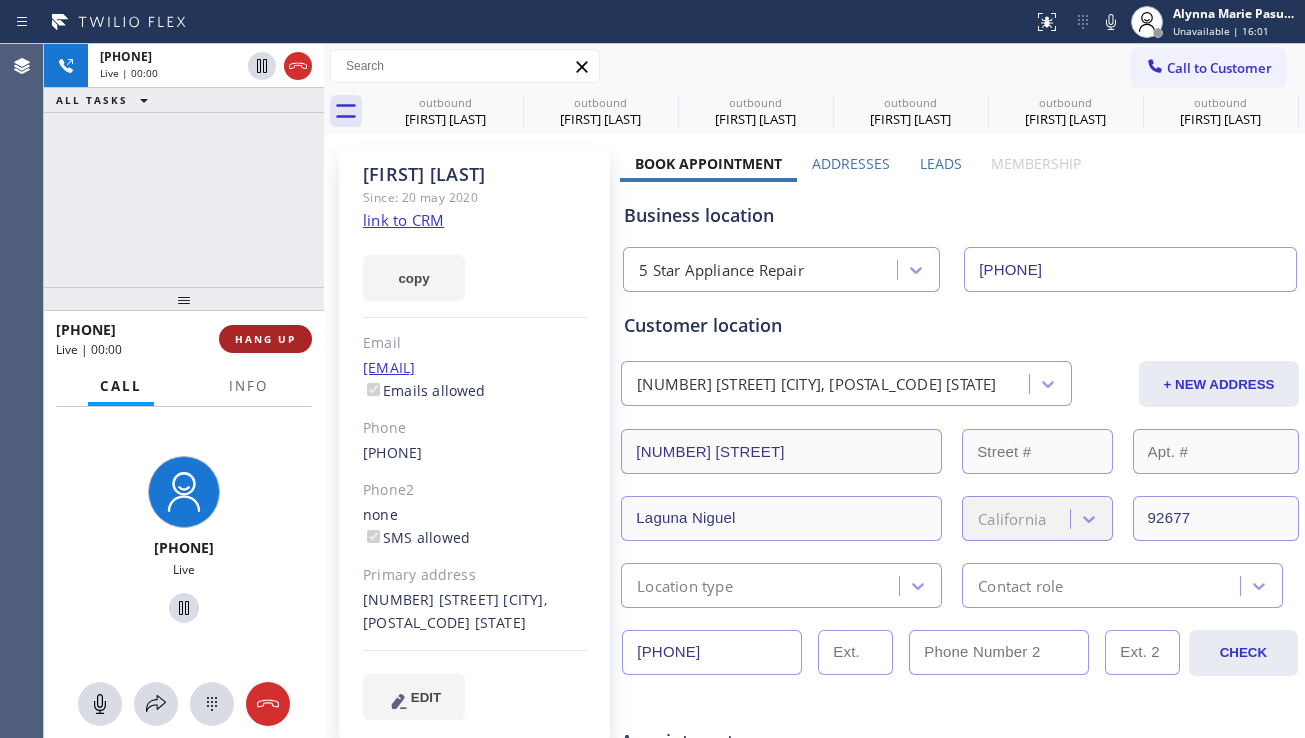 click on "HANG UP" at bounding box center (265, 339) 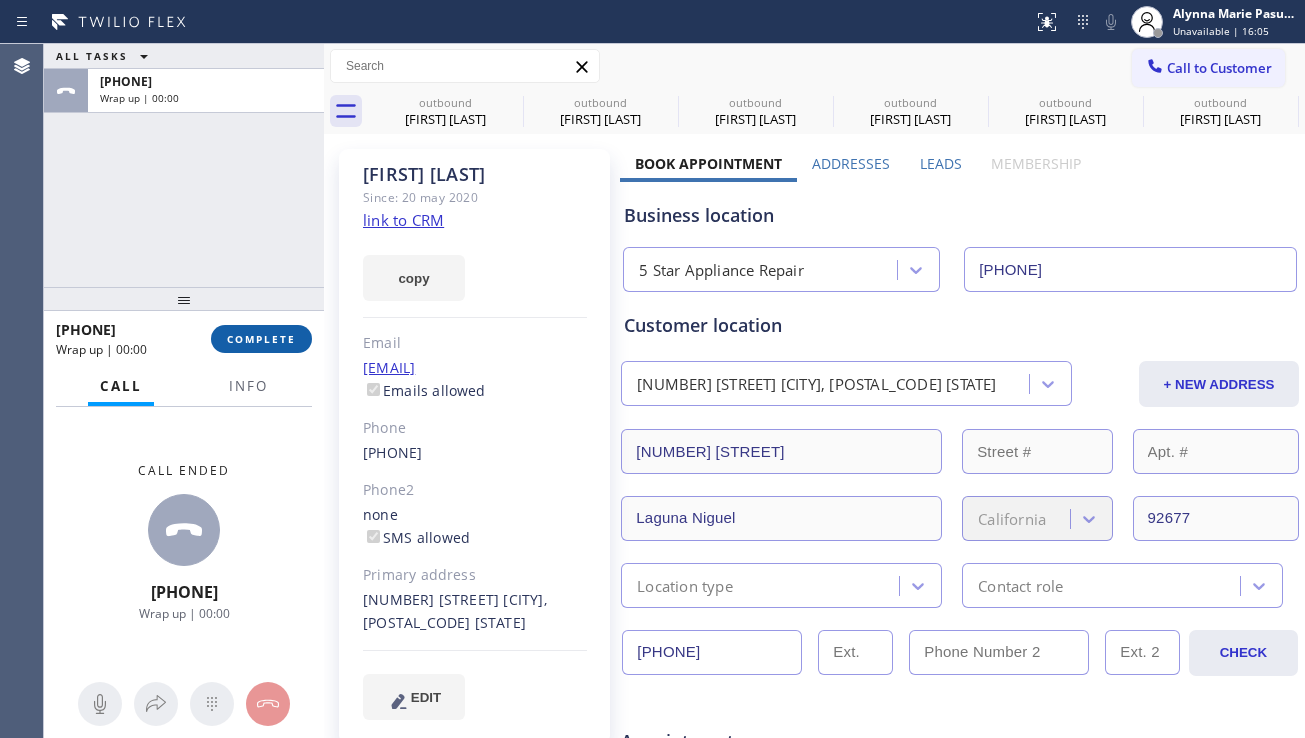 click on "COMPLETE" at bounding box center [261, 339] 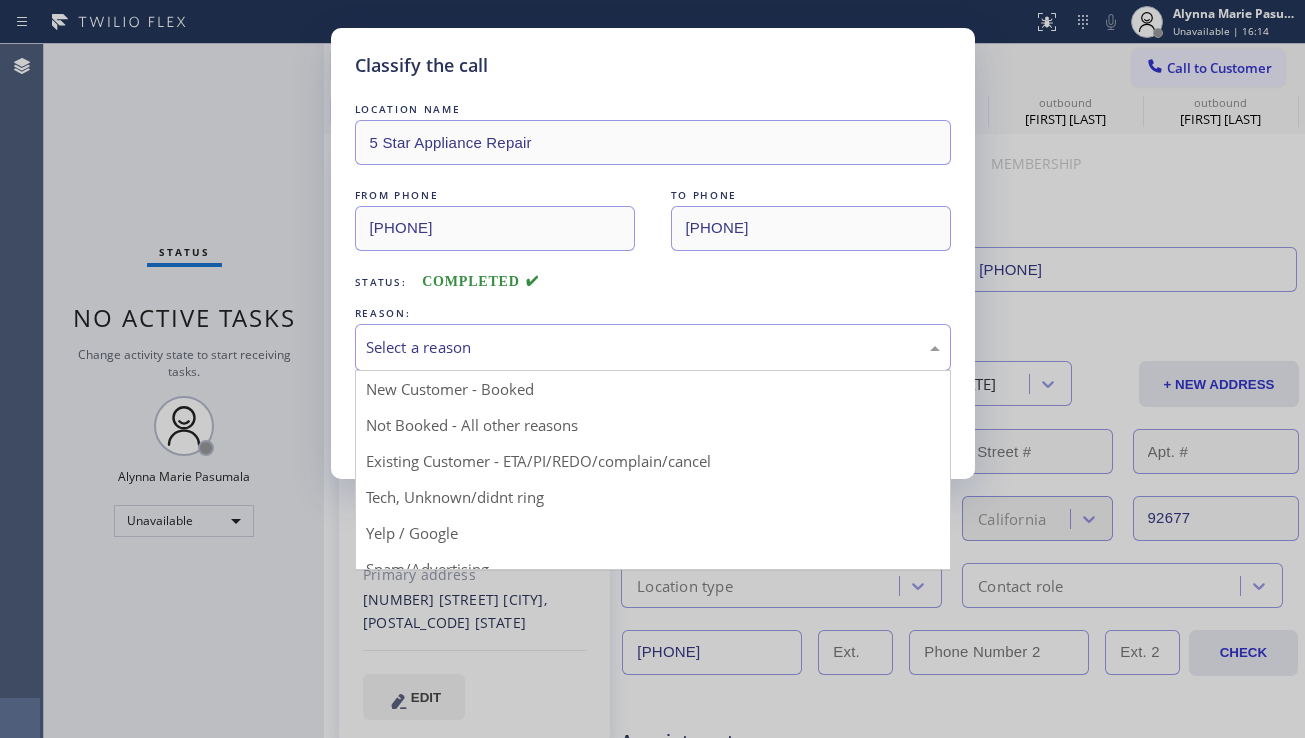 click on "Select a reason" at bounding box center [653, 347] 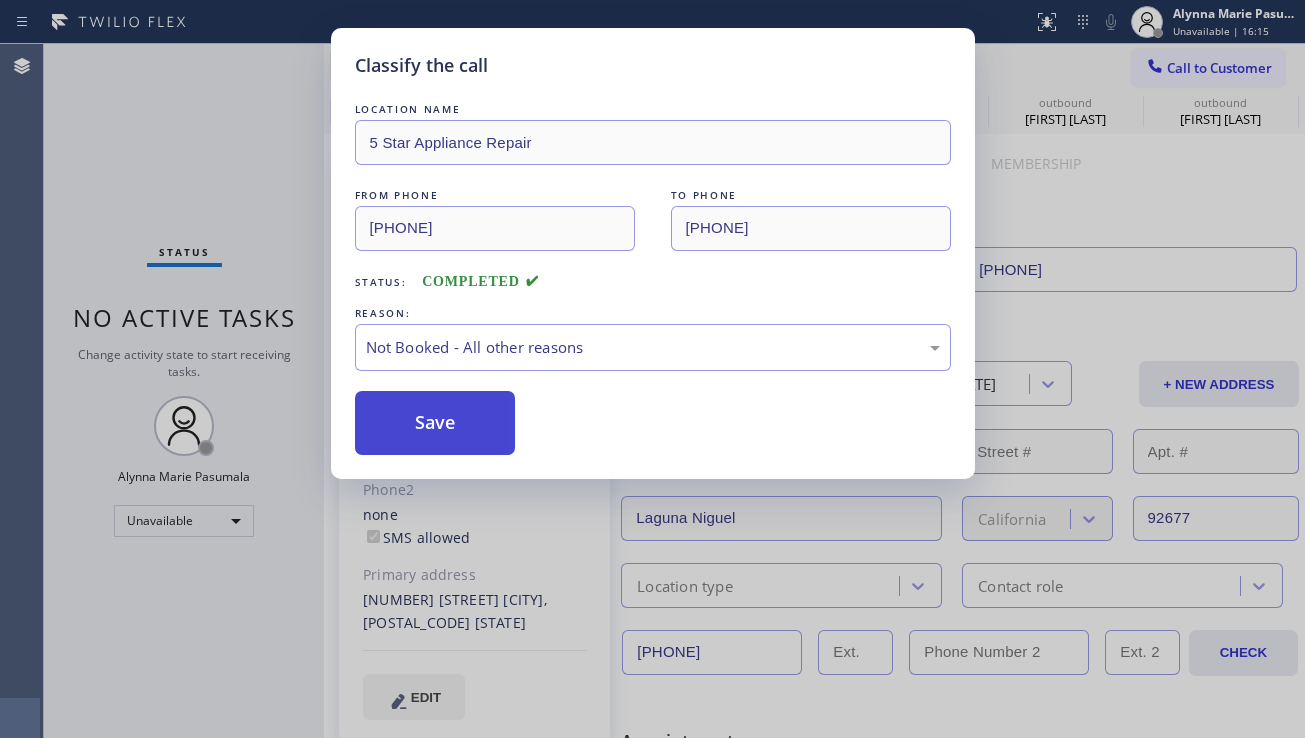 click on "Save" at bounding box center (435, 423) 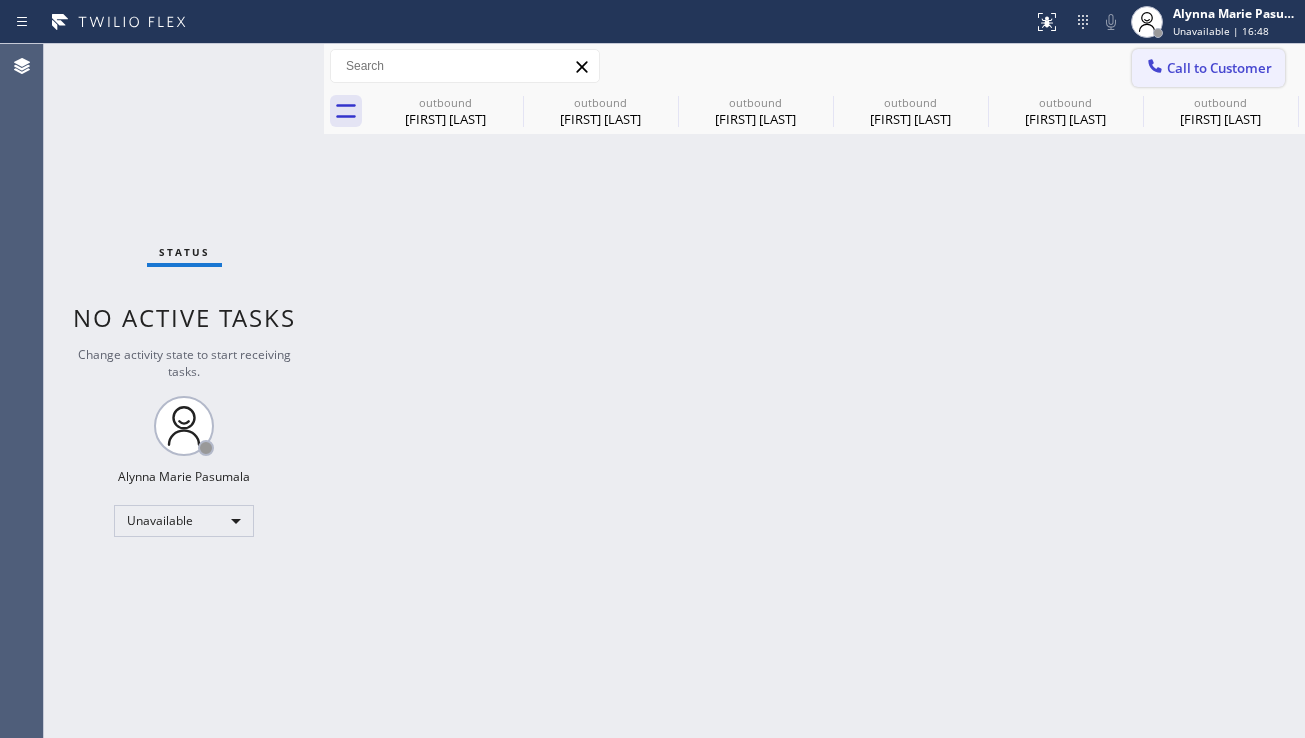 click on "Call to Customer" at bounding box center [1219, 68] 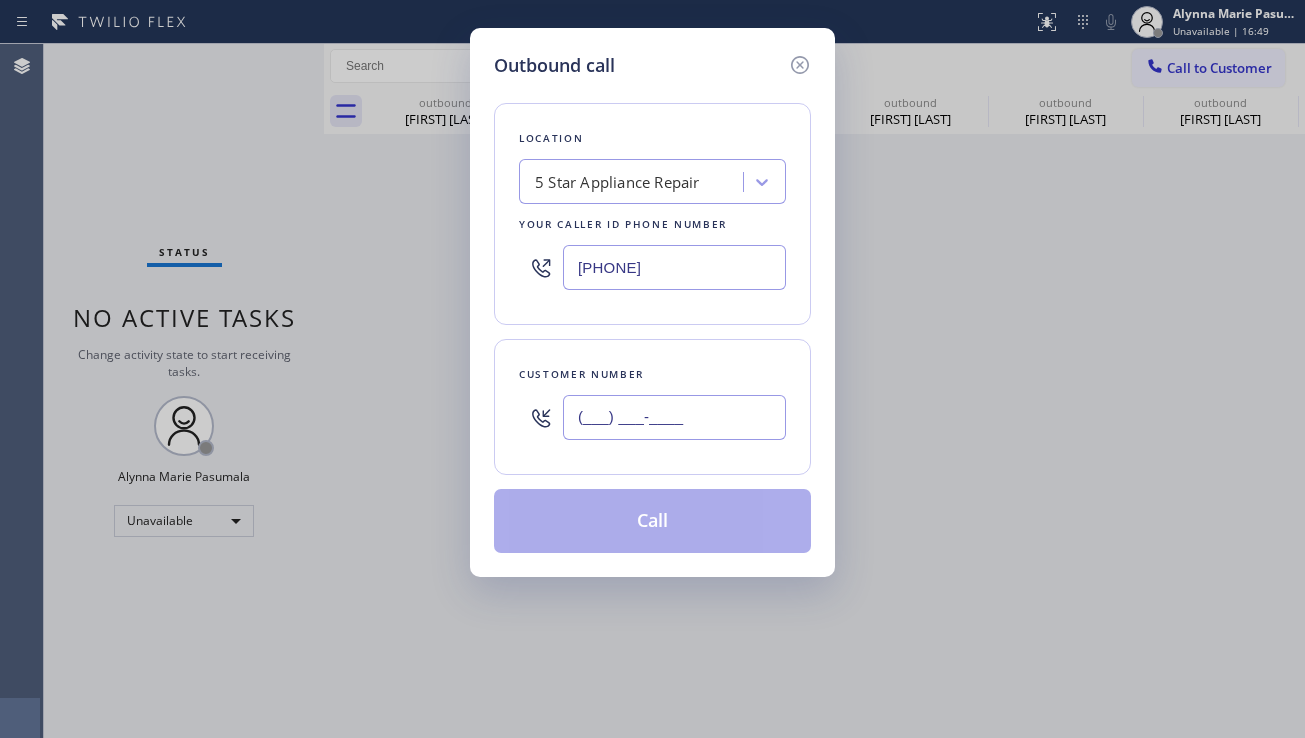 click on "(___) ___-____" at bounding box center [674, 417] 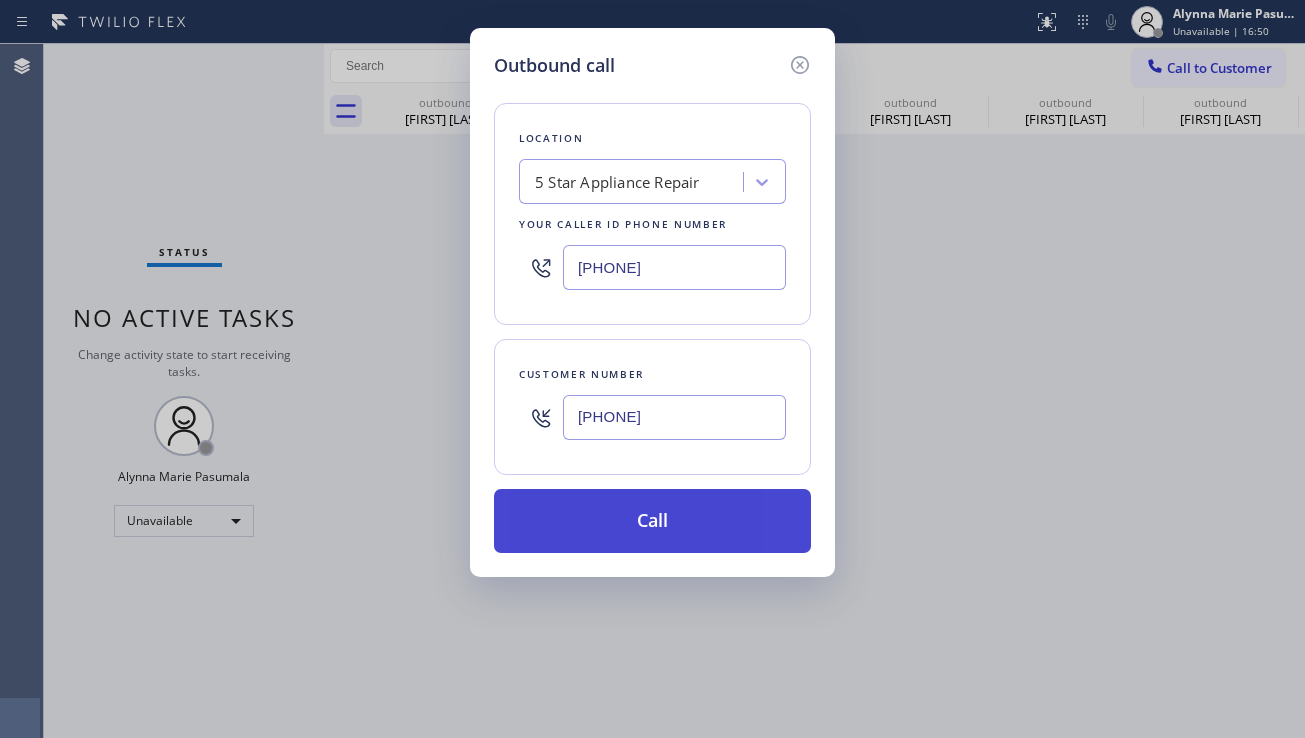 type on "[PHONE]" 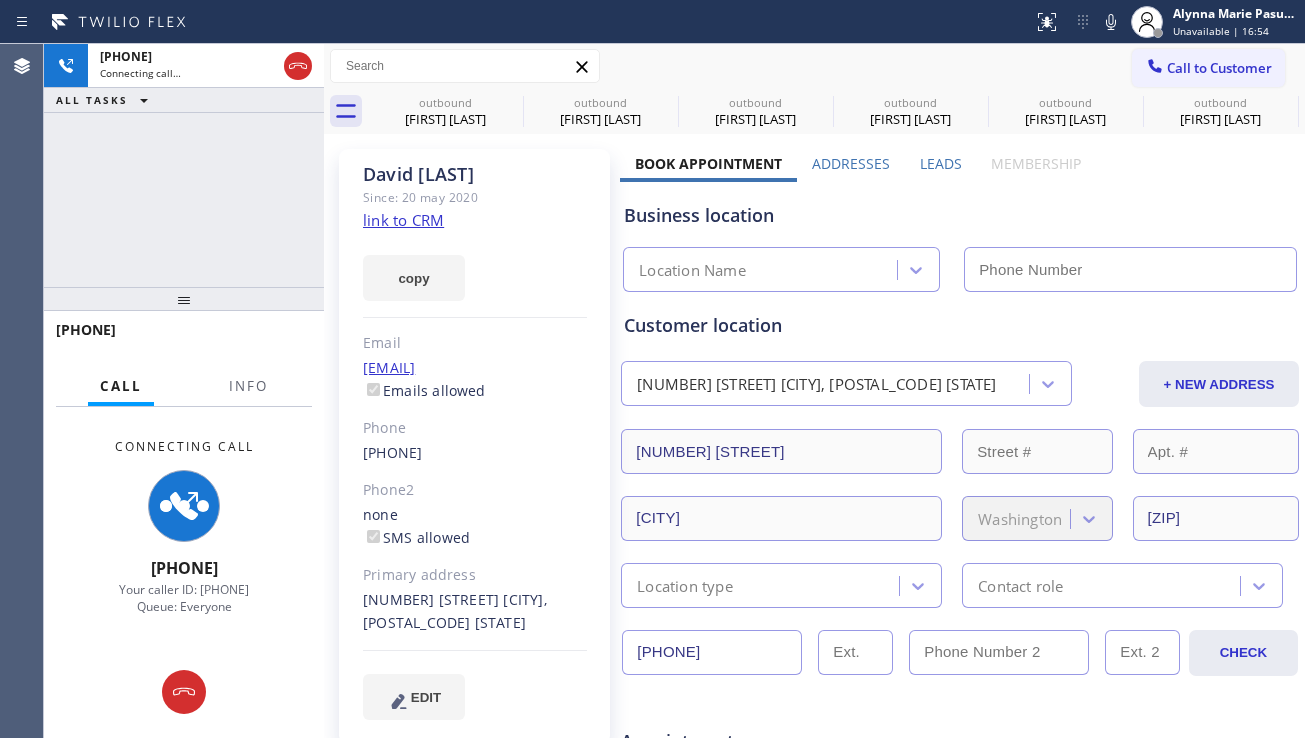 type on "[PHONE]" 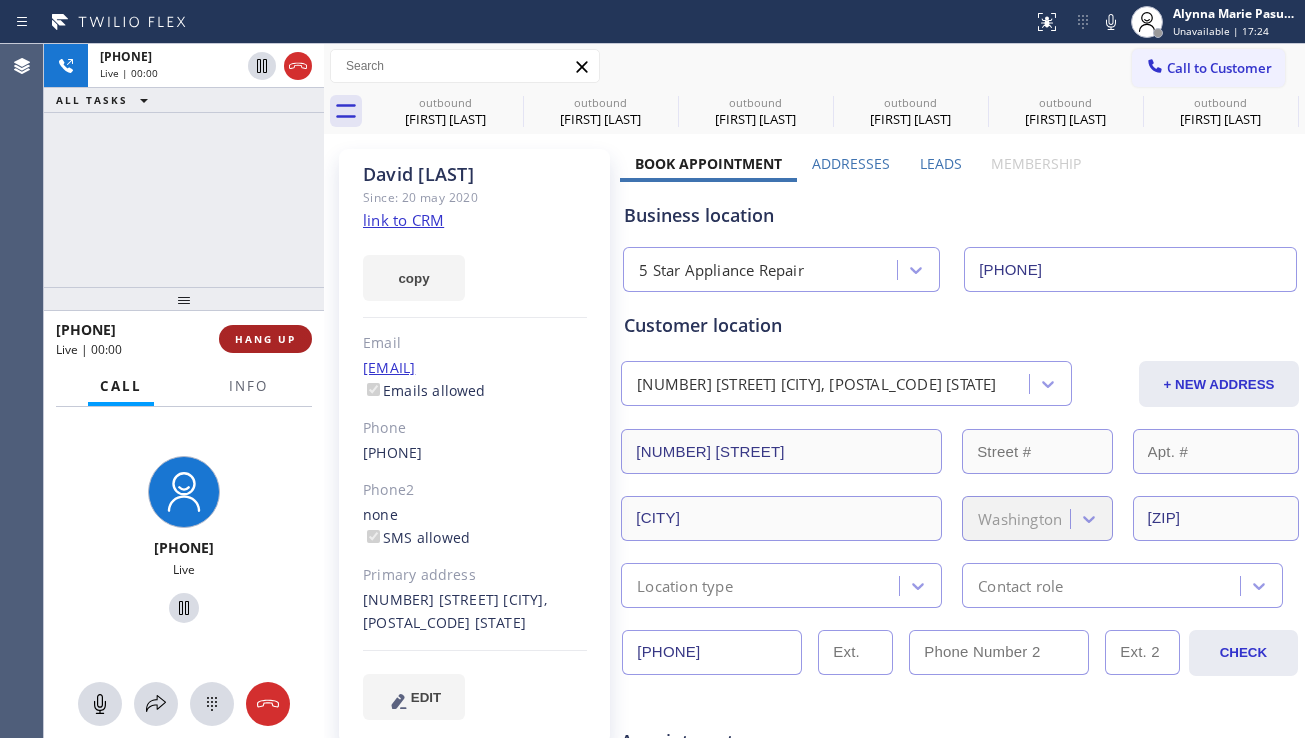 click on "HANG UP" at bounding box center [265, 339] 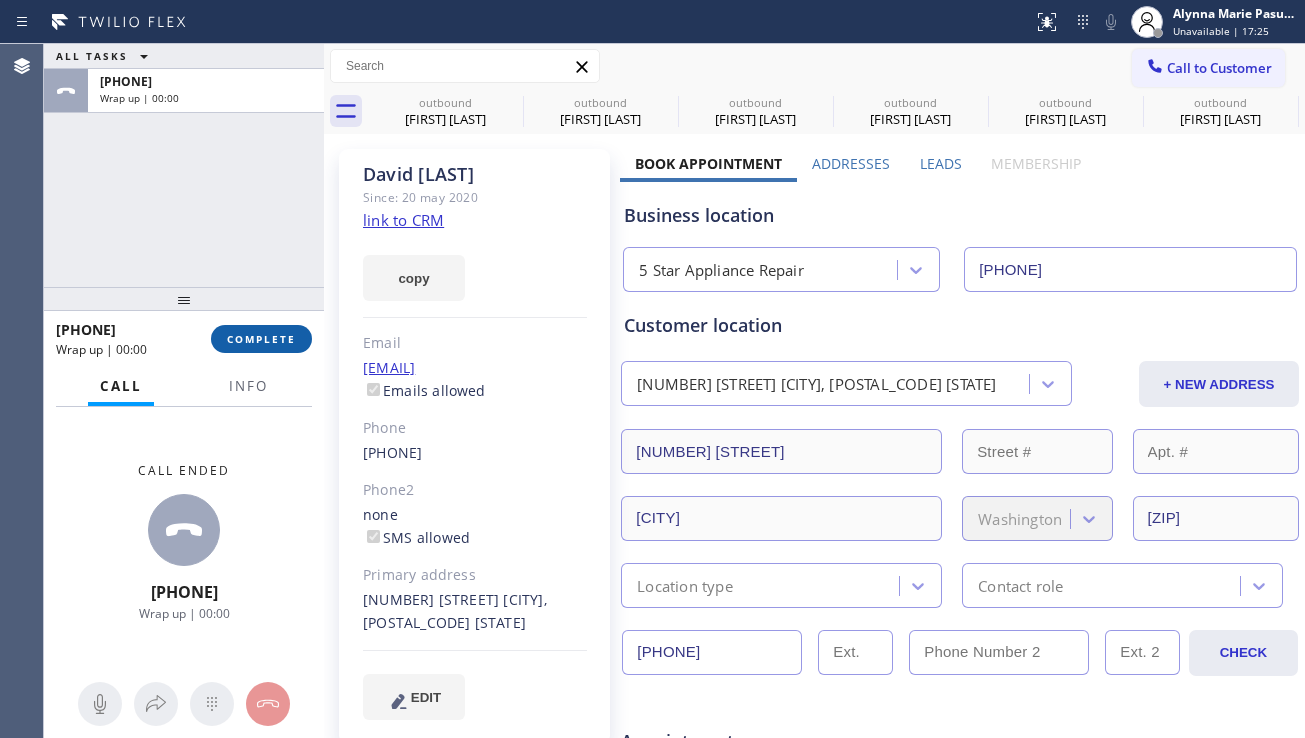 click on "COMPLETE" at bounding box center [261, 339] 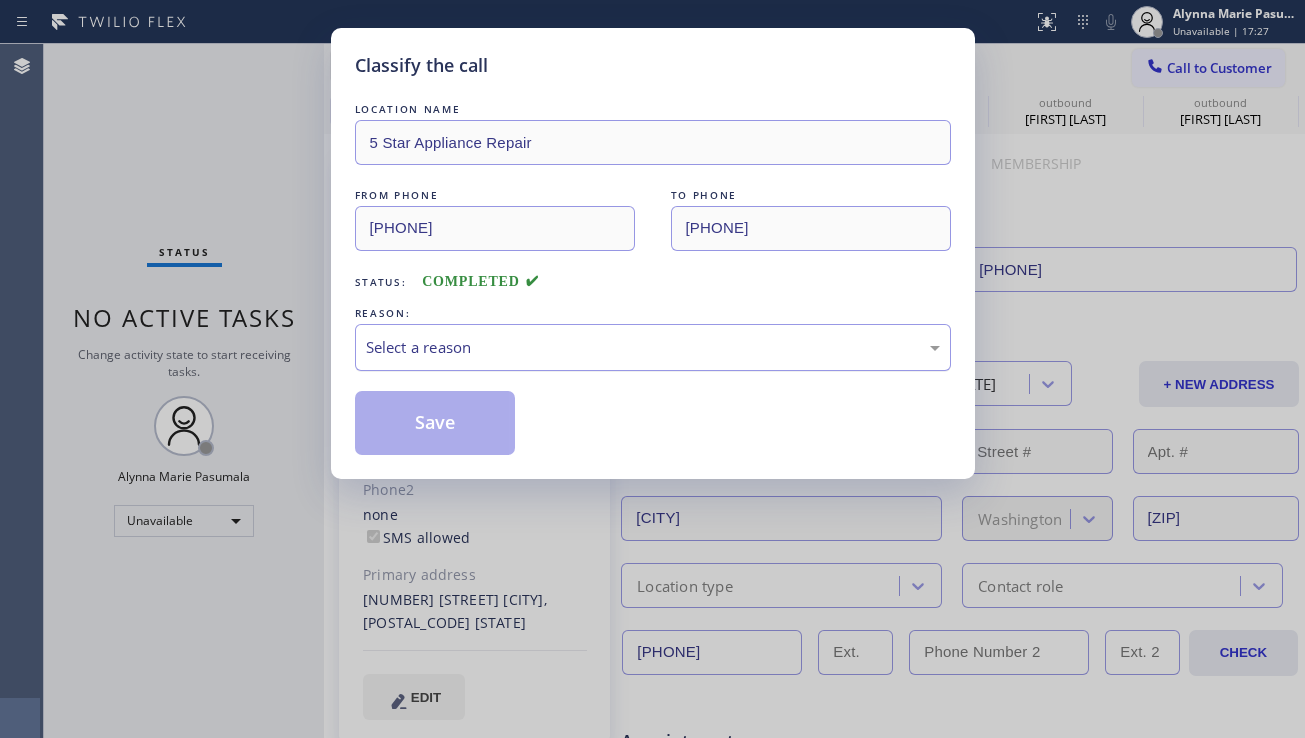 click on "Select a reason" at bounding box center (653, 347) 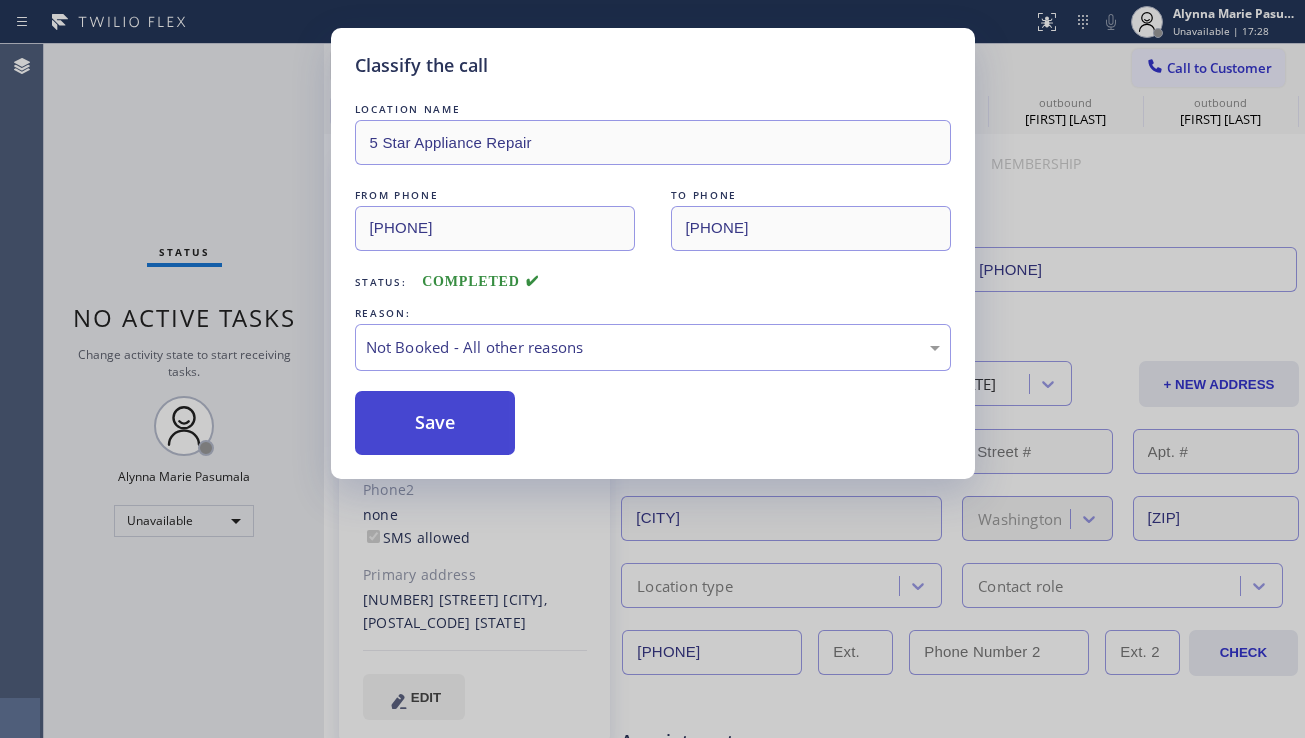click on "Save" at bounding box center (435, 423) 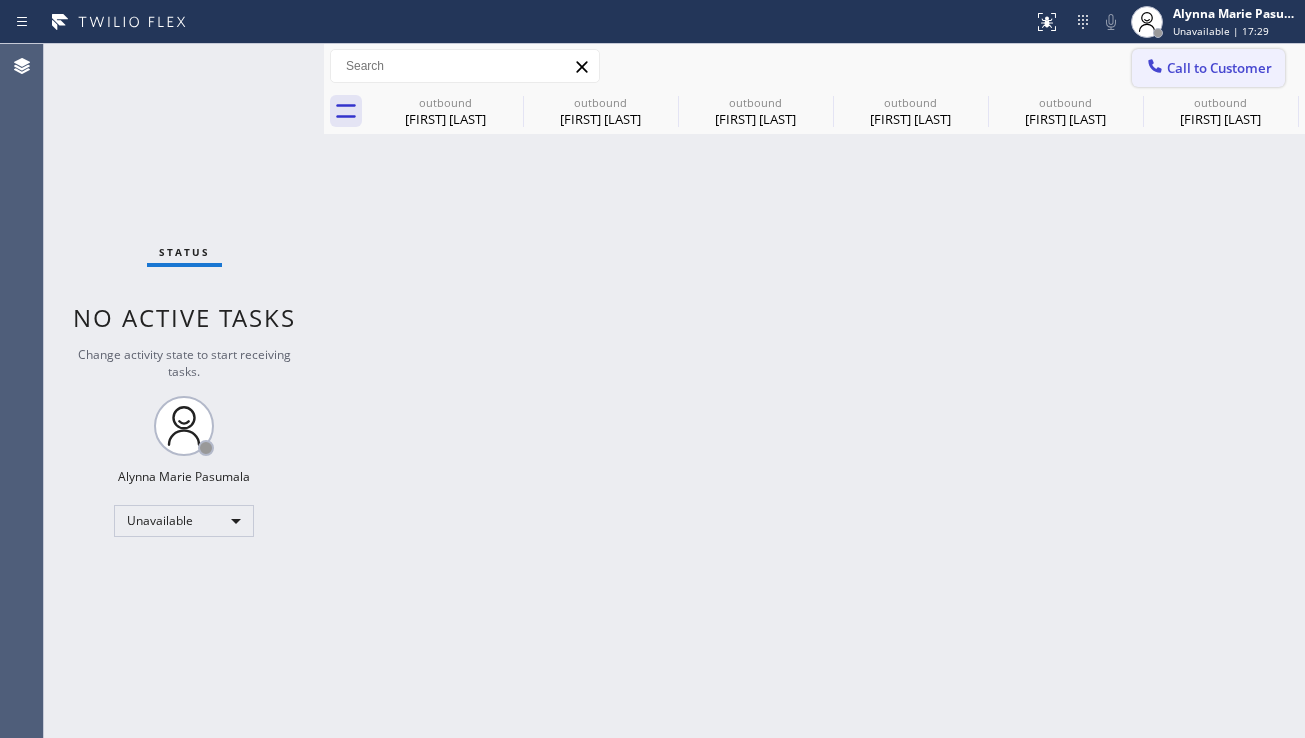 click on "Call to Customer" at bounding box center [1208, 68] 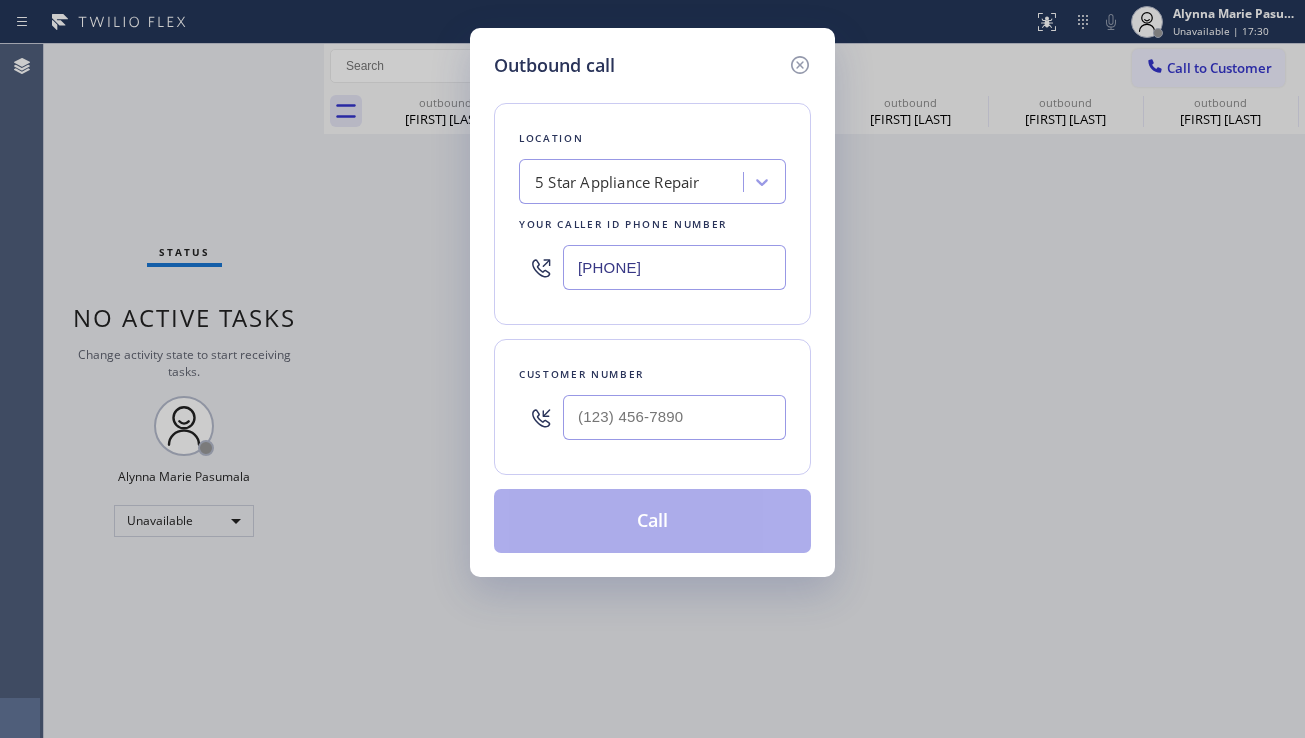 click at bounding box center (674, 417) 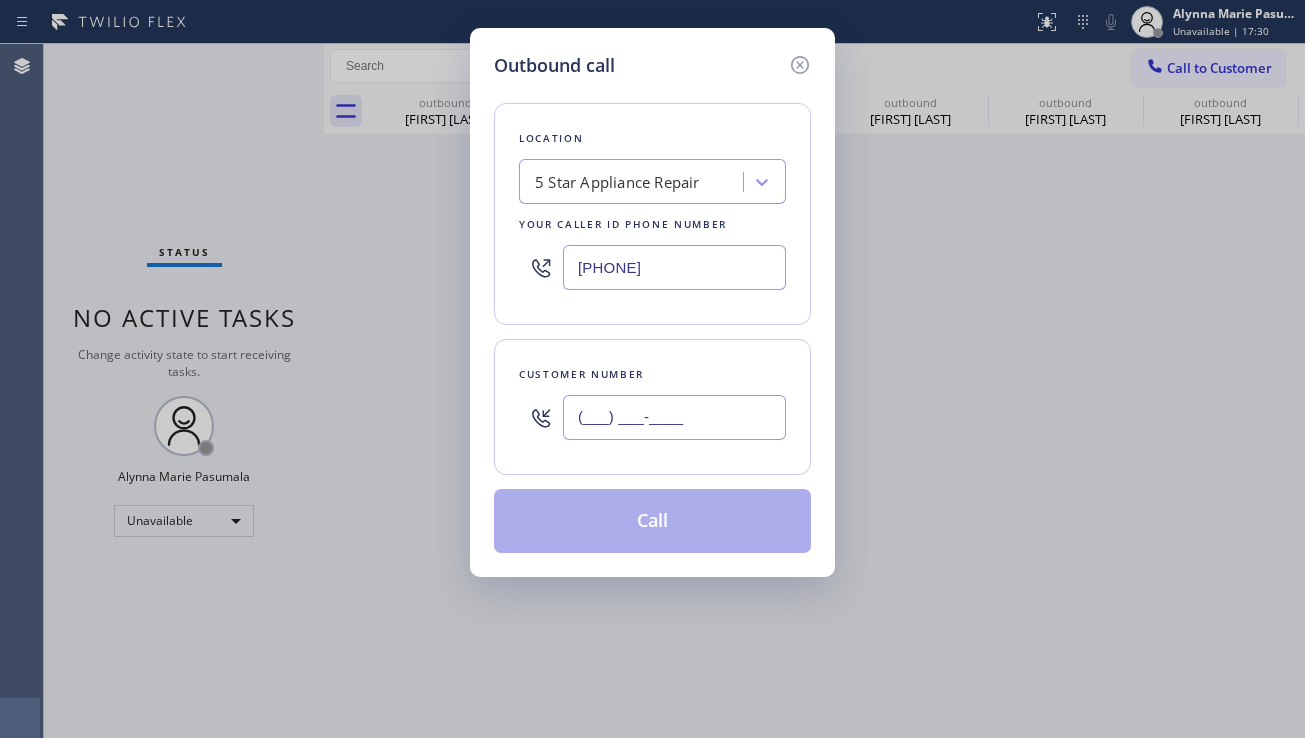 click on "(___) ___-____" at bounding box center (674, 417) 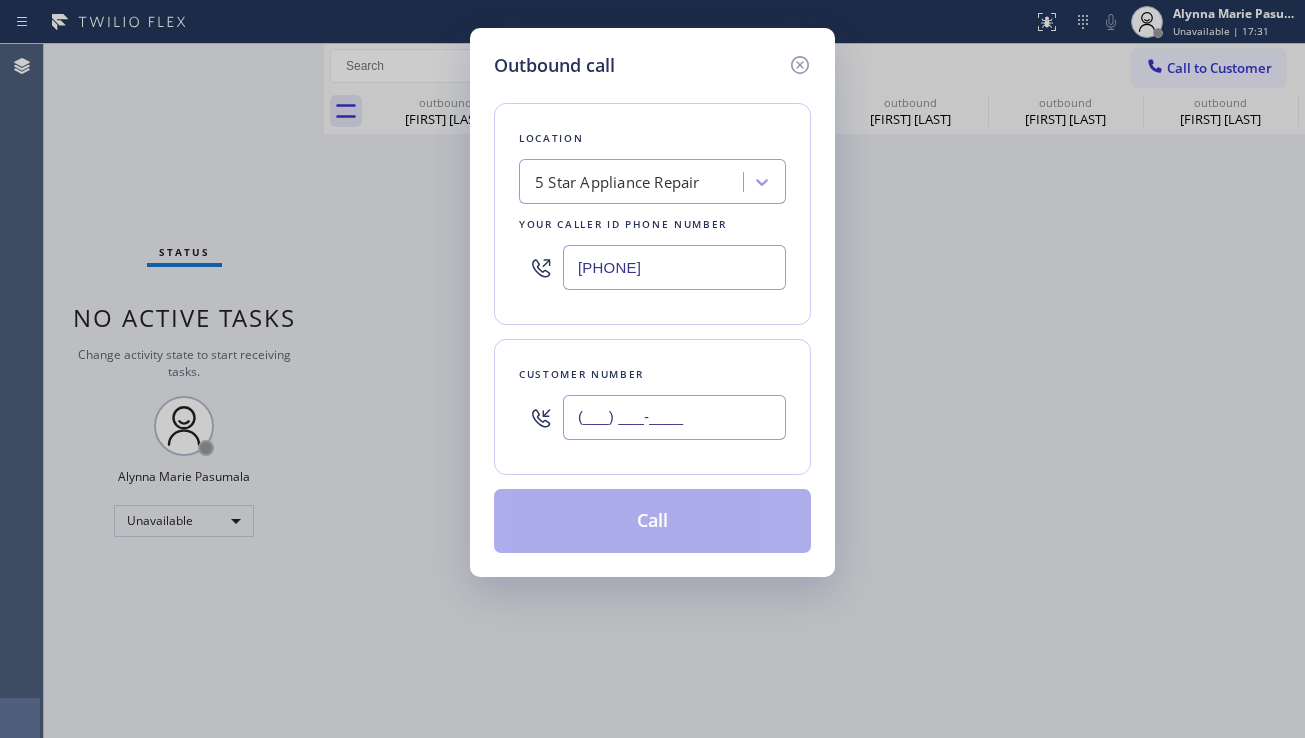 paste on "[PHONE]" 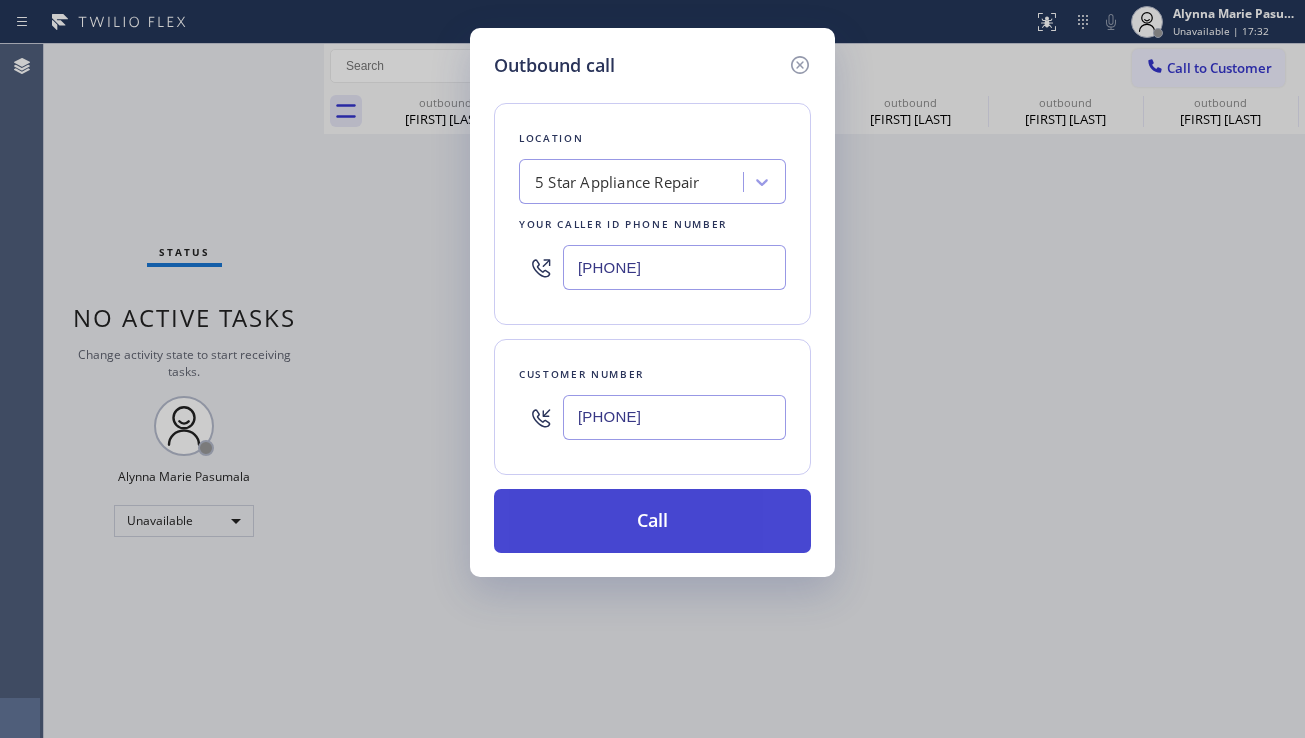 click on "Call" at bounding box center (652, 521) 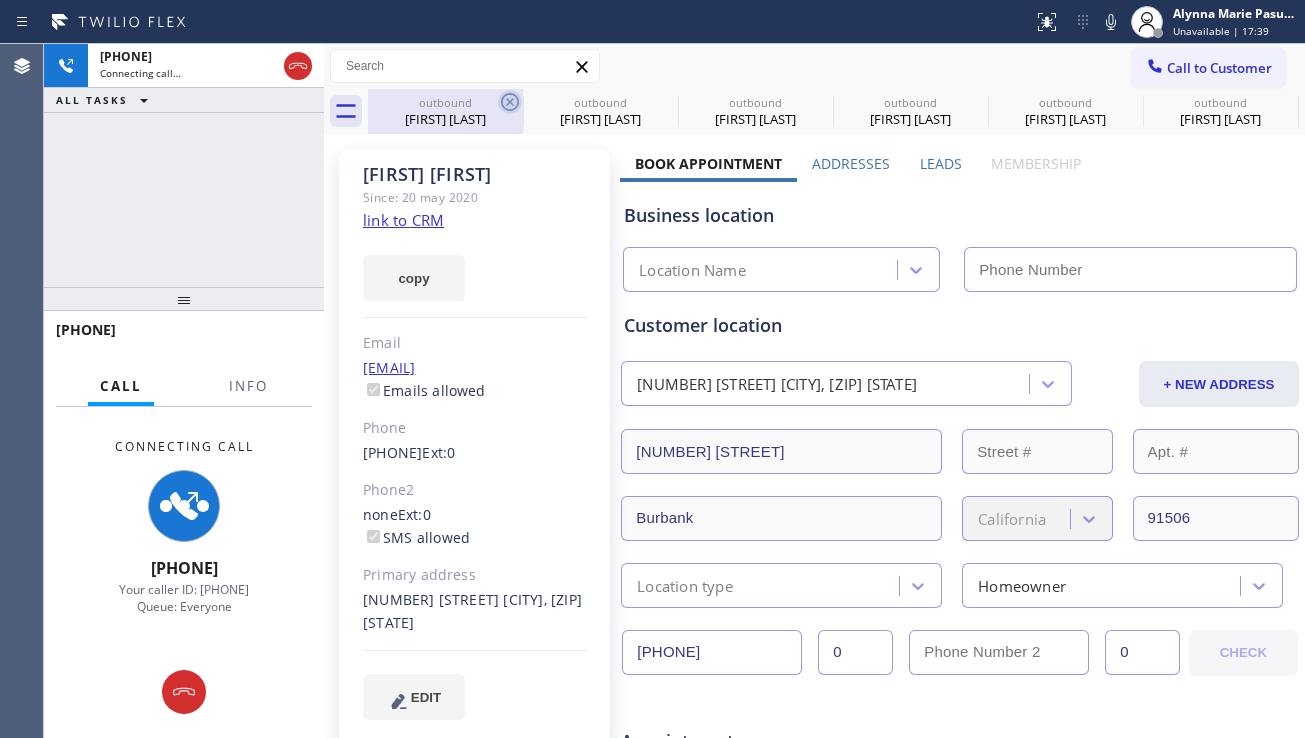 click 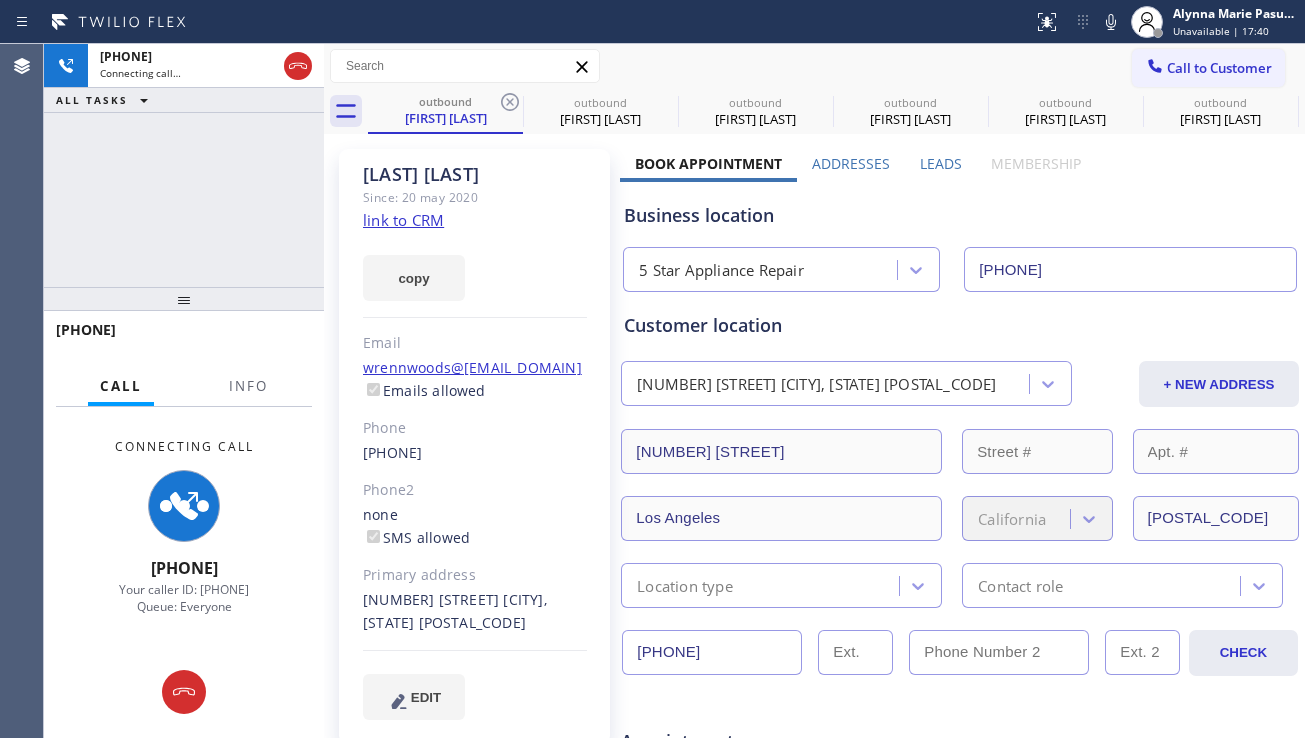 click 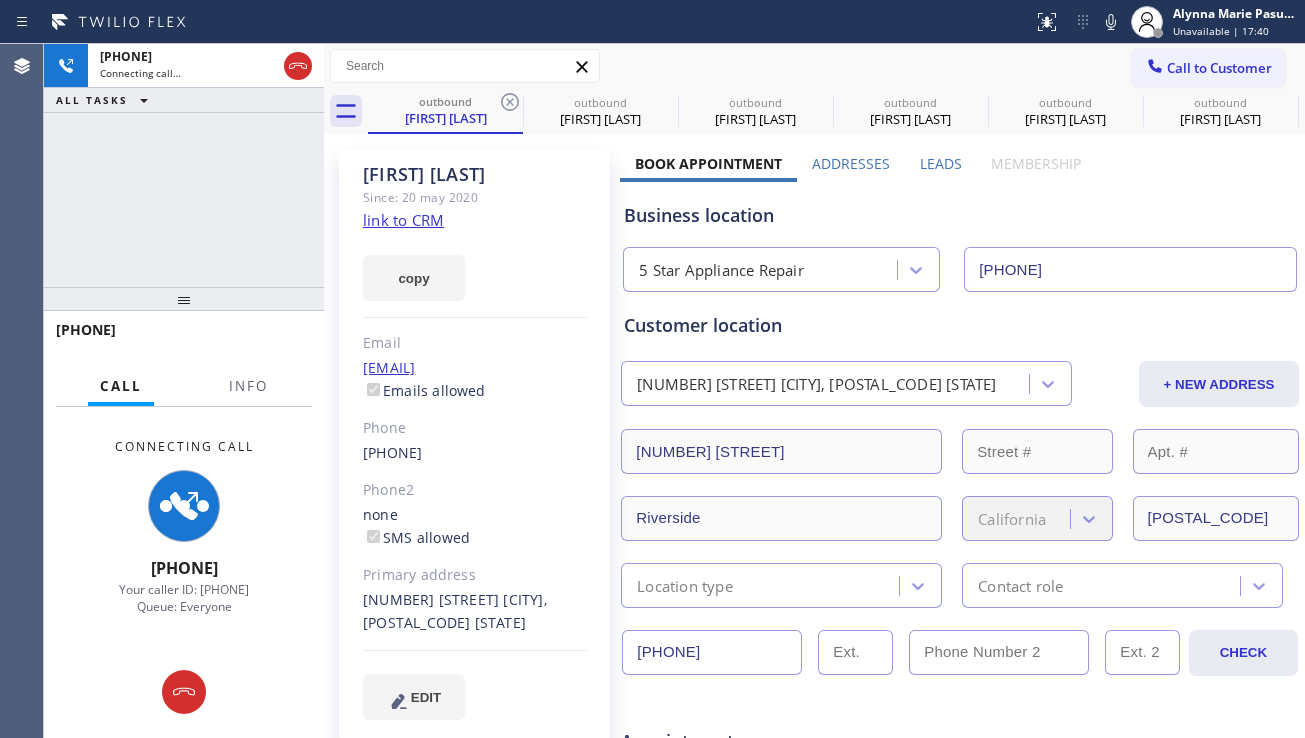 click 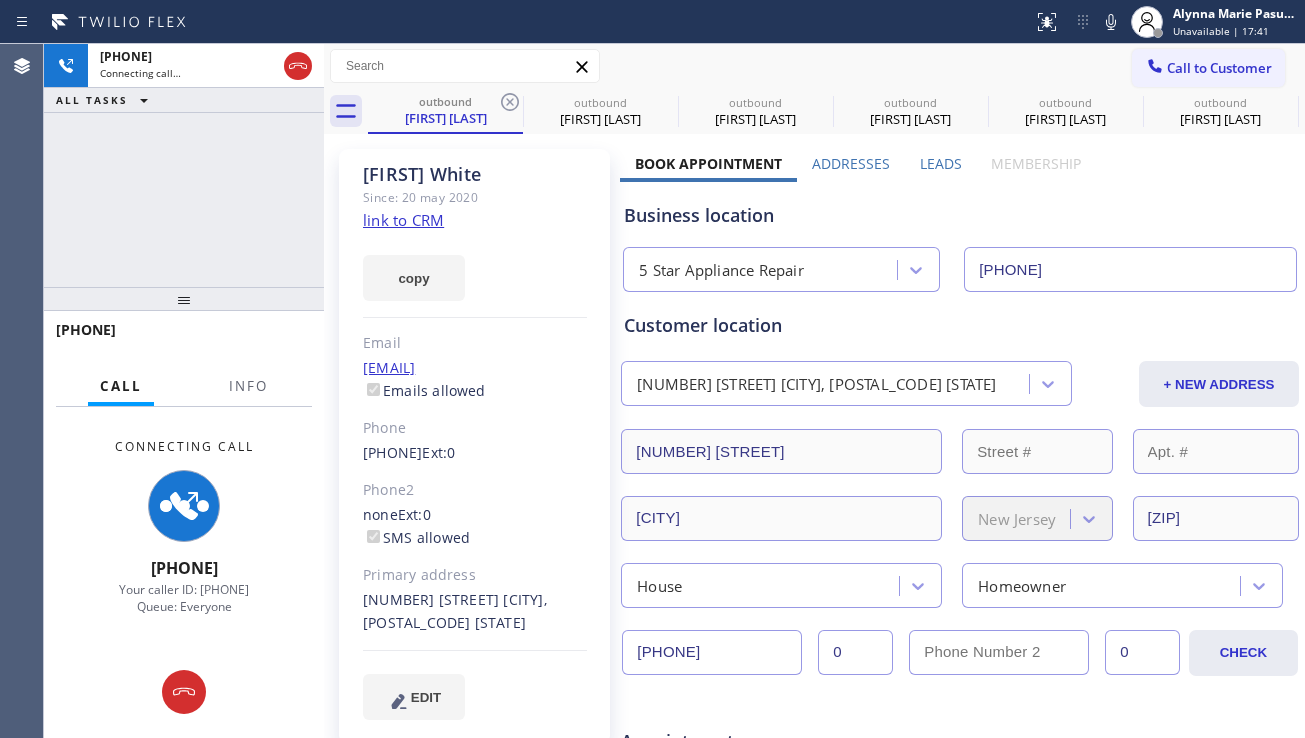 click 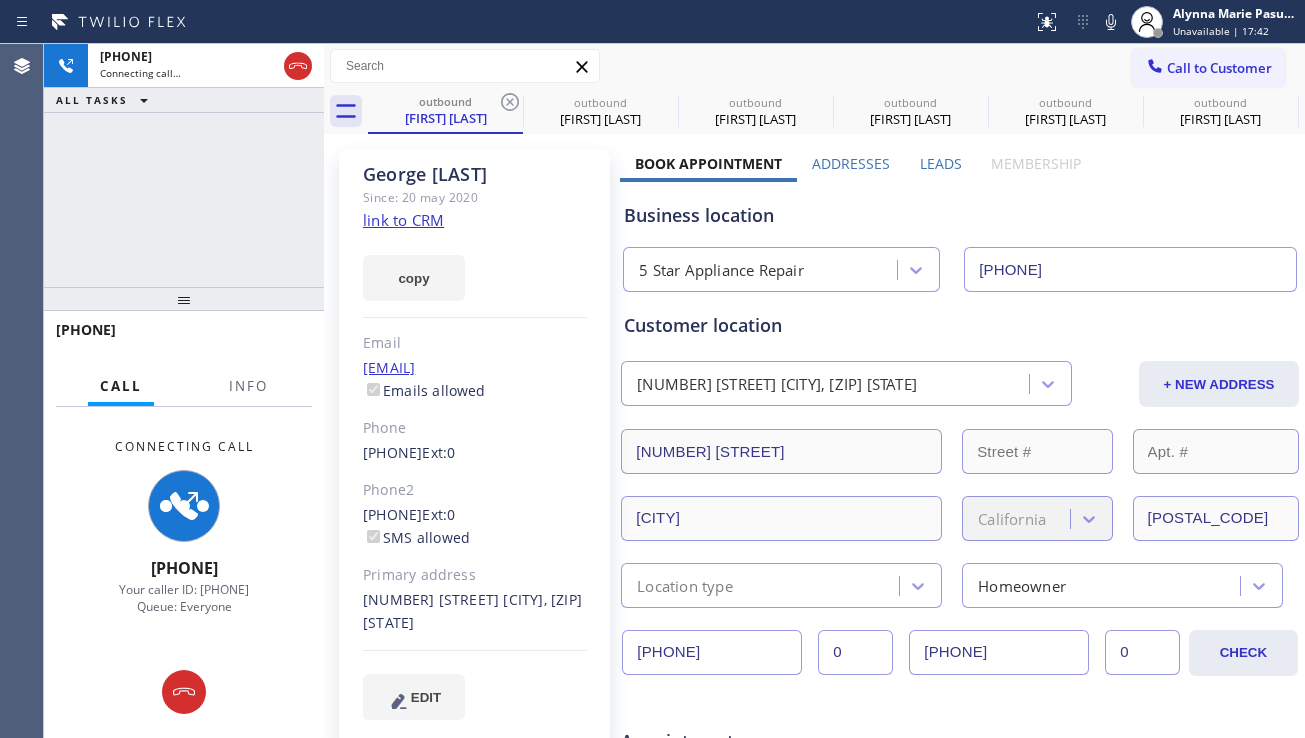 click 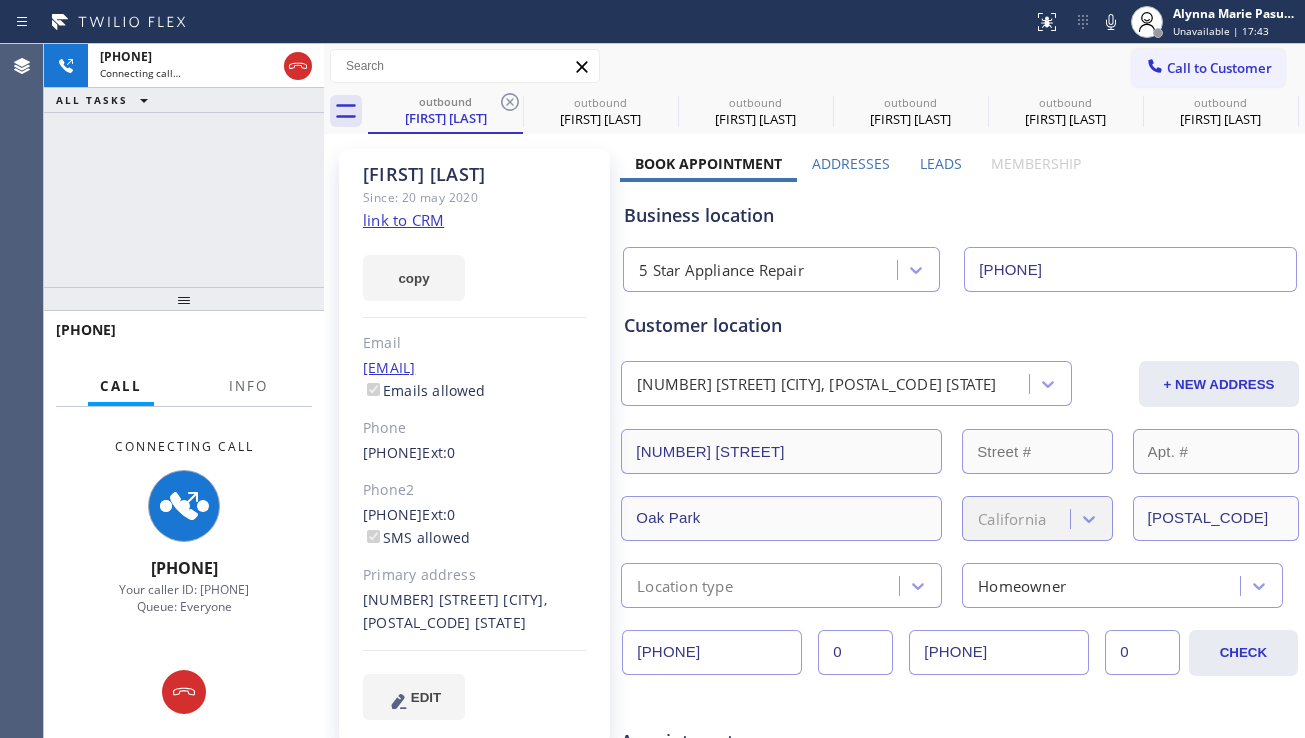 click 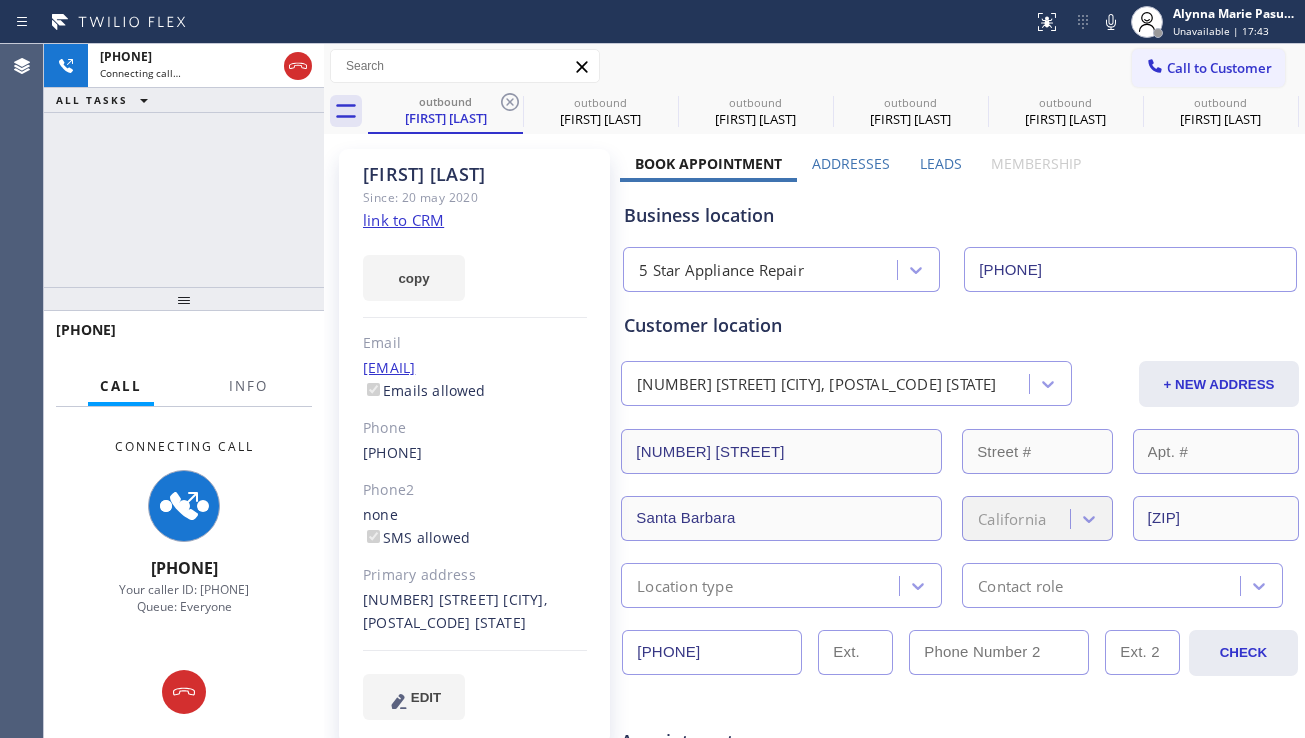 click 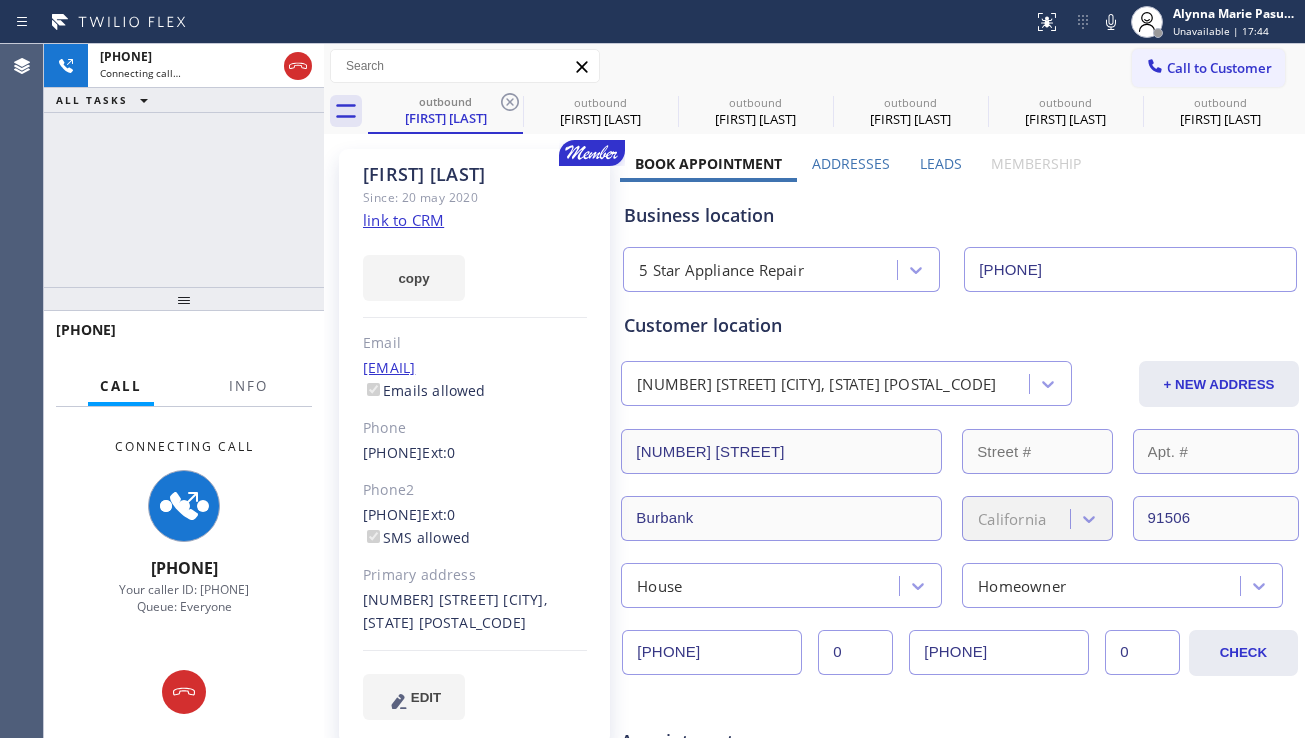 click 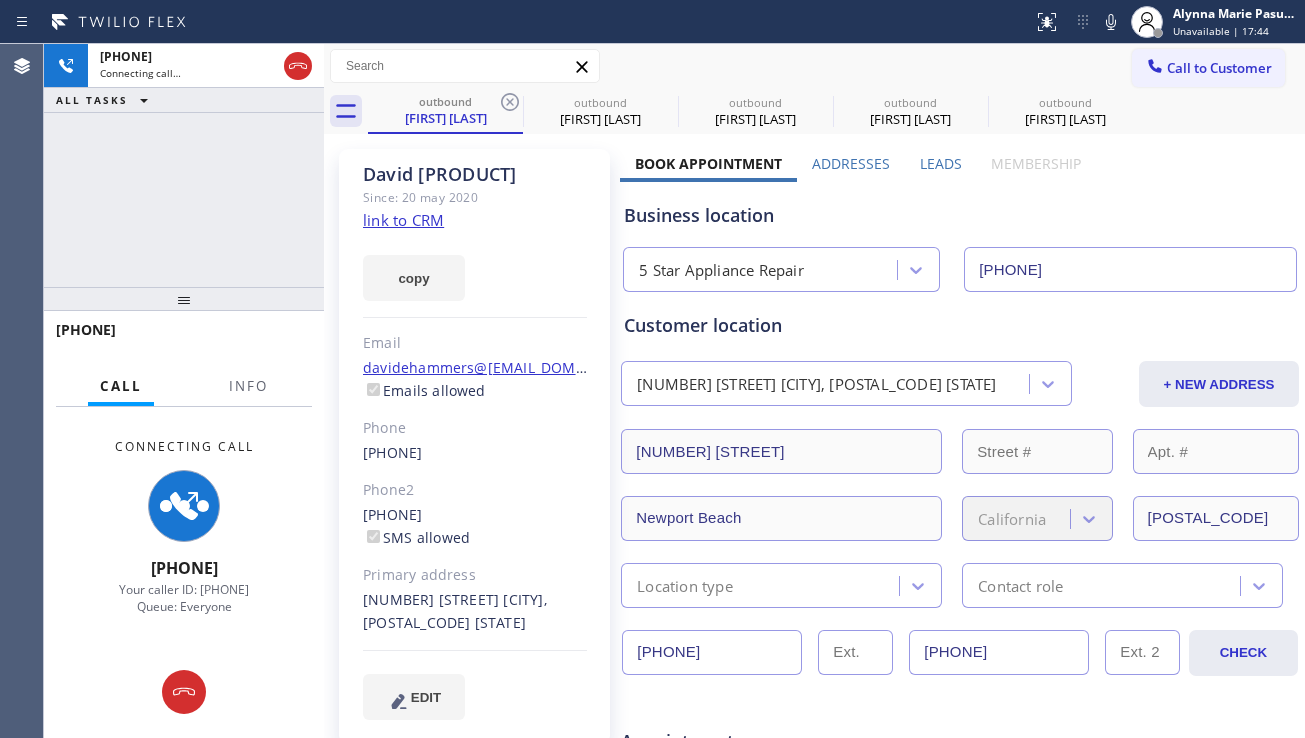 click 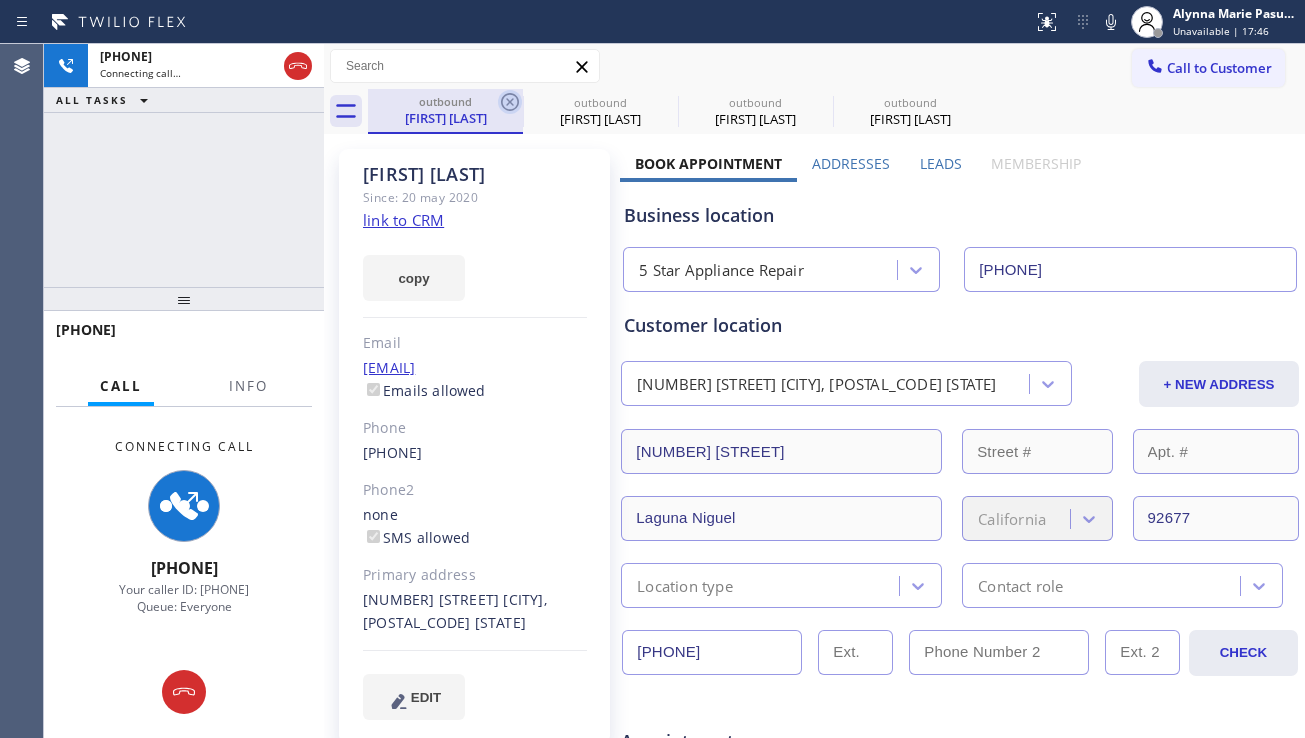 click 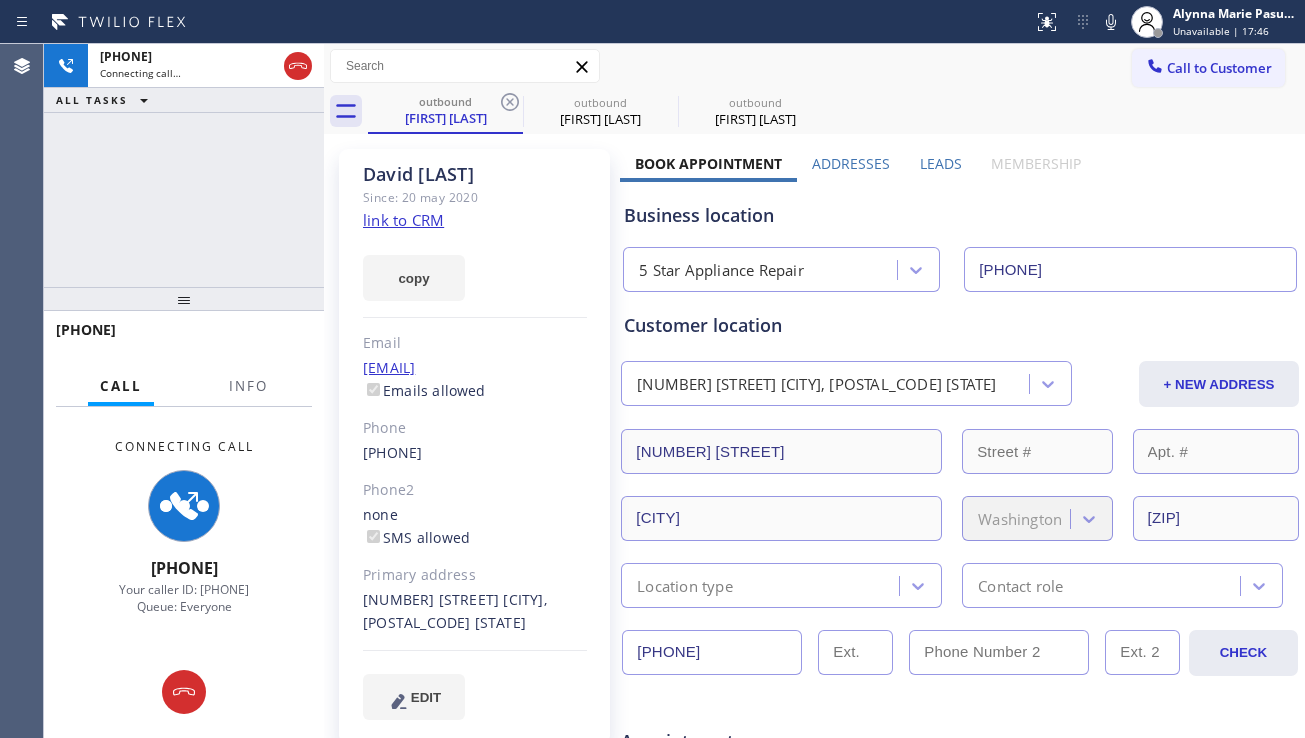 click 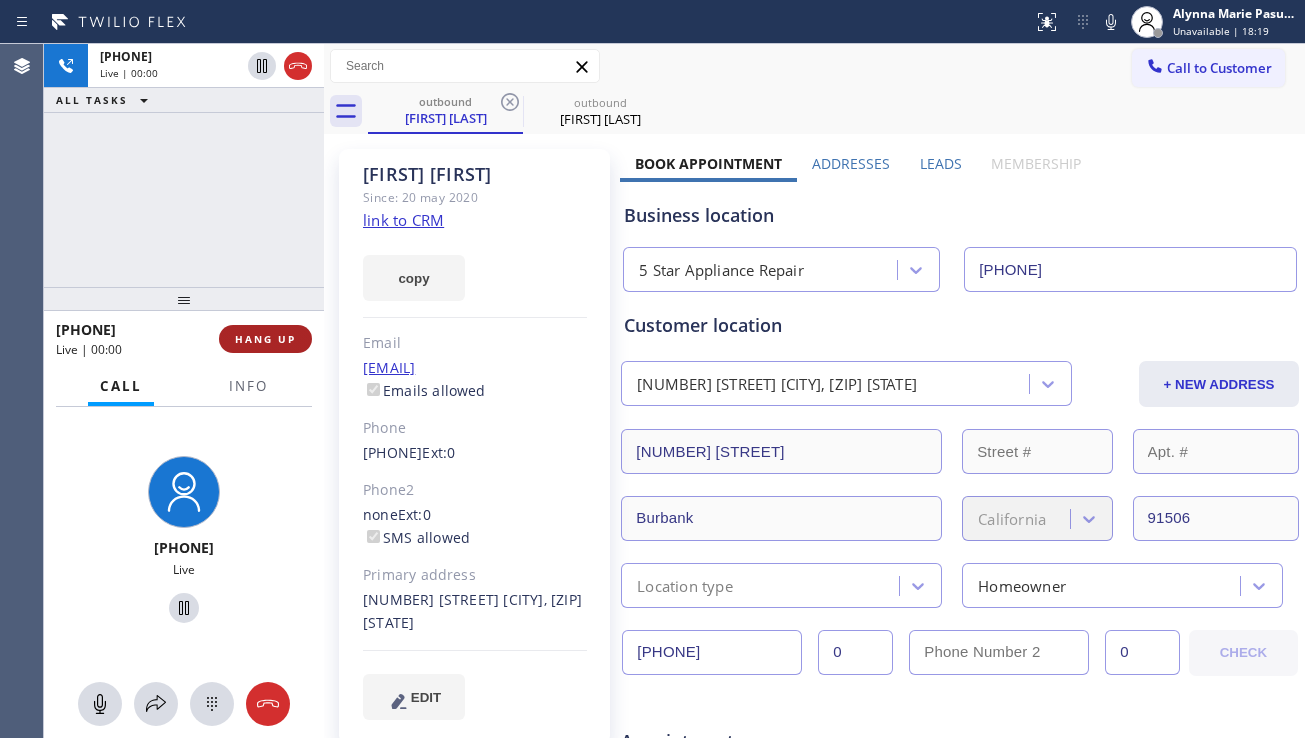 click on "HANG UP" at bounding box center (265, 339) 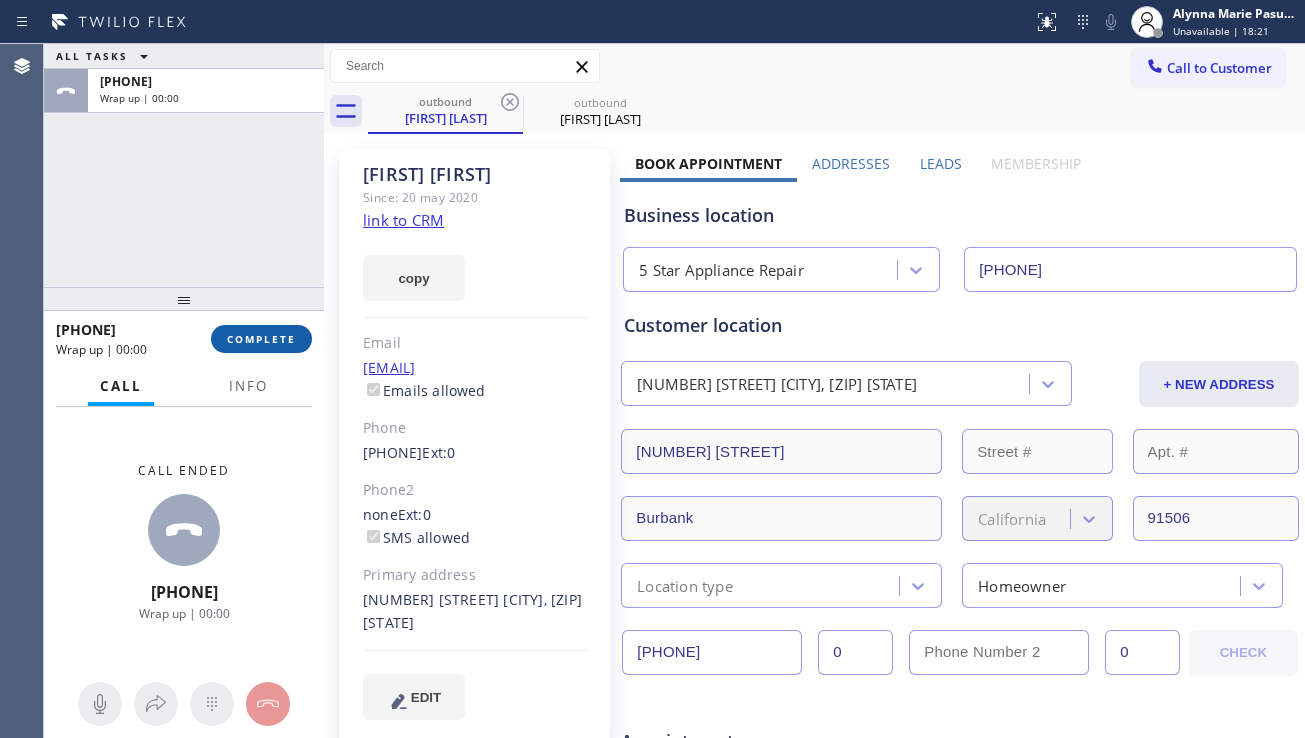 click on "COMPLETE" at bounding box center [261, 339] 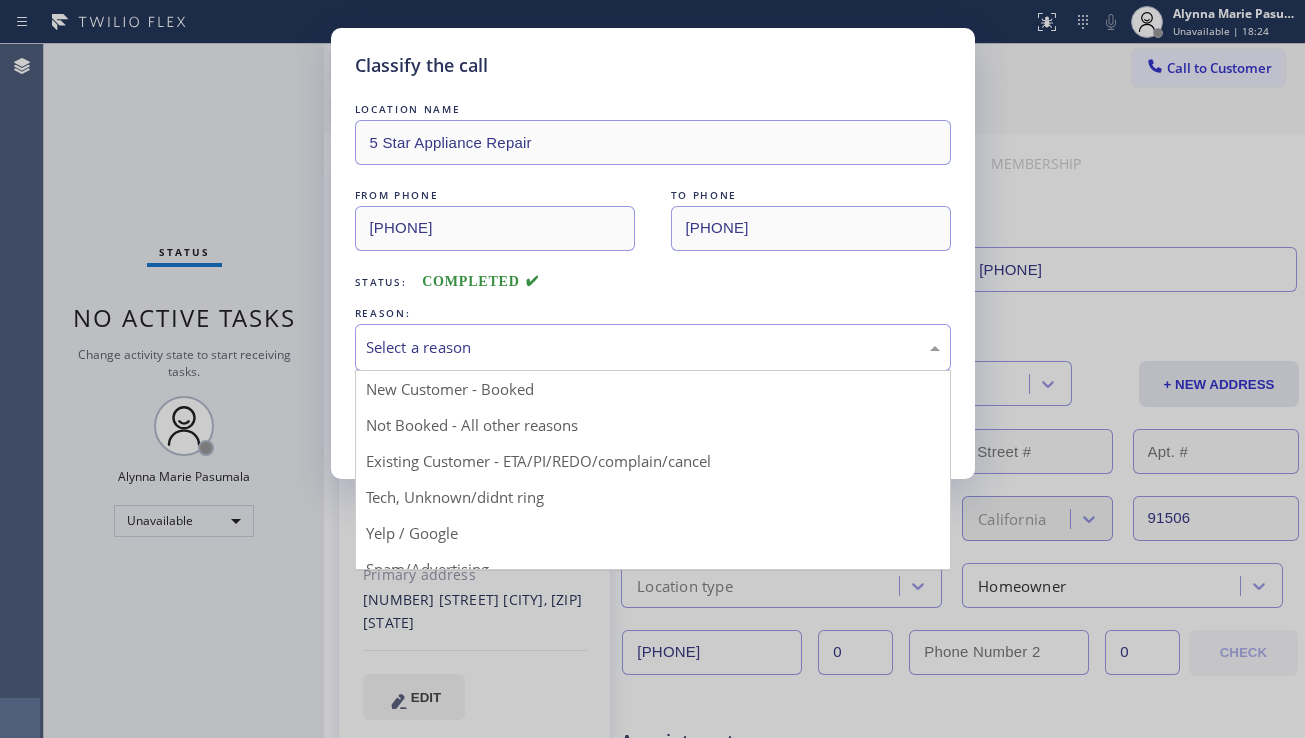 click on "Select a reason" at bounding box center [653, 347] 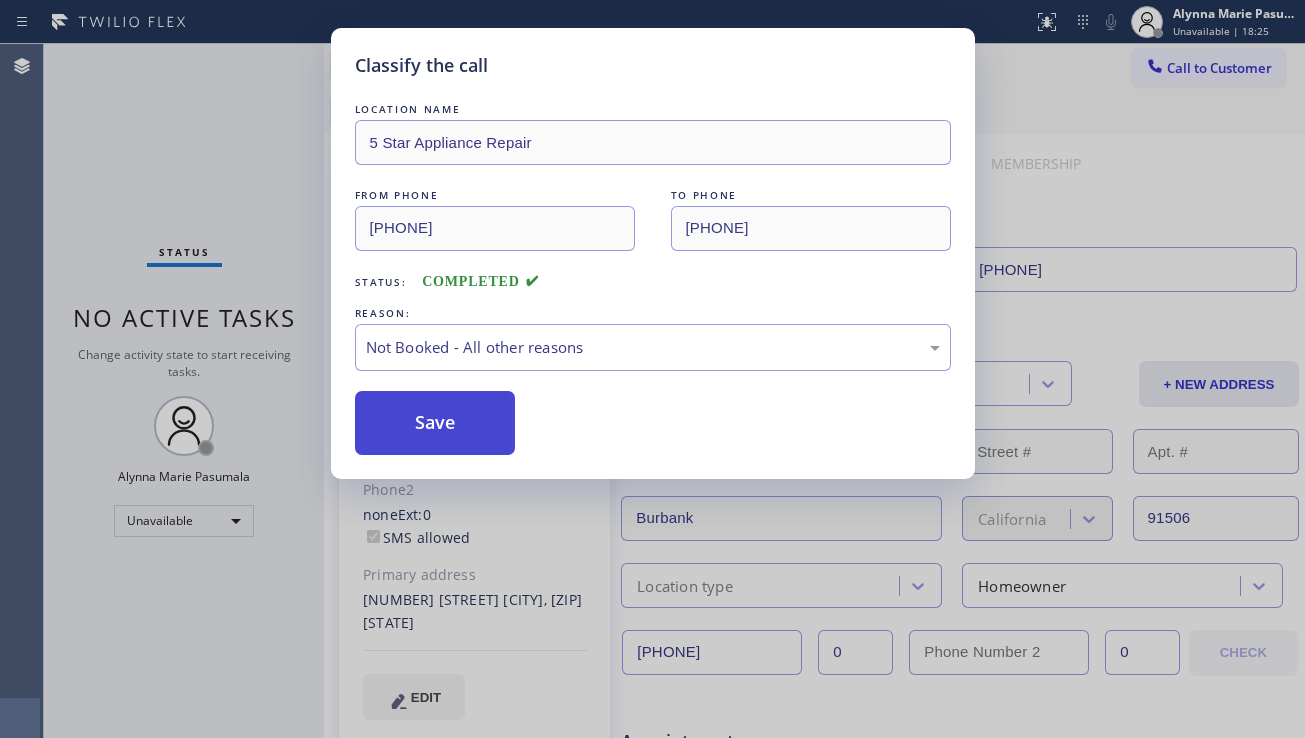 click on "Save" at bounding box center [435, 423] 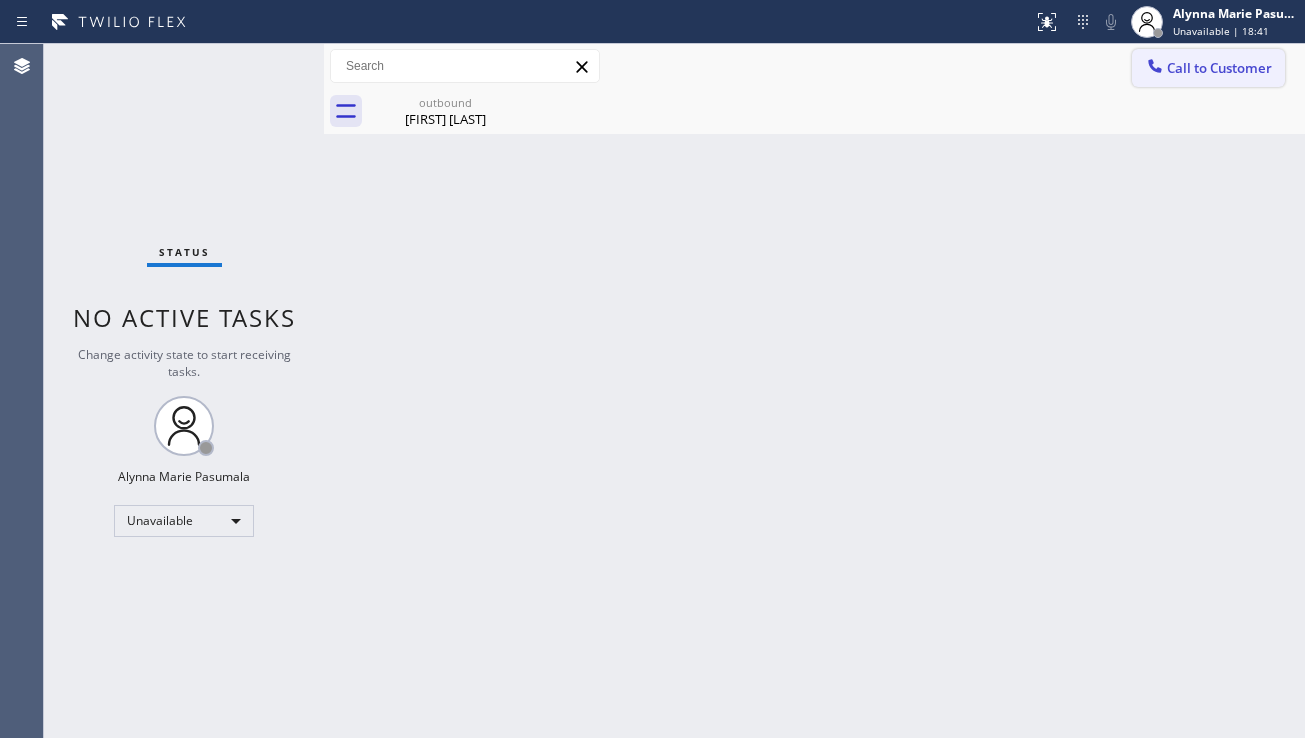 click on "Call to Customer" at bounding box center [1219, 68] 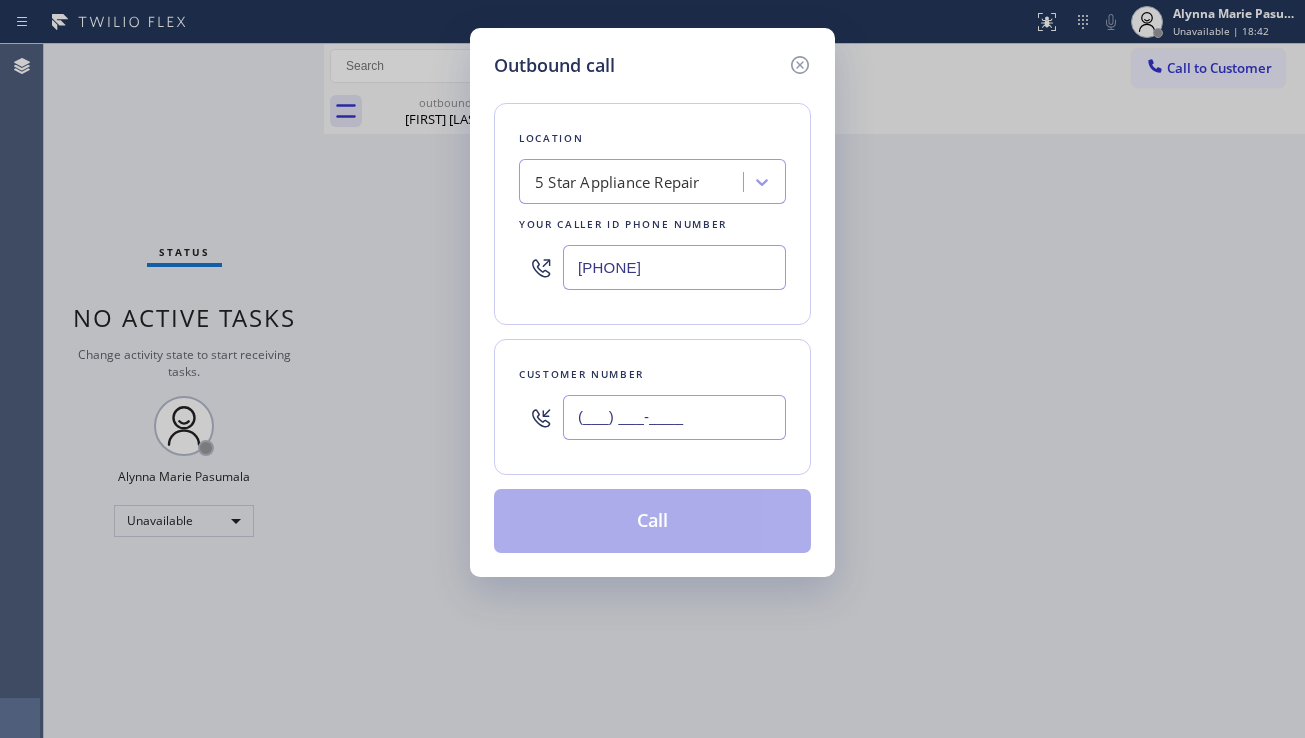 click on "(___) ___-____" at bounding box center (674, 417) 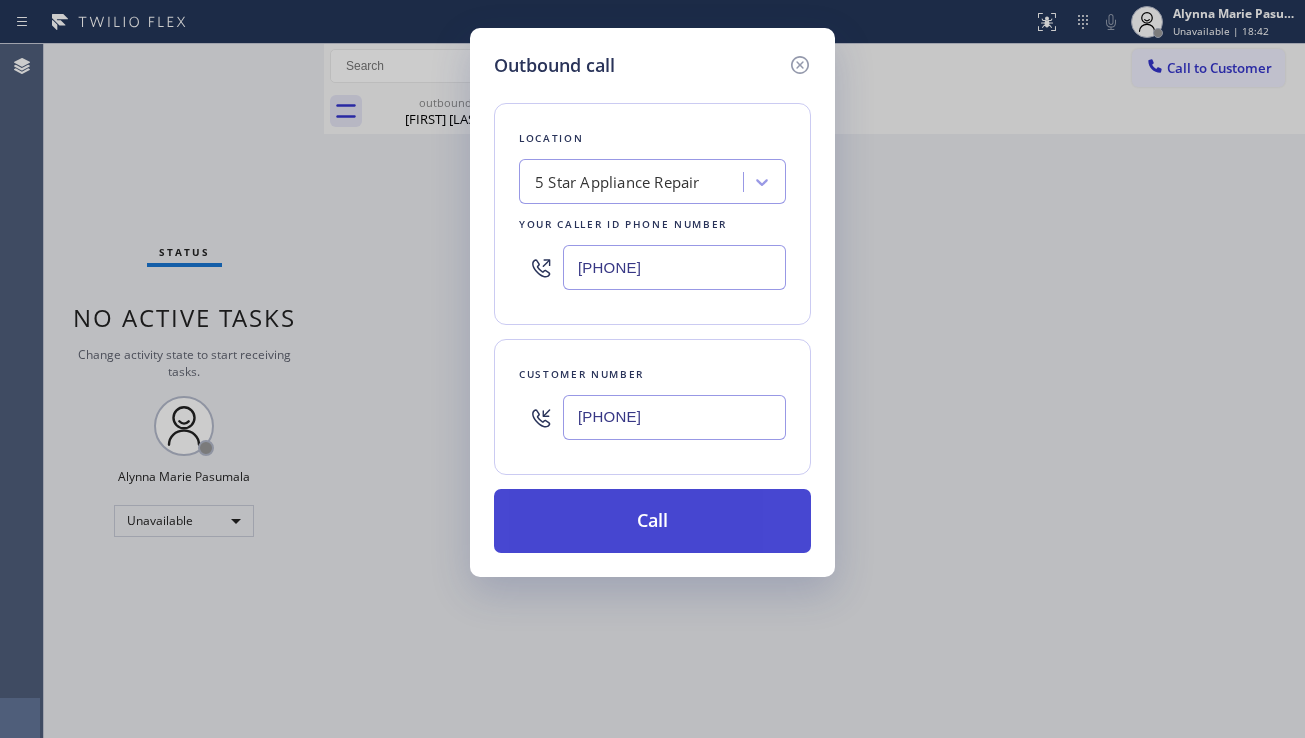 type on "[PHONE]" 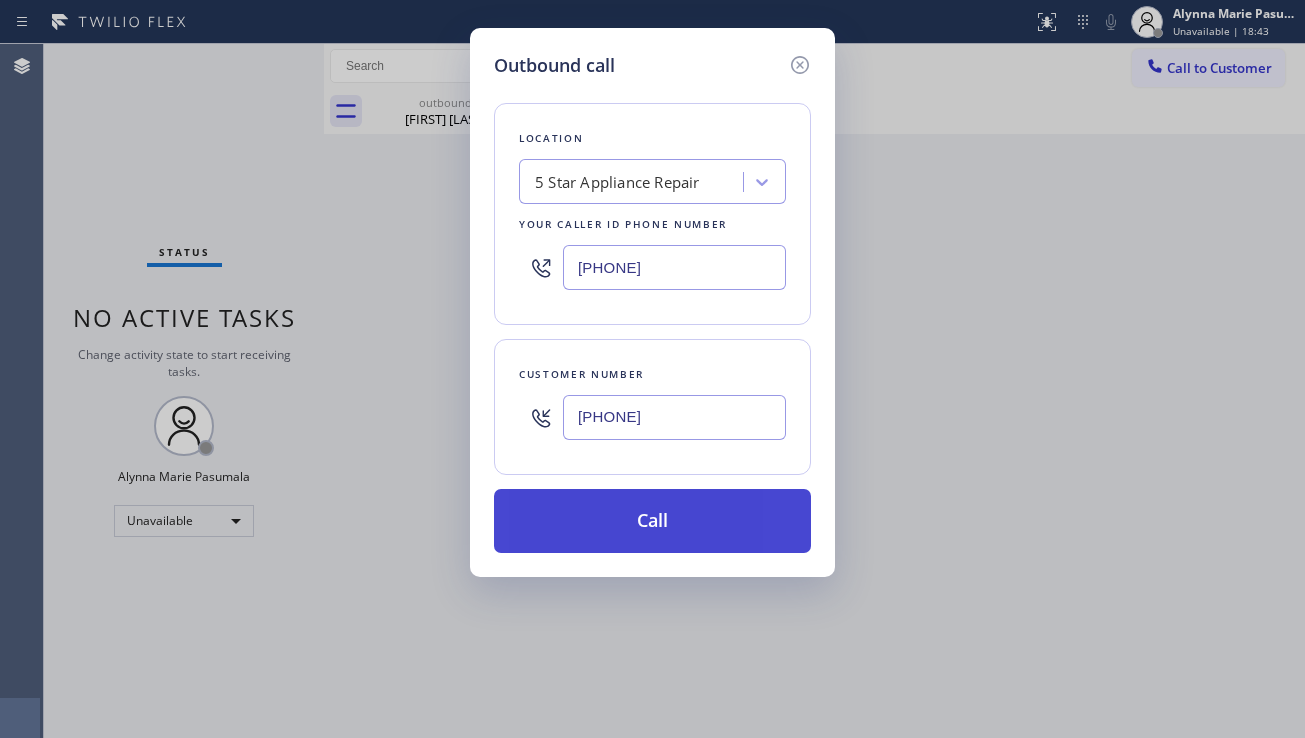 click on "Call" at bounding box center [652, 521] 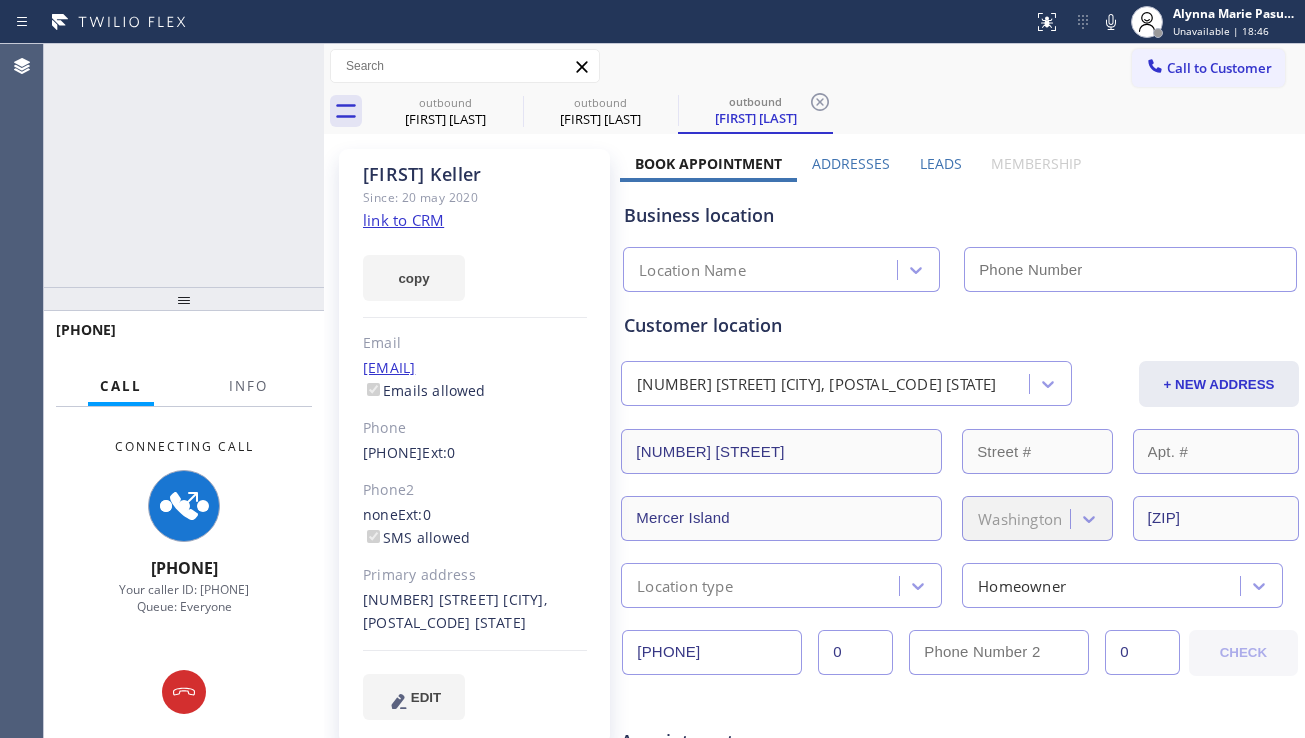 type on "[PHONE]" 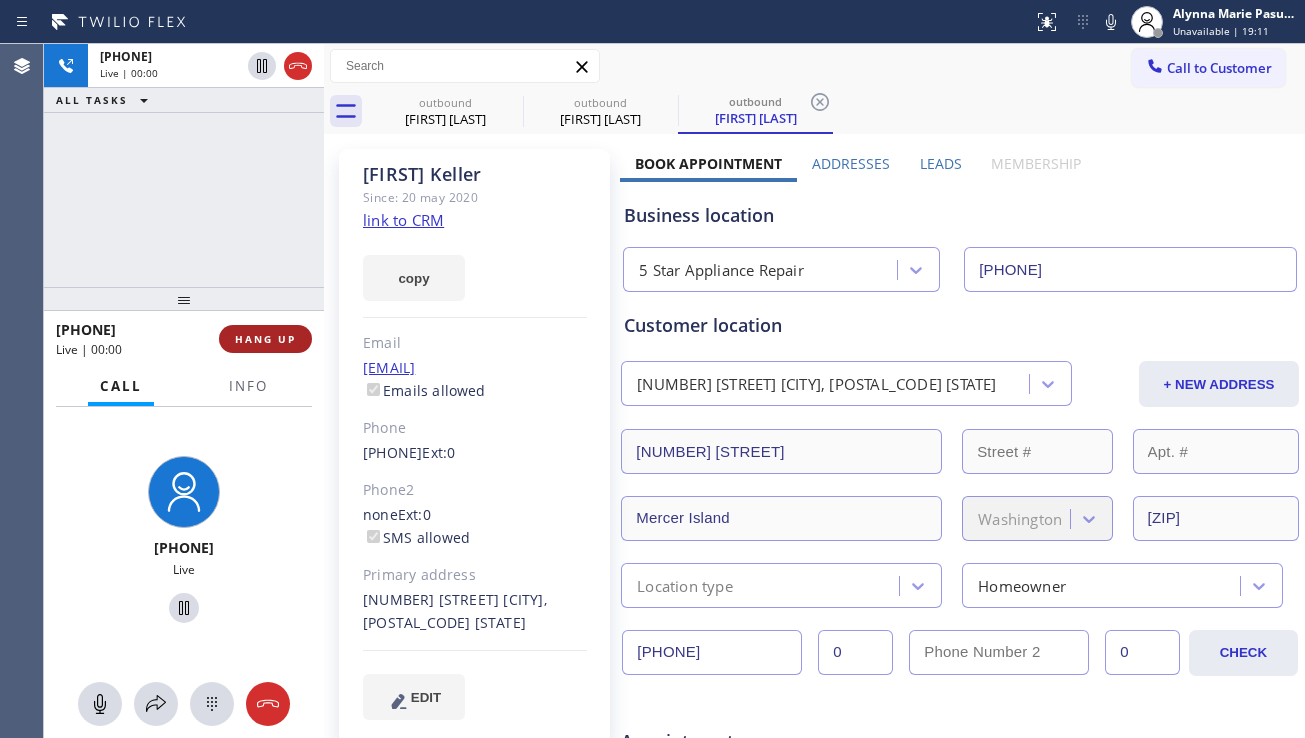 click on "HANG UP" at bounding box center [265, 339] 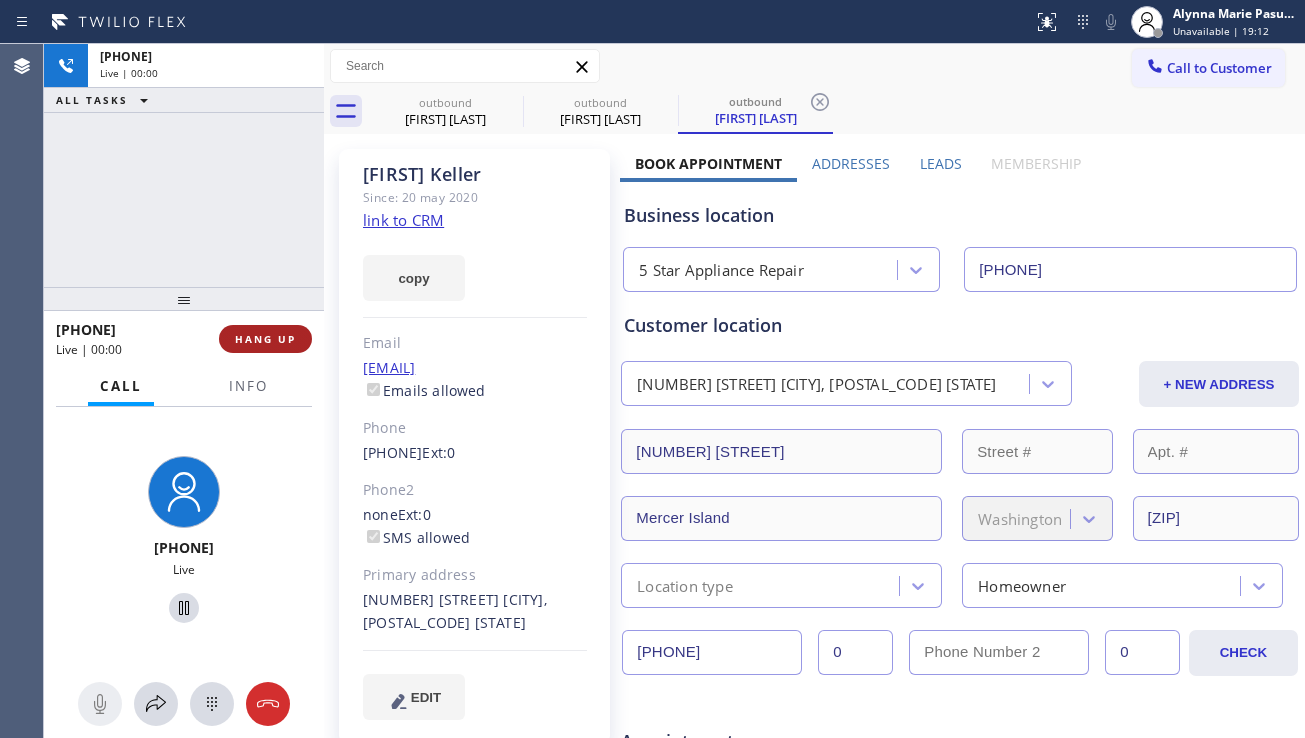 click on "HANG UP" at bounding box center (265, 339) 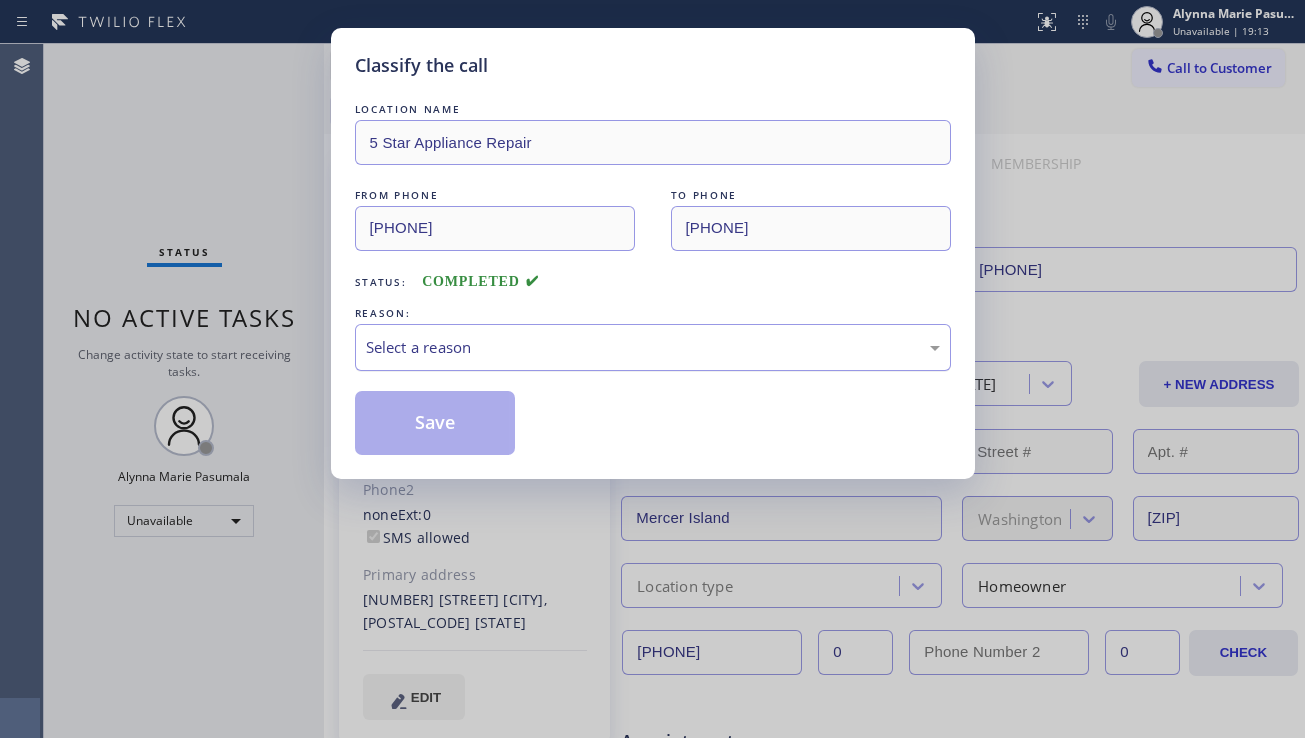 click on "Select a reason" at bounding box center (653, 347) 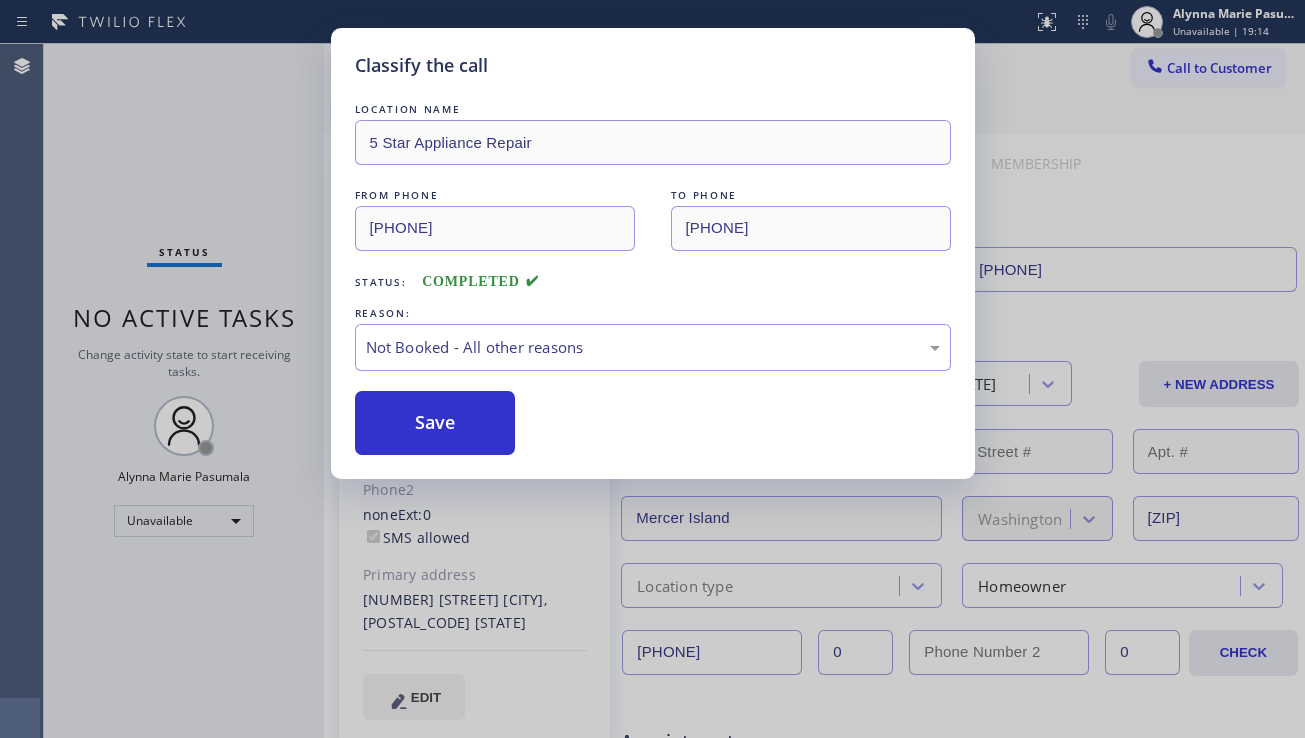 click on "Save" at bounding box center [435, 423] 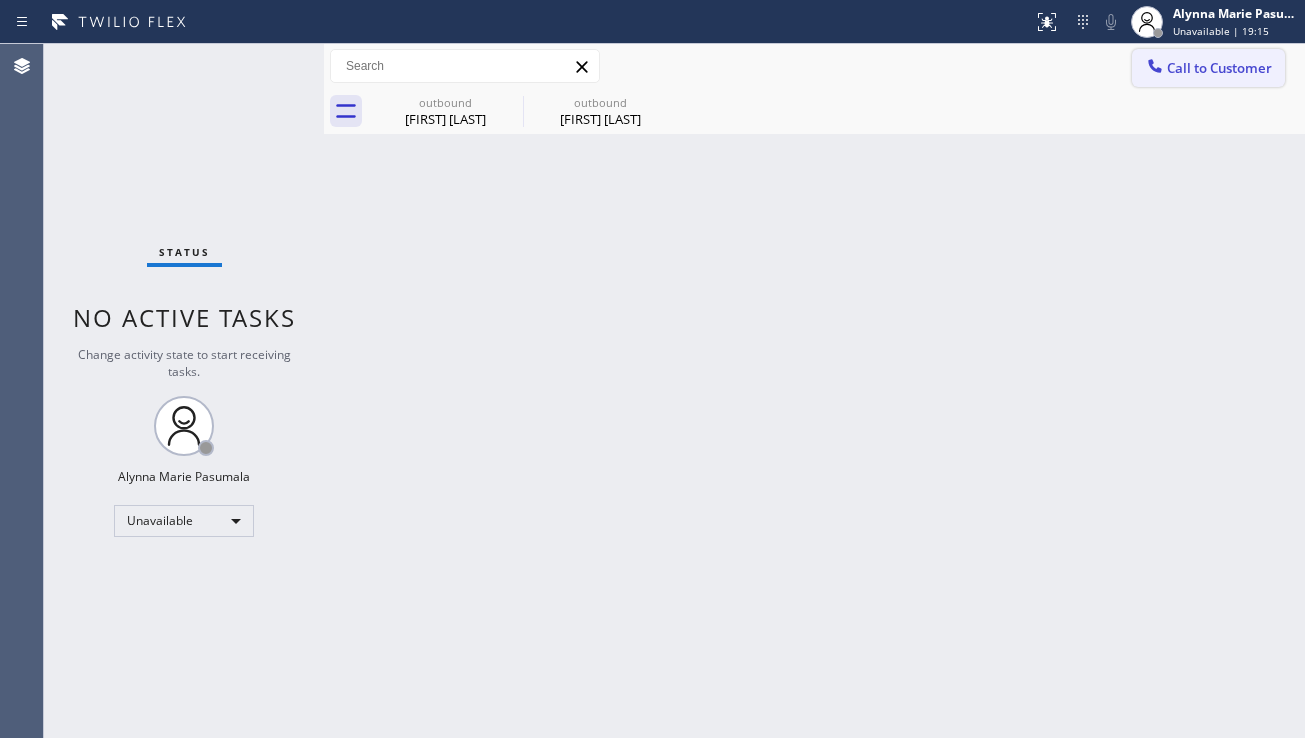 click on "Call to Customer" at bounding box center [1219, 68] 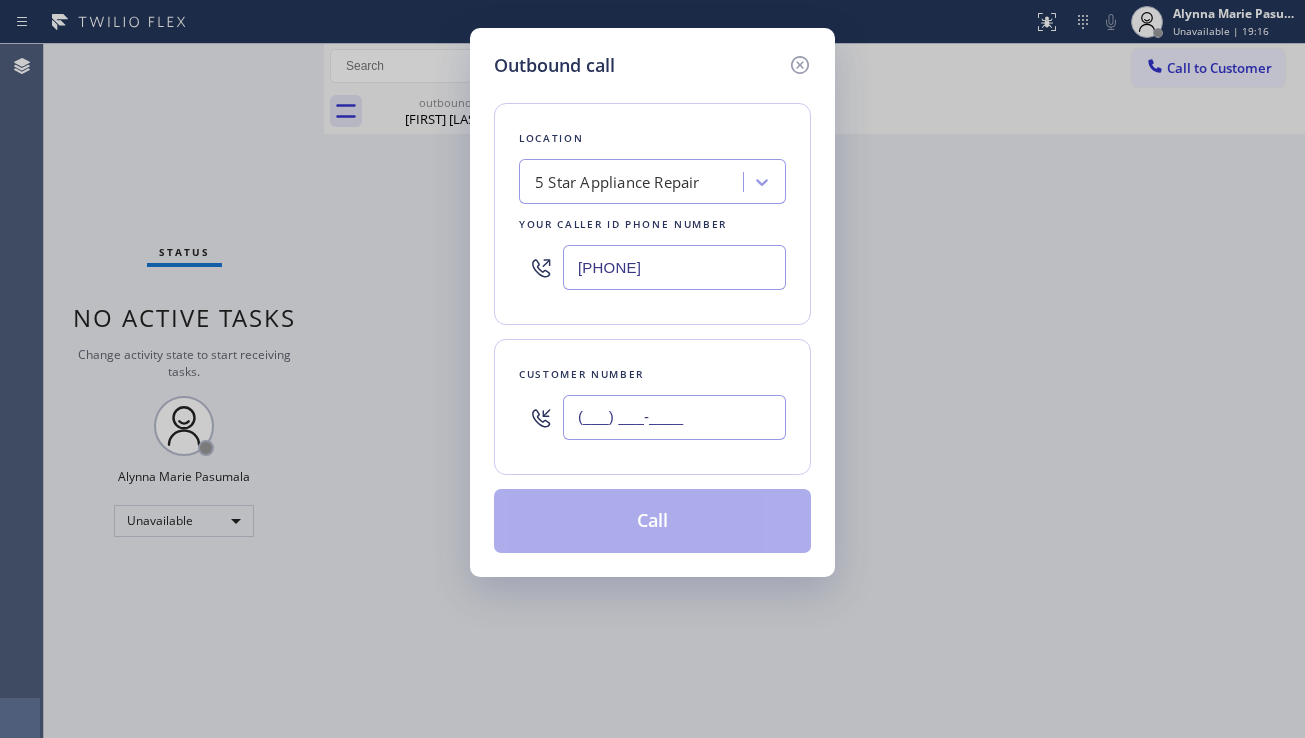 click on "(___) ___-____" at bounding box center [674, 417] 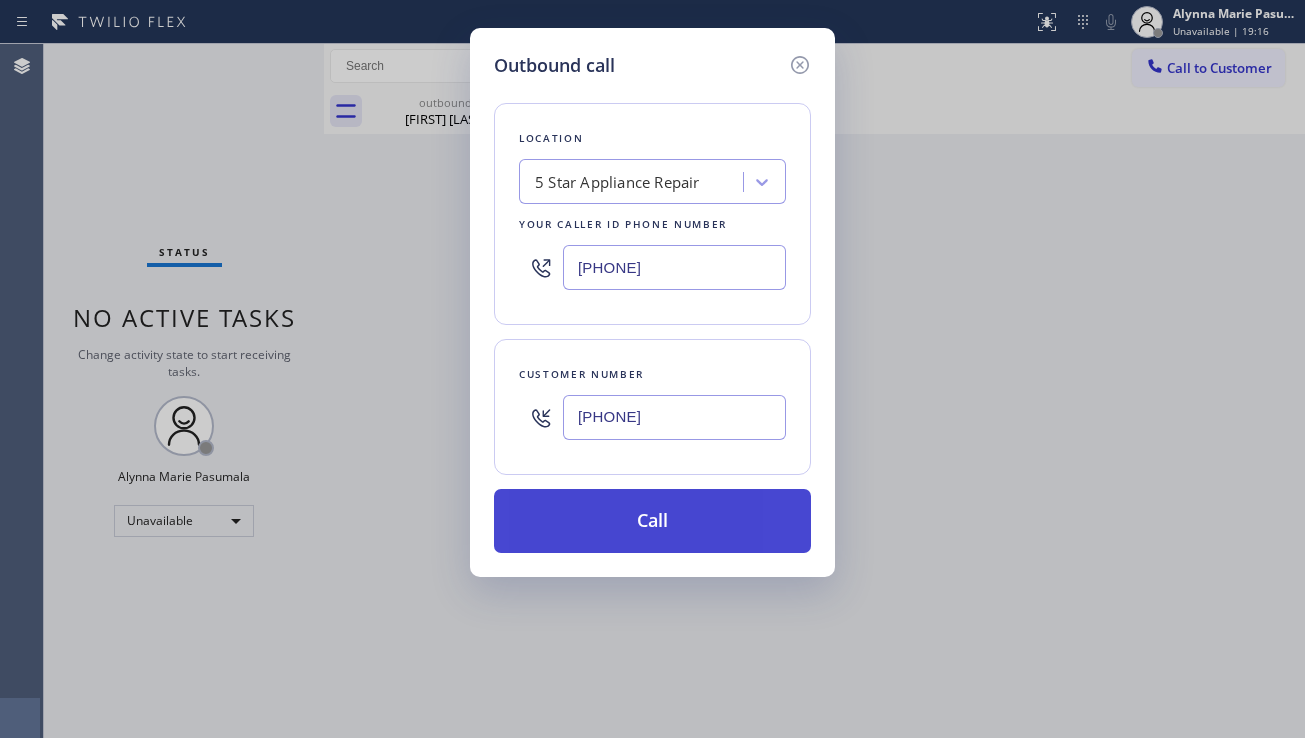 type on "[PHONE]" 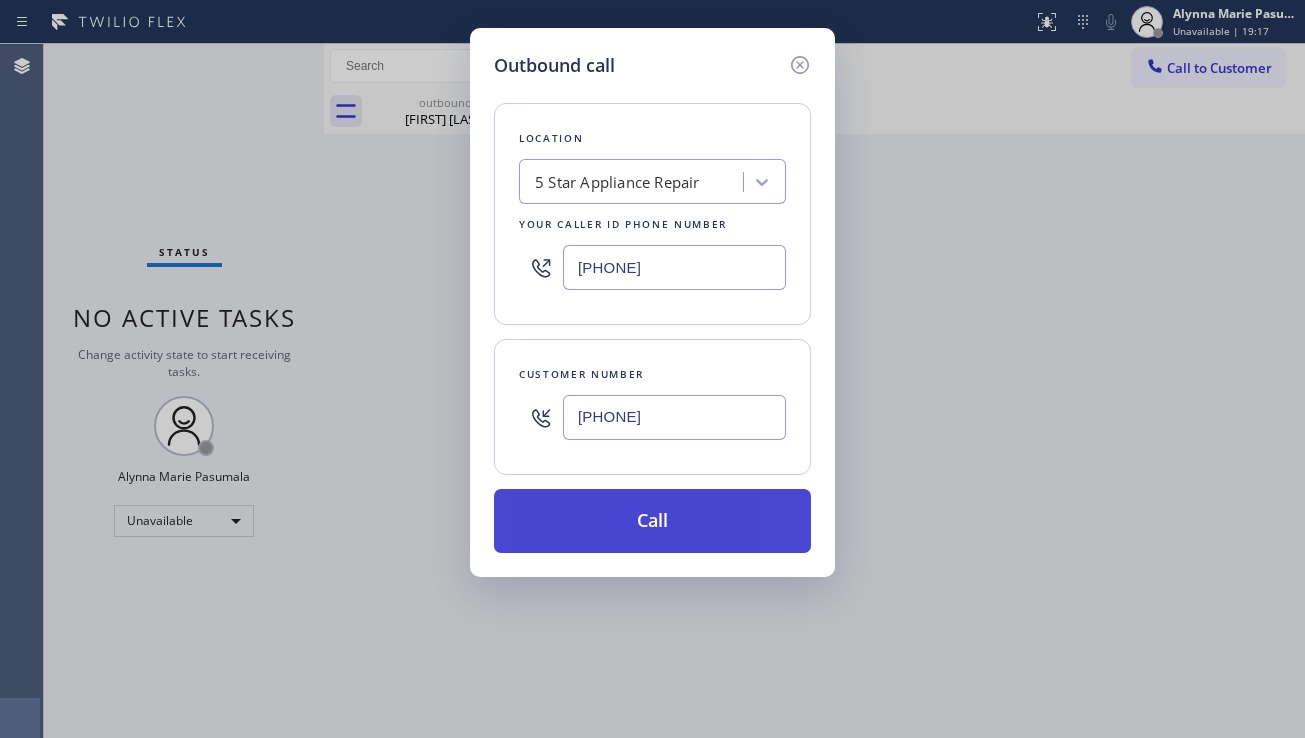click on "Call" at bounding box center [652, 521] 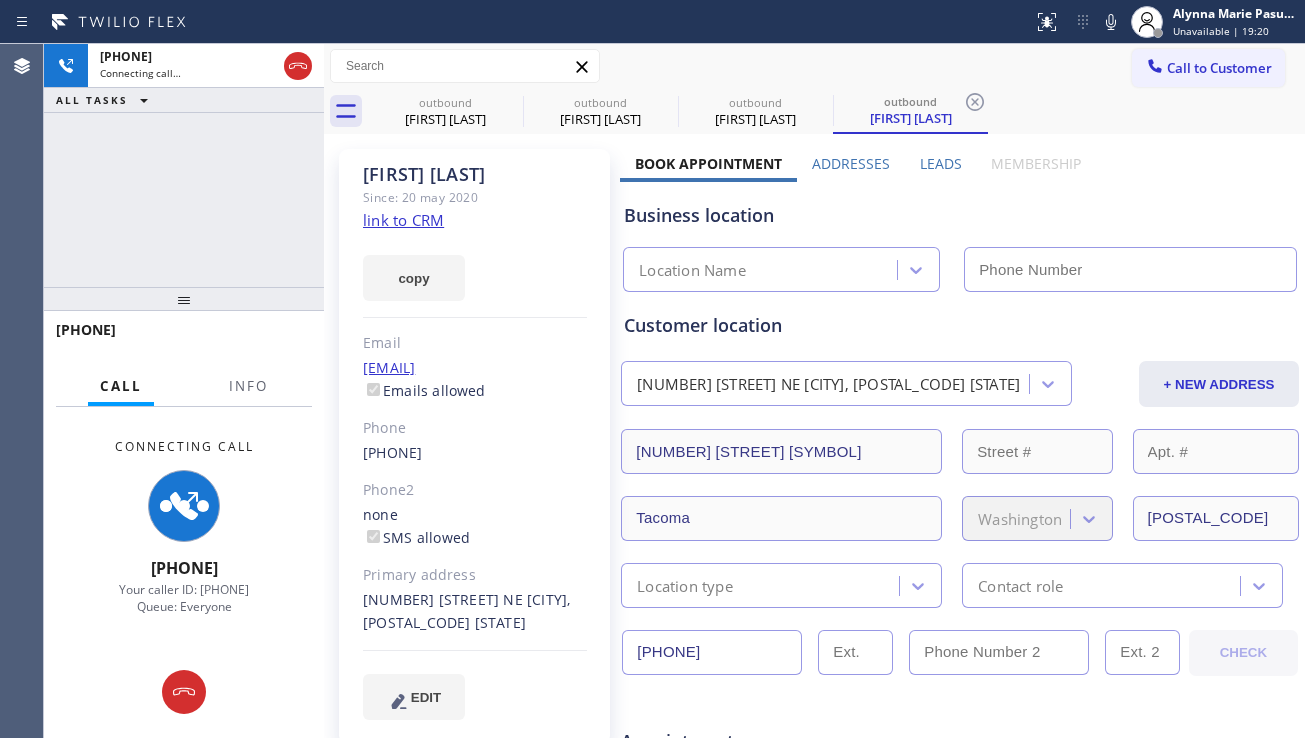 type on "[PHONE]" 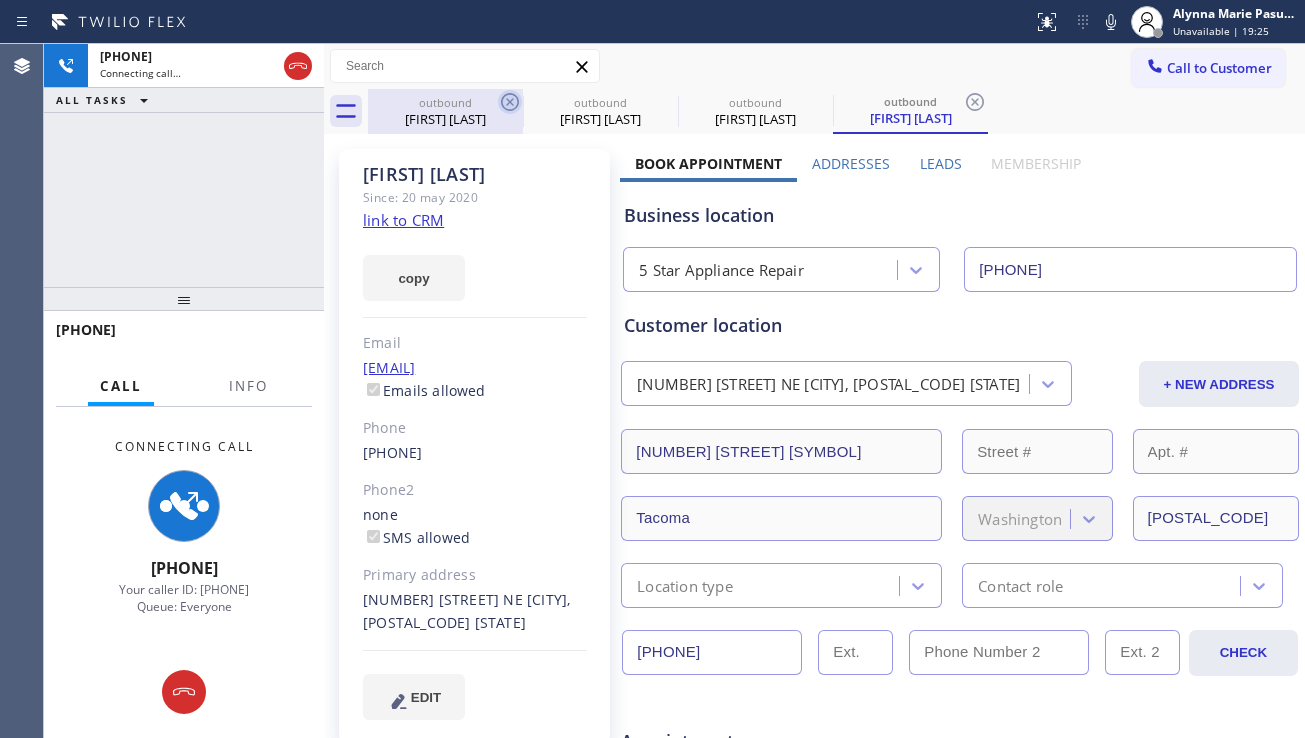 click 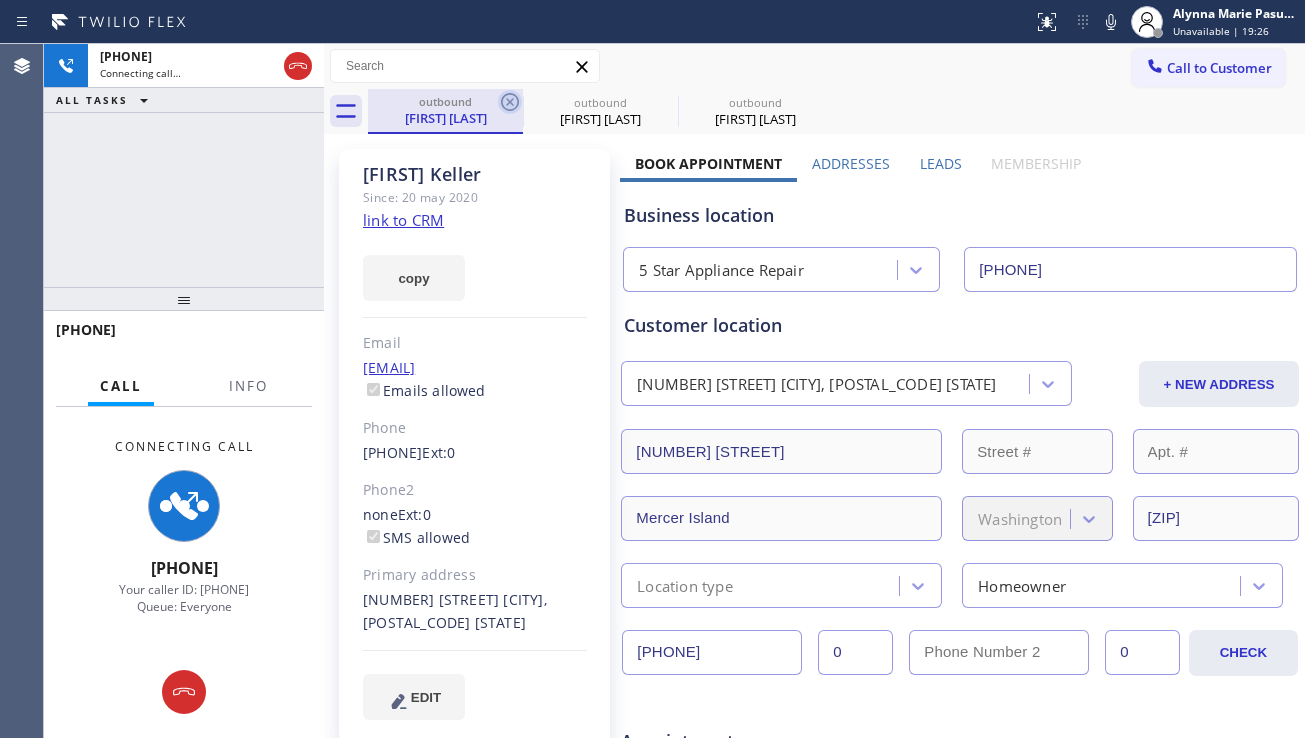 click 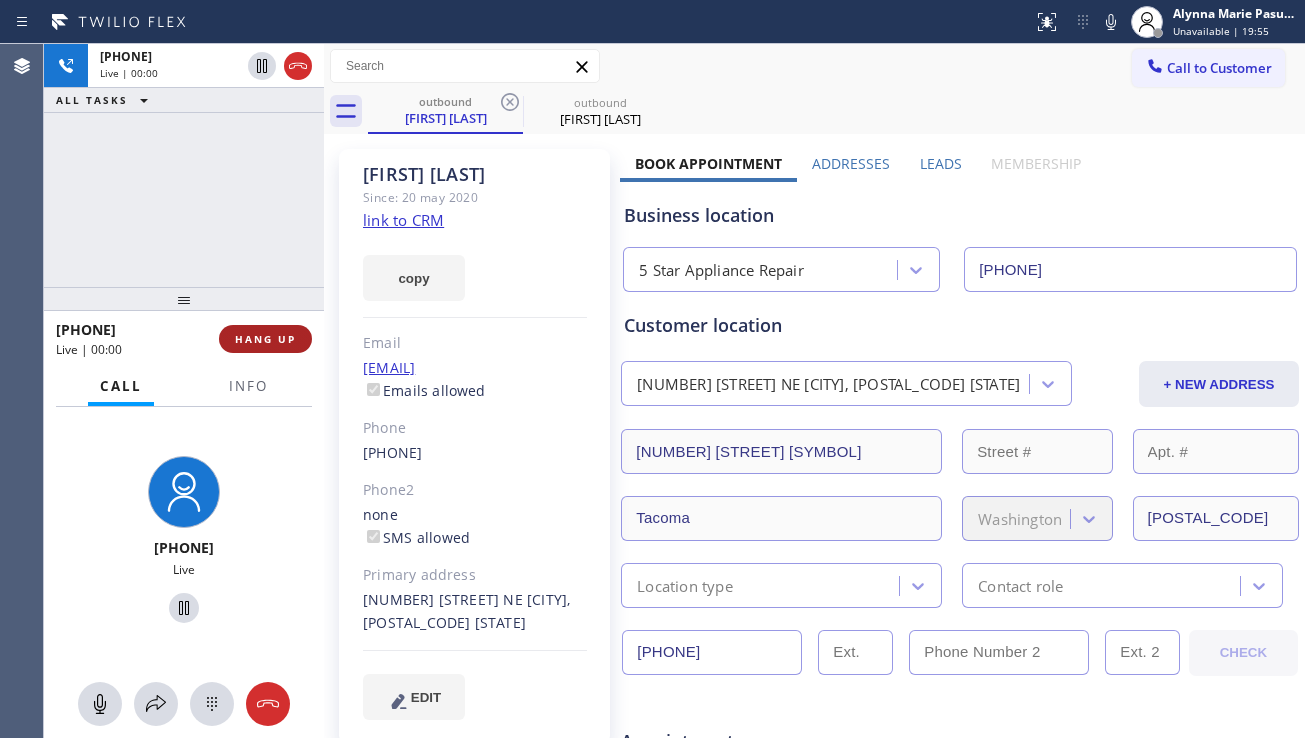 click on "HANG UP" at bounding box center (265, 339) 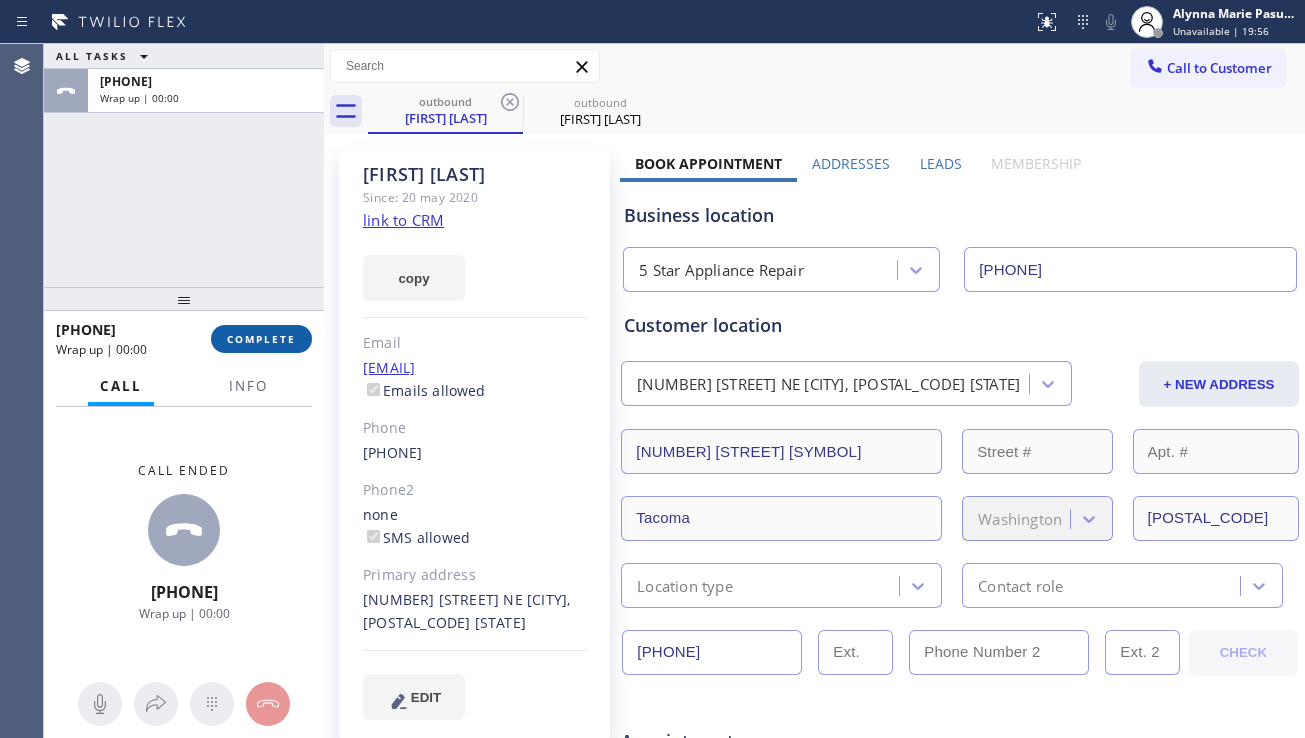 click on "COMPLETE" at bounding box center (261, 339) 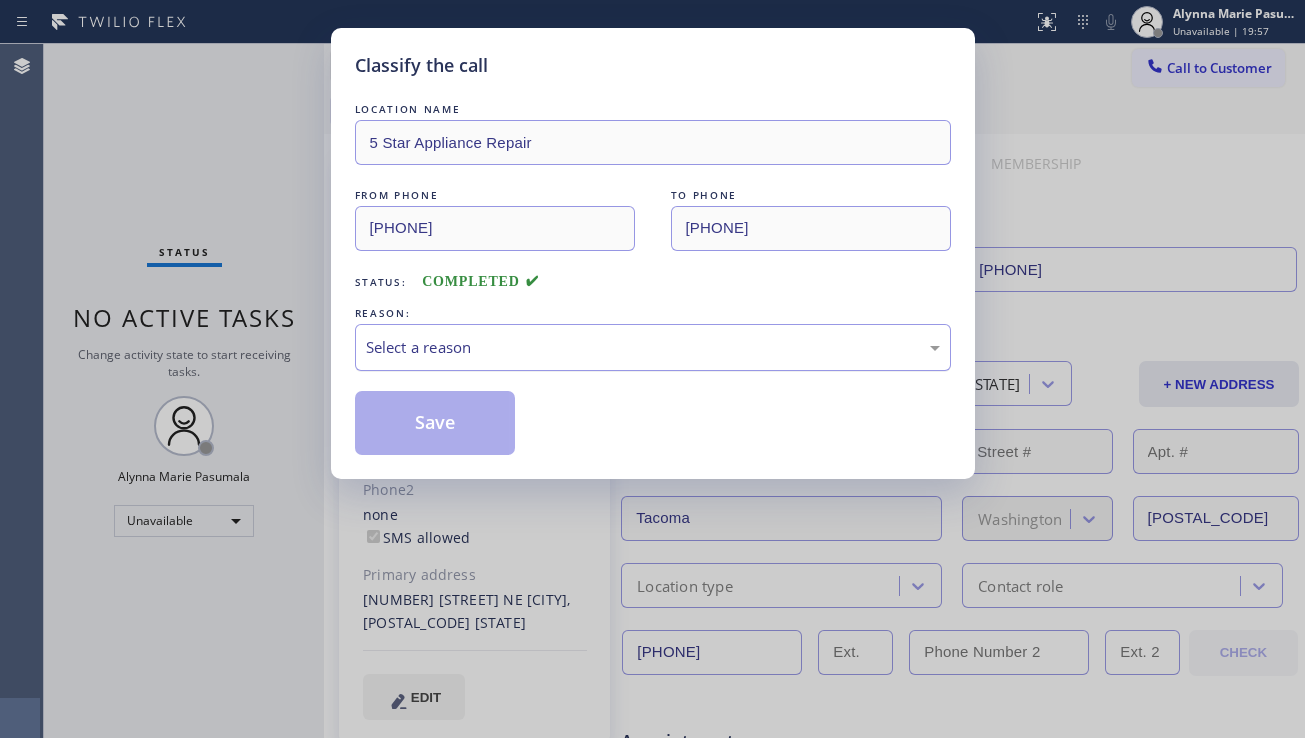 click on "Select a reason" at bounding box center (653, 347) 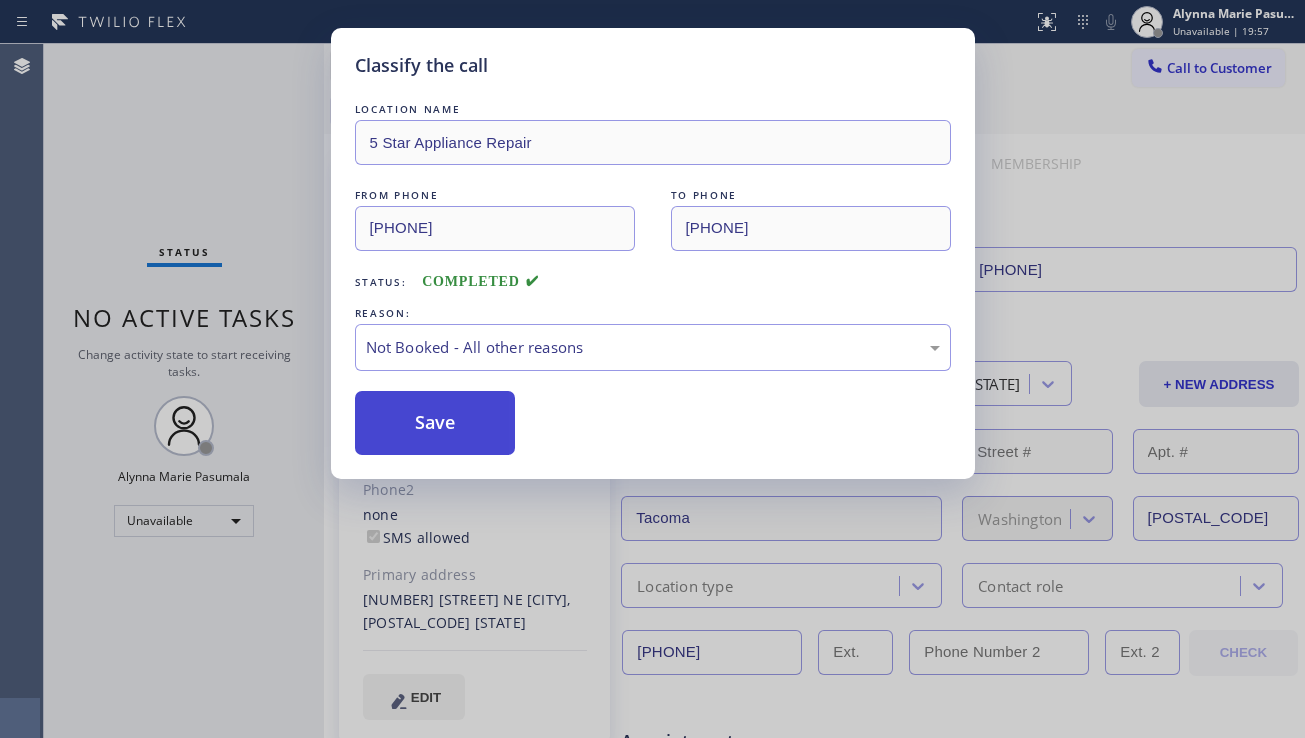 click on "Save" at bounding box center (435, 423) 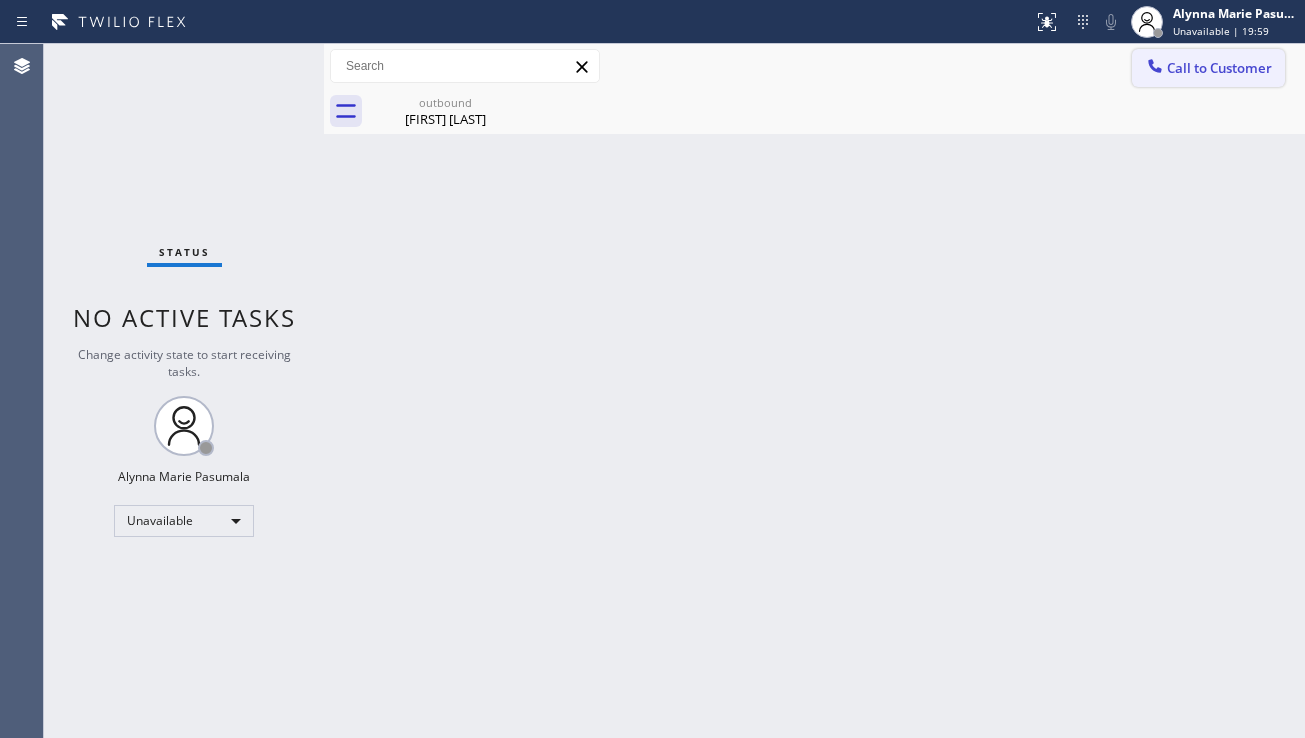 click on "Call to Customer" at bounding box center [1219, 68] 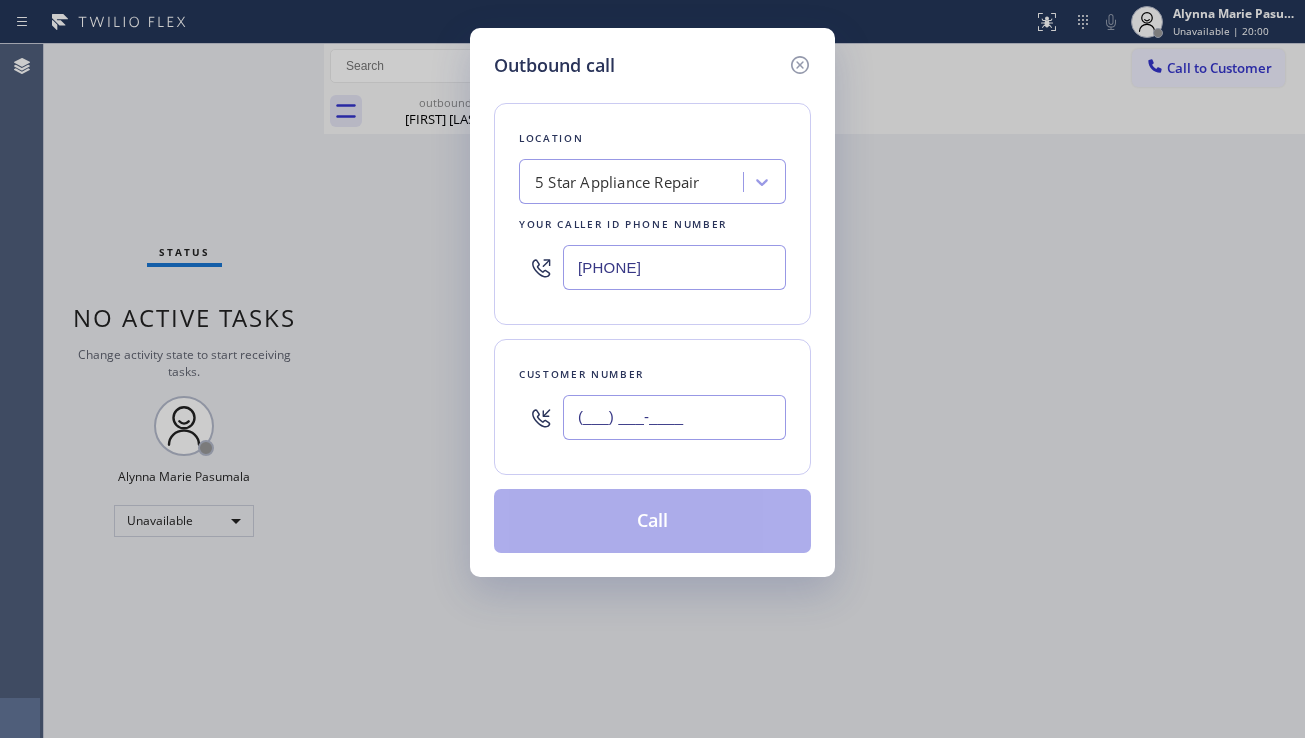 click on "(___) ___-____" at bounding box center (674, 417) 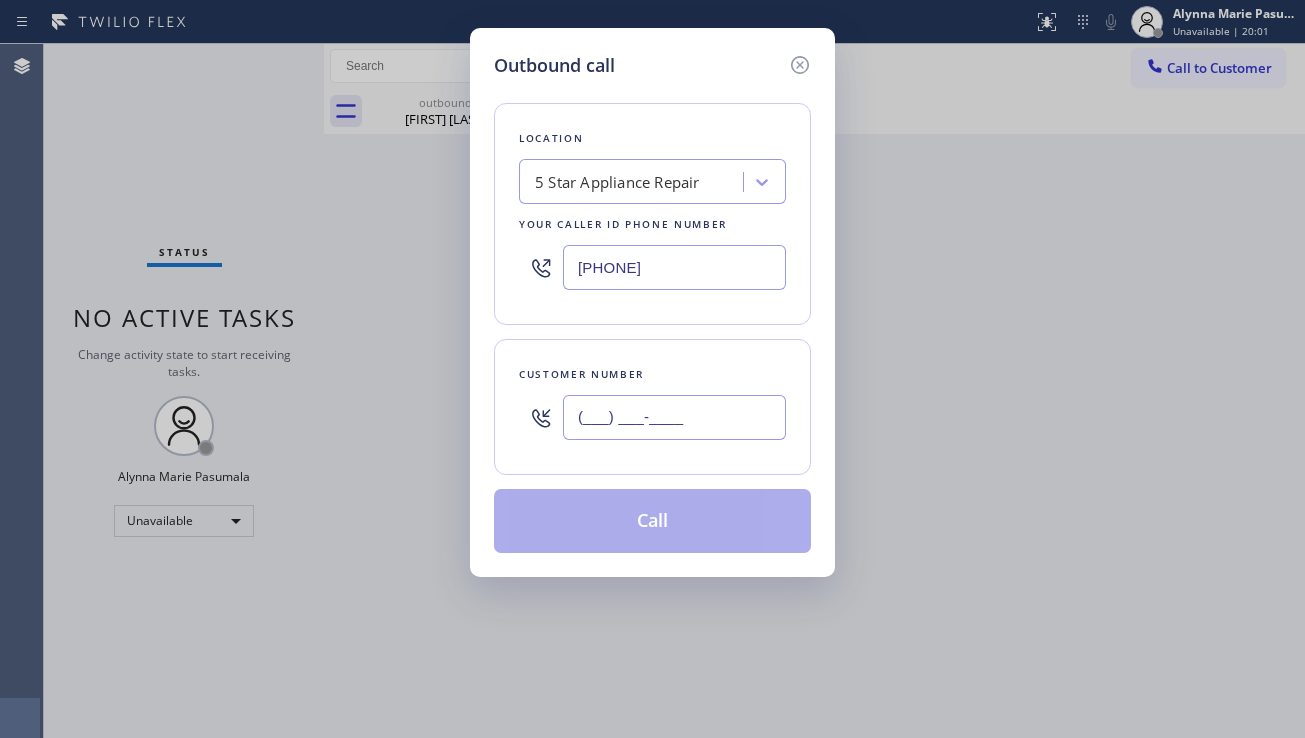 paste on "[PHONE]" 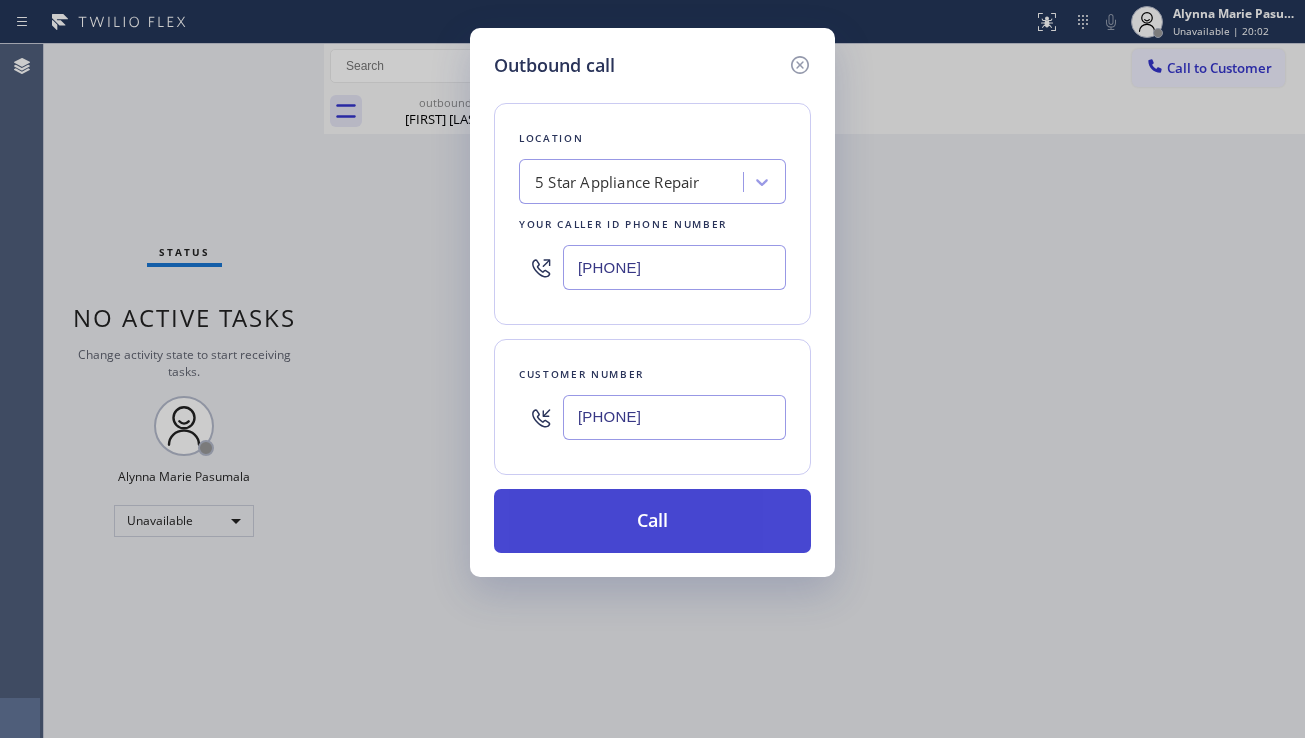 type on "[PHONE]" 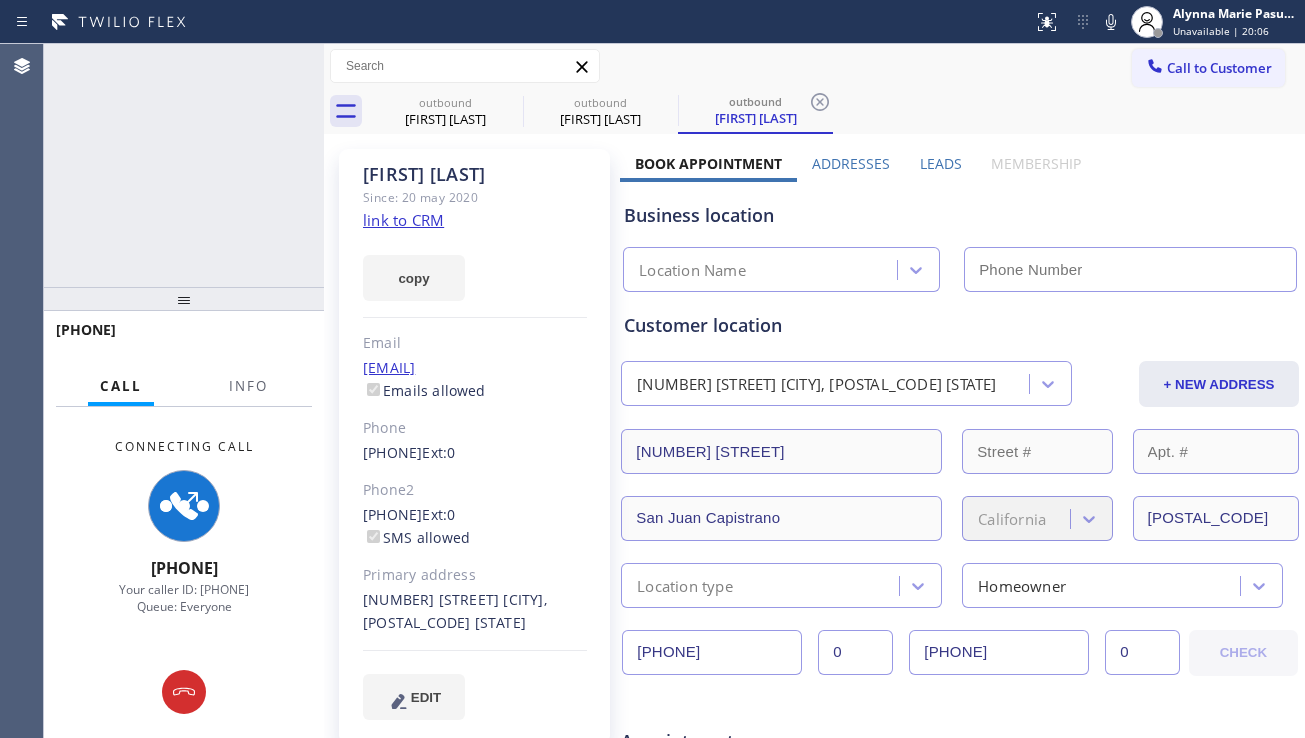 type on "[PHONE]" 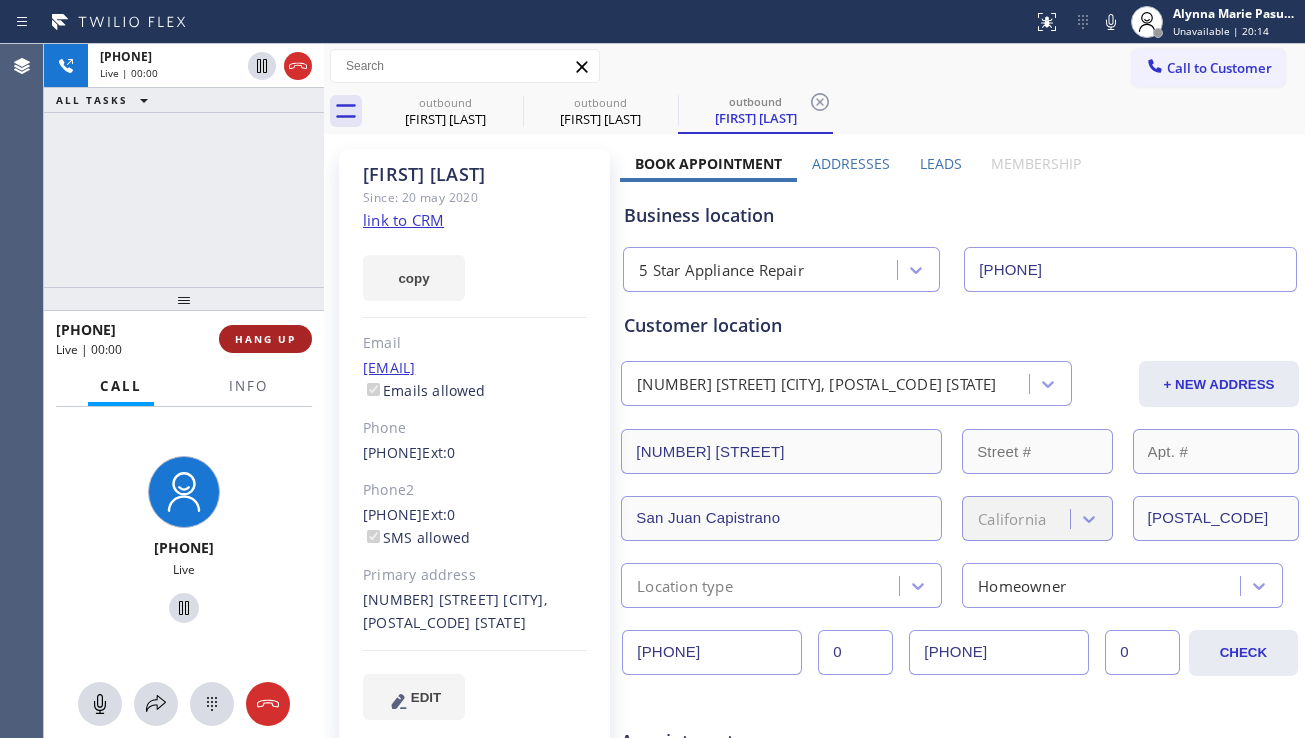 click on "HANG UP" at bounding box center [265, 339] 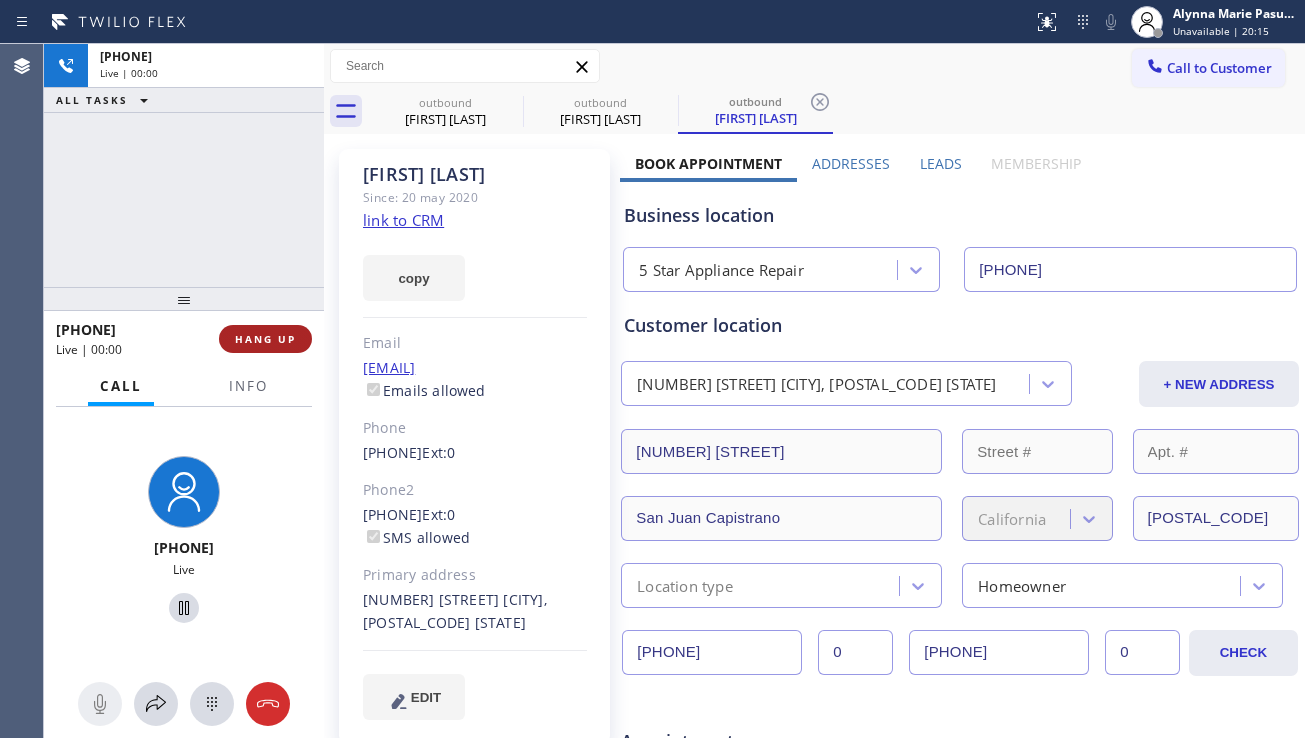 click on "HANG UP" at bounding box center (265, 339) 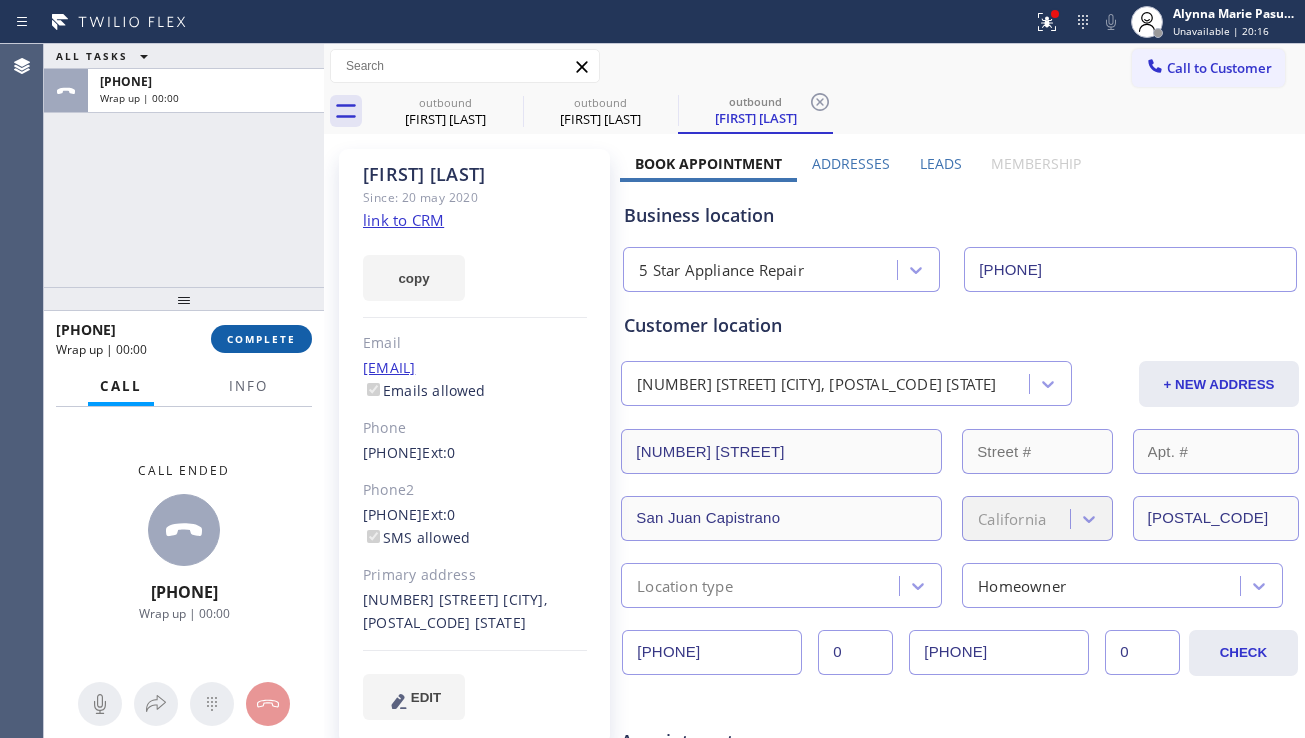 click on "COMPLETE" at bounding box center (261, 339) 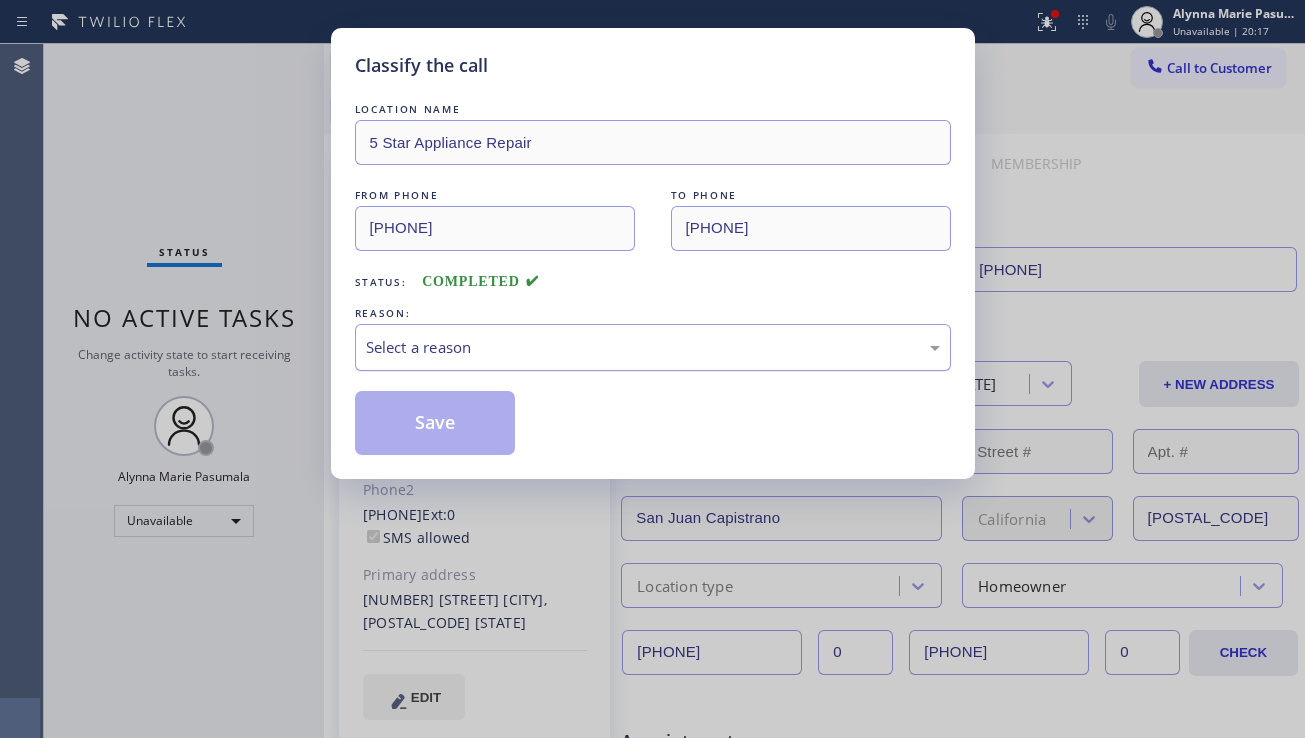 click on "Select a reason" at bounding box center [653, 347] 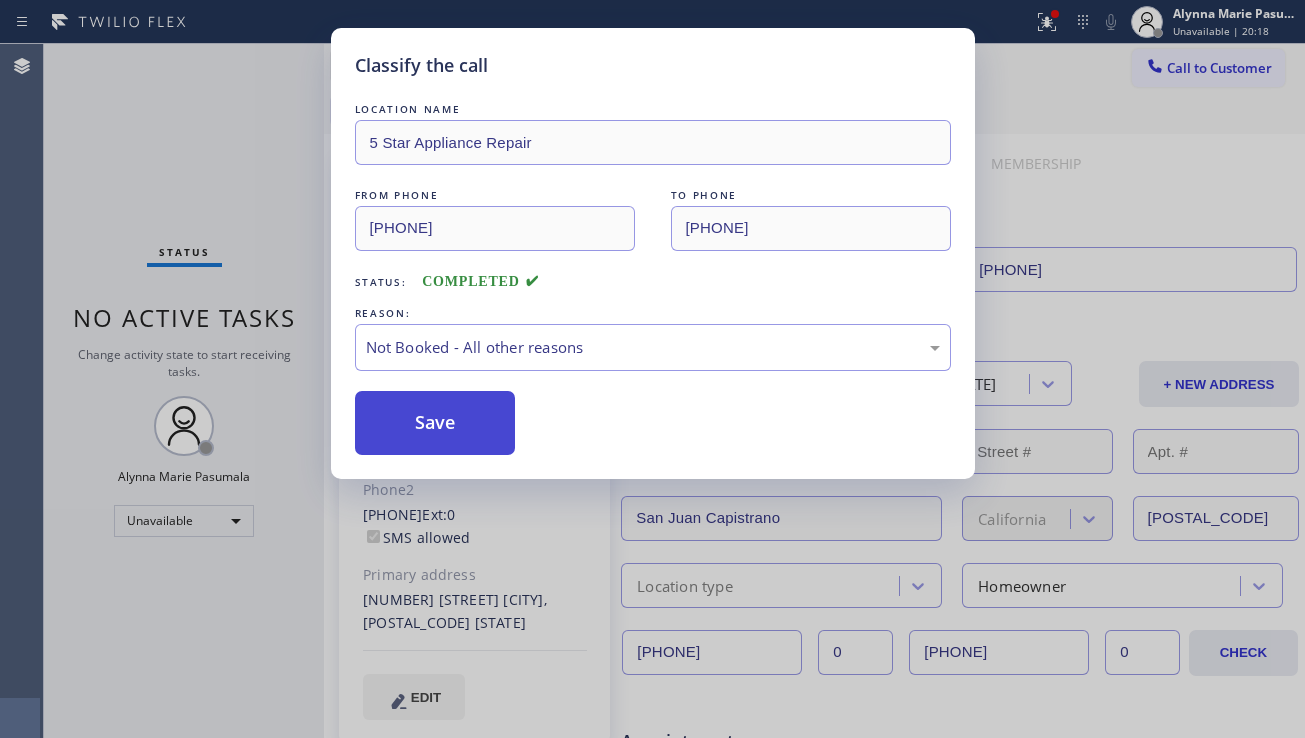 click on "Save" at bounding box center [435, 423] 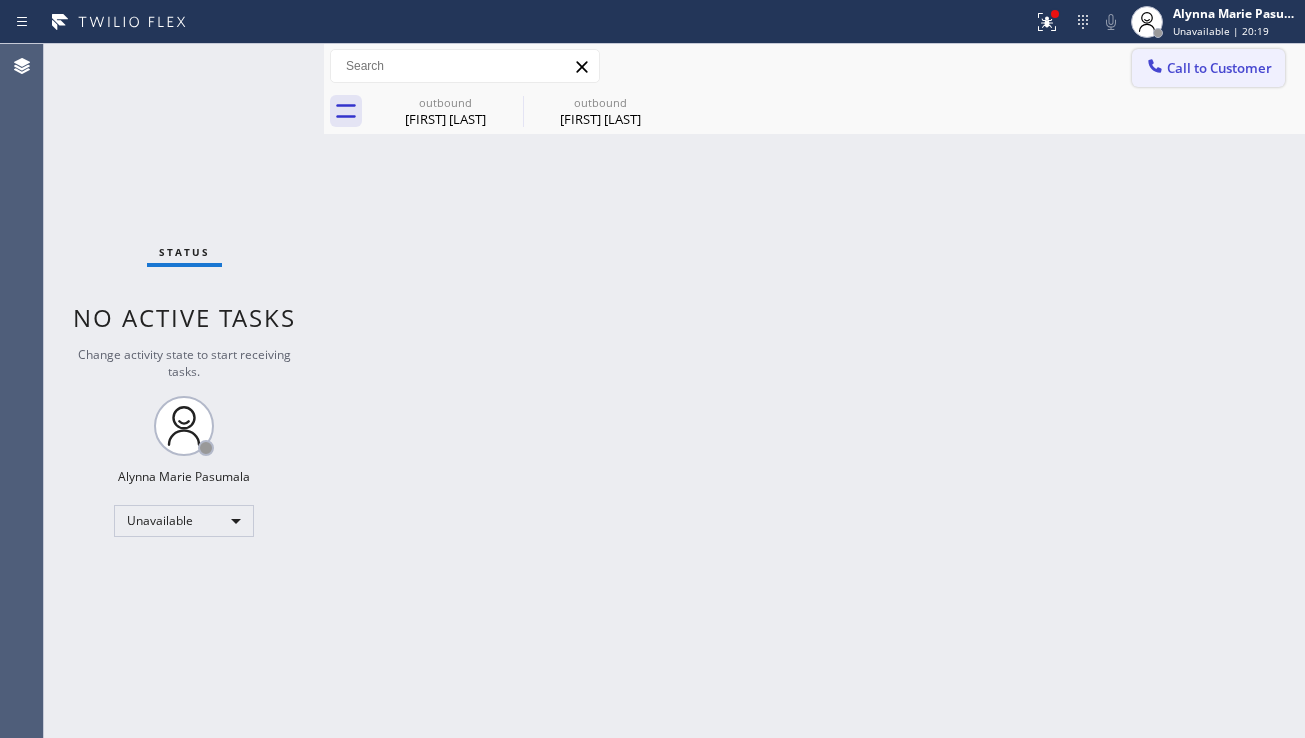 click on "Call to Customer" at bounding box center (1219, 68) 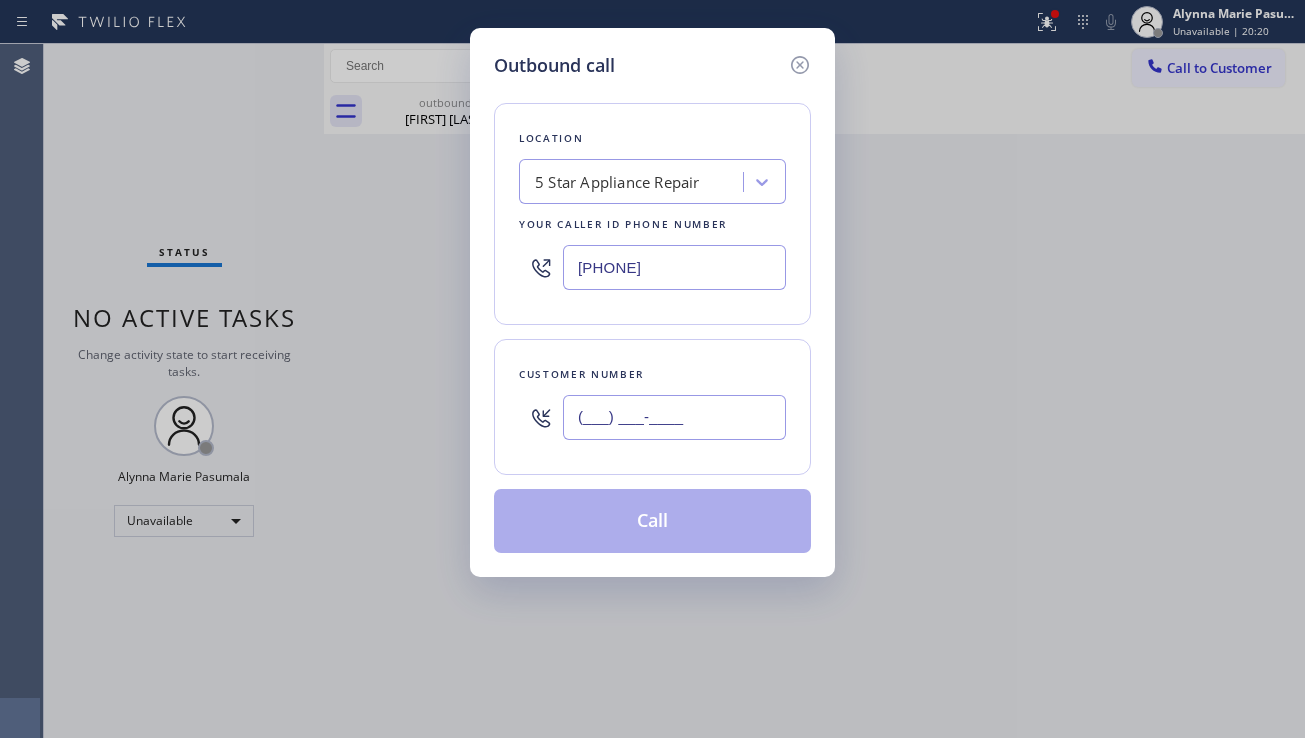 click on "(___) ___-____" at bounding box center [674, 417] 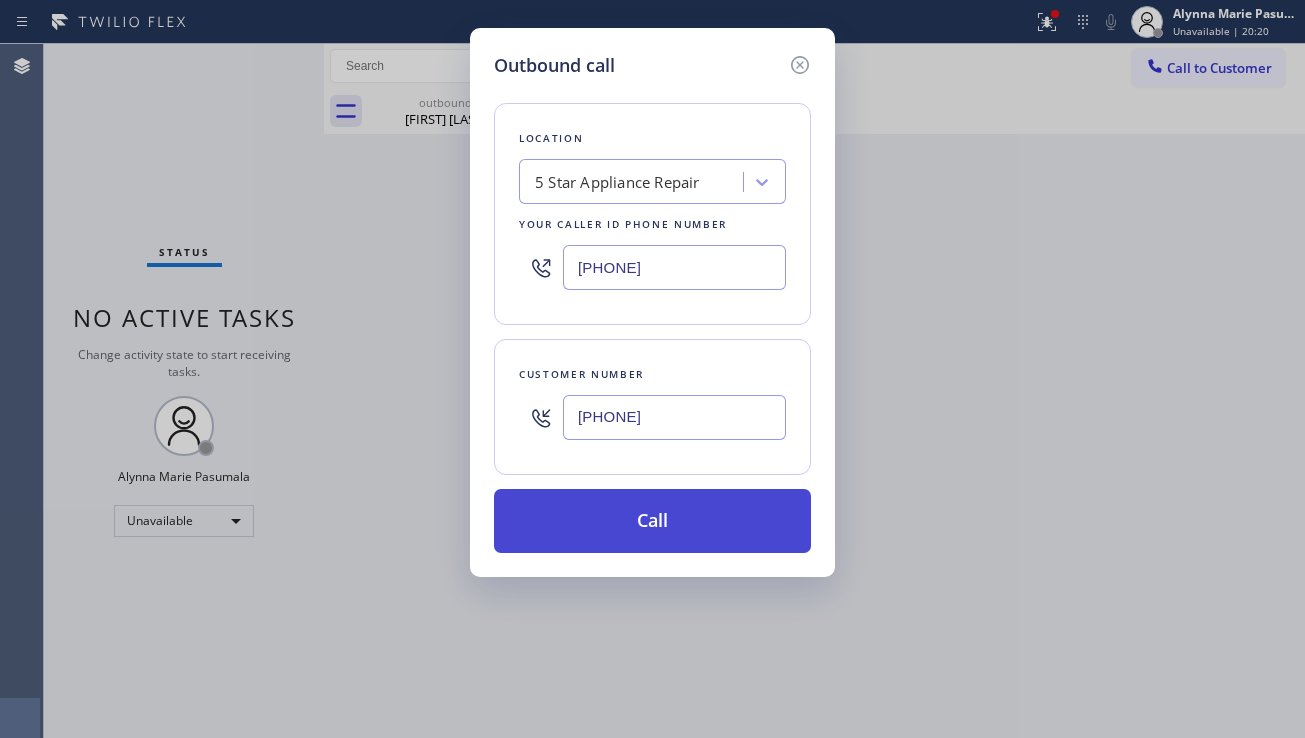 type on "[PHONE]" 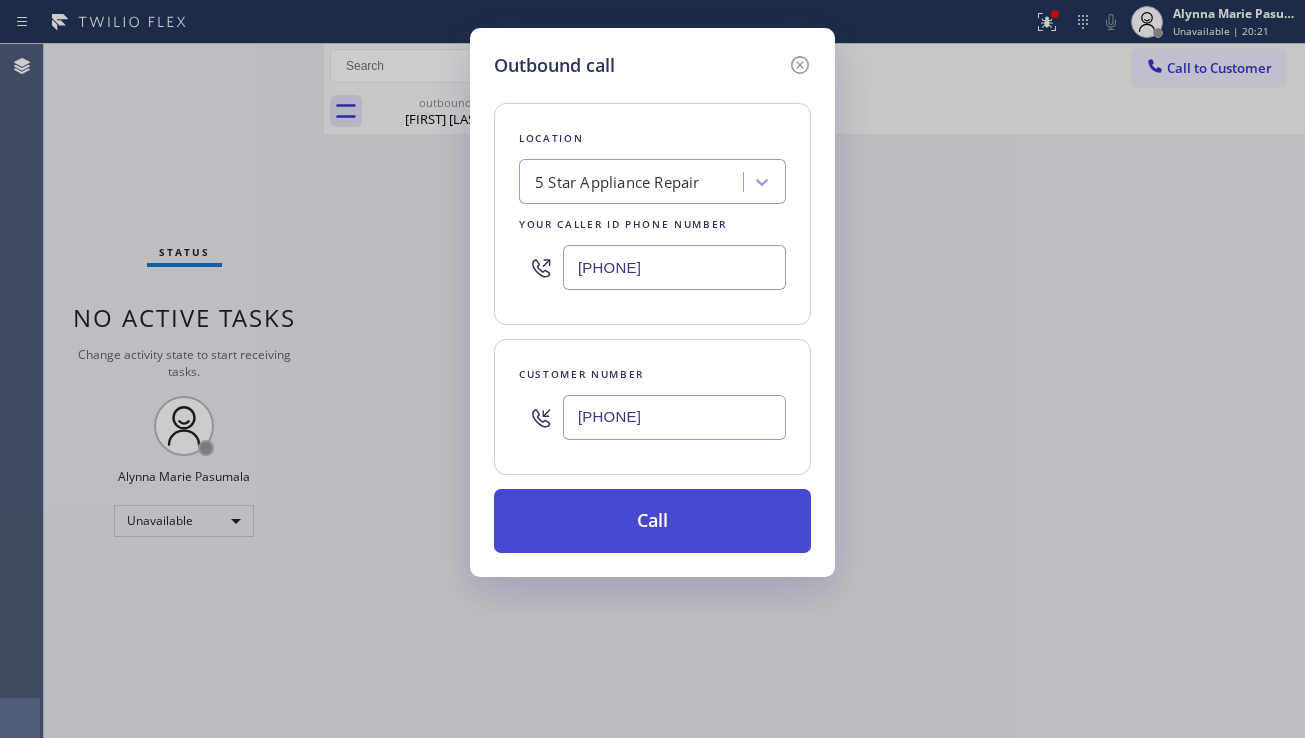 click on "Call" at bounding box center (652, 521) 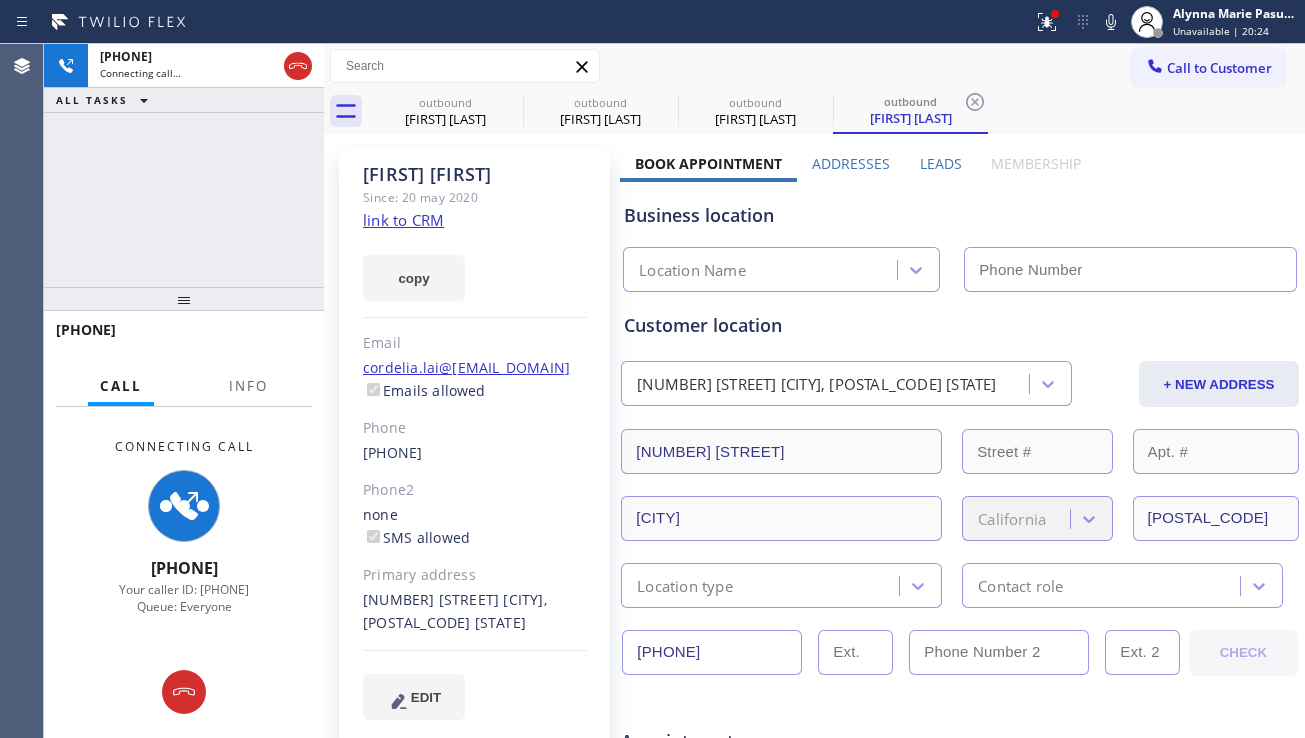 type on "[PHONE]" 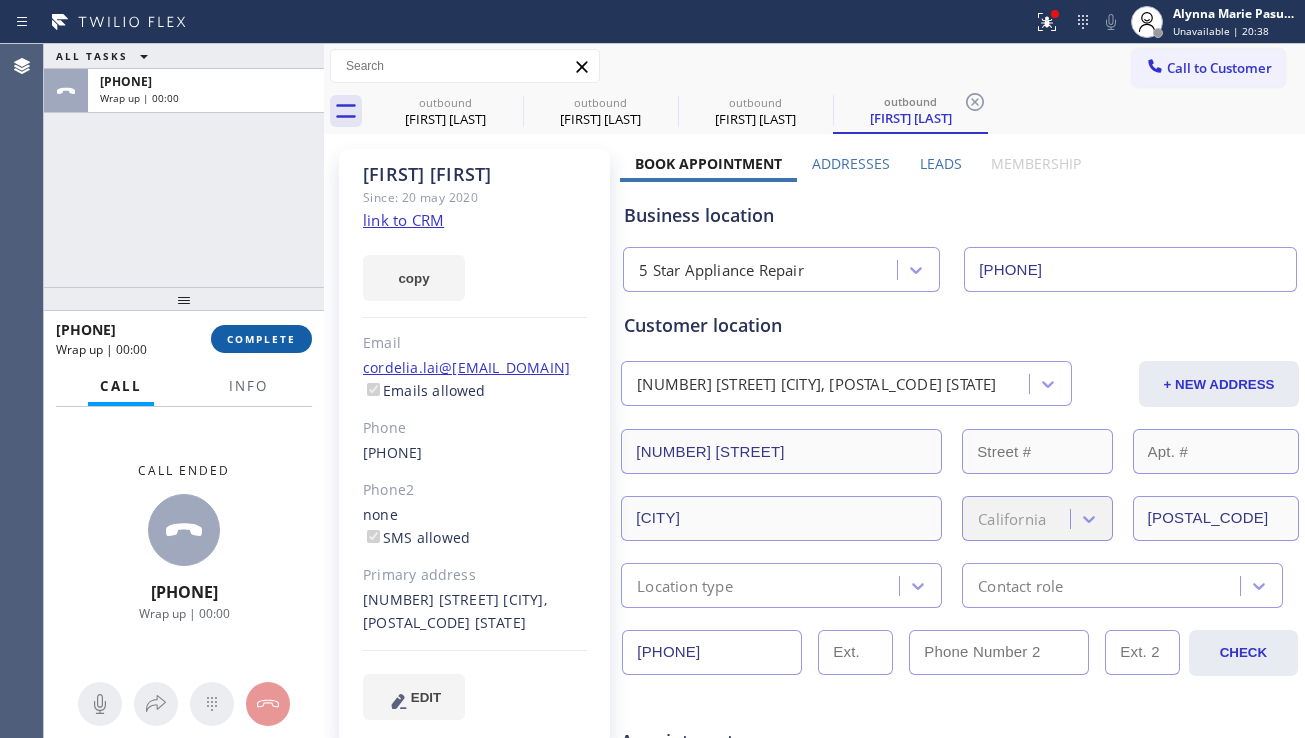 click on "COMPLETE" at bounding box center (261, 339) 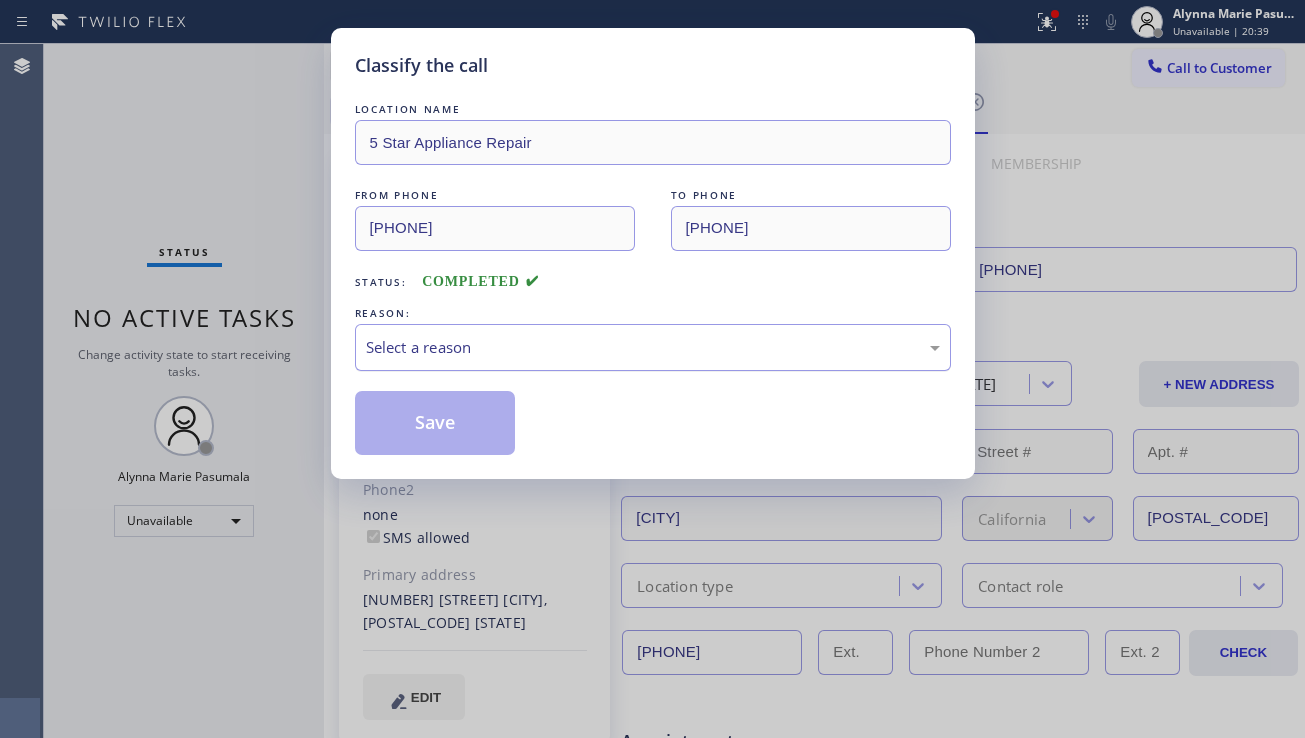 click on "Select a reason" at bounding box center [653, 347] 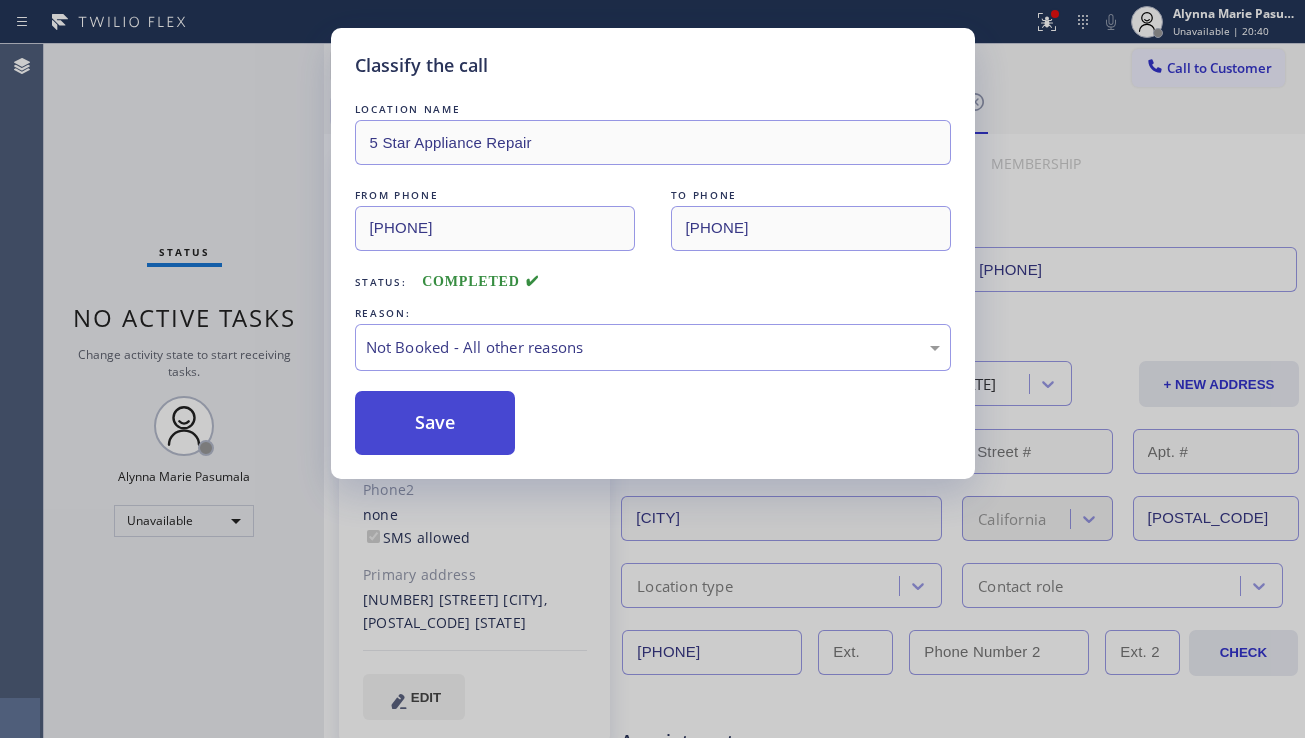 click on "Save" at bounding box center (435, 423) 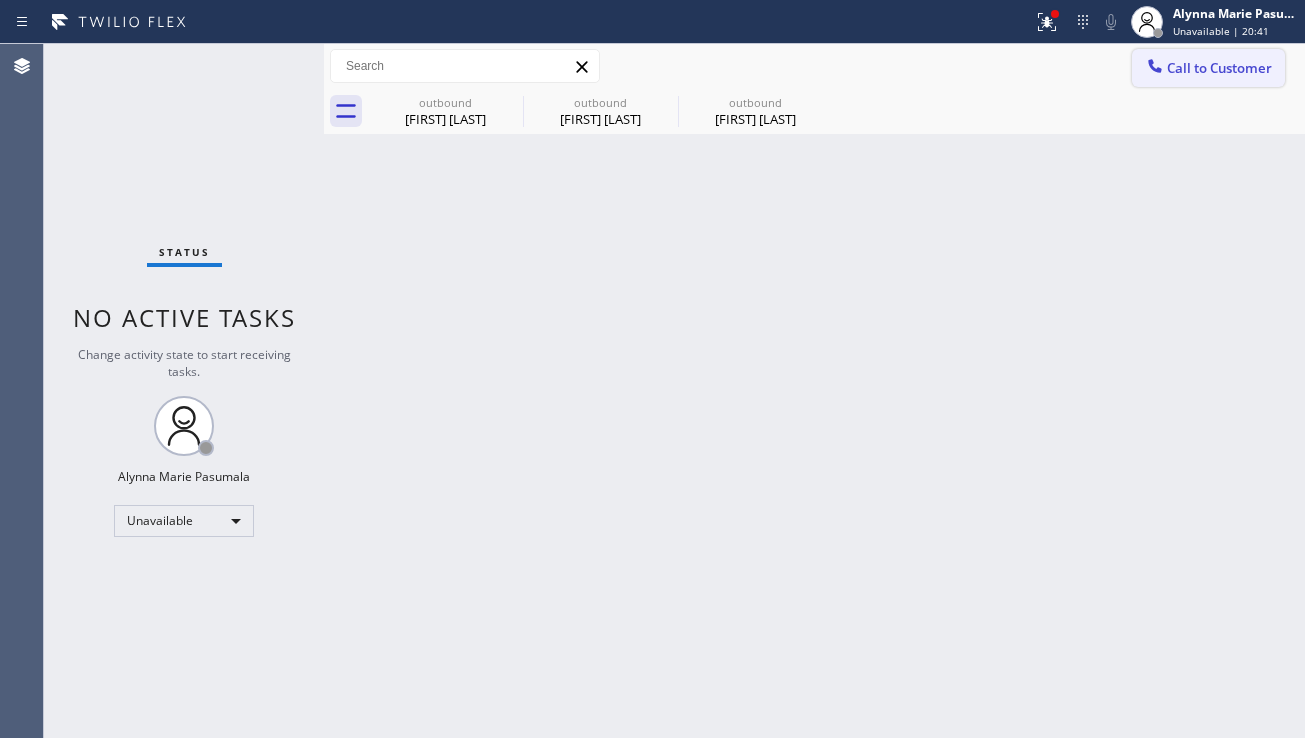 click 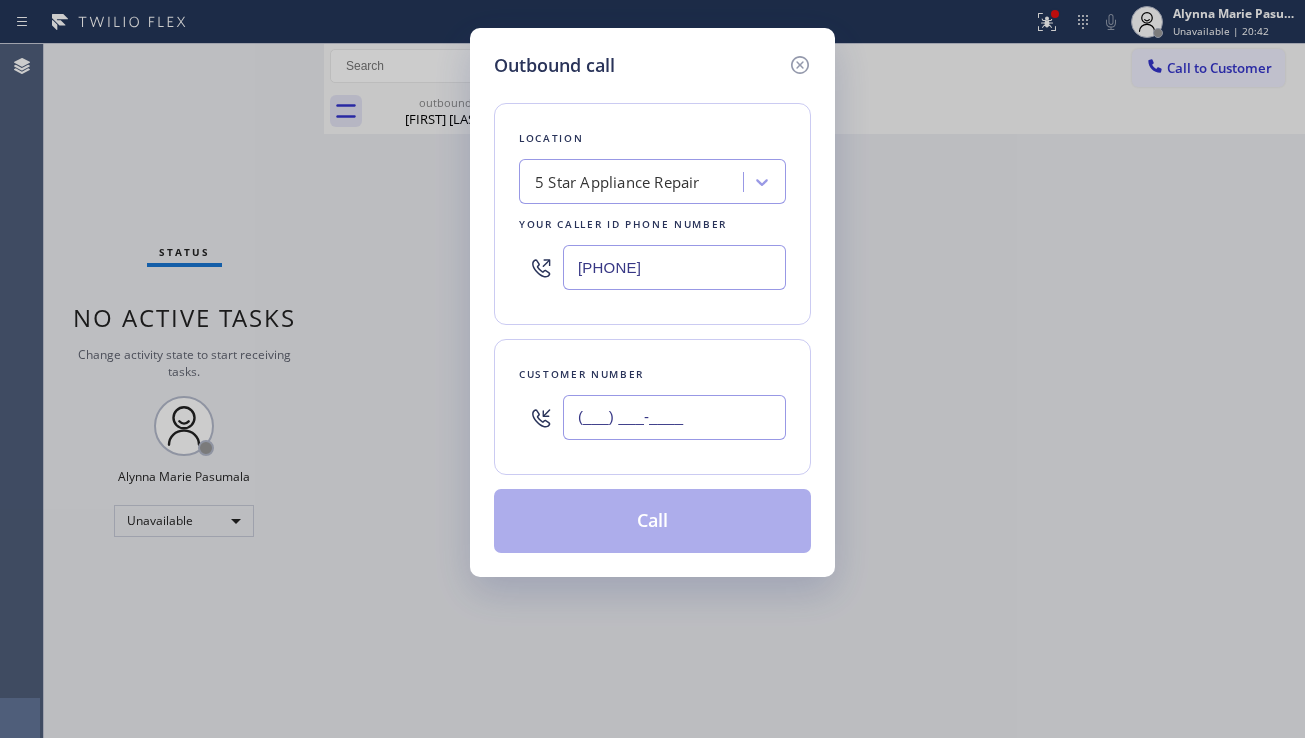click on "(___) ___-____" at bounding box center (674, 417) 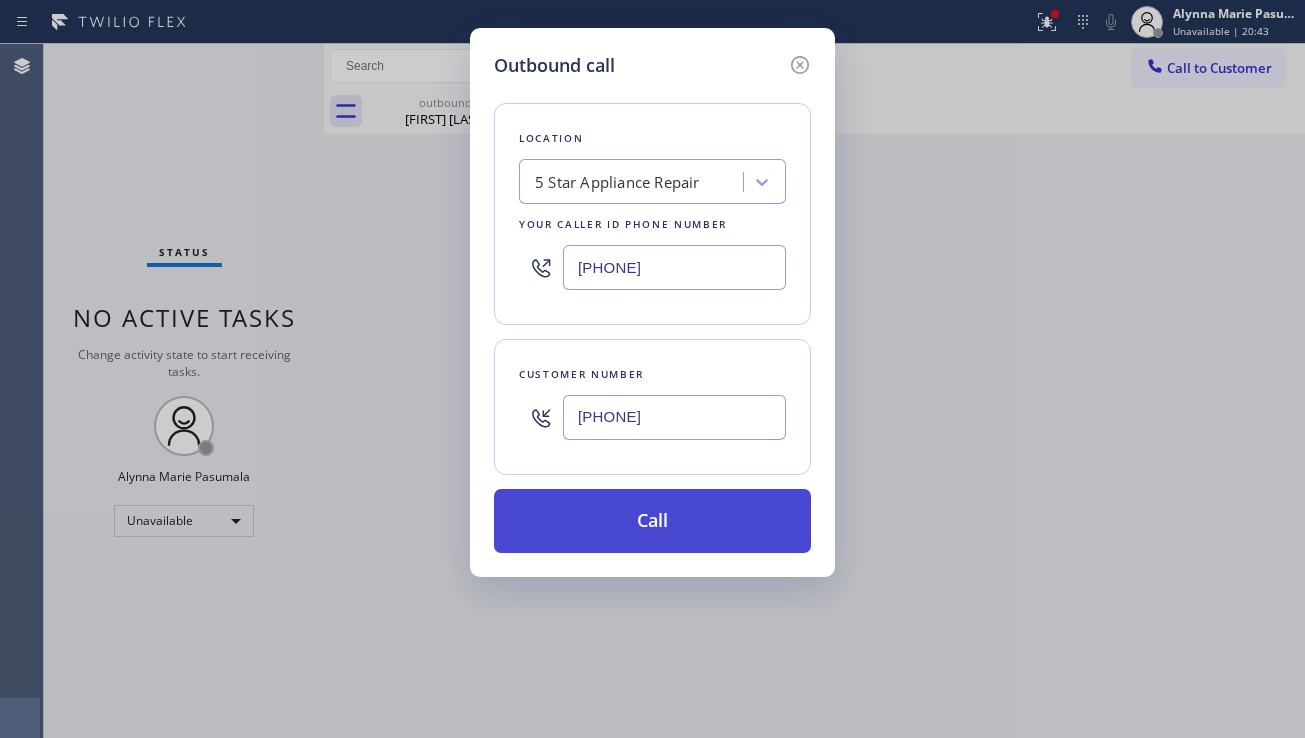 type on "[PHONE]" 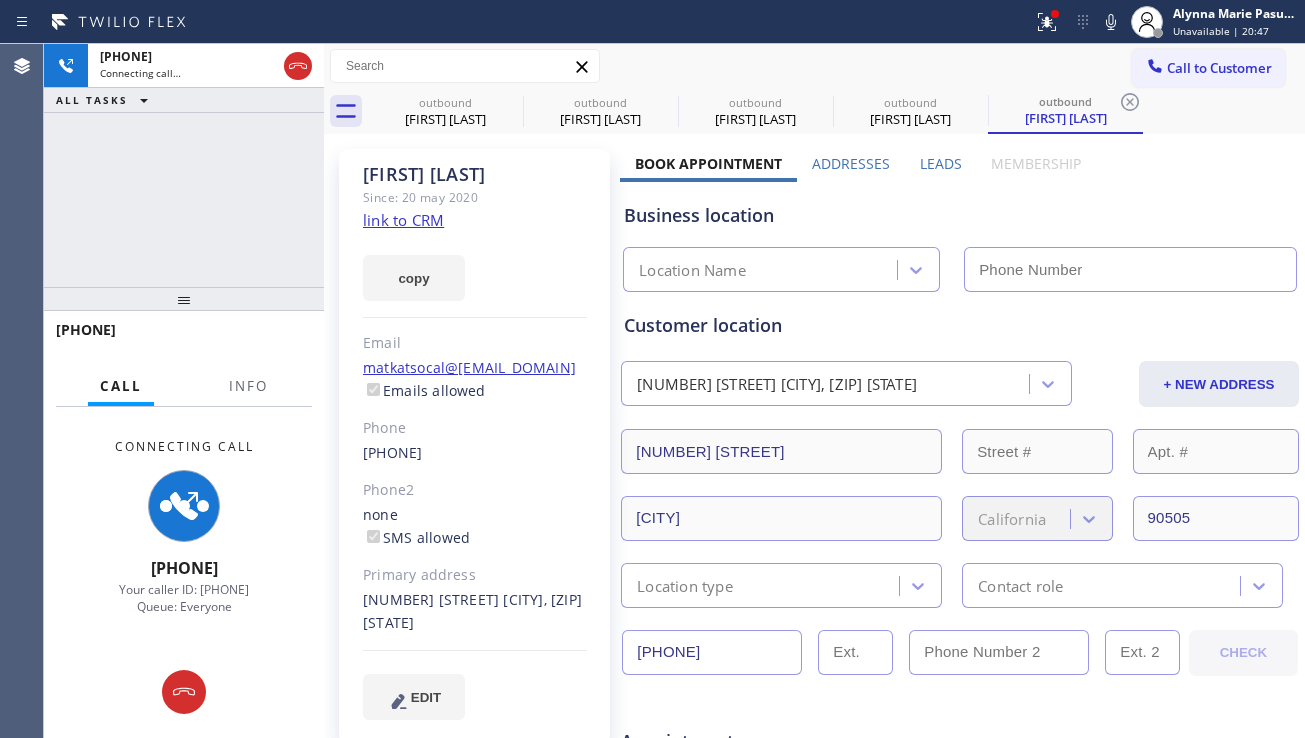 type on "[PHONE]" 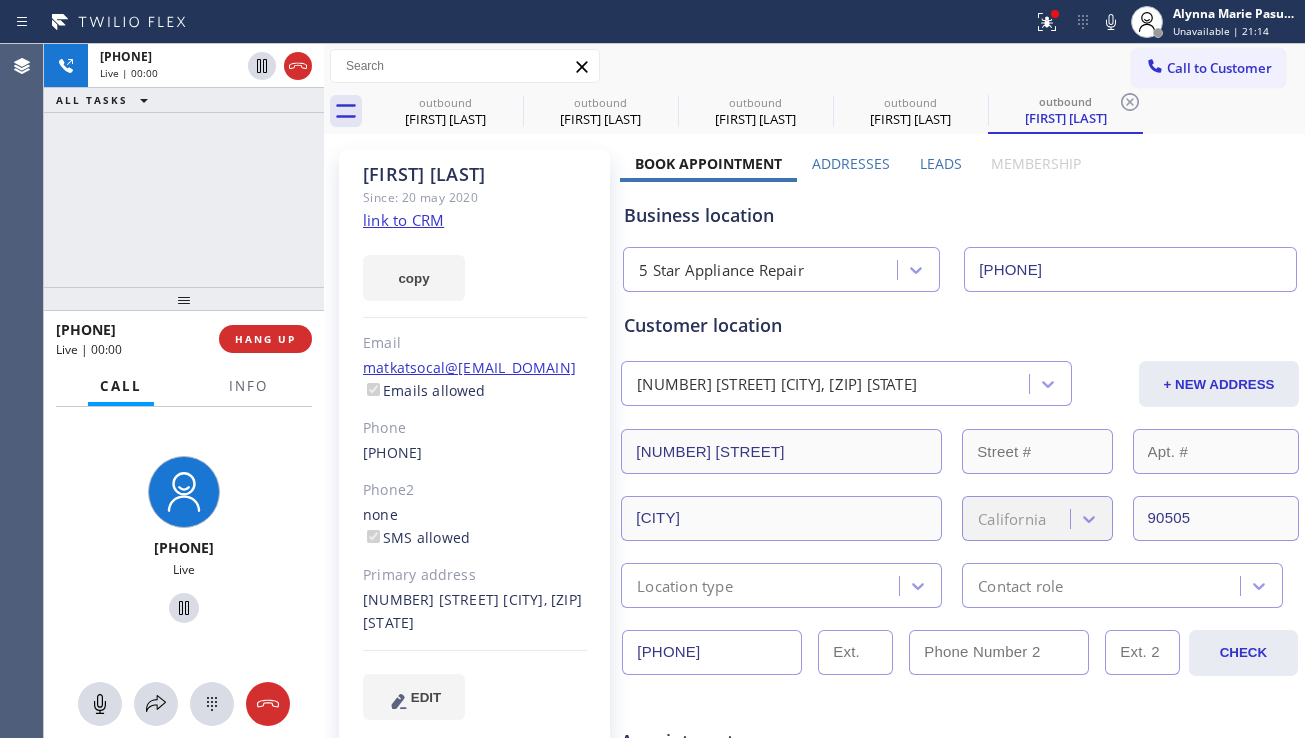click on "HANG UP" at bounding box center [265, 339] 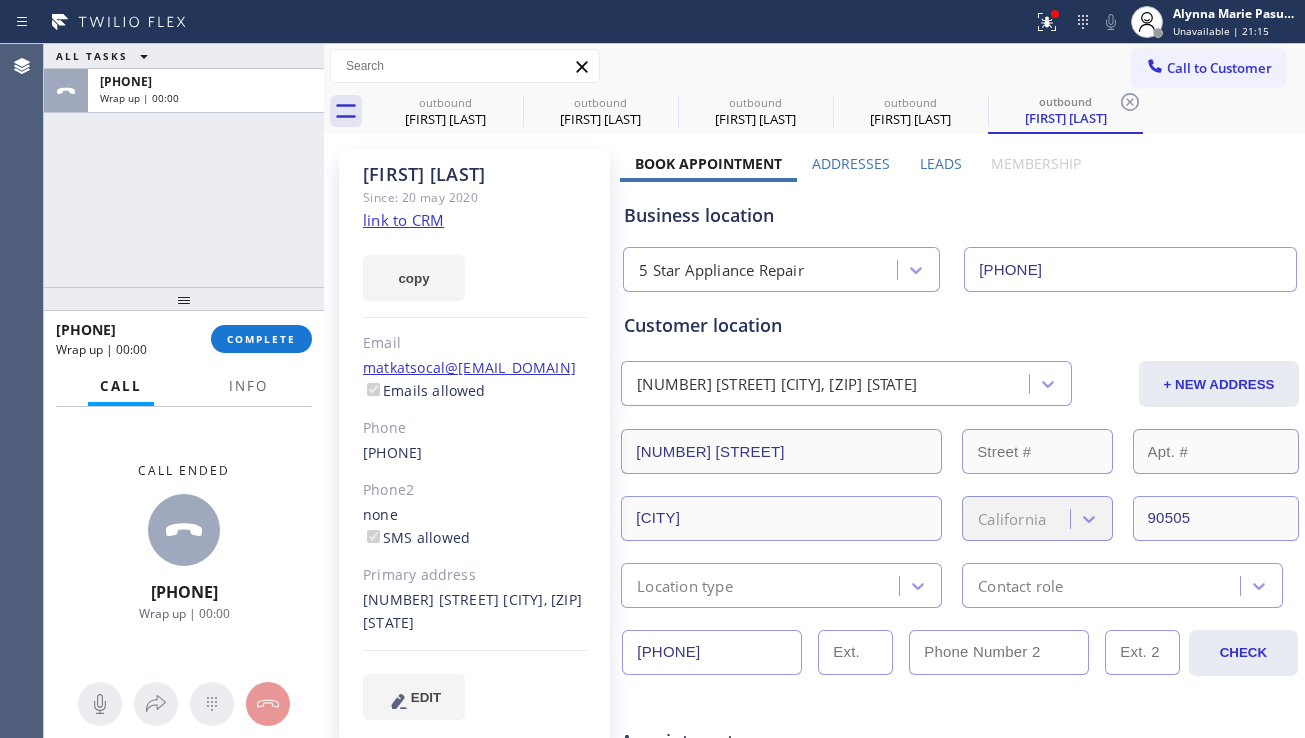 click on "COMPLETE" at bounding box center [261, 339] 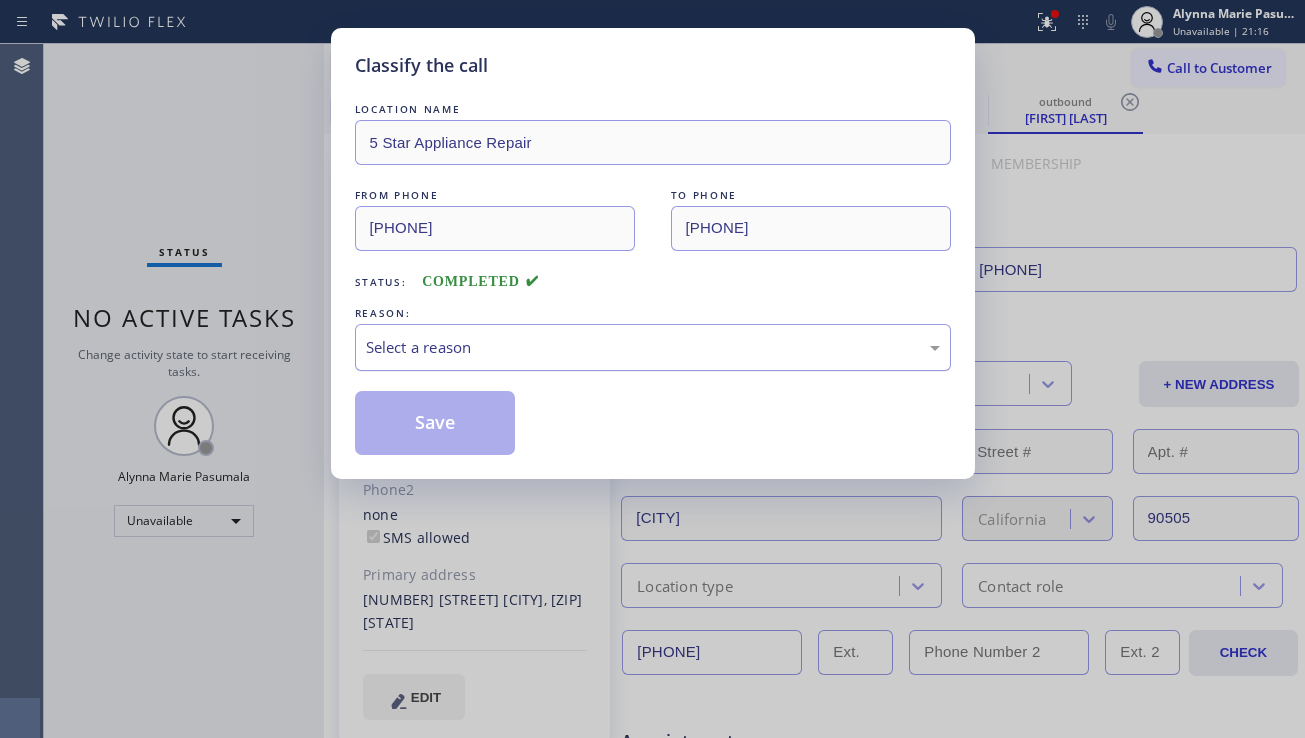 click on "Select a reason" at bounding box center [653, 347] 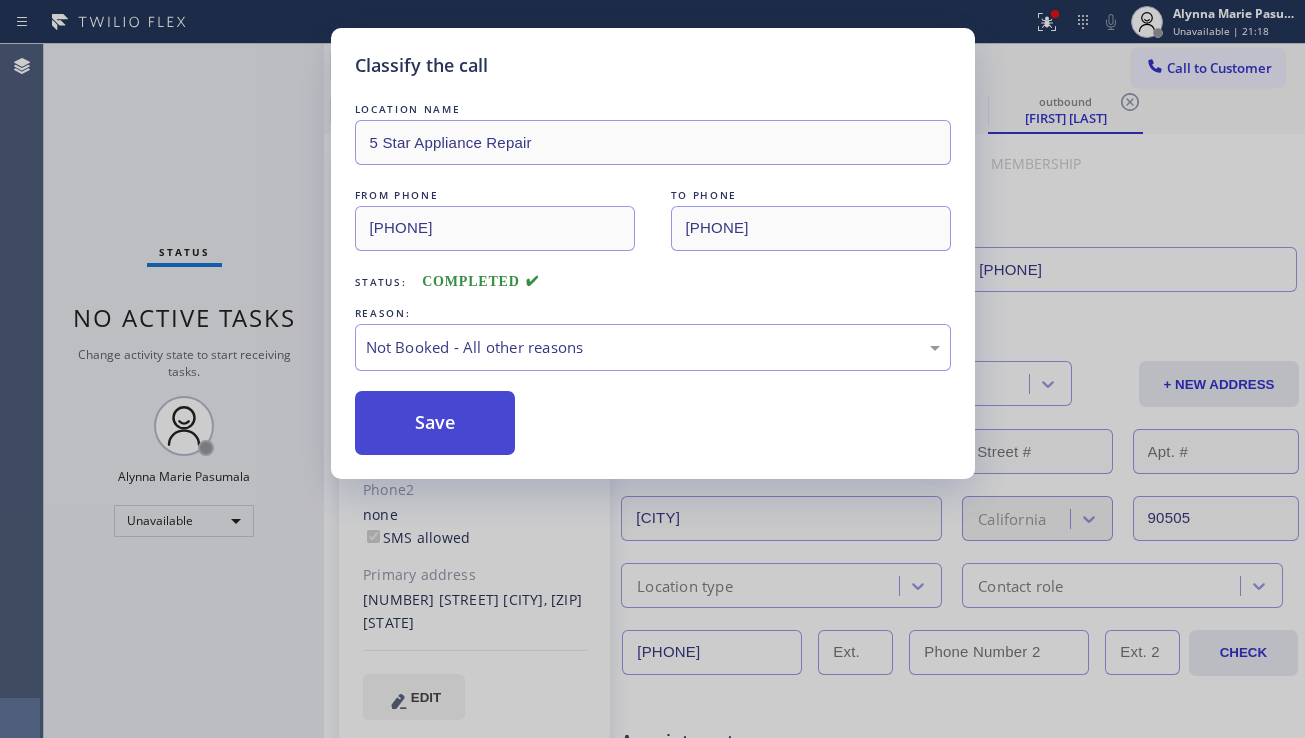 click on "Save" at bounding box center [435, 423] 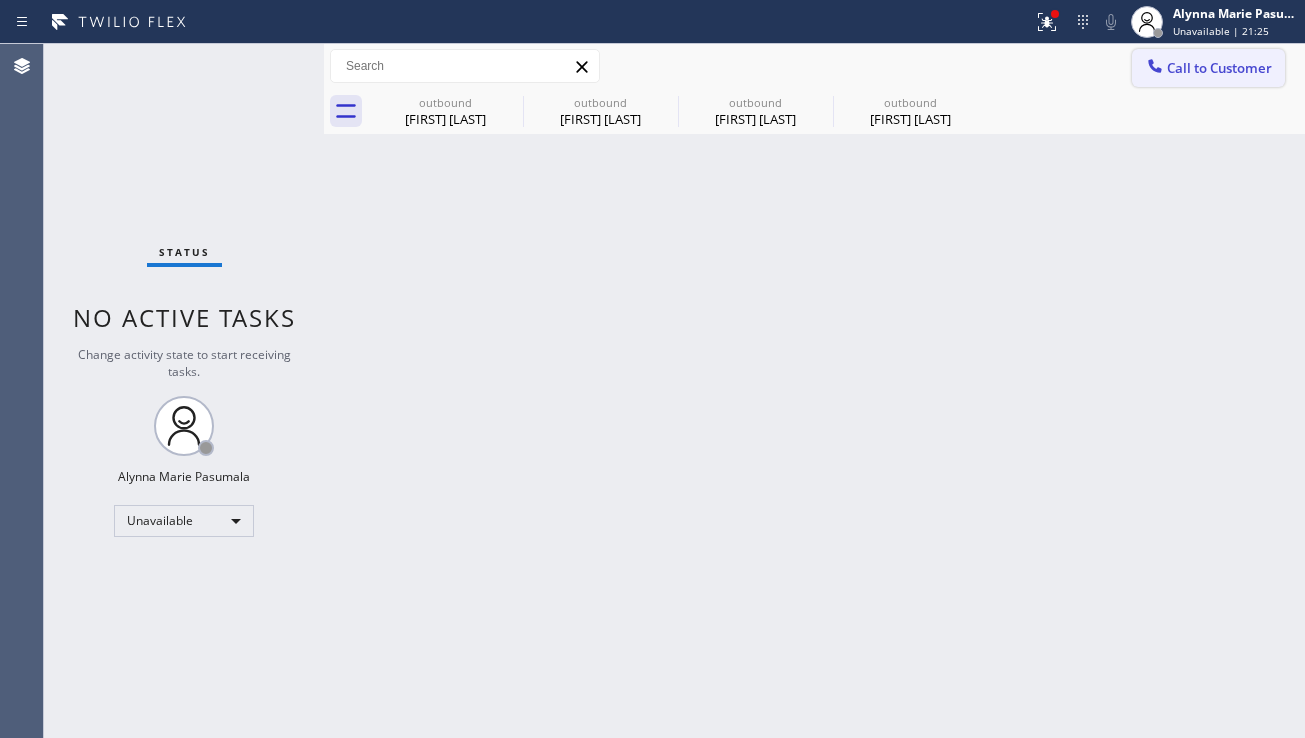 click on "Call to Customer" at bounding box center [1219, 68] 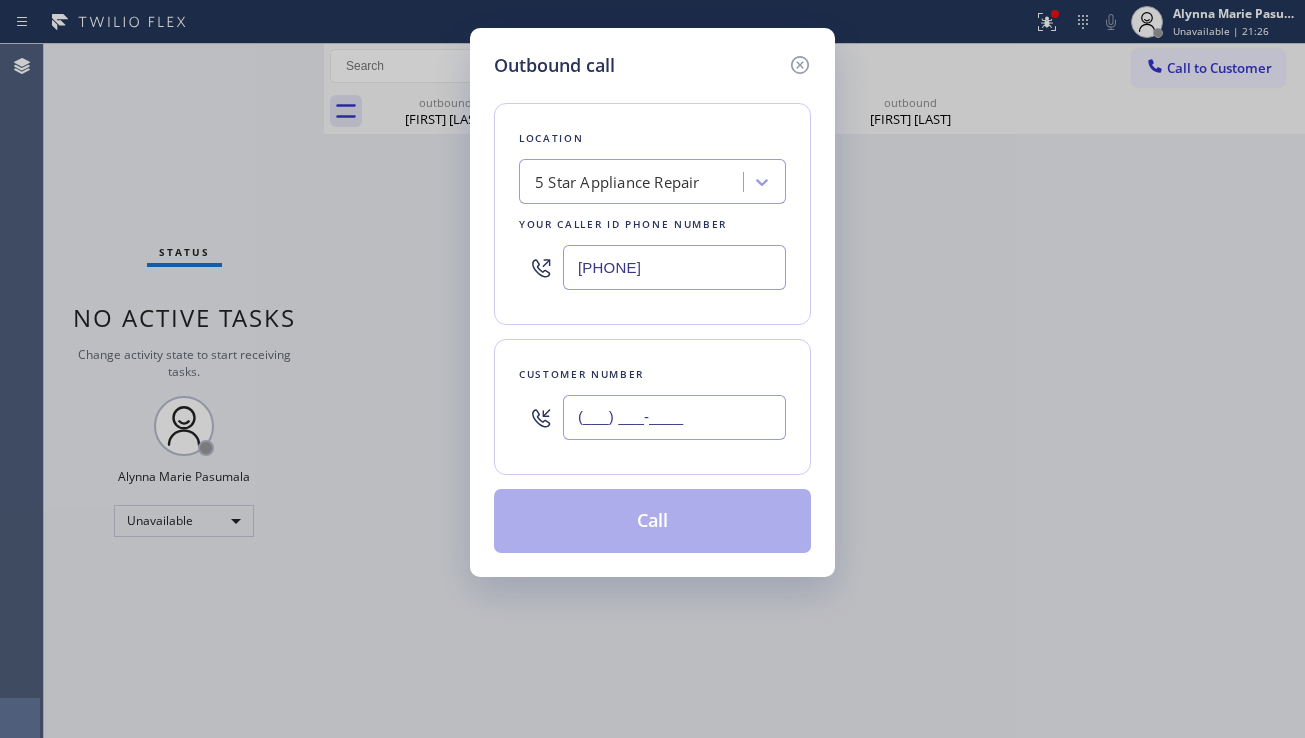 click on "(___) ___-____" at bounding box center [674, 417] 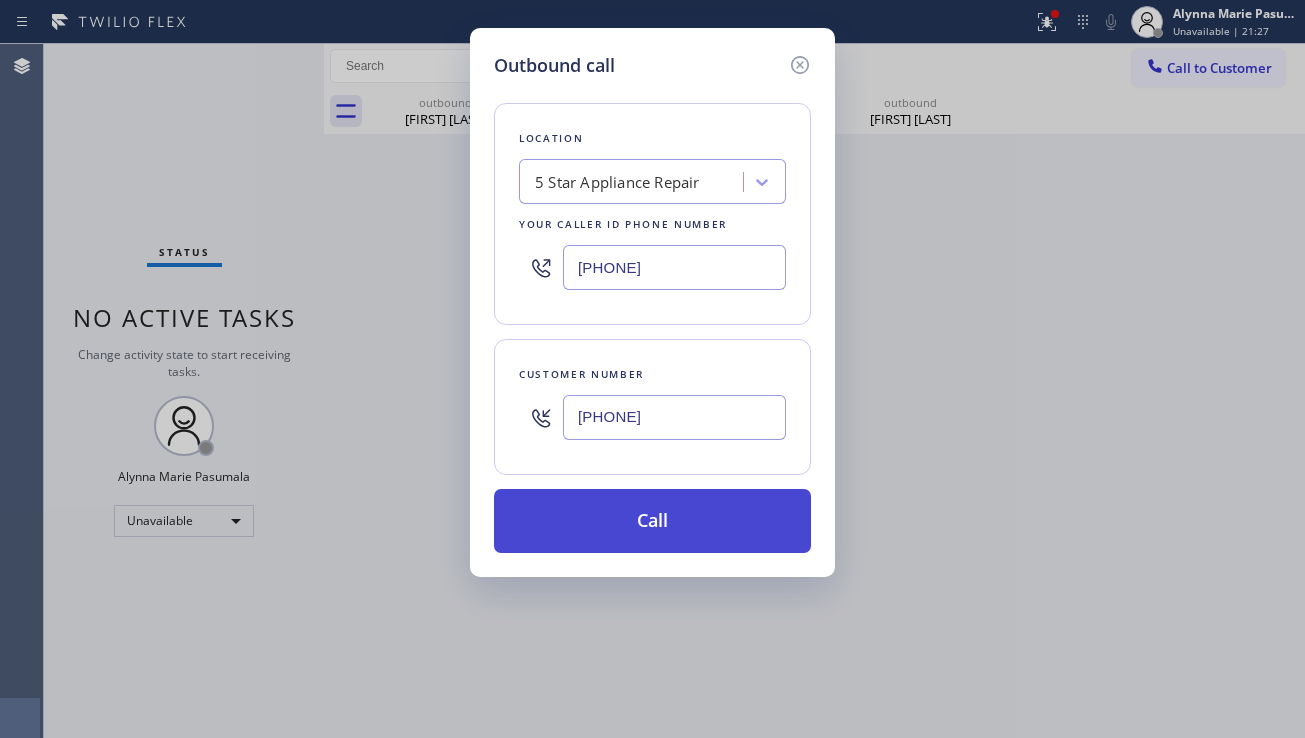 type on "[PHONE]" 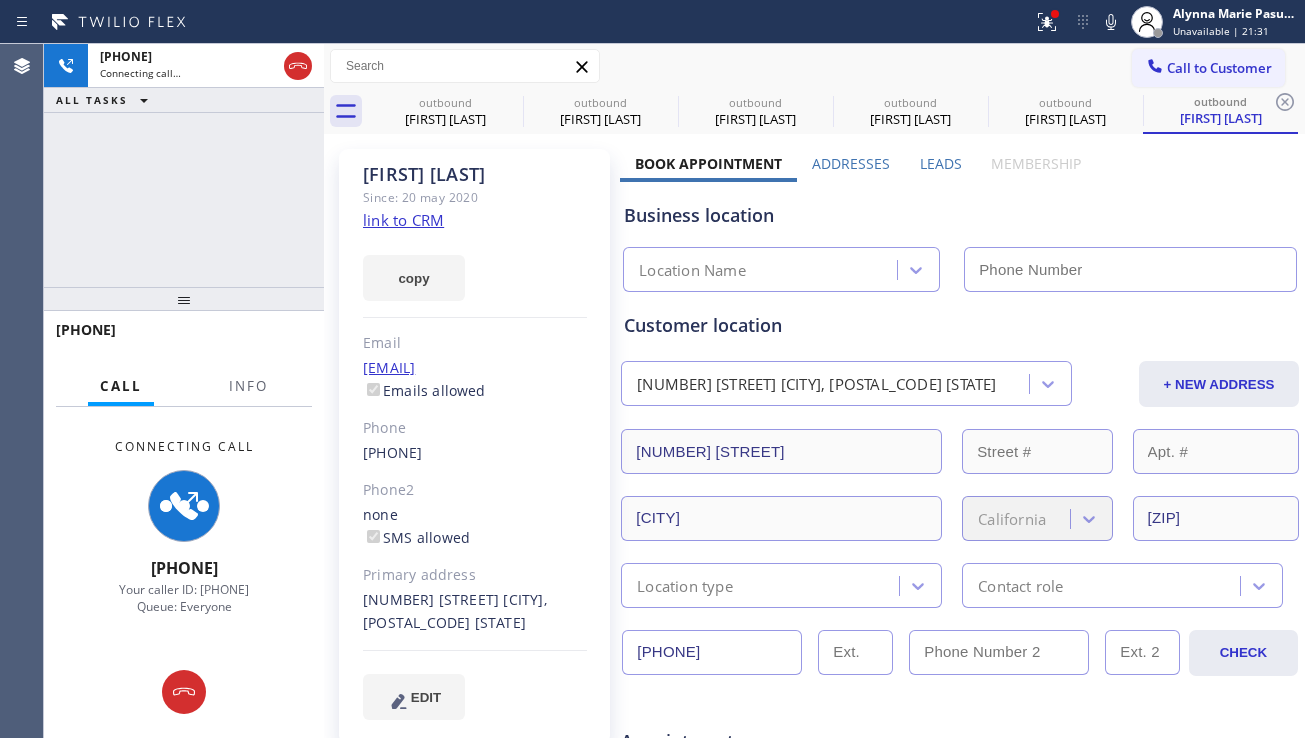 type on "[PHONE]" 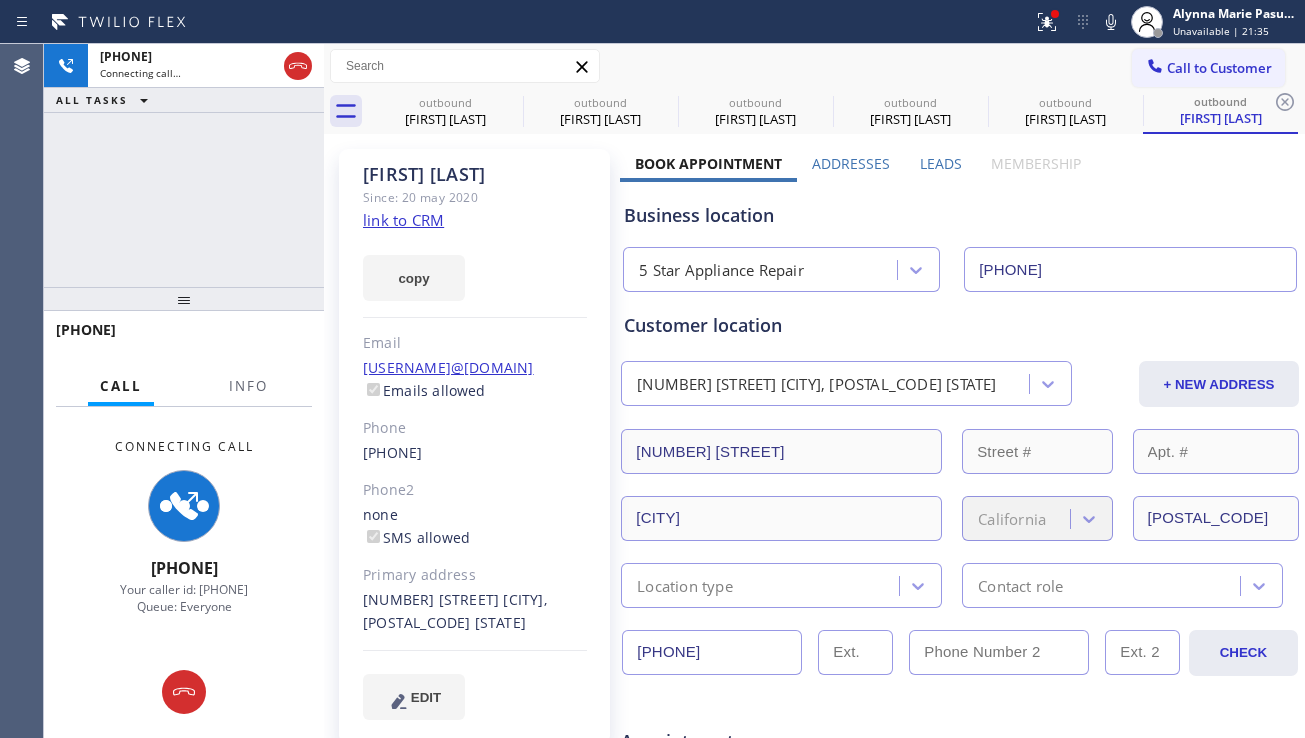 scroll, scrollTop: 0, scrollLeft: 0, axis: both 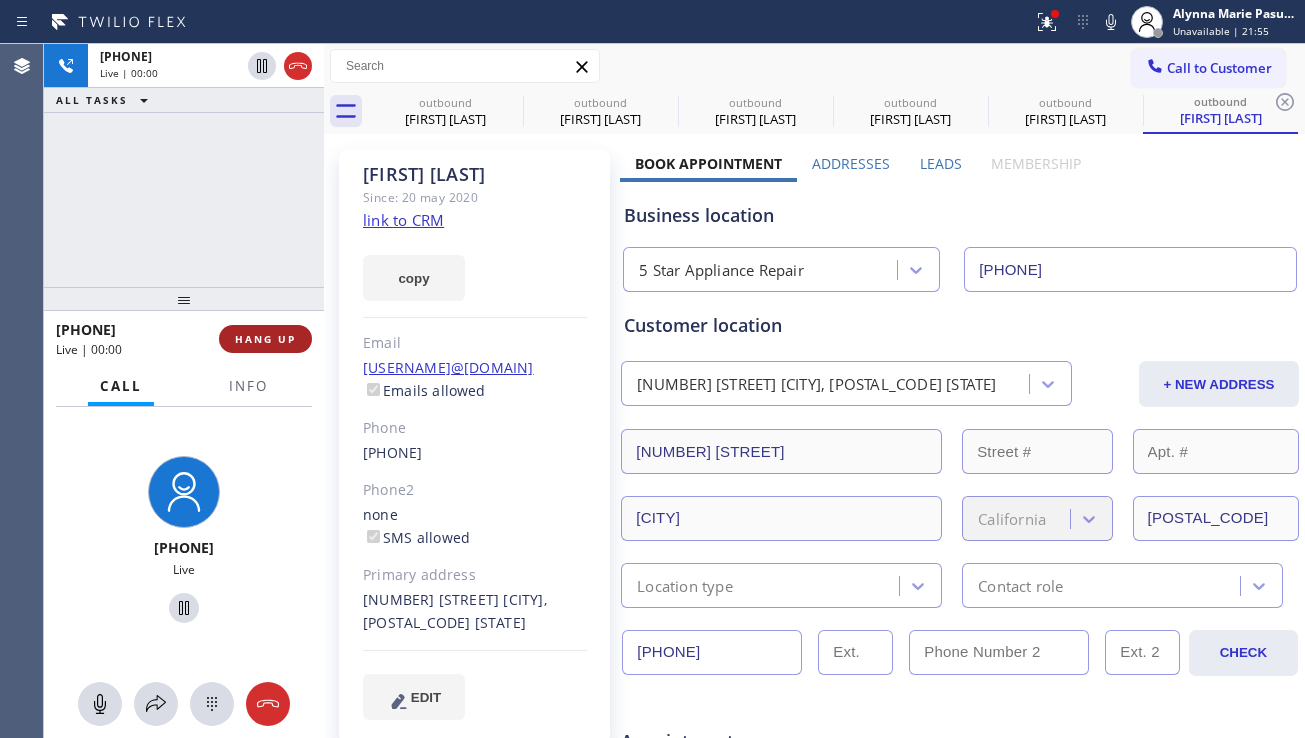 click on "HANG UP" at bounding box center [265, 339] 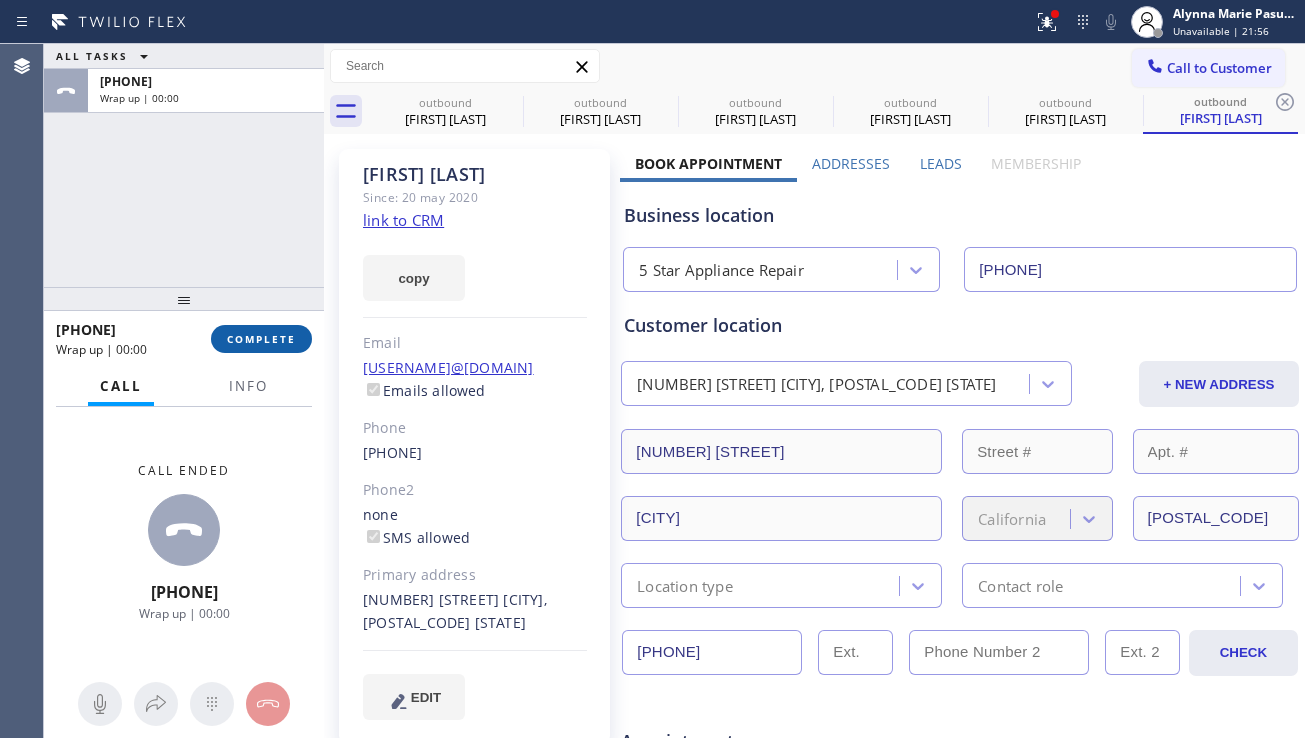 click on "COMPLETE" at bounding box center (261, 339) 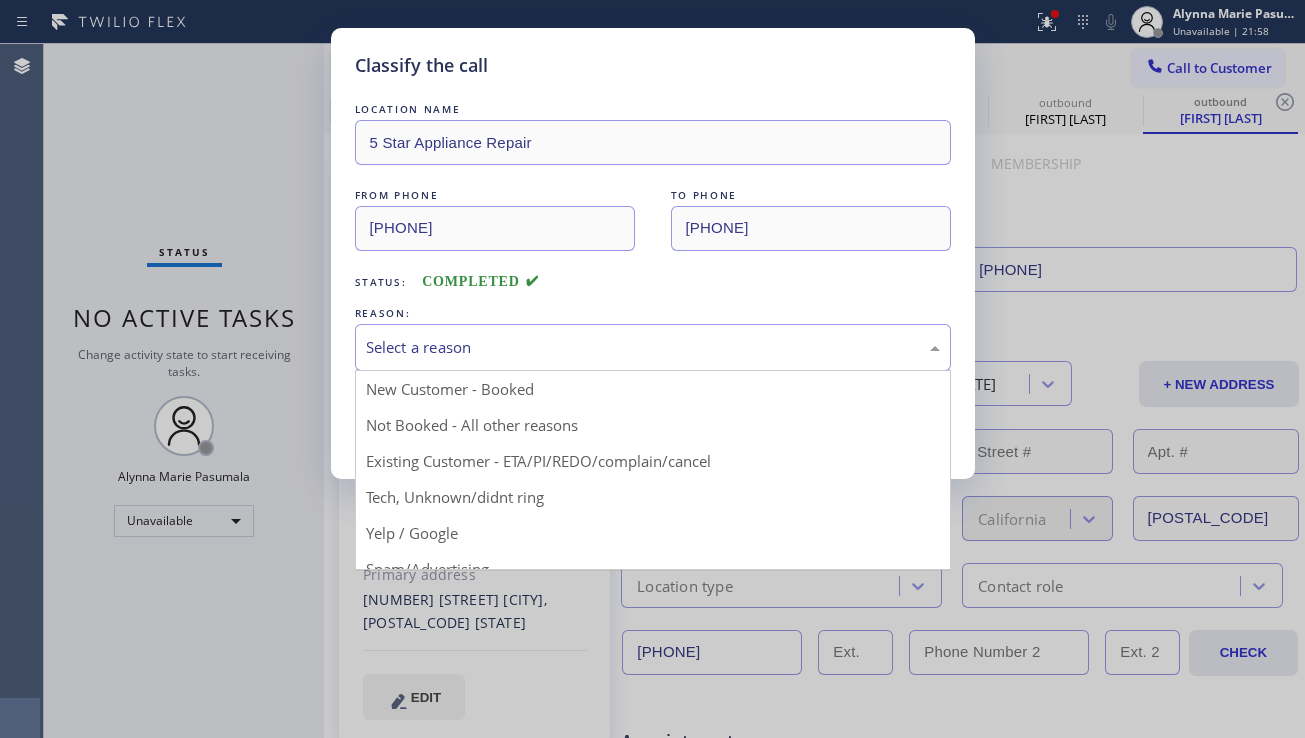 click on "Select a reason" at bounding box center (653, 347) 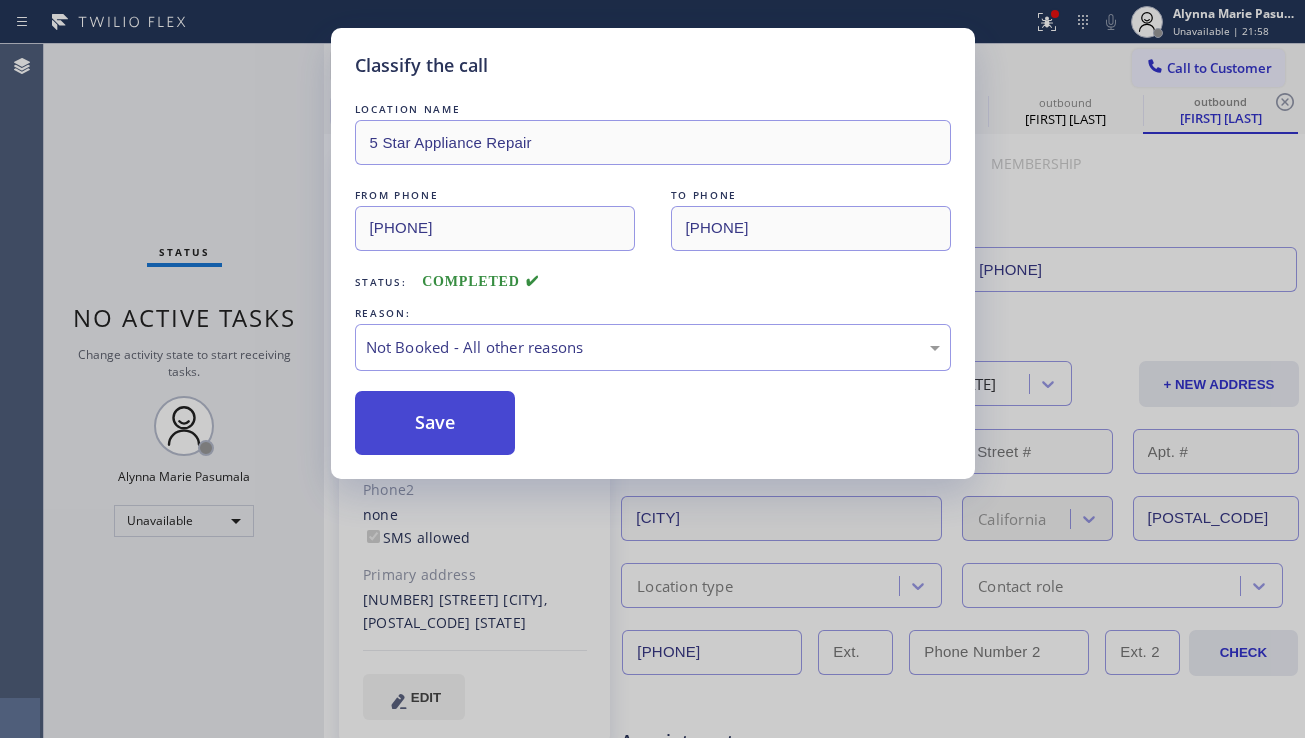 click on "Save" at bounding box center [435, 423] 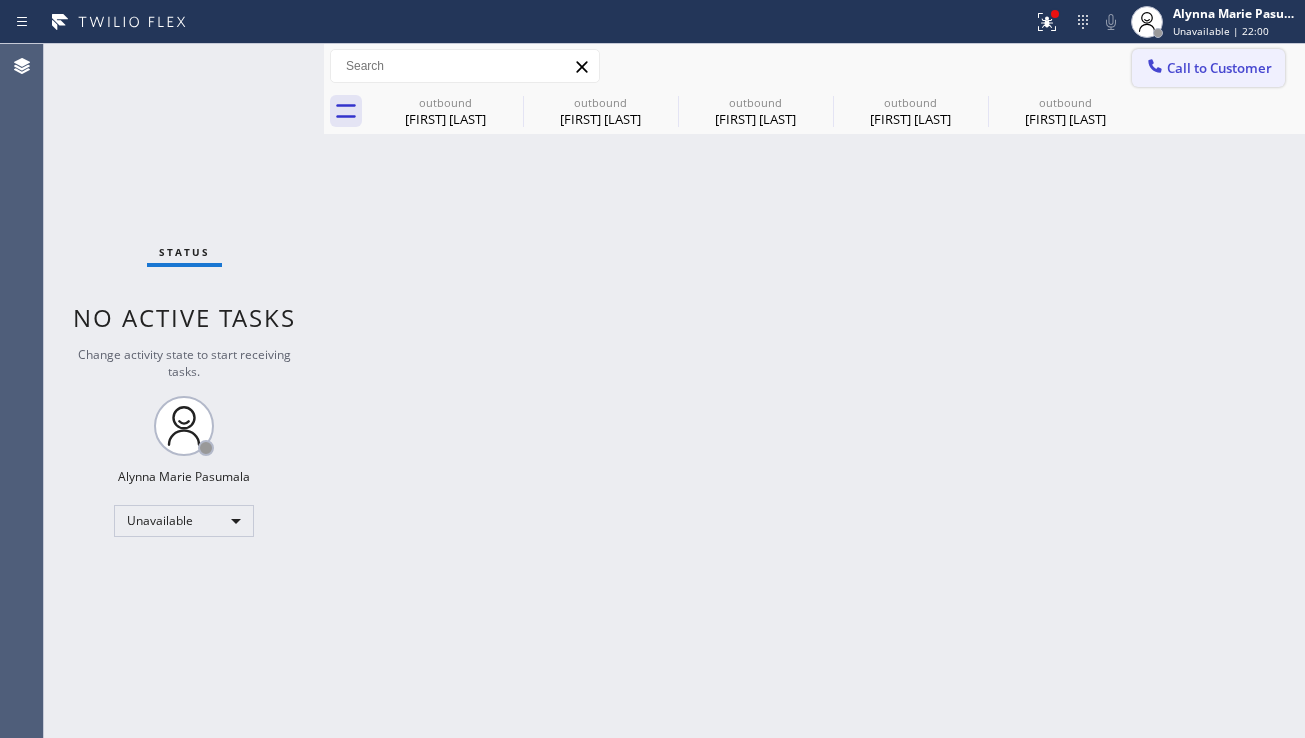 click on "Call to Customer" at bounding box center (1219, 68) 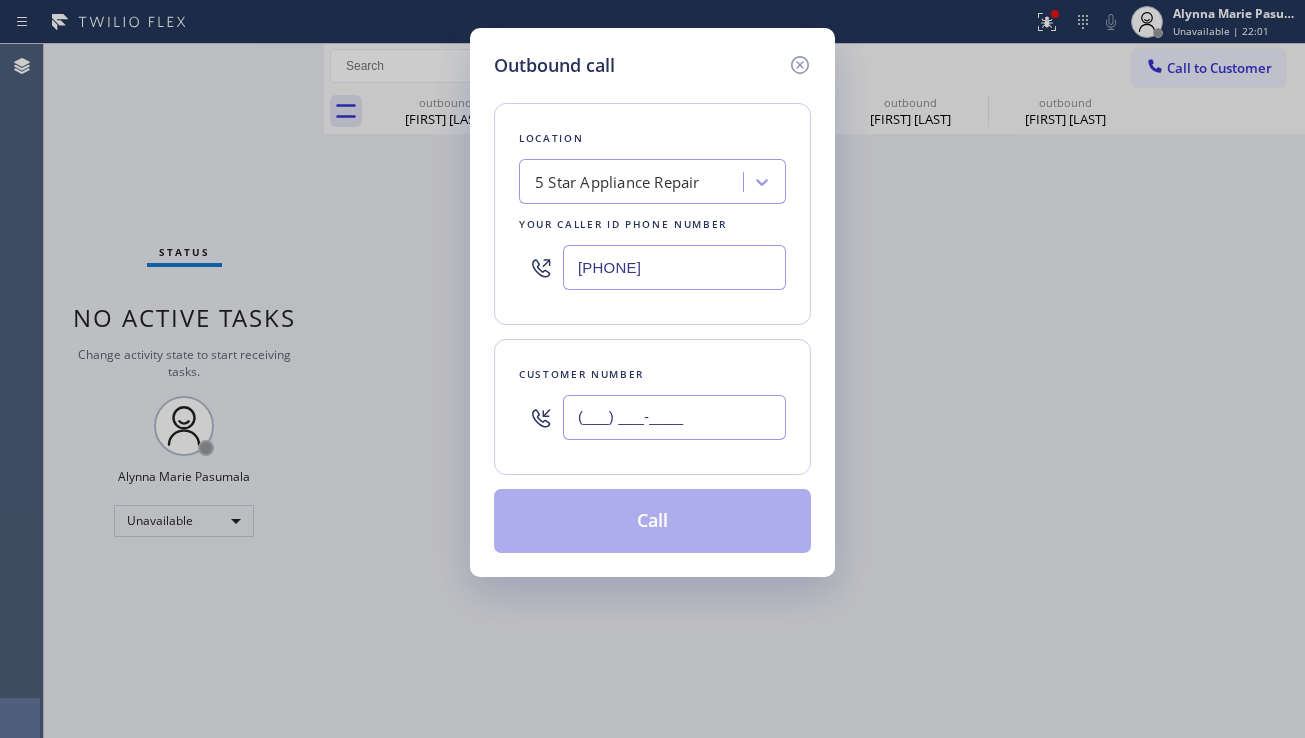 click on "(___) ___-____" at bounding box center (674, 417) 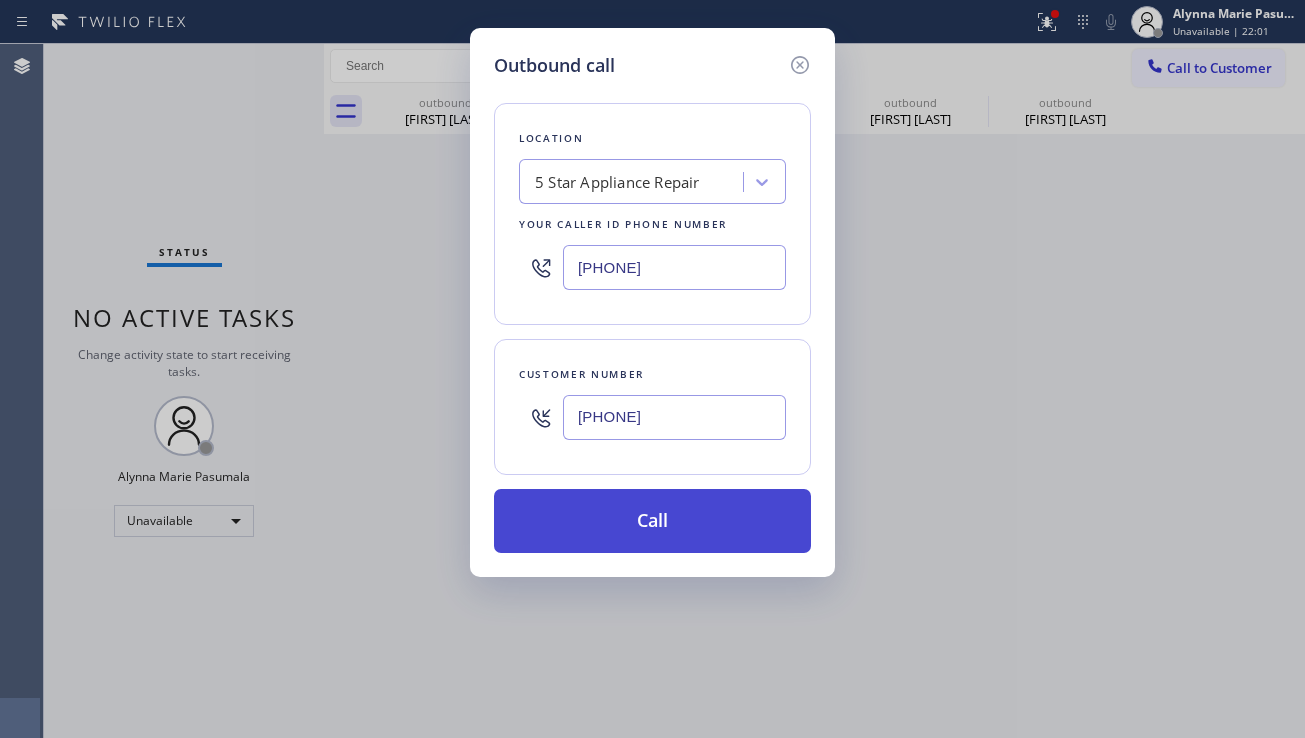 type on "(714) 474-1424" 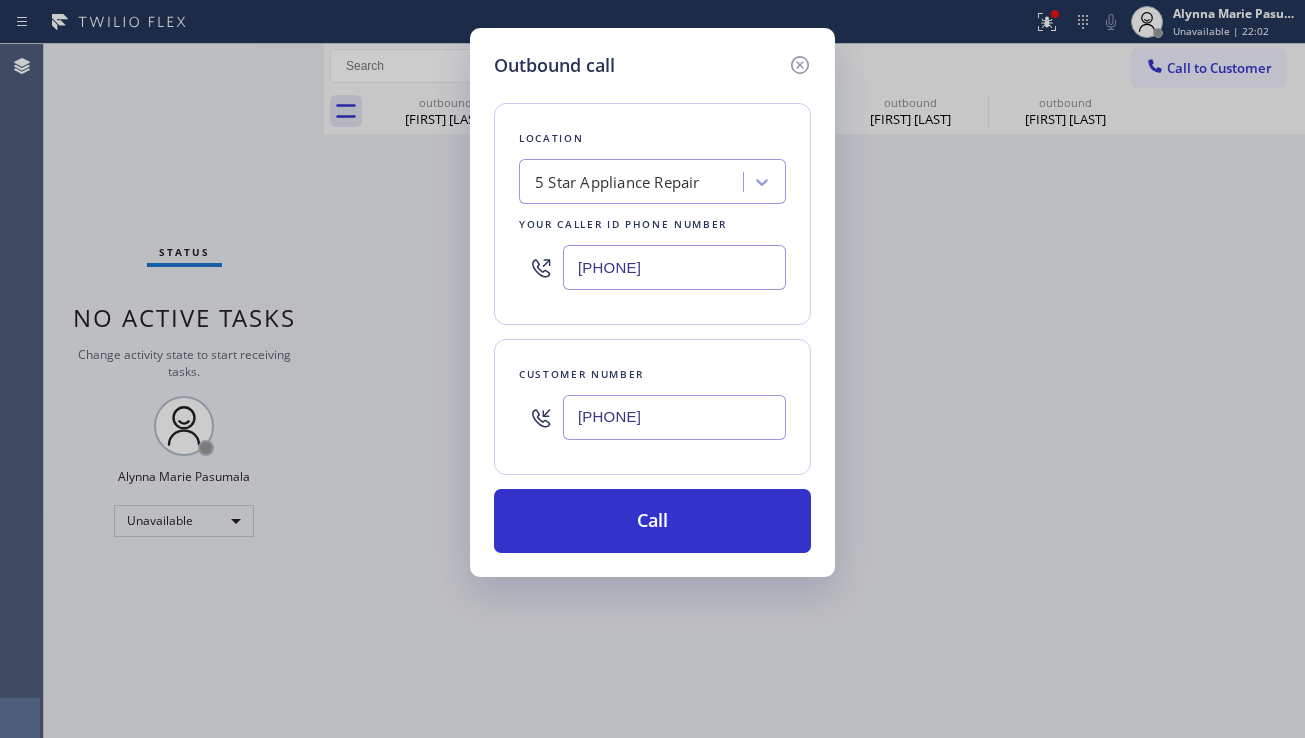 type 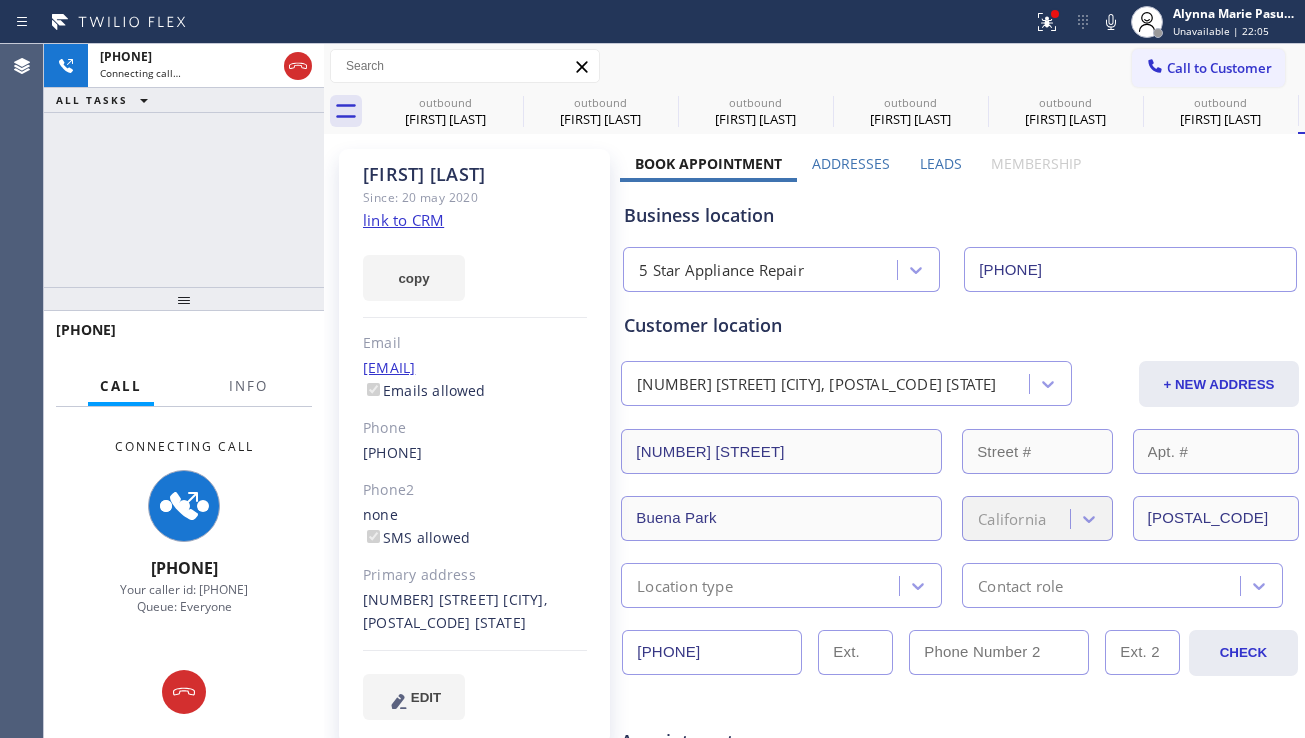 type on "[PHONE]" 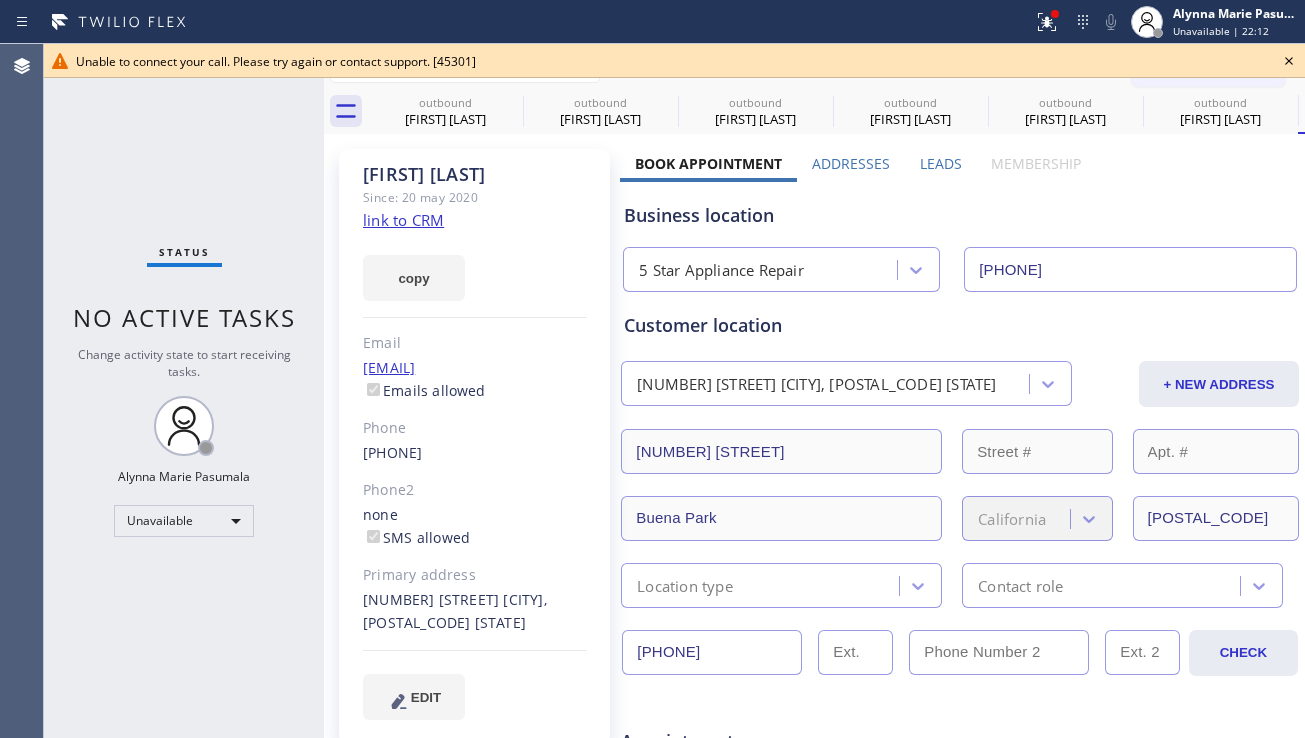 click 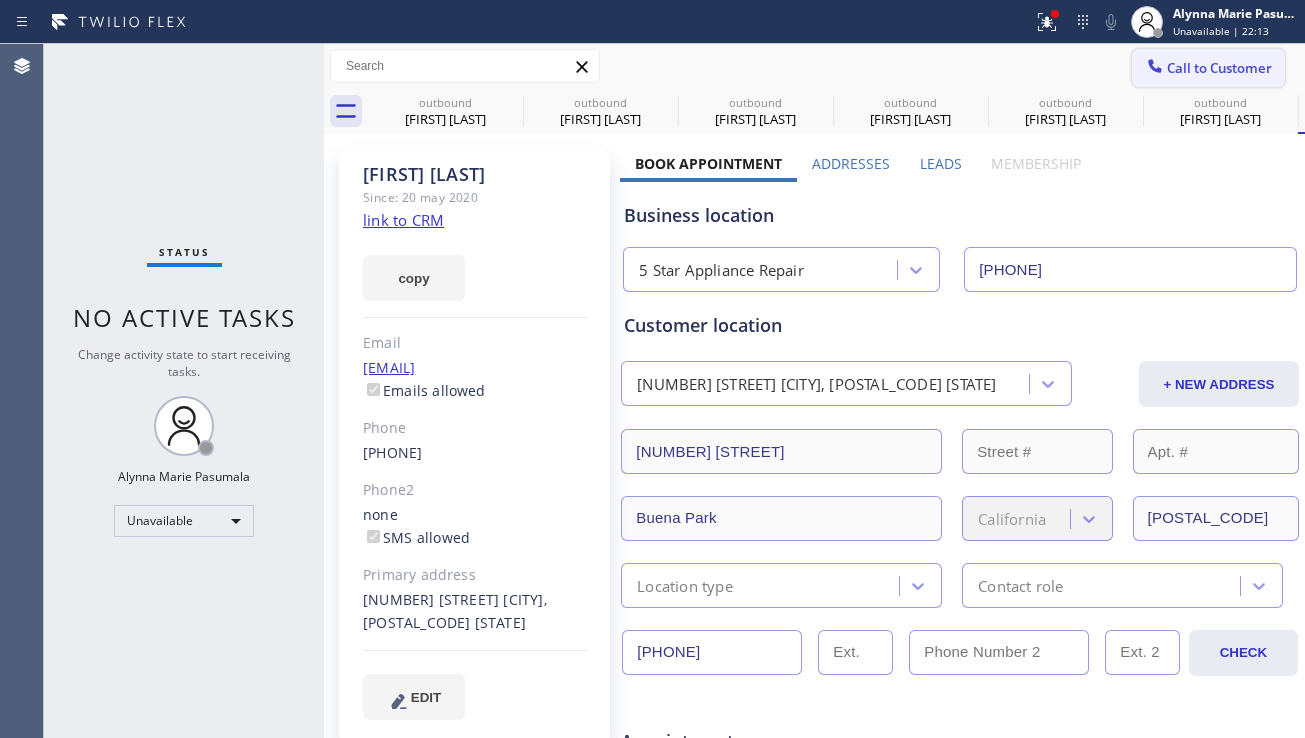 click on "Call to Customer" at bounding box center [1219, 68] 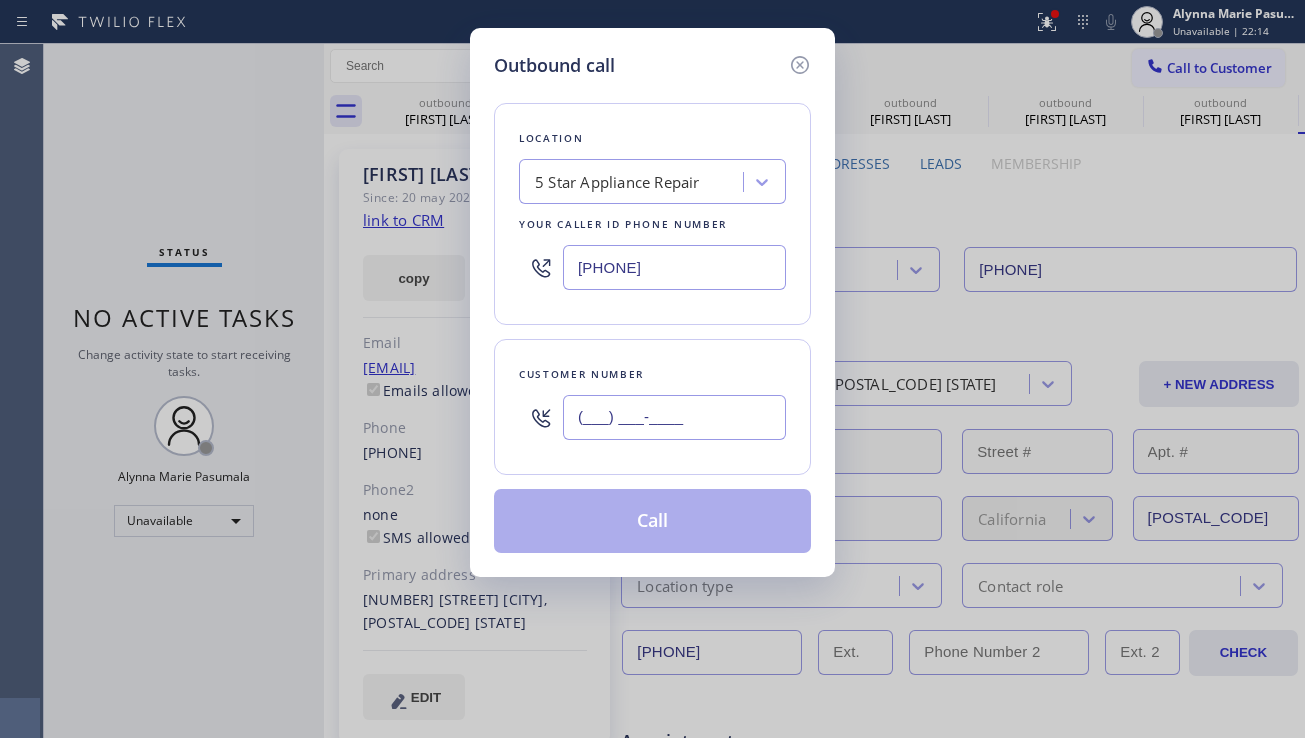 click on "(___) ___-____" at bounding box center [674, 417] 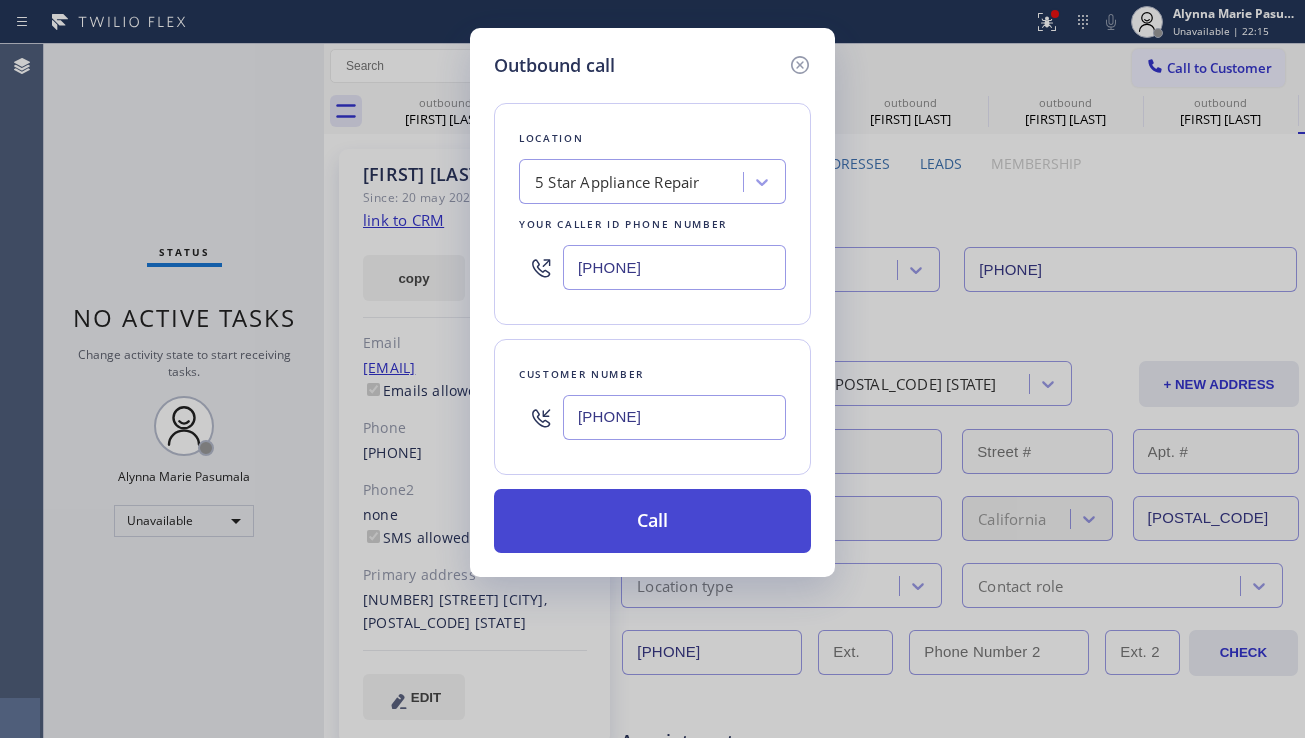 type on "(949) 566-4084" 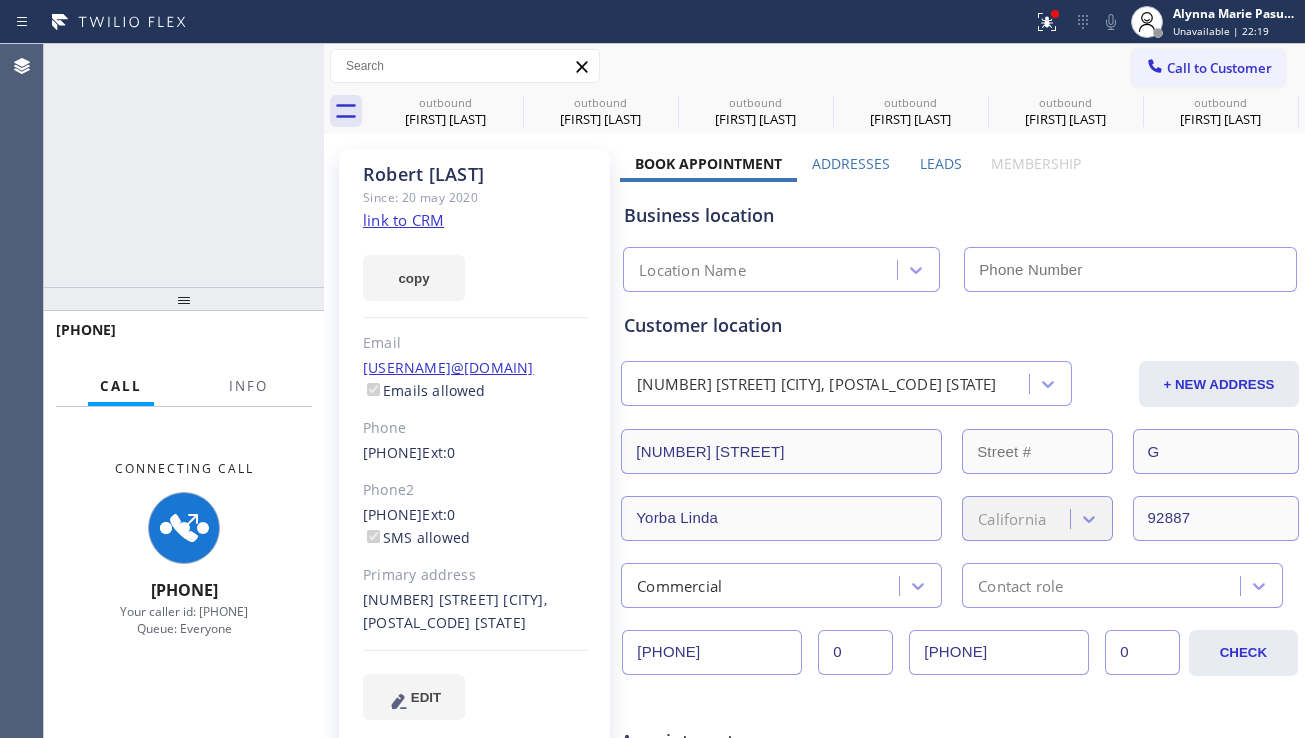 type on "[PHONE]" 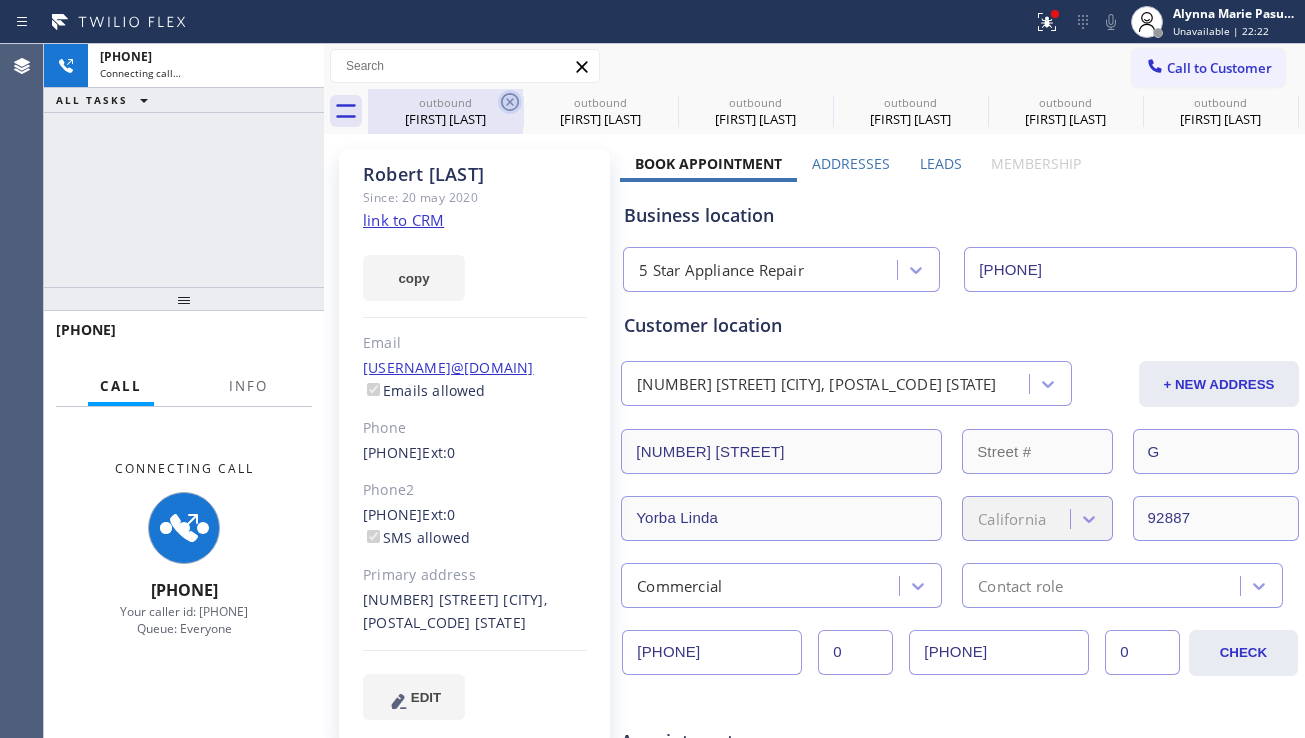 click 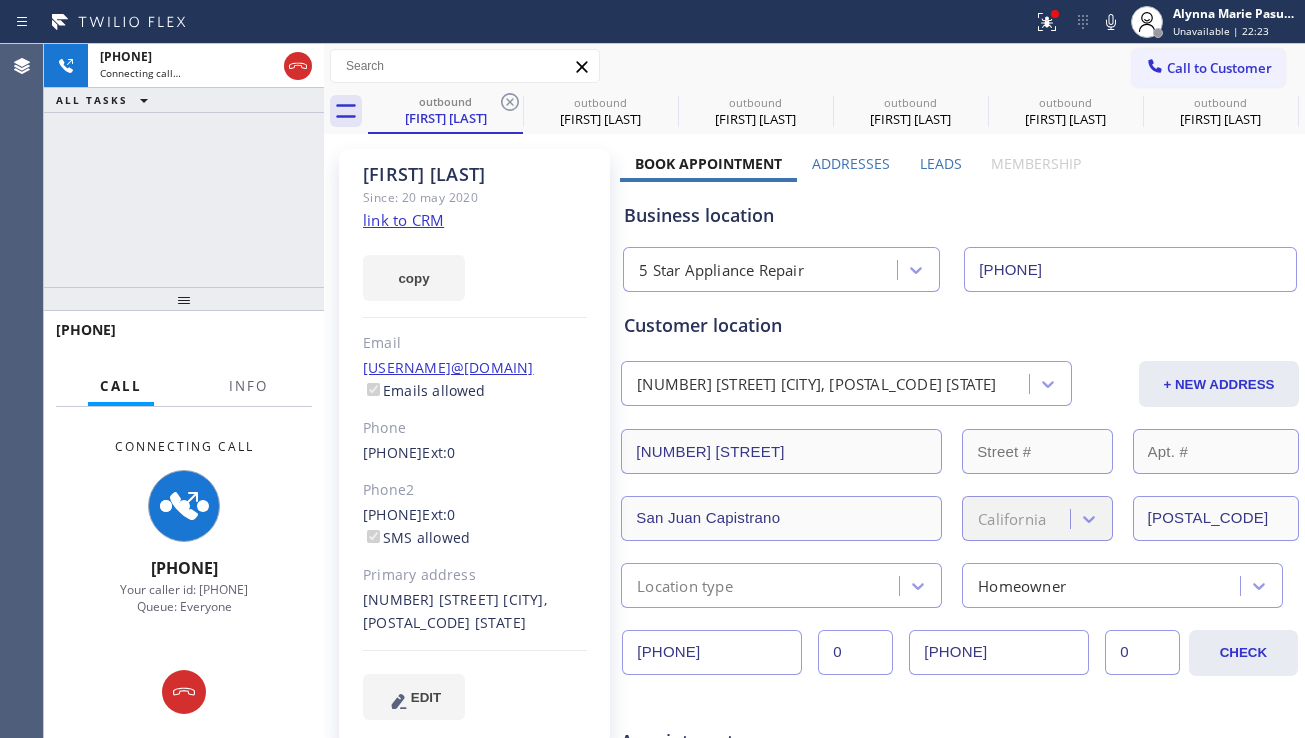 click 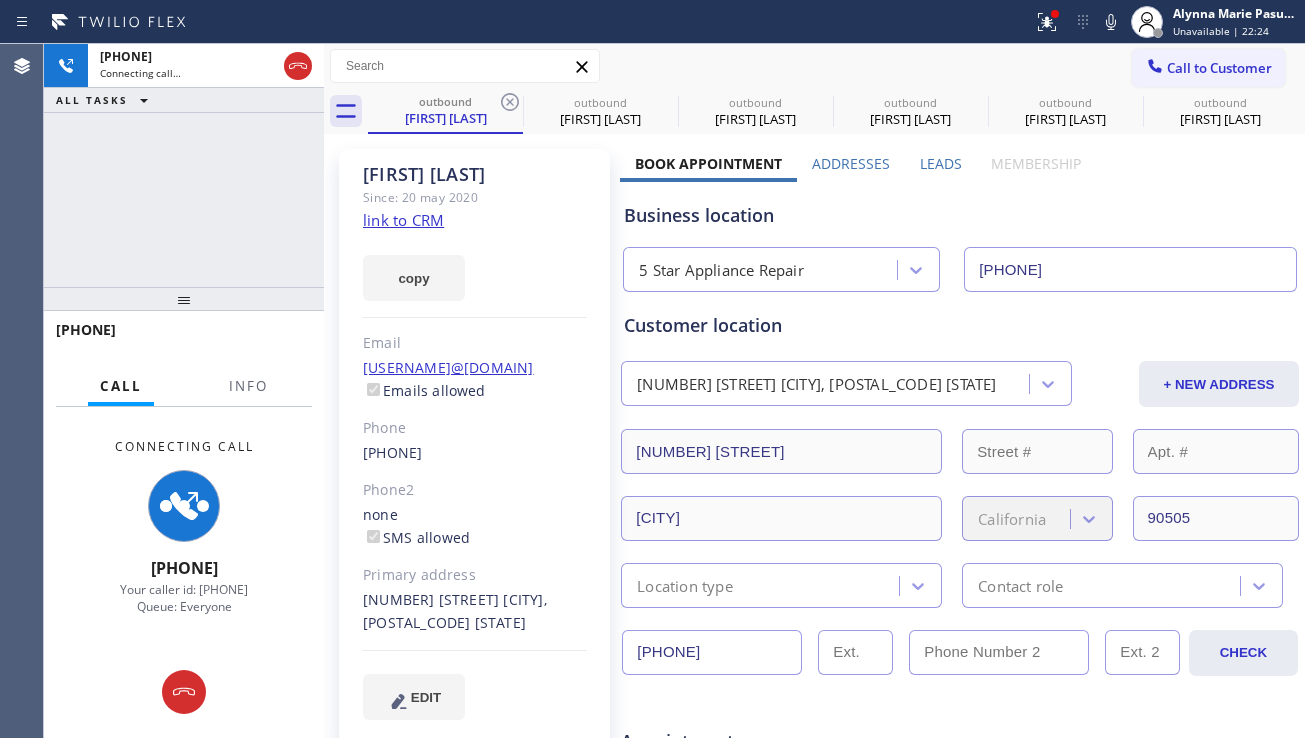 click 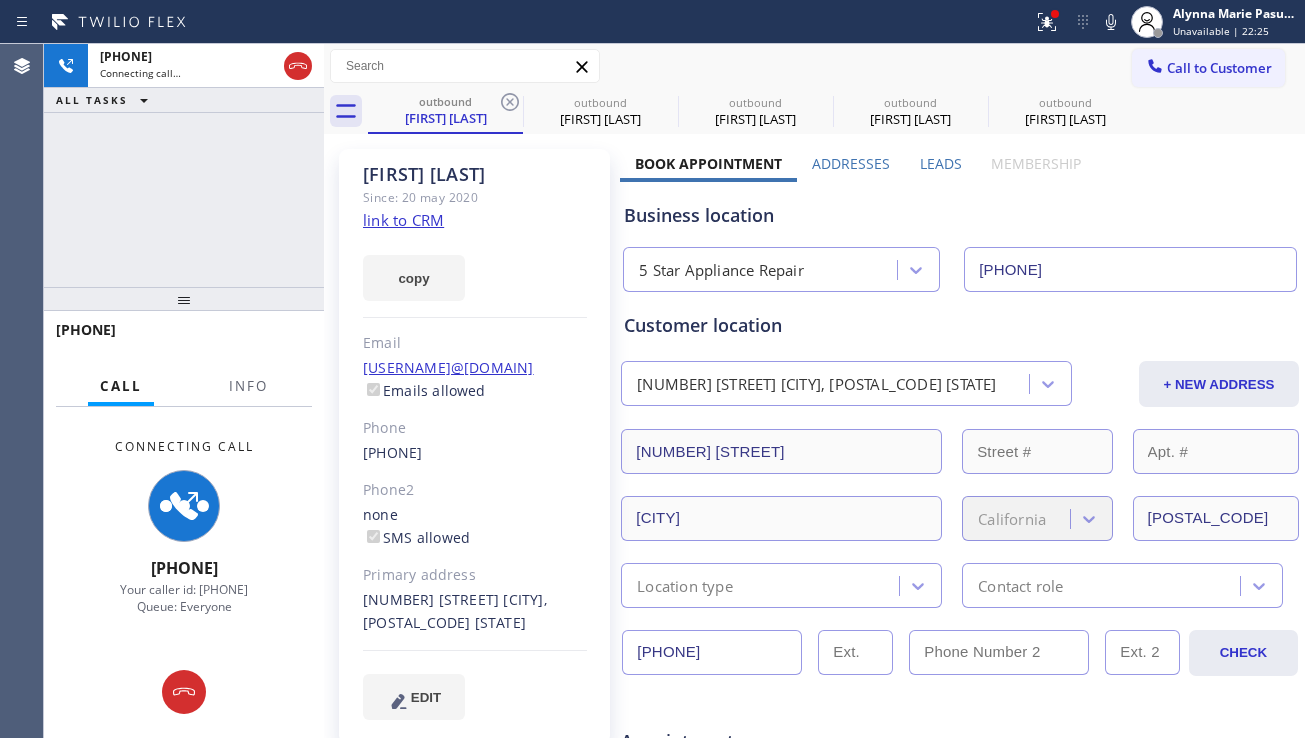 click 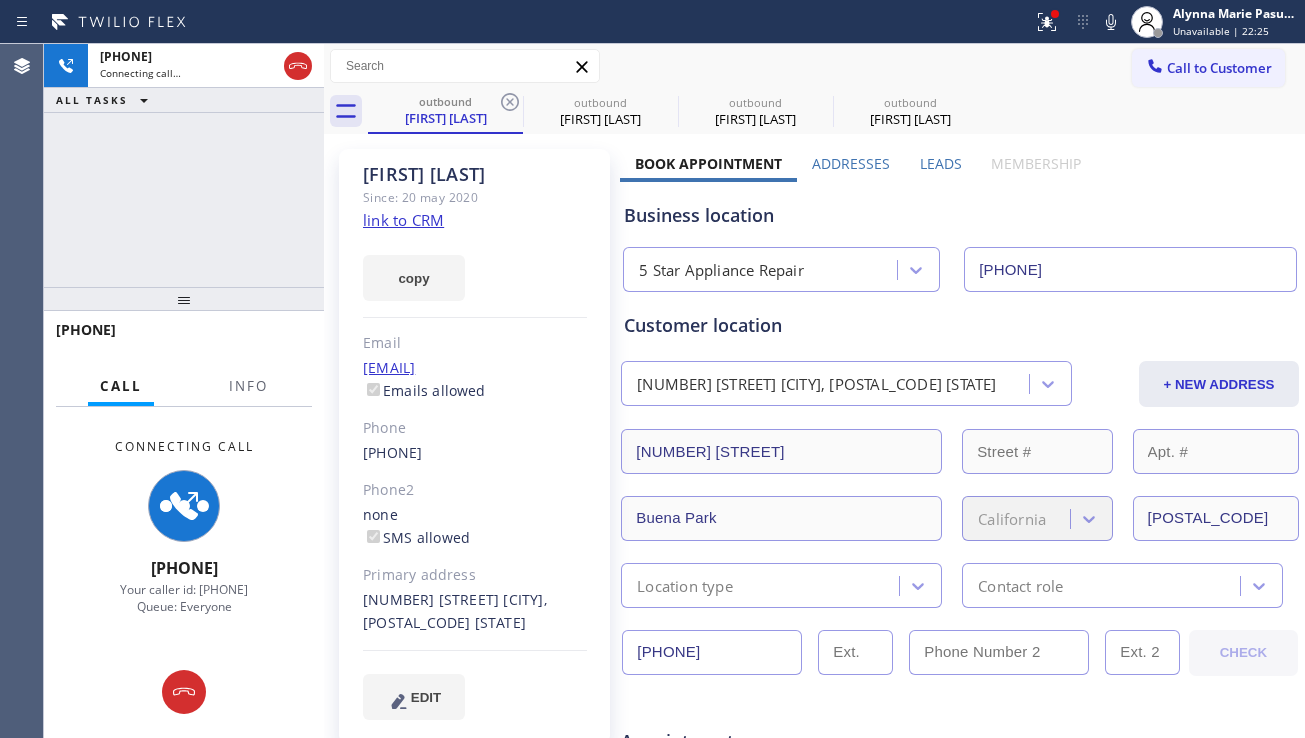click 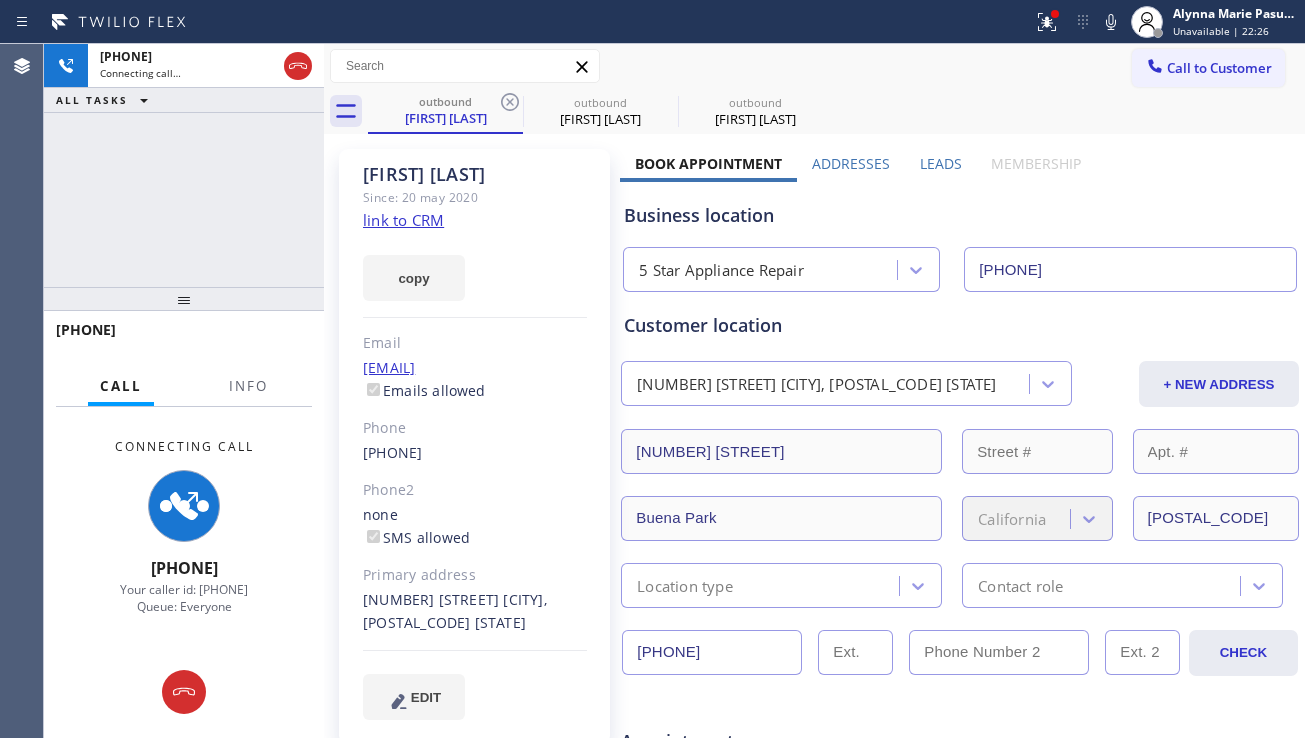 click 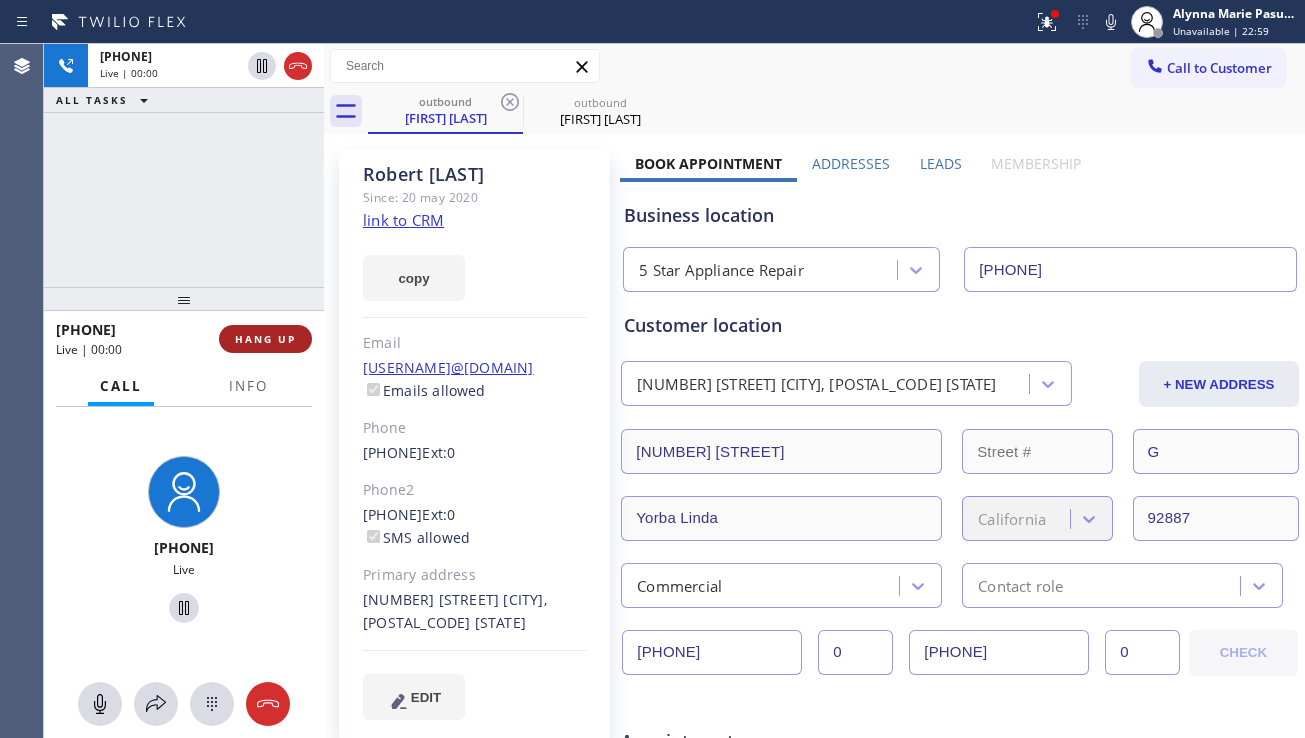 click on "HANG UP" at bounding box center (265, 339) 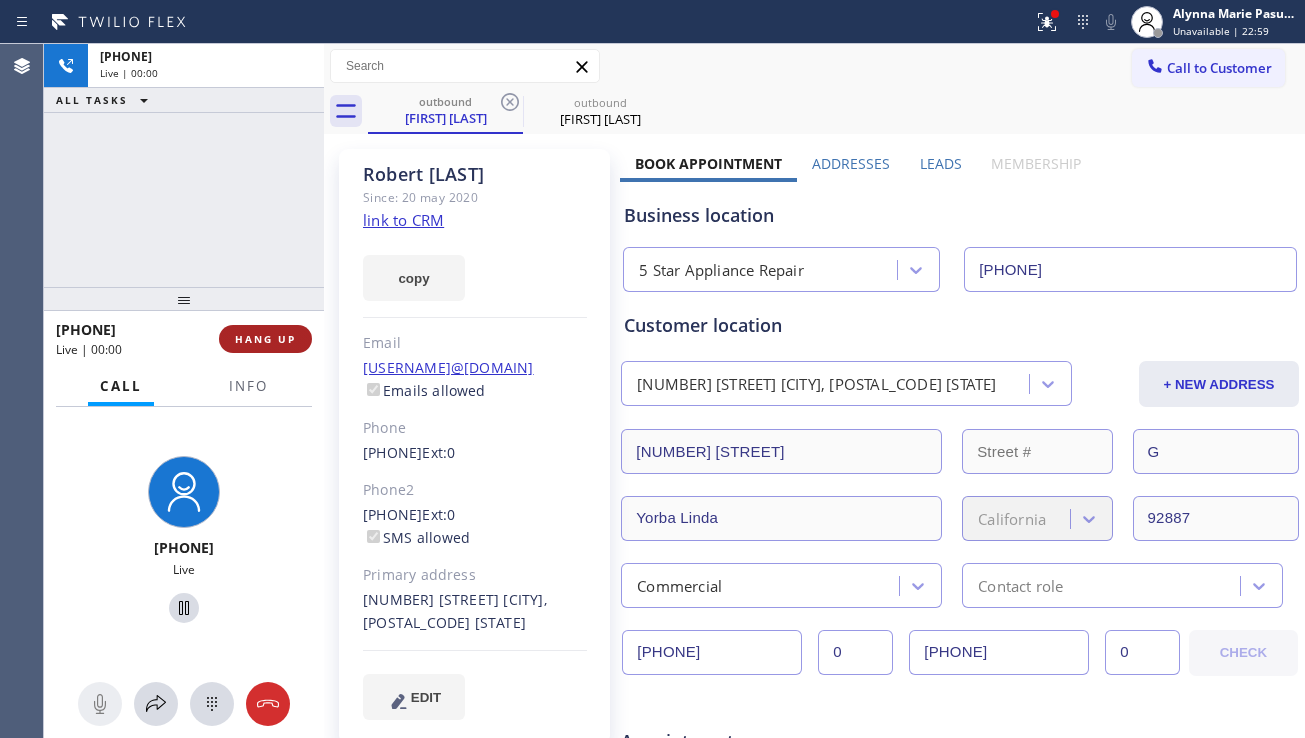 click on "HANG UP" at bounding box center [265, 339] 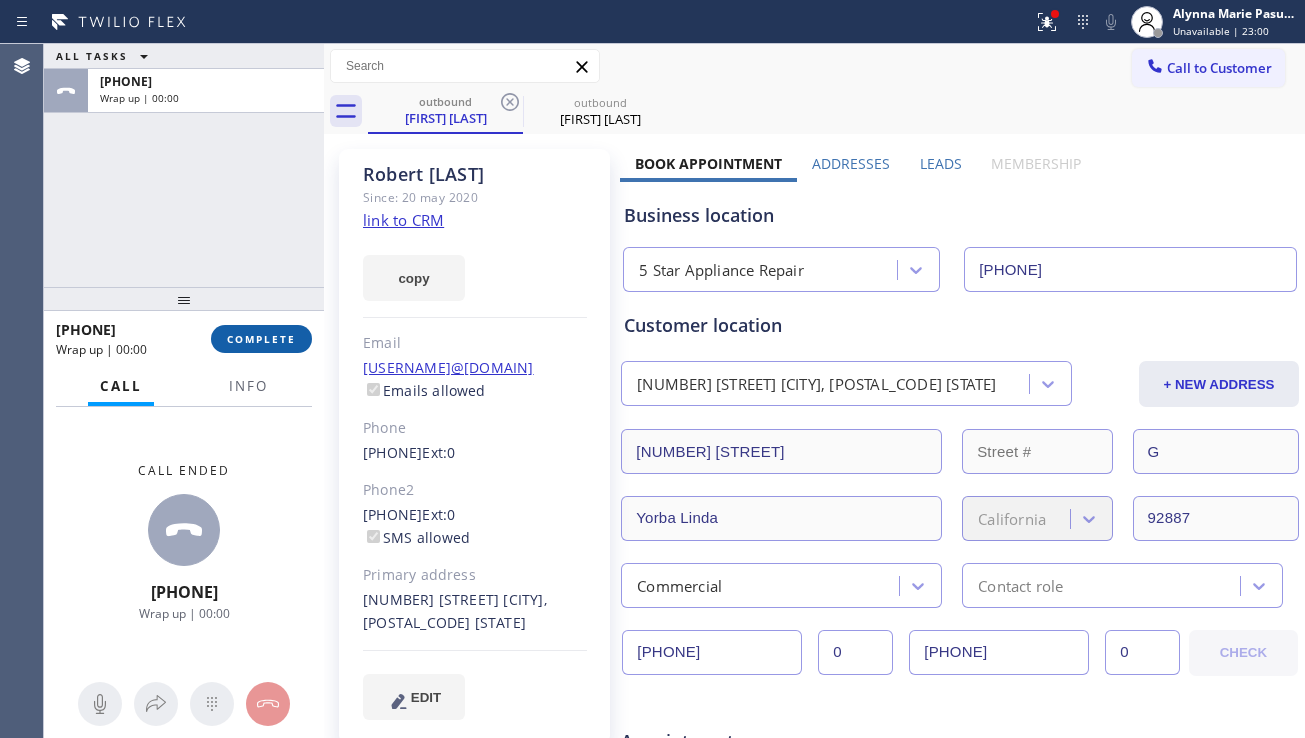 drag, startPoint x: 271, startPoint y: 336, endPoint x: 281, endPoint y: 334, distance: 10.198039 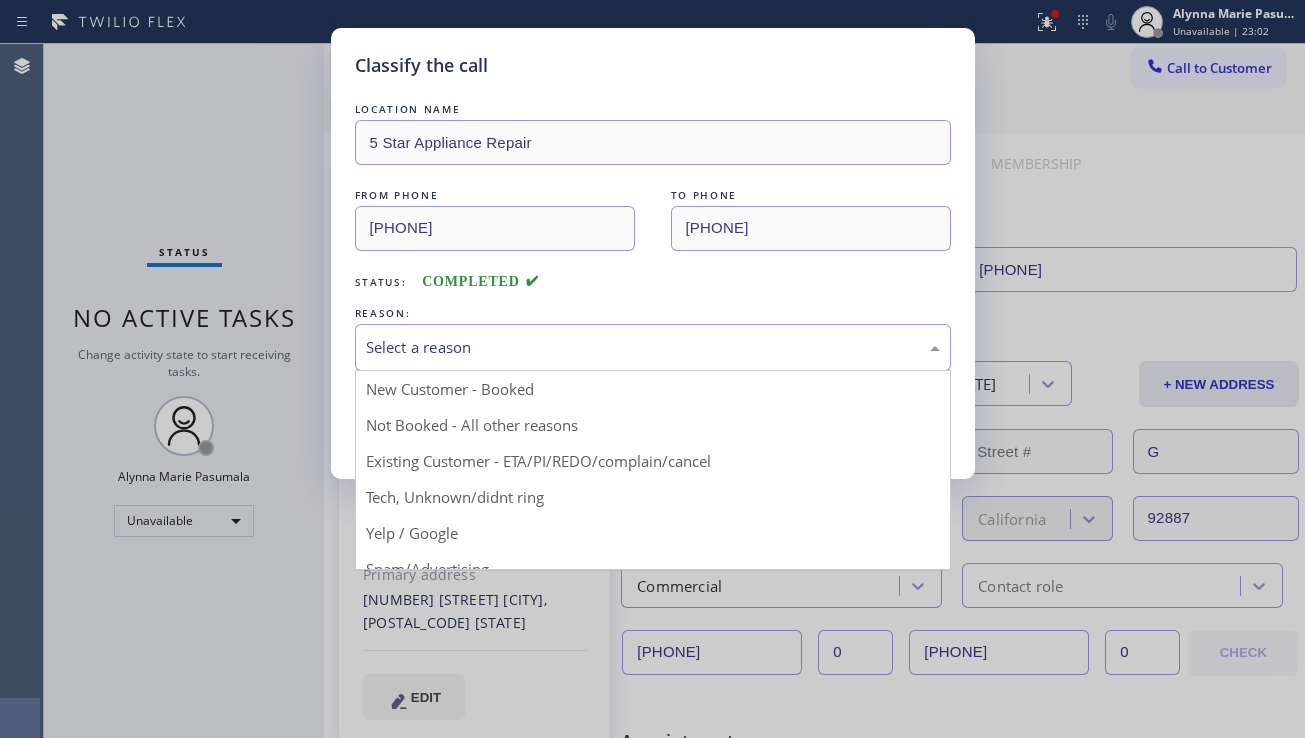 click on "Select a reason" at bounding box center (653, 347) 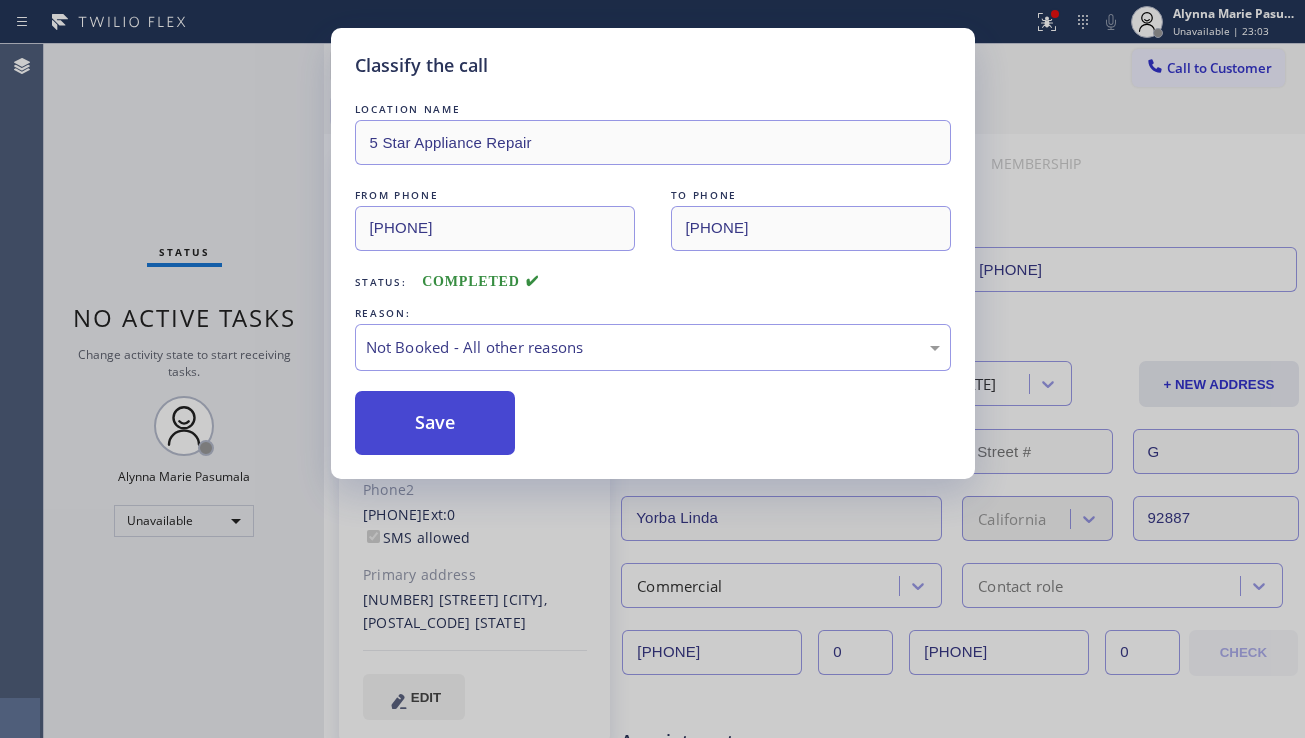 click on "Save" at bounding box center (435, 423) 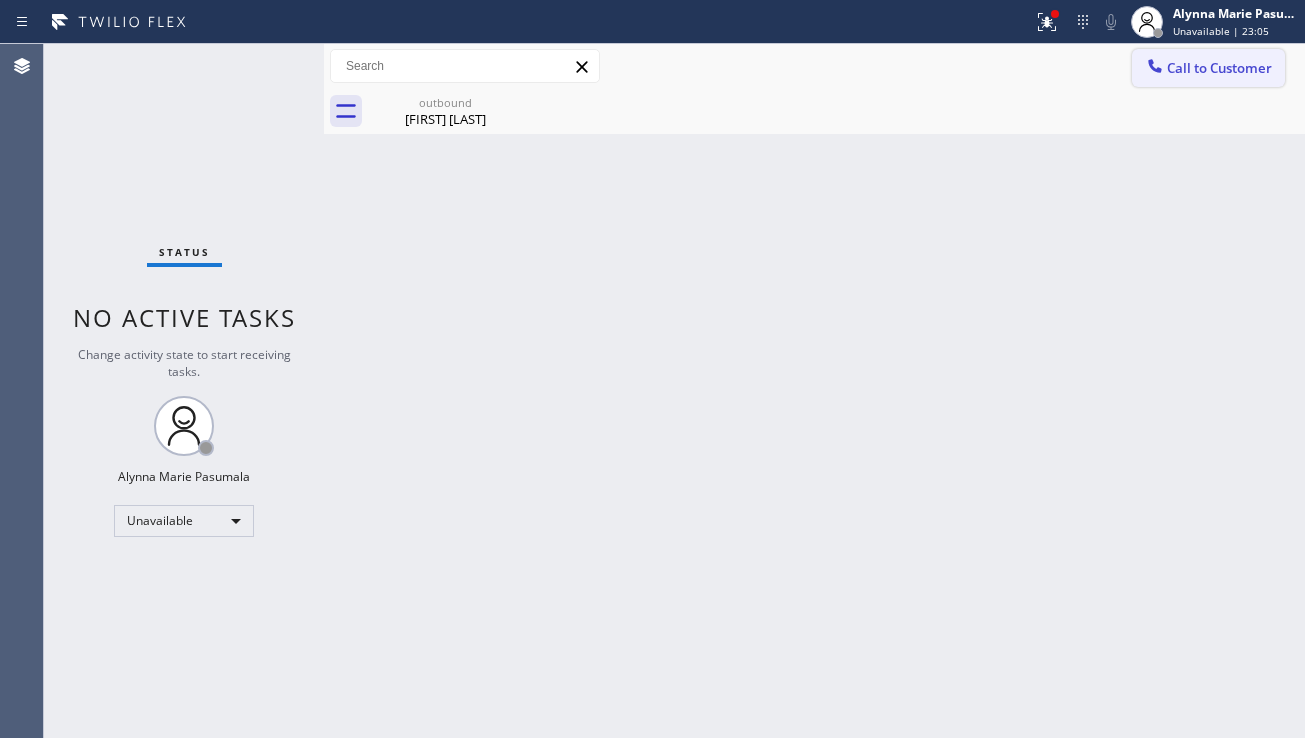 click on "Call to Customer" at bounding box center [1219, 68] 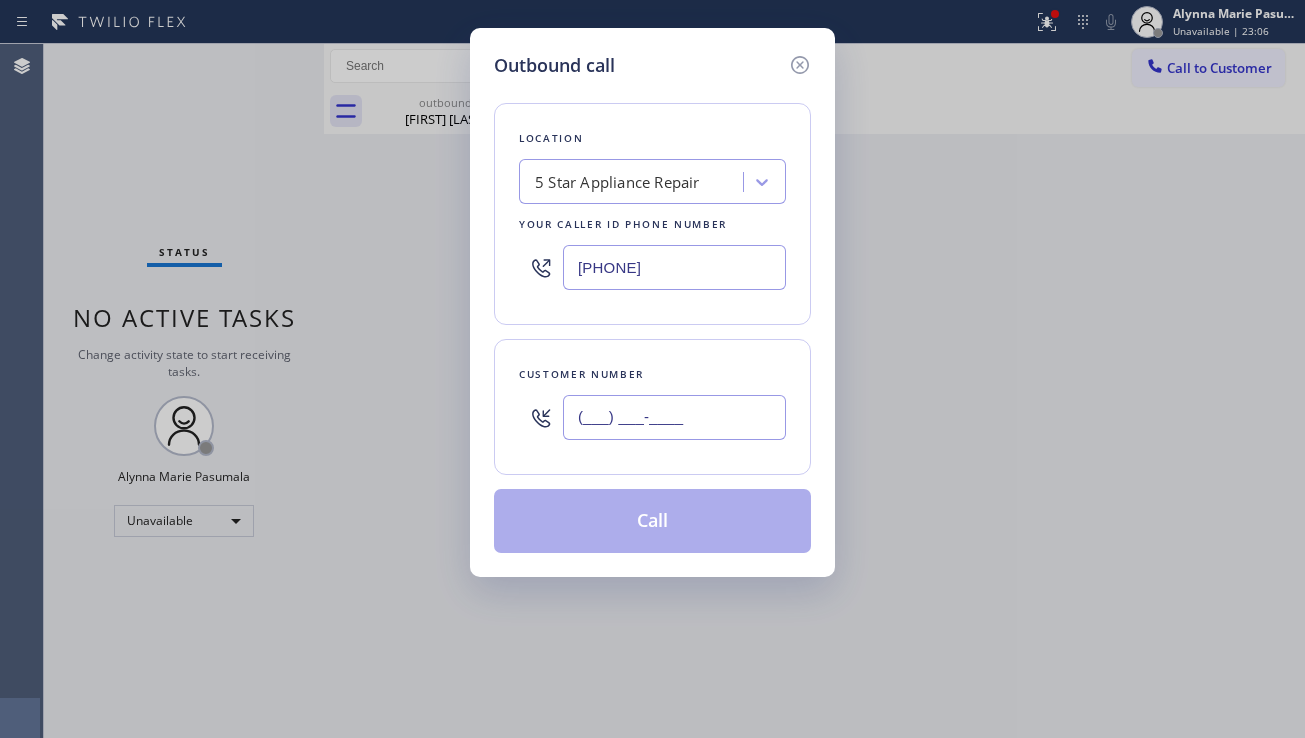 click on "(___) ___-____" at bounding box center (674, 417) 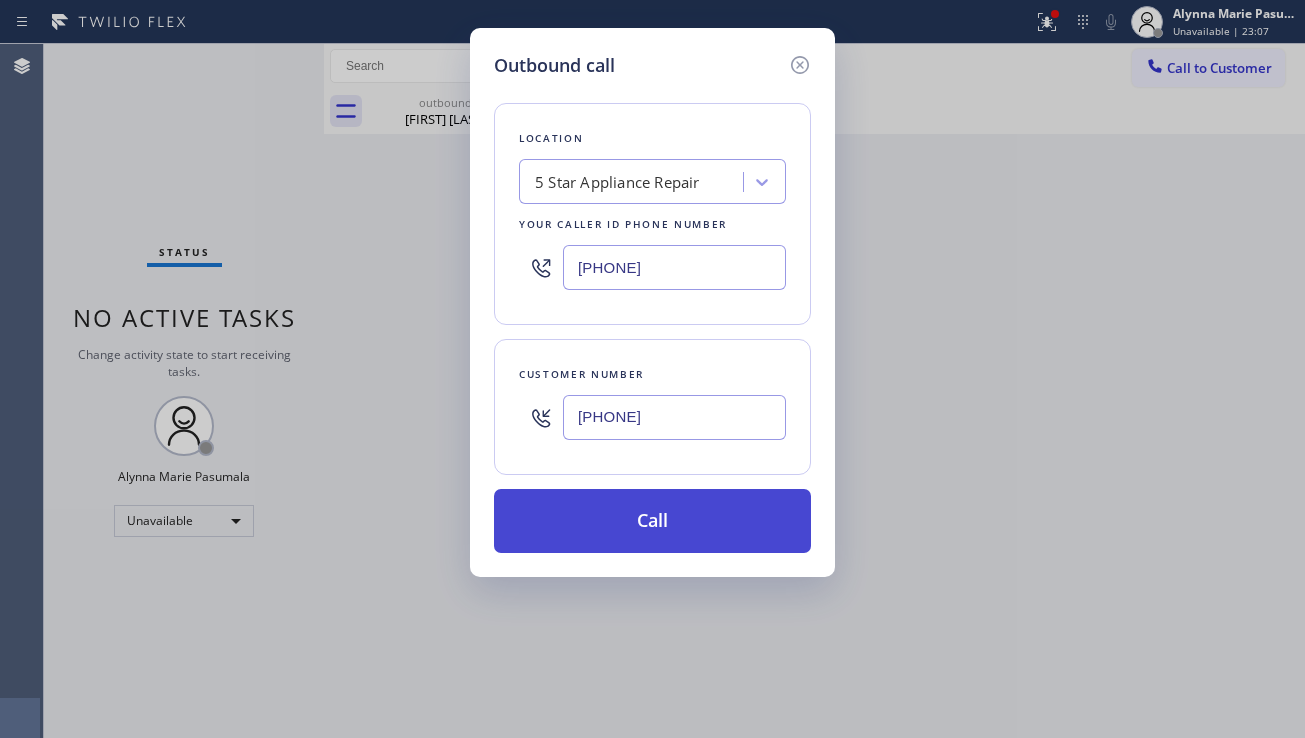 type on "(310) 480-5302" 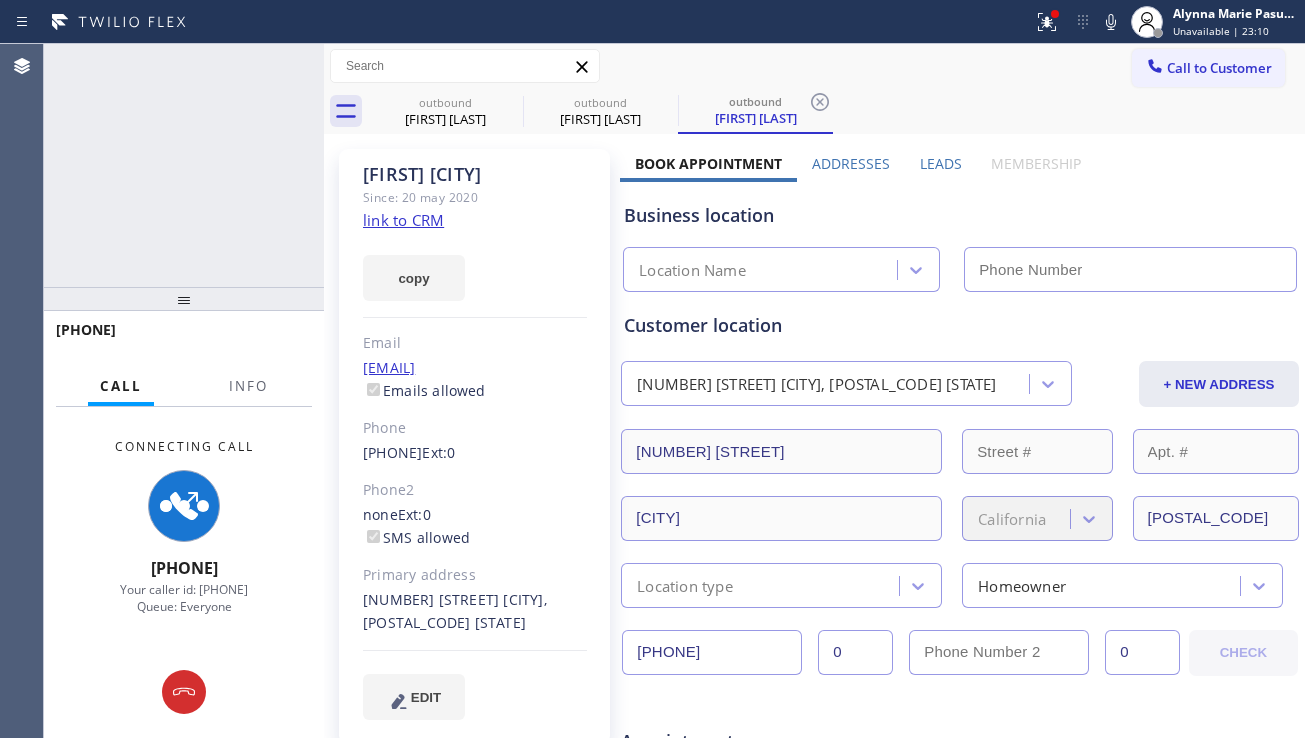 type on "[PHONE]" 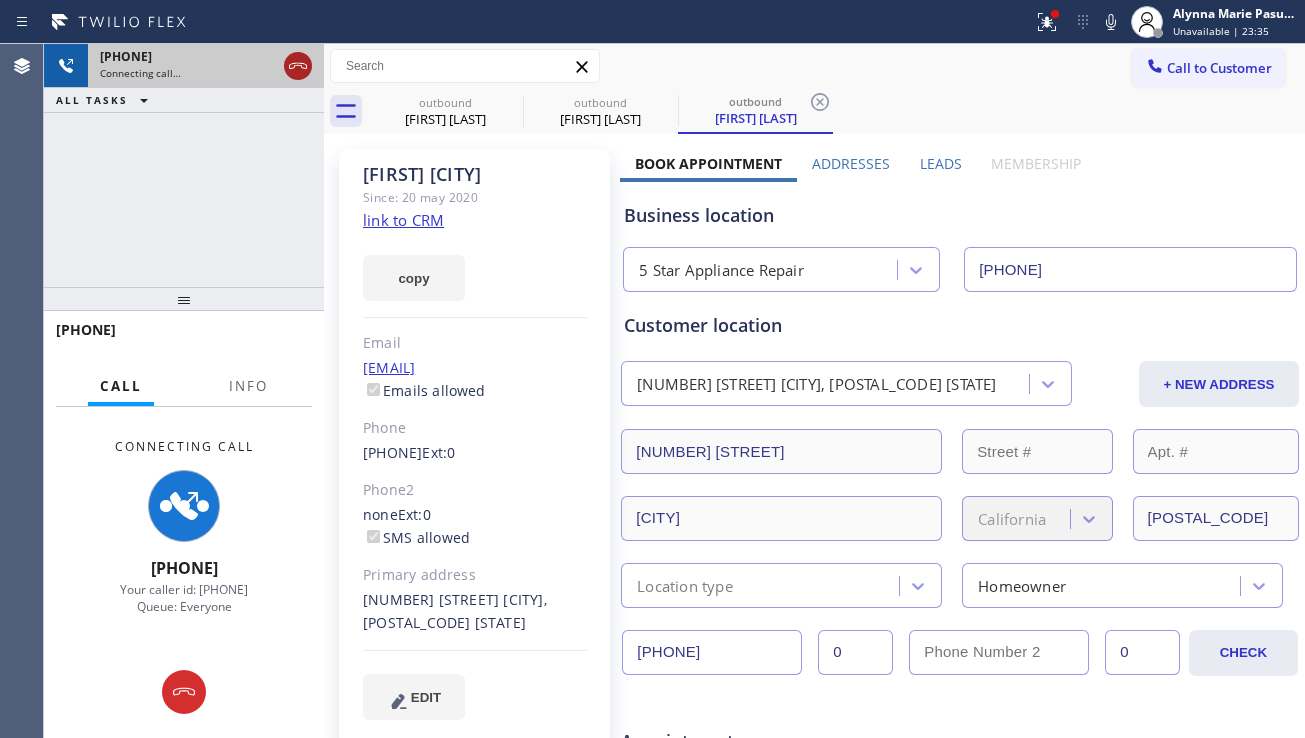 click 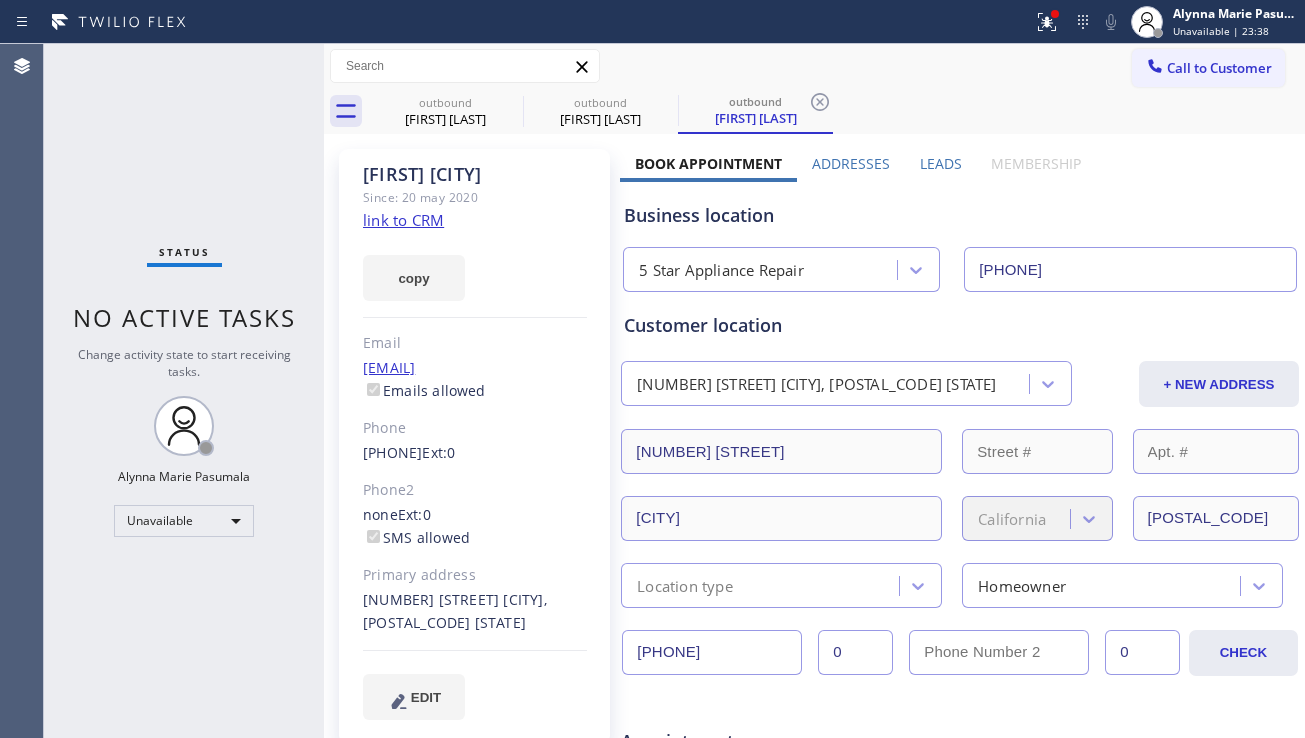 click on "Call to Customer" at bounding box center [1208, 68] 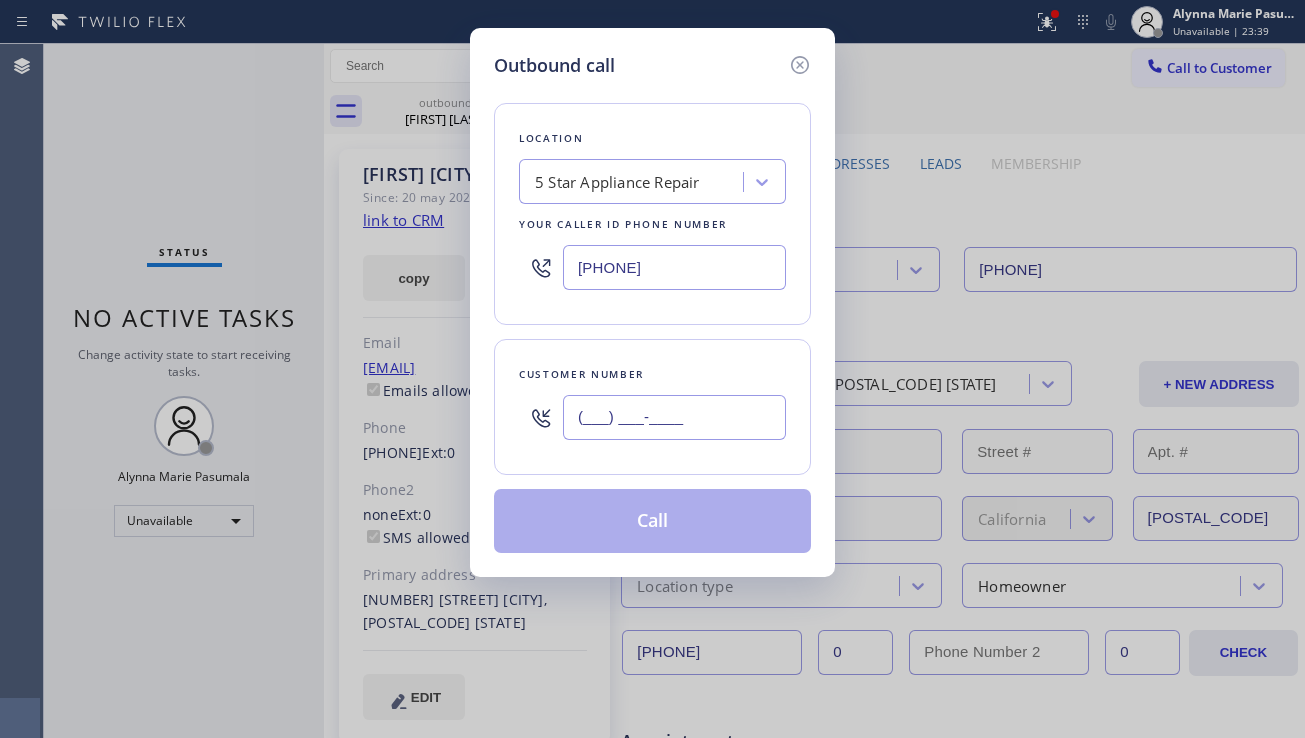 click on "(___) ___-____" at bounding box center [674, 417] 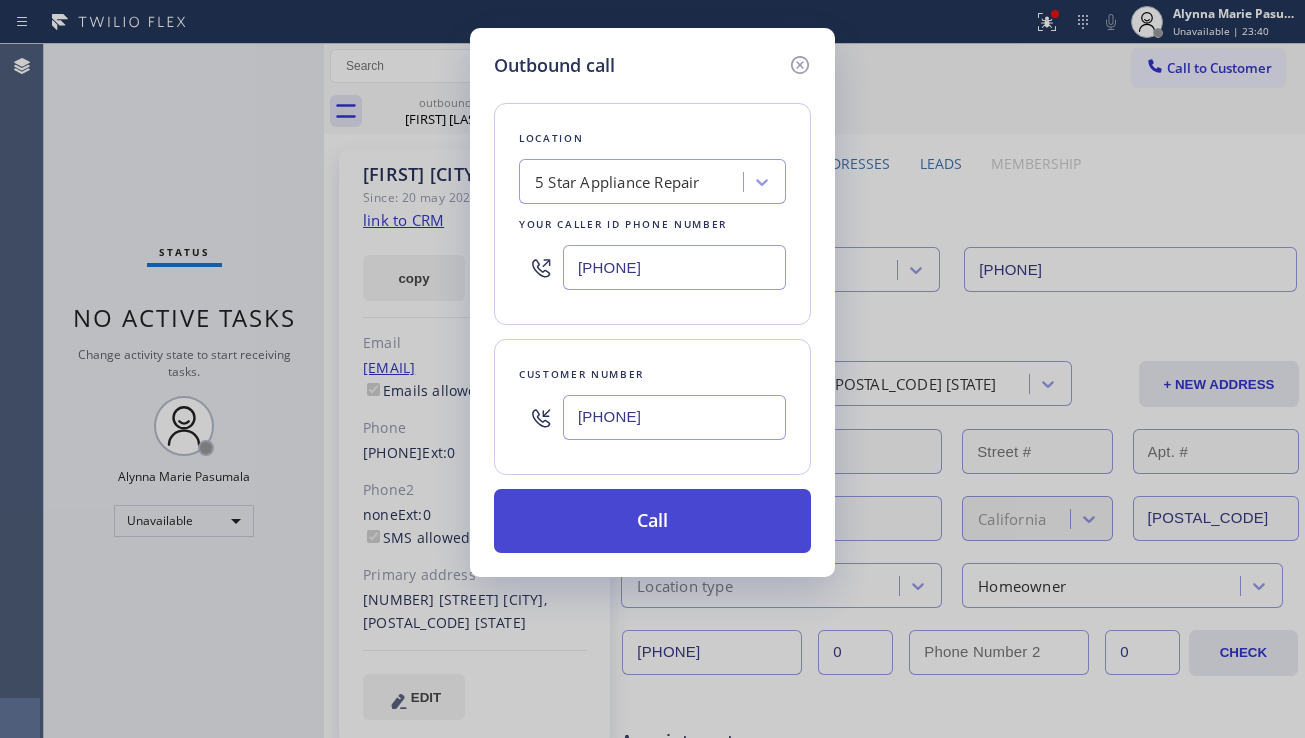 type on "(860) 803-9236" 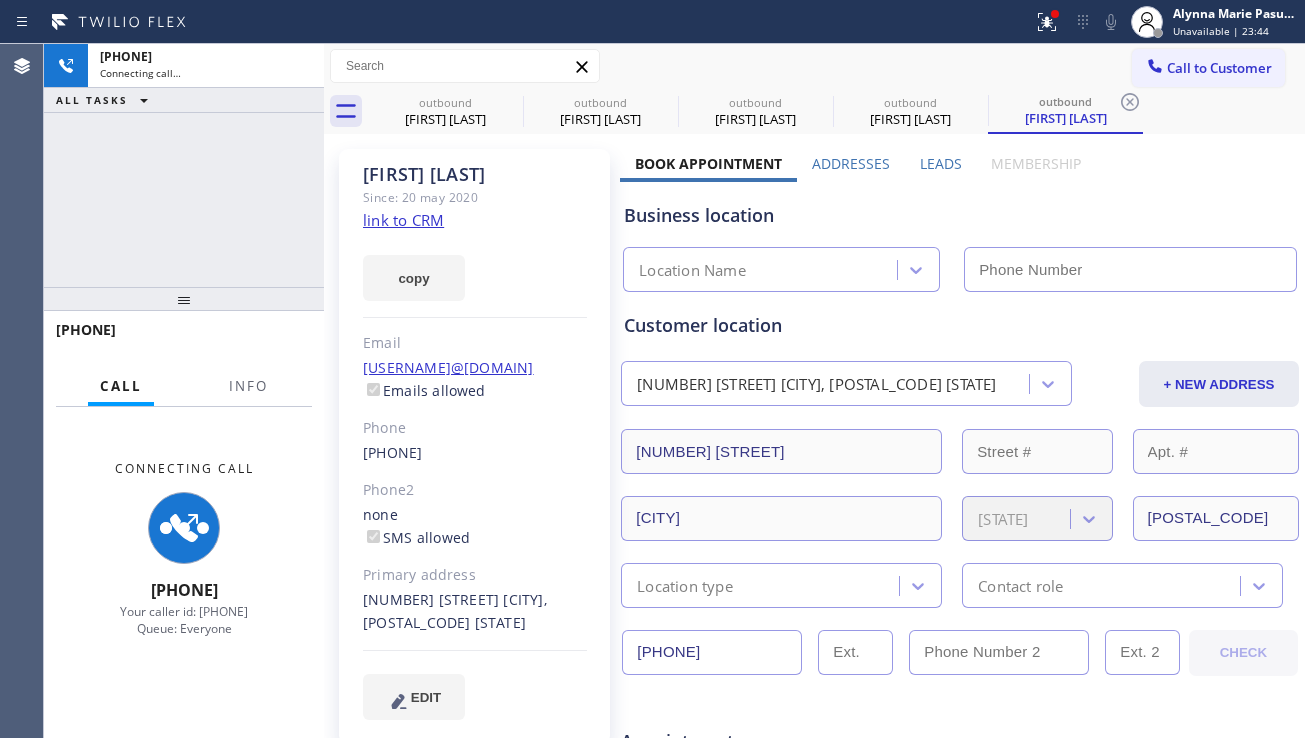 type on "[PHONE]" 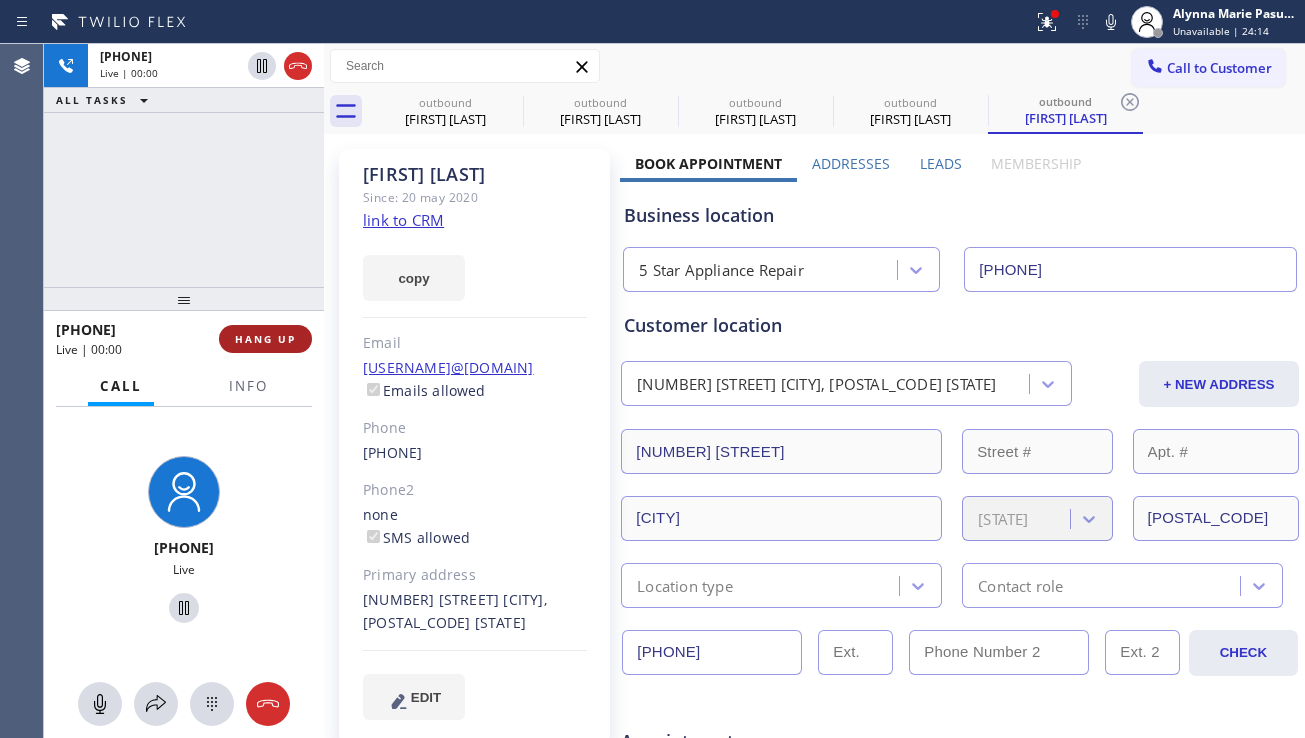 click on "HANG UP" at bounding box center [265, 339] 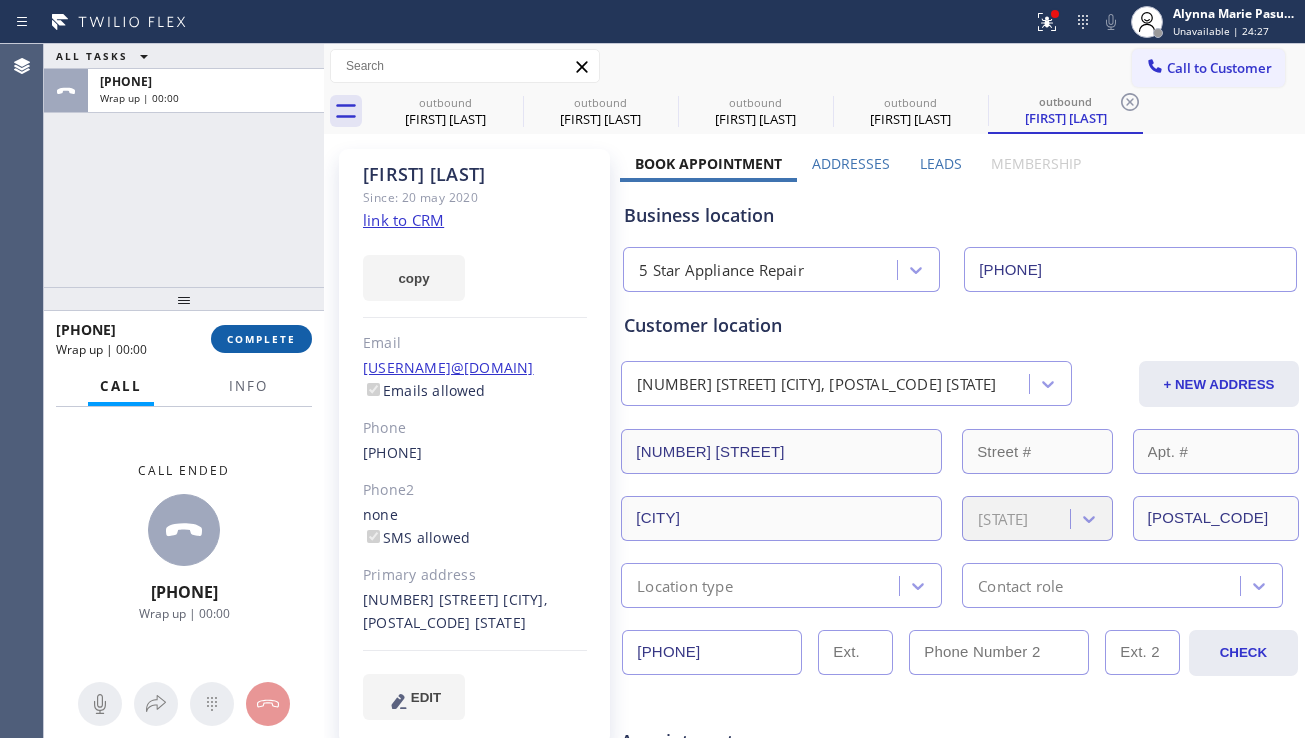 click on "COMPLETE" at bounding box center [261, 339] 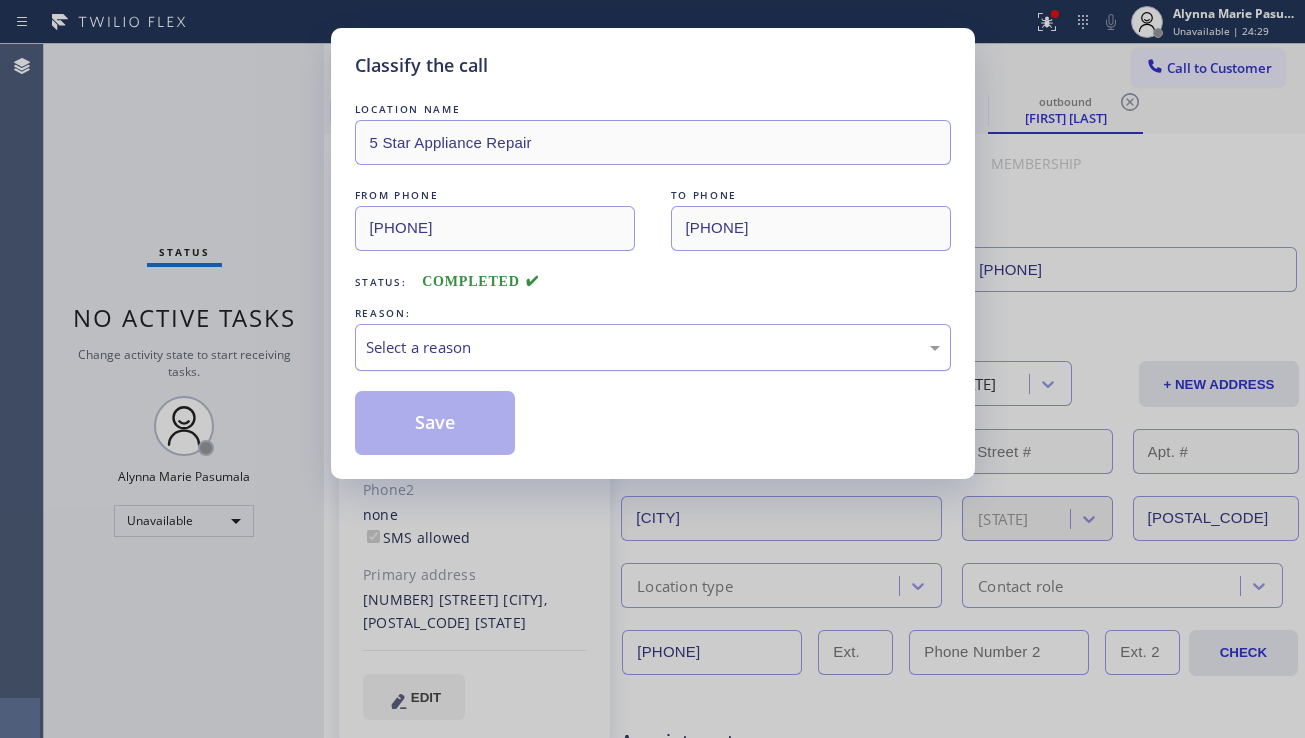 click on "Select a reason" at bounding box center [653, 347] 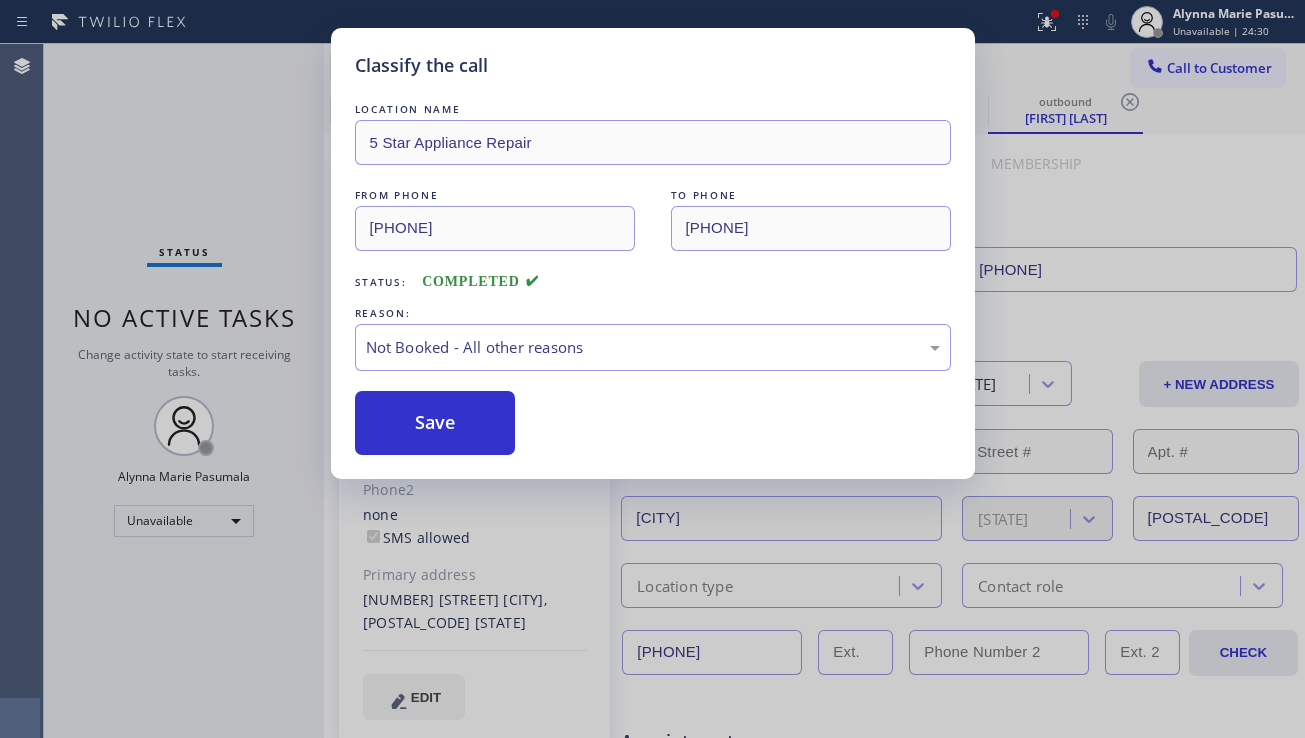 click on "Save" at bounding box center (435, 423) 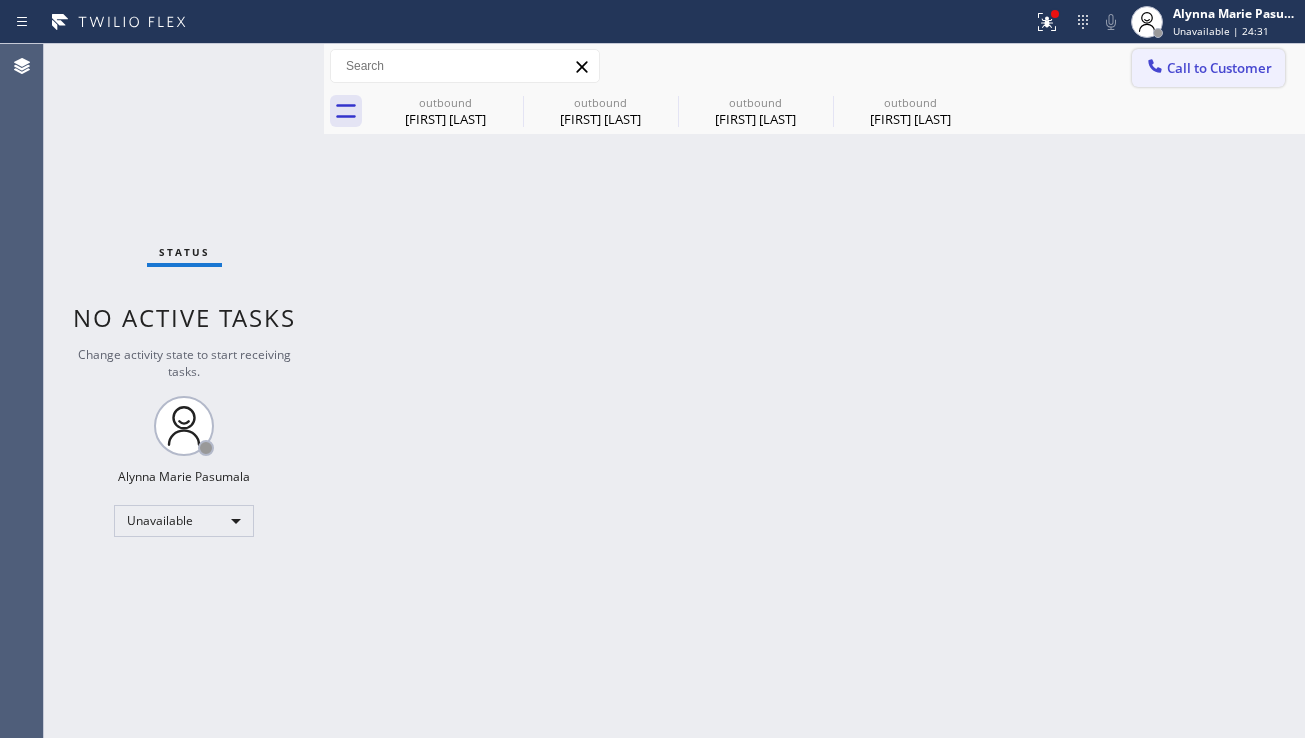 click on "Call to Customer" at bounding box center [1208, 68] 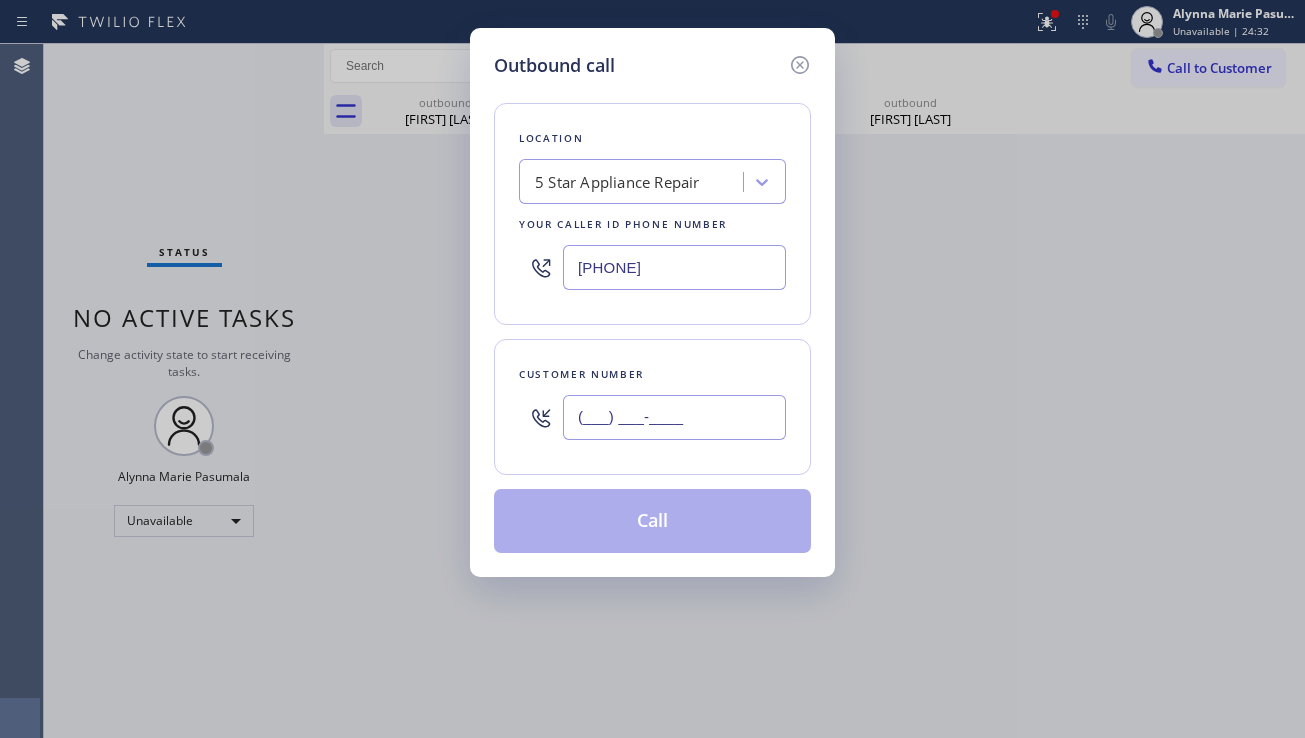click on "(___) ___-____" at bounding box center (674, 417) 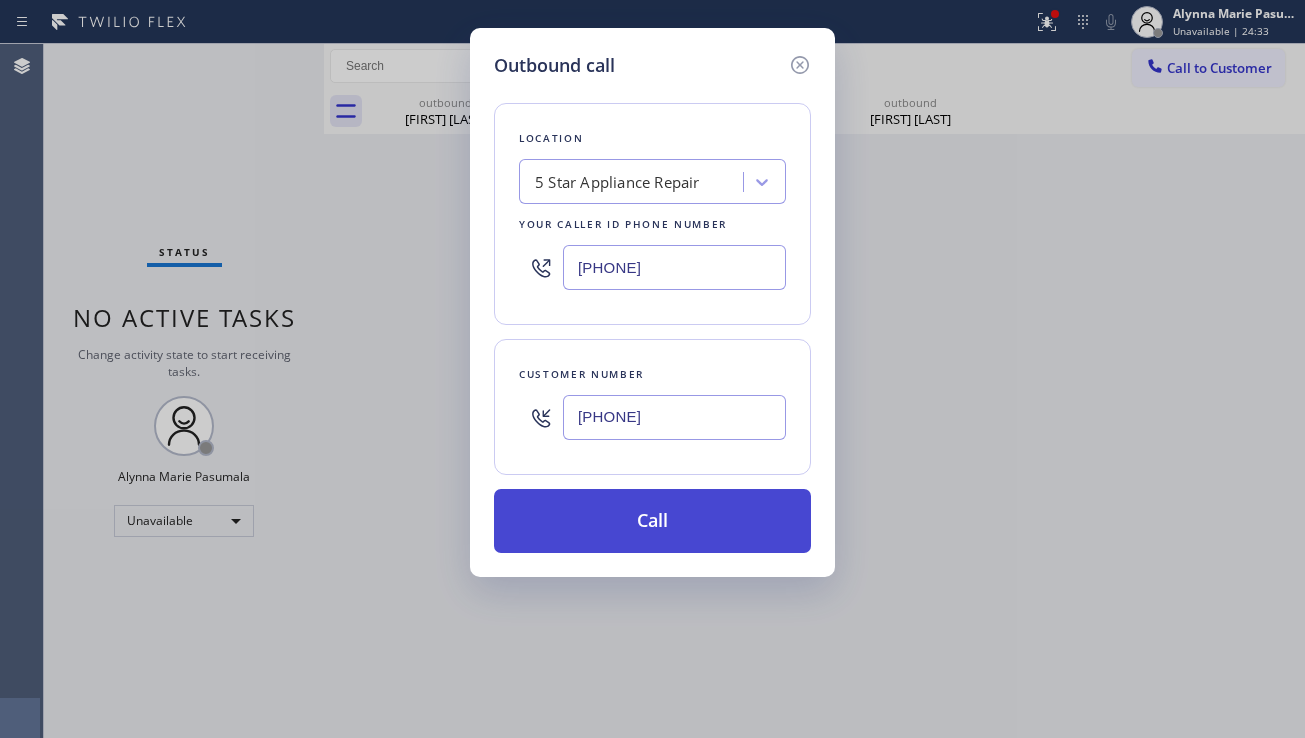 type on "(949) 722-1677" 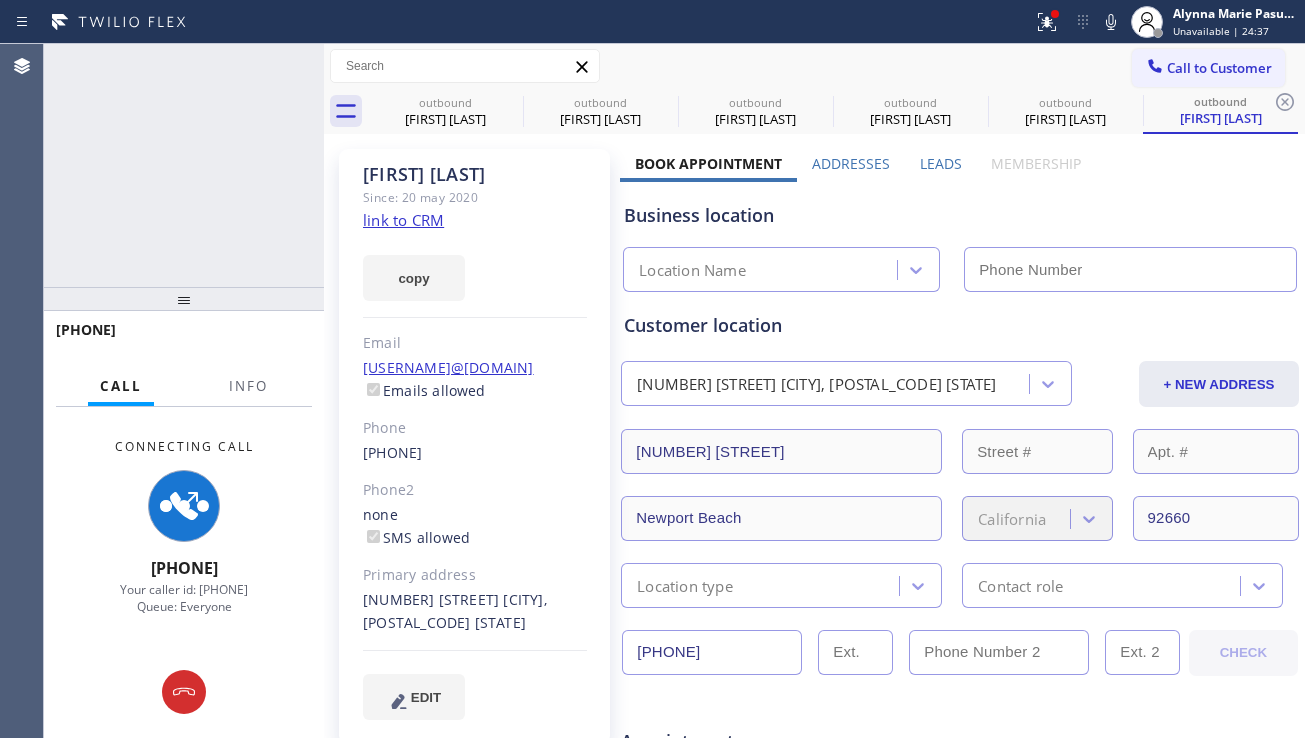 type on "[PHONE]" 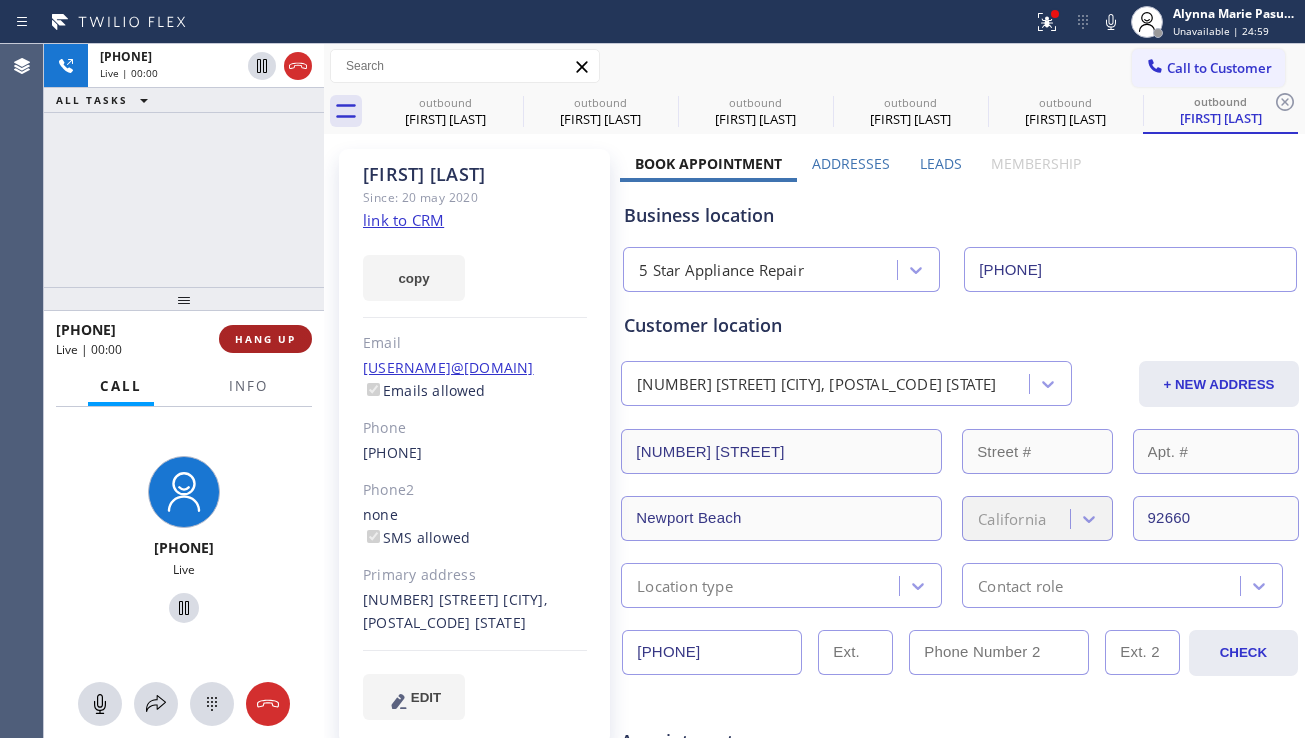 click on "HANG UP" at bounding box center (265, 339) 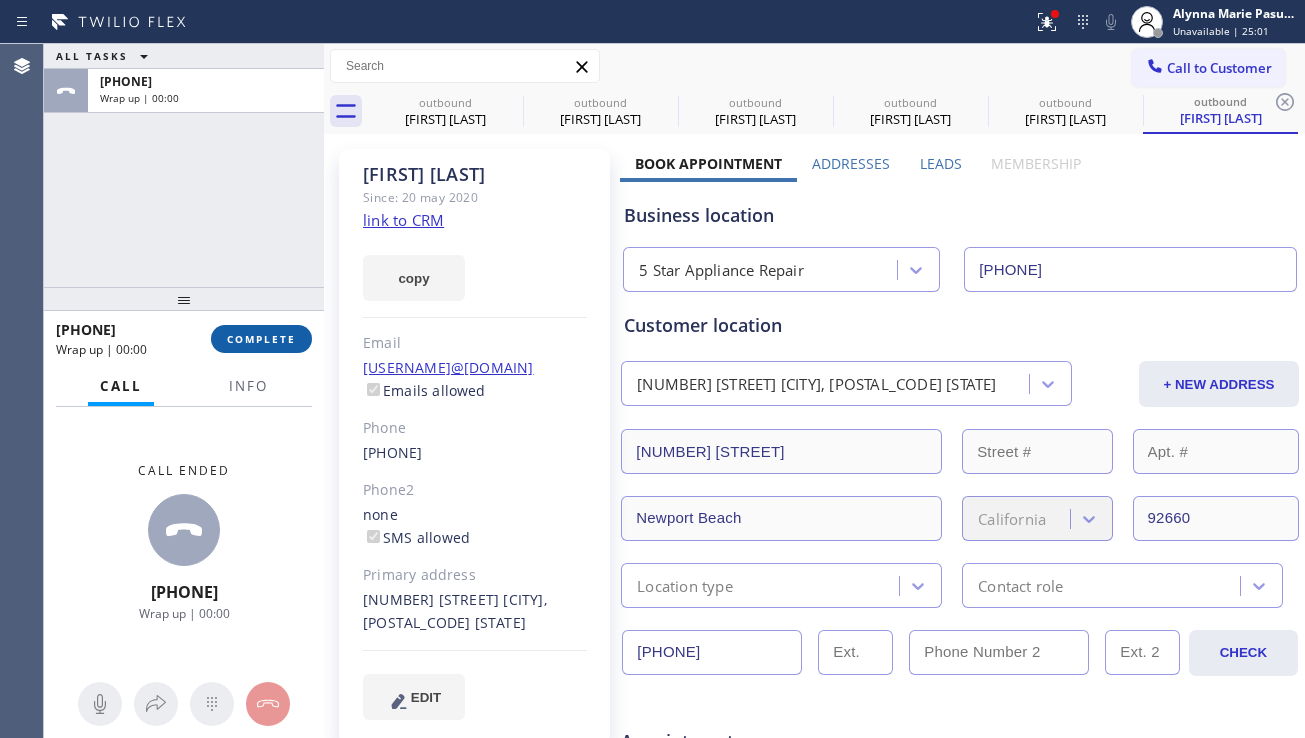 click on "COMPLETE" at bounding box center [261, 339] 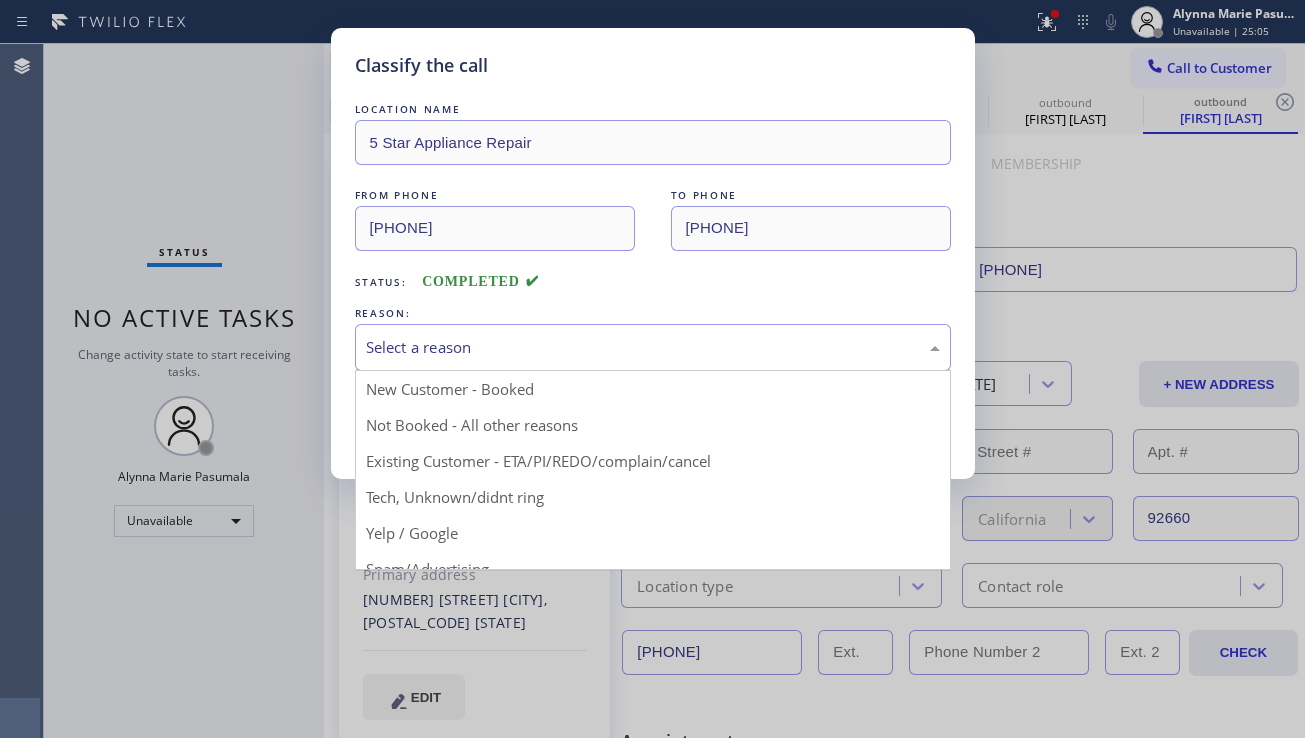 click on "Select a reason" at bounding box center [653, 347] 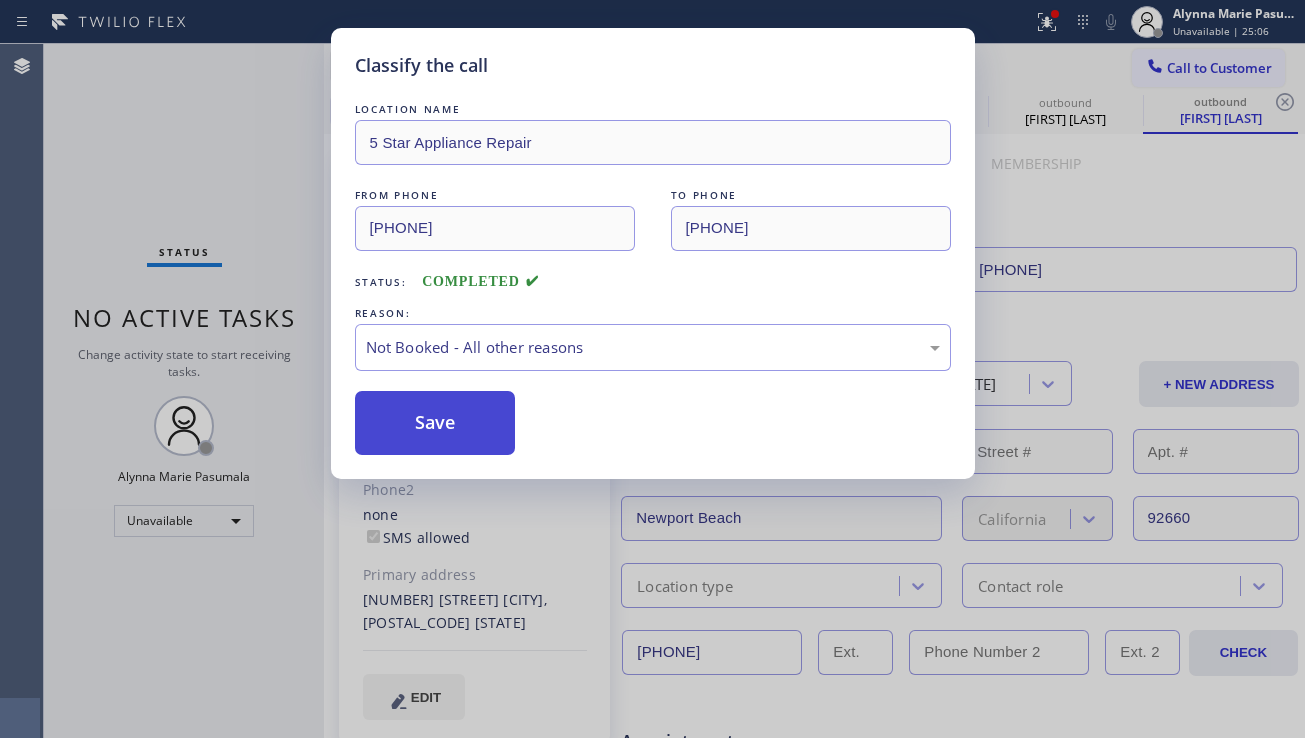 click on "Save" at bounding box center [435, 423] 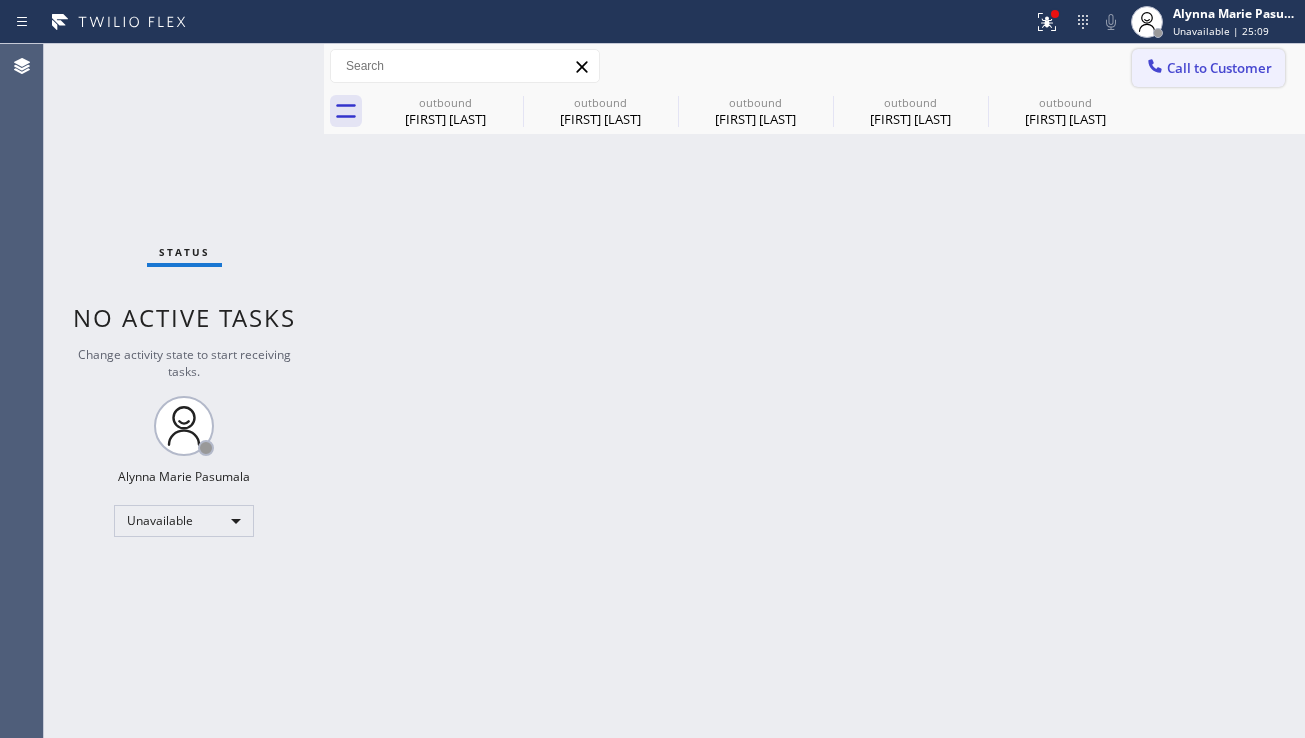click on "Call to Customer" at bounding box center [1219, 68] 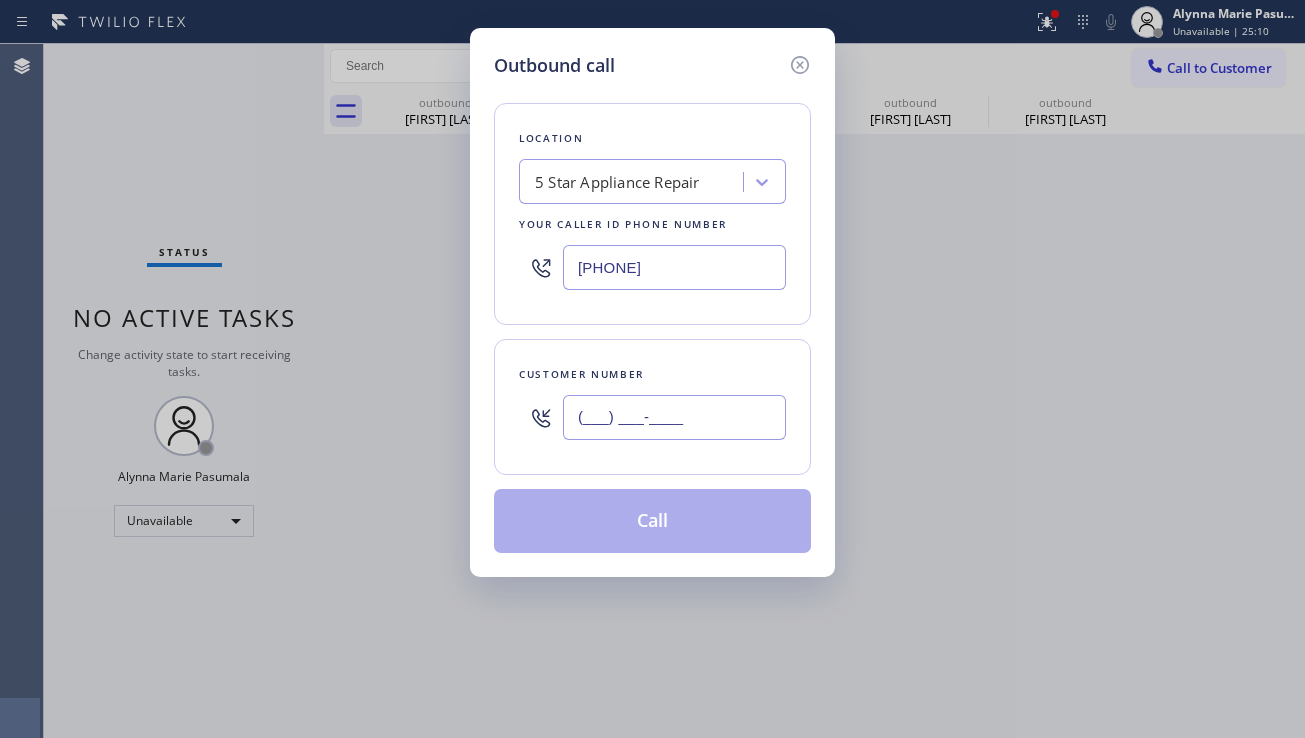 click on "(___) ___-____" at bounding box center (674, 417) 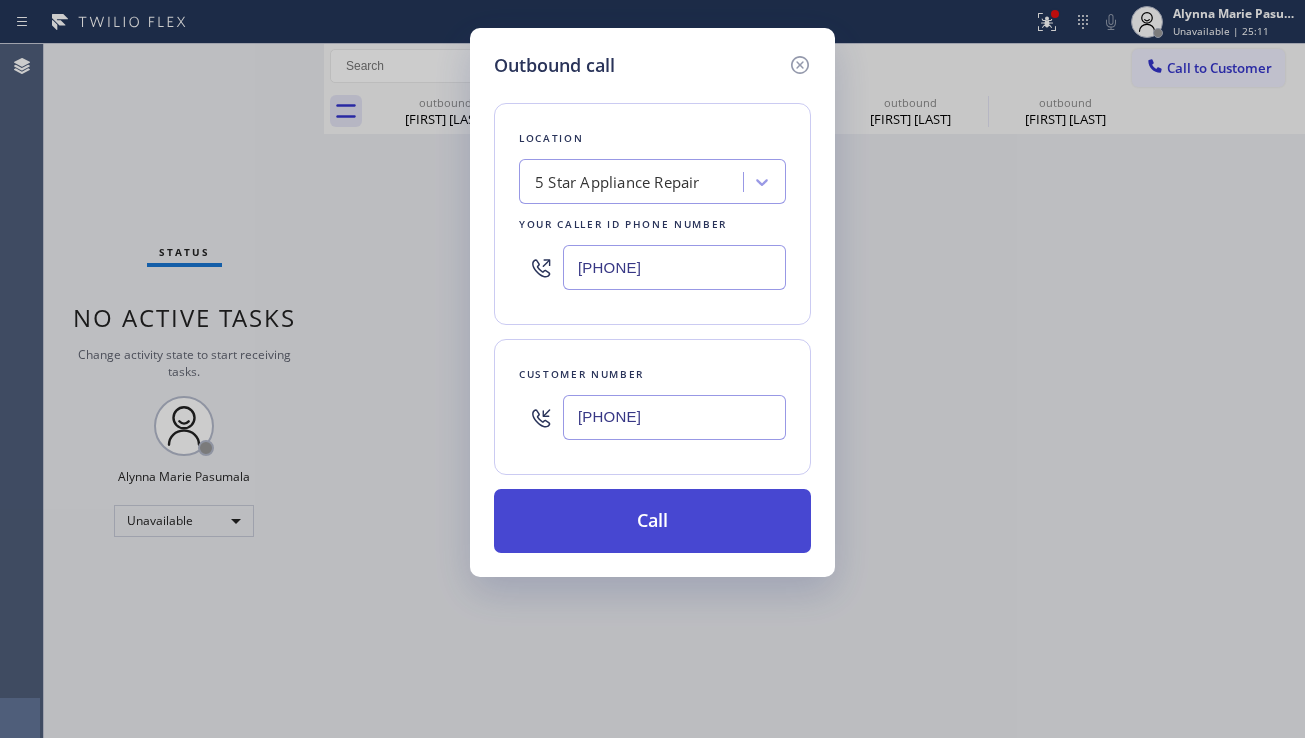 type on "(213) 761-8515" 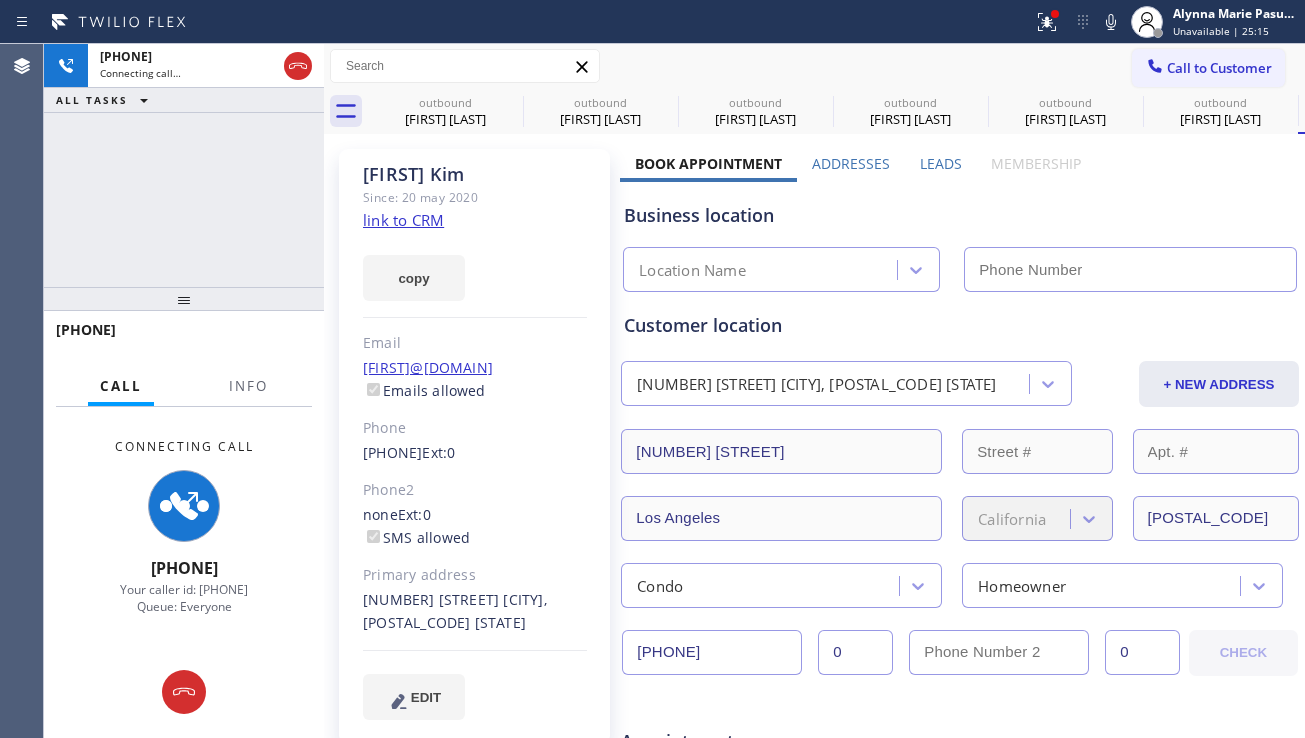 type on "[PHONE]" 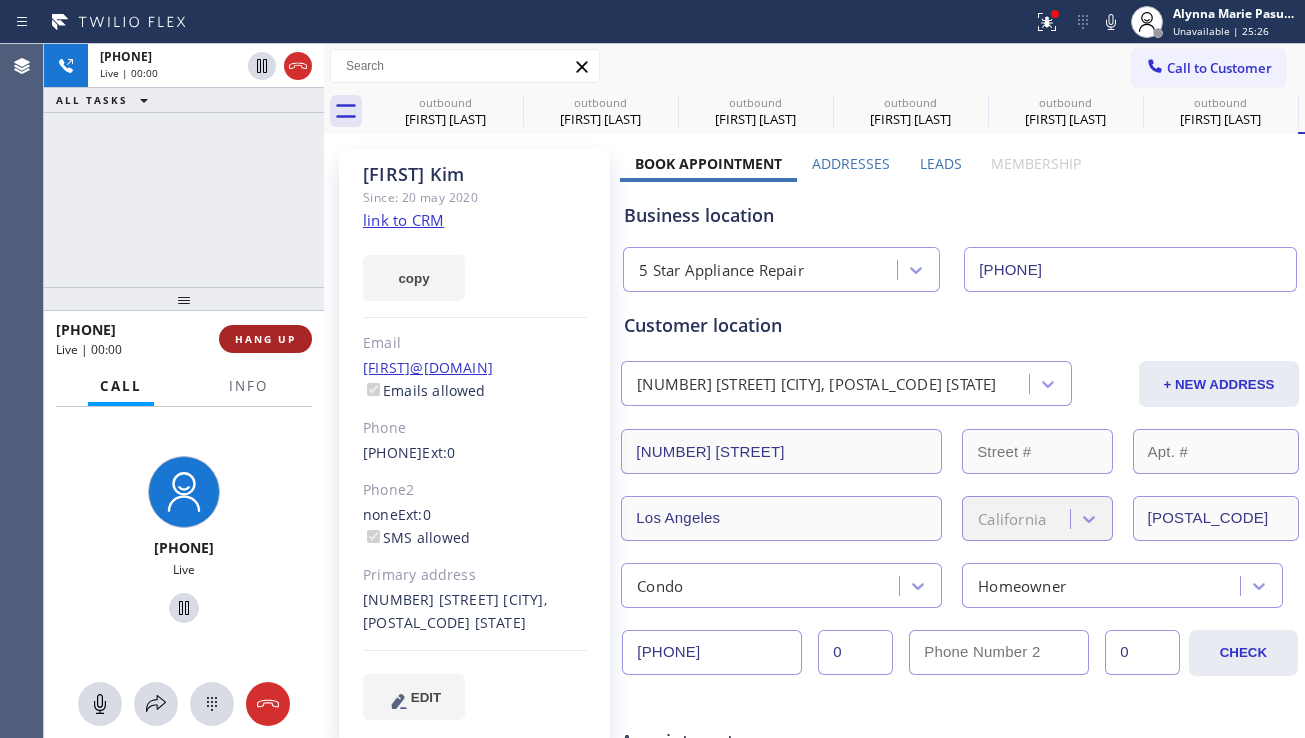 click on "HANG UP" at bounding box center [265, 339] 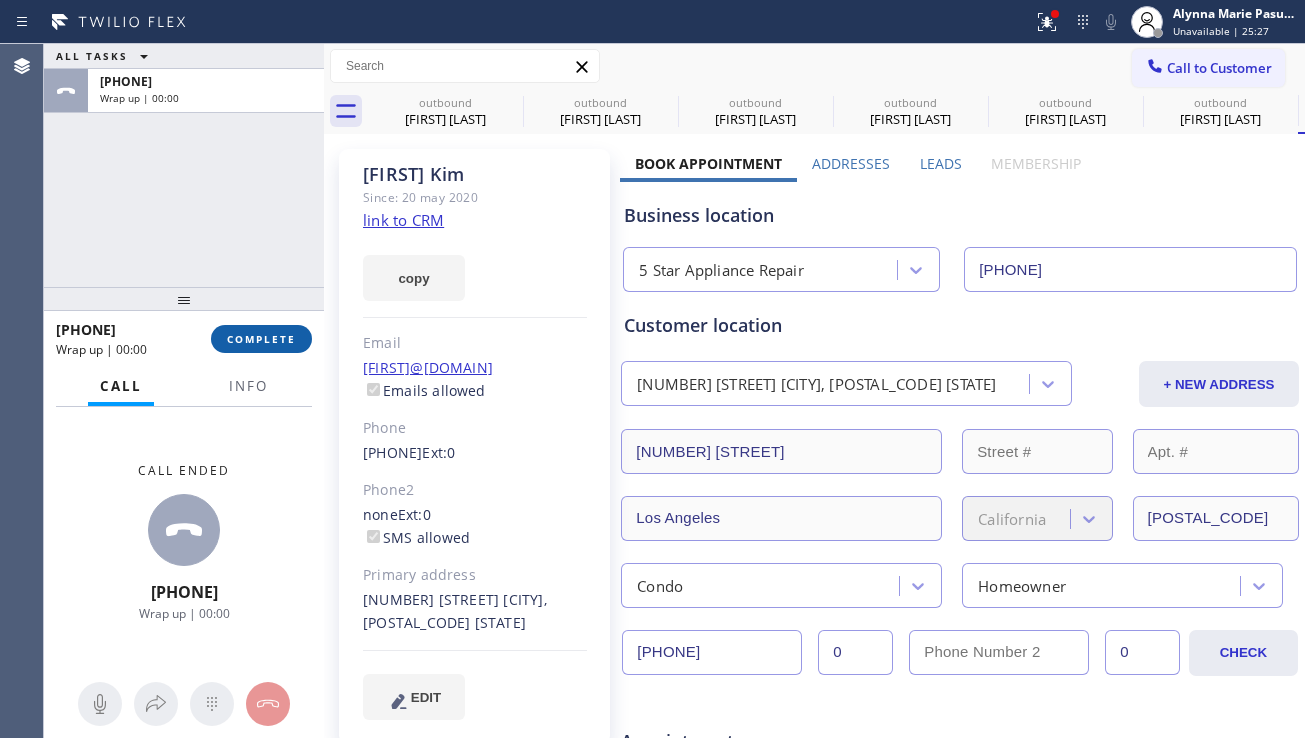 click on "COMPLETE" at bounding box center (261, 339) 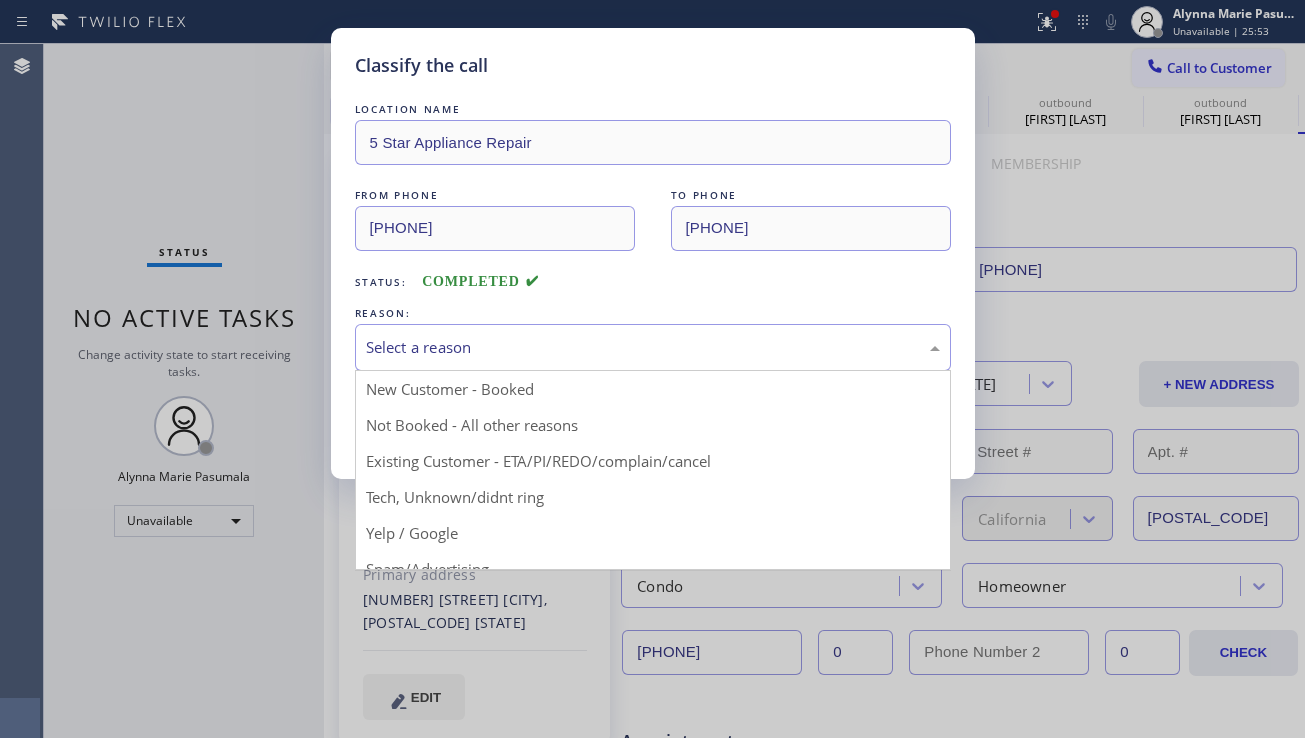 click on "Select a reason" at bounding box center (653, 347) 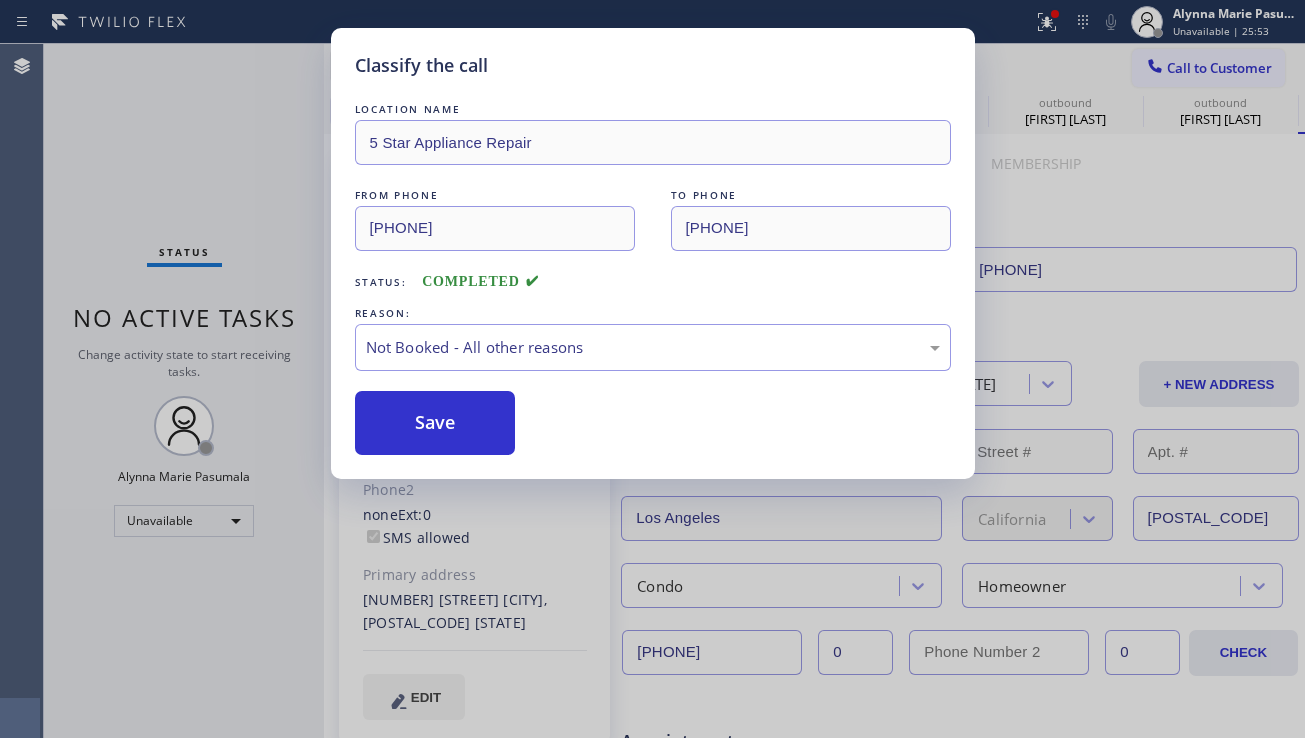 click on "Save" at bounding box center (435, 423) 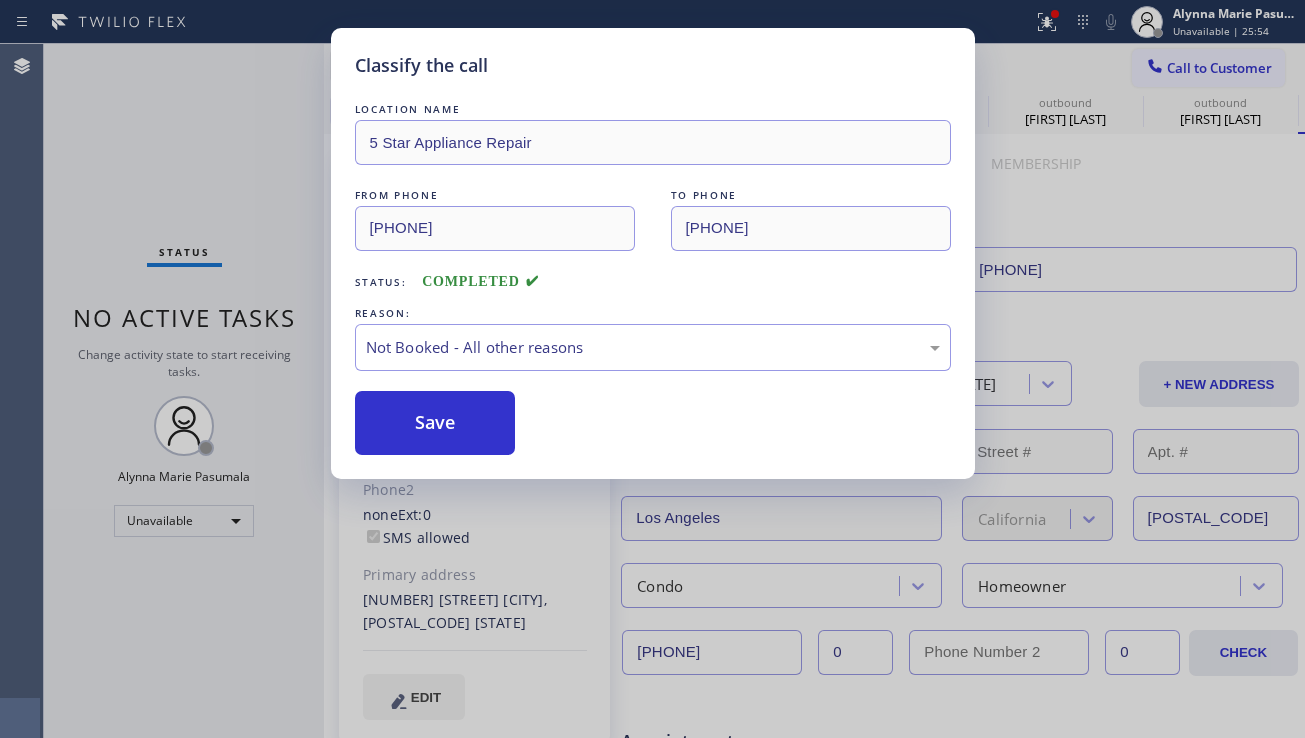 click on "Call to Customer" at bounding box center [1219, 68] 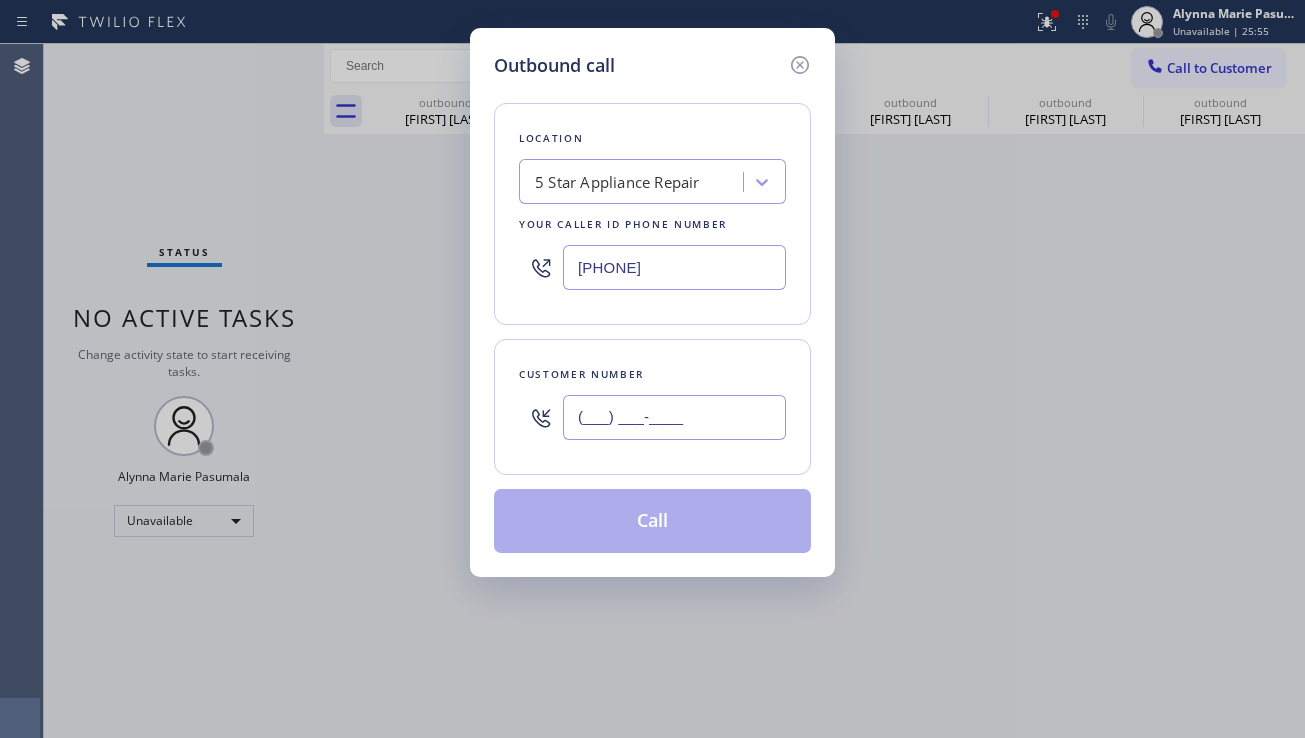 click on "(___) ___-____" at bounding box center [674, 417] 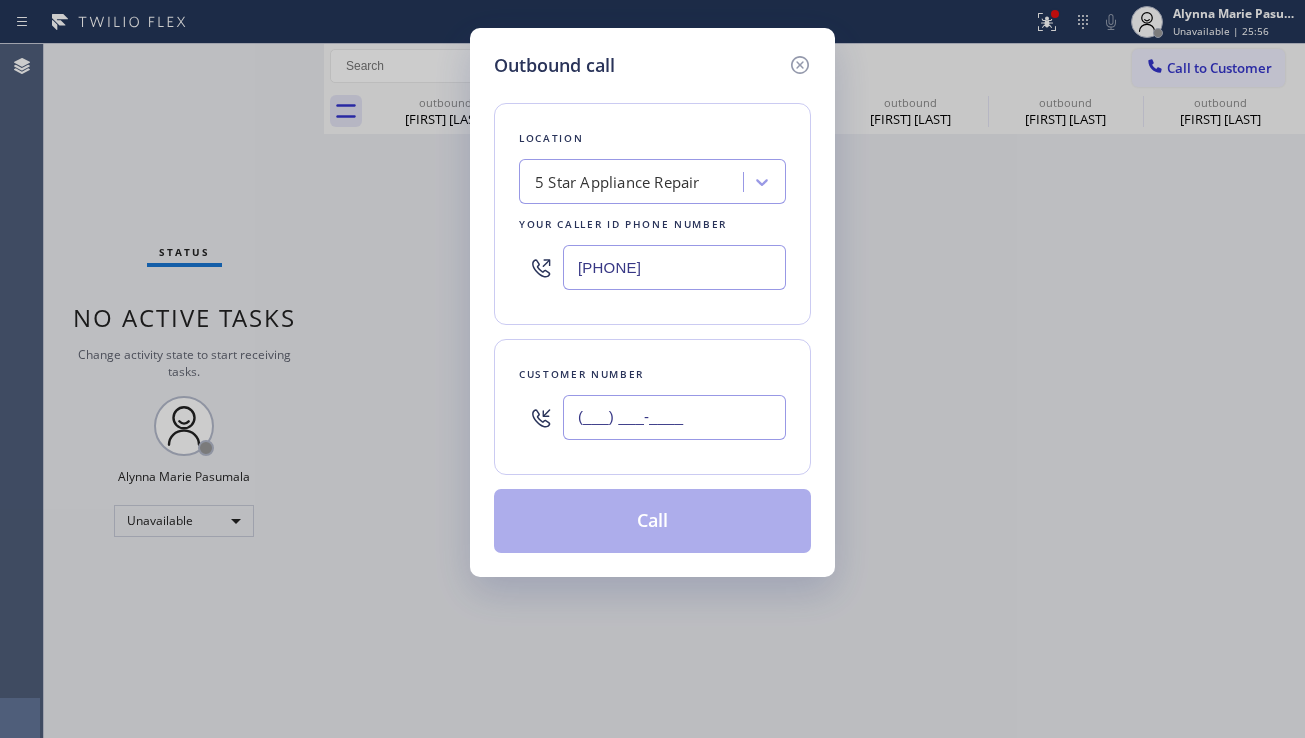 paste on "323) 496-3791" 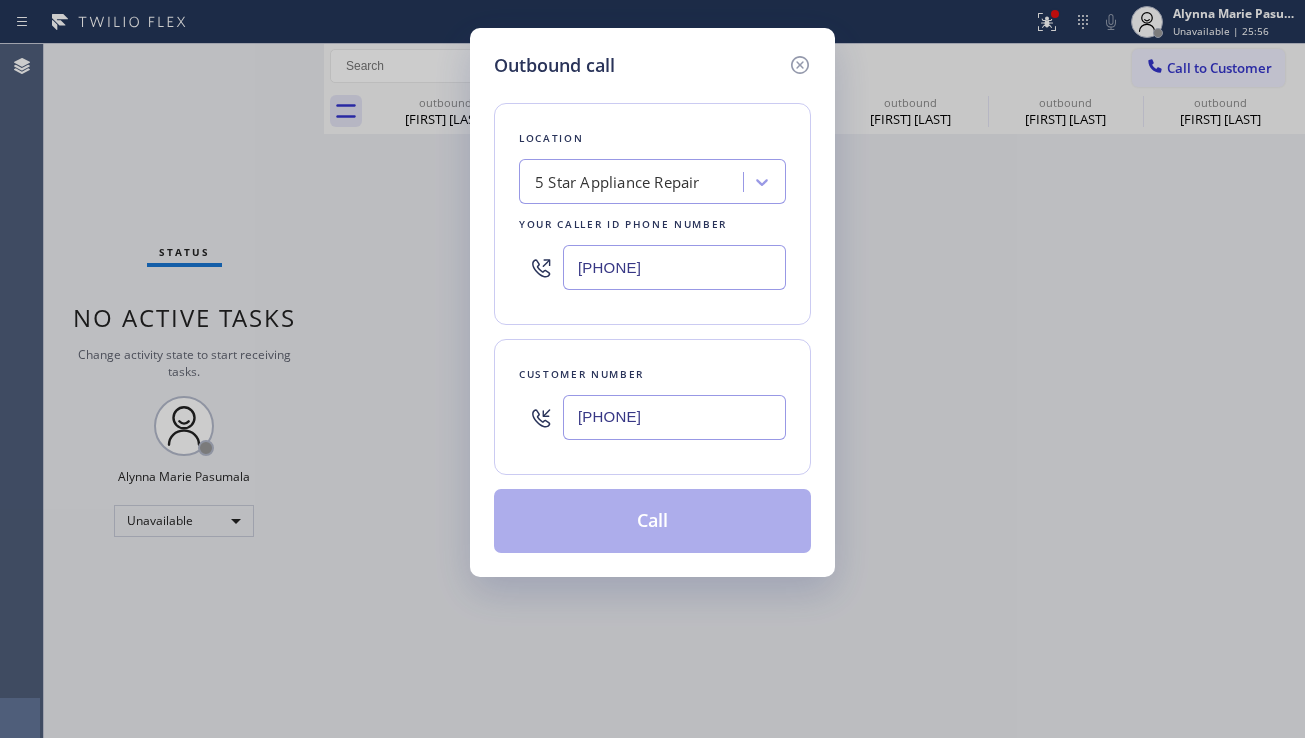 type on "(323) 496-3791" 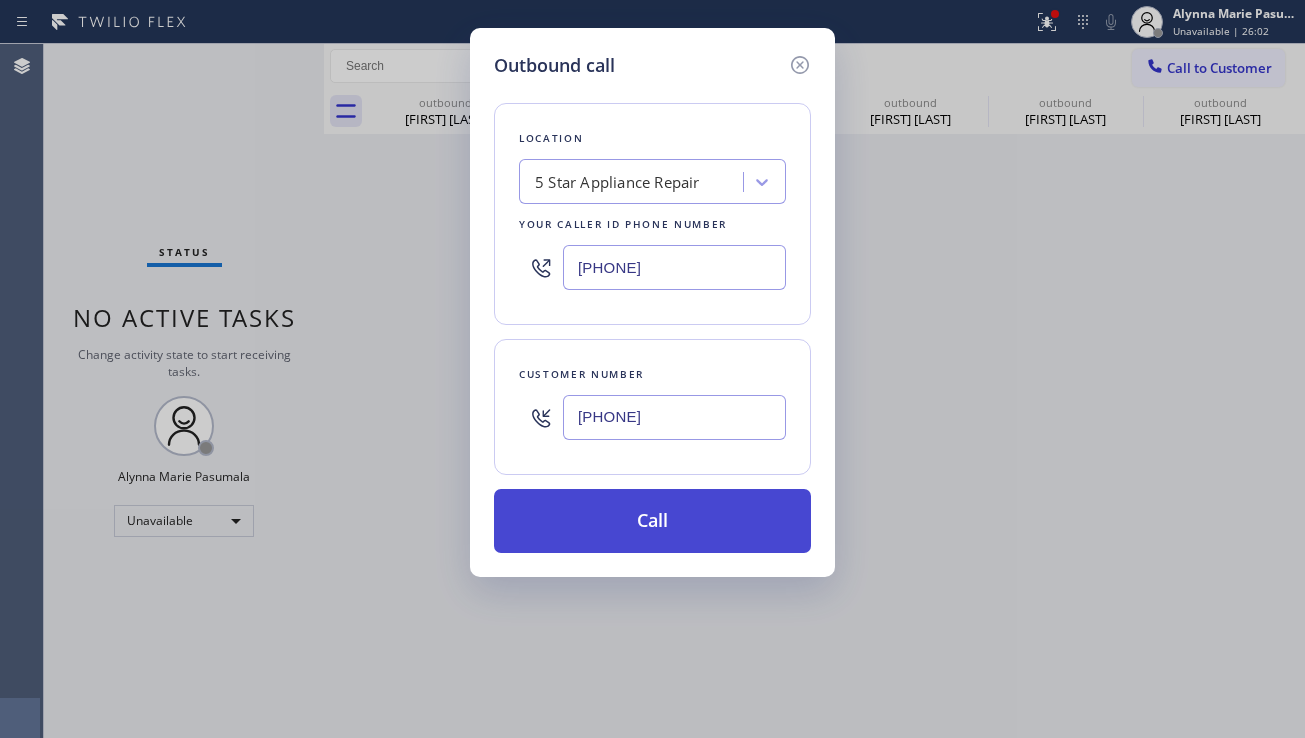 click on "Call" at bounding box center (652, 521) 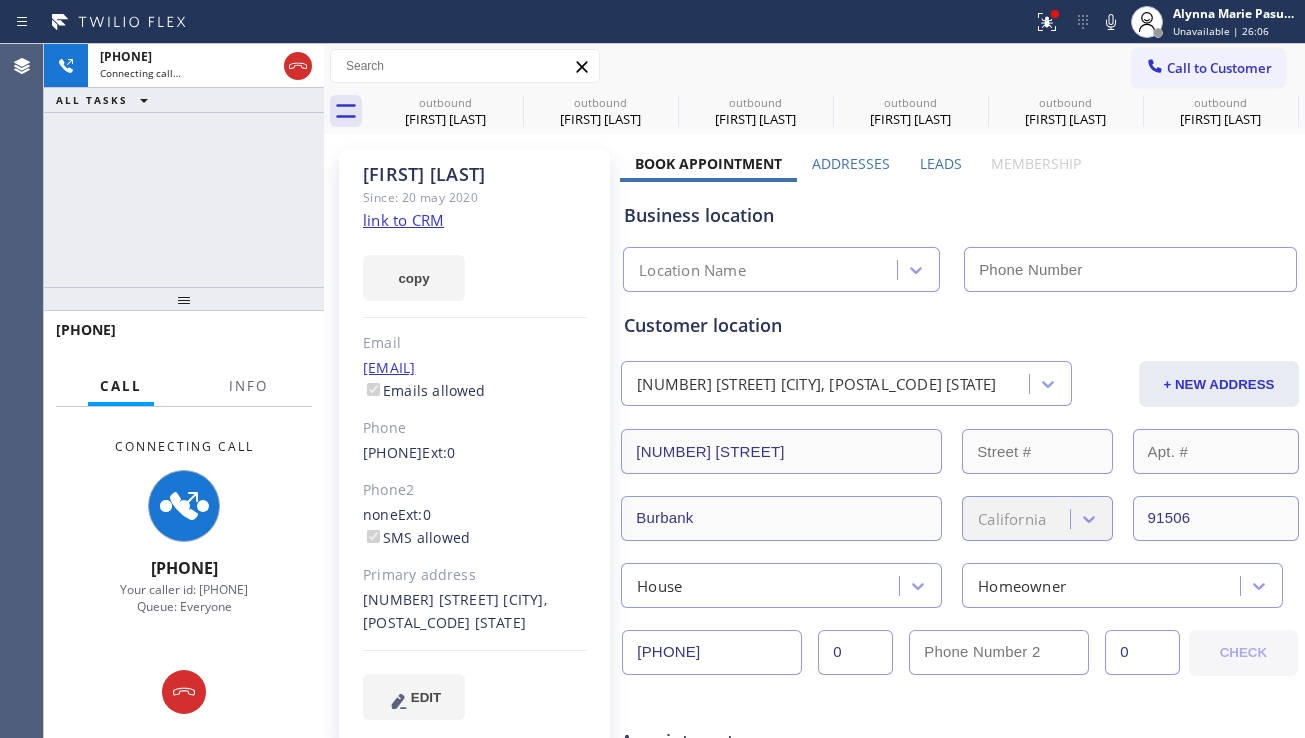 type on "[PHONE]" 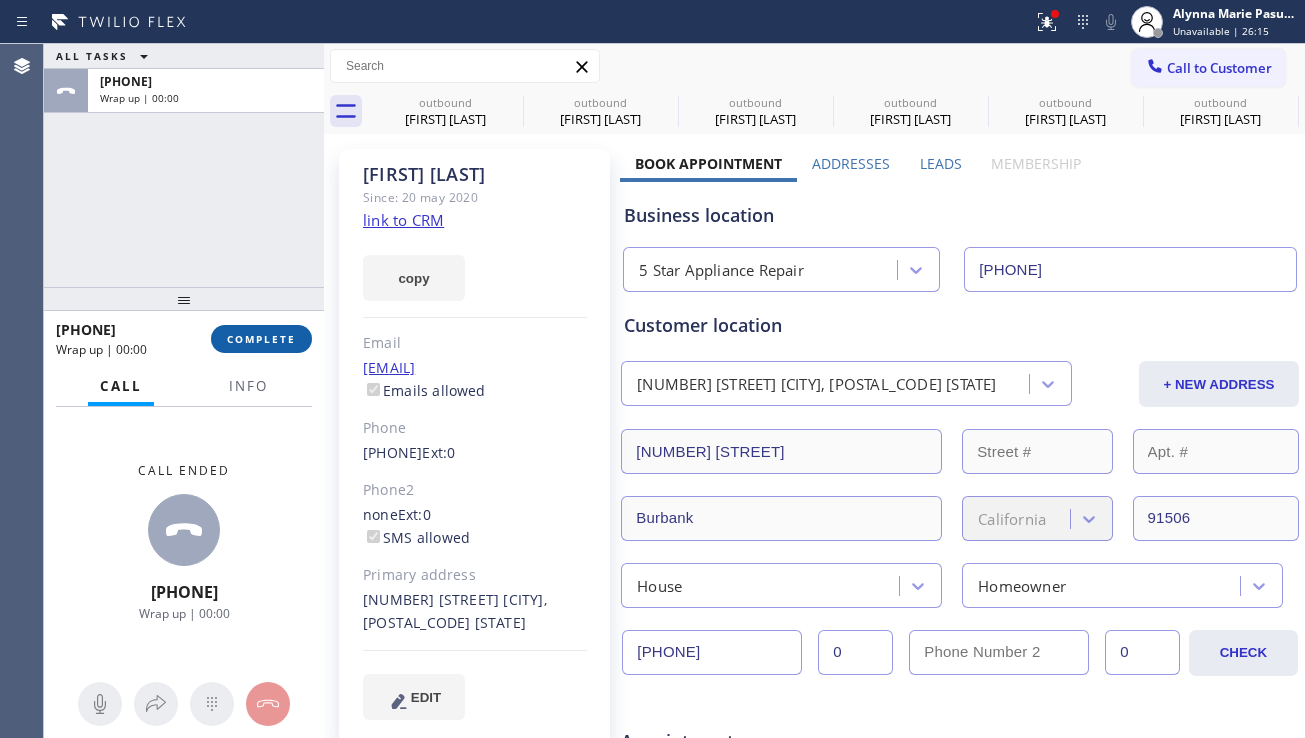 click on "COMPLETE" at bounding box center [261, 339] 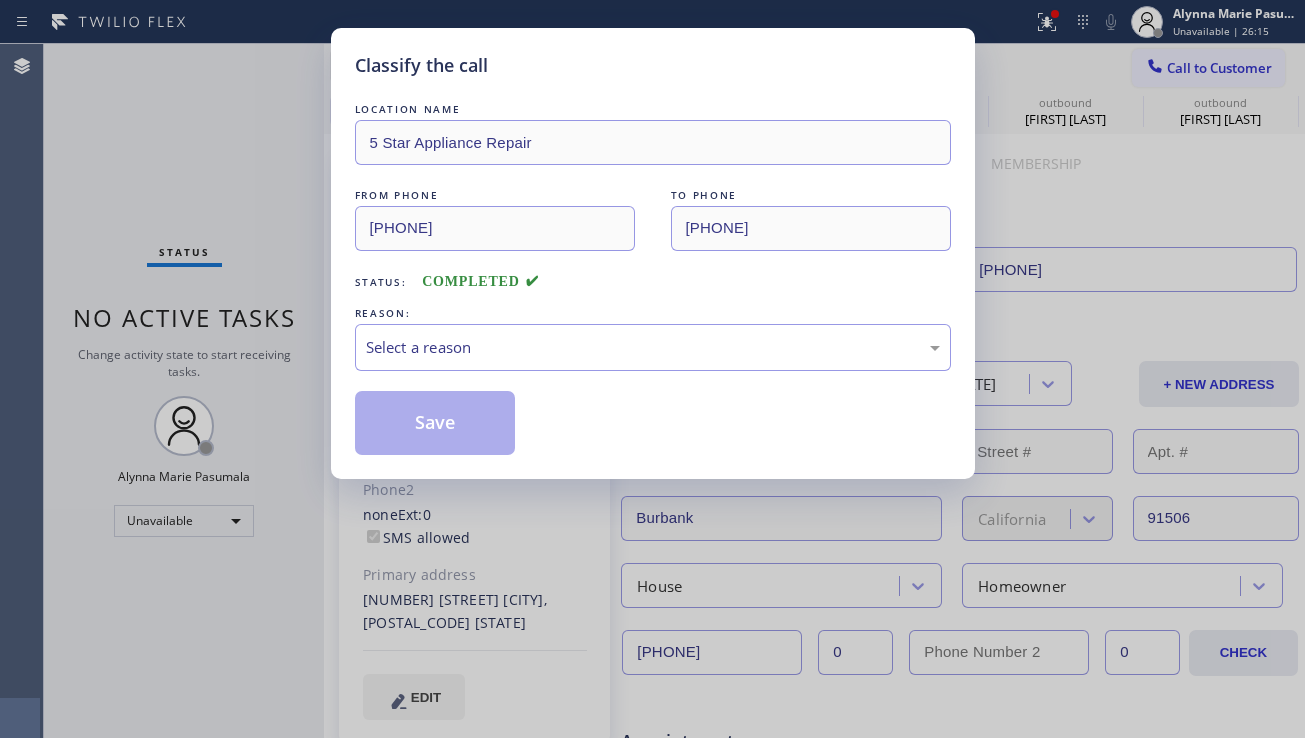 click on "Classify the call LOCATION NAME 5 Star Appliance Repair FROM PHONE (855) 731-4952 TO PHONE (323) 496-3791 Status: COMPLETED REASON: Select a reason Save" at bounding box center (652, 369) 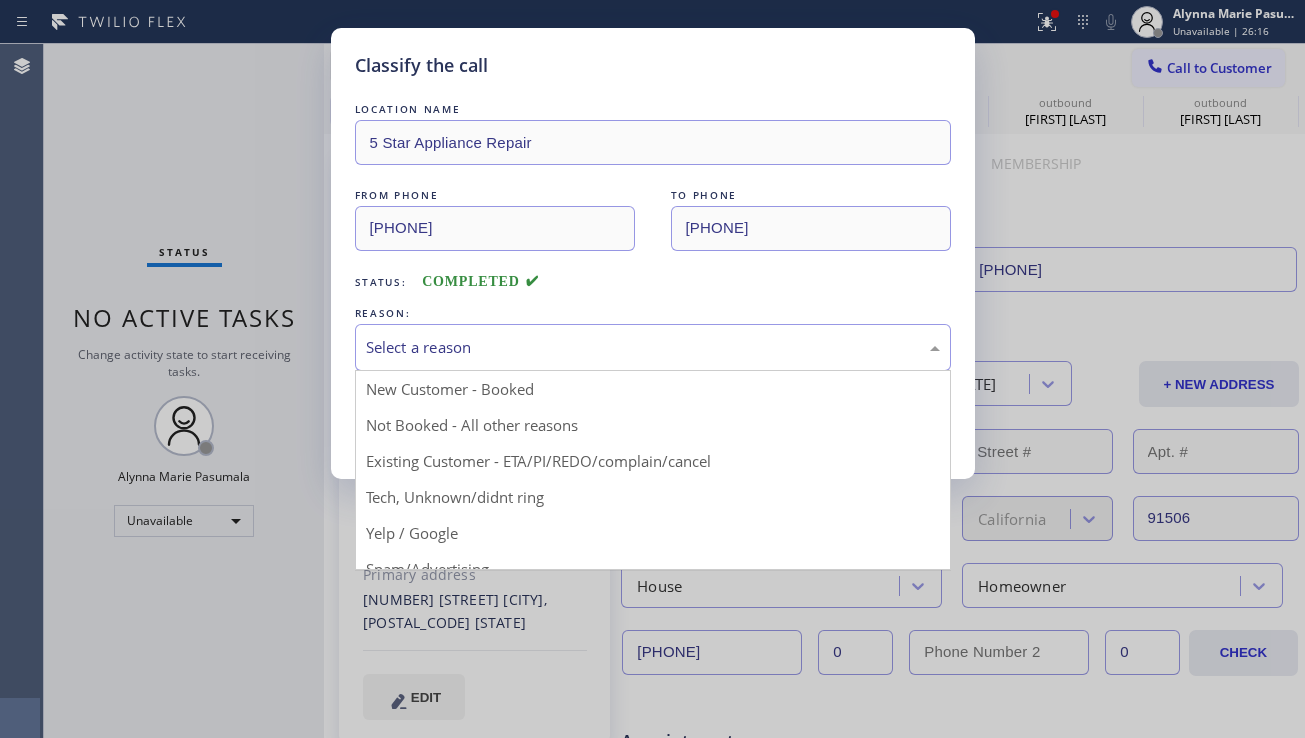click on "Select a reason" at bounding box center (653, 347) 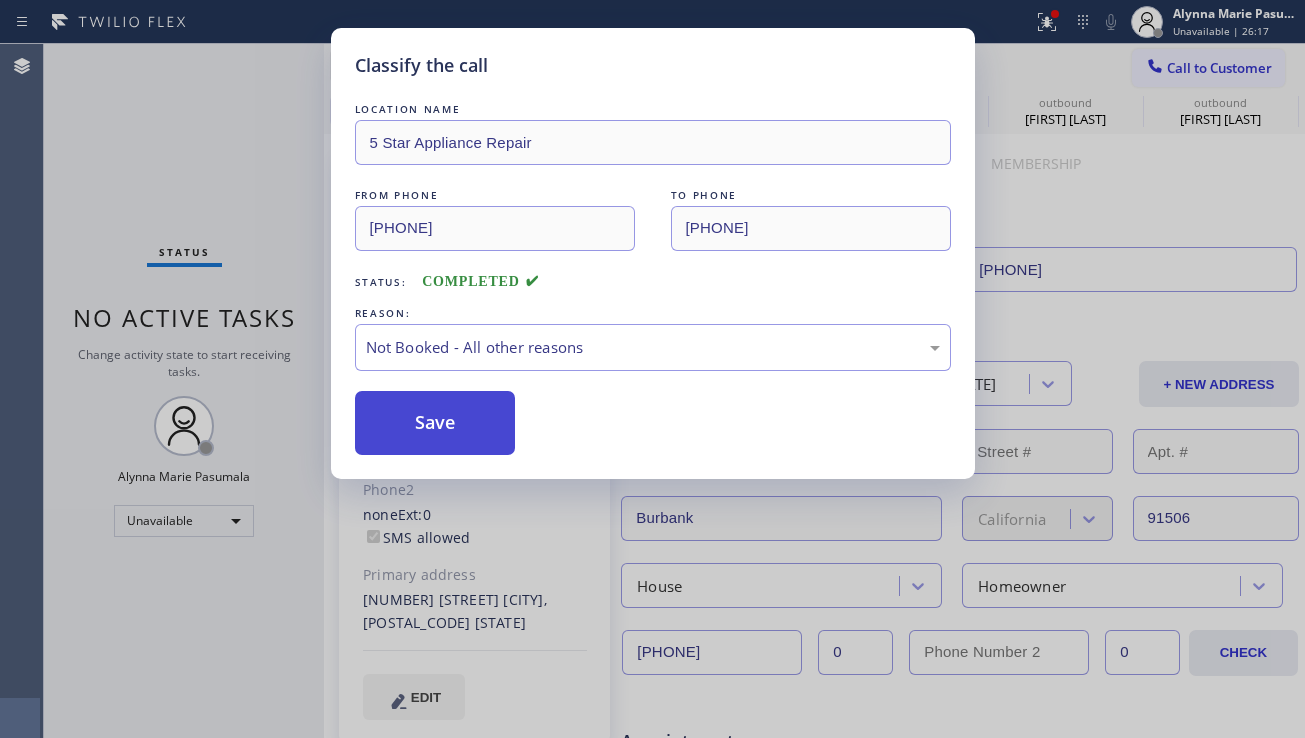 click on "Save" at bounding box center [435, 423] 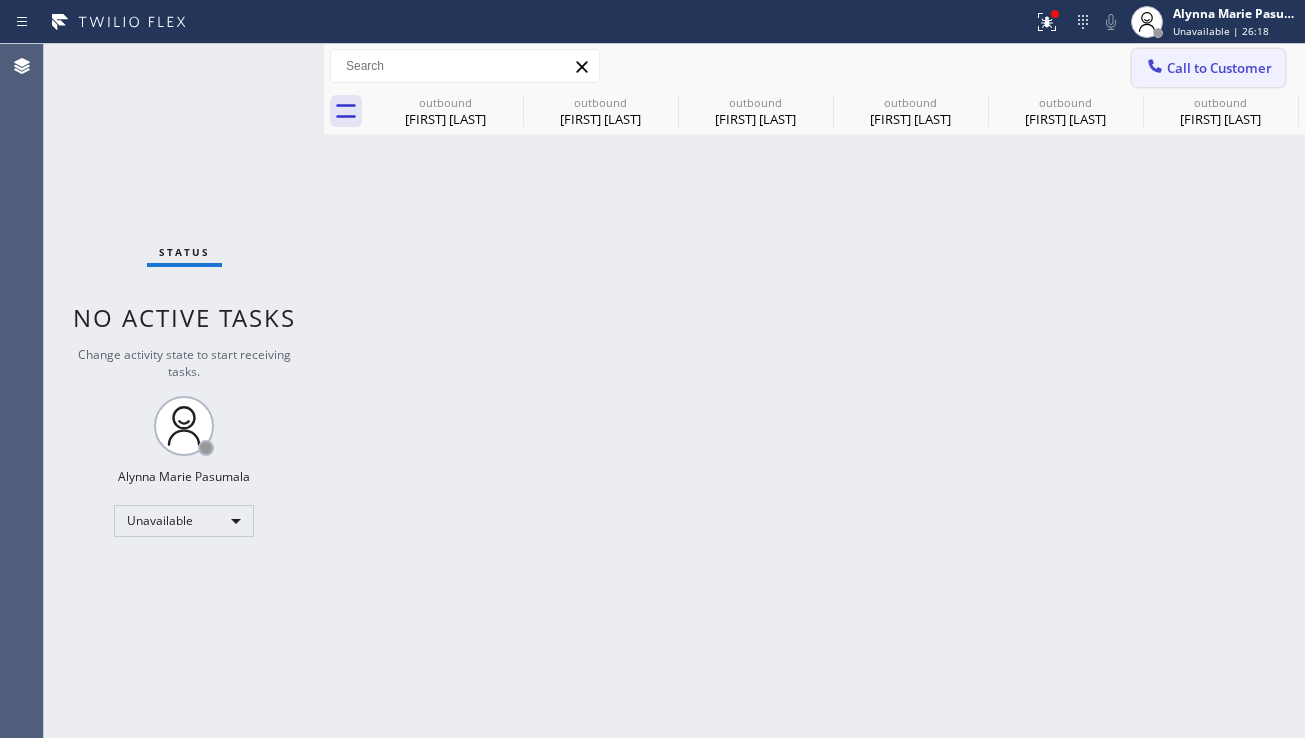 click on "Call to Customer" at bounding box center (1219, 68) 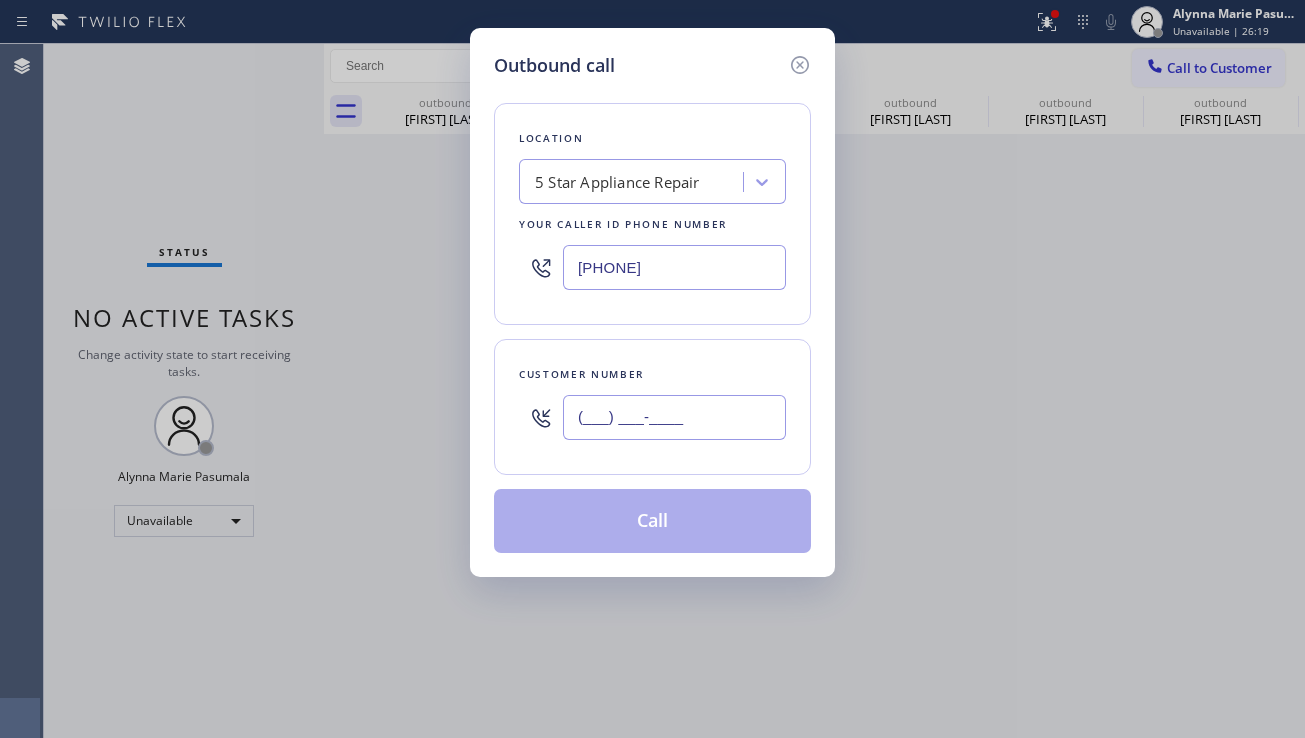 click on "(___) ___-____" at bounding box center [674, 417] 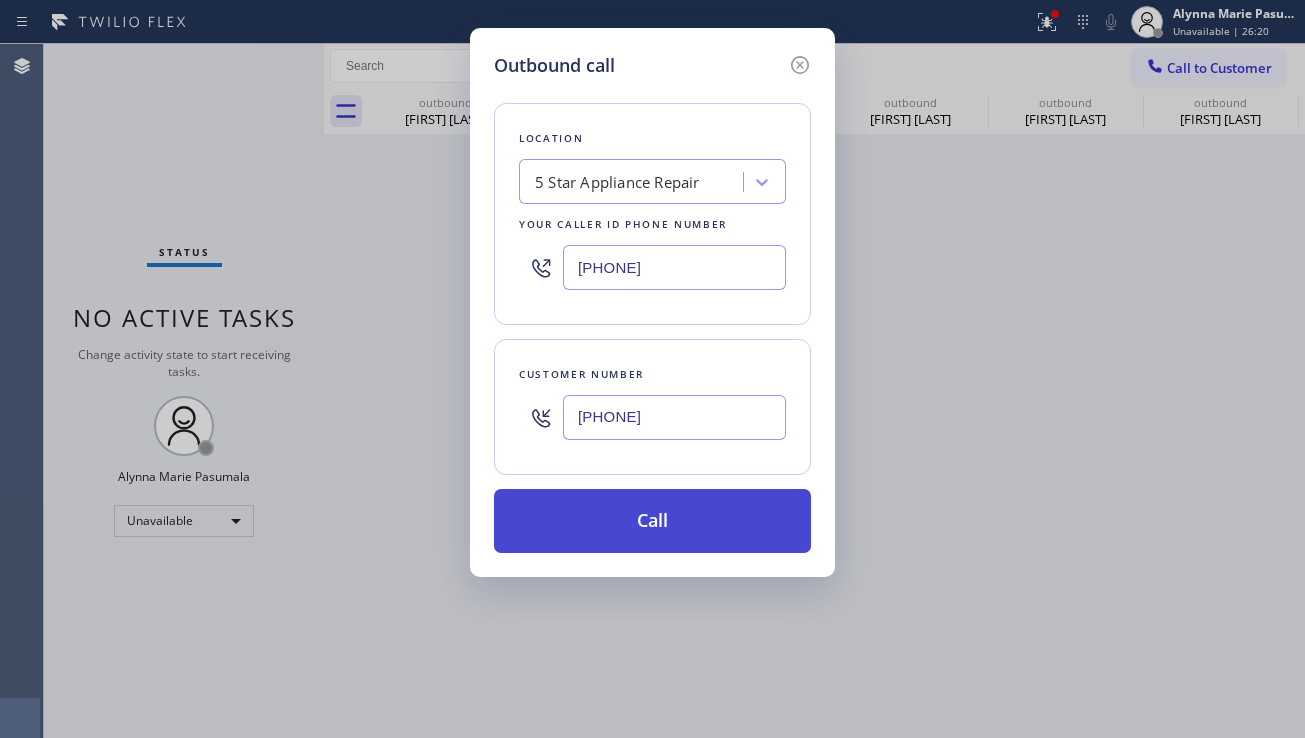 type on "(818) 515-6865" 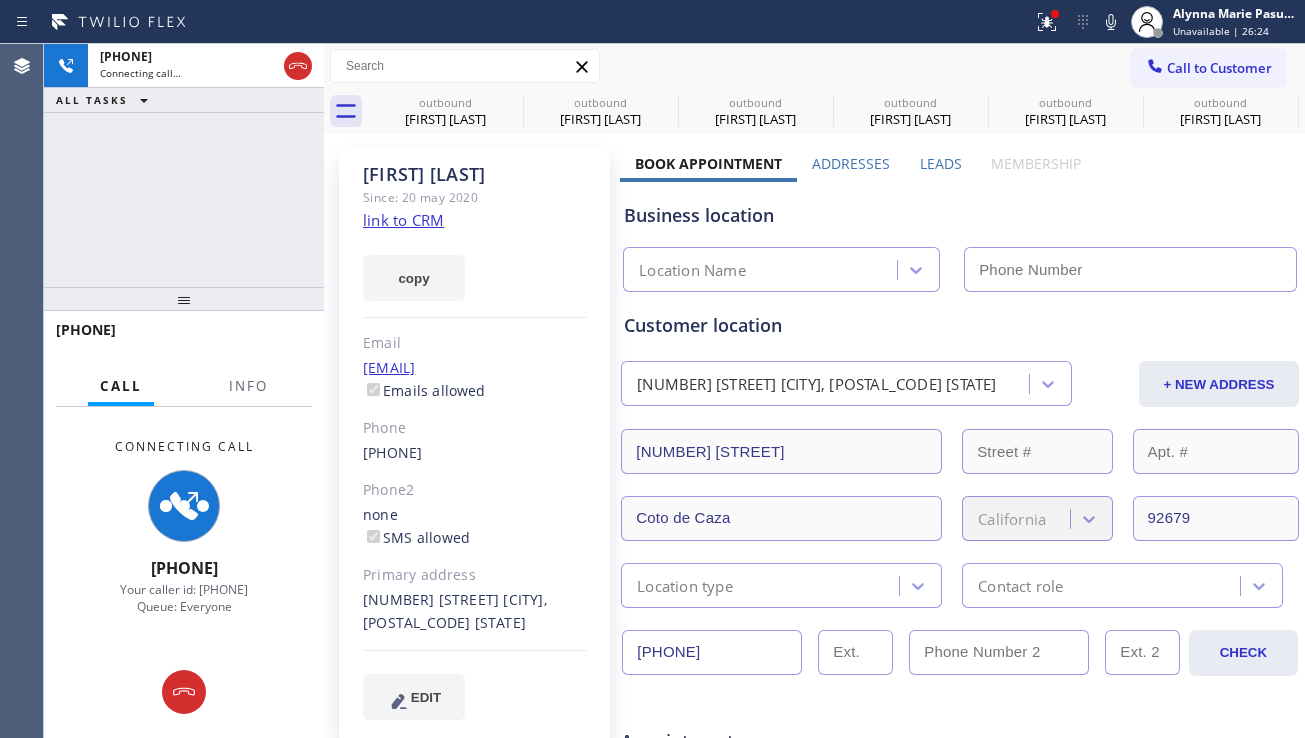 type on "[PHONE]" 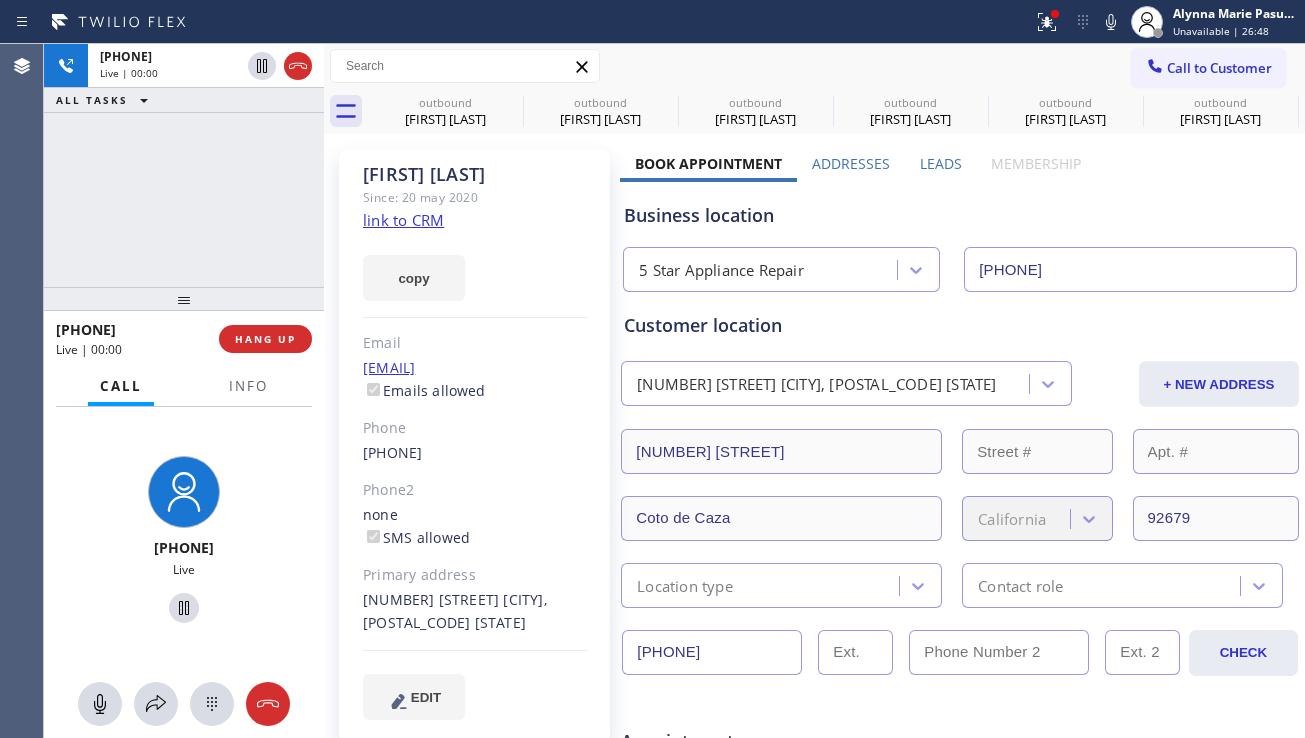 click on "+18185156865 Live | 00:00 HANG UP" at bounding box center (184, 339) 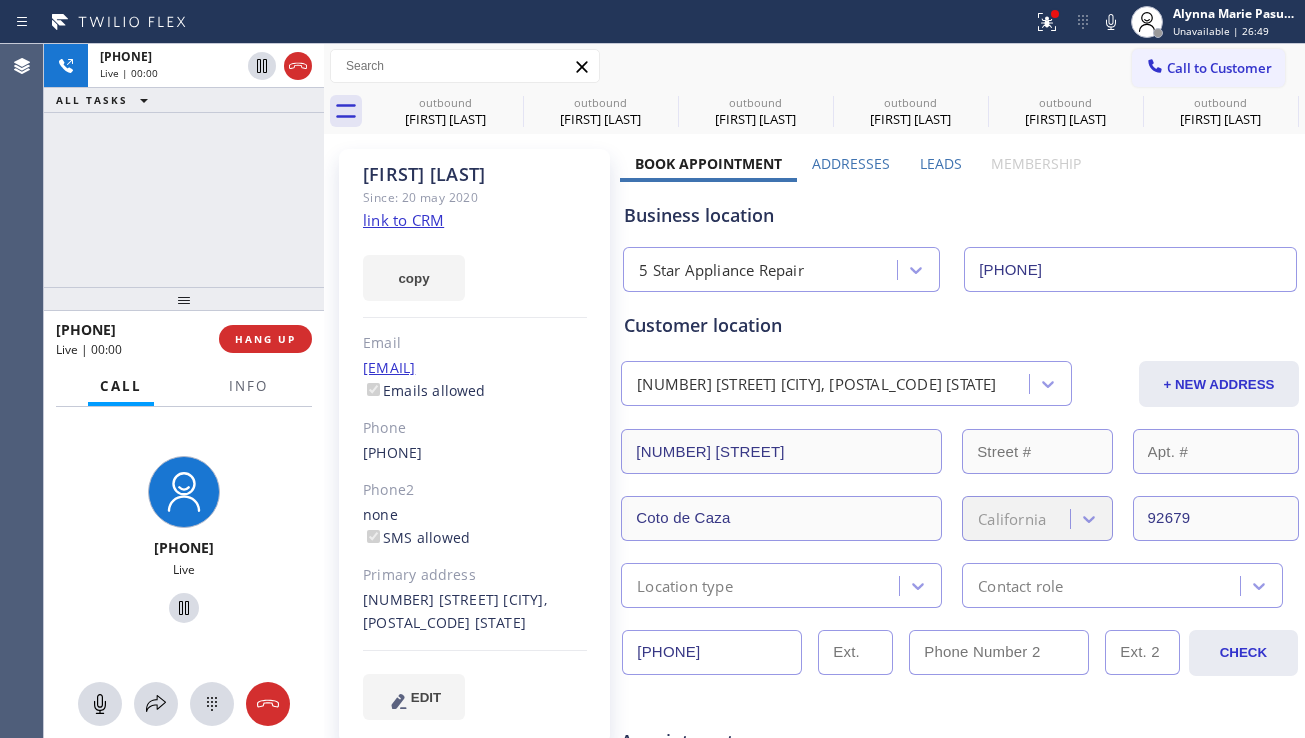 click on "+18185156865 Live | 00:00 HANG UP" at bounding box center (184, 339) 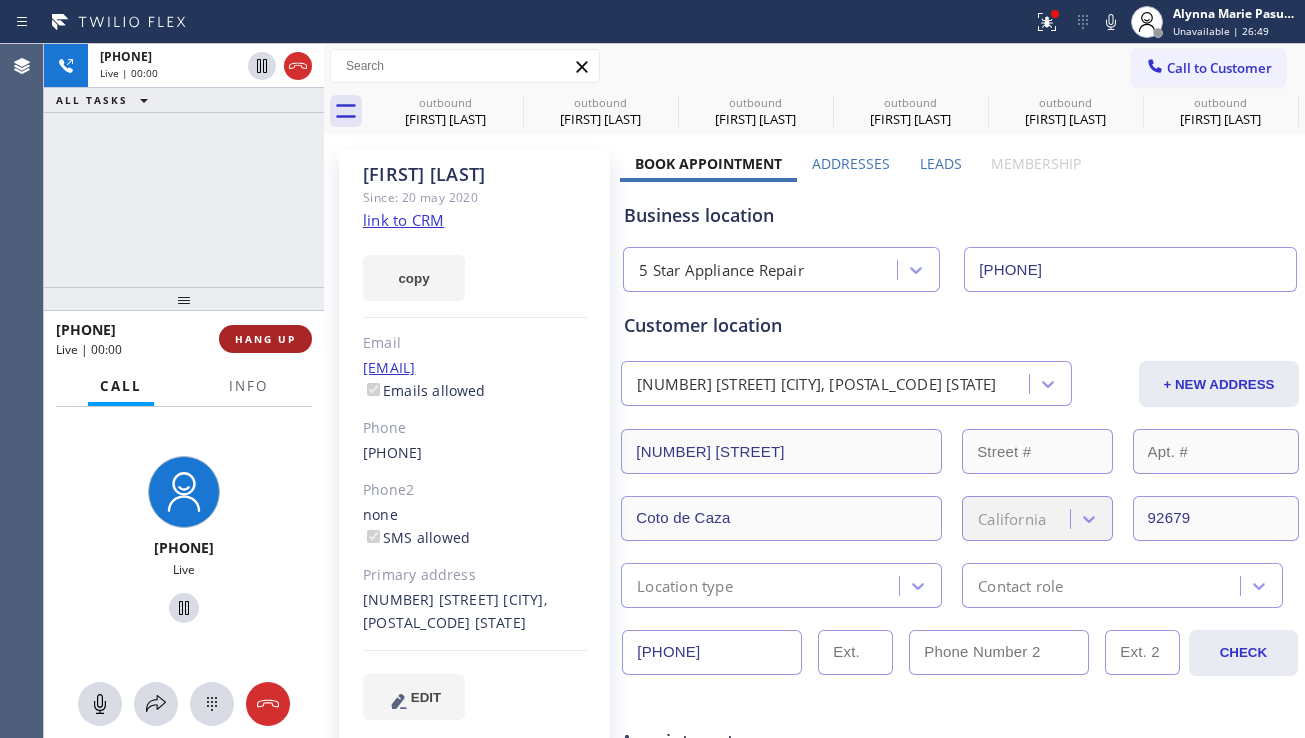 click on "HANG UP" at bounding box center (265, 339) 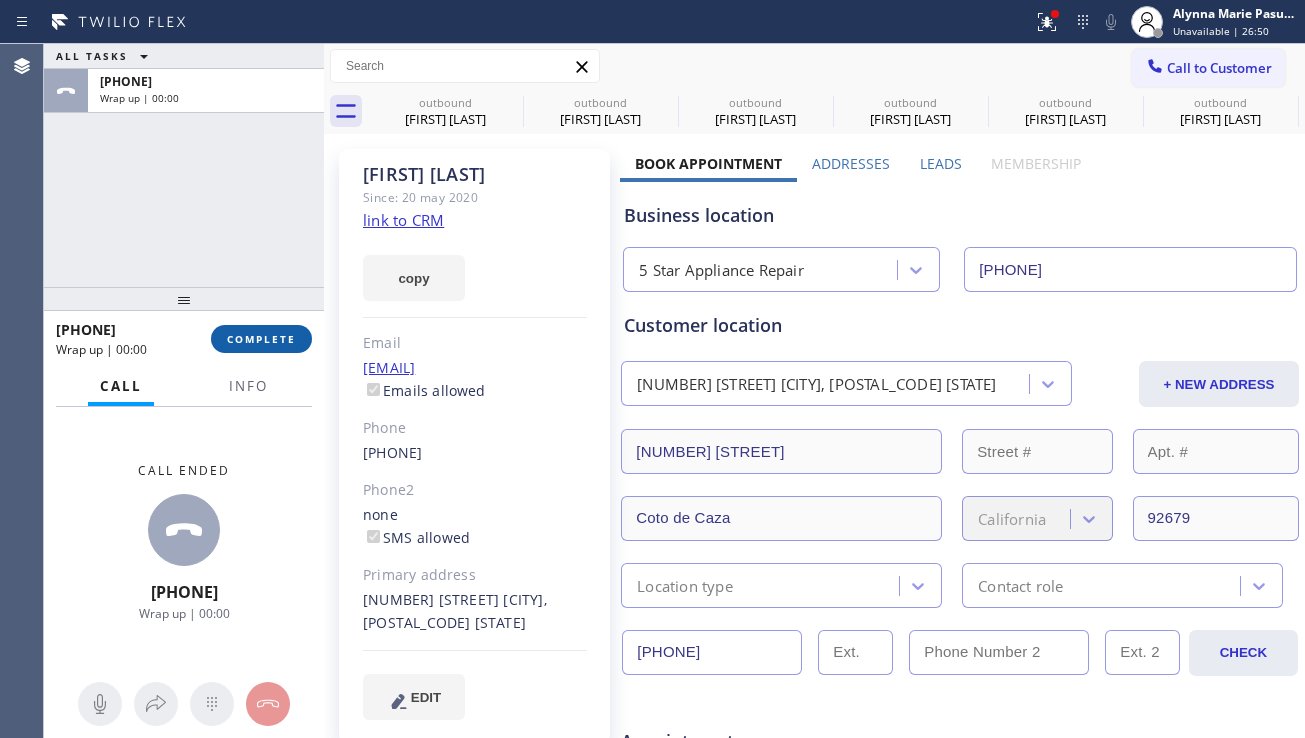 click on "COMPLETE" at bounding box center (261, 339) 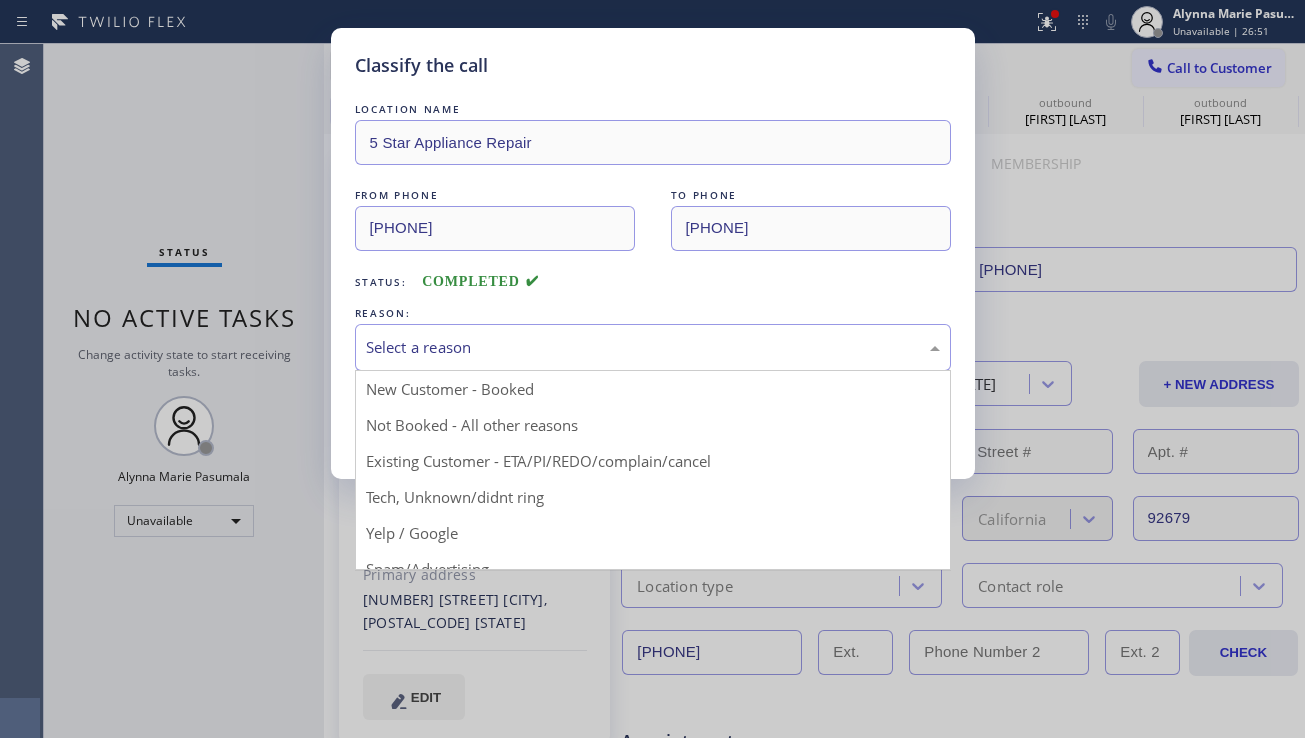click on "Select a reason" at bounding box center [653, 347] 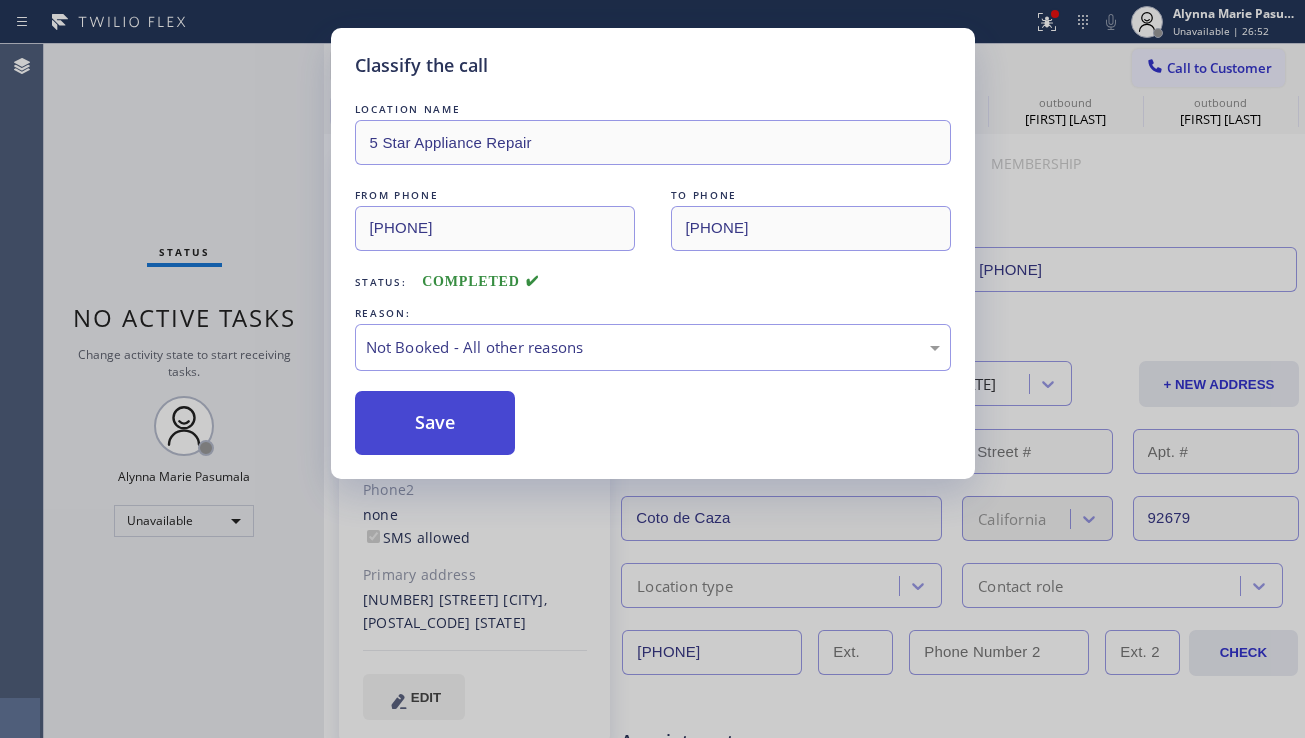 click on "Save" at bounding box center [435, 423] 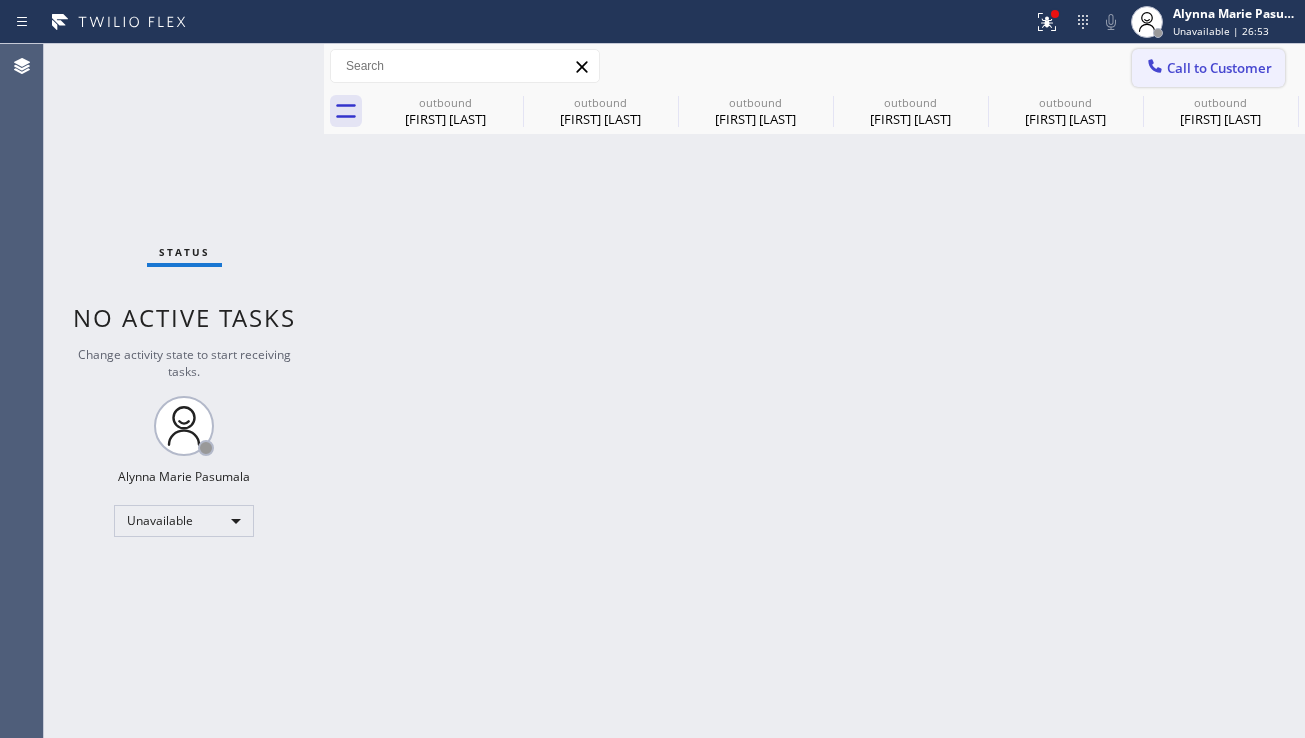 click on "Call to Customer" at bounding box center [1219, 68] 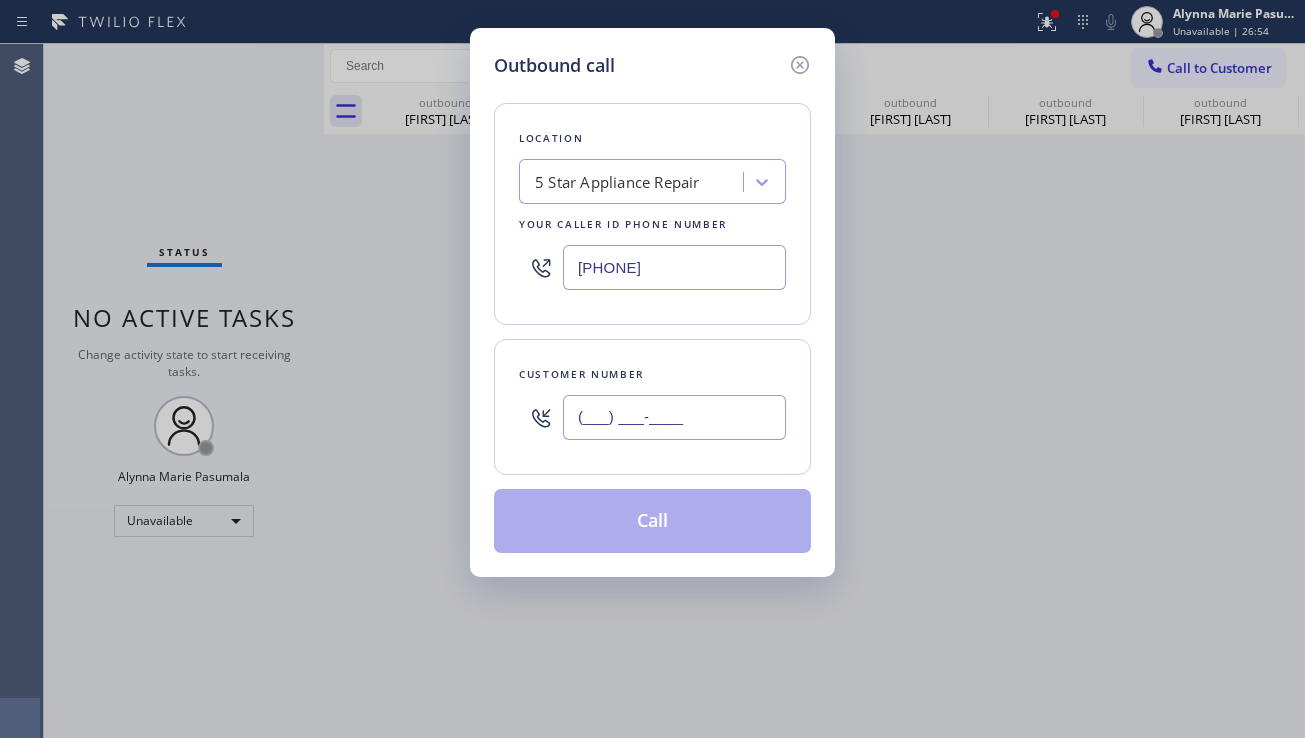 click on "(___) ___-____" at bounding box center [674, 417] 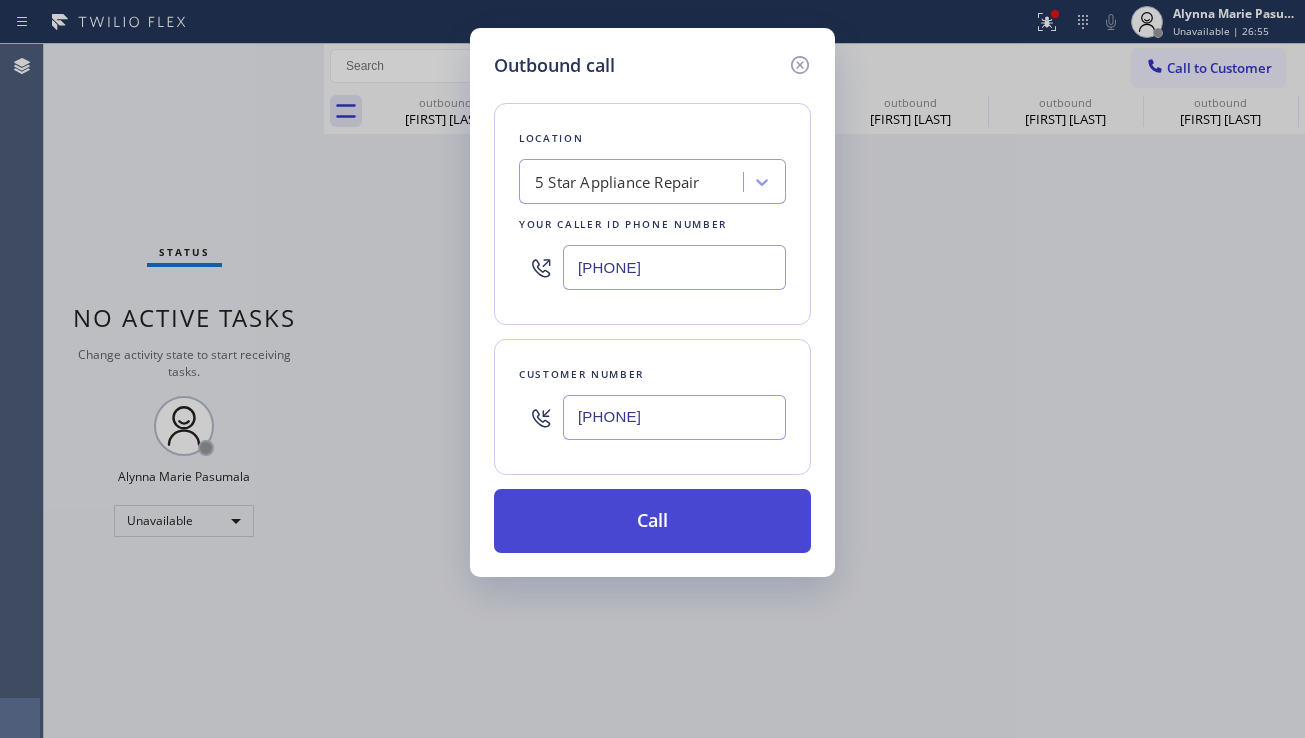 type on "(702) 612-8893" 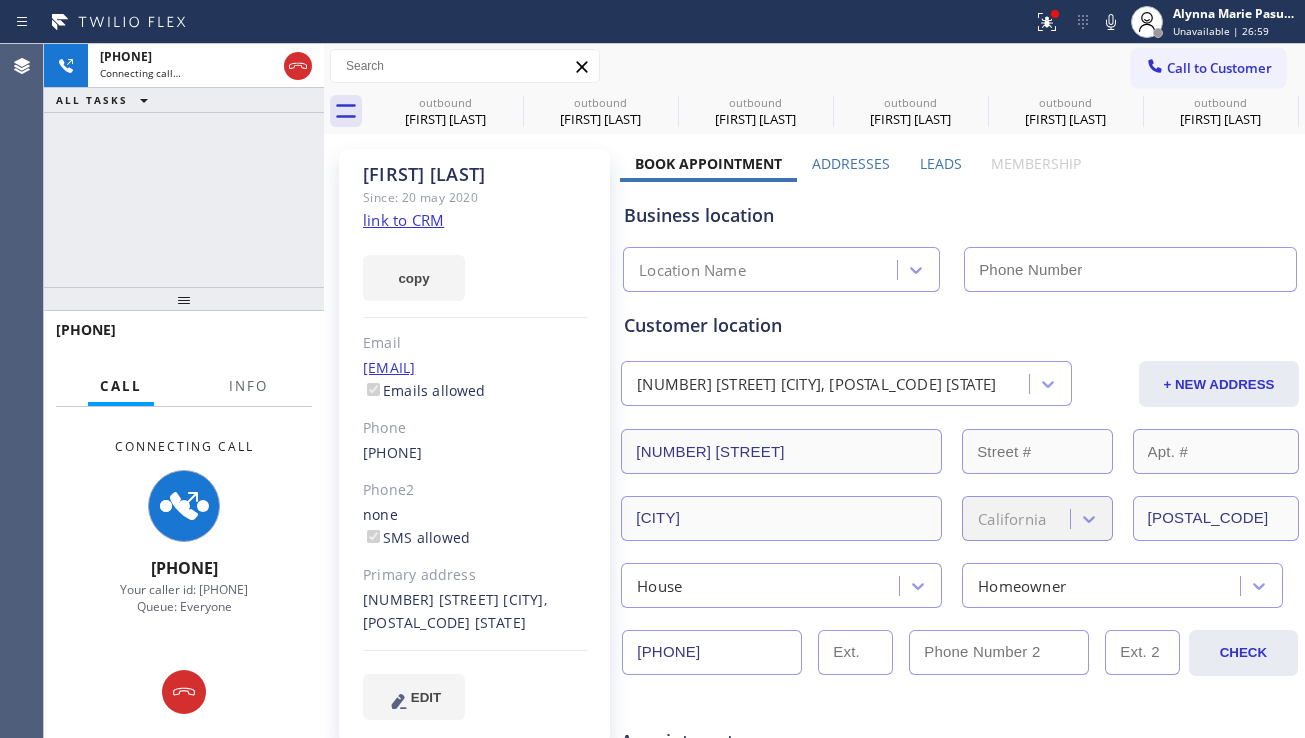 type on "[PHONE]" 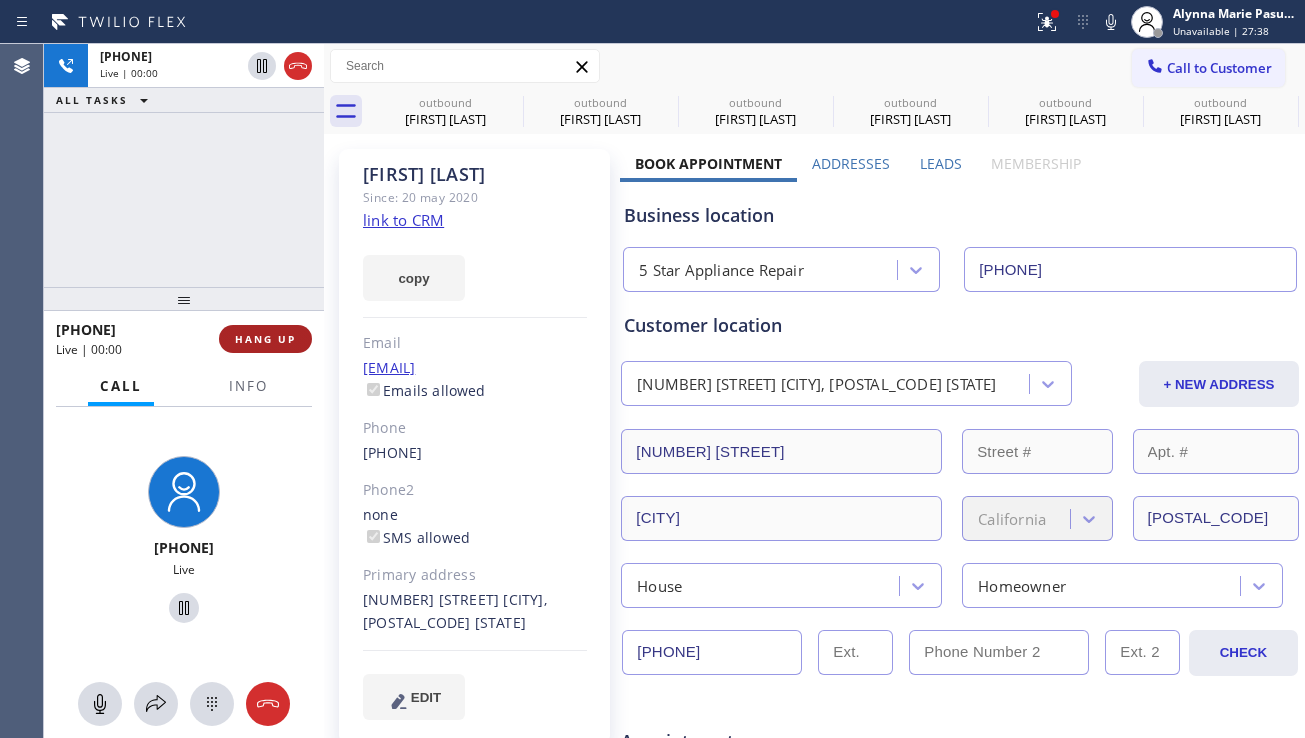 click on "HANG UP" at bounding box center (265, 339) 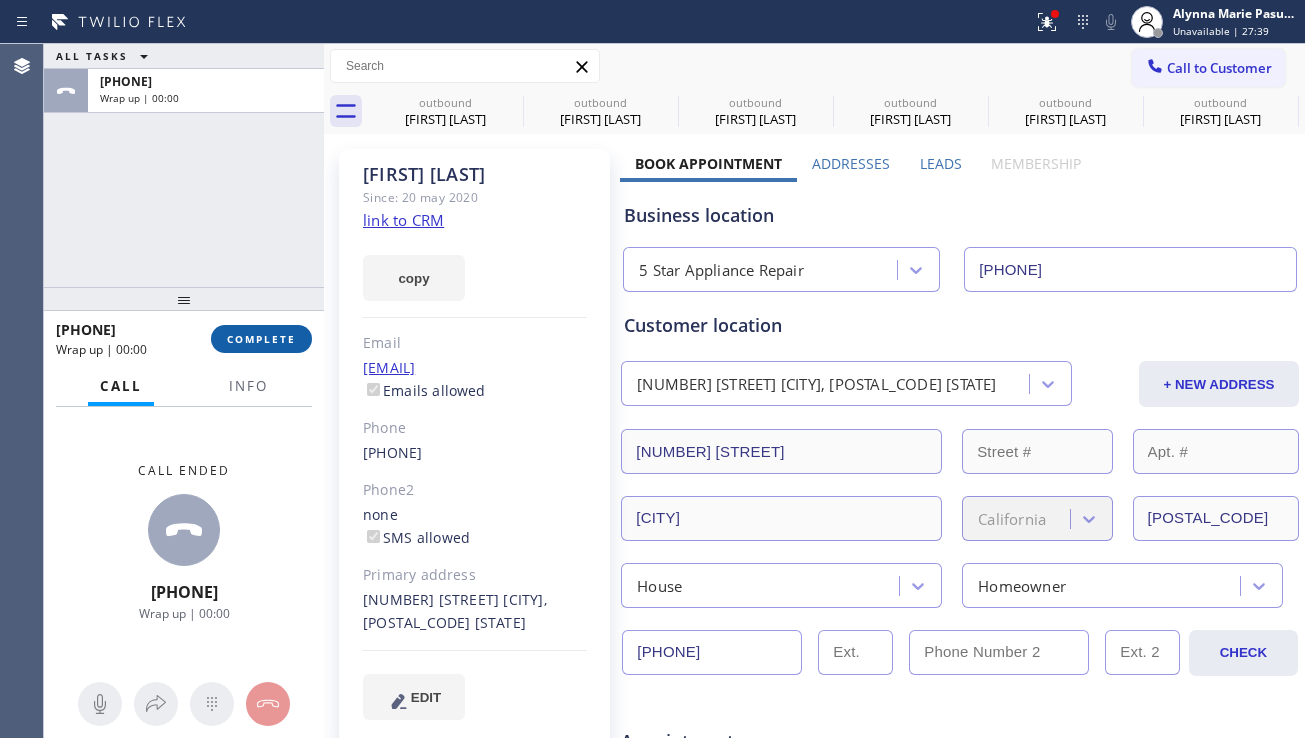 click on "COMPLETE" at bounding box center (261, 339) 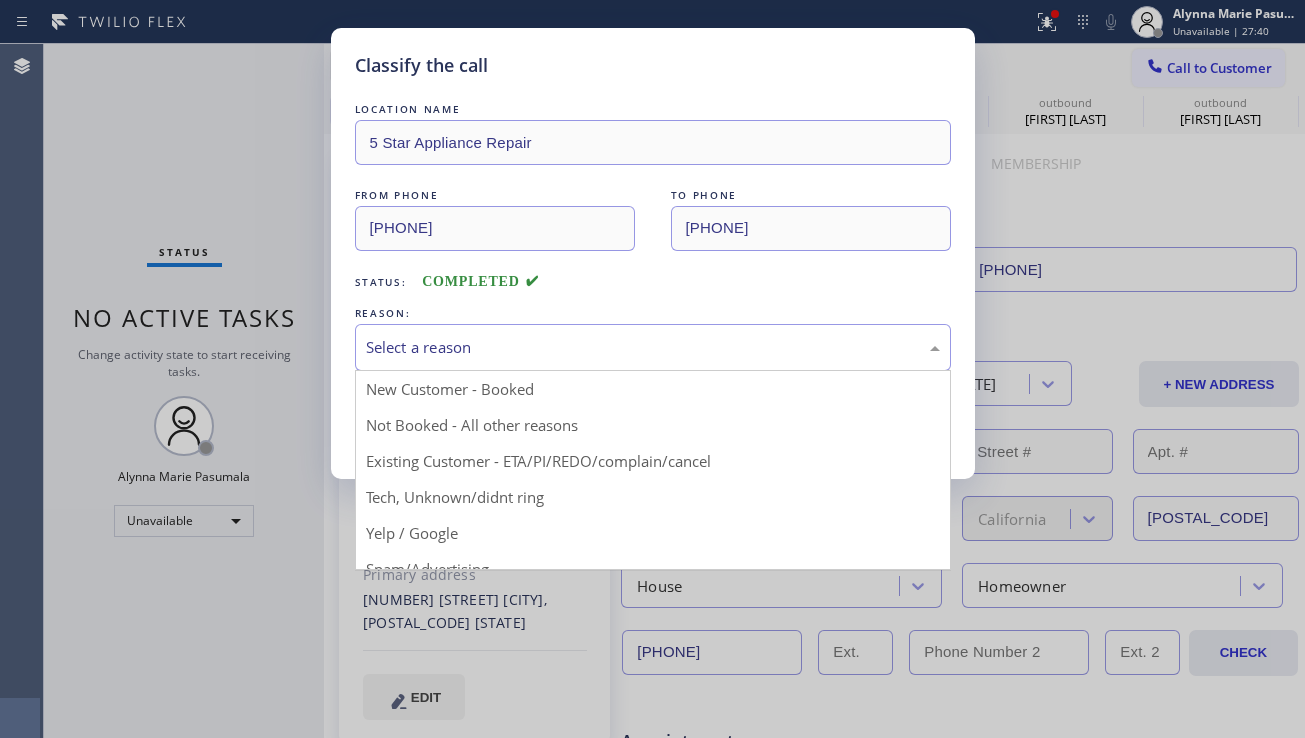 click on "Select a reason" at bounding box center [653, 347] 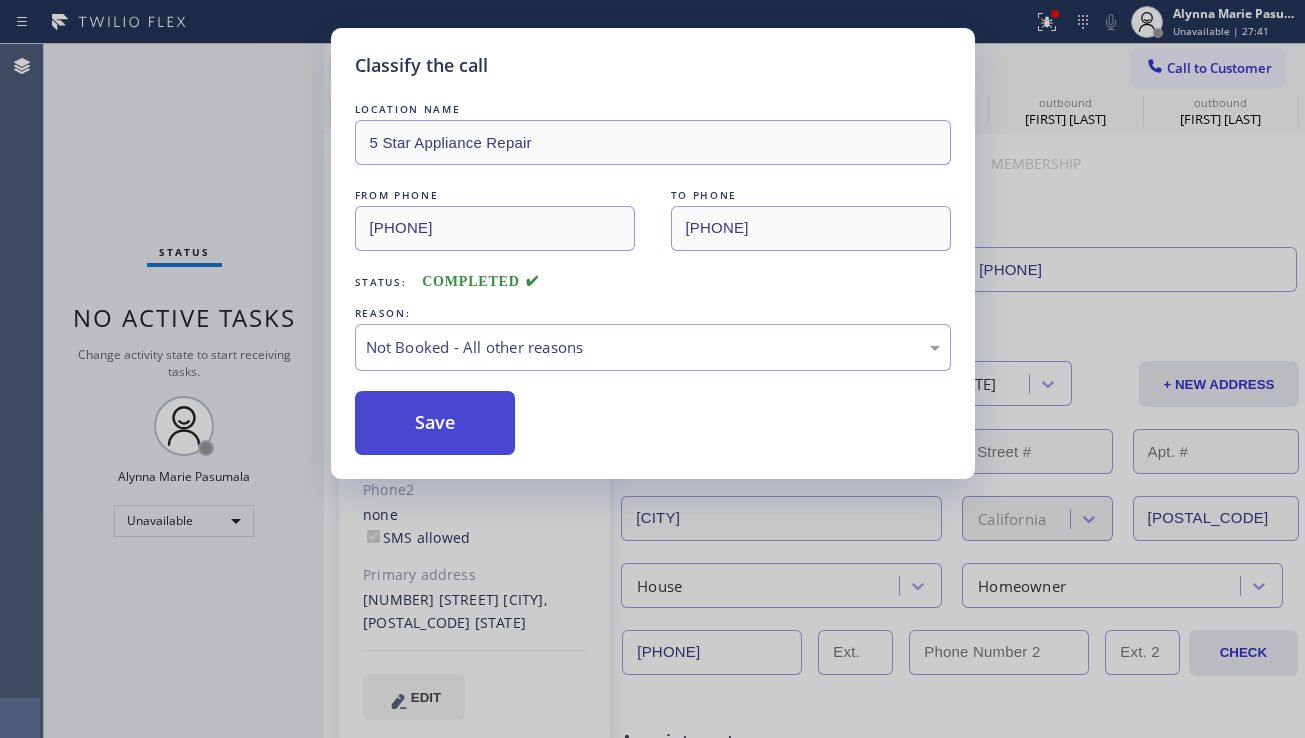 click on "Save" at bounding box center (435, 423) 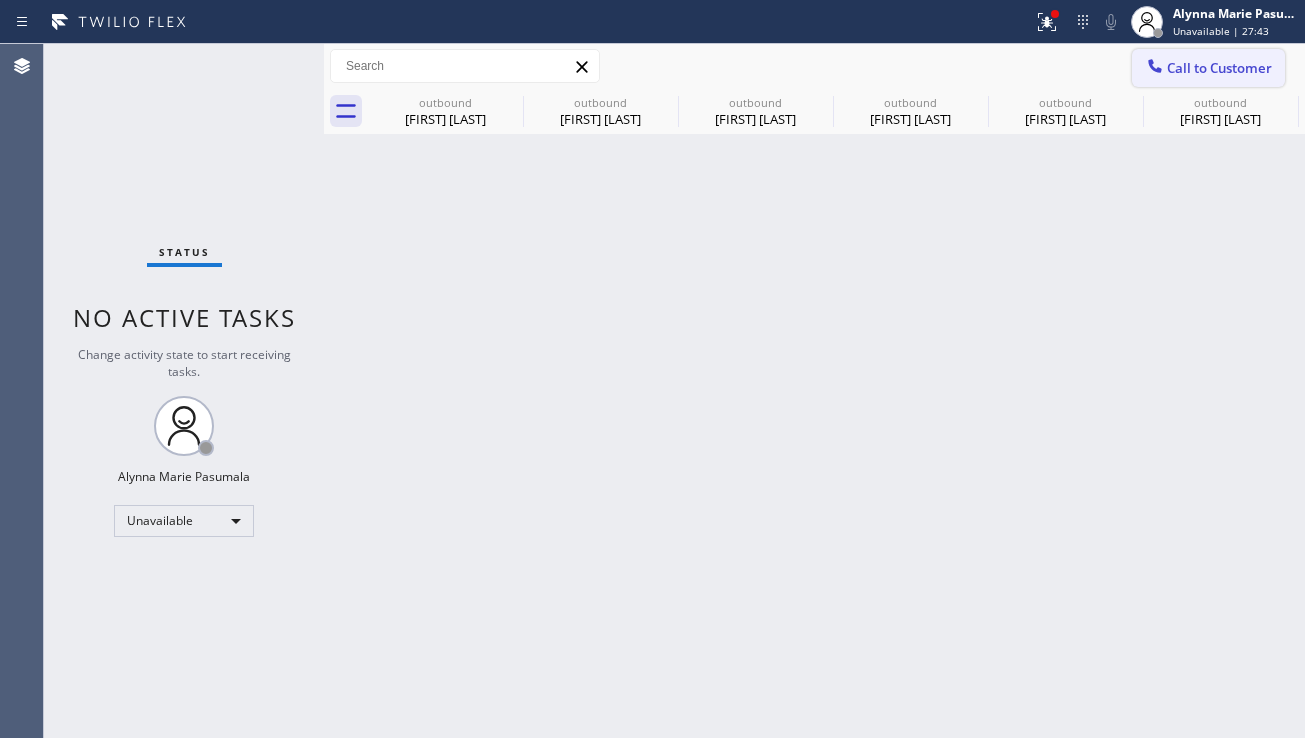 click on "Call to Customer" at bounding box center [1219, 68] 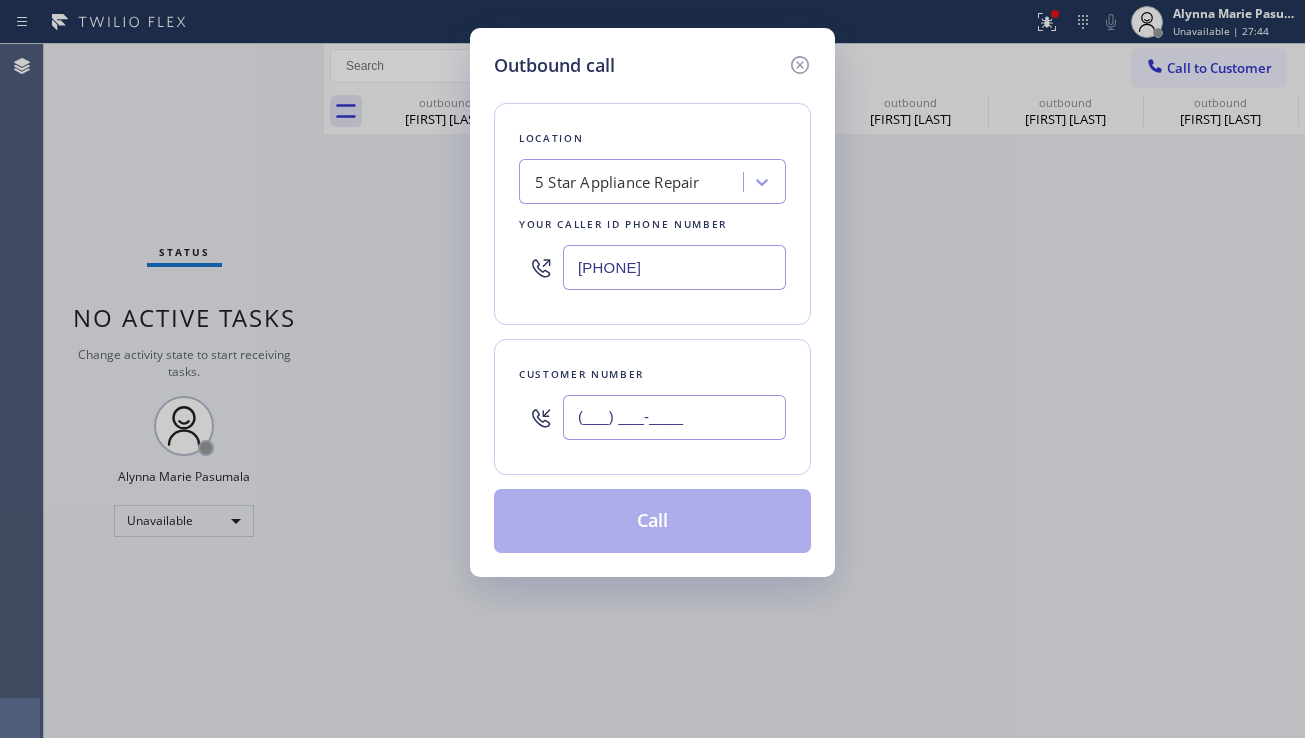 click on "(___) ___-____" at bounding box center [674, 417] 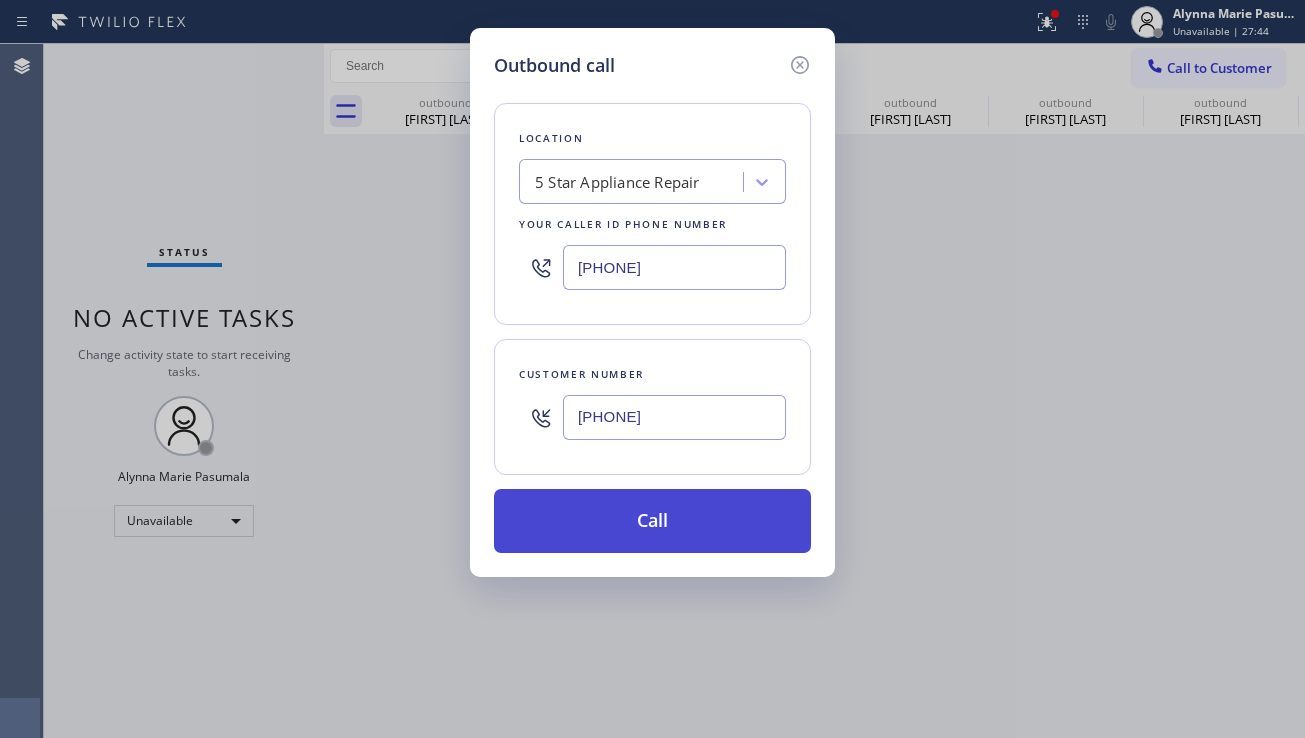 type on "(512) 659-3218" 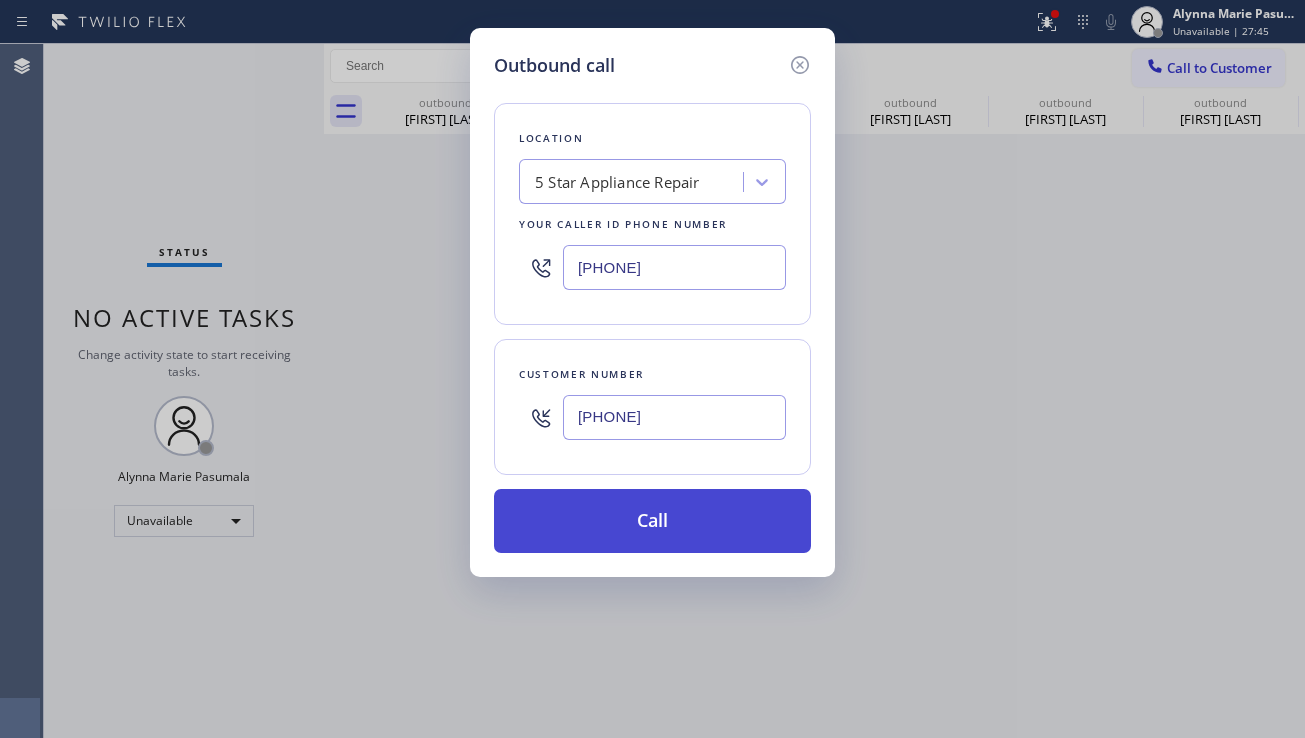 click on "Call" at bounding box center [652, 521] 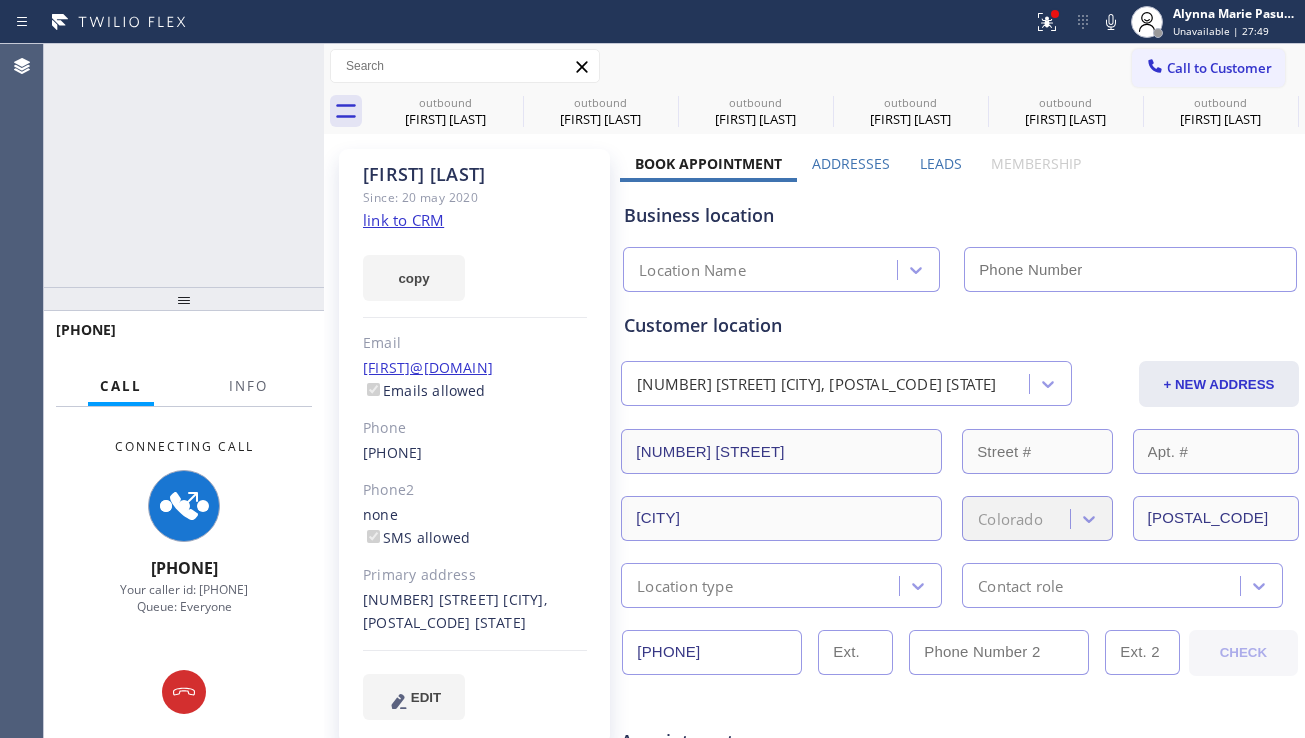 type on "[PHONE]" 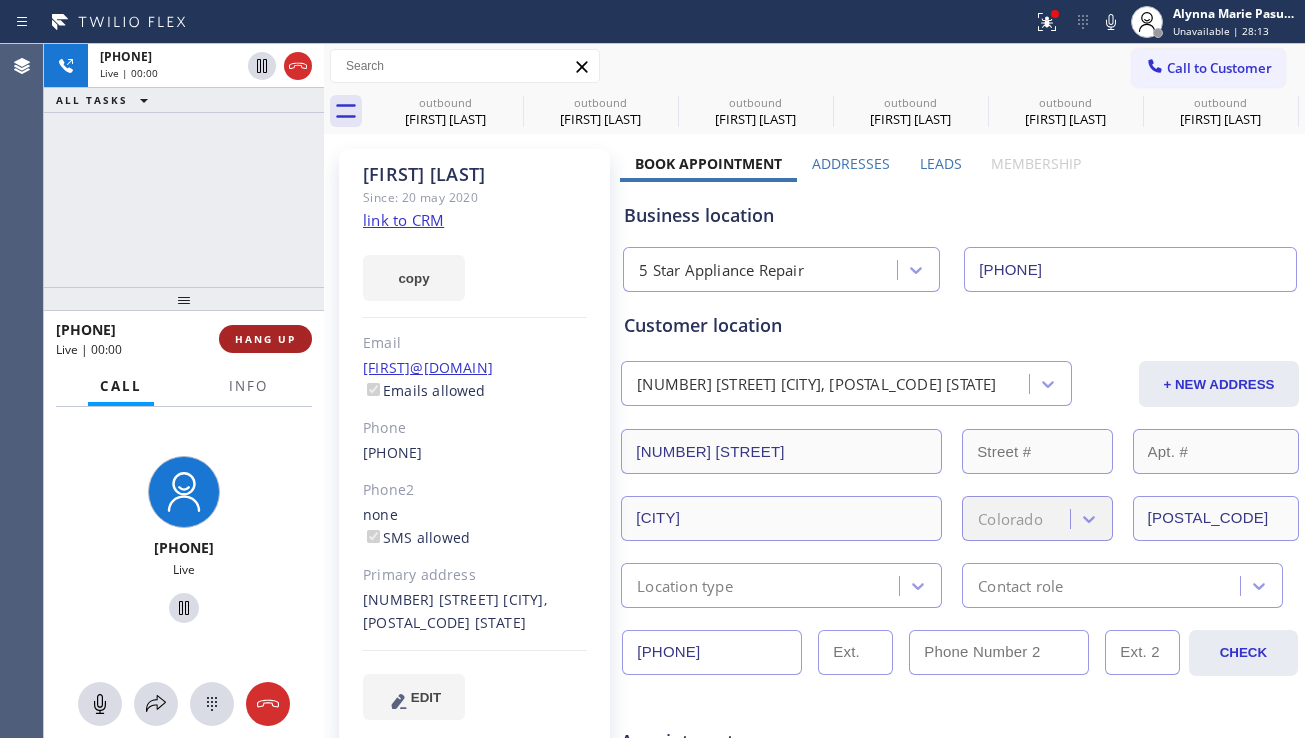 click on "HANG UP" at bounding box center [265, 339] 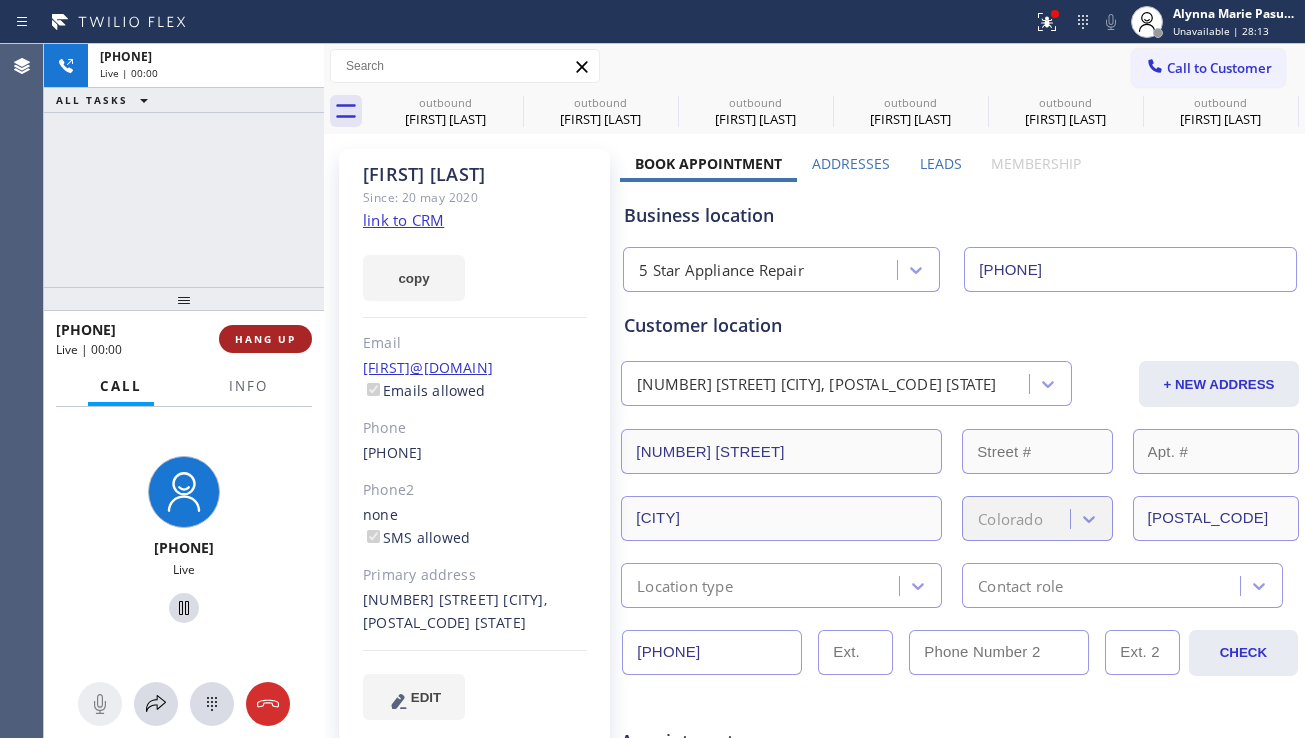 click on "HANG UP" at bounding box center [265, 339] 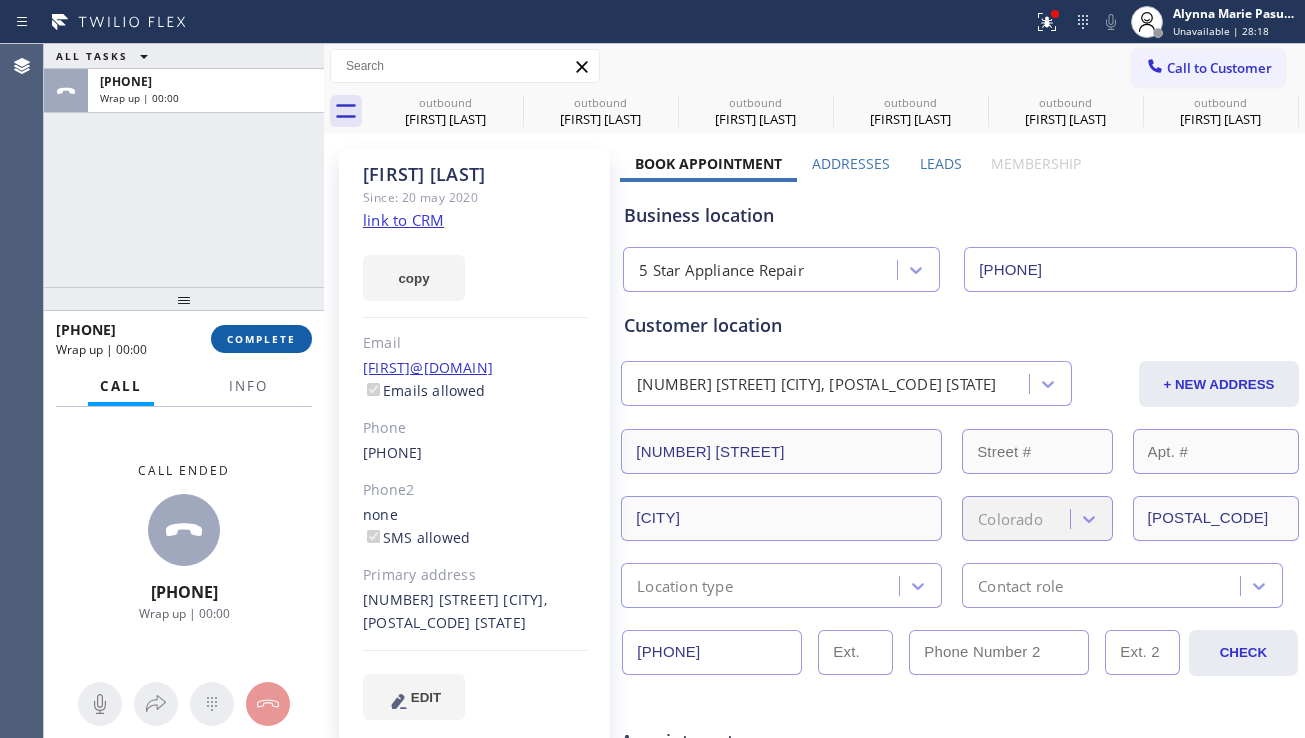 click on "COMPLETE" at bounding box center [261, 339] 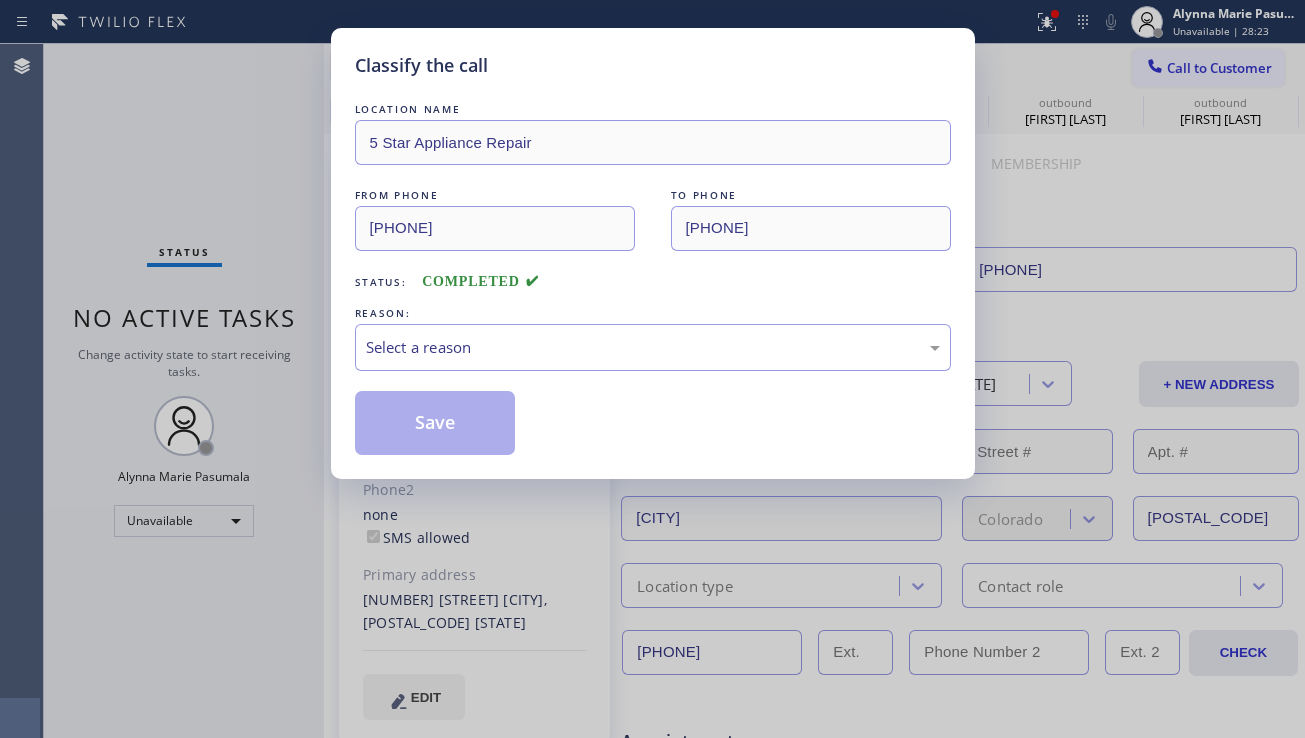 click on "REASON:" at bounding box center (653, 313) 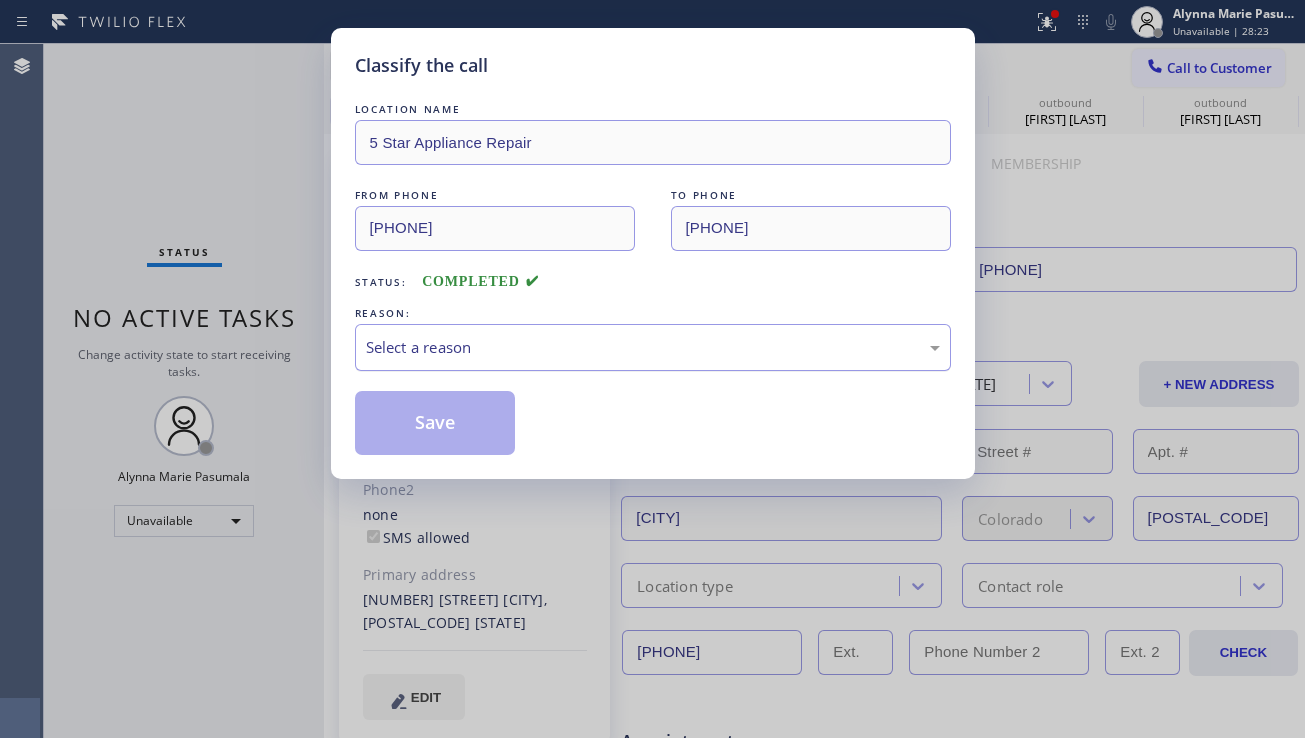 click on "Select a reason" at bounding box center (653, 347) 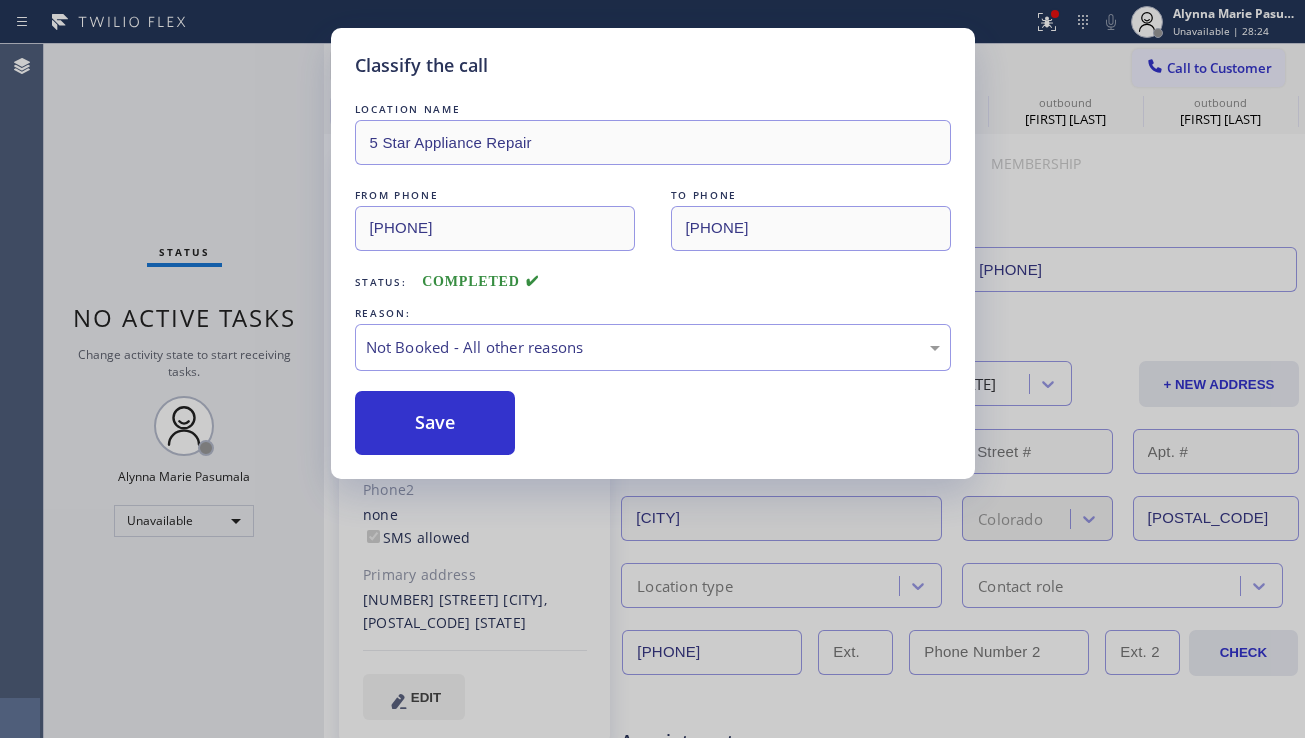 click on "Save" at bounding box center (435, 423) 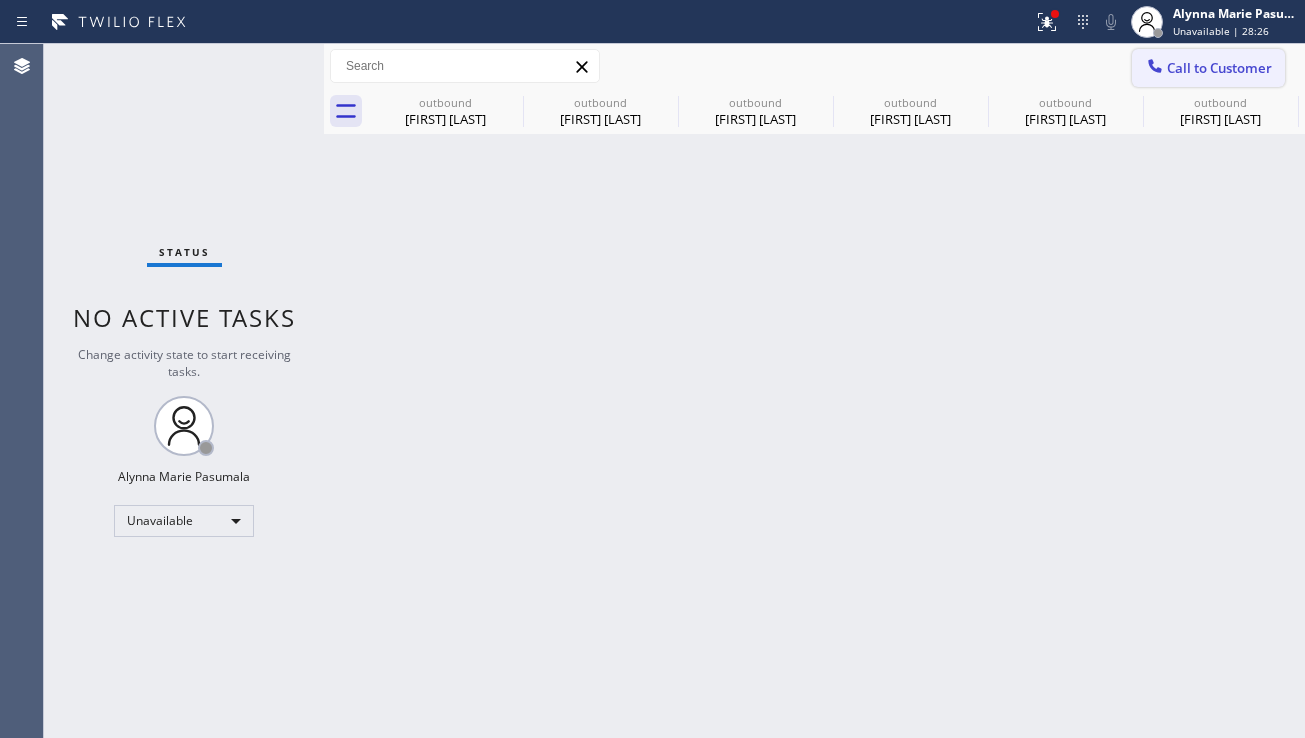click on "Call to Customer" at bounding box center (1219, 68) 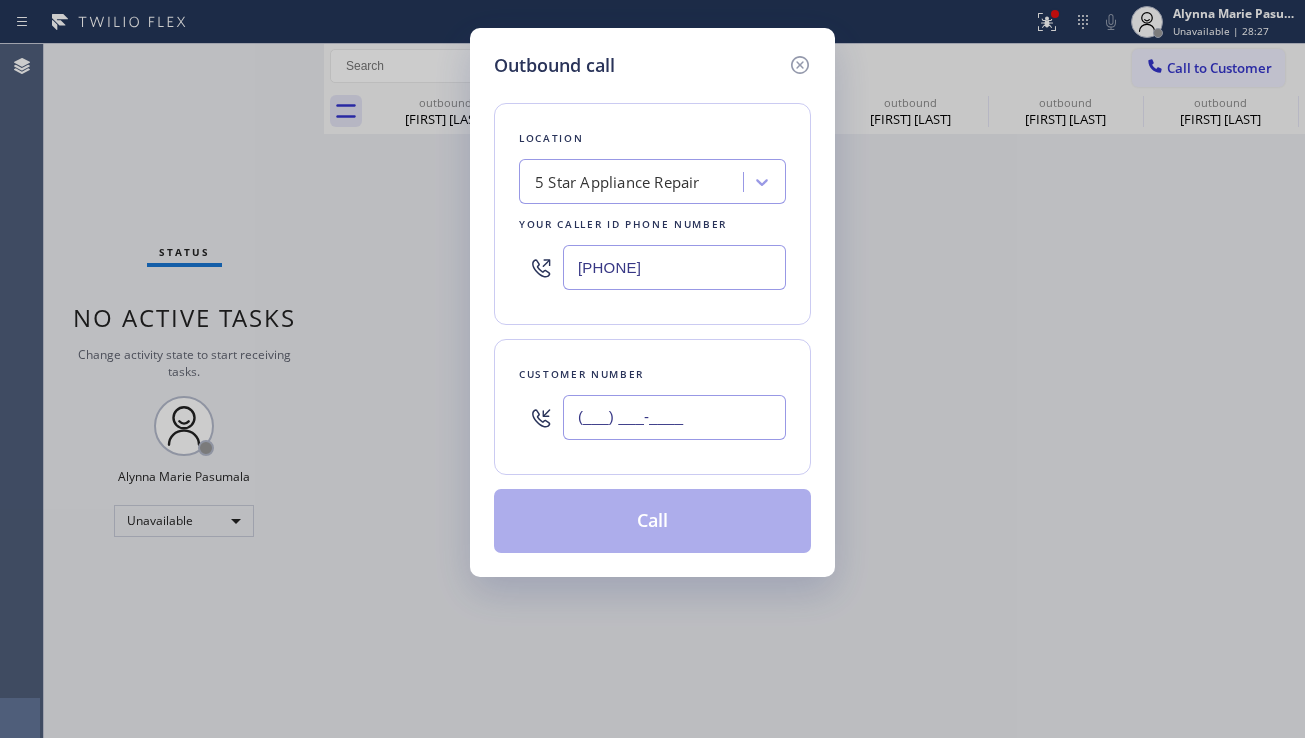 click on "(___) ___-____" at bounding box center [674, 417] 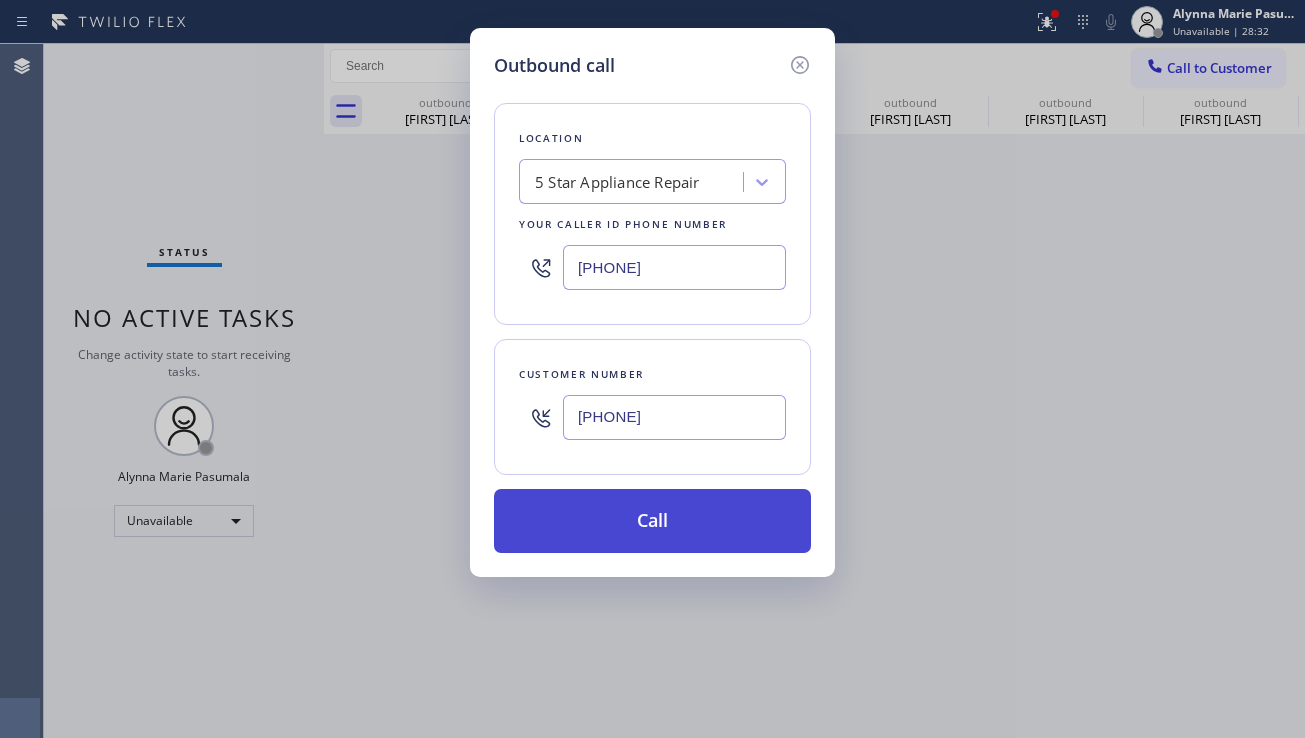 type on "(425) 444-5309" 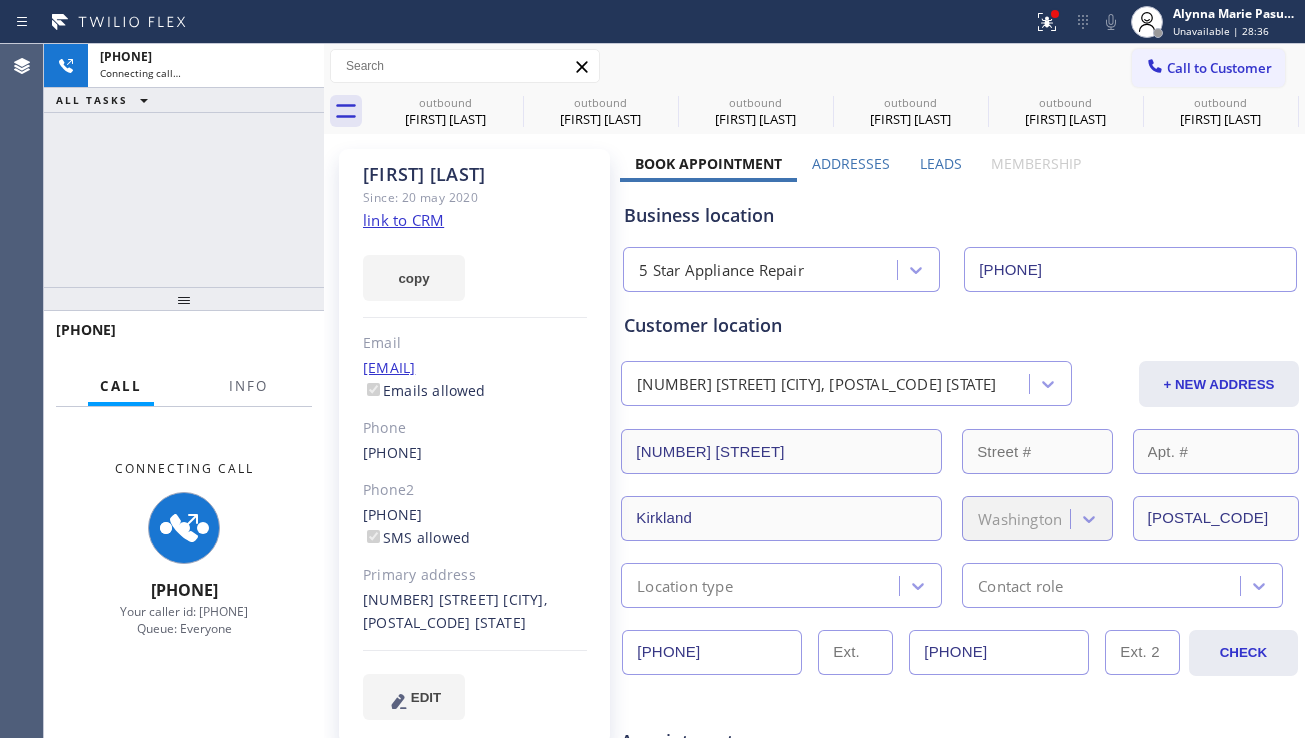 type on "[PHONE]" 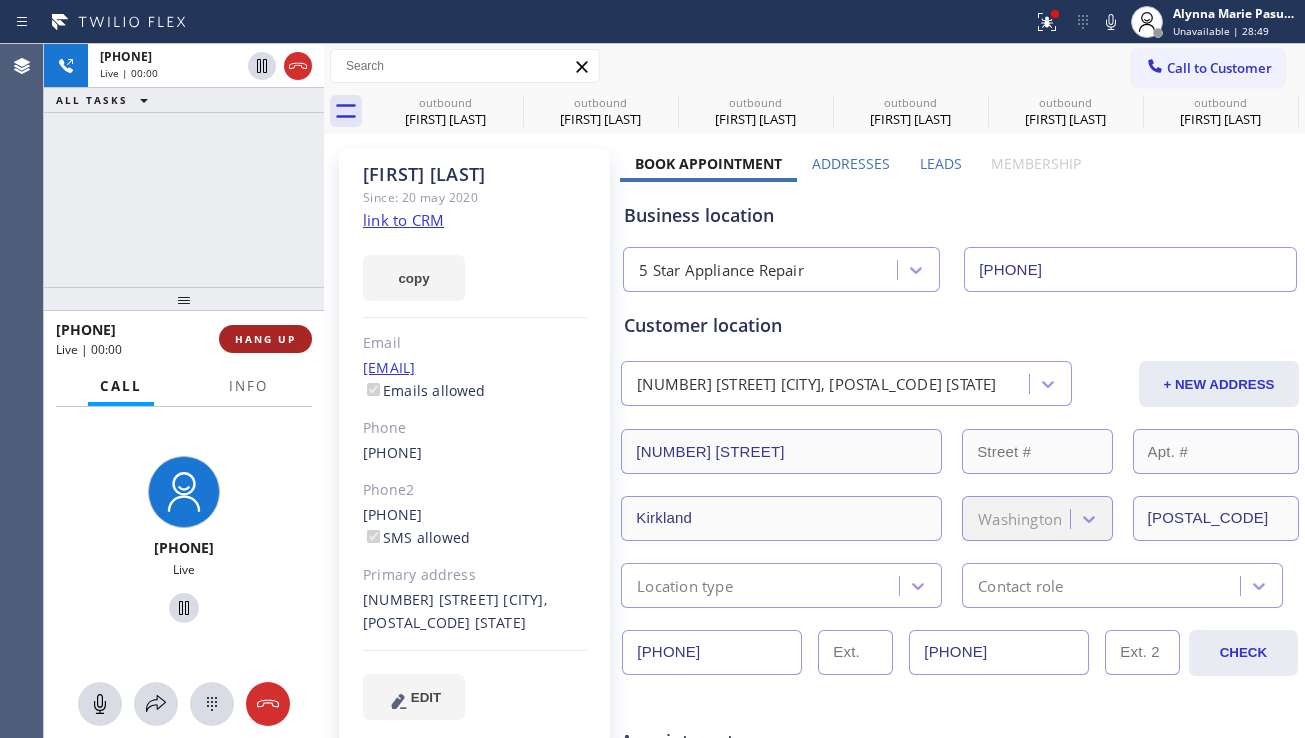 click on "HANG UP" at bounding box center (265, 339) 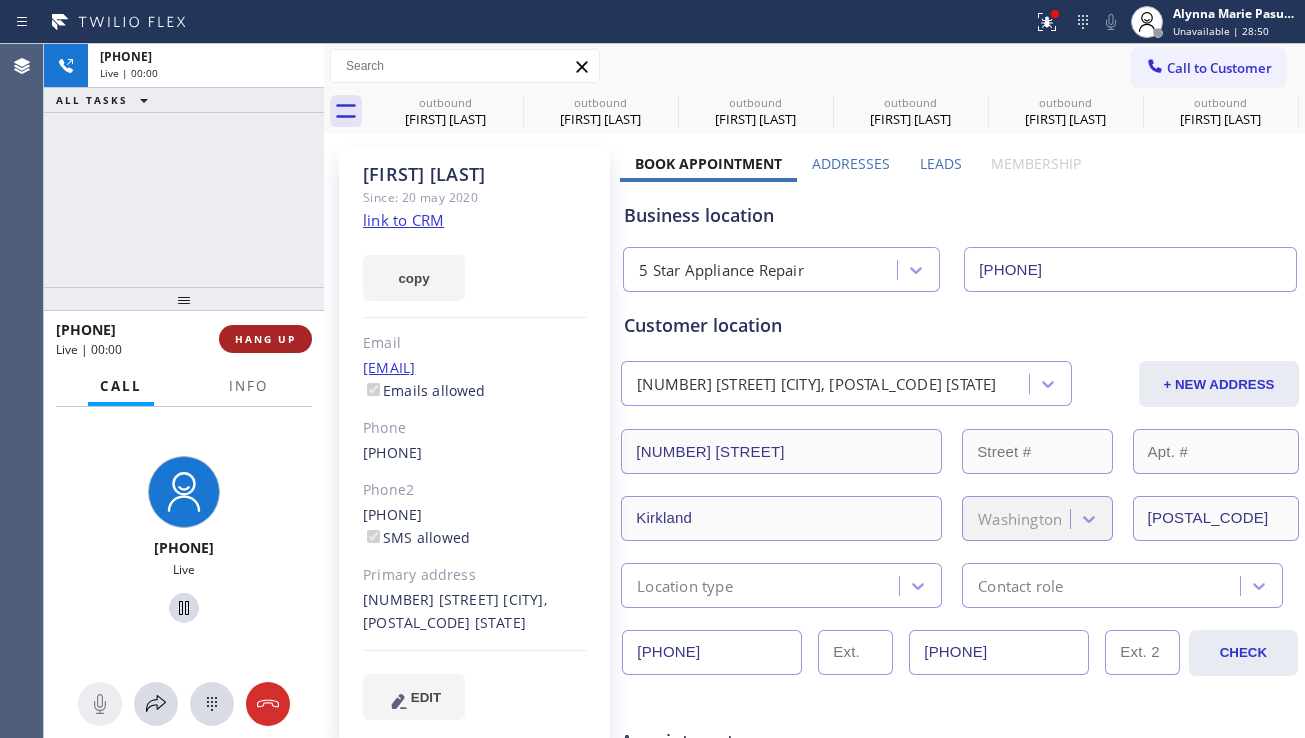 click on "HANG UP" at bounding box center (265, 339) 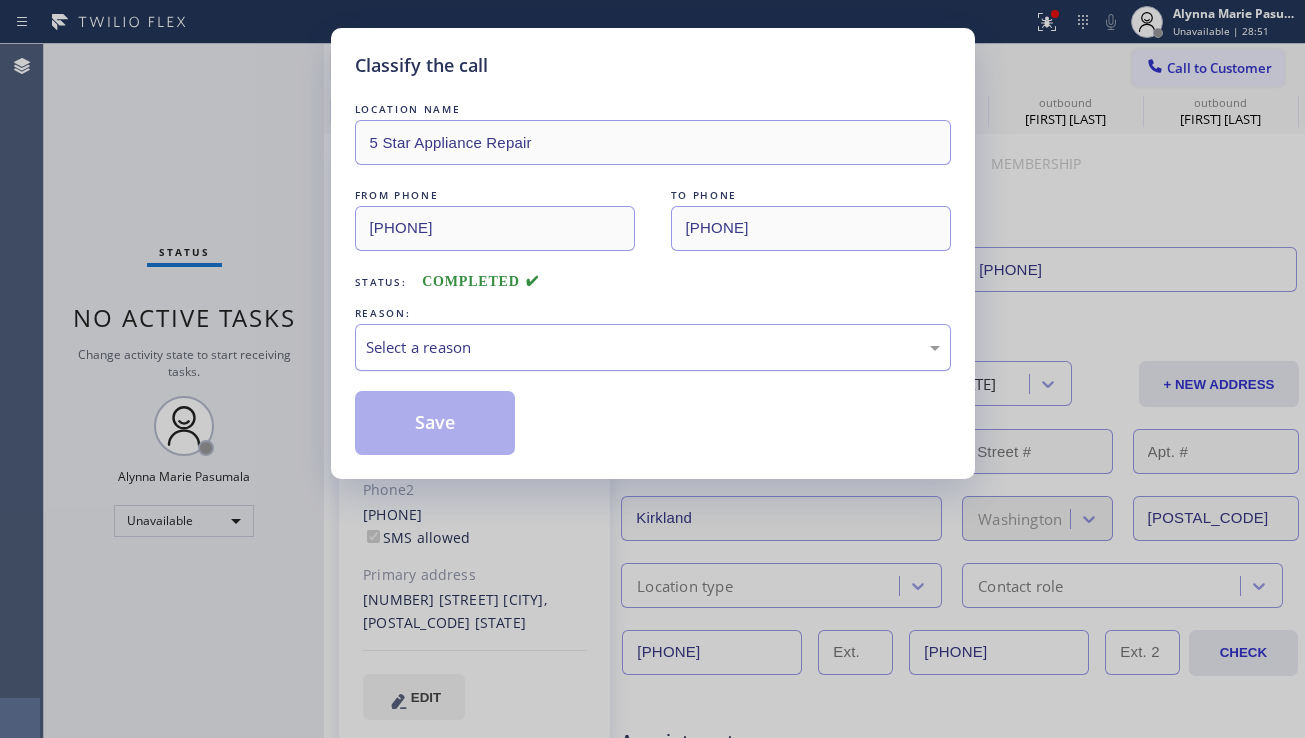 click on "Select a reason" at bounding box center [653, 347] 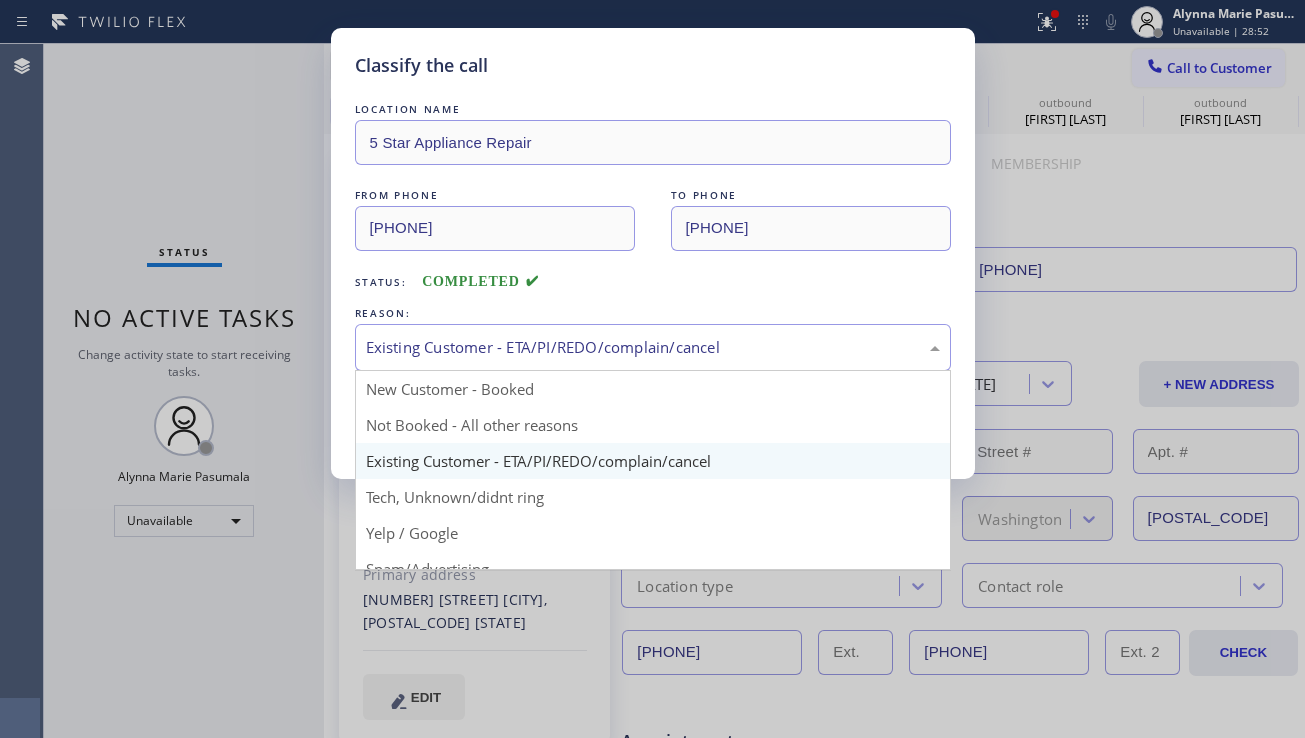 click on "Existing Customer - ETA/PI/REDO/complain/cancel" at bounding box center [653, 347] 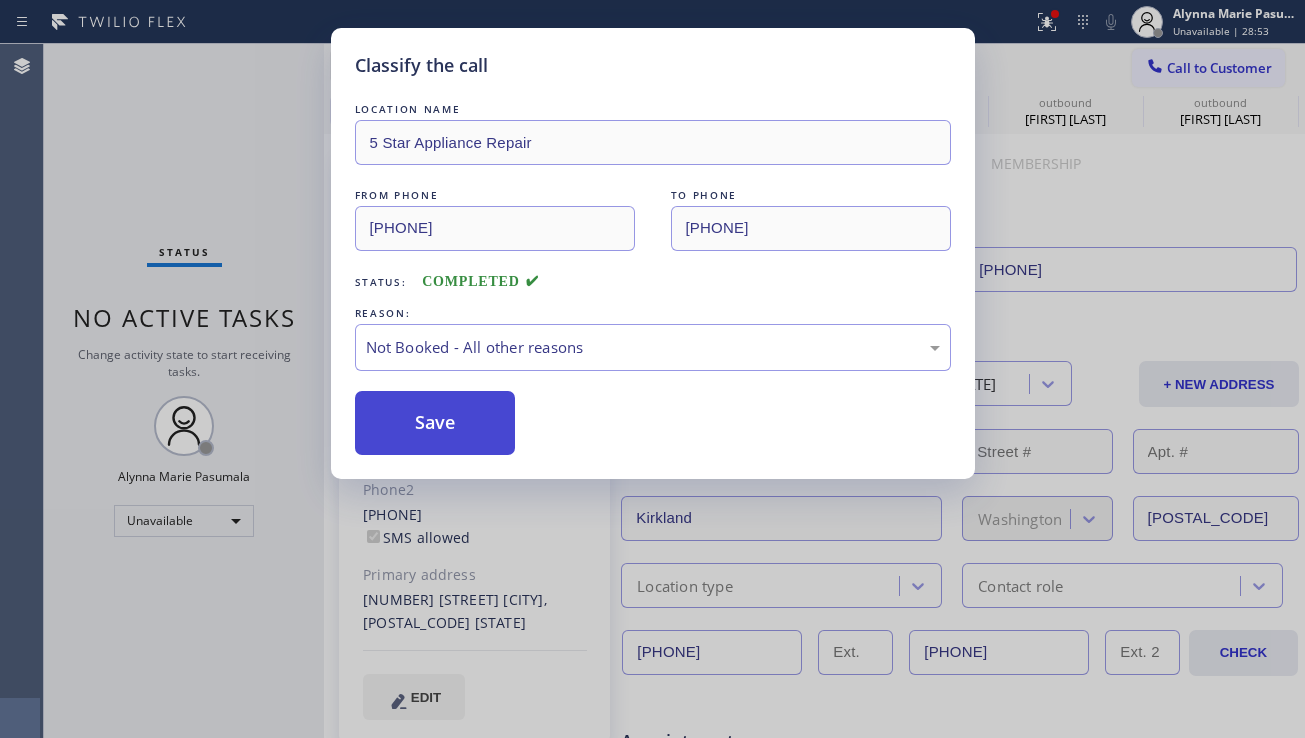 click on "Save" at bounding box center (435, 423) 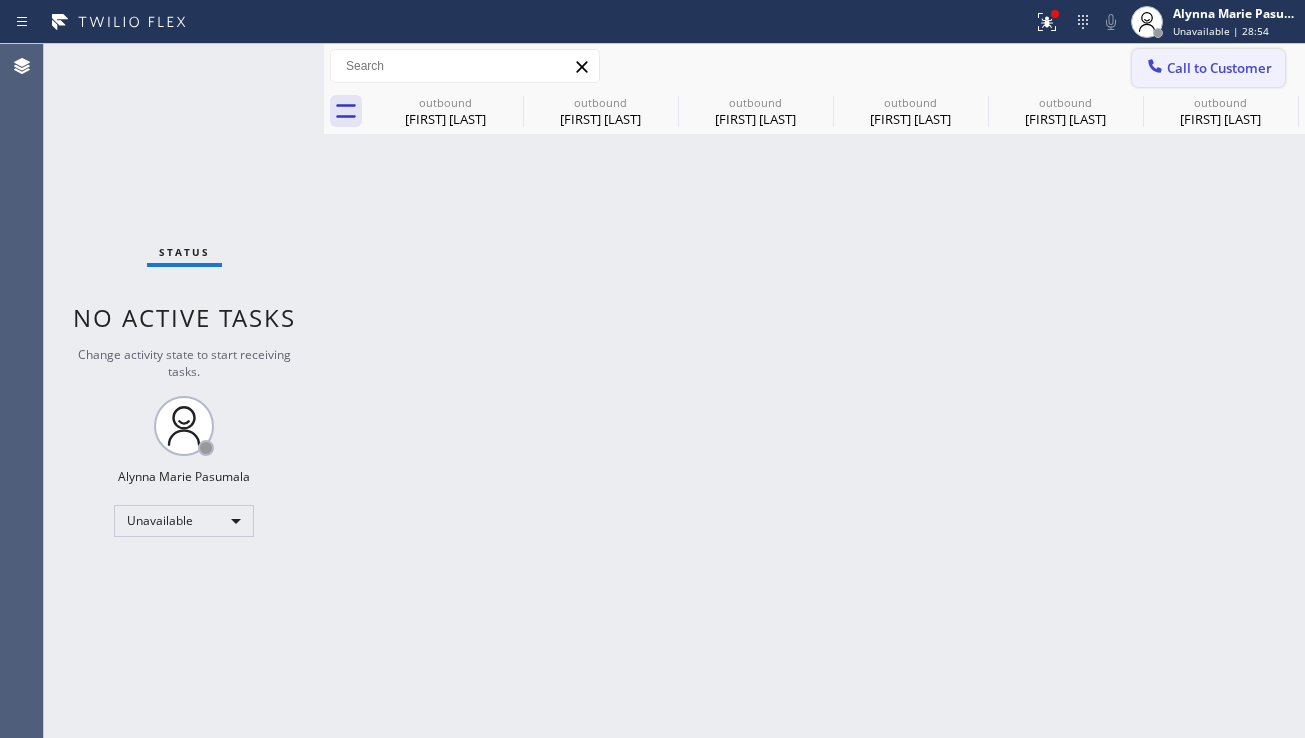 click on "Call to Customer" at bounding box center (1219, 68) 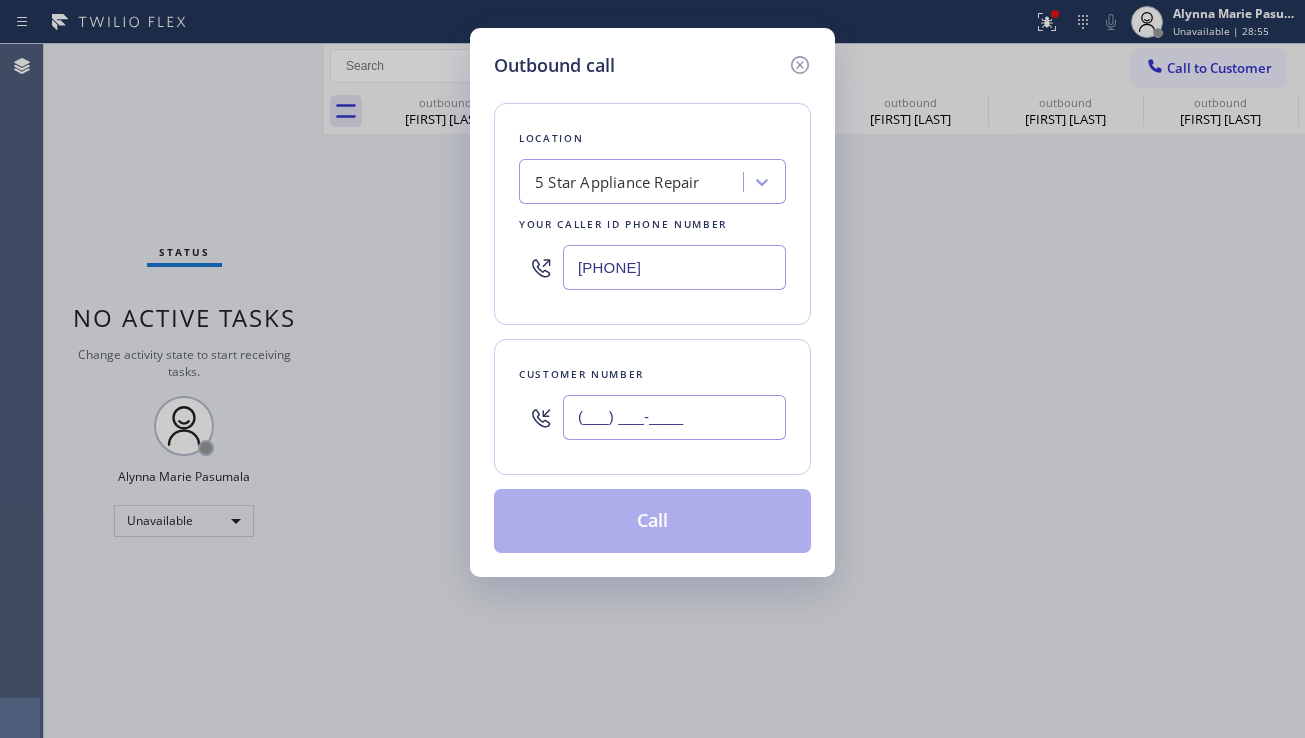 click on "(___) ___-____" at bounding box center (674, 417) 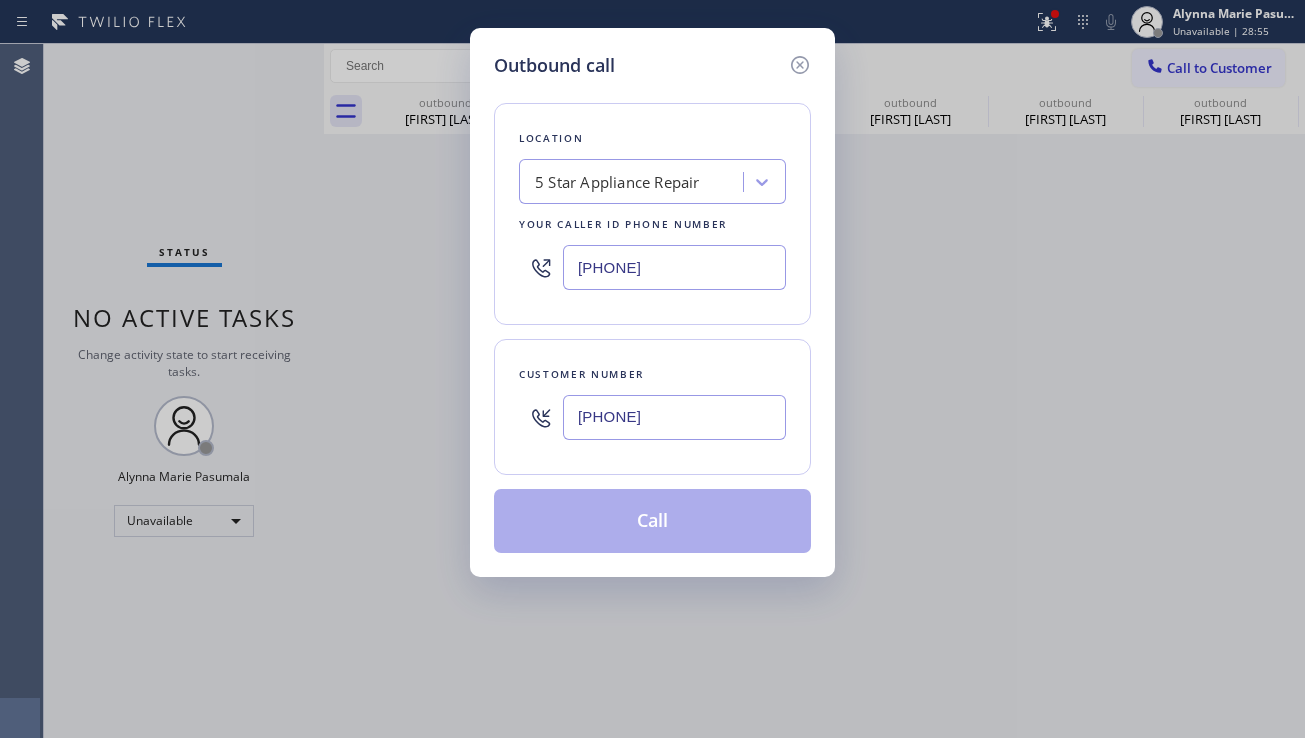 type on "(206) 349-9800" 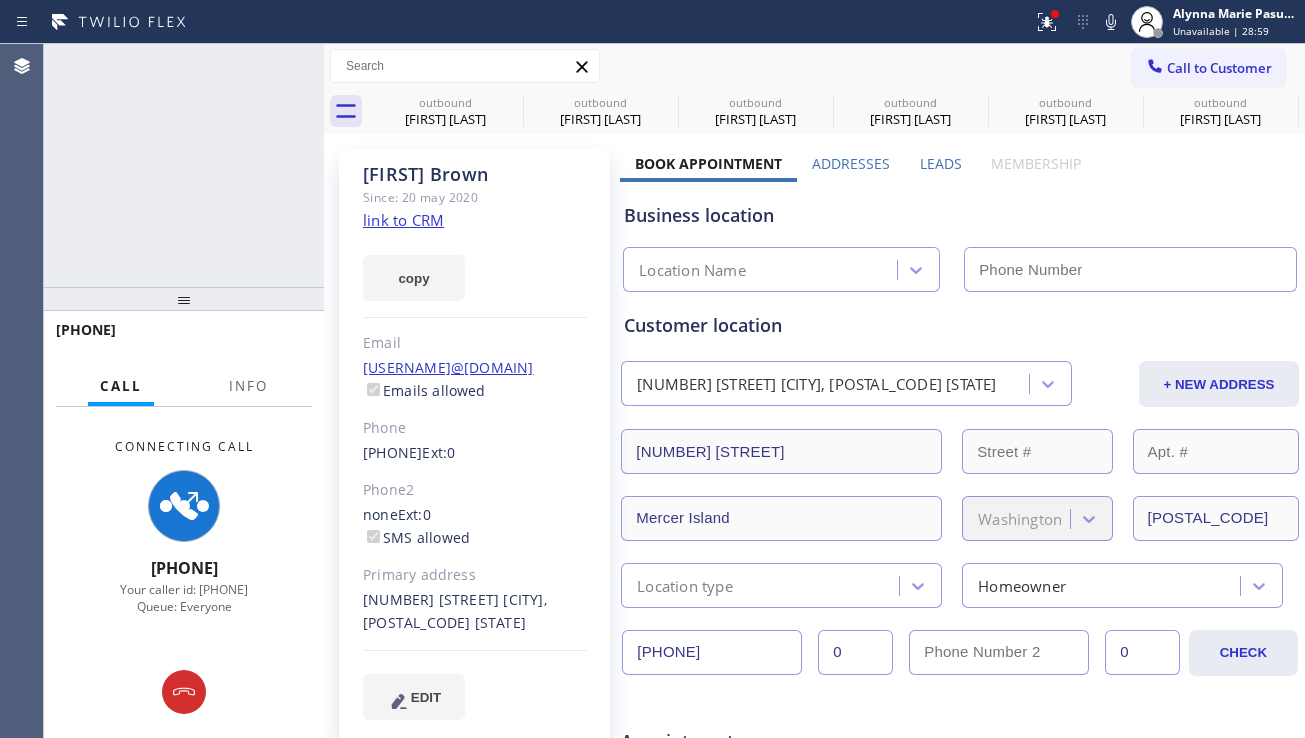 type on "[PHONE]" 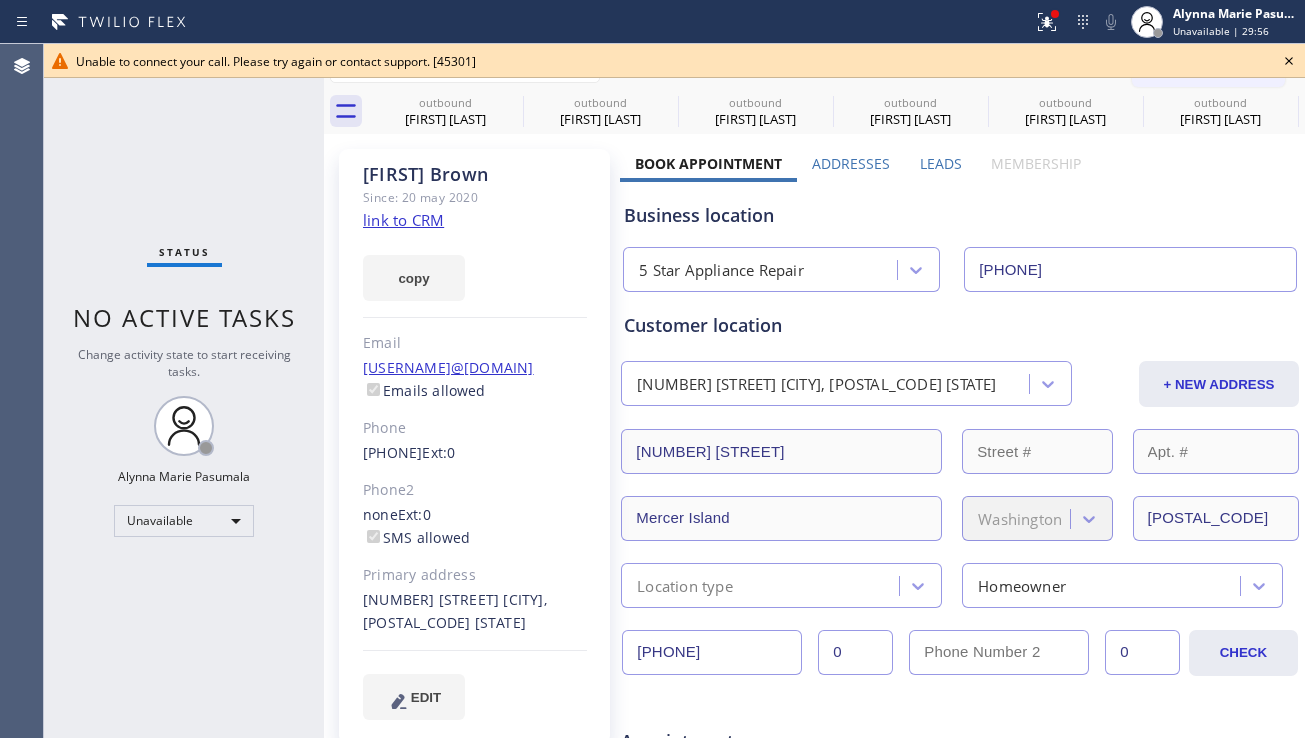 click 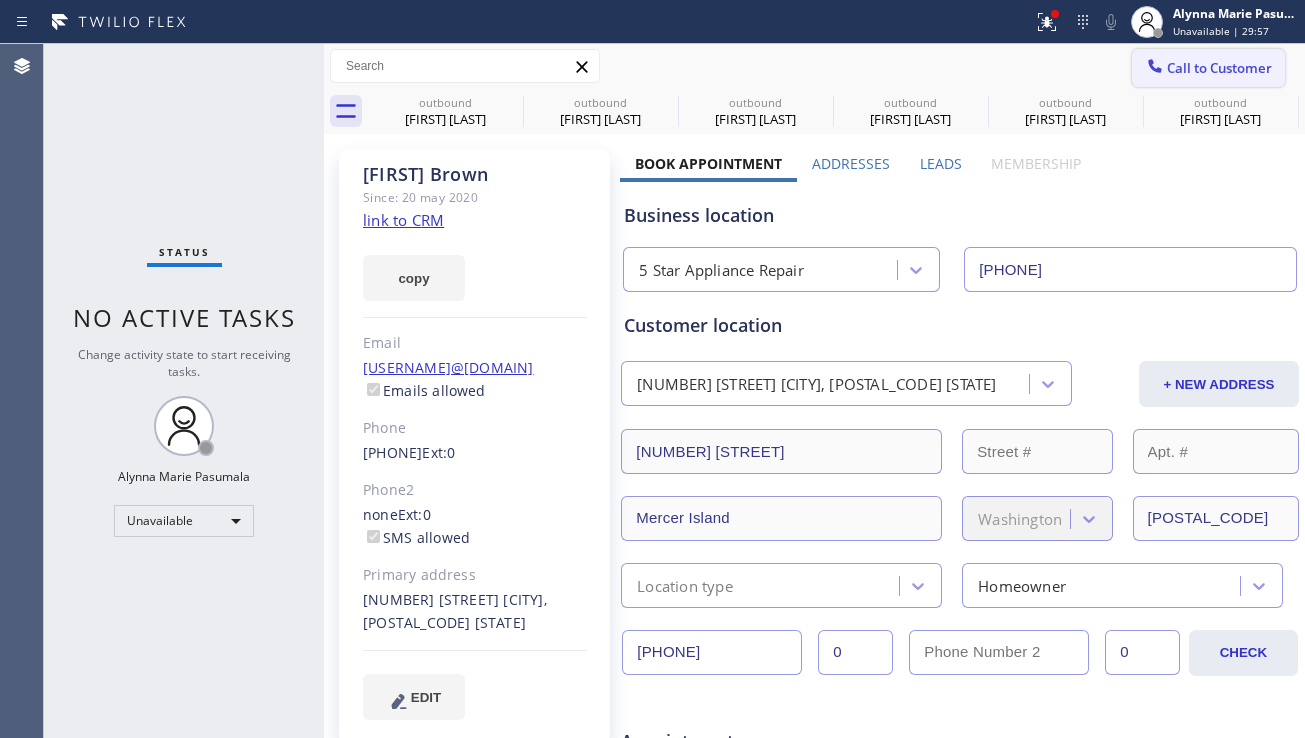 click on "Call to Customer" at bounding box center [1219, 68] 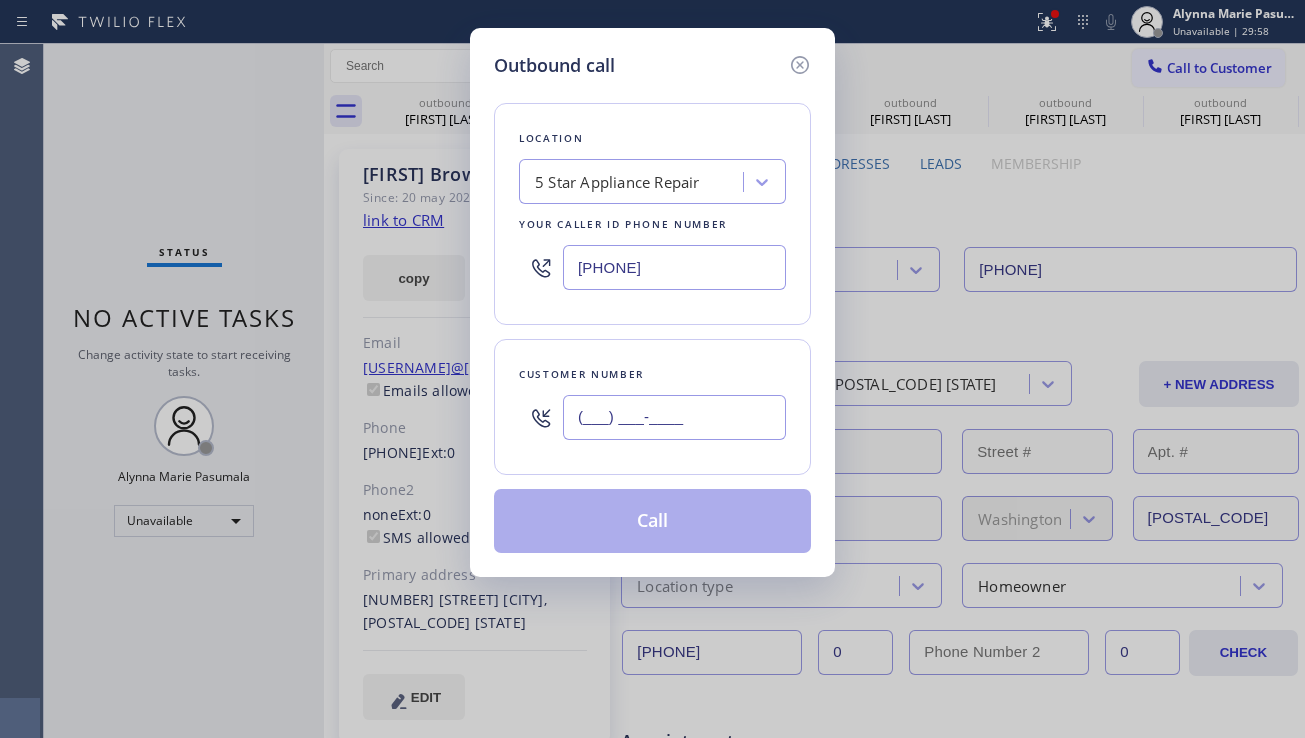 click on "(___) ___-____" at bounding box center [674, 417] 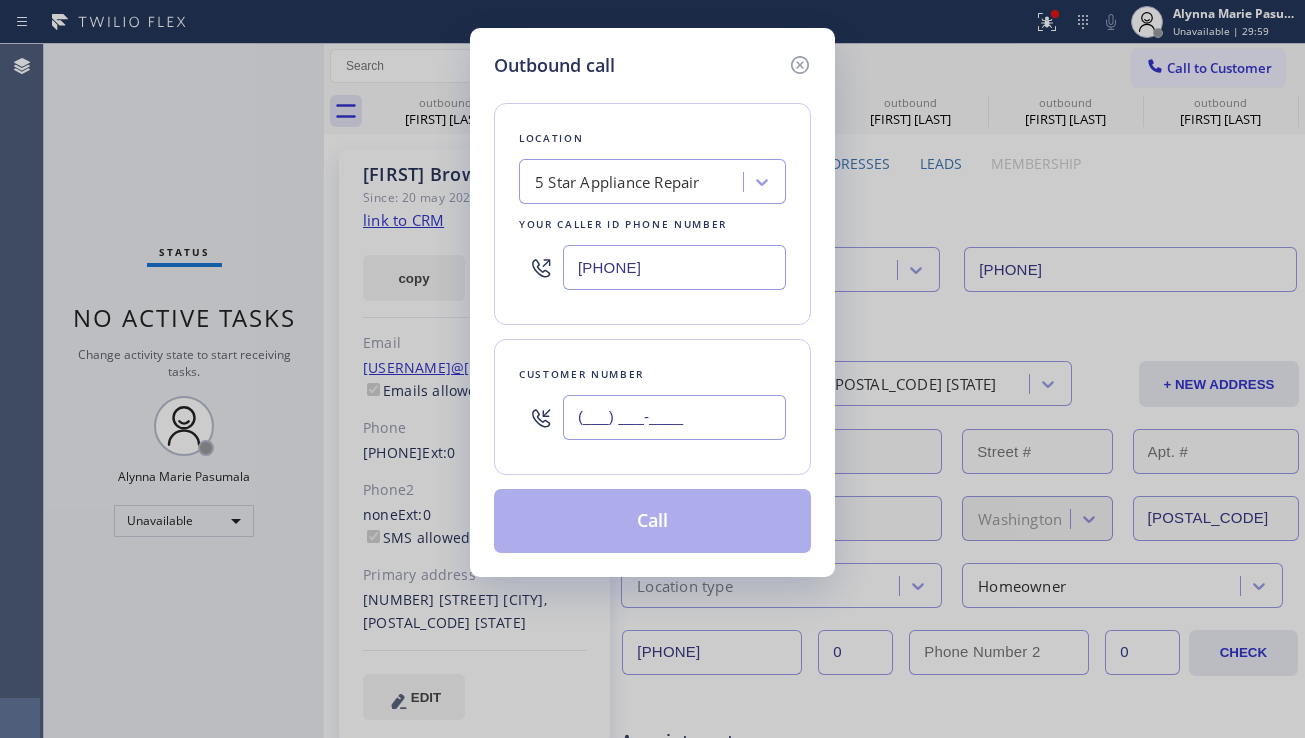 paste on "213) 298-2533" 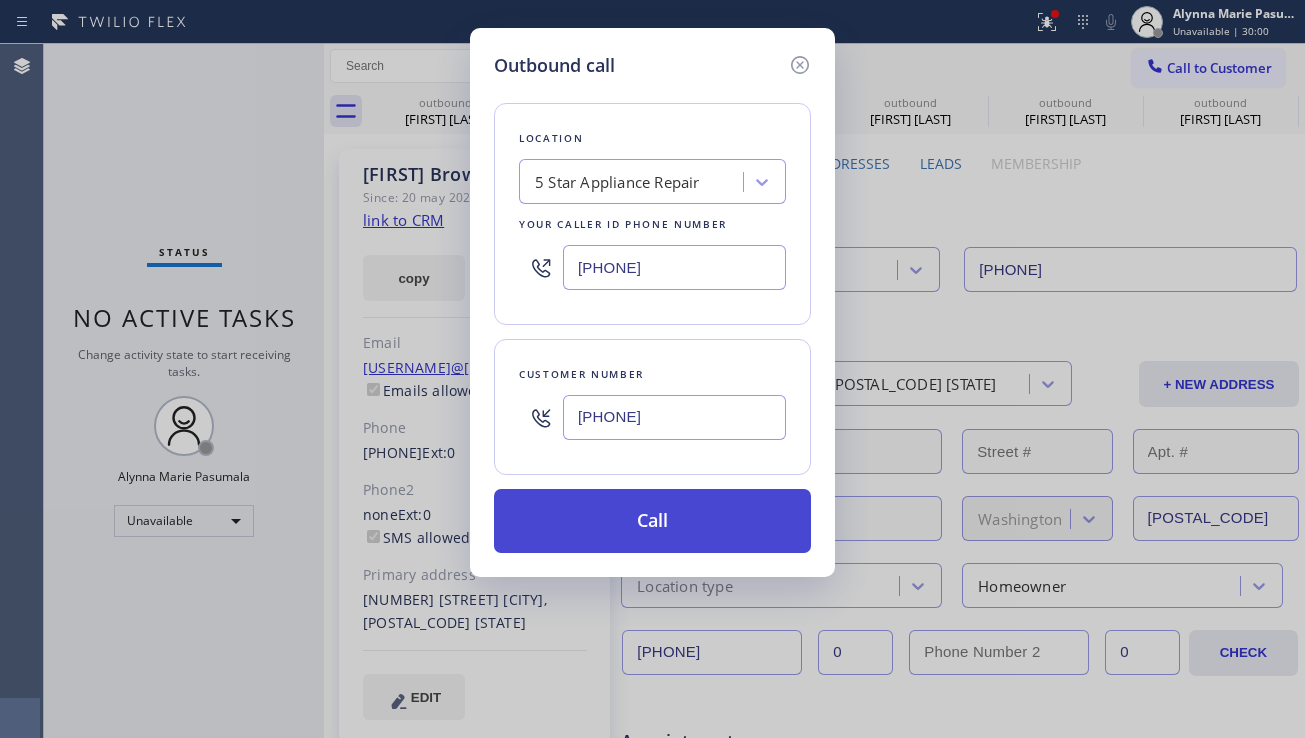 type on "(213) 298-2533" 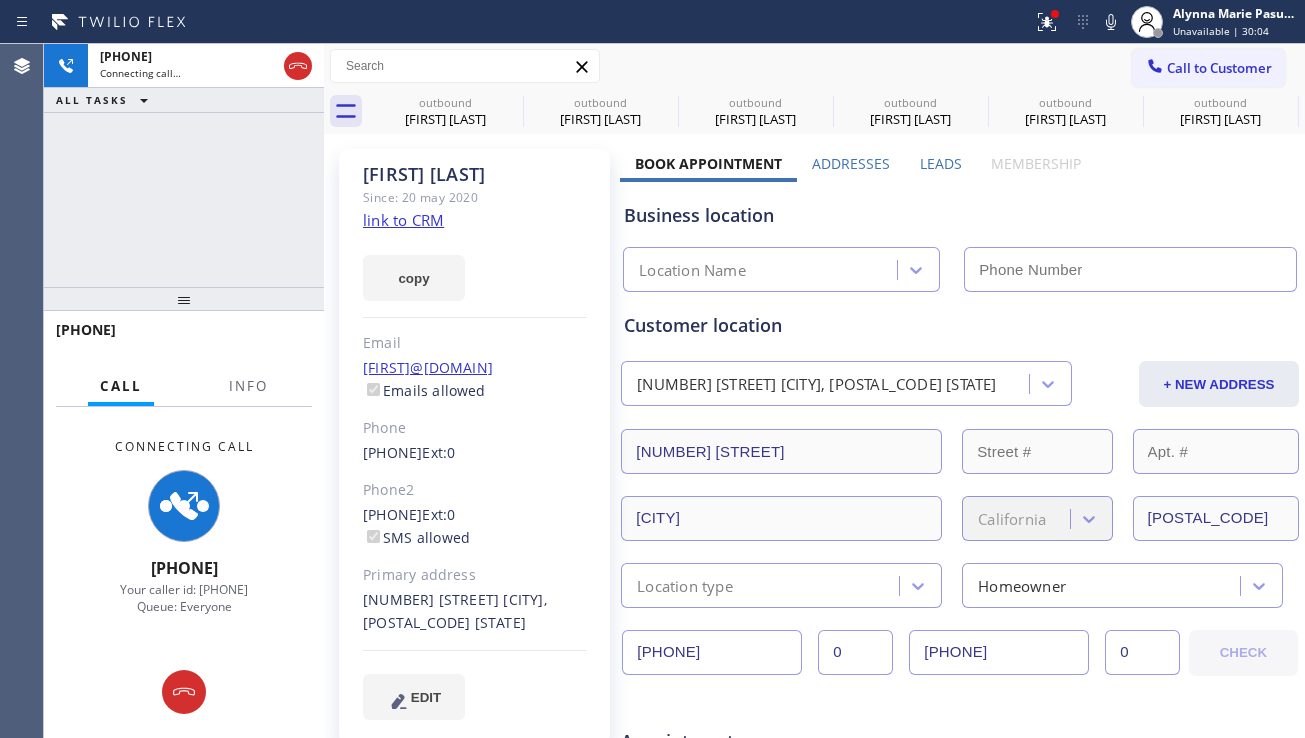 type on "[PHONE]" 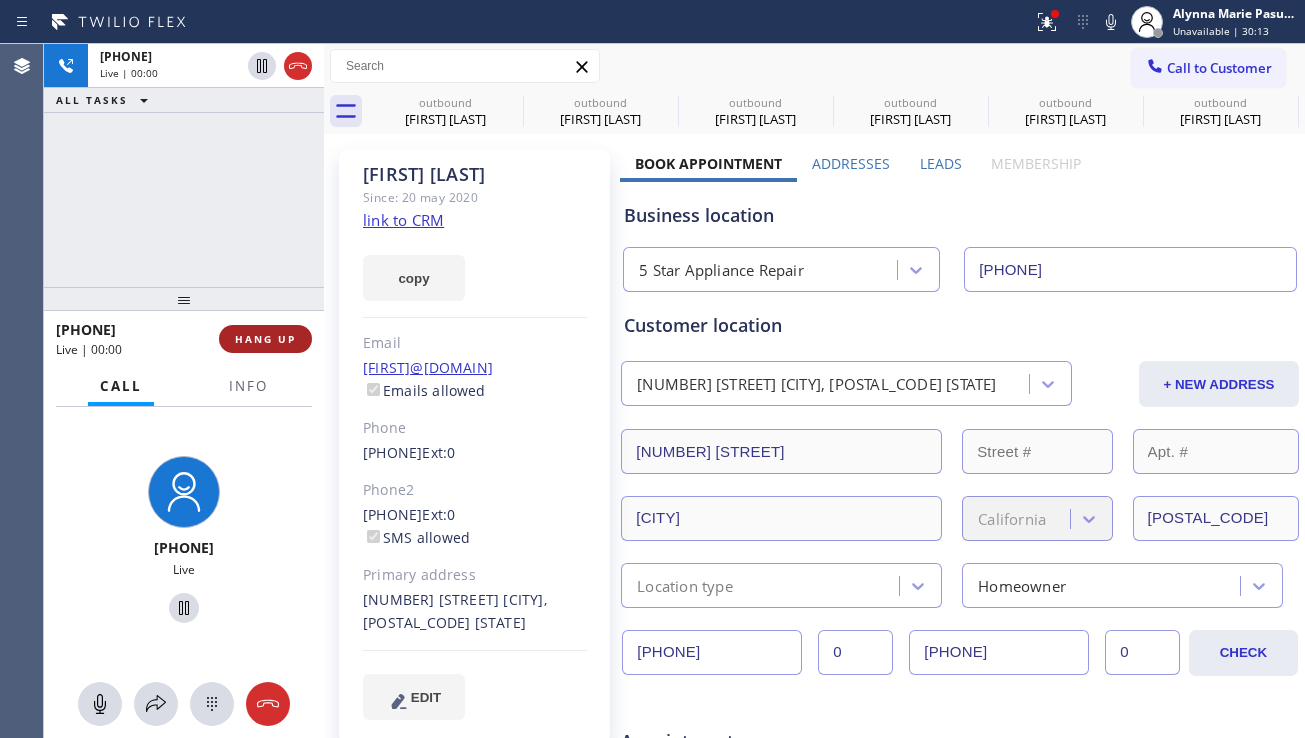 click on "HANG UP" at bounding box center [265, 339] 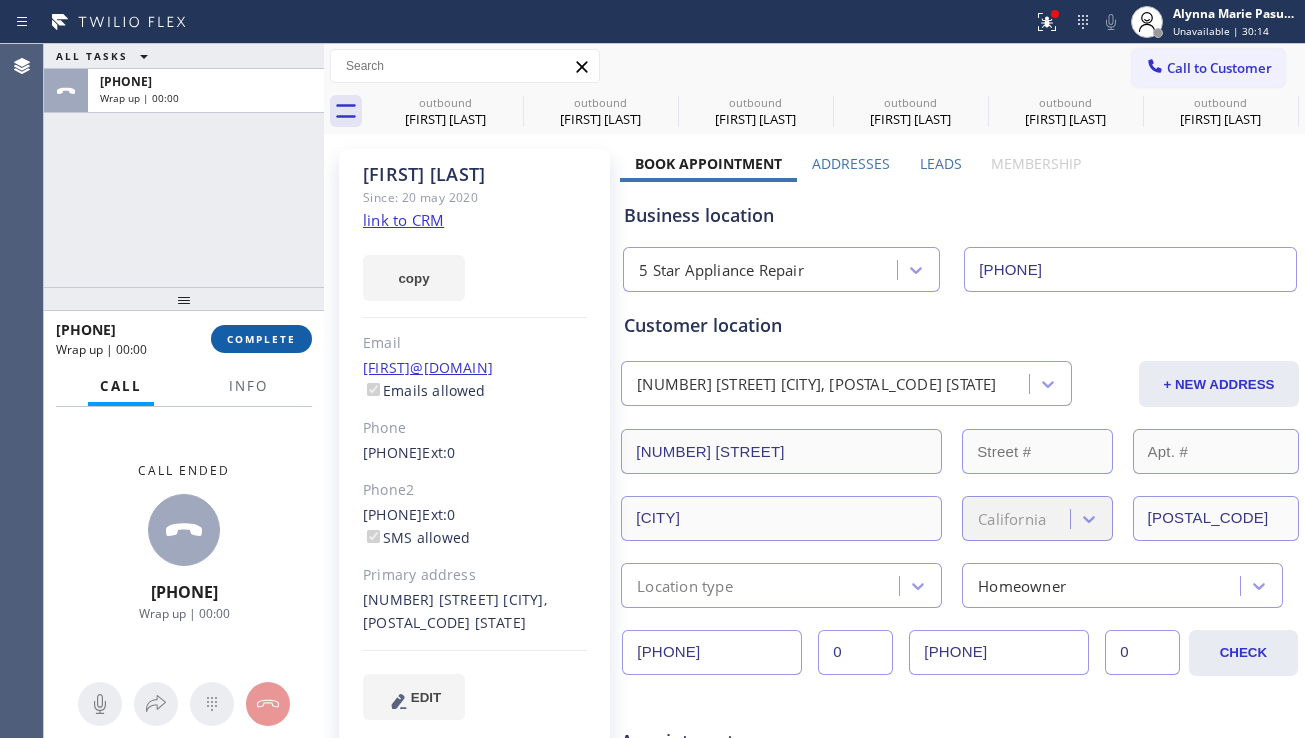click on "COMPLETE" at bounding box center (261, 339) 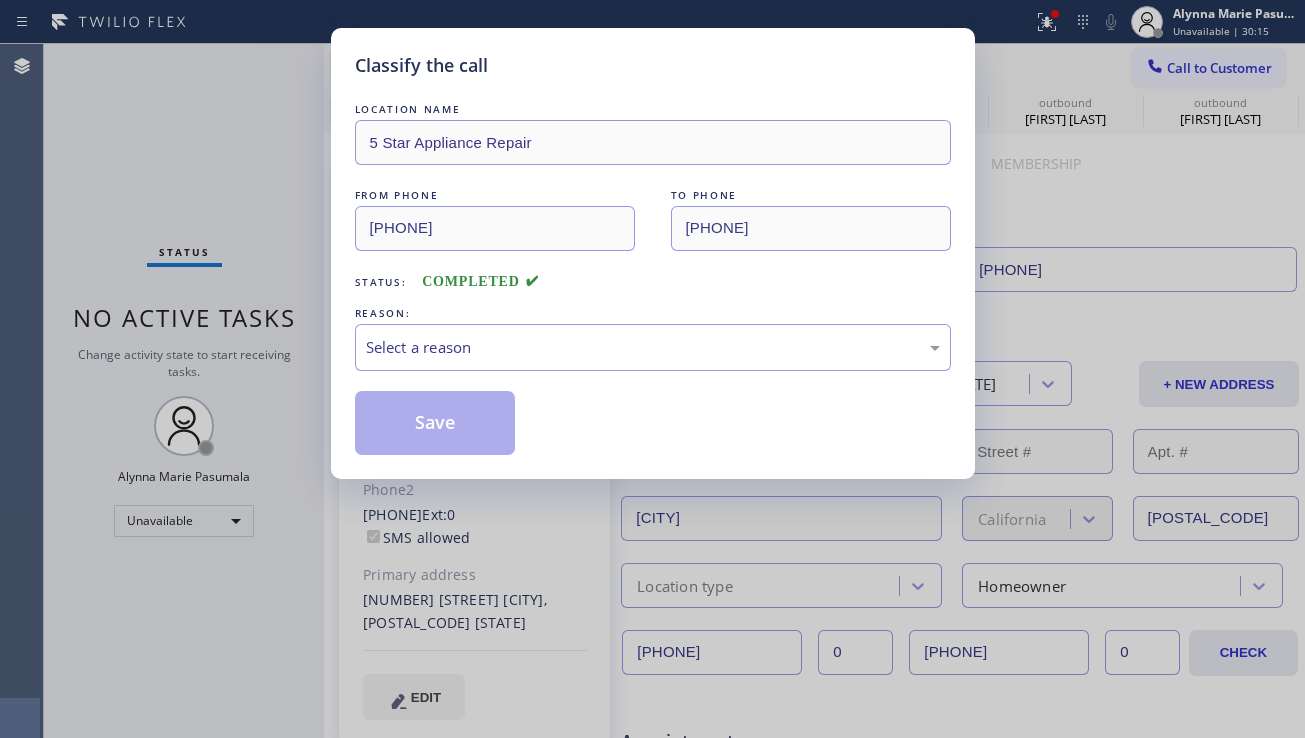 click on "Classify the call LOCATION NAME 5 Star Appliance Repair FROM PHONE (855) 731-4952 TO PHONE (213) 298-2533 Status: COMPLETED REASON: Select a reason Save" at bounding box center [652, 369] 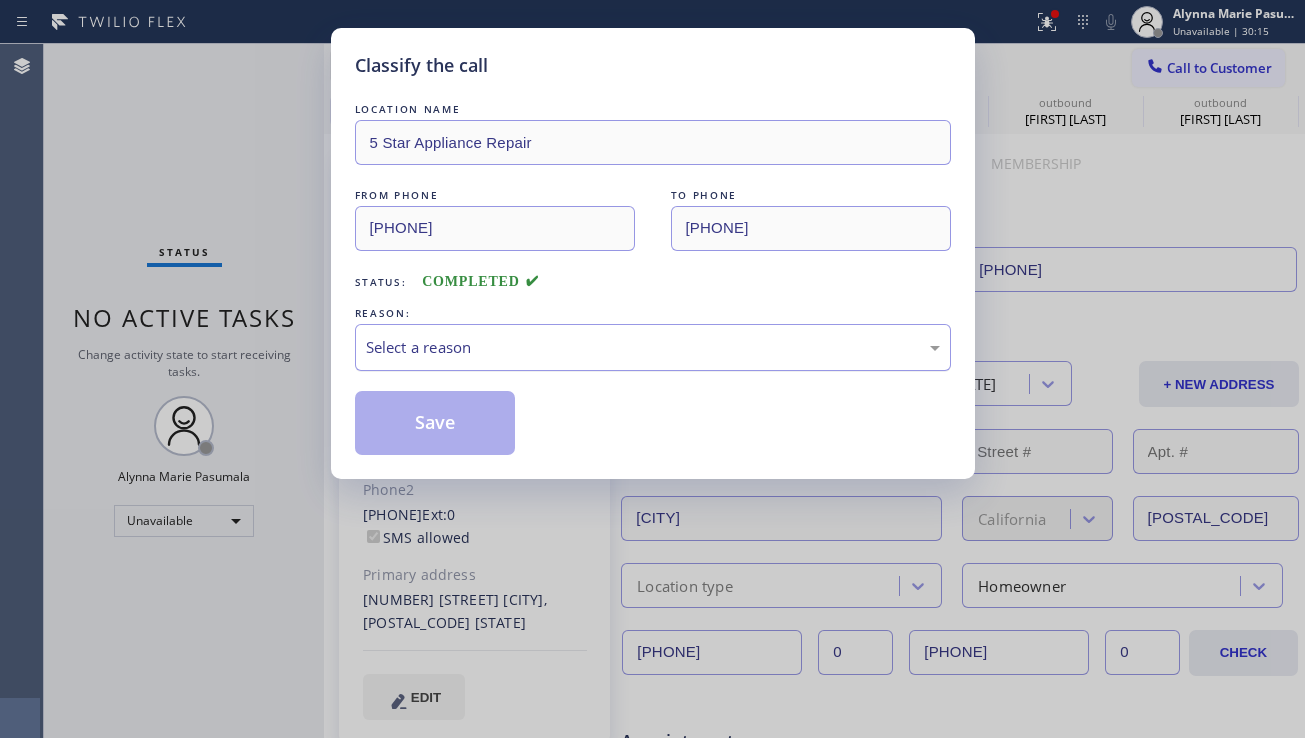 click on "Select a reason" at bounding box center (653, 347) 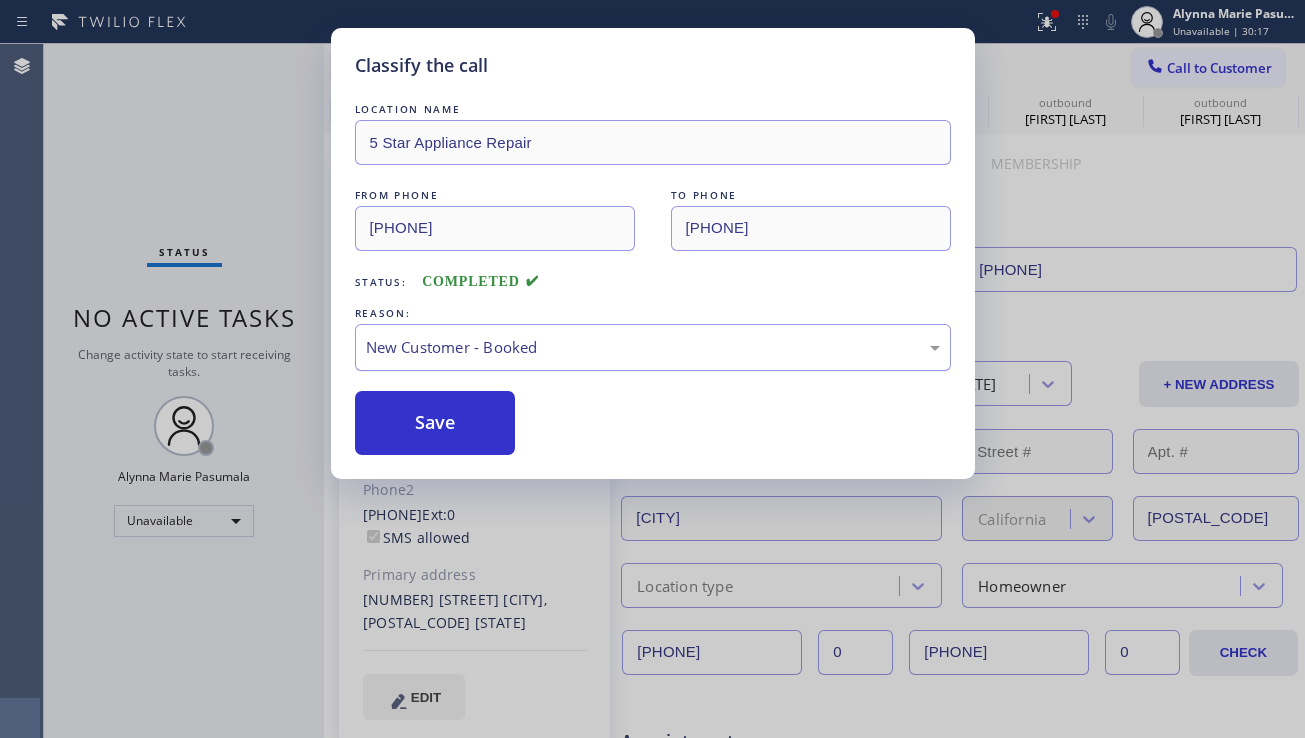 click on "New Customer - Booked" at bounding box center (653, 347) 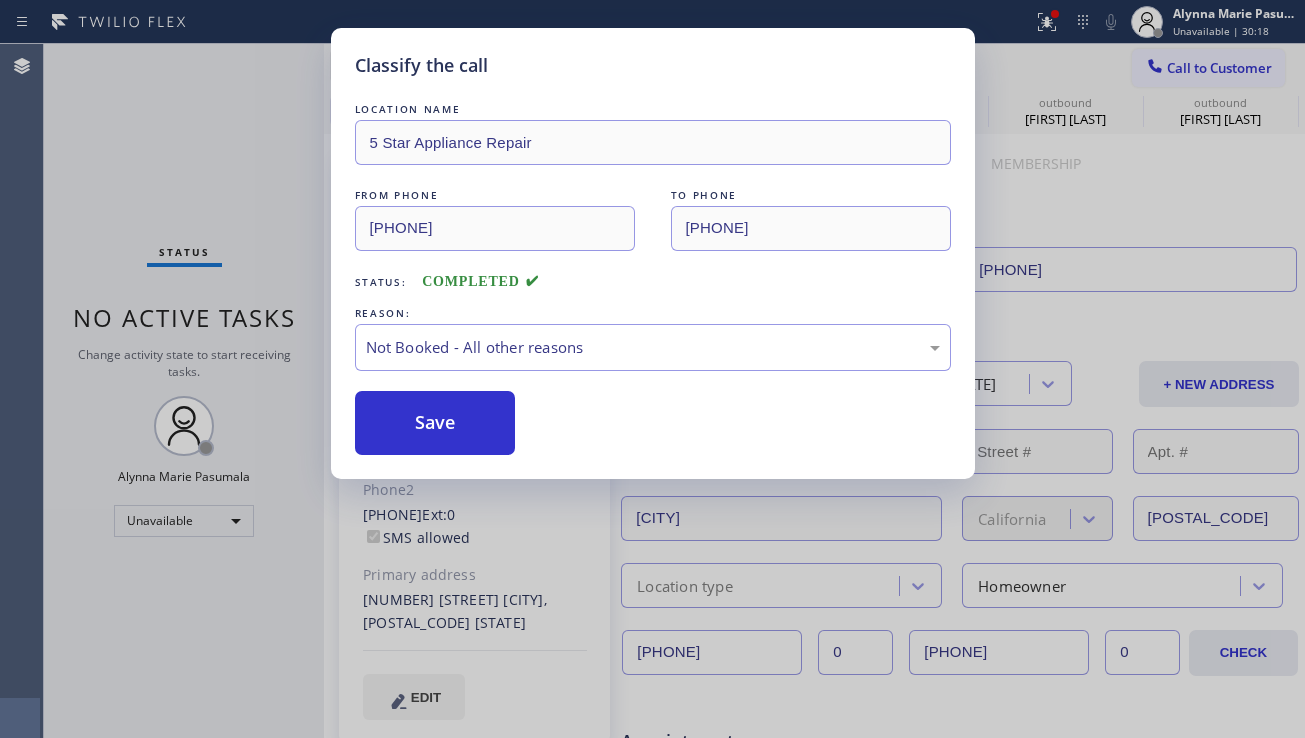 click on "Save" at bounding box center [435, 423] 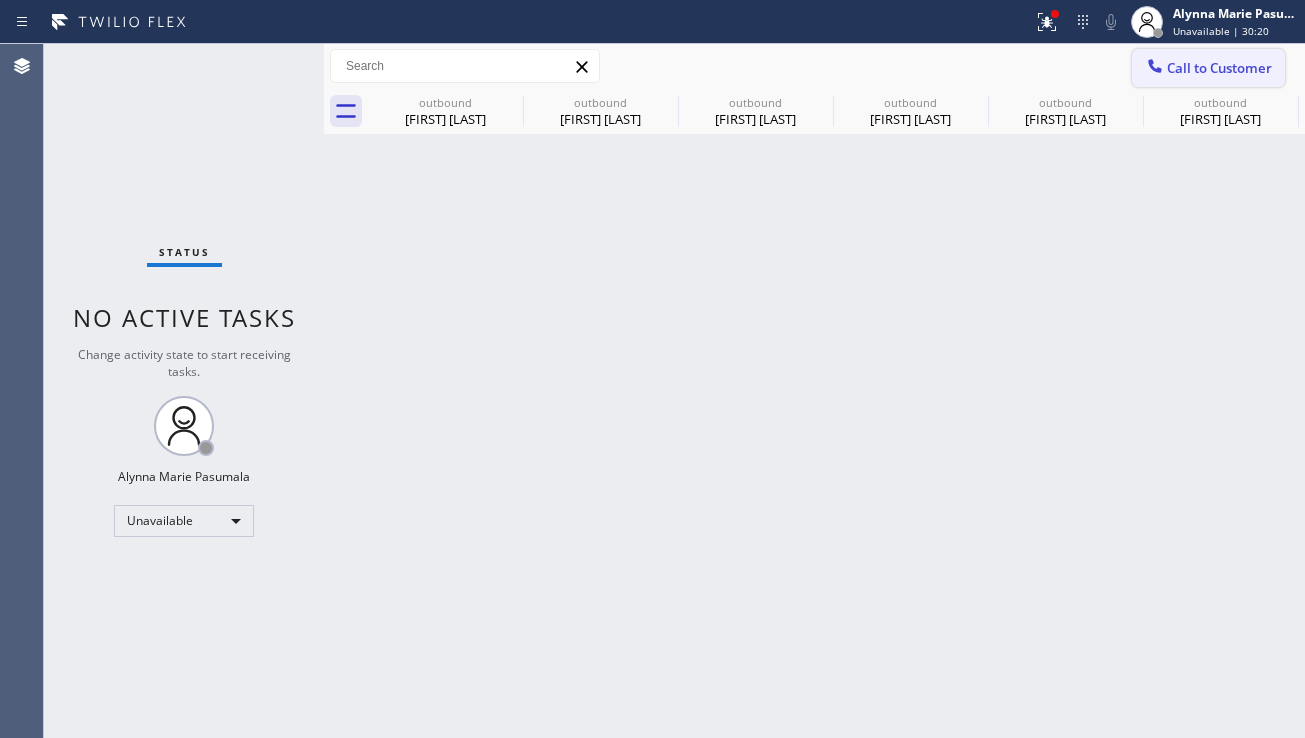 click on "Call to Customer" at bounding box center (1219, 68) 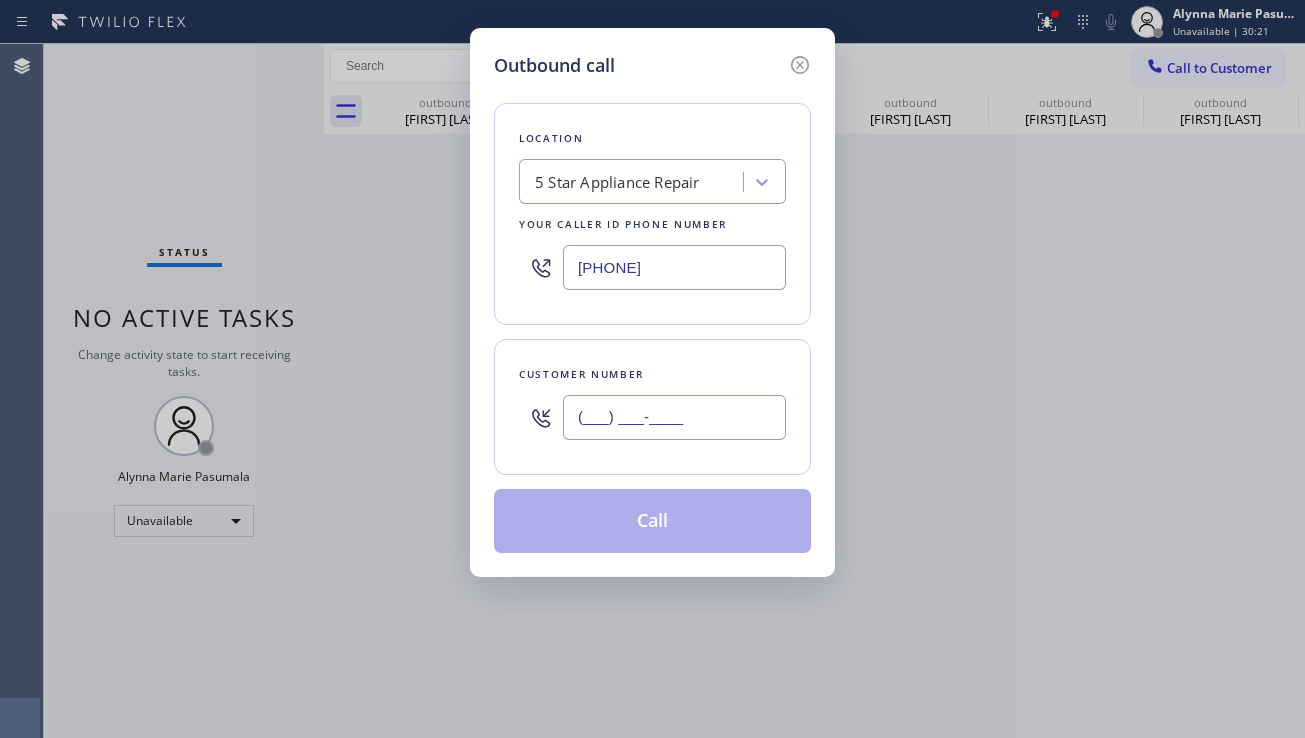 click on "(___) ___-____" at bounding box center [674, 417] 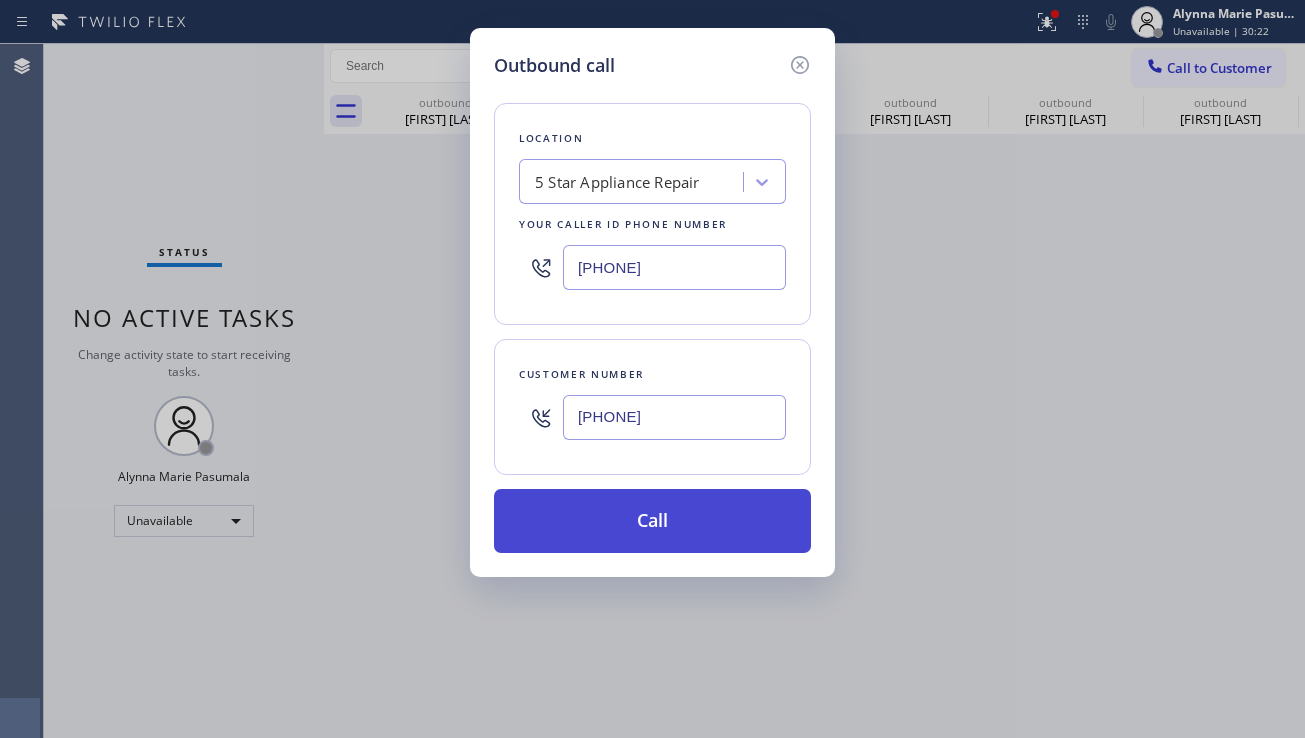 type on "(626) 372-5691" 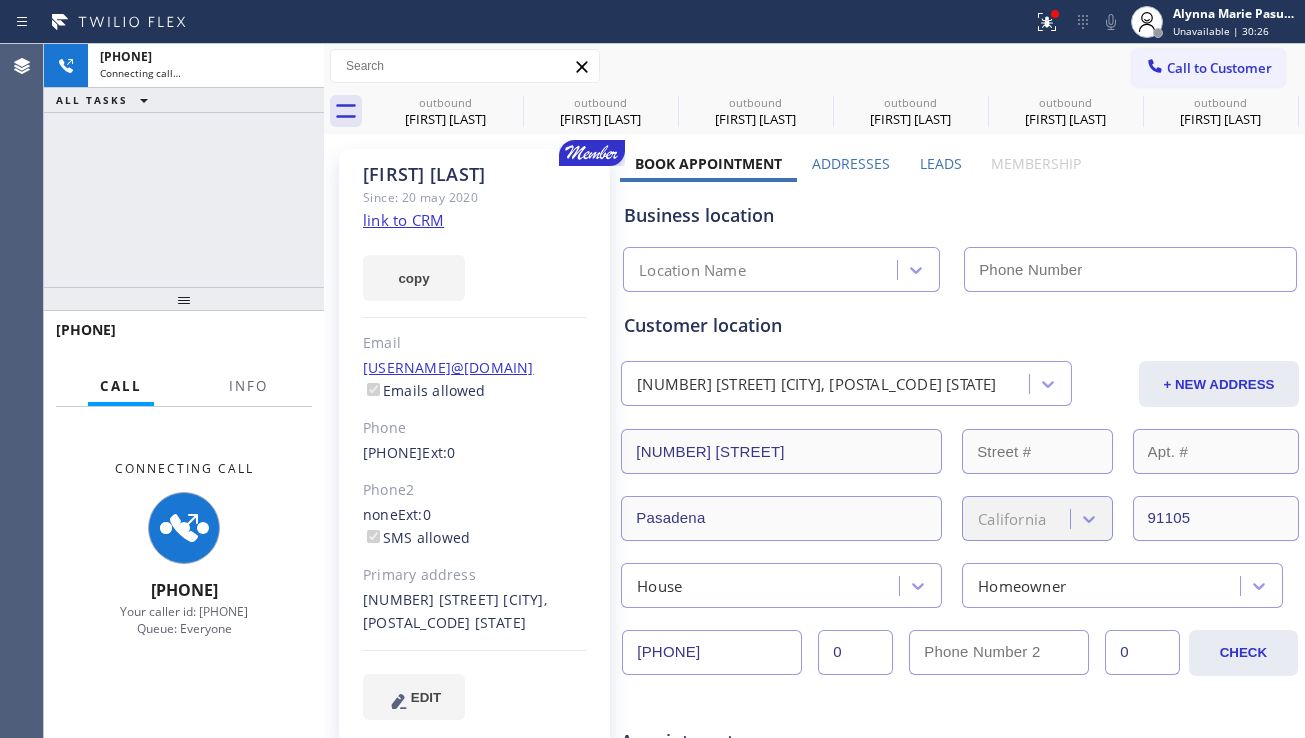 type on "[PHONE]" 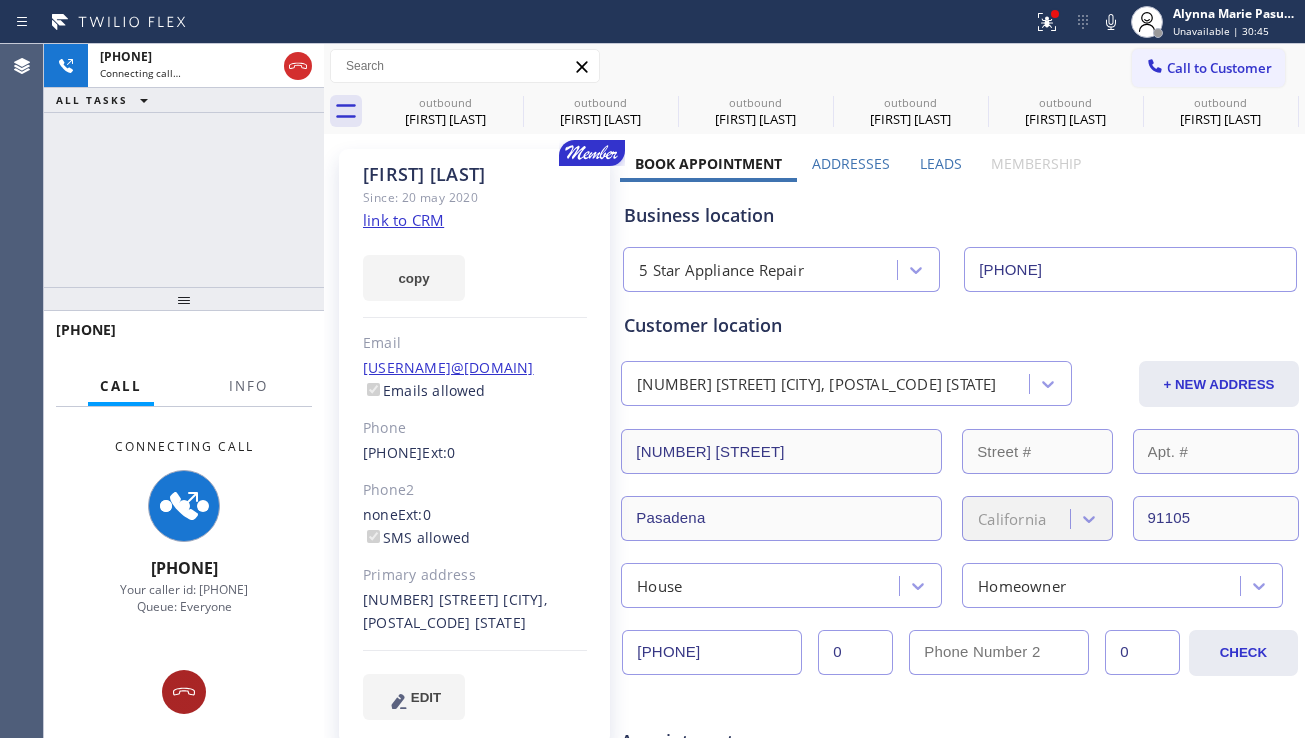 click 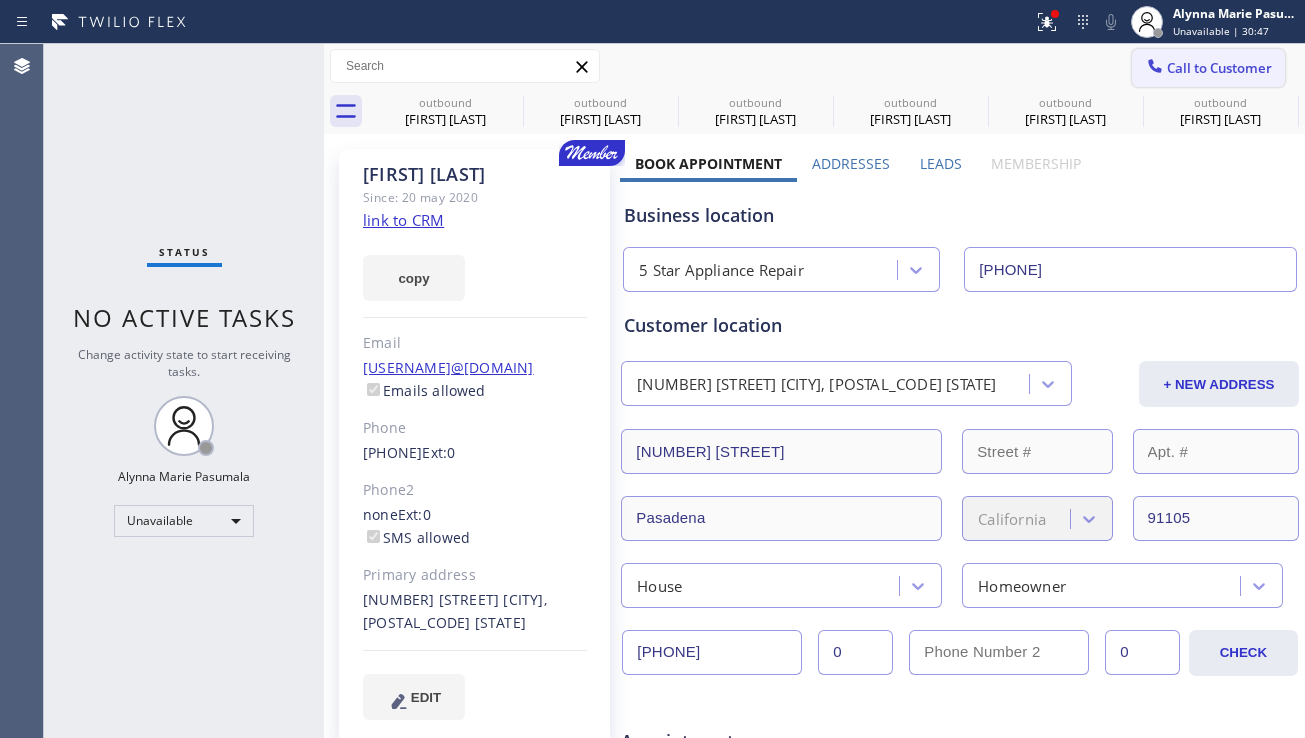 click on "Call to Customer" at bounding box center (1219, 68) 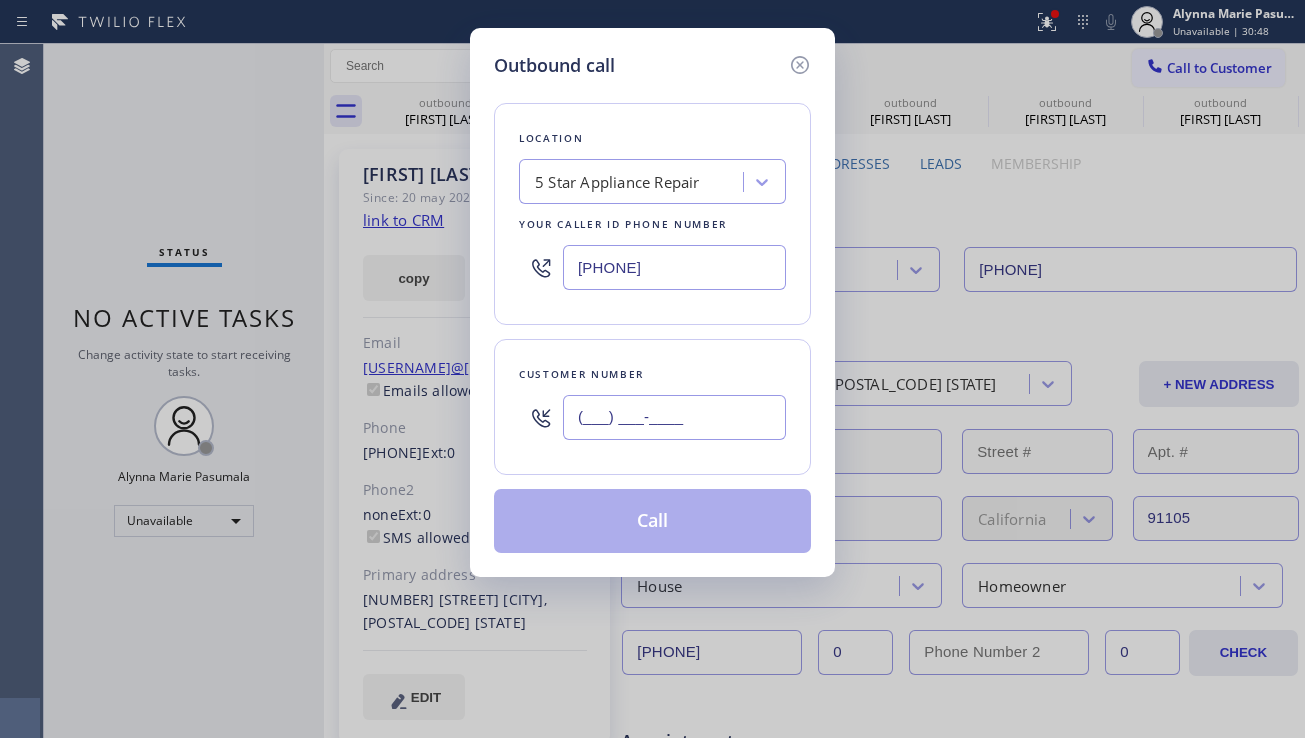 click on "(___) ___-____" at bounding box center (674, 417) 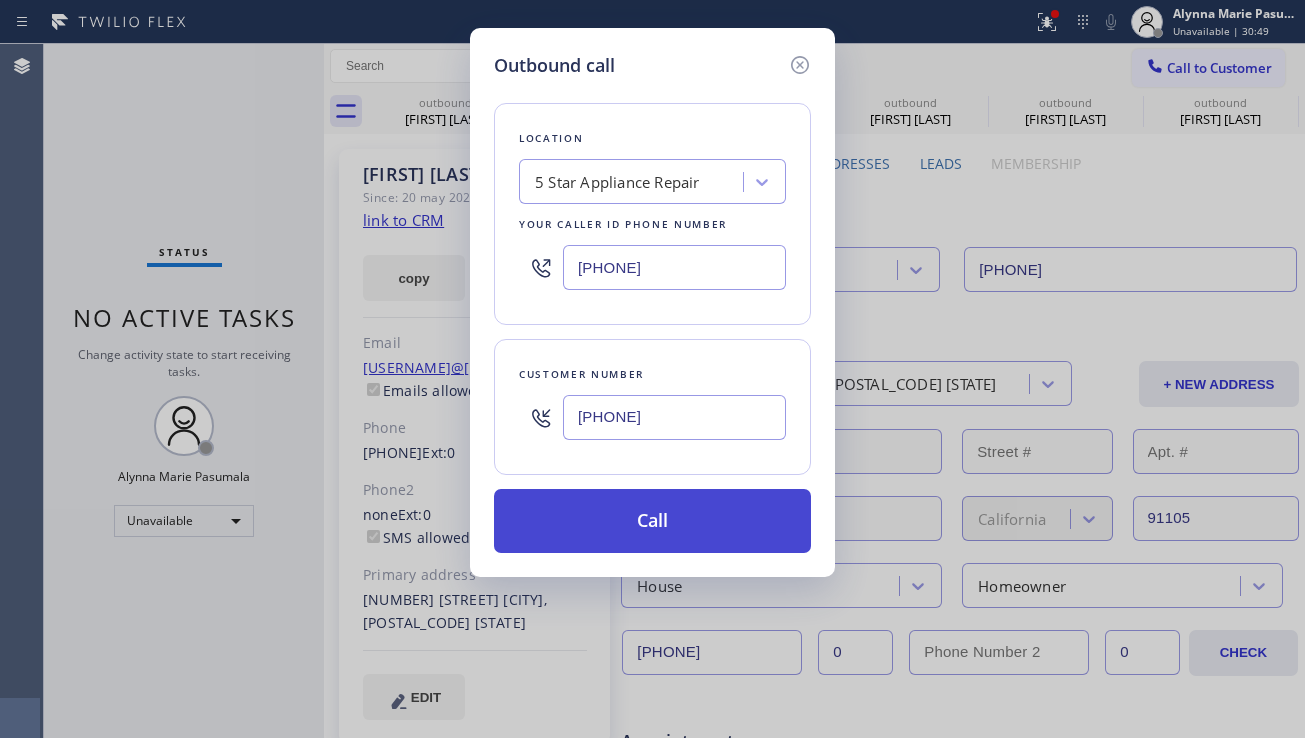 type on "(702) 481-1695" 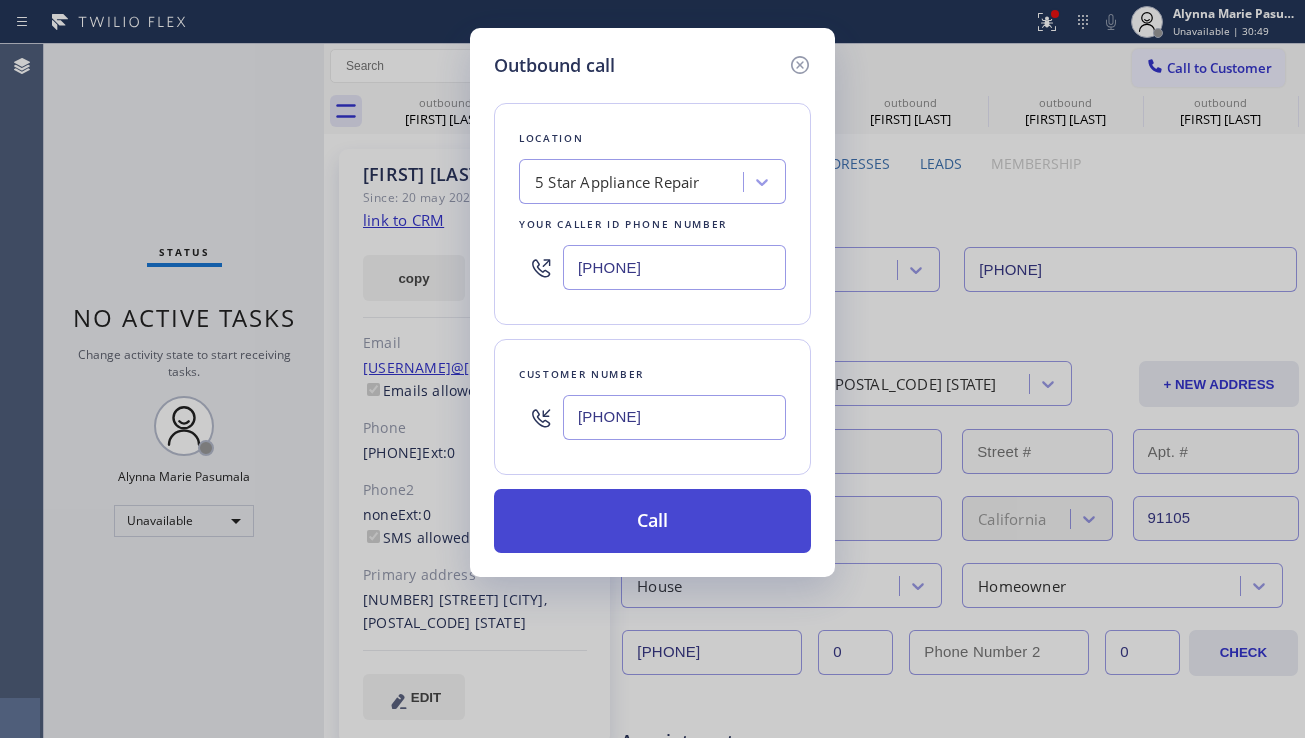 click on "Call" at bounding box center (652, 521) 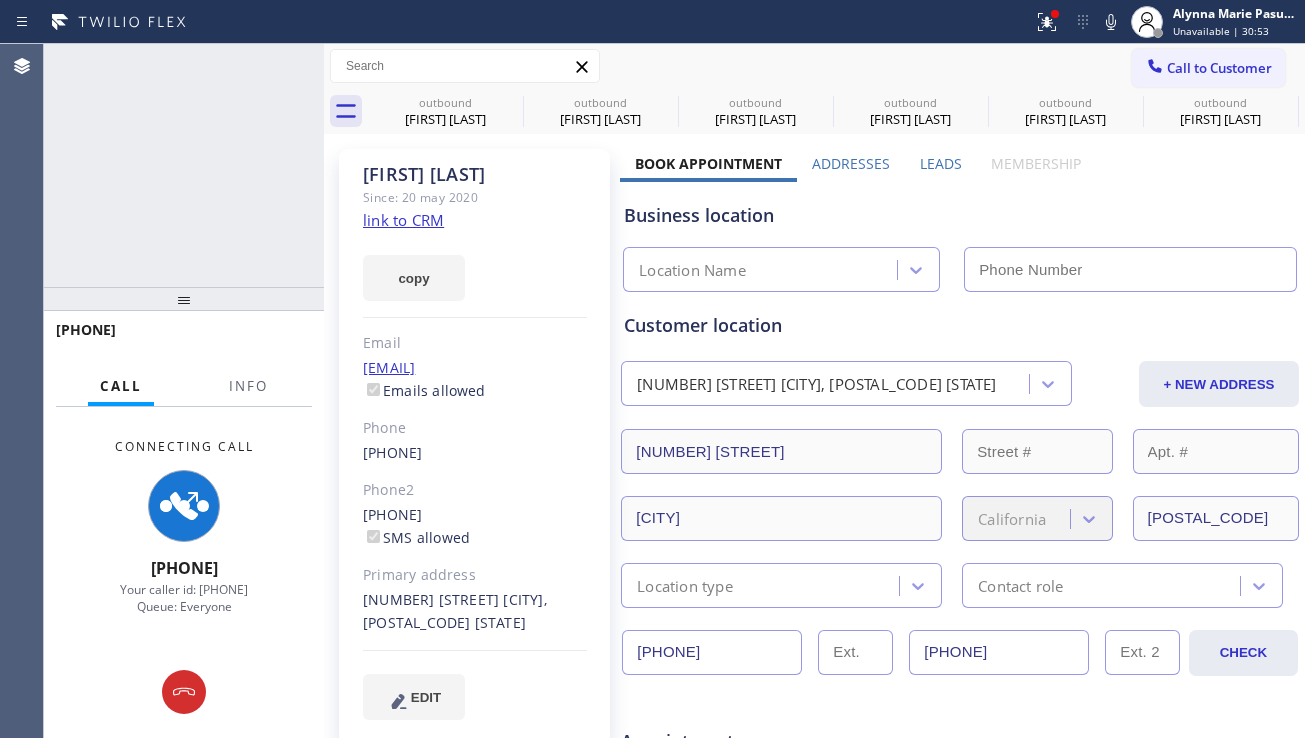 type on "[PHONE]" 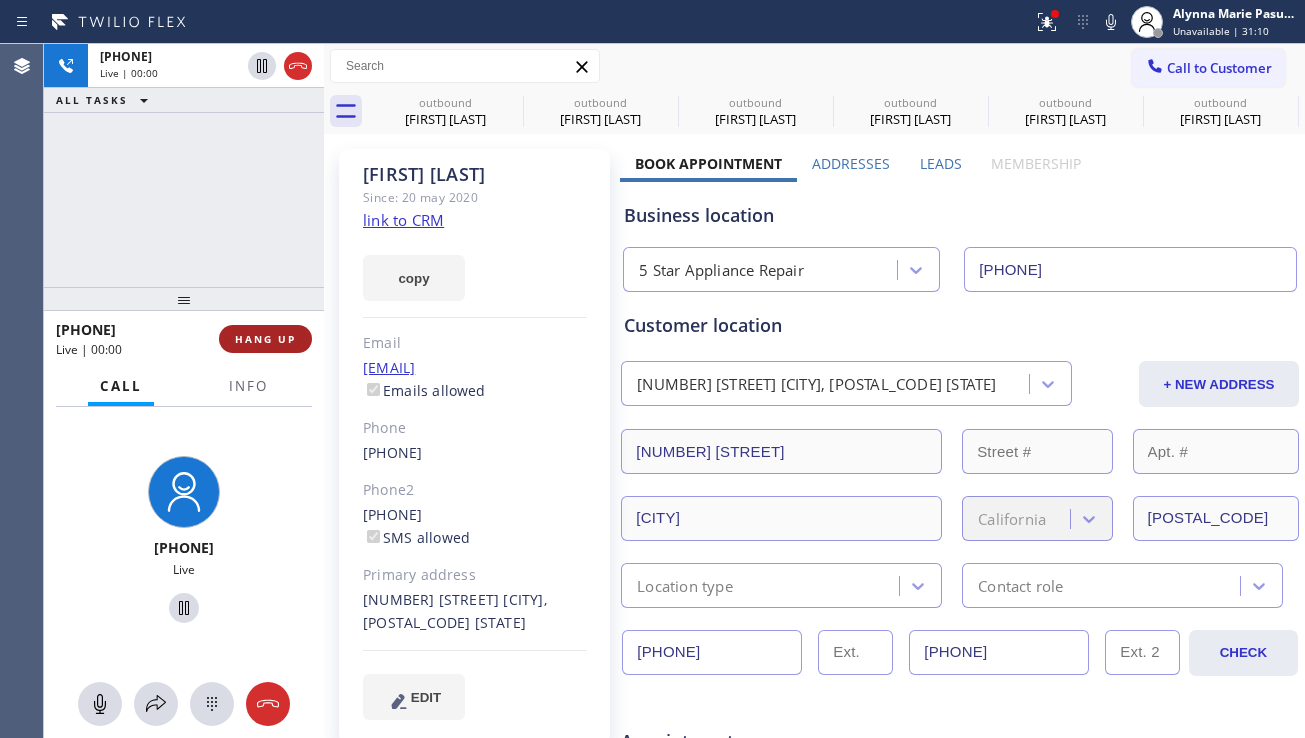 click on "HANG UP" at bounding box center (265, 339) 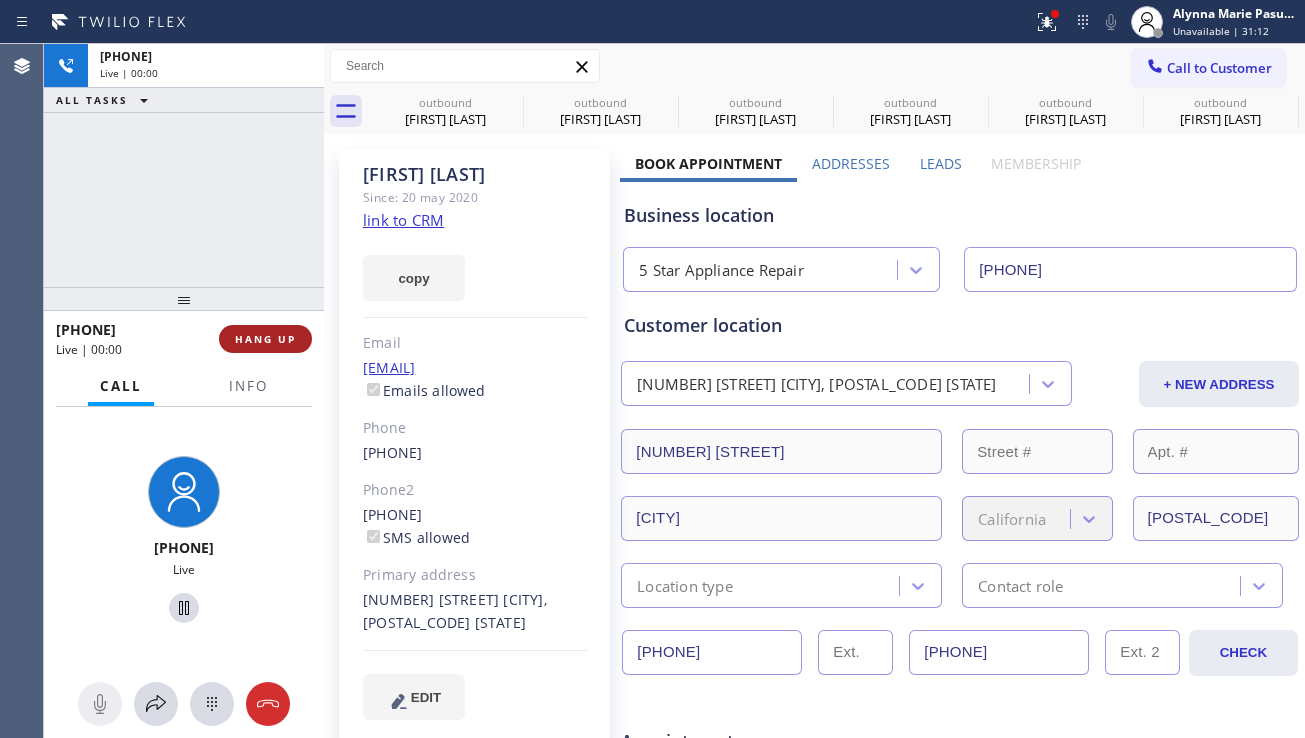 click on "HANG UP" at bounding box center (265, 339) 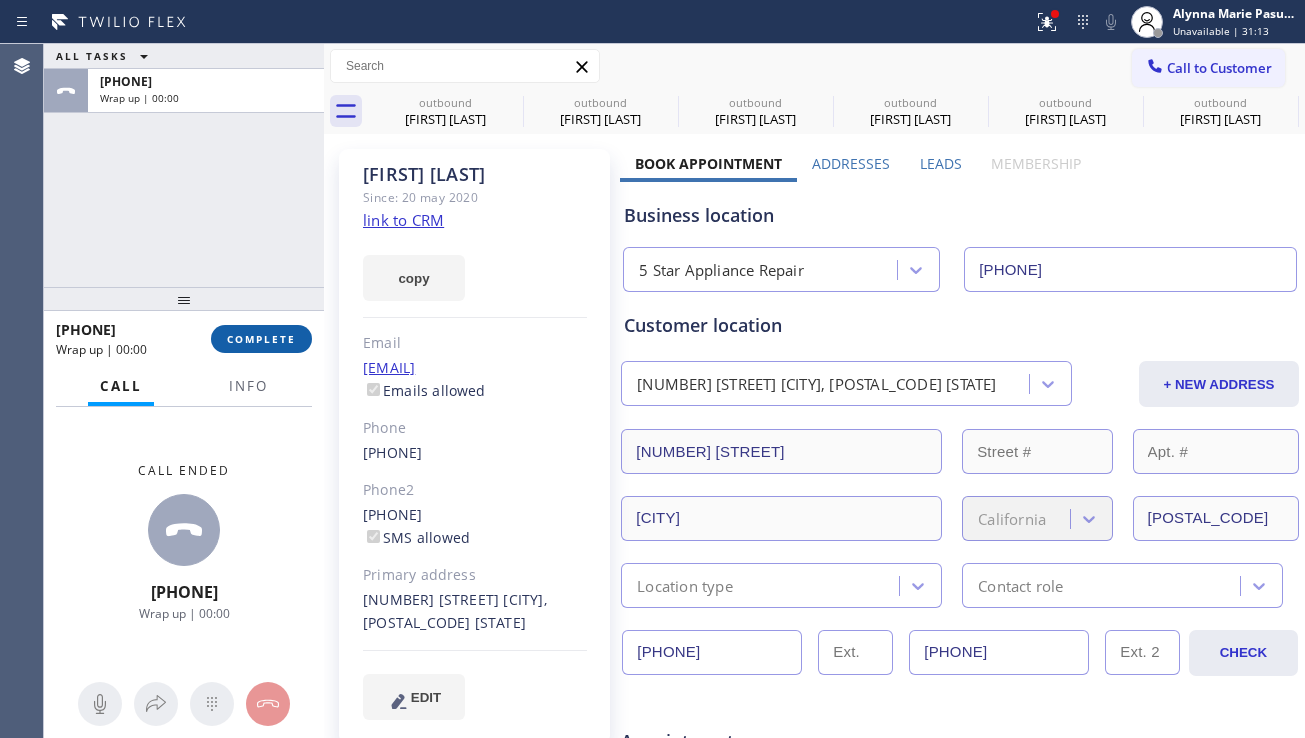click on "COMPLETE" at bounding box center [261, 339] 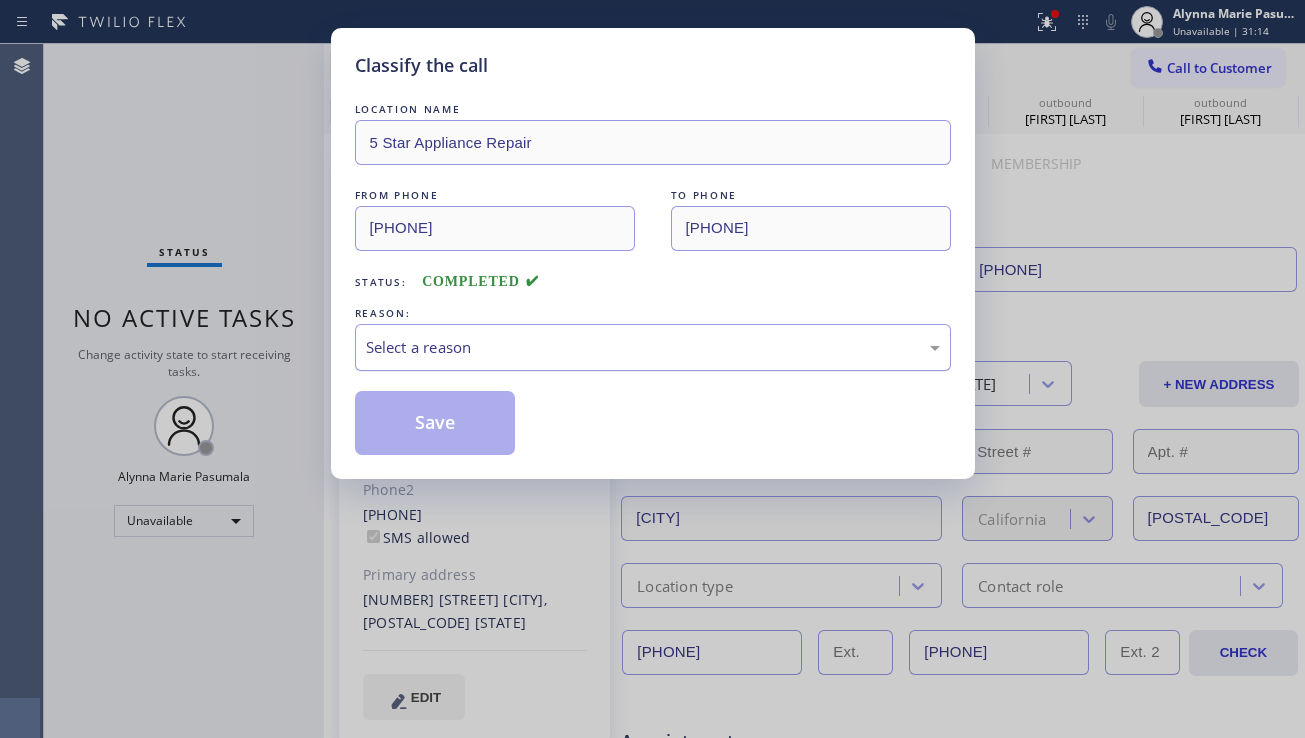 click on "Select a reason" at bounding box center (653, 347) 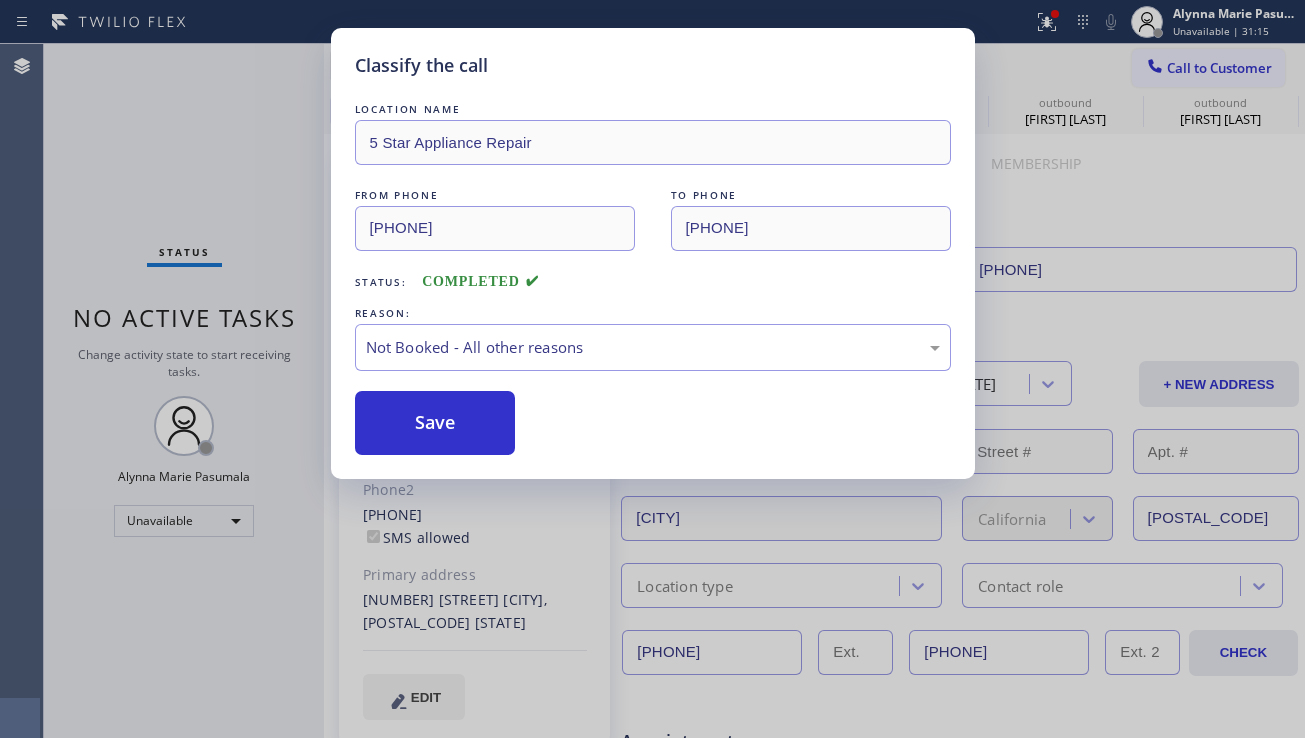click on "Save" at bounding box center (435, 423) 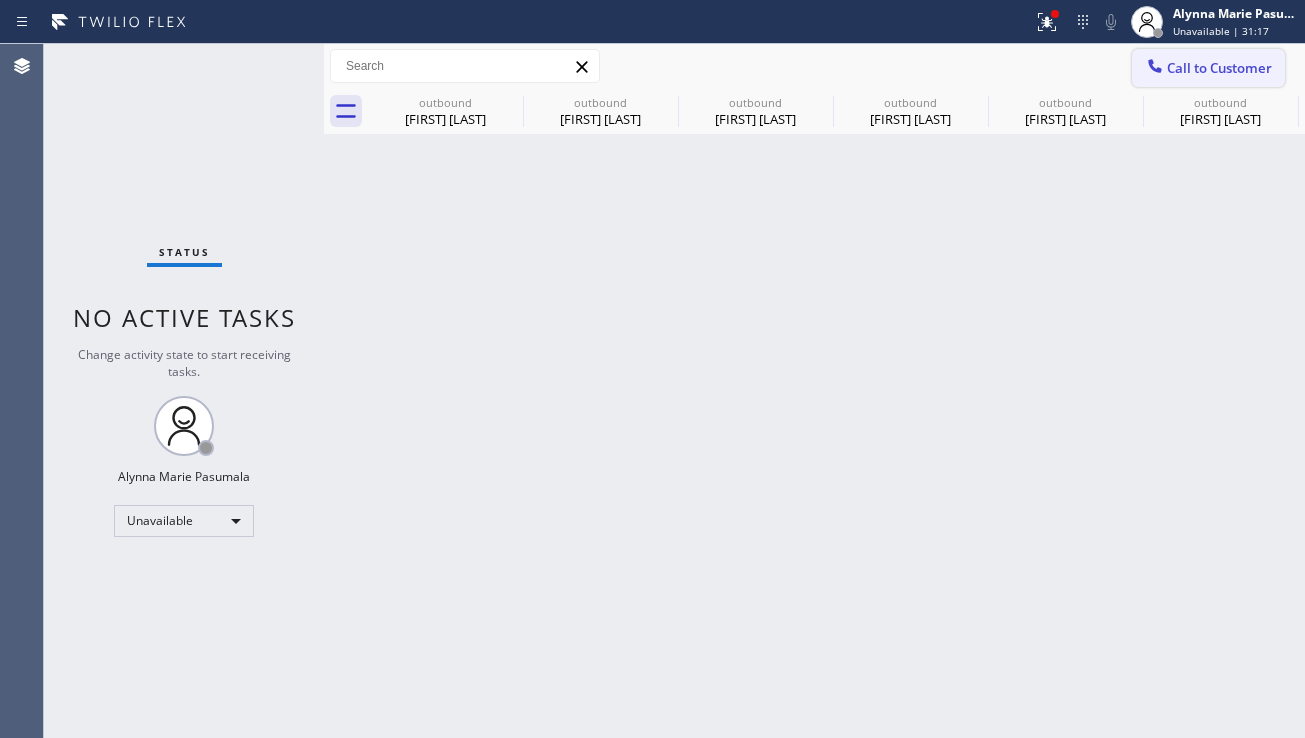 click at bounding box center (1155, 68) 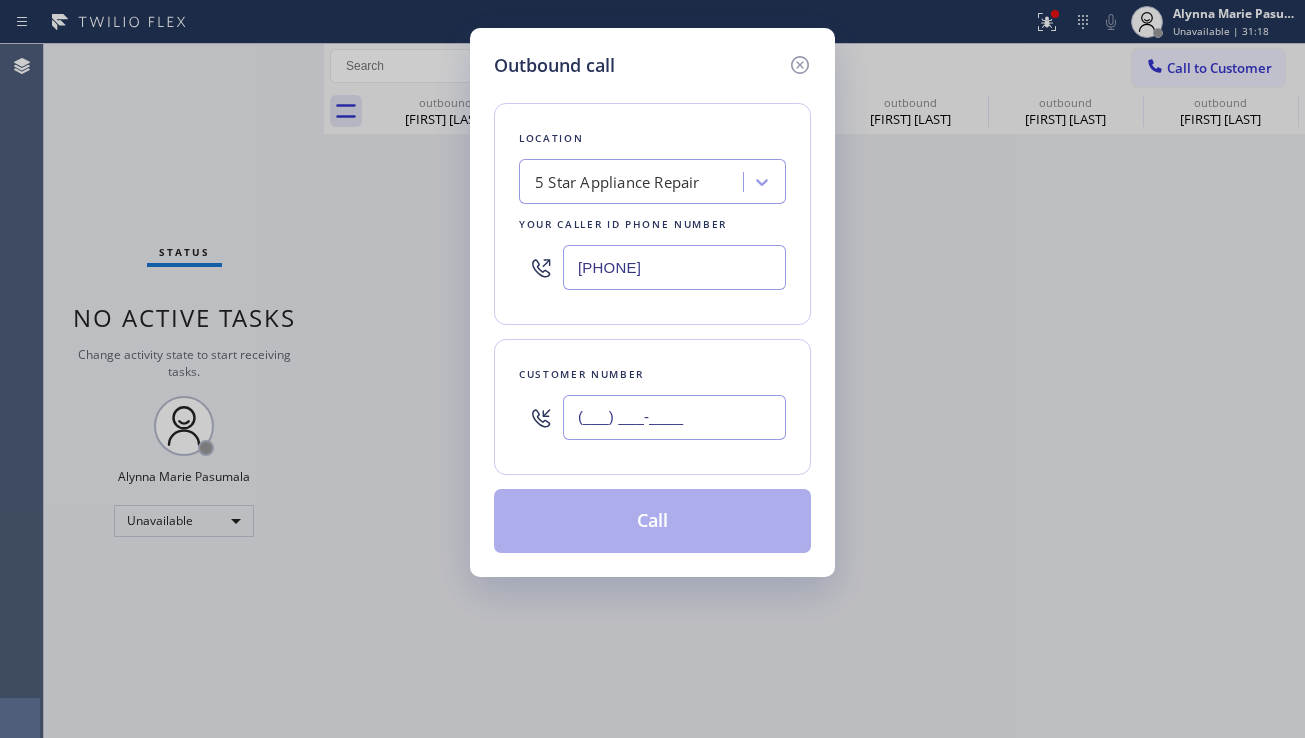 click on "(___) ___-____" at bounding box center [674, 417] 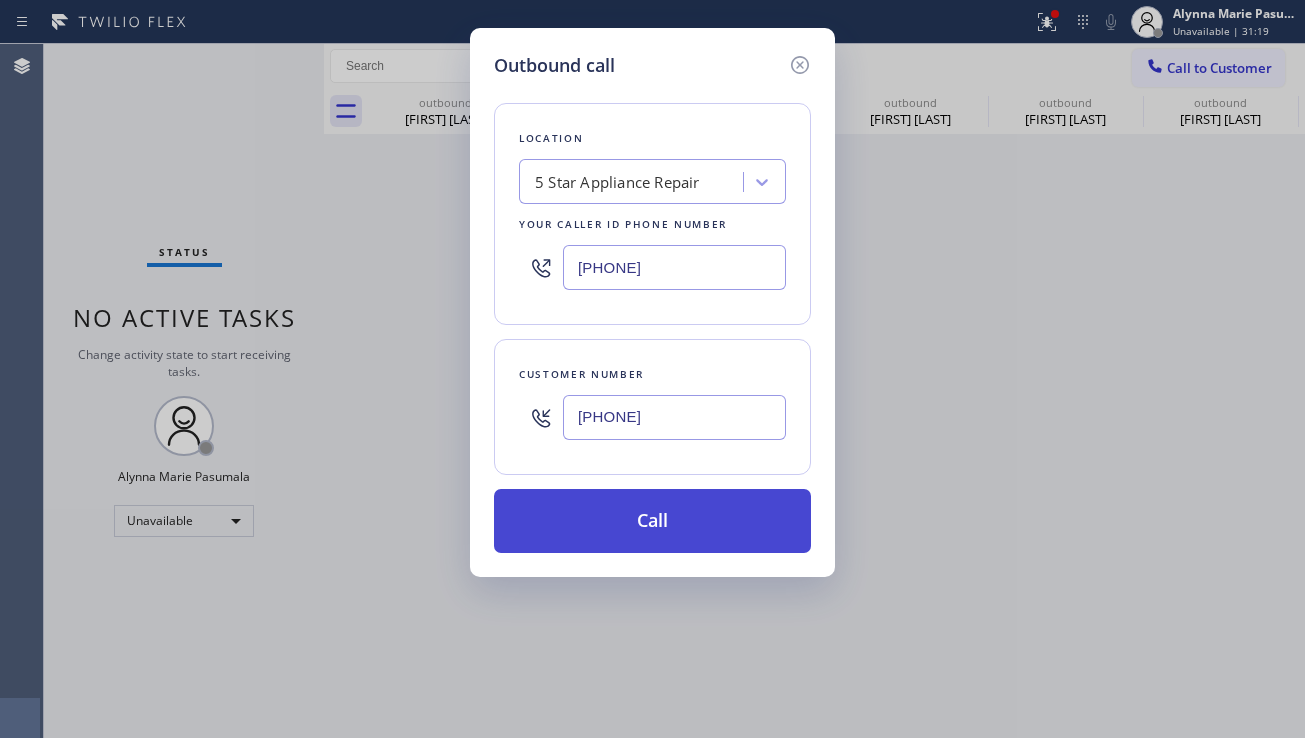 type on "(626) 496-1480" 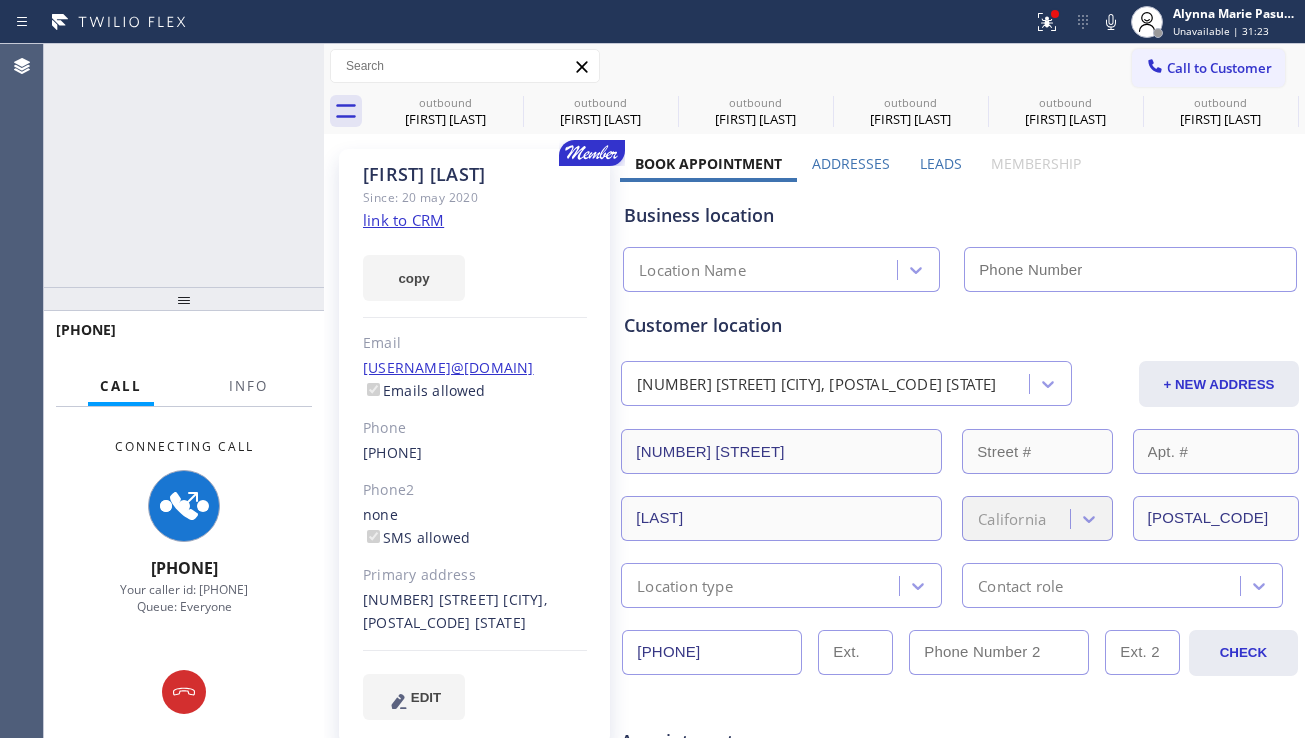 type on "[PHONE]" 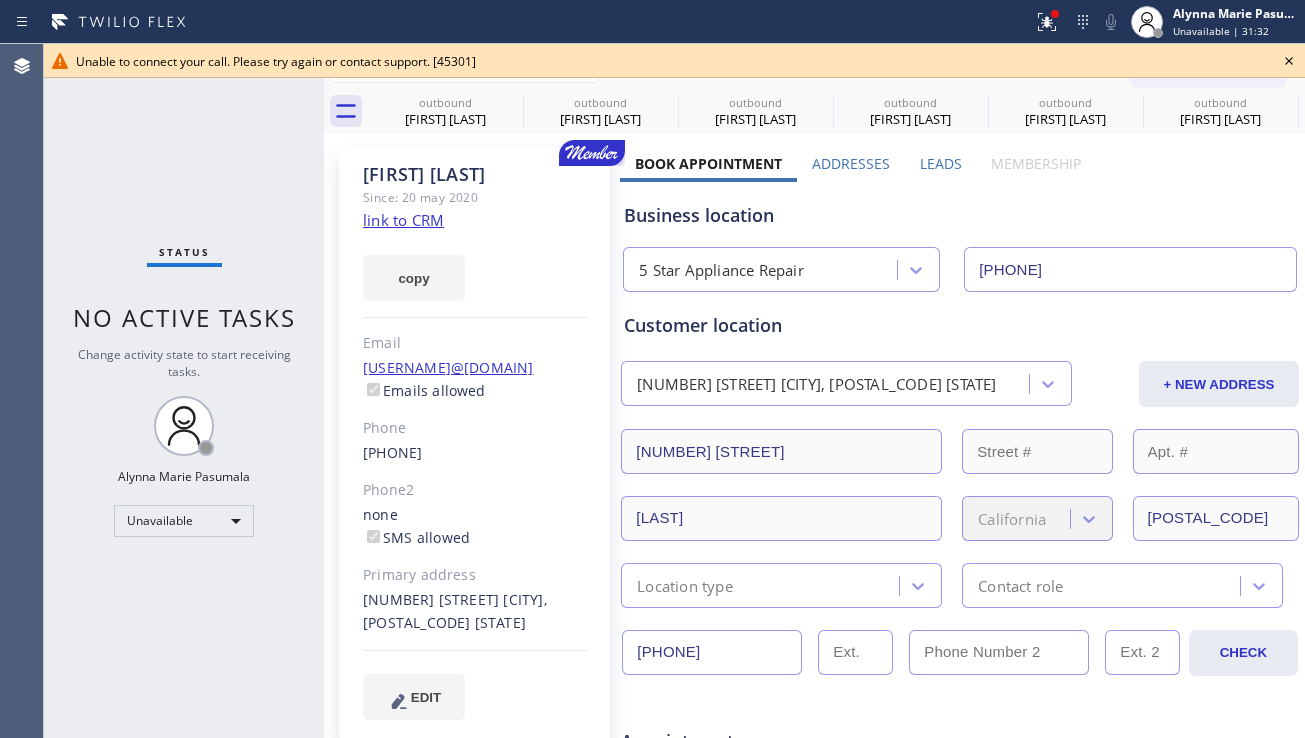click 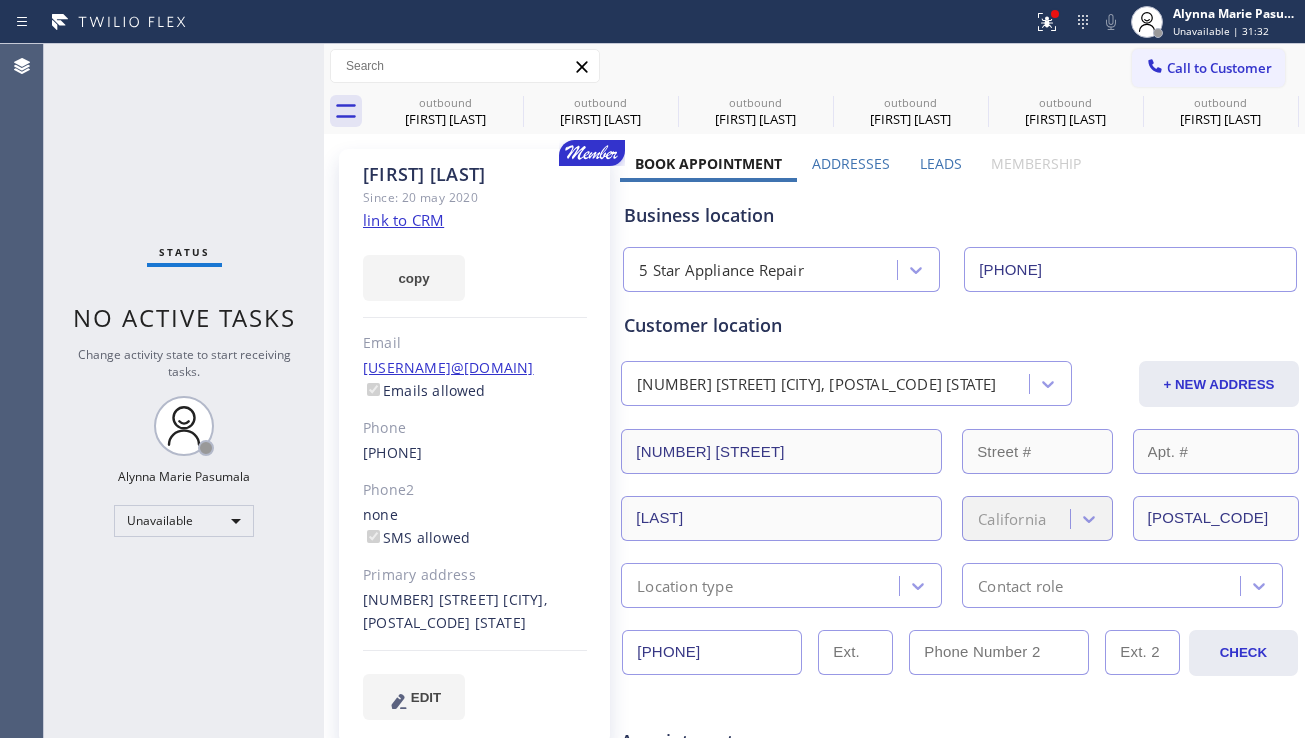 click on "Call to Customer" at bounding box center [1219, 68] 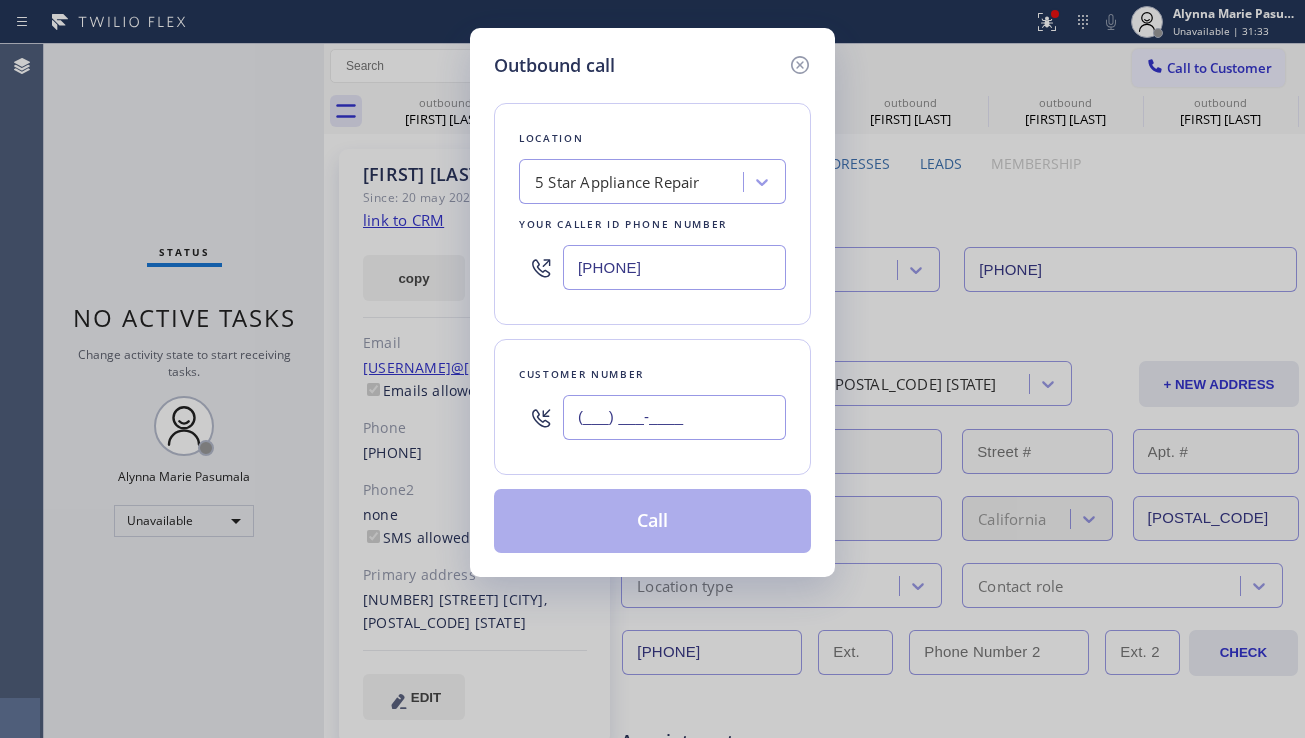 click on "(___) ___-____" at bounding box center (674, 417) 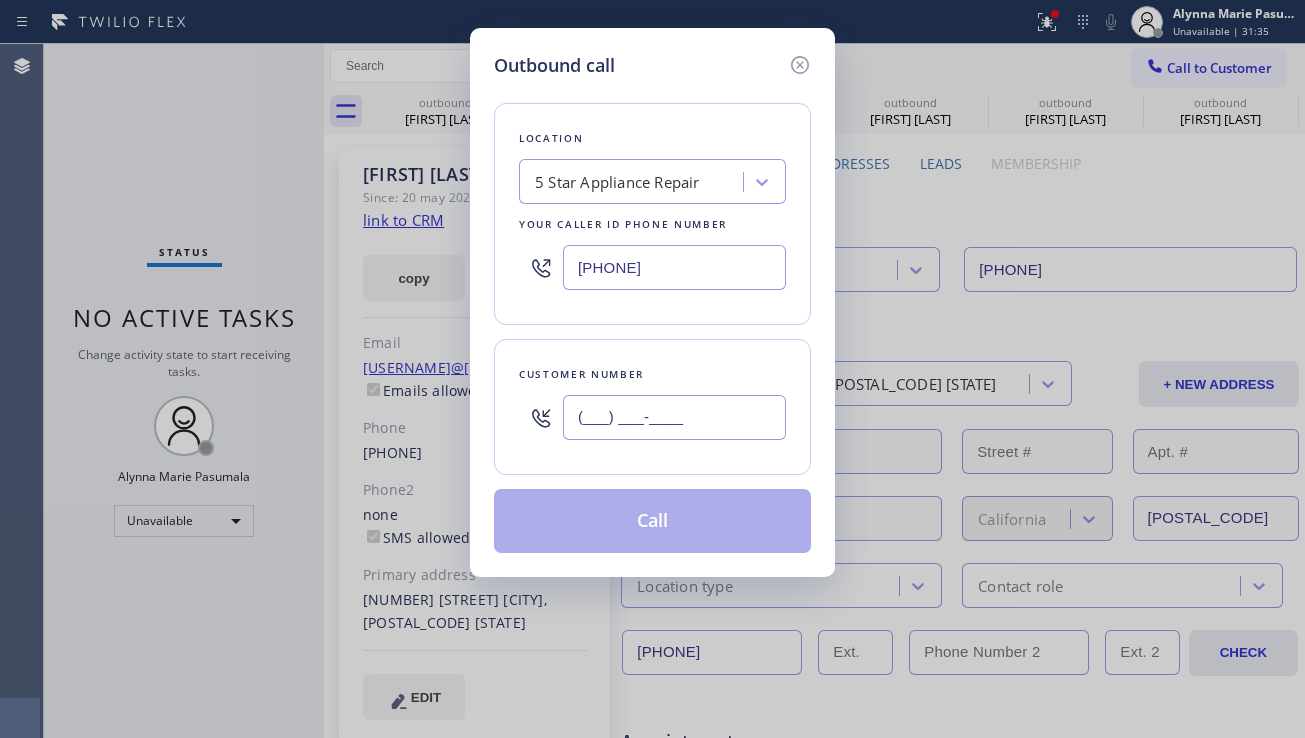 paste on "714) 458-0358" 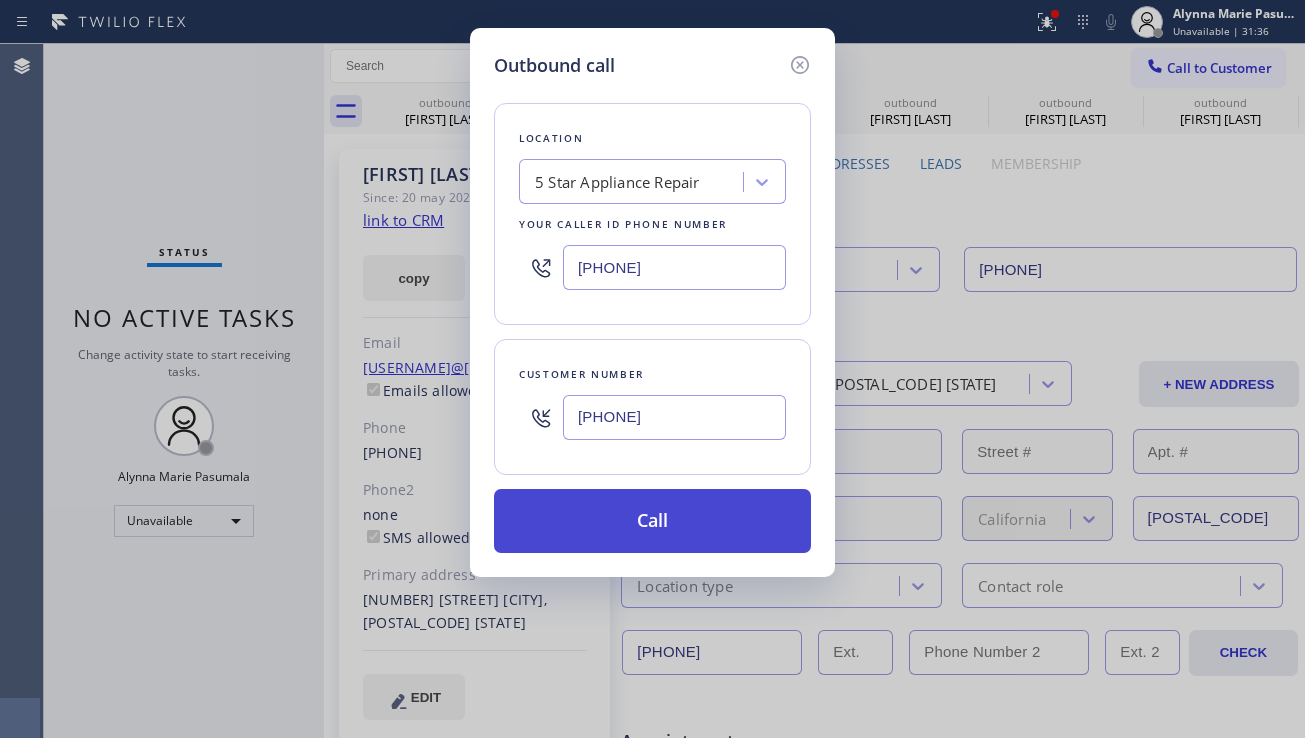 type on "(714) 458-0358" 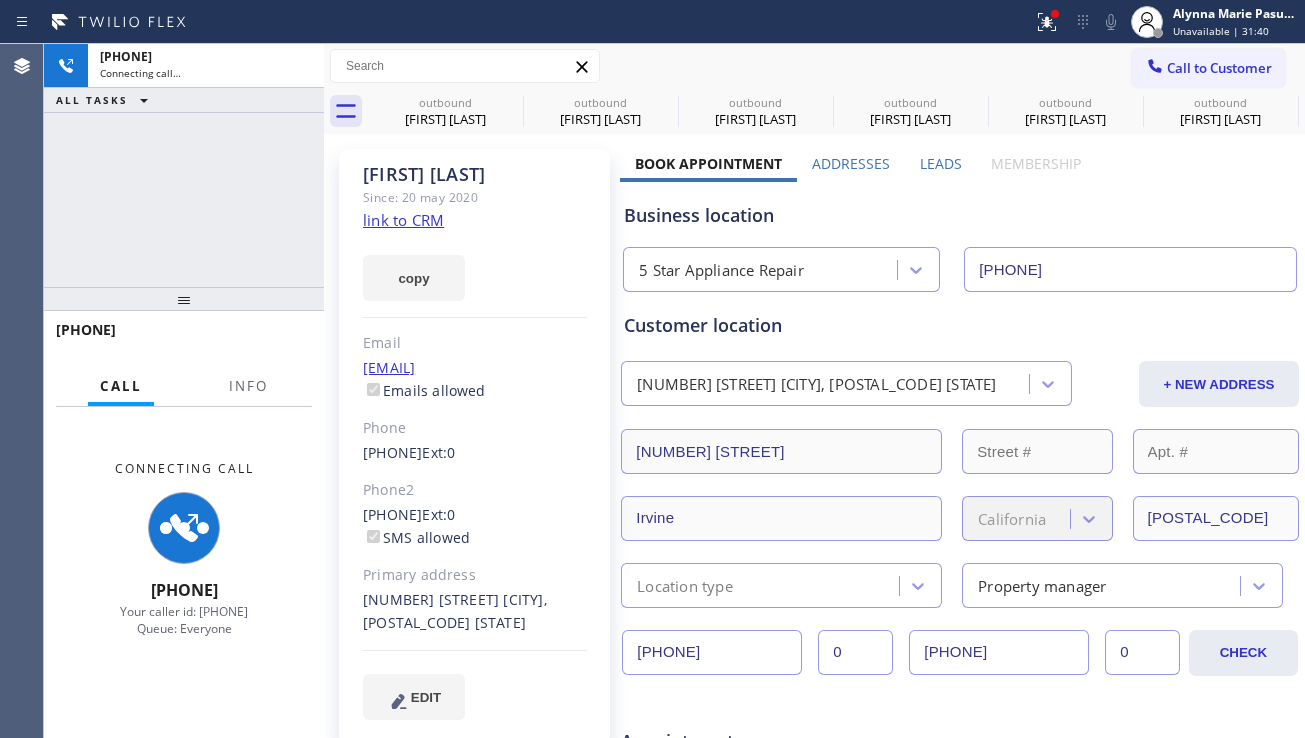 type on "[PHONE]" 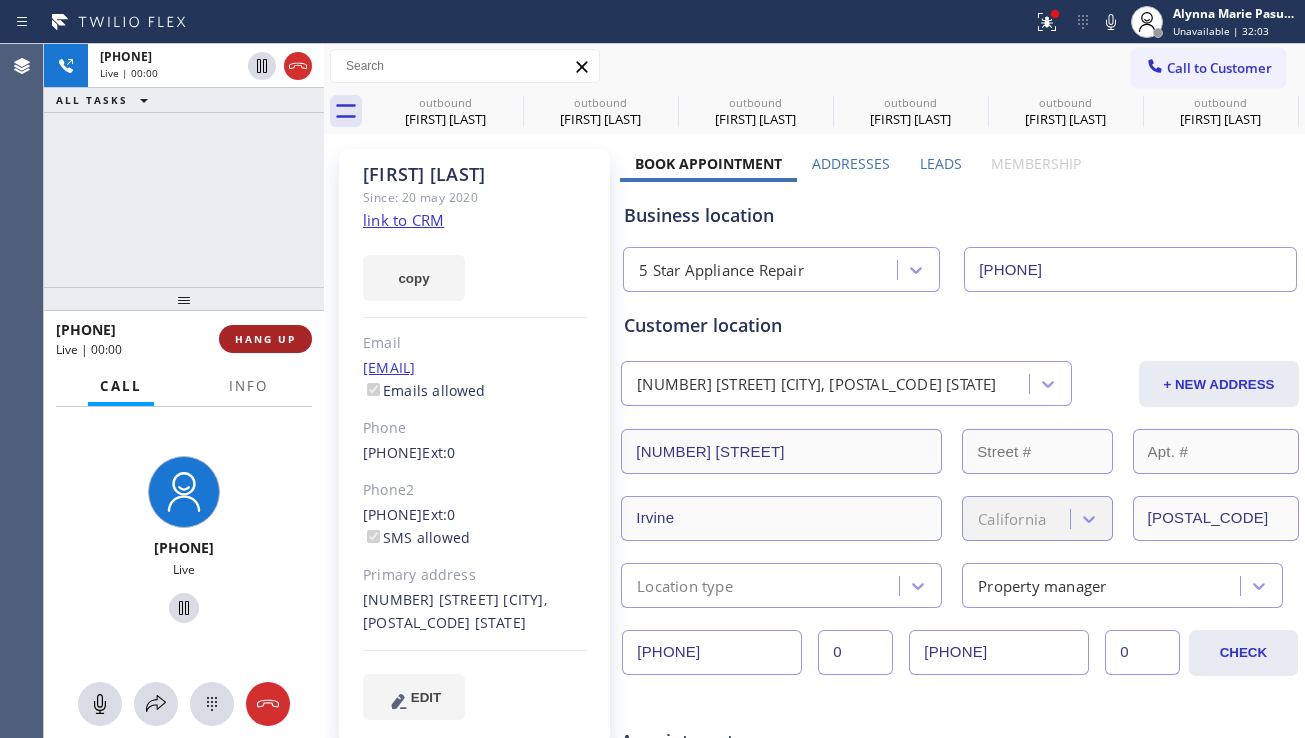 click on "HANG UP" at bounding box center [265, 339] 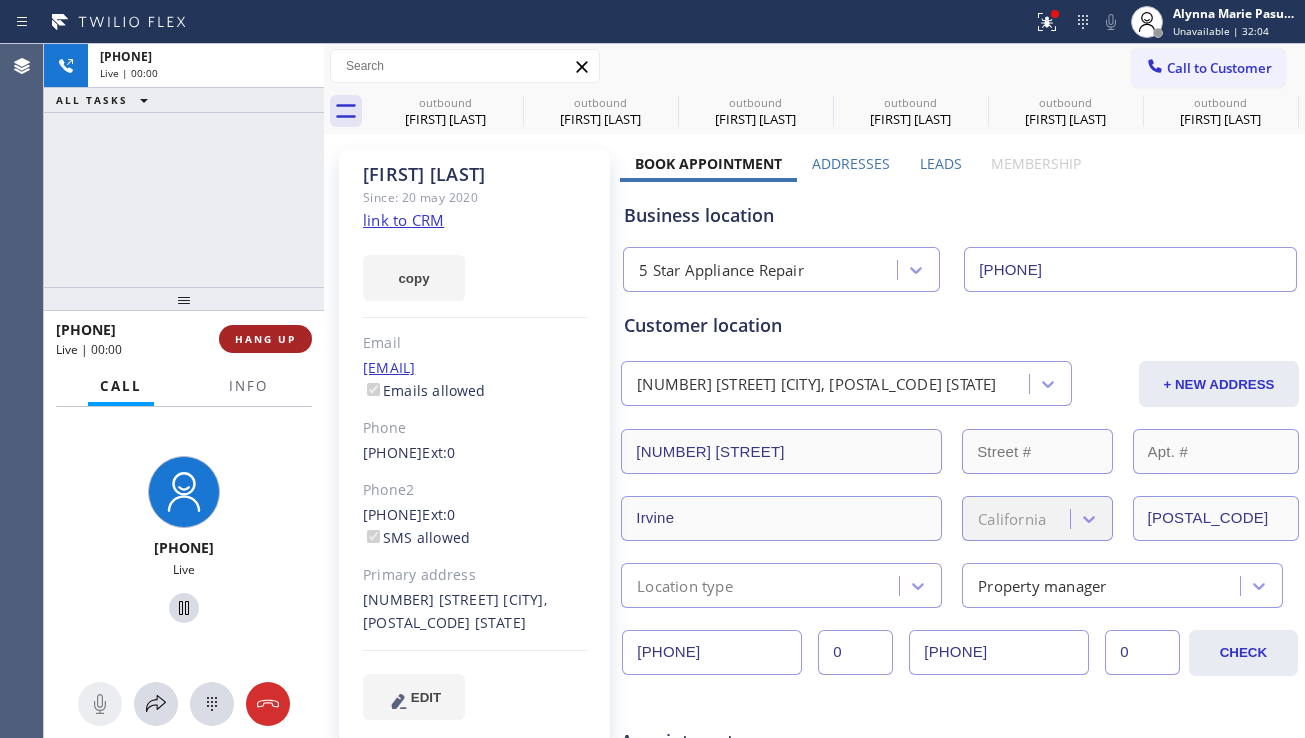 click on "HANG UP" at bounding box center (265, 339) 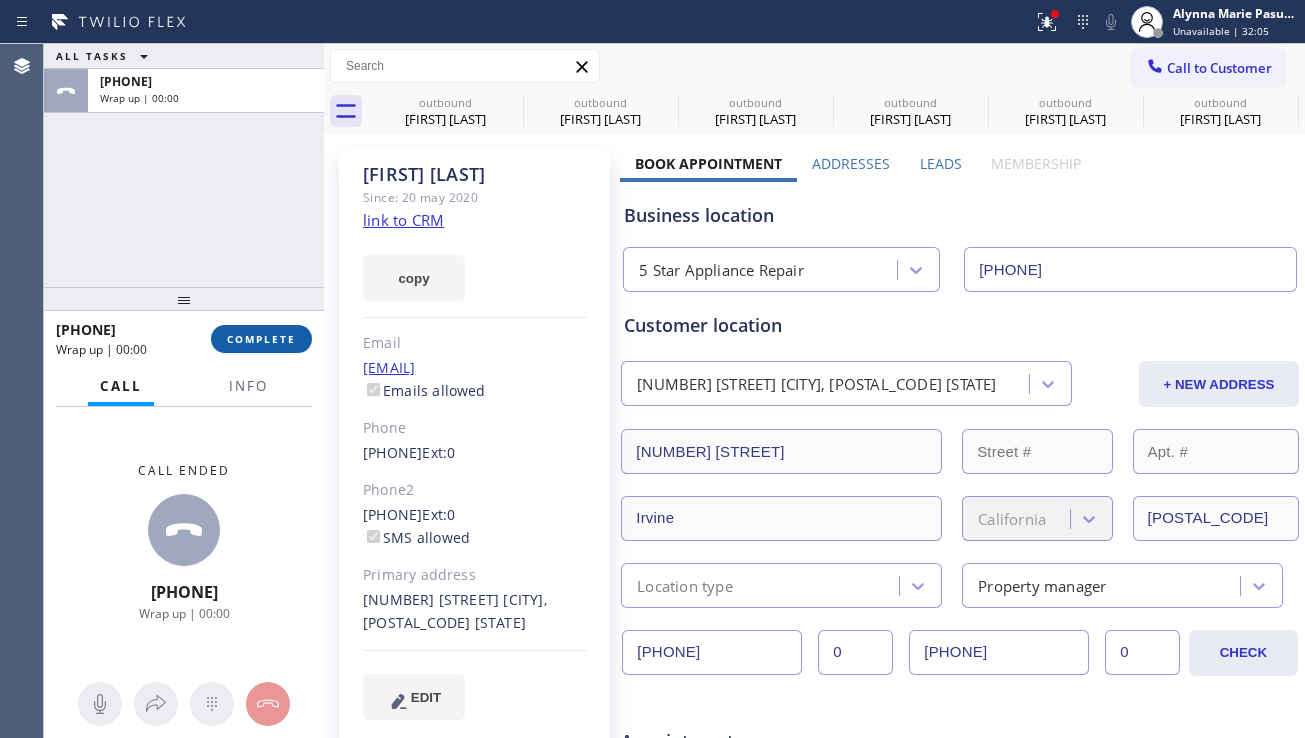 click on "COMPLETE" at bounding box center [261, 339] 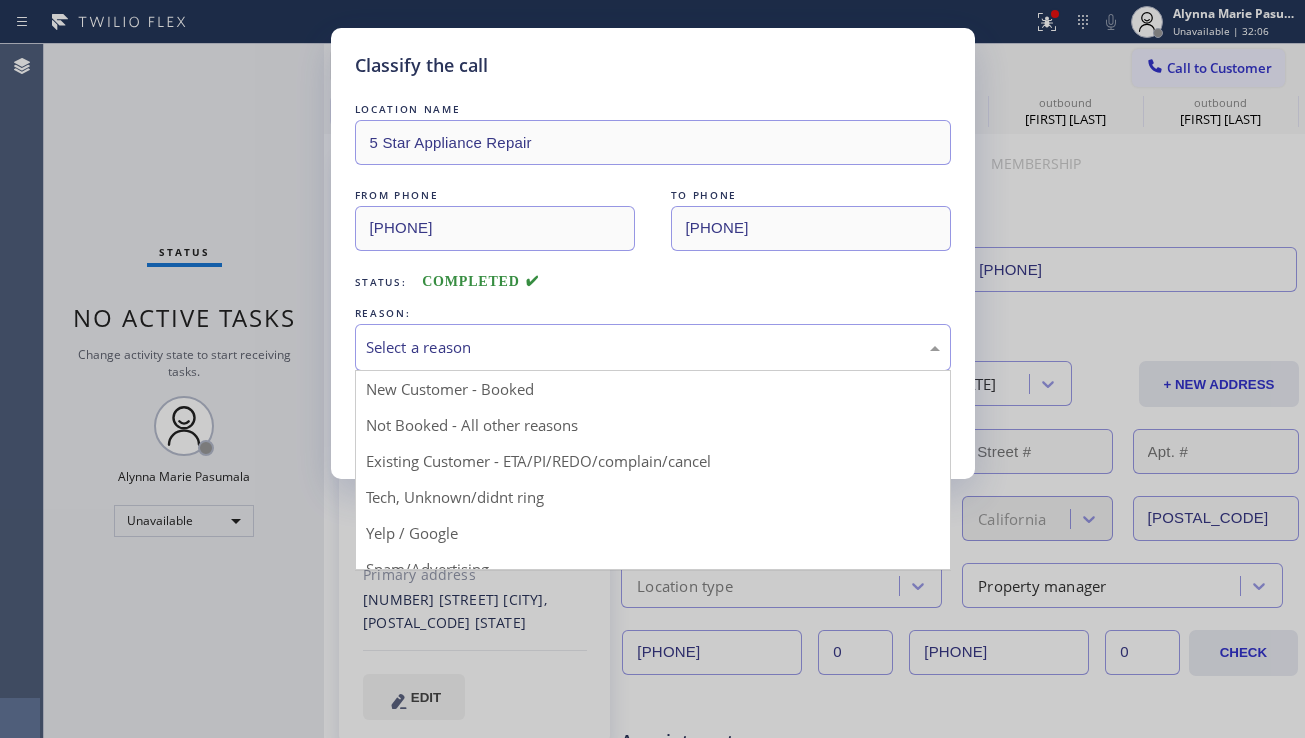drag, startPoint x: 594, startPoint y: 355, endPoint x: 573, endPoint y: 323, distance: 38.27532 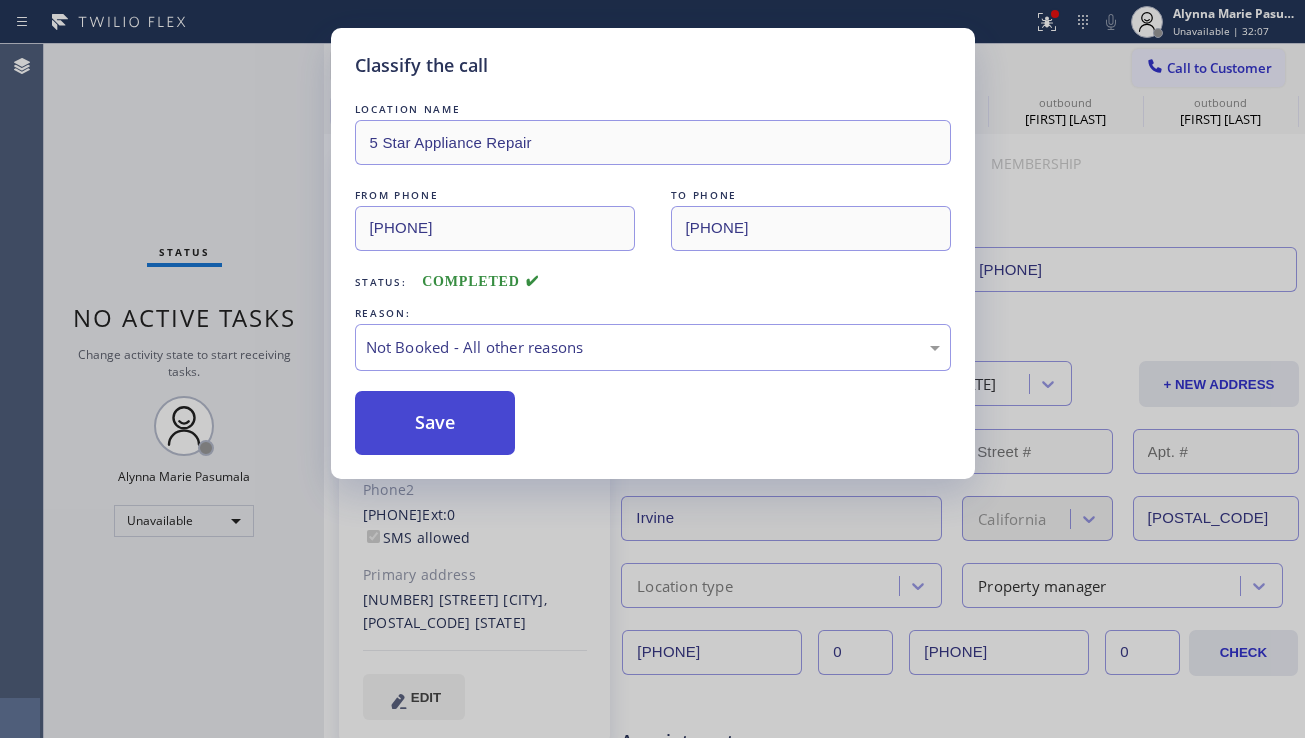 click on "Save" at bounding box center [435, 423] 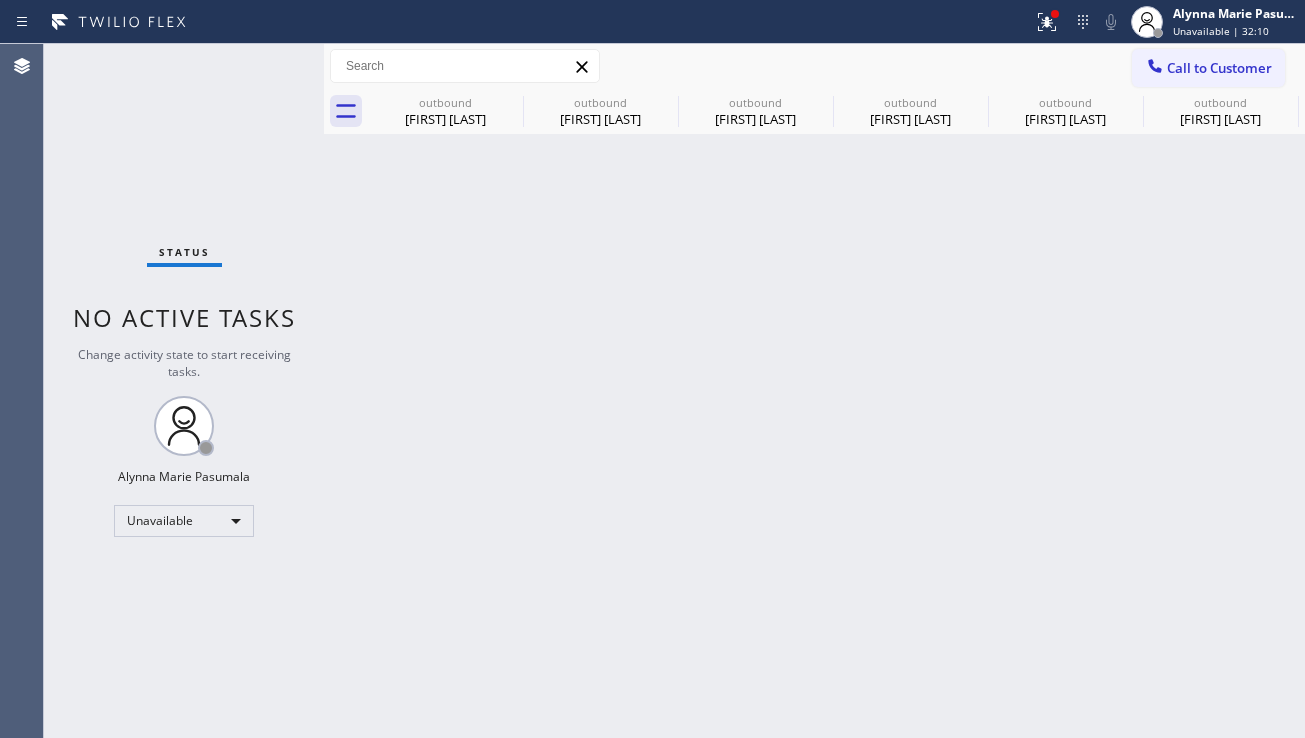 click on "Call to Customer" at bounding box center [1219, 68] 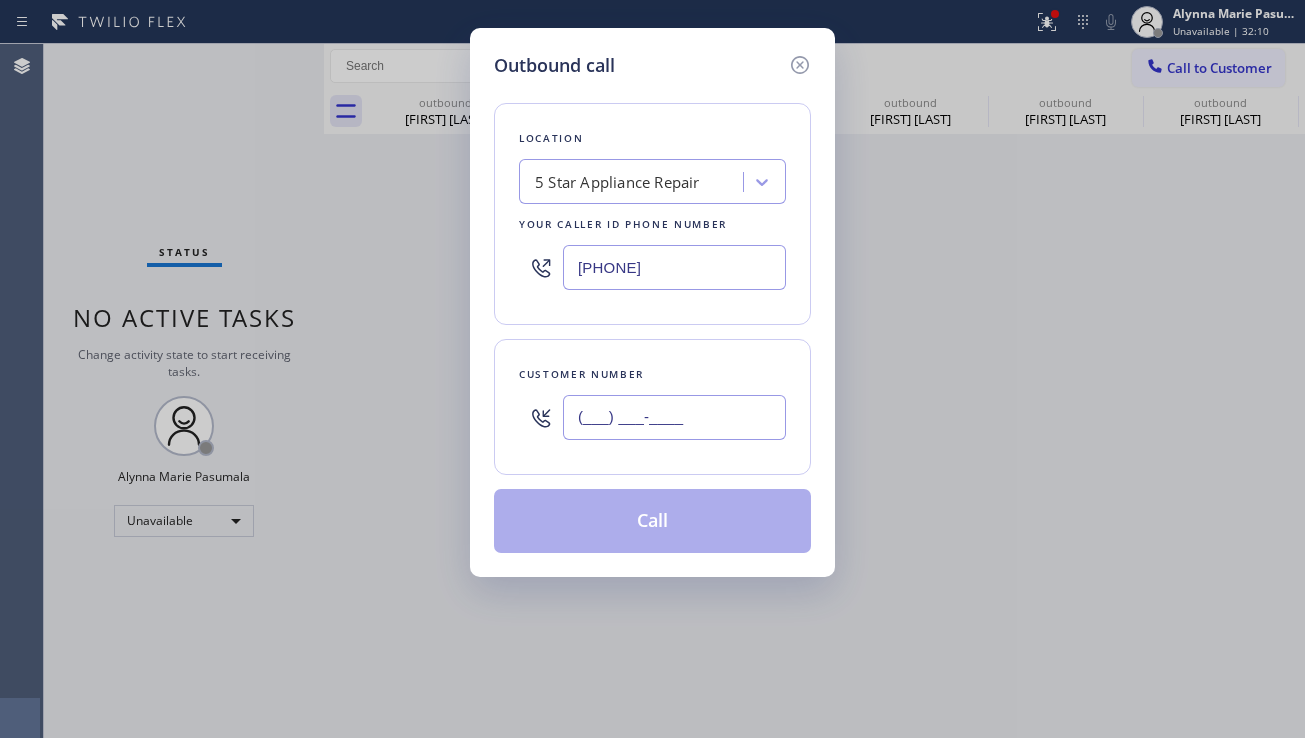 click on "(___) ___-____" at bounding box center [674, 417] 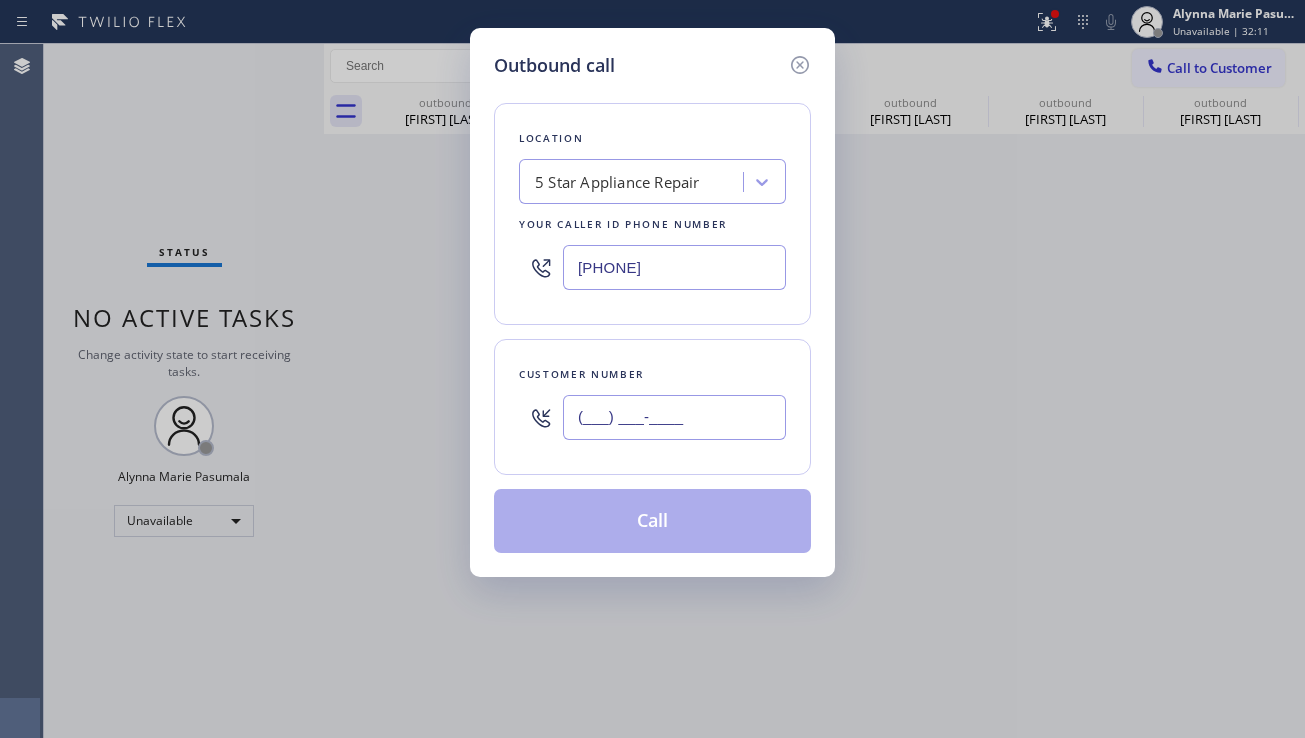paste on "714) 745-4425" 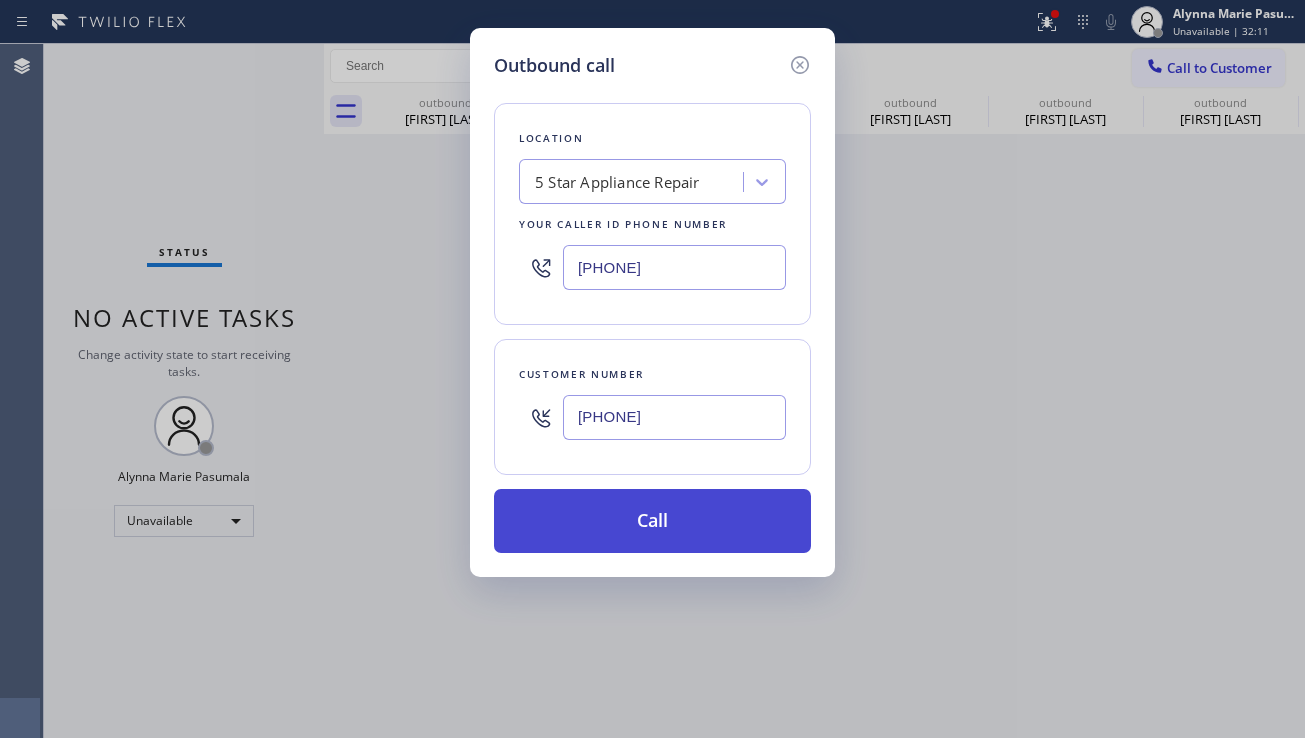 type on "(714) 745-4425" 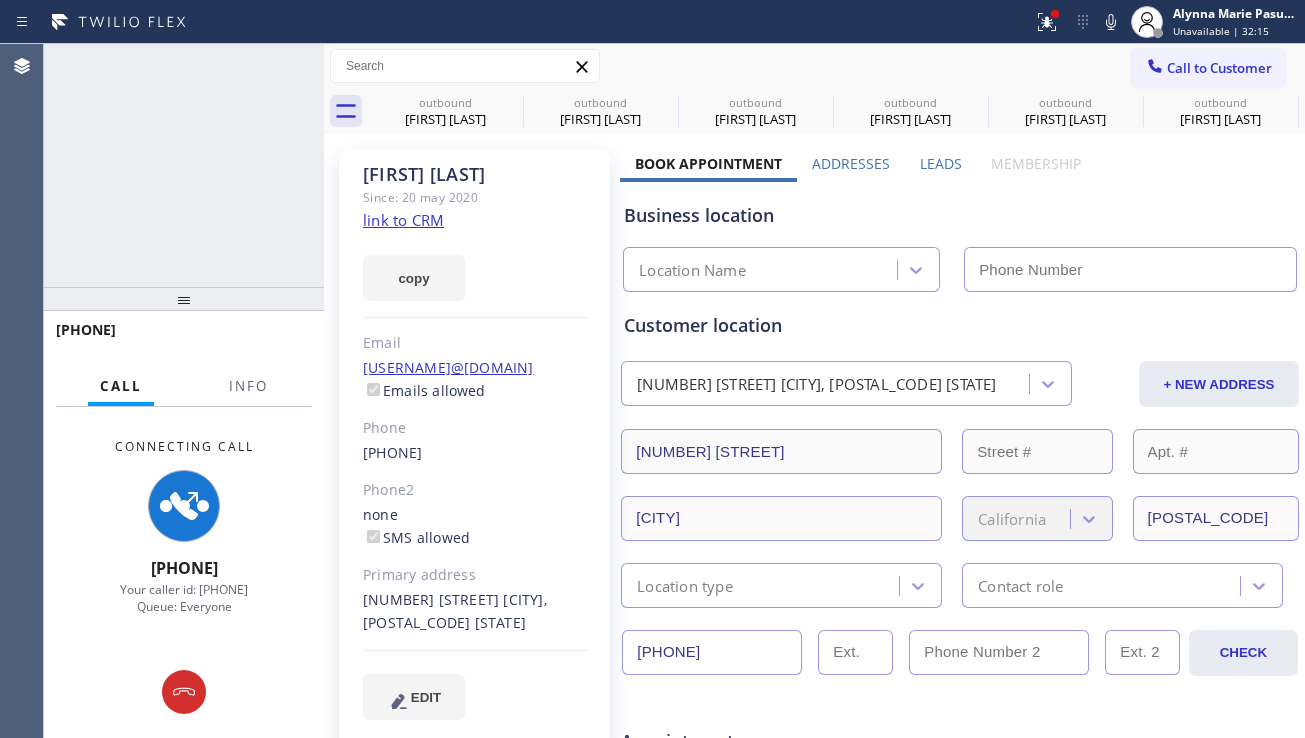 type on "[PHONE]" 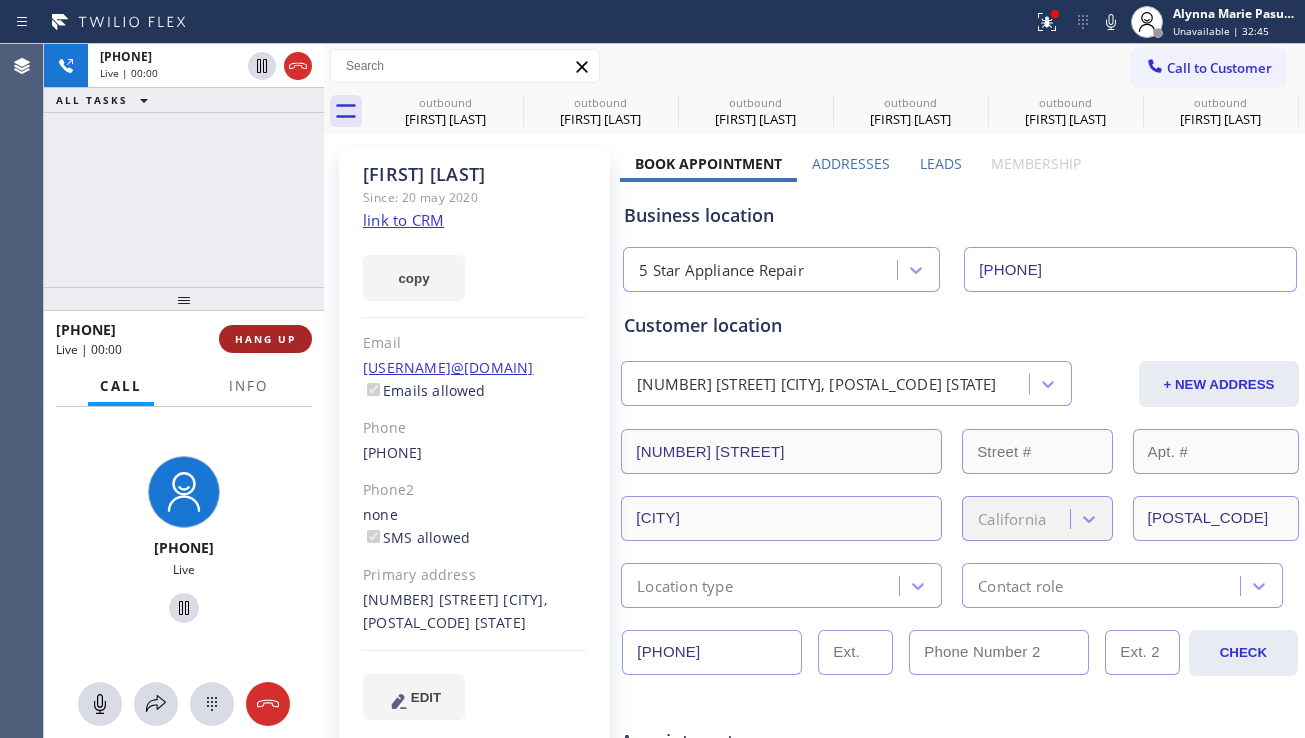 click on "HANG UP" at bounding box center (265, 339) 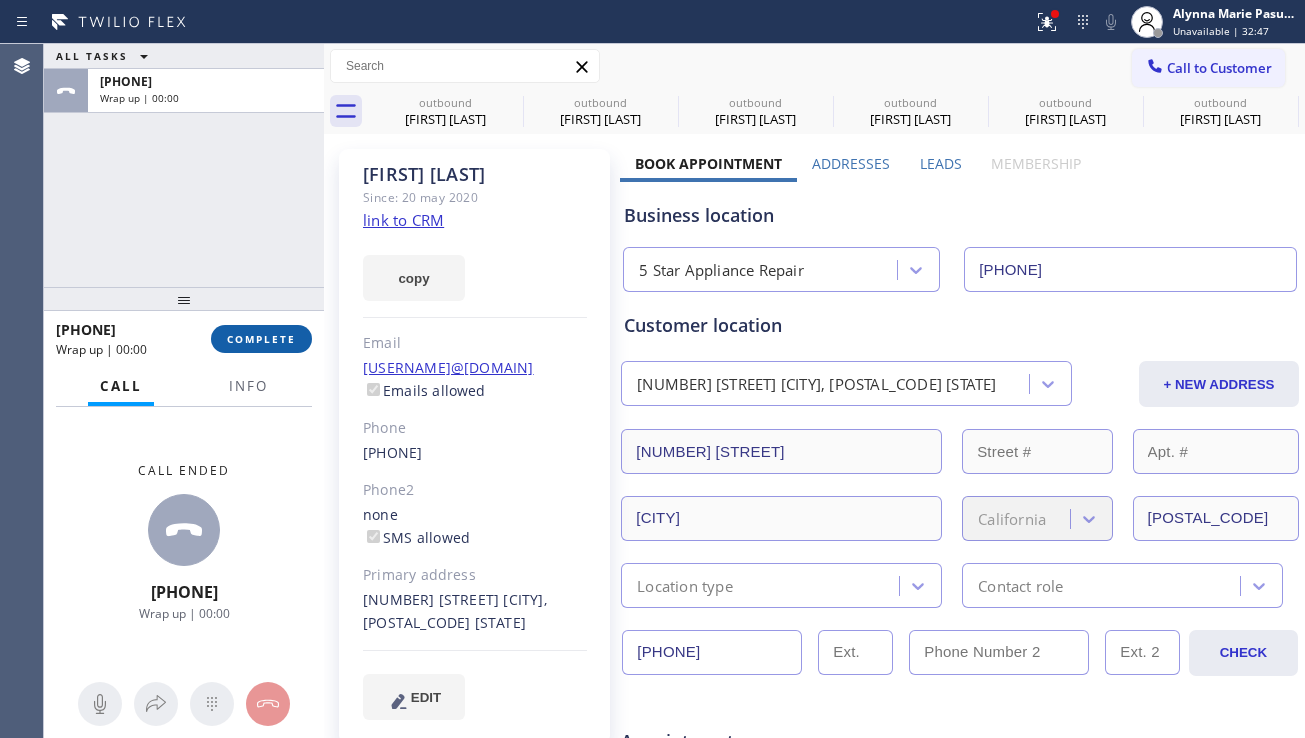 click on "COMPLETE" at bounding box center [261, 339] 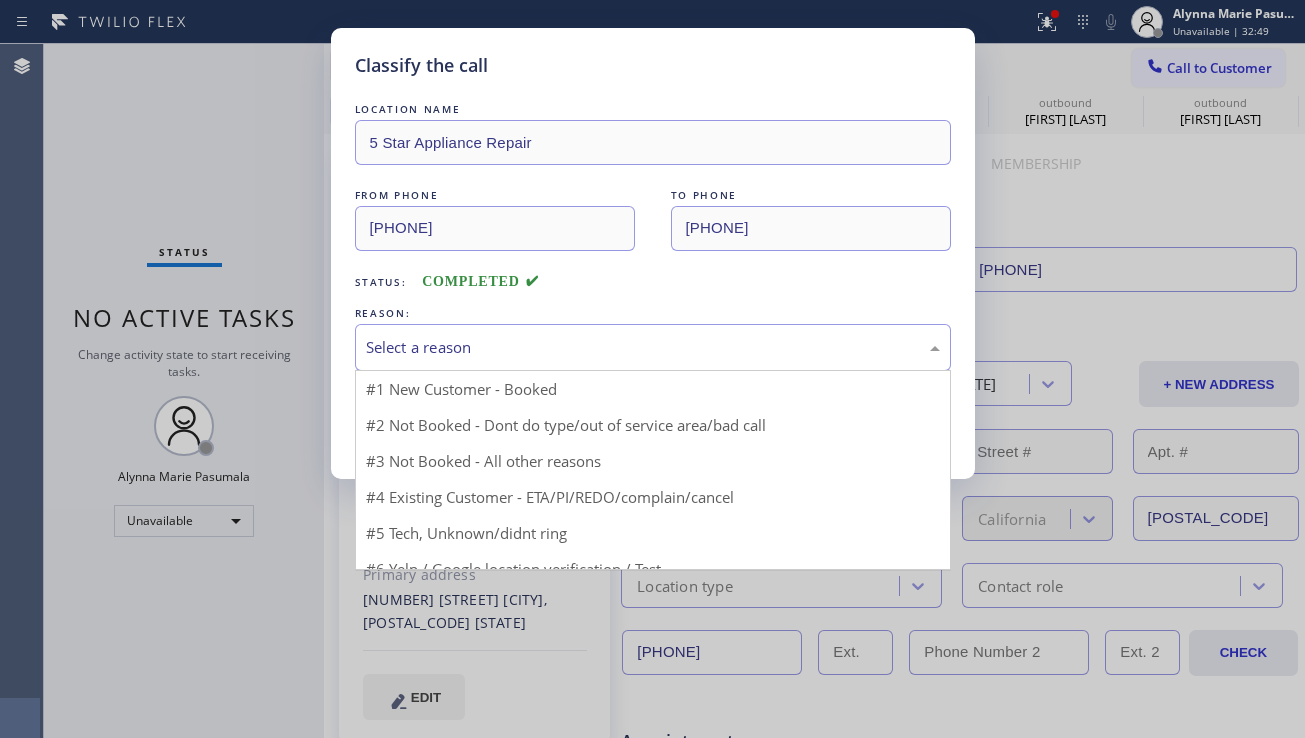 click on "Select a reason" at bounding box center [653, 347] 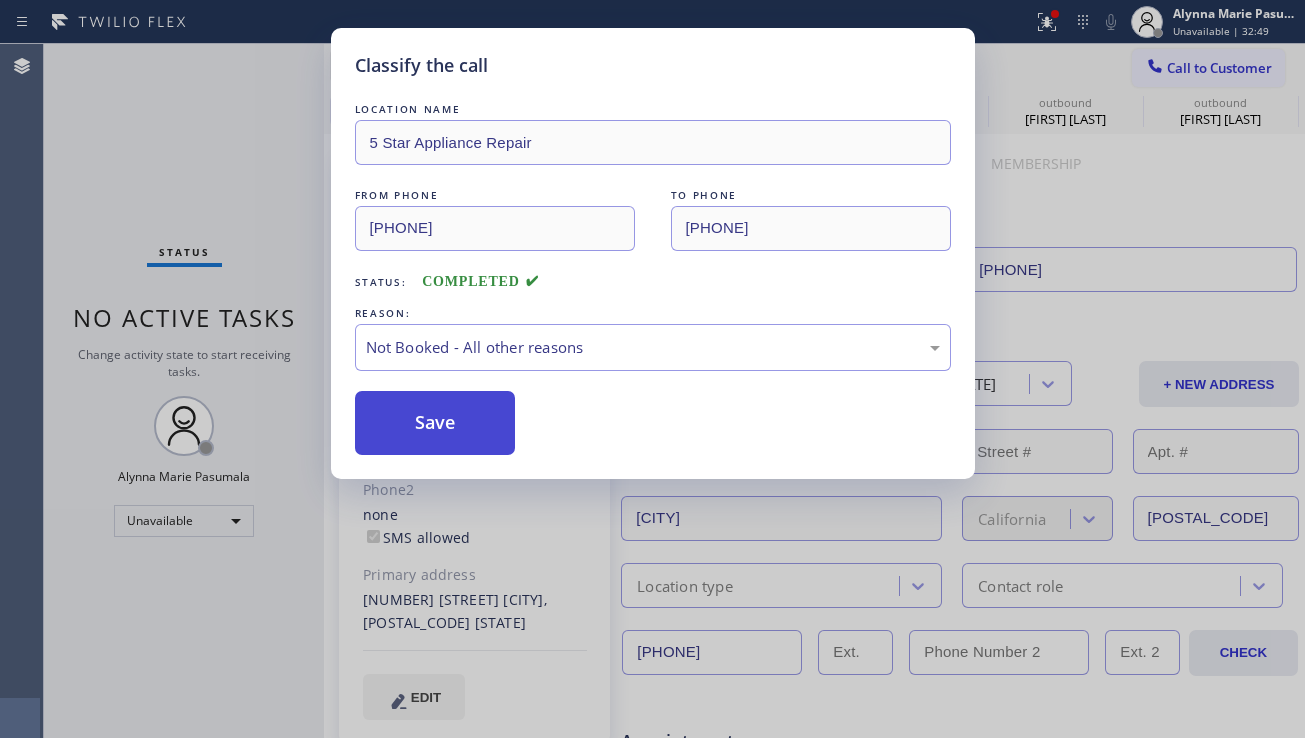 click on "Save" at bounding box center (435, 423) 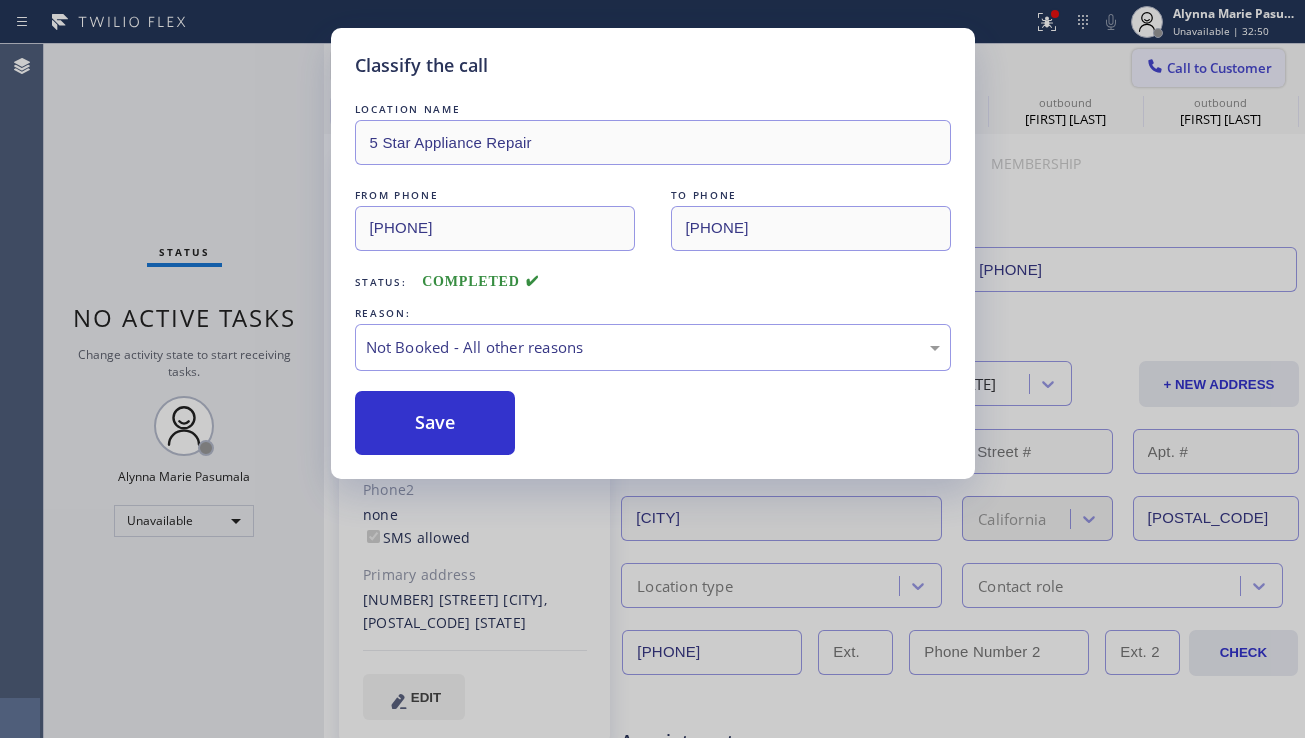 click on "Call to Customer" at bounding box center (1219, 68) 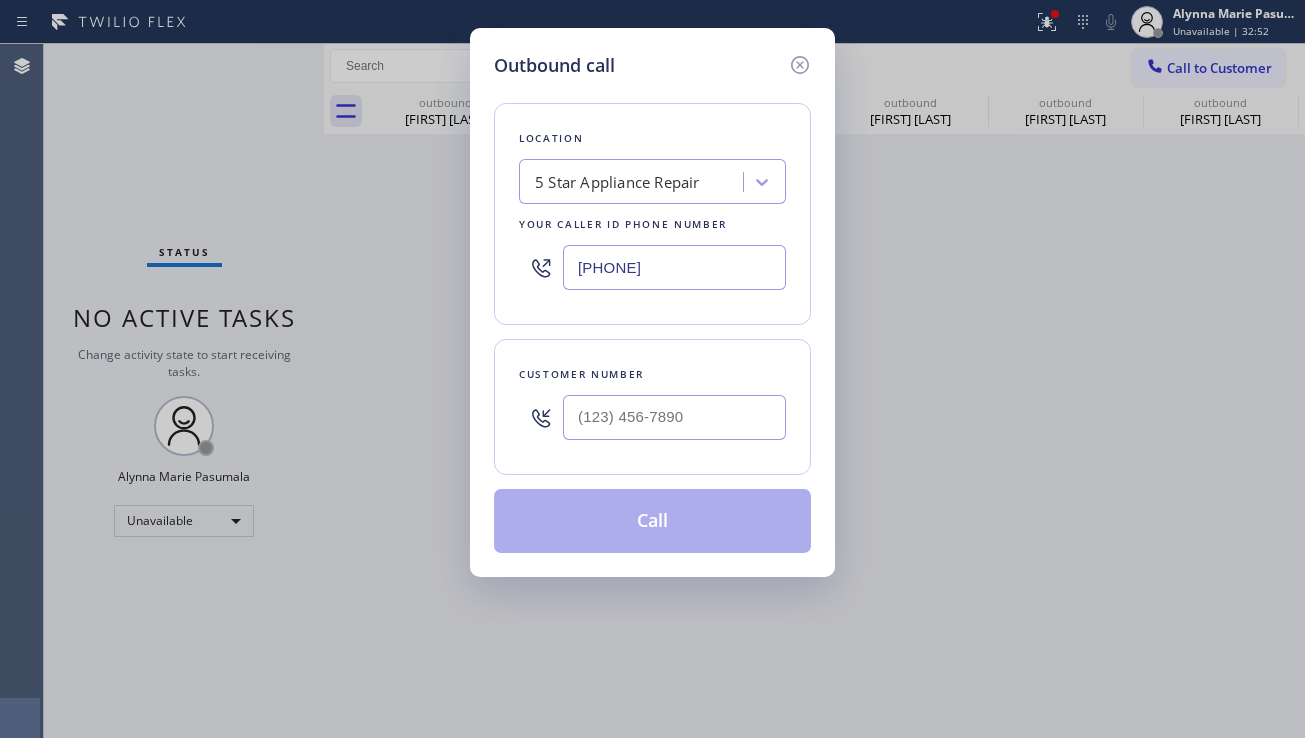 click at bounding box center (674, 417) 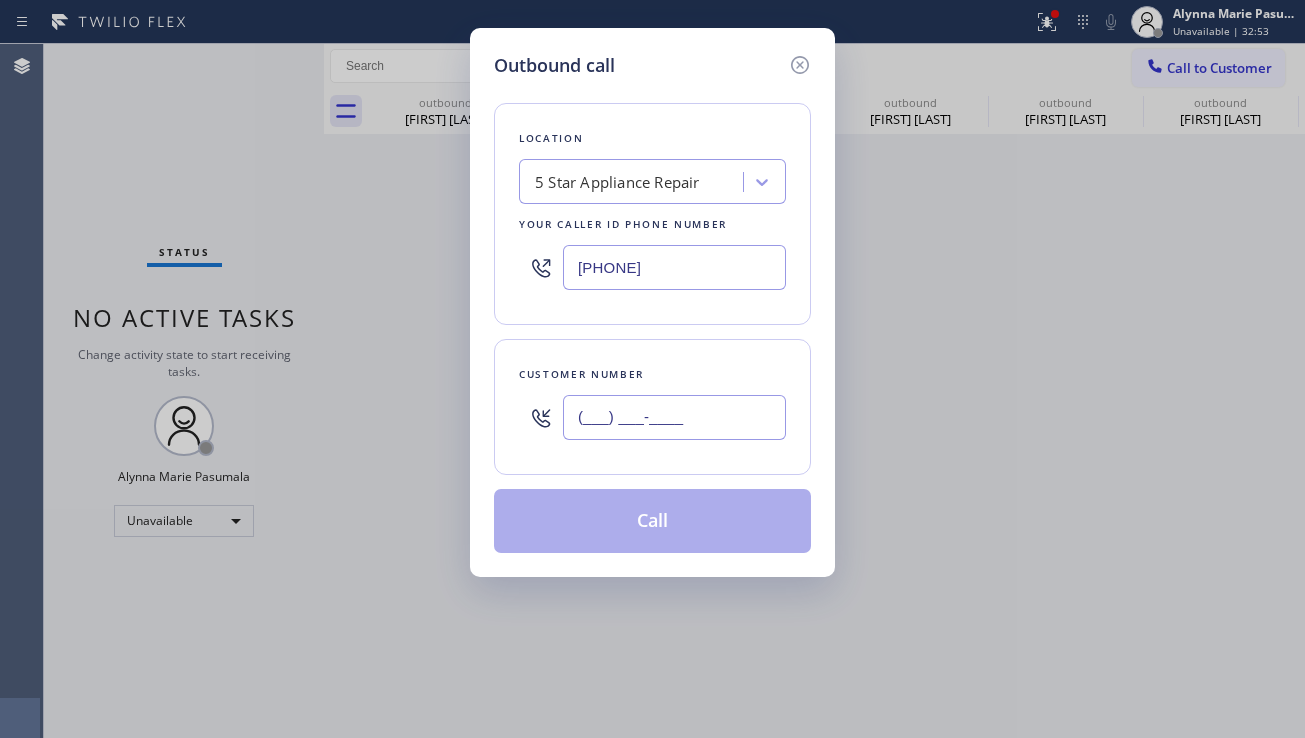 click on "(___) ___-____" at bounding box center (674, 417) 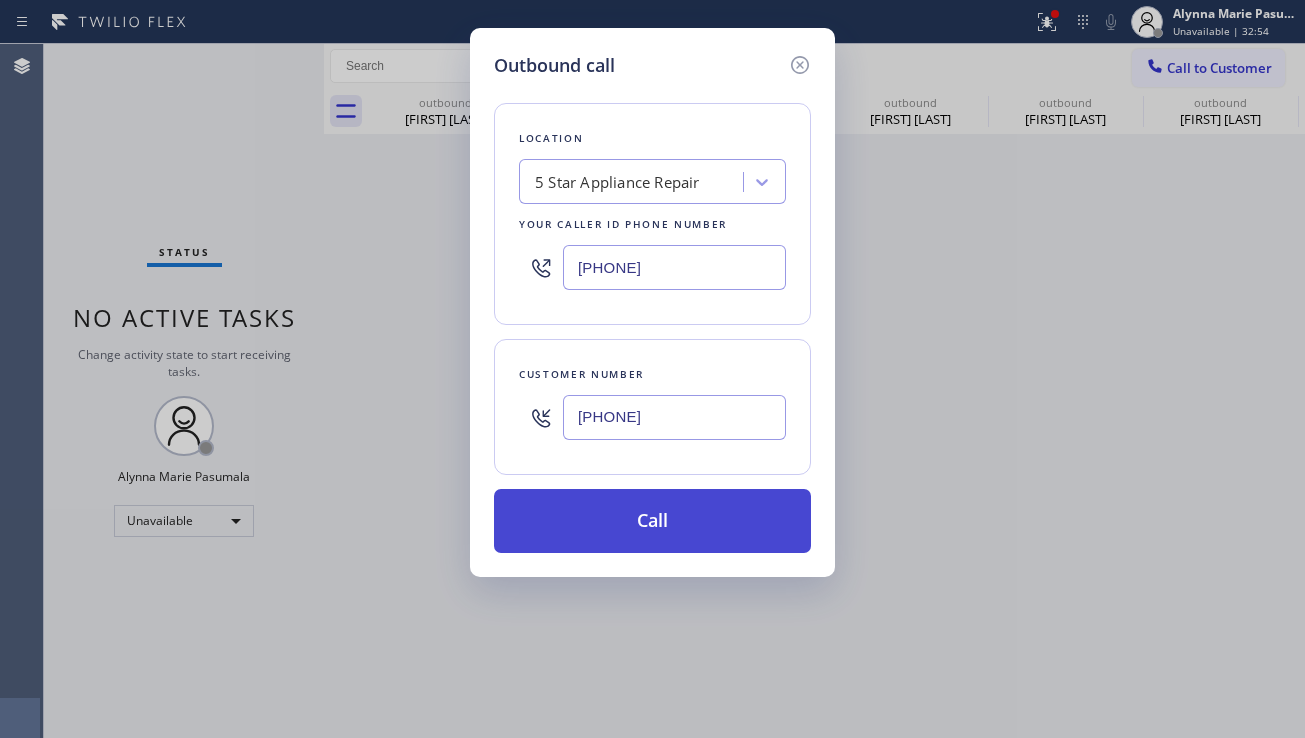 type on "(626) 917-3858" 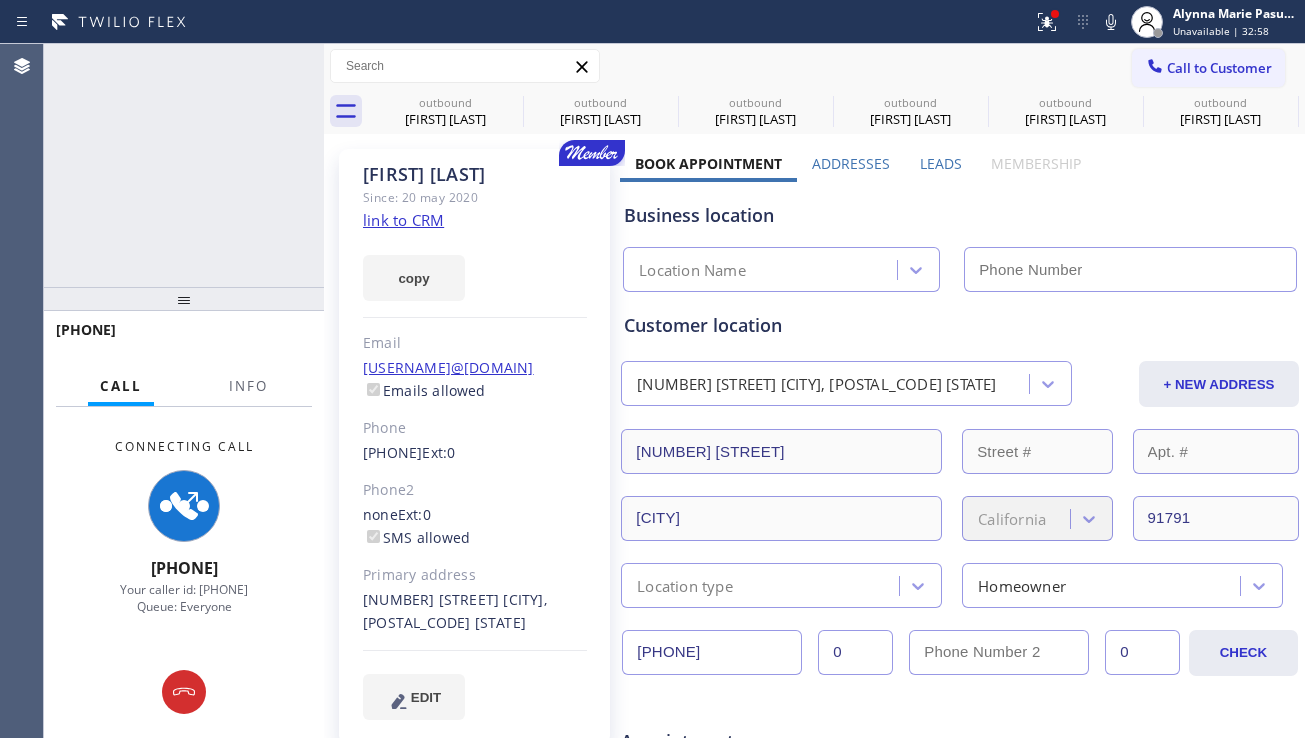 type on "[PHONE]" 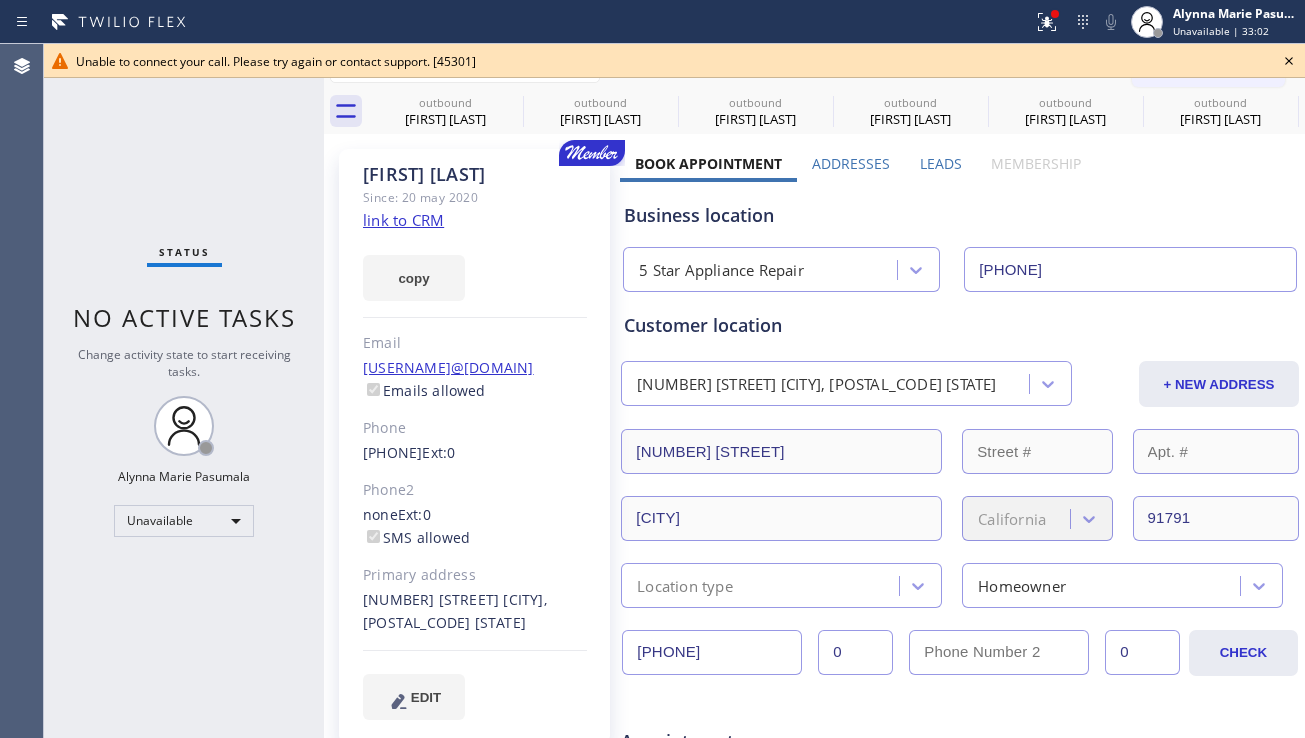 click 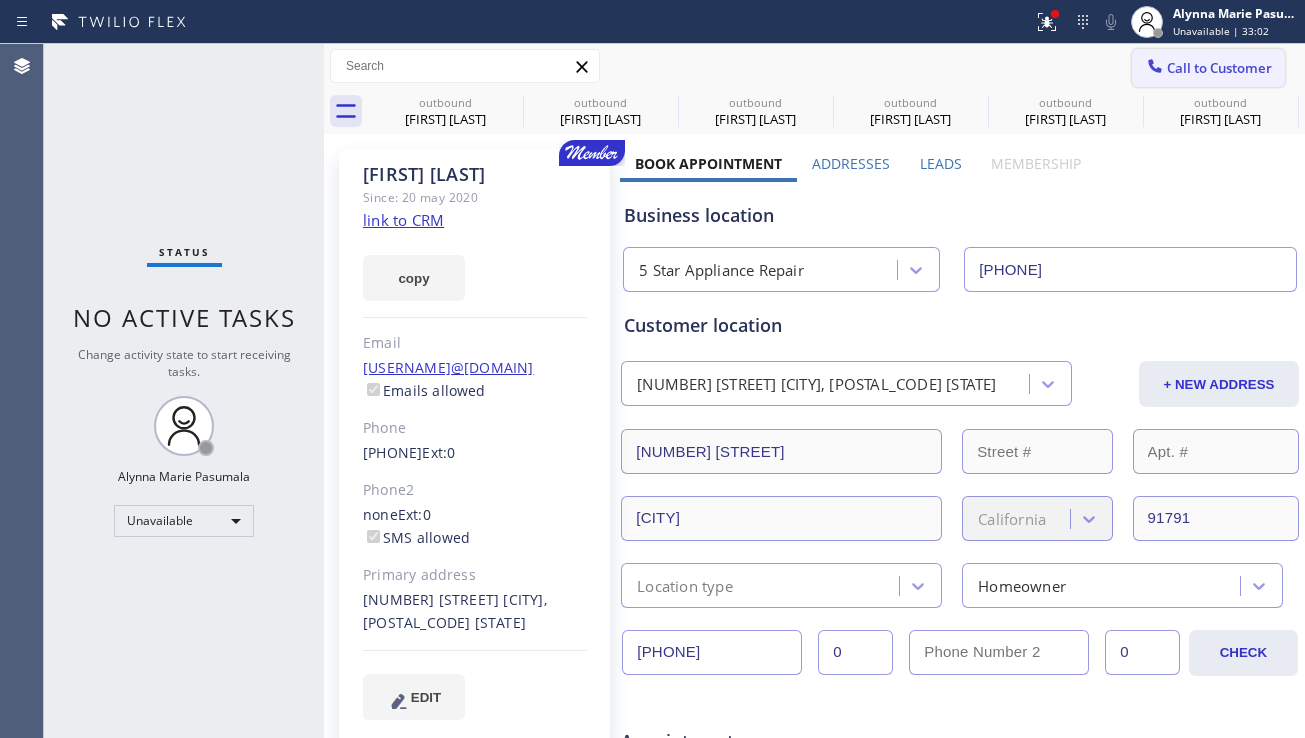 click on "Call to Customer" at bounding box center (1219, 68) 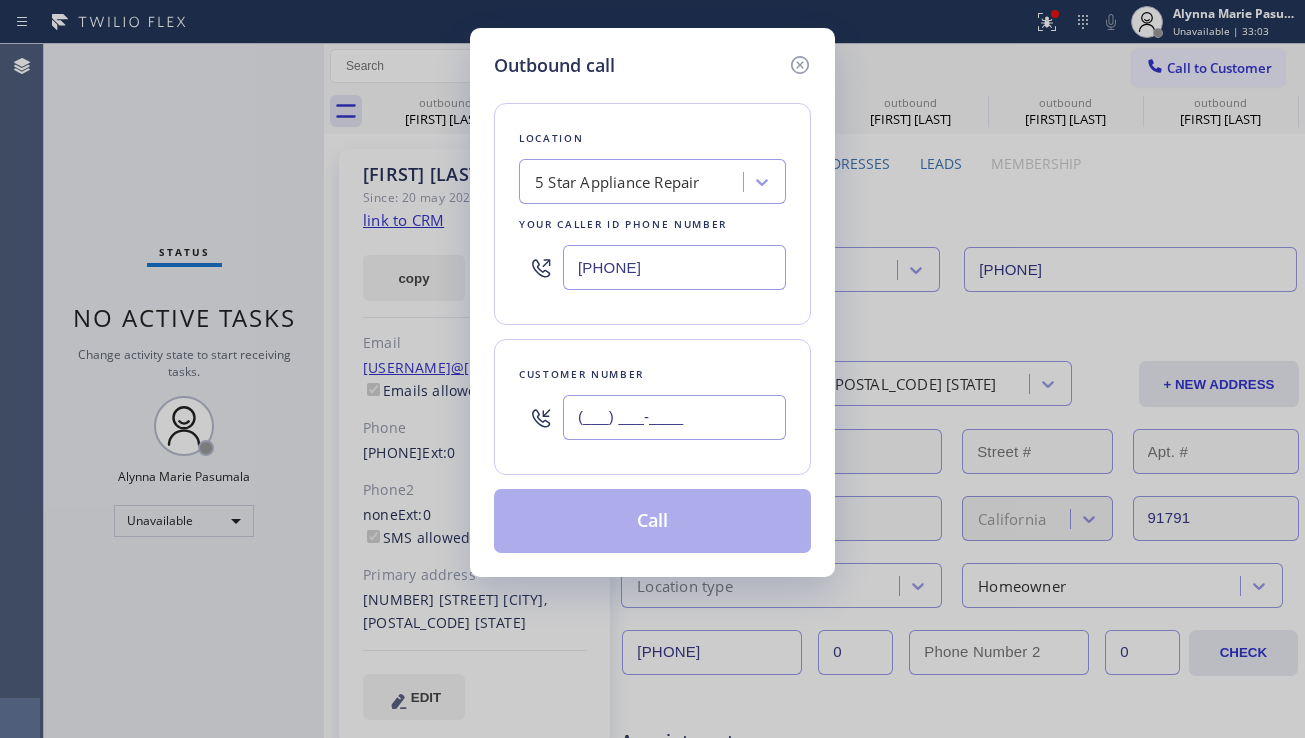 click on "(___) ___-____" at bounding box center [674, 417] 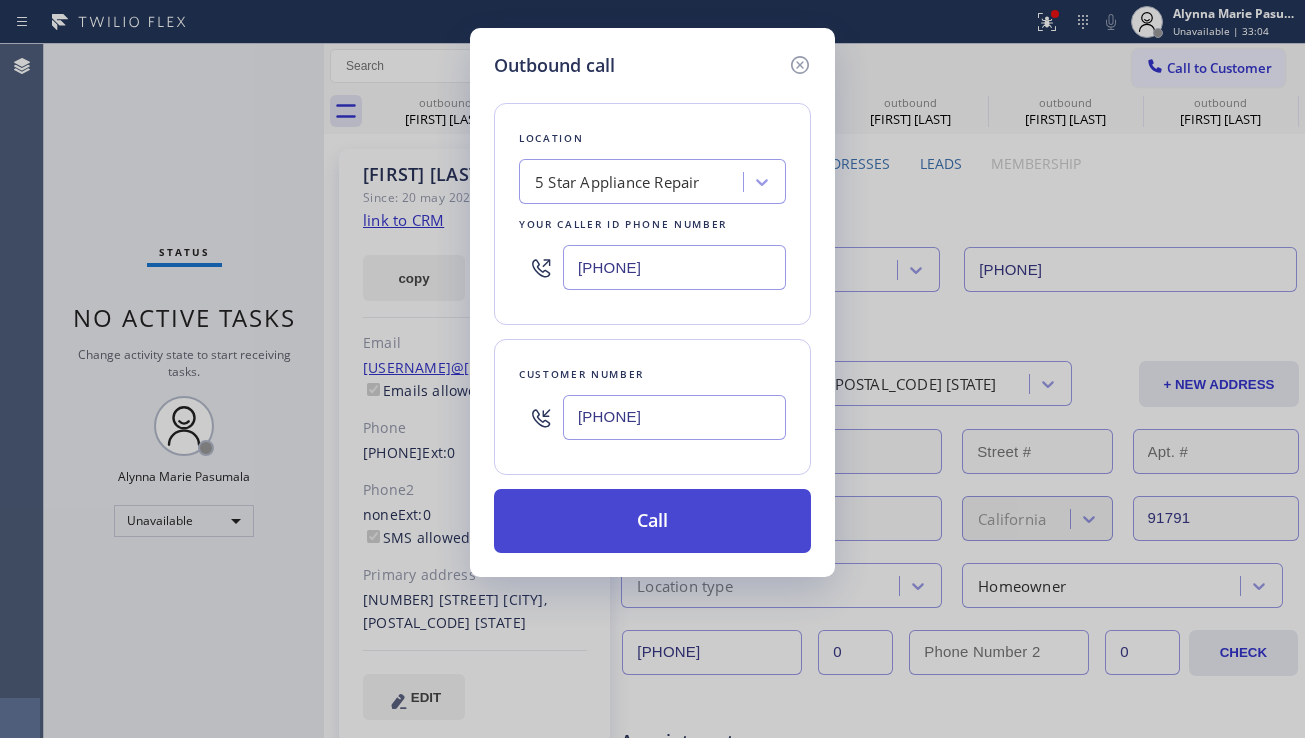 type on "(626) 437-4262" 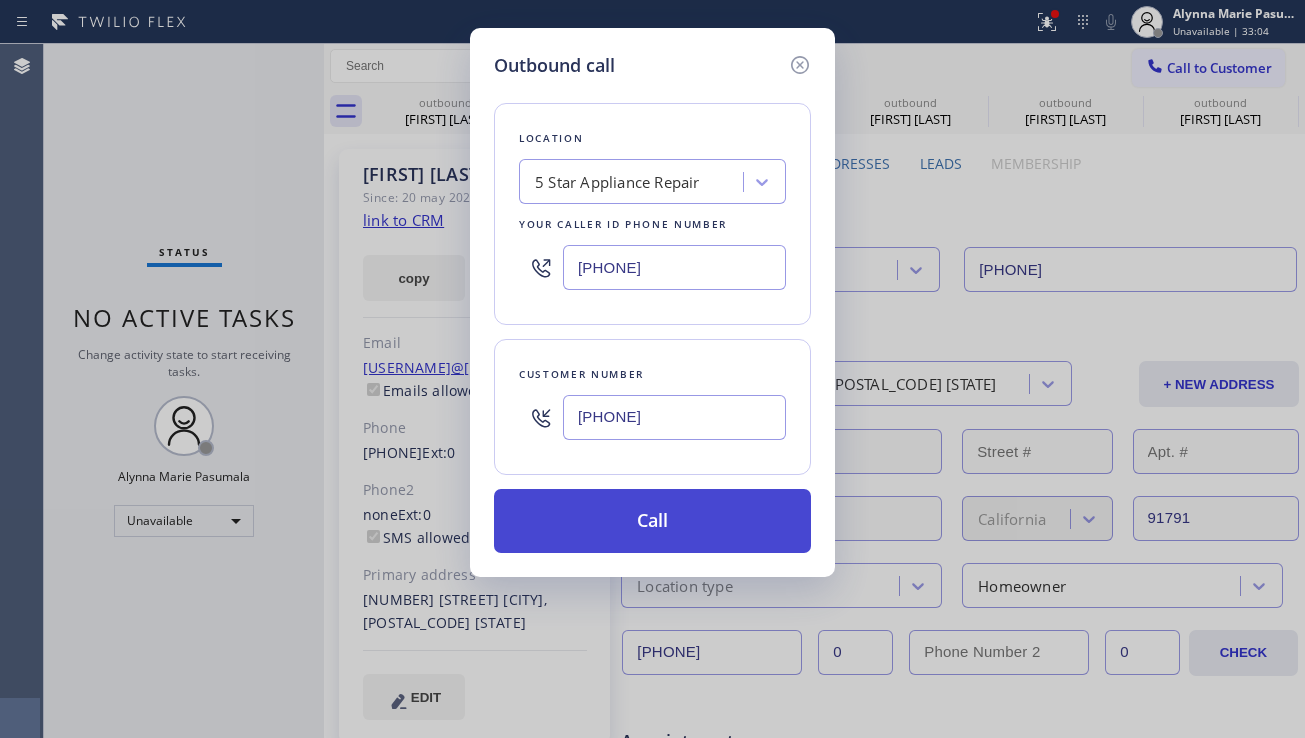 click on "Call" at bounding box center (652, 521) 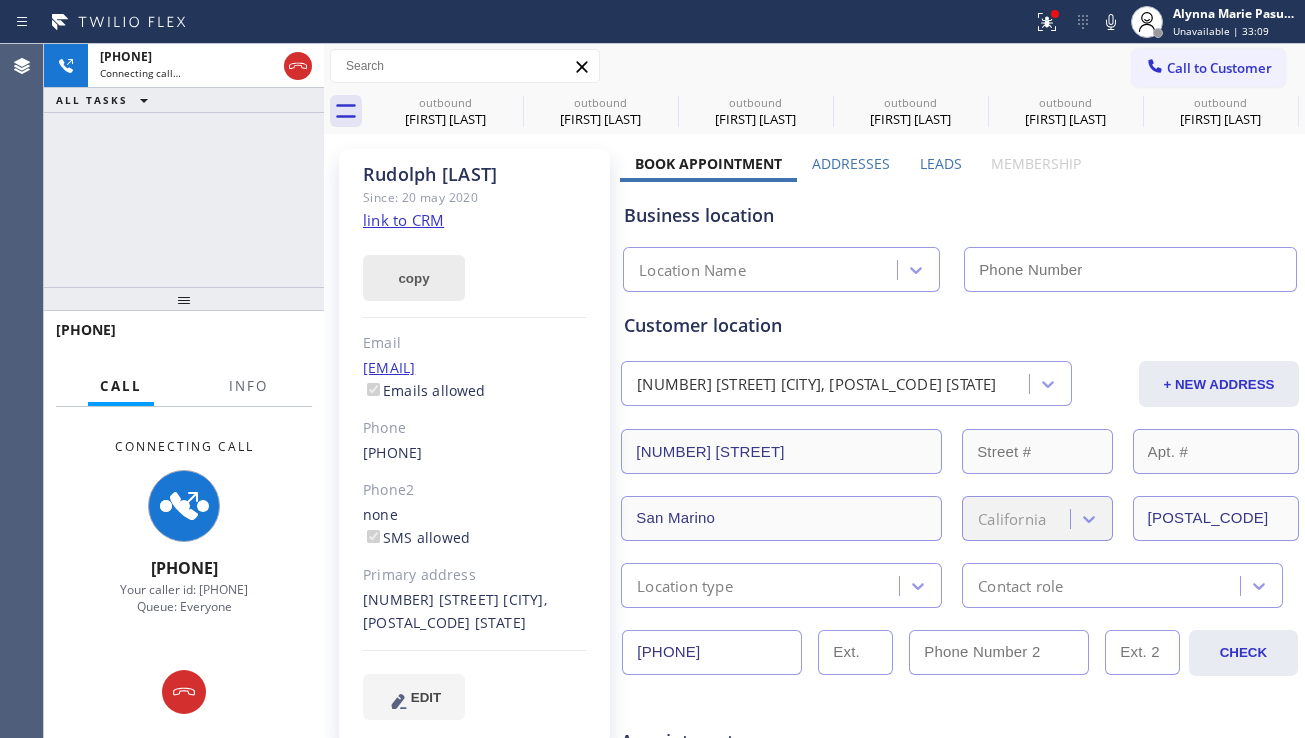 type on "[PHONE]" 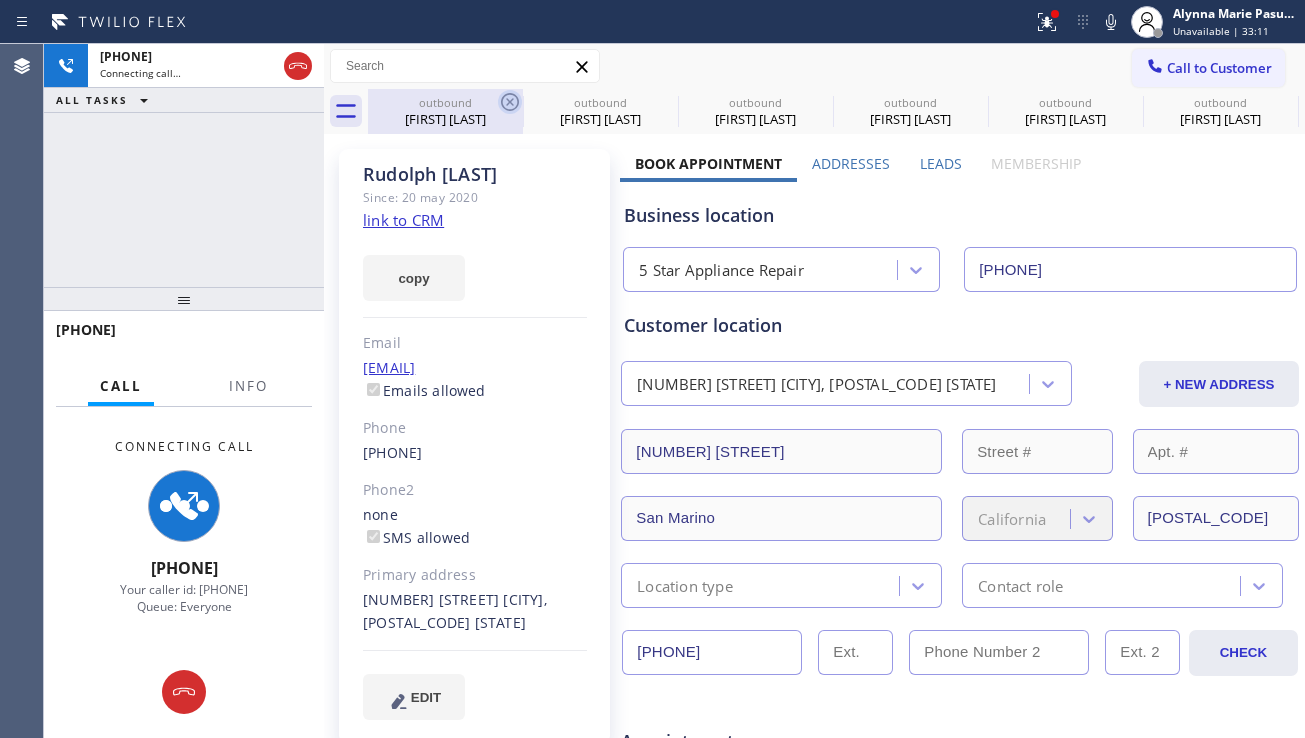 click 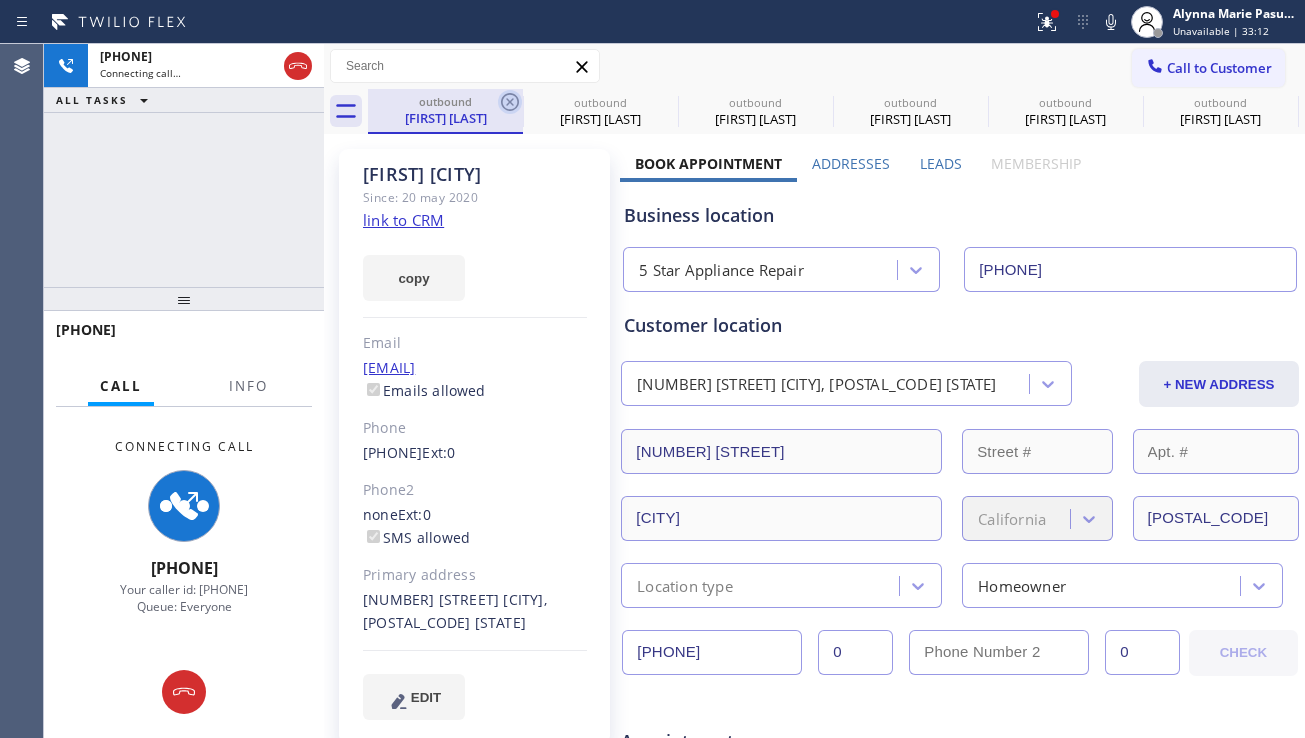 click 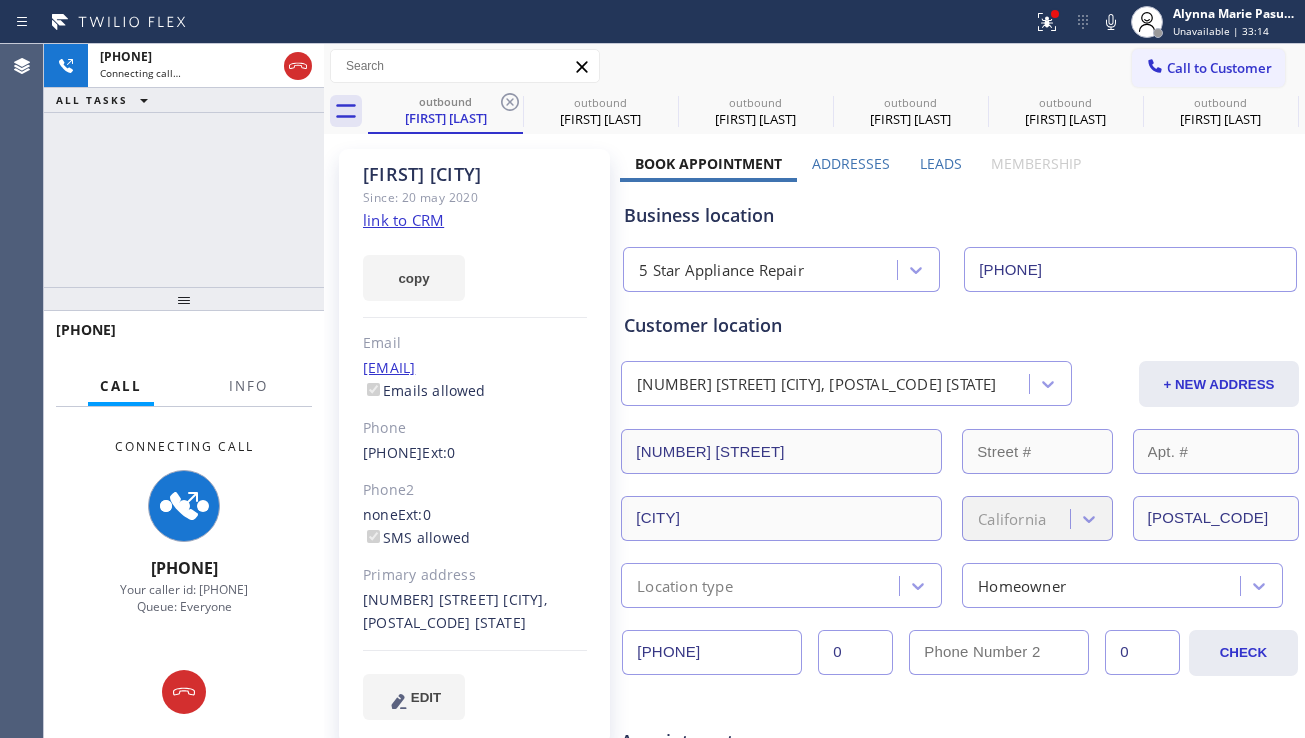 click 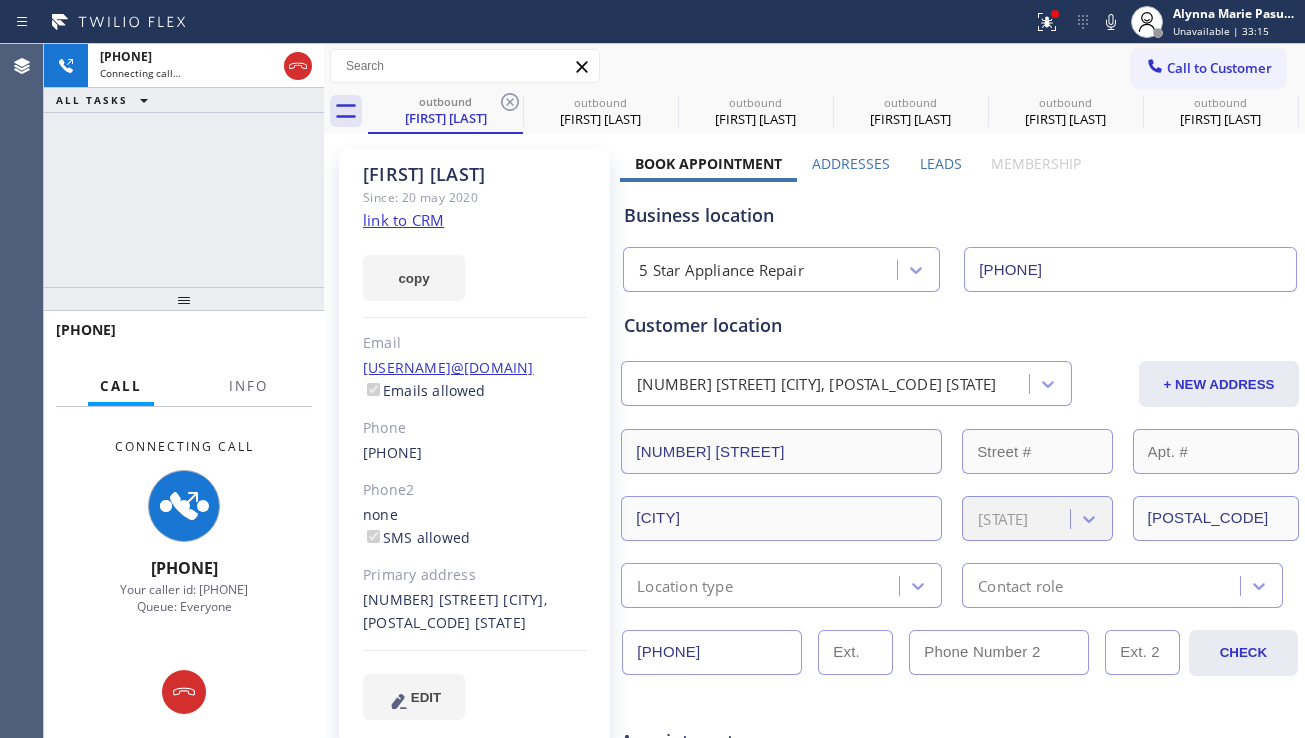 click 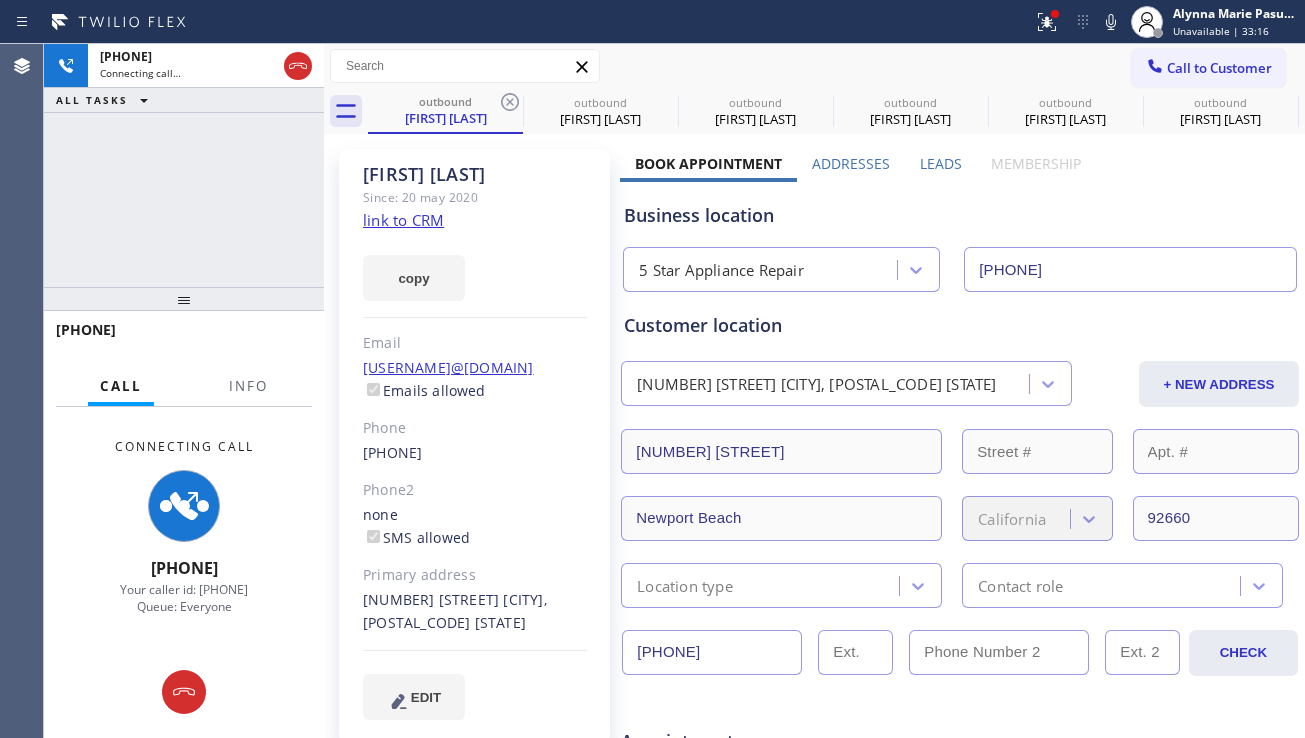 click 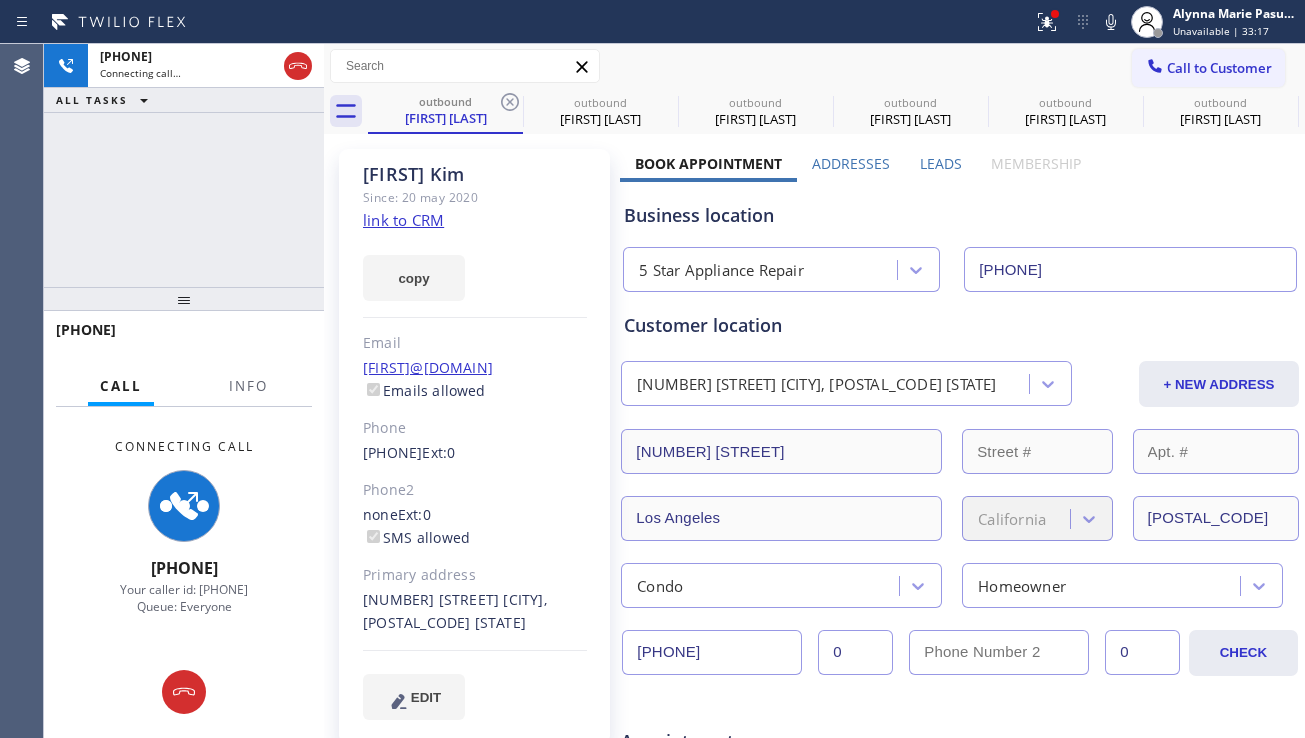 click 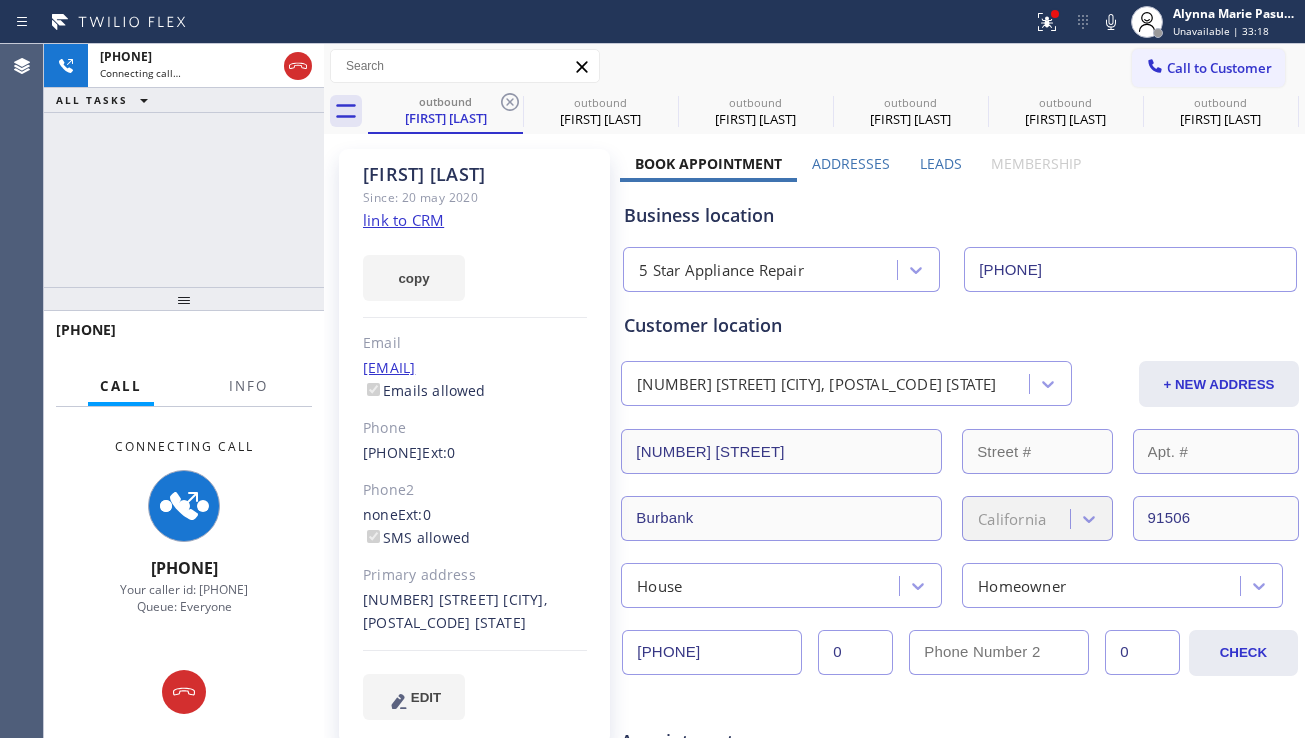 click 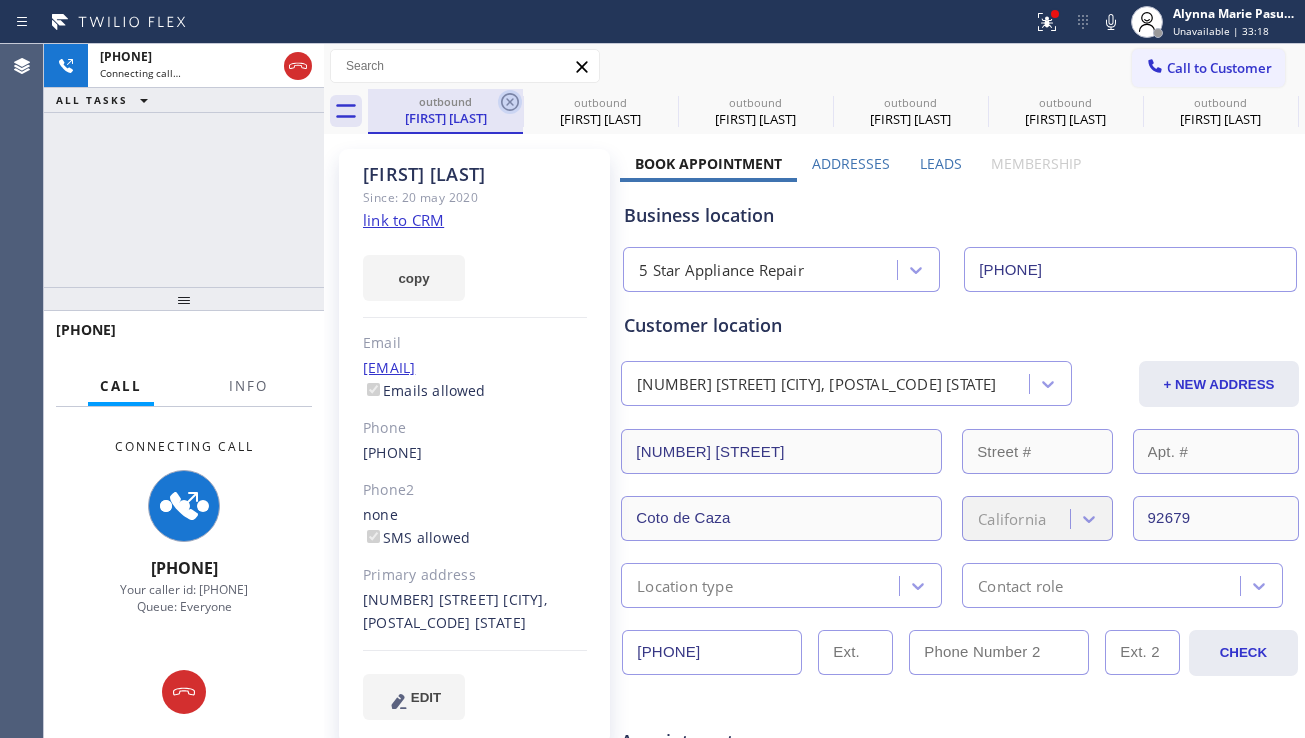 click 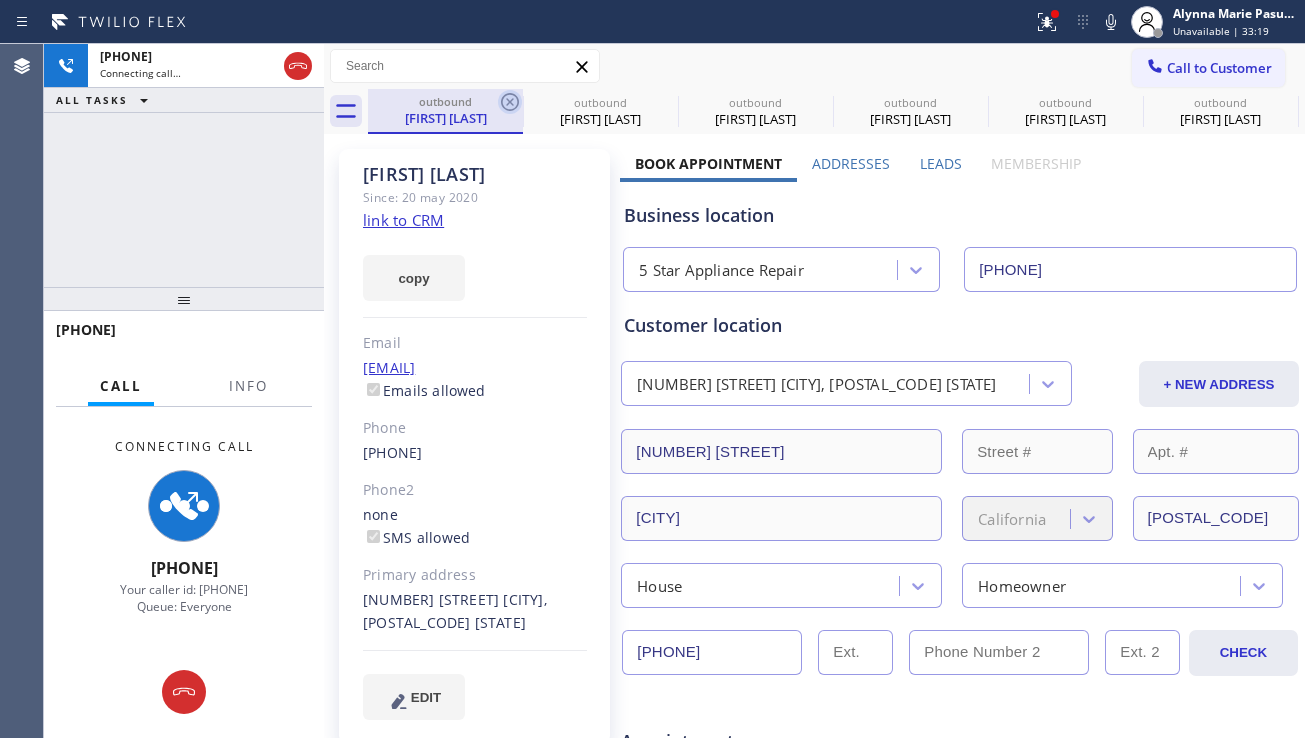 click 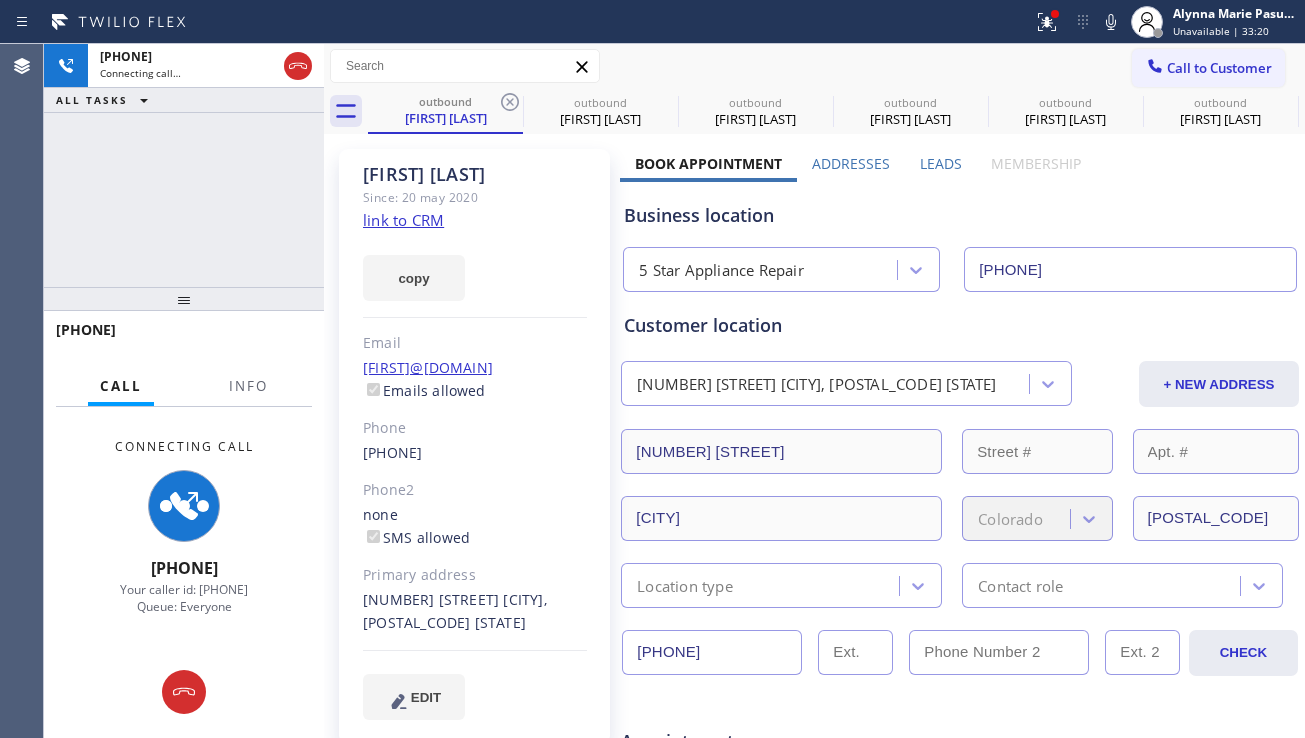 click 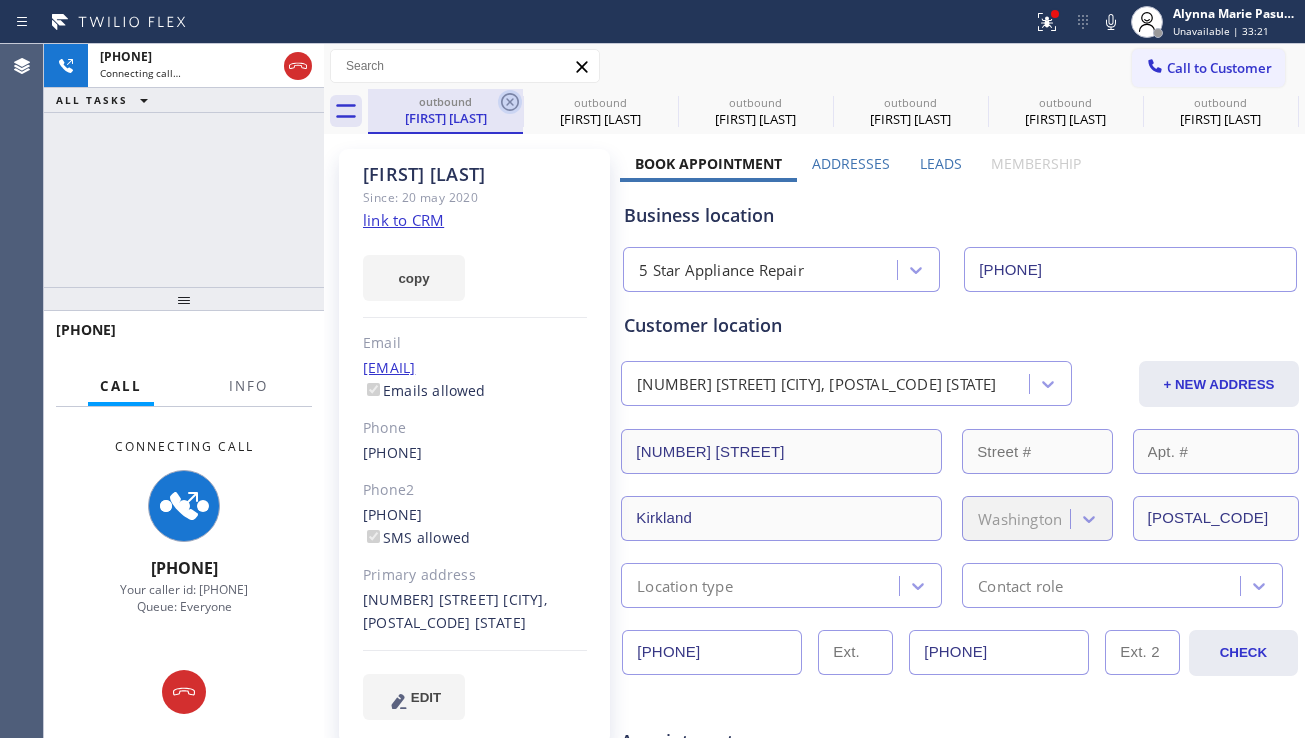 click 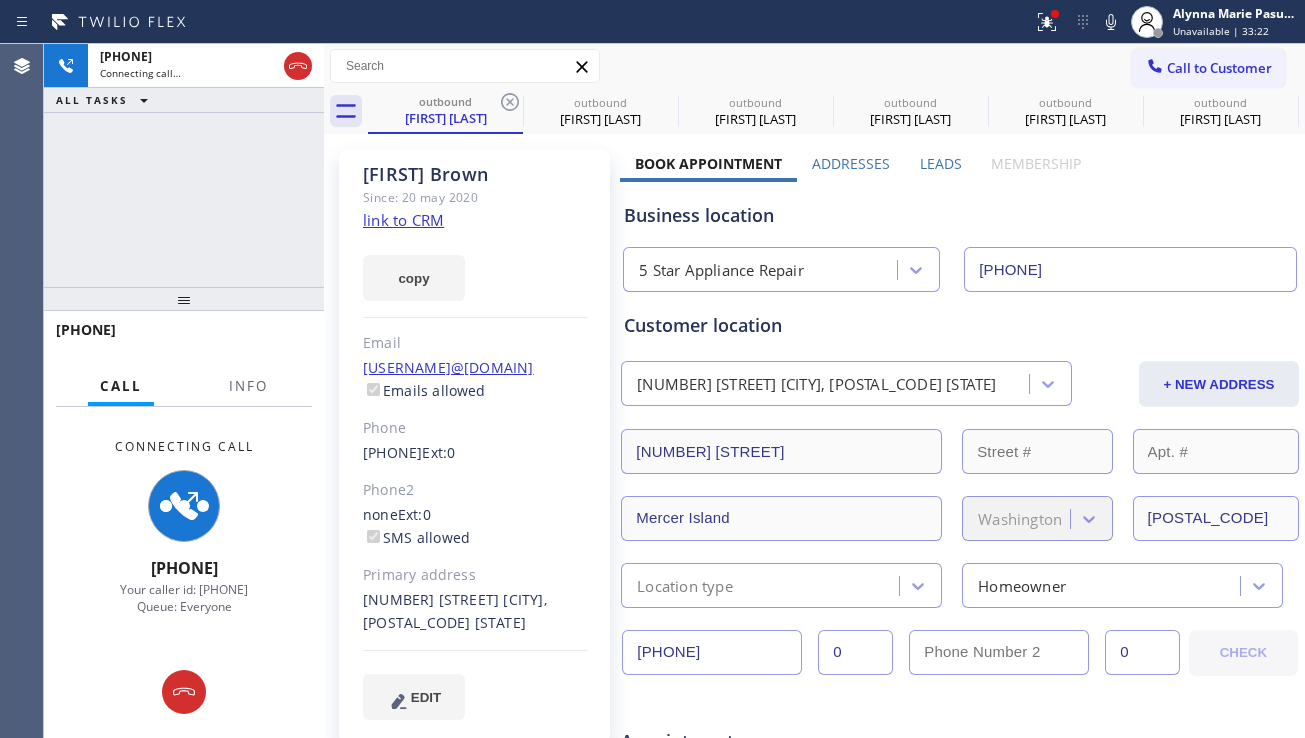 click 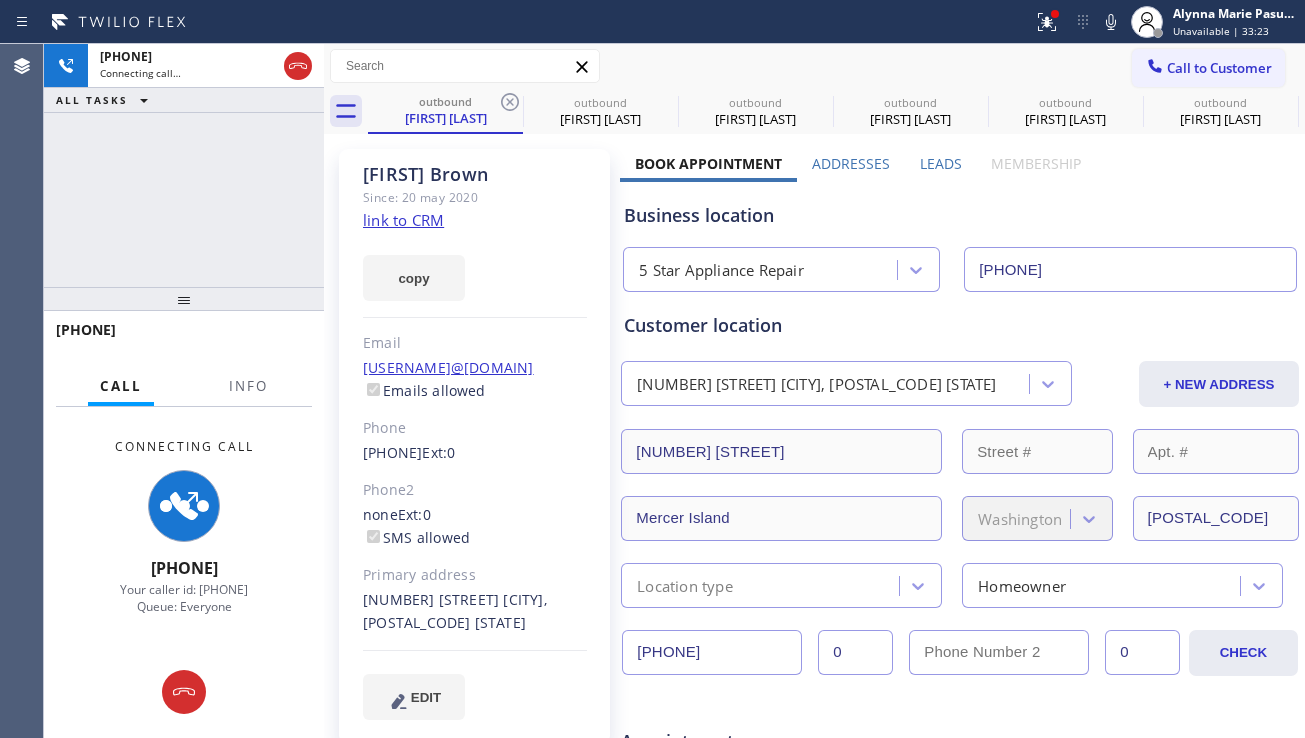 click 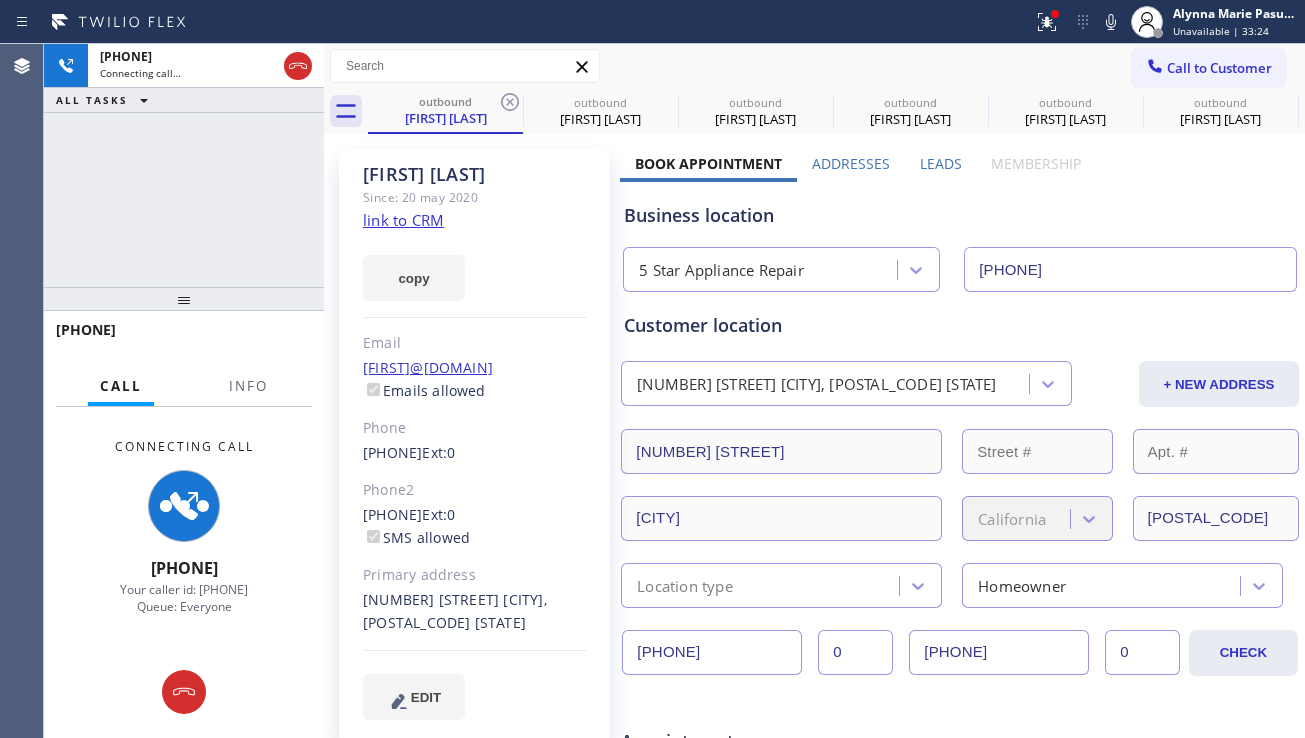 click 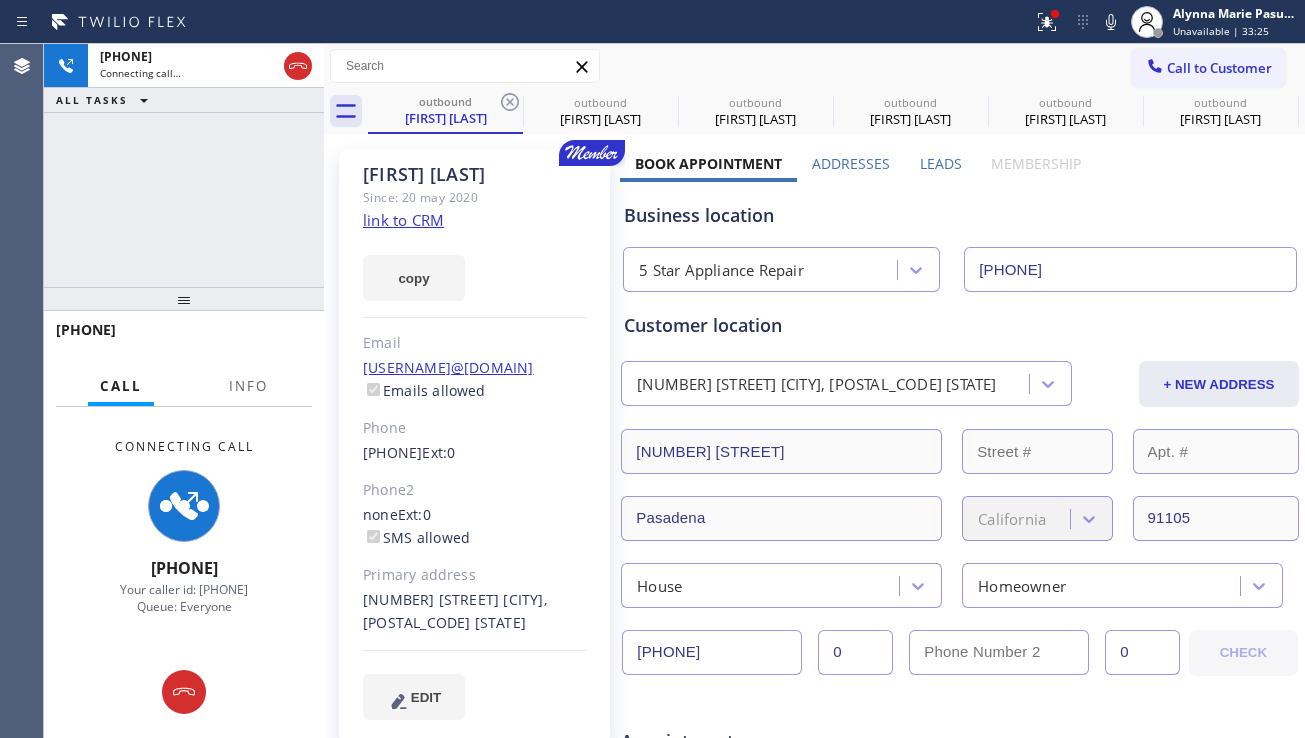 click 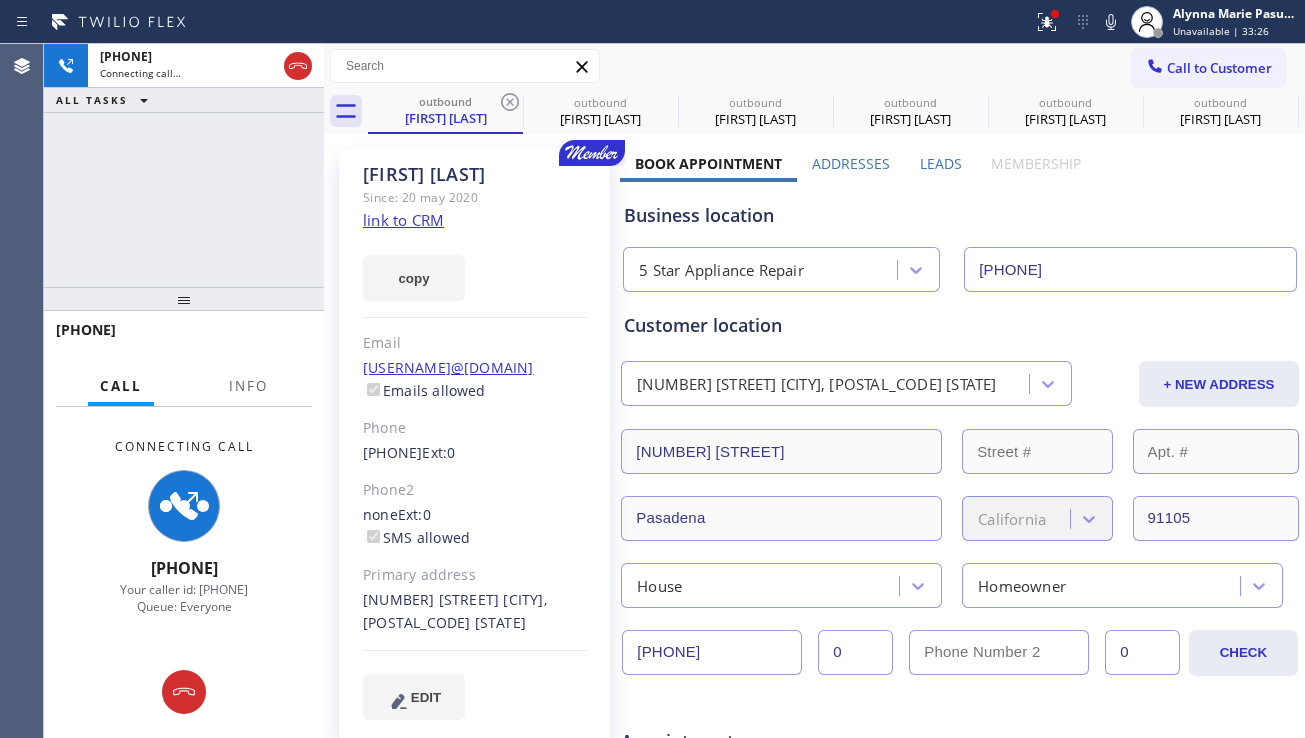 click 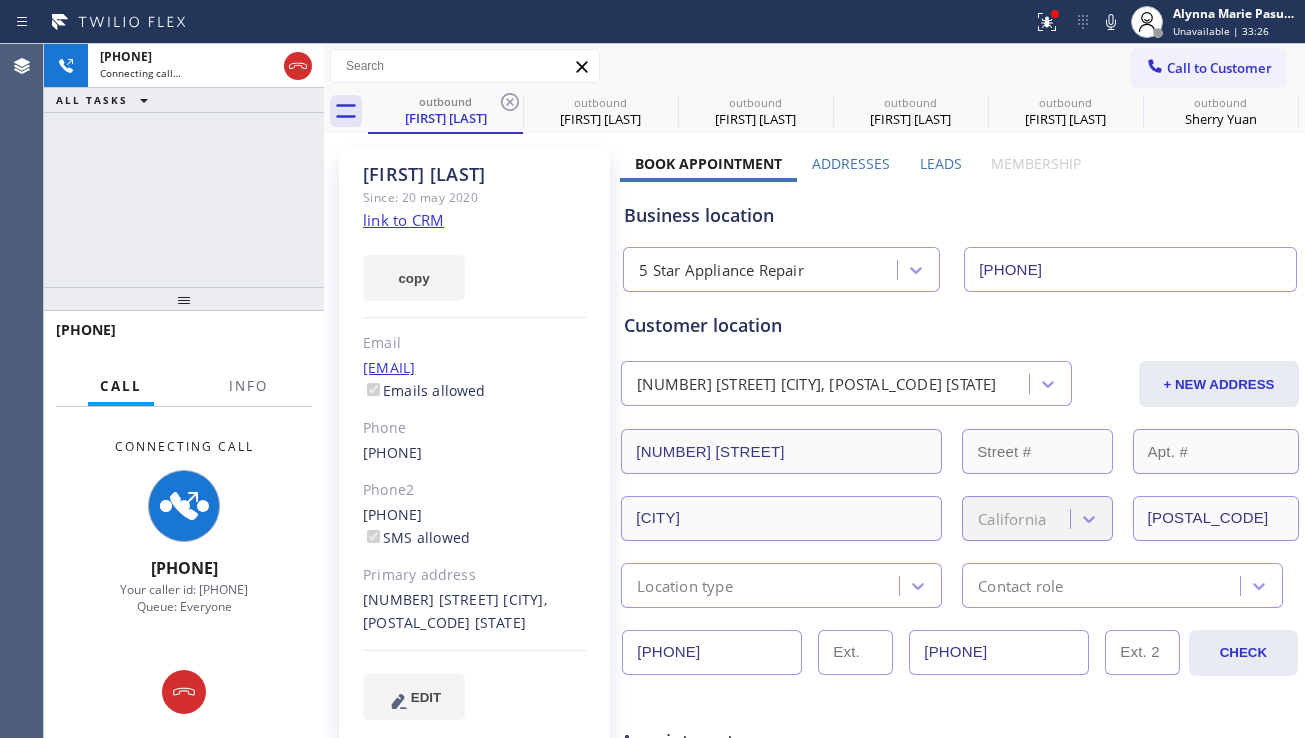 click 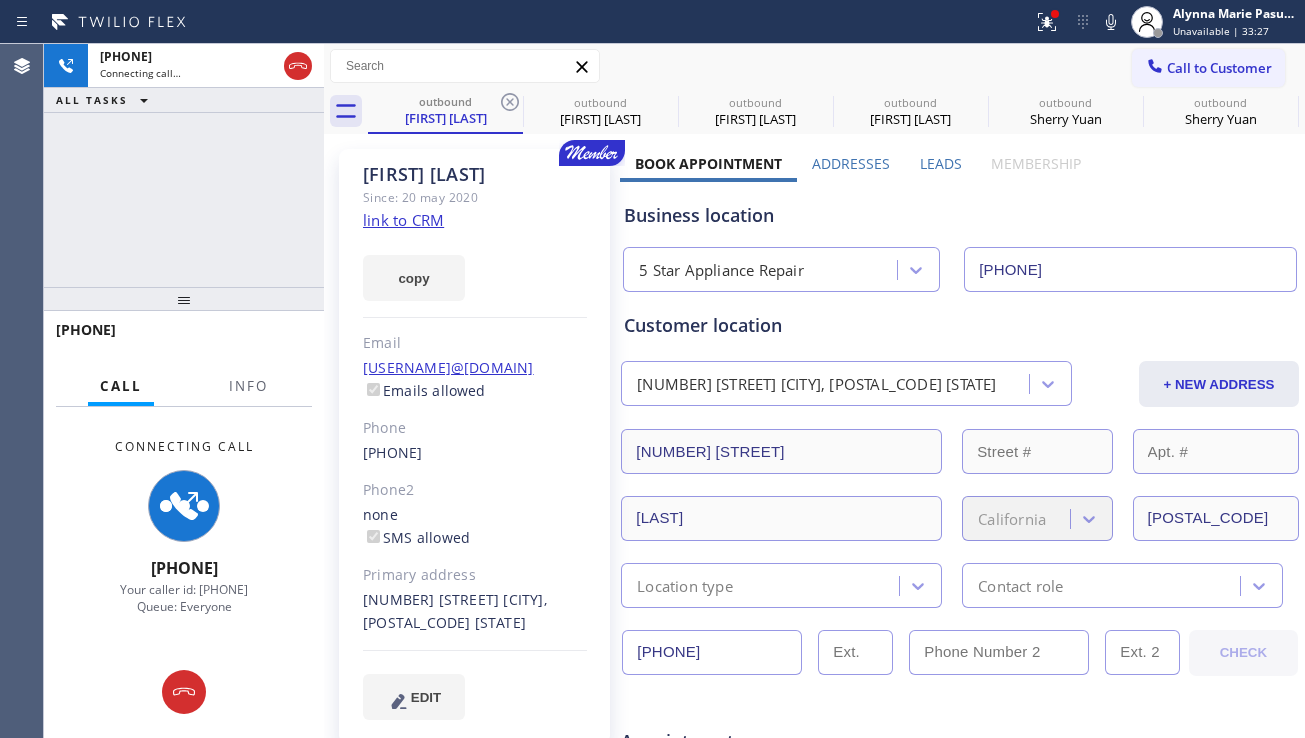 click 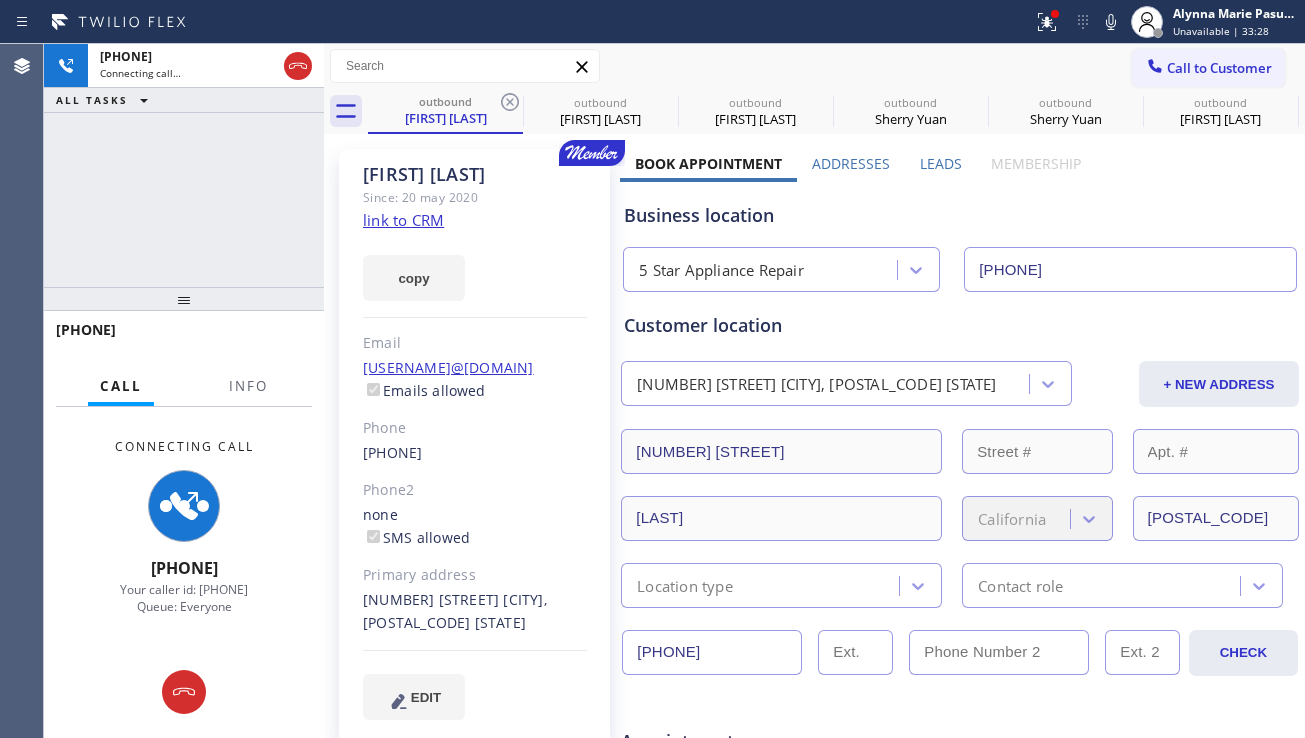 click 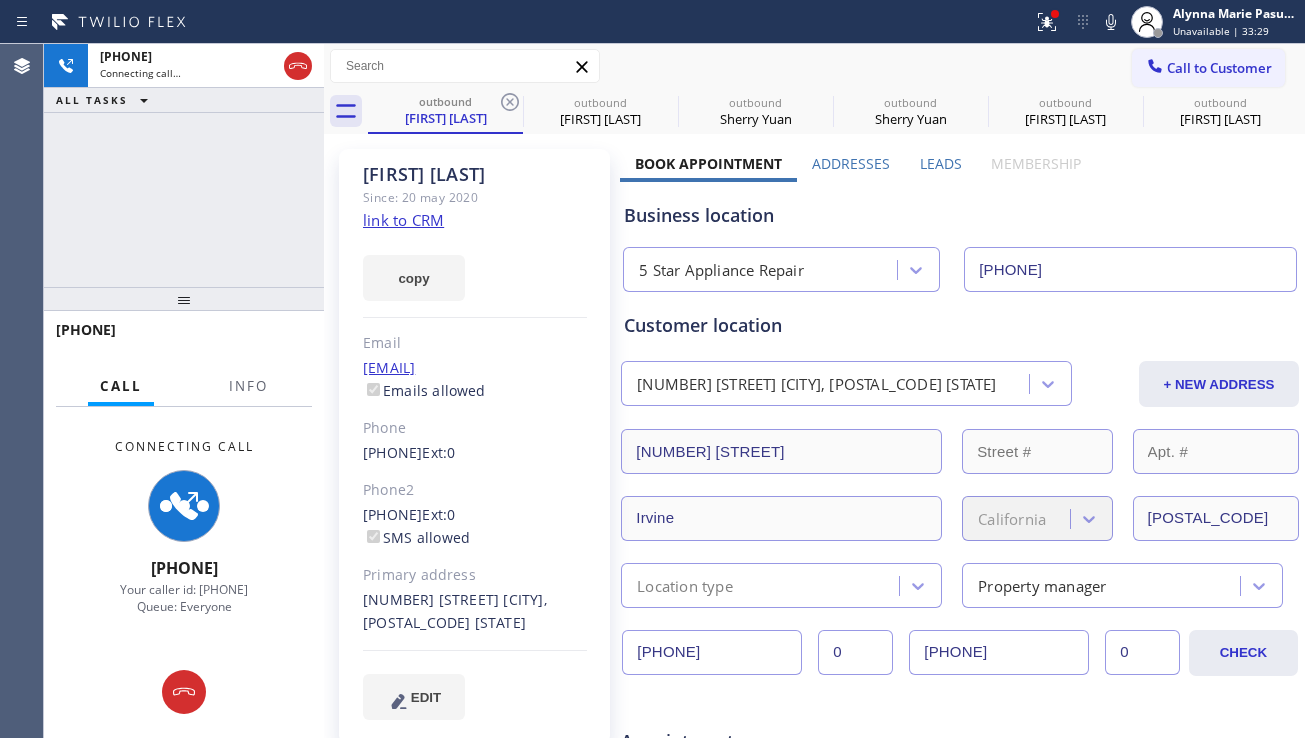 click 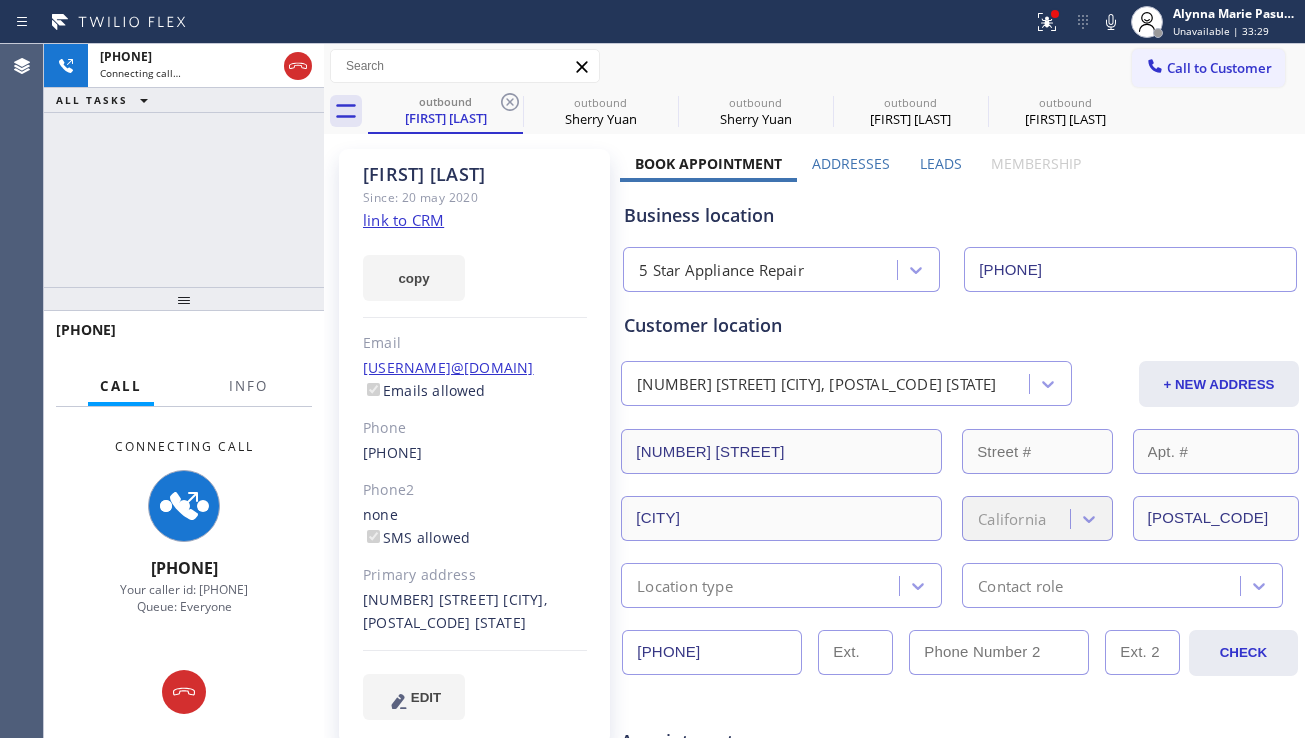 click 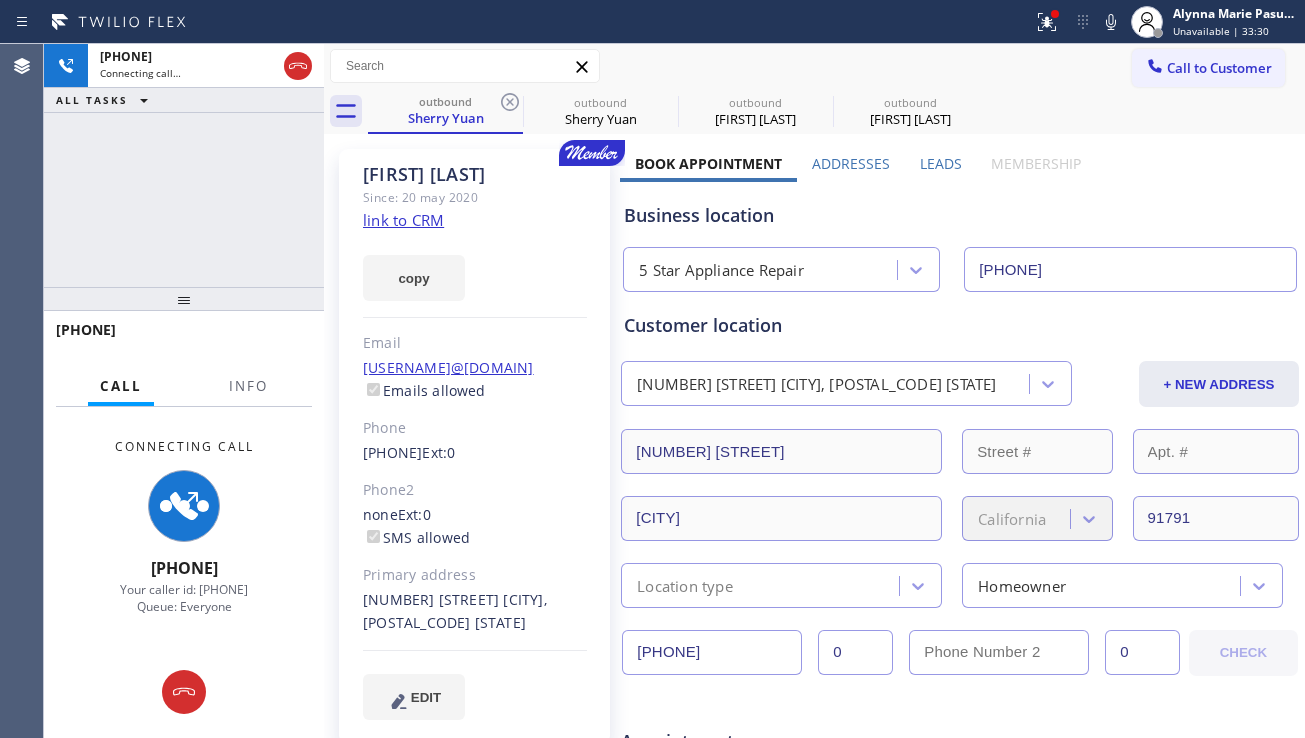 click 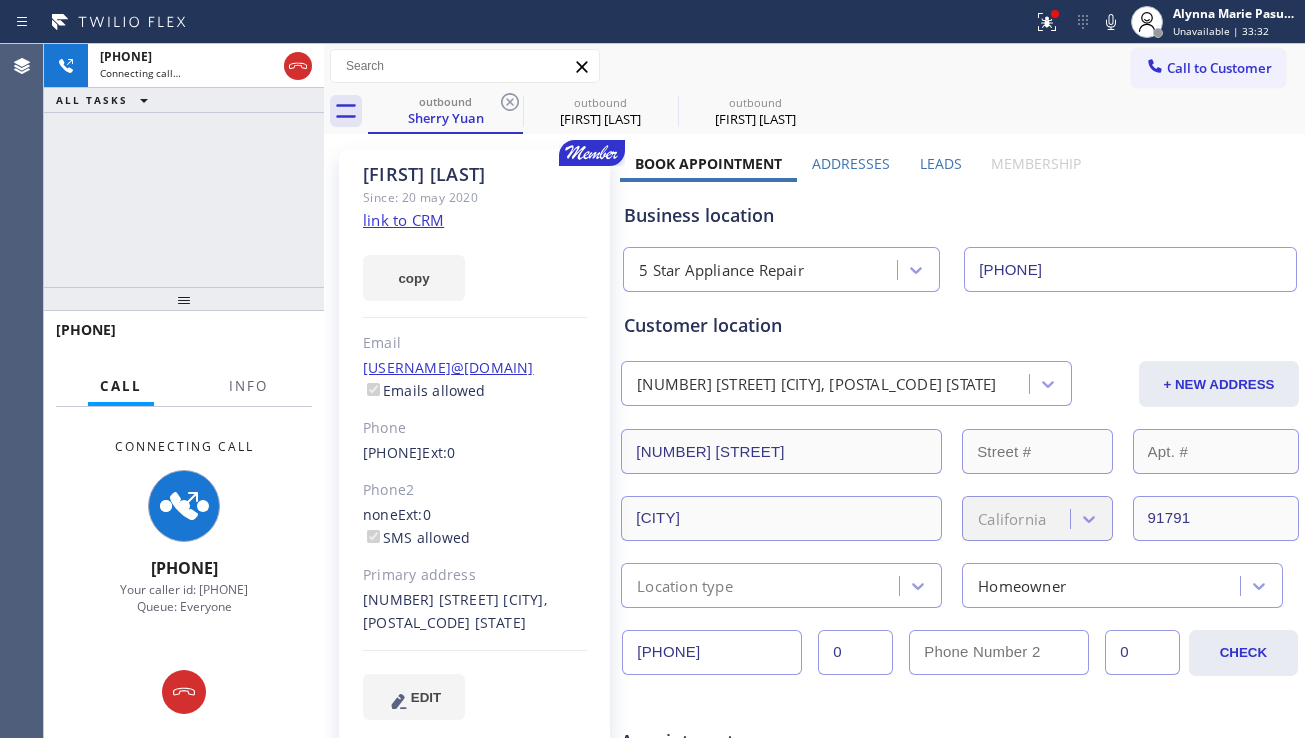 click 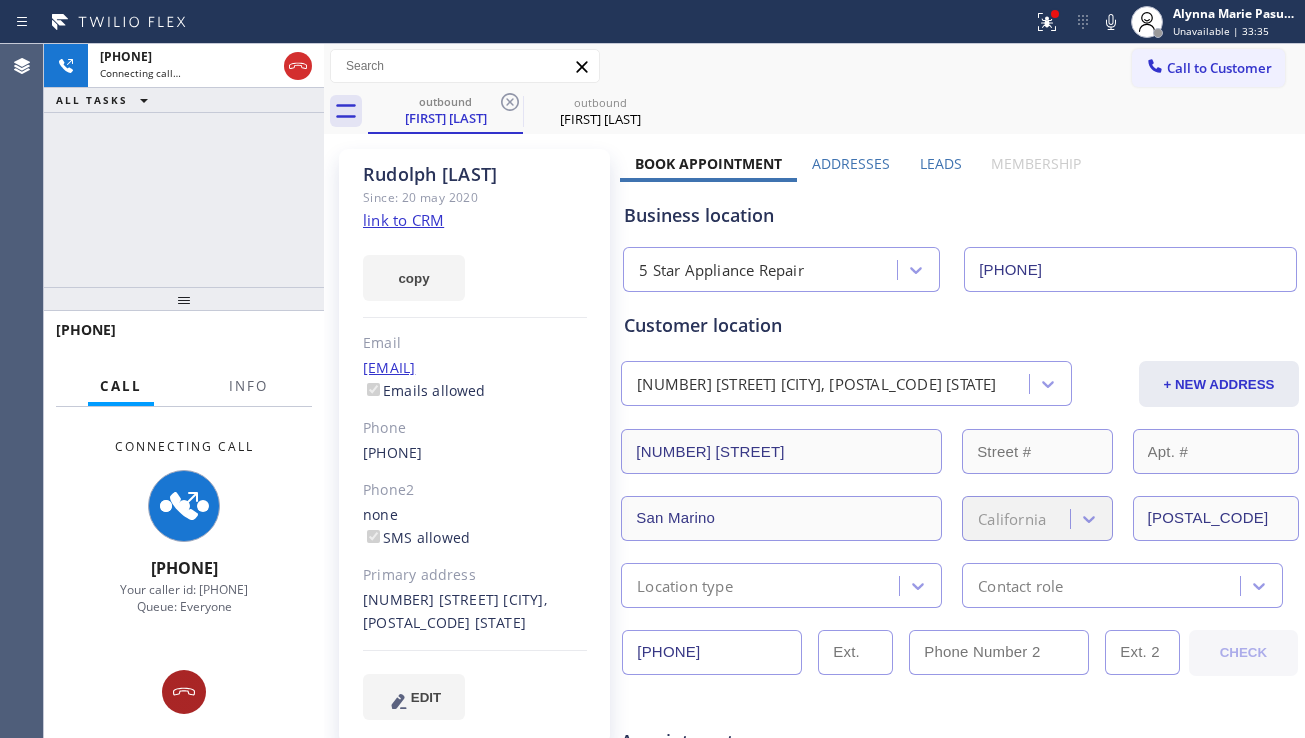 click 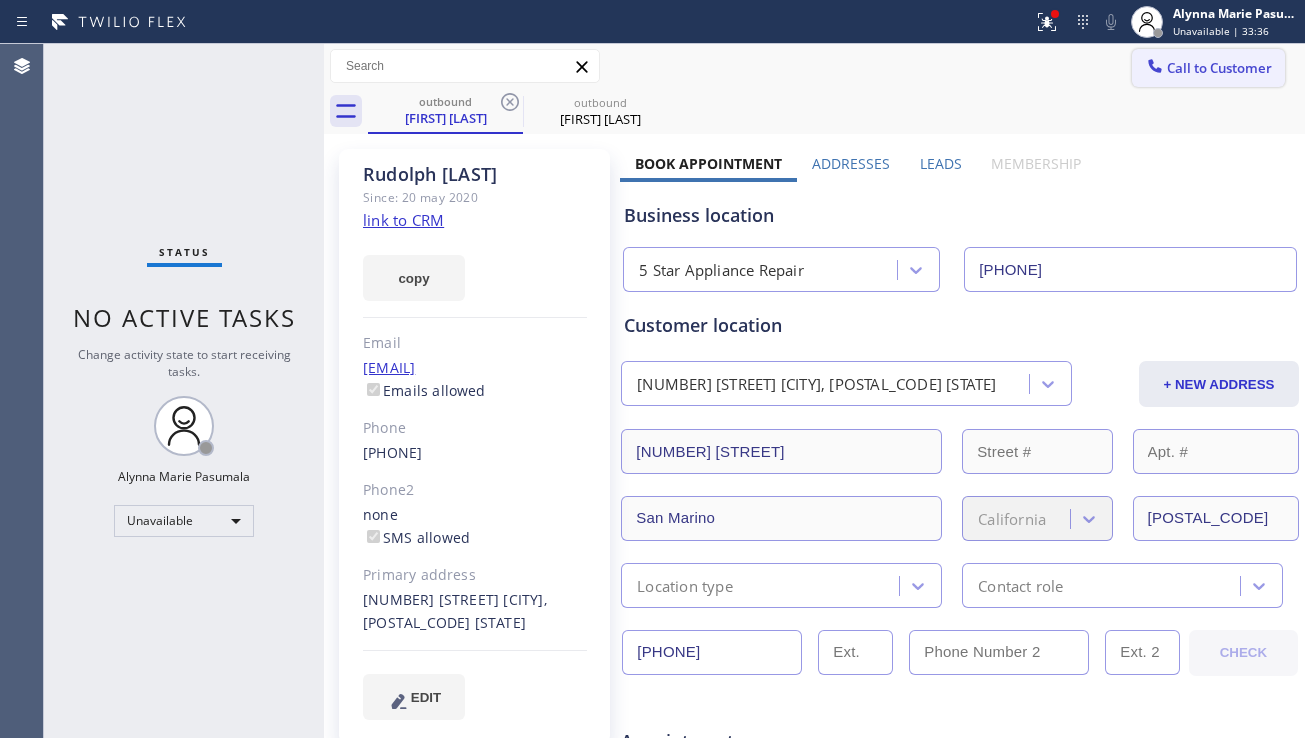 click at bounding box center [1155, 68] 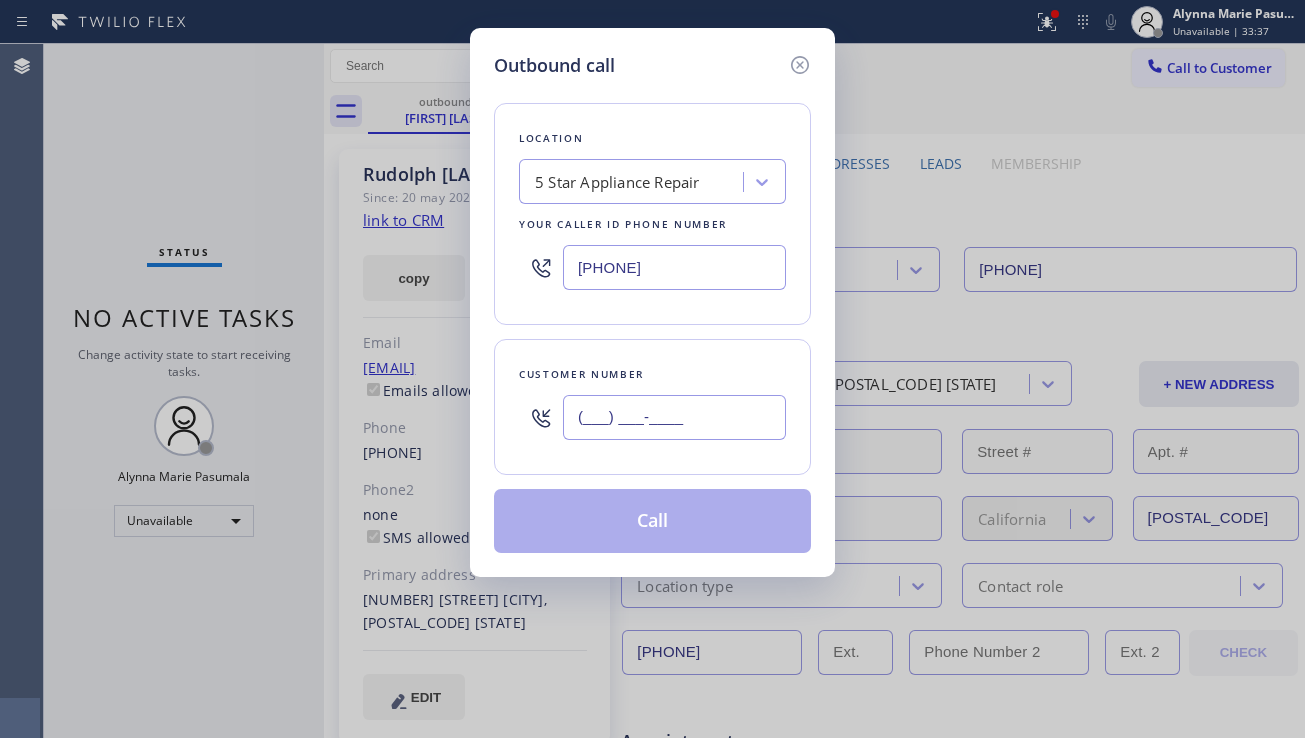 click on "(___) ___-____" at bounding box center [674, 417] 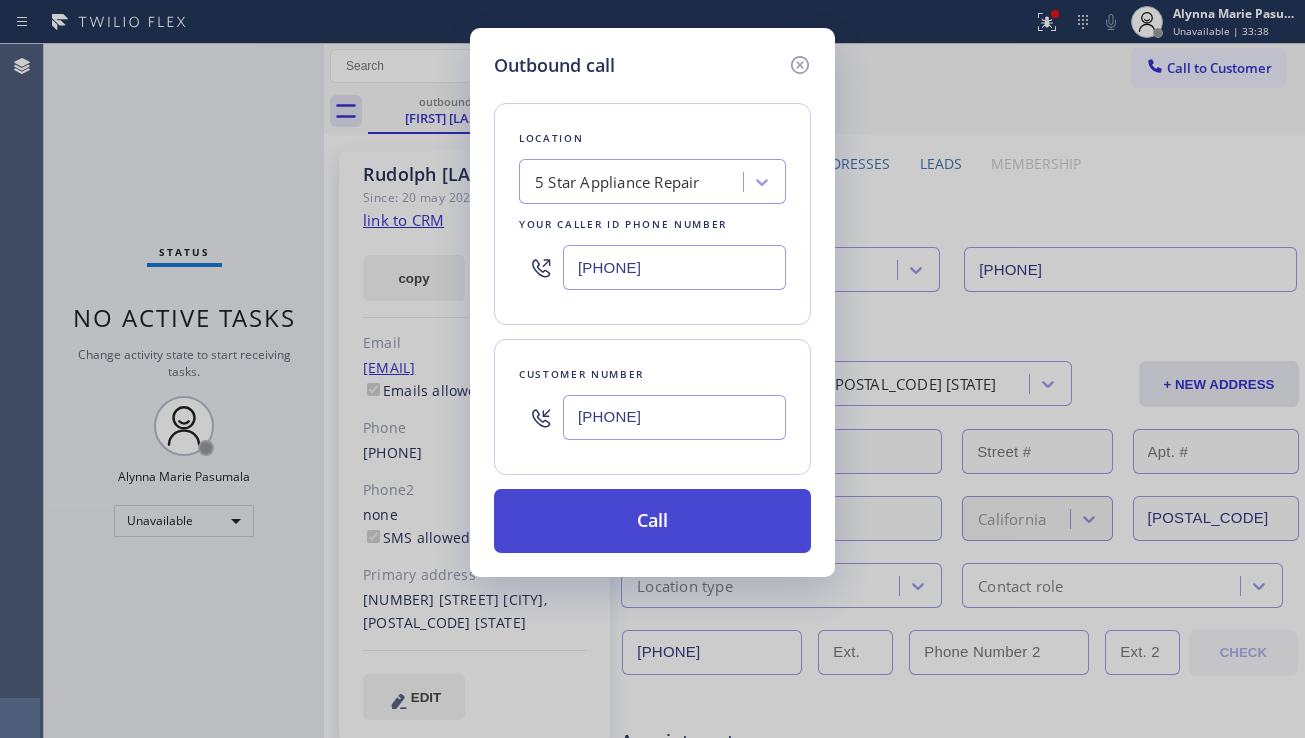 type on "(818) 571-9304" 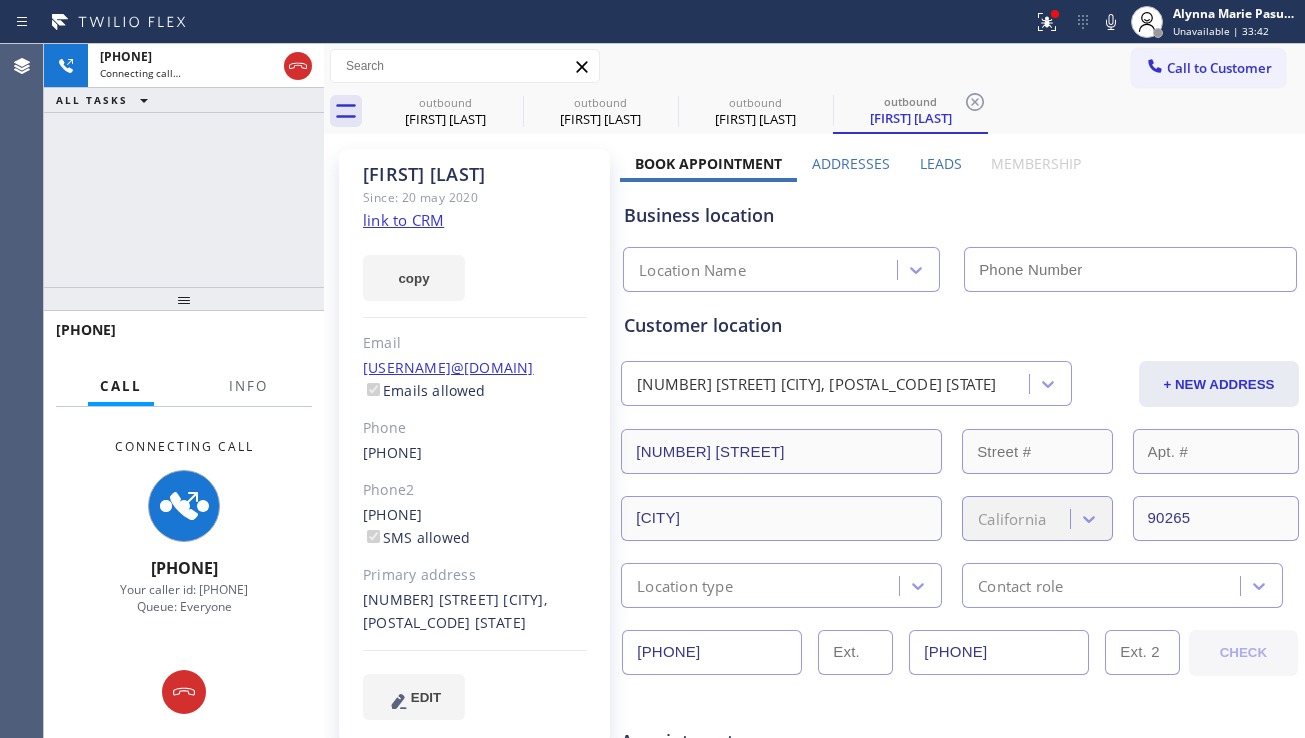type on "[PHONE]" 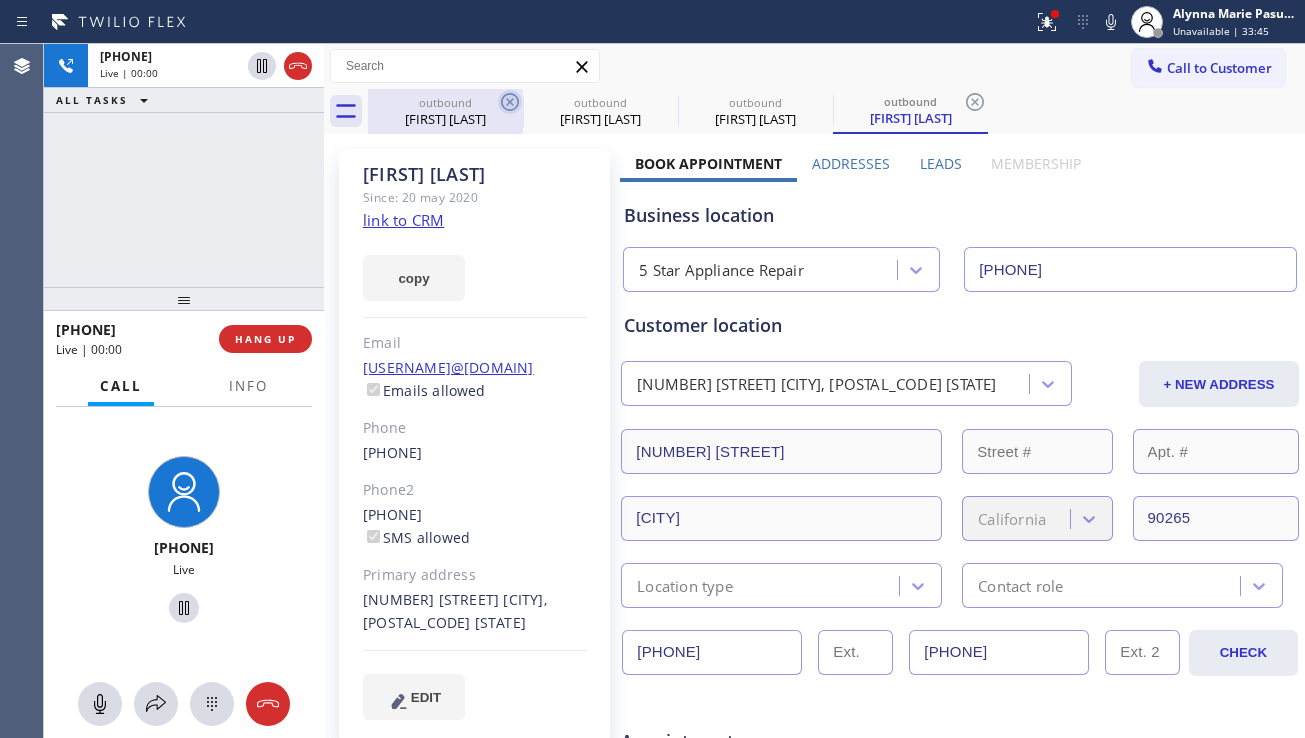 click 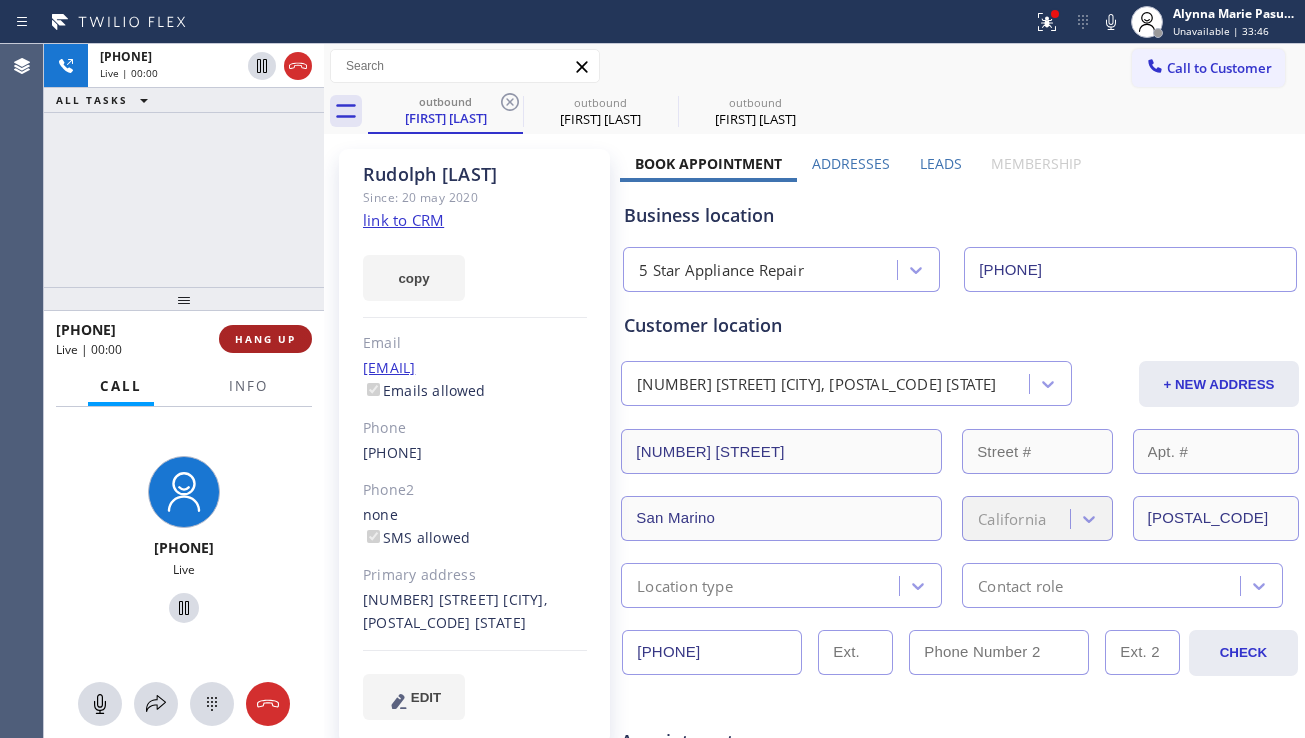 click on "HANG UP" at bounding box center (265, 339) 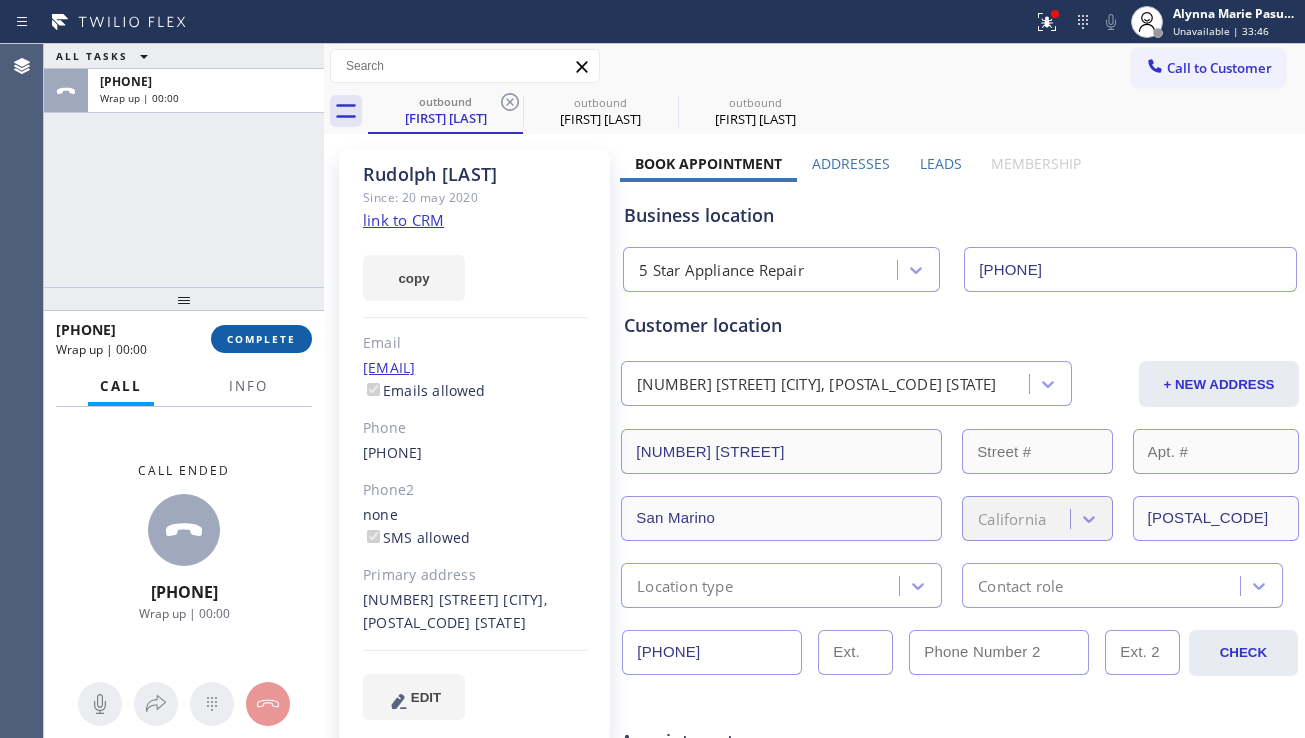click on "COMPLETE" at bounding box center [261, 339] 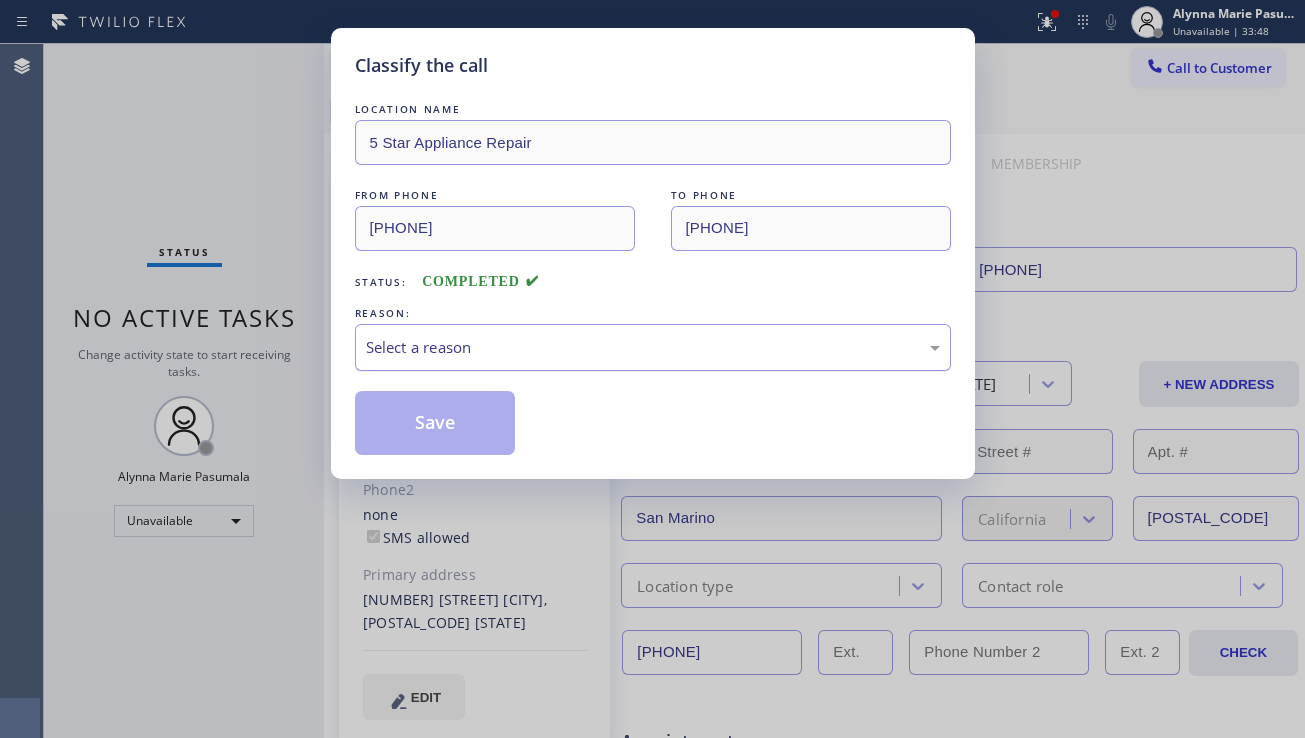 click on "Select a reason" at bounding box center (653, 347) 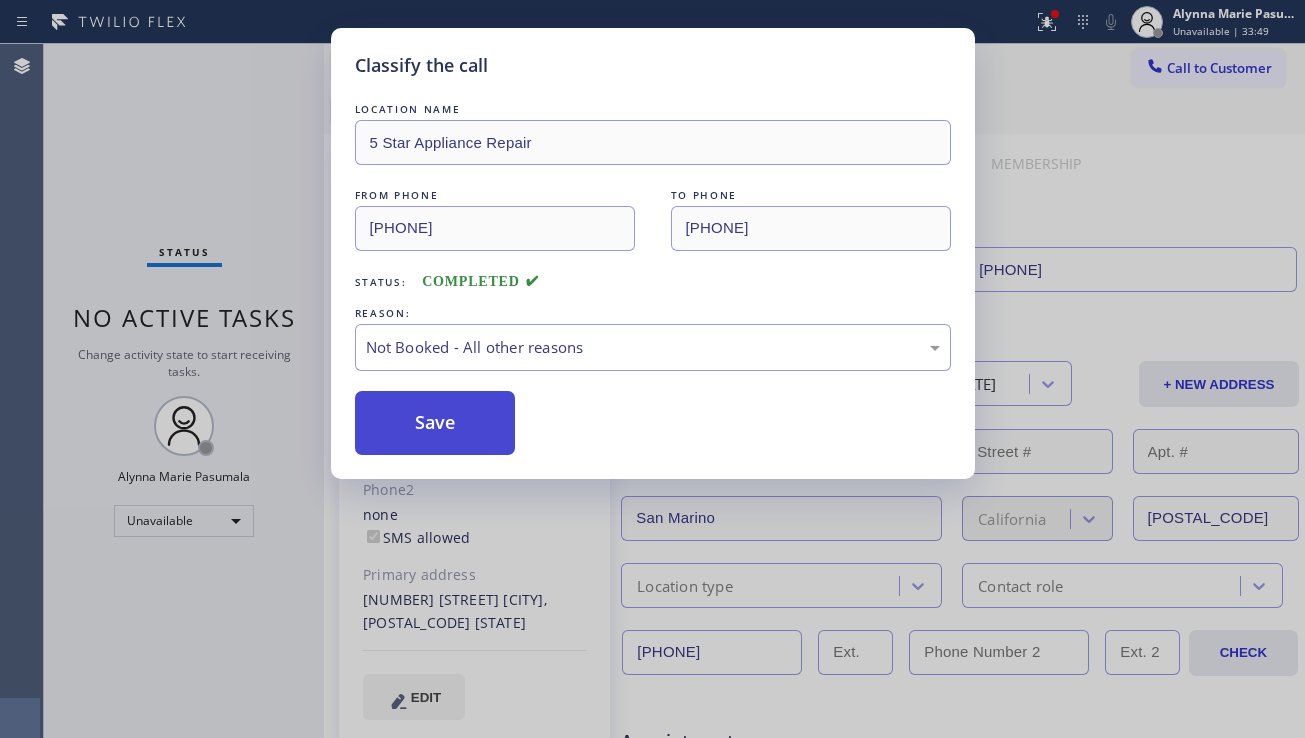 click on "Save" at bounding box center [435, 423] 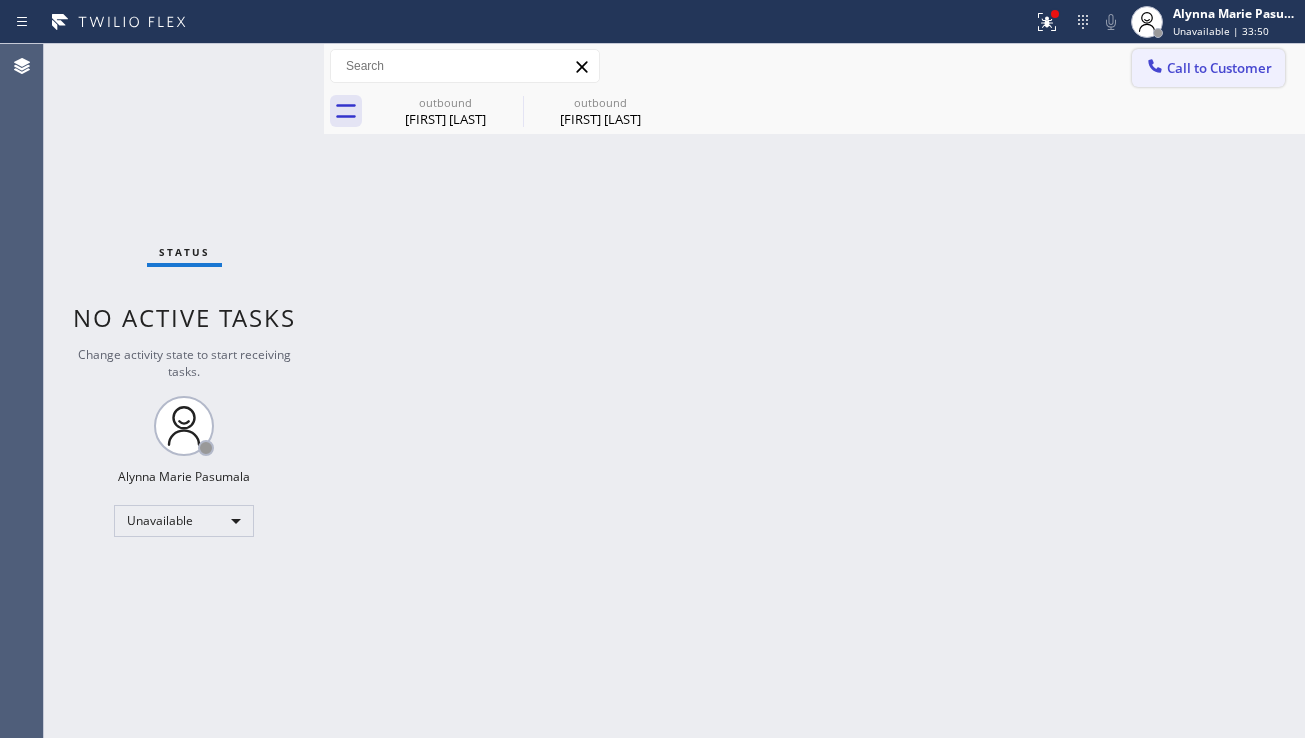 click on "Call to Customer" at bounding box center (1219, 68) 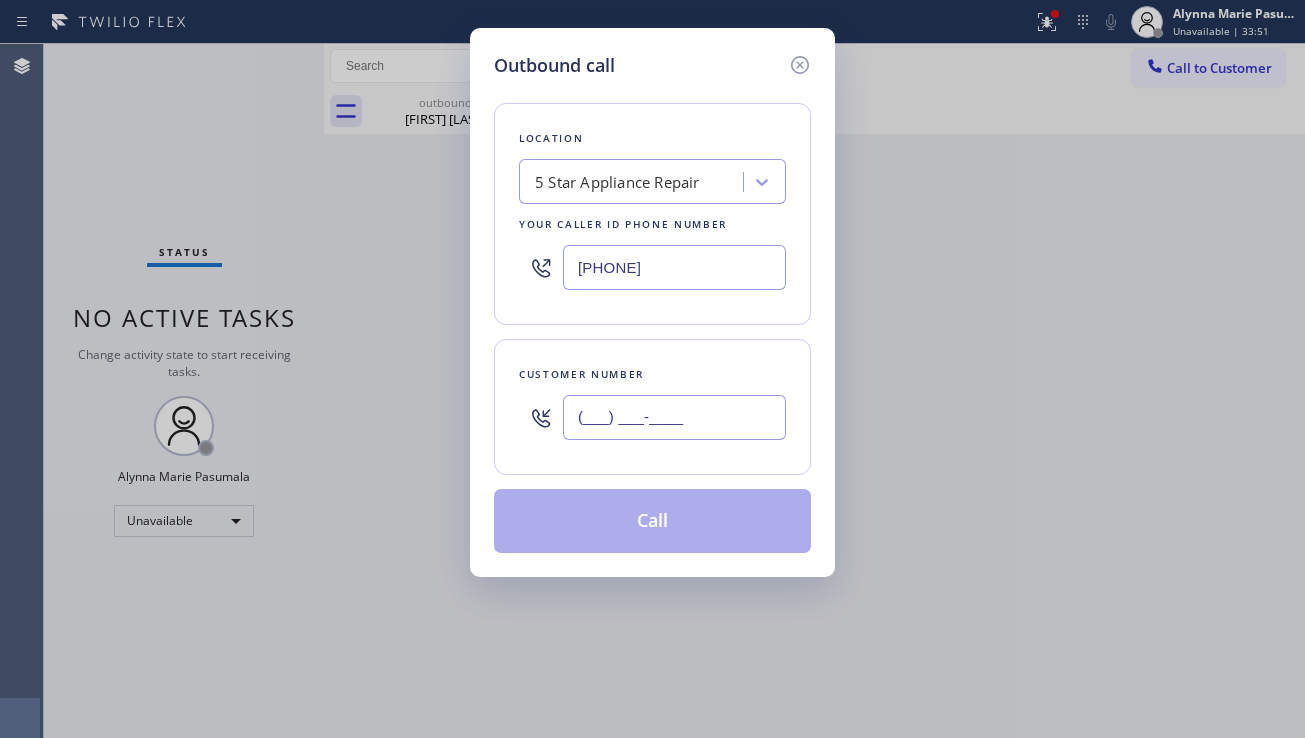 click on "(___) ___-____" at bounding box center (674, 417) 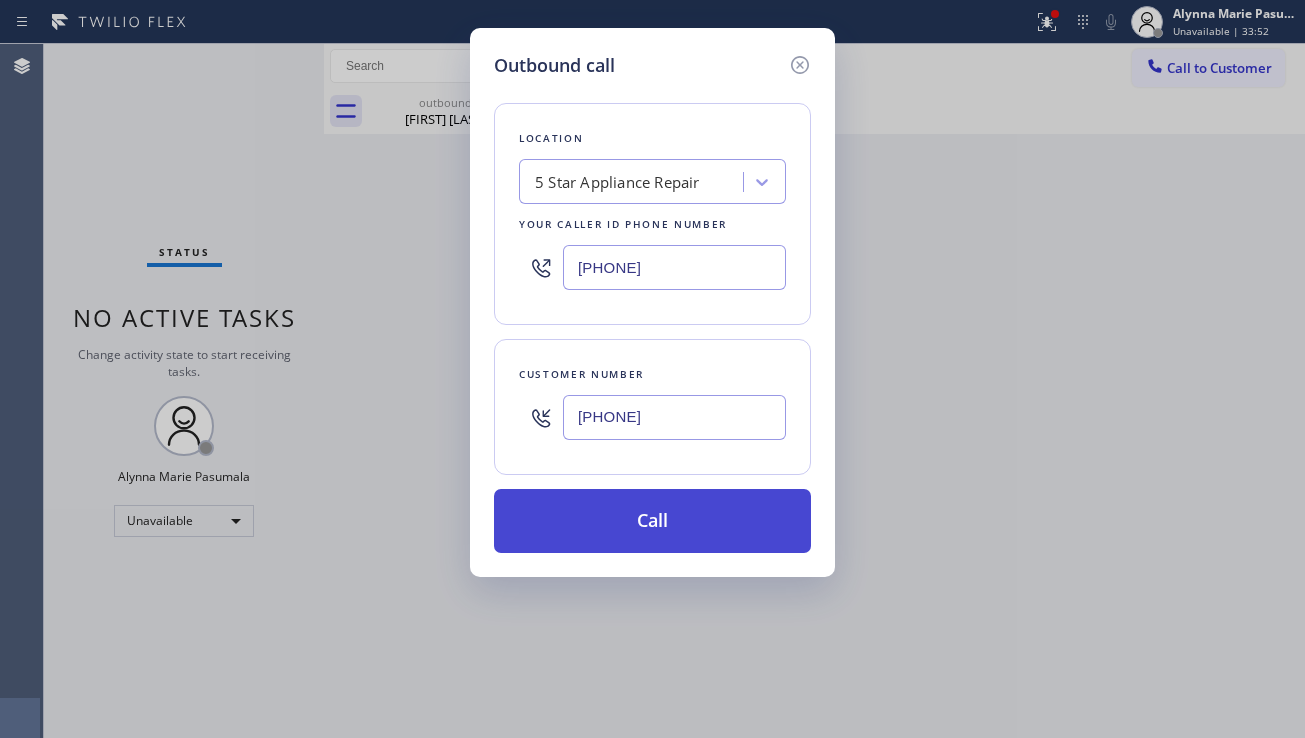 type on "(206) 412-6251" 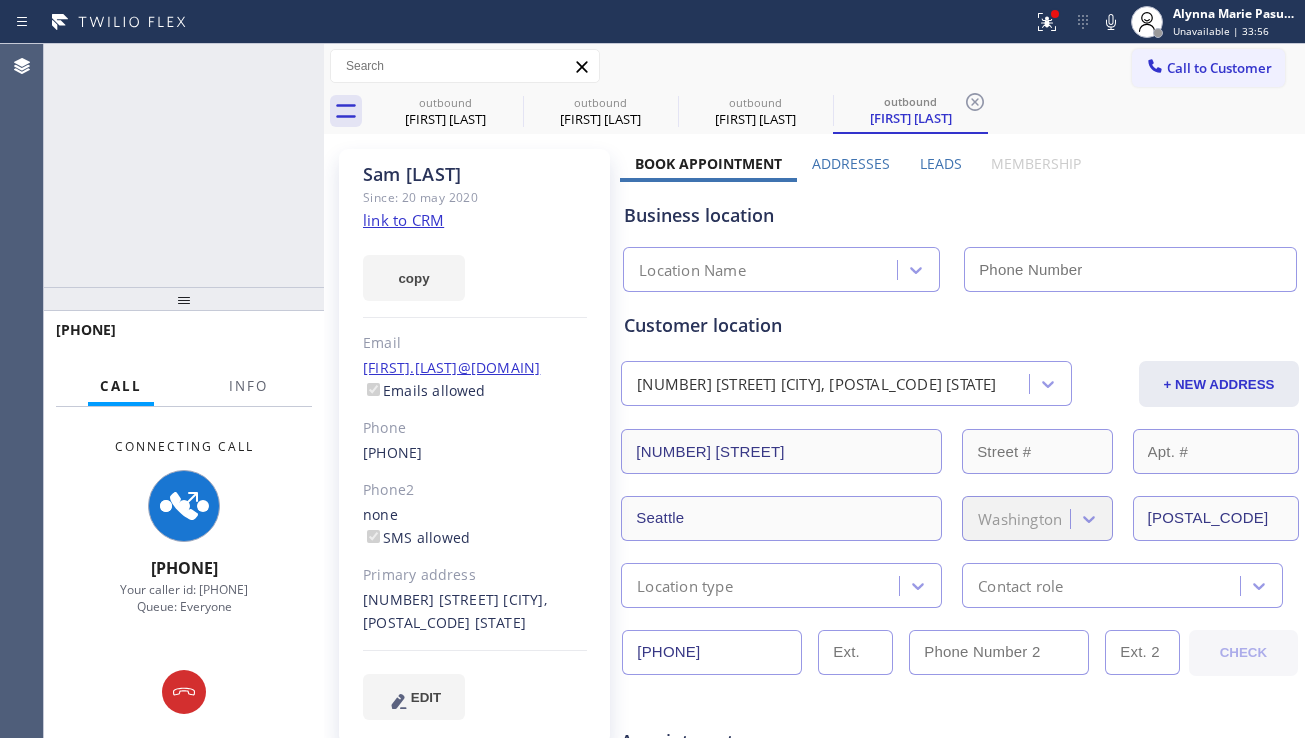 type on "[PHONE]" 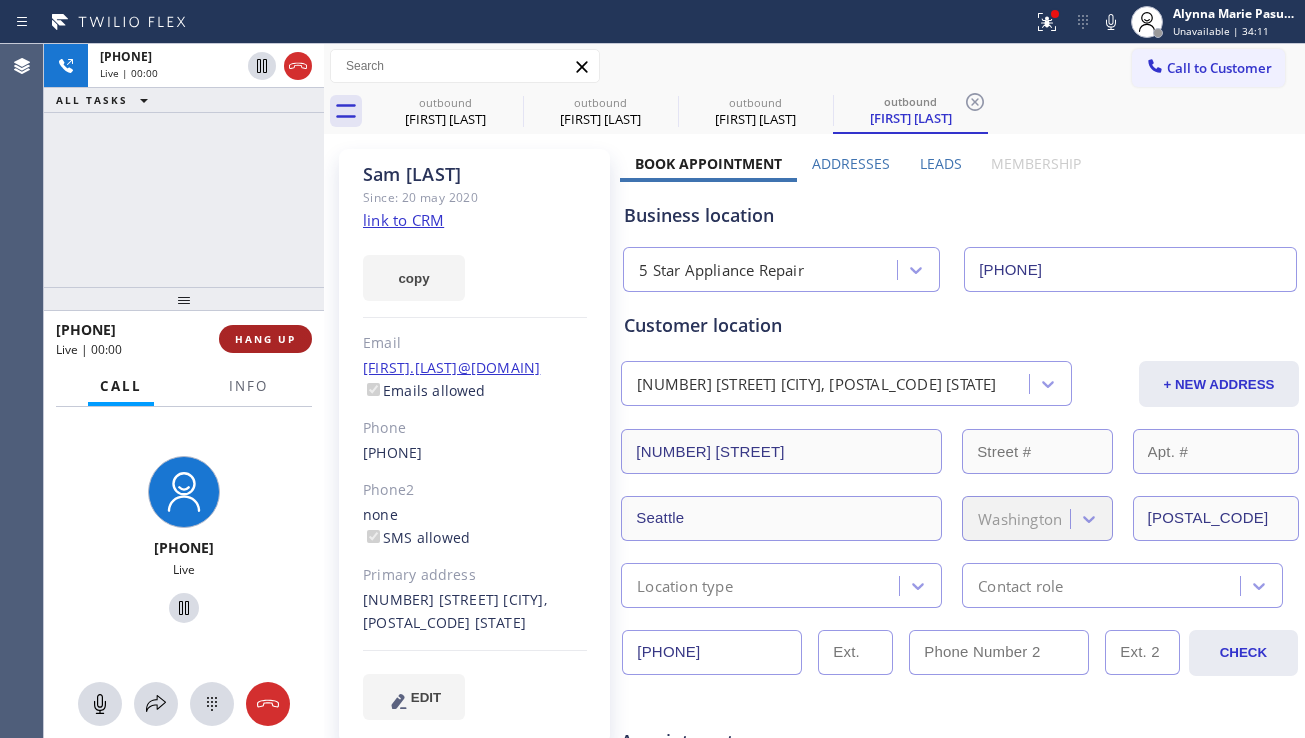 click on "HANG UP" at bounding box center [265, 339] 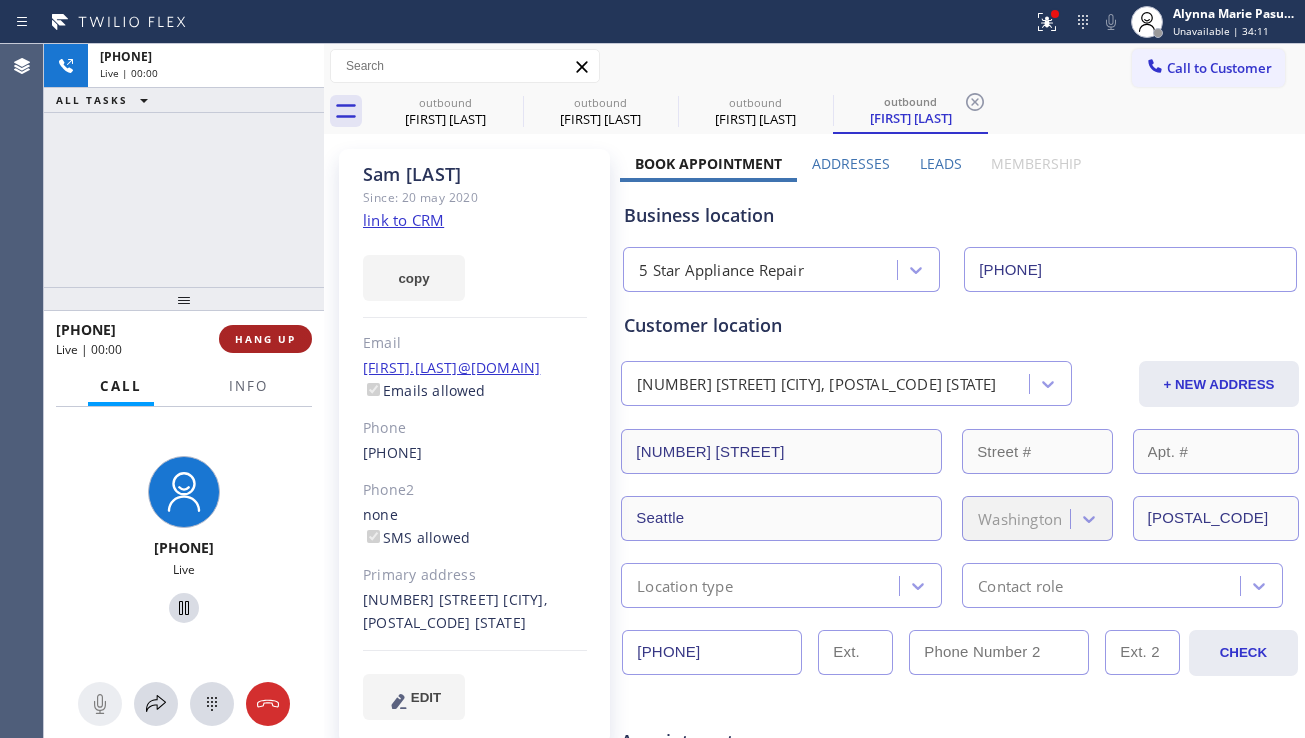 click on "HANG UP" at bounding box center (265, 339) 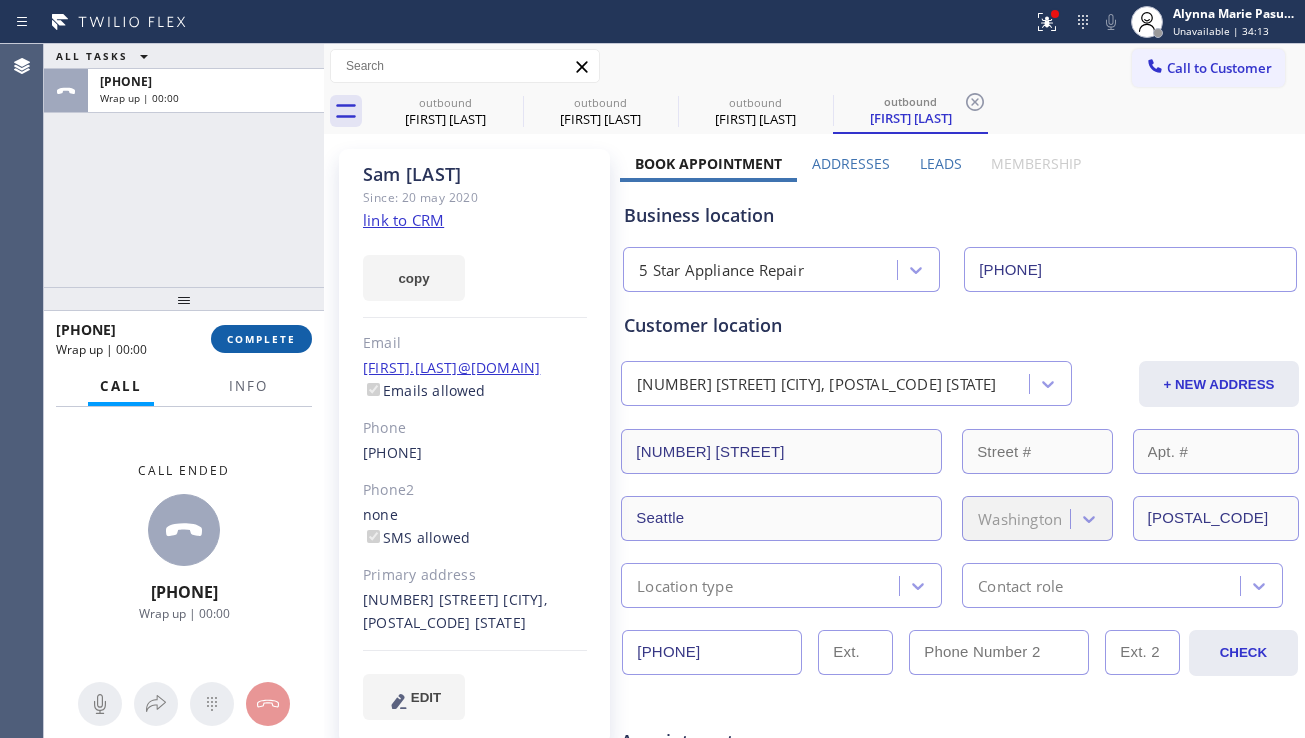 click on "COMPLETE" at bounding box center (261, 339) 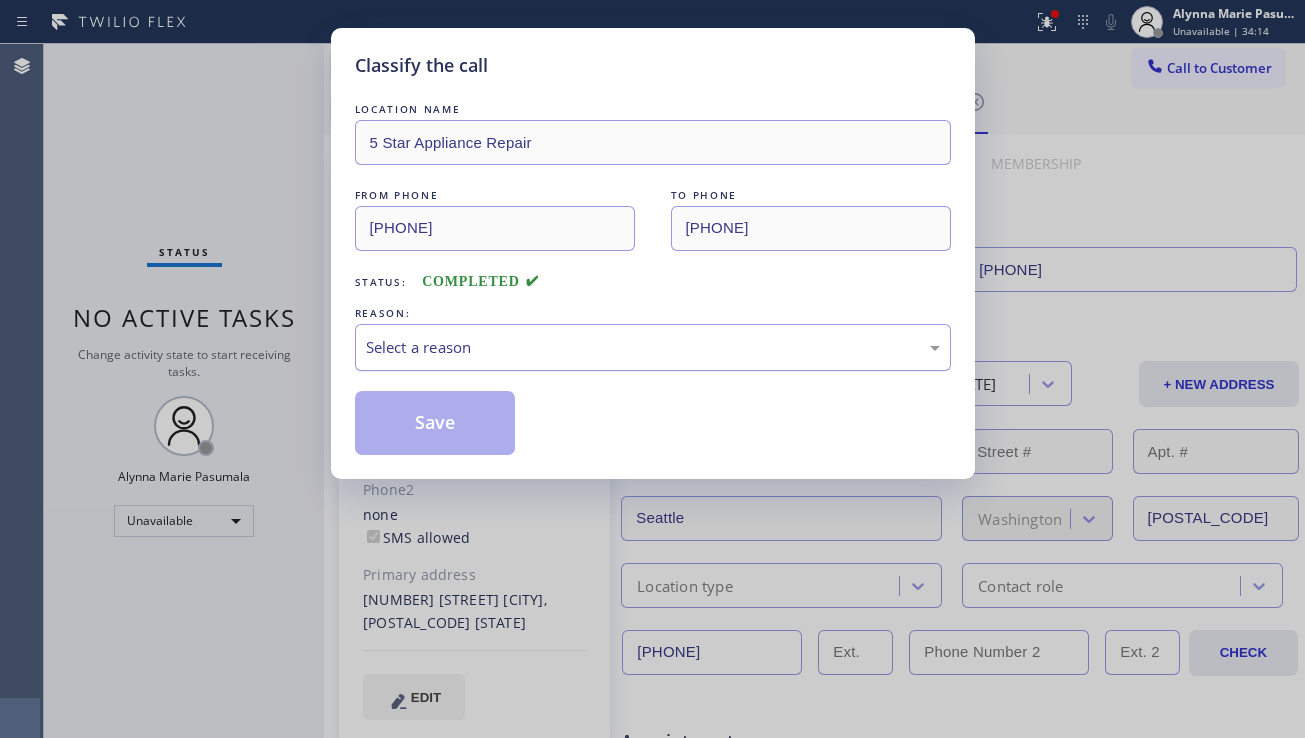 click on "Select a reason" at bounding box center [653, 347] 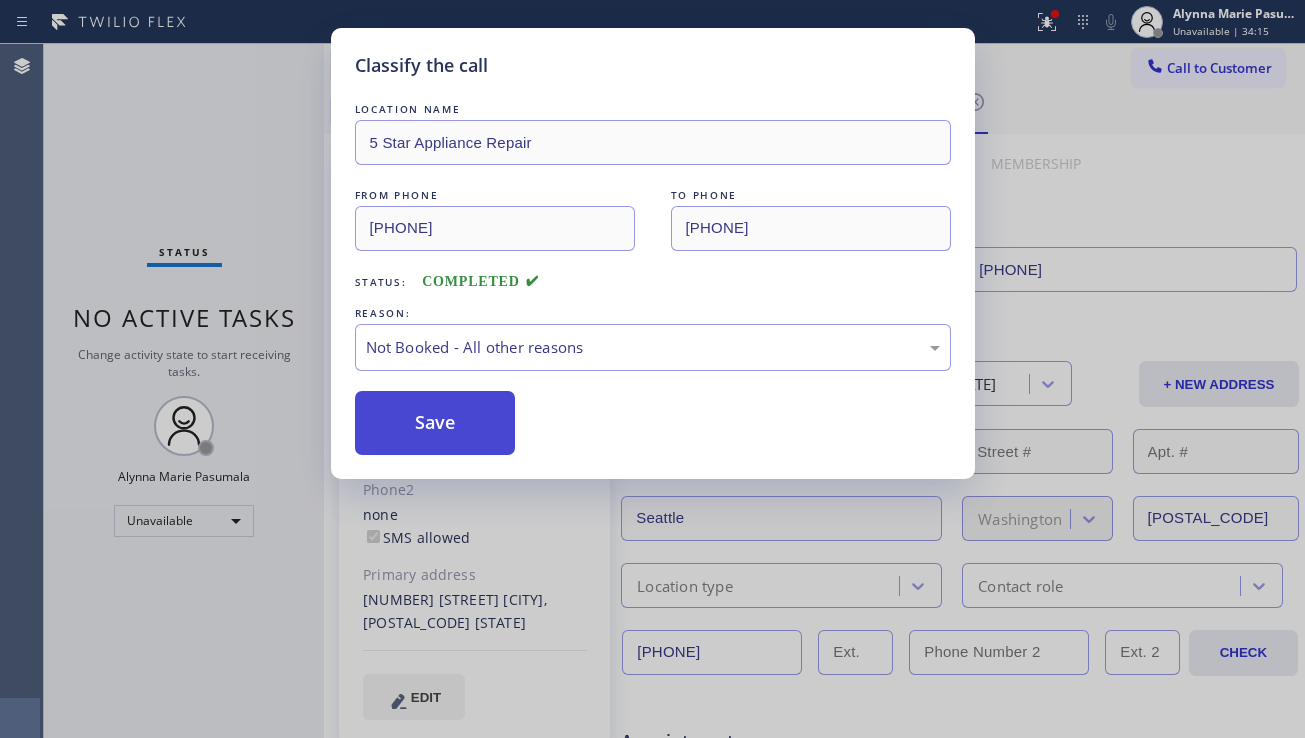 click on "Save" at bounding box center [435, 423] 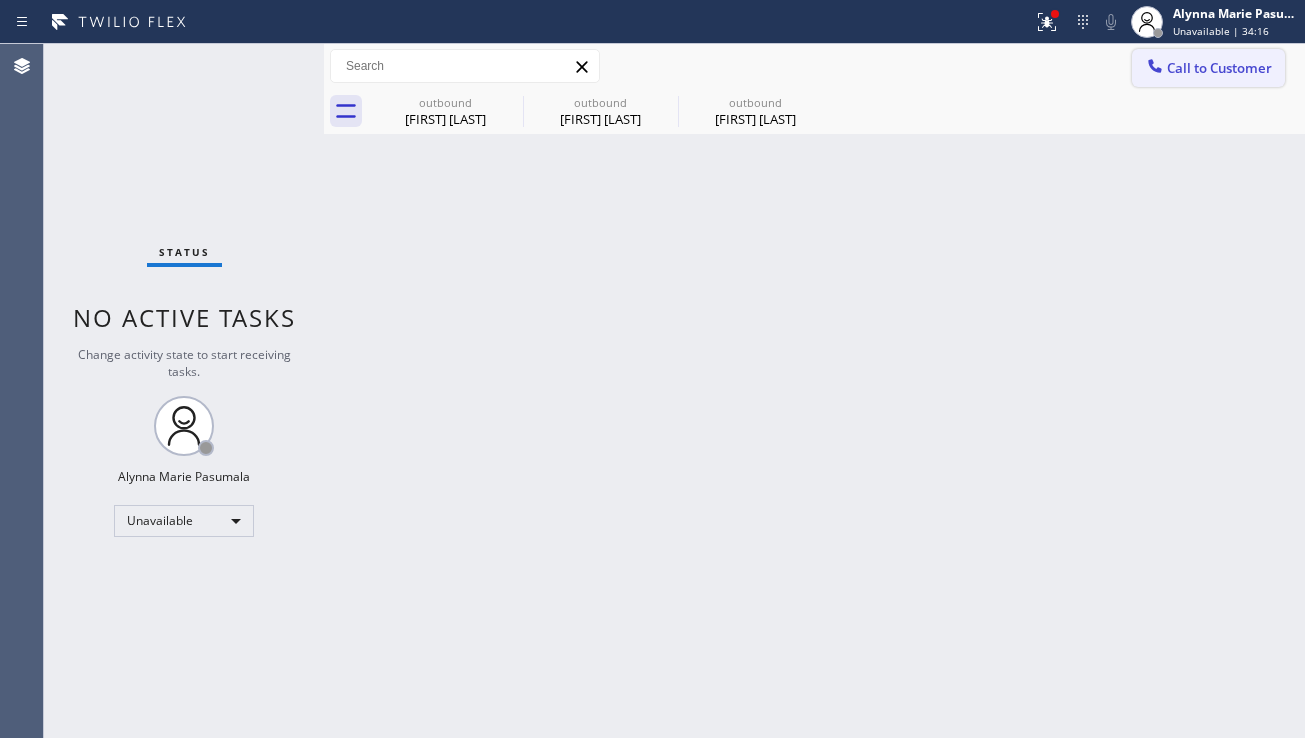 click 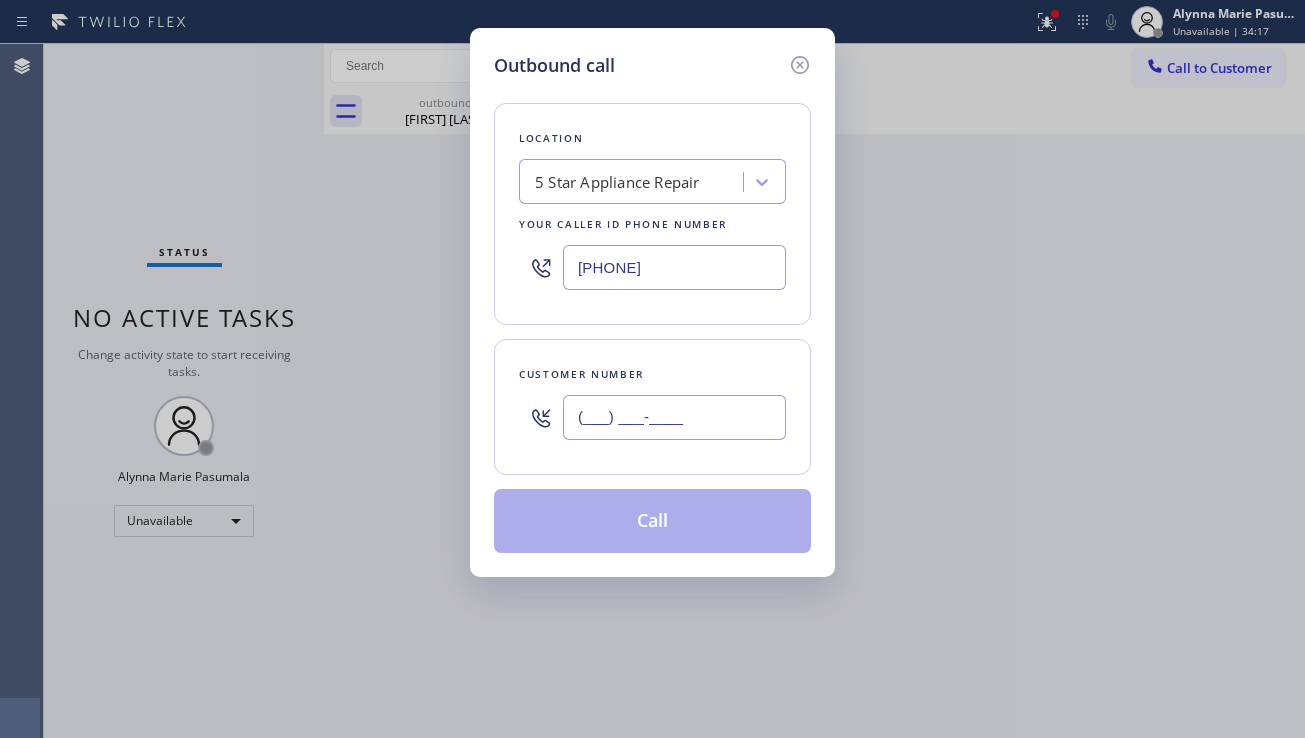 click on "(___) ___-____" at bounding box center [674, 417] 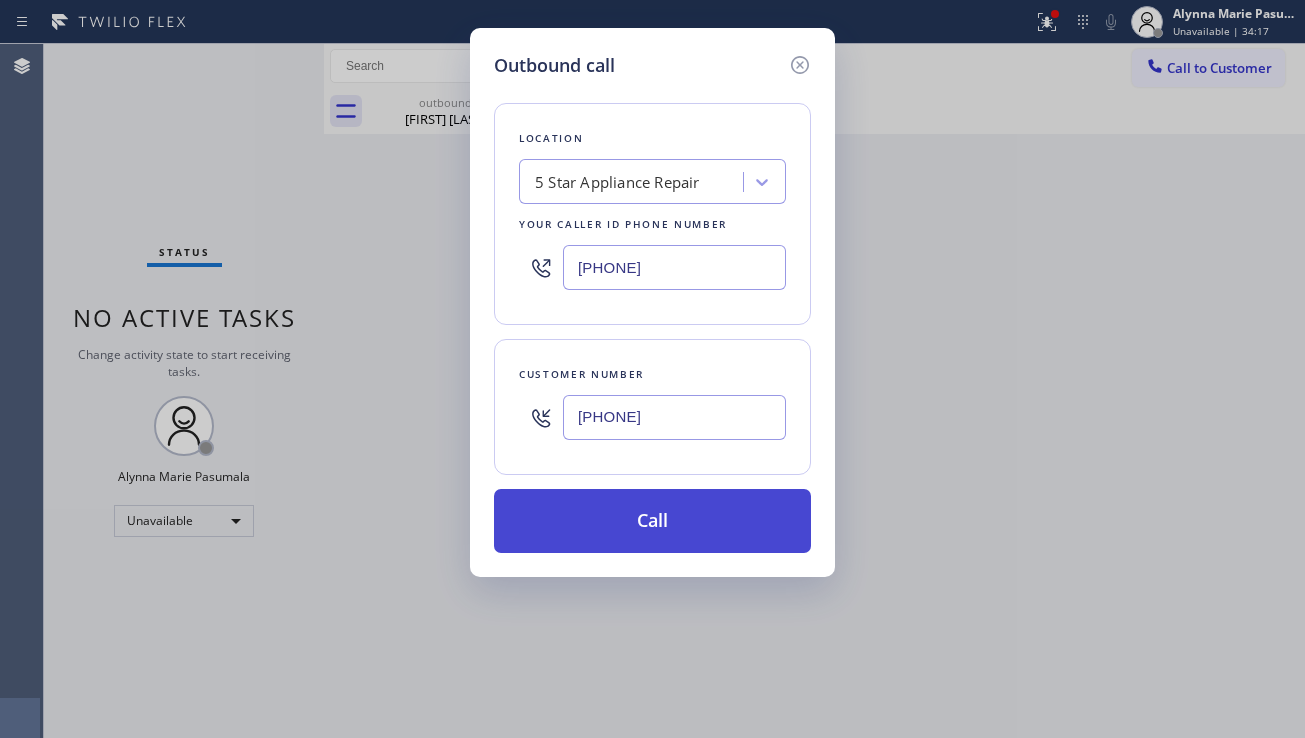 type on "(714) 273-6081" 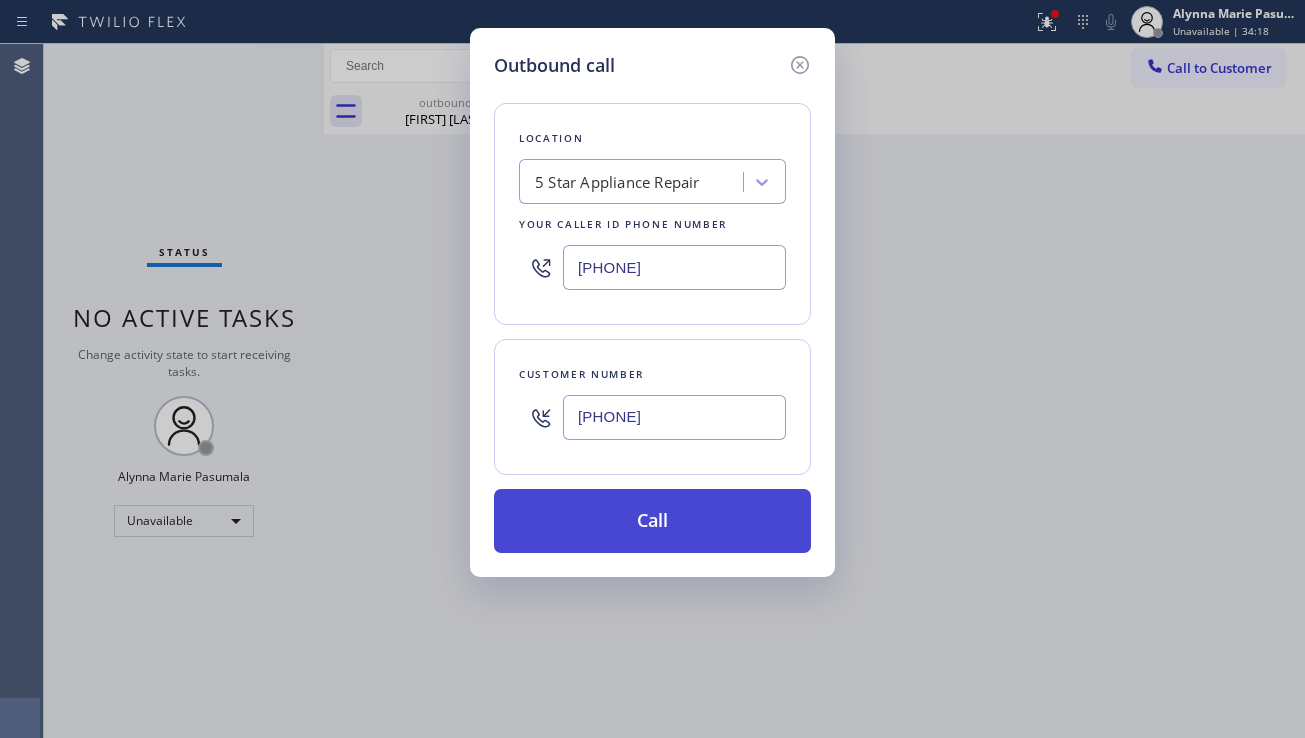 click on "Call" at bounding box center [652, 521] 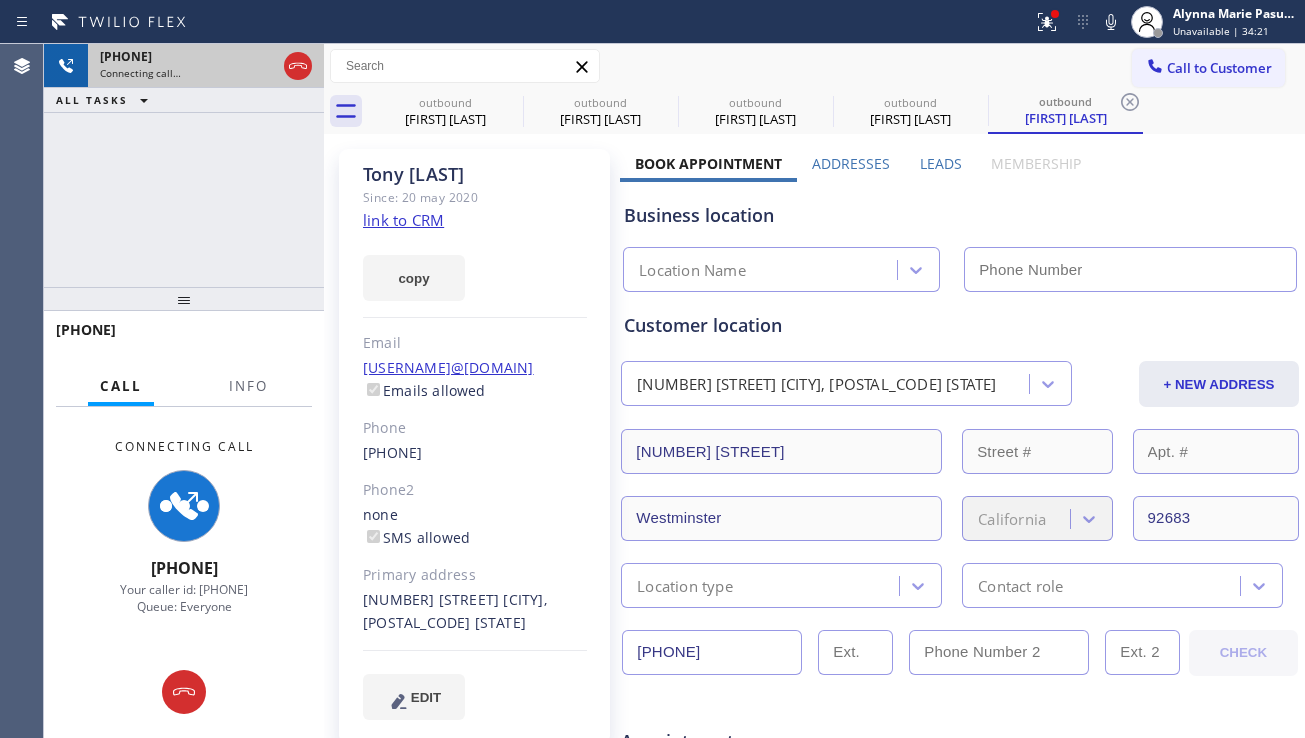 type on "[PHONE]" 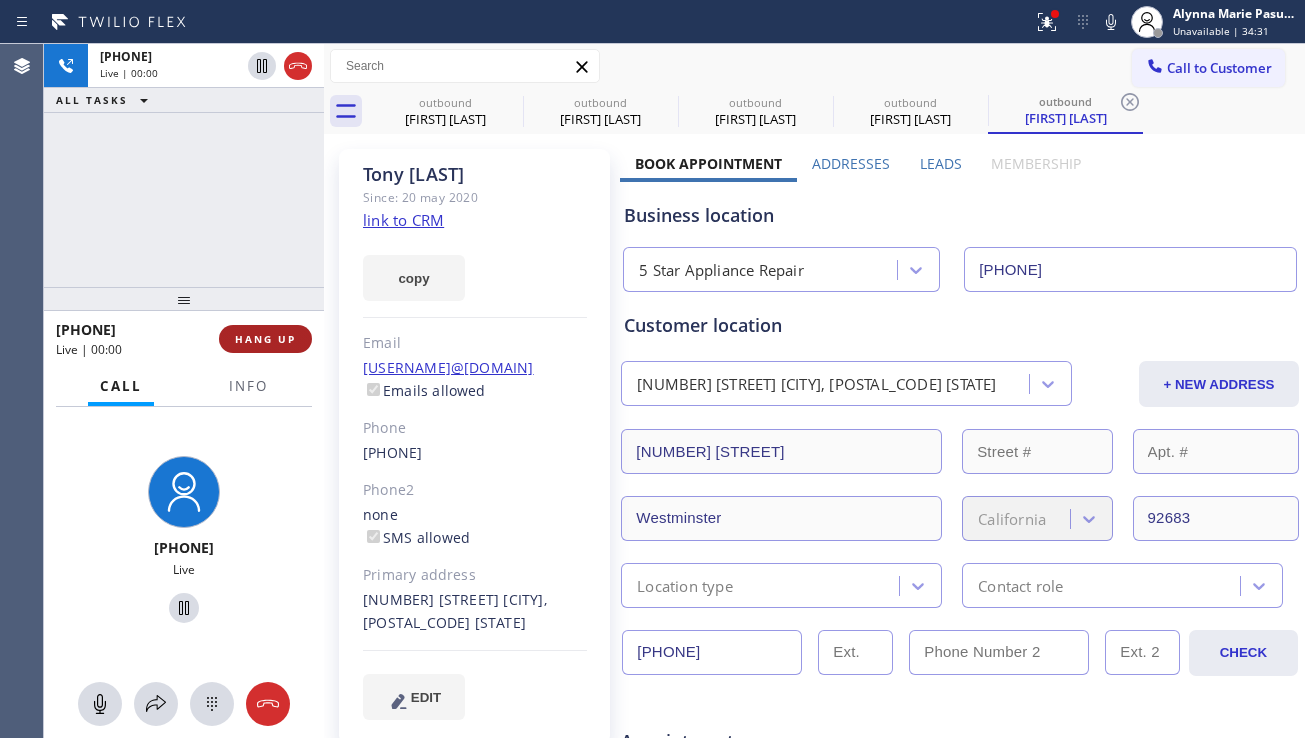click on "HANG UP" at bounding box center (265, 339) 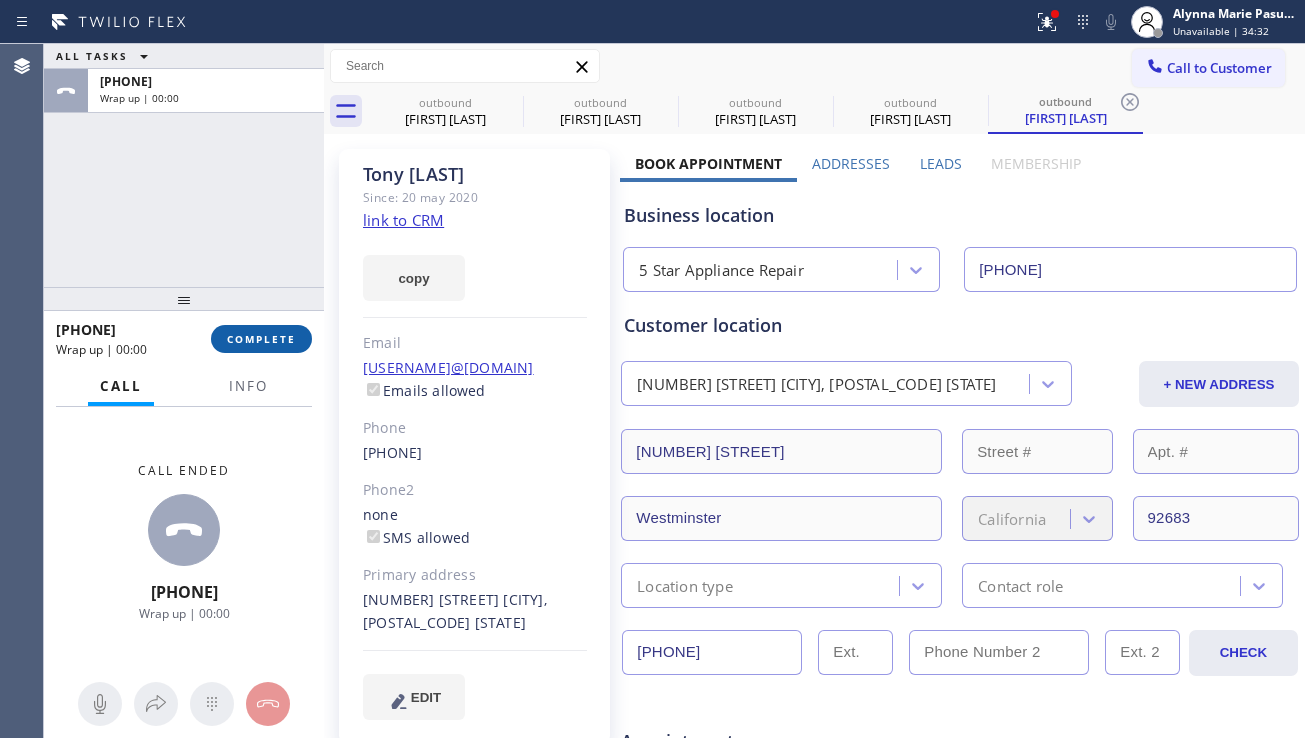 click on "COMPLETE" at bounding box center [261, 339] 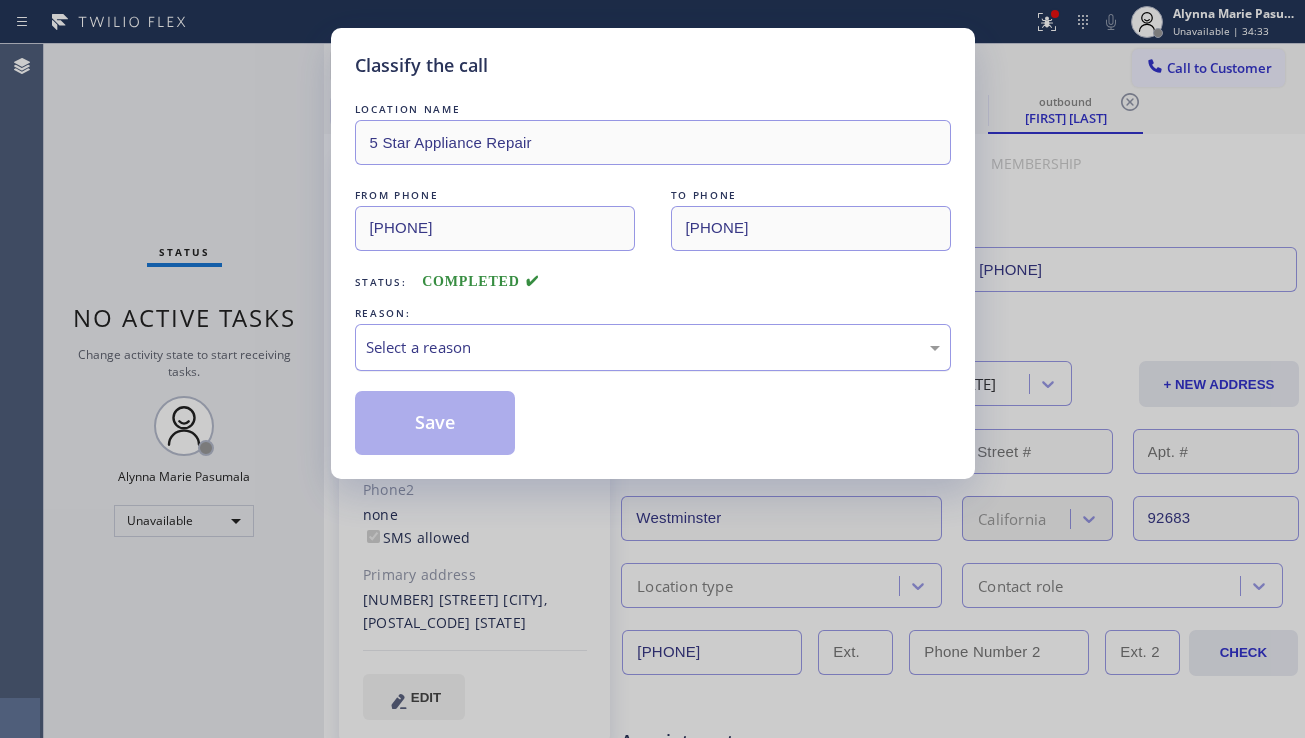 click on "Select a reason" at bounding box center (653, 347) 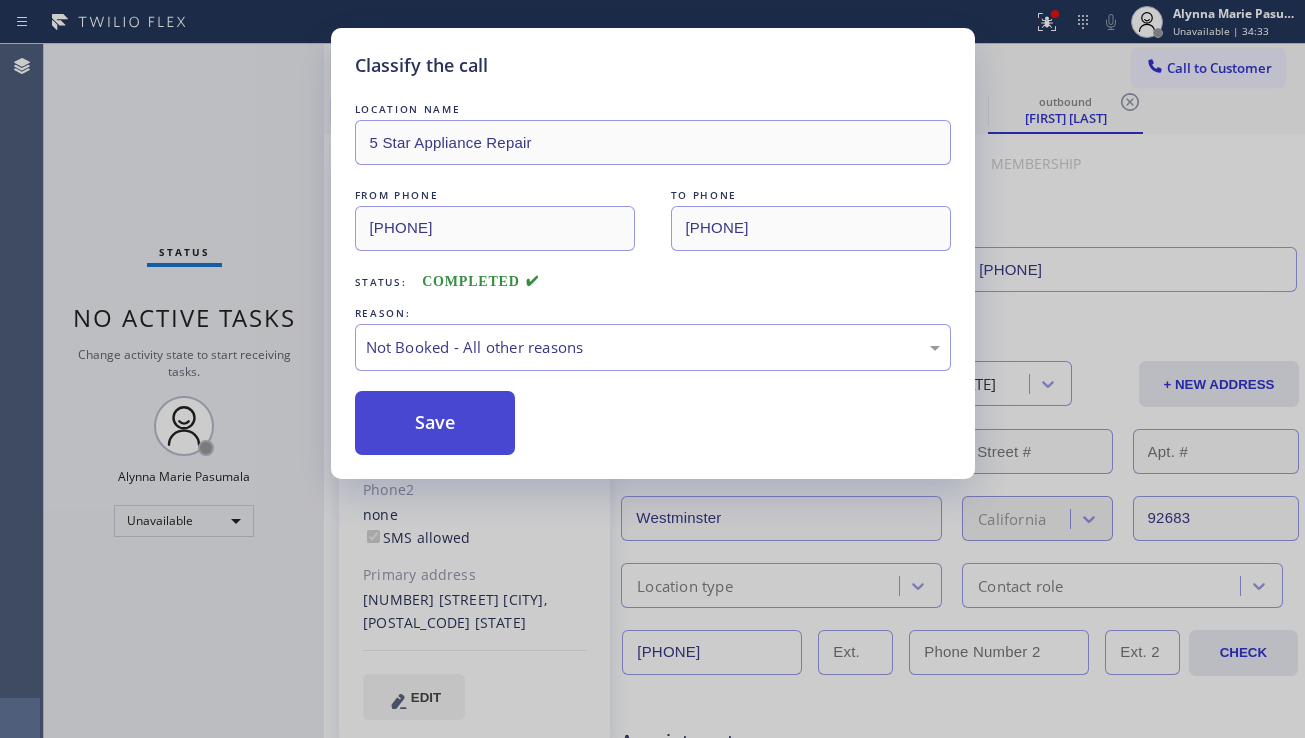 click on "Save" at bounding box center [435, 423] 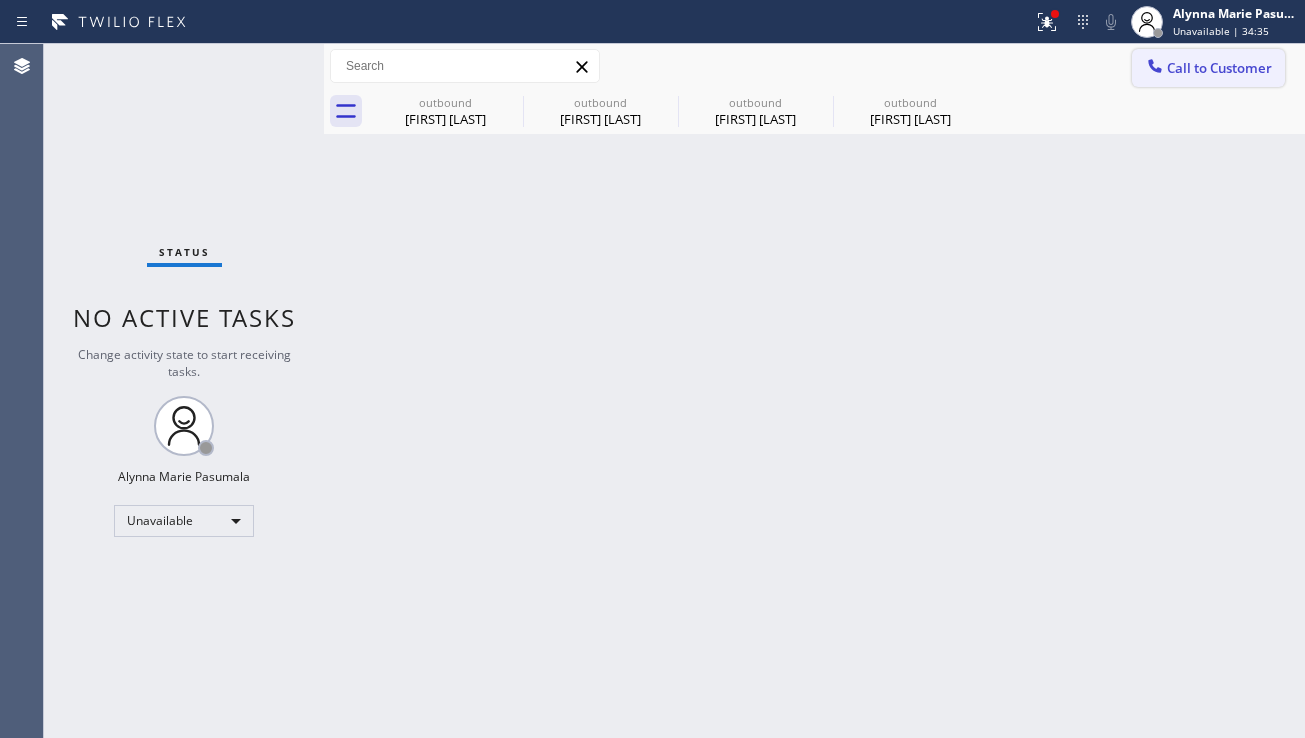 click on "Call to Customer" at bounding box center (1219, 68) 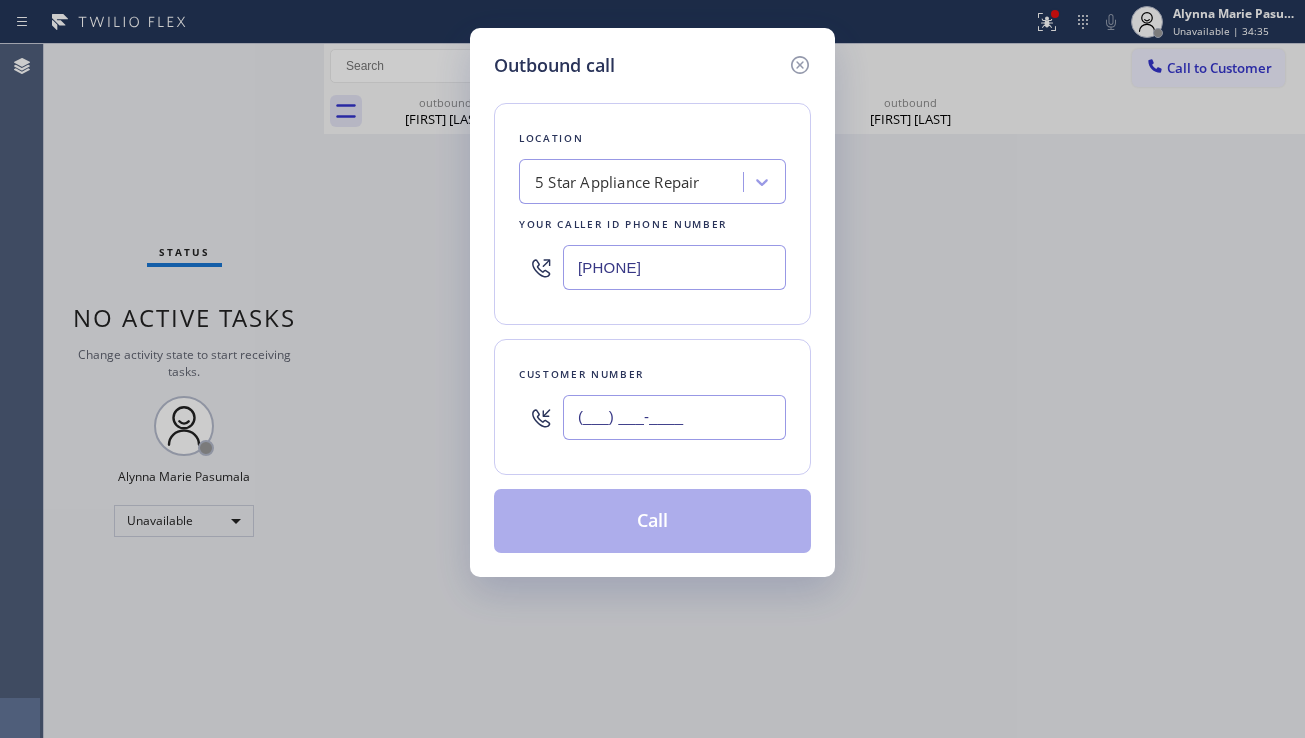click on "(___) ___-____" at bounding box center (674, 417) 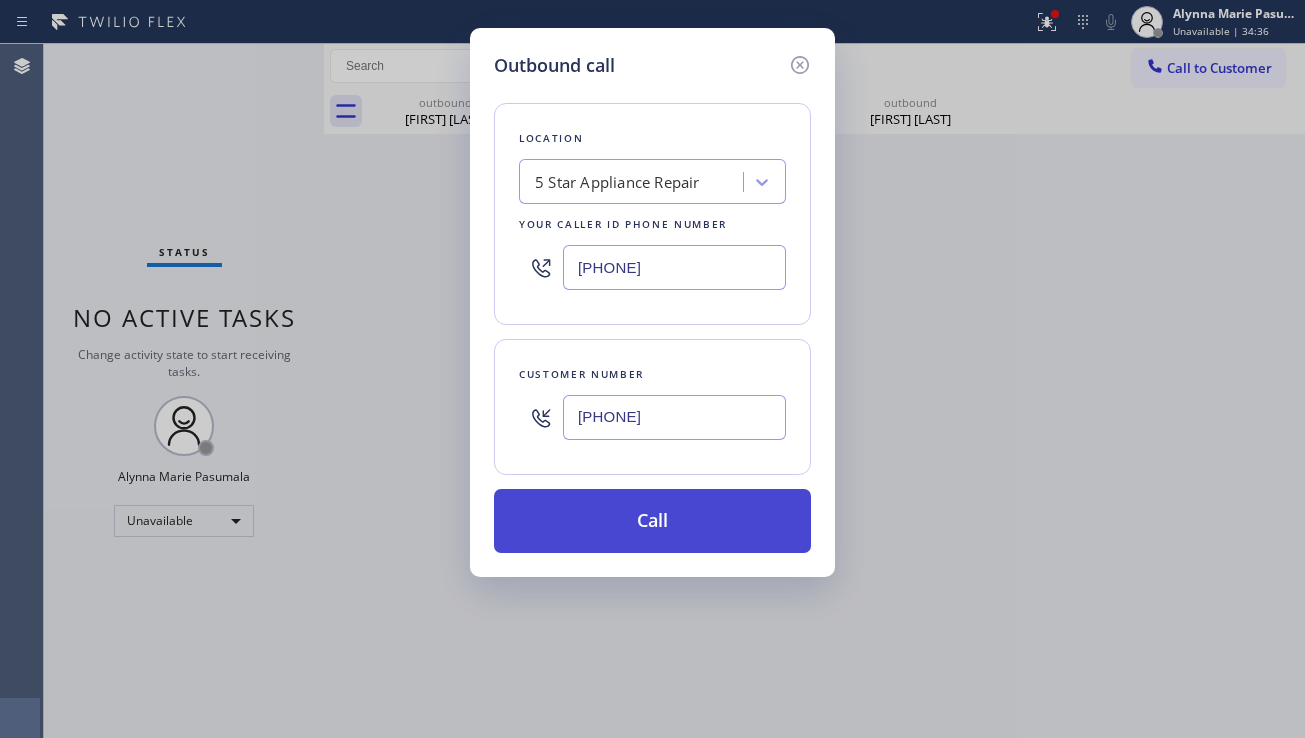 type on "(714) 608-0633" 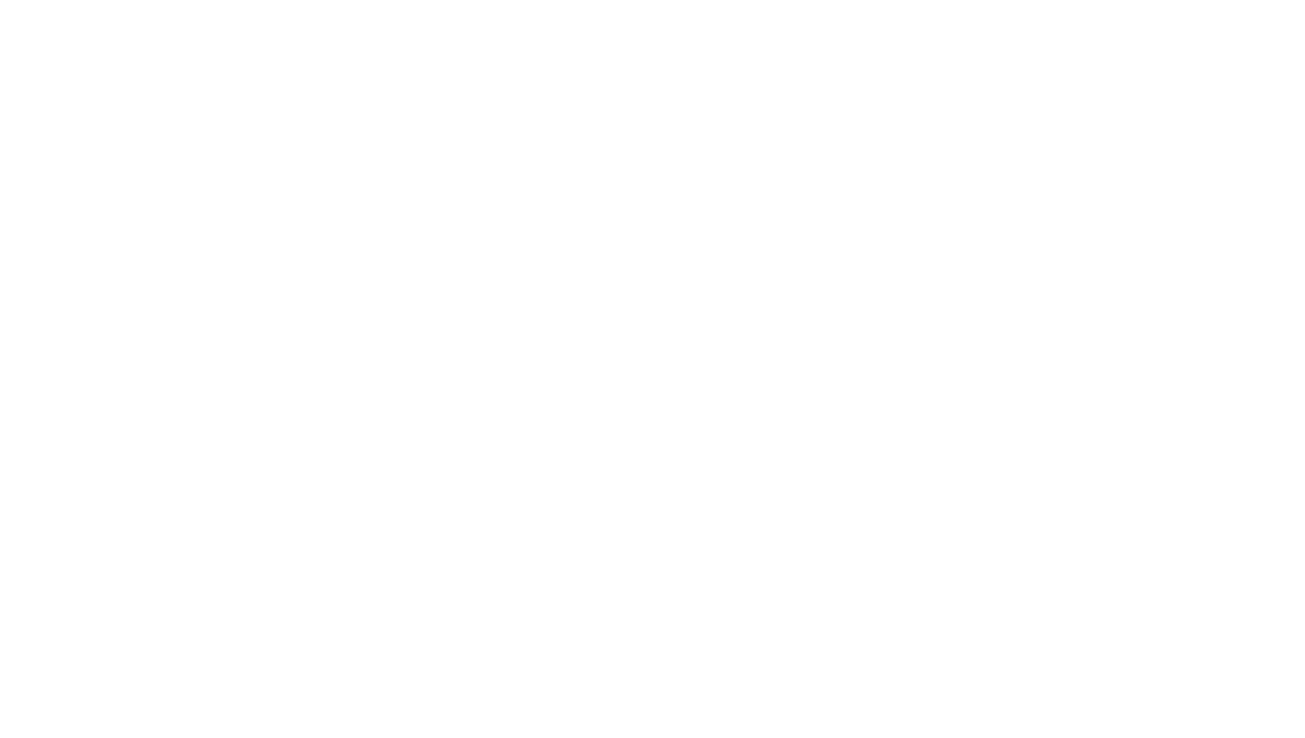 scroll, scrollTop: 0, scrollLeft: 0, axis: both 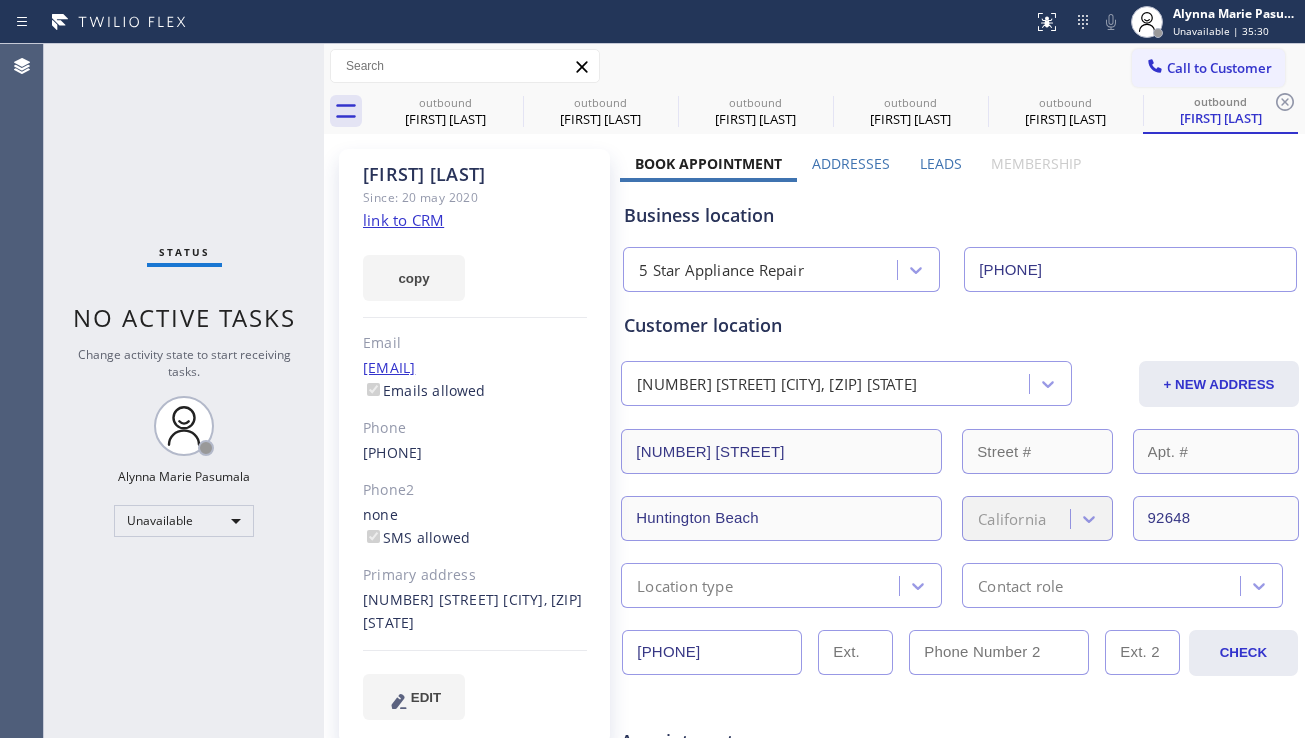 type on "[PHONE]" 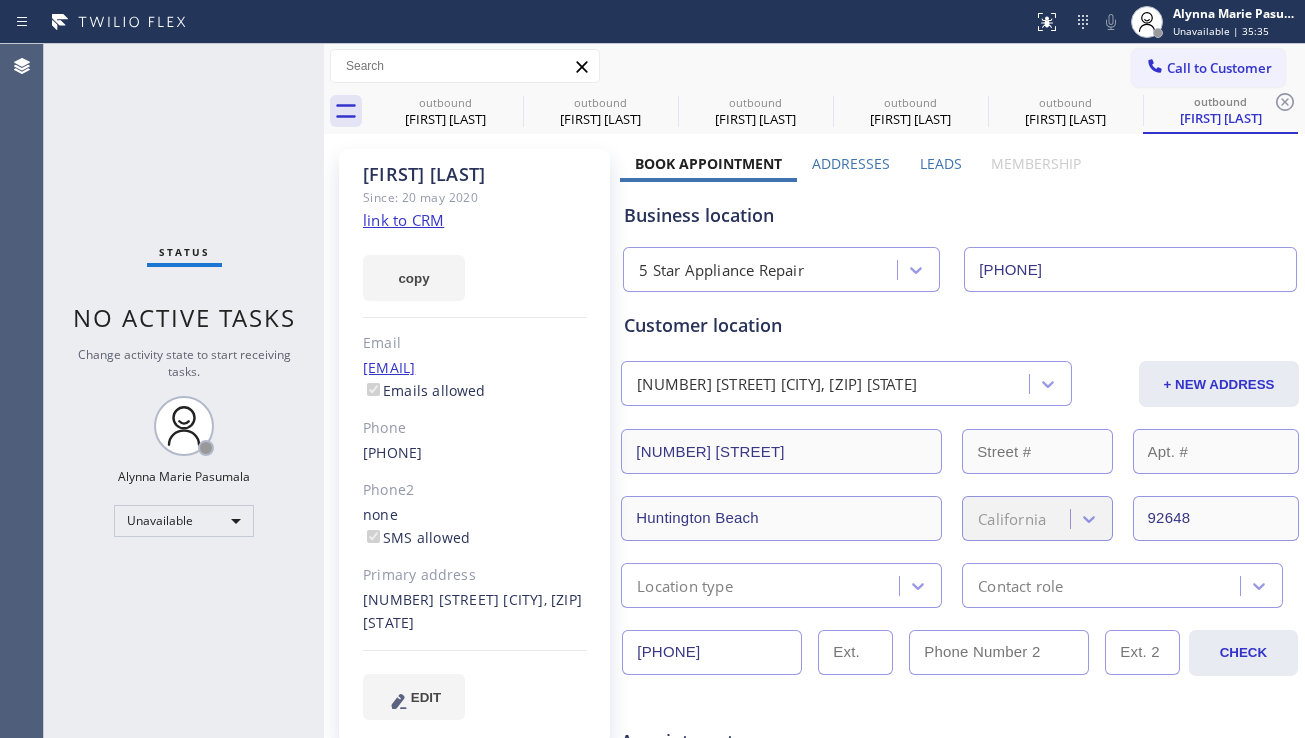 click on "Call to Customer" at bounding box center [1208, 68] 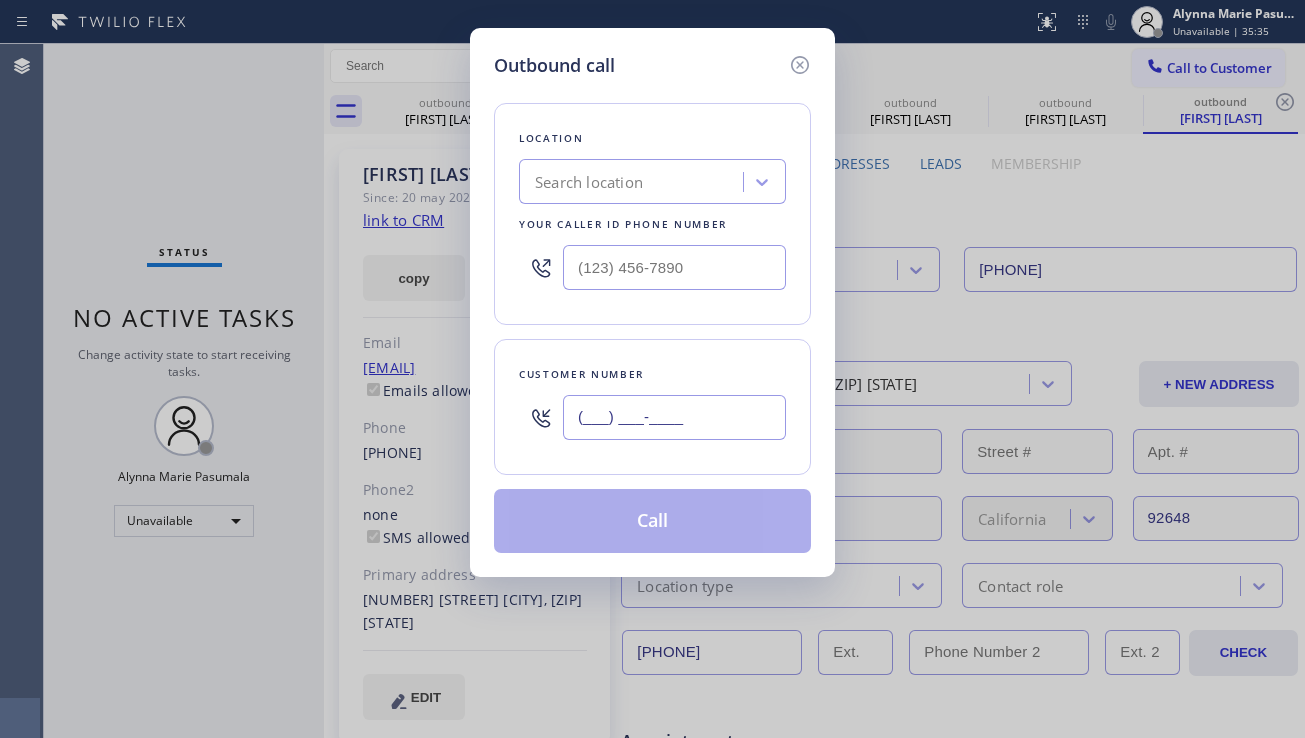 click on "(___) ___-____" at bounding box center [674, 417] 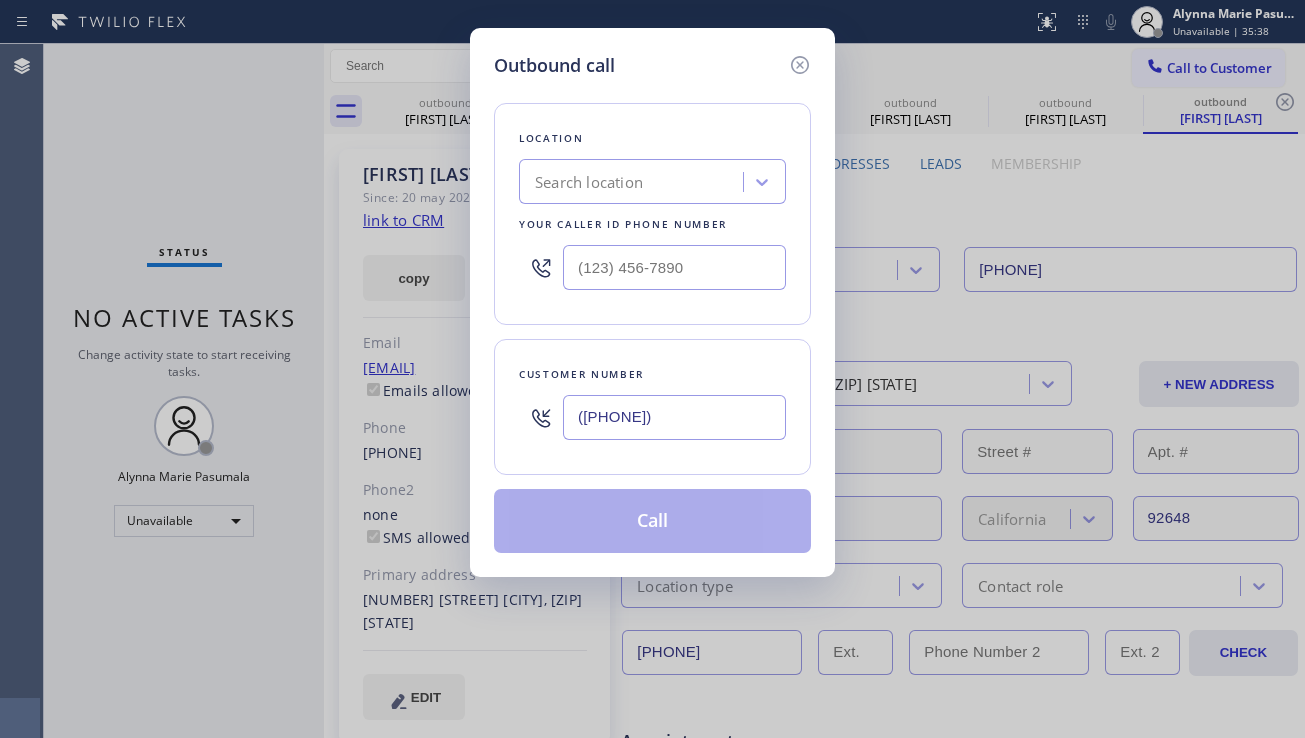 type on "(714) 397-7767" 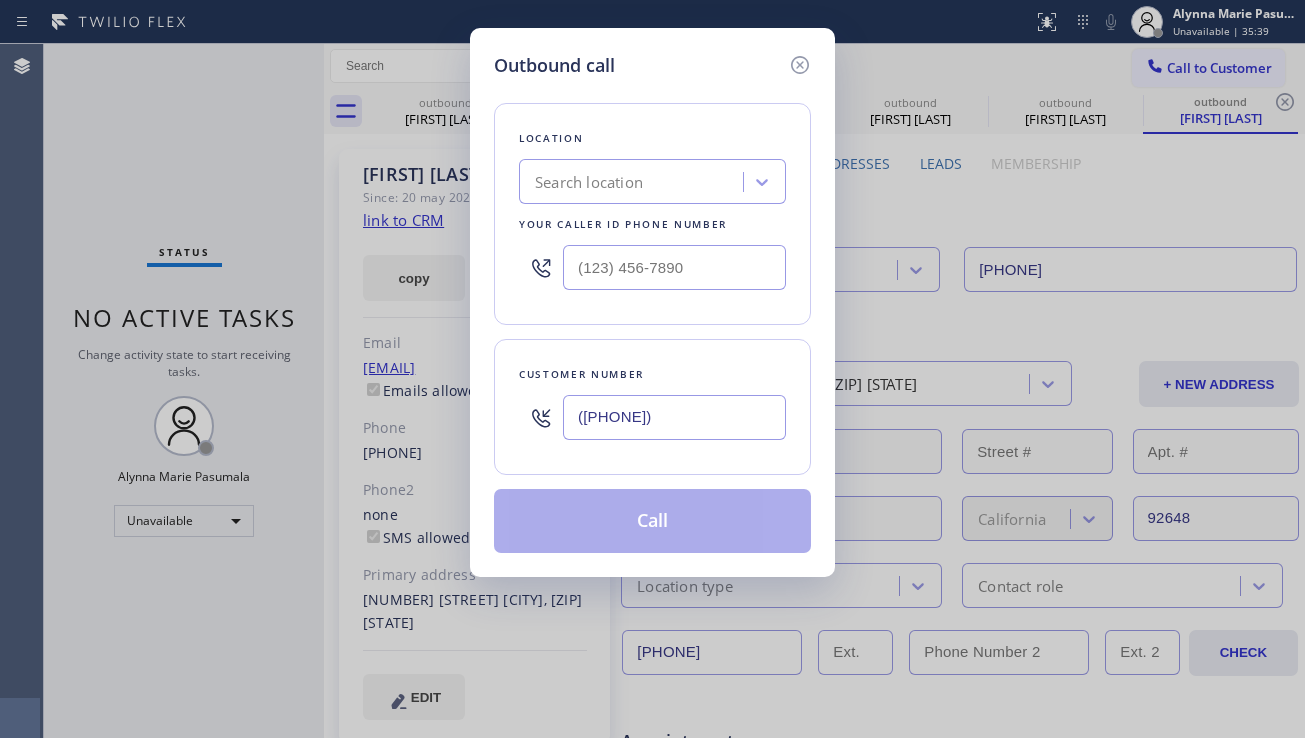 click on "Search location" at bounding box center (634, 182) 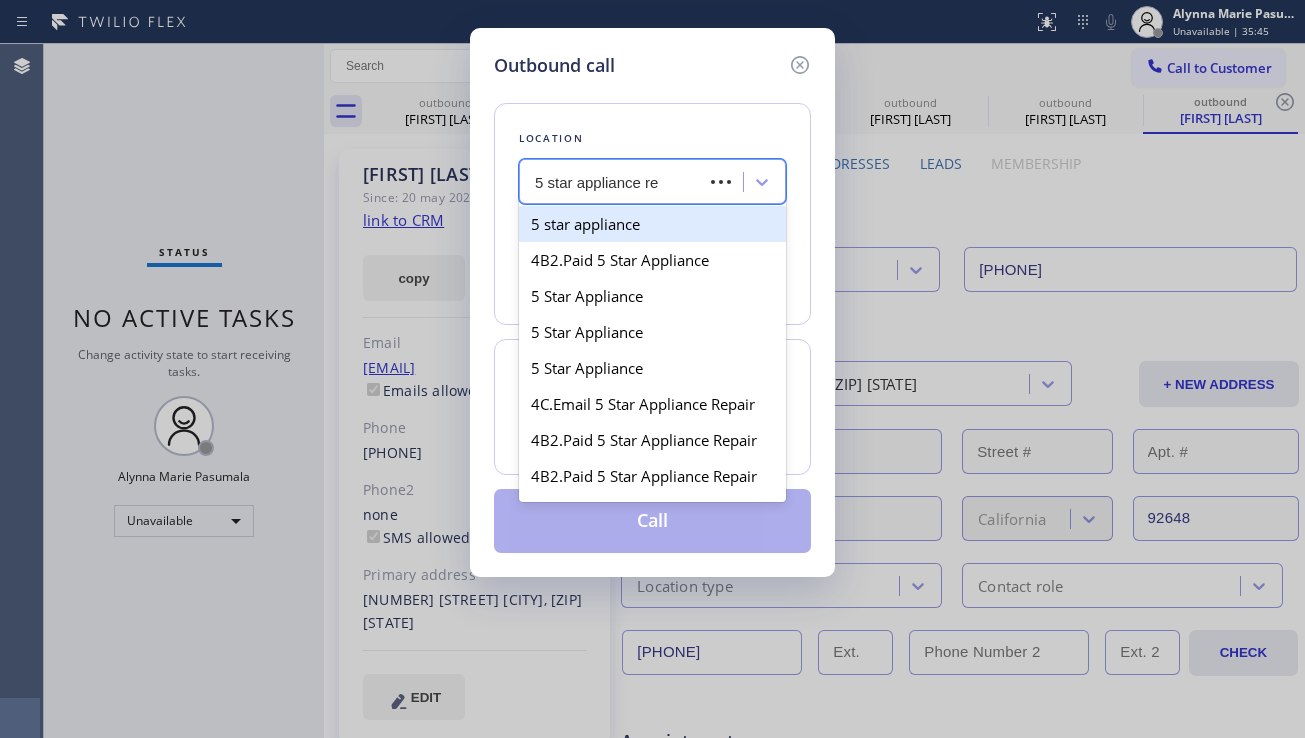 type on "5 star appliance rep" 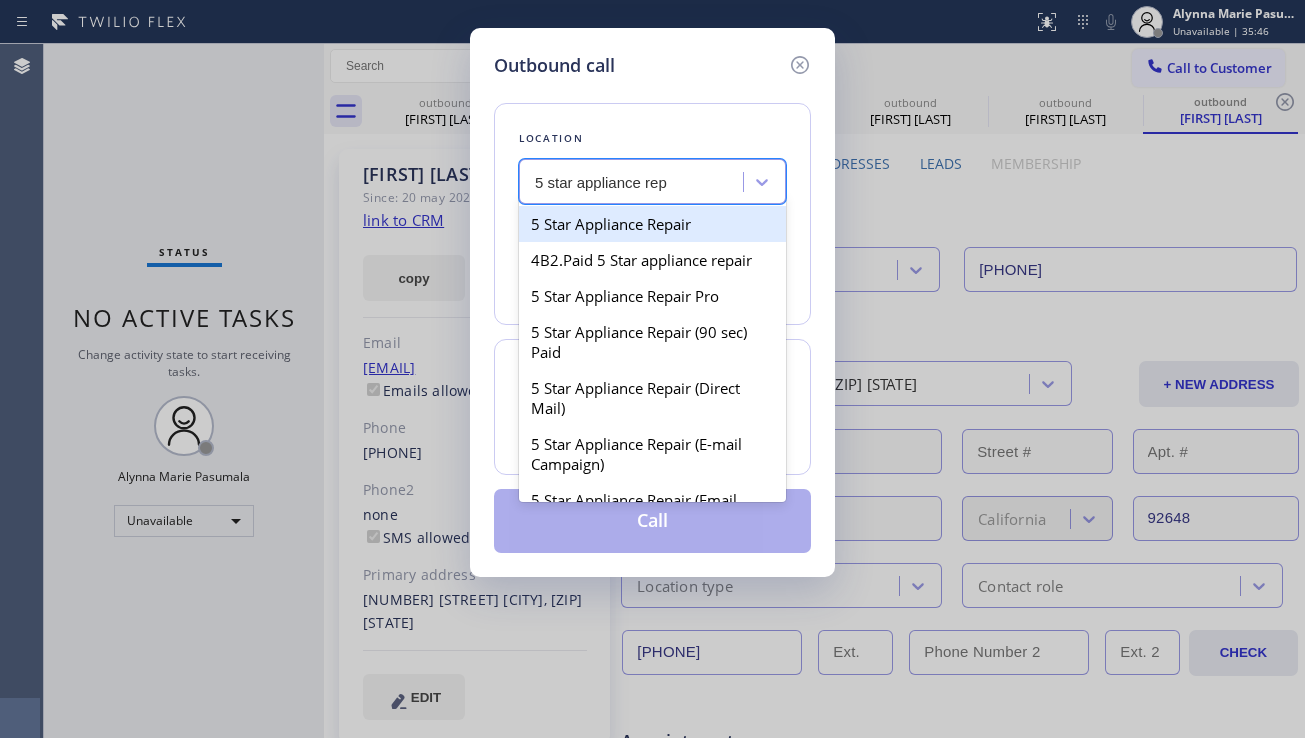 type 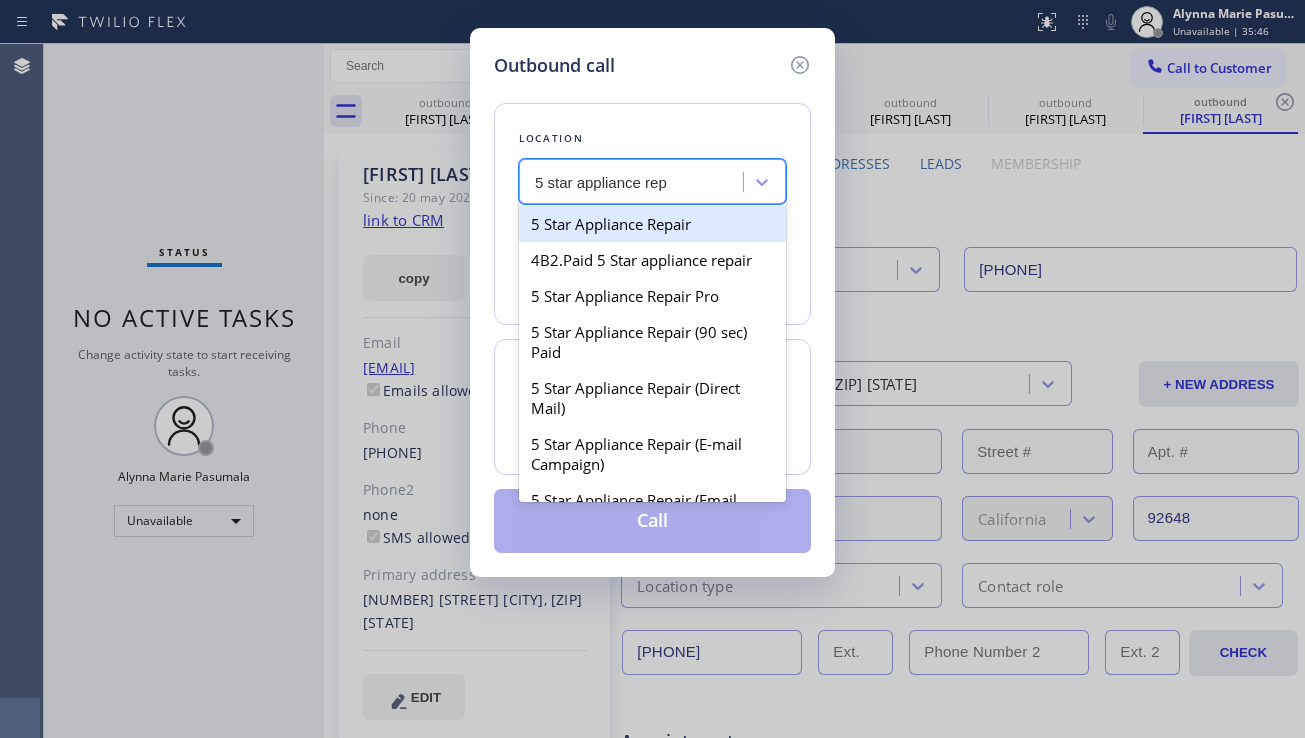 type on "[PHONE]" 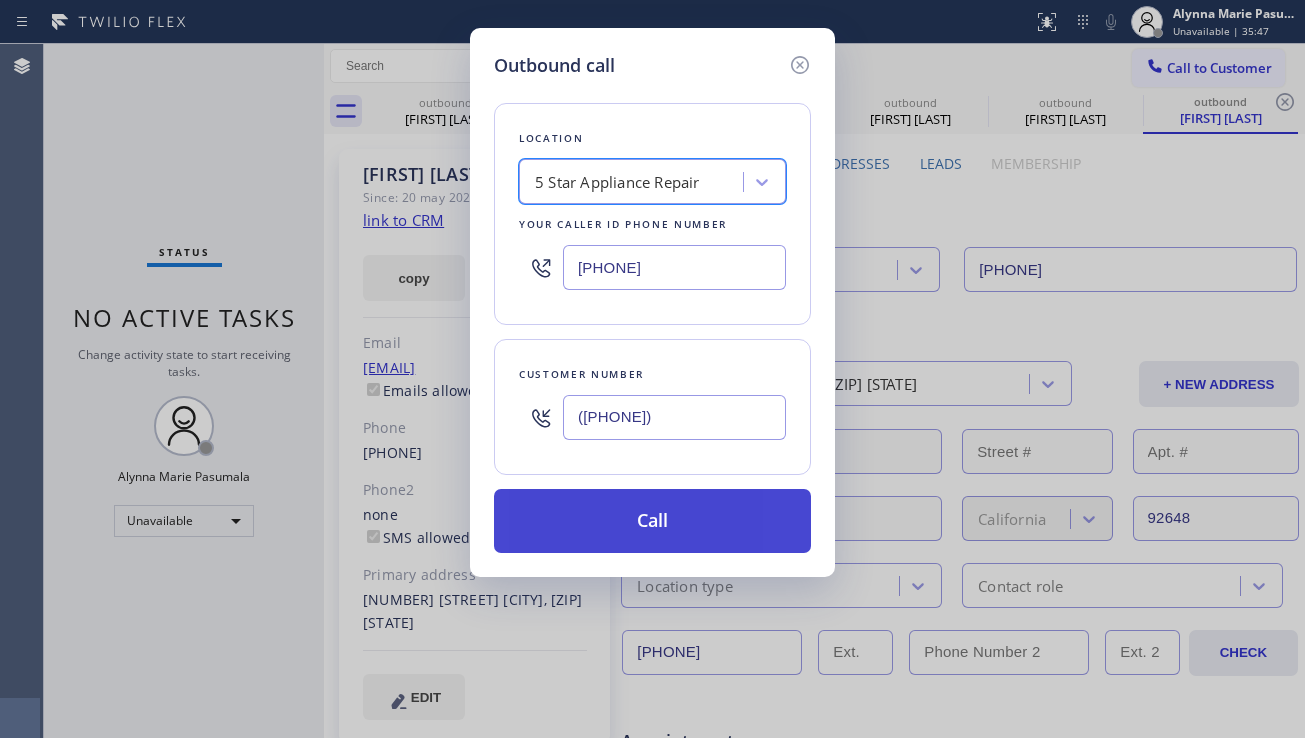 click on "Call" at bounding box center (652, 521) 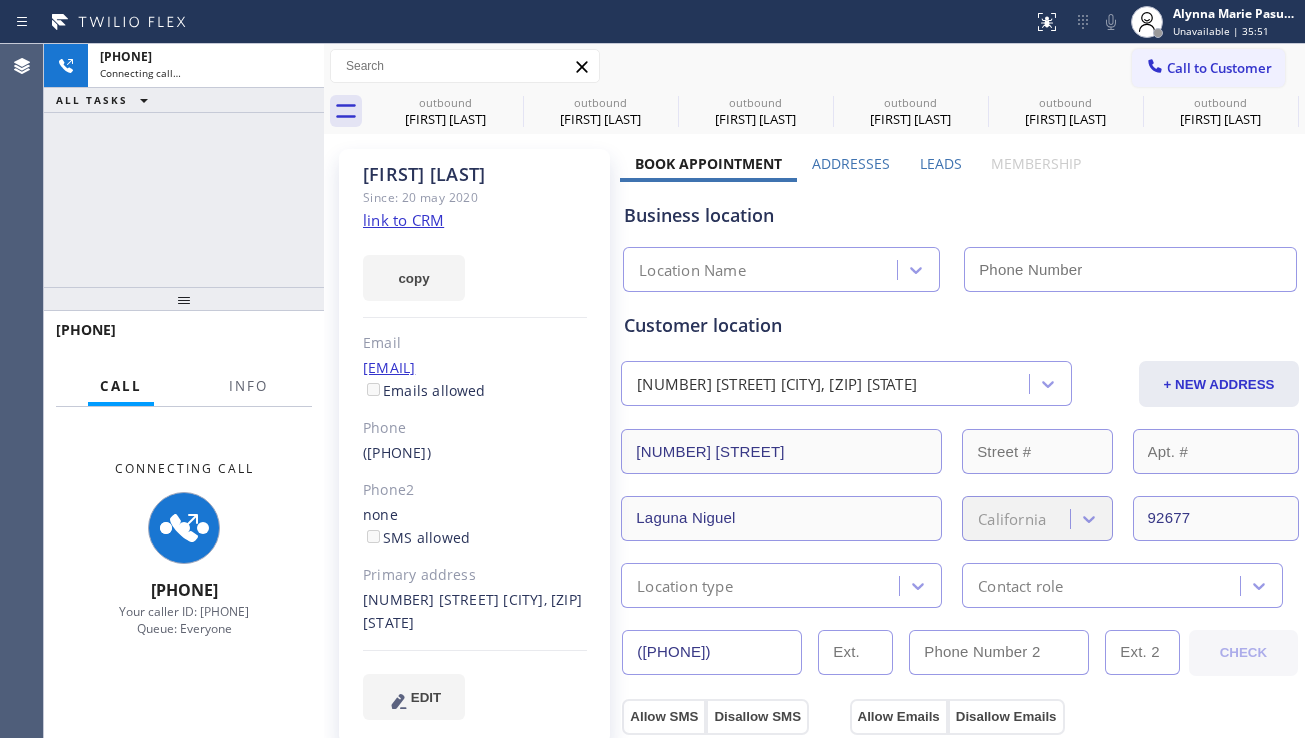 type on "[PHONE]" 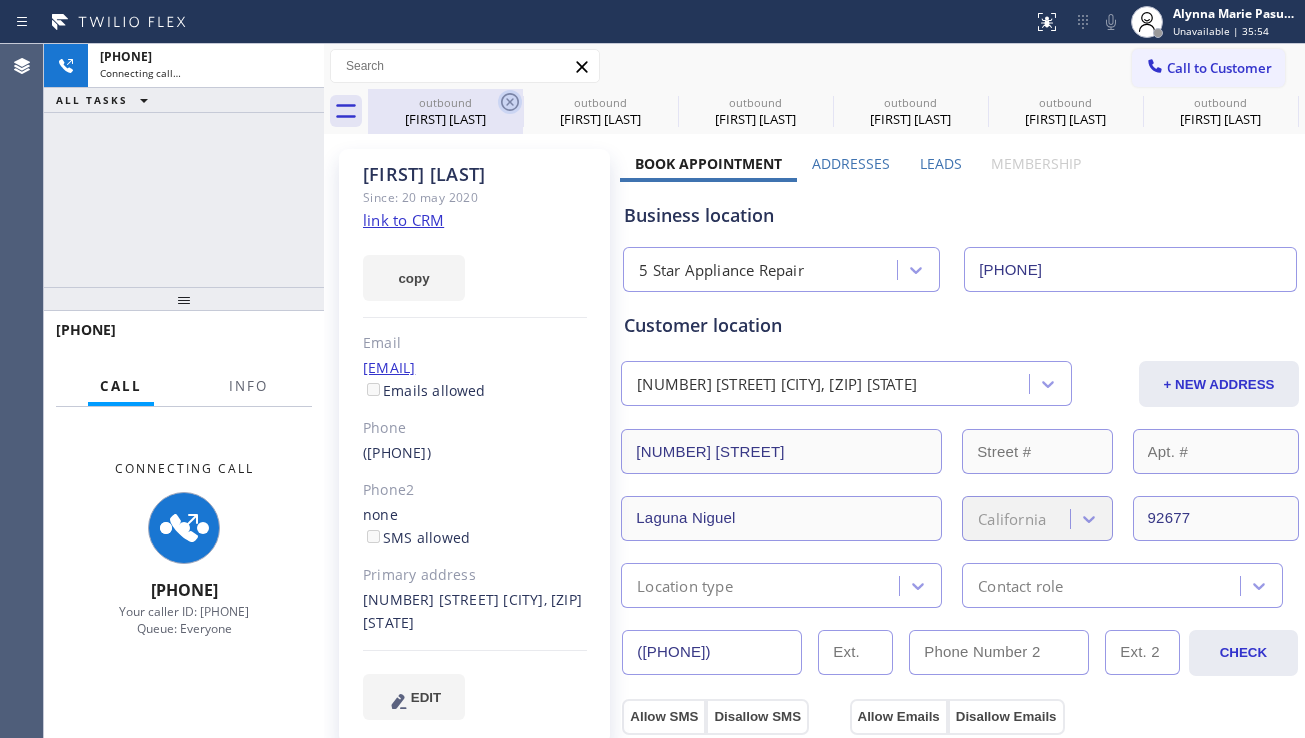 click 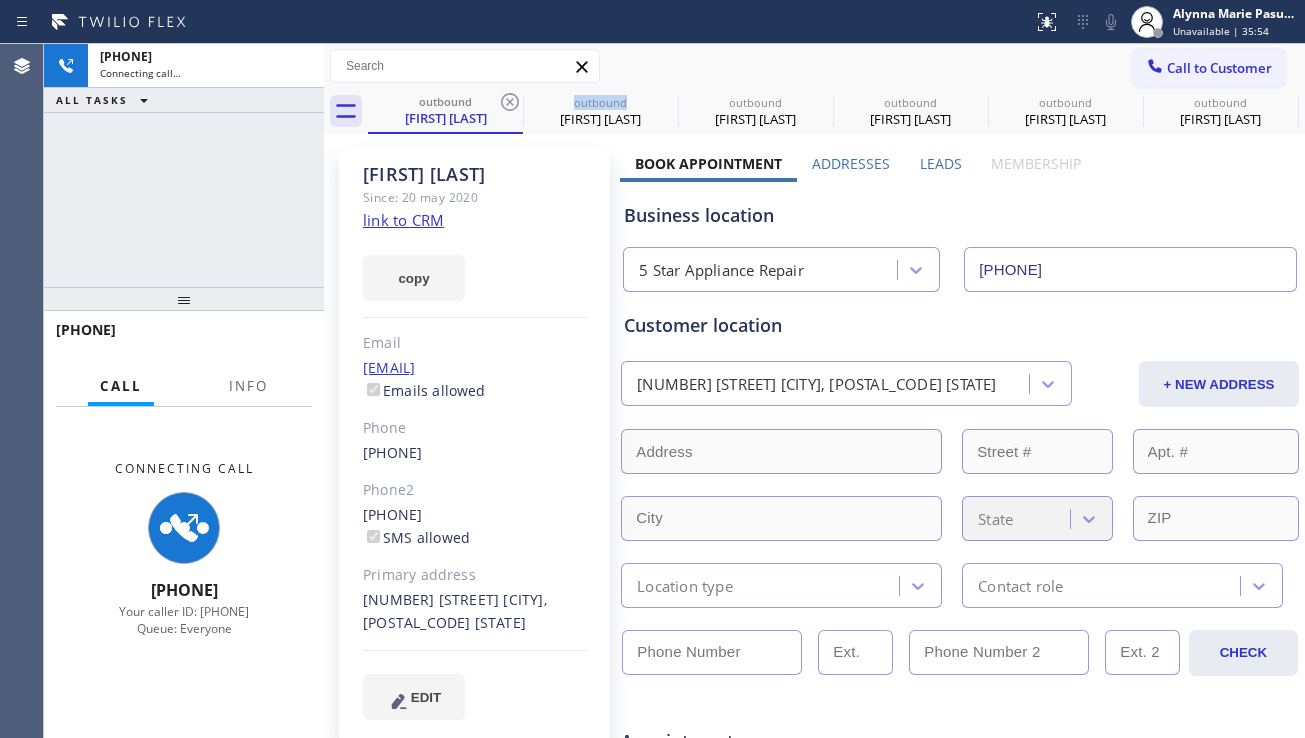 click 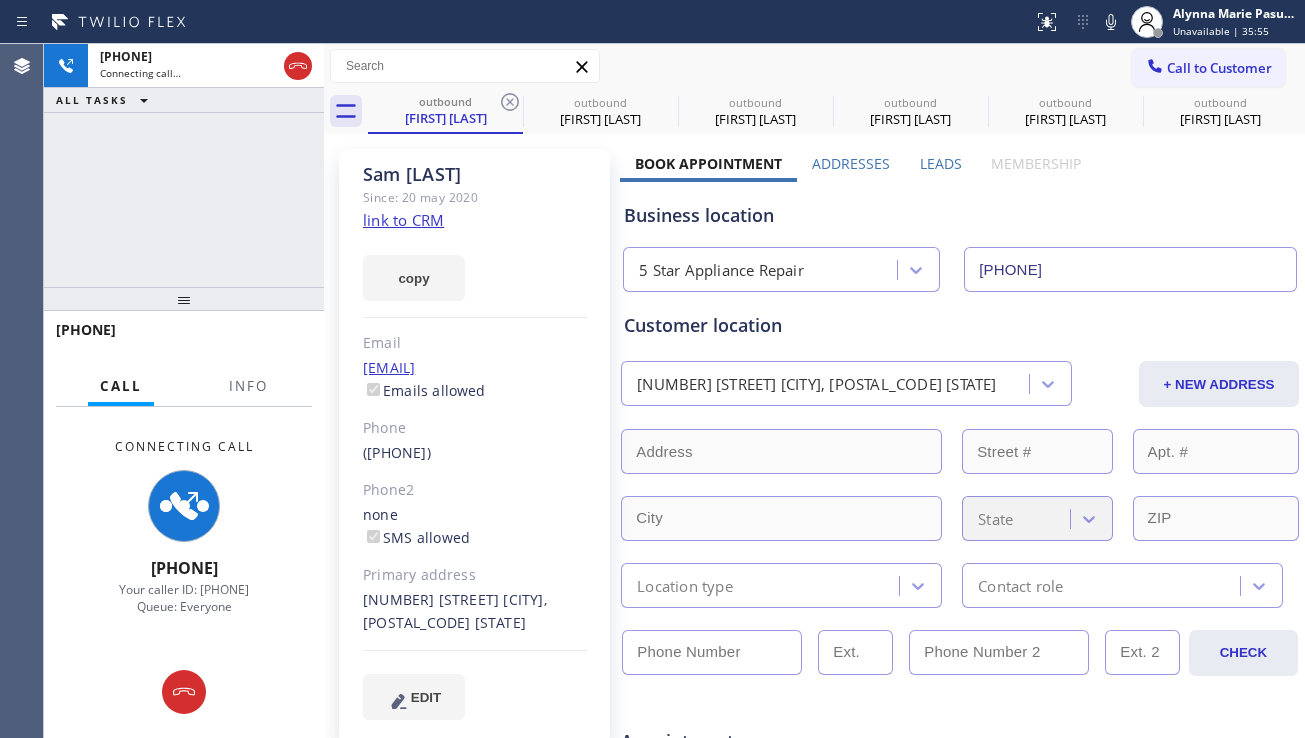 click 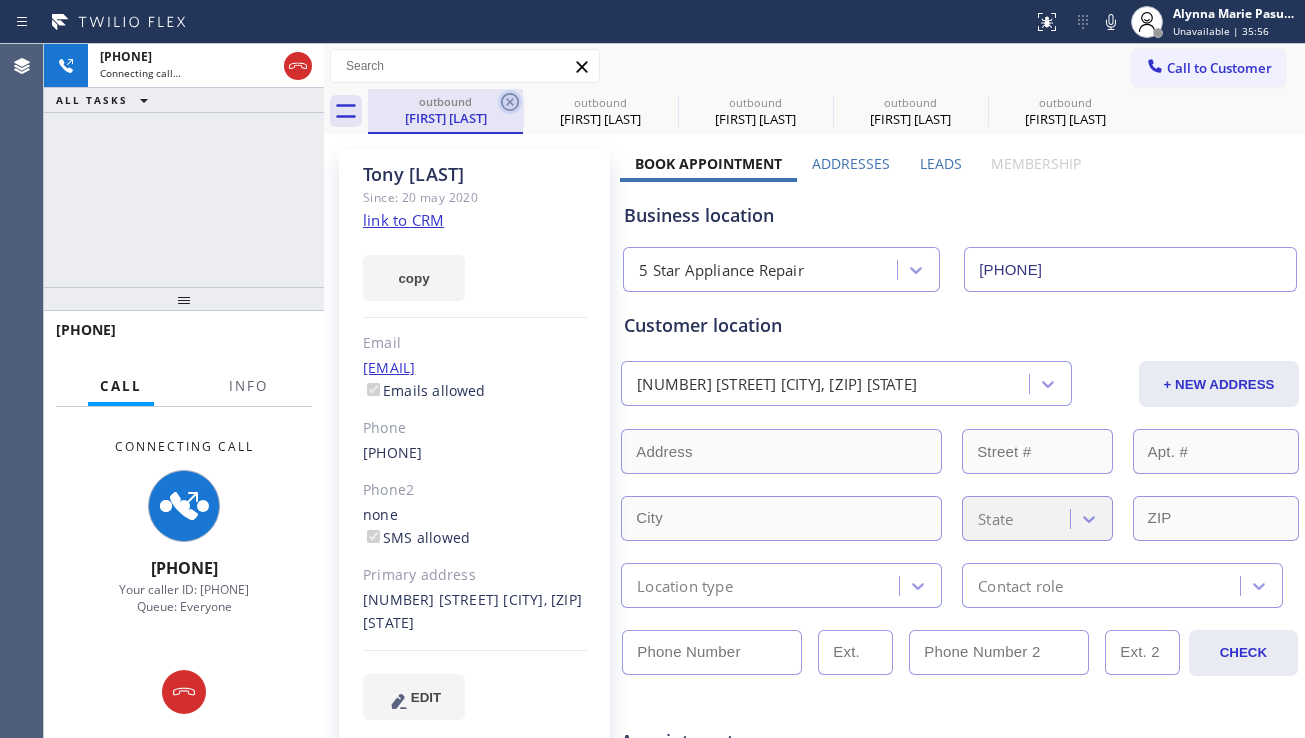 click 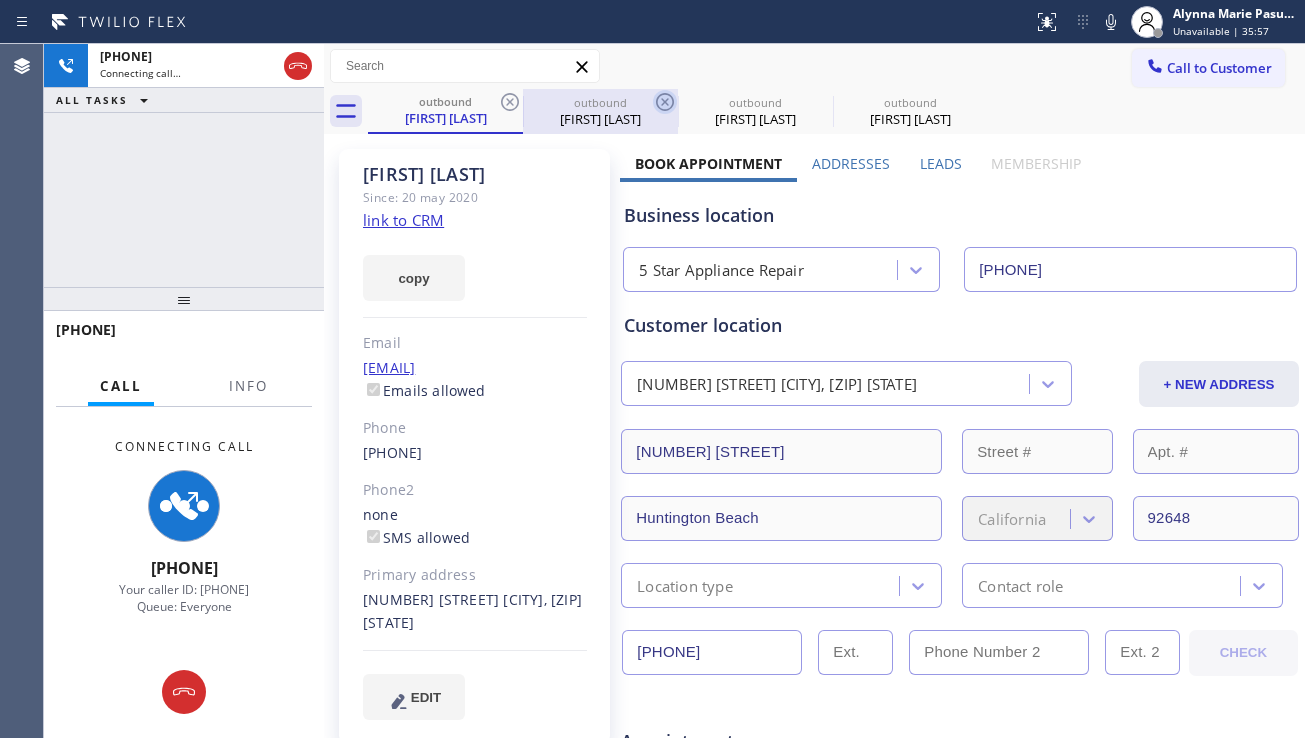 click 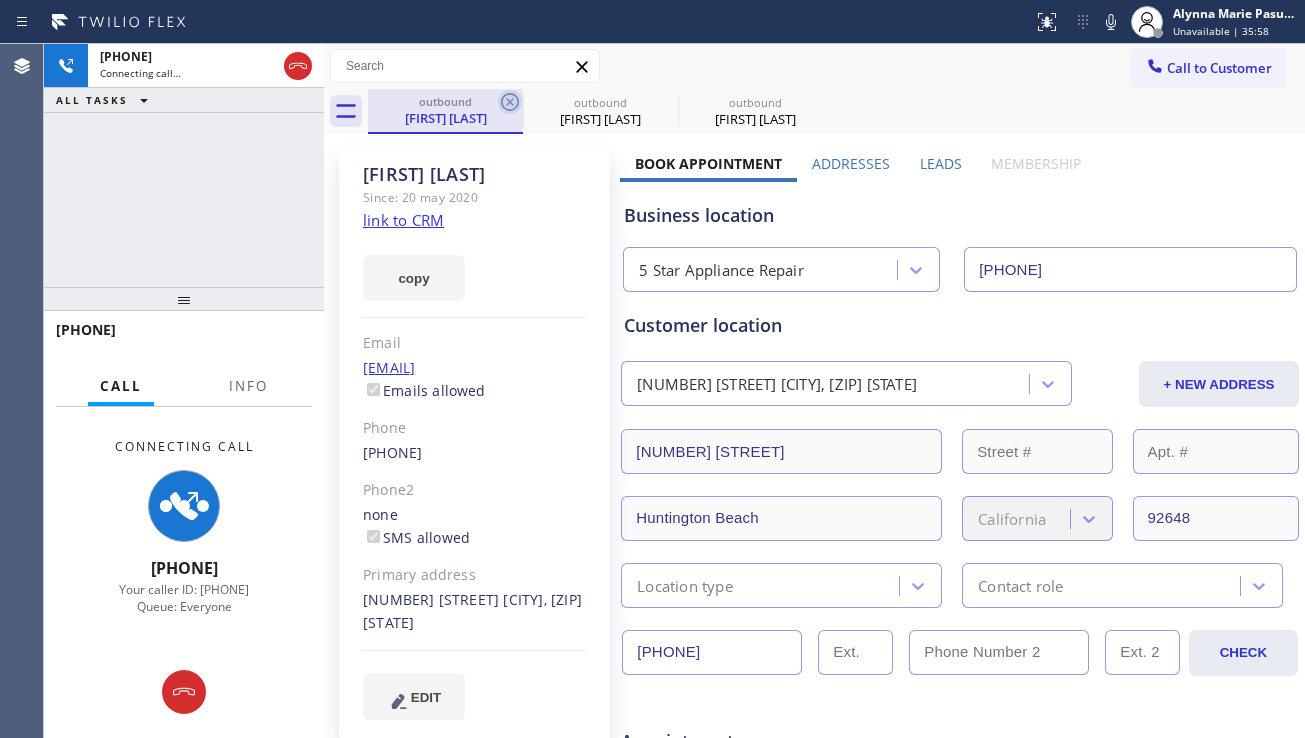 click 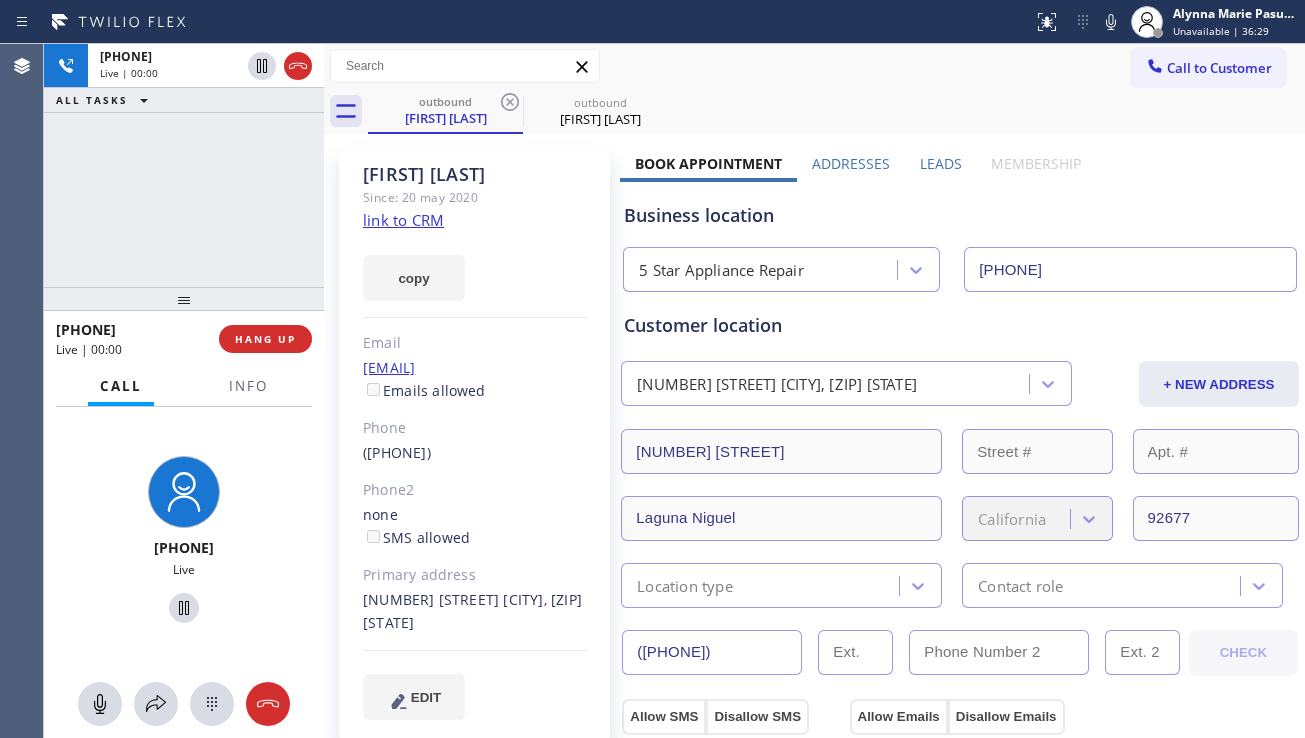 click on "HANG UP" at bounding box center (265, 339) 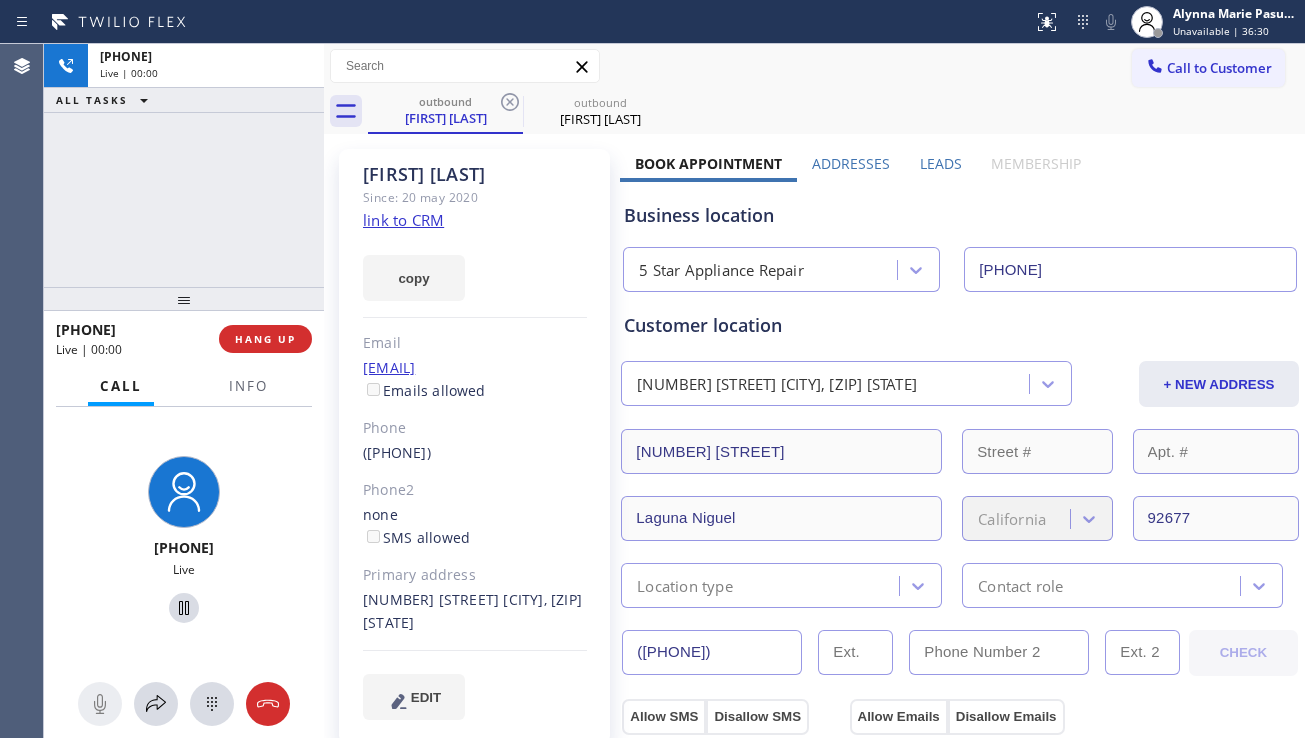click on "HANG UP" at bounding box center [265, 339] 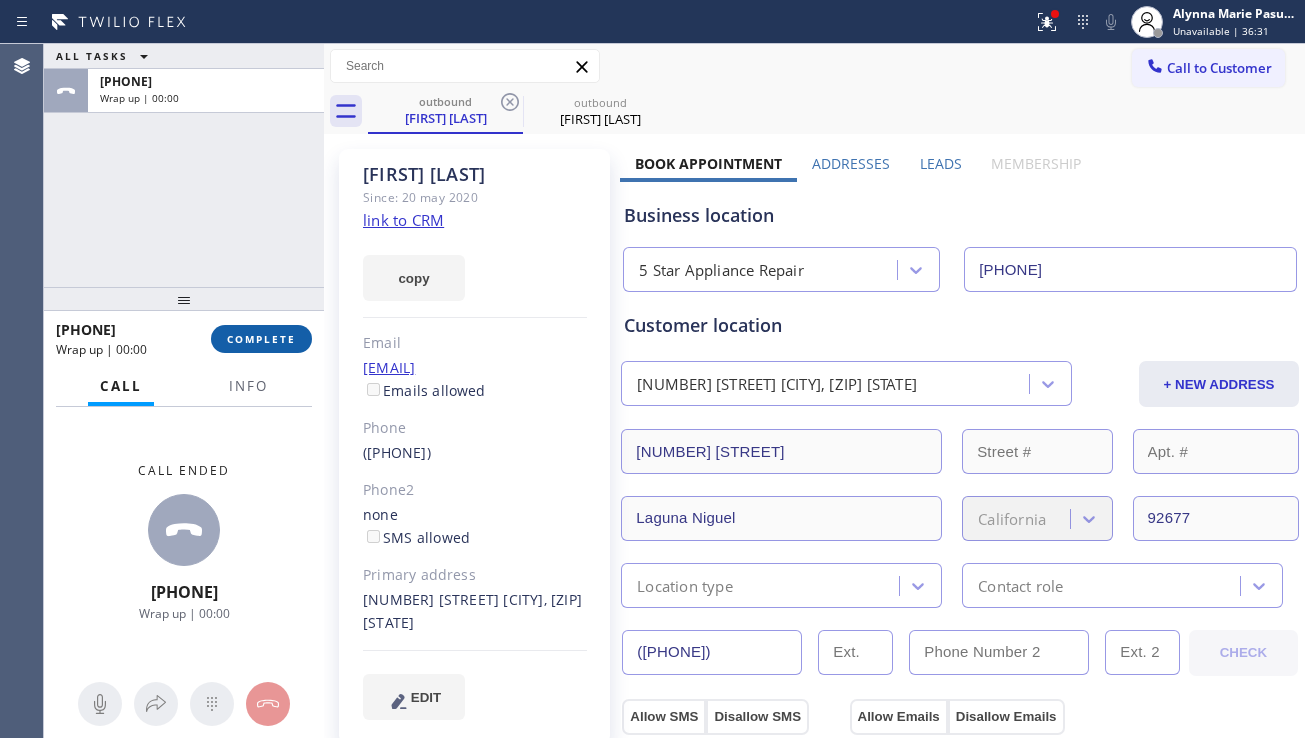 click on "COMPLETE" at bounding box center (261, 339) 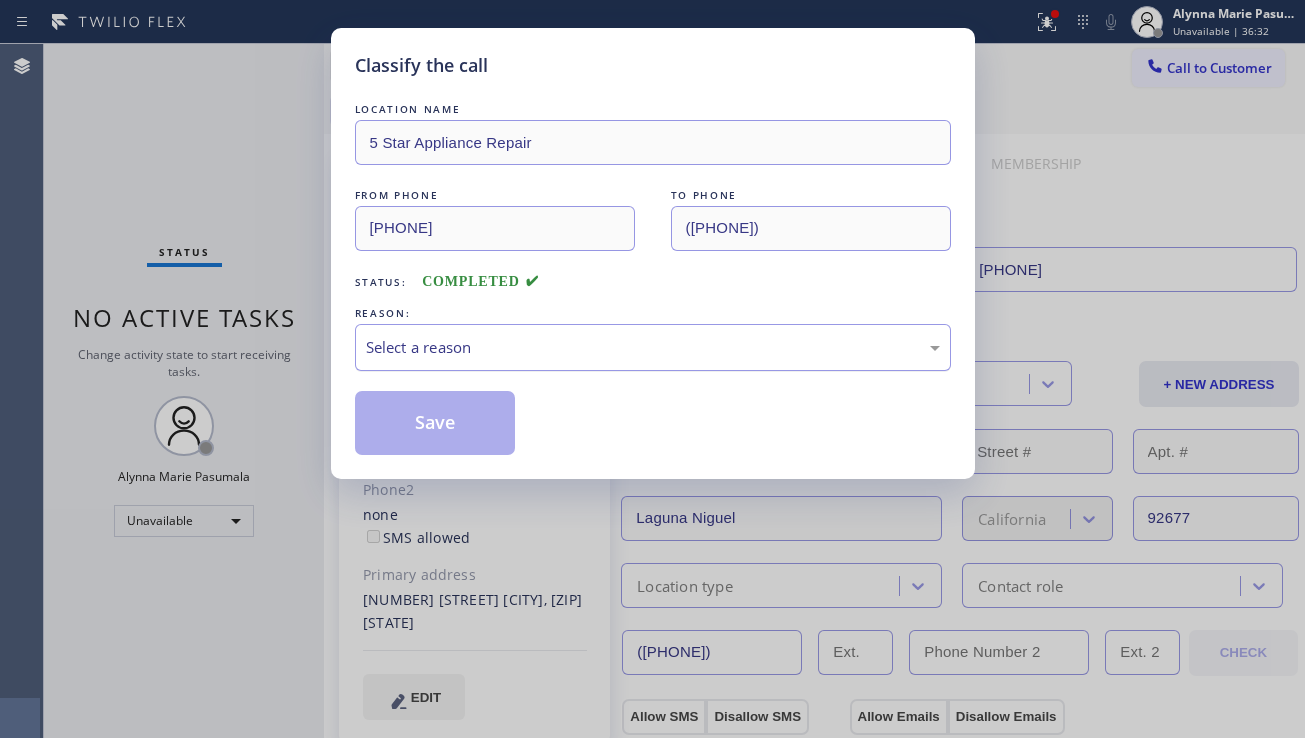 click on "Select a reason" at bounding box center [653, 347] 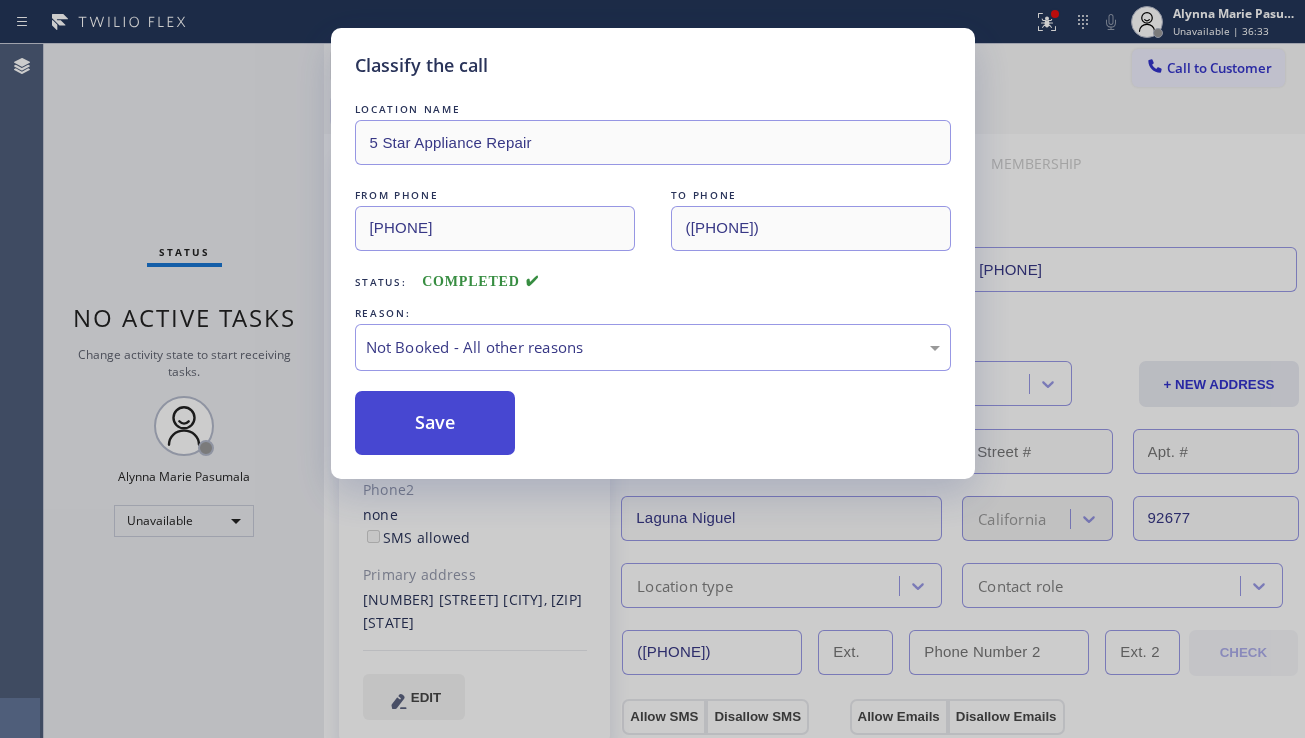 drag, startPoint x: 520, startPoint y: 418, endPoint x: 487, endPoint y: 419, distance: 33.01515 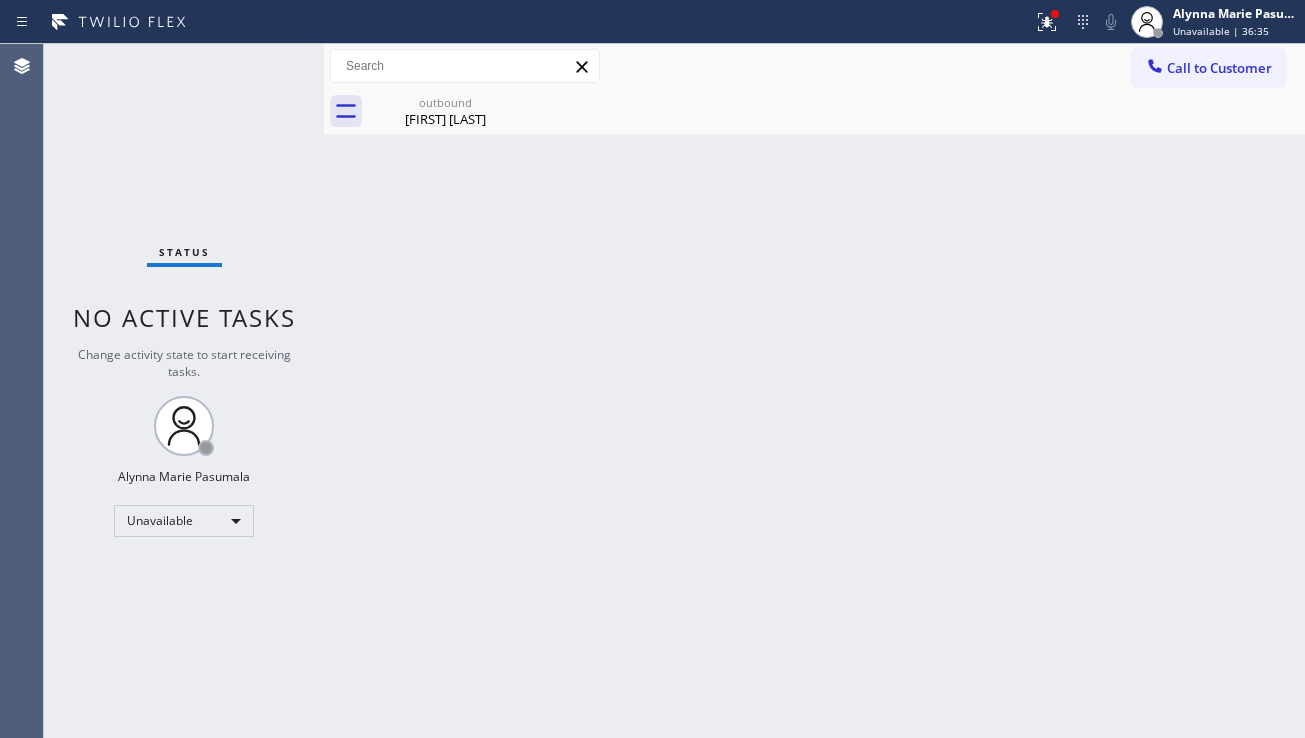 click on "Call to Customer" at bounding box center [1219, 68] 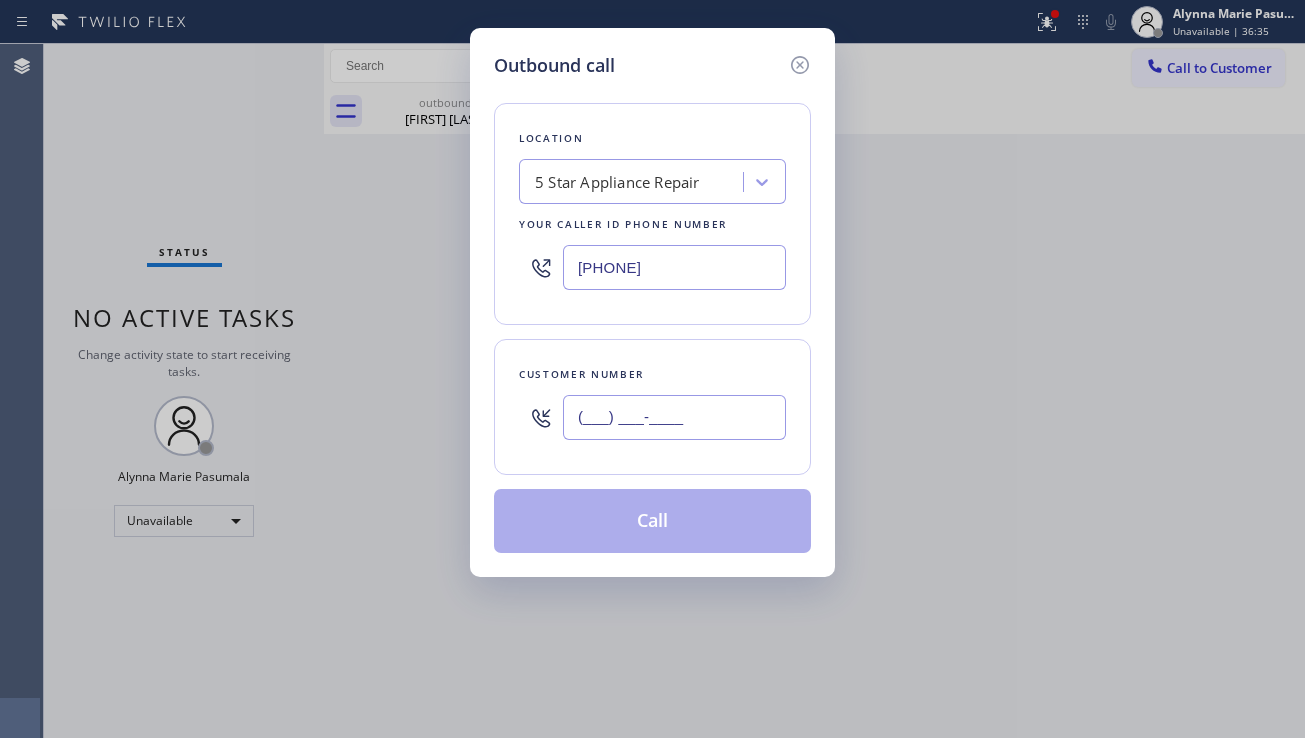 click on "(___) ___-____" at bounding box center [674, 417] 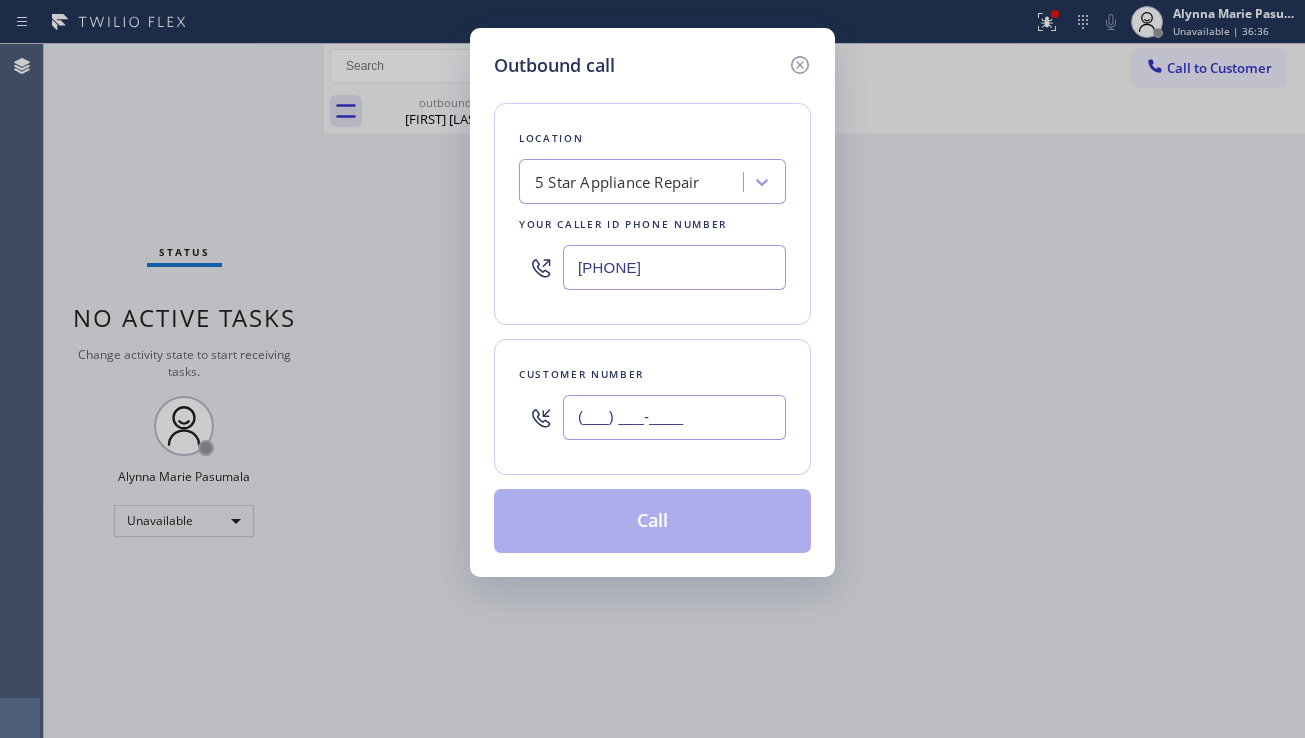 paste on "213) 505-1726" 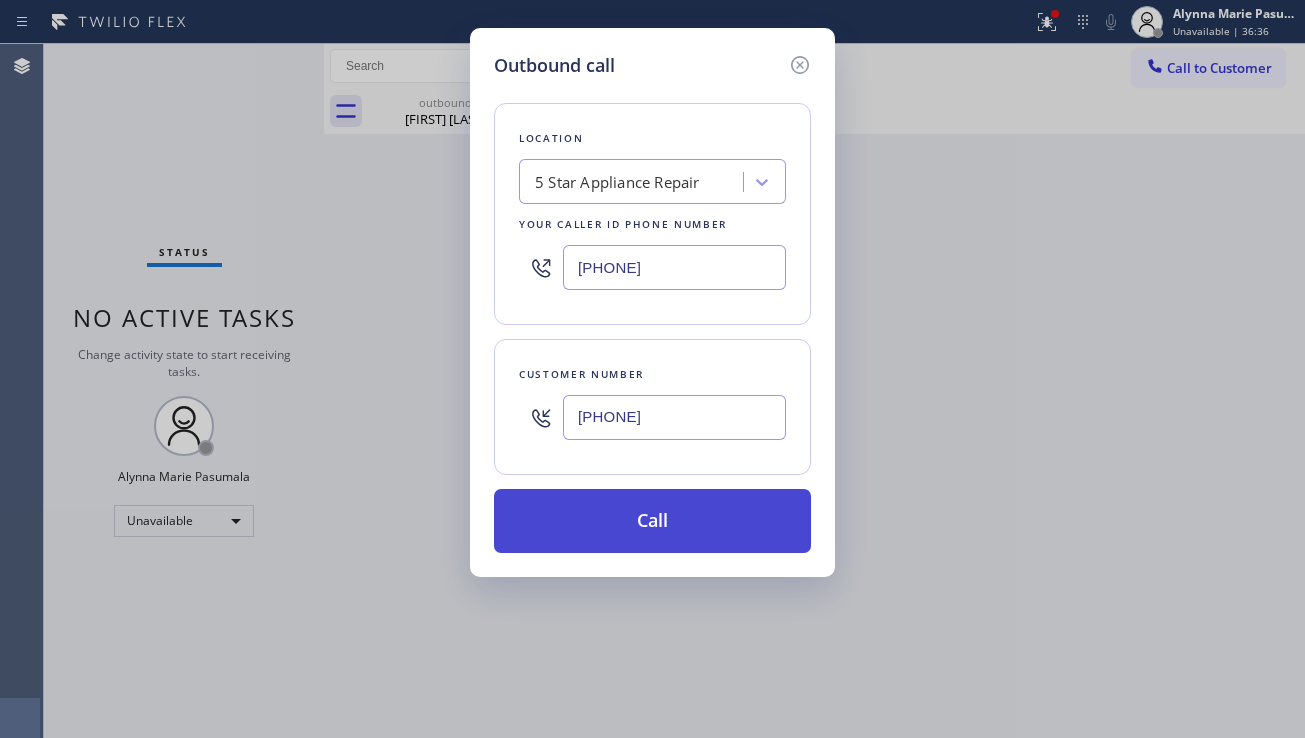 type on "(213) 505-1726" 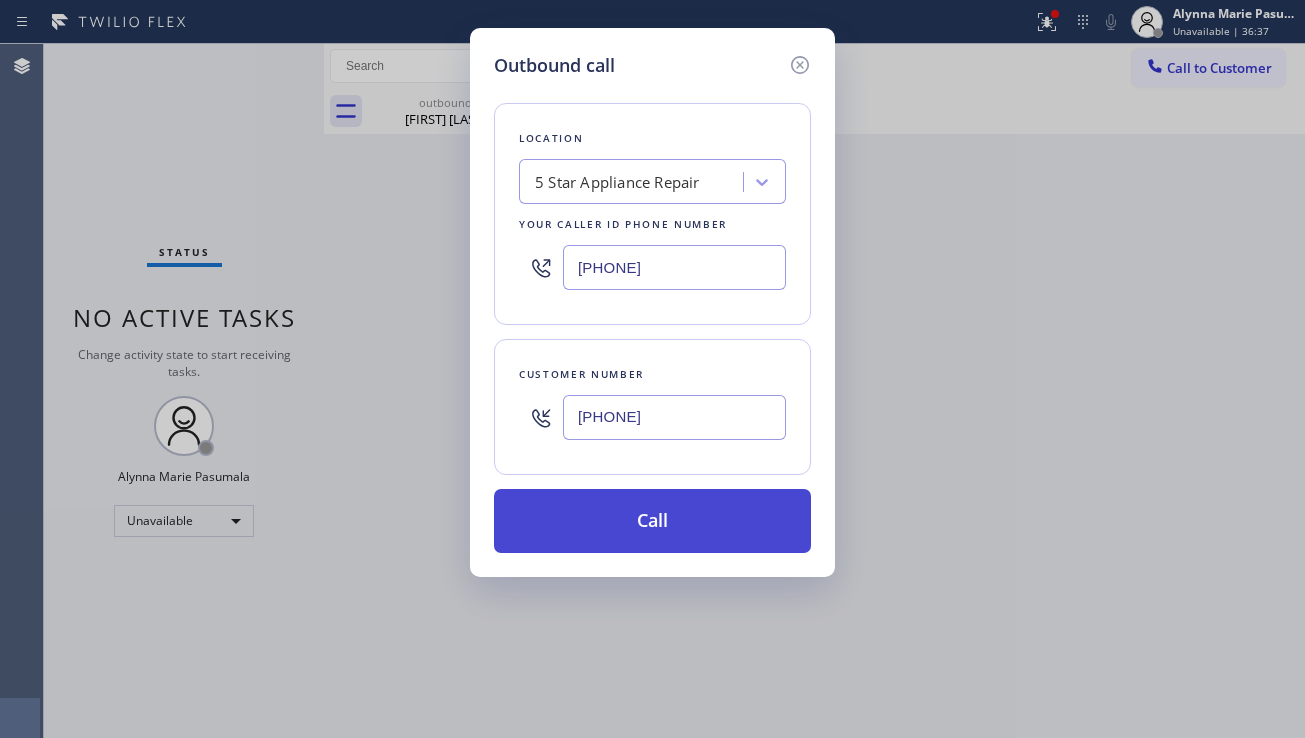 type 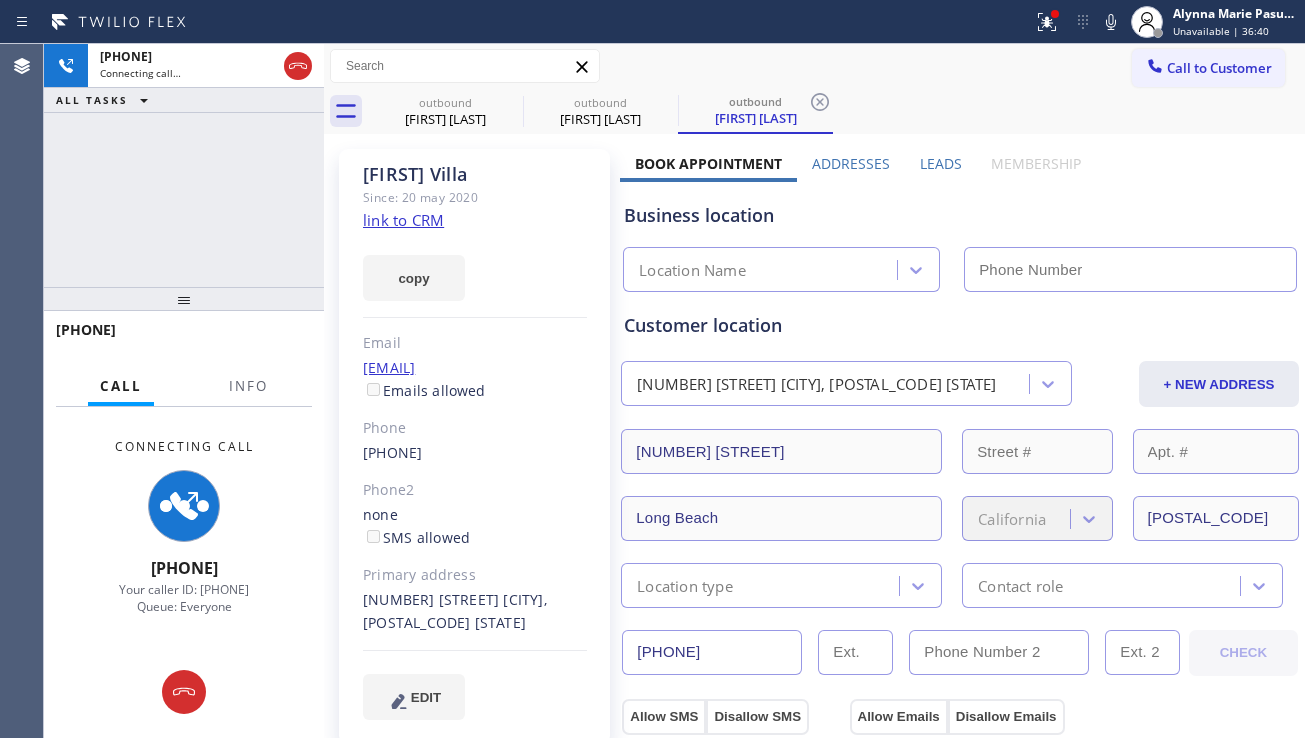 type on "[PHONE]" 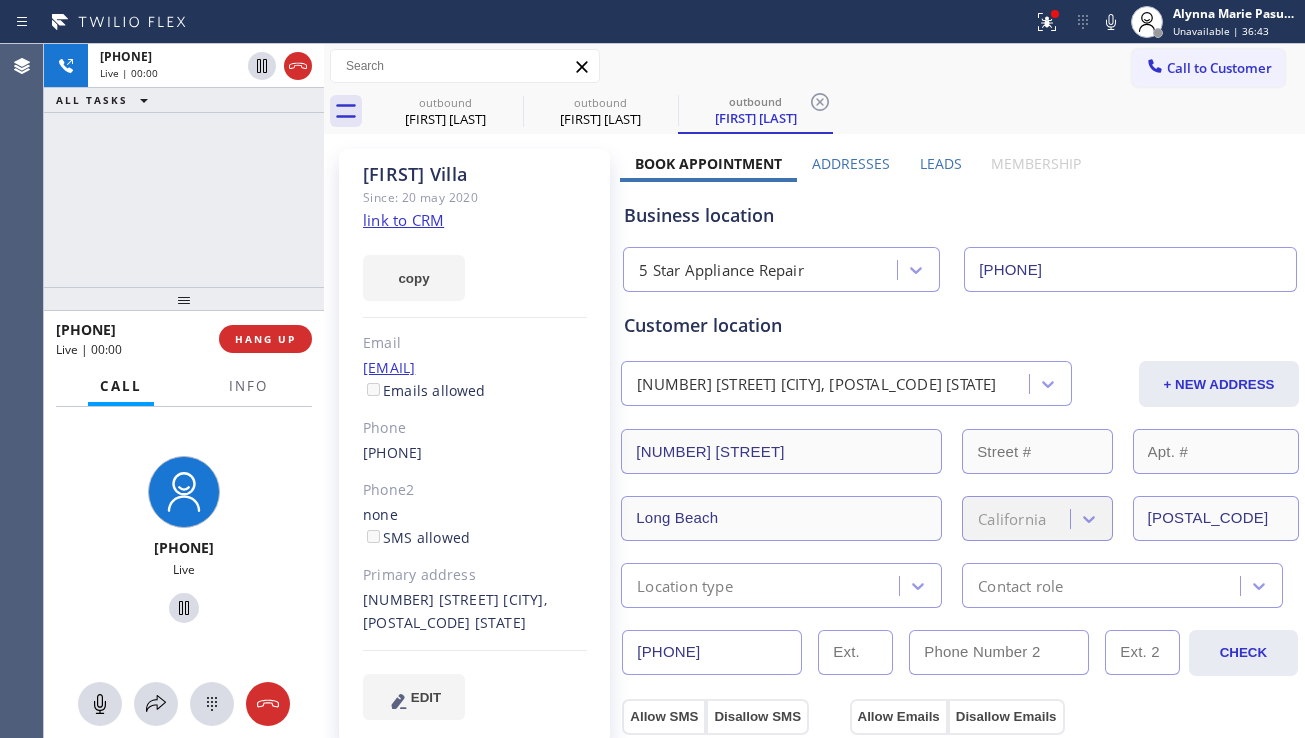 click on "+12135051726 Live | 00:00 HANG UP" at bounding box center (184, 339) 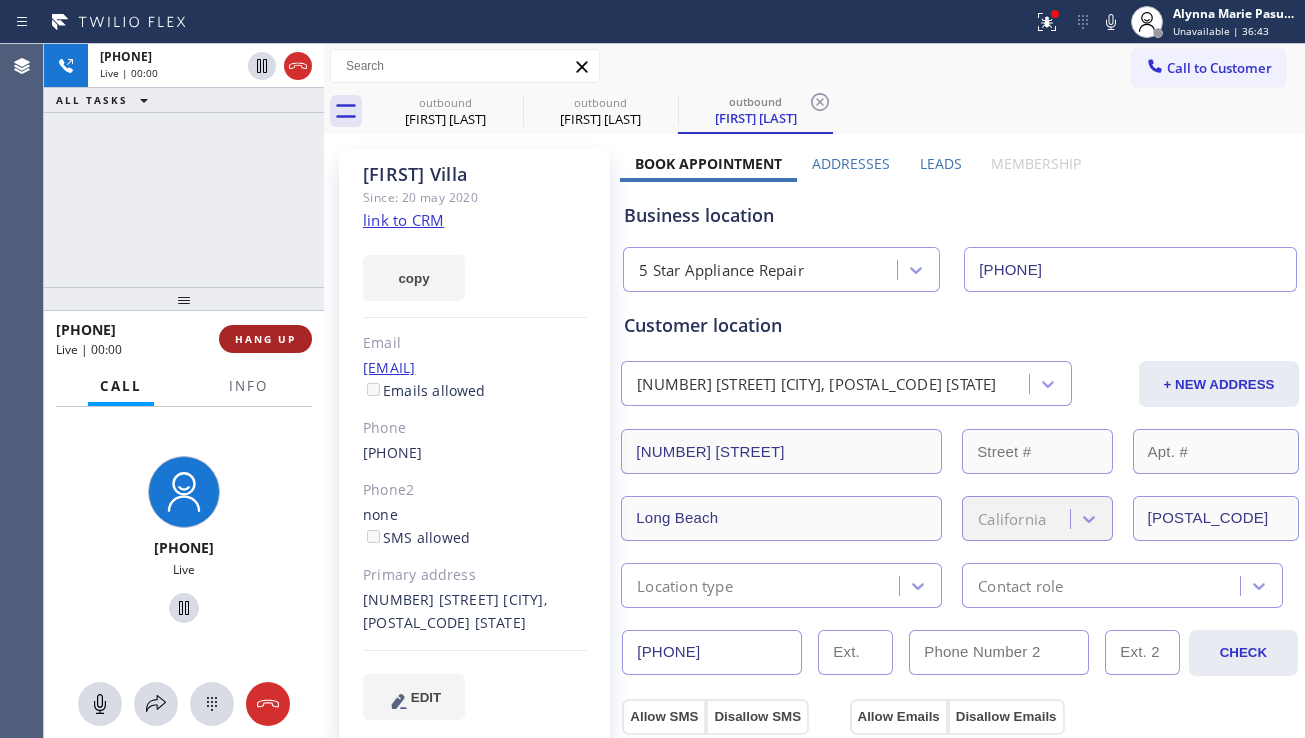 click on "HANG UP" at bounding box center [265, 339] 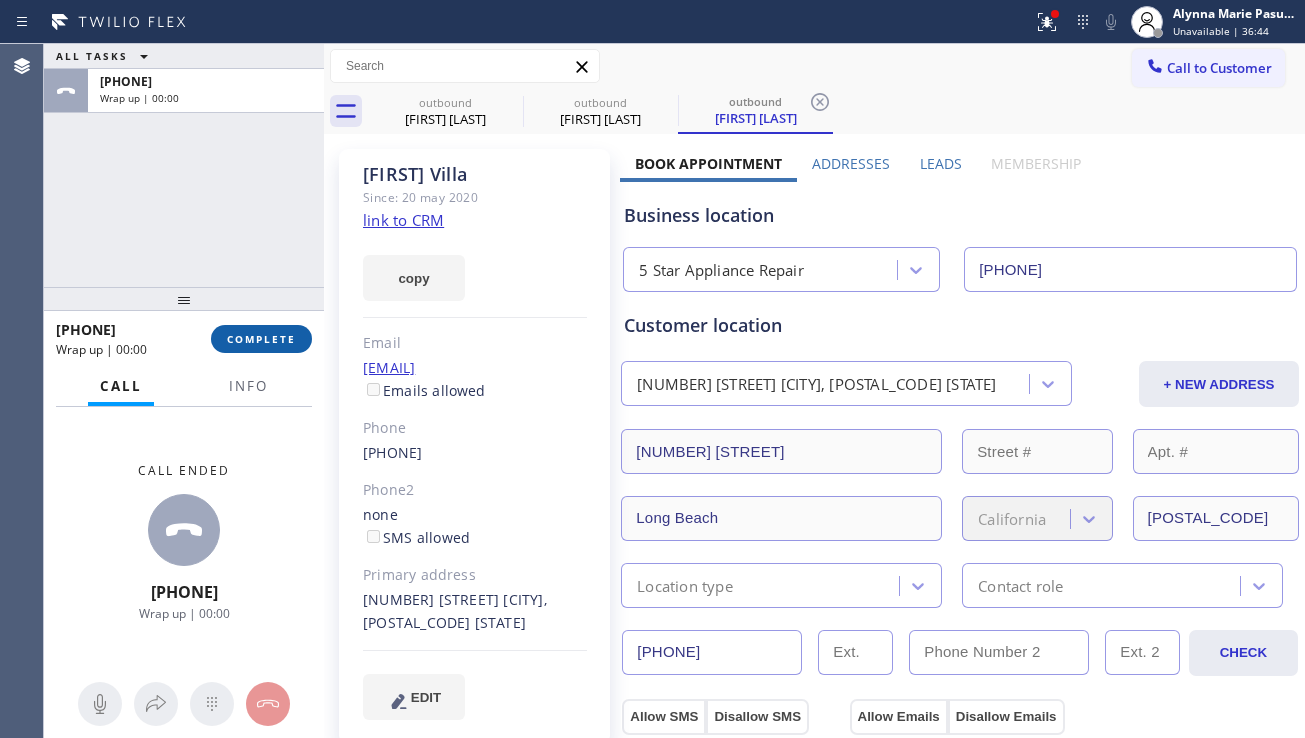 click on "COMPLETE" at bounding box center (261, 339) 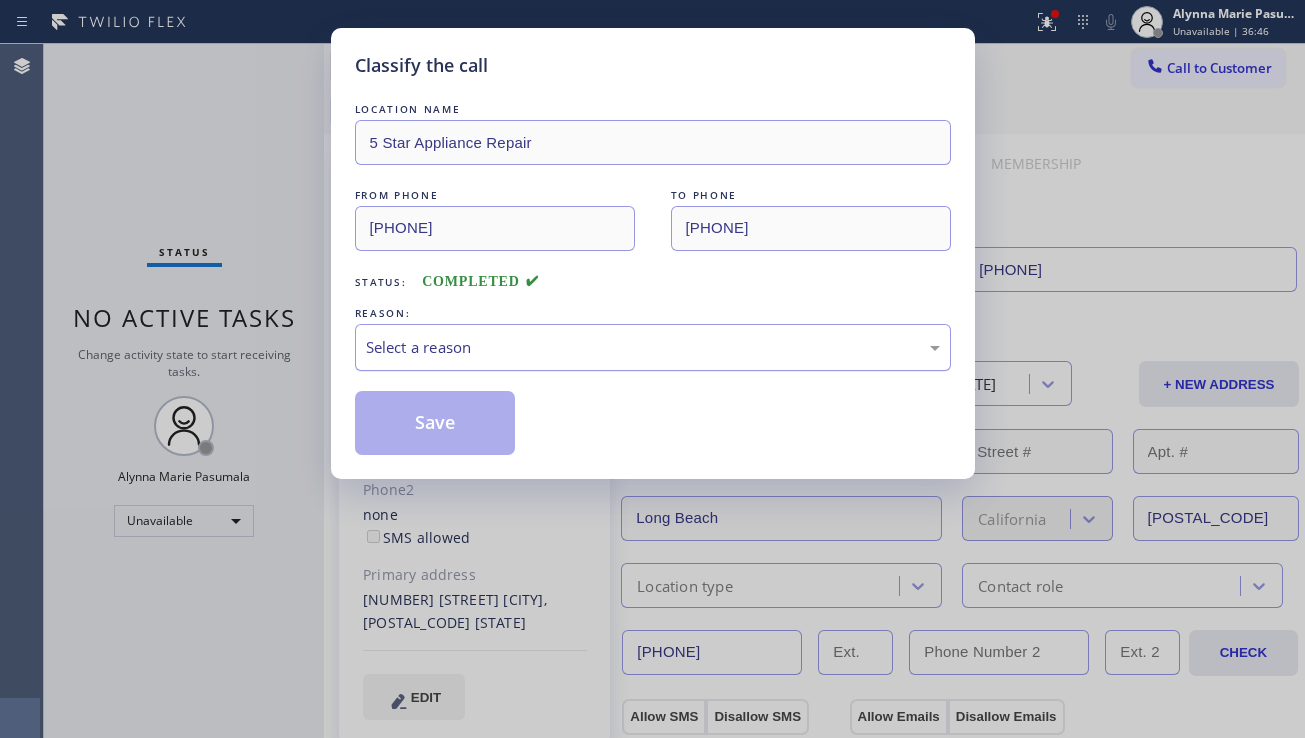 click on "Select a reason" at bounding box center [653, 347] 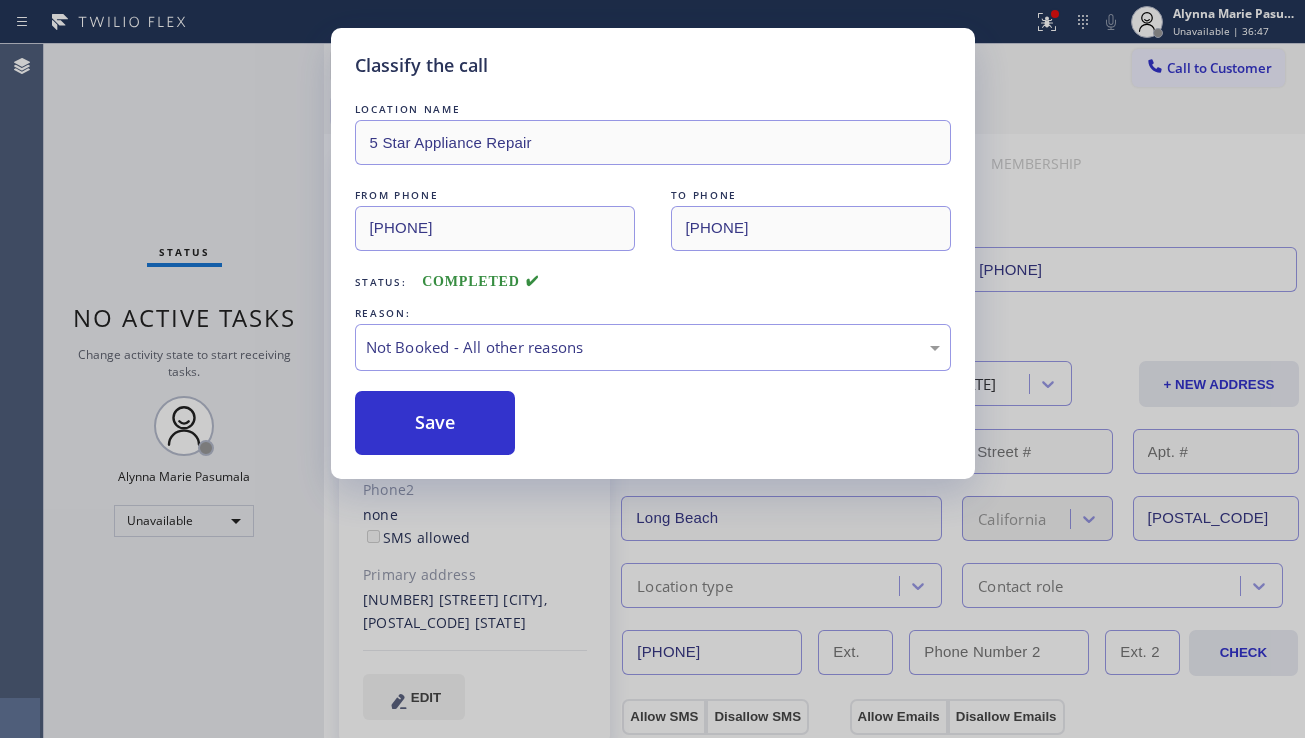click on "Save" at bounding box center (435, 423) 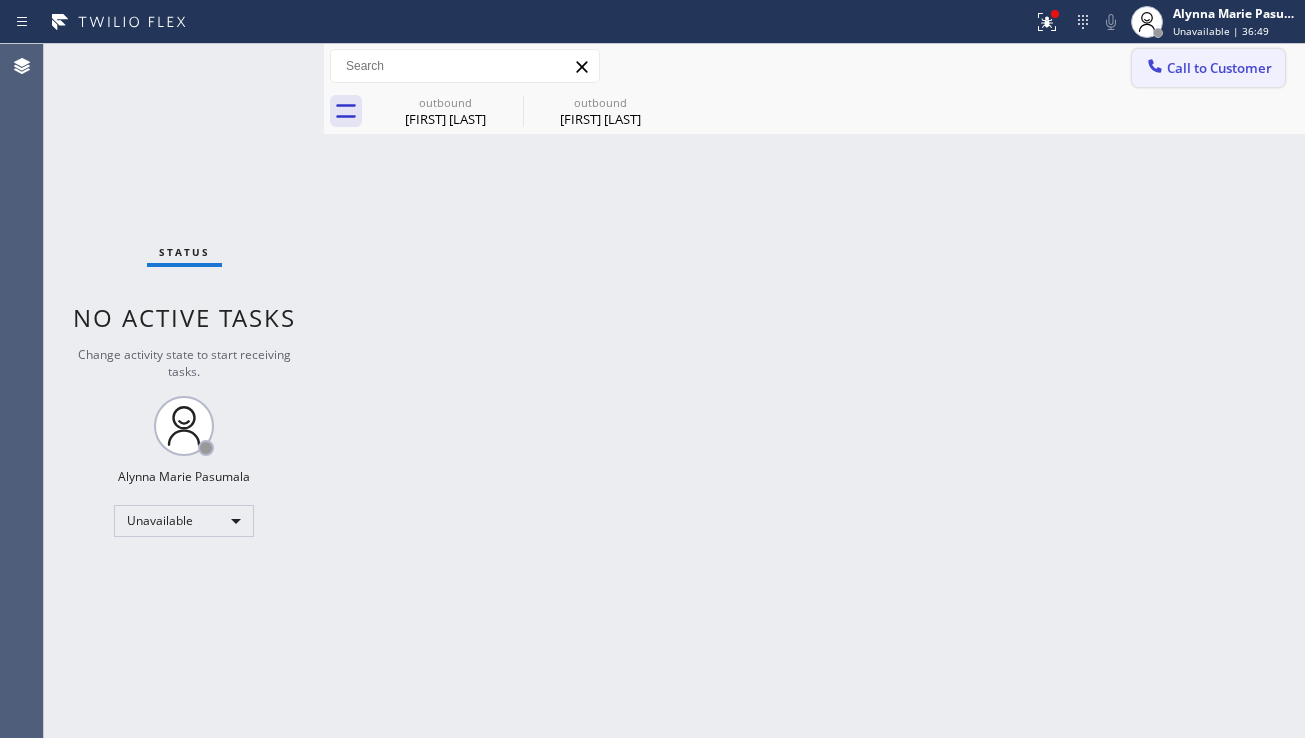 click on "Call to Customer" at bounding box center [1208, 68] 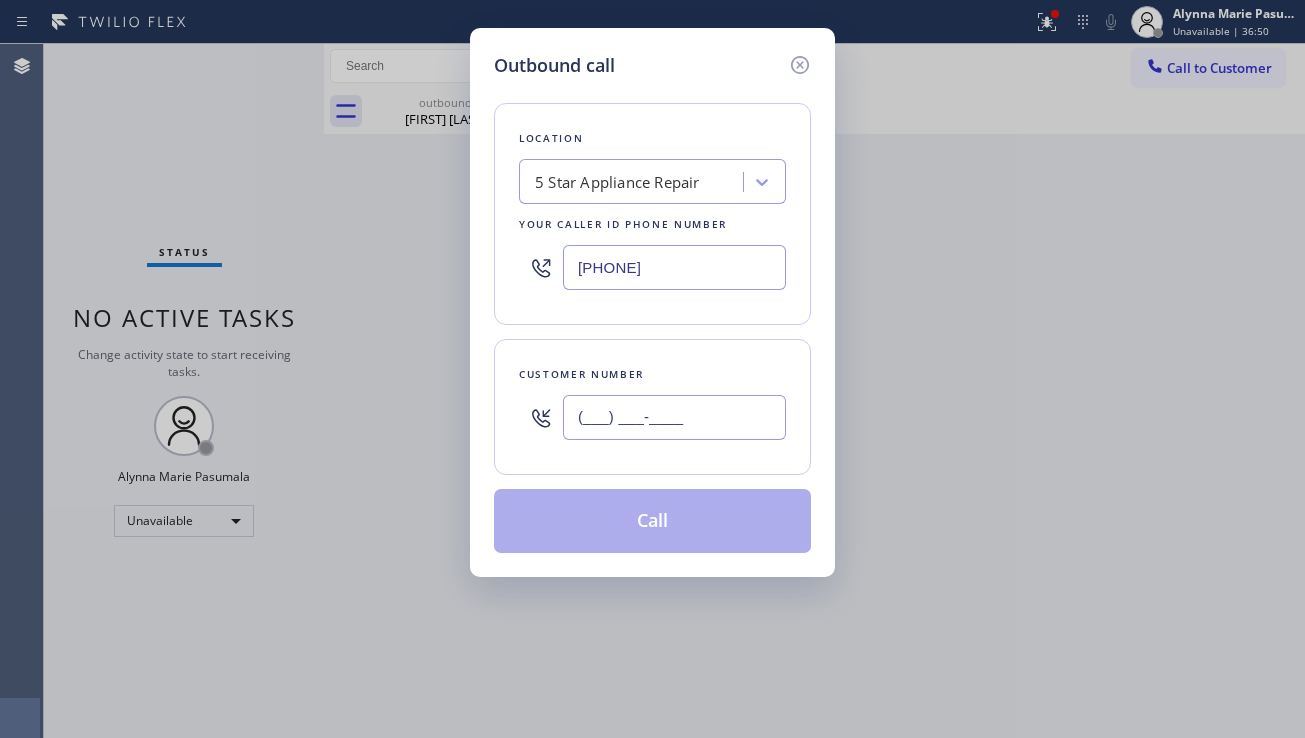click on "(___) ___-____" at bounding box center (674, 417) 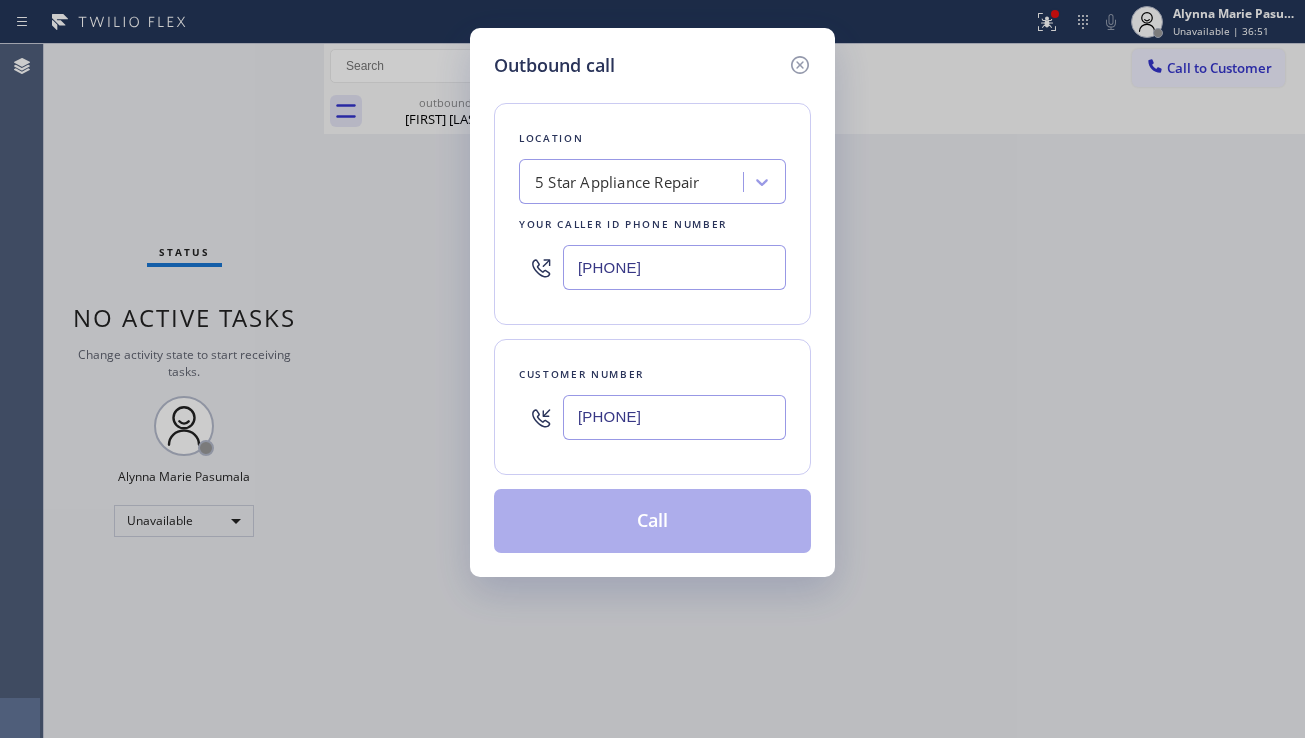 type on "(818) 216-4007" 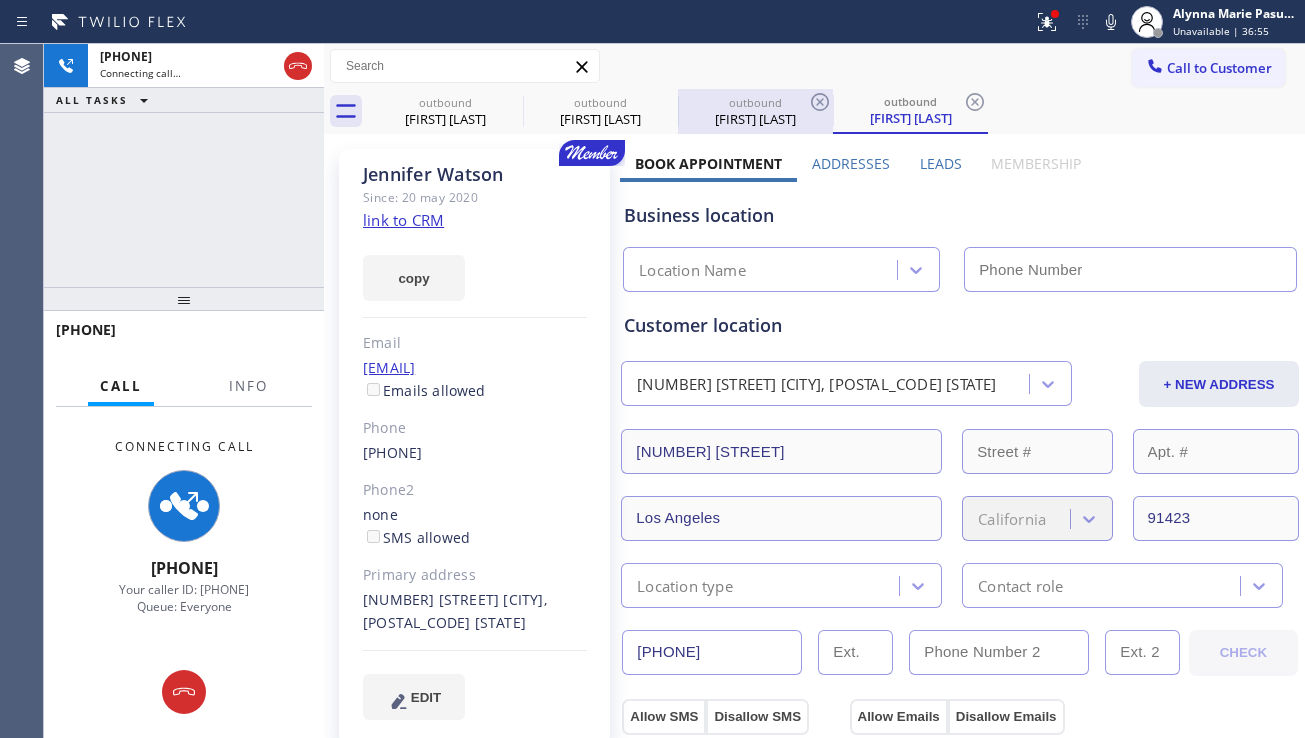 type on "[PHONE]" 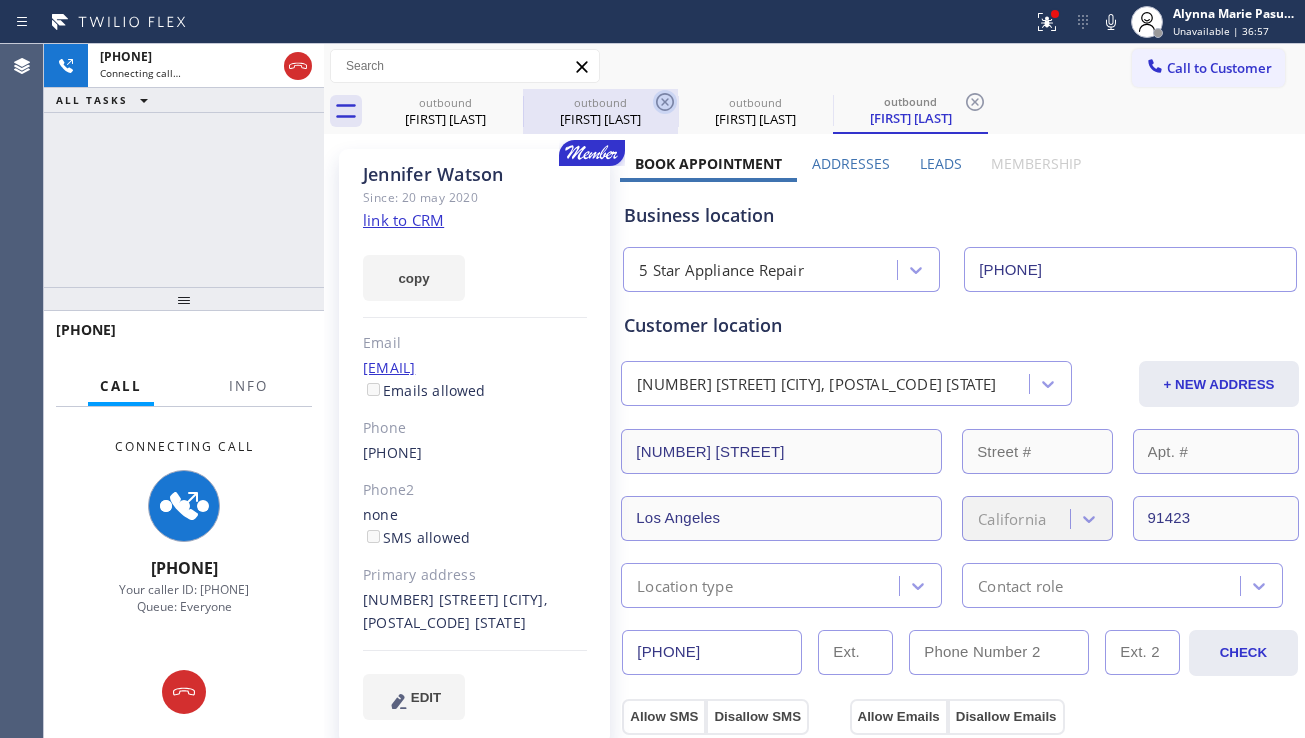 click 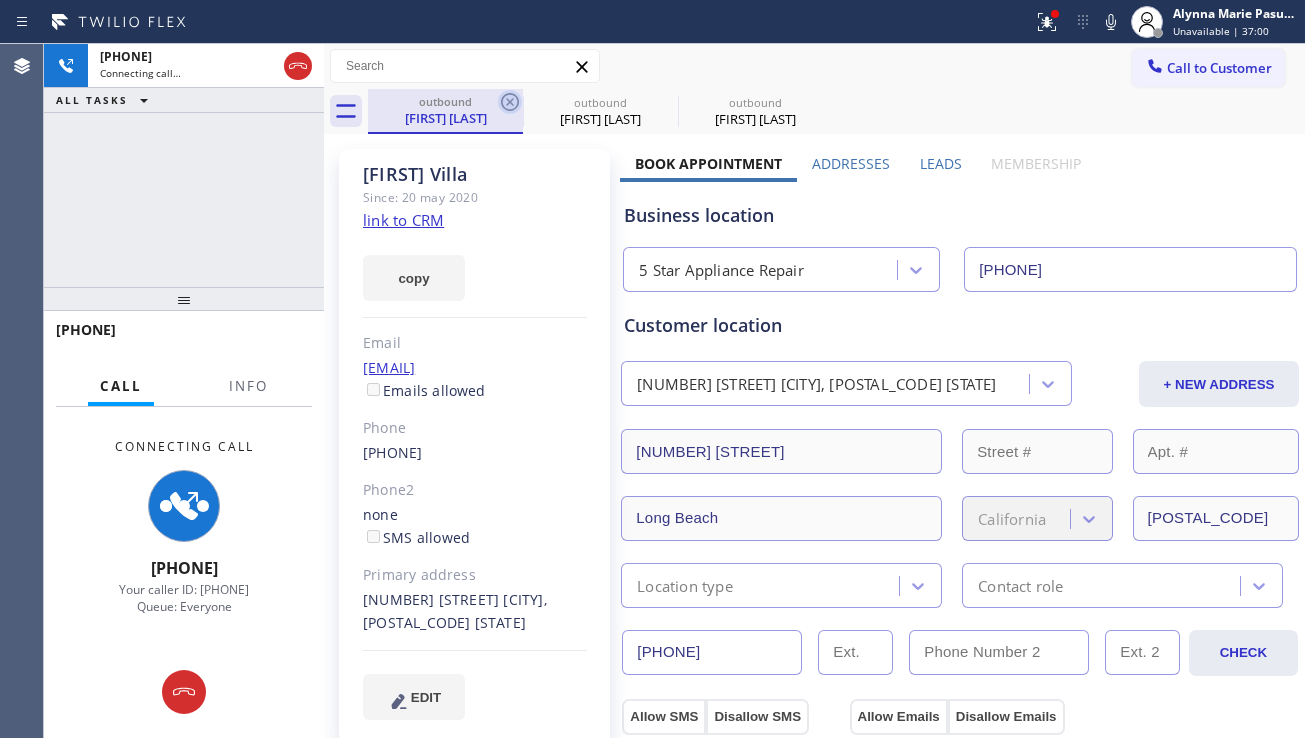 click 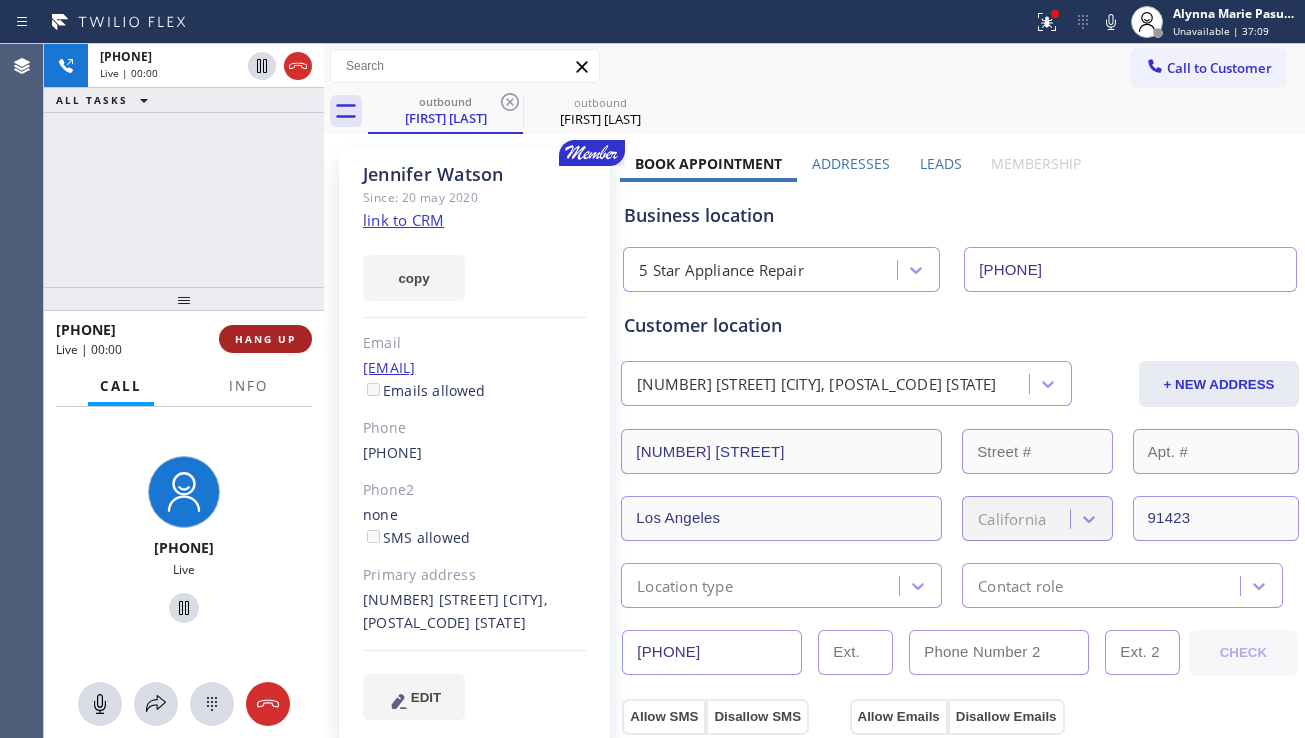 click on "HANG UP" at bounding box center [265, 339] 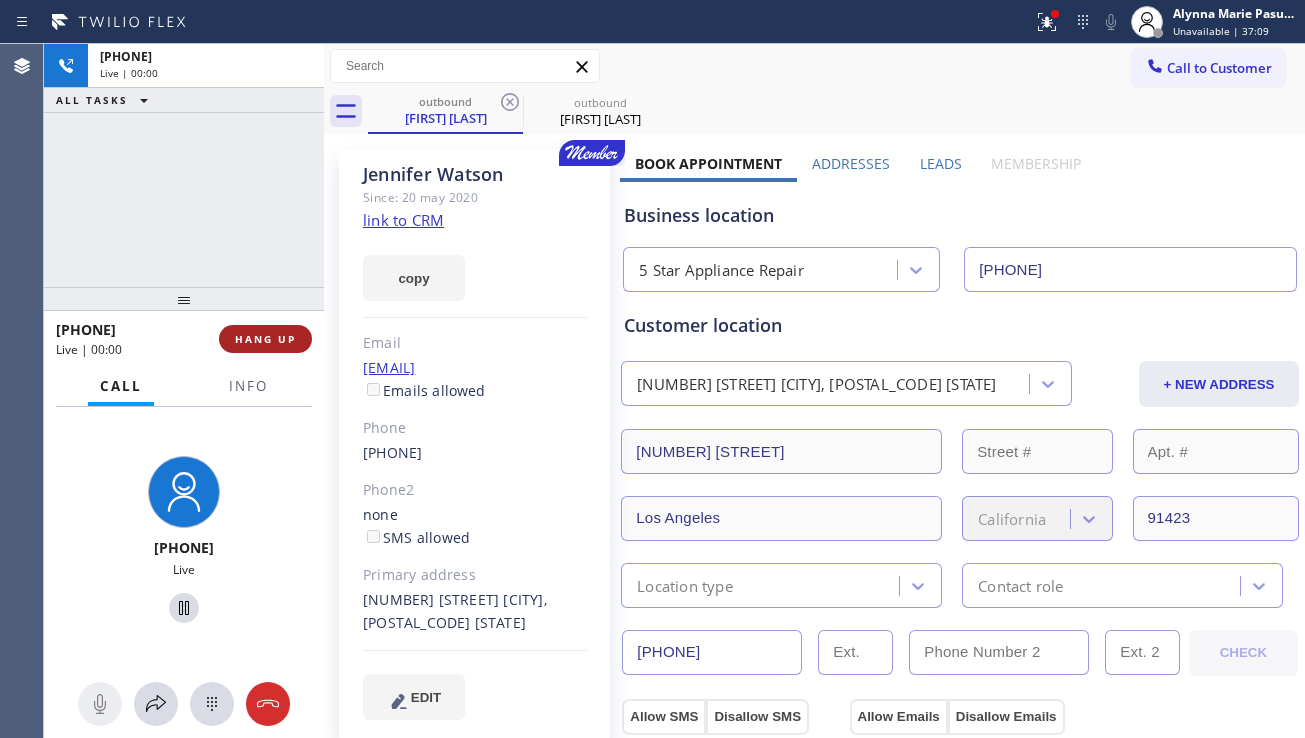 click on "HANG UP" at bounding box center [265, 339] 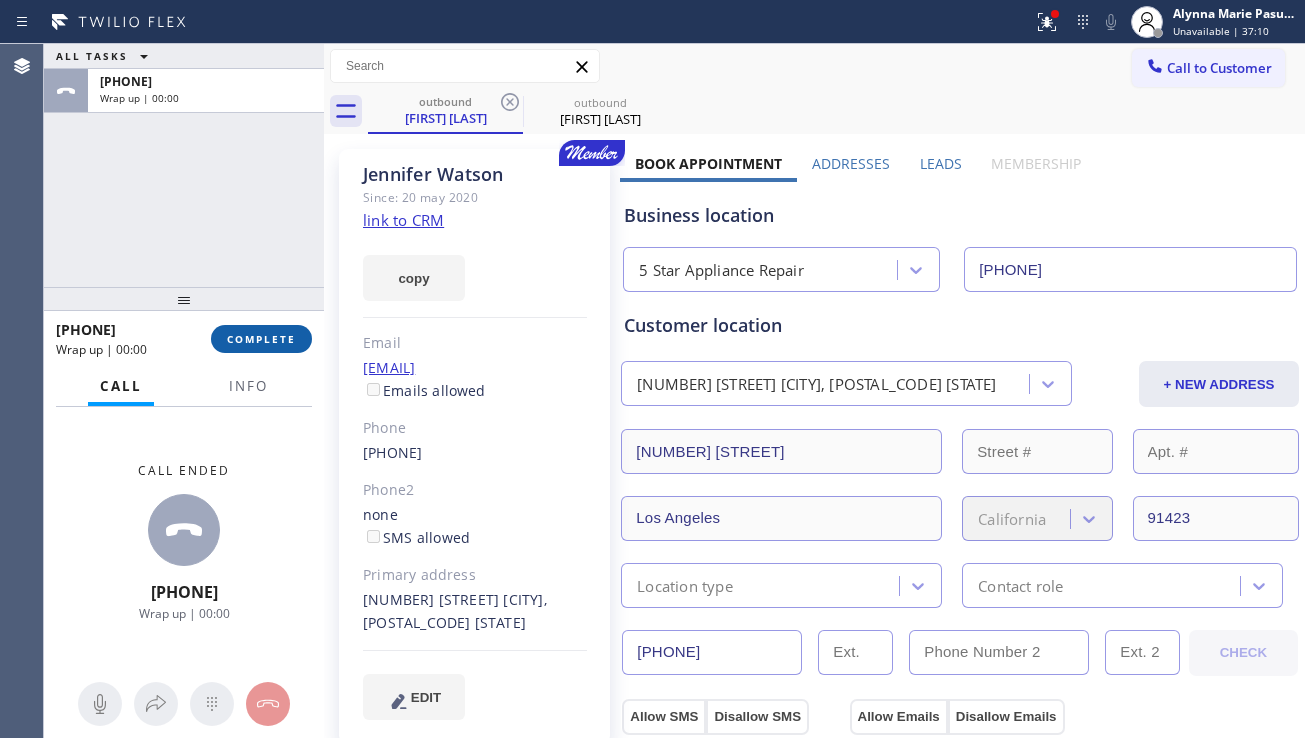 click on "COMPLETE" at bounding box center (261, 339) 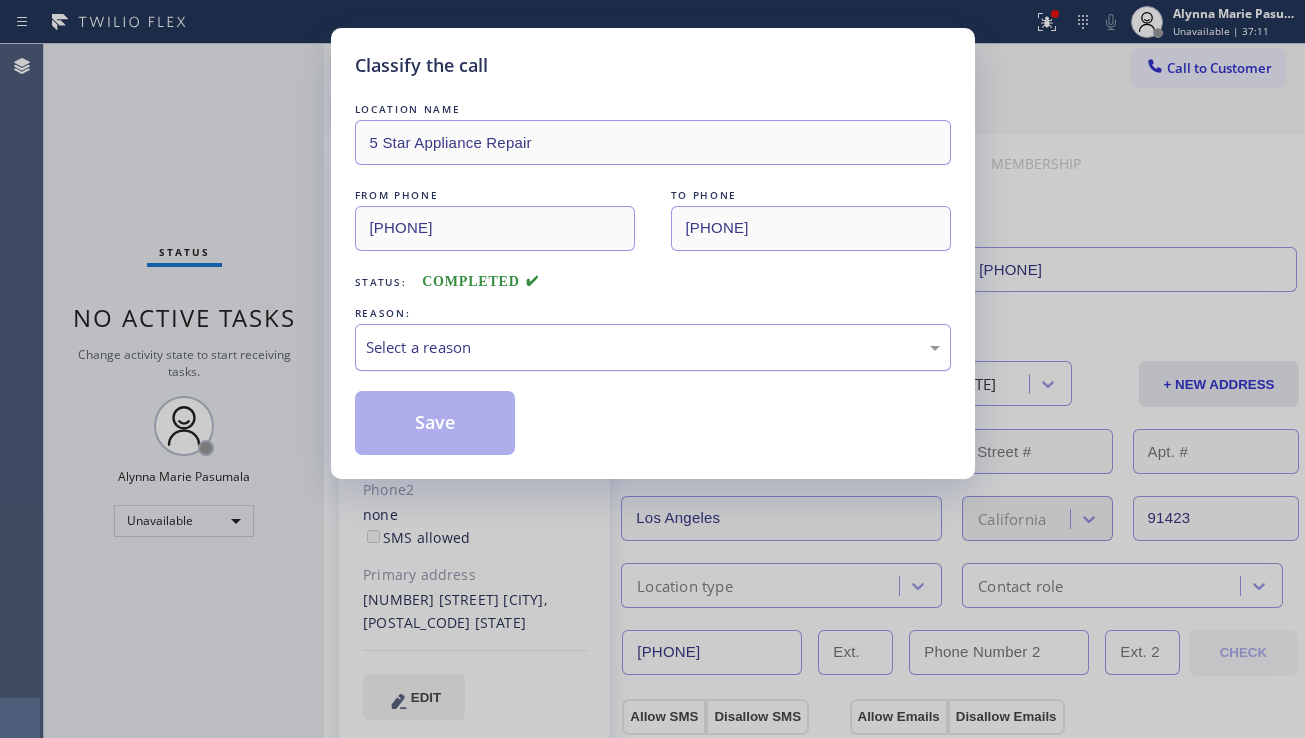 click on "Select a reason" at bounding box center (653, 347) 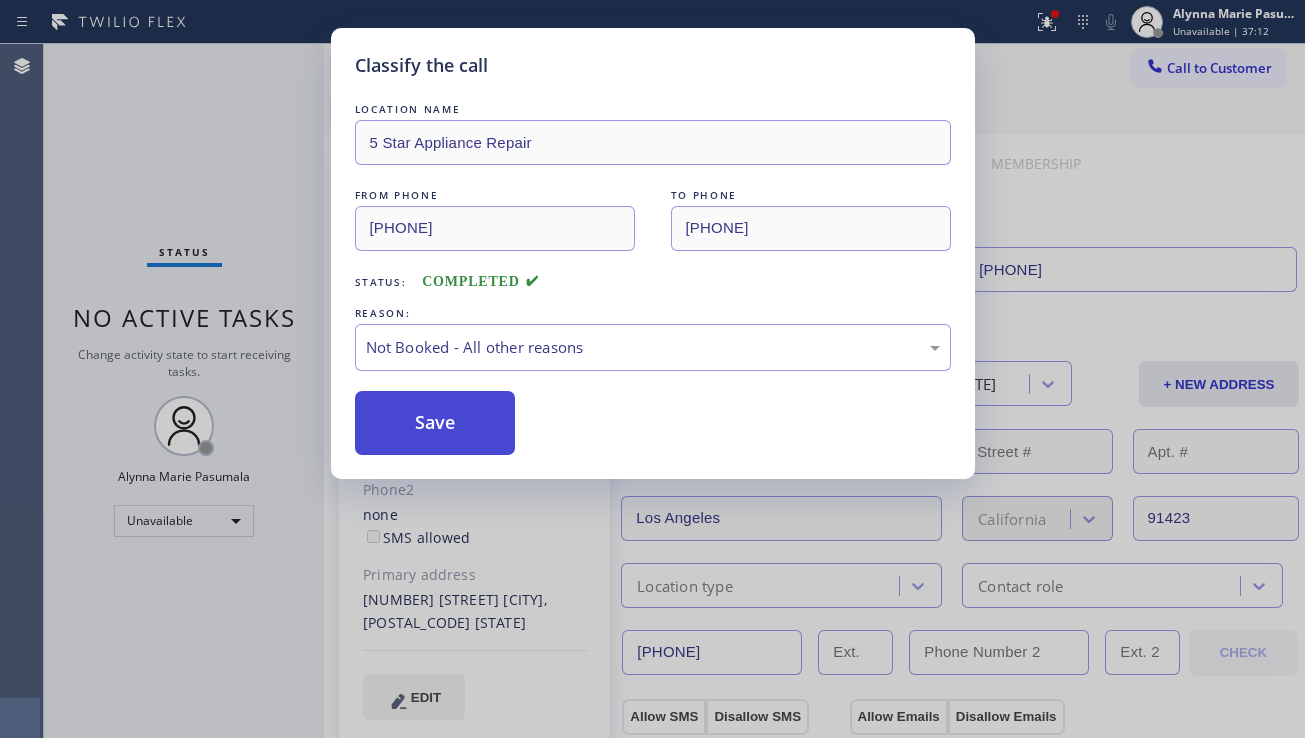 click on "Save" at bounding box center (435, 423) 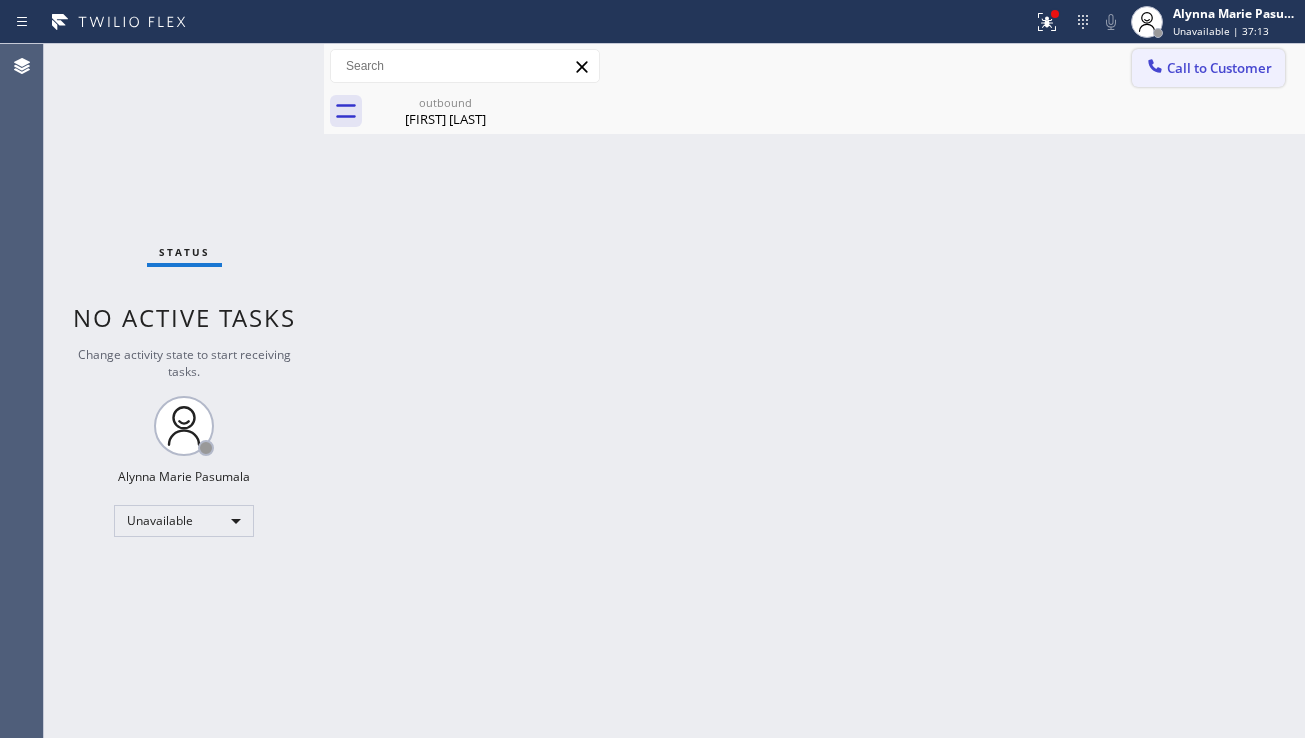click on "Call to Customer" at bounding box center [1208, 68] 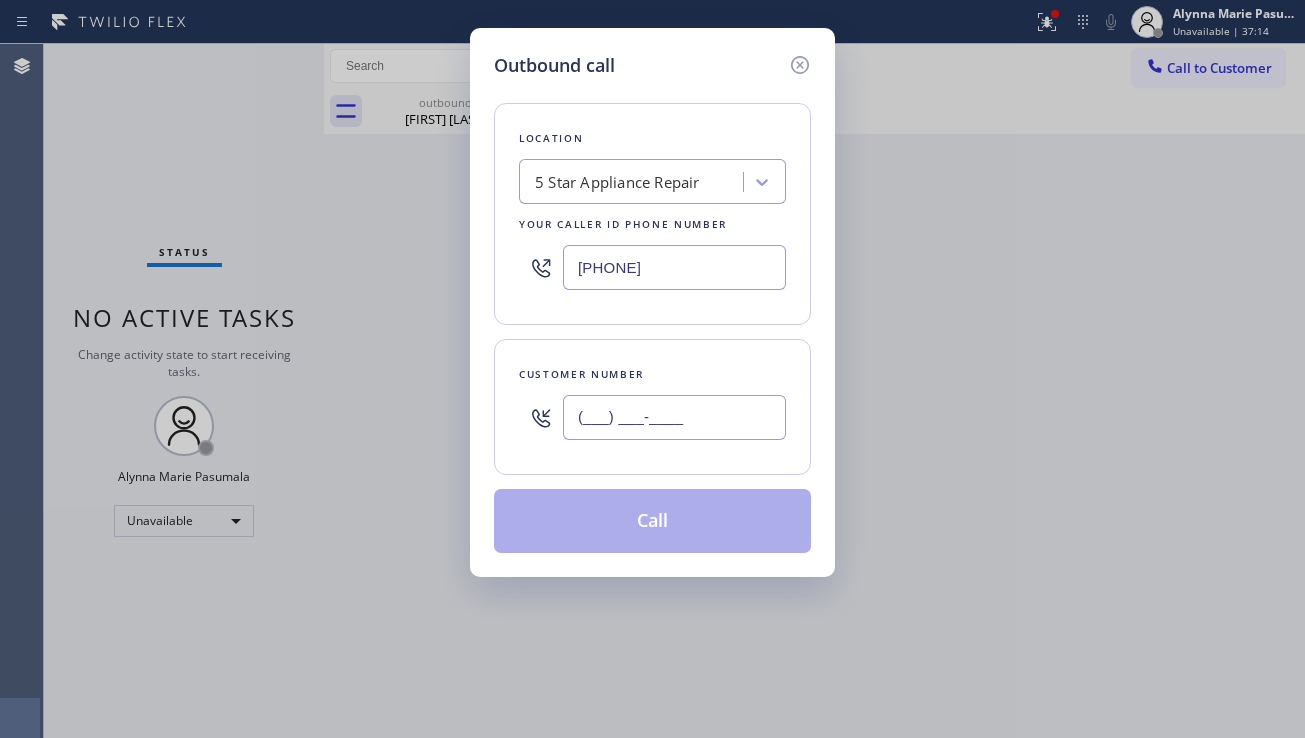 click on "(___) ___-____" at bounding box center (674, 417) 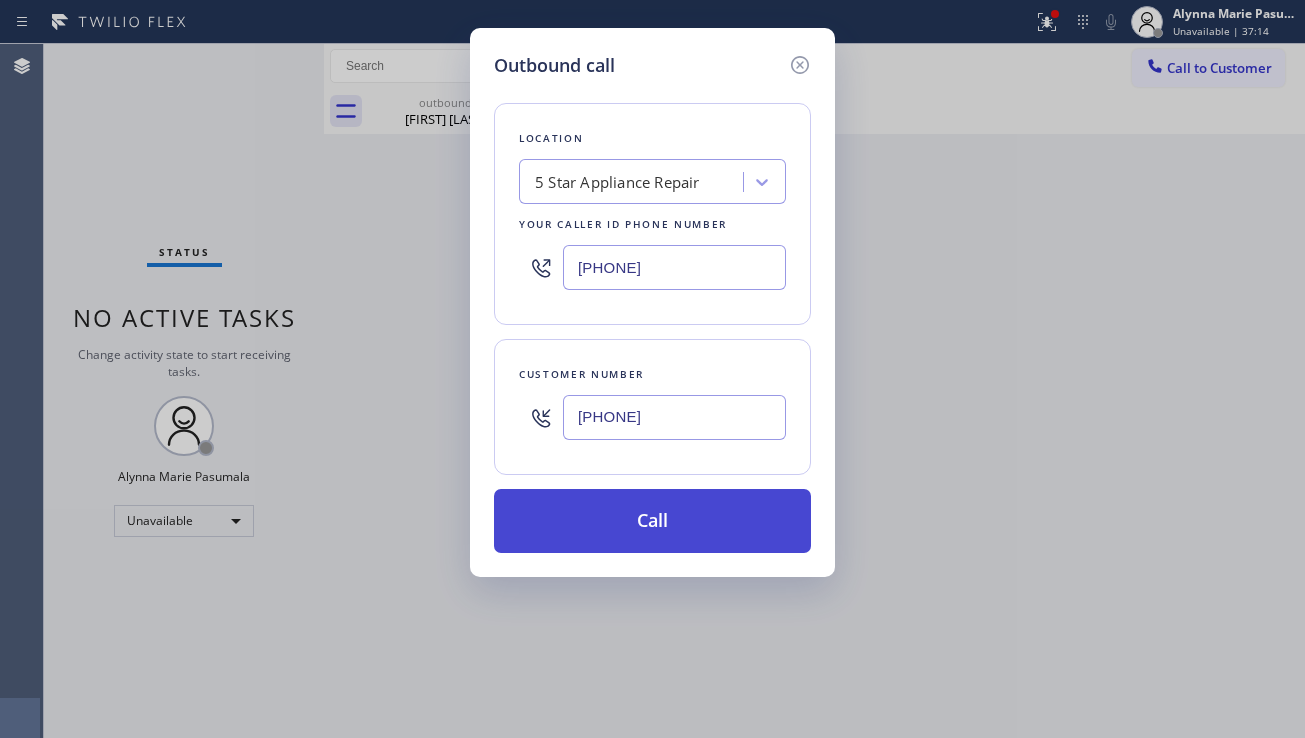 type on "(773) 750-4257" 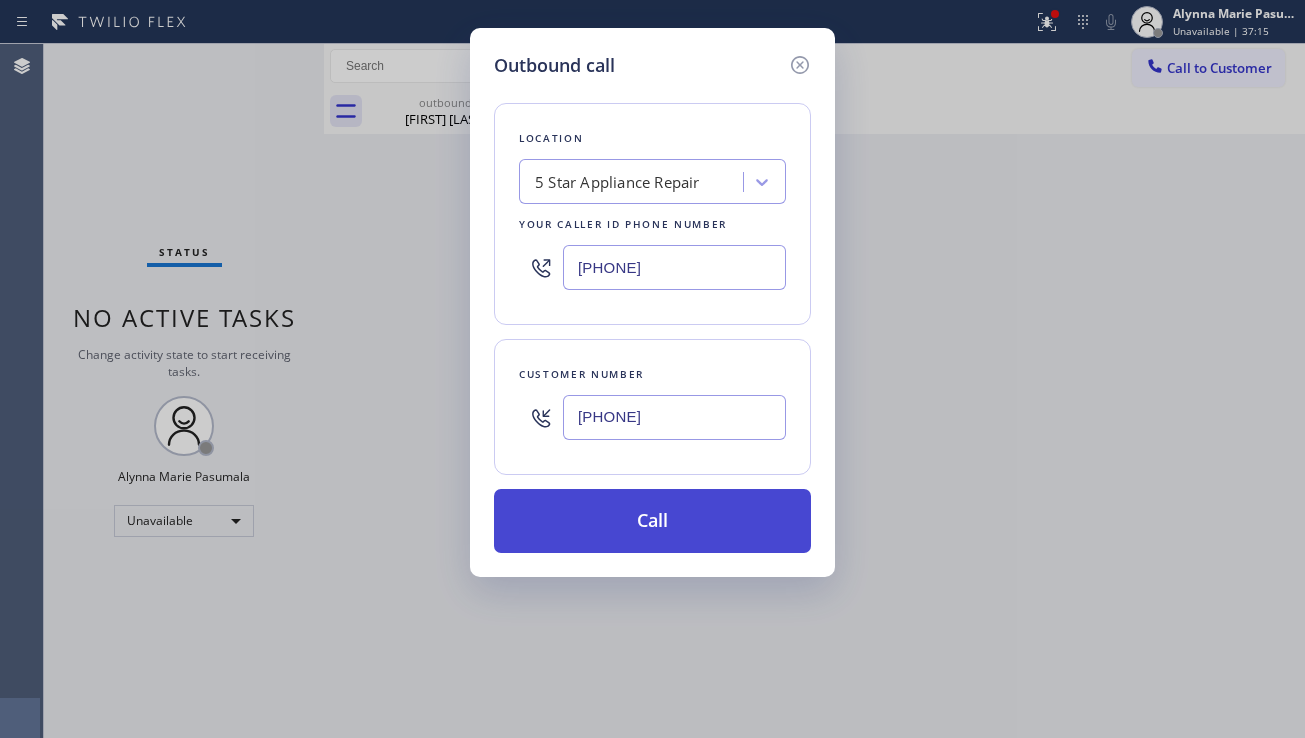 click on "Call" at bounding box center [652, 521] 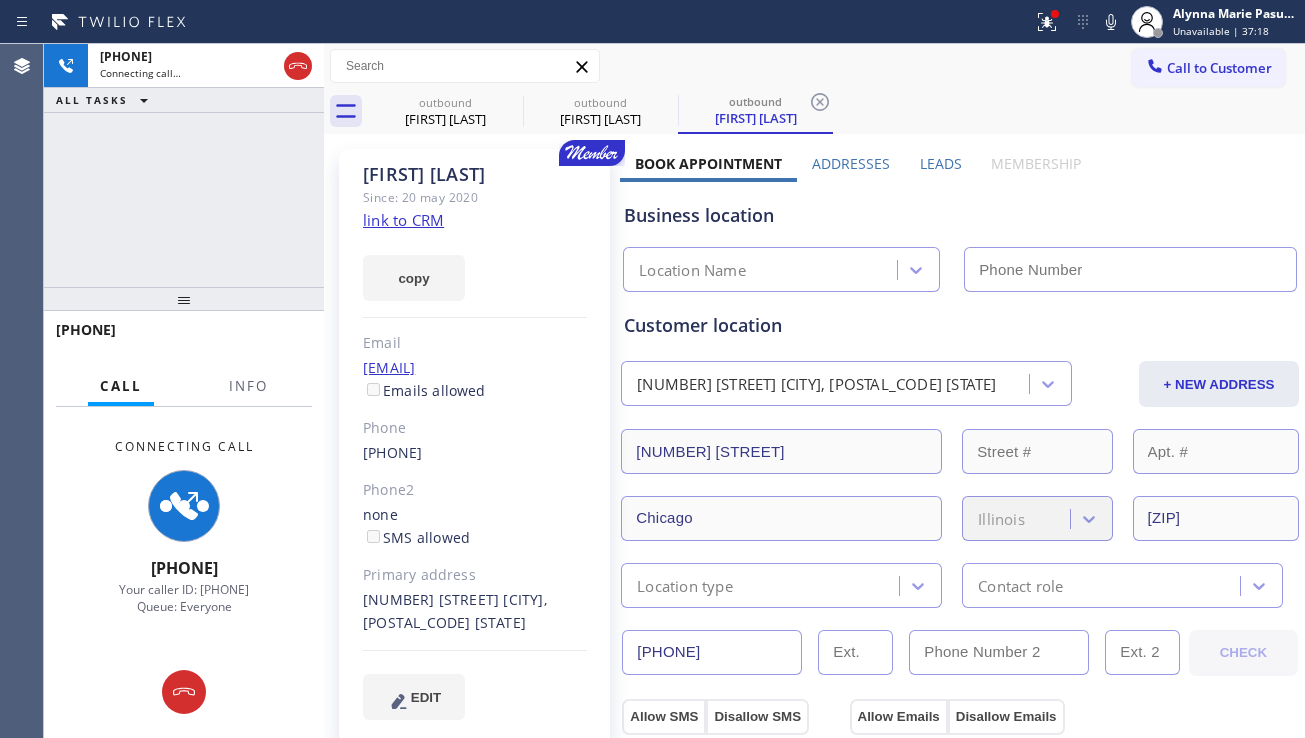 type on "[PHONE]" 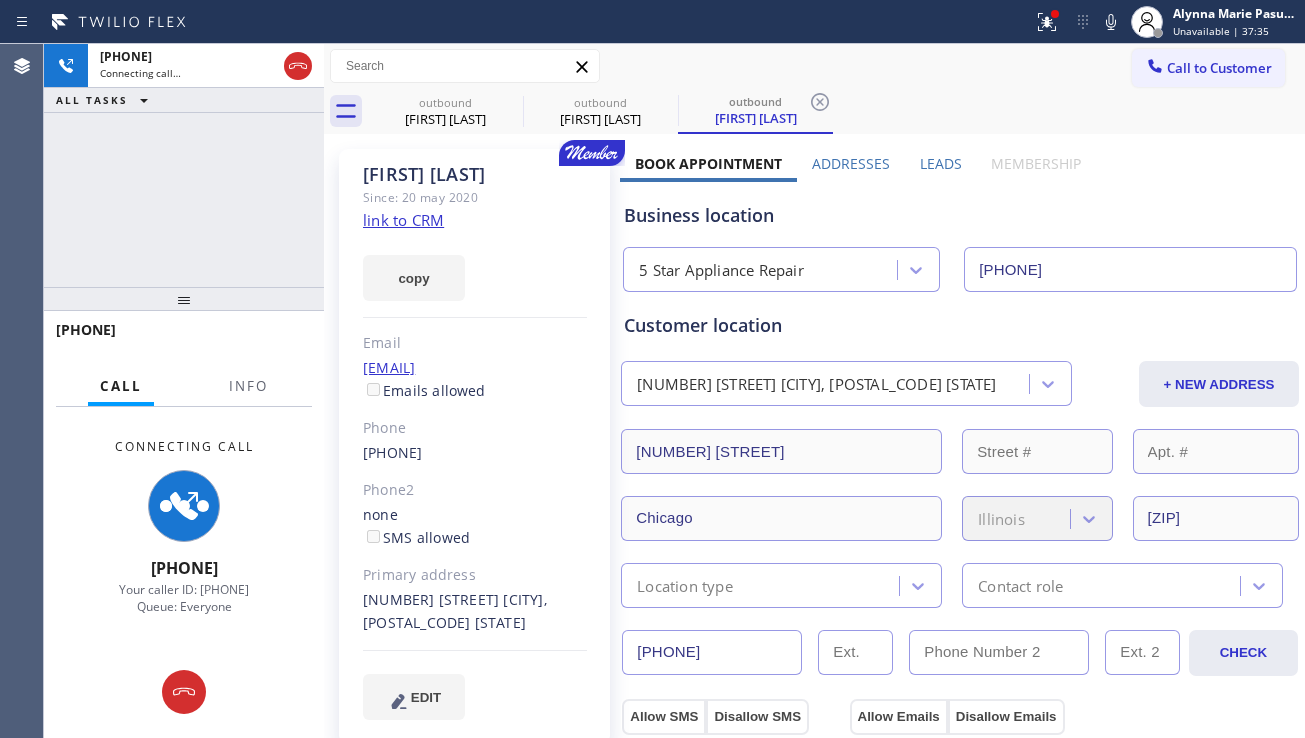 click at bounding box center (184, 692) 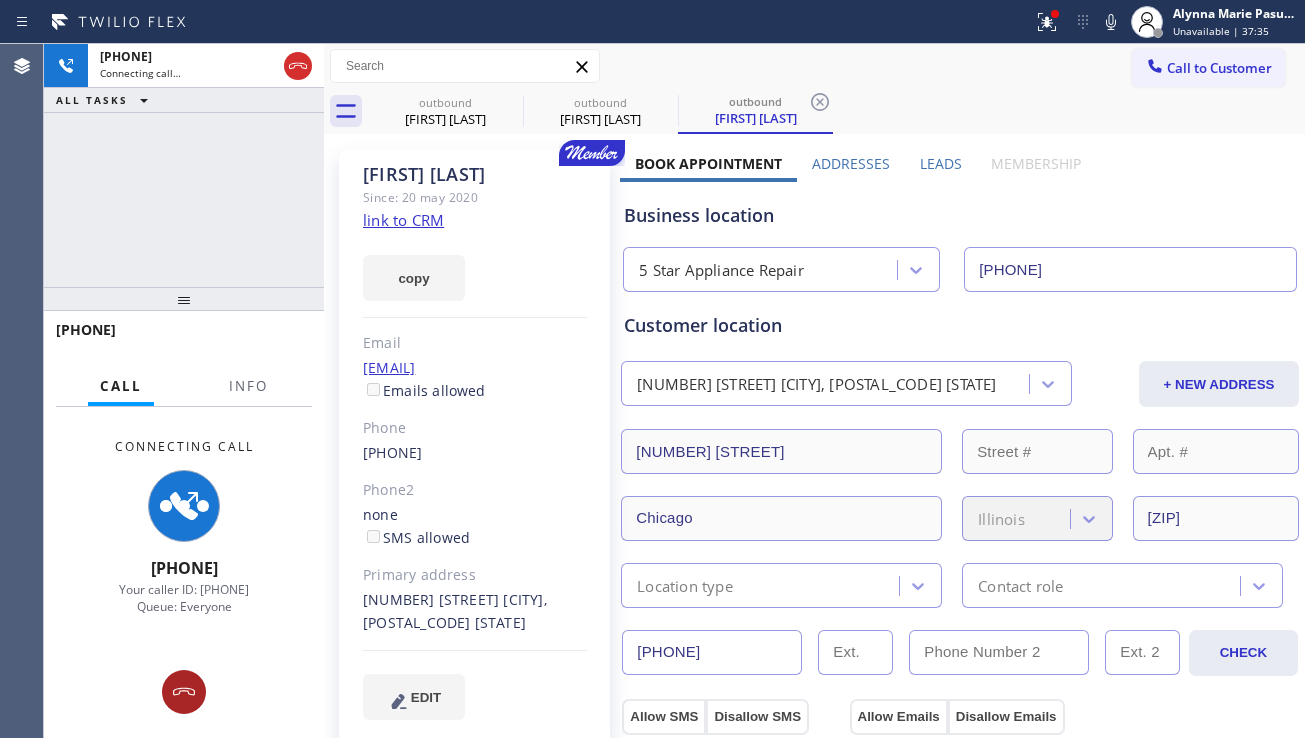 click at bounding box center [184, 692] 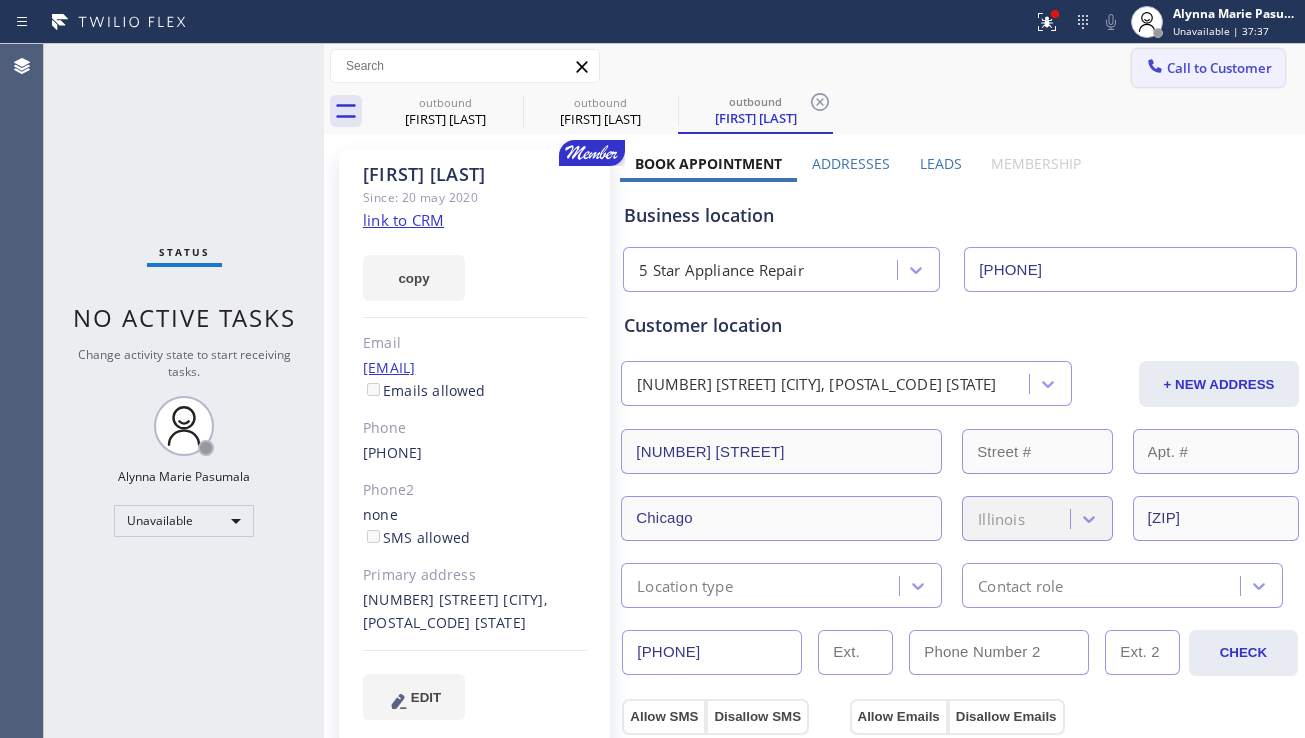 click on "Call to Customer" at bounding box center [1208, 68] 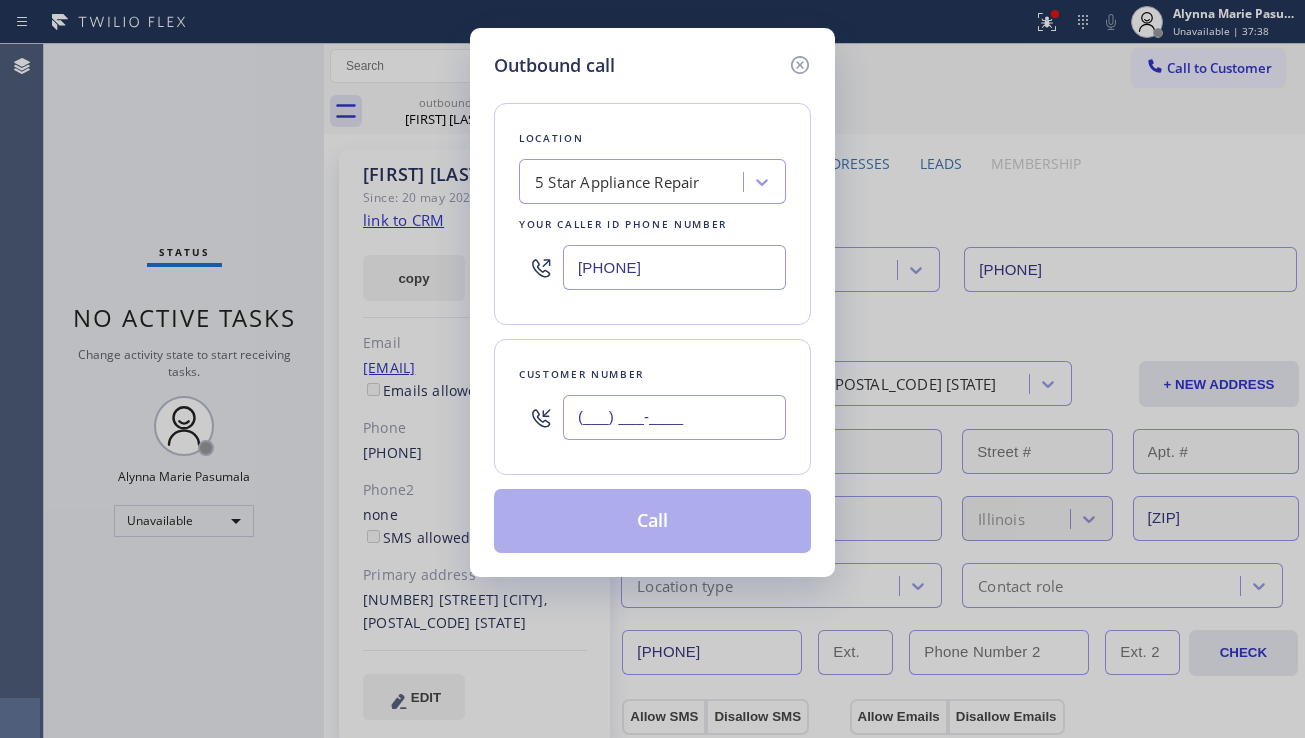 click on "(___) ___-____" at bounding box center [674, 417] 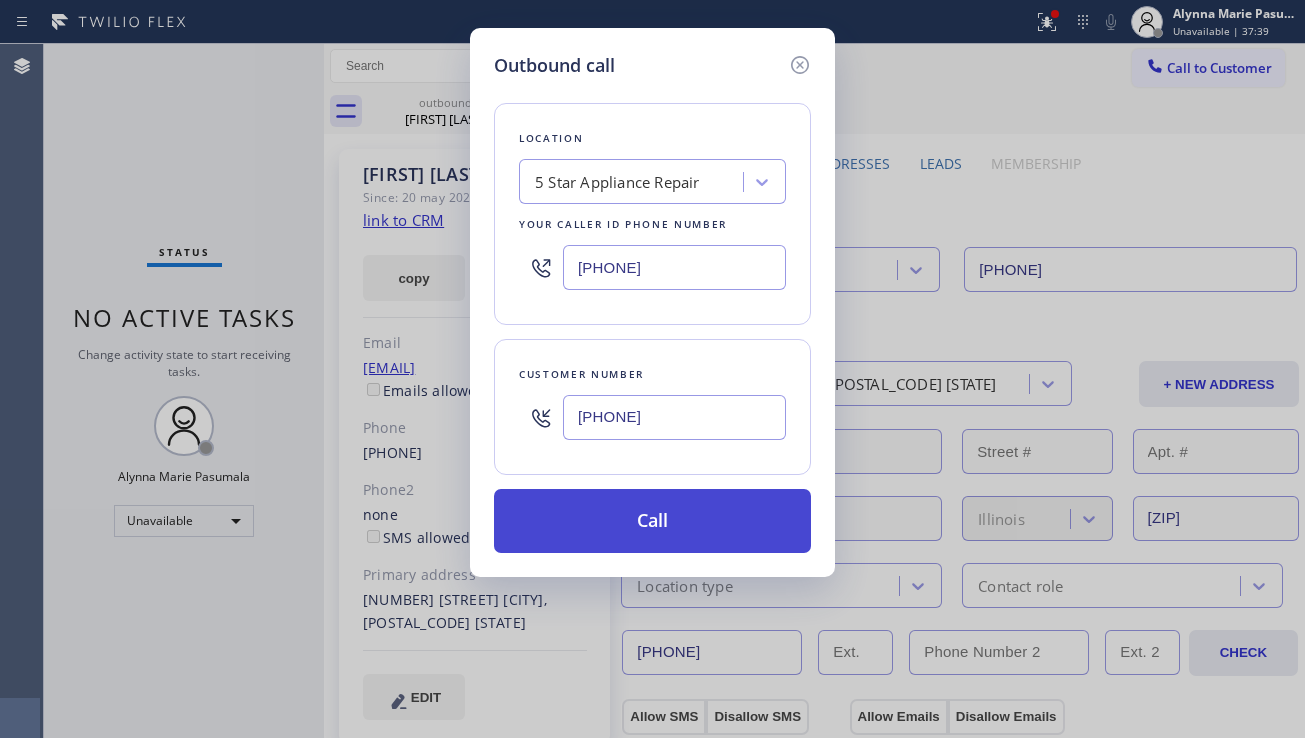 type on "(626) 731-1090" 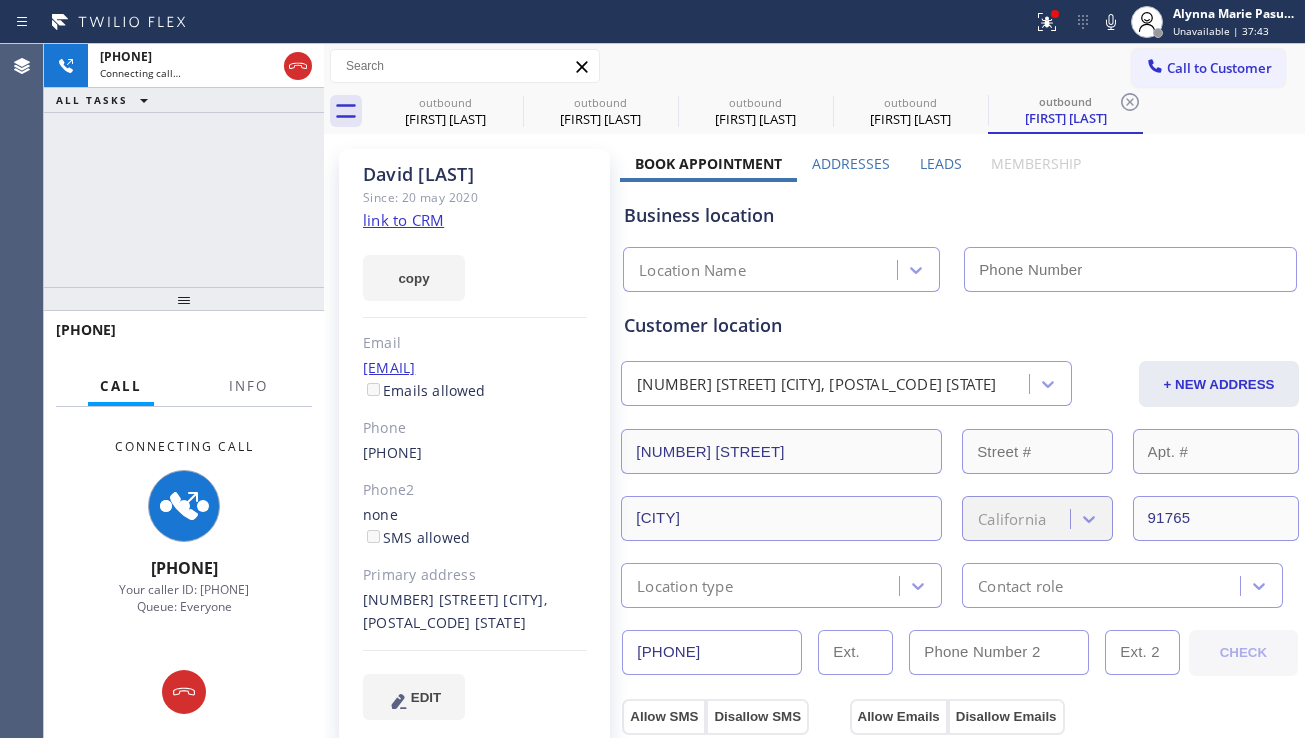 type on "[PHONE]" 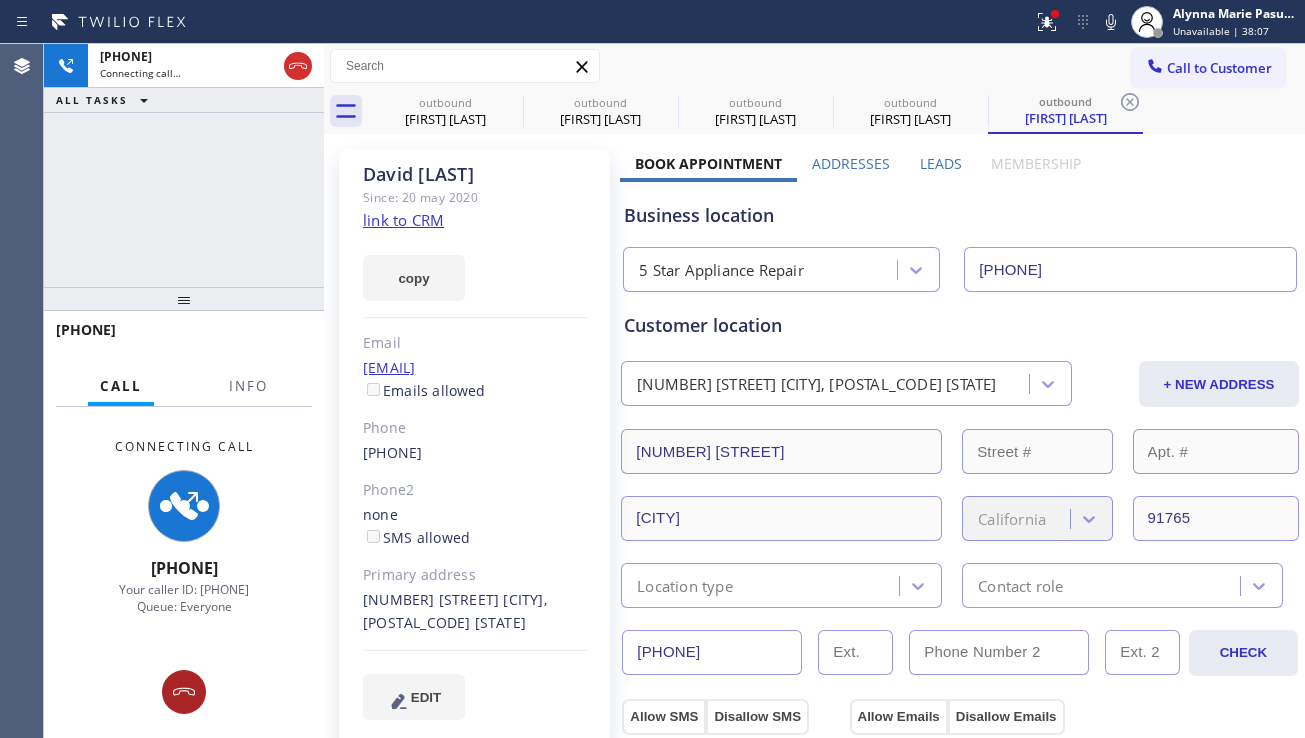 click at bounding box center (184, 692) 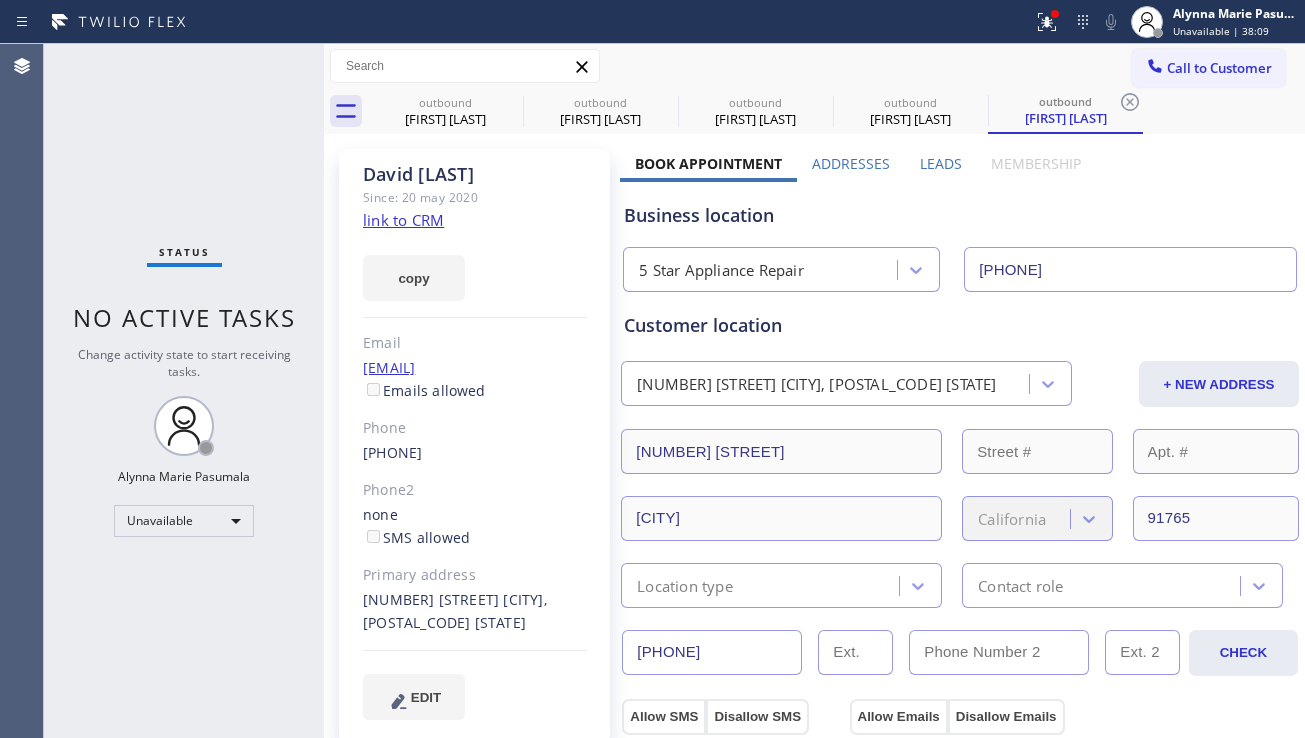 click on "Call to Customer Outbound call Location 5 Star Appliance Repair Your caller id phone number ([PHONE]) Customer number Call Outbound call Technician Search Technician Your caller id phone number Your caller id phone number Call" at bounding box center [814, 66] 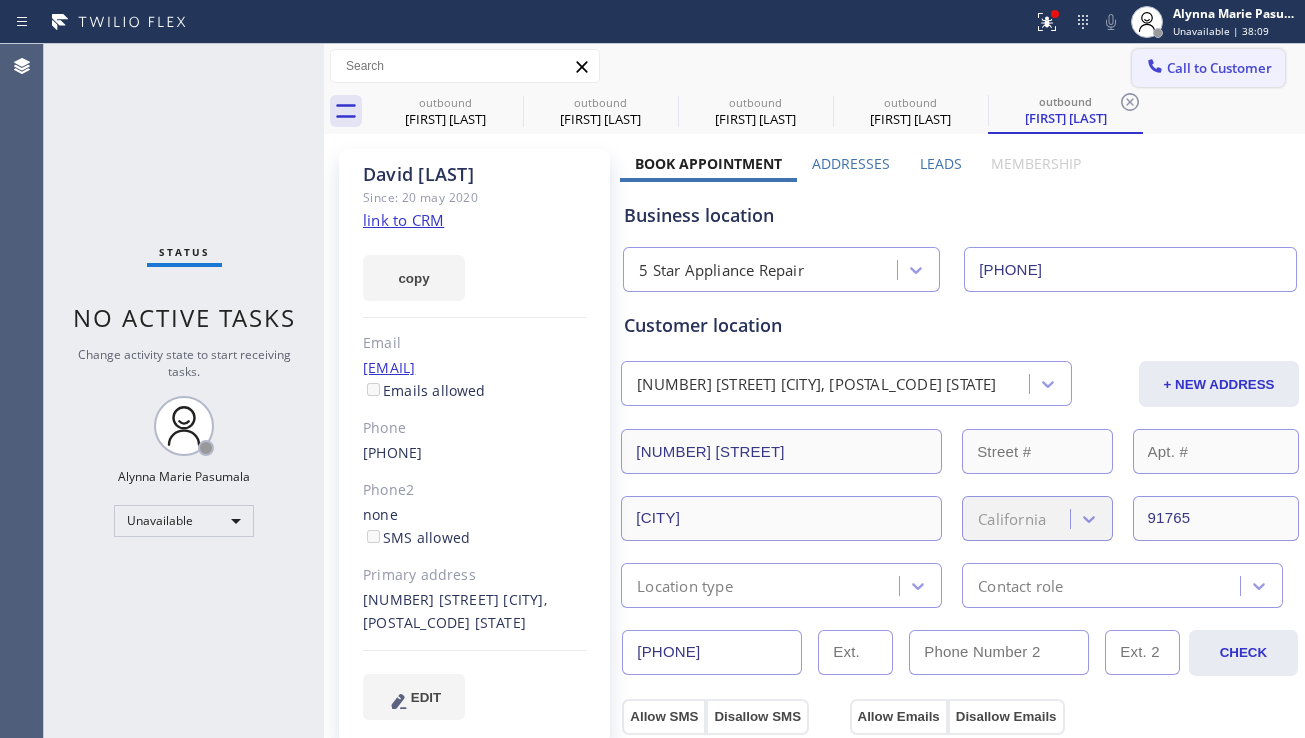 click on "Call to Customer" at bounding box center [1208, 68] 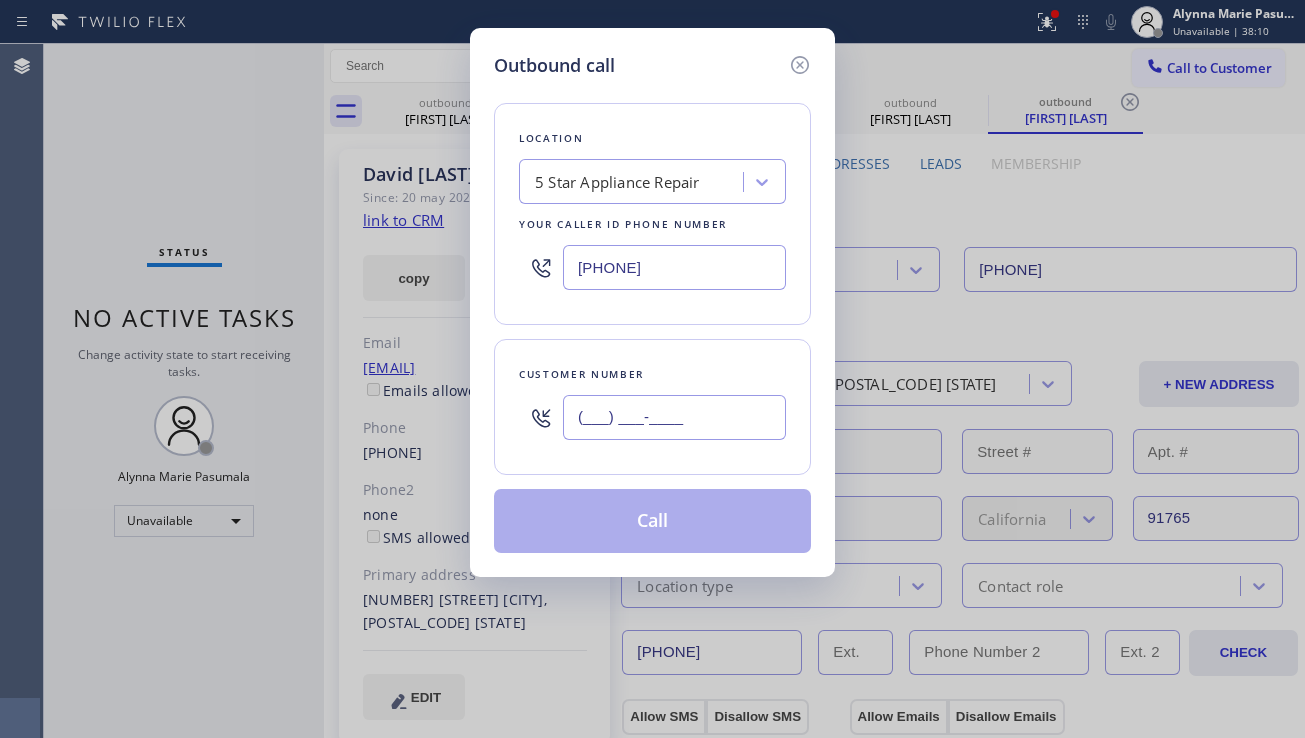 click on "(___) ___-____" at bounding box center (674, 417) 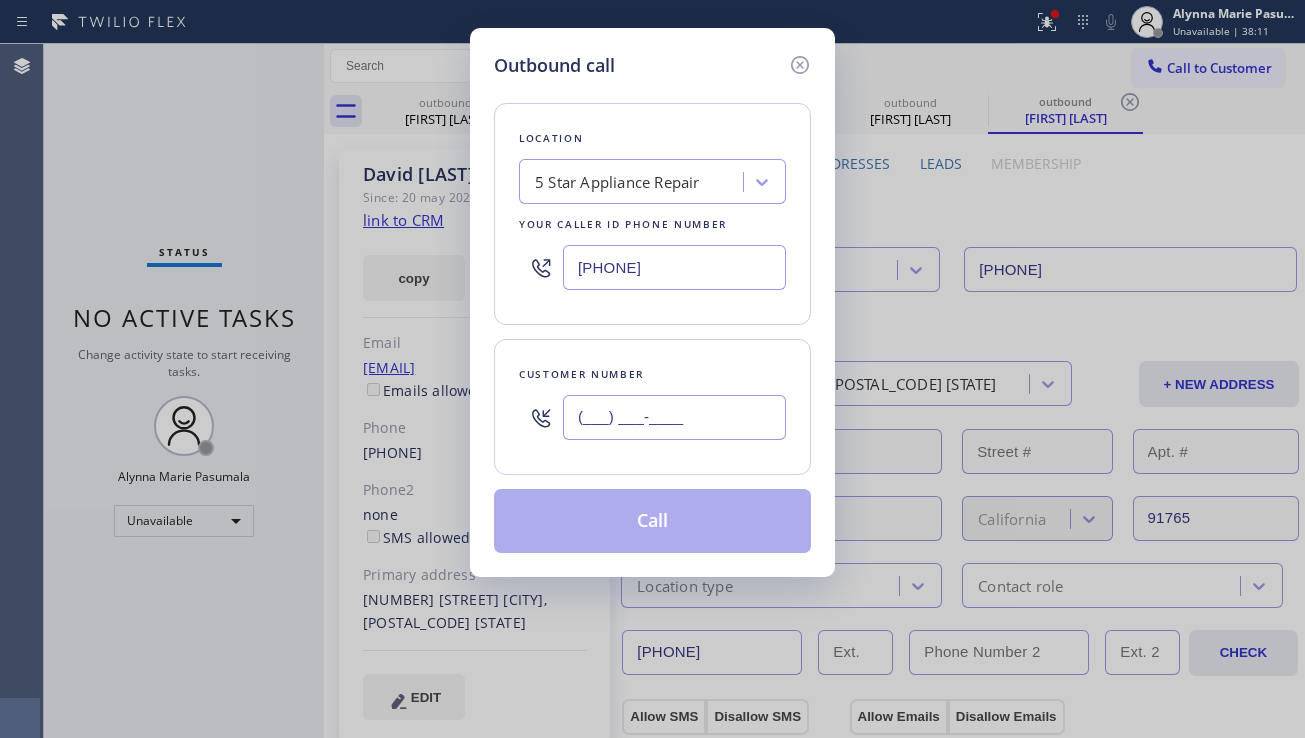 paste on "626) 603-9686" 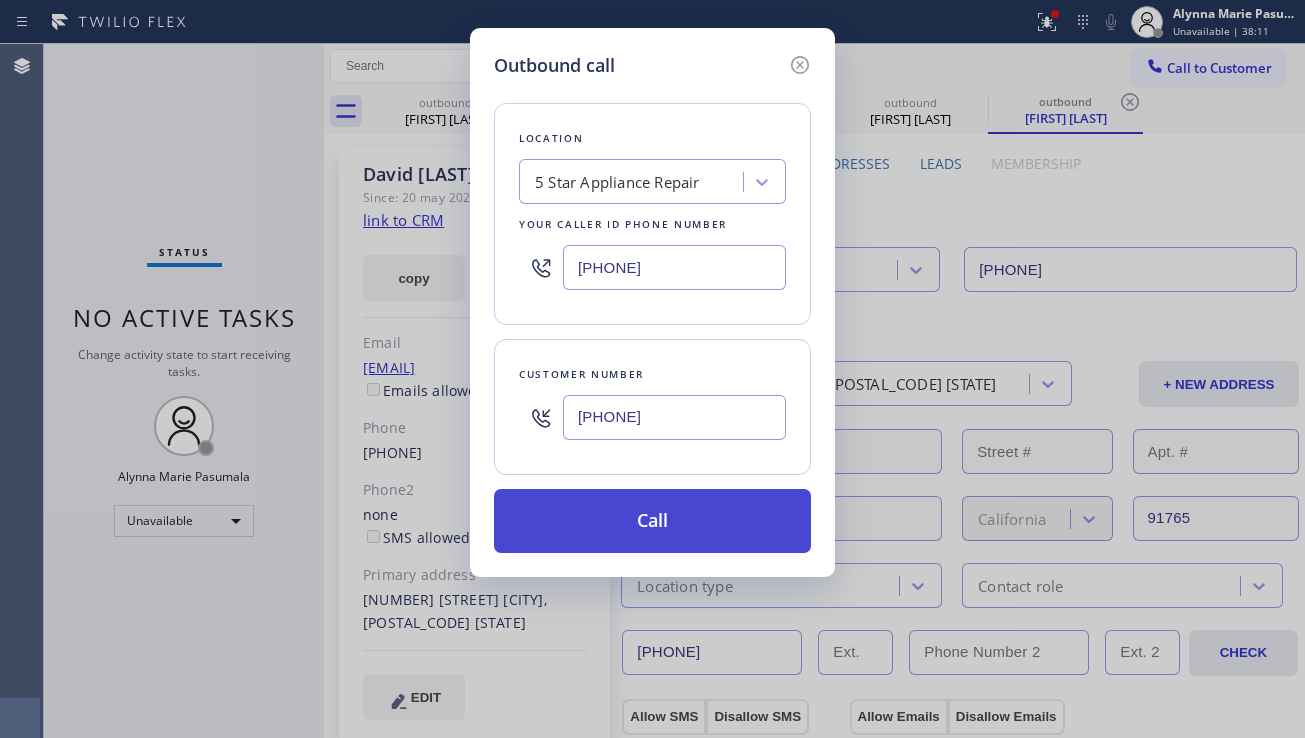 type on "(626) 603-9686" 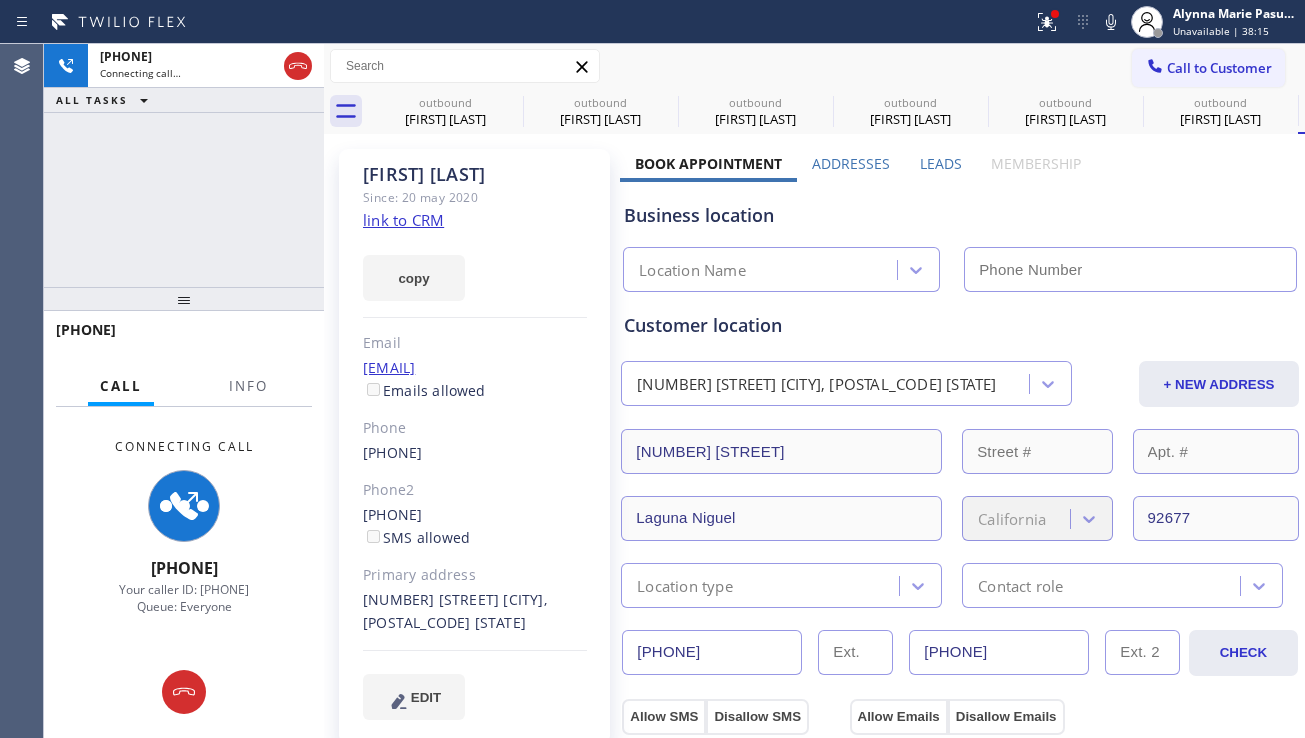 type on "[PHONE]" 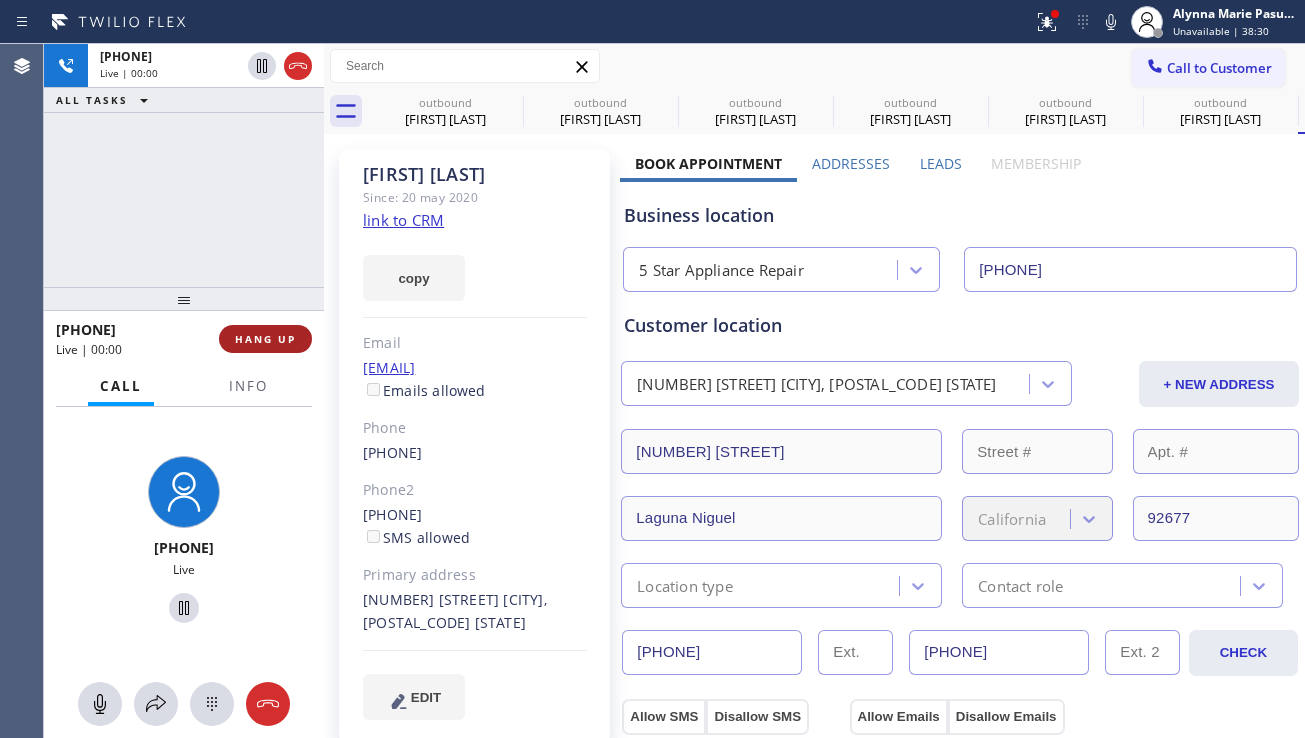 click on "HANG UP" at bounding box center [265, 339] 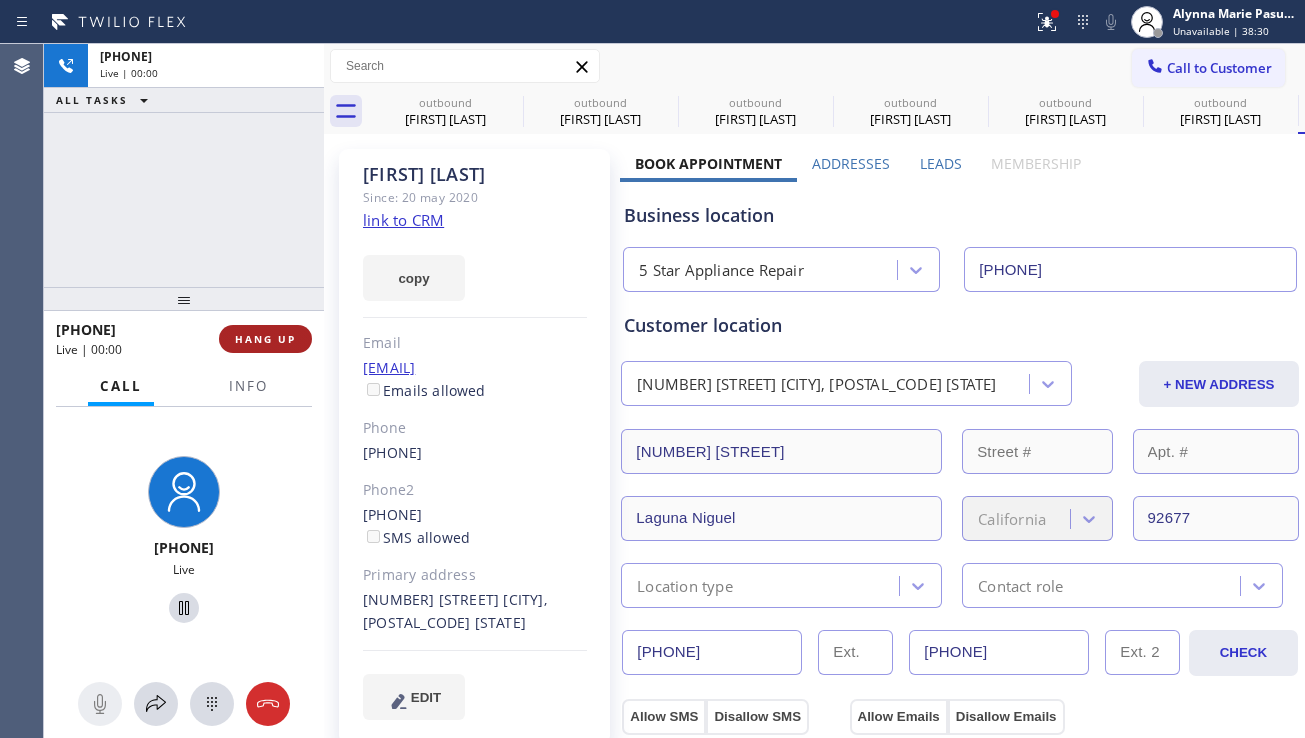 click on "HANG UP" at bounding box center (265, 339) 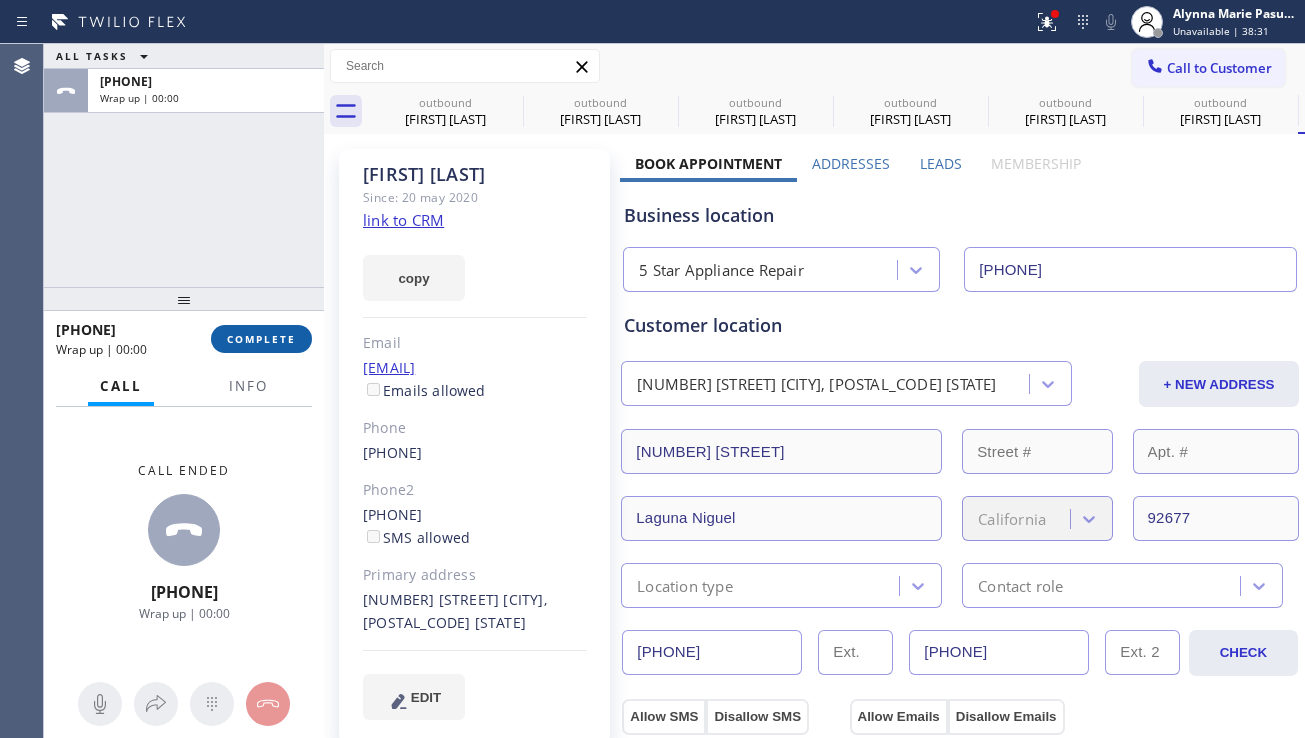 click on "COMPLETE" at bounding box center [261, 339] 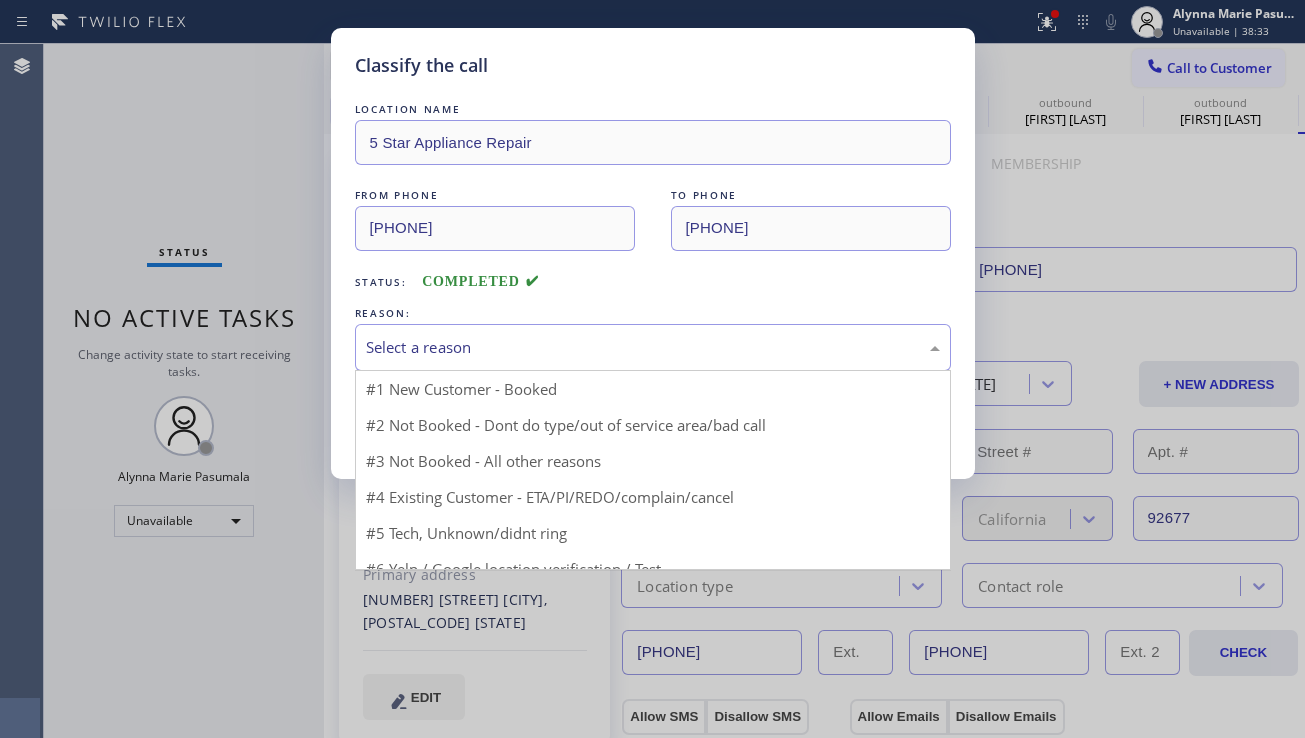 click on "Select a reason" at bounding box center [653, 347] 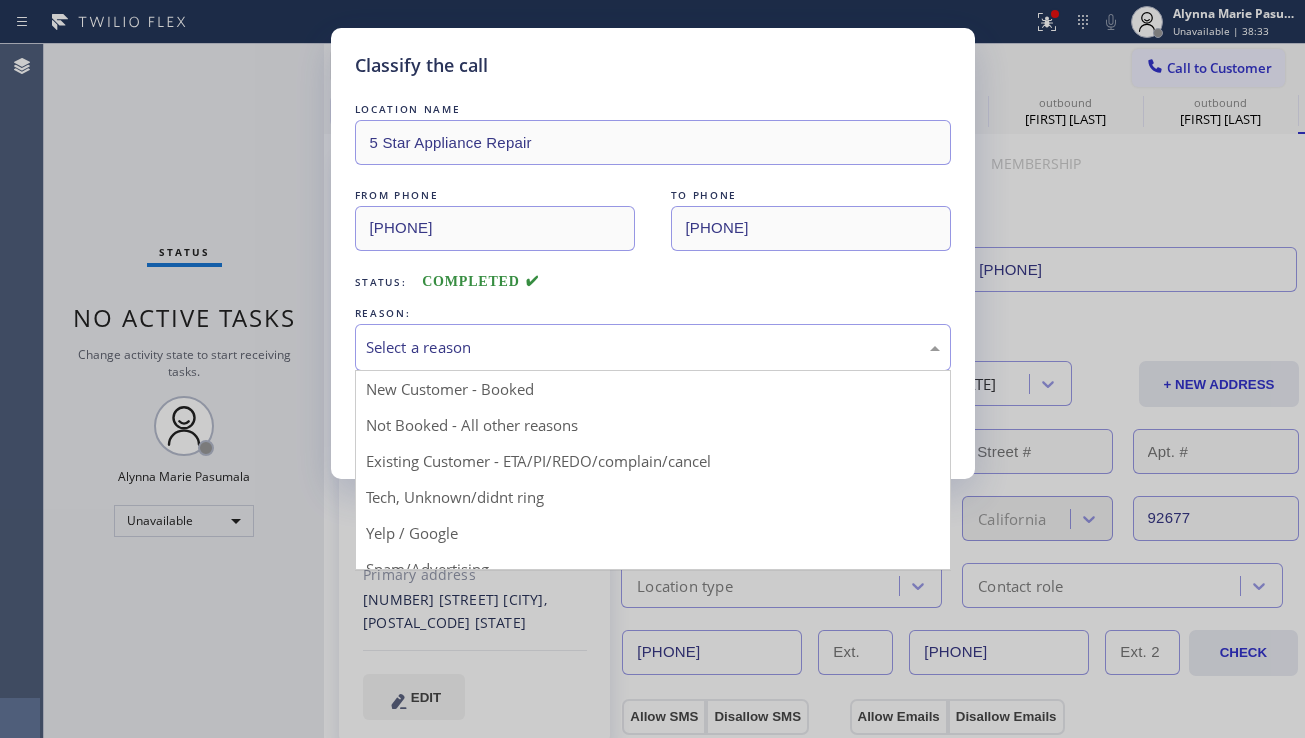 drag, startPoint x: 559, startPoint y: 412, endPoint x: 537, endPoint y: 422, distance: 24.166092 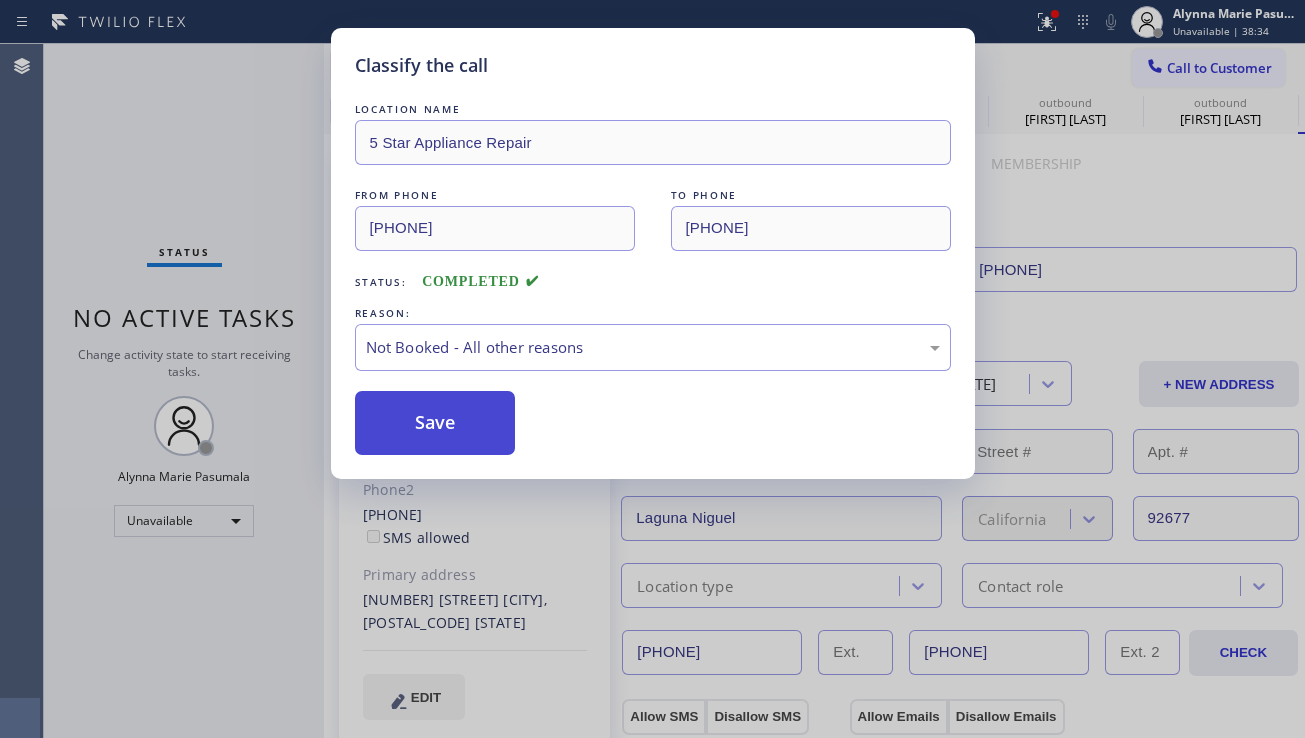 click on "Save" at bounding box center [435, 423] 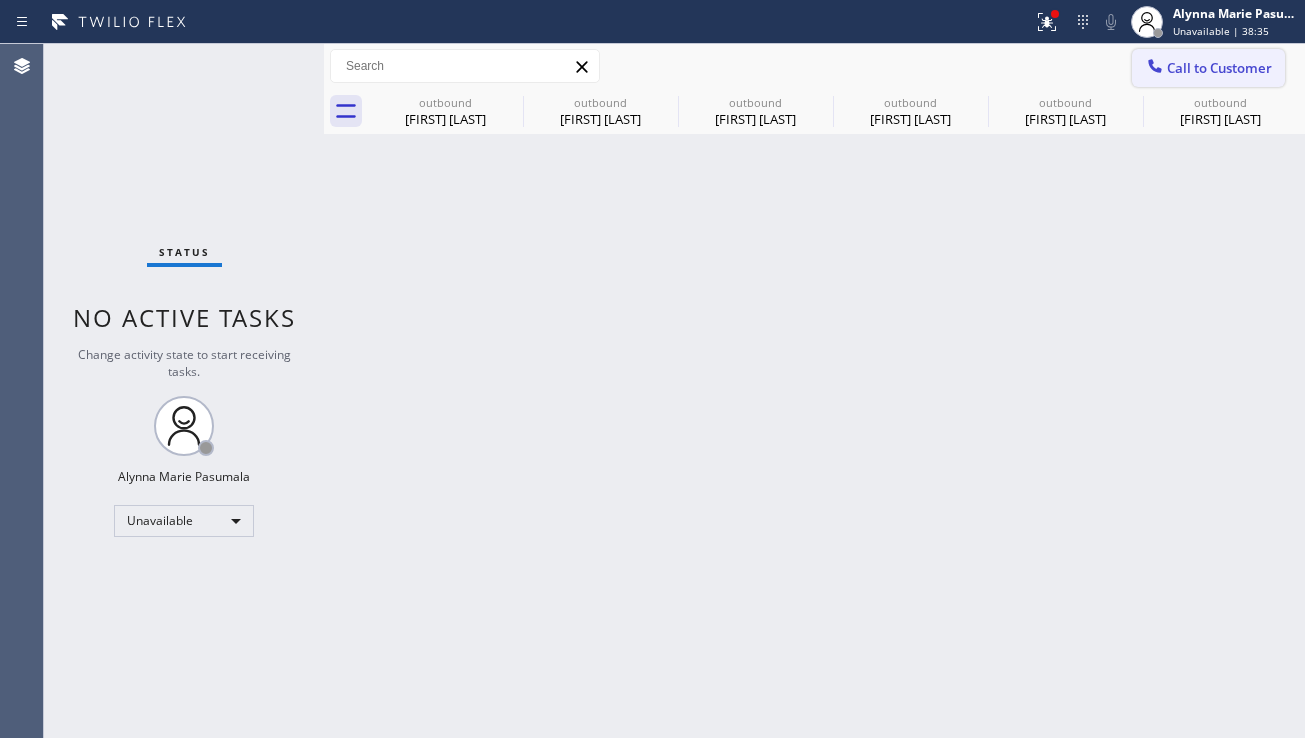 click 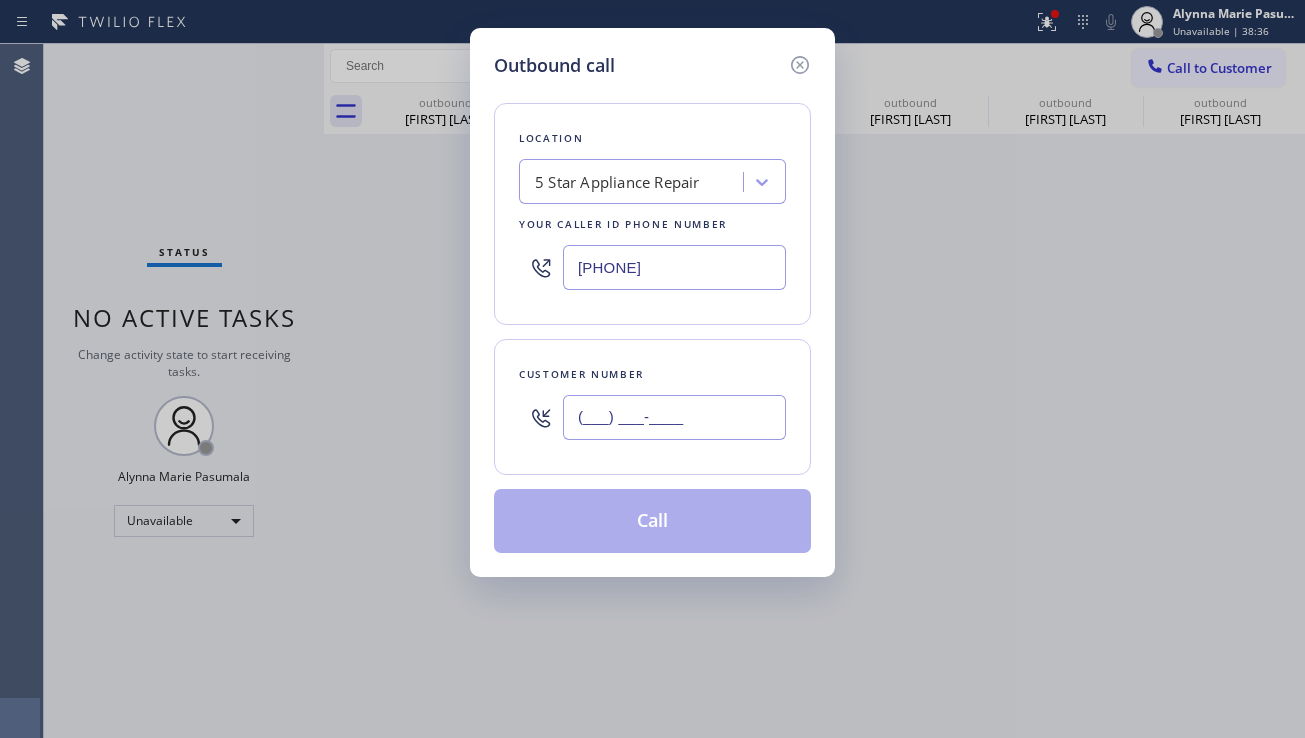 click on "(___) ___-____" at bounding box center [674, 417] 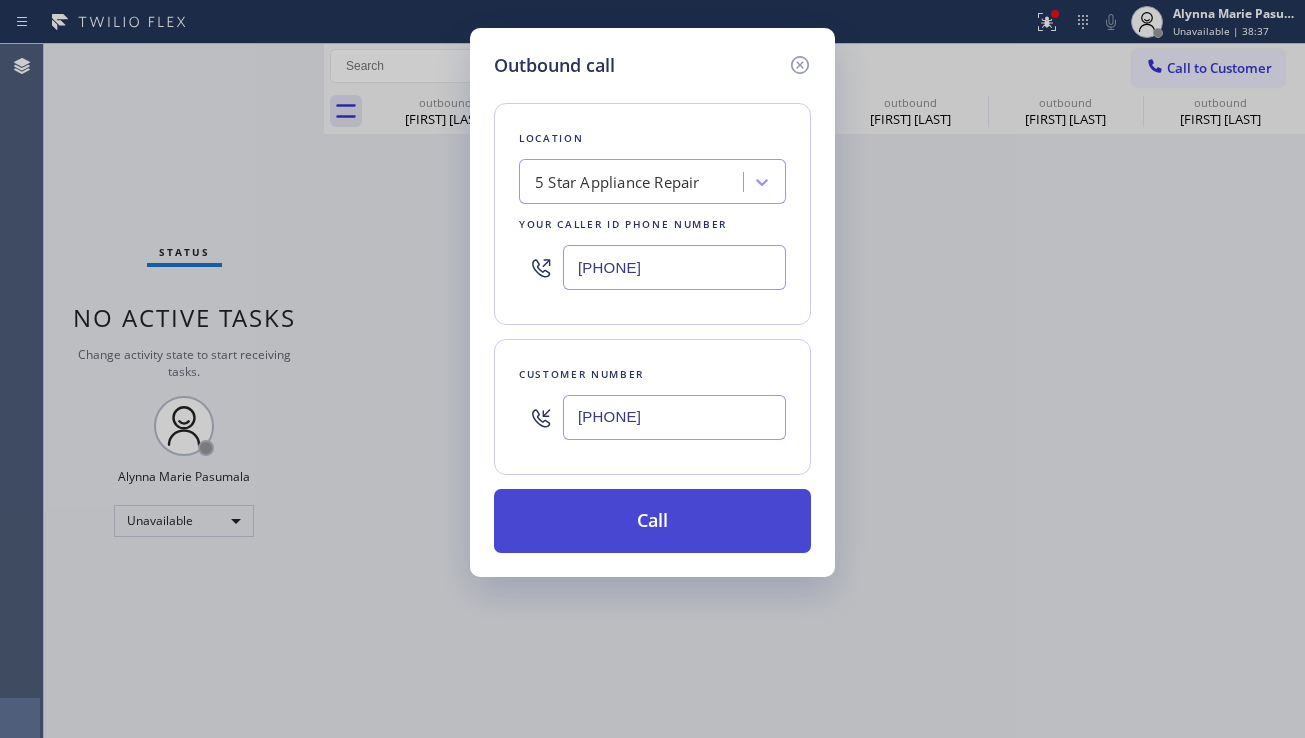 type on "(703) 472-3755" 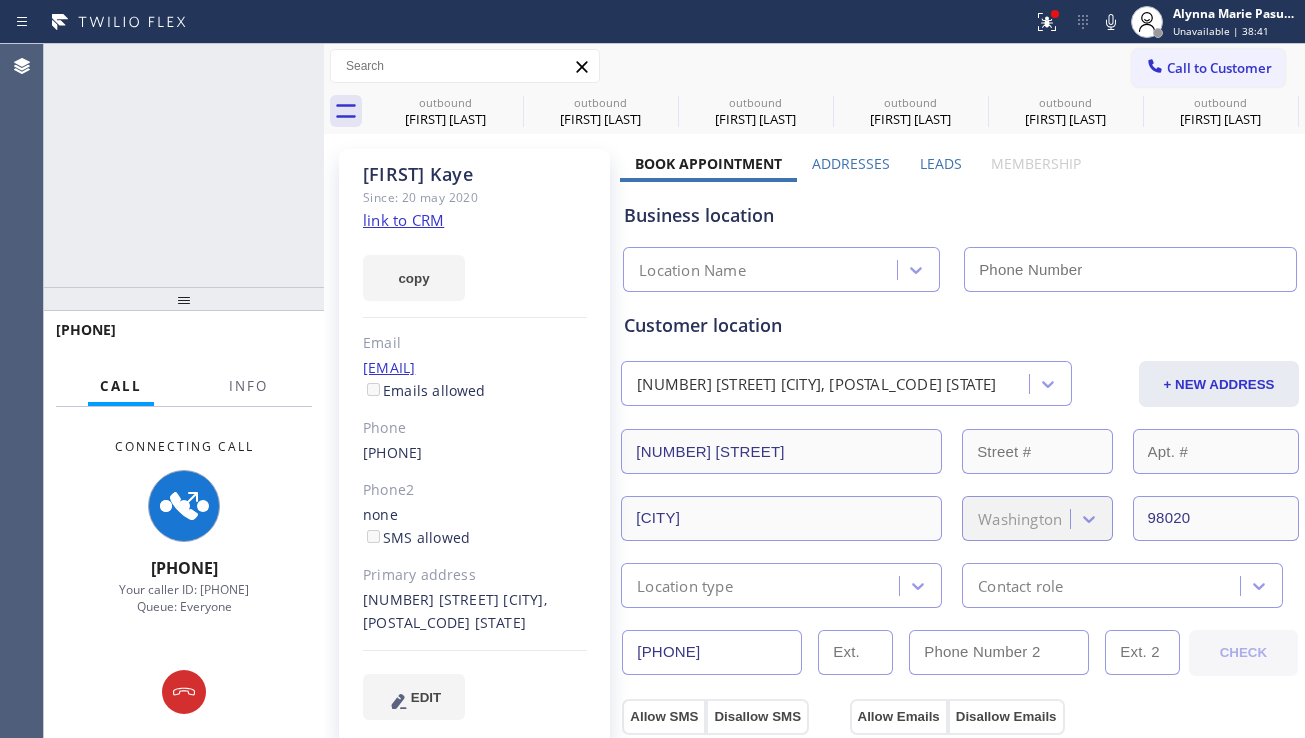 type on "[PHONE]" 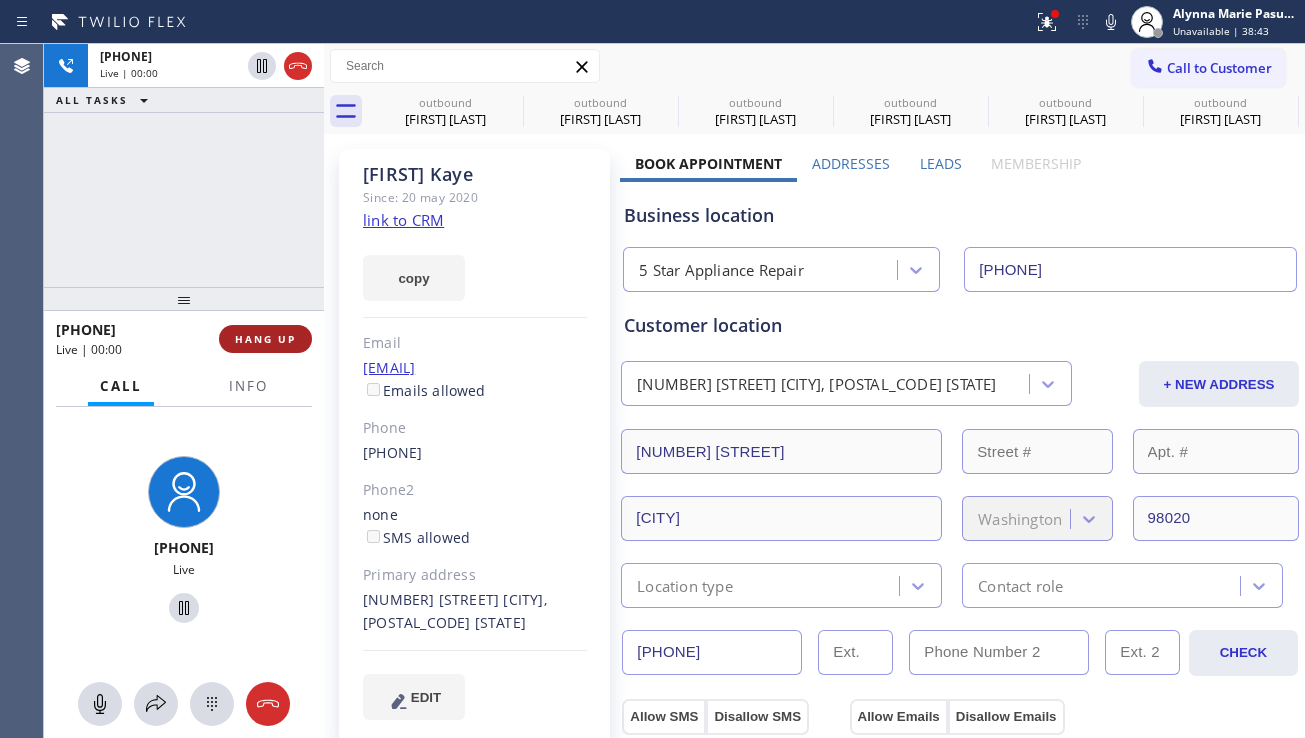 click on "HANG UP" at bounding box center (265, 339) 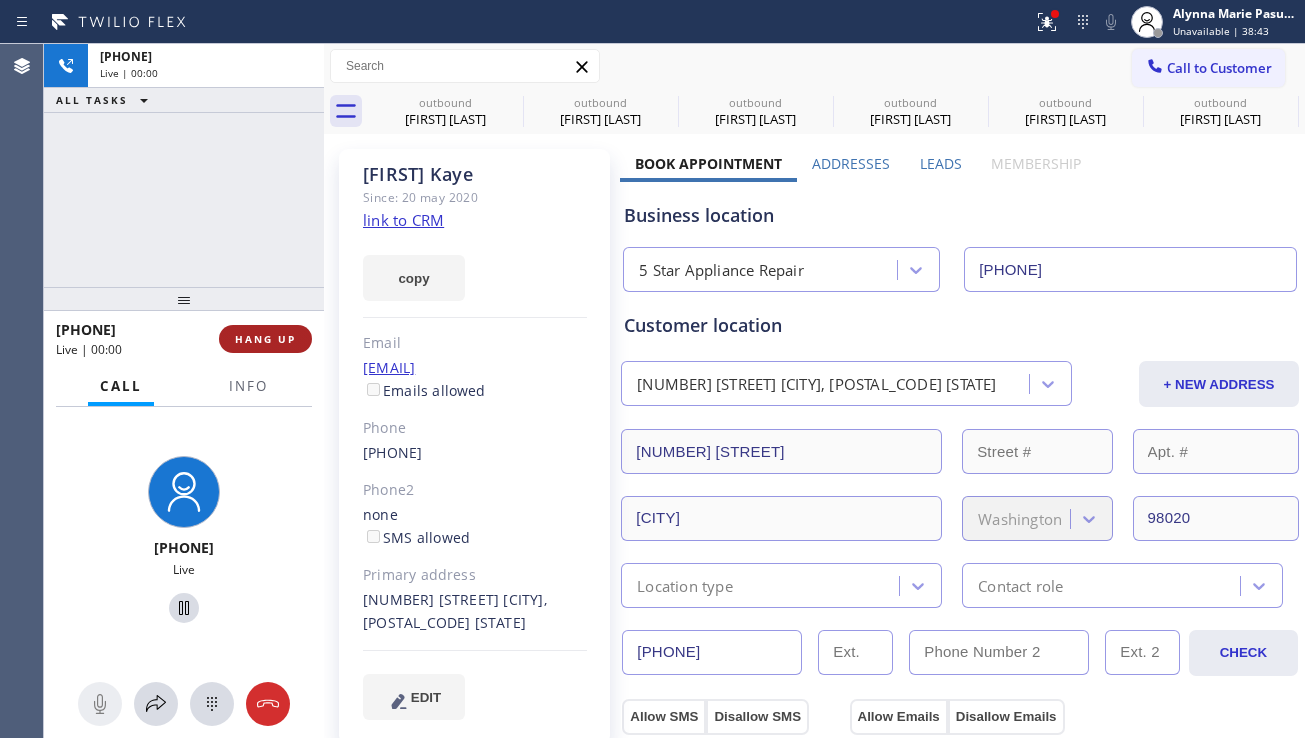 click on "HANG UP" at bounding box center (265, 339) 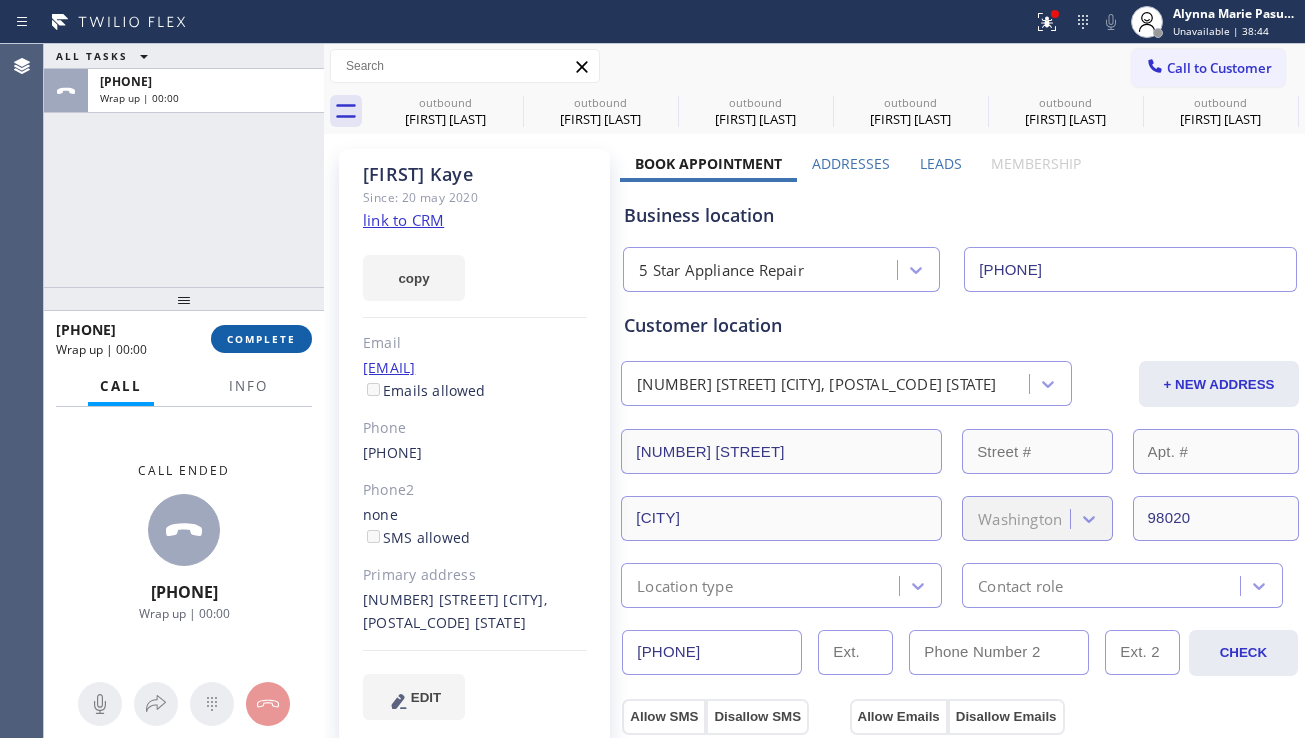 click on "COMPLETE" at bounding box center (261, 339) 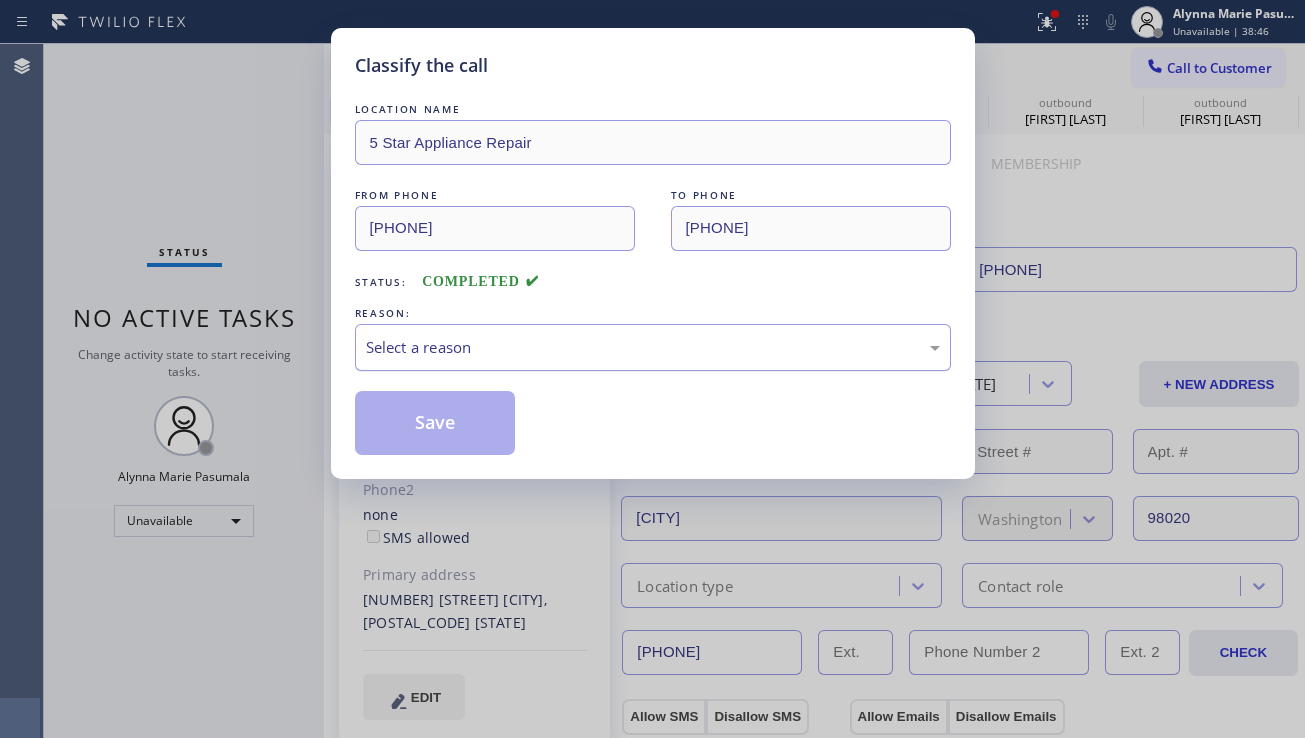 click on "Select a reason" at bounding box center (653, 347) 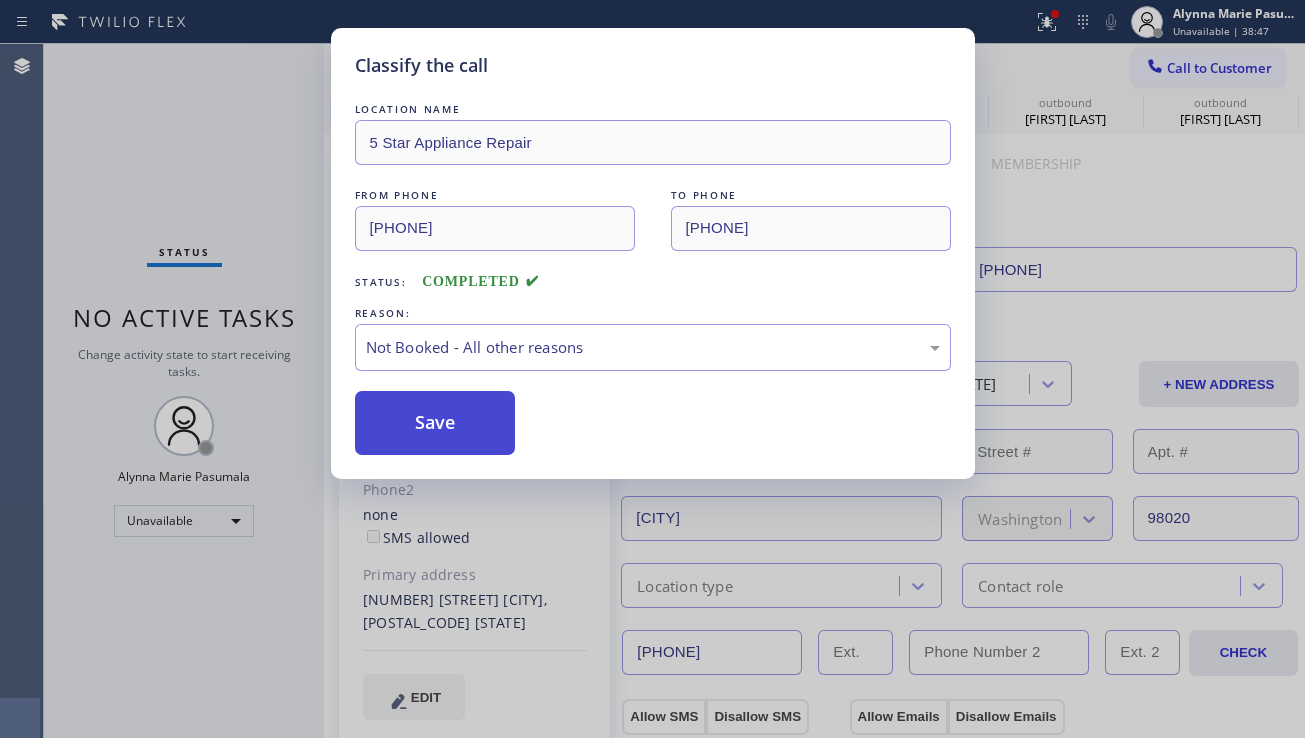 click on "Save" at bounding box center [435, 423] 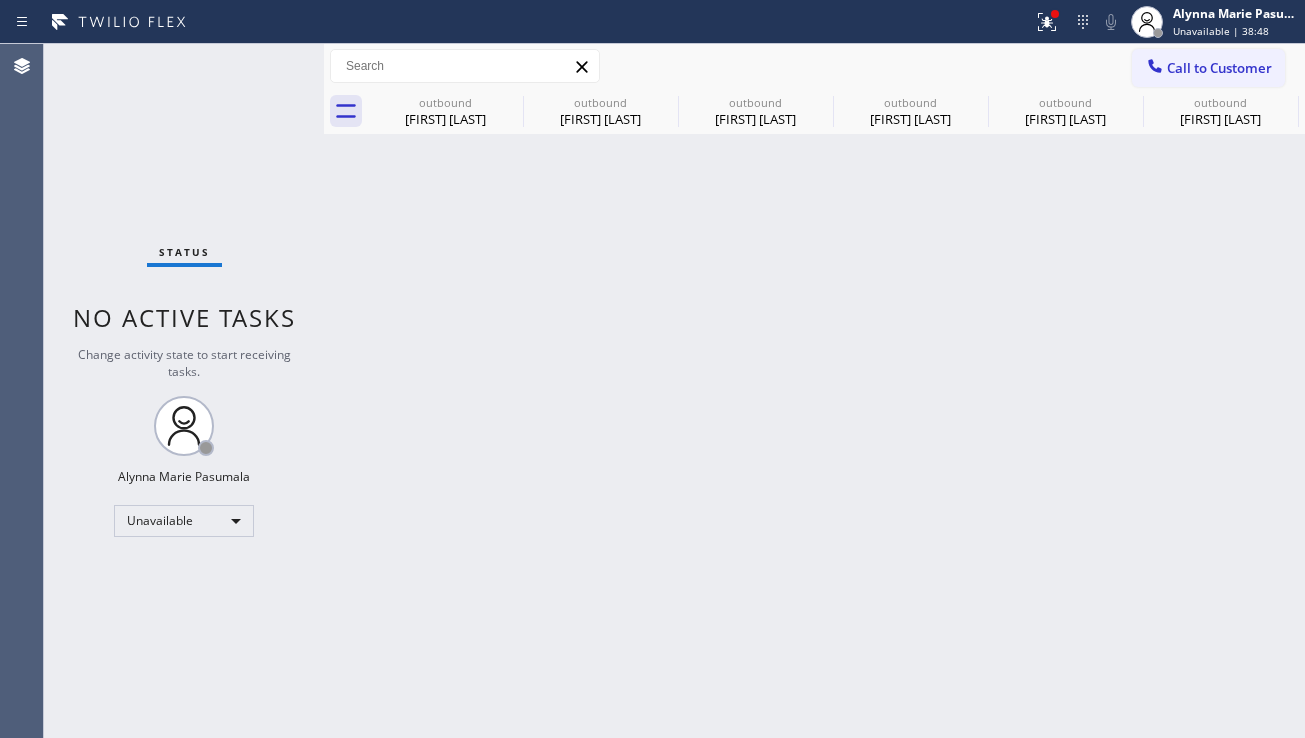 click at bounding box center (1155, 68) 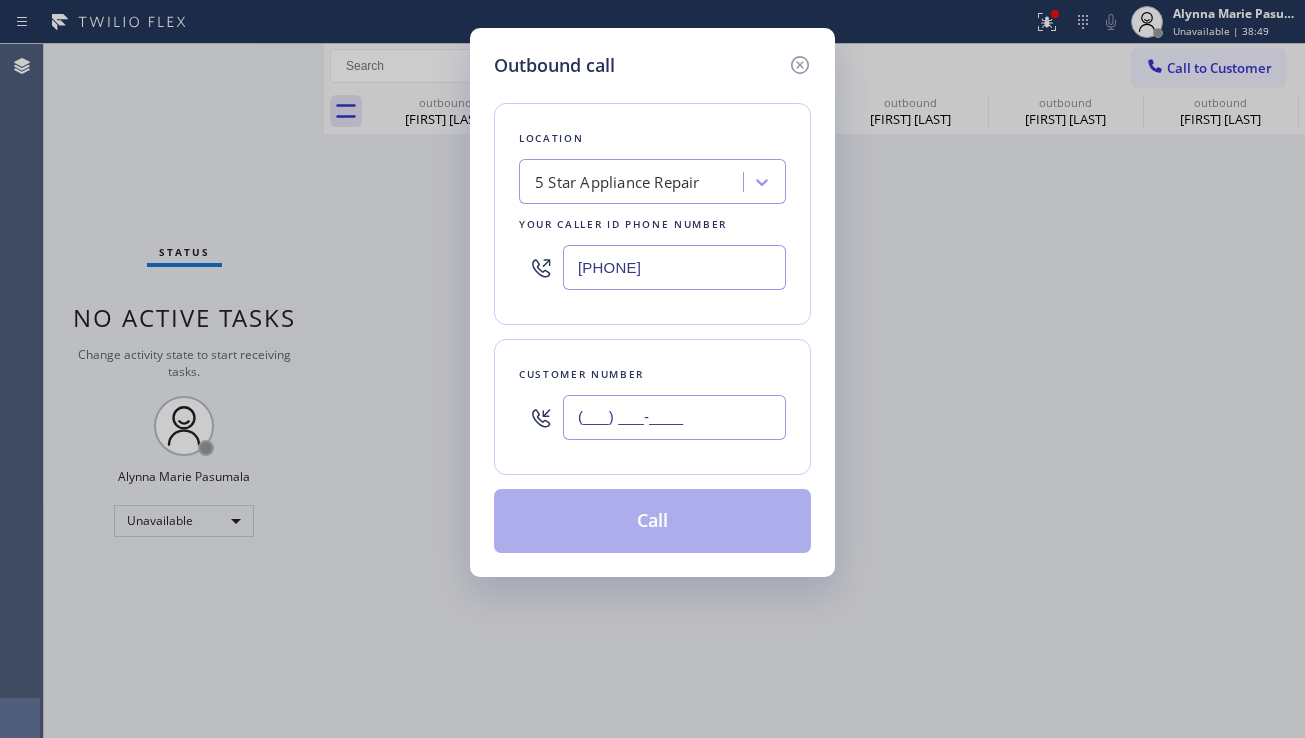 click on "(___) ___-____" at bounding box center [674, 417] 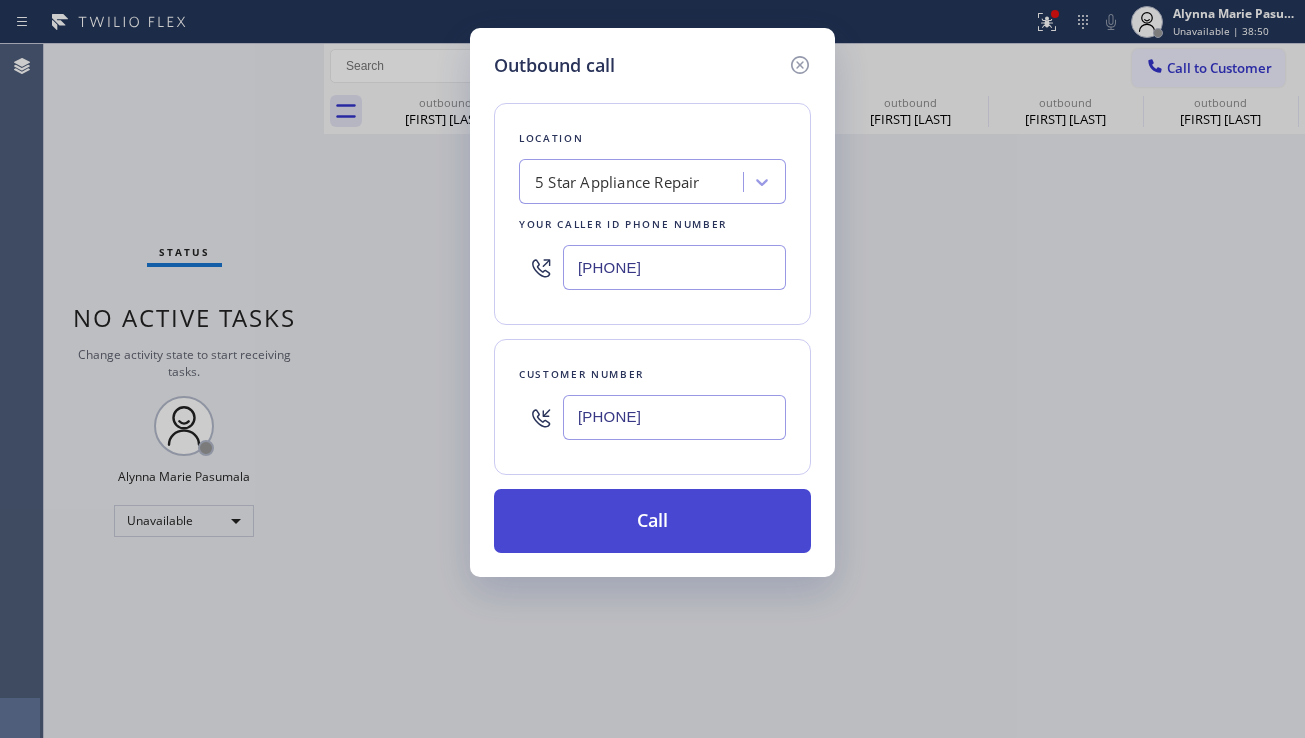 type on "(213) 709-2247" 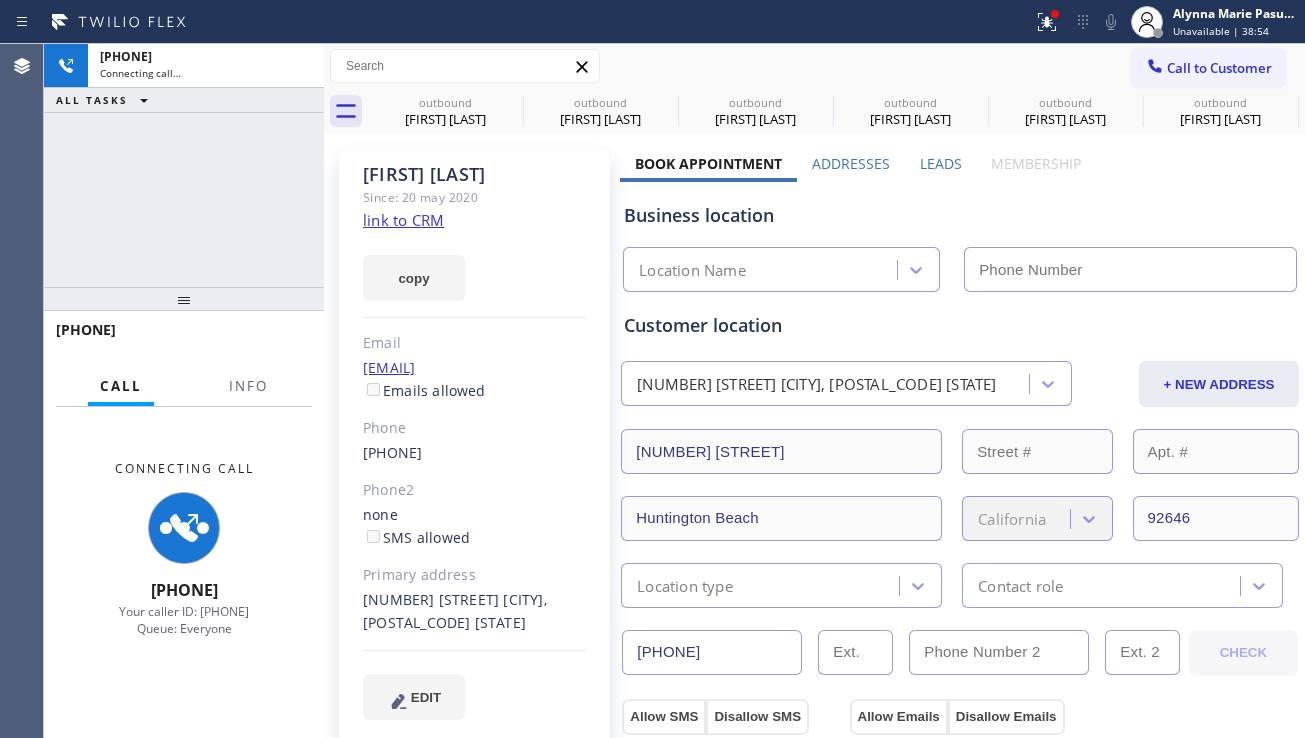type on "[PHONE]" 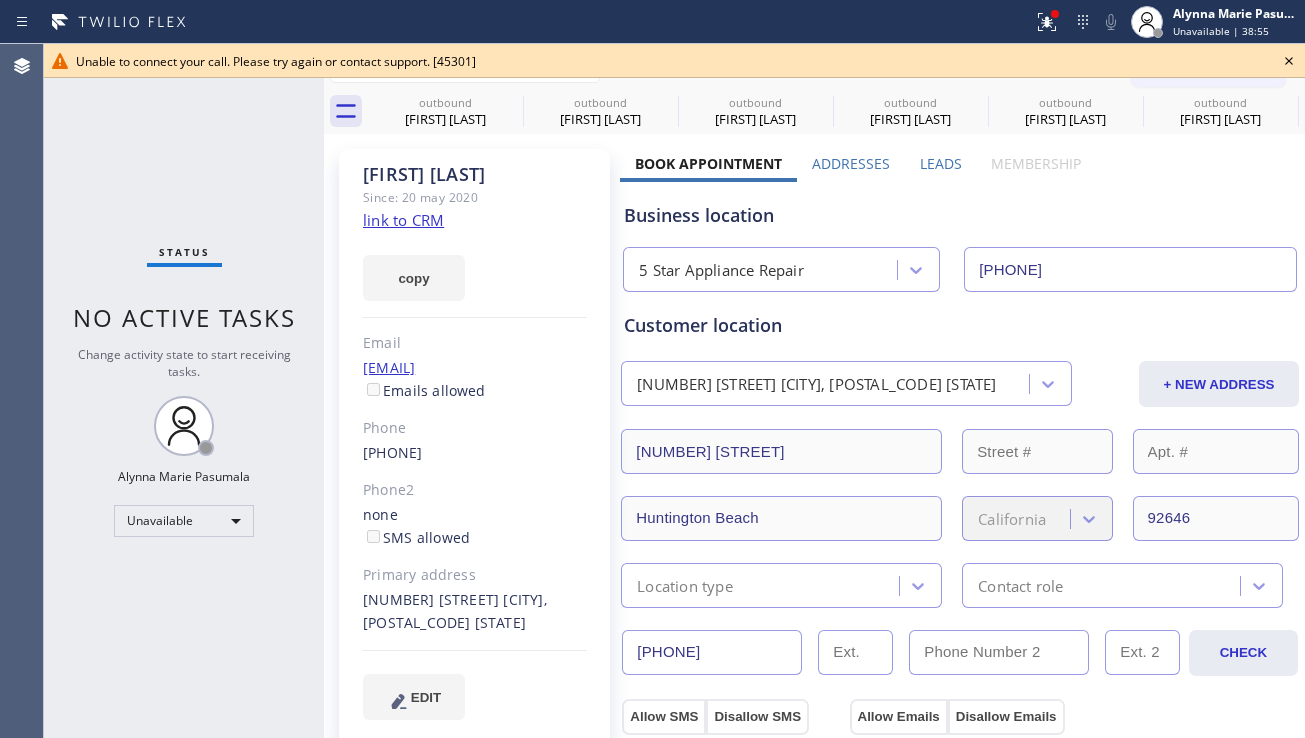 click 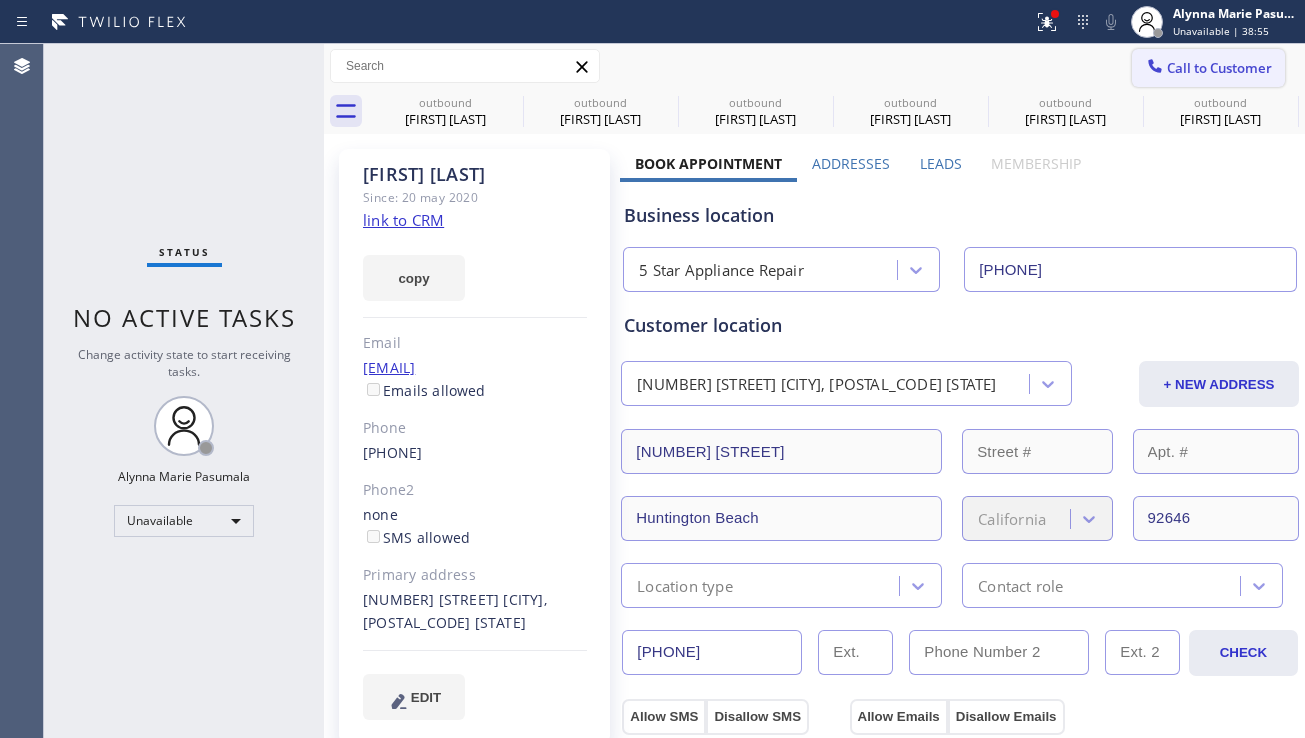 click on "Call to Customer" at bounding box center [1208, 68] 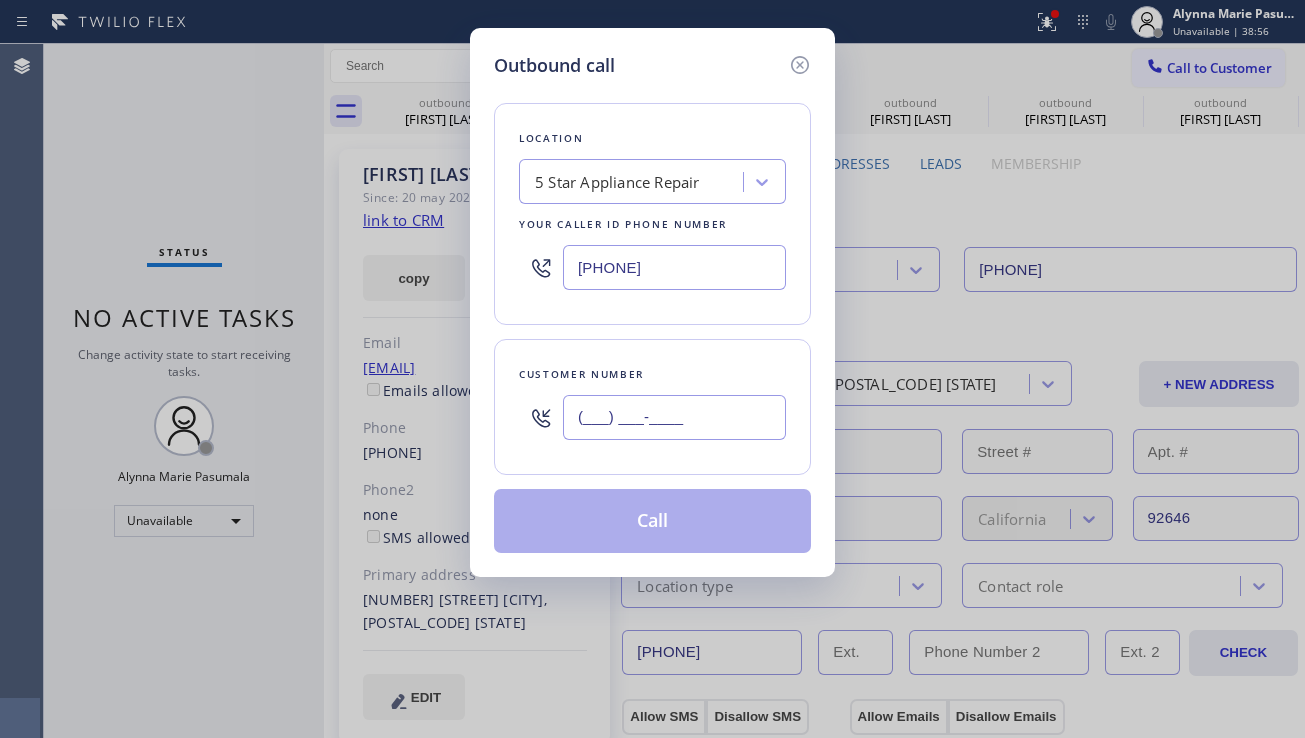 click on "(___) ___-____" at bounding box center [674, 417] 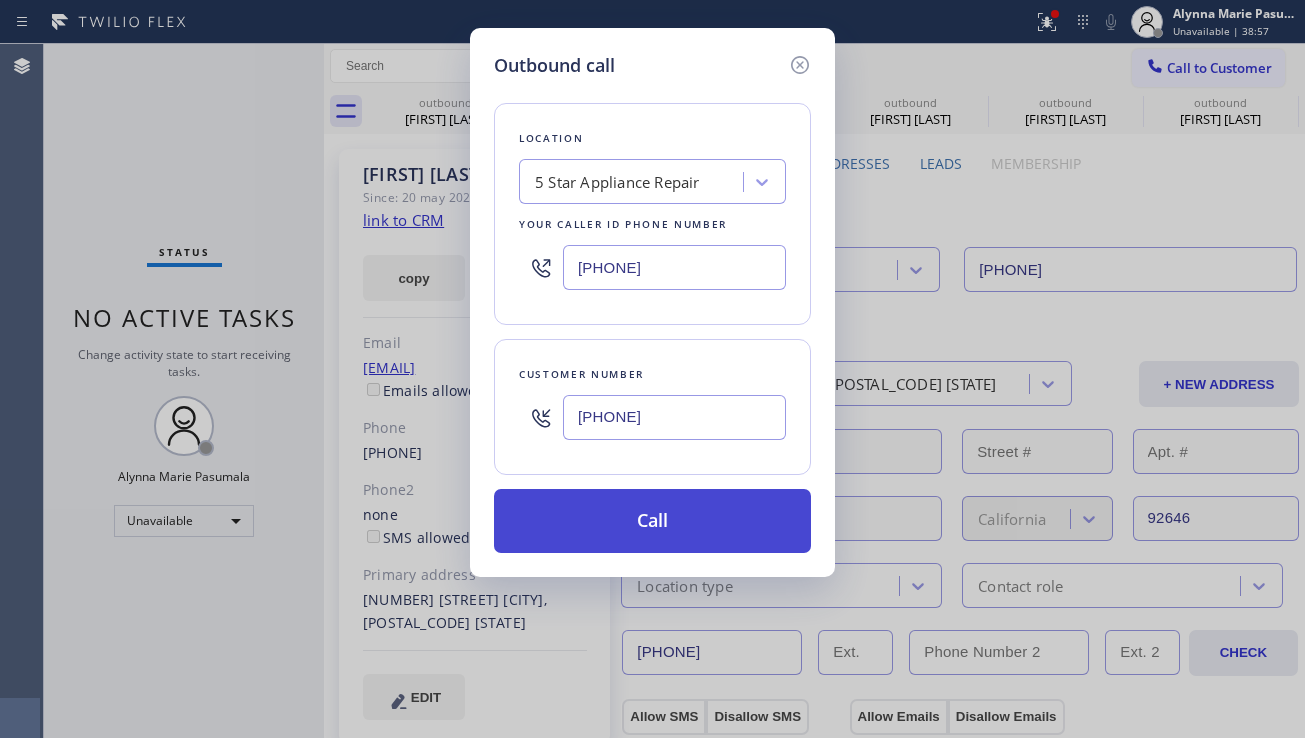 type on "(208) 599-5305" 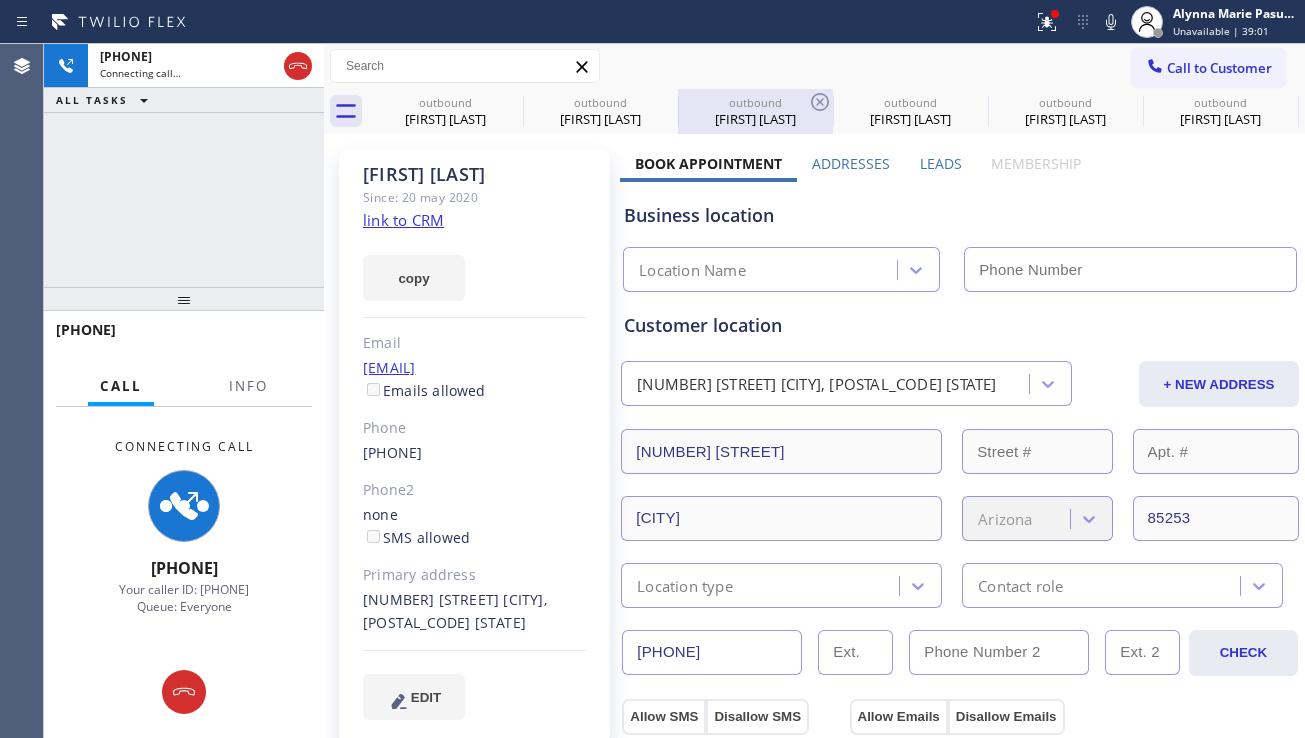 type on "[PHONE]" 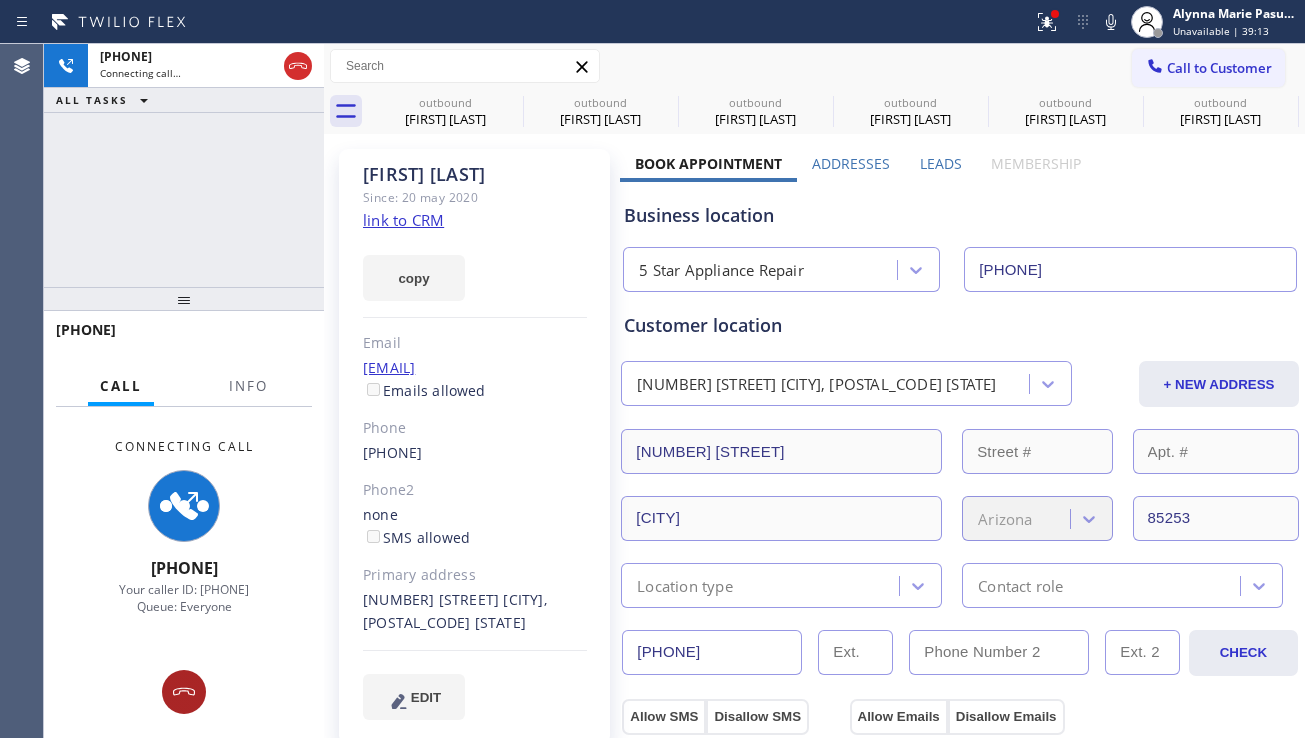 click 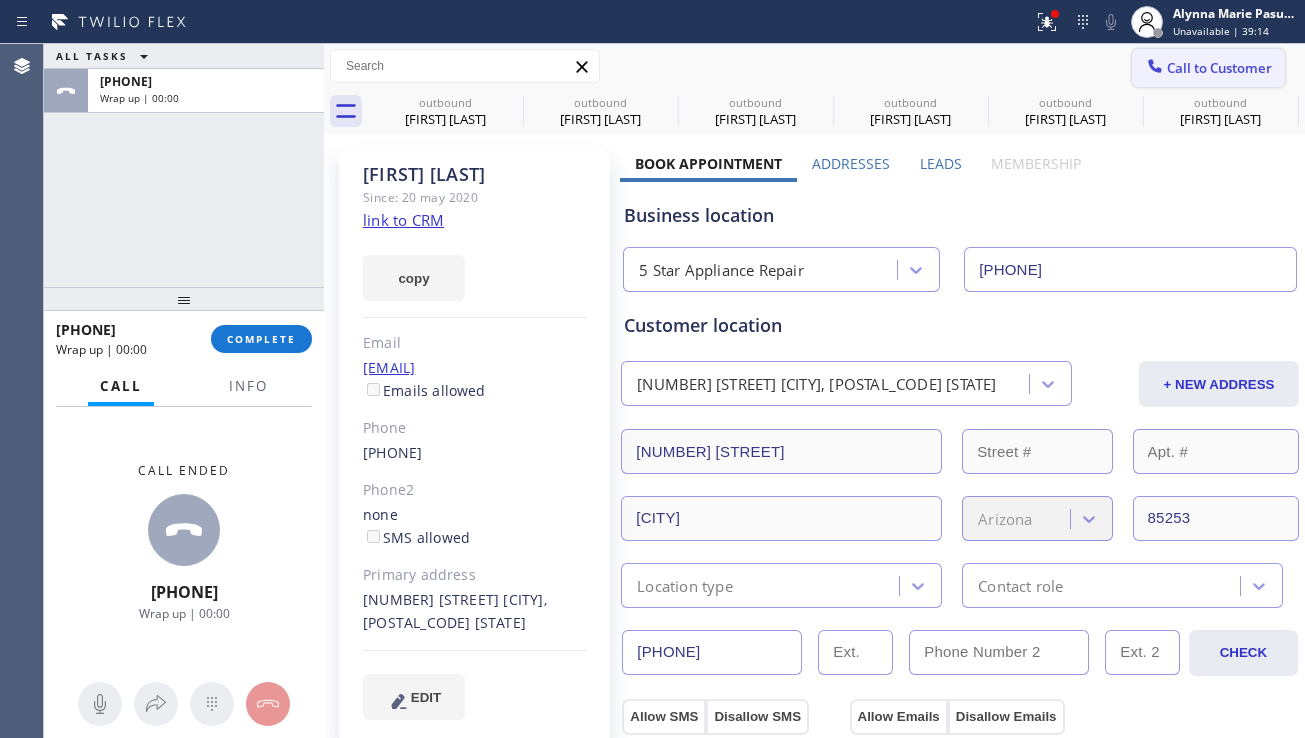 click on "Call to Customer" at bounding box center [1219, 68] 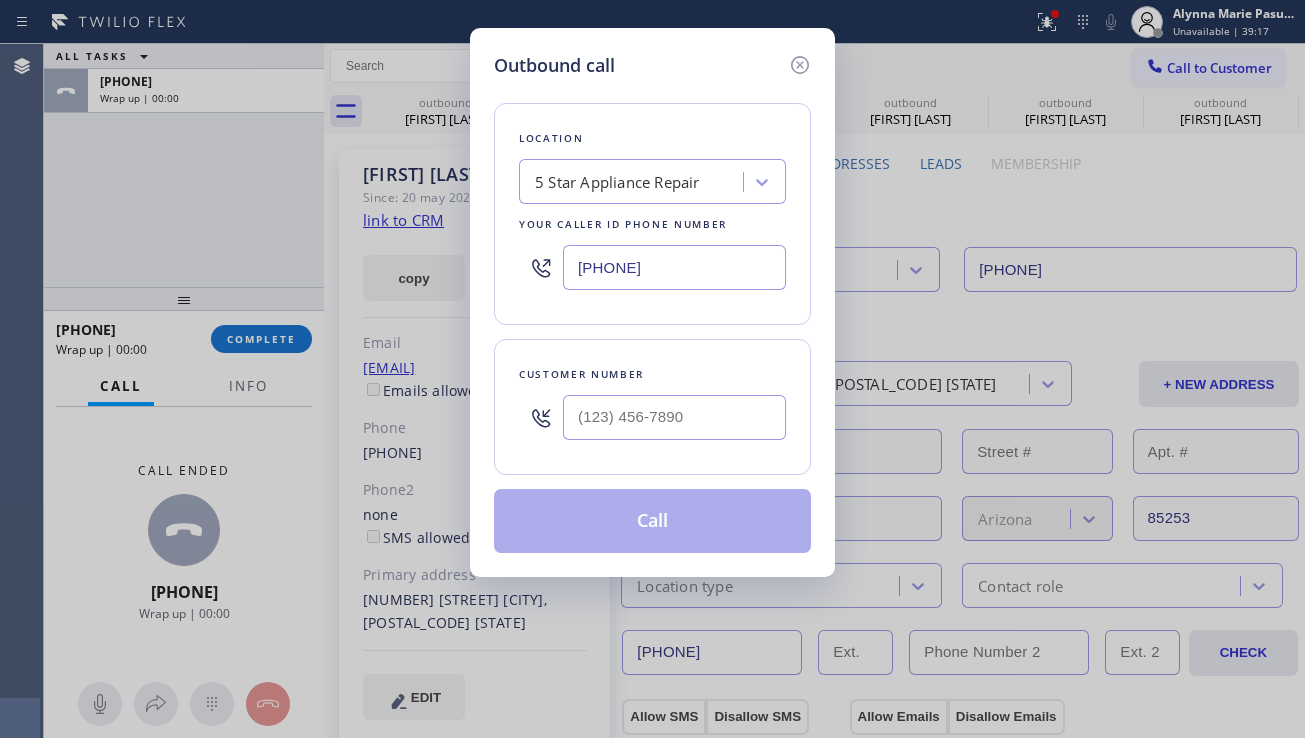 click 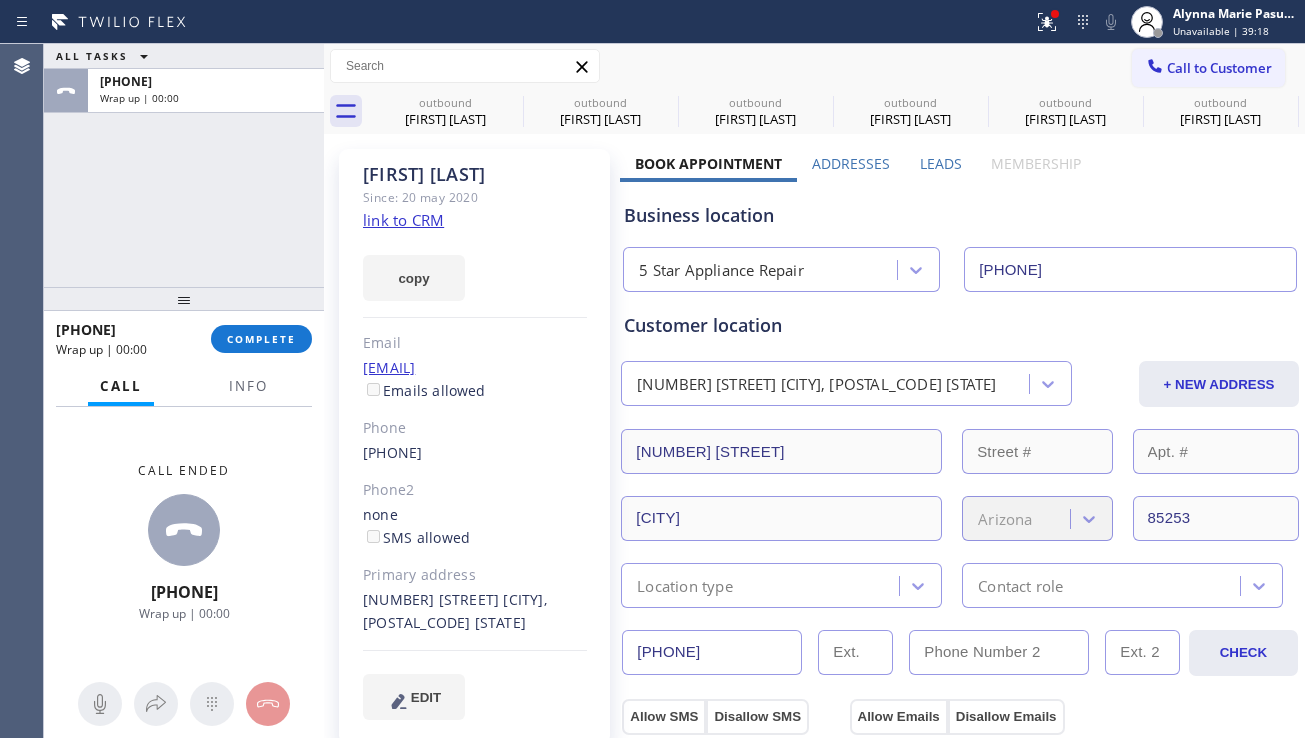 click on "+12085995305 Wrap up | 00:00 COMPLETE" at bounding box center [184, 339] 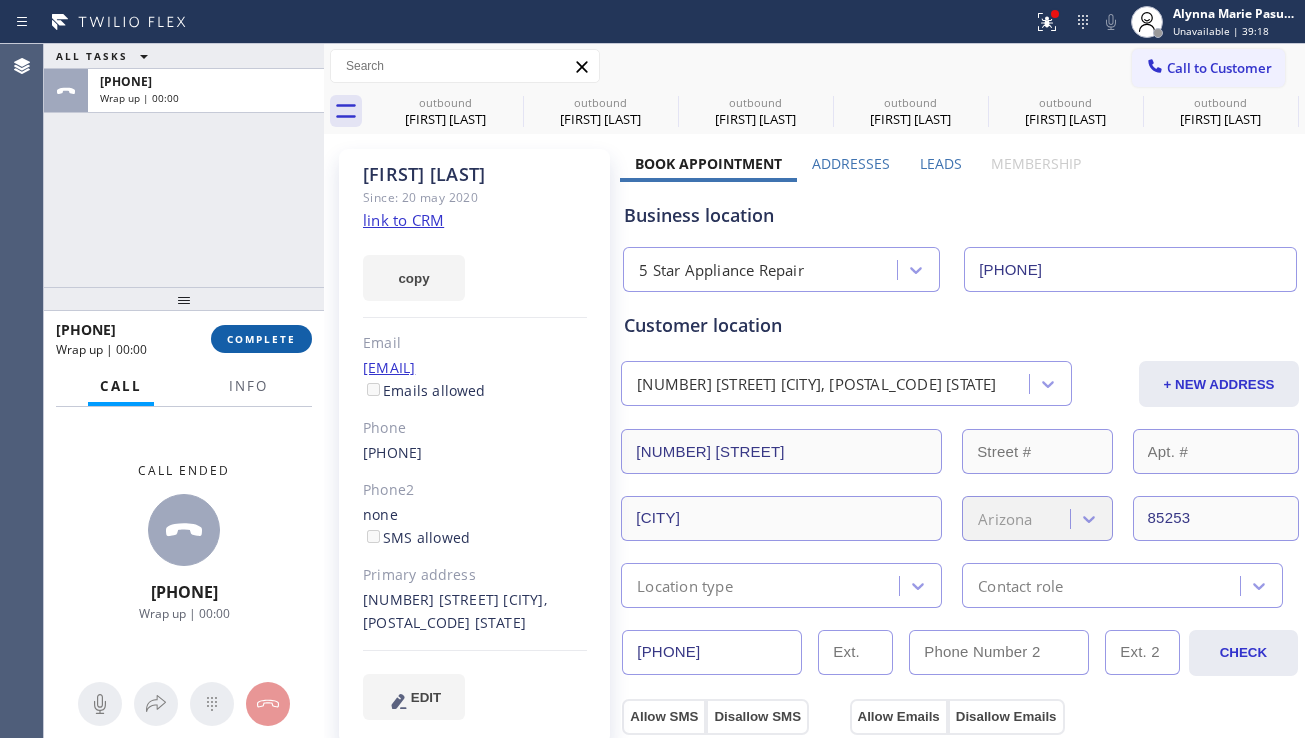 click on "COMPLETE" at bounding box center (261, 339) 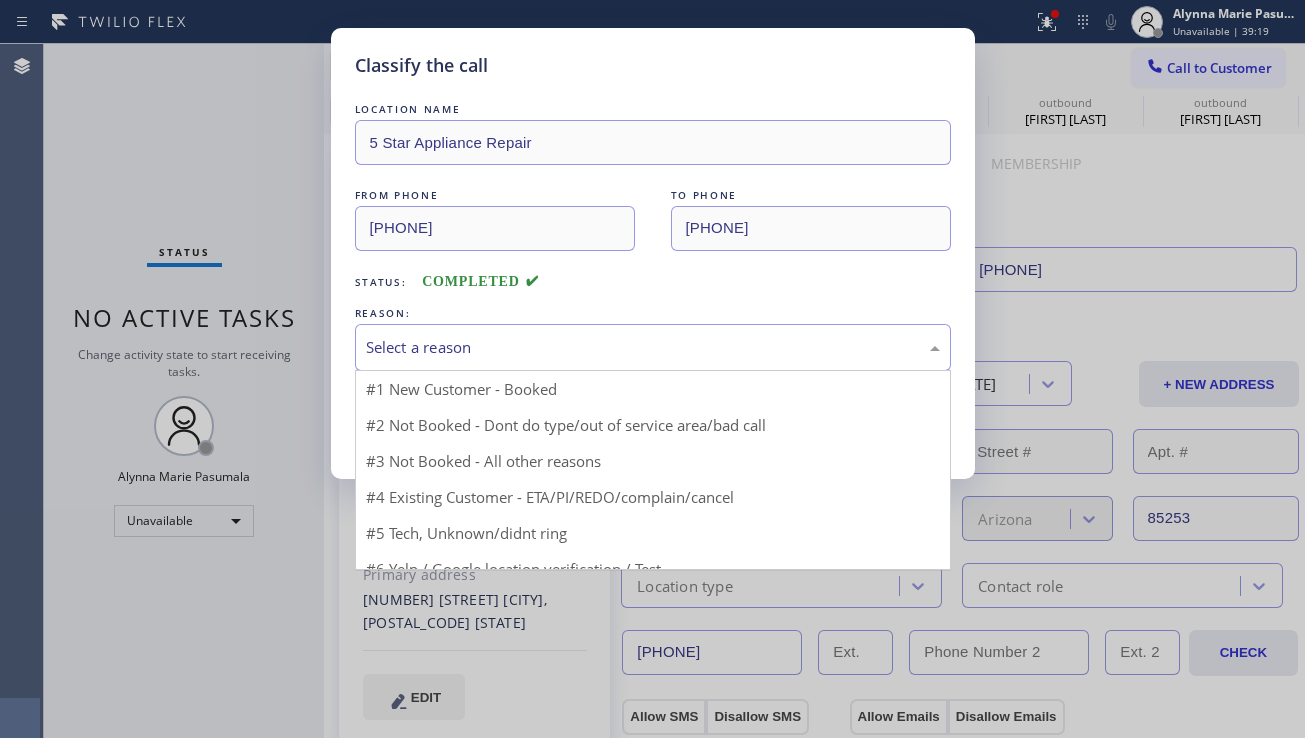 click on "Select a reason" at bounding box center (653, 347) 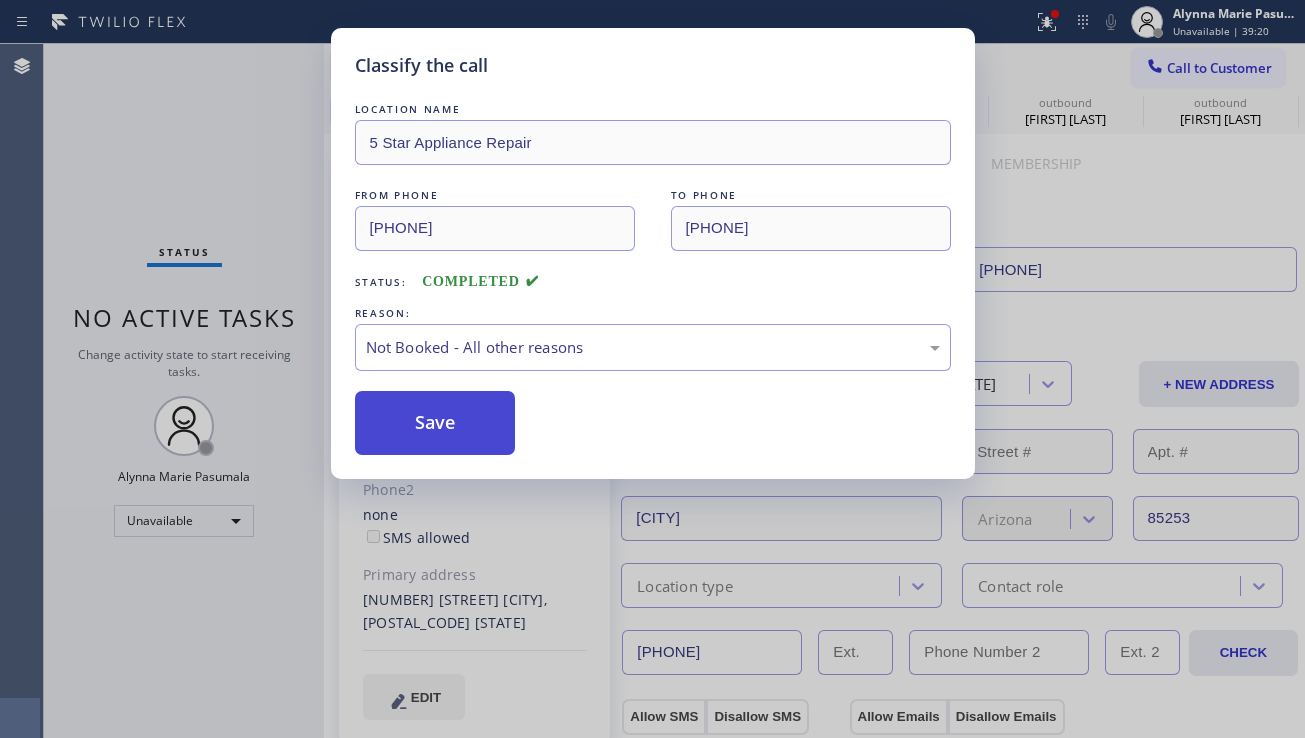 click on "Save" at bounding box center (435, 423) 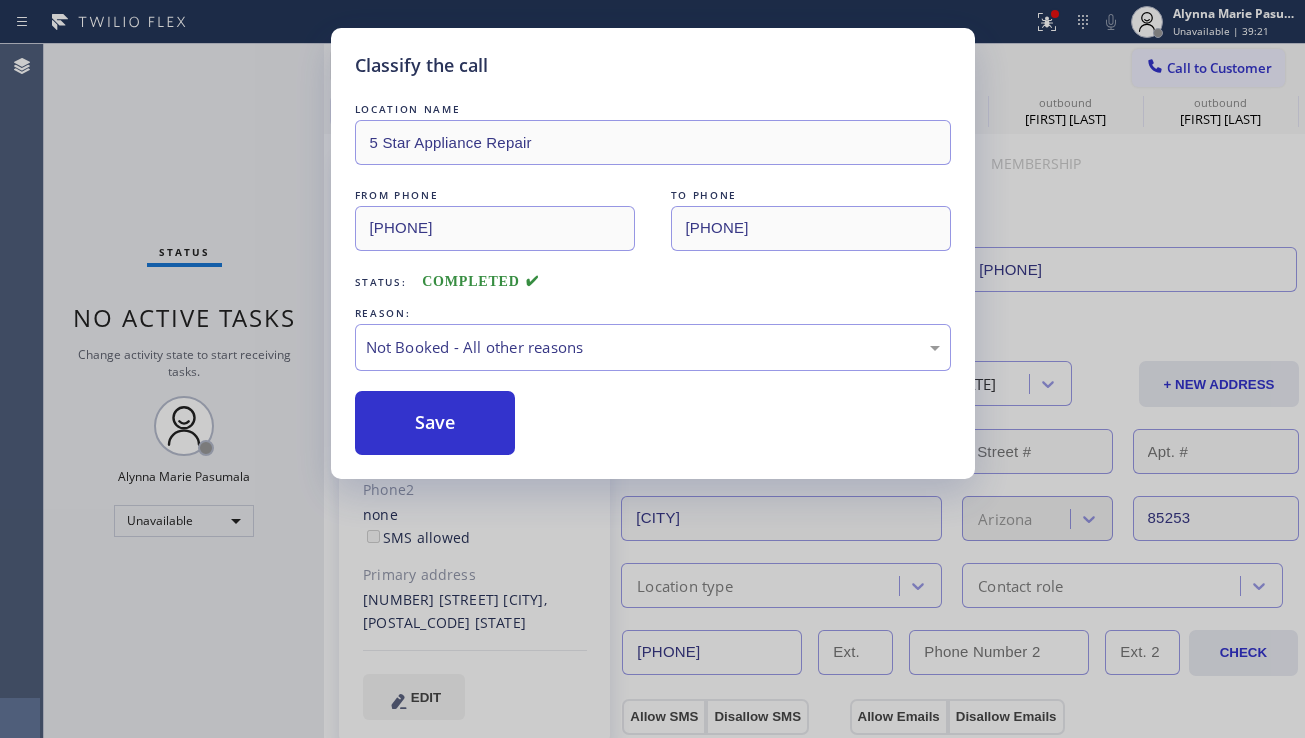 click on "Call to Customer" at bounding box center [1219, 68] 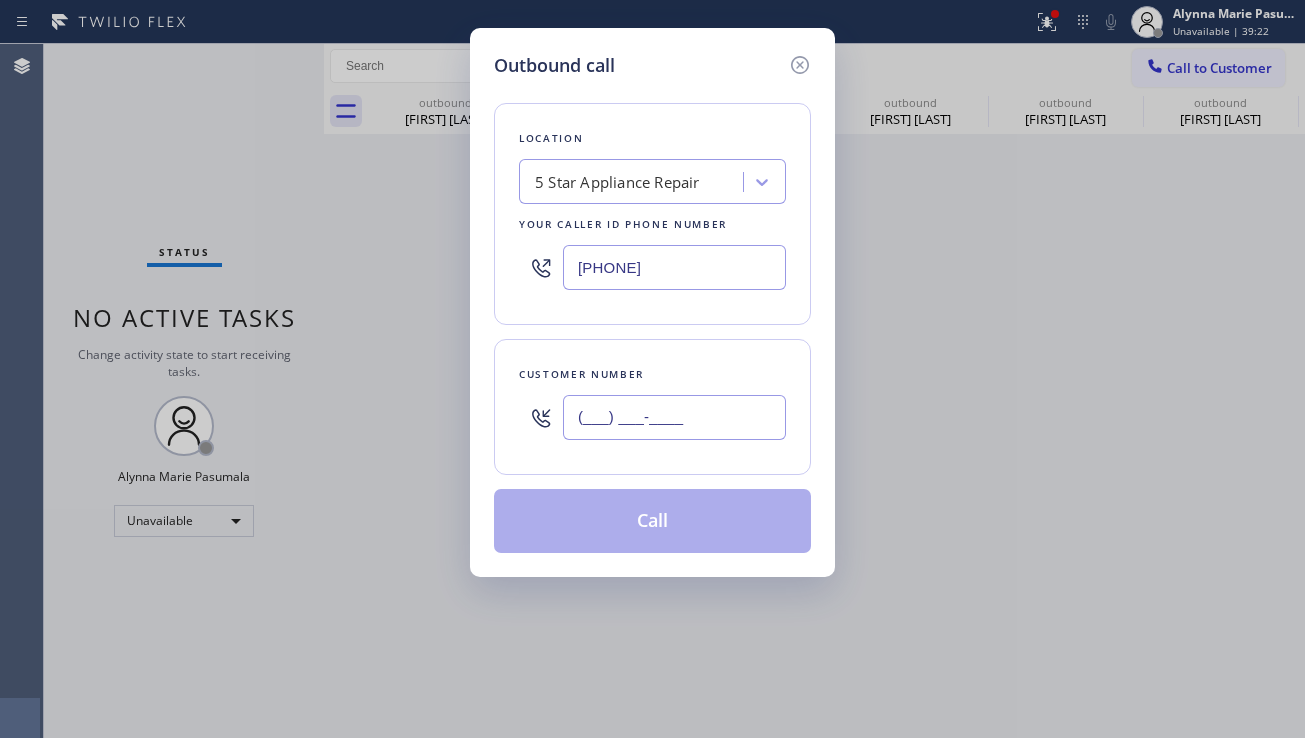 click on "(___) ___-____" at bounding box center (674, 417) 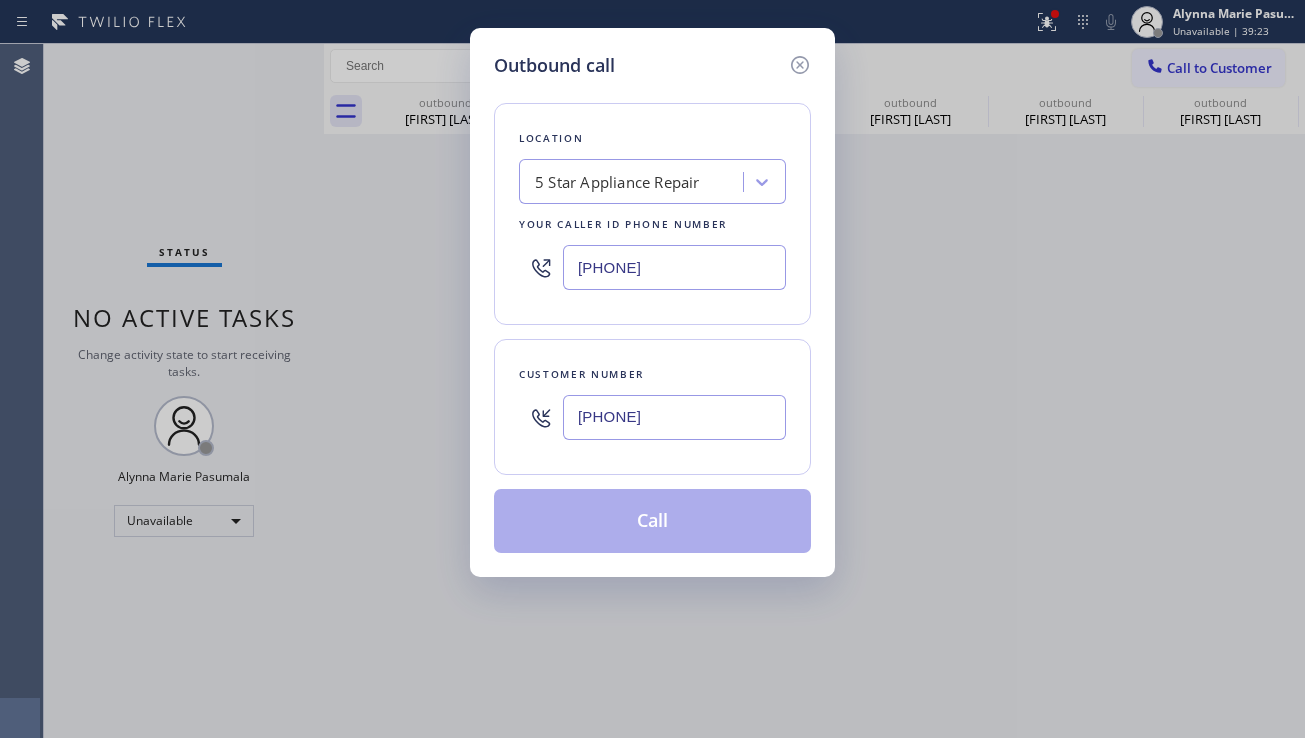 type on "(949) 294-3905" 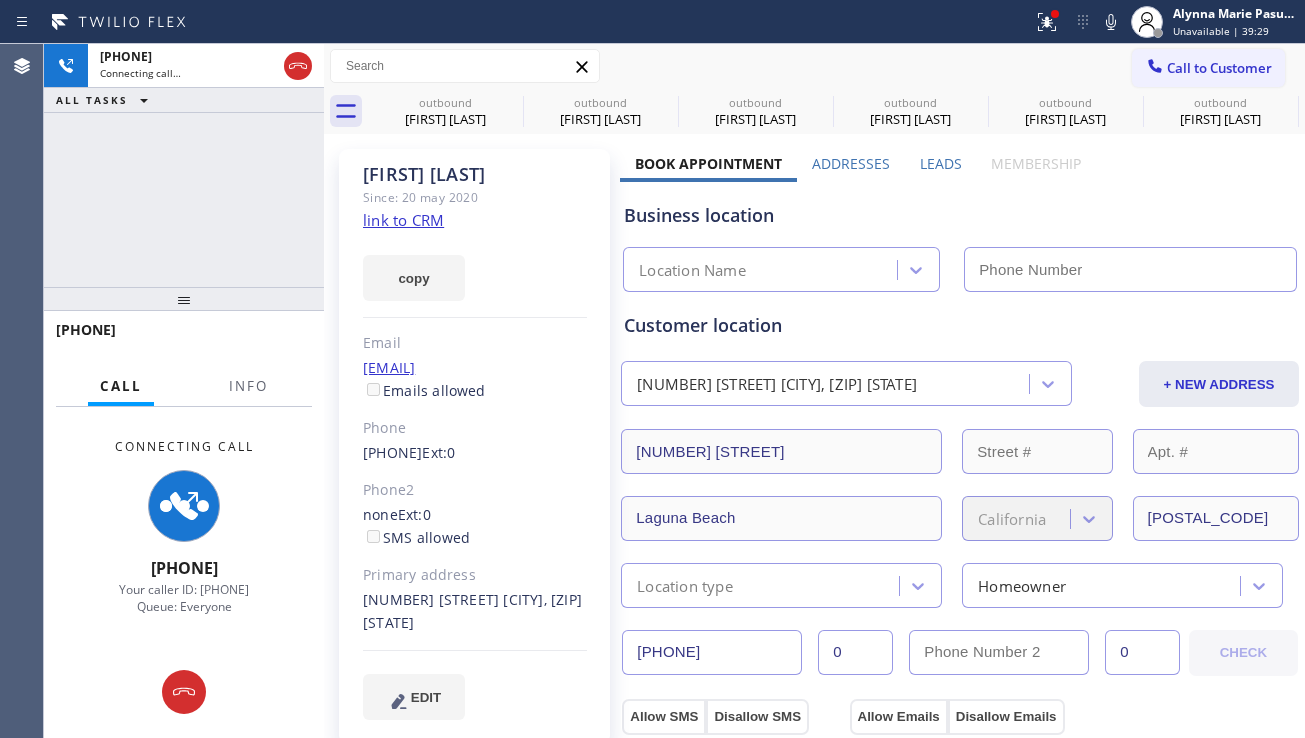 type on "[PHONE]" 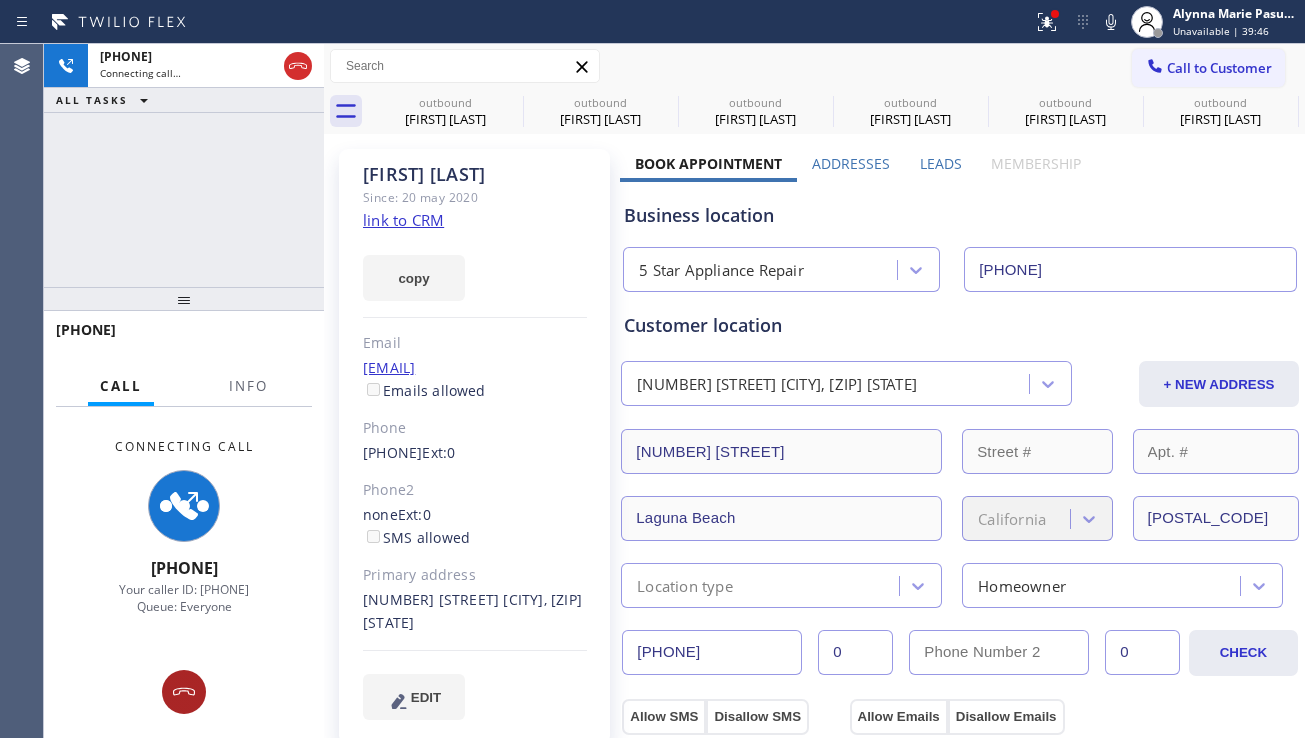 click 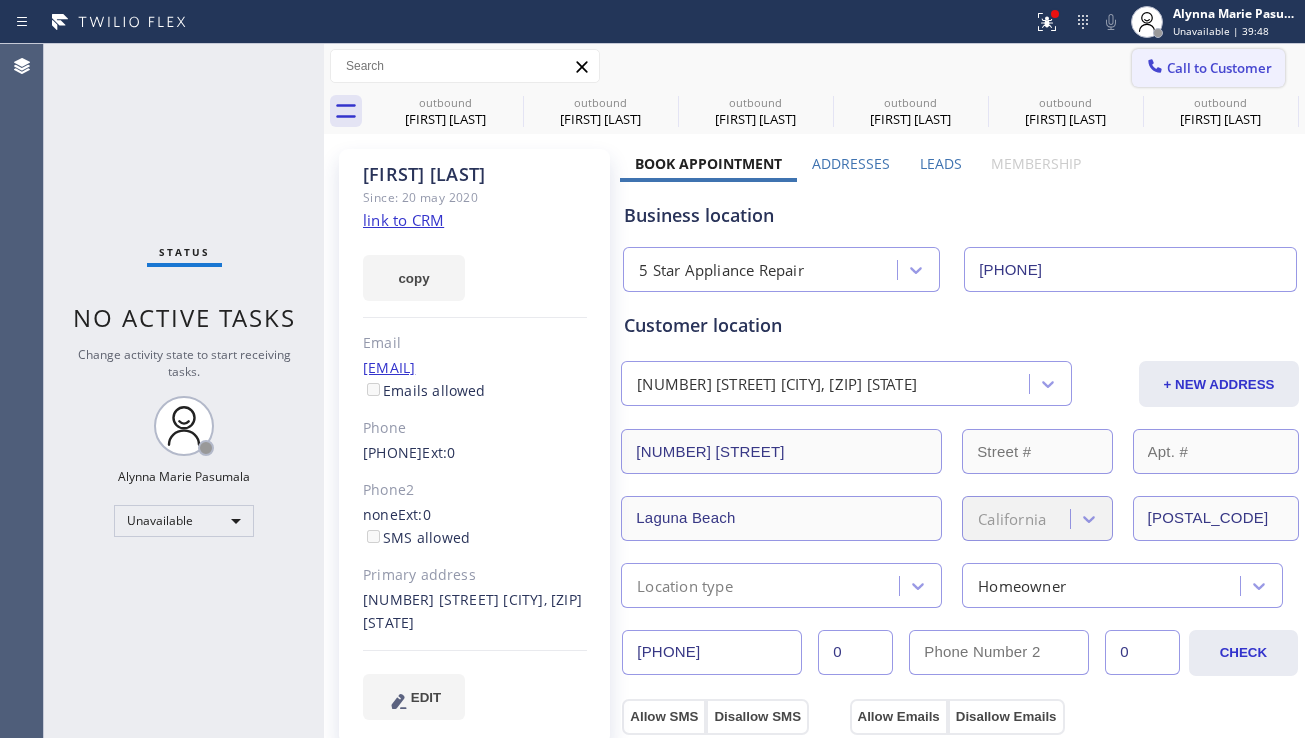 click on "Call to Customer" at bounding box center (1208, 68) 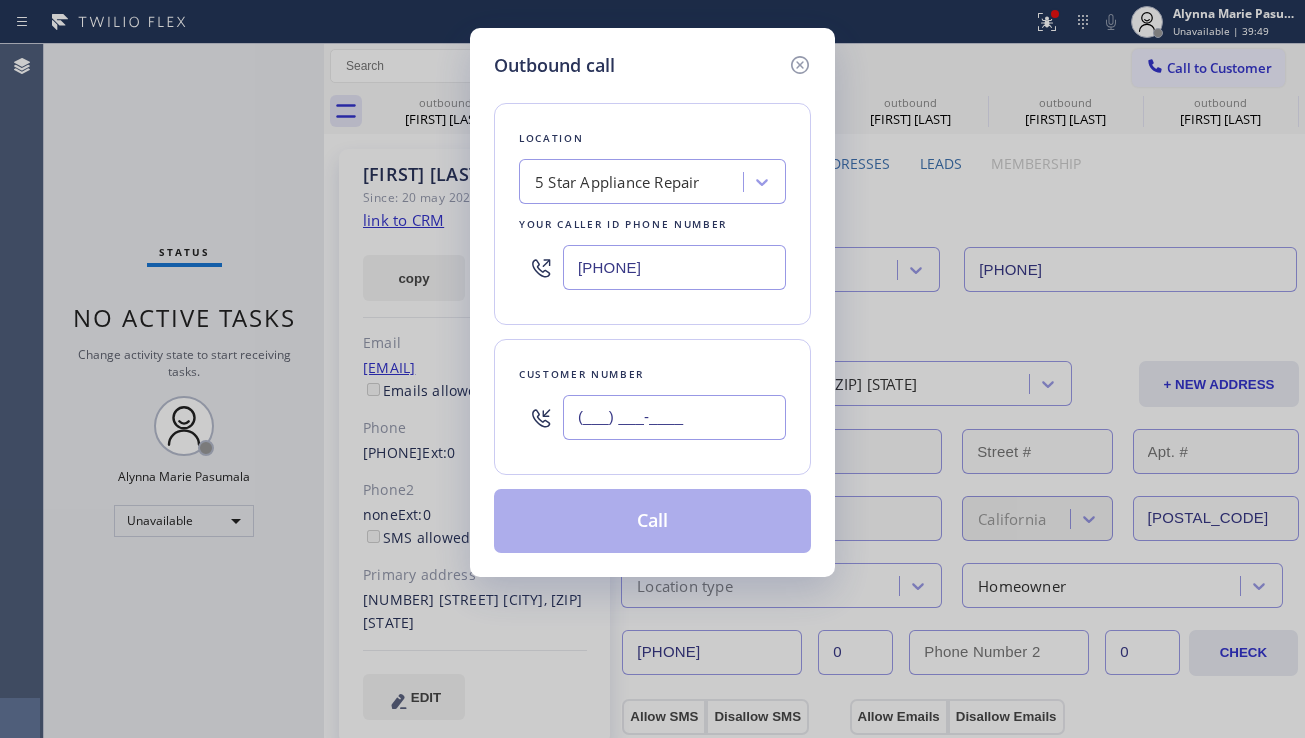 click on "(___) ___-____" at bounding box center (674, 417) 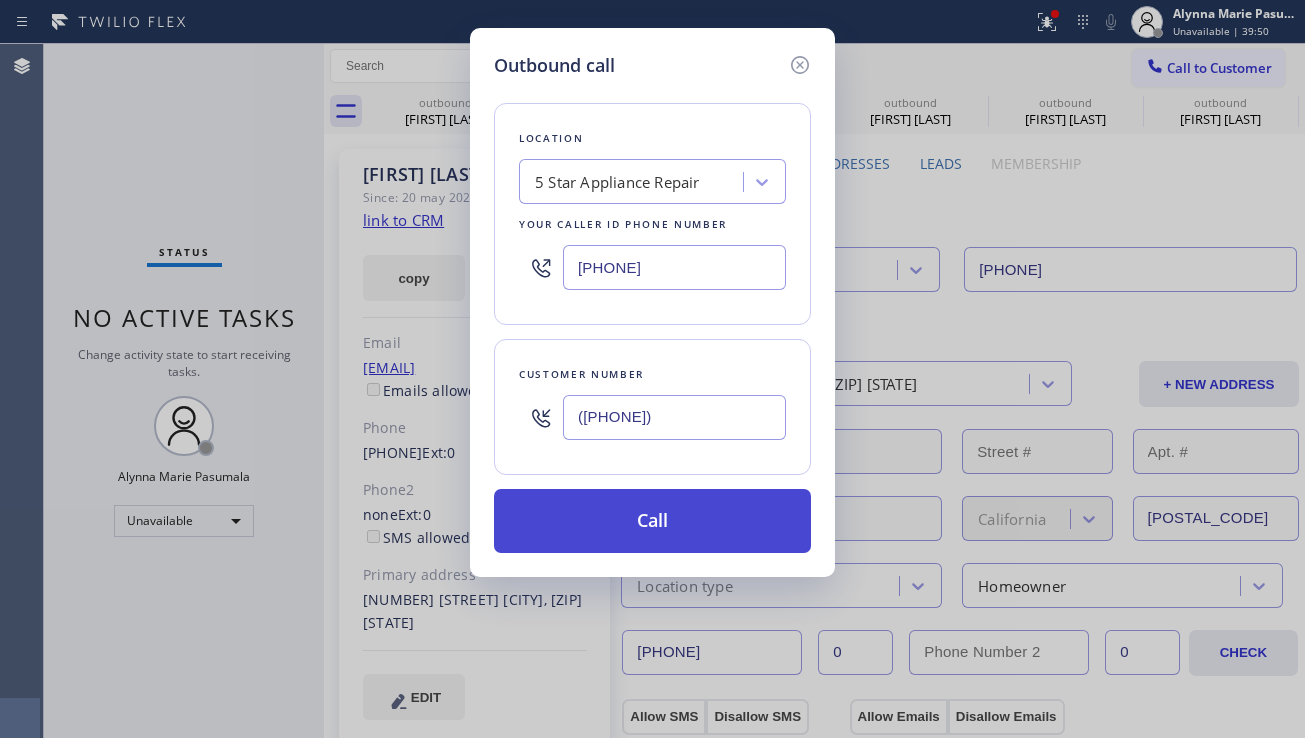 type on "(661) 916-1312" 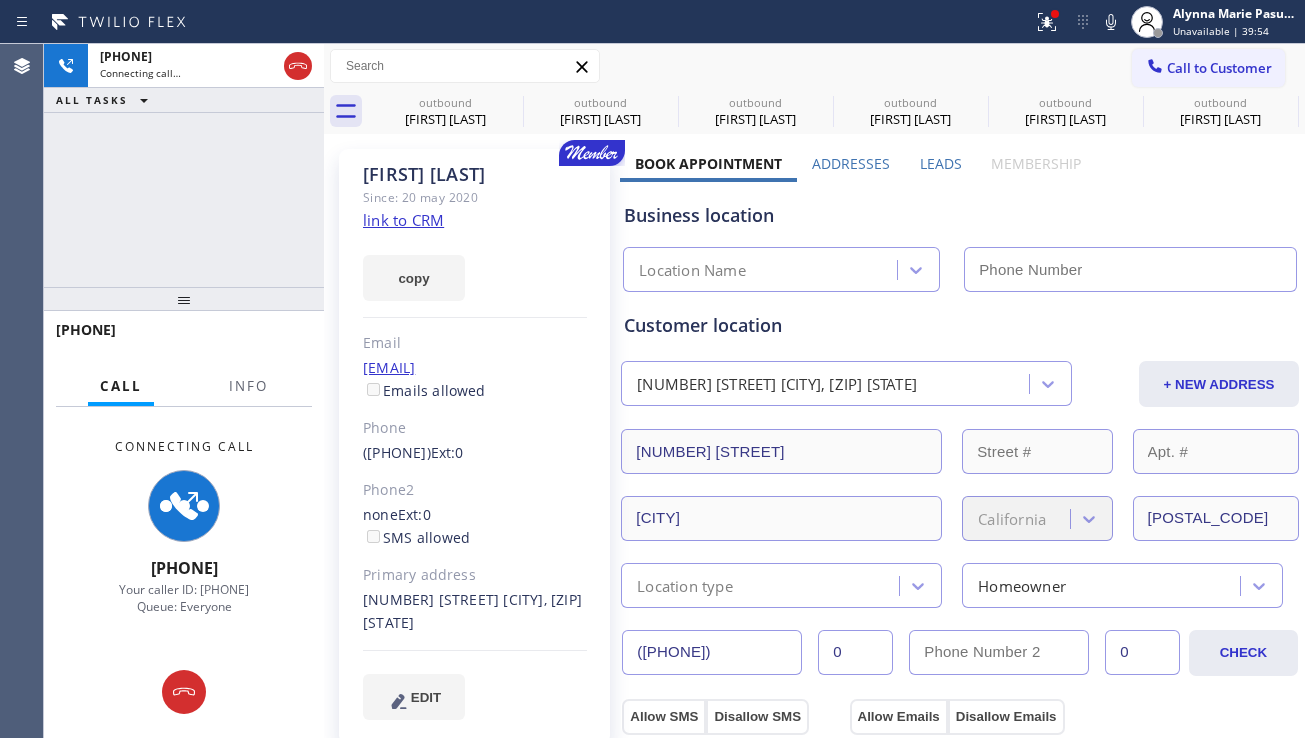 type on "[PHONE]" 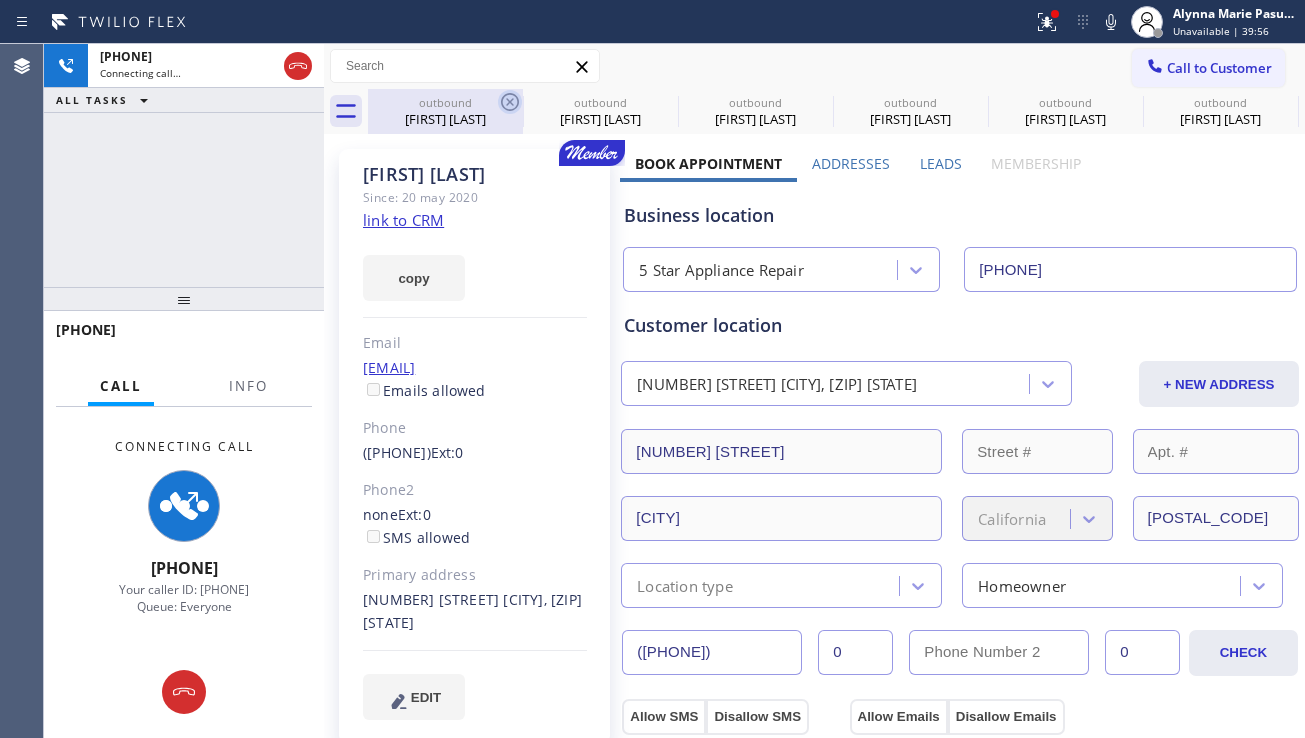click 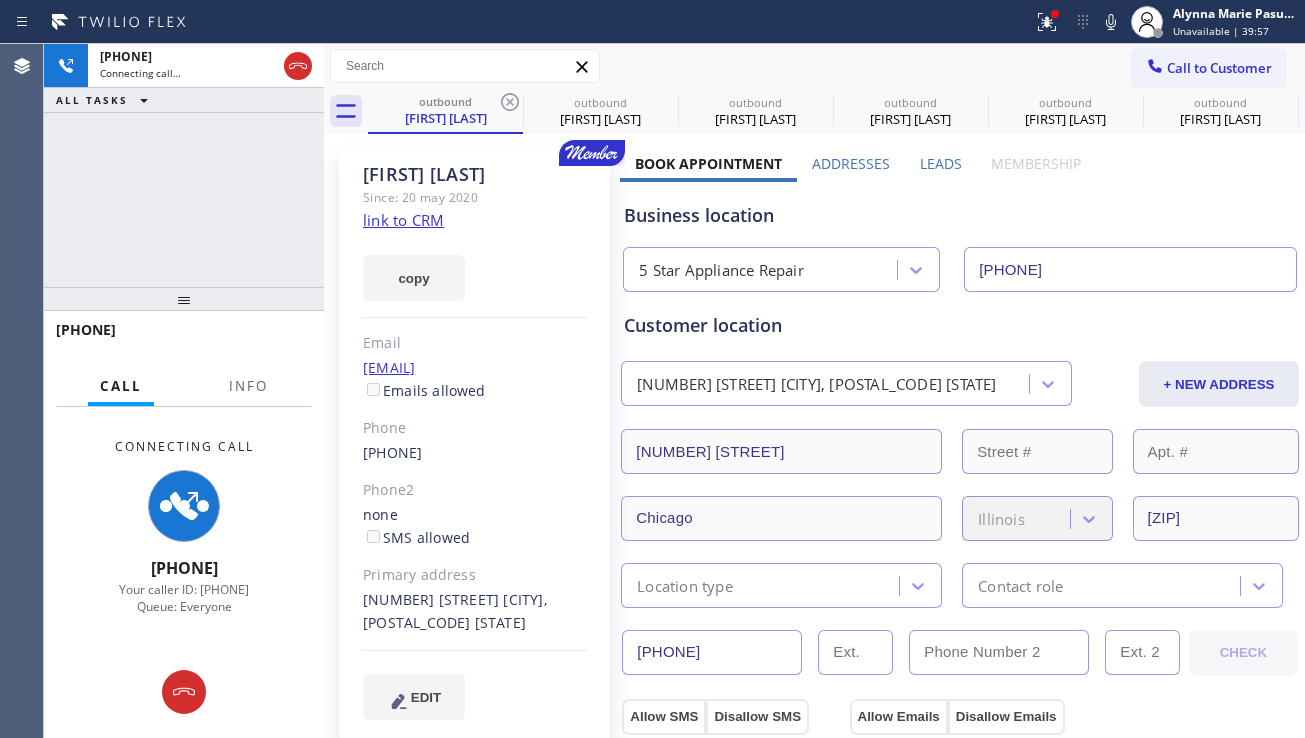 click 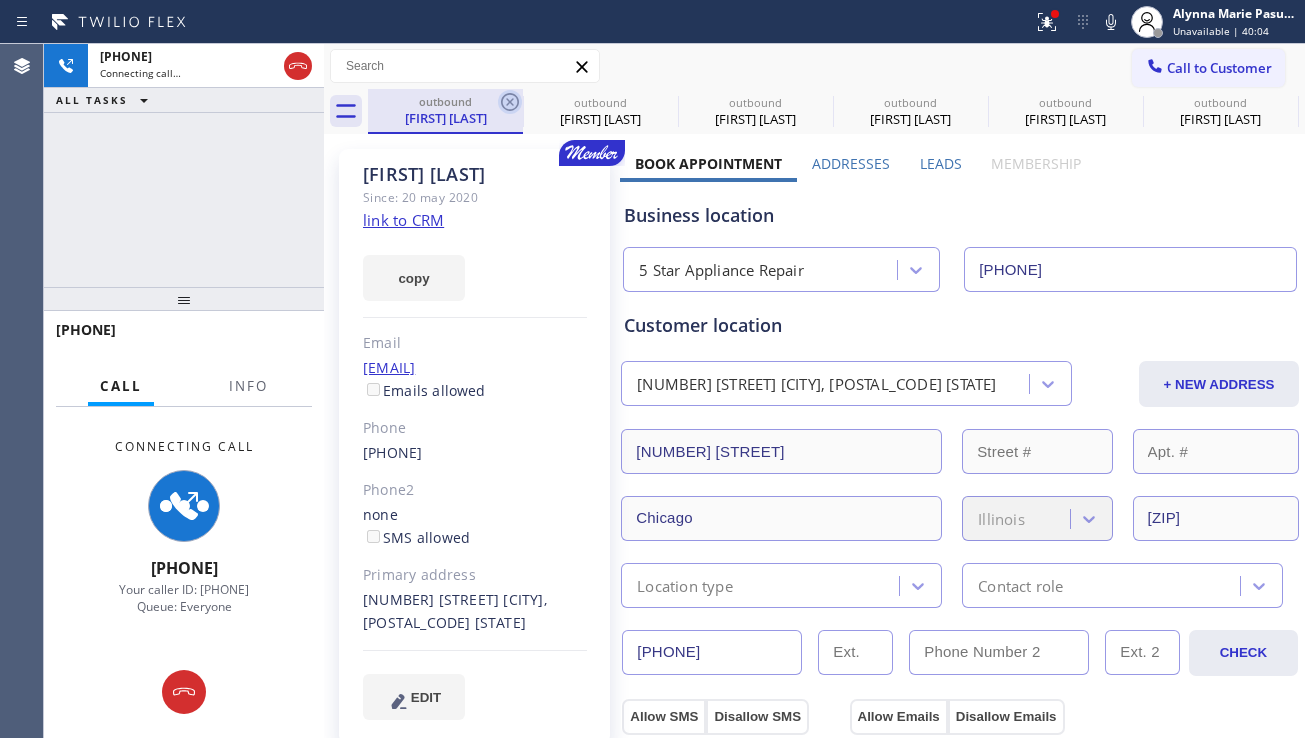 click 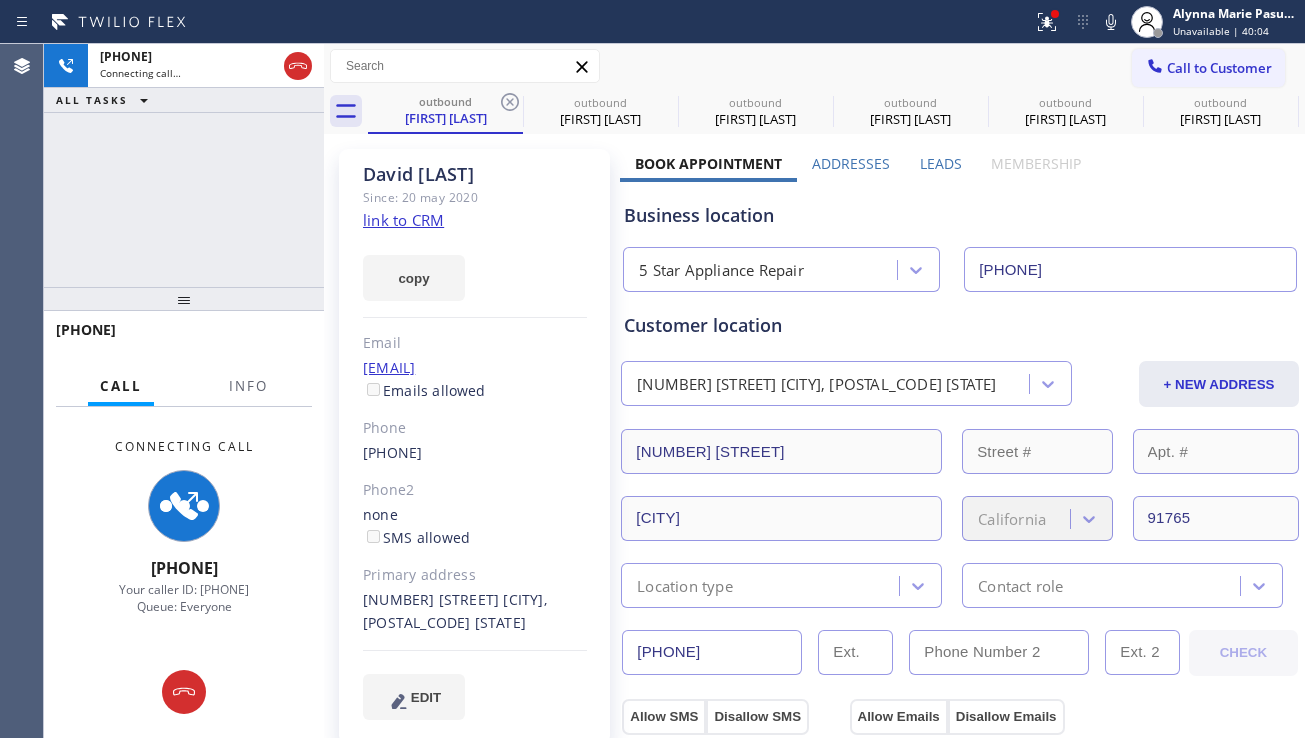 click 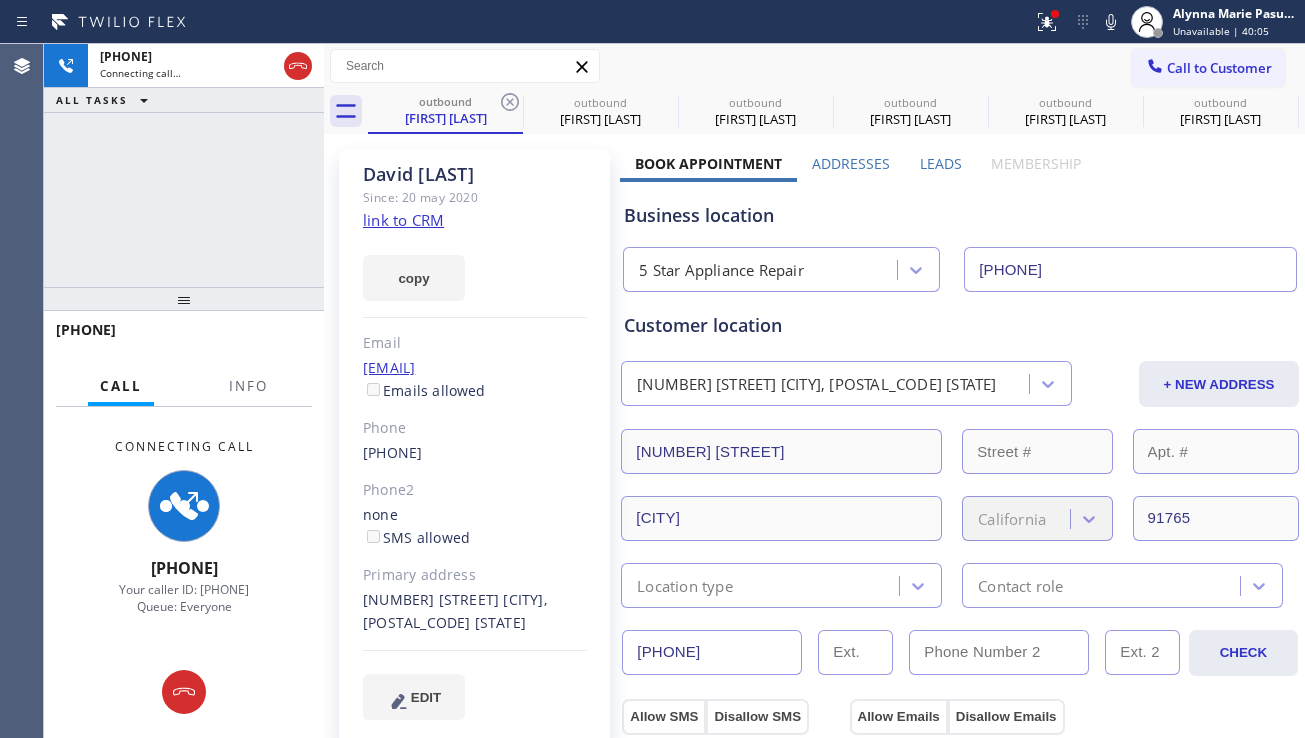 click 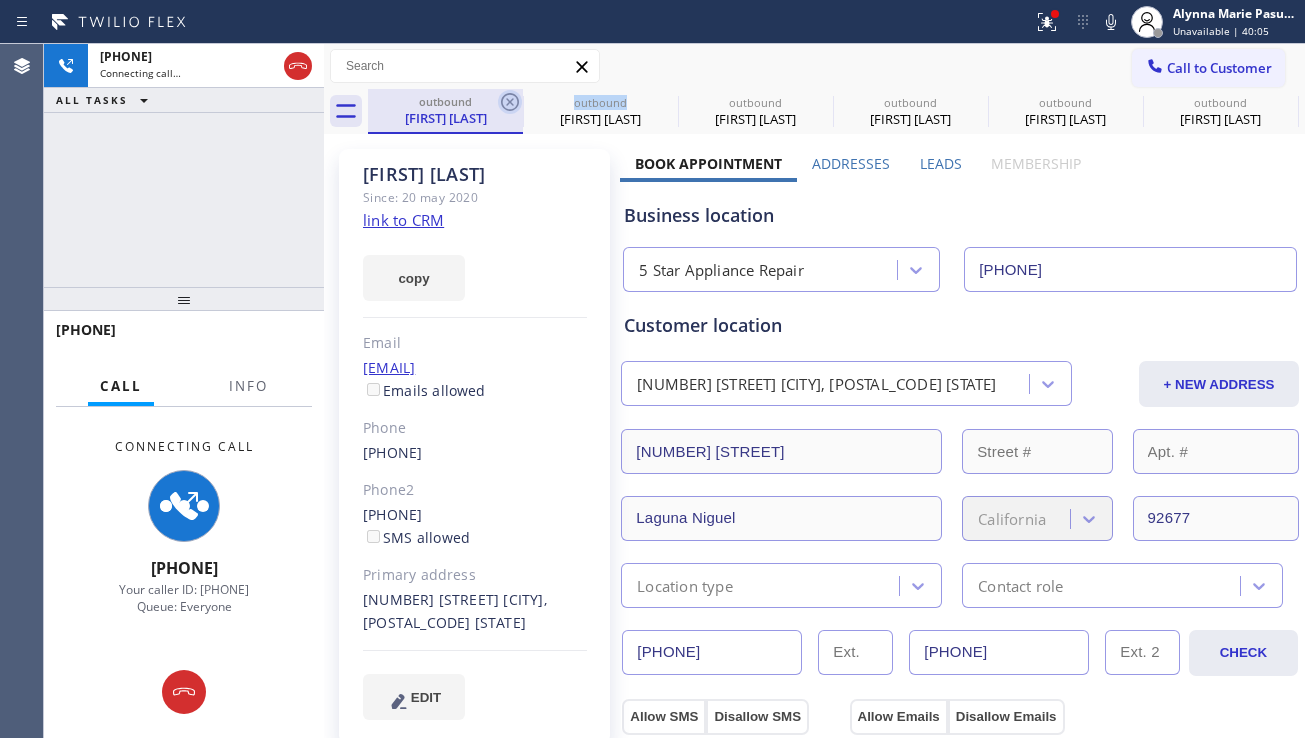 click 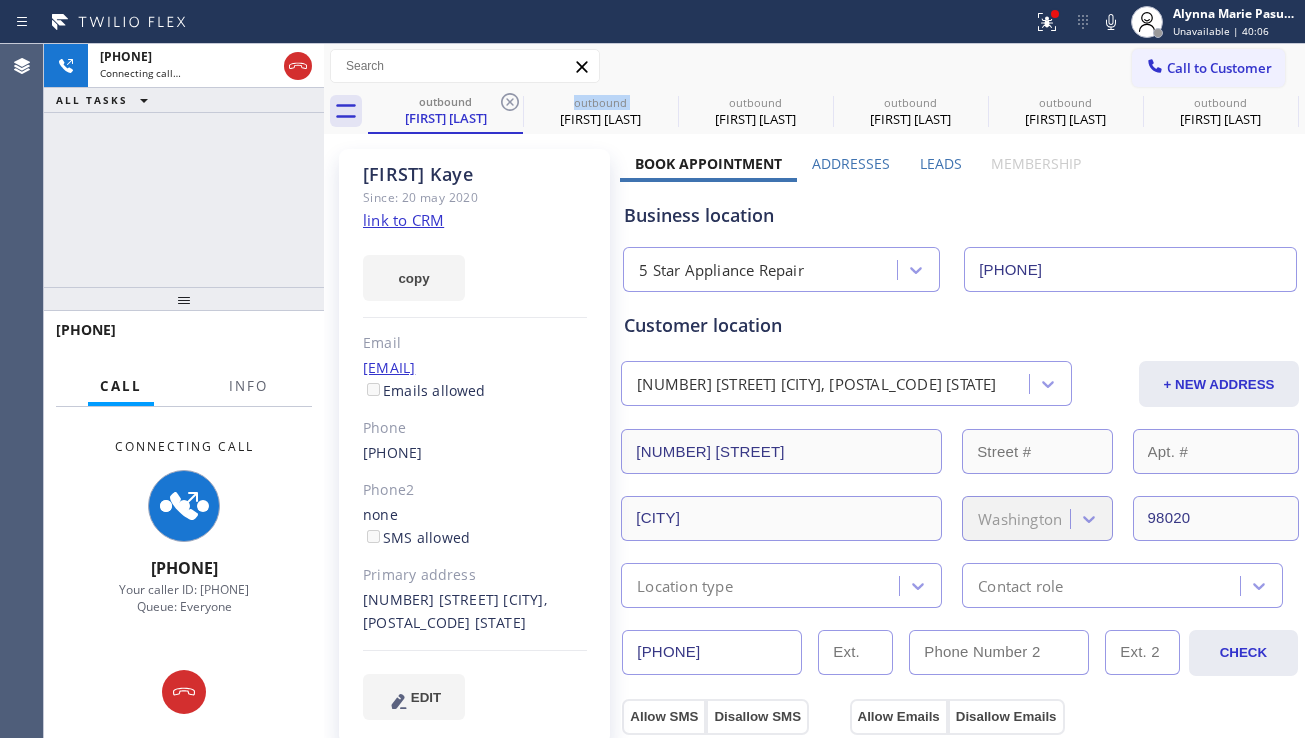 click 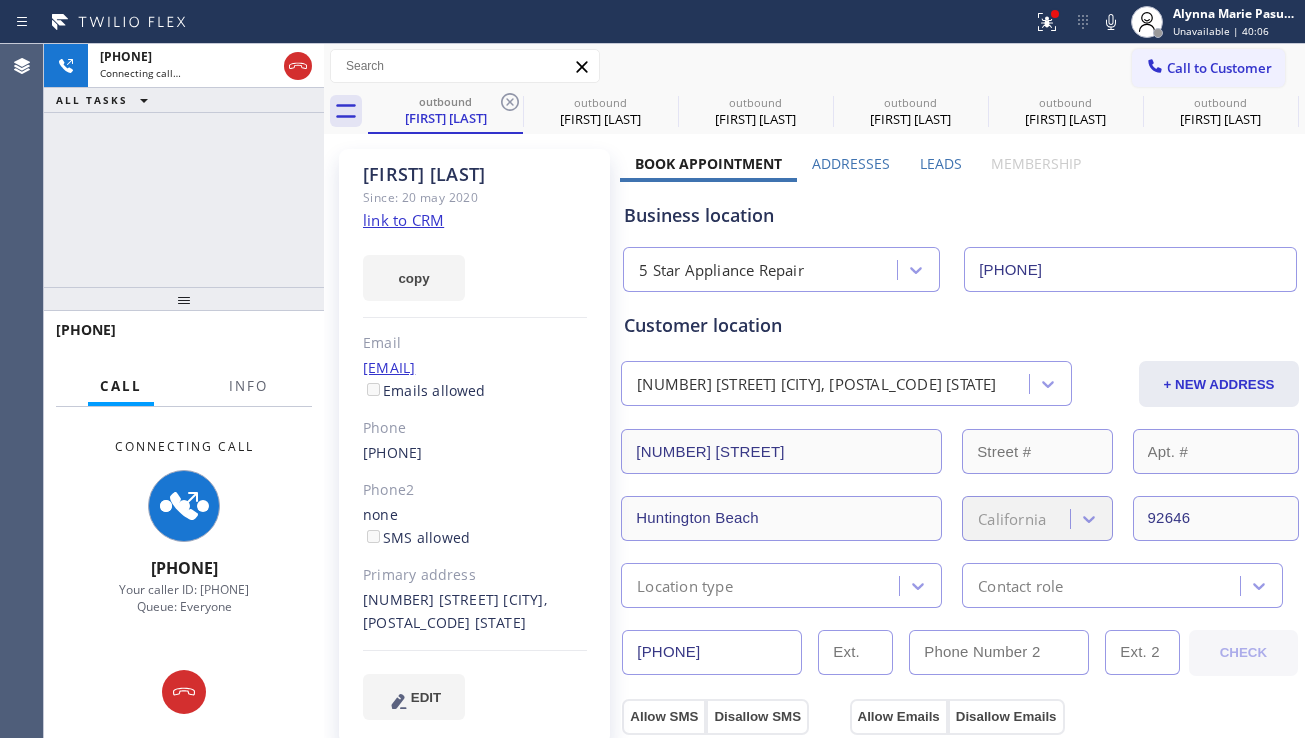 click 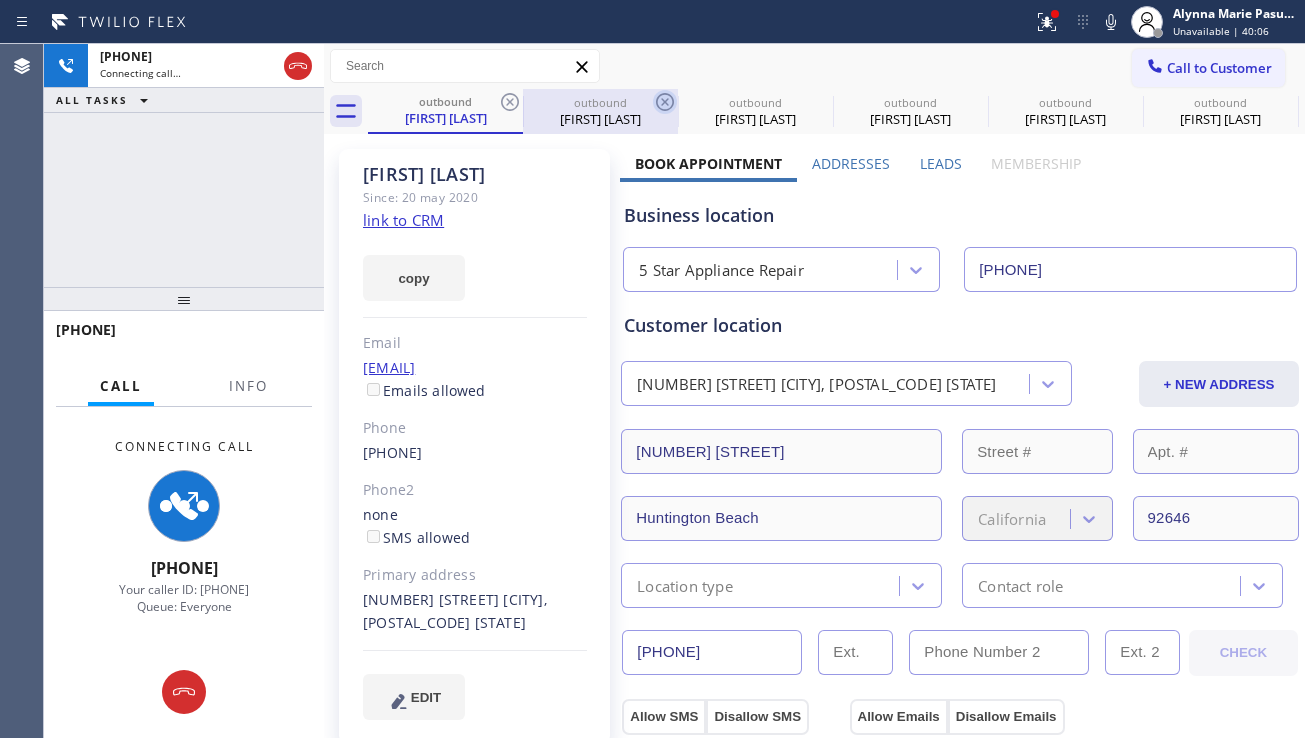 click 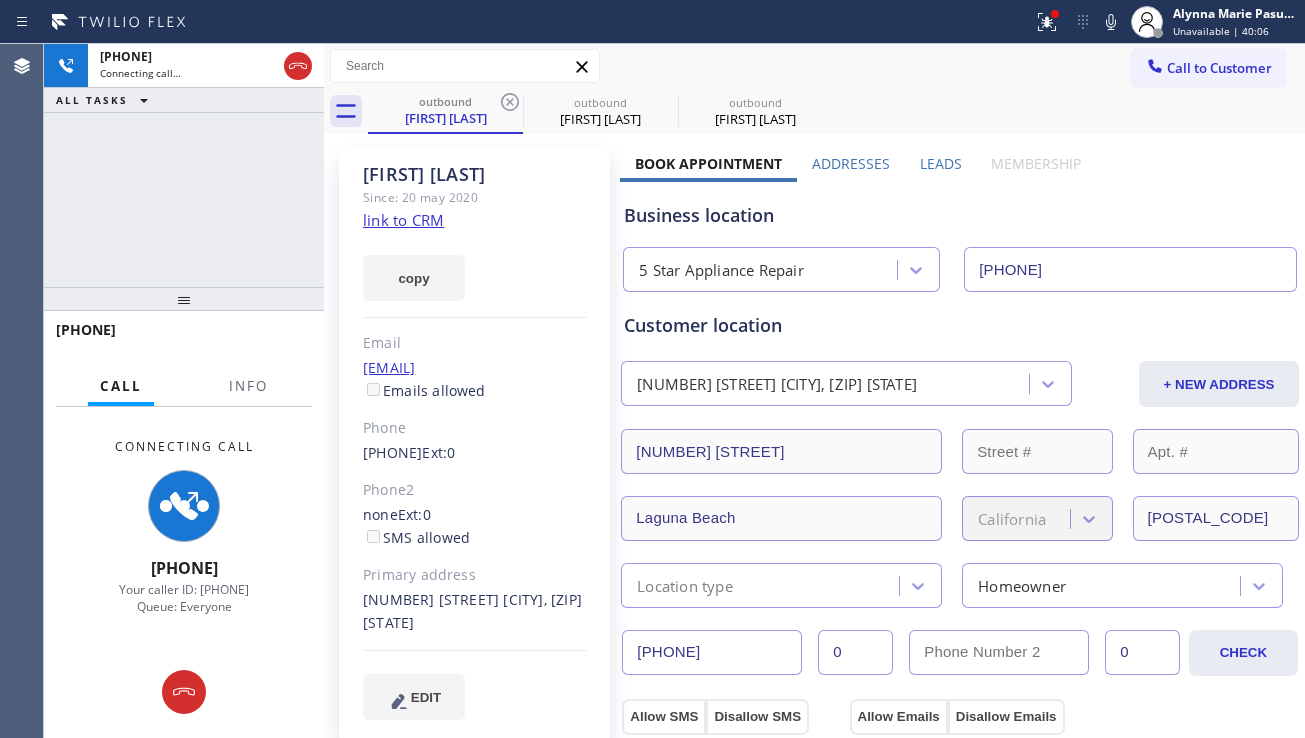 click 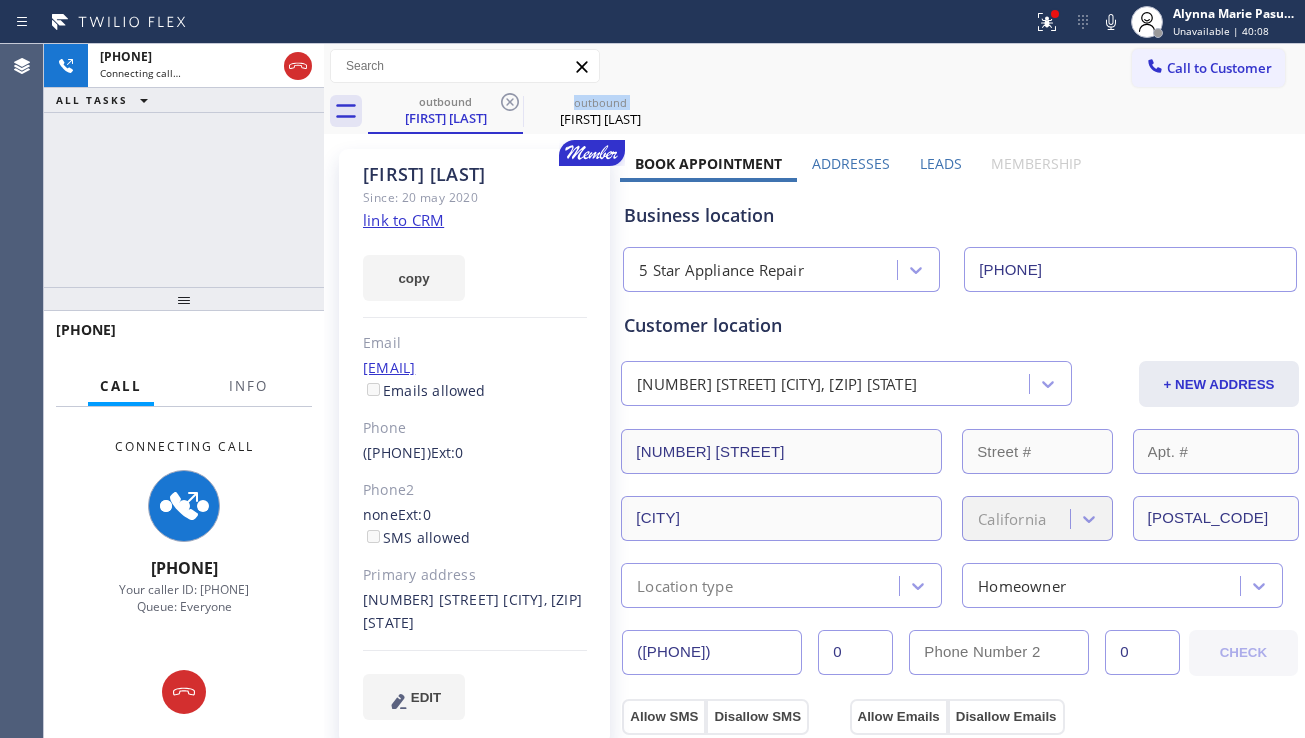 click 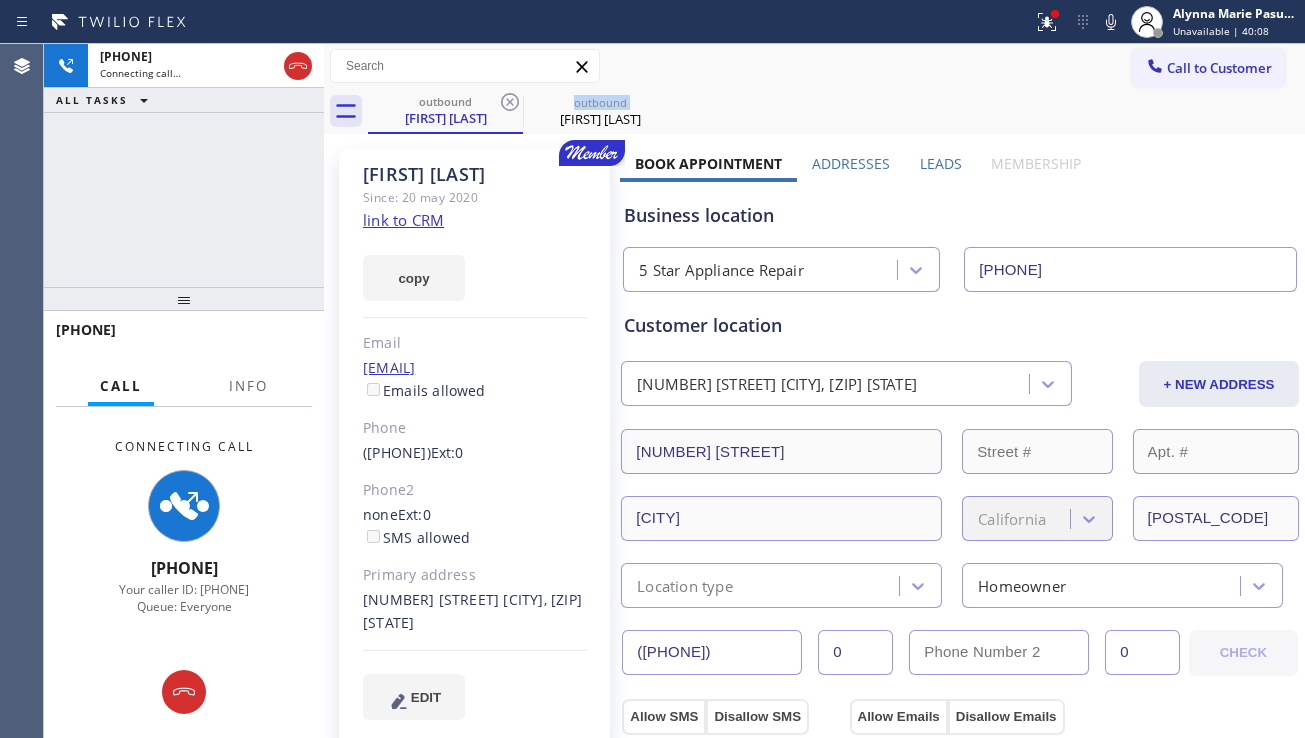 click 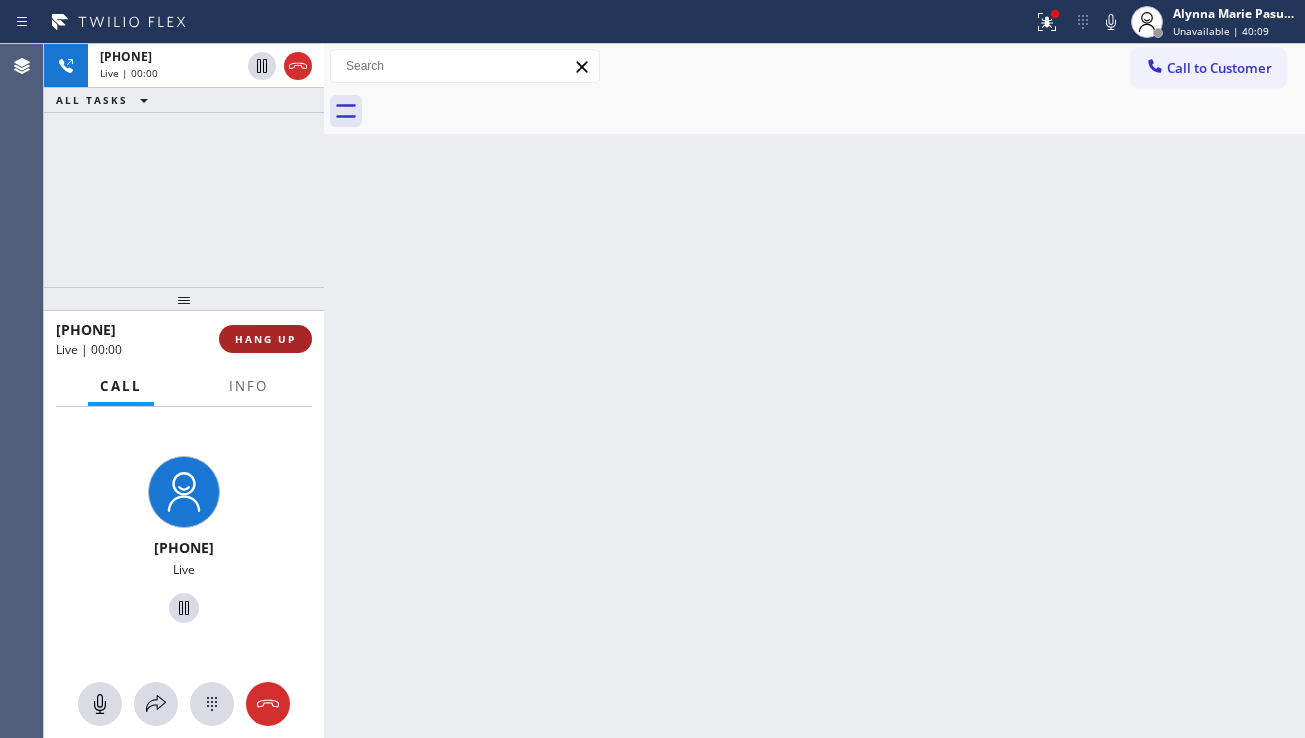 click on "HANG UP" at bounding box center [265, 339] 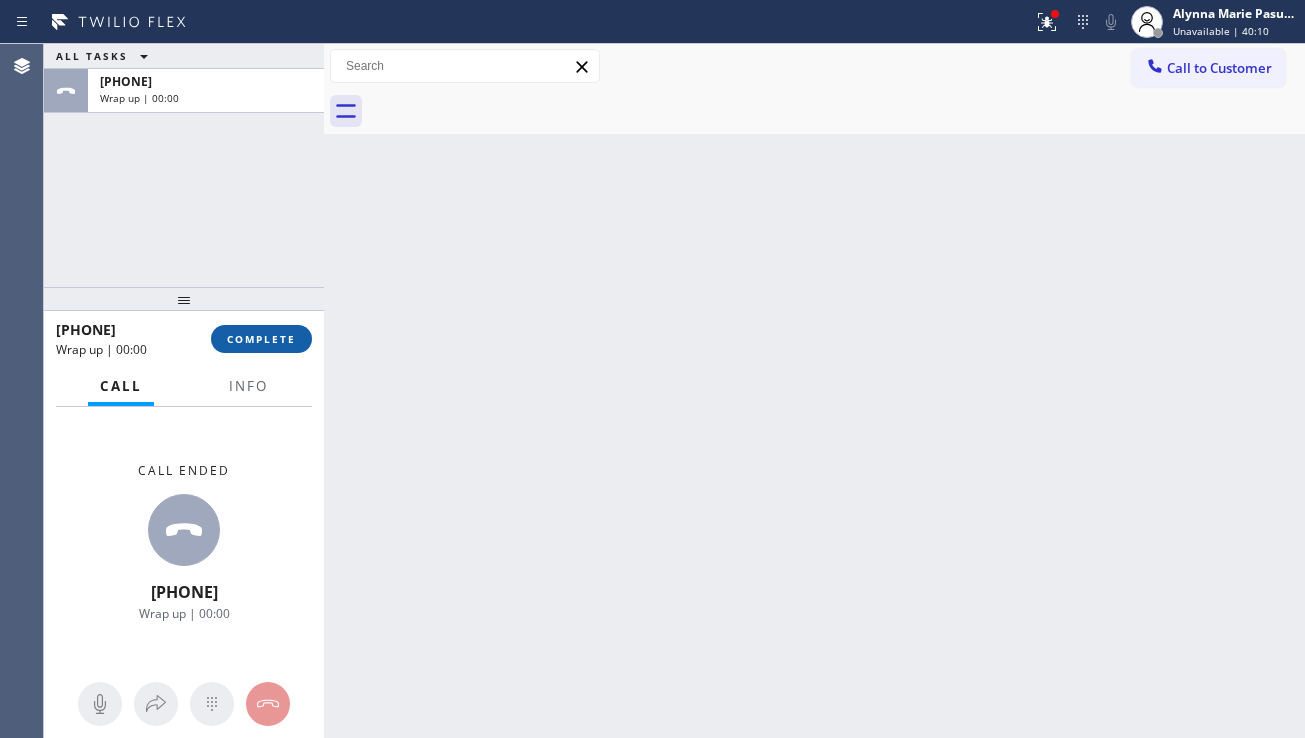 click on "COMPLETE" at bounding box center (261, 339) 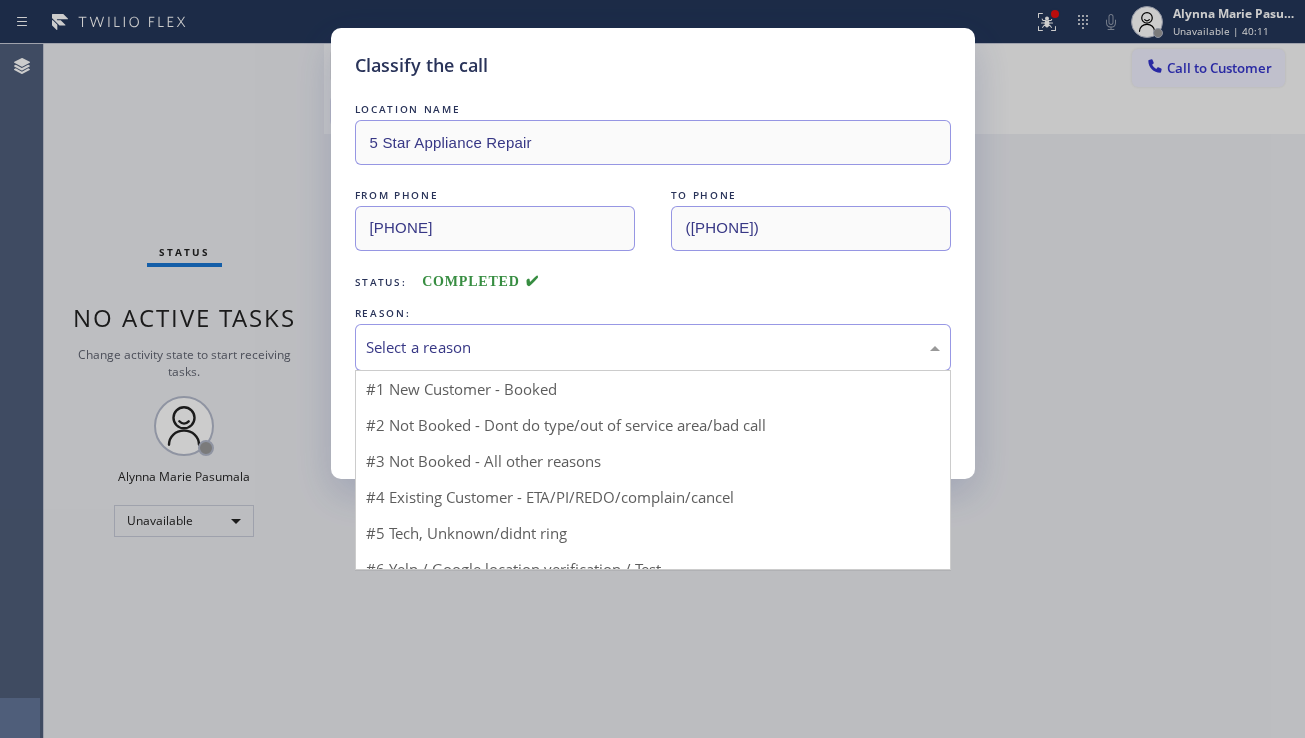 click on "Select a reason" at bounding box center [653, 347] 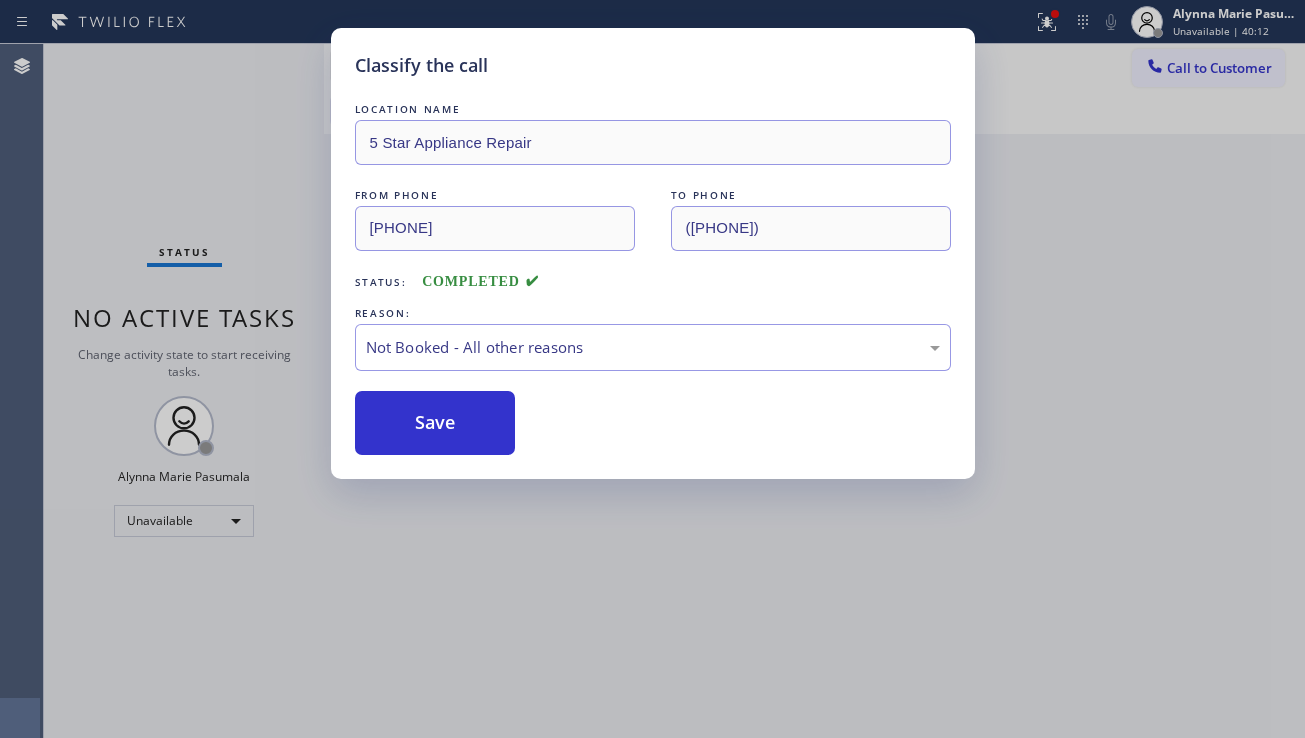 click on "Save" at bounding box center (435, 423) 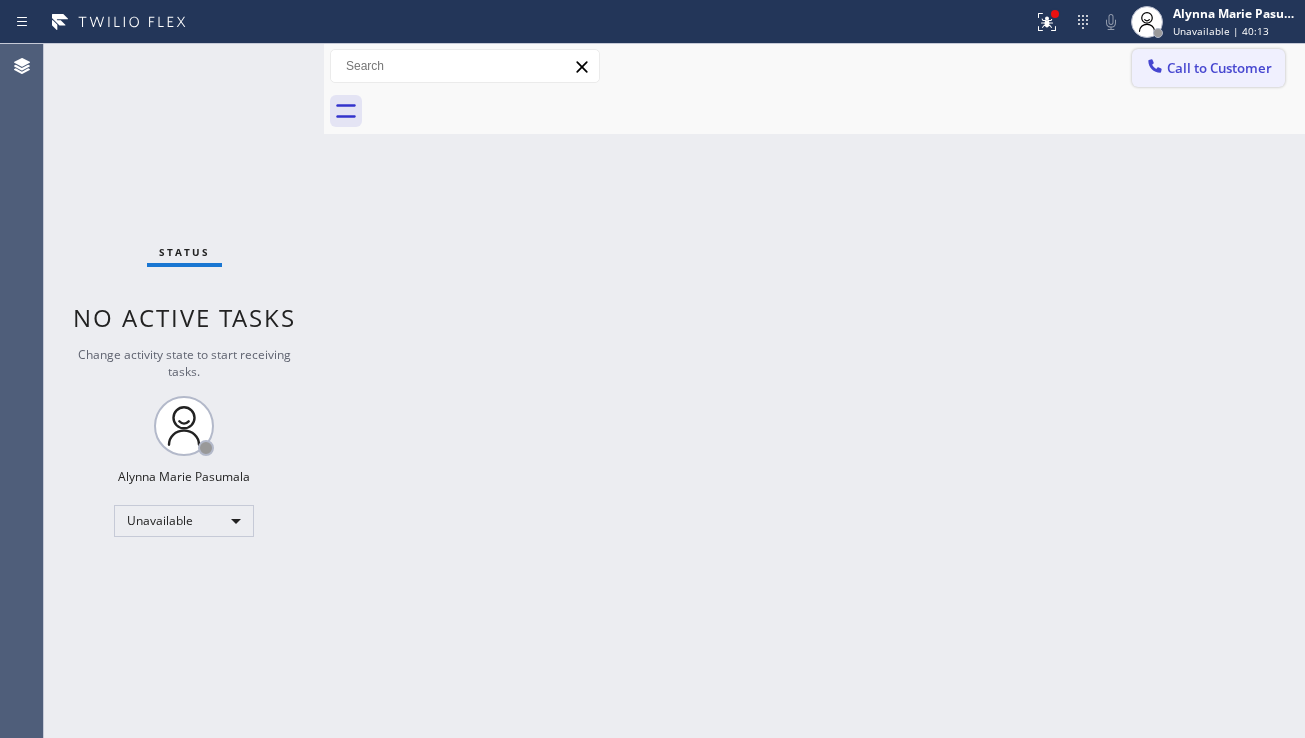 click on "Call to Customer" at bounding box center [1219, 68] 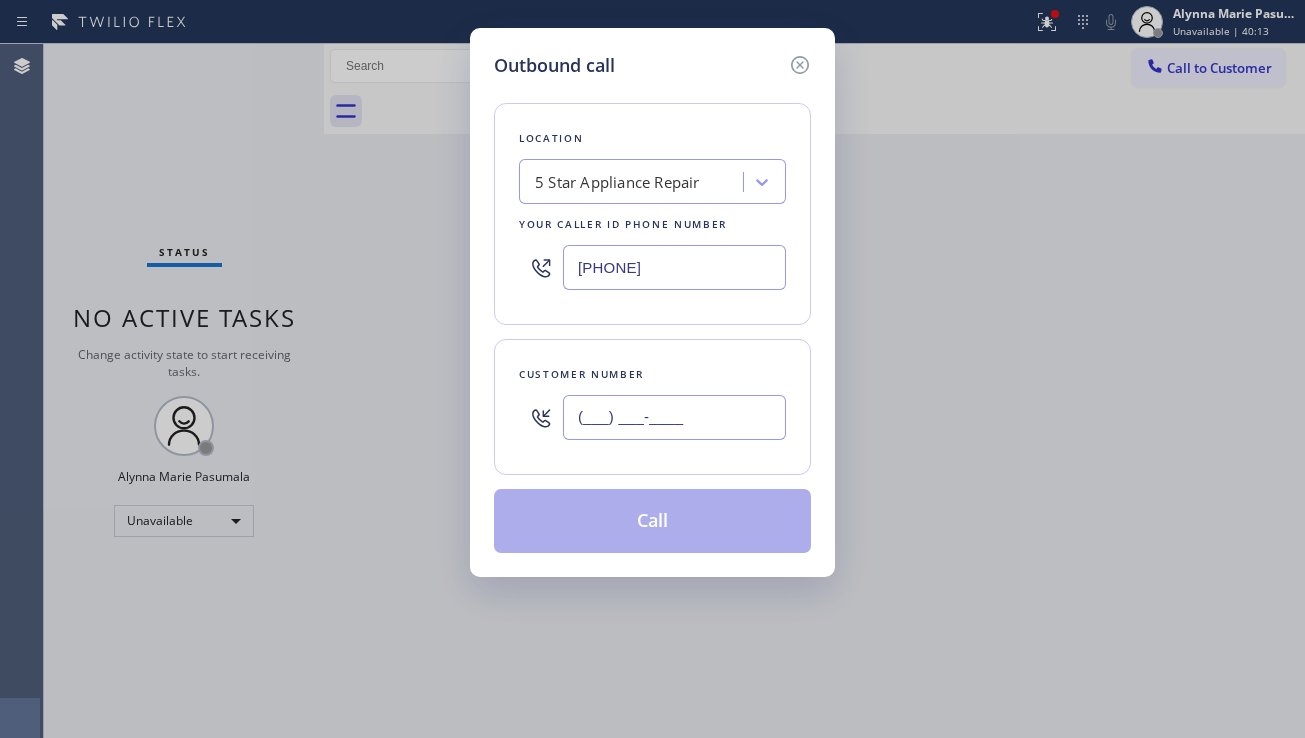 click on "(___) ___-____" at bounding box center (674, 417) 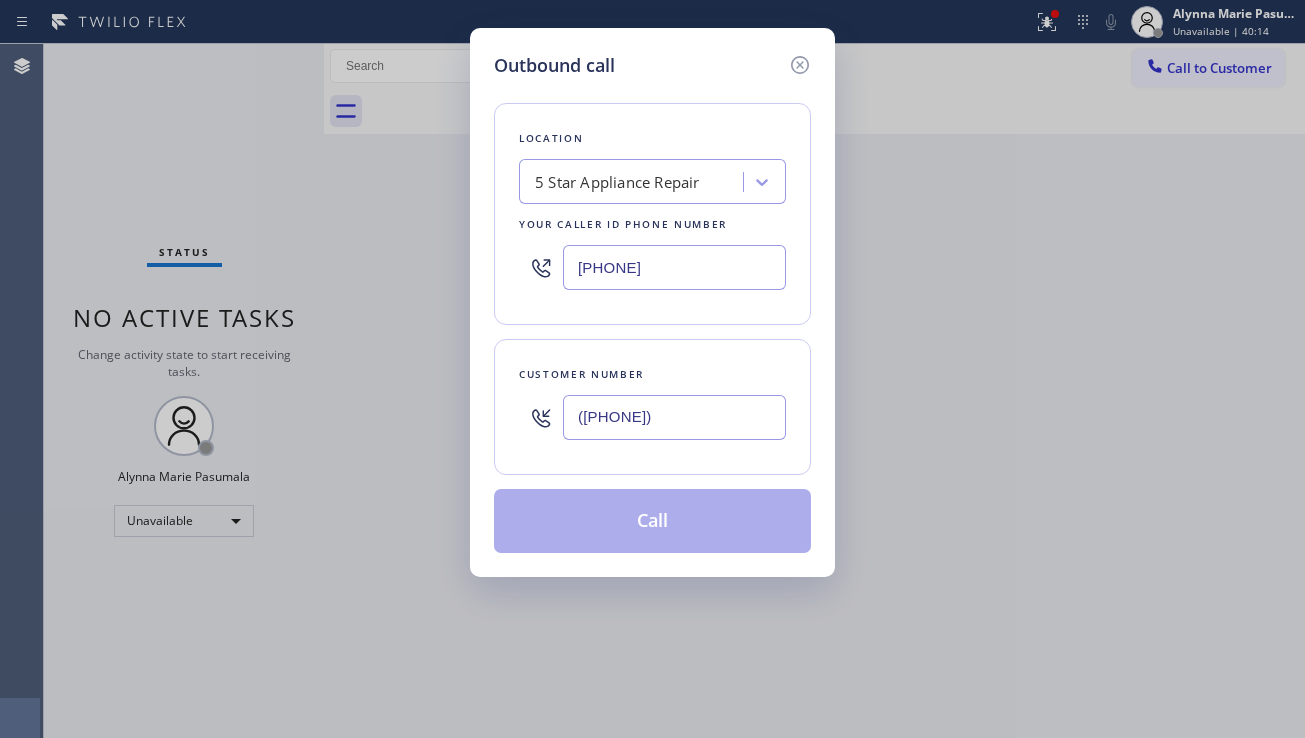 type on "(310) 429-6655" 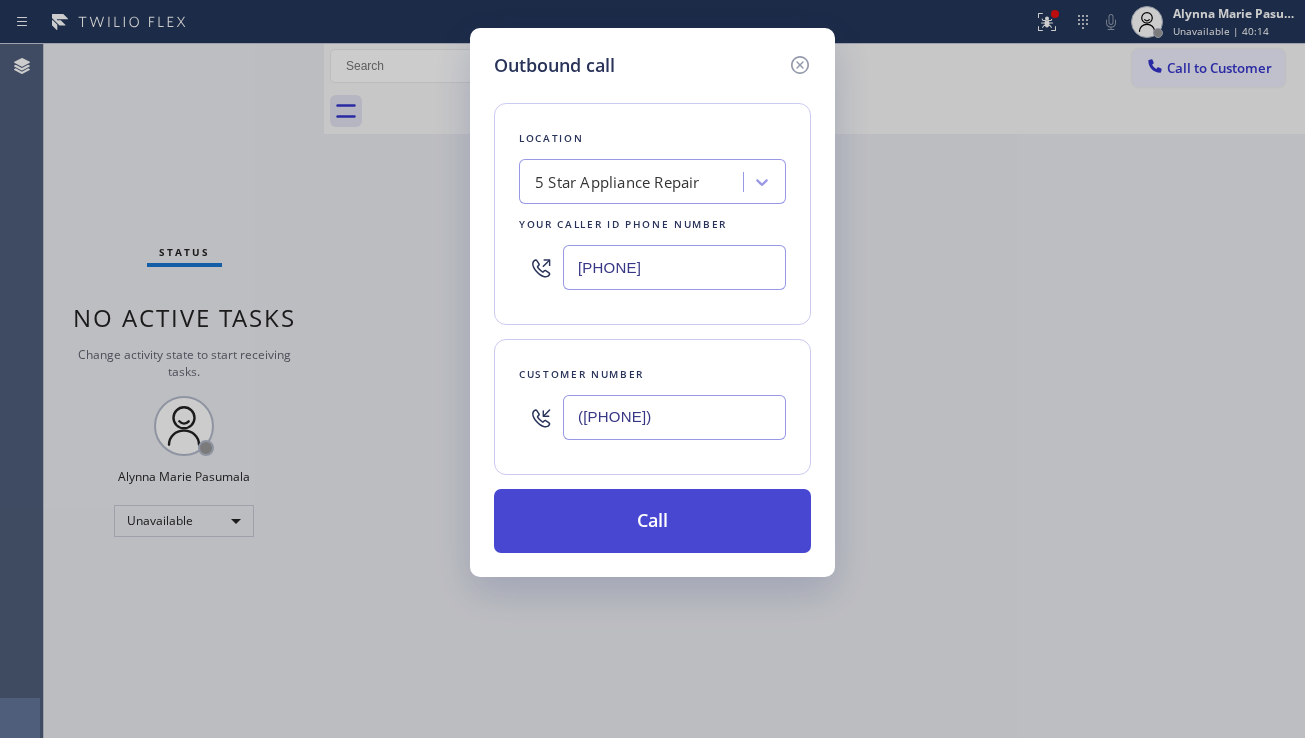 click on "Call" at bounding box center [652, 521] 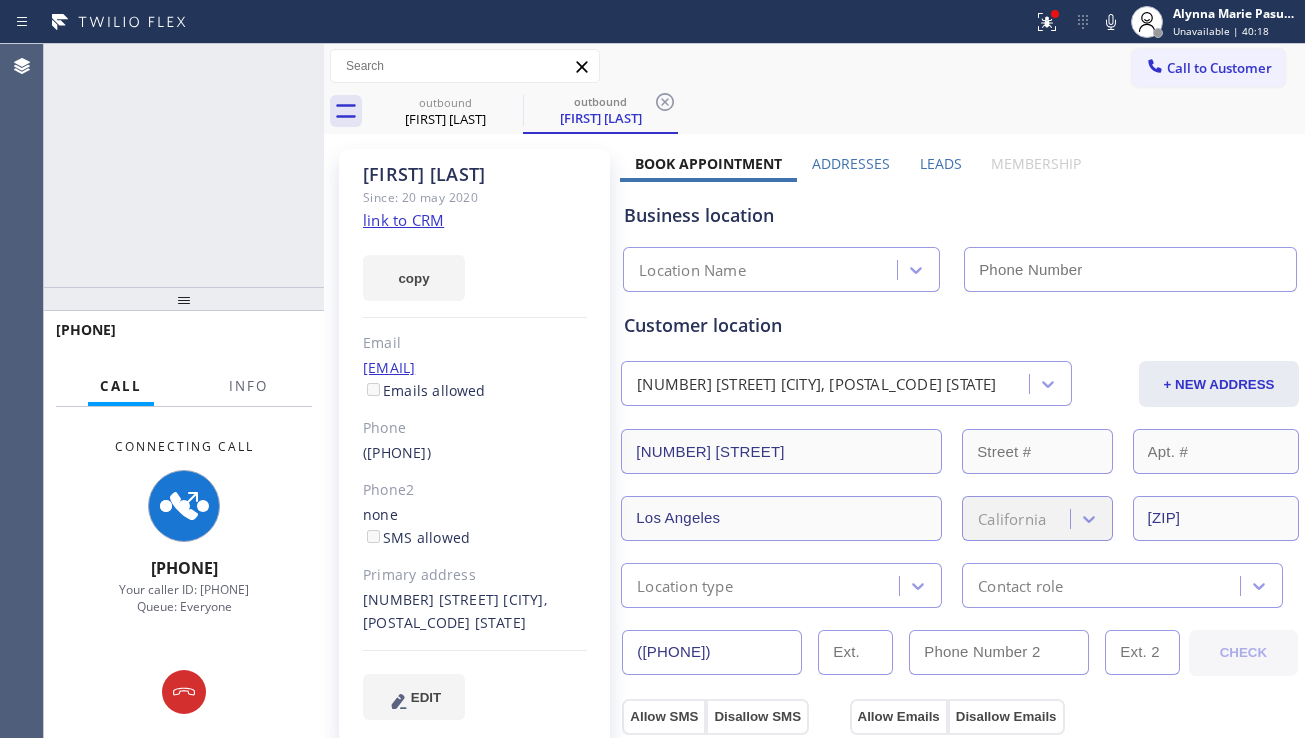 type on "[PHONE]" 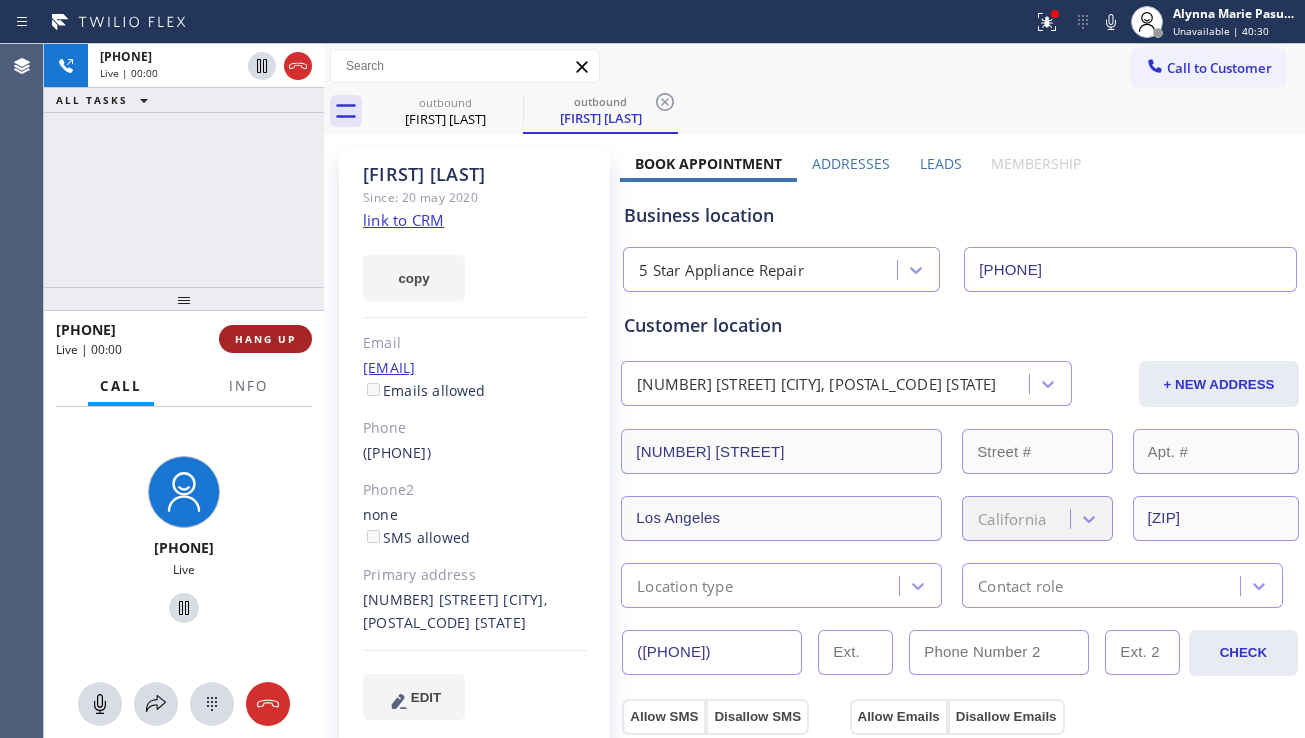 click on "HANG UP" at bounding box center [265, 339] 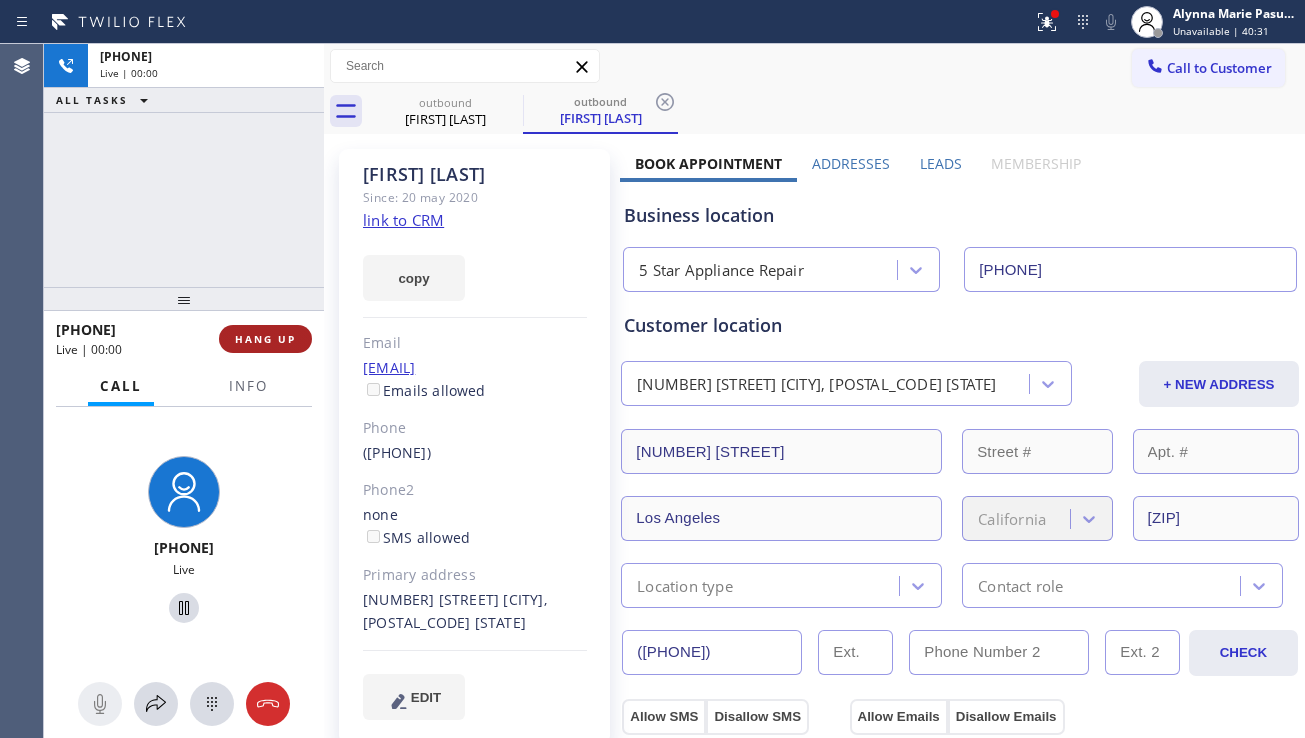 click on "HANG UP" at bounding box center [265, 339] 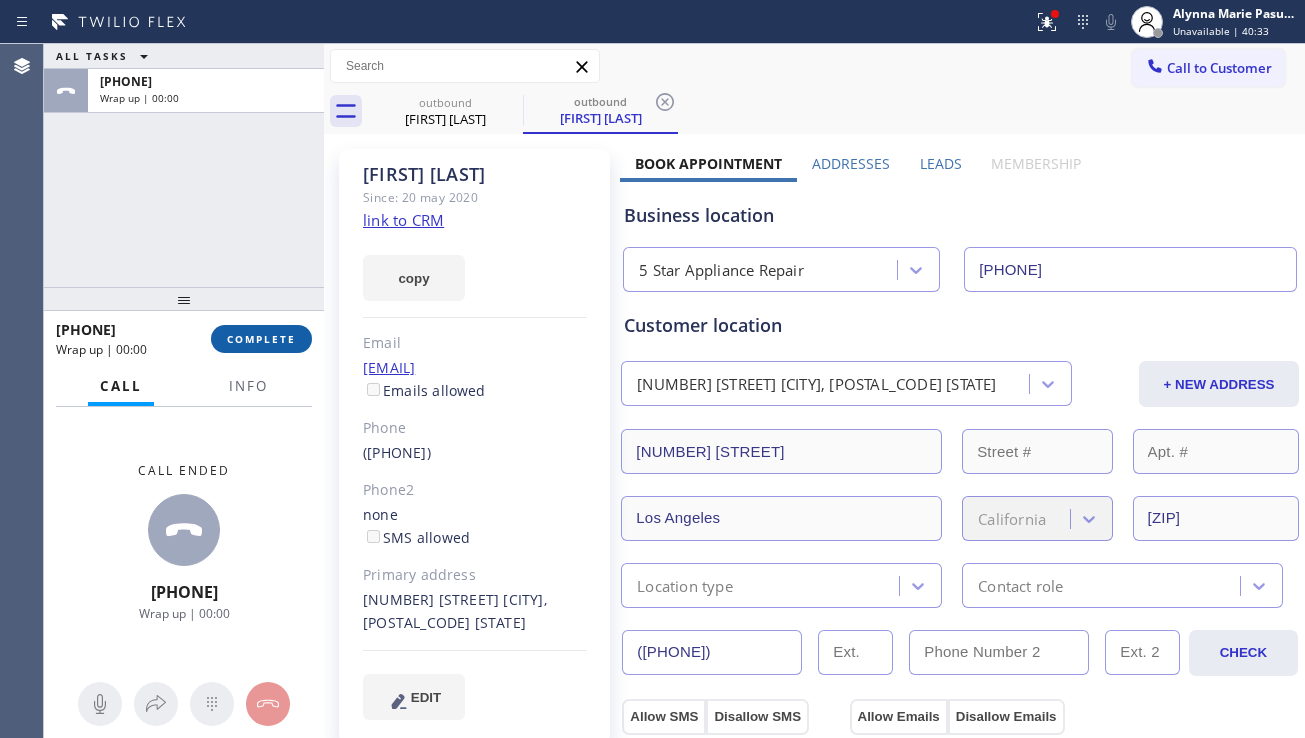 click on "COMPLETE" at bounding box center (261, 339) 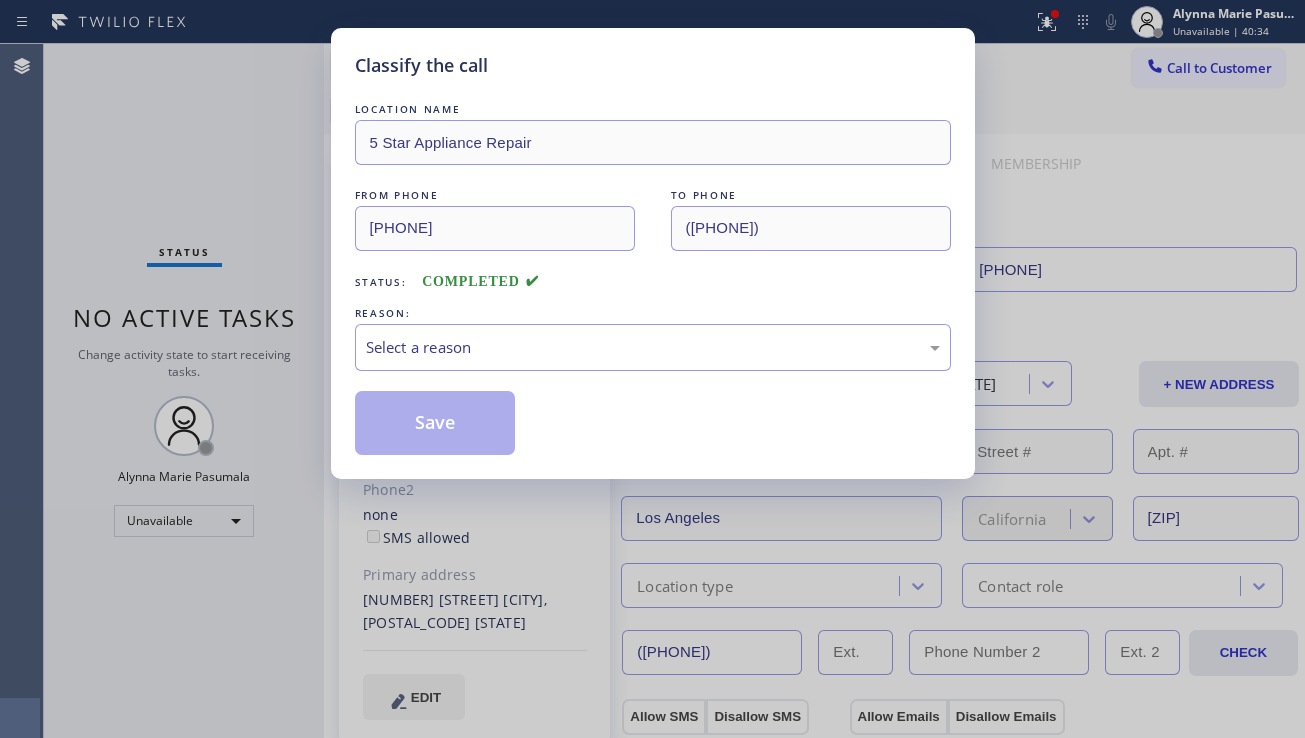 click on "Select a reason" at bounding box center (653, 347) 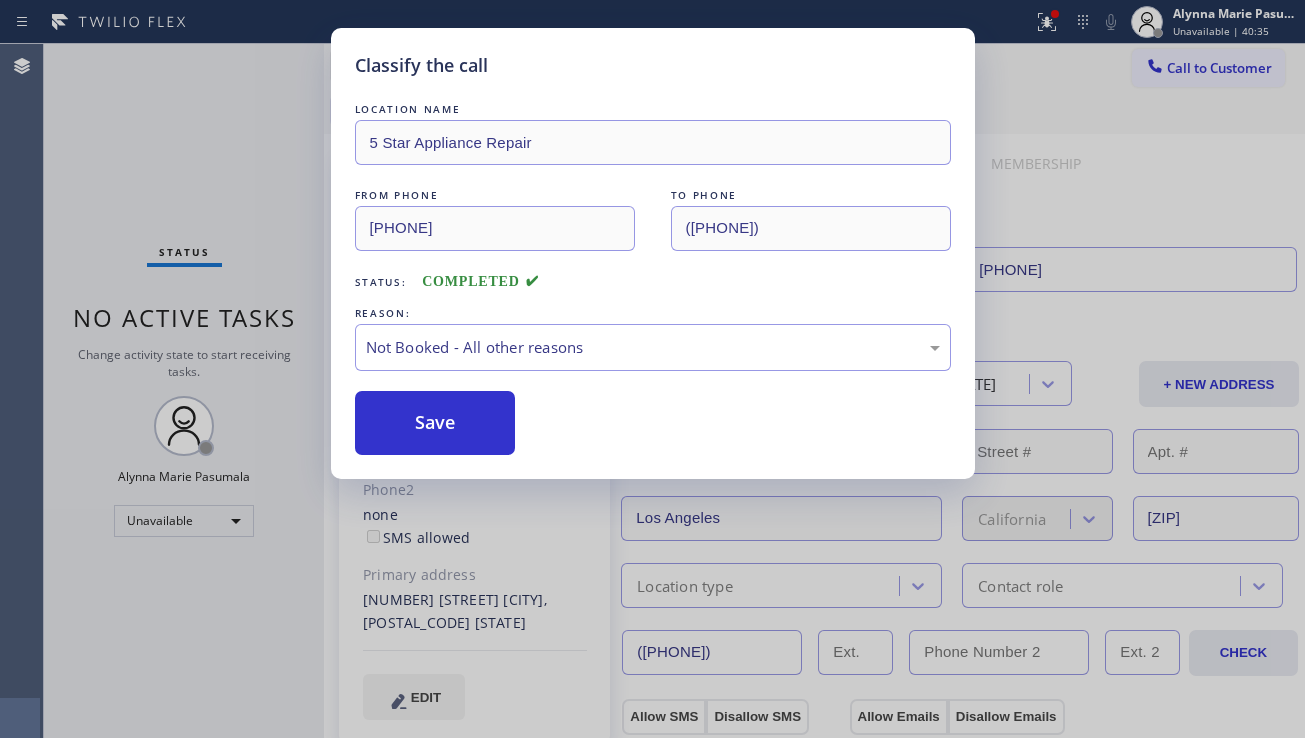 click on "Save" at bounding box center (435, 423) 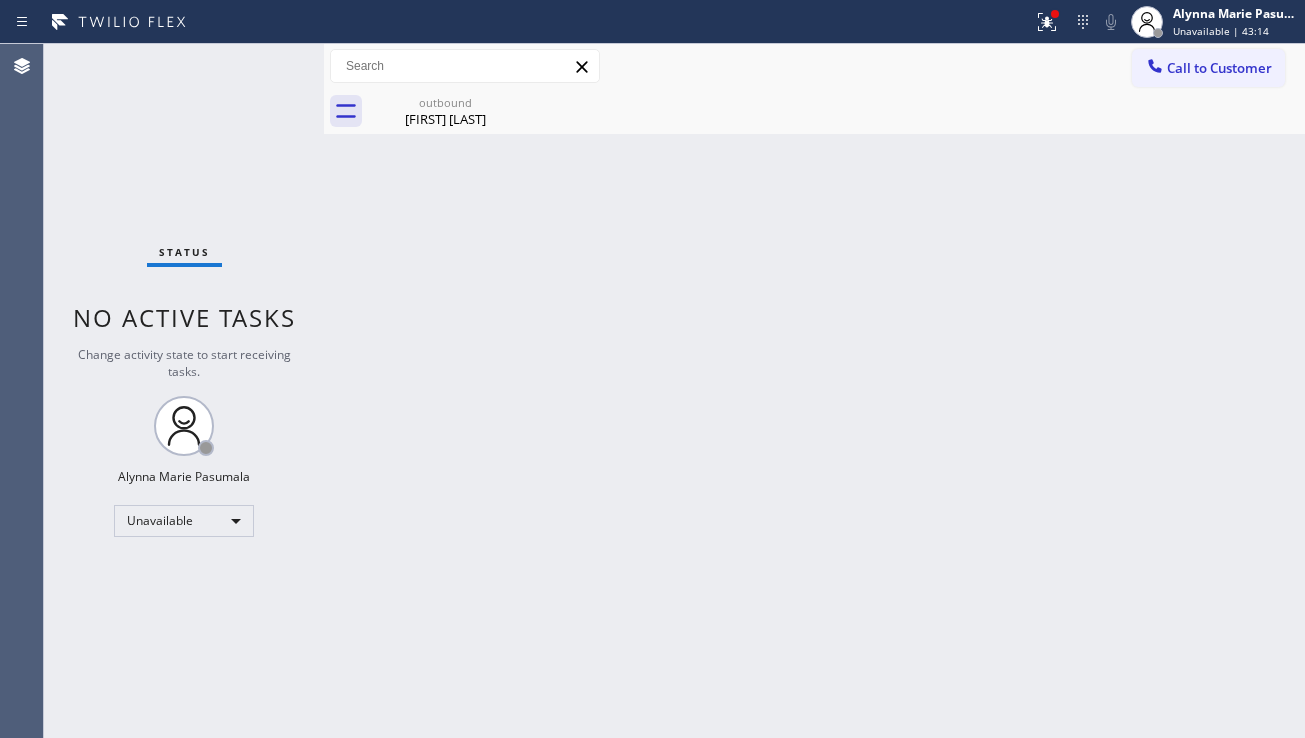 click on "Back to Dashboard Change Sender ID Customers Technicians Select a contact Outbound call Location Search location Your caller id phone number Customer number Call Customer info Name   Phone none Address none Change Sender ID HVAC +18559994417 5 Star Appliance +18557314952 Appliance Repair +18554611149 Plumbing +18889090120 Air Duct Cleaning +18006865038  Electricians +18005688664 Cancel Change Check personal SMS Reset Change outbound Ezat Monfared Call to Customer Outbound call Location 5 Star Appliance Repair Your caller id phone number (855) 731-4952 Customer number Call Outbound call Technician Search Technician Your caller id phone number Your caller id phone number Call outbound Ezat Monfared Ezat   Monfared Since: 20 may 2020 link to CRM copy Email ezatmonfared@gmail.com  Emails allowed Phone (310) 429-6655 Phone2 none  SMS allowed Primary address  4830 Zelzah Ave Los Angeles, 91316 CA EDIT Outbound call Location 5 Star Appliance Repair Your caller id phone number (855) 731-4952 Customer number Call Ezat" at bounding box center (814, 391) 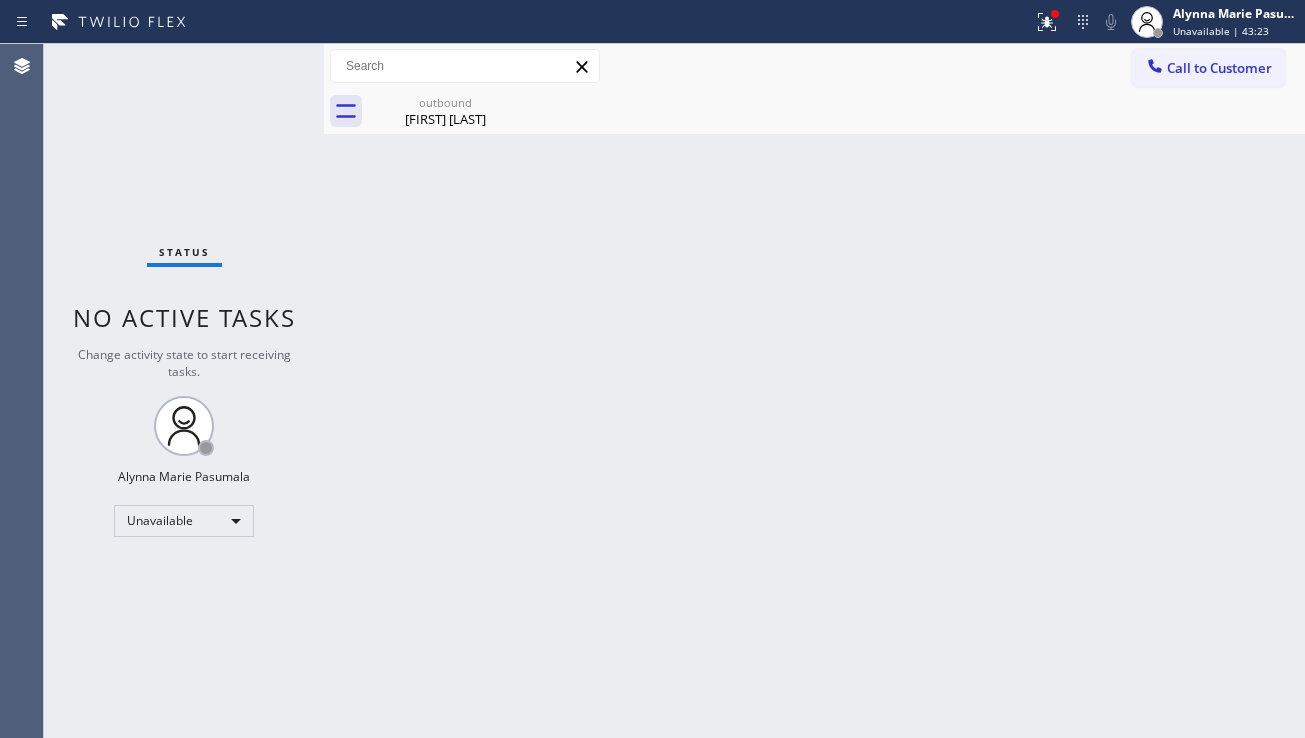 click on "Back to Dashboard Change Sender ID Customers Technicians Select a contact Outbound call Location Search location Your caller id phone number Customer number Call Customer info Name   Phone none Address none Change Sender ID HVAC +18559994417 5 Star Appliance +18557314952 Appliance Repair +18554611149 Plumbing +18889090120 Air Duct Cleaning +18006865038  Electricians +18005688664 Cancel Change Check personal SMS Reset Change outbound Ezat Monfared Call to Customer Outbound call Location 5 Star Appliance Repair Your caller id phone number (855) 731-4952 Customer number Call Outbound call Technician Search Technician Your caller id phone number Your caller id phone number Call outbound Ezat Monfared Ezat   Monfared Since: 20 may 2020 link to CRM copy Email ezatmonfared@gmail.com  Emails allowed Phone (310) 429-6655 Phone2 none  SMS allowed Primary address  4830 Zelzah Ave Los Angeles, 91316 CA EDIT Outbound call Location 5 Star Appliance Repair Your caller id phone number (855) 731-4952 Customer number Call Ezat" at bounding box center [814, 391] 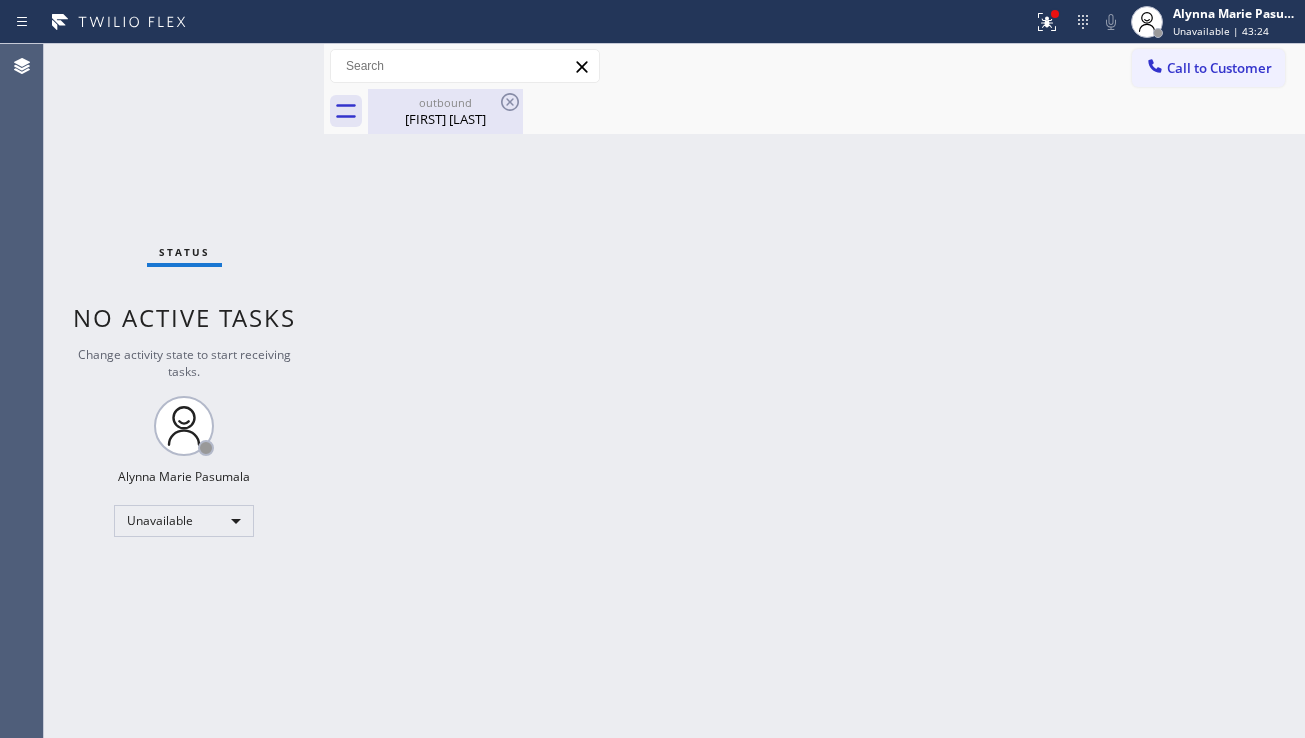 click on "outbound" at bounding box center (445, 102) 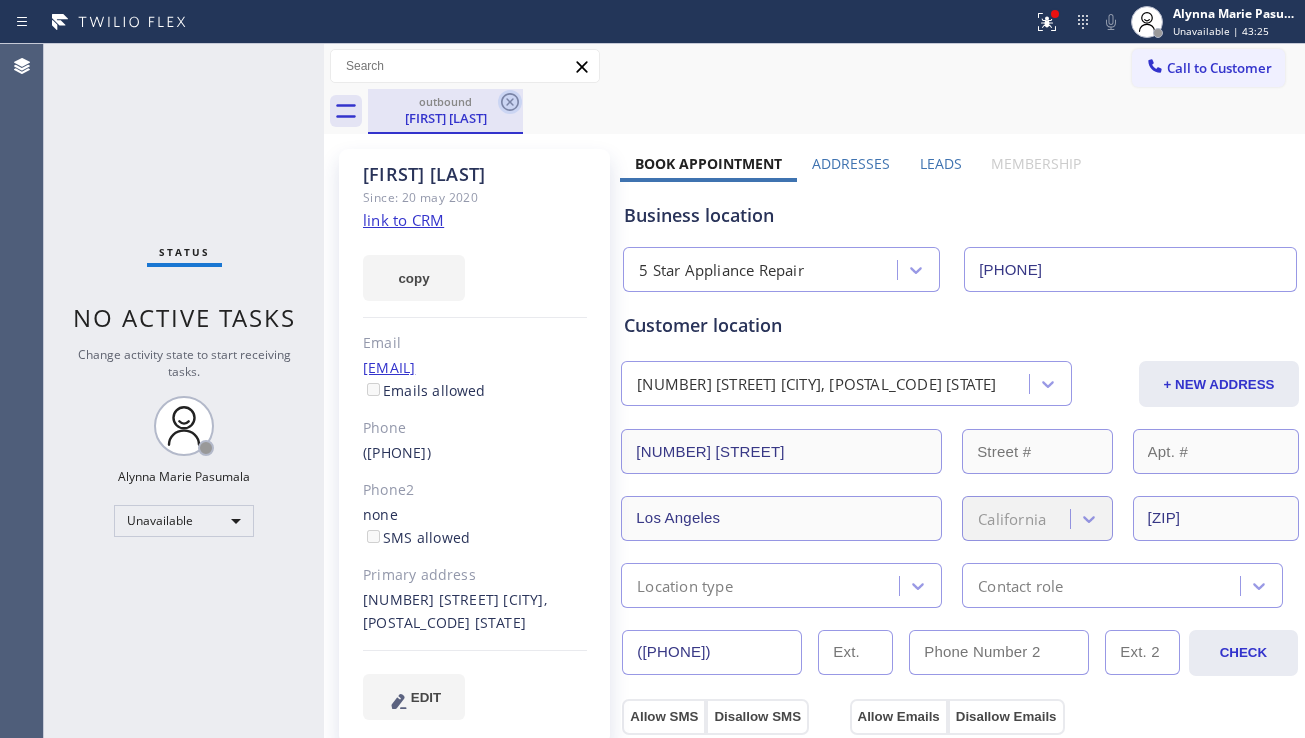 click 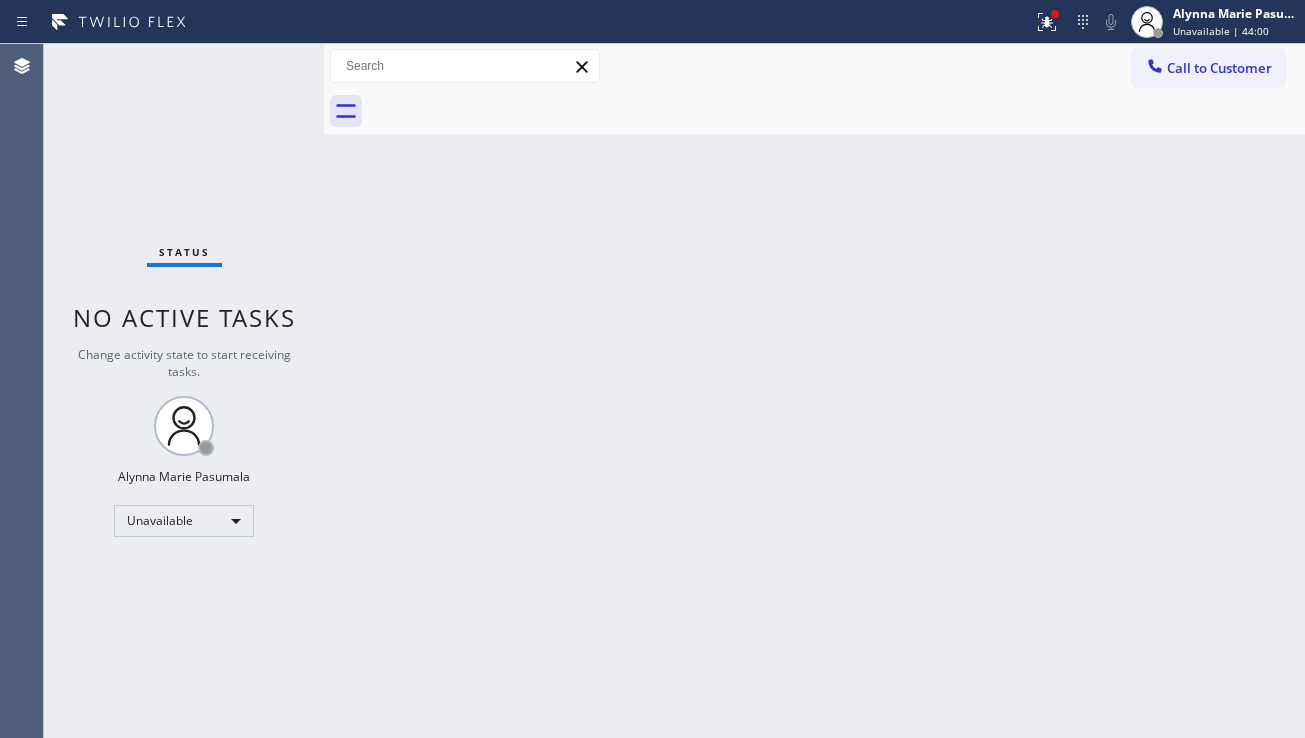 click on "Back to Dashboard Change Sender ID Customers Technicians Select a contact Outbound call Location Search location Your caller id phone number Customer number Call Customer info Name   Phone none Address none Change Sender ID HVAC [PHONE] 5 Star Appliance [PHONE] Appliance Repair [PHONE] Plumbing [PHONE] Air Duct Cleaning [PHONE]  Electricians [PHONE] Cancel Change Check personal SMS Reset Change No tabs Call to Customer Outbound call Location 5 Star Appliance Repair Your caller id phone number [PHONE] Customer number Call Outbound call Technician Search Technician Your caller id phone number Your caller id phone number Call" at bounding box center [814, 391] 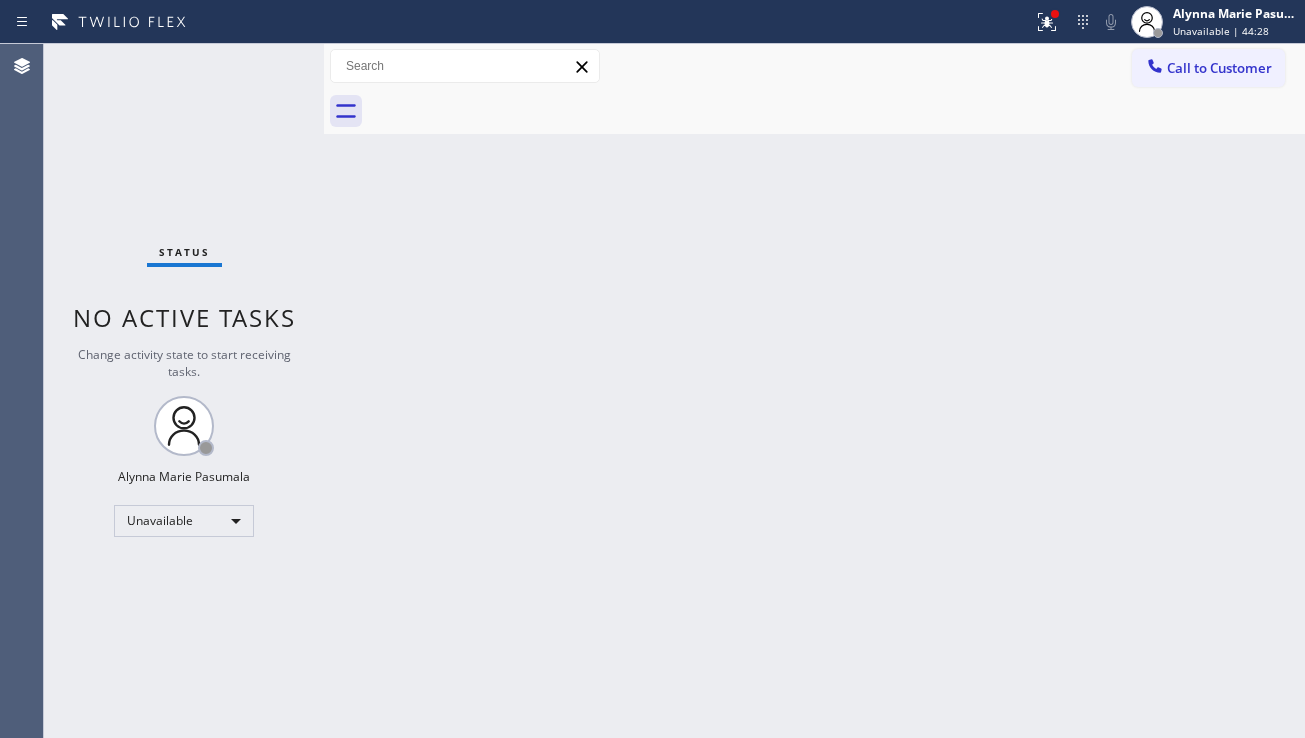 click on "Back to Dashboard Change Sender ID Customers Technicians Select a contact Outbound call Location Search location Your caller id phone number Customer number Call Customer info Name   Phone none Address none Change Sender ID HVAC [PHONE] 5 Star Appliance [PHONE] Appliance Repair [PHONE] Plumbing [PHONE] Air Duct Cleaning [PHONE]  Electricians [PHONE] Cancel Change Check personal SMS Reset Change No tabs Call to Customer Outbound call Location 5 Star Appliance Repair Your caller id phone number [PHONE] Customer number Call Outbound call Technician Search Technician Your caller id phone number Your caller id phone number Call" at bounding box center (814, 391) 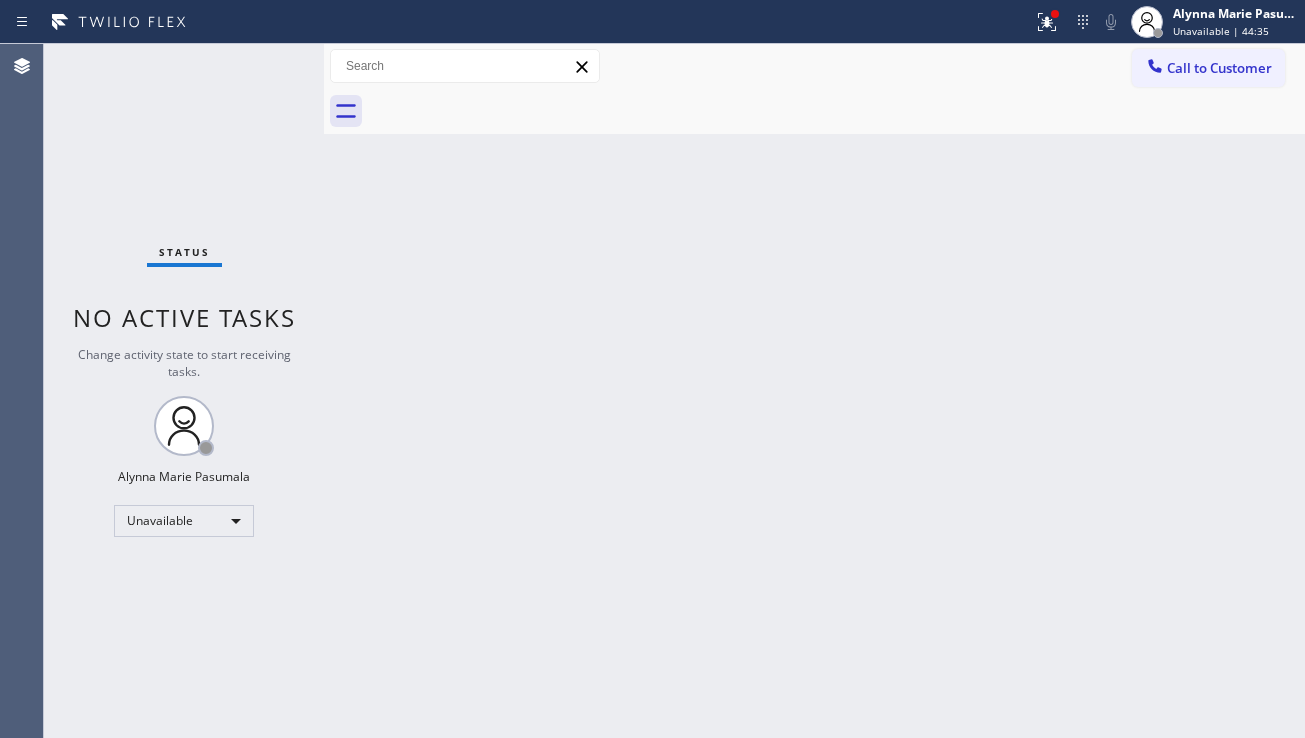 click on "Back to Dashboard Change Sender ID Customers Technicians Select a contact Outbound call Location Search location Your caller id phone number Customer number Call Customer info Name   Phone none Address none Change Sender ID HVAC [PHONE] 5 Star Appliance [PHONE] Appliance Repair [PHONE] Plumbing [PHONE] Air Duct Cleaning [PHONE]  Electricians [PHONE] Cancel Change Check personal SMS Reset Change No tabs Call to Customer Outbound call Location 5 Star Appliance Repair Your caller id phone number [PHONE] Customer number Call Outbound call Technician Search Technician Your caller id phone number Your caller id phone number Call" at bounding box center [814, 391] 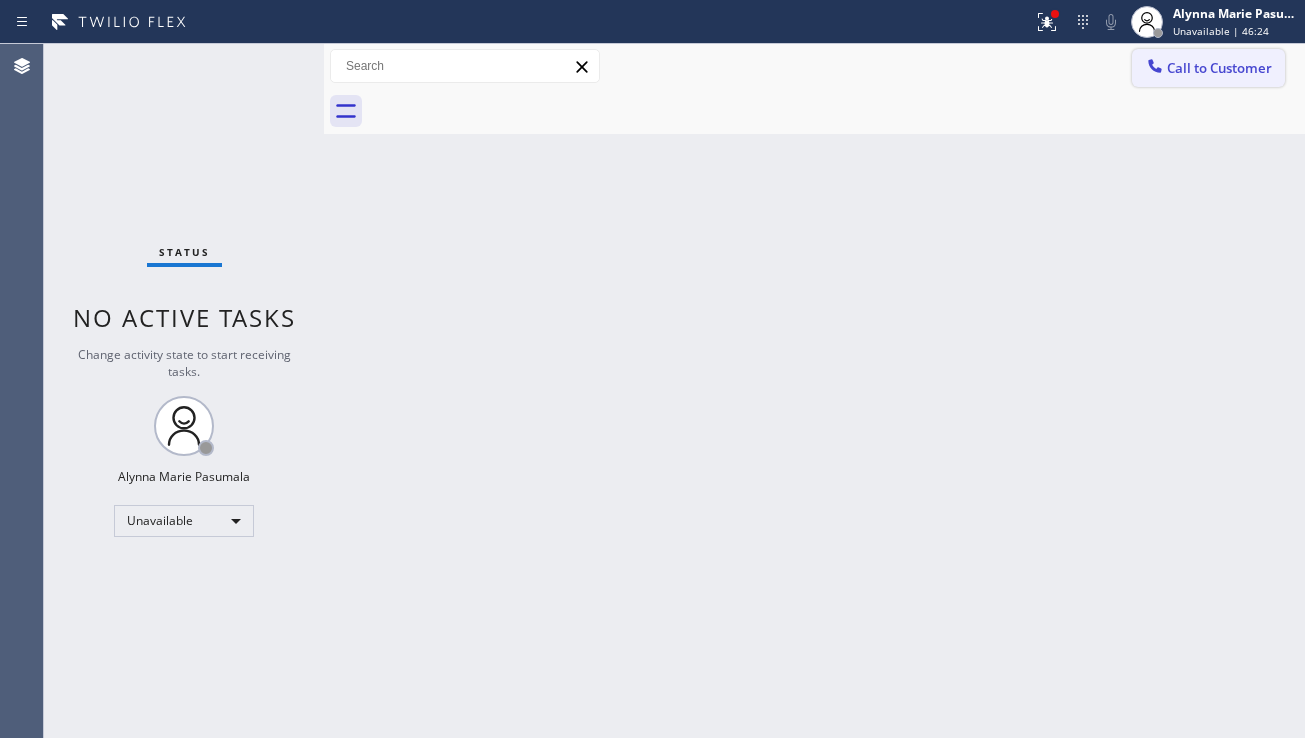 click on "Call to Customer" at bounding box center (1208, 68) 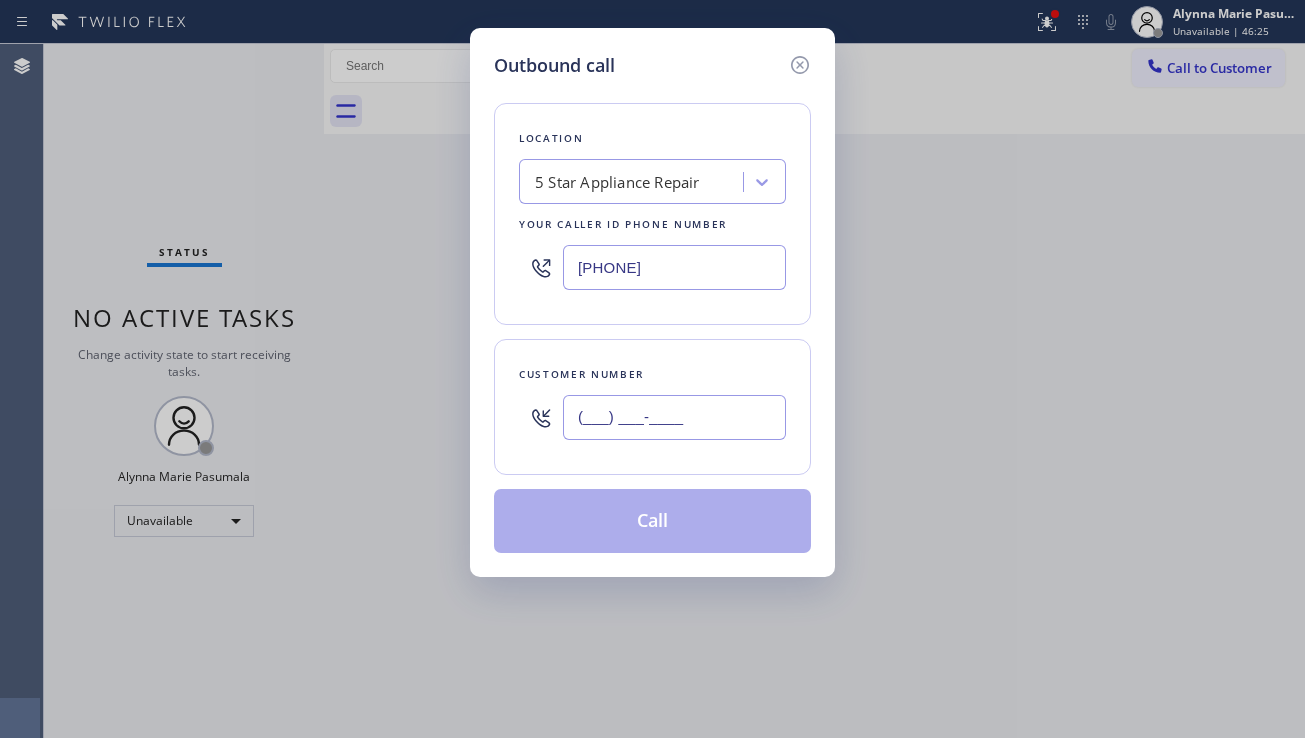 click on "(___) ___-____" at bounding box center (674, 417) 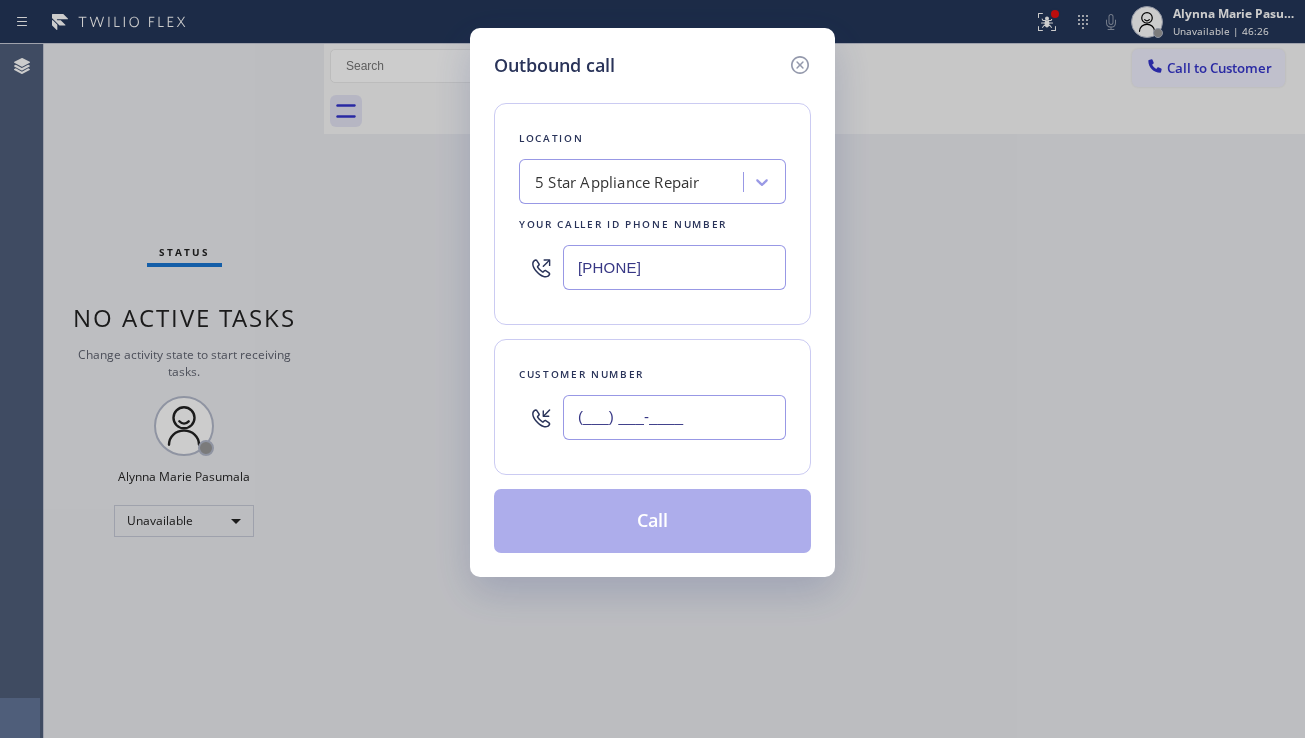 paste on "858) 602-8189" 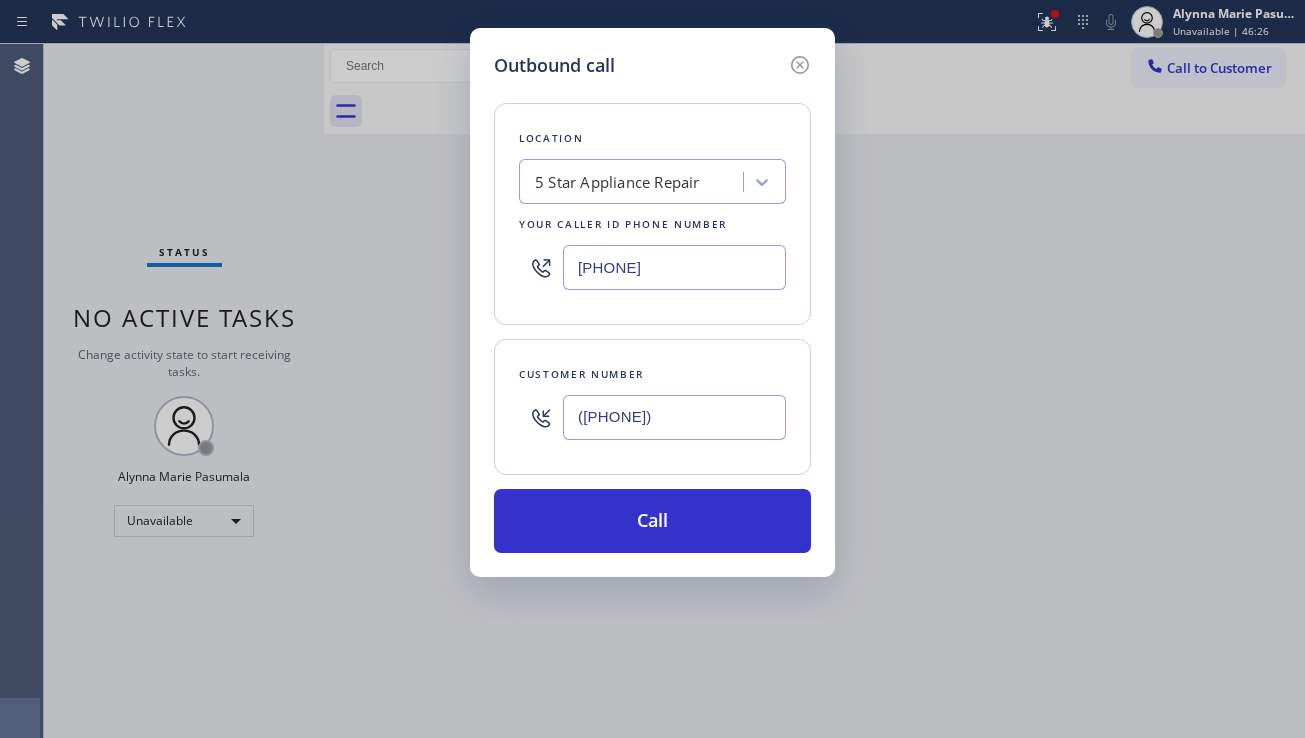 type on "(858) 602-8189" 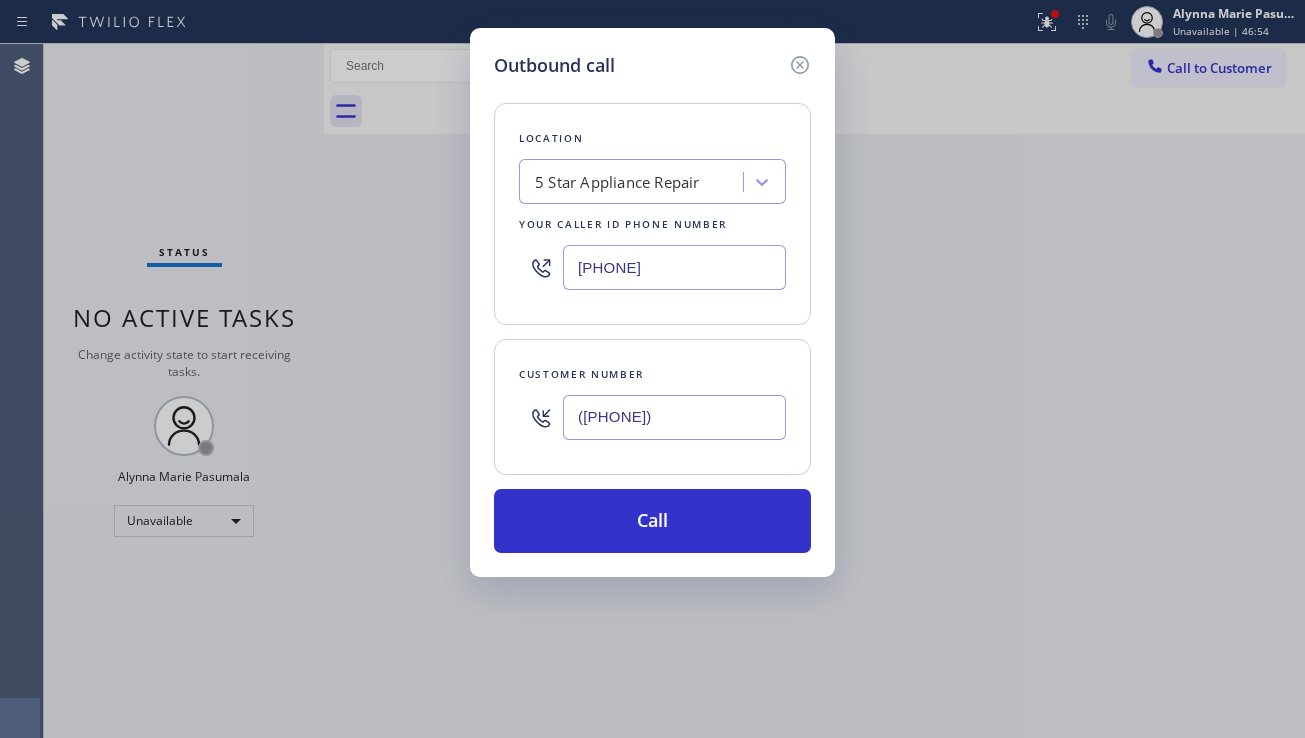 click on "Outbound call Location 5 Star Appliance Repair Your caller id phone number (855) 731-4952 Customer number (858) 602-8189 Call" at bounding box center (652, 369) 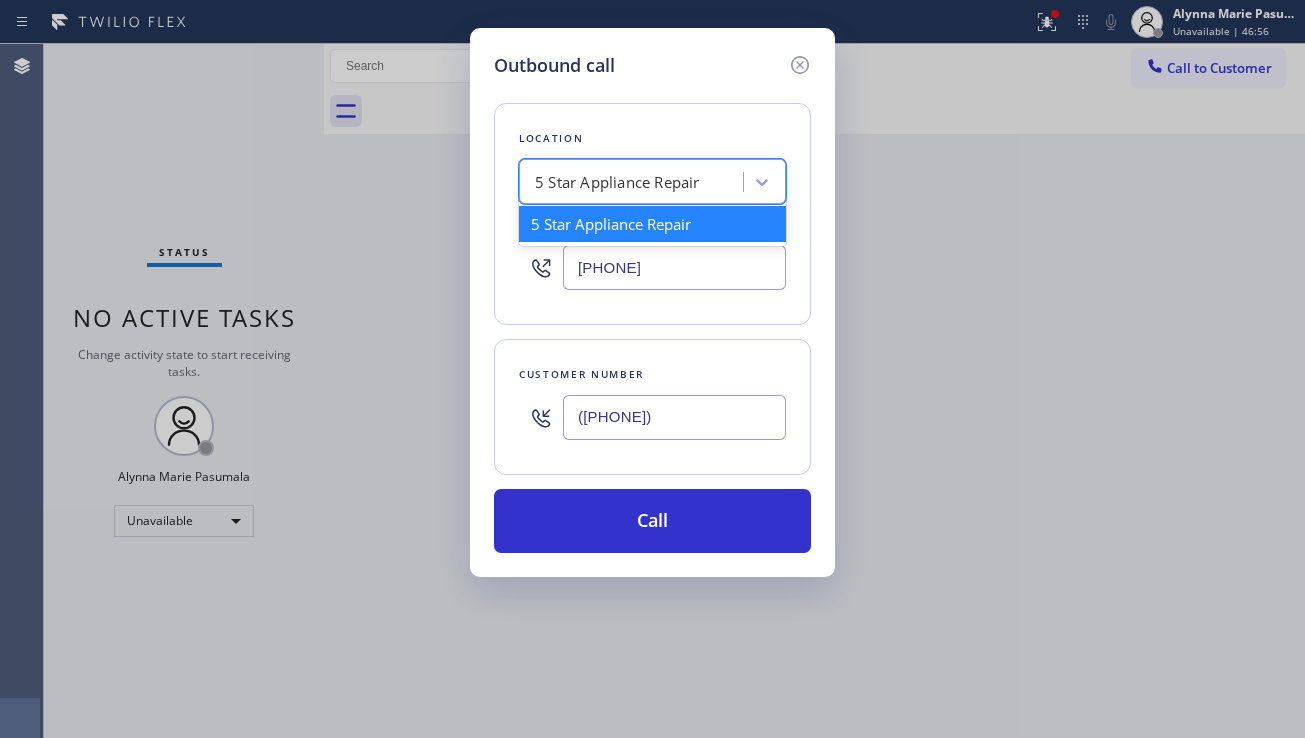 click on "5 Star Appliance Repair" at bounding box center [617, 182] 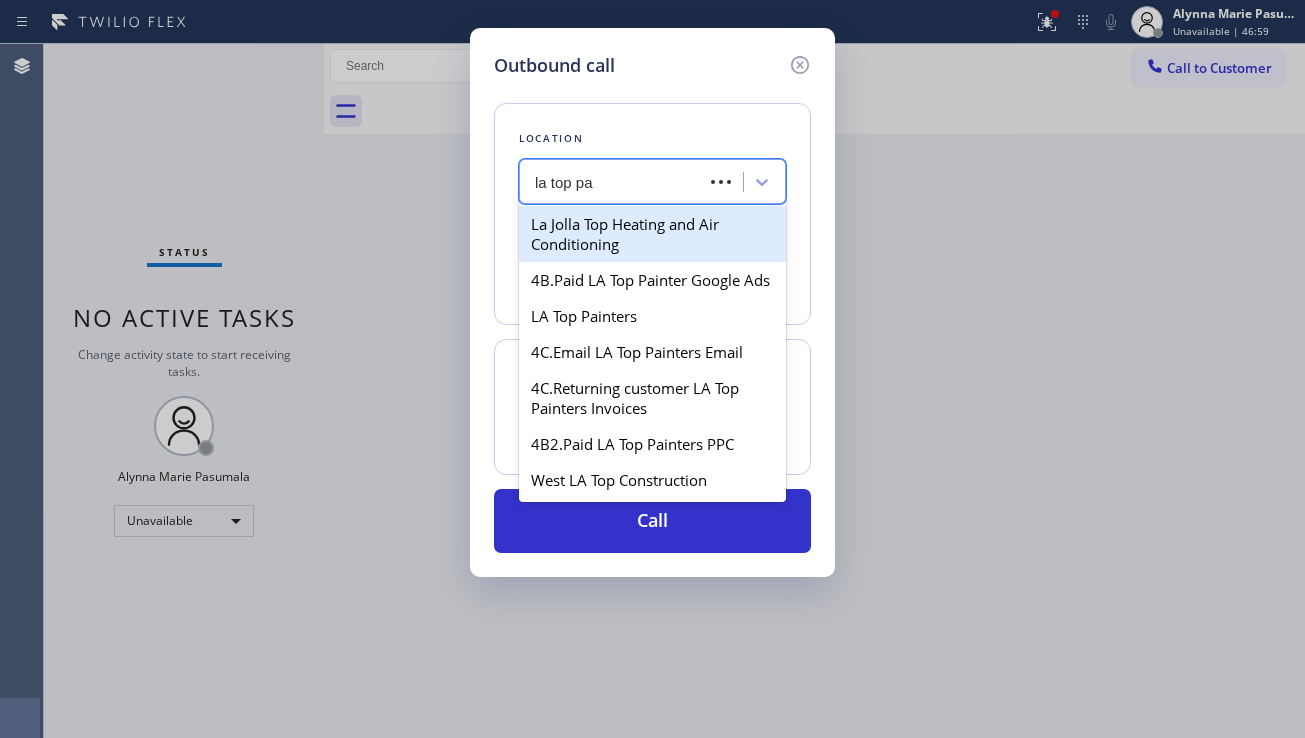 type on "la top pai" 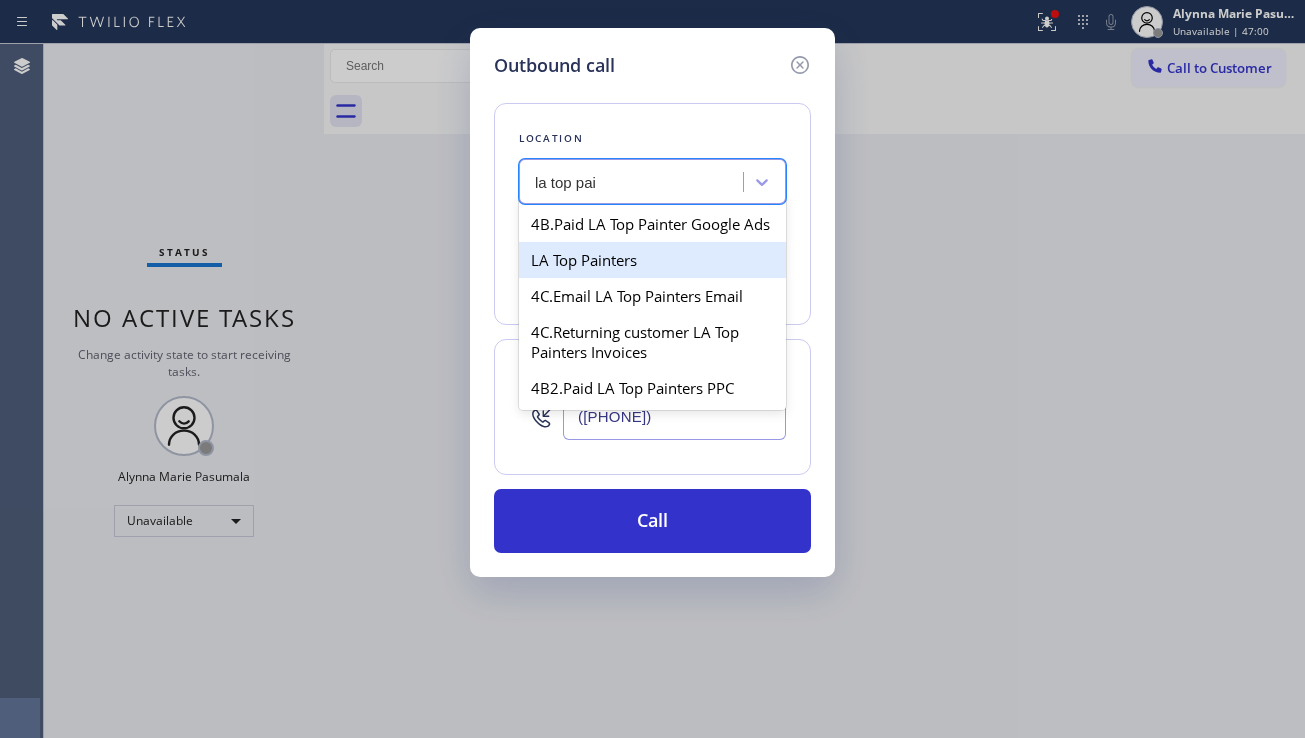 click on "LA Top Painters" at bounding box center [652, 260] 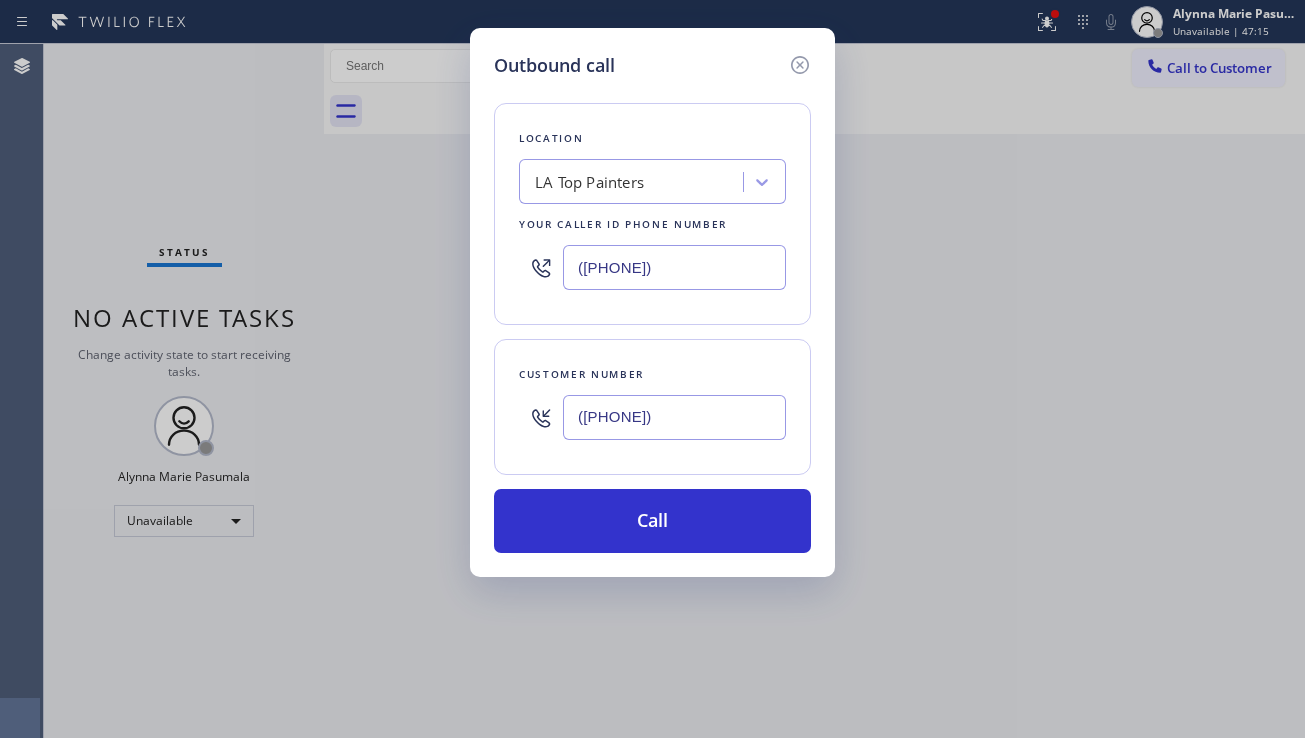 click on "Outbound call Location LA Top Painters Your caller id phone number (888) 788-8090 Customer number (858) 602-8189 Call" at bounding box center (652, 369) 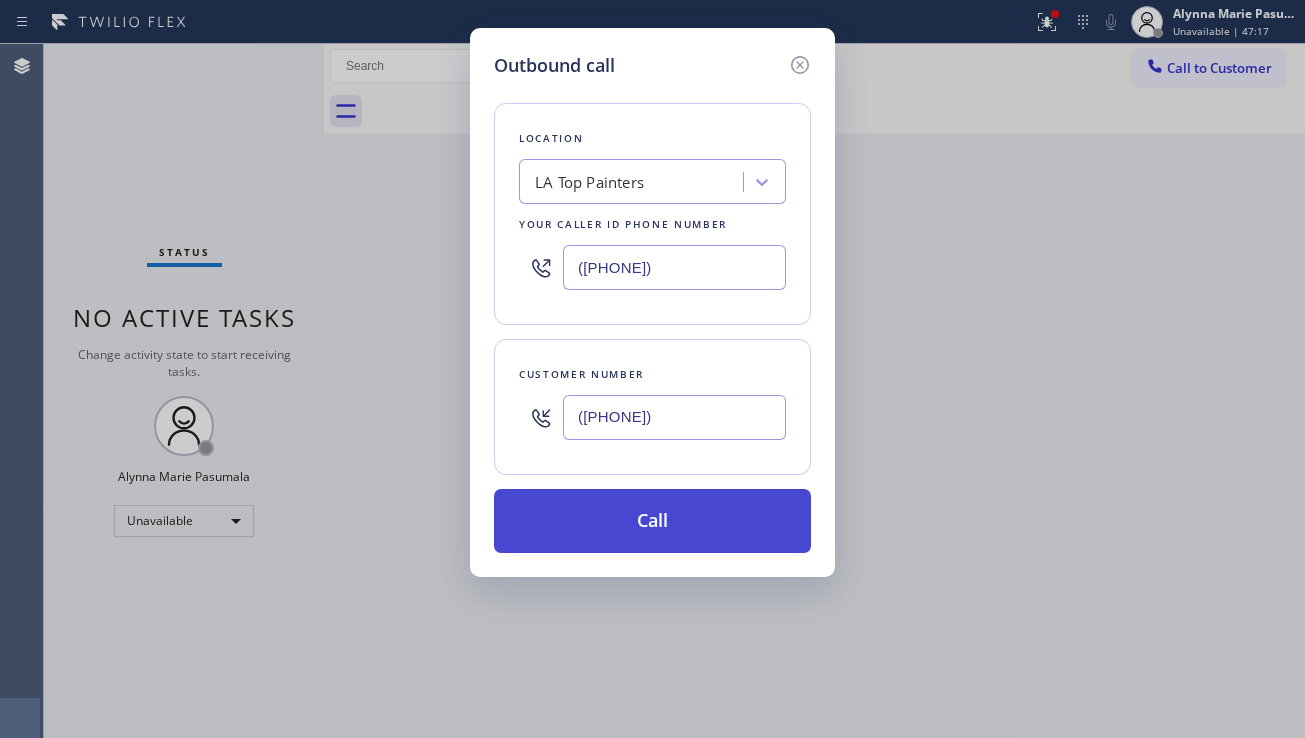 click on "Call" at bounding box center [652, 521] 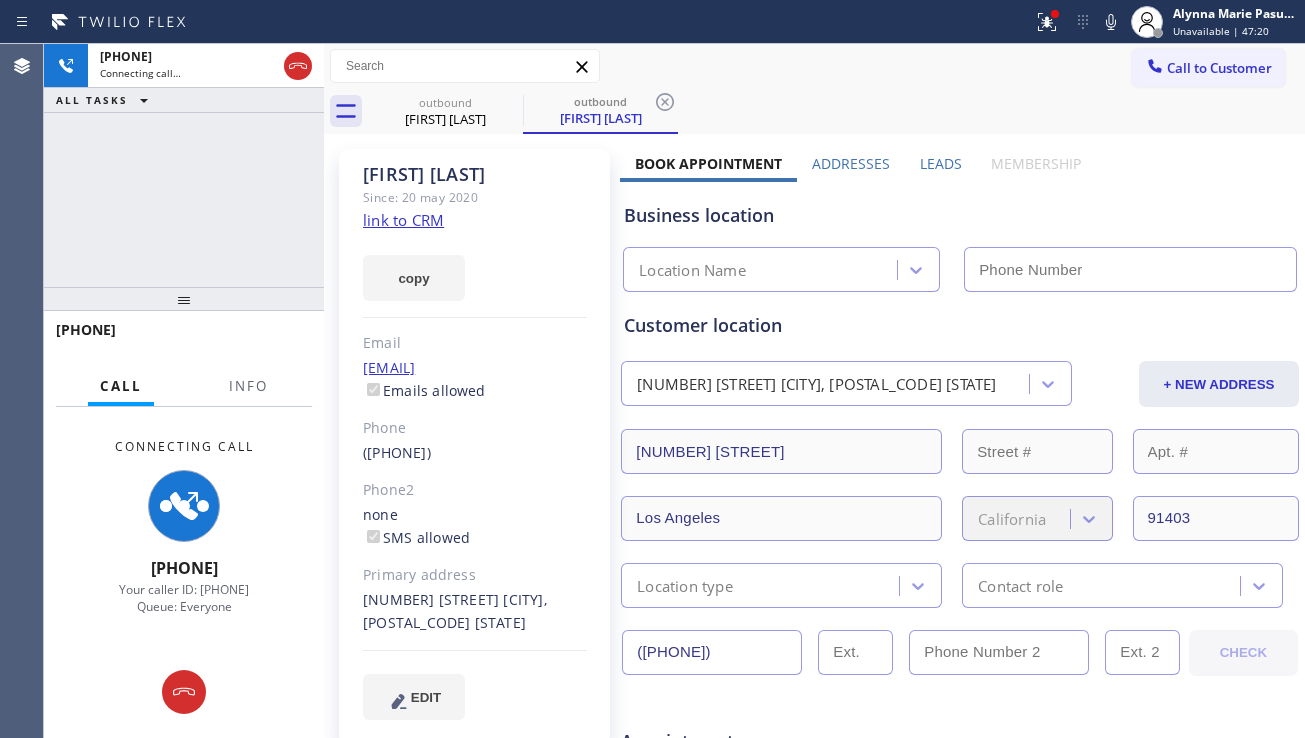 click on "Leads" at bounding box center (941, 163) 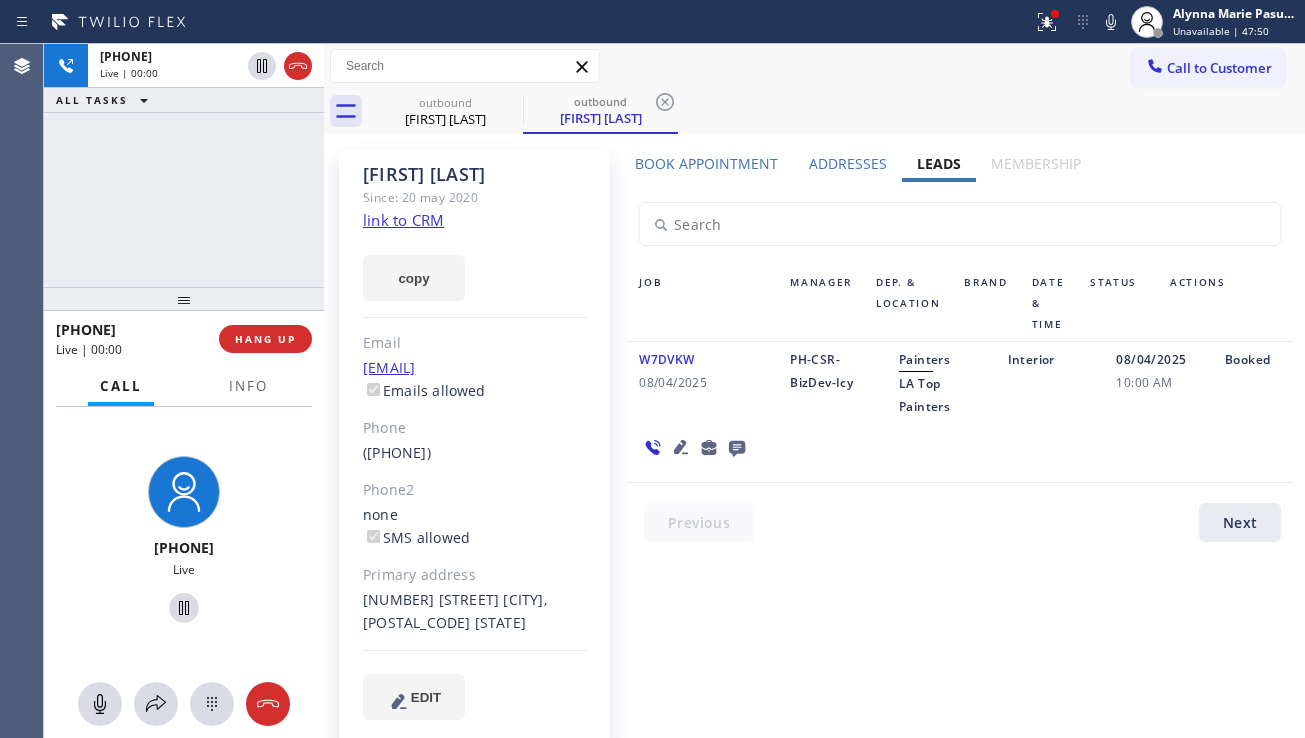 click on "W7DVKW 08/04/2025 PH-CSR-BizDev-Icy Painters LA Top Painters Interior 08/04/2025 10:00 AM Booked" at bounding box center (960, 412) 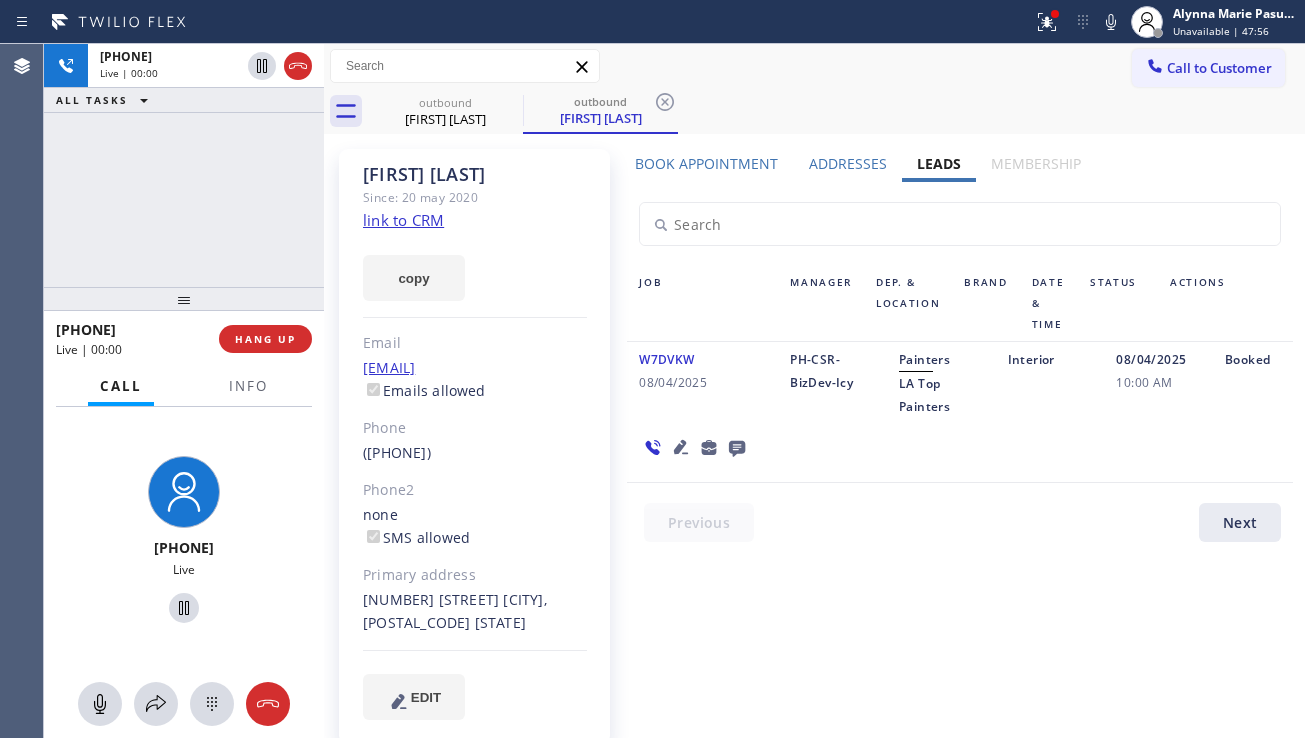 click 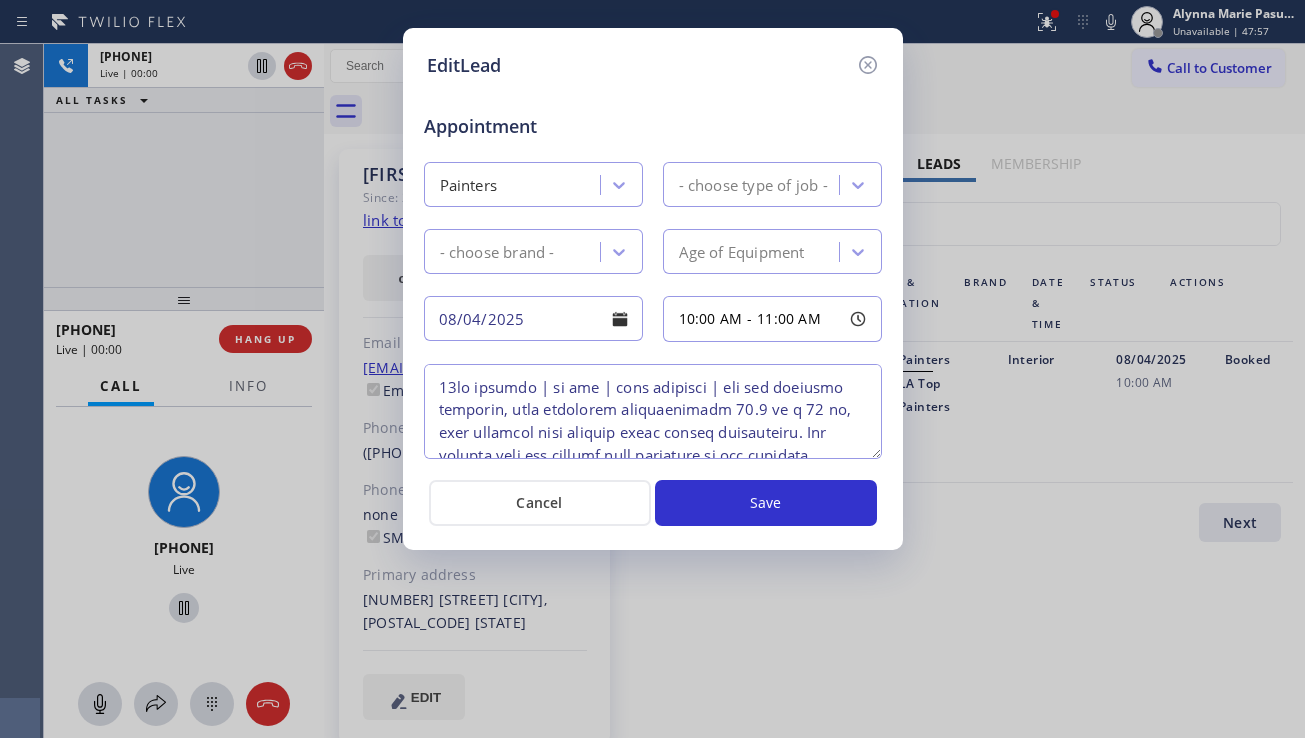 type on "10am onwards | no scf | free estimate | has two interior bedrooms, both measuring approximately 13.5 ft x 11 ft, that recently went through water damage remediation. The drywall work has already been completed by the previous contractor, and now he’s requesting painting services.
Room 1:
This room has been completely re-drywalled, not necessarily due to damage, but because the walls had old paneling that they decided to replace altogether. It now has new drywall, crown molding, and new baseboards (installation in progress). The main tasks here is just Painting all walls, Touching up the casings around the windows, Painting the closet surround (note: the closet door is no longer there, but the framing/surround remains and should be painted)
Room 2:
This room also measures 13.5 x 11 and had some drywall repairs done. The ceiling has already been painted, so no ceiling work is needed. Primer has been applied to the walls, but the client mentioned it still needs: Light additional prep (minor sanding, spackle,..." 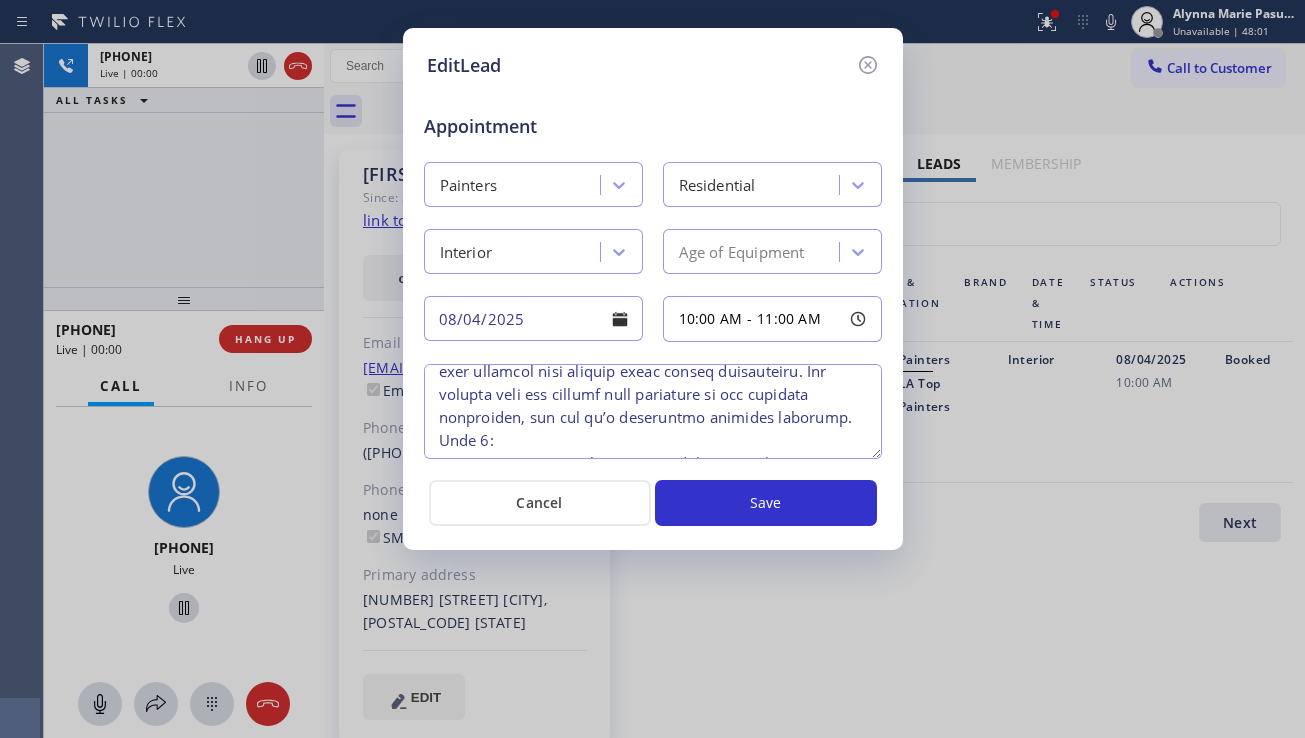 scroll, scrollTop: 0, scrollLeft: 0, axis: both 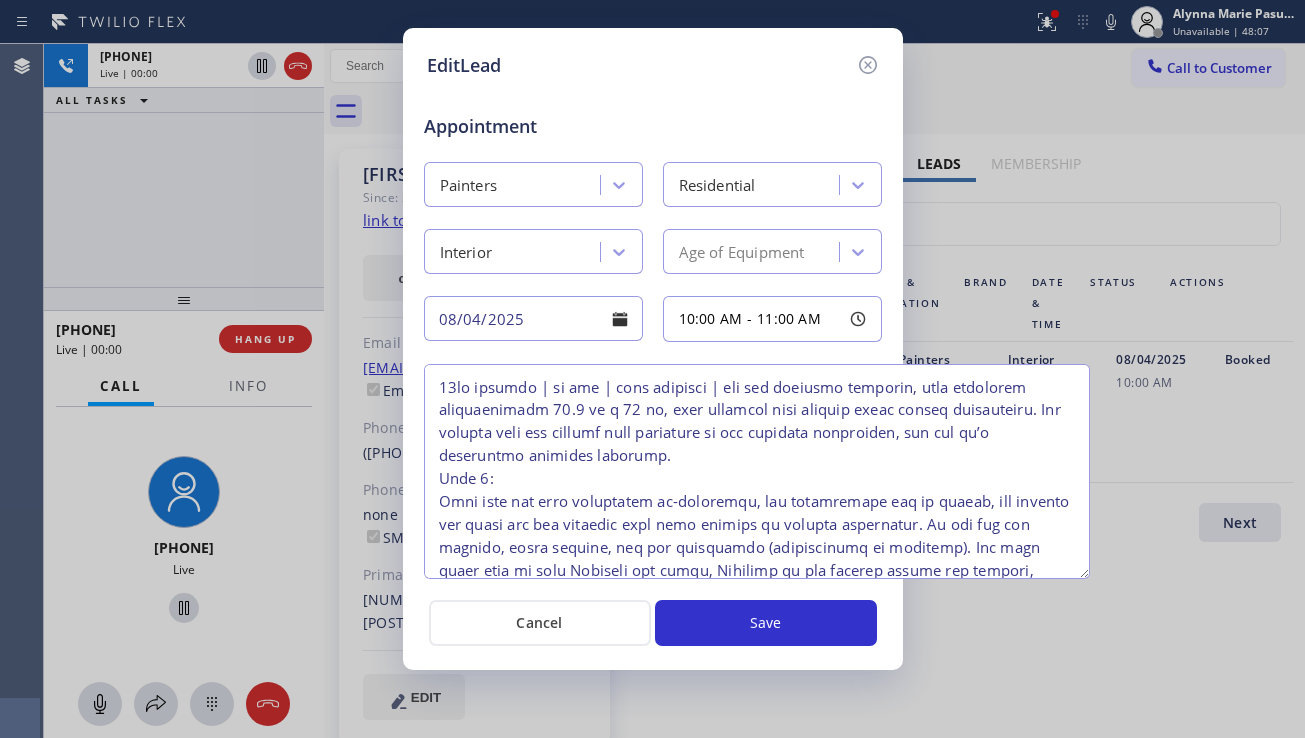 drag, startPoint x: 875, startPoint y: 451, endPoint x: 1083, endPoint y: 571, distance: 240.1333 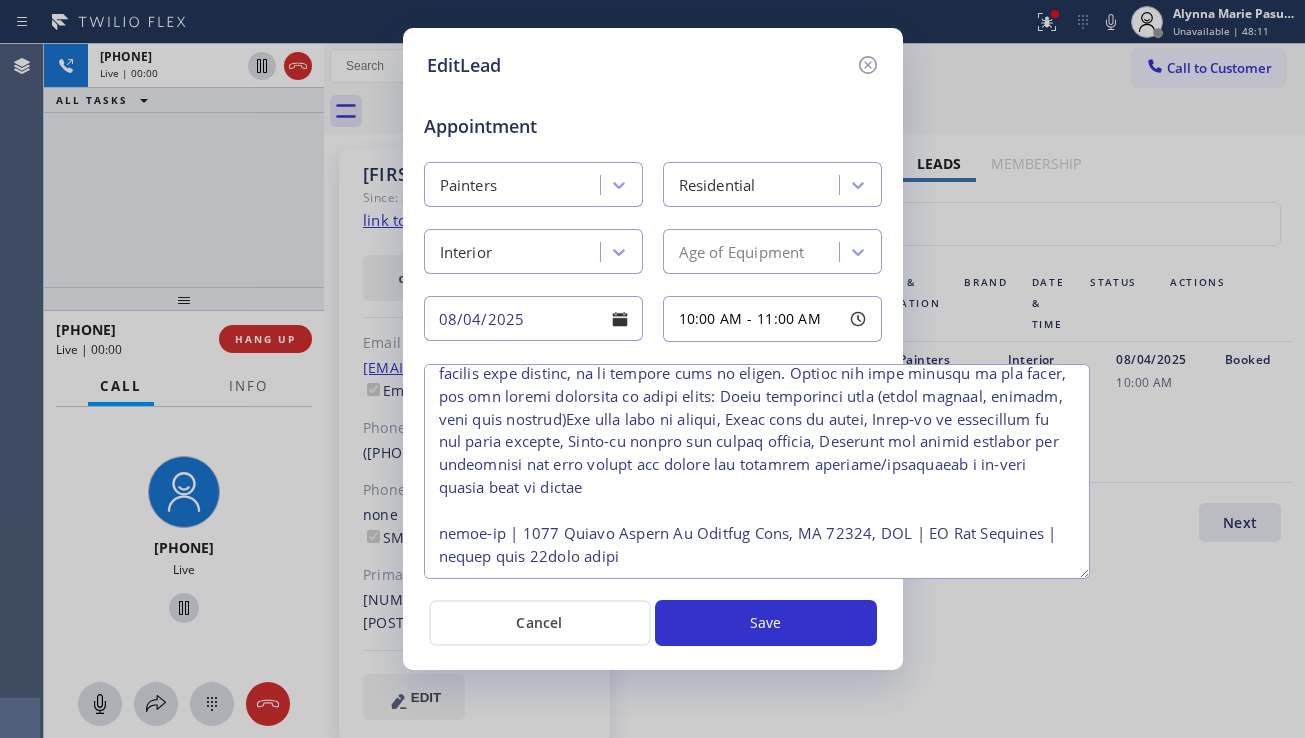 scroll, scrollTop: 0, scrollLeft: 0, axis: both 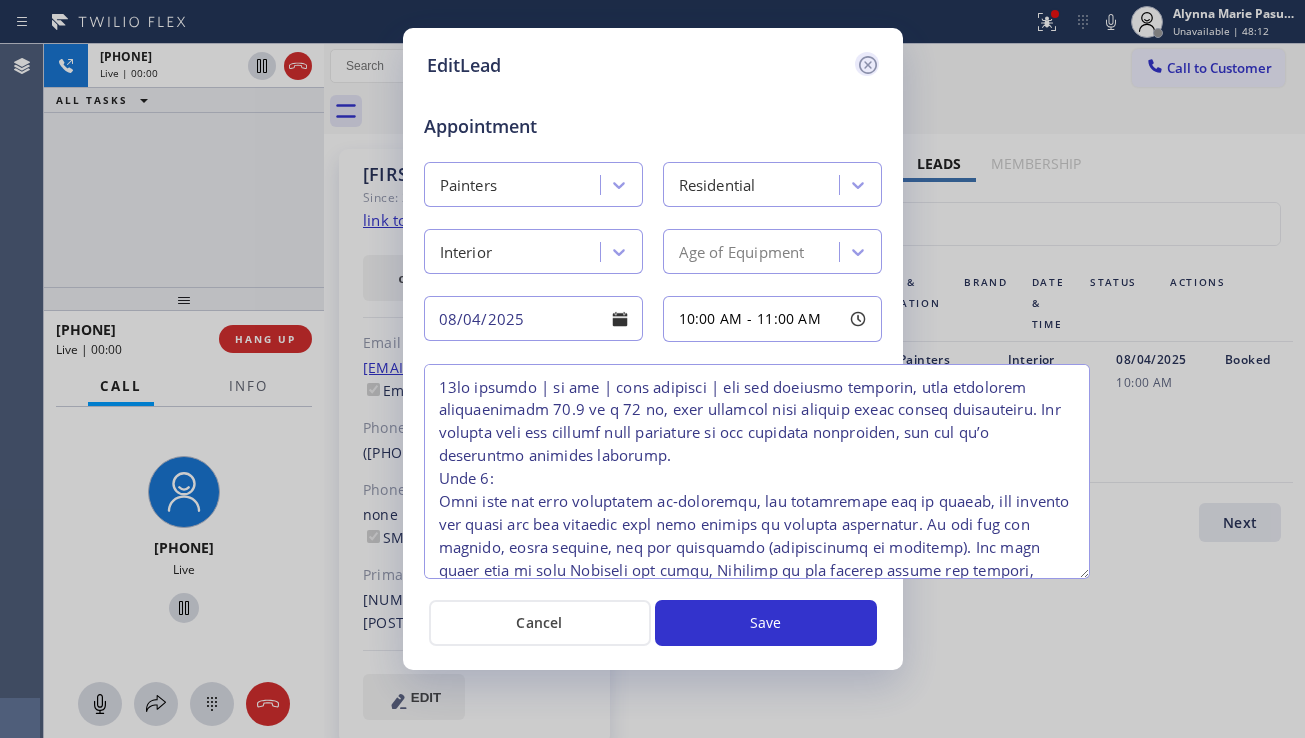 click 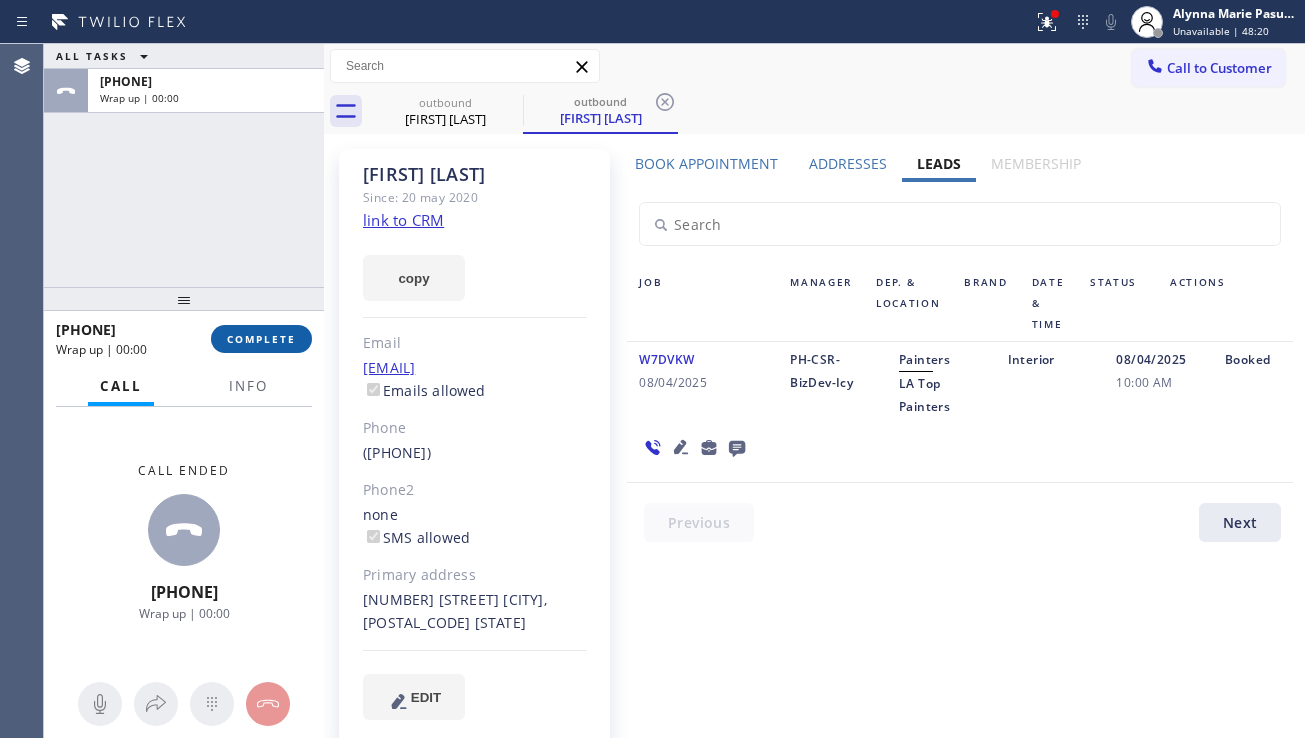 click on "COMPLETE" at bounding box center [261, 339] 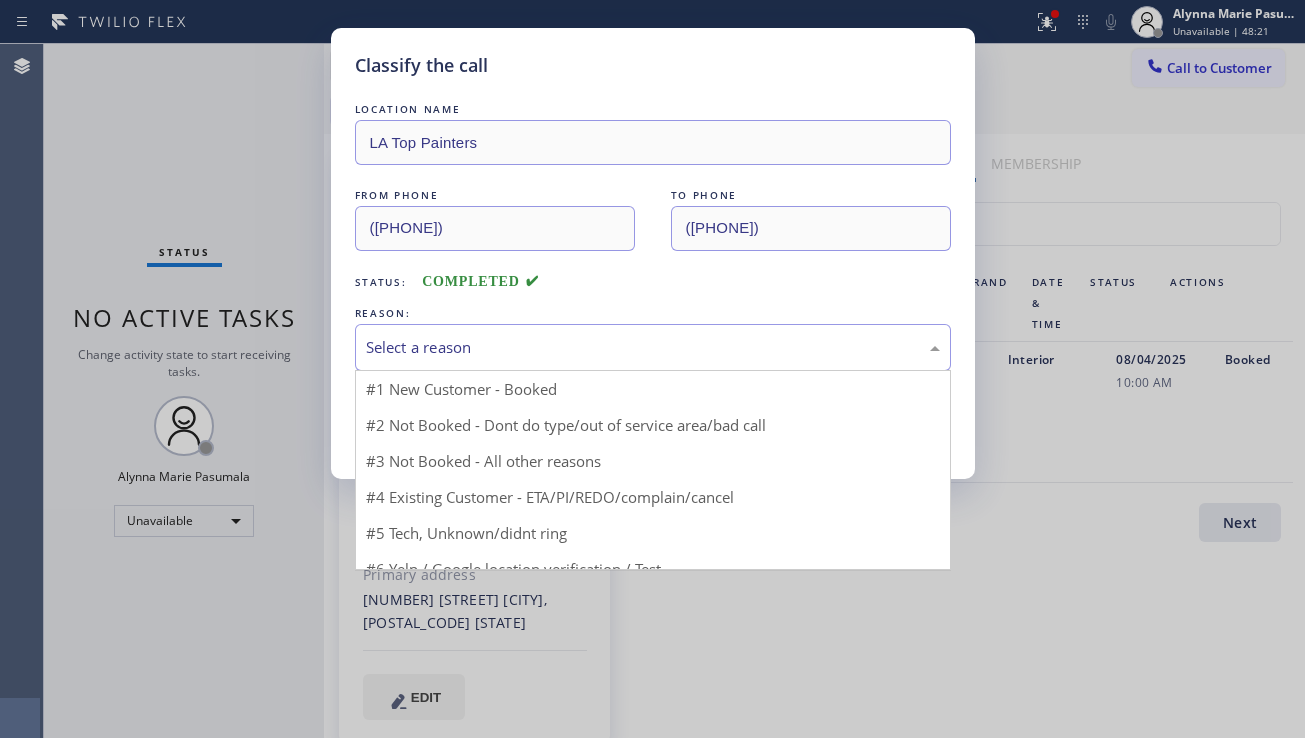 click on "Select a reason" at bounding box center (653, 347) 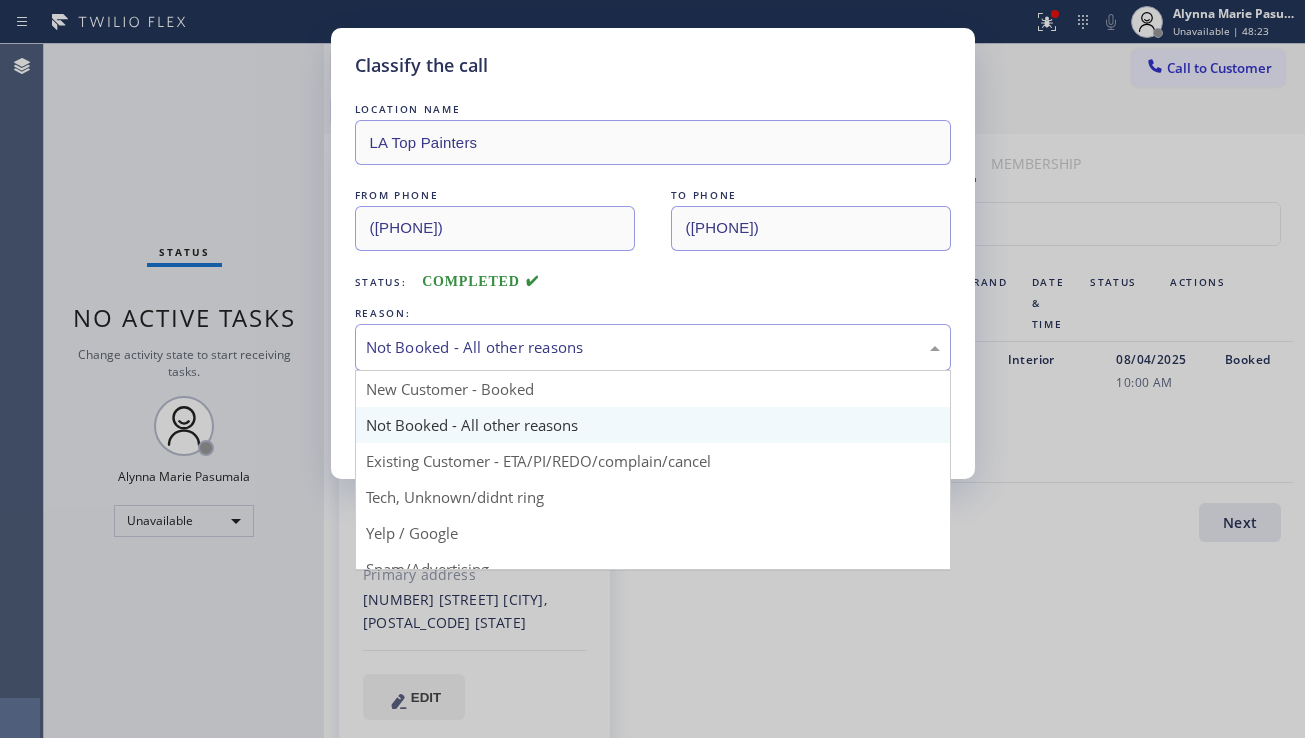 click on "Not Booked - All other reasons" at bounding box center (653, 347) 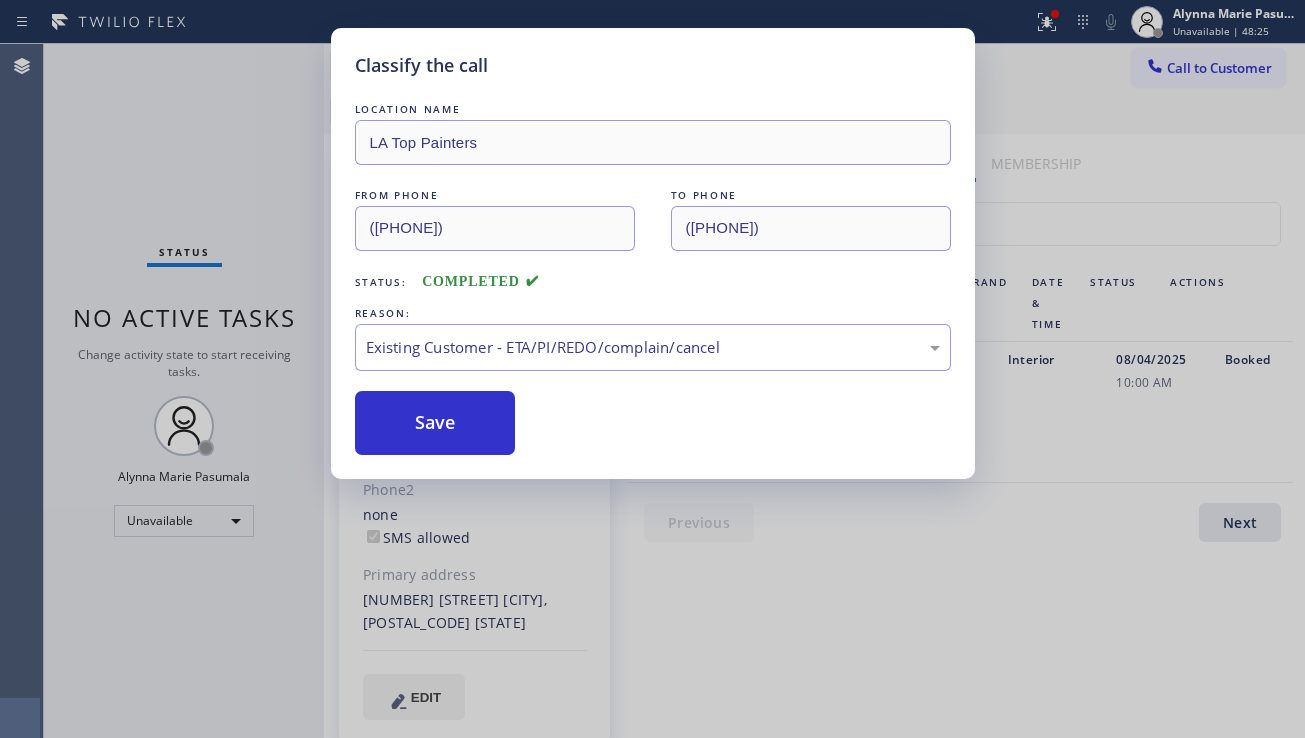 drag, startPoint x: 439, startPoint y: 426, endPoint x: 435, endPoint y: 503, distance: 77.10383 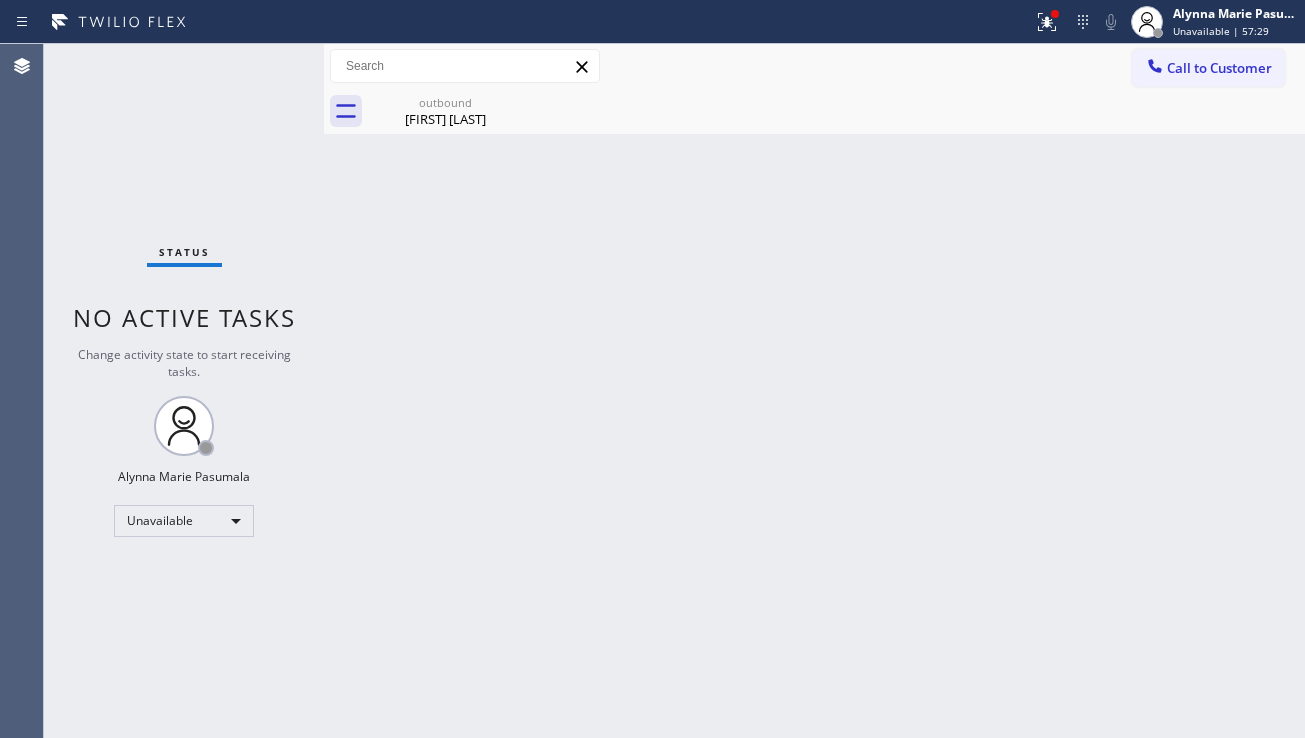 drag, startPoint x: 1265, startPoint y: 331, endPoint x: 1250, endPoint y: 294, distance: 39.92493 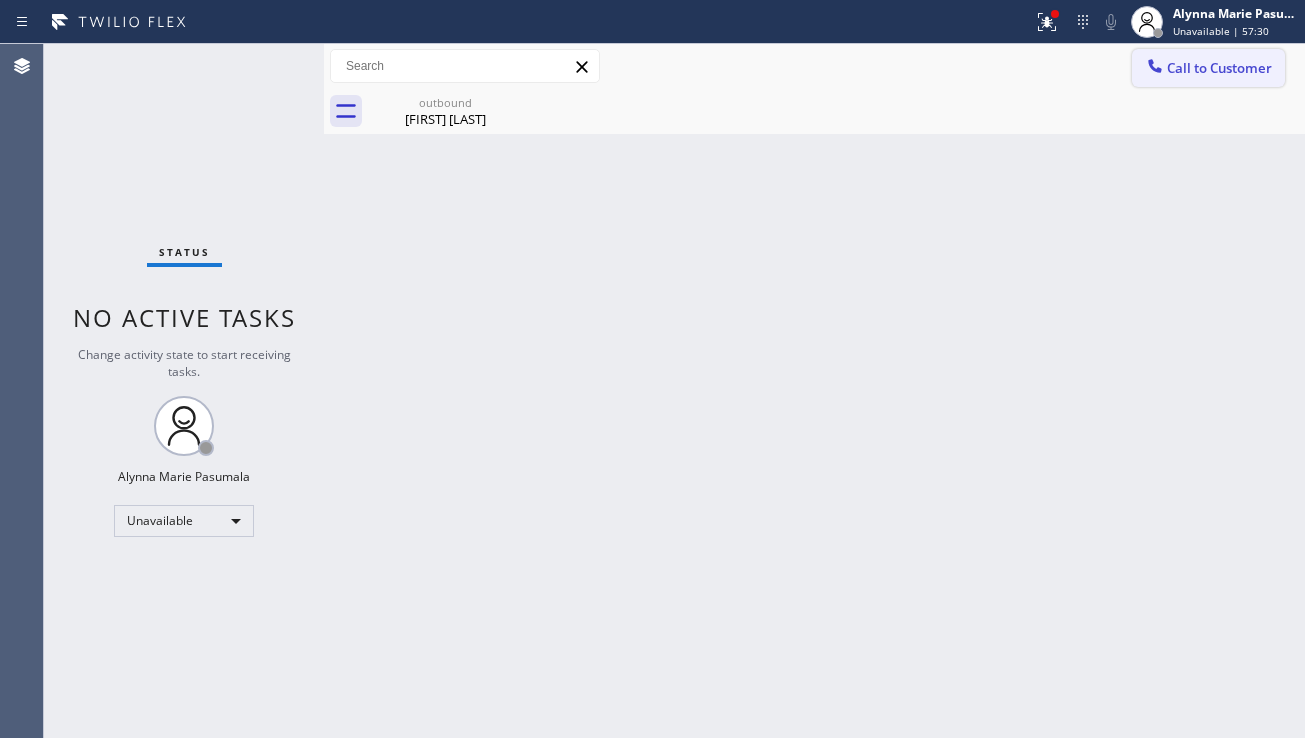 click on "Call to Customer" at bounding box center [1208, 68] 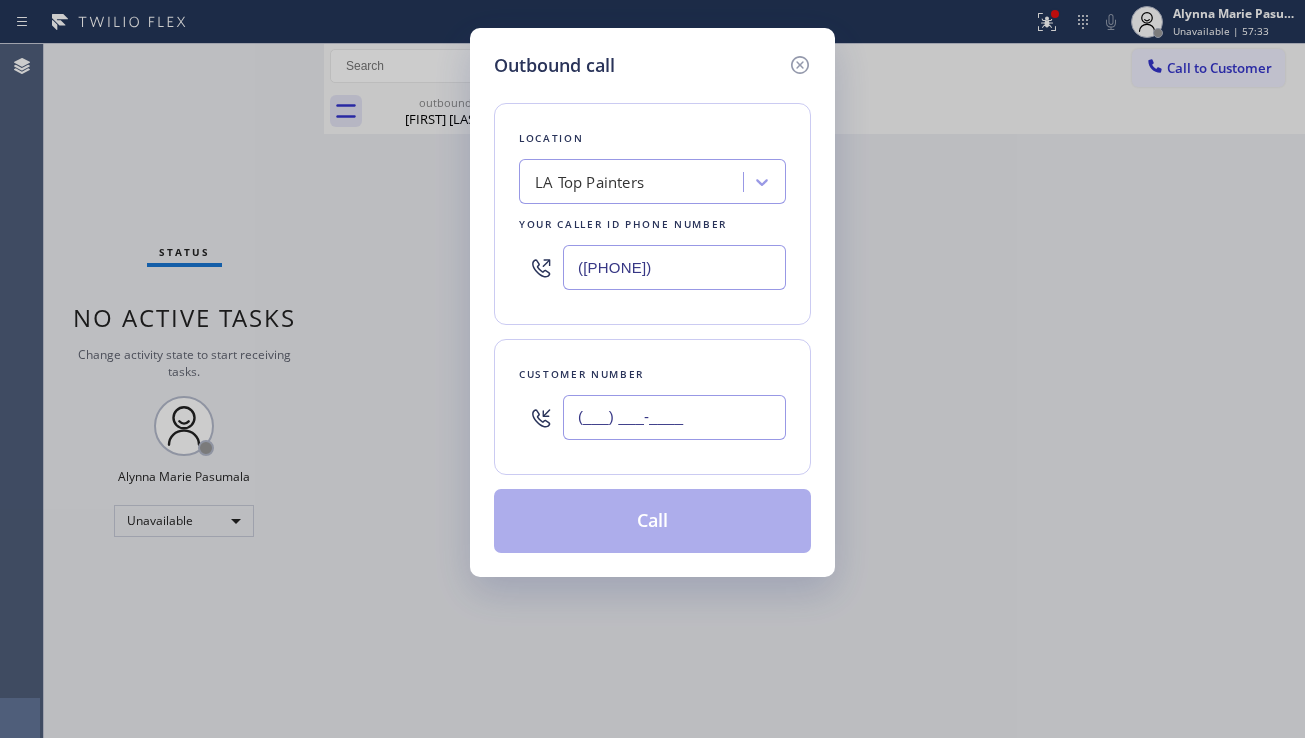click on "(___) ___-____" at bounding box center [674, 417] 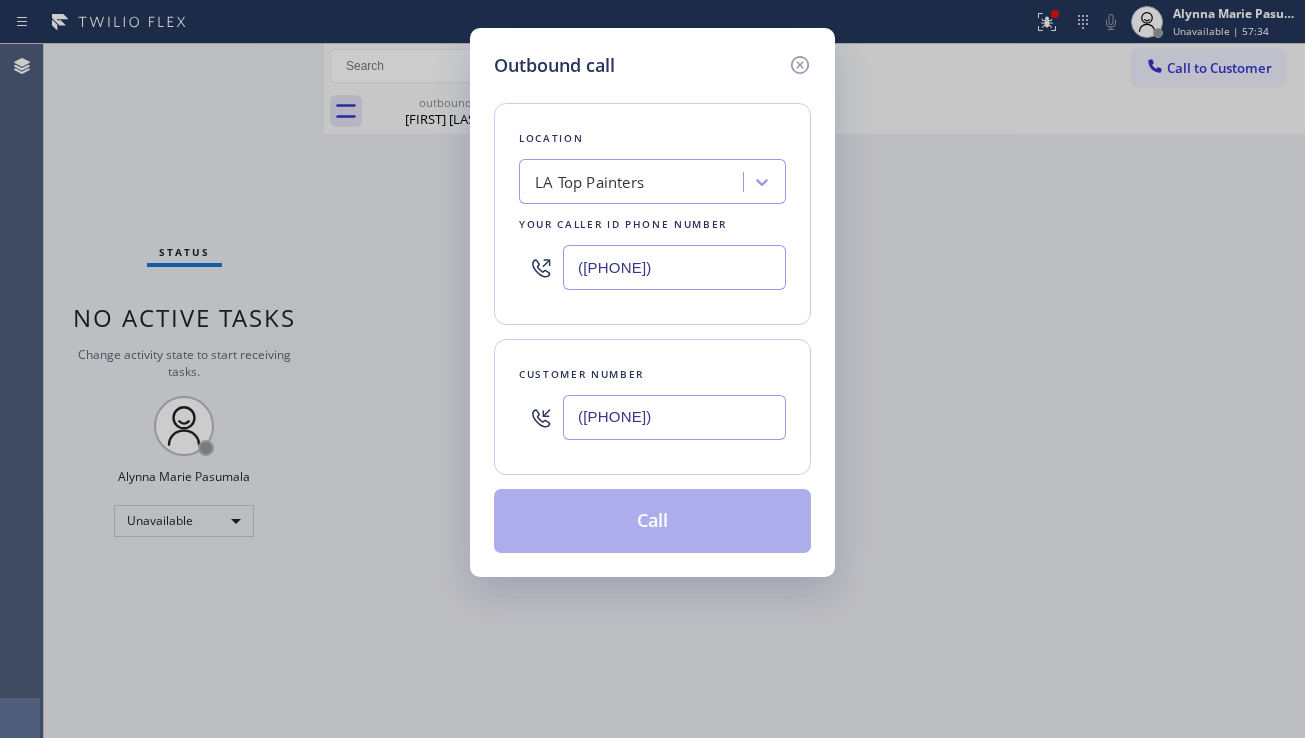 type on "(847) 805-3689" 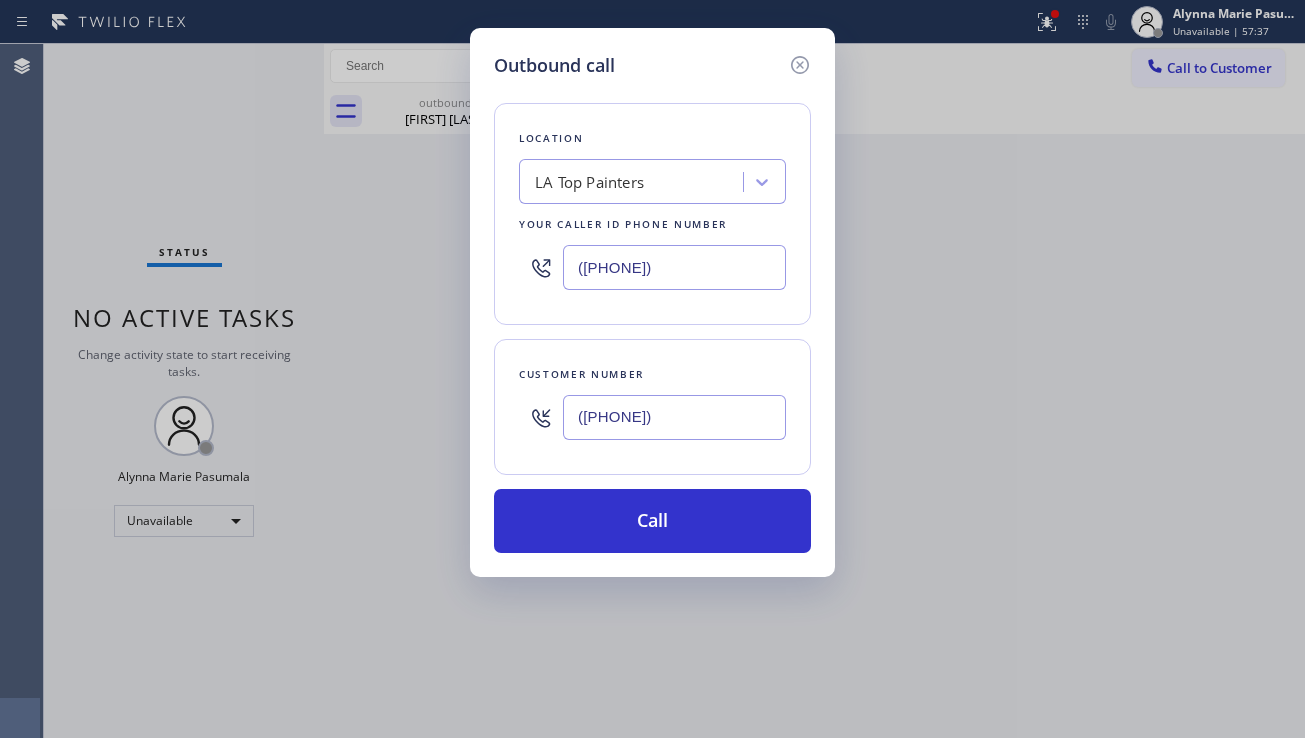 drag, startPoint x: 736, startPoint y: 269, endPoint x: 514, endPoint y: 282, distance: 222.38031 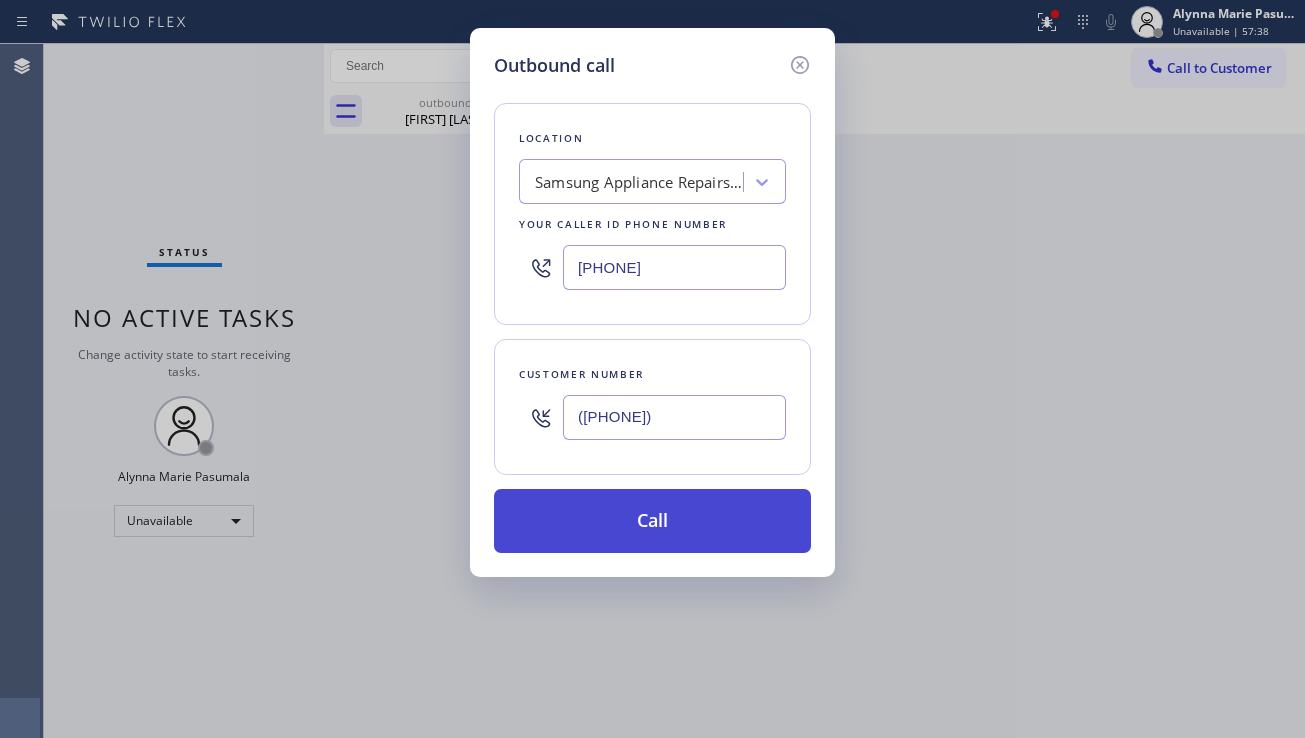 type on "(312) 766-7460" 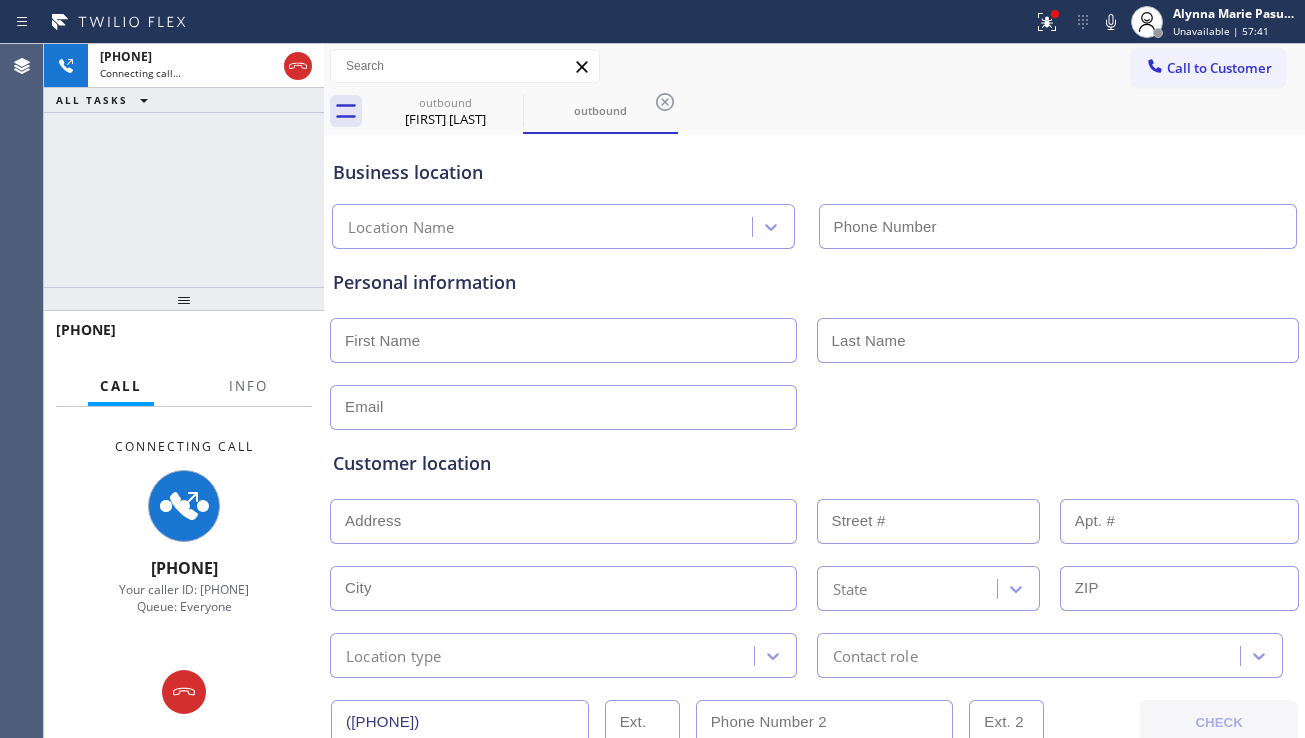 type on "(312) 766-7460" 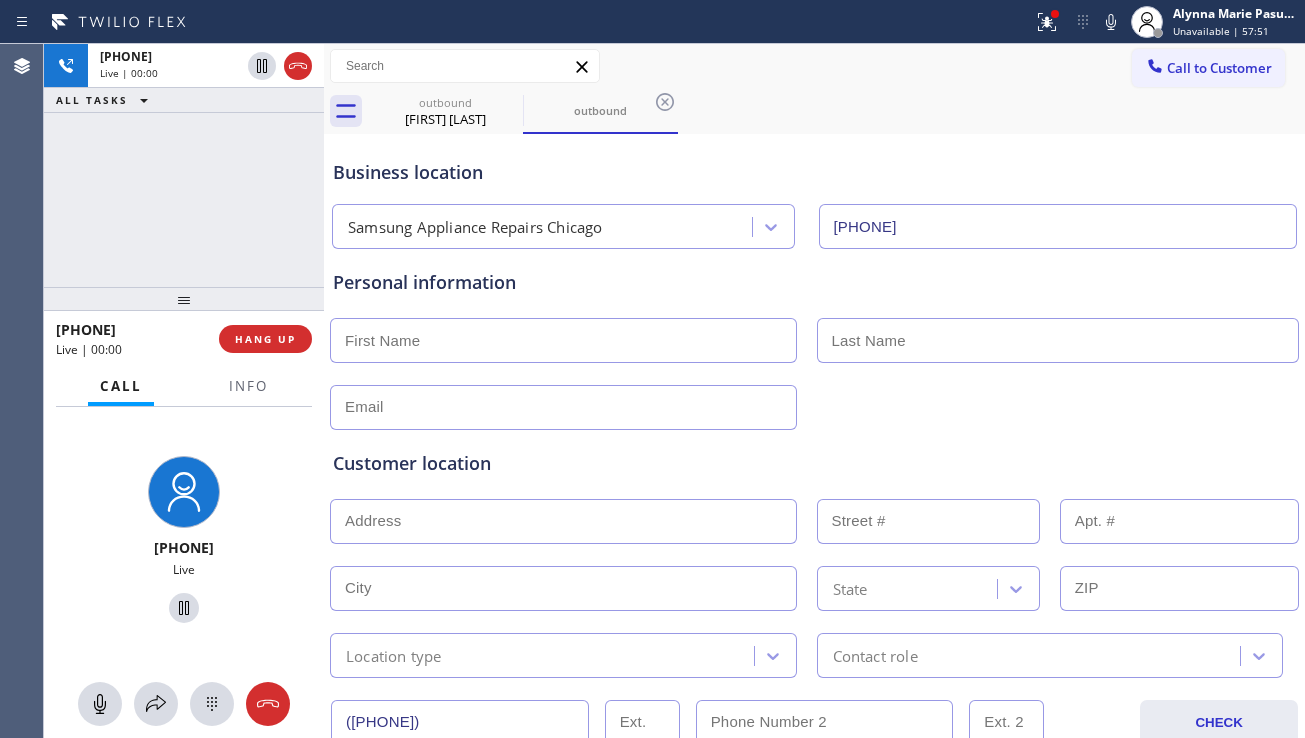 click at bounding box center (814, 405) 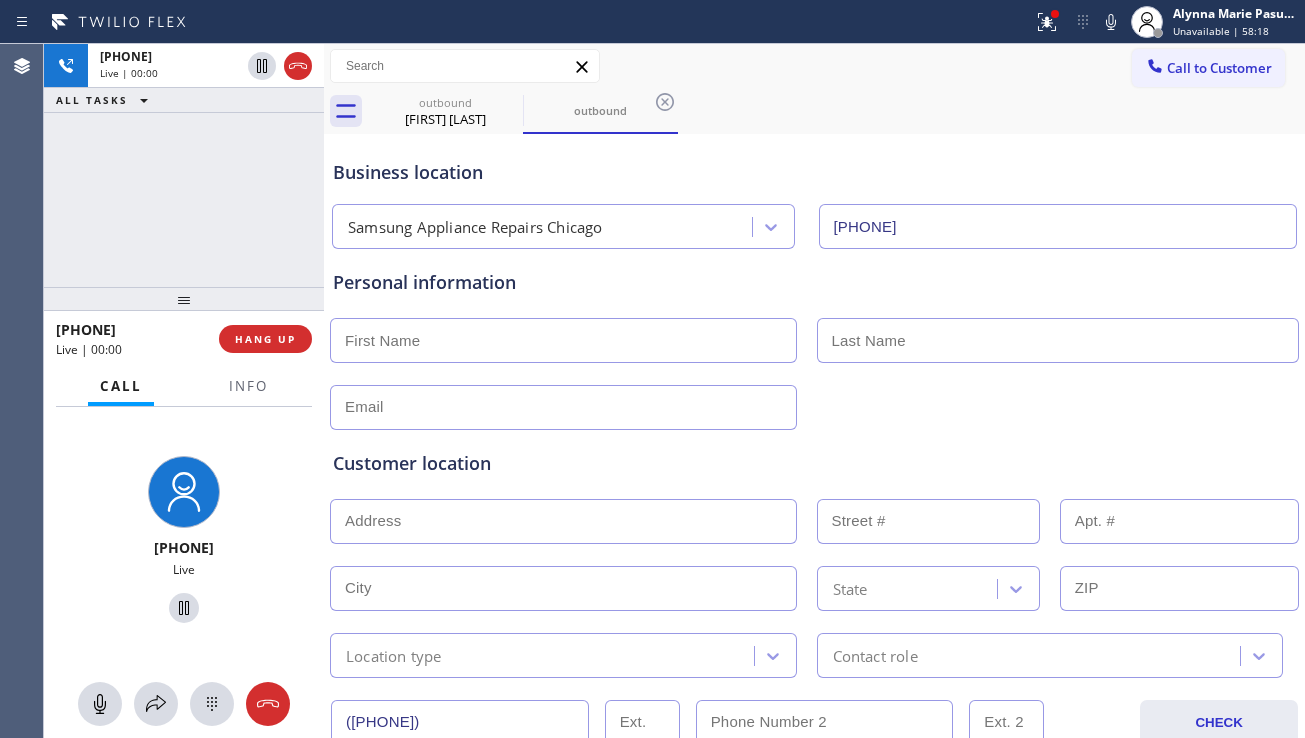 click on "Customer location" at bounding box center (814, 463) 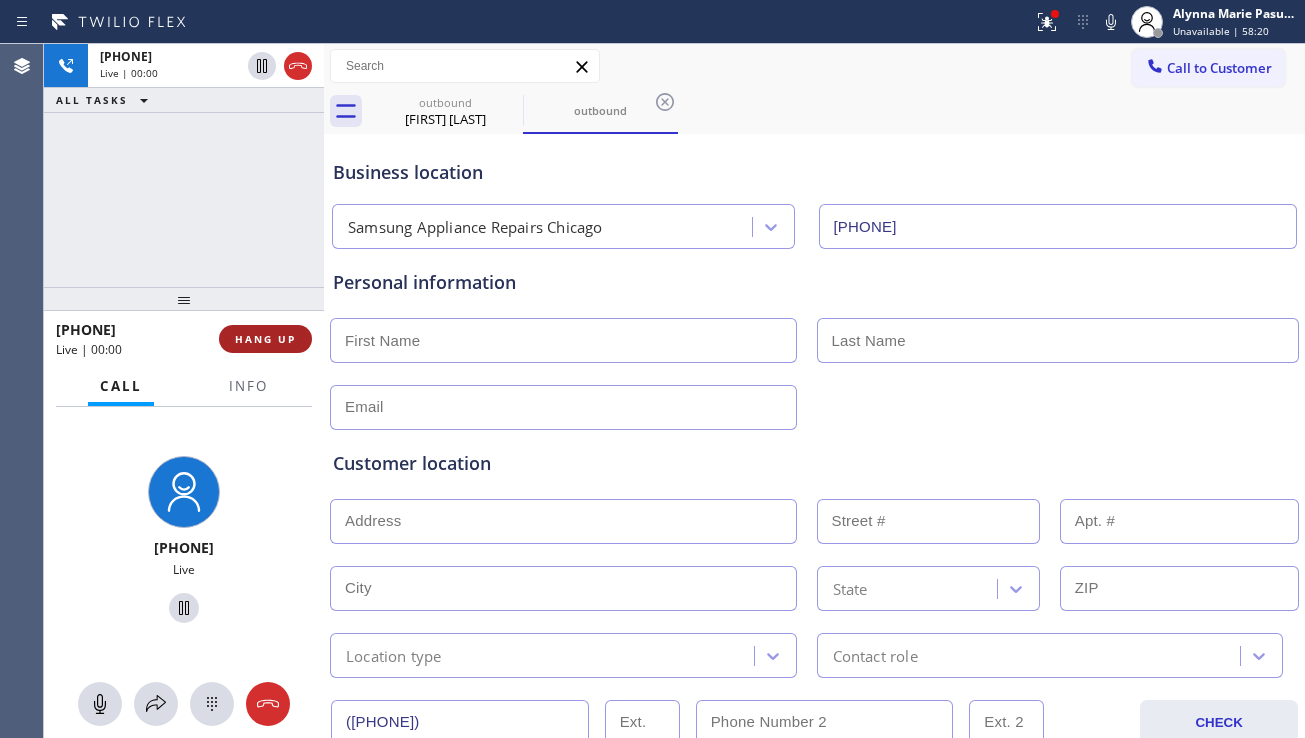 click on "HANG UP" at bounding box center [265, 339] 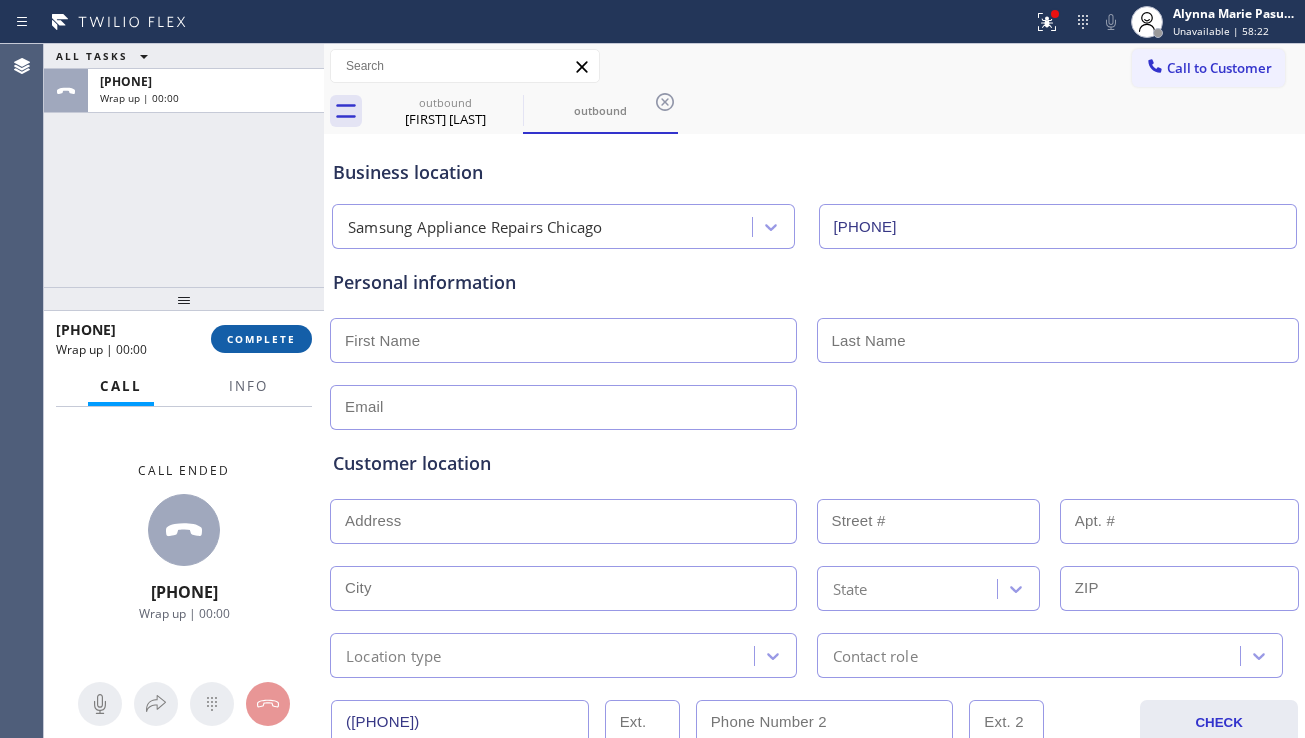 click on "COMPLETE" at bounding box center (261, 339) 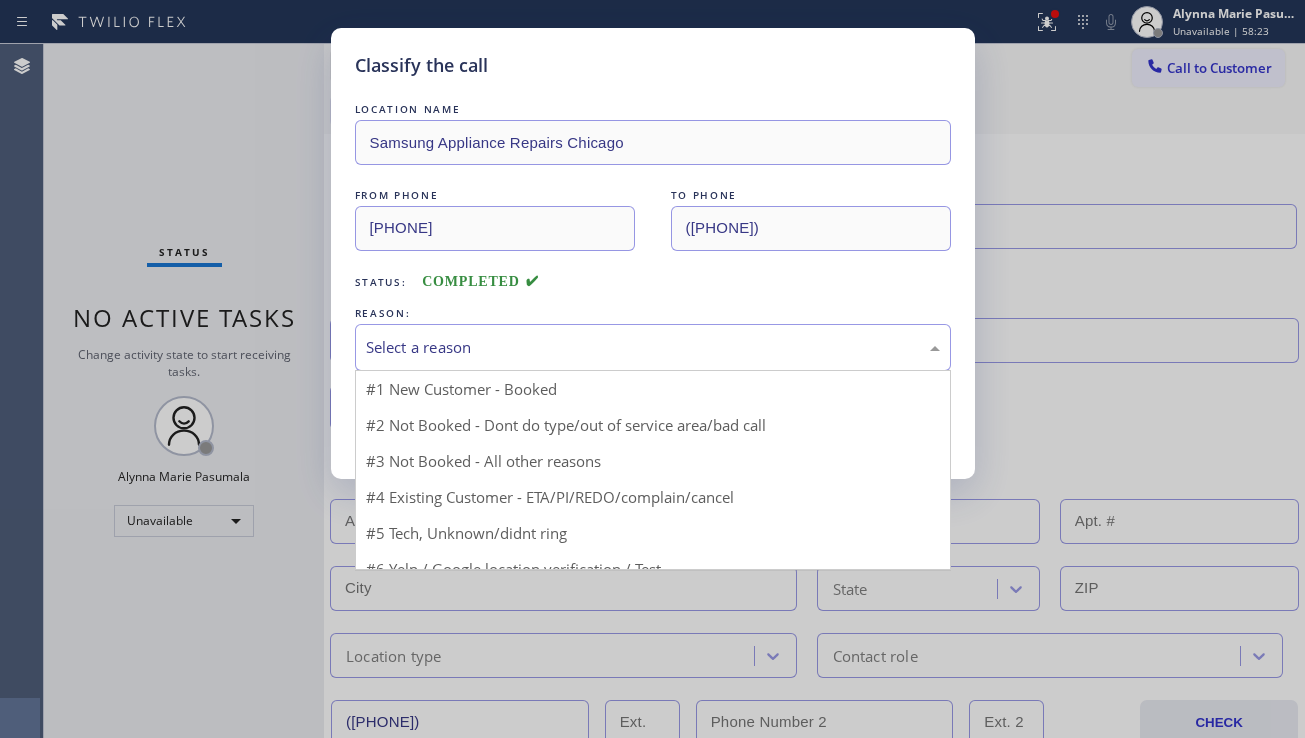 click on "Select a reason" at bounding box center [653, 347] 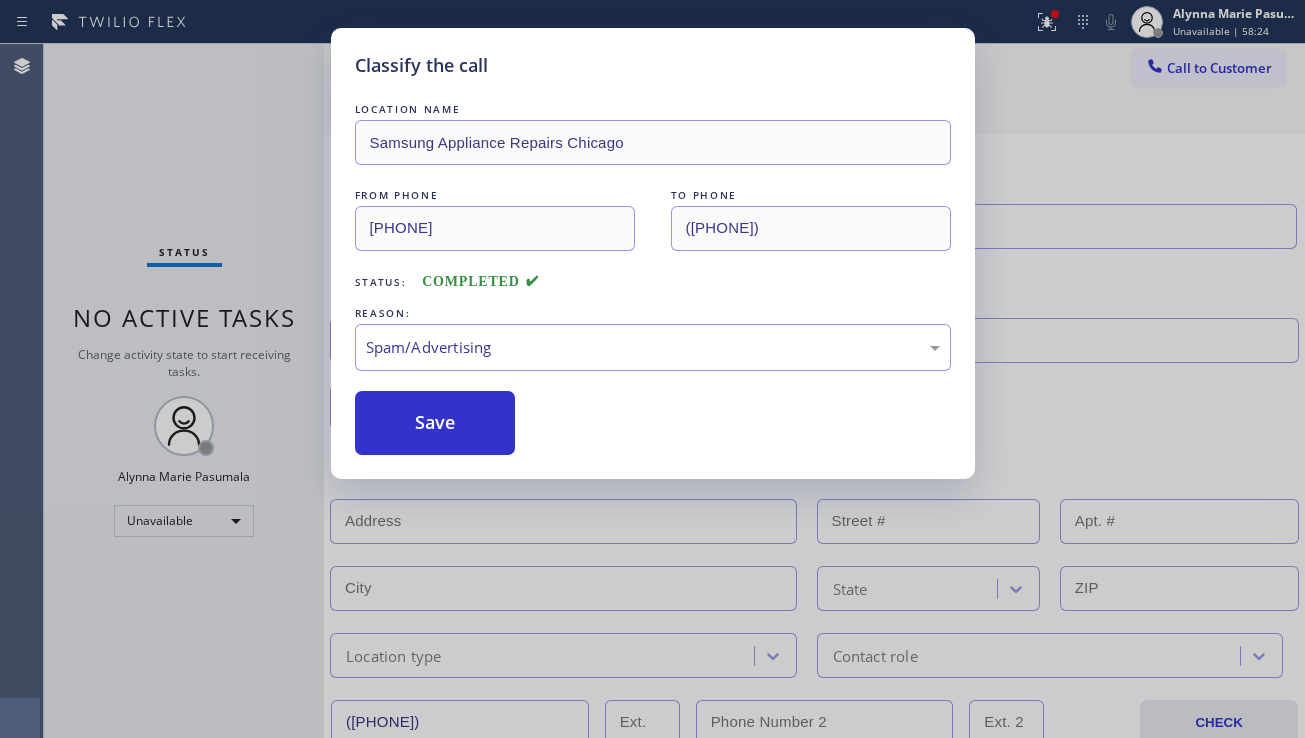 click on "Save" at bounding box center (435, 423) 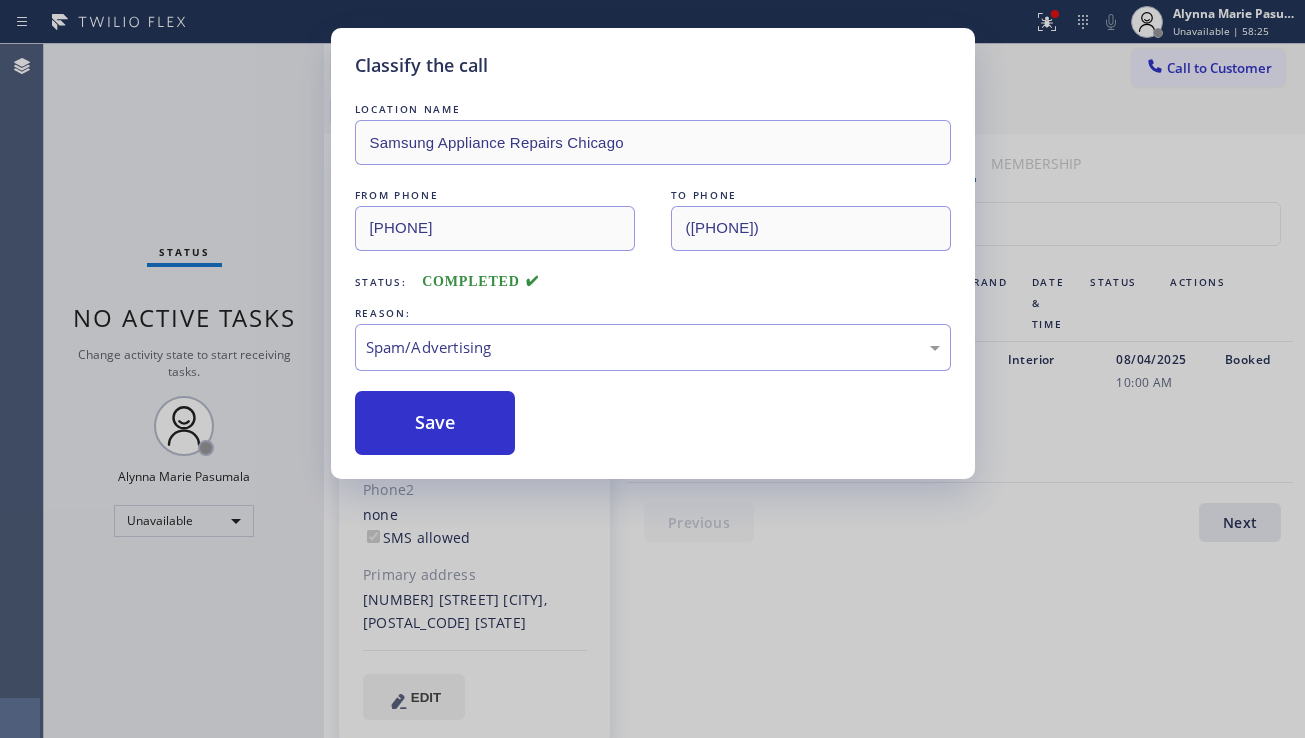 click on "Classify the call LOCATION NAME 5 Star Appliance Repair FROM PHONE (855) 731-4952 TO PHONE (714) 397-7767 Status: COMPLETED REASON: Not Booked - All other reasons Save Classify the call LOCATION NAME 5 Star Appliance Repair FROM PHONE (855) 731-4952 TO PHONE (213) 505-1726 Status: COMPLETED REASON: Not Booked - All other reasons Save Classify the call LOCATION NAME 5 Star Appliance Repair FROM PHONE (855) 731-4952 TO PHONE (818) 216-4007 Status: COMPLETED REASON: Not Booked - All other reasons Save Classify the call LOCATION NAME 5 Star Appliance Repair FROM PHONE (855) 731-4952 TO PHONE (626) 603-9686 Status: COMPLETED REASON: Not Booked - All other reasons Save Classify the call LOCATION NAME 5 Star Appliance Repair FROM PHONE (855) 731-4952 TO PHONE (703) 472-3755 Status: COMPLETED REASON: Not Booked - All other reasons Save Classify the call LOCATION NAME 5 Star Appliance Repair FROM PHONE (855) 731-4952 TO PHONE (208) 599-5305 Status: COMPLETED REASON: Not Booked - All other reasons Save LOCATION NAME" at bounding box center [674, 391] 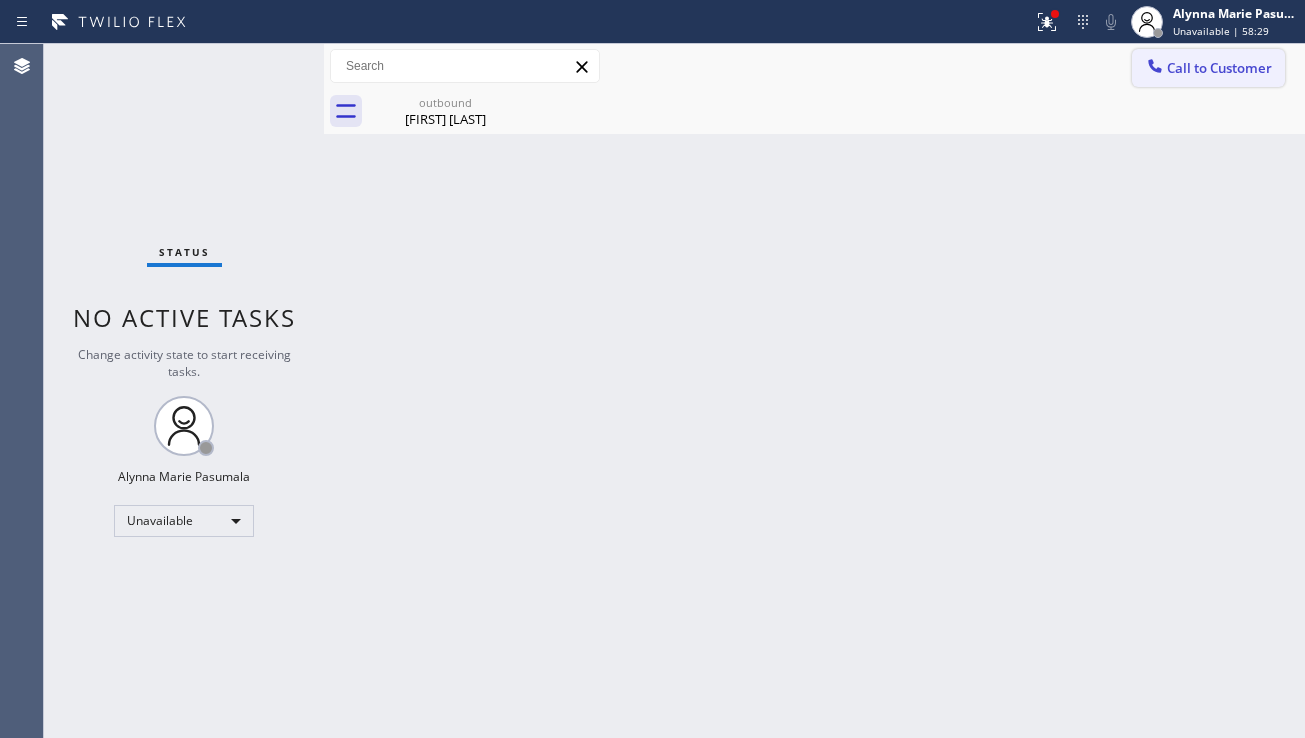 click on "Call to Customer" at bounding box center [1208, 68] 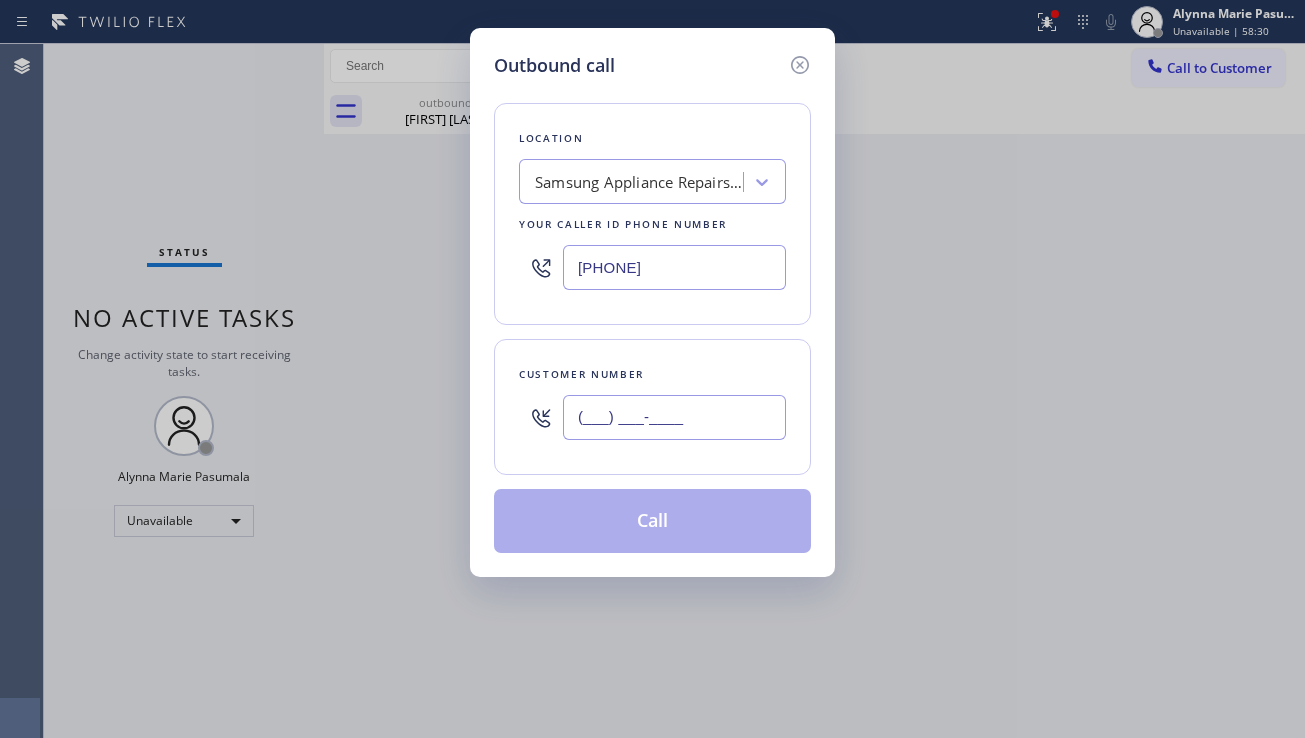 click on "(___) ___-____" at bounding box center (674, 417) 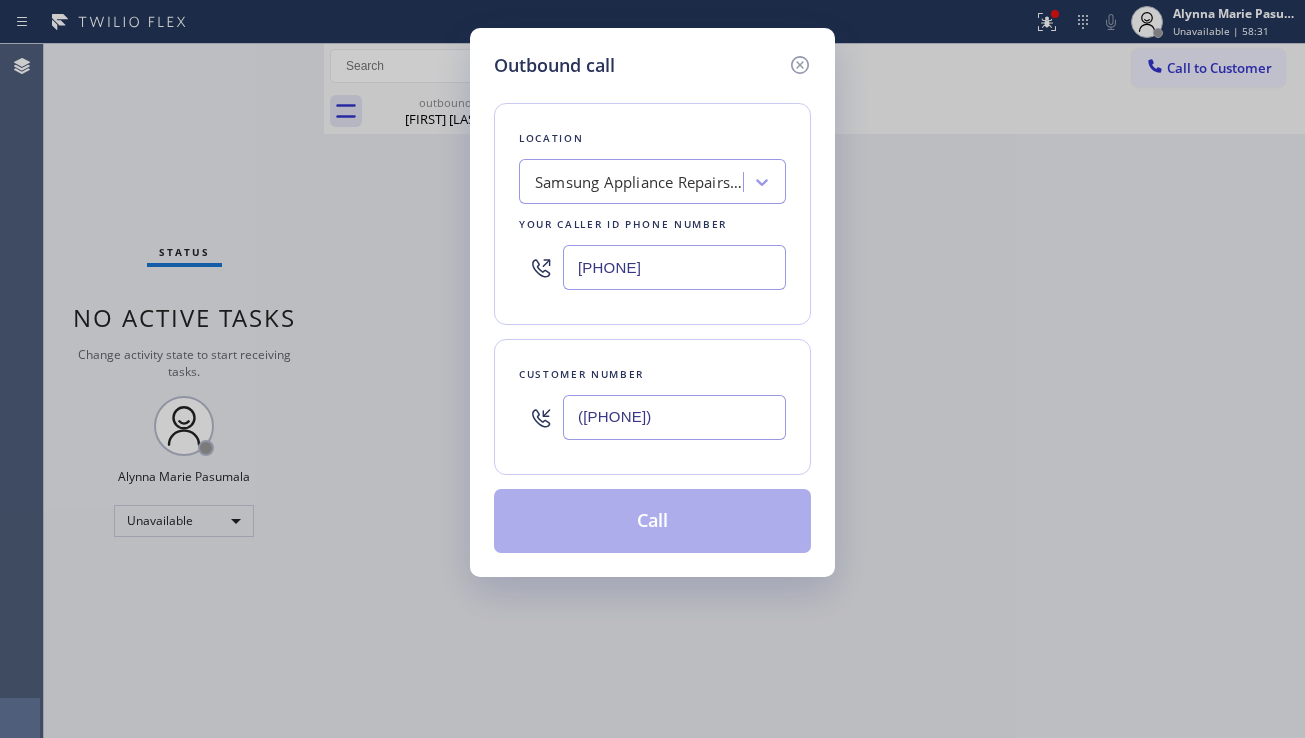 type on "(866) 946-7195" 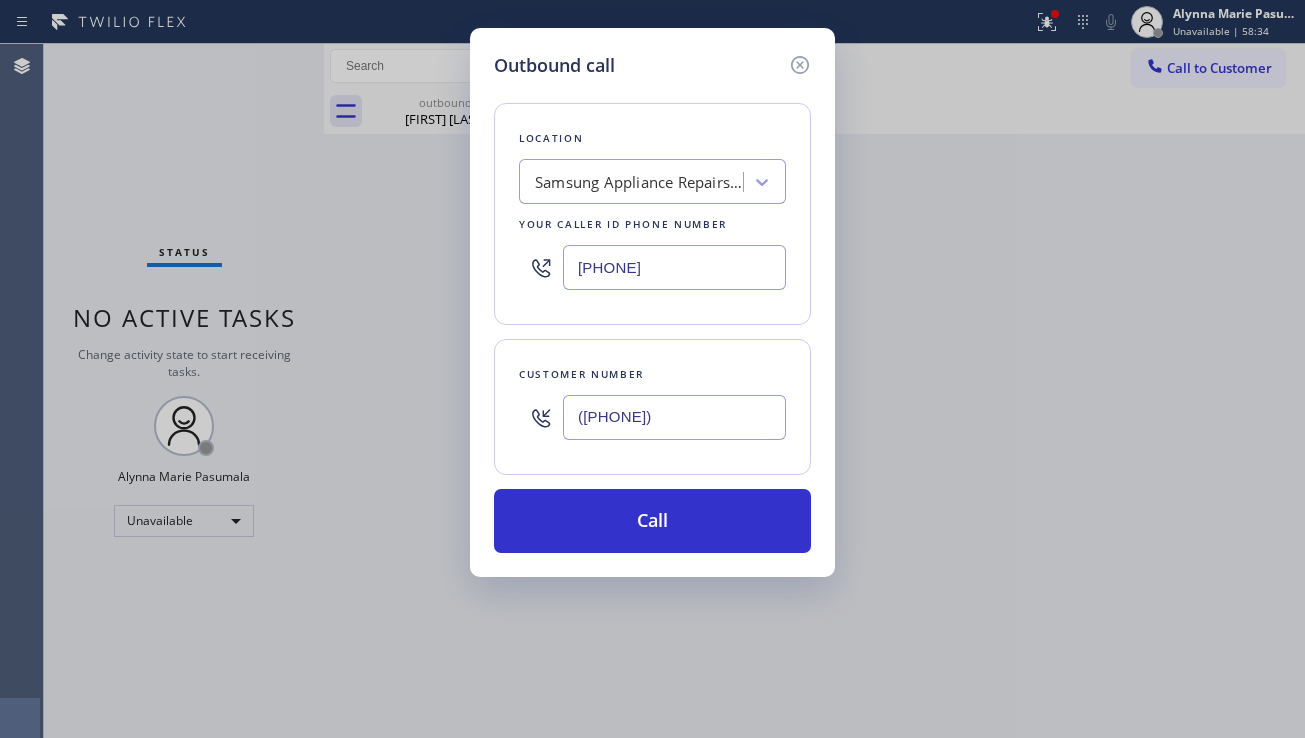 drag, startPoint x: 760, startPoint y: 264, endPoint x: 467, endPoint y: 275, distance: 293.20642 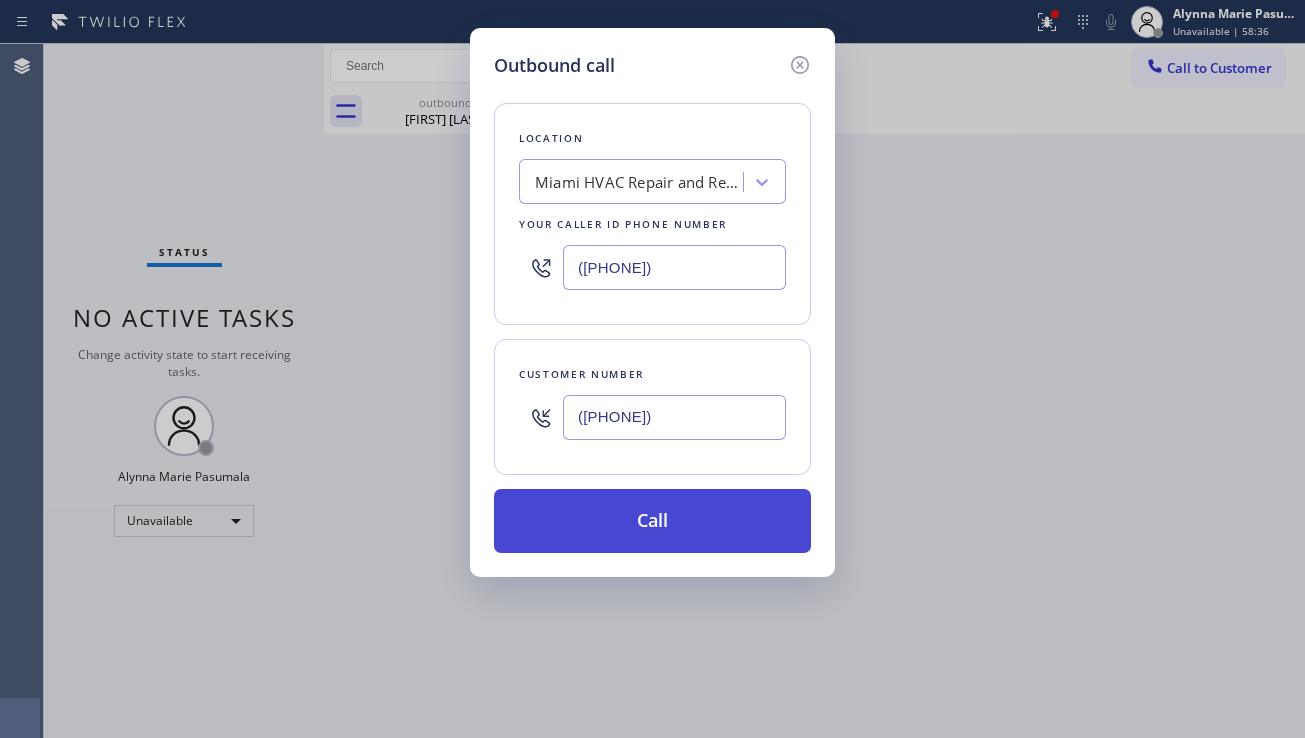 type on "(305) 912-1851" 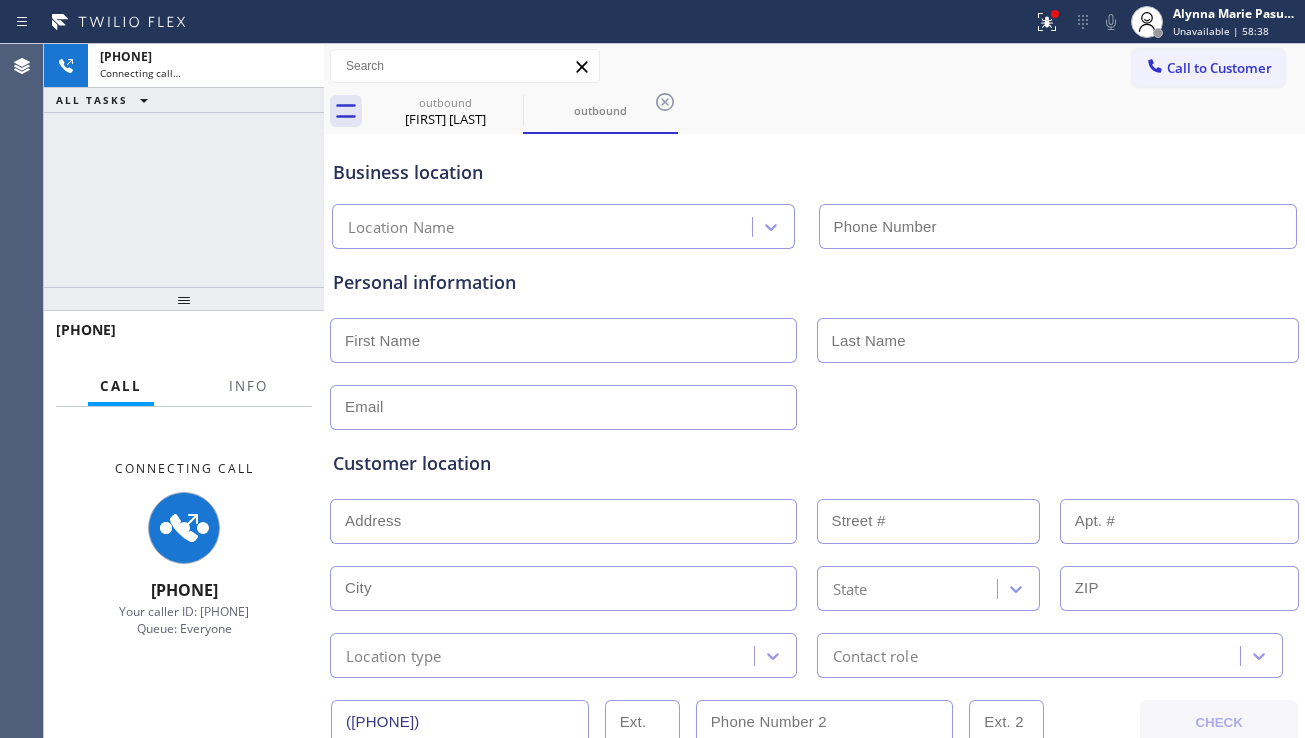 type on "(305) 912-1851" 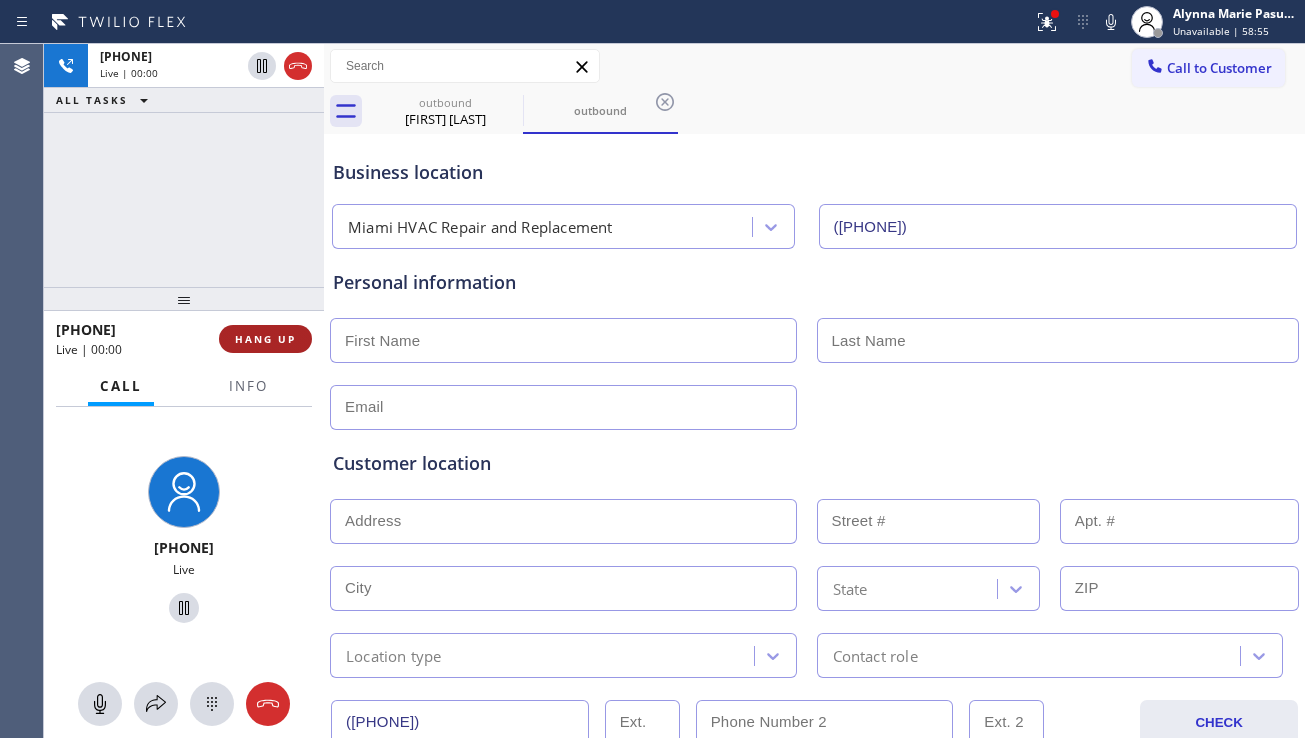 click on "HANG UP" at bounding box center [265, 339] 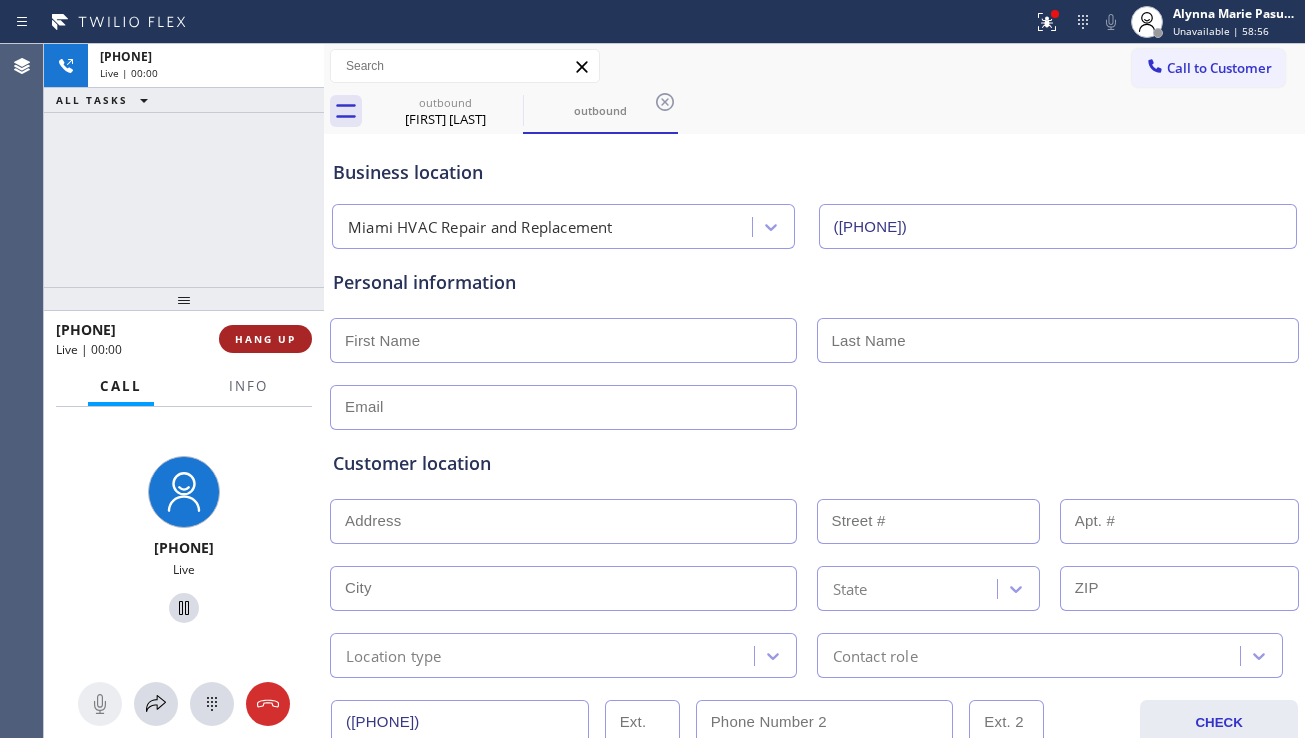 click on "HANG UP" at bounding box center [265, 339] 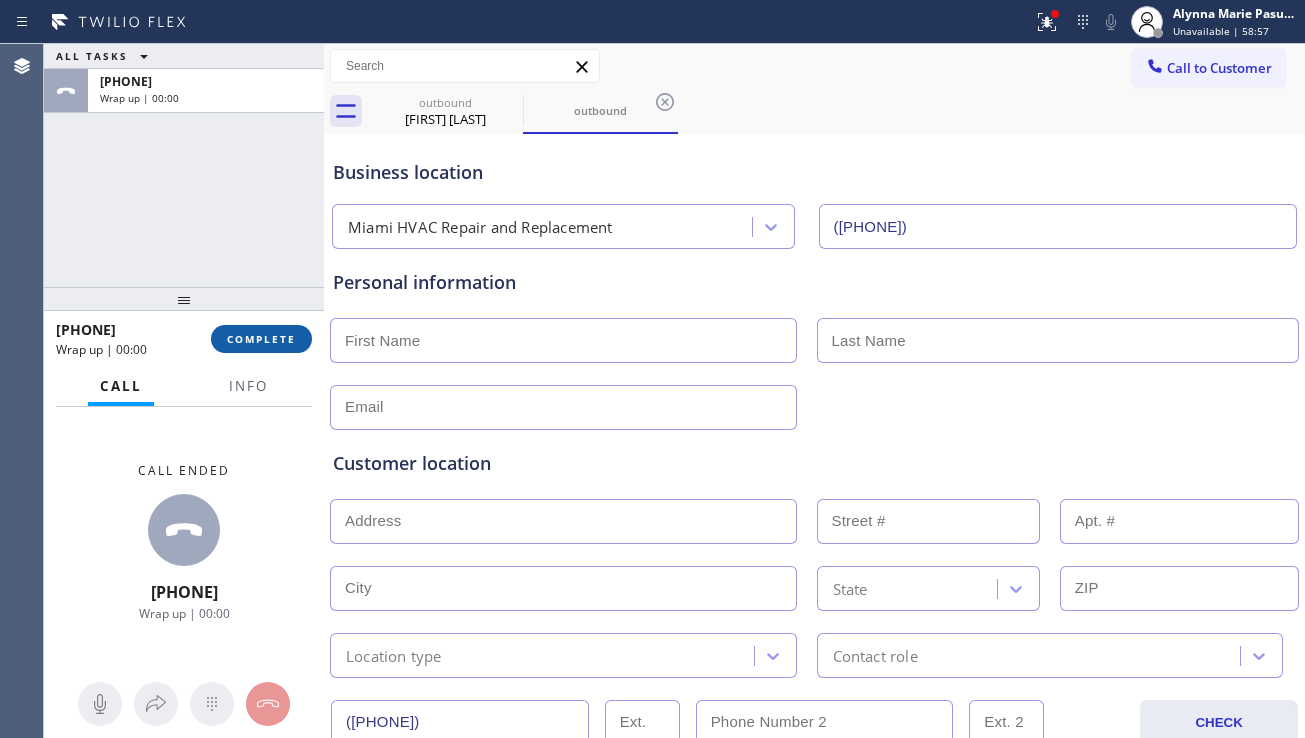 click on "COMPLETE" at bounding box center (261, 339) 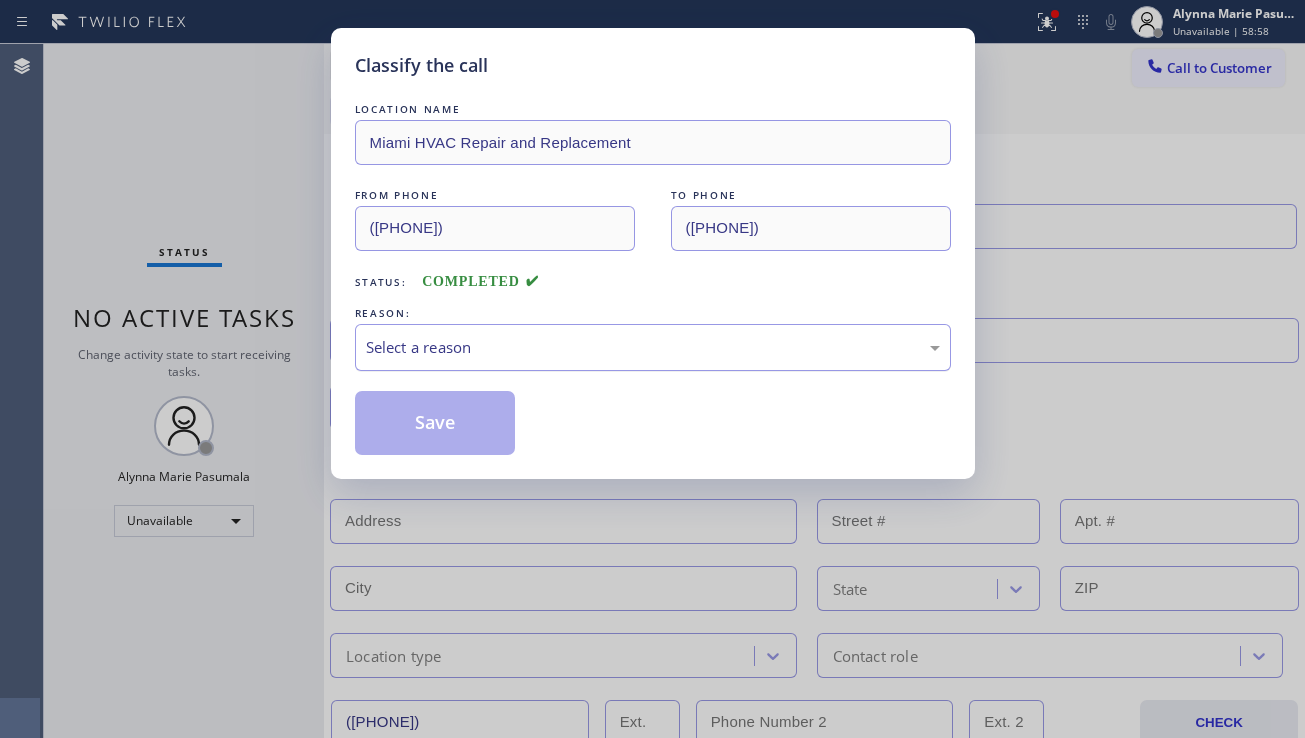 click on "Select a reason" at bounding box center [653, 347] 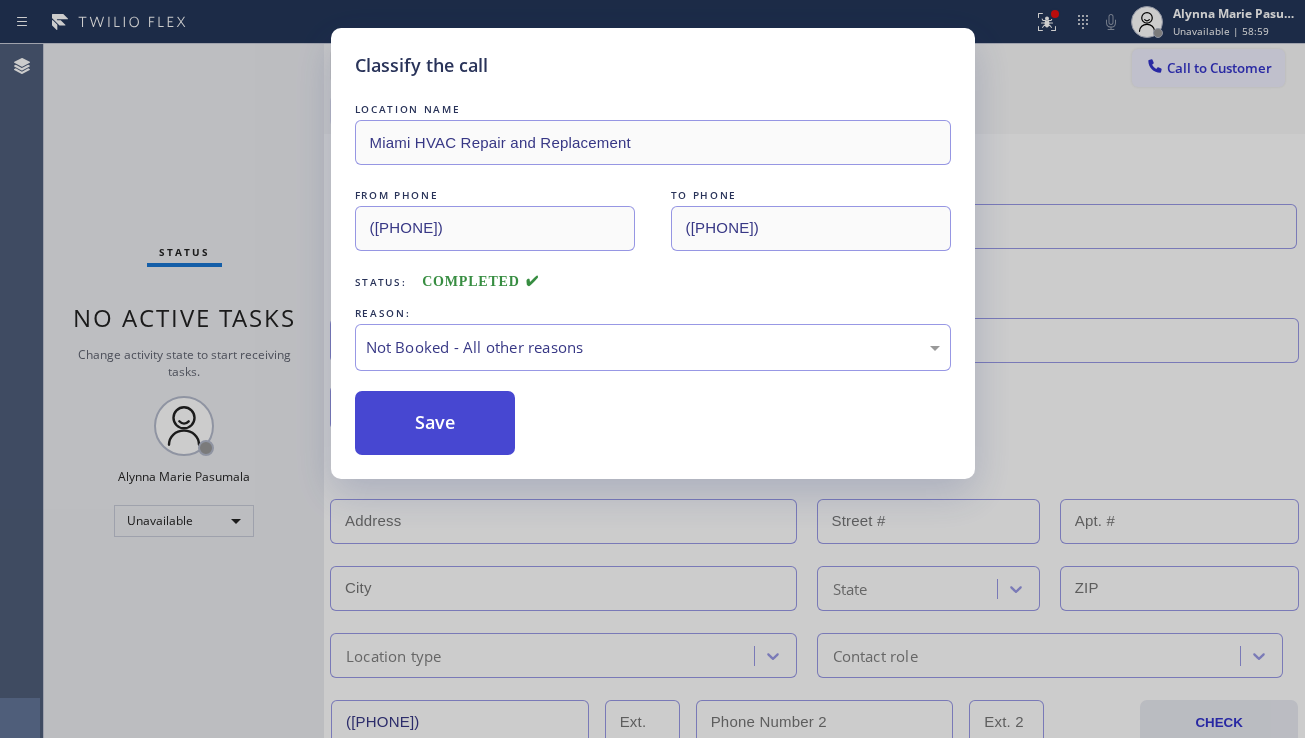click on "Save" at bounding box center [435, 423] 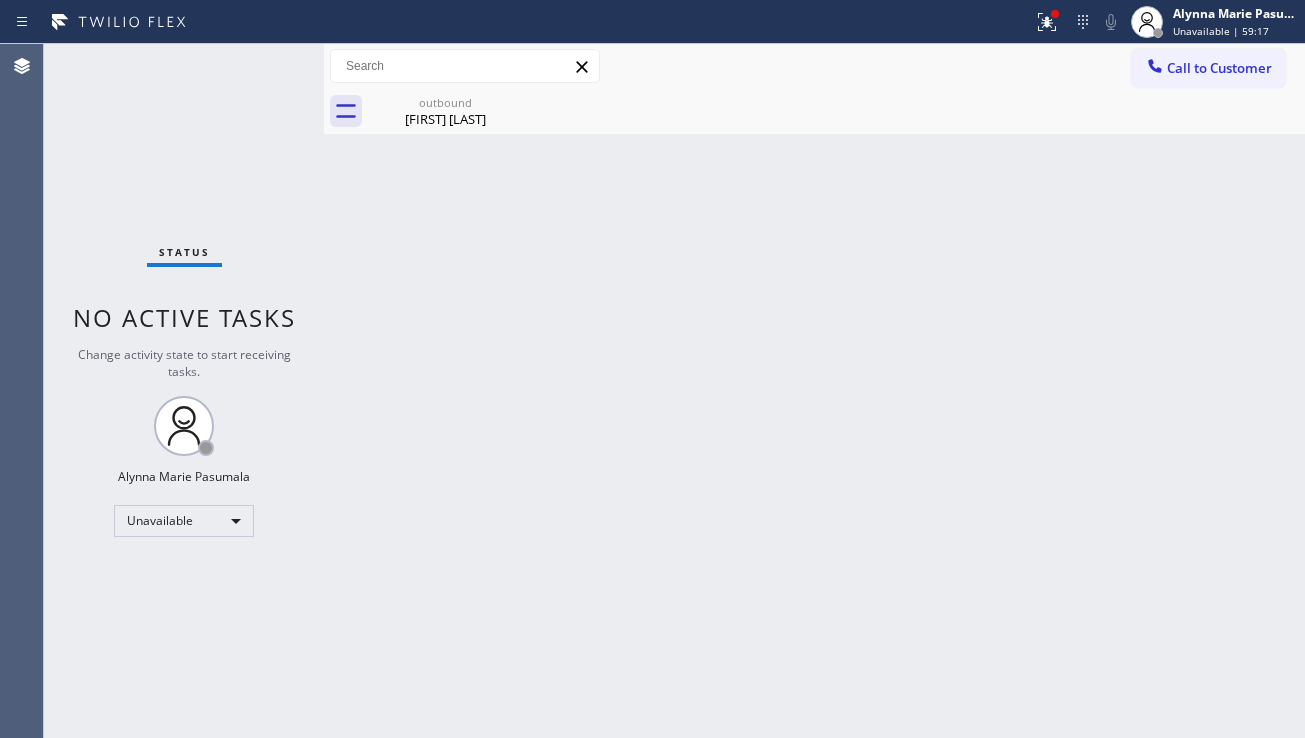 drag, startPoint x: 1243, startPoint y: 471, endPoint x: 1163, endPoint y: 431, distance: 89.44272 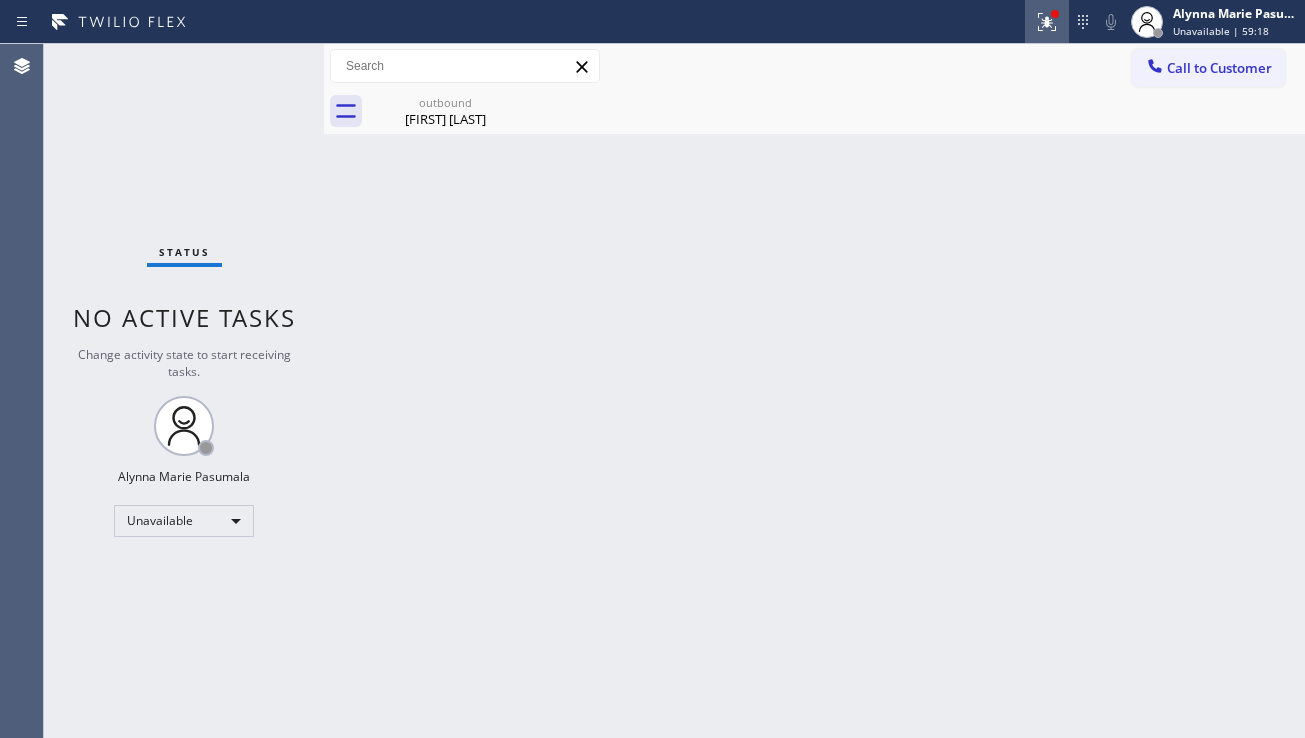 click 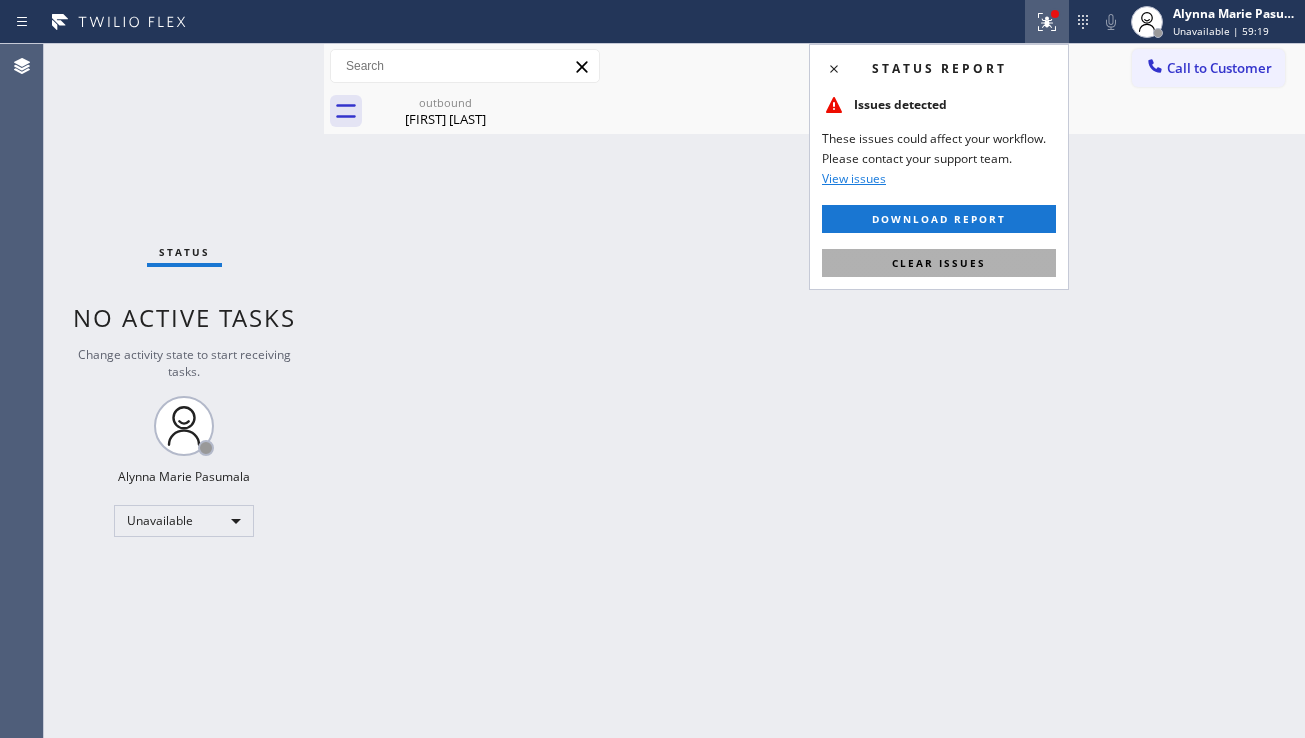 click on "Clear issues" at bounding box center [939, 263] 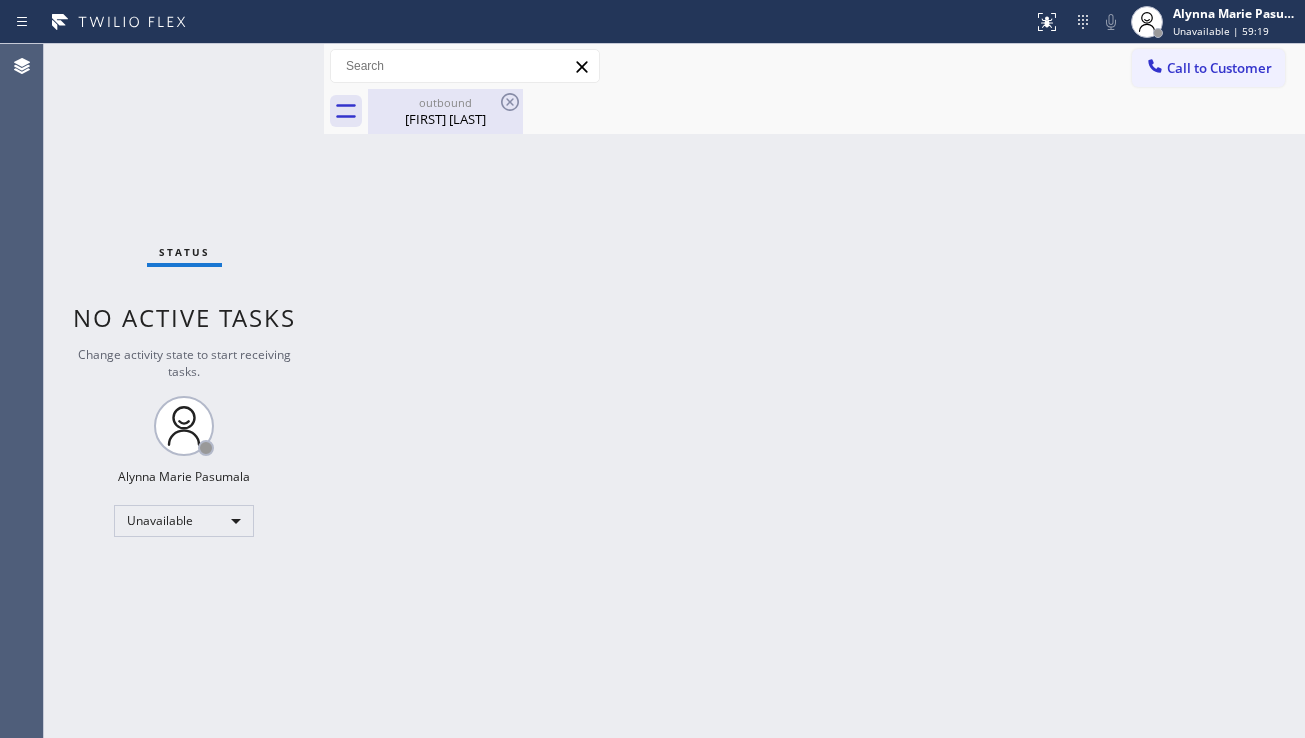 click on "Ted Slocomb" at bounding box center [445, 119] 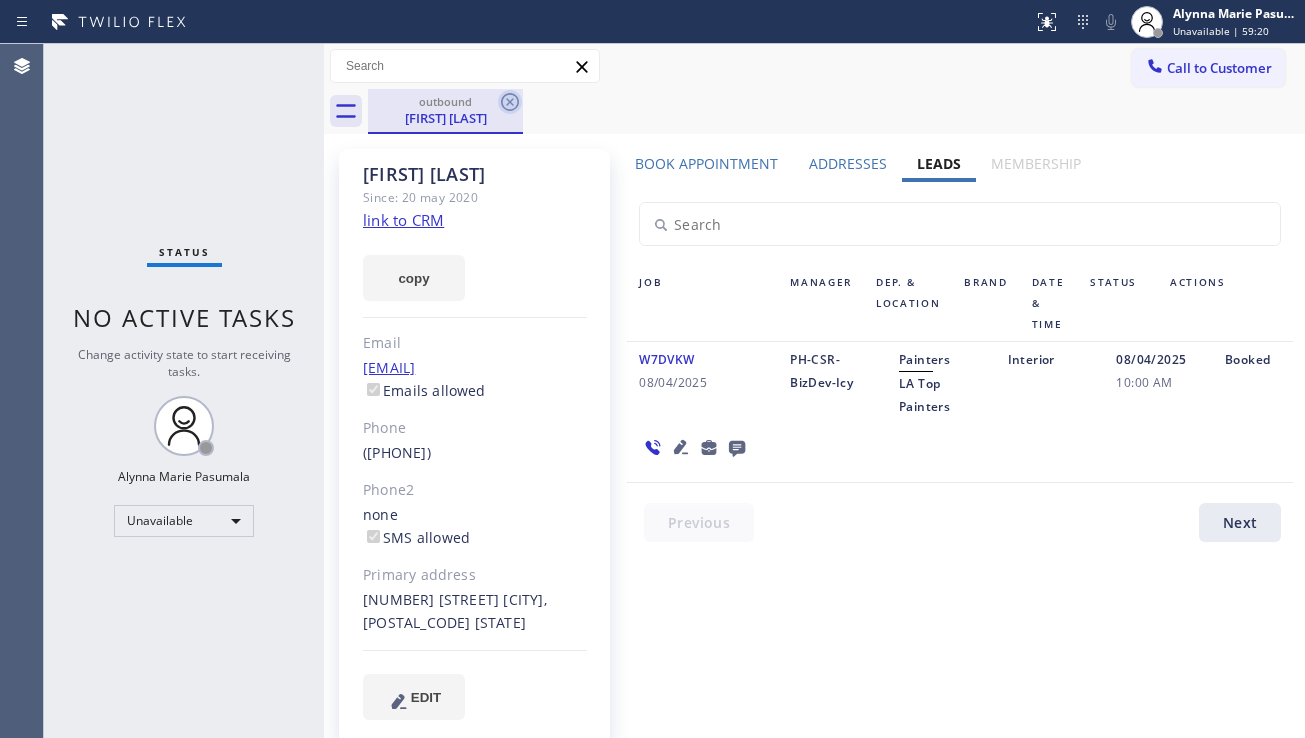 click 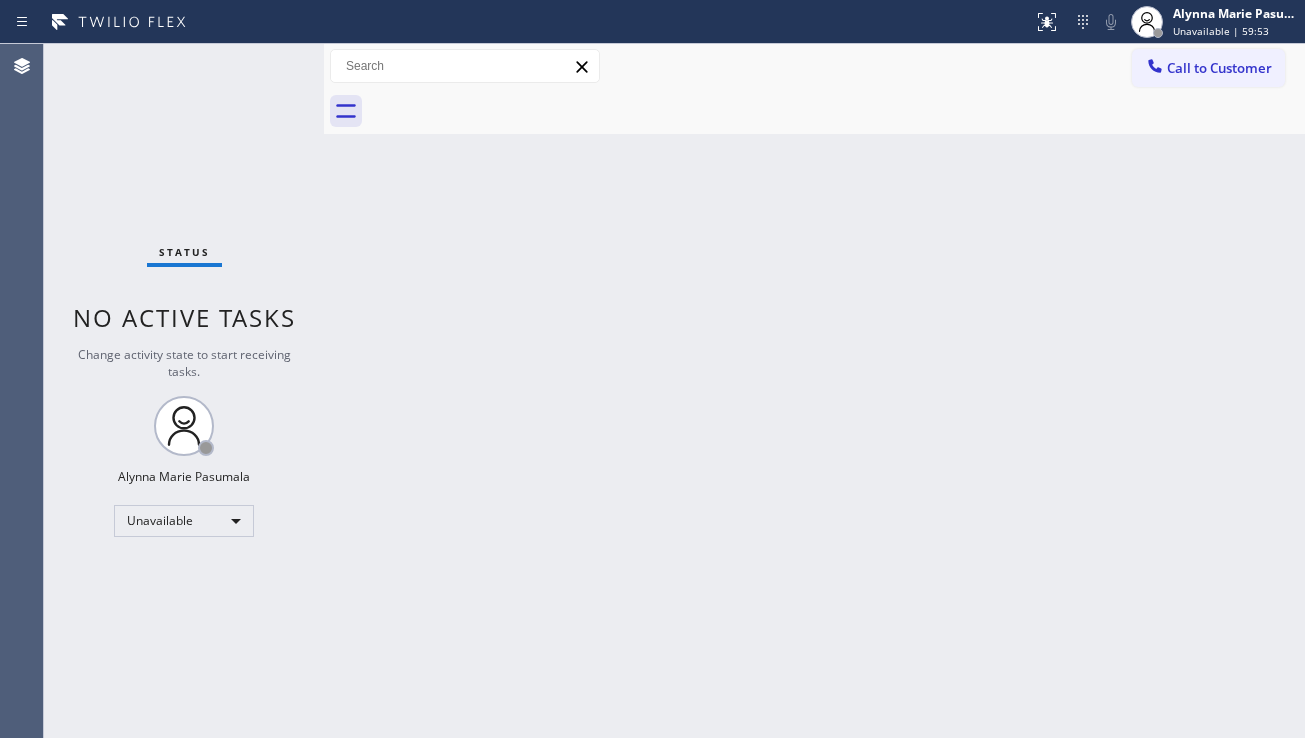 drag, startPoint x: 1232, startPoint y: 57, endPoint x: 1086, endPoint y: 132, distance: 164.13713 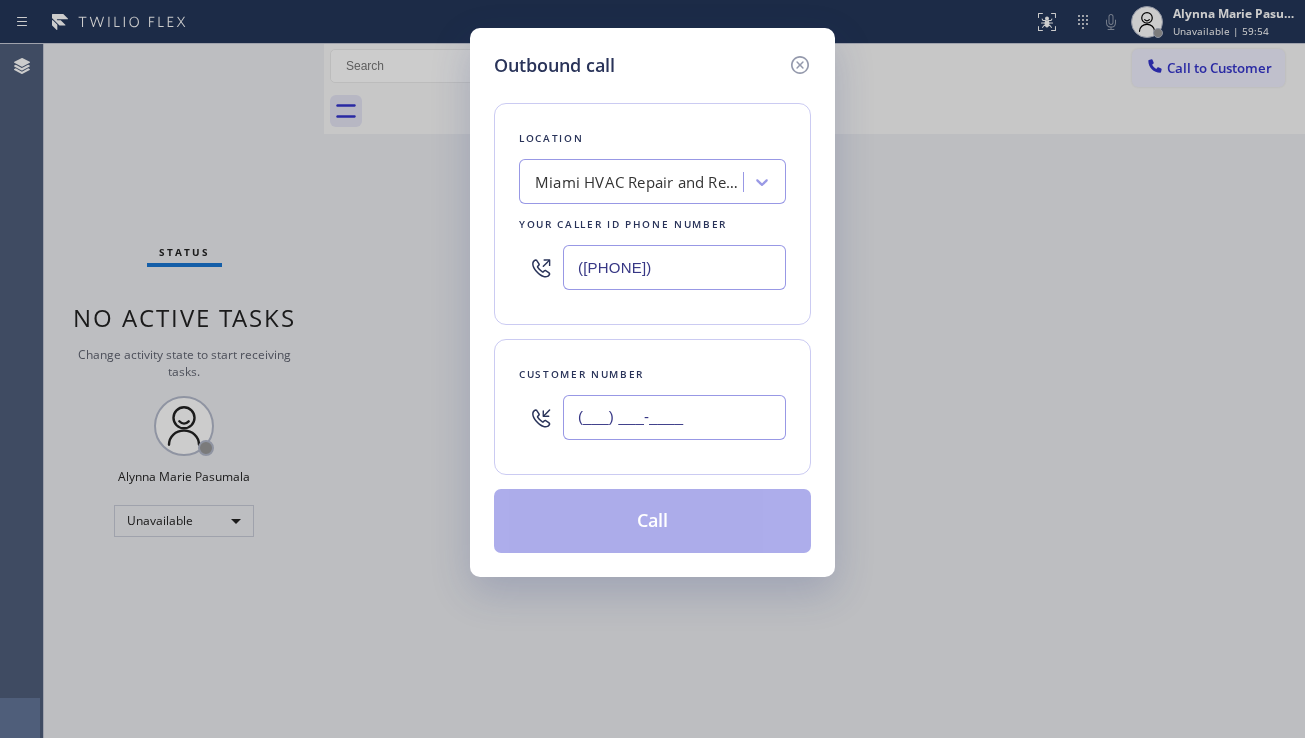 click on "(___) ___-____" at bounding box center (674, 417) 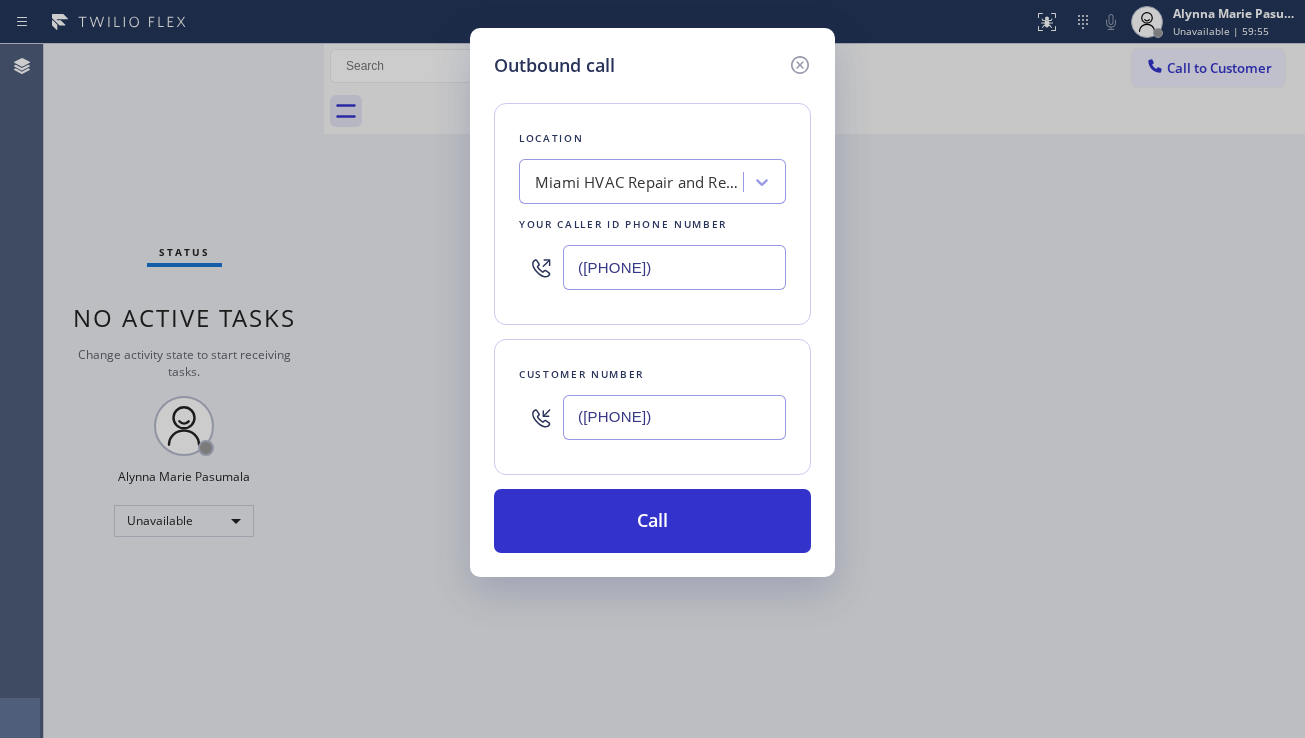 type on "(503) 544-8684" 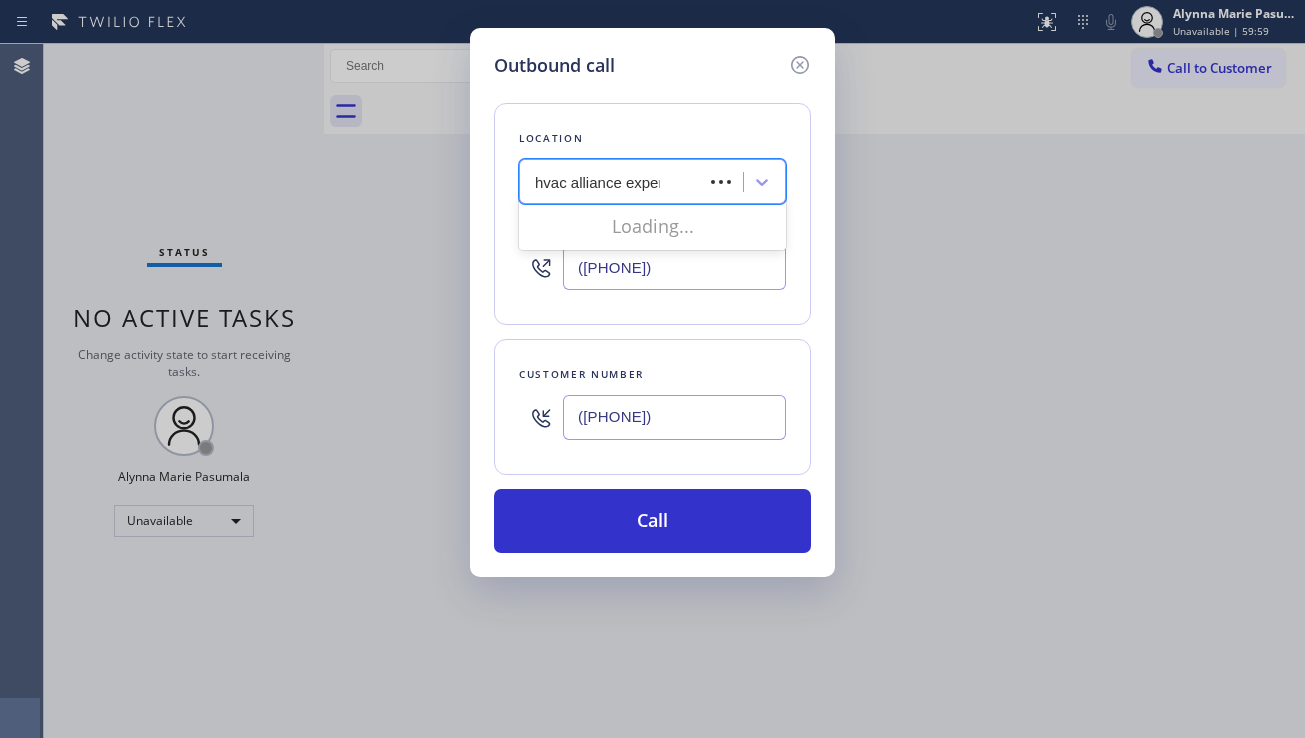 type on "hvac alliance expert" 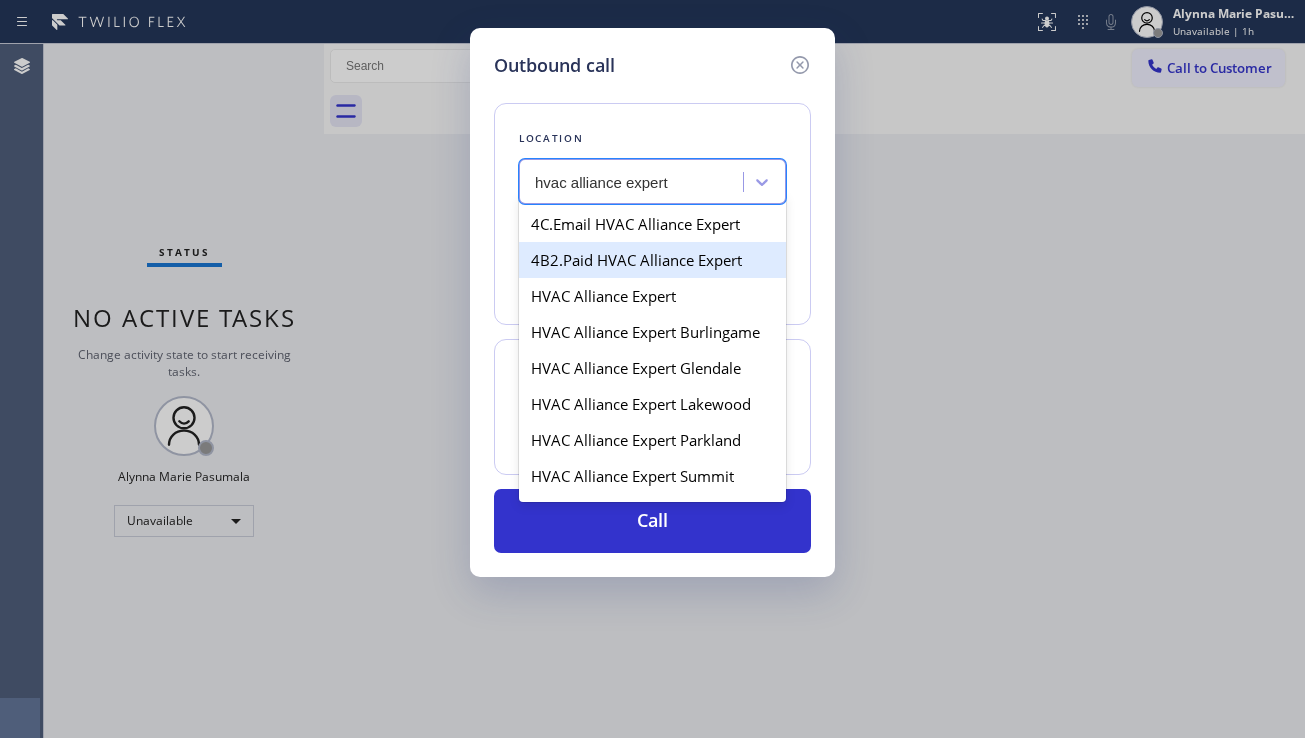 click on "4B2.Paid HVAC Alliance Expert" at bounding box center (652, 260) 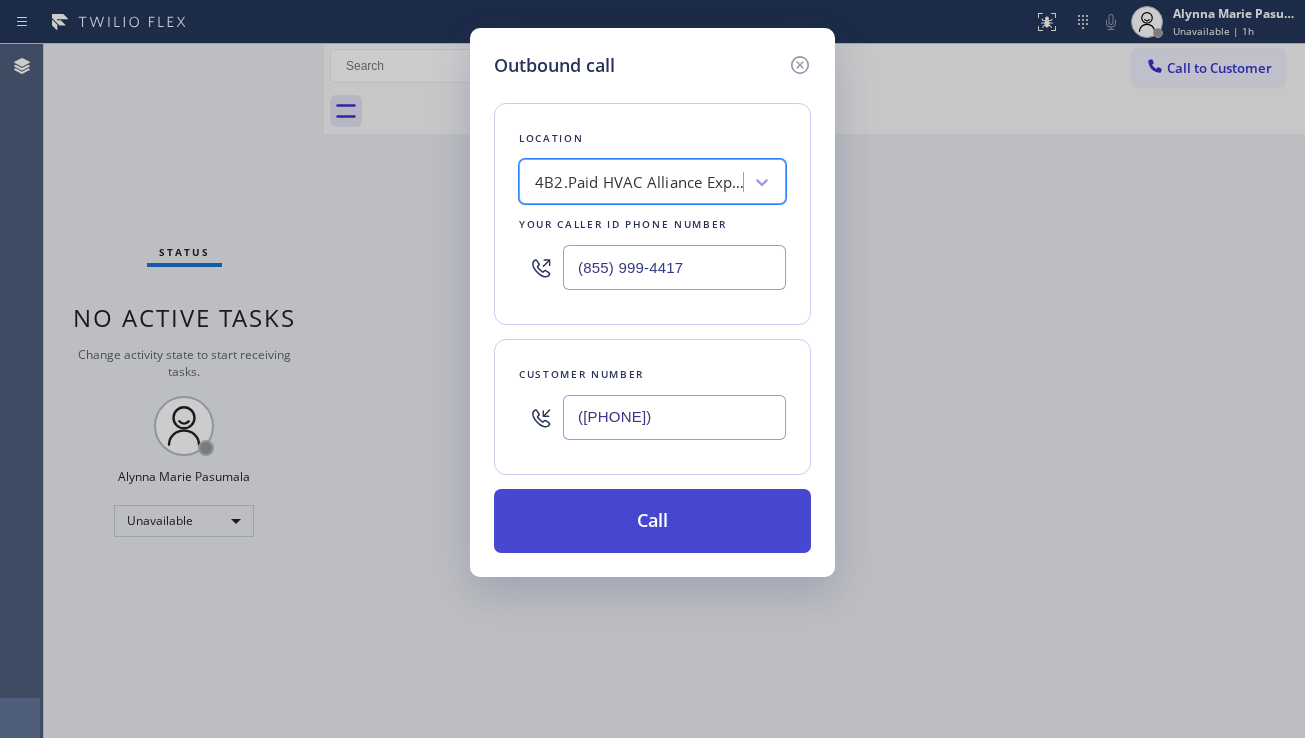 click on "Call" at bounding box center [652, 521] 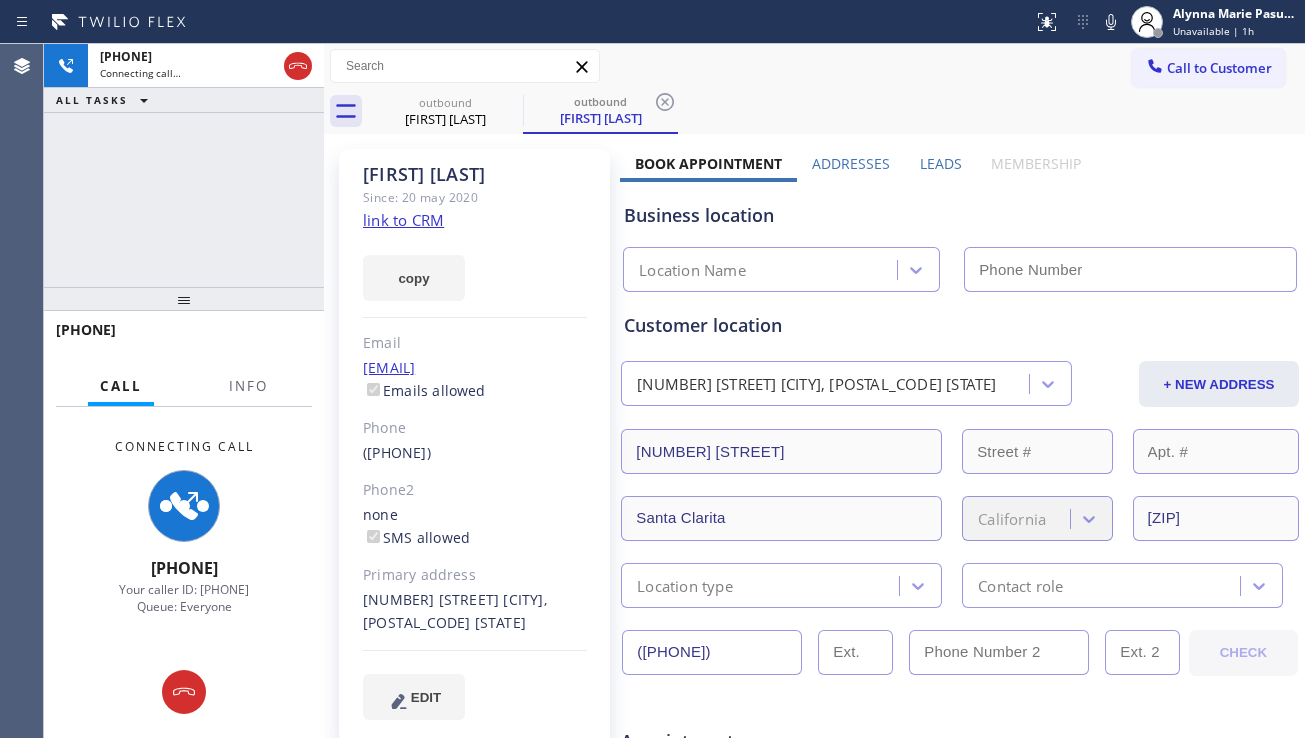 click on "Leads" at bounding box center (941, 163) 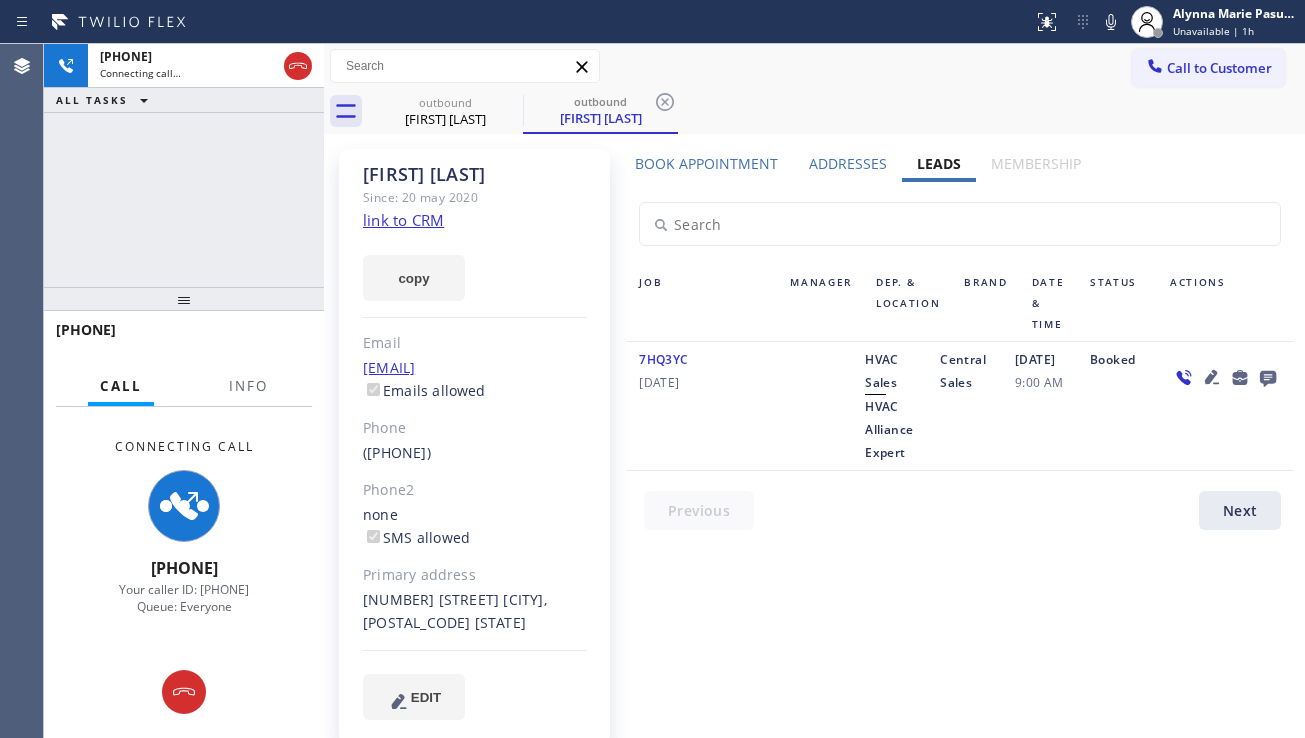 click 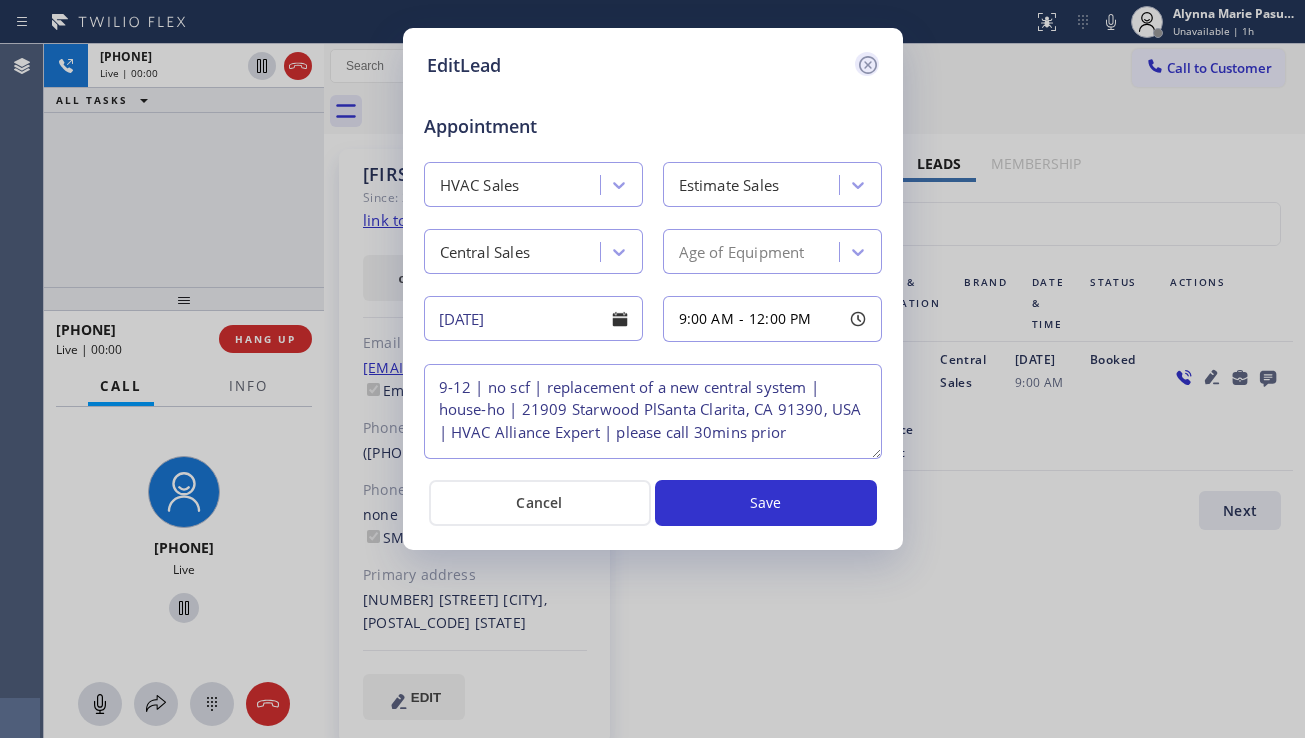 click 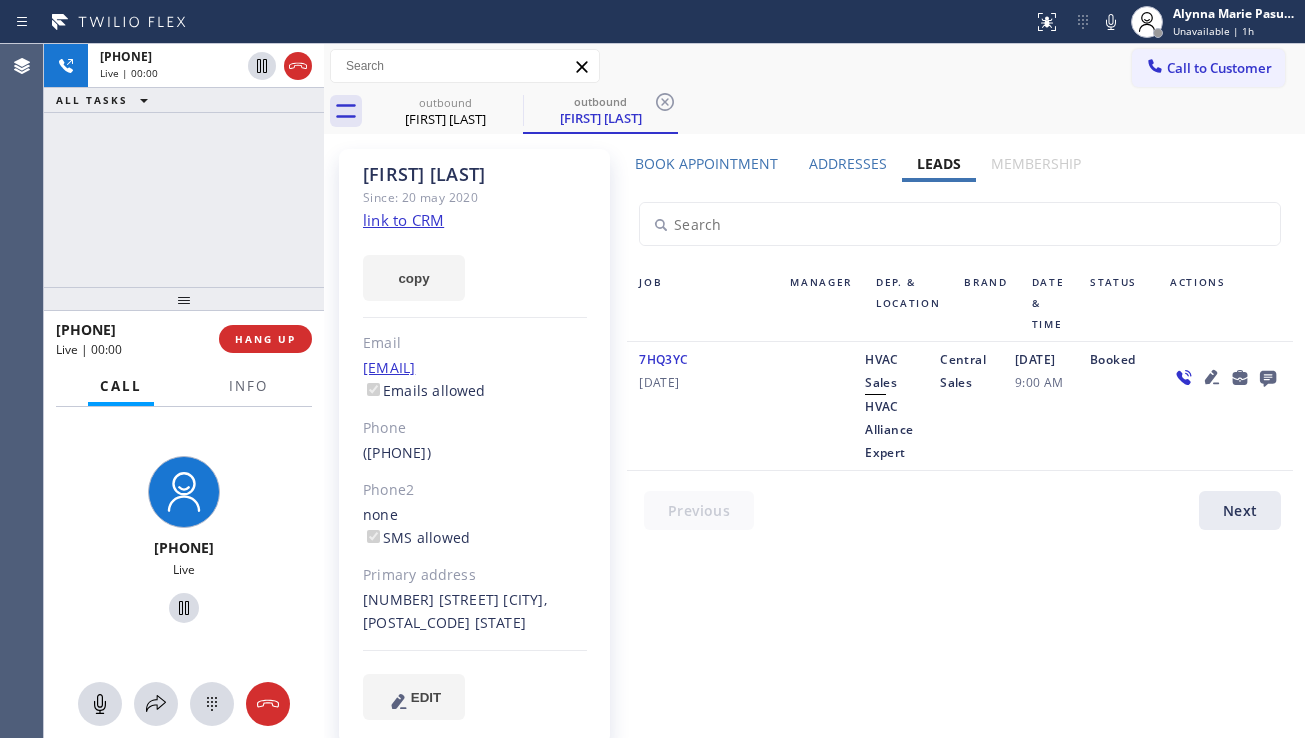click 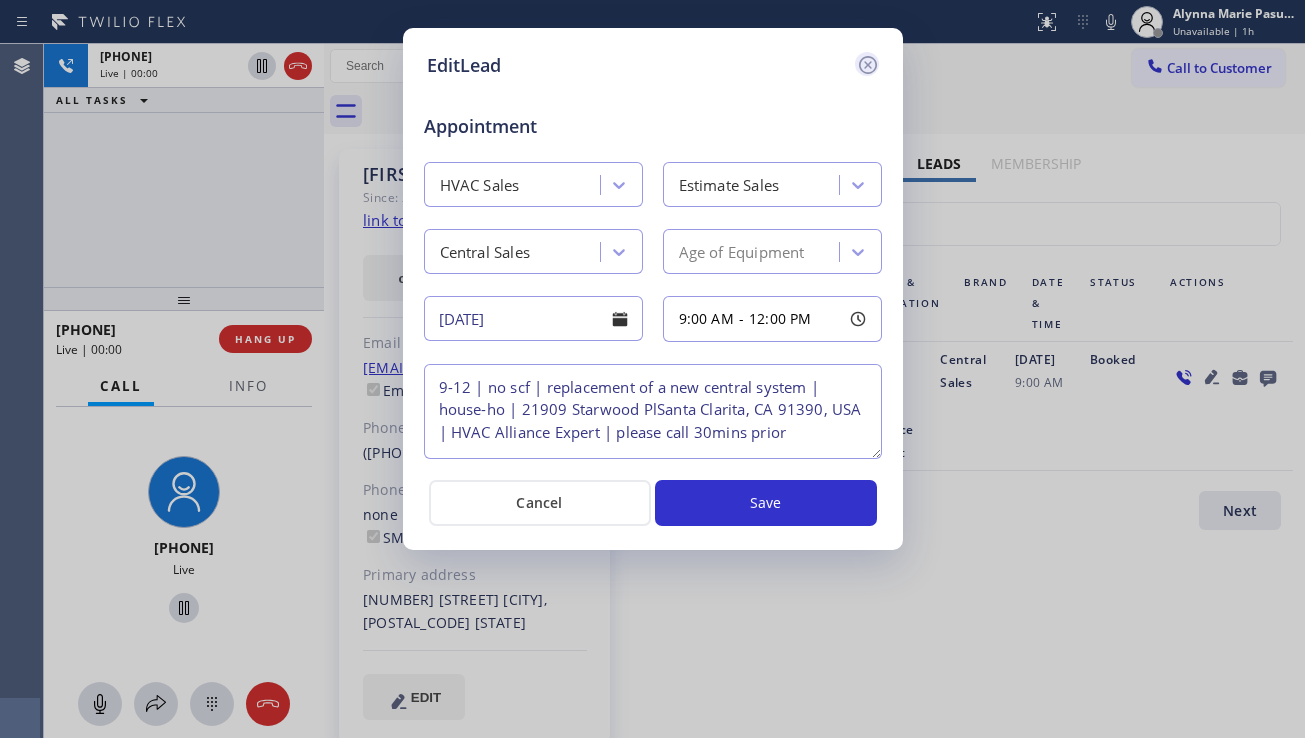 click 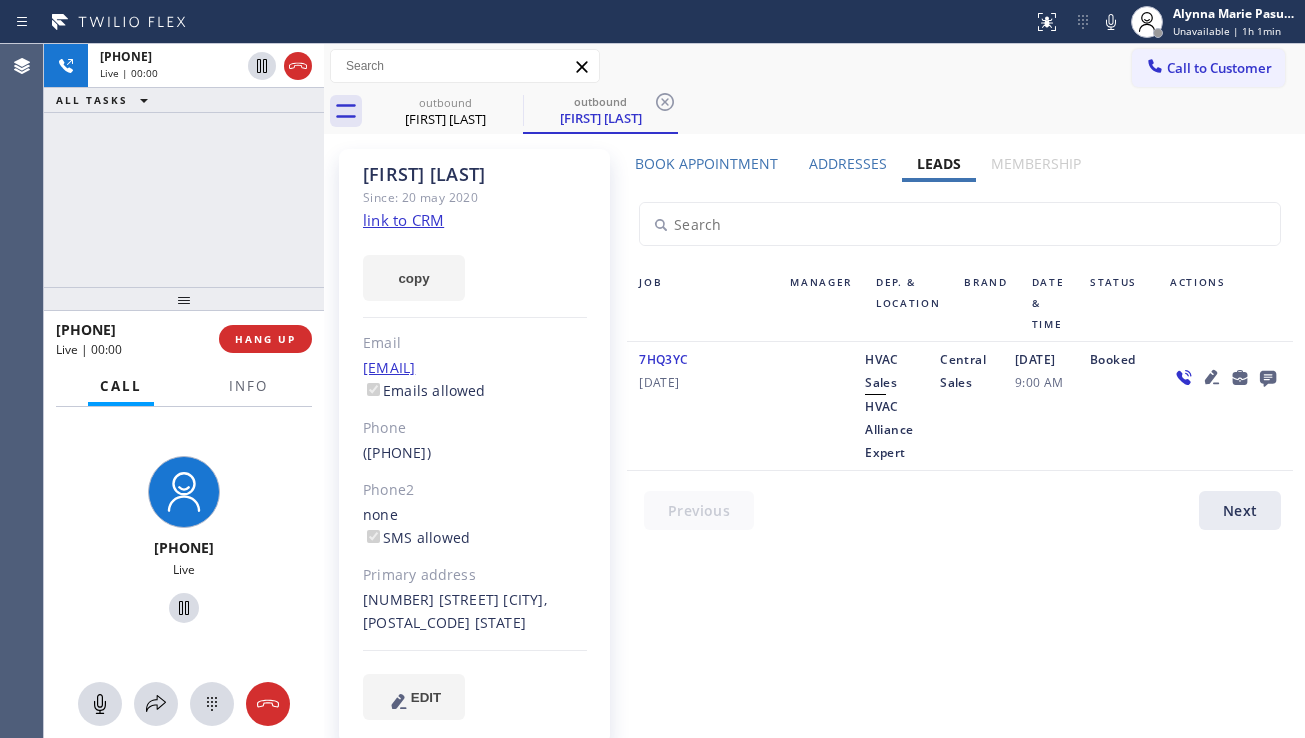 click on "HVAC Alliance Expert" at bounding box center (889, 429) 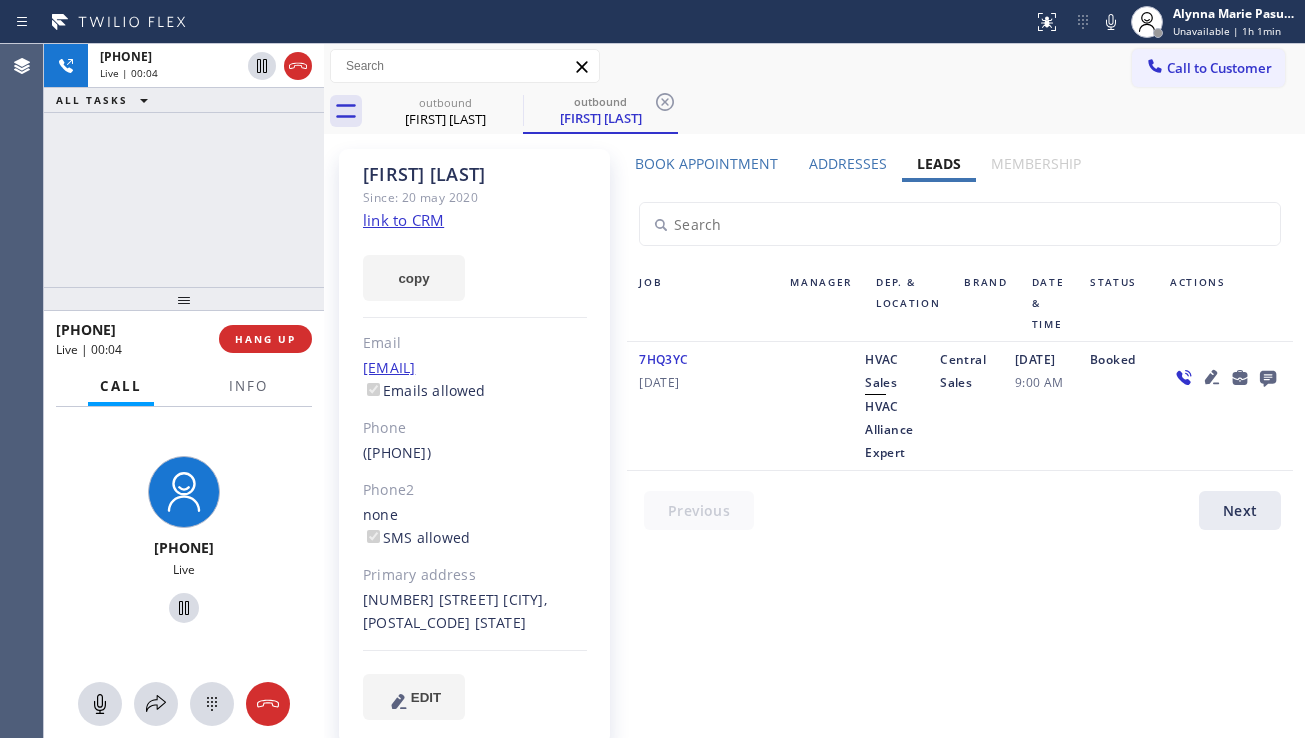 click on "HVAC Sales HVAC Alliance Expert" at bounding box center [890, 406] 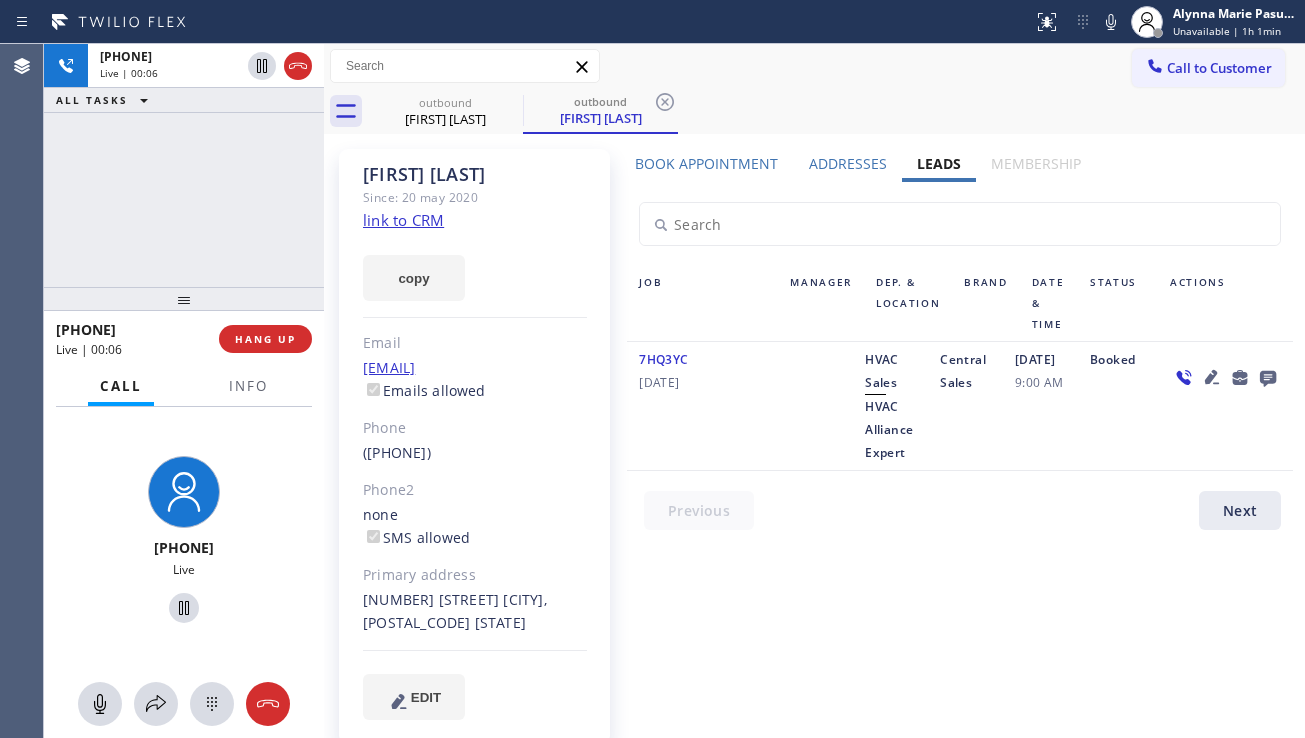 click on "HVAC Alliance Expert" at bounding box center (889, 429) 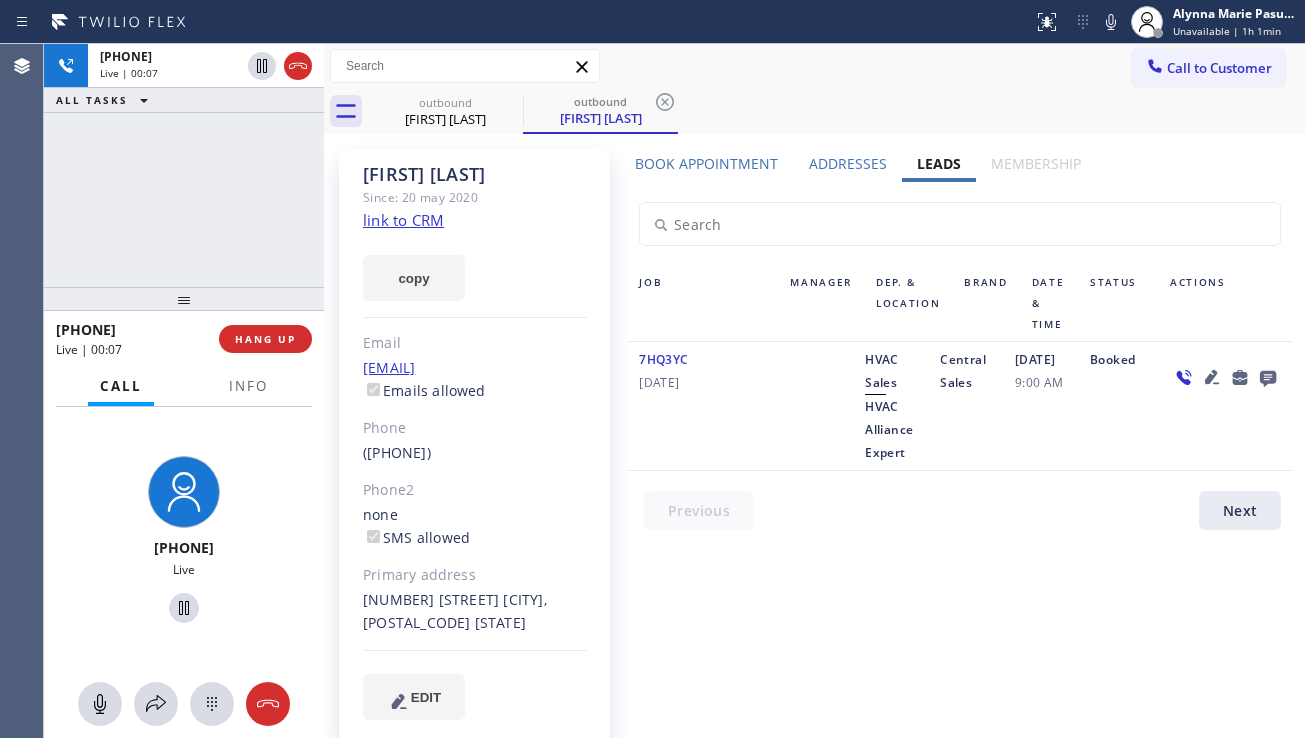 click on "HVAC Sales HVAC Alliance Expert" at bounding box center (890, 406) 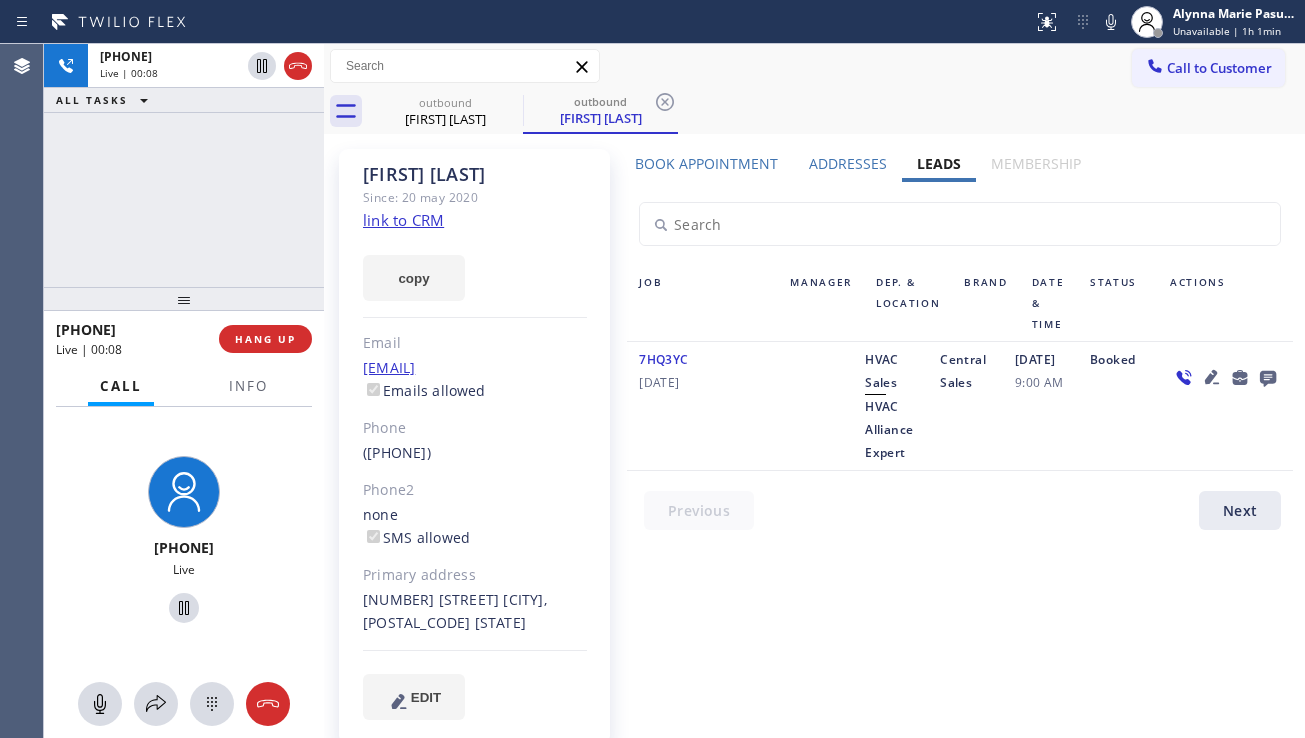 click on "HVAC Alliance Expert" at bounding box center (889, 429) 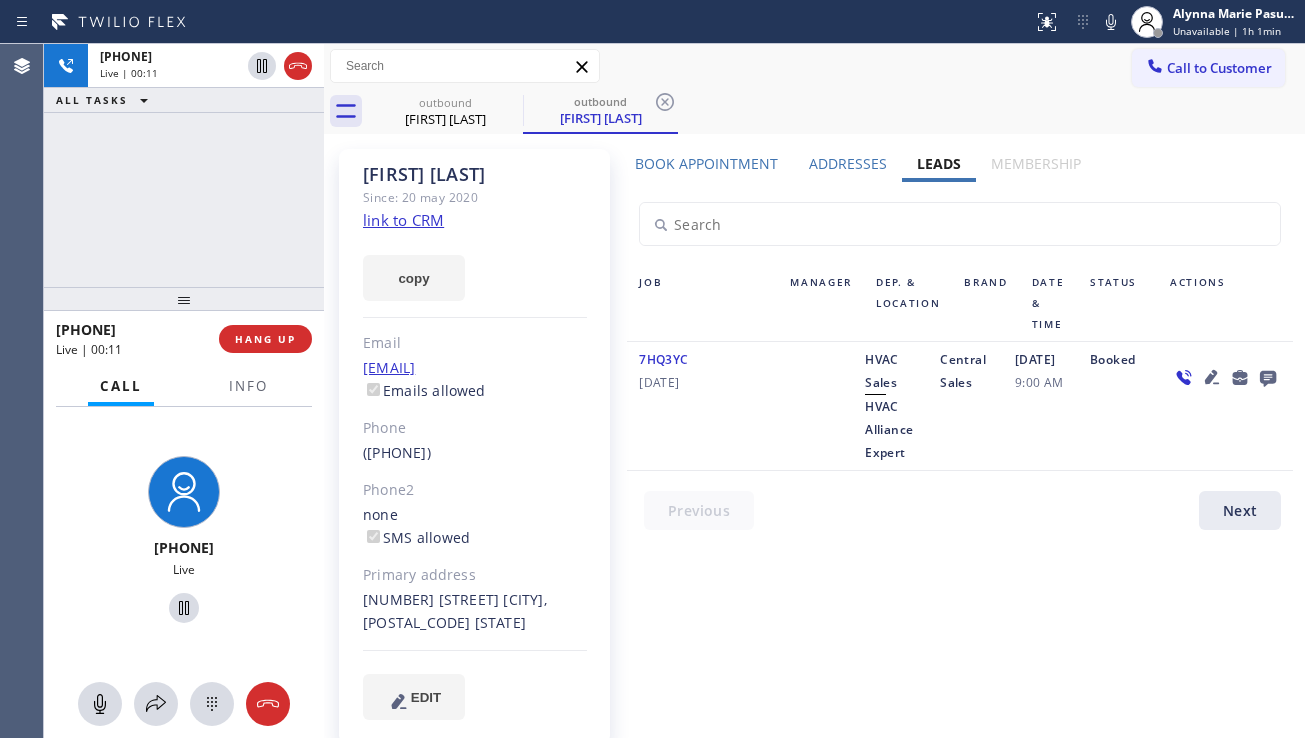 click on "Book Appointment Addresses Leads Membership Business location HVAC Alliance Expert (855) 999-4417 Personal information Mazen Elkhoury mazen.mek@gmail.com Customer location  21909 Starwood Pl Santa Clarita, 91390 CA + NEW ADDRESS 21909 Starwood Pl Santa Clarita California 91390 Location type Contact role (503) 544-8684 CHECK Appointment HVAC - choose type of job - - choose brand - Age of Equipment - choose time - Credit card Select Credit Card + NEW CARD CANCEL SAVE Other Where did you find us? Call before tech arrives Save as Lost Create Lead Success! Booking Success! https://erp.apollosoft.co/customer/755207#portlet_lead close copy link Save lead as lost Type Reason Cancel Save as lost lead Not serviceable MON dd/mm TUE dd/mm WED dd/mm THU dd/mm FRI dd/mm SAT dd/mm SUN dd/mm 08:00 12:00 - - - - - - - 12:00 16:00 - - - - - - - 16:00 19:00 - - - - - - - Add New Location ADDRESS PHONE ZIP ACTIONS  21909 Starwood Pl Santa Clarita, 91390 CA  USA (503) 544-8684 91390 edit Add customer location State Location type" at bounding box center (960, 454) 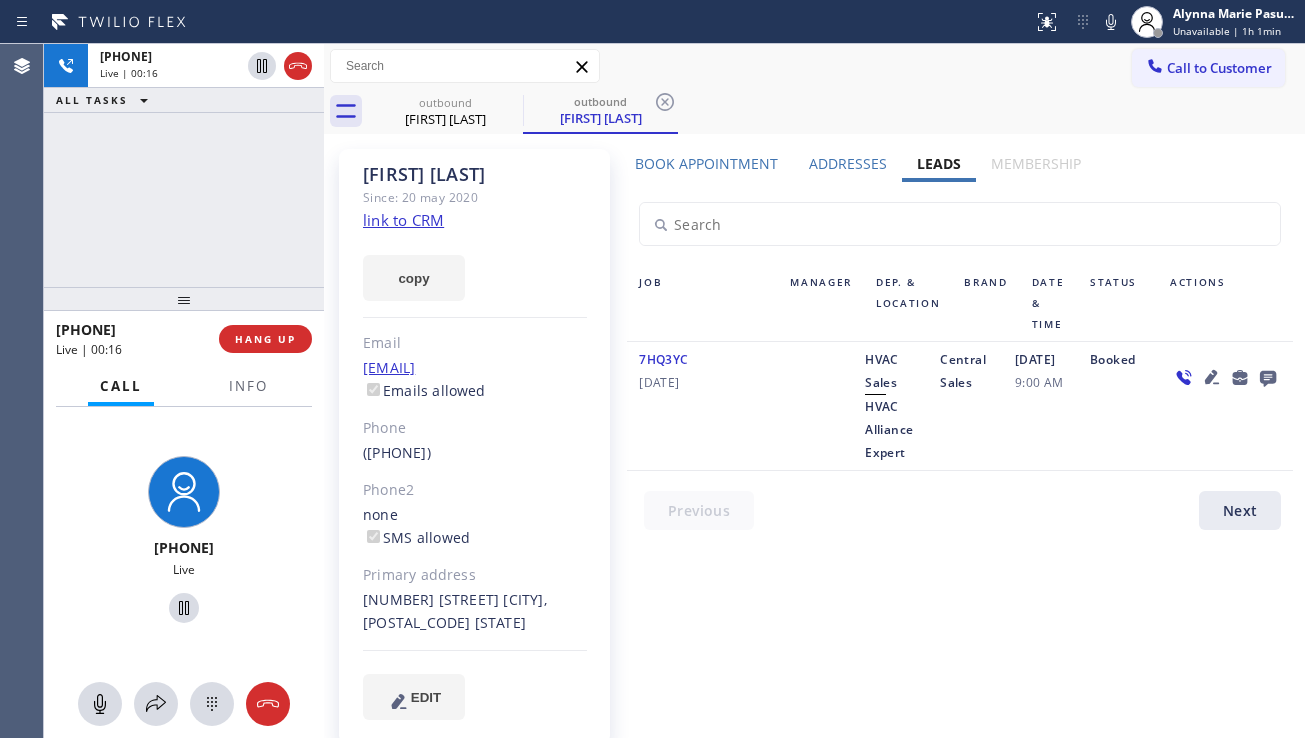 click on "21909 Starwood Pl Santa Clarita, 91390 CA" at bounding box center (475, 612) 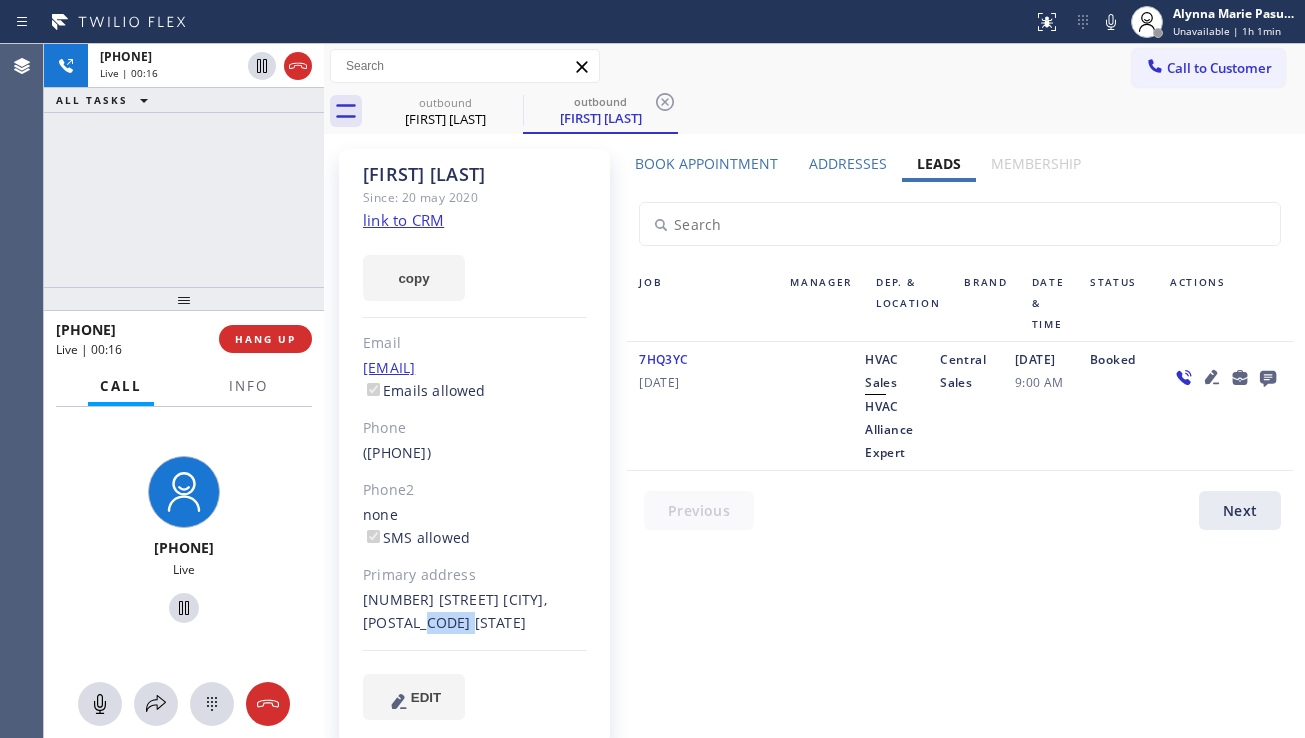 click on "21909 Starwood Pl Santa Clarita, 91390 CA" at bounding box center [475, 612] 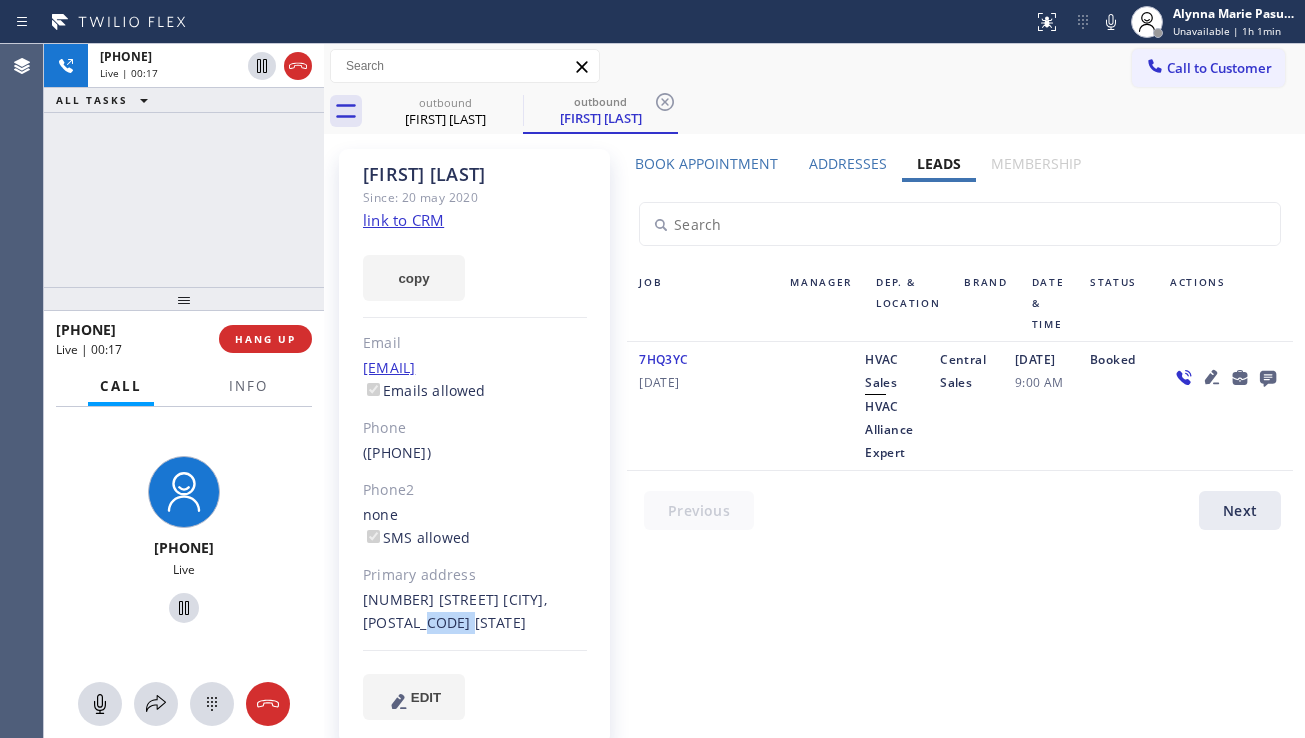 copy on "91390" 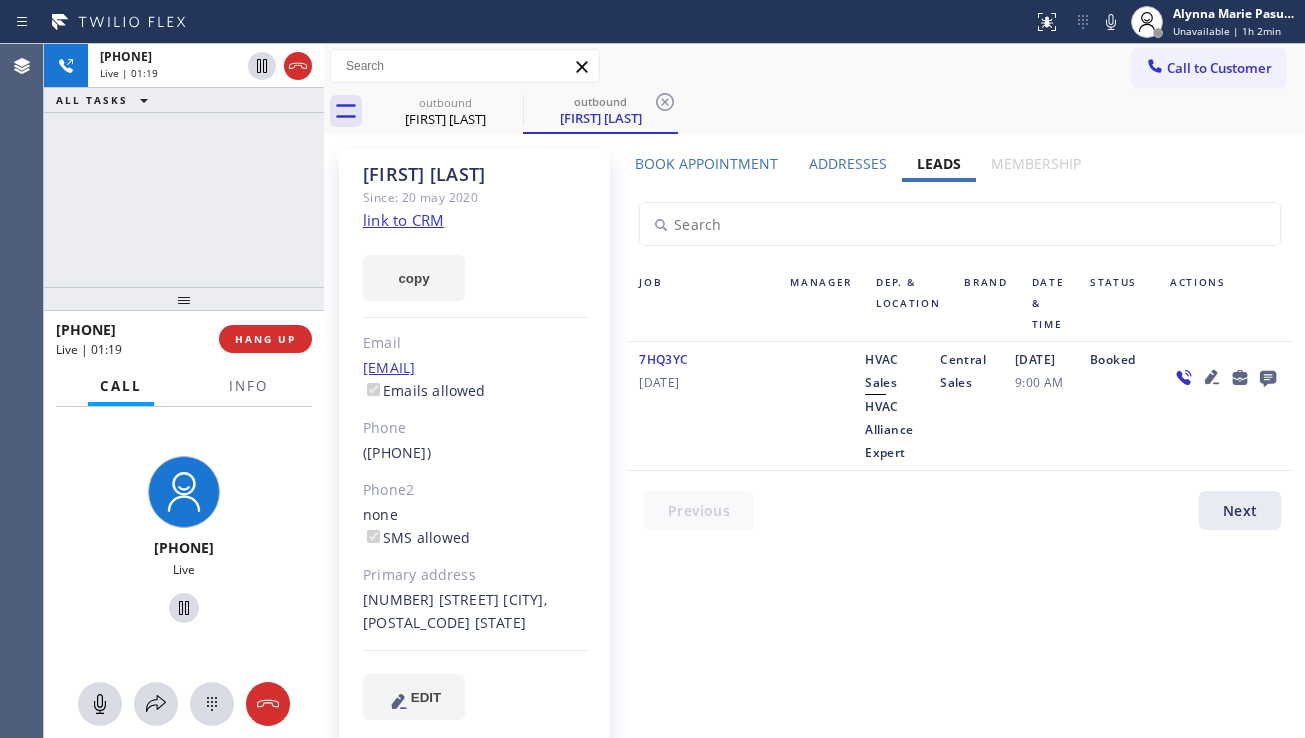 click on "7HQ3YC 08/05/2025 HVAC Sales HVAC Alliance Expert Central Sales 08/05/2025 9:00 AM Booked" at bounding box center [960, 406] 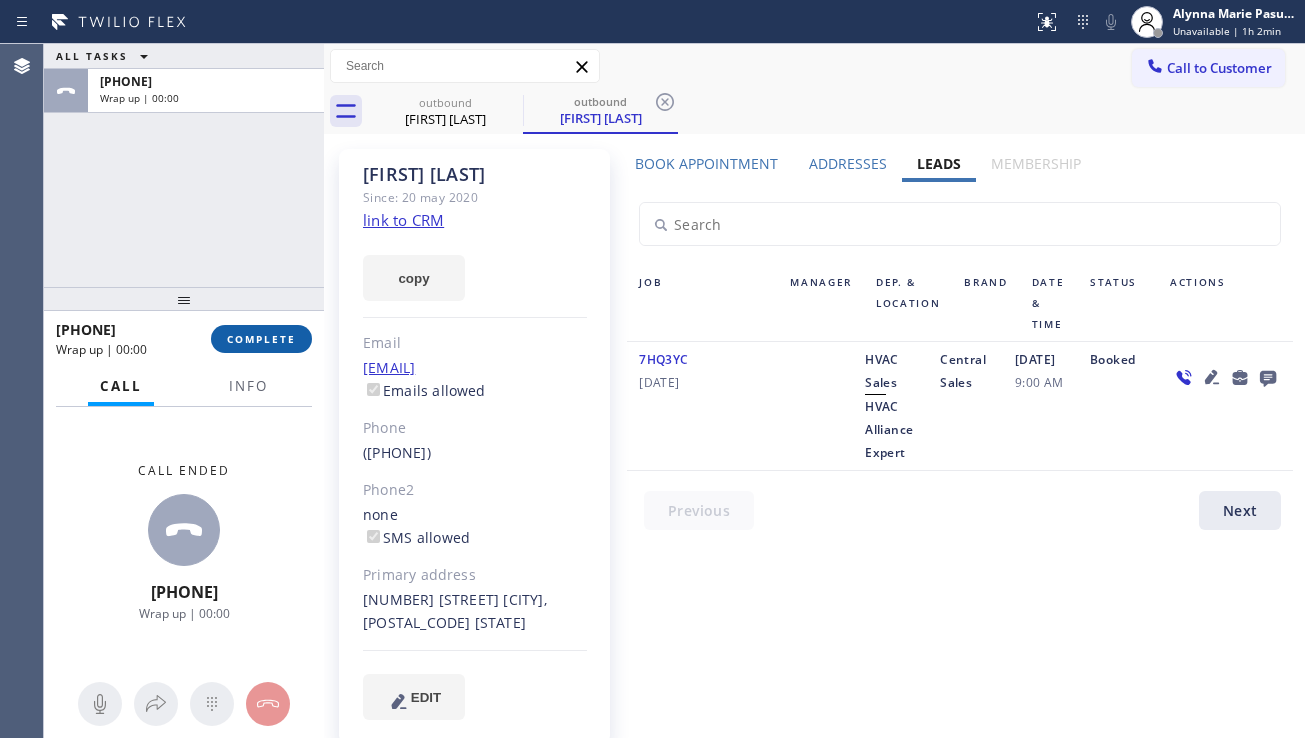 click on "COMPLETE" at bounding box center (261, 339) 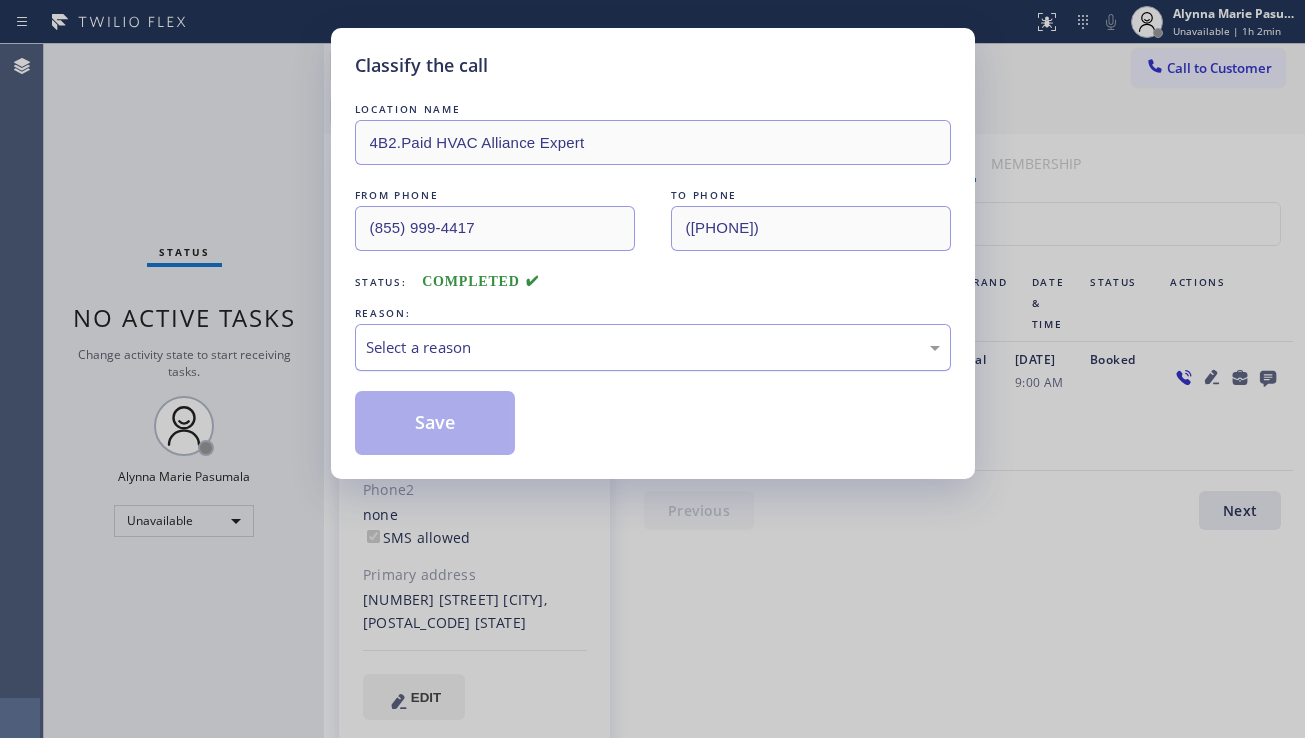 click on "Select a reason" at bounding box center [653, 347] 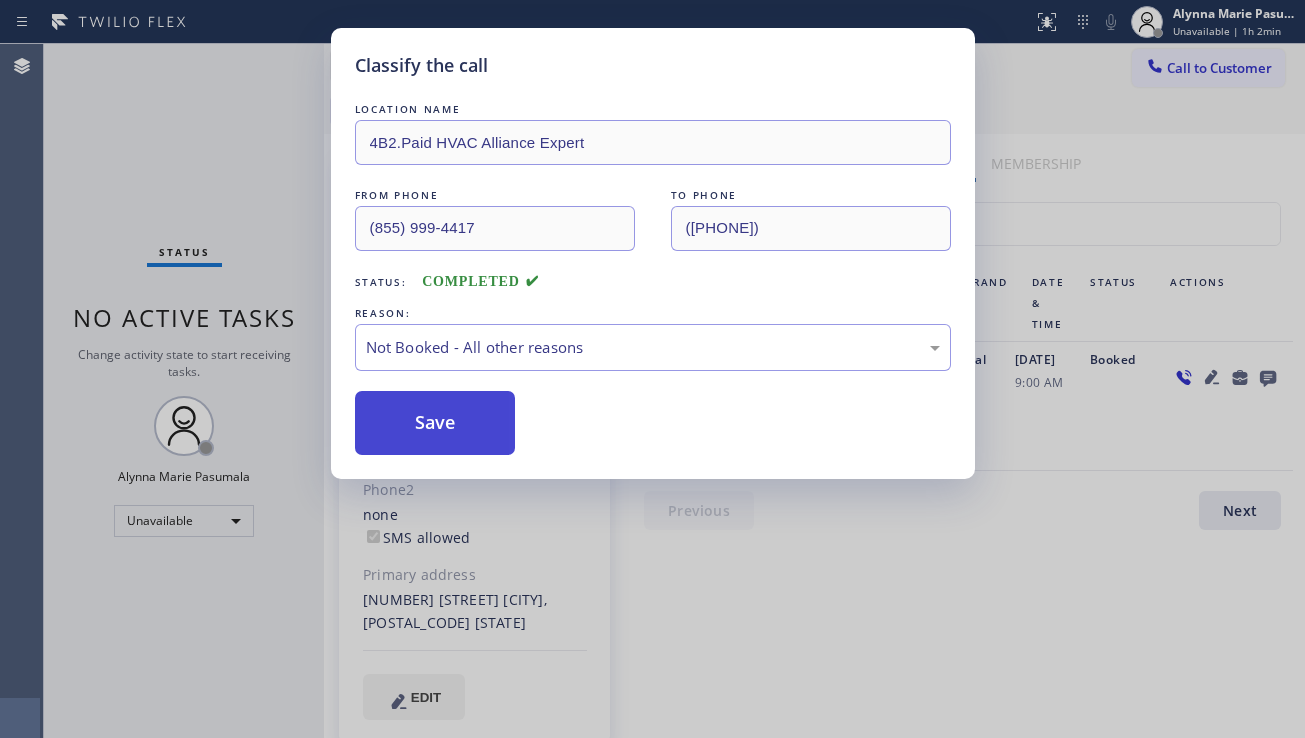 click on "Save" at bounding box center (435, 423) 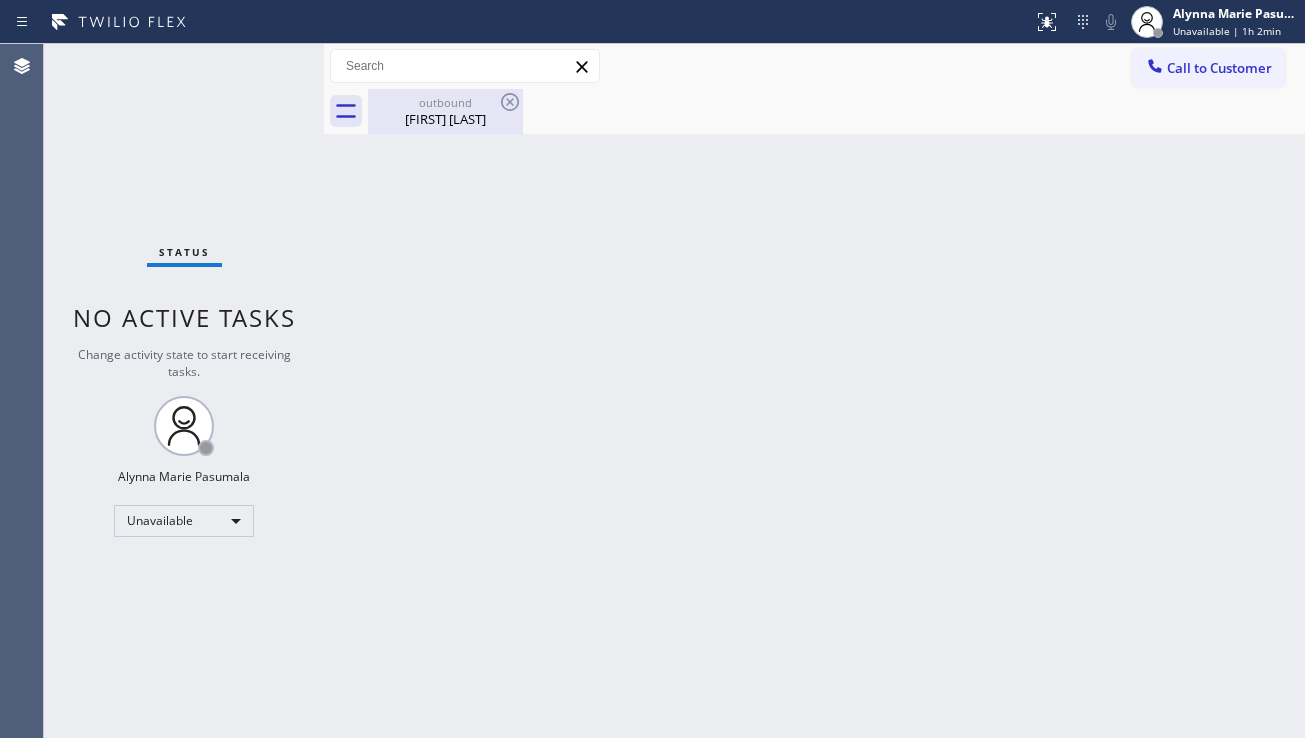 click on "Mazen  Elkhoury" at bounding box center [445, 119] 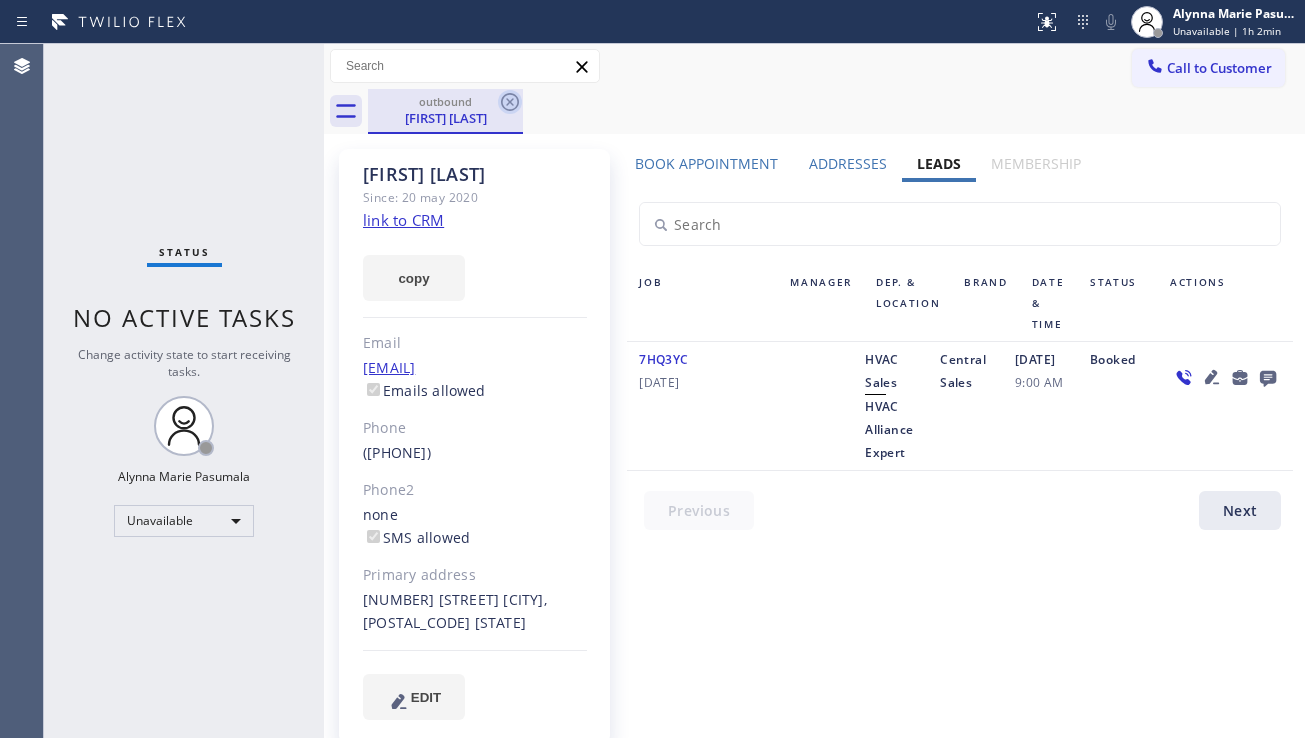 click 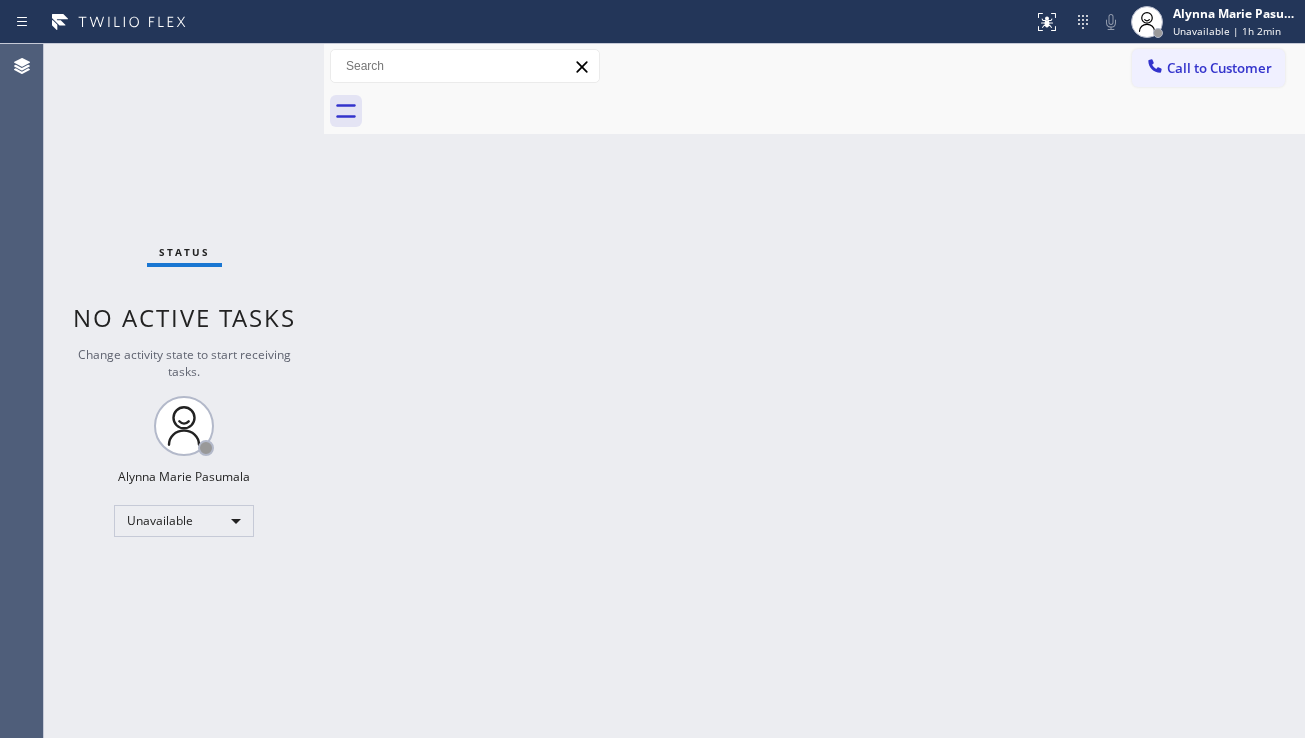 click on "Back to Dashboard Change Sender ID Customers Technicians Select a contact Outbound call Location Search location Your caller id phone number Customer number Call Customer info Name   Phone none Address none Change Sender ID HVAC +18559994417 5 Star Appliance +18557314952 Appliance Repair +18554611149 Plumbing +18889090120 Air Duct Cleaning +18006865038  Electricians +18005688664 Cancel Change Check personal SMS Reset Change No tabs Call to Customer Outbound call Location HVAC Alliance Expert Your caller id phone number (855) 999-4417 Customer number Call Outbound call Technician Search Technician Your caller id phone number Your caller id phone number Call" at bounding box center [814, 391] 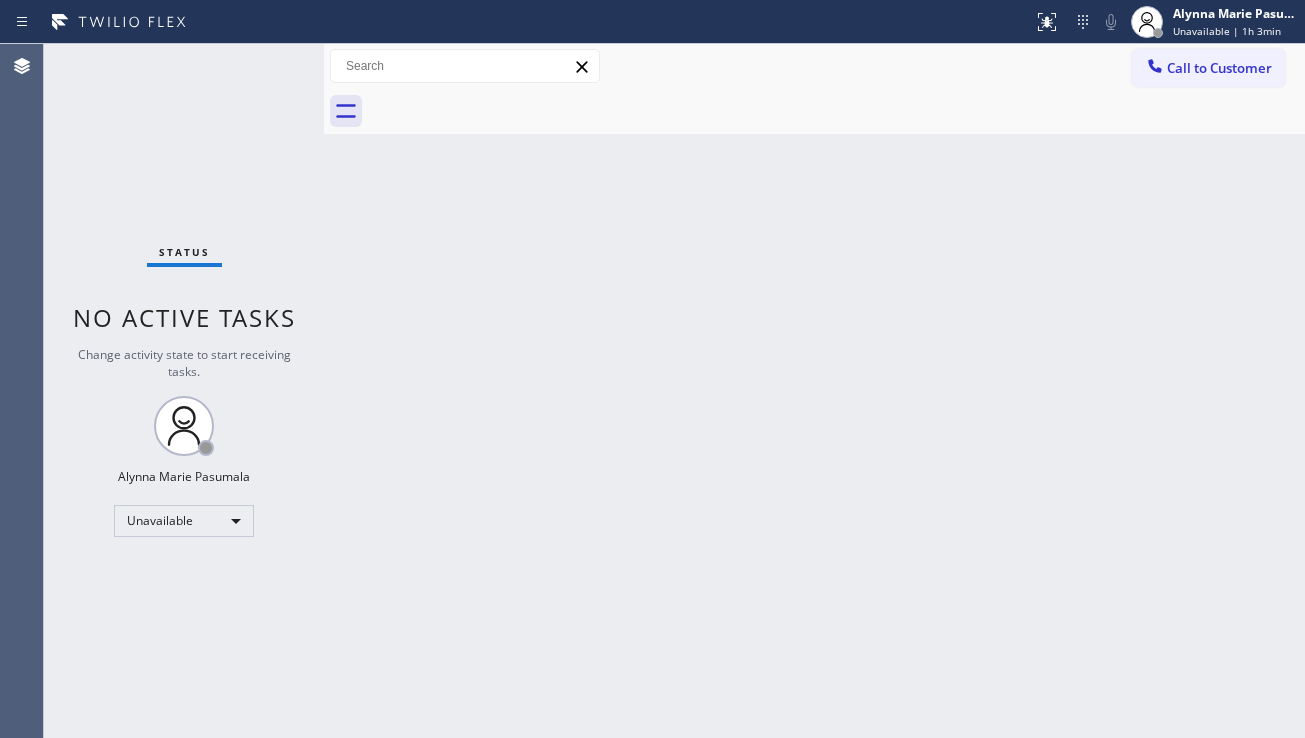 click on "Back to Dashboard Change Sender ID Customers Technicians Select a contact Outbound call Location Search location Your caller id phone number Customer number Call Customer info Name   Phone none Address none Change Sender ID HVAC +18559994417 5 Star Appliance +18557314952 Appliance Repair +18554611149 Plumbing +18889090120 Air Duct Cleaning +18006865038  Electricians +18005688664 Cancel Change Check personal SMS Reset Change No tabs Call to Customer Outbound call Location HVAC Alliance Expert Your caller id phone number (855) 999-4417 Customer number Call Outbound call Technician Search Technician Your caller id phone number Your caller id phone number Call" at bounding box center [814, 391] 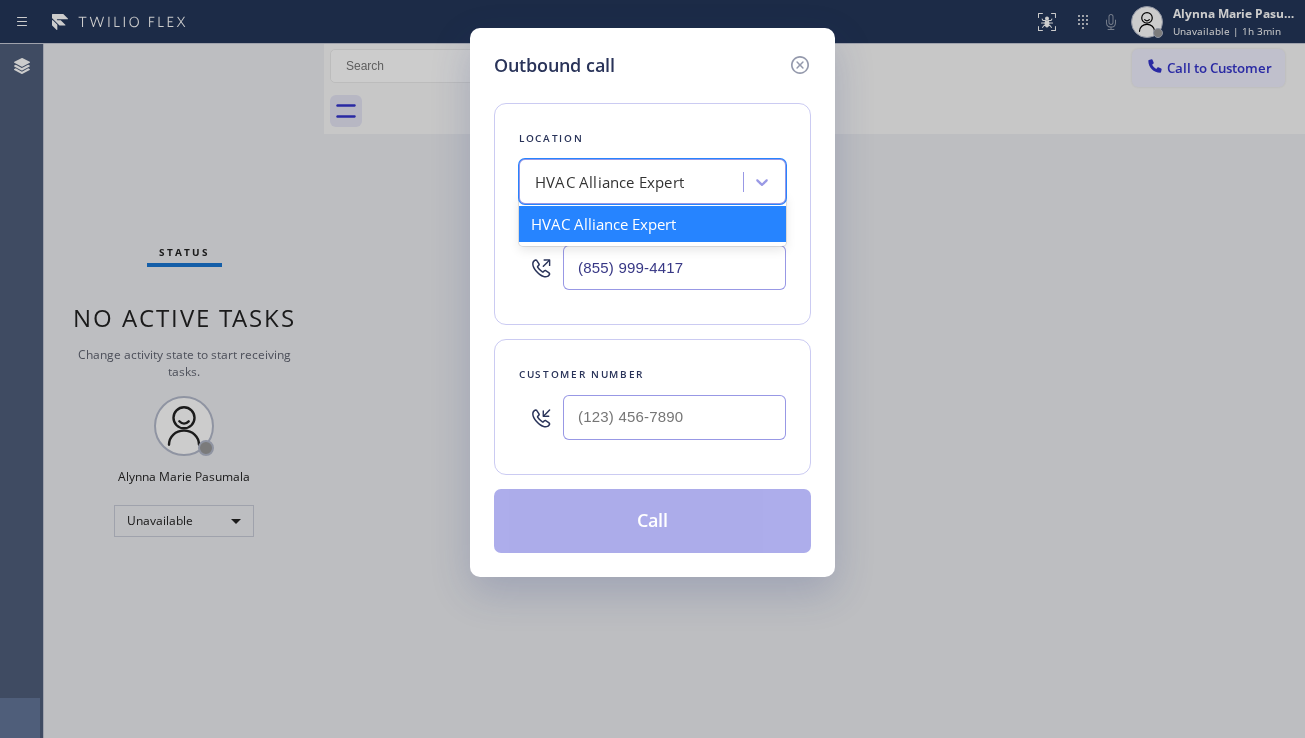 click on "HVAC Alliance Expert" at bounding box center (609, 182) 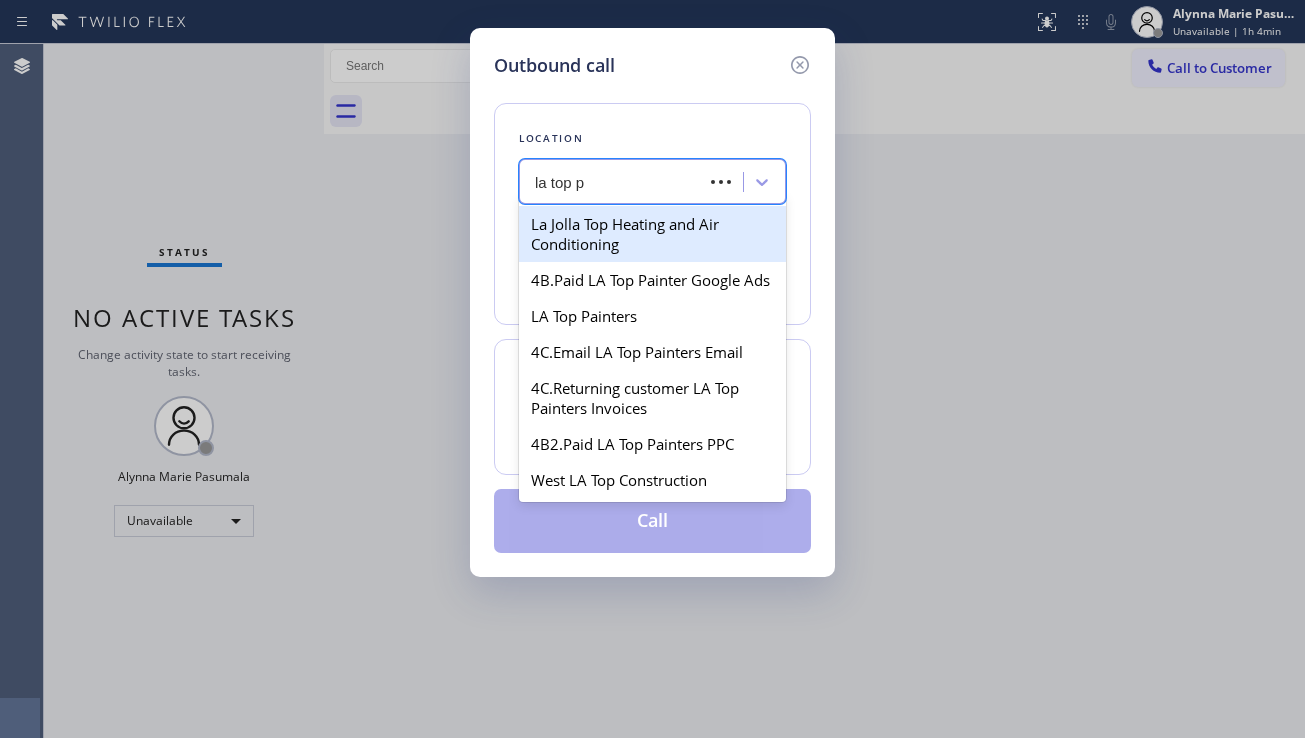 type on "la top pa" 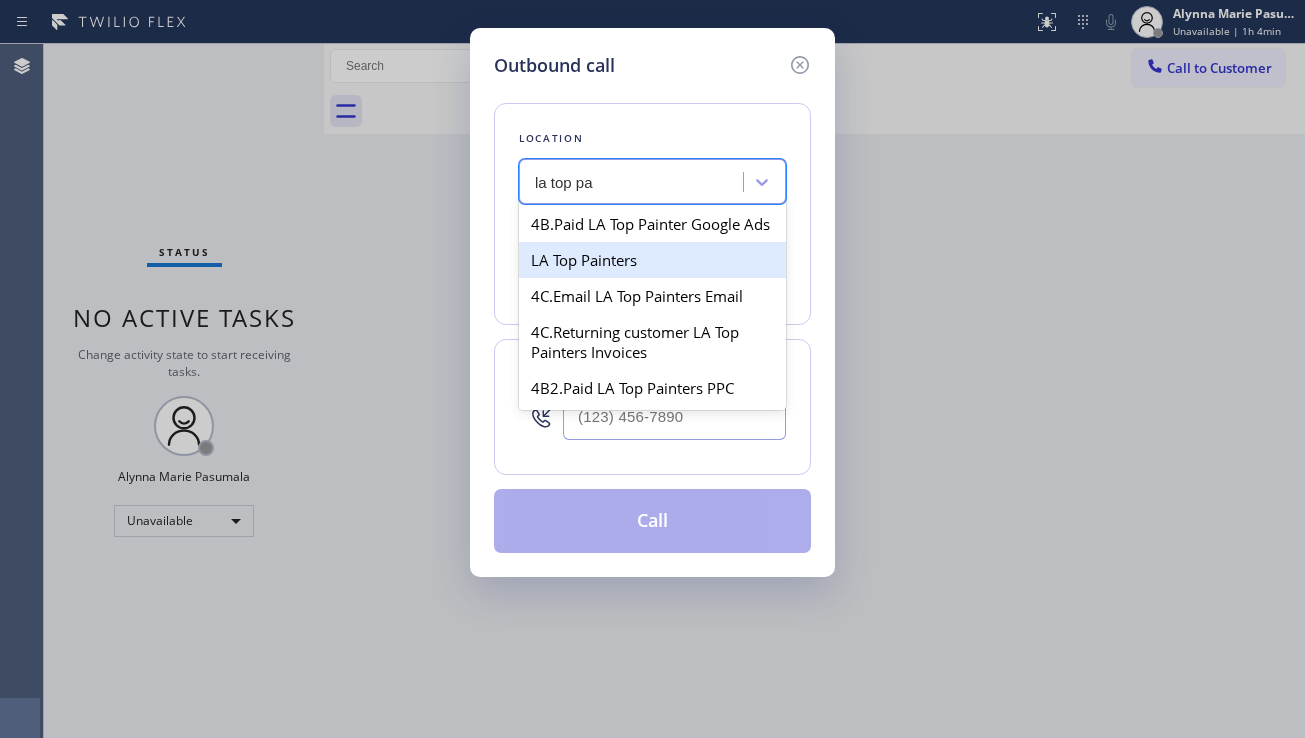 click on "LA Top Painters" at bounding box center [652, 260] 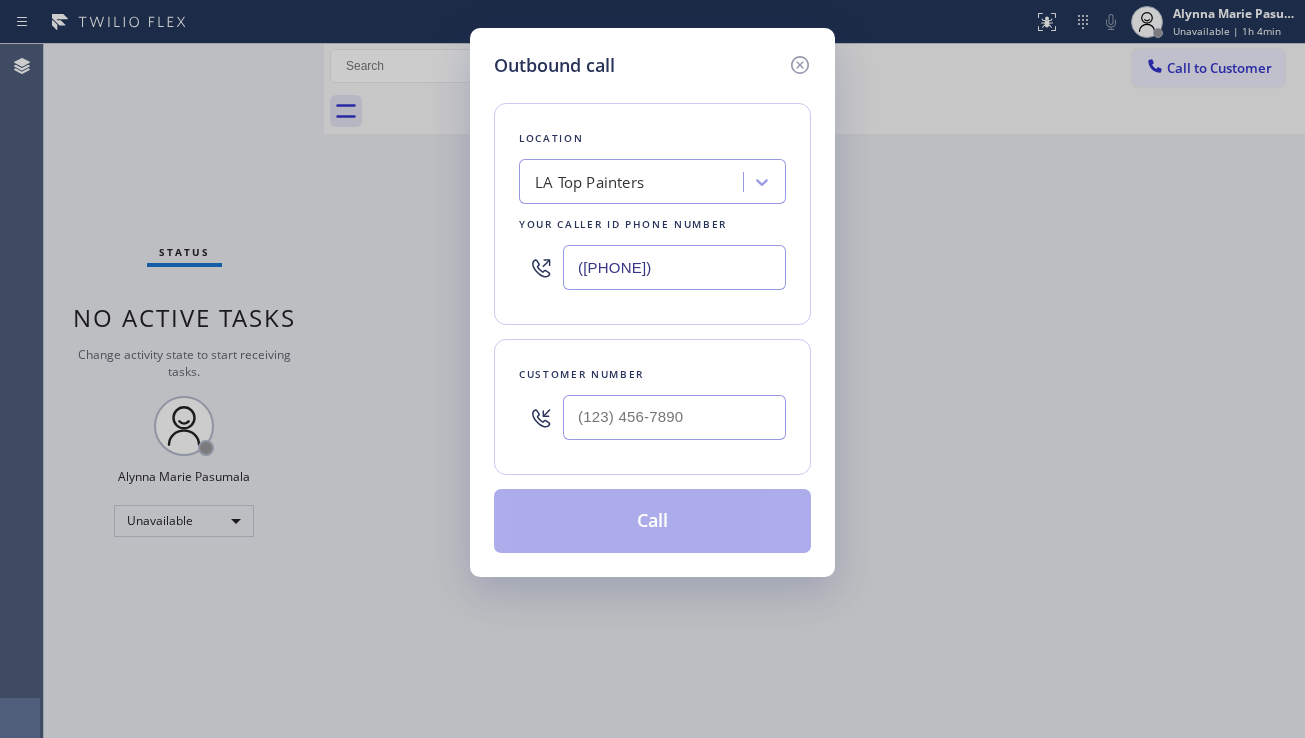 drag, startPoint x: 708, startPoint y: 273, endPoint x: 475, endPoint y: 260, distance: 233.36238 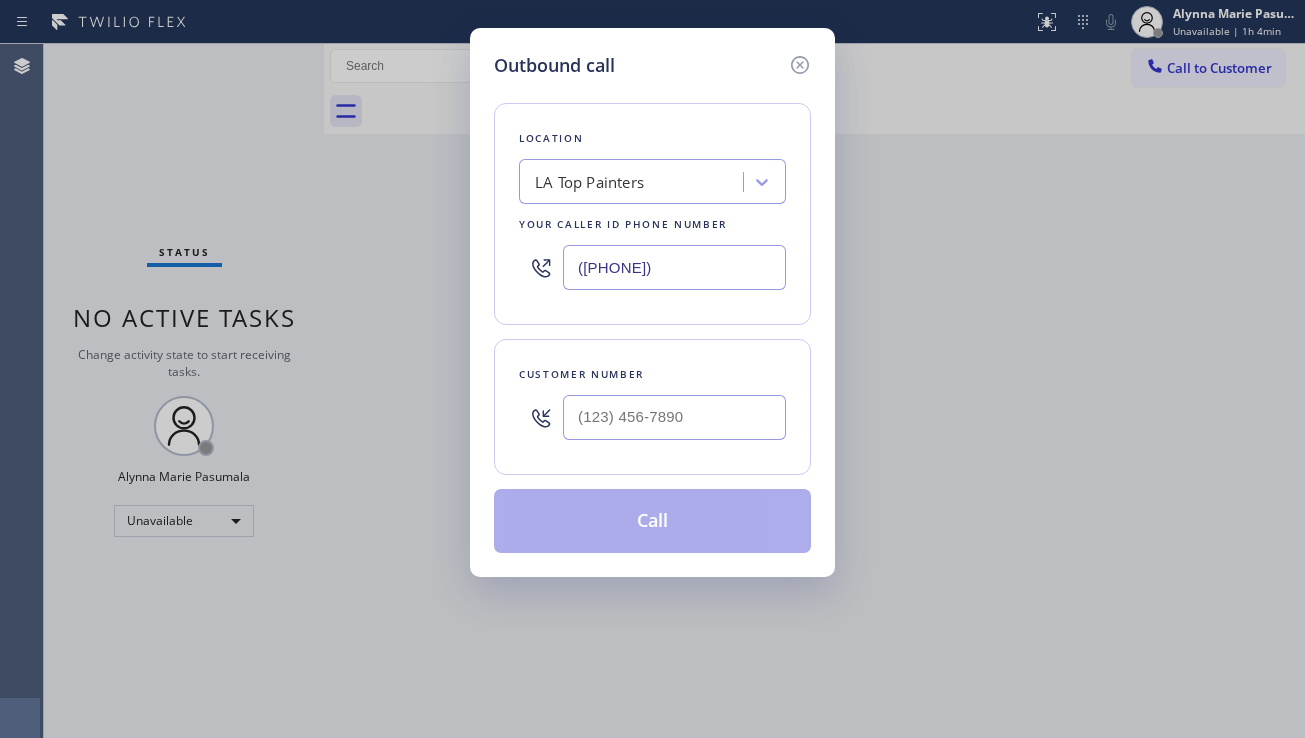 click on "Outbound call Location LA Top Painters Your caller id phone number (888) 788-8090 Customer number Call" at bounding box center (652, 302) 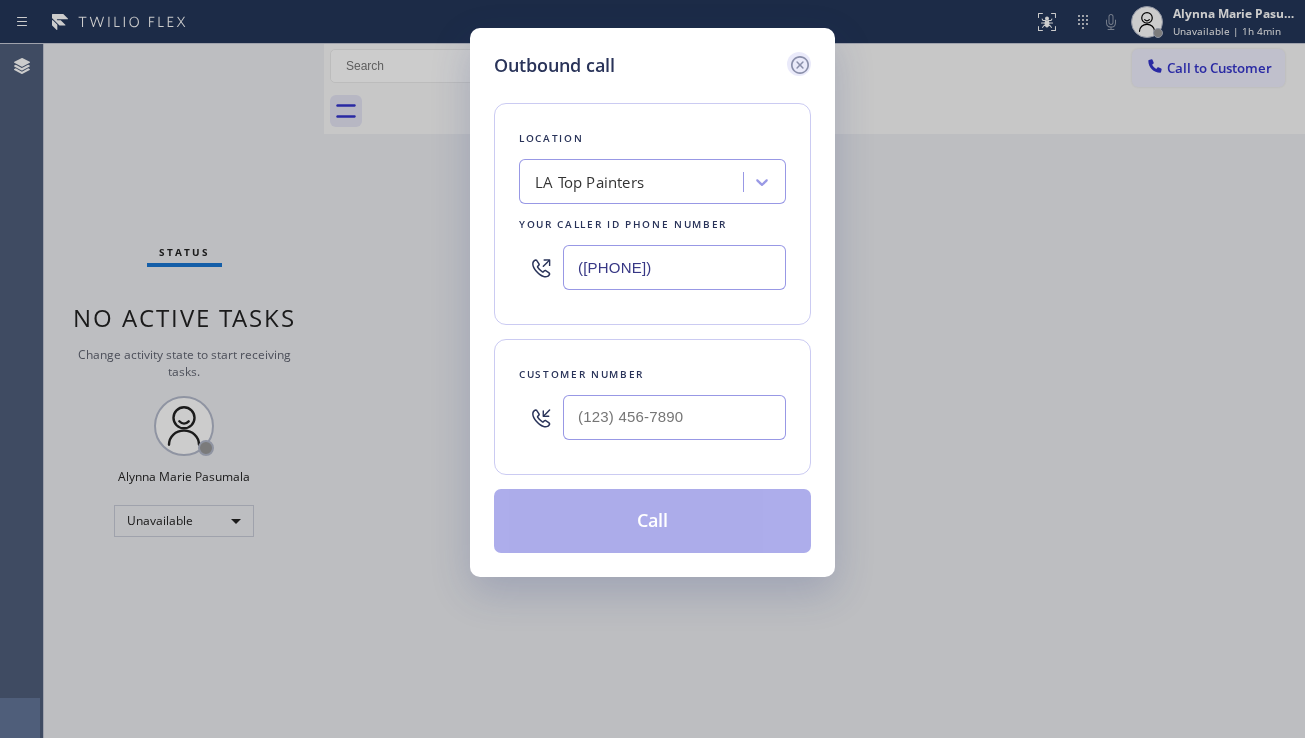 click 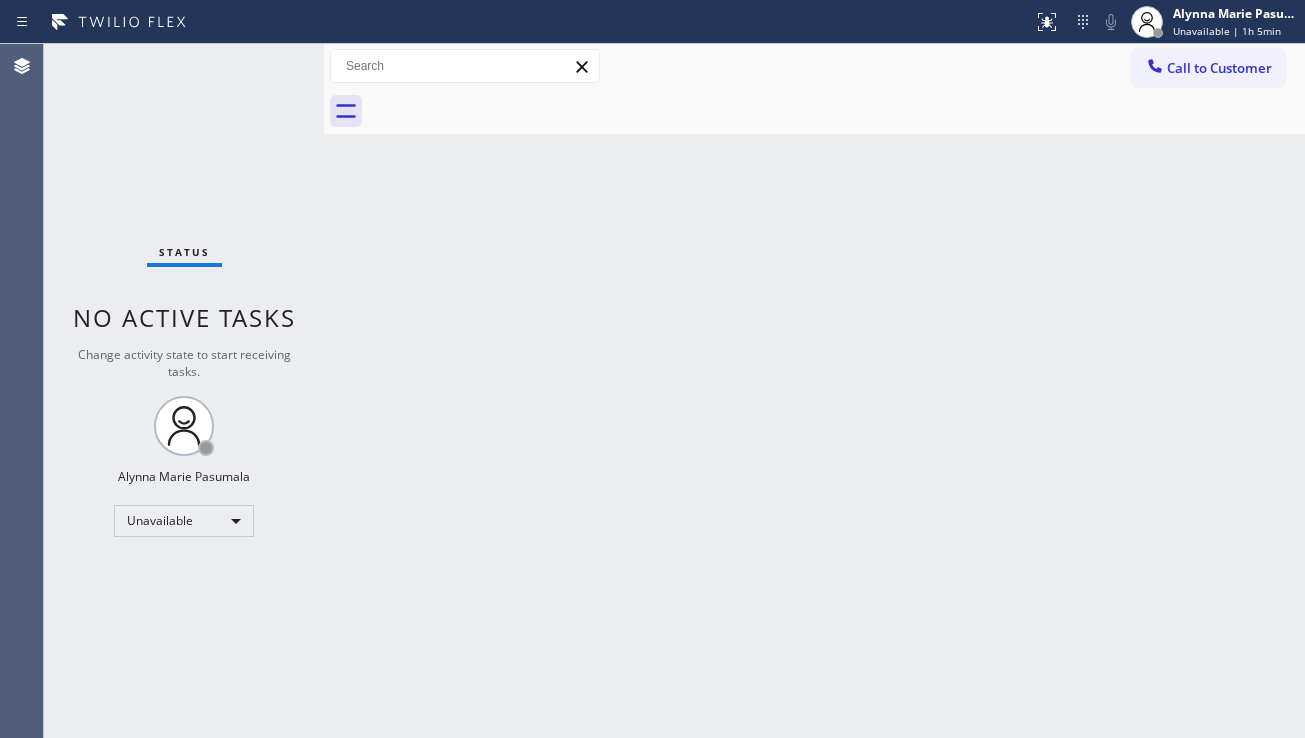 click on "Back to Dashboard Change Sender ID Customers Technicians Select a contact Outbound call Location Search location Your caller id phone number Customer number Call Customer info Name   Phone none Address none Change Sender ID HVAC +[PHONE] 5 Star Appliance +[PHONE] Appliance Repair +[PHONE] Plumbing +[PHONE] Air Duct Cleaning +[PHONE]  Electricians +[PHONE] Cancel Change Check personal SMS Reset Change No tabs Call to Customer Outbound call Location LA Top Painters Your caller id phone number ([PHONE]) Customer number Call Outbound call Technician Search Technician Your caller id phone number Your caller id phone number Call" at bounding box center [814, 391] 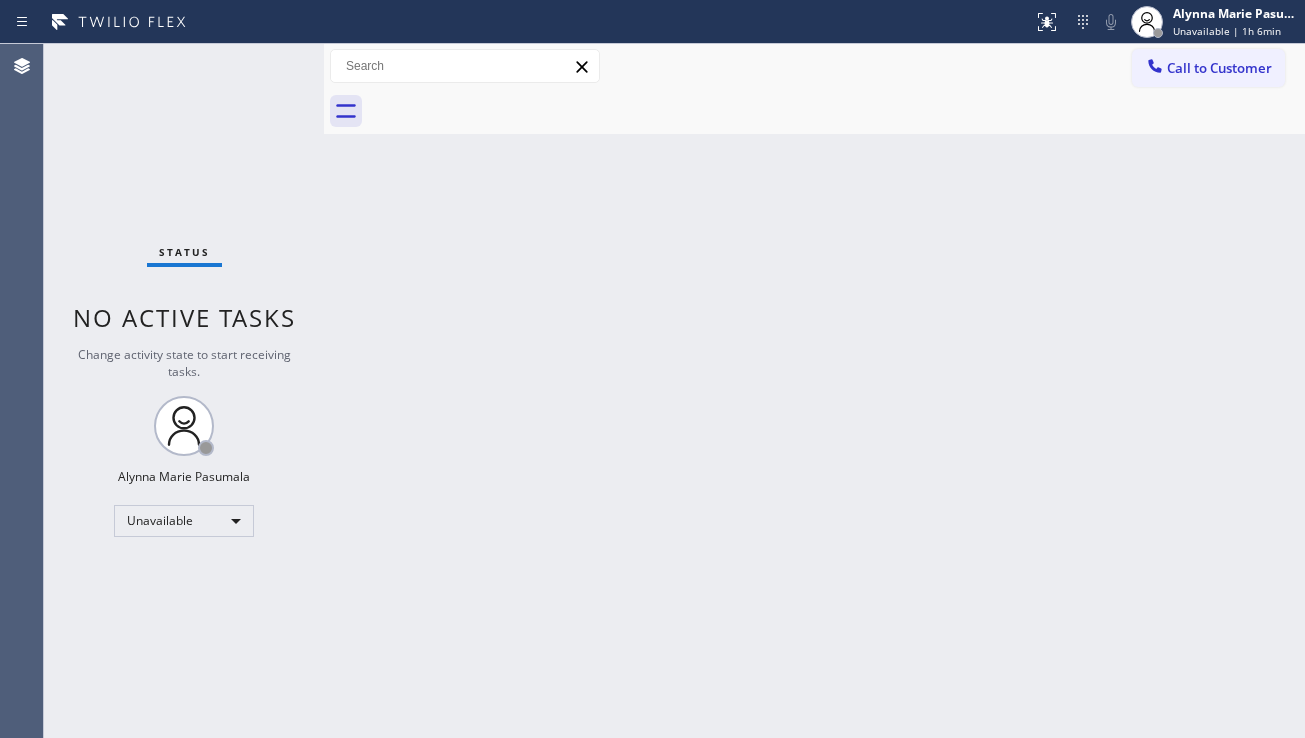 drag, startPoint x: 1179, startPoint y: 577, endPoint x: 994, endPoint y: 648, distance: 198.15651 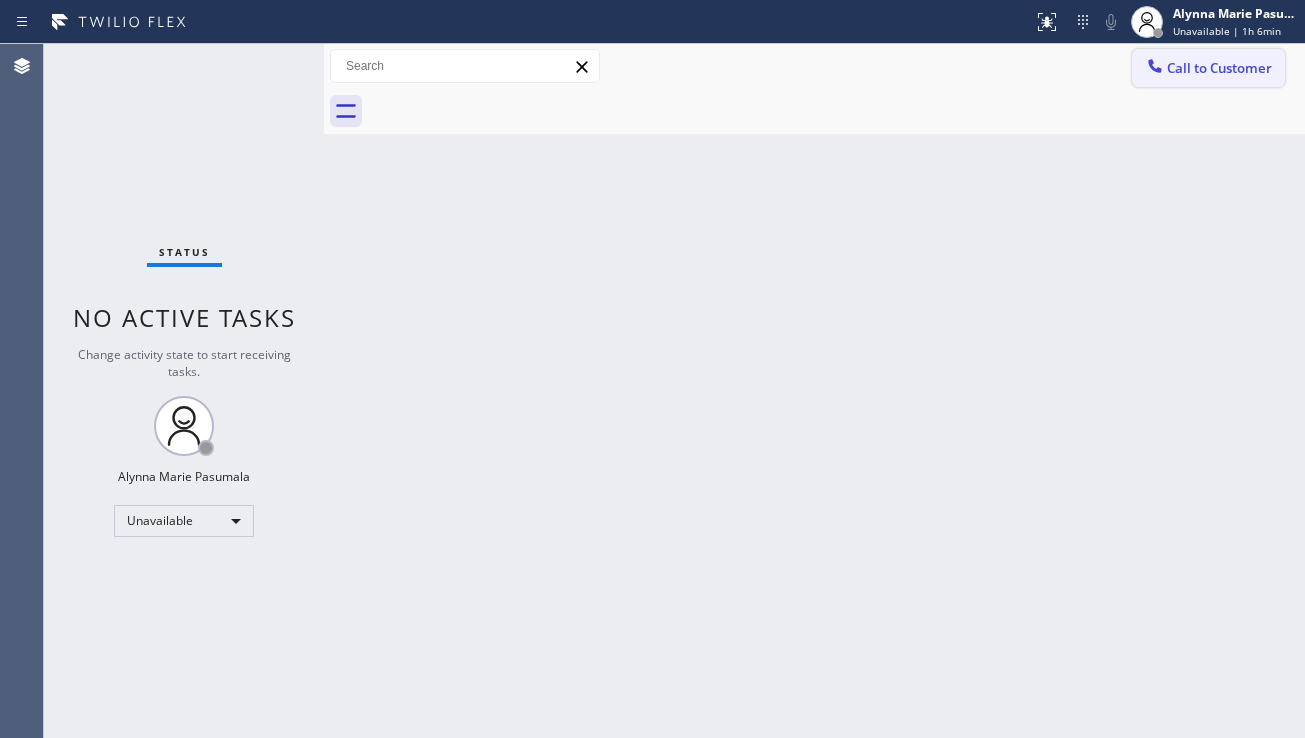 click on "Call to Customer" at bounding box center (1208, 68) 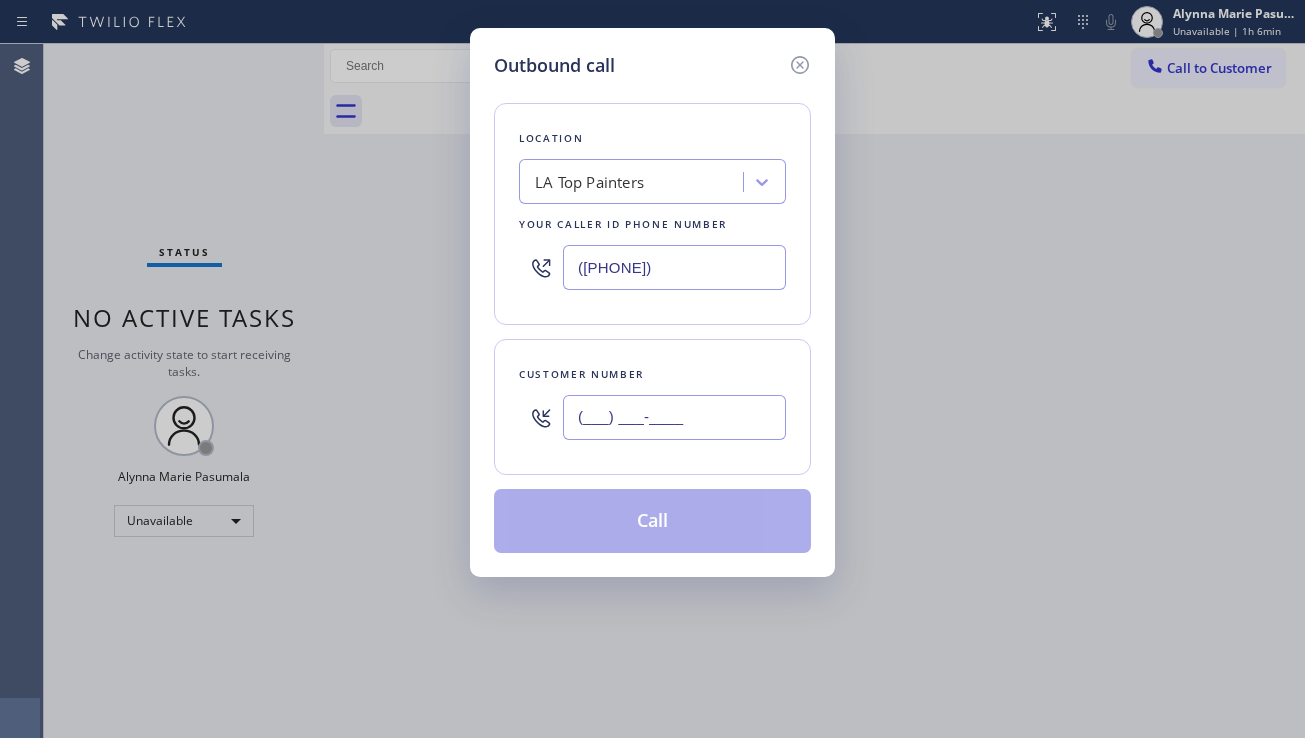 click on "(___) ___-____" at bounding box center [674, 417] 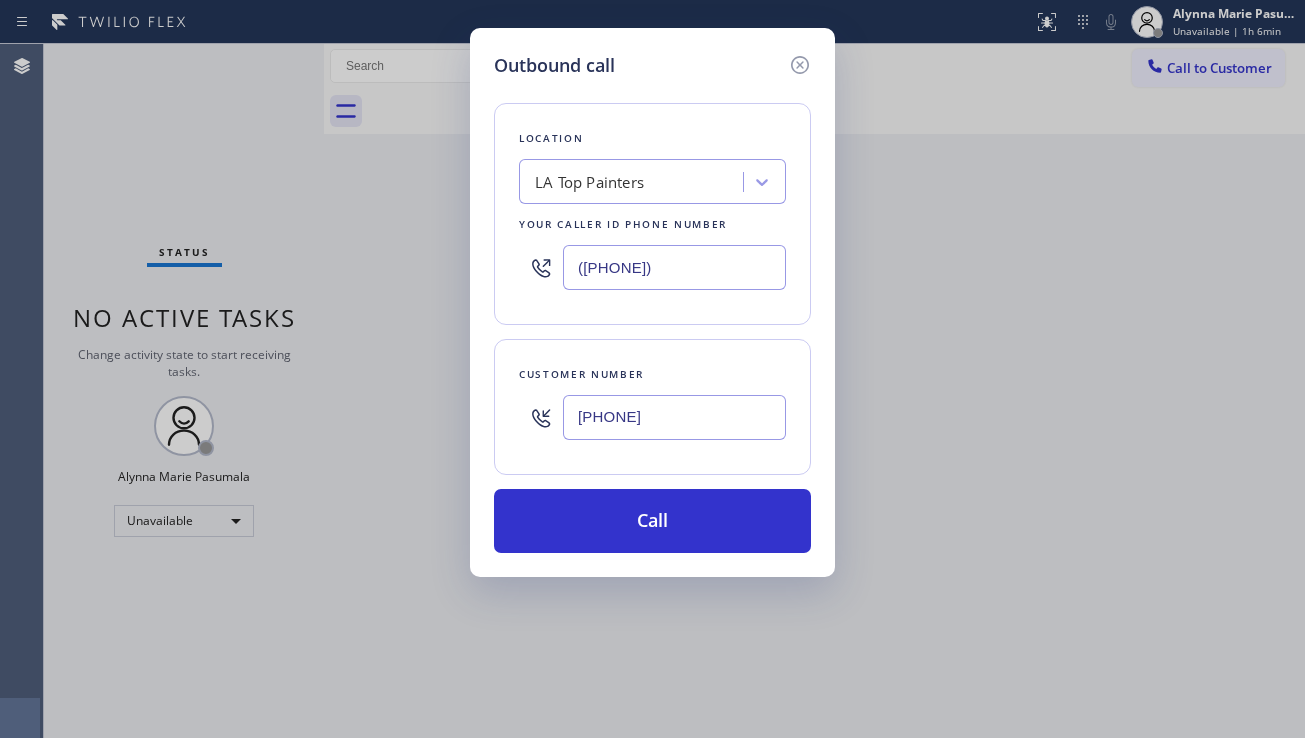 type on "(602) 327-0547" 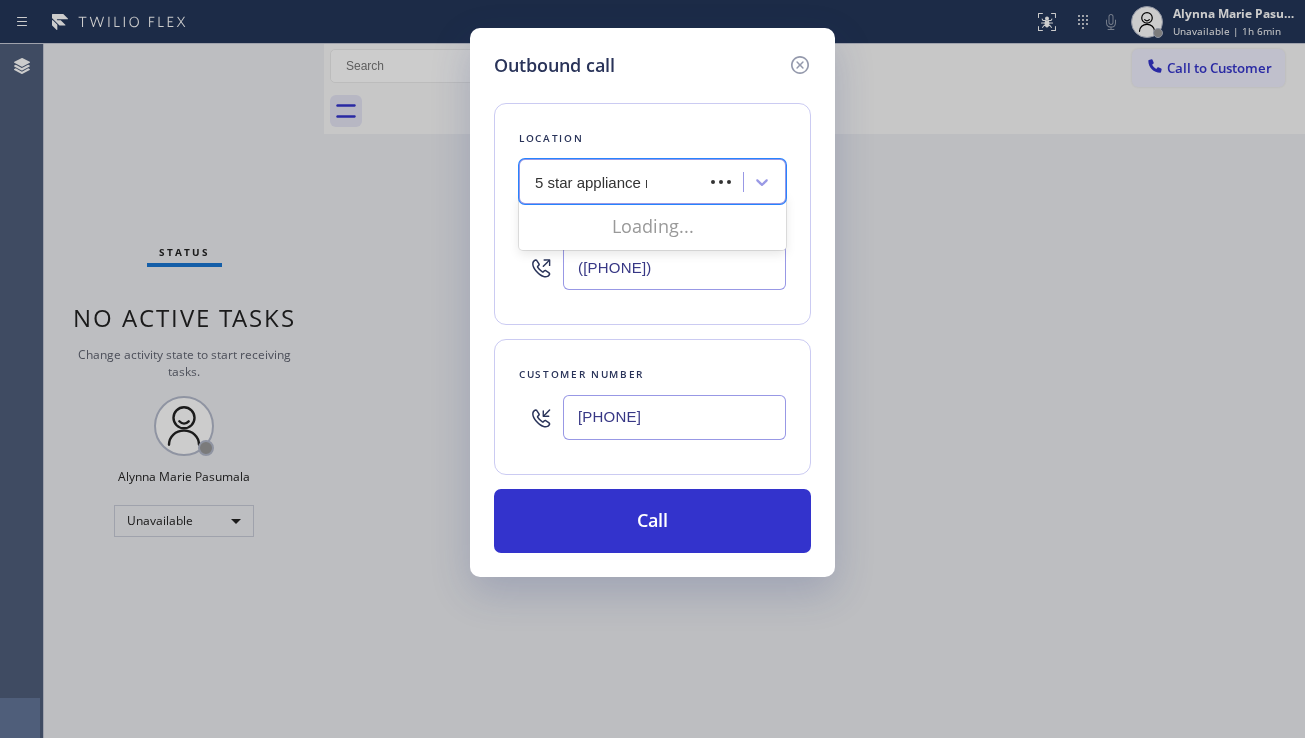 type on "5 star appliance re" 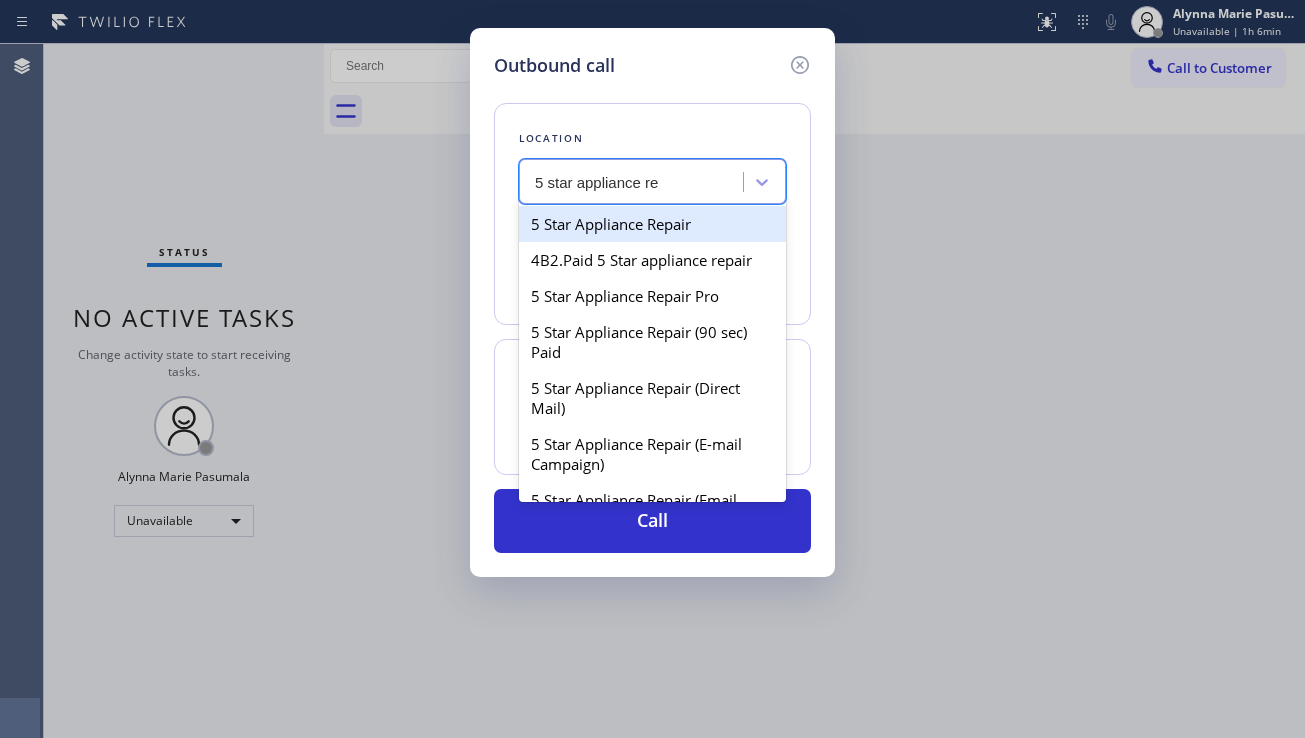 type 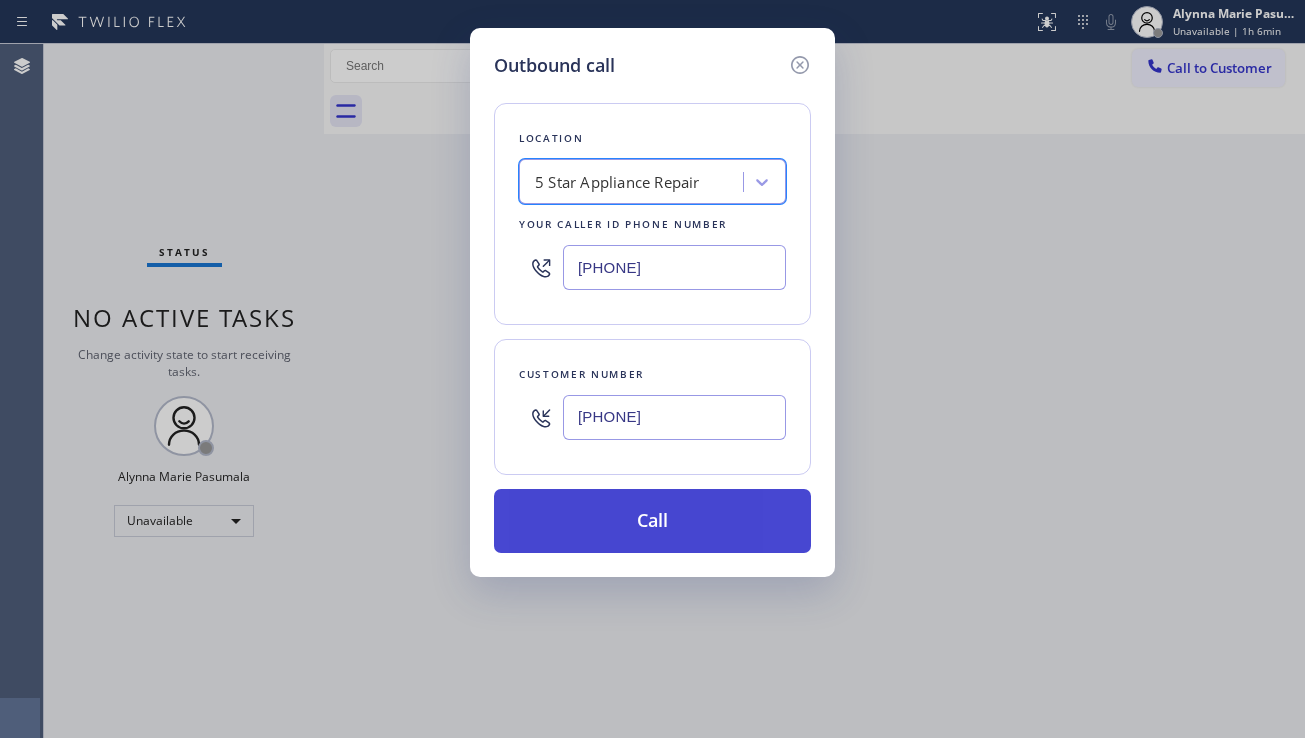 click on "Call" at bounding box center [652, 521] 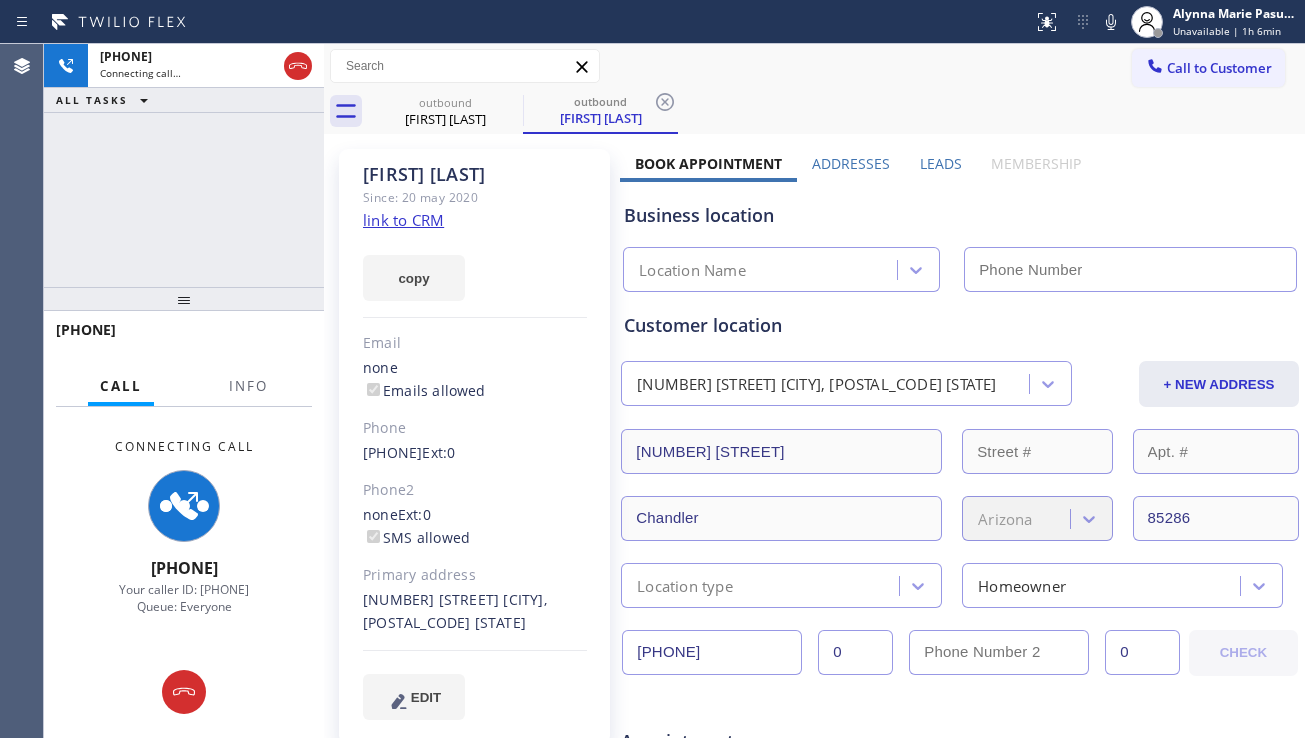 click on "Leads" at bounding box center (941, 163) 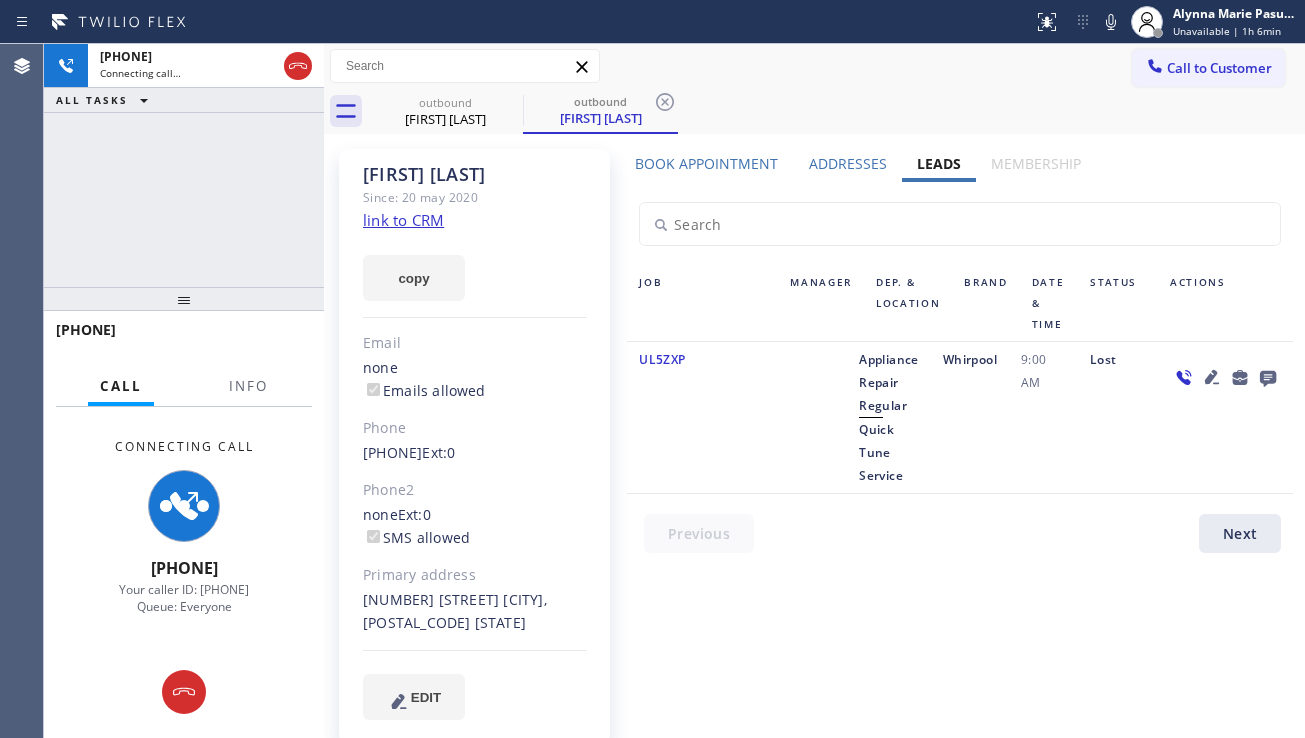 click 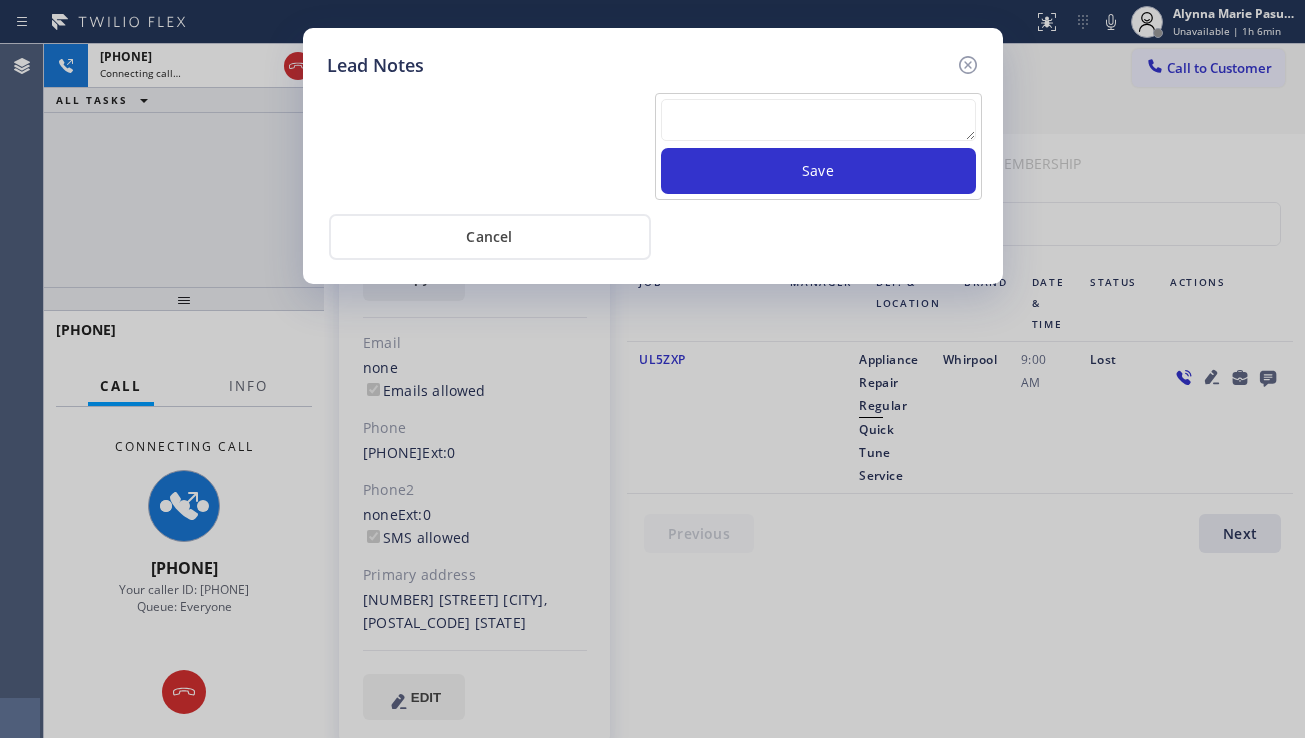click at bounding box center (818, 120) 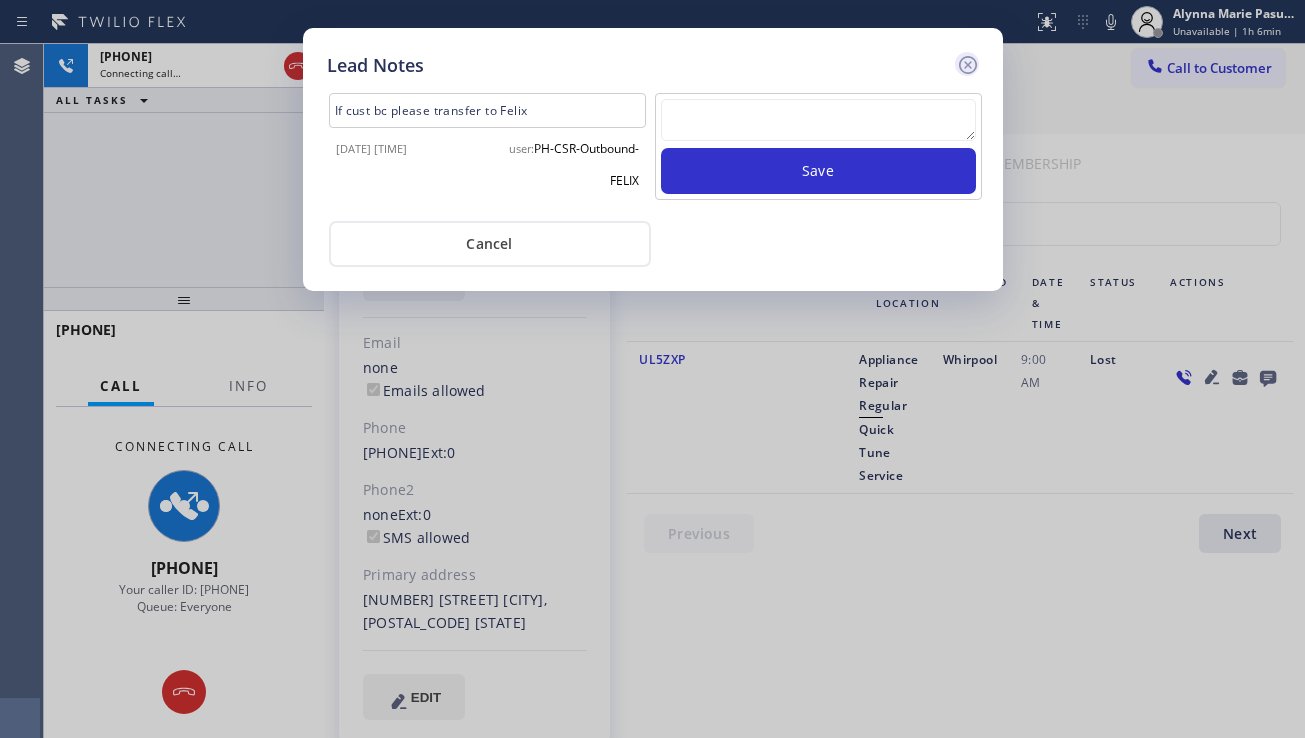 click 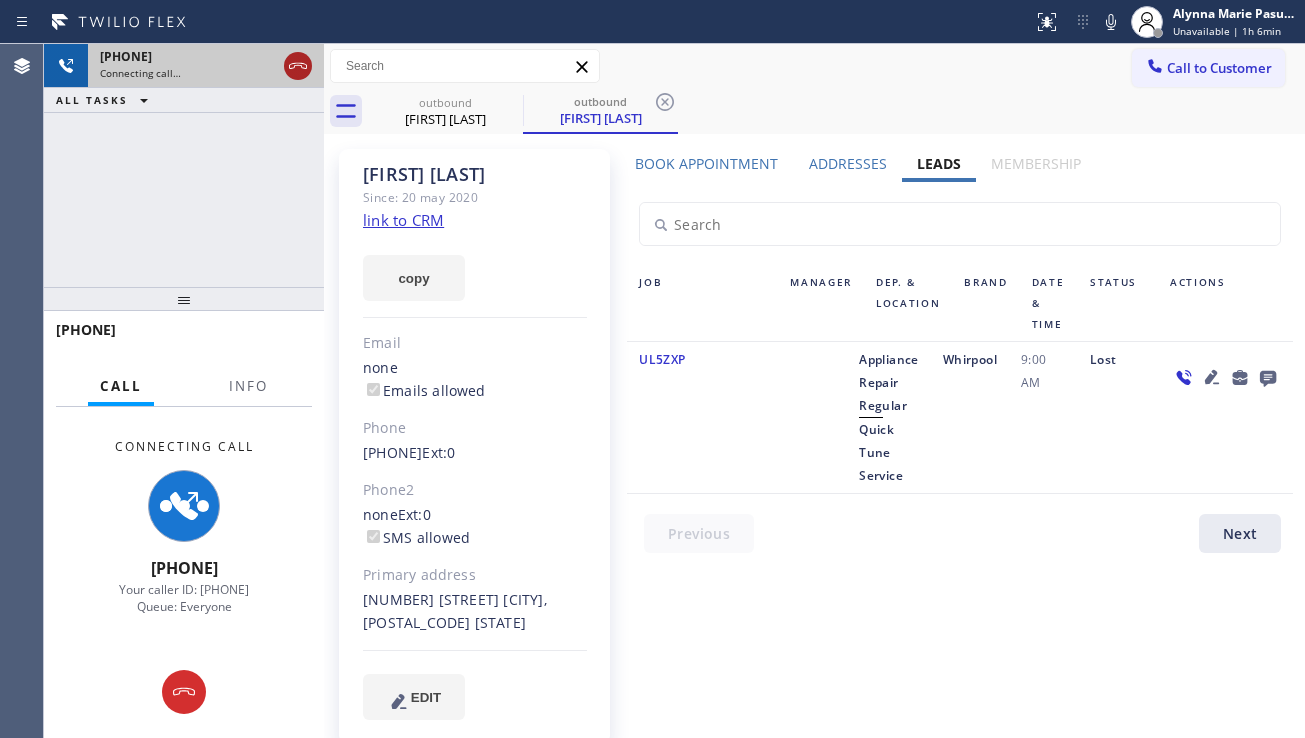 click 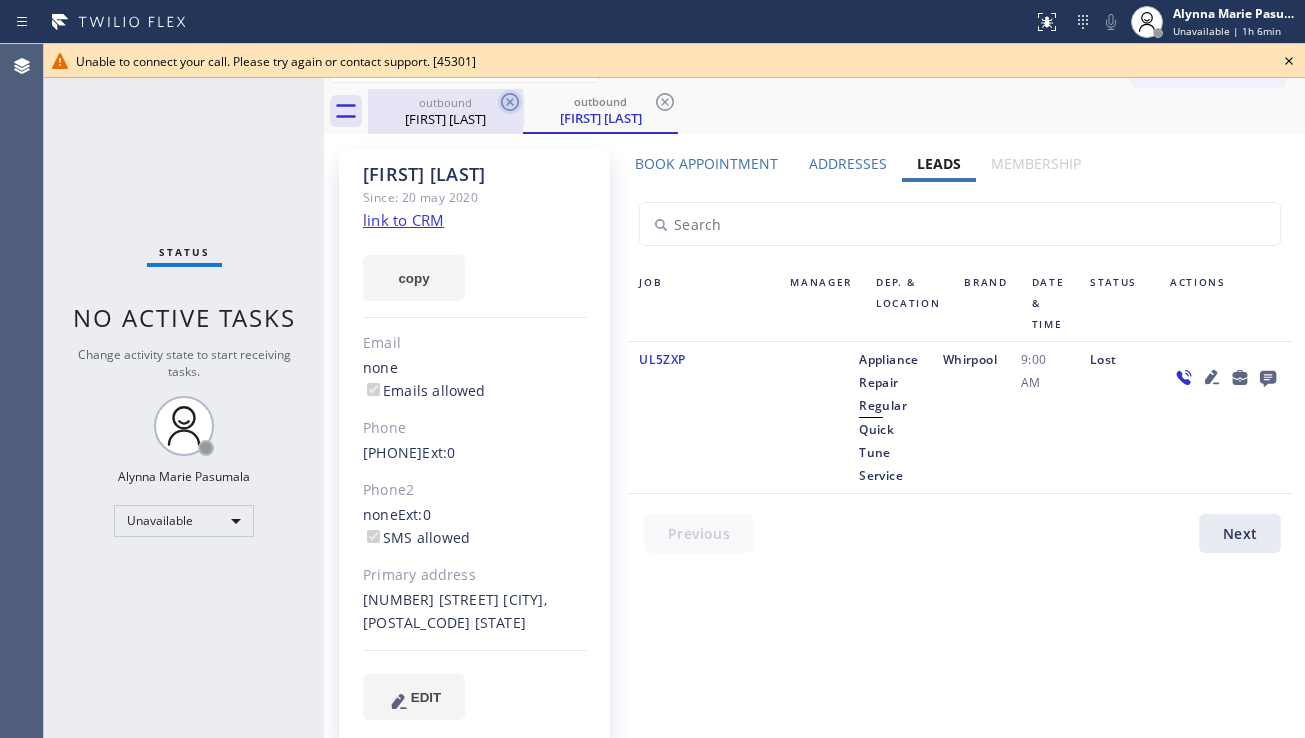 click 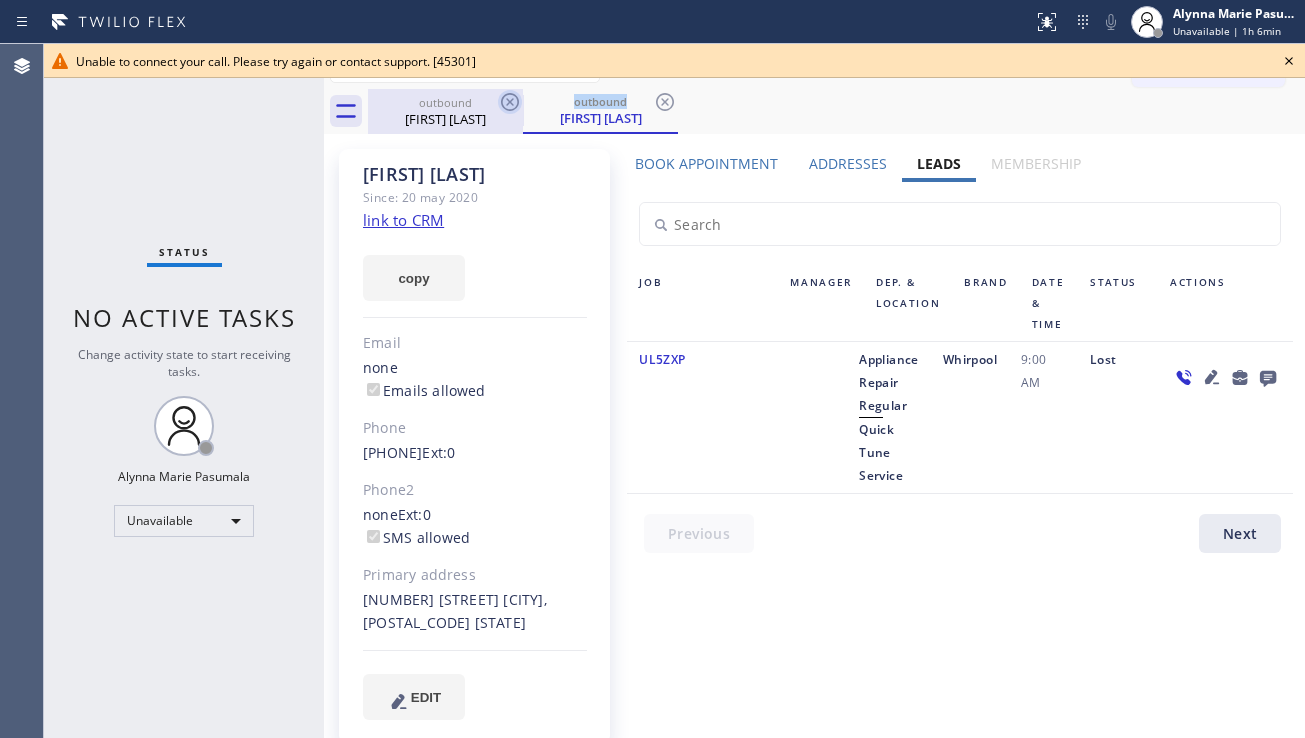click 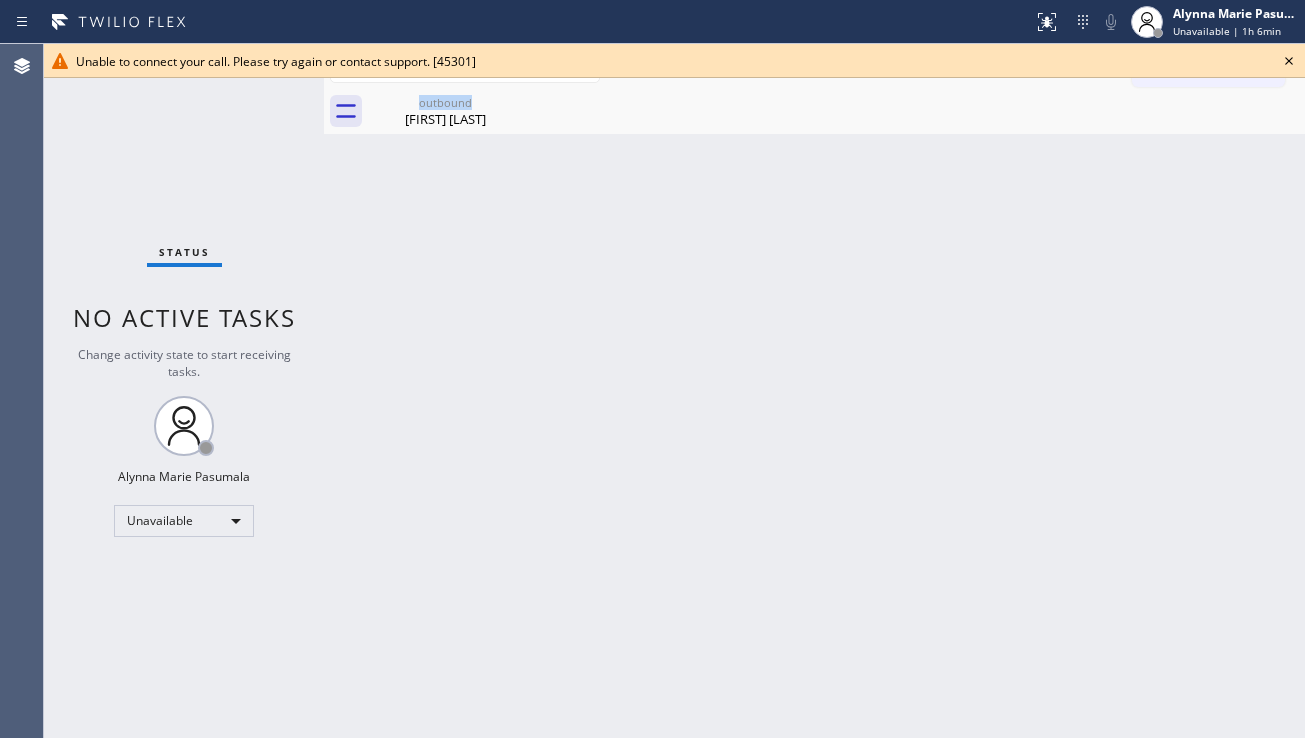 click on "outbound Wei Chan" at bounding box center [445, 111] 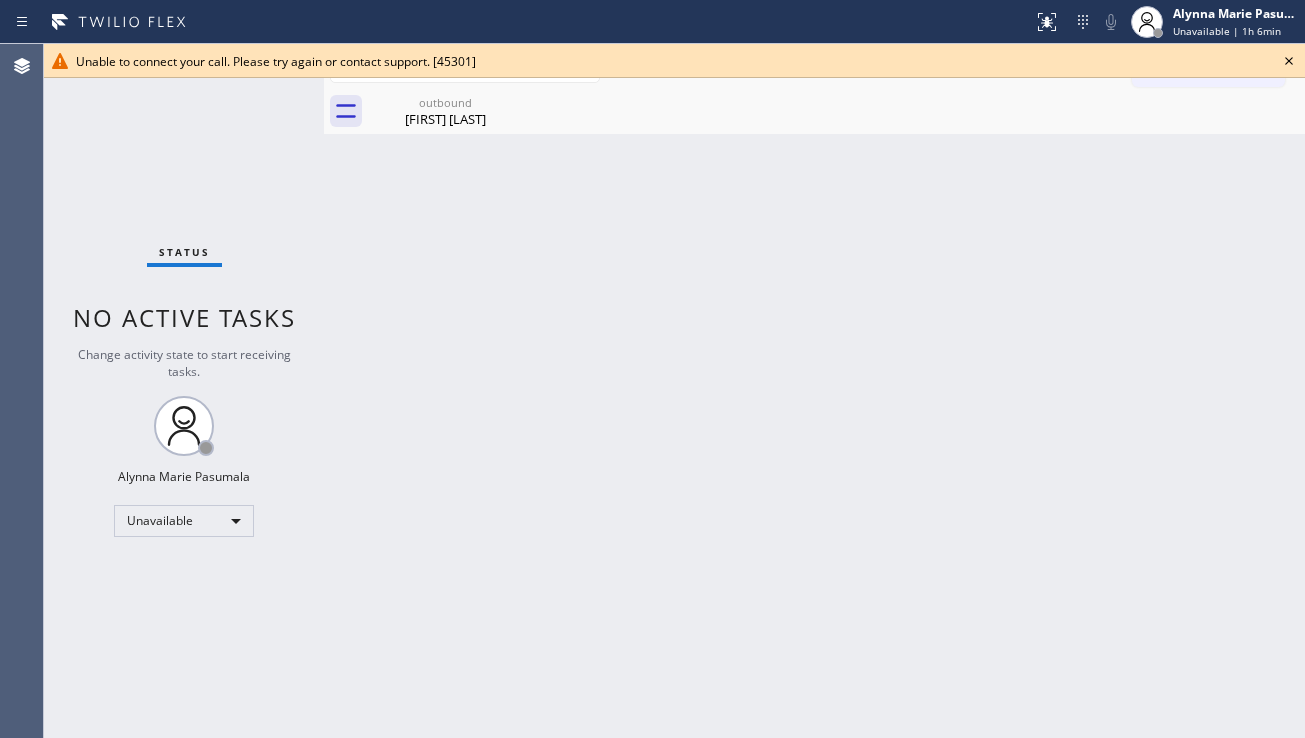 click 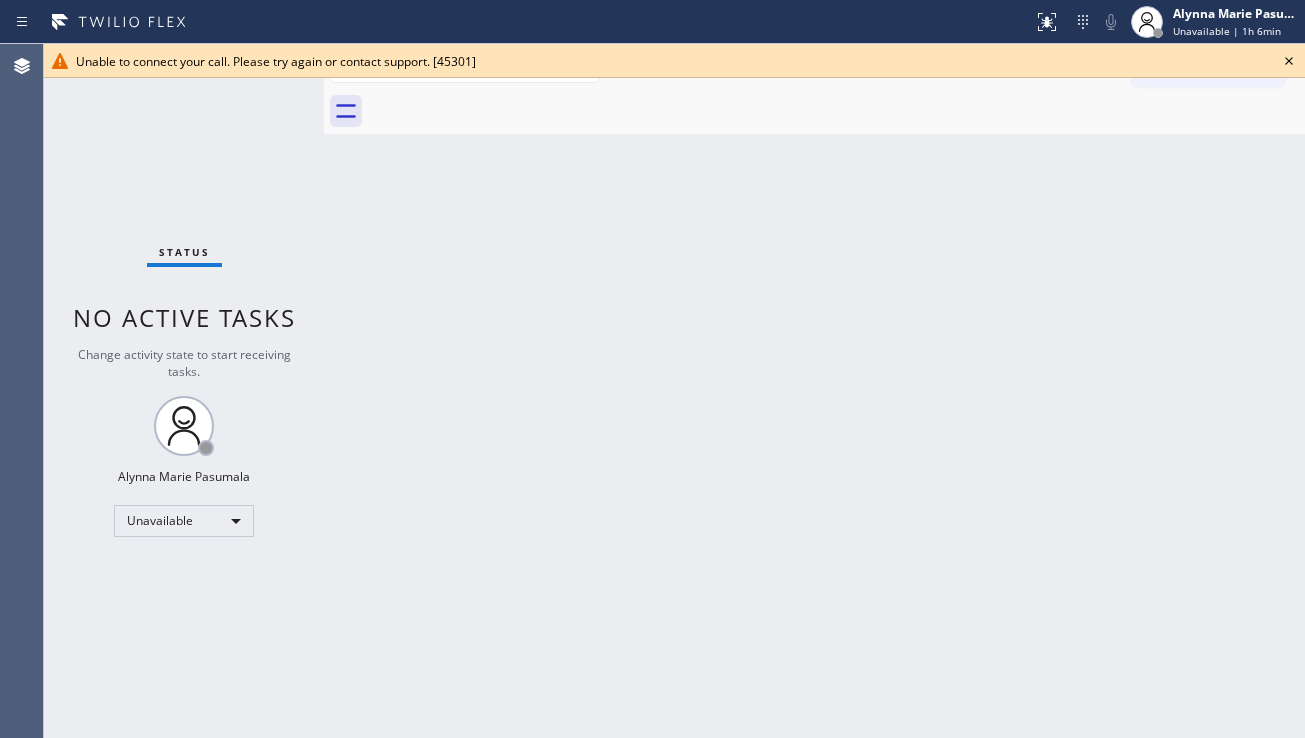 click at bounding box center [836, 111] 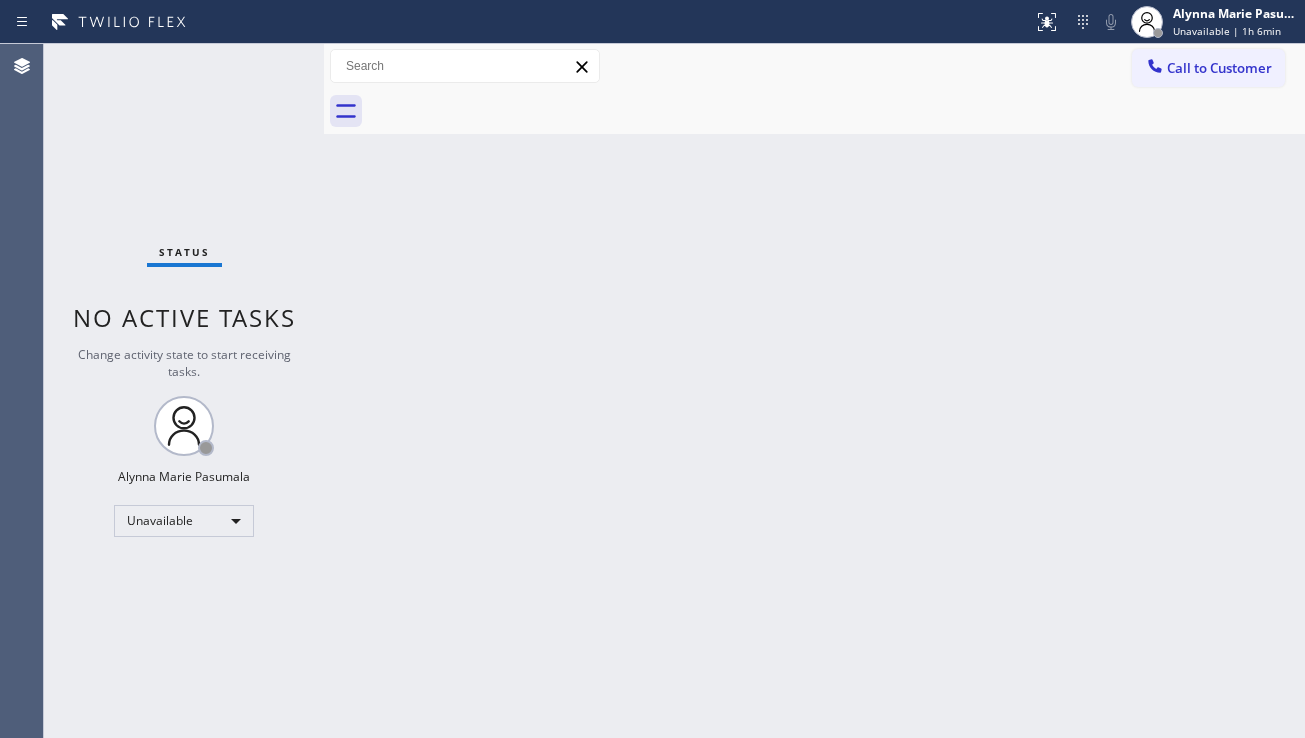 drag, startPoint x: 1198, startPoint y: 550, endPoint x: 1180, endPoint y: 550, distance: 18 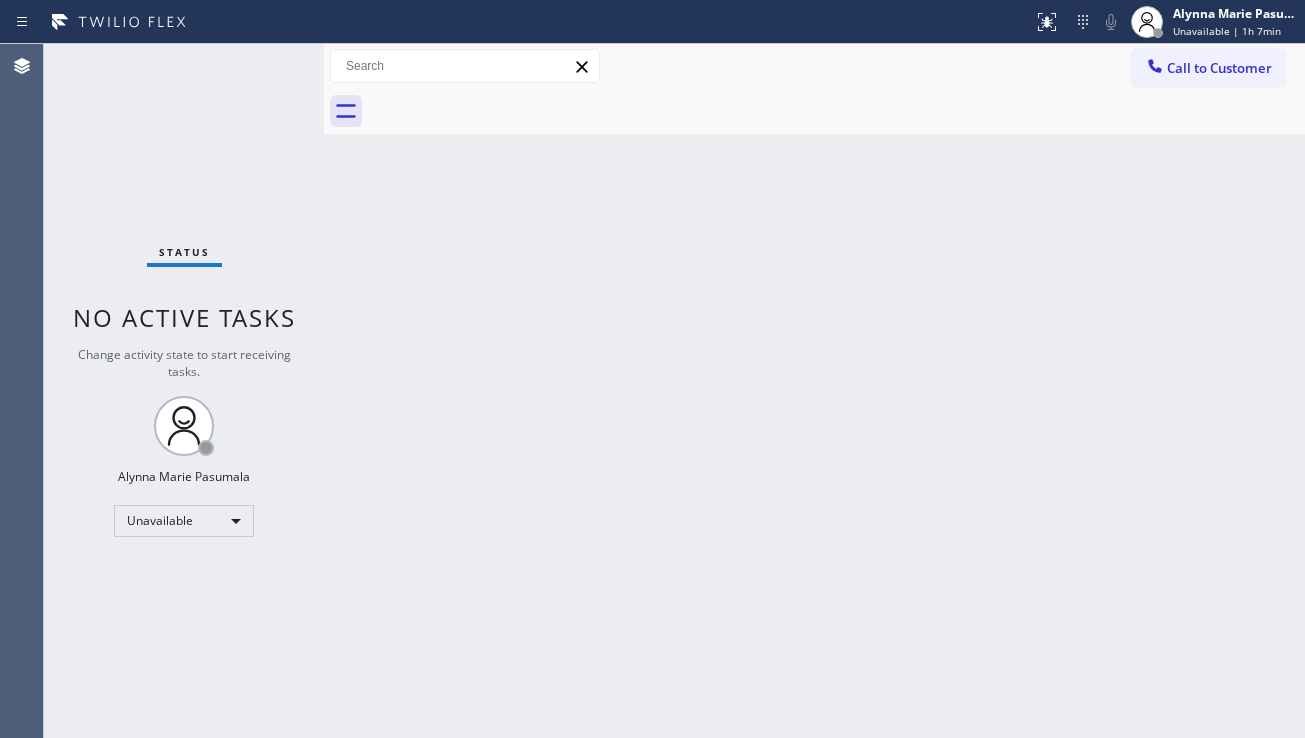 drag, startPoint x: 1221, startPoint y: 447, endPoint x: 1095, endPoint y: 467, distance: 127.57743 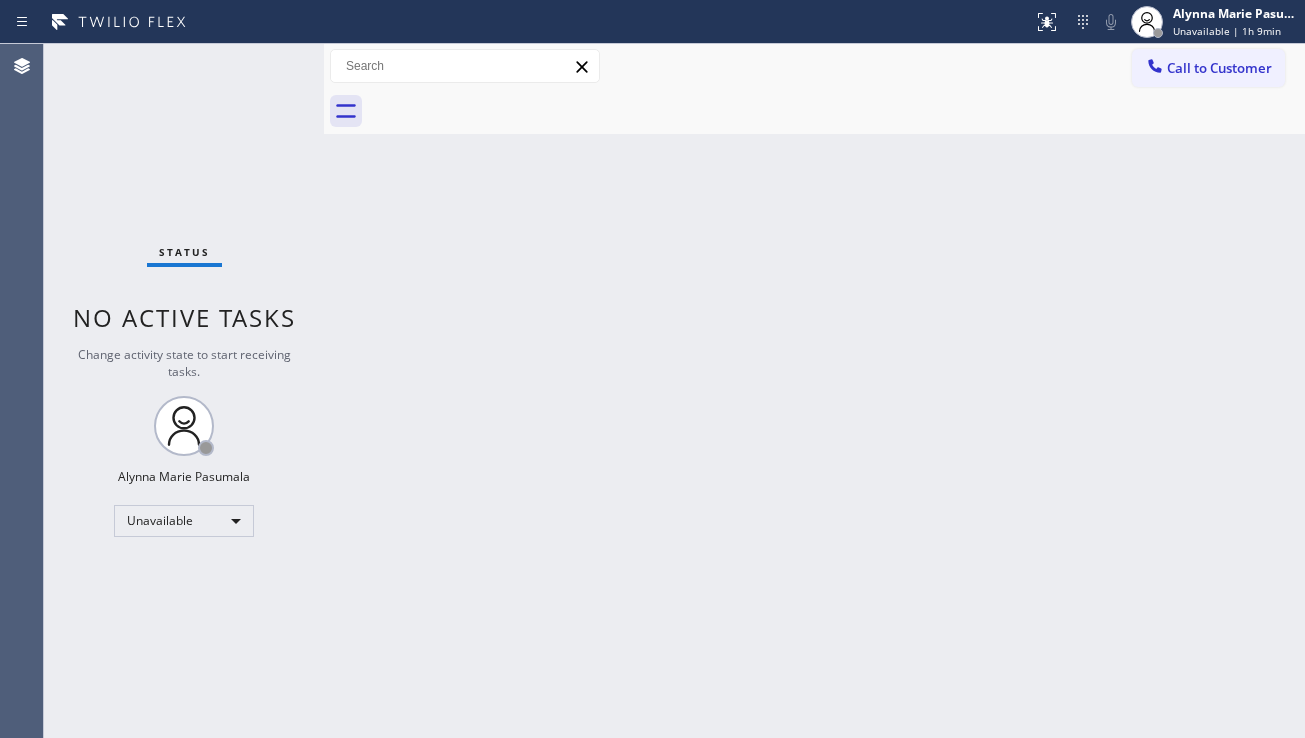 drag, startPoint x: 1275, startPoint y: 525, endPoint x: 954, endPoint y: 633, distance: 338.68127 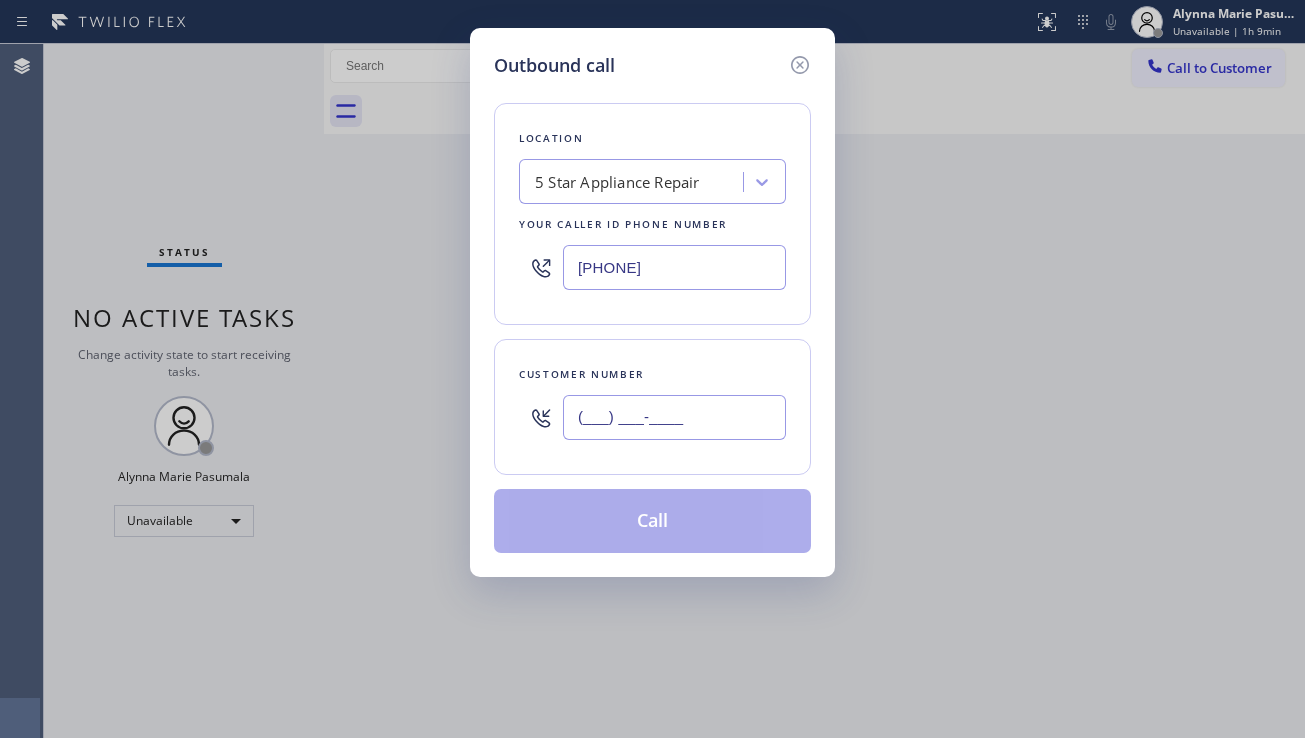 click on "(___) ___-____" at bounding box center (674, 417) 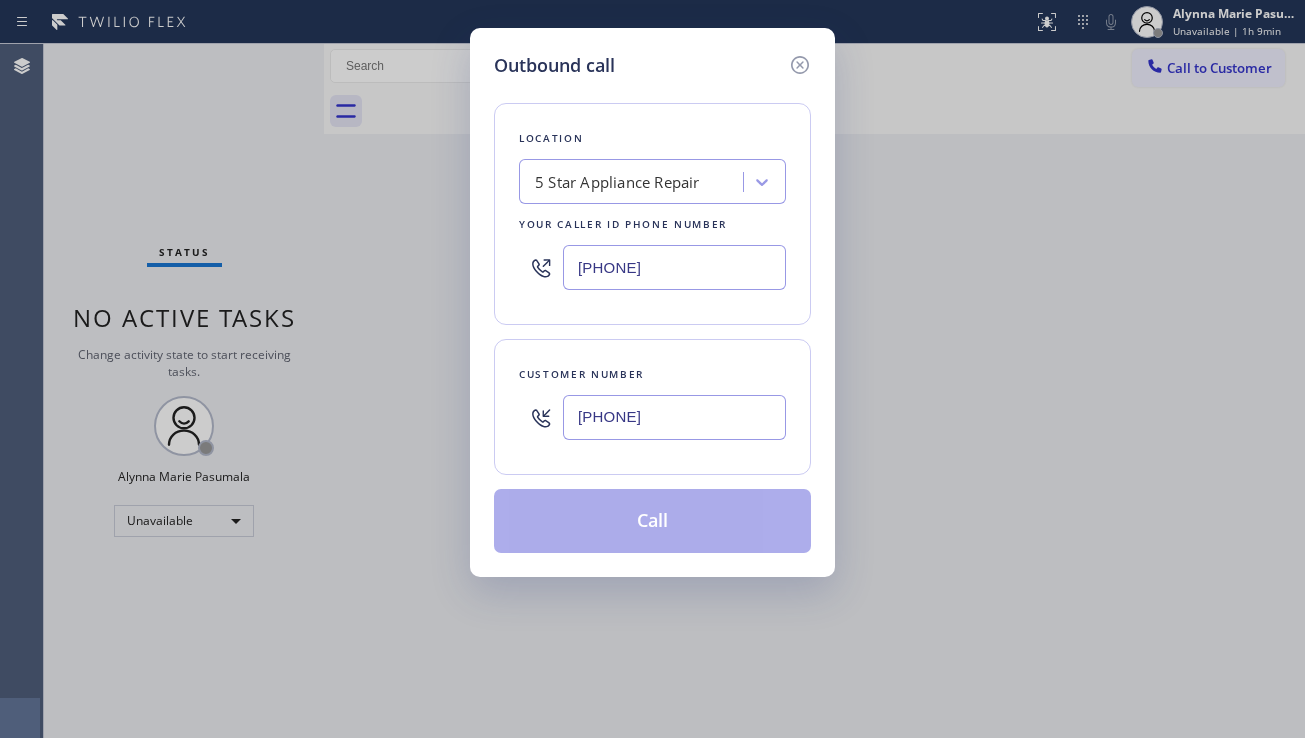 type on "(708) 420-0130" 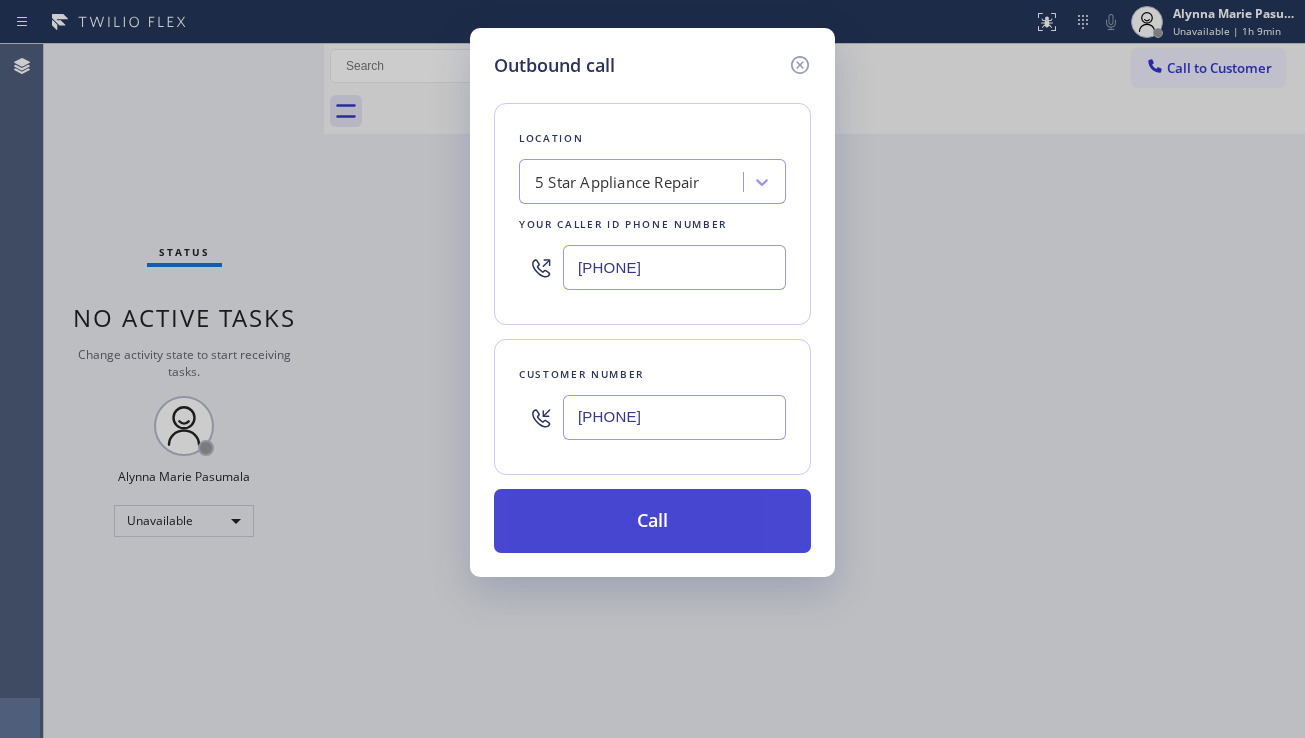 click on "Call" at bounding box center (652, 521) 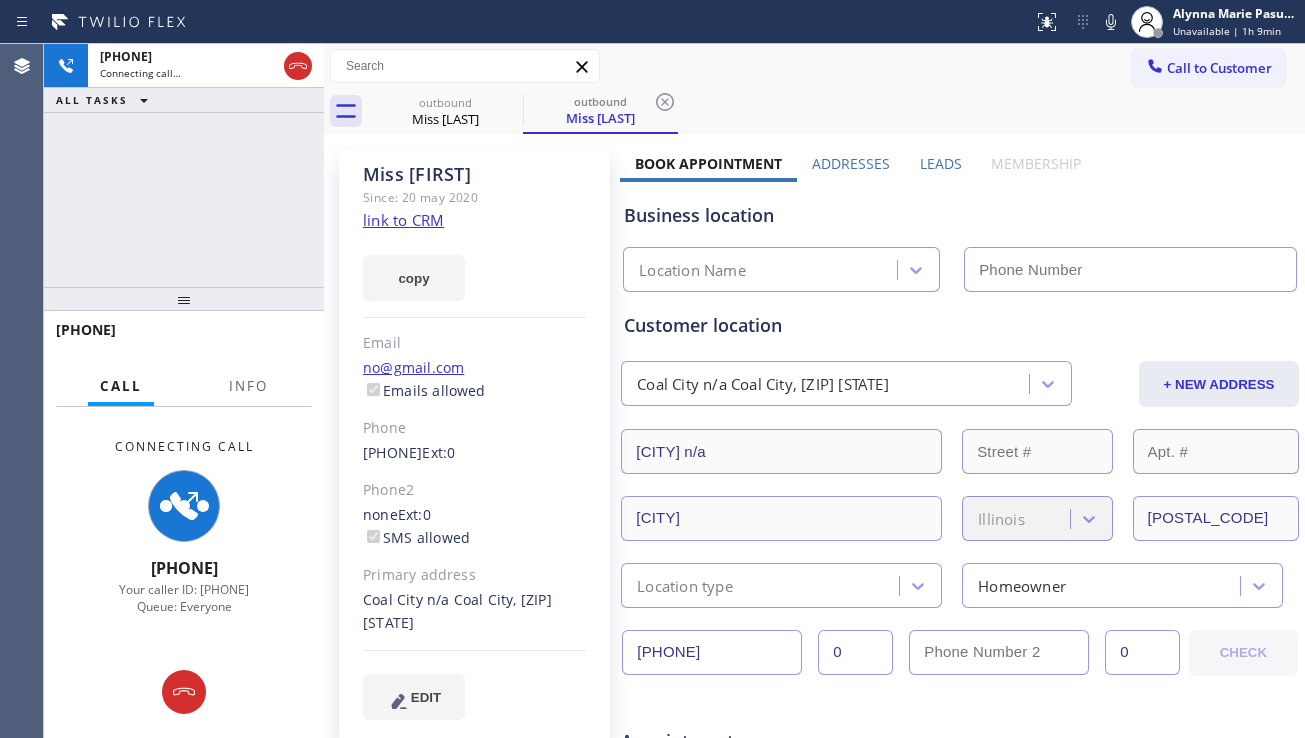 type on "[PHONE]" 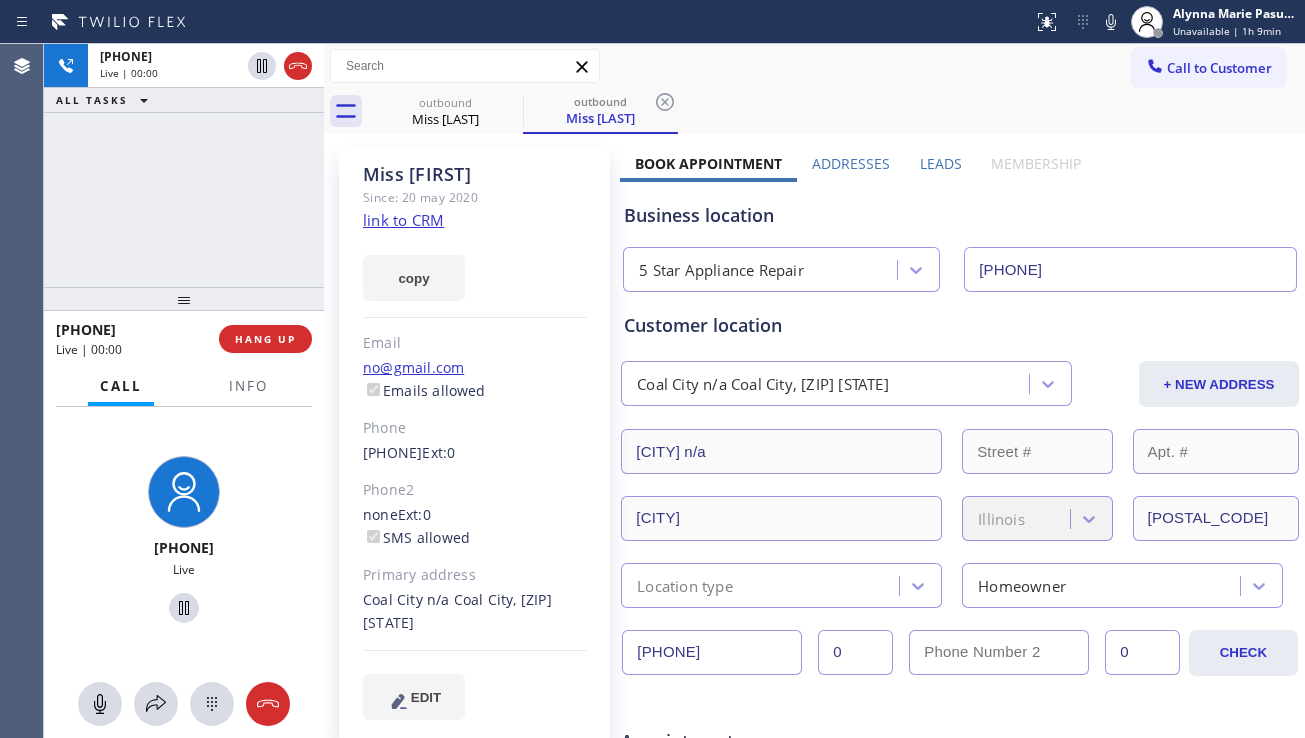 click on "Business location" at bounding box center (960, 215) 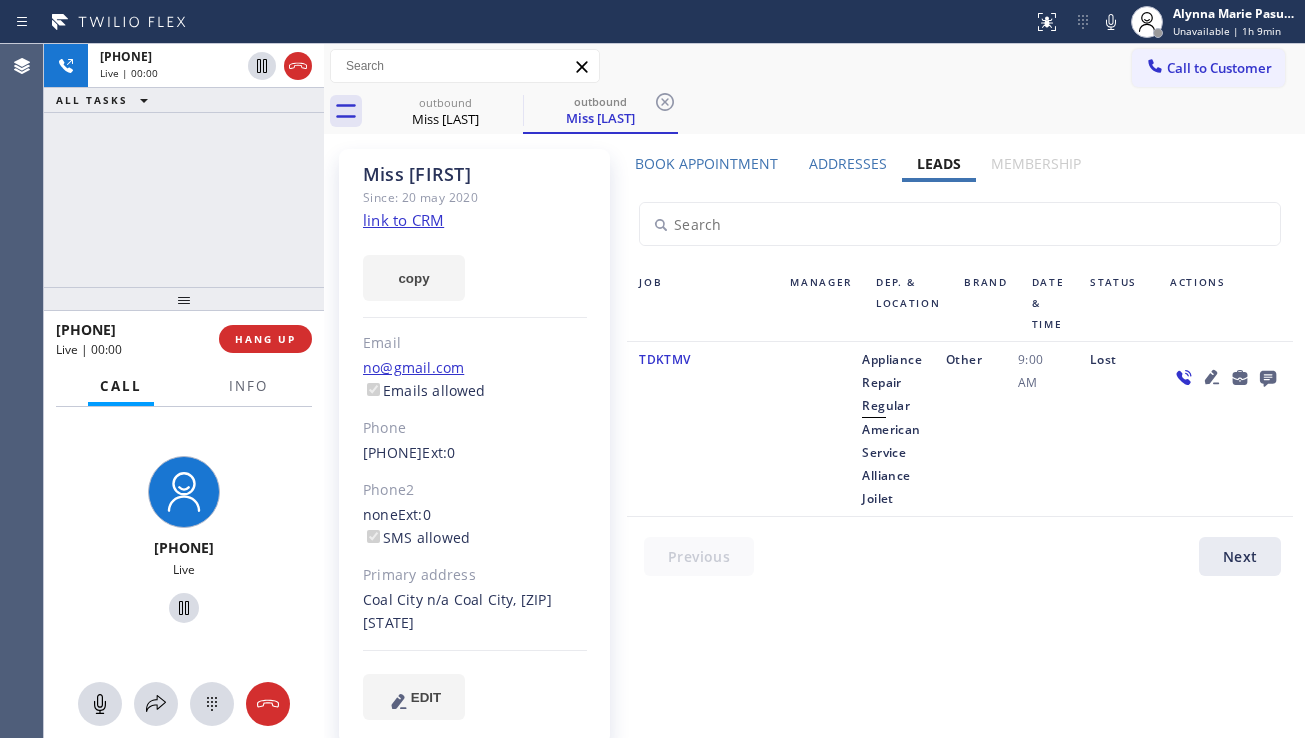 click 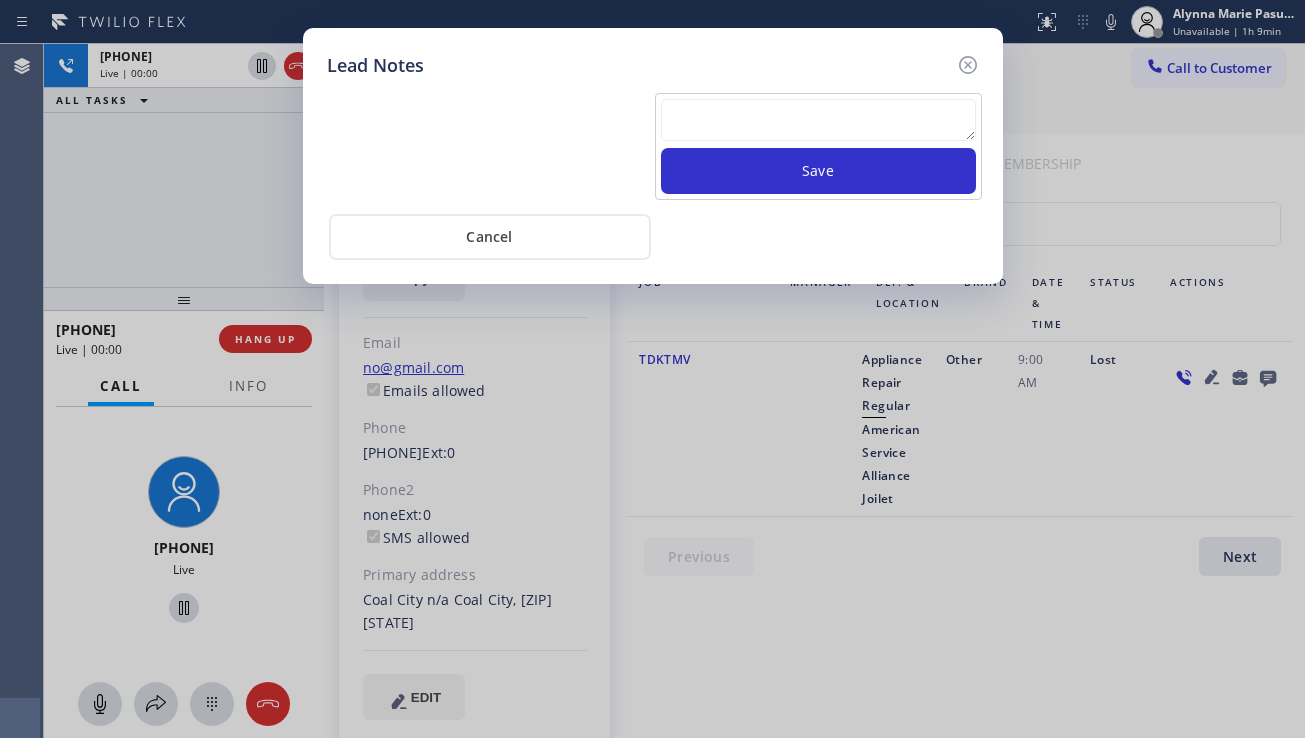 click at bounding box center [818, 120] 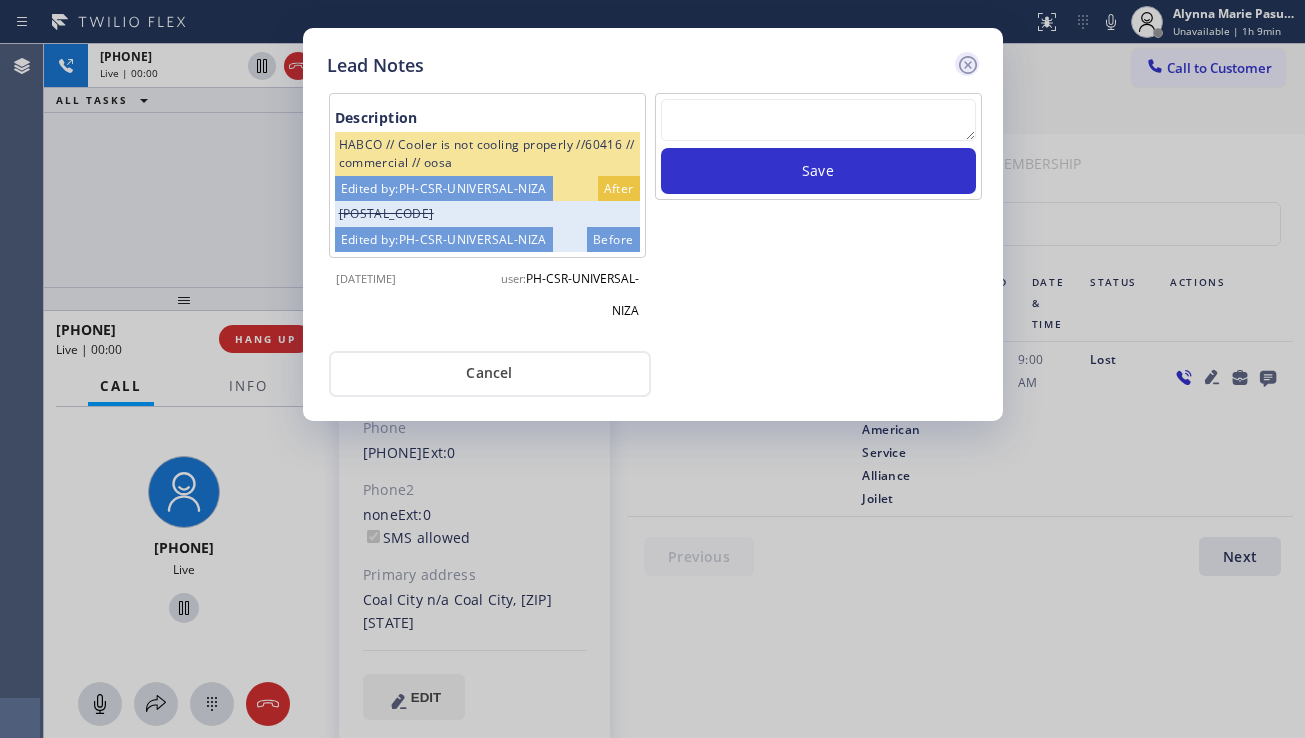 click 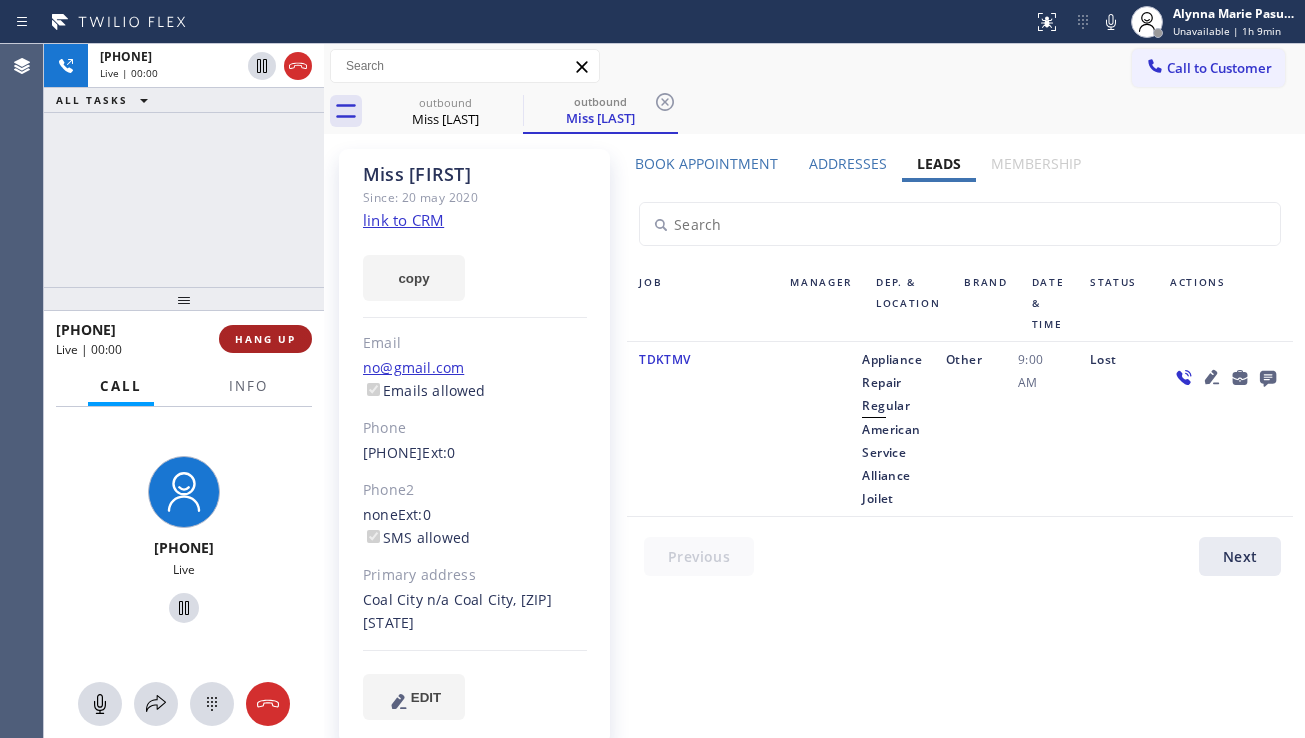 click on "HANG UP" at bounding box center (265, 339) 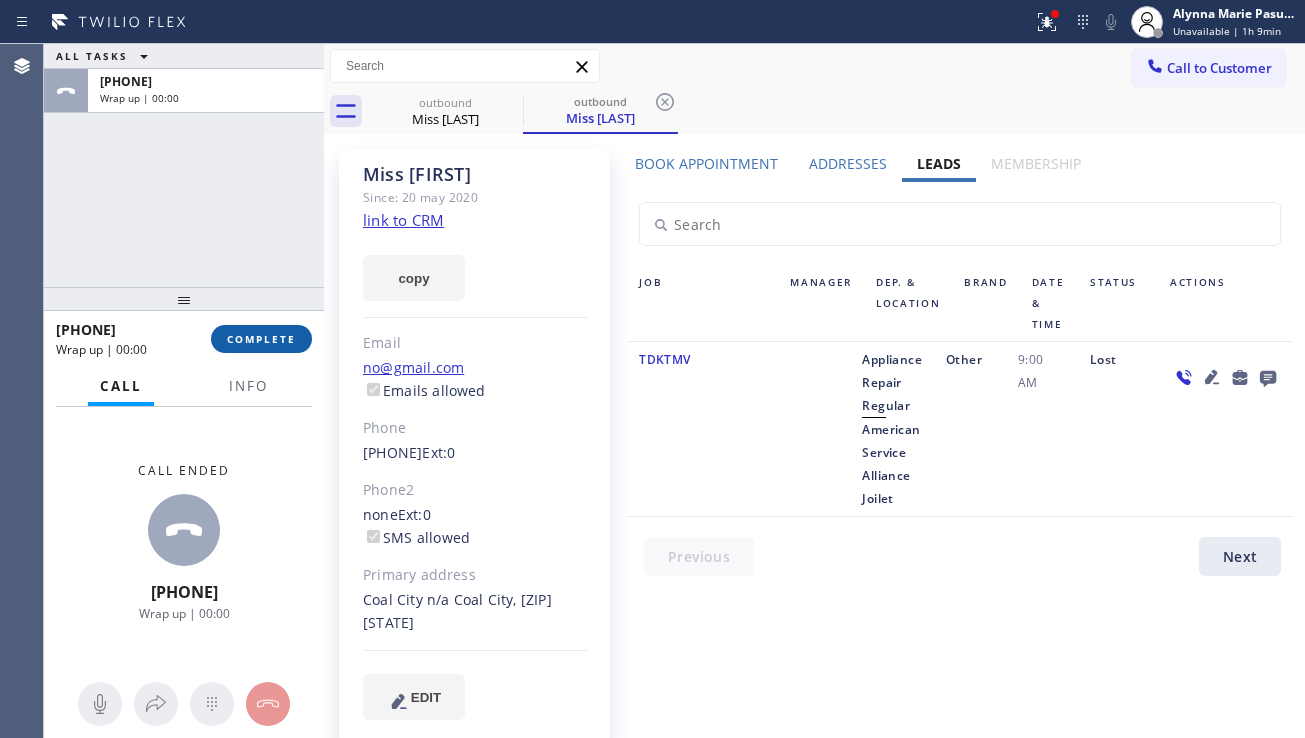 click on "COMPLETE" at bounding box center [261, 339] 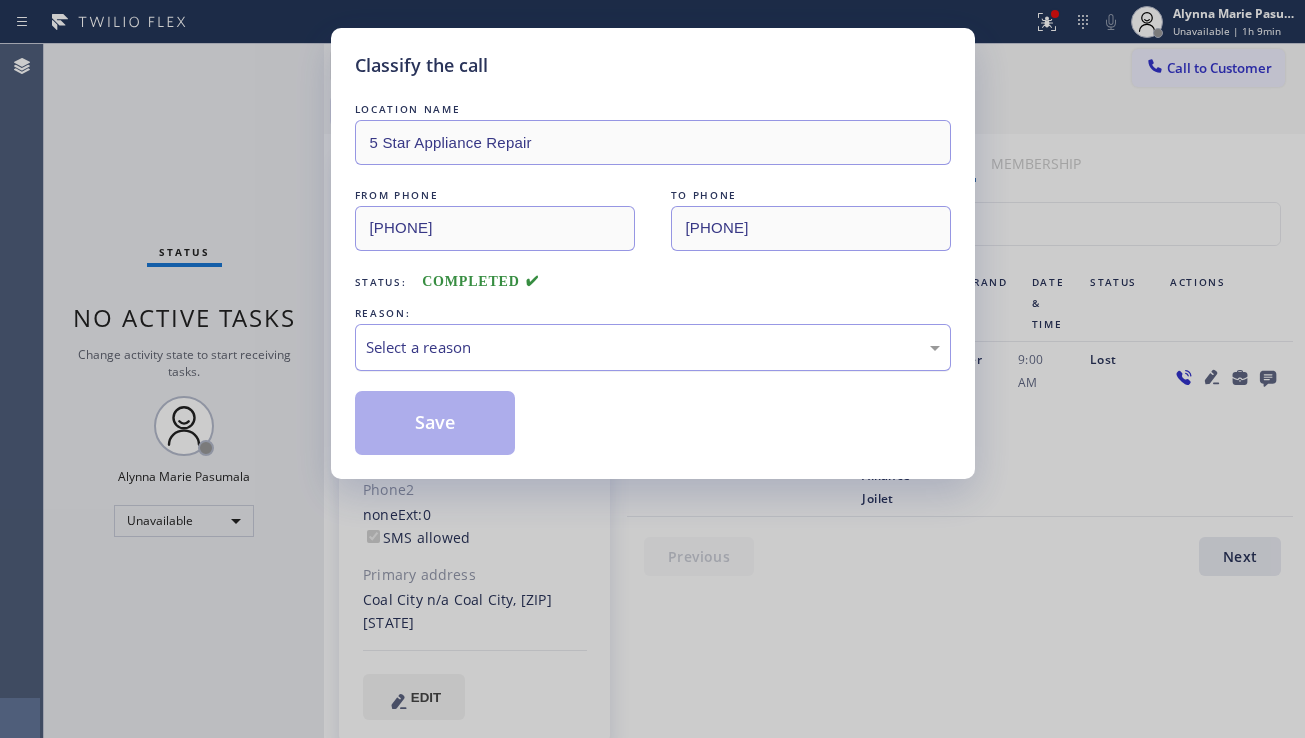 click on "Select a reason" at bounding box center [653, 347] 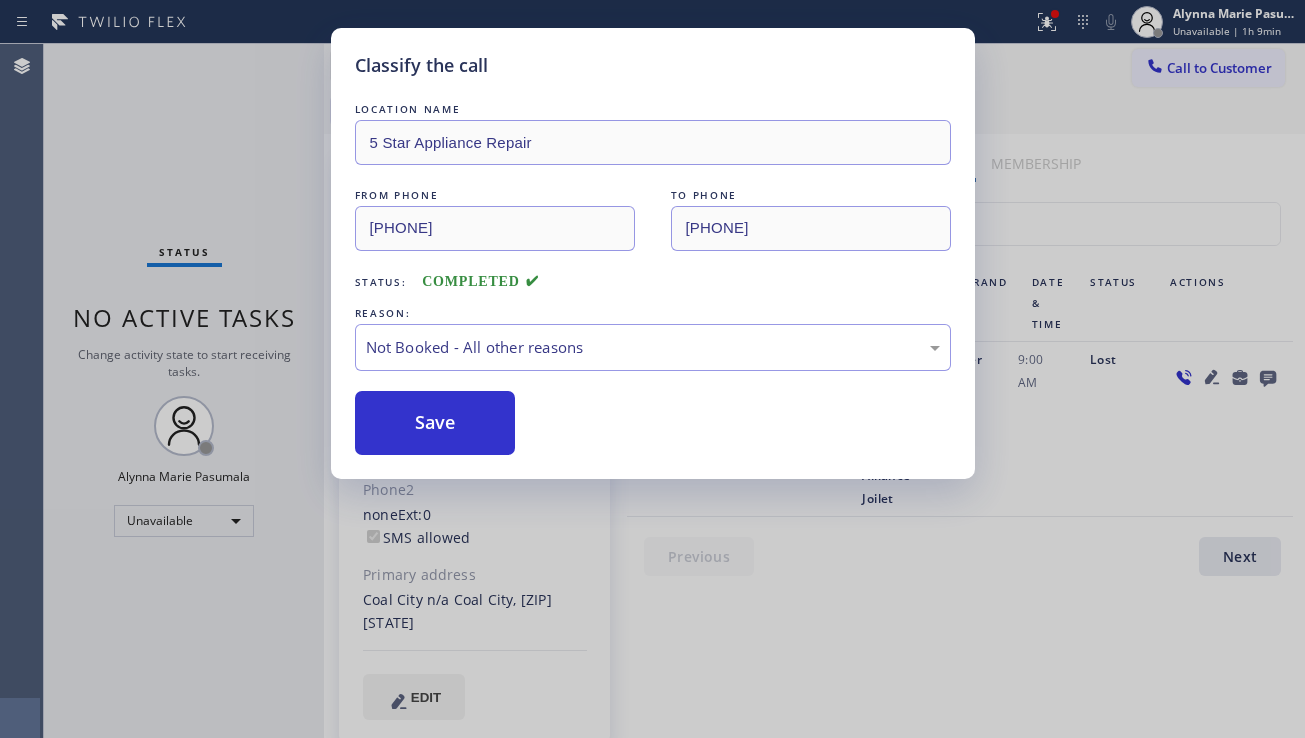 drag, startPoint x: 430, startPoint y: 431, endPoint x: 434, endPoint y: 458, distance: 27.294687 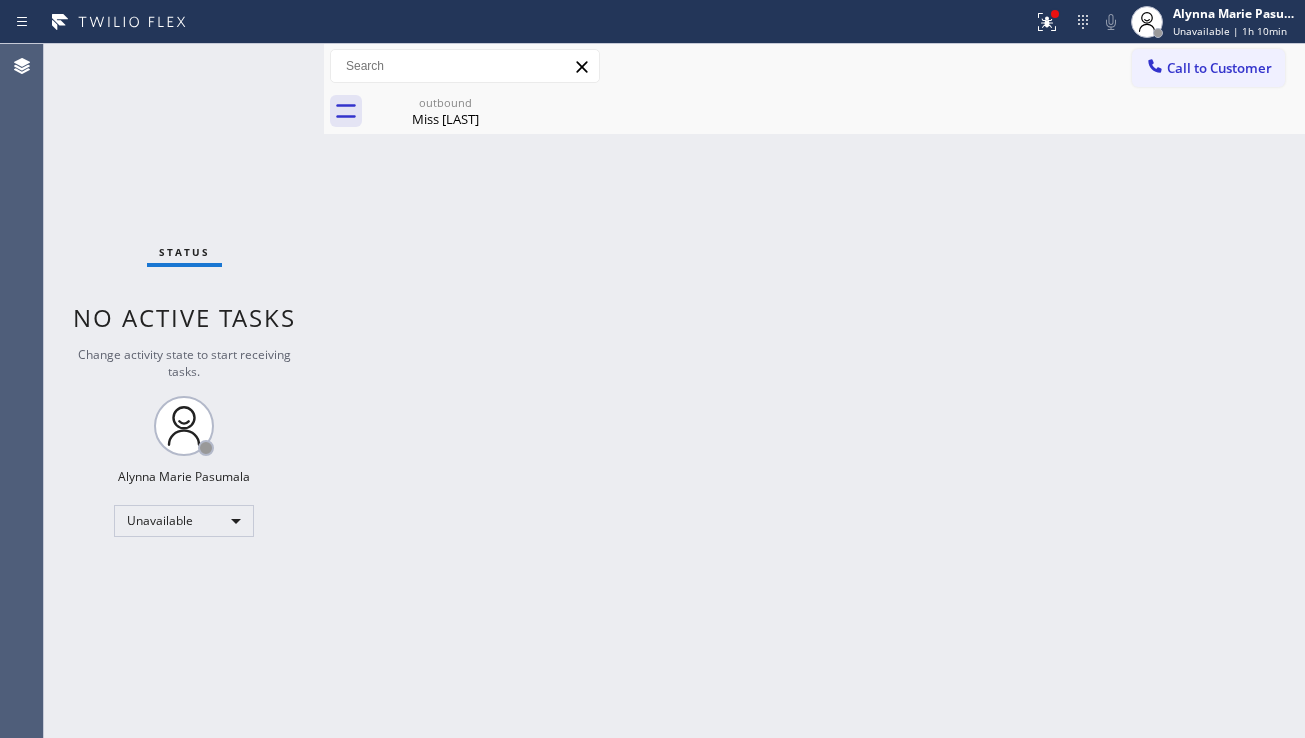 click on "Status   No active tasks     Change activity state to start receiving tasks.   [FIRST] [LAST] Unavailable" at bounding box center (184, 391) 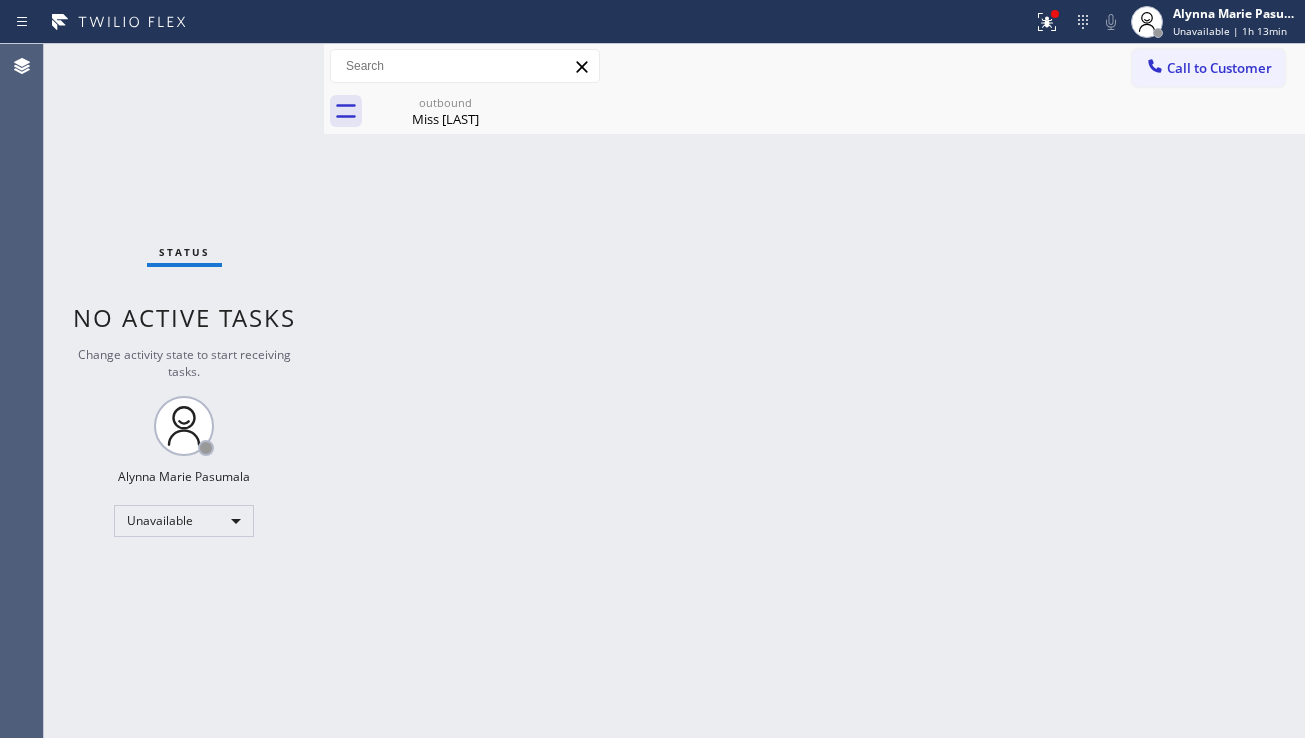 drag, startPoint x: 689, startPoint y: 675, endPoint x: 666, endPoint y: 682, distance: 24.04163 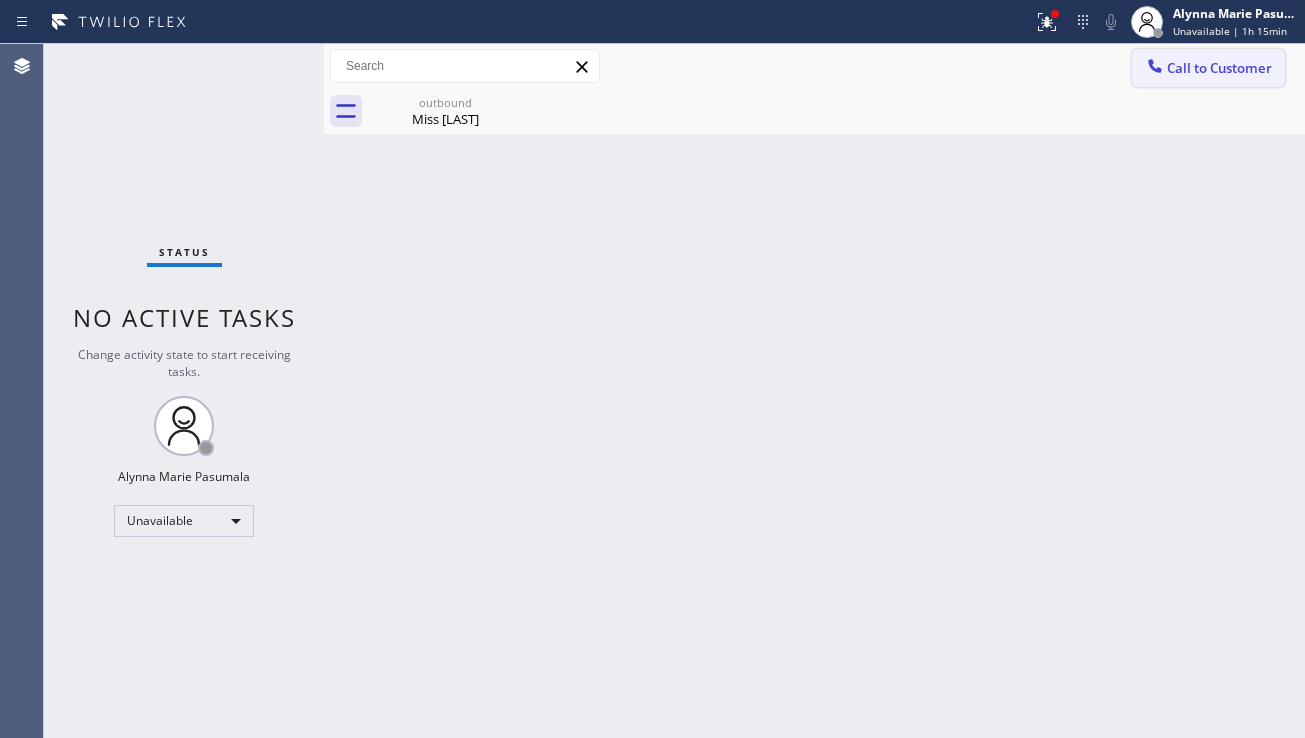 click on "Call to Customer" at bounding box center [1219, 68] 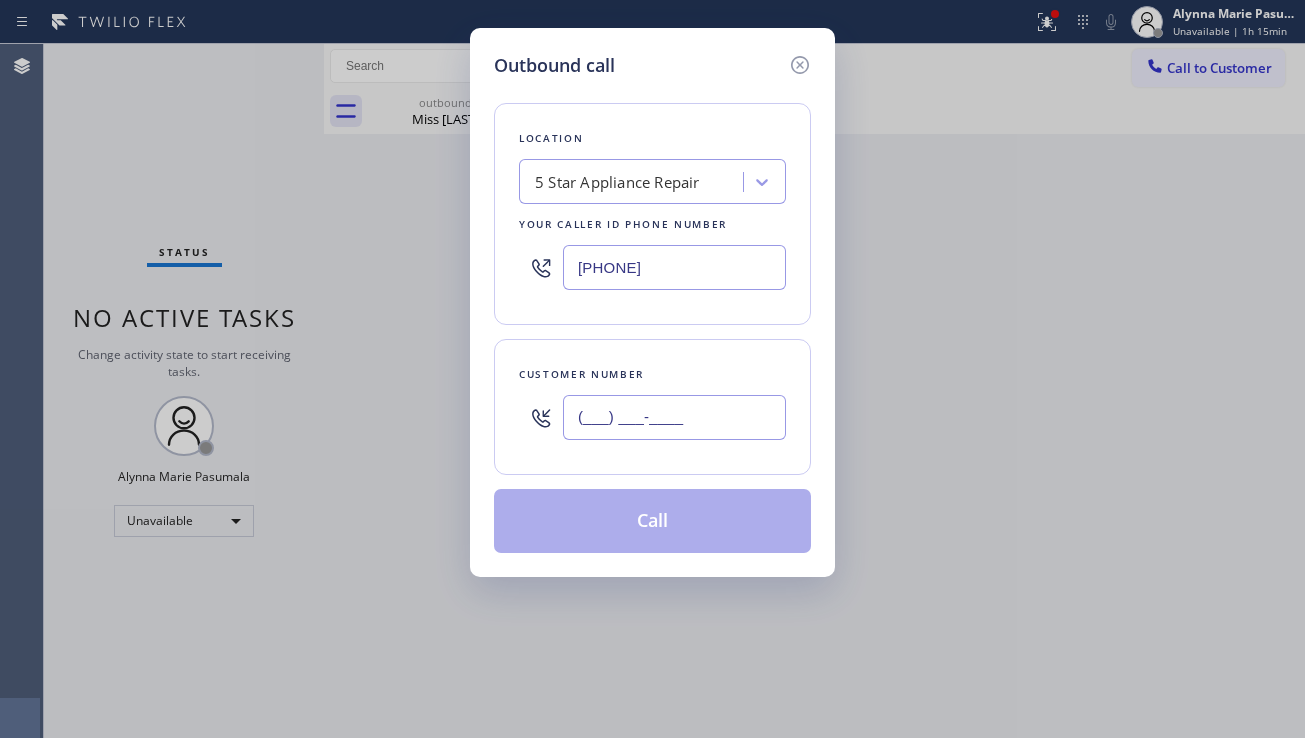 click on "(___) ___-____" at bounding box center [674, 417] 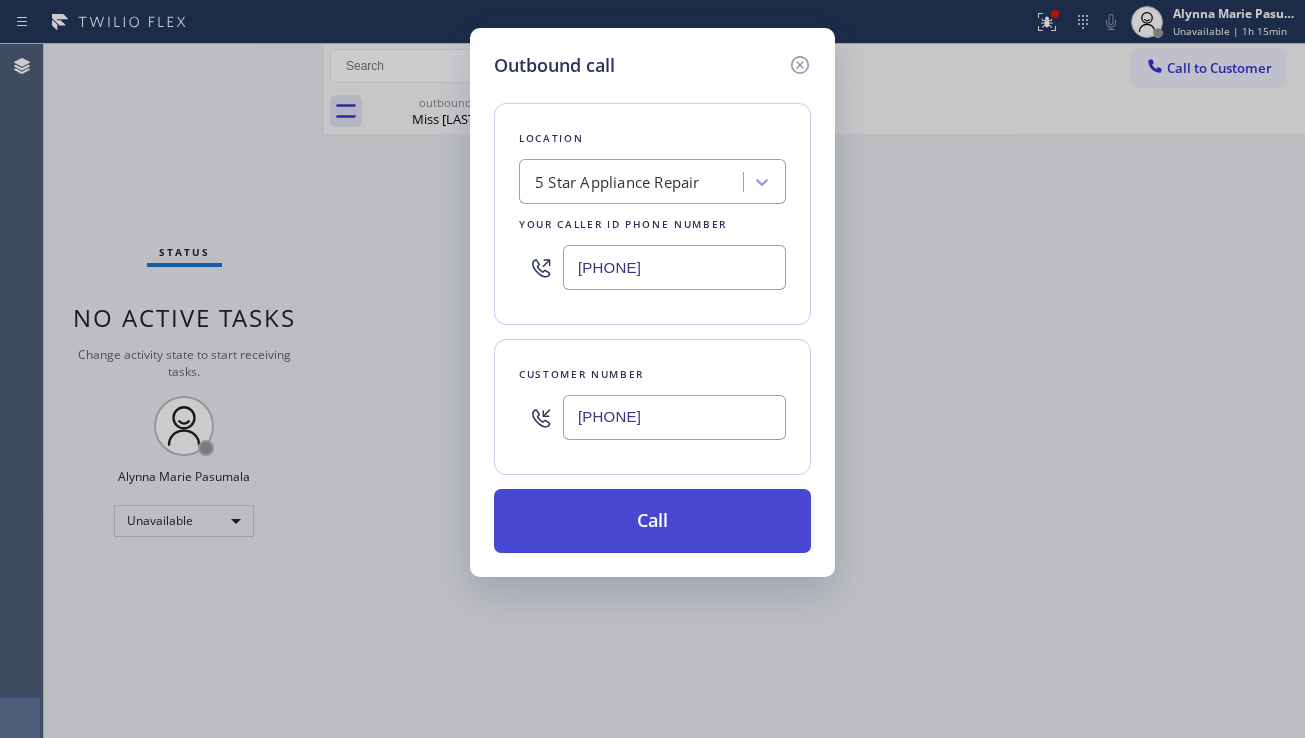 type on "(602) 525-9808" 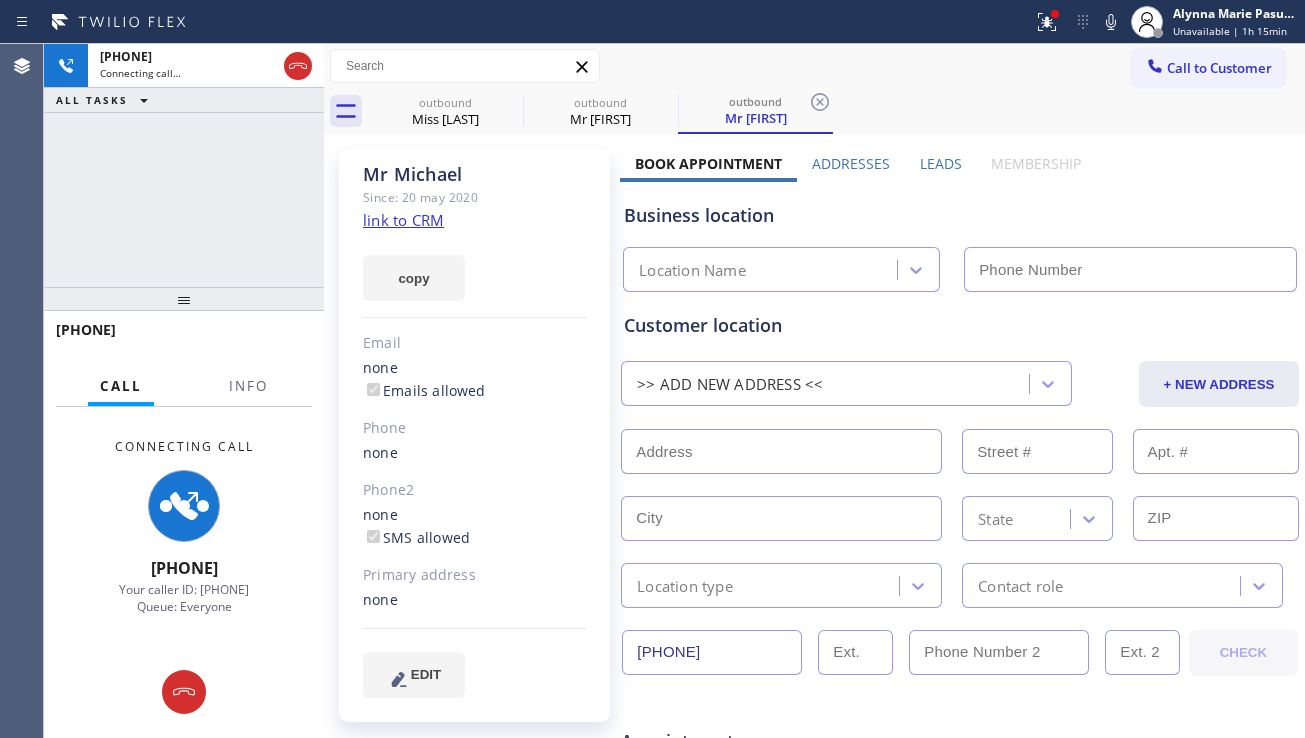 click on "Leads" at bounding box center (941, 163) 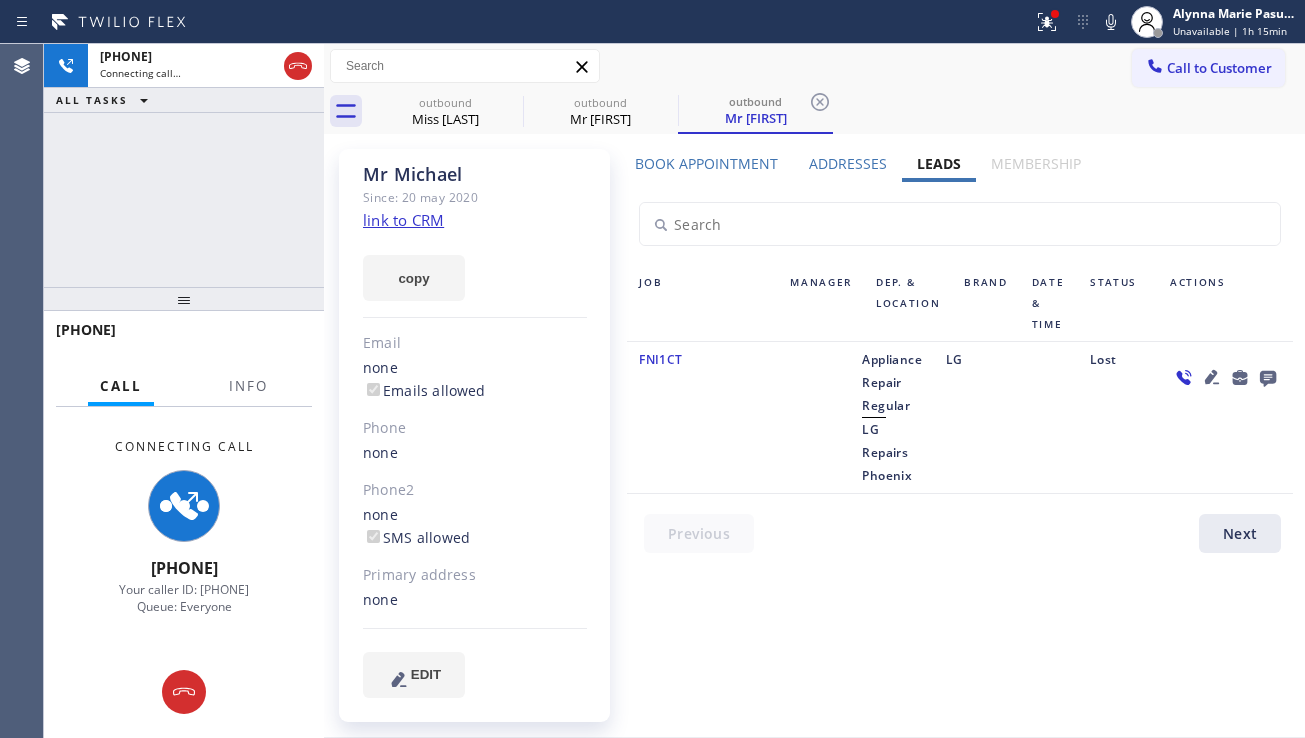 click 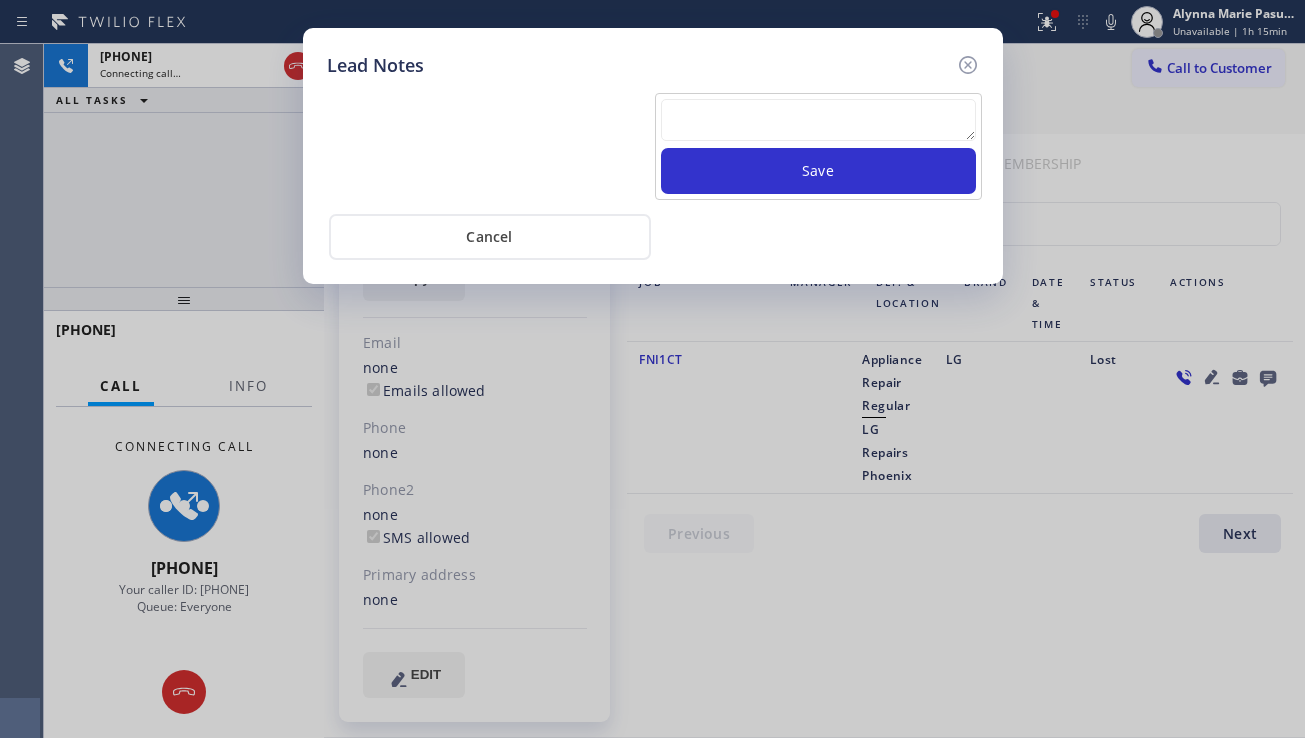 click at bounding box center [818, 120] 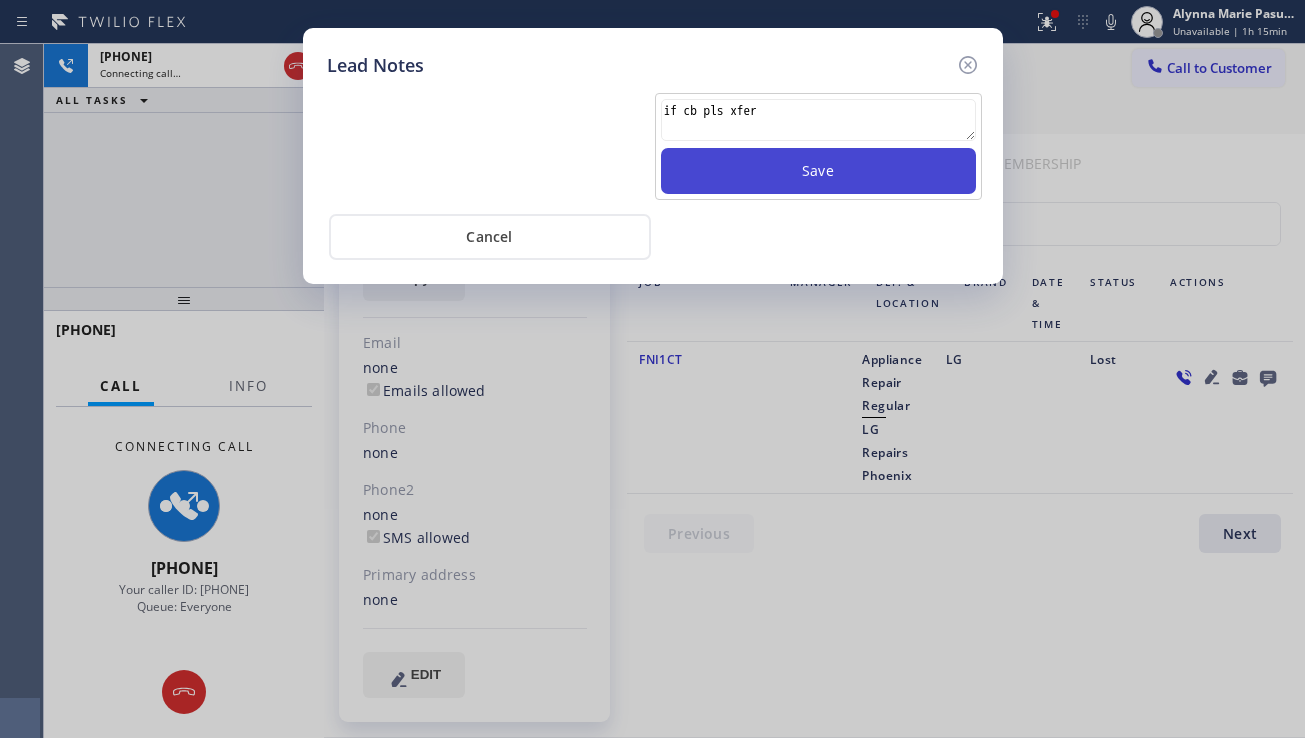 type on "if cb pls xfer" 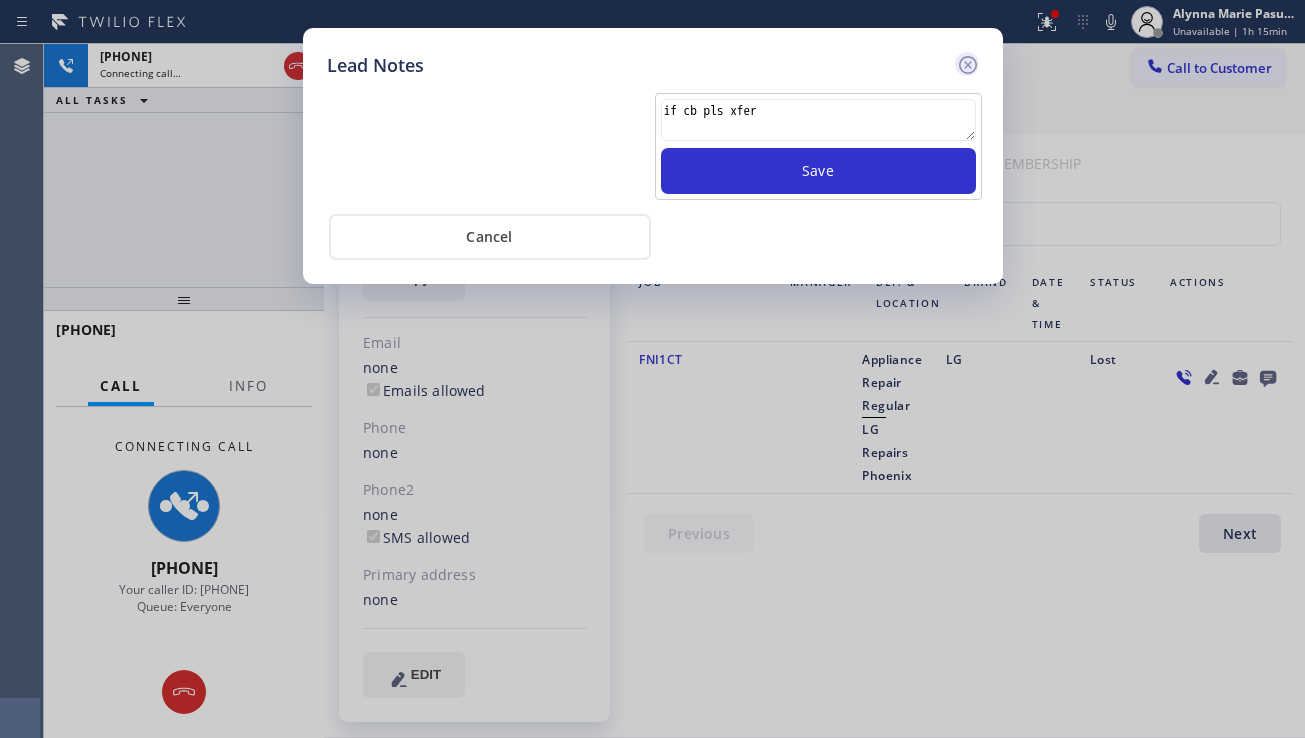 type 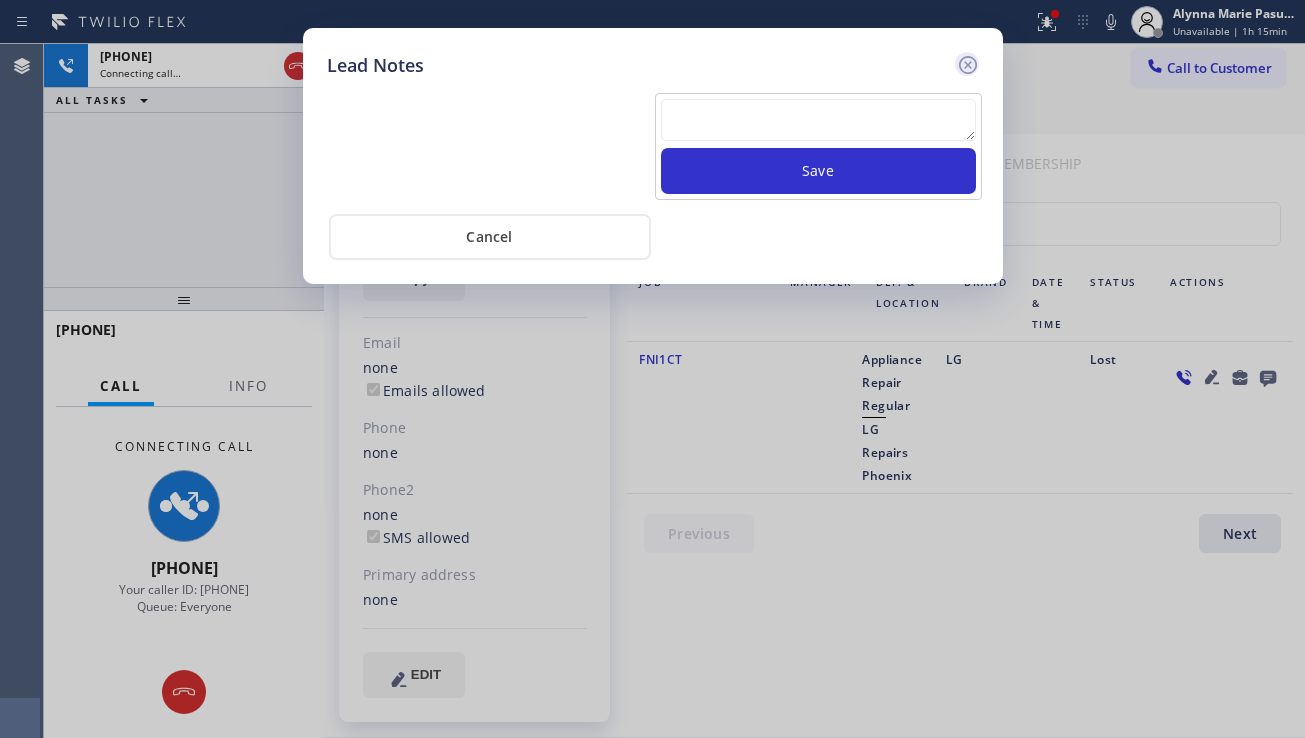 click 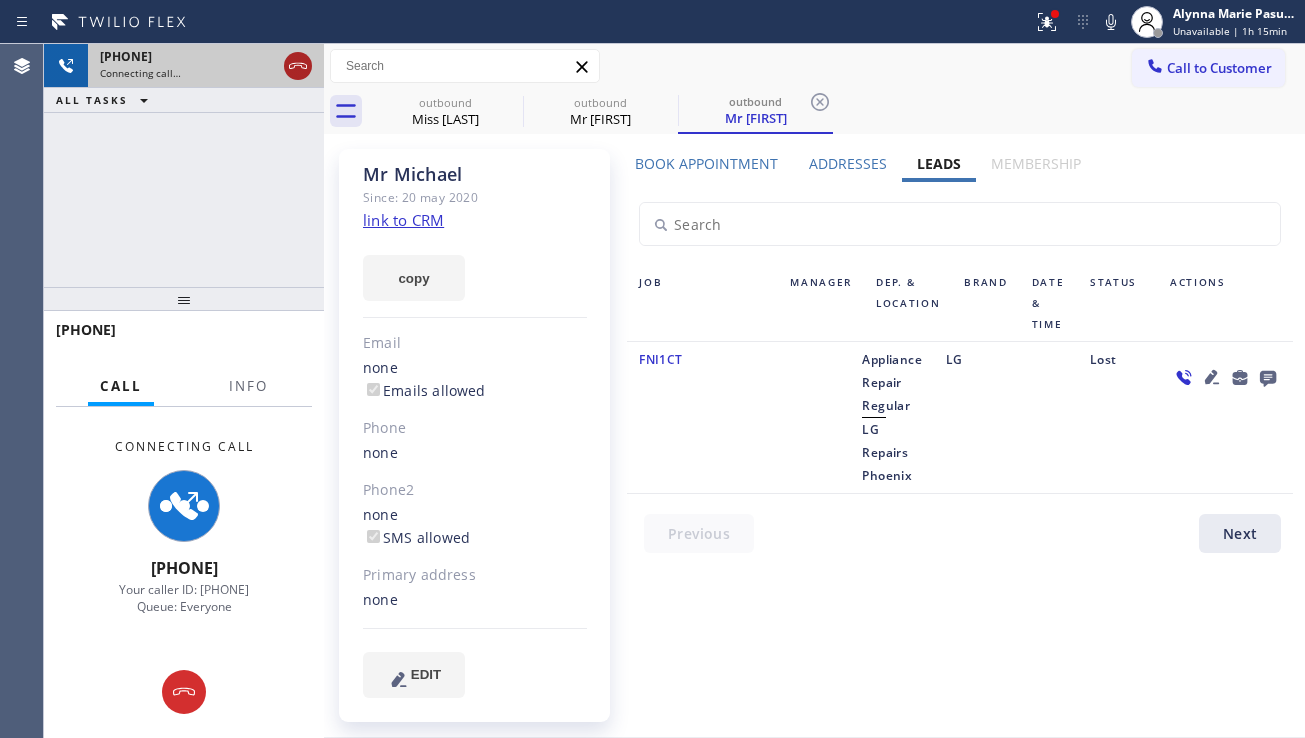 click 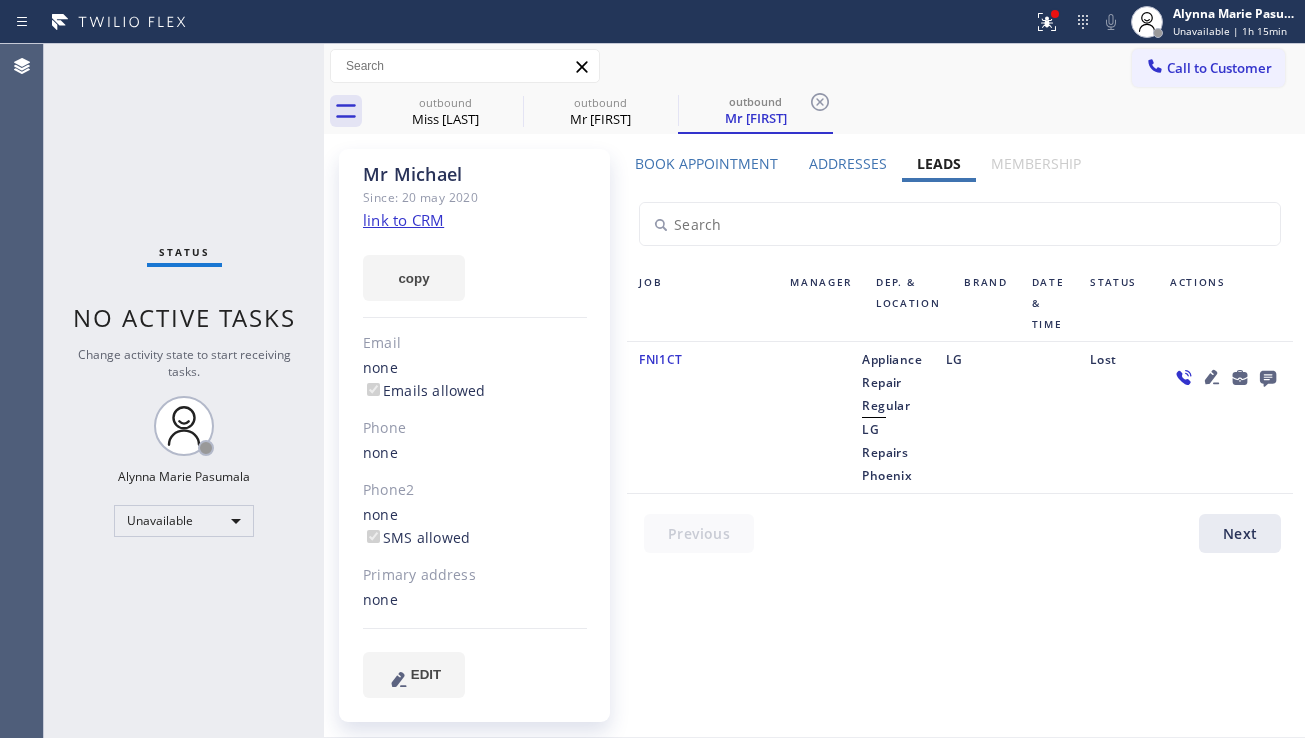 click 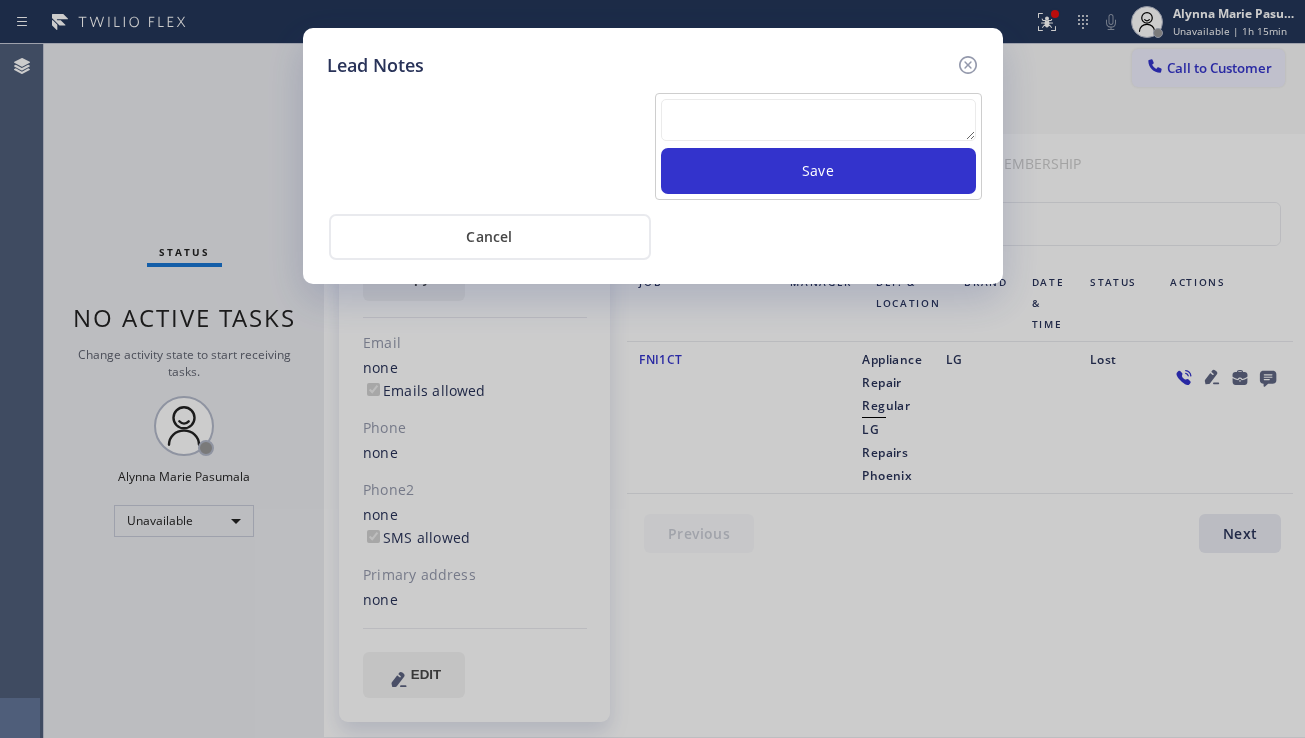 click at bounding box center (818, 120) 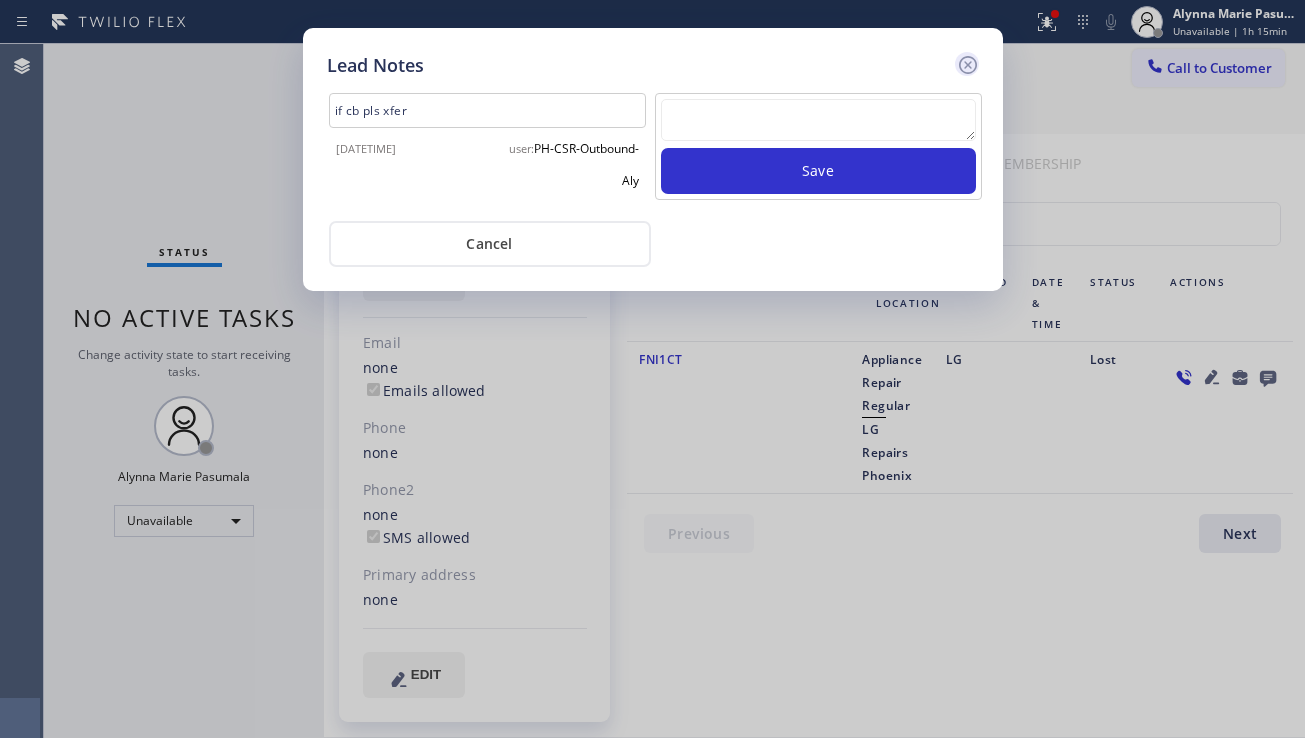 click 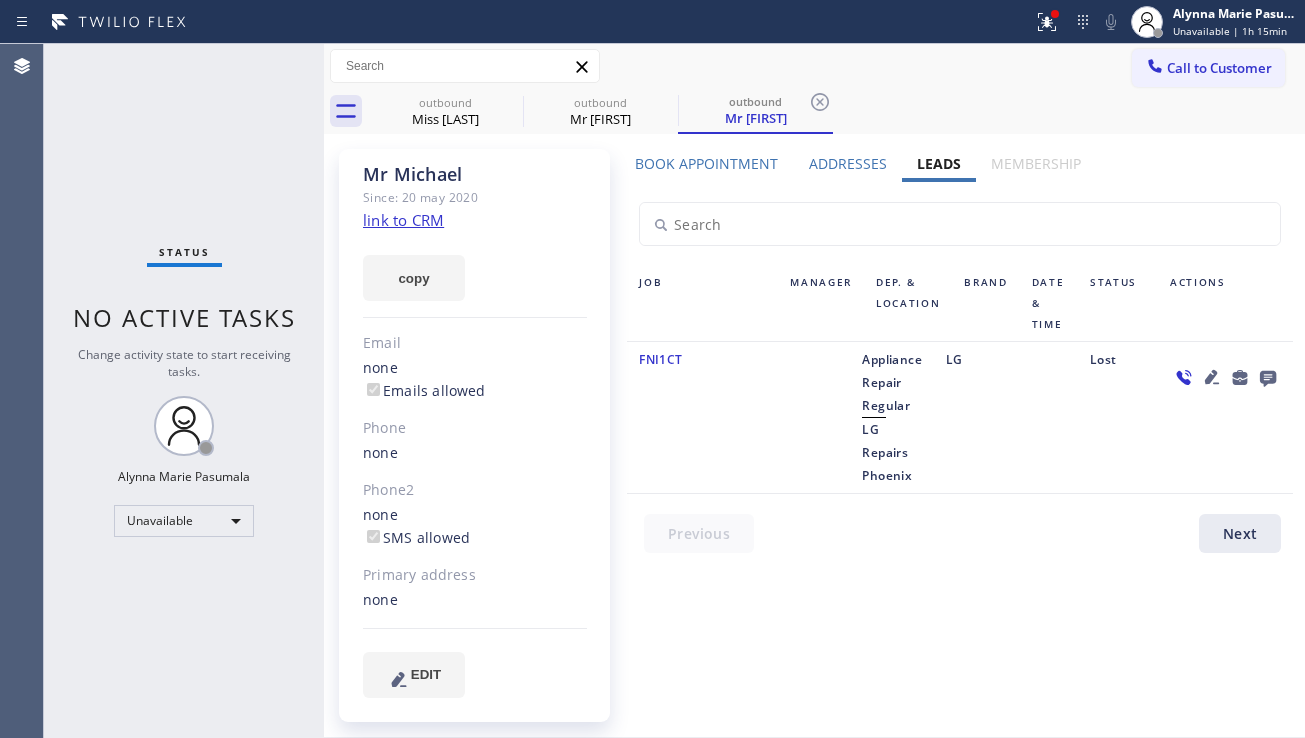 click on "Book Appointment" at bounding box center [706, 163] 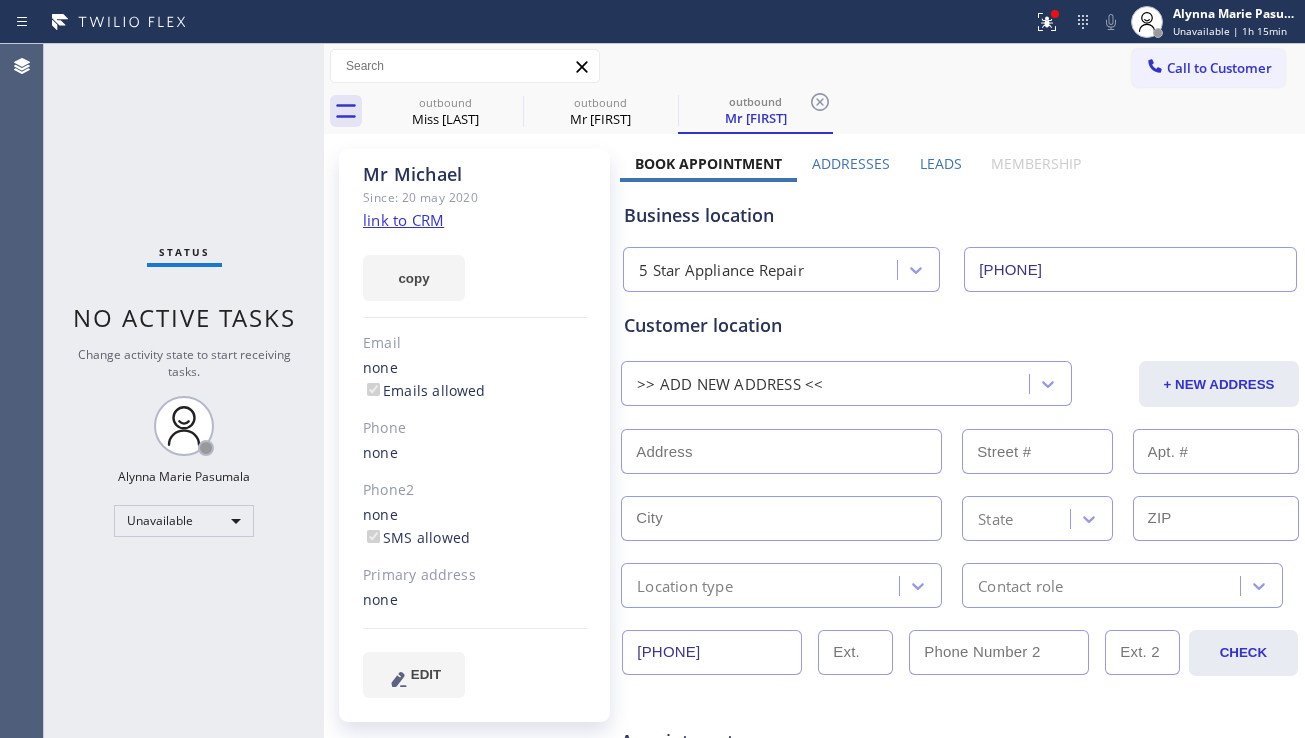 click on "Leads" at bounding box center [941, 168] 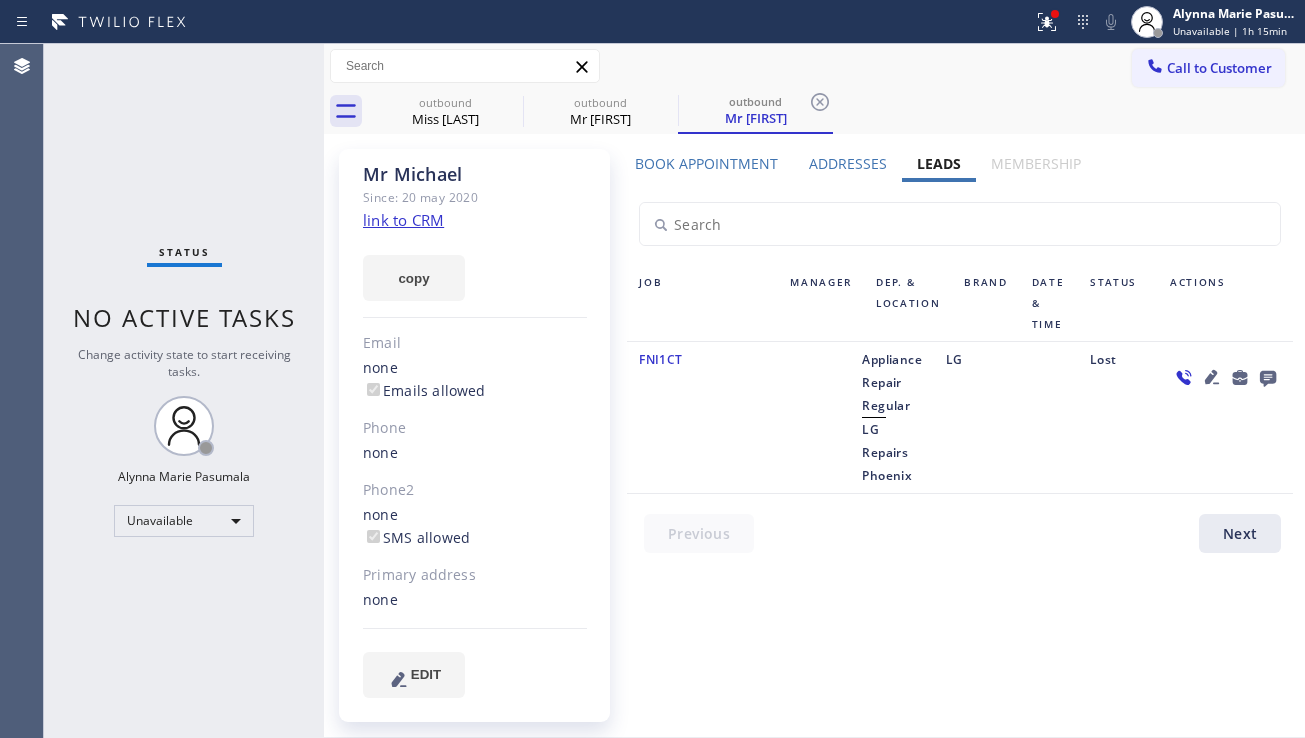 click 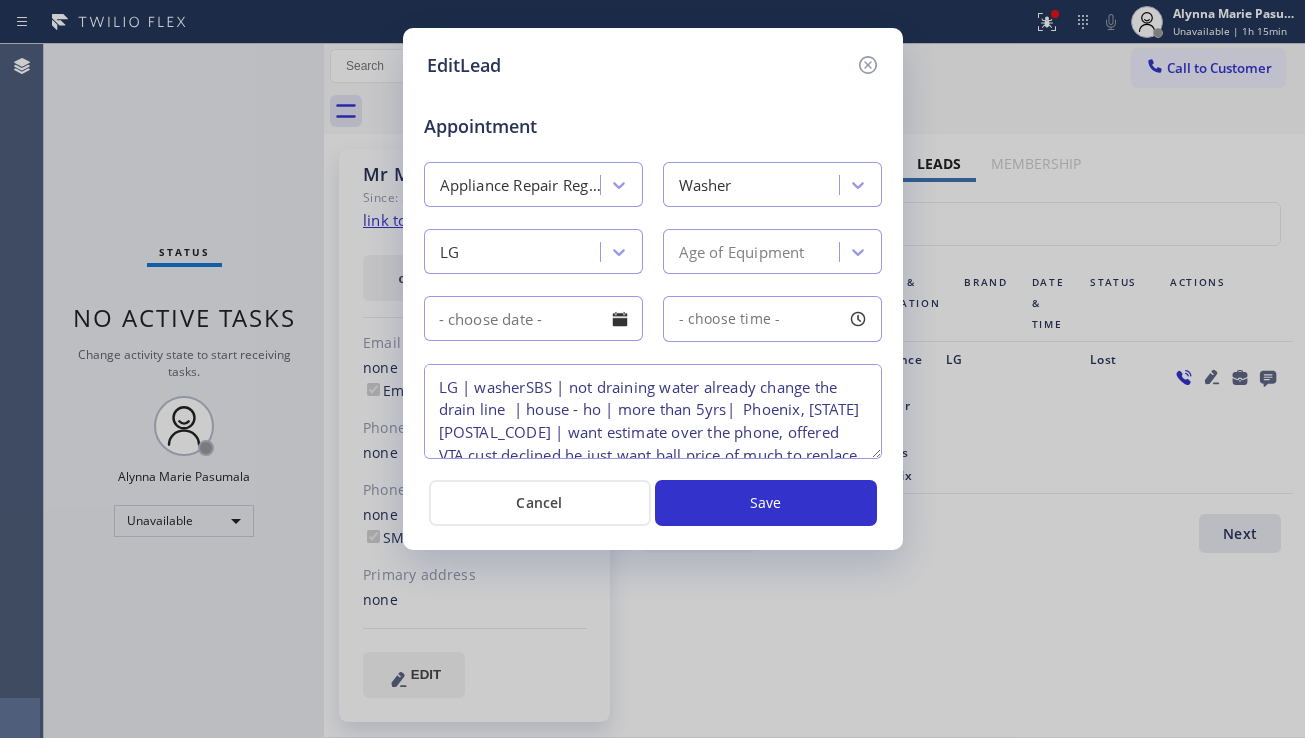 scroll, scrollTop: 88, scrollLeft: 0, axis: vertical 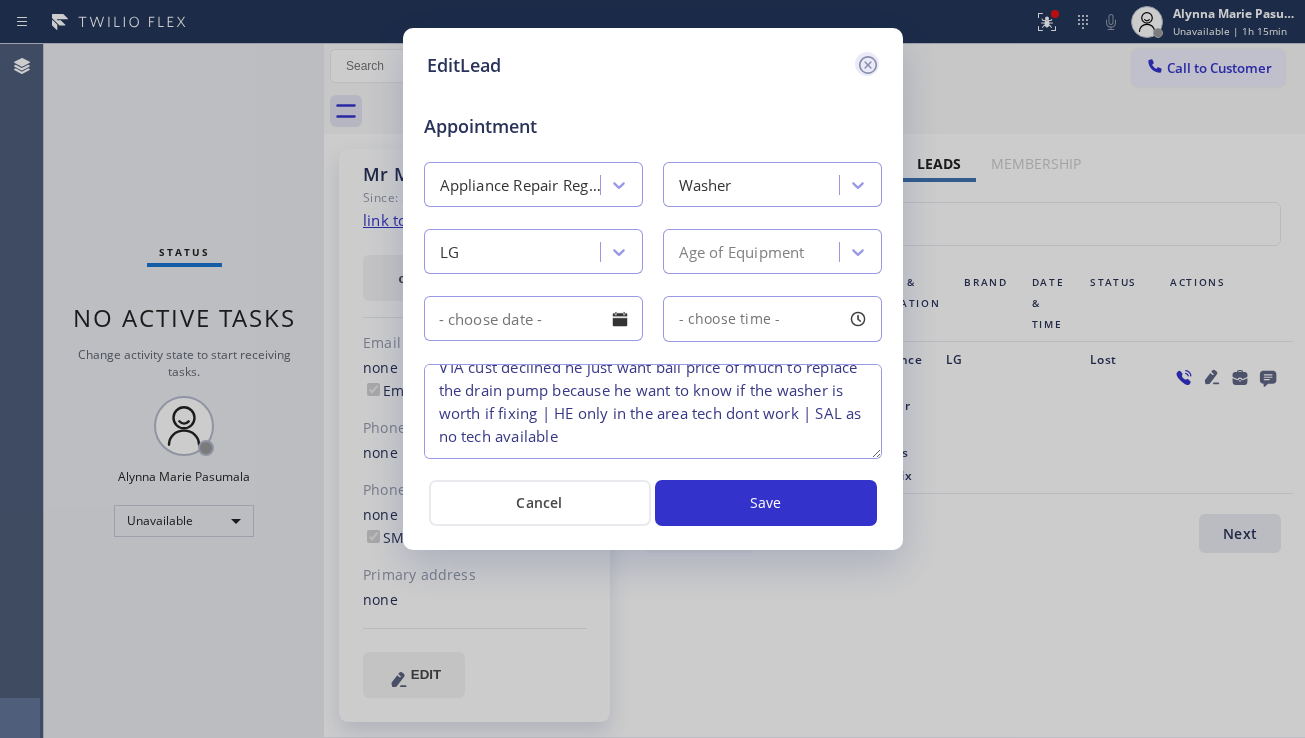 click 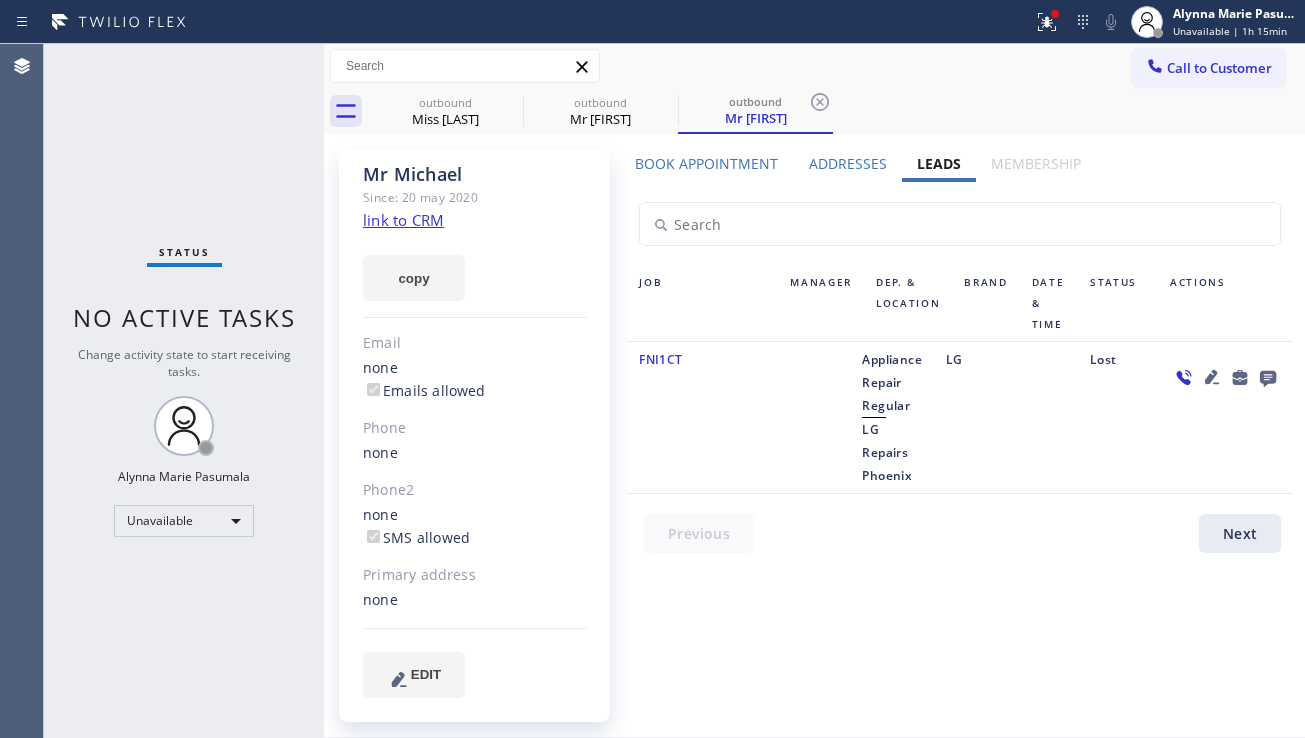 click on "Book Appointment" at bounding box center [706, 163] 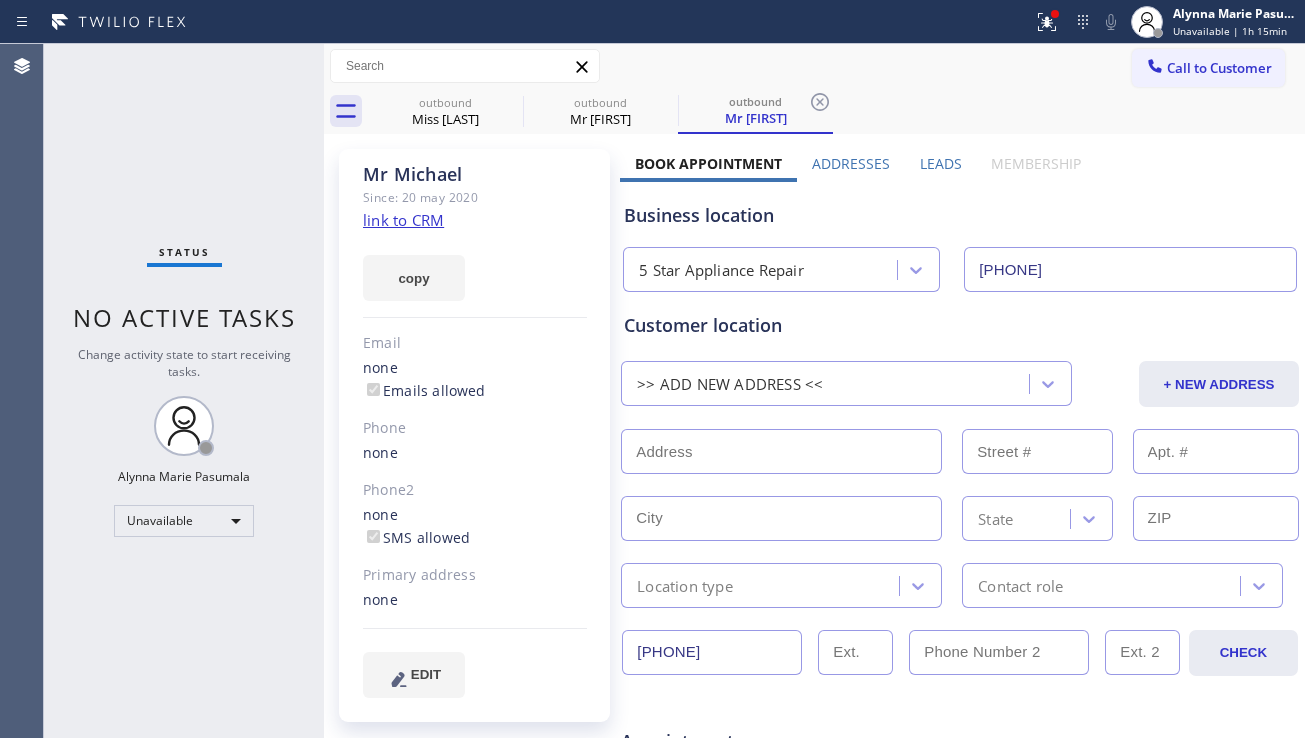 drag, startPoint x: 747, startPoint y: 645, endPoint x: 593, endPoint y: 650, distance: 154.08115 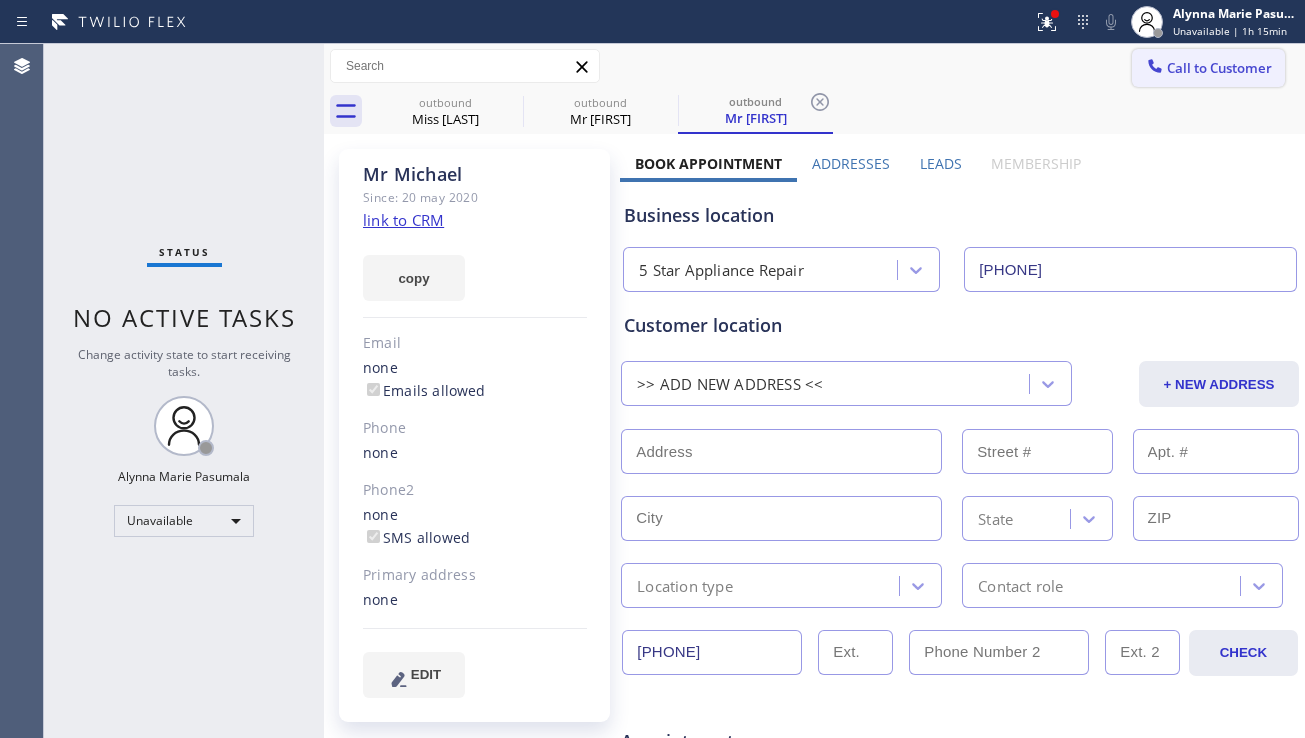 click on "Call to Customer" at bounding box center [1219, 68] 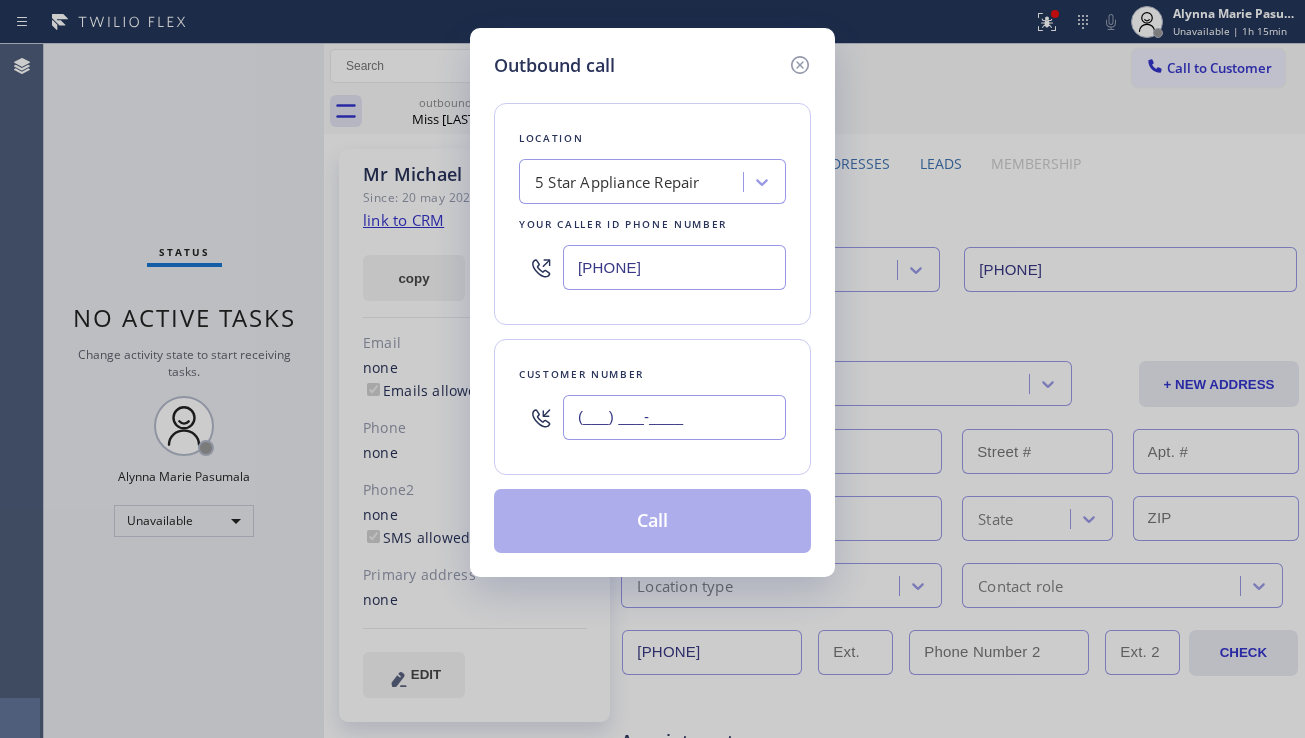 click on "(___) ___-____" at bounding box center [674, 417] 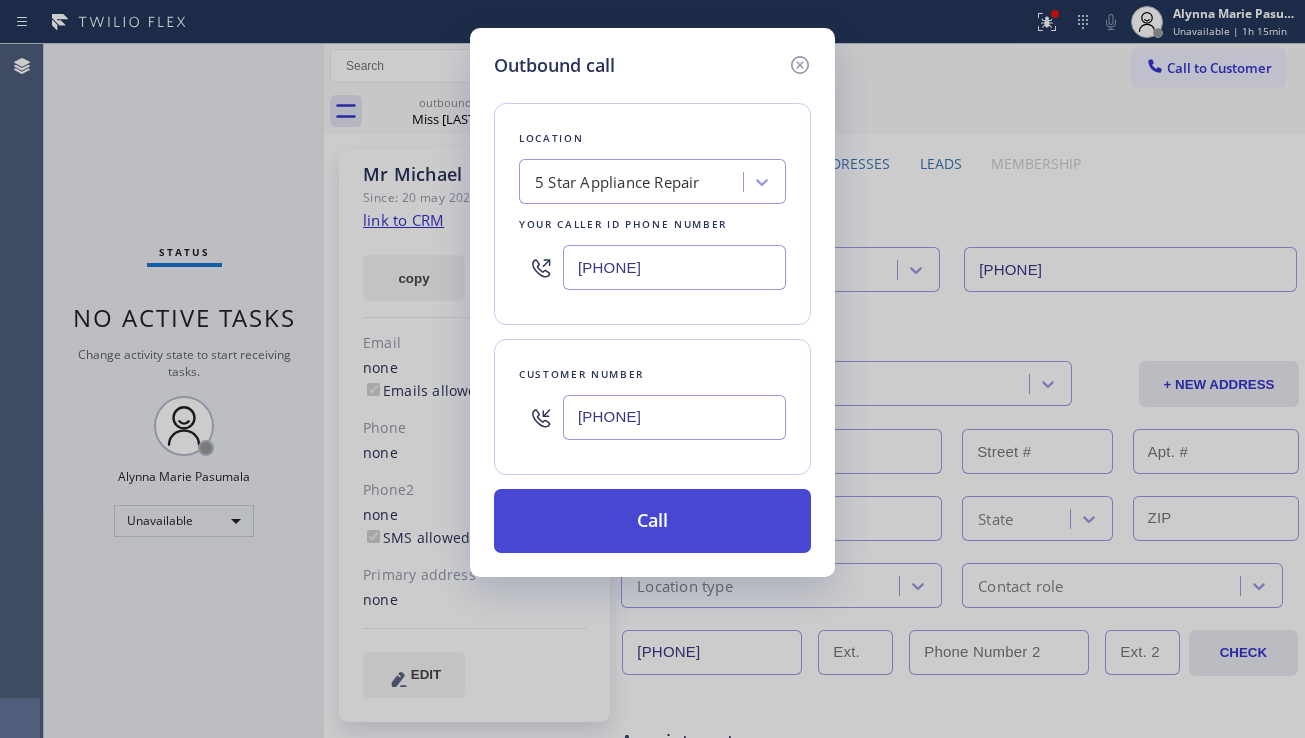 click on "Call" at bounding box center [652, 521] 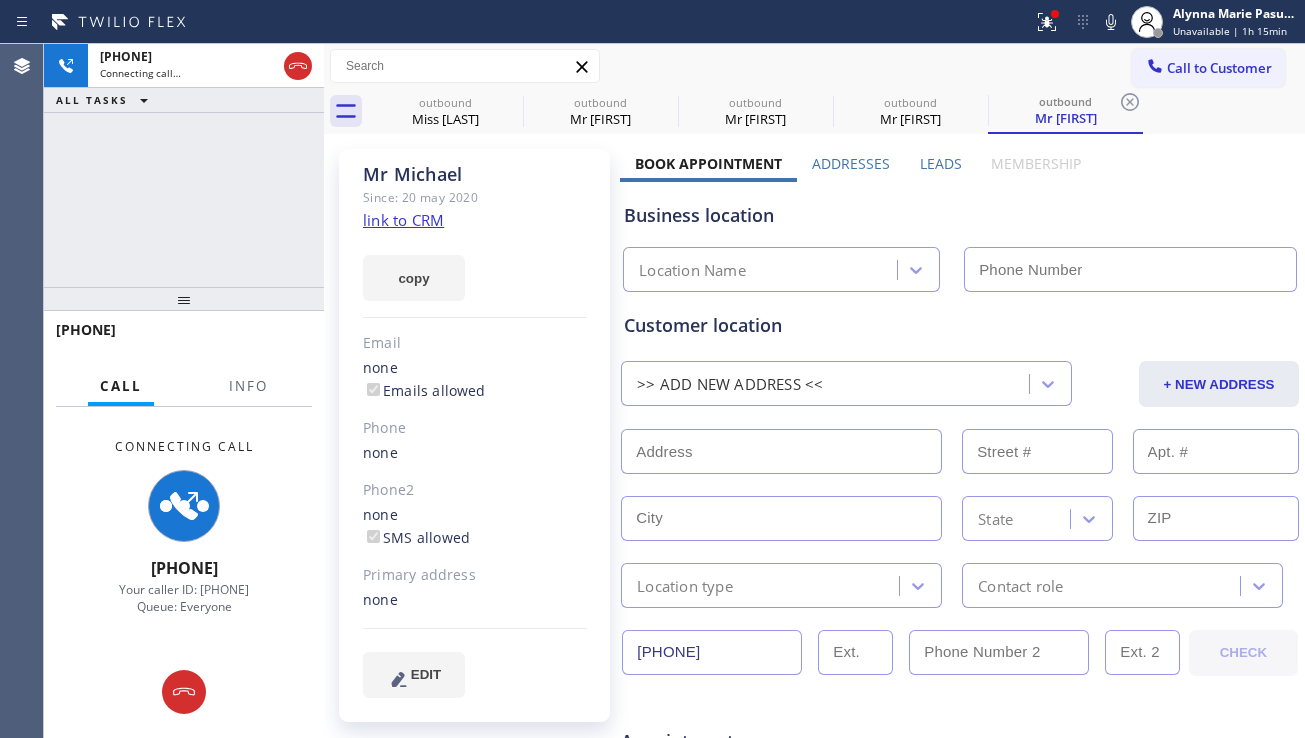 click on "Leads" at bounding box center [941, 163] 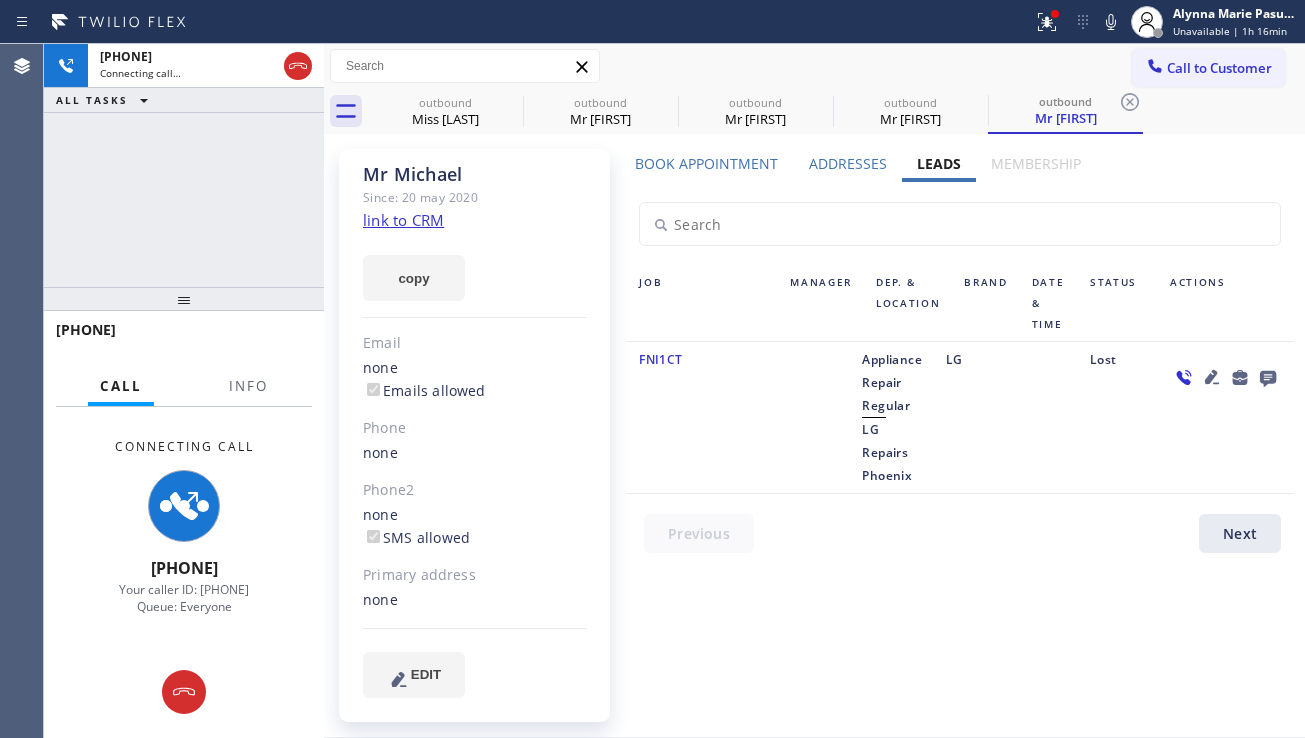 drag, startPoint x: 1020, startPoint y: 492, endPoint x: 899, endPoint y: 534, distance: 128.082 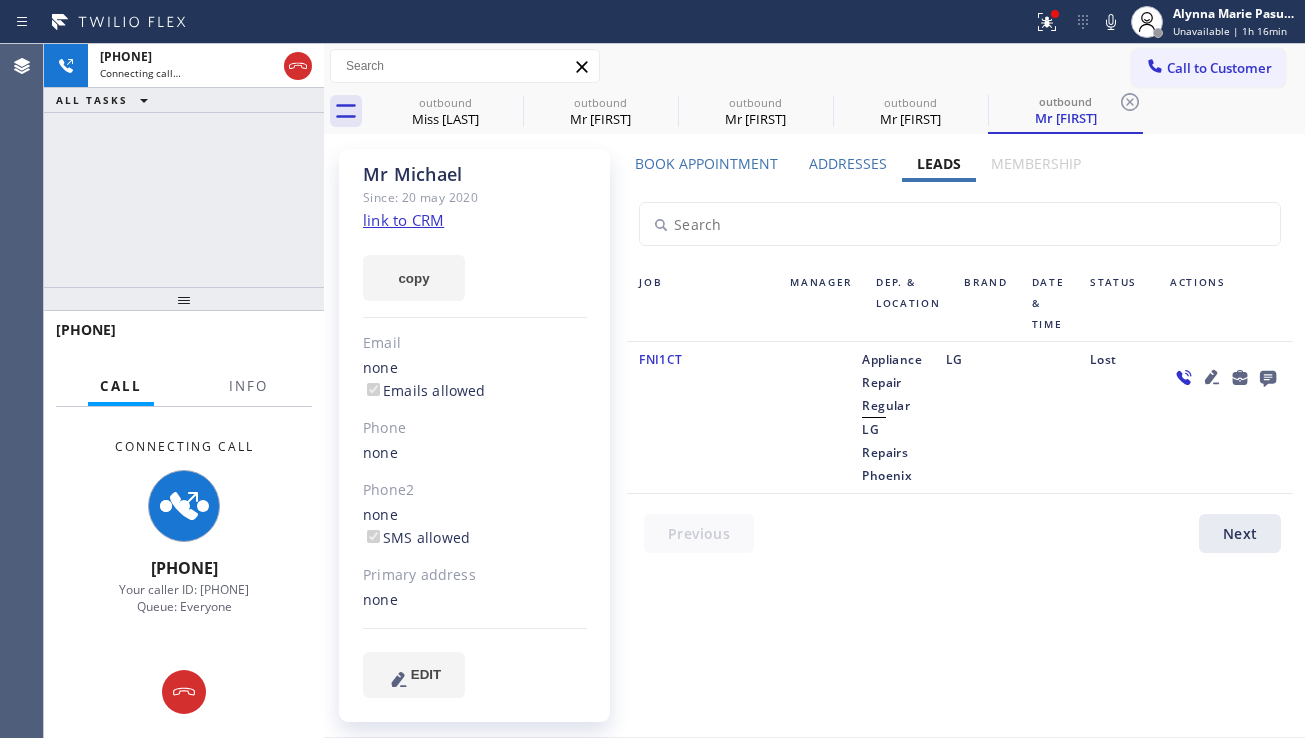 click on "FNI1CT Appliance Repair Regular LG Repairs Phoenix LG Lost" at bounding box center [960, 418] 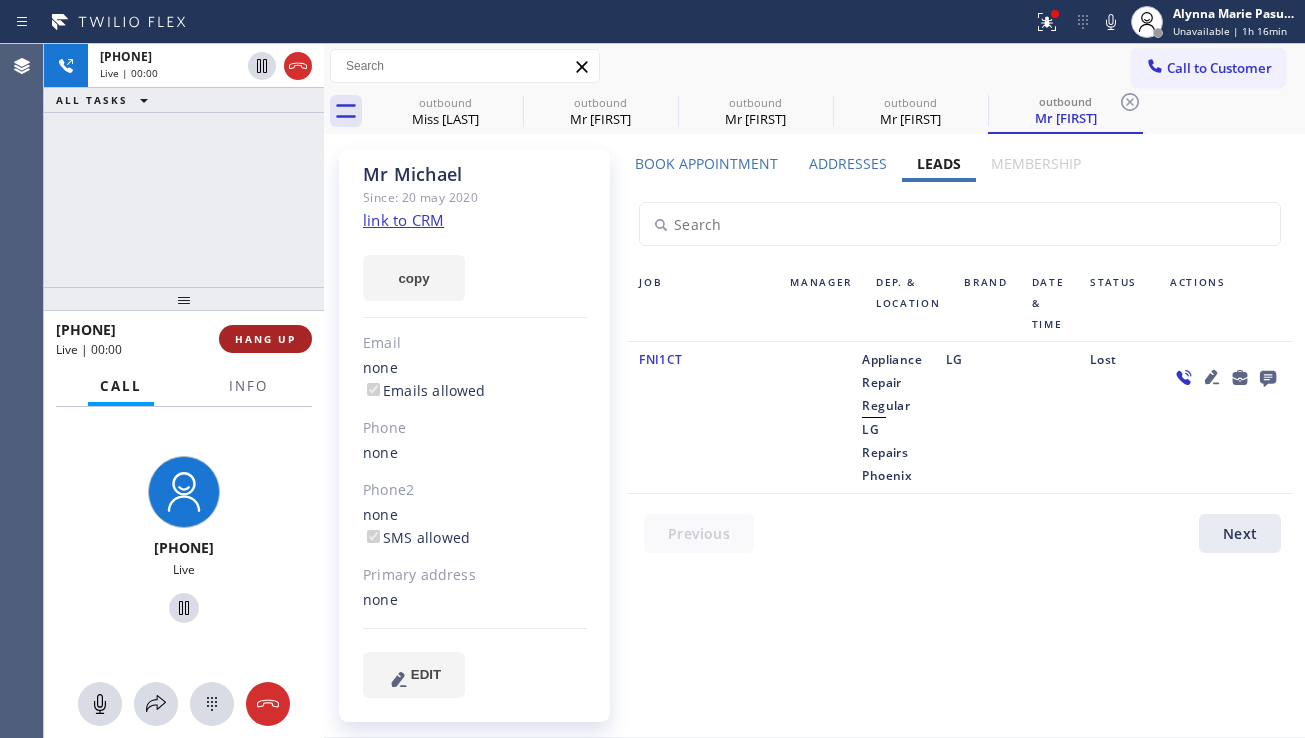 click on "HANG UP" at bounding box center (265, 339) 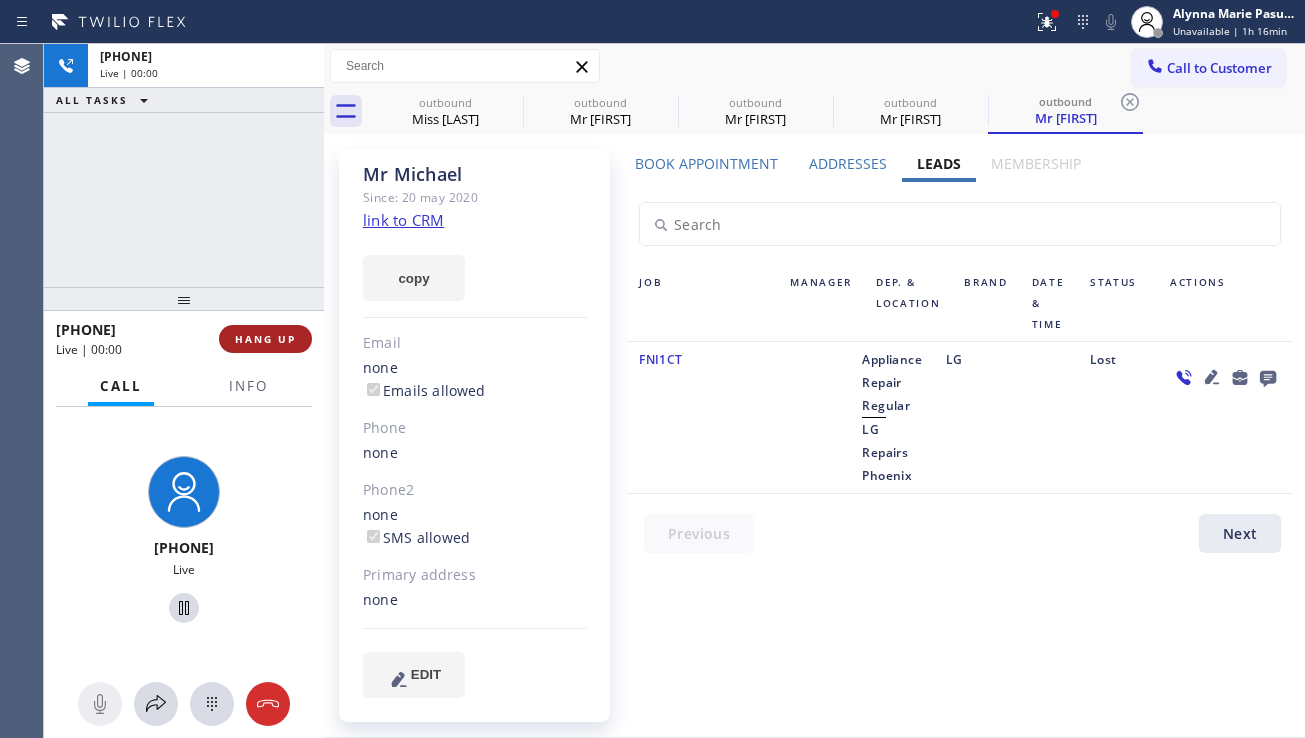 click on "HANG UP" at bounding box center (265, 339) 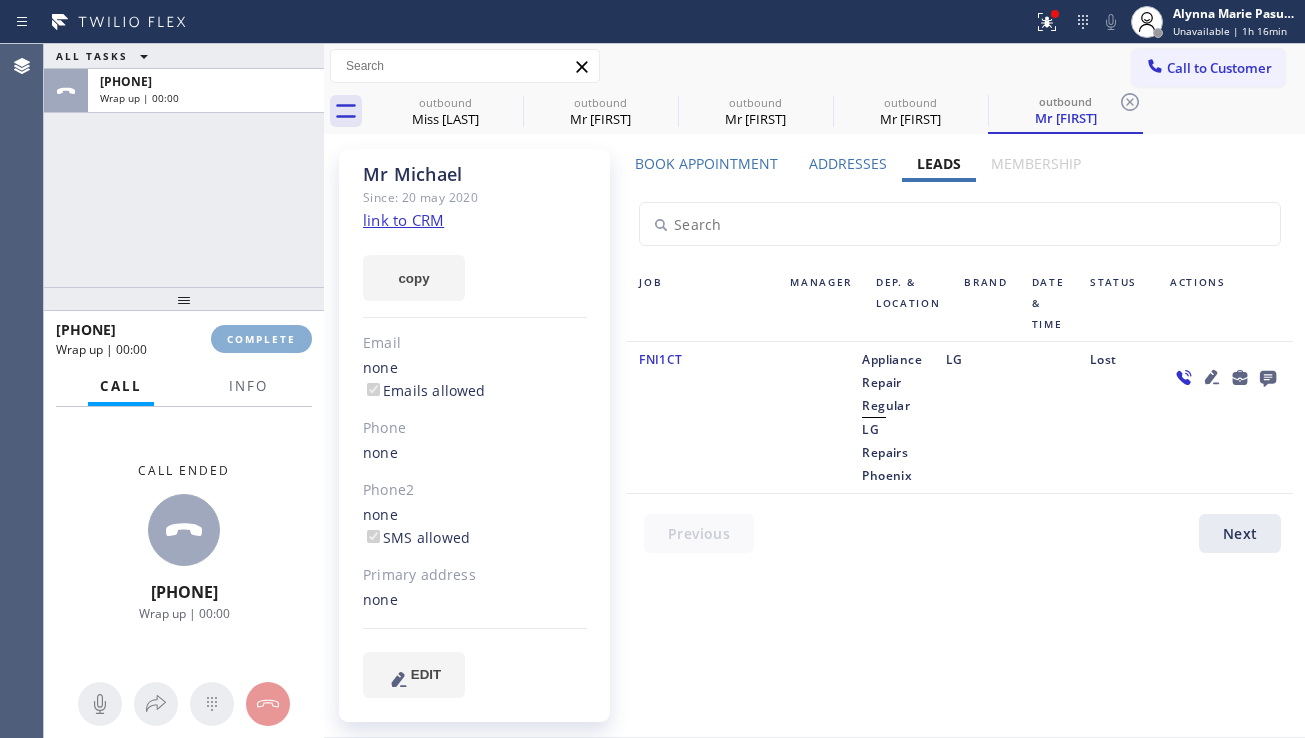 click on "COMPLETE" at bounding box center (261, 339) 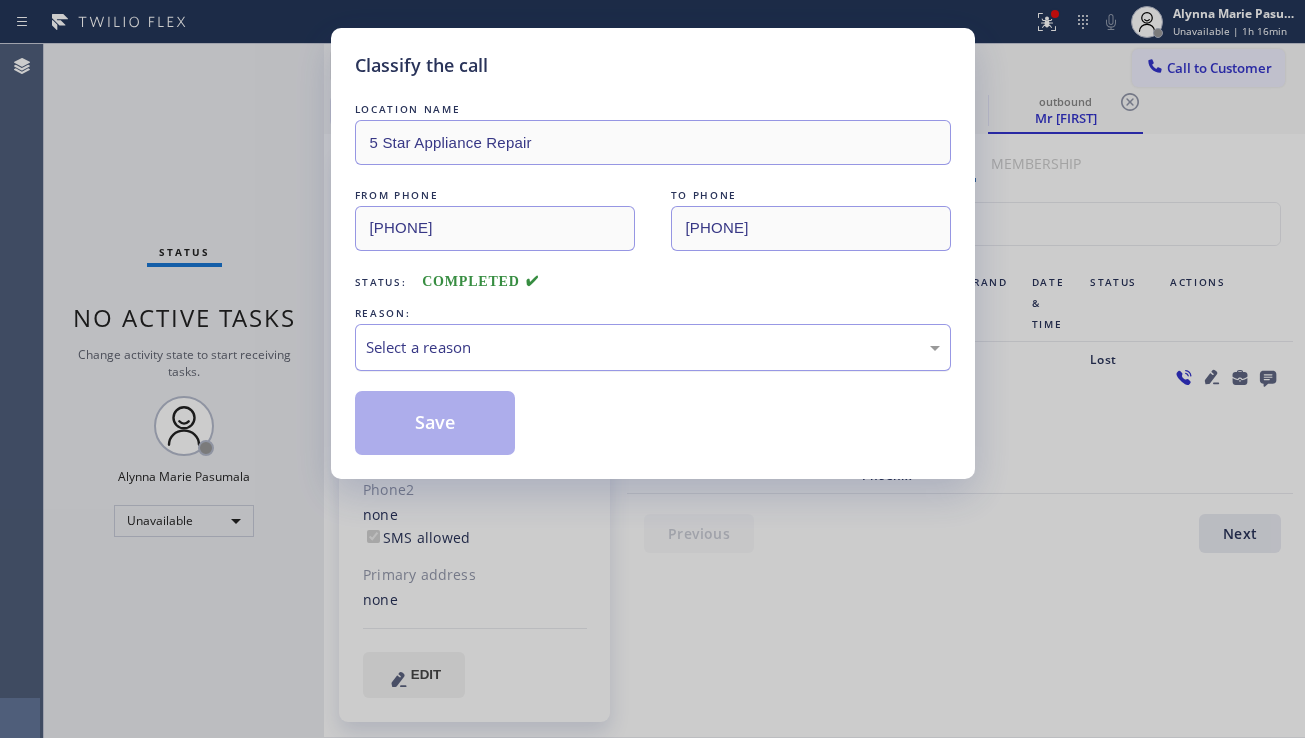 click on "Select a reason" at bounding box center [653, 347] 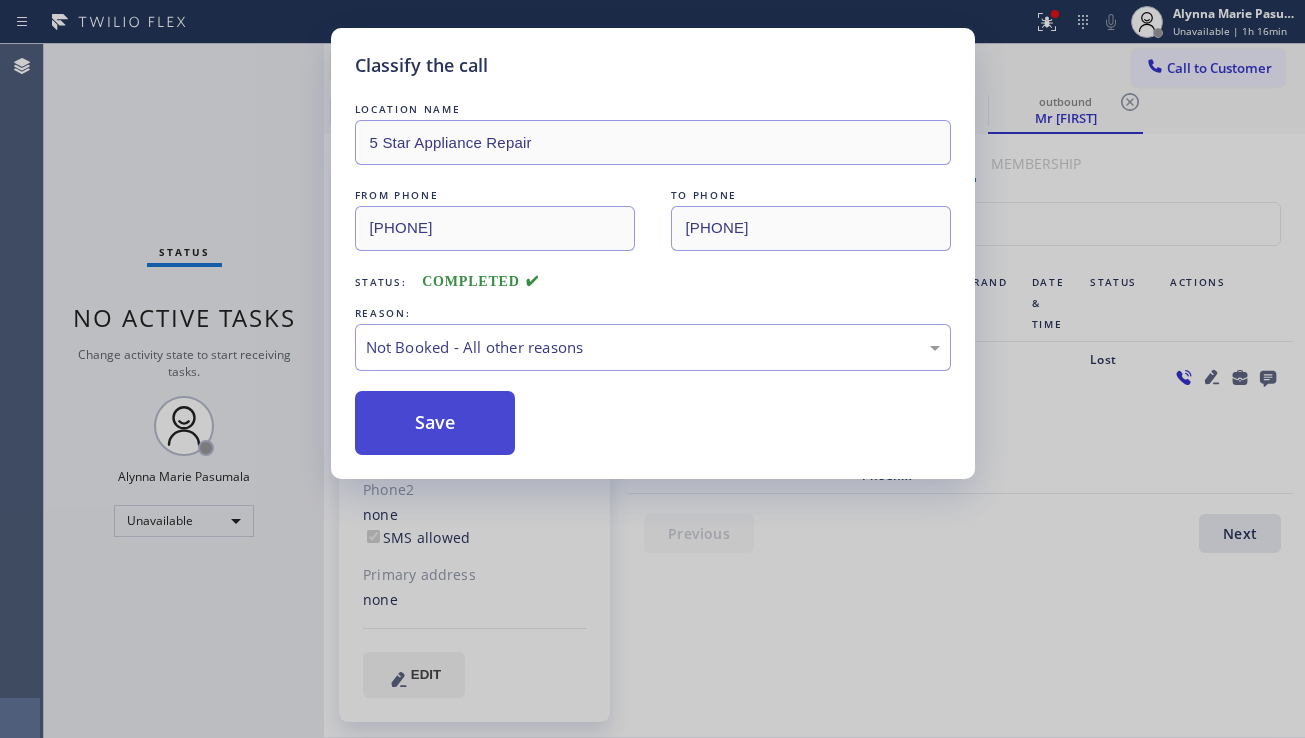 click on "Save" at bounding box center [435, 423] 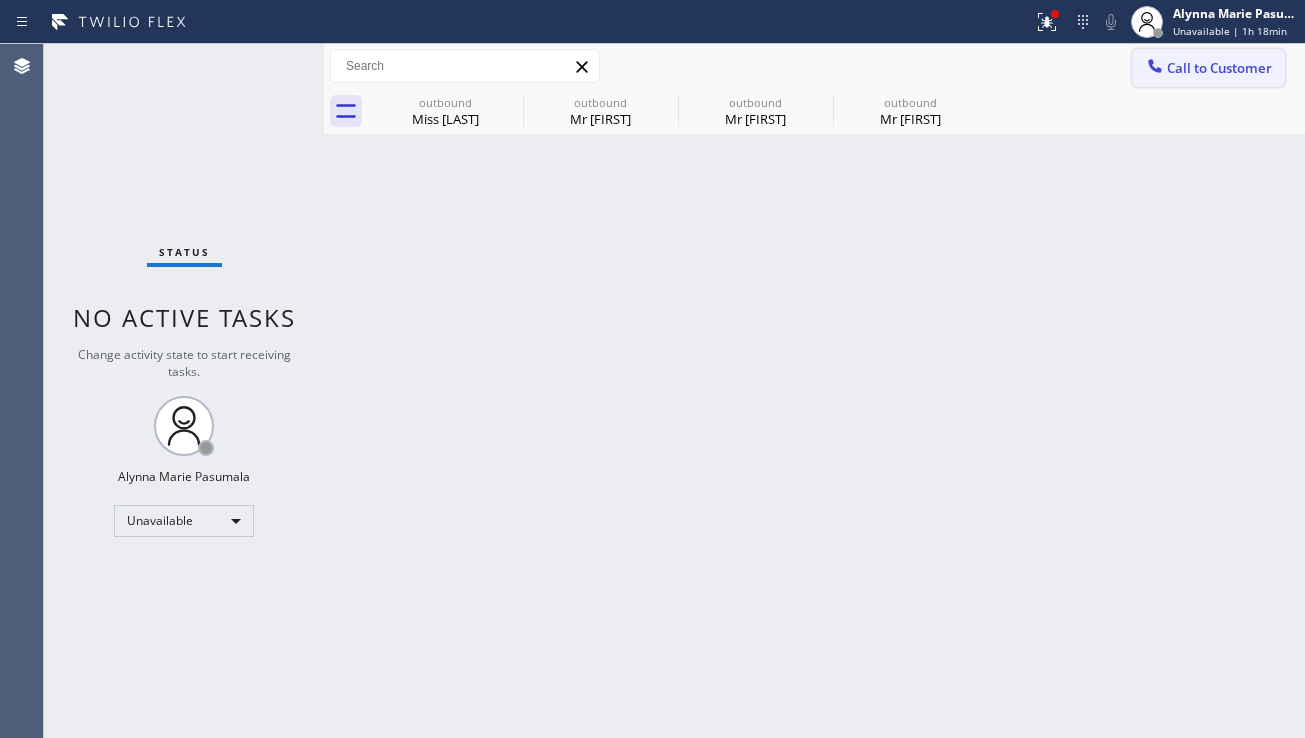 click 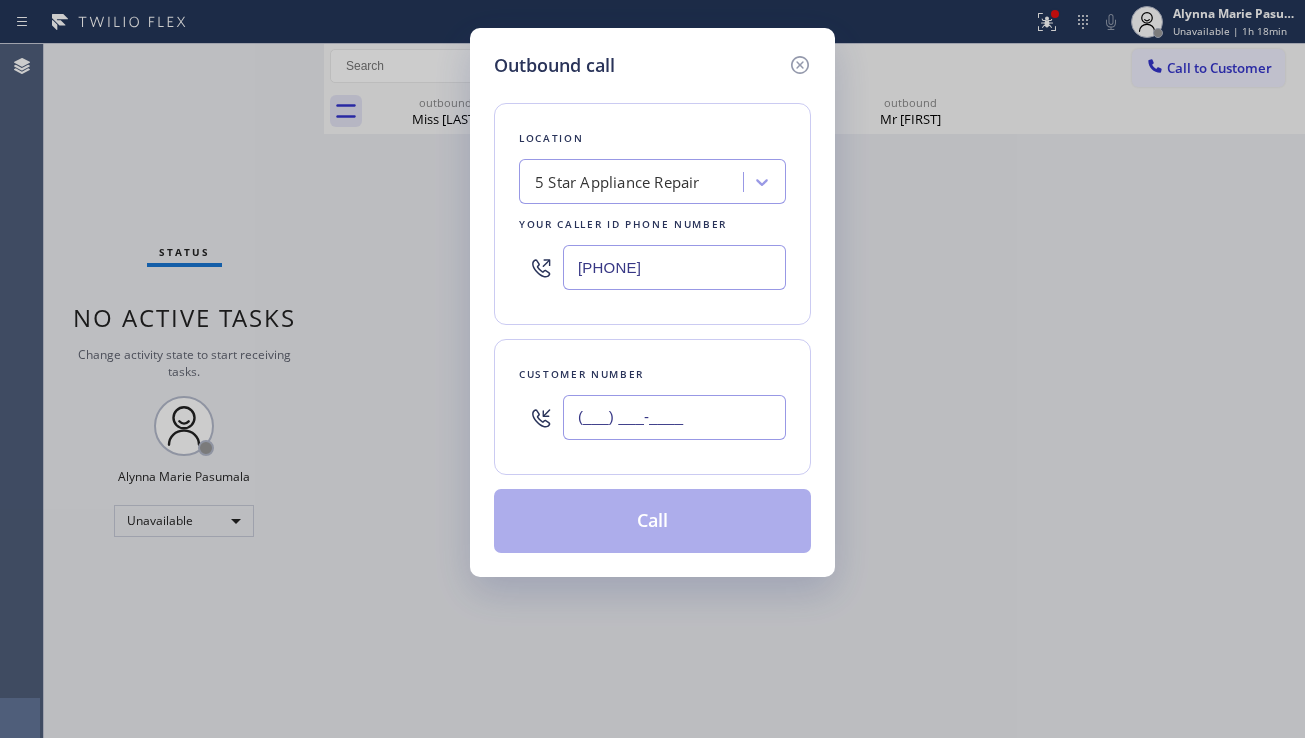 click on "(___) ___-____" at bounding box center (674, 417) 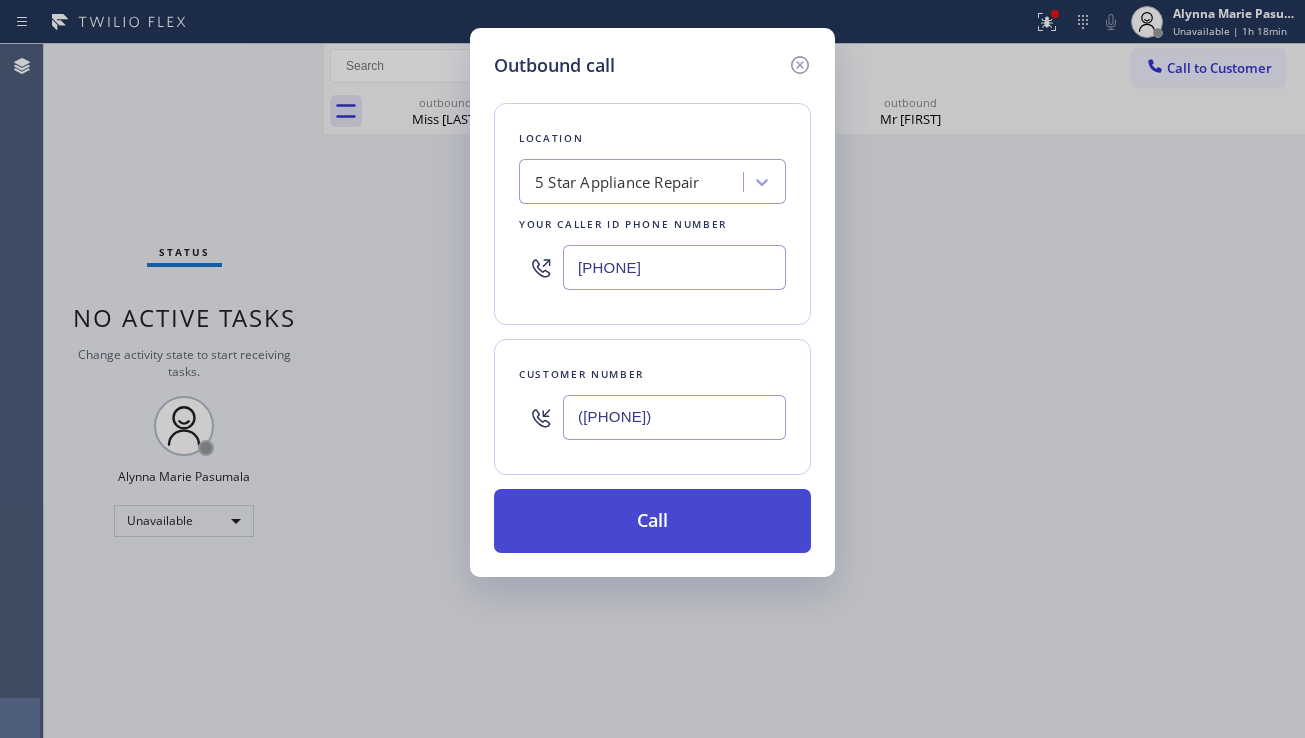 type on "(805) 837-9288" 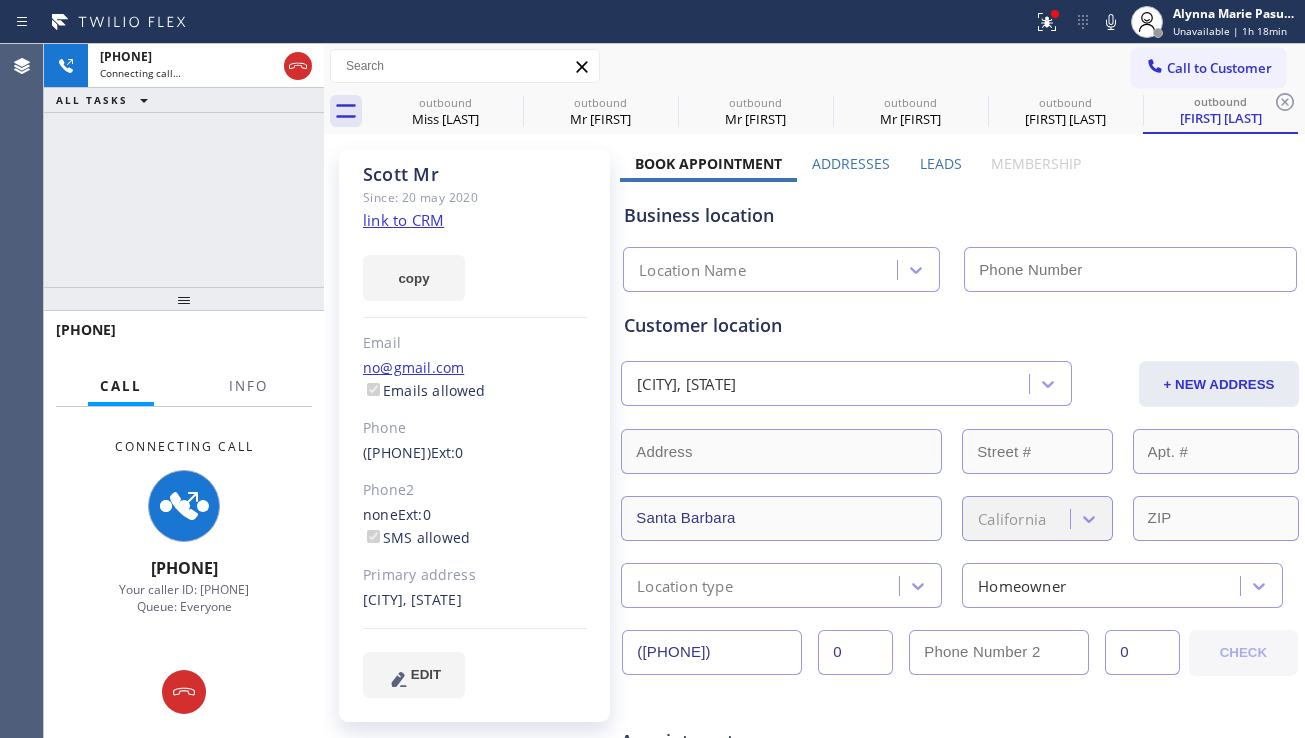 click on "Business location Location Name" at bounding box center [960, 237] 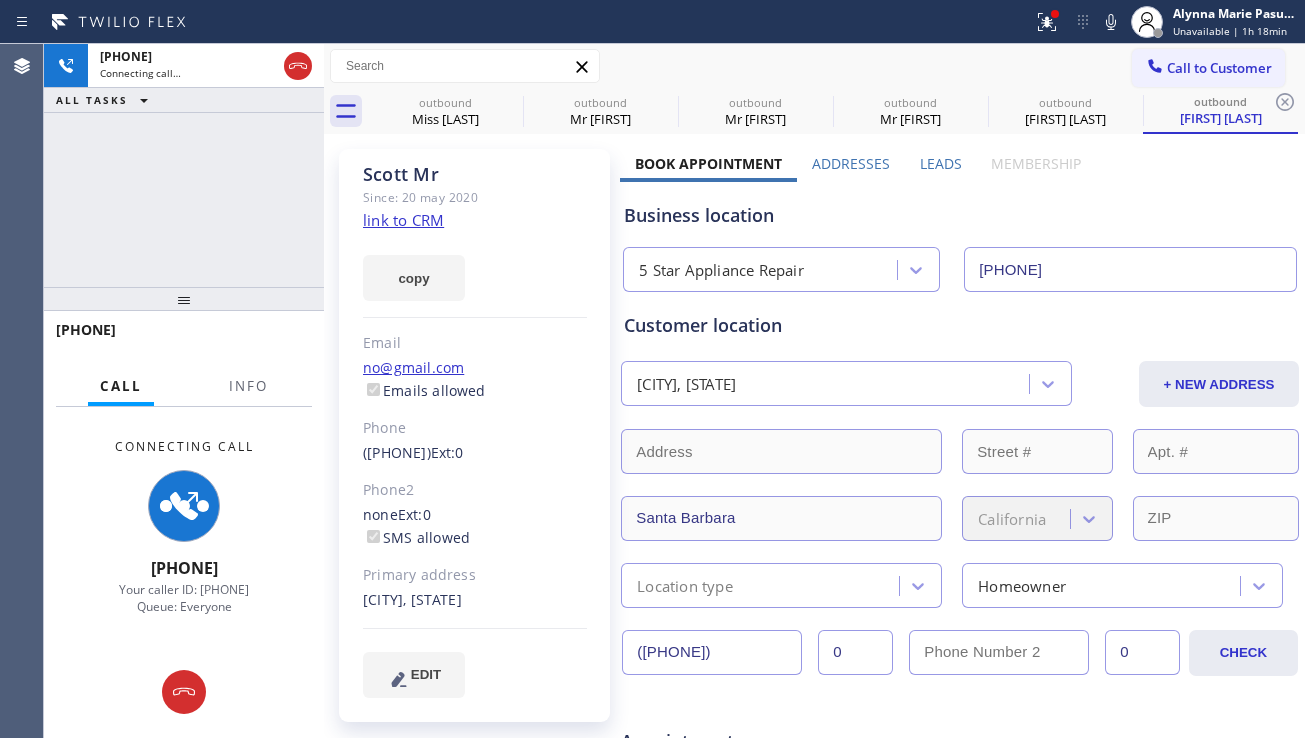 click on "Leads" at bounding box center [941, 163] 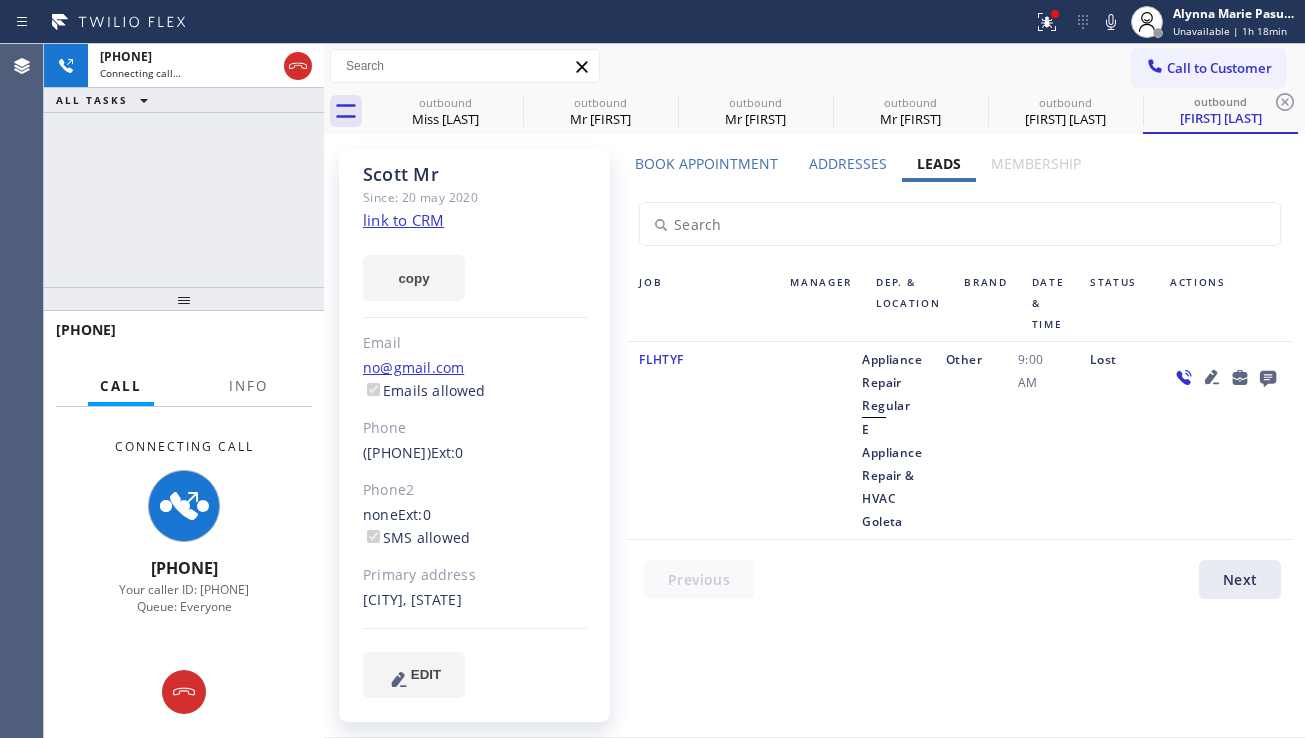 click 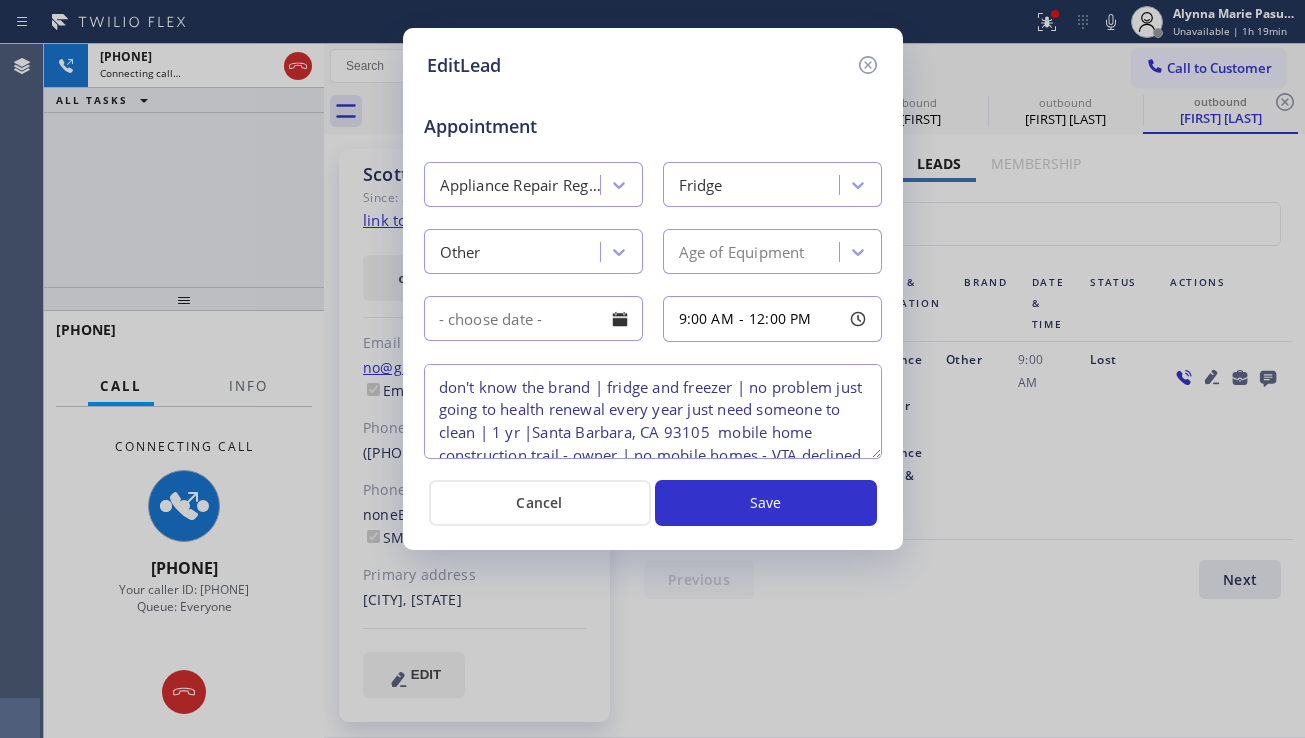 type on "don't know the brand | fridge and freezer | no problem just going to health renewal every year just need someone to clean | 1 yr |Santa Barbara, CA 93105  mobile home construction trail - owner | no mobile homes - VTA declined" 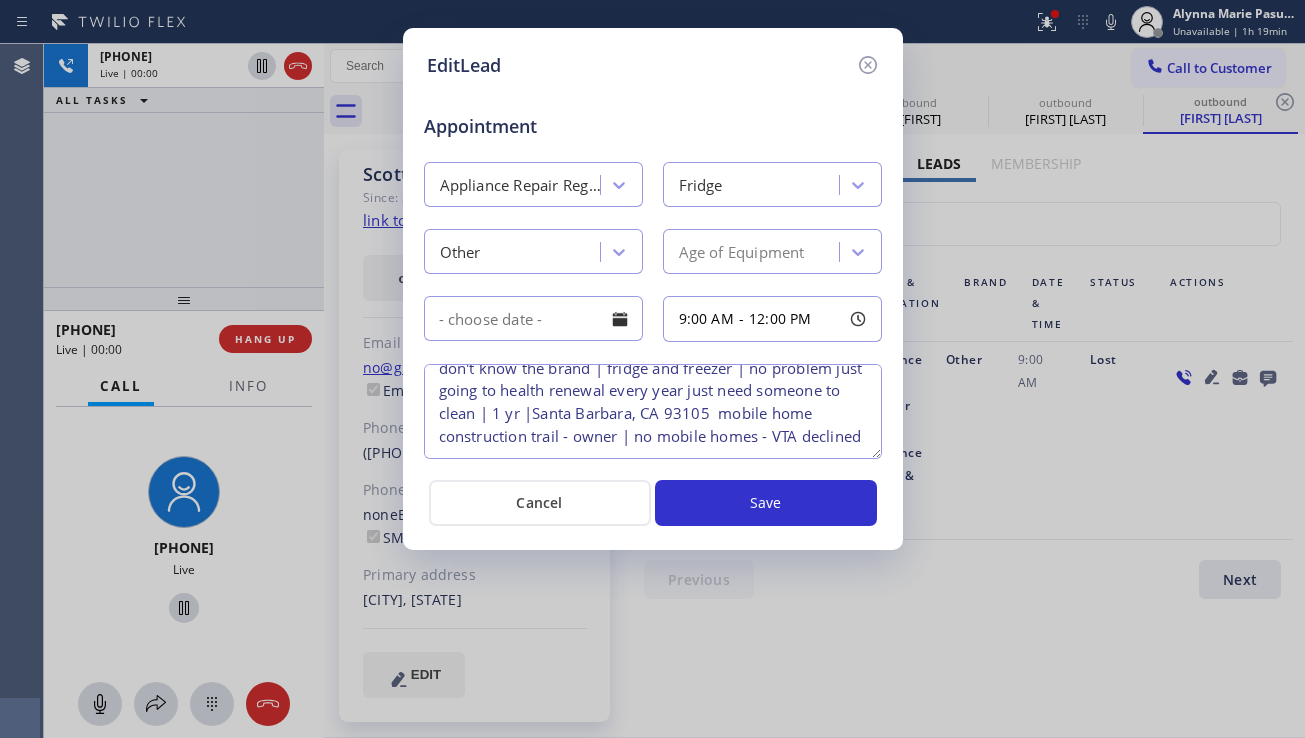 scroll, scrollTop: 65, scrollLeft: 0, axis: vertical 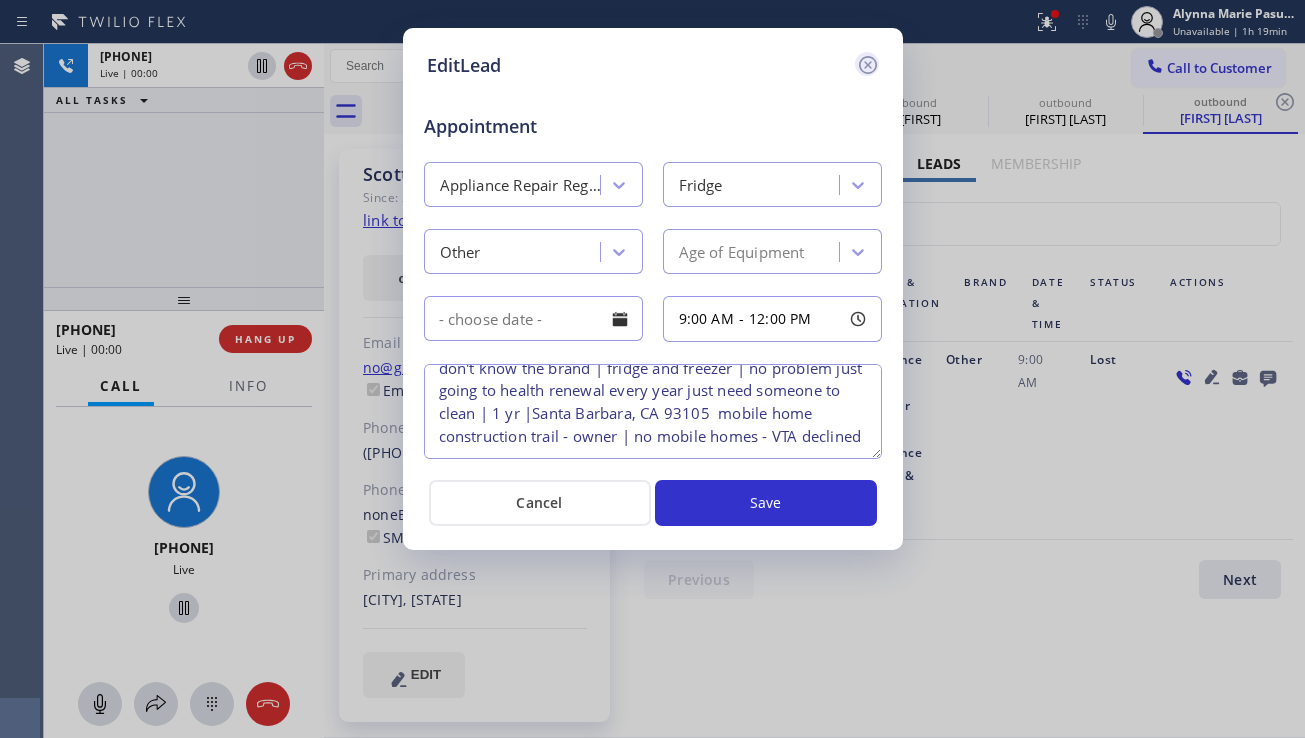 click 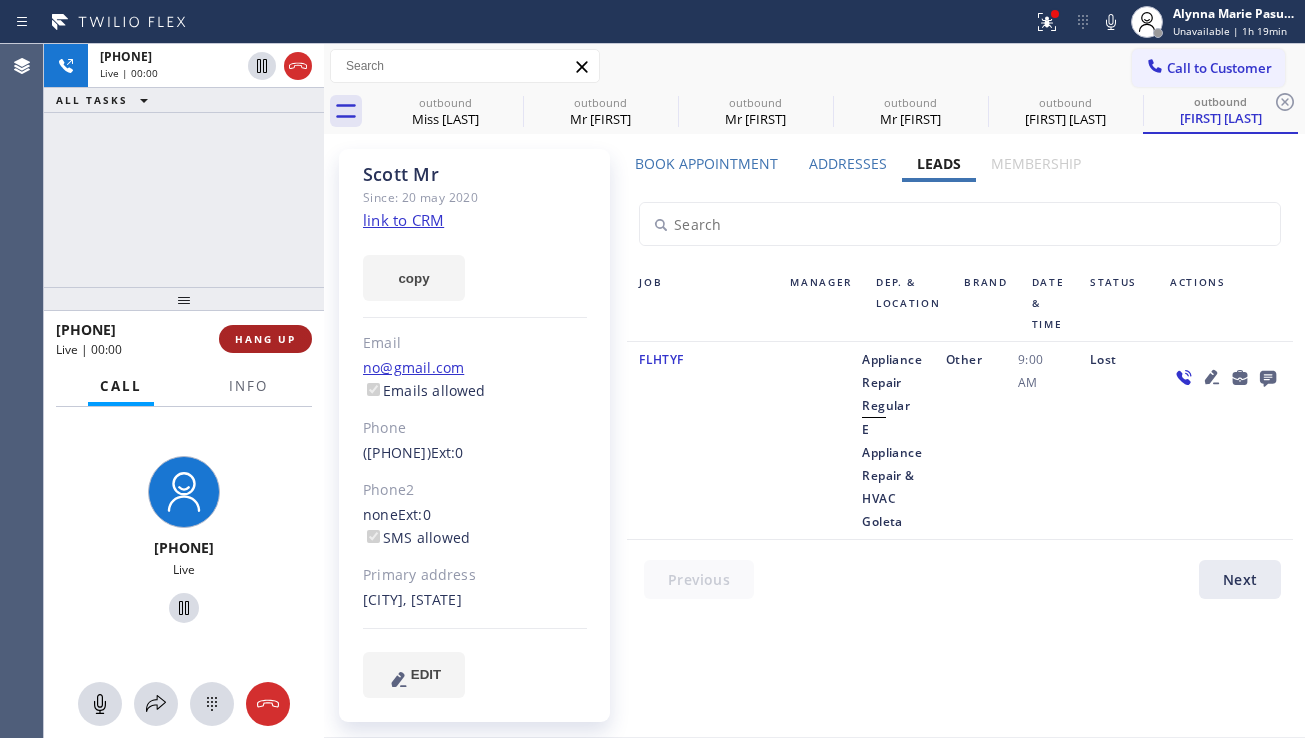 click on "HANG UP" at bounding box center (265, 339) 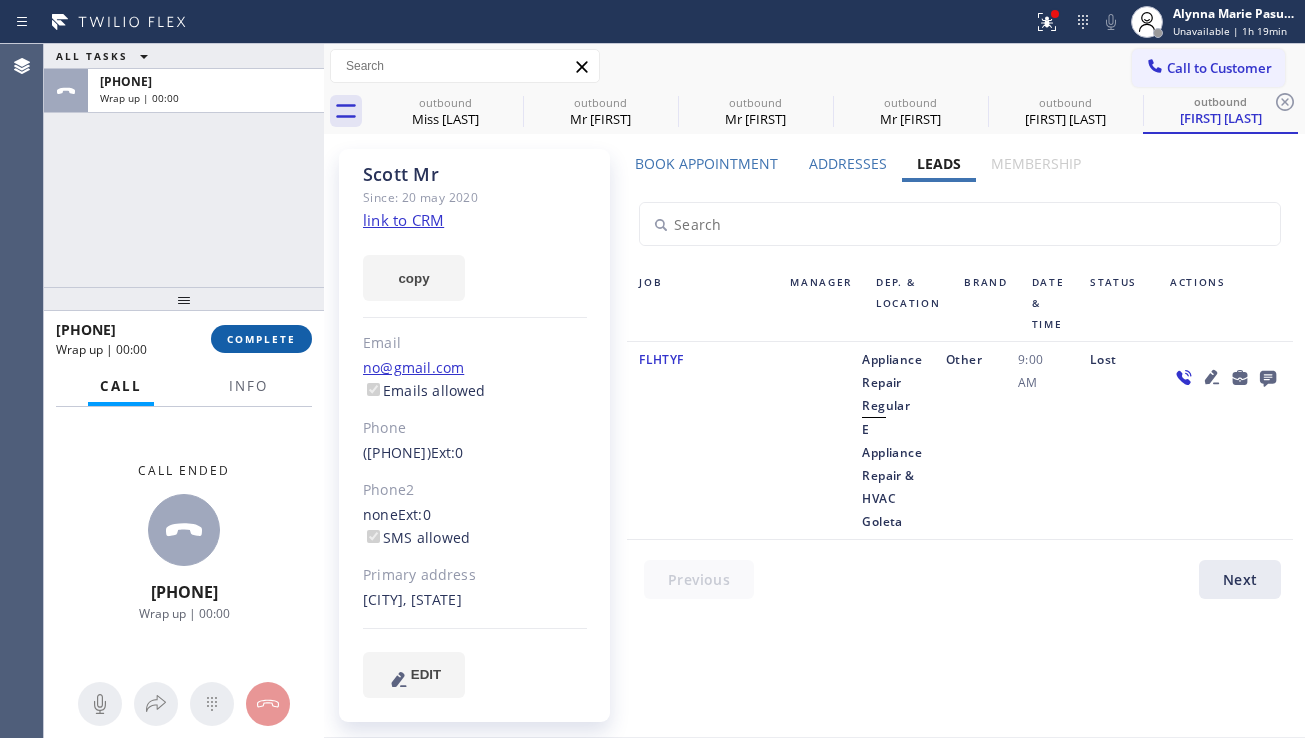 click on "COMPLETE" at bounding box center [261, 339] 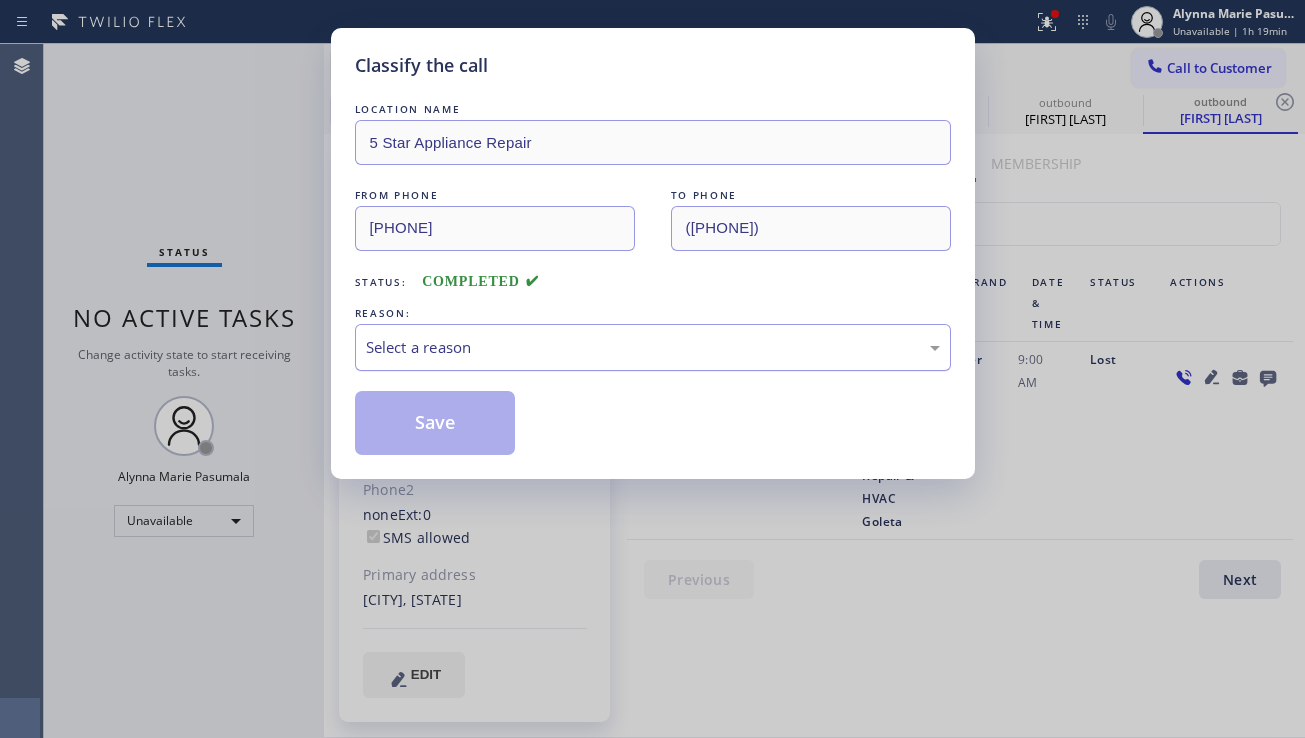 click on "Select a reason" at bounding box center [653, 347] 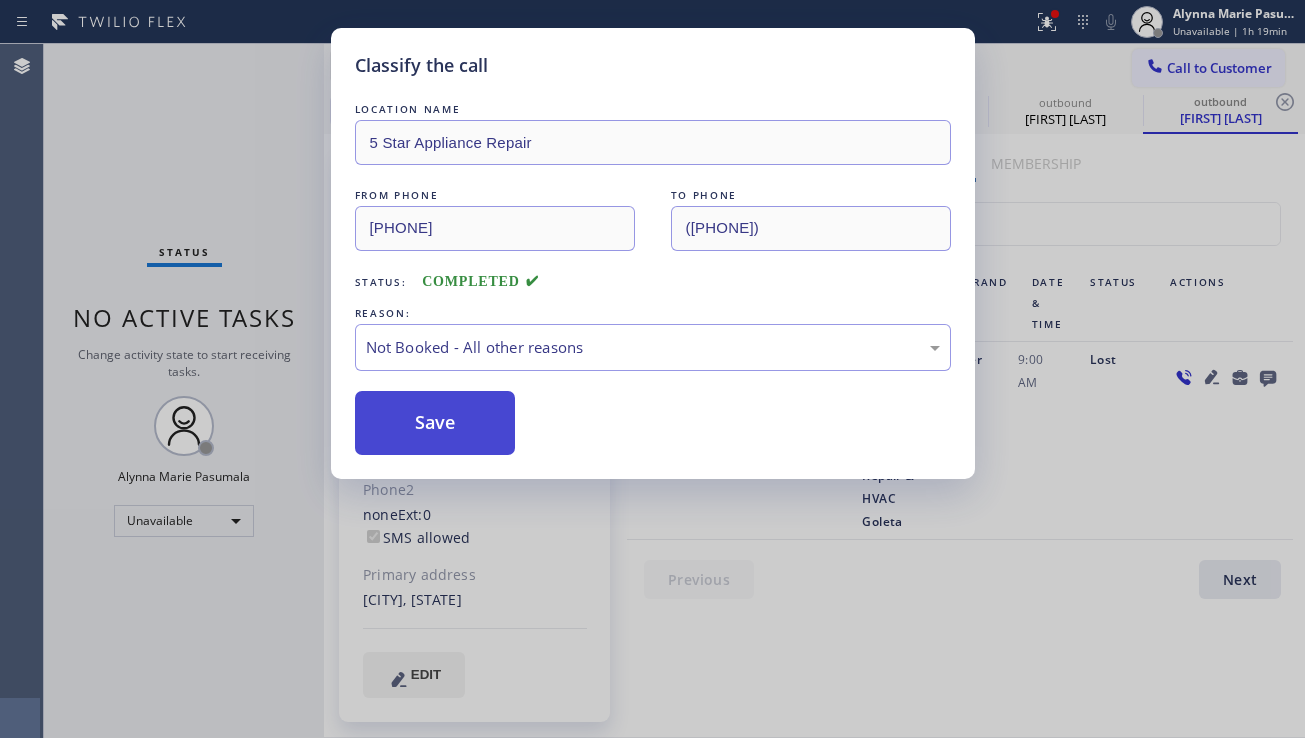 click on "Save" at bounding box center (435, 423) 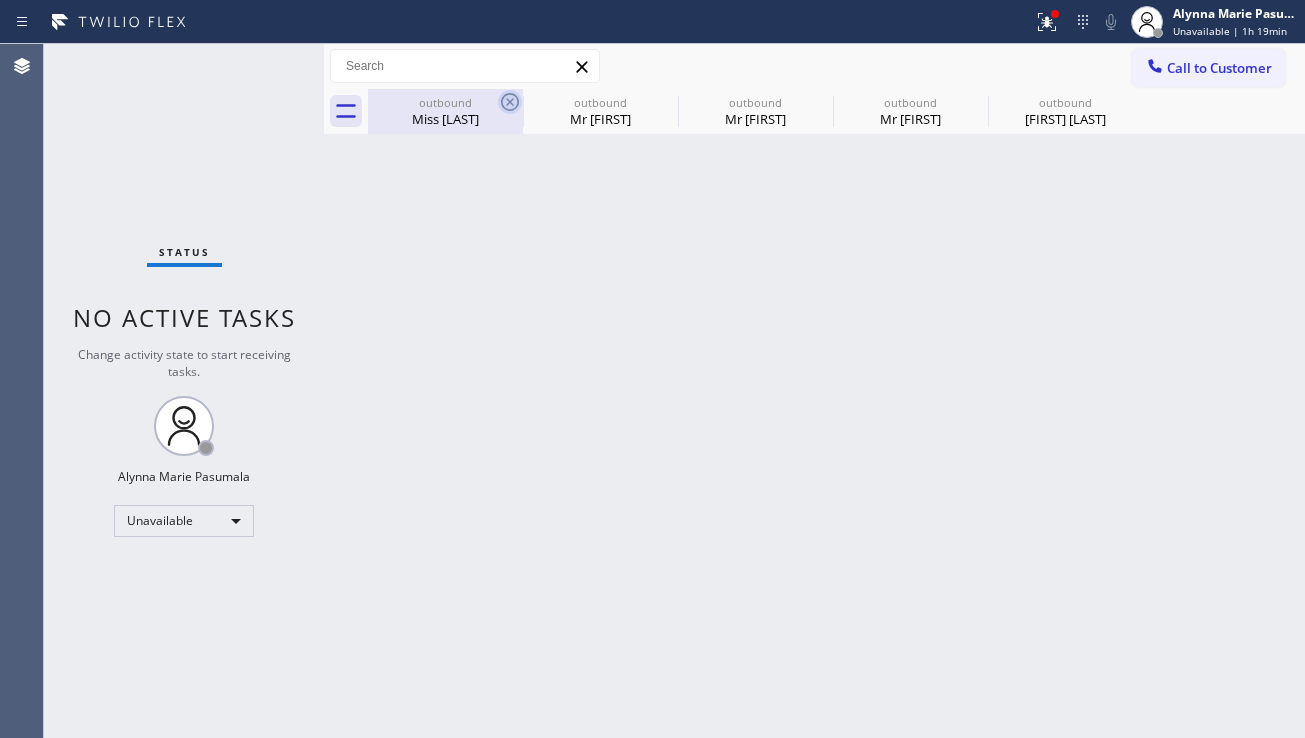 click 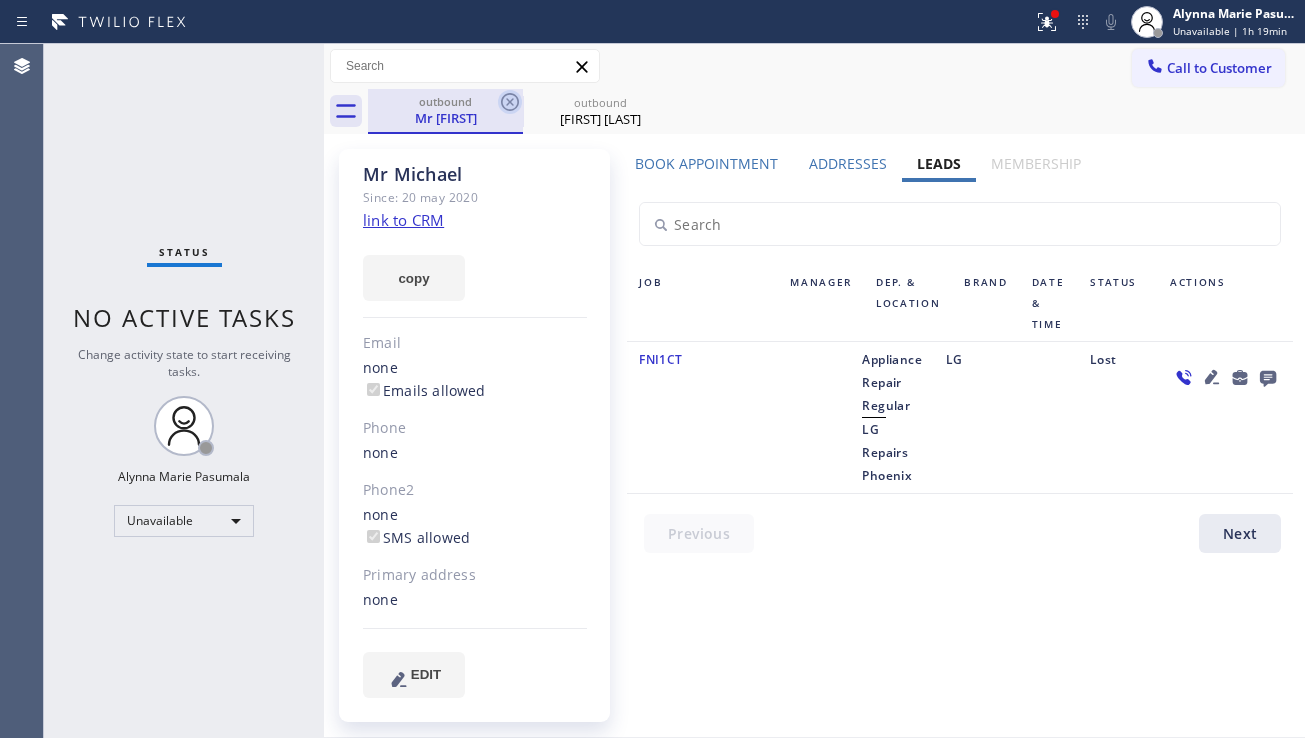 click 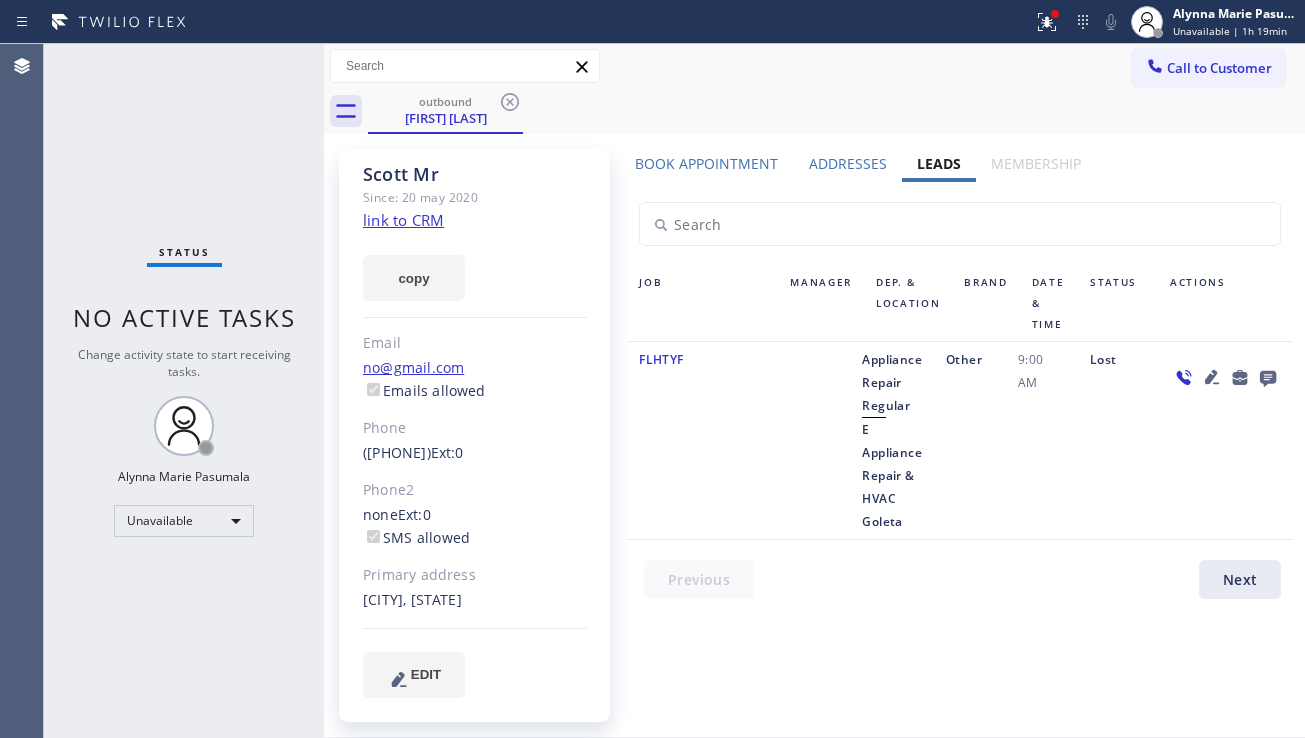 click 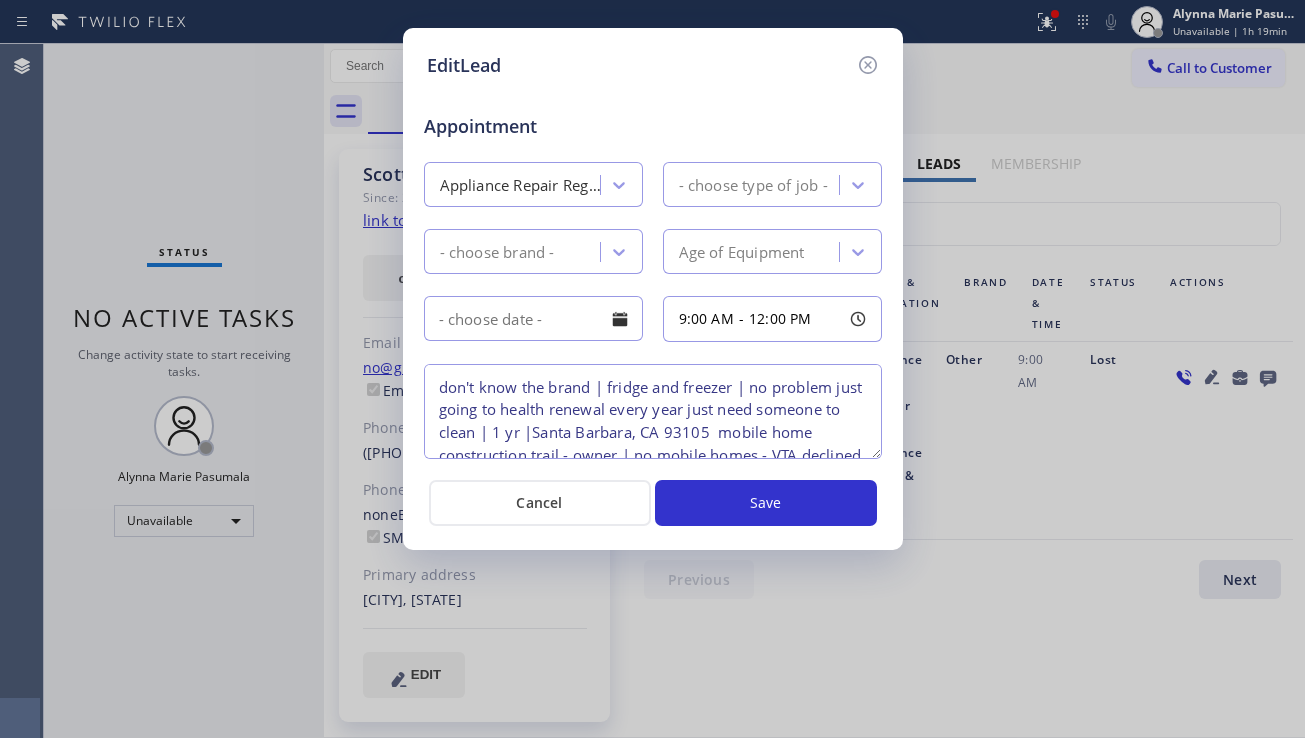 type on "don't know the brand | fridge and freezer | no problem just going to health renewal every year just need someone to clean | 1 yr |Santa Barbara, CA 93105  mobile home construction trail - owner | no mobile homes - VTA declined" 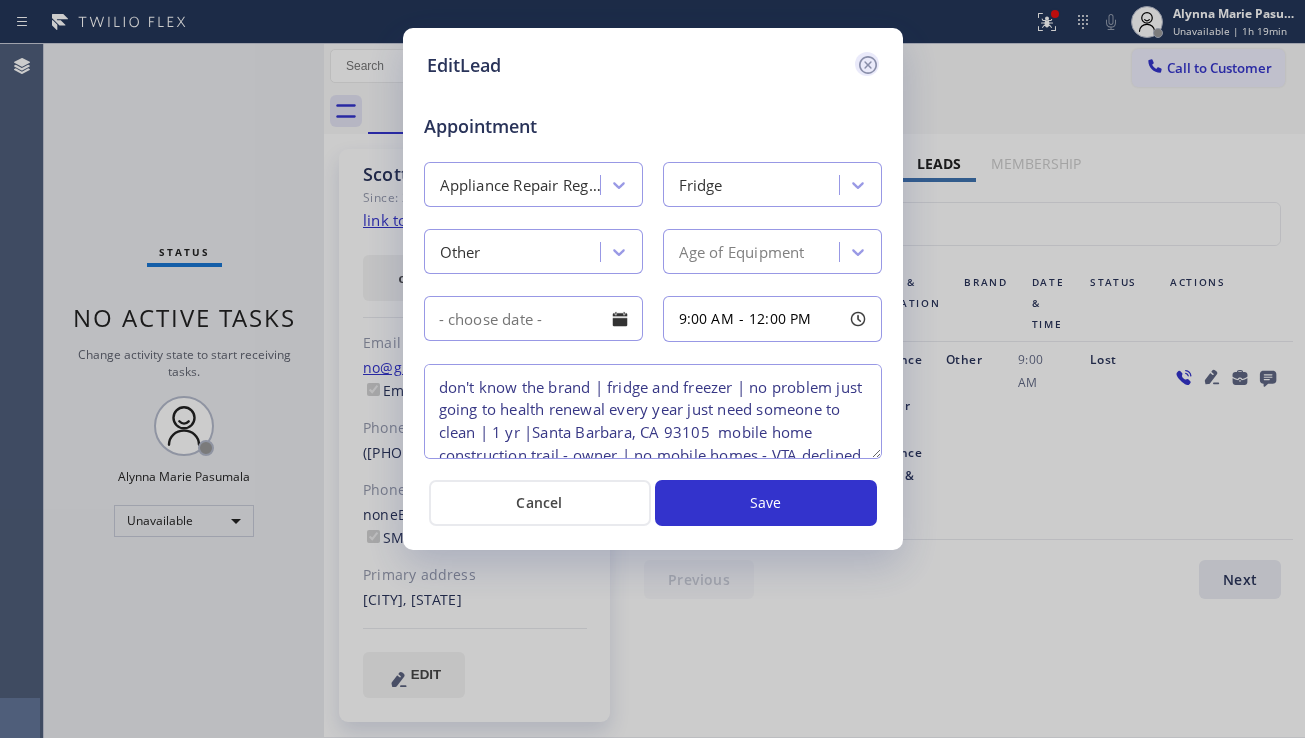 click 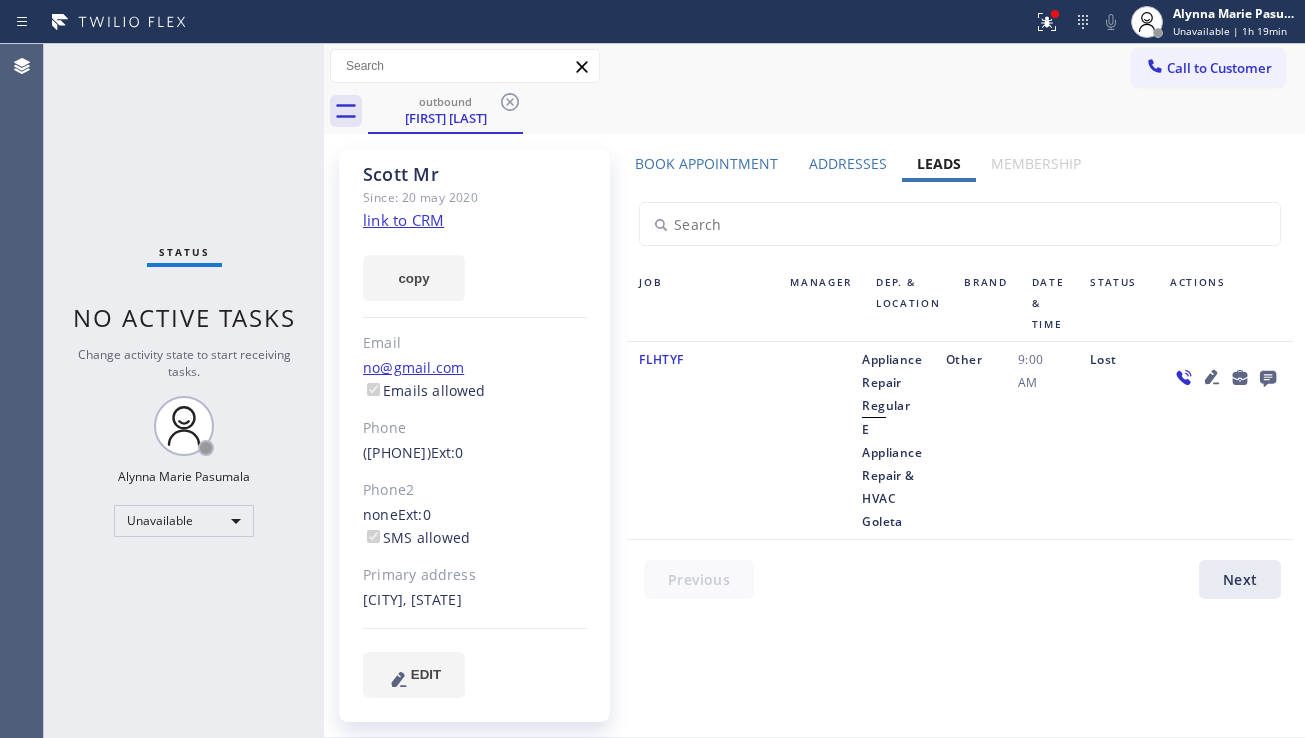 click on "Book Appointment" at bounding box center [706, 163] 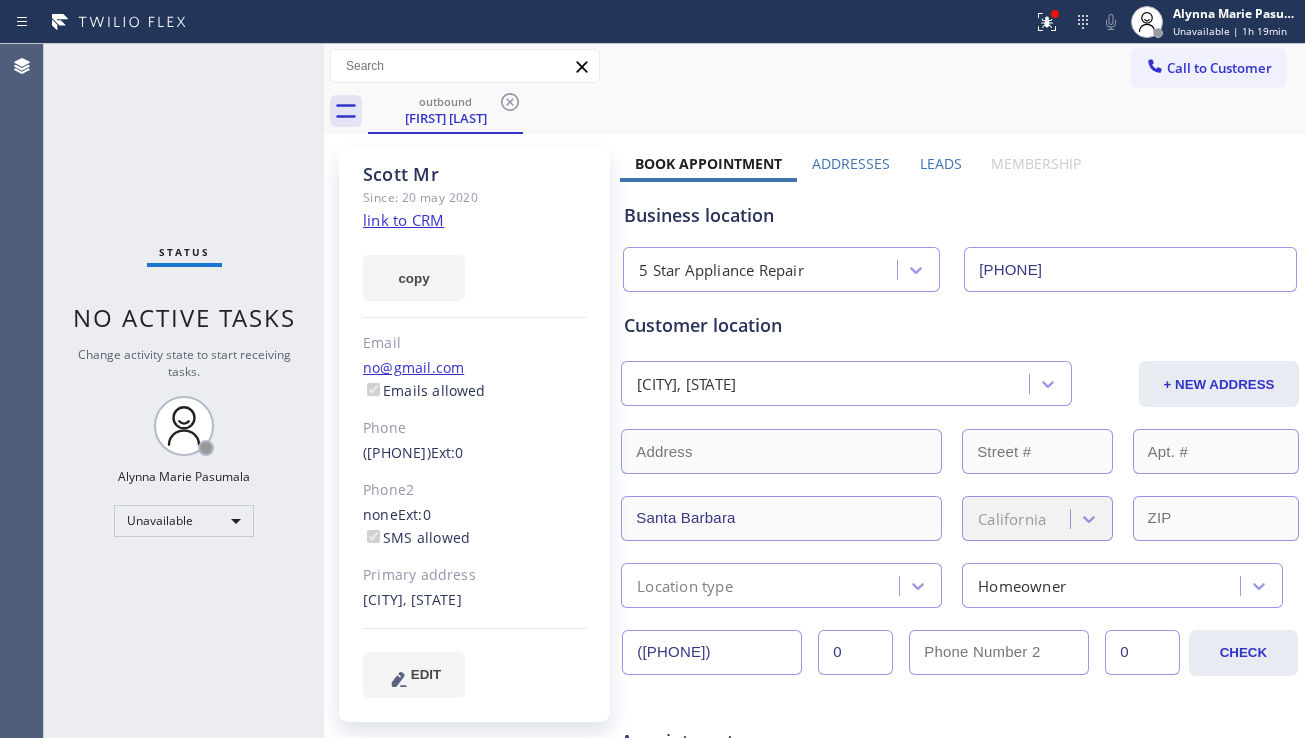 drag, startPoint x: 742, startPoint y: 649, endPoint x: 617, endPoint y: 651, distance: 125.016 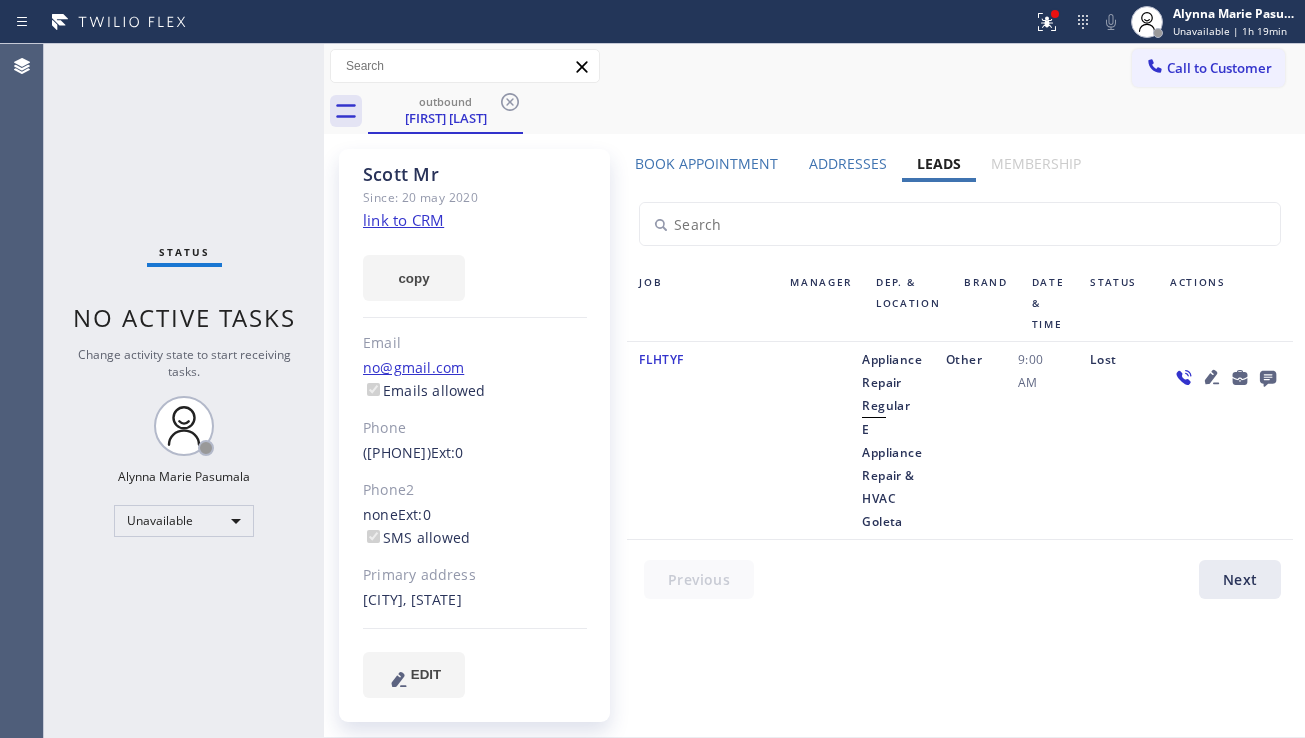 click 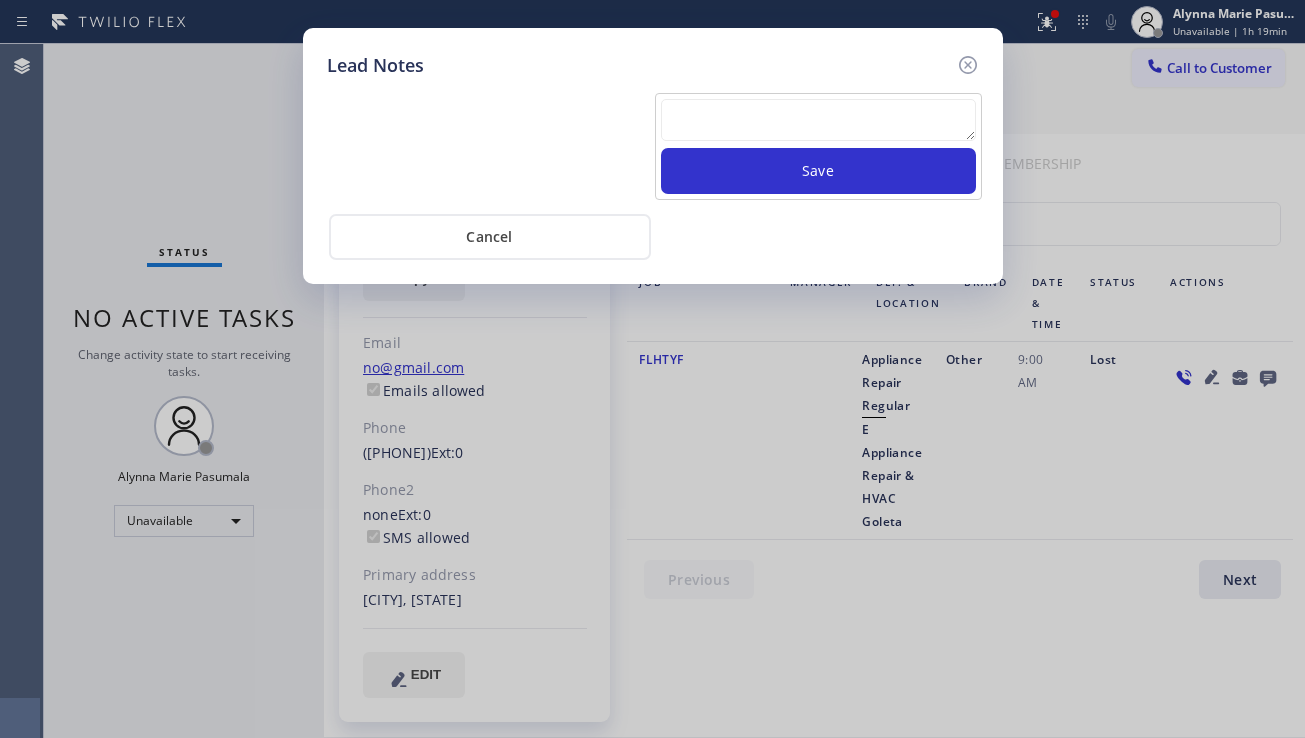 click at bounding box center (818, 120) 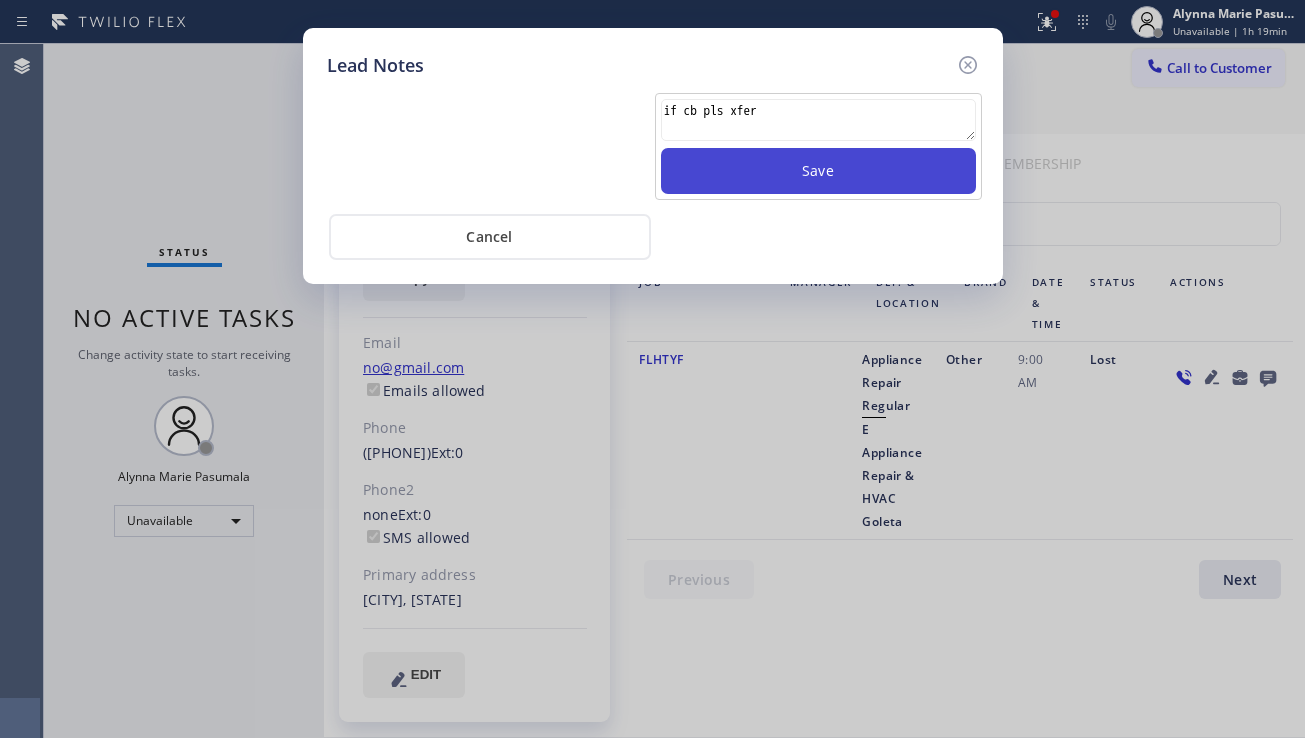 type on "if cb pls xfer" 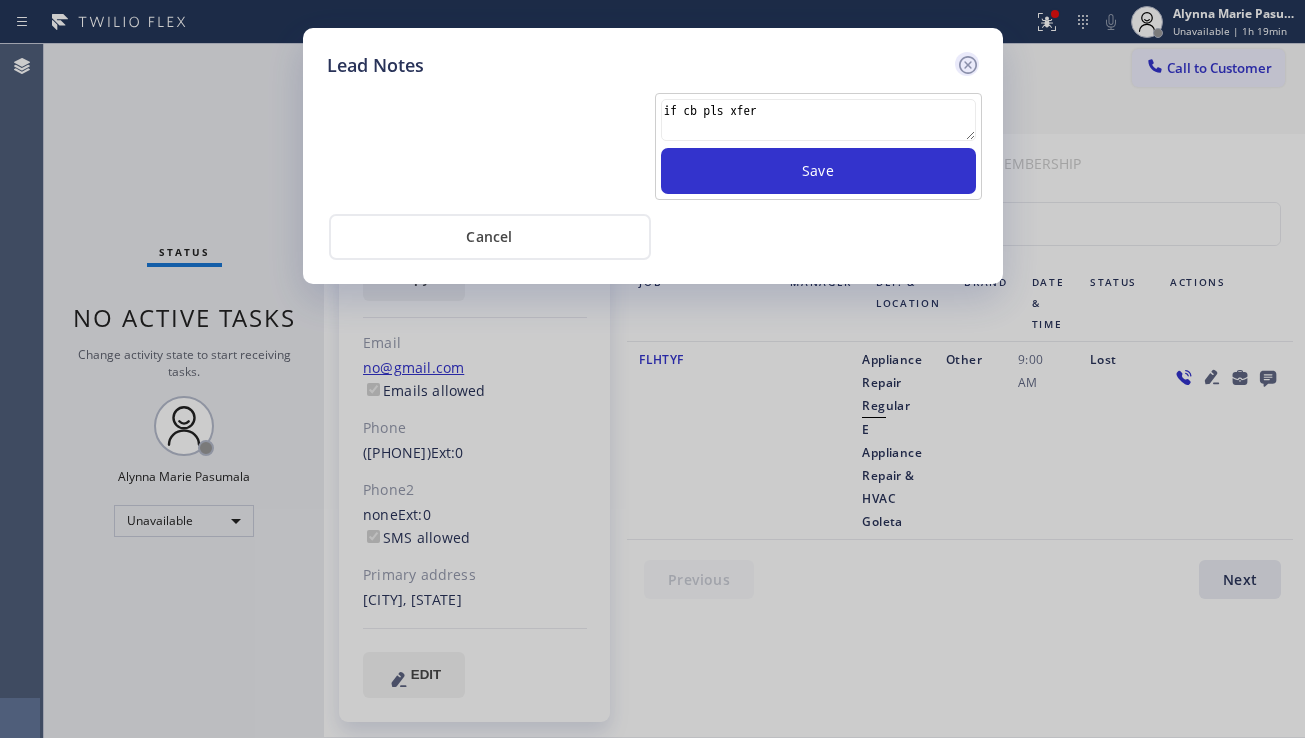 type 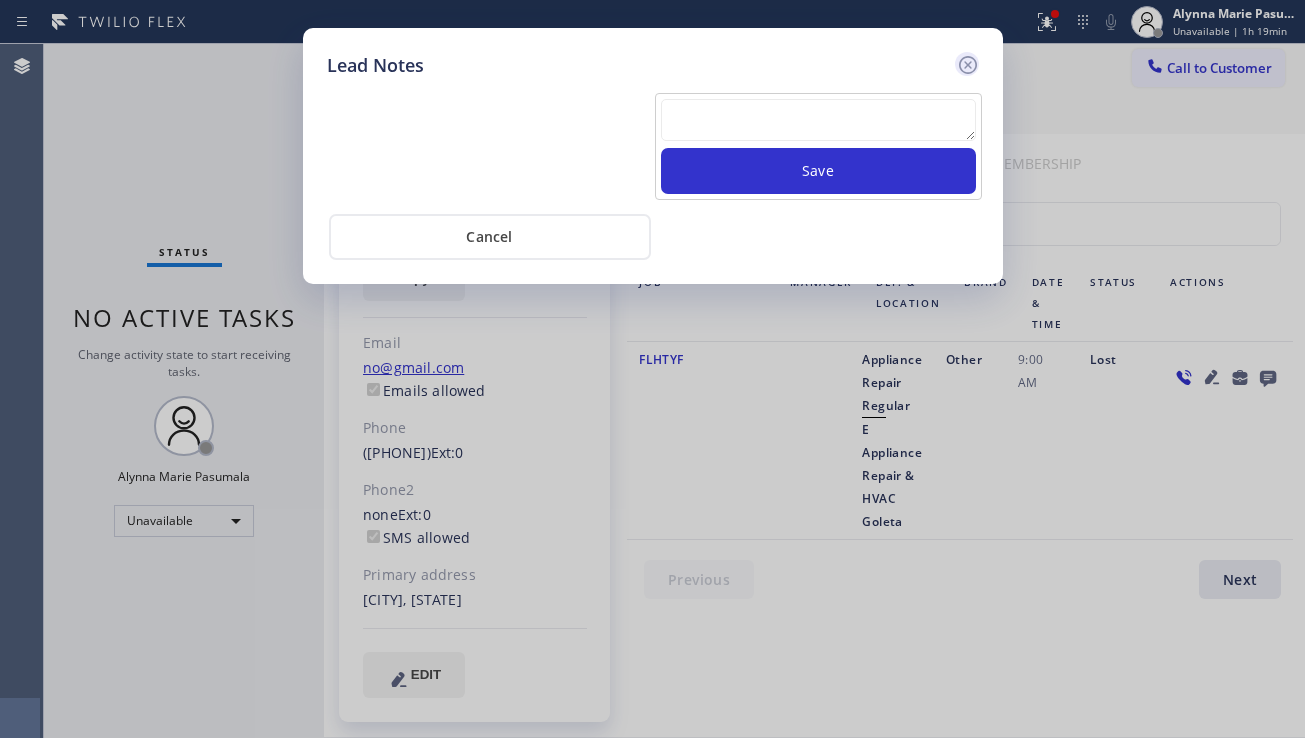 click 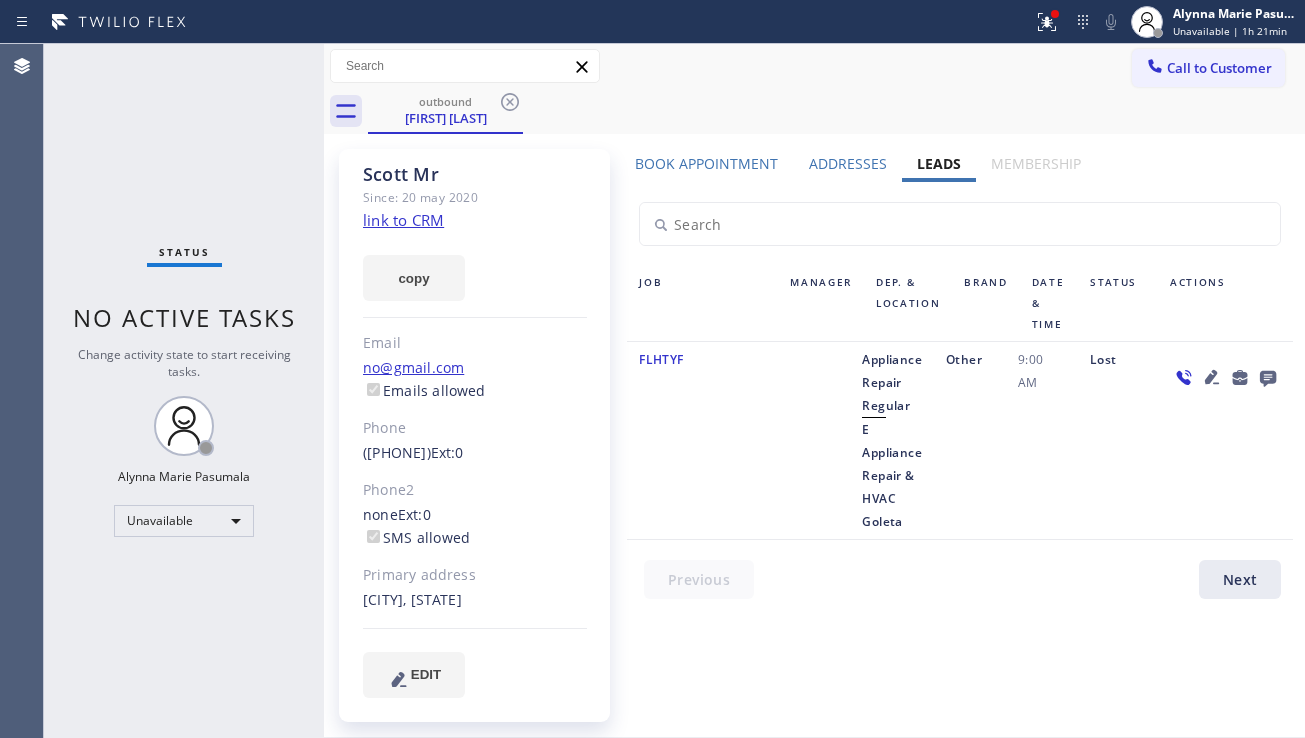 drag, startPoint x: 1097, startPoint y: 524, endPoint x: 1037, endPoint y: 482, distance: 73.239334 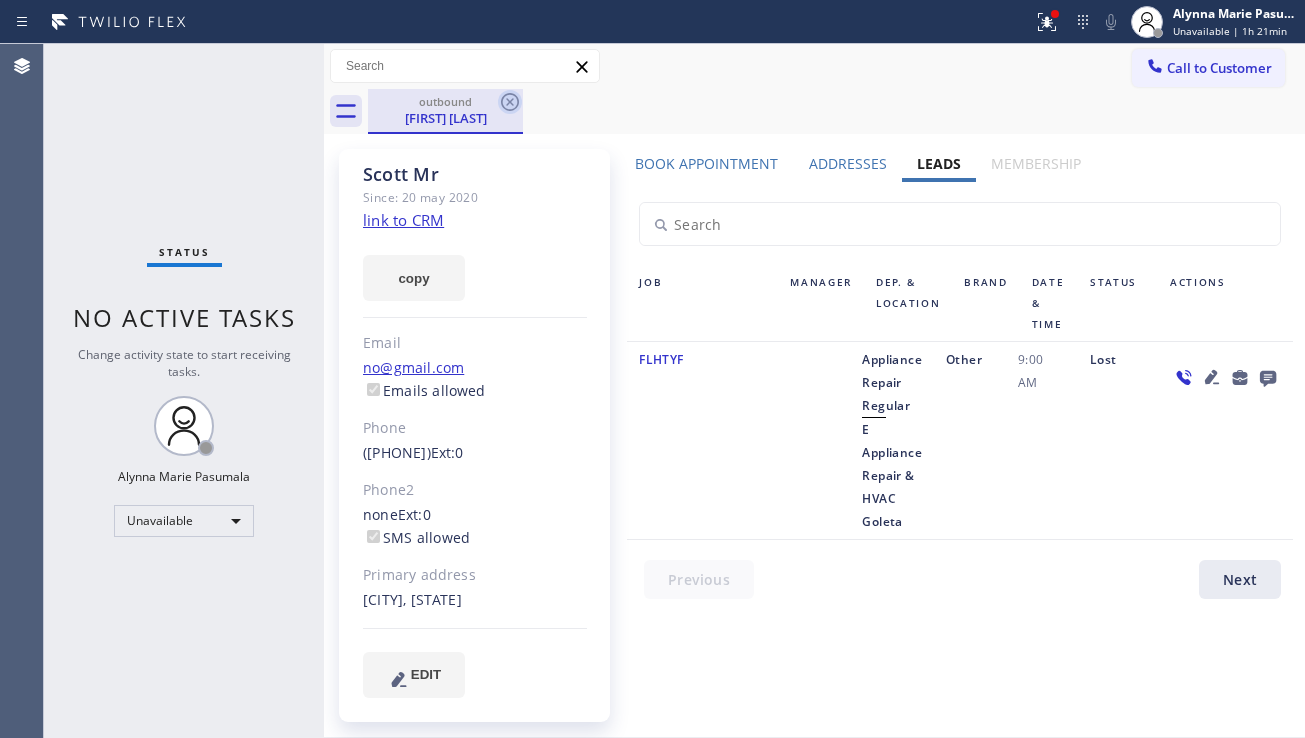 click 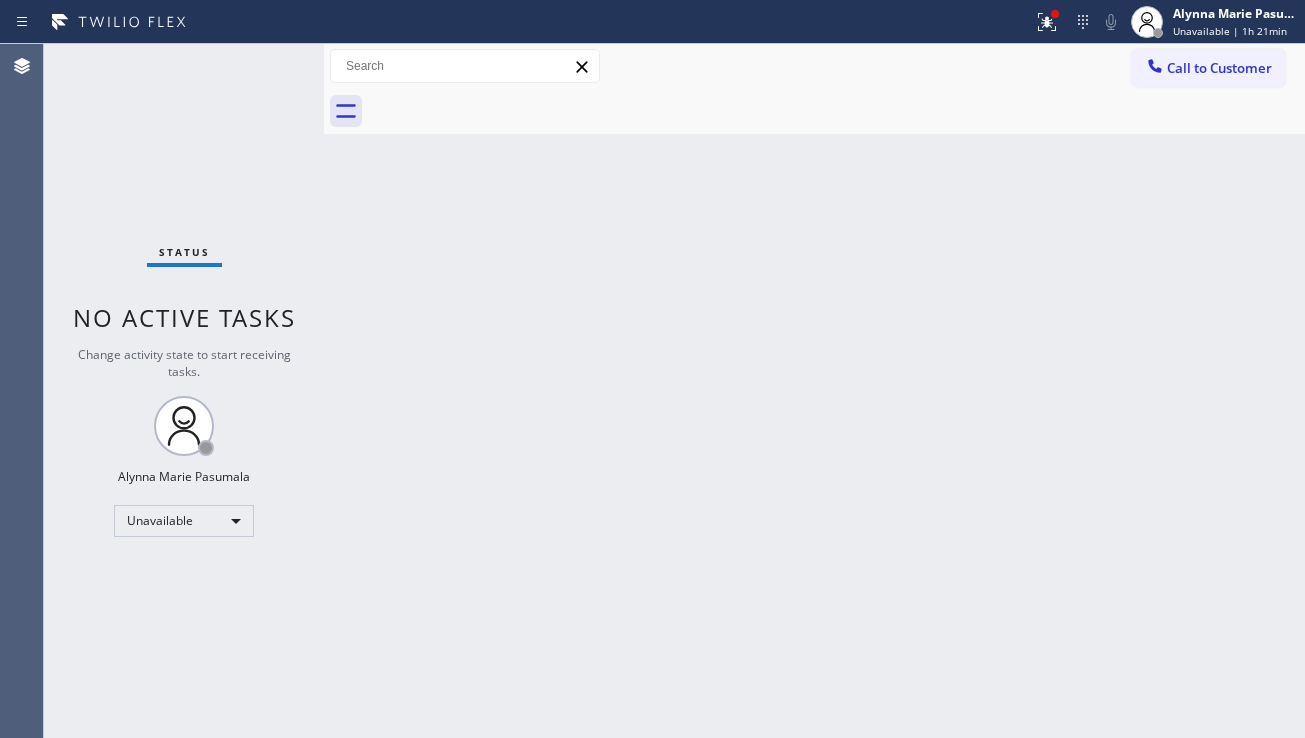 click on "Back to Dashboard Change Sender ID Customers Technicians Select a contact Outbound call Location Search location Your caller id phone number Customer number Call Customer info Name   Phone none Address none Change Sender ID HVAC [PHONE] 5 Star Appliance [PHONE] Appliance Repair [PHONE] Plumbing [PHONE] Air Duct Cleaning [PHONE]  Electricians [PHONE] Cancel Change Check personal SMS Reset Change No tabs Call to Customer Outbound call Location 5 Star Appliance Repair Your caller id phone number [PHONE] Customer number Call Outbound call Technician Search Technician Your caller id phone number Your caller id phone number Call" at bounding box center [814, 391] 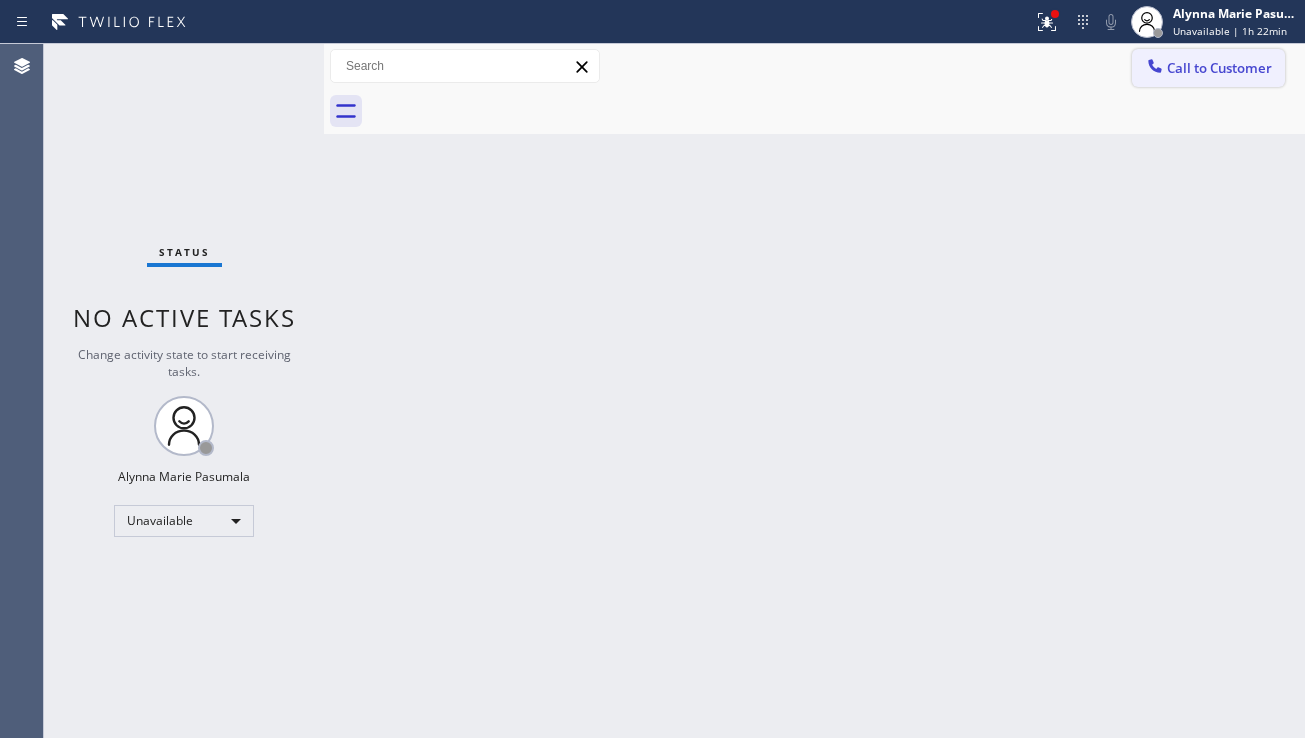 click on "Call to Customer" at bounding box center (1208, 68) 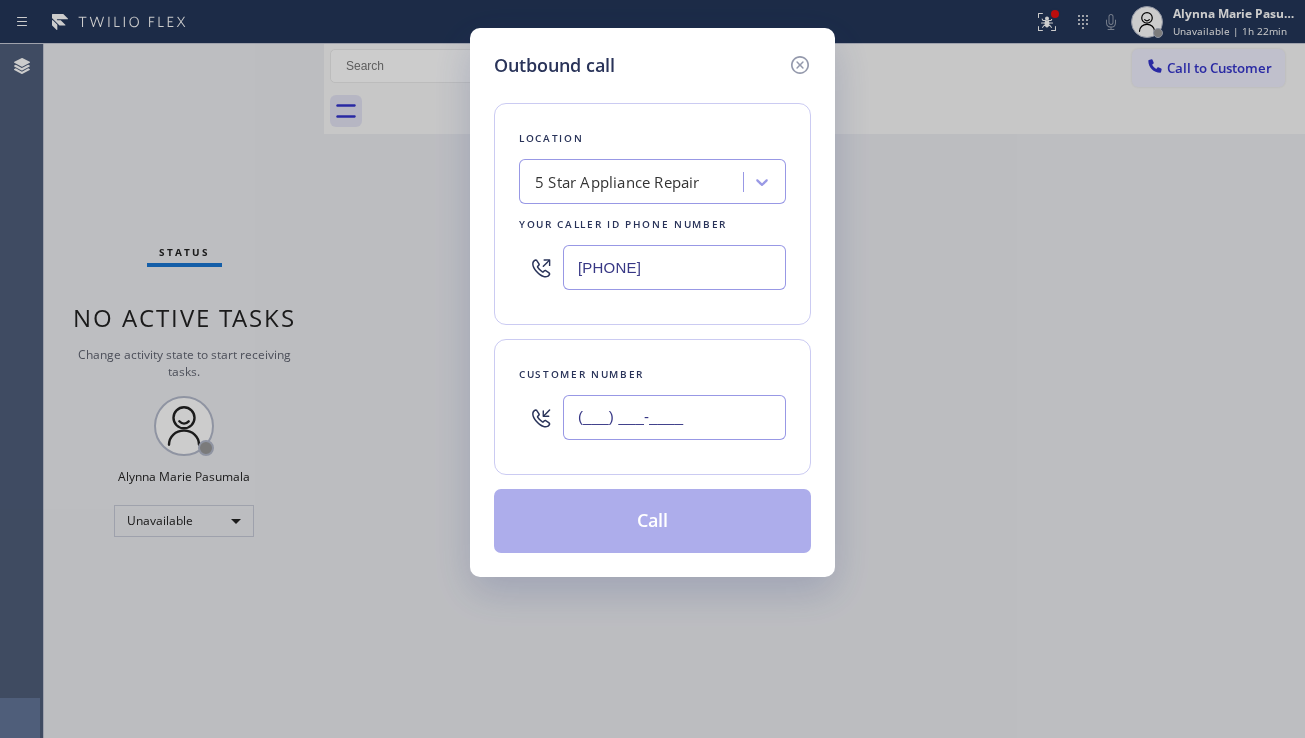 click on "(___) ___-____" at bounding box center (674, 417) 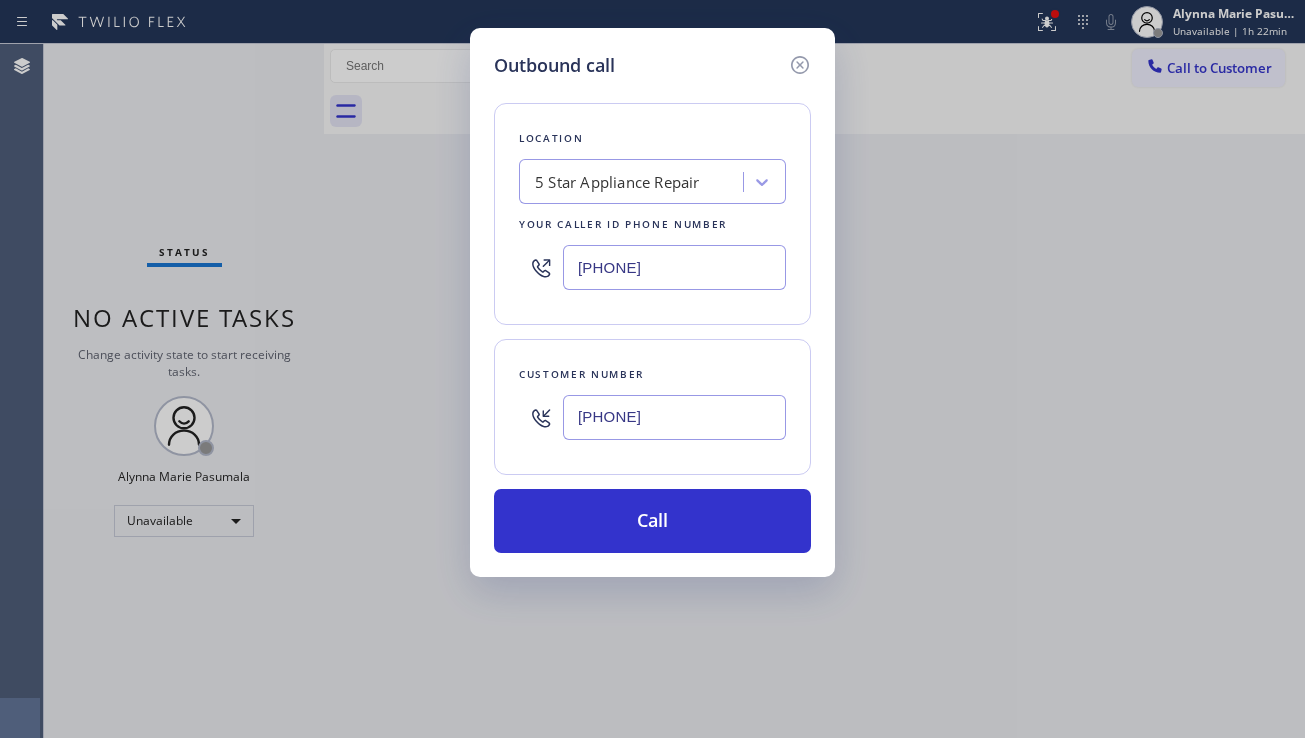 type on "(408) 515-6257" 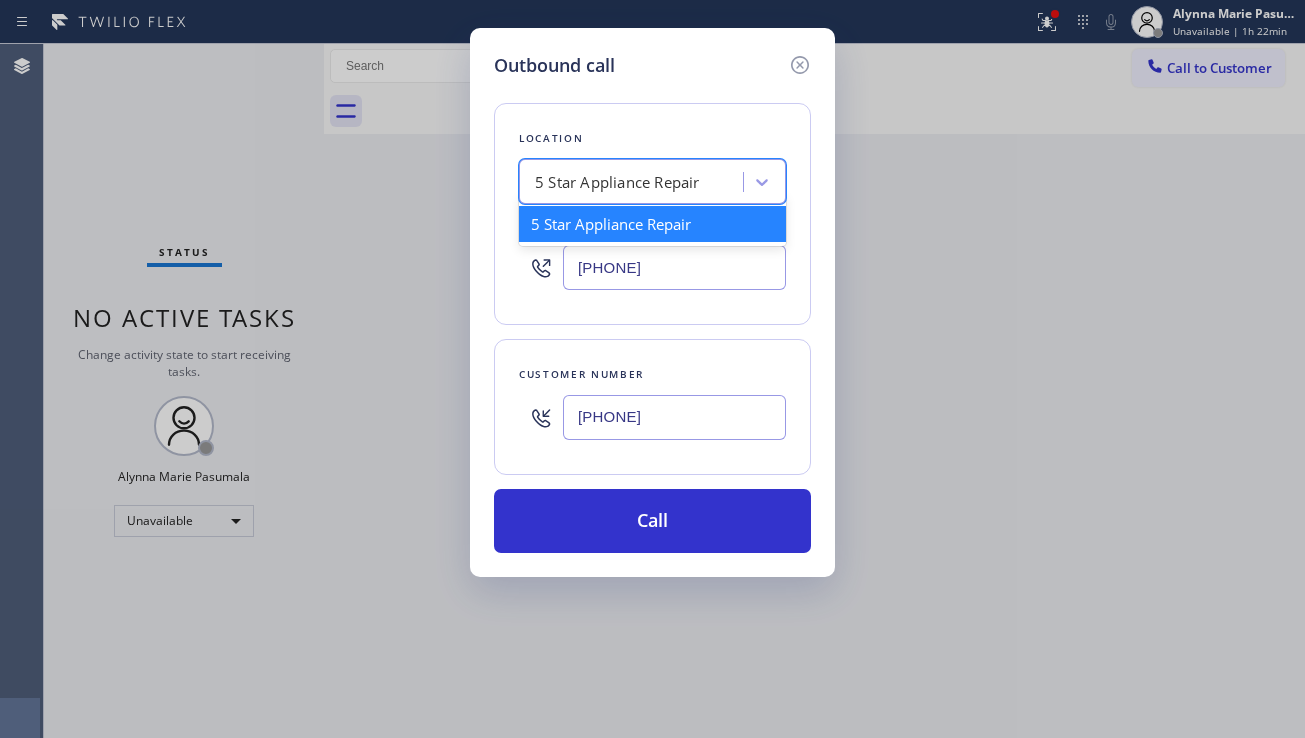click on "5 Star Appliance Repair" at bounding box center [617, 182] 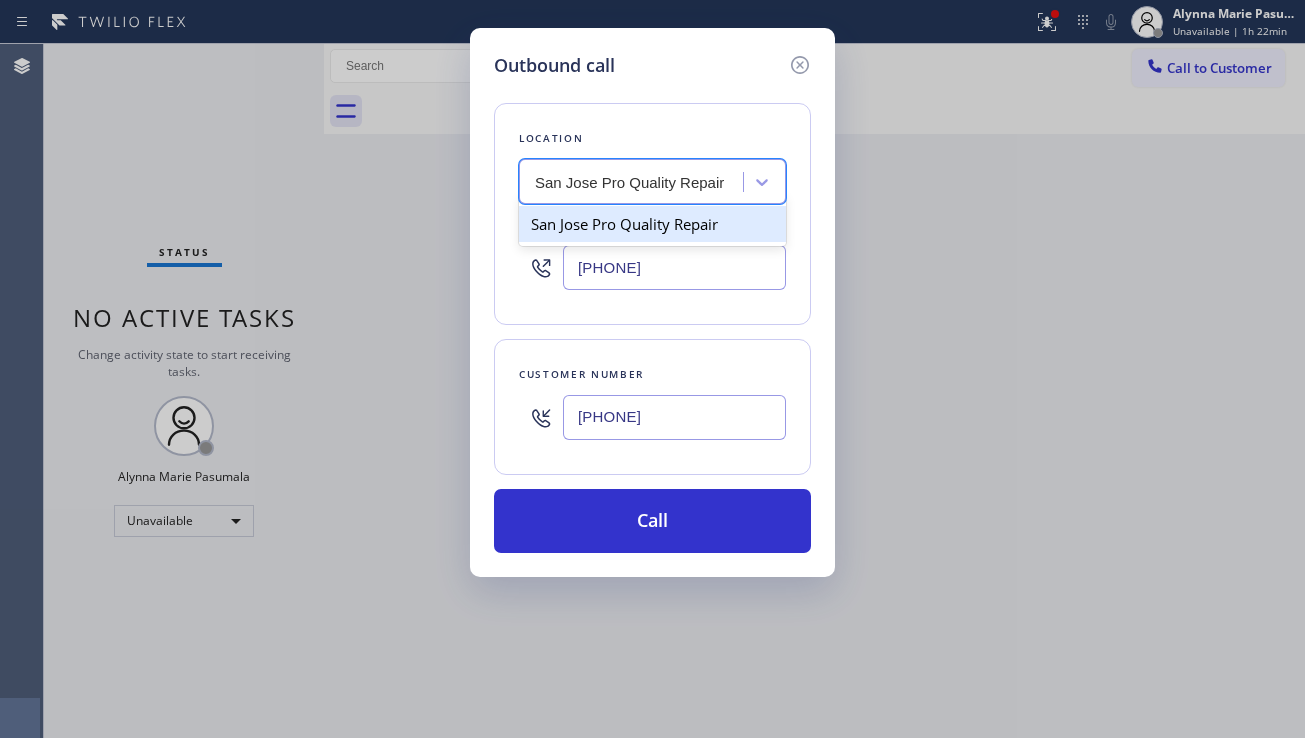 scroll, scrollTop: 0, scrollLeft: 0, axis: both 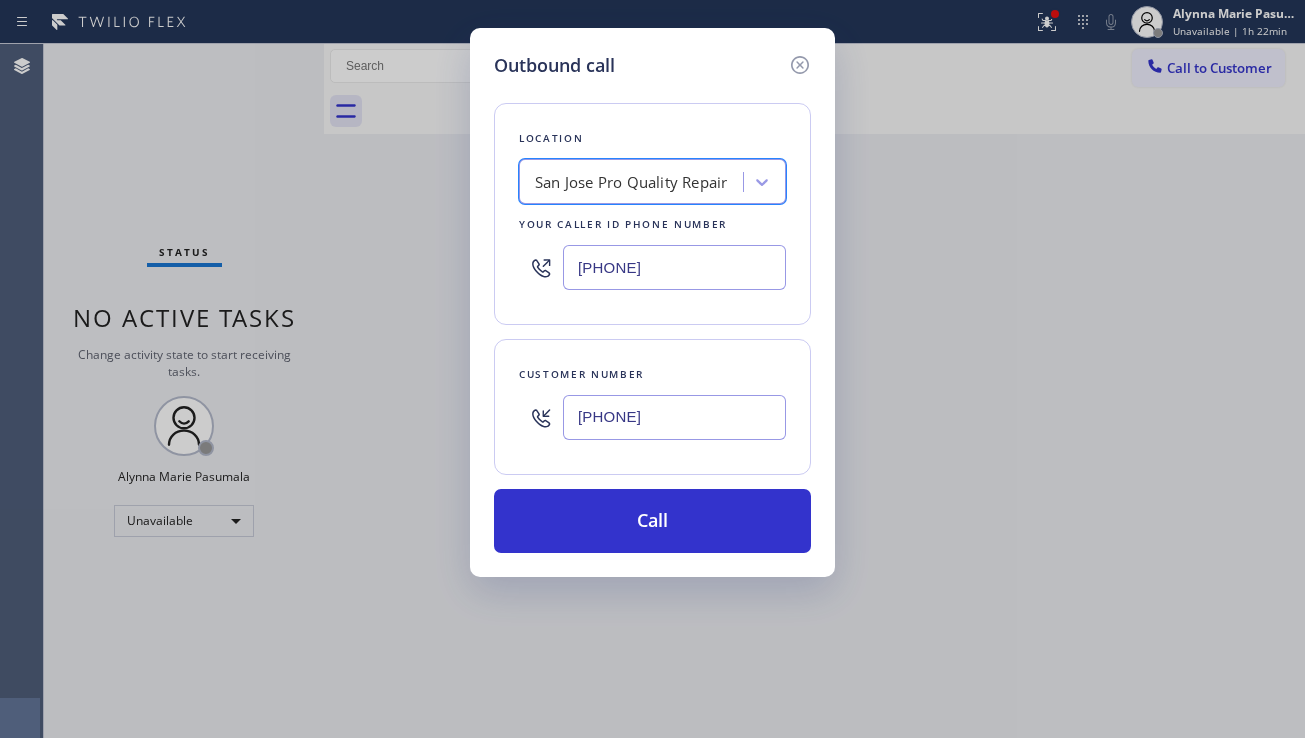 drag, startPoint x: 634, startPoint y: 528, endPoint x: 607, endPoint y: 578, distance: 56.82429 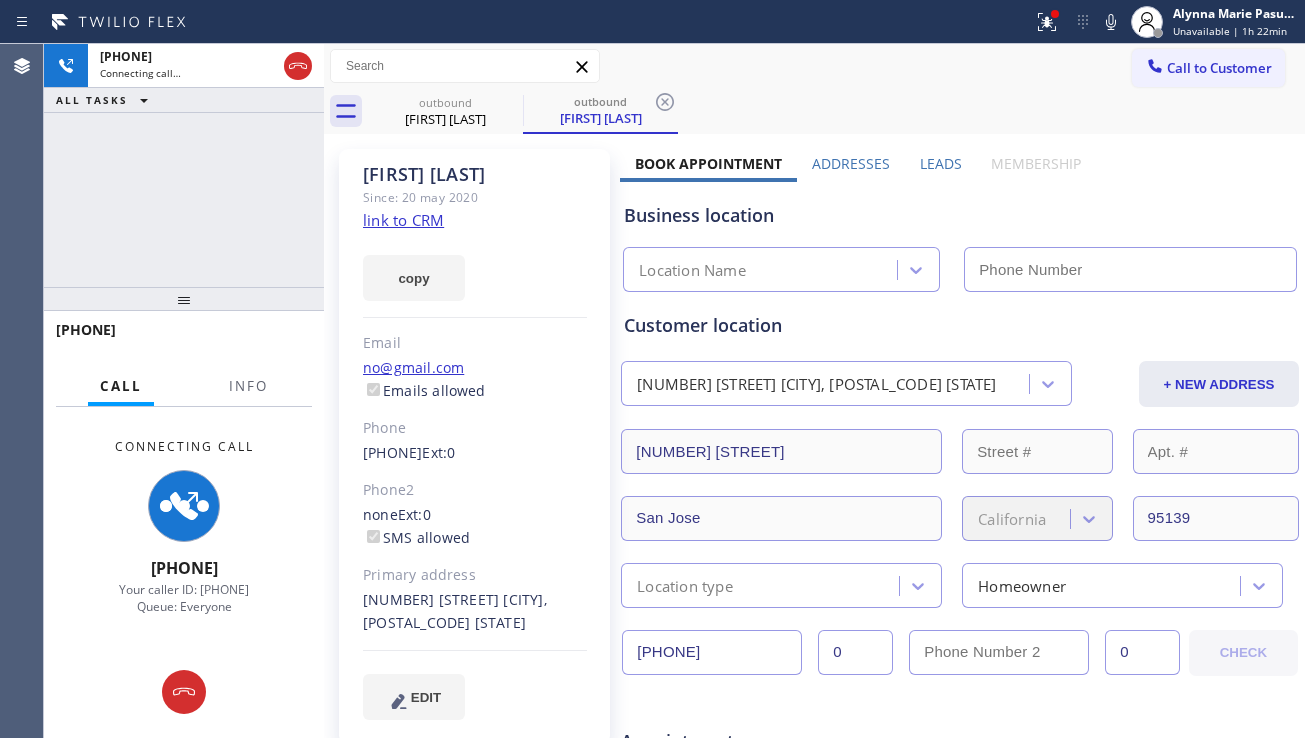 type on "(408) 214-6722" 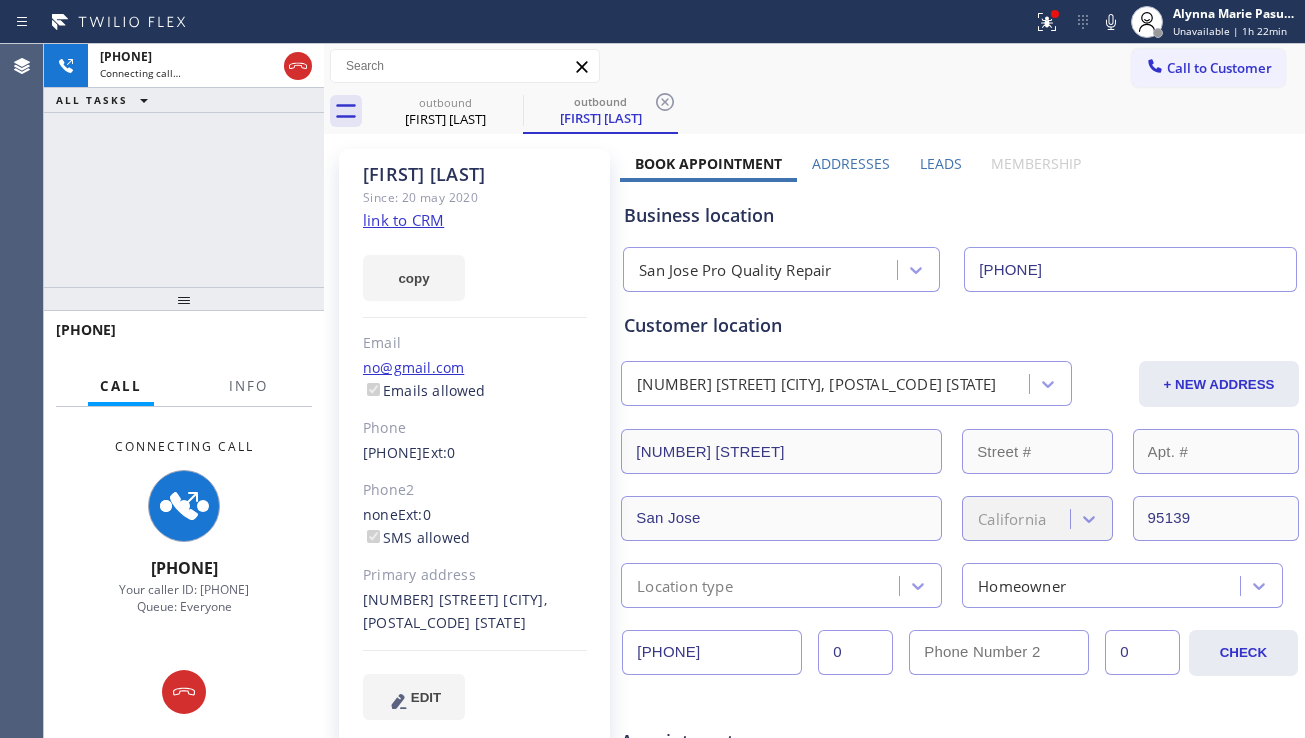 click on "Business location" at bounding box center (960, 215) 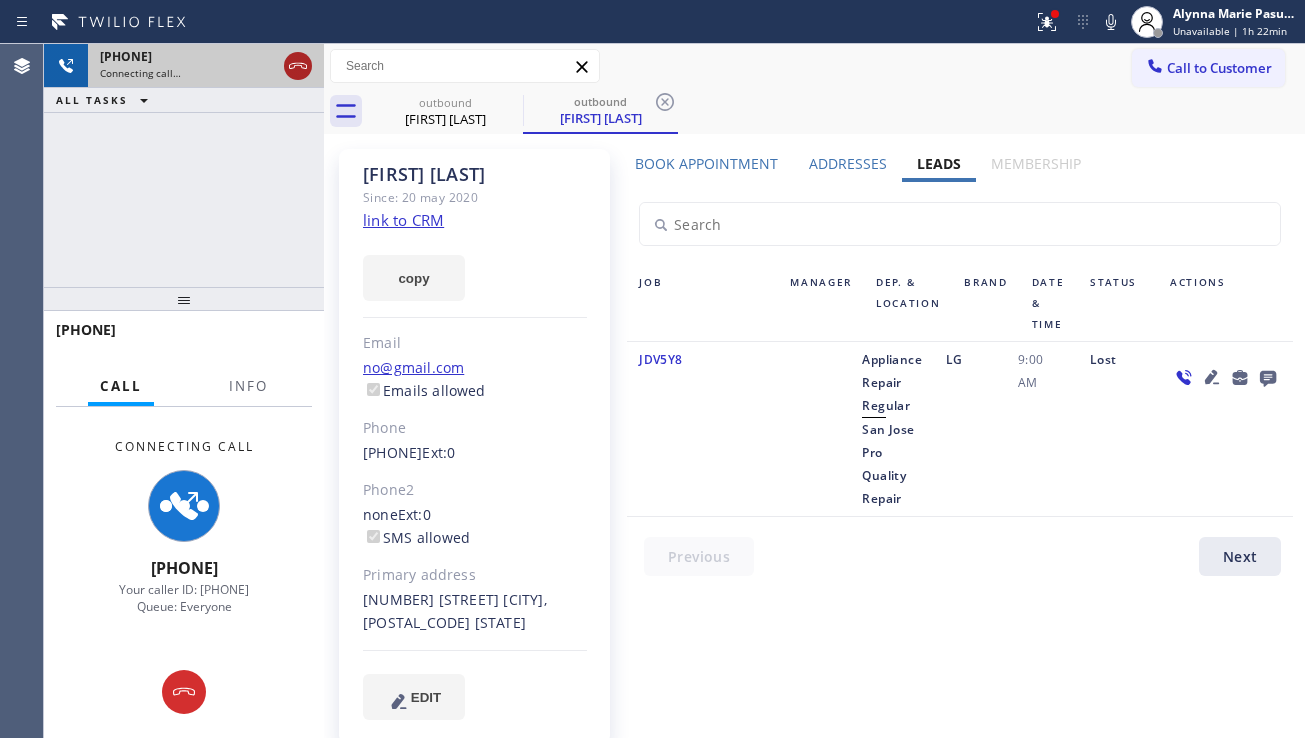 click 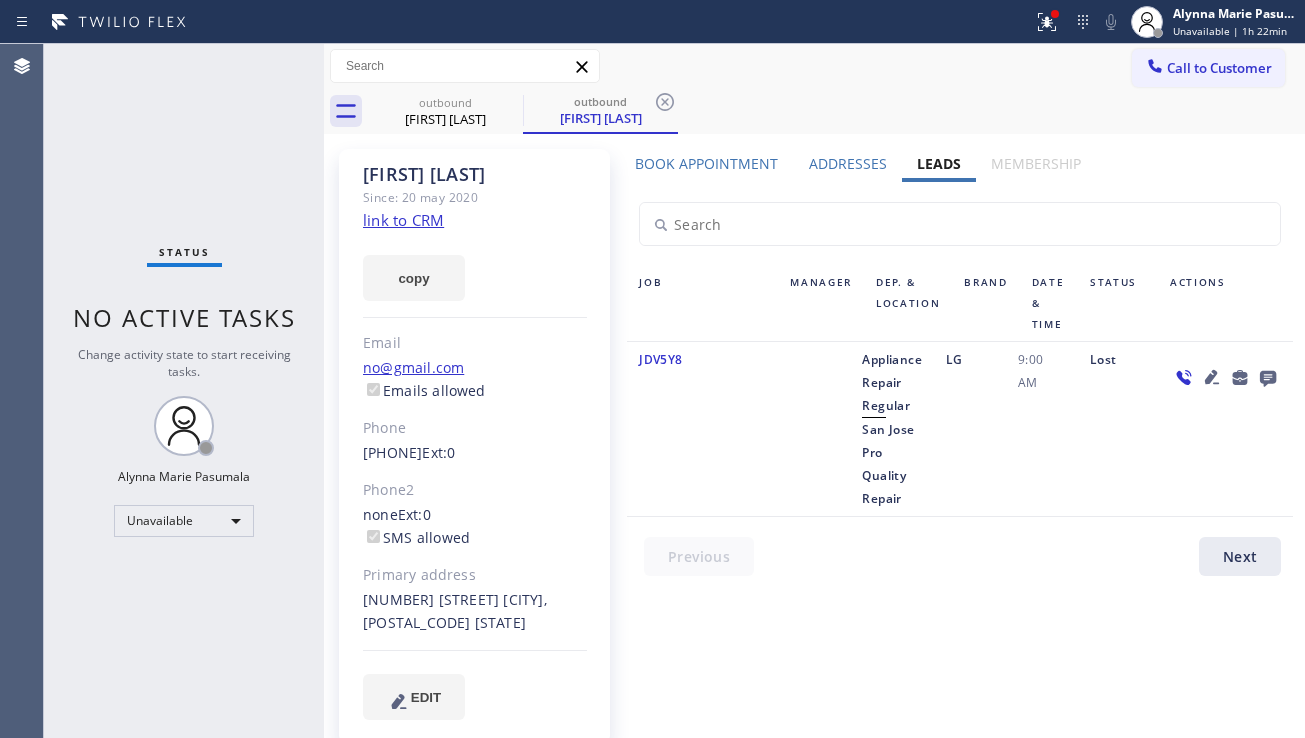click 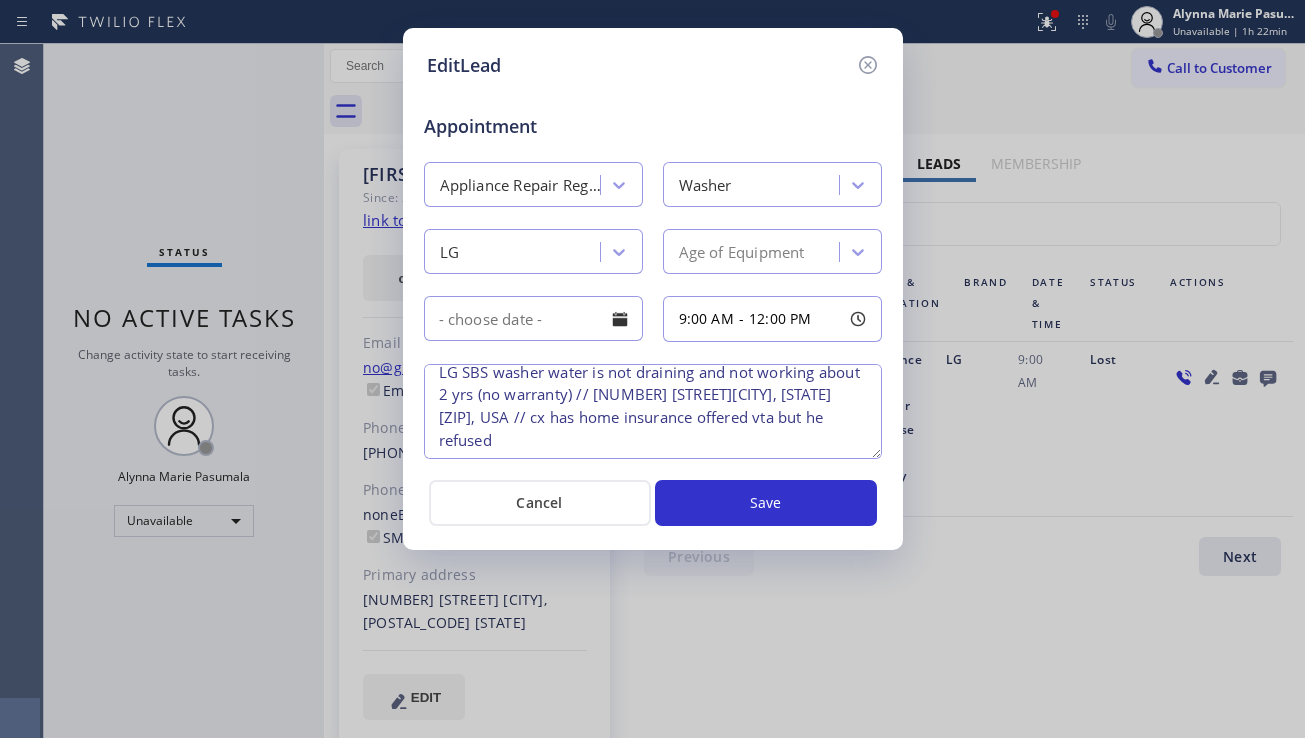 scroll, scrollTop: 19, scrollLeft: 0, axis: vertical 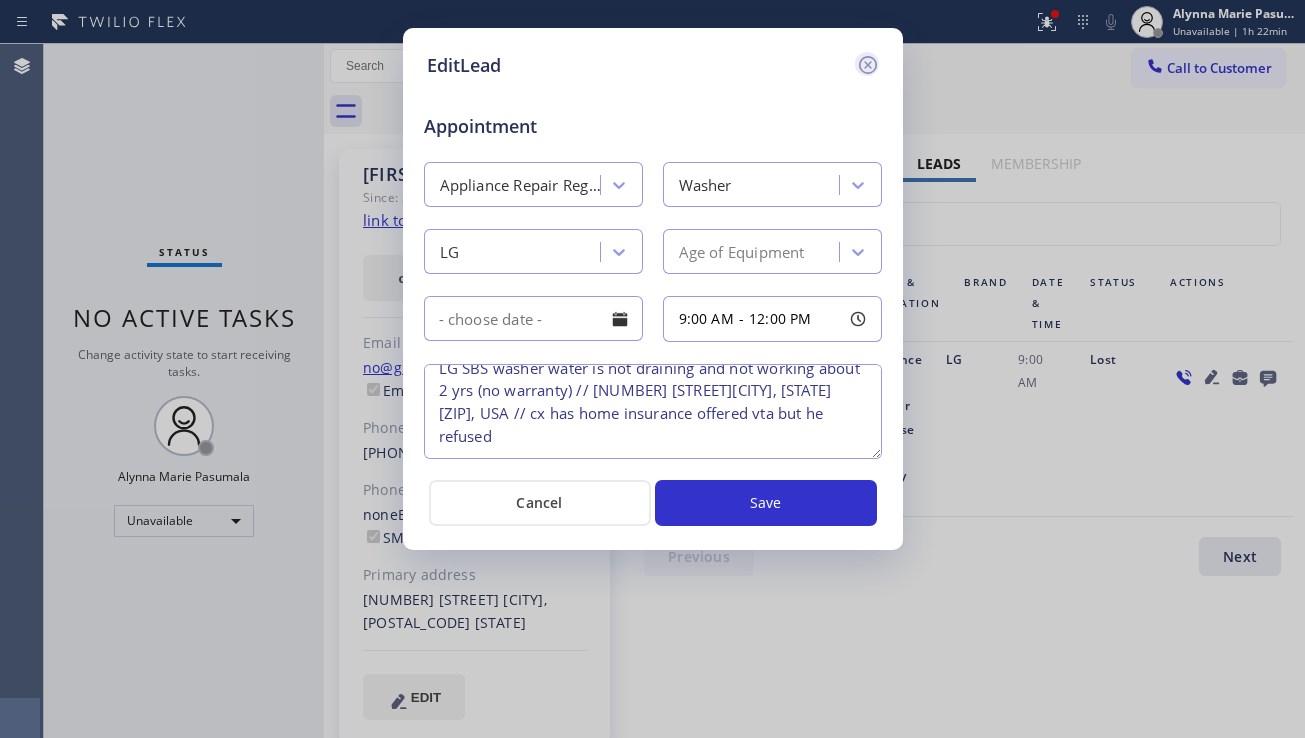 click 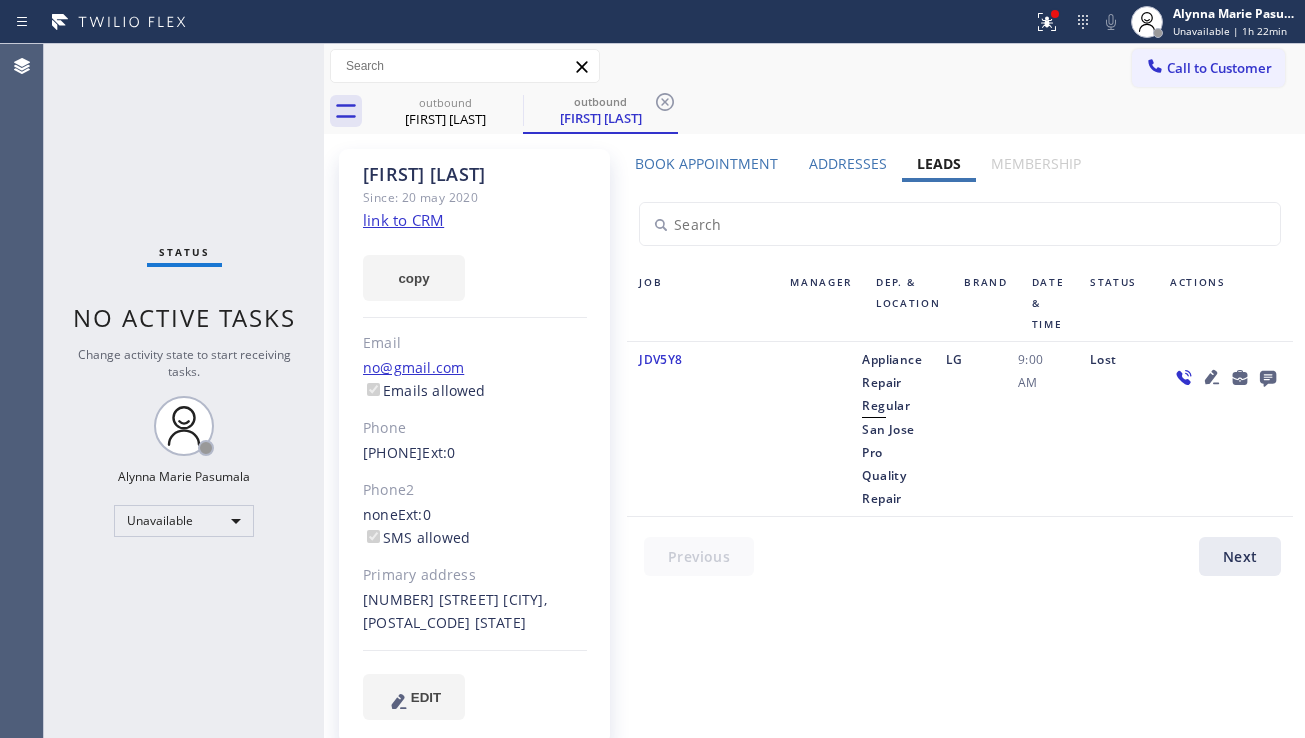 click on "Book Appointment" at bounding box center [706, 163] 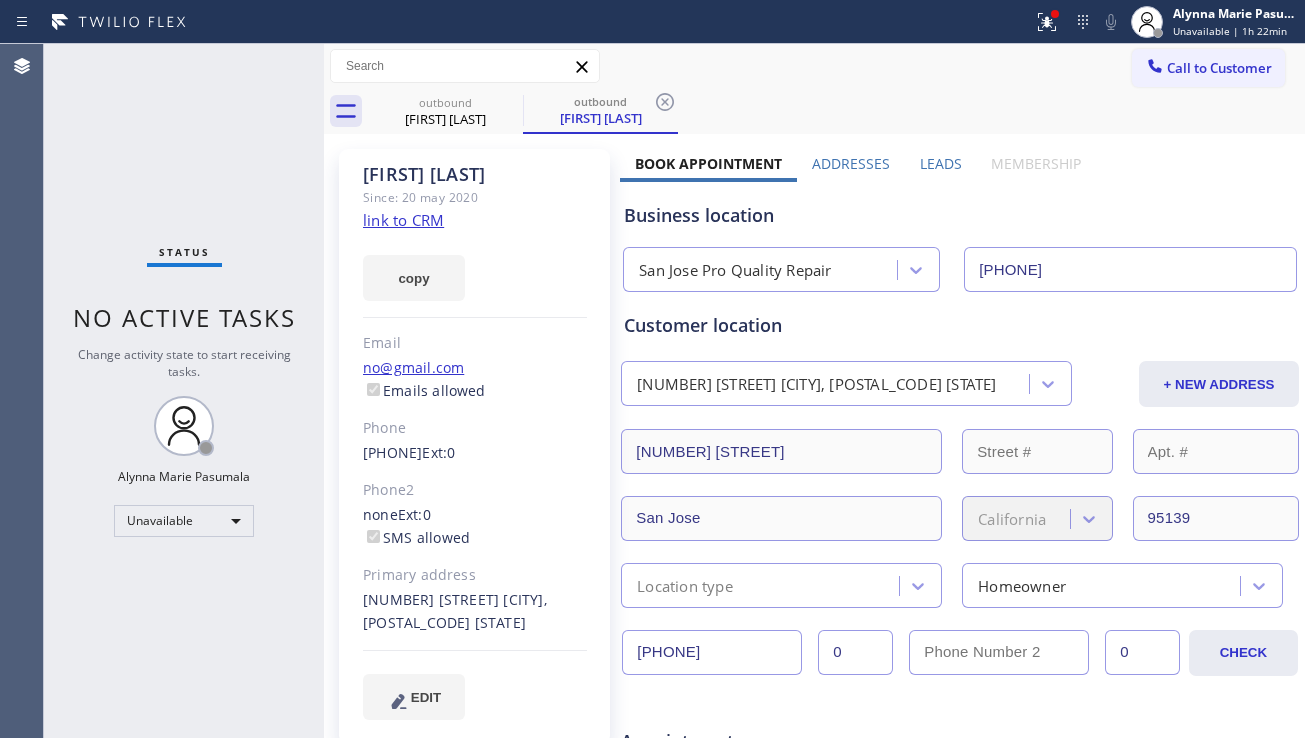 click on "Leads" at bounding box center [941, 163] 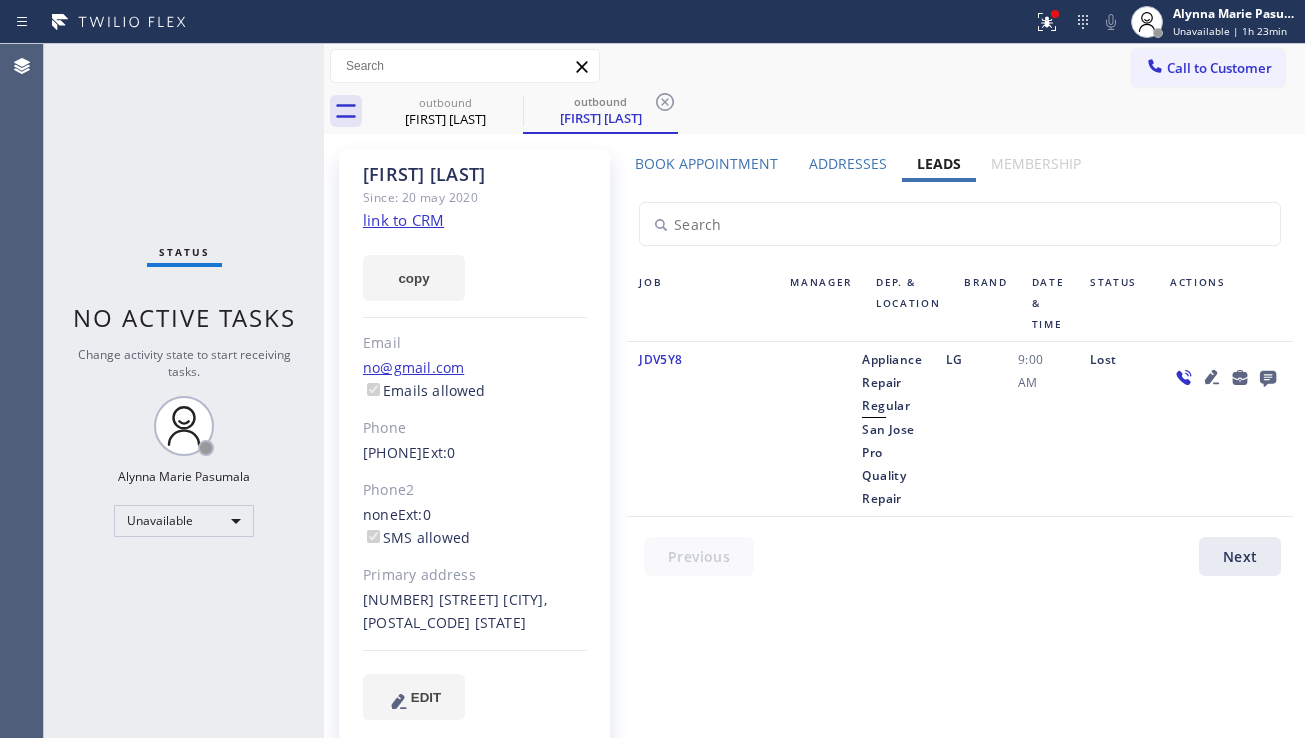 click at bounding box center (1225, 429) 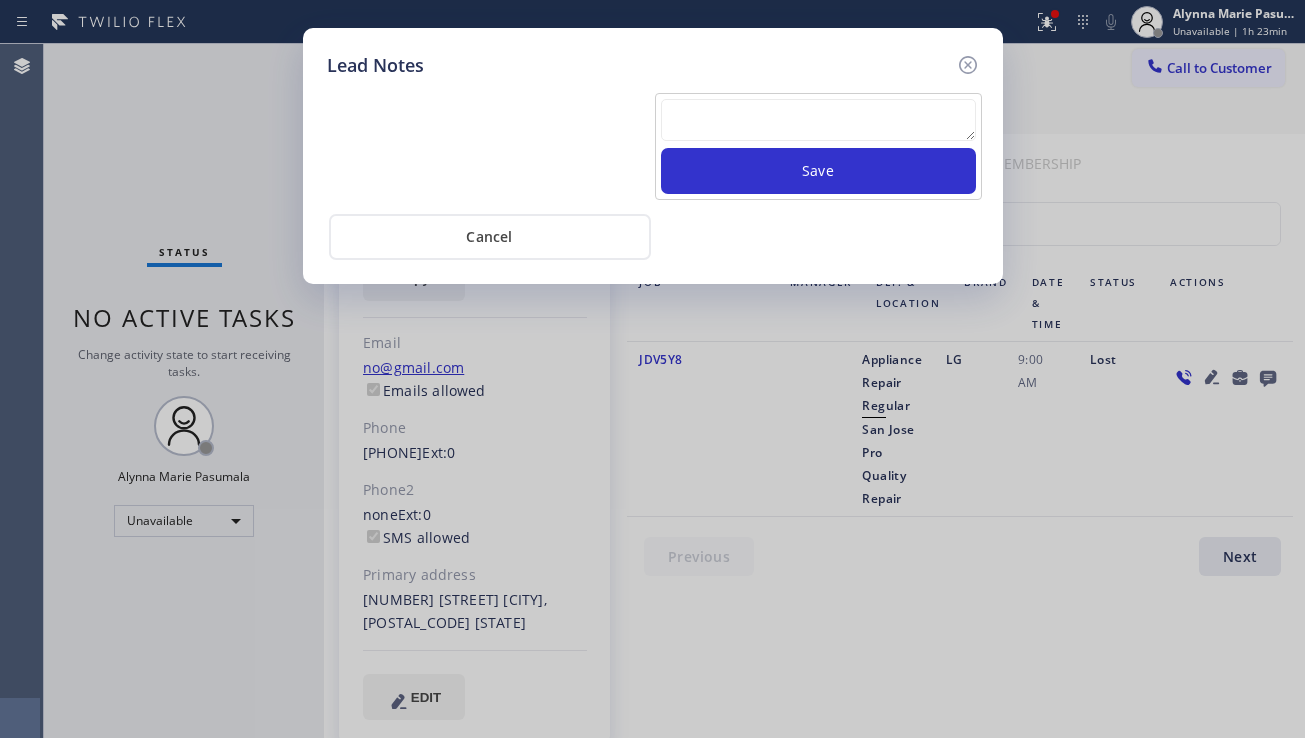 click on "Save" at bounding box center (818, 146) 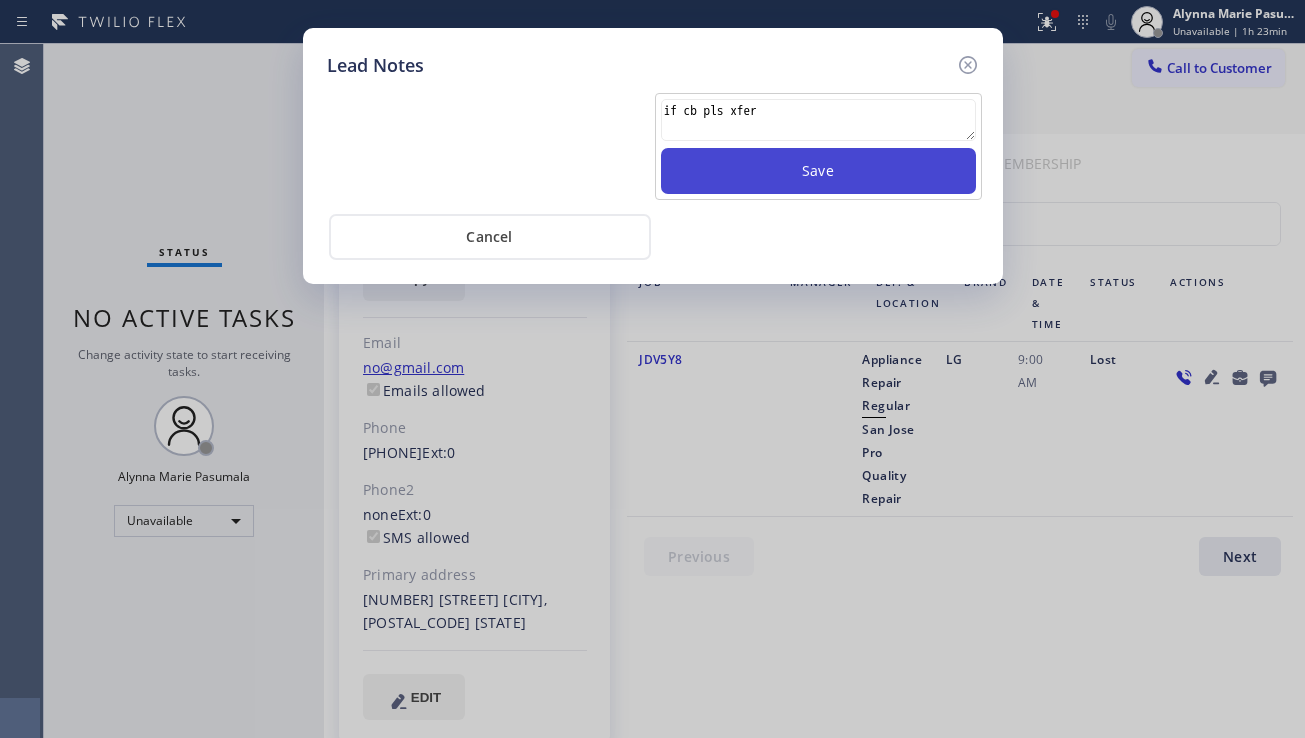 type on "if cb pls xfer" 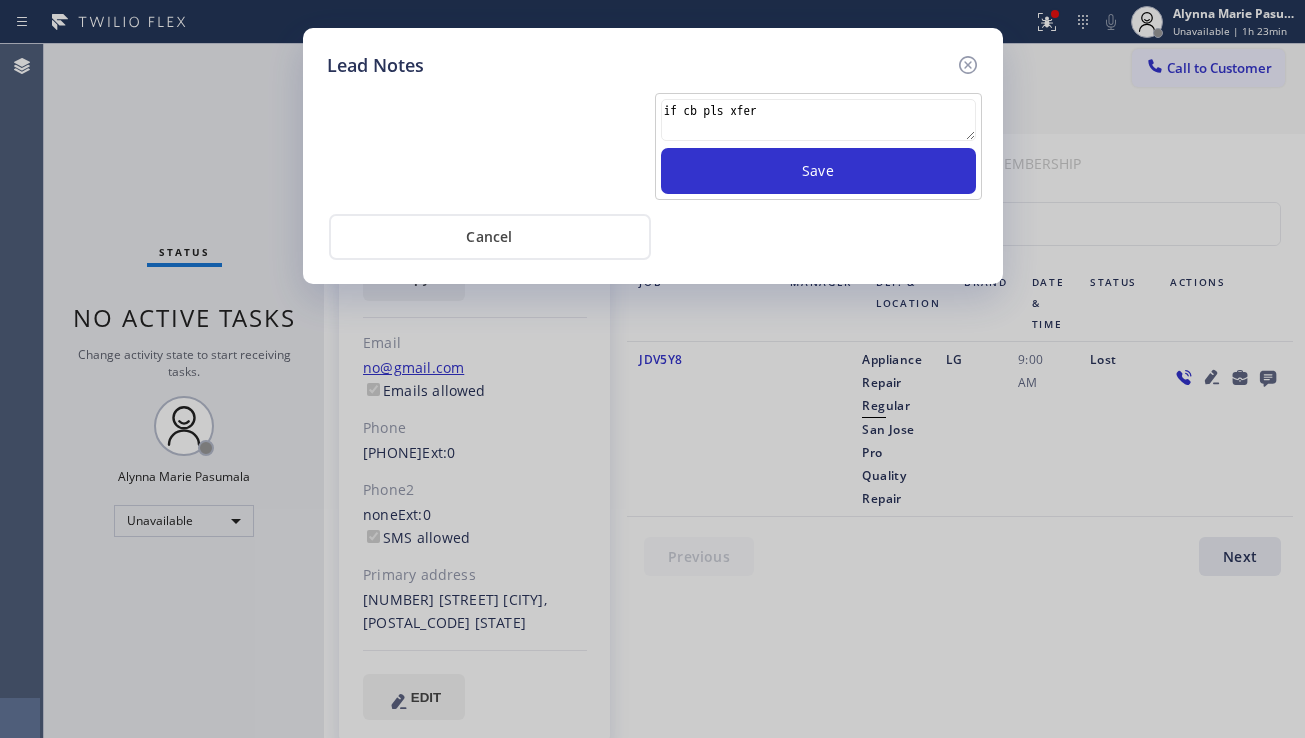 type 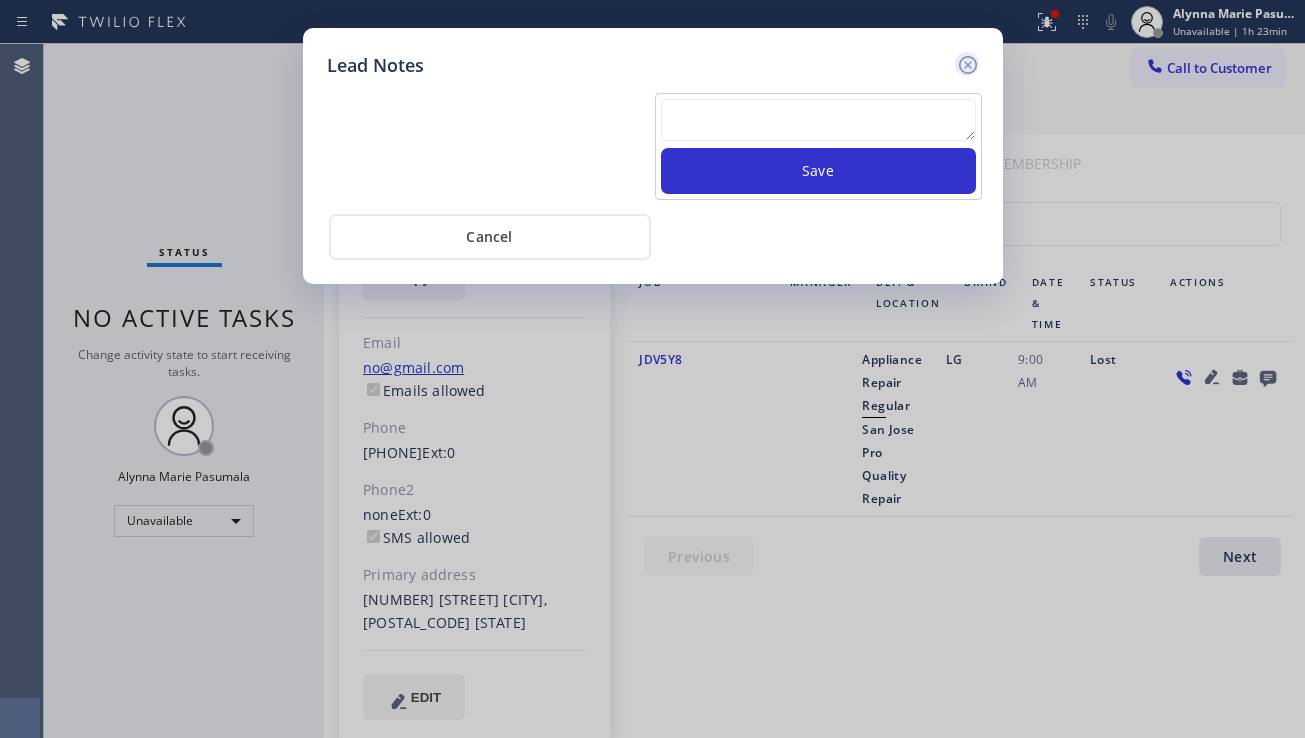click 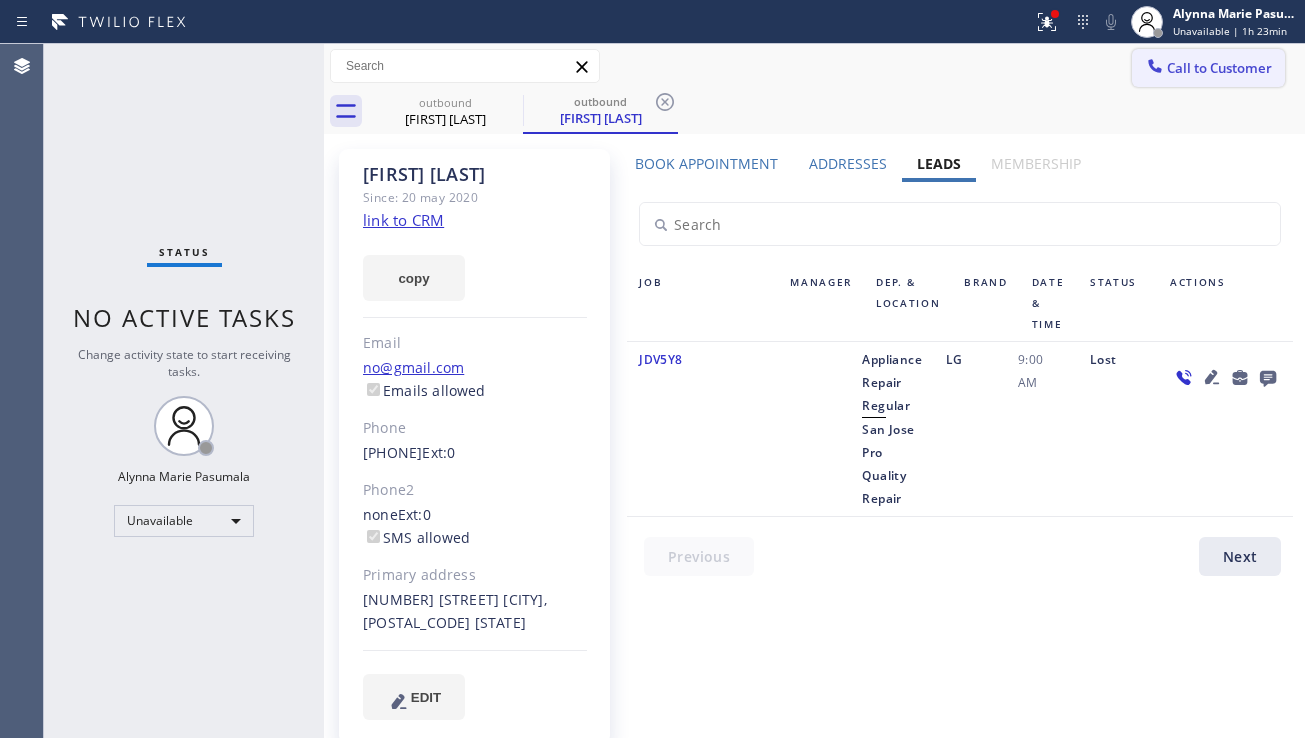 click on "Call to Customer" at bounding box center (1219, 68) 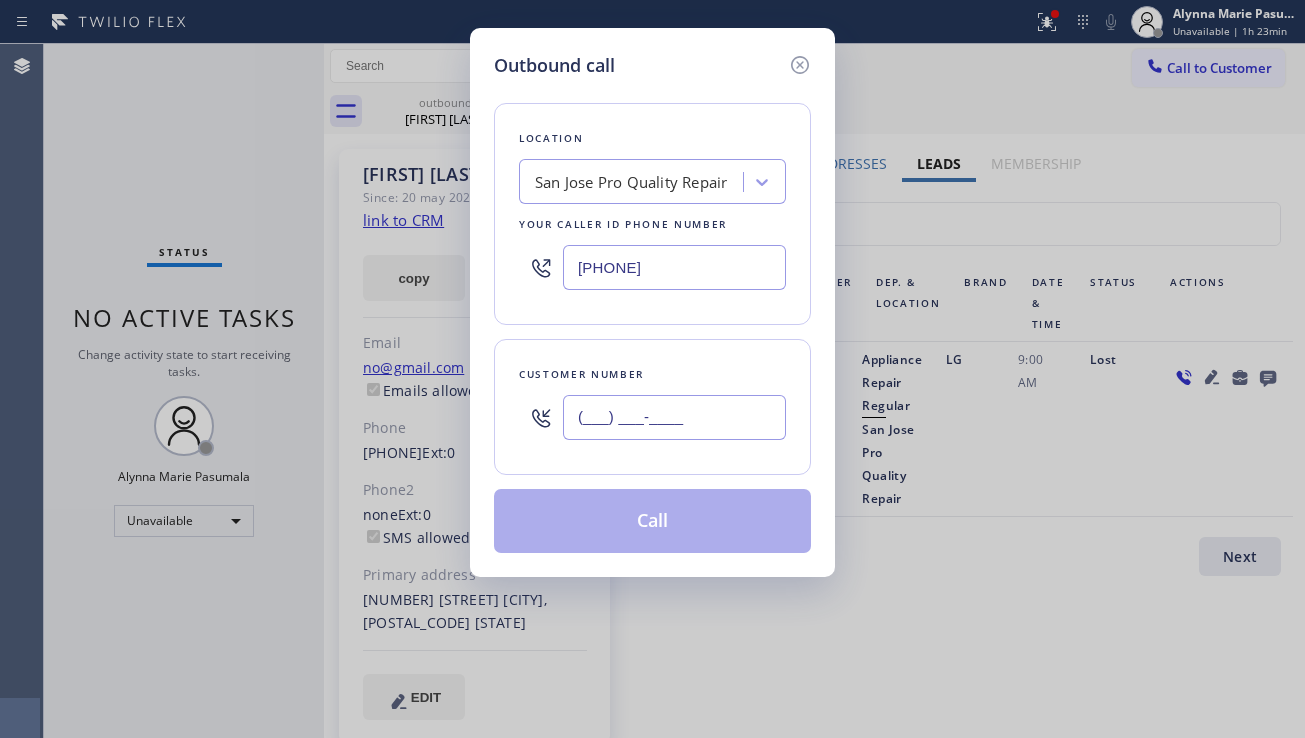 click on "(___) ___-____" at bounding box center (674, 417) 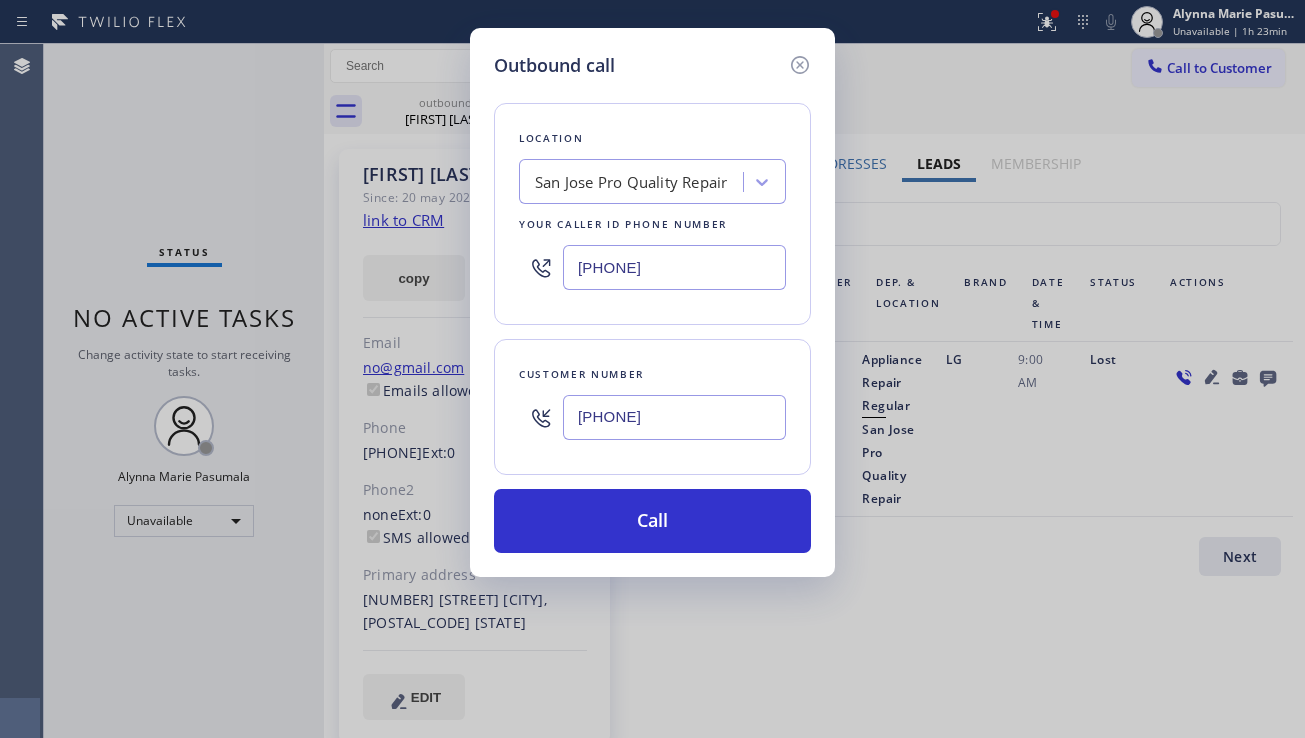 type on "(951) 231-5963" 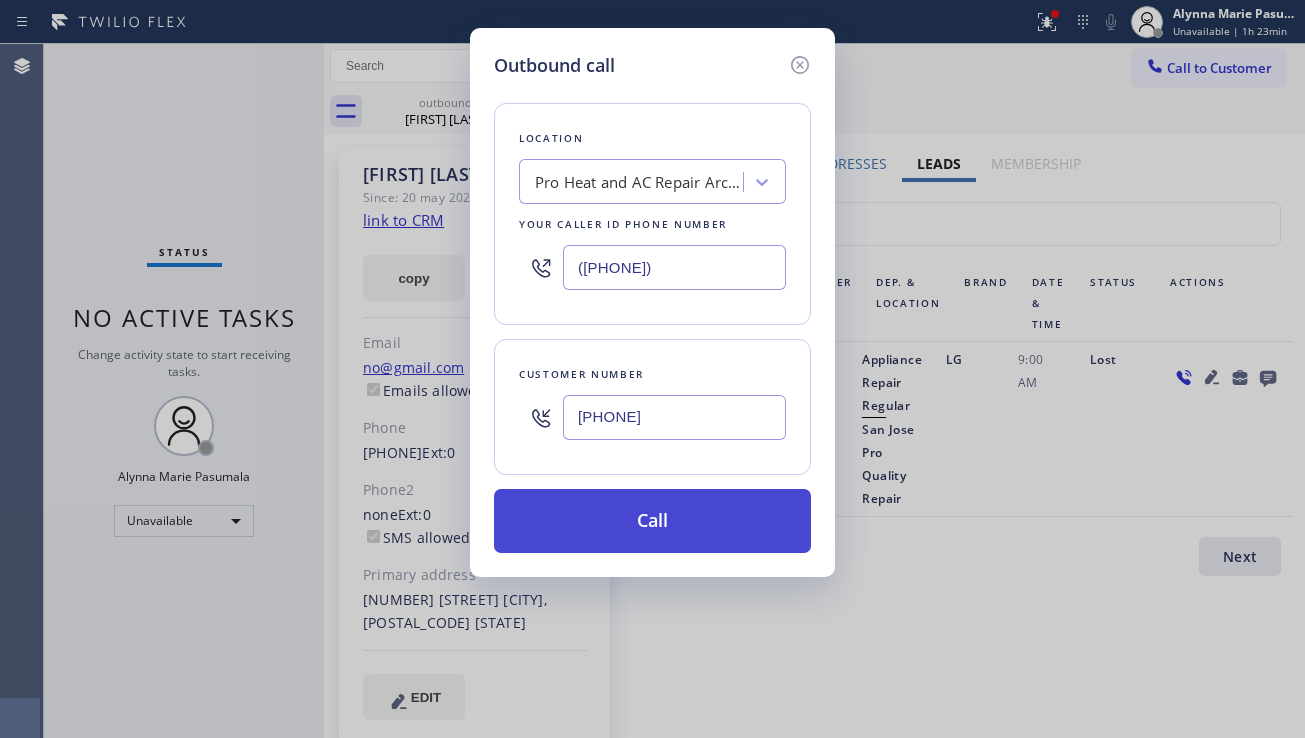 type on "(626) 623-7959" 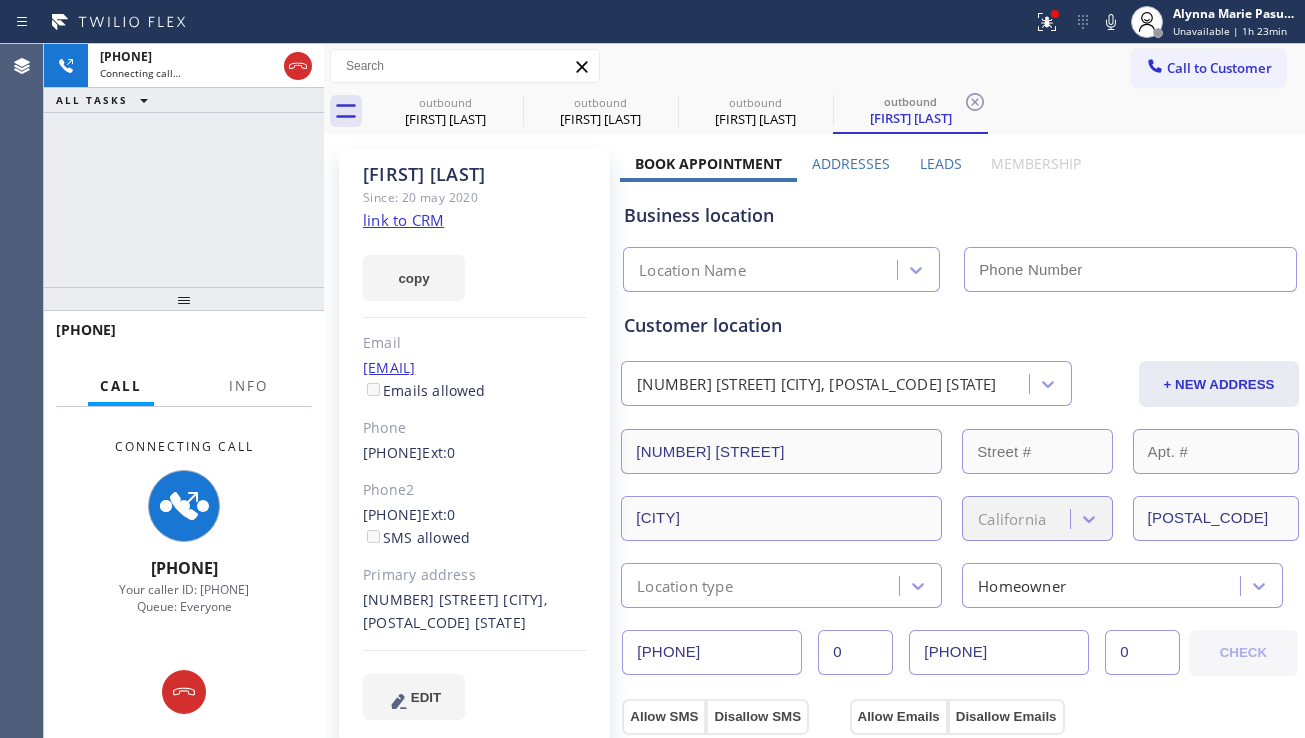 click on "Leads" at bounding box center (941, 163) 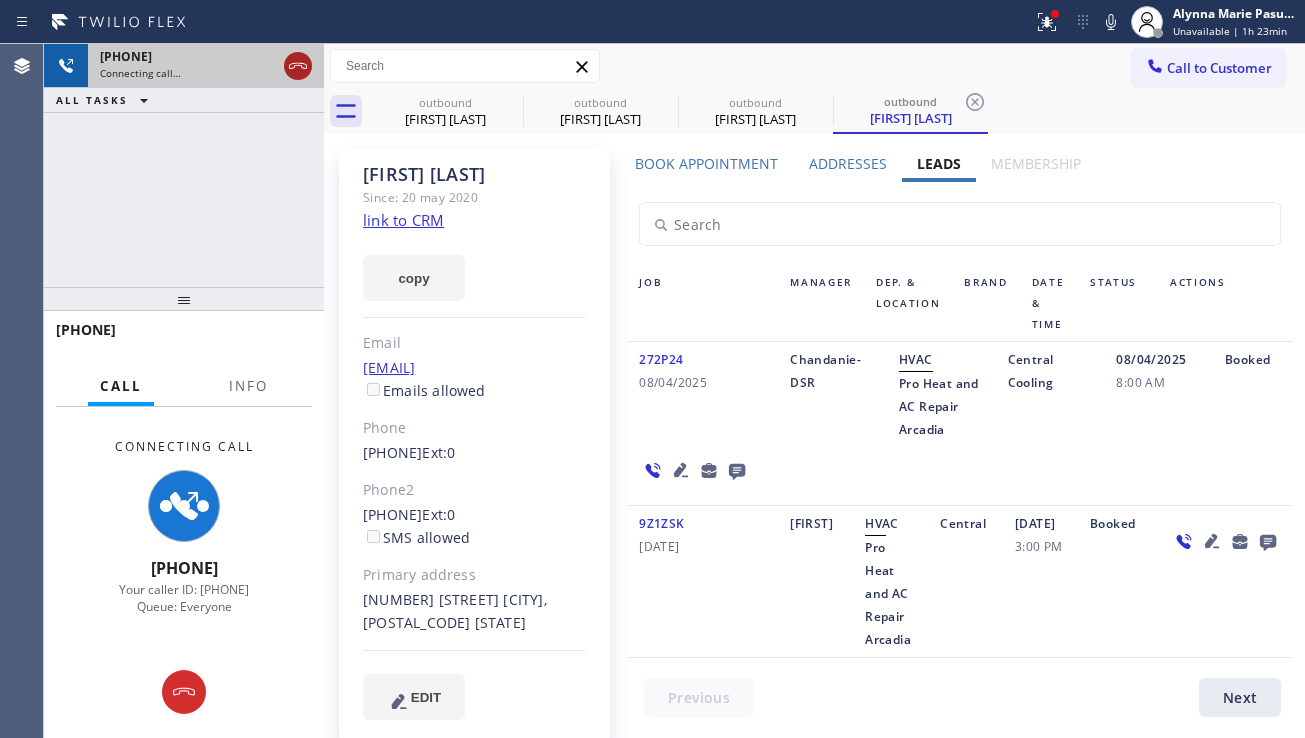click 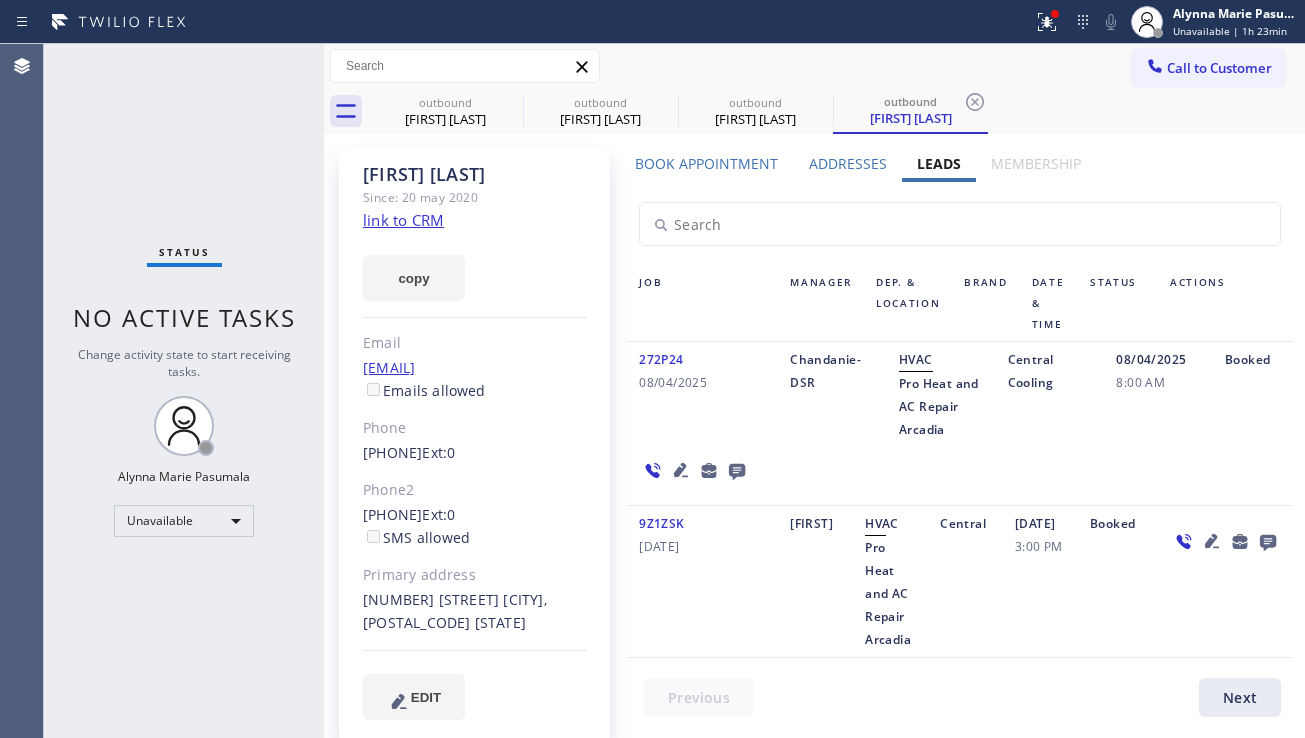 click 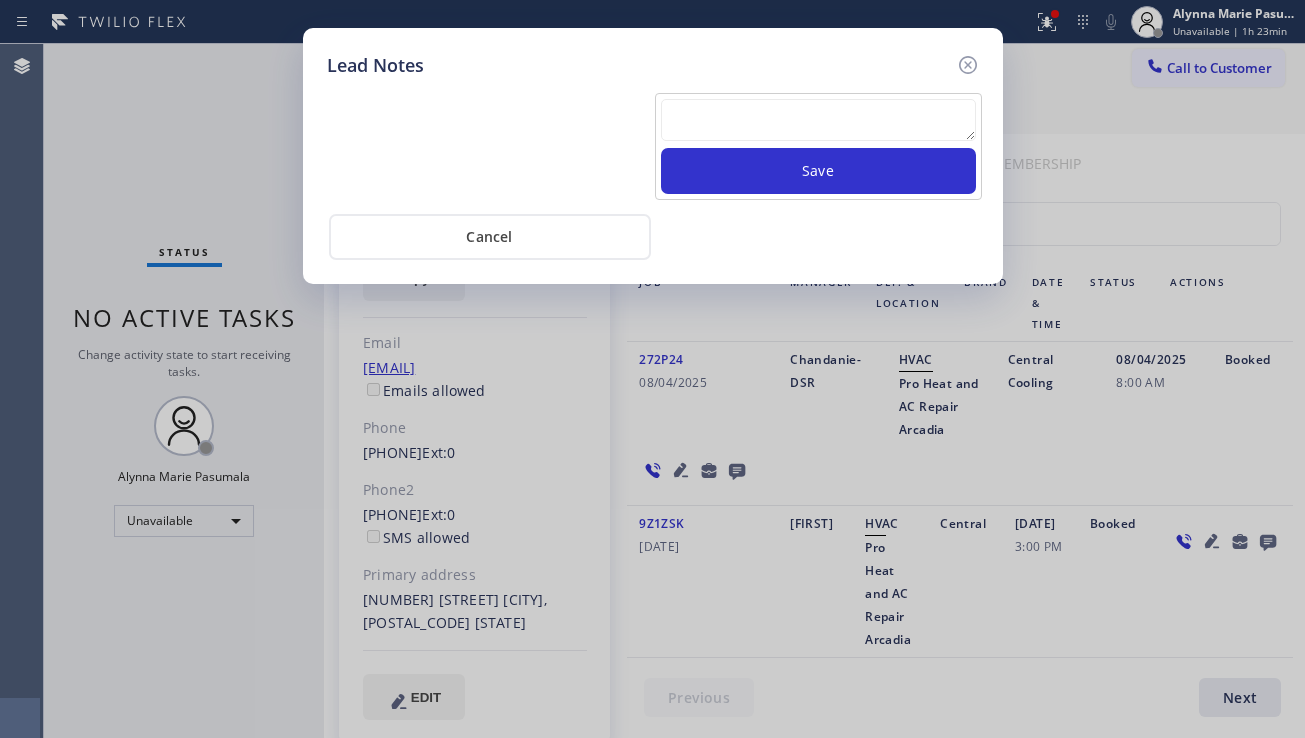 click at bounding box center (818, 120) 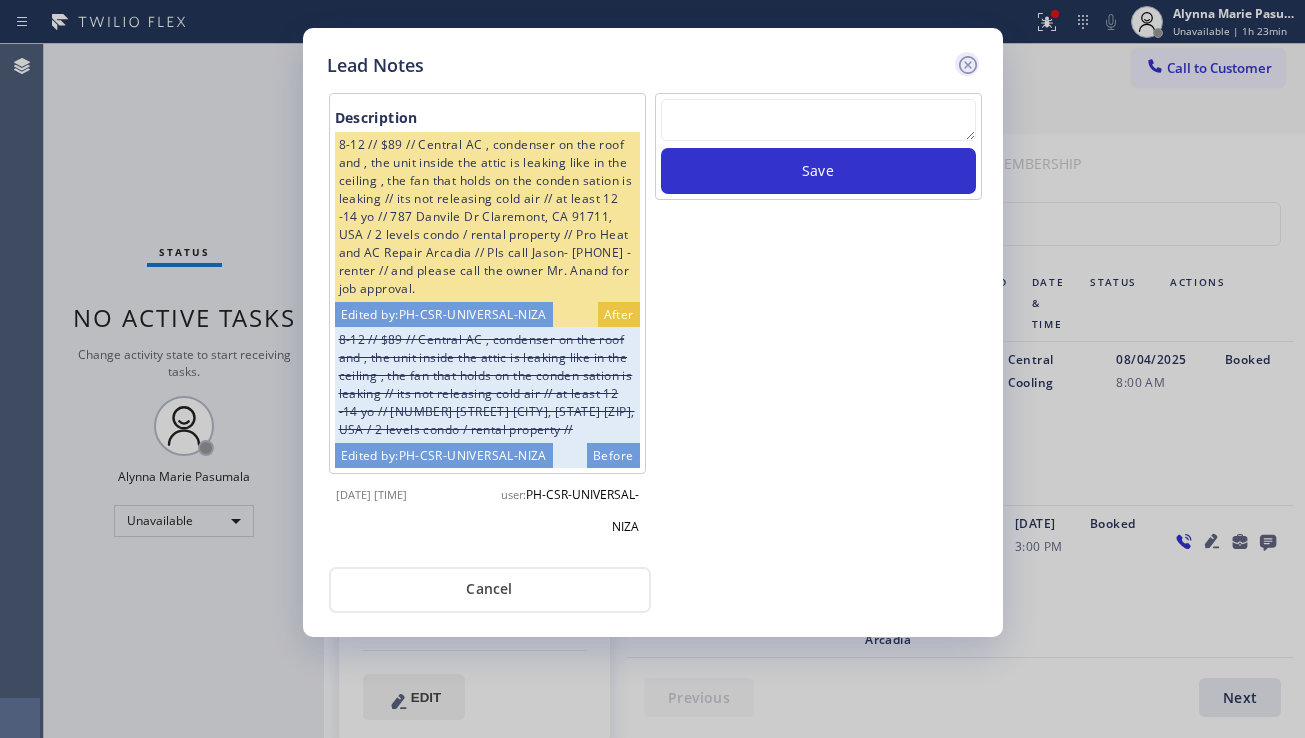 click 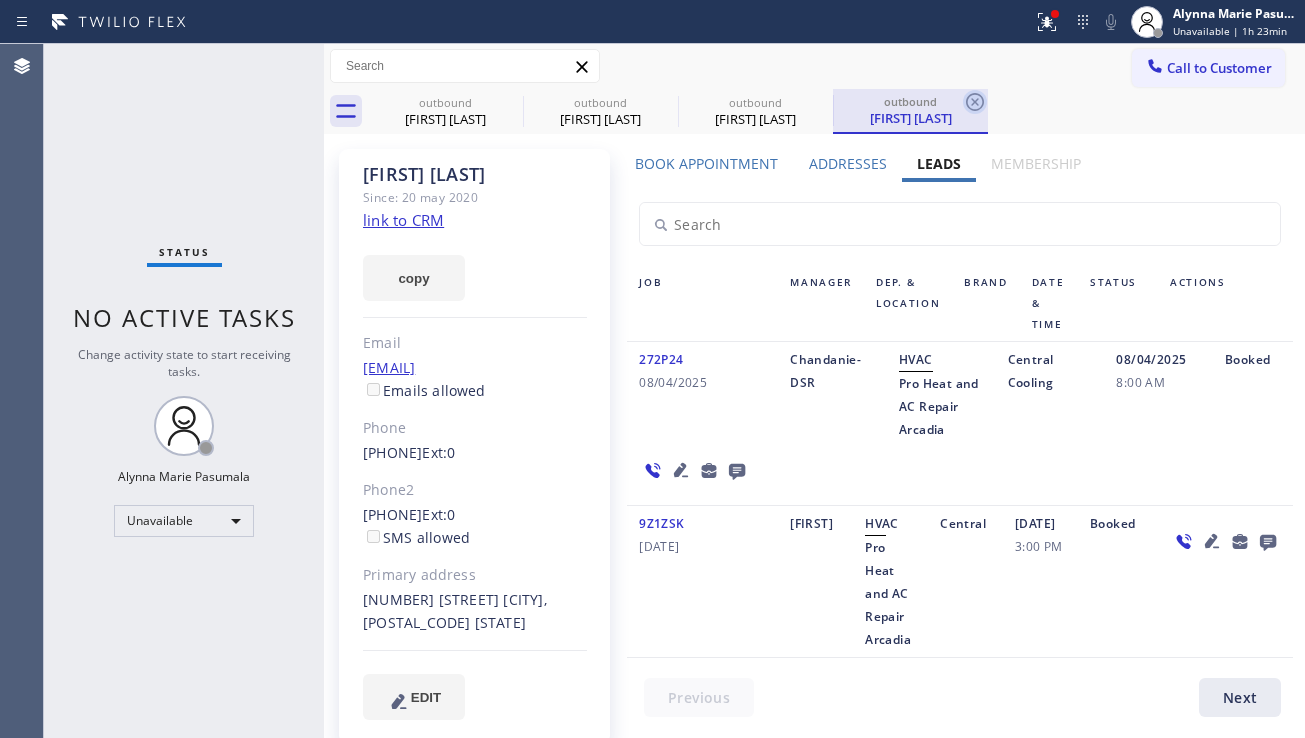 click 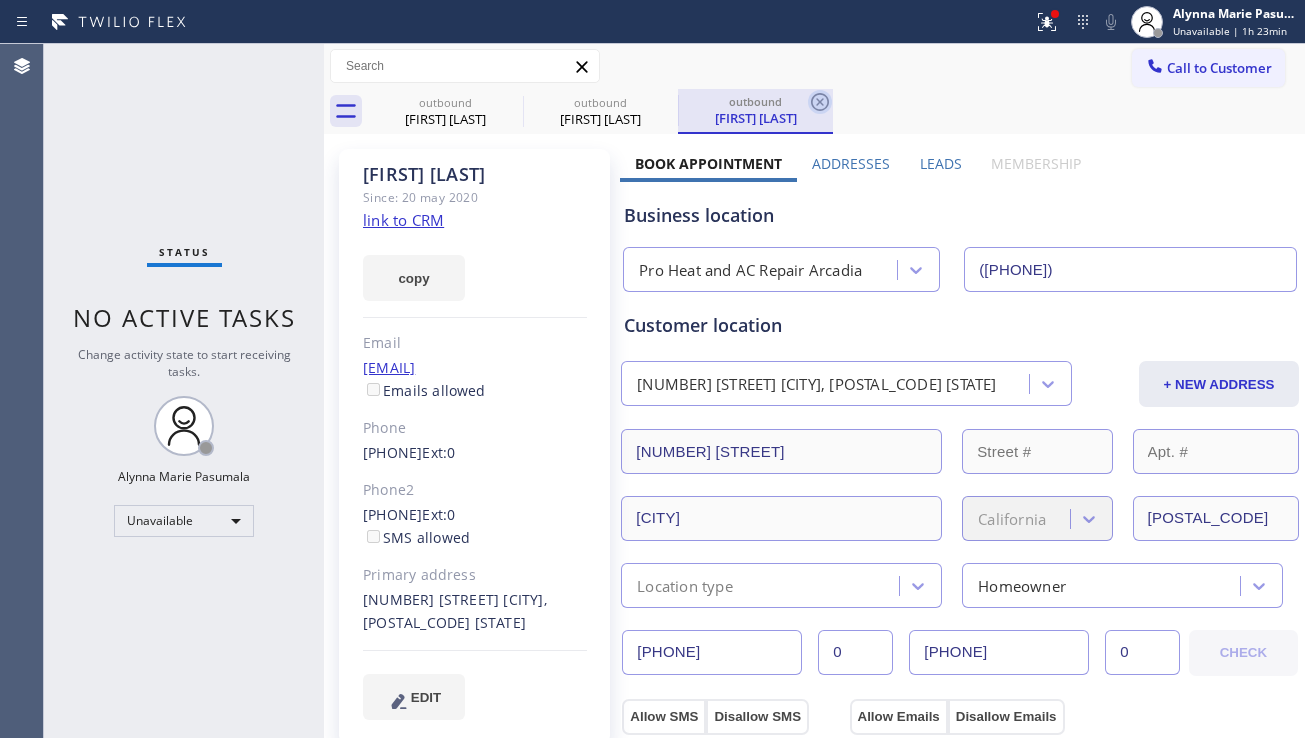 click 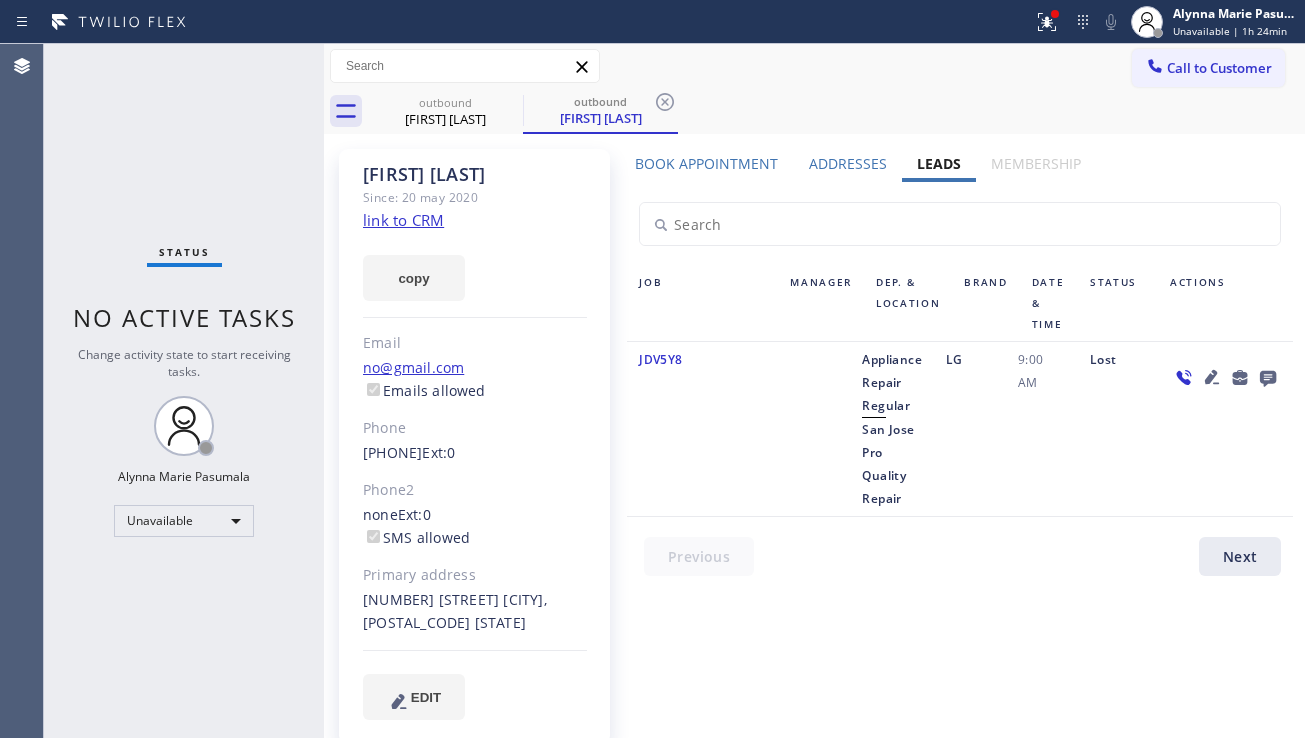 click on "Call to Customer" at bounding box center [1219, 68] 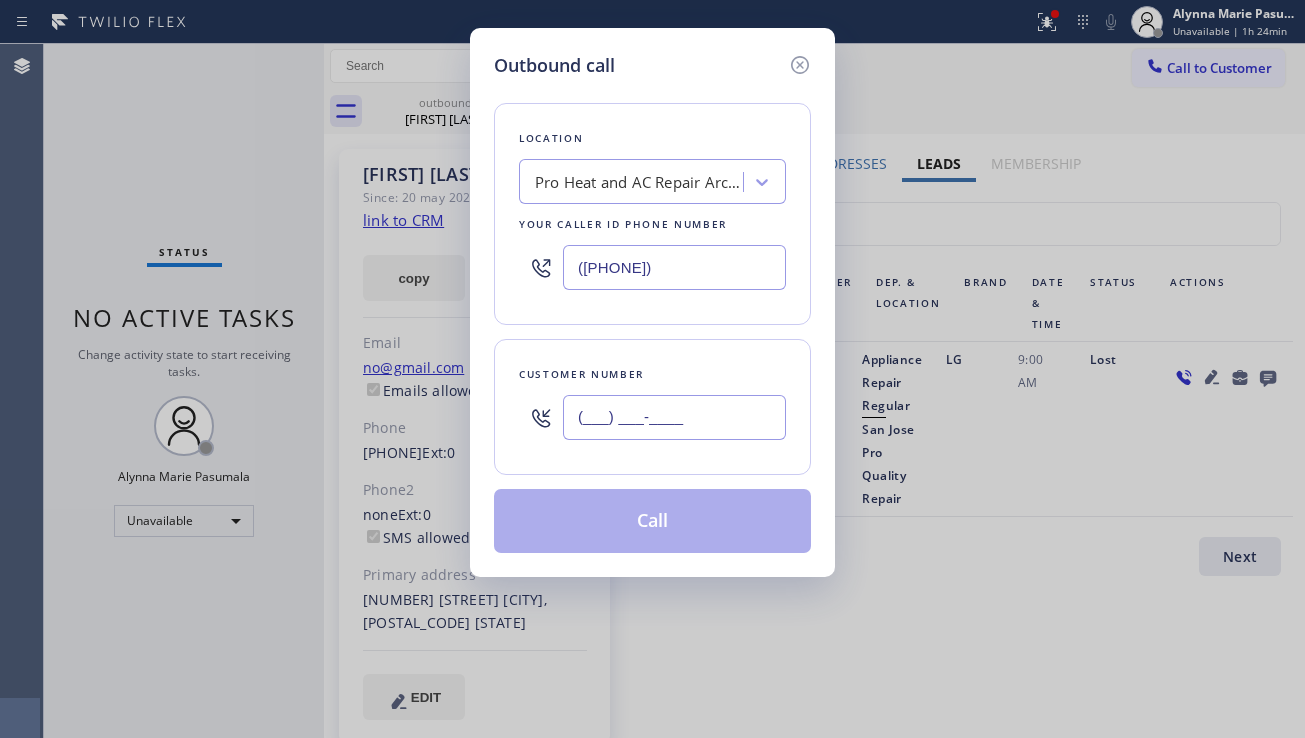 click on "(___) ___-____" at bounding box center [674, 417] 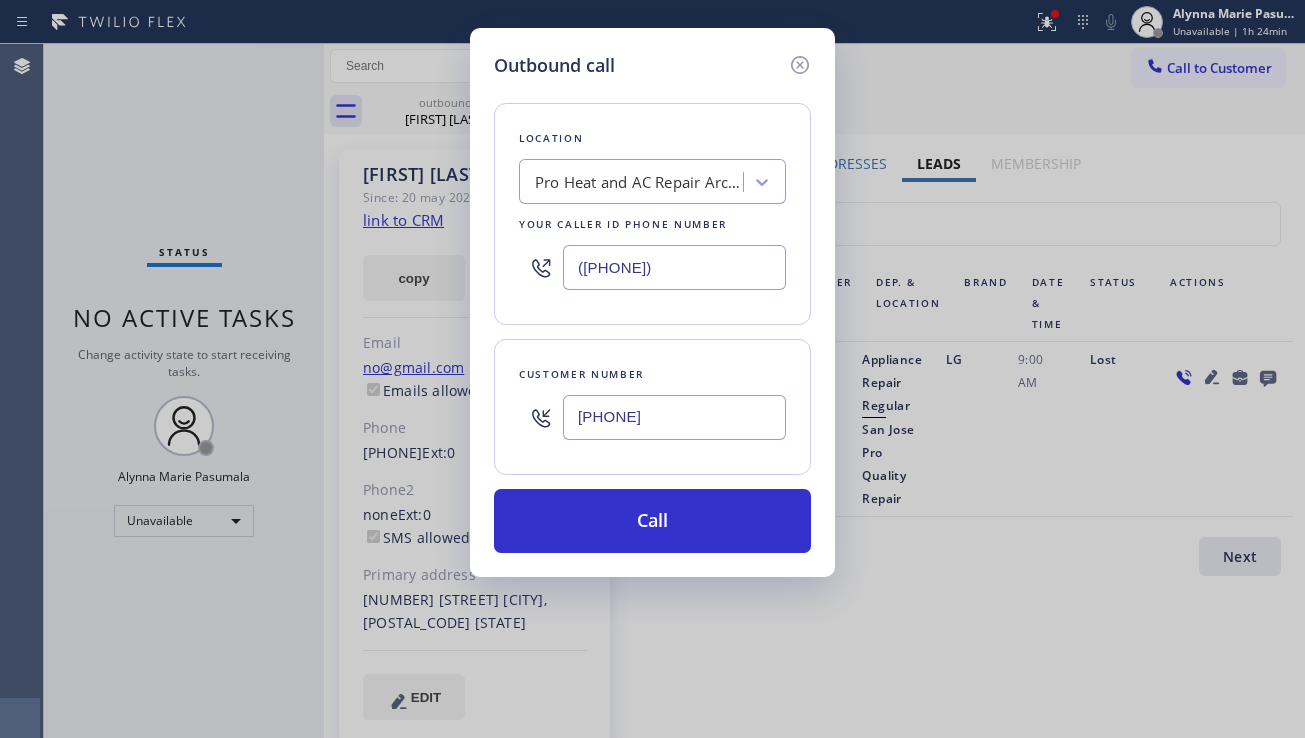 type on "(425) 219-1070" 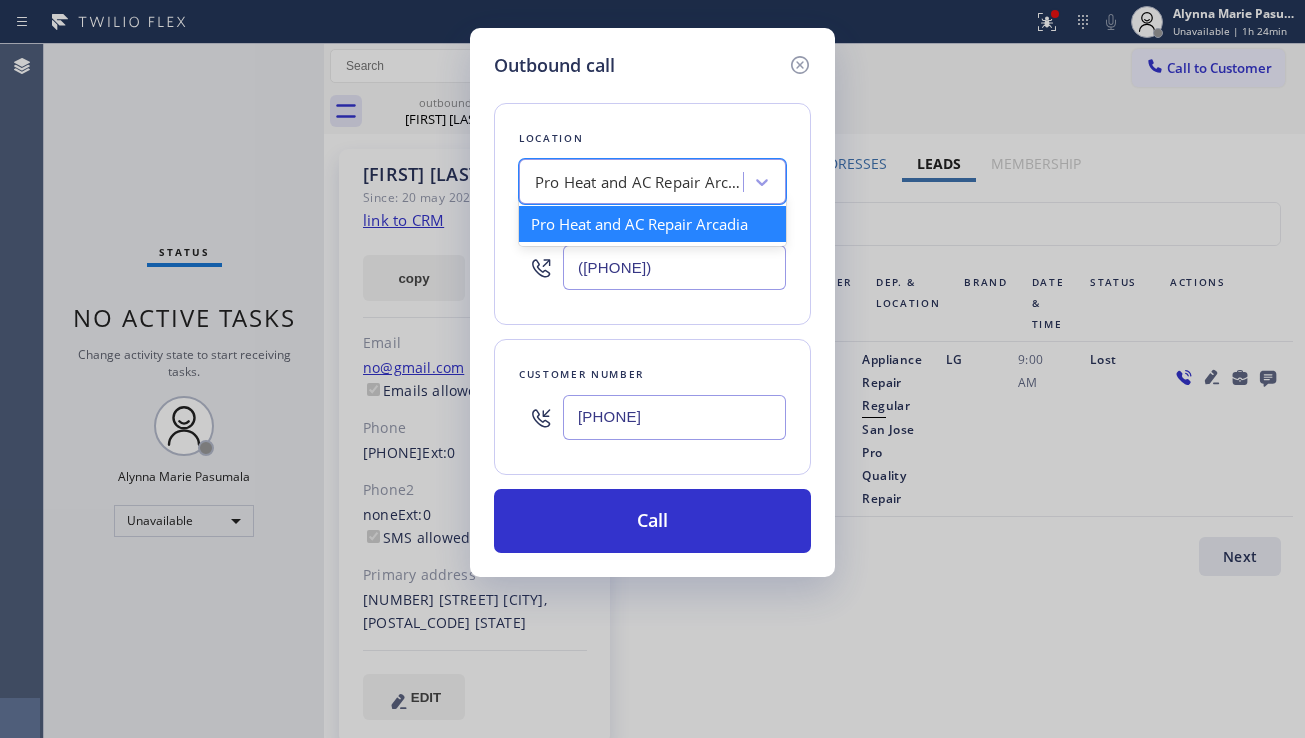 click on "Pro Heat and AC Repair Arcadia" at bounding box center (634, 182) 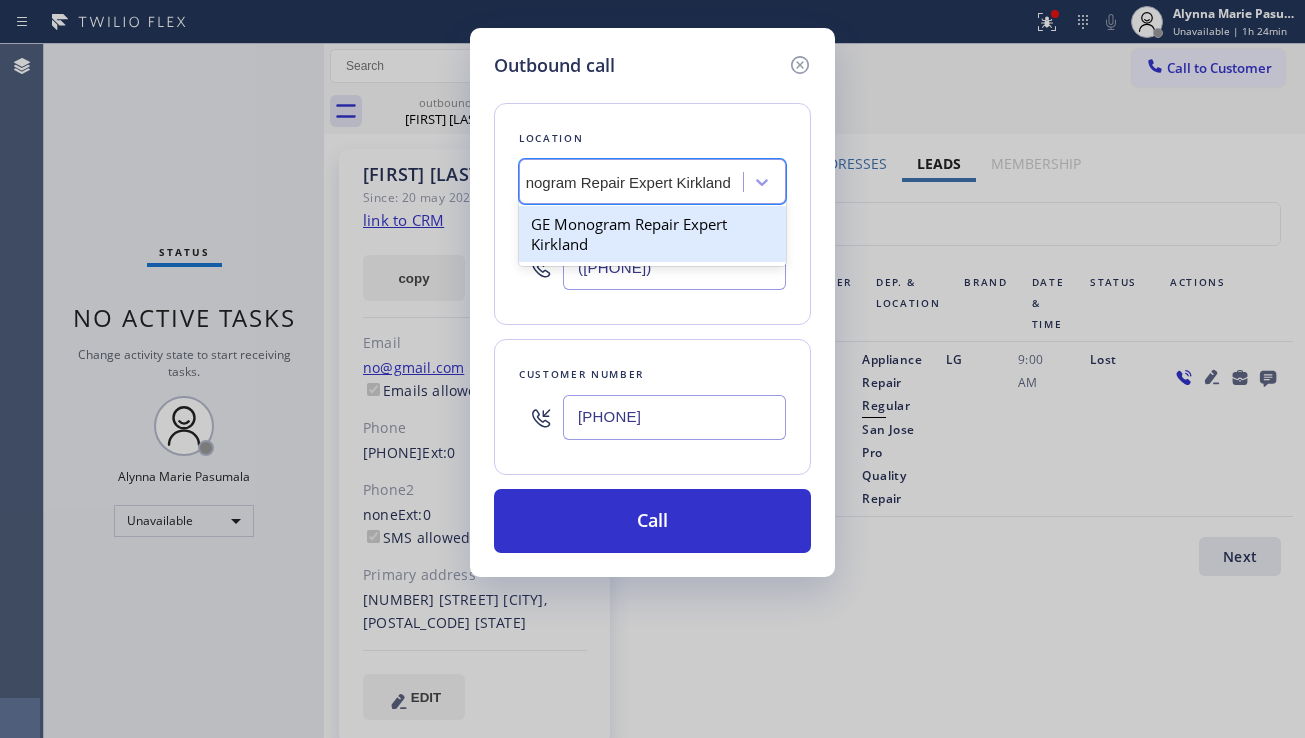 click on "GE Monogram Repair Expert Kirkland" at bounding box center (652, 234) 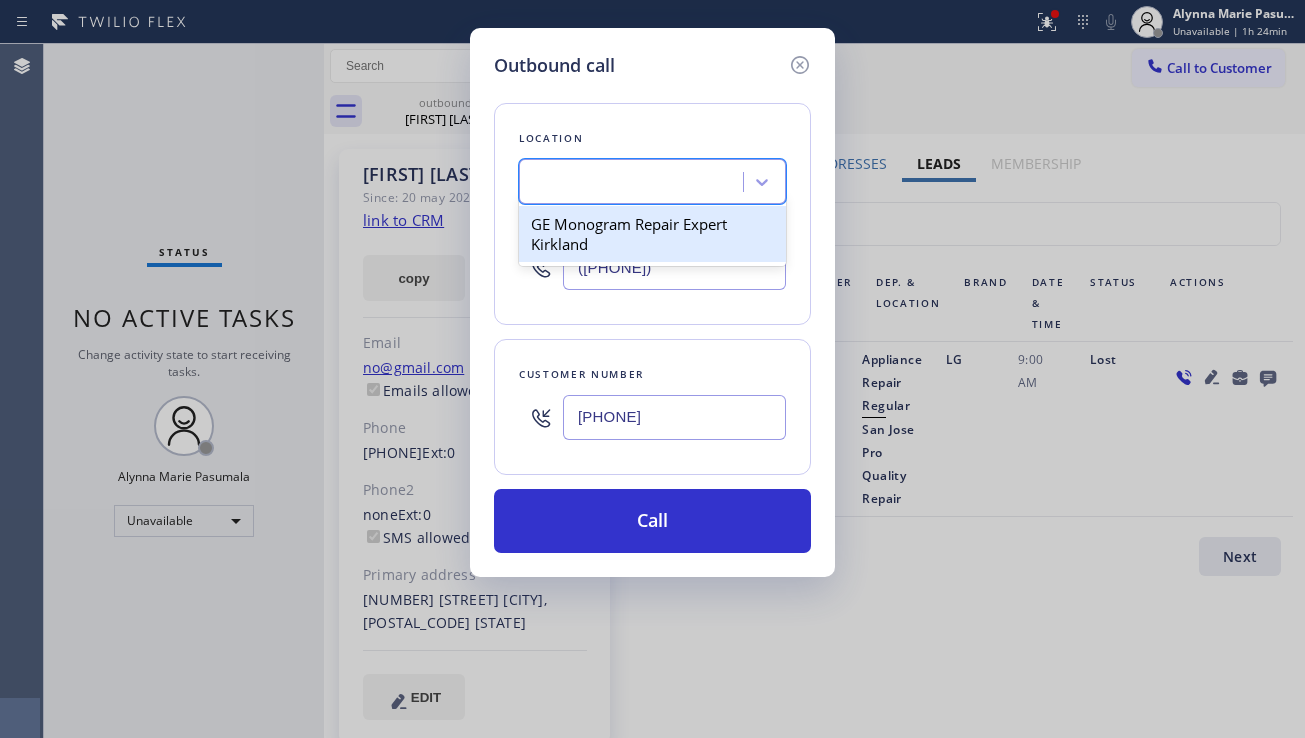 scroll, scrollTop: 0, scrollLeft: 2, axis: horizontal 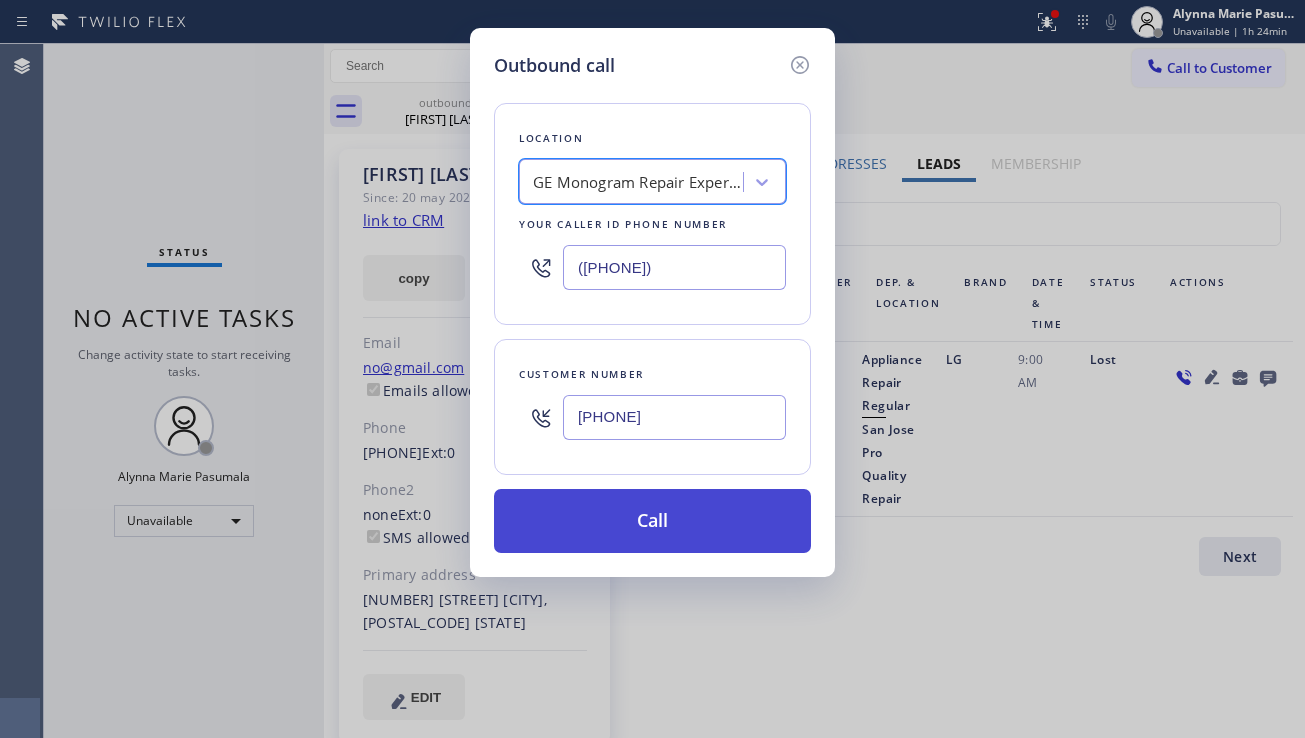 click on "Call" at bounding box center (652, 521) 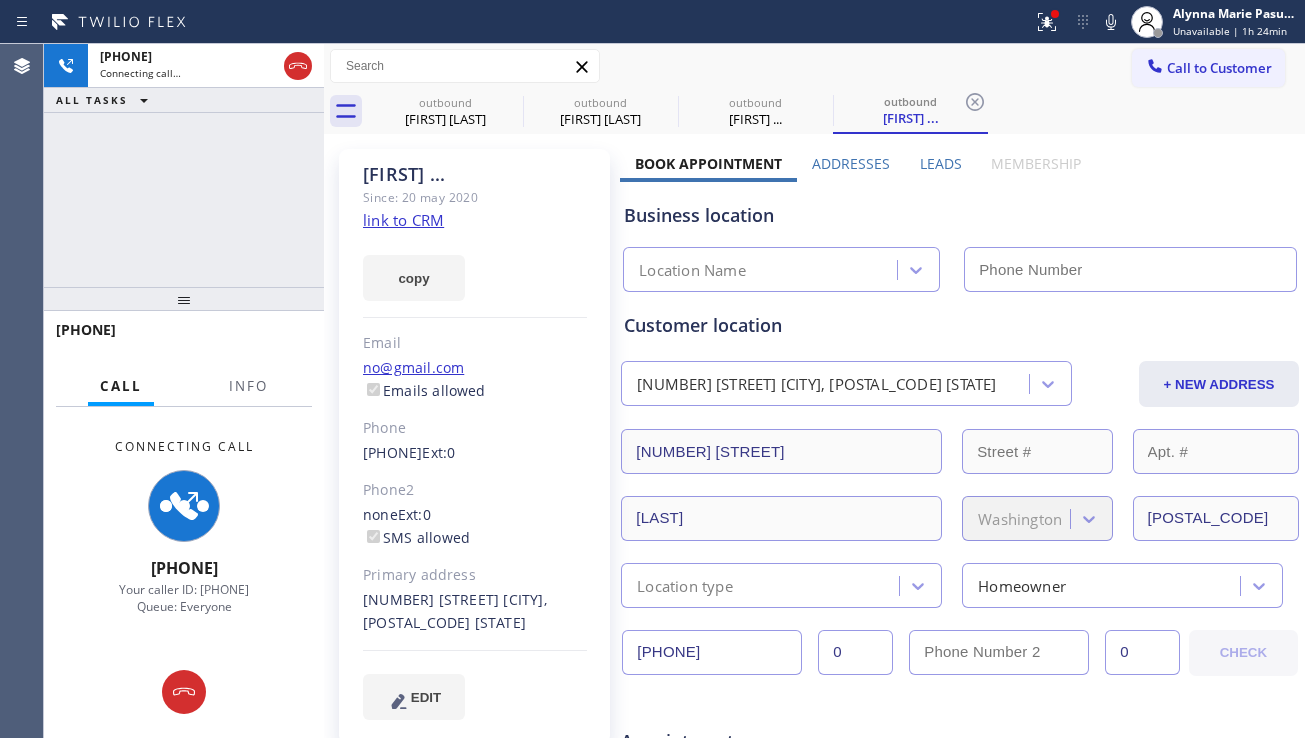 type on "(206) 203-6067" 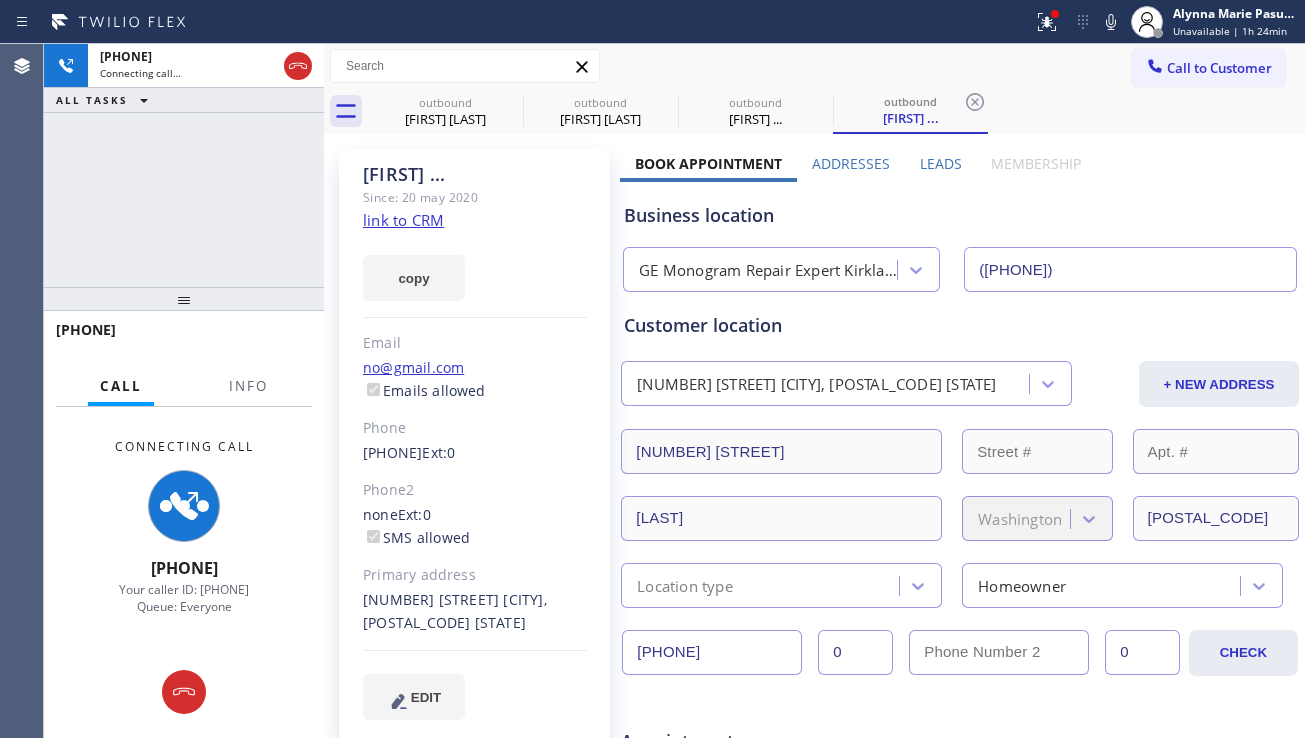 click on "Business location" at bounding box center (960, 215) 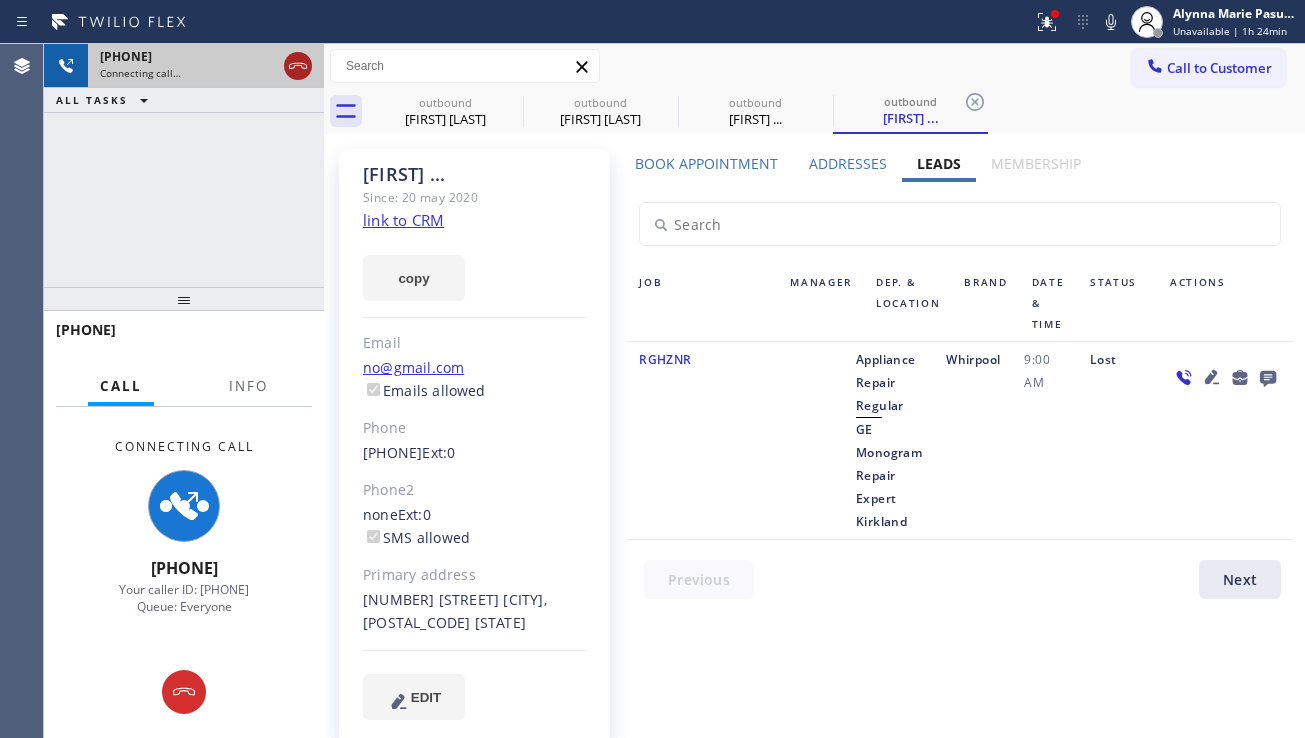 click 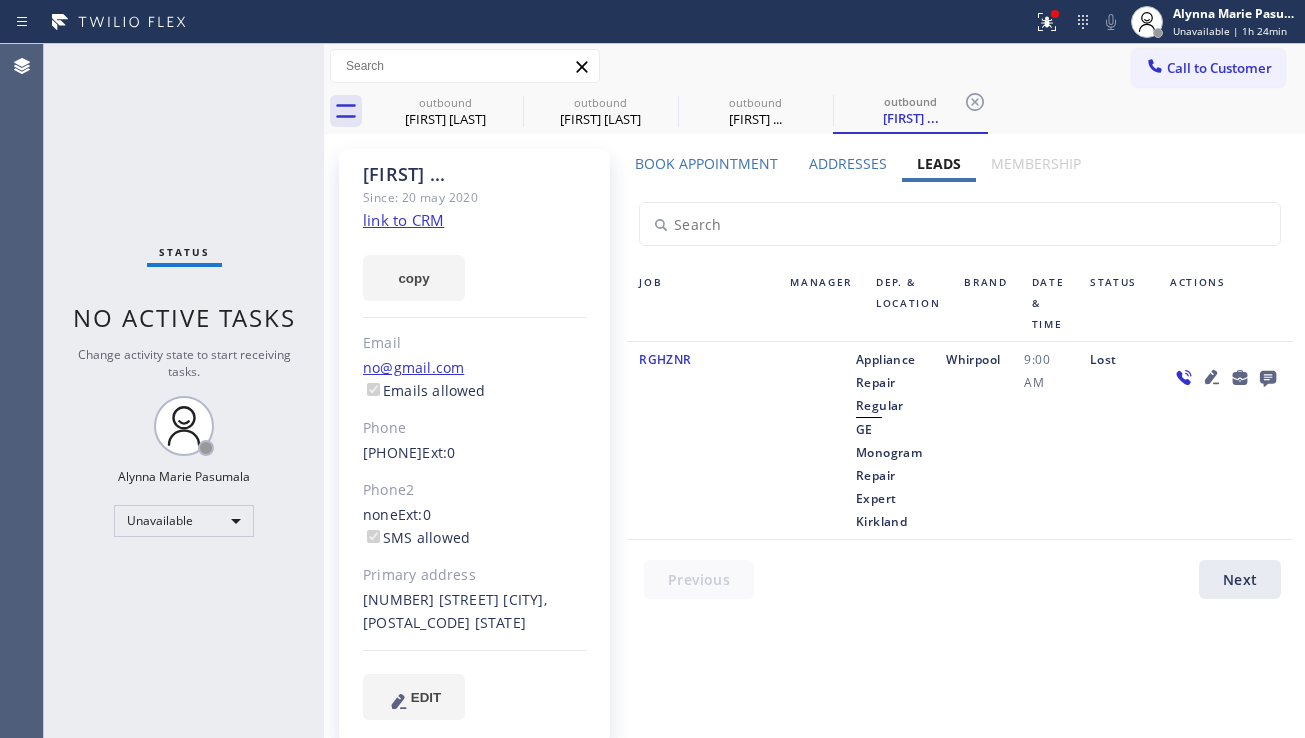 click 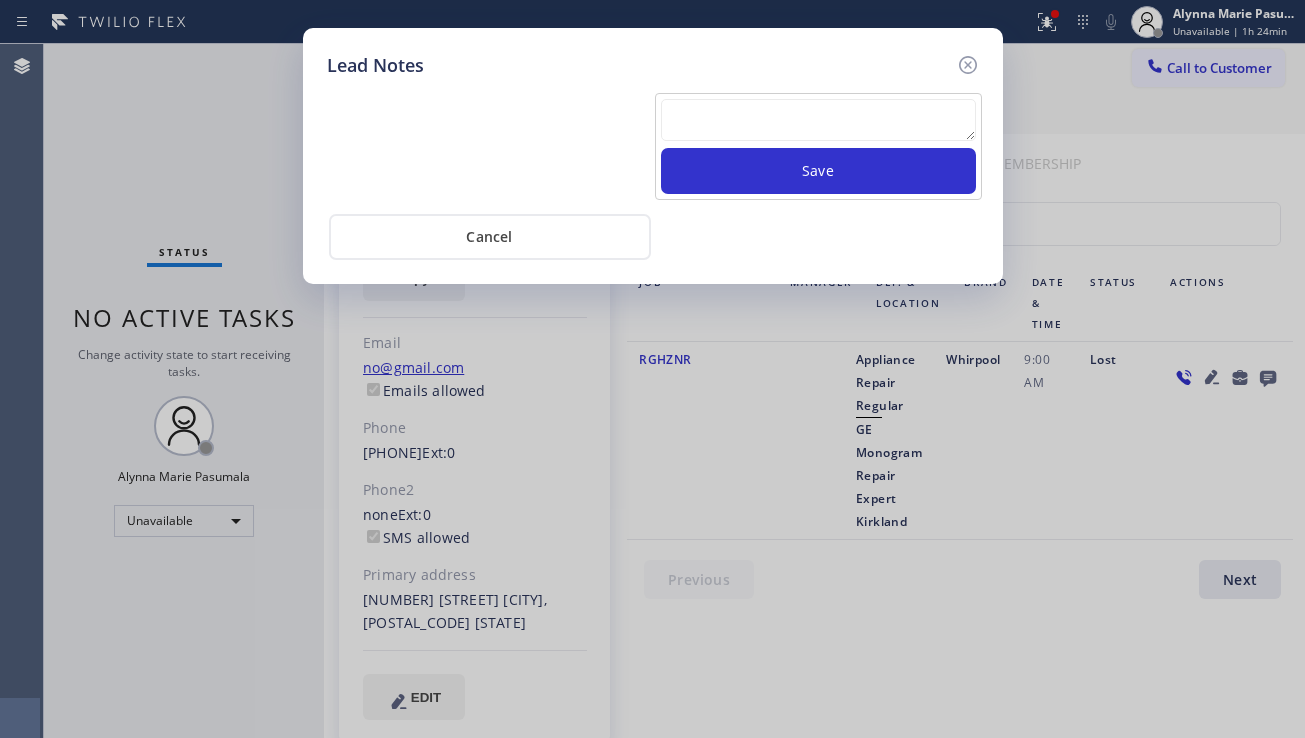 click at bounding box center [818, 120] 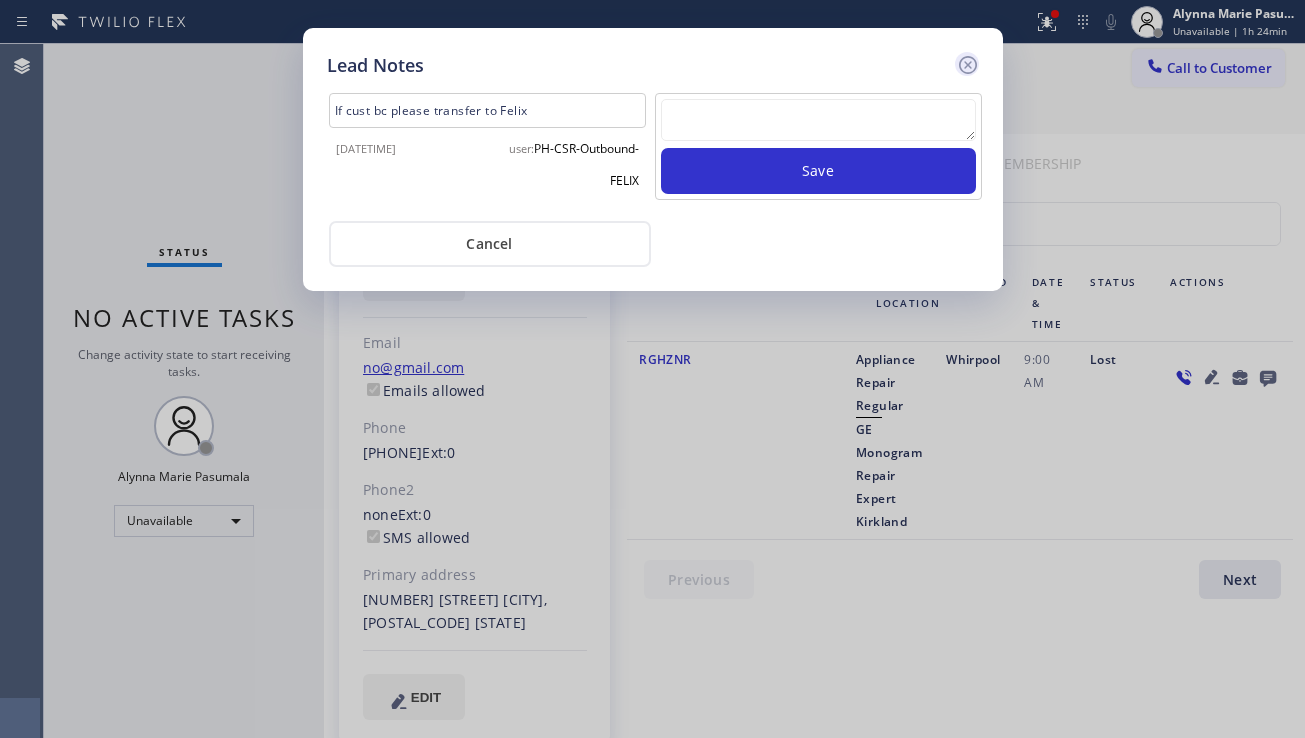 click 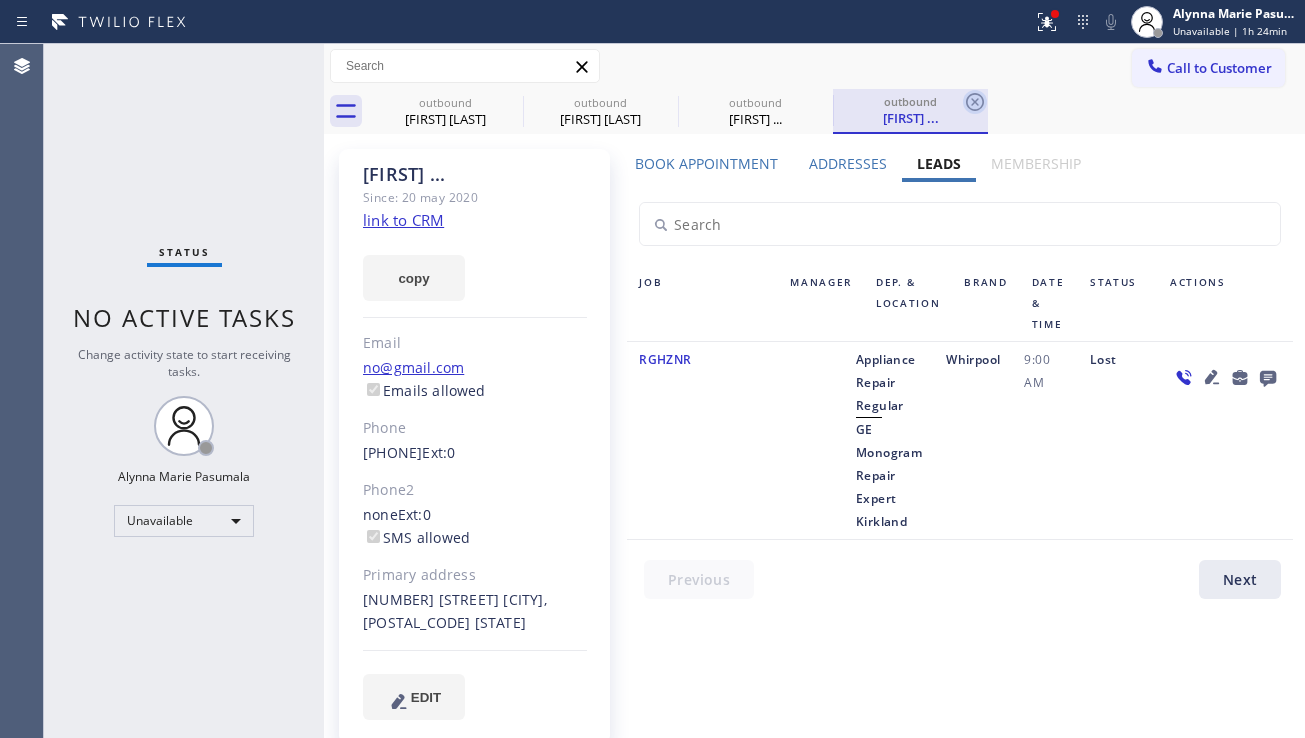 click 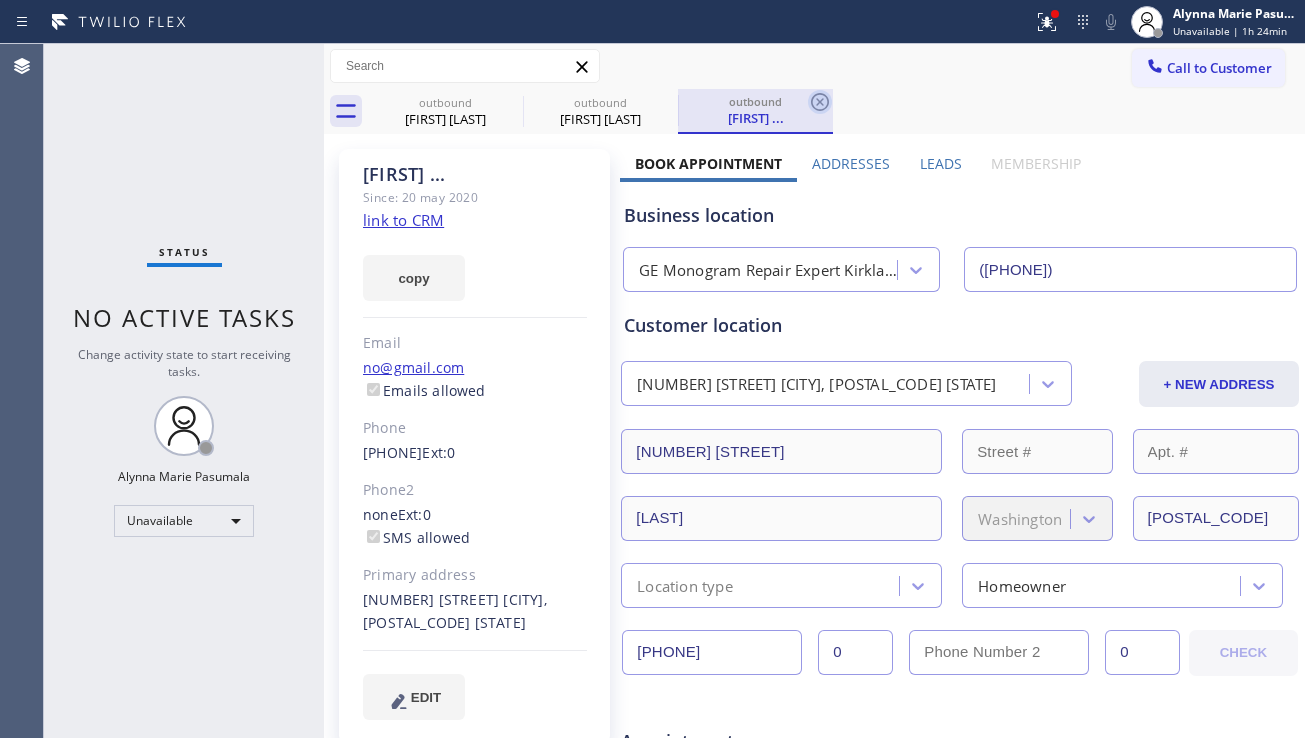 click 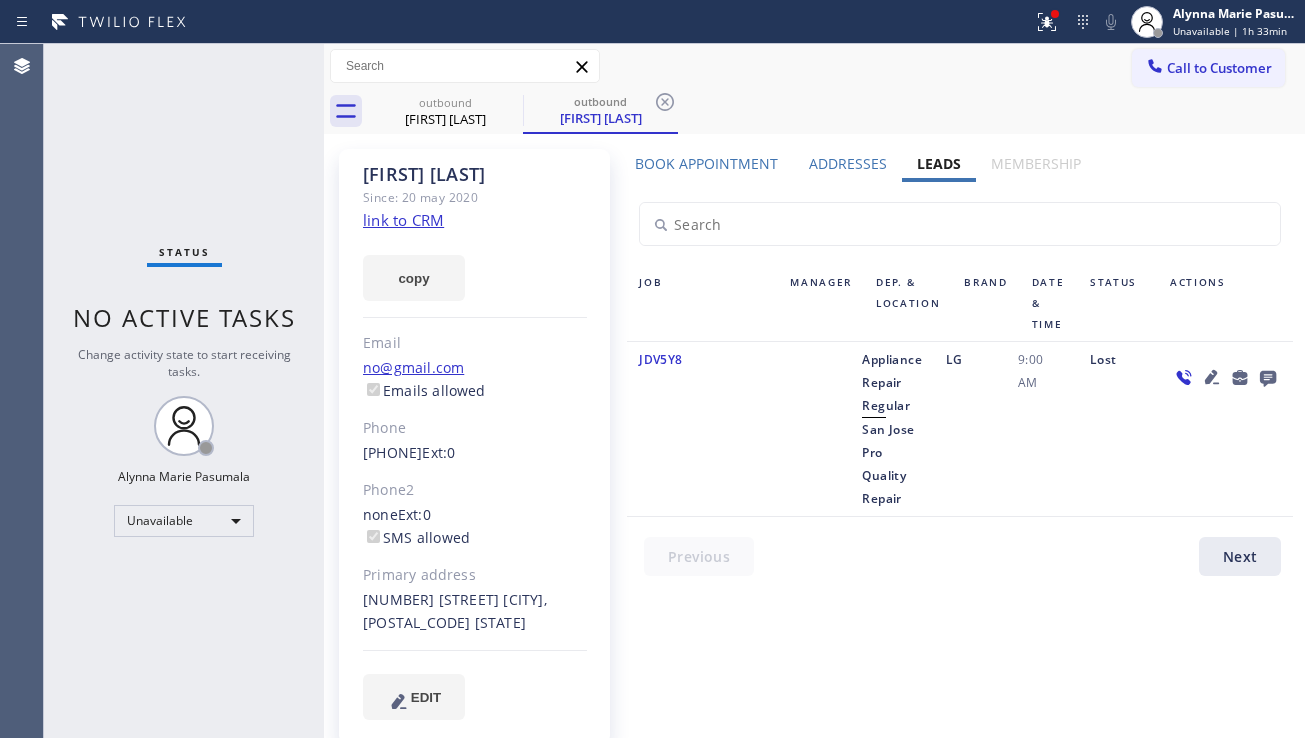 click on "Book Appointment Addresses Leads Membership Business location San Jose Pro Quality Repair (408) 214-6722 Personal information Gilbert Flores no@gmail.com Customer location  7355 Pawtucket Way San Jose, 95139 CA + NEW ADDRESS 7355 Pawtucket Way San Jose California 95139 Location type Homeowner (408) 515-6257 0 0 CHECK Appointment Appliance Repair Regular - choose type of job - - choose brand - Age of Equipment - choose time - Credit card Select Credit Card + NEW CARD CANCEL SAVE Other Where did you find us? Call before tech arrives Save as Lost Create Lead Success! Booking Success! https://erp.apollosoft.co/customer/755361#portlet_lead close copy link Save lead as lost Type Reason Cancel Save as lost lead Not serviceable MON dd/mm TUE dd/mm WED dd/mm THU dd/mm FRI dd/mm SAT dd/mm SUN dd/mm 08:00 12:00 - - - - - - - 12:00 16:00 - - - - - - - 16:00 19:00 - - - - - - - Add New Location ADDRESS PHONE ZIP ACTIONS  7355 Pawtucket Way San Jose, 95139 CA  USA (408) 515-6257 95139 edit Add customer location State Save" at bounding box center [960, 454] 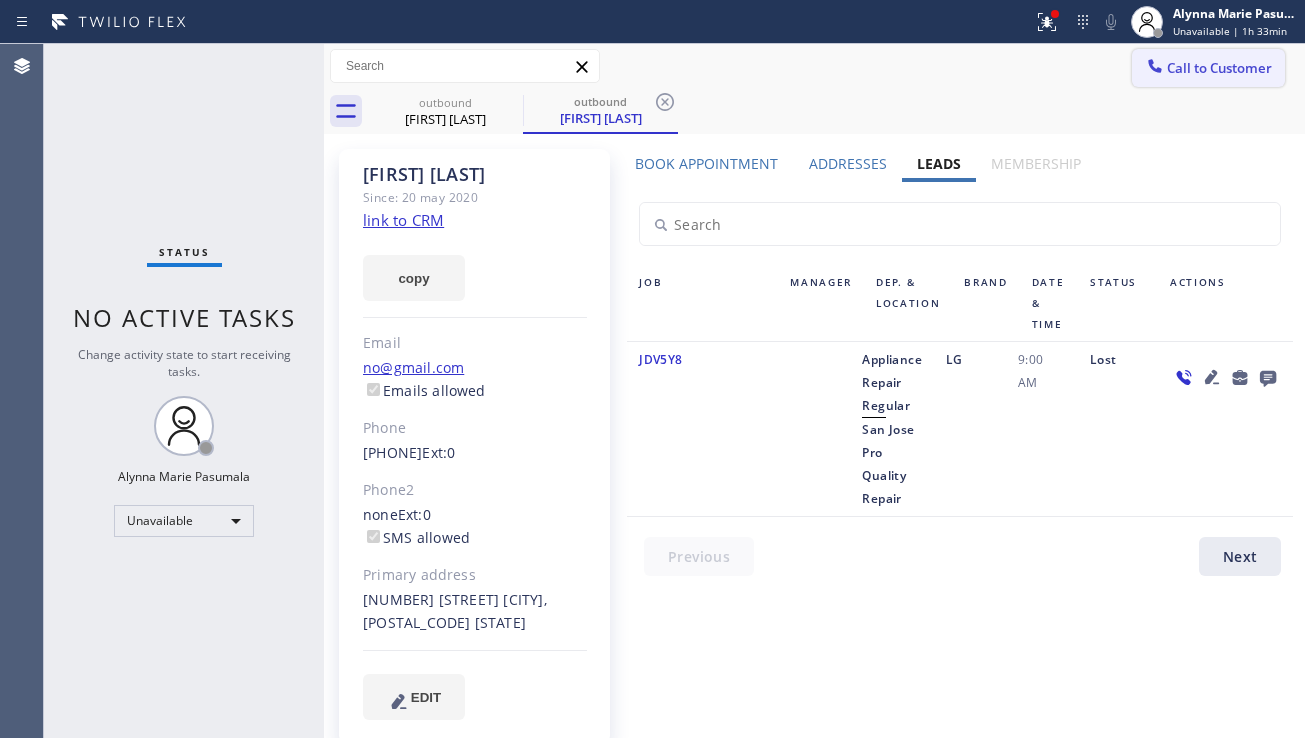 click on "Call to Customer" at bounding box center [1208, 68] 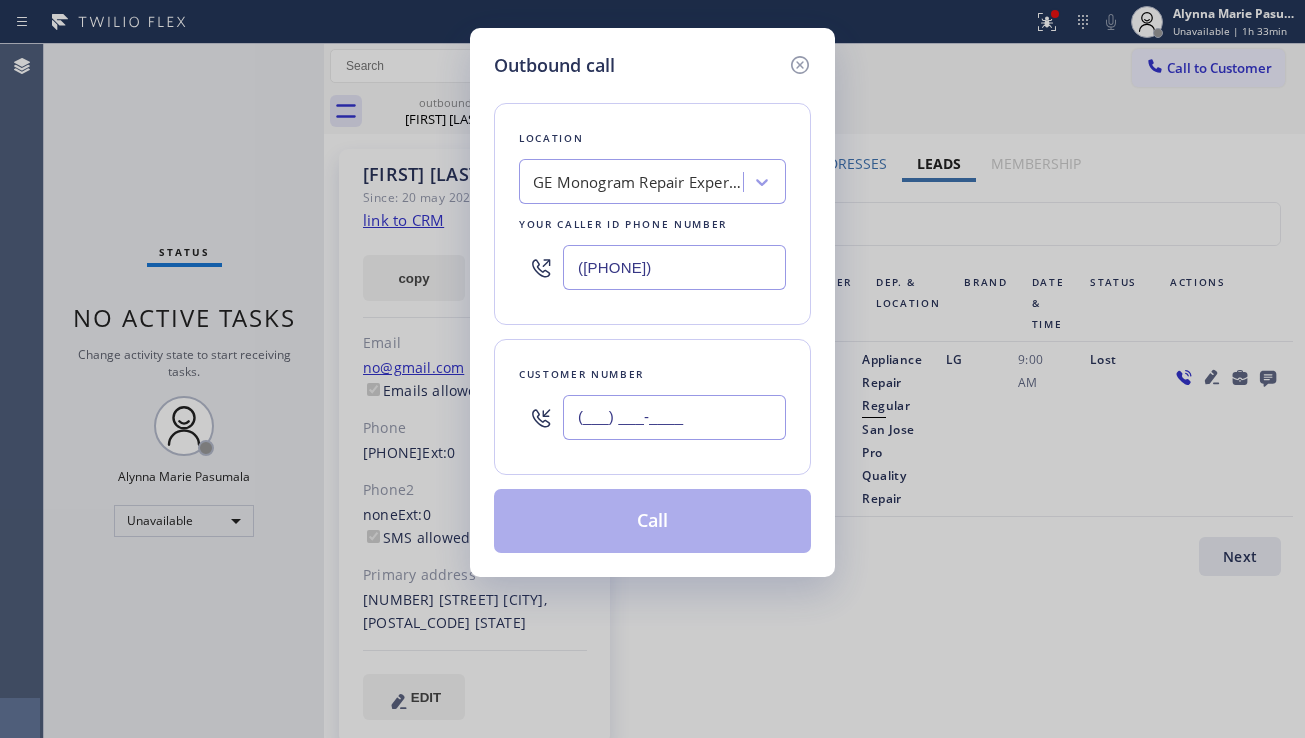 click on "(___) ___-____" at bounding box center (674, 417) 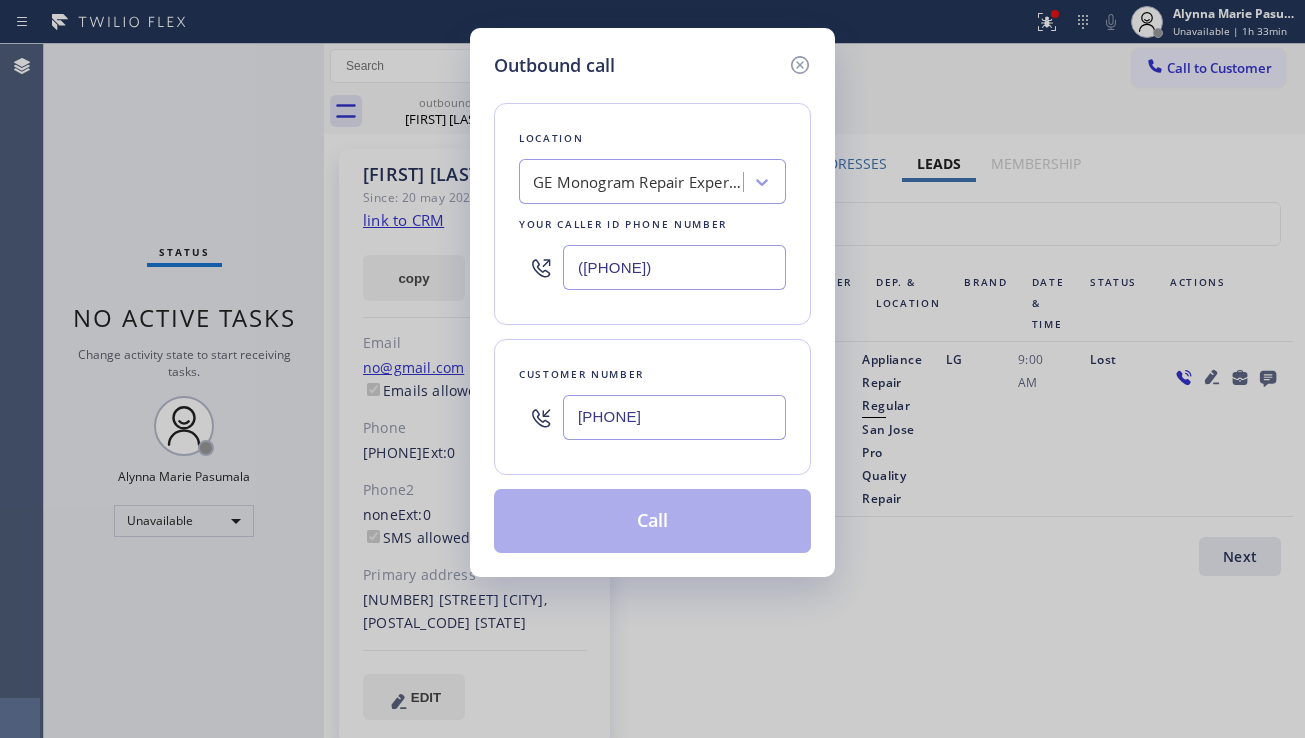 type on "(714) 883-5970" 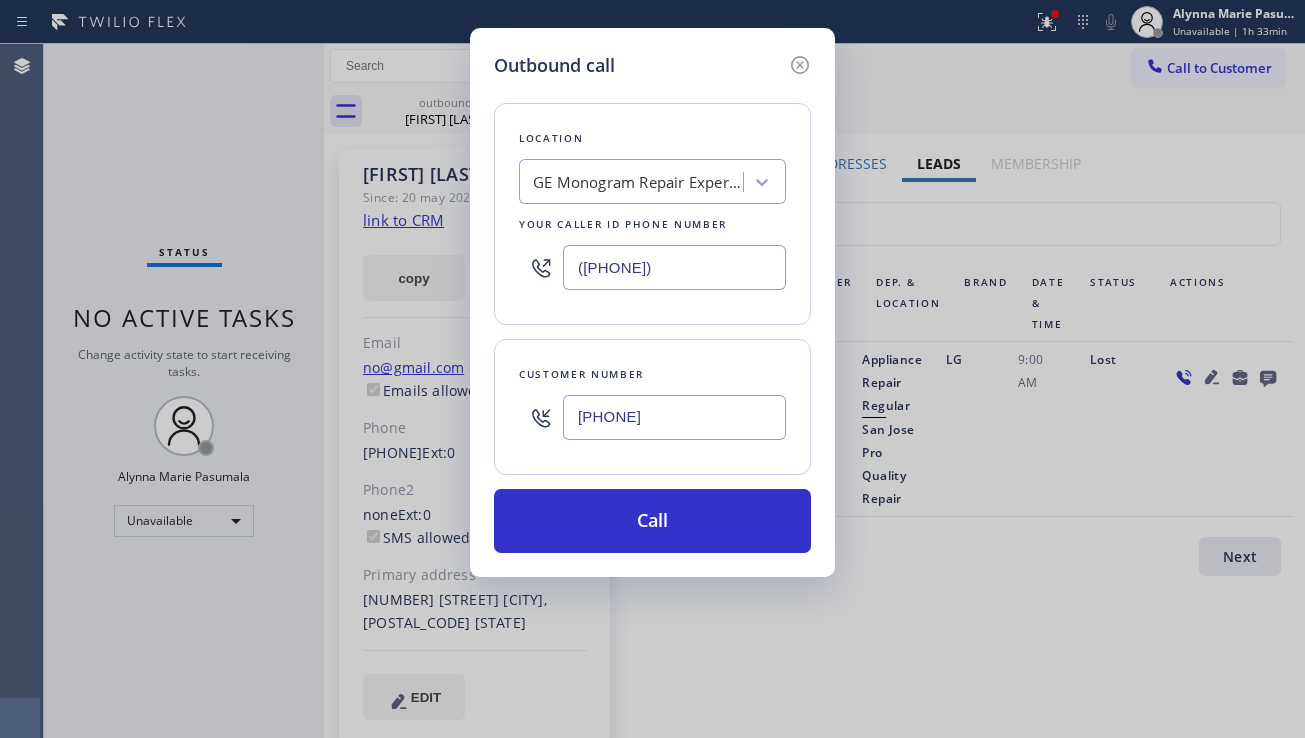 drag, startPoint x: 670, startPoint y: 266, endPoint x: 638, endPoint y: 268, distance: 32.06244 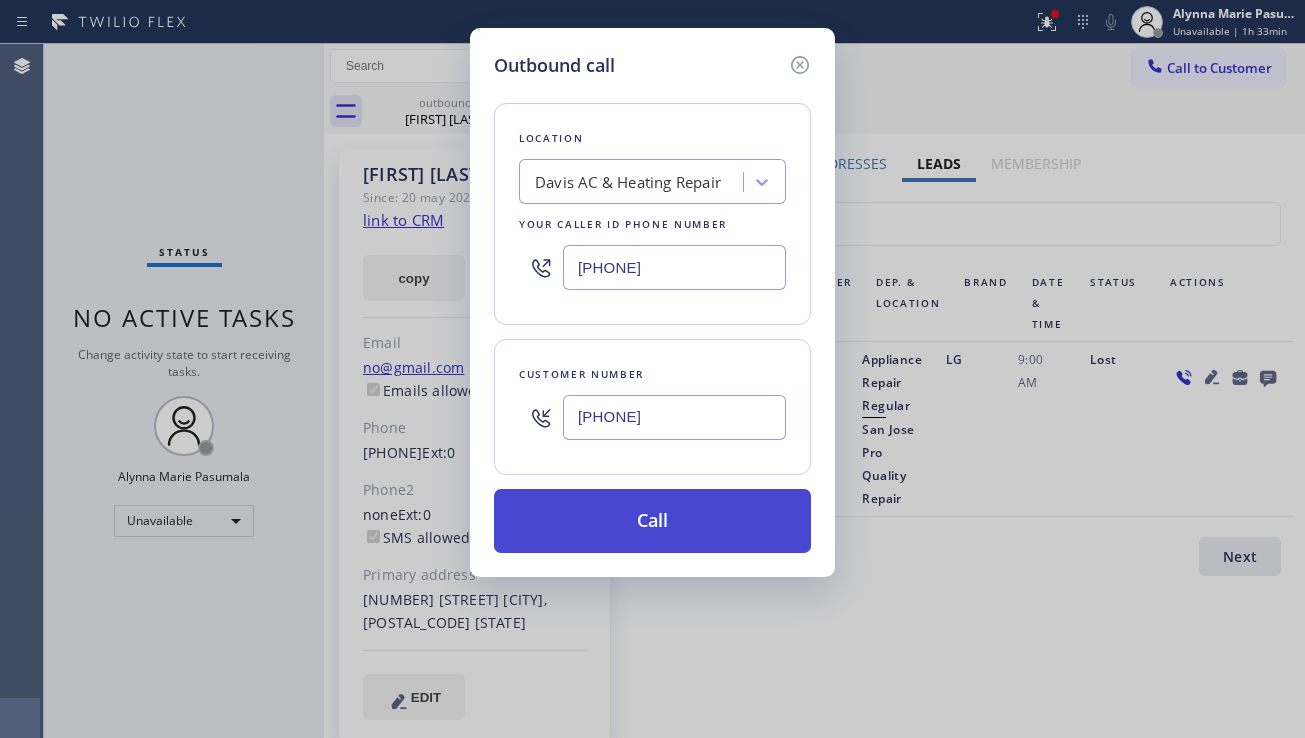 type on "(714) 988-4622" 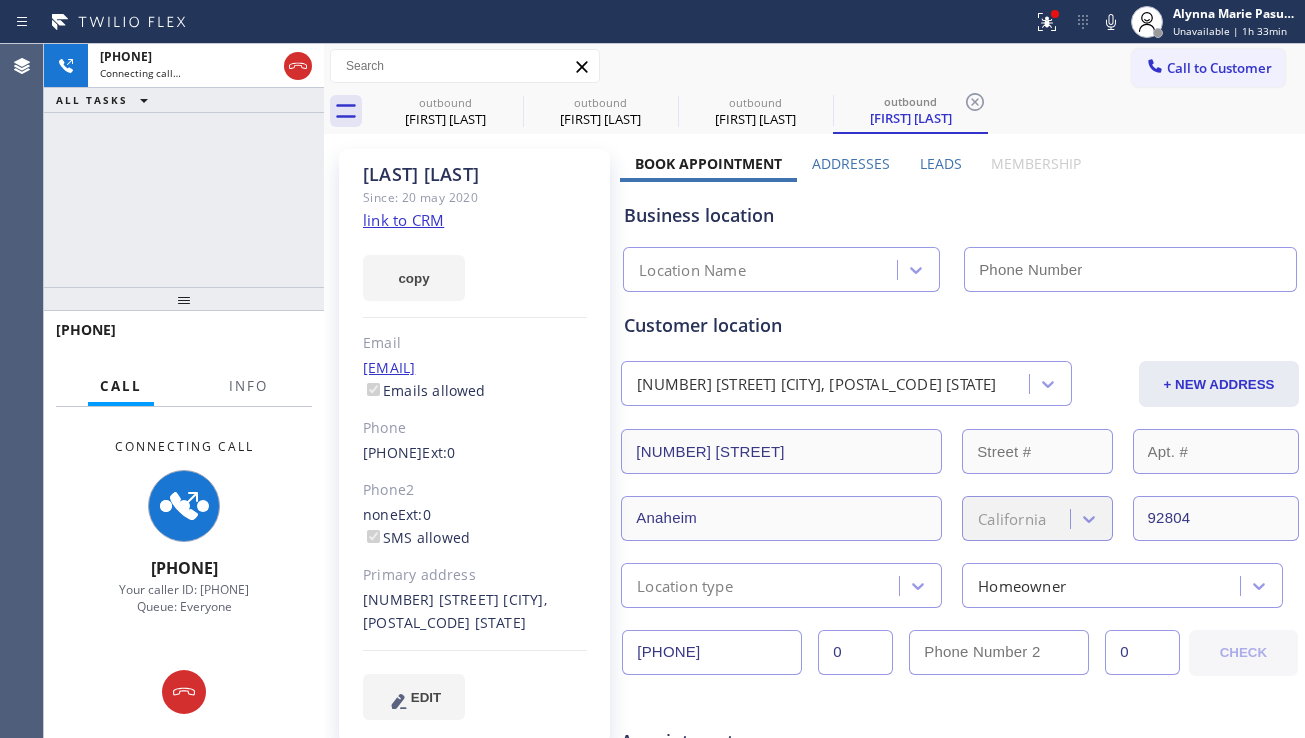 click on "Leads" at bounding box center [941, 163] 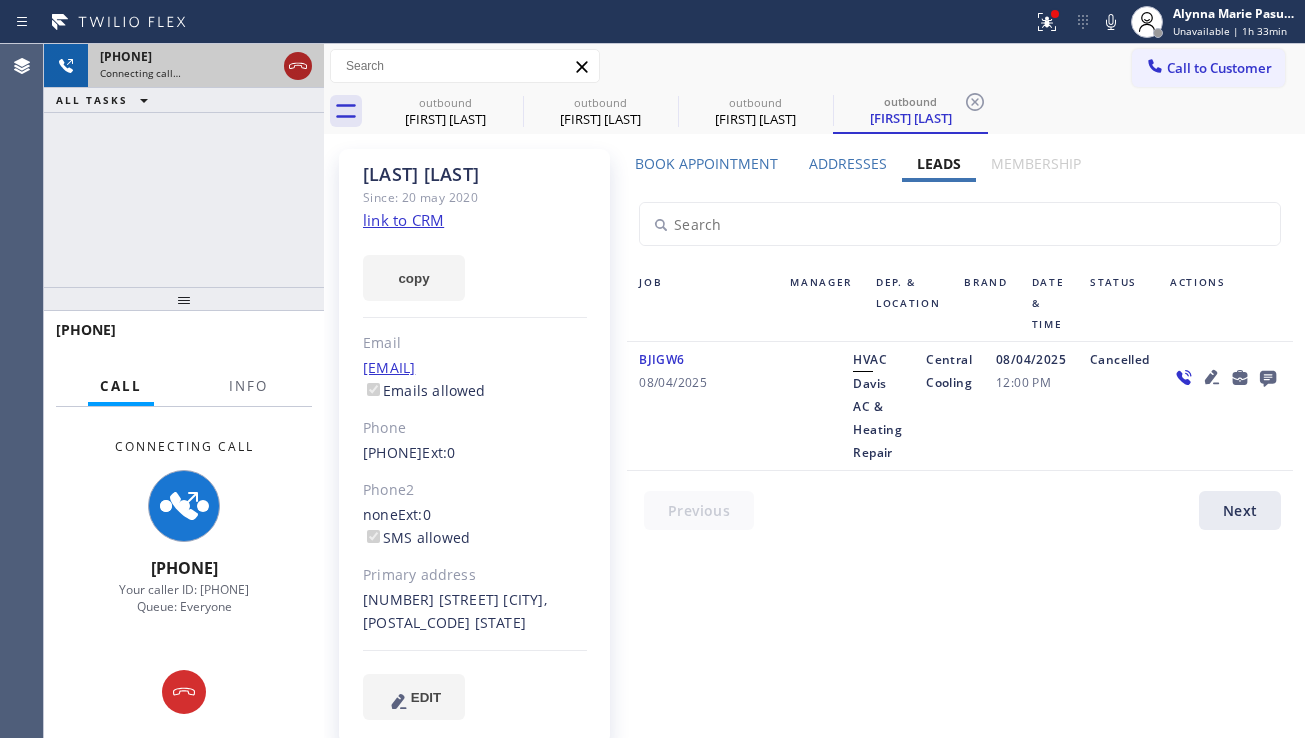 click 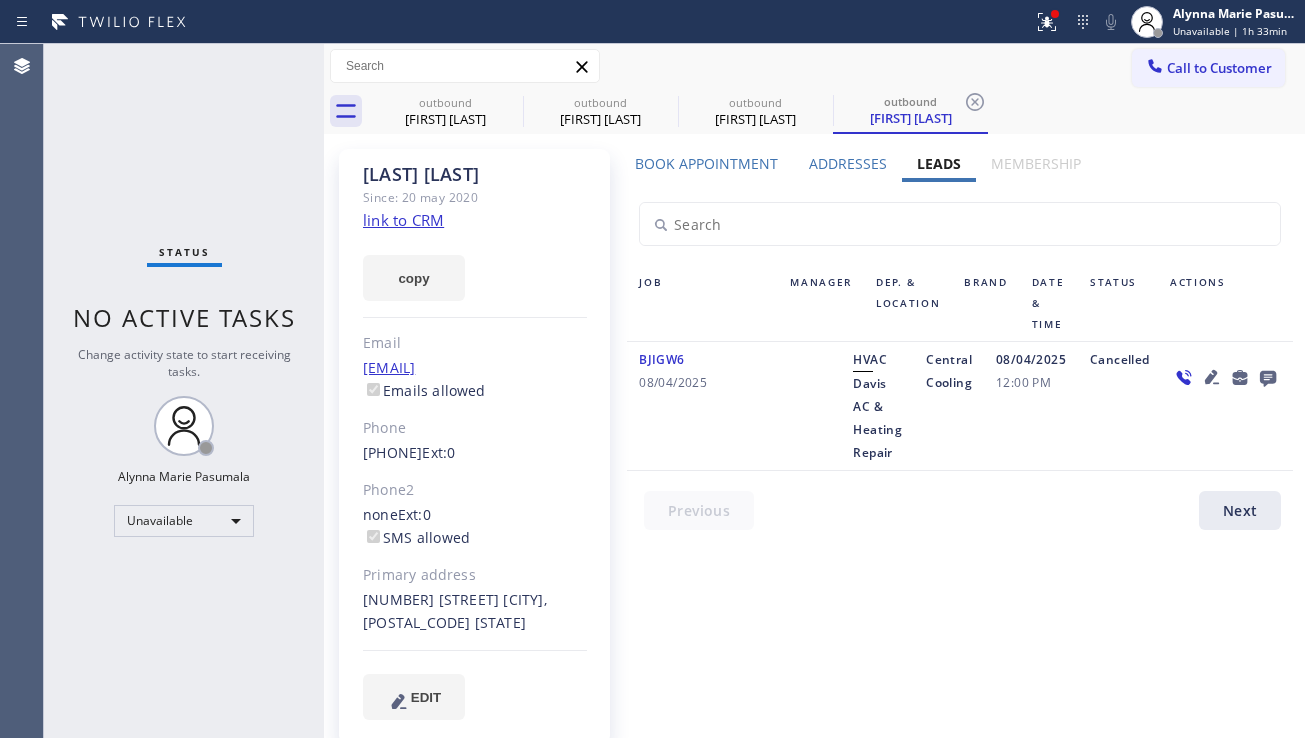 click 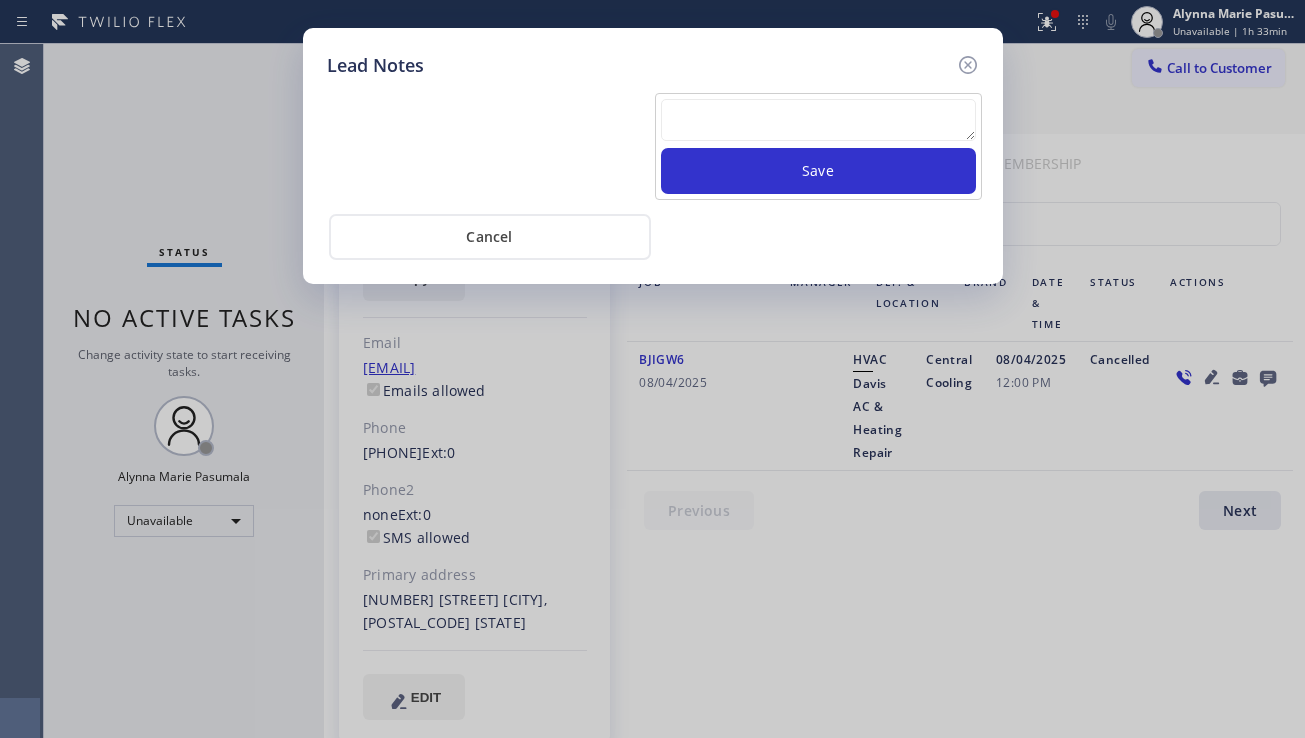 click at bounding box center [818, 120] 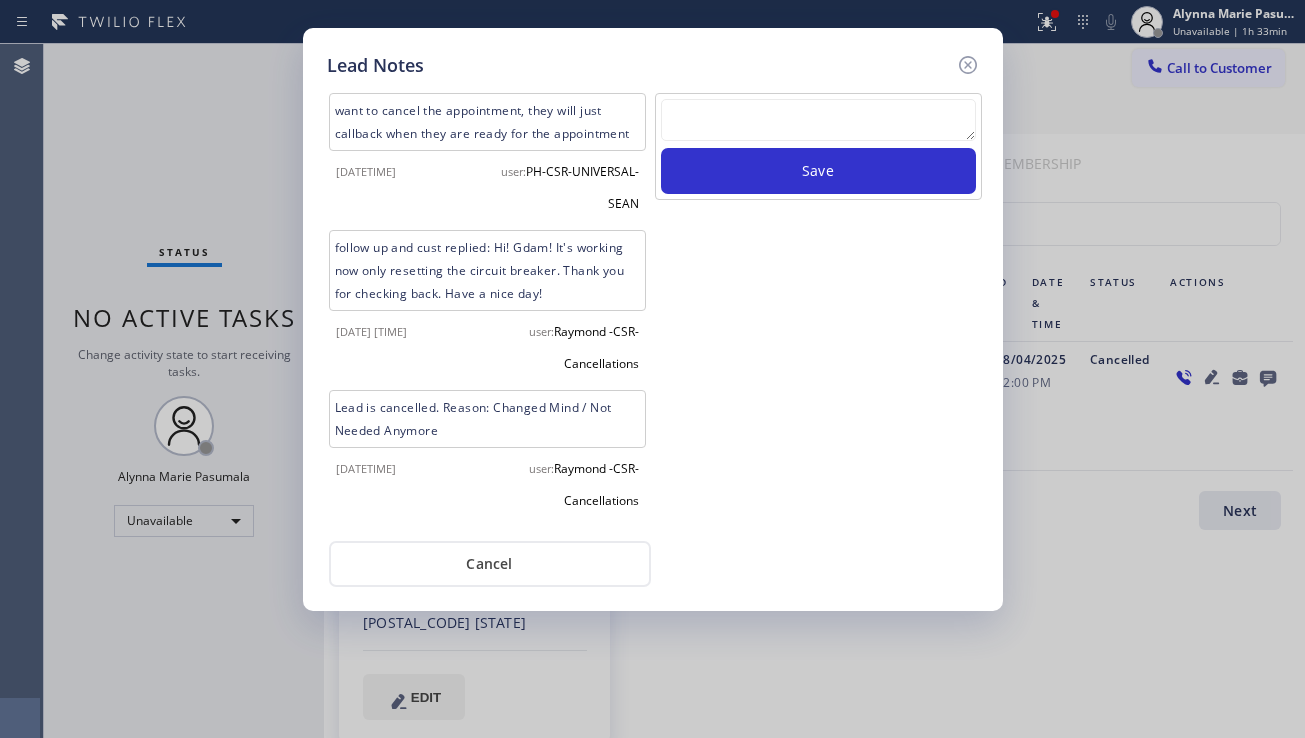 click 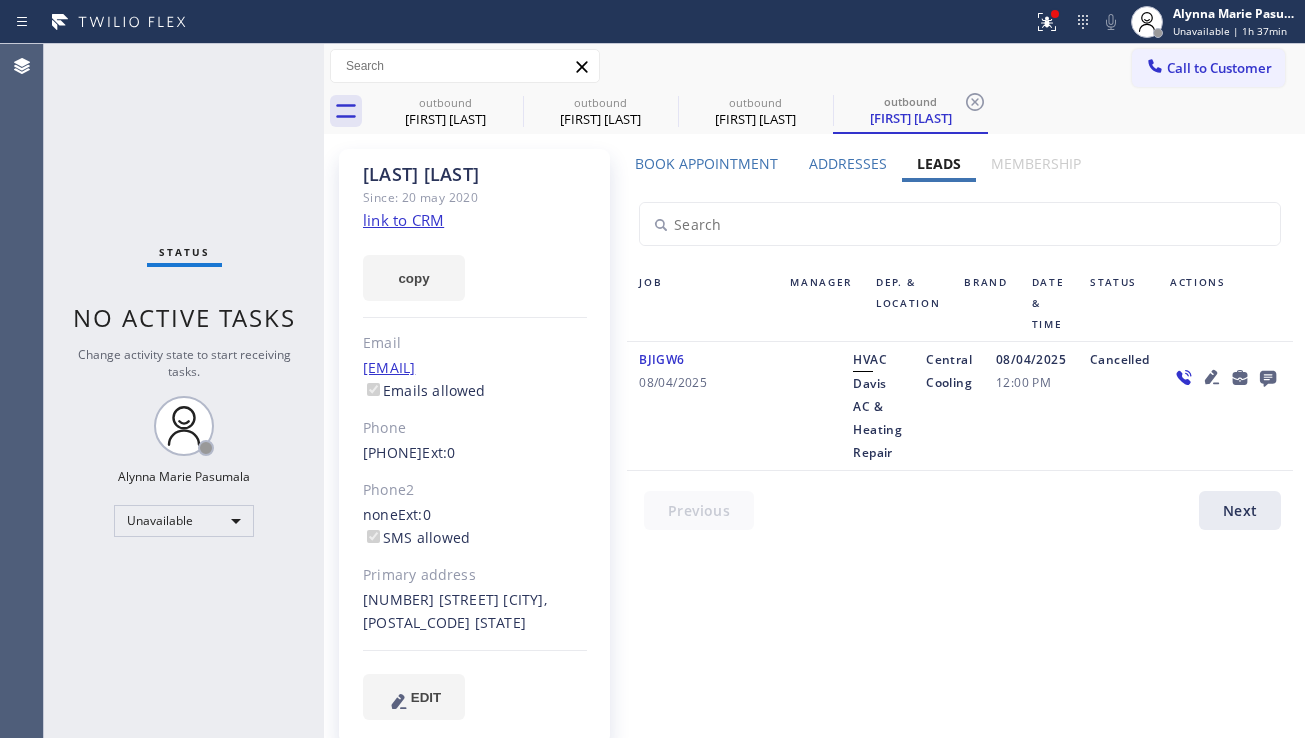 drag, startPoint x: 1192, startPoint y: 166, endPoint x: 1209, endPoint y: 84, distance: 83.74366 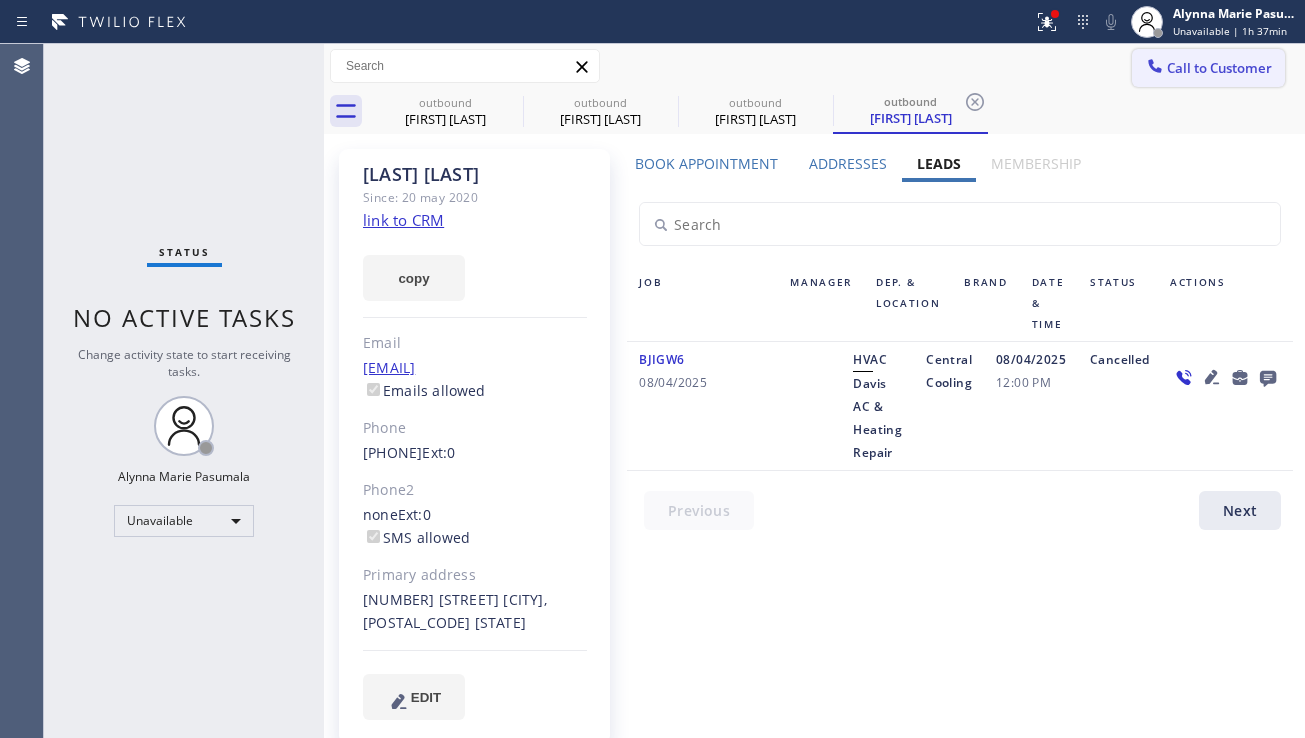 click on "Call to Customer" at bounding box center [1219, 68] 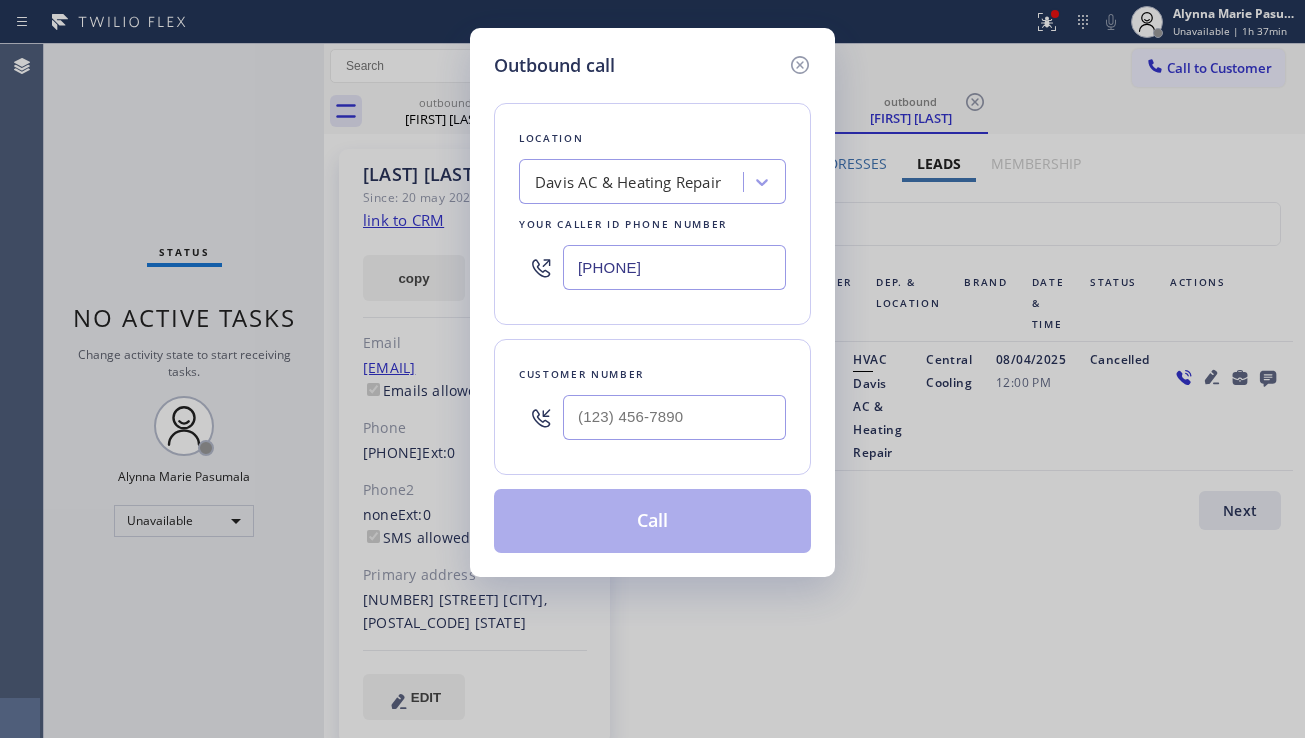 type on "(___) ___-____" 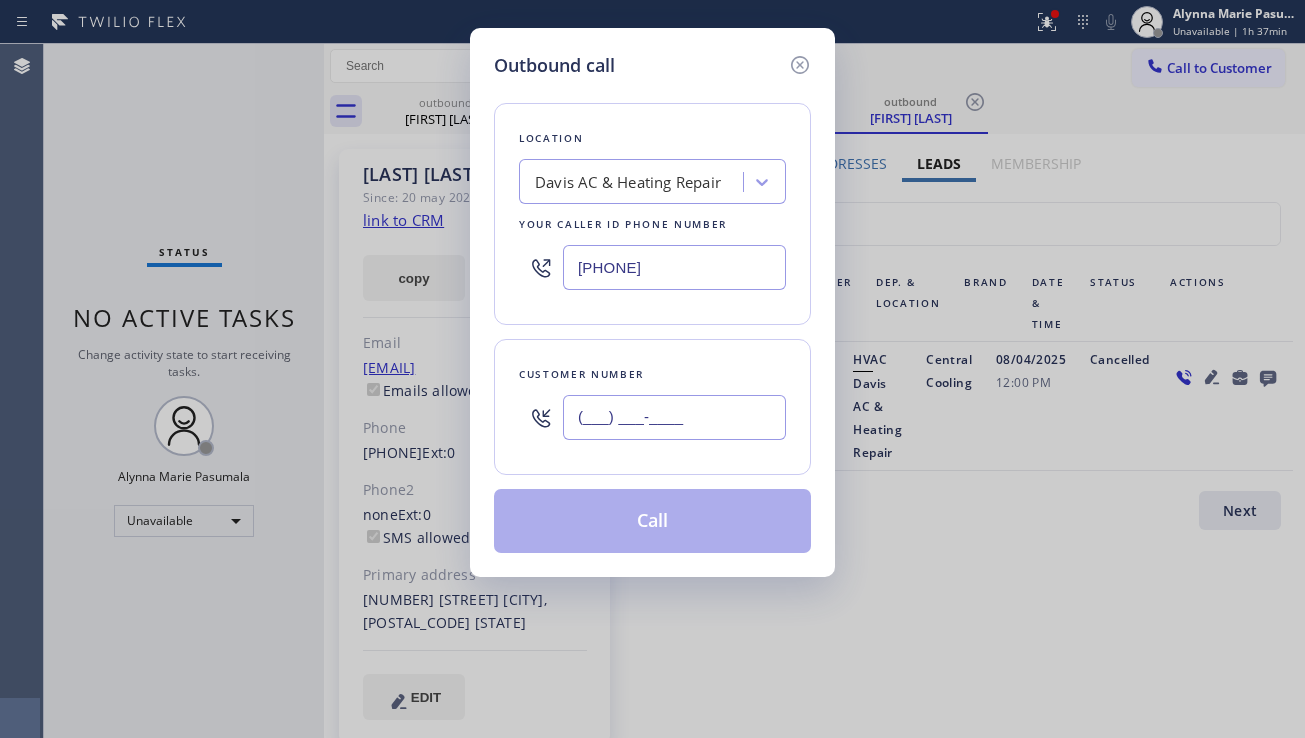 click on "(___) ___-____" at bounding box center [674, 417] 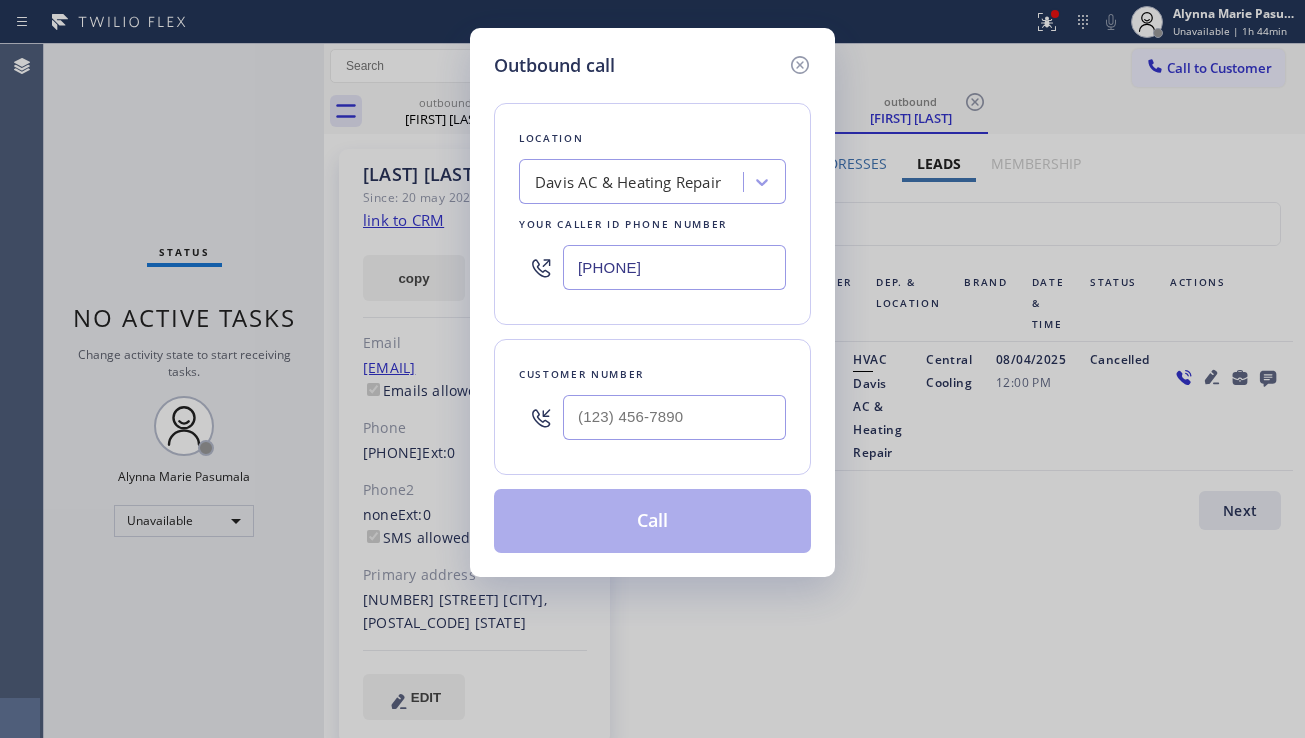 click on "Outbound call Location Davis AC & Heating Repair Your caller id phone number (714) 988-4622 Customer number Call" at bounding box center (652, 369) 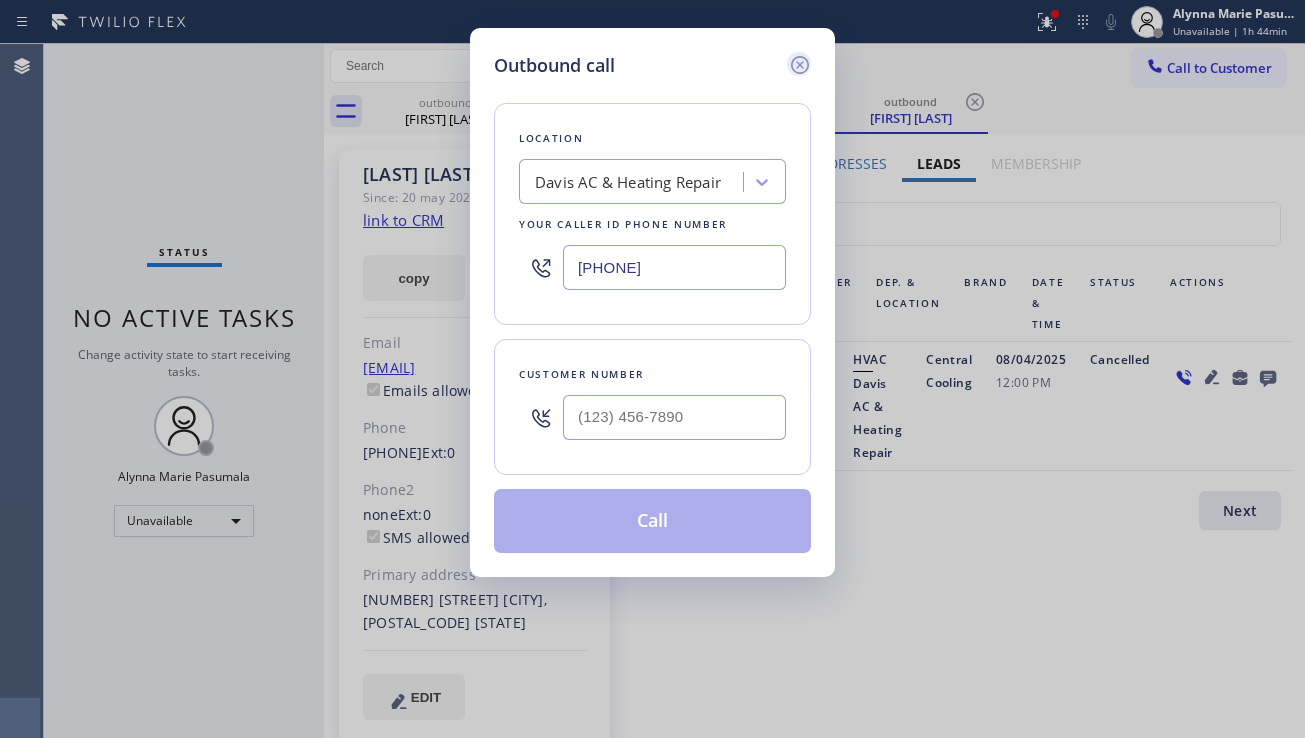 click 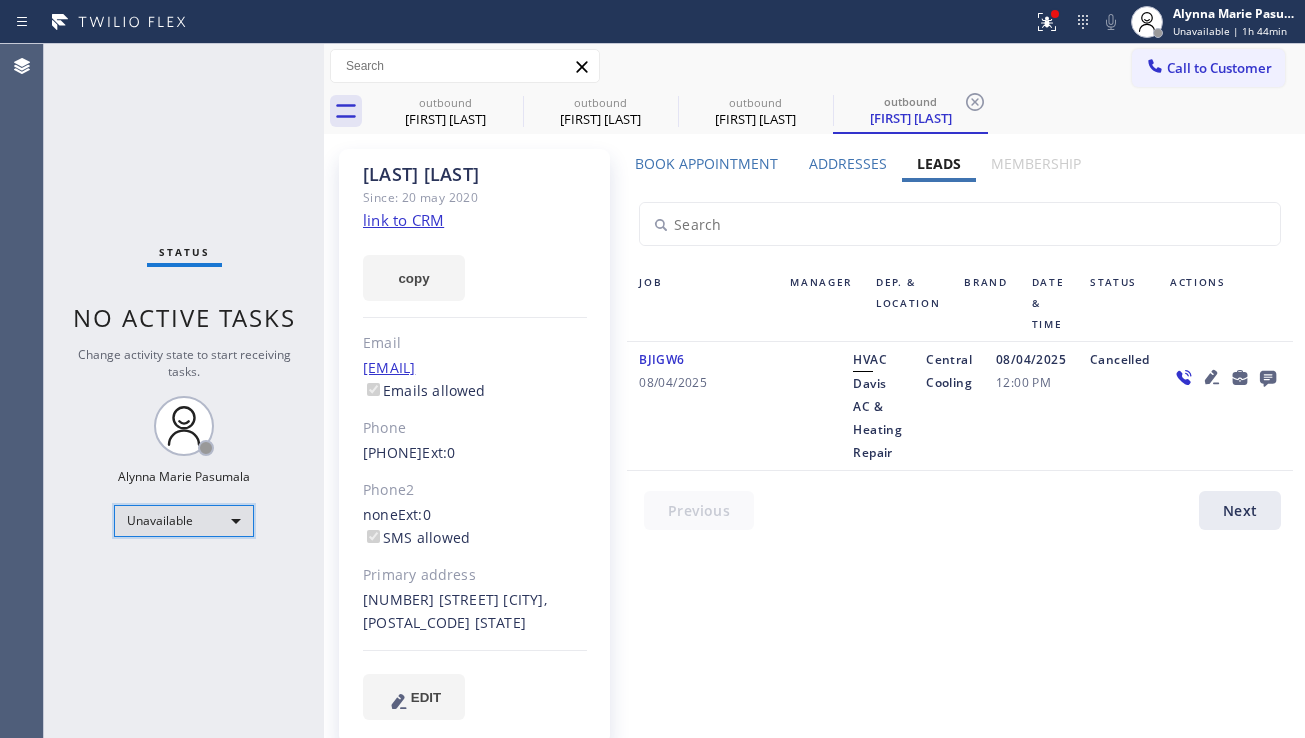 click on "Unavailable" at bounding box center (184, 521) 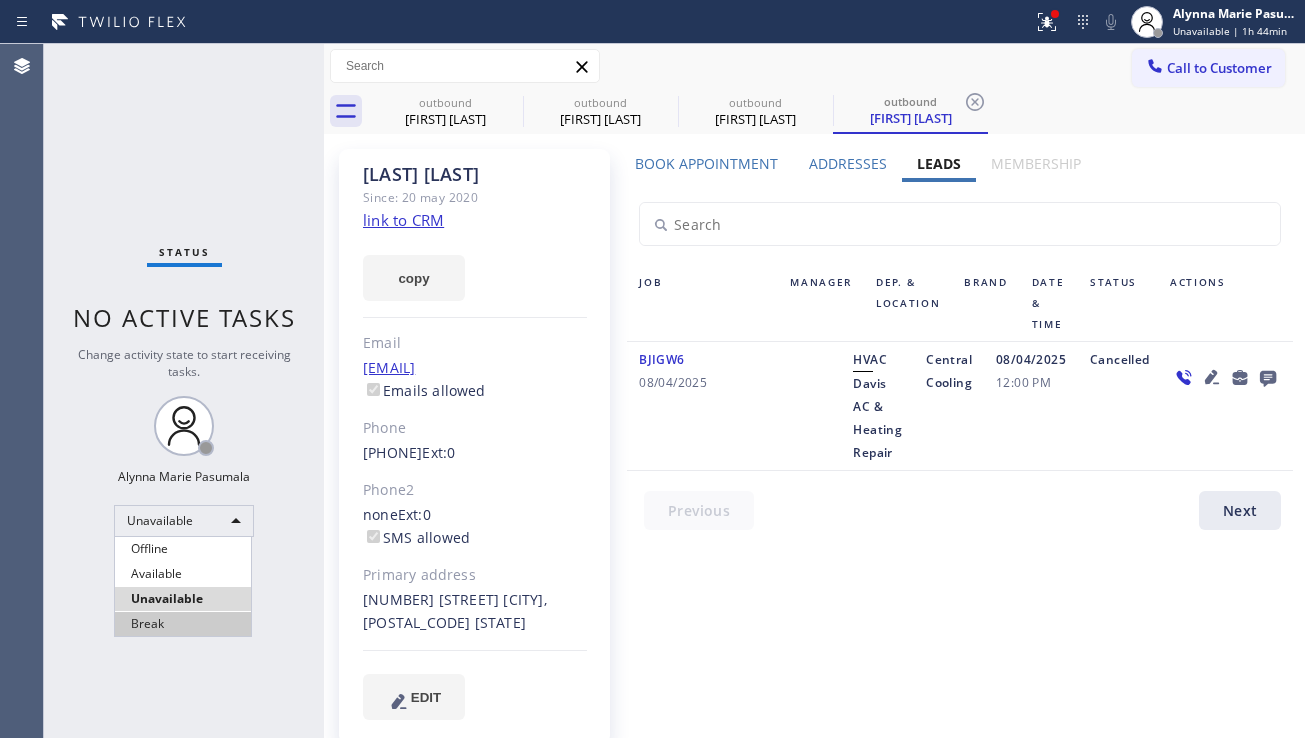 click on "Break" at bounding box center (183, 624) 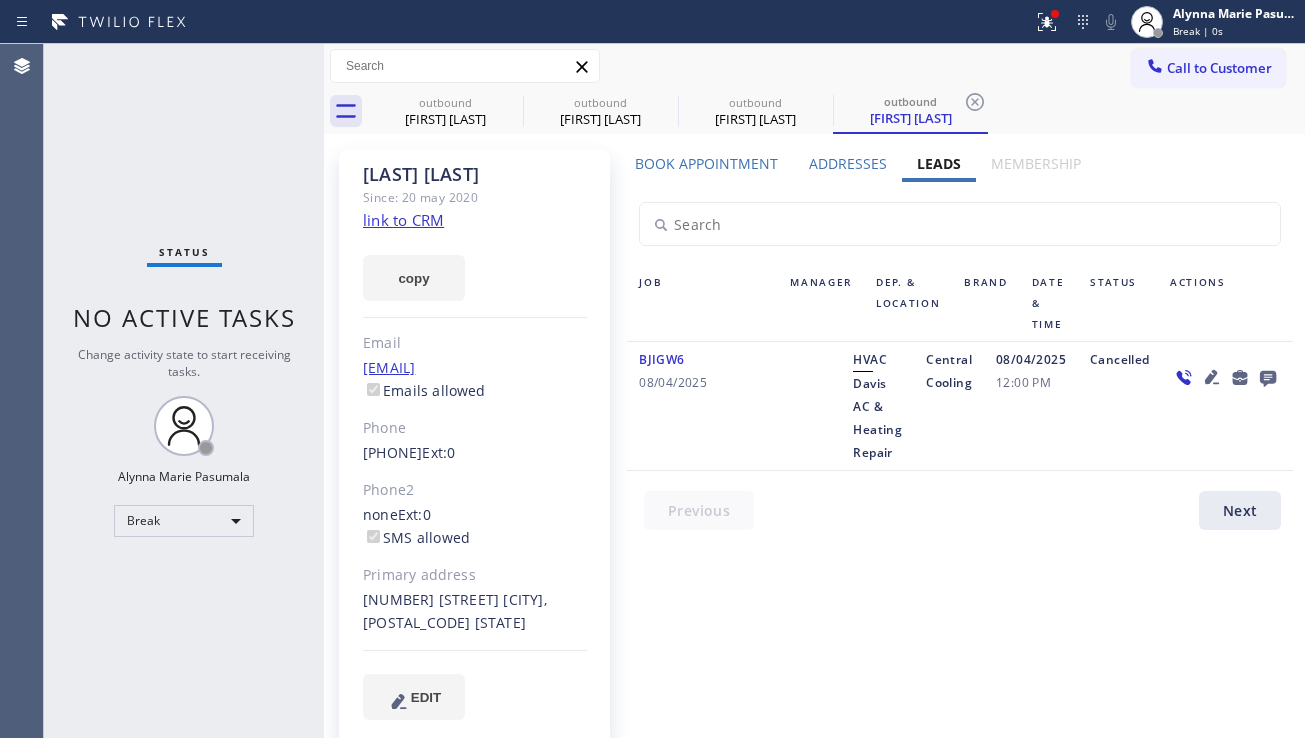 click on "Cancelled" at bounding box center [1118, 406] 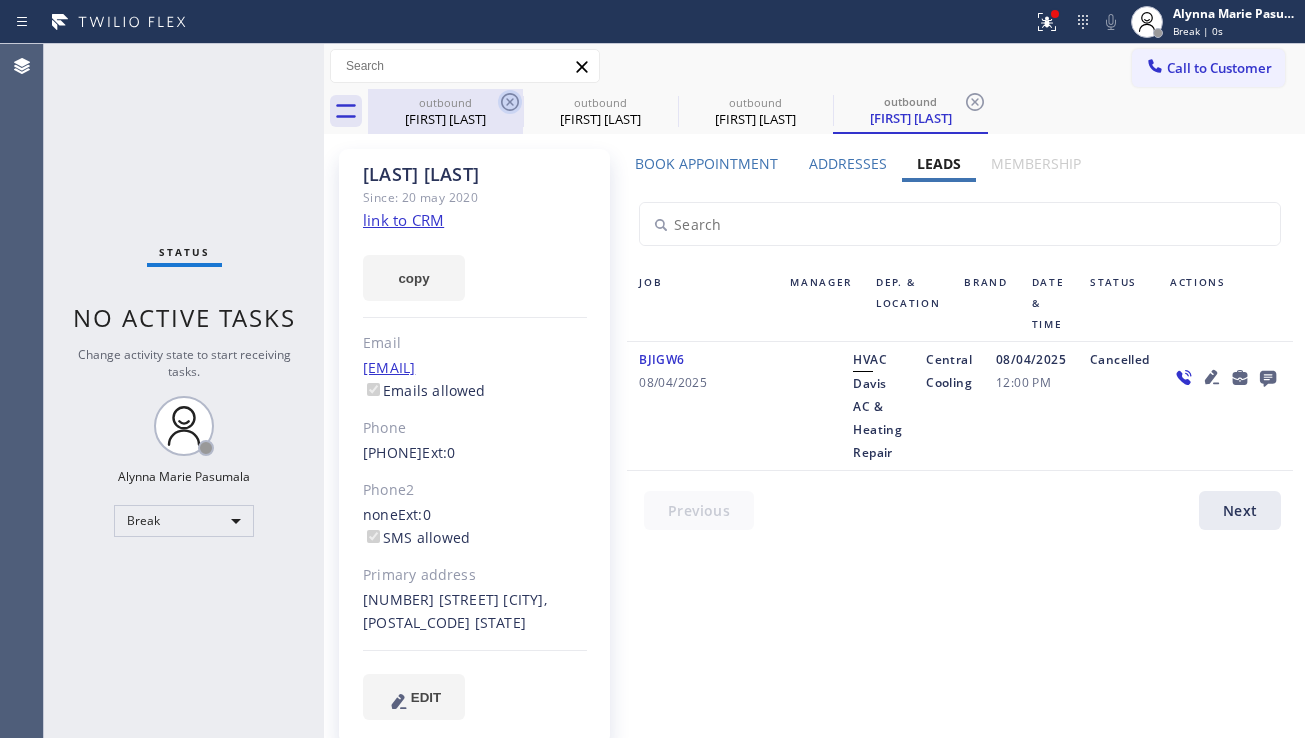 click 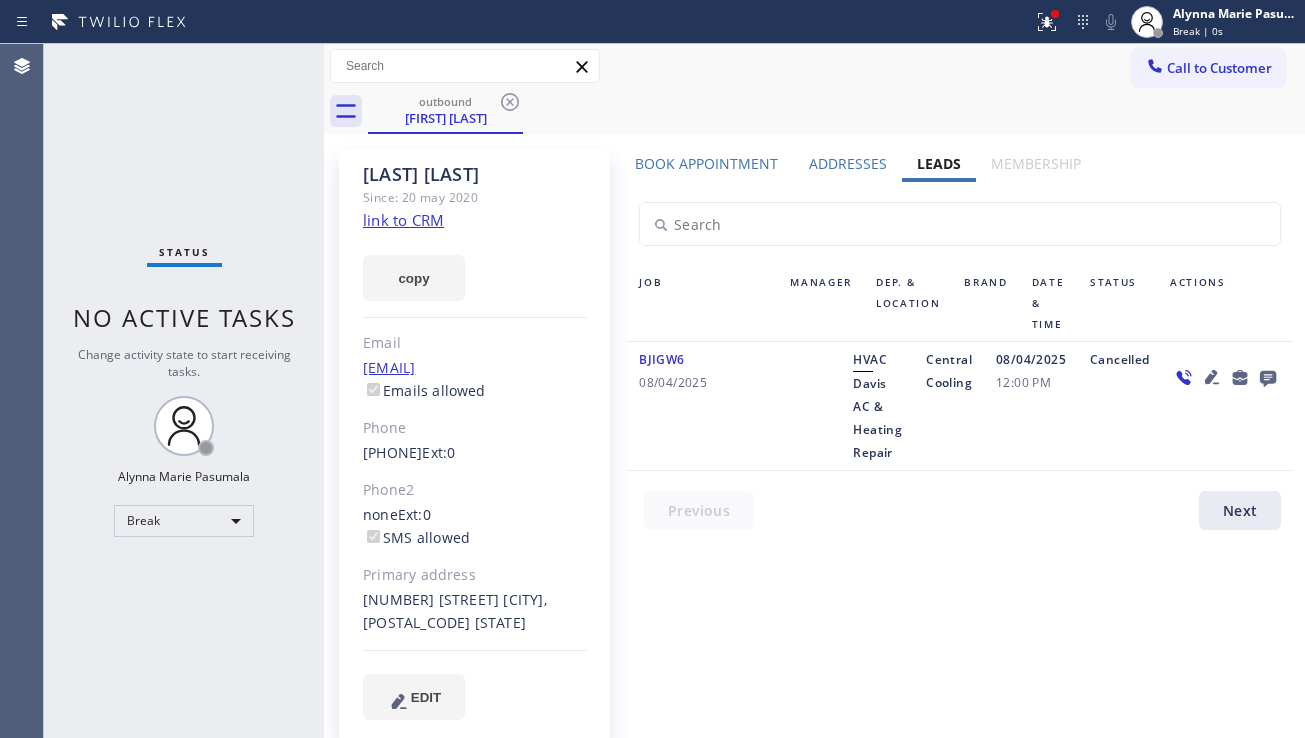 click 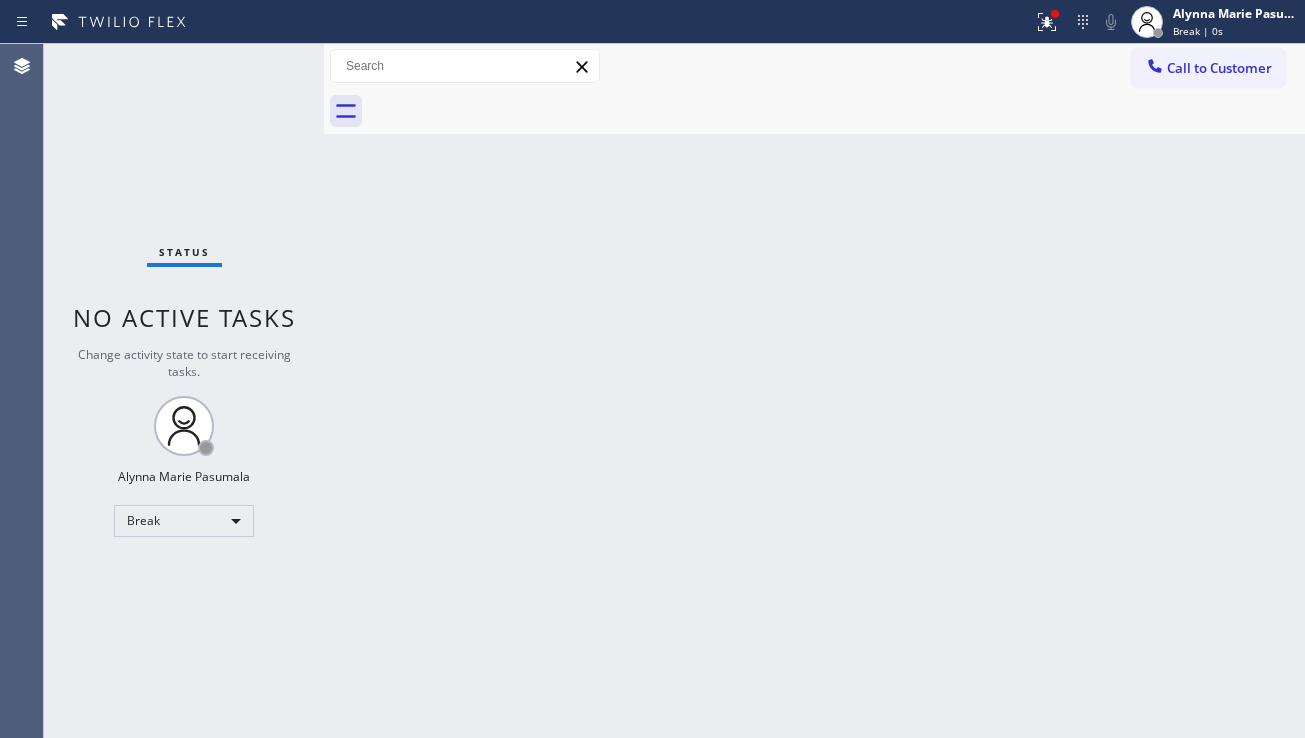 click at bounding box center (836, 111) 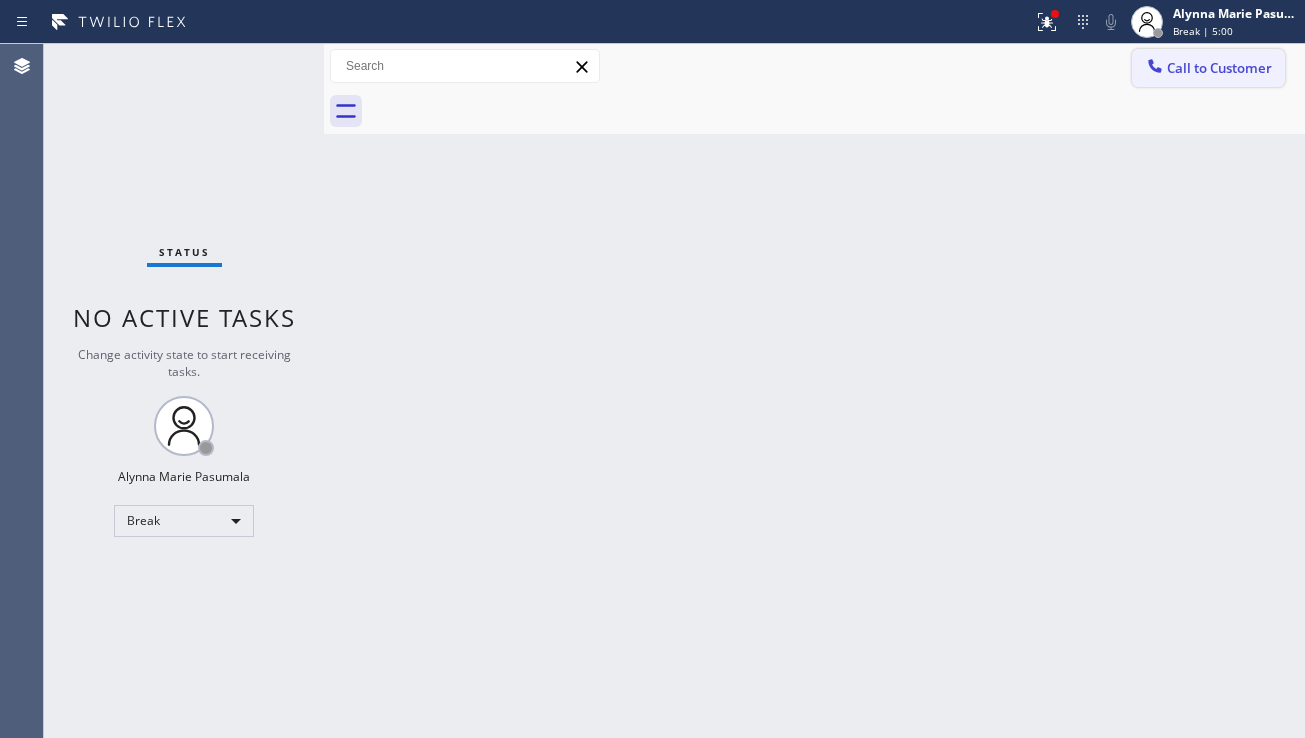 click on "Call to Customer" at bounding box center [1219, 68] 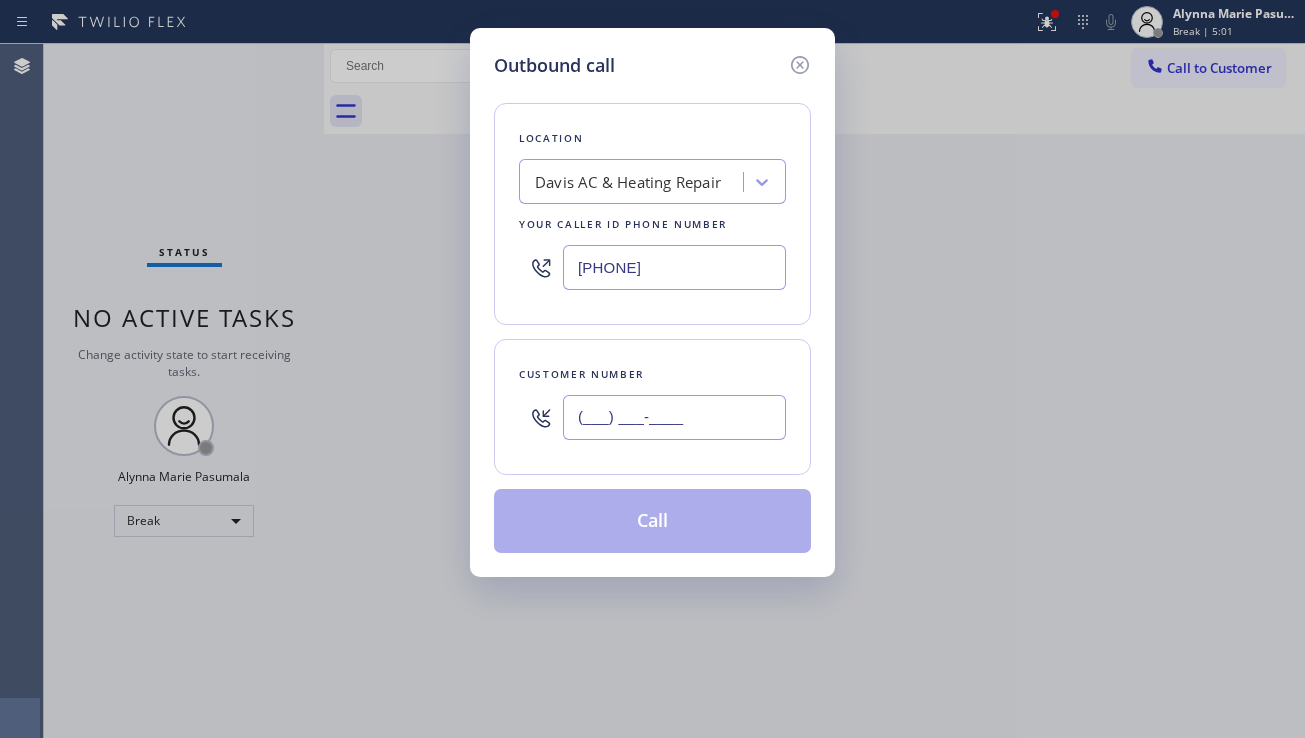 click on "(___) ___-____" at bounding box center [674, 417] 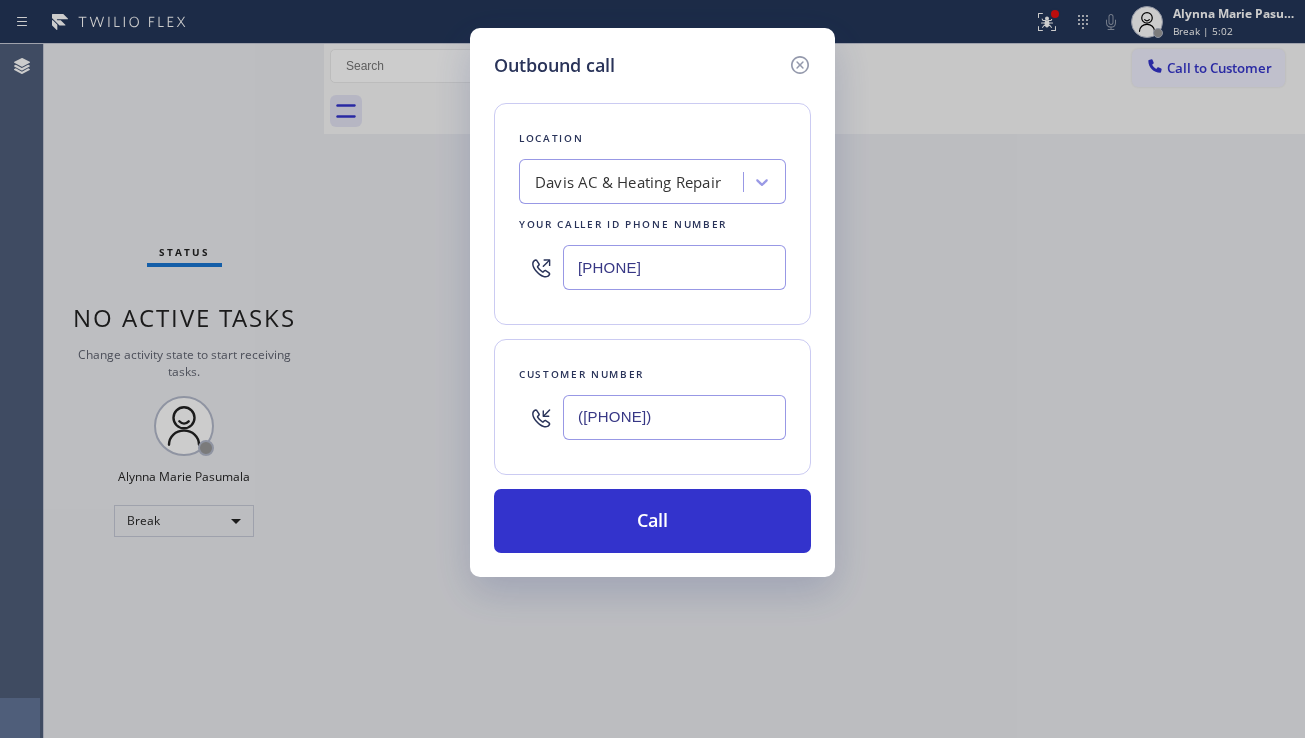 type on "[PHONE]" 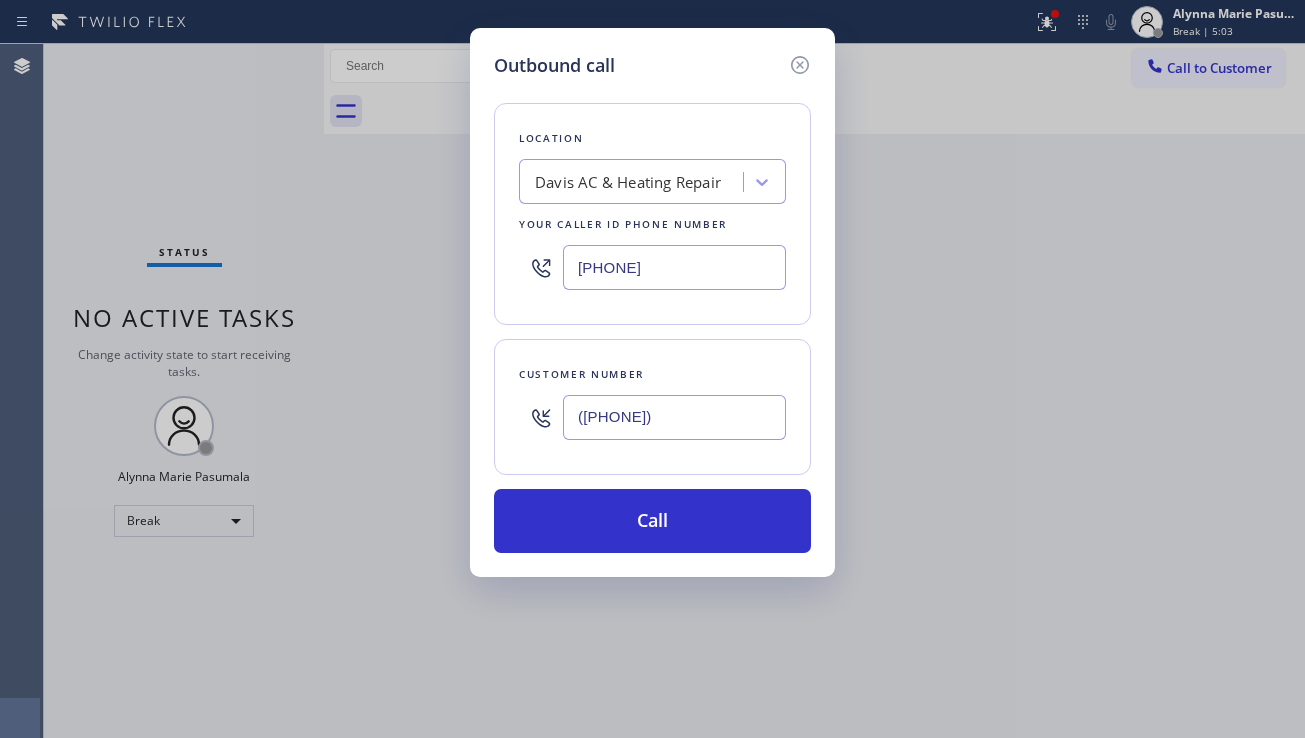 drag, startPoint x: 708, startPoint y: 258, endPoint x: 551, endPoint y: 263, distance: 157.0796 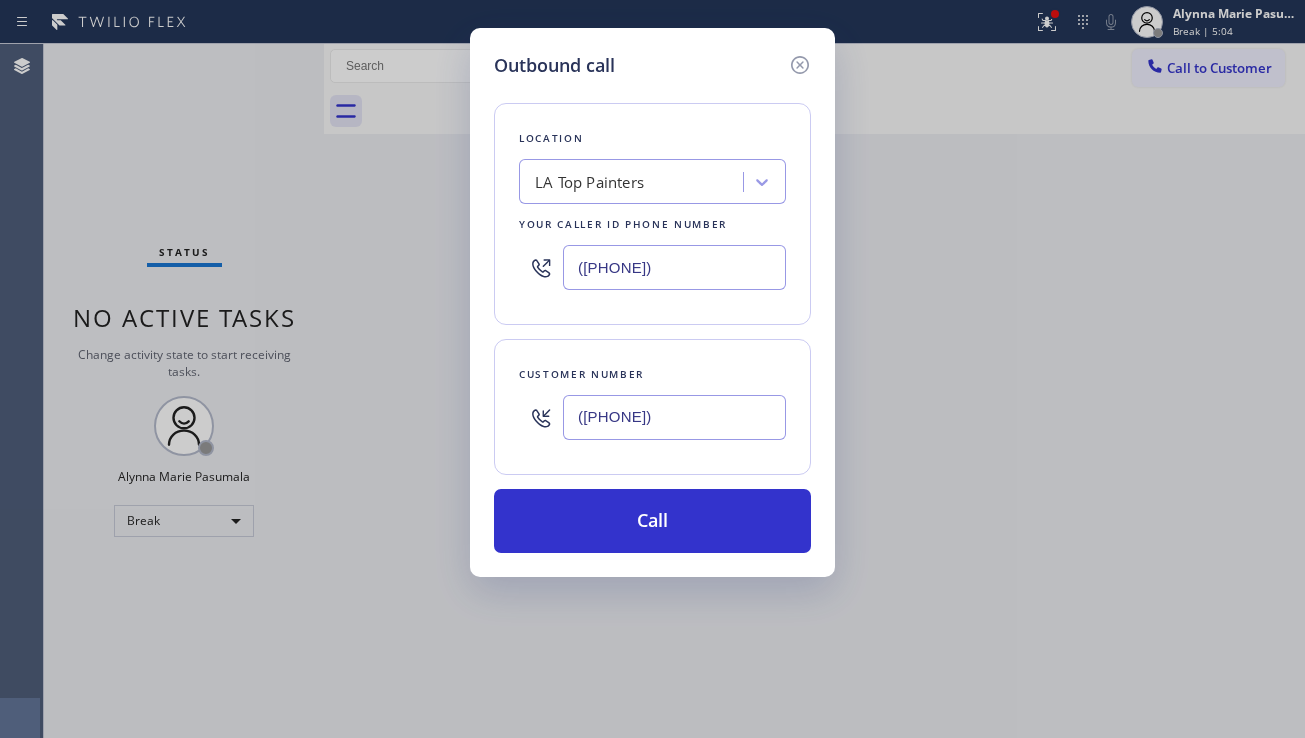 type on "[PHONE]" 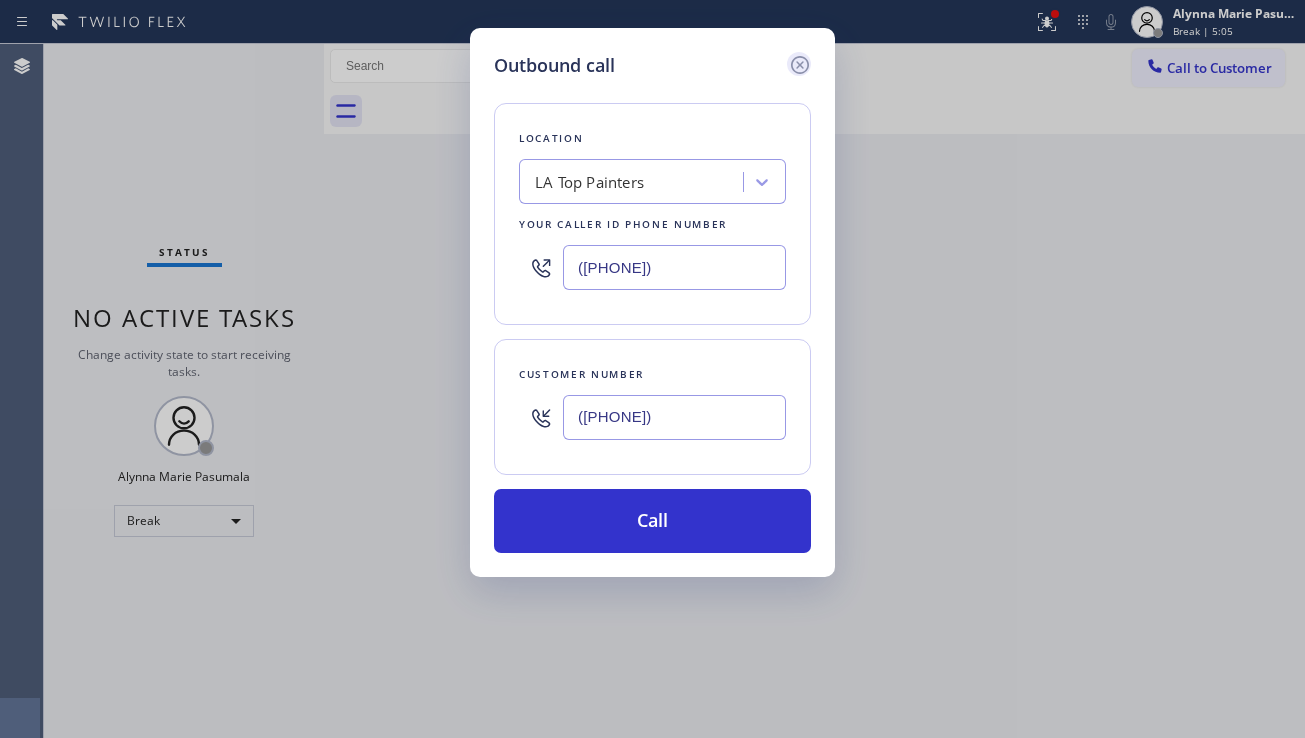 click 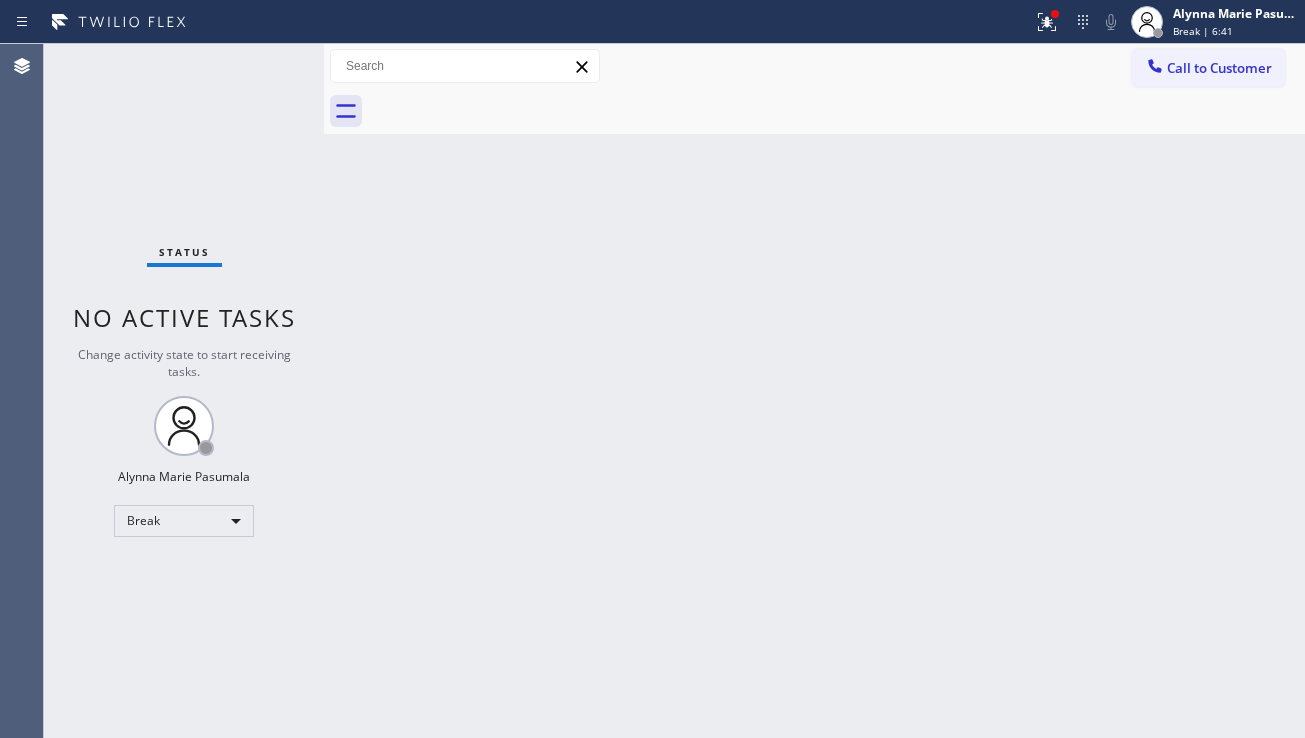 click on "Back to Dashboard Change Sender ID Customers Technicians Select a contact Outbound call Location Search location Your caller id phone number Customer number Call Customer info Name   Phone none Address none Change Sender ID HVAC +[PHONE] 5 Star Appliance +[PHONE] Appliance Repair +[PHONE] Plumbing +[PHONE] Air Duct Cleaning +[PHONE]  Electricians +[PHONE] Cancel Change Check personal SMS Reset Change No tabs Call to Customer Outbound call Location LA Top Painters Your caller id phone number ([PHONE]) Customer number Call Outbound call Technician Search Technician Your caller id phone number Your caller id phone number Call" at bounding box center [814, 391] 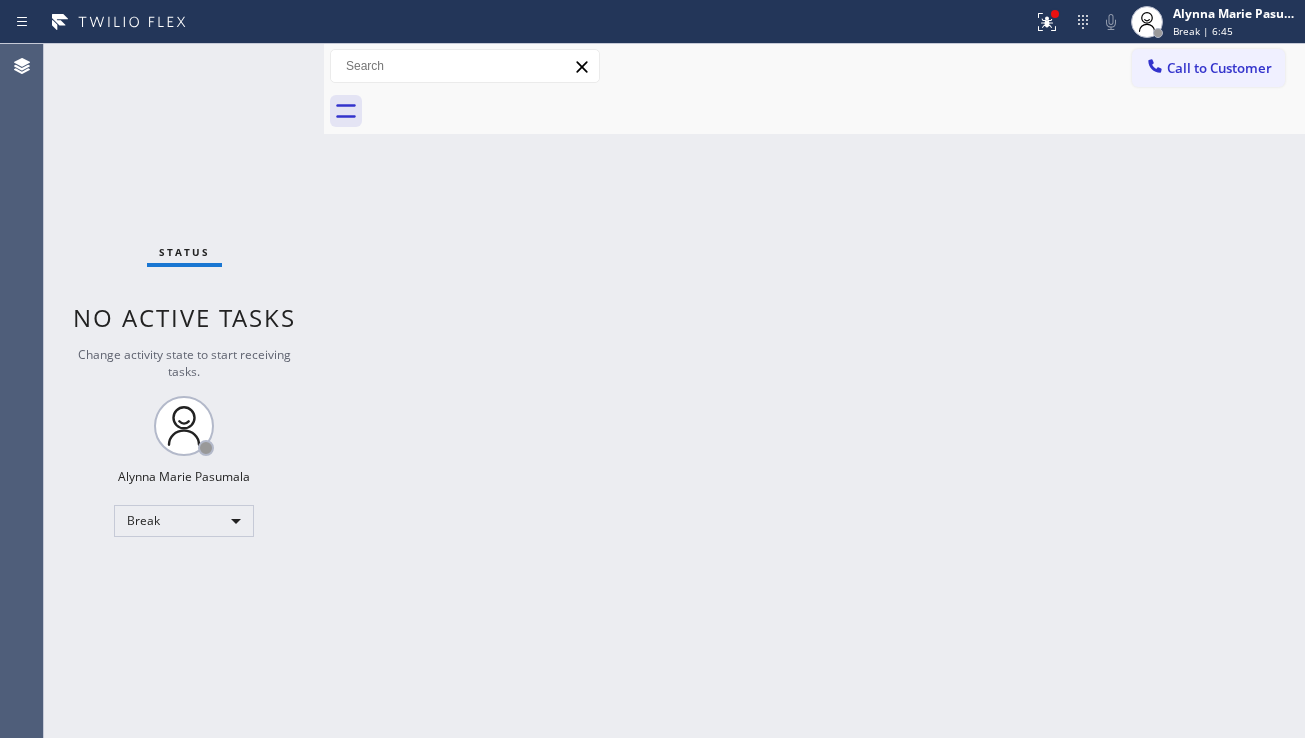 click on "Back to Dashboard Change Sender ID Customers Technicians Select a contact Outbound call Location Search location Your caller id phone number Customer number Call Customer info Name   Phone none Address none Change Sender ID HVAC +[PHONE] 5 Star Appliance +[PHONE] Appliance Repair +[PHONE] Plumbing +[PHONE] Air Duct Cleaning +[PHONE]  Electricians +[PHONE] Cancel Change Check personal SMS Reset Change No tabs Call to Customer Outbound call Location LA Top Painters Your caller id phone number ([PHONE]) Customer number Call Outbound call Technician Search Technician Your caller id phone number Your caller id phone number Call" at bounding box center [814, 391] 